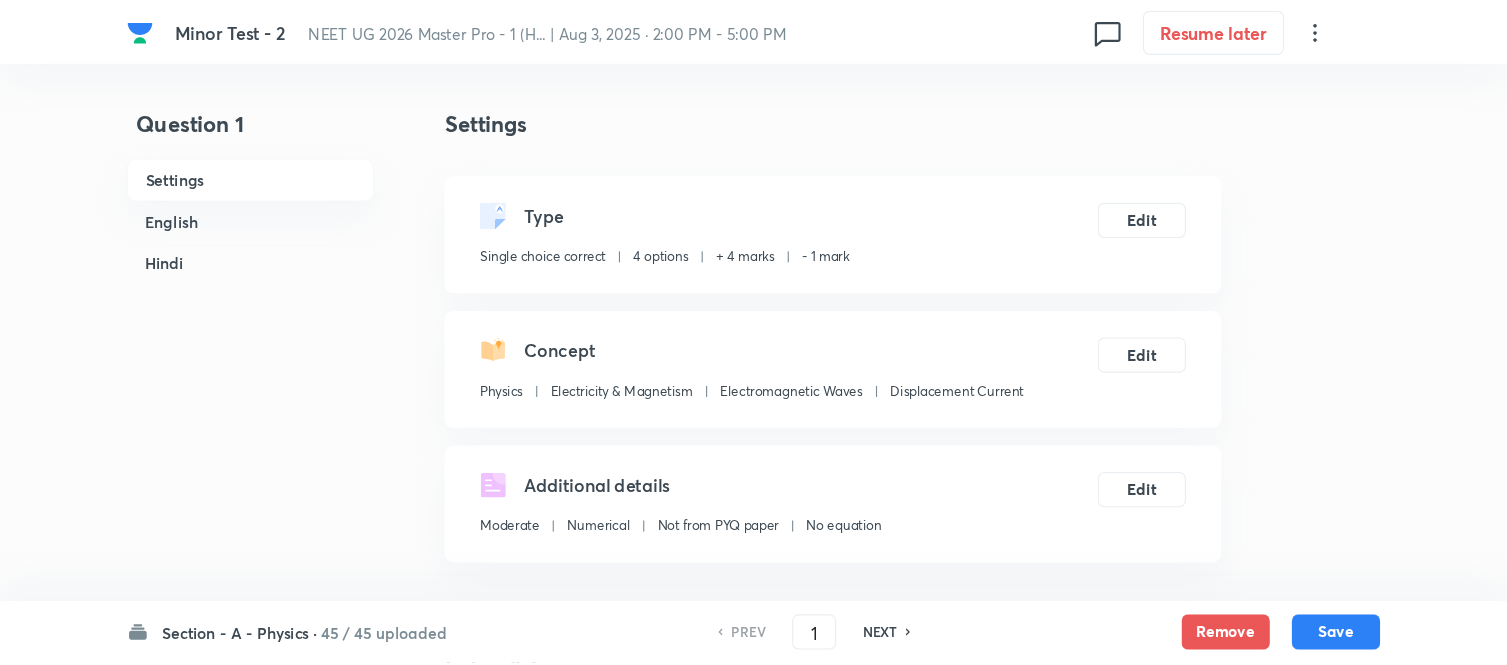 scroll, scrollTop: 0, scrollLeft: 0, axis: both 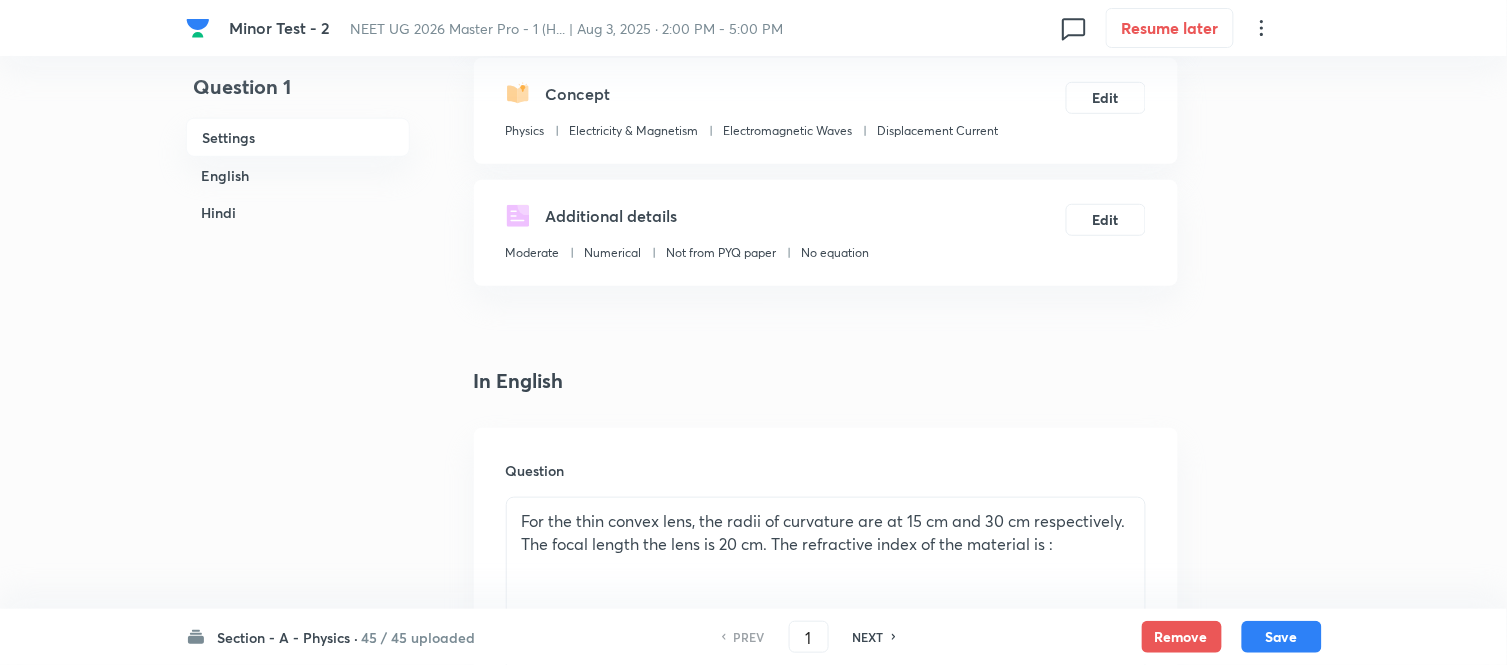 click on "Section - A - Physics ·" at bounding box center (288, 637) 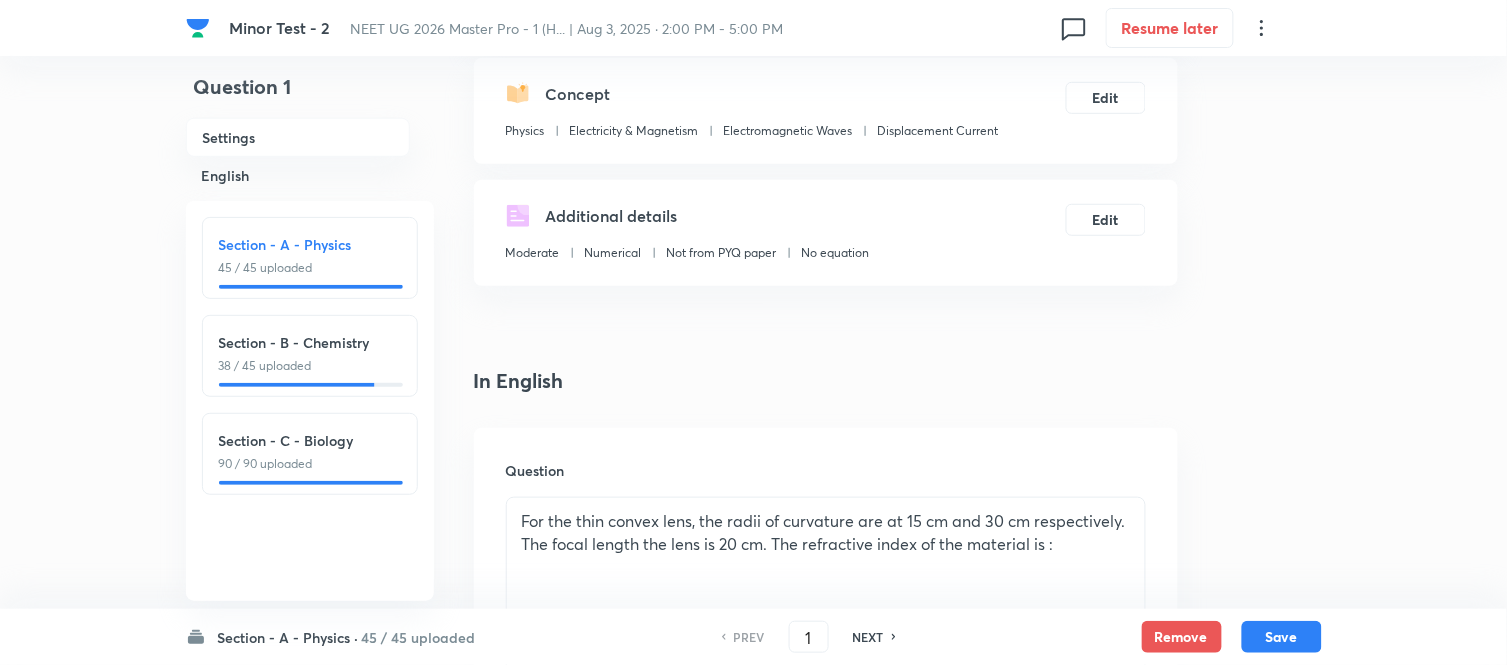 click on "Section - C - Biology" at bounding box center [310, 440] 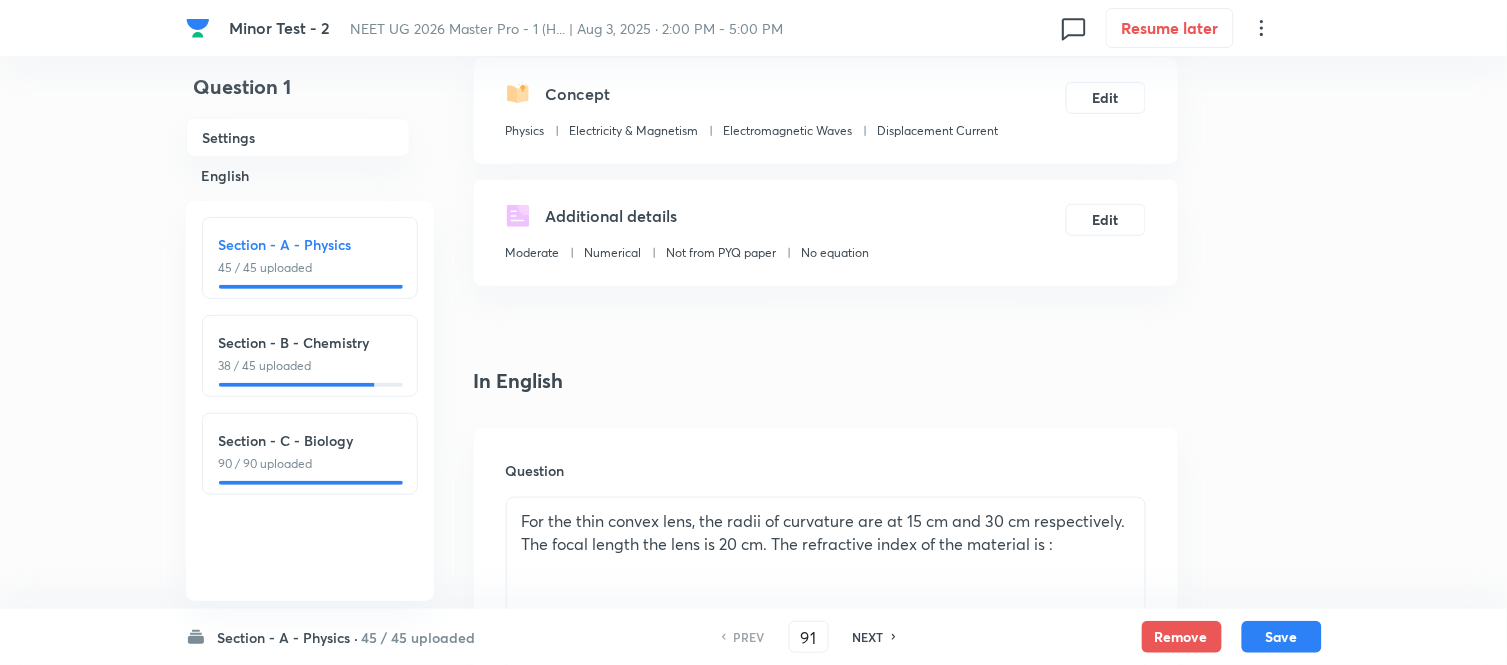 checkbox on "false" 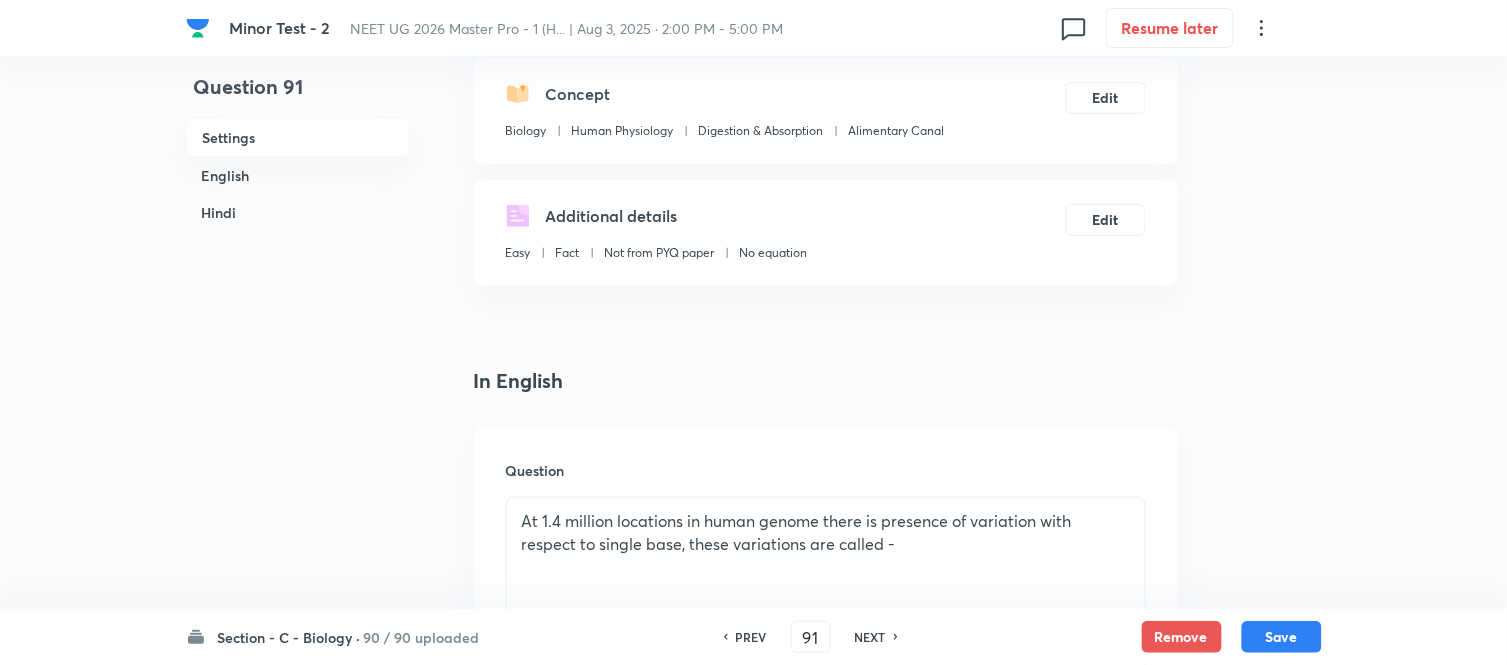 click on "Section - C - Biology ·" at bounding box center (289, 637) 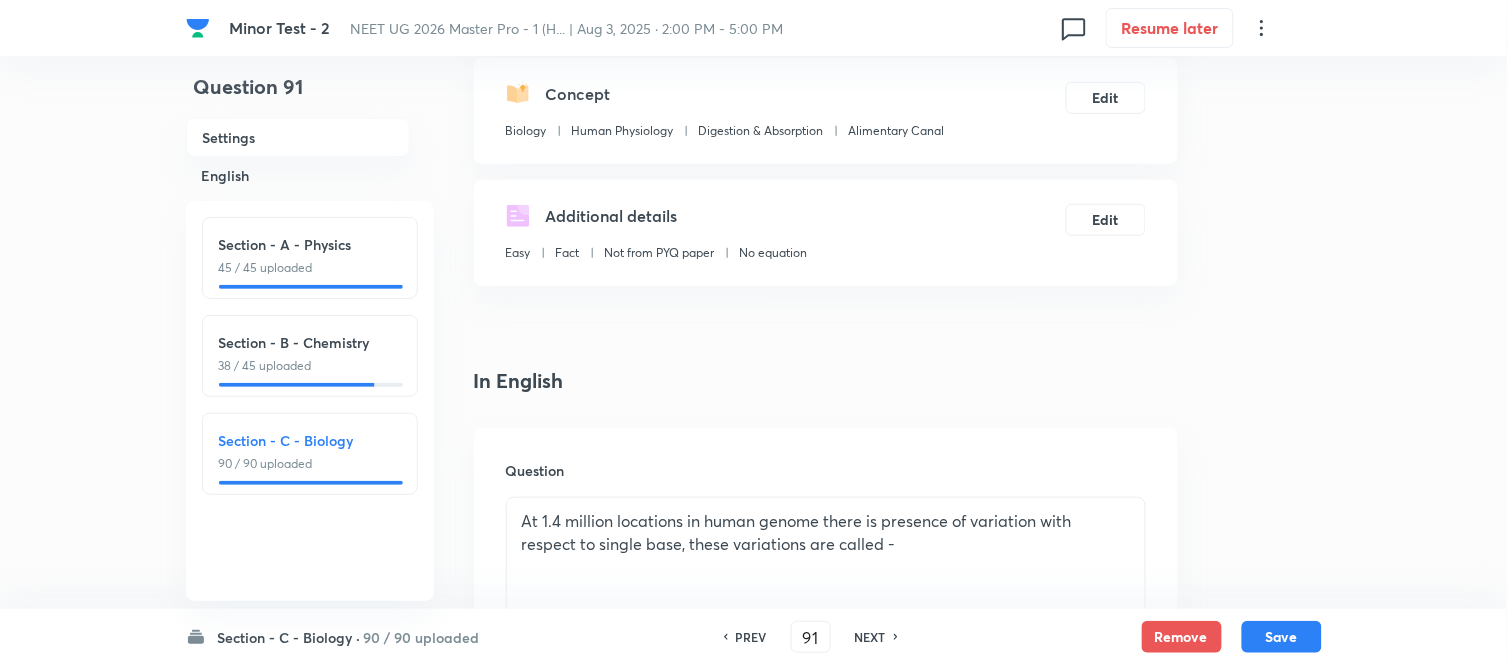 click on "Section - B - Chemistry" at bounding box center (310, 342) 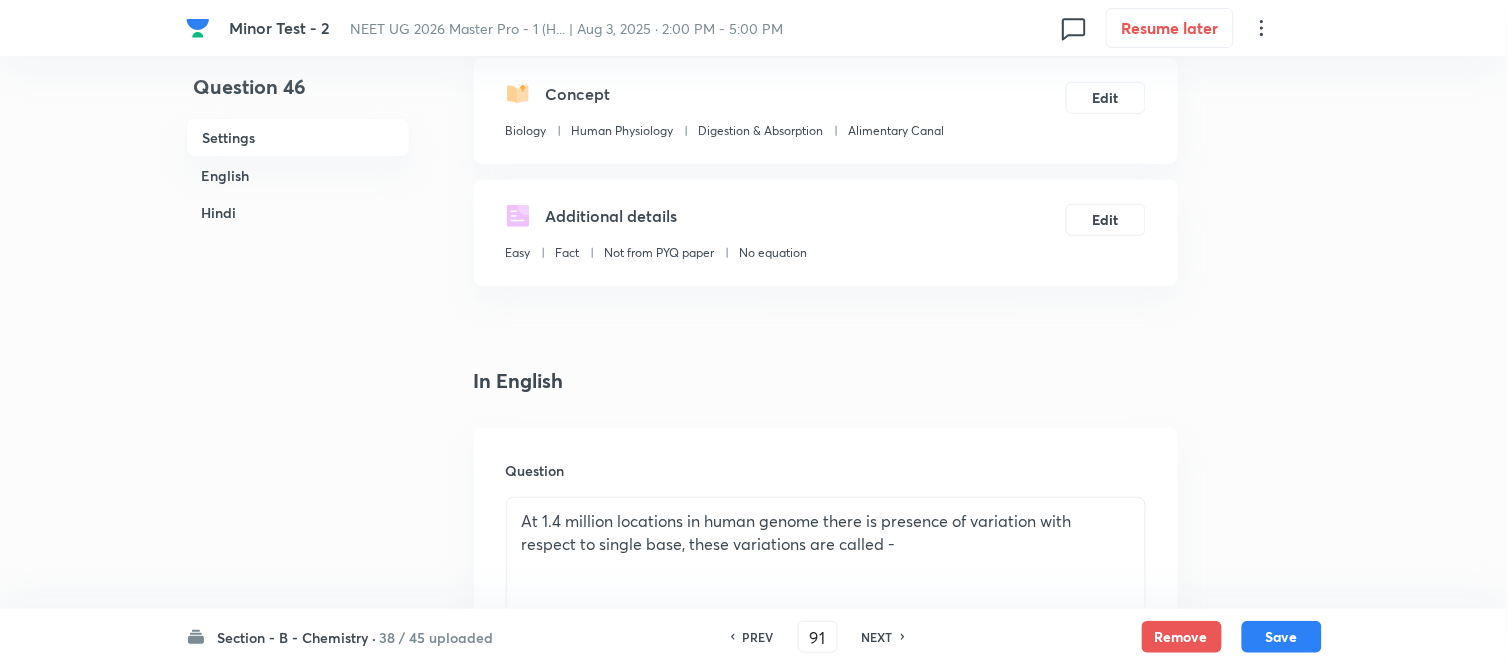 type on "46" 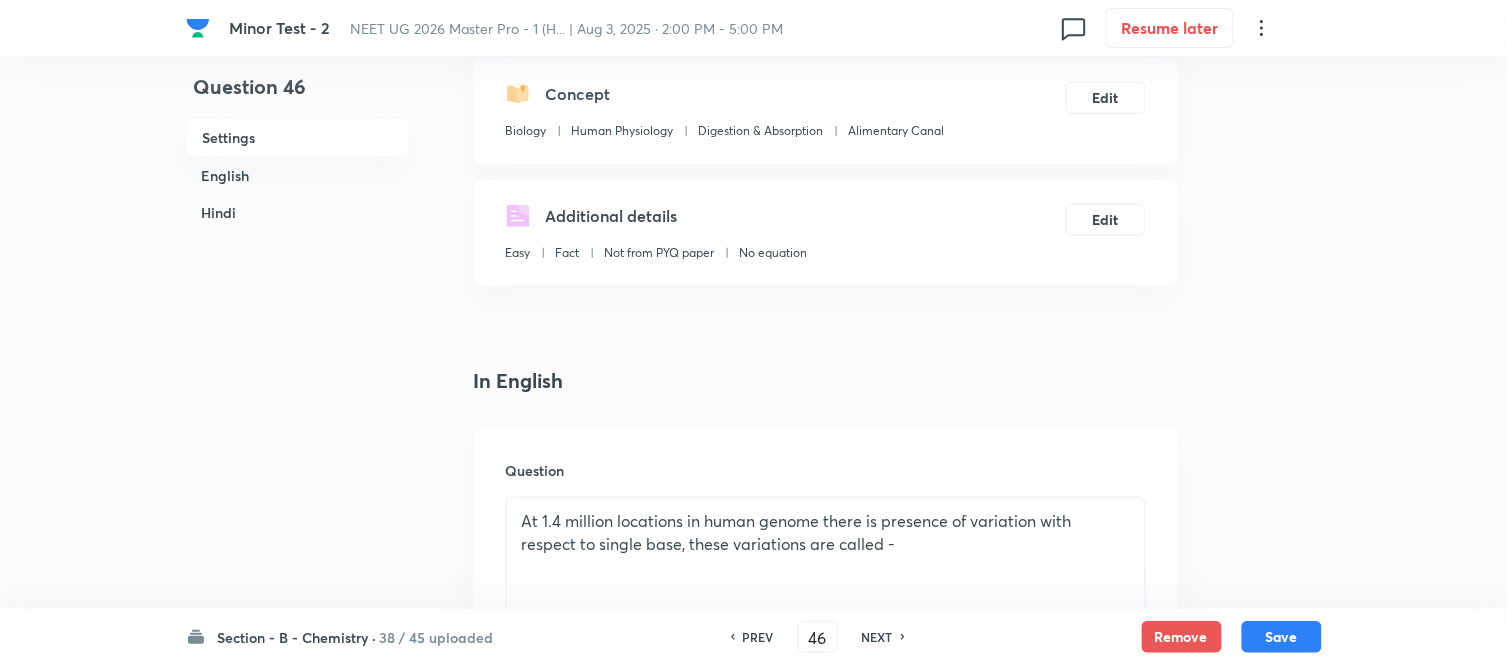 checkbox on "false" 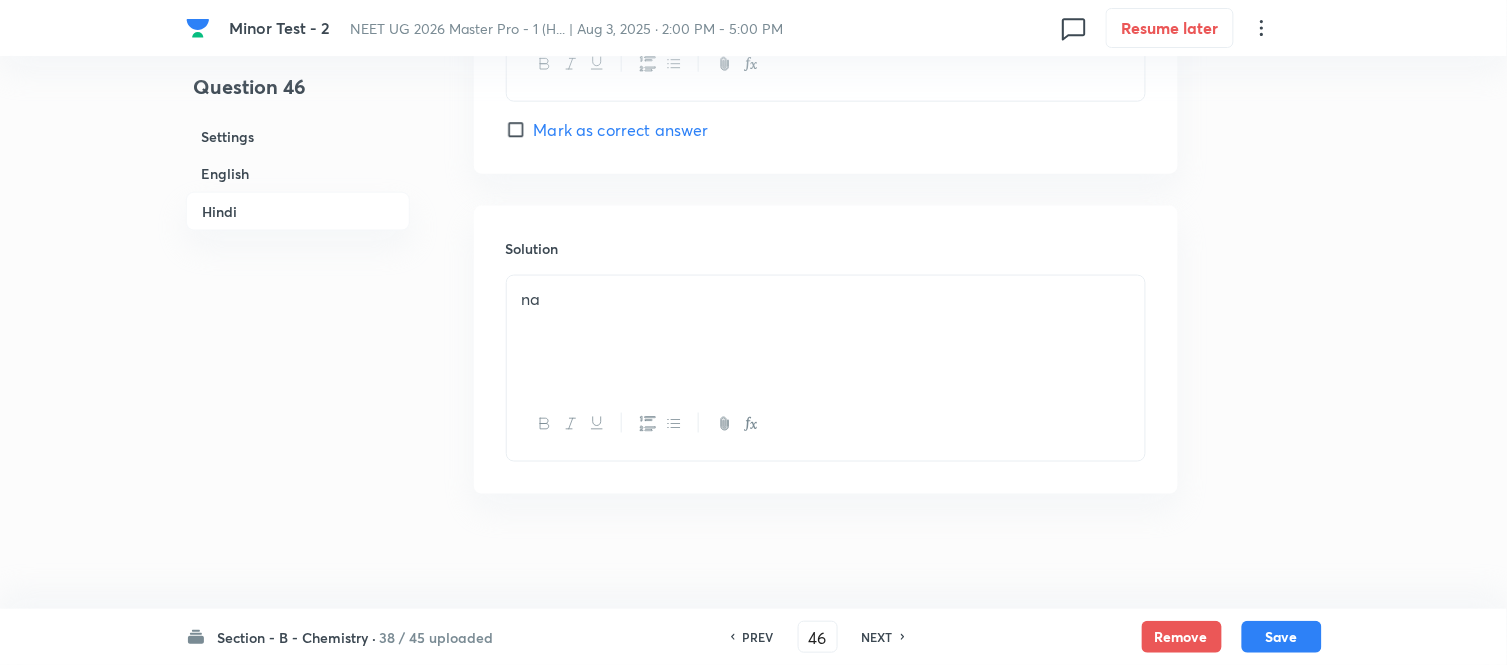 scroll, scrollTop: 4426, scrollLeft: 0, axis: vertical 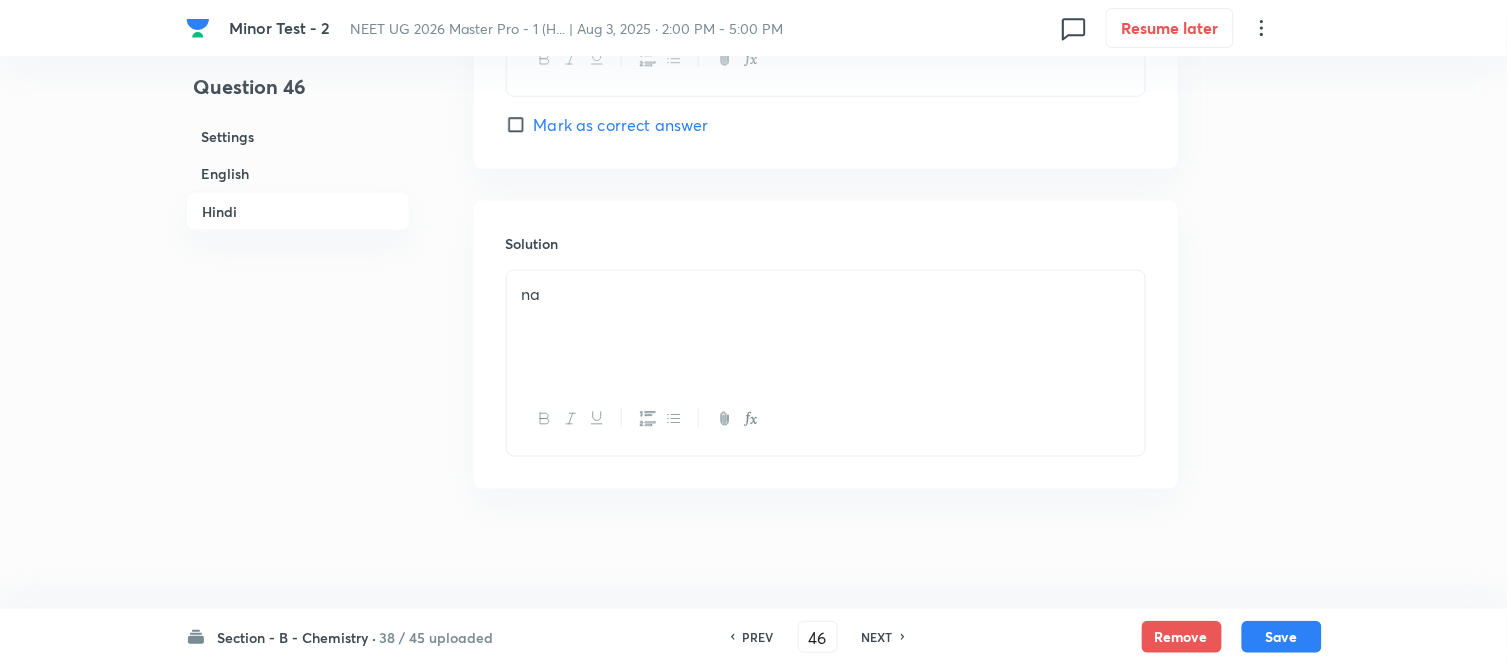 click on "NEXT" at bounding box center [877, 637] 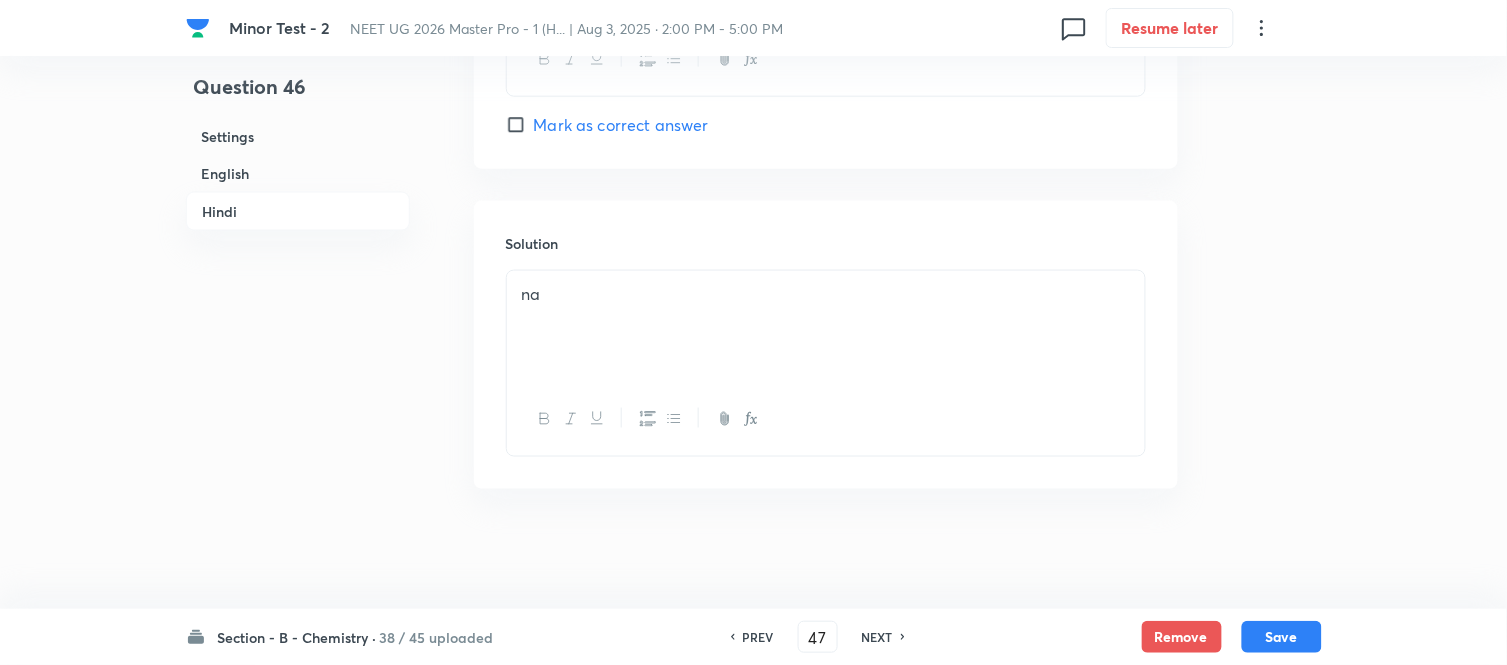 checkbox on "false" 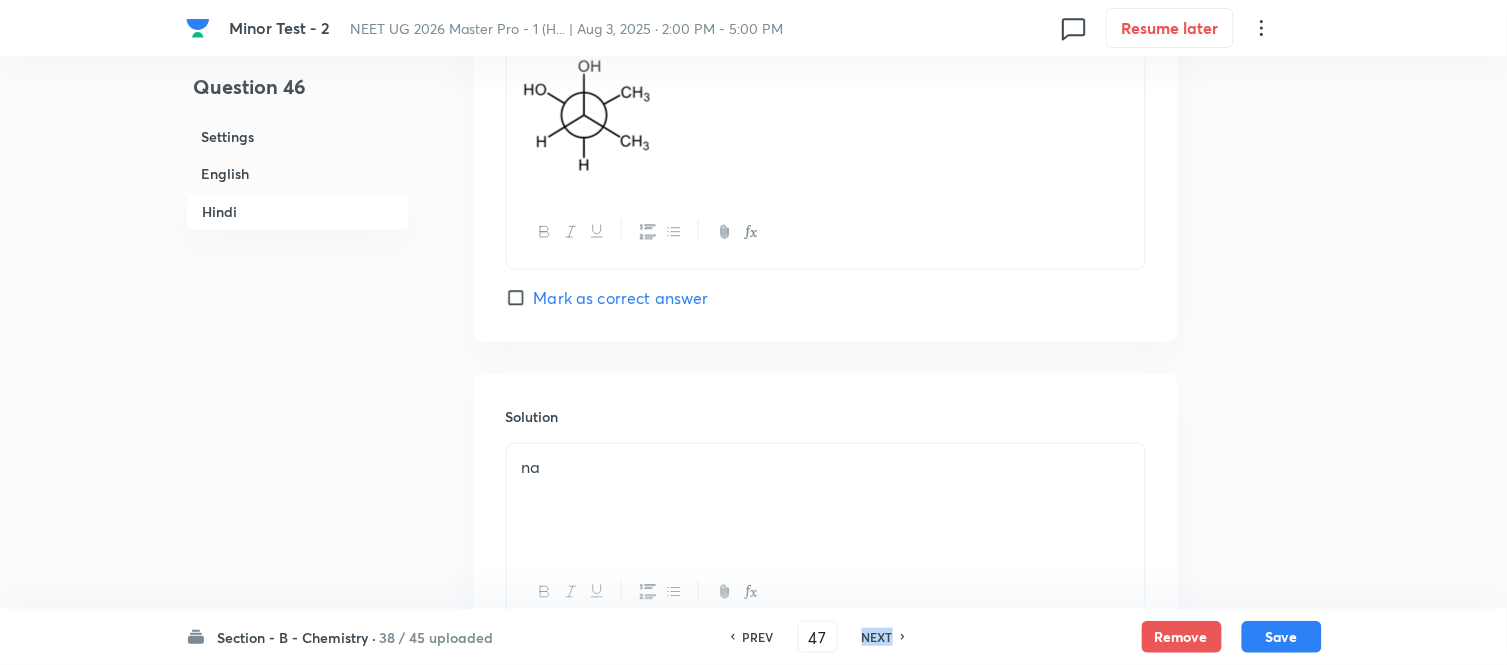 click on "NEXT" at bounding box center [877, 637] 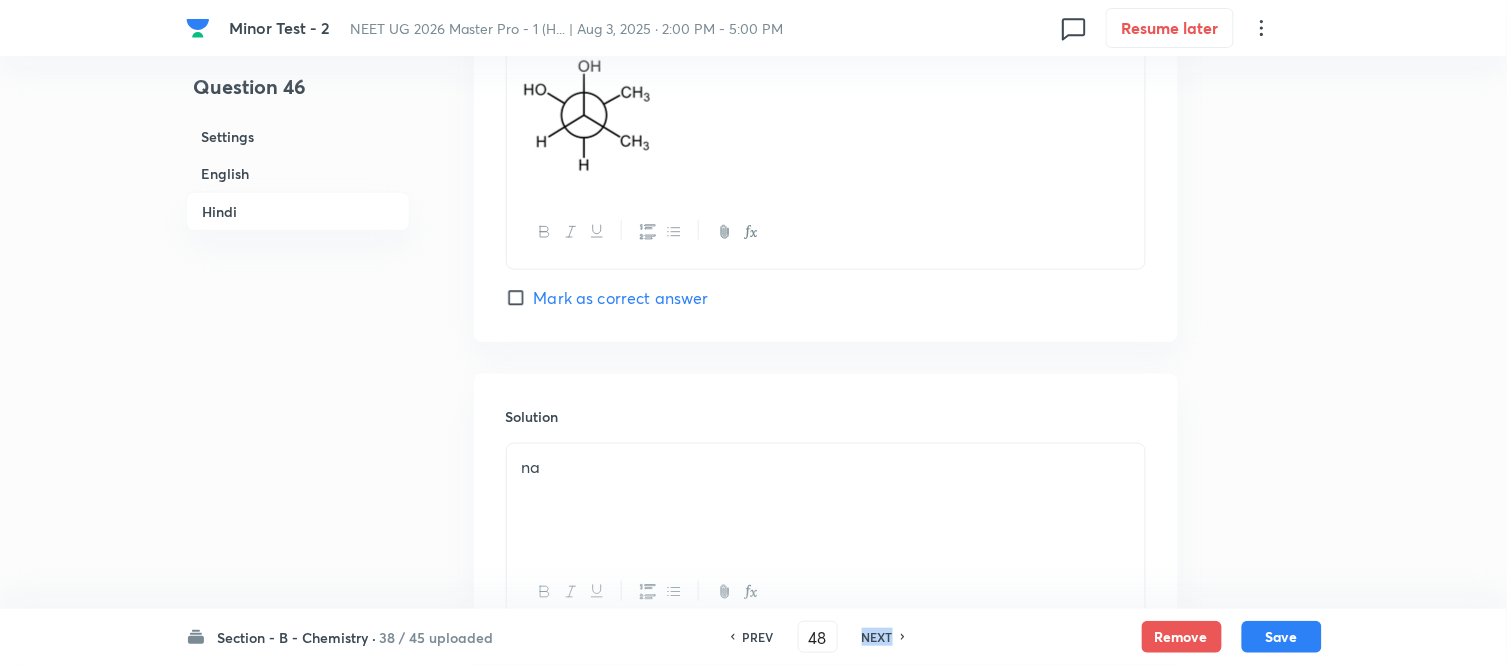 checkbox on "false" 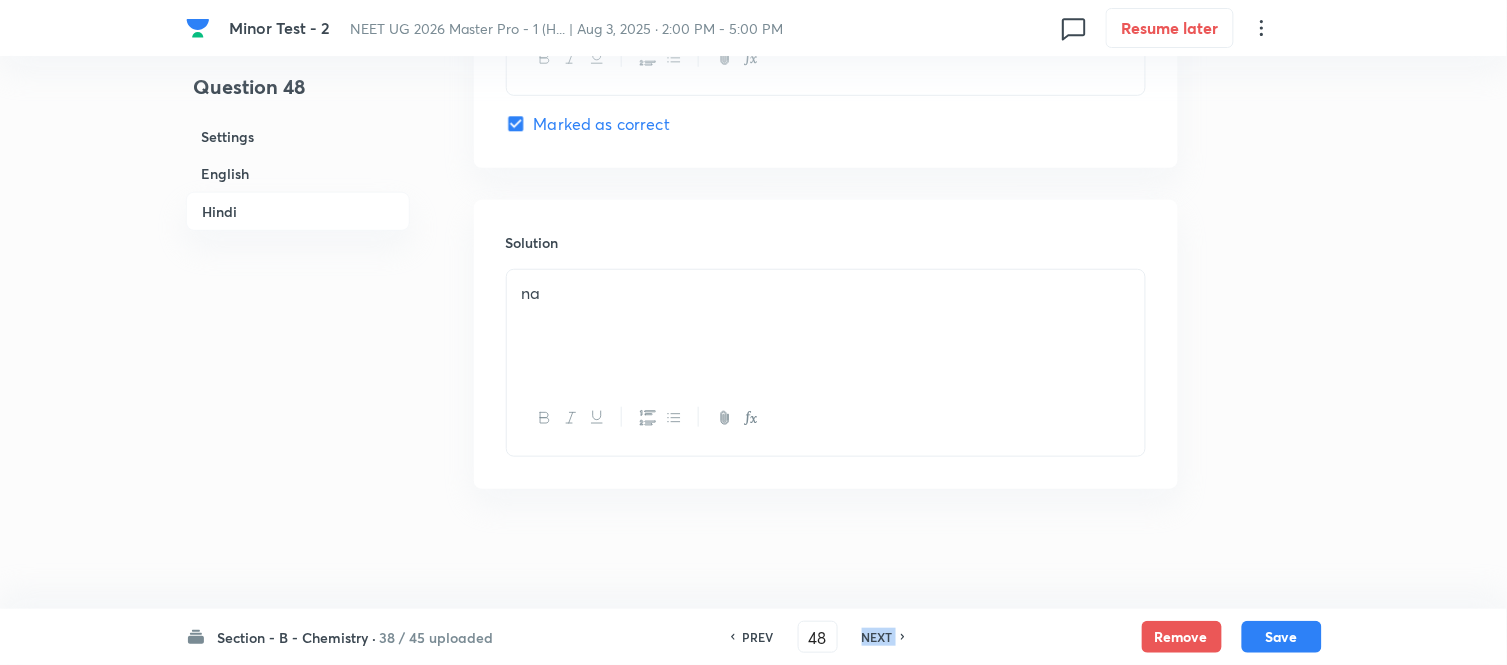 click on "NEXT" at bounding box center (877, 637) 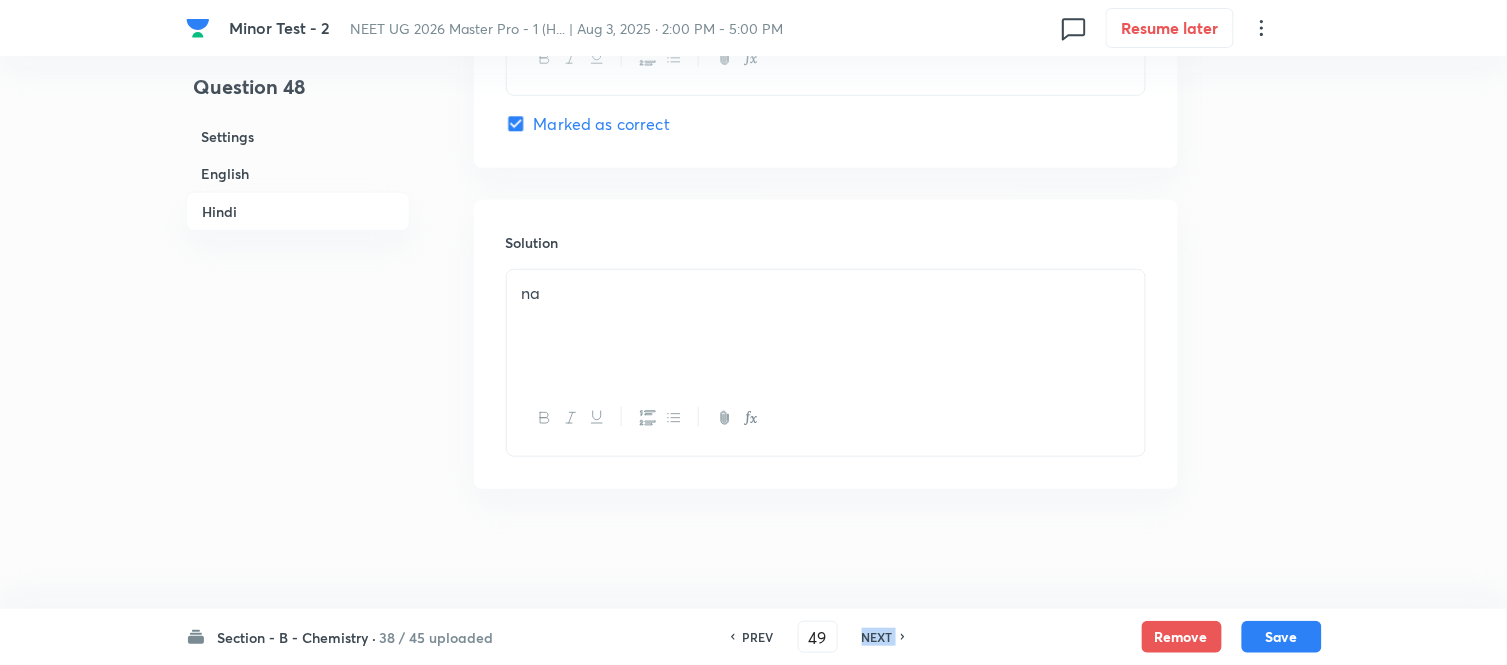 checkbox on "false" 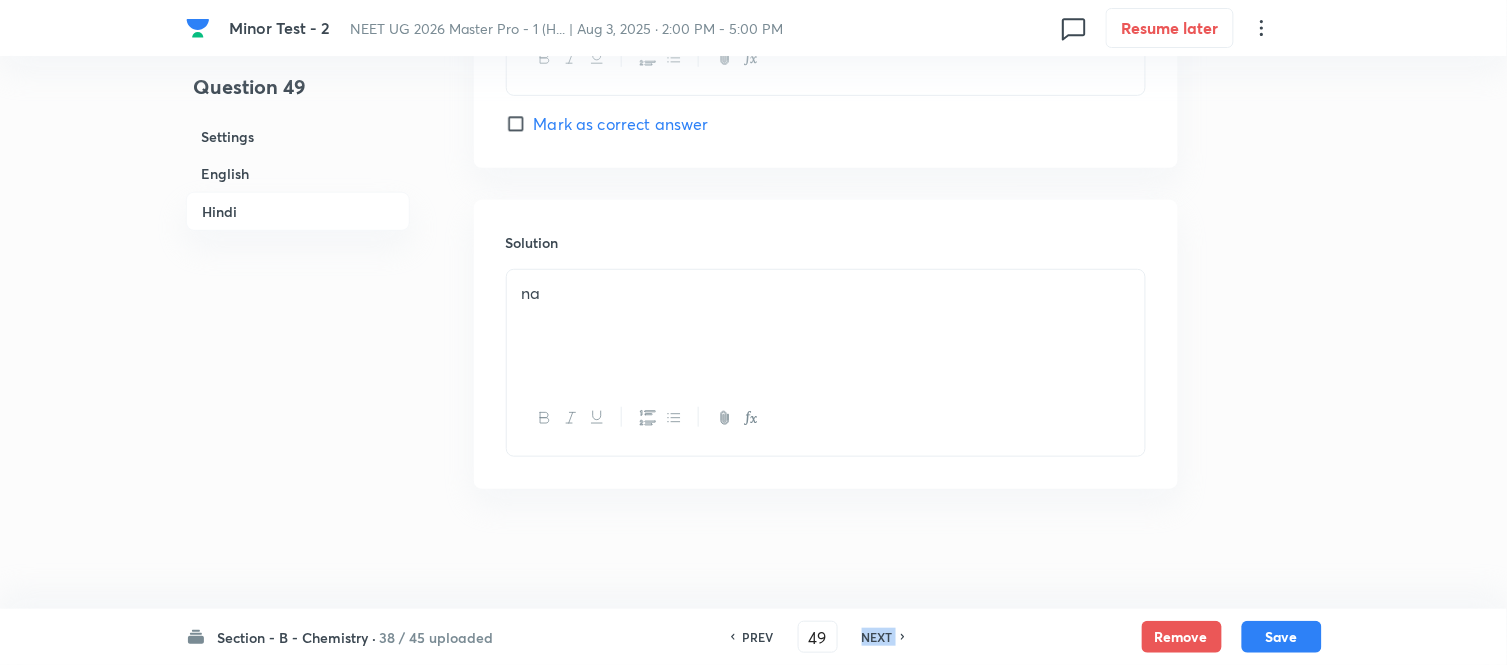 click on "NEXT" at bounding box center [877, 637] 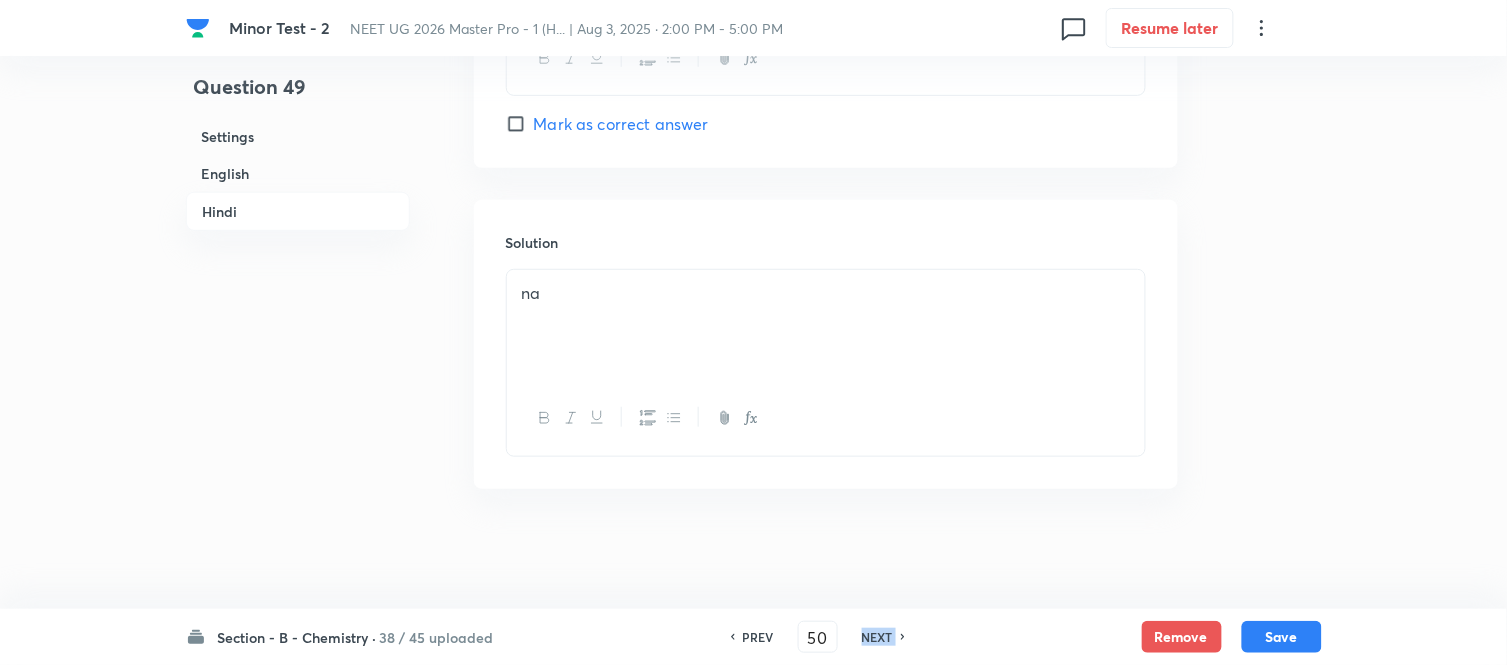 checkbox on "false" 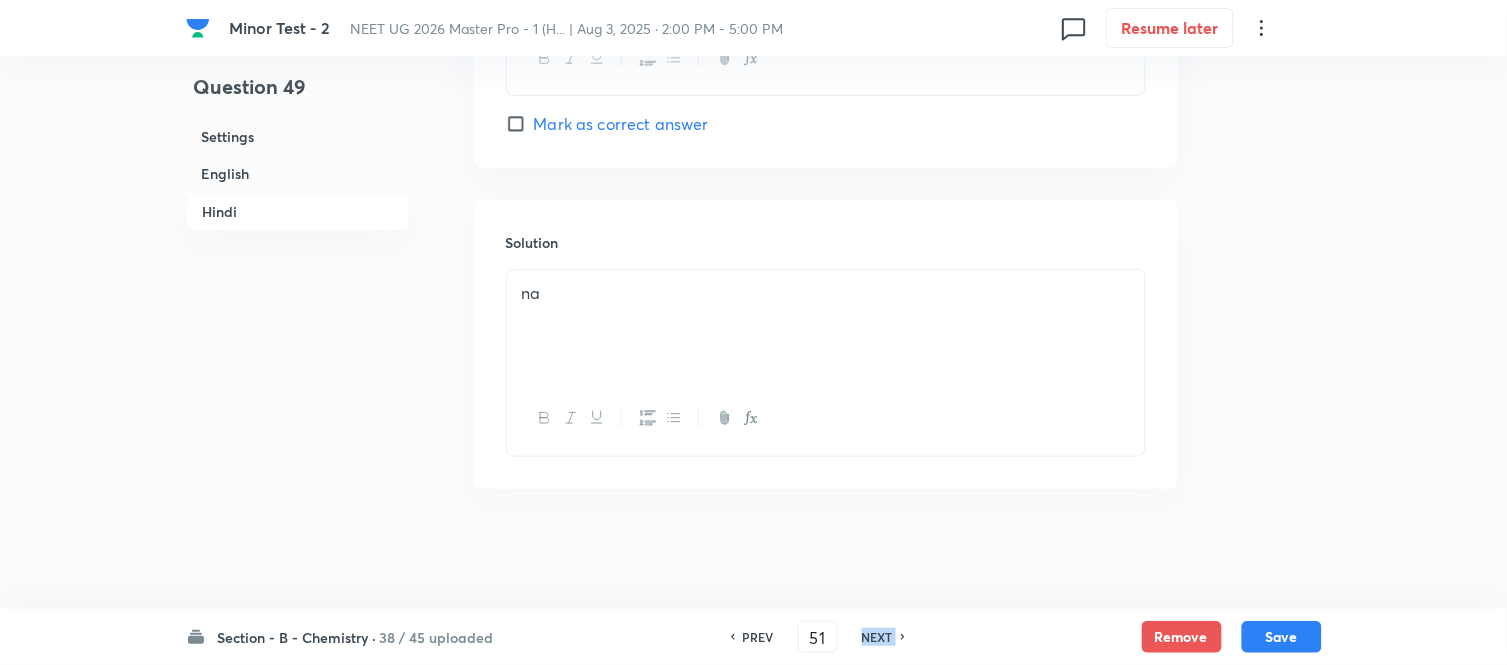 checkbox on "false" 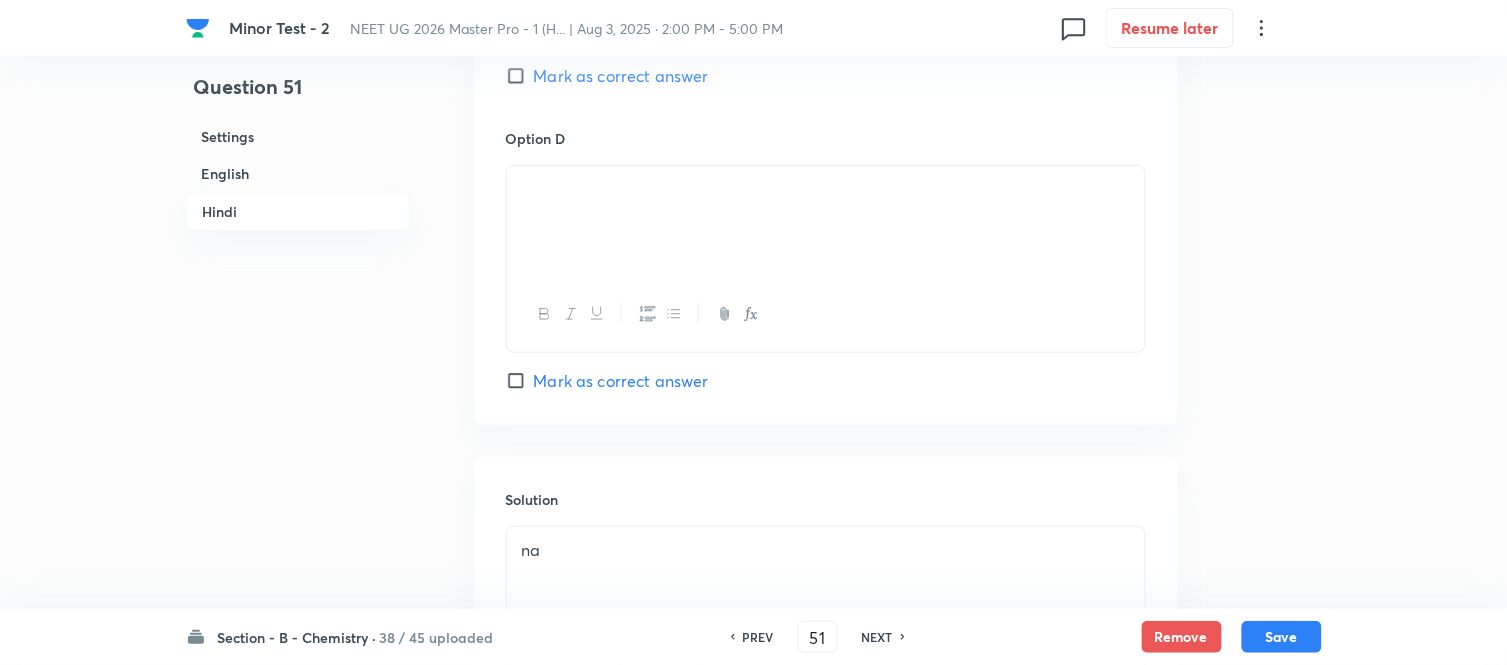 scroll, scrollTop: 4075, scrollLeft: 0, axis: vertical 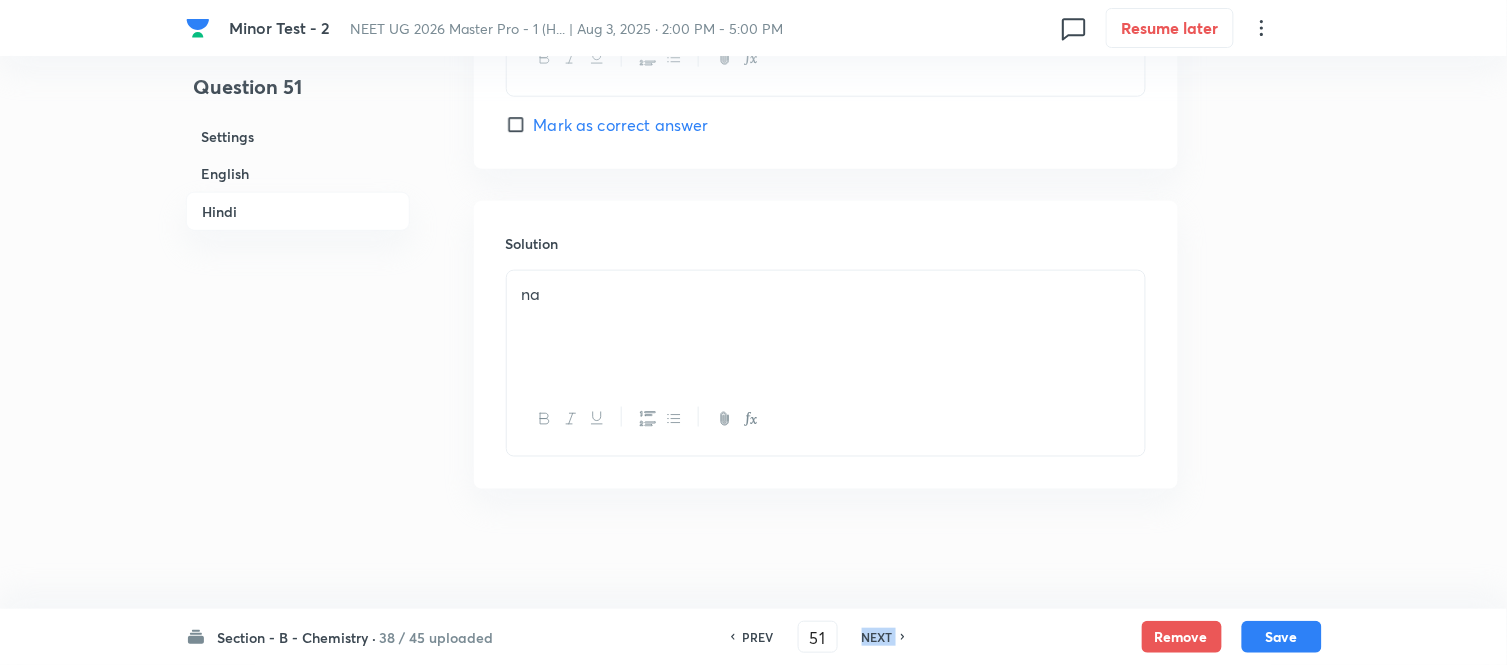 click on "NEXT" at bounding box center (877, 637) 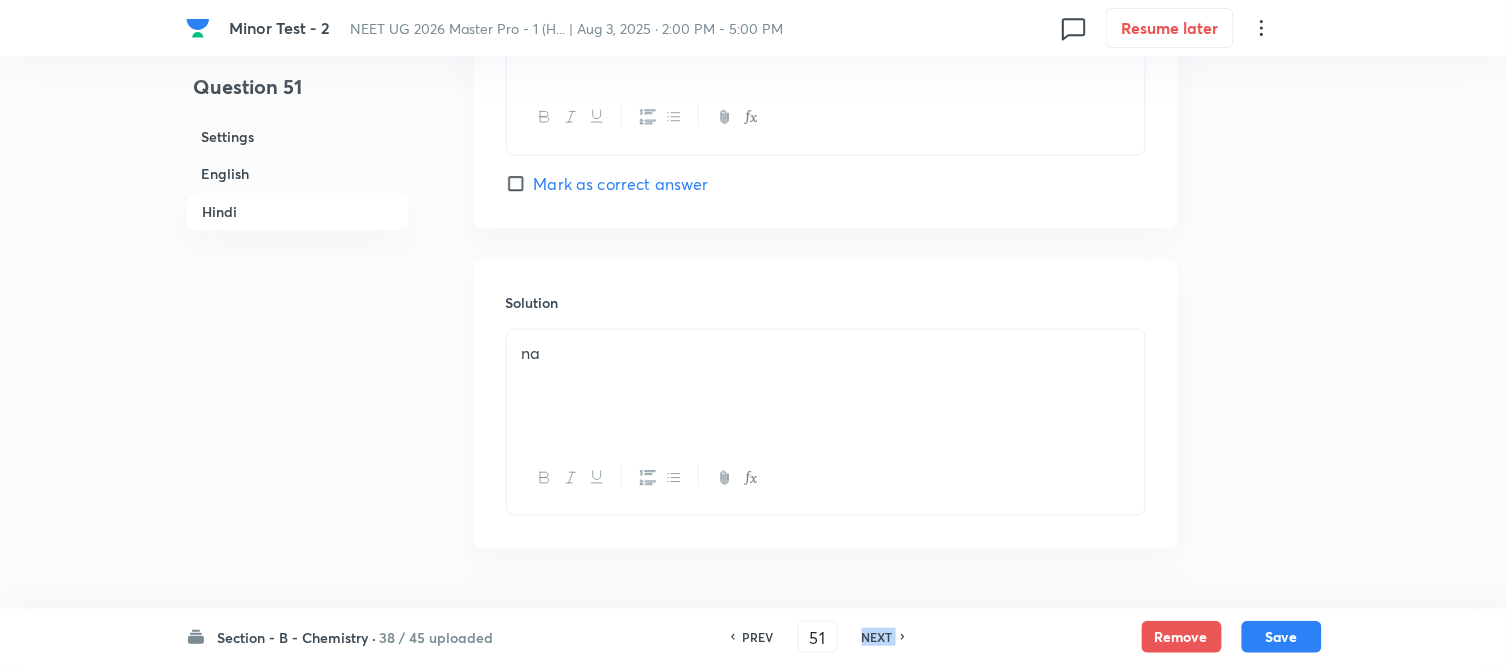 type on "52" 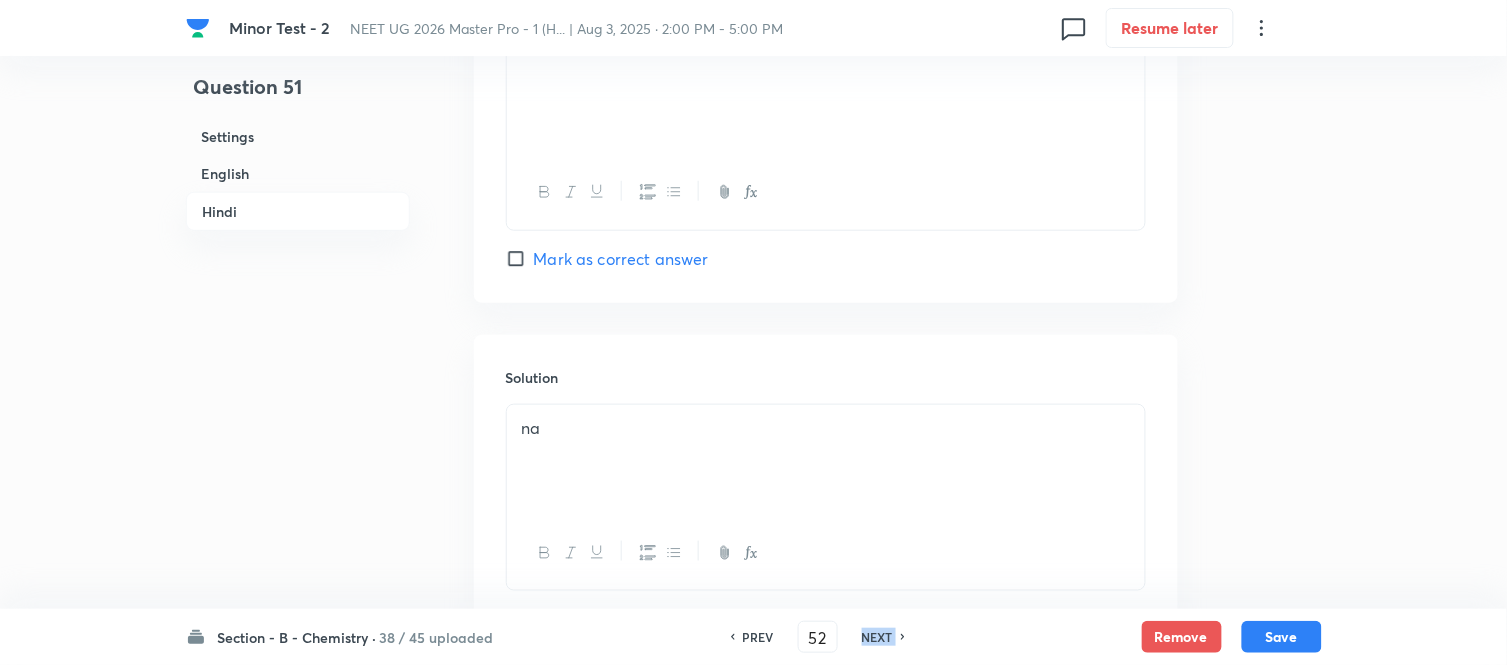 checkbox on "false" 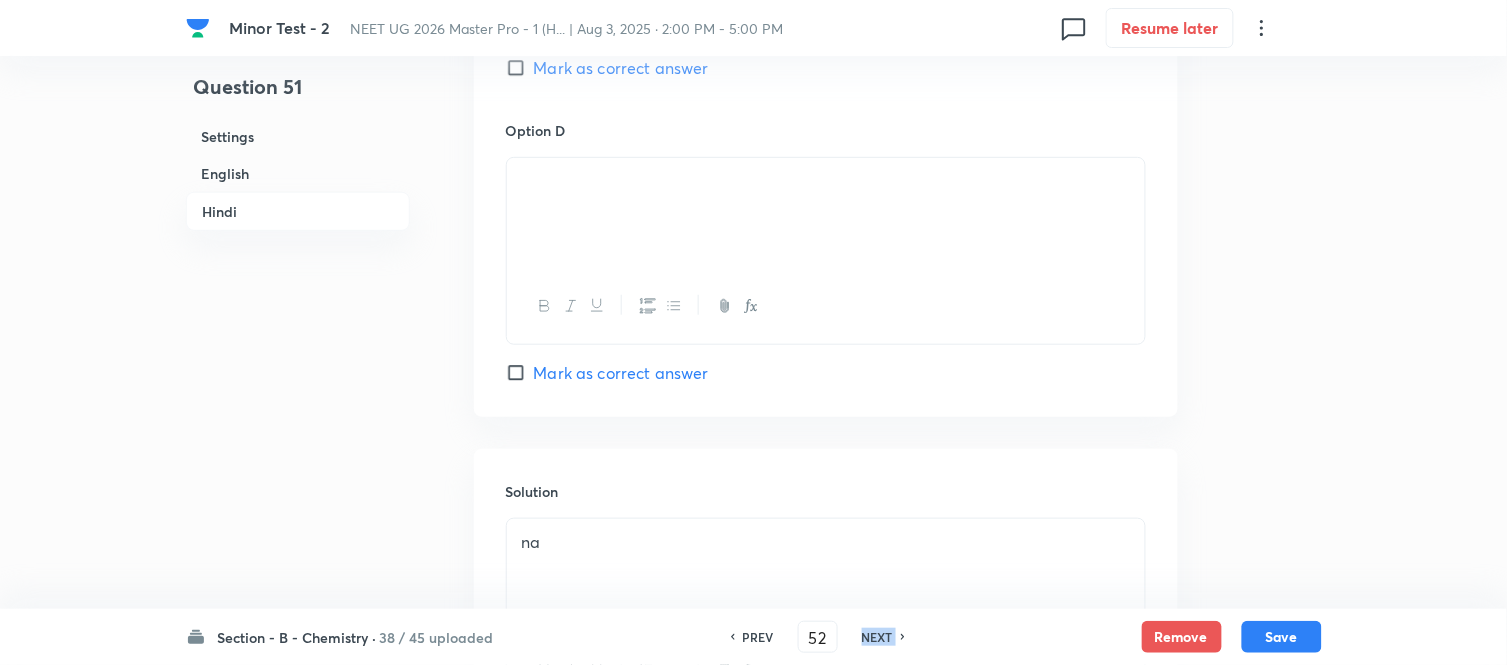 checkbox on "true" 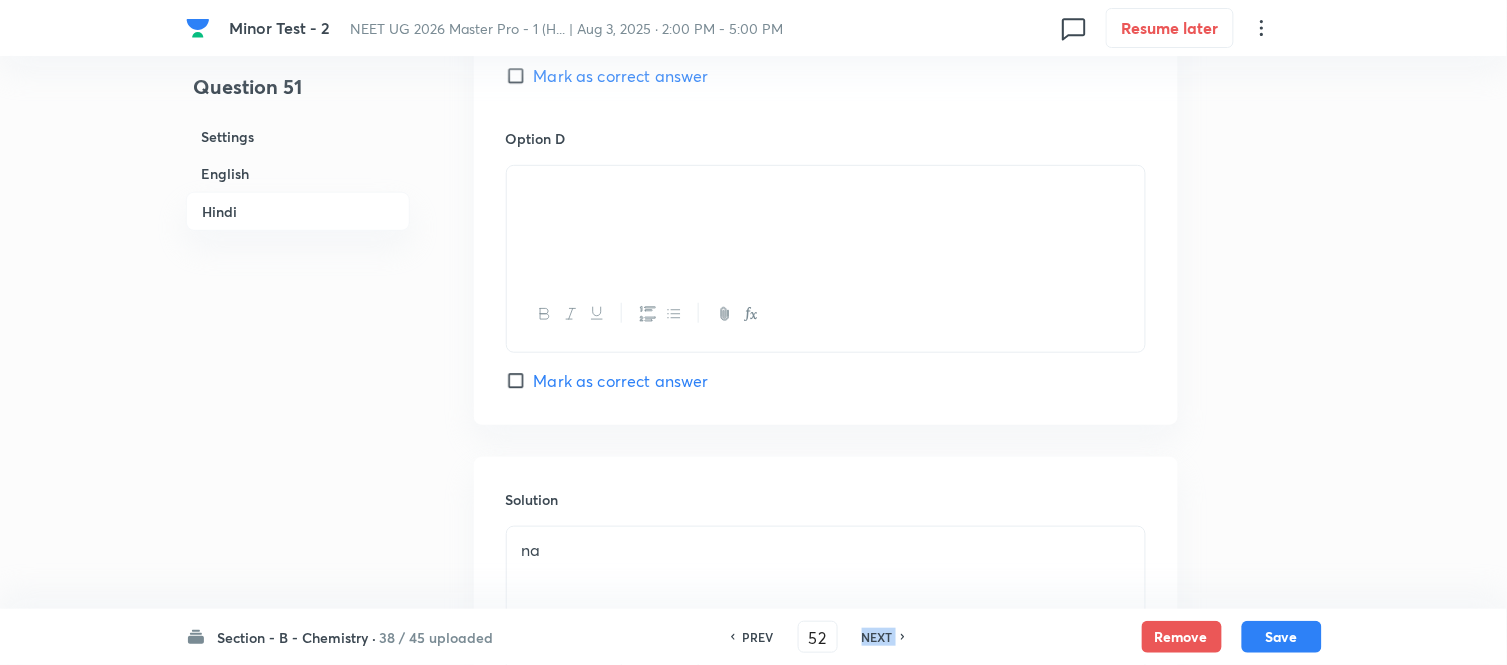 click on "NEXT" at bounding box center [877, 637] 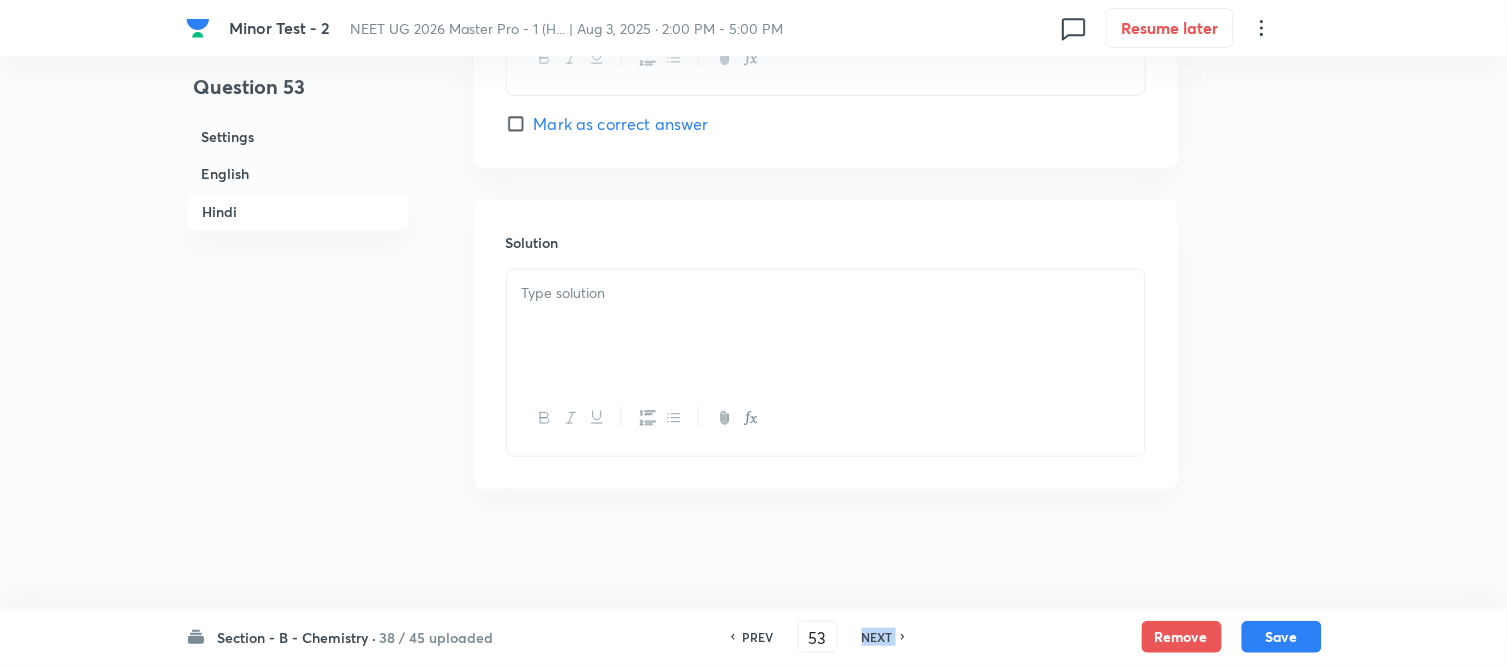 checkbox on "false" 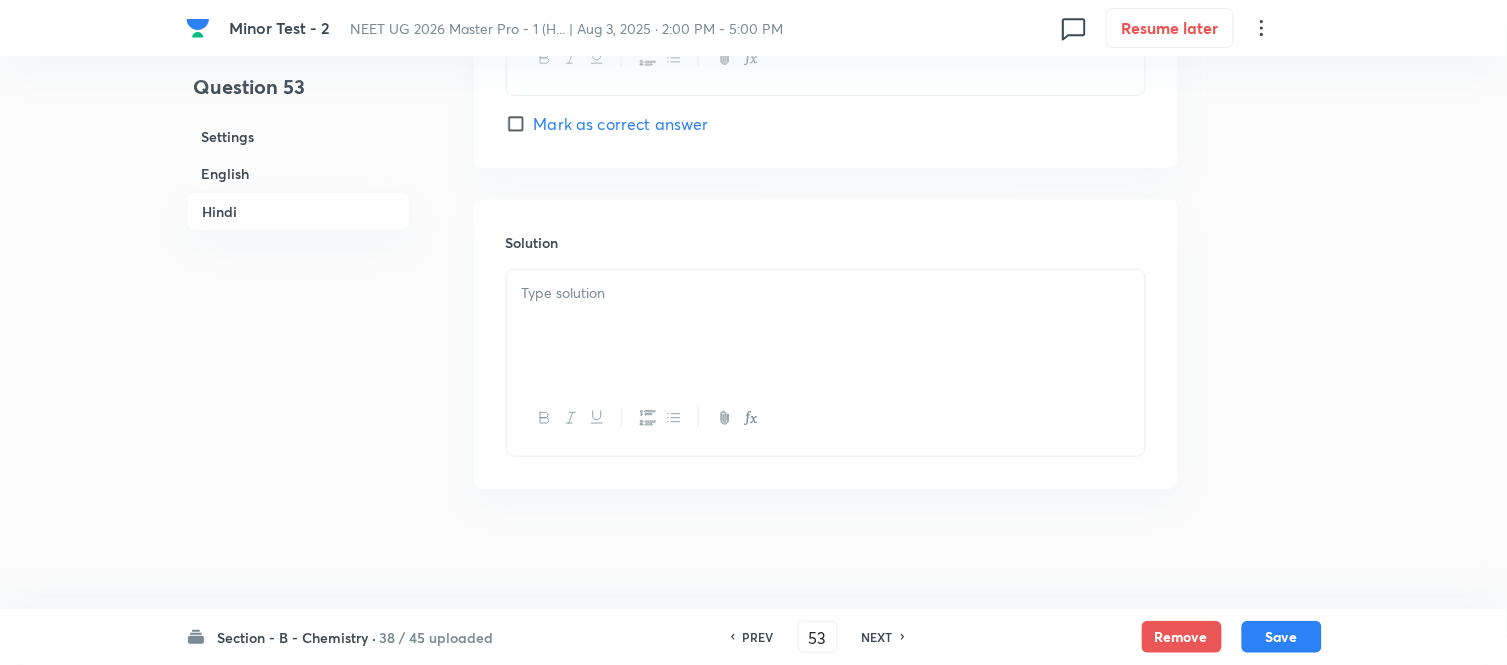 checkbox on "true" 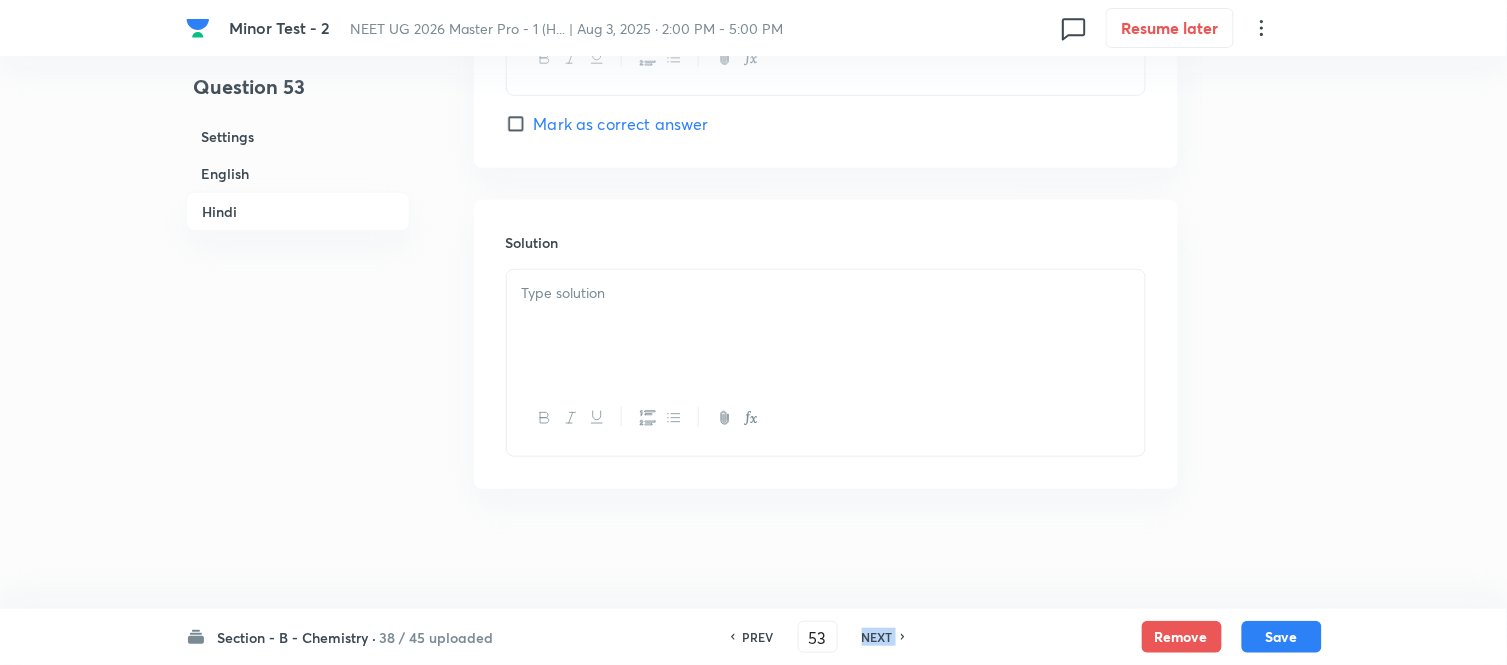 click on "NEXT" at bounding box center [877, 637] 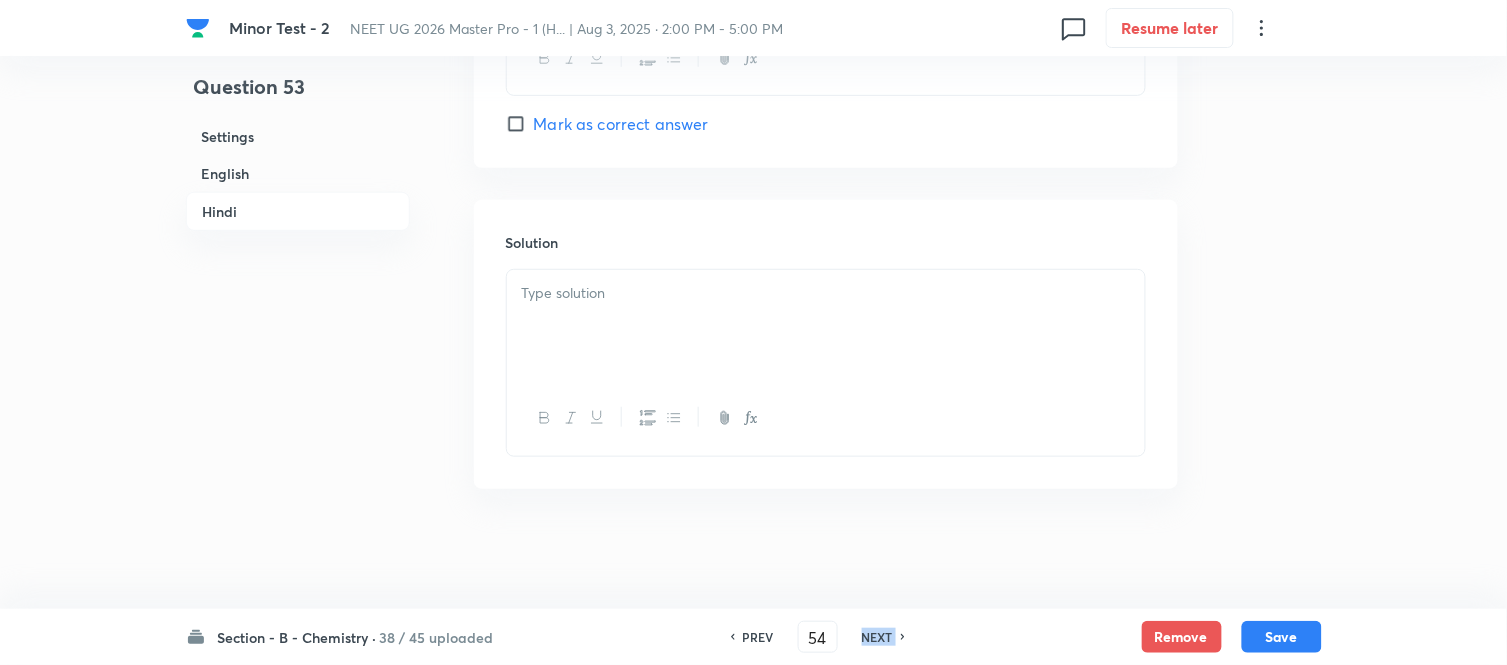 checkbox on "false" 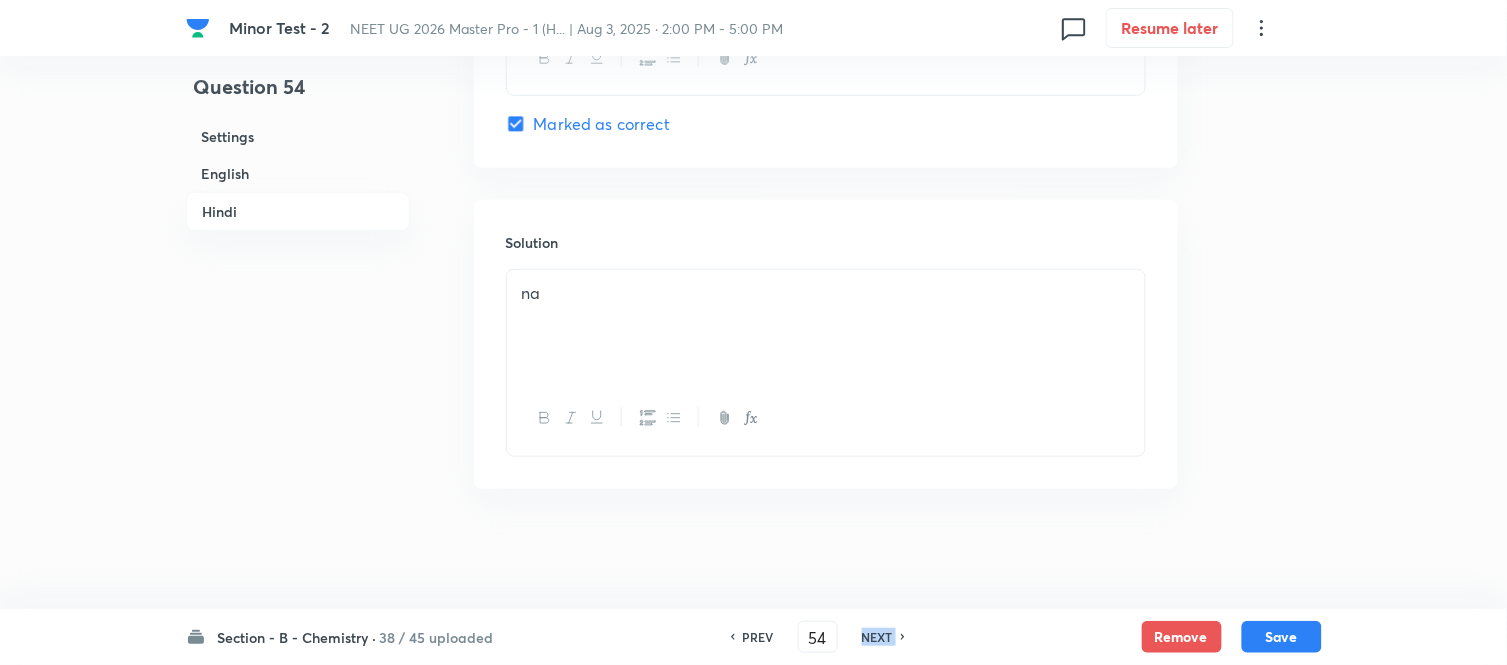 click on "NEXT" at bounding box center [877, 637] 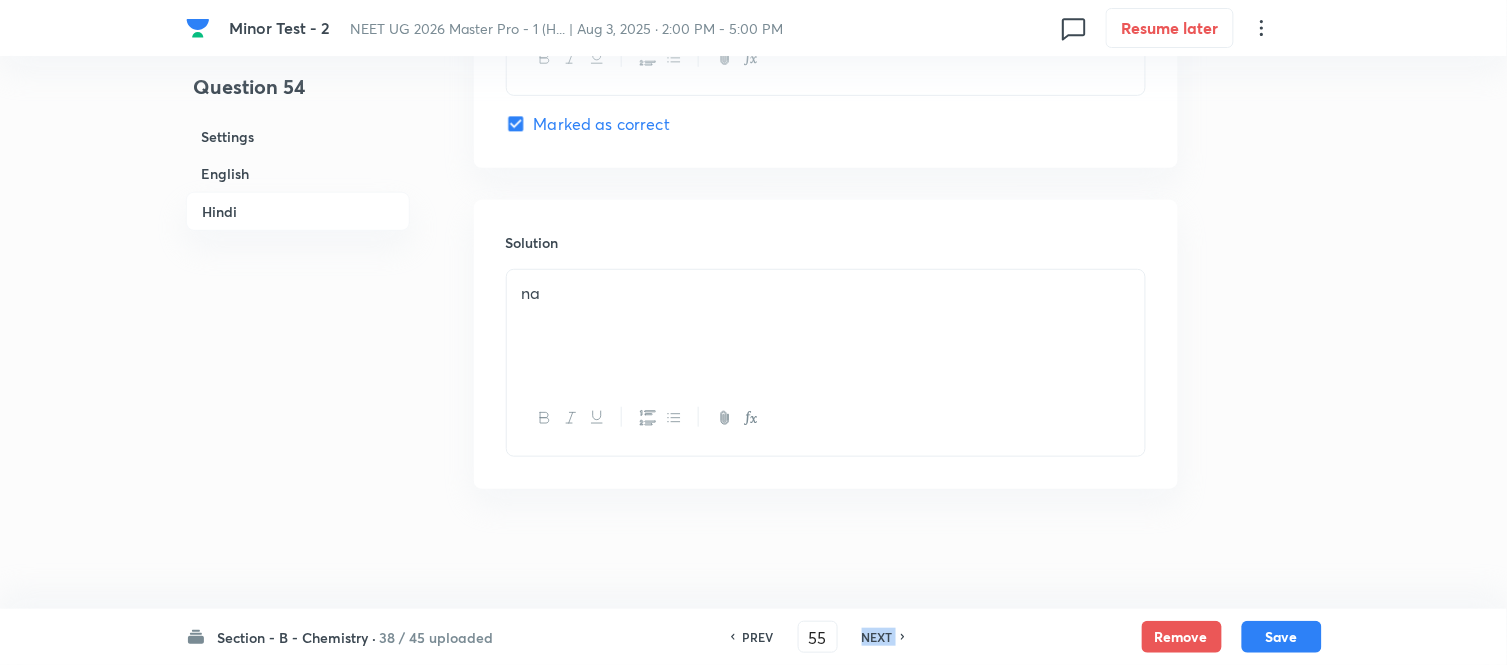 checkbox on "false" 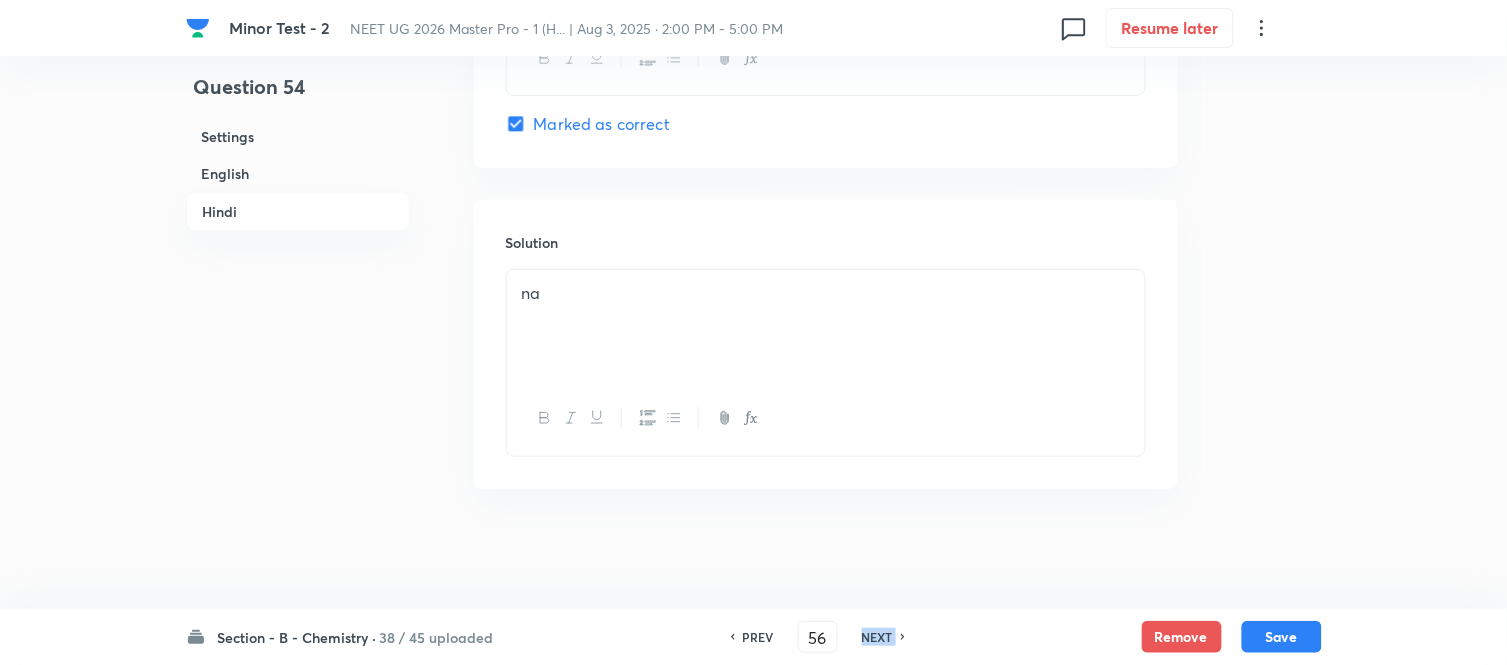 checkbox on "false" 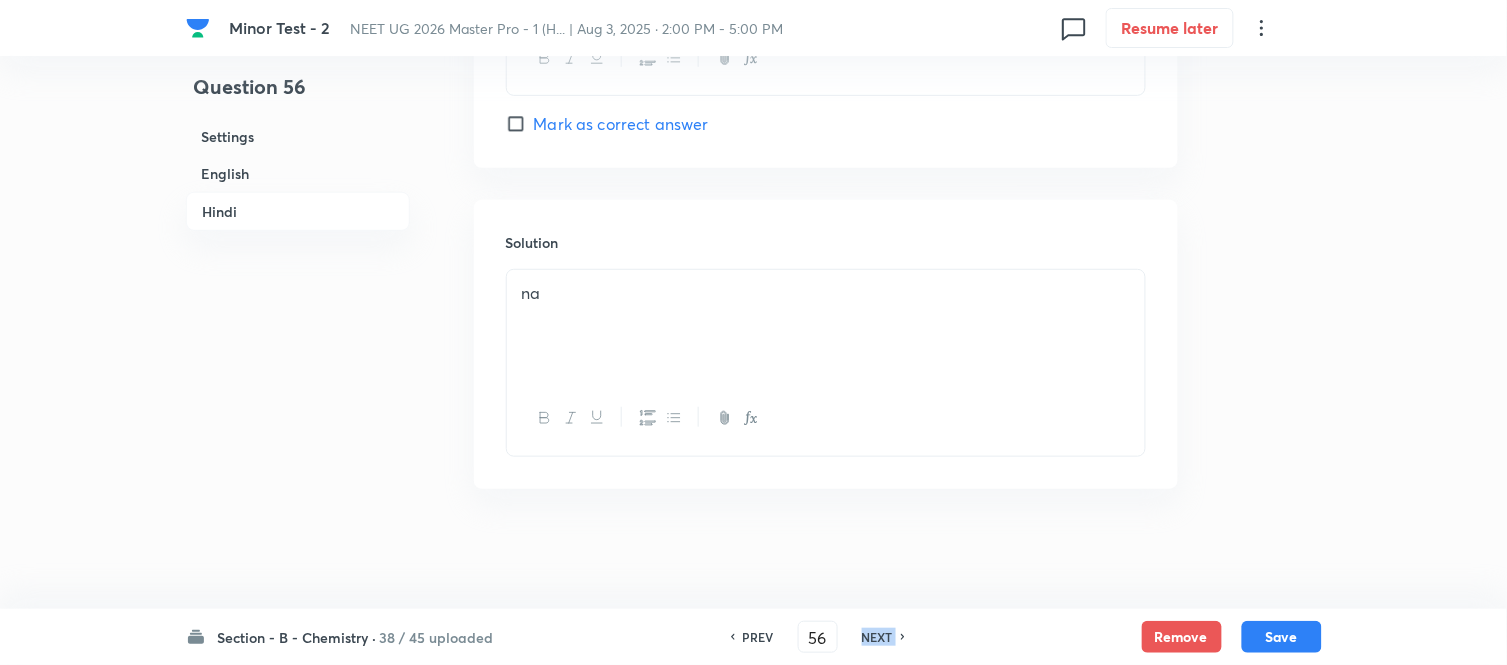checkbox on "true" 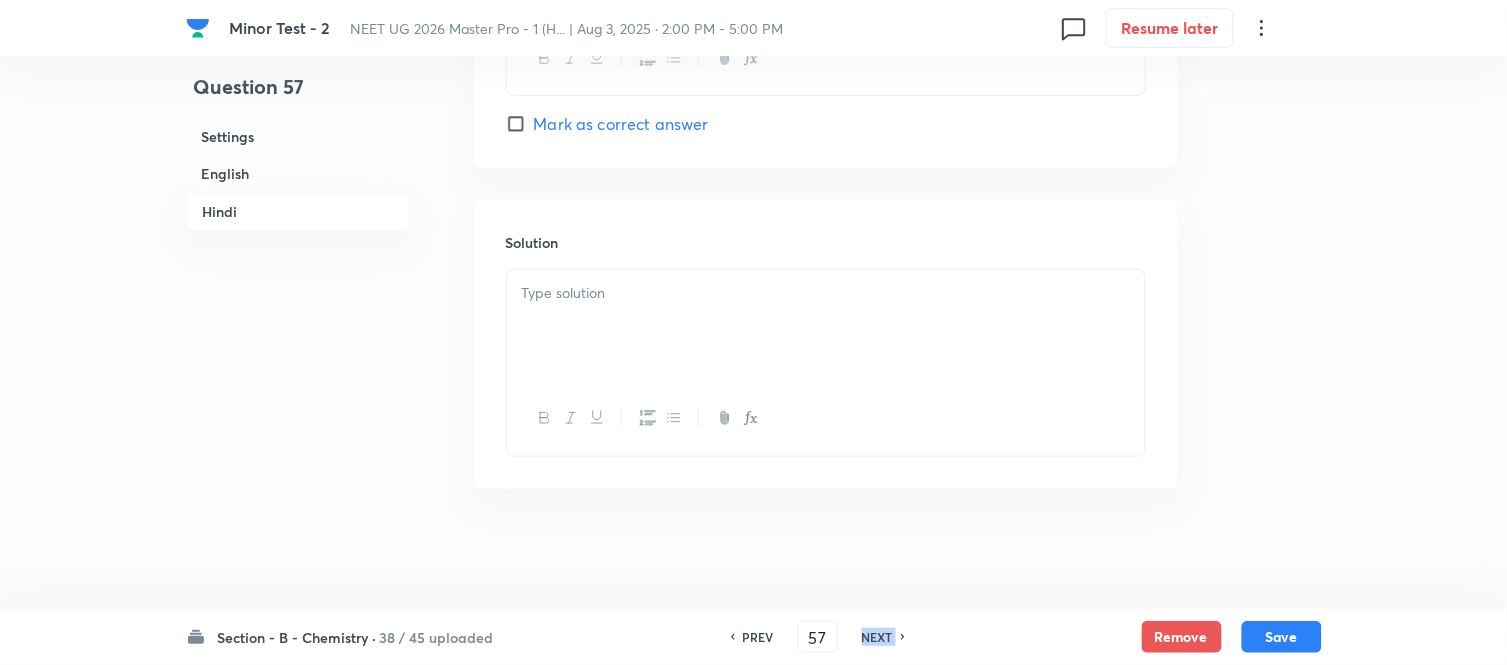 checkbox on "false" 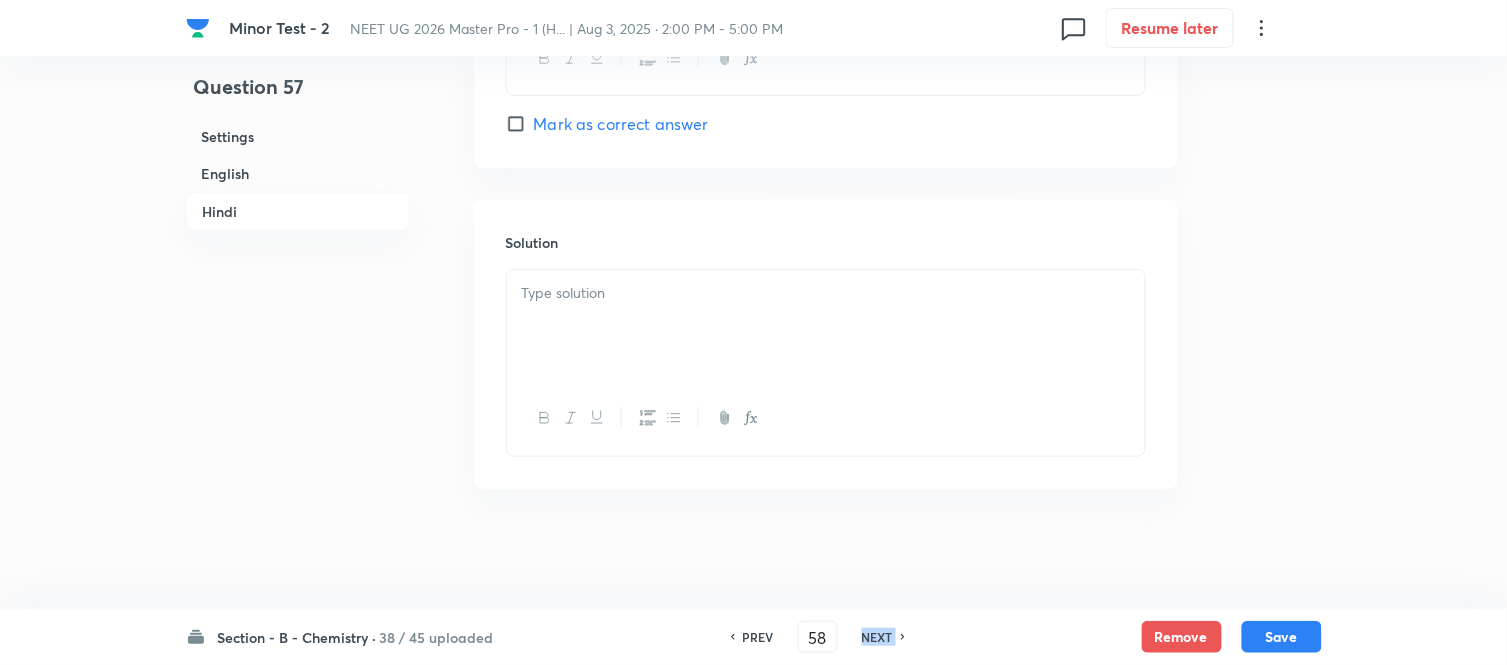 checkbox on "false" 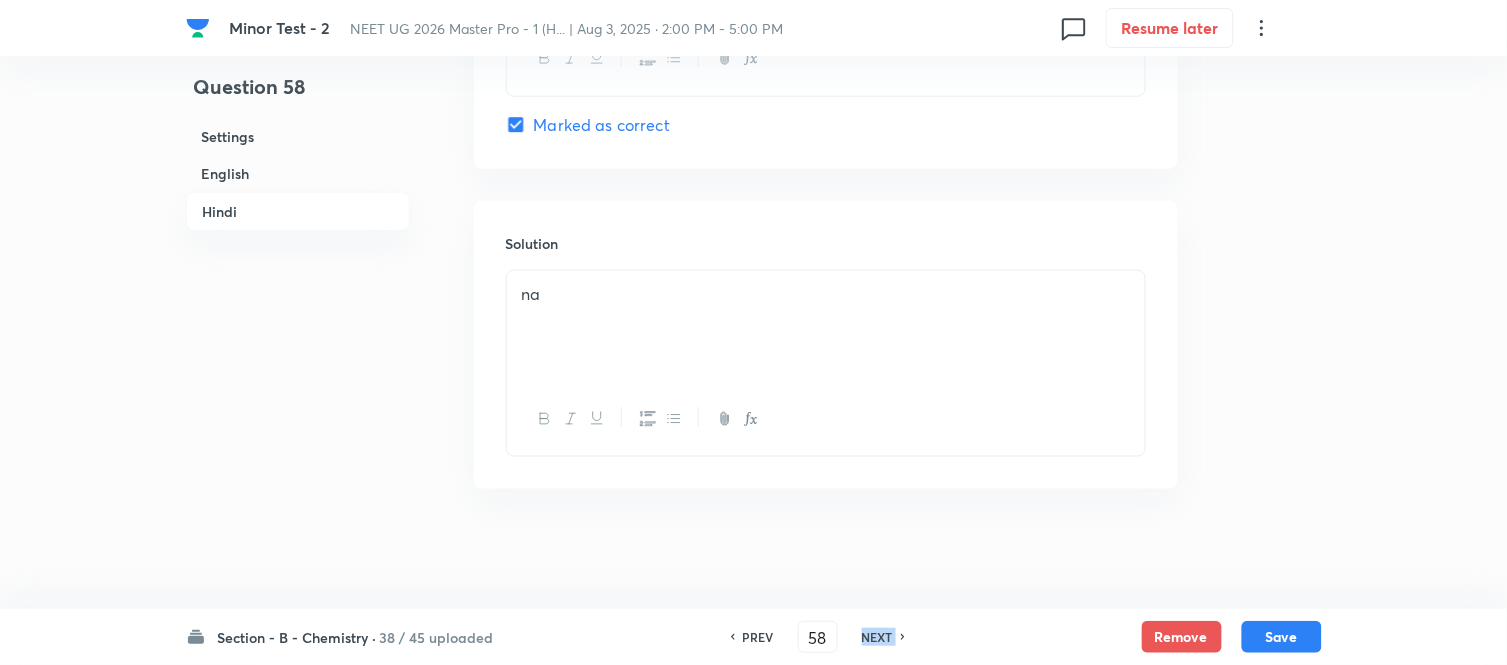click on "NEXT" at bounding box center (877, 637) 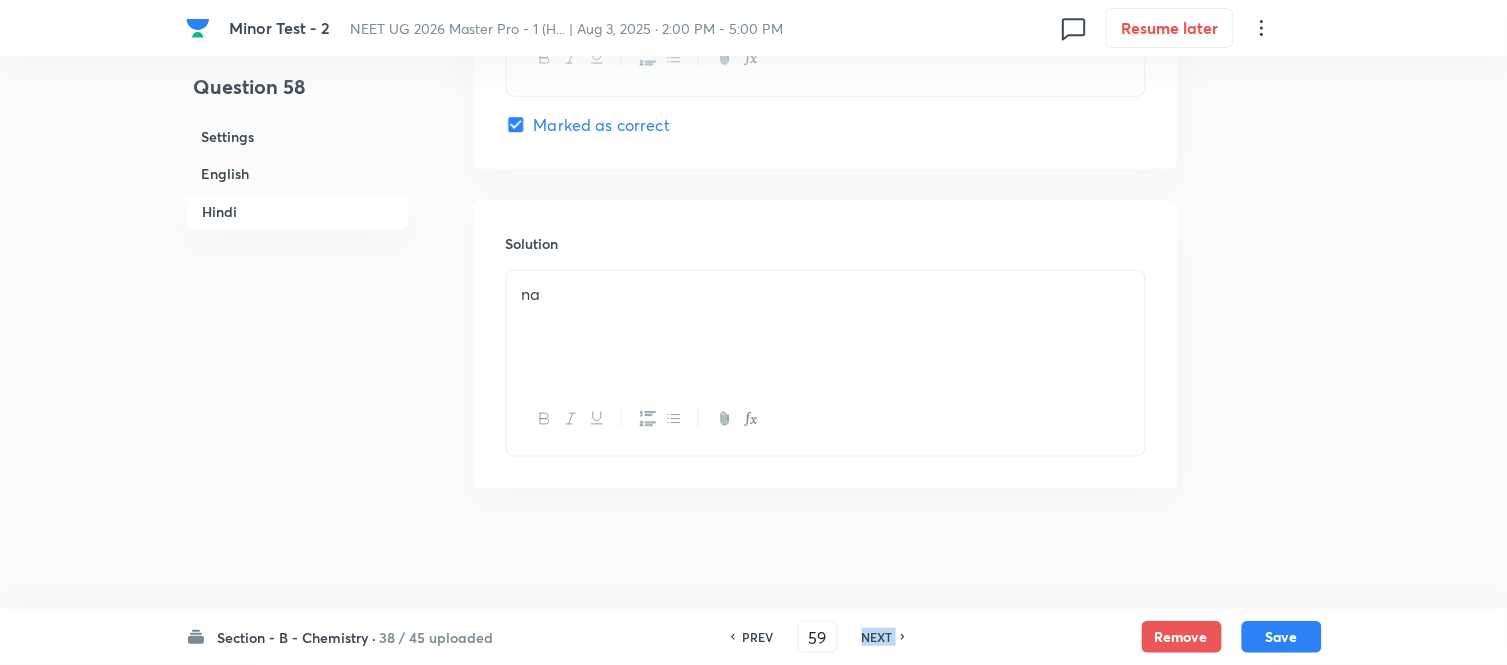 checkbox on "false" 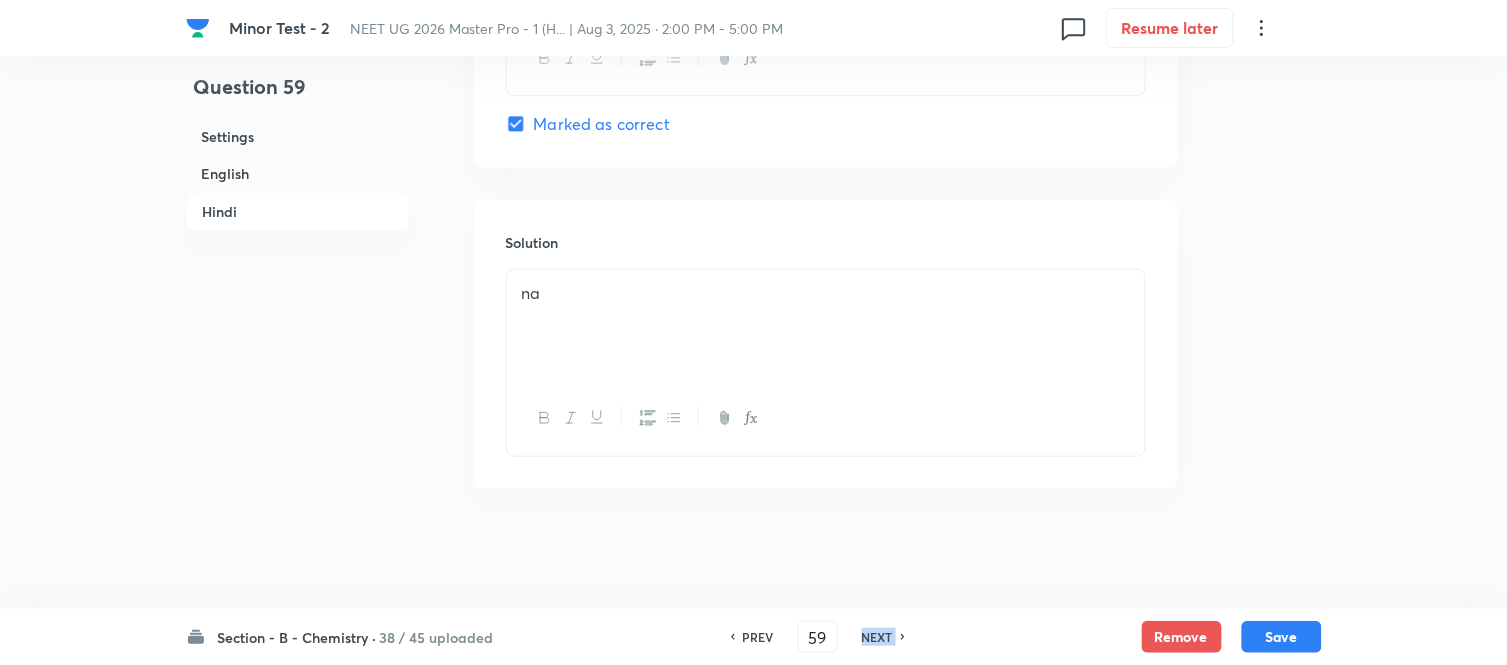 click on "NEXT" at bounding box center (877, 637) 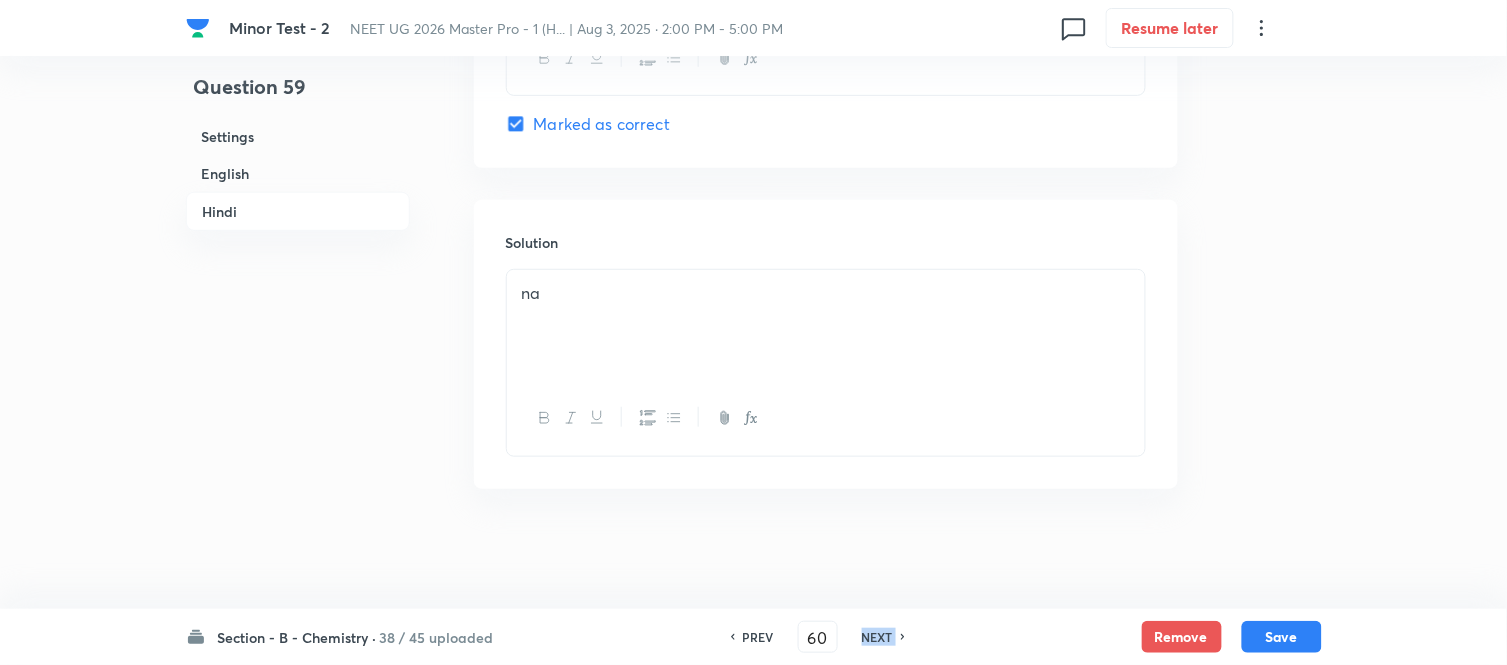 checkbox on "false" 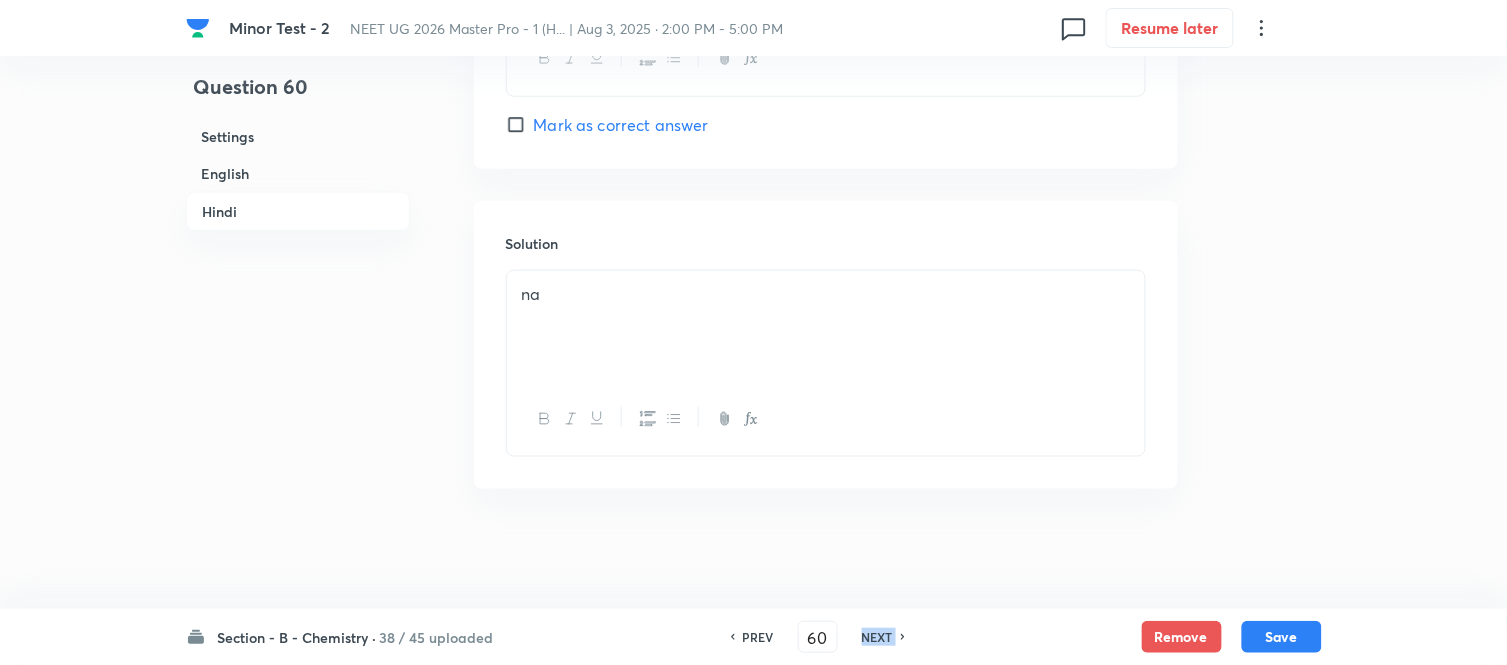 click on "NEXT" at bounding box center (877, 637) 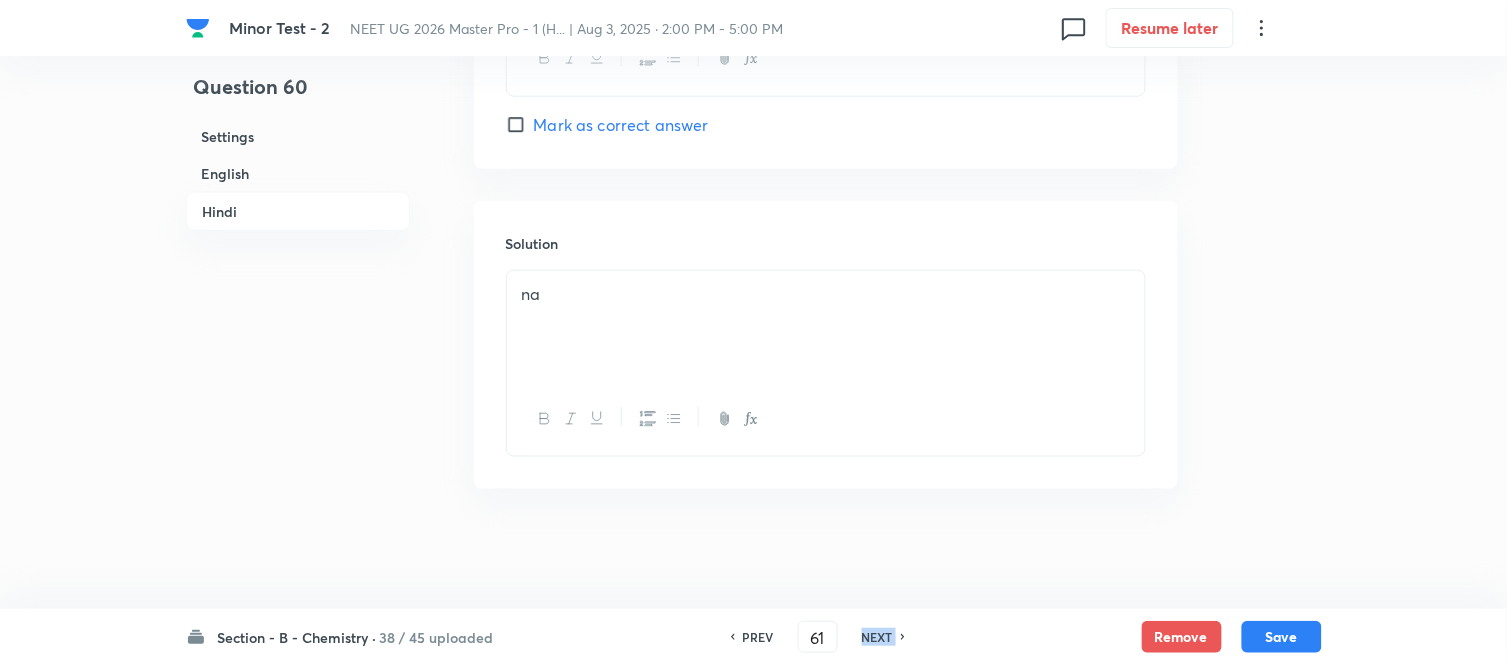 checkbox on "false" 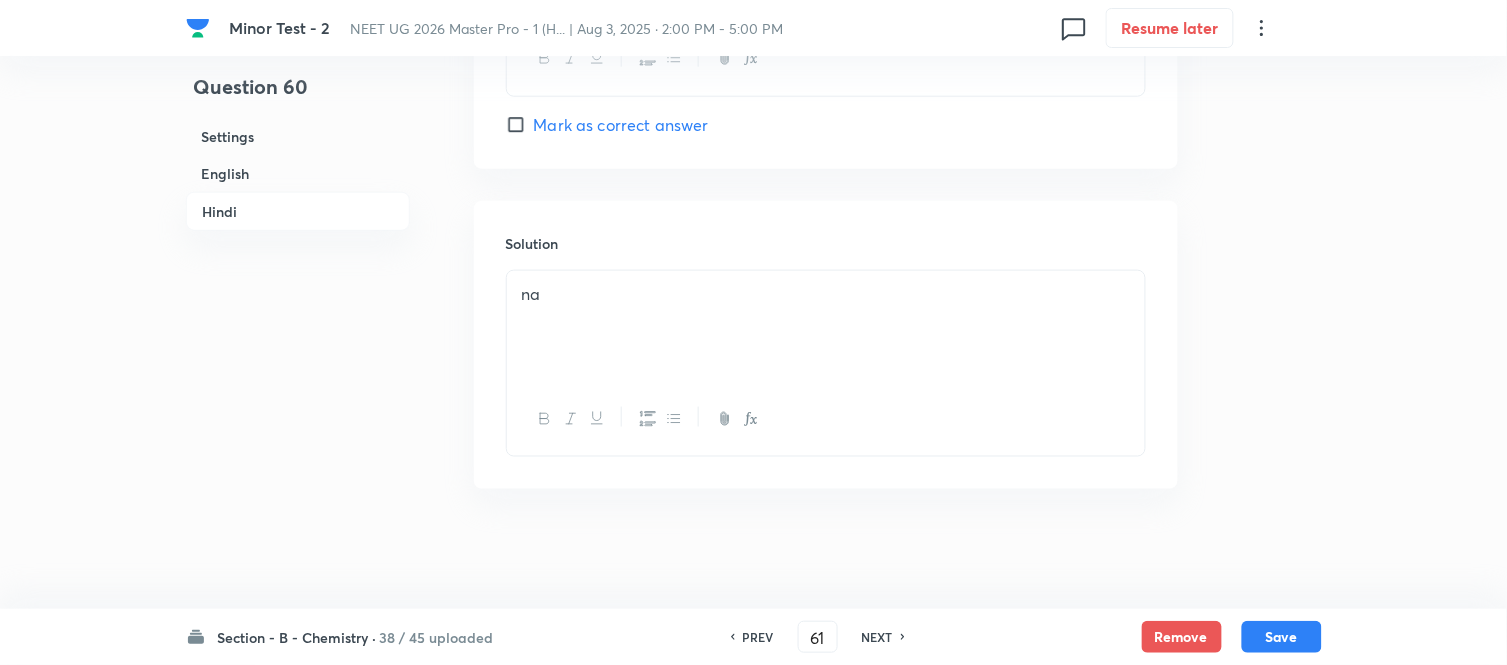 scroll, scrollTop: 4075, scrollLeft: 0, axis: vertical 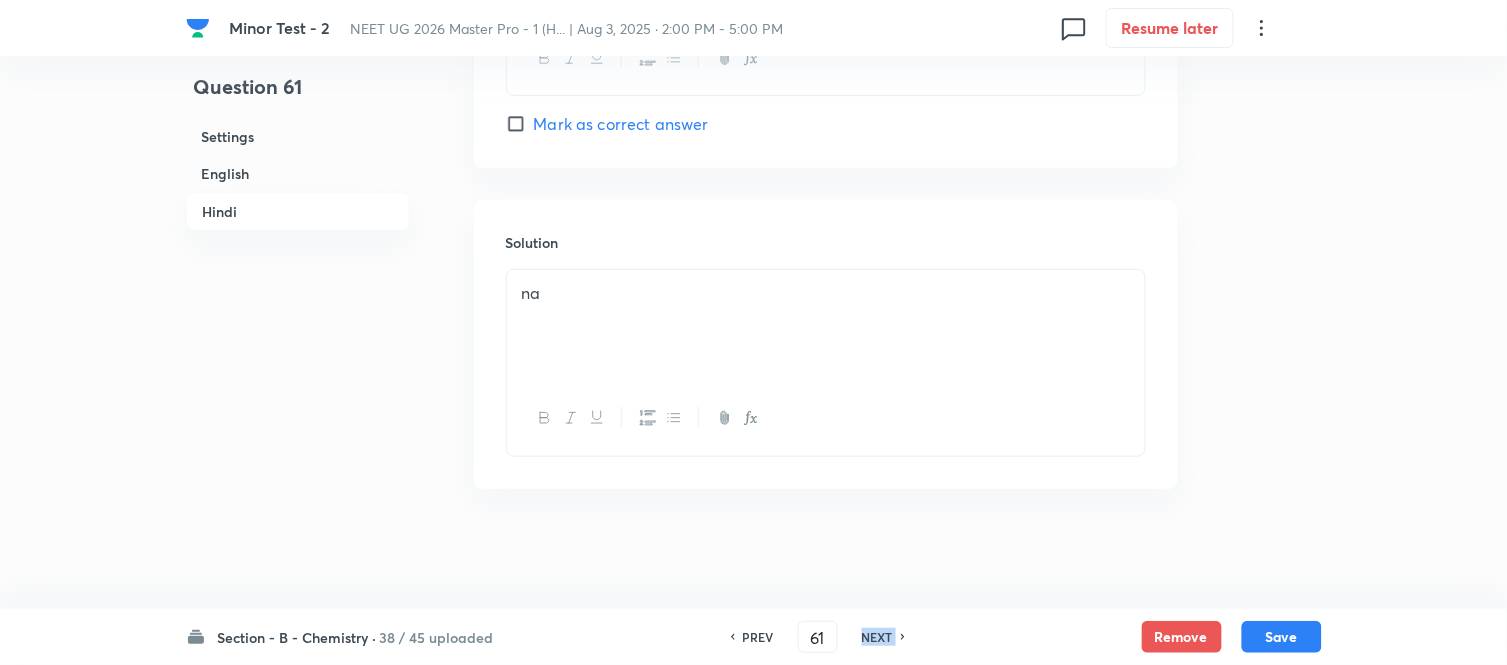 click on "NEXT" at bounding box center [877, 637] 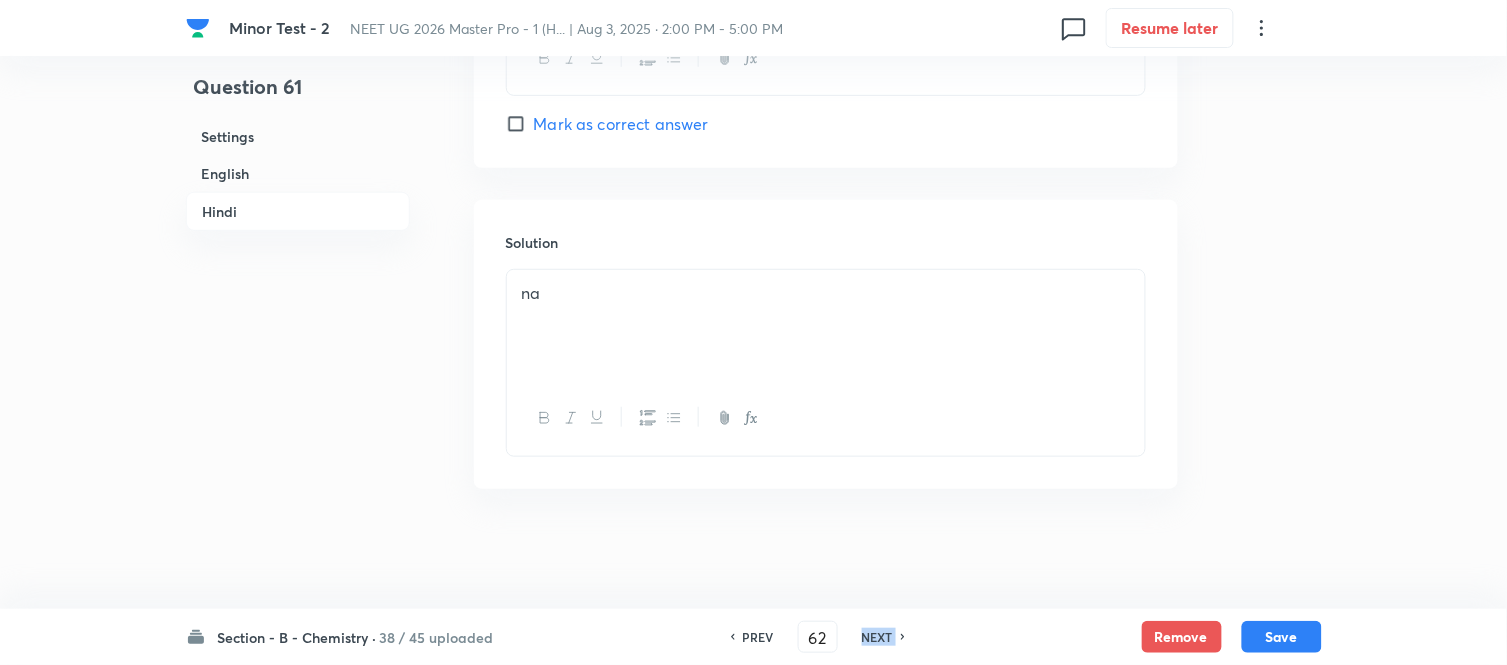 checkbox on "false" 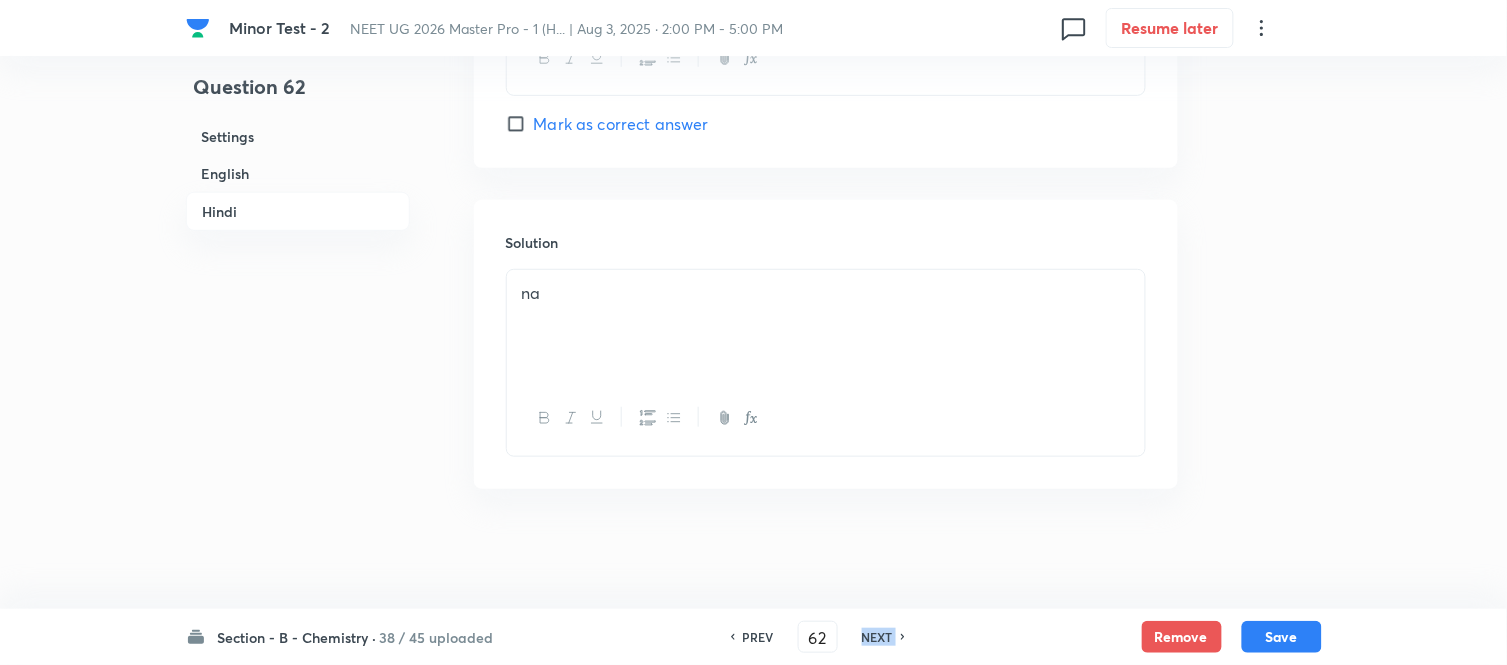 click on "NEXT" at bounding box center (877, 637) 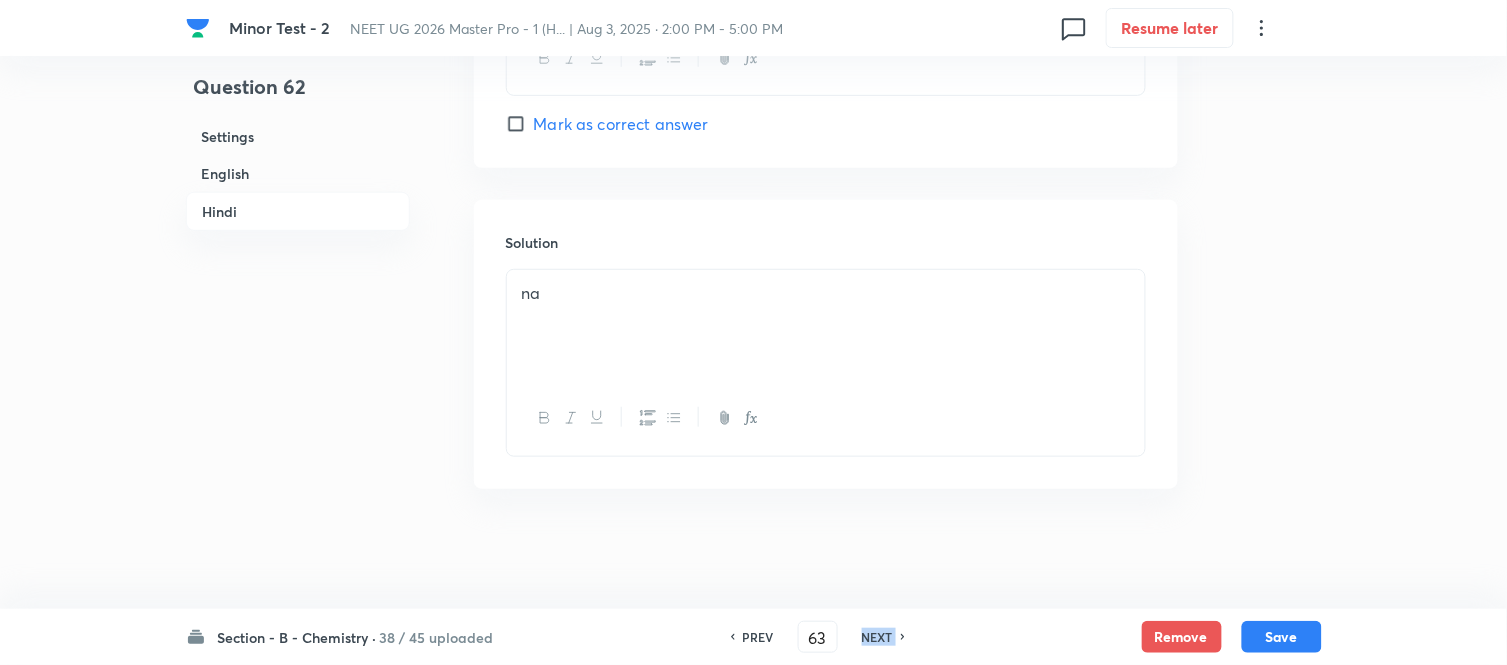 checkbox on "false" 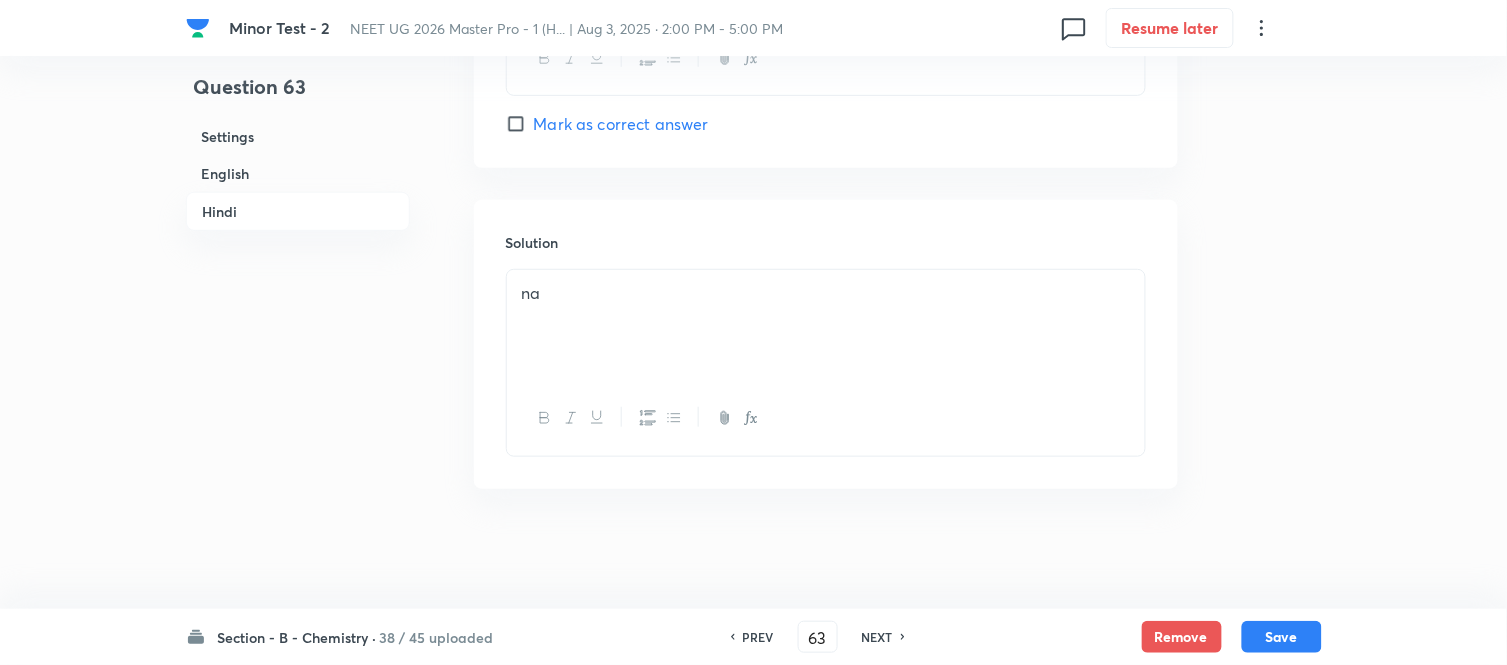 click on "NEXT" at bounding box center (877, 637) 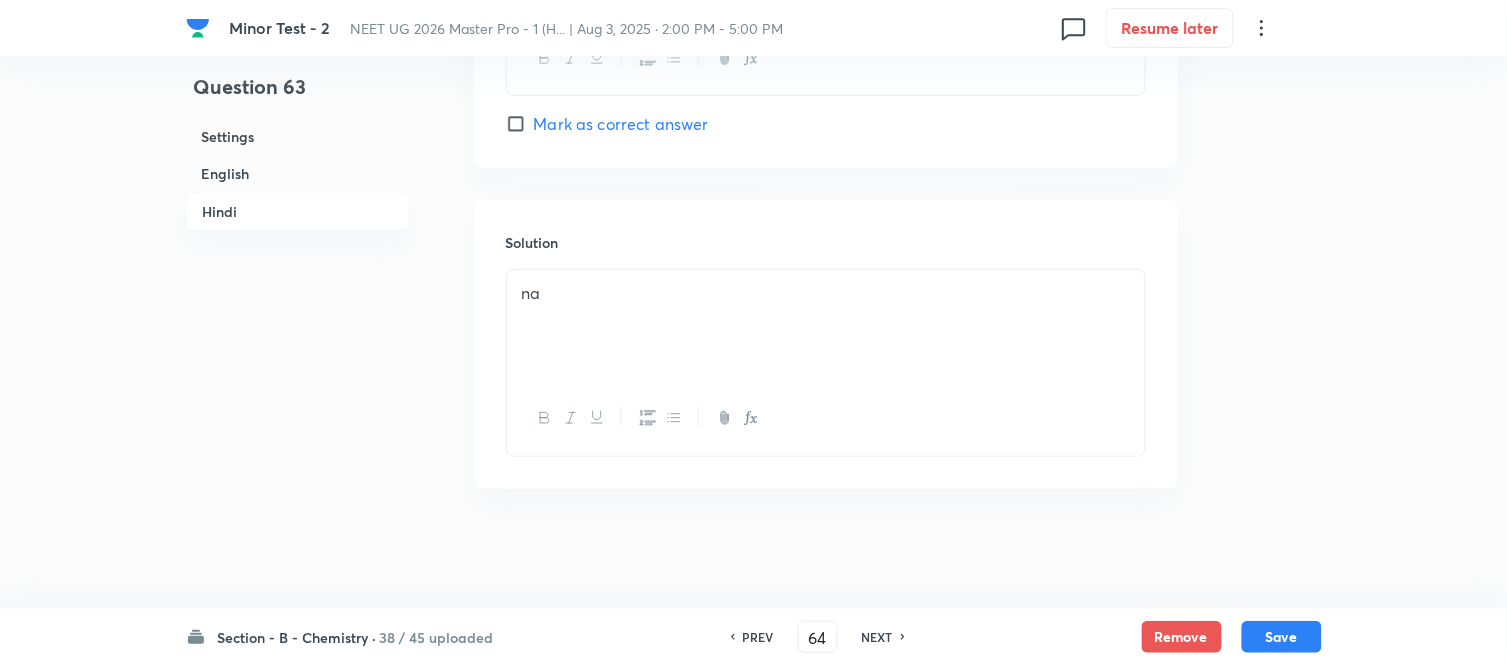 checkbox on "false" 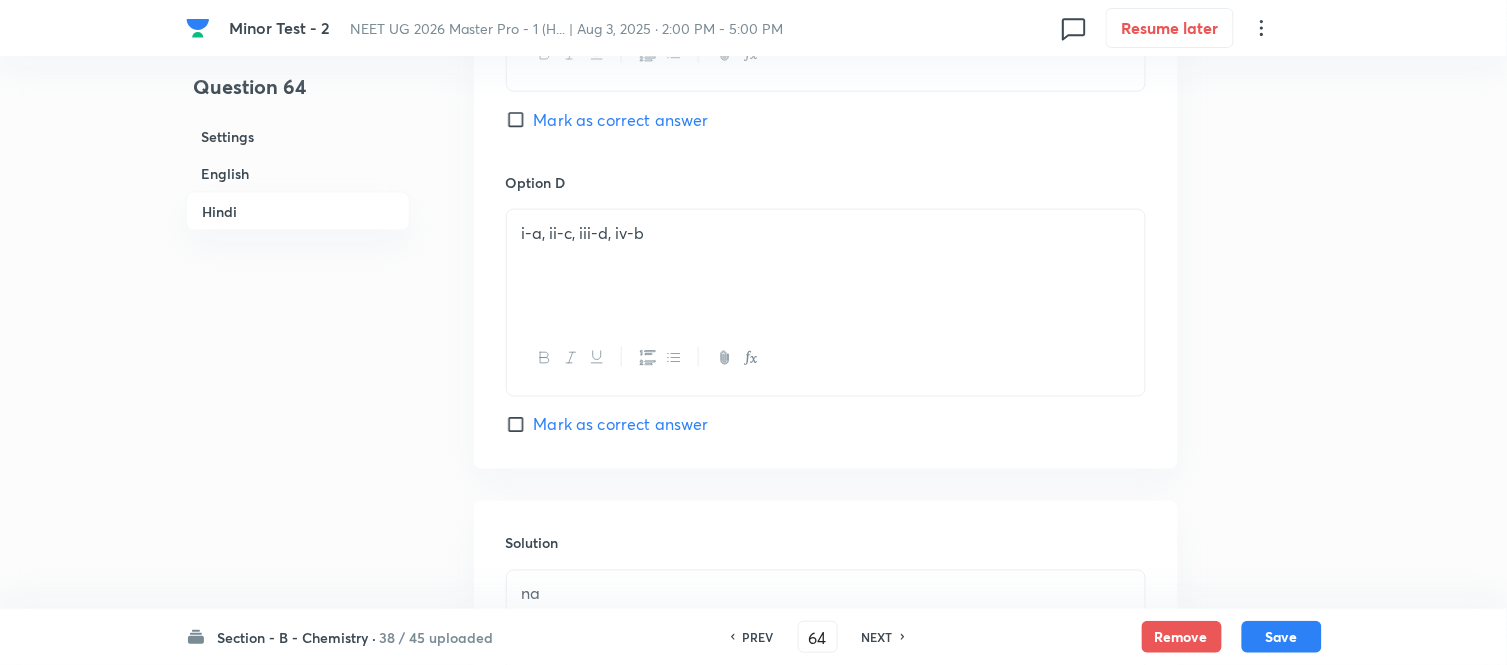 click on "NEXT" at bounding box center (877, 637) 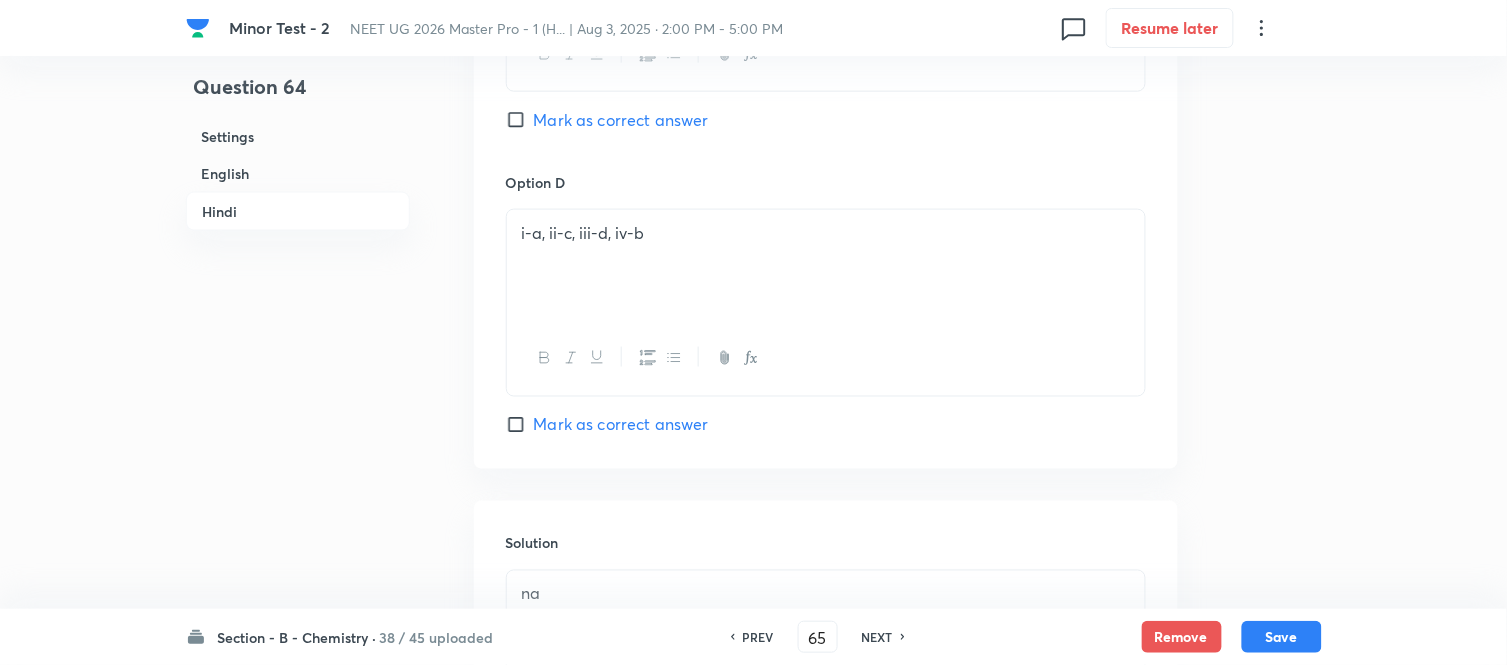 checkbox on "false" 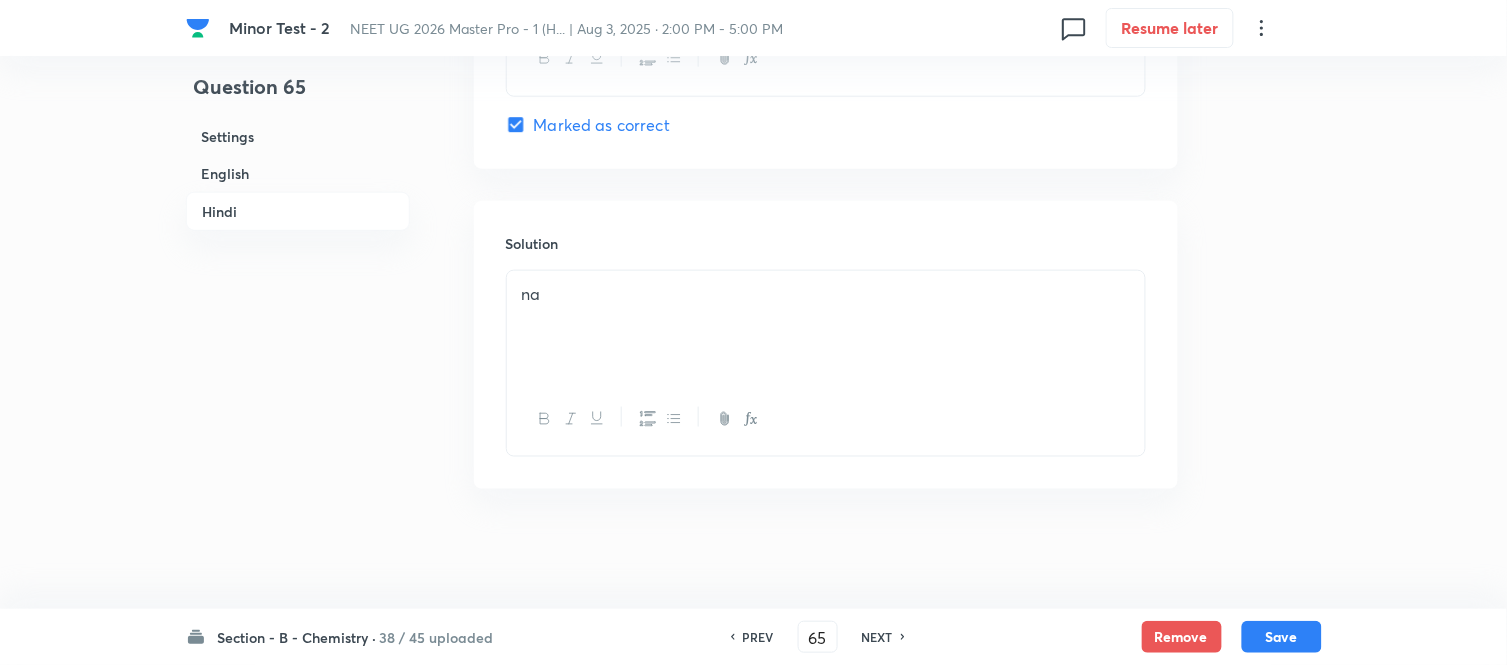 click on "NEXT" at bounding box center (877, 637) 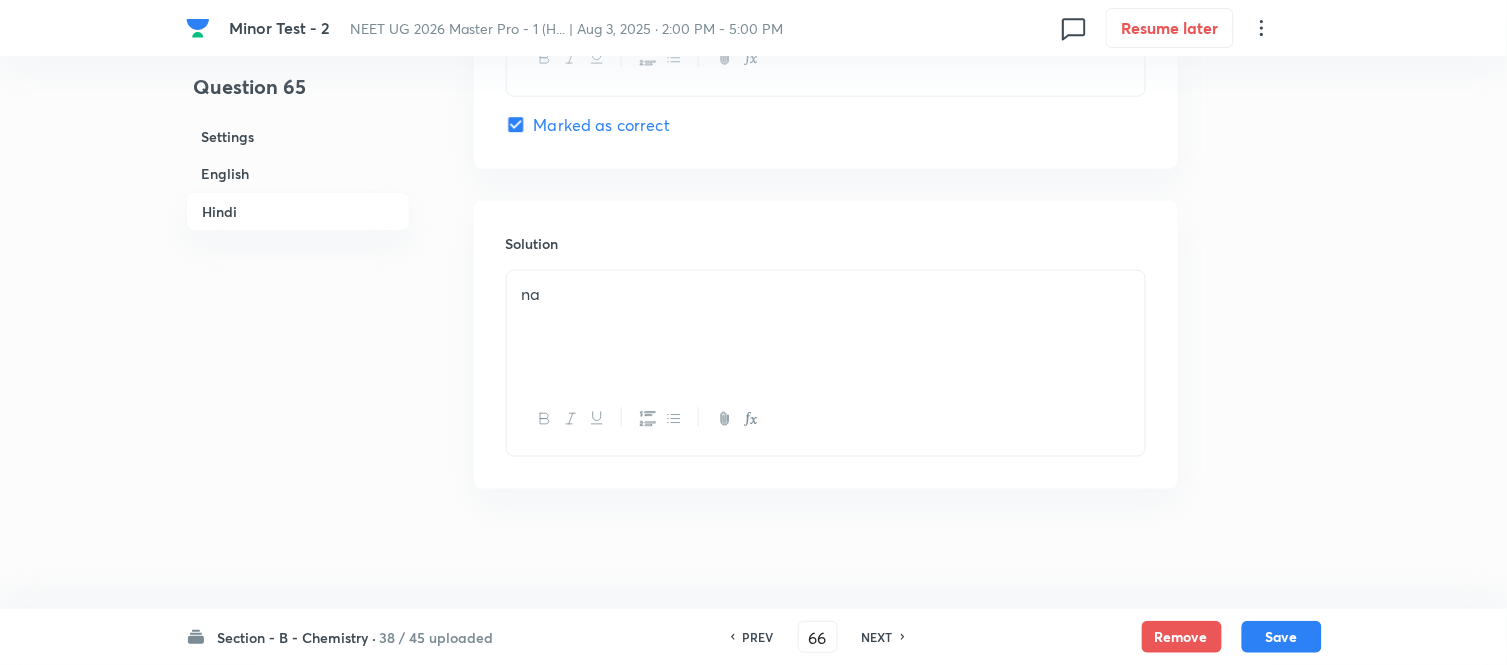 checkbox on "false" 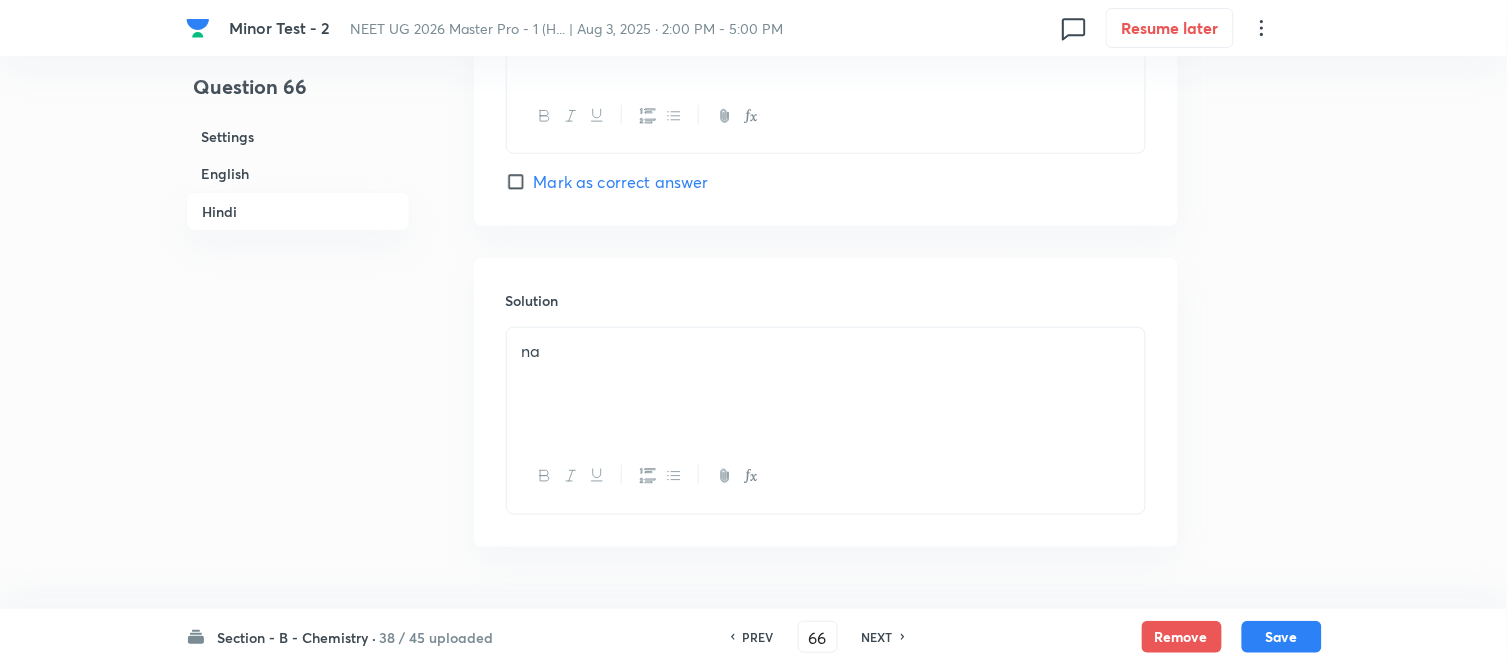 click on "NEXT" at bounding box center [877, 637] 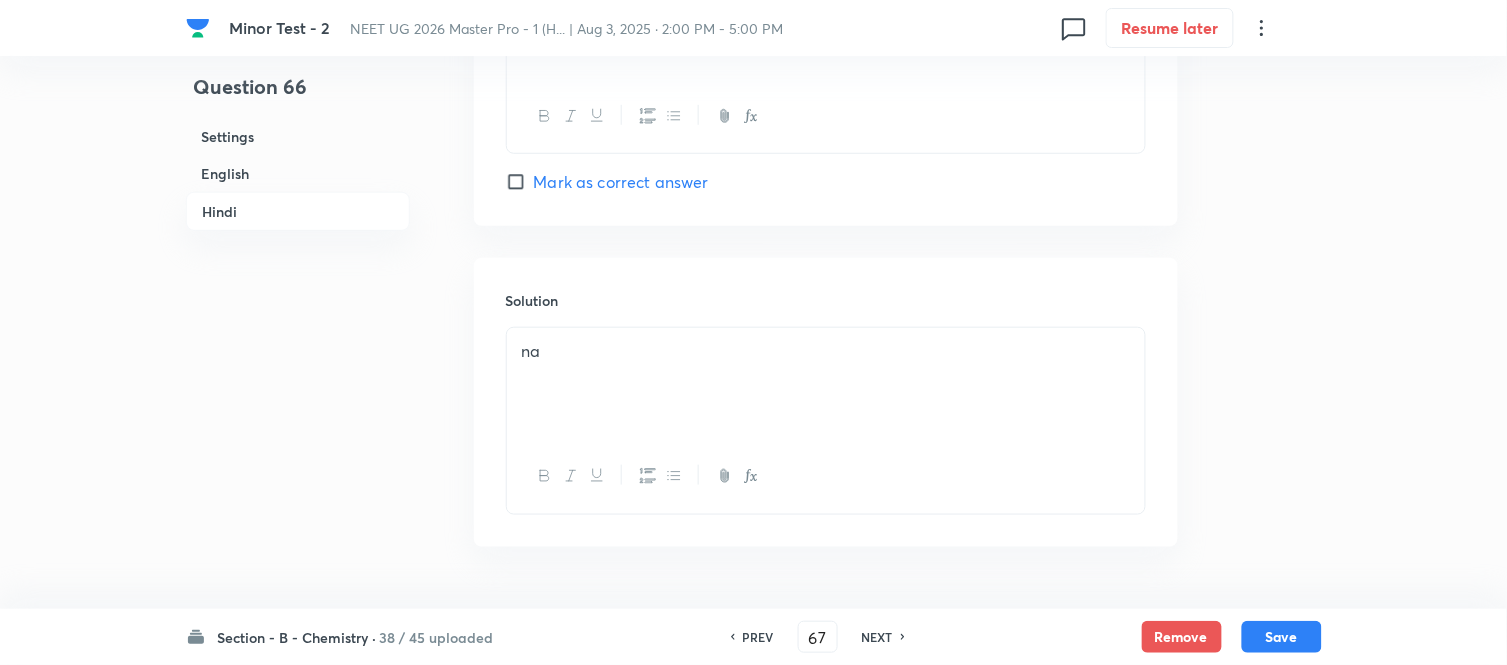 checkbox on "false" 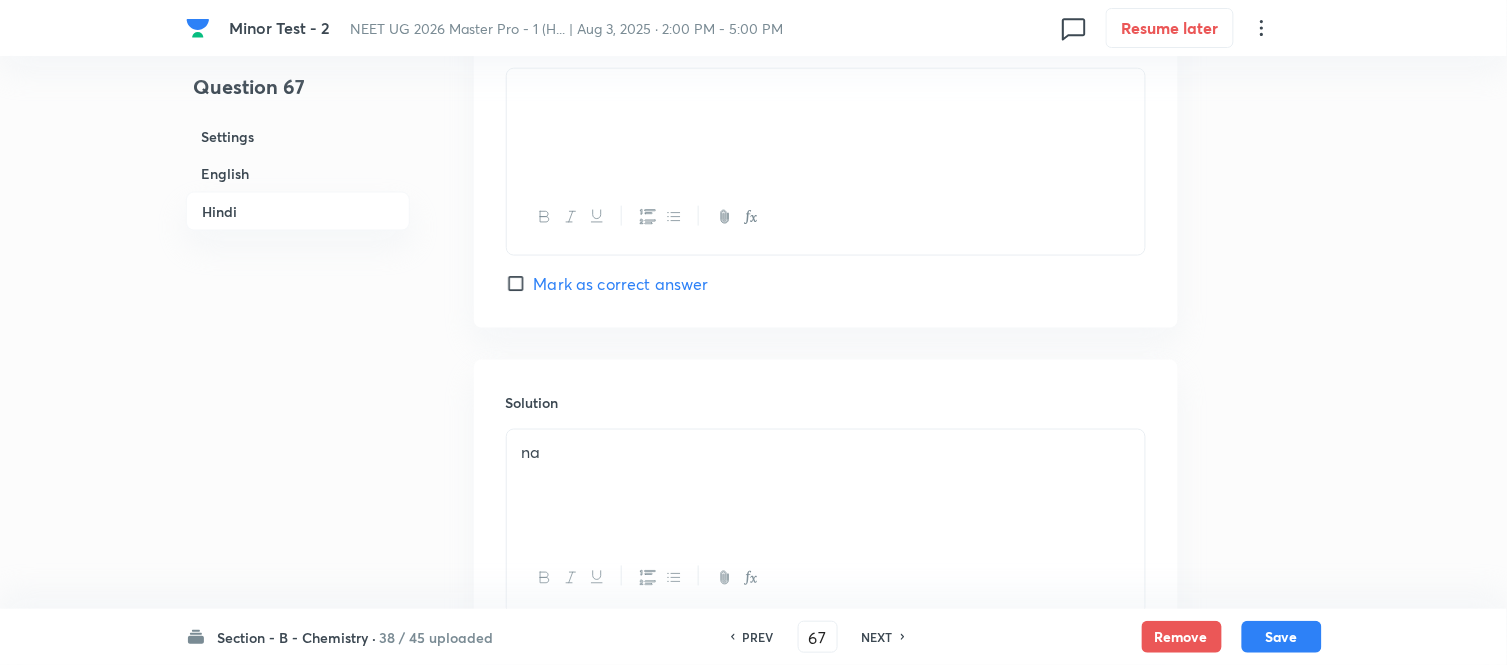 click on "NEXT" at bounding box center [877, 637] 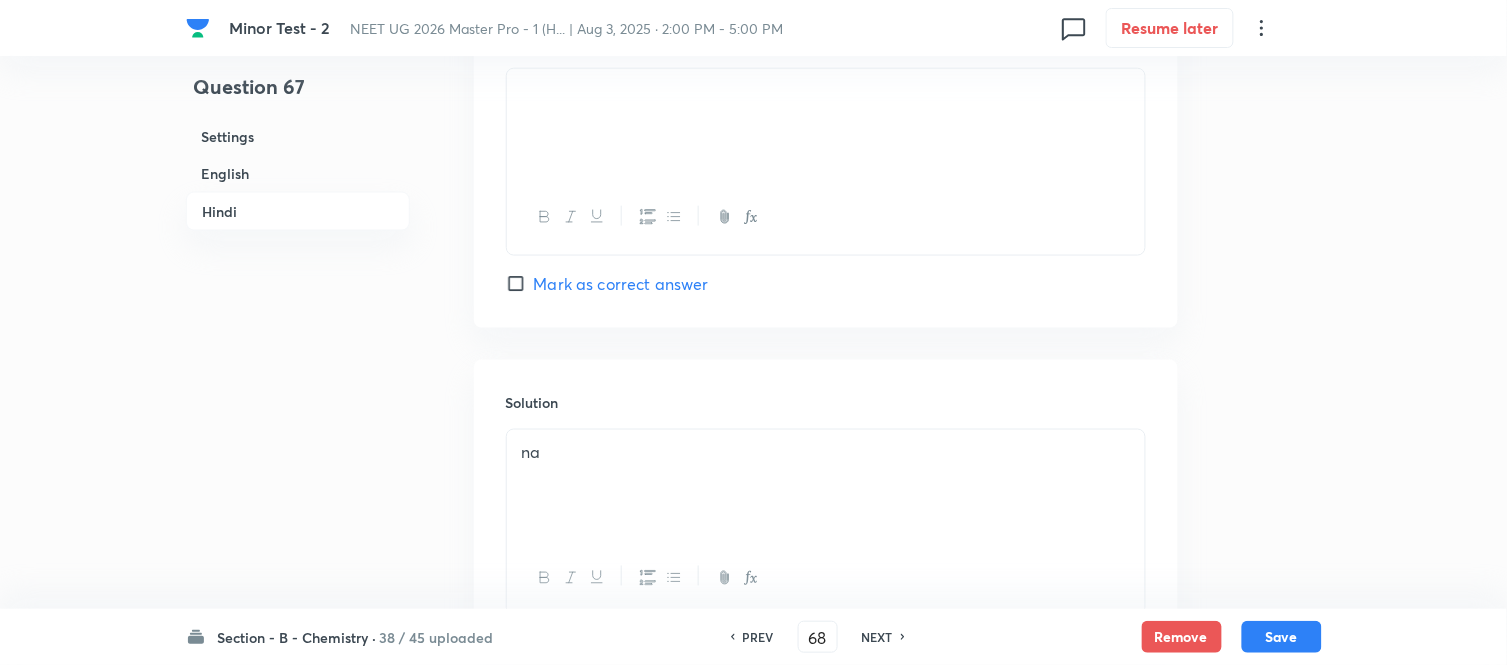 checkbox on "false" 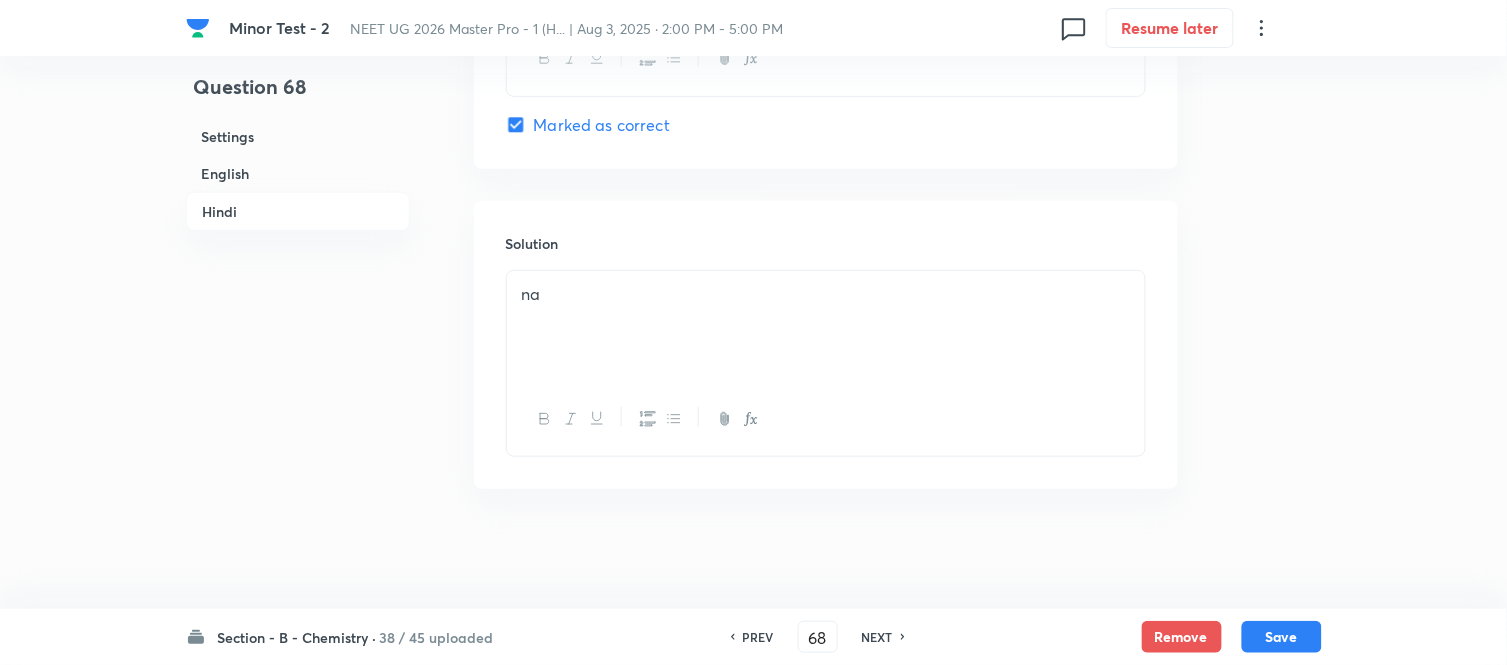 click on "NEXT" at bounding box center [877, 637] 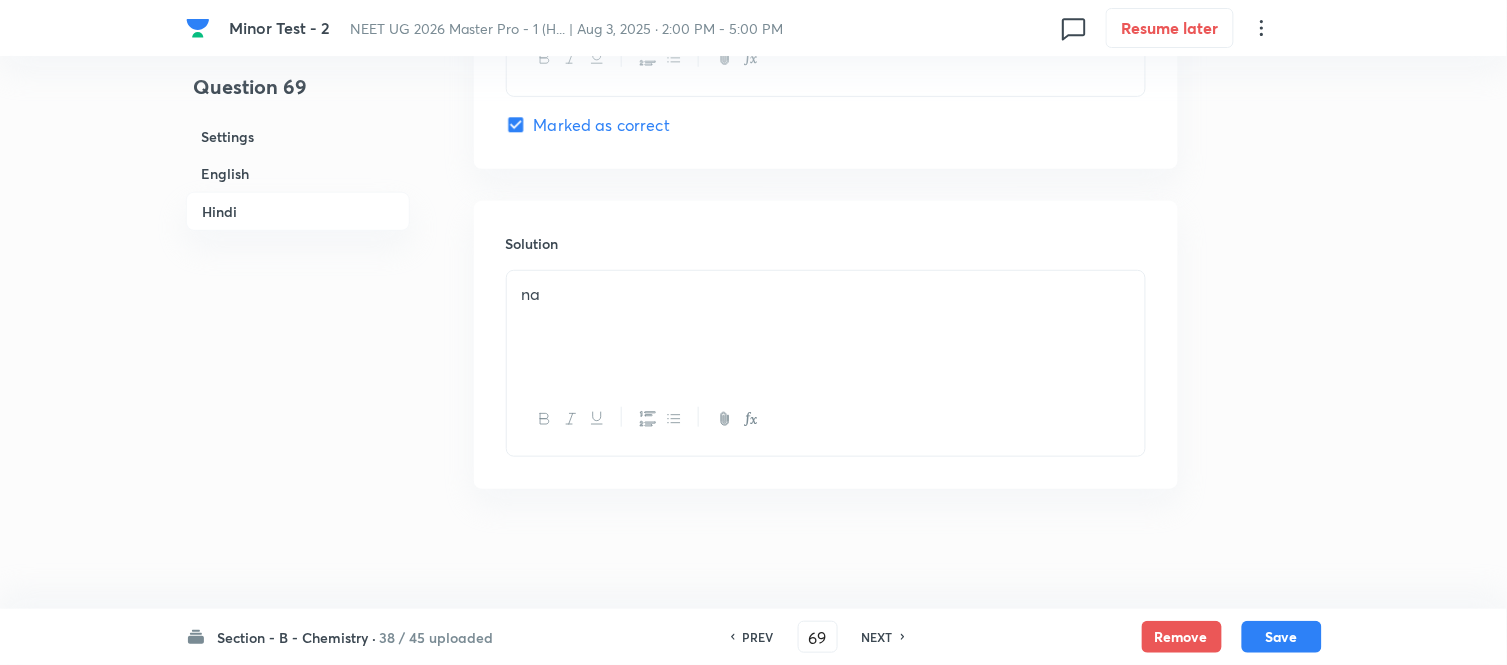 checkbox on "false" 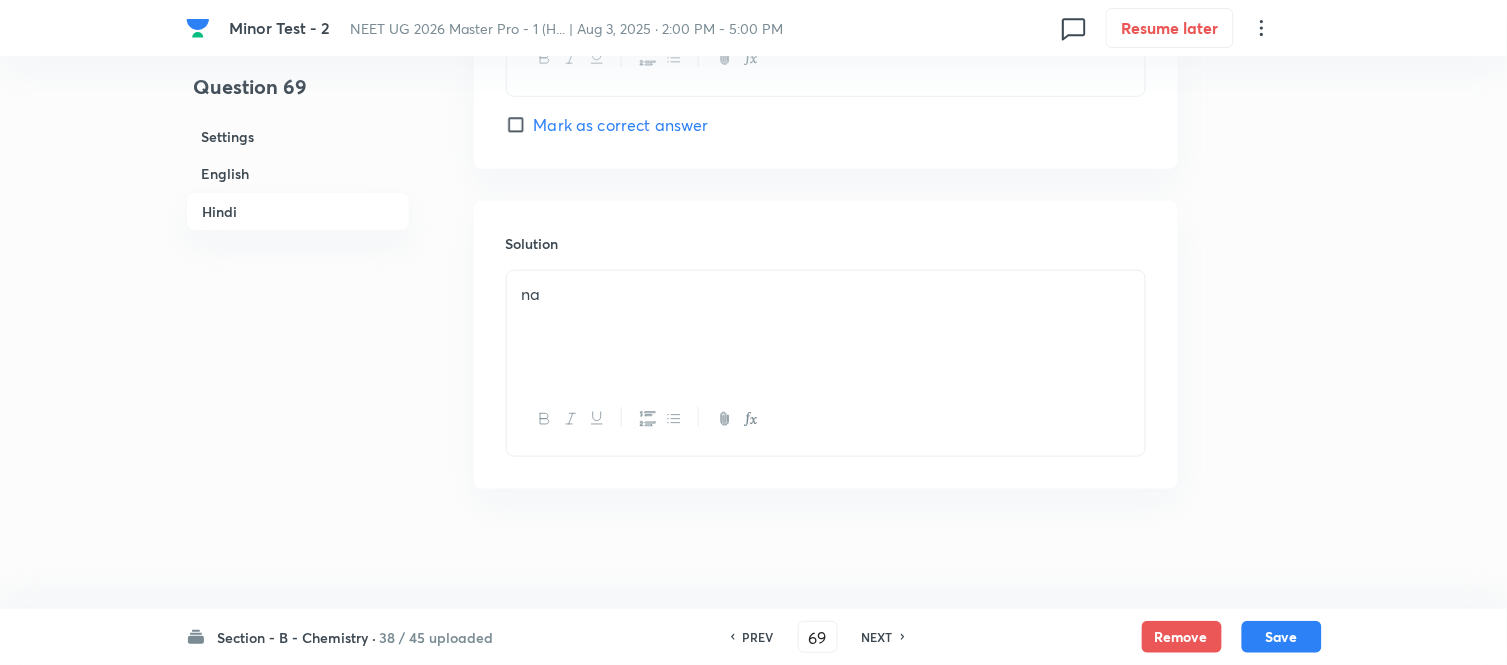 click on "NEXT" at bounding box center [877, 637] 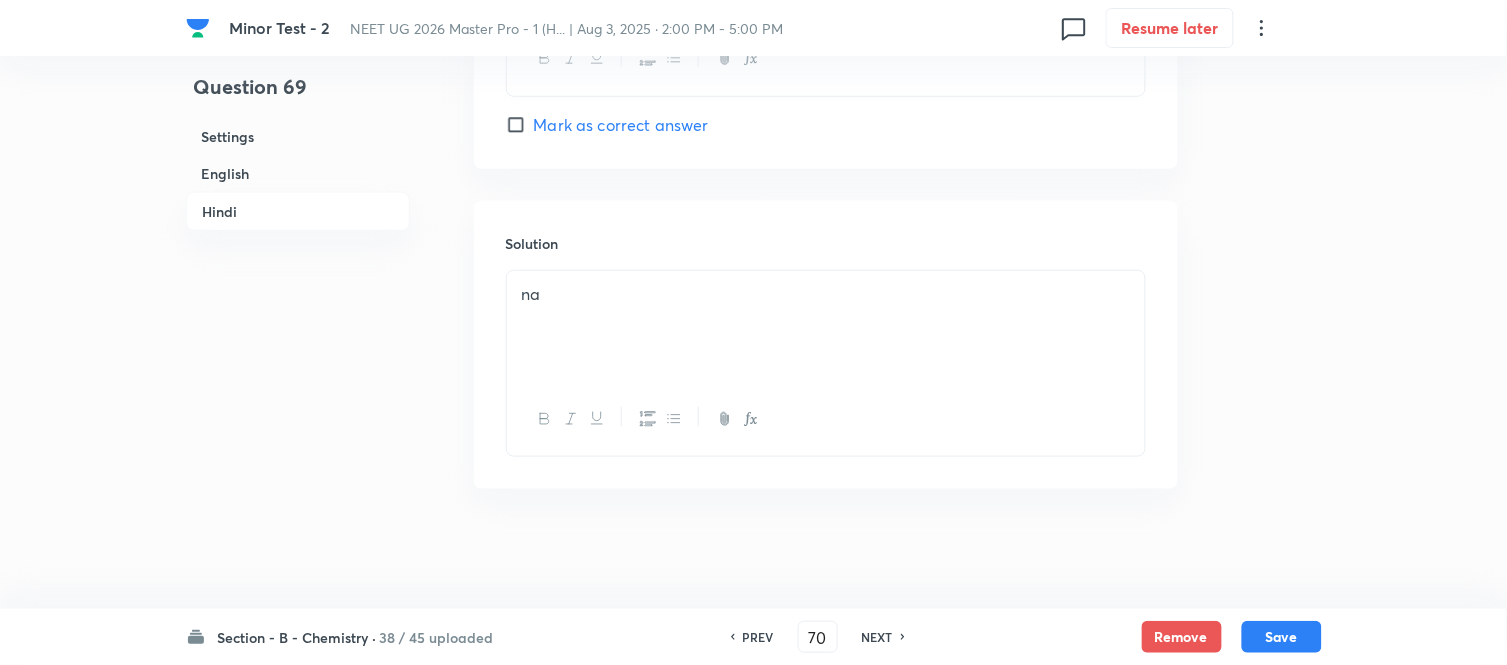 checkbox on "false" 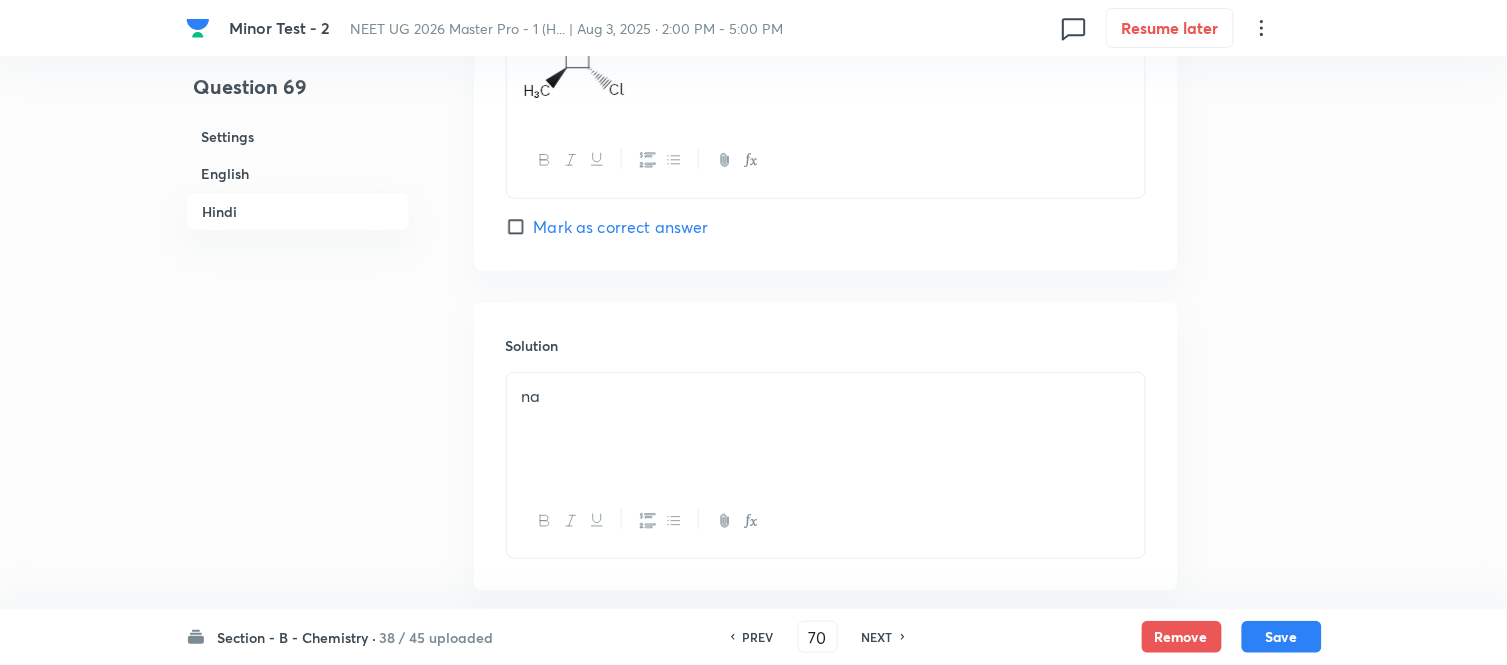 checkbox on "true" 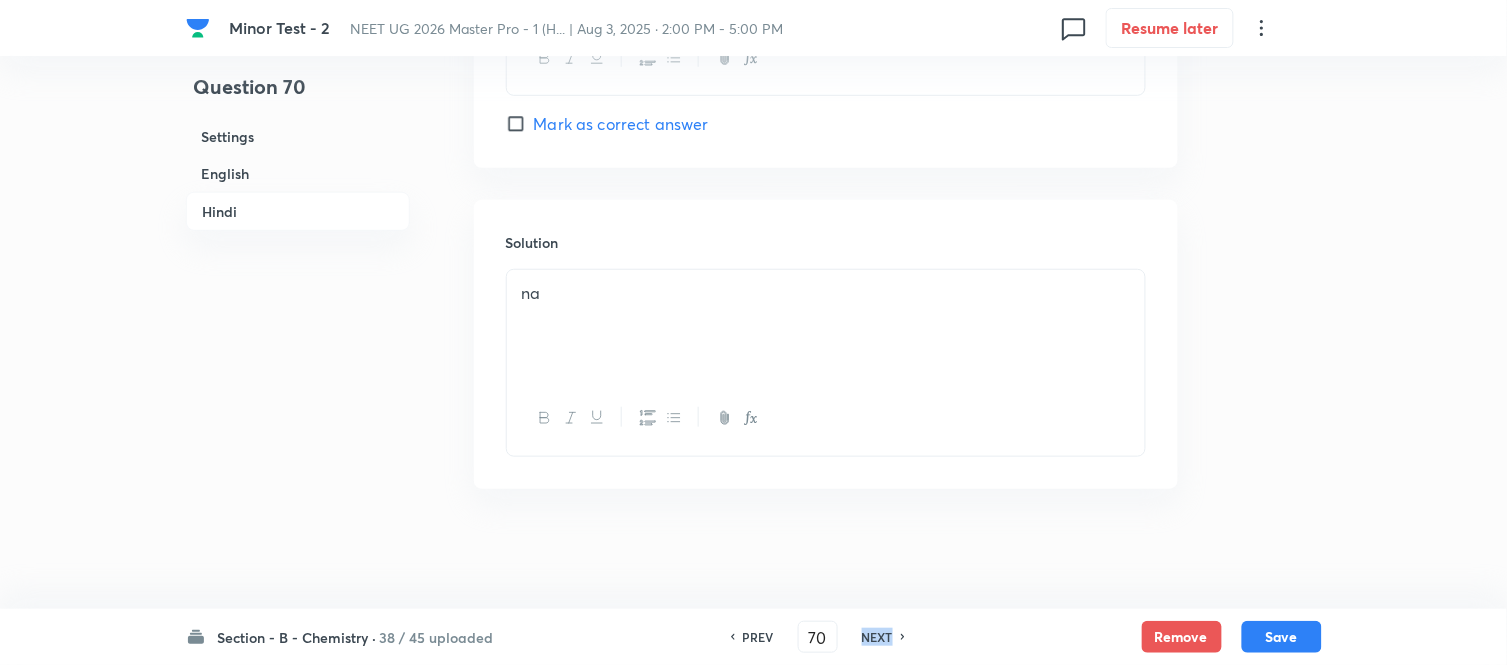 click on "NEXT" at bounding box center (877, 637) 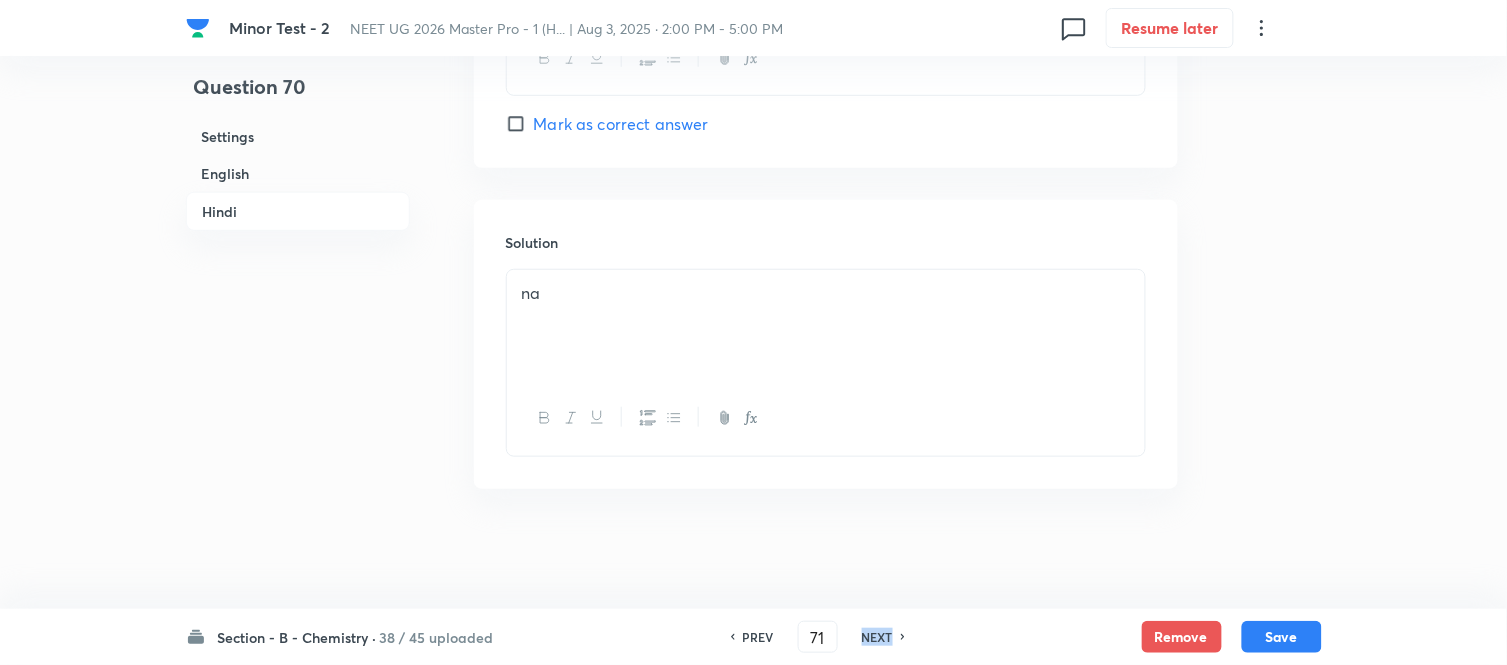 checkbox on "false" 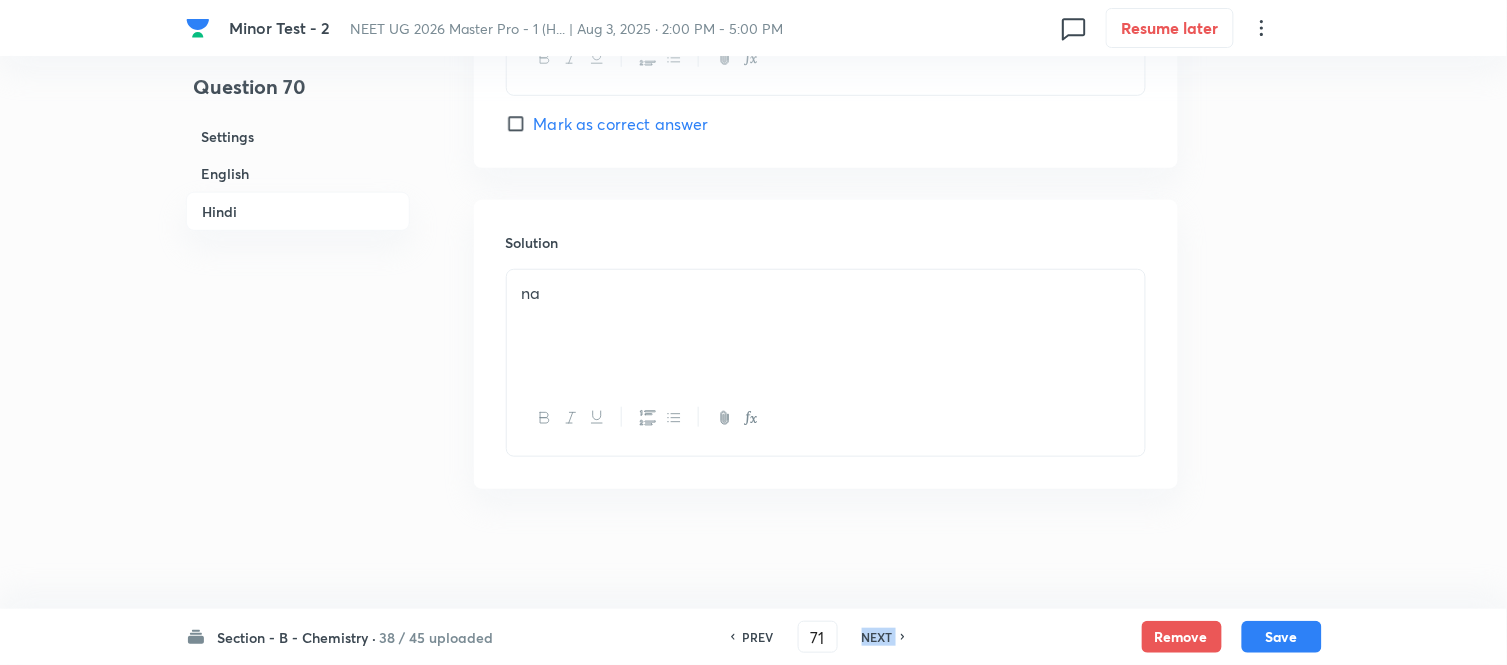 click on "NEXT" at bounding box center [877, 637] 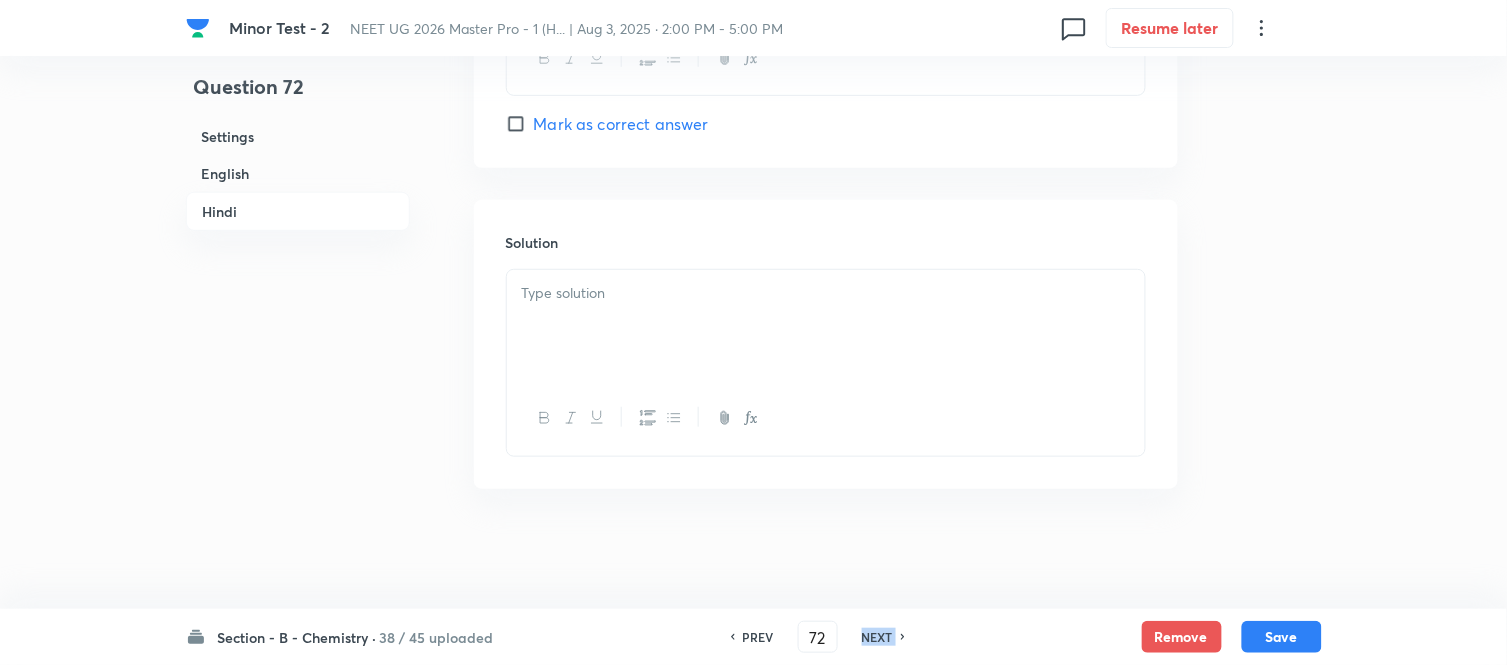 checkbox on "false" 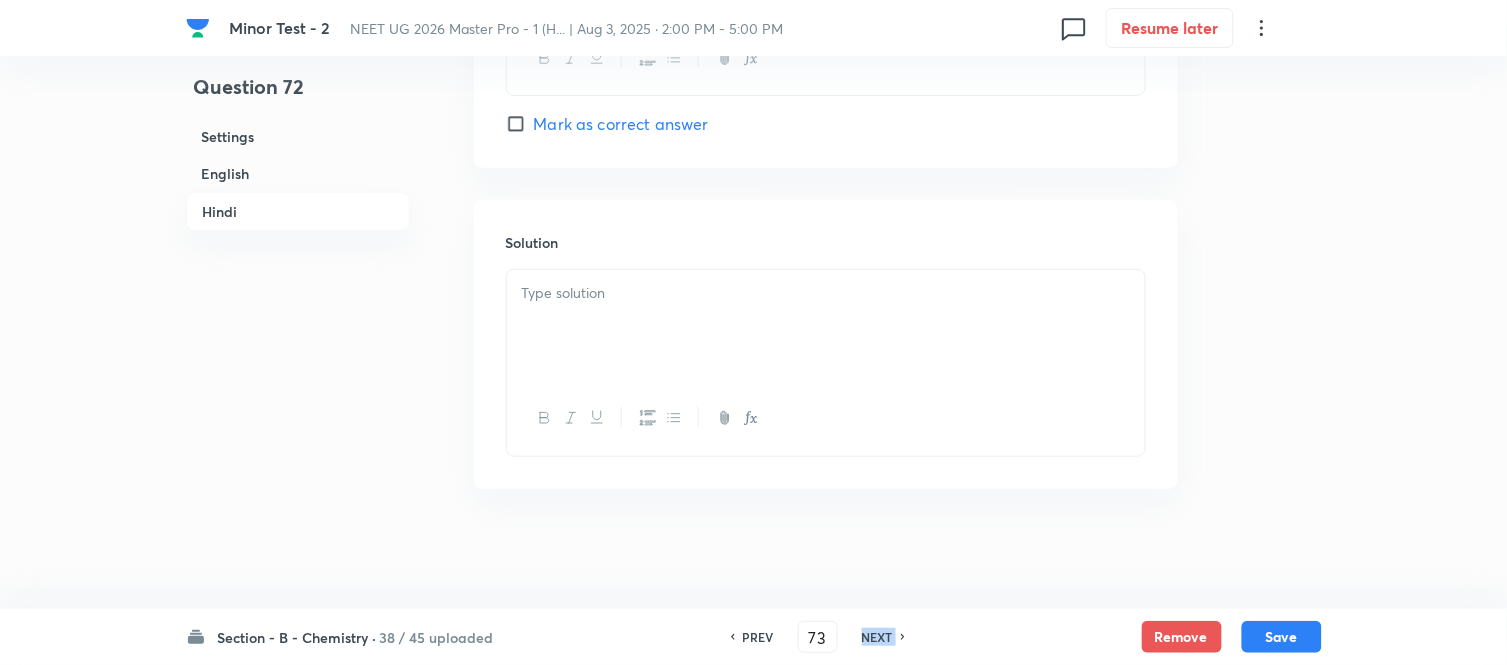 checkbox on "false" 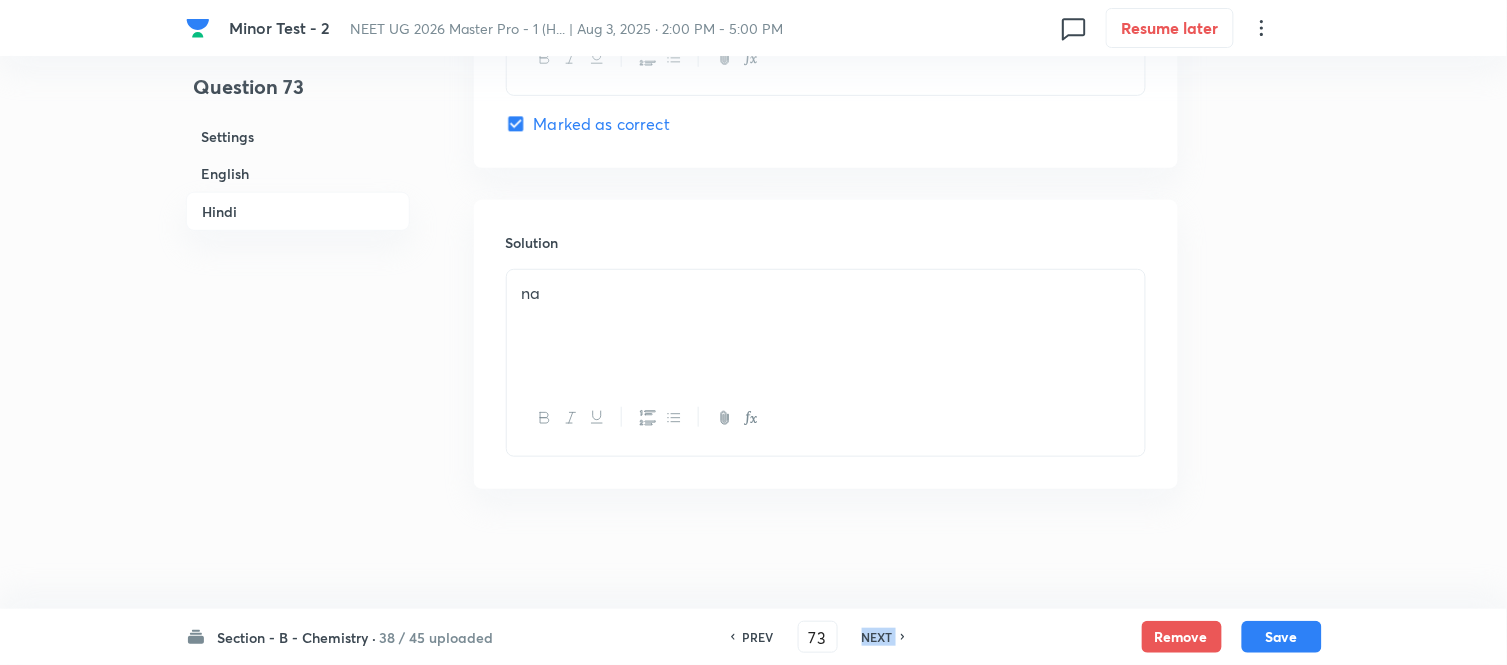 checkbox on "true" 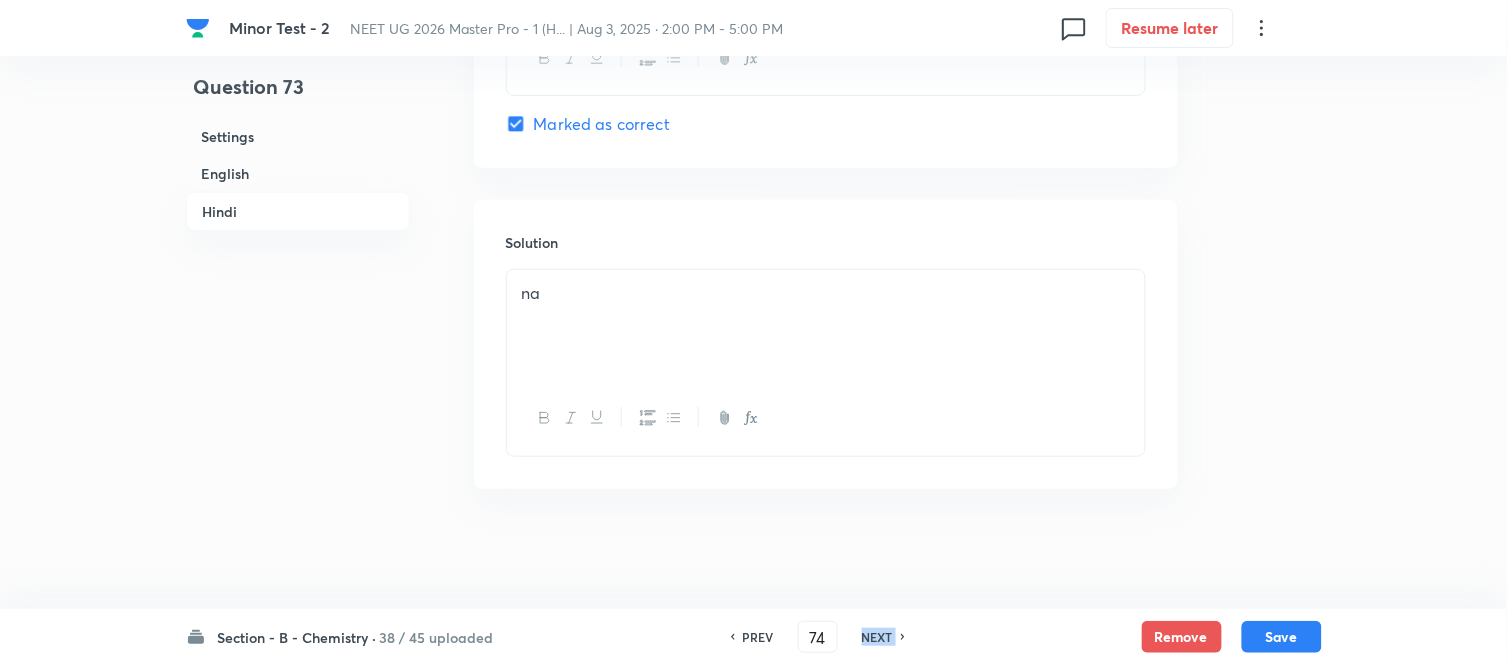checkbox on "false" 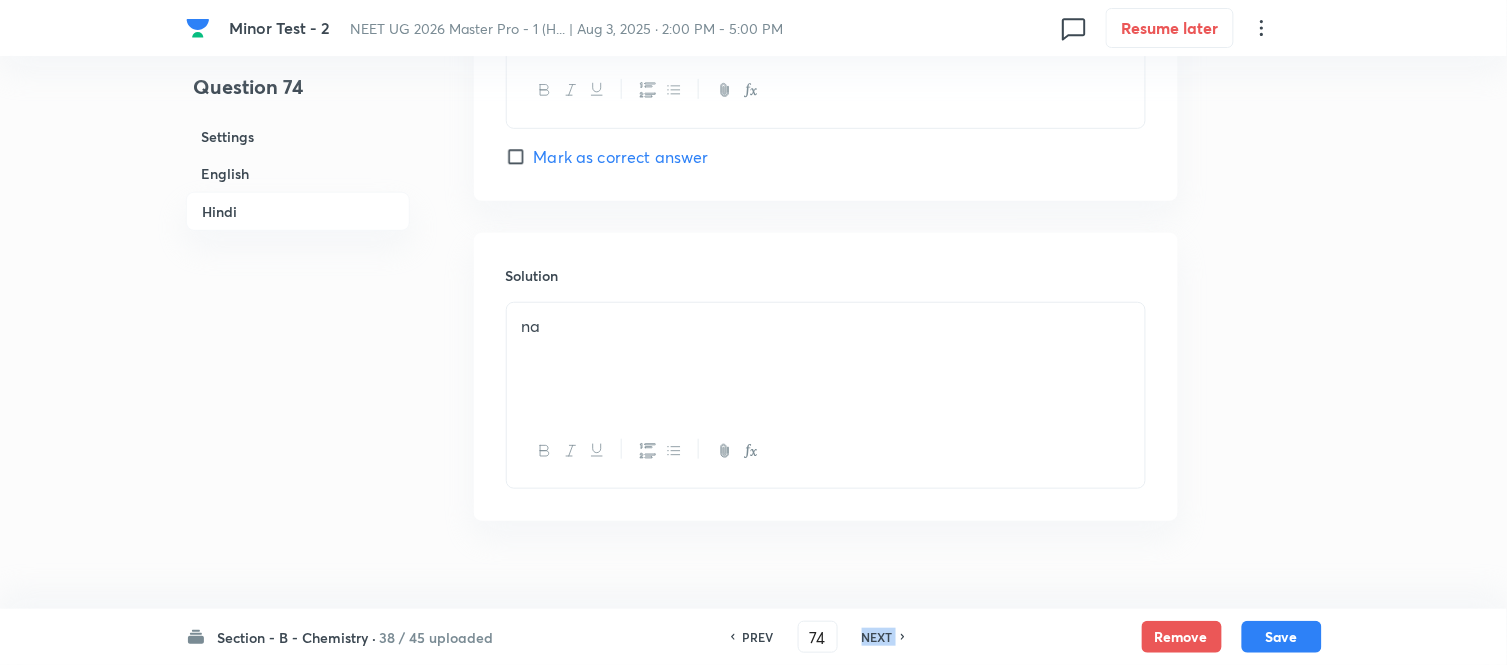 checkbox on "true" 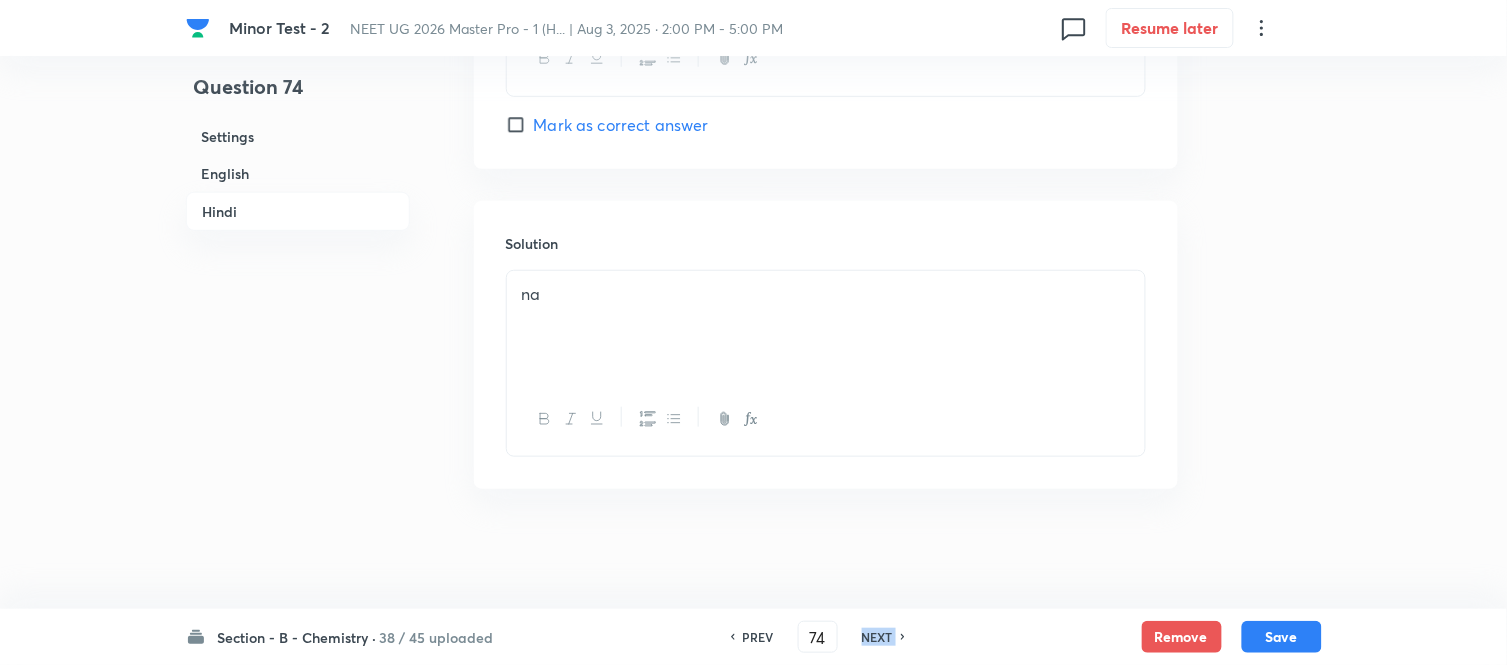 click on "NEXT" at bounding box center [877, 637] 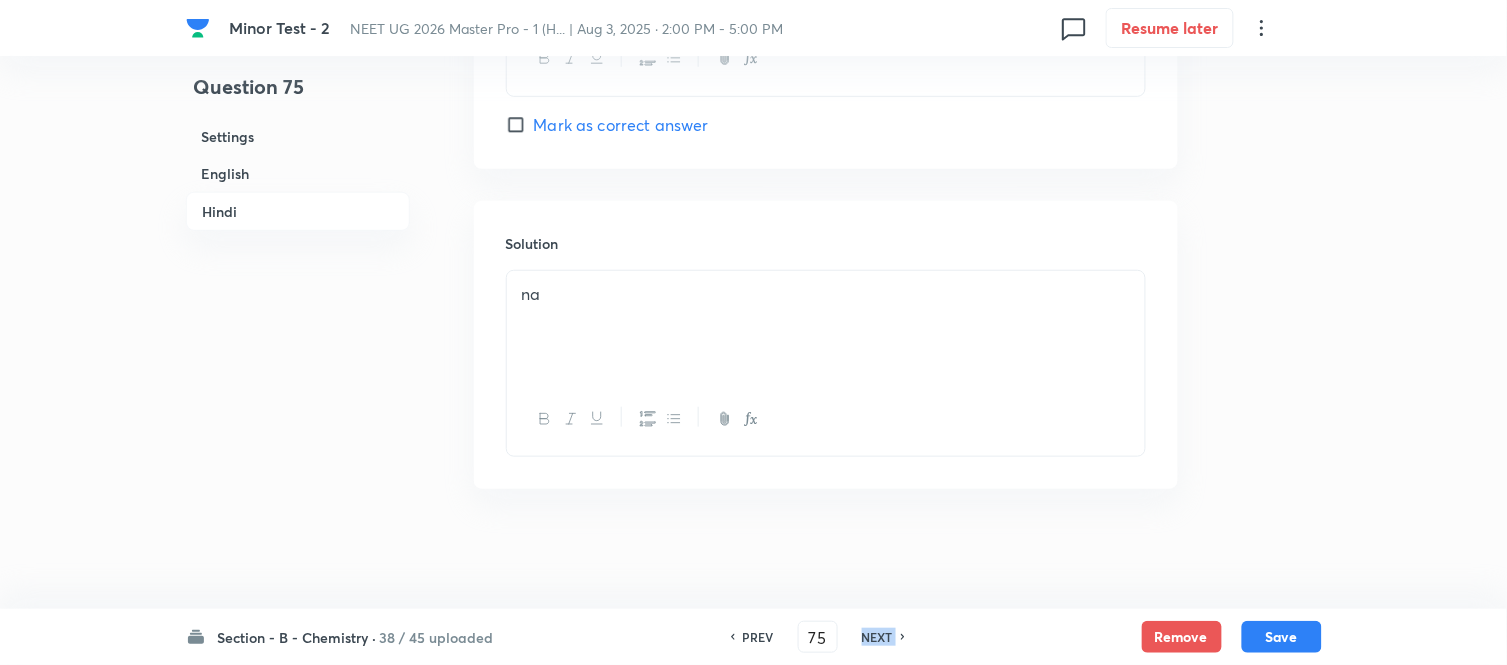 checkbox on "false" 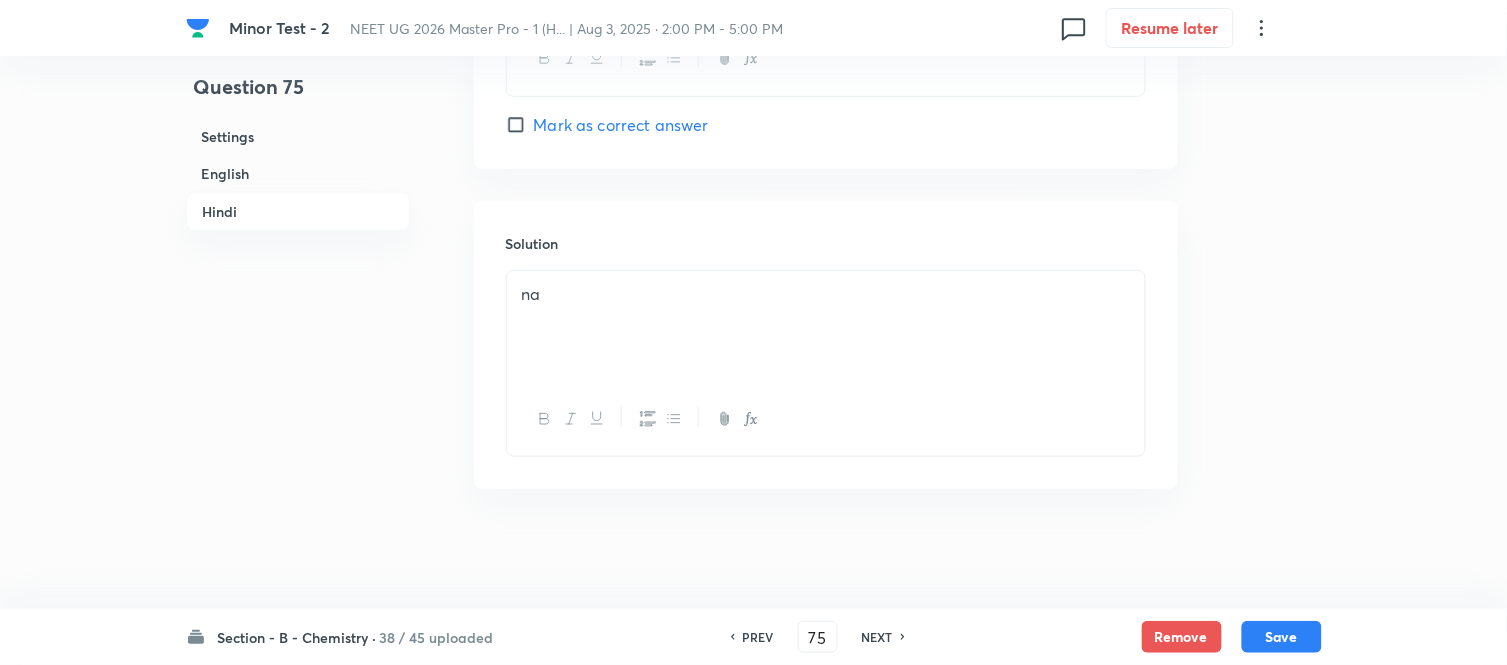 click on "NEXT" at bounding box center (877, 637) 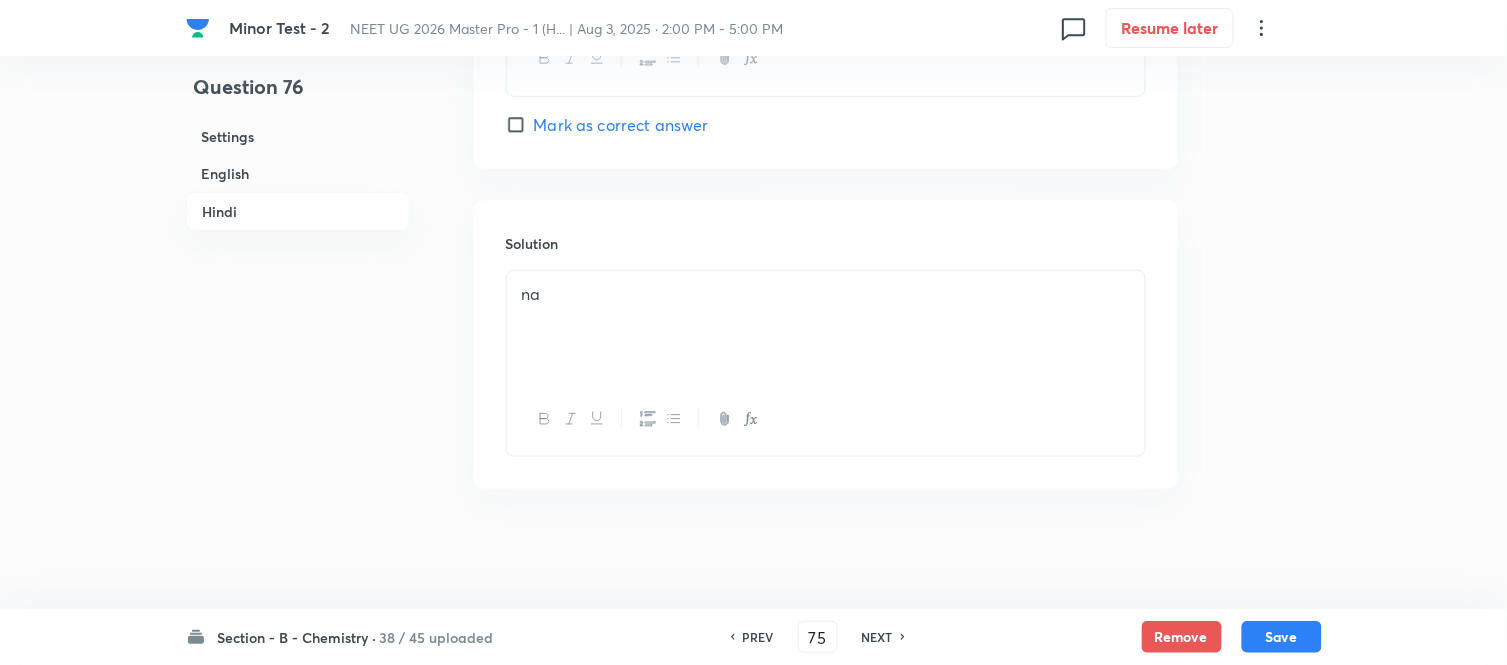 type on "76" 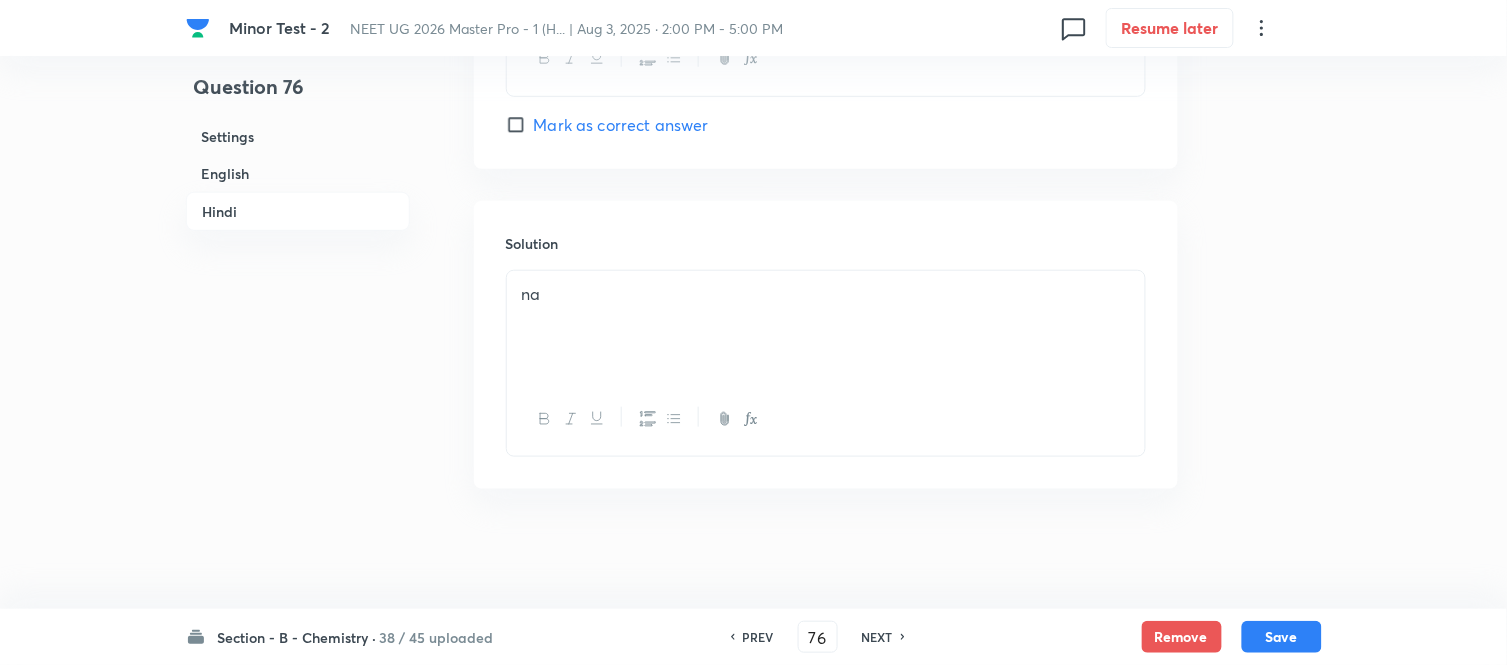 checkbox on "false" 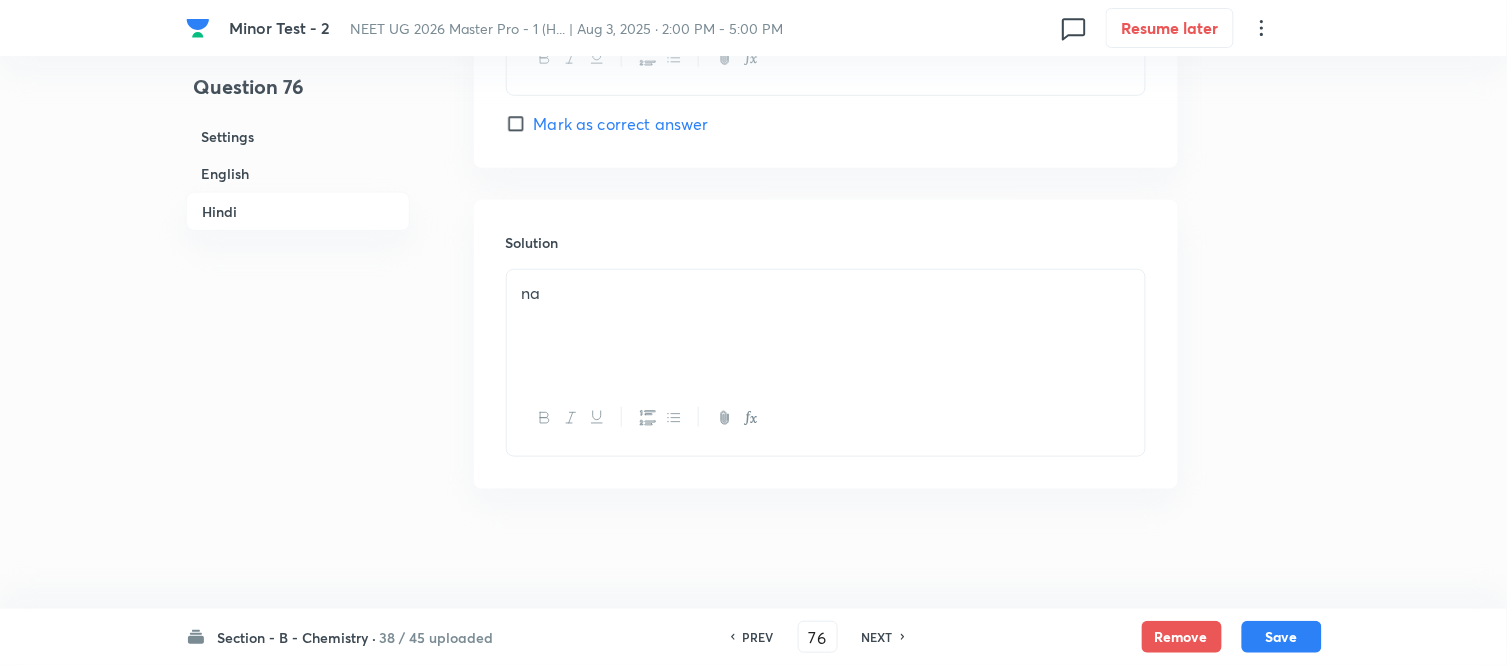 click on "NEXT" at bounding box center [877, 637] 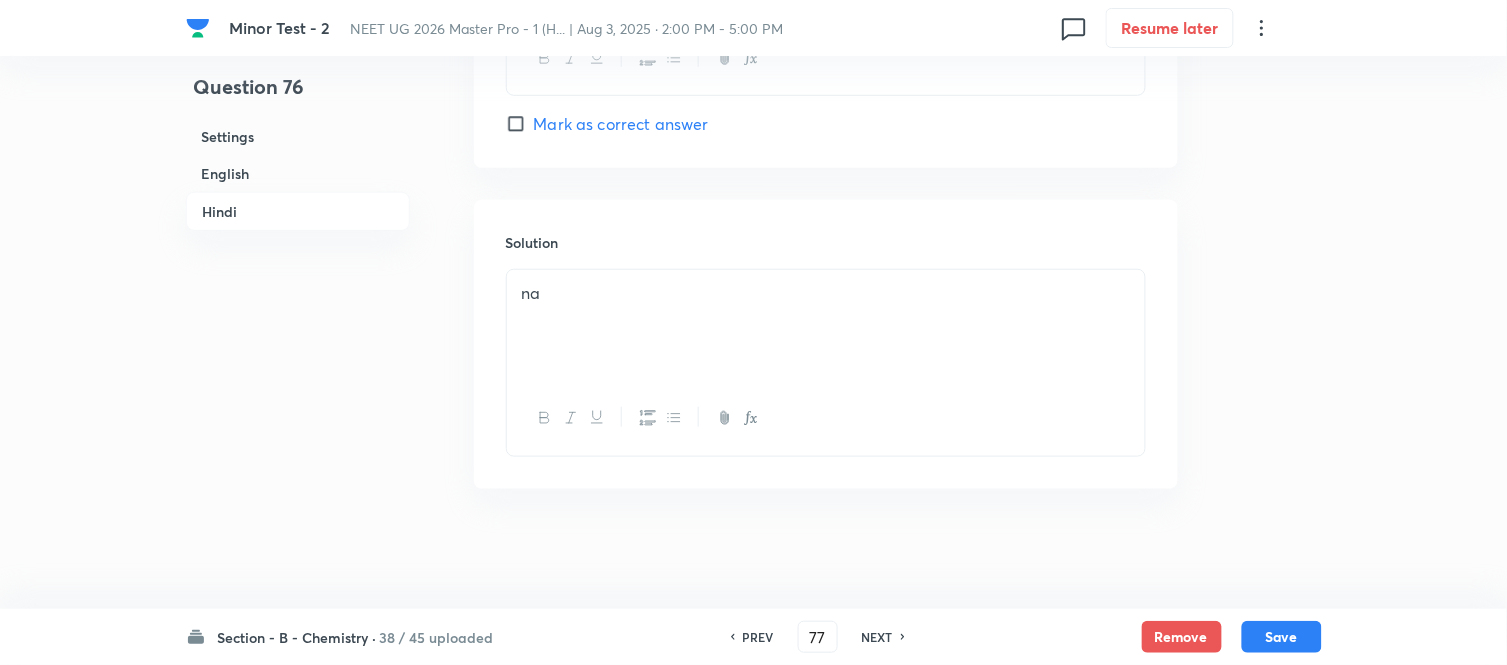 checkbox on "false" 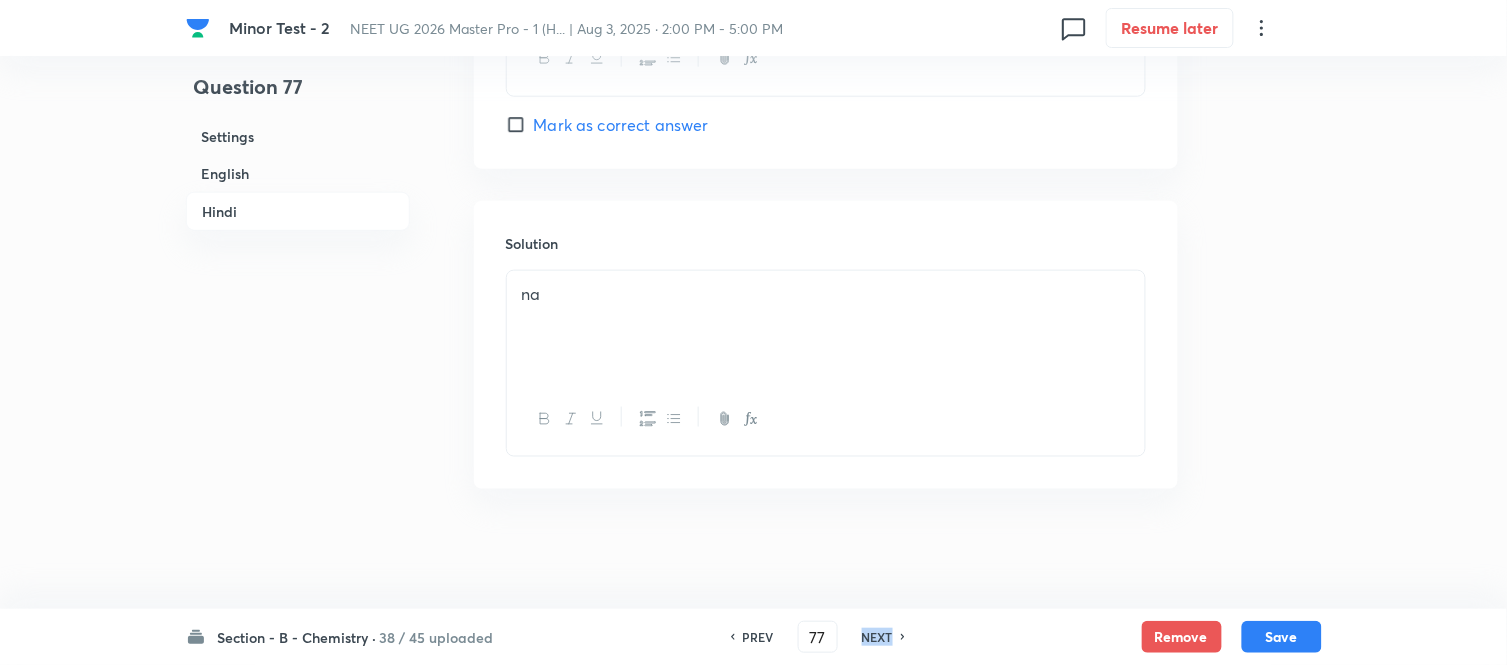 click on "NEXT" at bounding box center (877, 637) 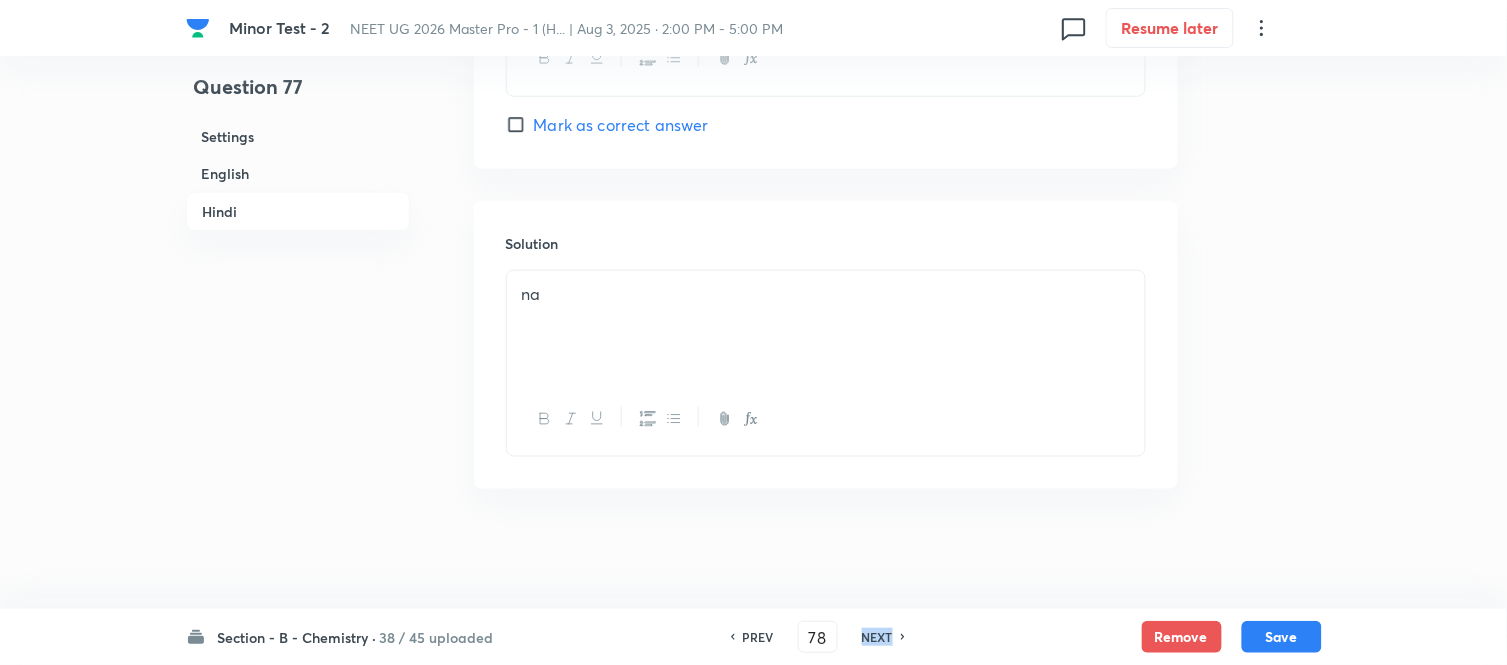 checkbox on "false" 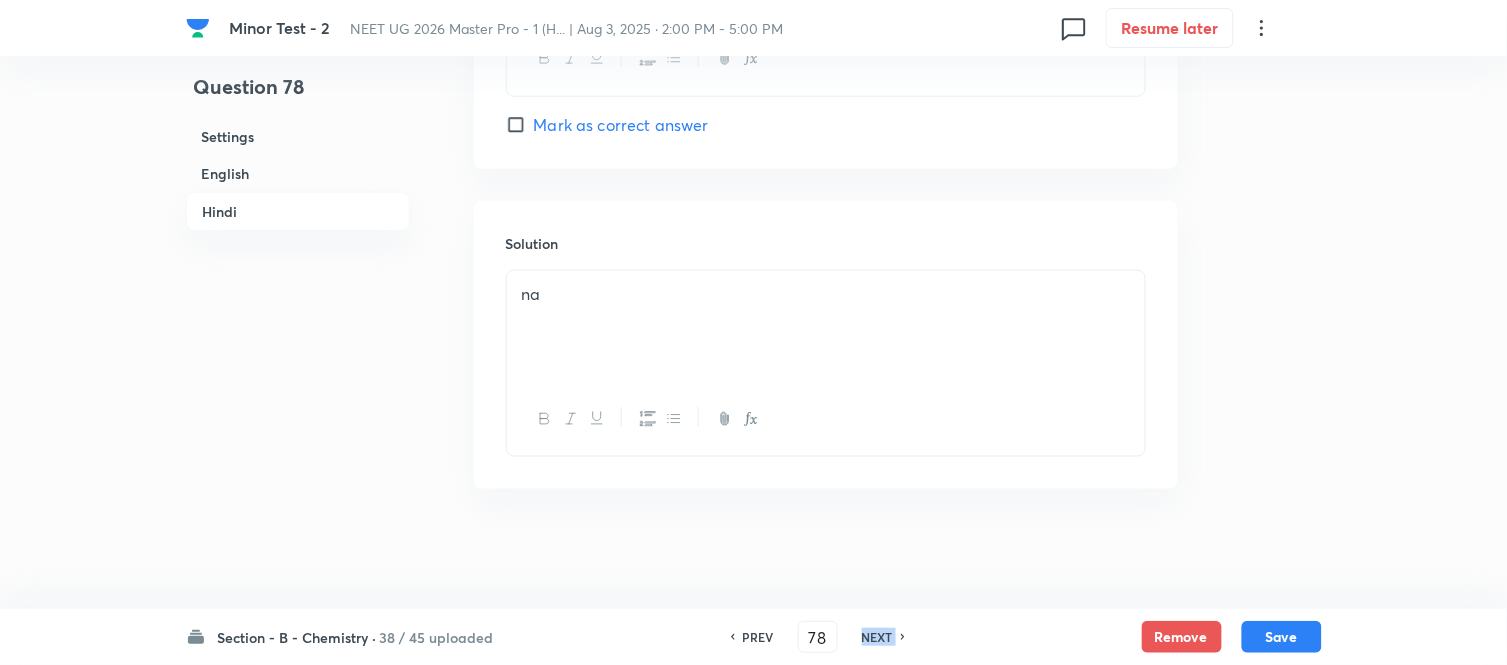 click on "NEXT" at bounding box center [877, 637] 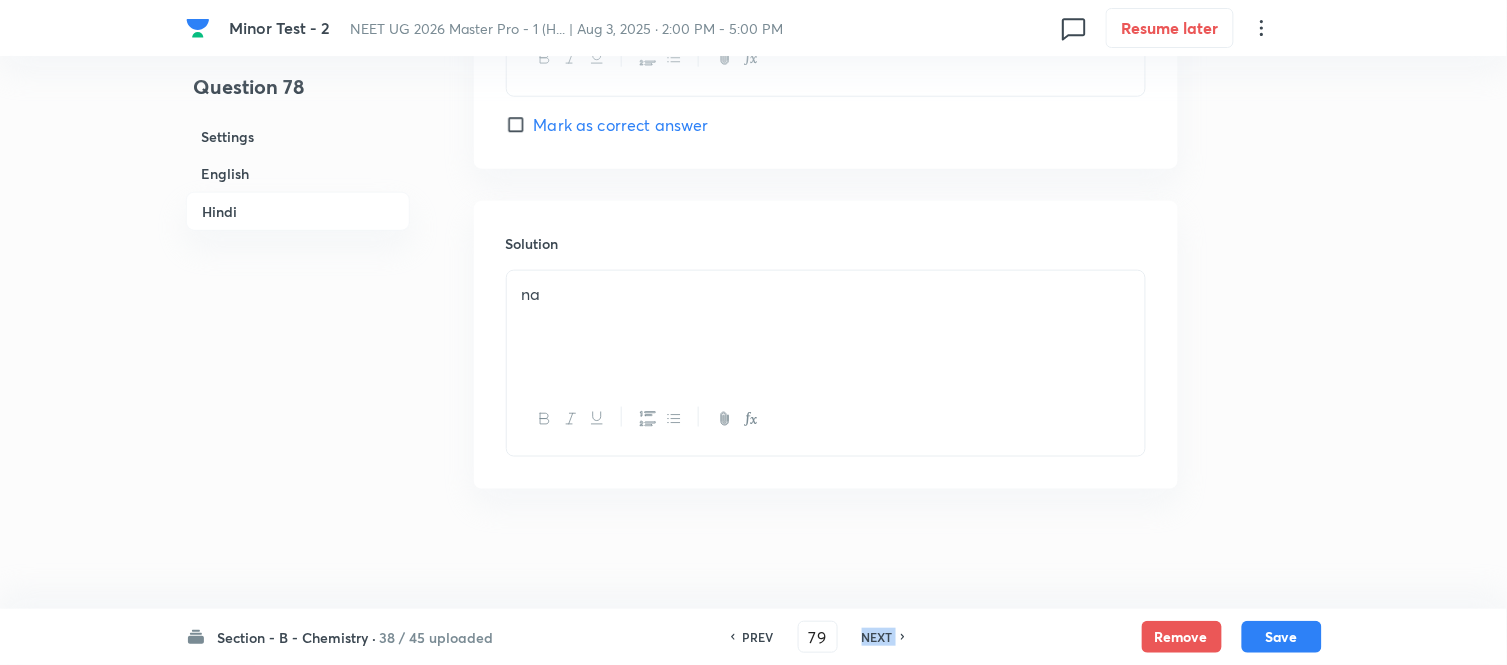 checkbox on "true" 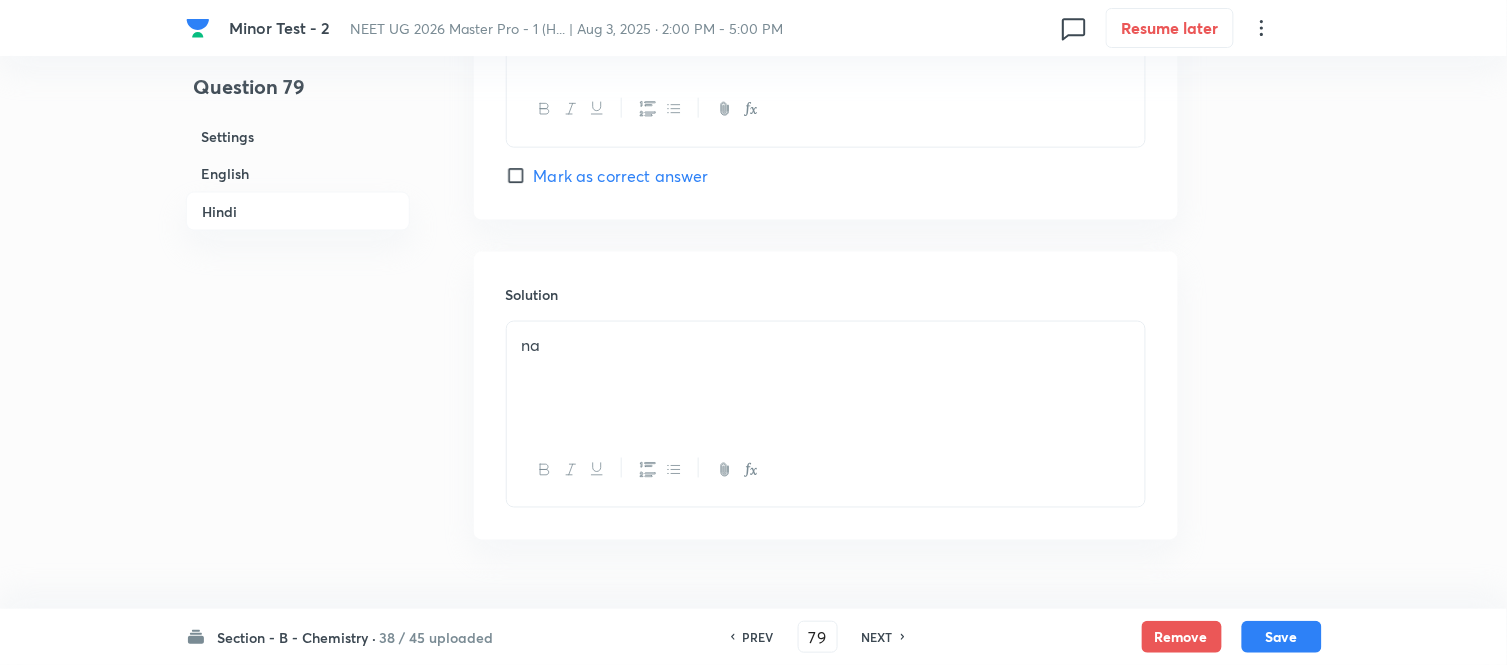 click on "NEXT" at bounding box center (877, 637) 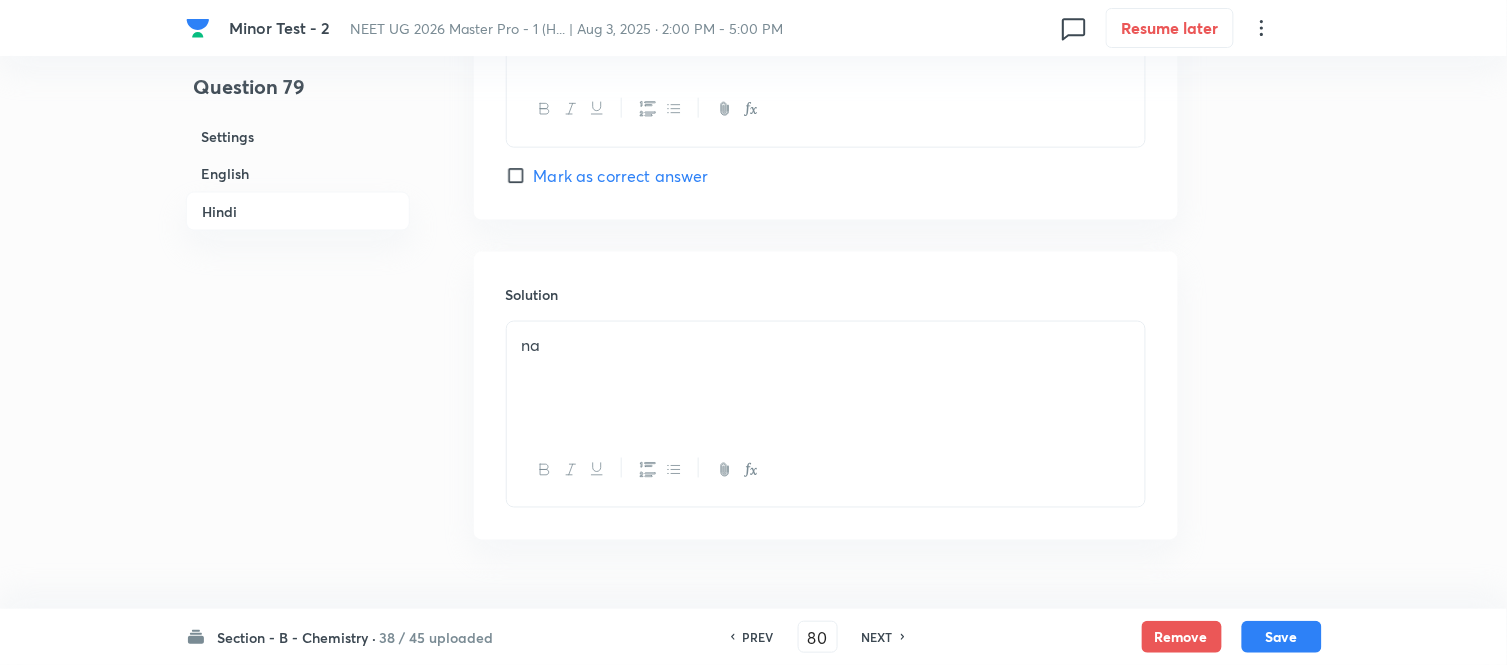 checkbox on "false" 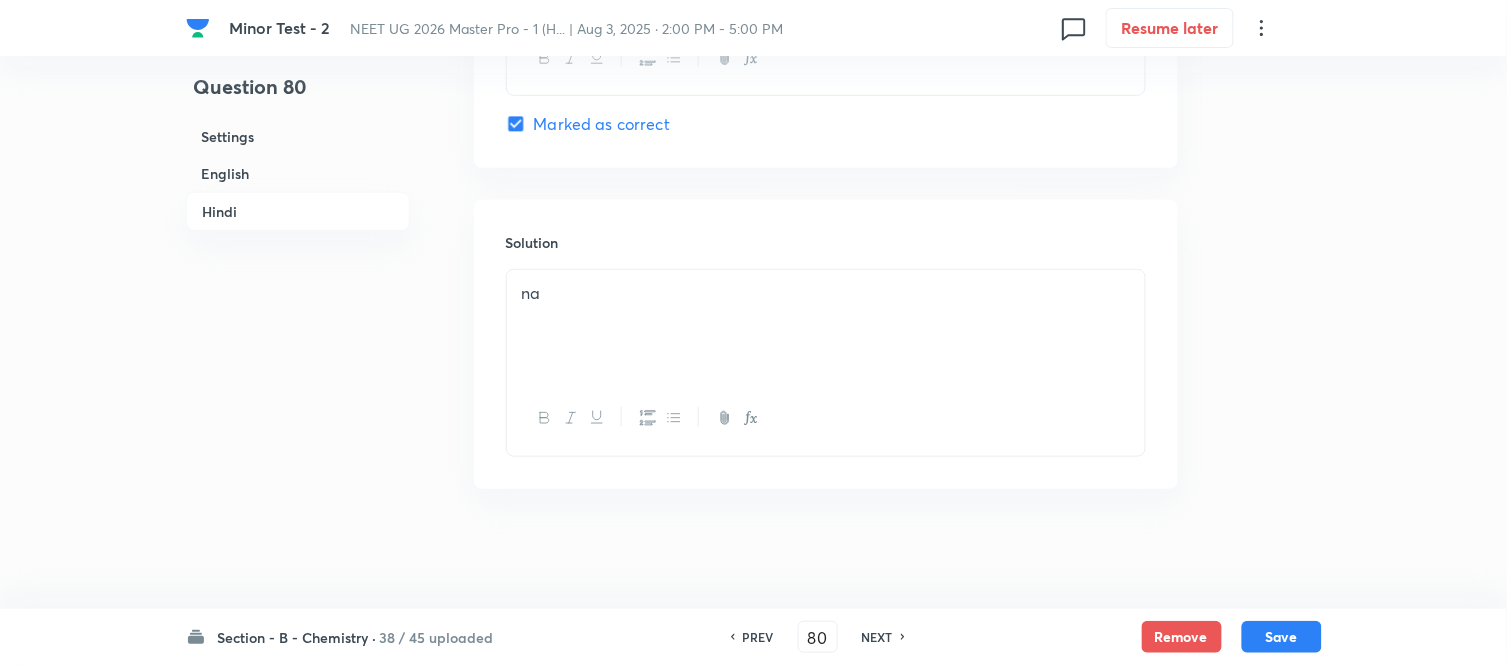 click on "NEXT" at bounding box center [877, 637] 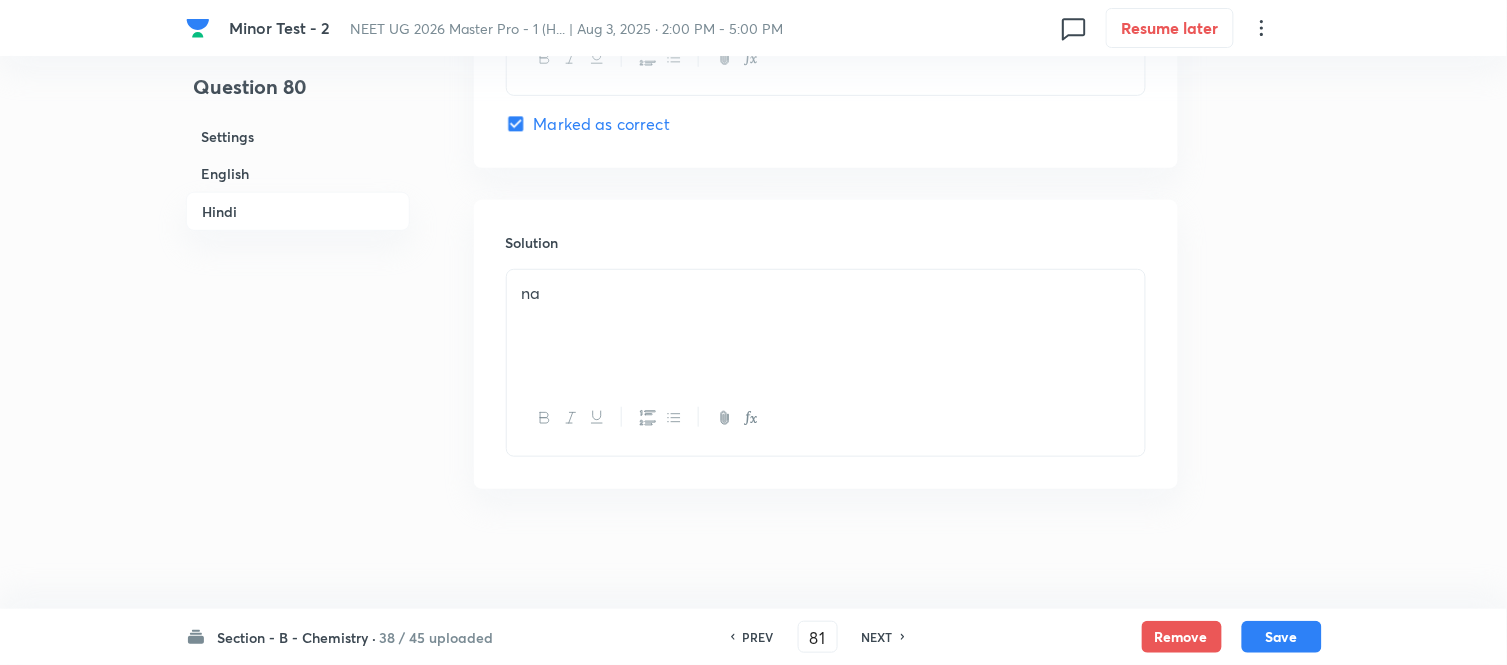 checkbox on "true" 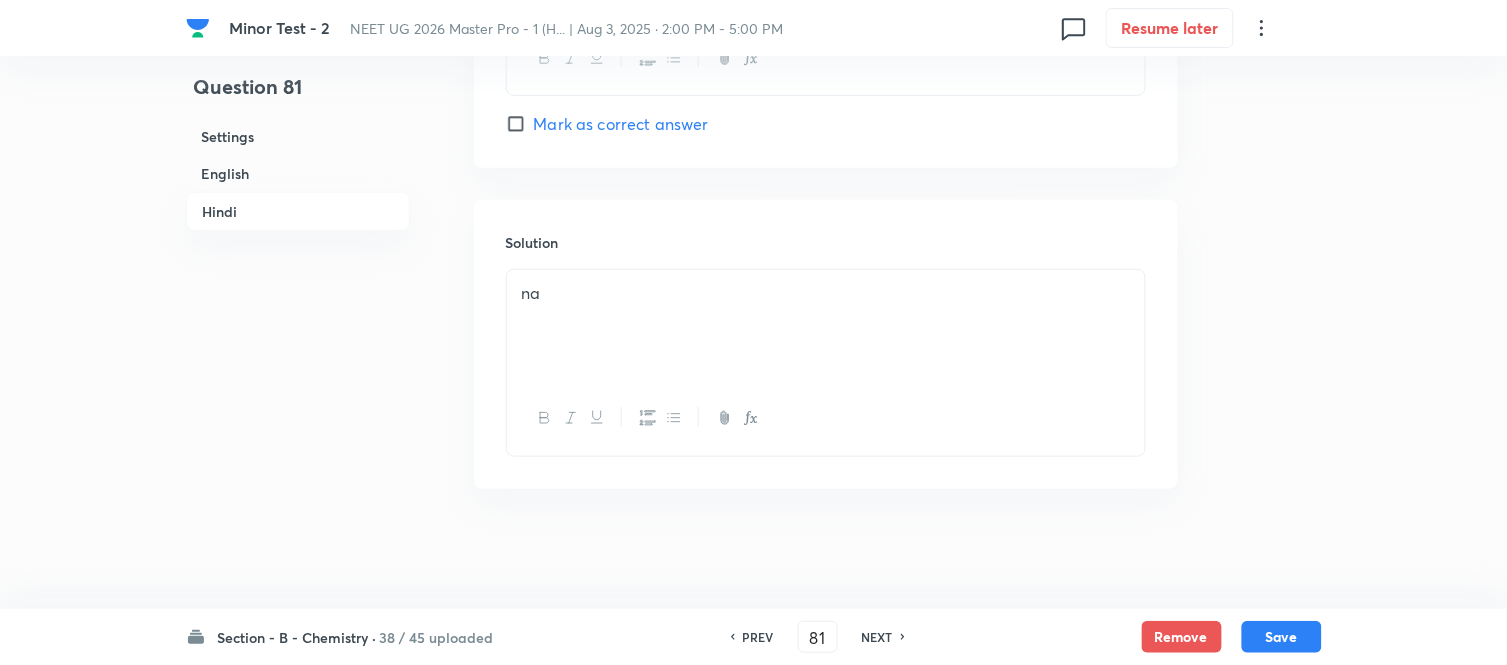 click on "NEXT" at bounding box center (877, 637) 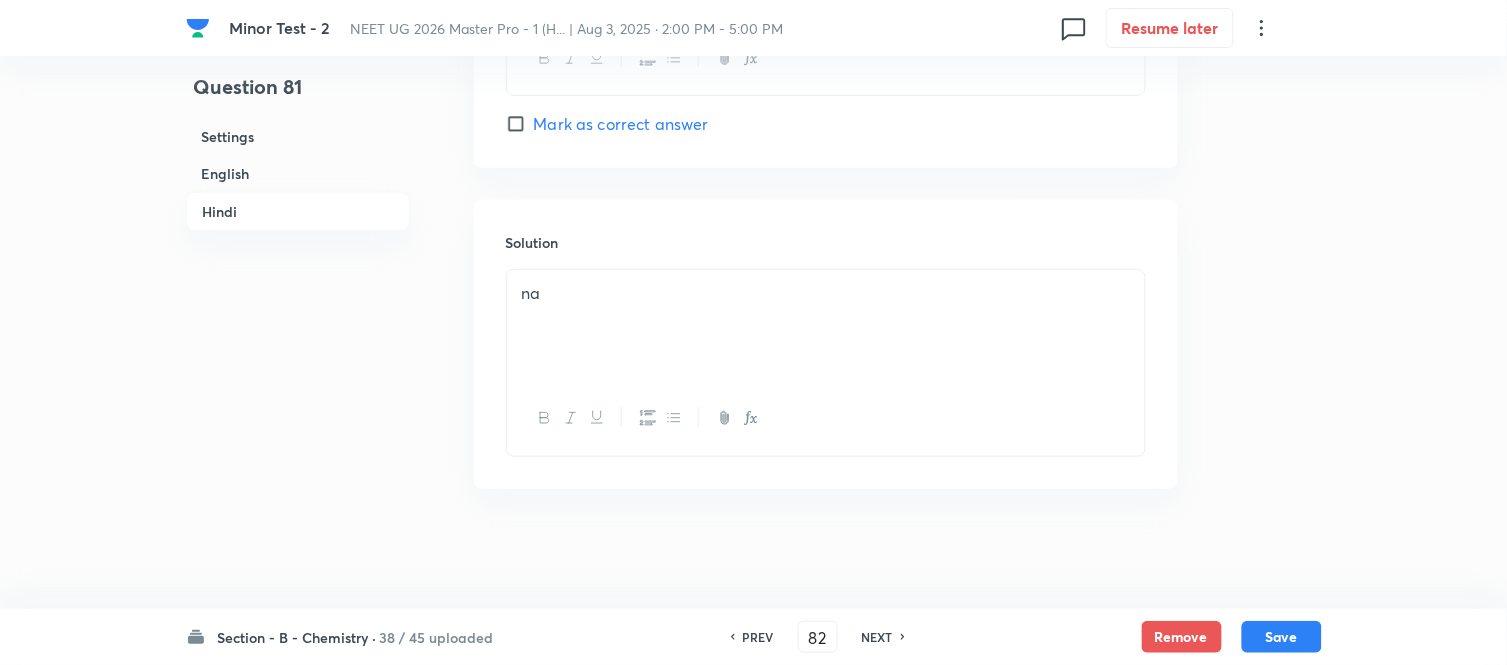 checkbox on "false" 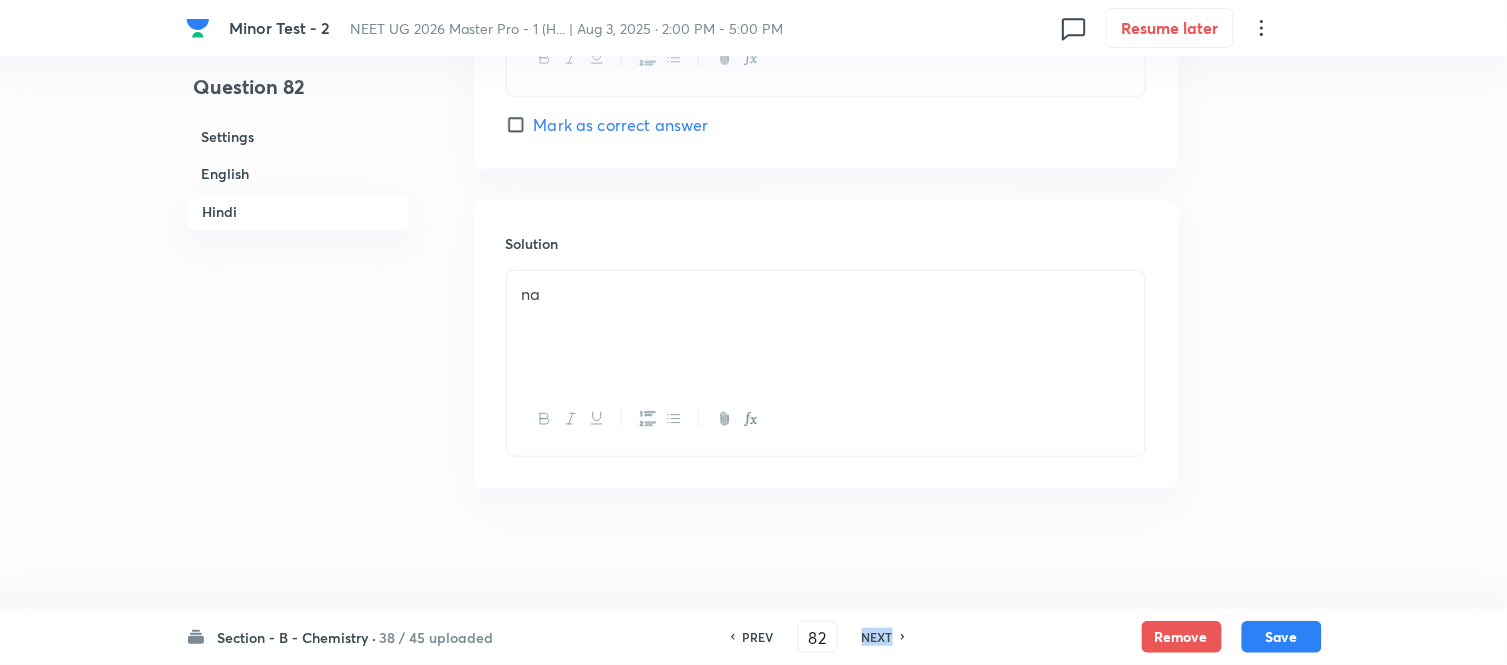 click on "NEXT" at bounding box center (877, 637) 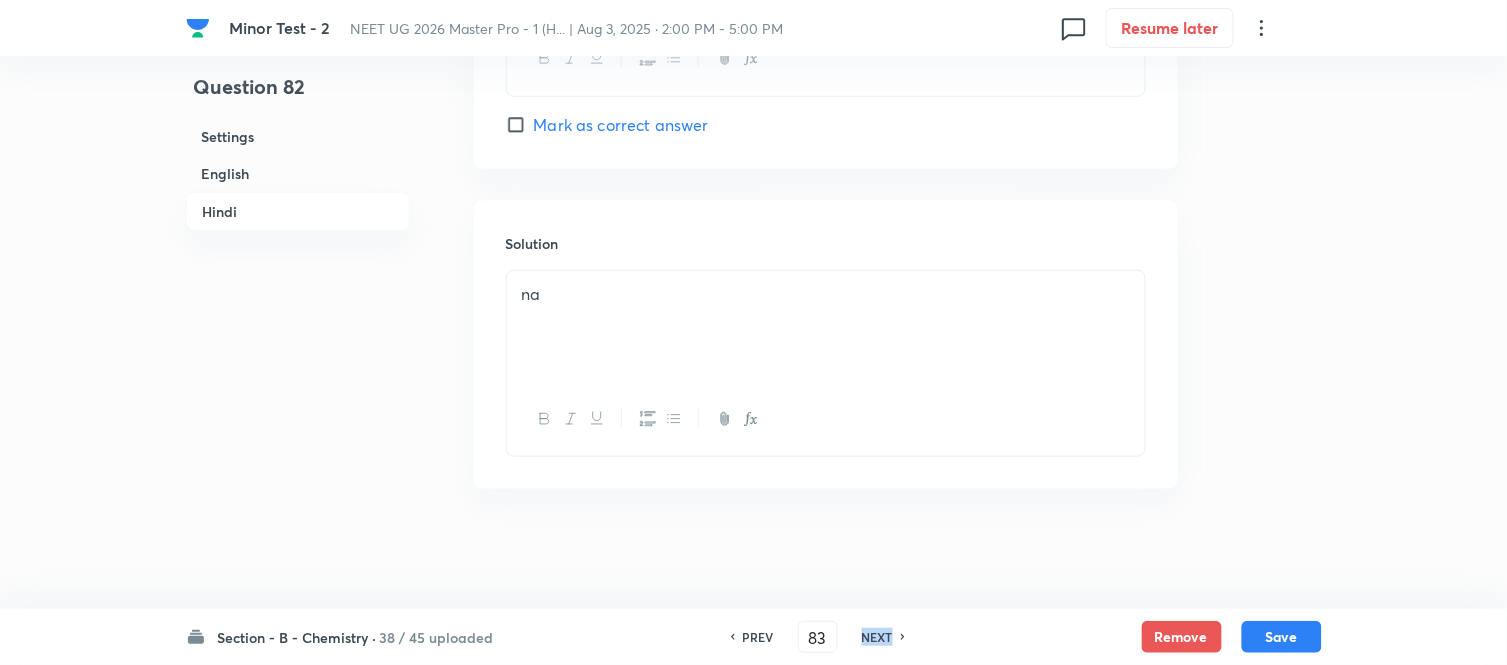 checkbox on "false" 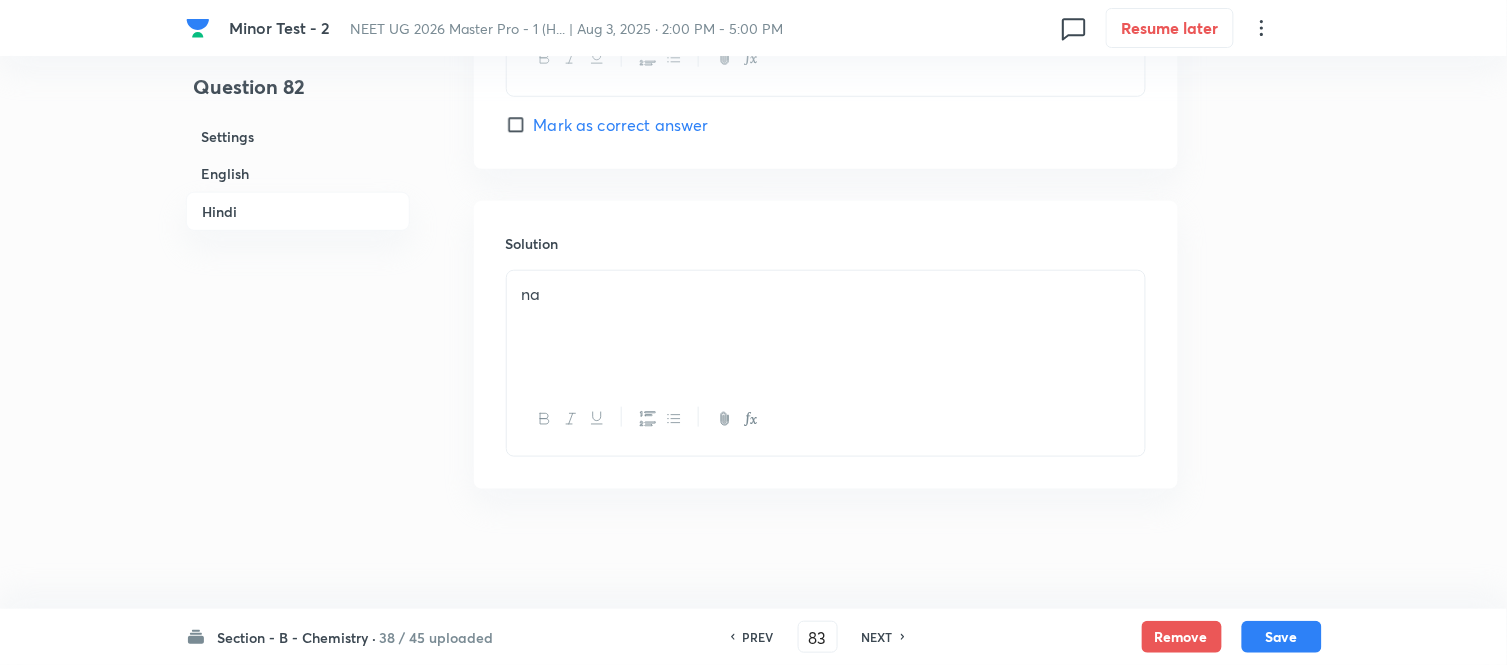 scroll, scrollTop: 4408, scrollLeft: 0, axis: vertical 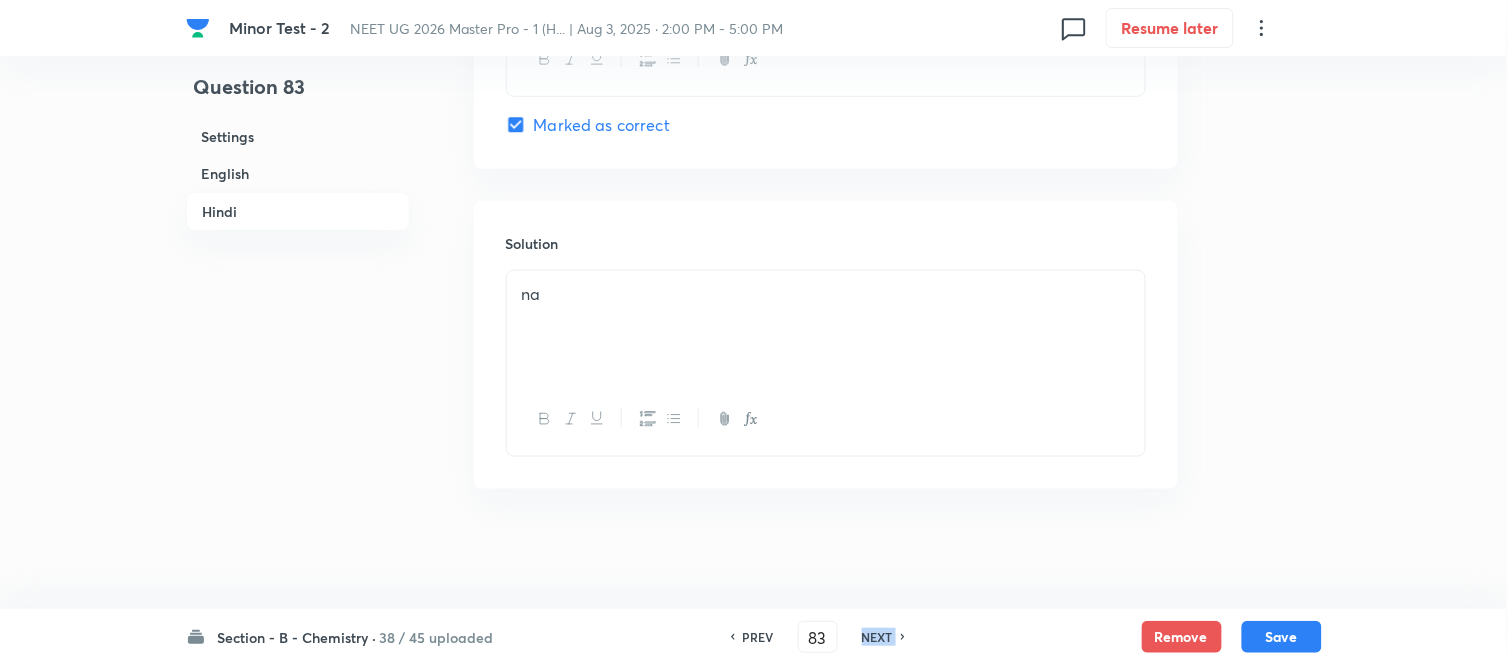 click on "NEXT" at bounding box center [877, 637] 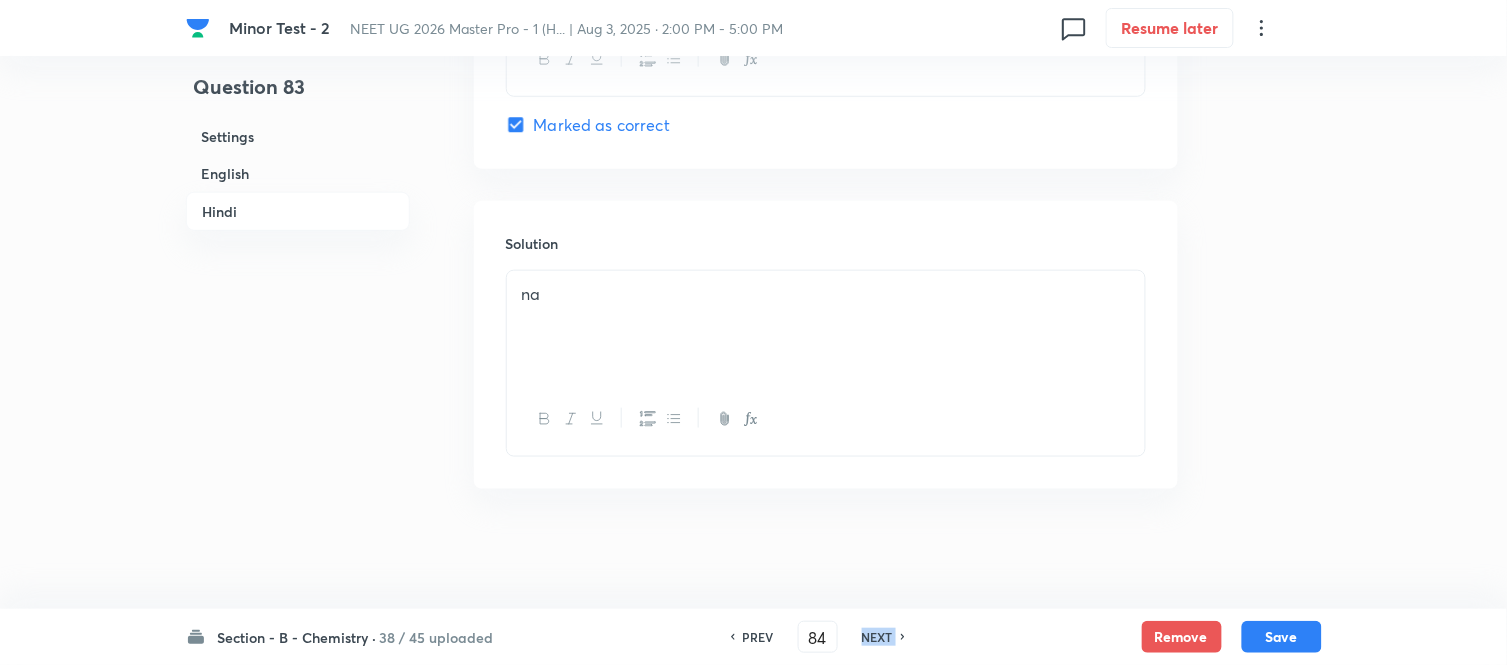 scroll, scrollTop: 0, scrollLeft: 0, axis: both 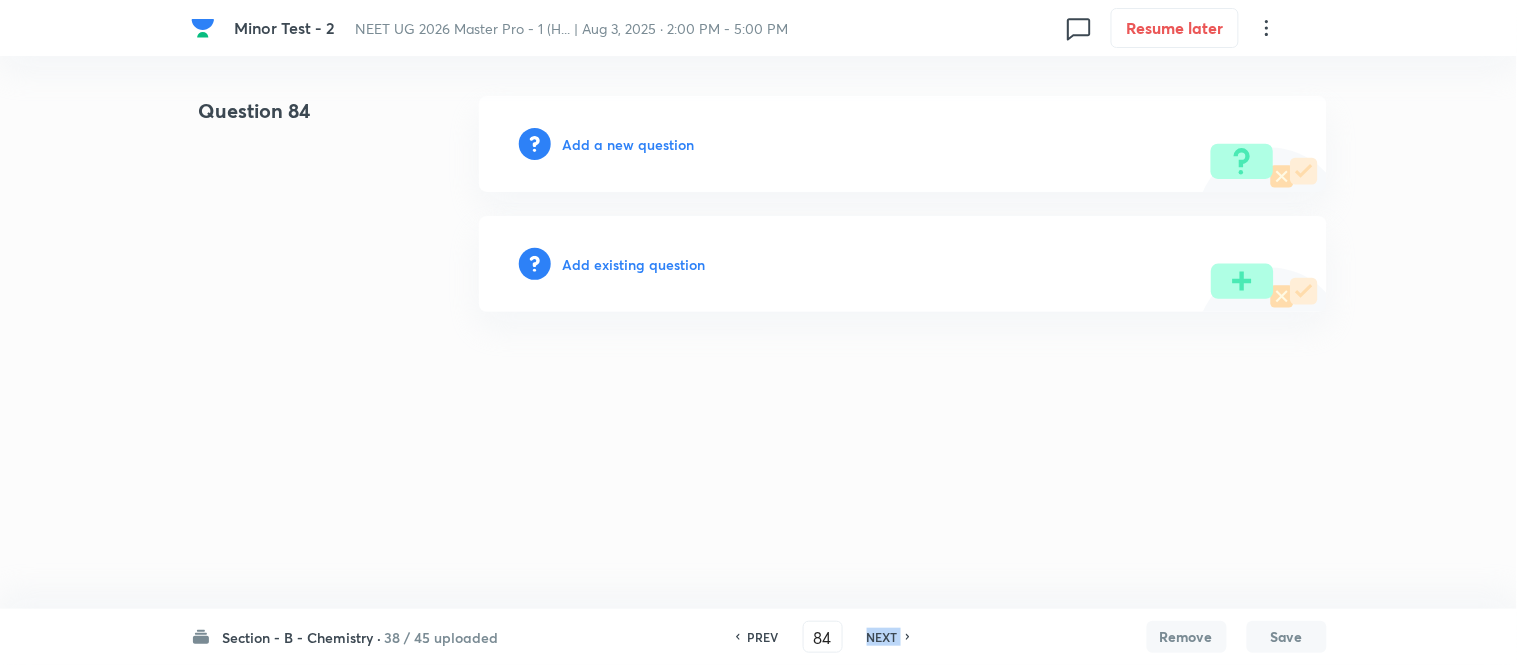 click on "NEXT" at bounding box center (882, 637) 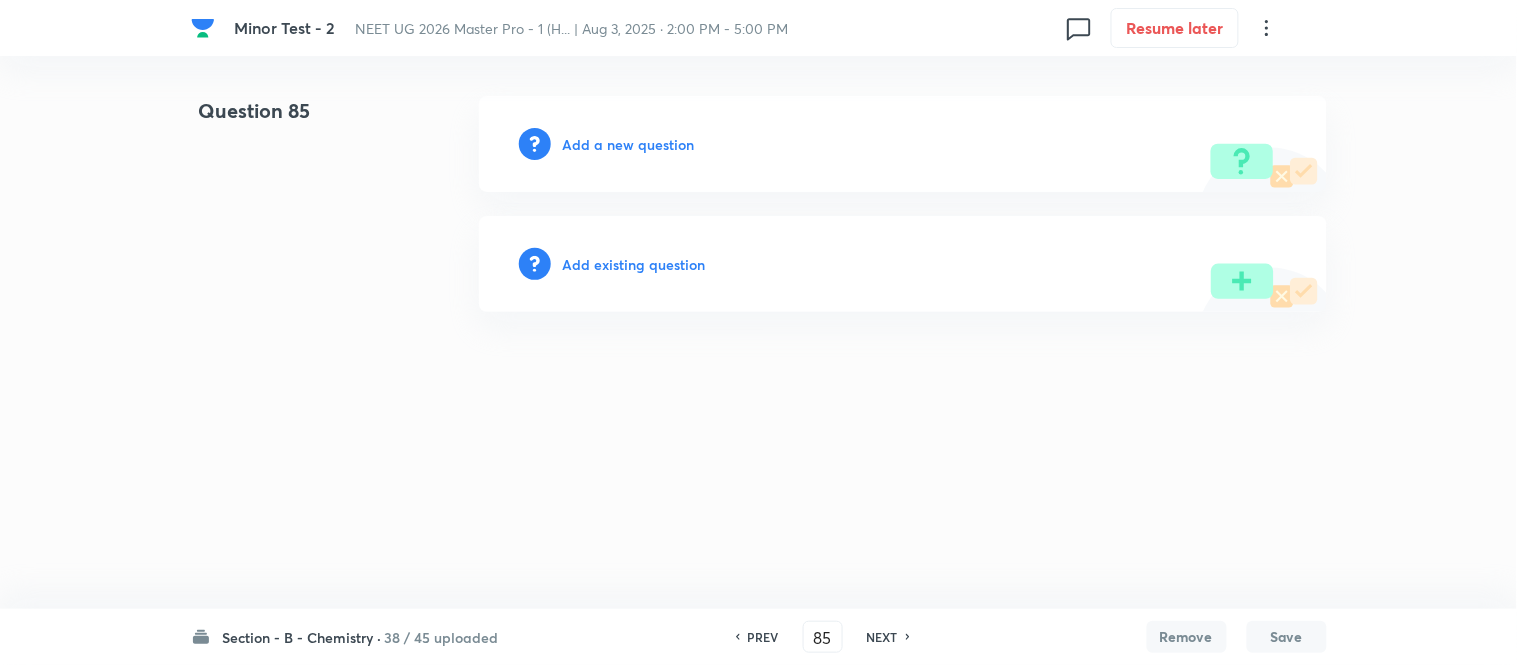 click on "PREV" at bounding box center [763, 637] 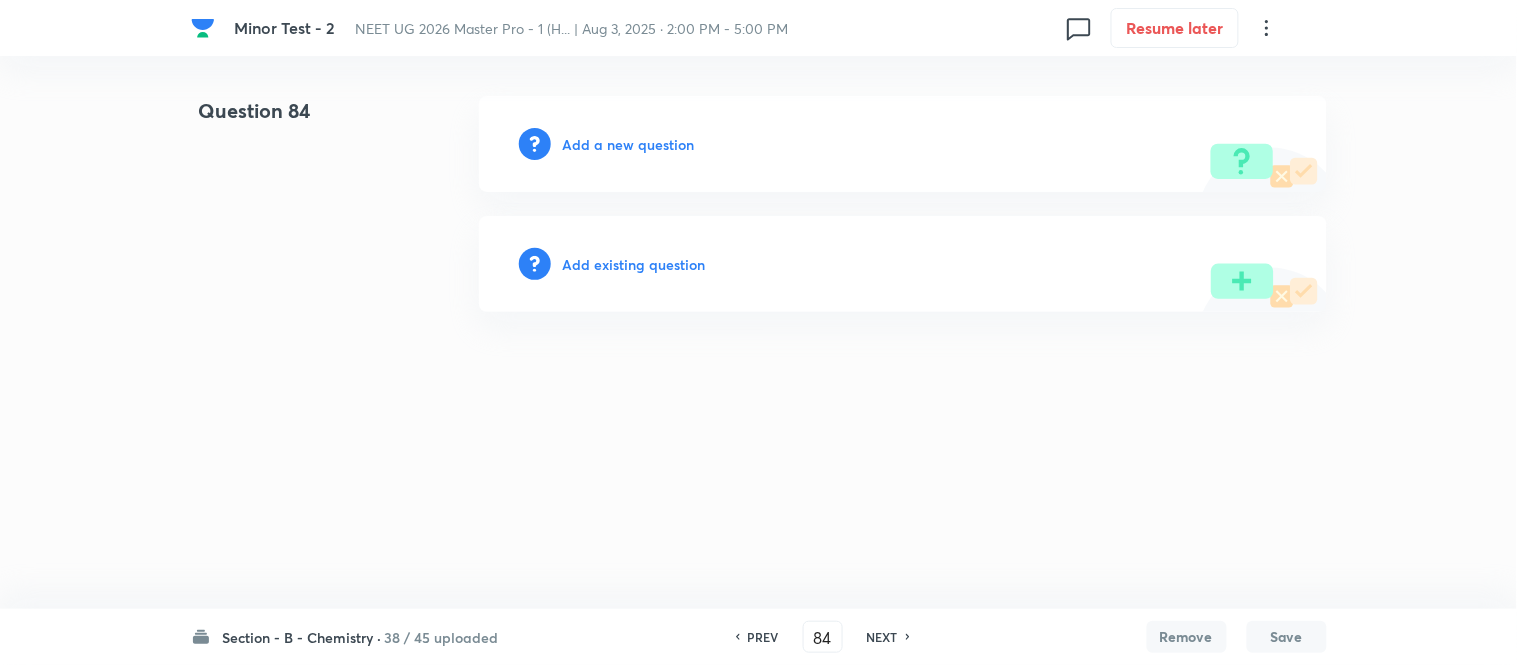 click on "PREV" at bounding box center [763, 637] 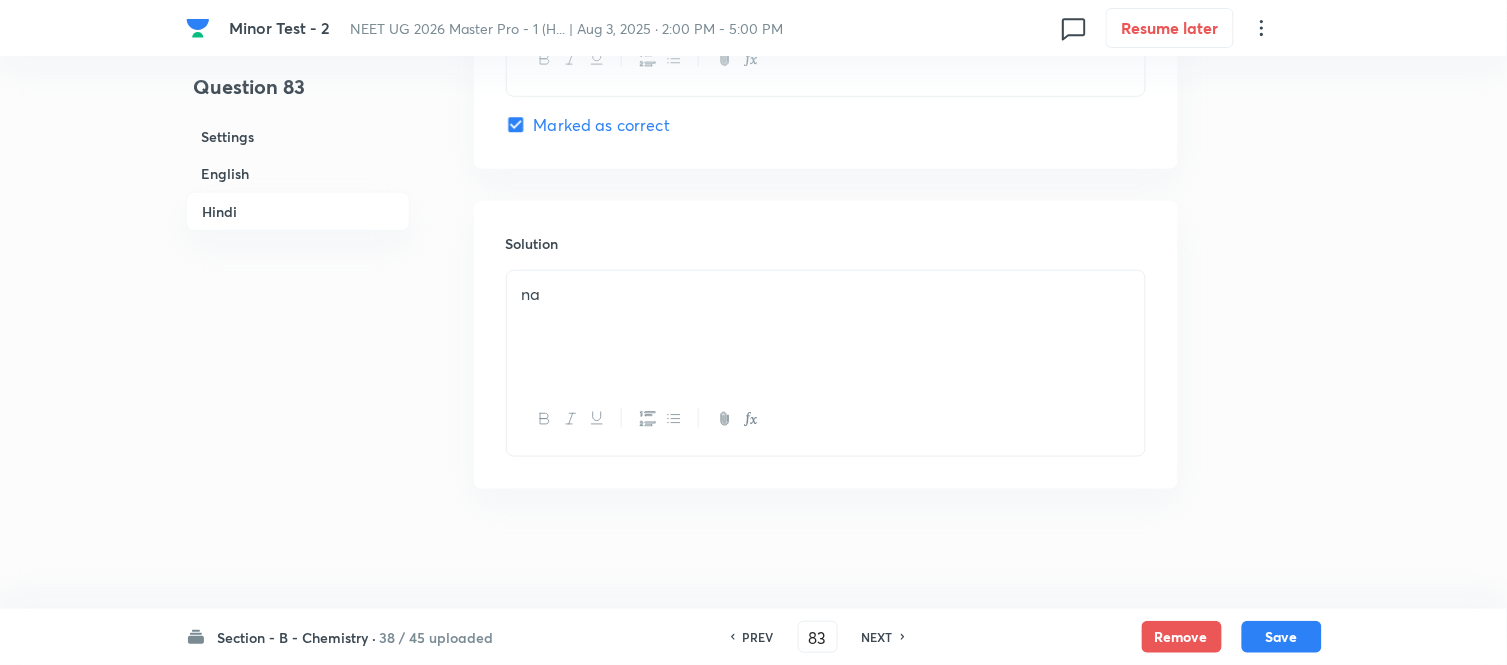 scroll, scrollTop: 4408, scrollLeft: 0, axis: vertical 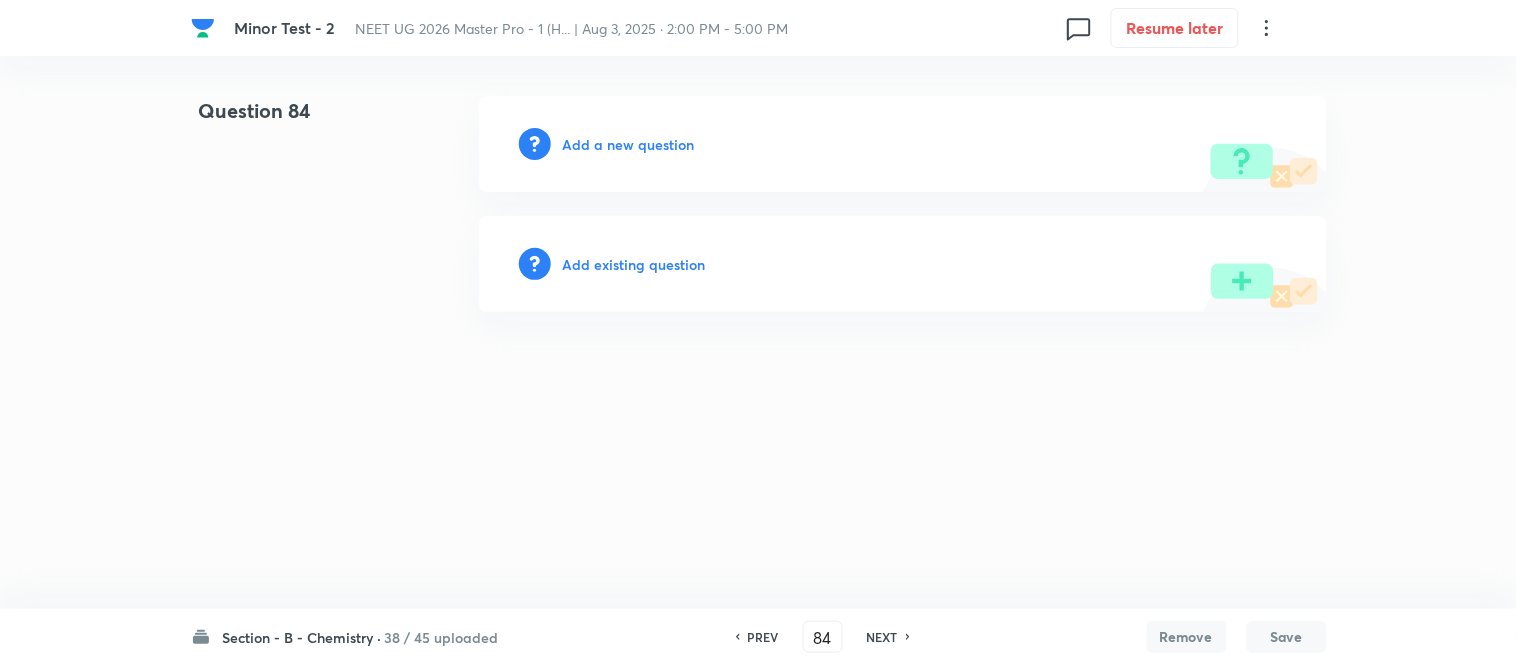 click on "Add a new question" at bounding box center (629, 144) 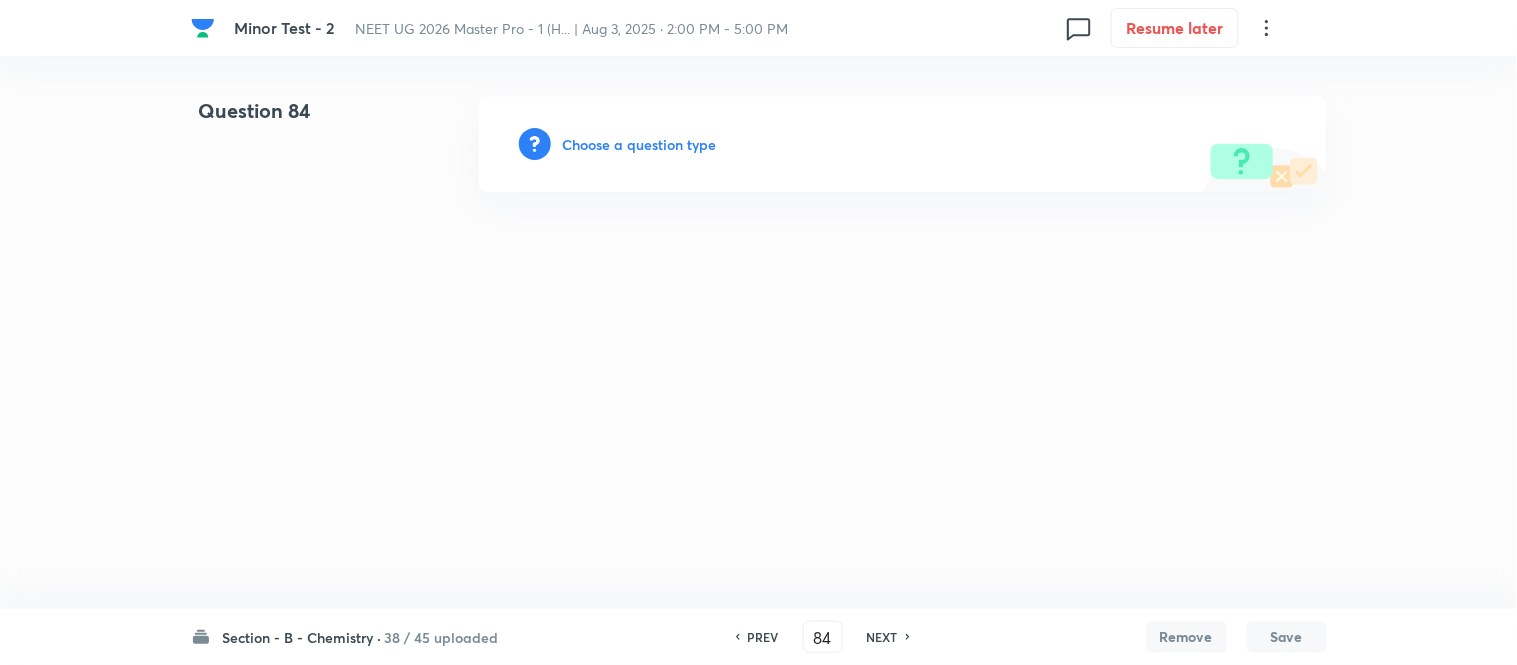 click on "Choose a question type" at bounding box center [640, 144] 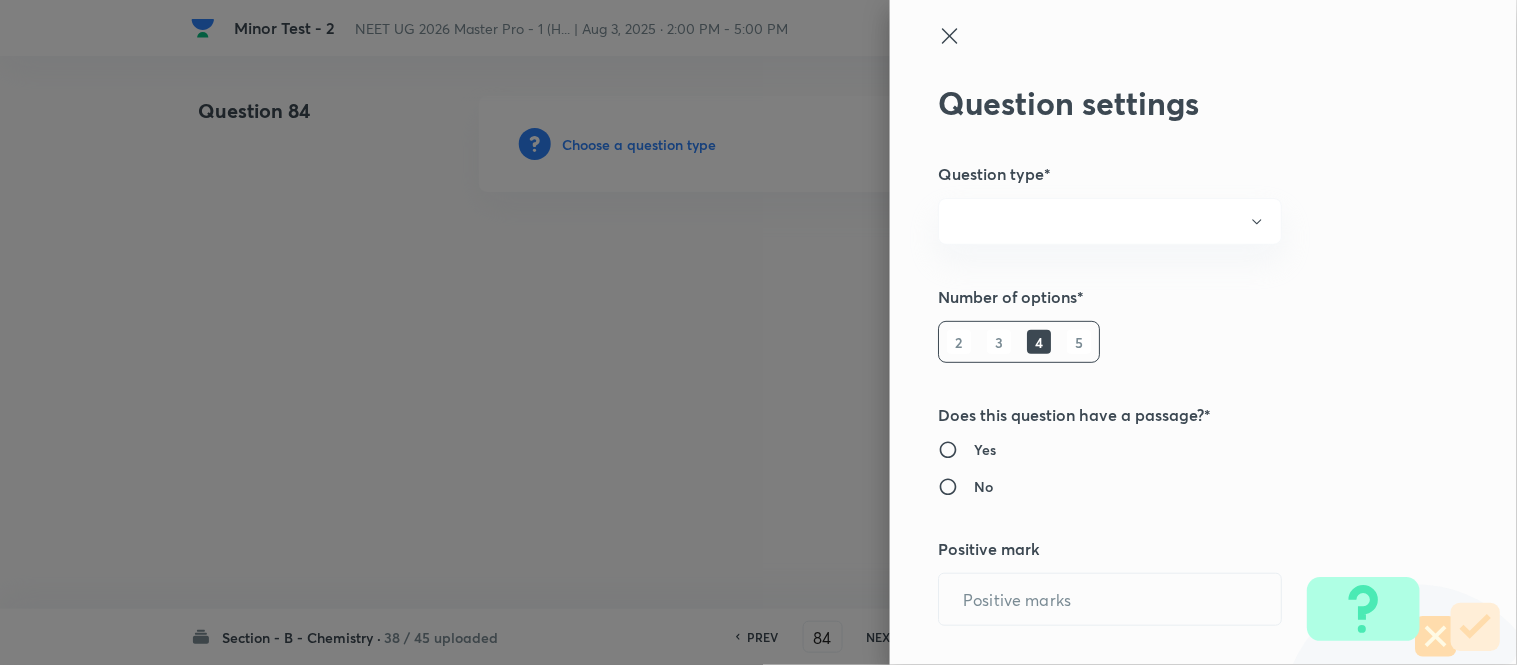 radio on "true" 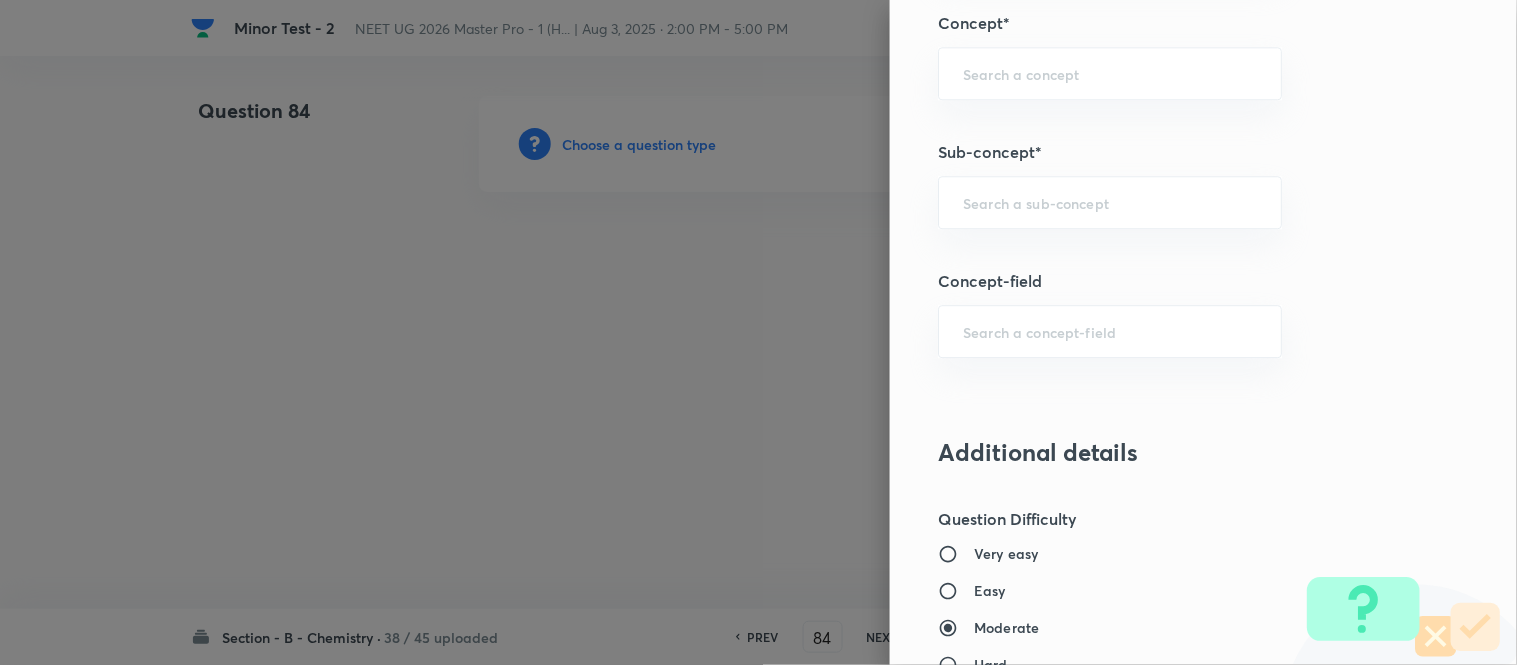 scroll, scrollTop: 1362, scrollLeft: 0, axis: vertical 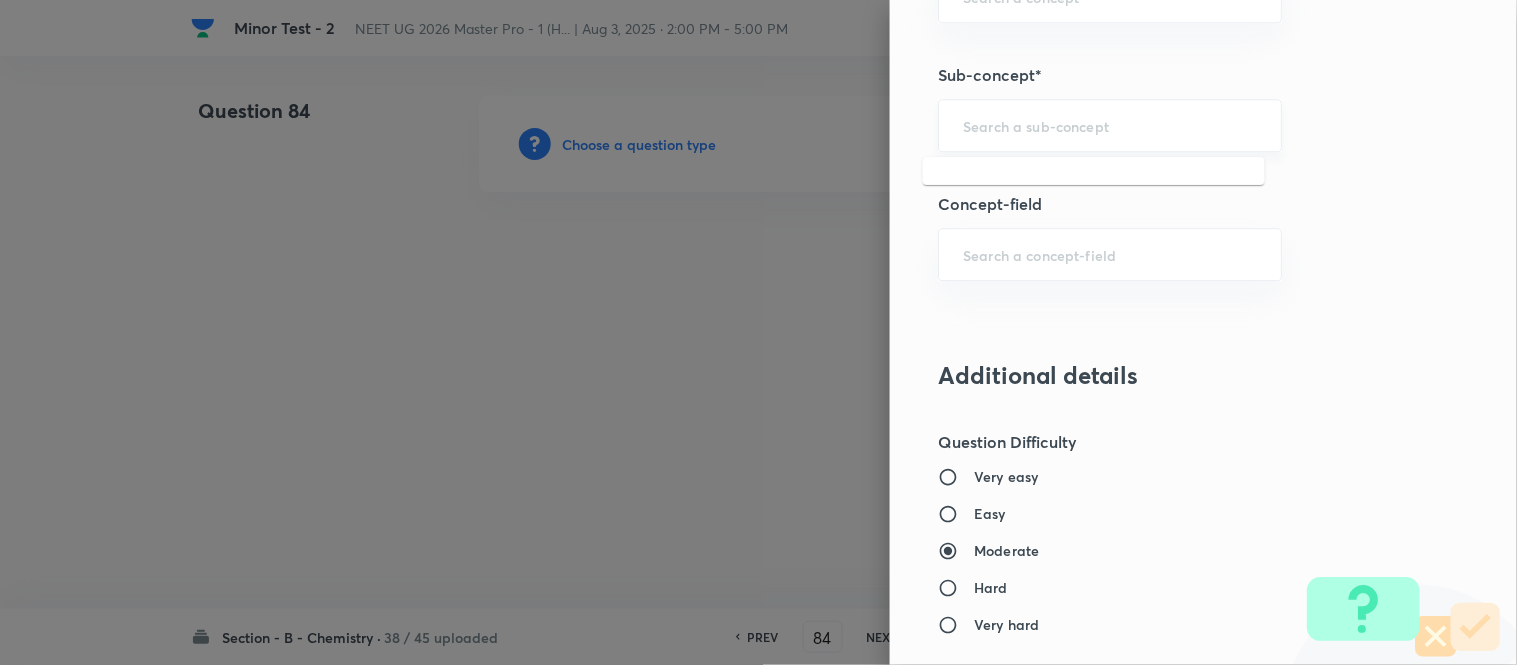 click at bounding box center [1110, 125] 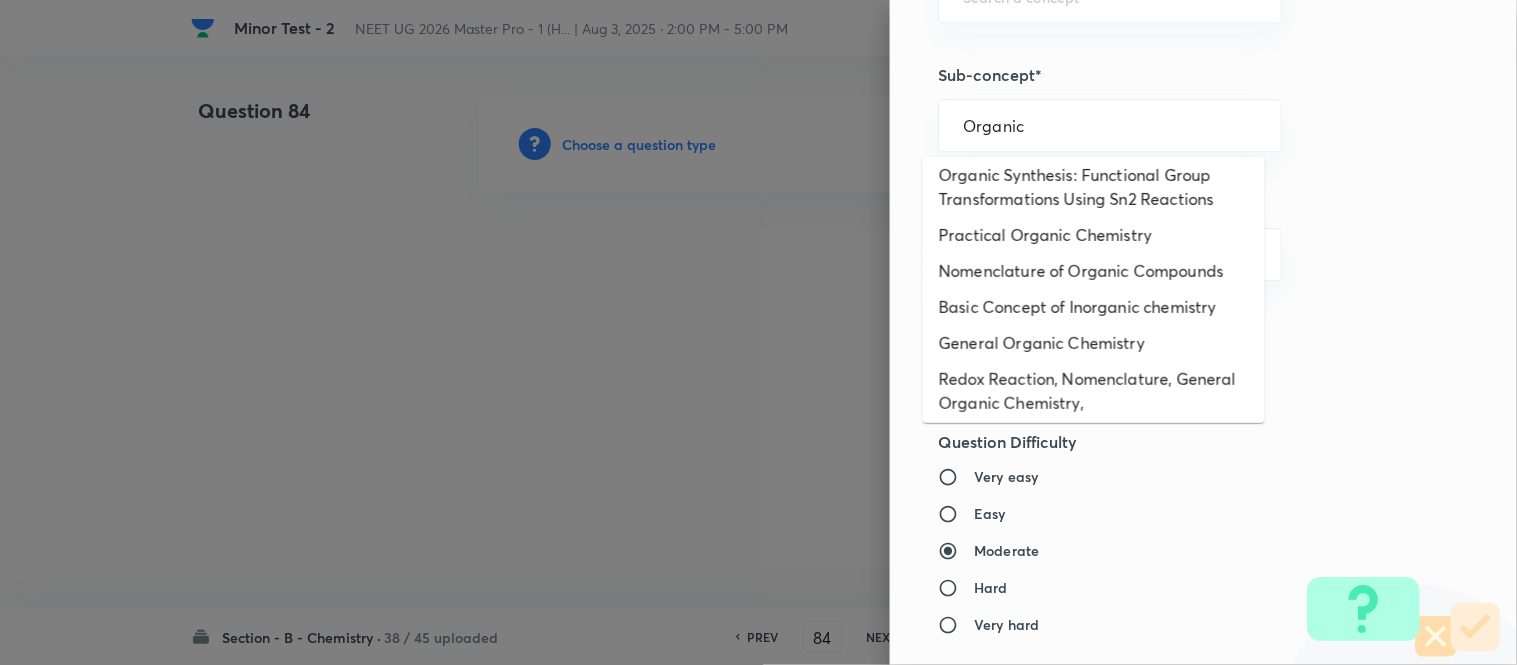 scroll, scrollTop: 325, scrollLeft: 0, axis: vertical 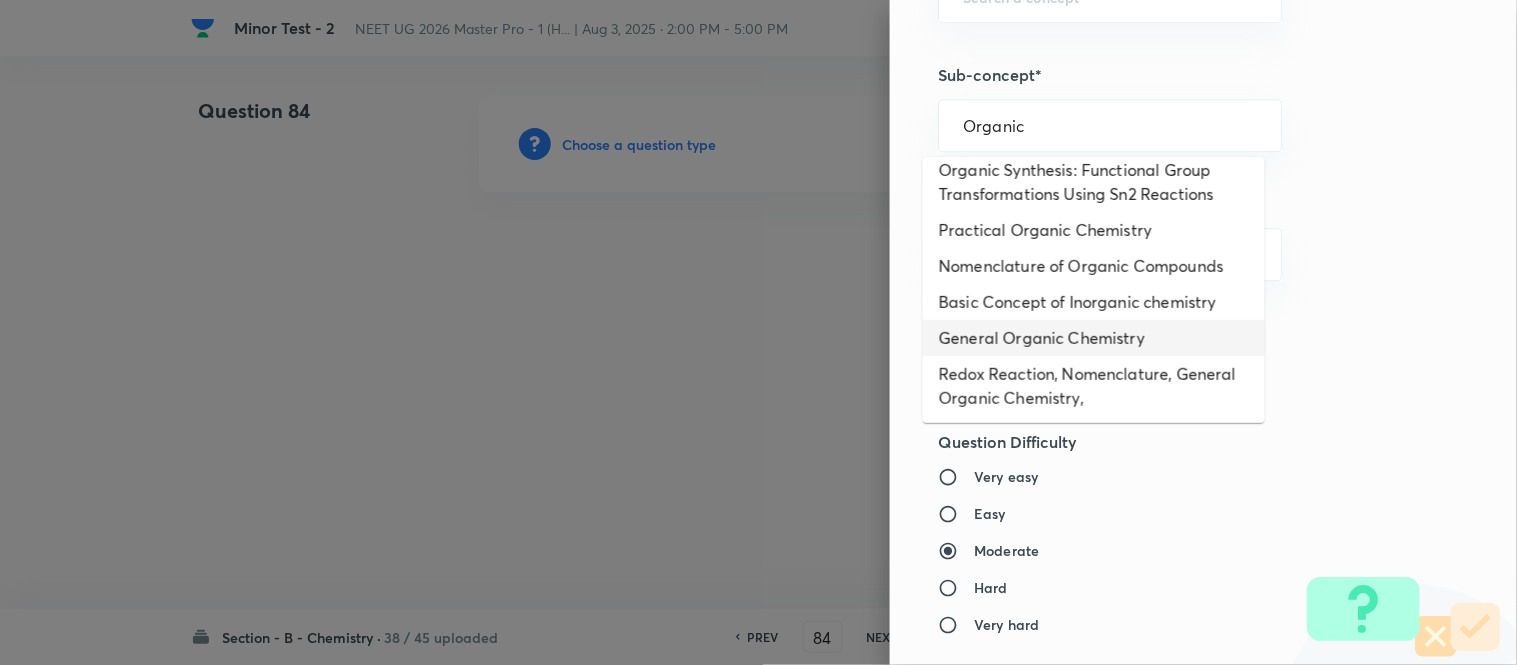 click on "General Organic Chemistry" at bounding box center (1094, 338) 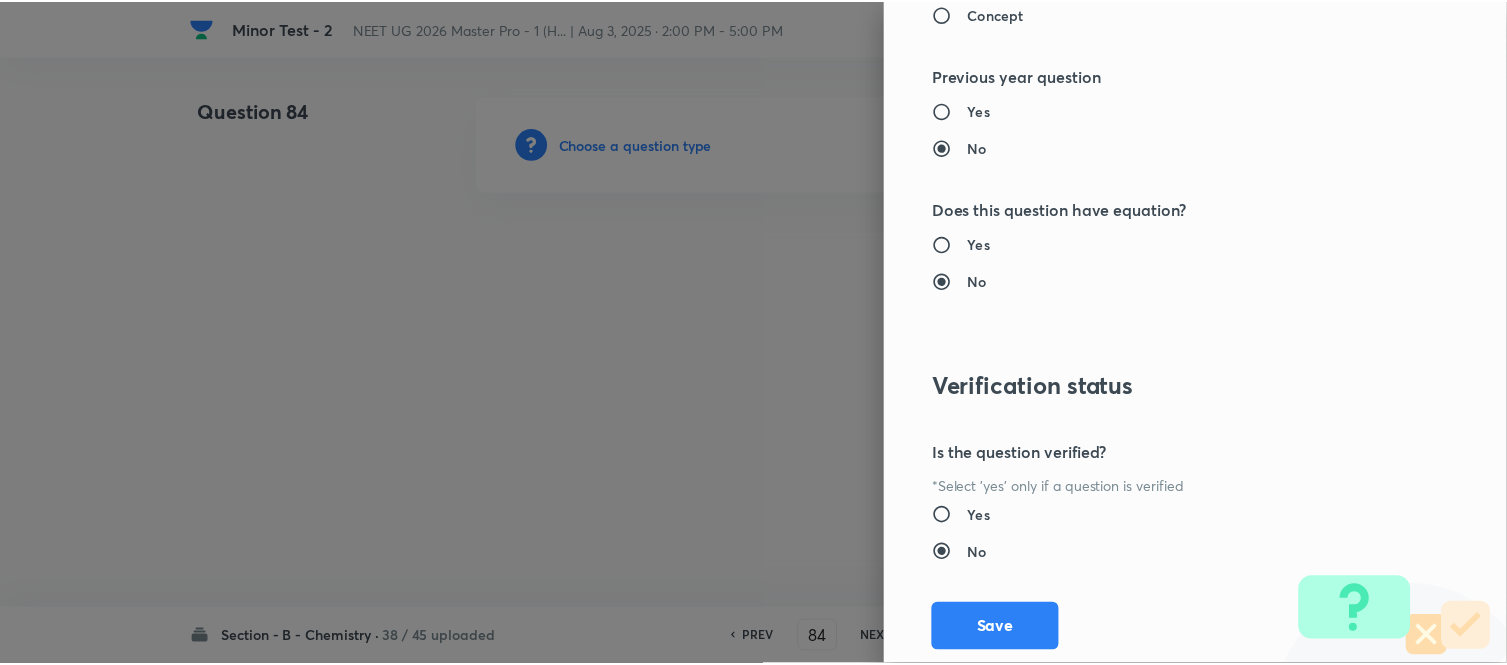 scroll, scrollTop: 2195, scrollLeft: 0, axis: vertical 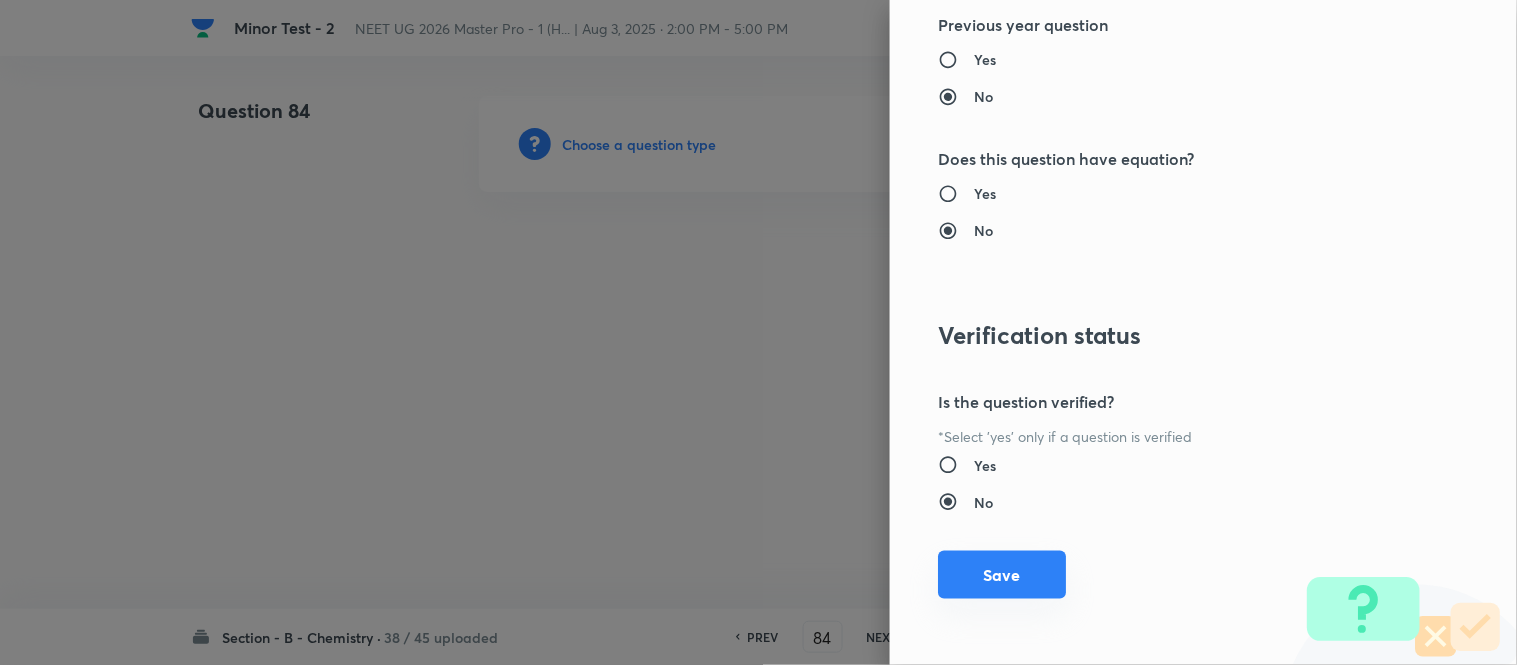 click on "Save" at bounding box center [1002, 575] 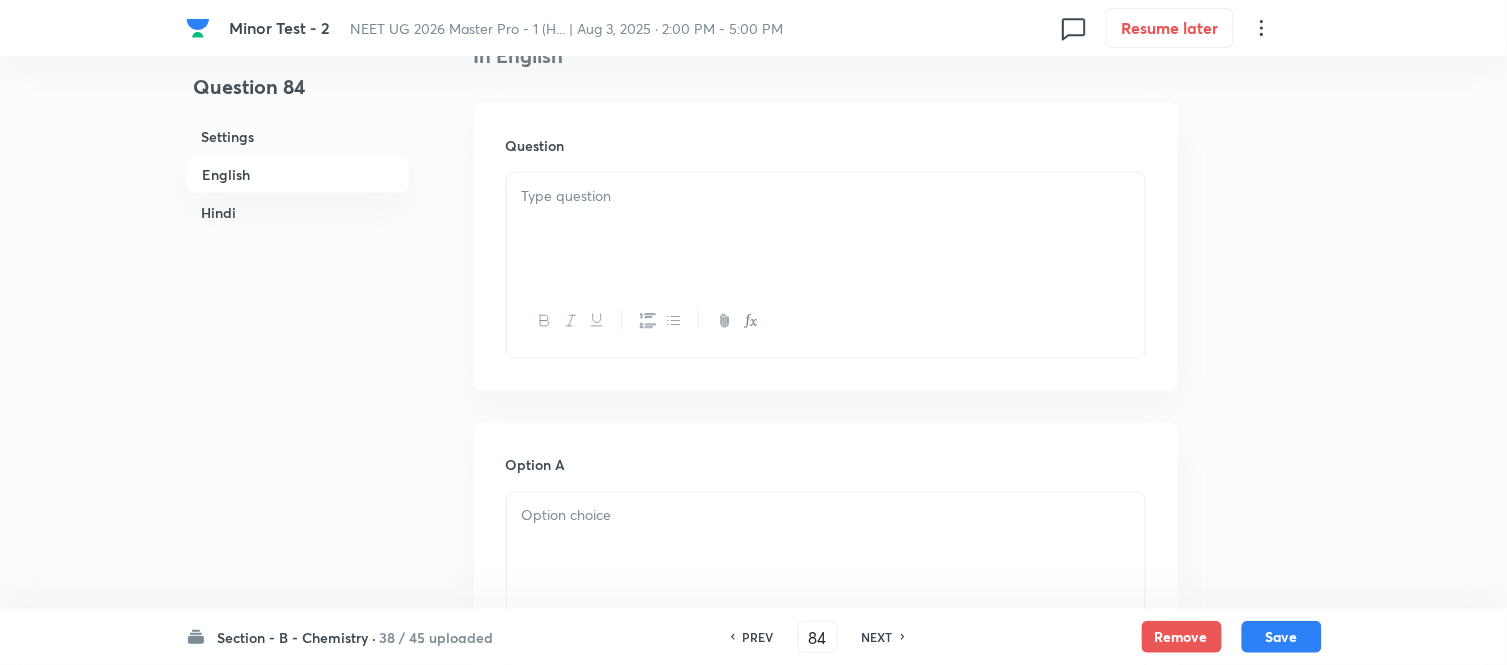 scroll, scrollTop: 555, scrollLeft: 0, axis: vertical 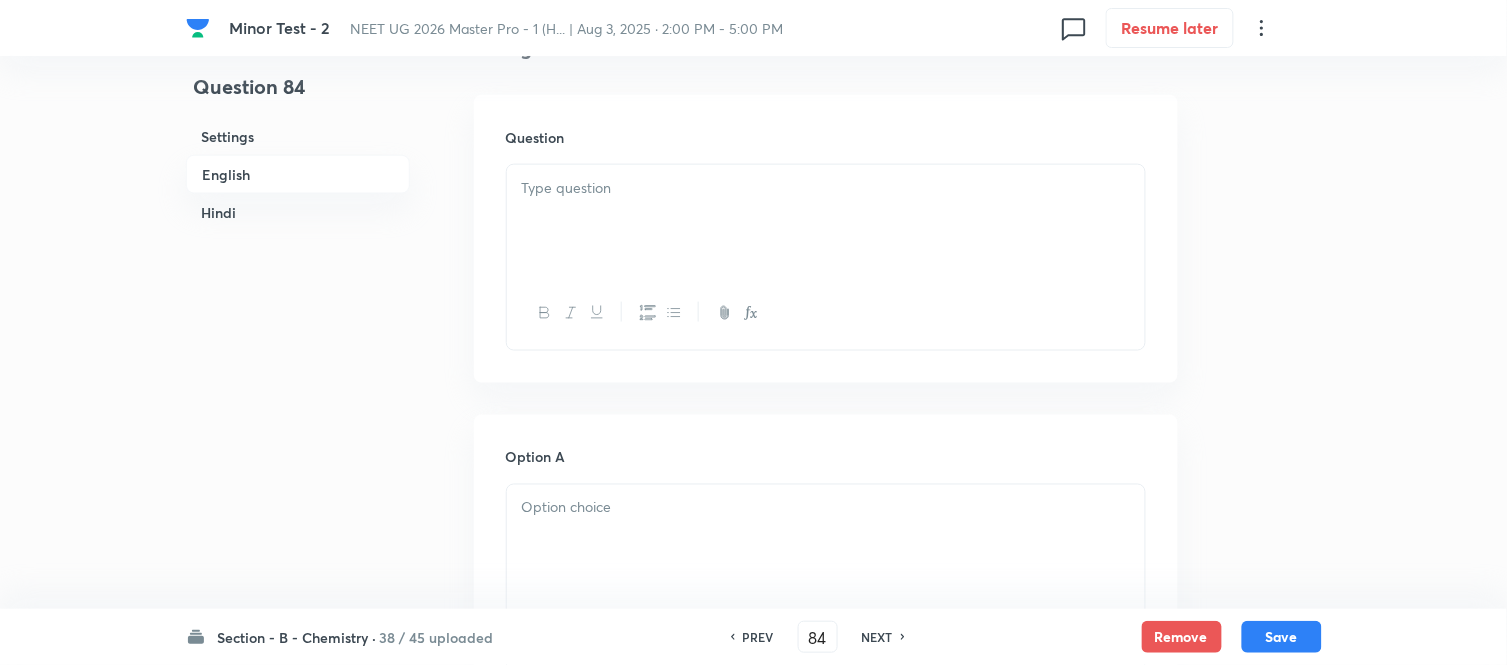 click on "Question" at bounding box center [826, 239] 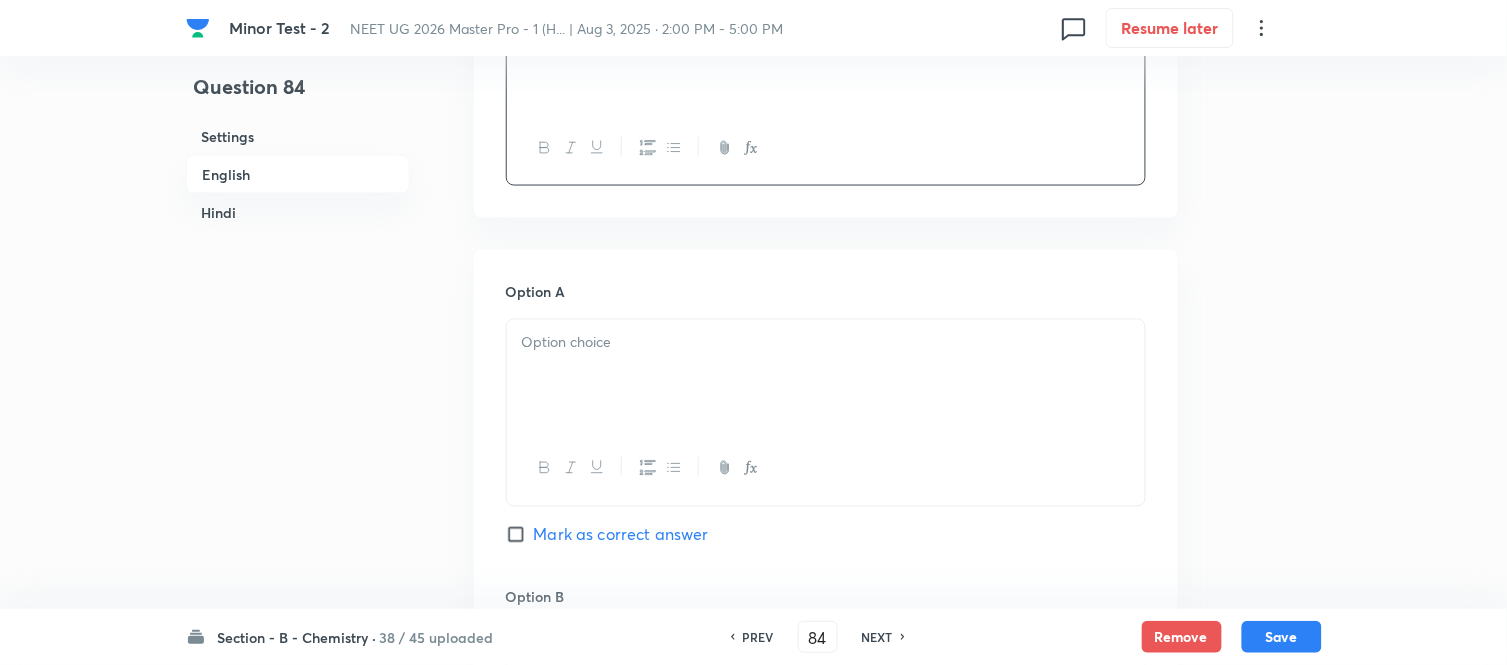 scroll, scrollTop: 777, scrollLeft: 0, axis: vertical 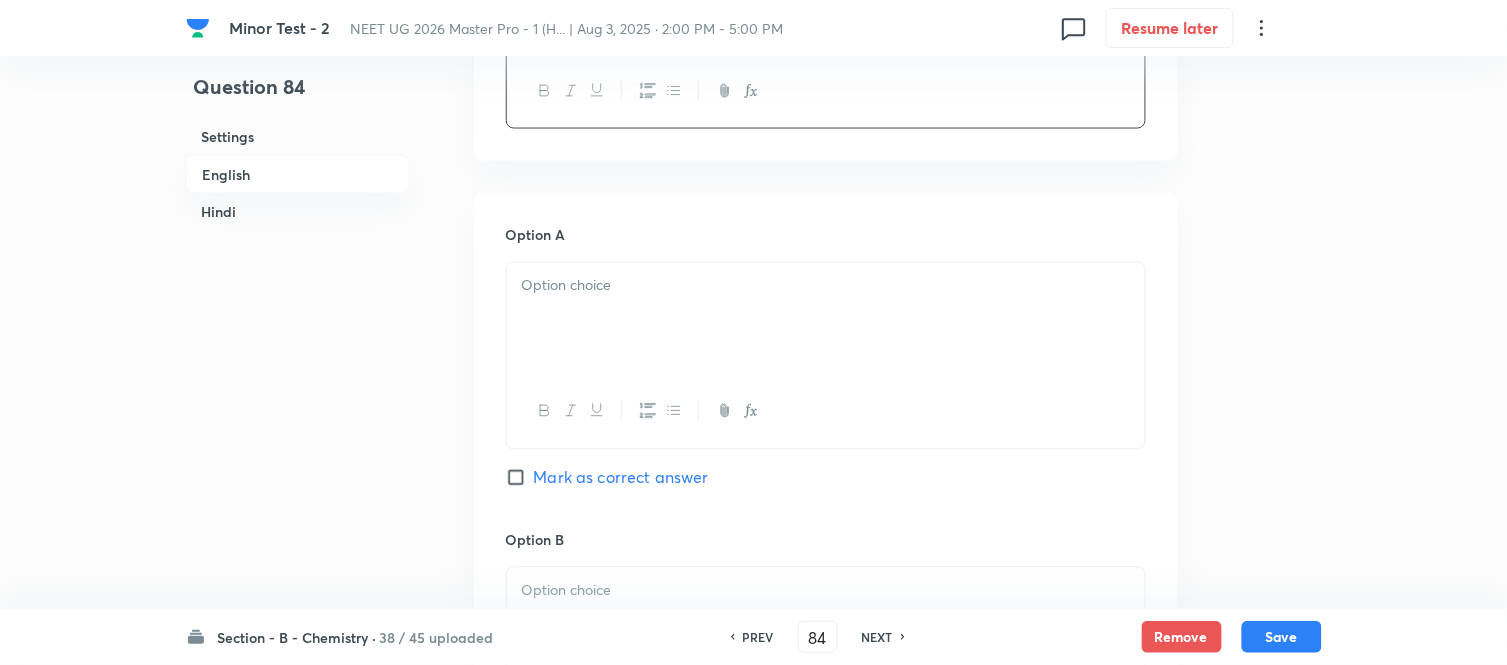 click at bounding box center [826, 319] 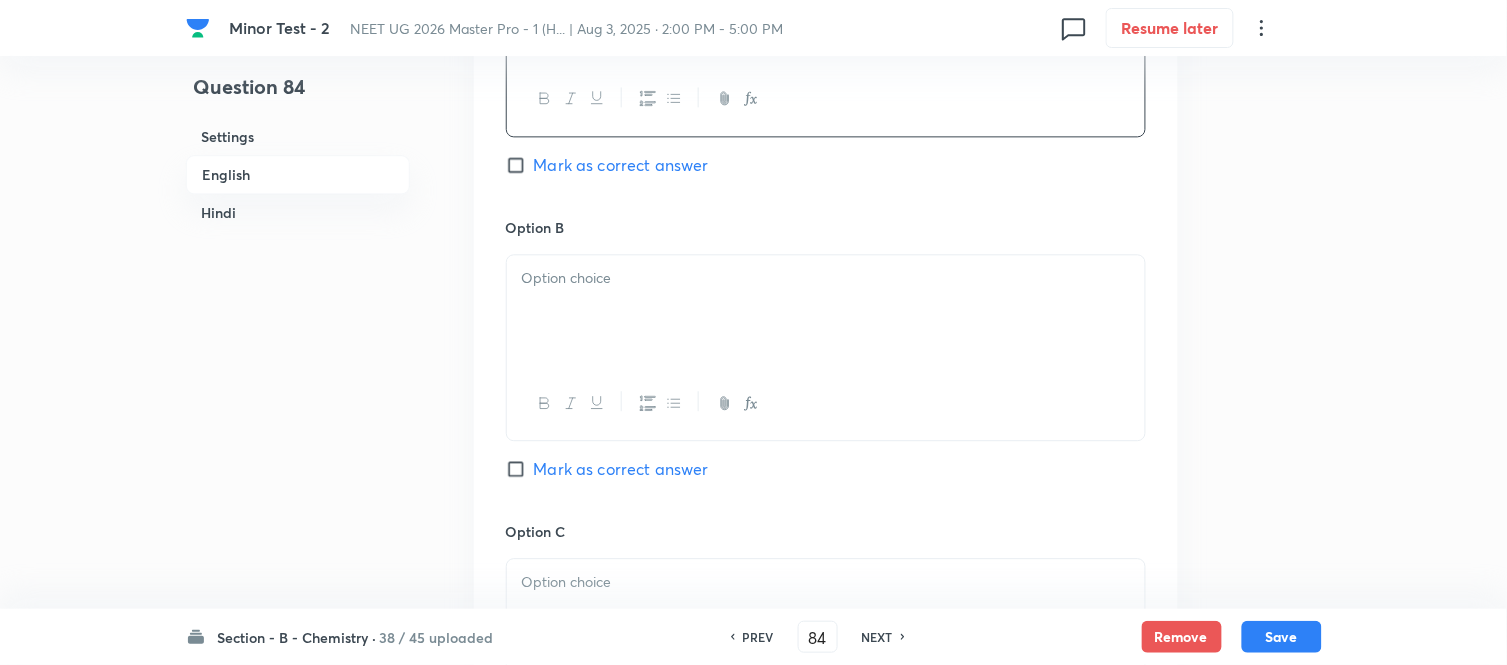 scroll, scrollTop: 1111, scrollLeft: 0, axis: vertical 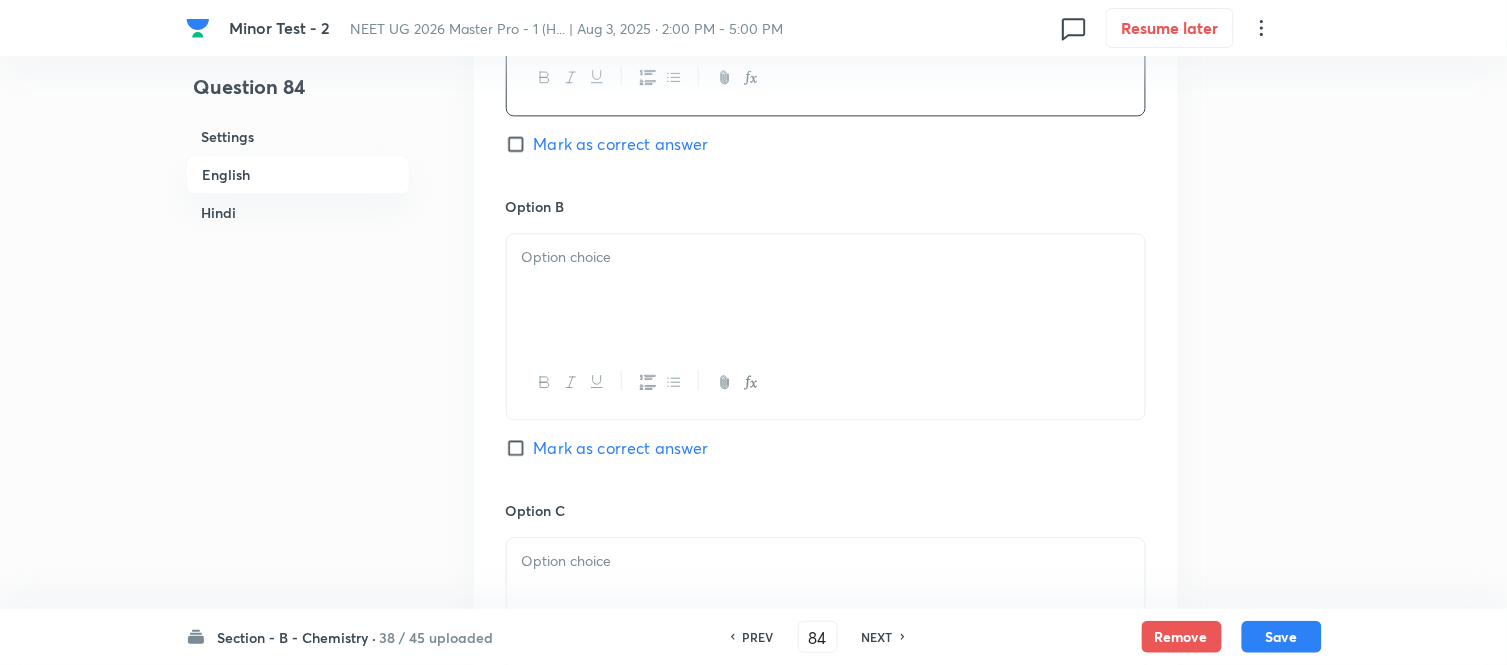 click at bounding box center [826, 257] 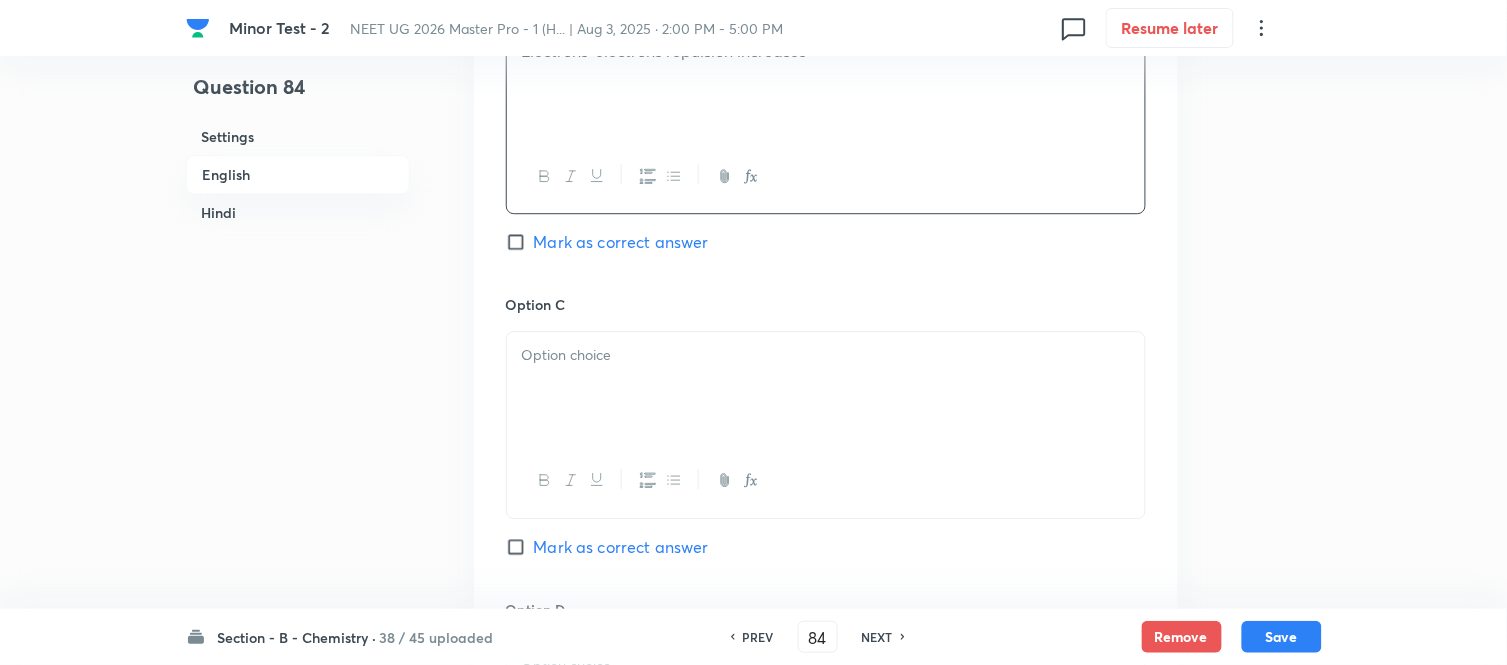 scroll, scrollTop: 1333, scrollLeft: 0, axis: vertical 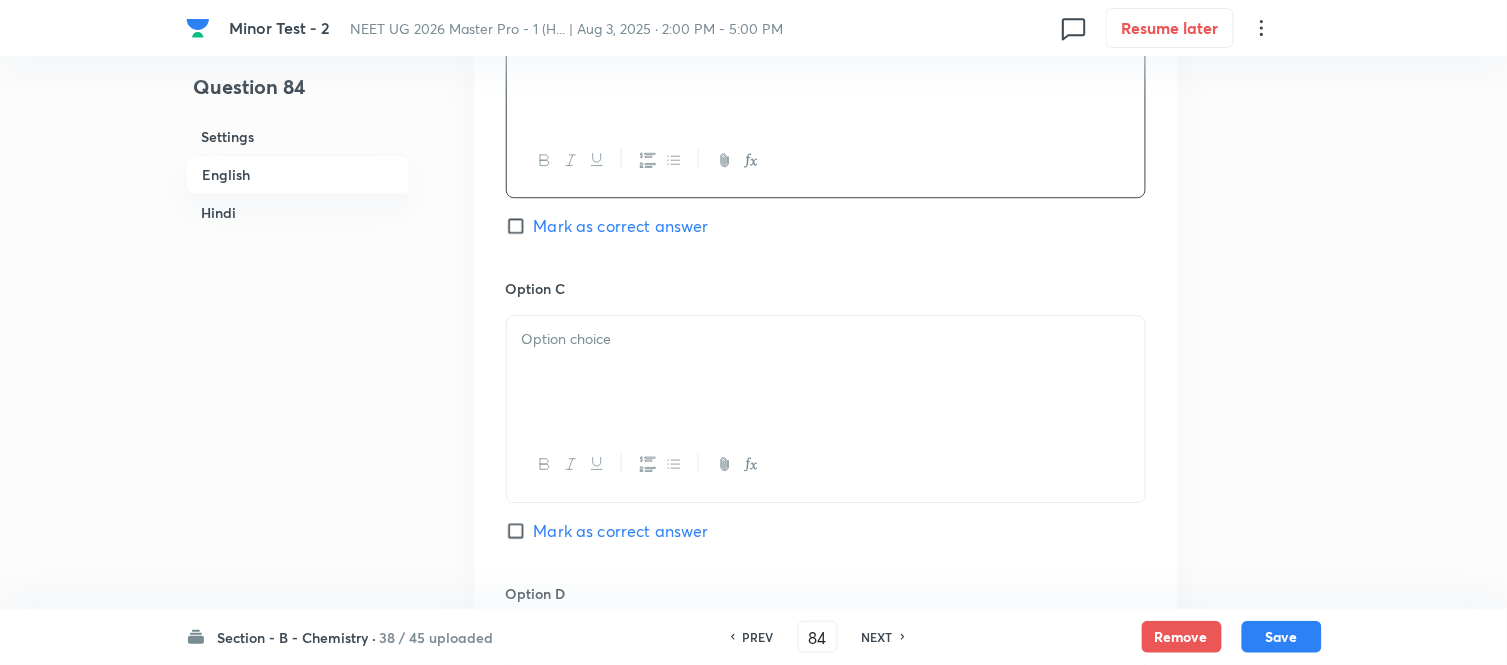 click at bounding box center [826, 372] 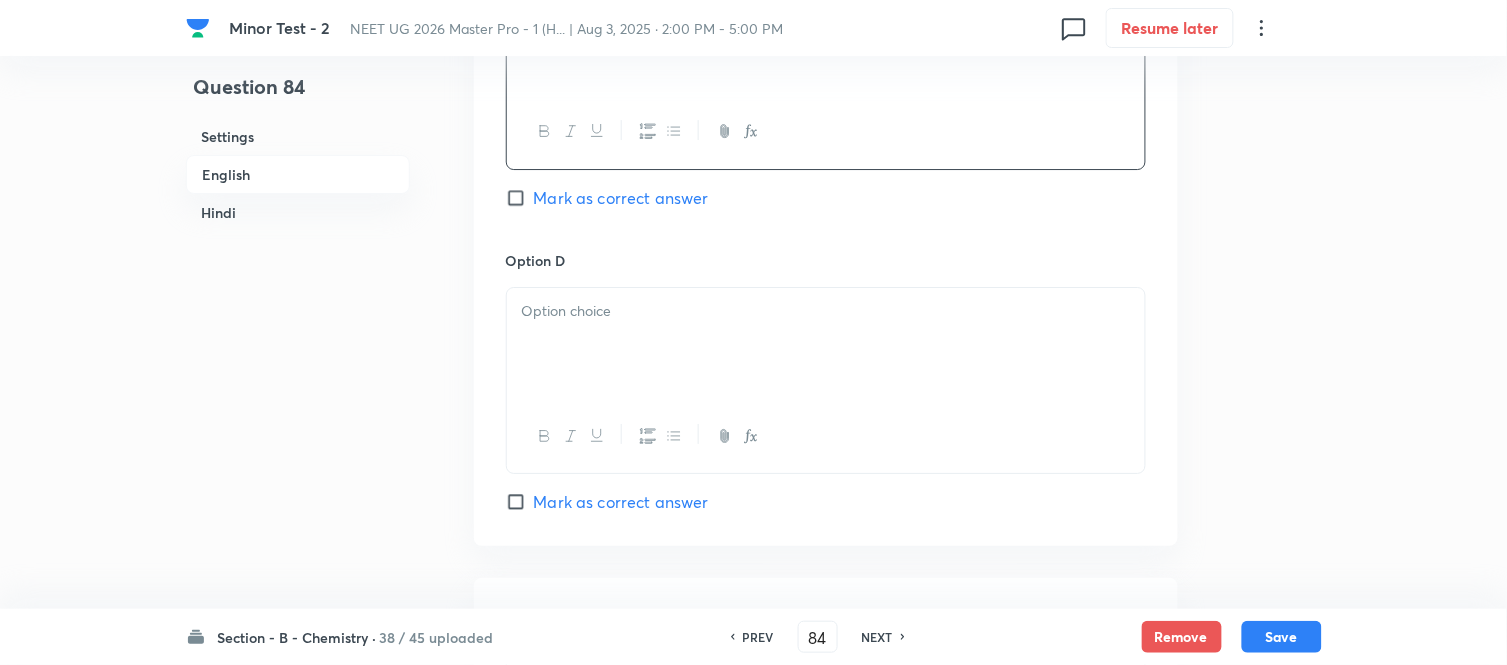 click at bounding box center (826, 344) 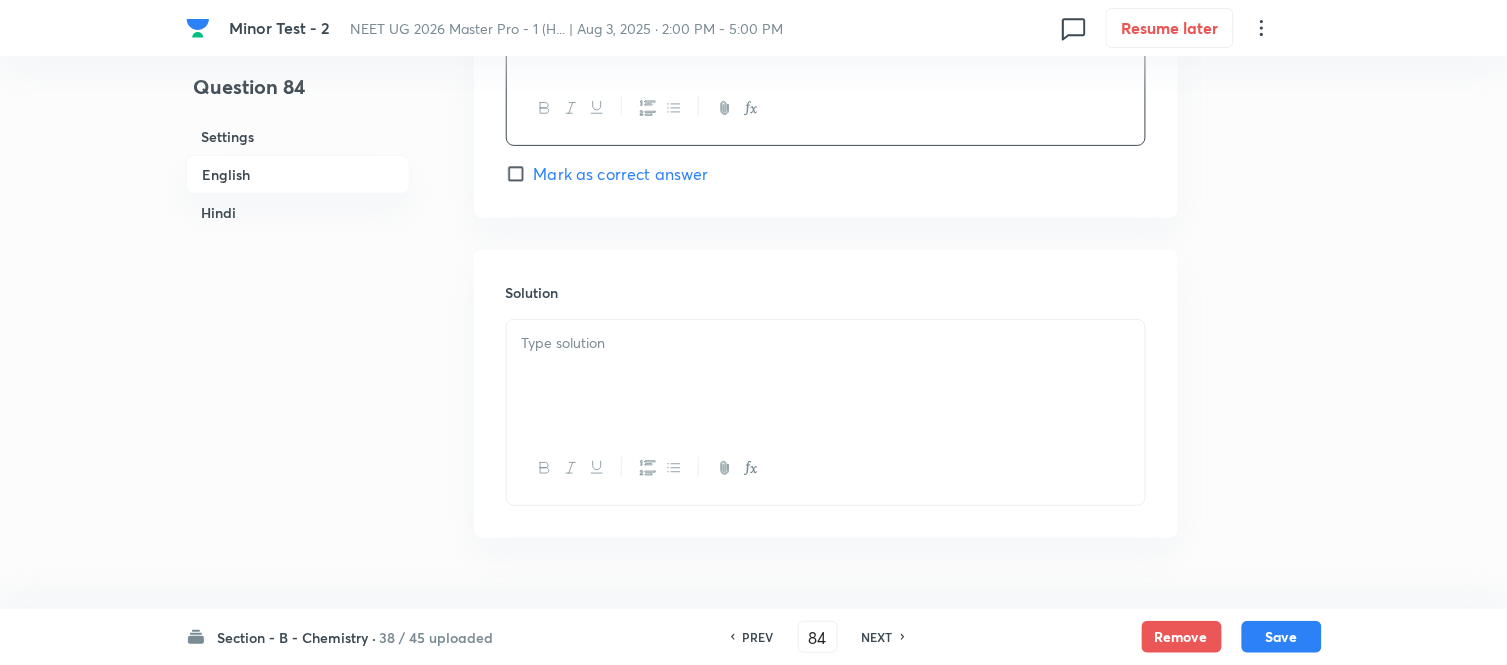 scroll, scrollTop: 2000, scrollLeft: 0, axis: vertical 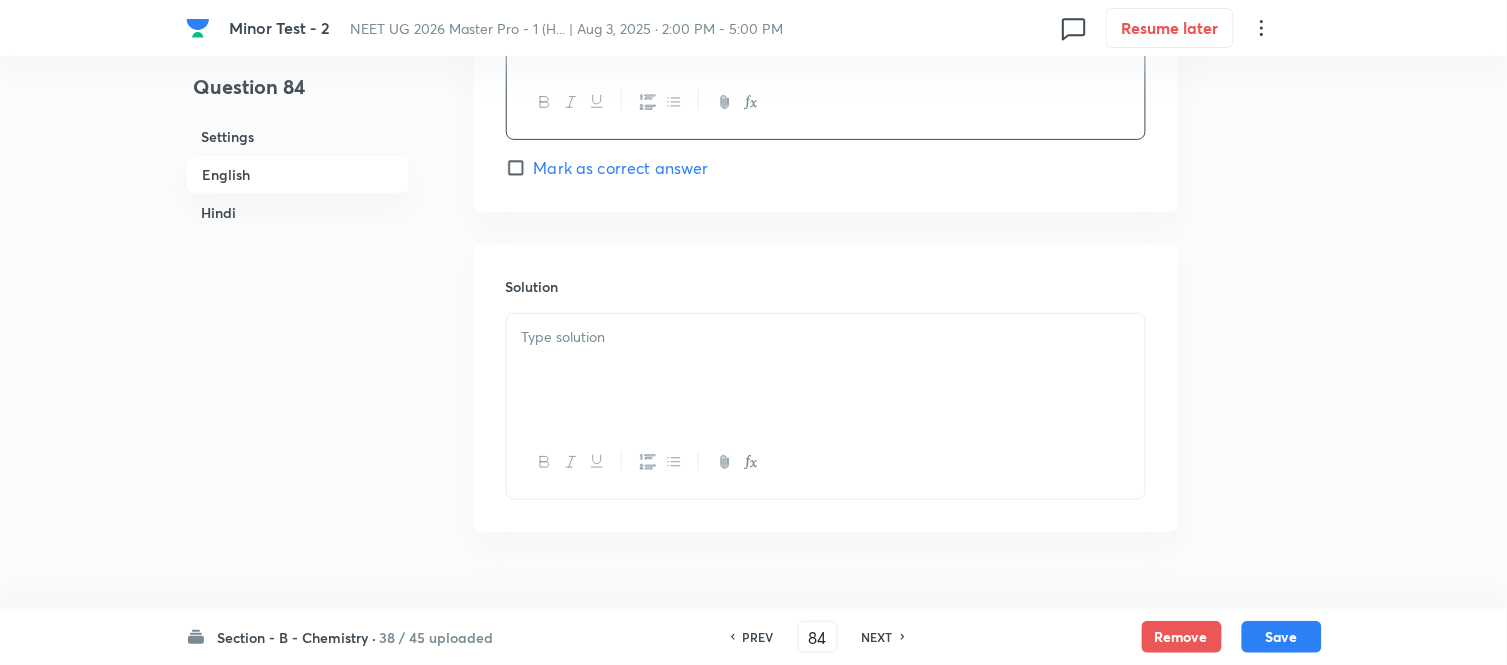 click at bounding box center (826, 337) 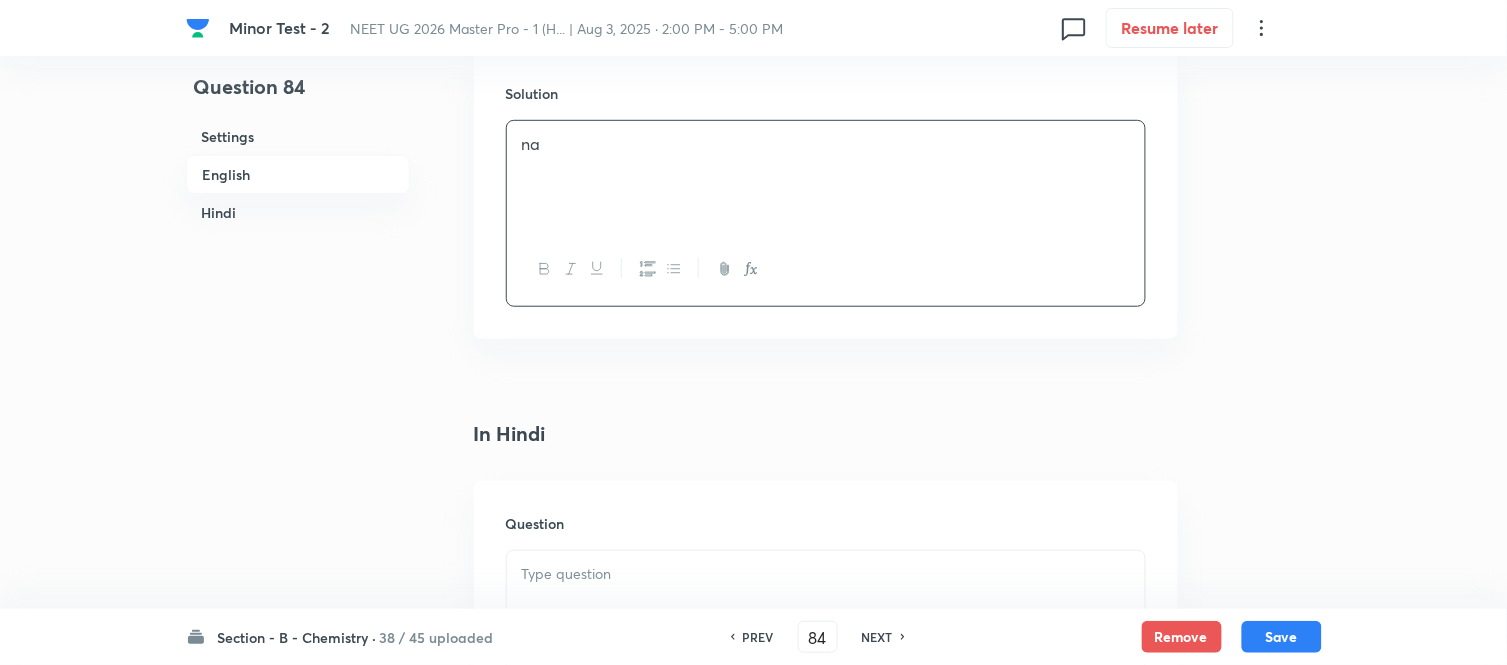 scroll, scrollTop: 2333, scrollLeft: 0, axis: vertical 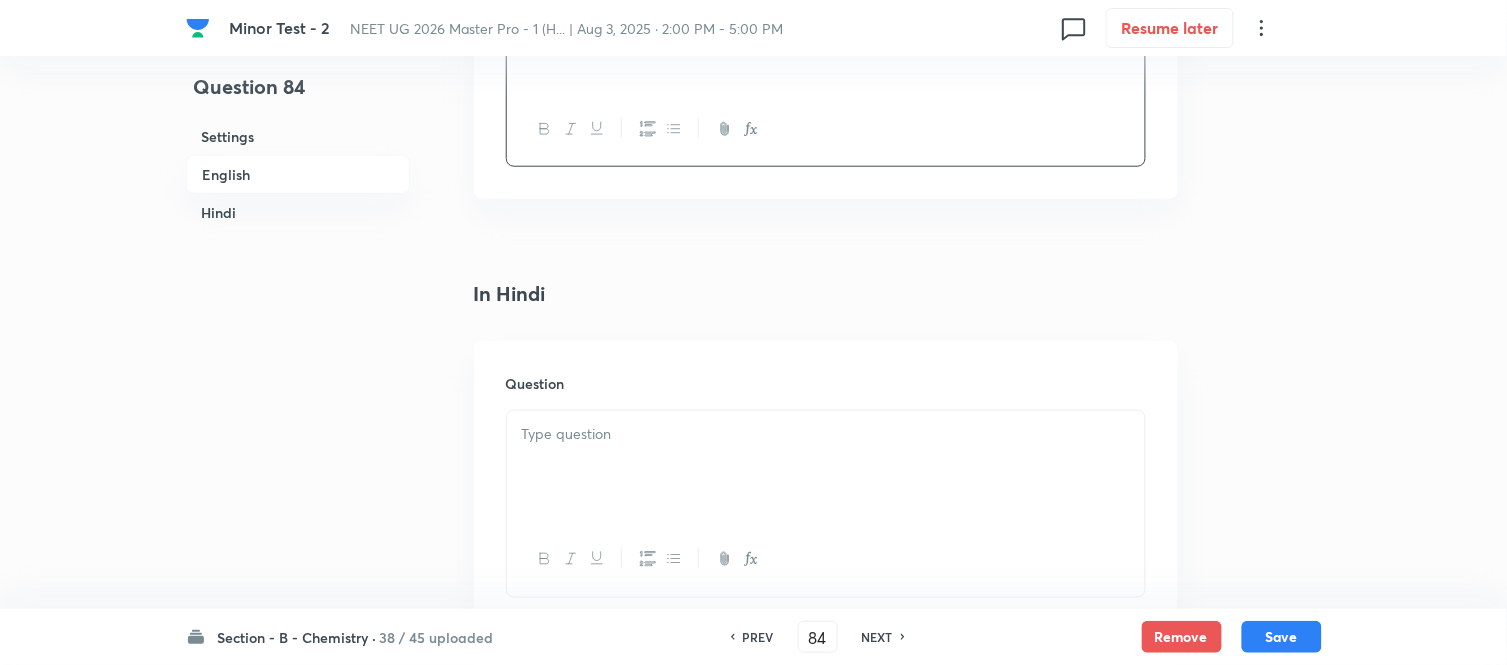 click at bounding box center [826, 434] 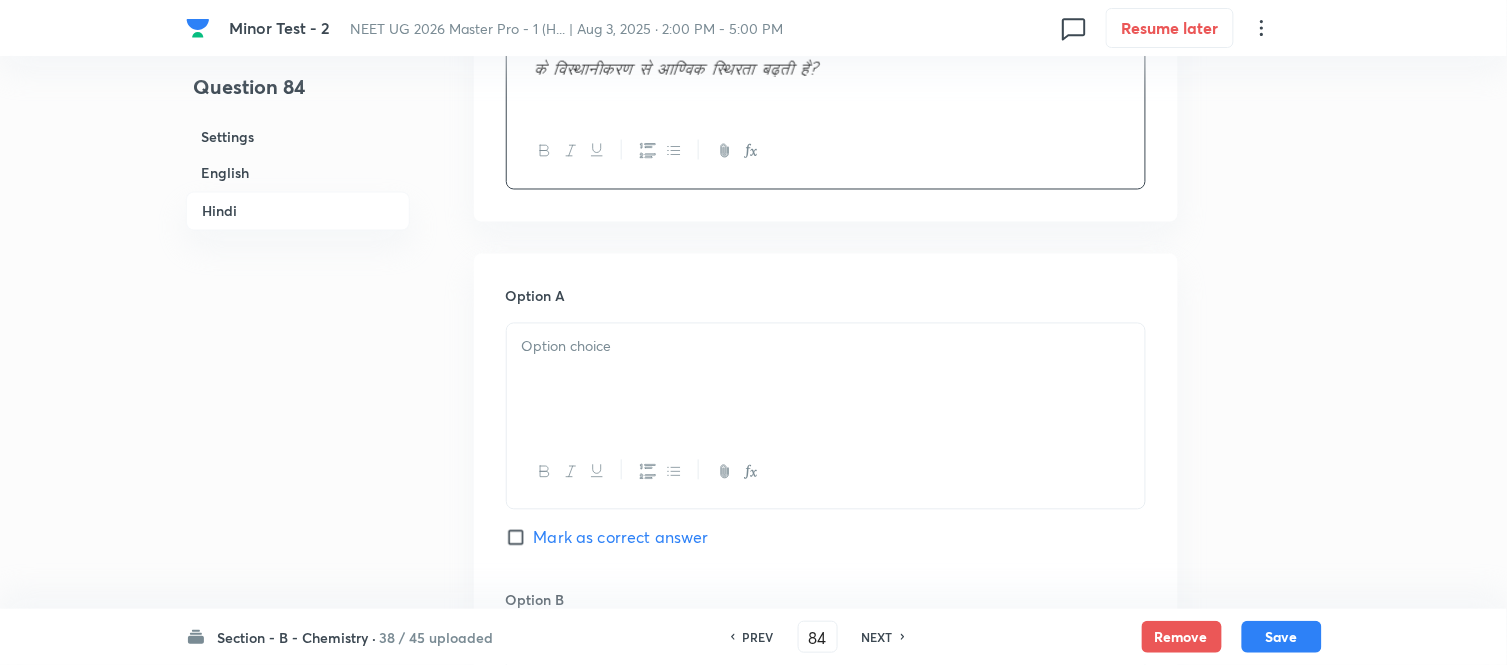 scroll, scrollTop: 2777, scrollLeft: 0, axis: vertical 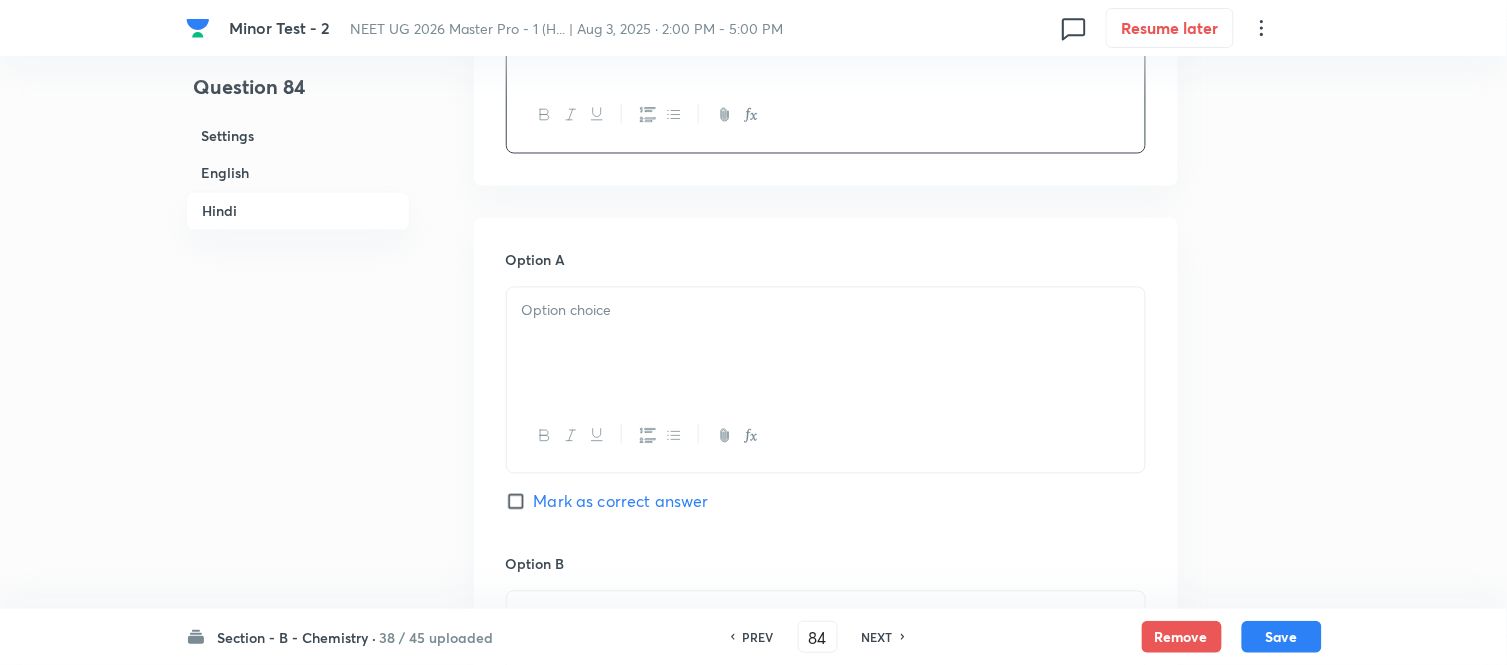 click at bounding box center [826, 344] 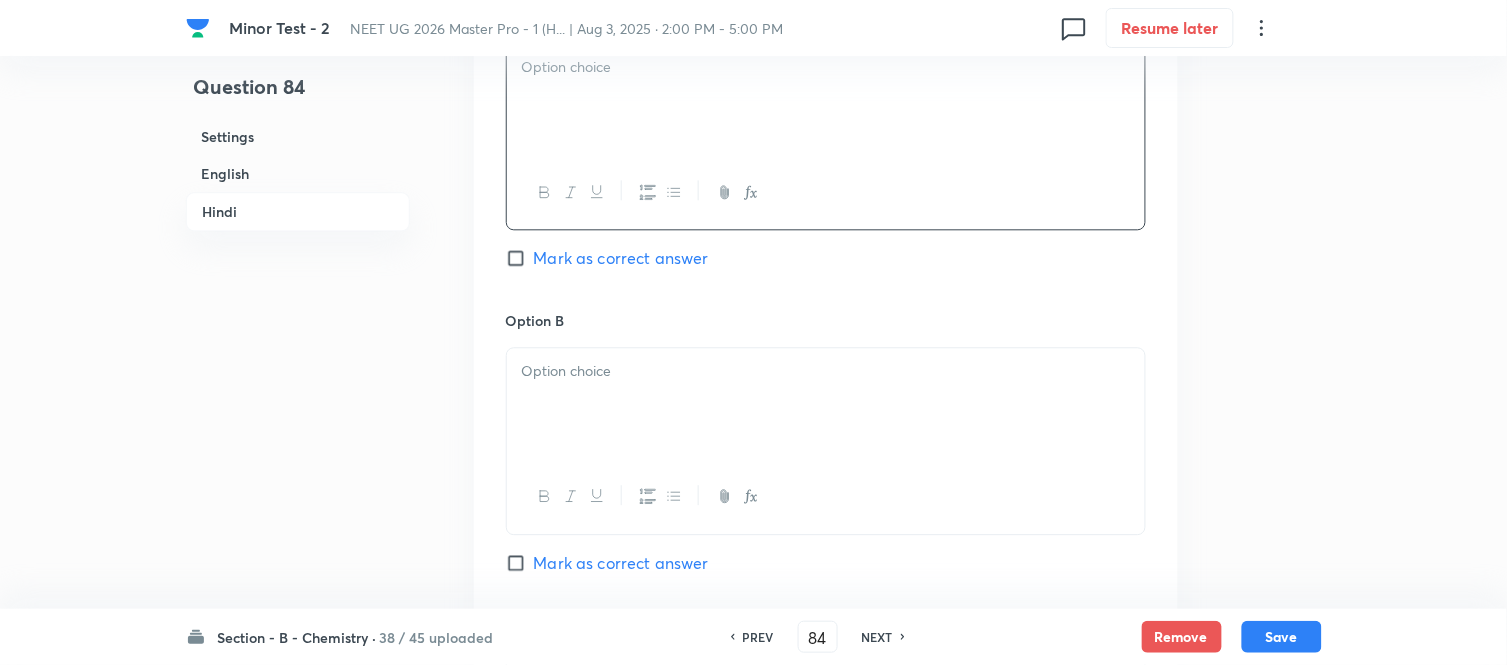 scroll, scrollTop: 3111, scrollLeft: 0, axis: vertical 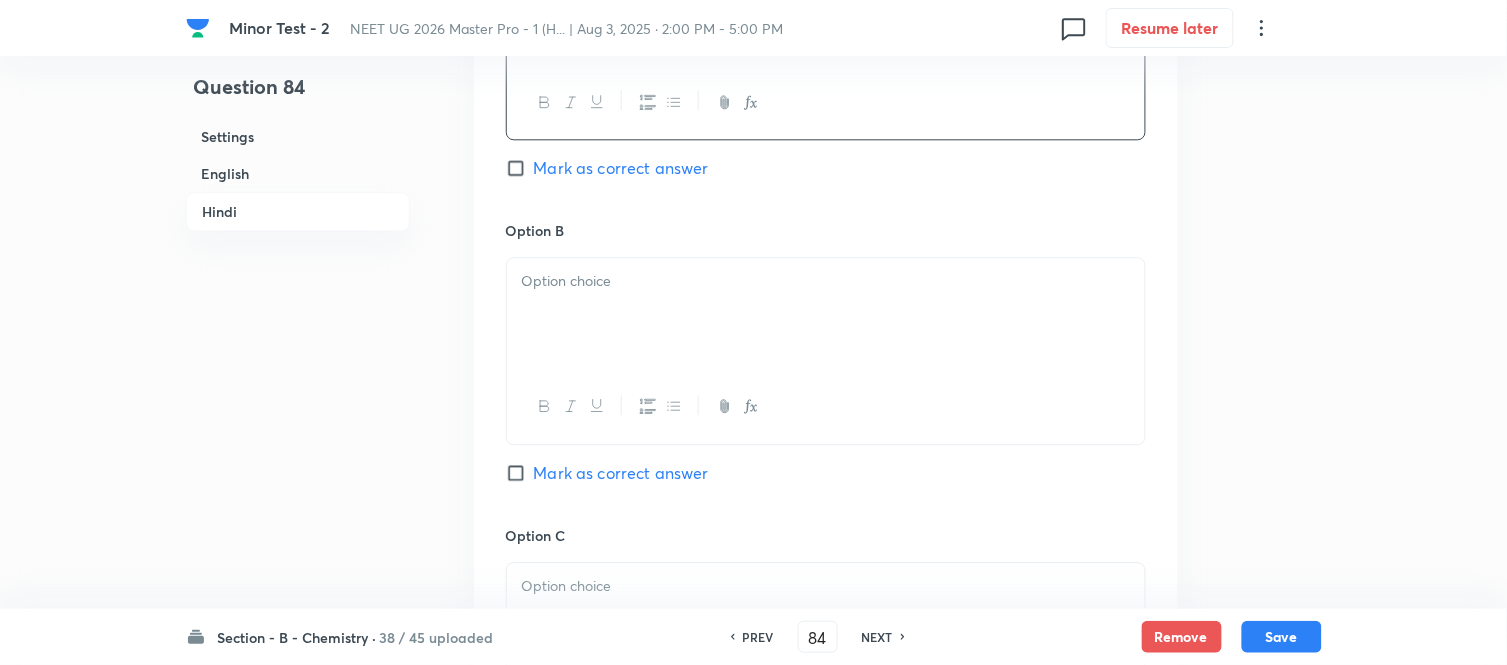 click on "Mark as correct answer" at bounding box center (520, 168) 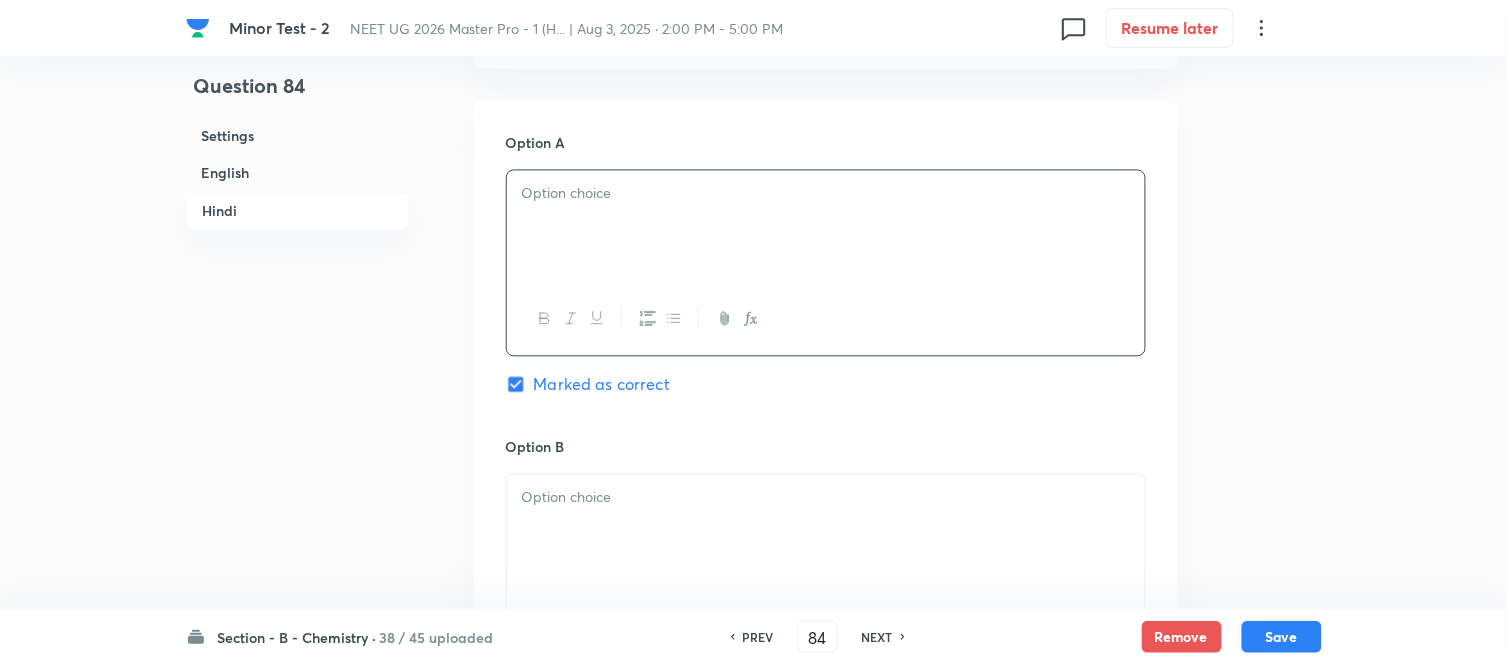 scroll, scrollTop: 2888, scrollLeft: 0, axis: vertical 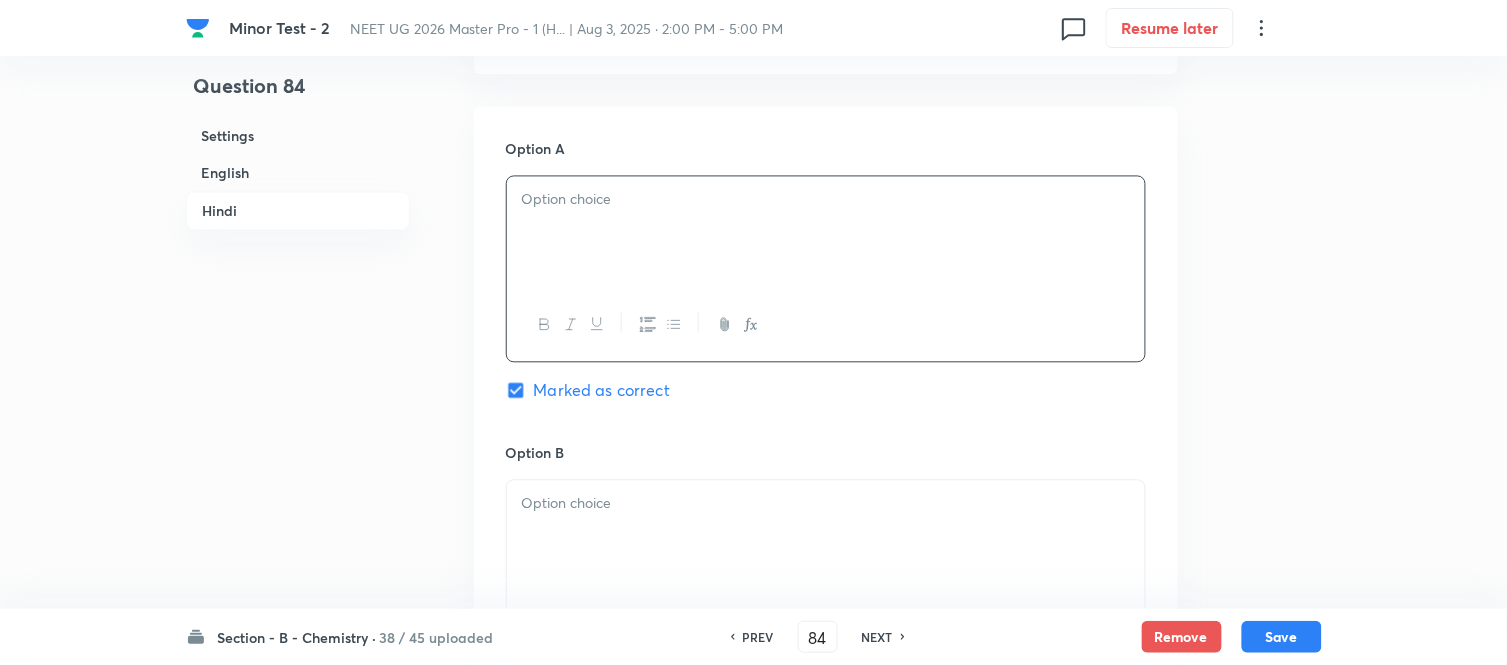 click at bounding box center [826, 200] 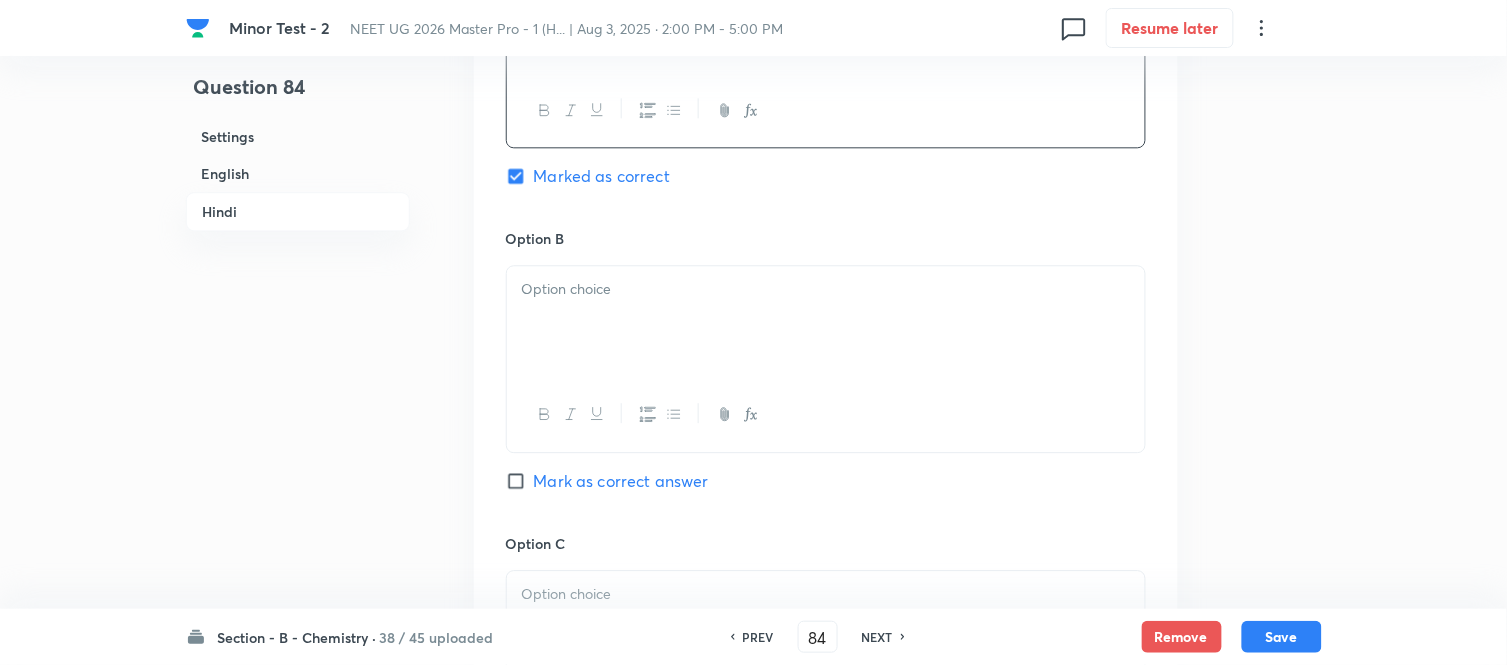 scroll, scrollTop: 3111, scrollLeft: 0, axis: vertical 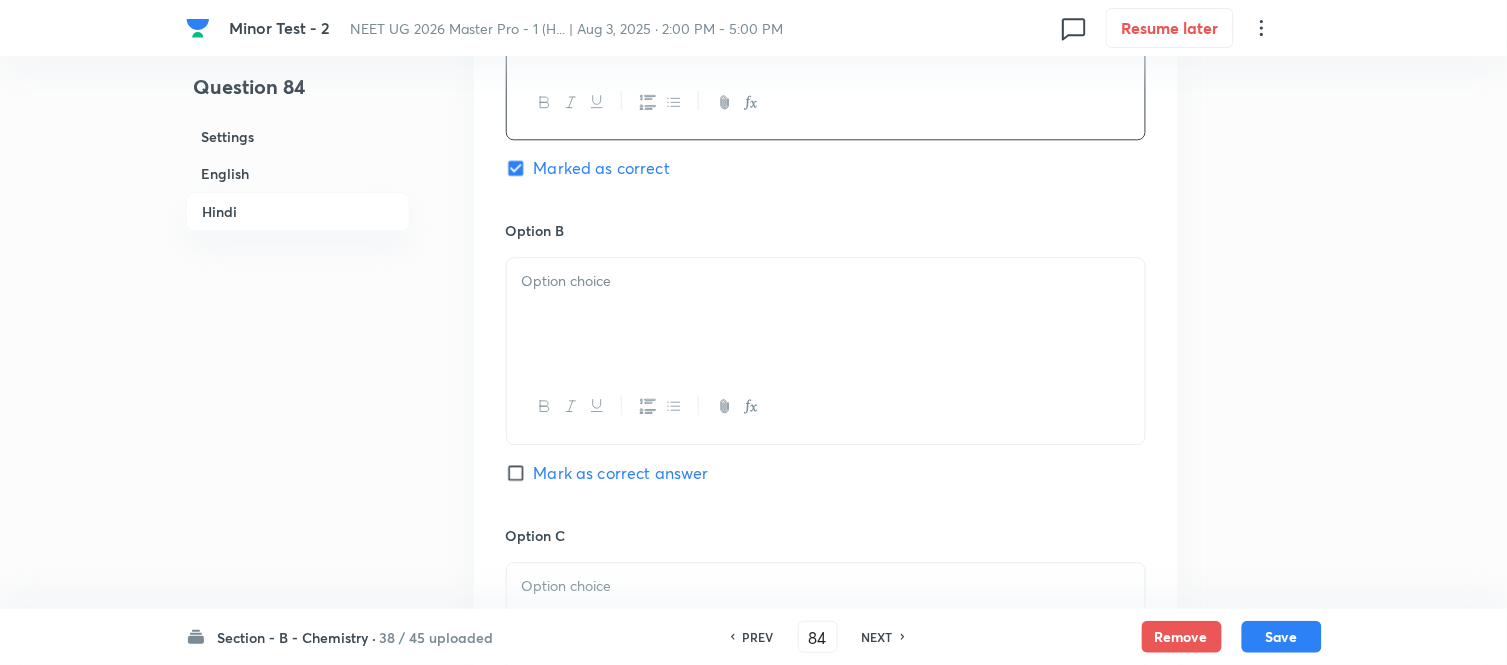 click at bounding box center (826, 314) 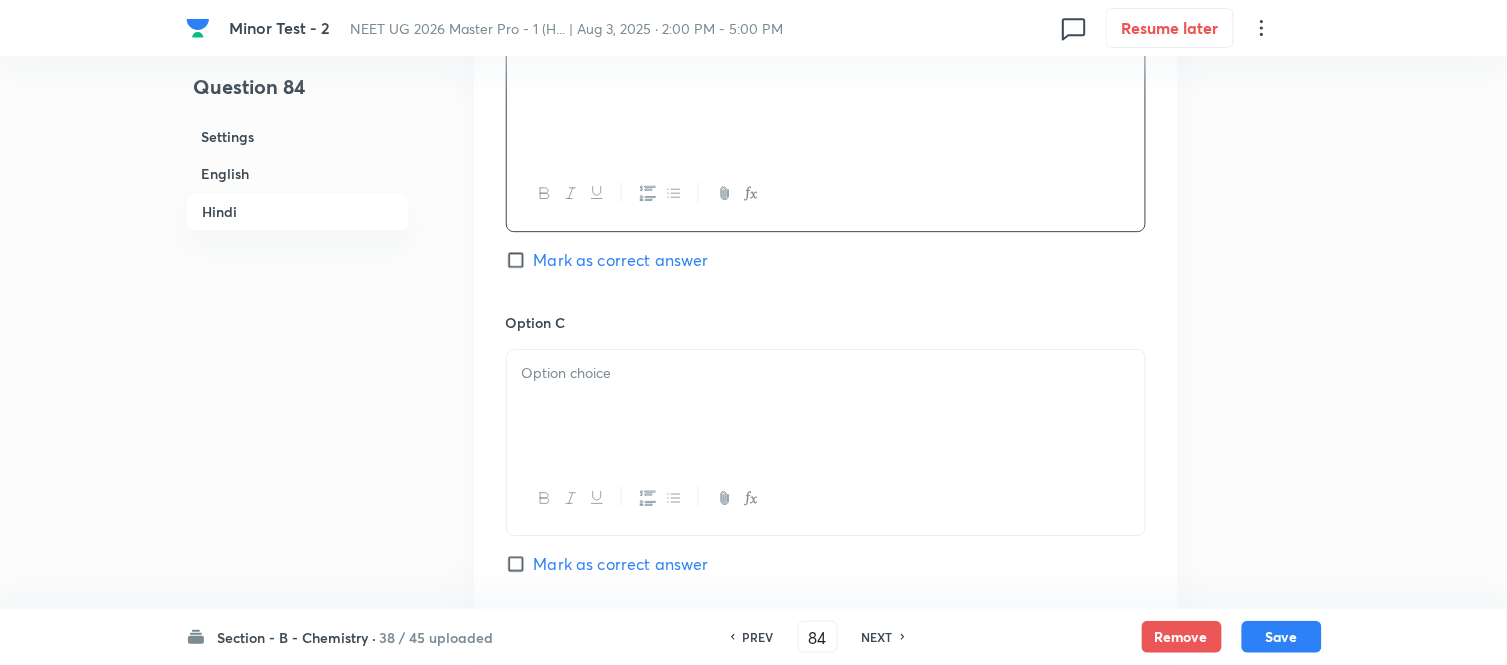 scroll, scrollTop: 3333, scrollLeft: 0, axis: vertical 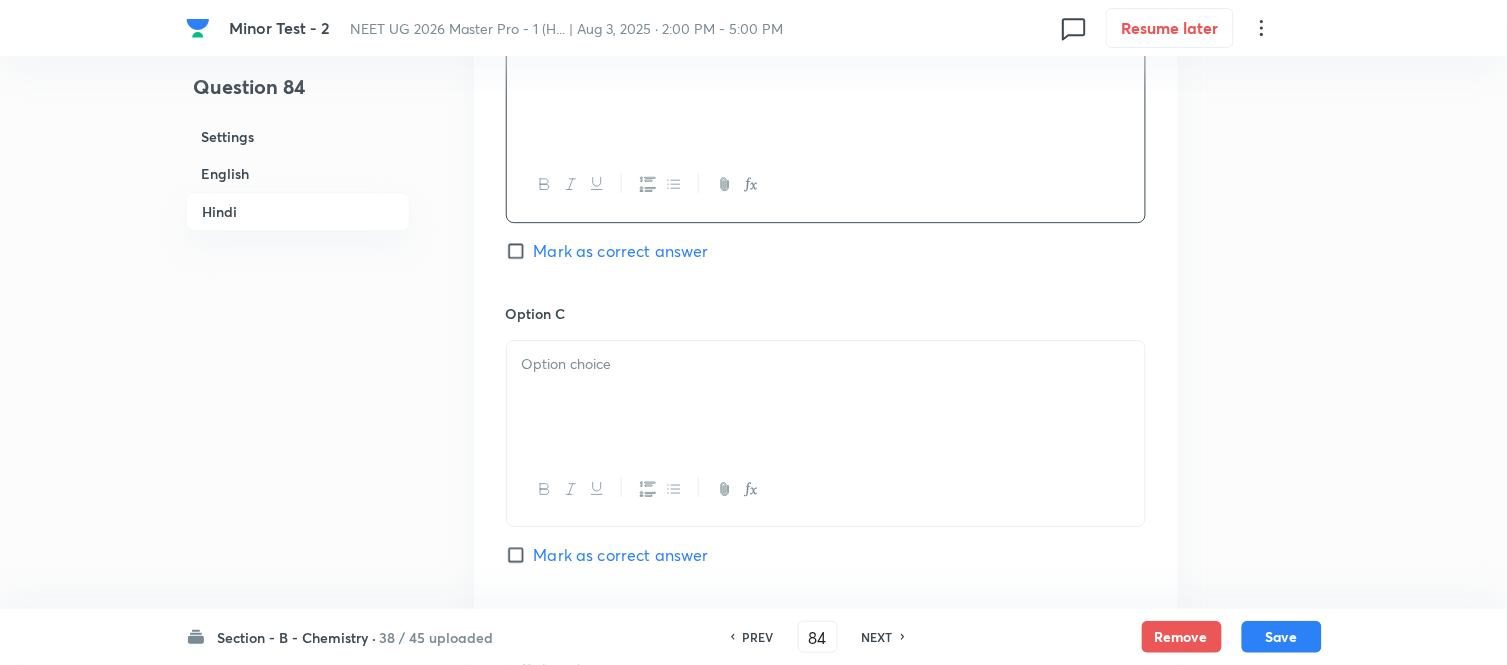click at bounding box center [826, 397] 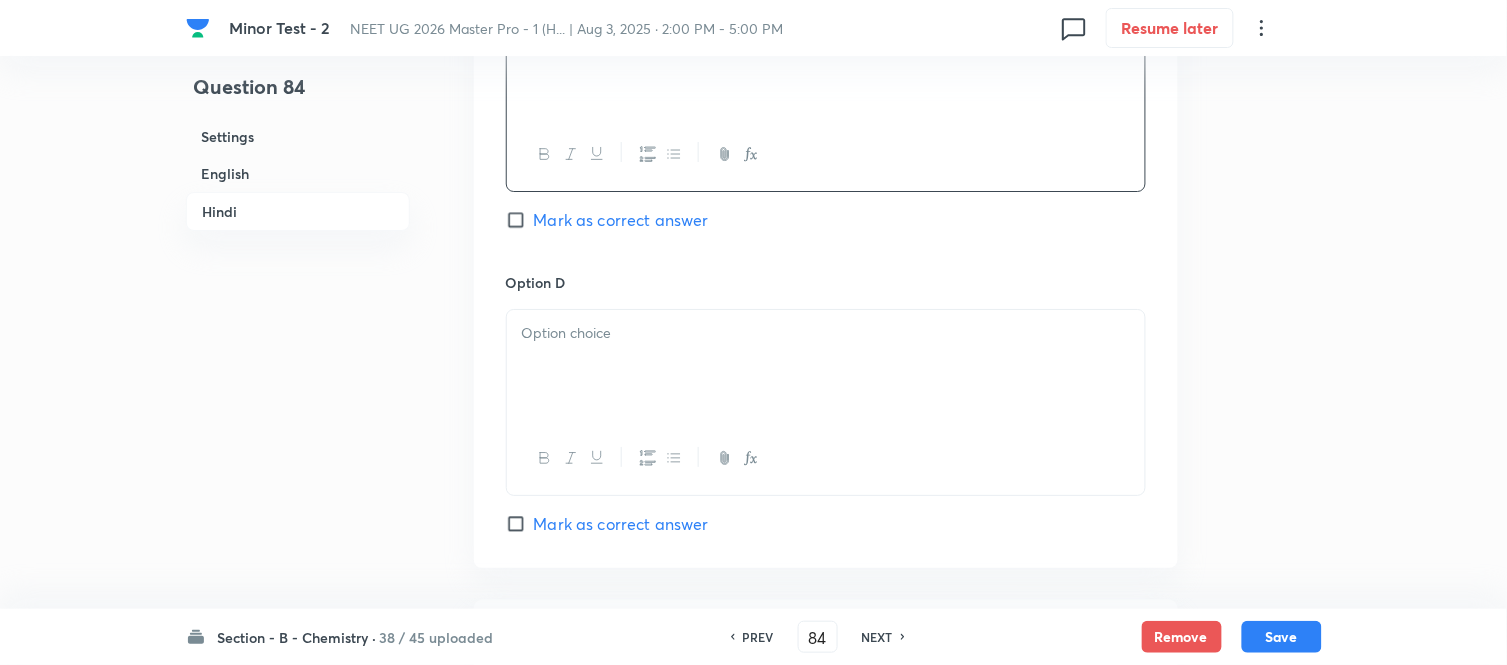 scroll, scrollTop: 3777, scrollLeft: 0, axis: vertical 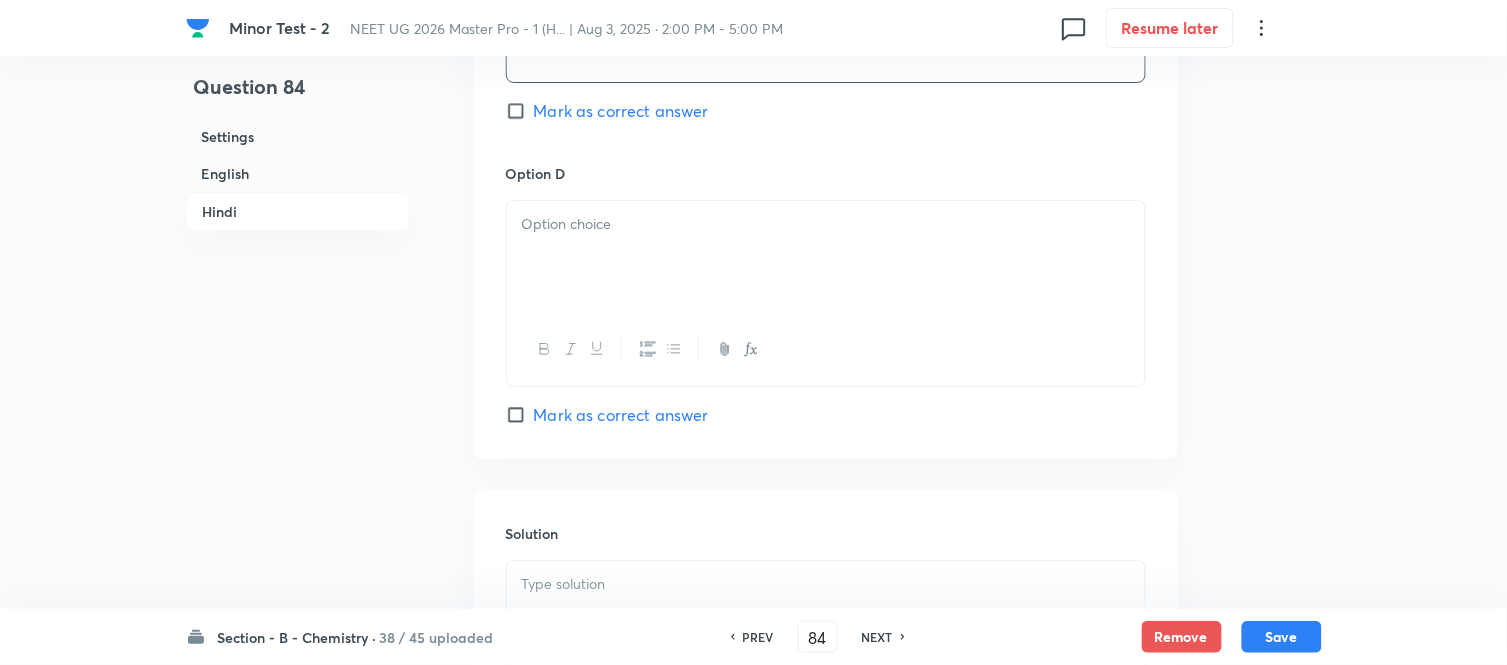 click at bounding box center [826, 257] 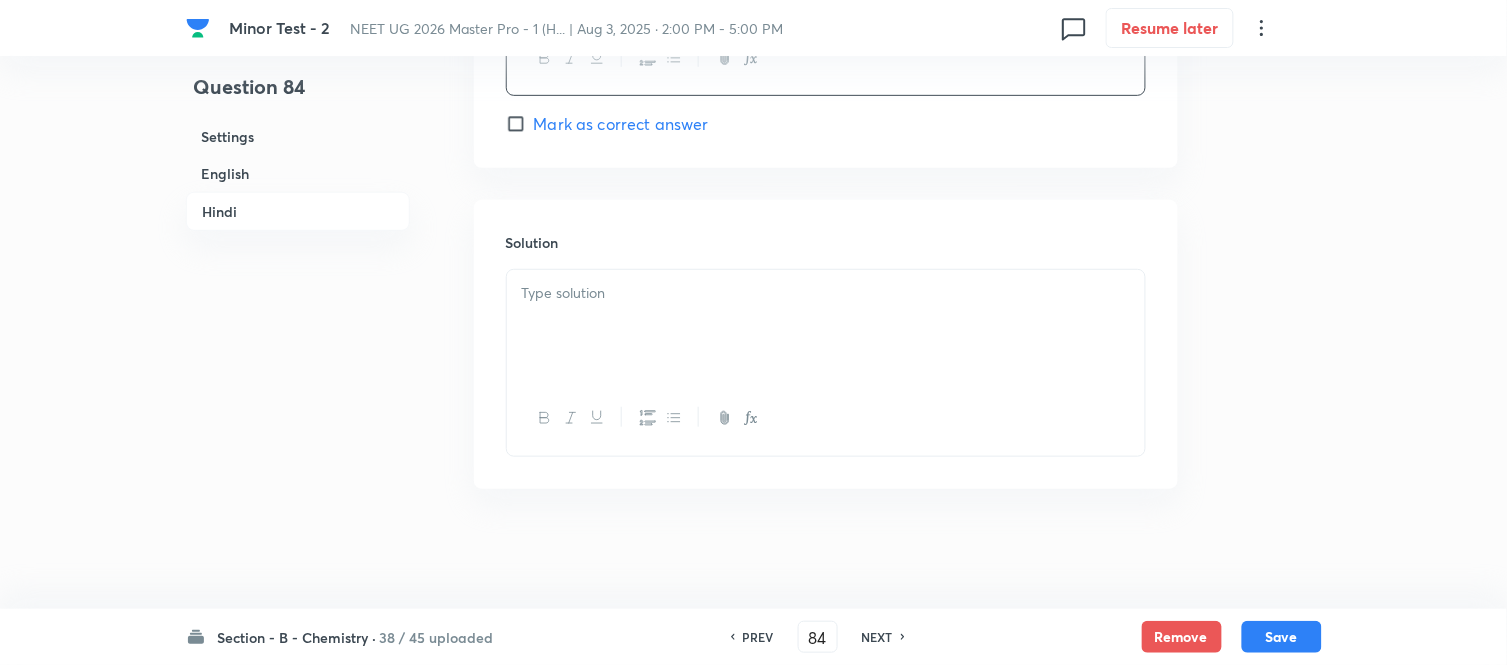 scroll, scrollTop: 4075, scrollLeft: 0, axis: vertical 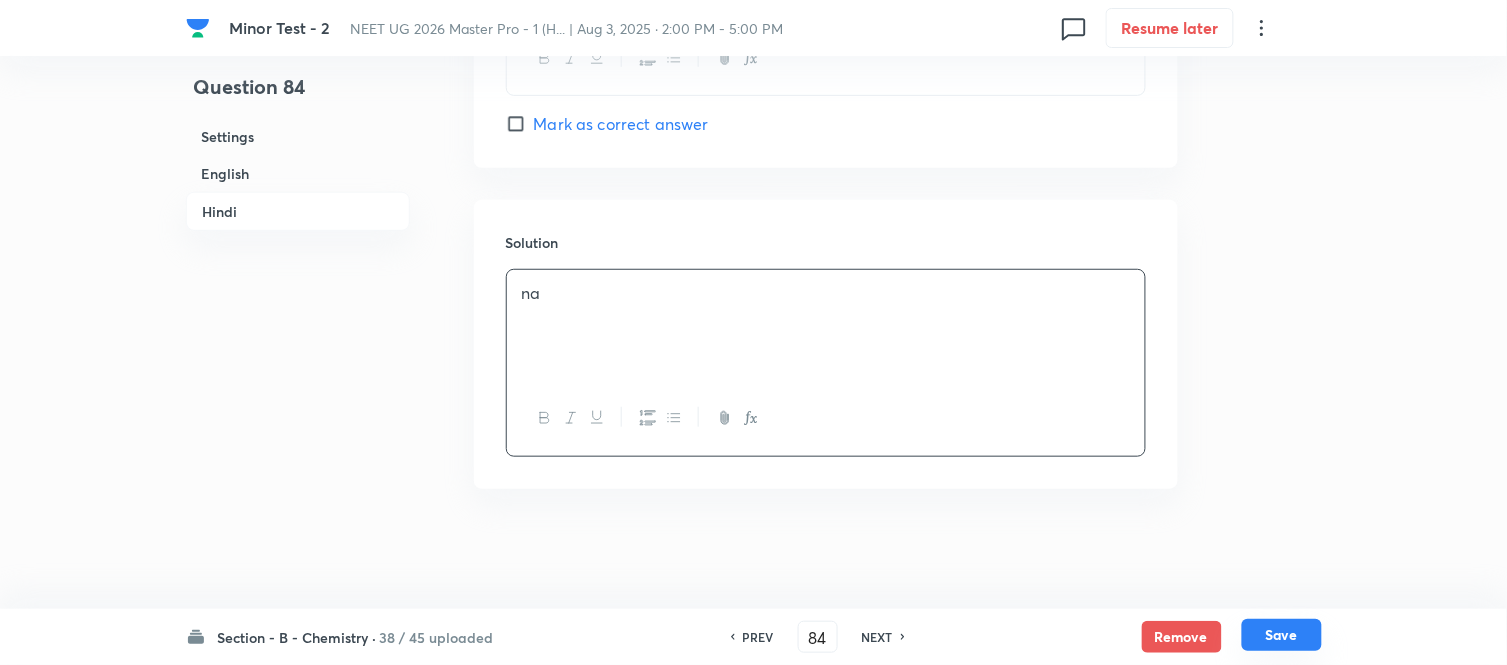 click on "Save" at bounding box center (1282, 635) 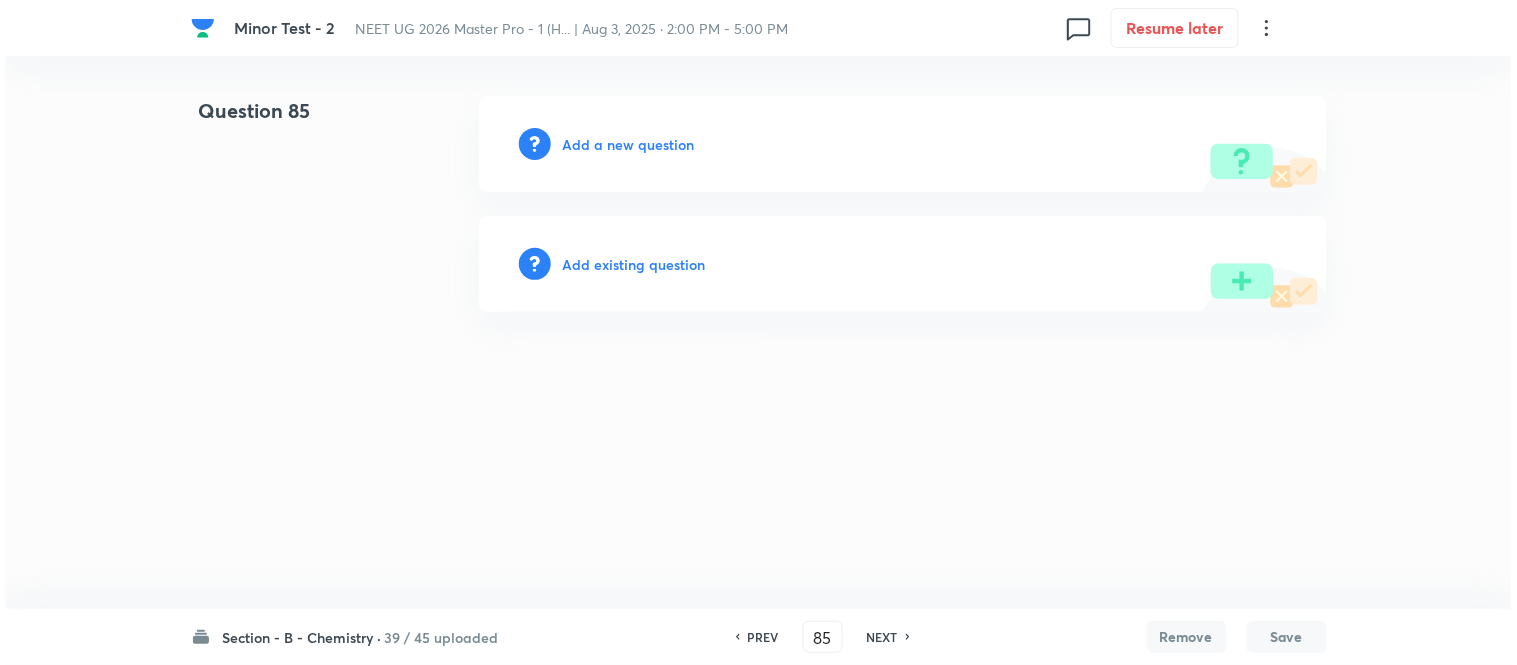 scroll, scrollTop: 0, scrollLeft: 0, axis: both 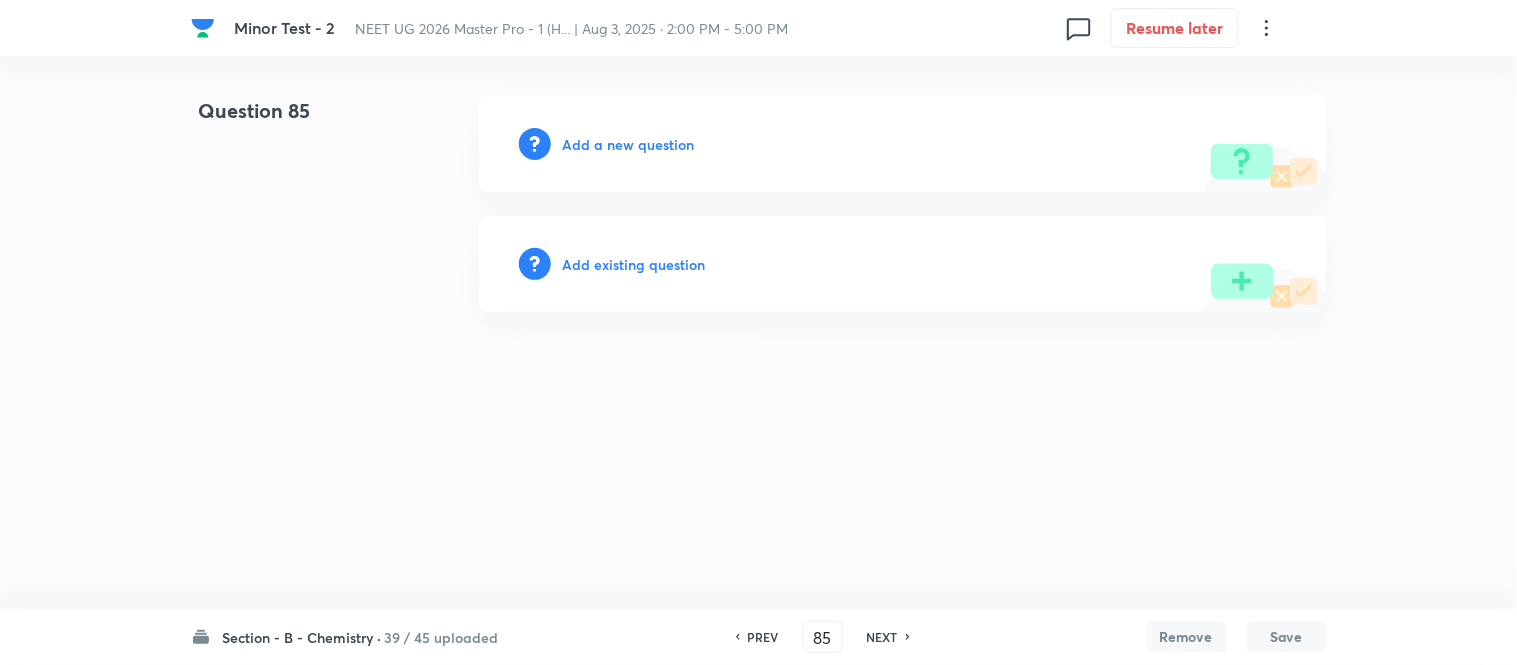 click on "Add a new question" at bounding box center (629, 144) 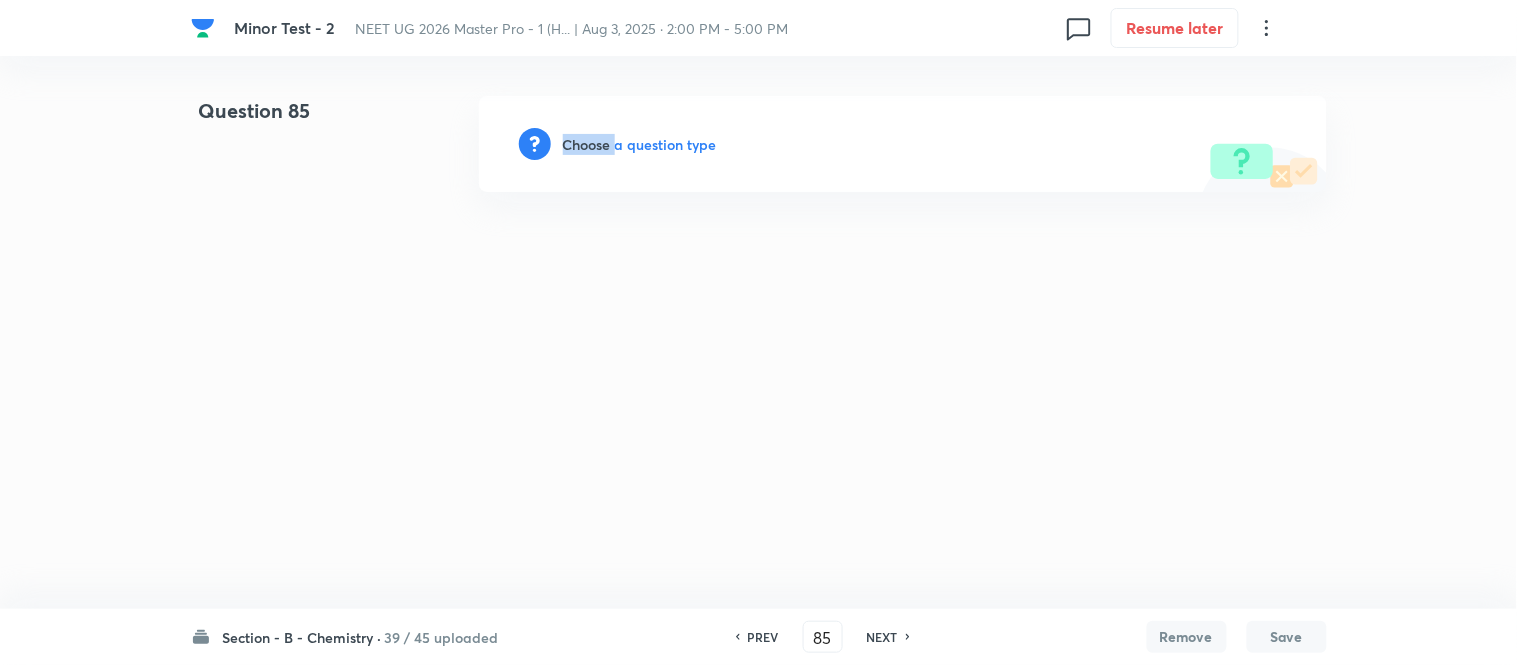 click on "Choose a question type" at bounding box center [640, 144] 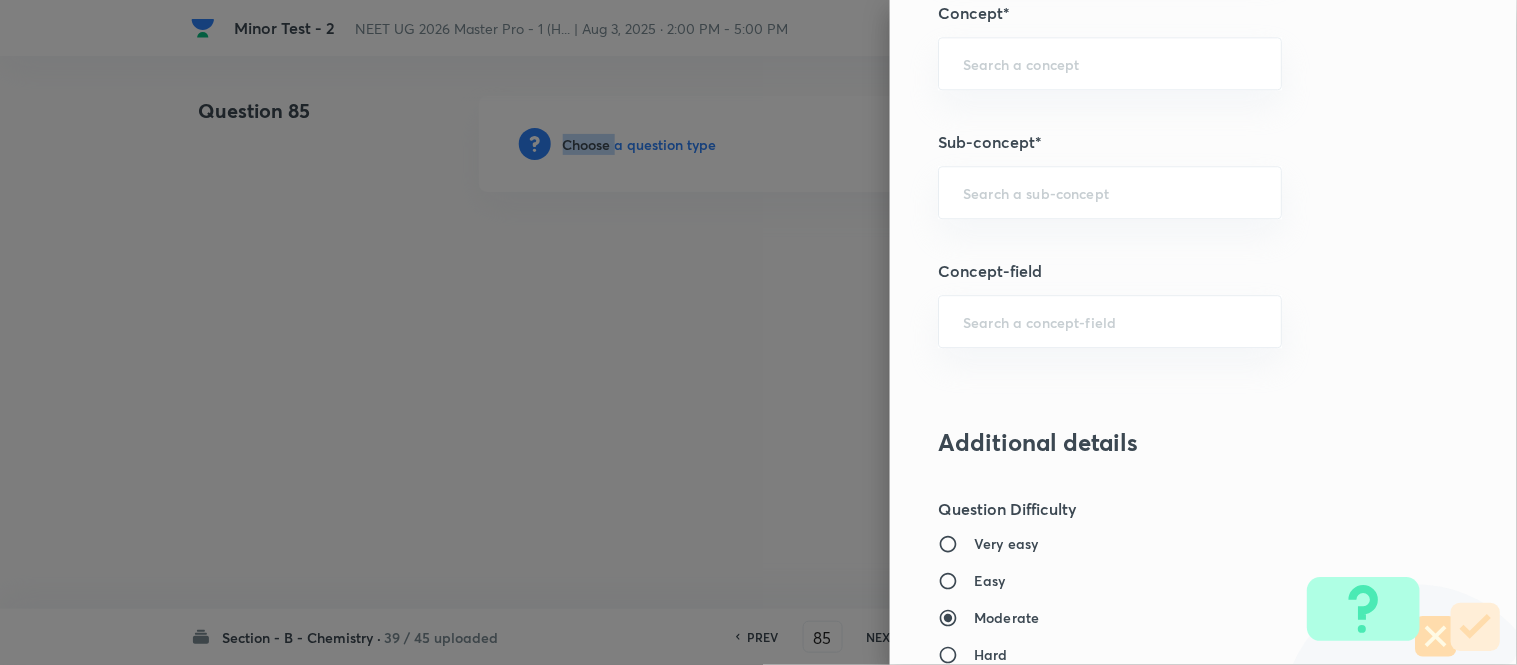 scroll, scrollTop: 1321, scrollLeft: 0, axis: vertical 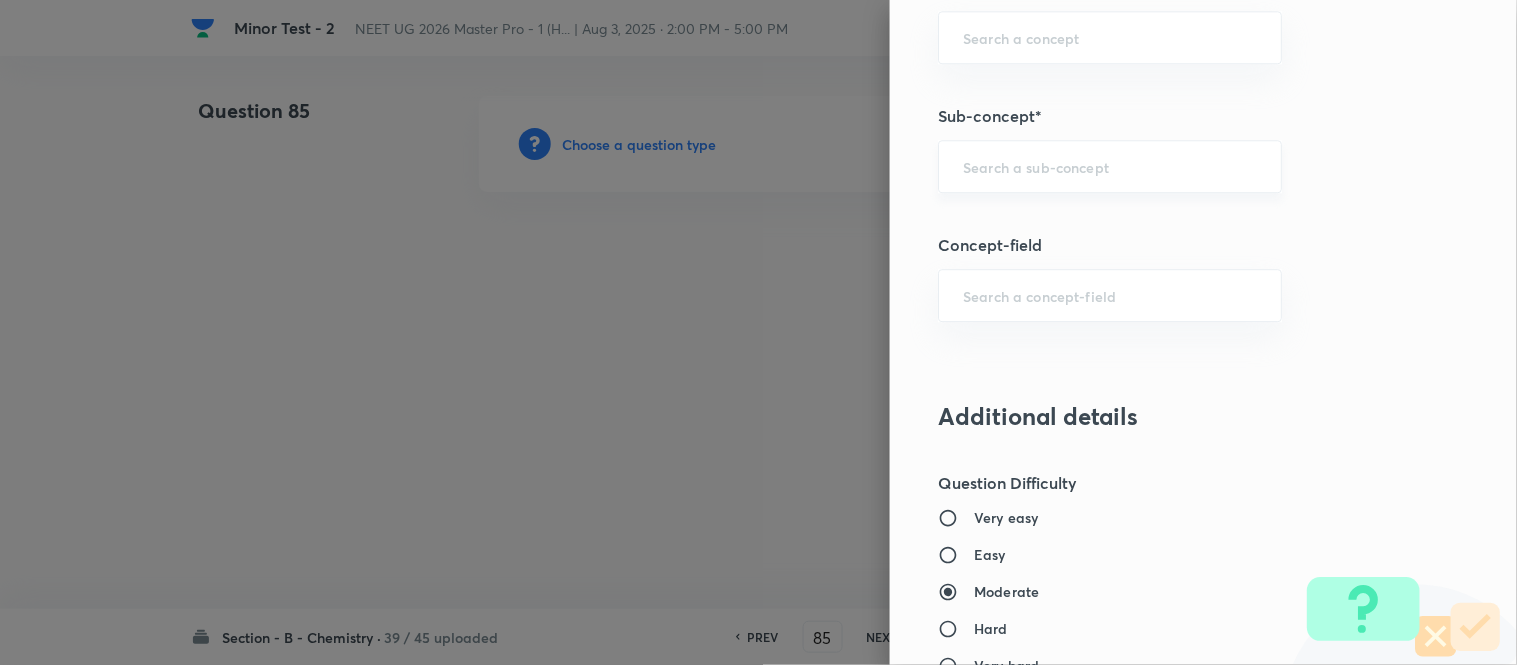 click at bounding box center (1110, 166) 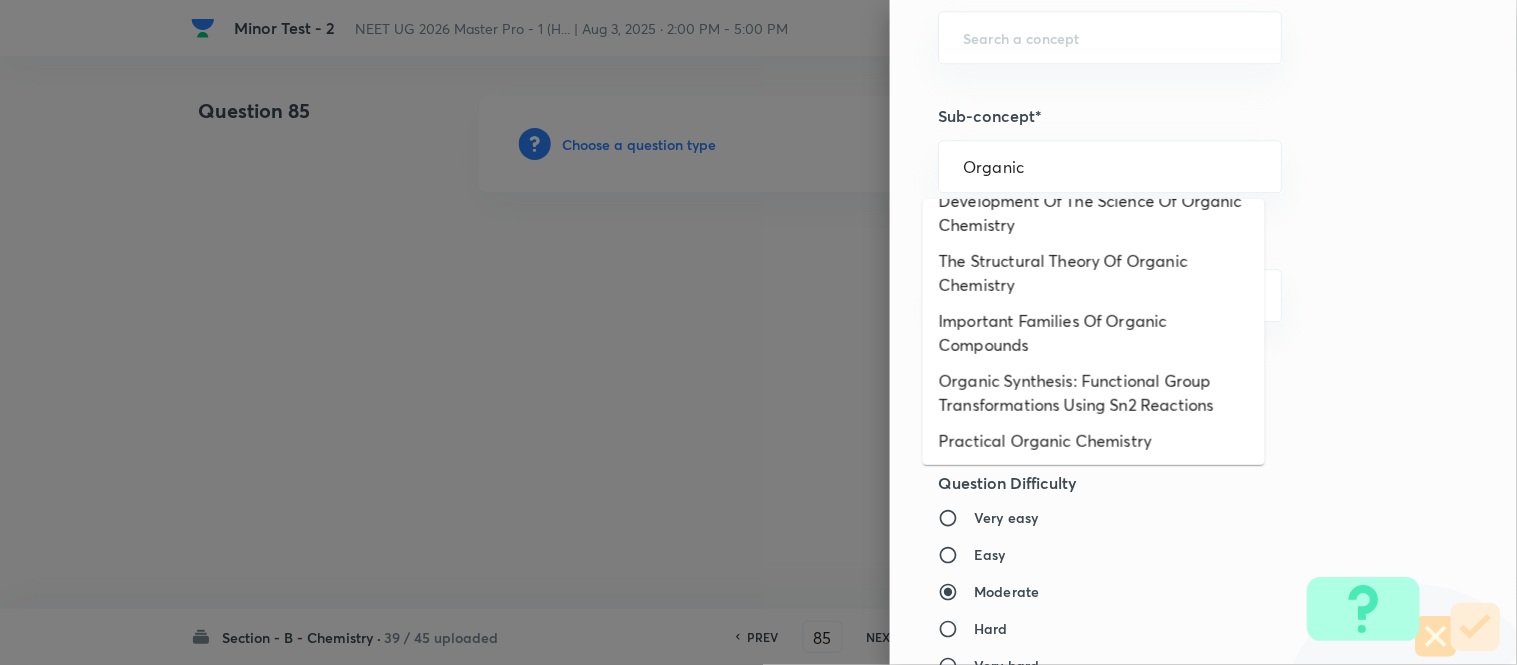 scroll, scrollTop: 325, scrollLeft: 0, axis: vertical 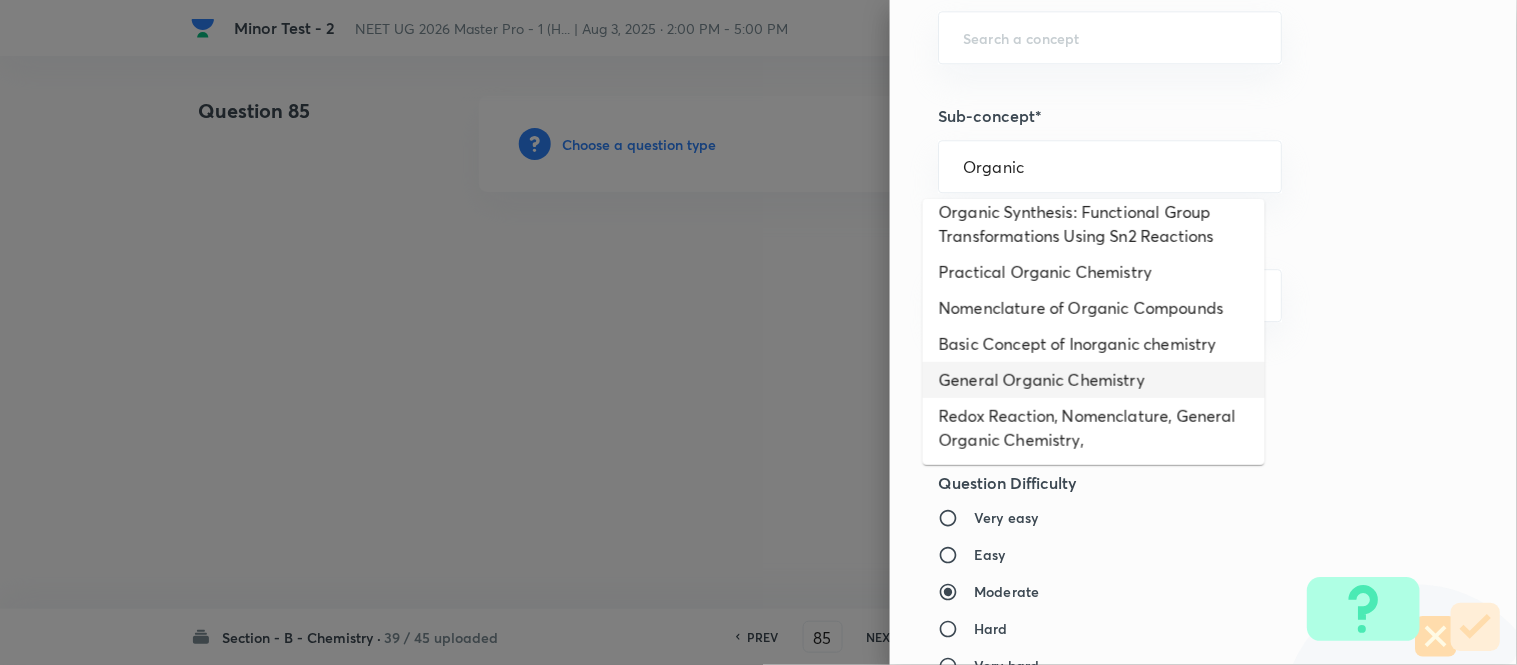 click on "General Organic Chemistry" at bounding box center [1094, 380] 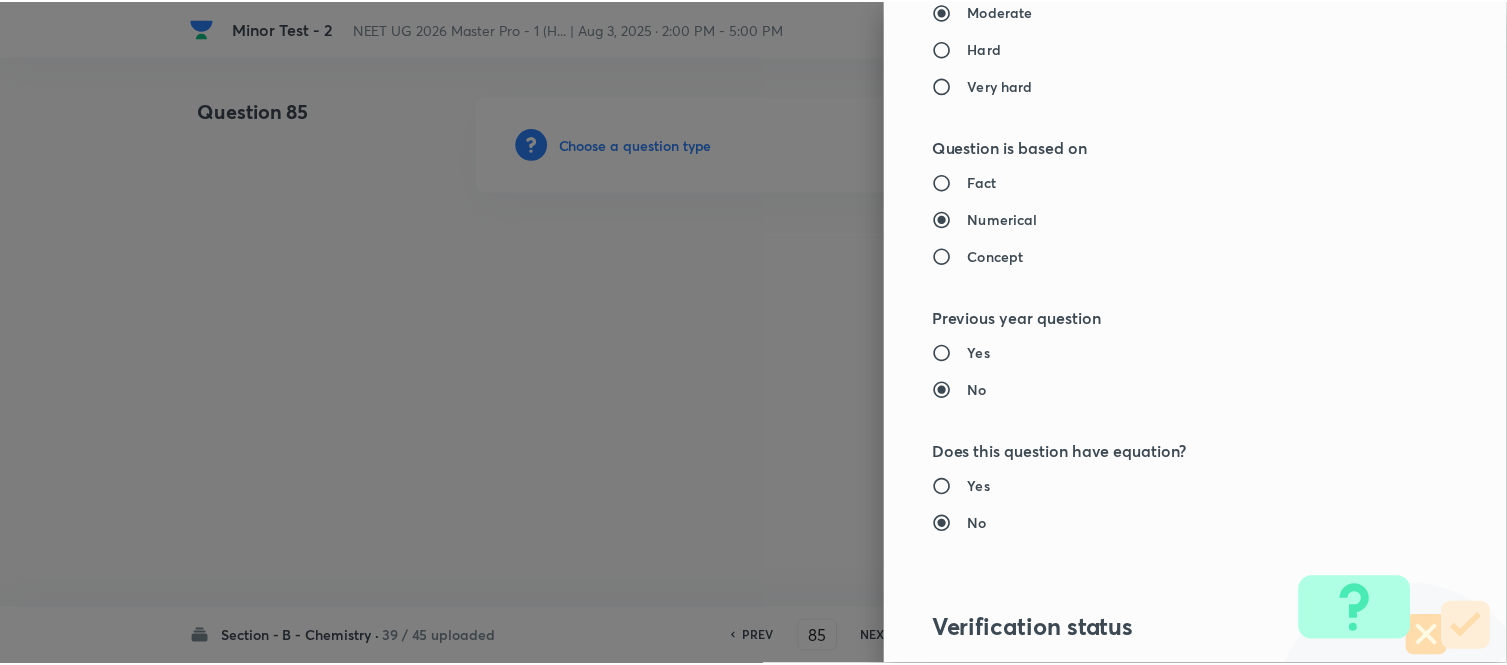 scroll, scrollTop: 2195, scrollLeft: 0, axis: vertical 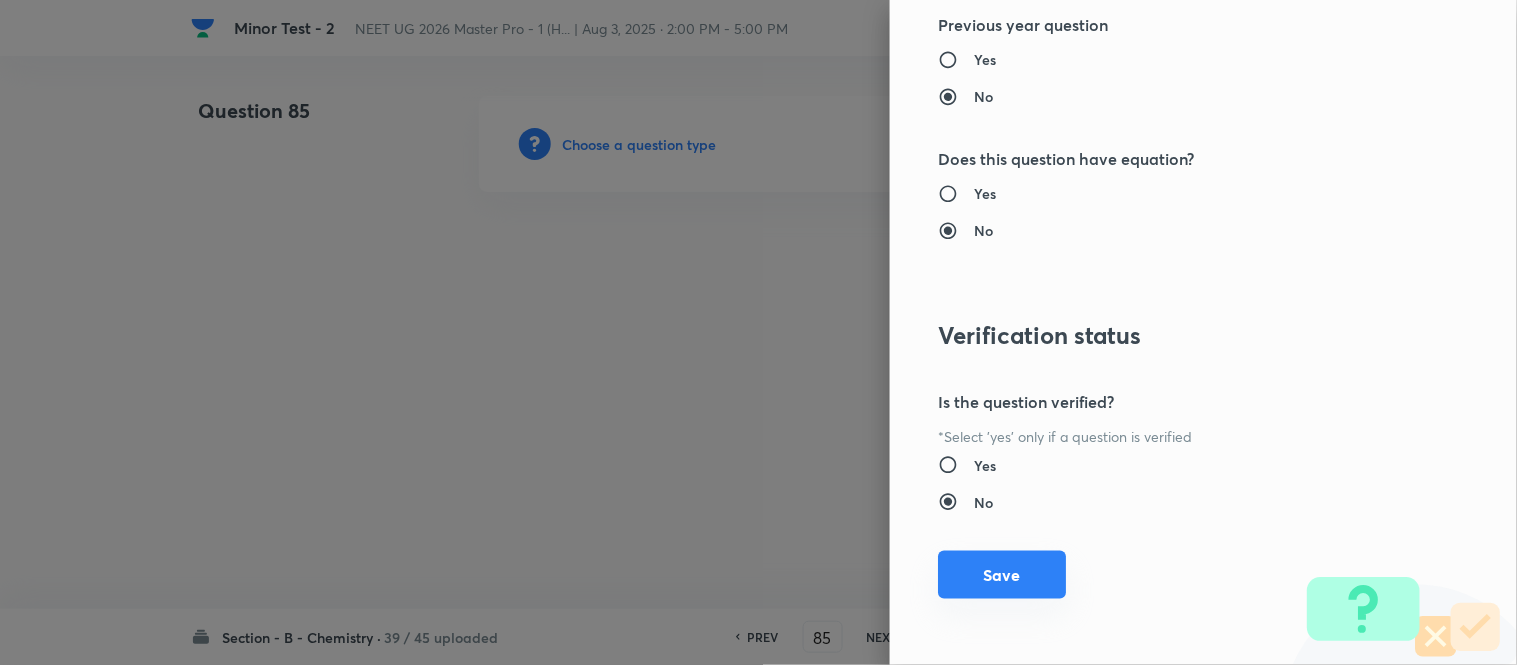click on "Save" at bounding box center (1002, 575) 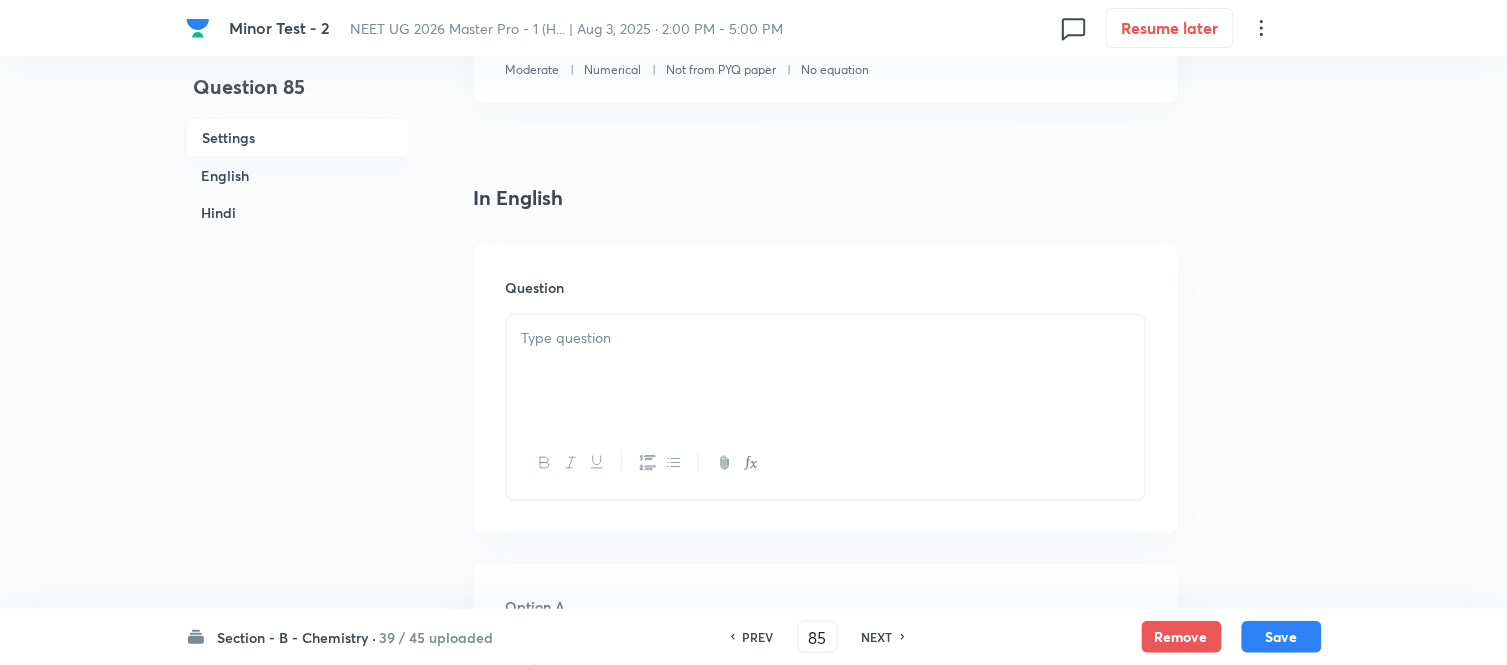 scroll, scrollTop: 444, scrollLeft: 0, axis: vertical 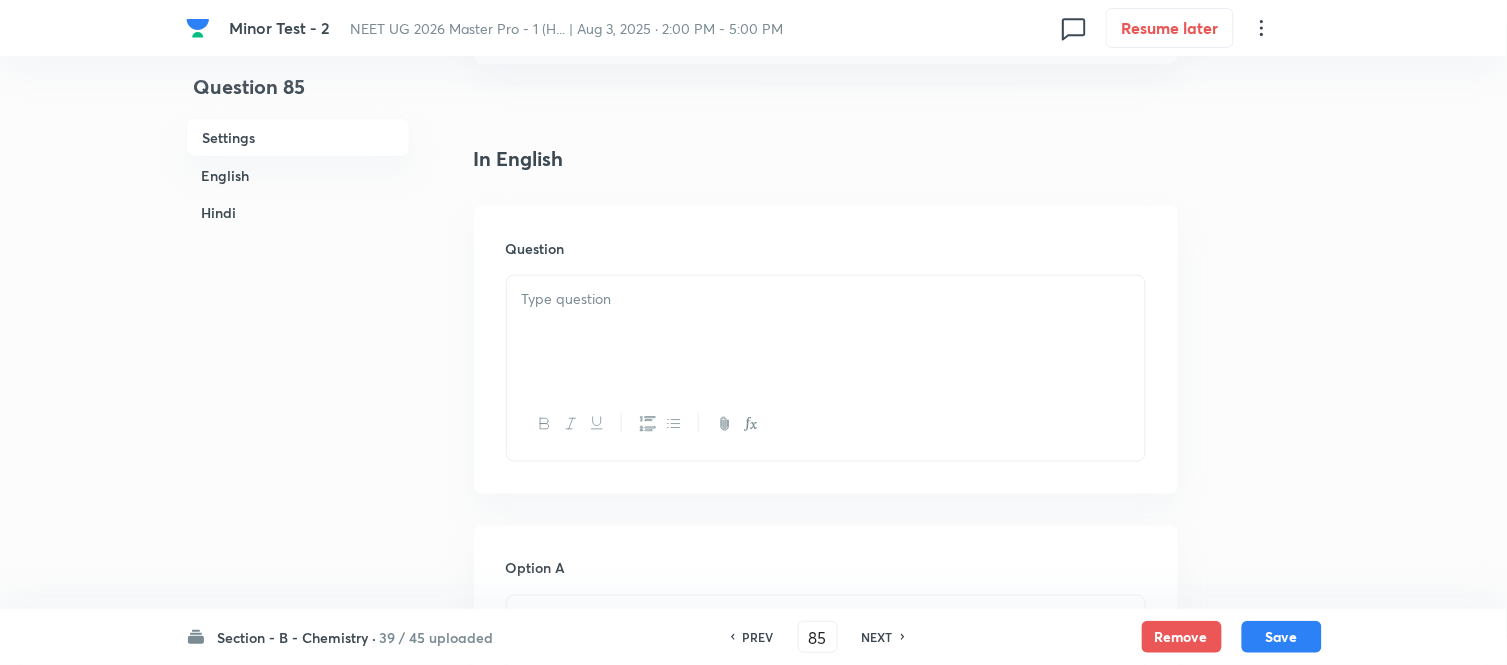 click at bounding box center [826, 332] 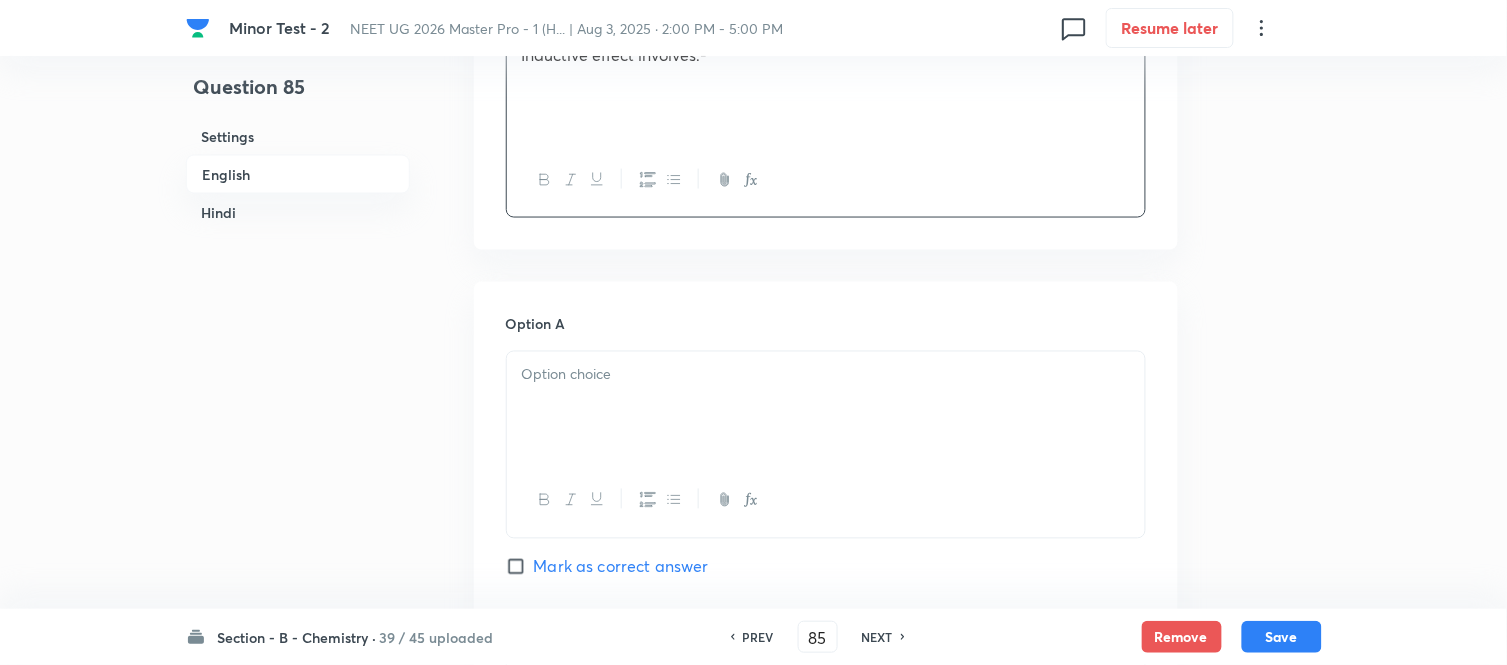 scroll, scrollTop: 777, scrollLeft: 0, axis: vertical 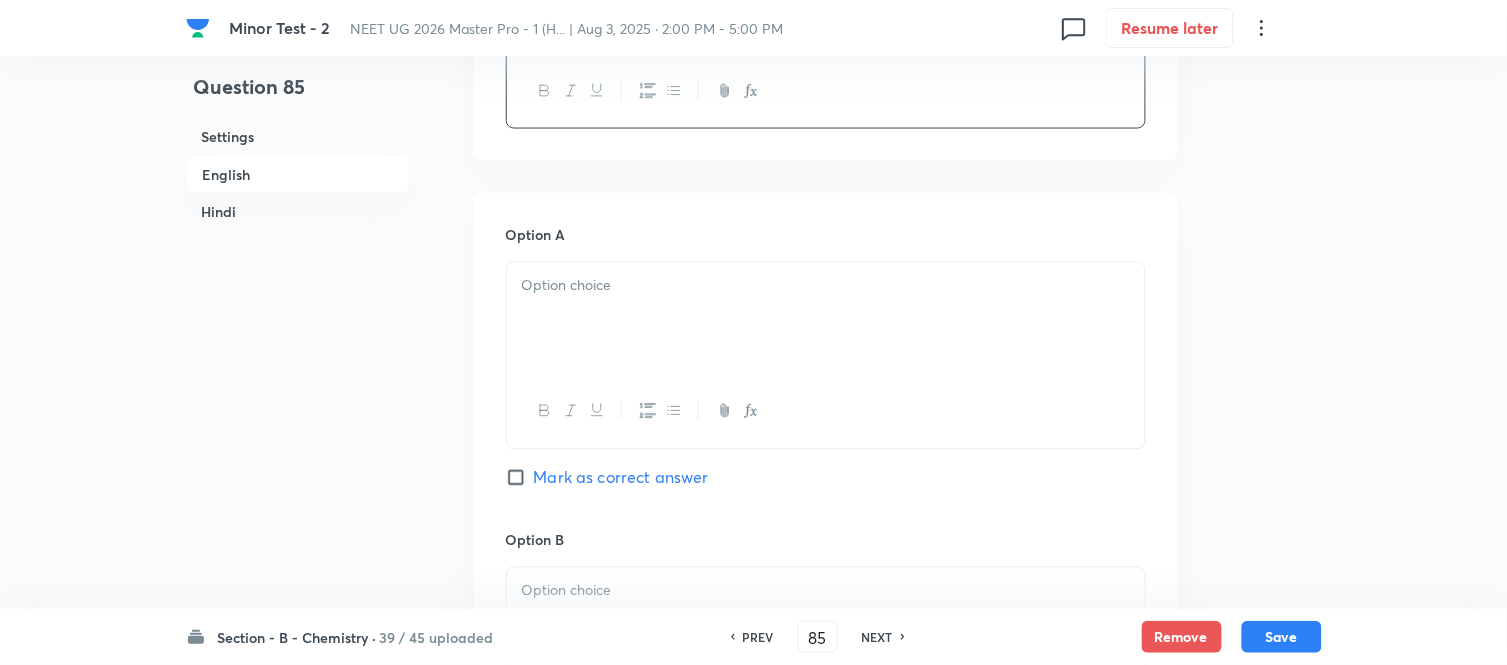 click at bounding box center [826, 286] 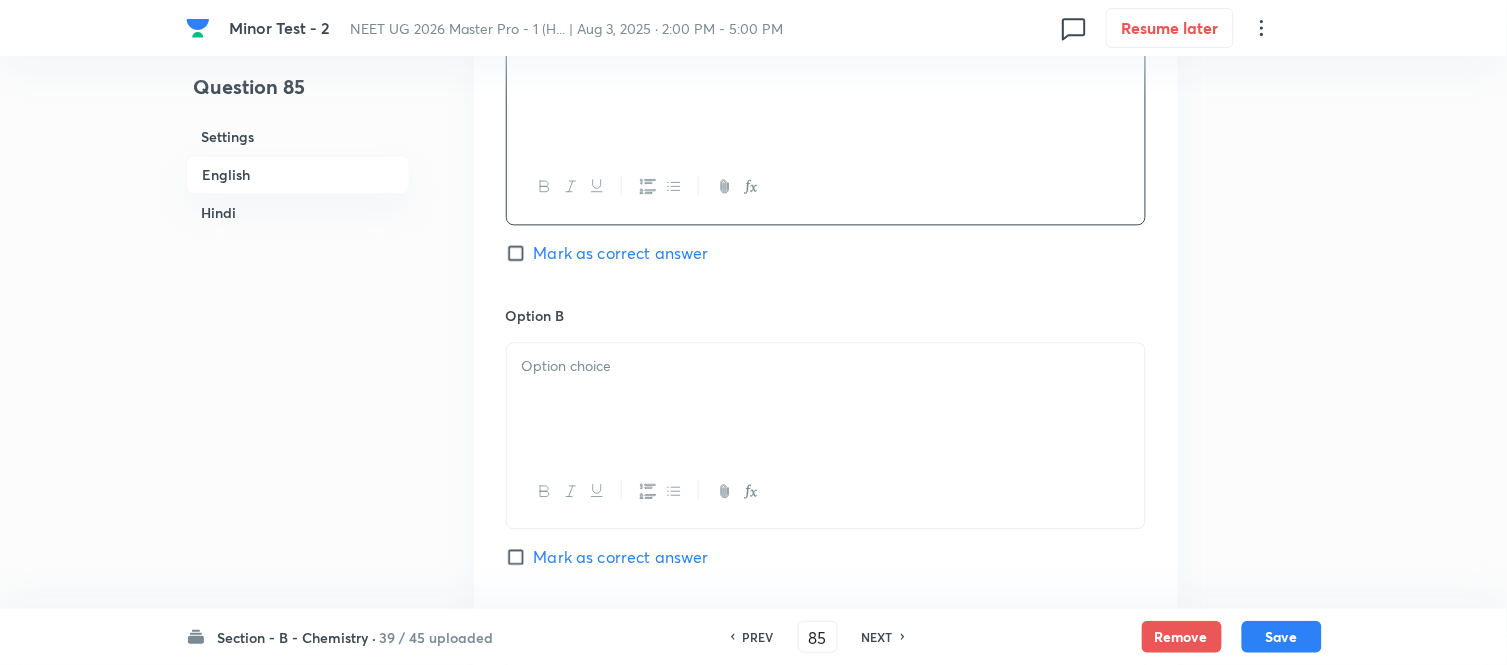 scroll, scrollTop: 1111, scrollLeft: 0, axis: vertical 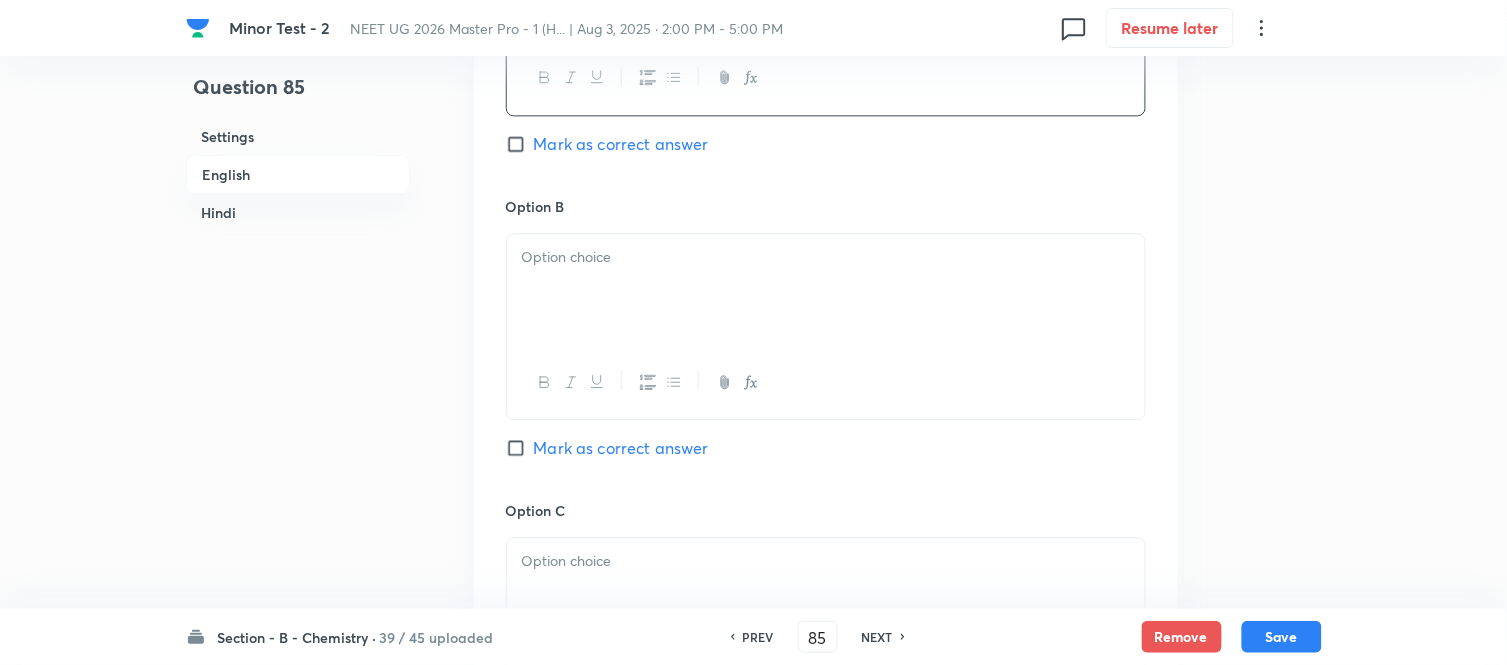 click at bounding box center [826, 257] 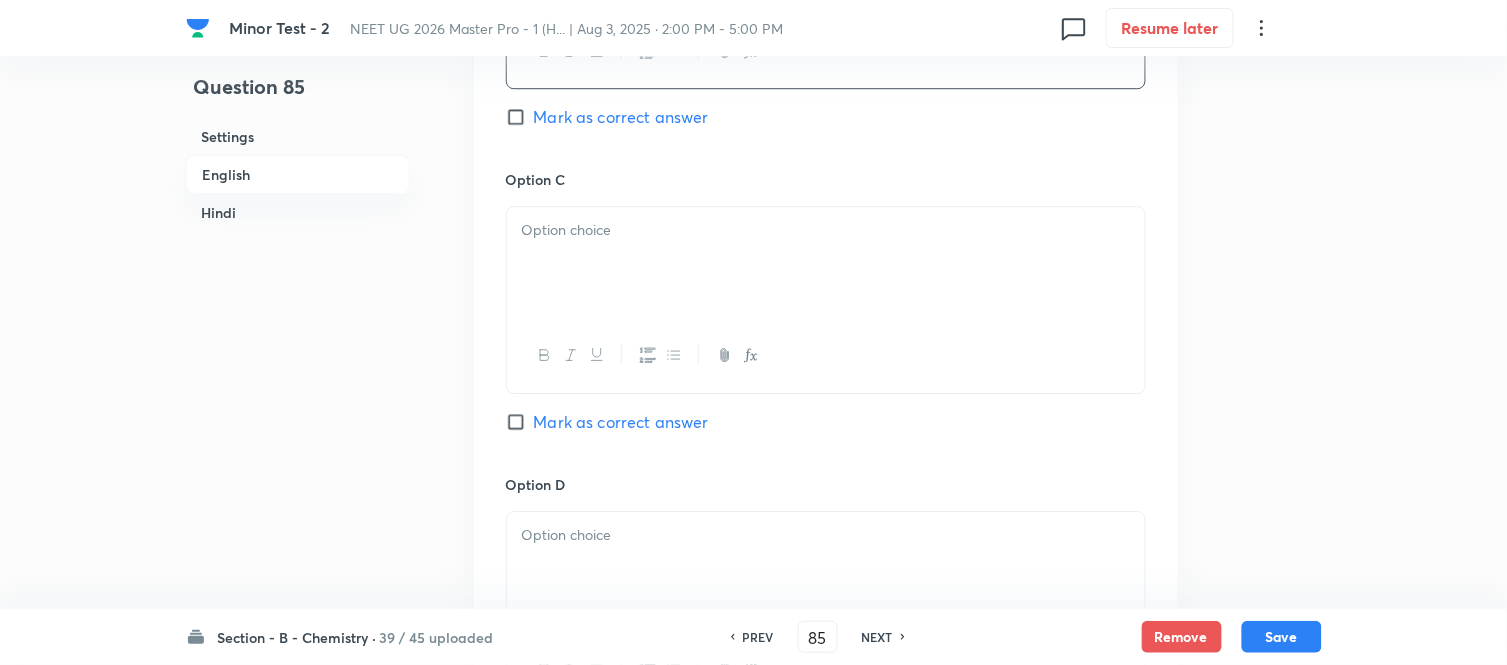 scroll, scrollTop: 1444, scrollLeft: 0, axis: vertical 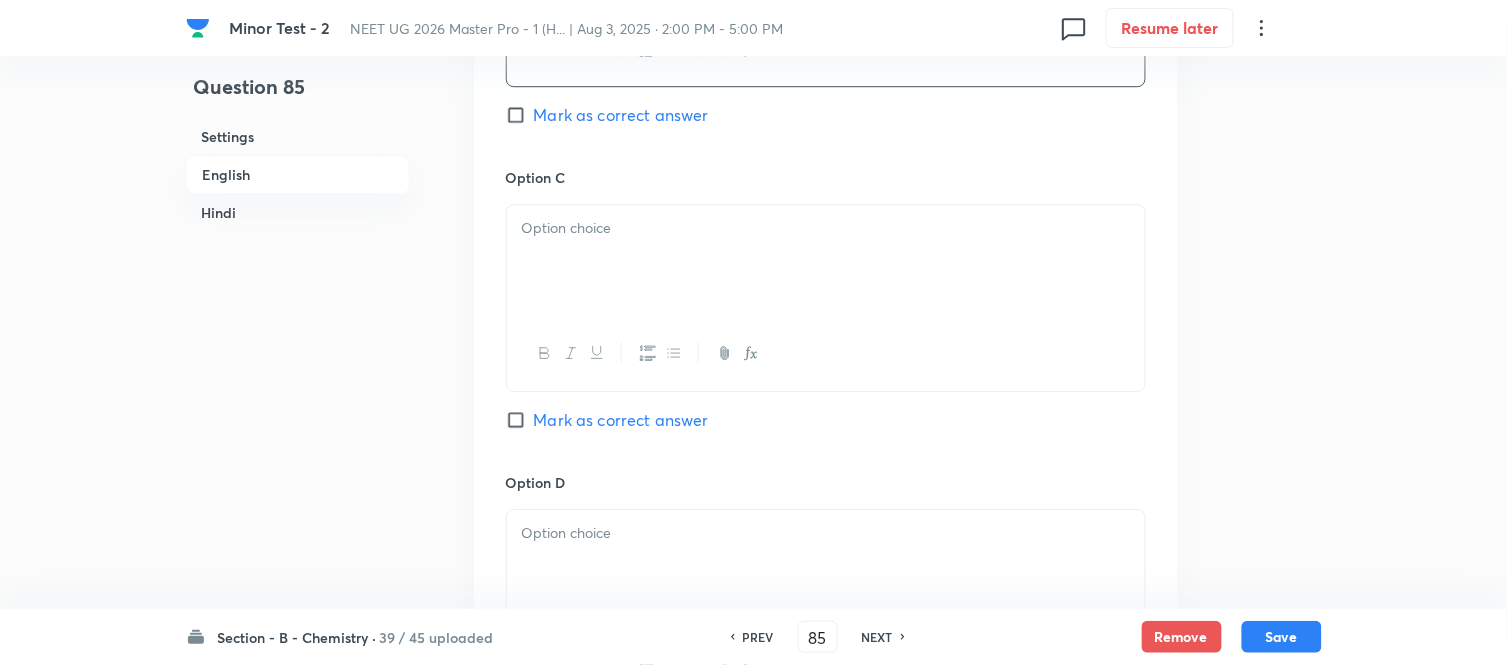 click at bounding box center [826, 261] 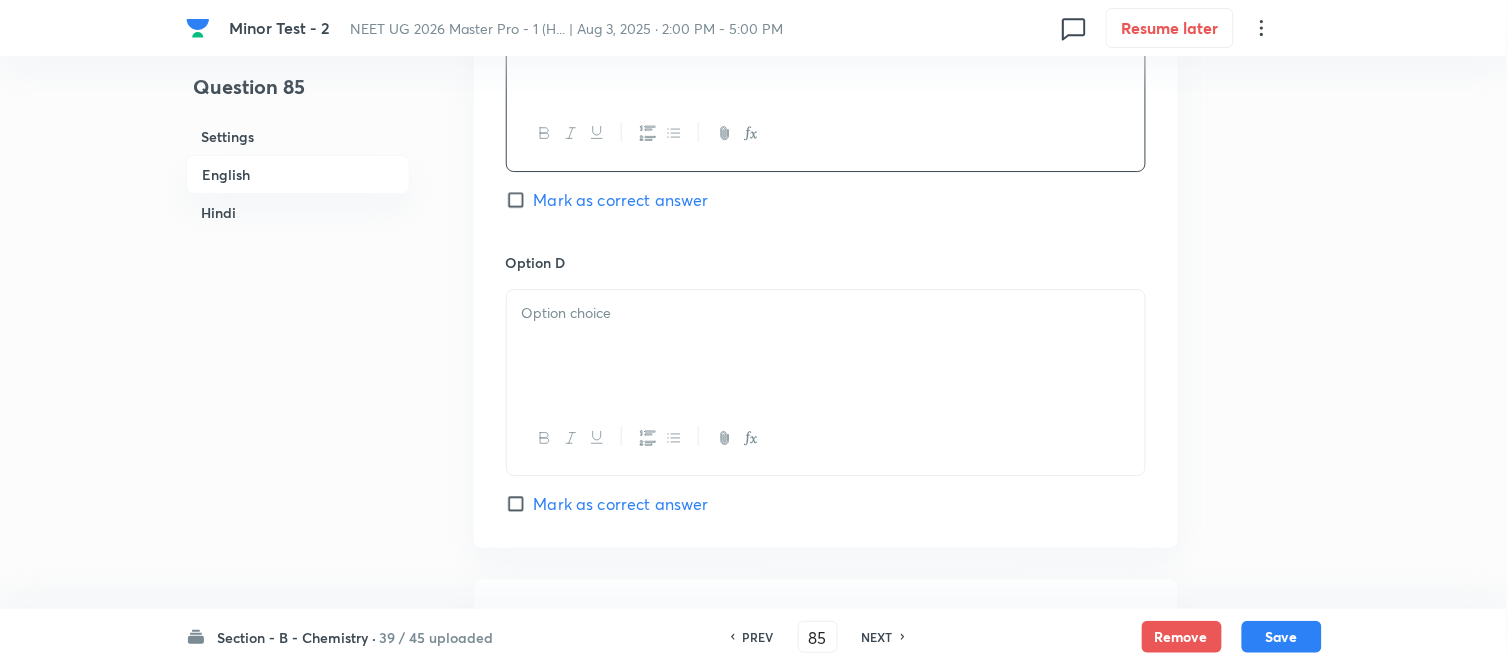 scroll, scrollTop: 1666, scrollLeft: 0, axis: vertical 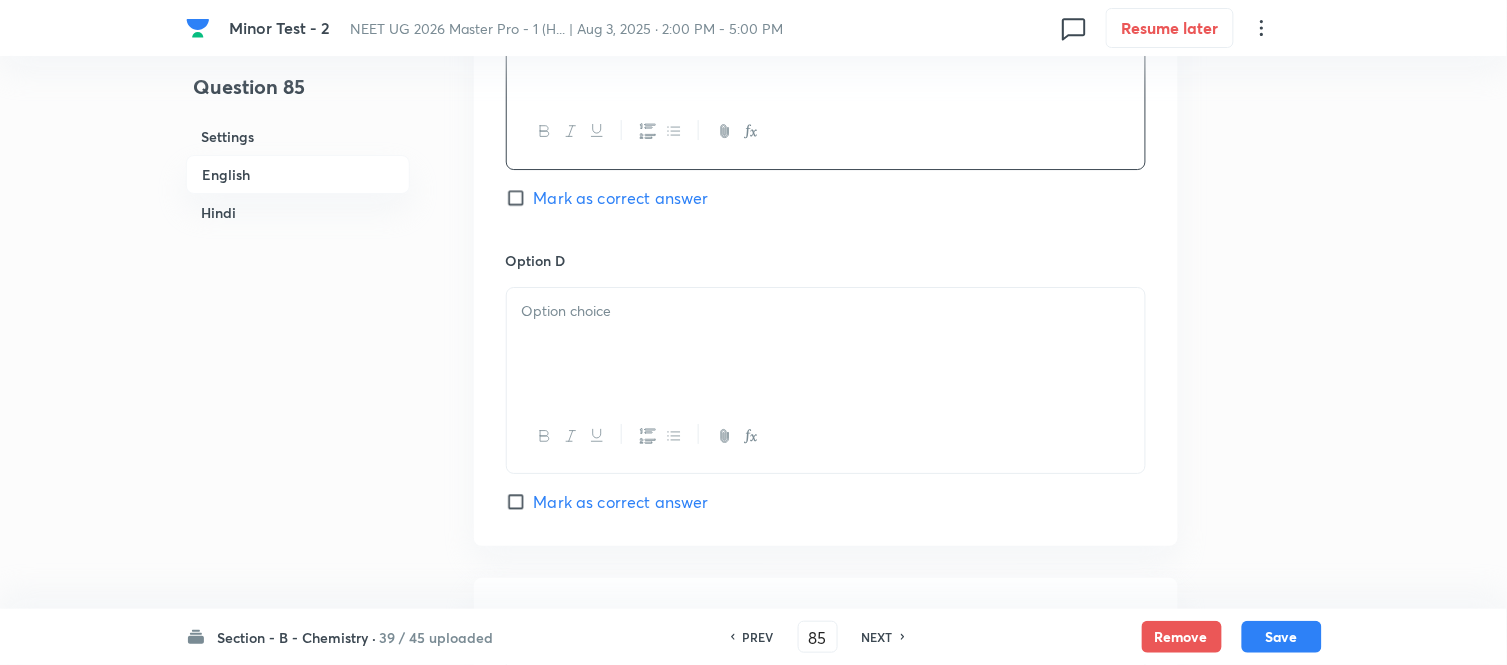 click at bounding box center [826, 311] 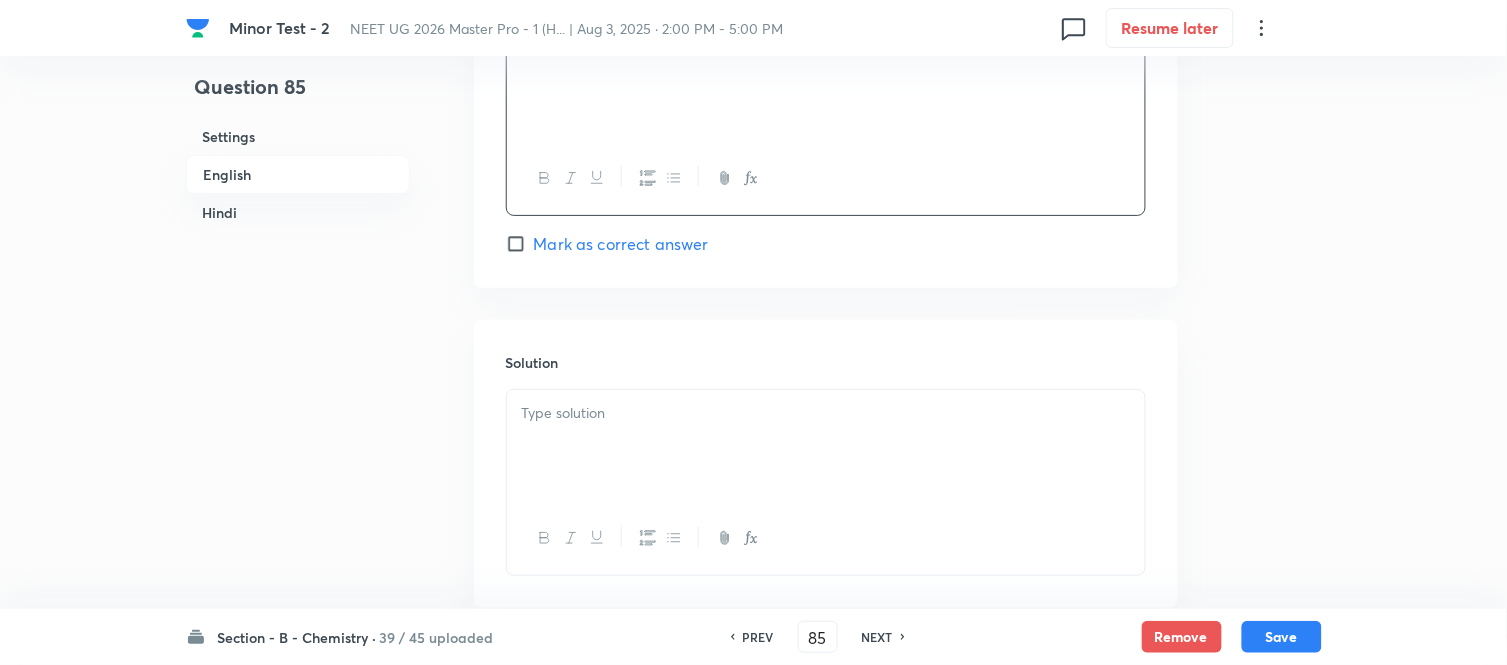 scroll, scrollTop: 2000, scrollLeft: 0, axis: vertical 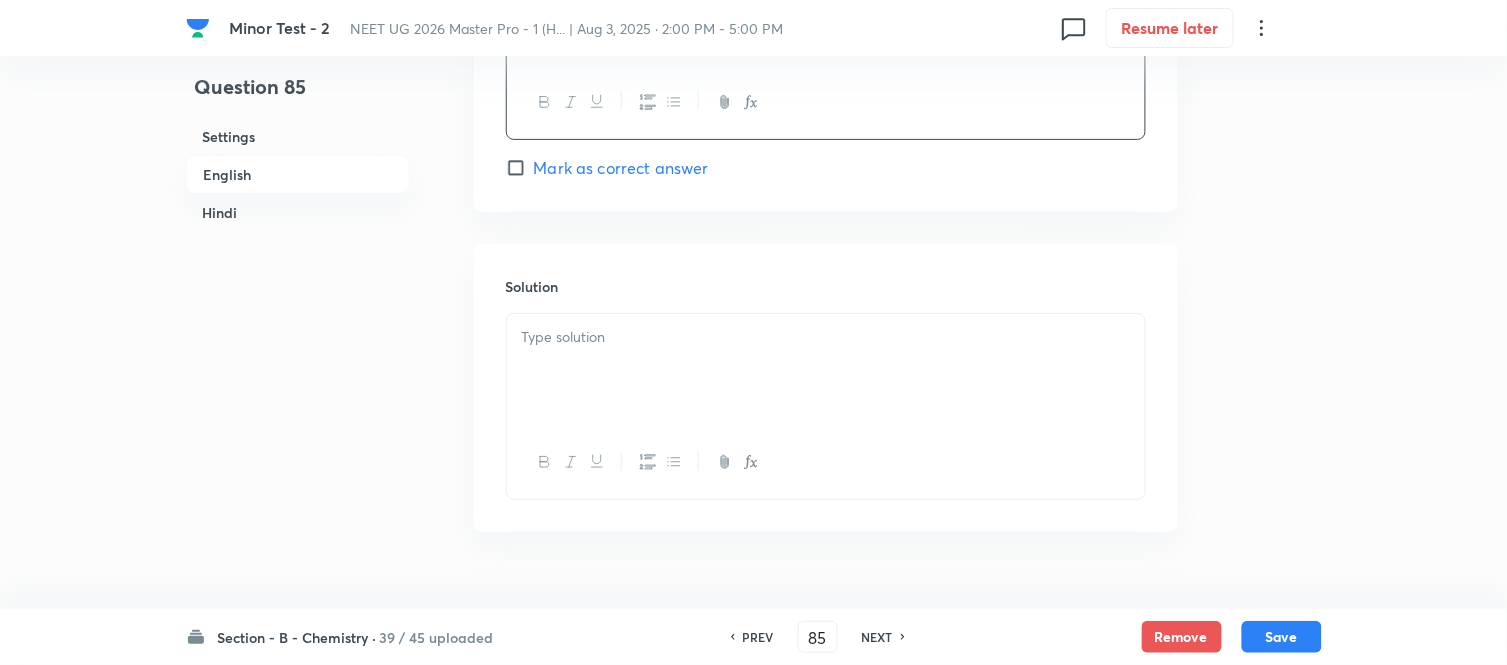 click at bounding box center [826, 337] 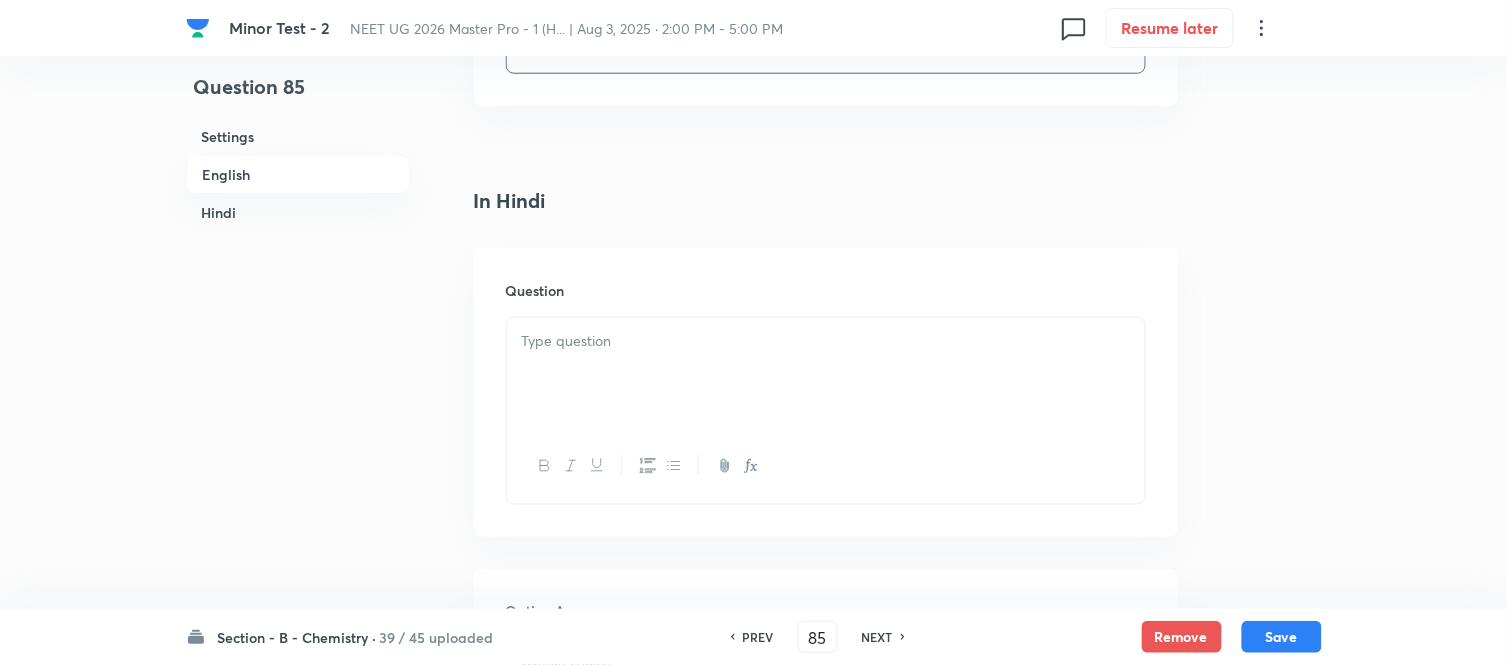 scroll, scrollTop: 2444, scrollLeft: 0, axis: vertical 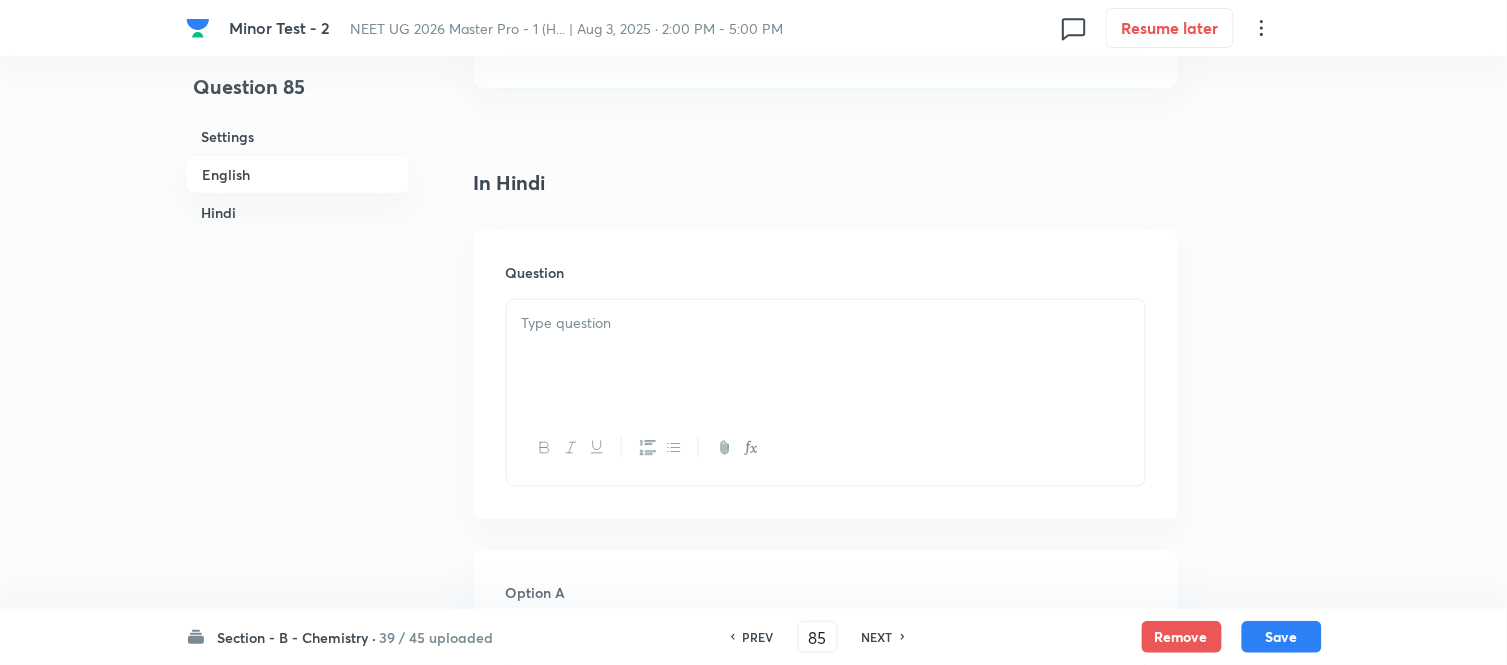 click at bounding box center (826, 323) 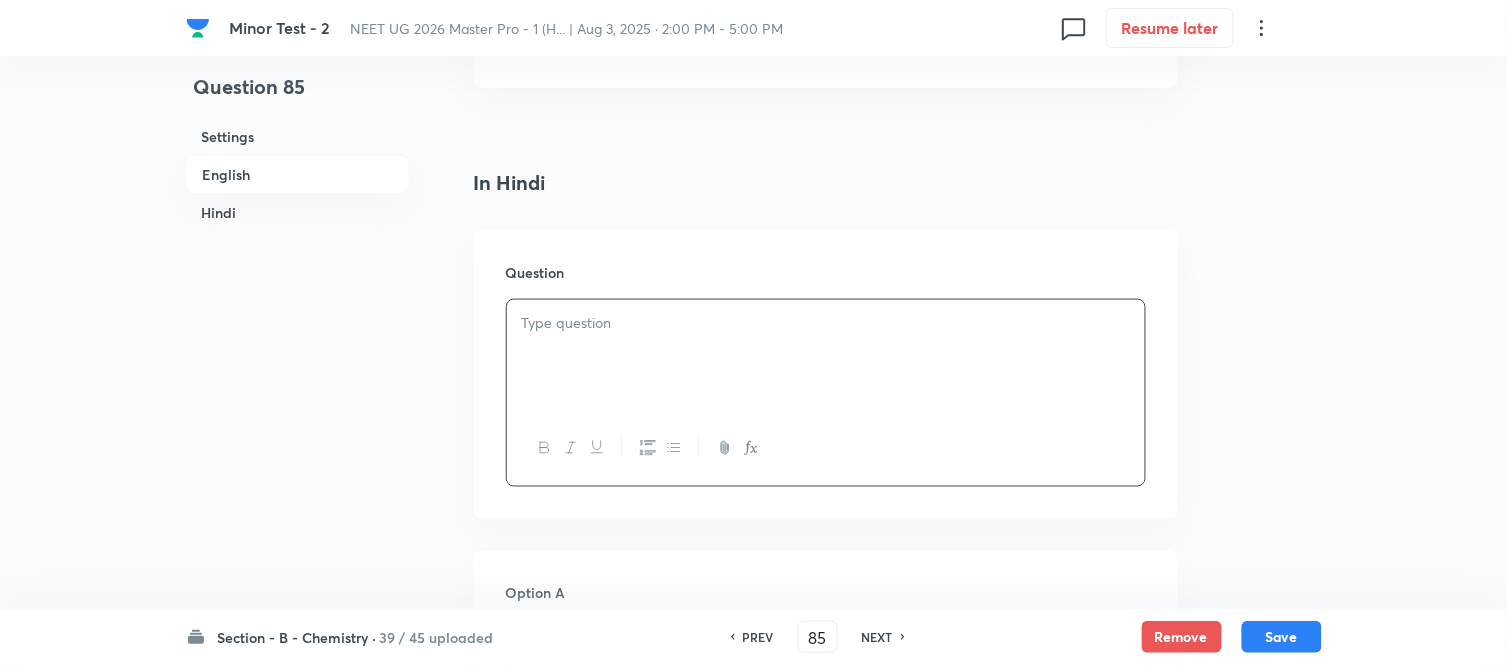 click at bounding box center [826, 356] 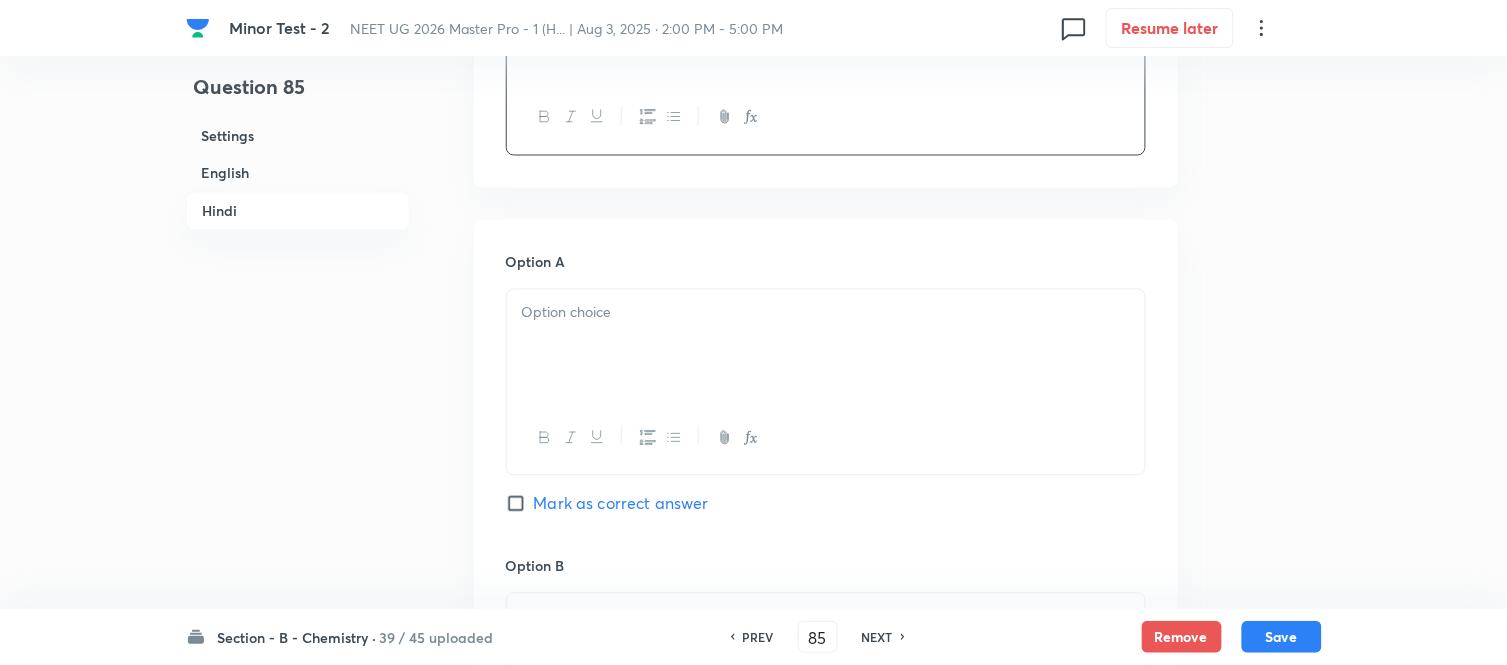 scroll, scrollTop: 2777, scrollLeft: 0, axis: vertical 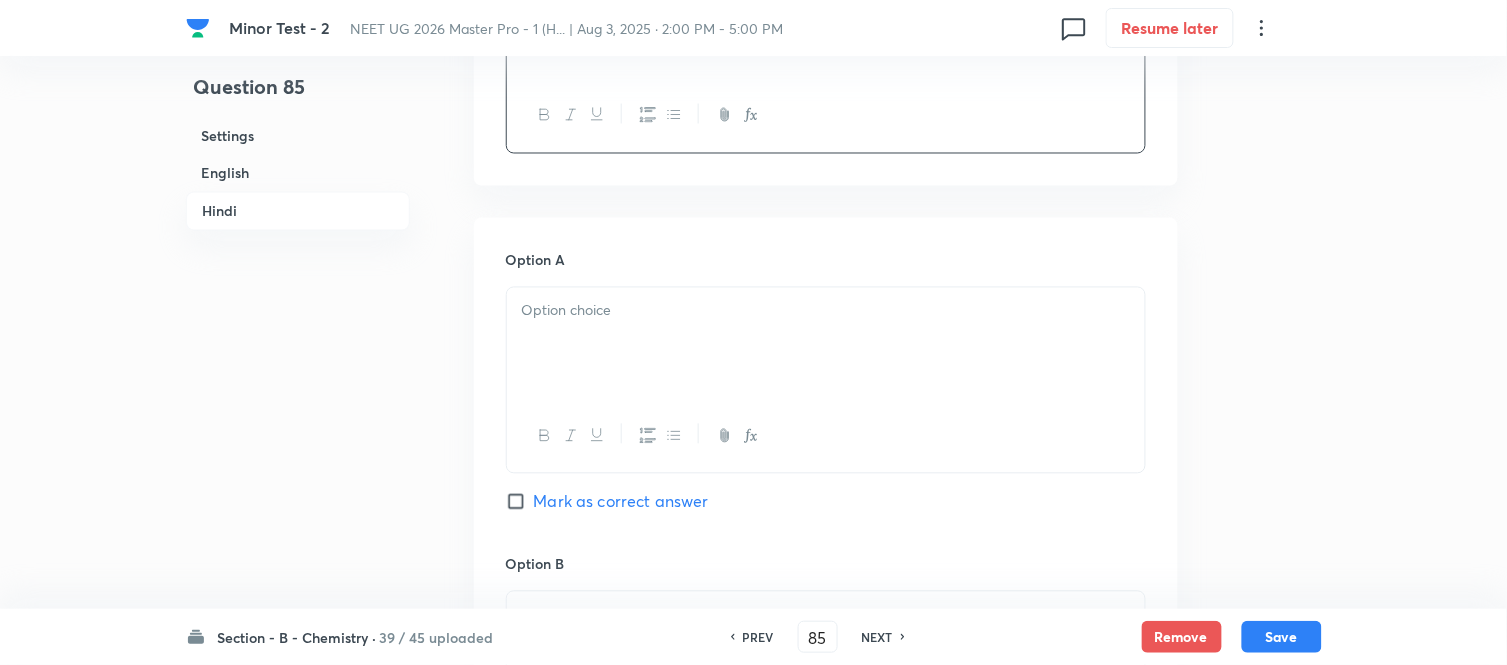click at bounding box center [826, 344] 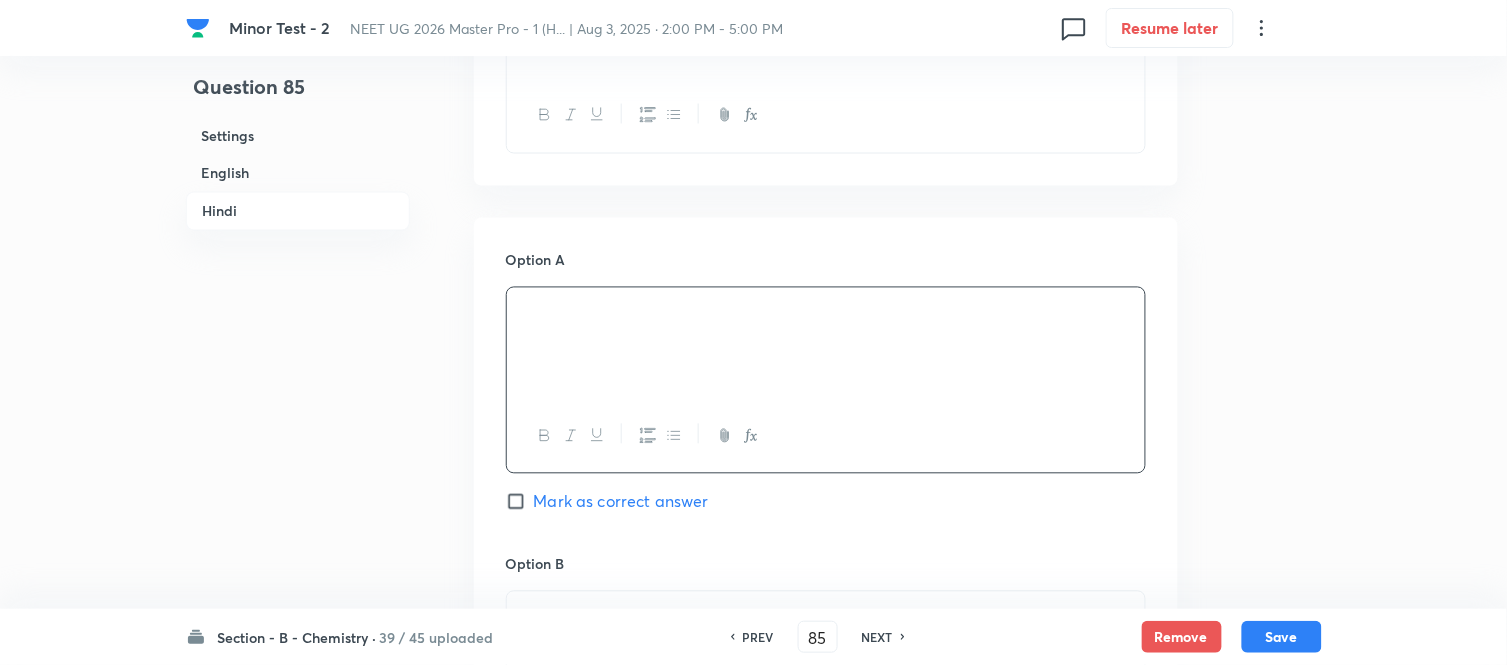 click on "Mark as correct answer" at bounding box center (520, 502) 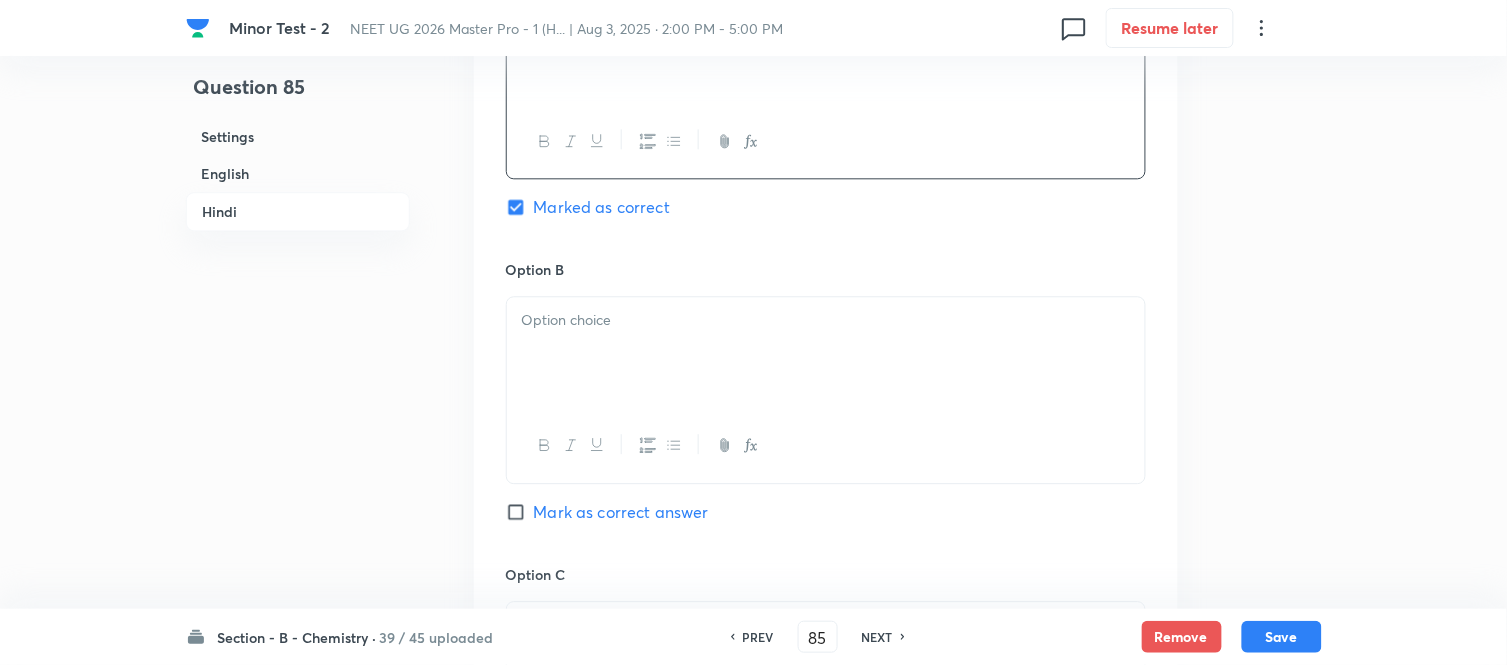 scroll, scrollTop: 3111, scrollLeft: 0, axis: vertical 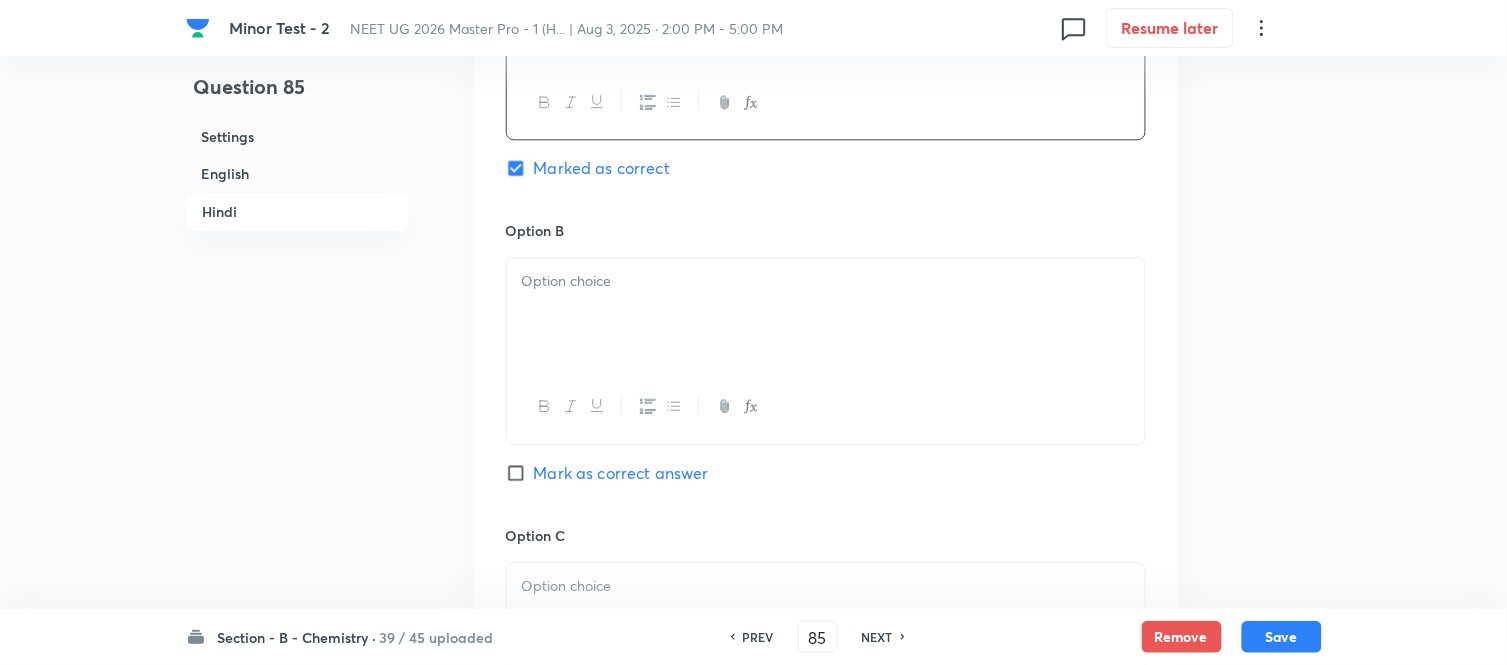 click at bounding box center (826, 314) 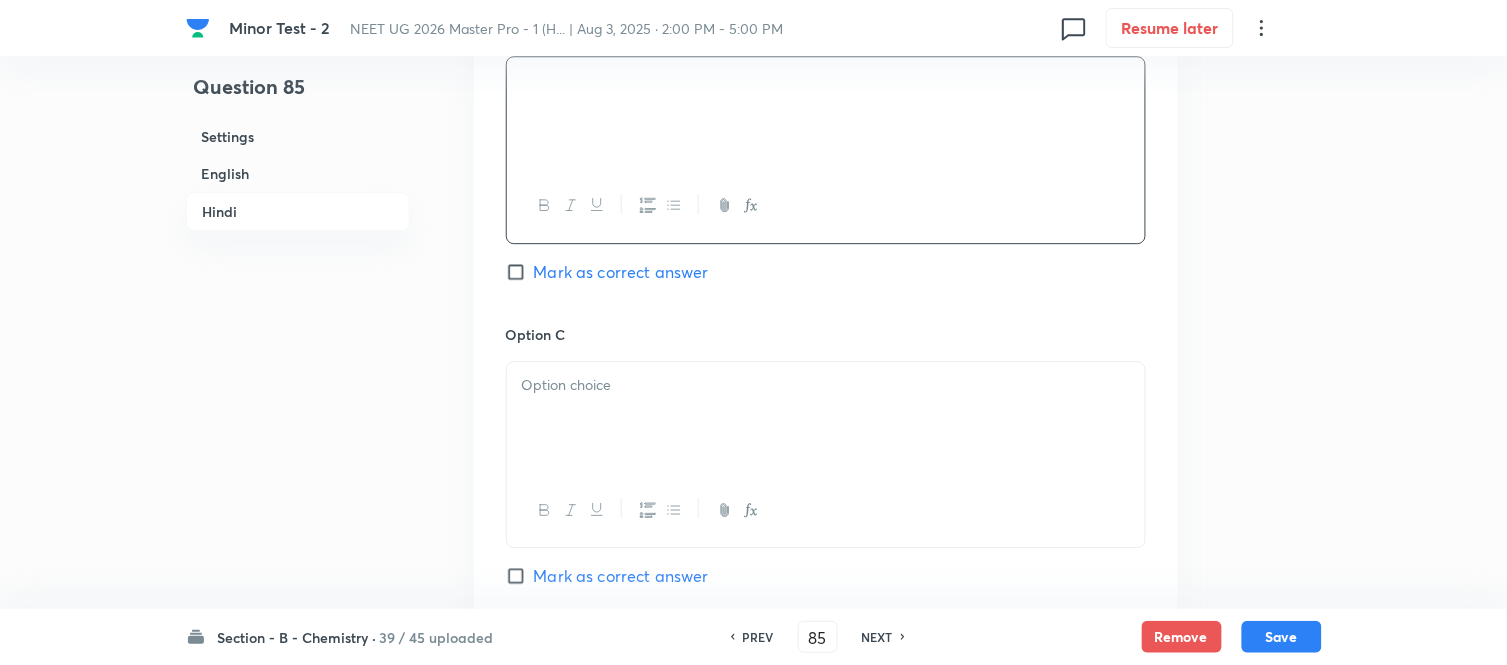 scroll, scrollTop: 3444, scrollLeft: 0, axis: vertical 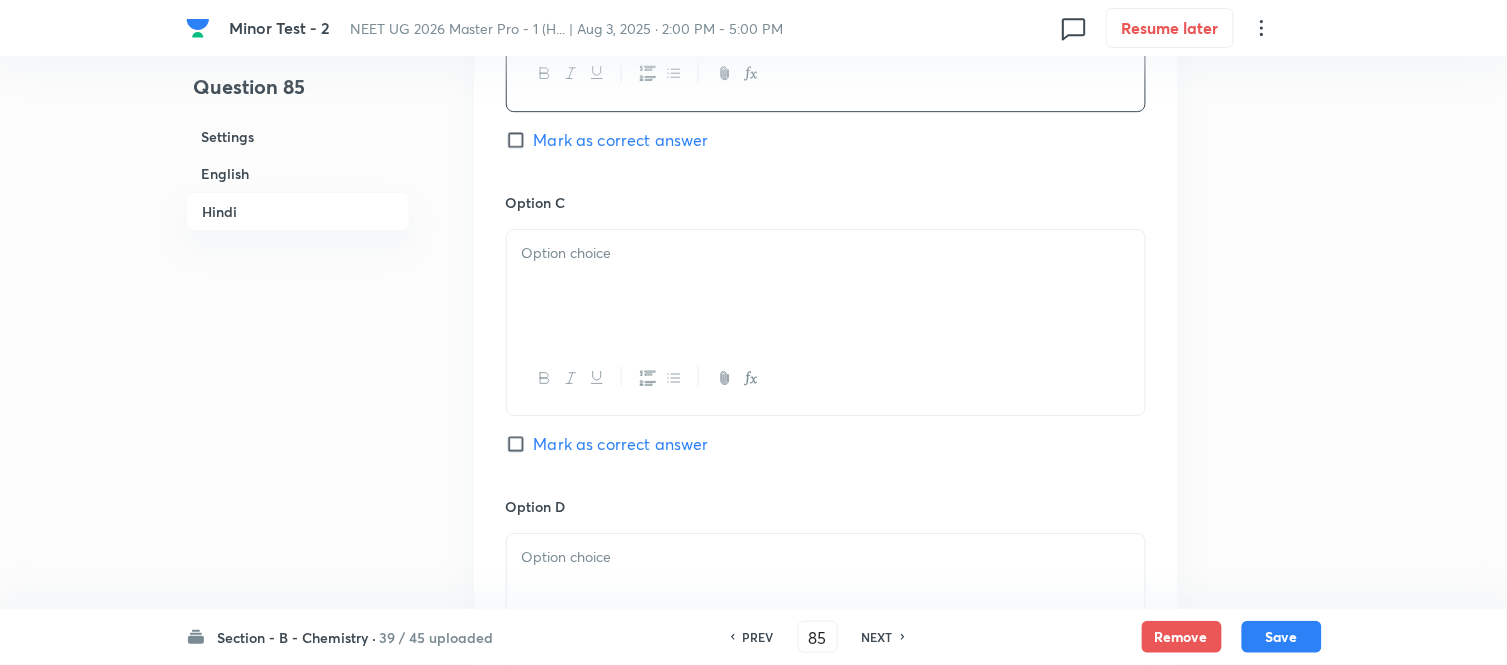 click at bounding box center [826, 286] 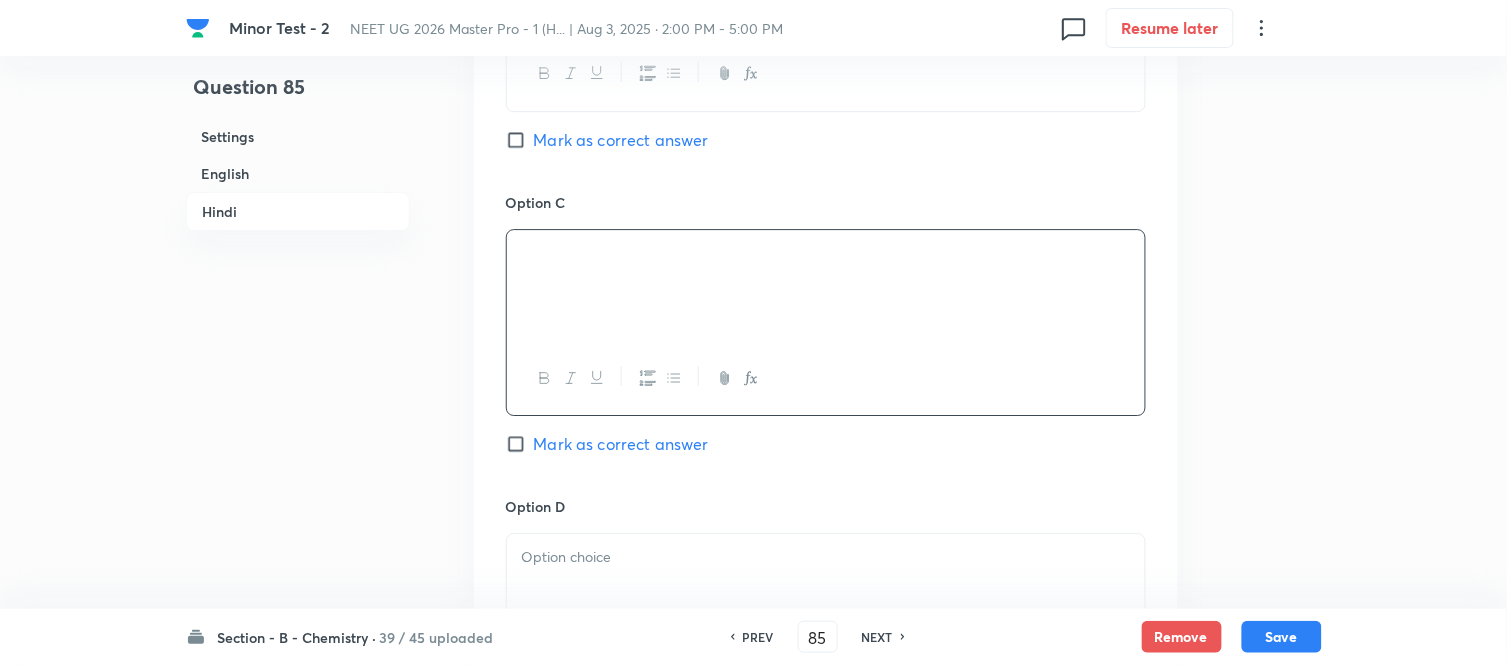 drag, startPoint x: 1401, startPoint y: 115, endPoint x: 1375, endPoint y: 97, distance: 31.622776 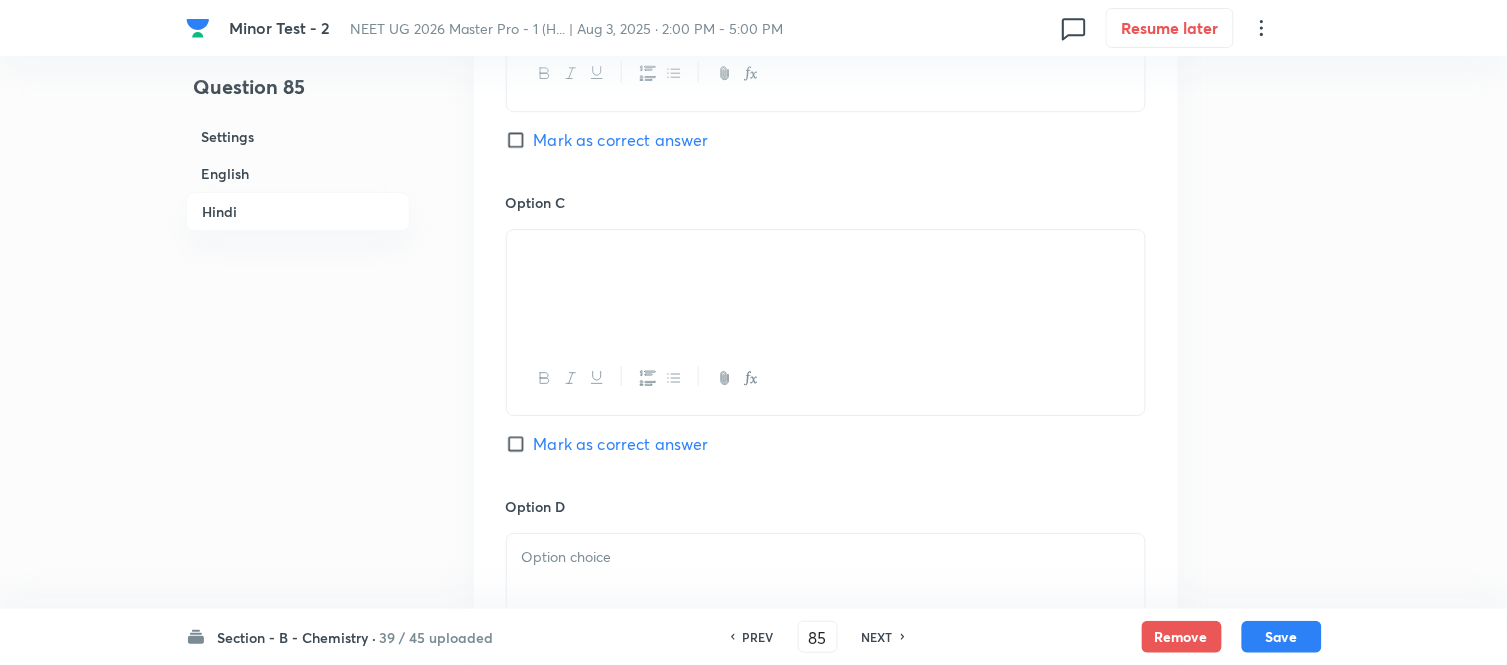 click at bounding box center (826, 286) 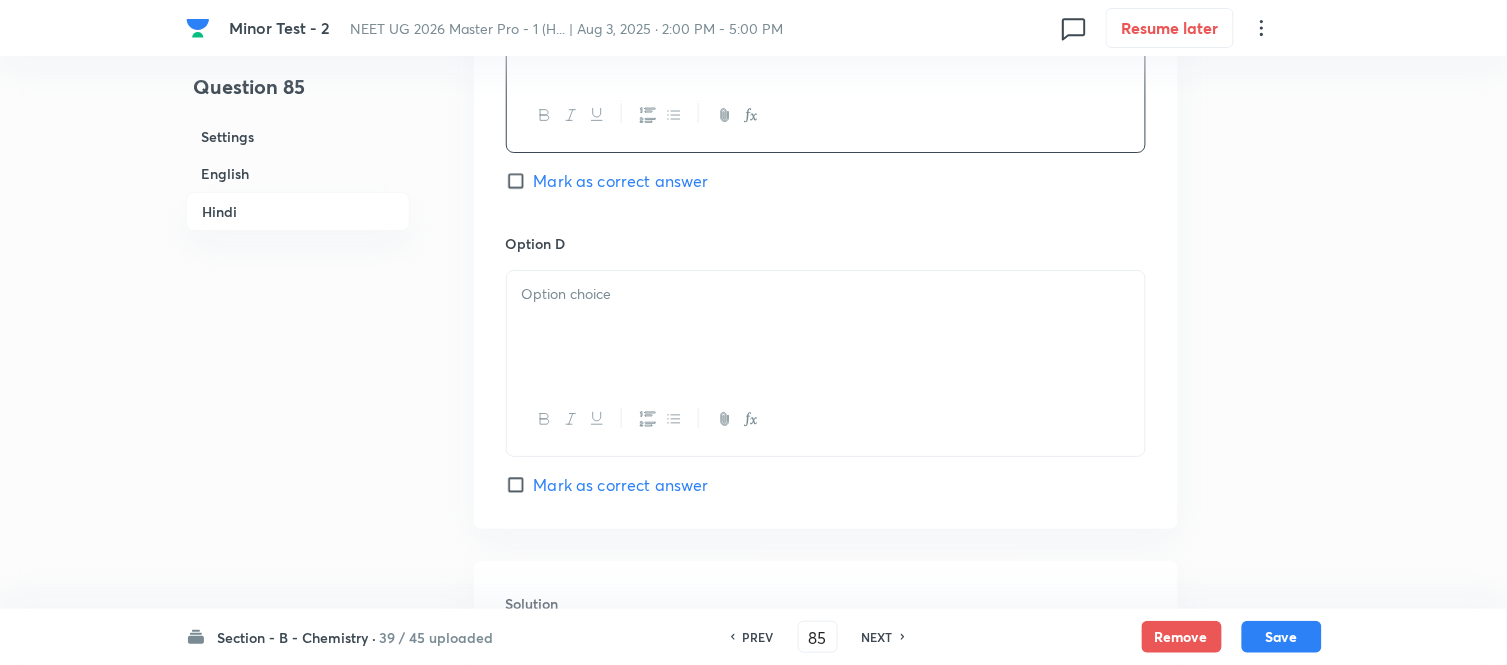 scroll, scrollTop: 3777, scrollLeft: 0, axis: vertical 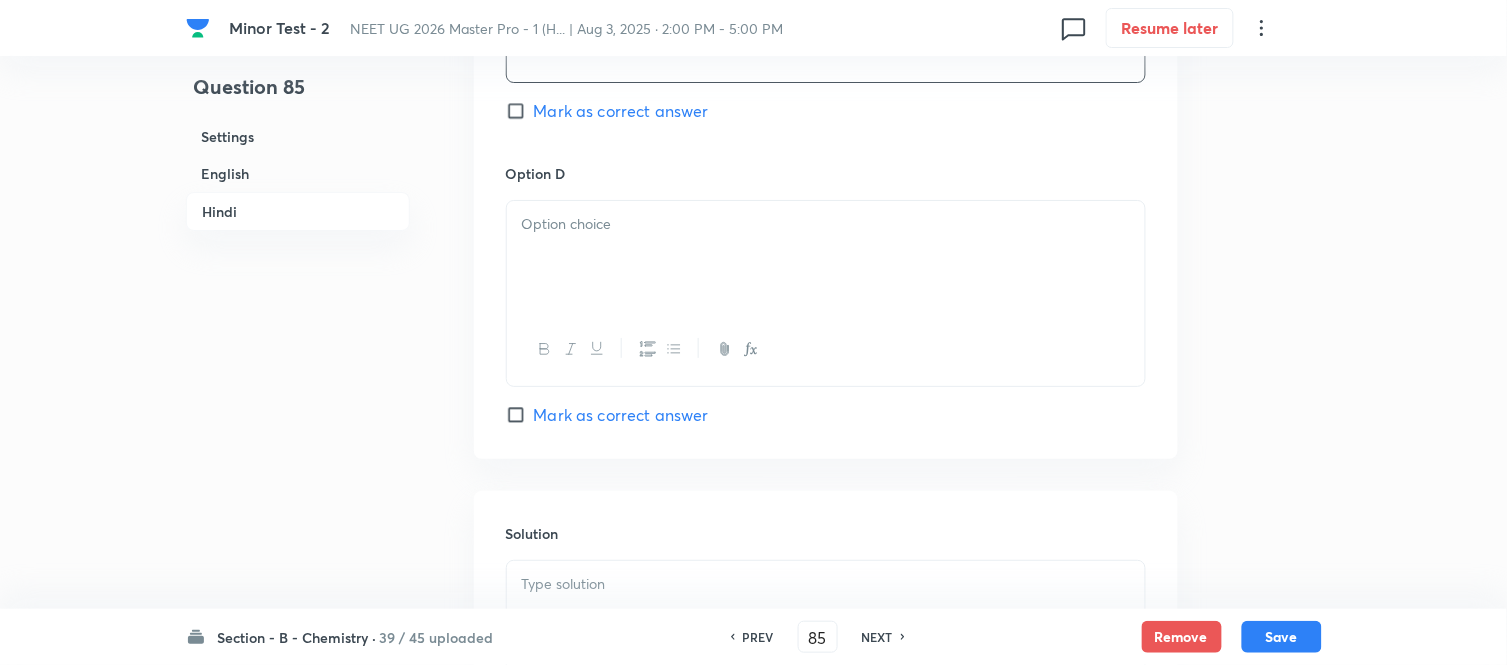click at bounding box center [826, 257] 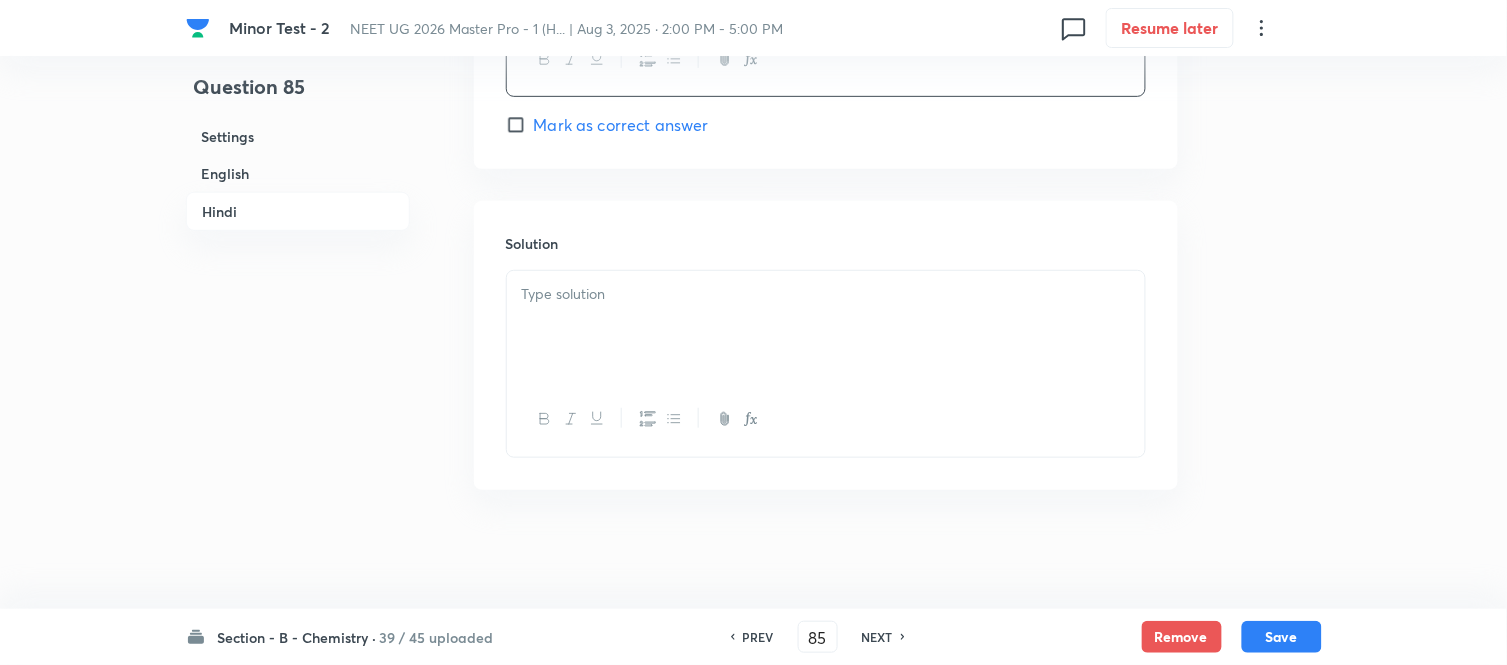 scroll, scrollTop: 4075, scrollLeft: 0, axis: vertical 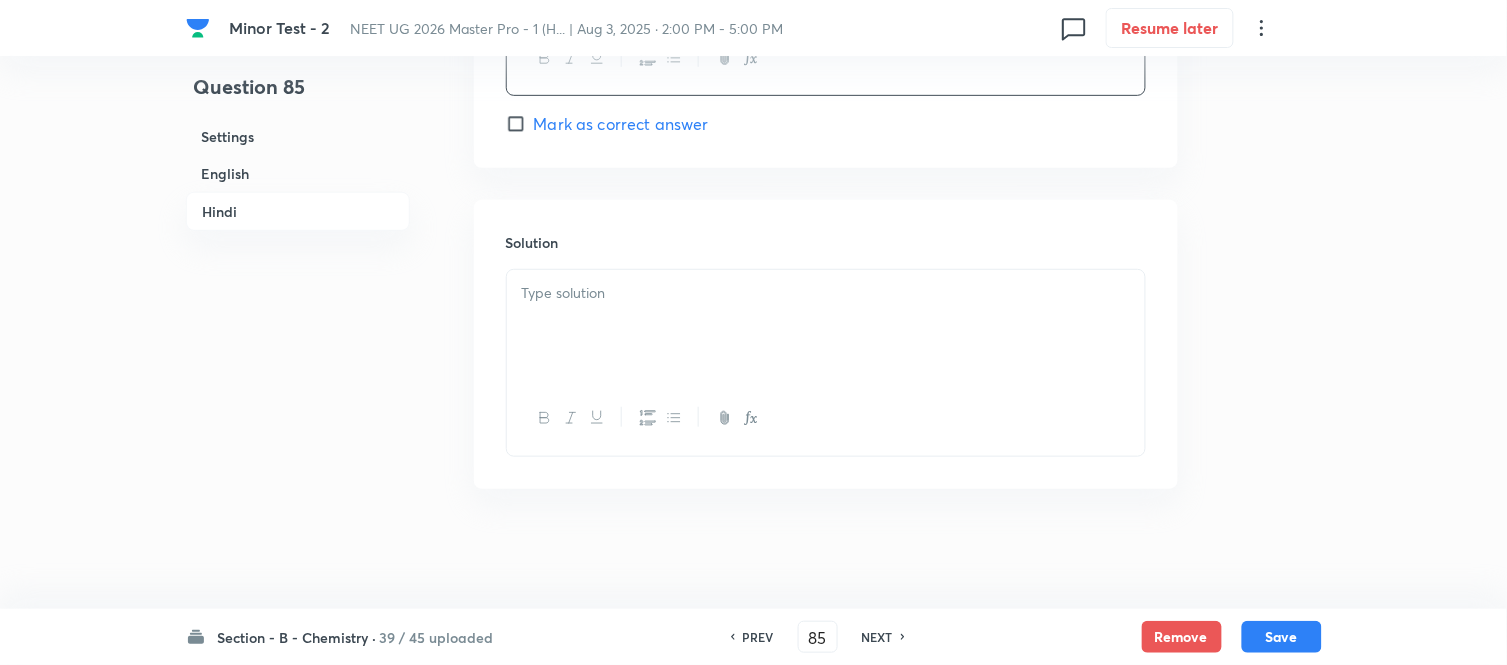 click at bounding box center [826, 326] 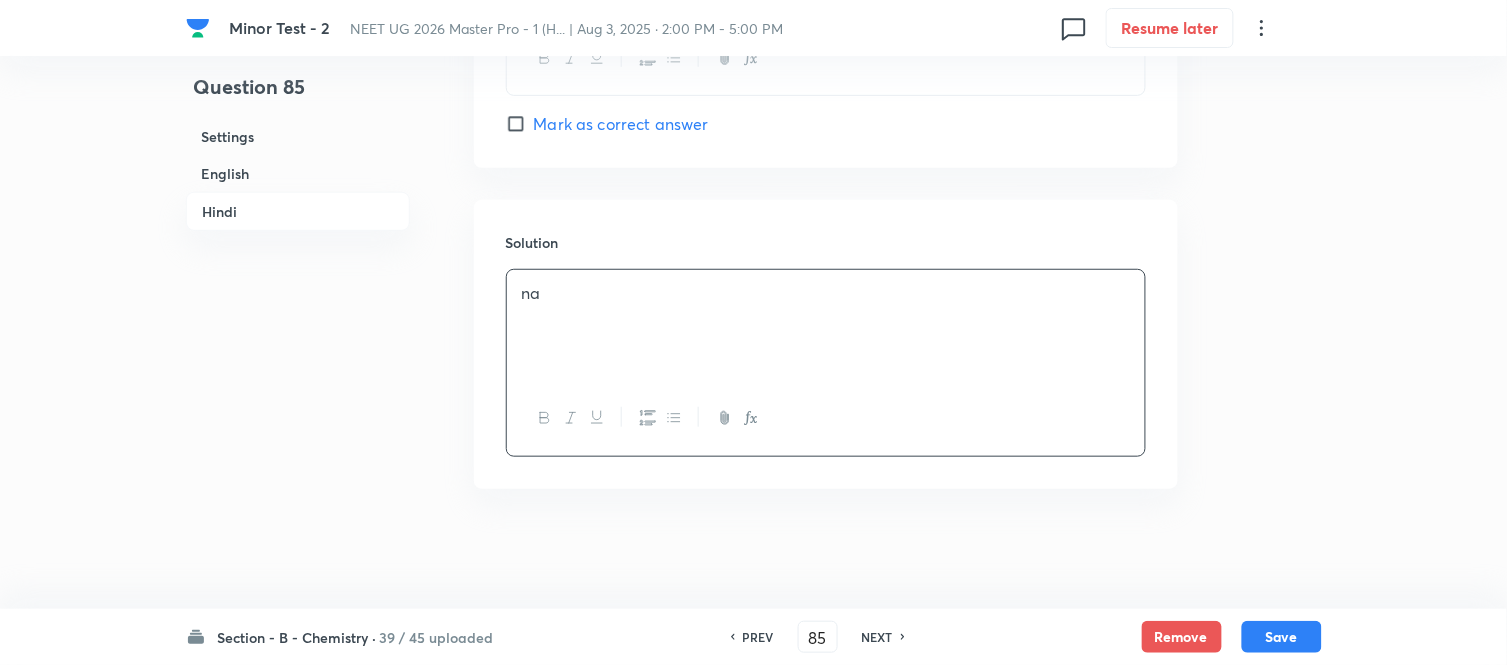 click on "Hindi" at bounding box center (298, 211) 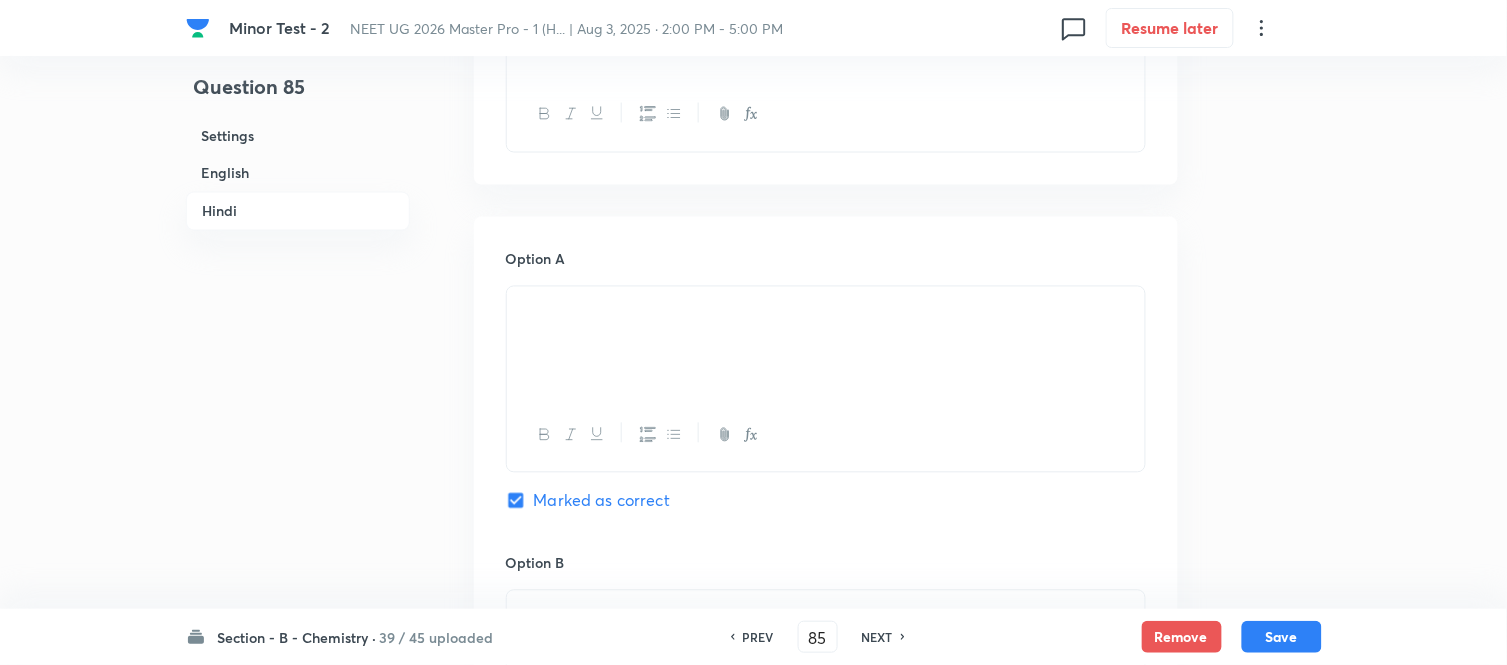 scroll, scrollTop: 2878, scrollLeft: 0, axis: vertical 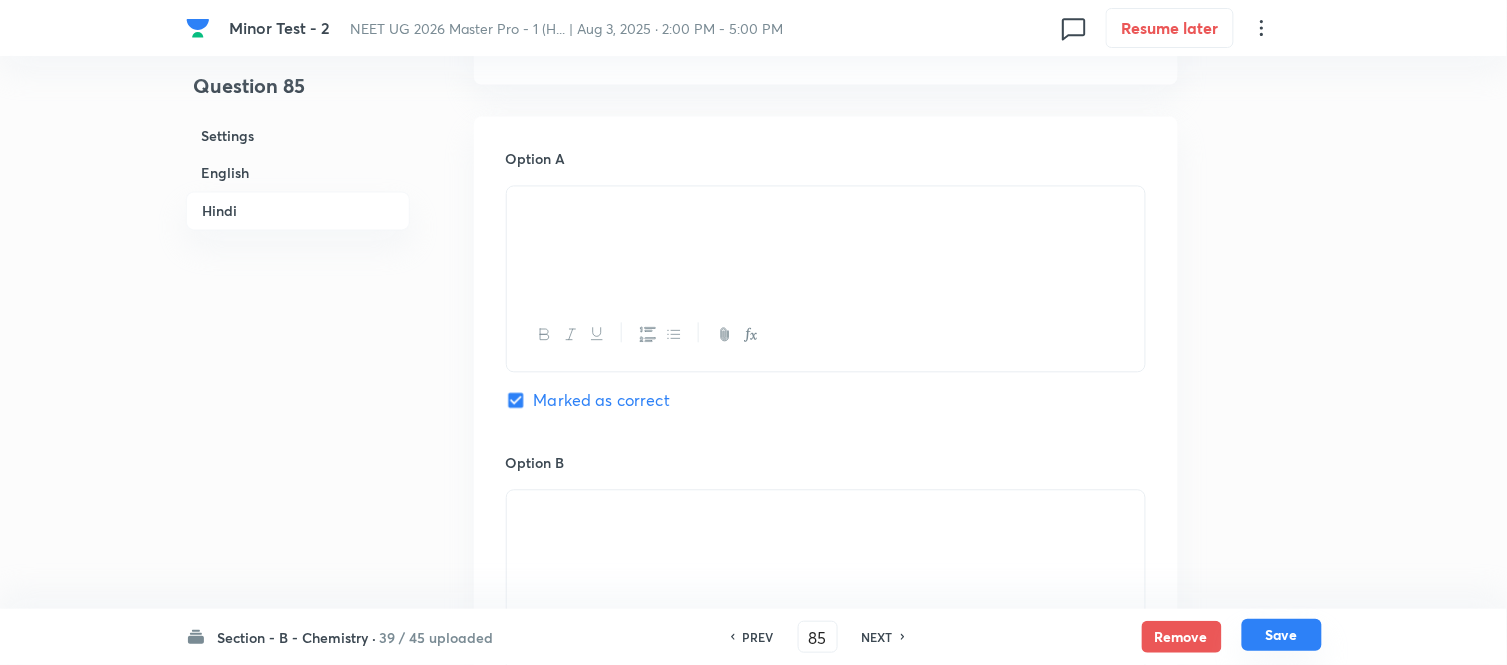 click on "Save" at bounding box center (1282, 635) 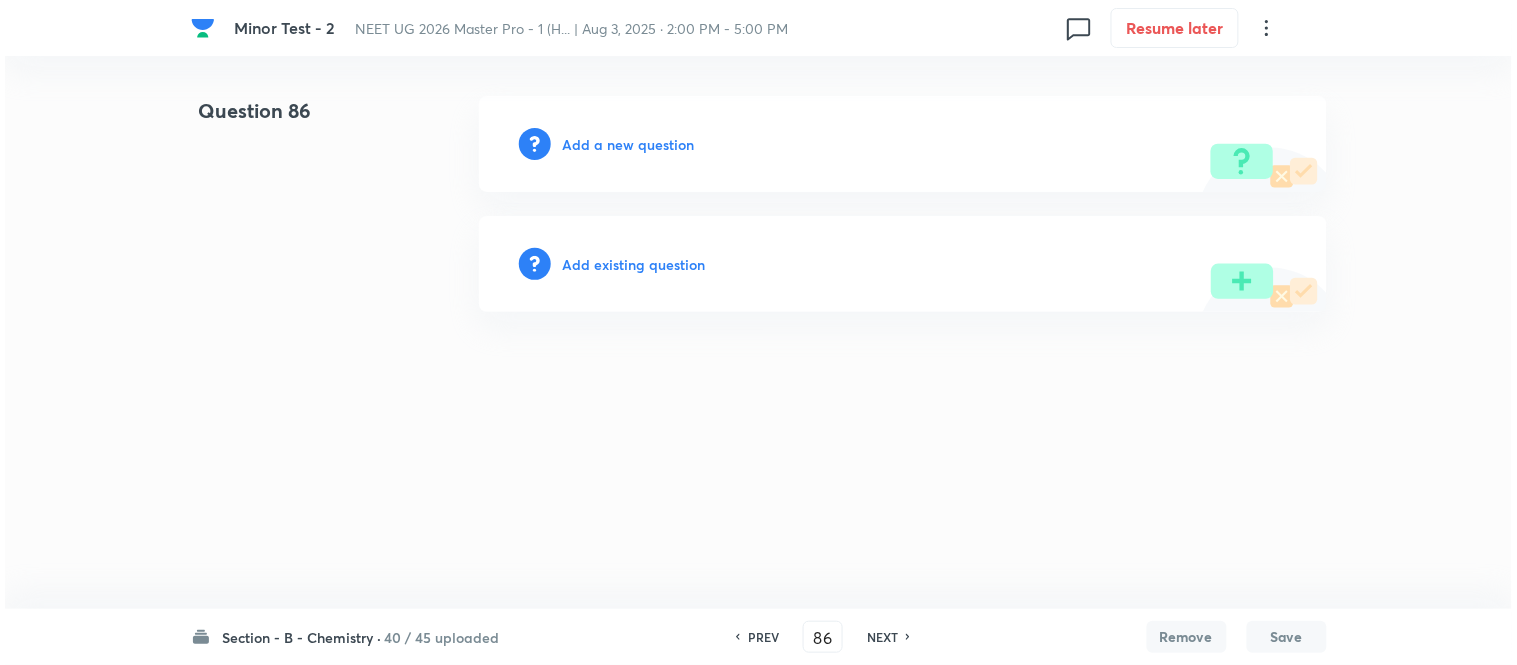 scroll, scrollTop: 0, scrollLeft: 0, axis: both 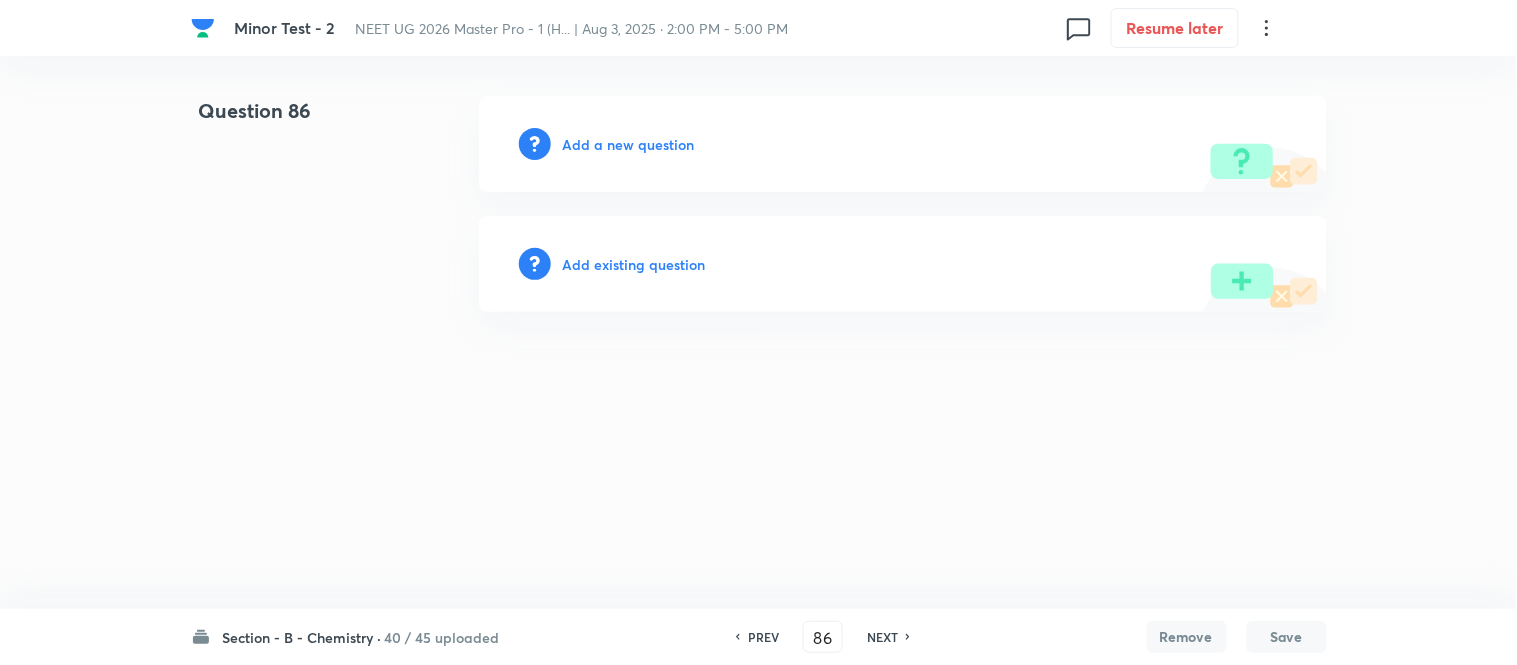click on "Add a new question" at bounding box center [629, 144] 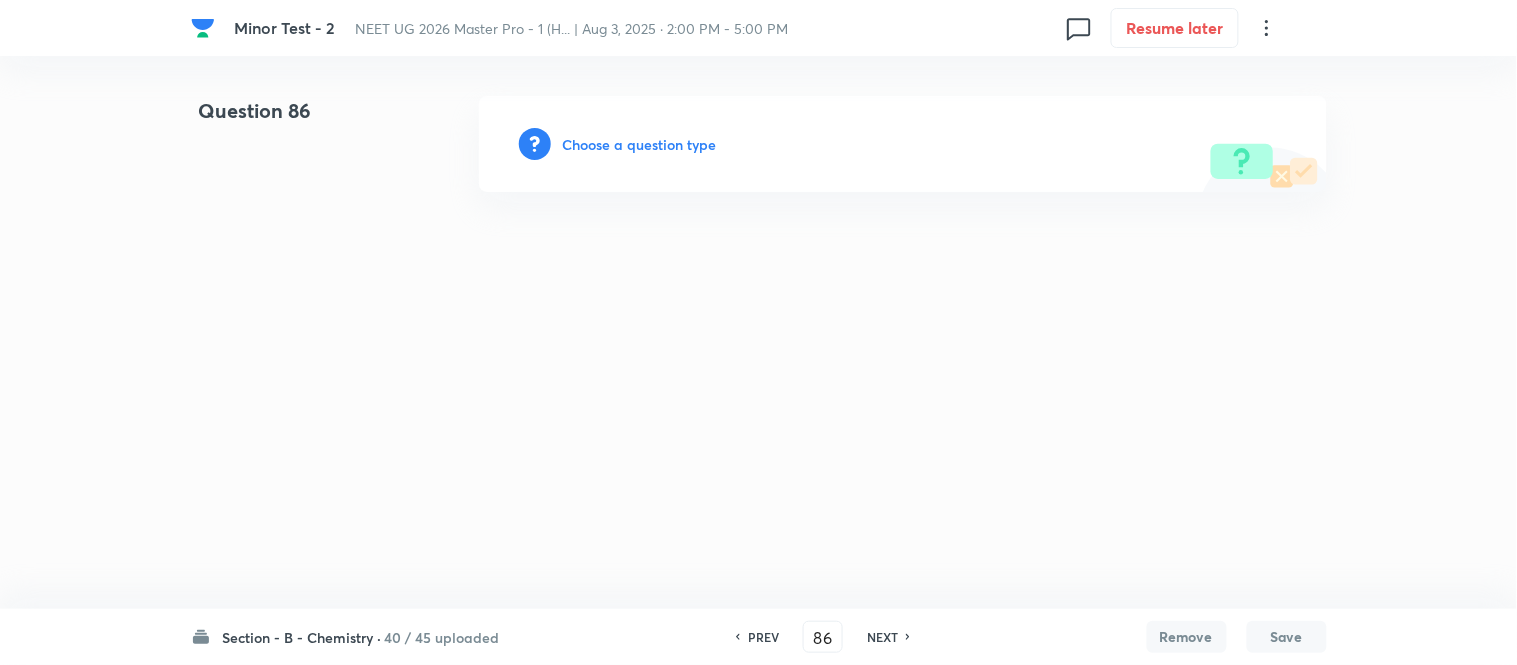 click on "Choose a question type" at bounding box center (640, 144) 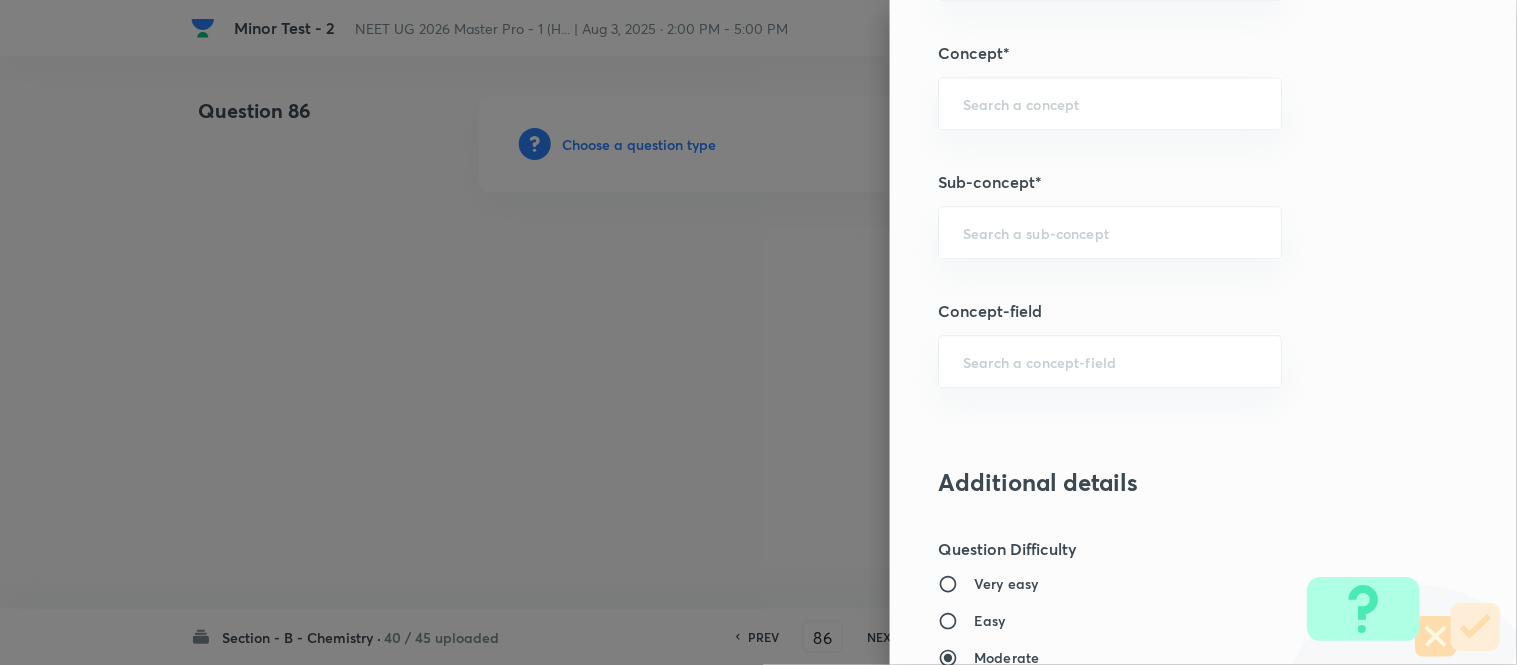 scroll, scrollTop: 1265, scrollLeft: 0, axis: vertical 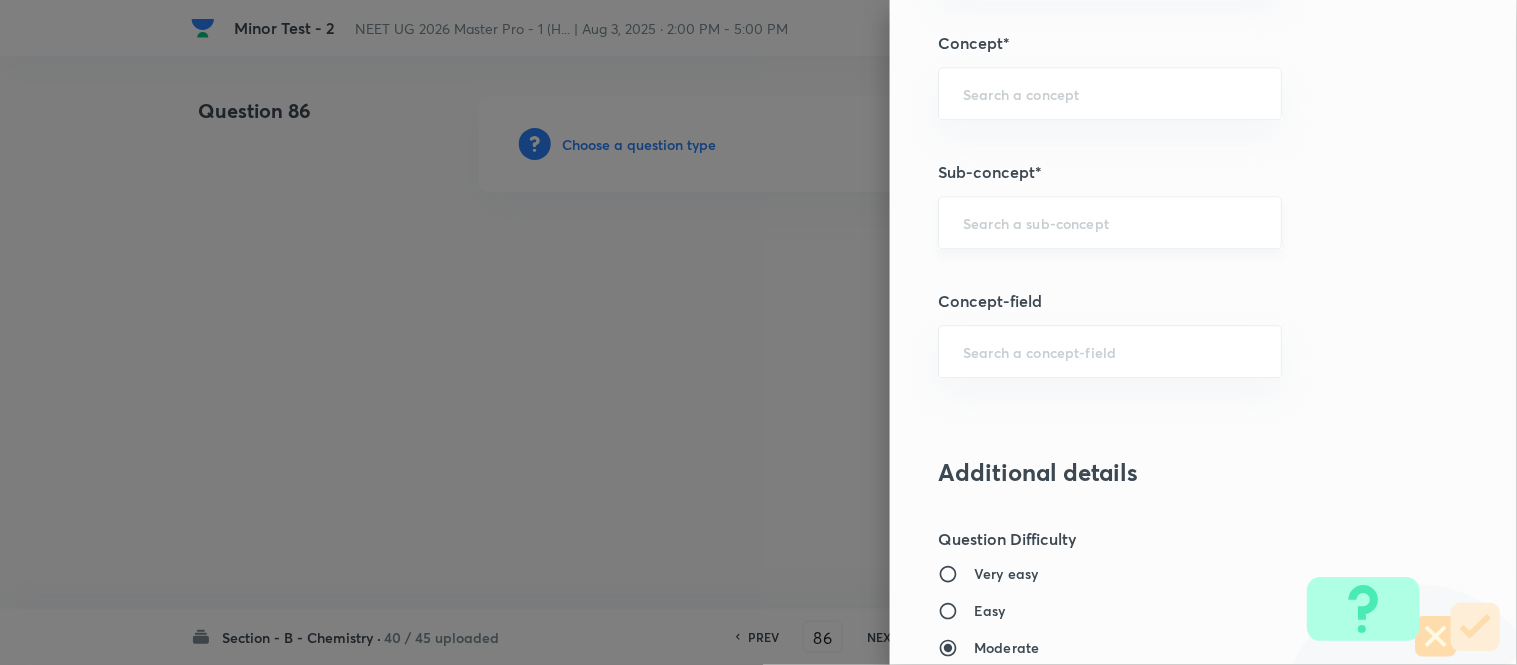 click at bounding box center [1110, 222] 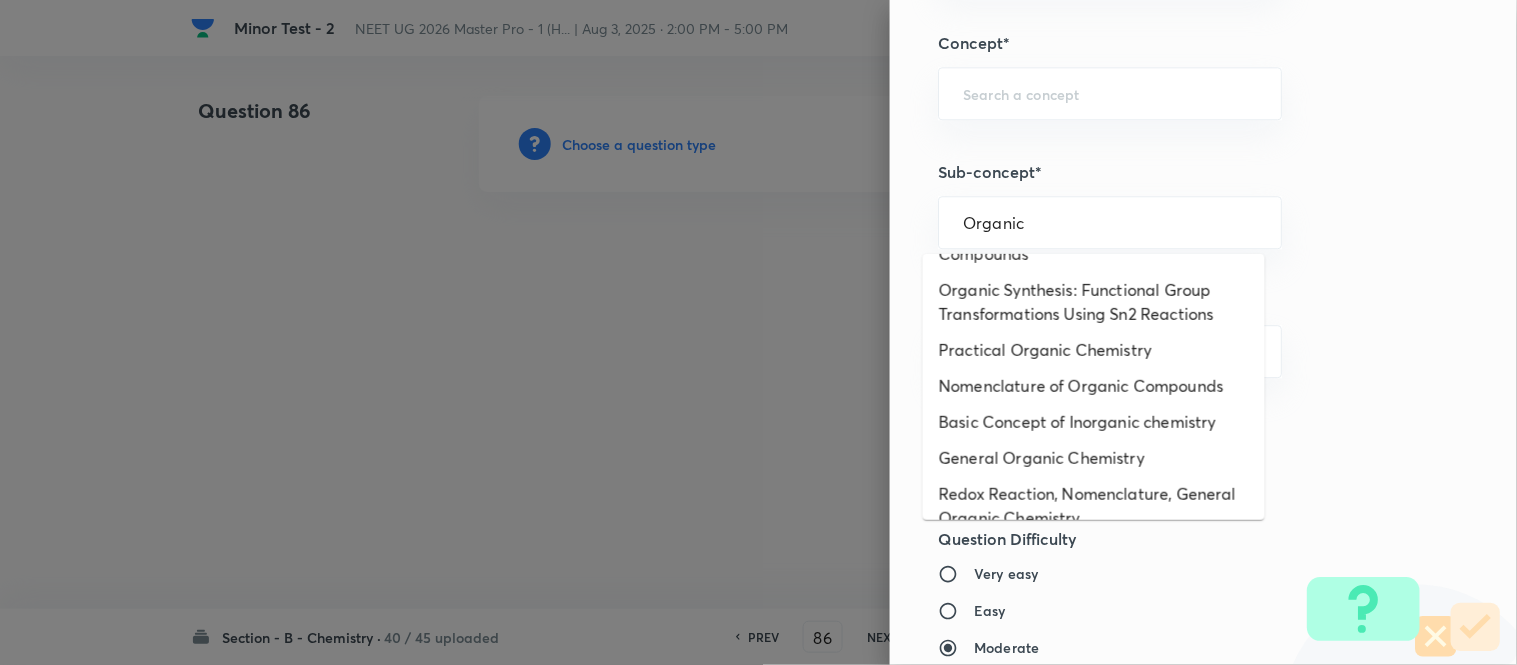 scroll, scrollTop: 325, scrollLeft: 0, axis: vertical 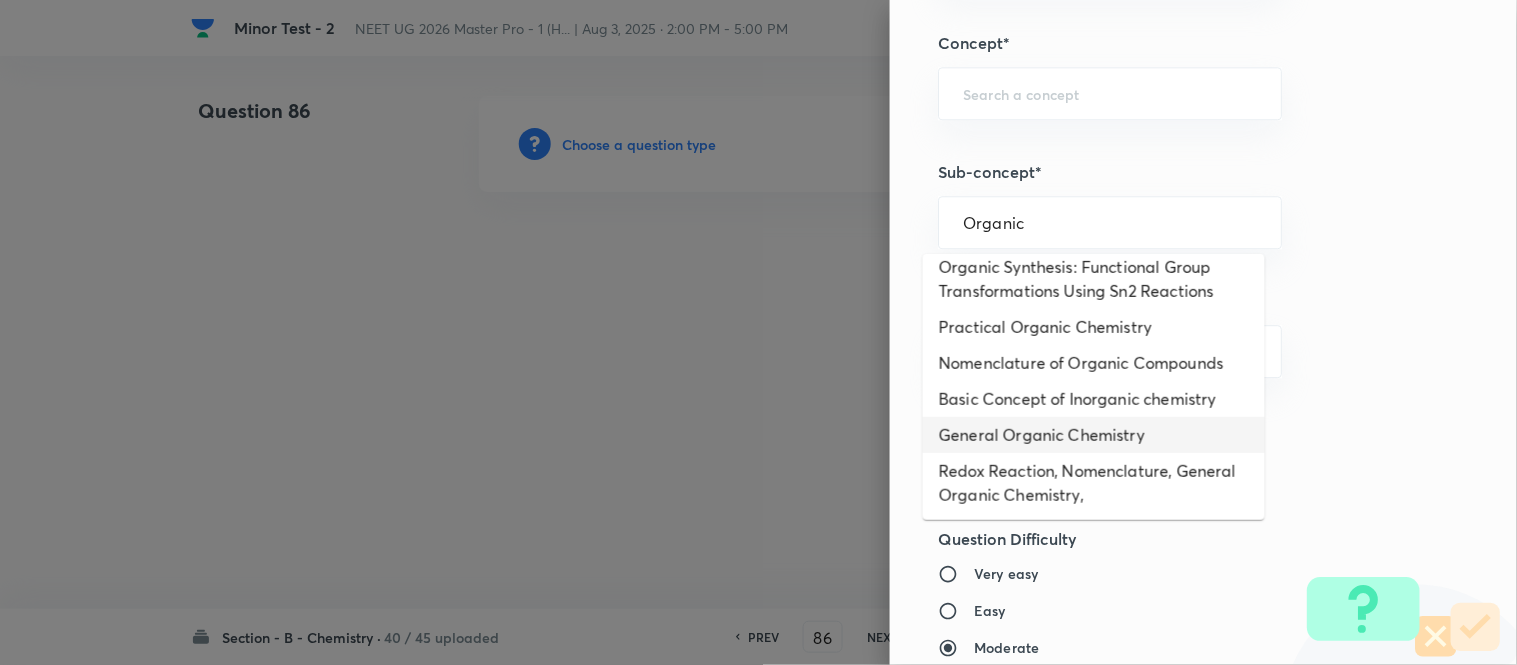 click on "General Organic Chemistry" at bounding box center (1094, 435) 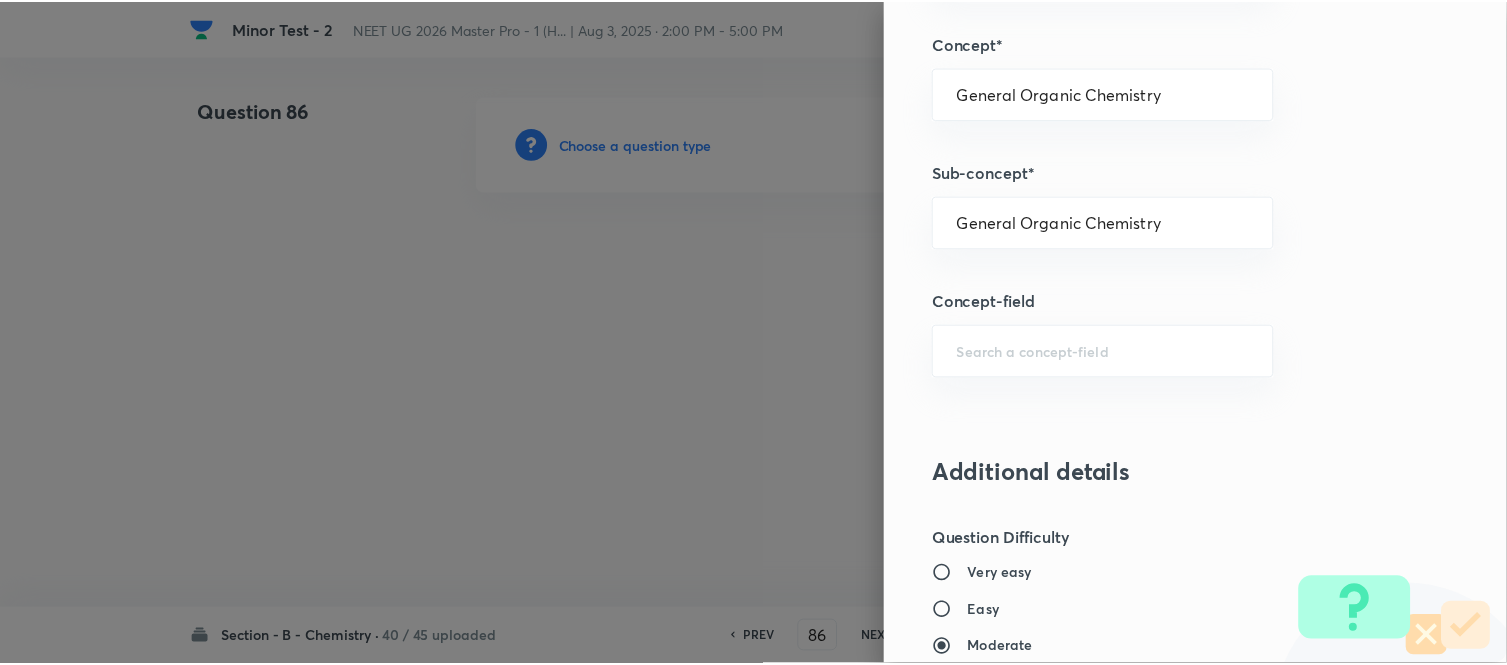 scroll, scrollTop: 2195, scrollLeft: 0, axis: vertical 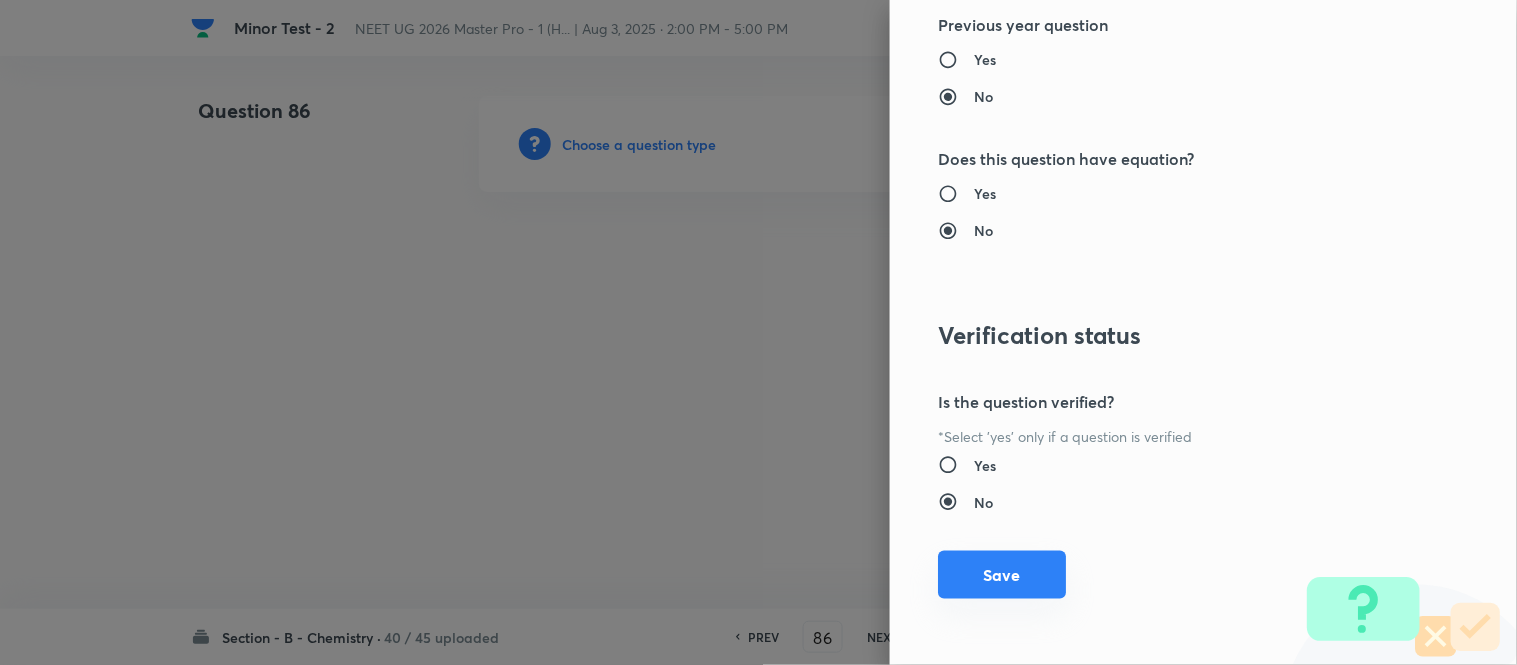 click on "Save" at bounding box center (1002, 575) 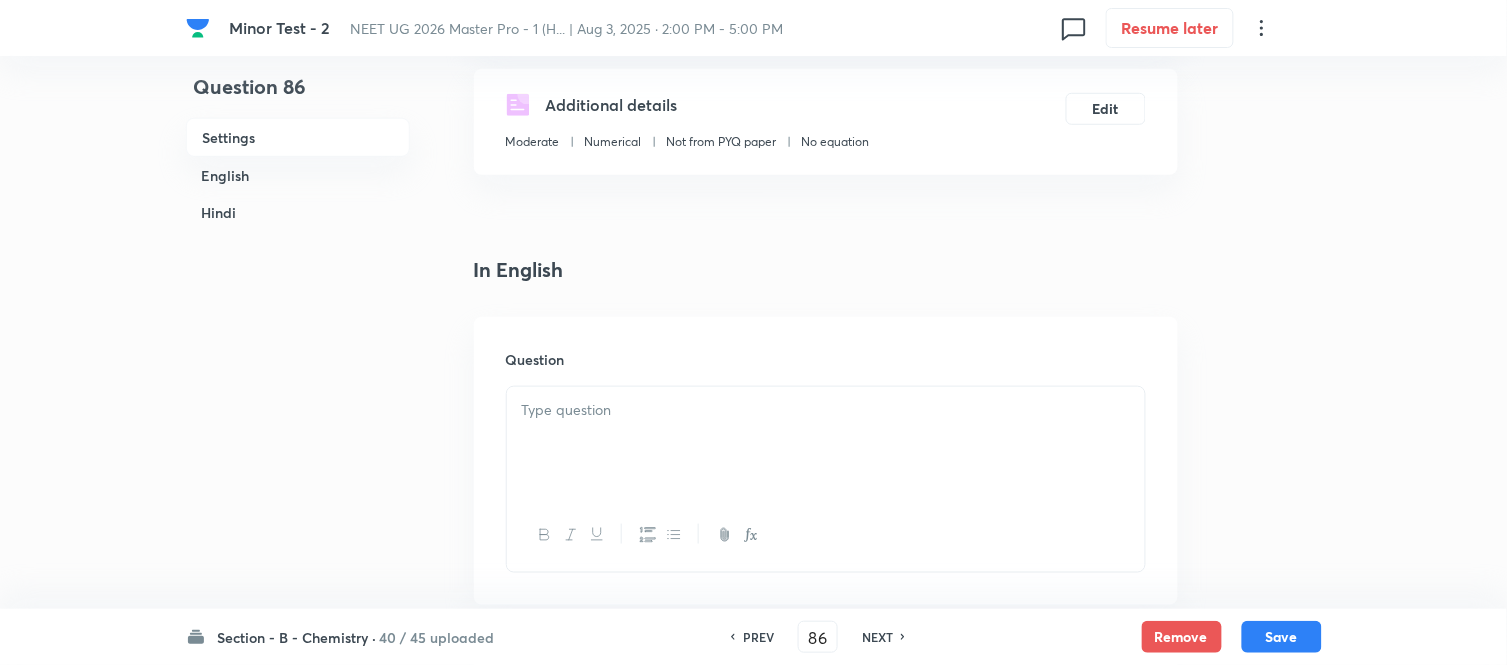 scroll, scrollTop: 444, scrollLeft: 0, axis: vertical 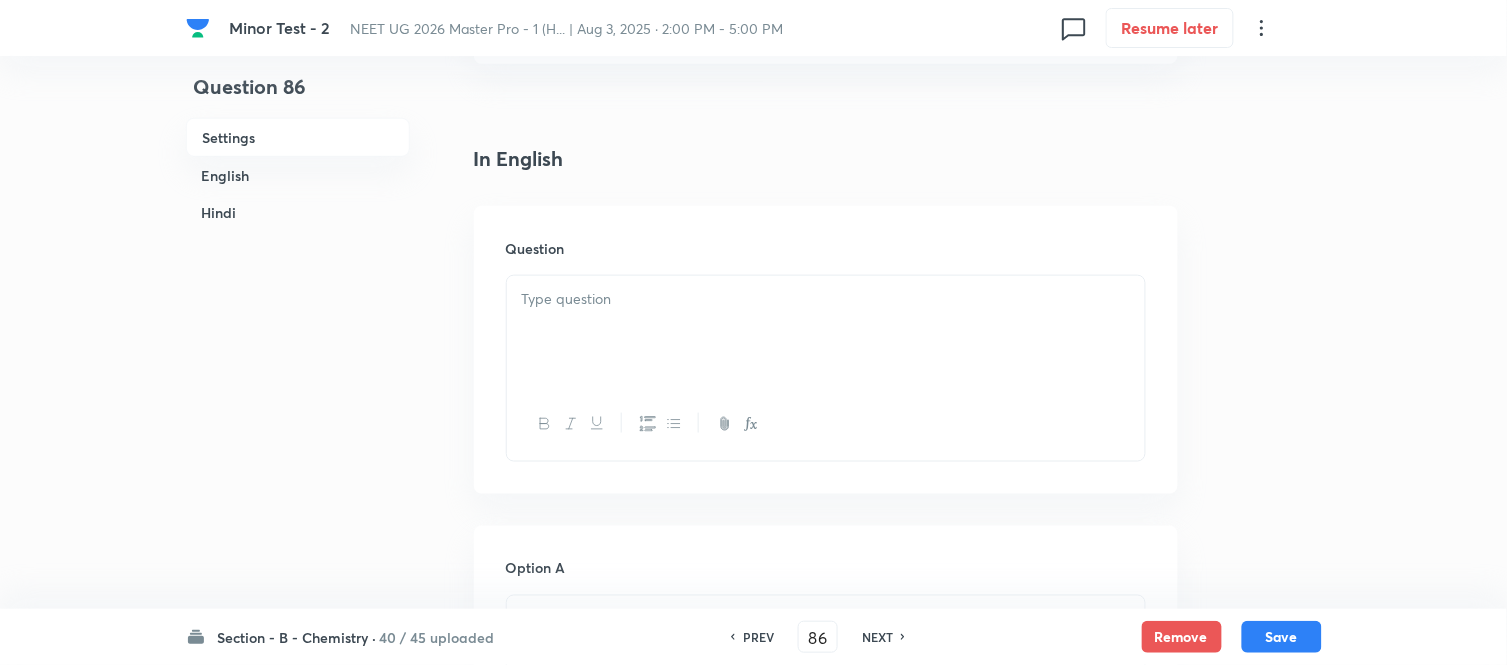 click at bounding box center [826, 332] 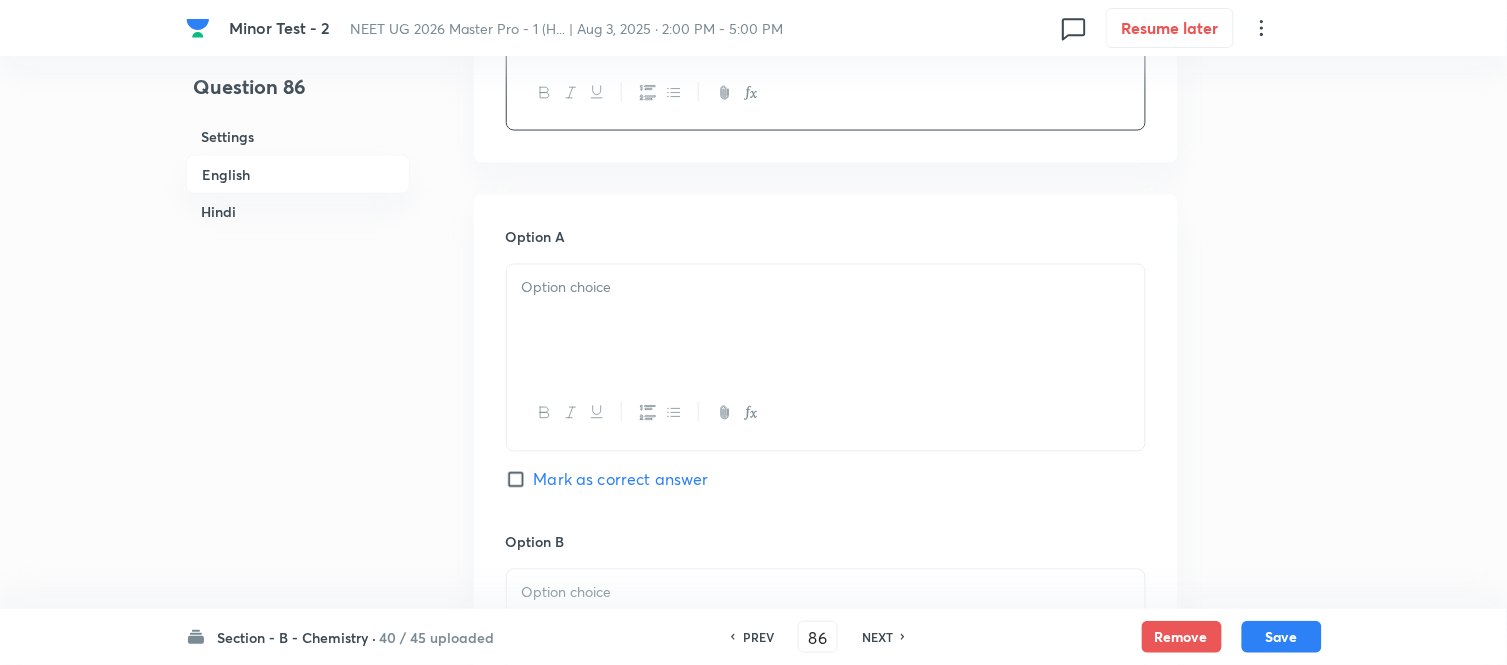 scroll, scrollTop: 777, scrollLeft: 0, axis: vertical 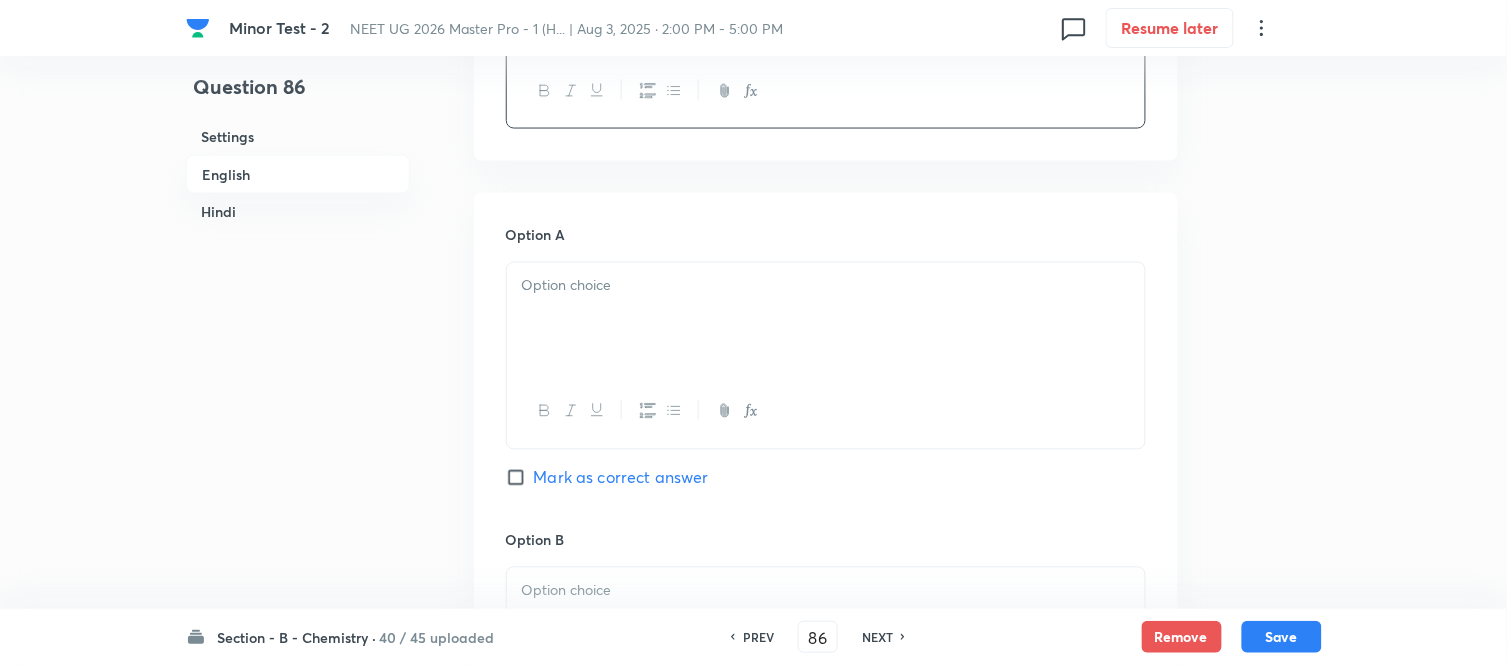 click at bounding box center [826, 286] 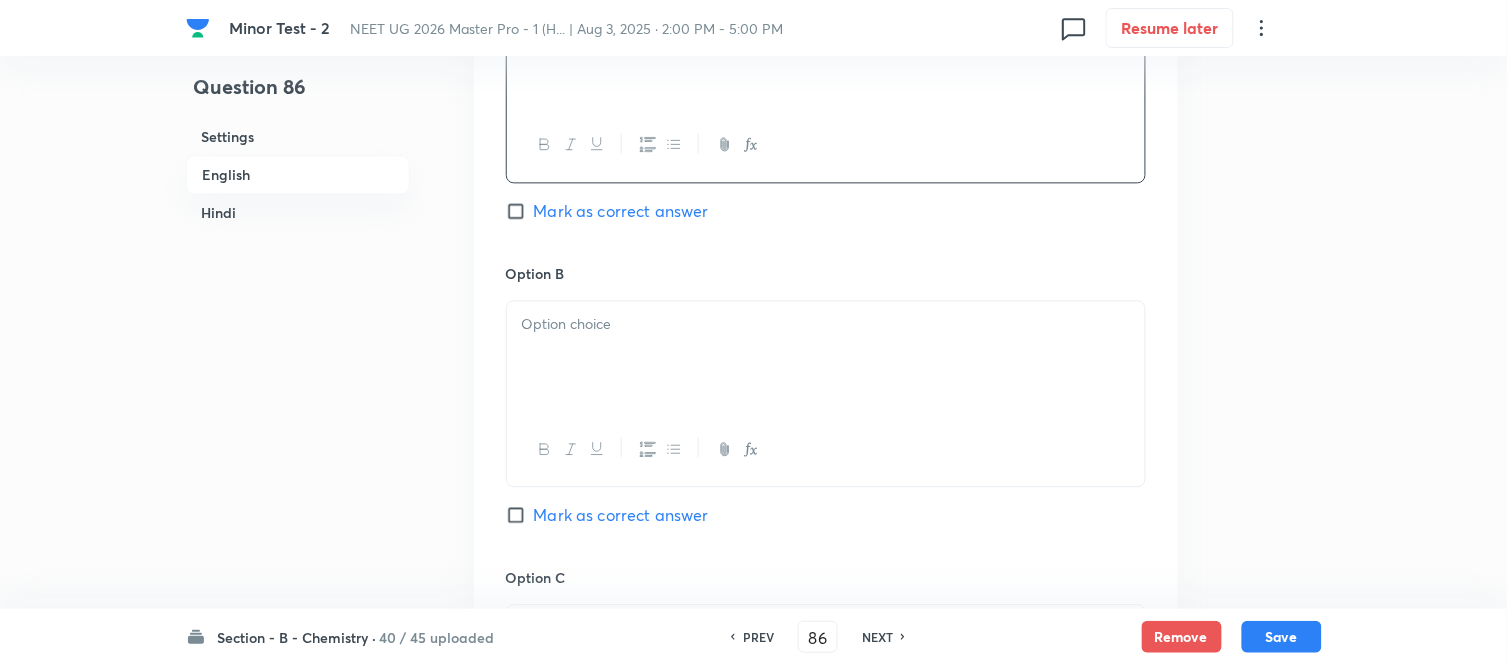 scroll, scrollTop: 1111, scrollLeft: 0, axis: vertical 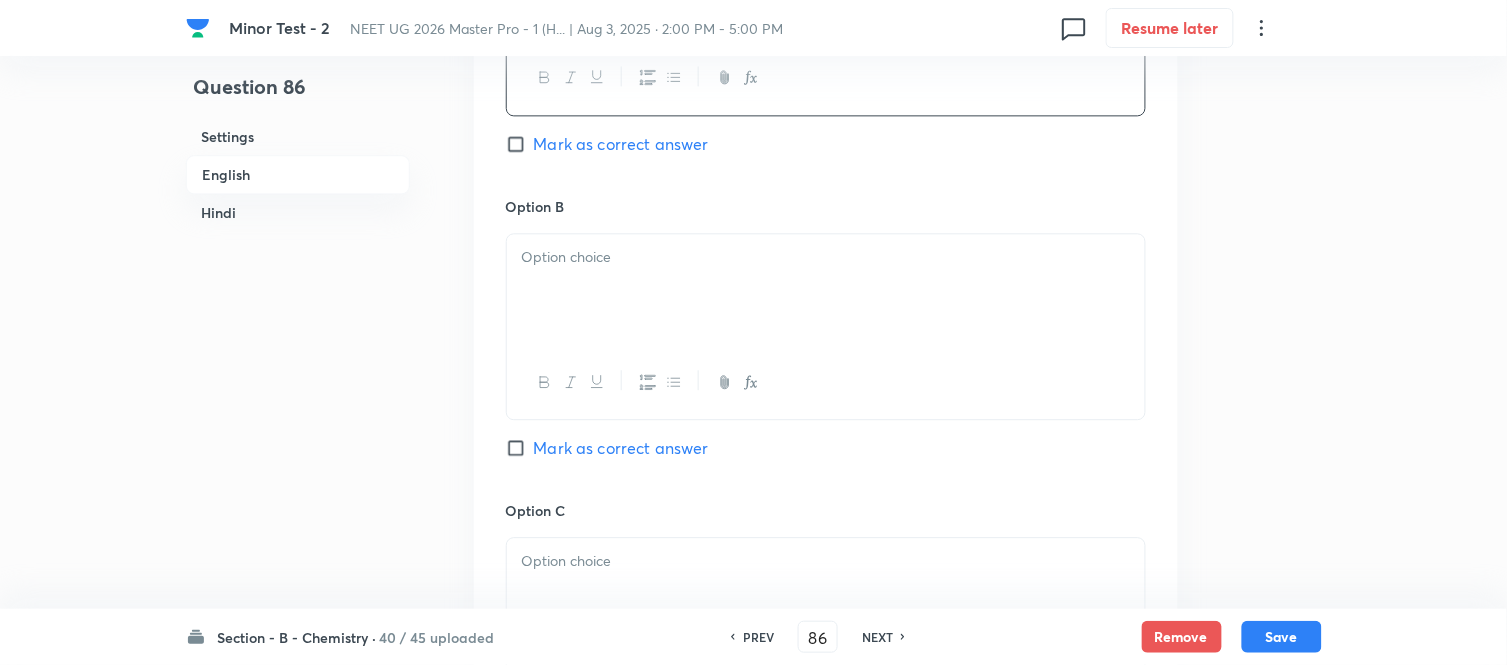 click at bounding box center [826, 290] 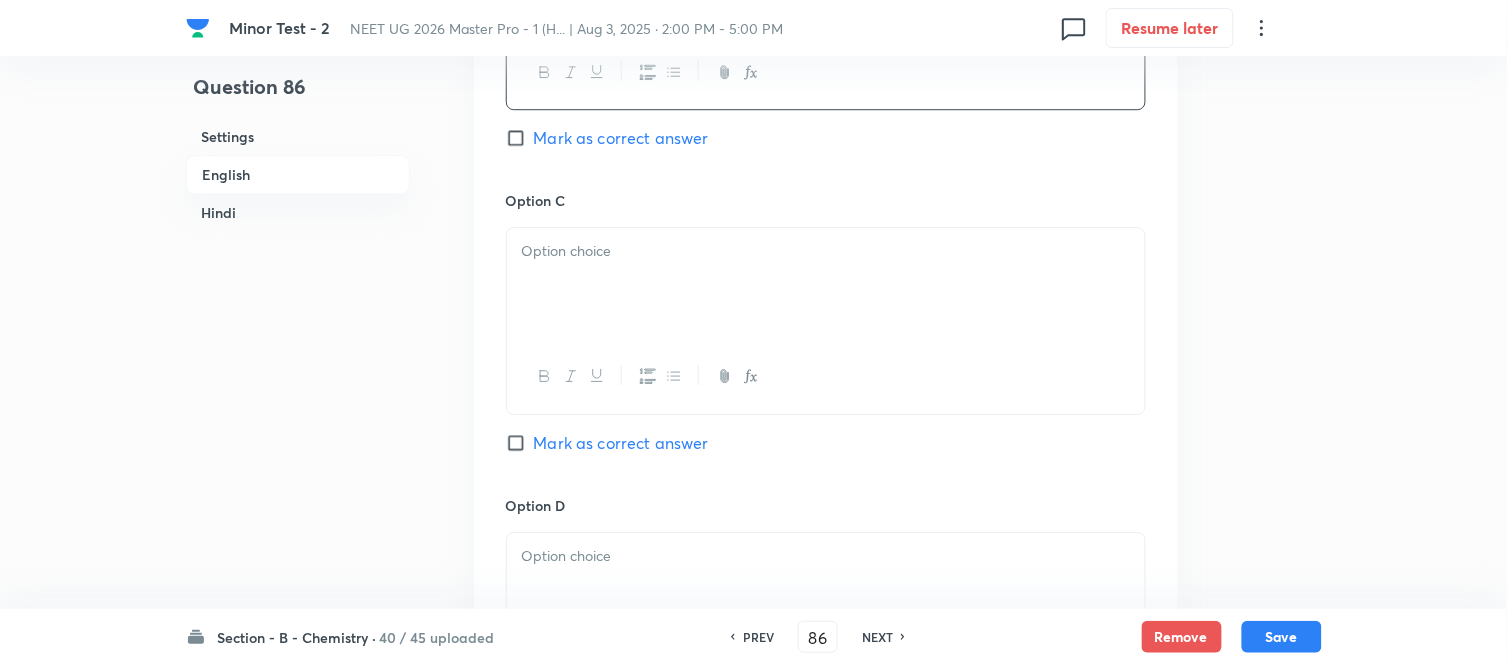 scroll, scrollTop: 1444, scrollLeft: 0, axis: vertical 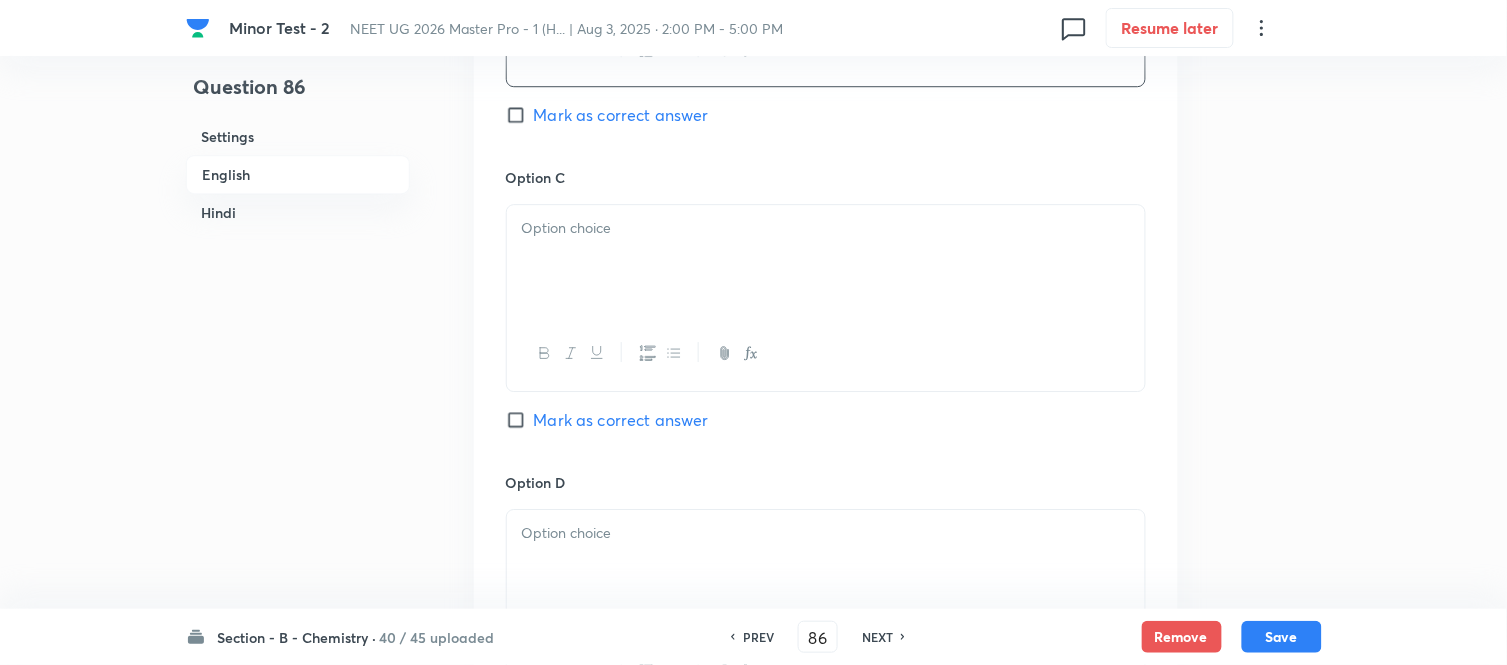 click at bounding box center [826, 261] 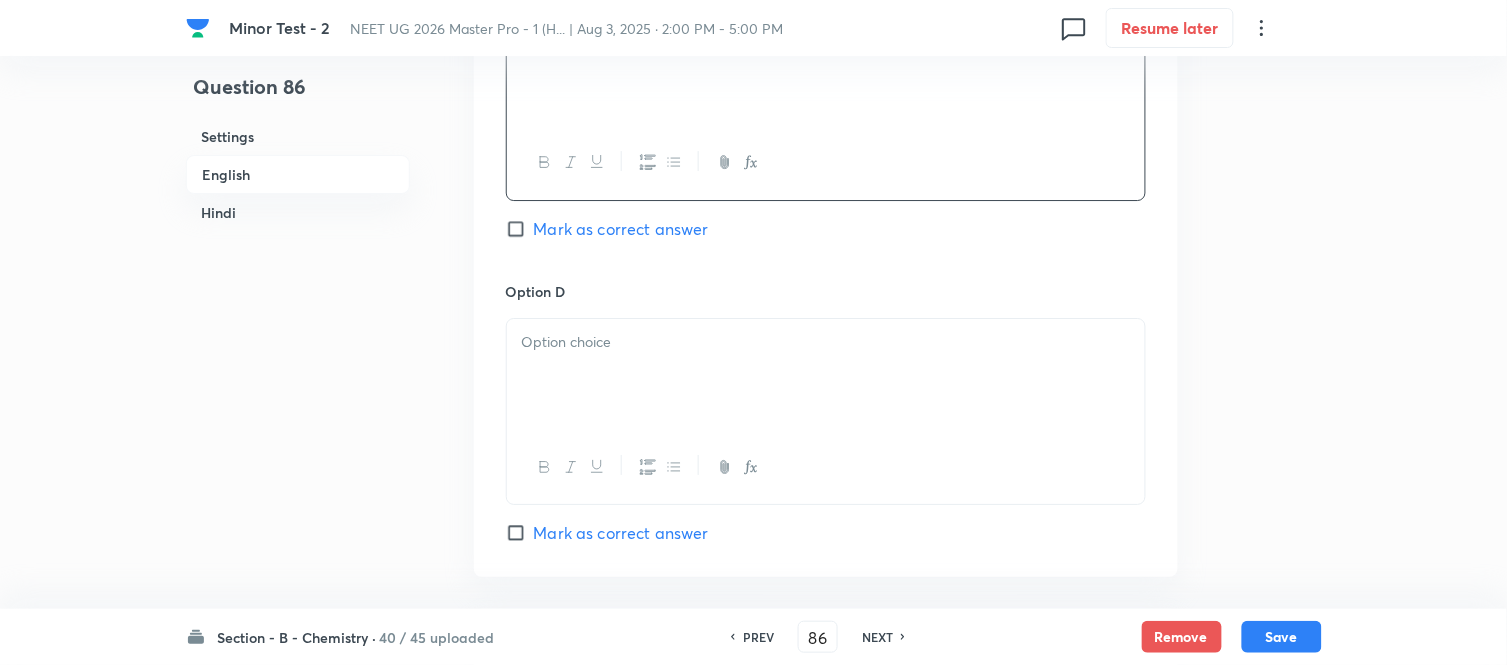 scroll, scrollTop: 1666, scrollLeft: 0, axis: vertical 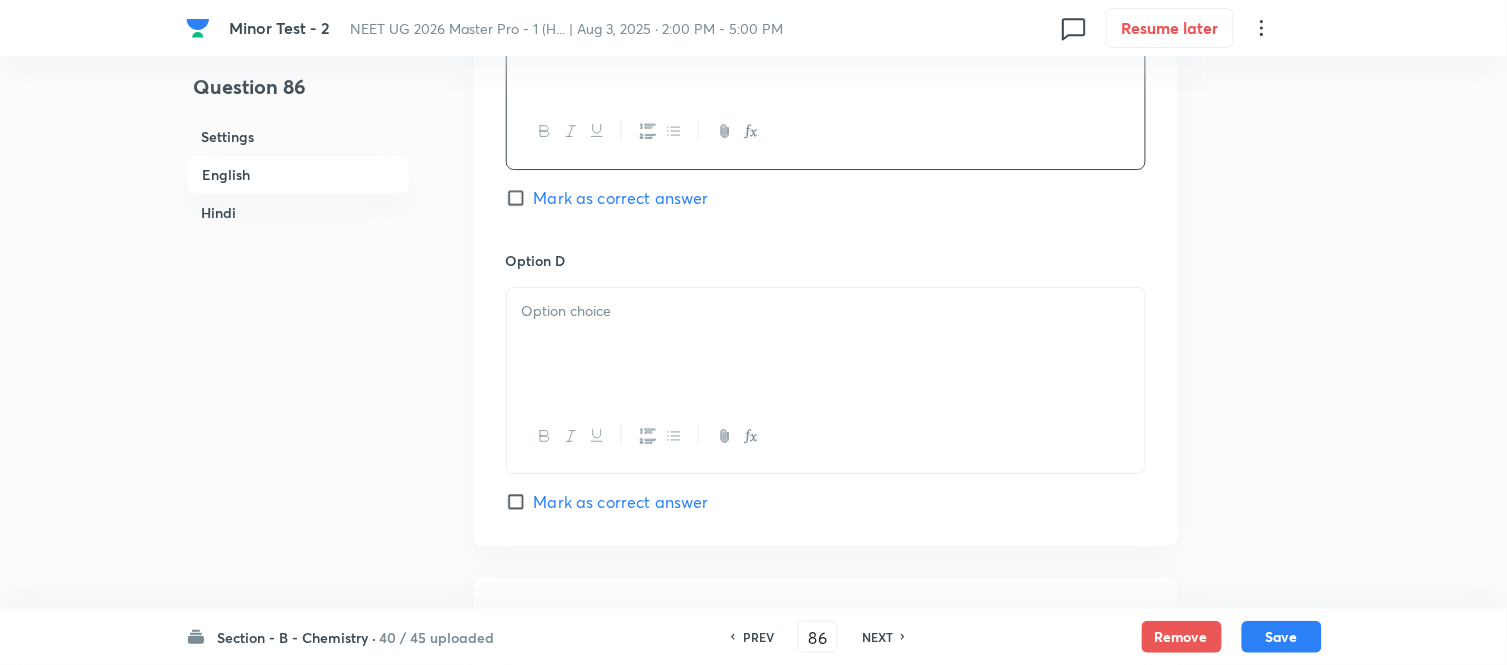 click at bounding box center [826, 344] 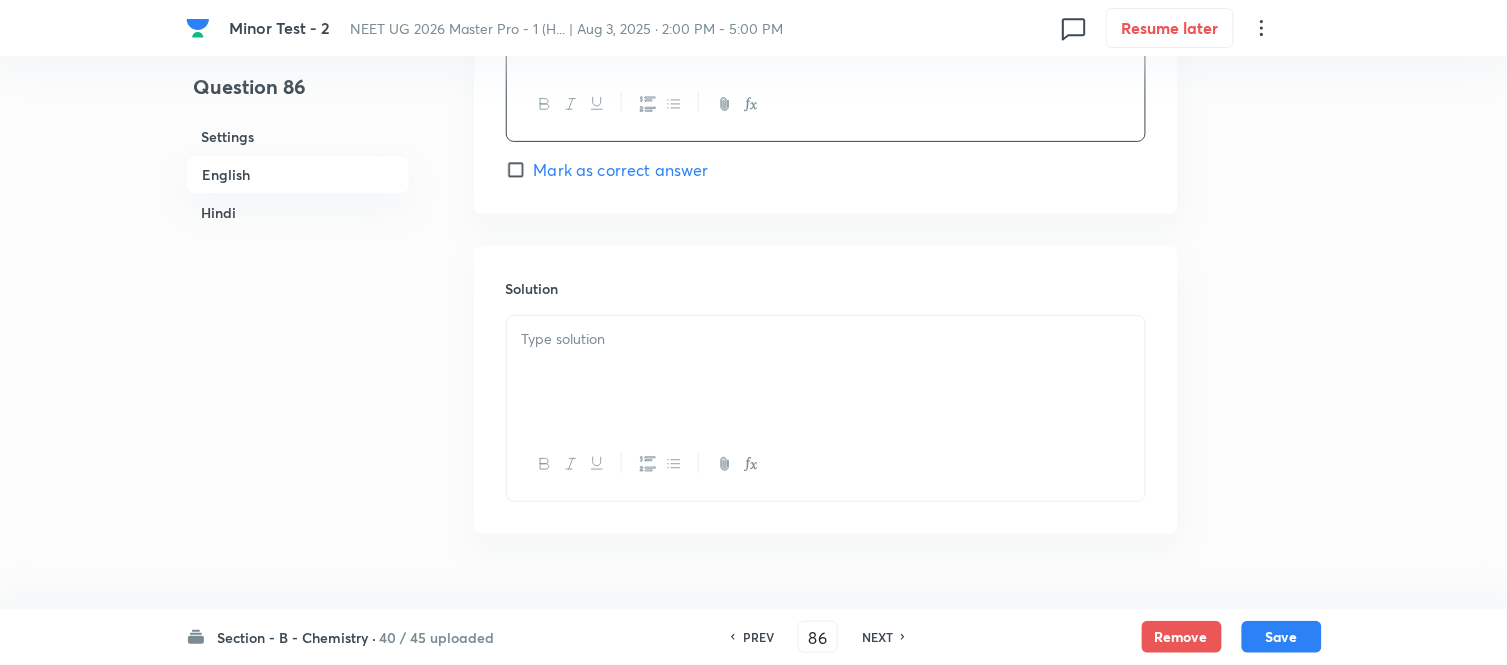 scroll, scrollTop: 2000, scrollLeft: 0, axis: vertical 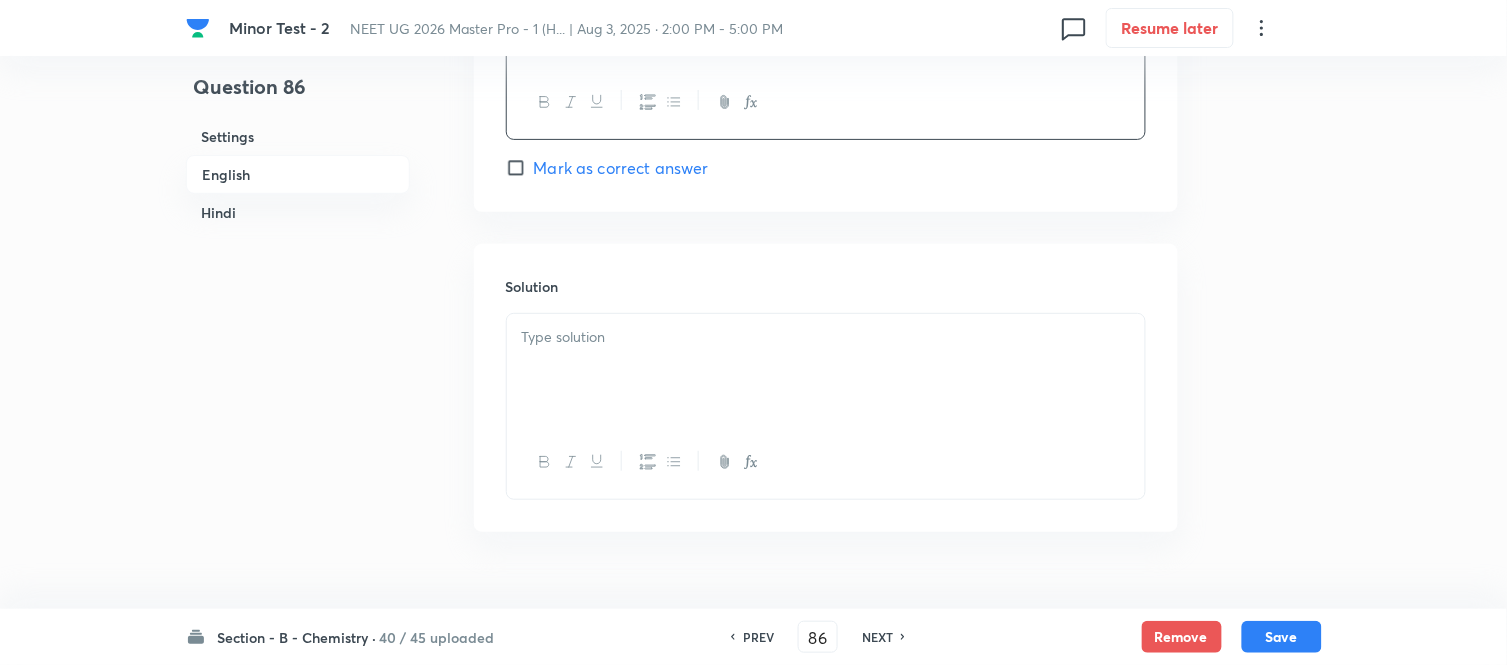 click at bounding box center [826, 337] 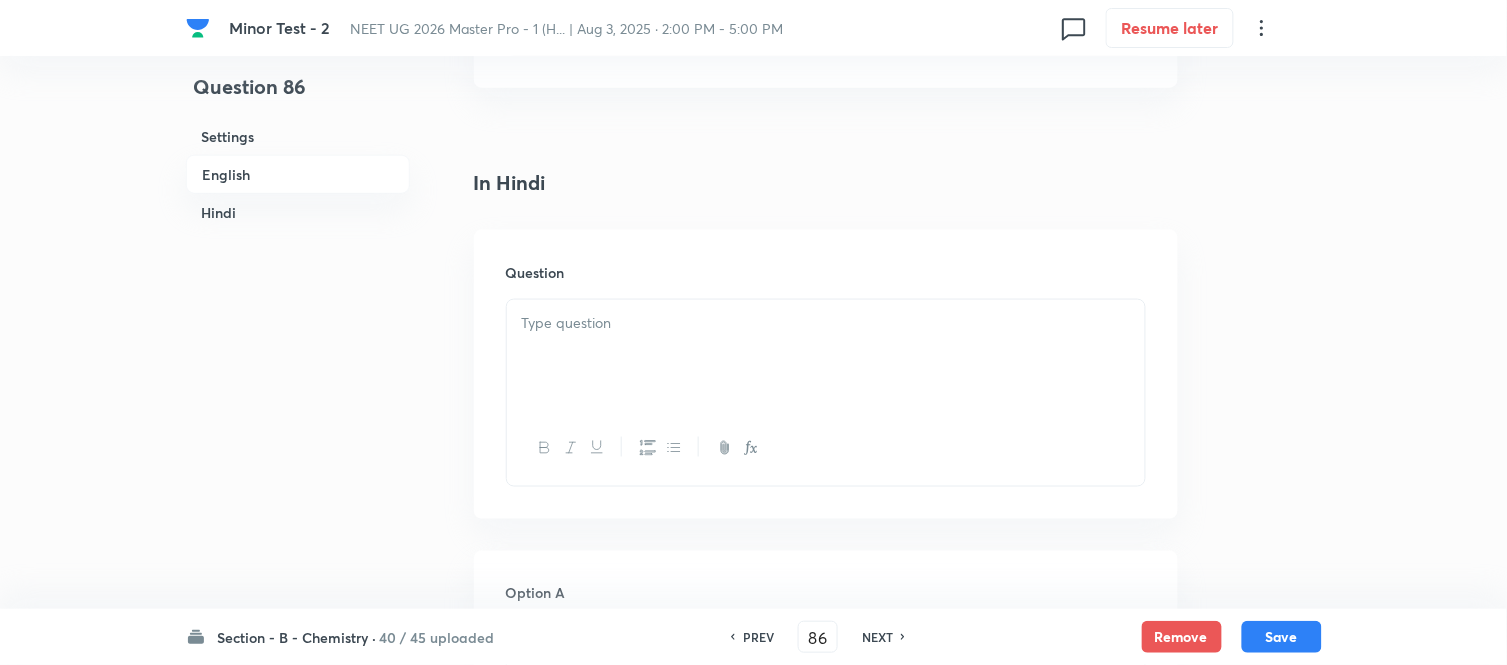 click at bounding box center (826, 356) 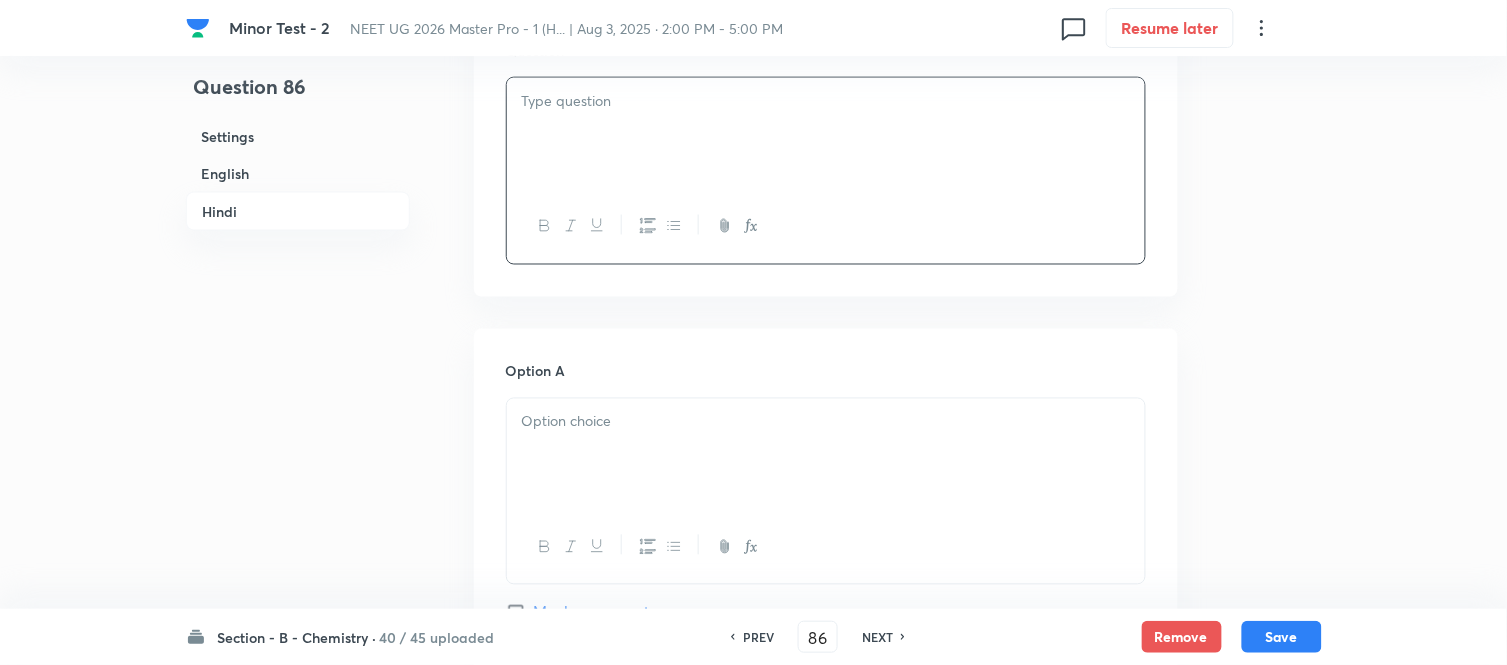 scroll, scrollTop: 2777, scrollLeft: 0, axis: vertical 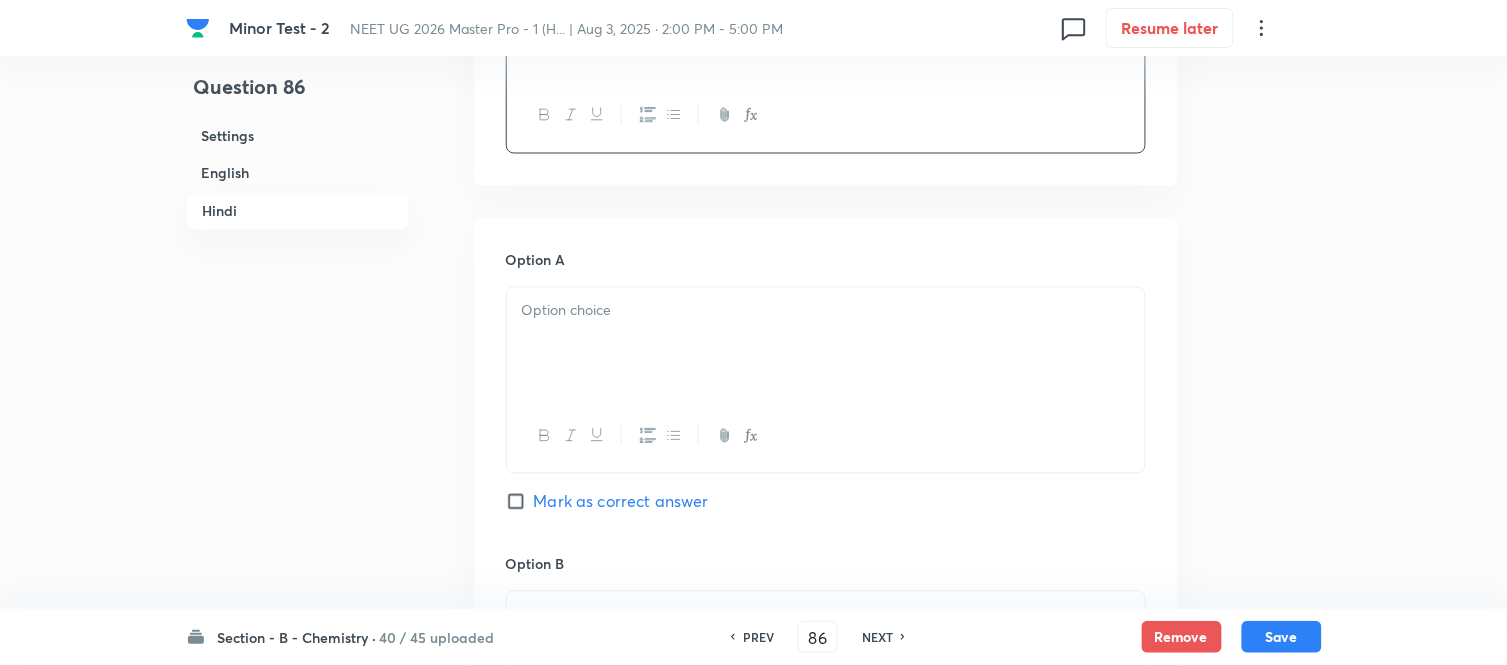 click on "Option A Mark as correct answer Option B Mark as correct answer Option C Mark as correct answer Option D Mark as correct answer" at bounding box center (826, 839) 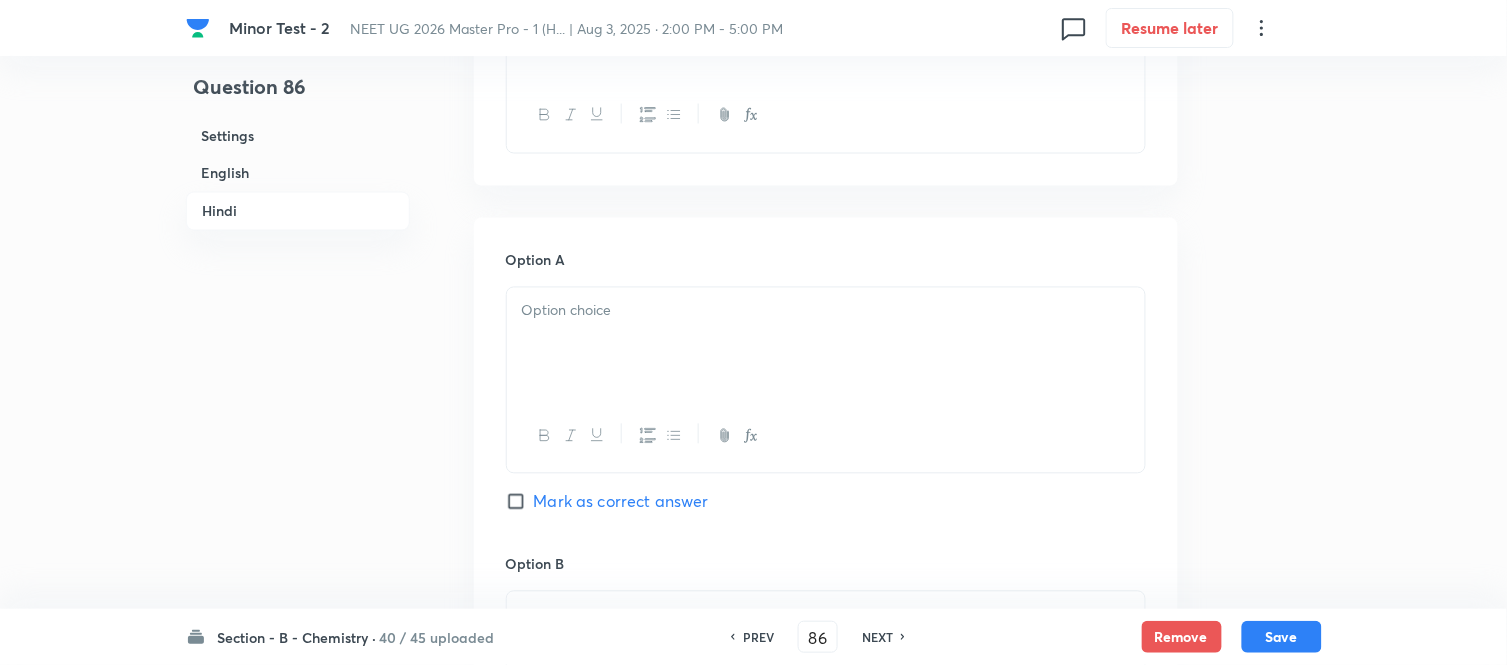 drag, startPoint x: 512, startPoint y: 505, endPoint x: 522, endPoint y: 507, distance: 10.198039 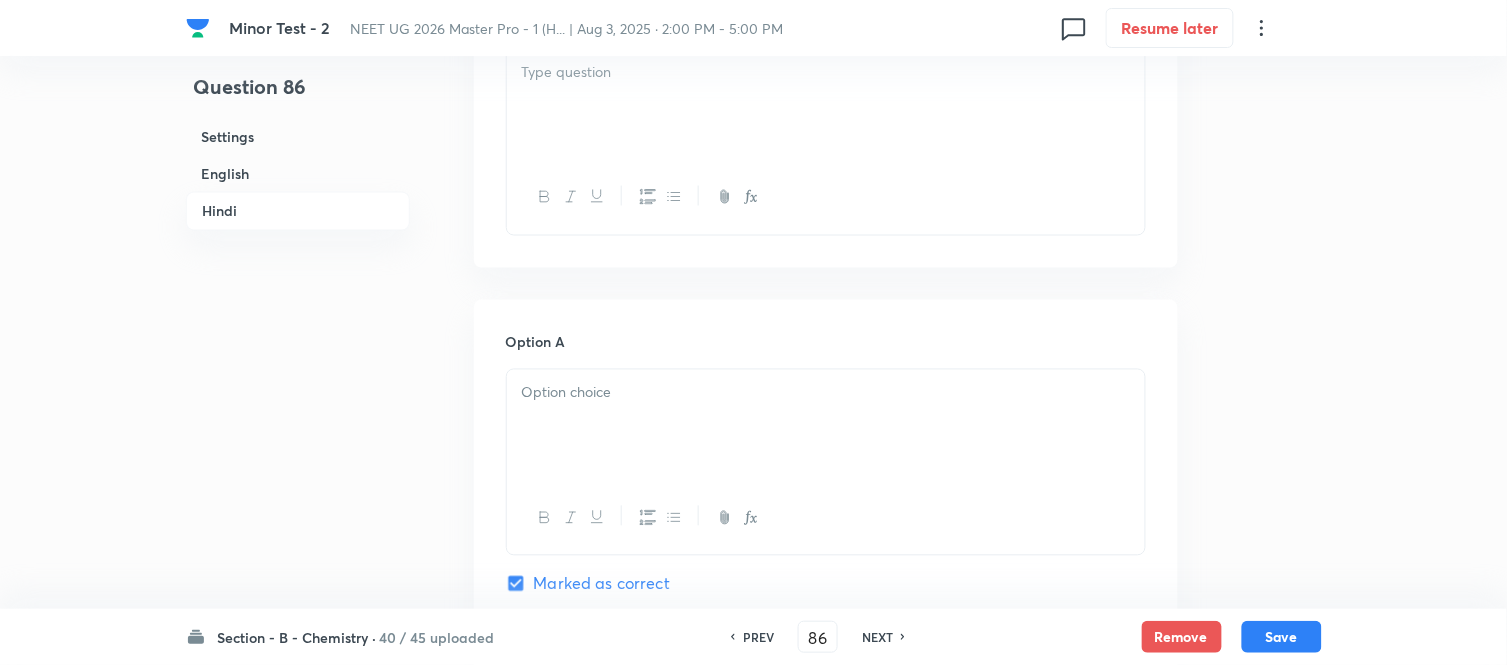 scroll, scrollTop: 2555, scrollLeft: 0, axis: vertical 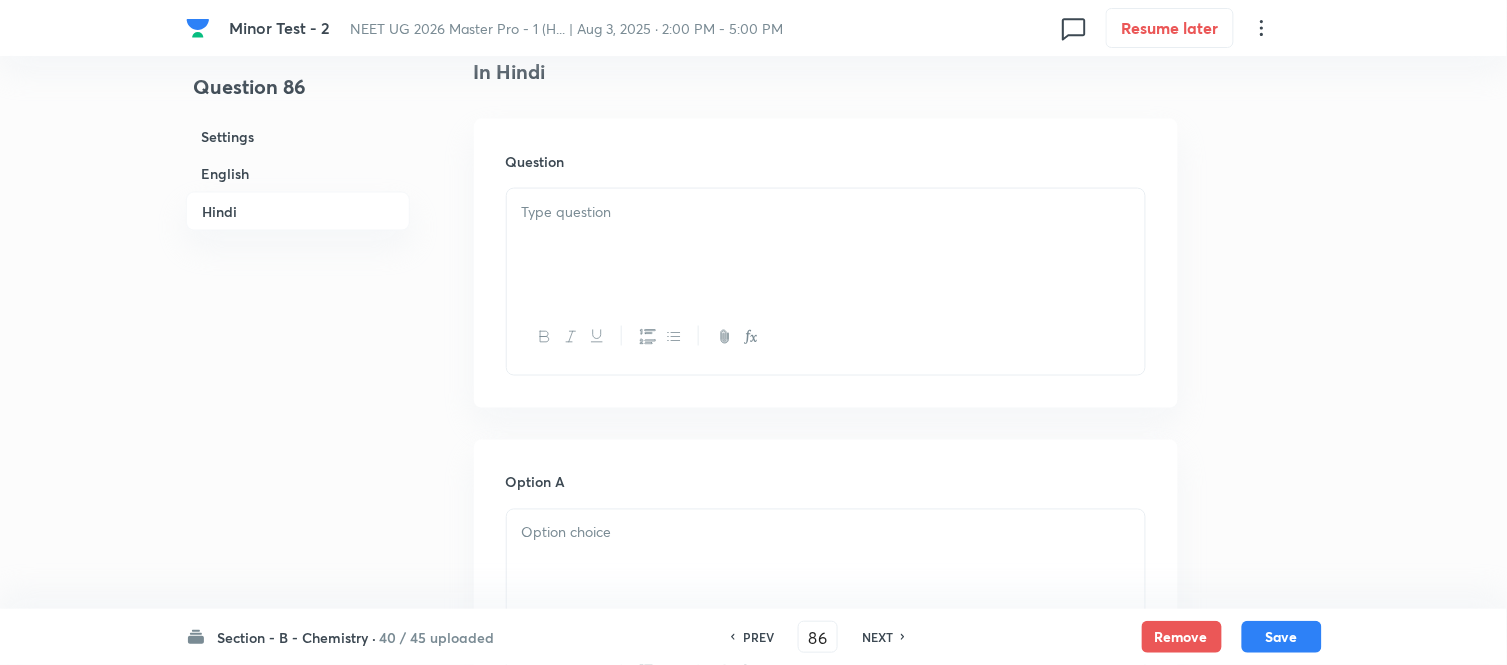 click at bounding box center [826, 245] 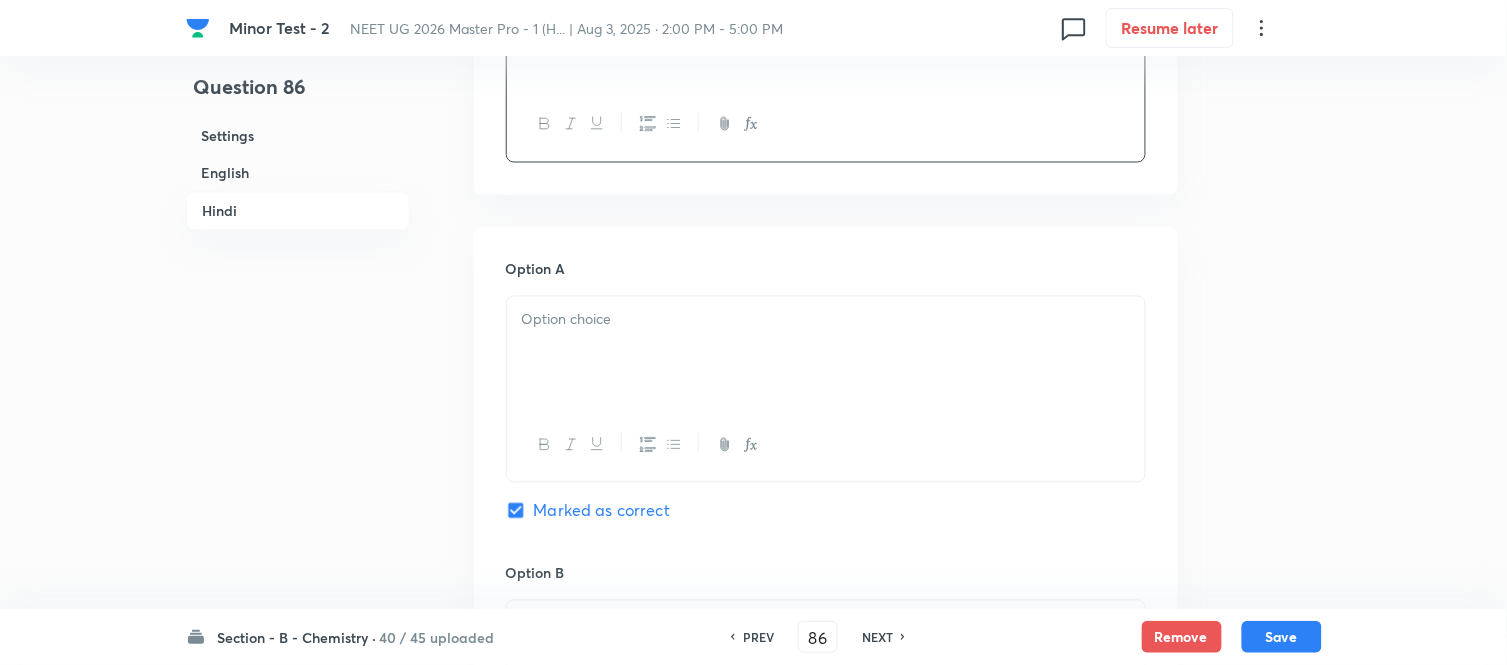 scroll, scrollTop: 2777, scrollLeft: 0, axis: vertical 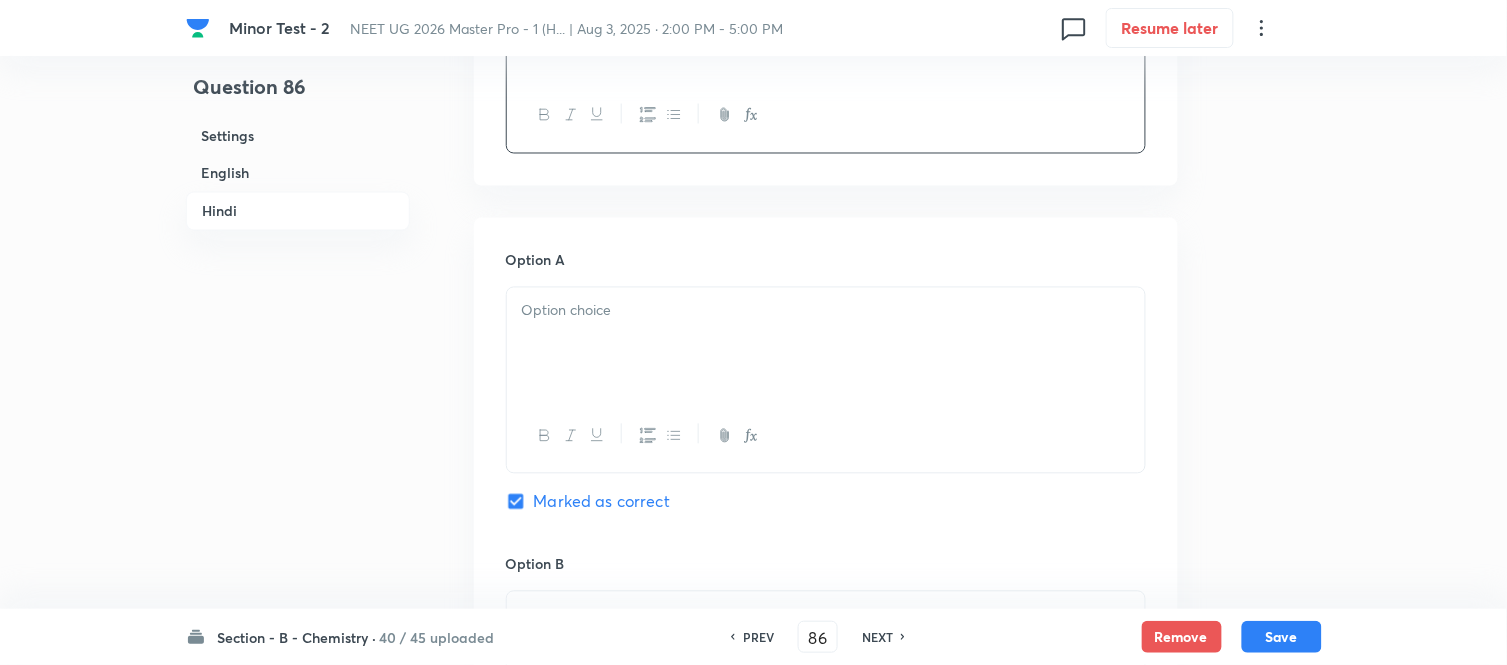 click at bounding box center (826, 311) 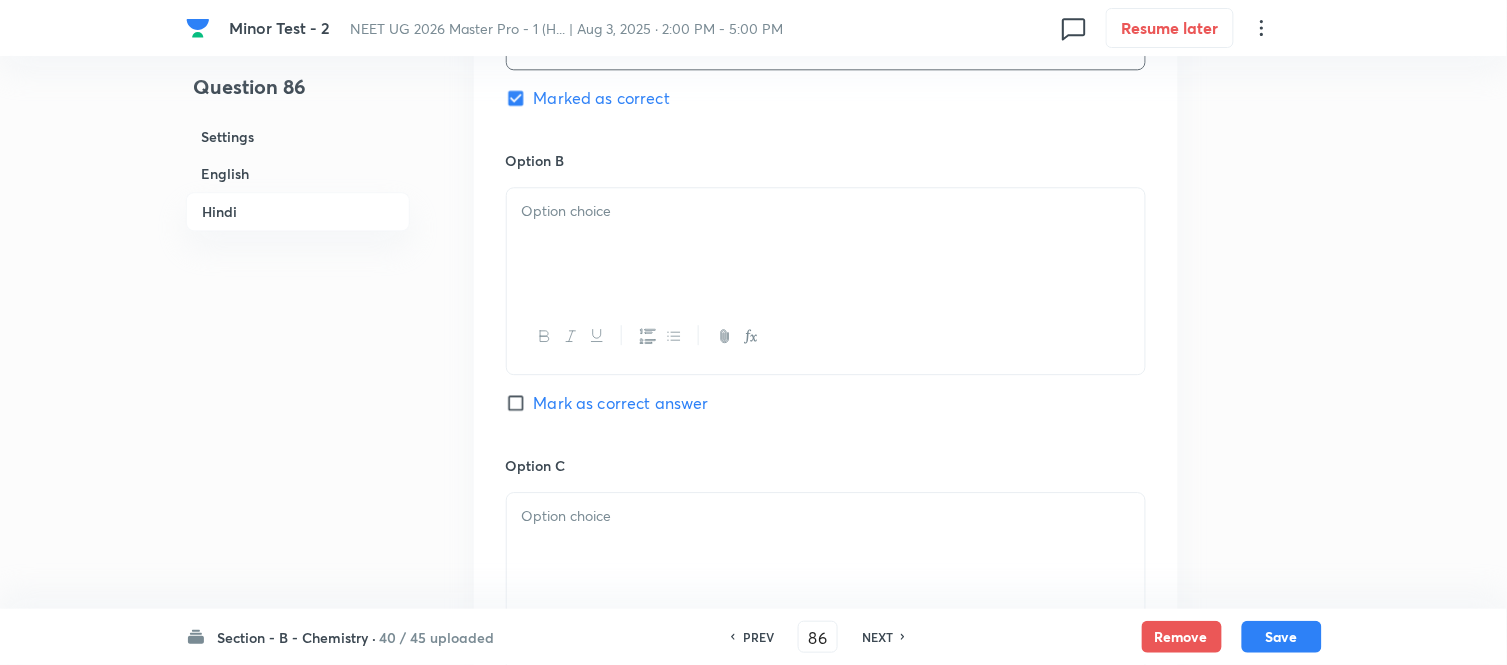 scroll, scrollTop: 3222, scrollLeft: 0, axis: vertical 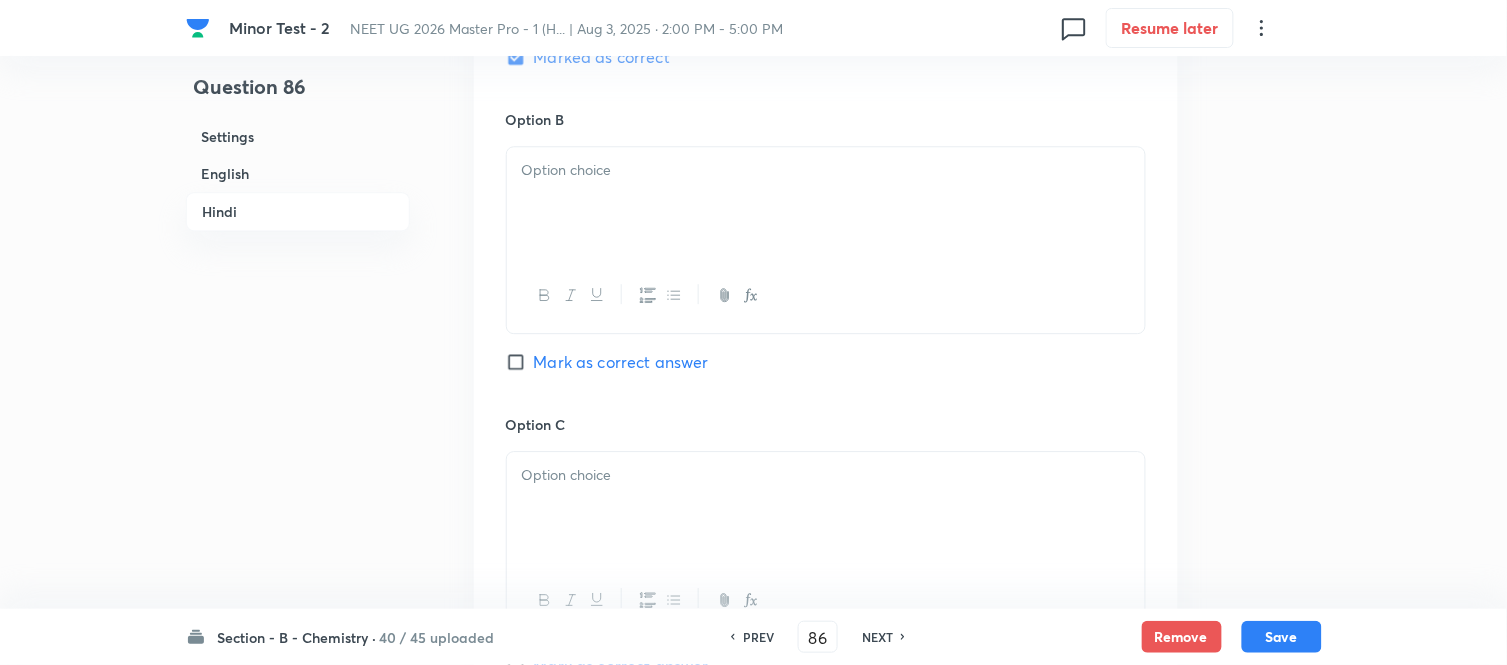 click at bounding box center [826, 203] 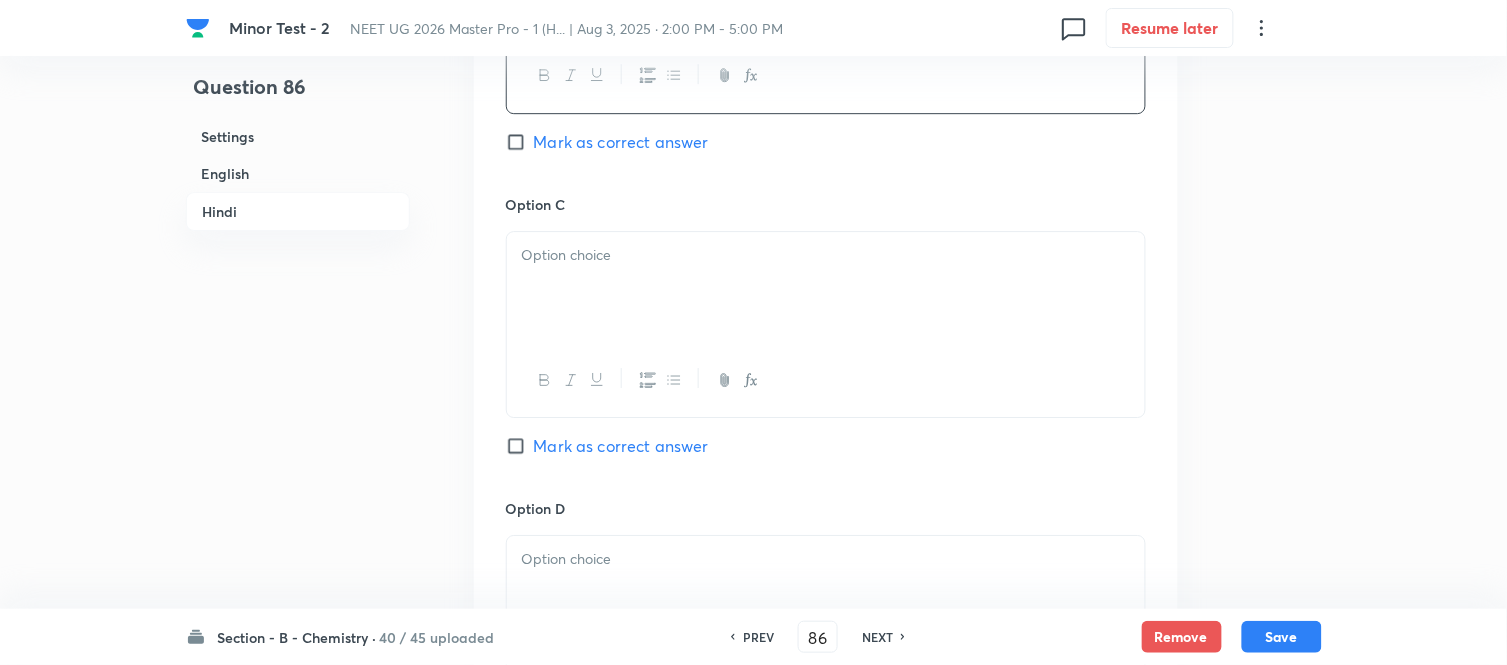 scroll, scrollTop: 3444, scrollLeft: 0, axis: vertical 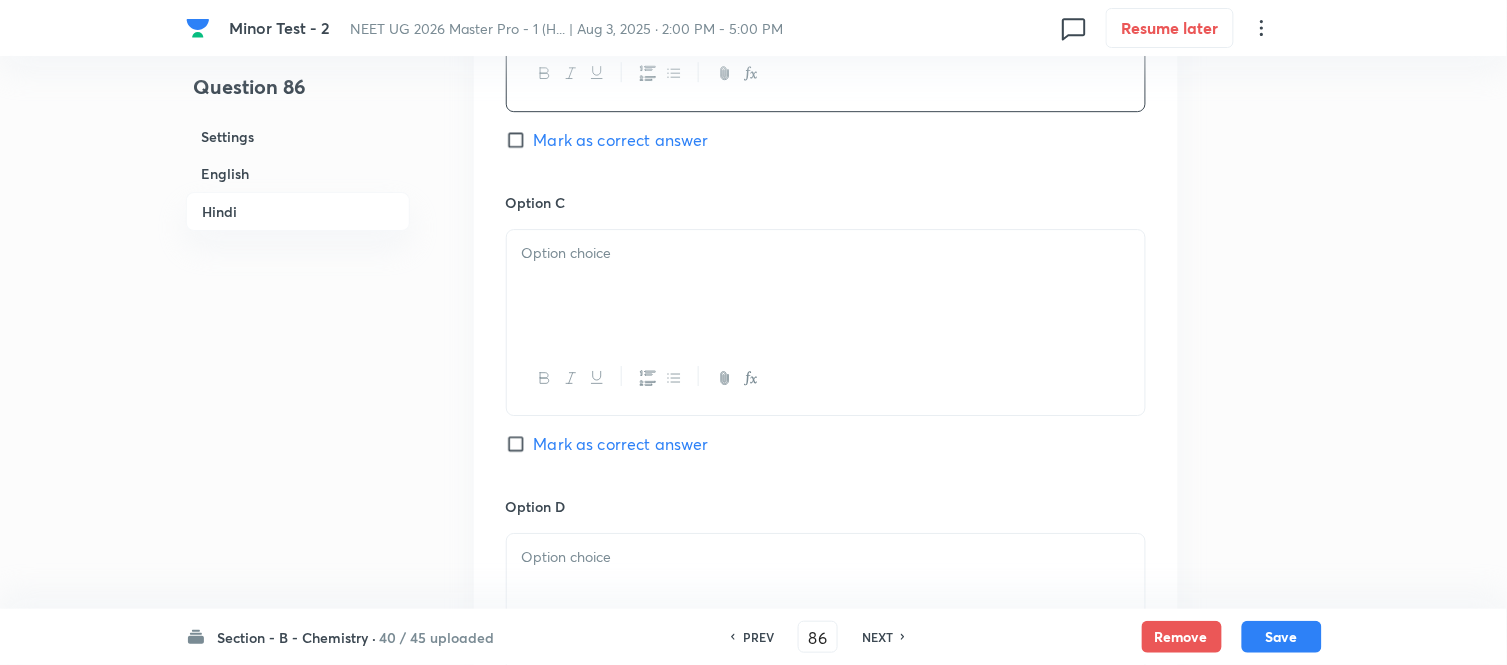 click at bounding box center (826, 286) 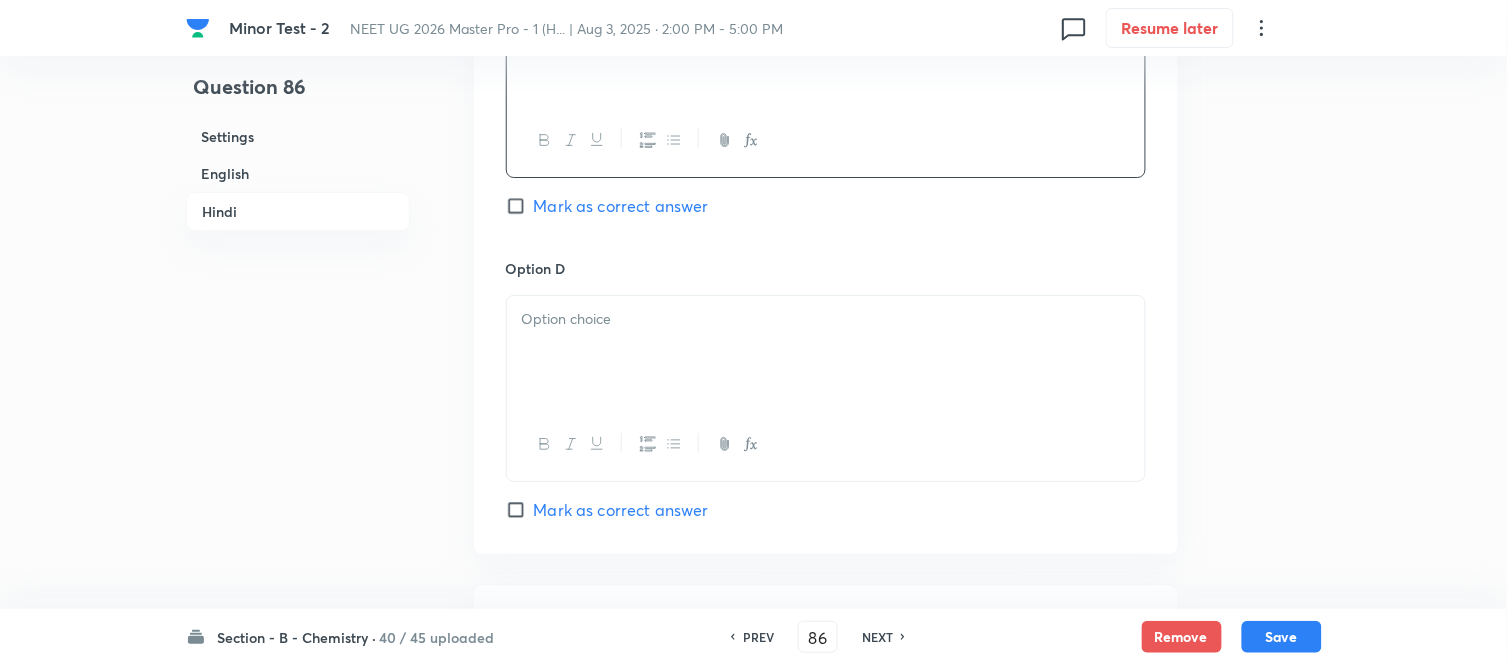 scroll, scrollTop: 3777, scrollLeft: 0, axis: vertical 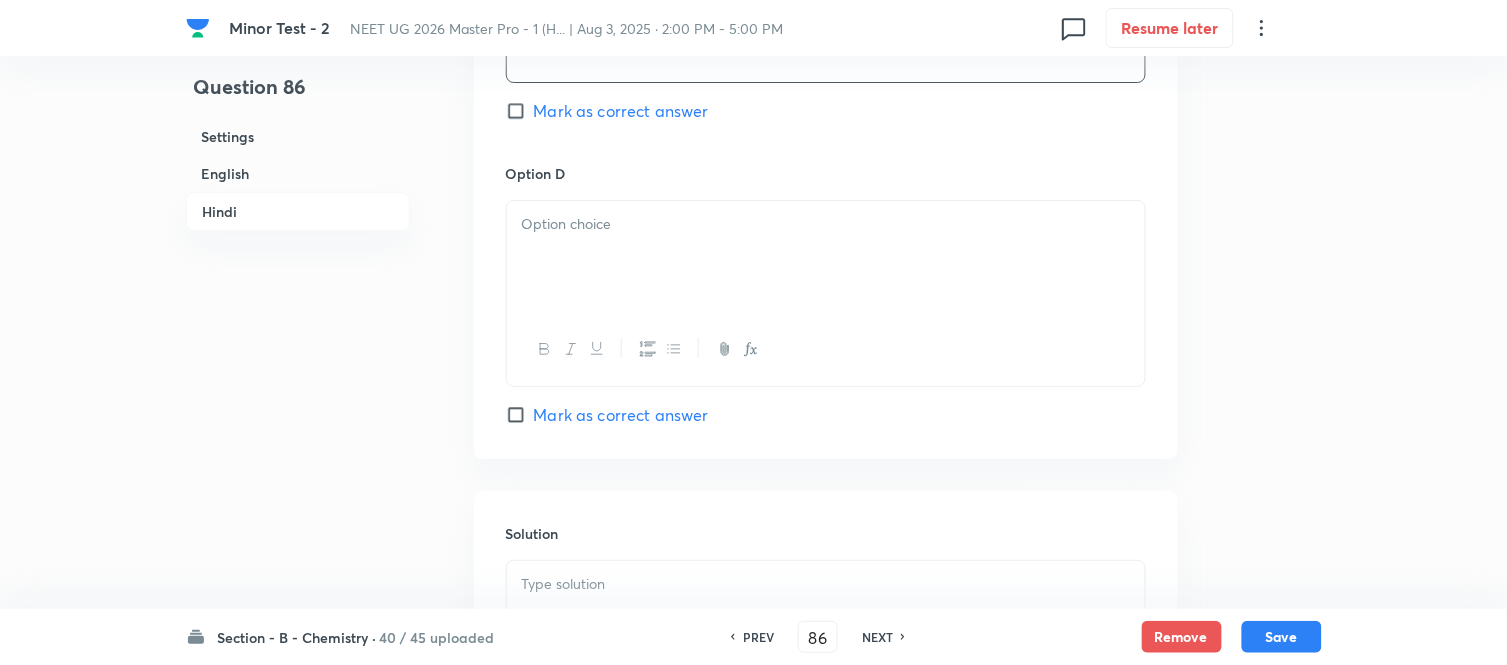 click at bounding box center [826, 257] 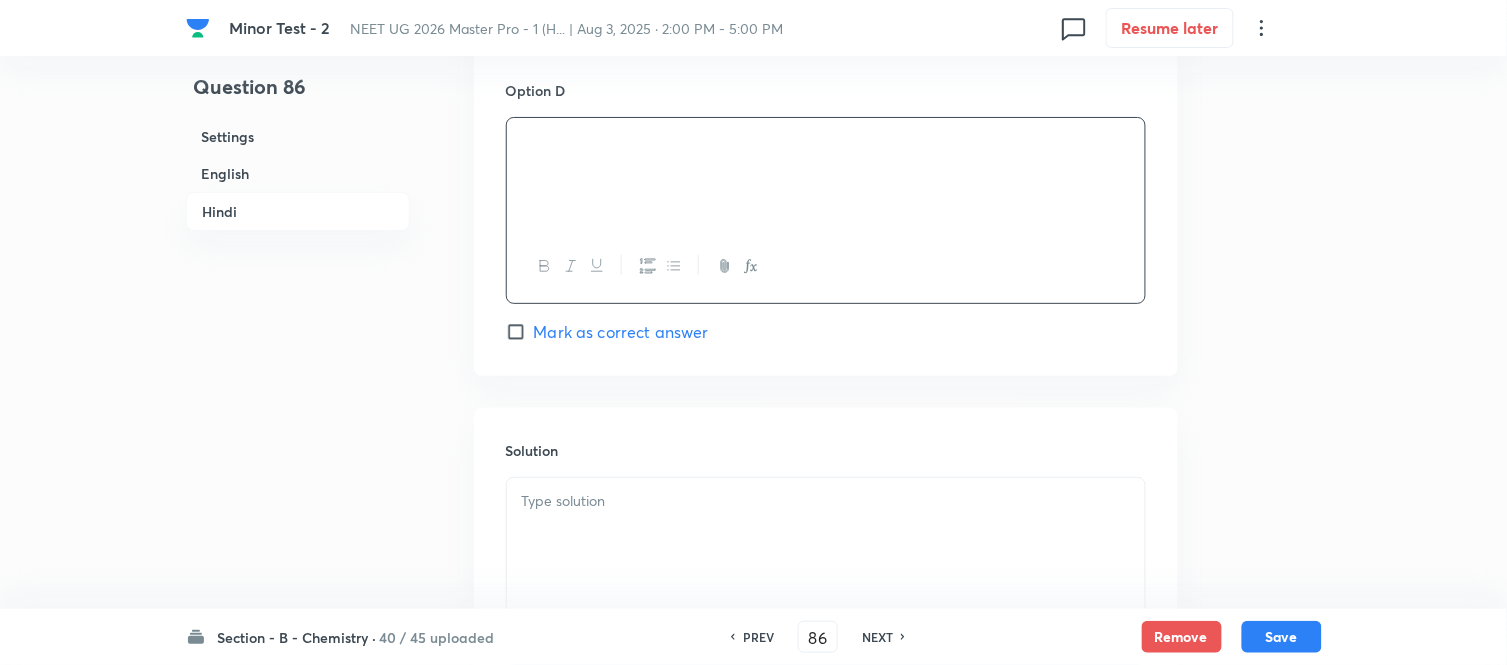 scroll, scrollTop: 4075, scrollLeft: 0, axis: vertical 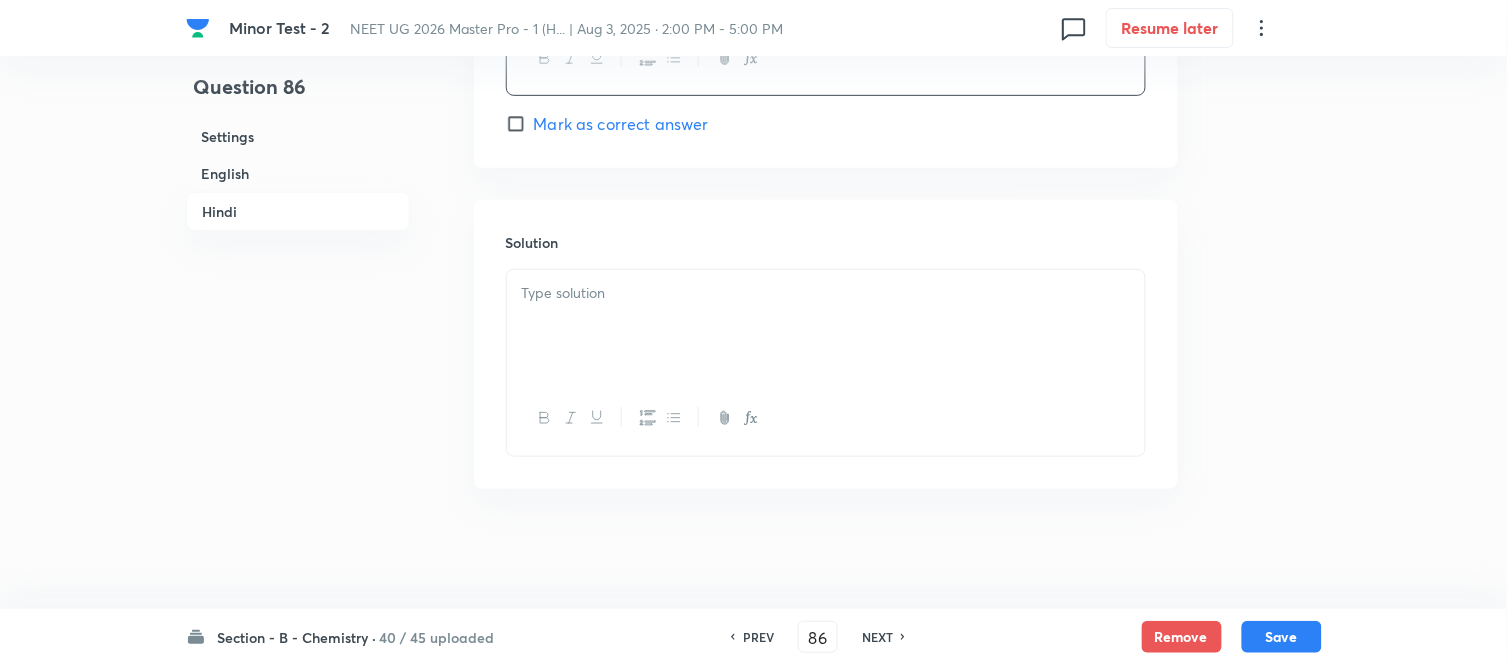 click at bounding box center (826, 293) 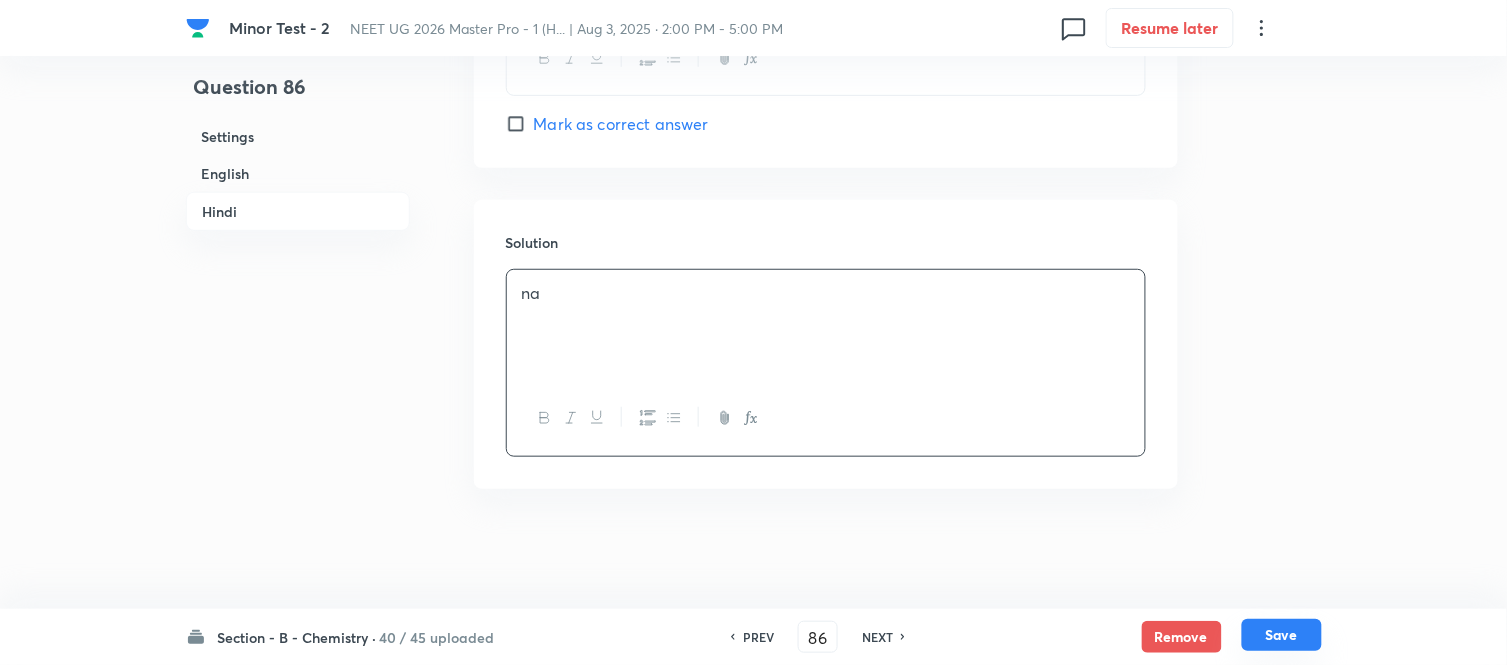 click on "Save" at bounding box center (1282, 635) 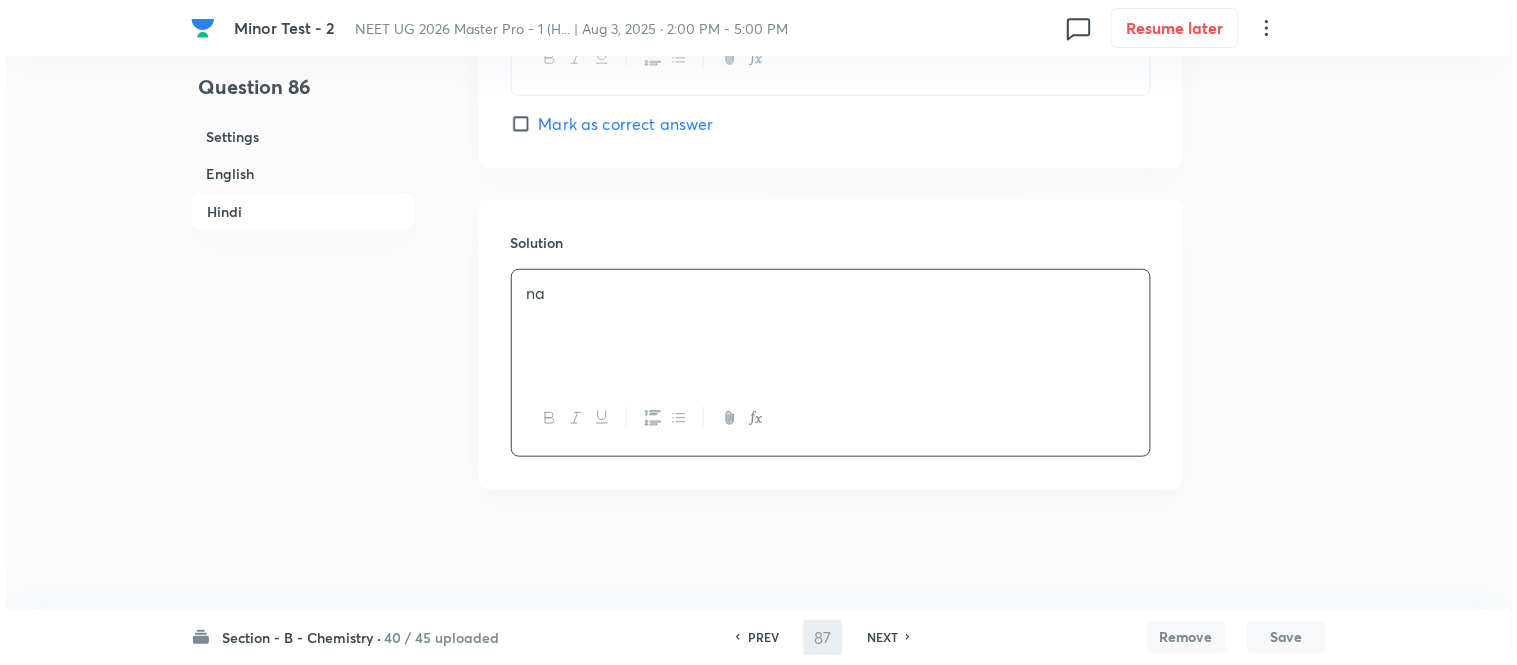 scroll, scrollTop: 0, scrollLeft: 0, axis: both 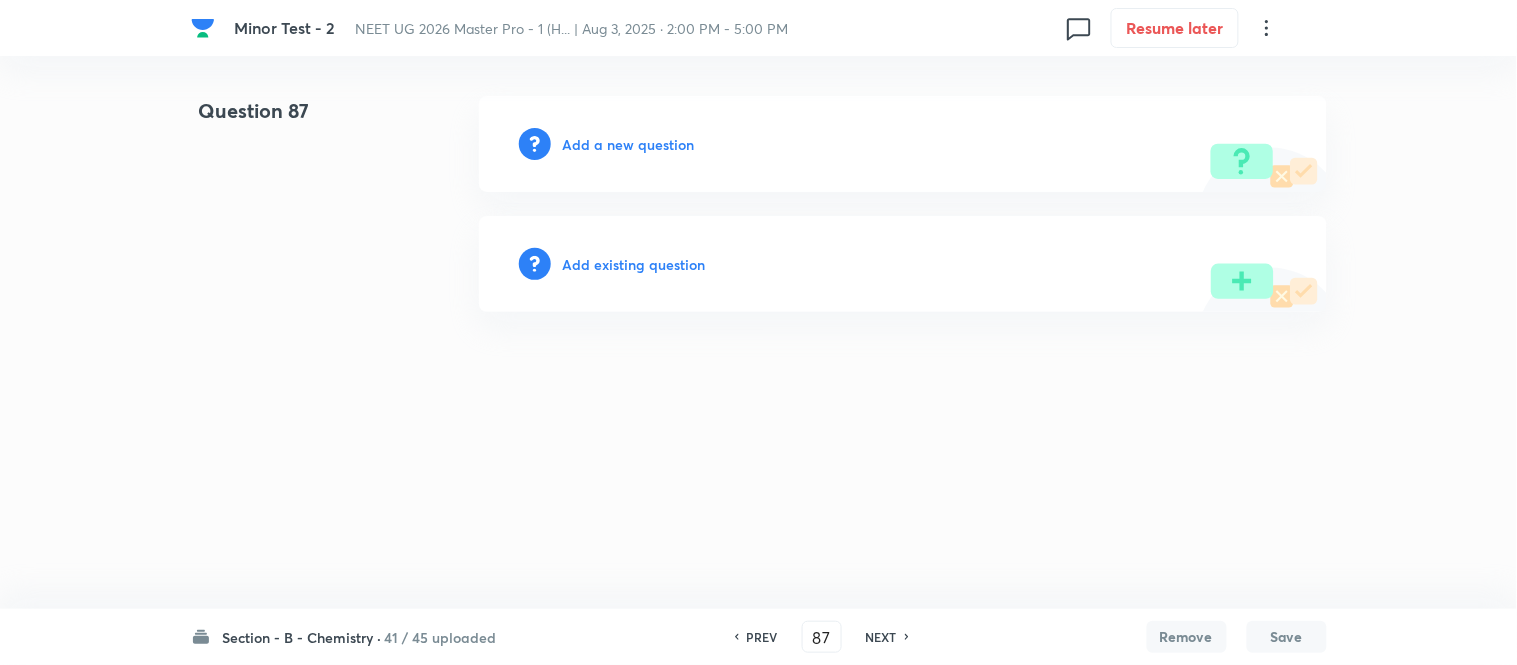 click on "Add a new question" at bounding box center (629, 144) 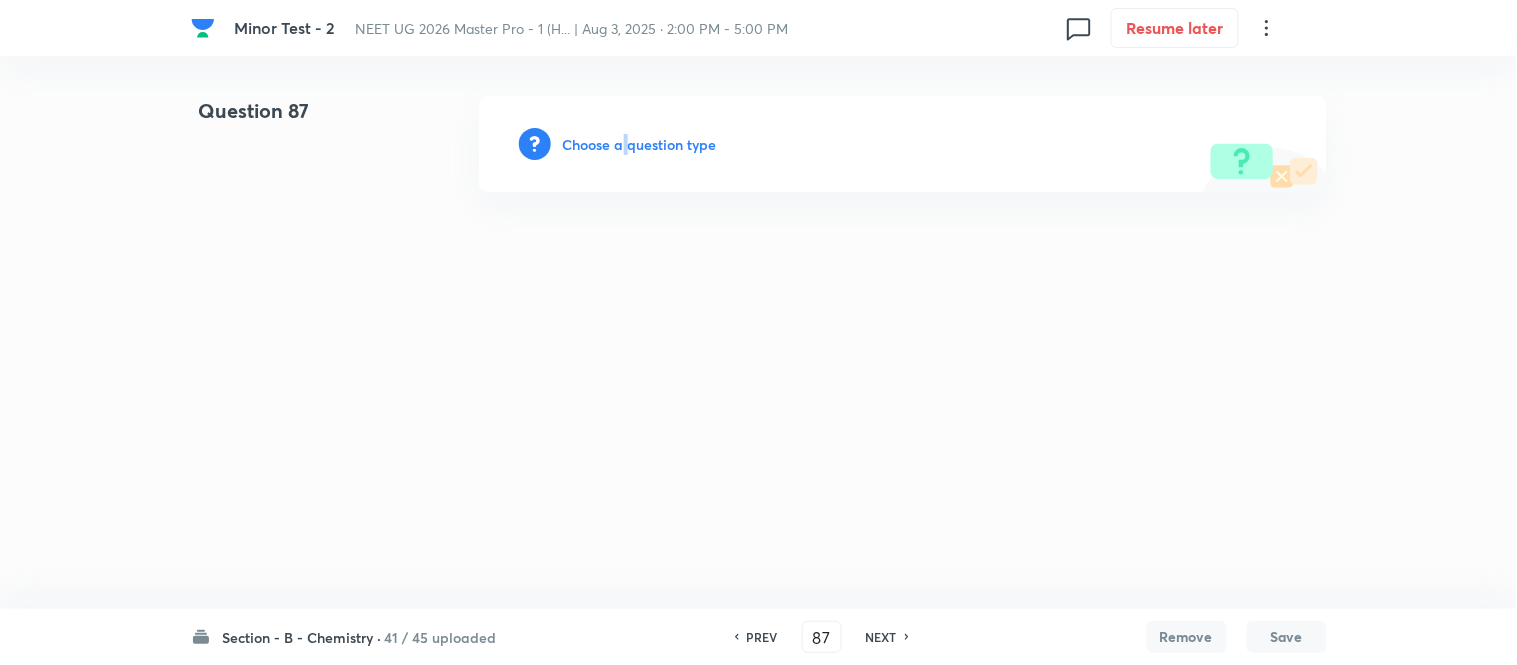 click on "Choose a question type" at bounding box center [640, 144] 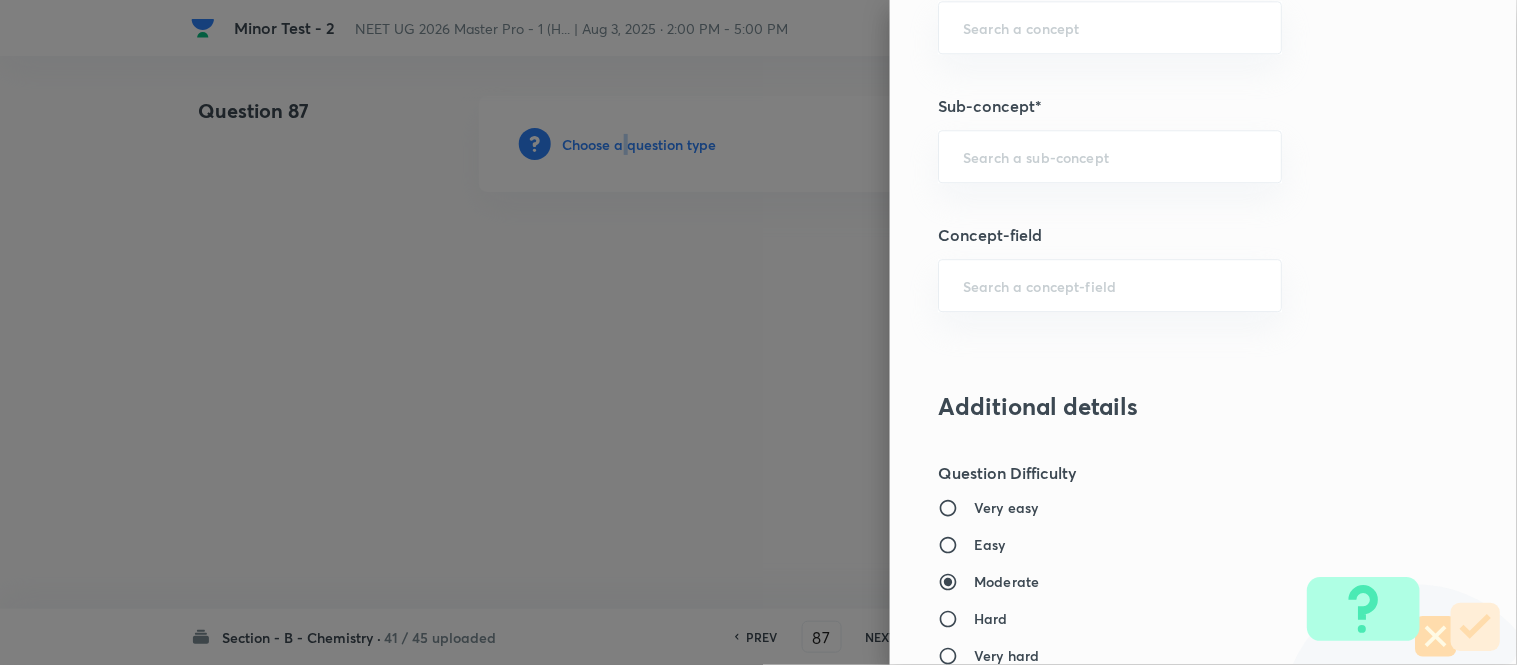 scroll, scrollTop: 1336, scrollLeft: 0, axis: vertical 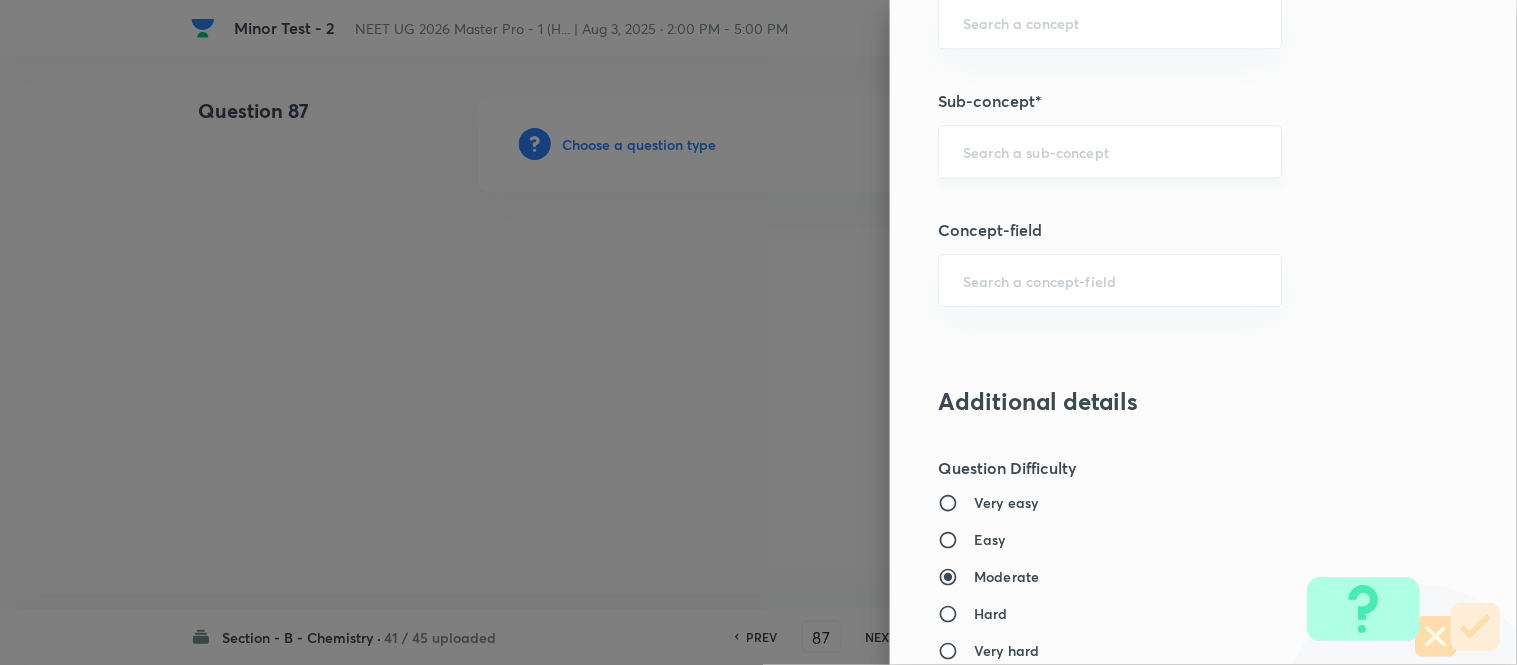 click at bounding box center (1110, 151) 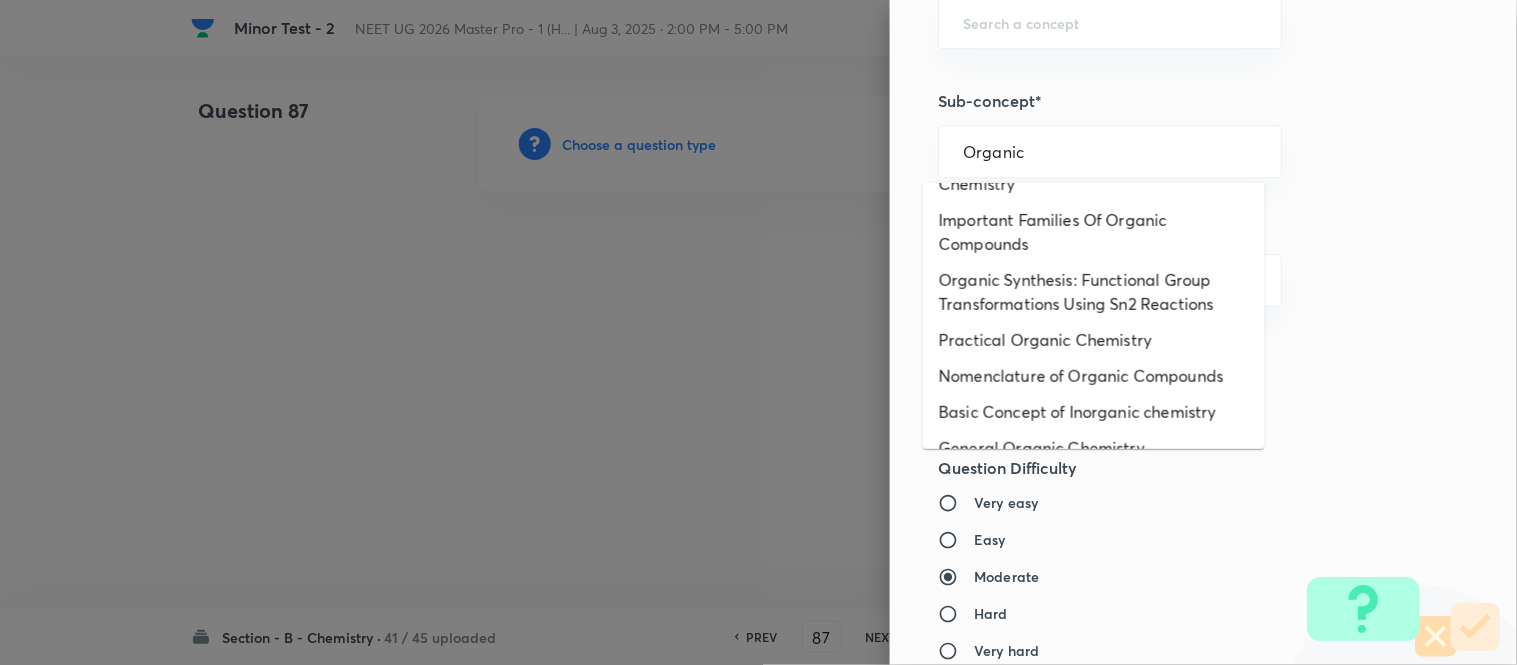 scroll, scrollTop: 325, scrollLeft: 0, axis: vertical 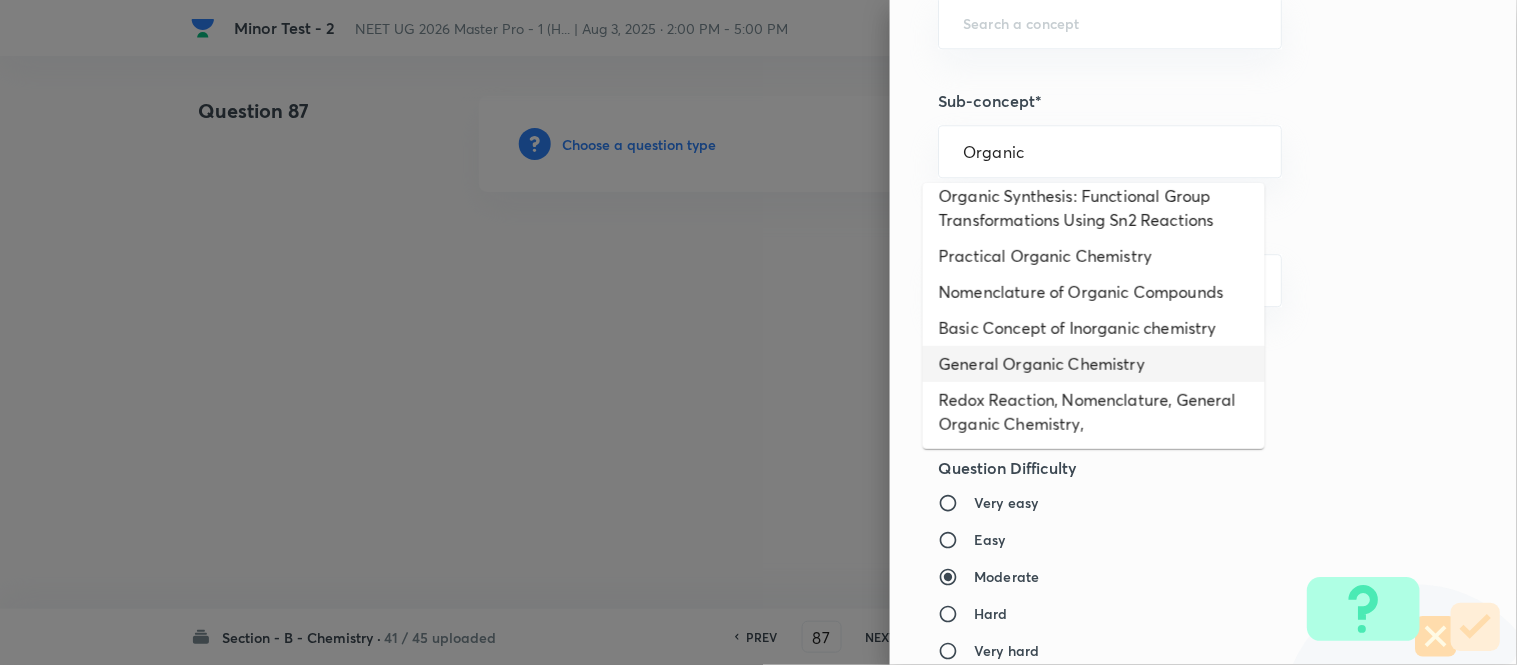 click on "General Organic Chemistry" at bounding box center [1094, 364] 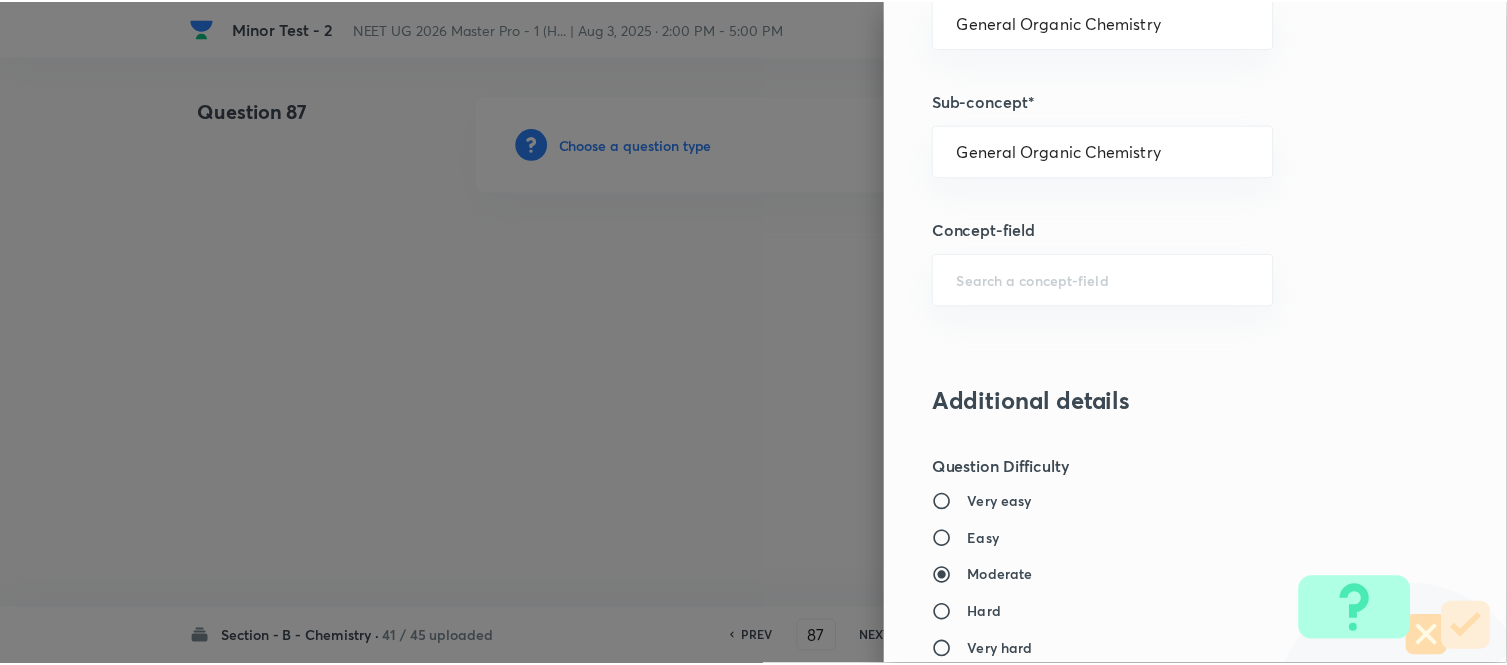 scroll, scrollTop: 2195, scrollLeft: 0, axis: vertical 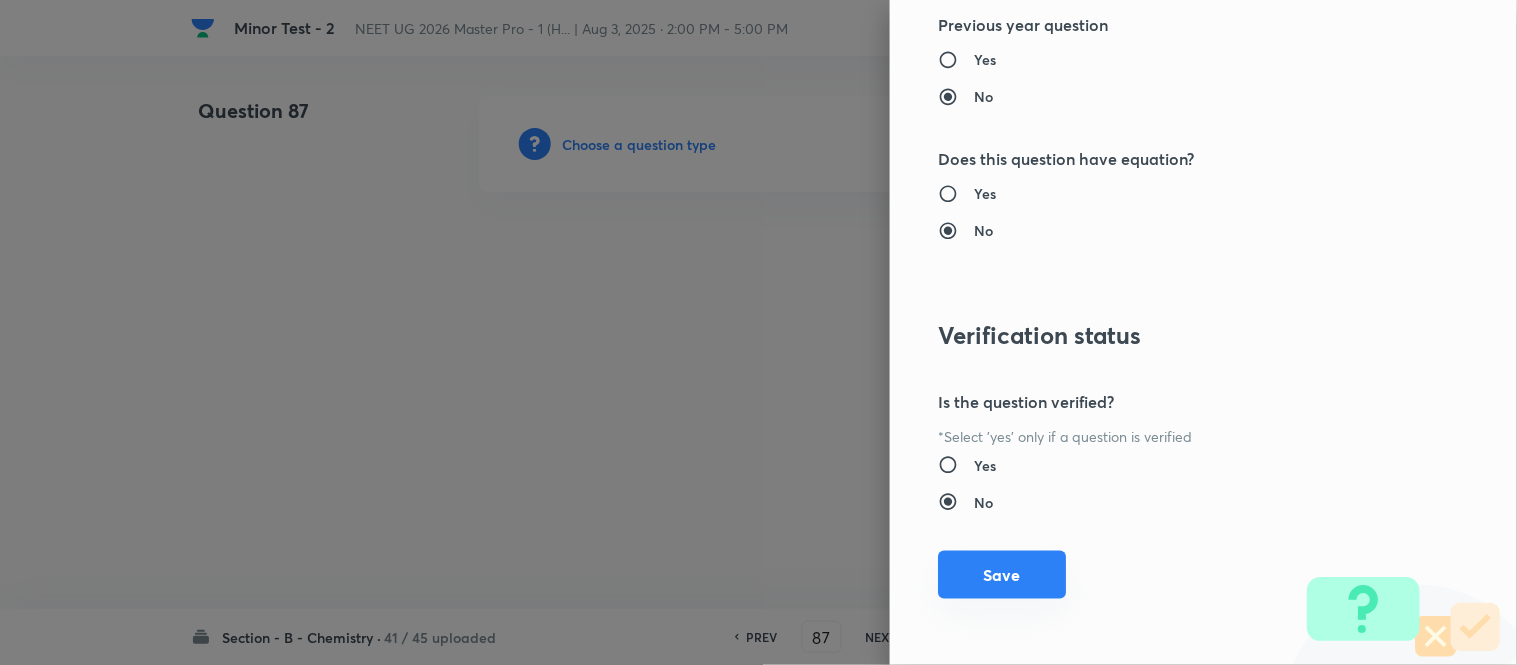 click on "Save" at bounding box center [1002, 575] 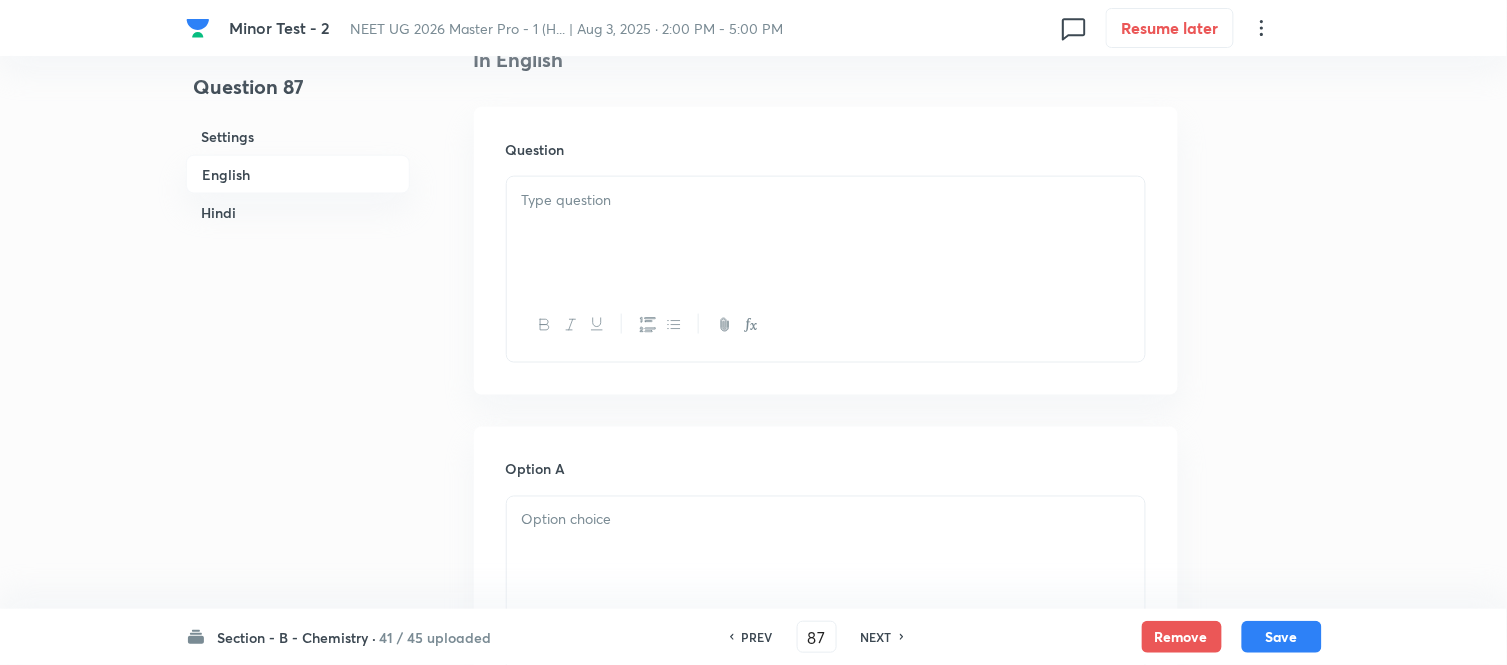 scroll, scrollTop: 555, scrollLeft: 0, axis: vertical 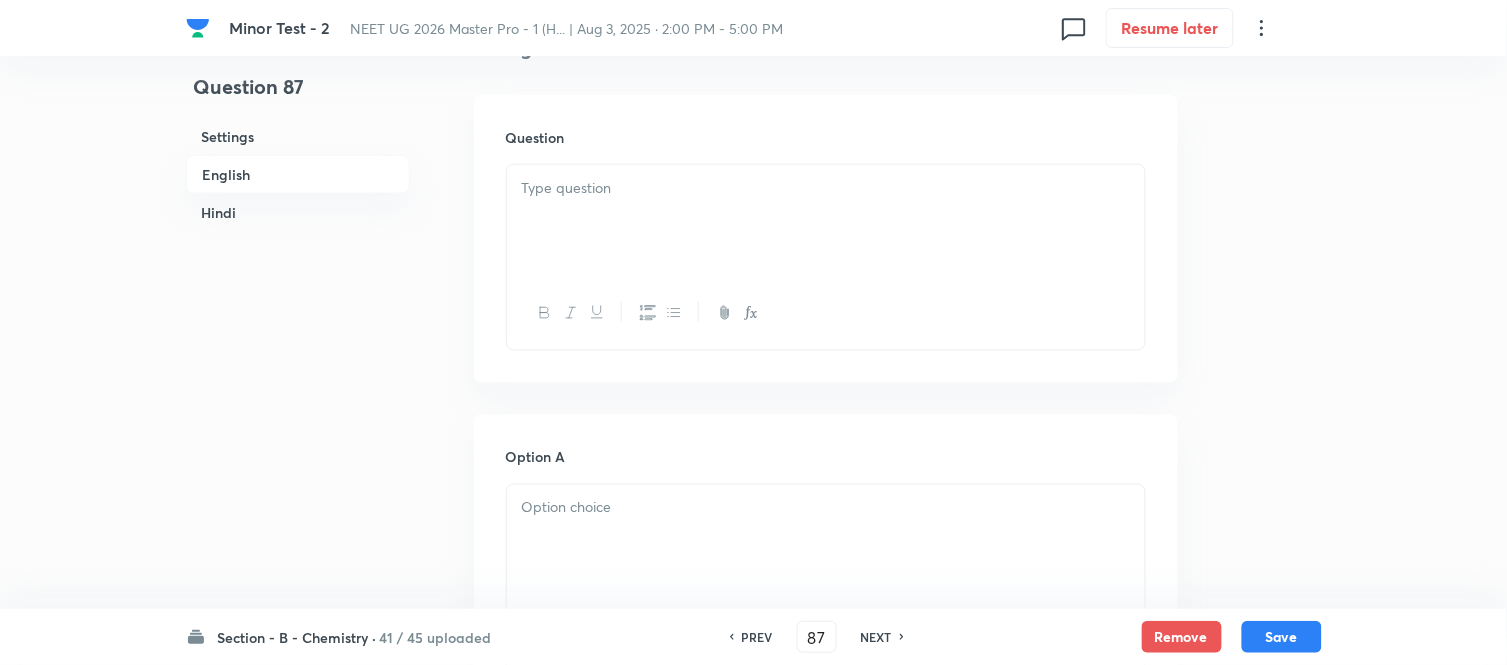click at bounding box center [826, 221] 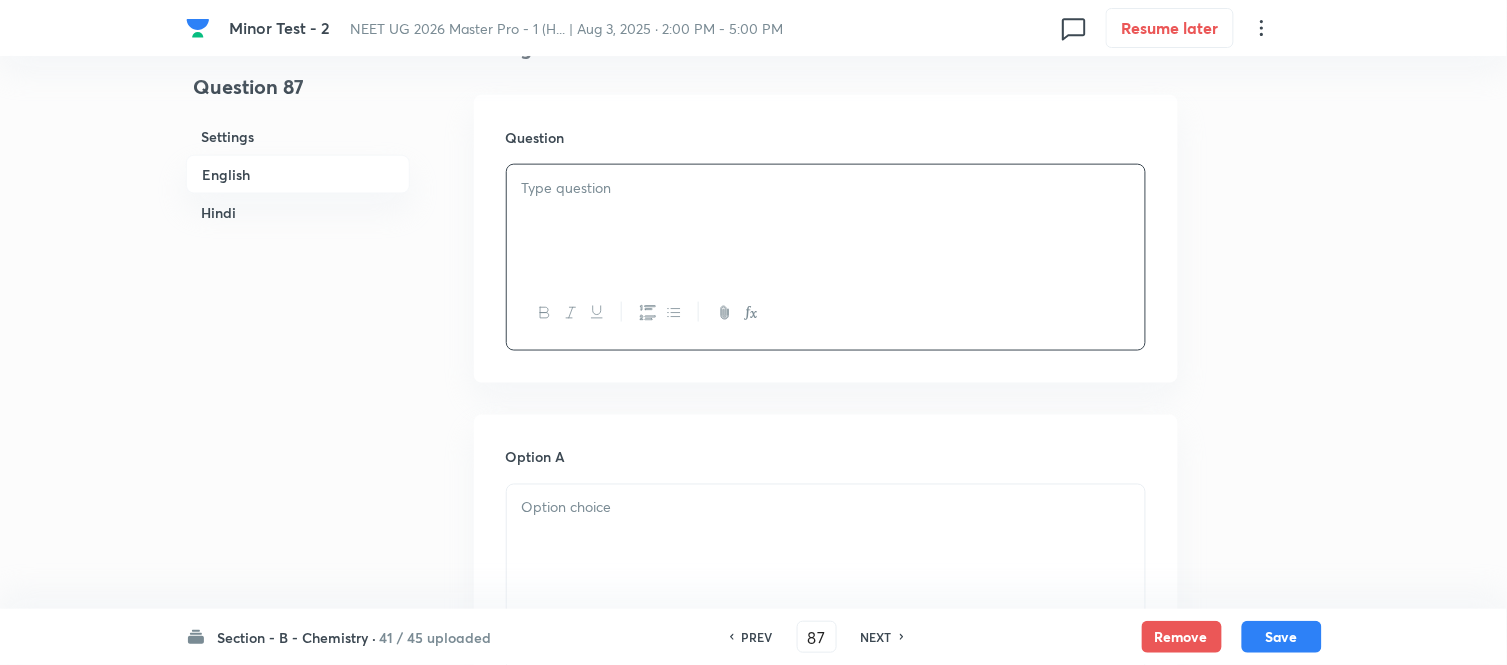 click at bounding box center [826, 221] 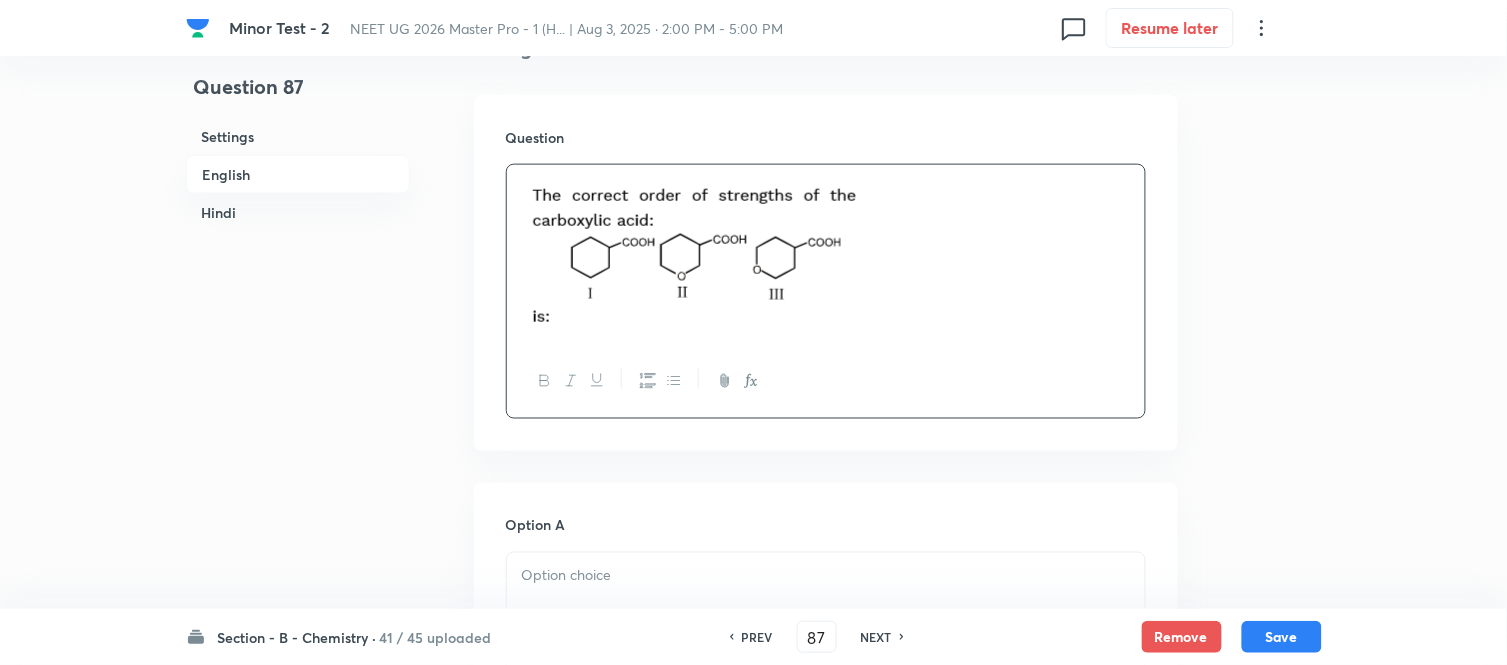 click on "Hindi" at bounding box center (298, 212) 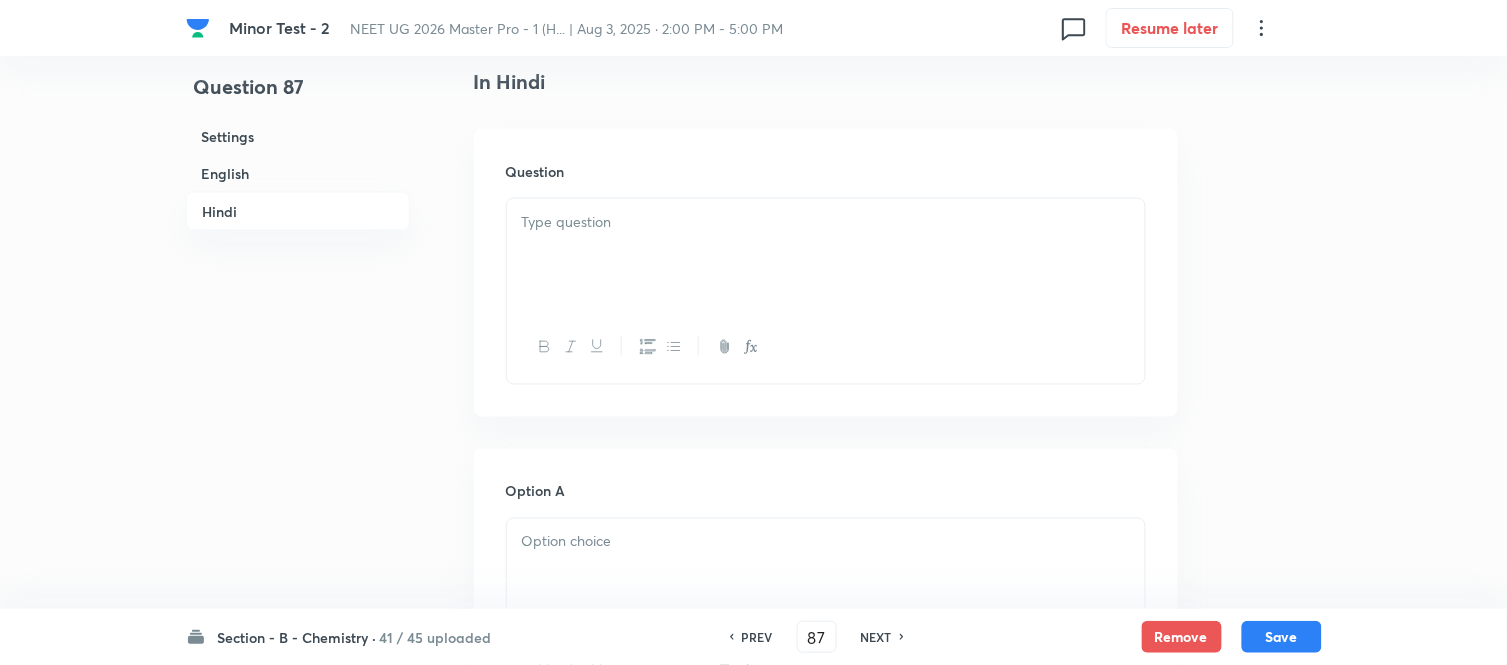 click at bounding box center [826, 222] 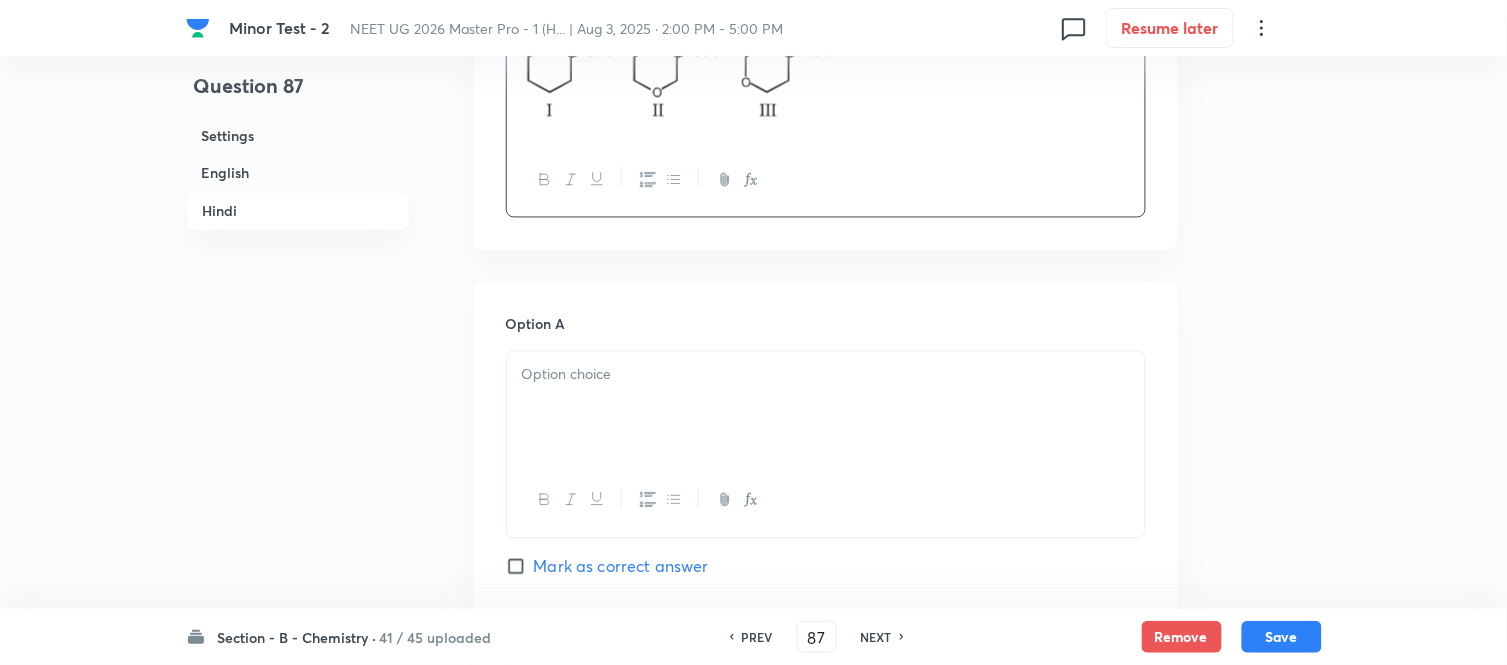 scroll, scrollTop: 2835, scrollLeft: 0, axis: vertical 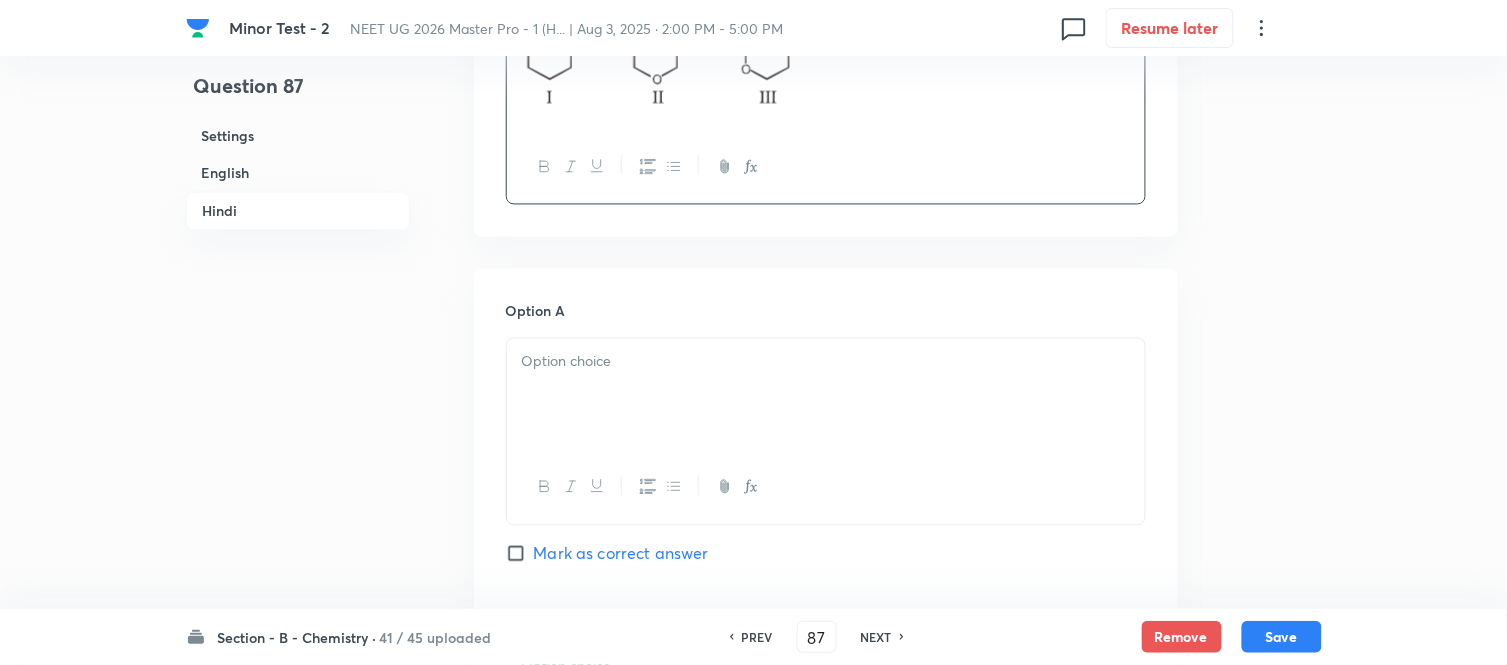 click at bounding box center [826, 395] 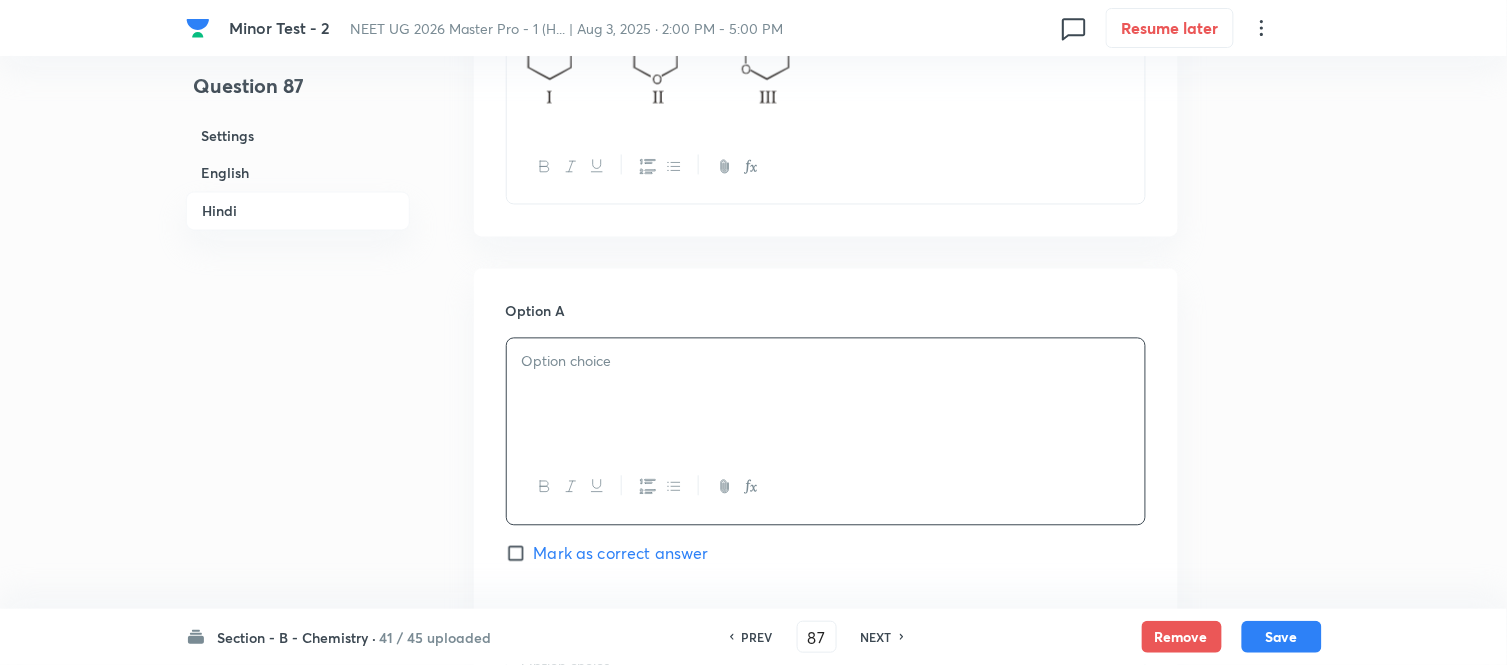 click at bounding box center (826, 395) 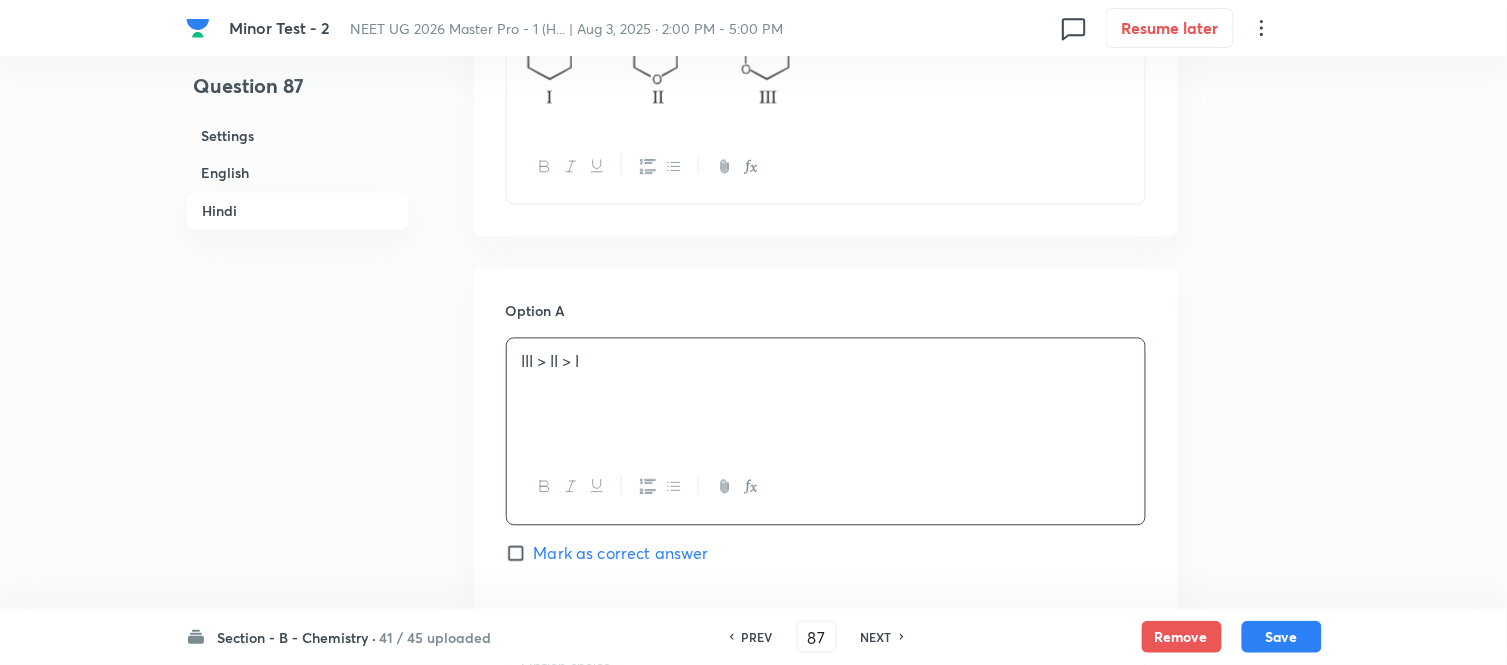 click on "English" at bounding box center [298, 173] 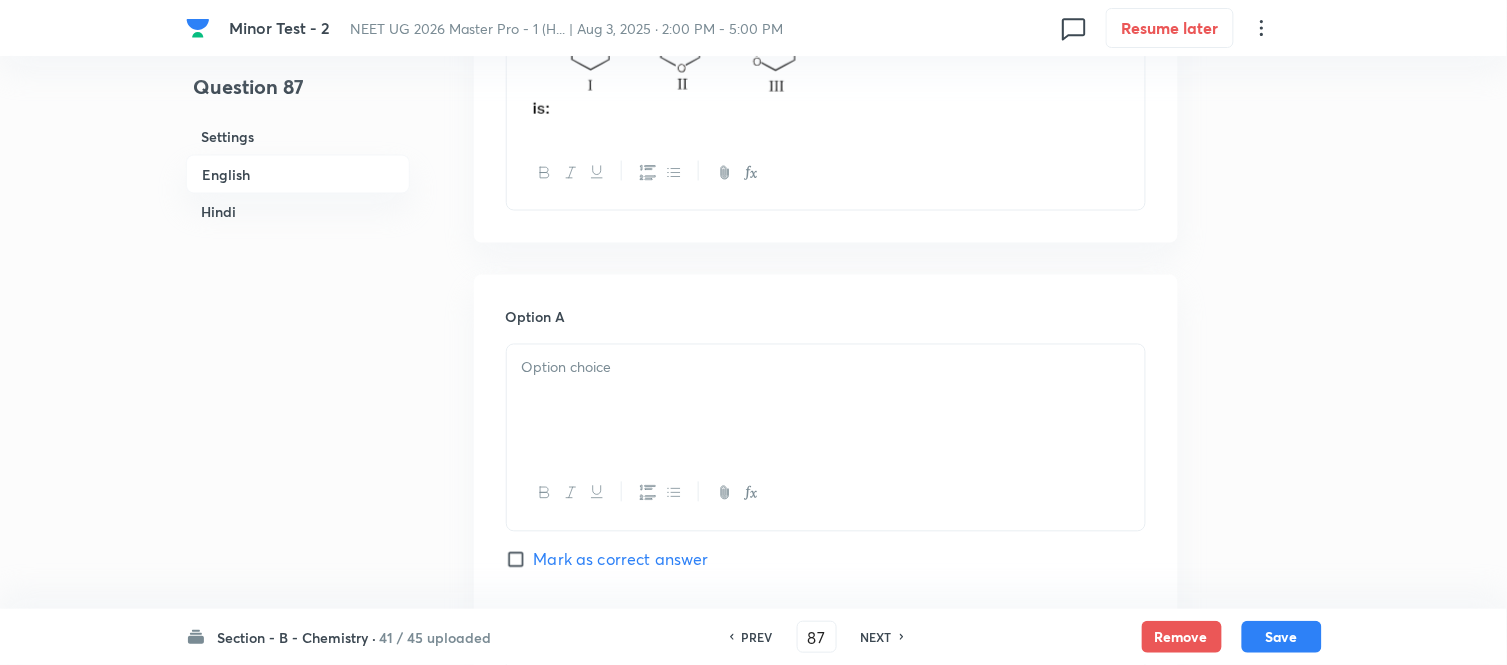 scroll, scrollTop: 848, scrollLeft: 0, axis: vertical 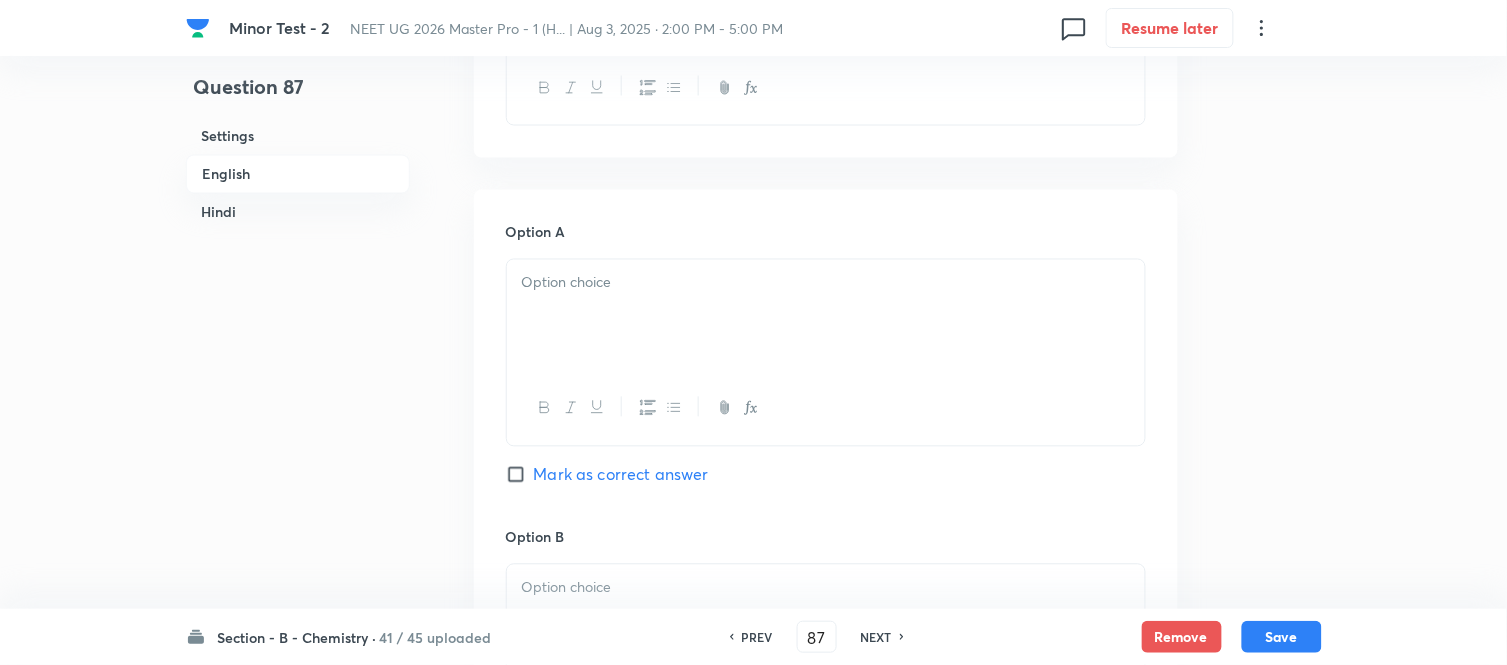 click at bounding box center (826, 316) 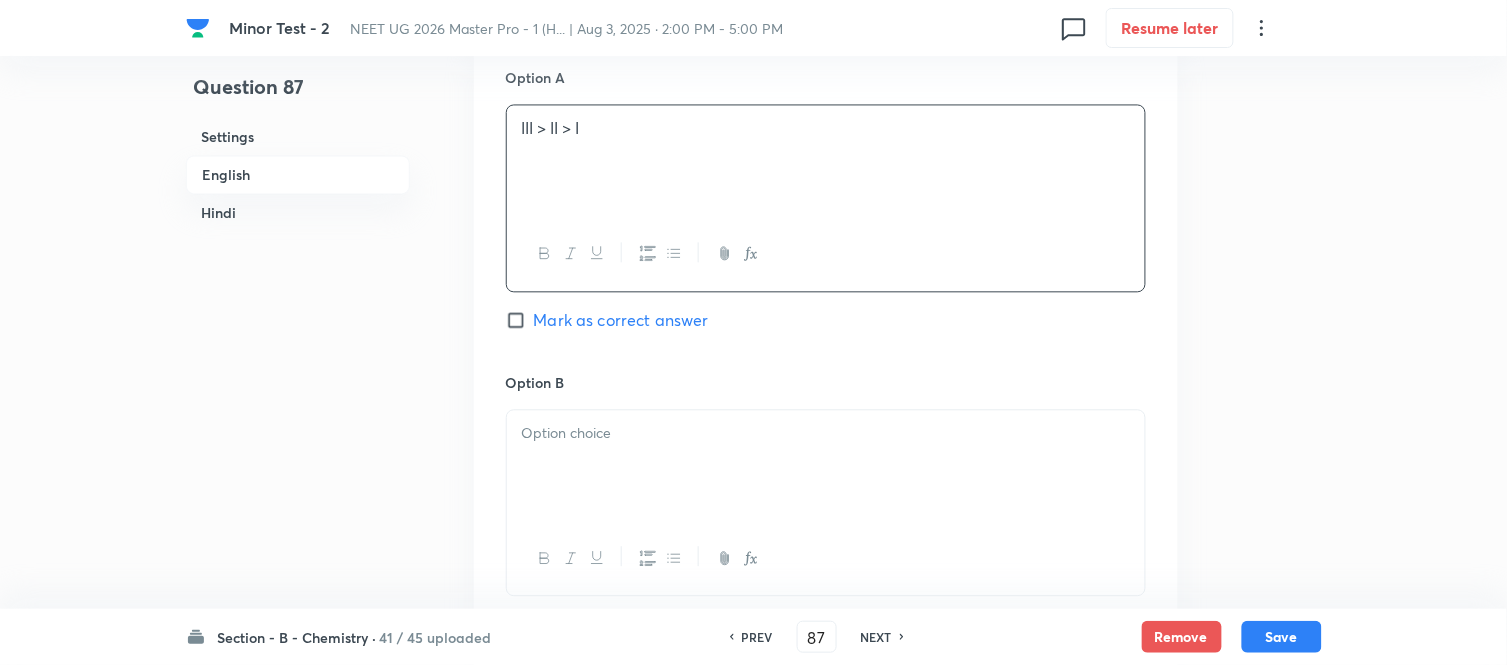 scroll, scrollTop: 1182, scrollLeft: 0, axis: vertical 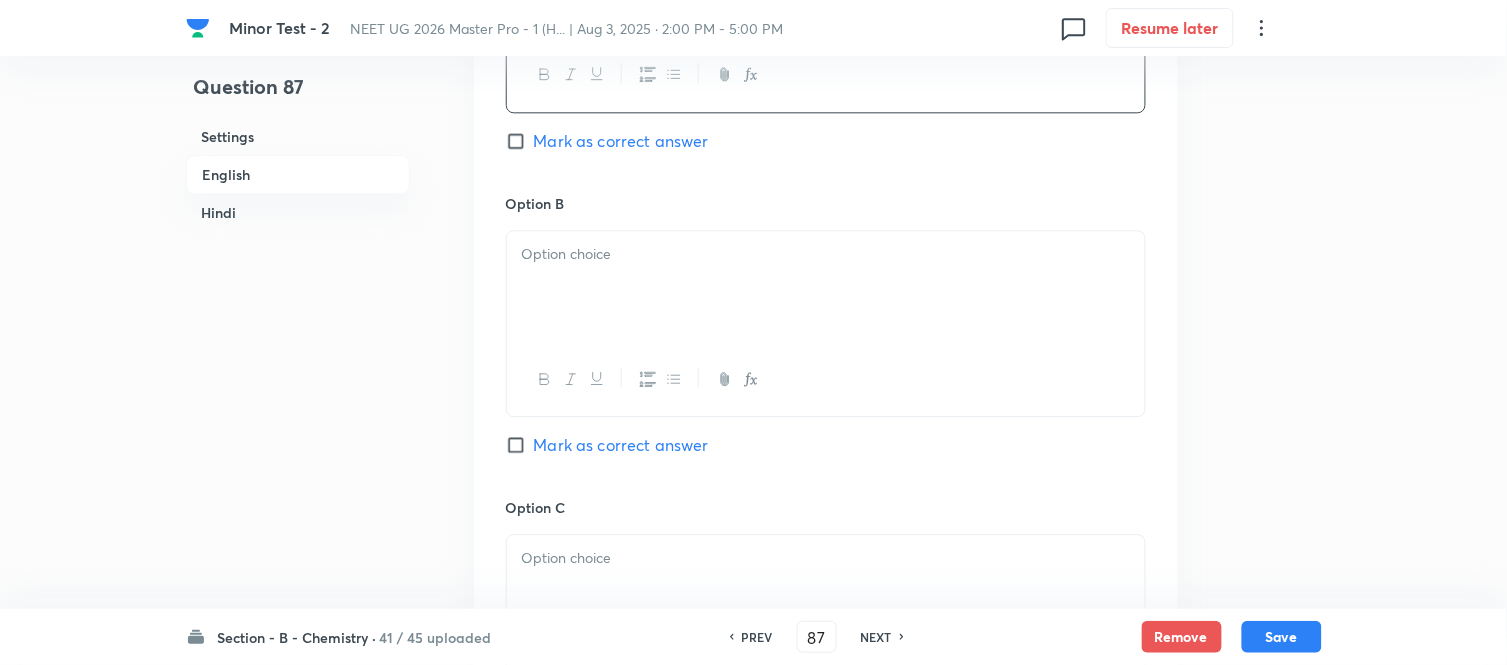 click at bounding box center [826, 287] 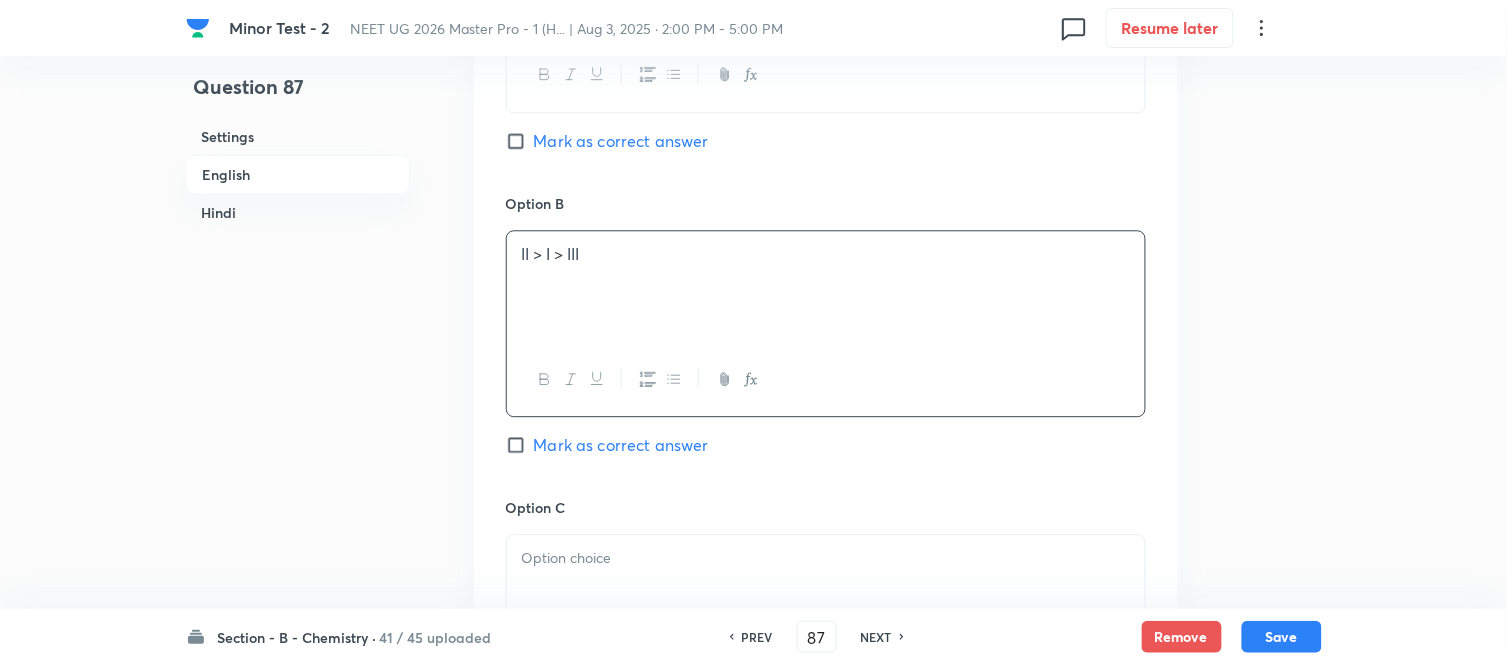 click on "Hindi" at bounding box center [298, 212] 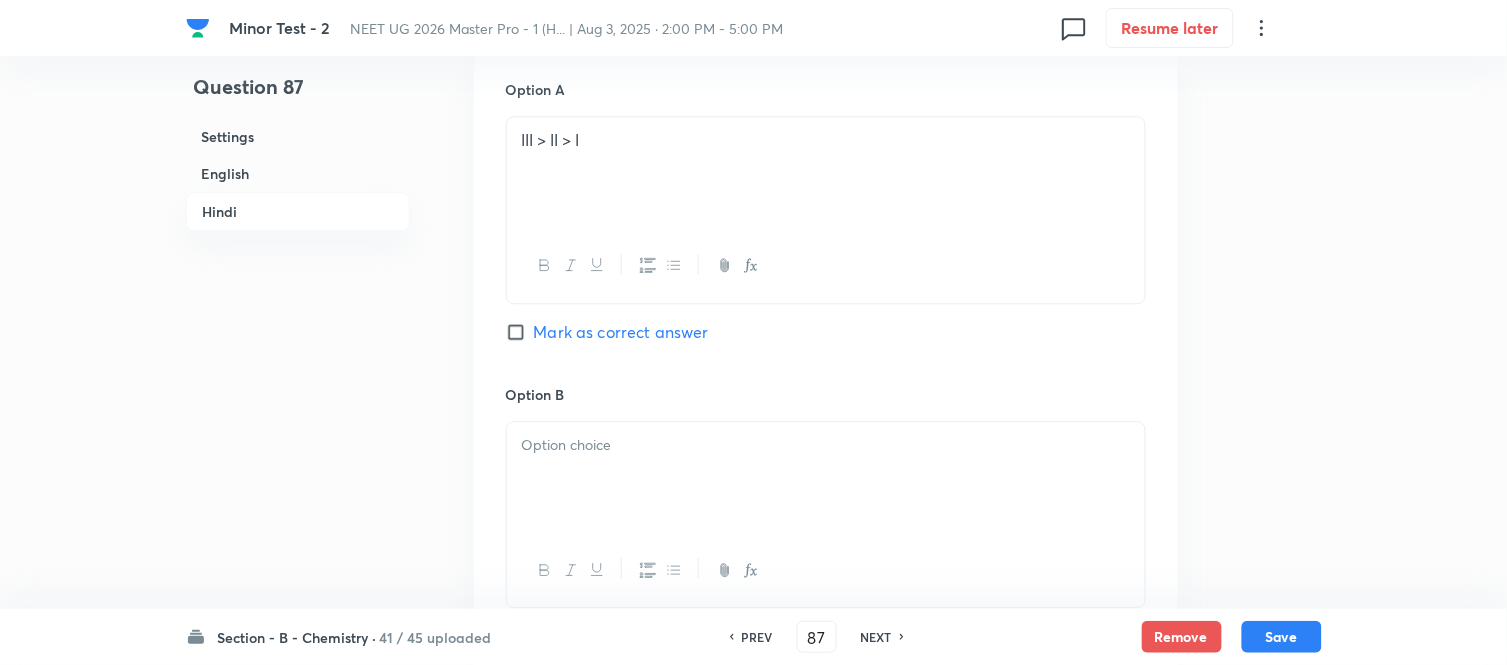 scroll, scrollTop: 3168, scrollLeft: 0, axis: vertical 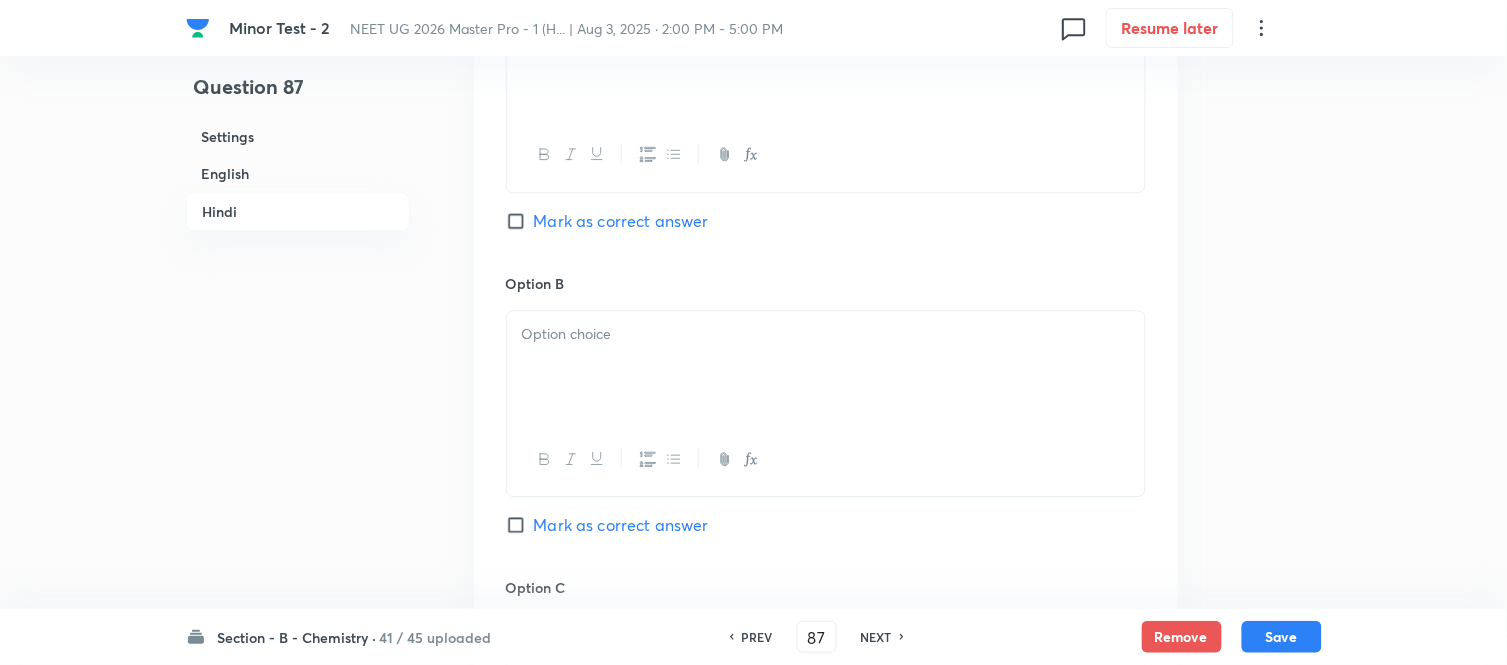 click at bounding box center (826, 367) 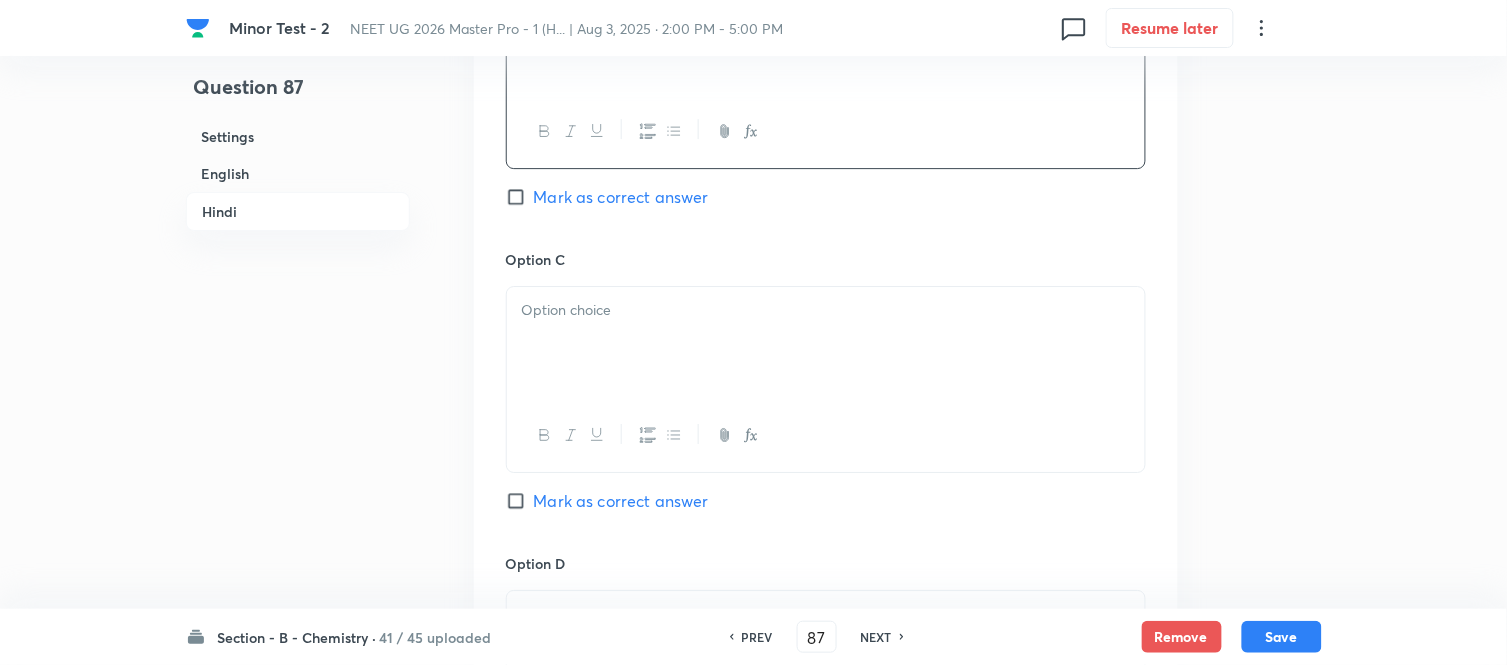 scroll, scrollTop: 3502, scrollLeft: 0, axis: vertical 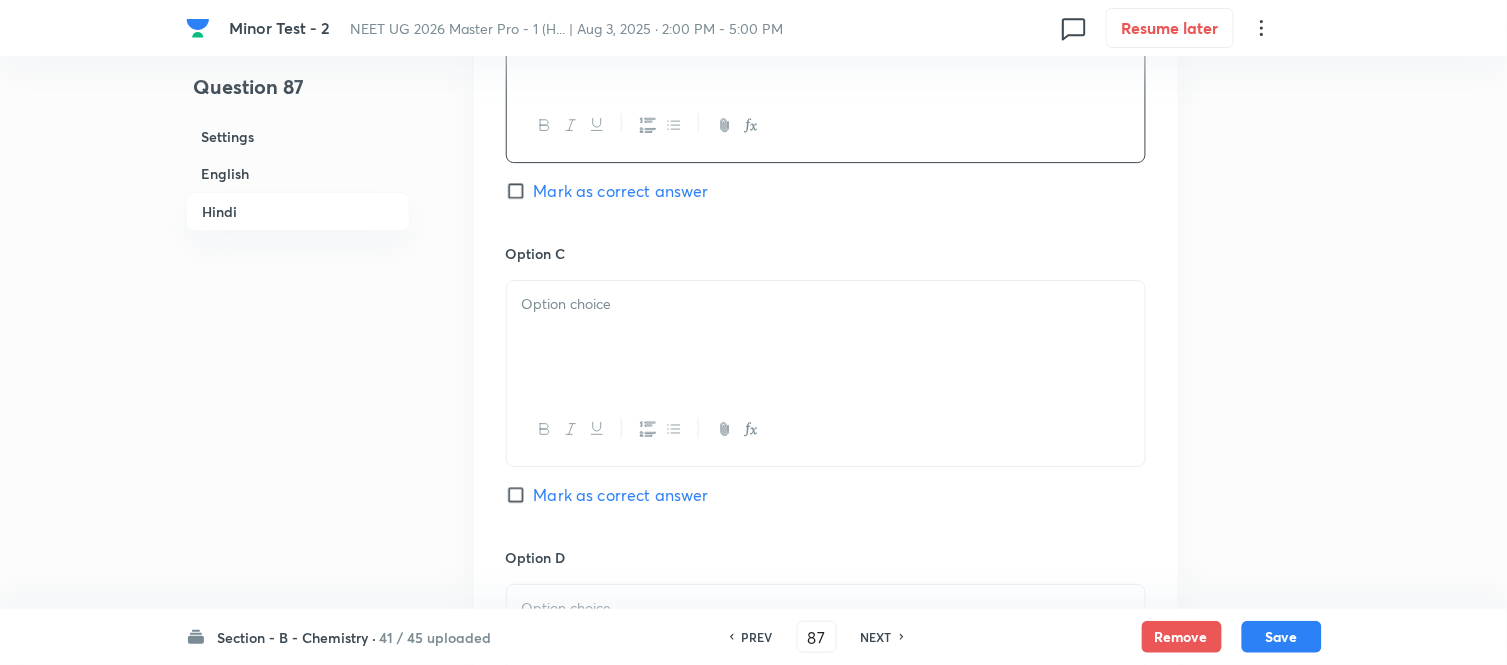 click at bounding box center (826, 337) 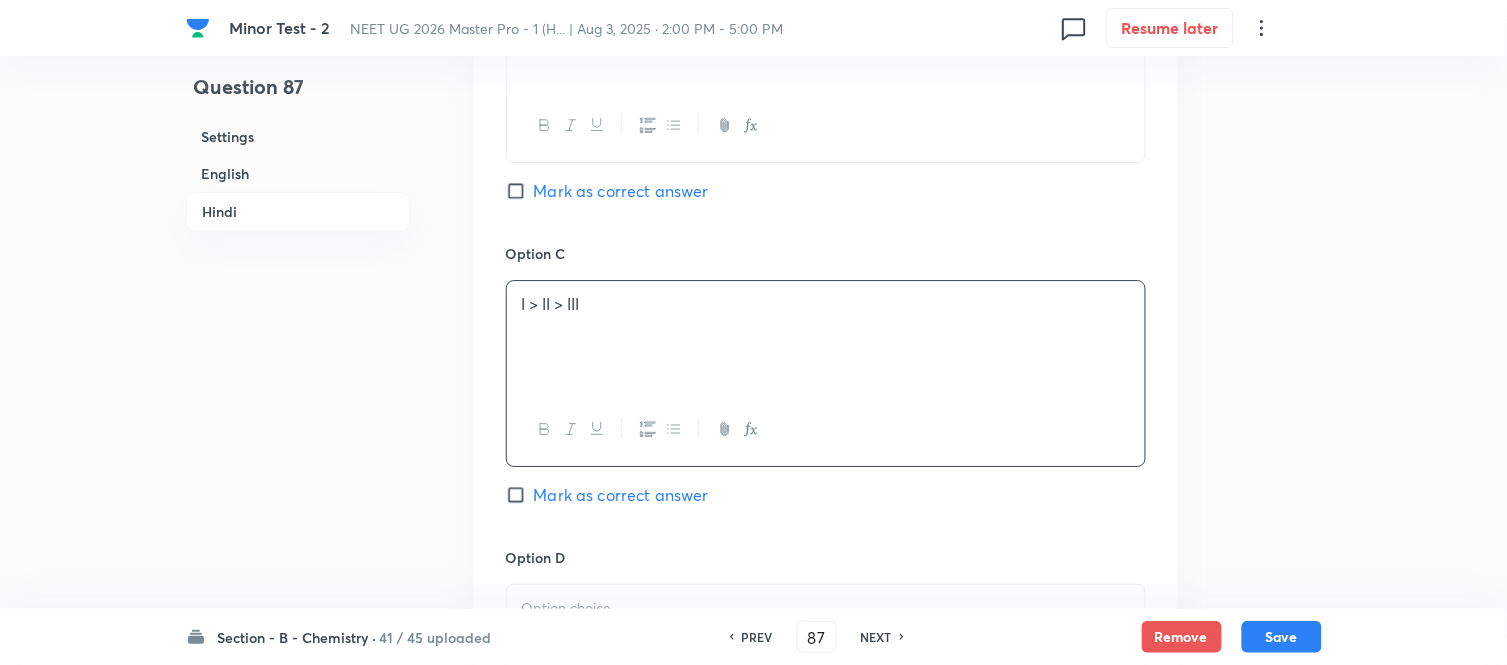 click on "English" at bounding box center (298, 173) 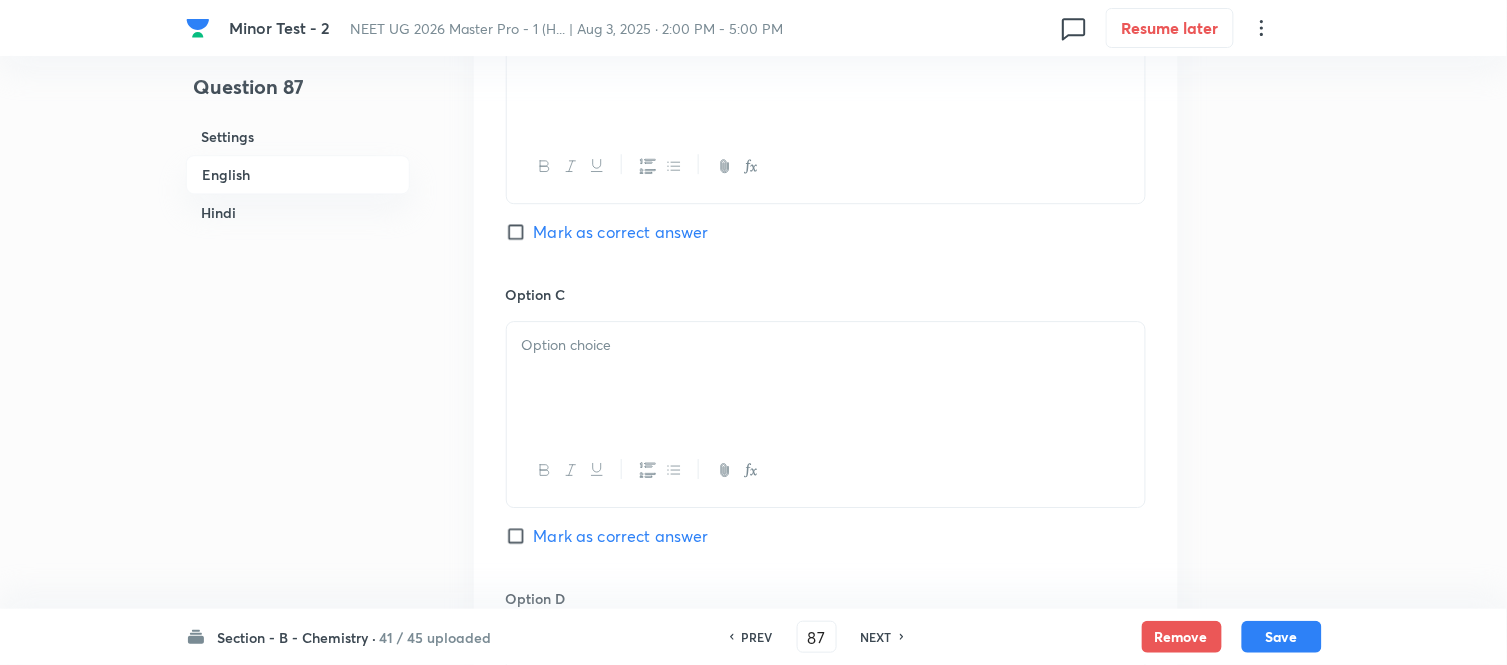 scroll, scrollTop: 1404, scrollLeft: 0, axis: vertical 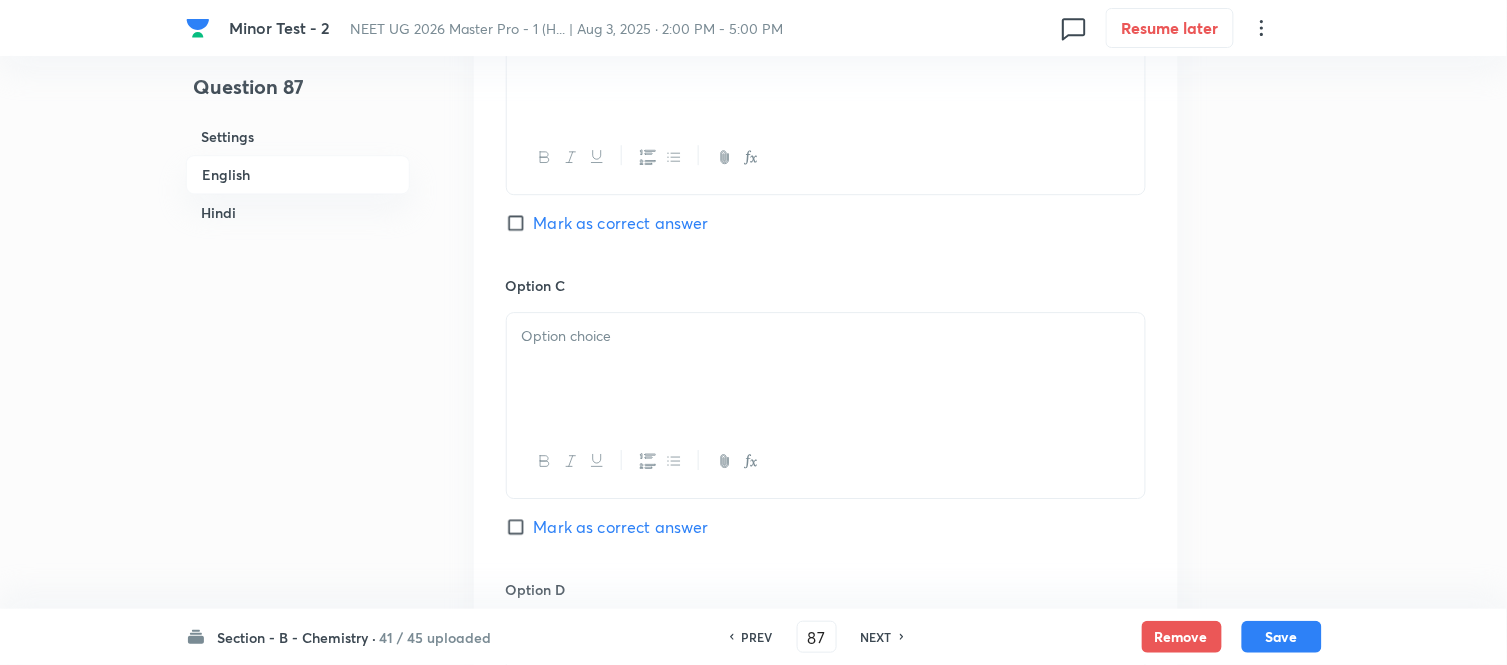 click at bounding box center (826, 336) 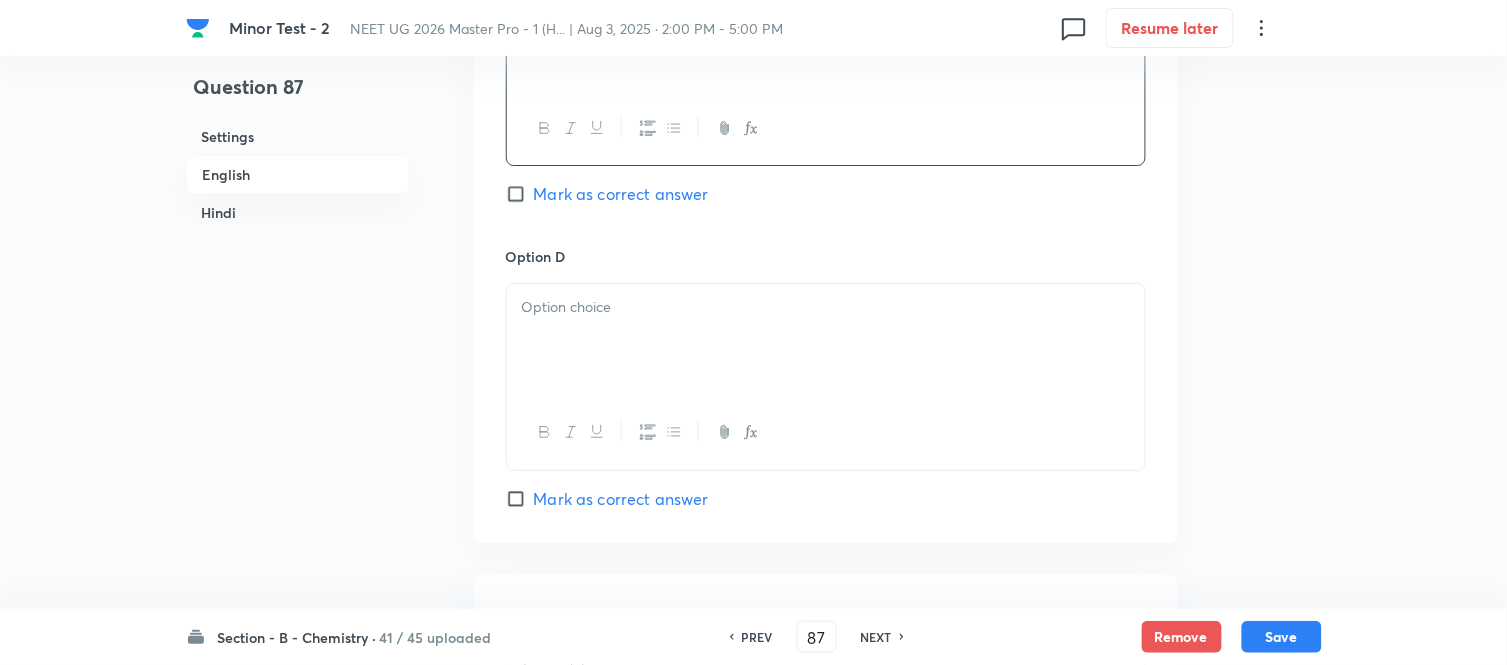 click at bounding box center (826, 340) 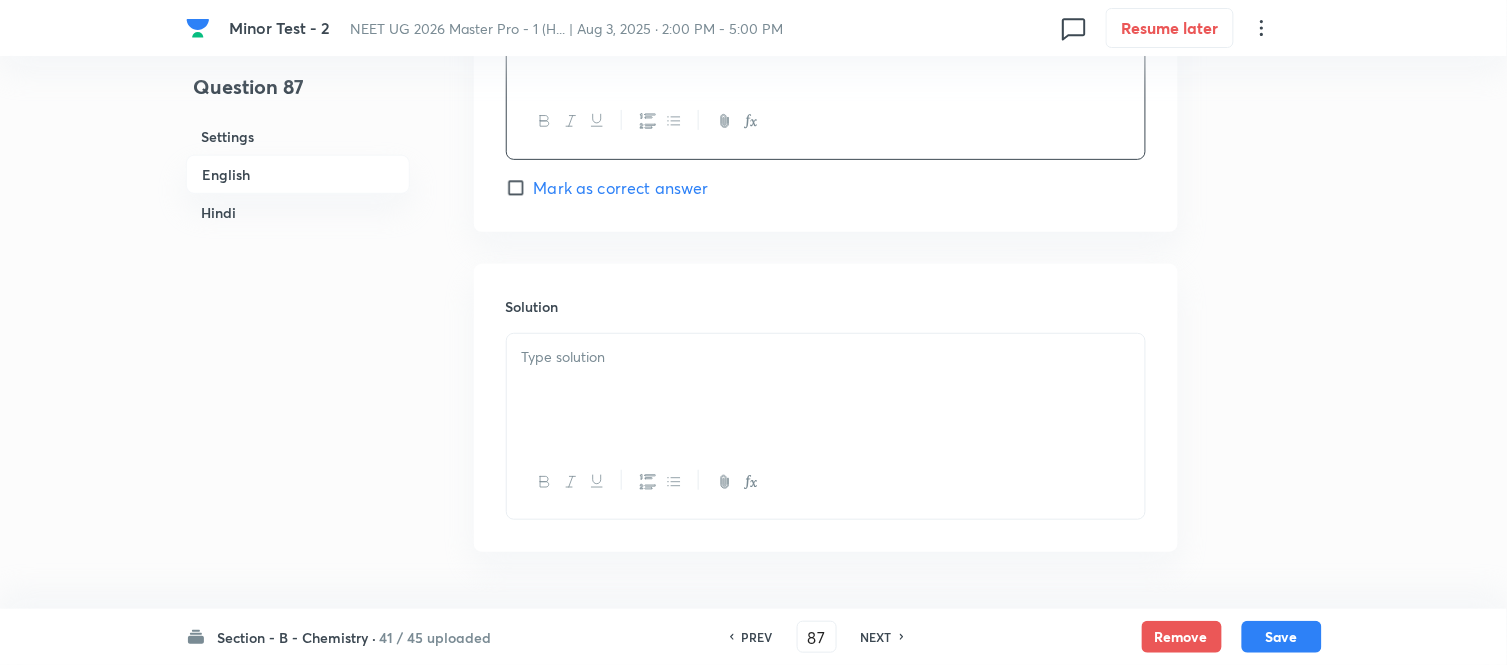 scroll, scrollTop: 2182, scrollLeft: 0, axis: vertical 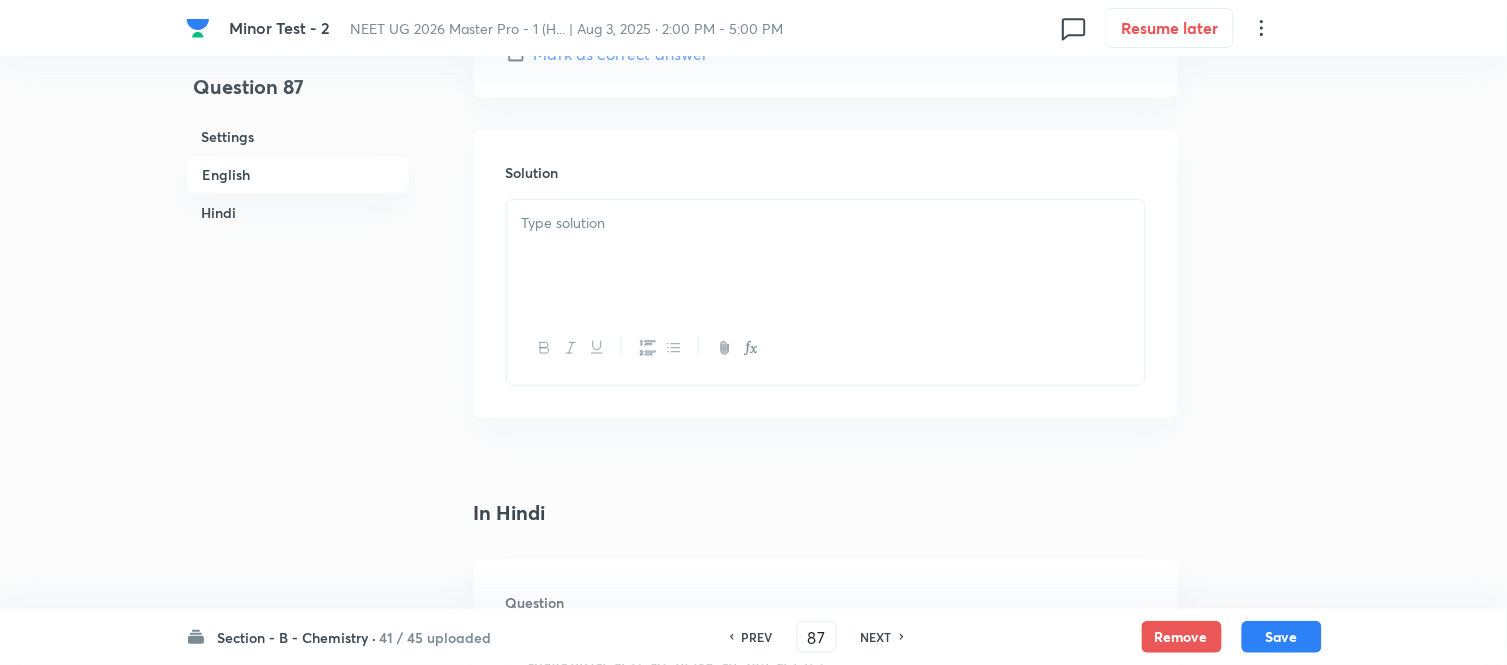 click at bounding box center [826, 256] 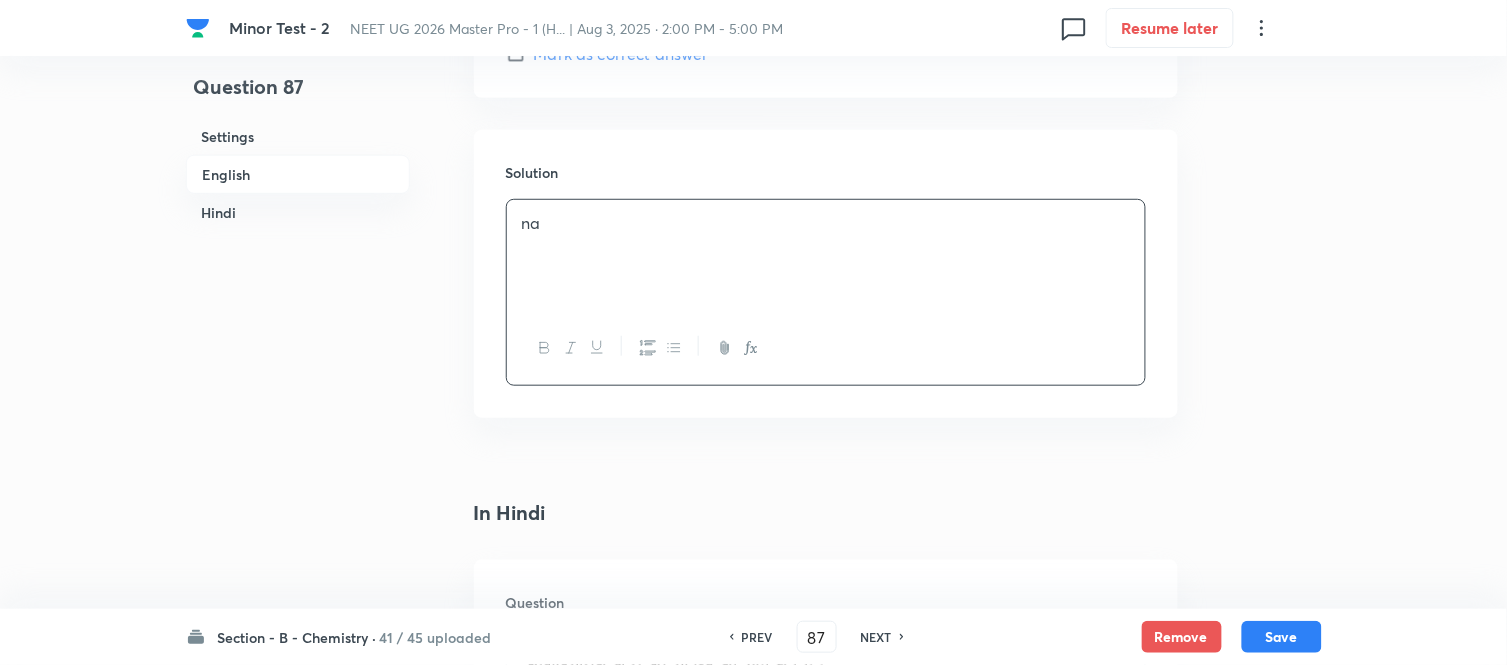 click on "Hindi" at bounding box center (298, 212) 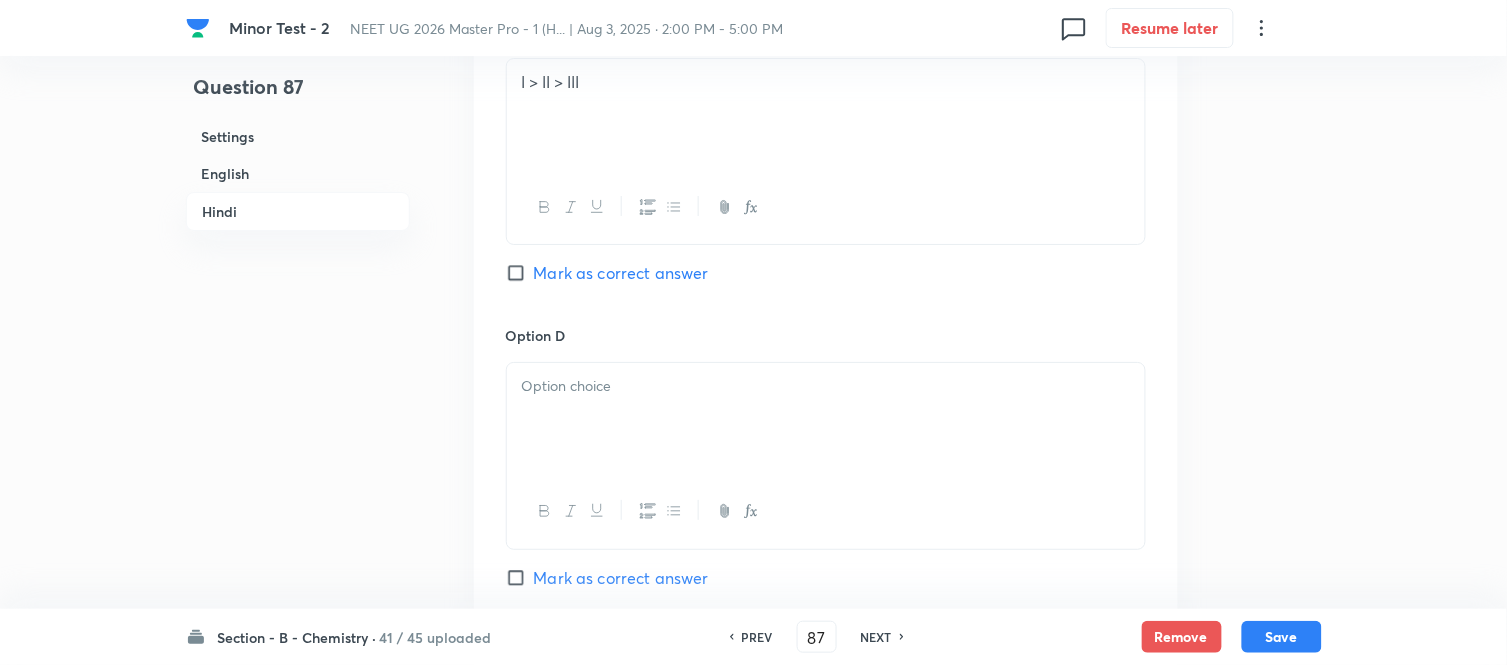 scroll, scrollTop: 3835, scrollLeft: 0, axis: vertical 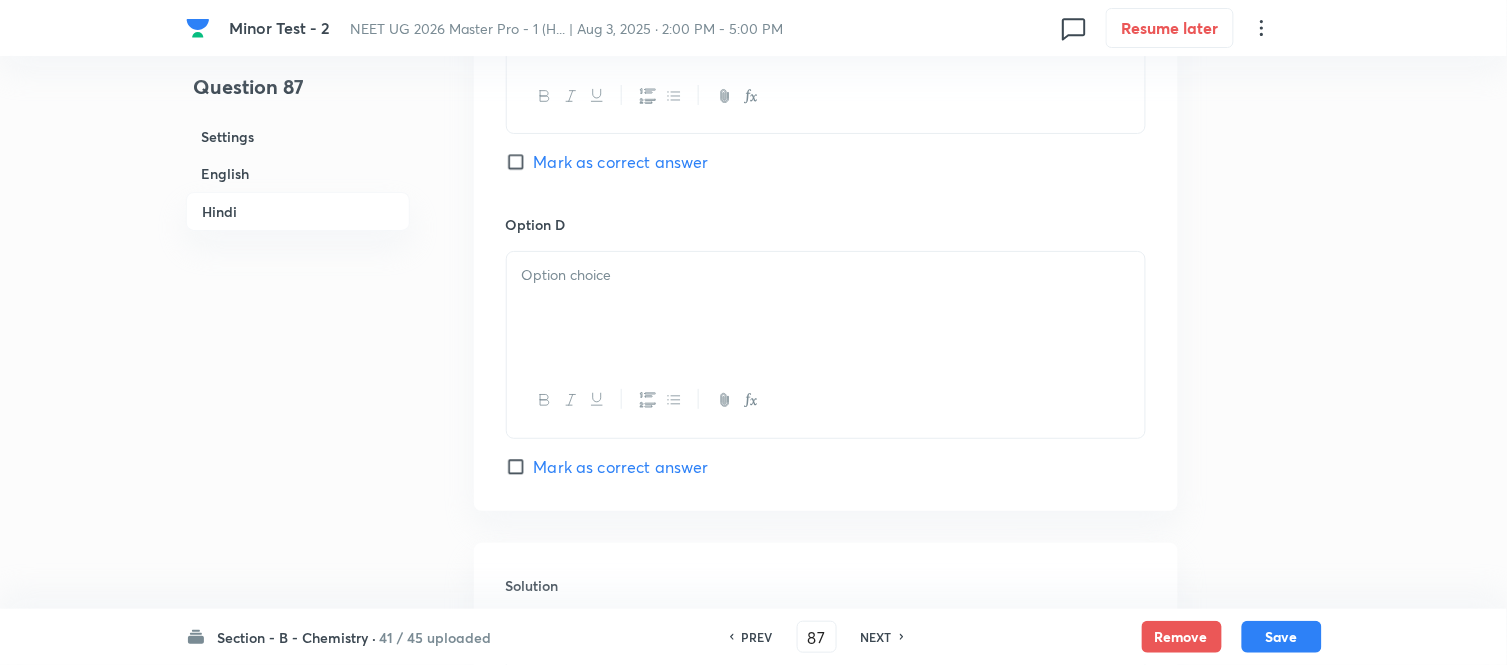 click at bounding box center [826, 275] 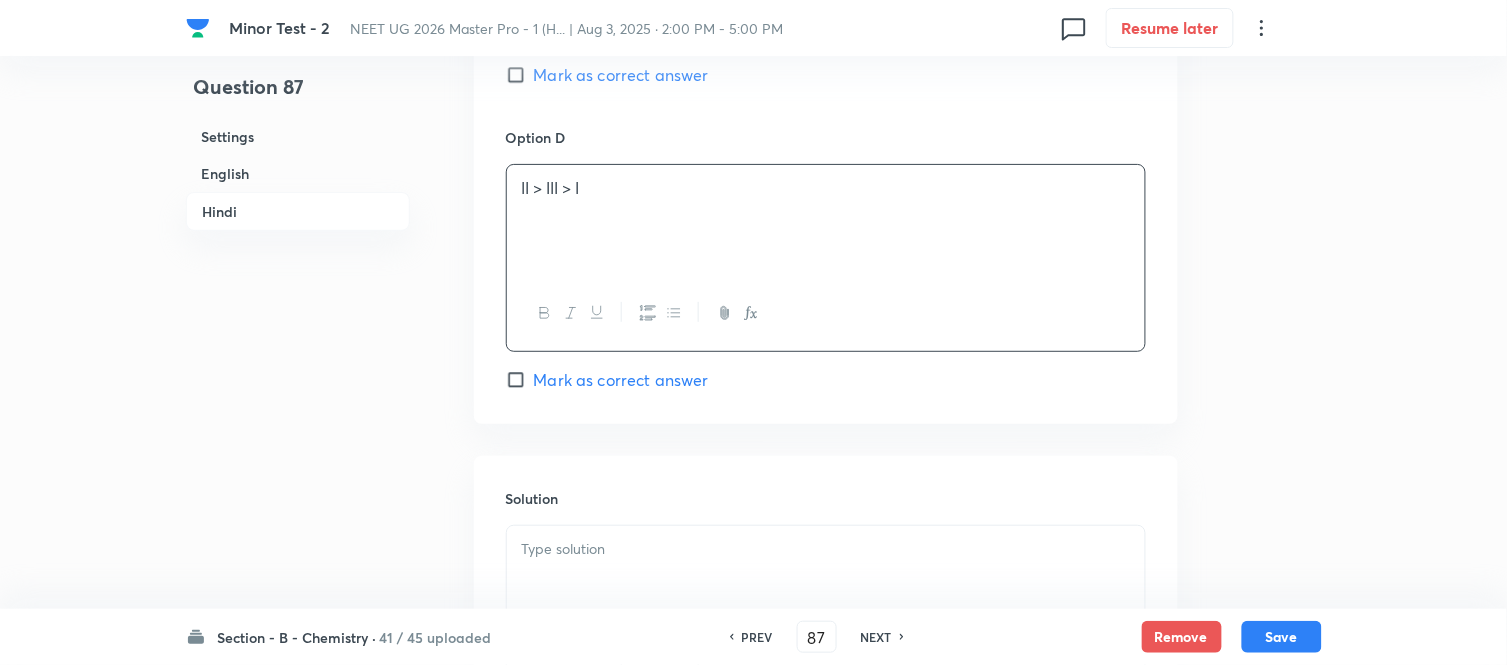 scroll, scrollTop: 4168, scrollLeft: 0, axis: vertical 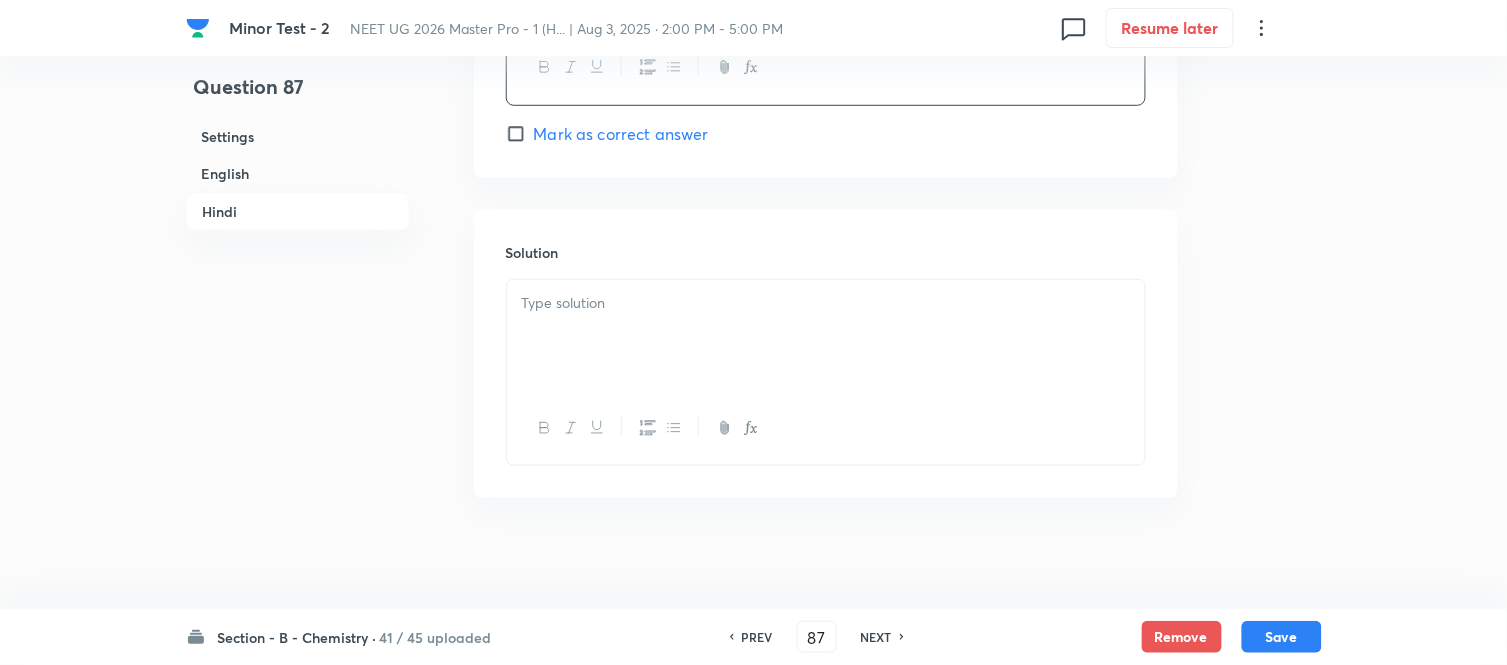 click at bounding box center (826, 336) 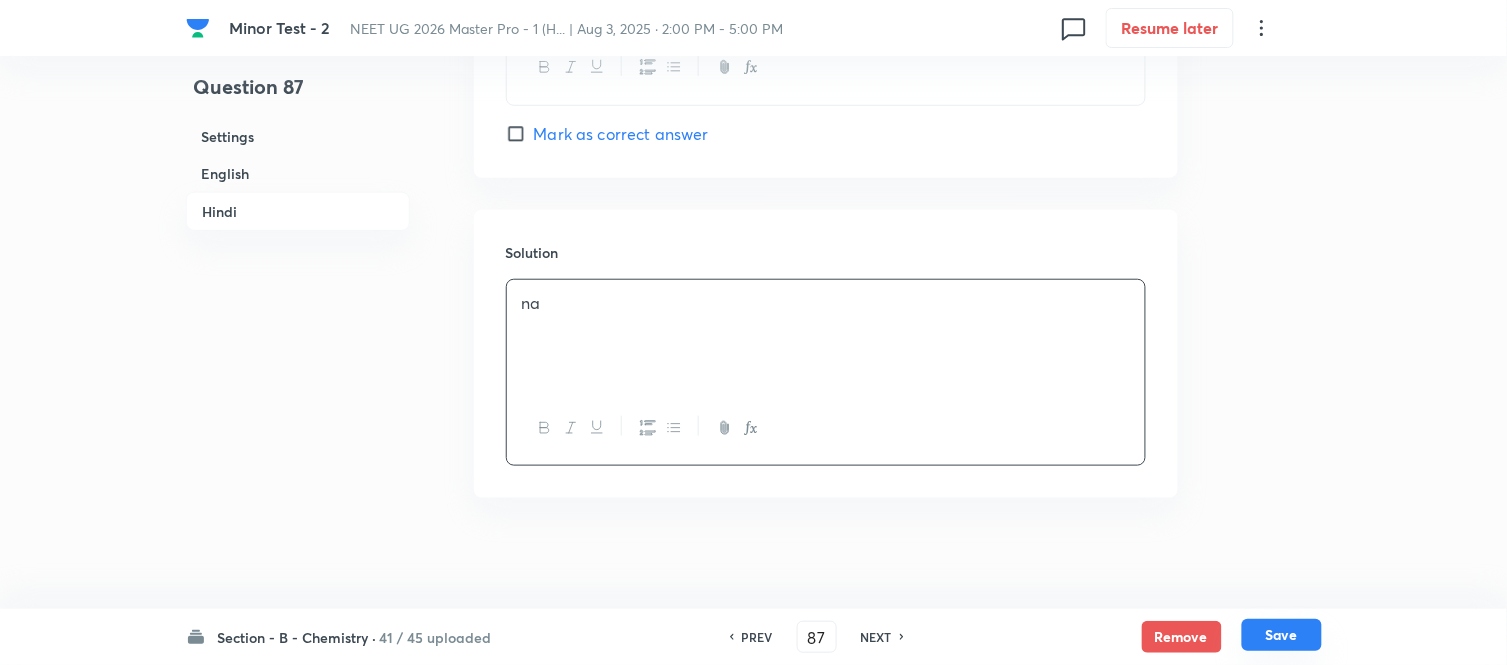 click on "Save" at bounding box center (1282, 635) 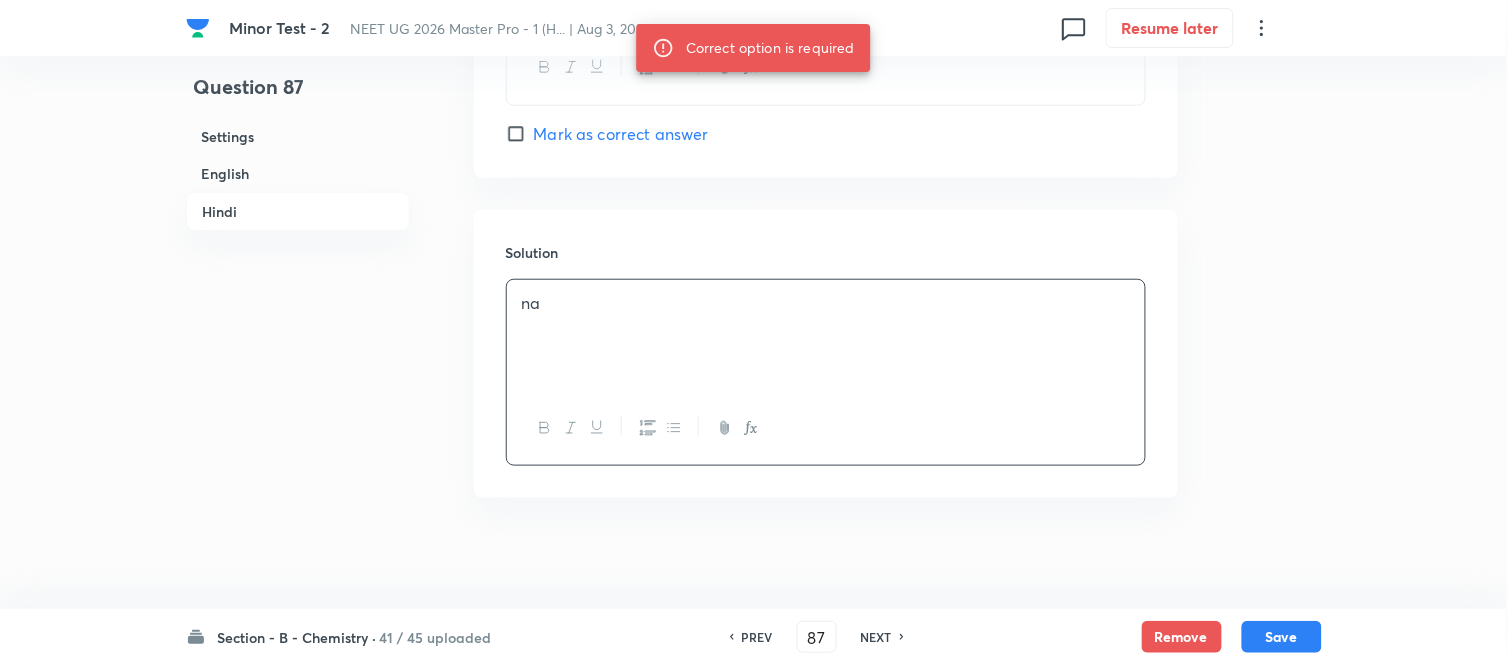 click on "Mark as correct answer" at bounding box center (520, 134) 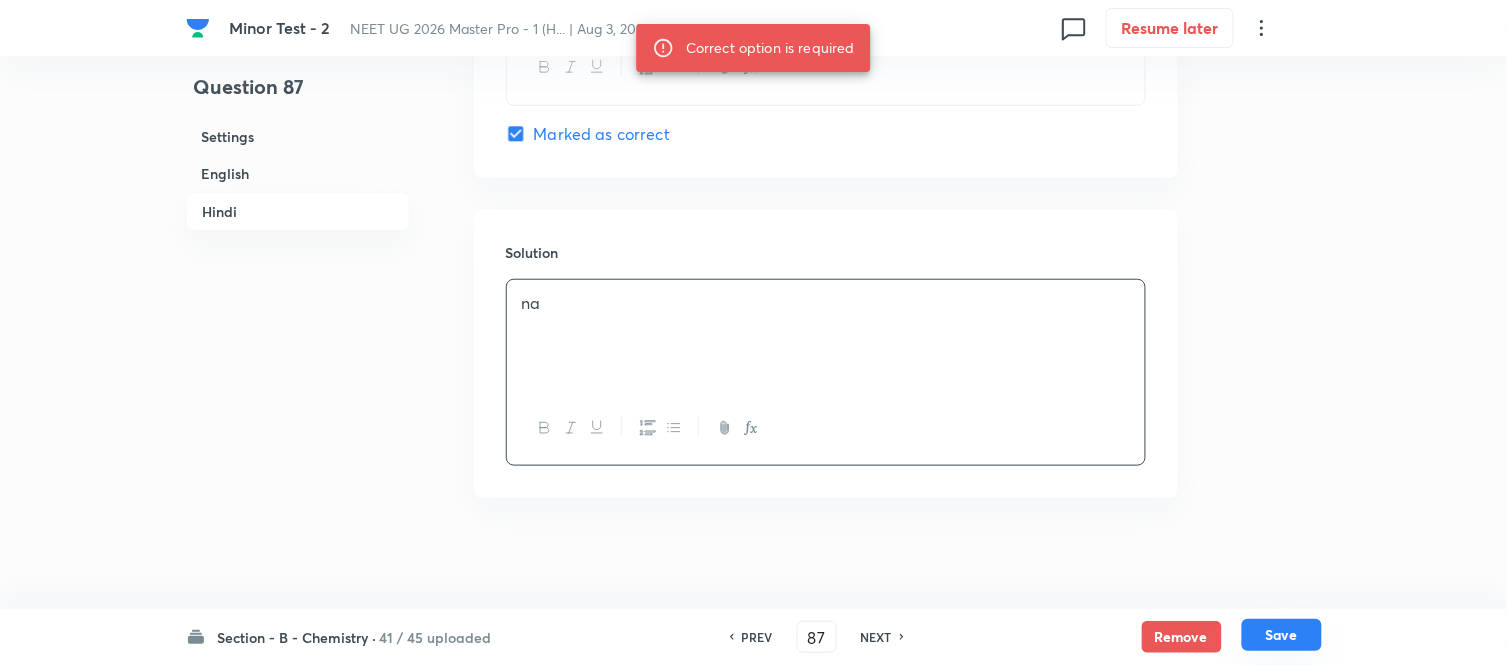 click on "Save" at bounding box center [1282, 635] 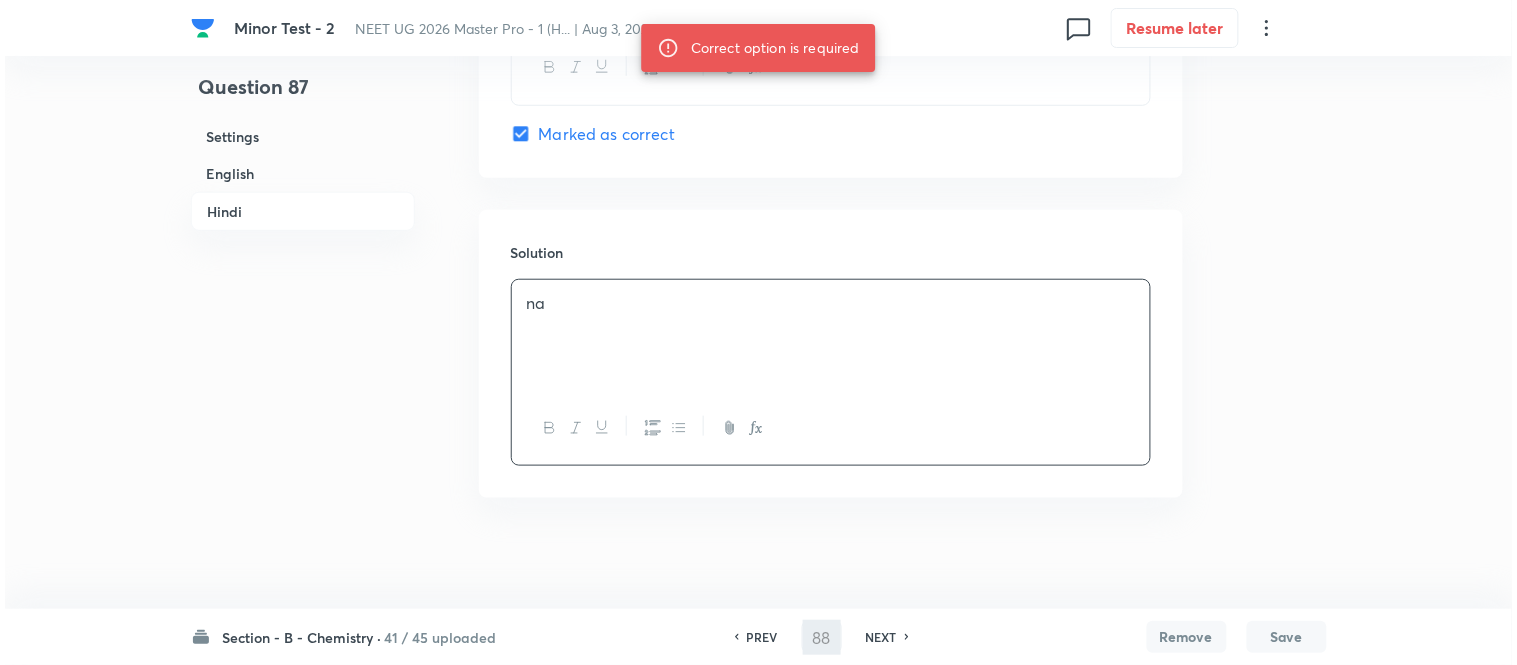 scroll, scrollTop: 0, scrollLeft: 0, axis: both 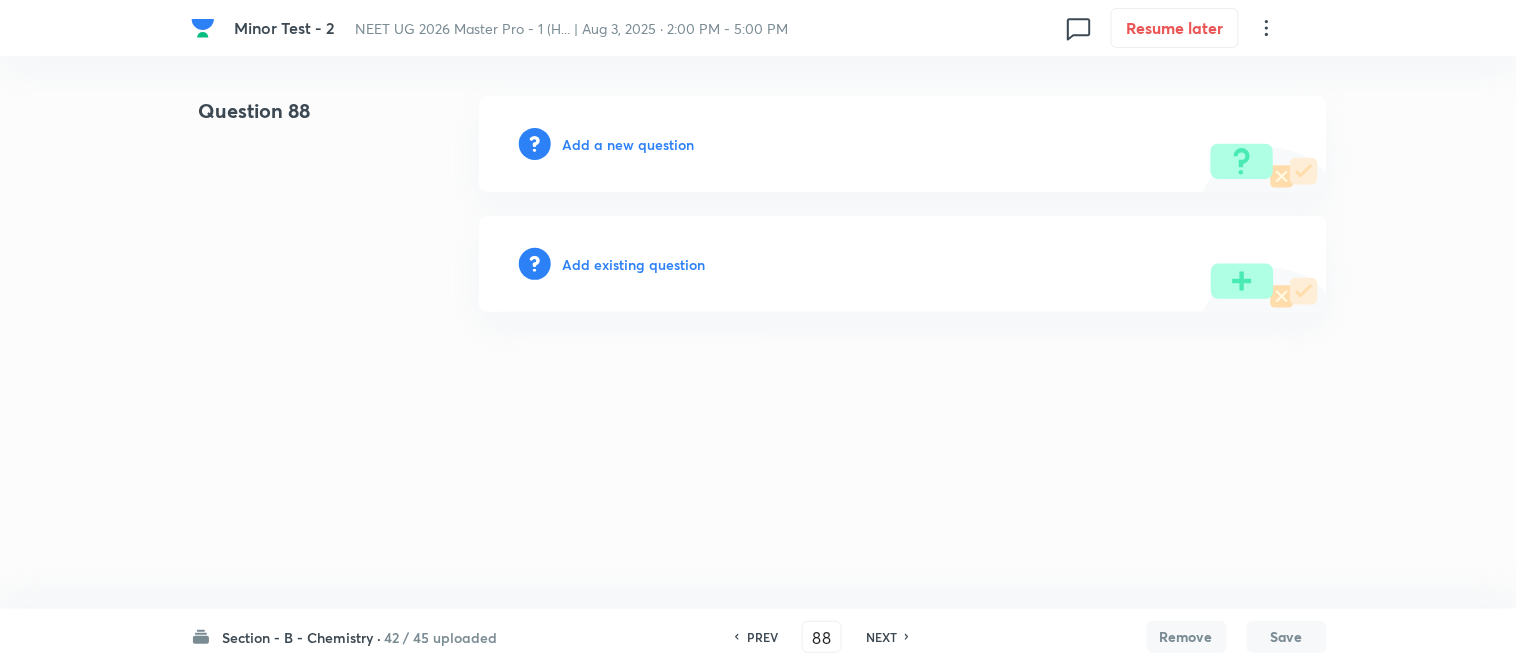 click on "Add a new question" at bounding box center [629, 144] 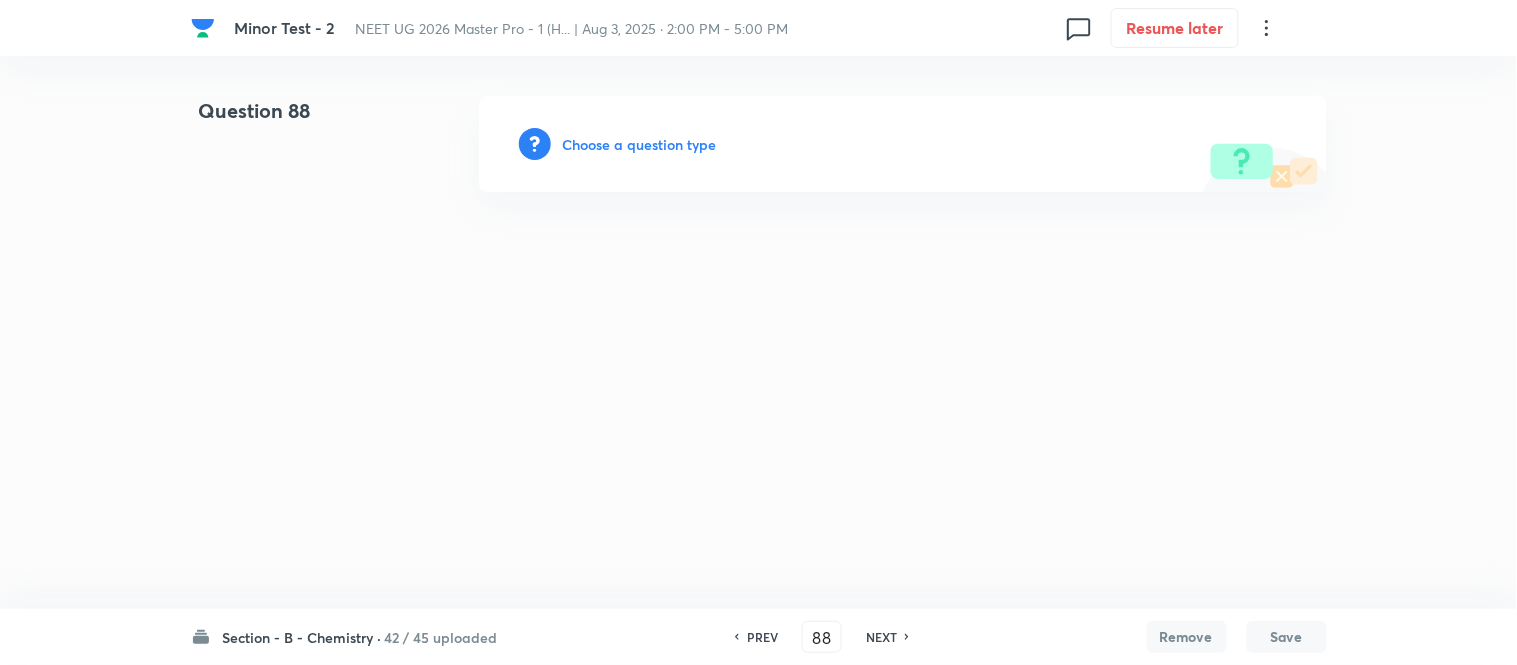 click on "Choose a question type" at bounding box center (640, 144) 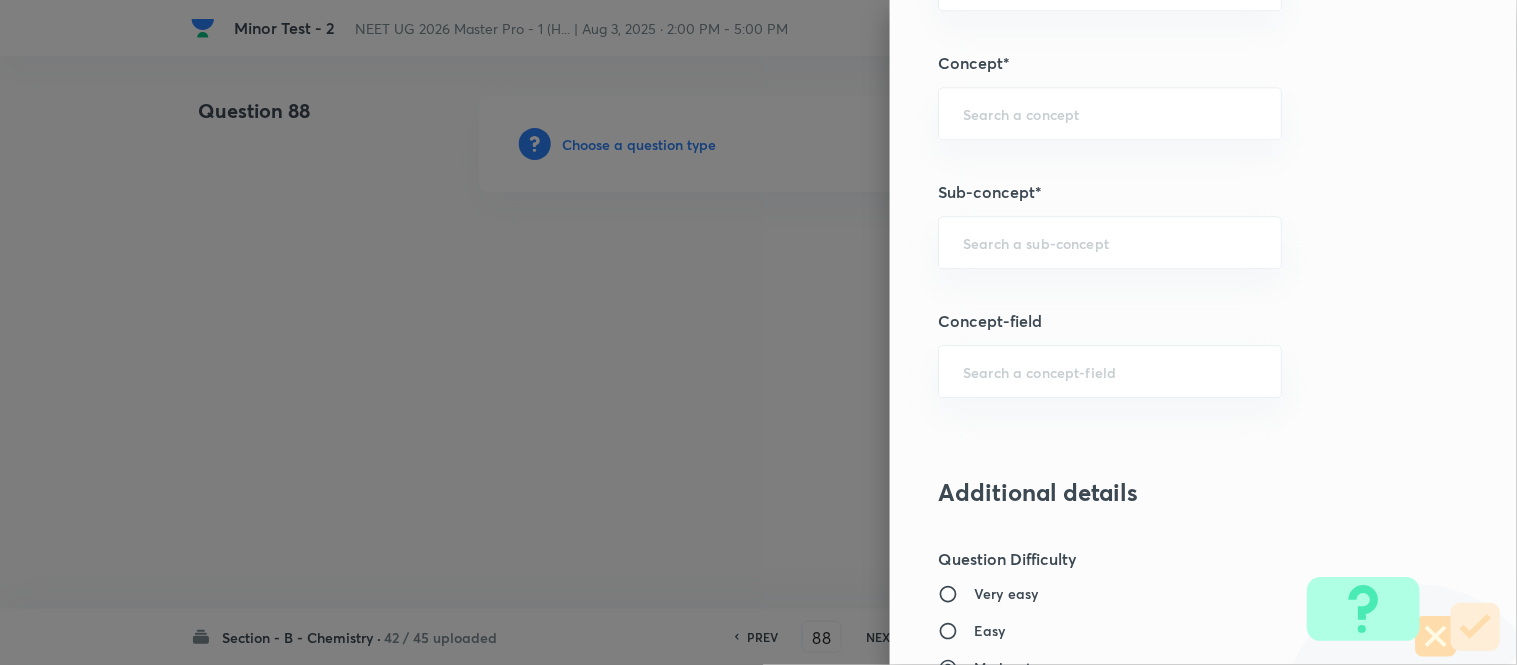 scroll, scrollTop: 1265, scrollLeft: 0, axis: vertical 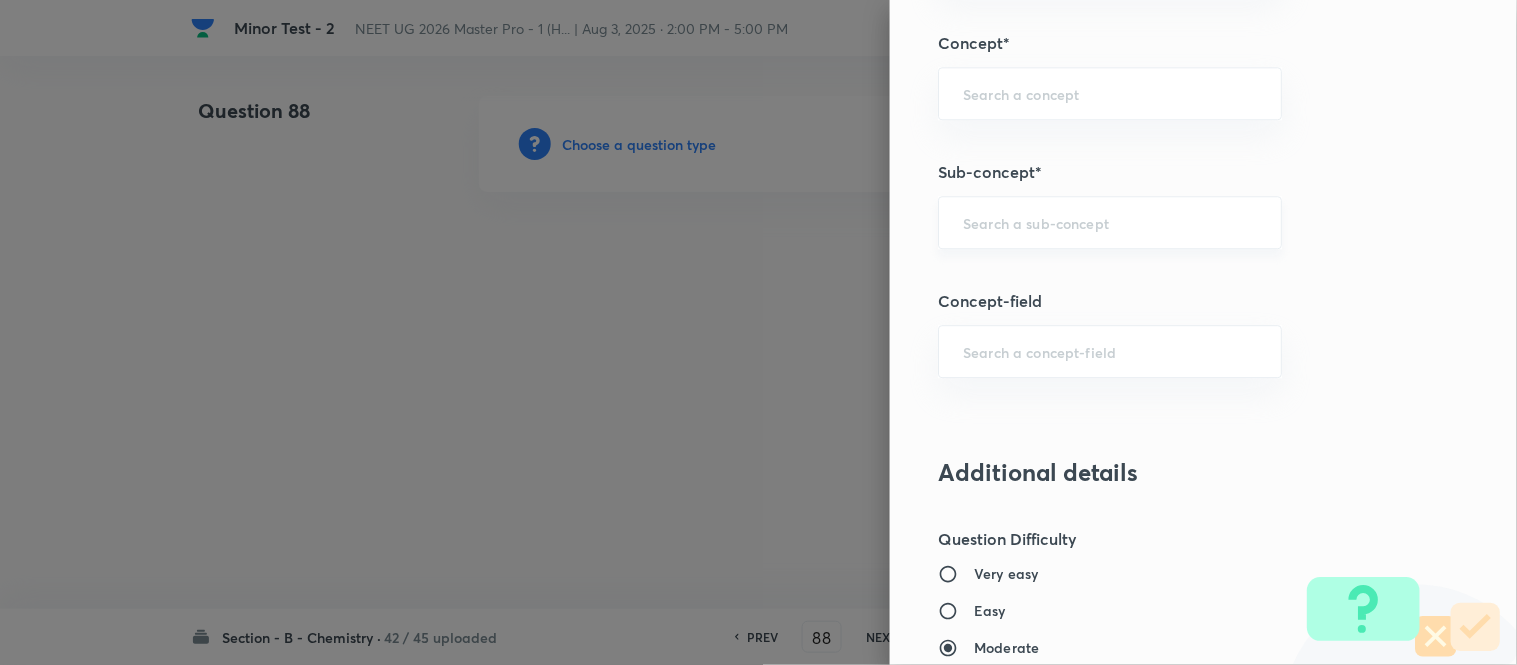 click at bounding box center [1110, 222] 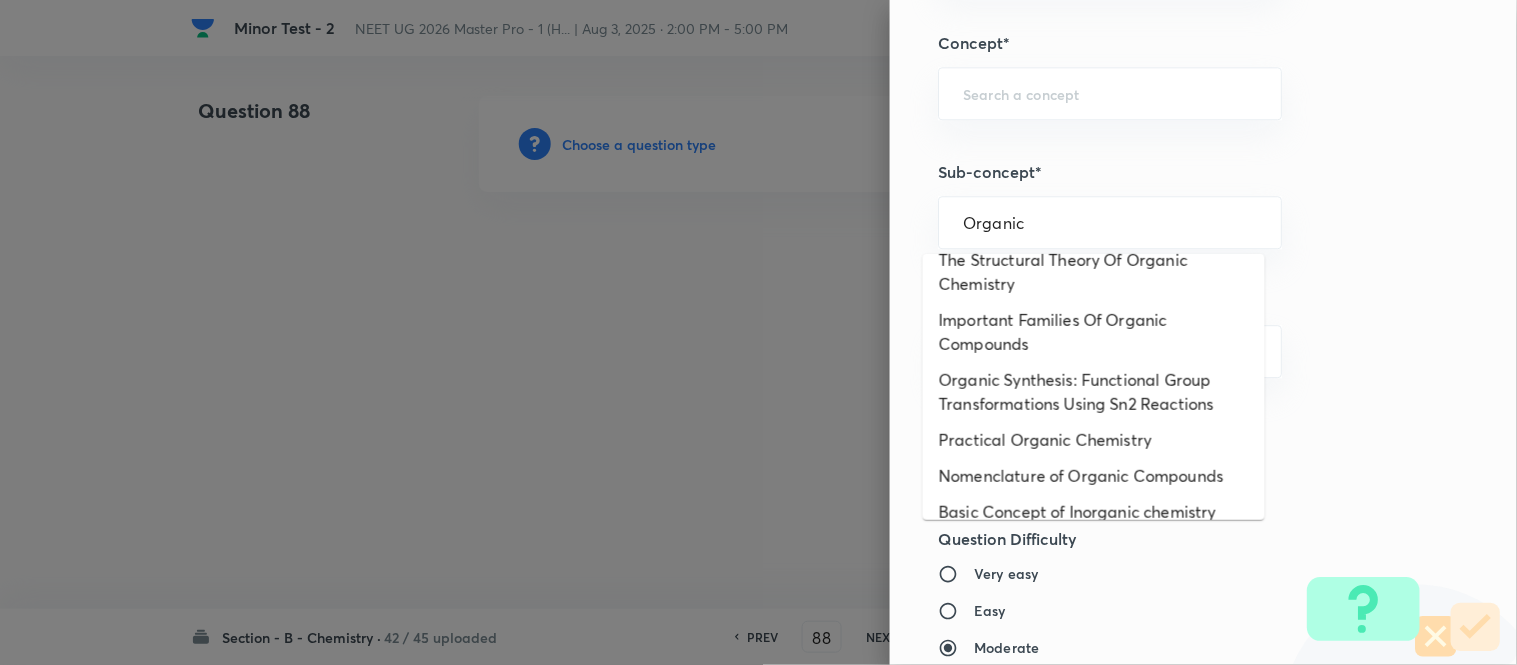 scroll, scrollTop: 325, scrollLeft: 0, axis: vertical 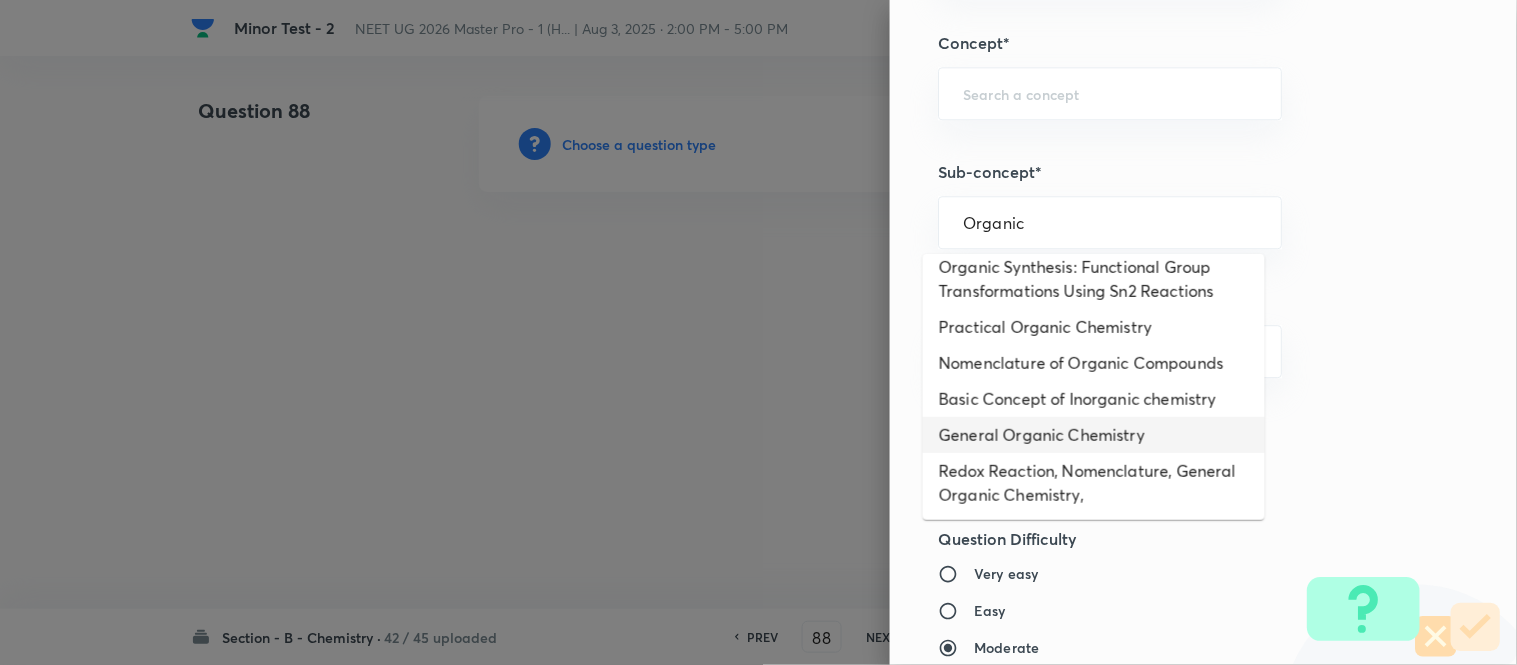 click on "General Organic Chemistry" at bounding box center (1094, 435) 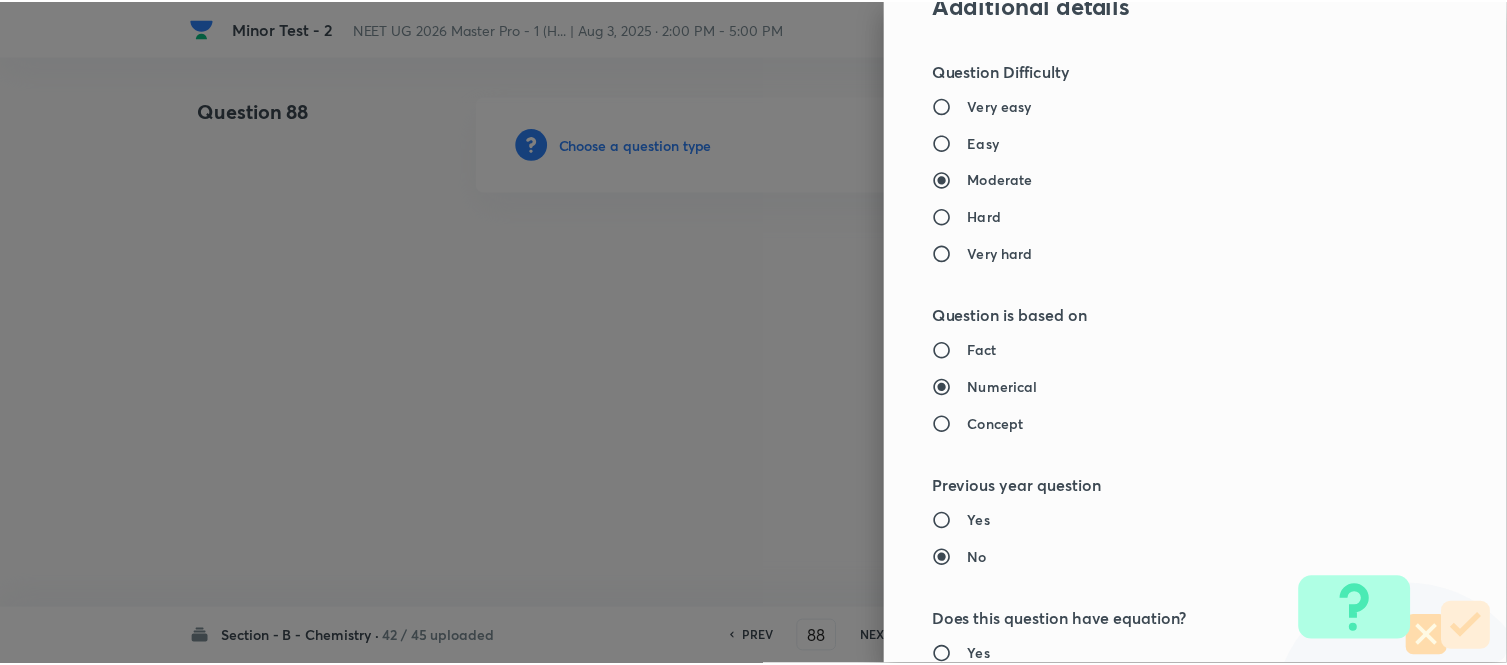 scroll, scrollTop: 2195, scrollLeft: 0, axis: vertical 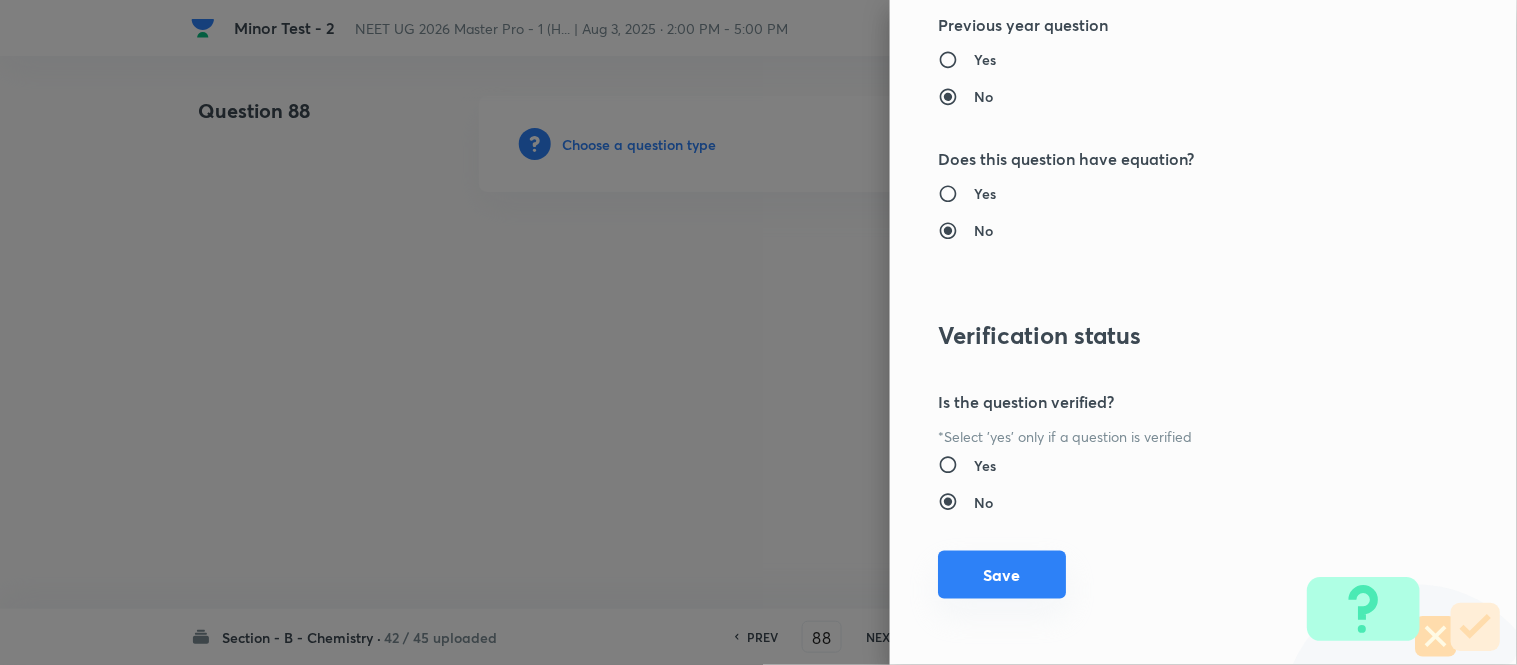 click on "Save" at bounding box center (1002, 575) 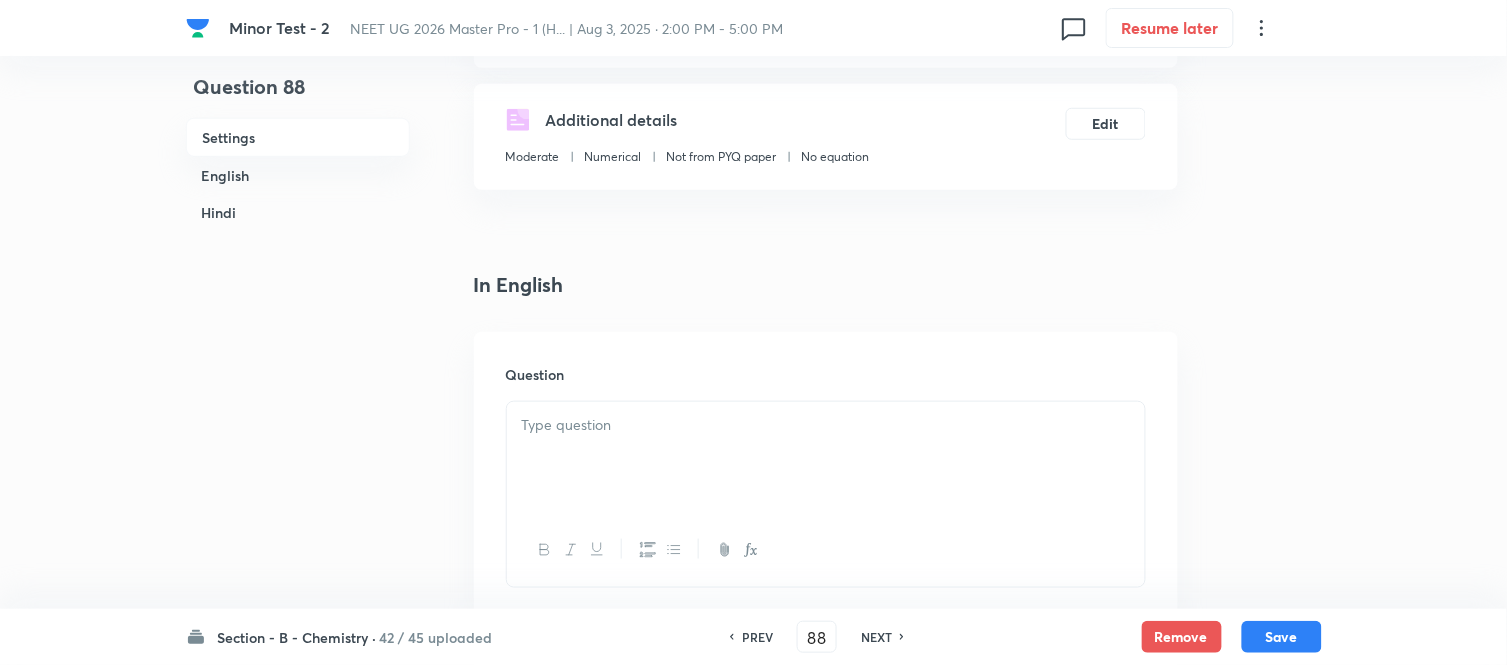 scroll, scrollTop: 444, scrollLeft: 0, axis: vertical 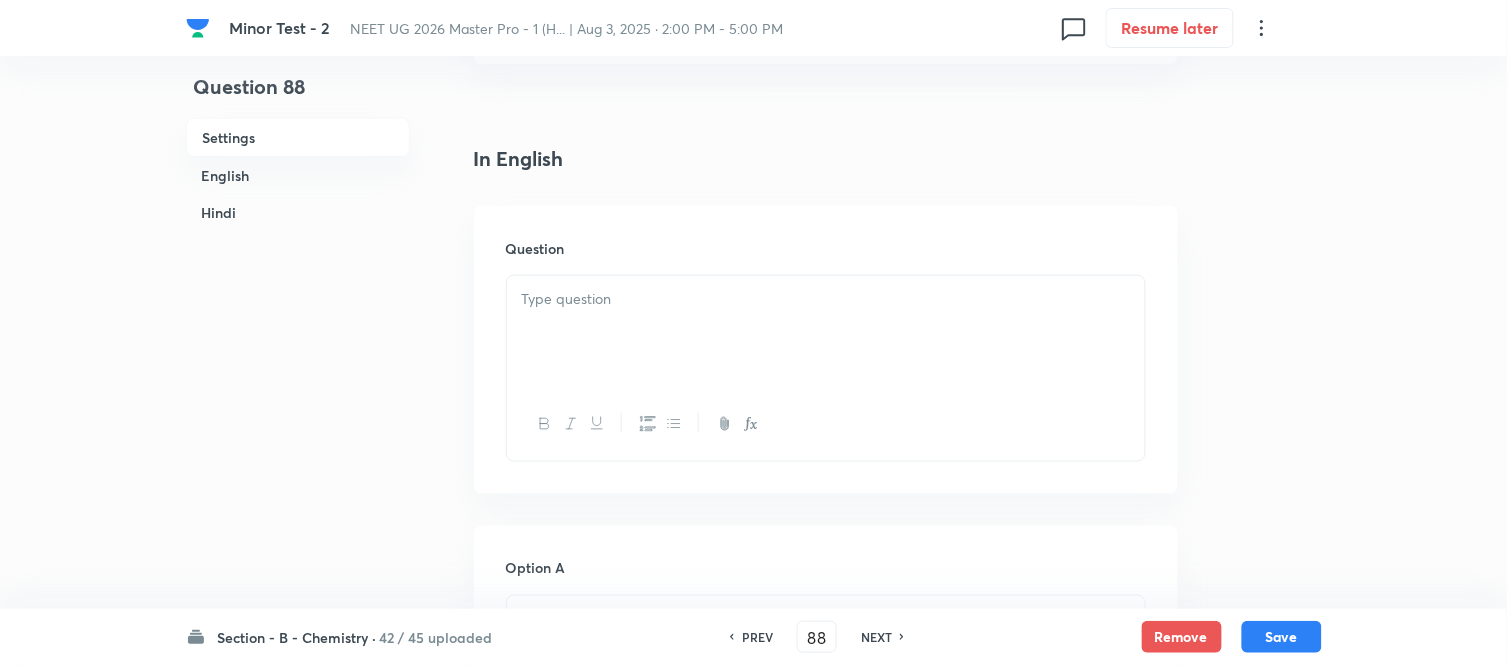 click at bounding box center [826, 299] 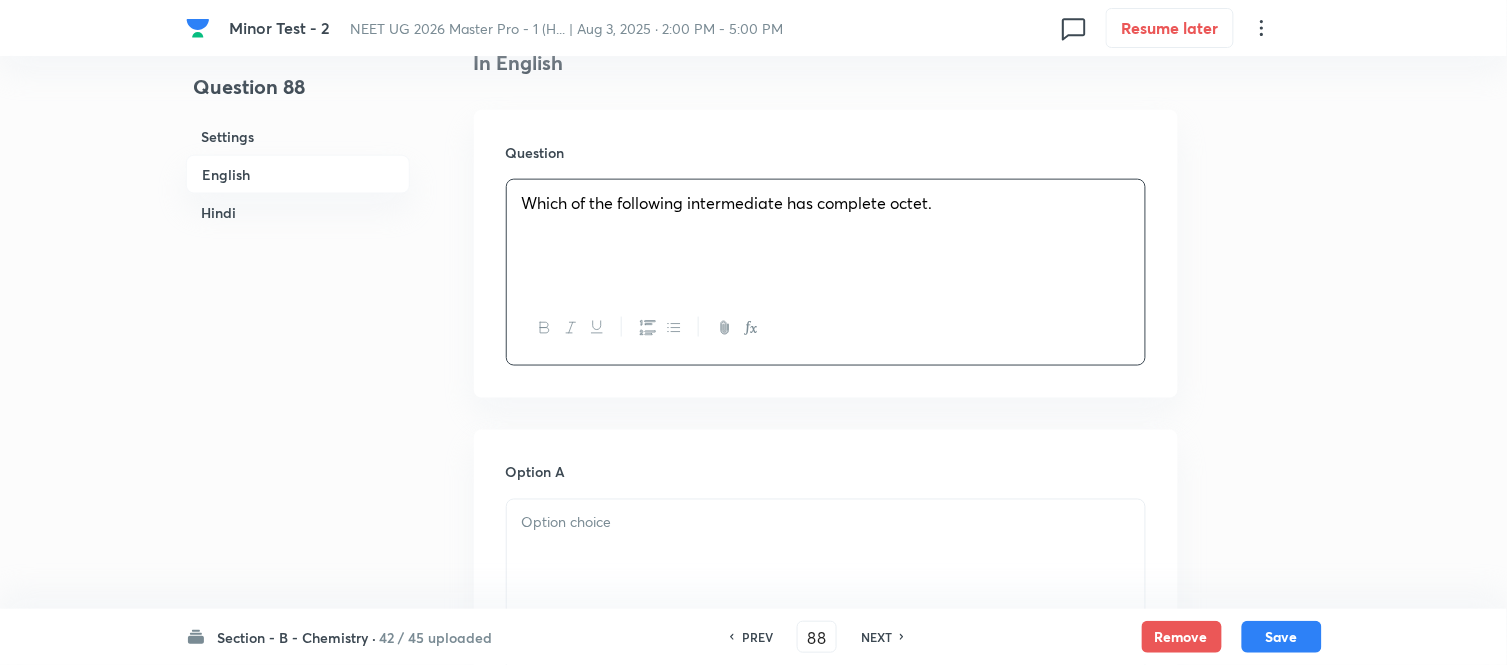 scroll, scrollTop: 777, scrollLeft: 0, axis: vertical 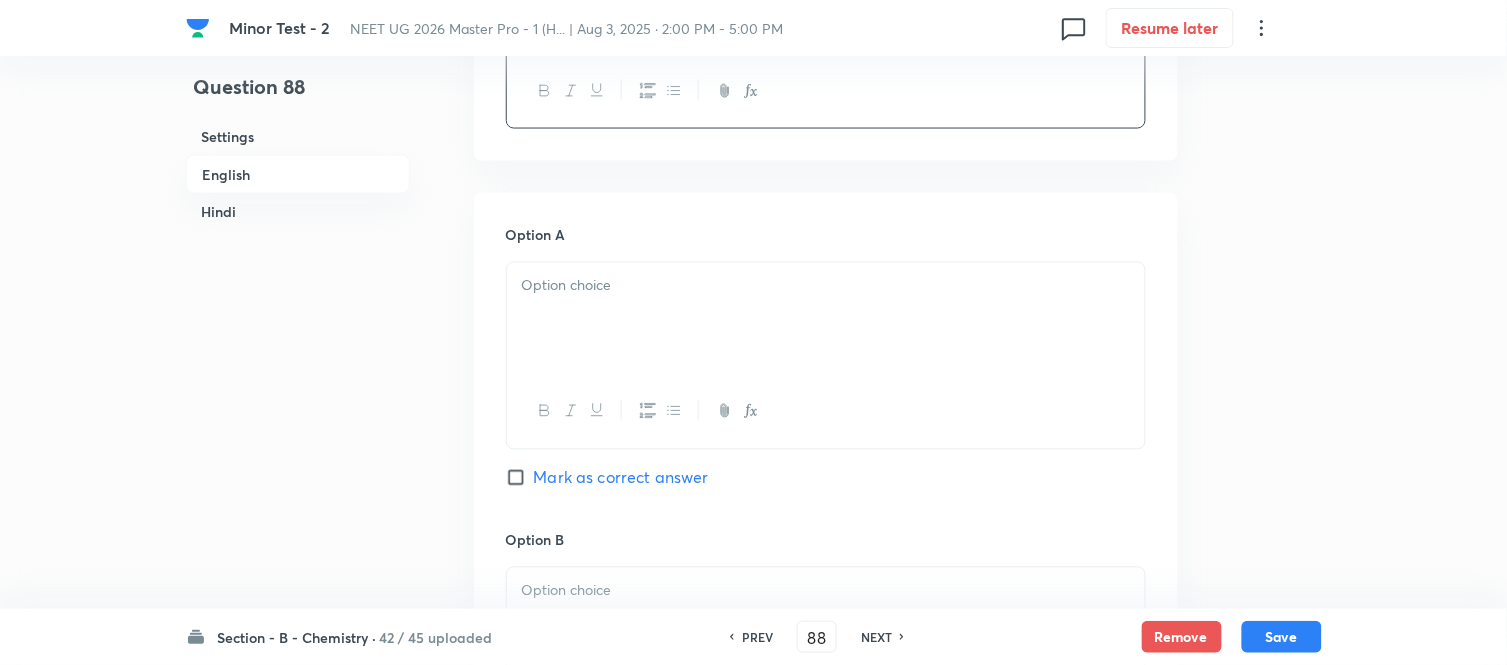 click at bounding box center [826, 286] 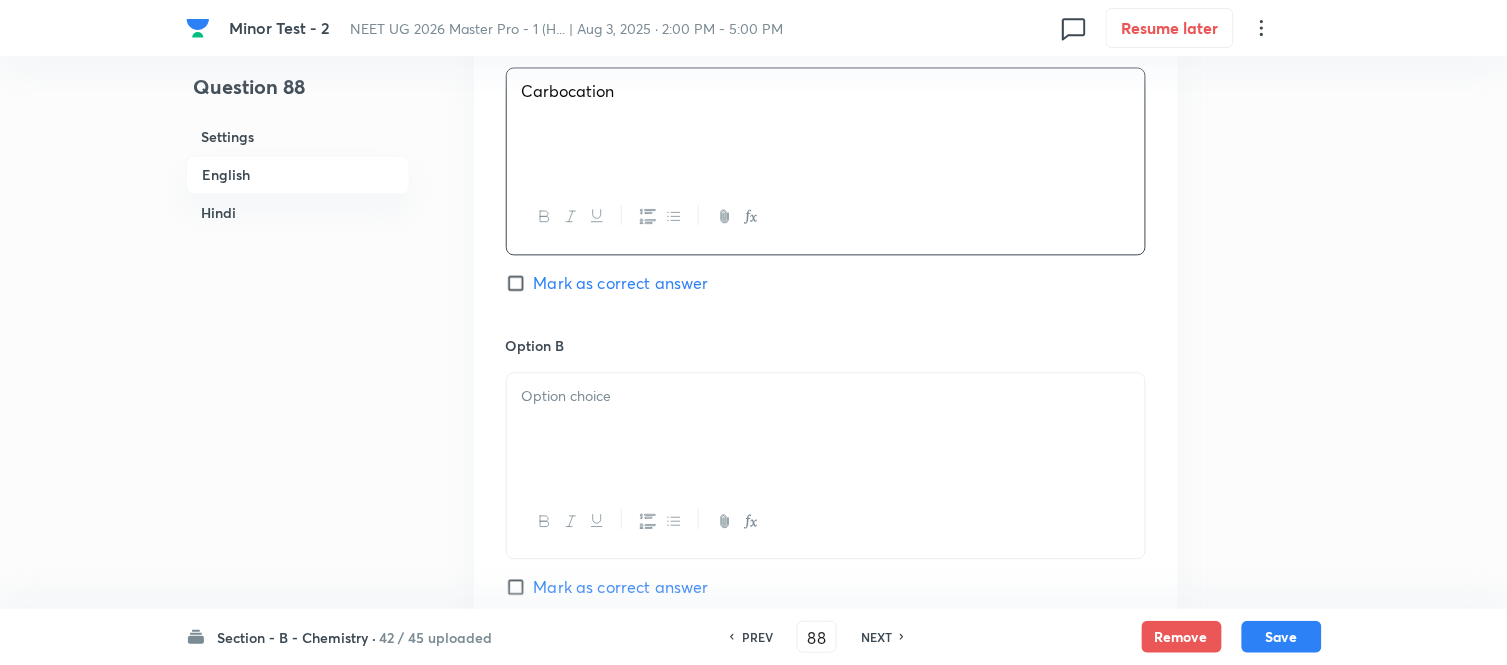 scroll, scrollTop: 1000, scrollLeft: 0, axis: vertical 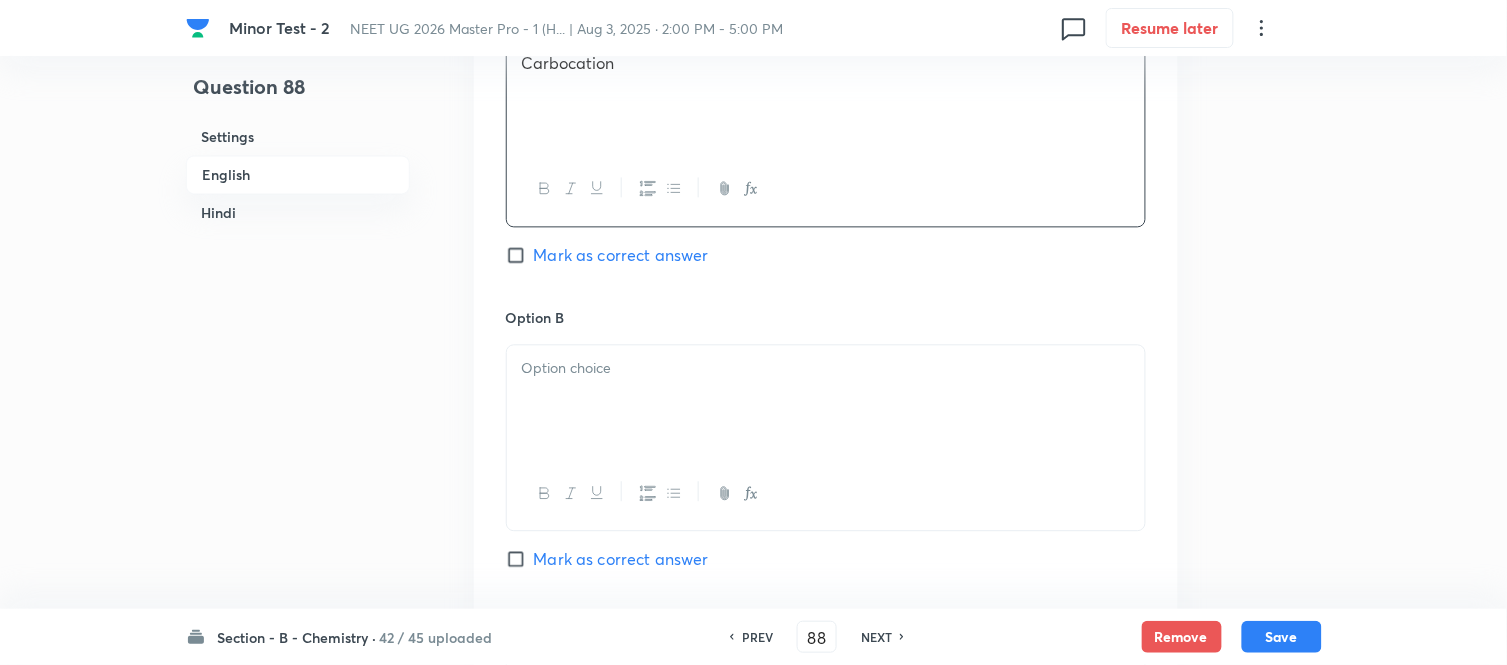 click at bounding box center [826, 401] 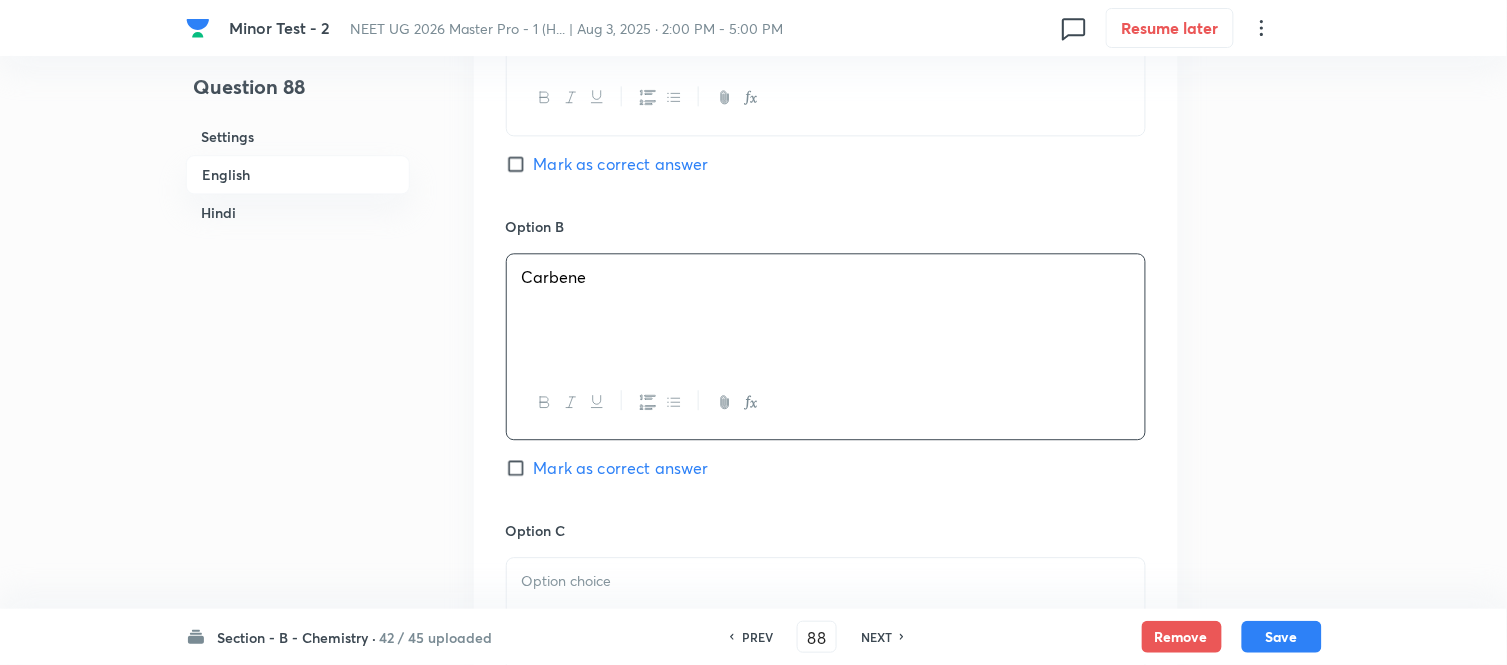 scroll, scrollTop: 1333, scrollLeft: 0, axis: vertical 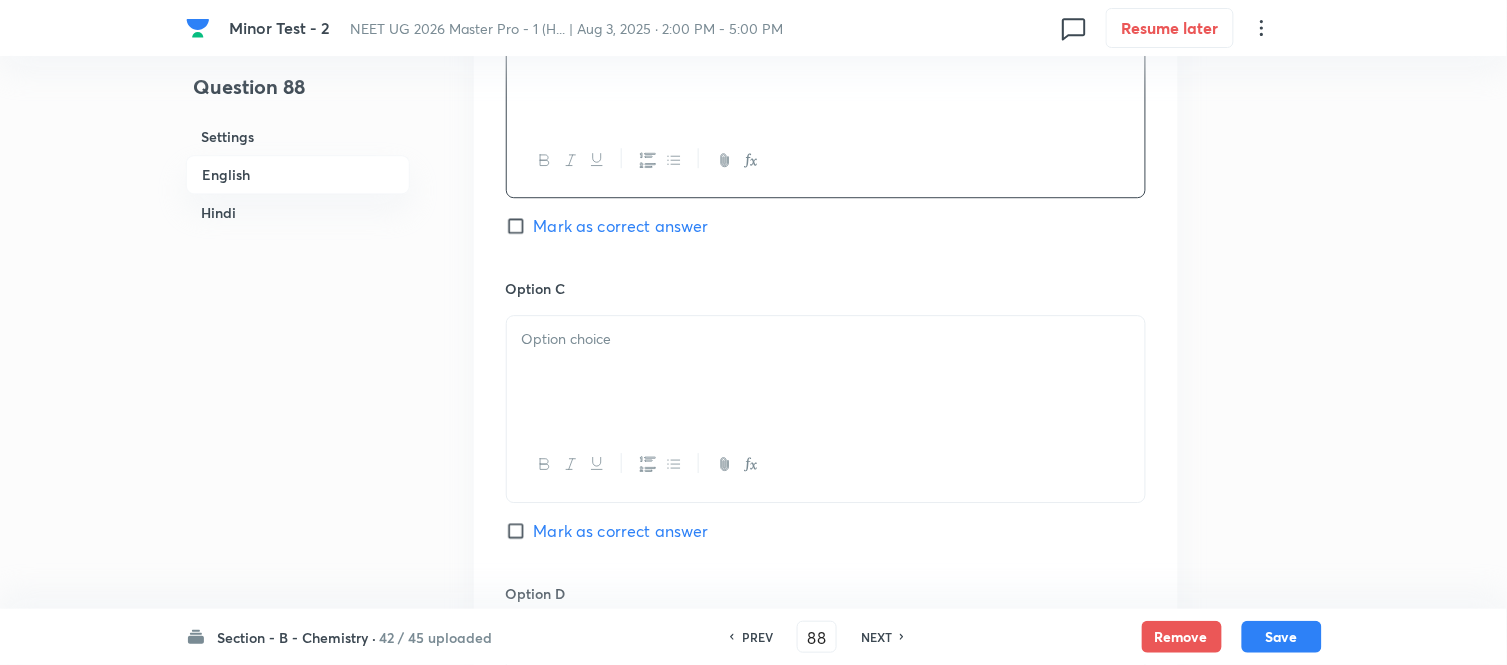 click at bounding box center [826, 372] 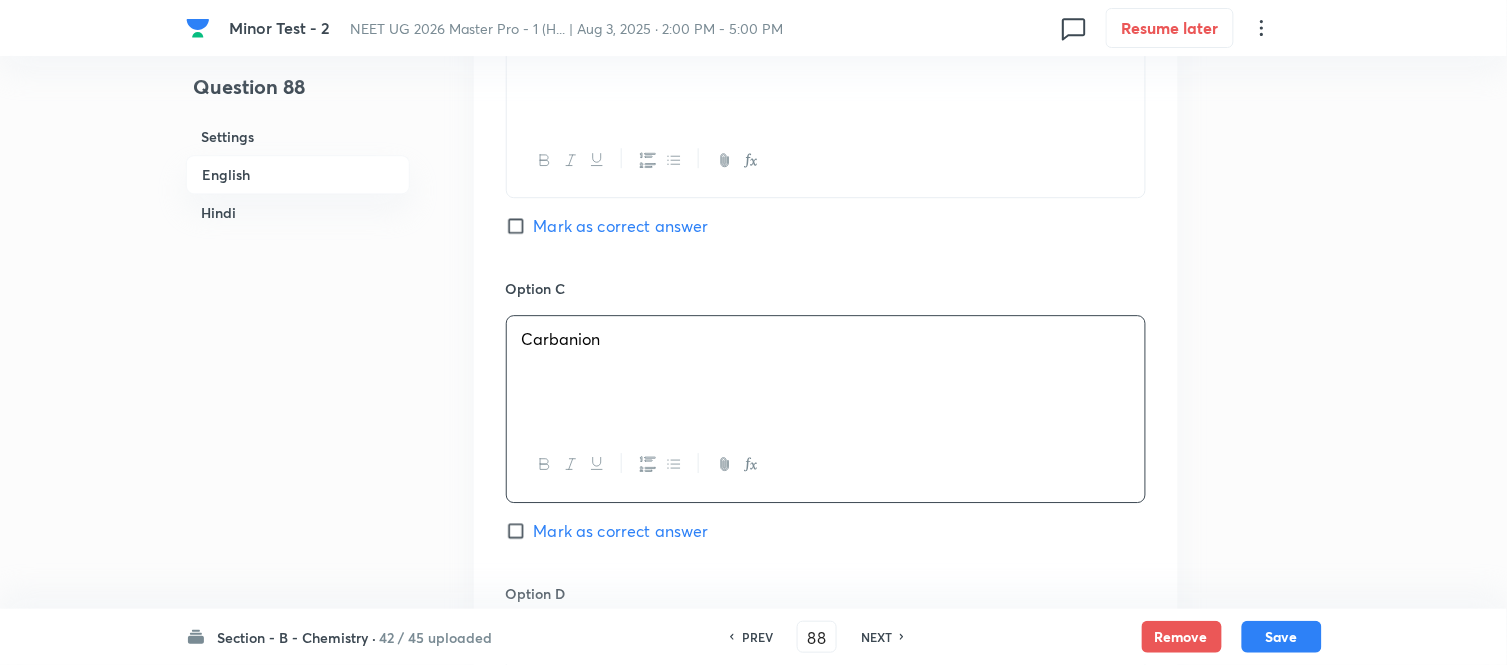click on "Mark as correct answer" at bounding box center (520, 531) 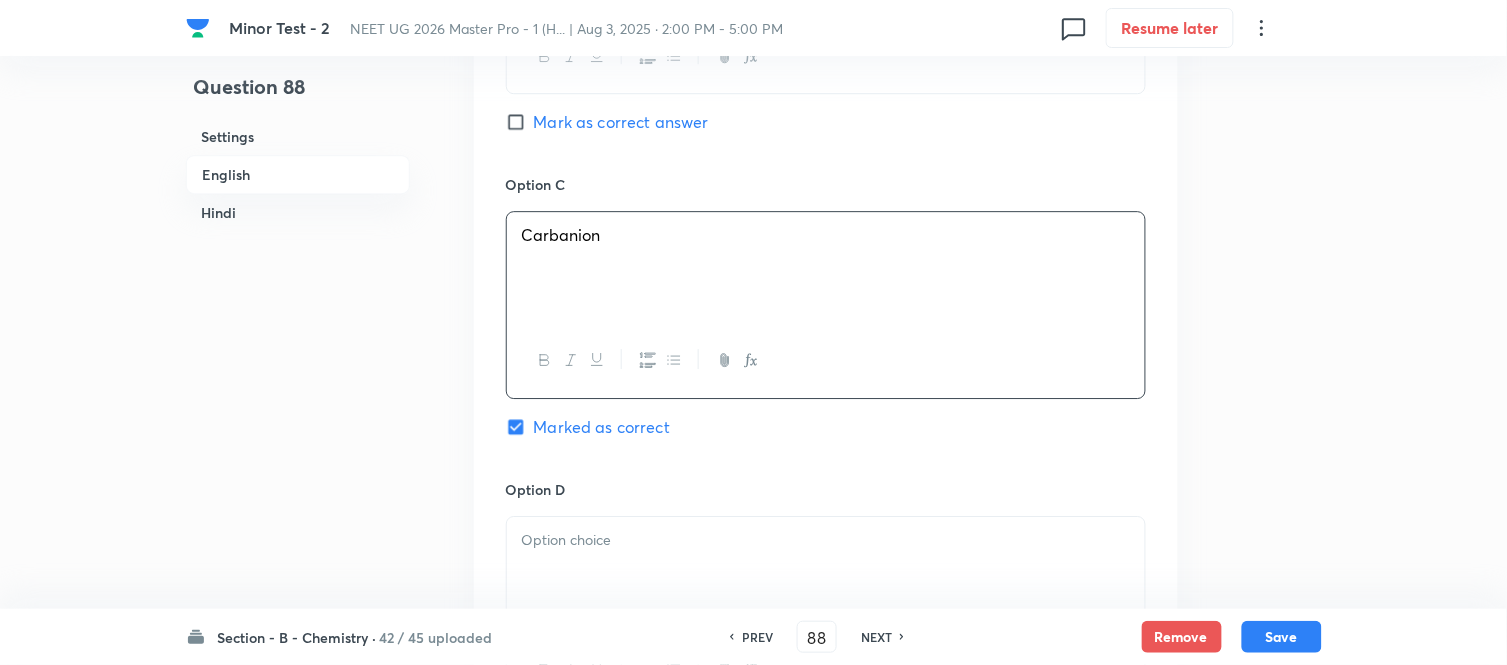 scroll, scrollTop: 1555, scrollLeft: 0, axis: vertical 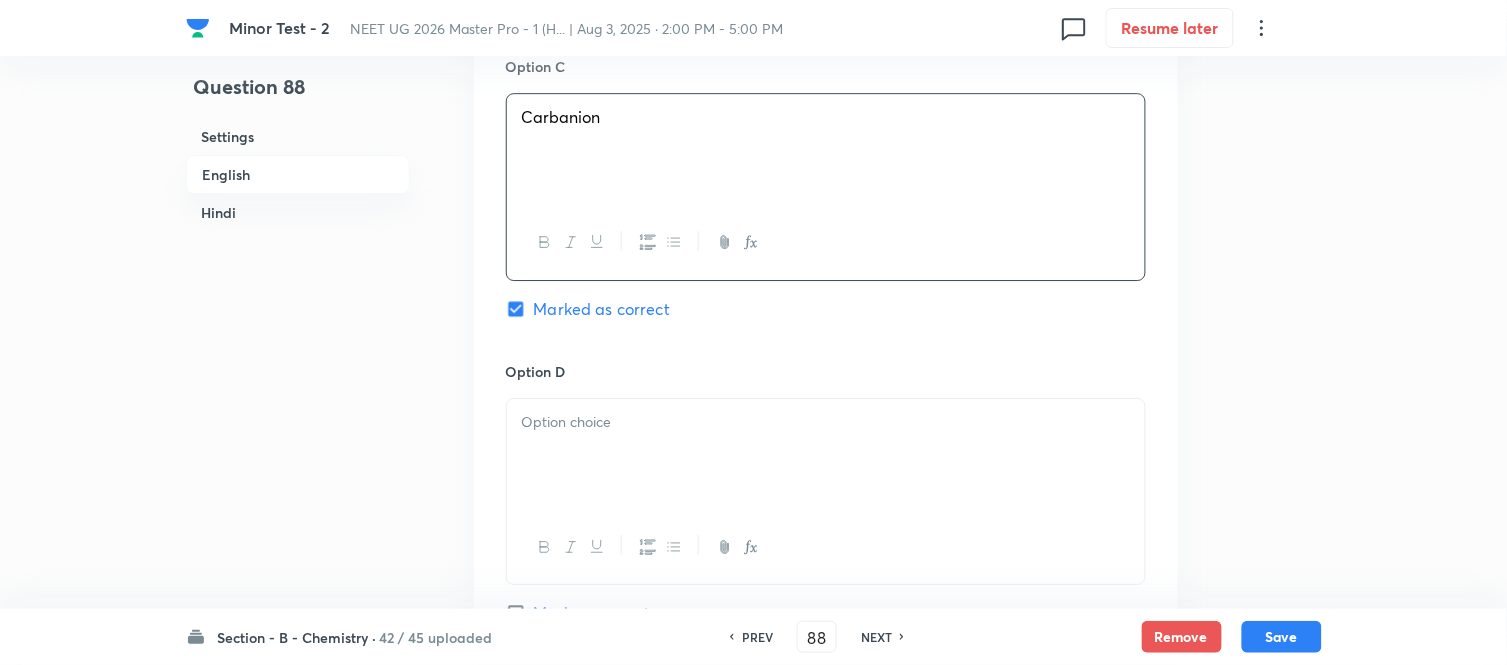 click at bounding box center [826, 422] 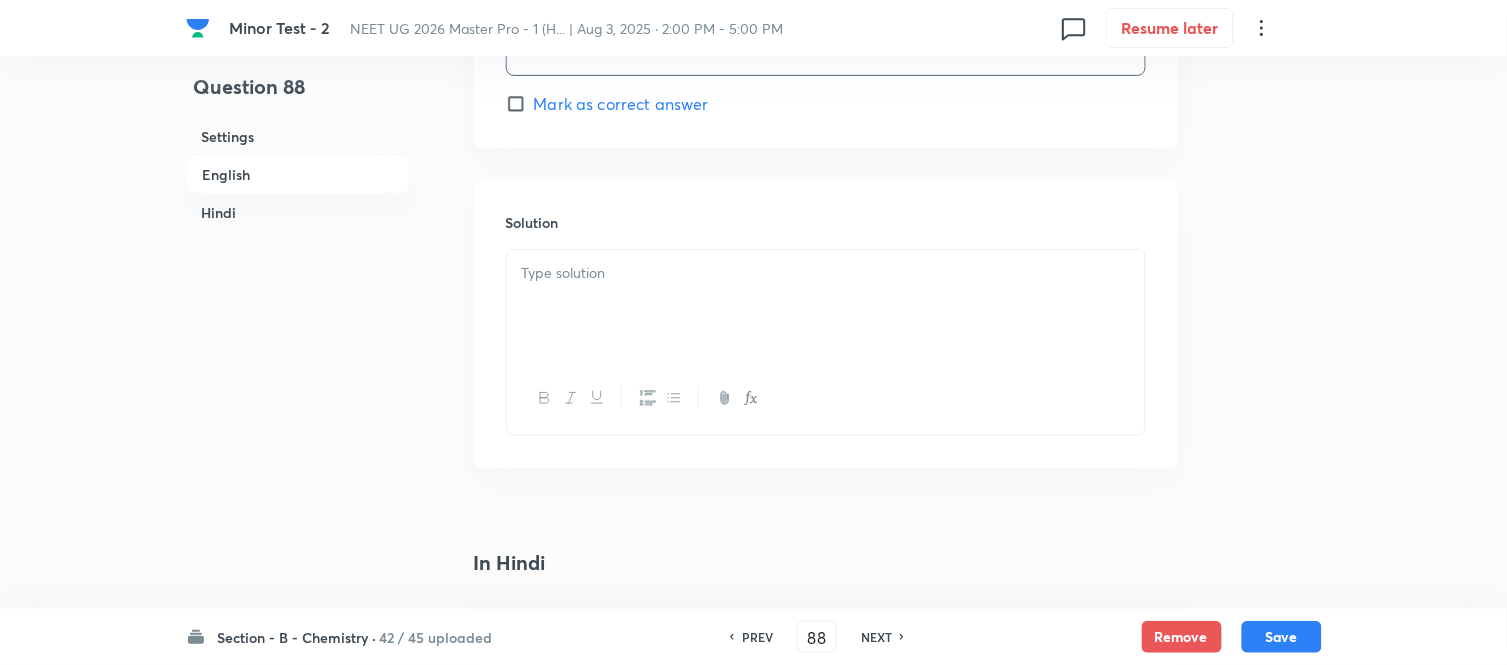 scroll, scrollTop: 2111, scrollLeft: 0, axis: vertical 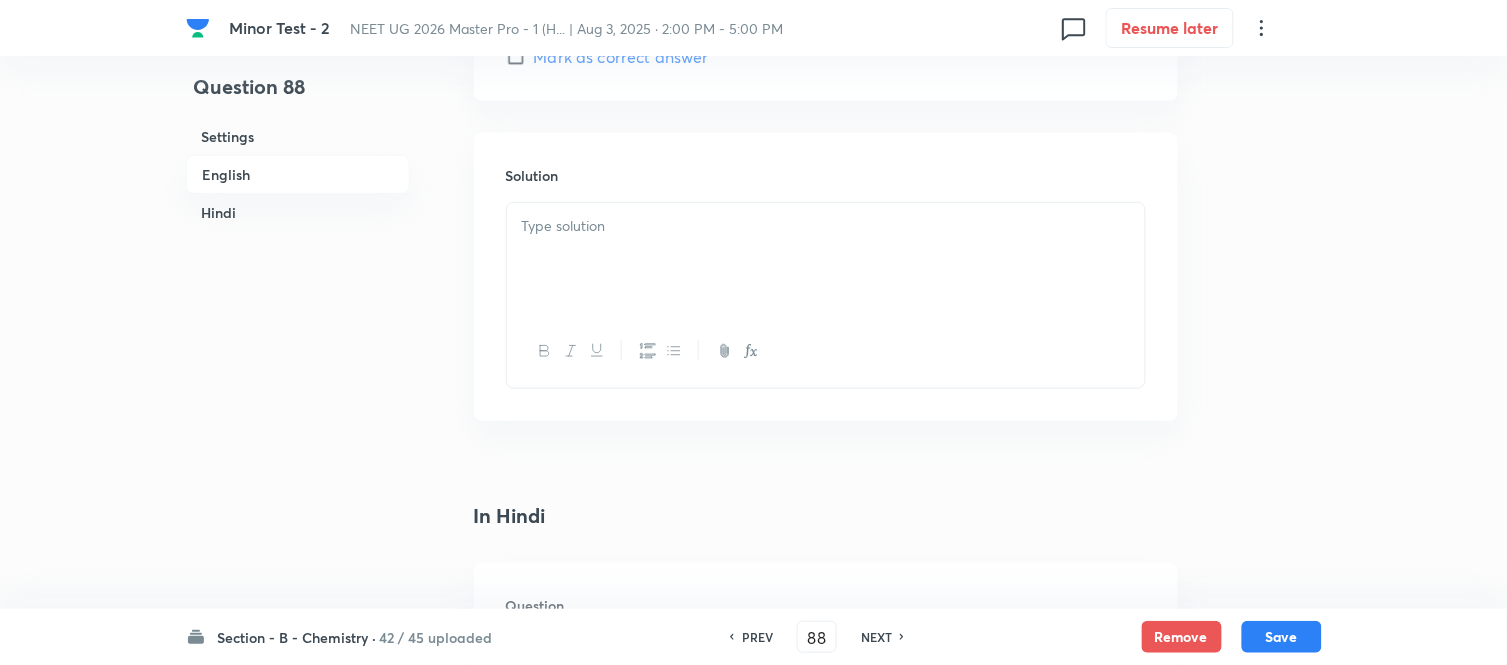 click at bounding box center (826, 259) 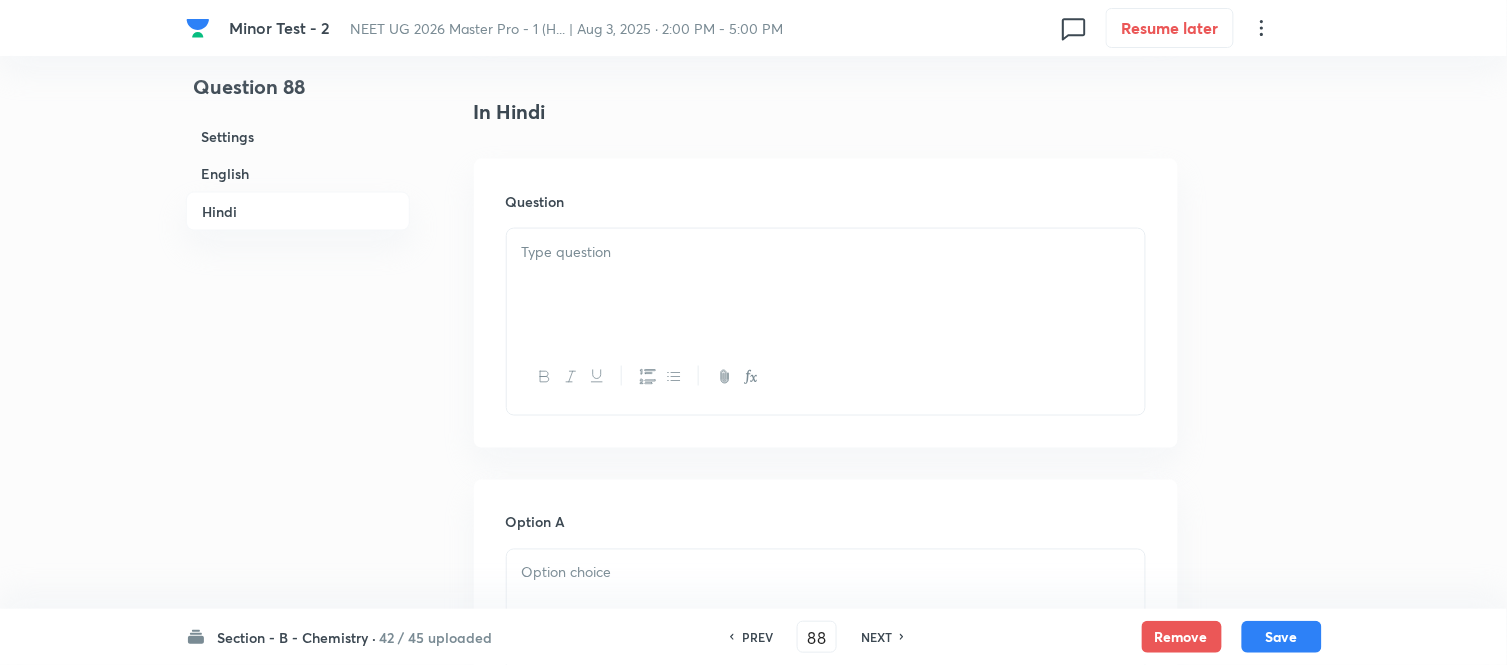 scroll, scrollTop: 2555, scrollLeft: 0, axis: vertical 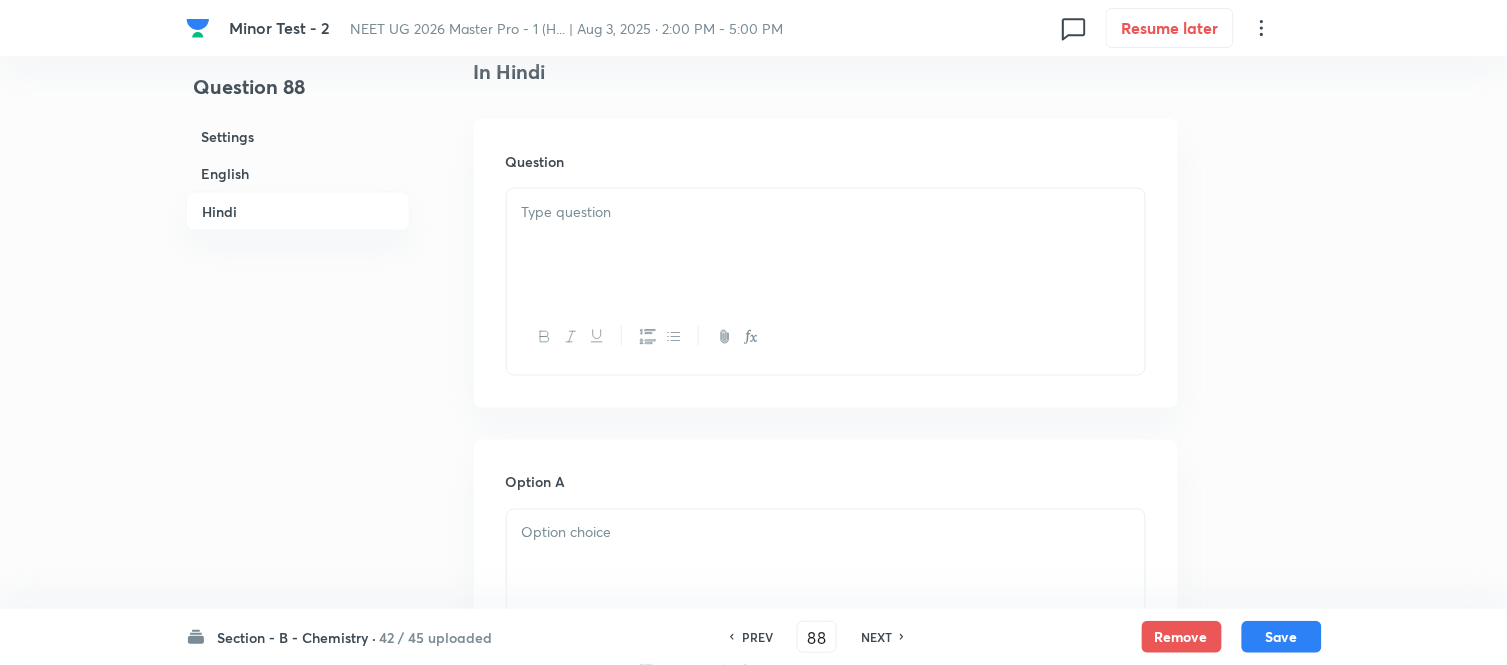 click at bounding box center (826, 245) 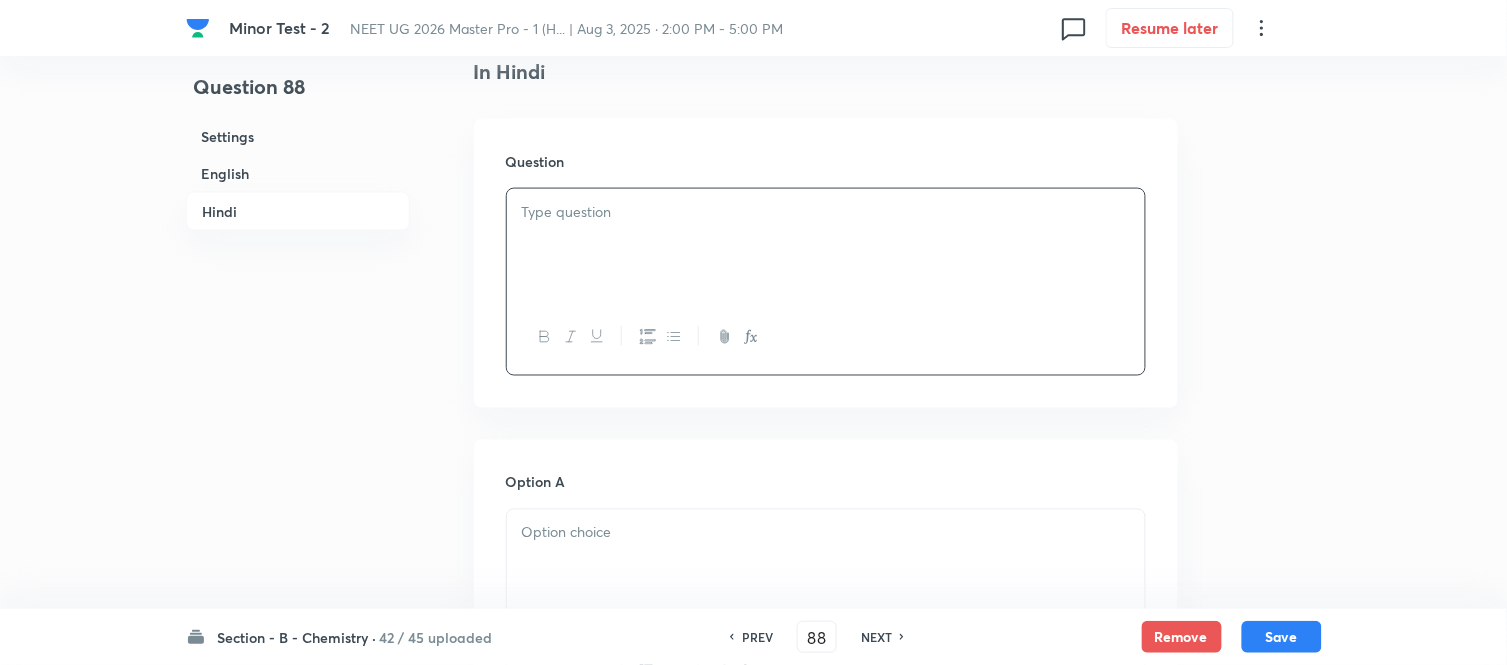 click at bounding box center [826, 245] 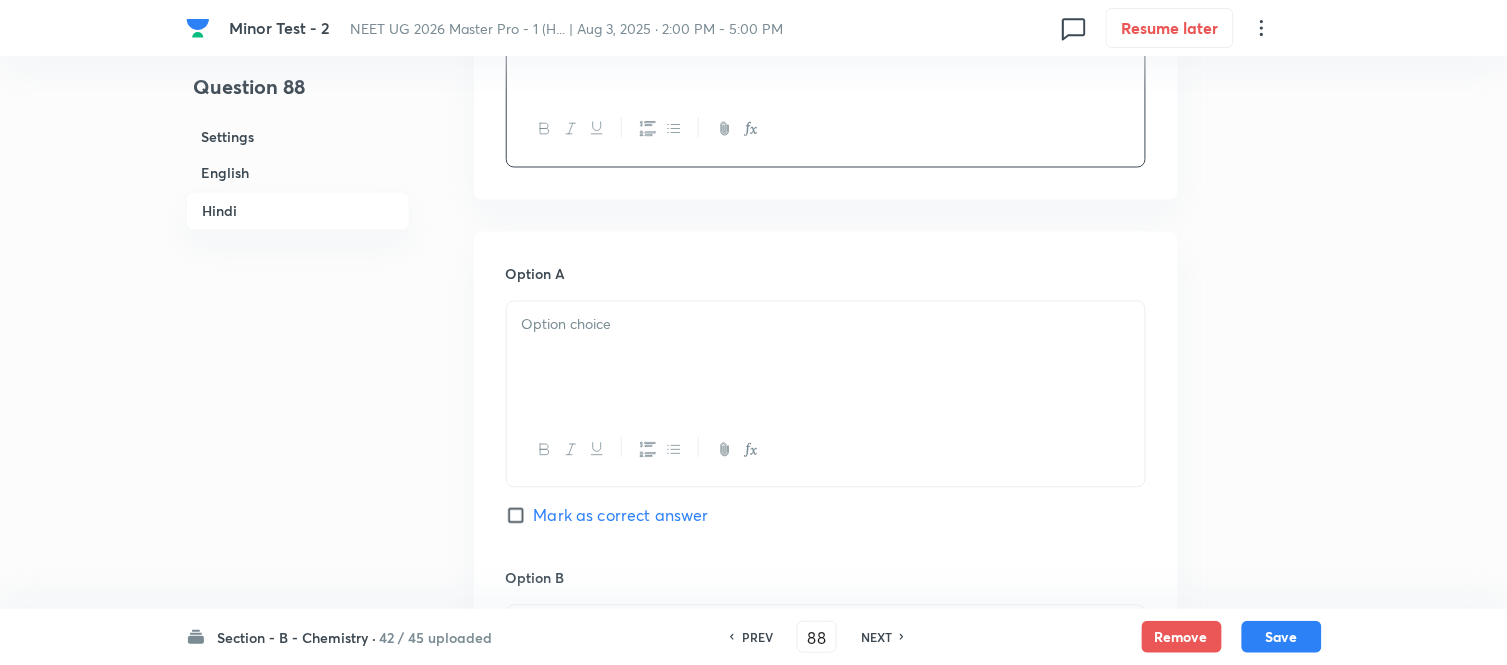 scroll, scrollTop: 2777, scrollLeft: 0, axis: vertical 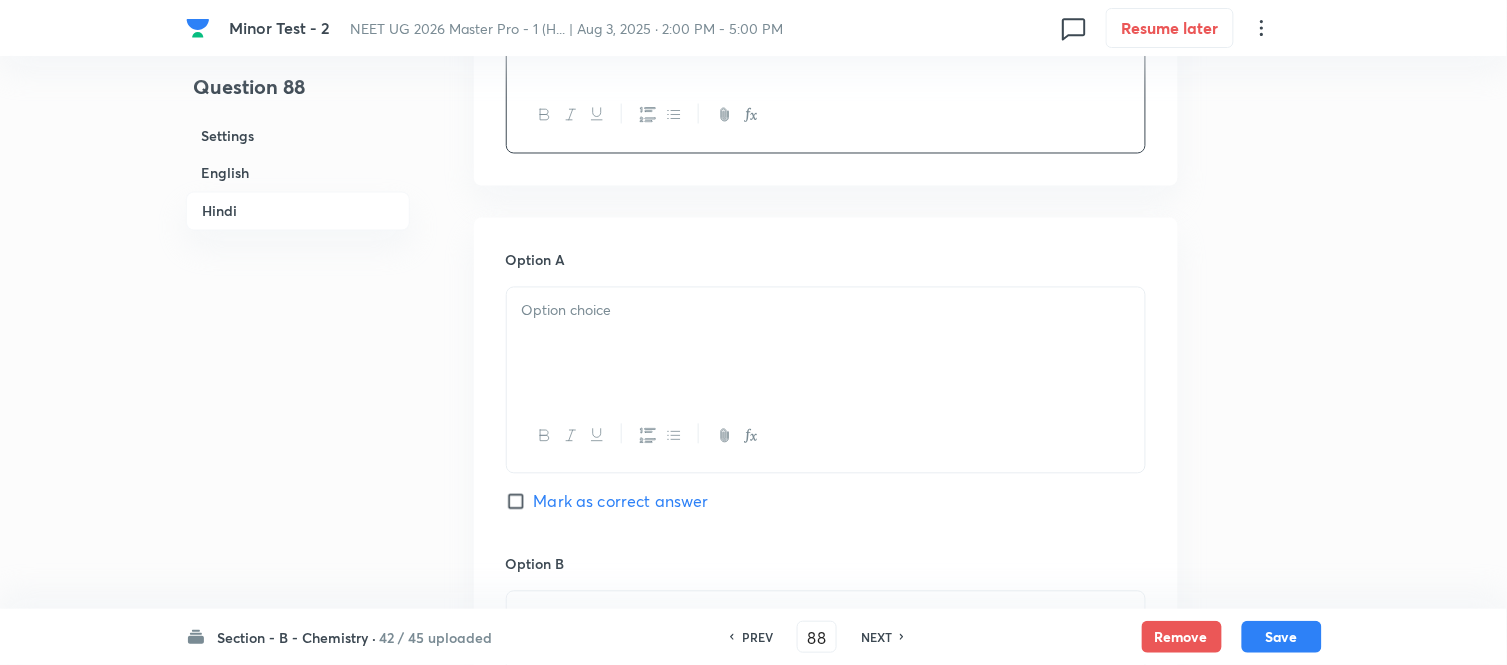 click at bounding box center (826, 311) 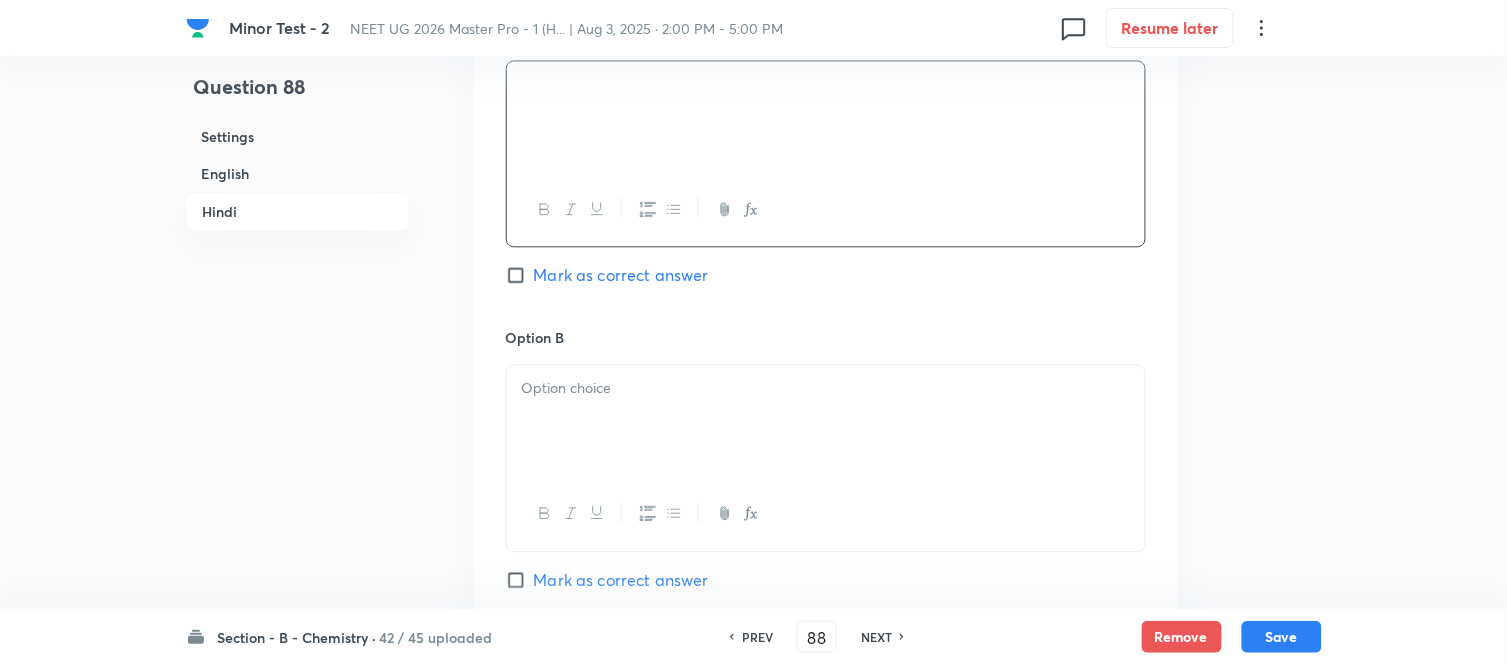 scroll, scrollTop: 3111, scrollLeft: 0, axis: vertical 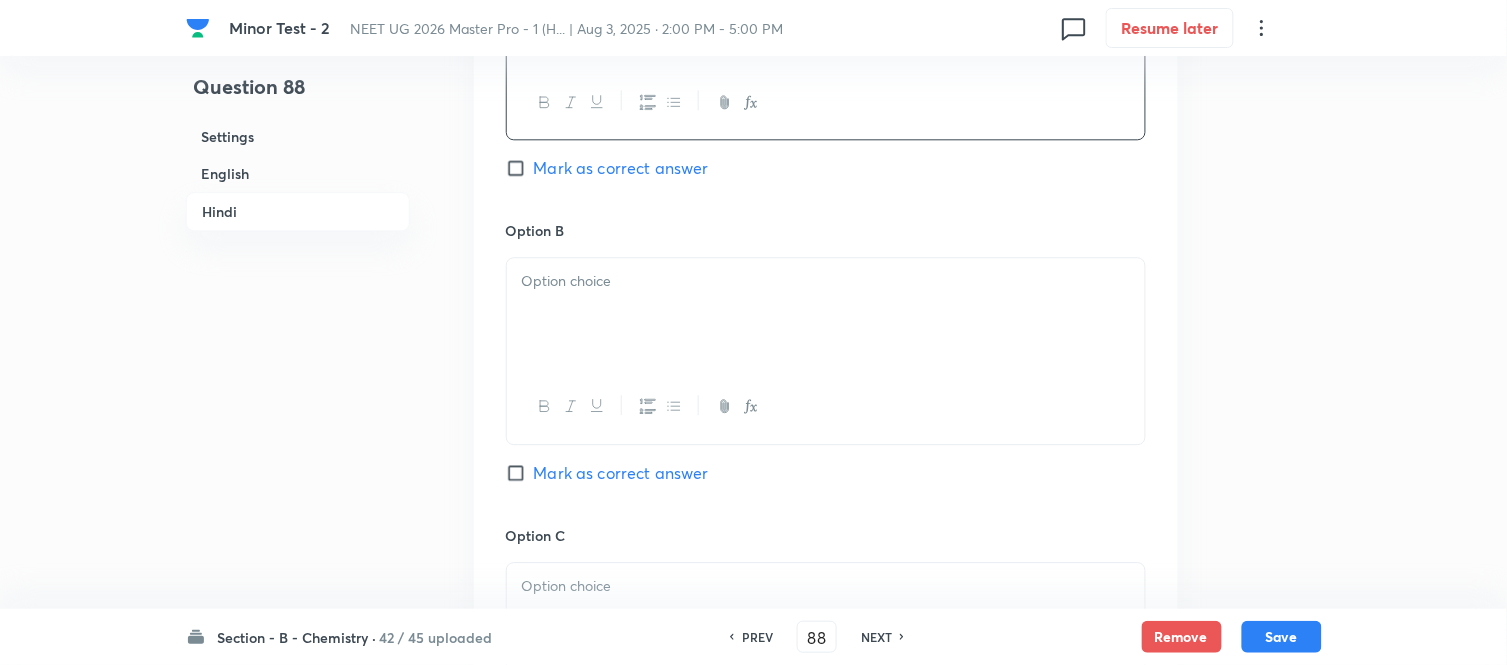 click at bounding box center [826, 281] 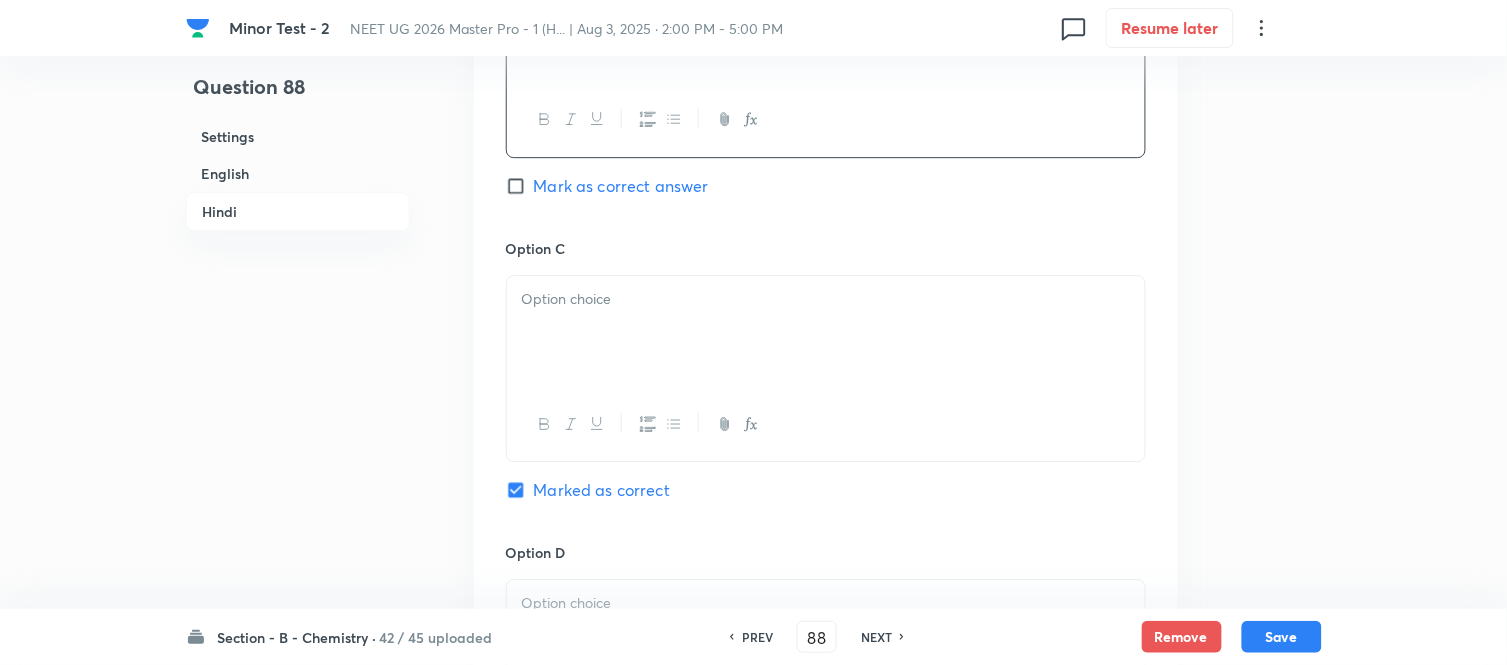 scroll, scrollTop: 3444, scrollLeft: 0, axis: vertical 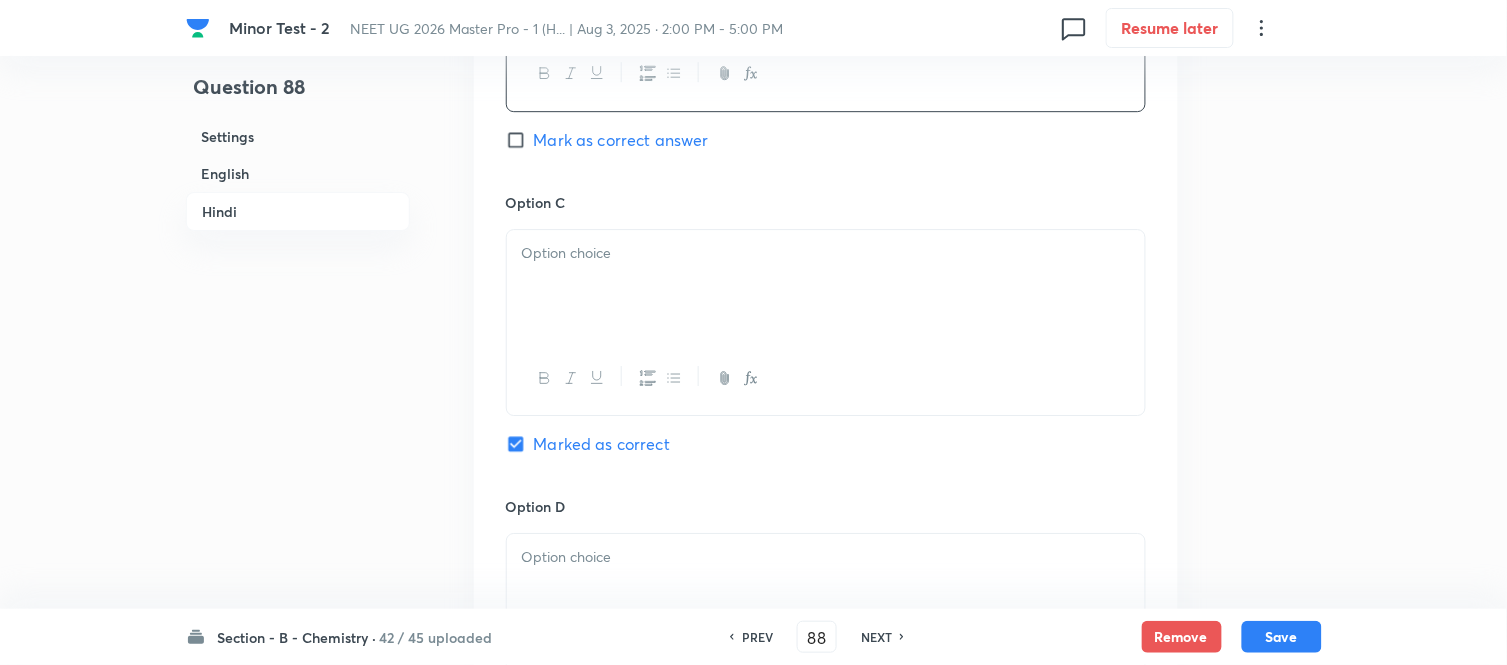 click at bounding box center (826, 286) 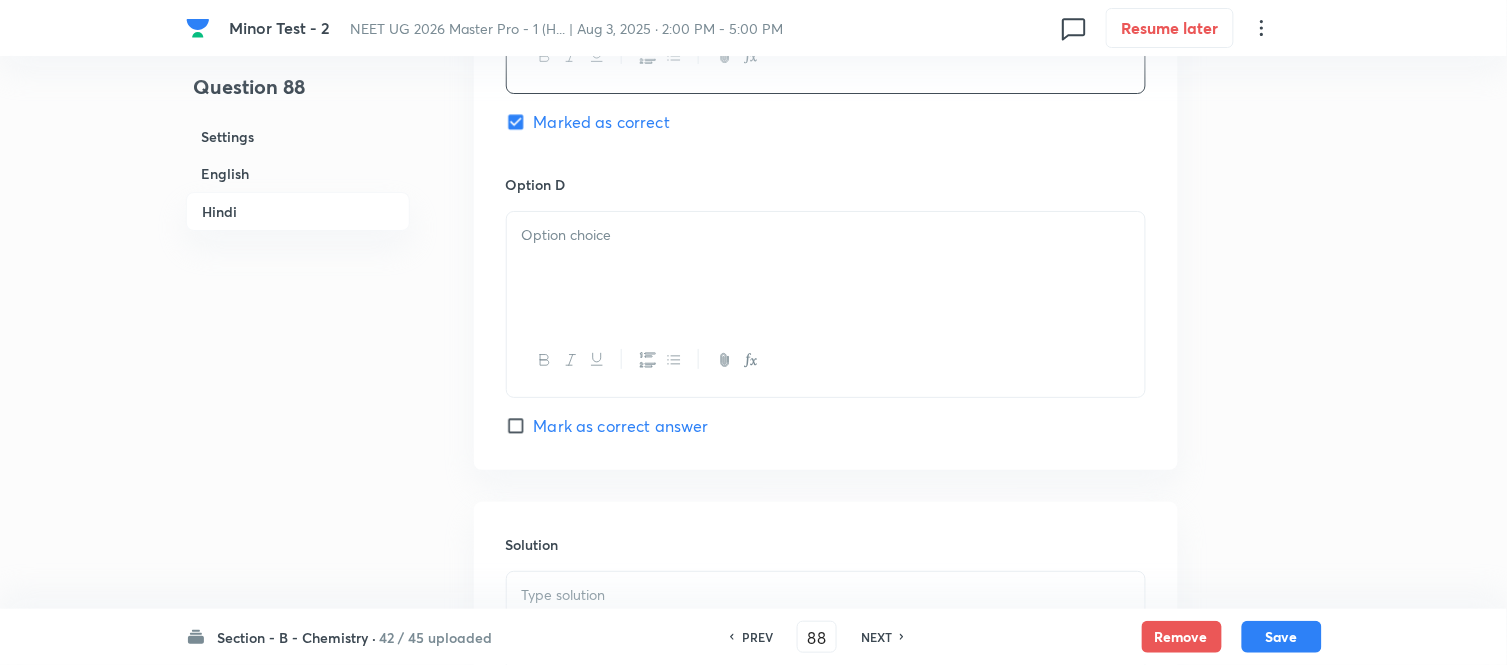 scroll, scrollTop: 3777, scrollLeft: 0, axis: vertical 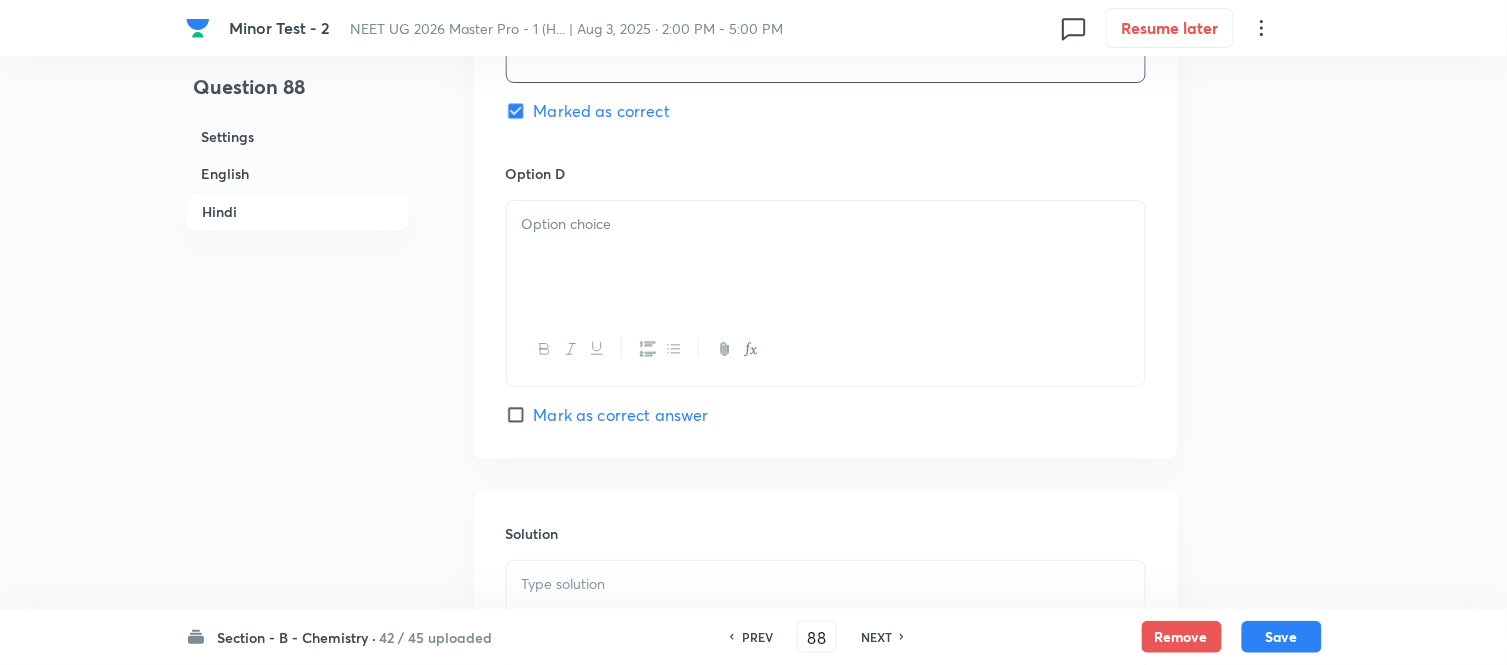 click at bounding box center [826, 257] 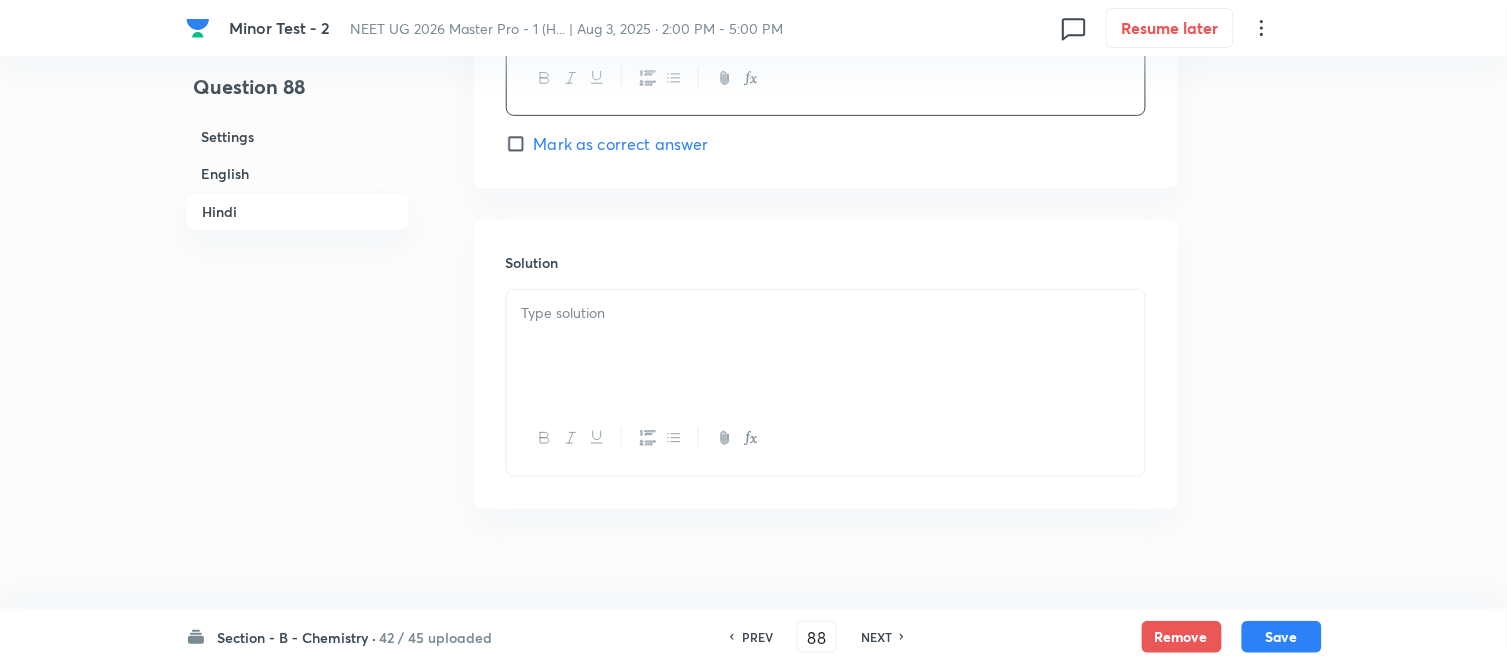 scroll, scrollTop: 4075, scrollLeft: 0, axis: vertical 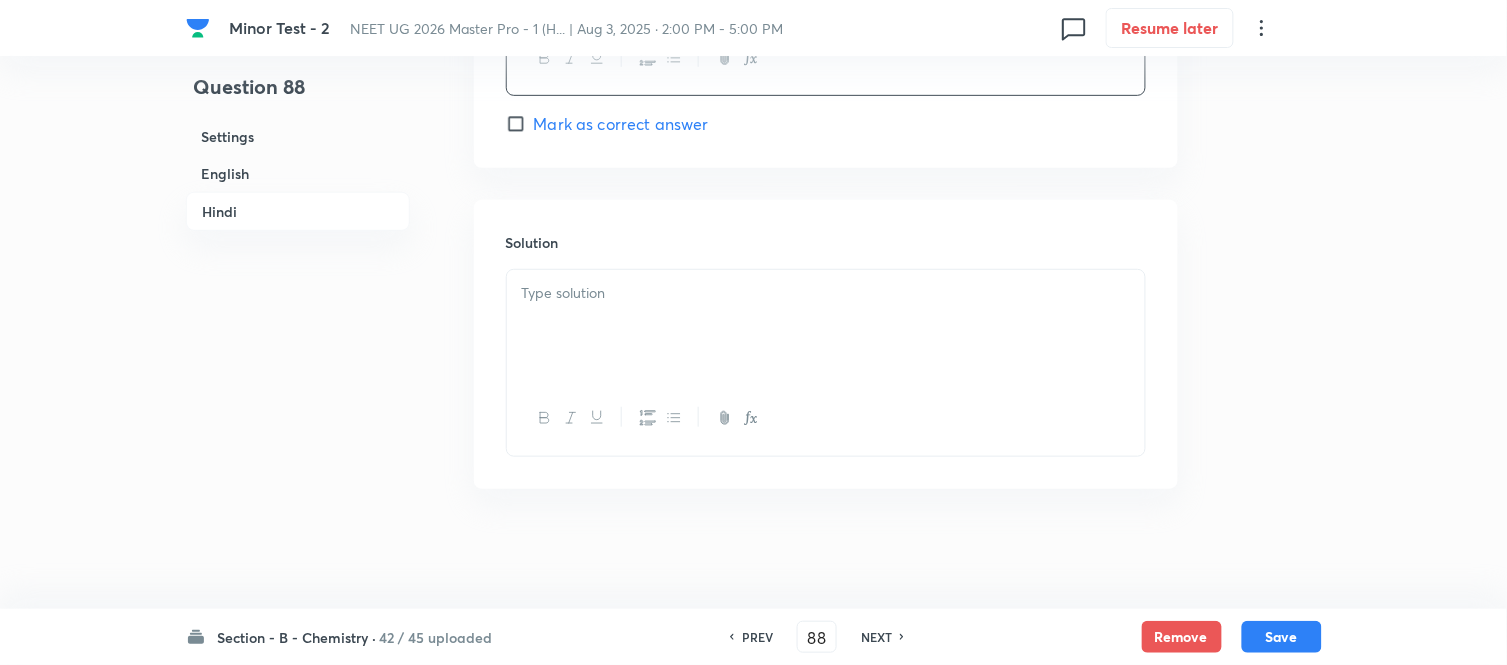 click at bounding box center (826, 326) 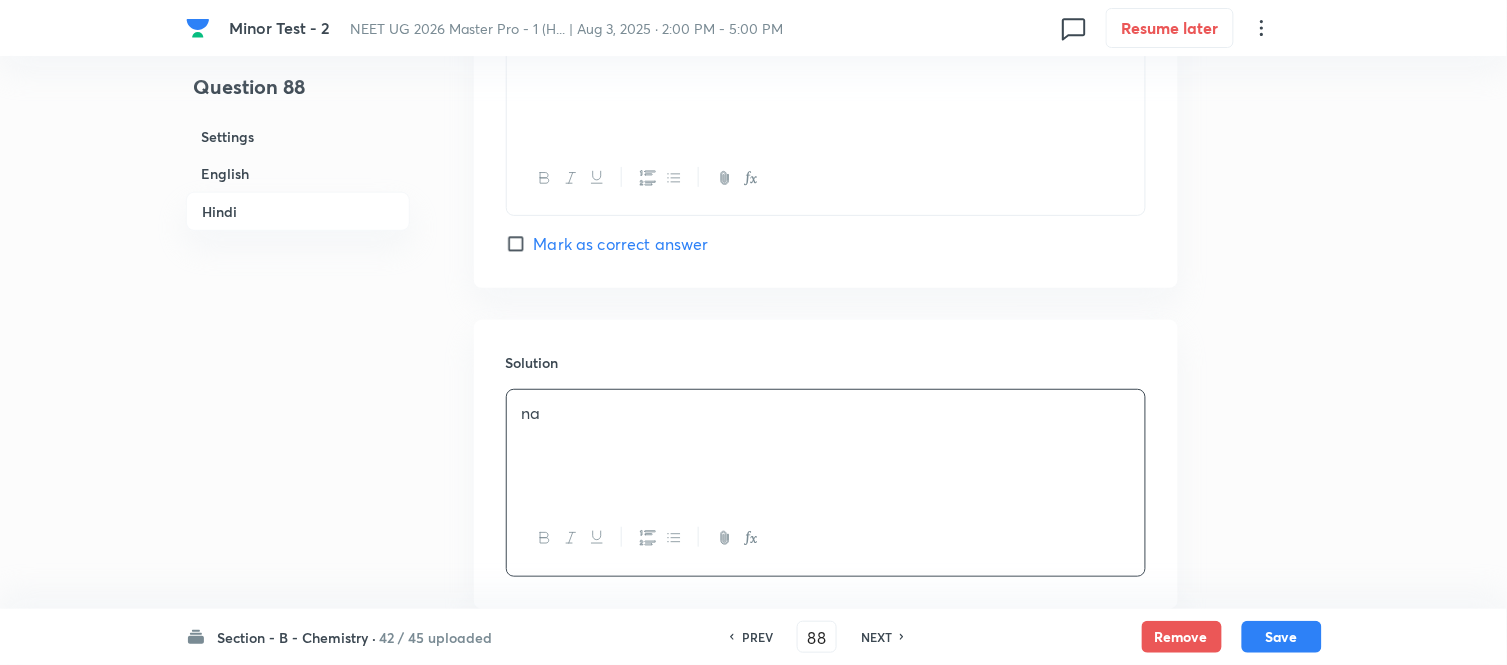 scroll, scrollTop: 3742, scrollLeft: 0, axis: vertical 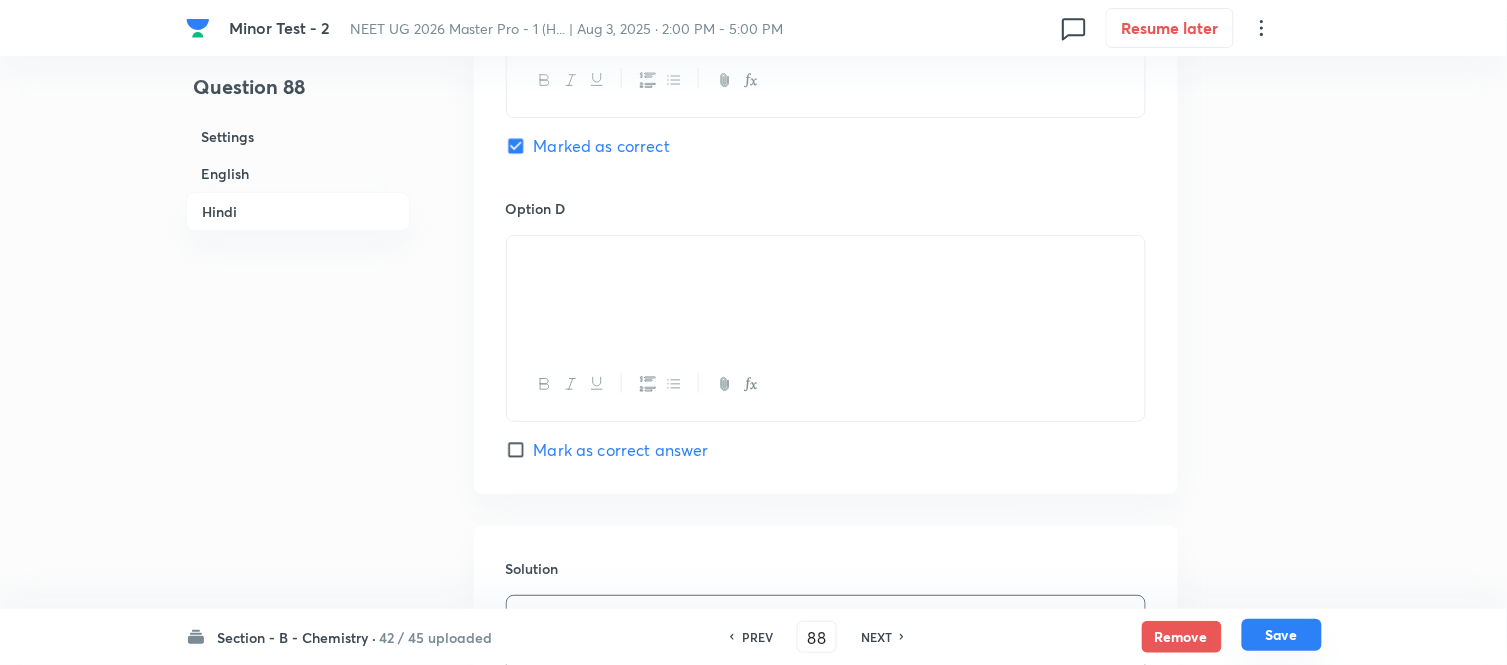 click on "Save" at bounding box center [1282, 635] 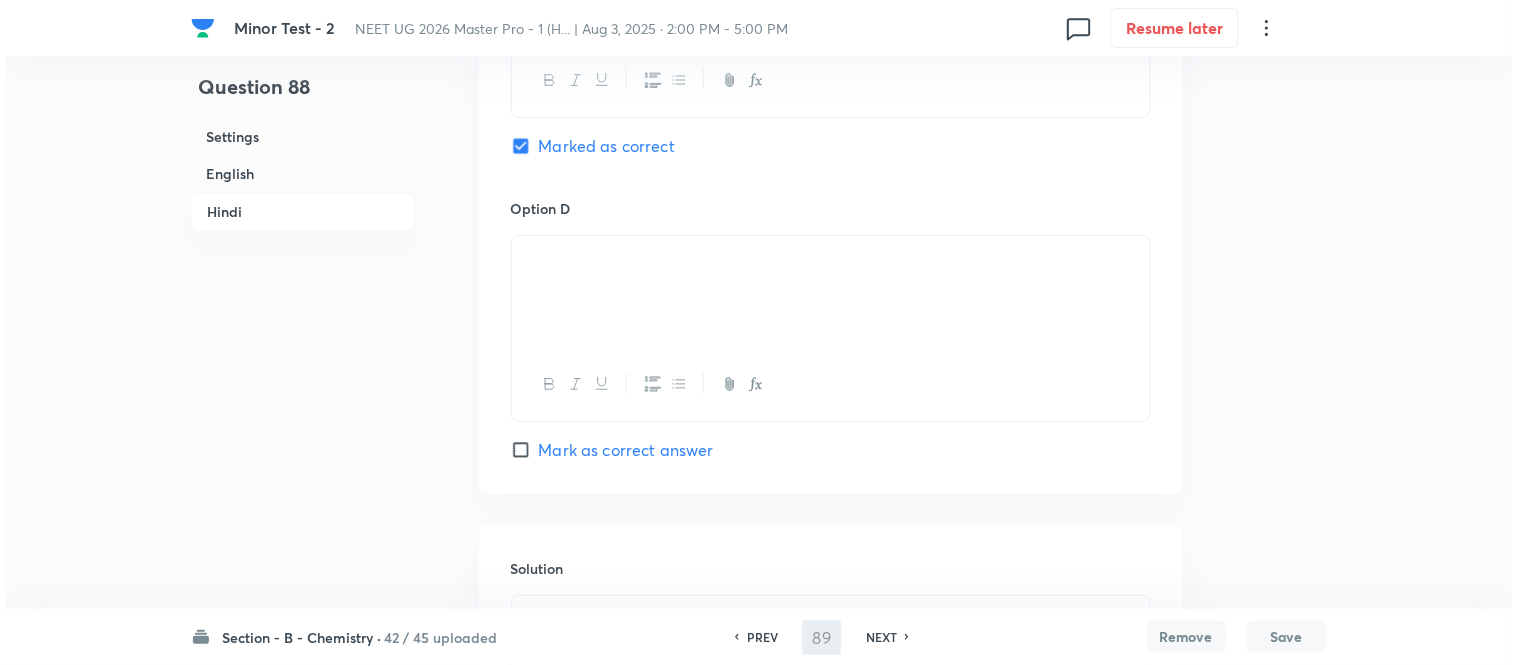 scroll, scrollTop: 0, scrollLeft: 0, axis: both 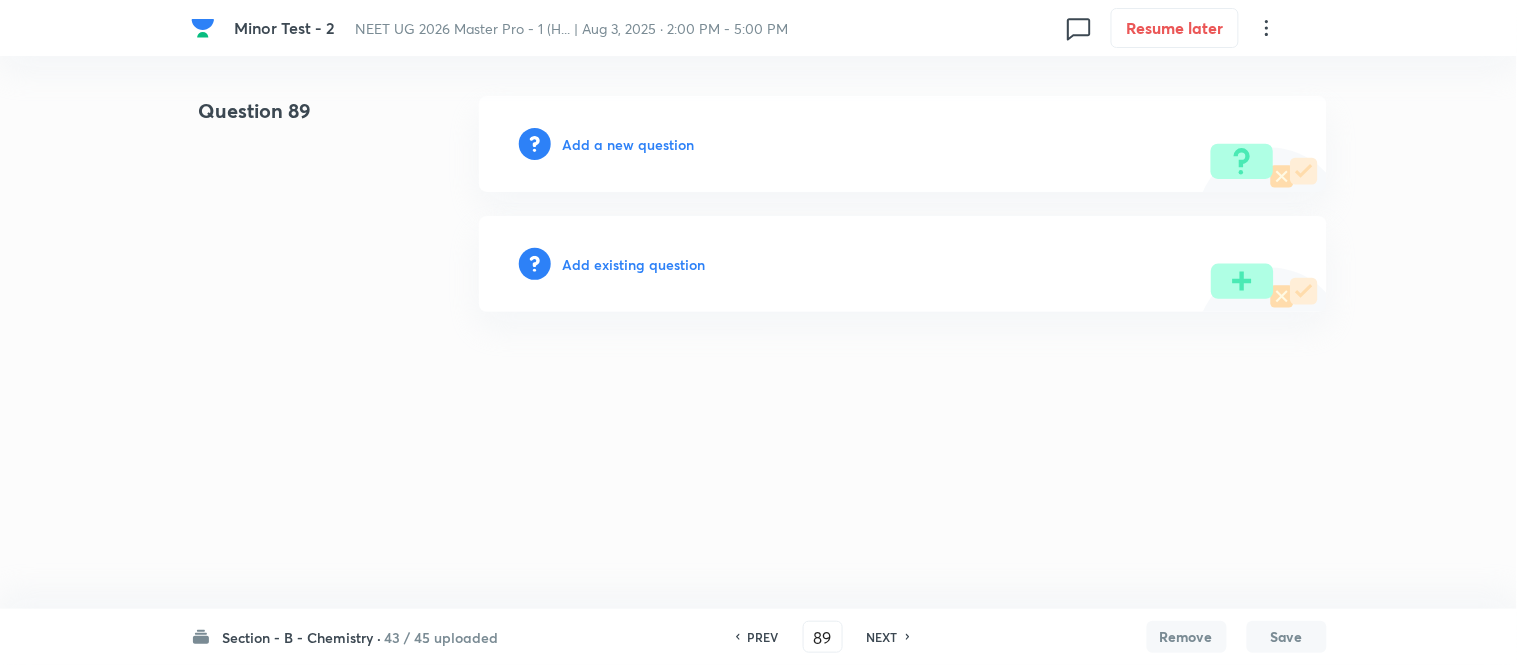 click on "Add a new question" at bounding box center [629, 144] 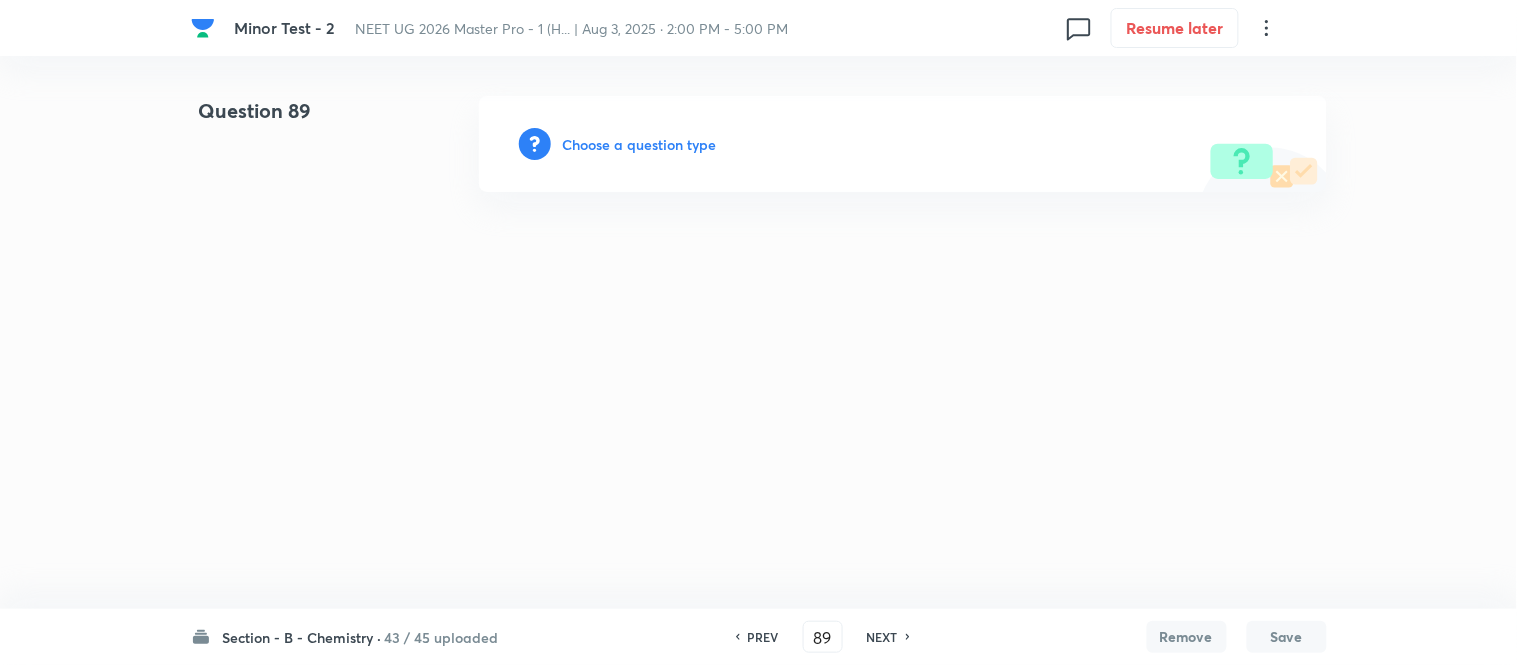 click on "Choose a question type" at bounding box center (640, 144) 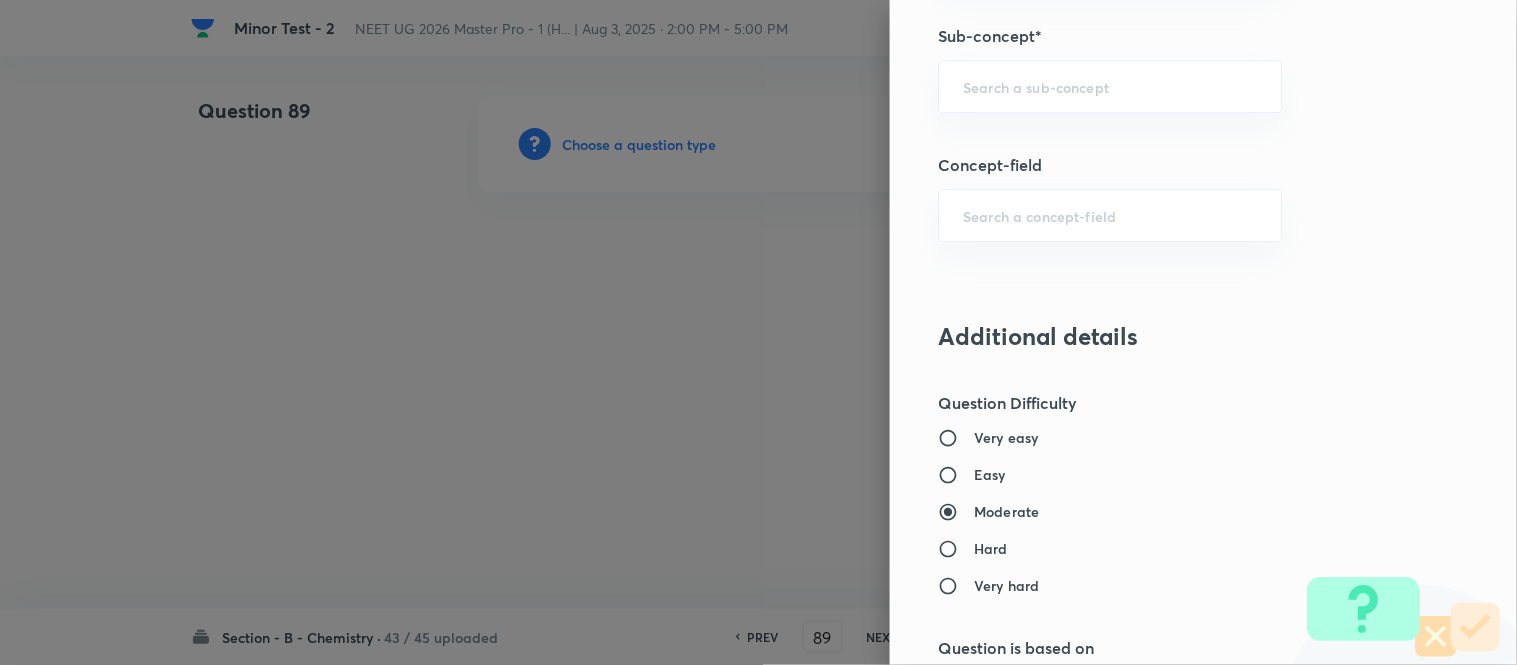 scroll, scrollTop: 1362, scrollLeft: 0, axis: vertical 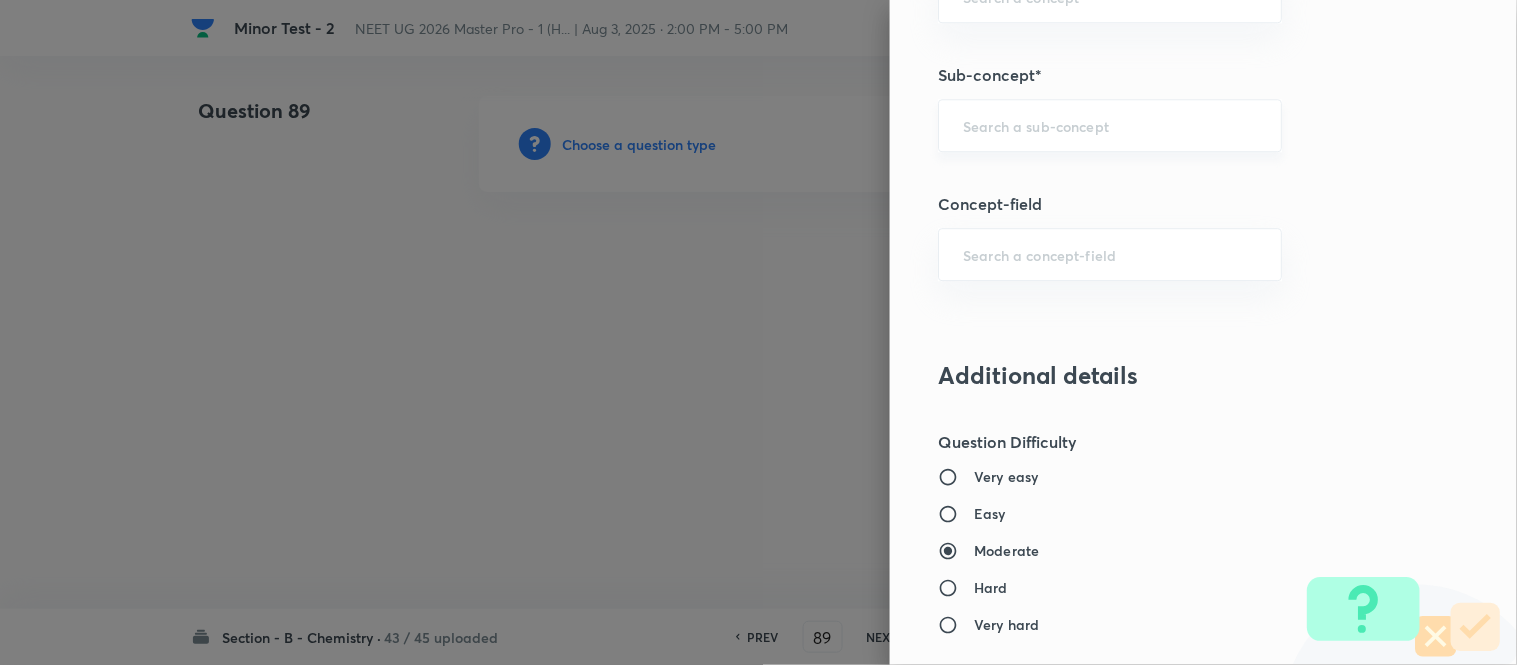 click at bounding box center (1110, 125) 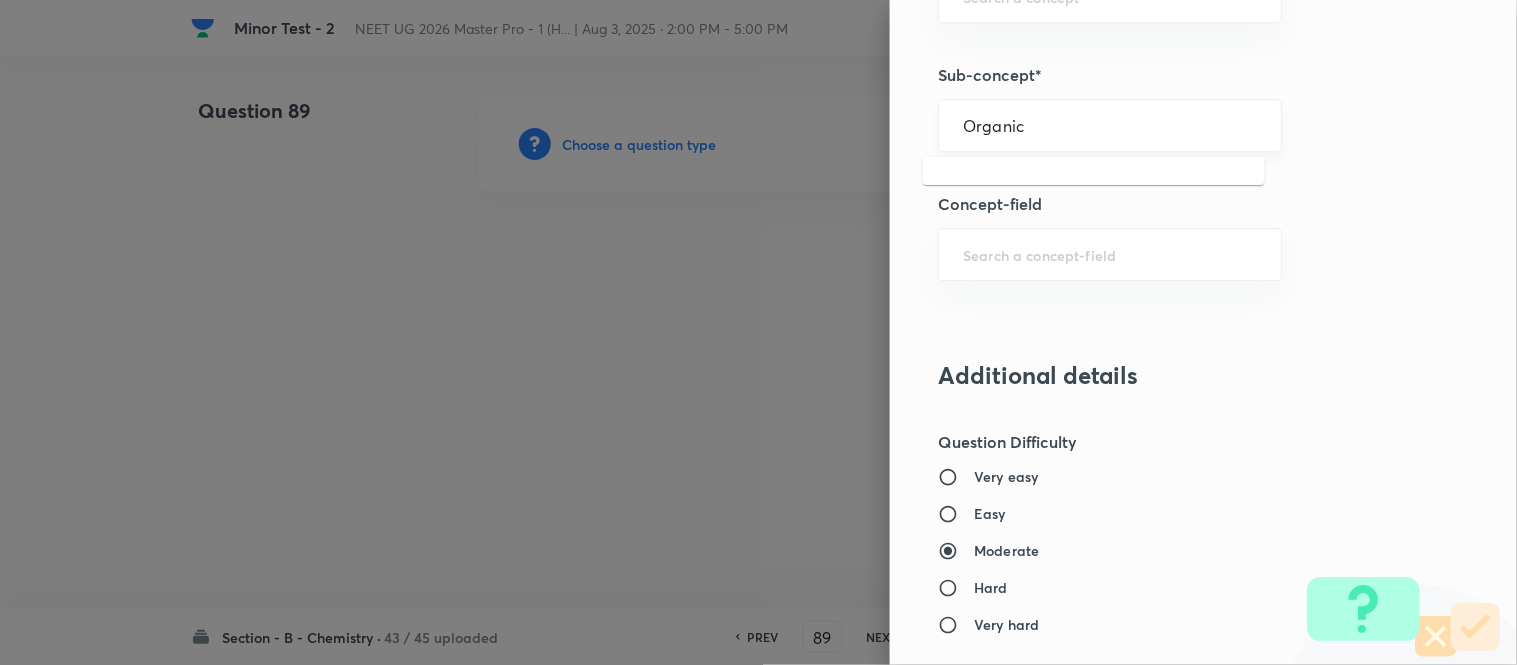 click on "Organic ​" at bounding box center (1110, 125) 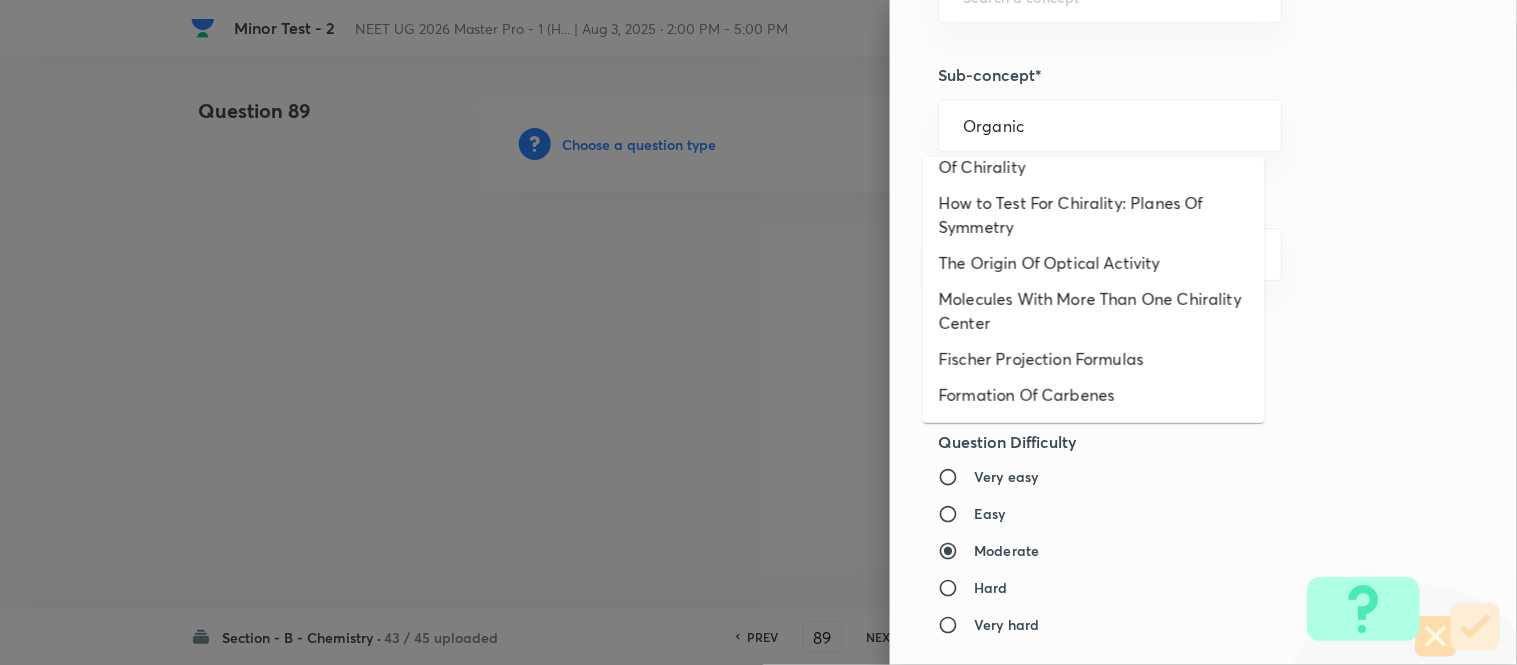 scroll, scrollTop: 414, scrollLeft: 0, axis: vertical 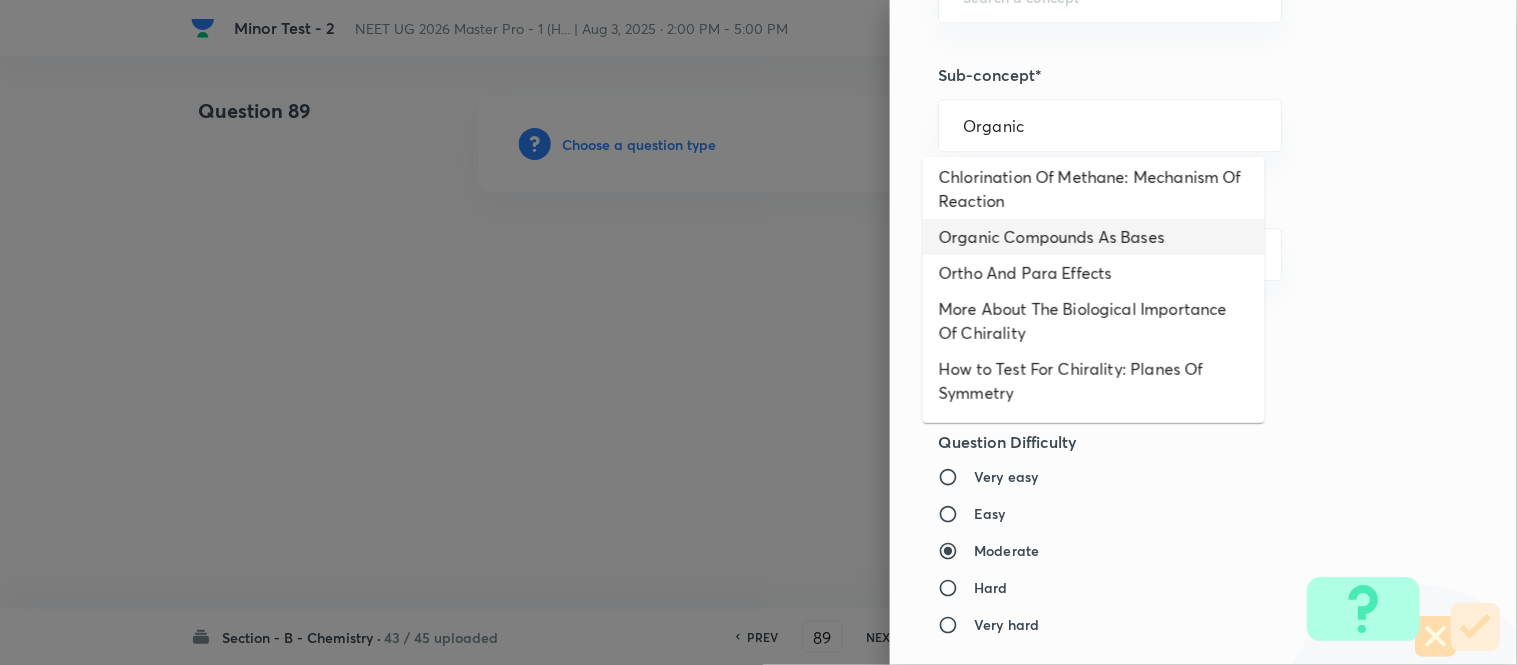 click on "Organic Compounds As Bases" at bounding box center (1094, 237) 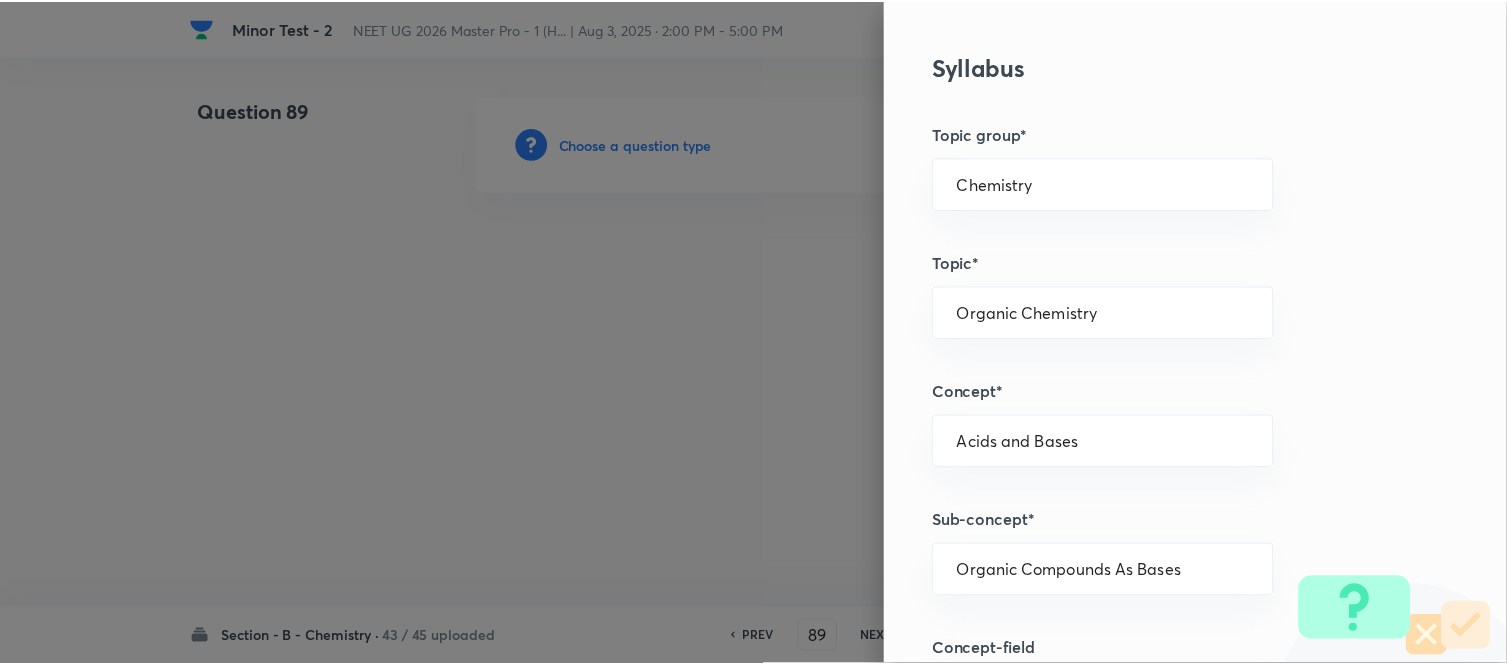 scroll, scrollTop: 2195, scrollLeft: 0, axis: vertical 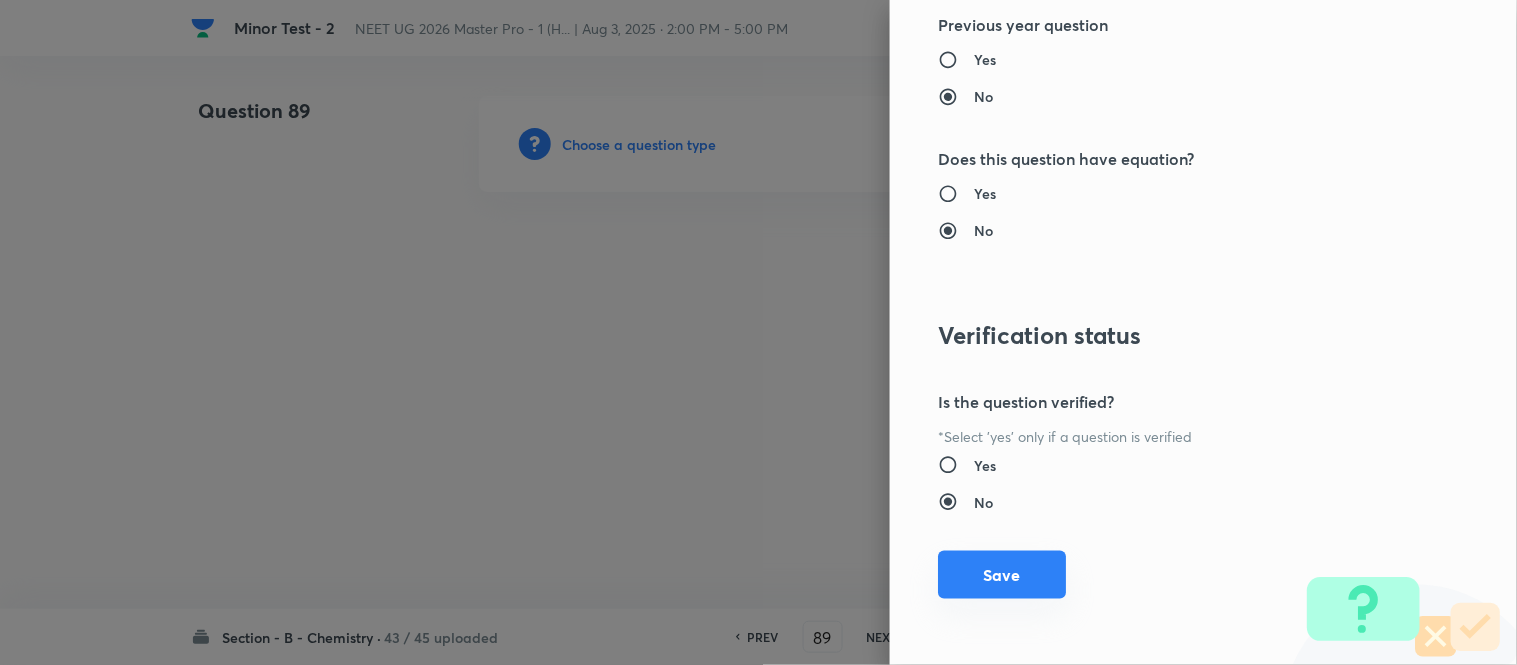 click on "Save" at bounding box center (1002, 575) 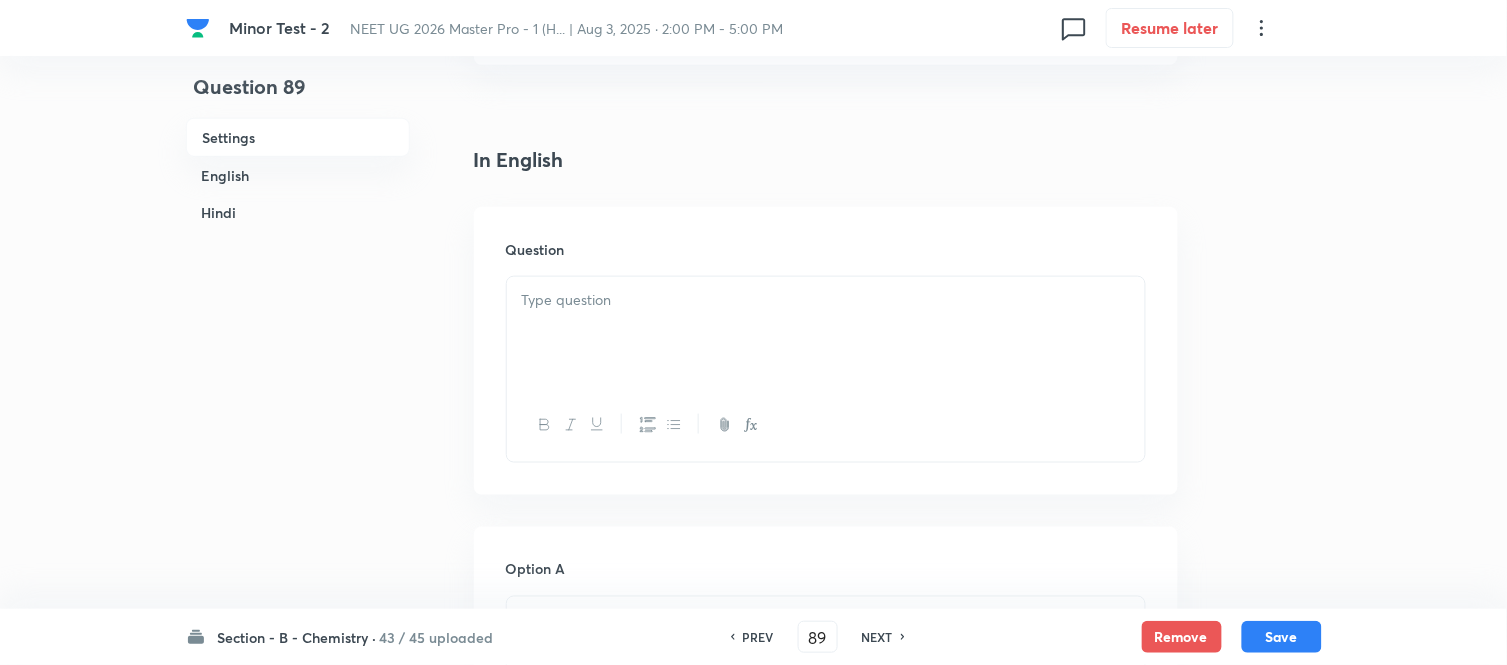 scroll, scrollTop: 444, scrollLeft: 0, axis: vertical 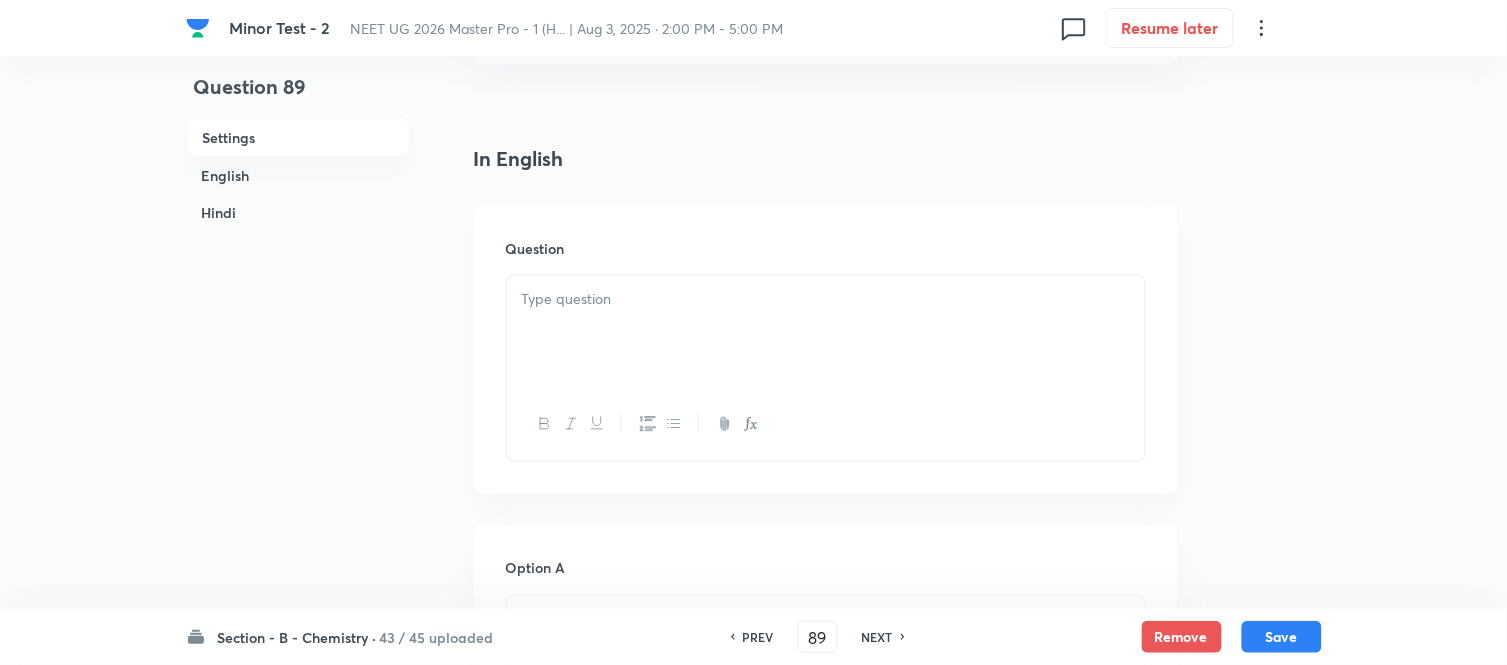 click at bounding box center (826, 332) 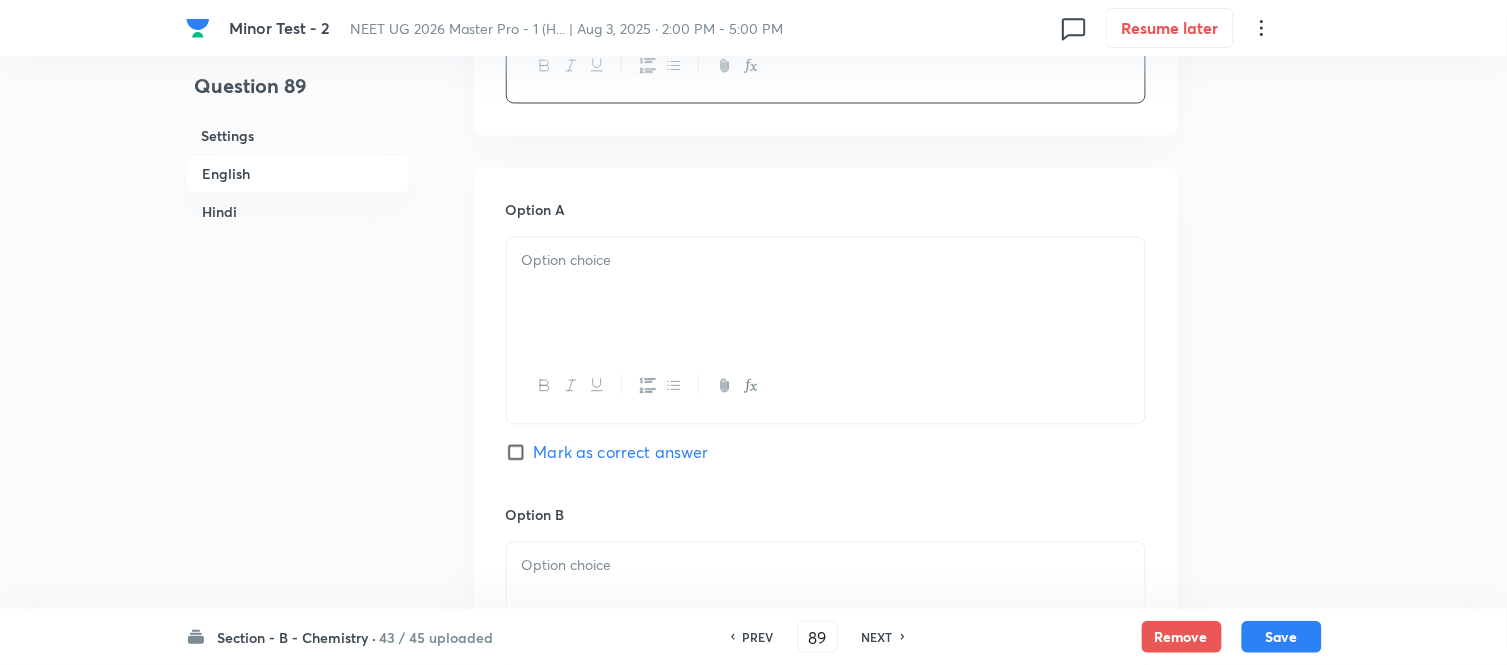 scroll, scrollTop: 888, scrollLeft: 0, axis: vertical 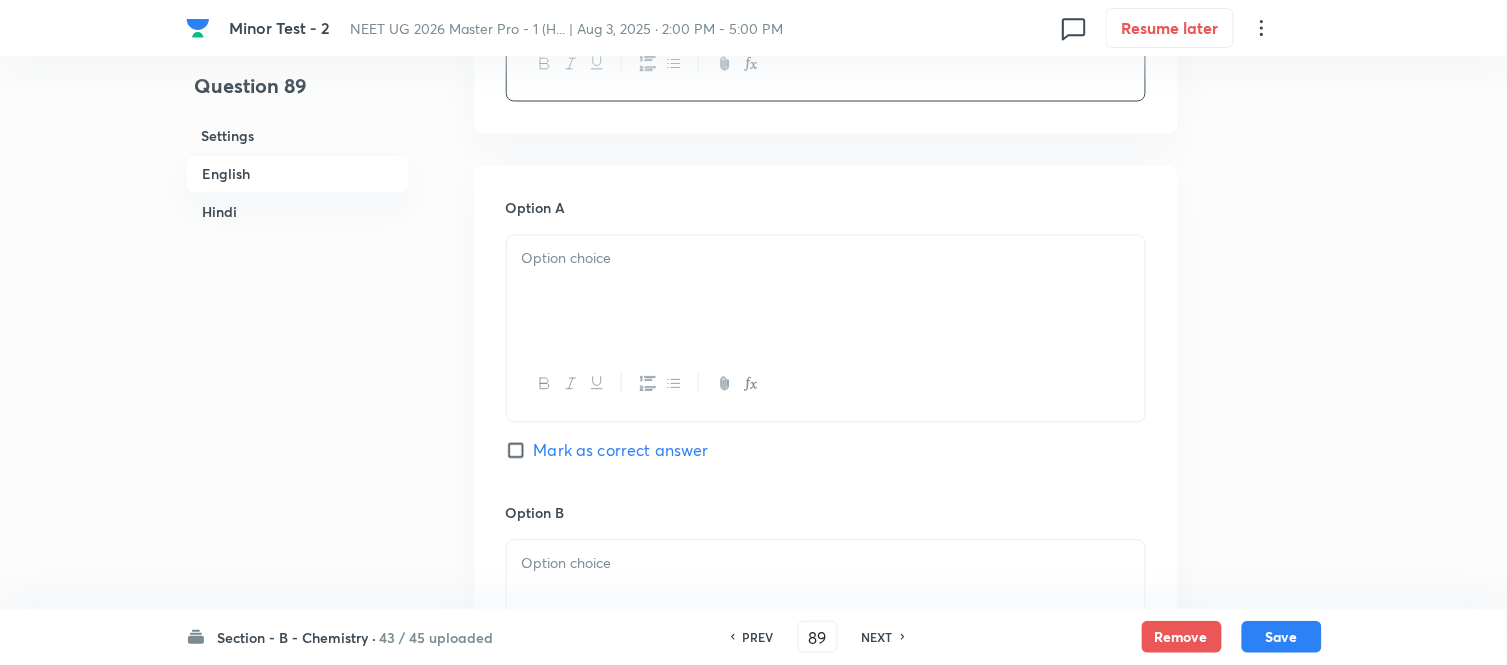 click at bounding box center [826, 292] 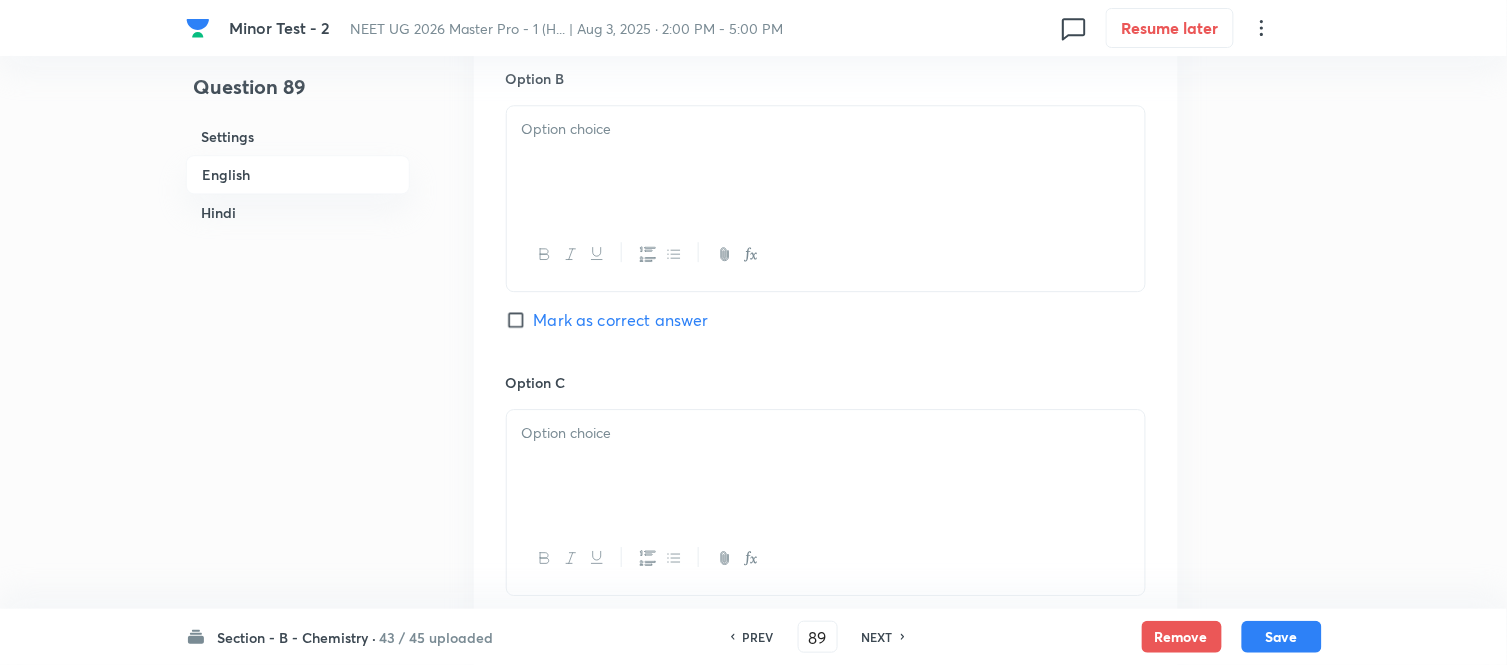 scroll, scrollTop: 1333, scrollLeft: 0, axis: vertical 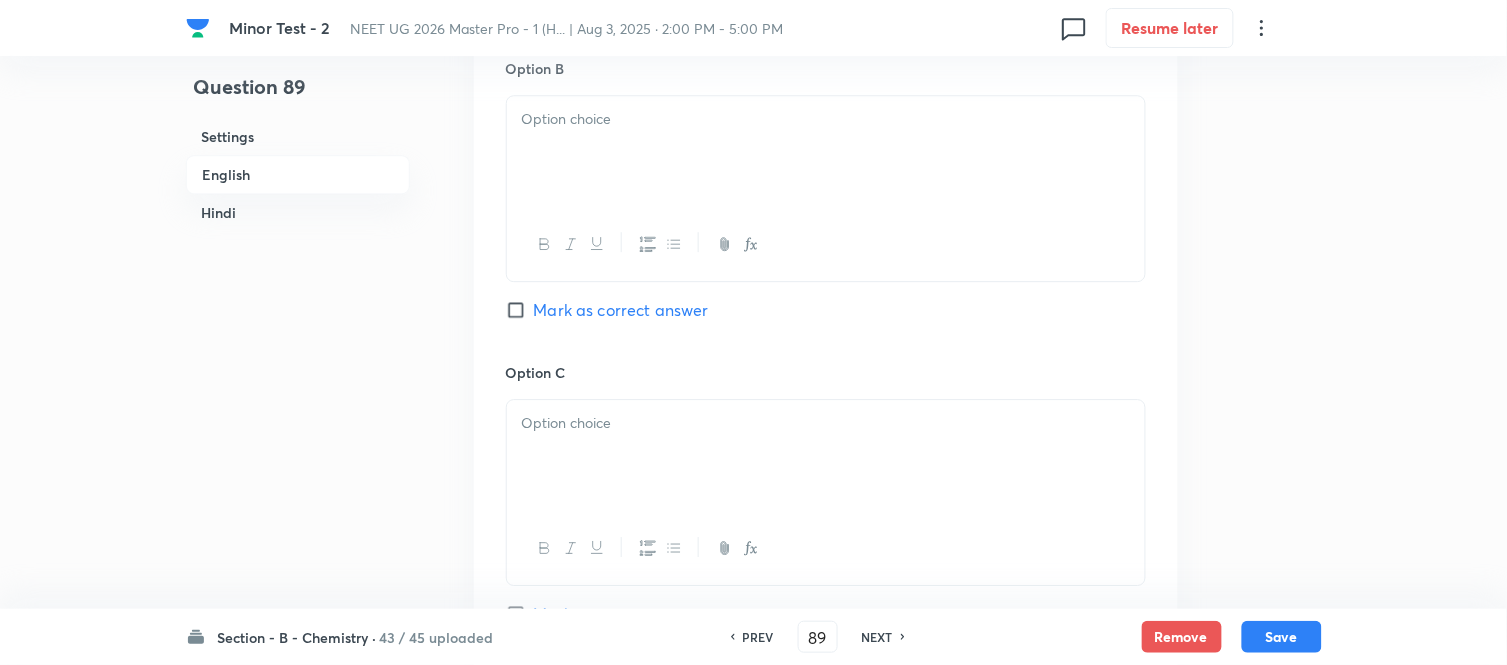 click at bounding box center (826, 152) 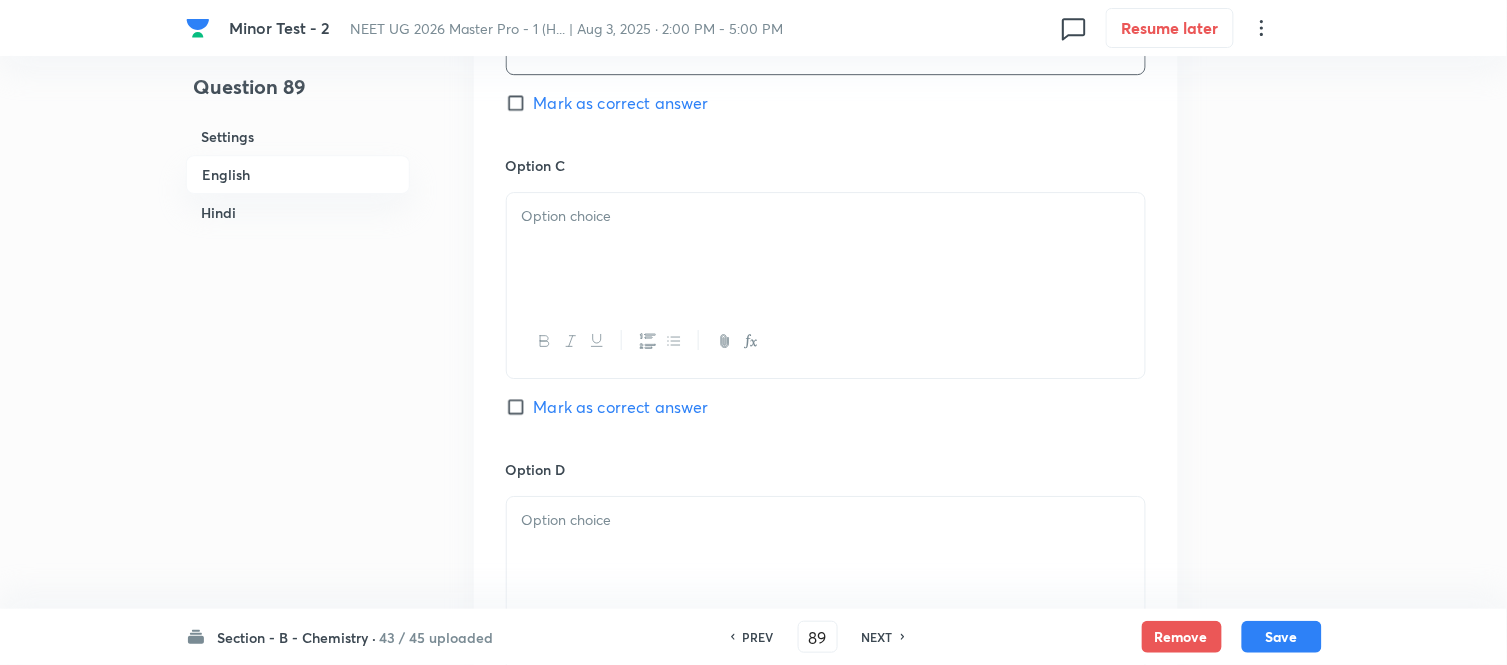 scroll, scrollTop: 1555, scrollLeft: 0, axis: vertical 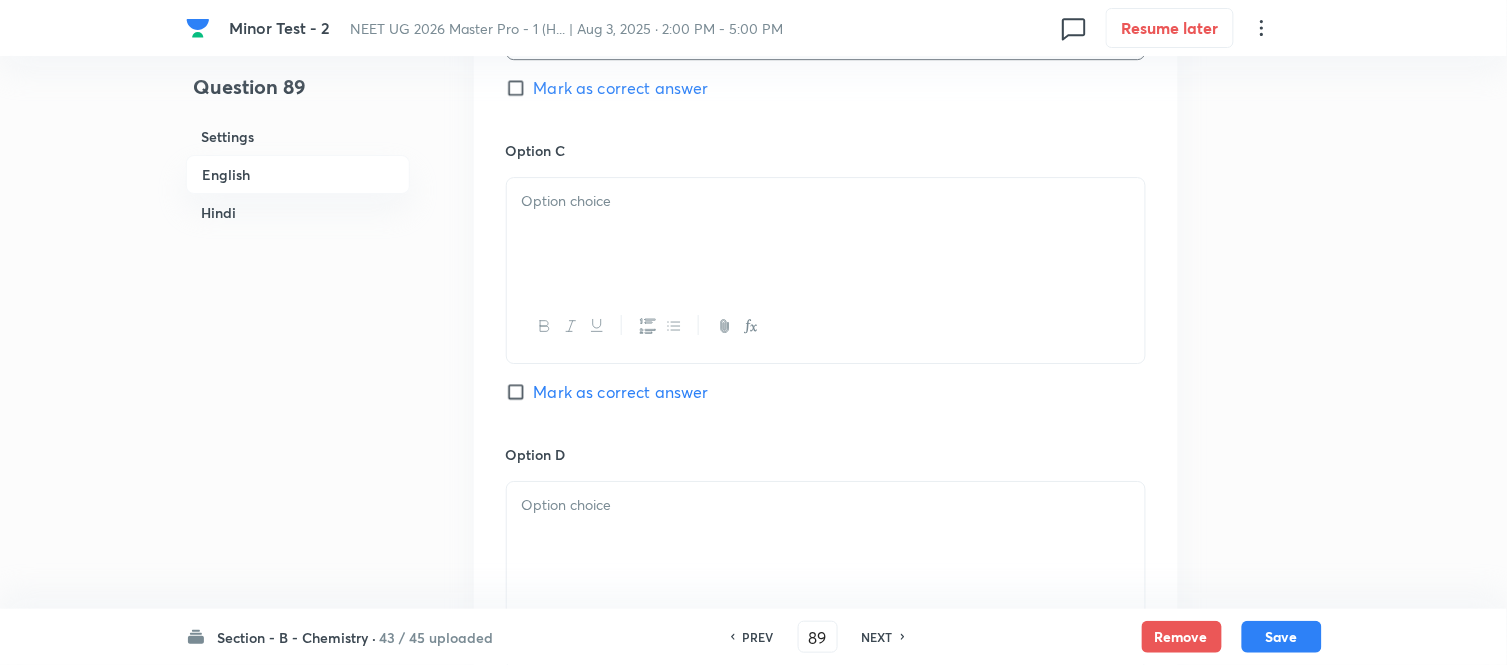 click at bounding box center [826, 201] 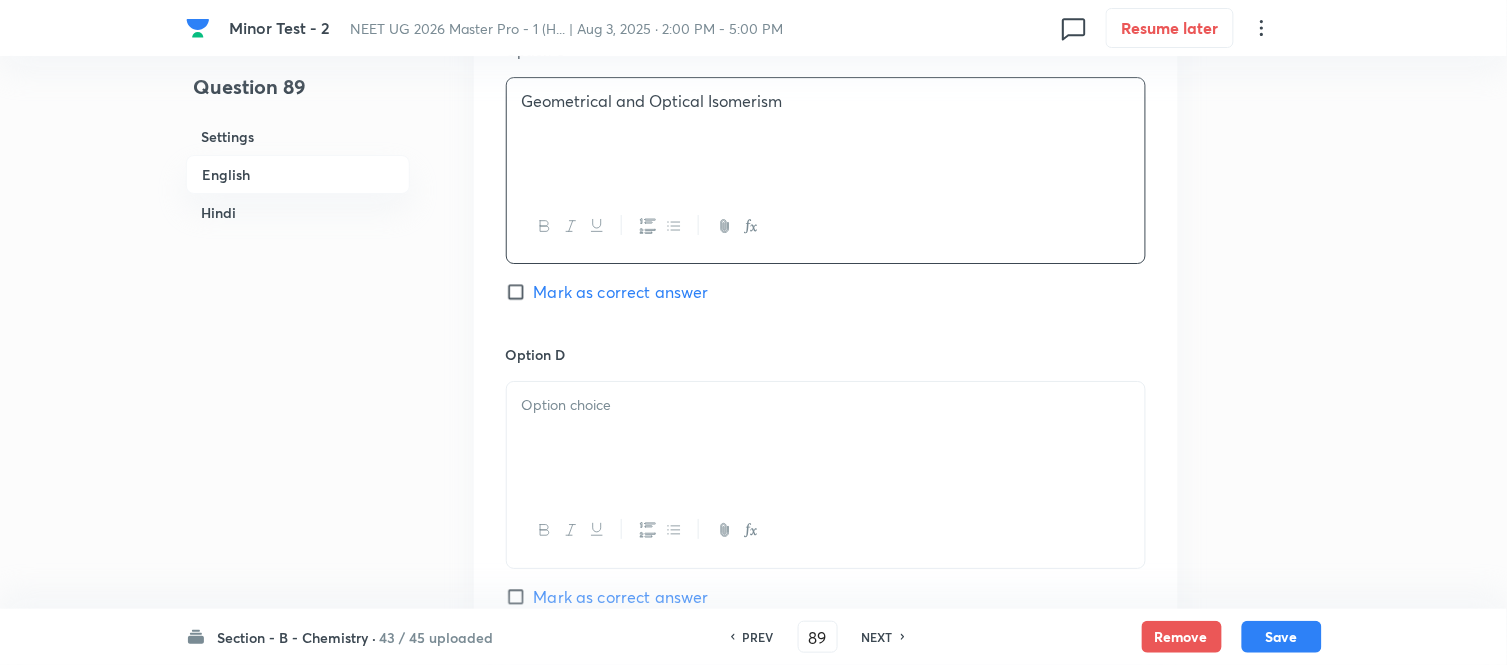 scroll, scrollTop: 1888, scrollLeft: 0, axis: vertical 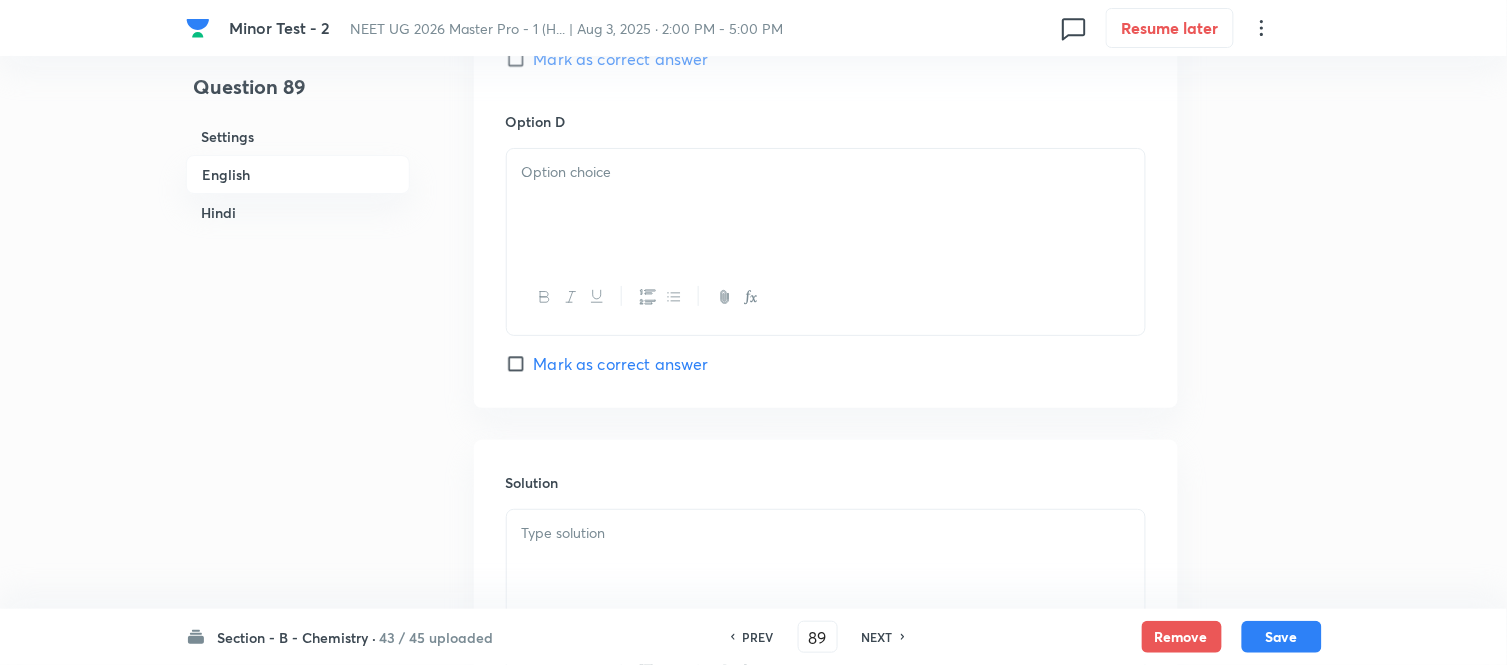 click at bounding box center [826, 205] 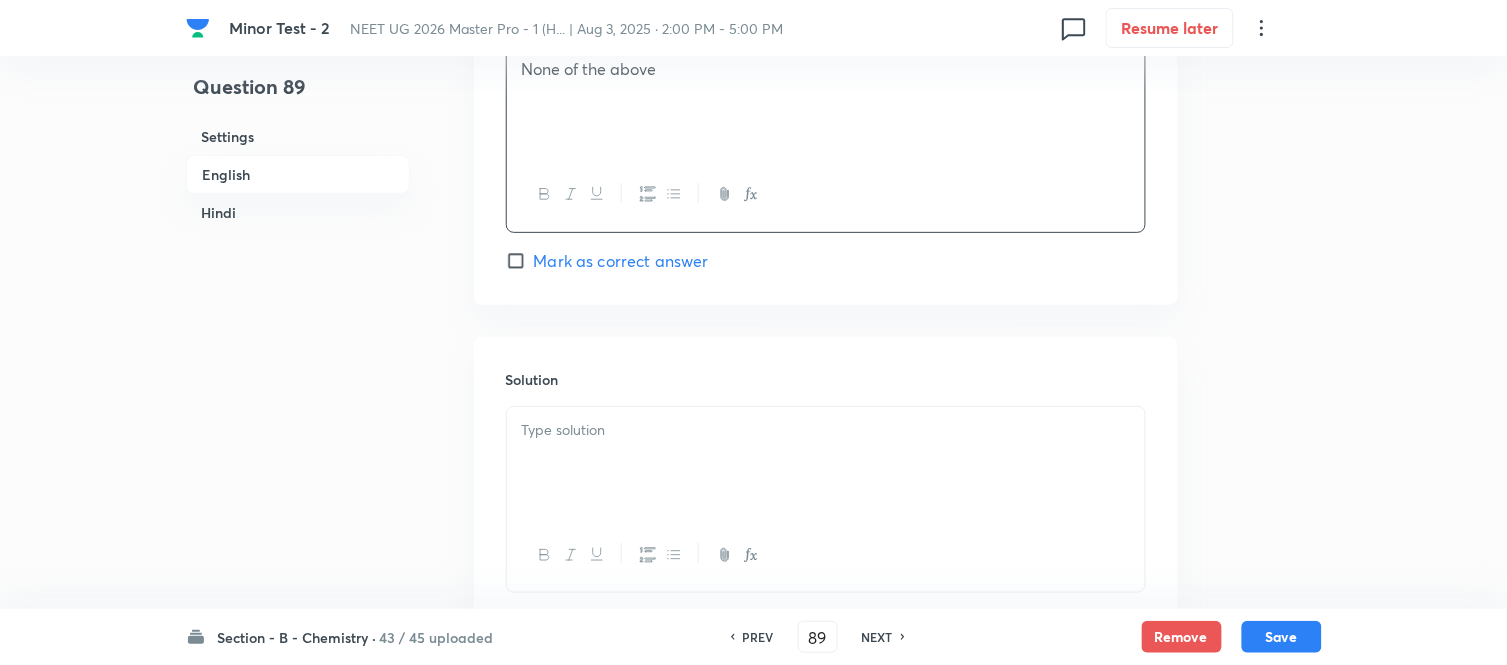 scroll, scrollTop: 2222, scrollLeft: 0, axis: vertical 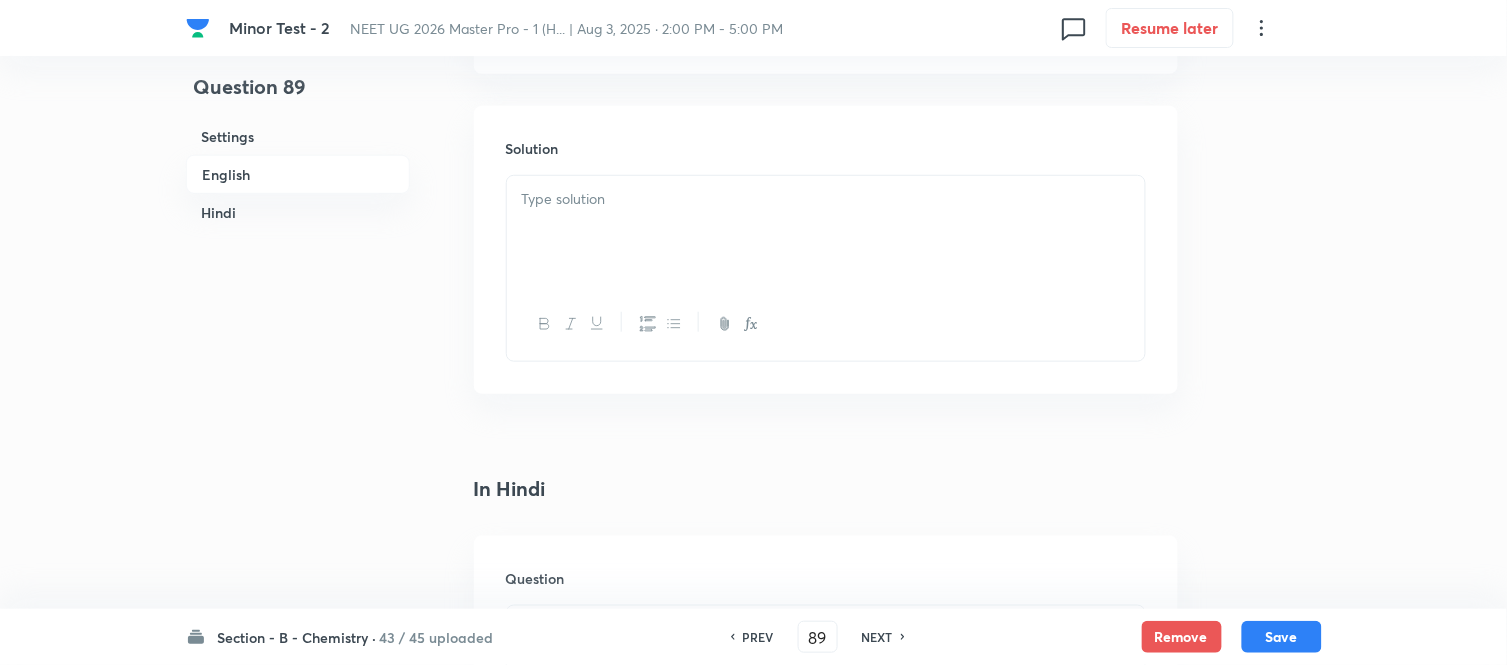 click at bounding box center (826, 232) 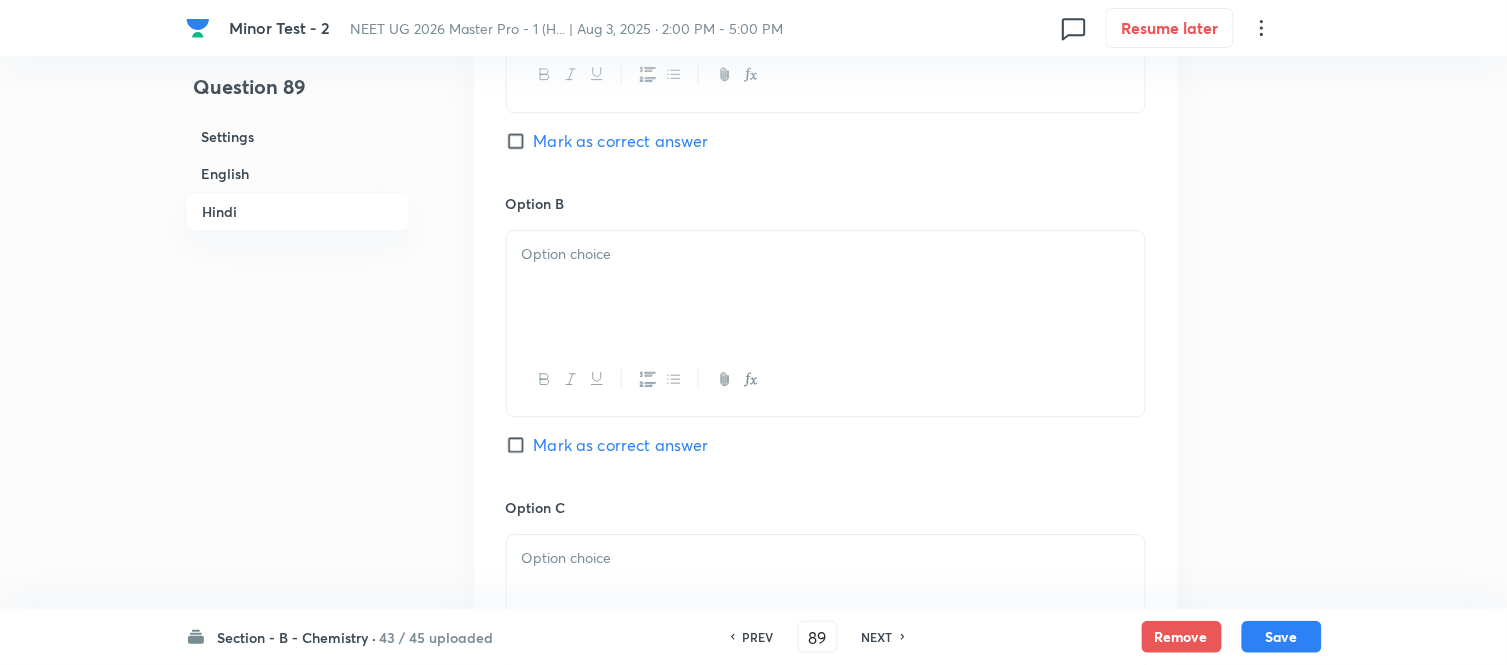 click on "Mark as correct answer" at bounding box center [520, 445] 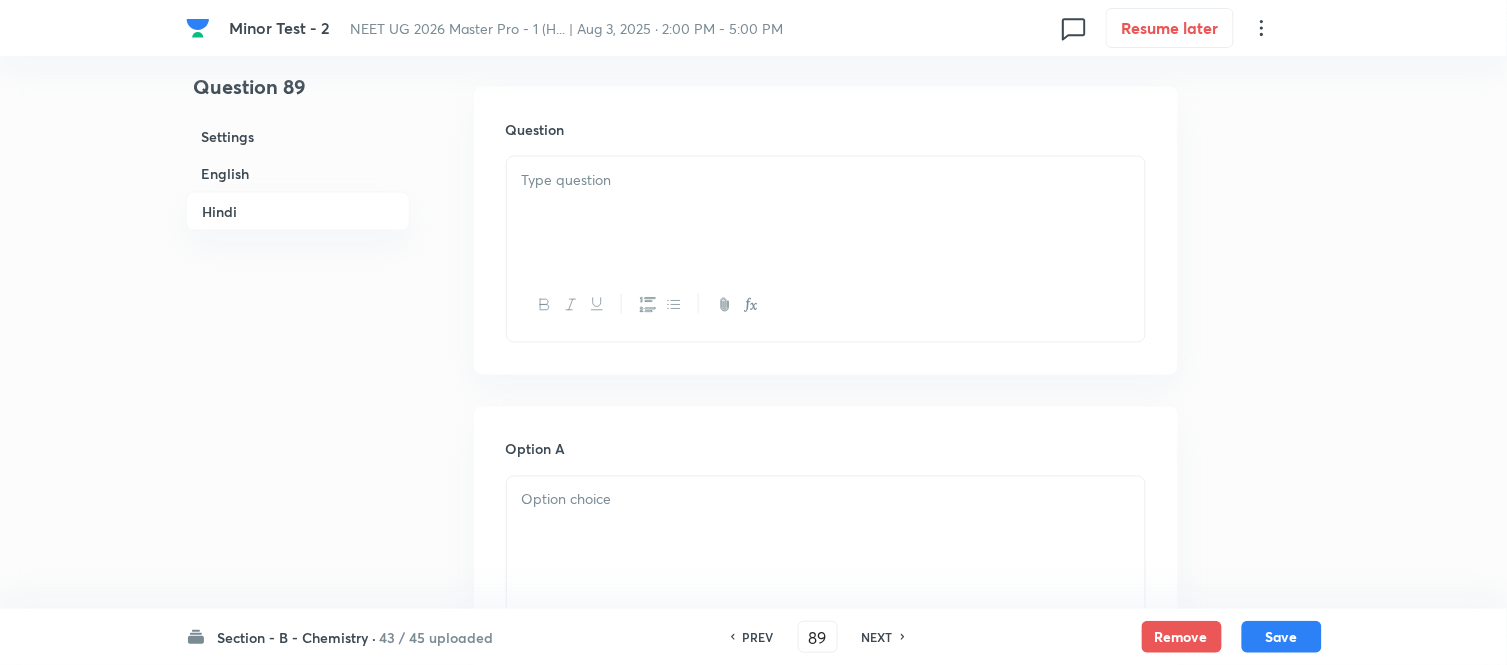 scroll, scrollTop: 2666, scrollLeft: 0, axis: vertical 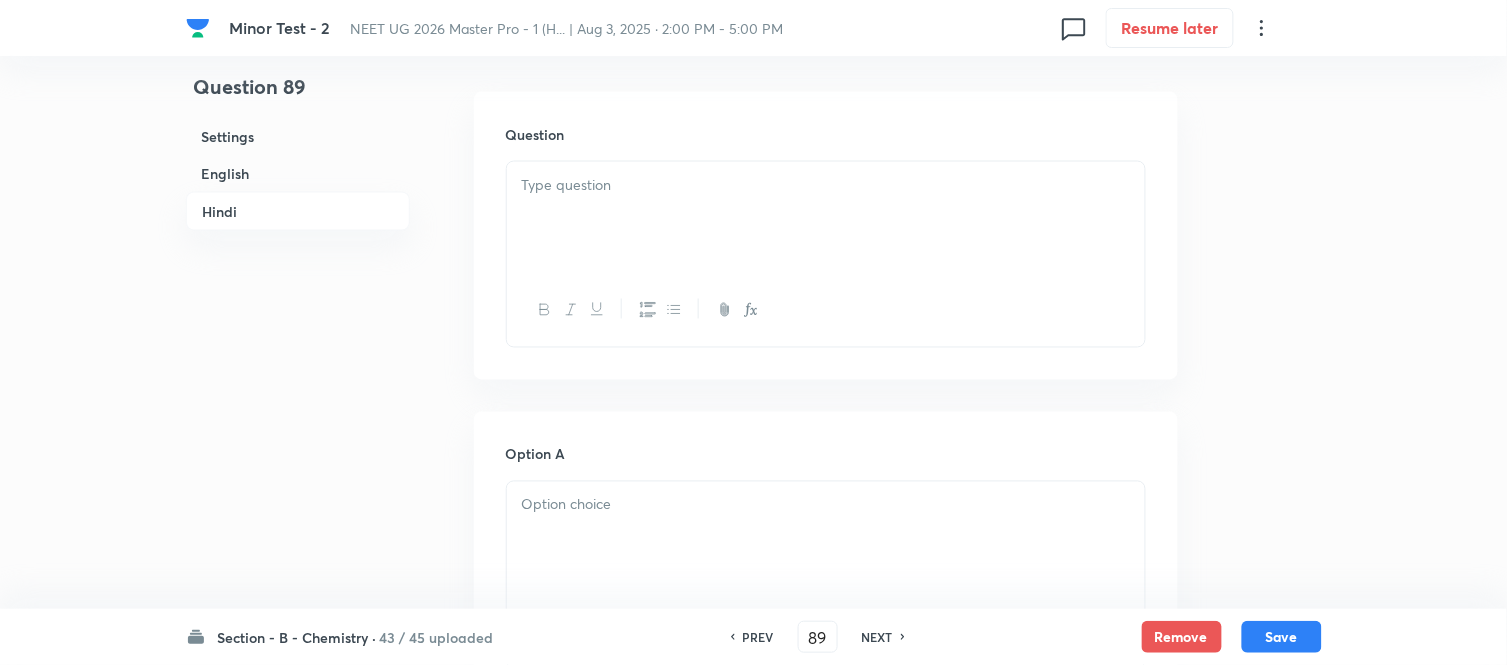 click at bounding box center [826, 218] 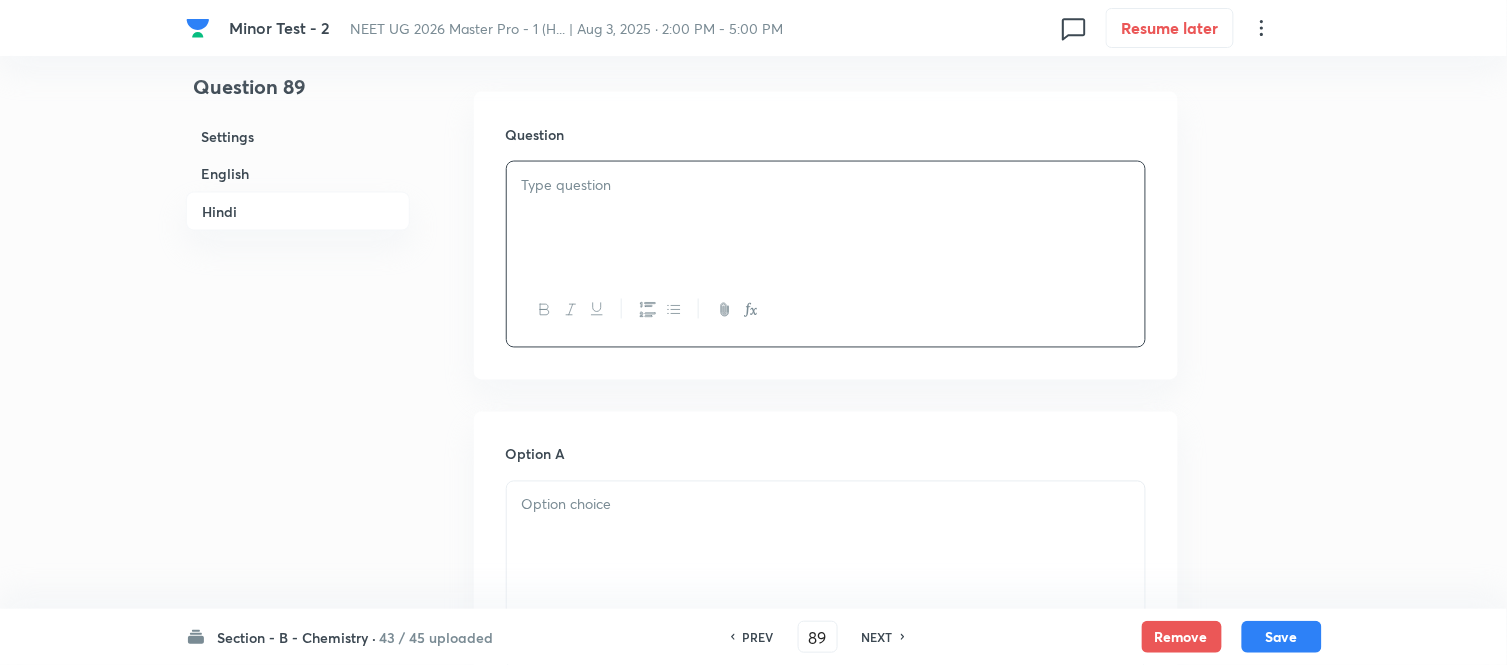click at bounding box center (826, 185) 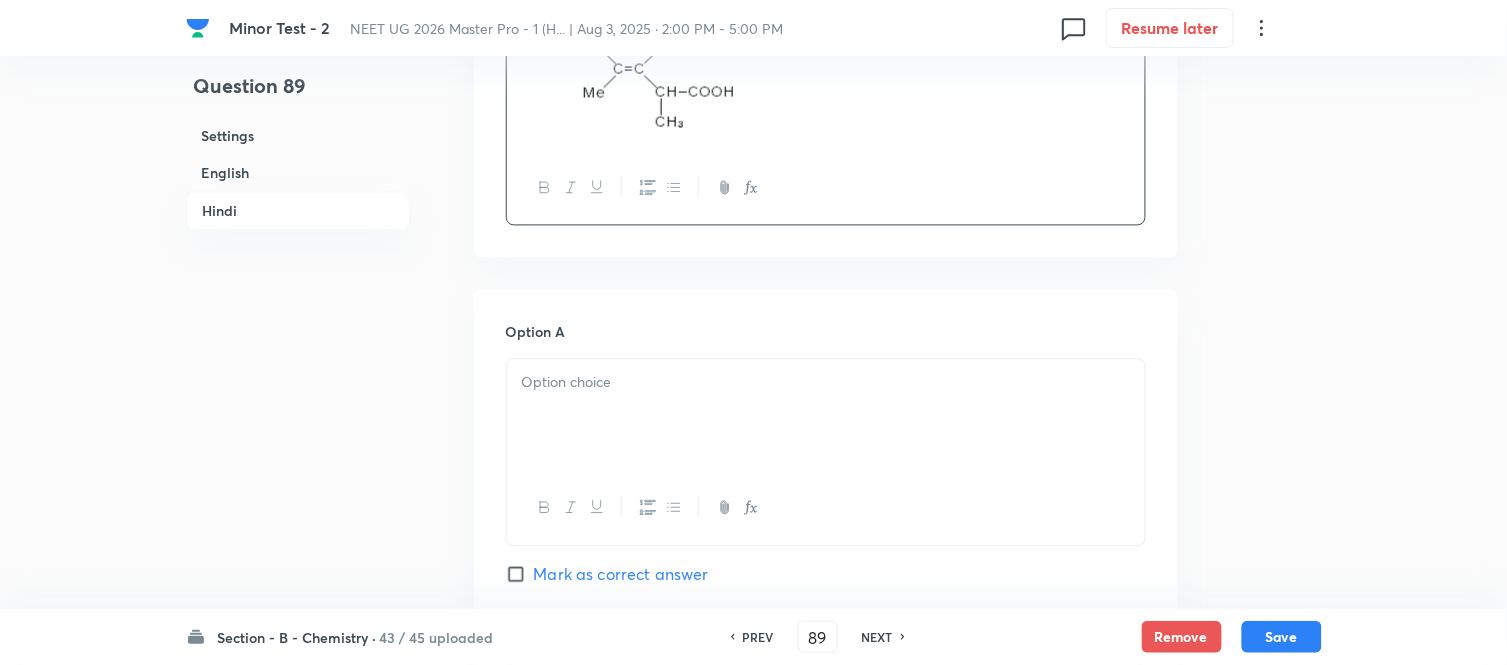scroll, scrollTop: 2888, scrollLeft: 0, axis: vertical 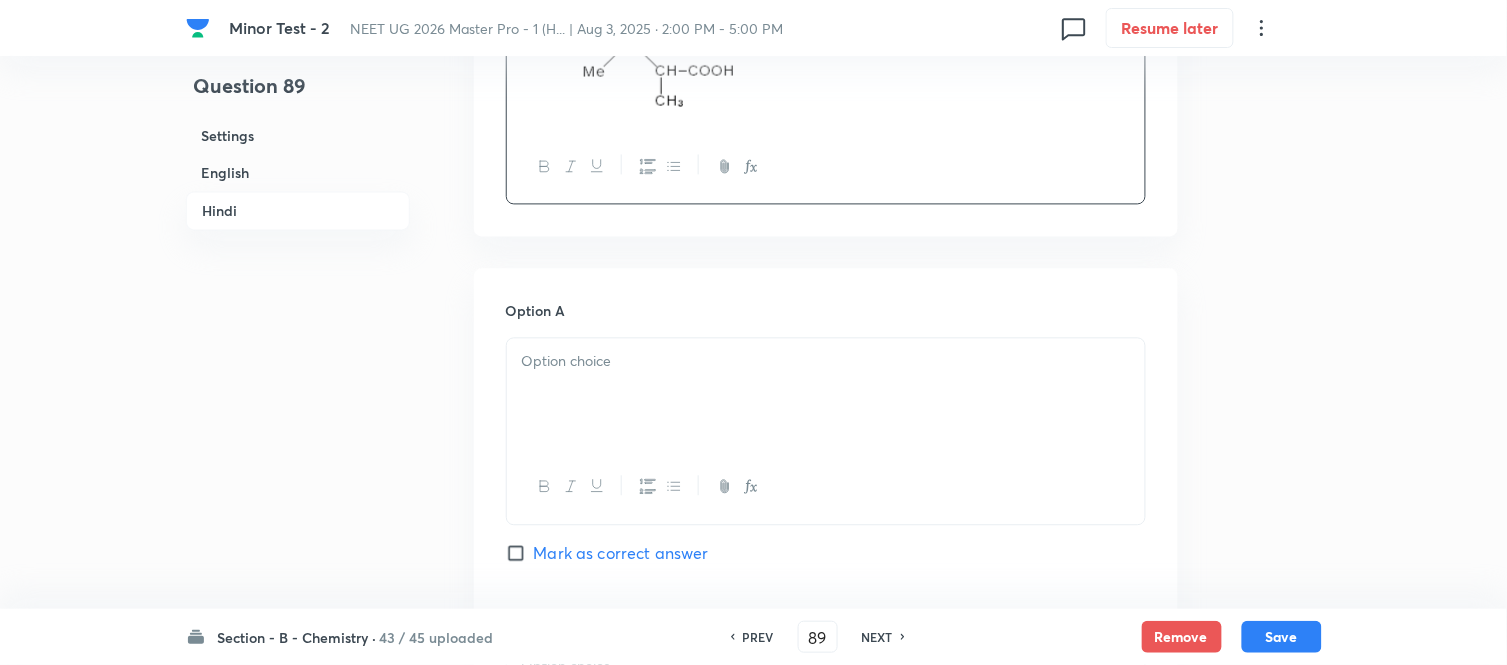 click at bounding box center [826, 362] 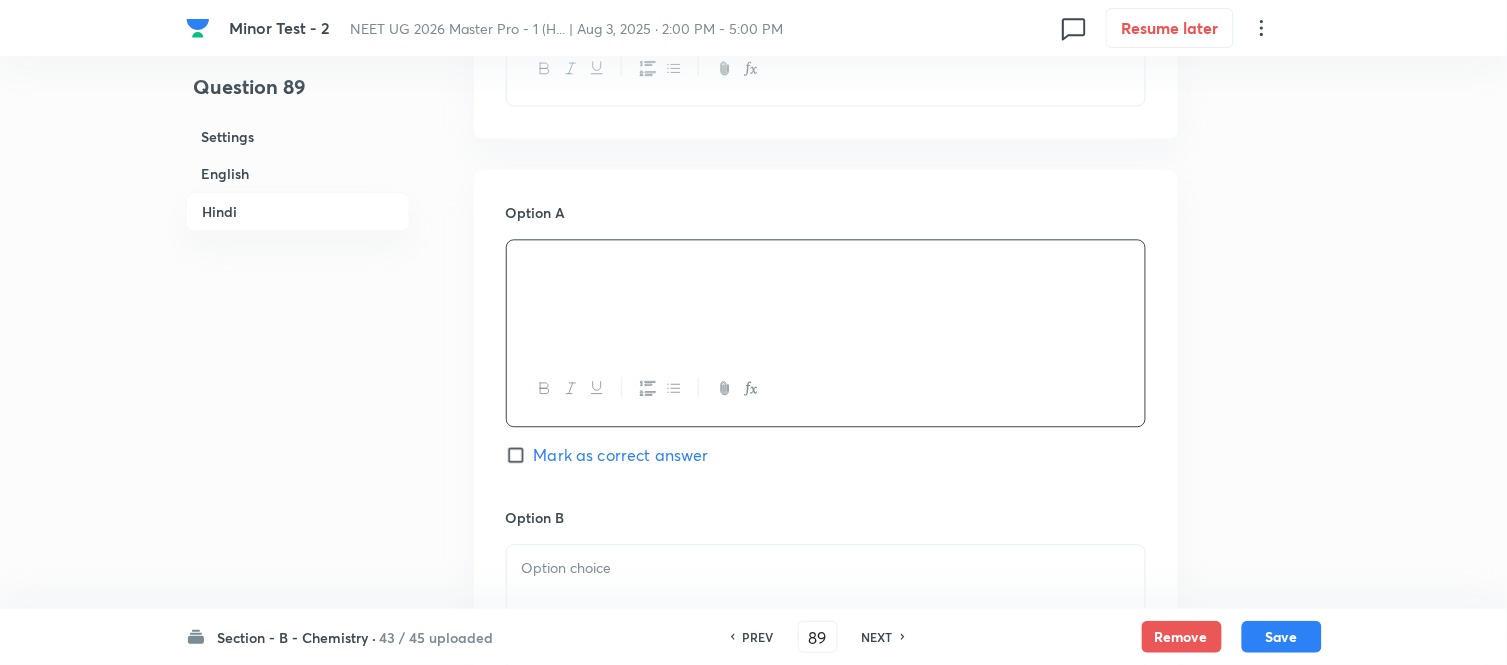 scroll, scrollTop: 3111, scrollLeft: 0, axis: vertical 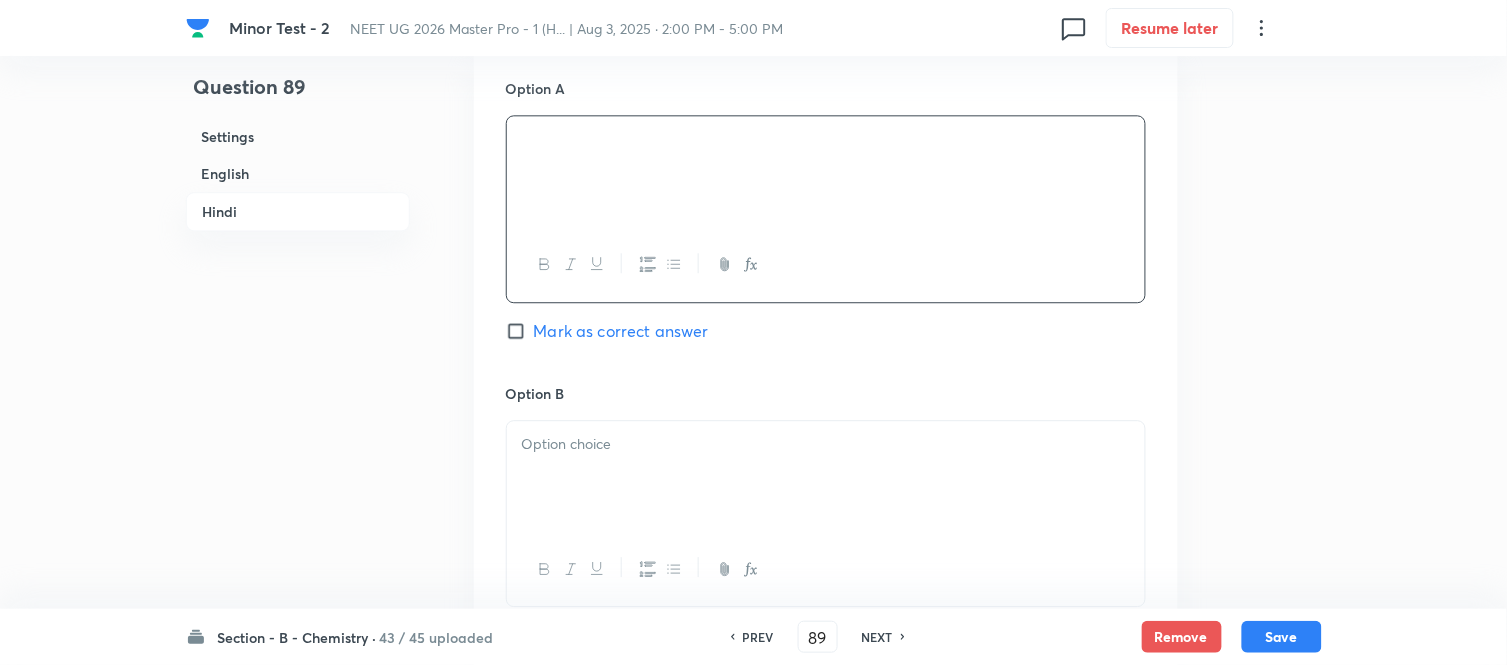 click at bounding box center (826, 444) 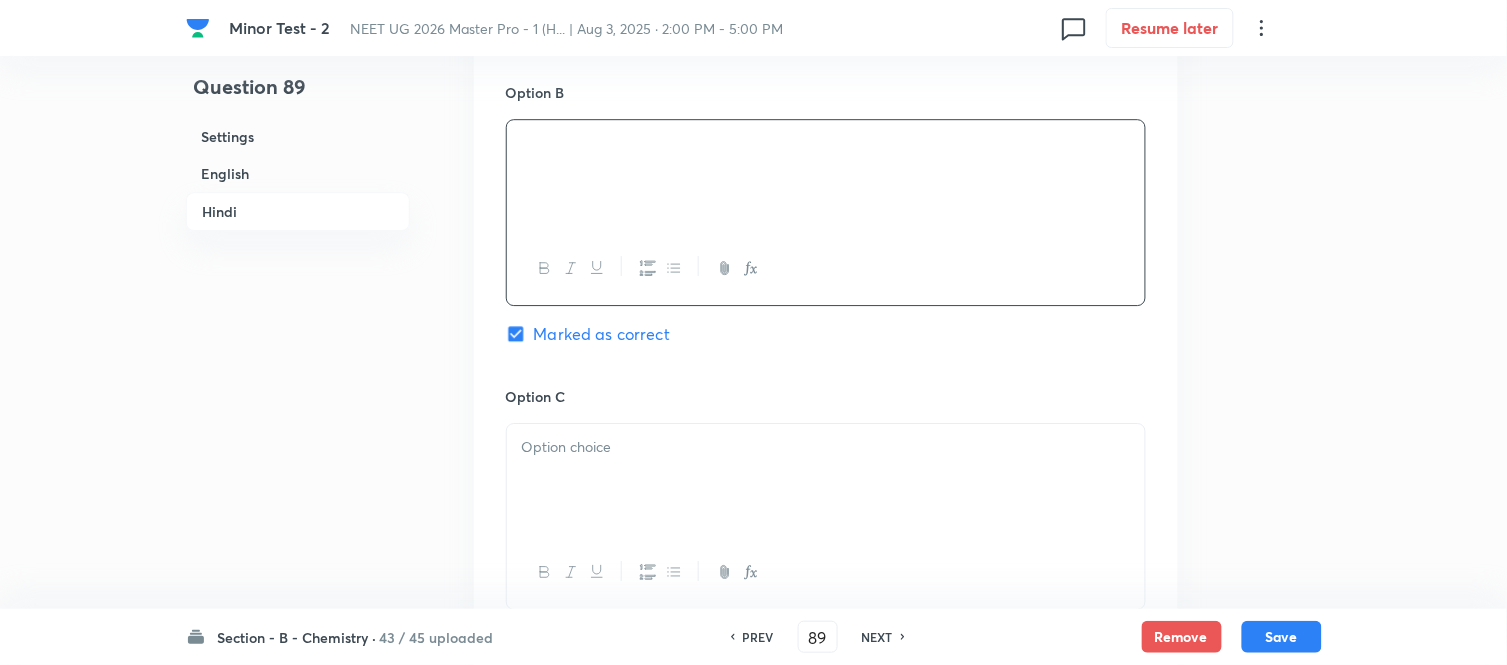 scroll, scrollTop: 3444, scrollLeft: 0, axis: vertical 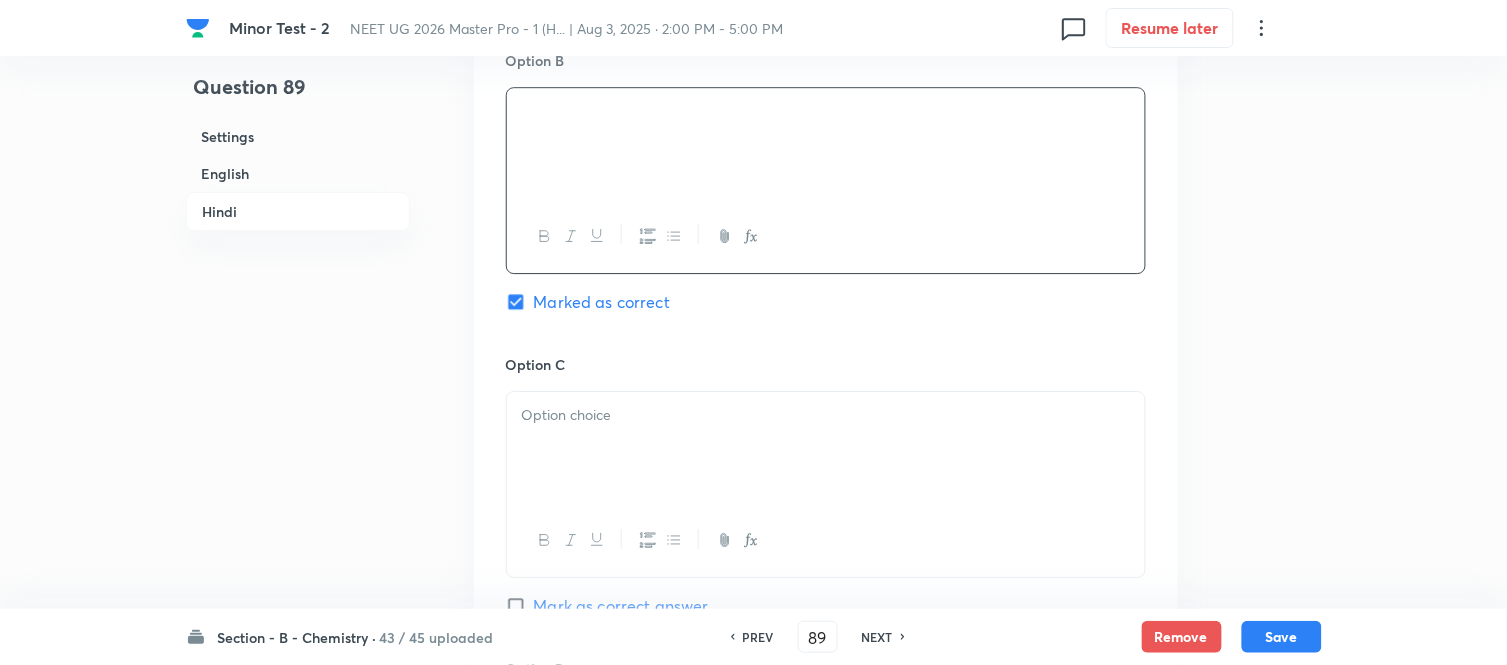 click at bounding box center (826, 415) 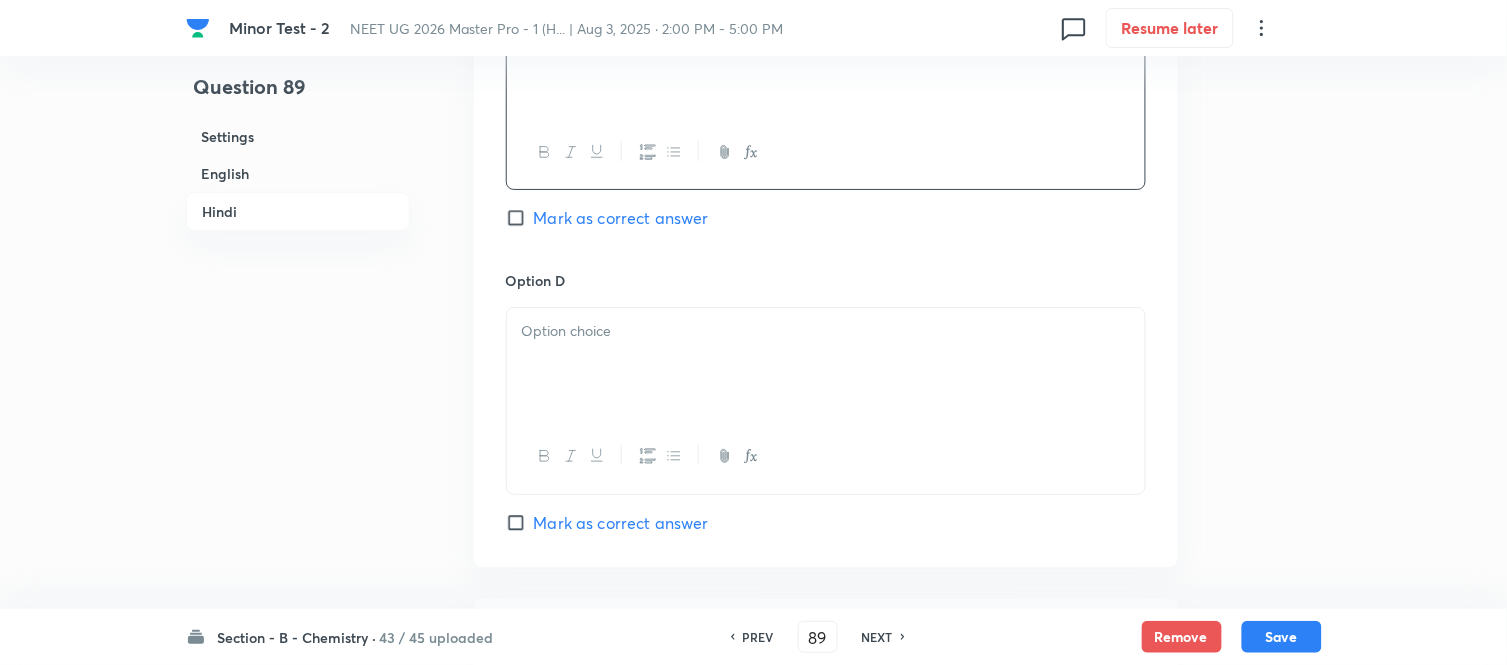 scroll, scrollTop: 3888, scrollLeft: 0, axis: vertical 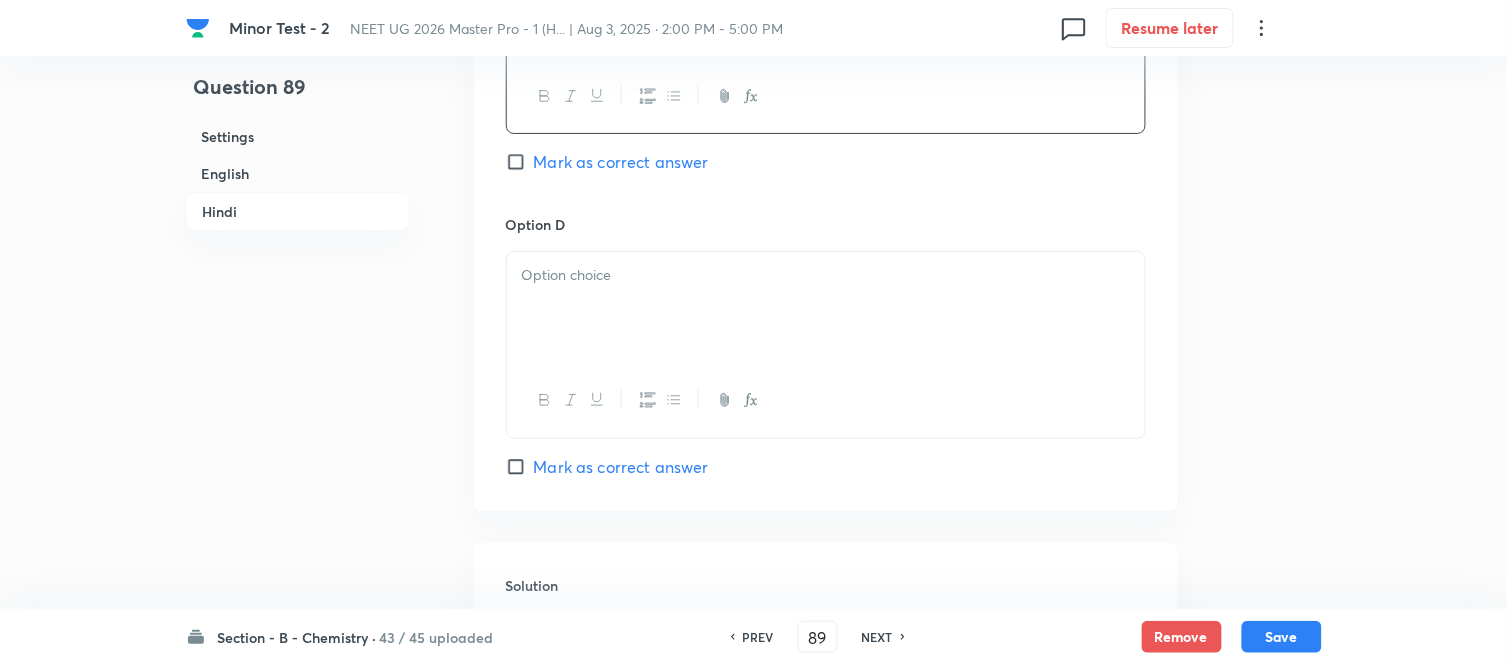 click at bounding box center (826, 308) 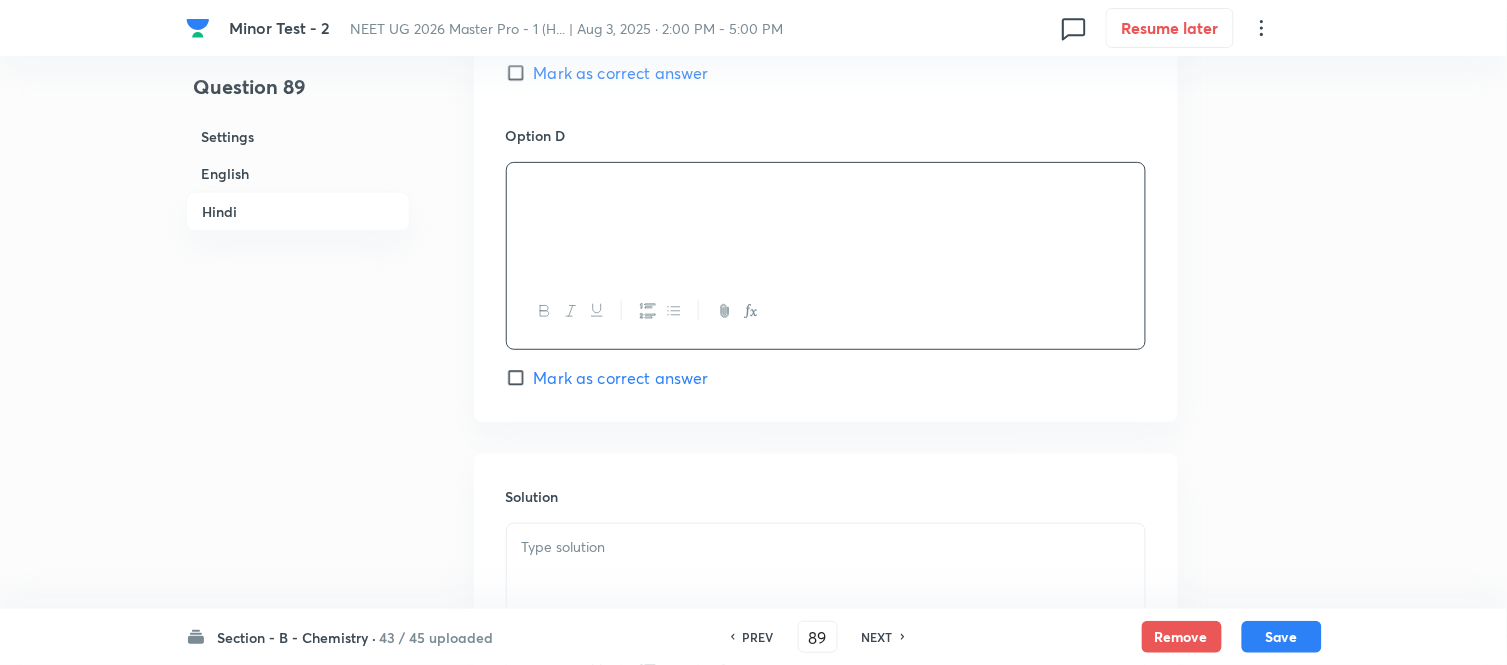 scroll, scrollTop: 4111, scrollLeft: 0, axis: vertical 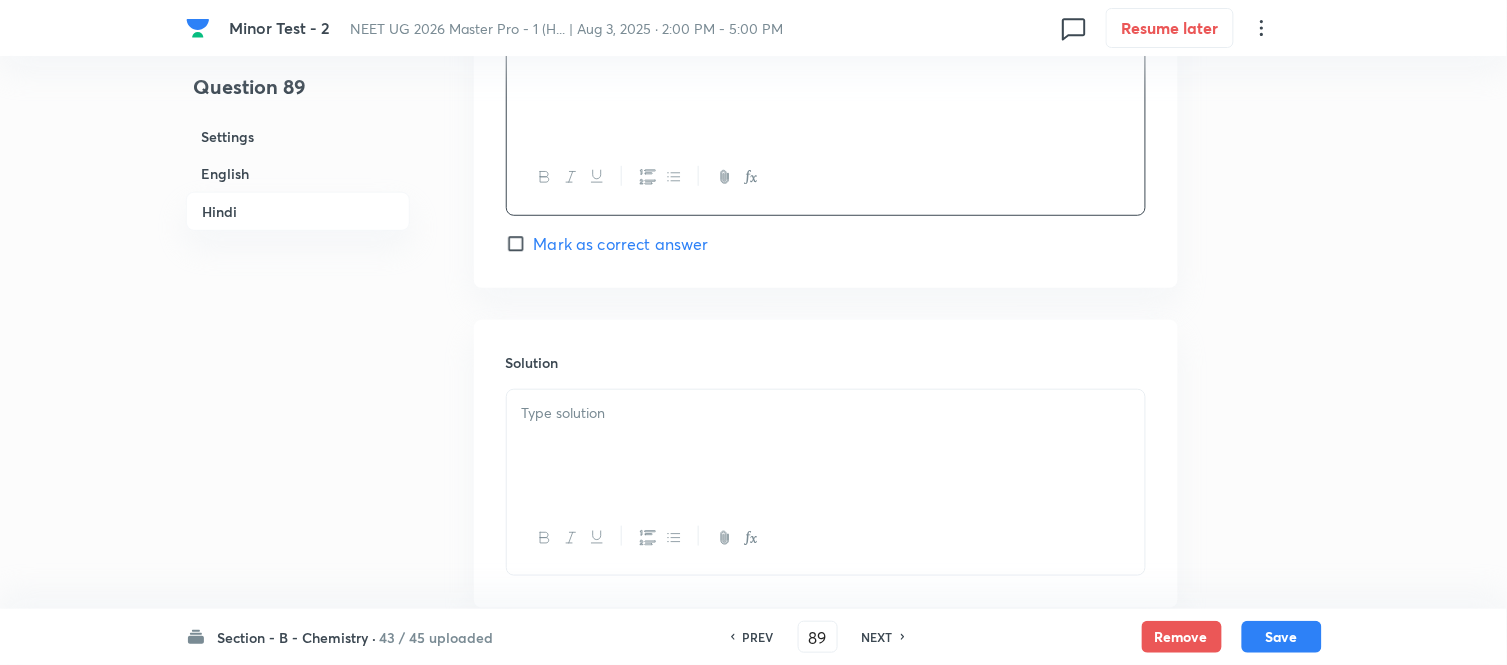click at bounding box center (826, 446) 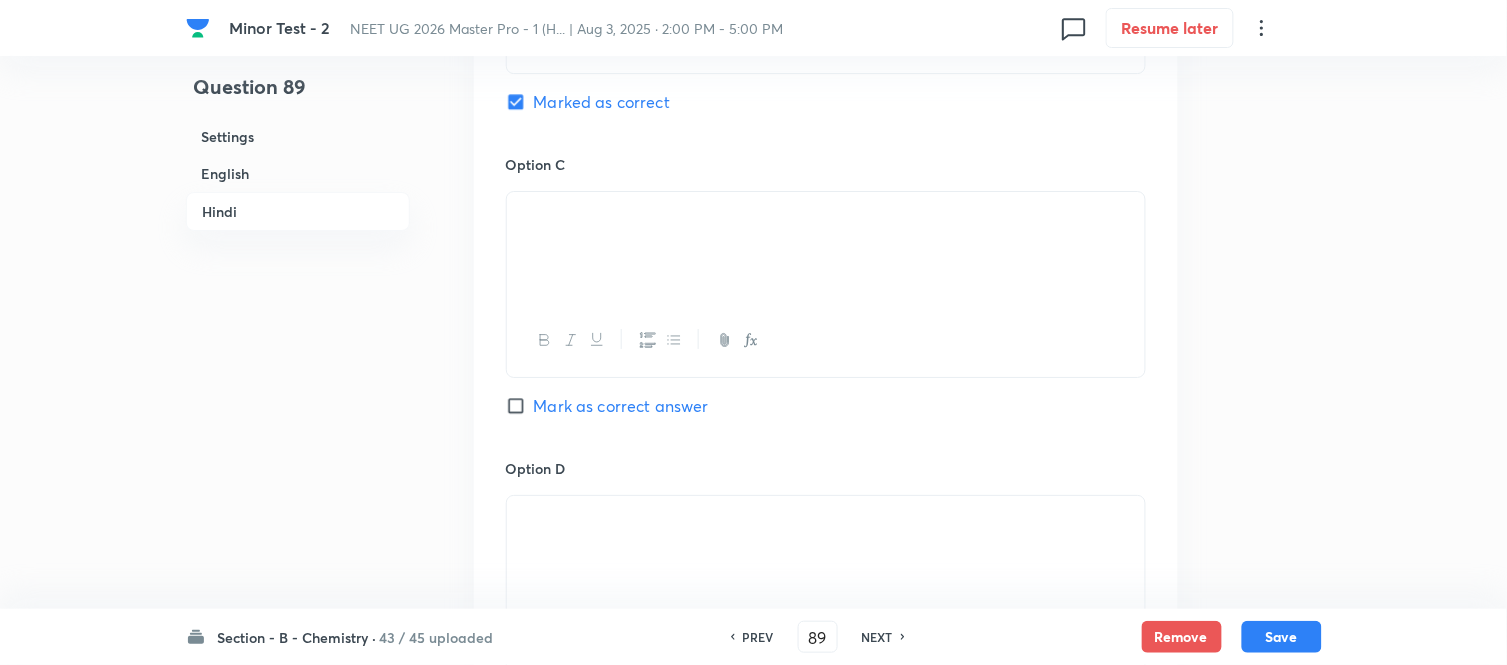 scroll, scrollTop: 3461, scrollLeft: 0, axis: vertical 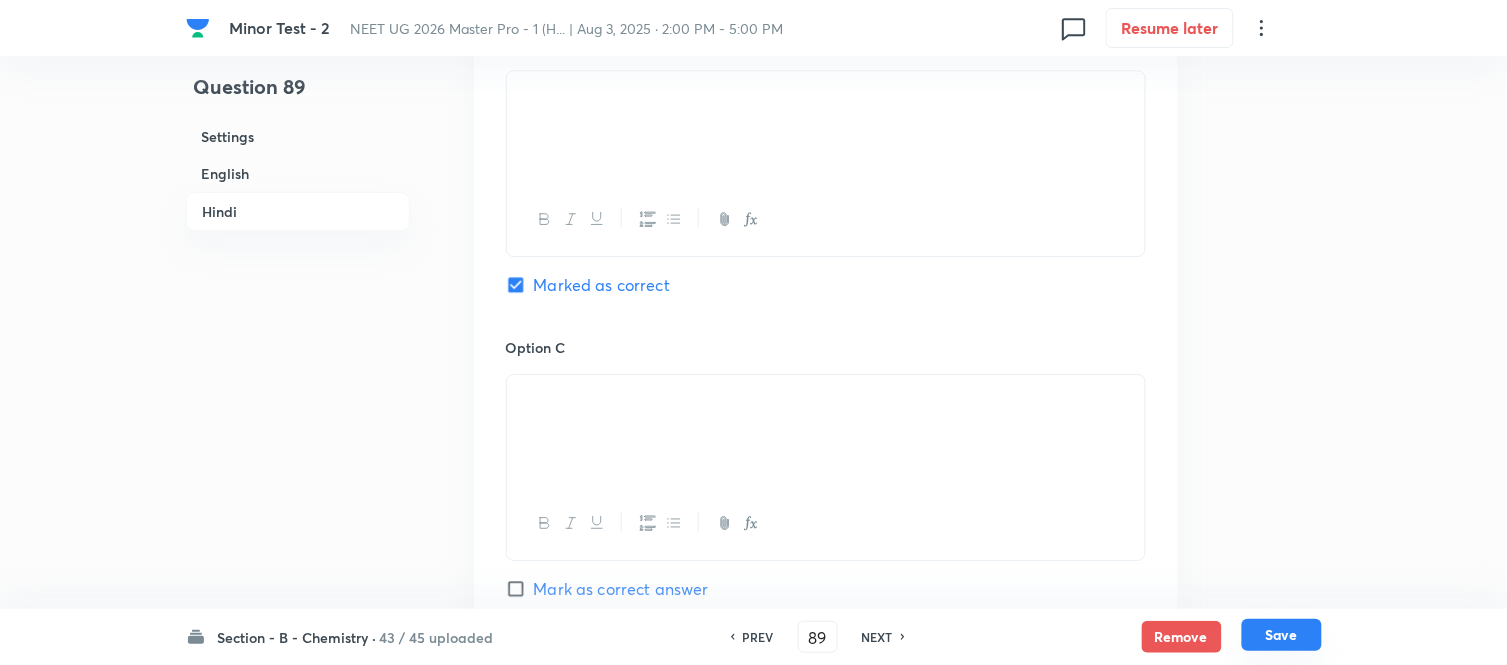 click on "Save" at bounding box center (1282, 635) 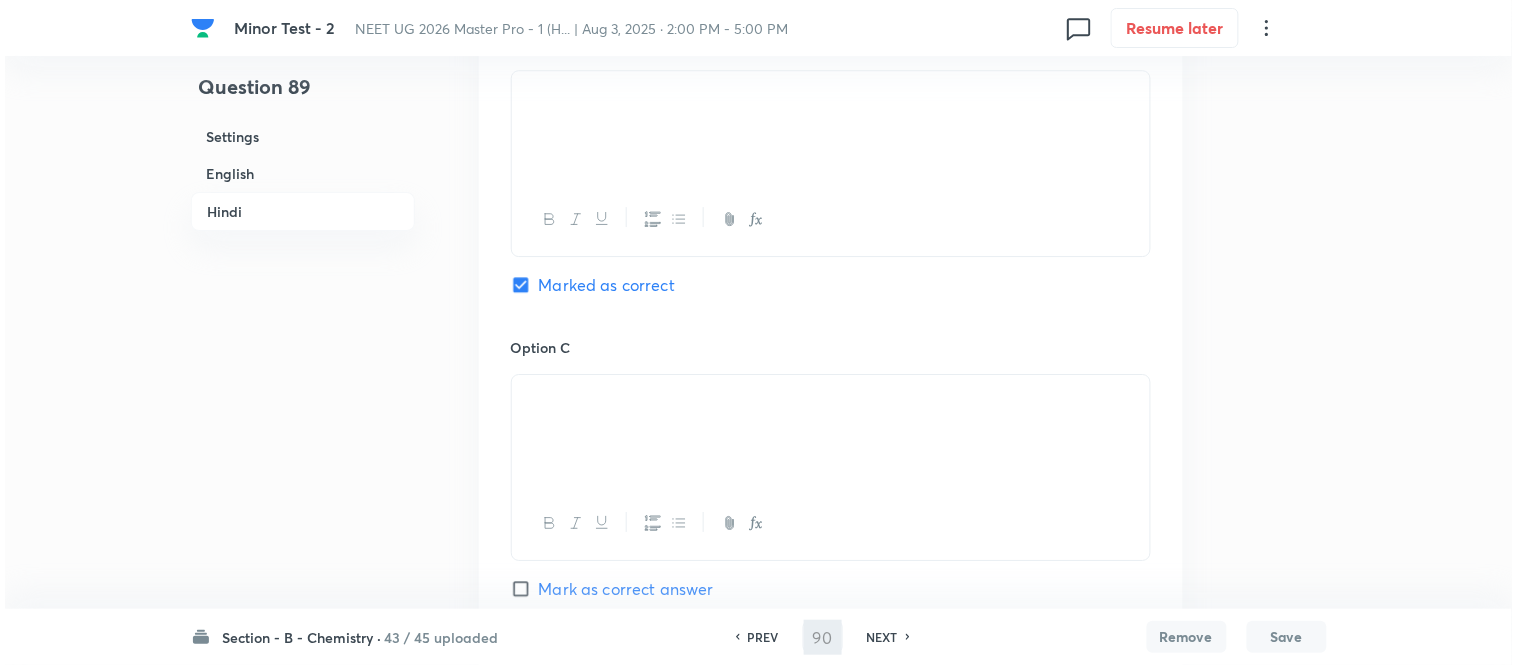 scroll, scrollTop: 0, scrollLeft: 0, axis: both 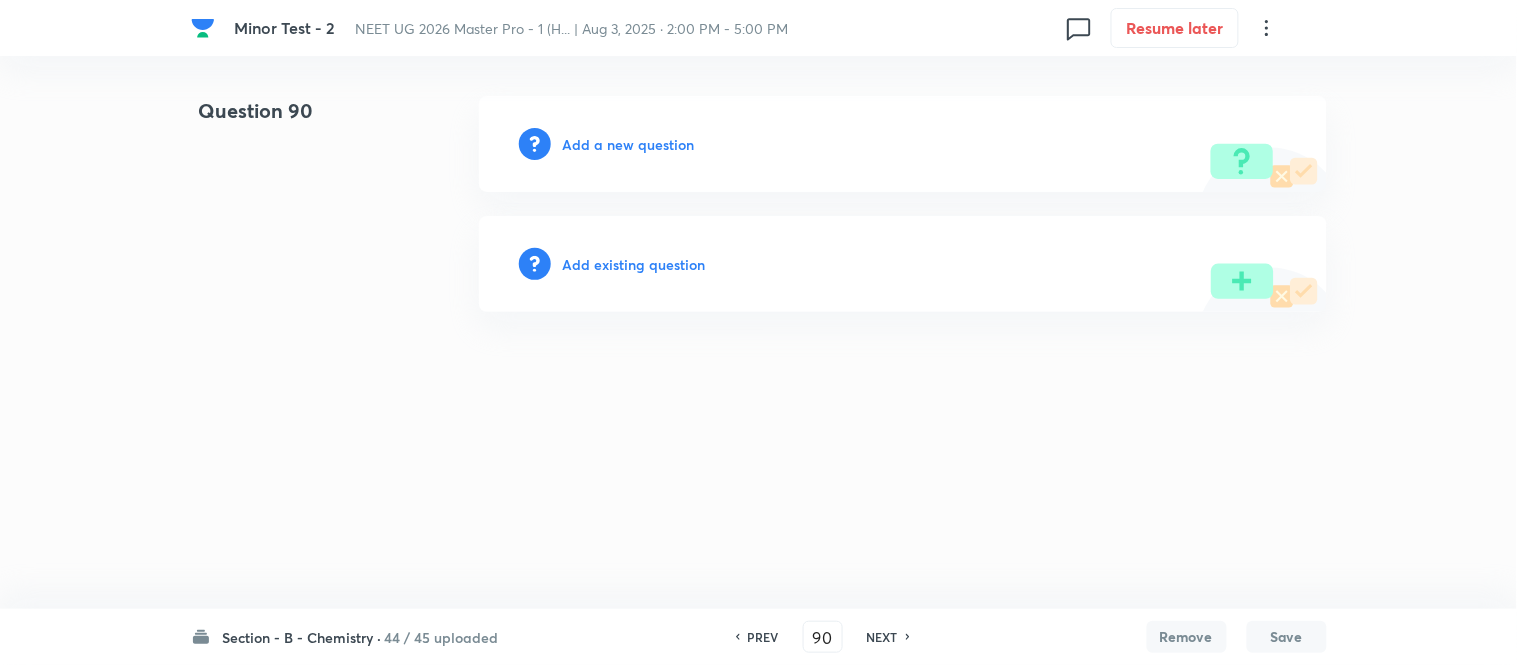 click on "Add a new question" at bounding box center (629, 144) 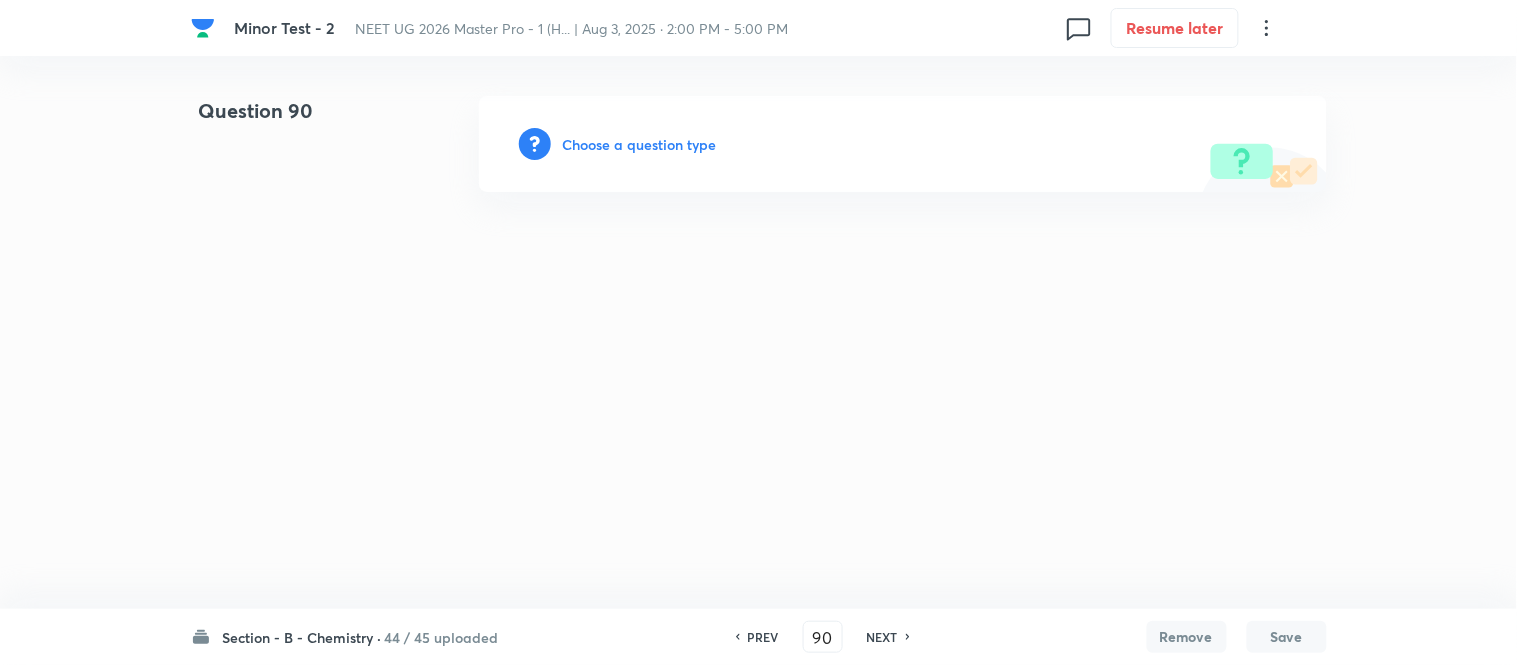 click on "Choose a question type" at bounding box center (640, 144) 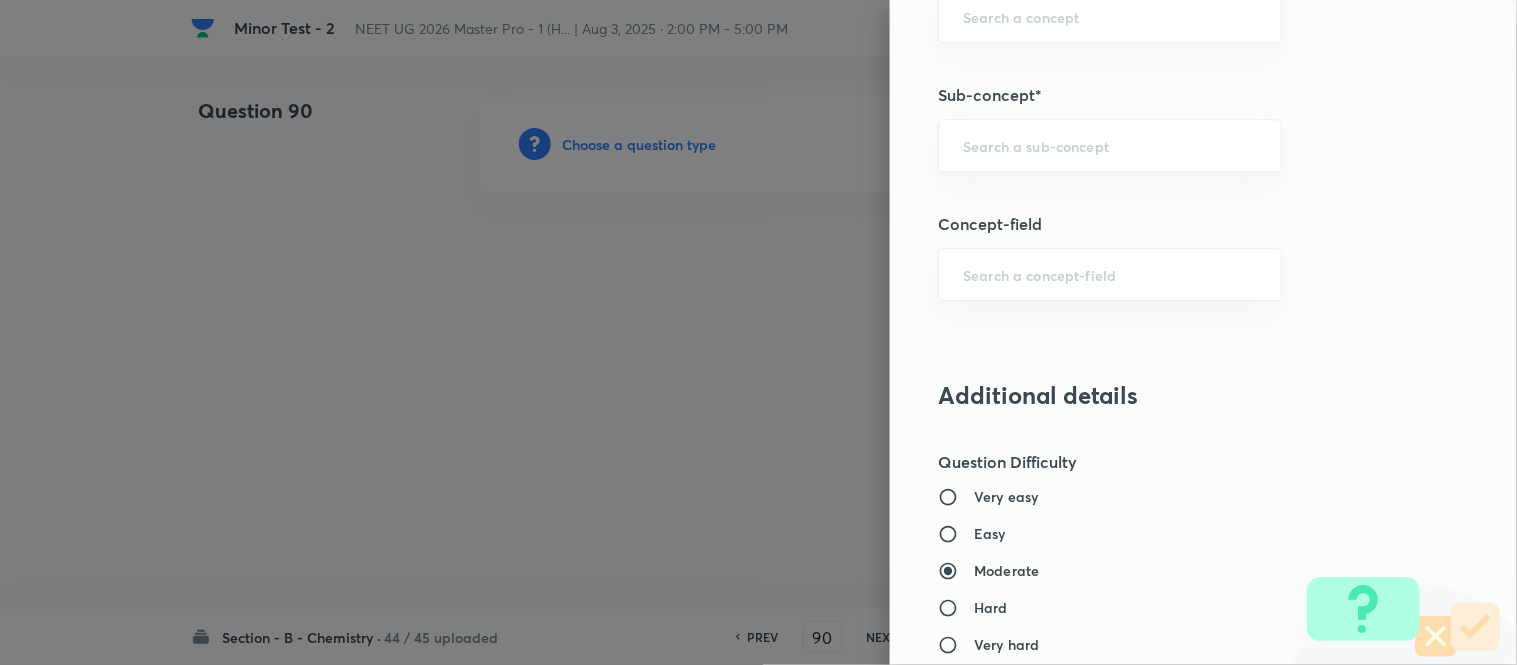 scroll, scrollTop: 1346, scrollLeft: 0, axis: vertical 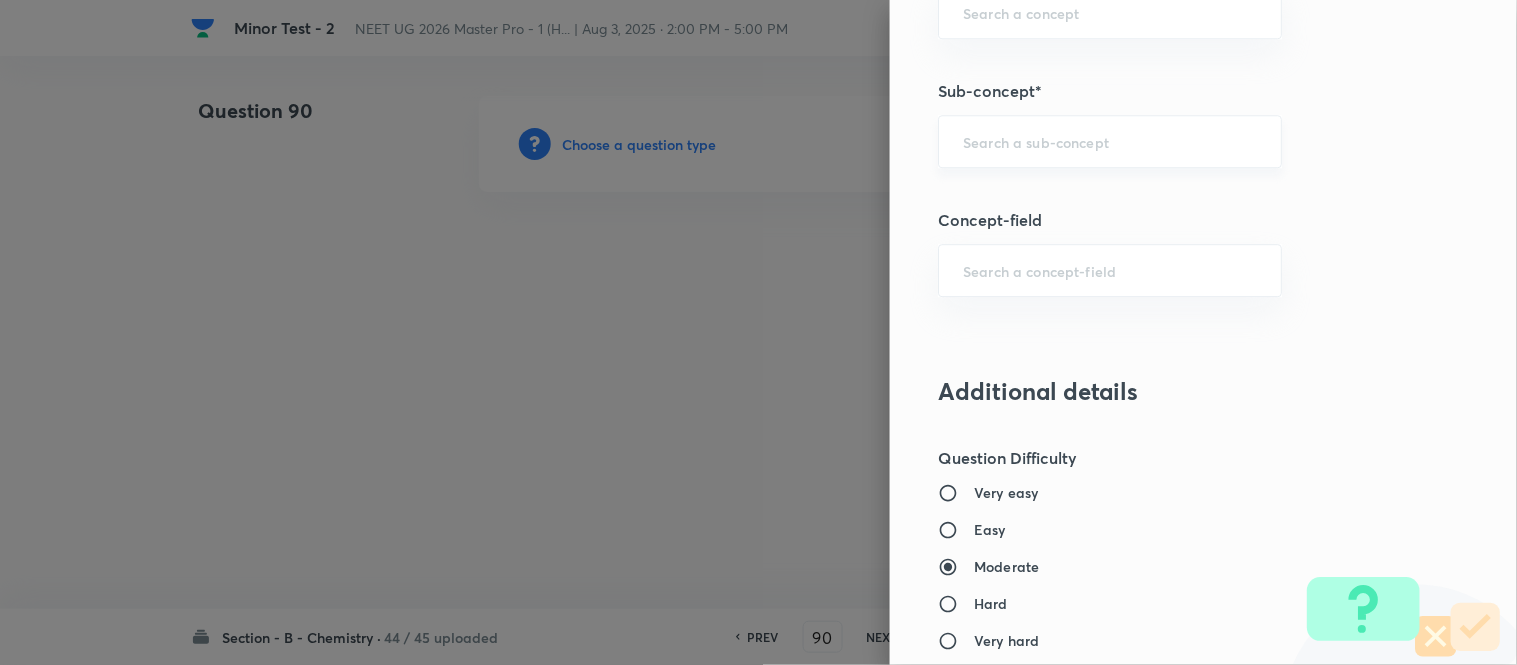 click at bounding box center (1110, 141) 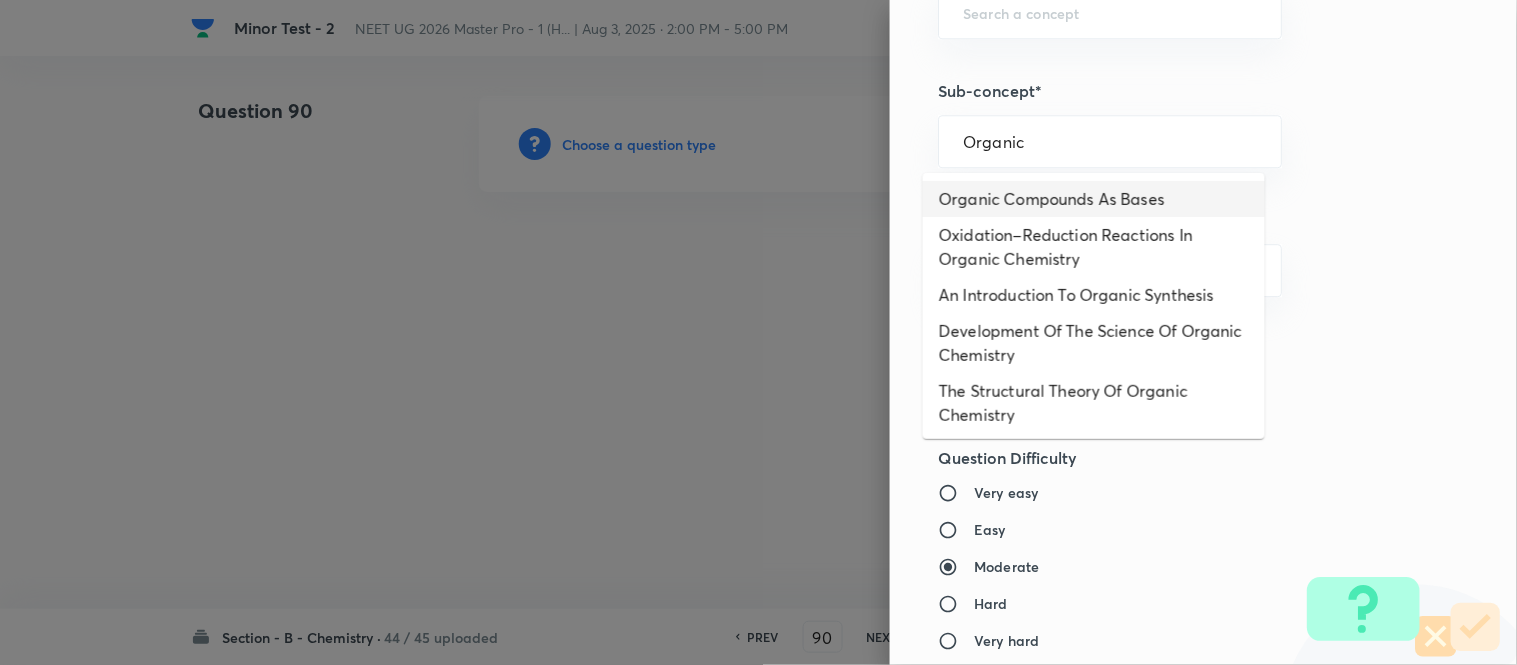 click on "Organic Compounds As Bases" at bounding box center [1094, 199] 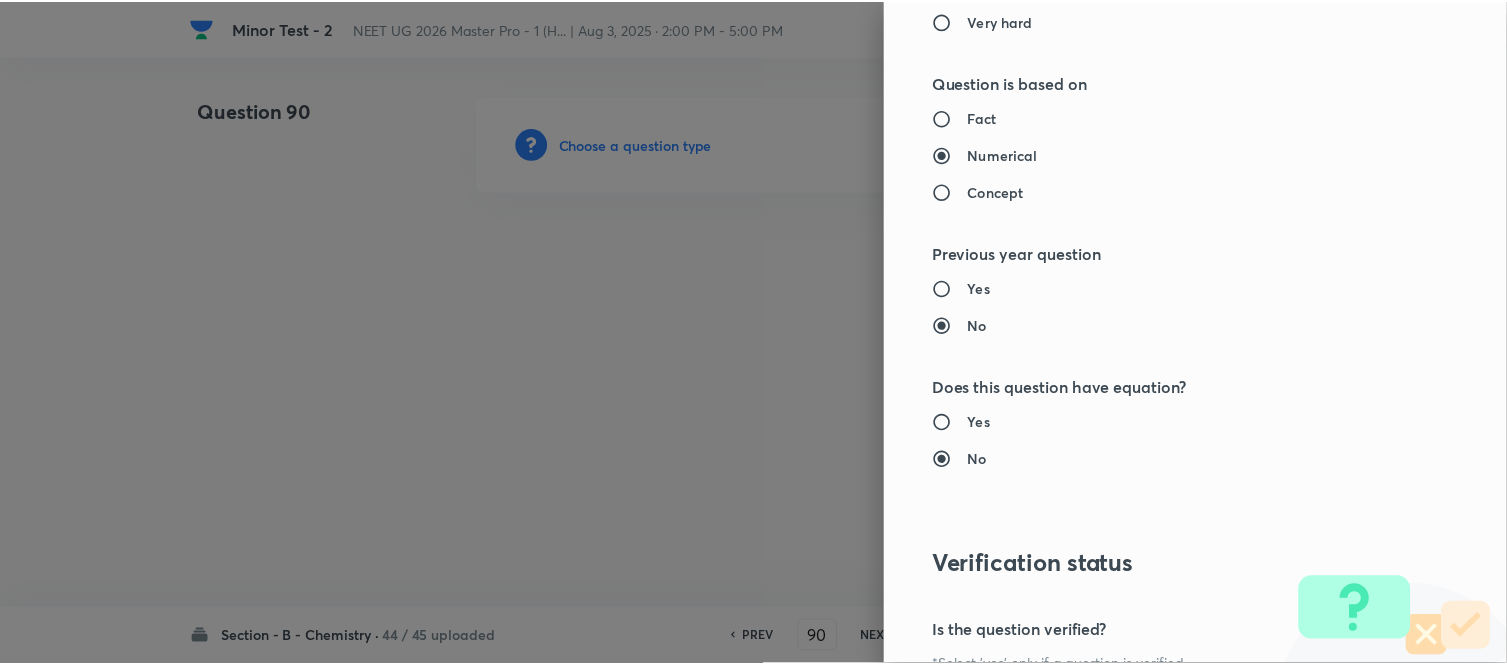 scroll, scrollTop: 2195, scrollLeft: 0, axis: vertical 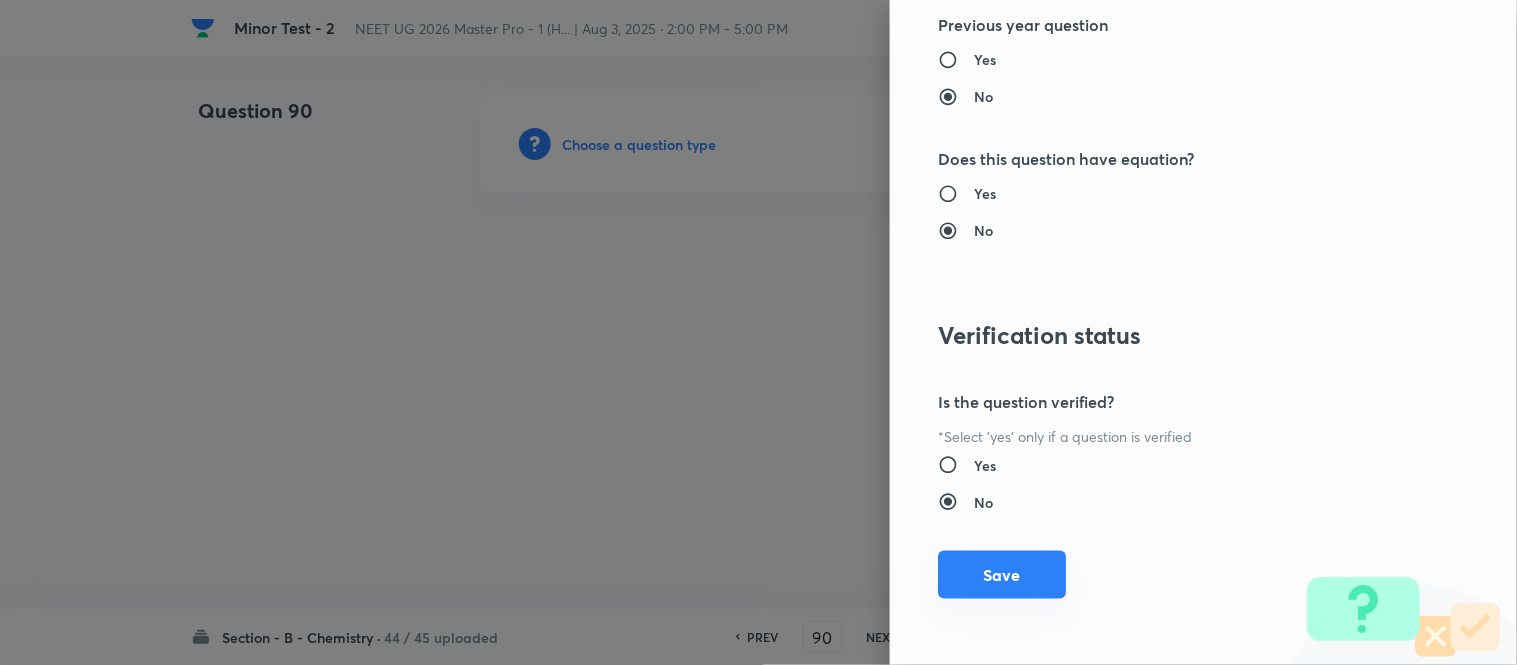 click on "Save" at bounding box center (1002, 575) 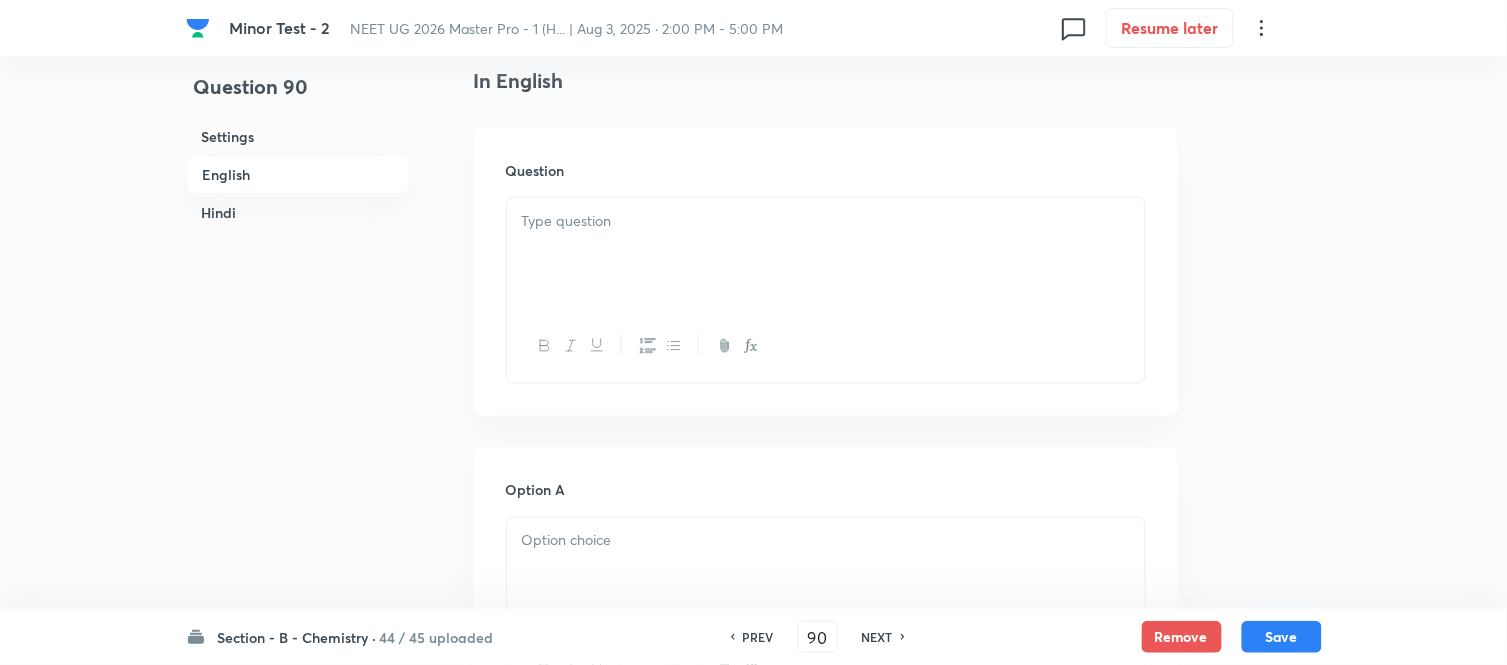 scroll, scrollTop: 555, scrollLeft: 0, axis: vertical 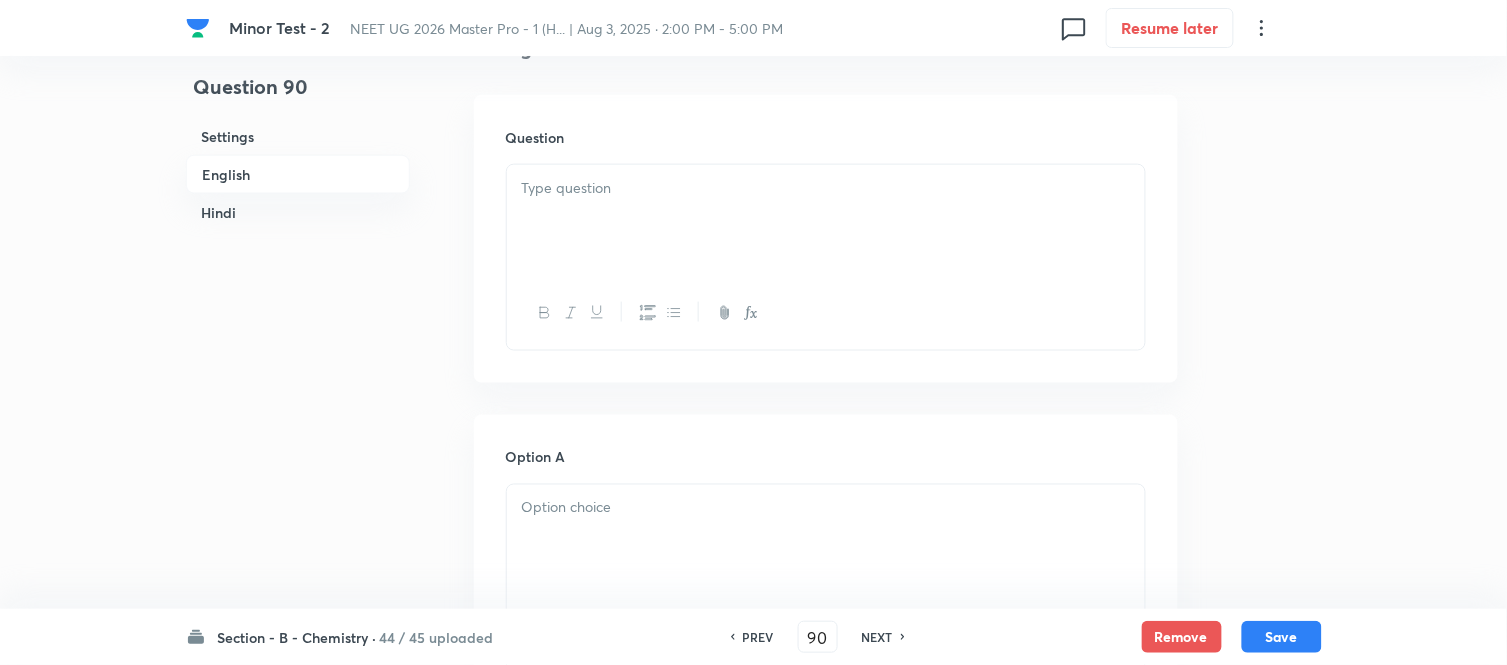 click at bounding box center [826, 221] 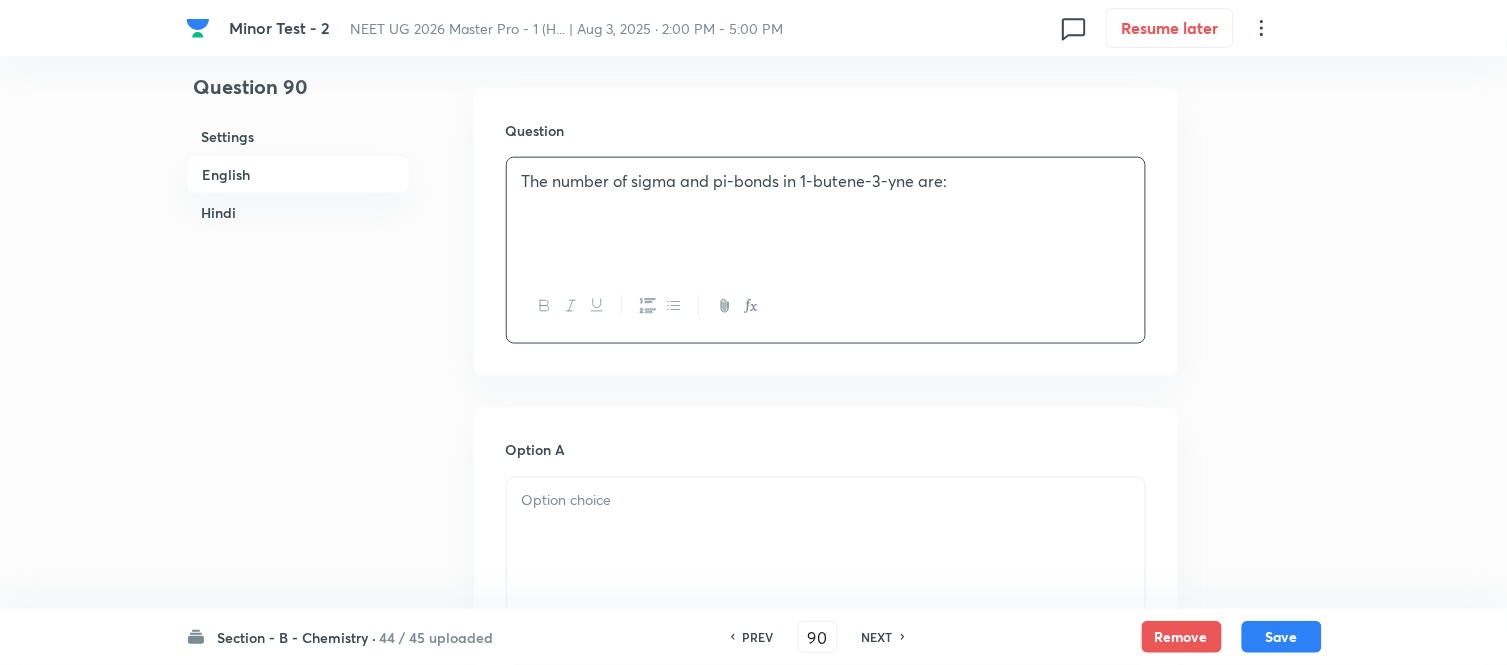 scroll, scrollTop: 666, scrollLeft: 0, axis: vertical 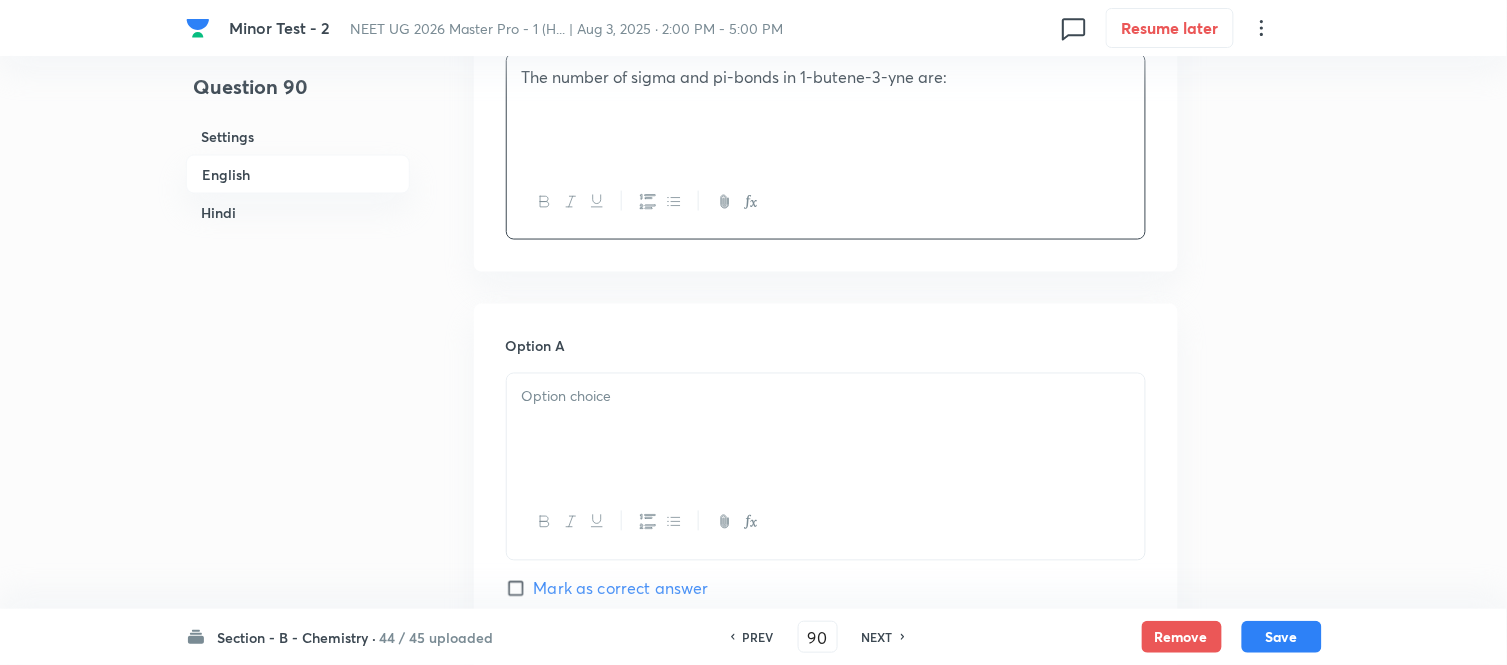 click at bounding box center [826, 430] 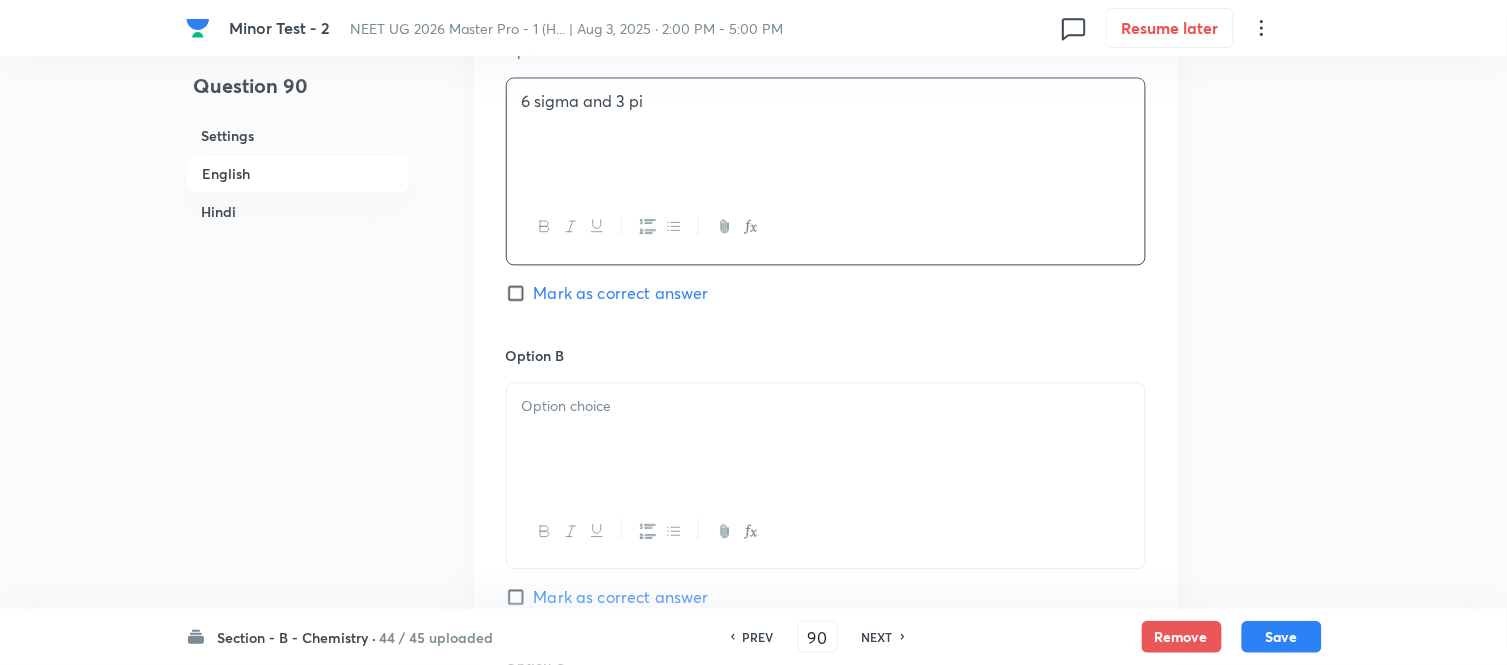 scroll, scrollTop: 1000, scrollLeft: 0, axis: vertical 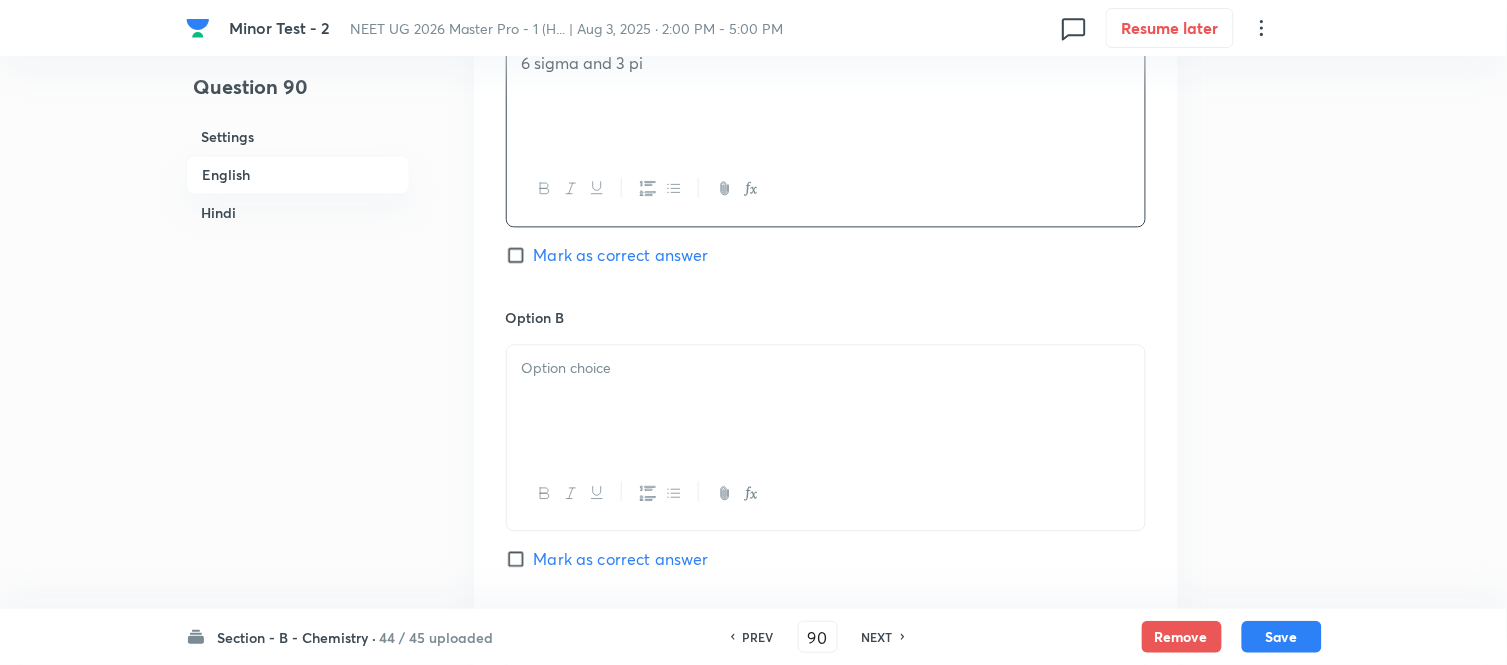 click at bounding box center [826, 401] 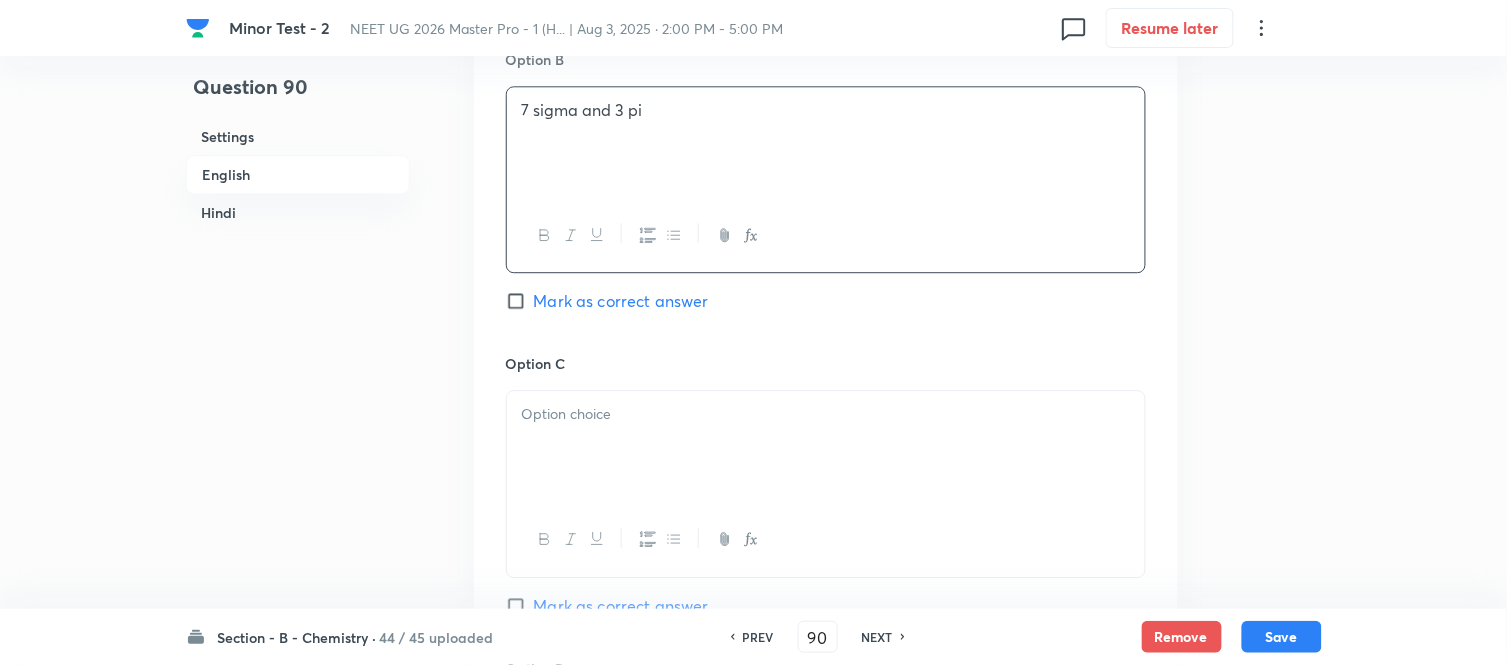 scroll, scrollTop: 1333, scrollLeft: 0, axis: vertical 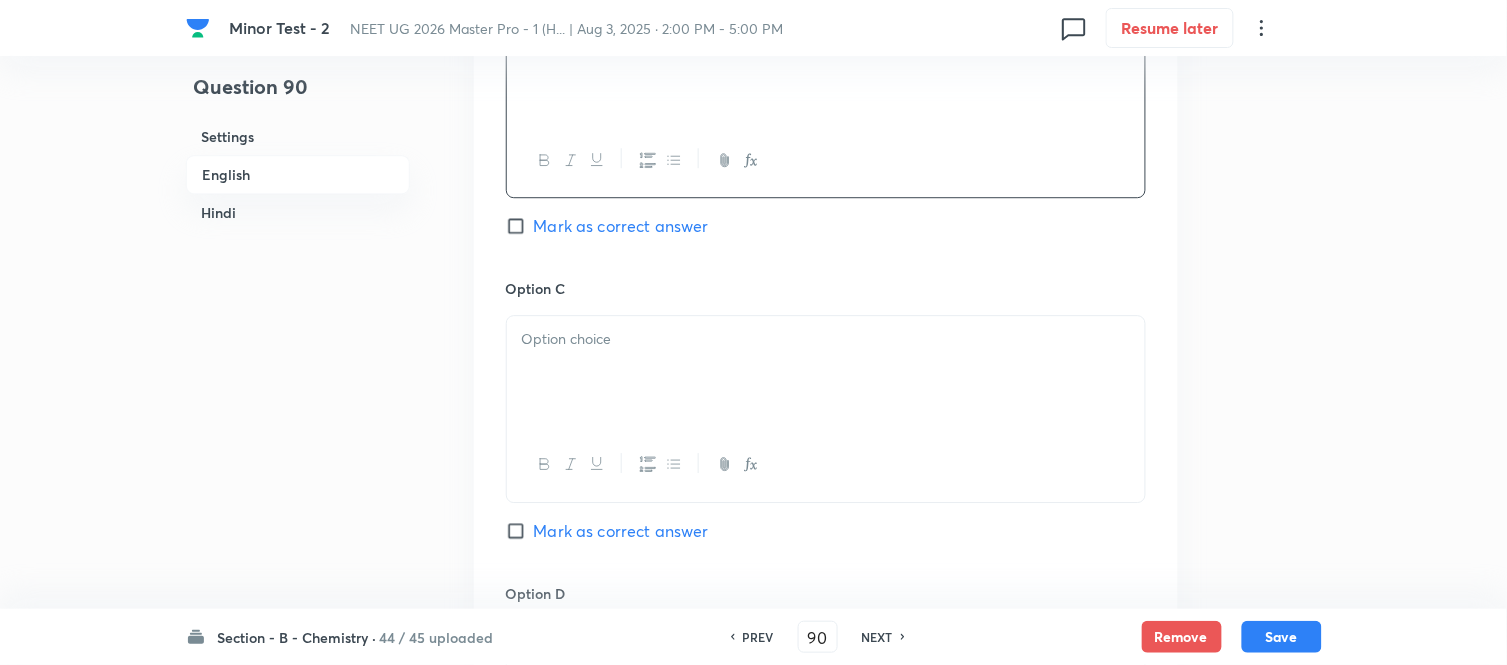 click at bounding box center (826, 339) 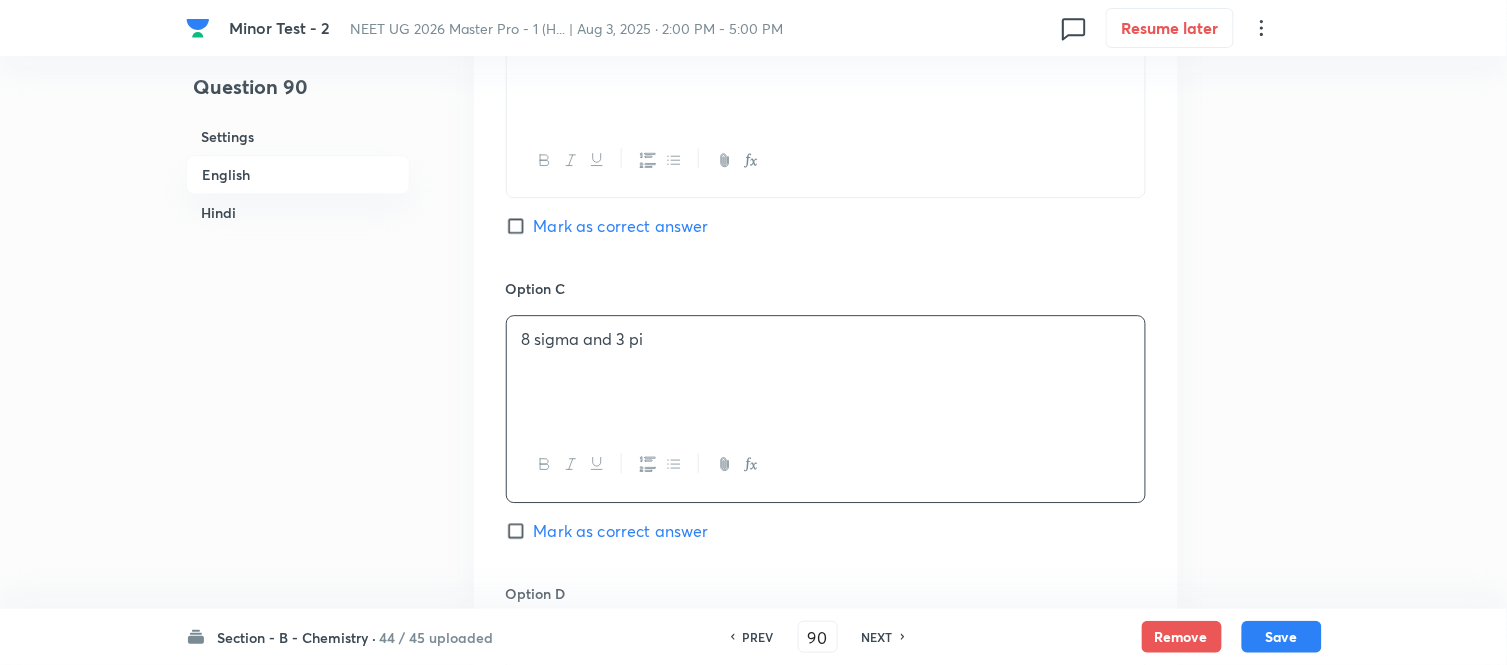 click on "Mark as correct answer" at bounding box center (520, 226) 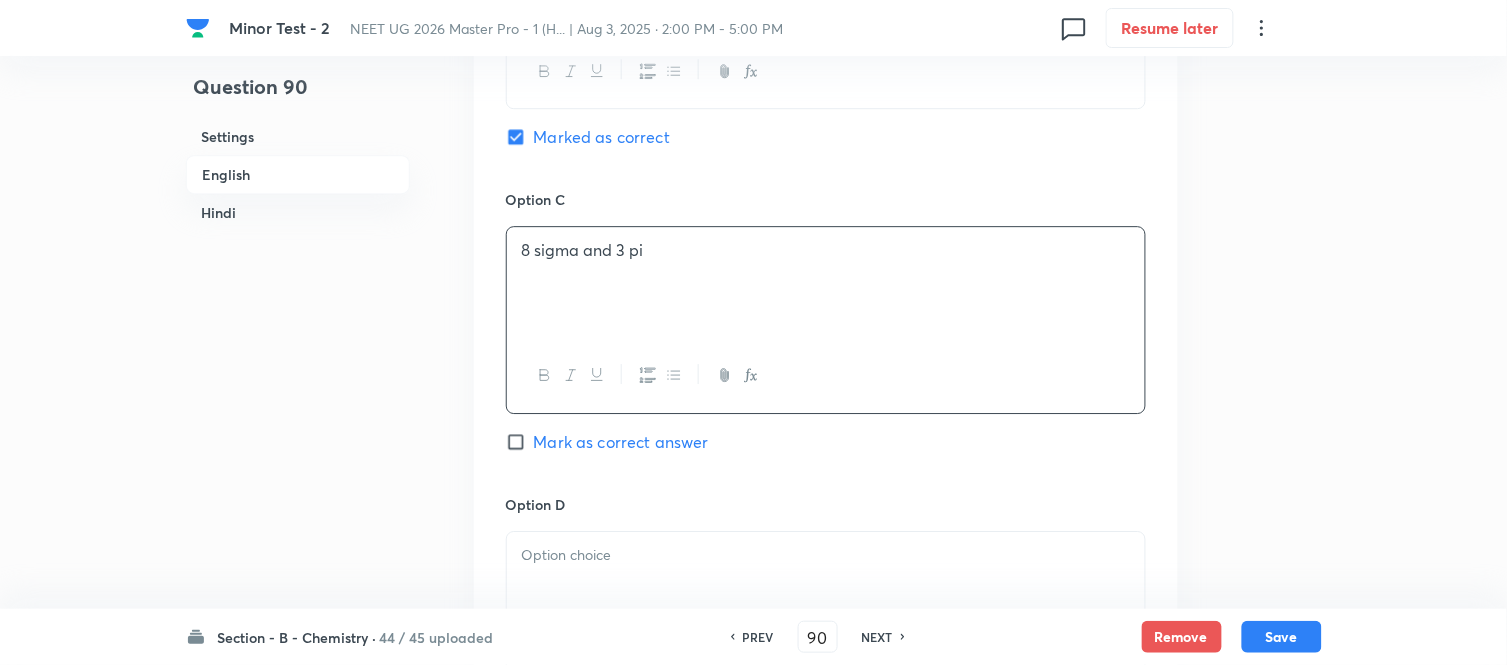 scroll, scrollTop: 1555, scrollLeft: 0, axis: vertical 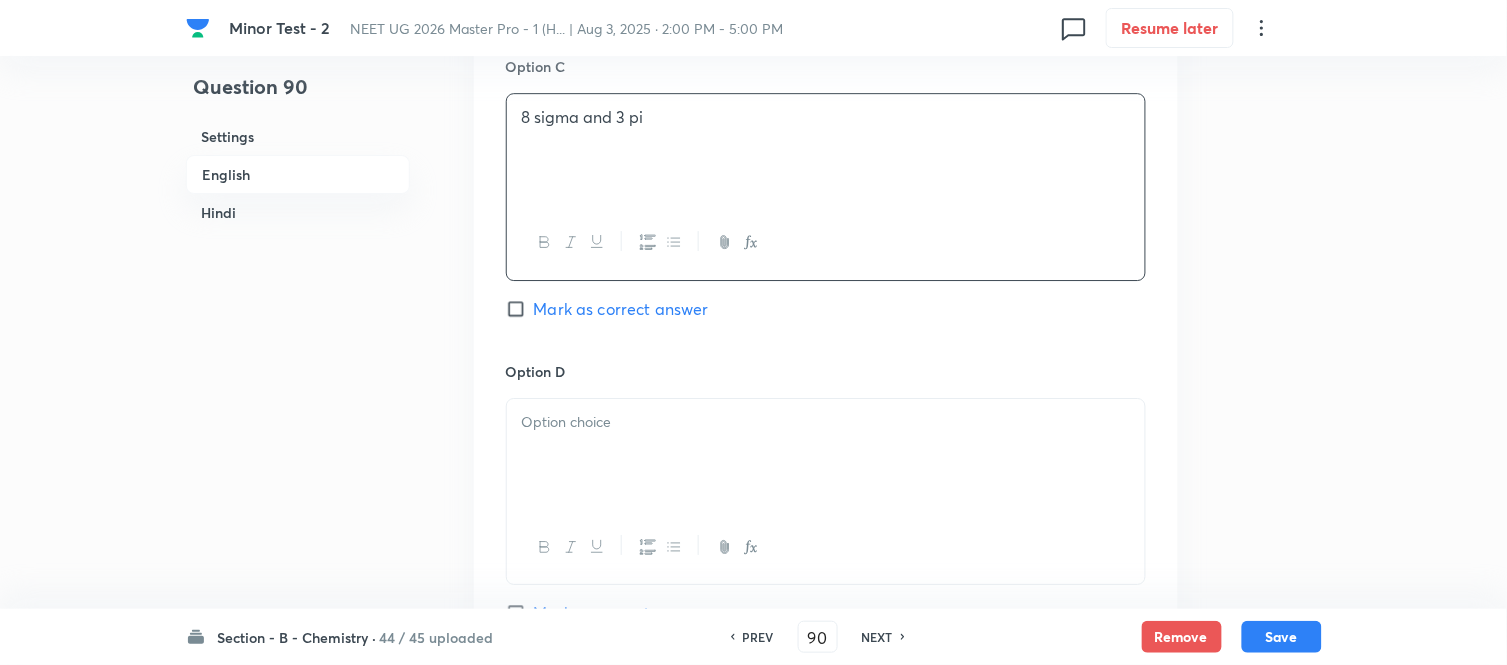 click at bounding box center (826, 422) 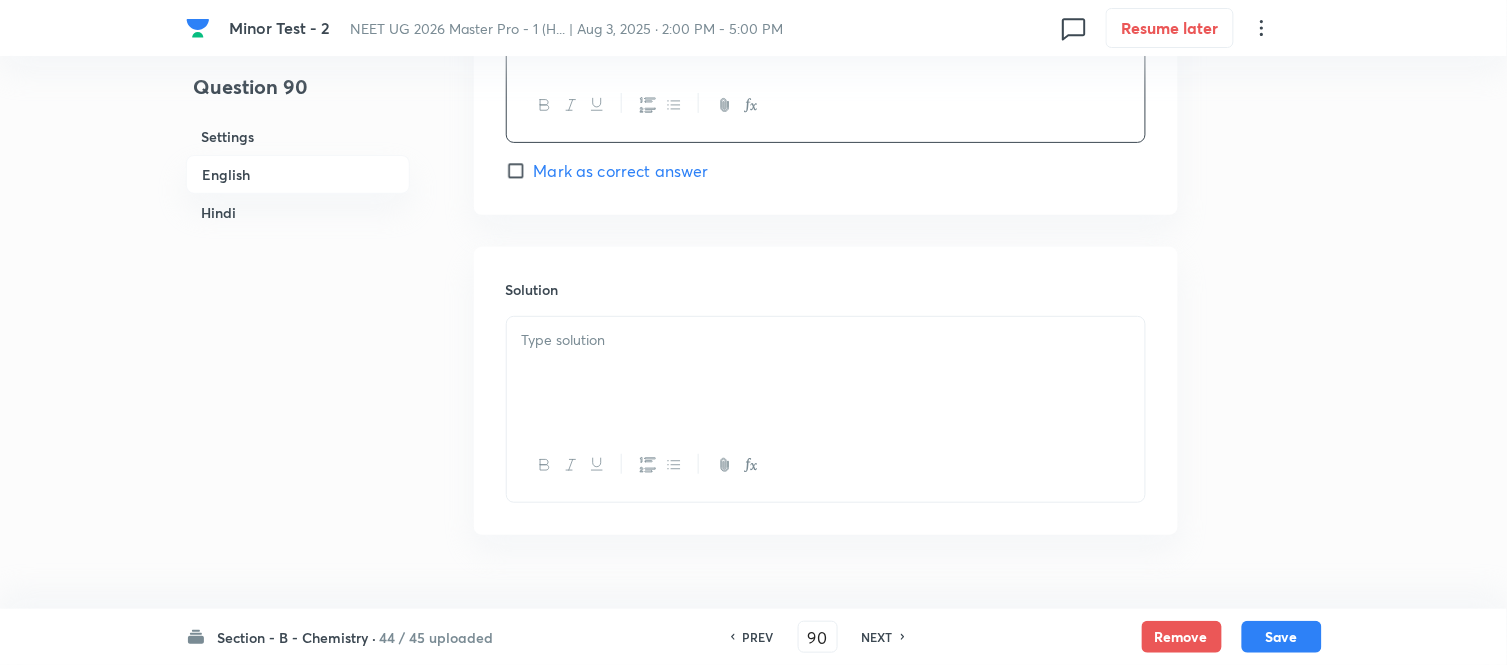 scroll, scrollTop: 2000, scrollLeft: 0, axis: vertical 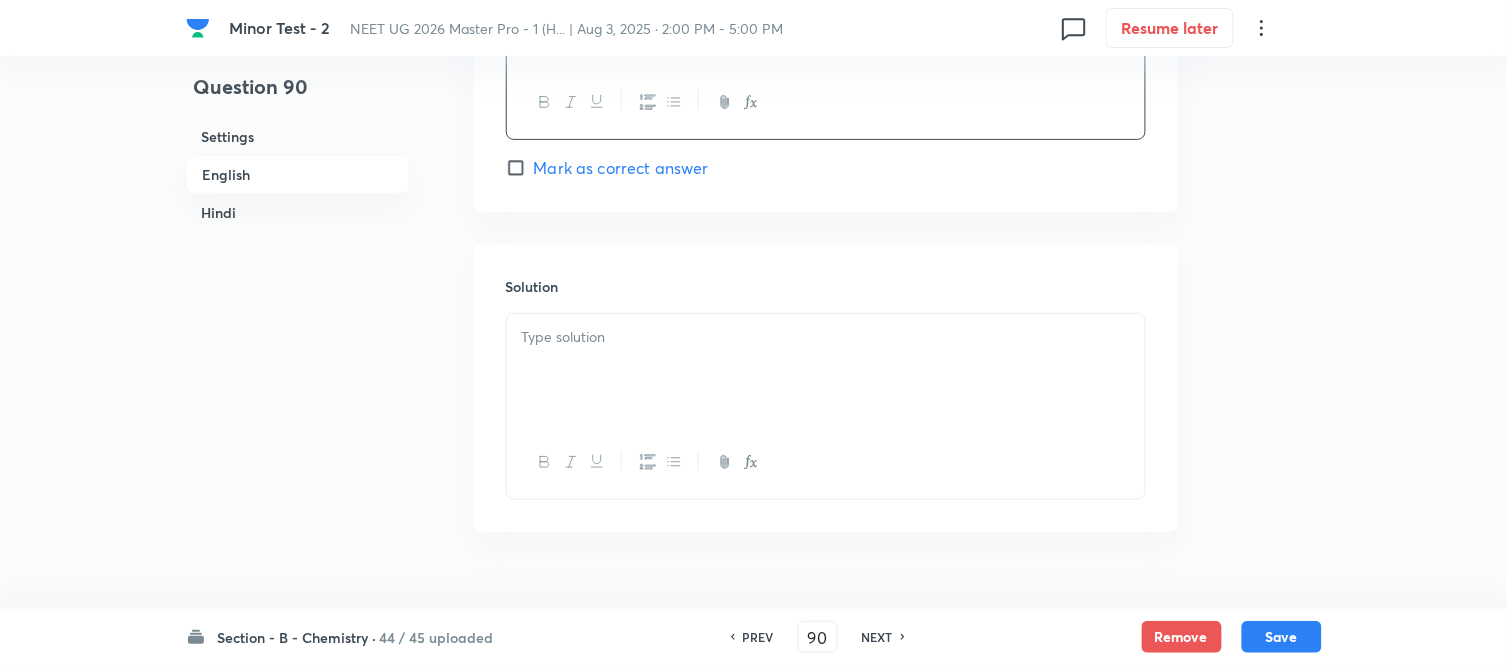 click at bounding box center [826, 370] 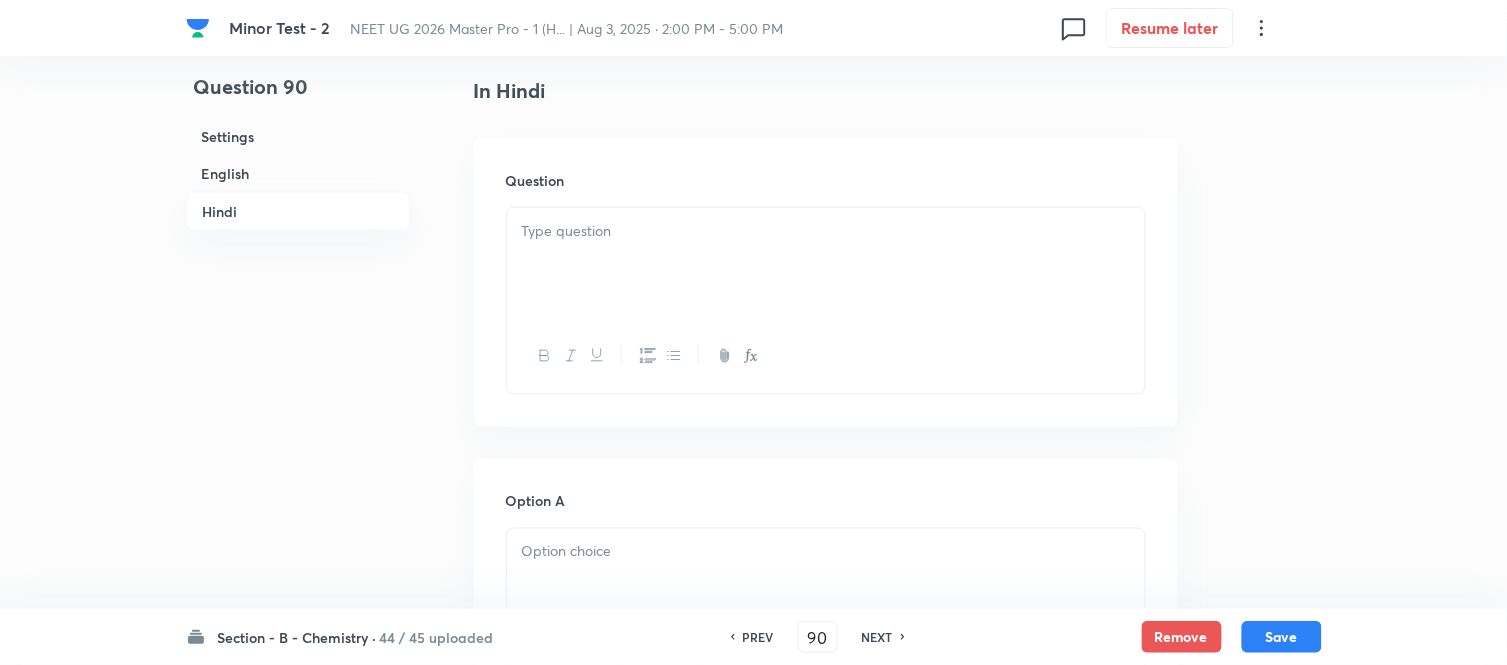 scroll, scrollTop: 2555, scrollLeft: 0, axis: vertical 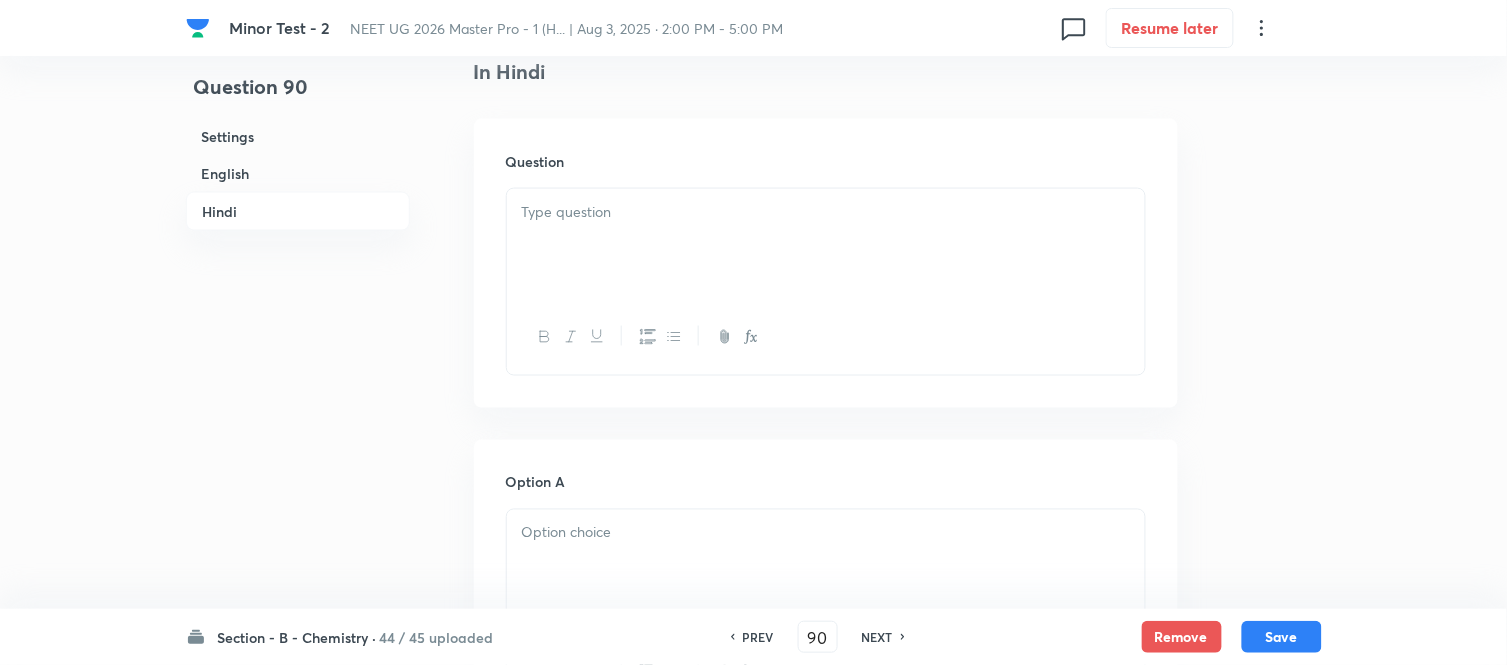 click at bounding box center [826, 245] 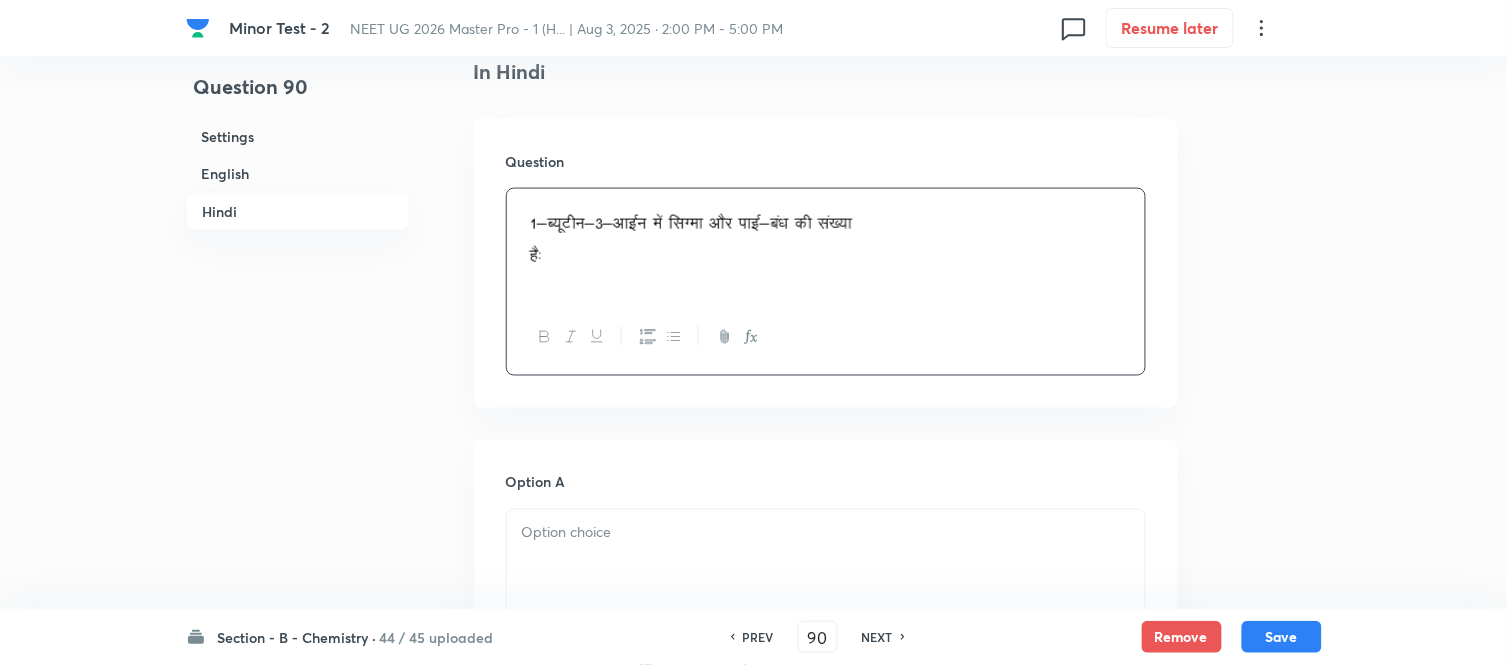 scroll, scrollTop: 2777, scrollLeft: 0, axis: vertical 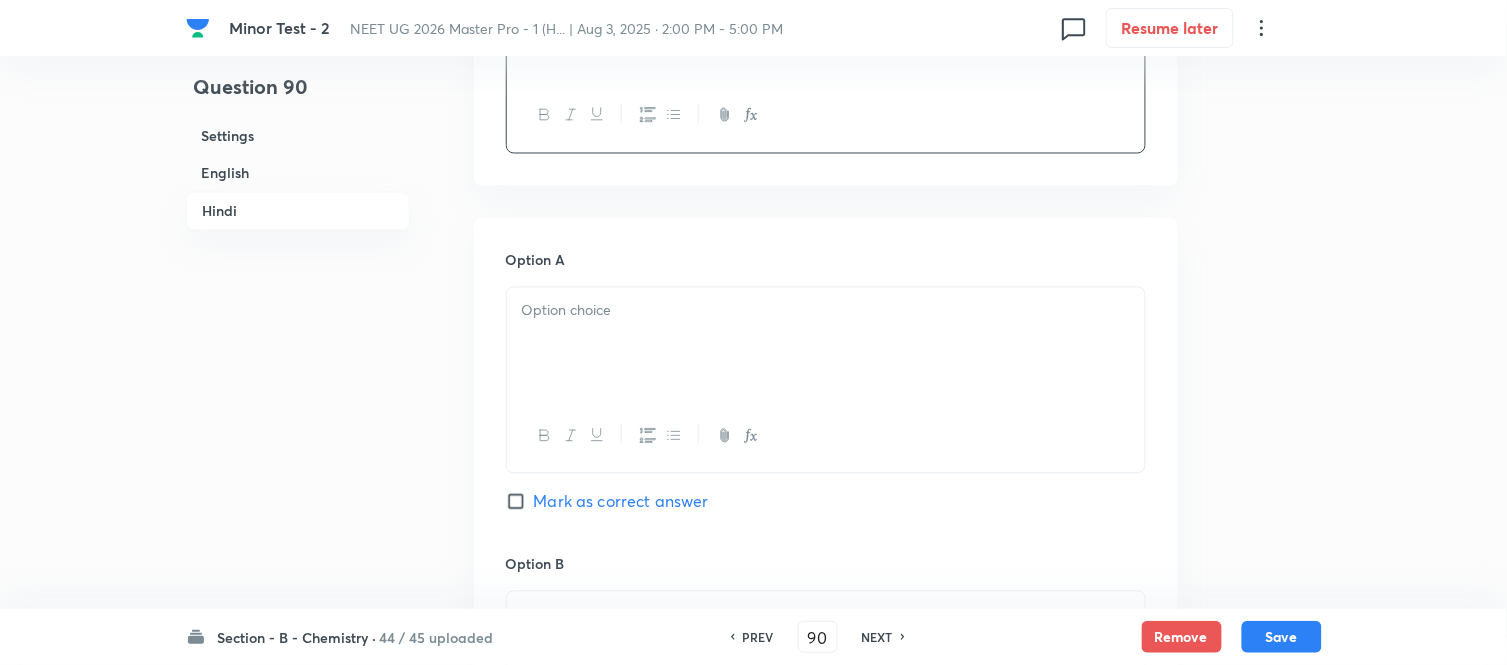 click at bounding box center (826, 344) 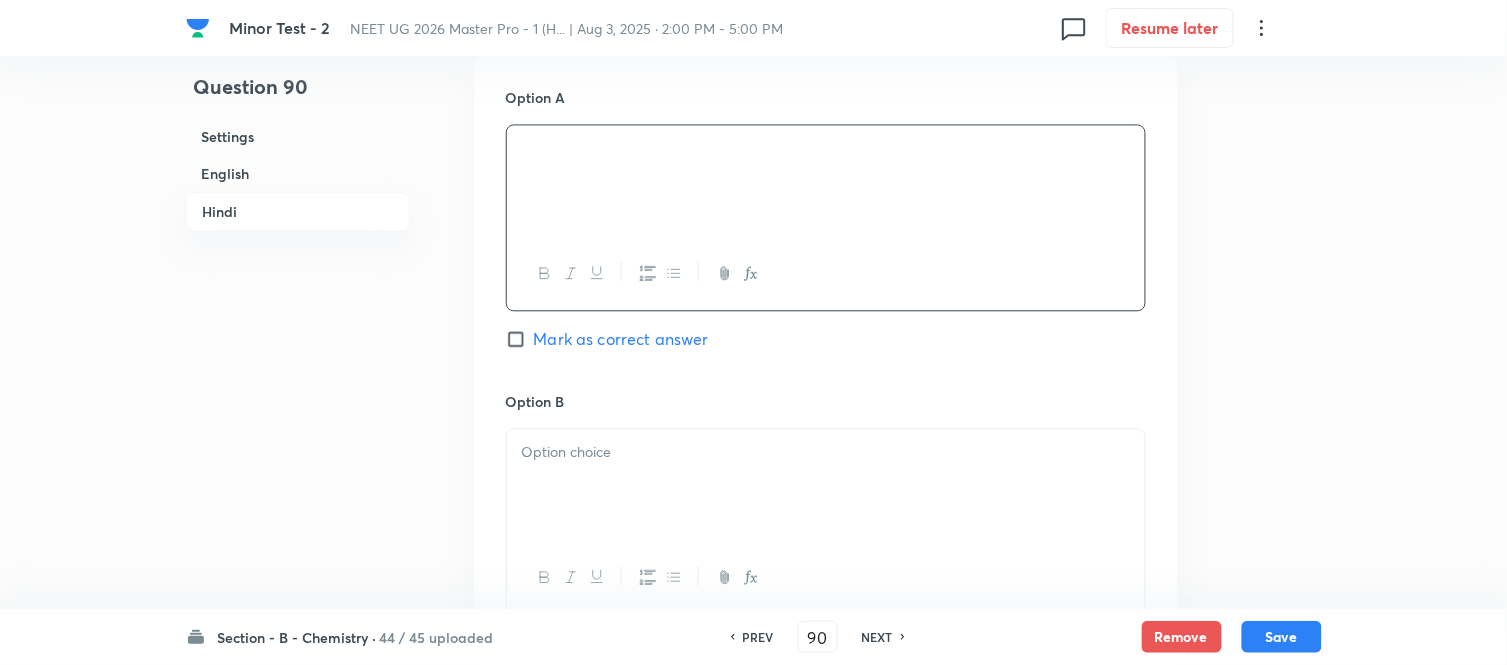 scroll, scrollTop: 3000, scrollLeft: 0, axis: vertical 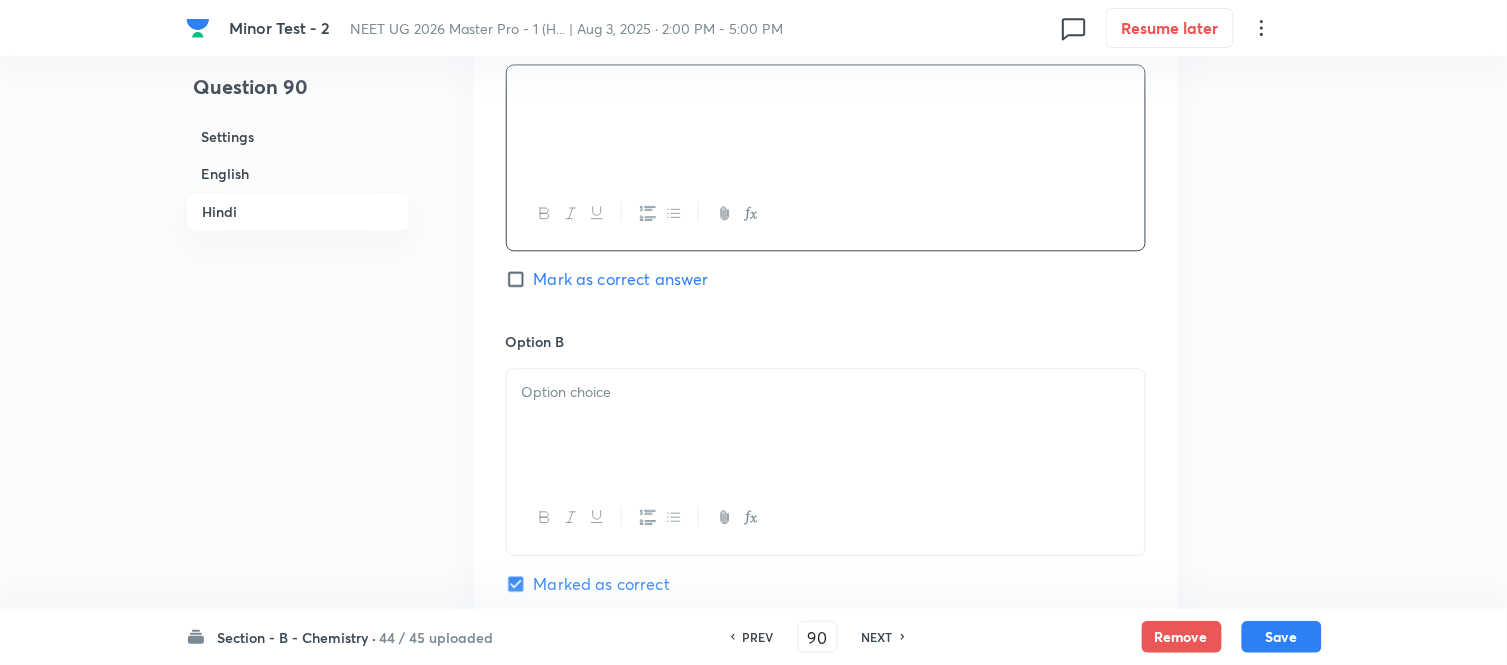 click at bounding box center (826, 392) 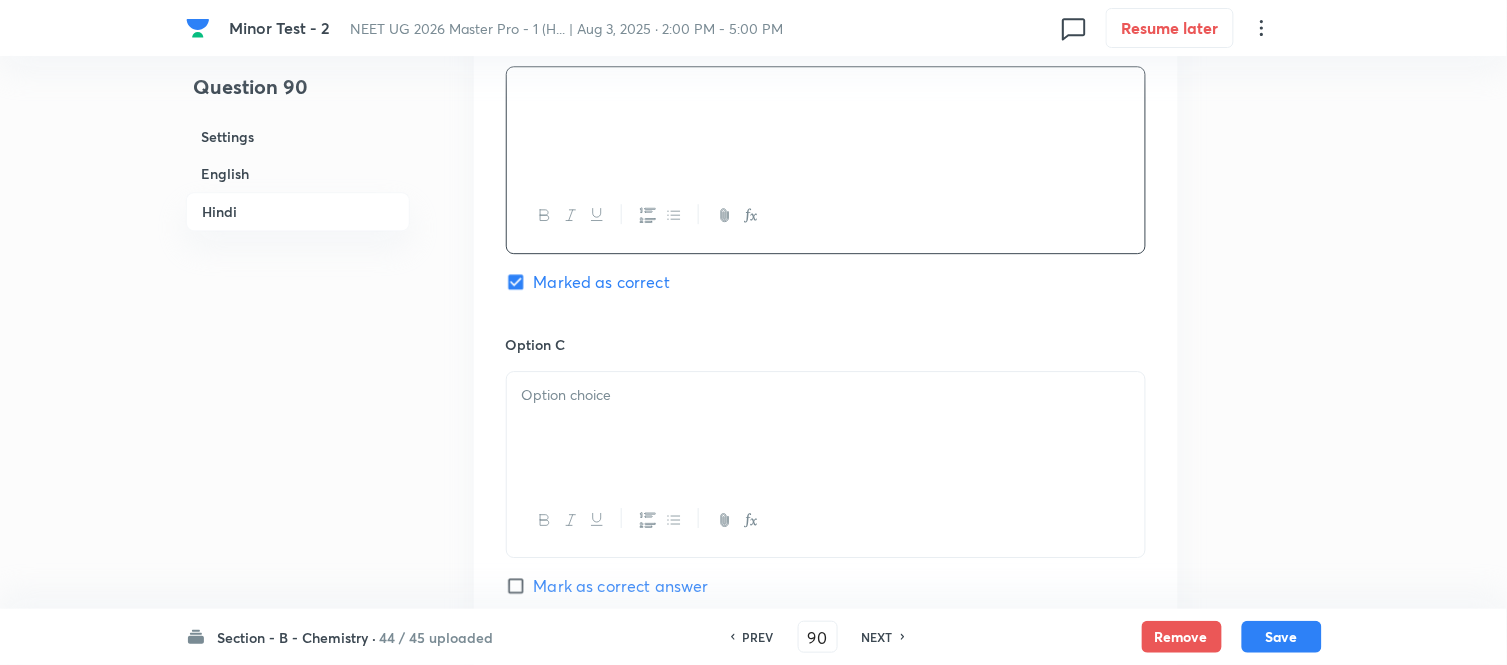 scroll, scrollTop: 3333, scrollLeft: 0, axis: vertical 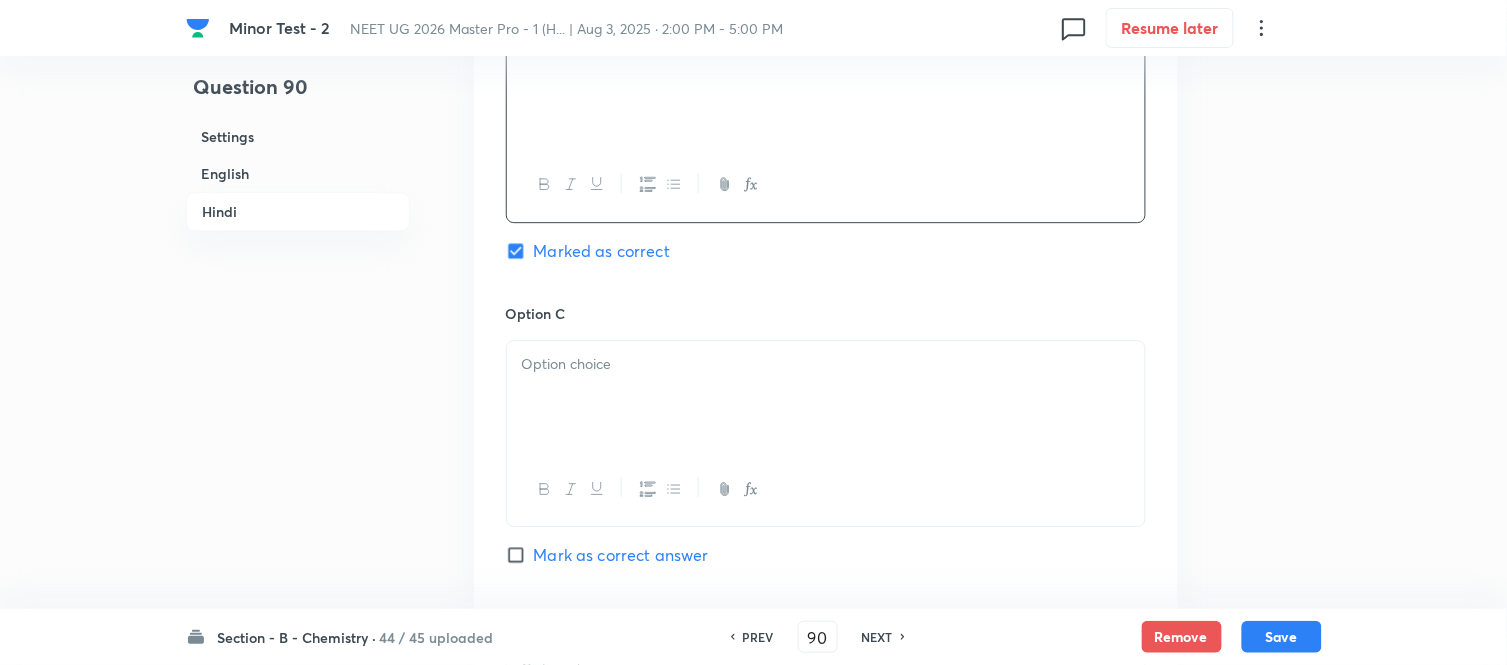 click at bounding box center (826, 397) 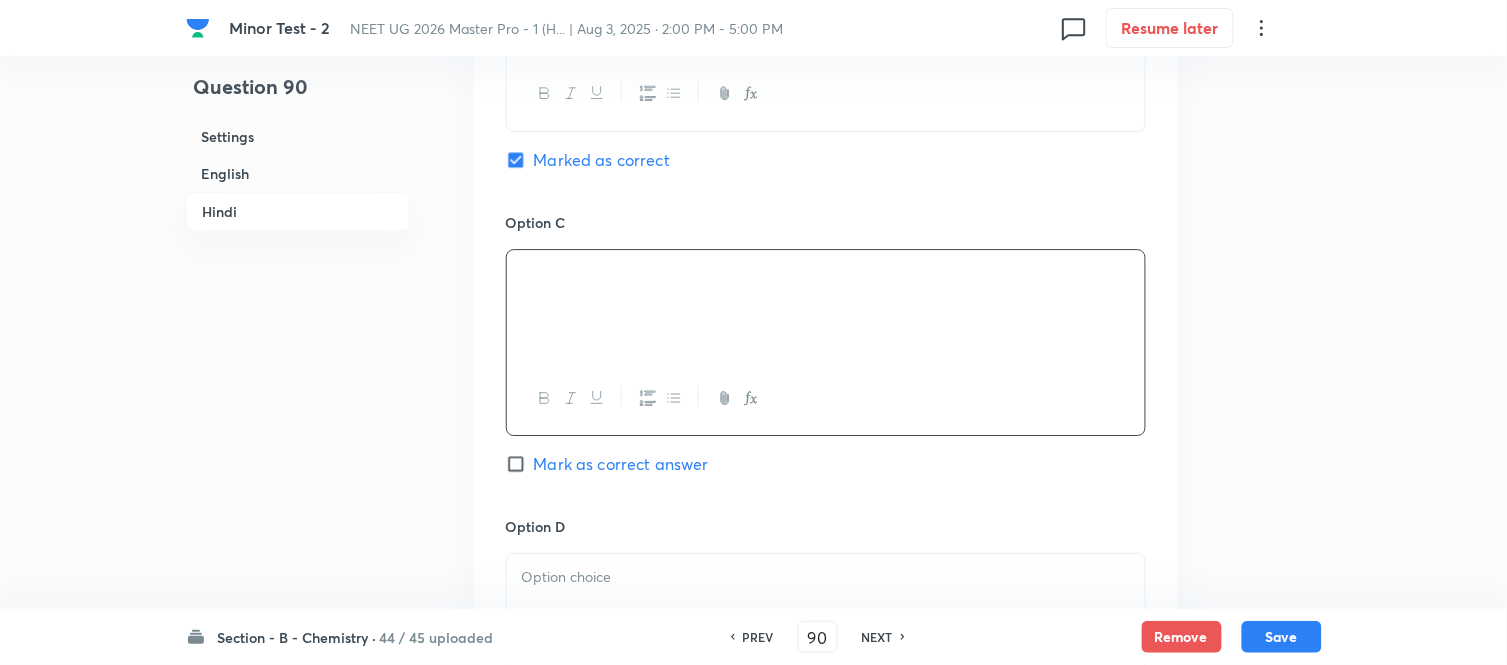 scroll, scrollTop: 3555, scrollLeft: 0, axis: vertical 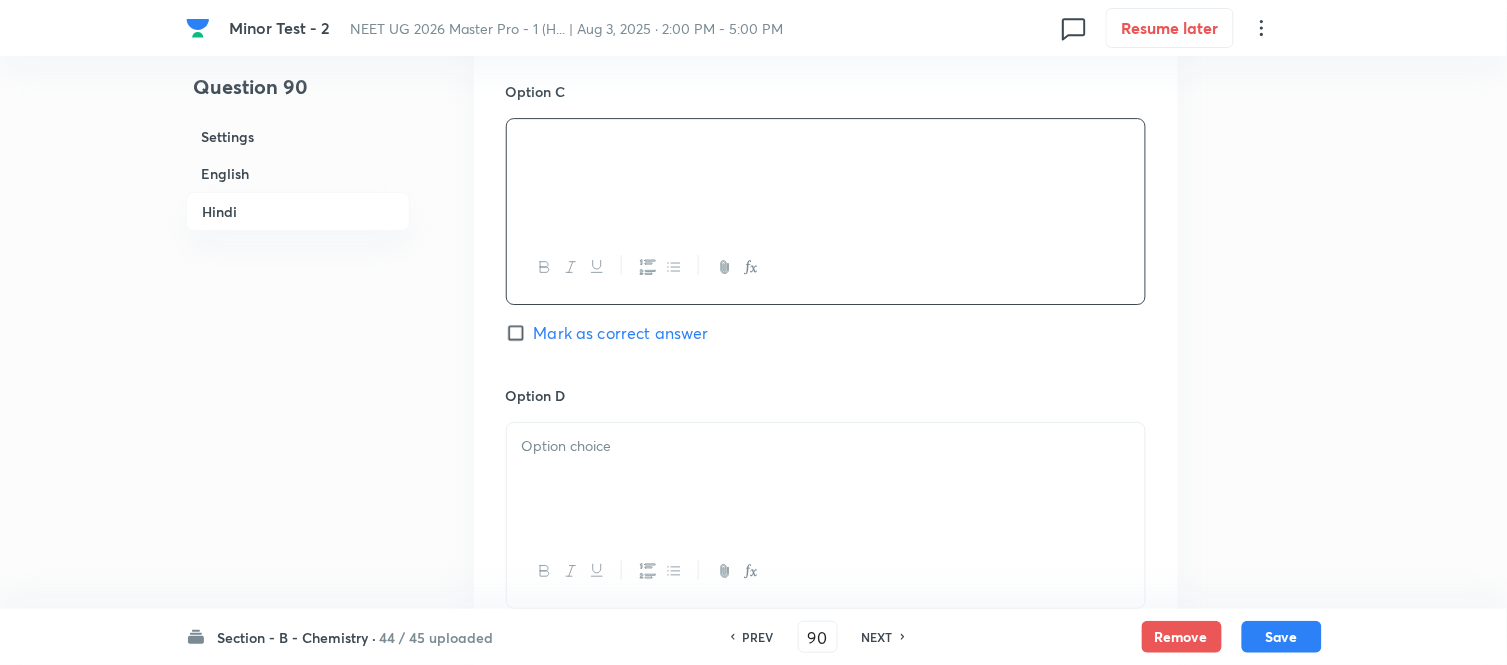click at bounding box center [826, 479] 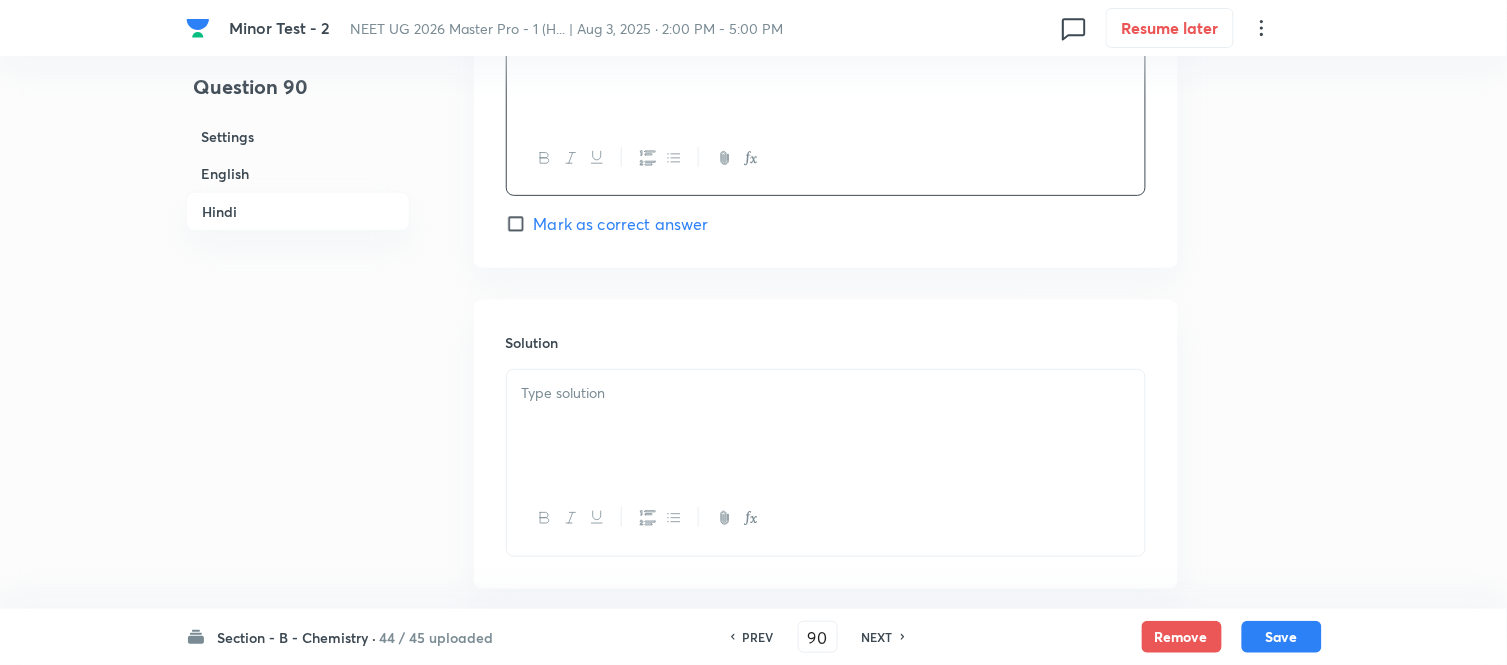 scroll, scrollTop: 4075, scrollLeft: 0, axis: vertical 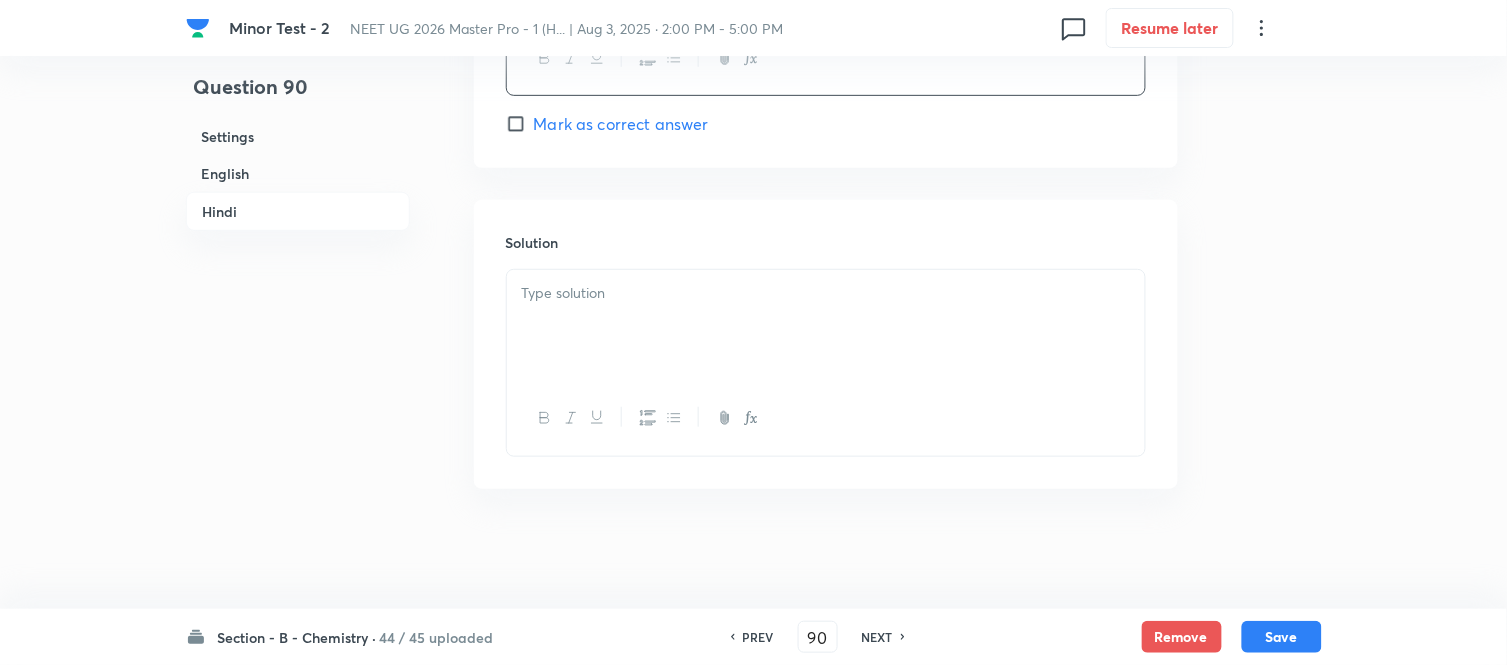 click at bounding box center (826, 326) 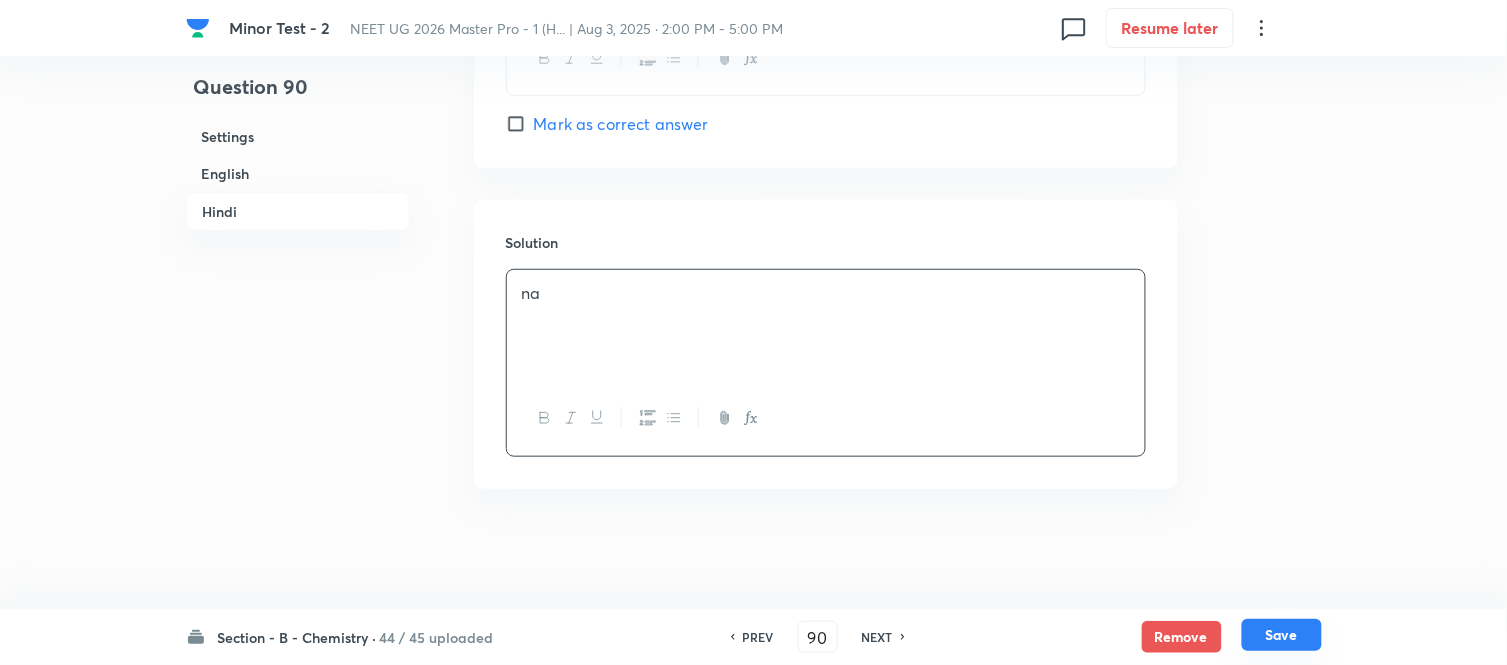 click on "Save" at bounding box center (1282, 635) 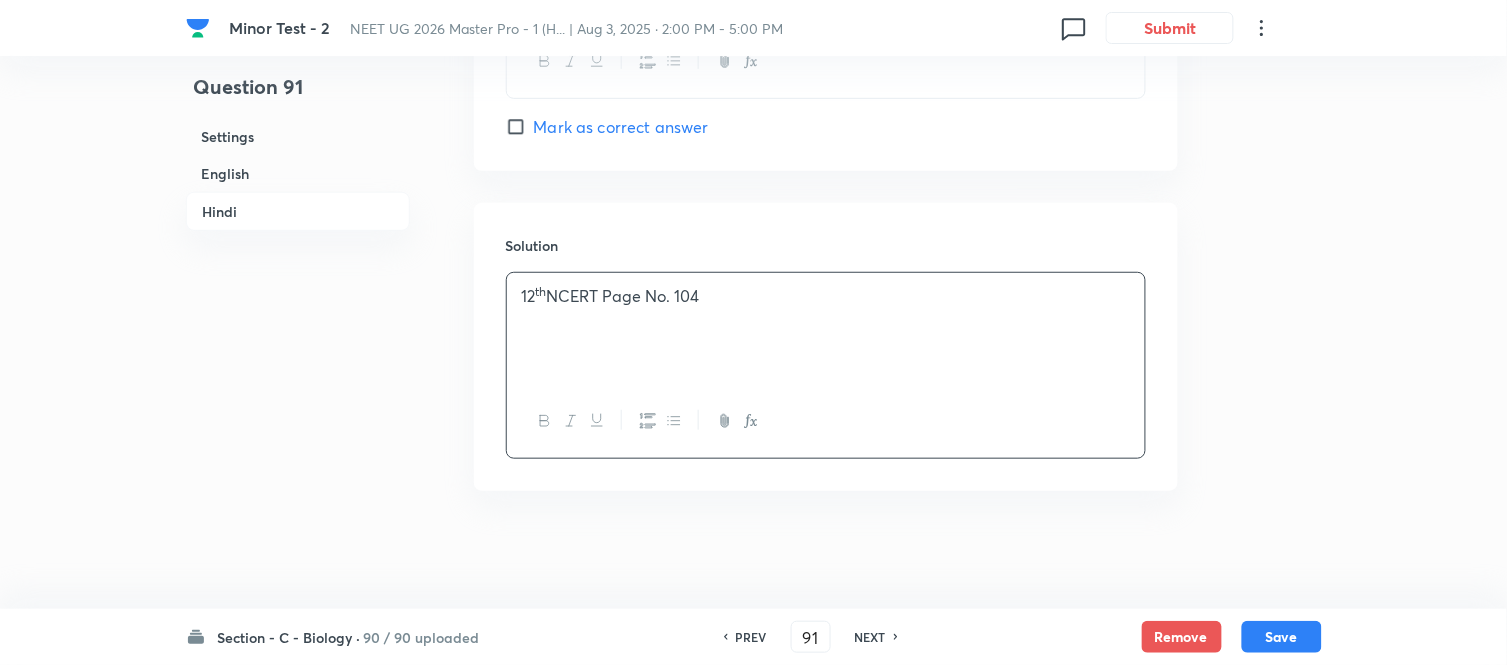scroll, scrollTop: 4085, scrollLeft: 0, axis: vertical 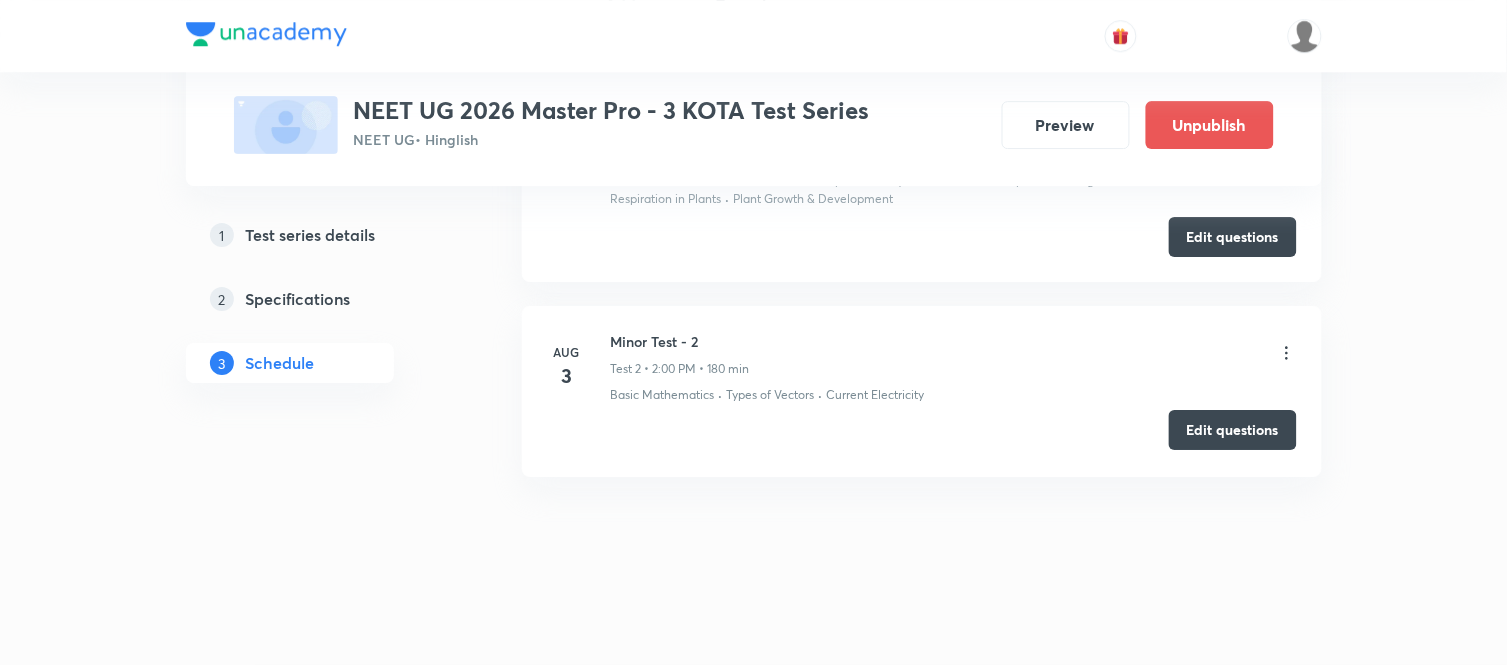 click on "Edit questions" at bounding box center (1233, 430) 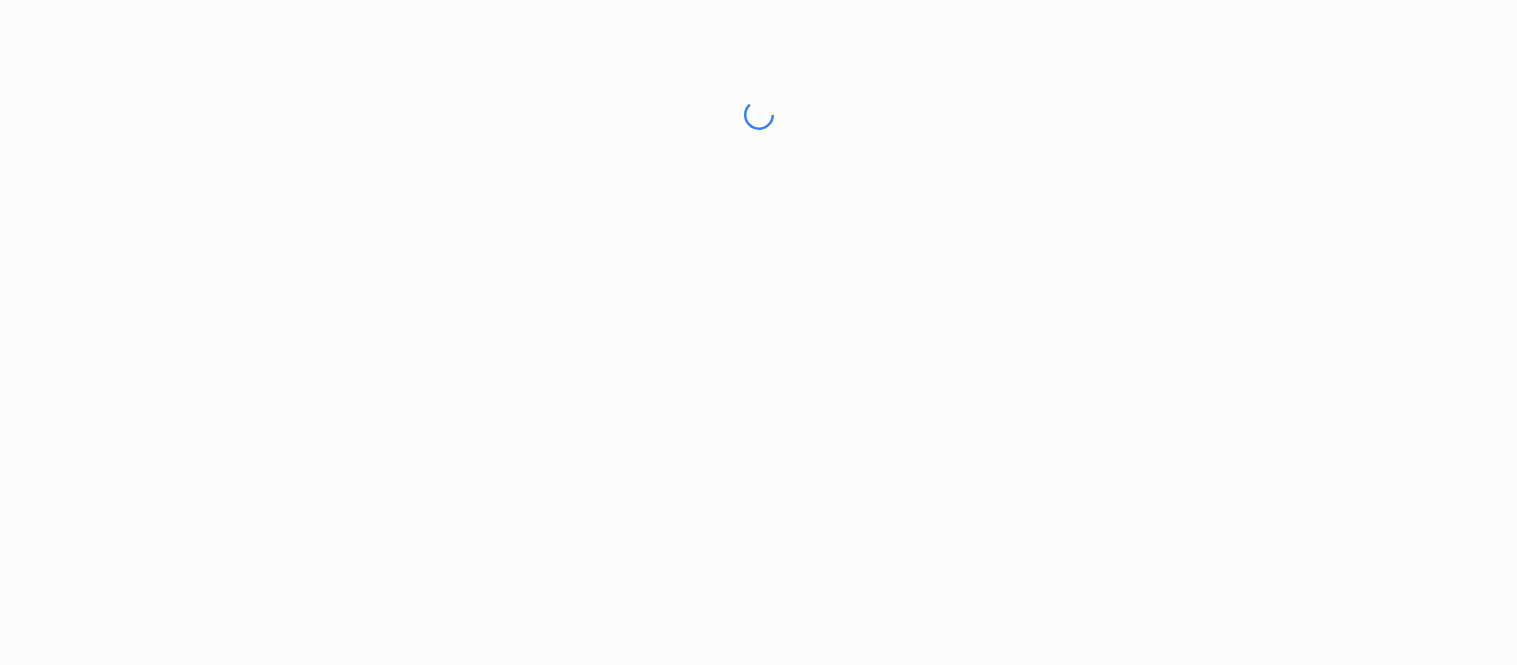 scroll, scrollTop: 0, scrollLeft: 0, axis: both 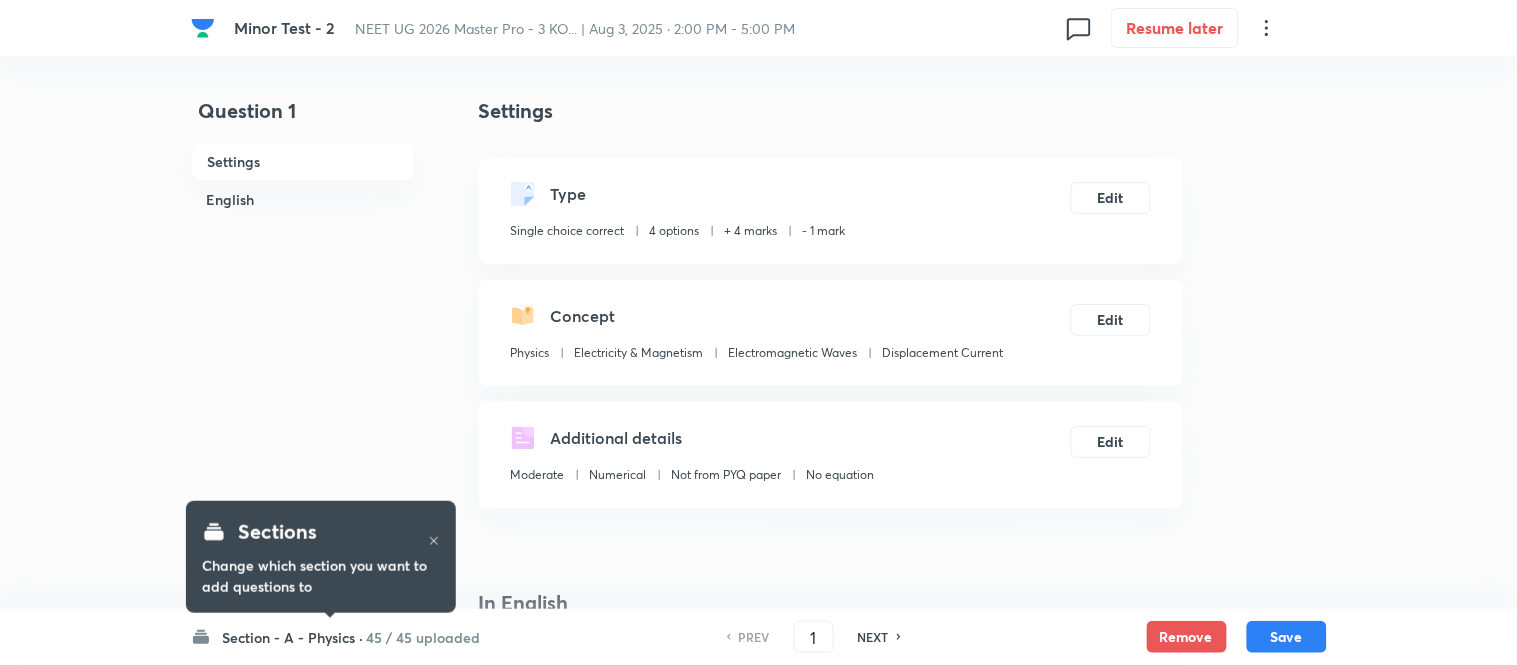 checkbox on "true" 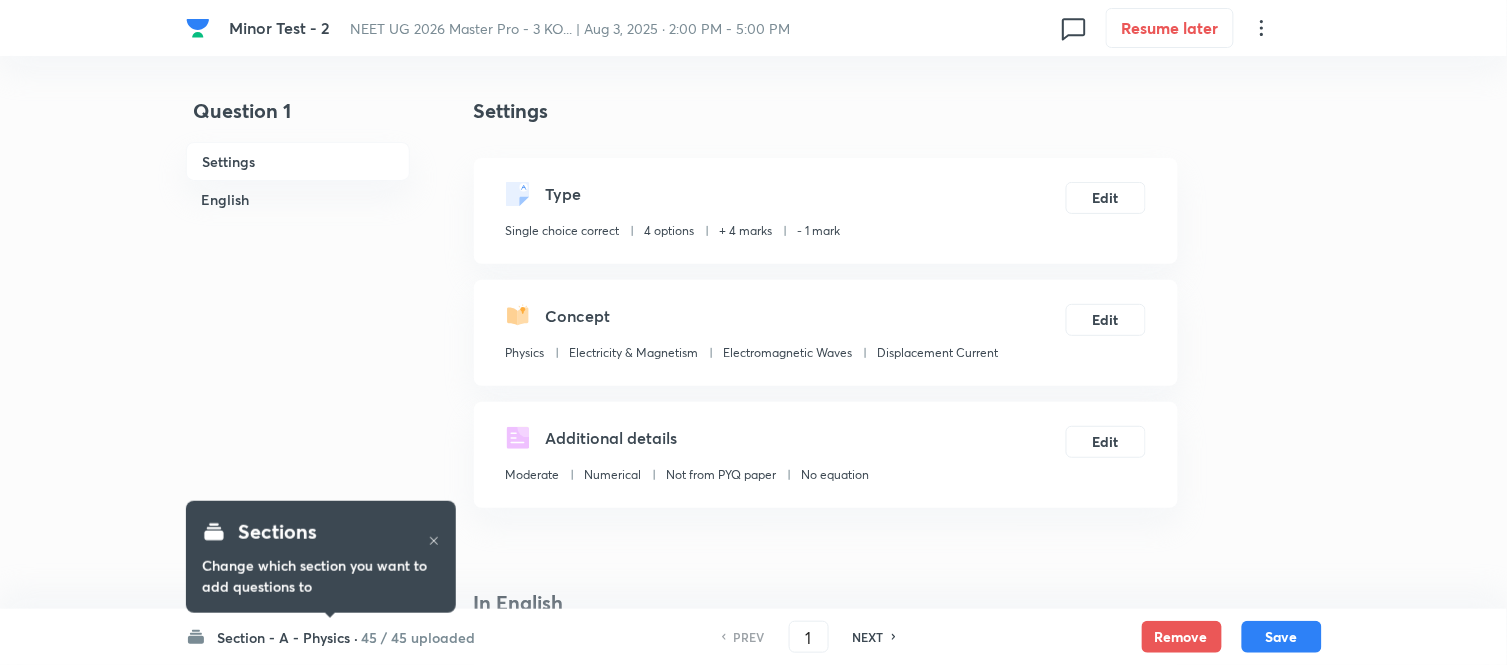 click on "Section - A - Physics ·" at bounding box center [288, 637] 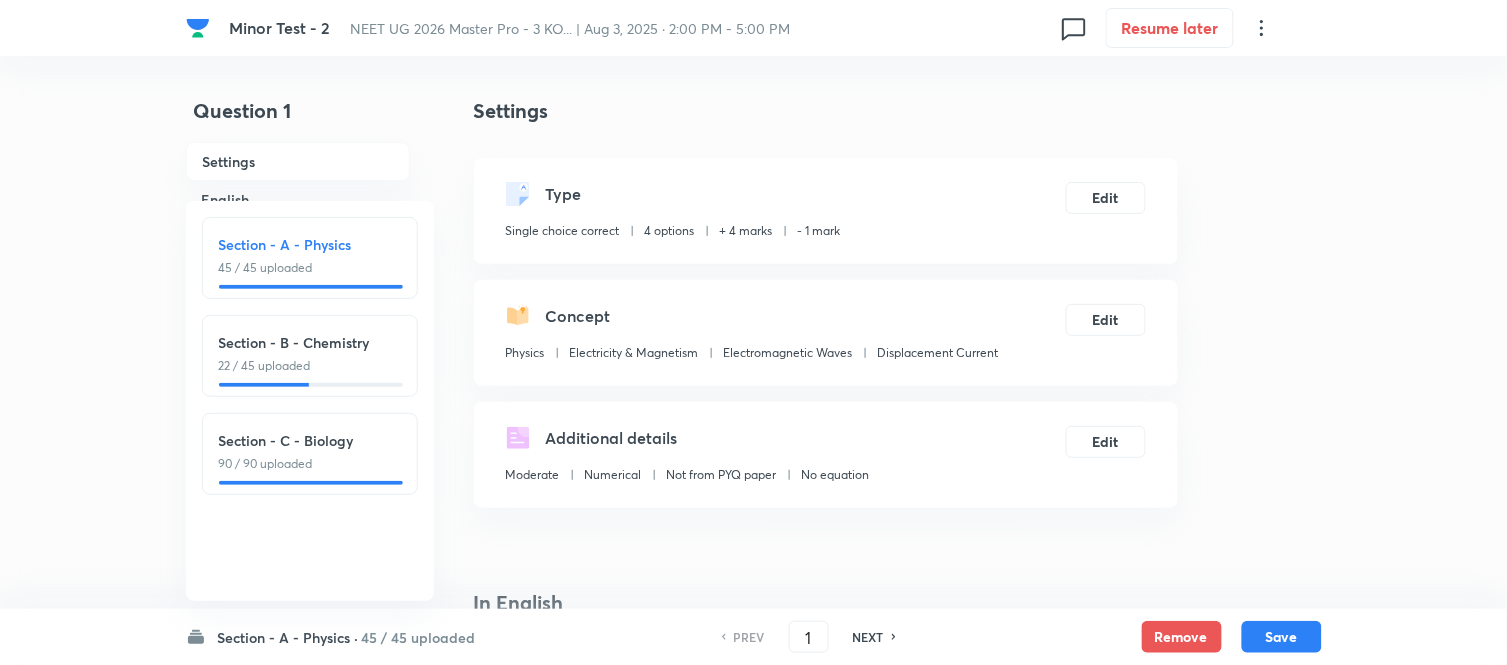 click on "22 / 45 uploaded" at bounding box center (310, 366) 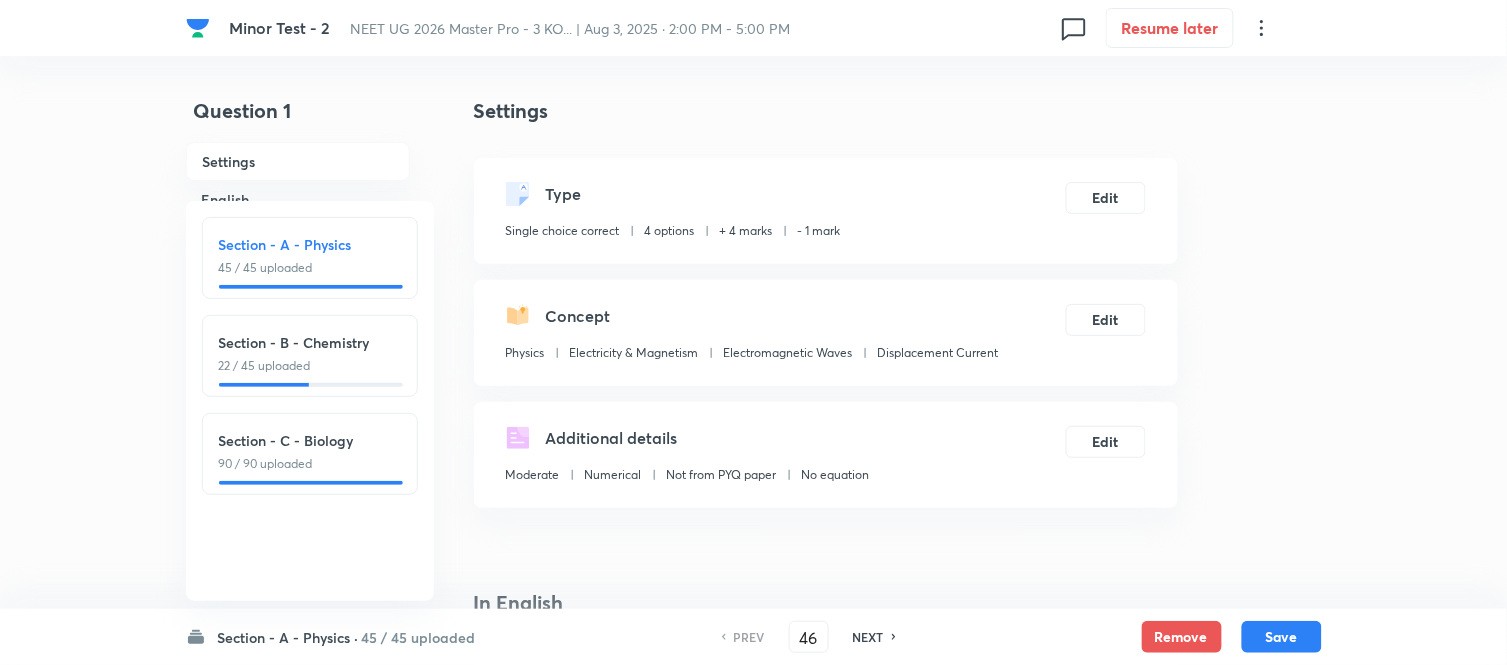 checkbox on "false" 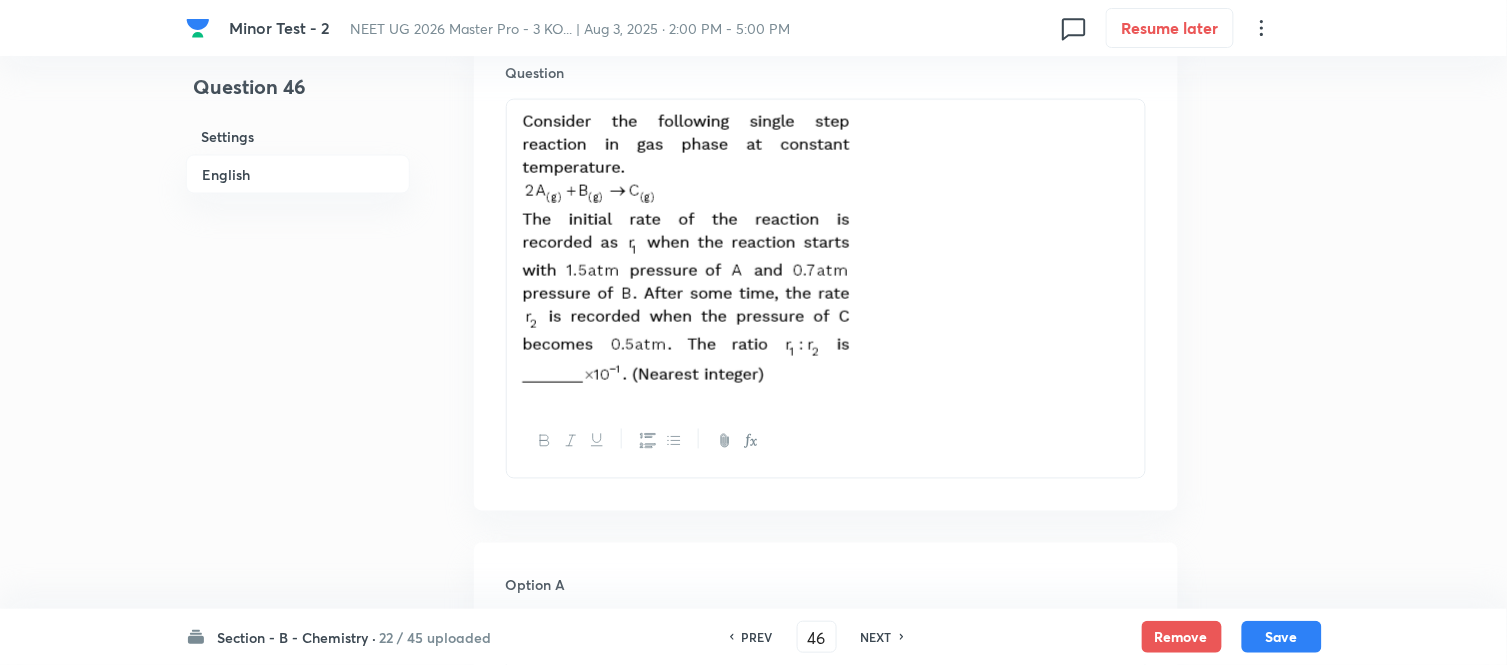 scroll, scrollTop: 666, scrollLeft: 0, axis: vertical 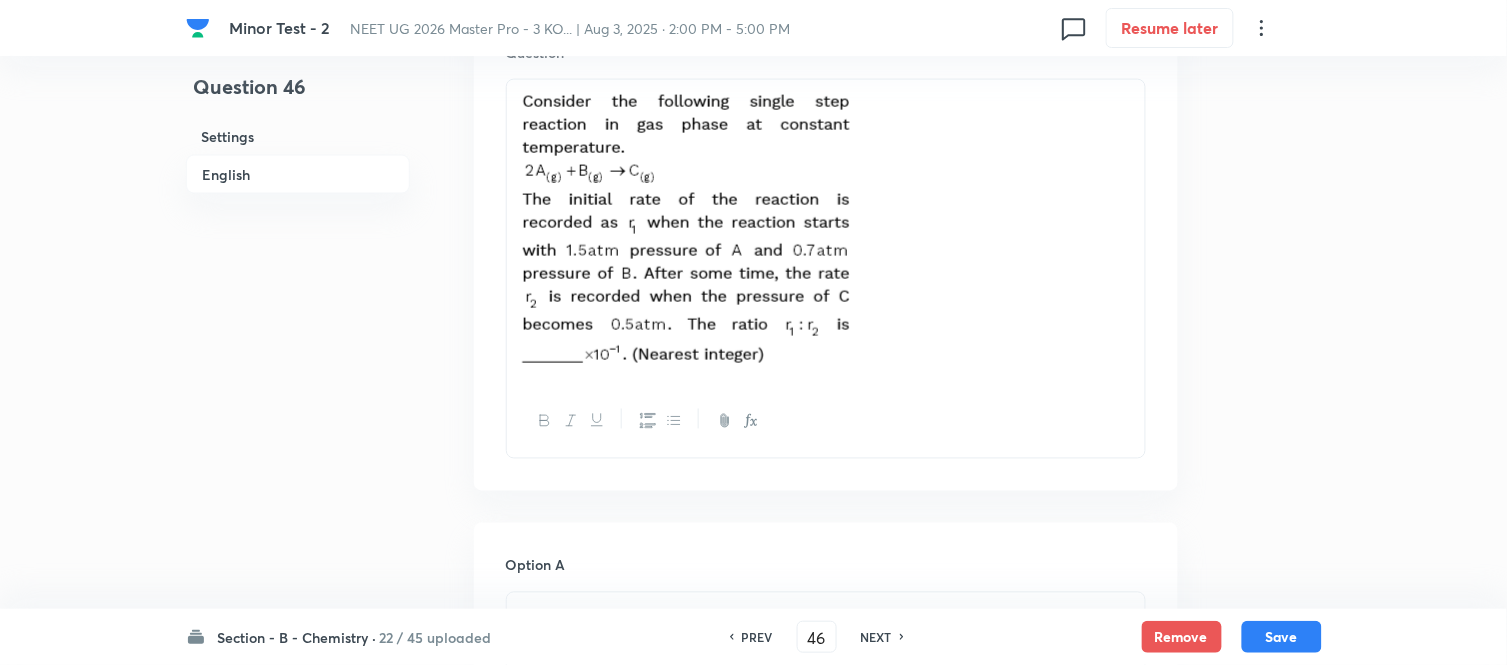 click on "NEXT" at bounding box center [876, 637] 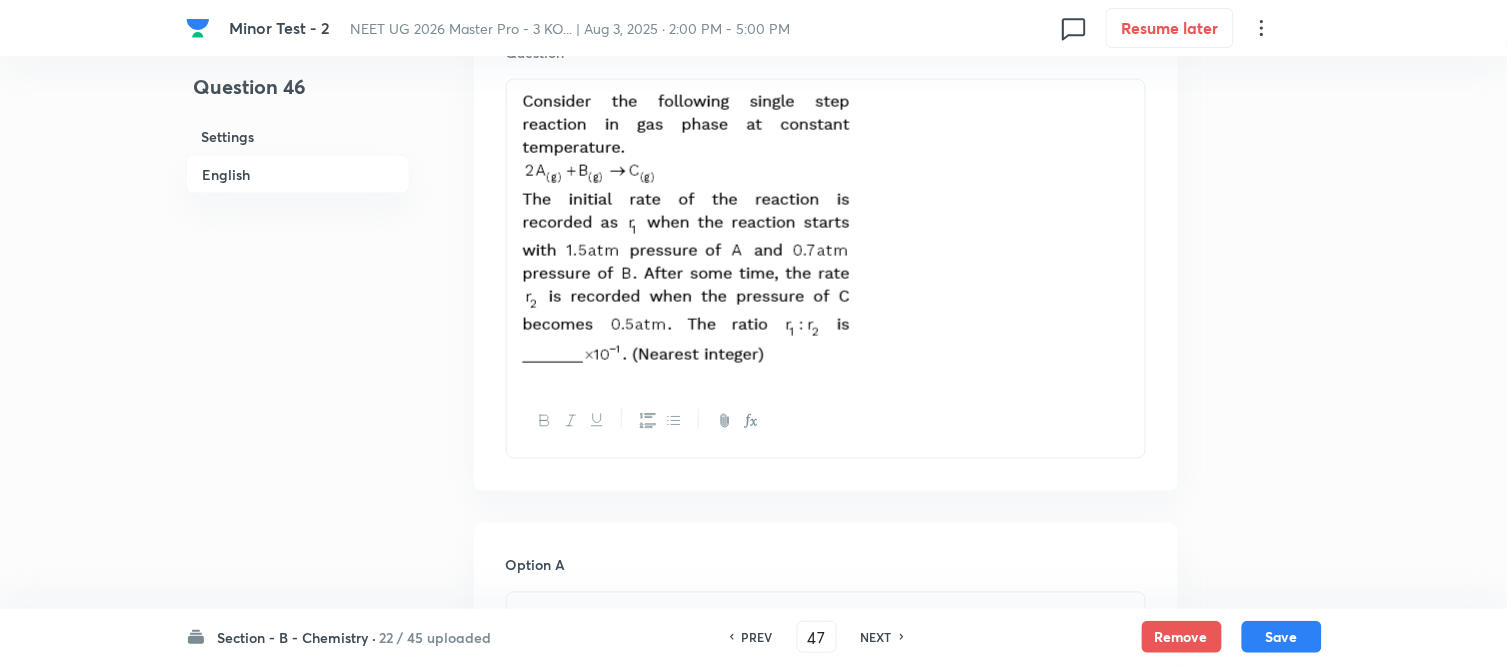 checkbox on "false" 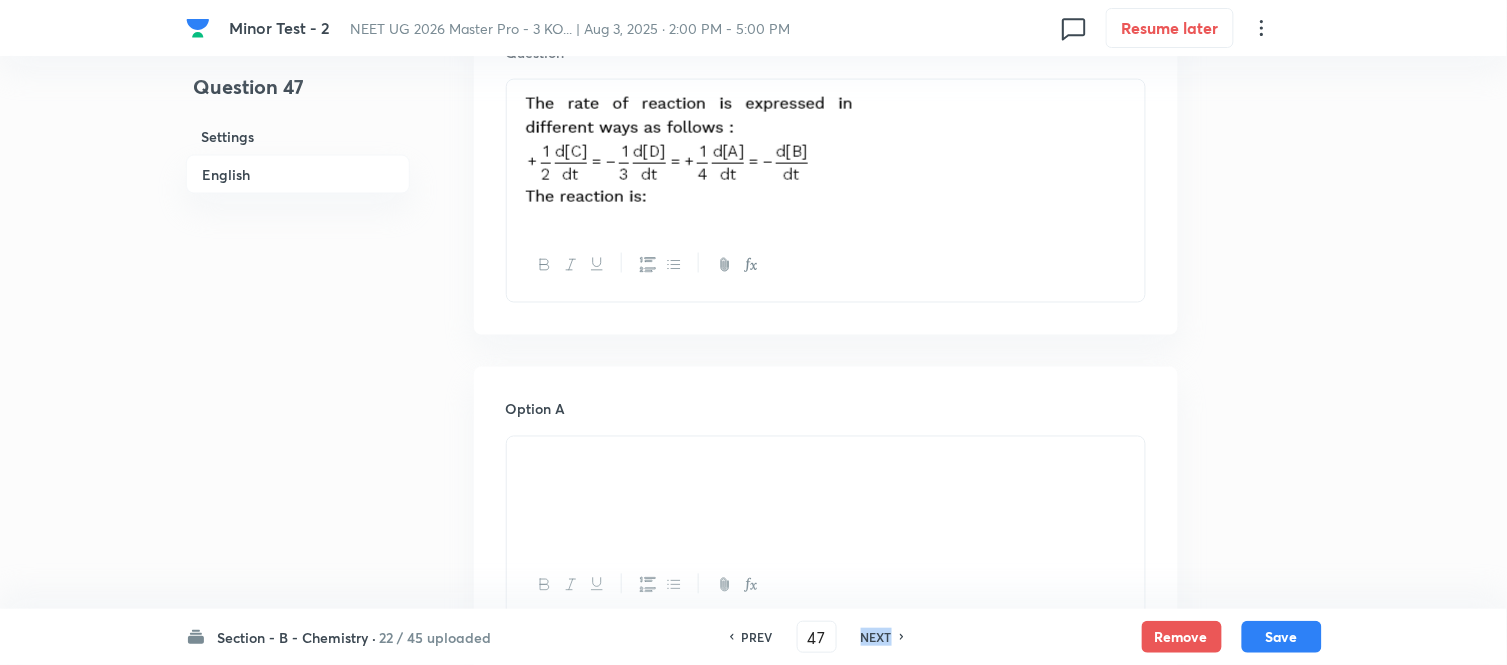 click on "NEXT" at bounding box center [876, 637] 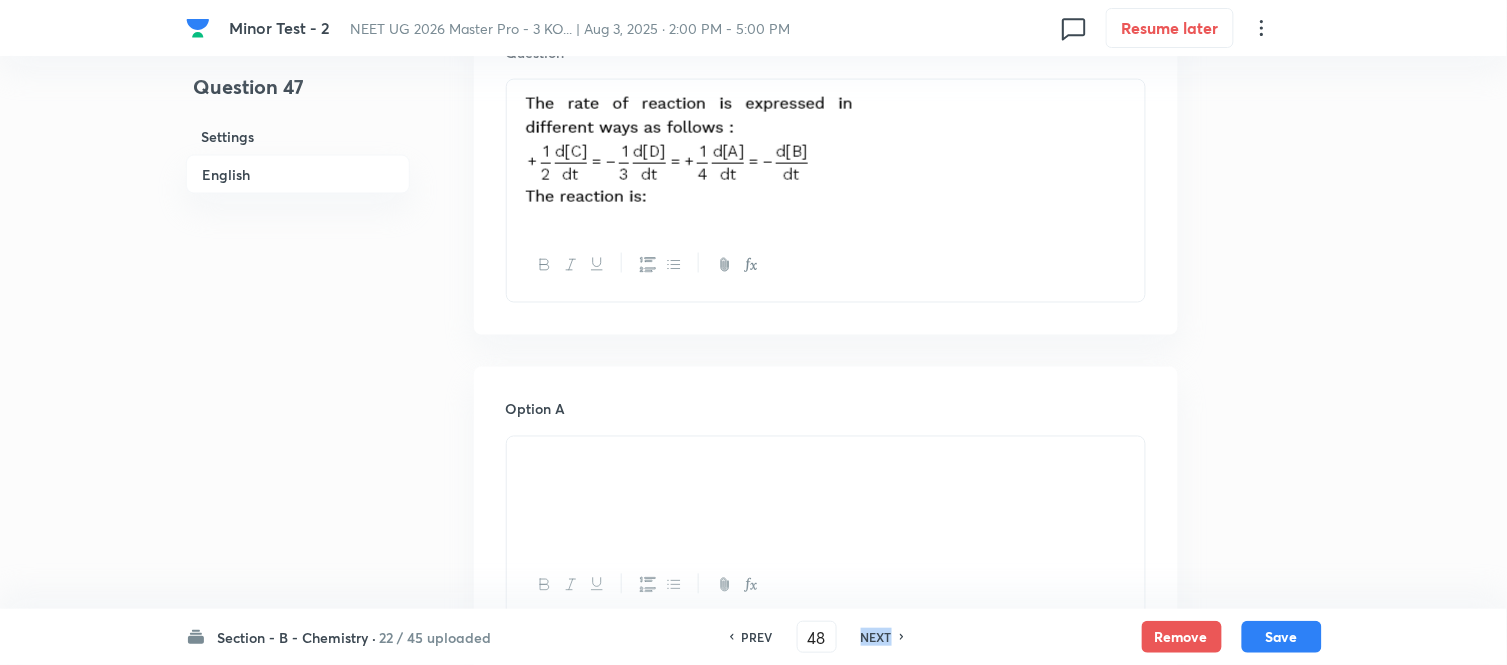 checkbox on "false" 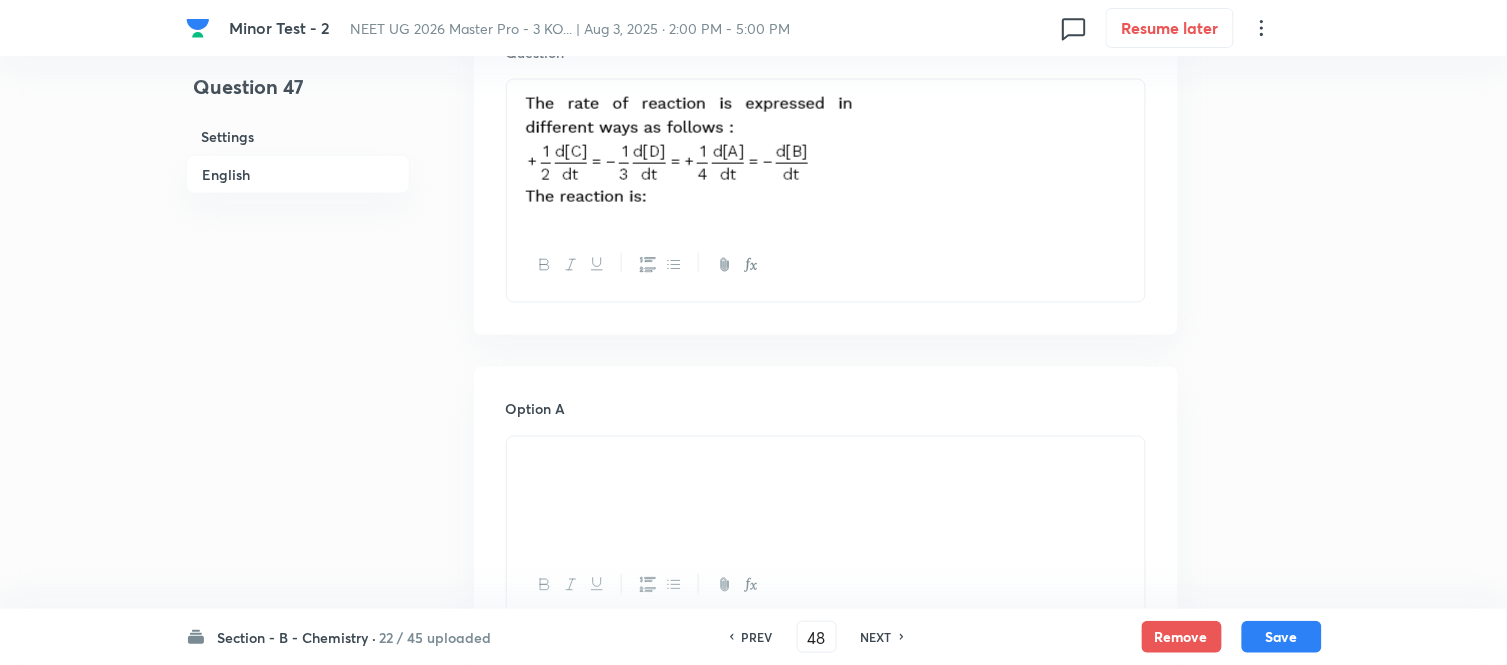 click on "NEXT" at bounding box center [876, 637] 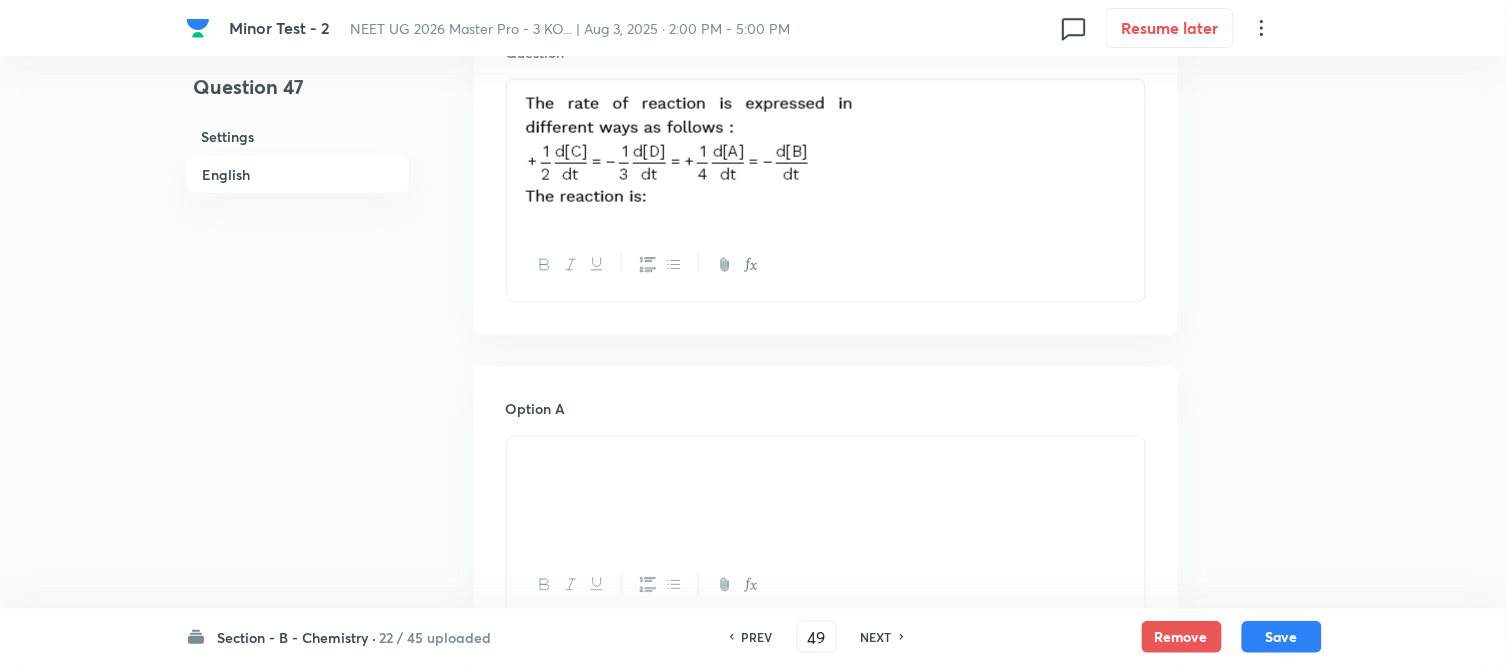 checkbox on "false" 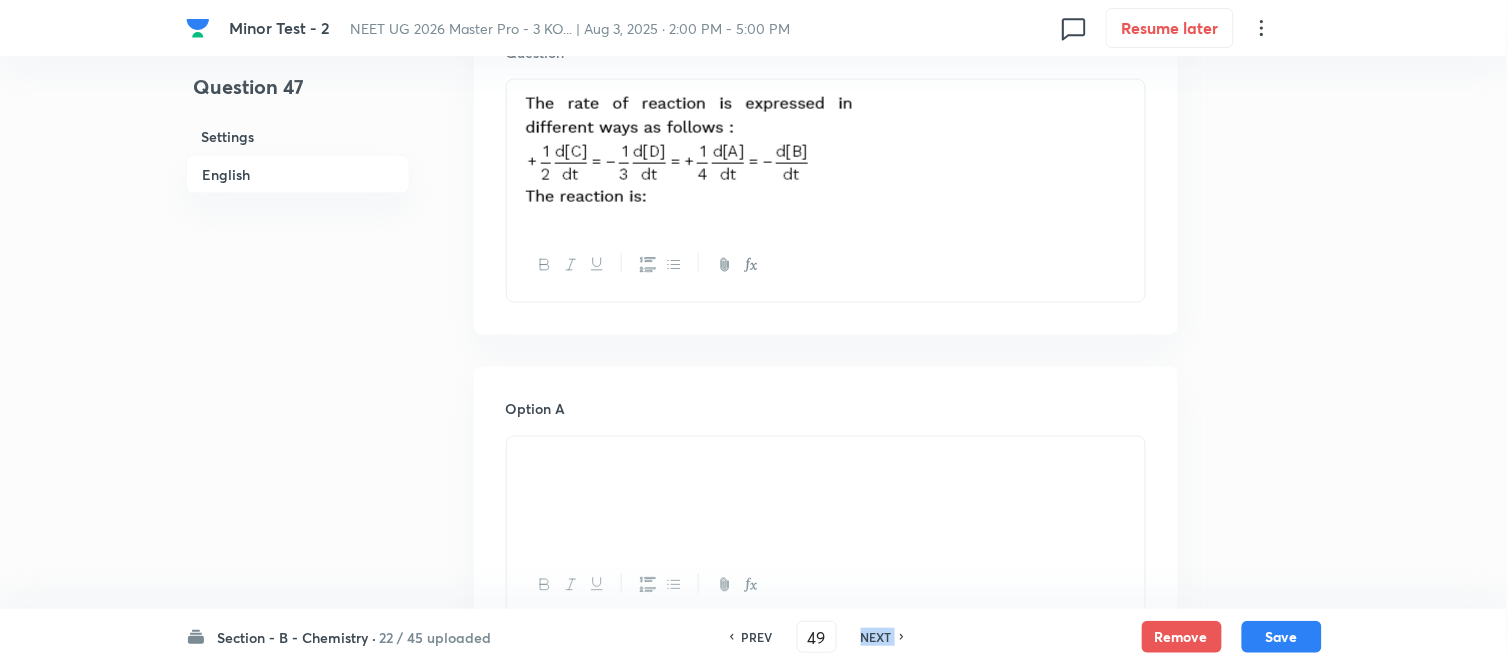 click on "NEXT" at bounding box center [876, 637] 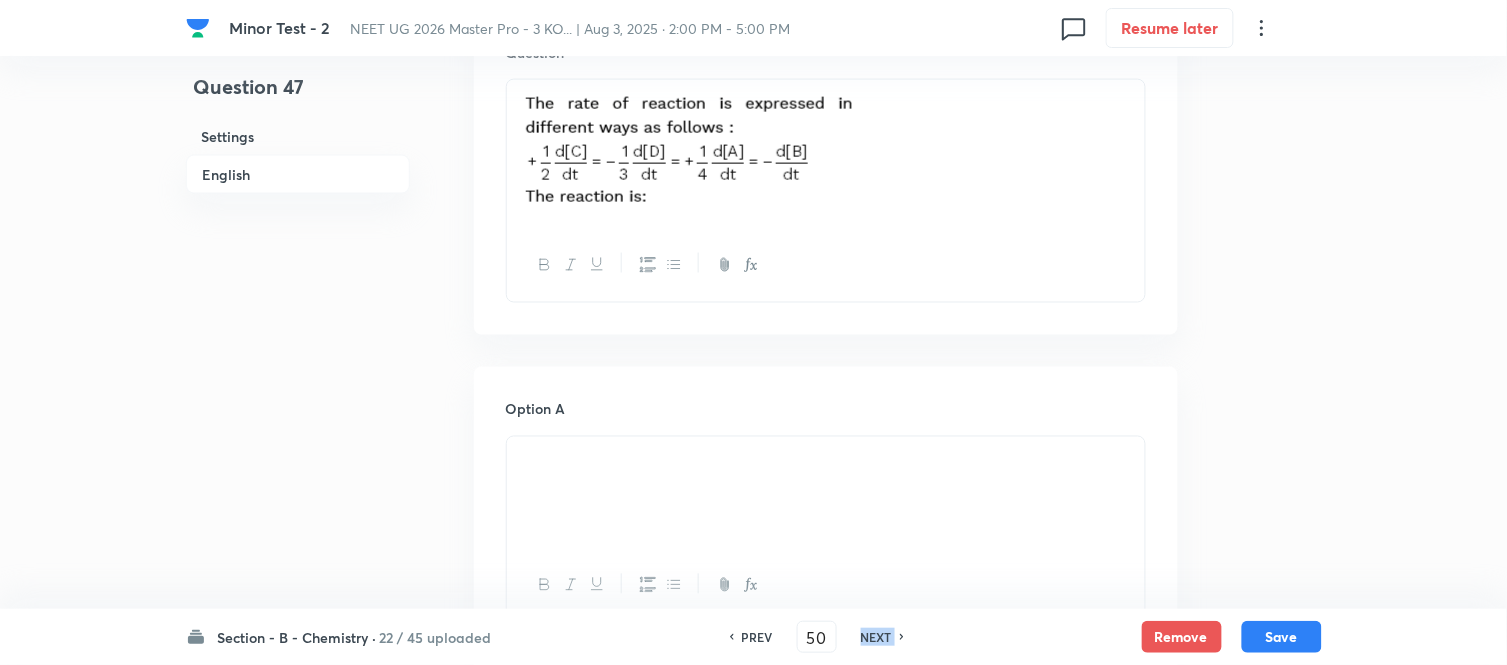 checkbox on "false" 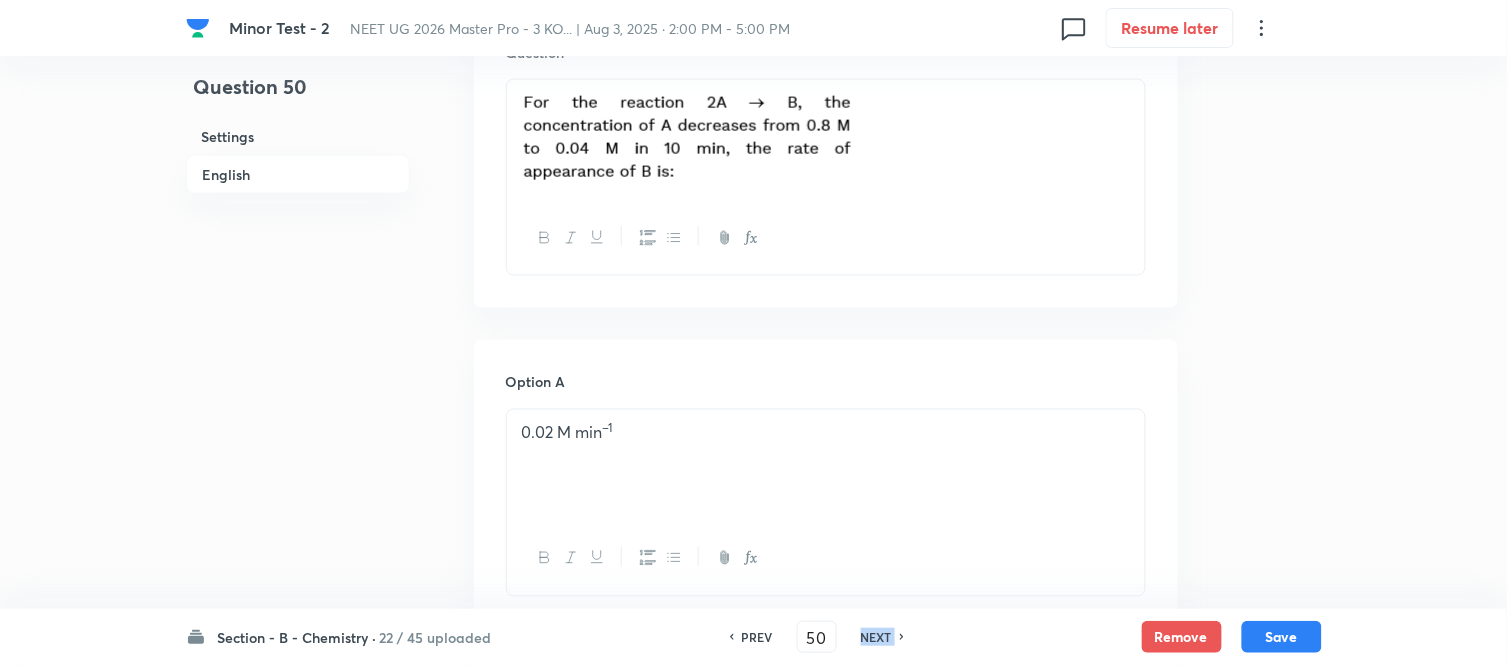 click on "NEXT" at bounding box center [876, 637] 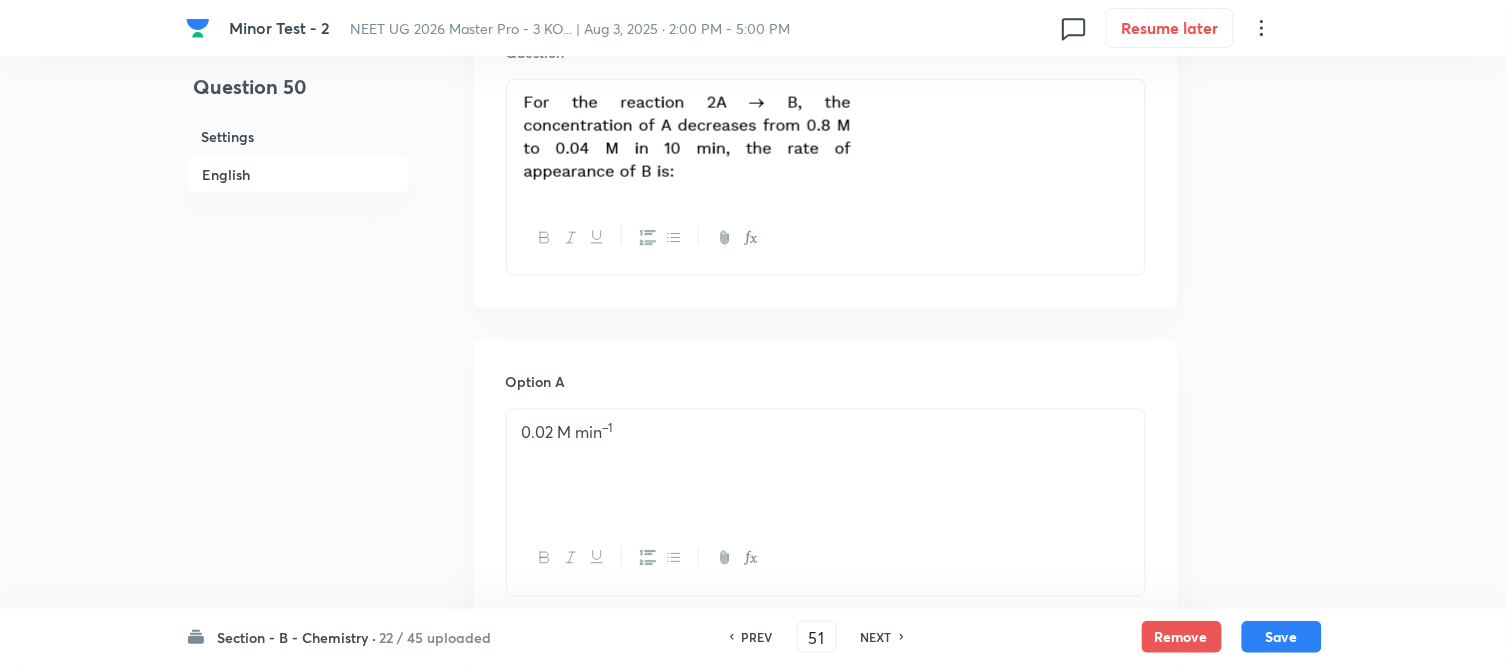 click on "NEXT" at bounding box center [876, 637] 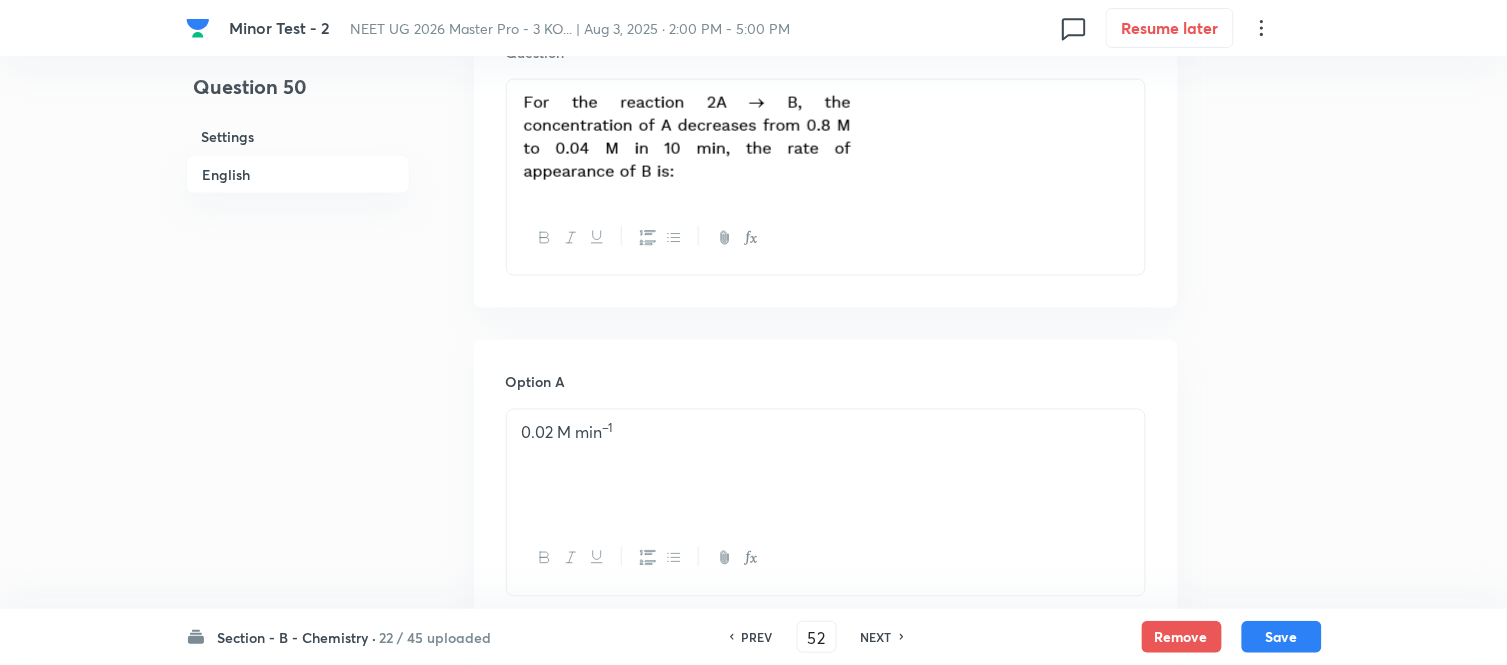 checkbox on "true" 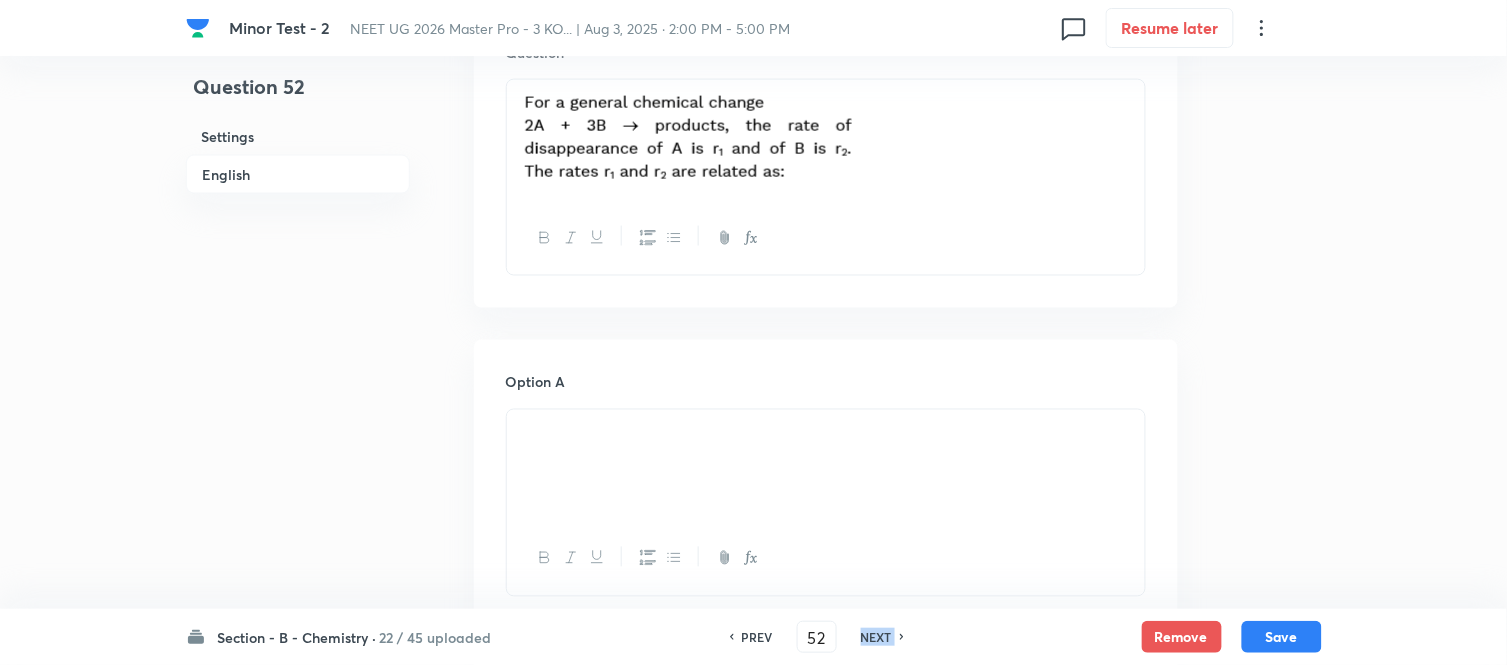 click on "NEXT" at bounding box center (876, 637) 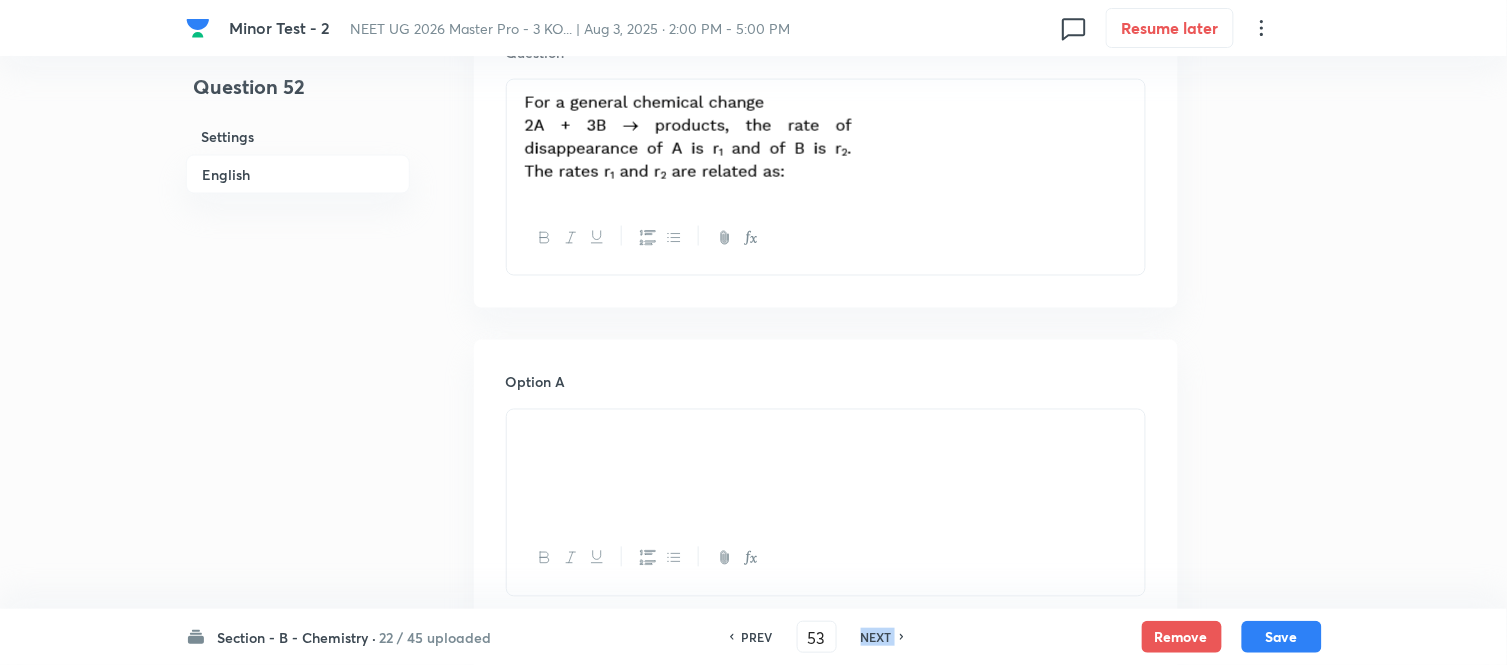 checkbox on "false" 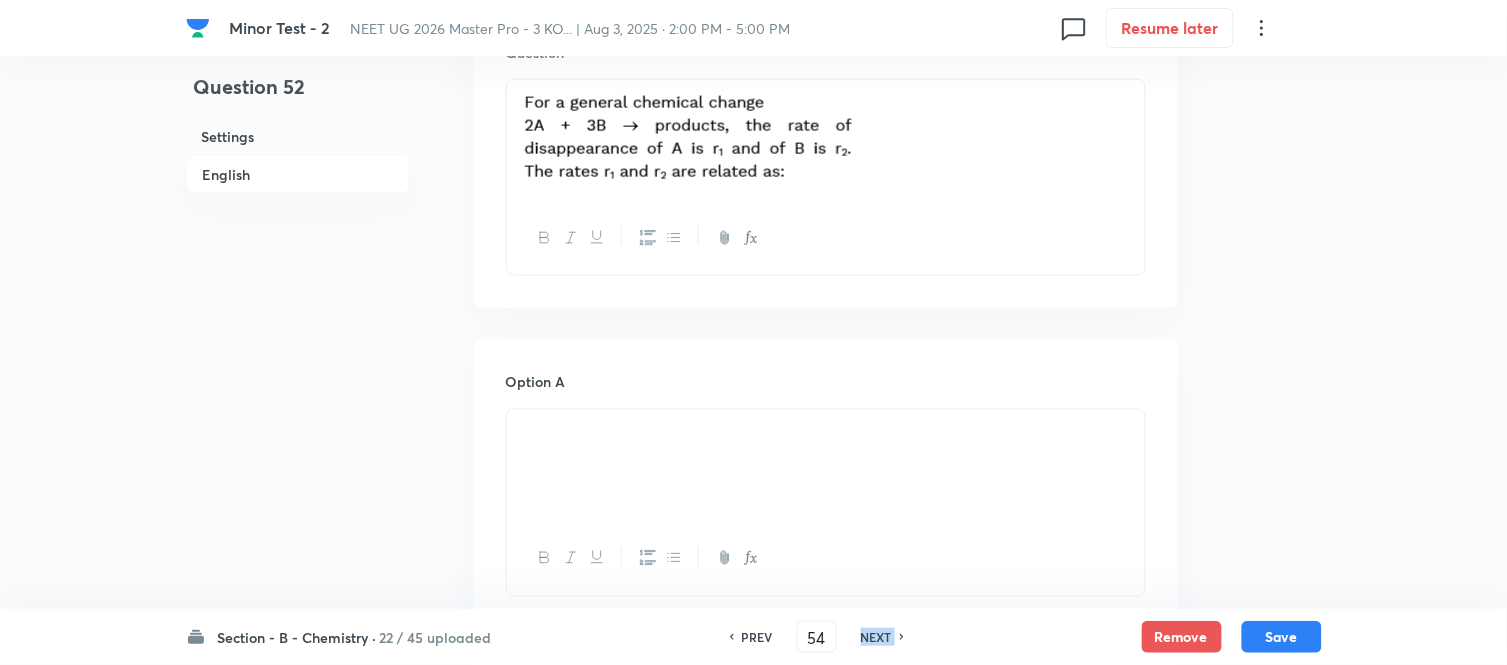 checkbox on "true" 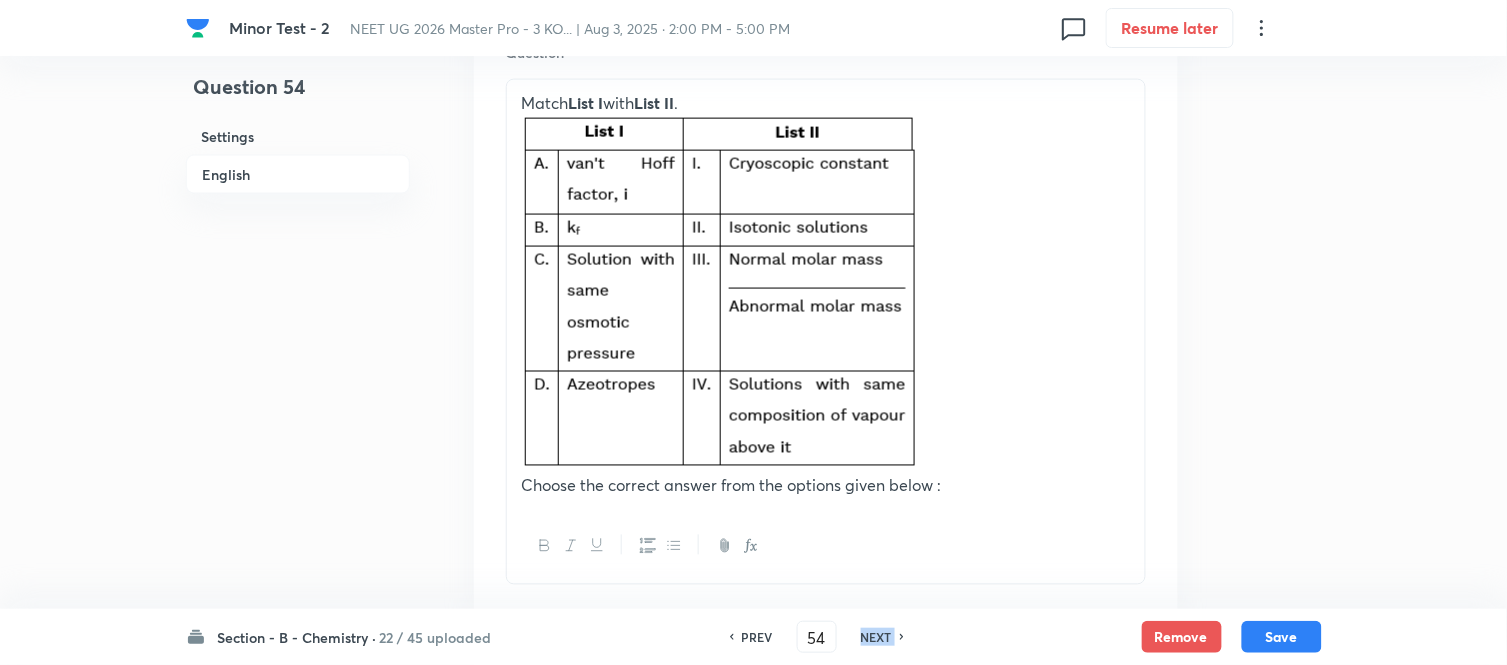 click on "NEXT" at bounding box center [876, 637] 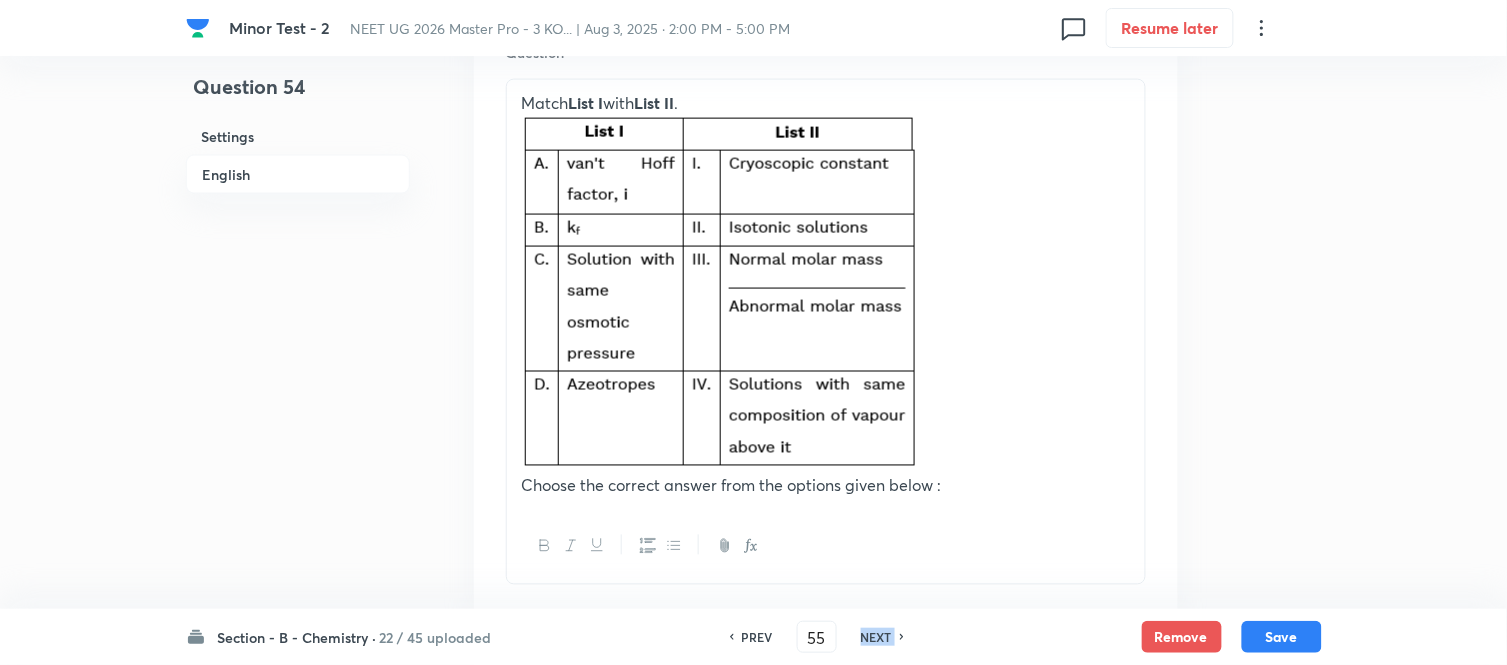 click on "NEXT" at bounding box center (876, 637) 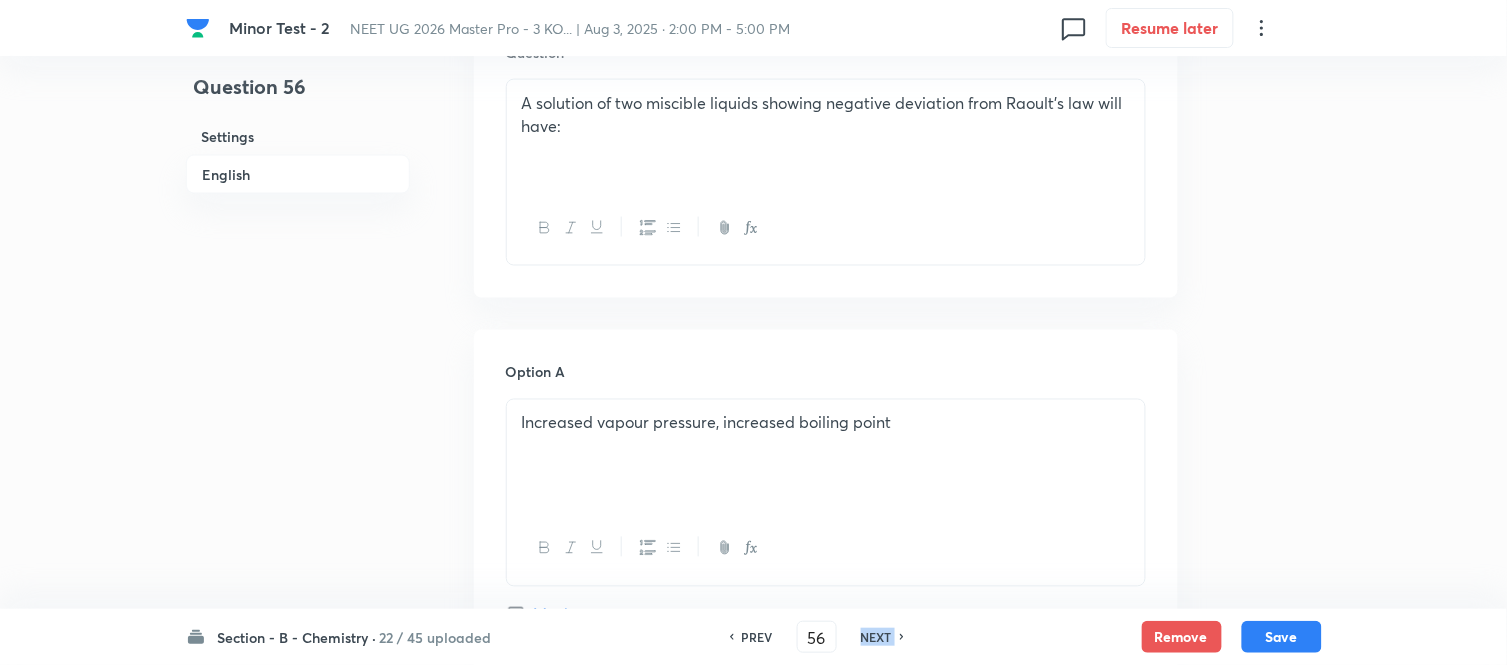 click on "NEXT" at bounding box center (876, 637) 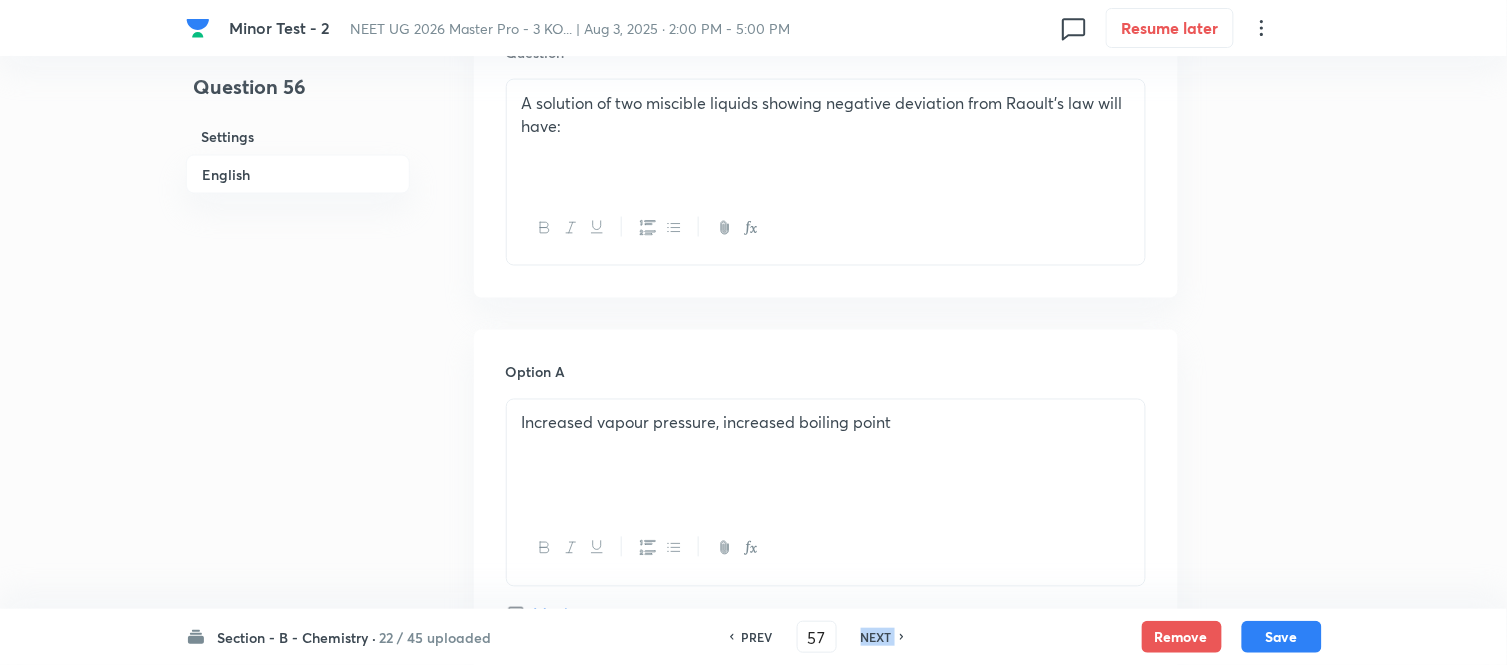 checkbox on "true" 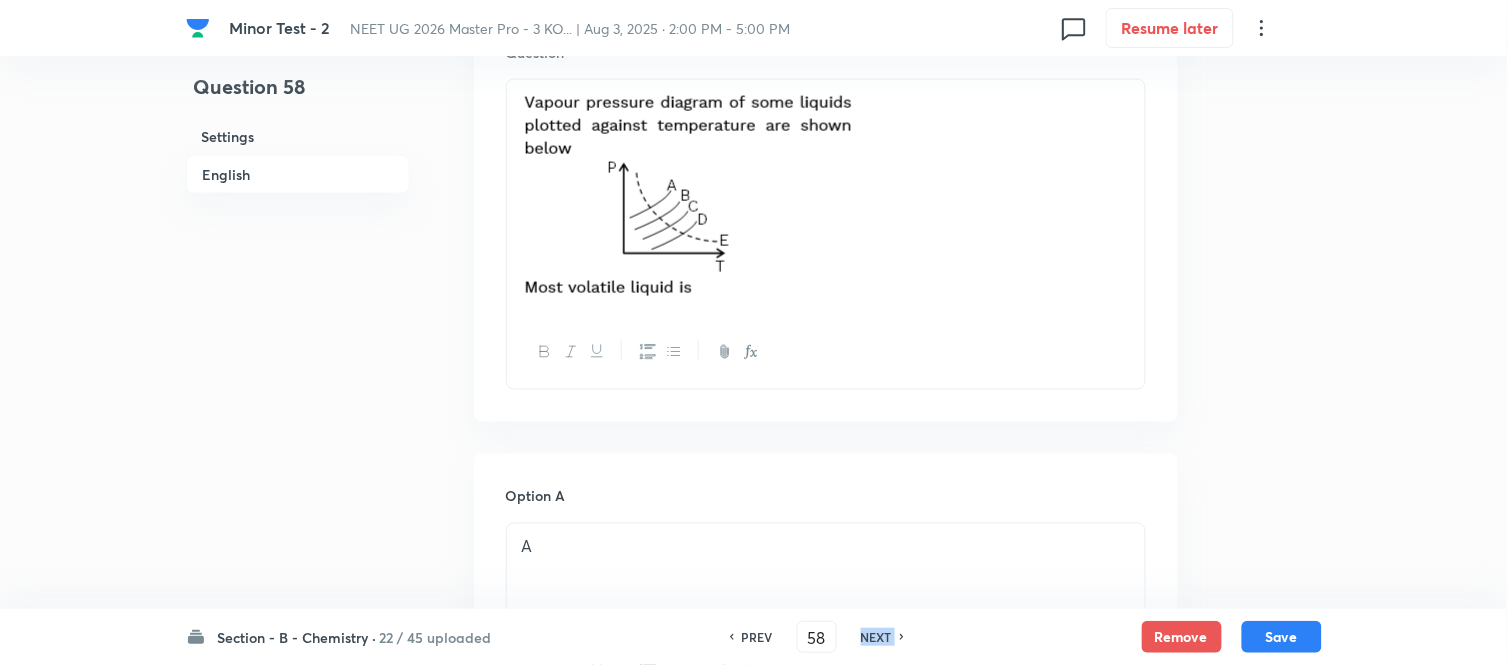 checkbox on "true" 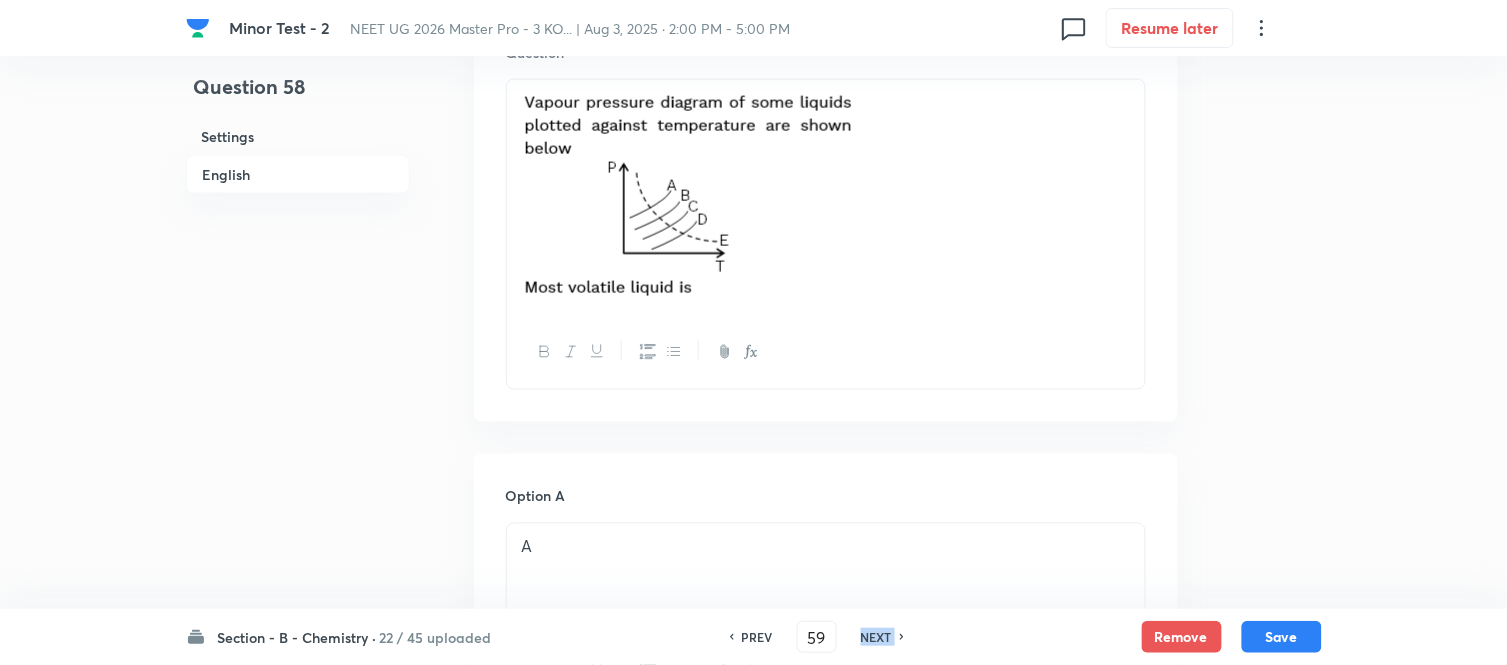 checkbox on "true" 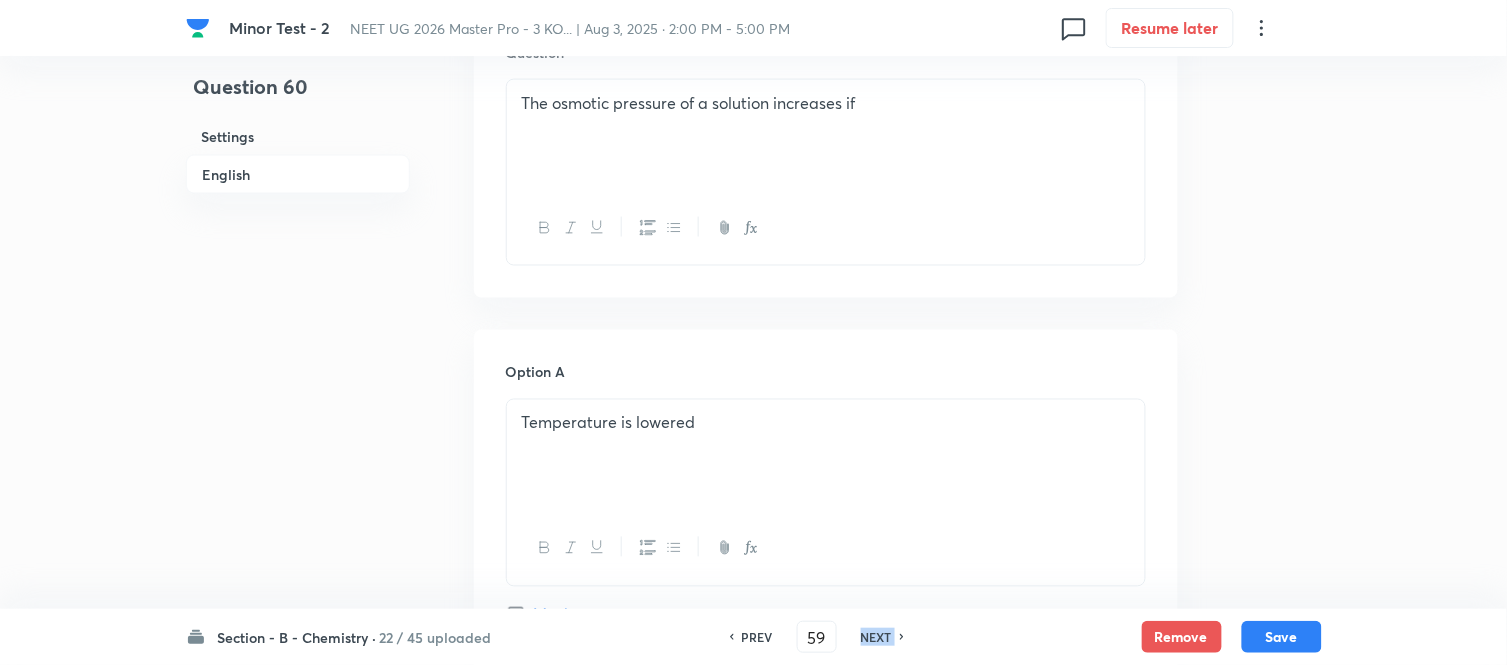 type on "60" 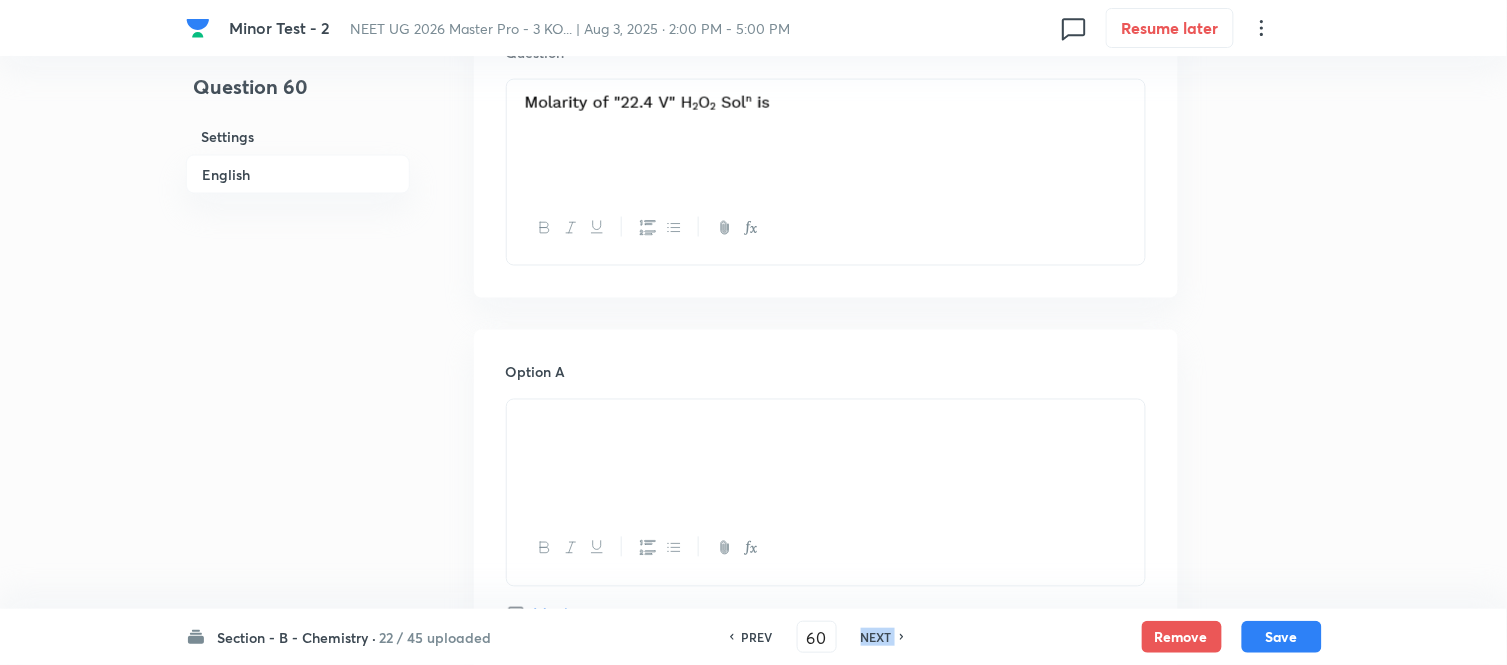 click on "NEXT" at bounding box center (876, 637) 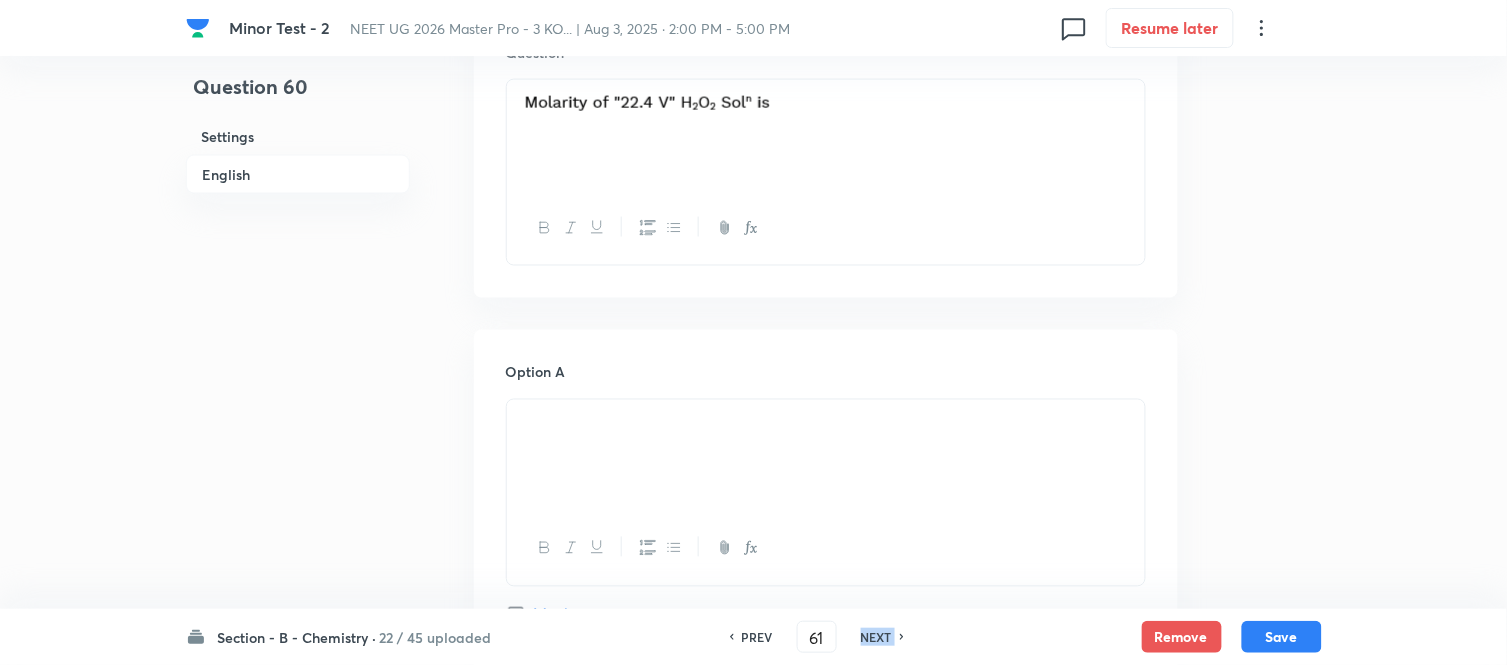 click on "NEXT" at bounding box center [876, 637] 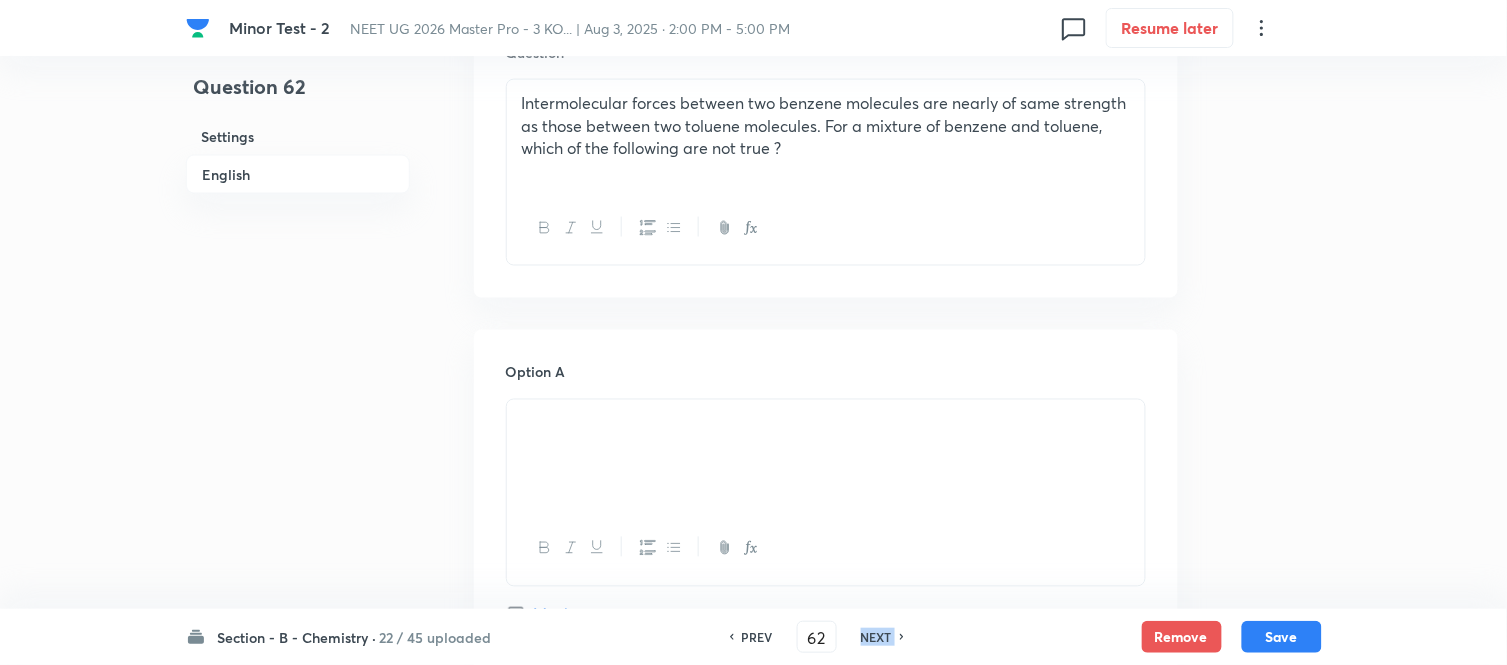 click on "NEXT" at bounding box center (876, 637) 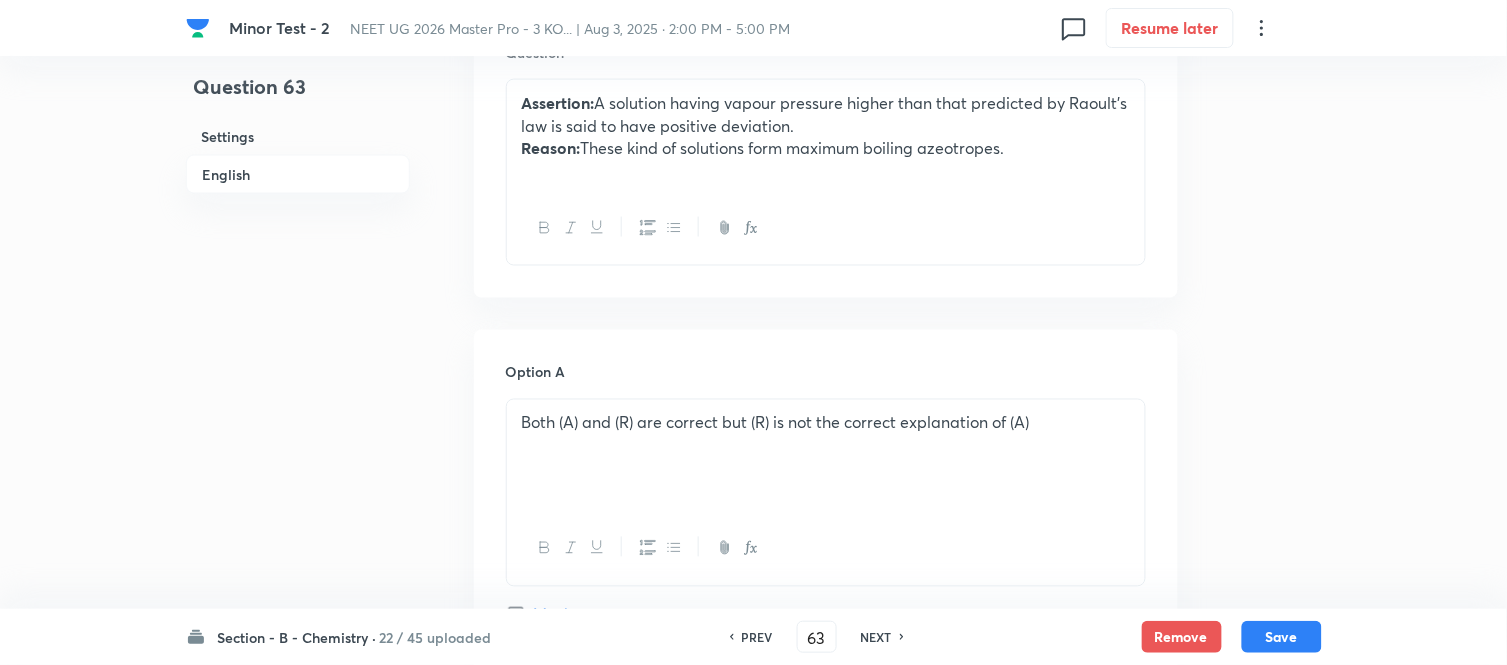click on "NEXT" at bounding box center [876, 637] 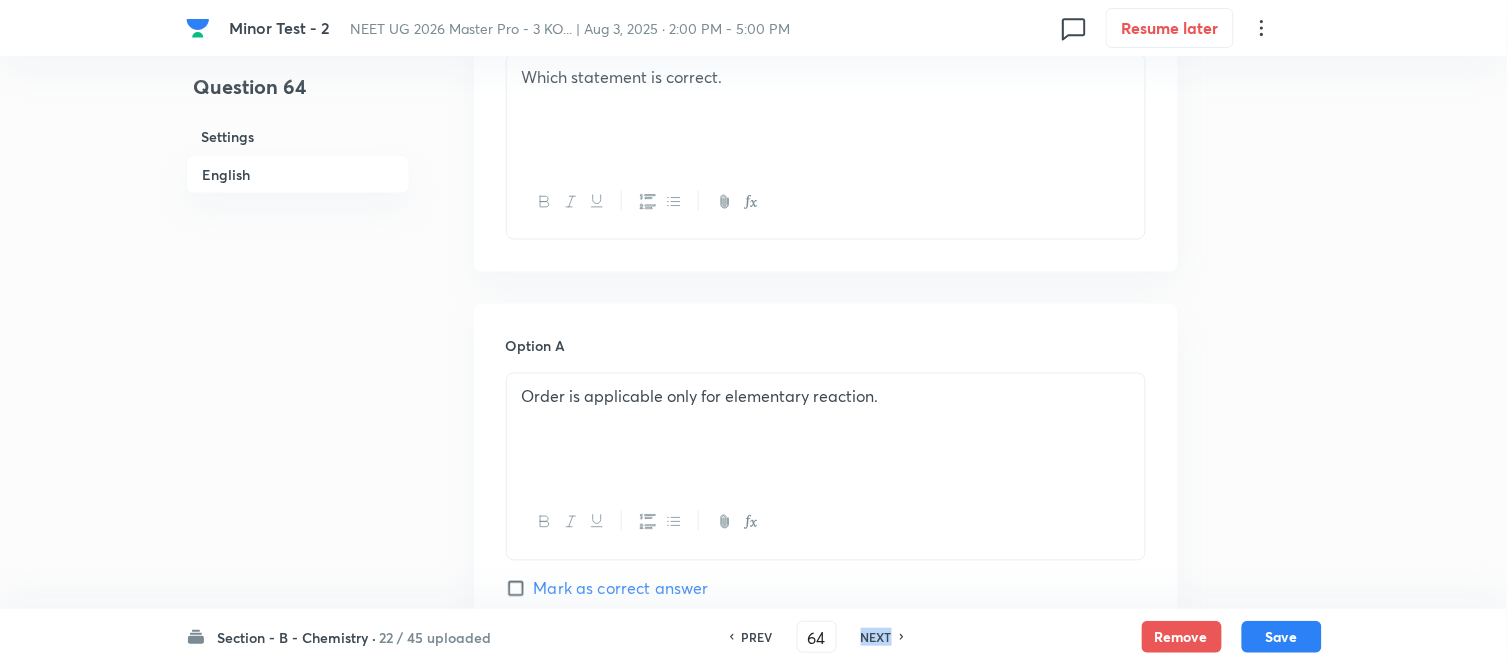 click on "NEXT" at bounding box center (876, 637) 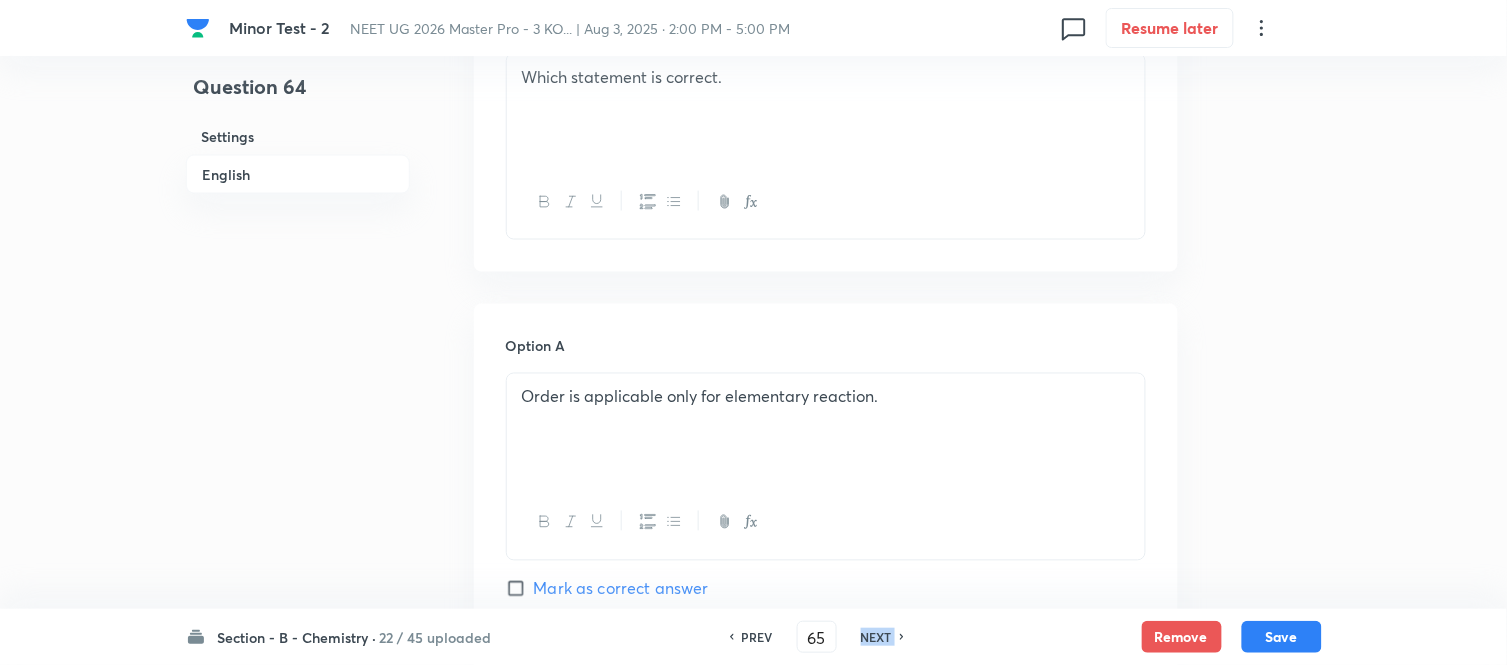 click on "NEXT" at bounding box center [876, 637] 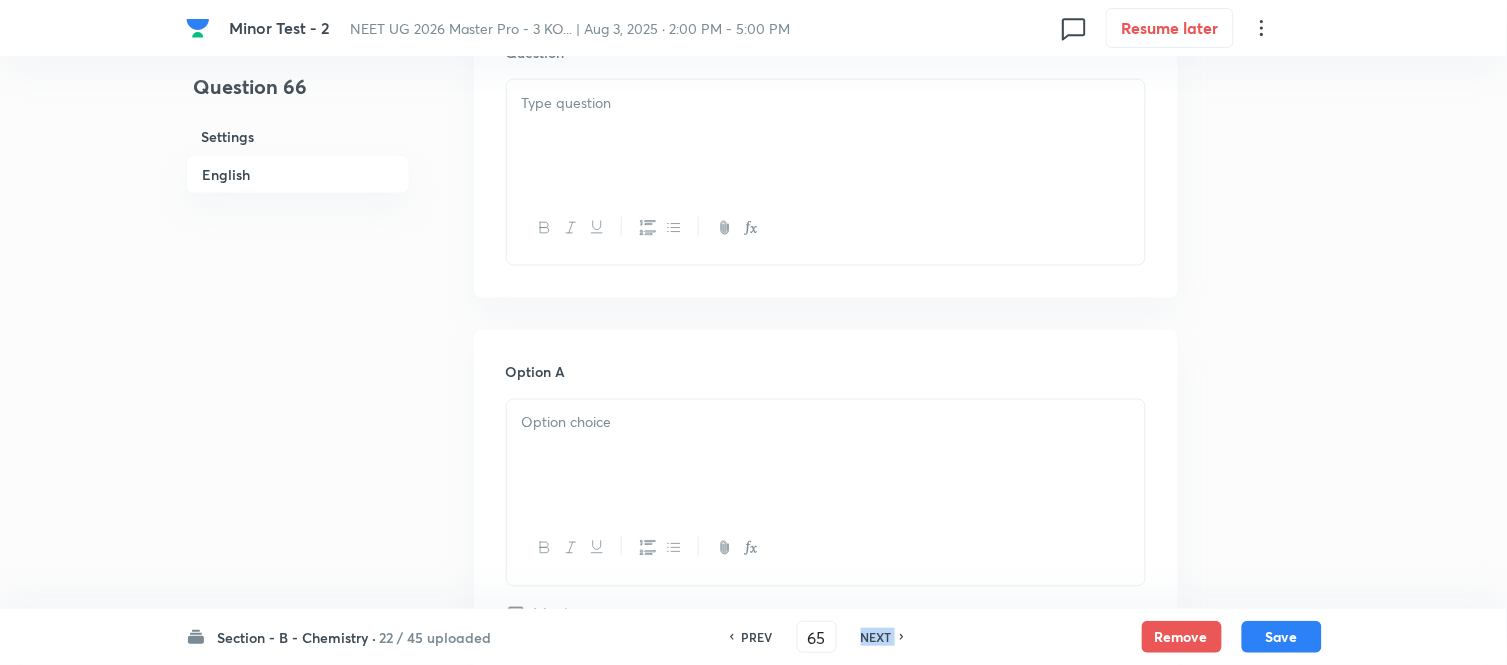 checkbox on "false" 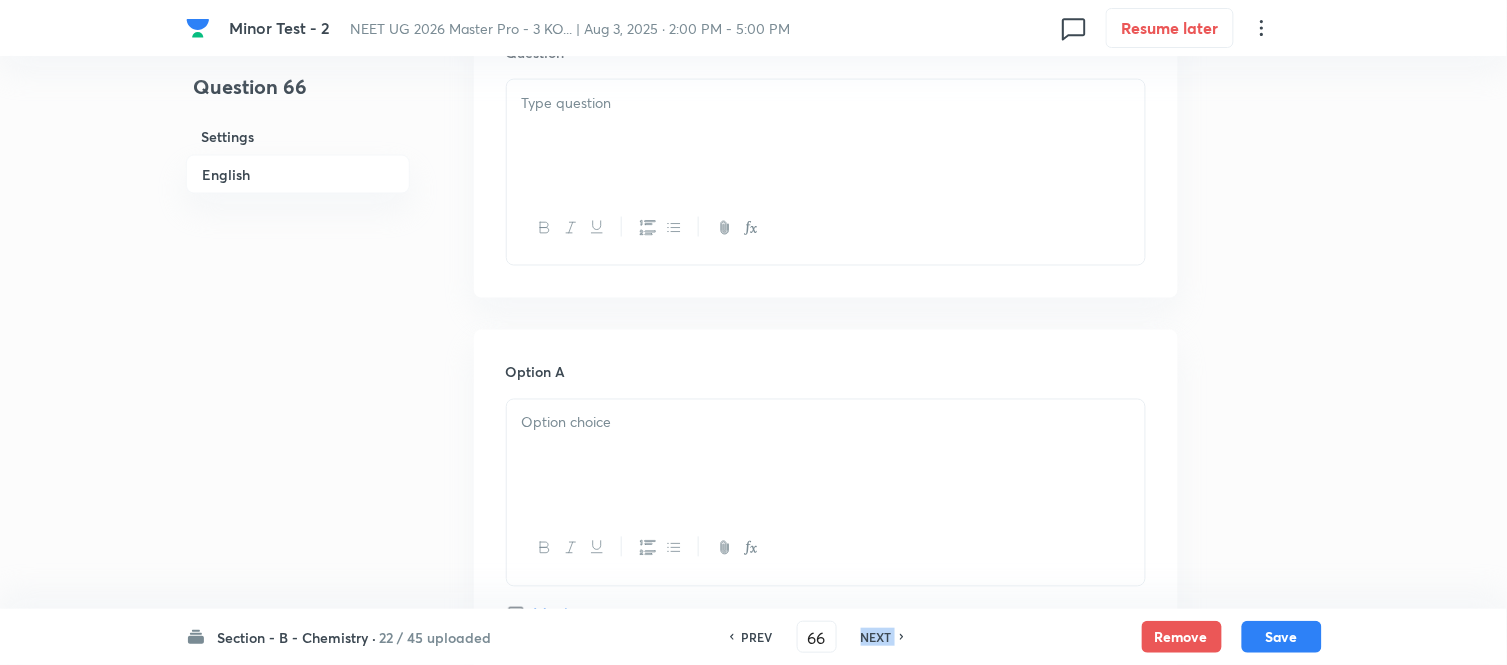 checkbox on "true" 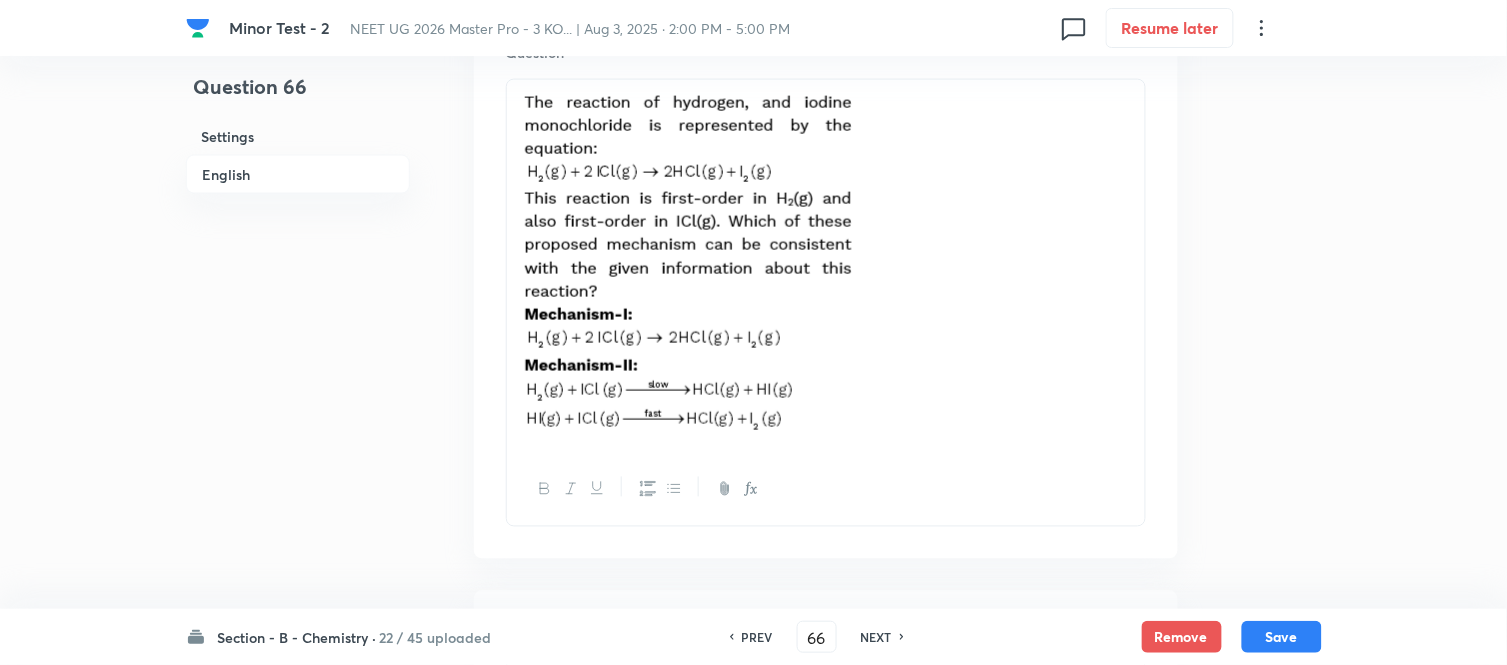 click on "NEXT" at bounding box center (876, 637) 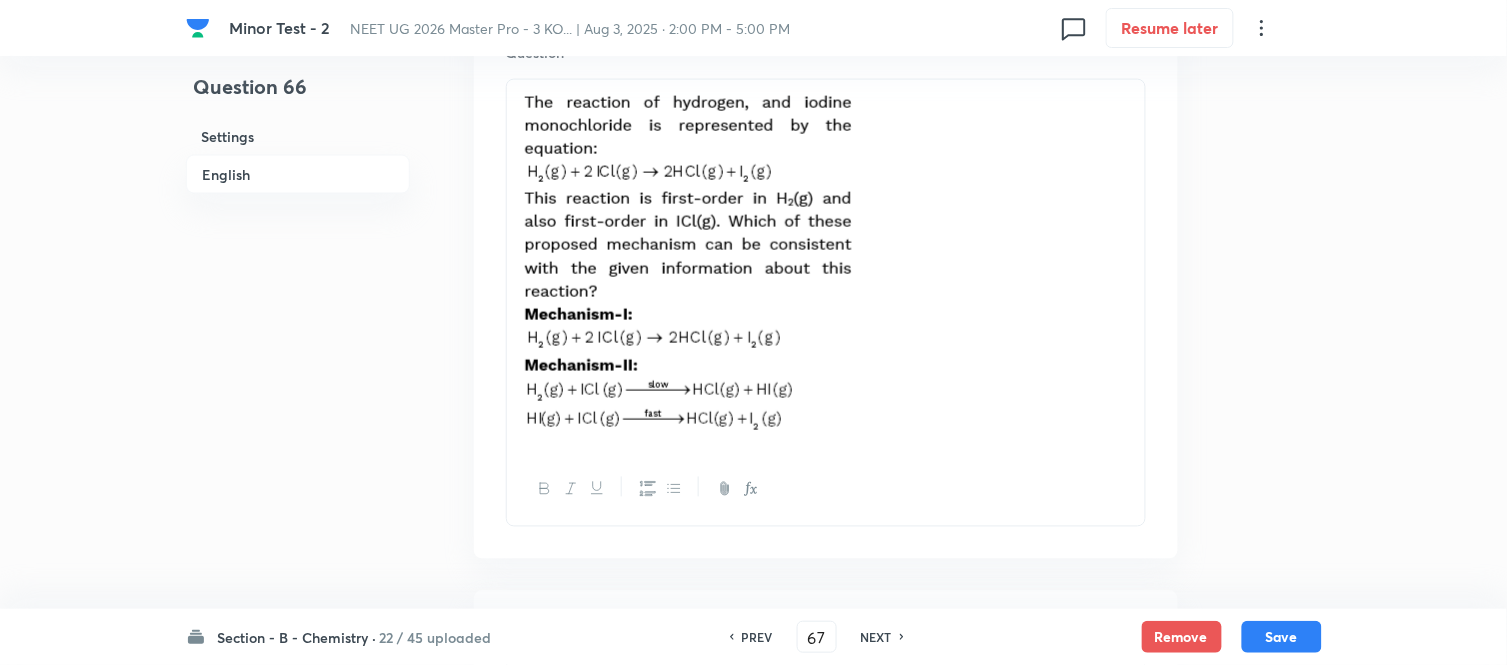 checkbox on "false" 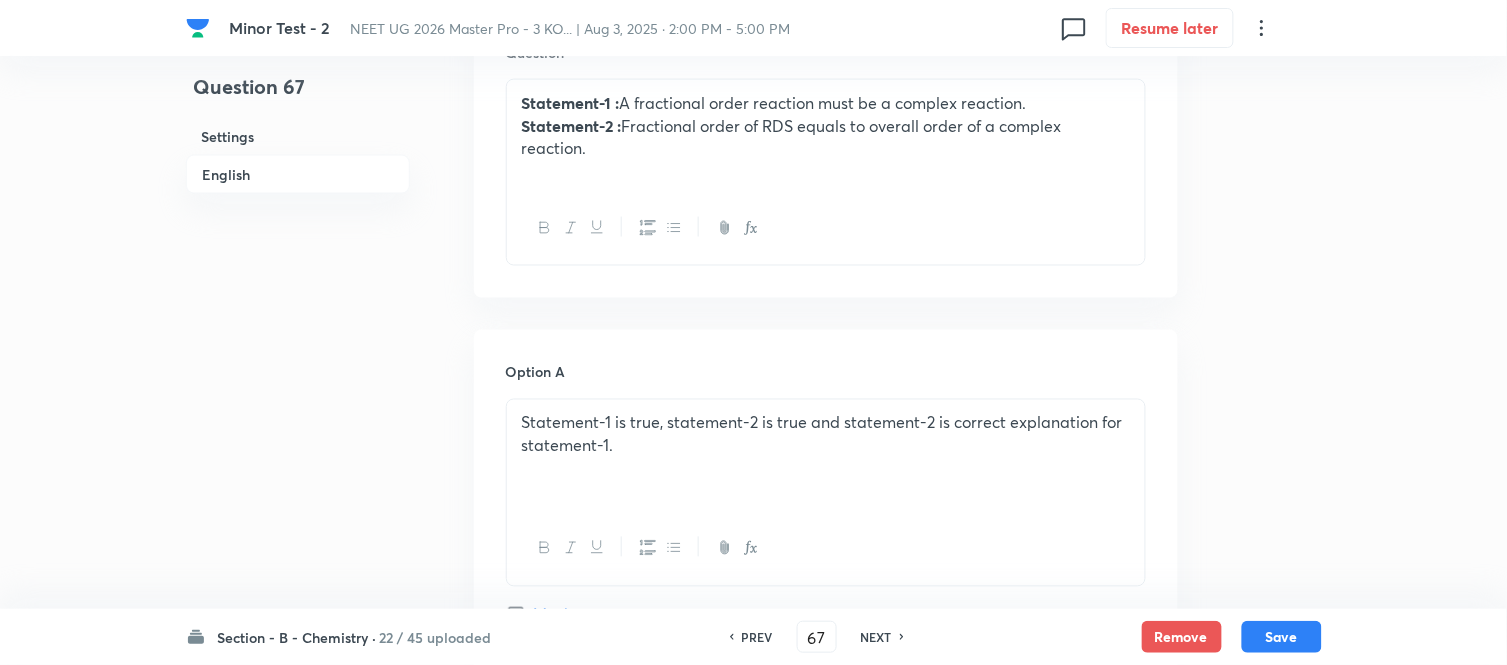 click on "NEXT" at bounding box center [876, 637] 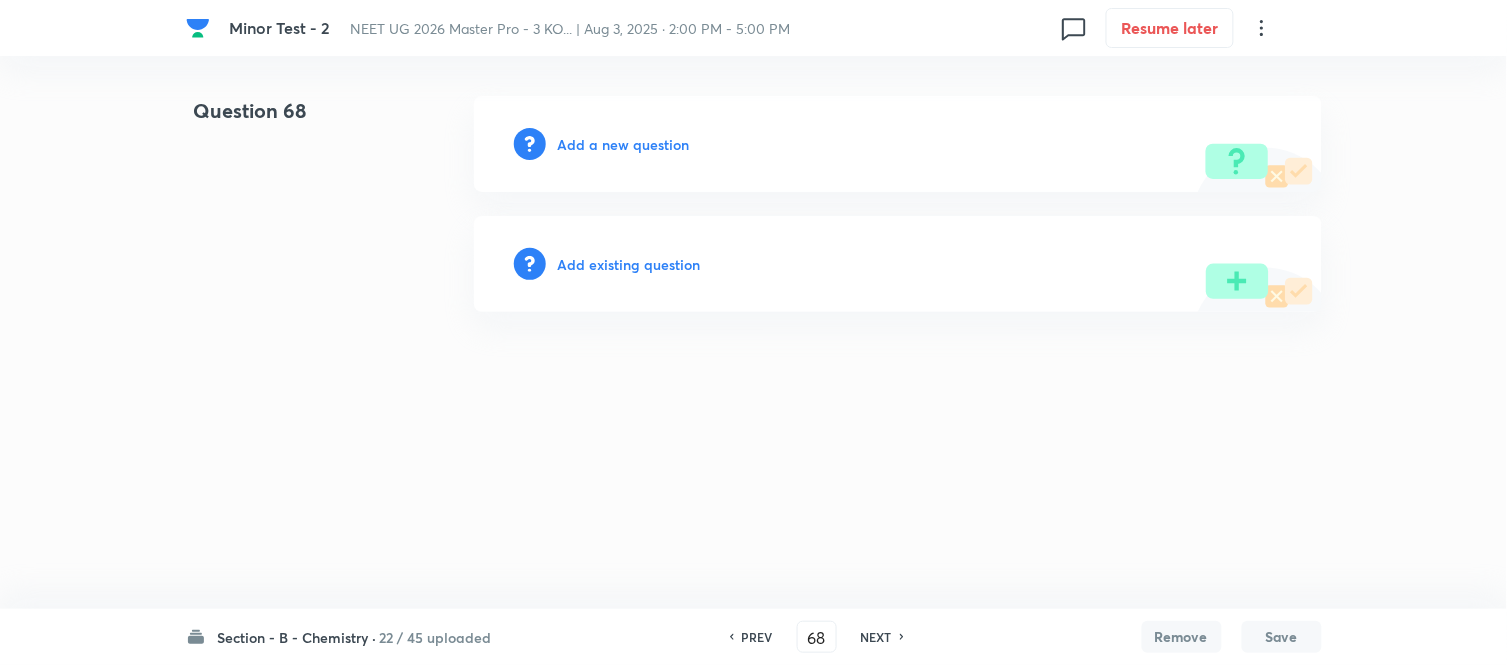 scroll, scrollTop: 0, scrollLeft: 0, axis: both 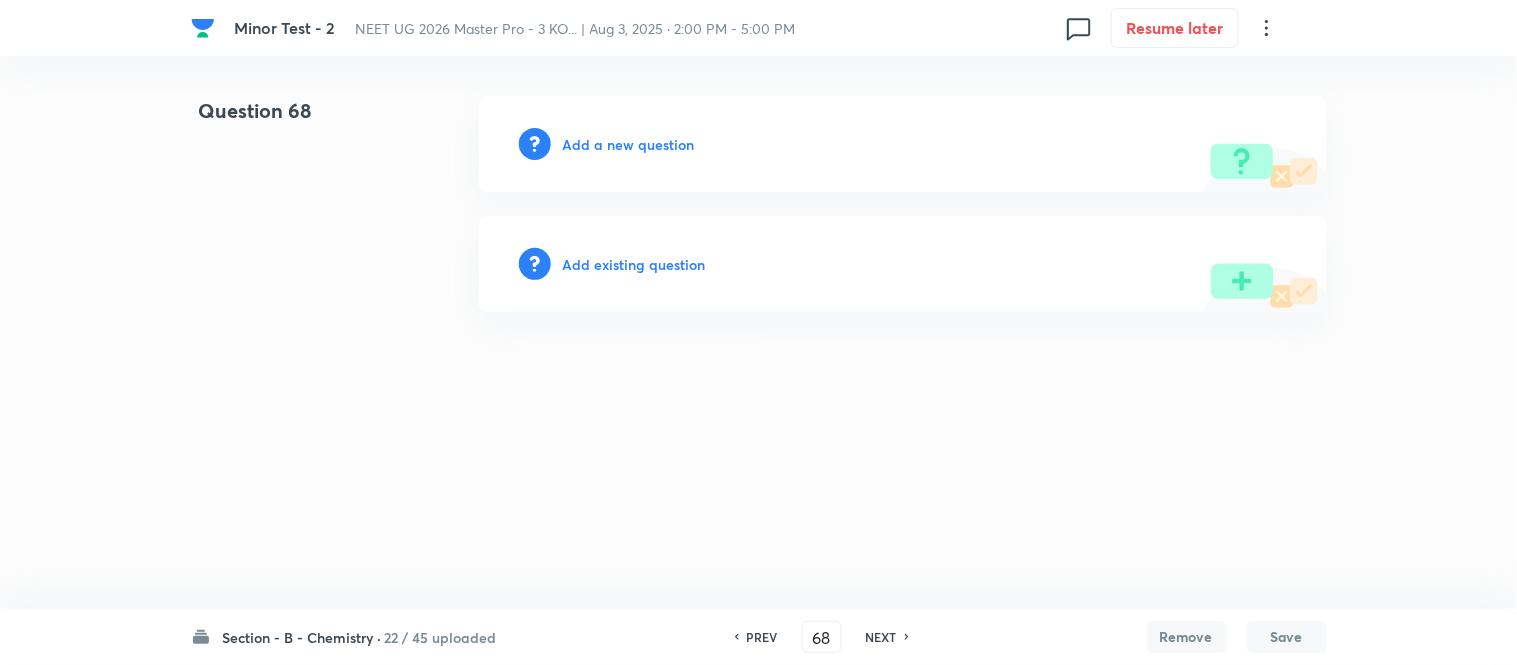 click on "PREV" at bounding box center (762, 637) 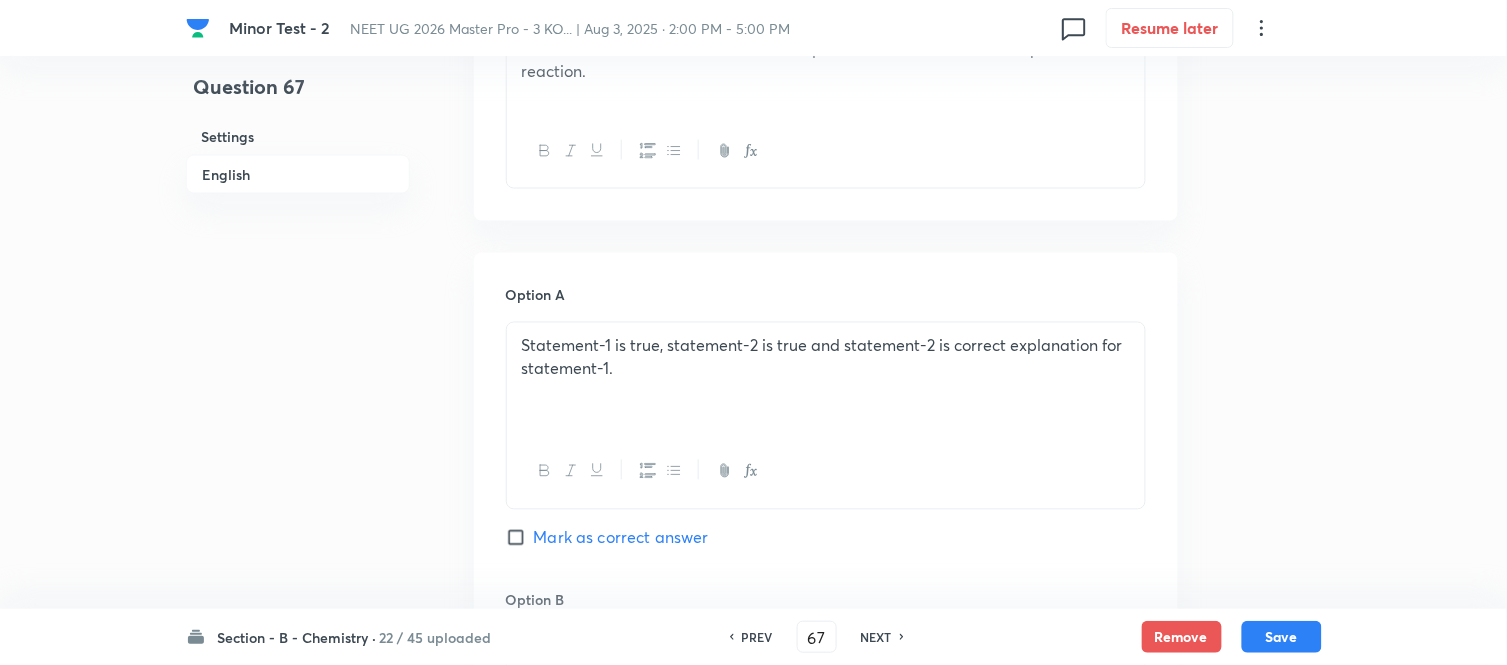 scroll, scrollTop: 740, scrollLeft: 0, axis: vertical 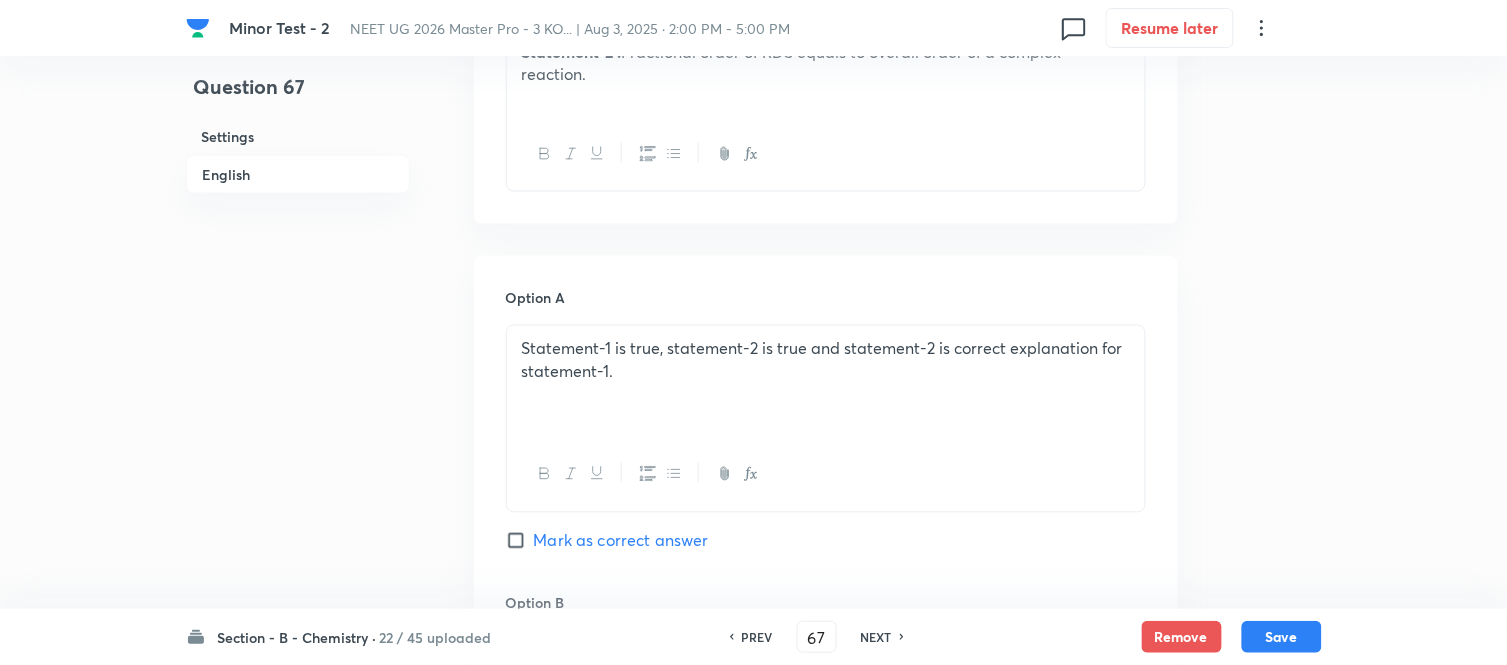 click on "NEXT" at bounding box center (876, 637) 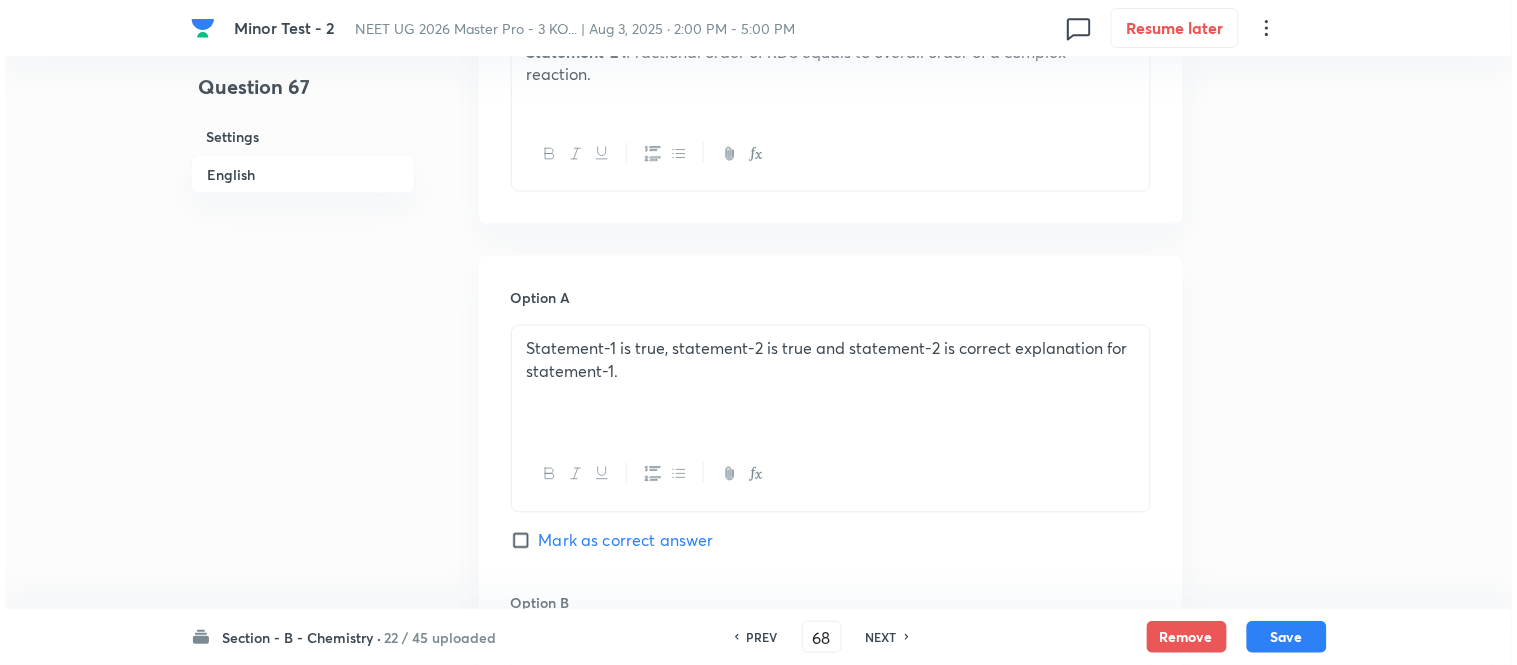 scroll, scrollTop: 0, scrollLeft: 0, axis: both 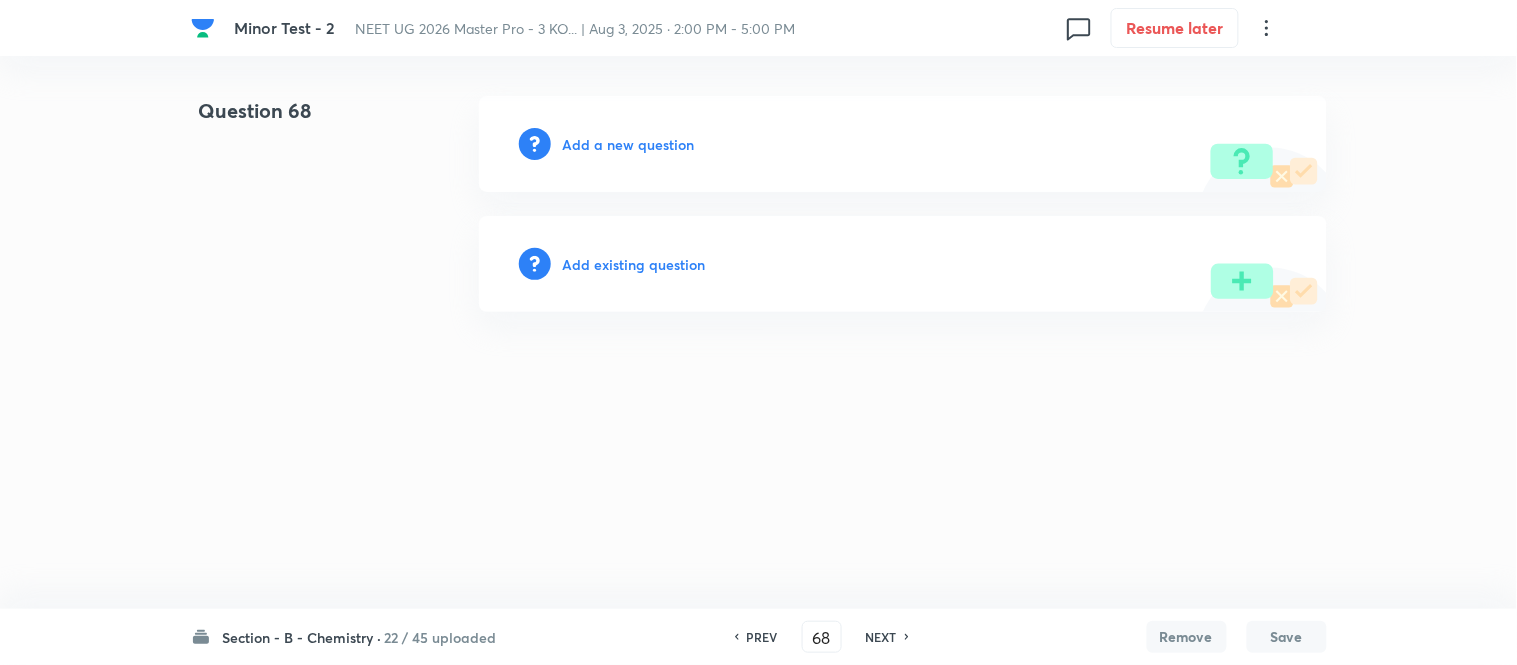 click on "Add a new question" at bounding box center [629, 144] 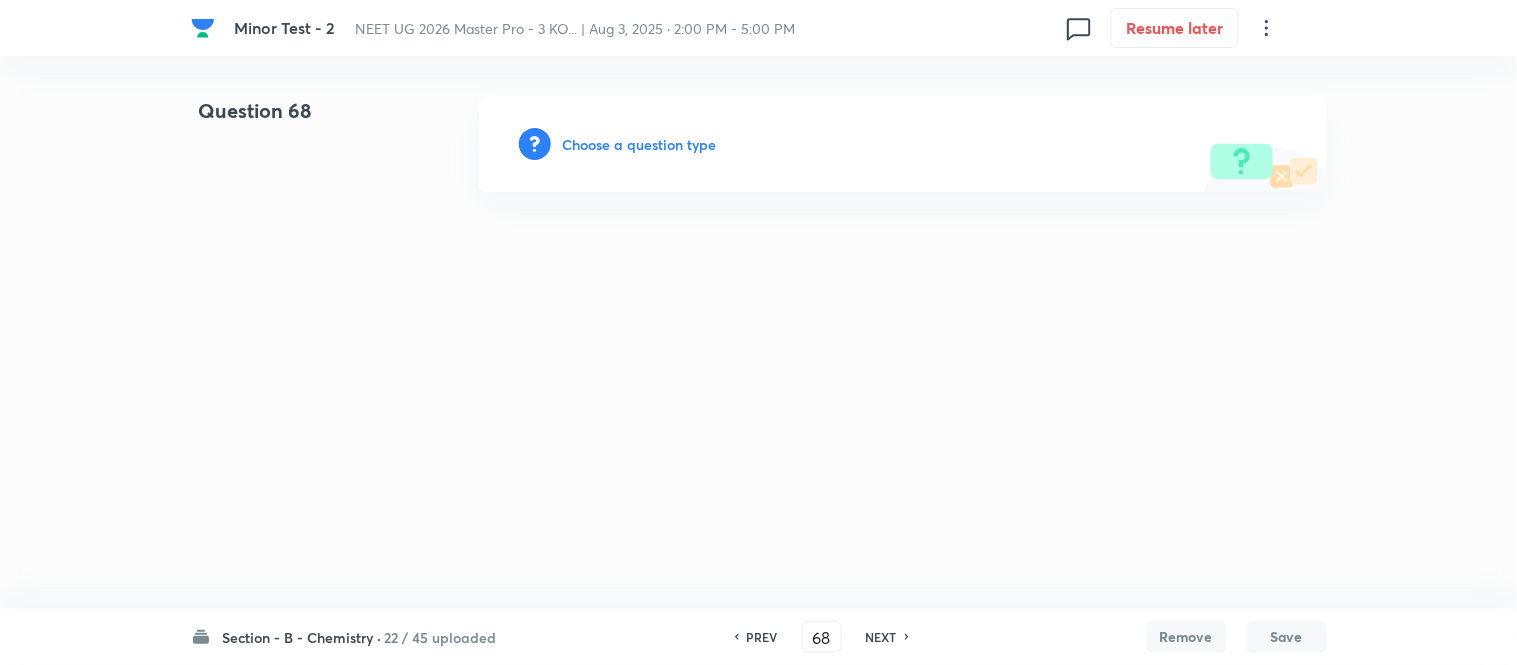 click on "Choose a question type" at bounding box center [640, 144] 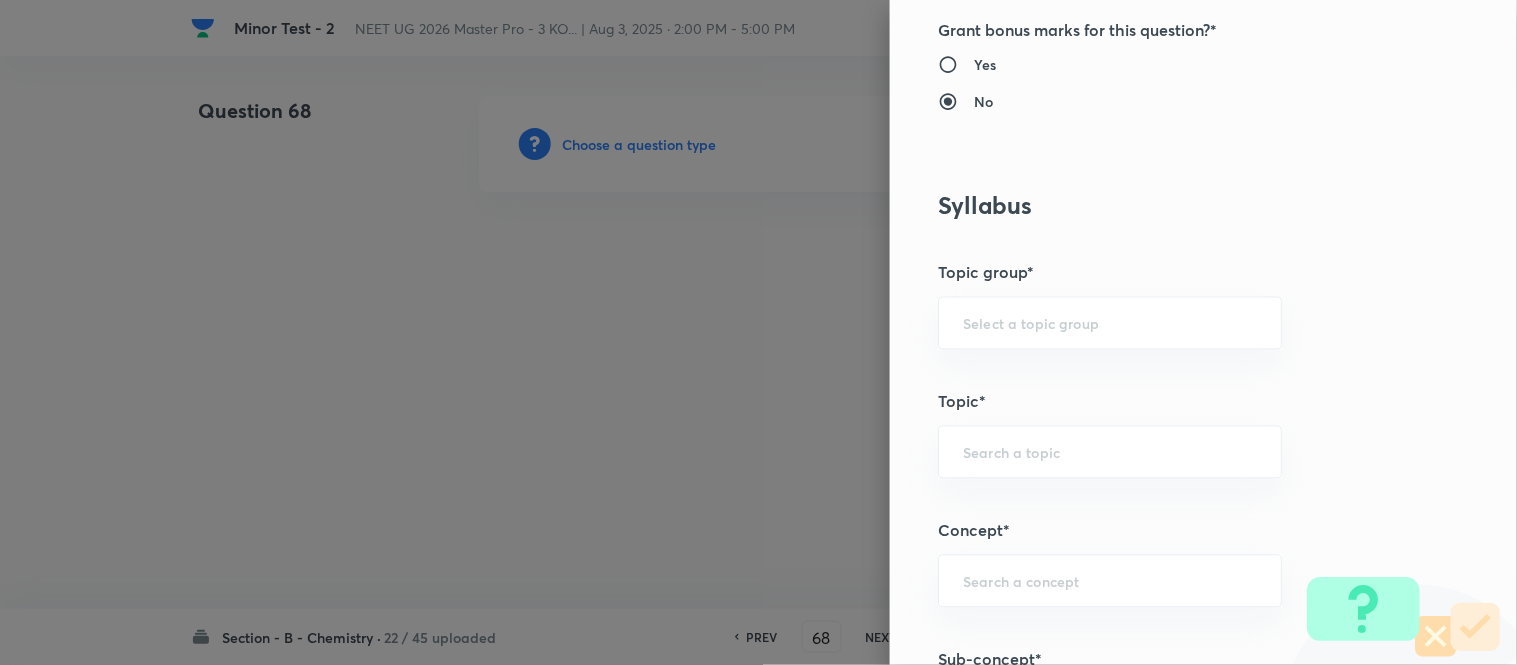 scroll, scrollTop: 888, scrollLeft: 0, axis: vertical 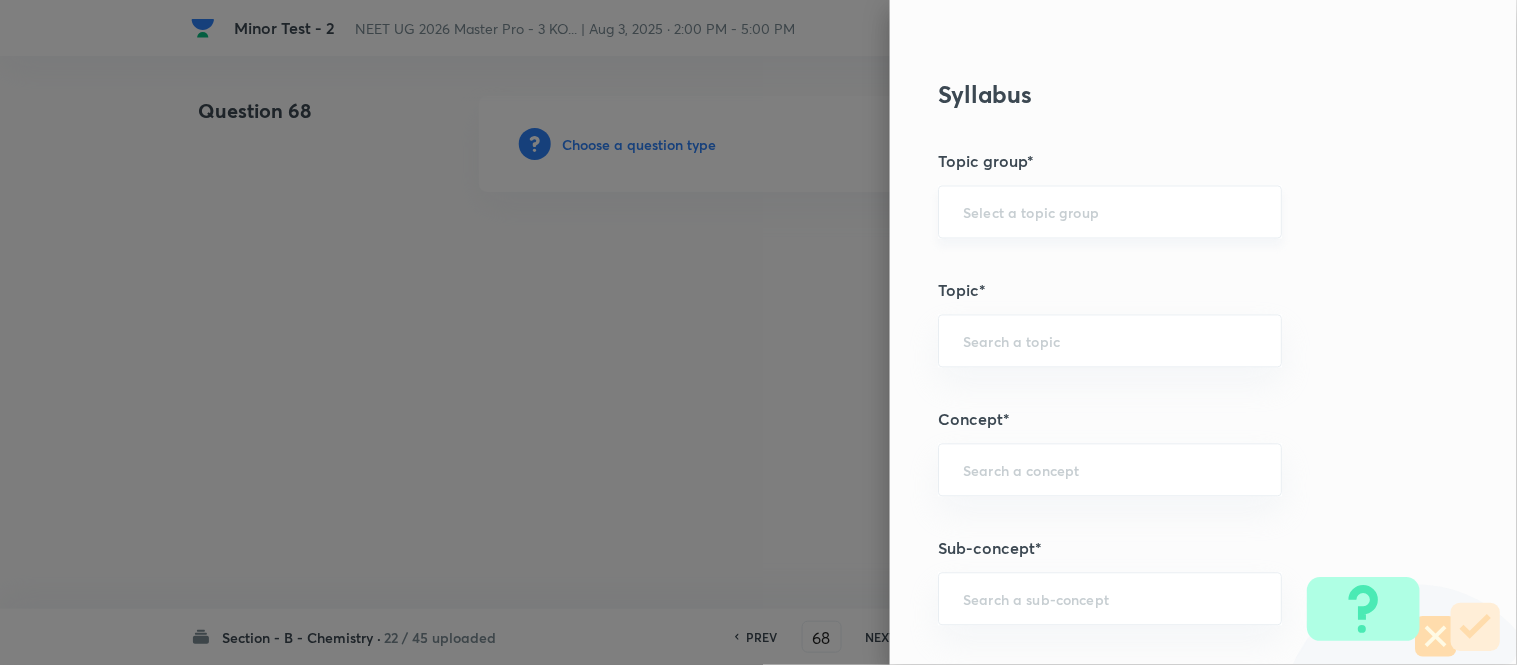 click at bounding box center (1110, 212) 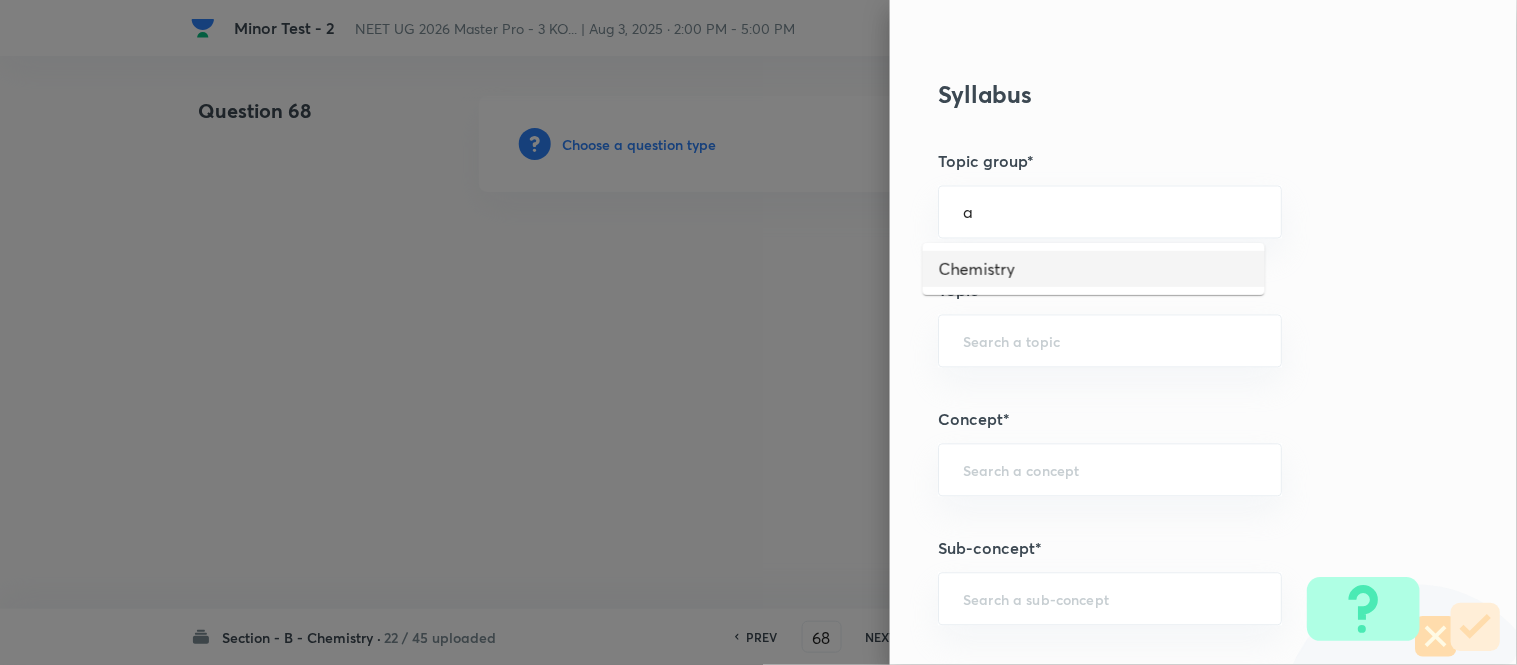 click on "Chemistry" at bounding box center (1094, 269) 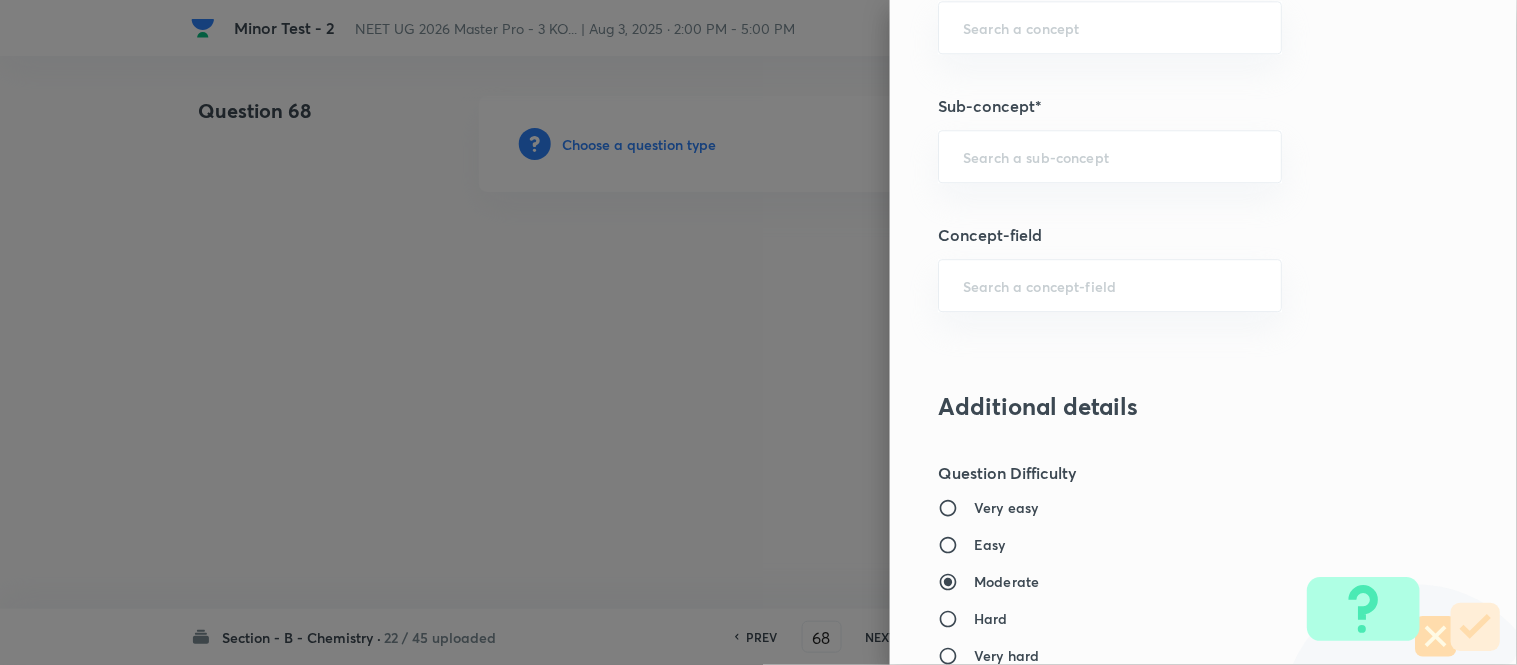 scroll, scrollTop: 1333, scrollLeft: 0, axis: vertical 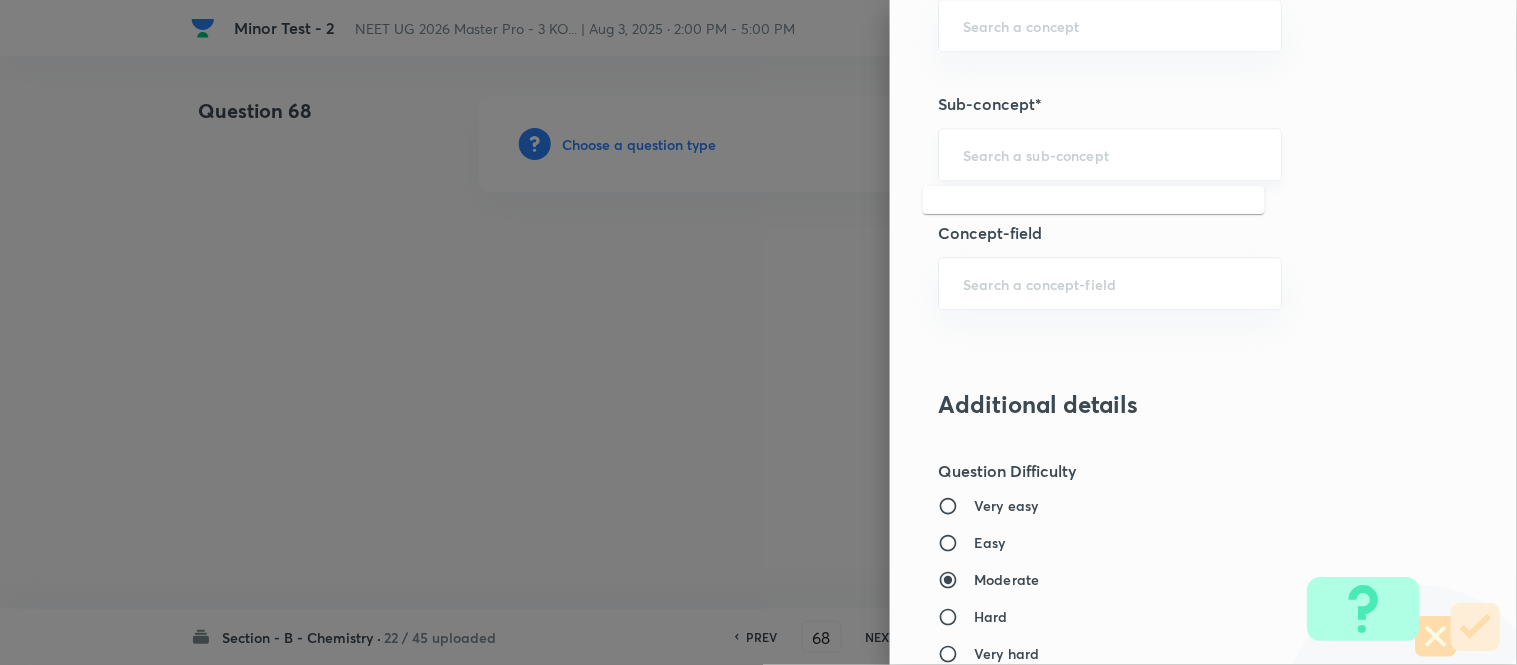 click at bounding box center [1110, 154] 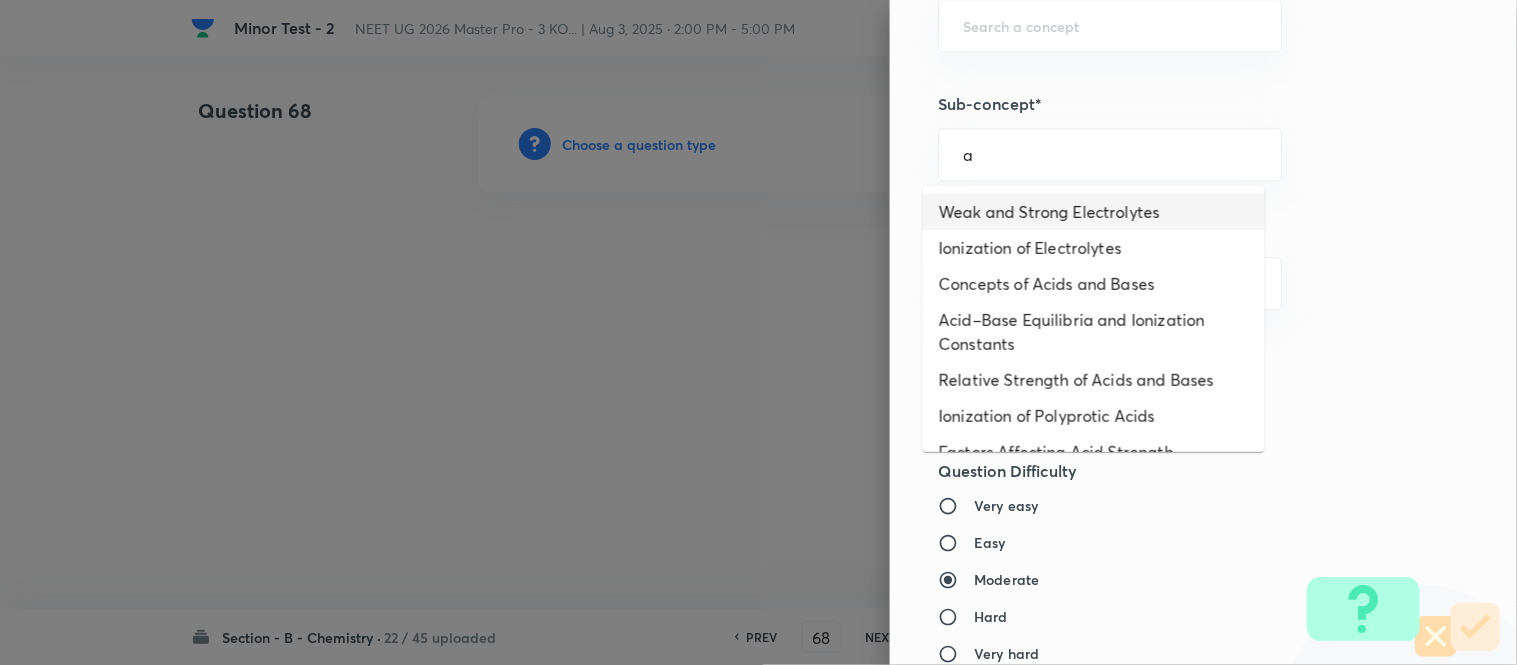click on "Weak and Strong Electrolytes" at bounding box center (1094, 212) 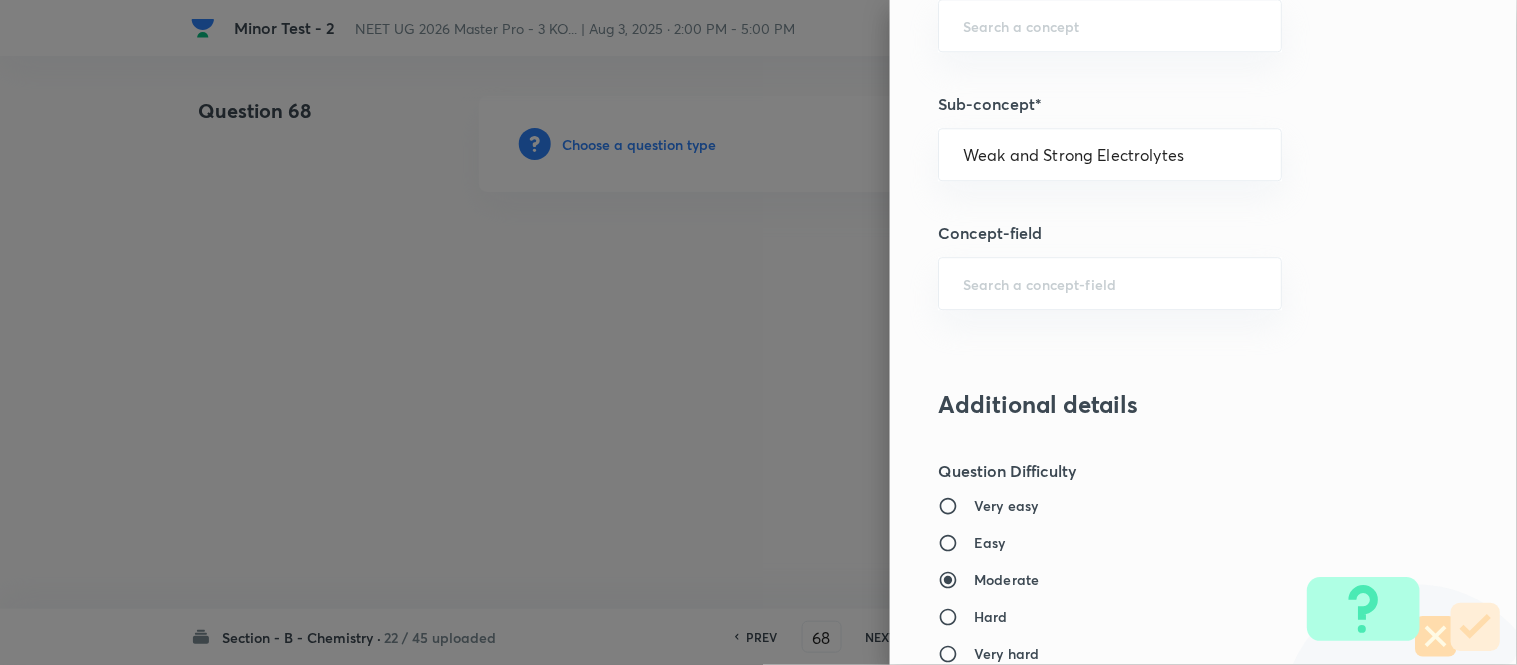 type on "Physical Chemistry" 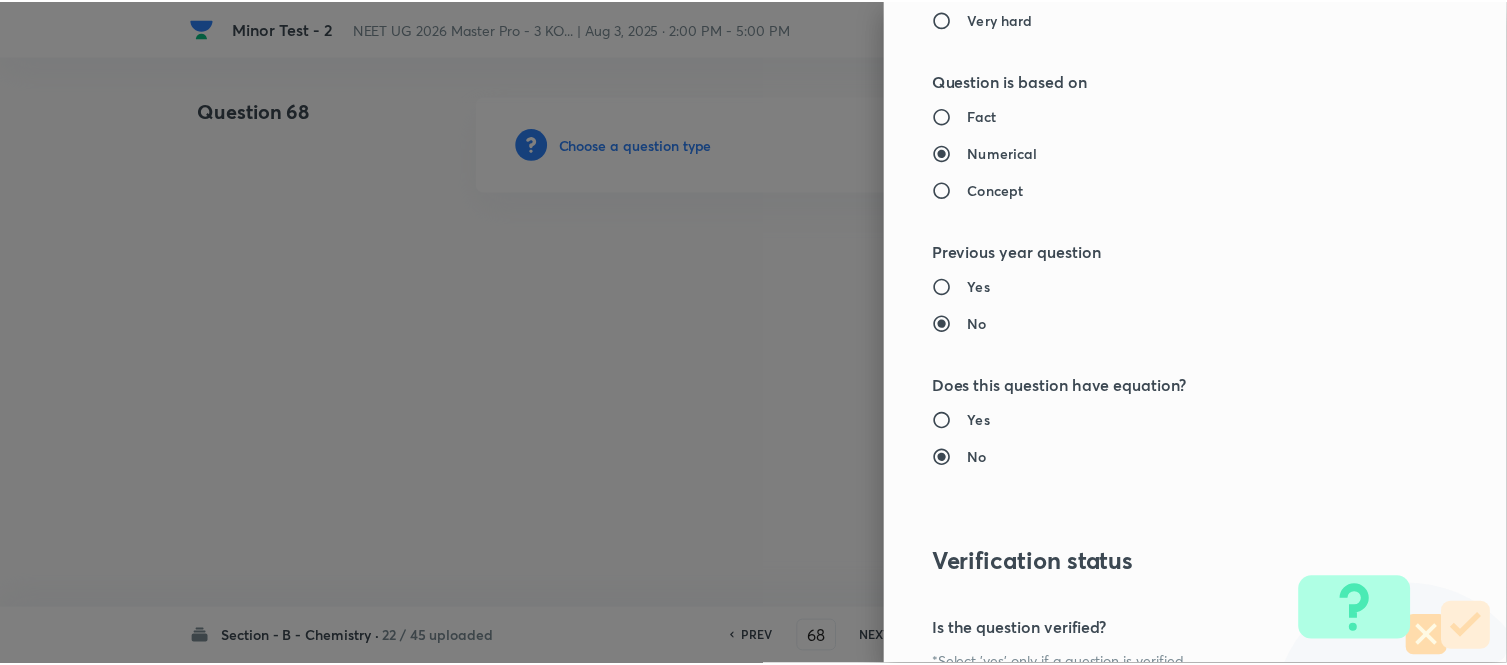 scroll, scrollTop: 2195, scrollLeft: 0, axis: vertical 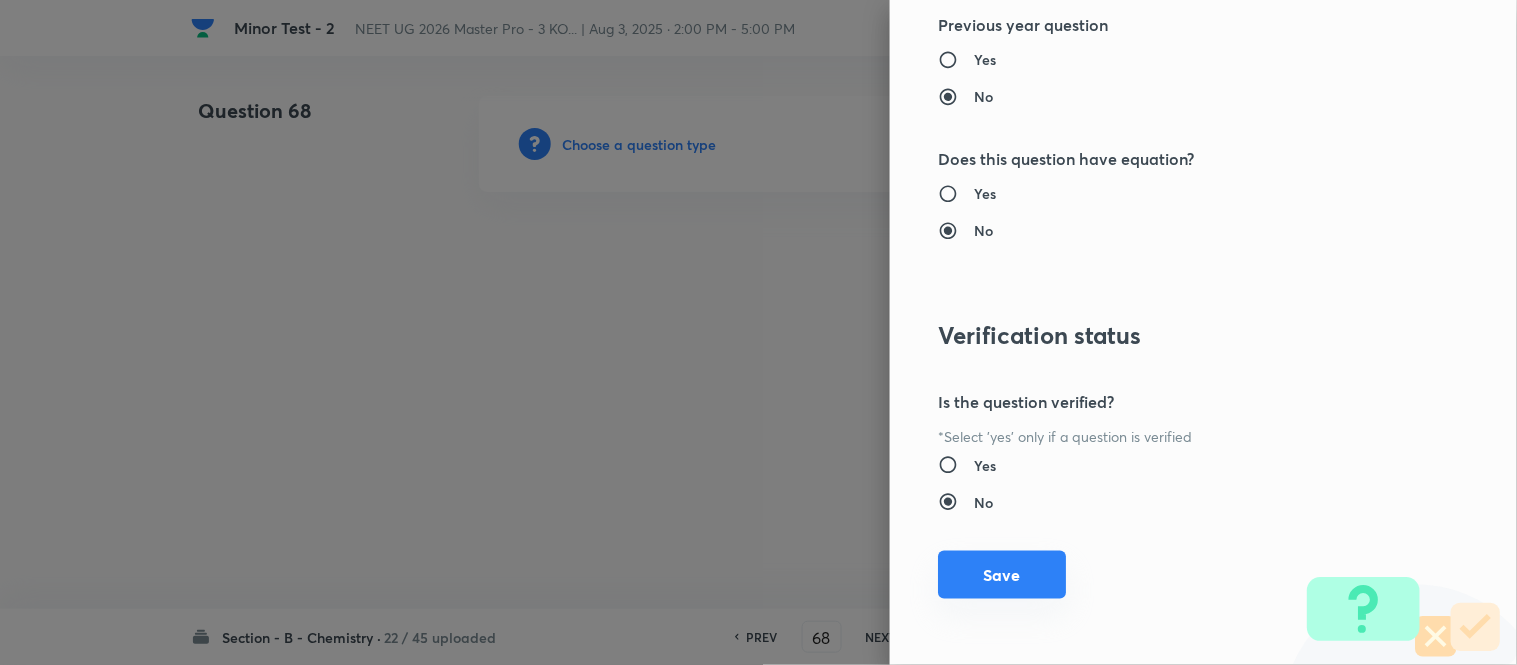 click on "Save" at bounding box center (1002, 575) 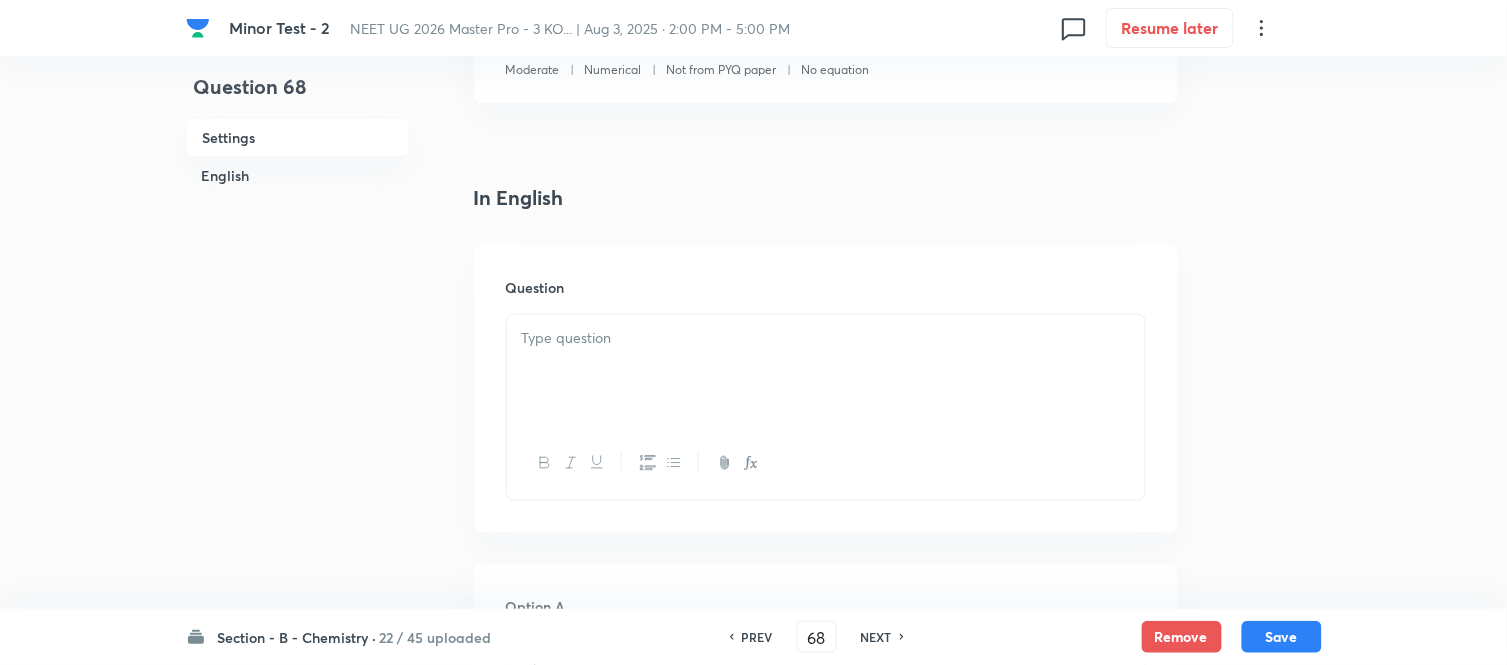 scroll, scrollTop: 444, scrollLeft: 0, axis: vertical 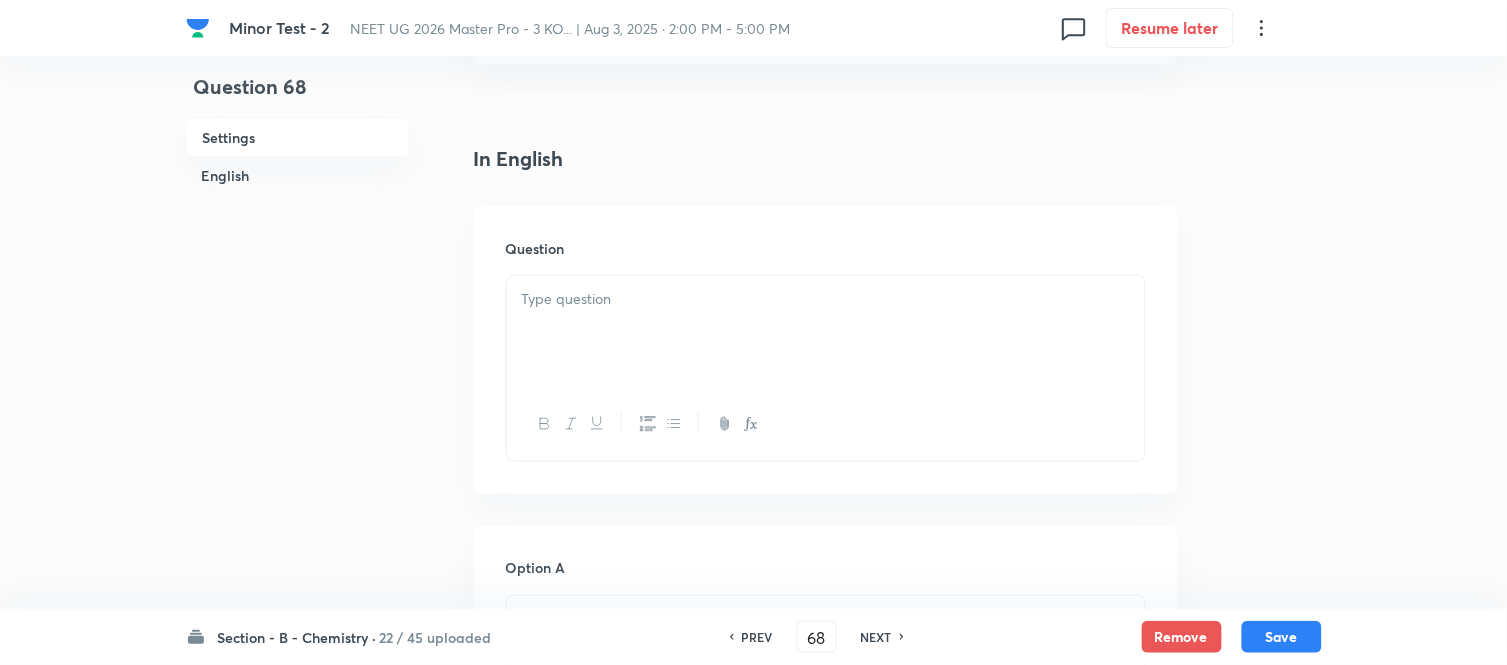 click at bounding box center [826, 299] 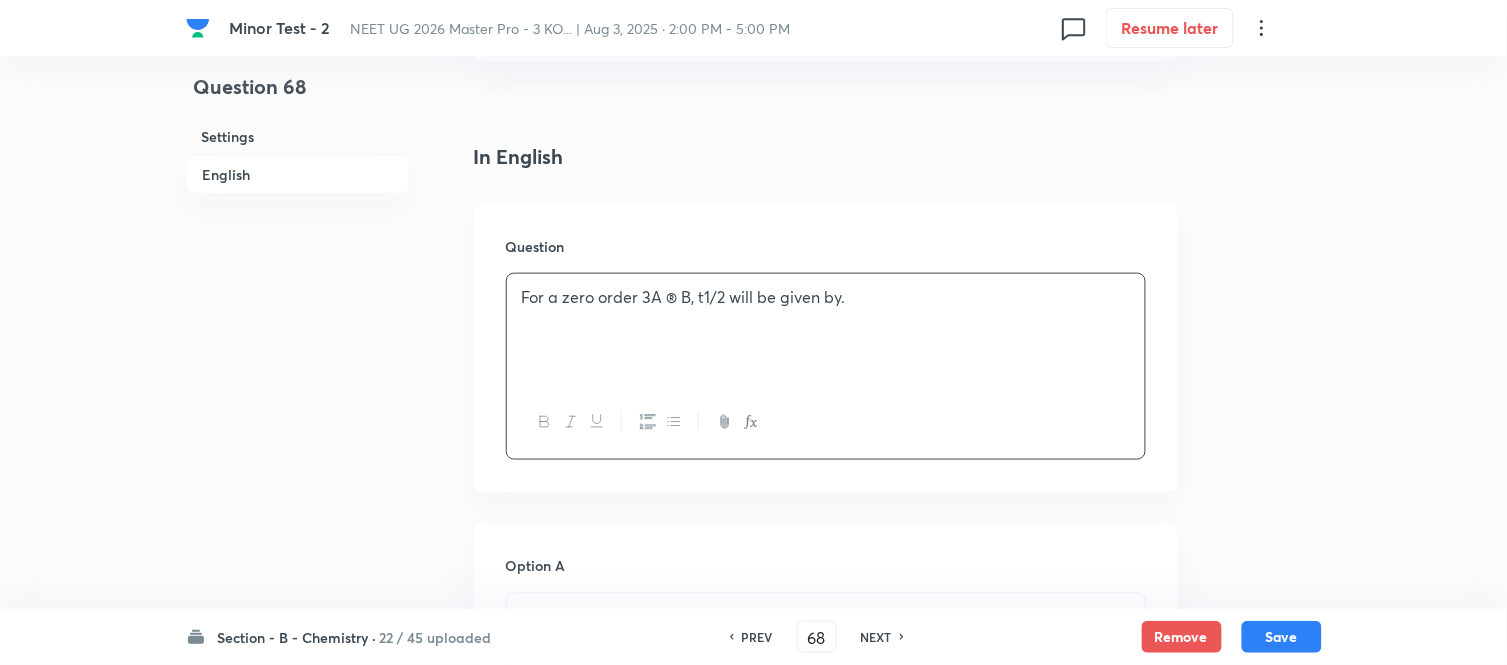 scroll, scrollTop: 444, scrollLeft: 0, axis: vertical 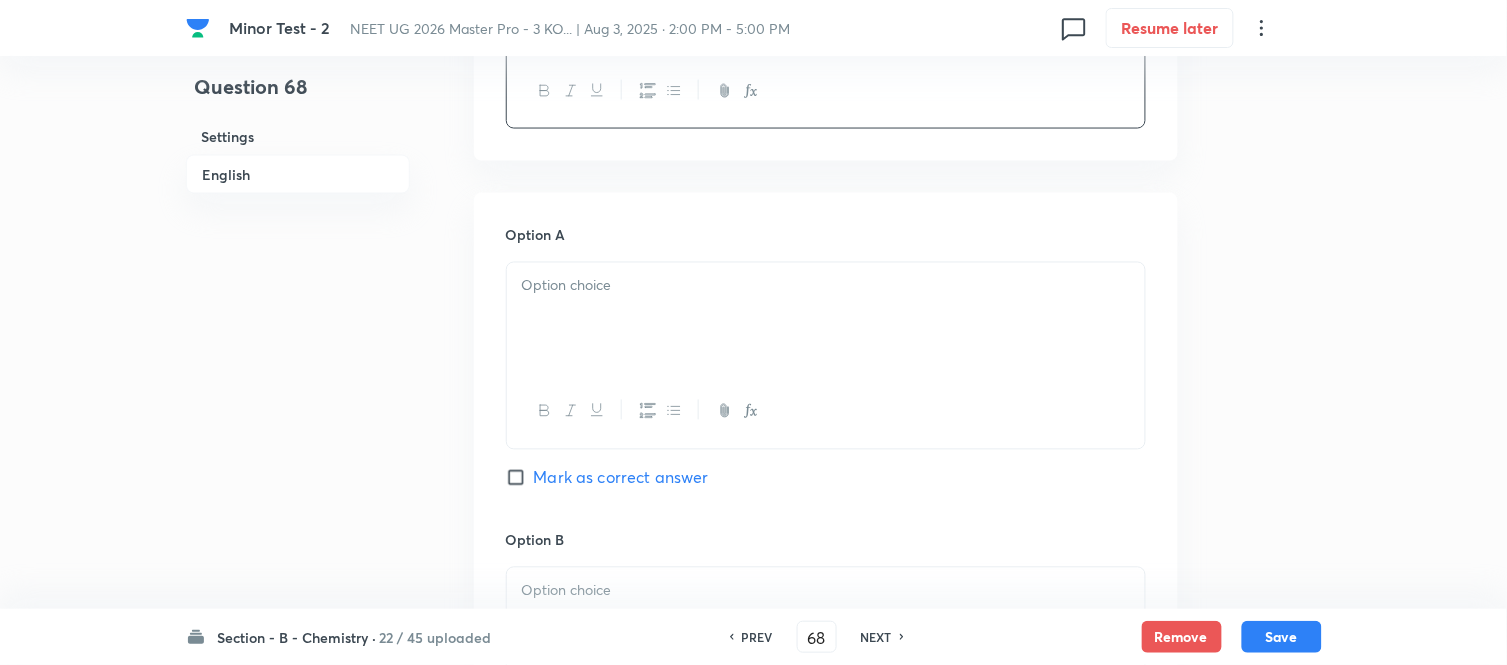 click at bounding box center (826, 286) 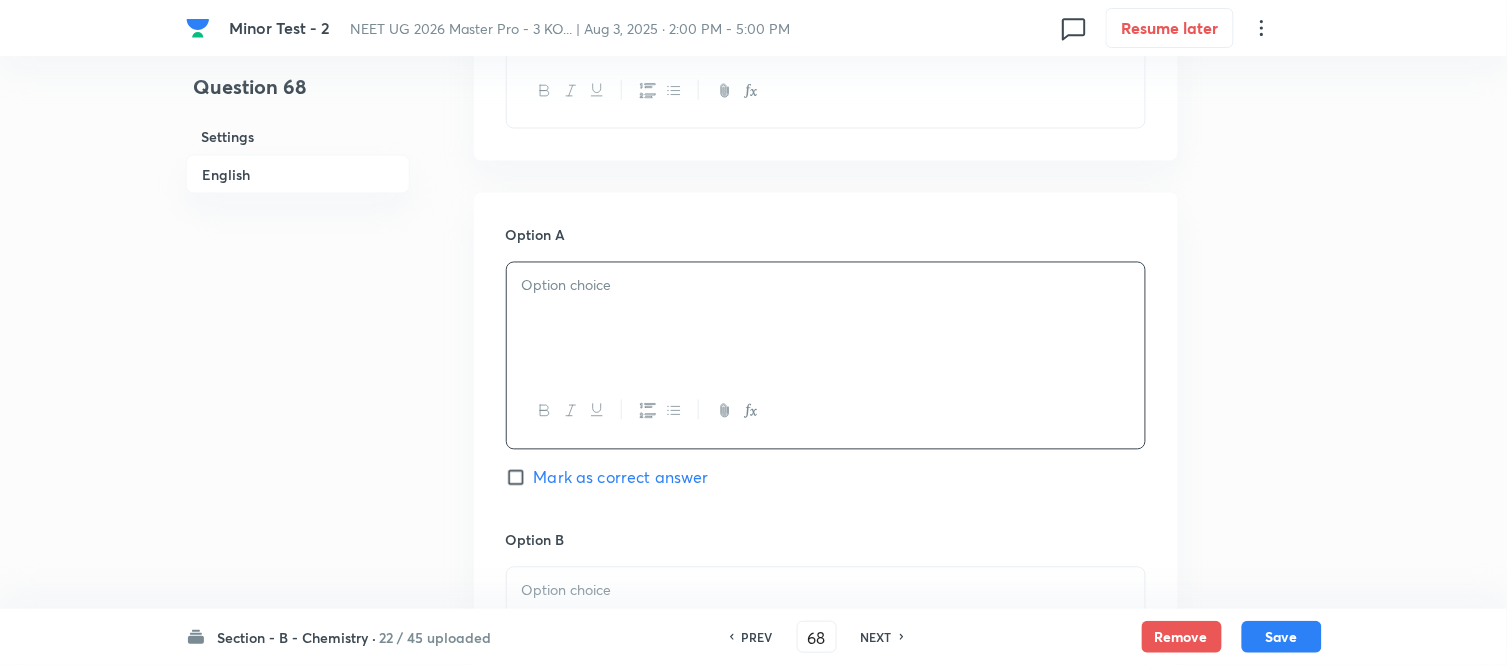 click at bounding box center (826, 286) 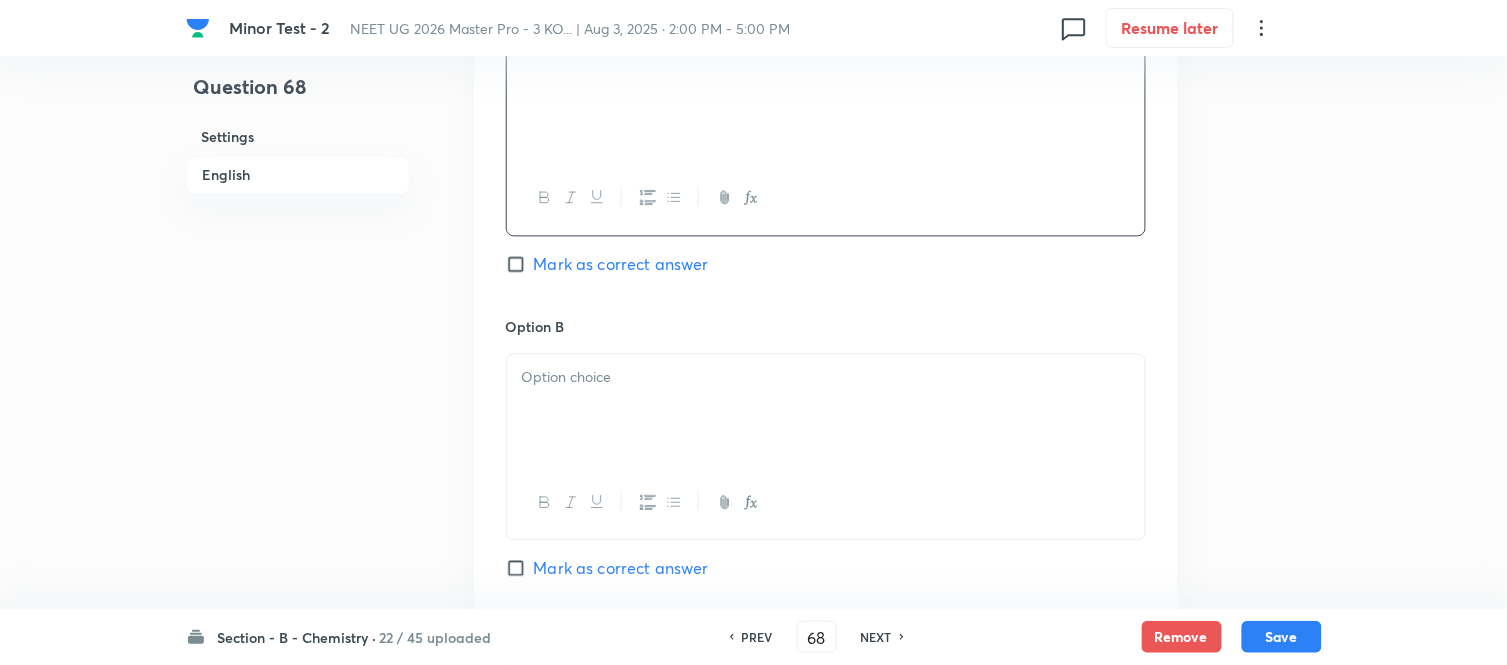 scroll, scrollTop: 1000, scrollLeft: 0, axis: vertical 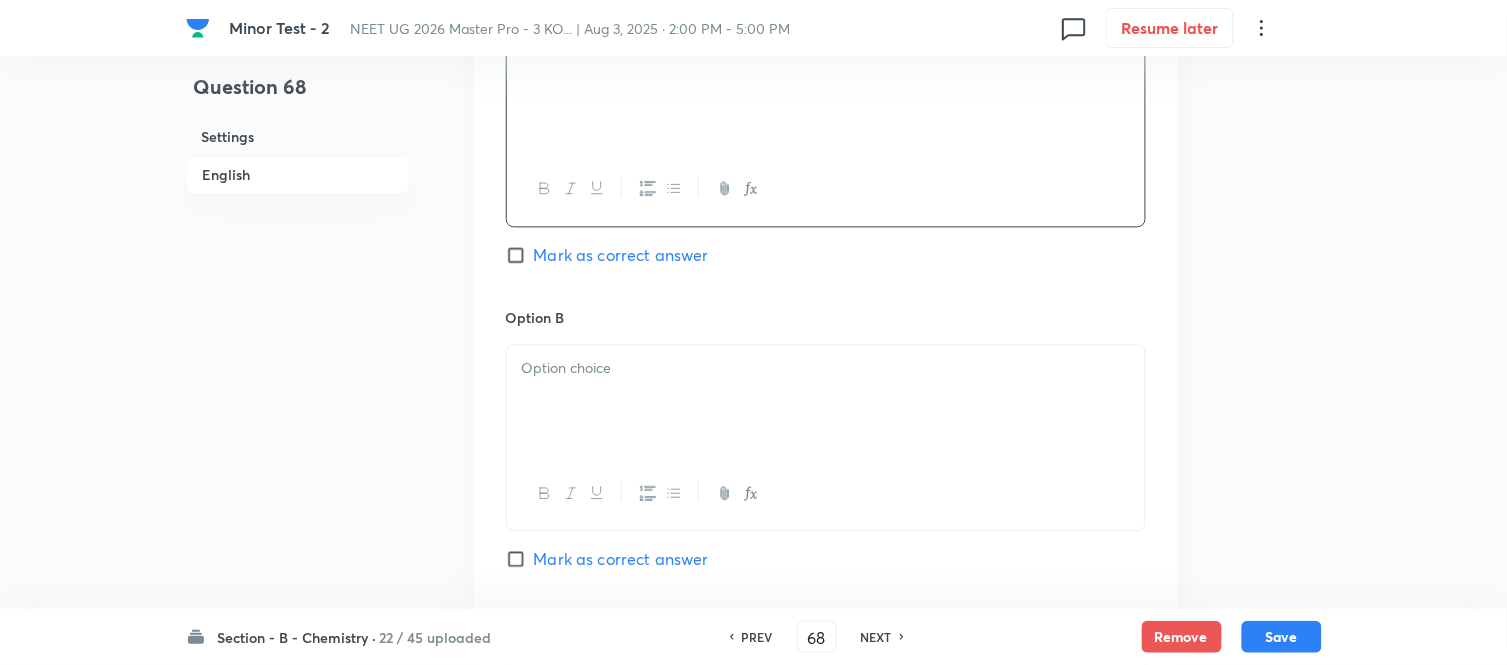 click at bounding box center [826, 401] 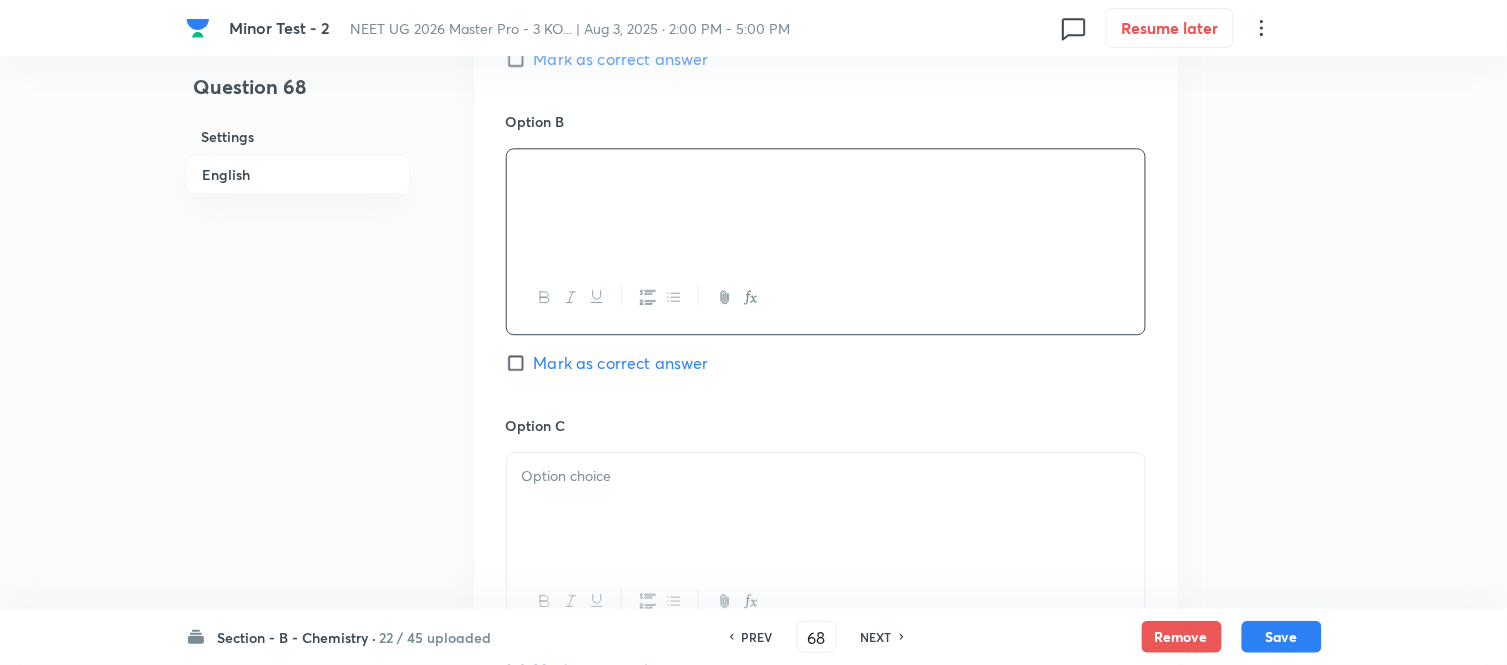 scroll, scrollTop: 1222, scrollLeft: 0, axis: vertical 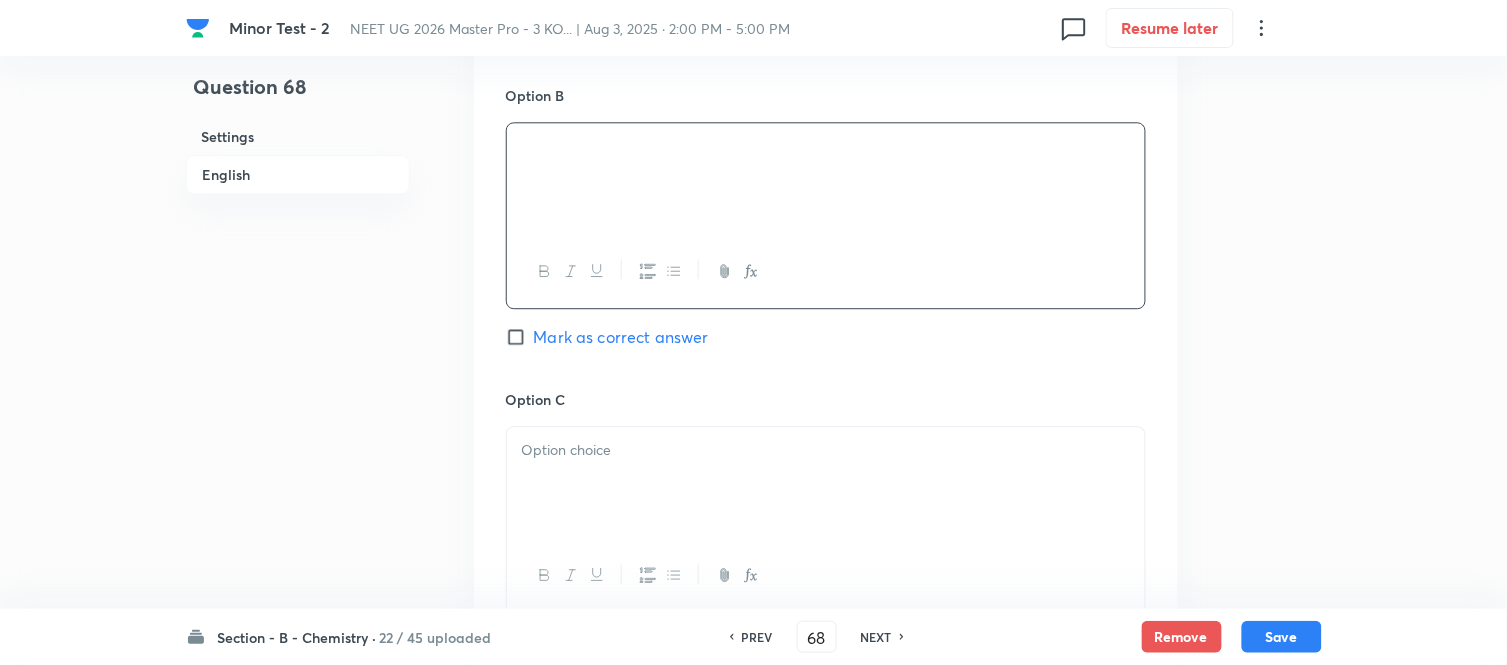 click at bounding box center [826, 450] 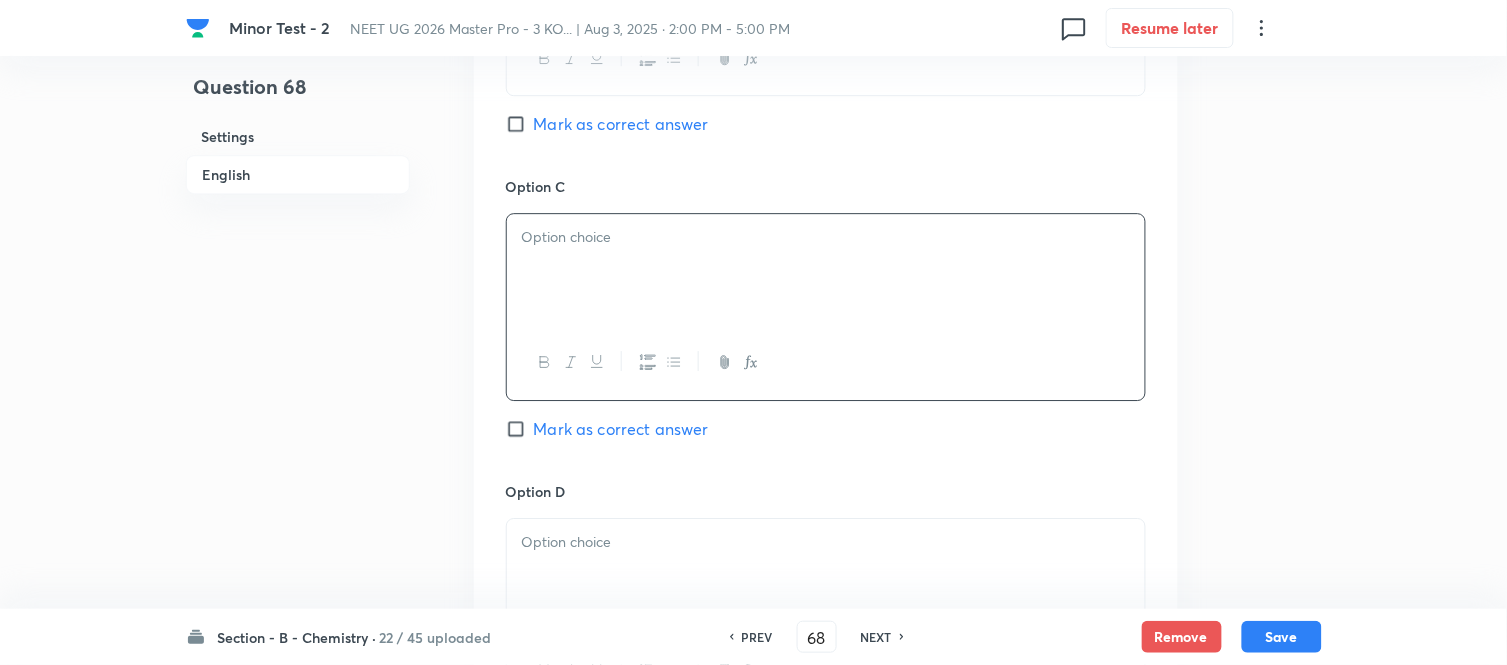 scroll, scrollTop: 1444, scrollLeft: 0, axis: vertical 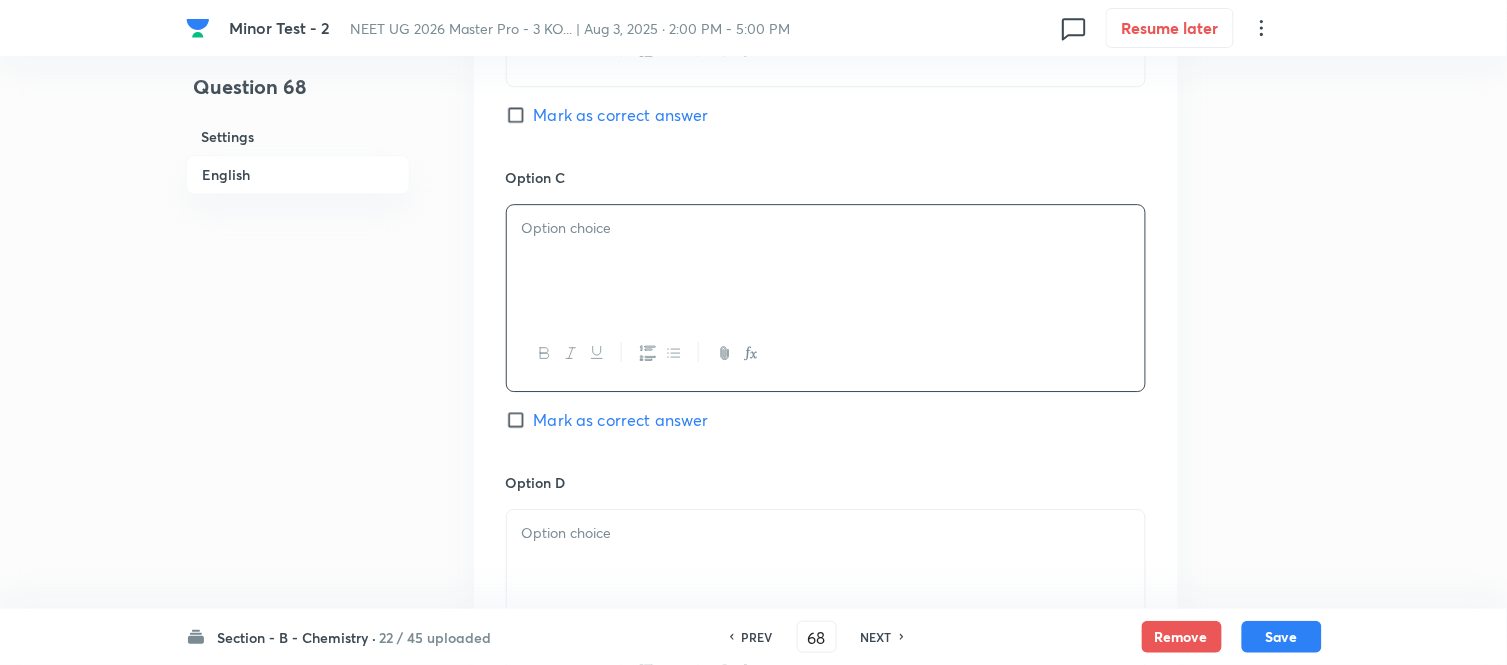 click at bounding box center [826, 261] 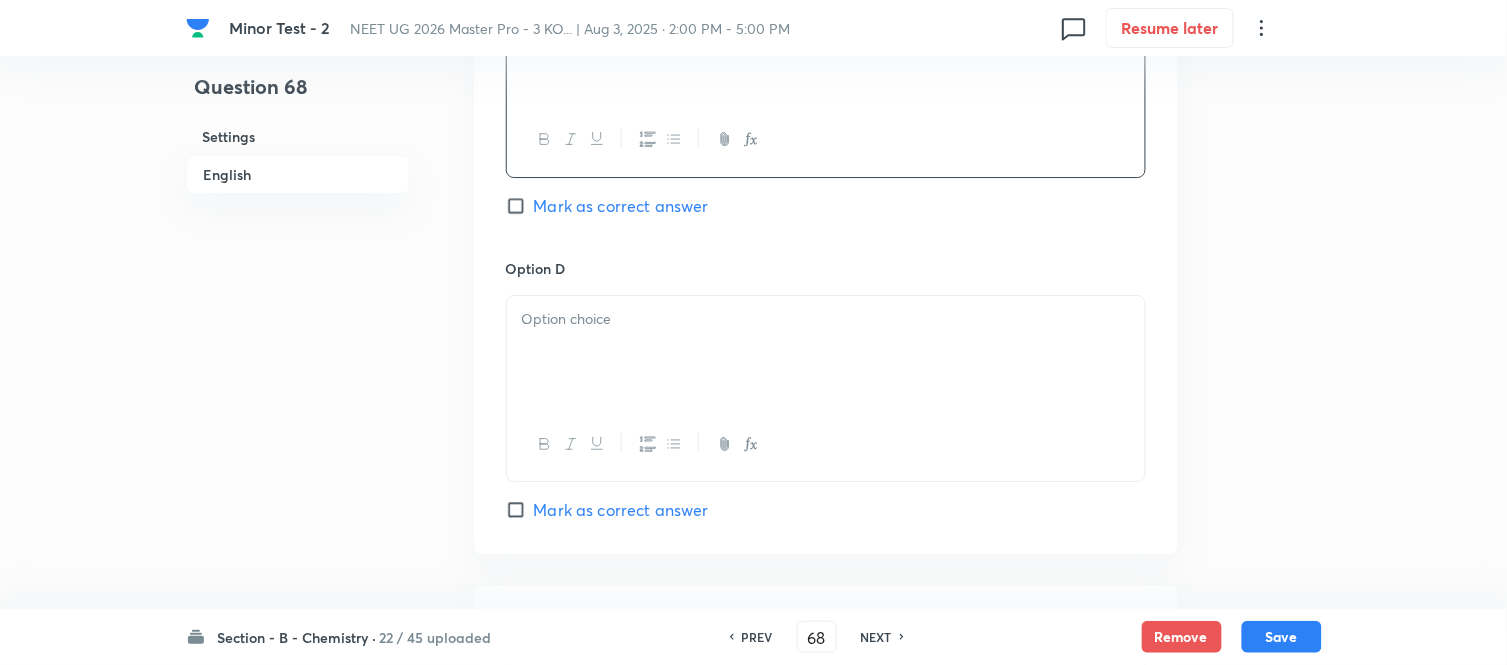 scroll, scrollTop: 1666, scrollLeft: 0, axis: vertical 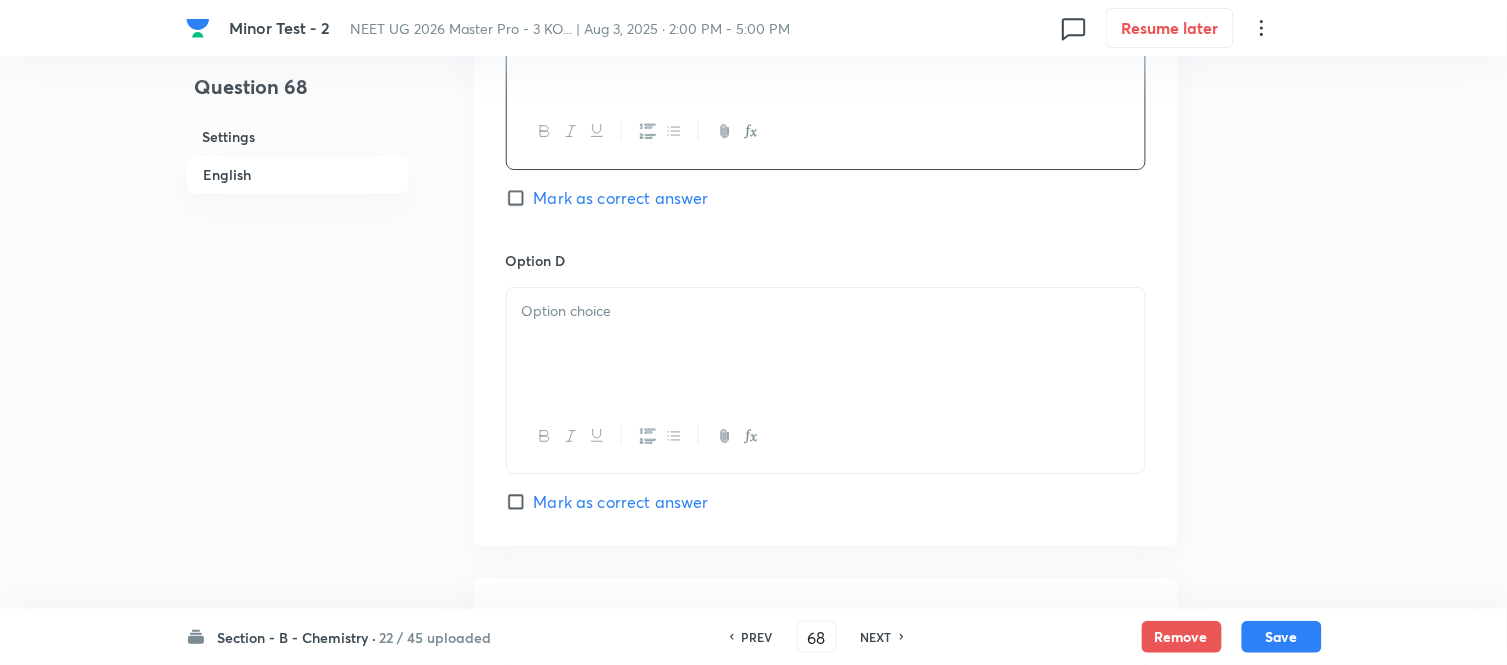 click at bounding box center (826, 311) 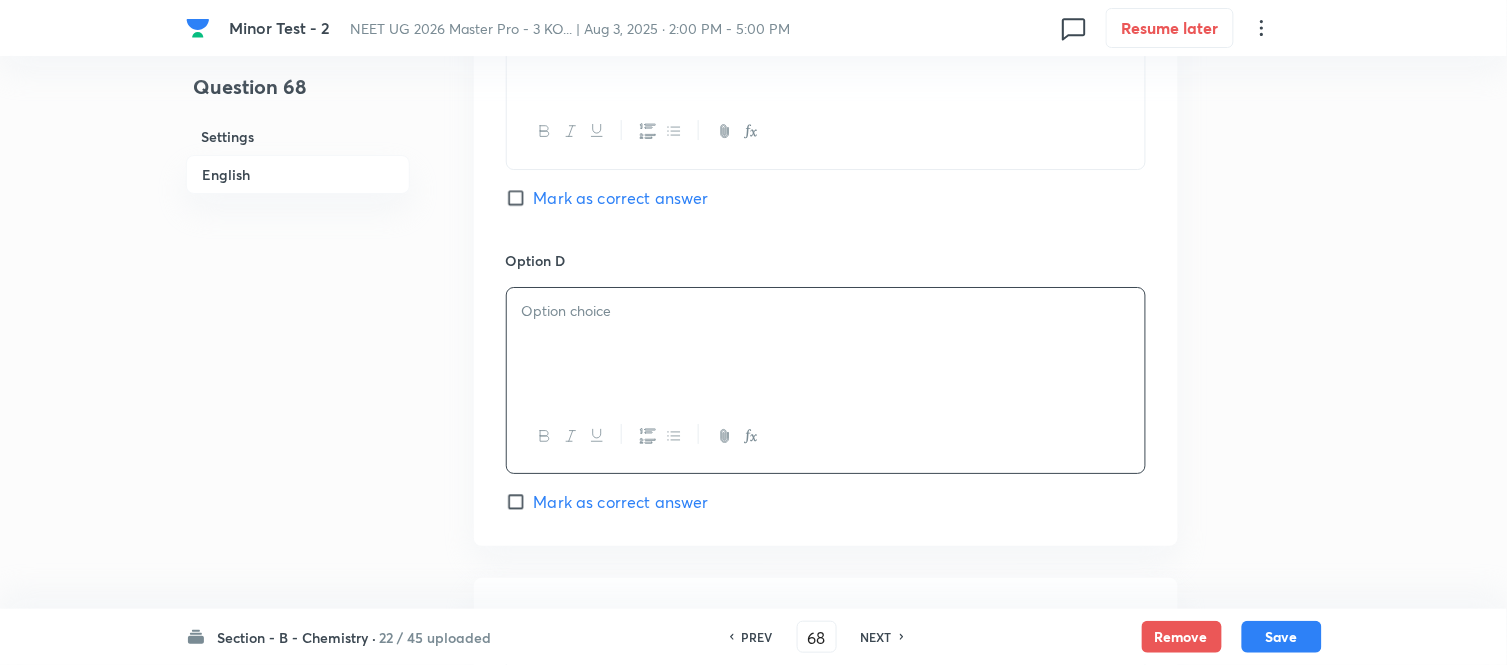 click at bounding box center [826, 311] 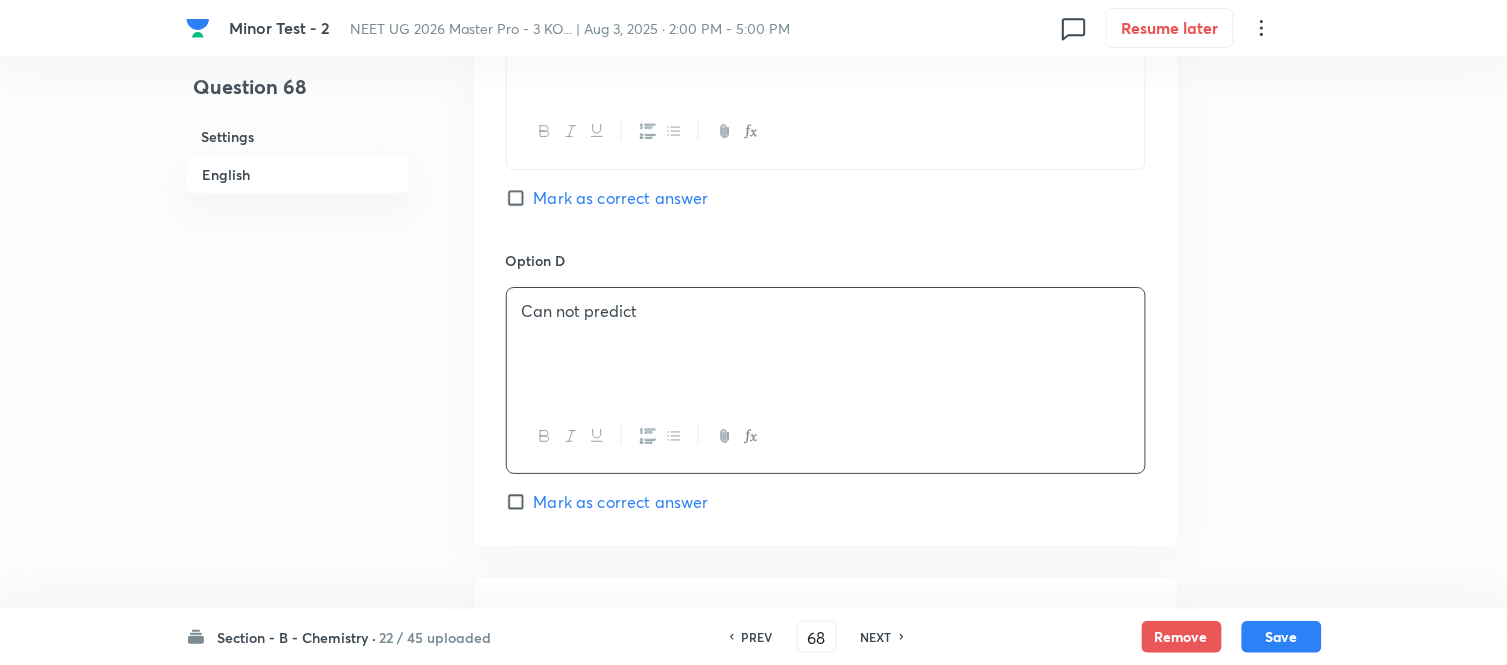 click on "Mark as correct answer" at bounding box center (621, 198) 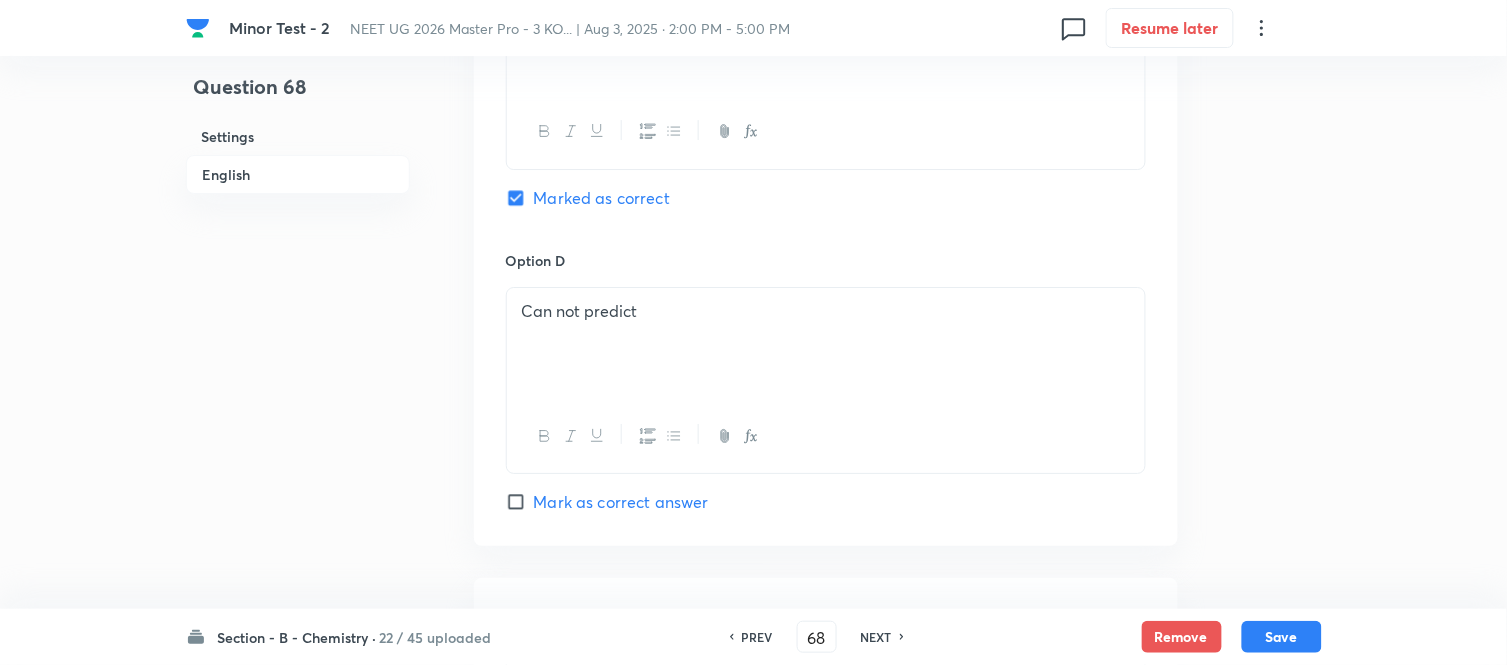 scroll, scrollTop: 1888, scrollLeft: 0, axis: vertical 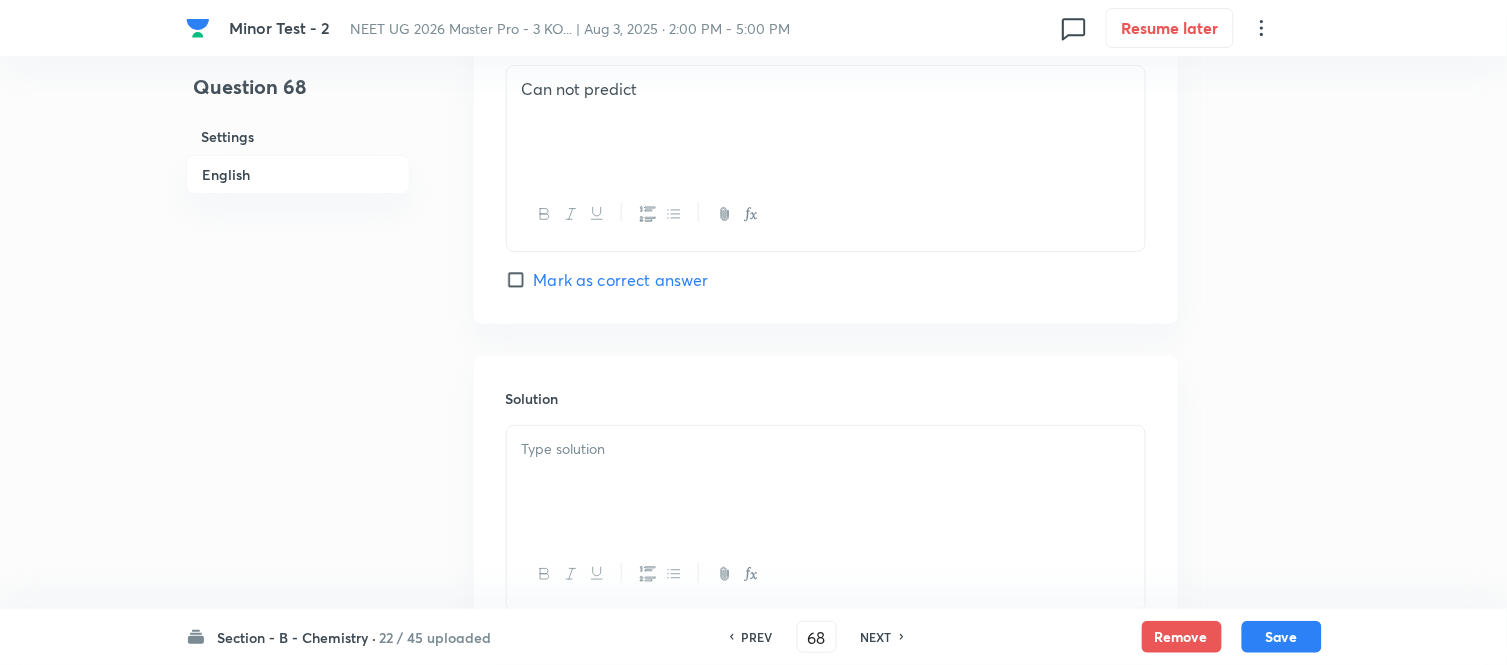 click at bounding box center (826, 449) 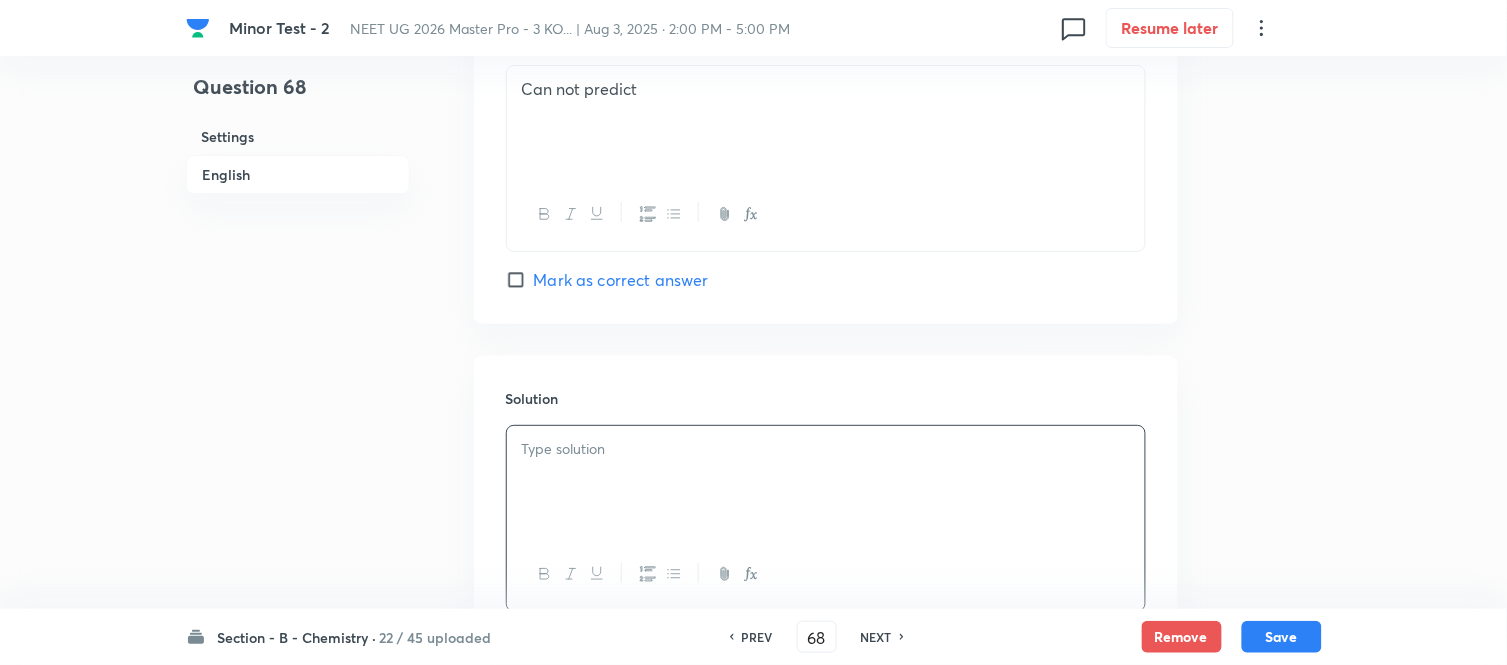 type 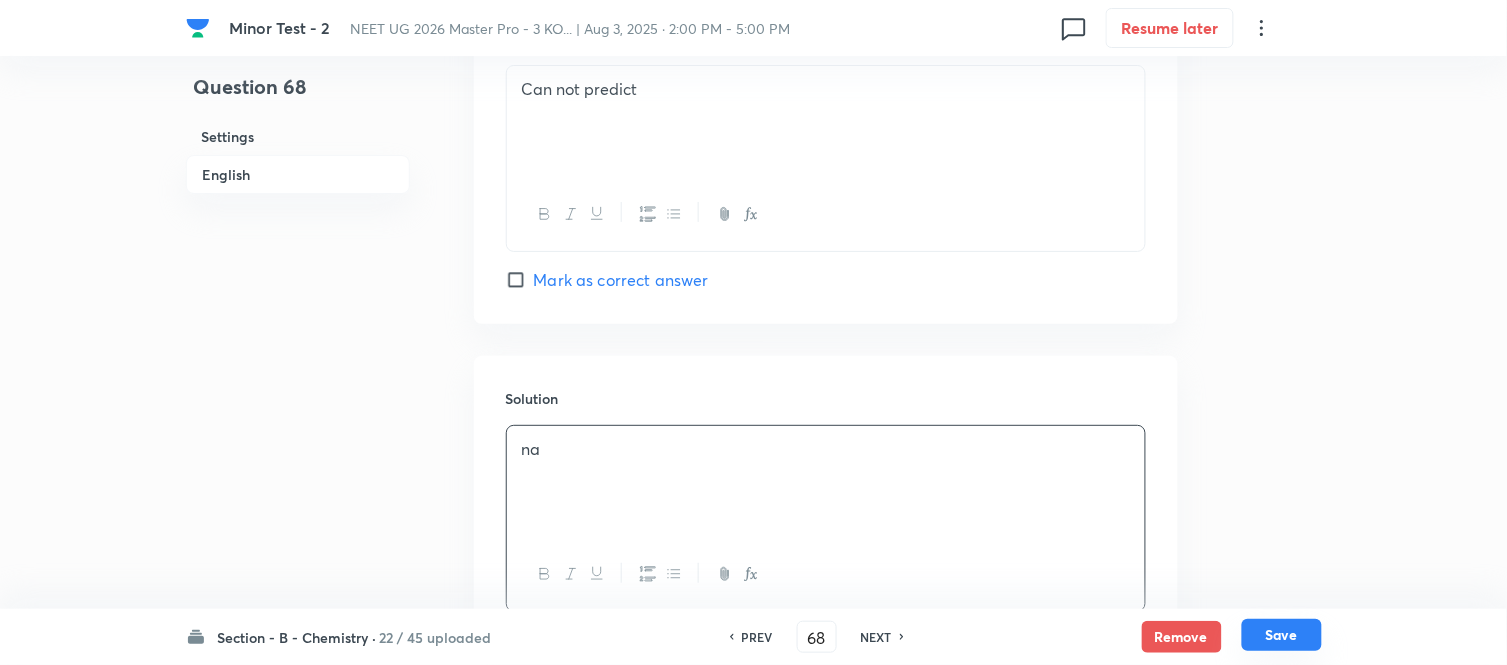 click on "Save" at bounding box center (1282, 635) 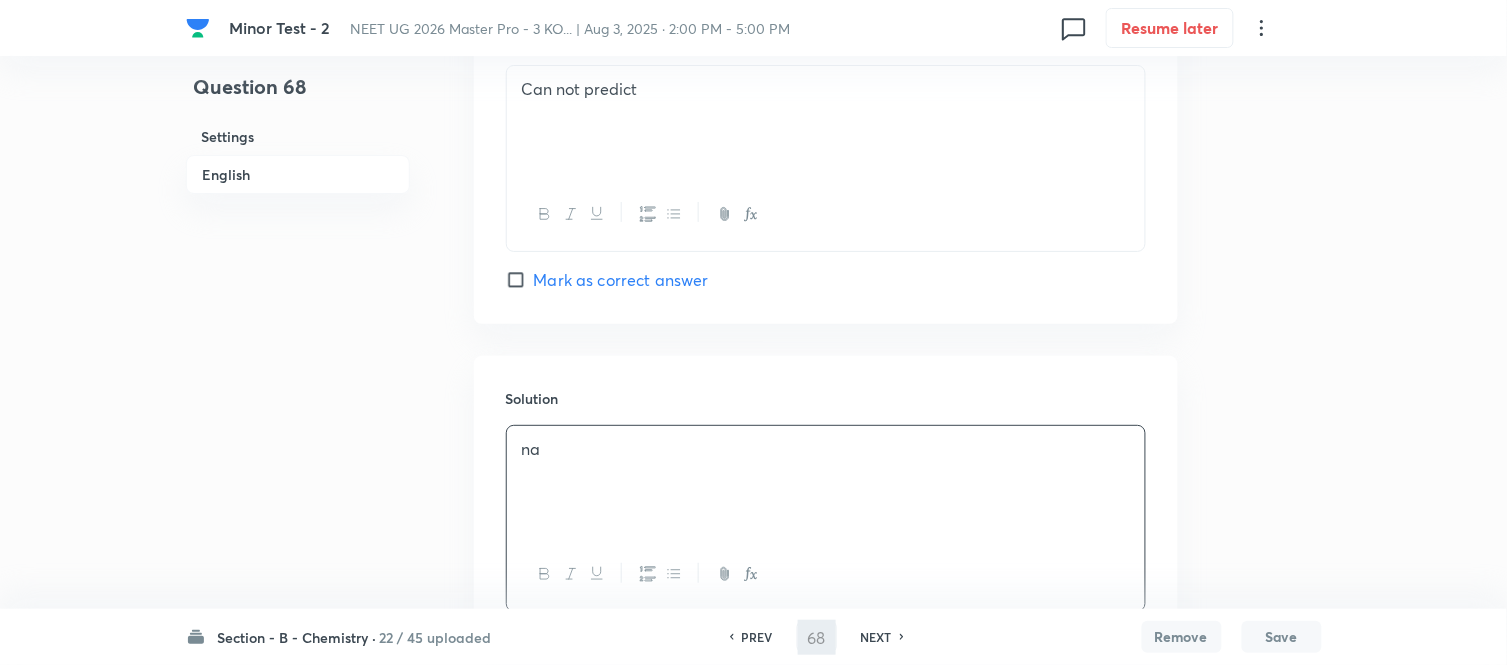 type on "69" 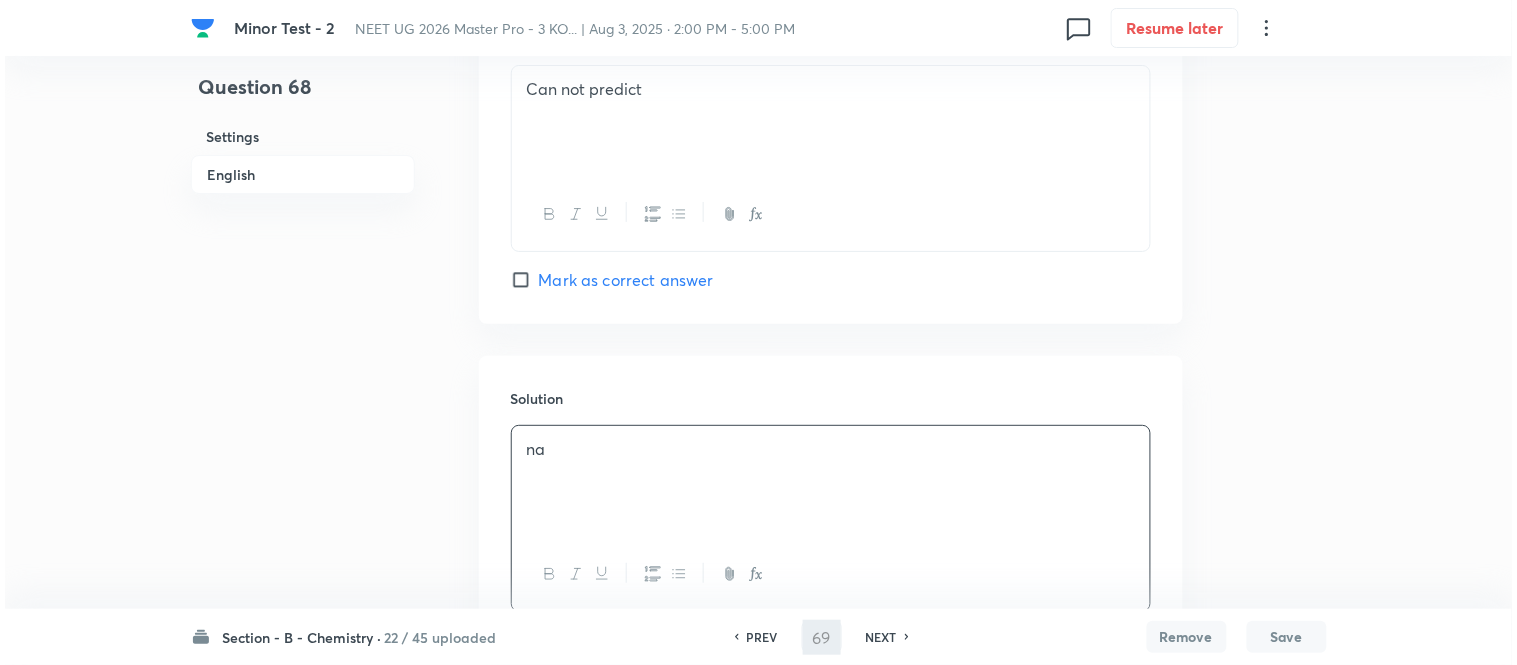 scroll, scrollTop: 0, scrollLeft: 0, axis: both 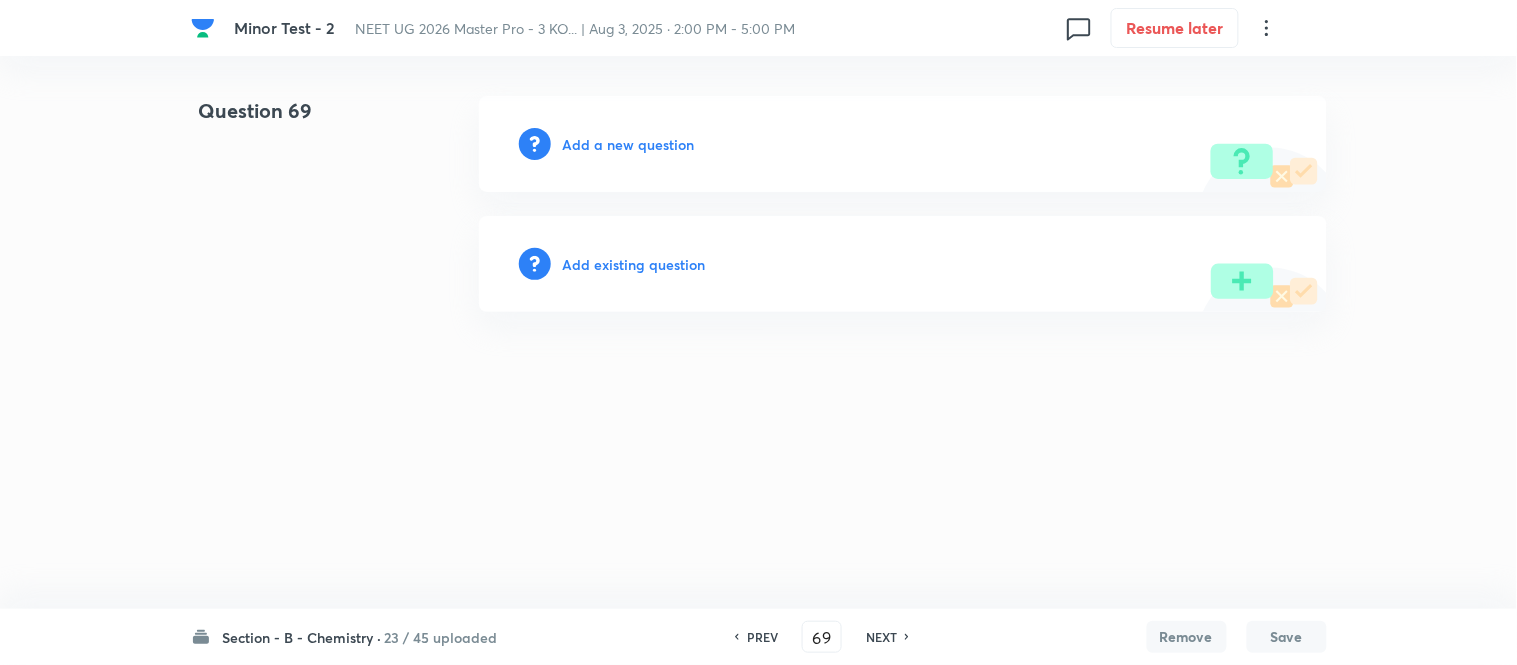 click on "Add a new question" at bounding box center (903, 144) 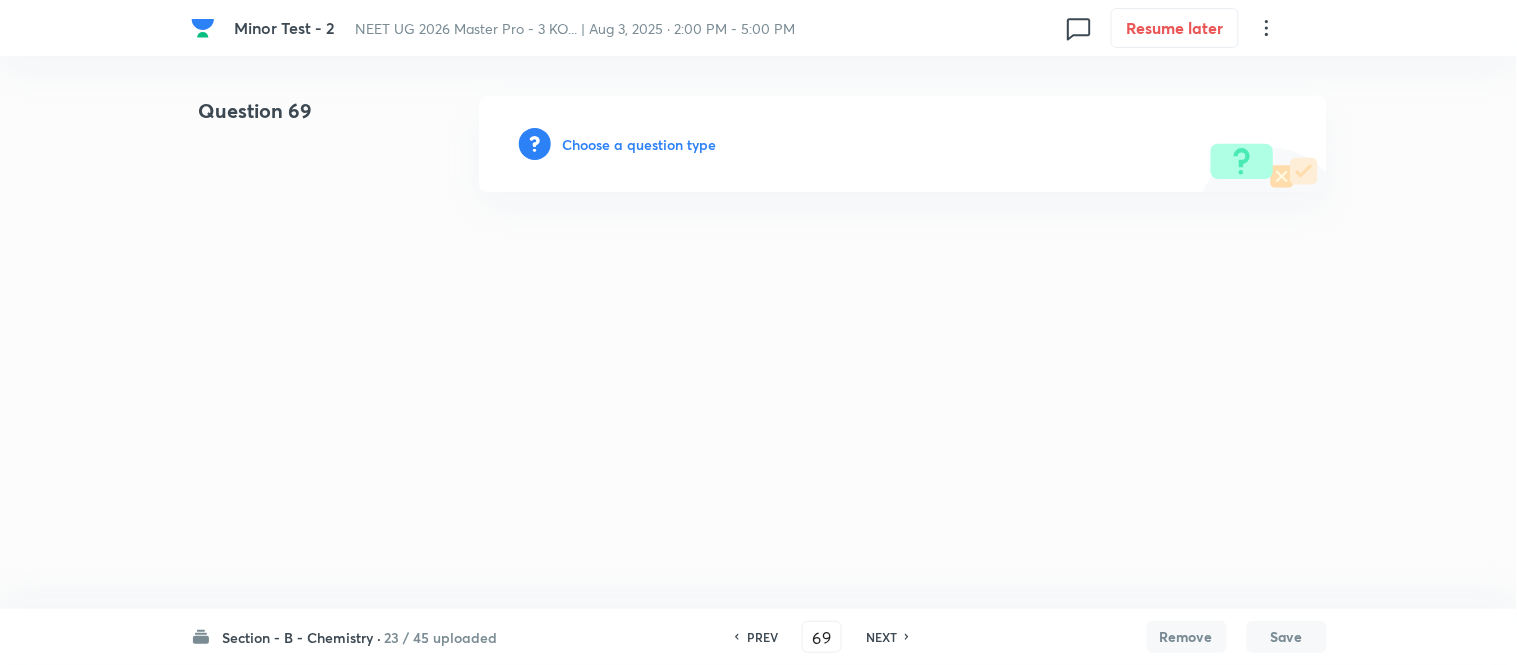 click on "Choose a question type" at bounding box center [640, 144] 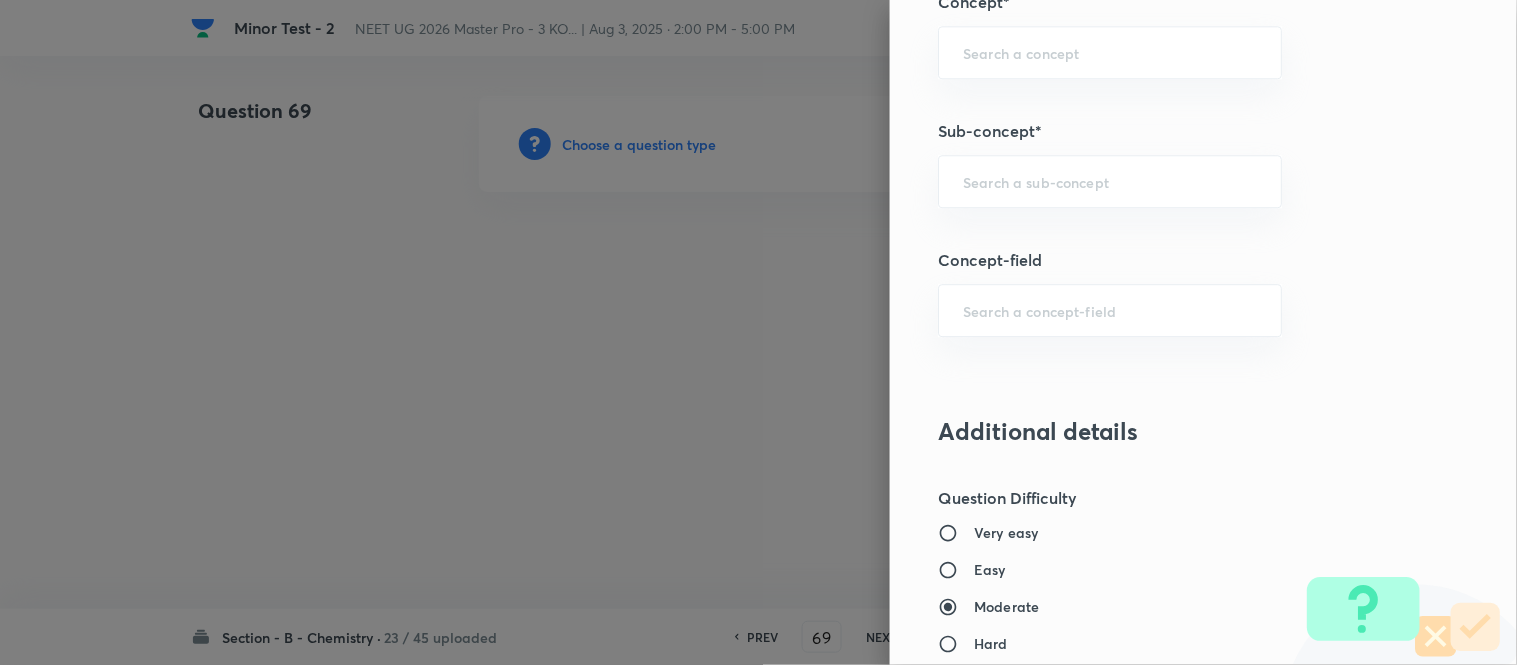 scroll, scrollTop: 1342, scrollLeft: 0, axis: vertical 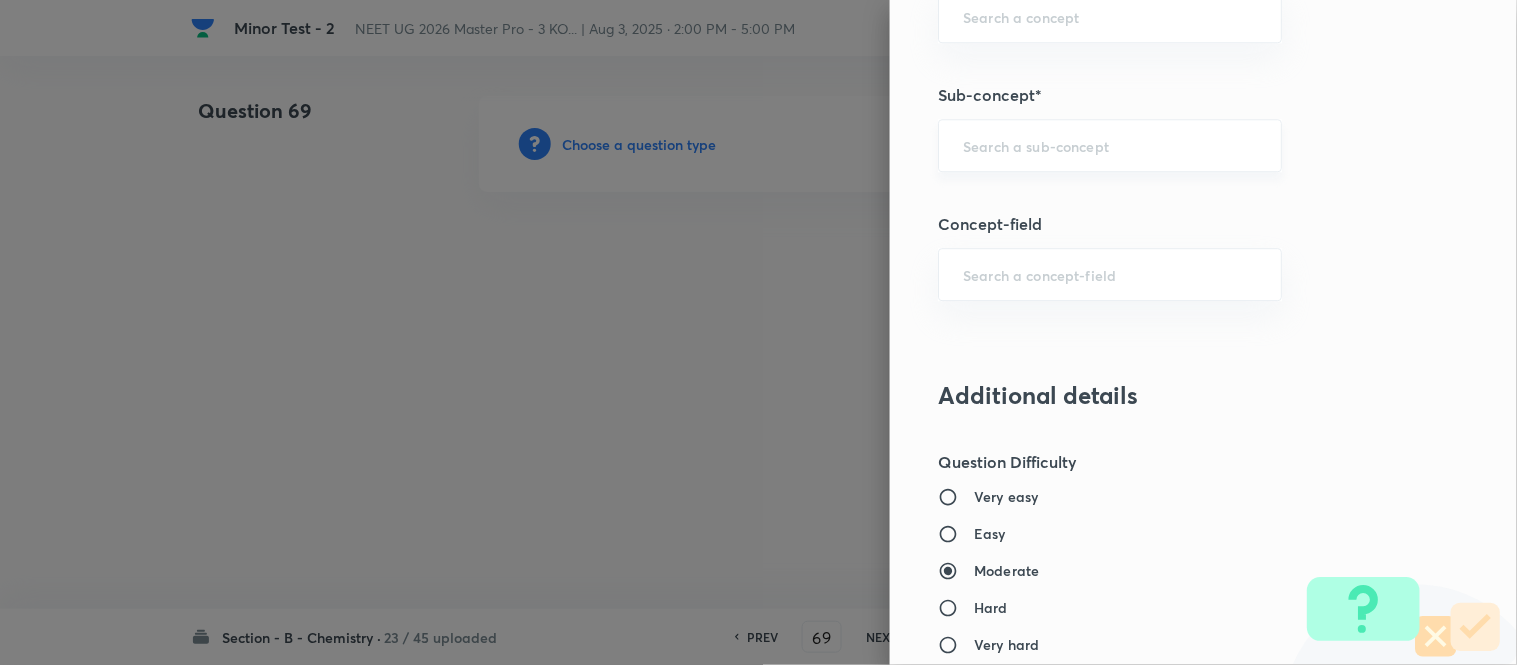 click at bounding box center [1110, 145] 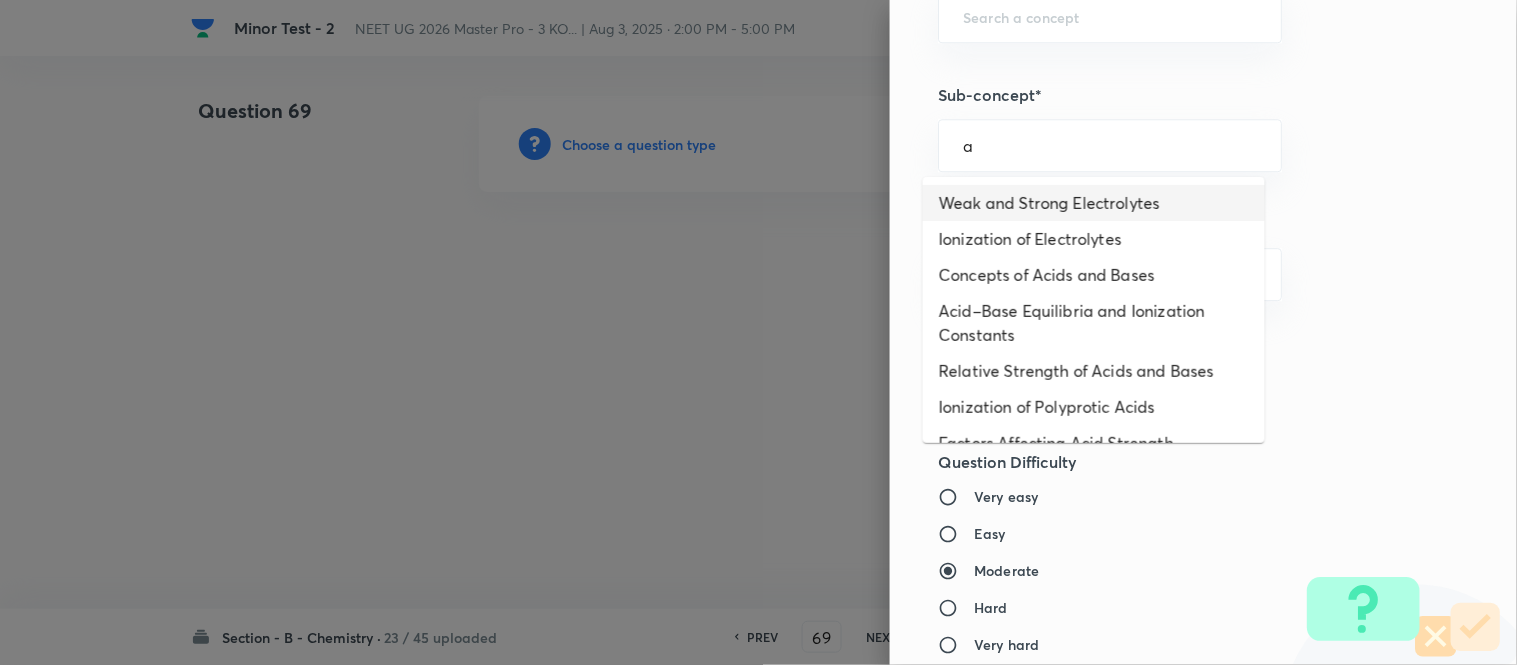 click on "Weak and Strong Electrolytes" at bounding box center (1094, 203) 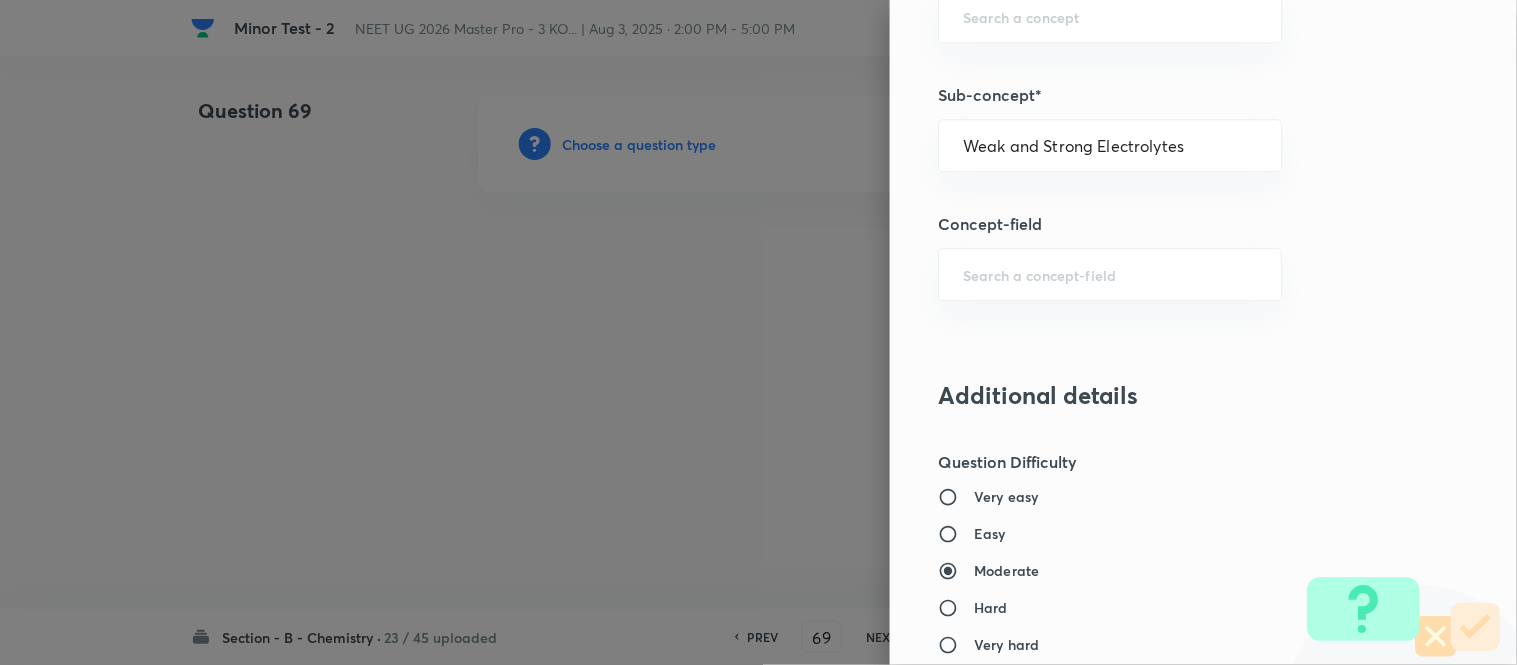 type on "Chemistry" 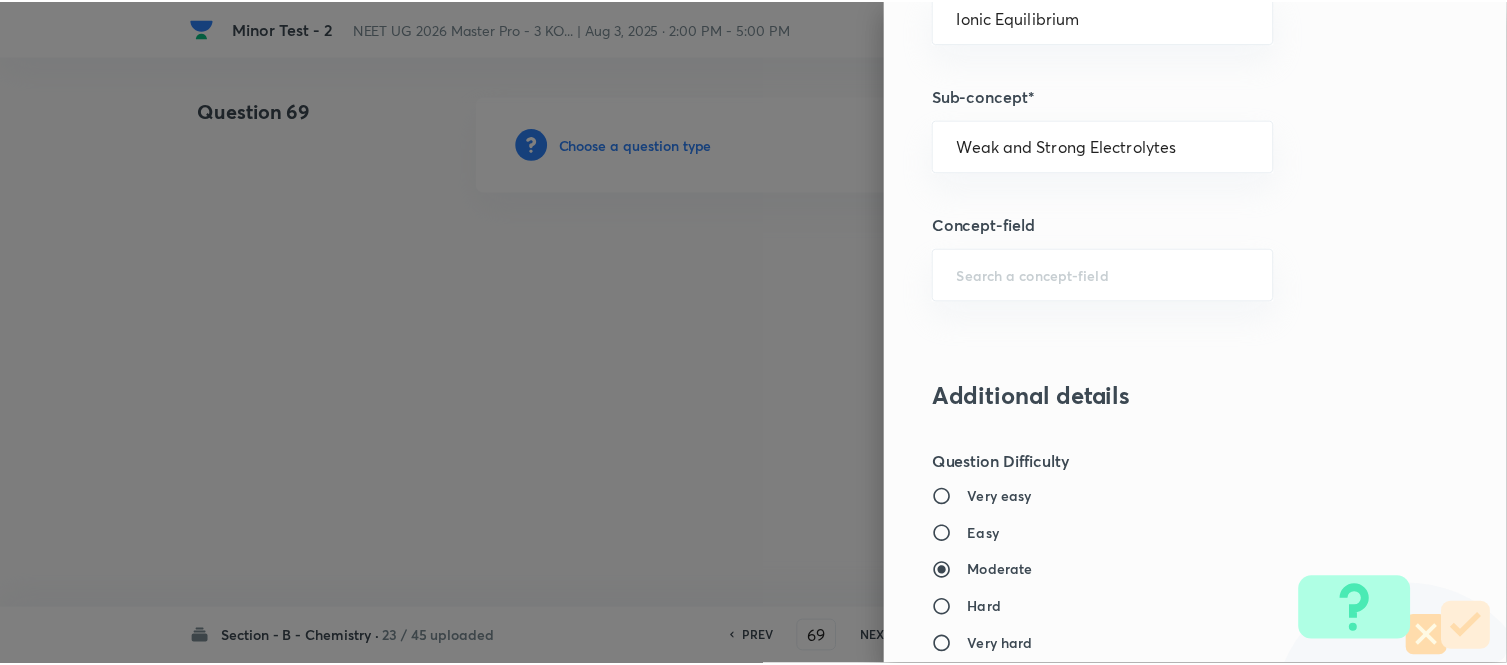 scroll, scrollTop: 2195, scrollLeft: 0, axis: vertical 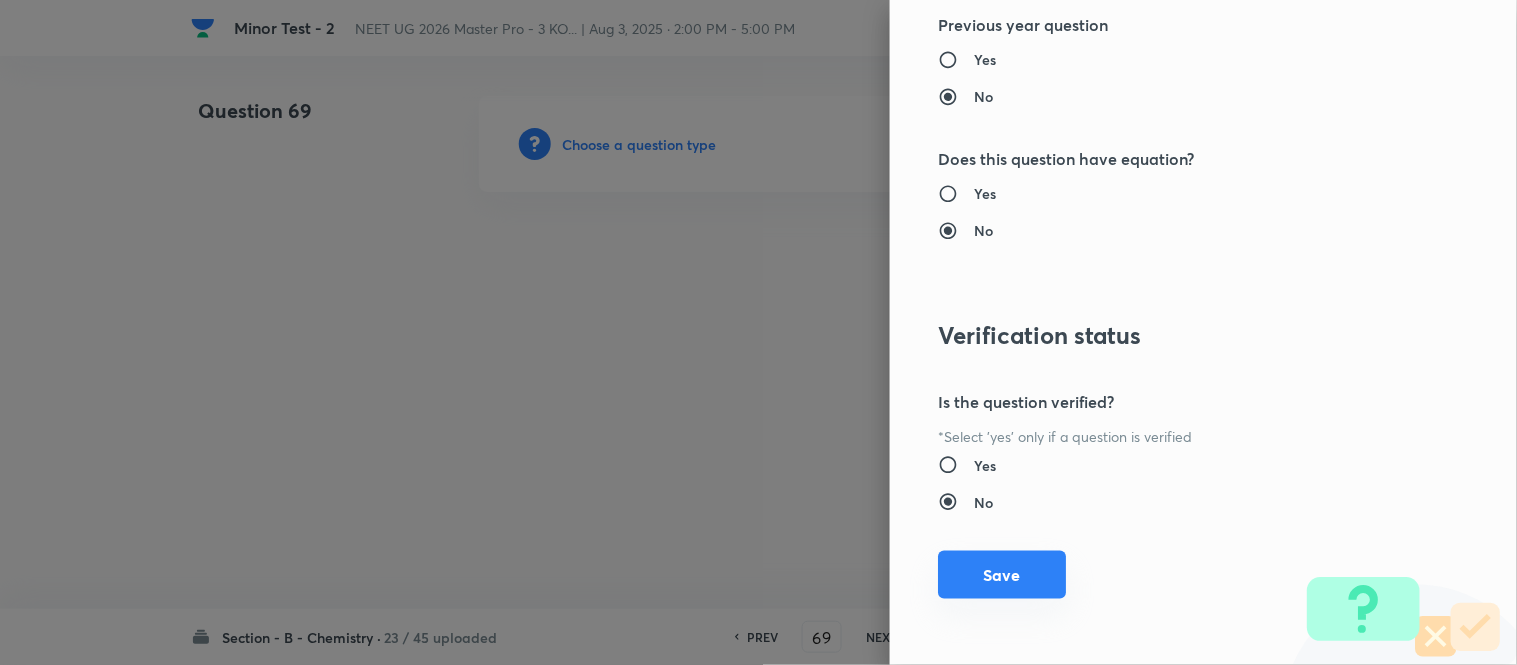 click on "Save" at bounding box center (1002, 575) 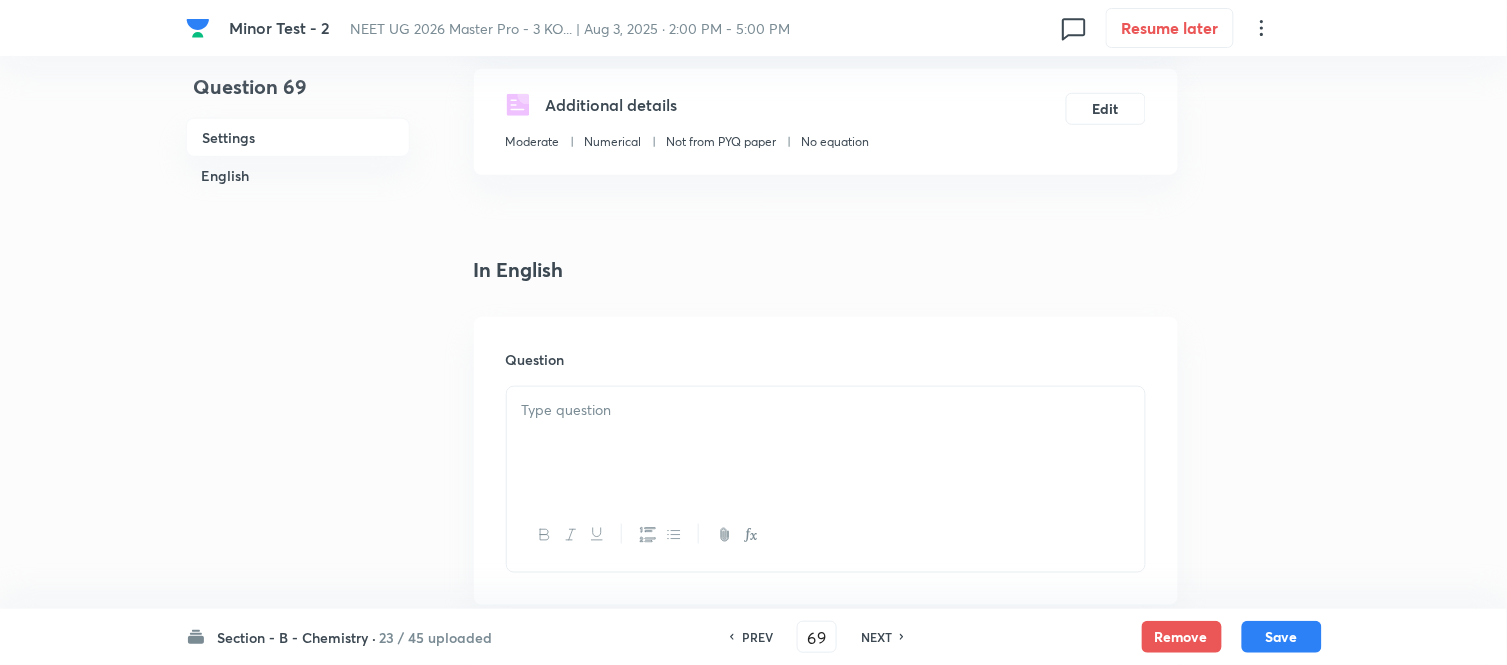 scroll, scrollTop: 444, scrollLeft: 0, axis: vertical 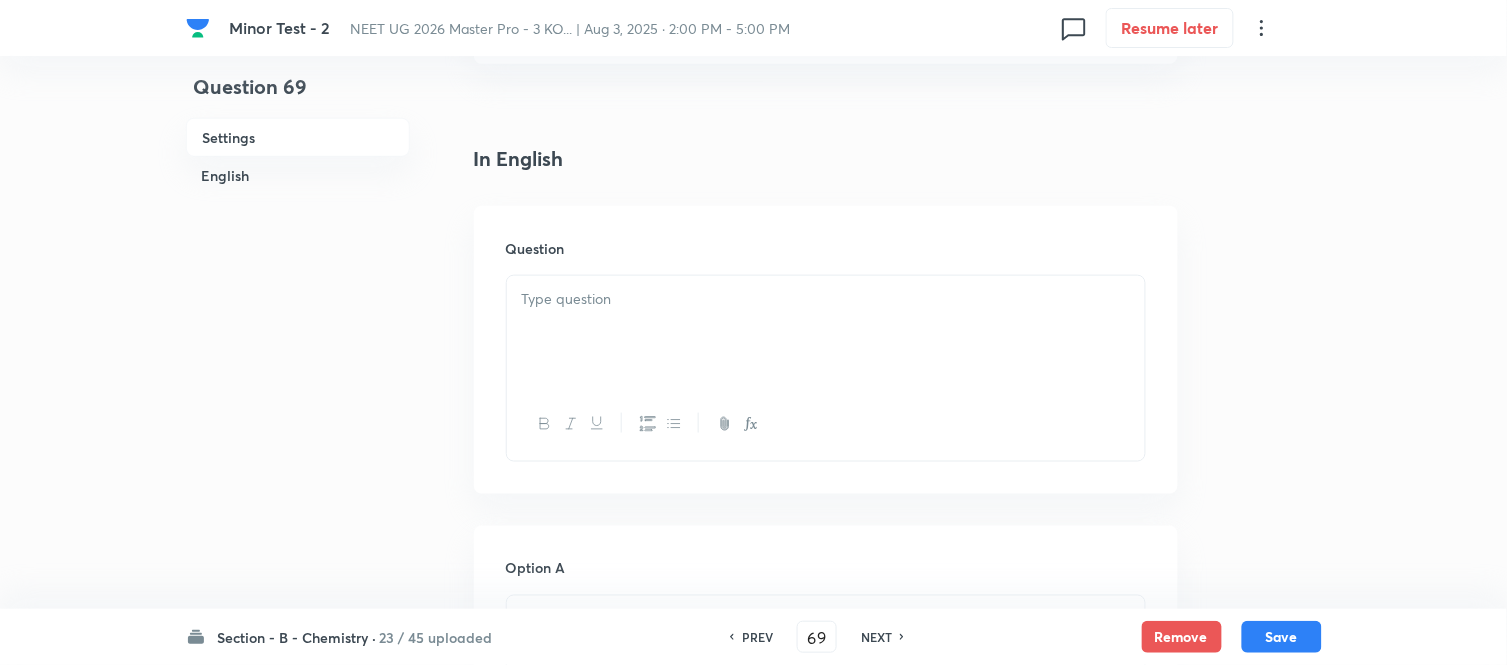 click at bounding box center (826, 299) 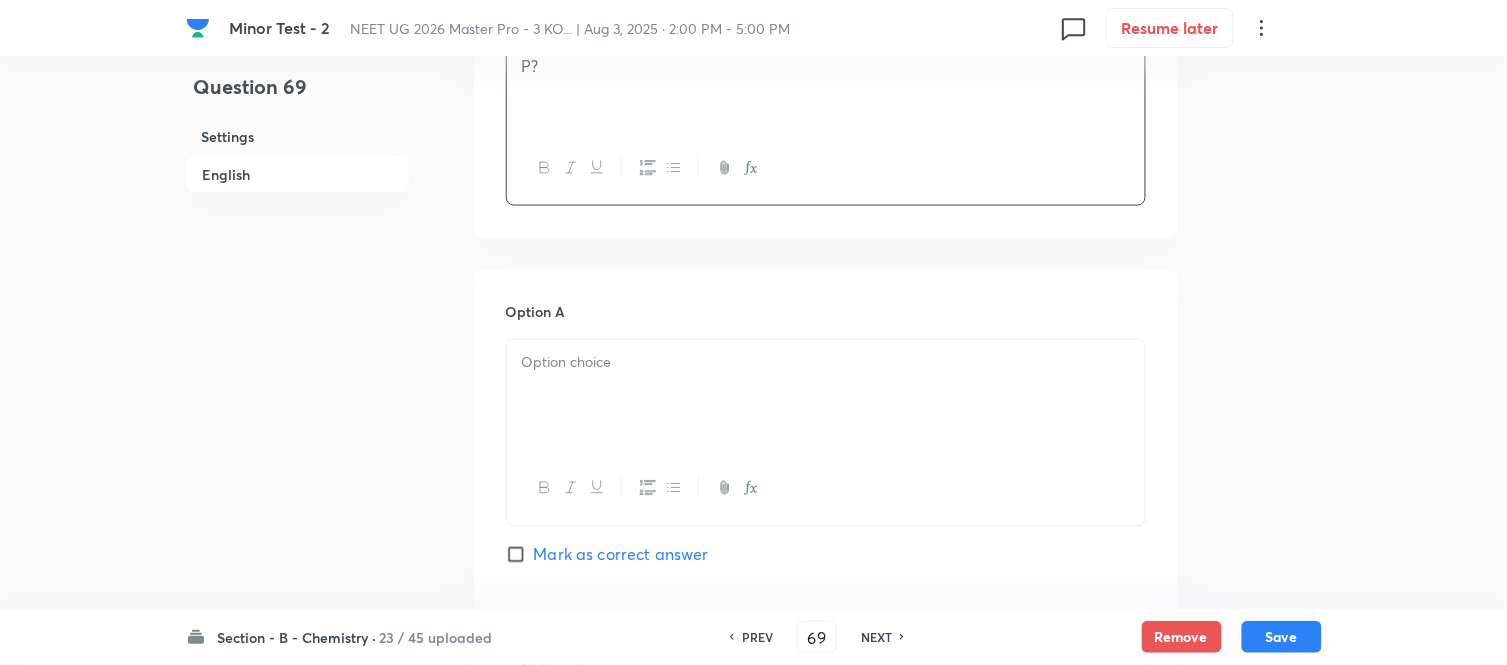scroll, scrollTop: 777, scrollLeft: 0, axis: vertical 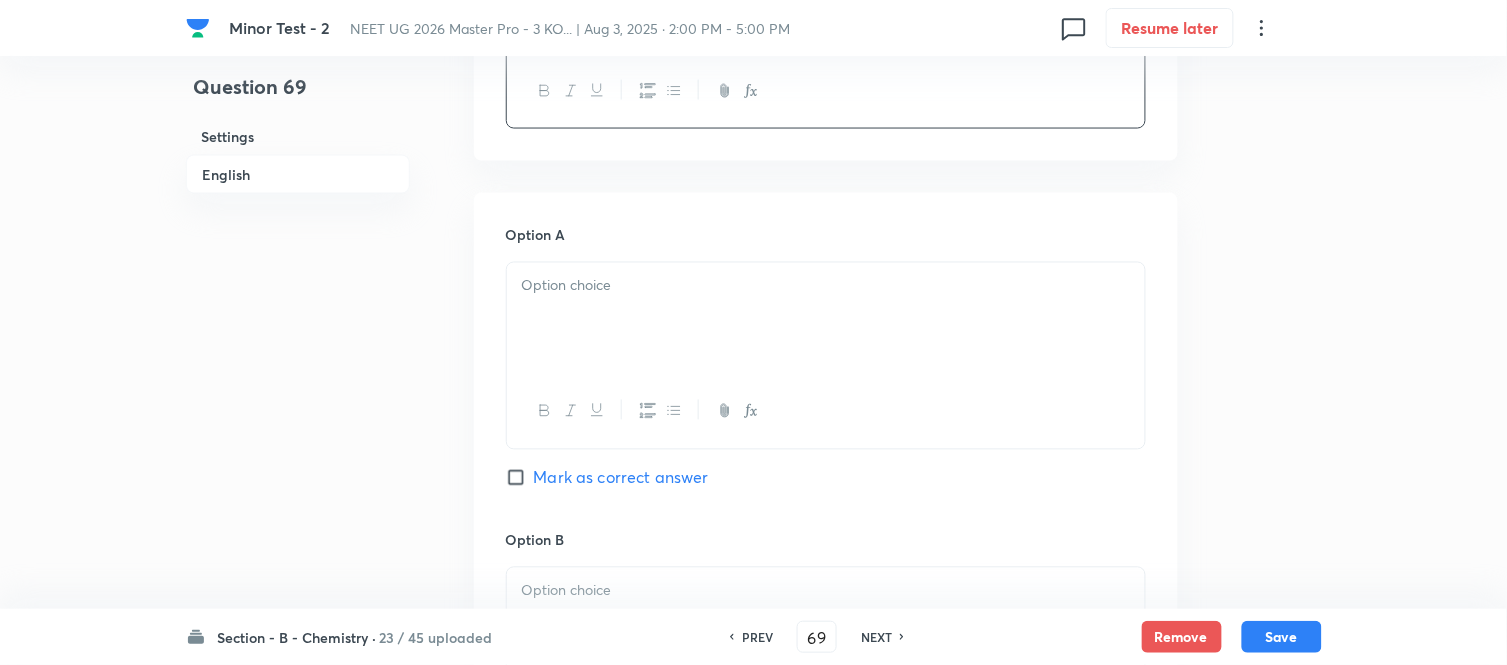 click at bounding box center [826, 319] 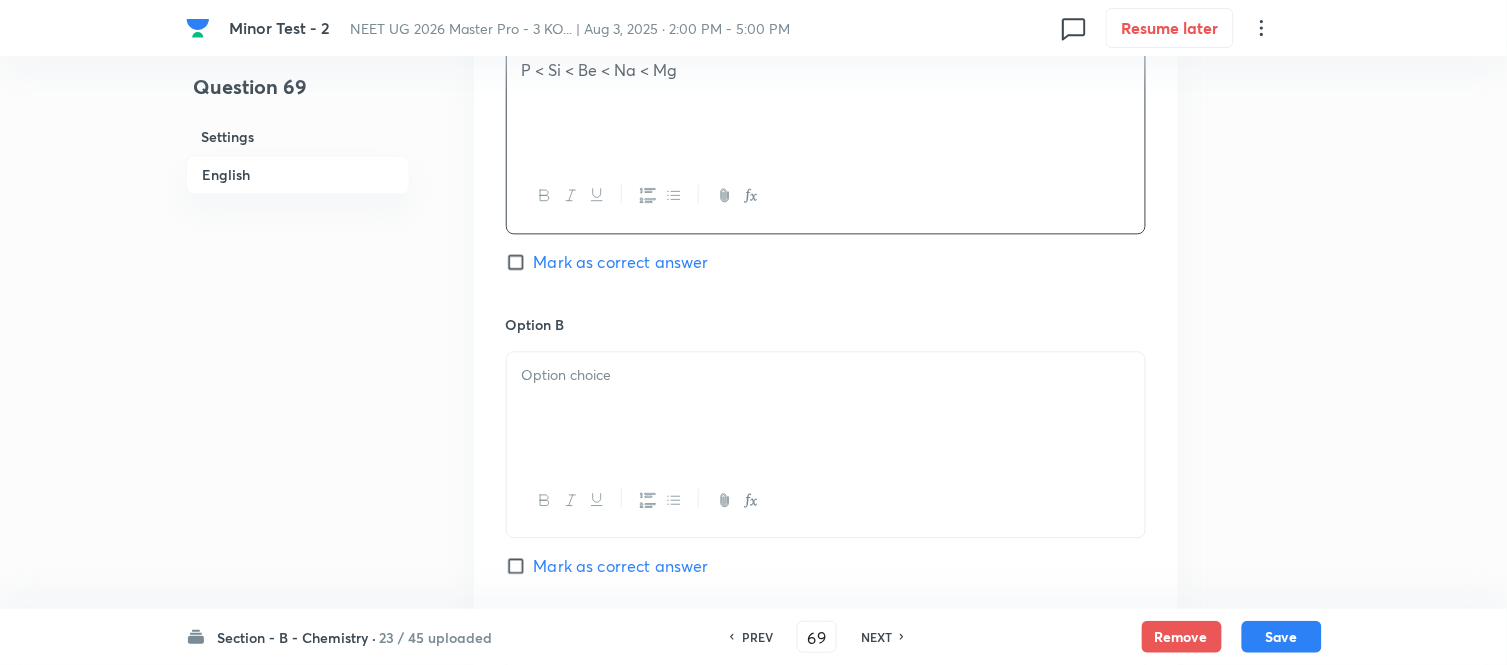 scroll, scrollTop: 1000, scrollLeft: 0, axis: vertical 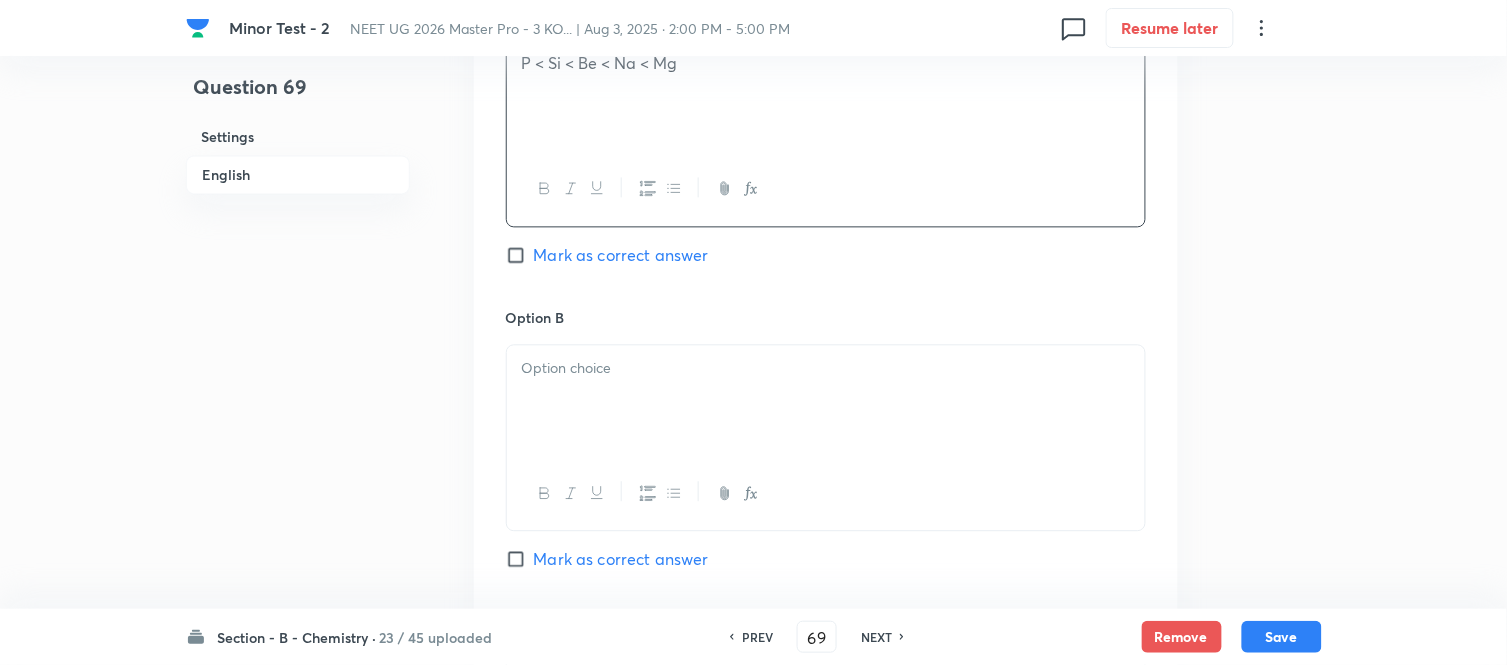 click at bounding box center [826, 368] 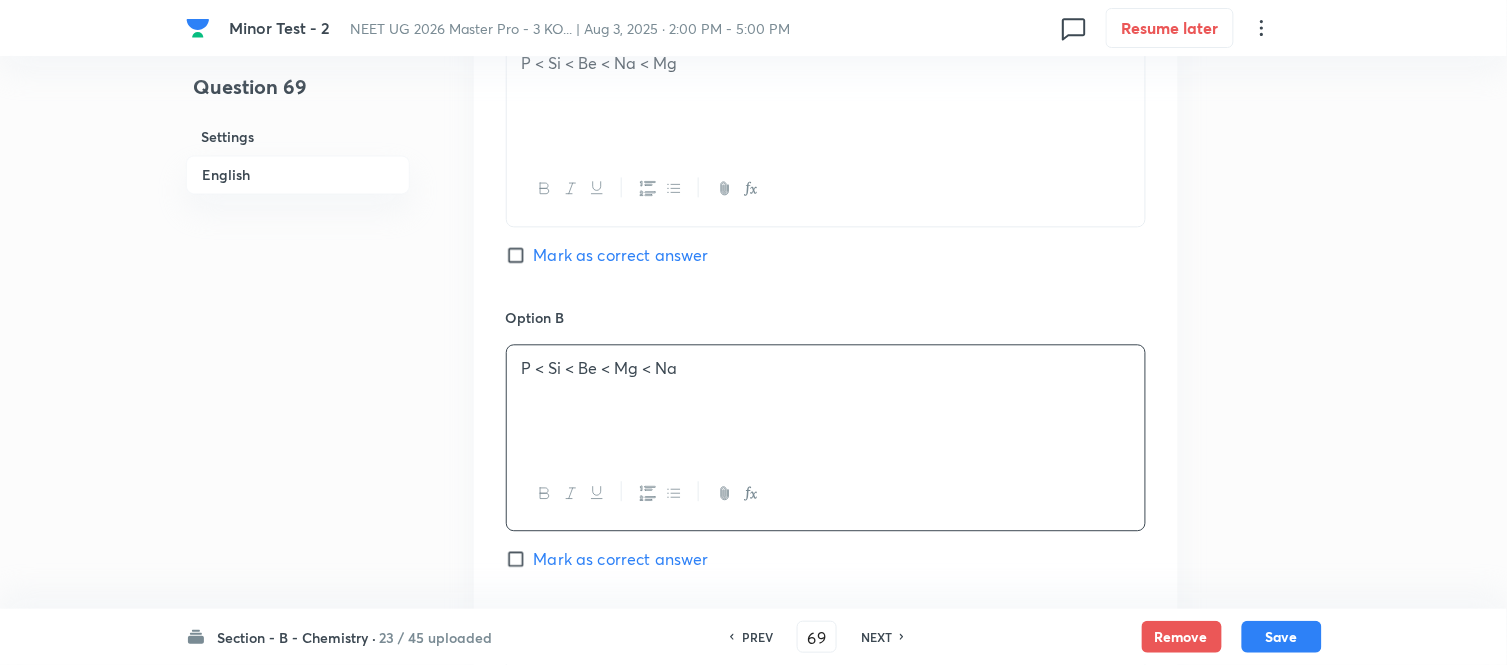 click on "Mark as correct answer" at bounding box center [520, 559] 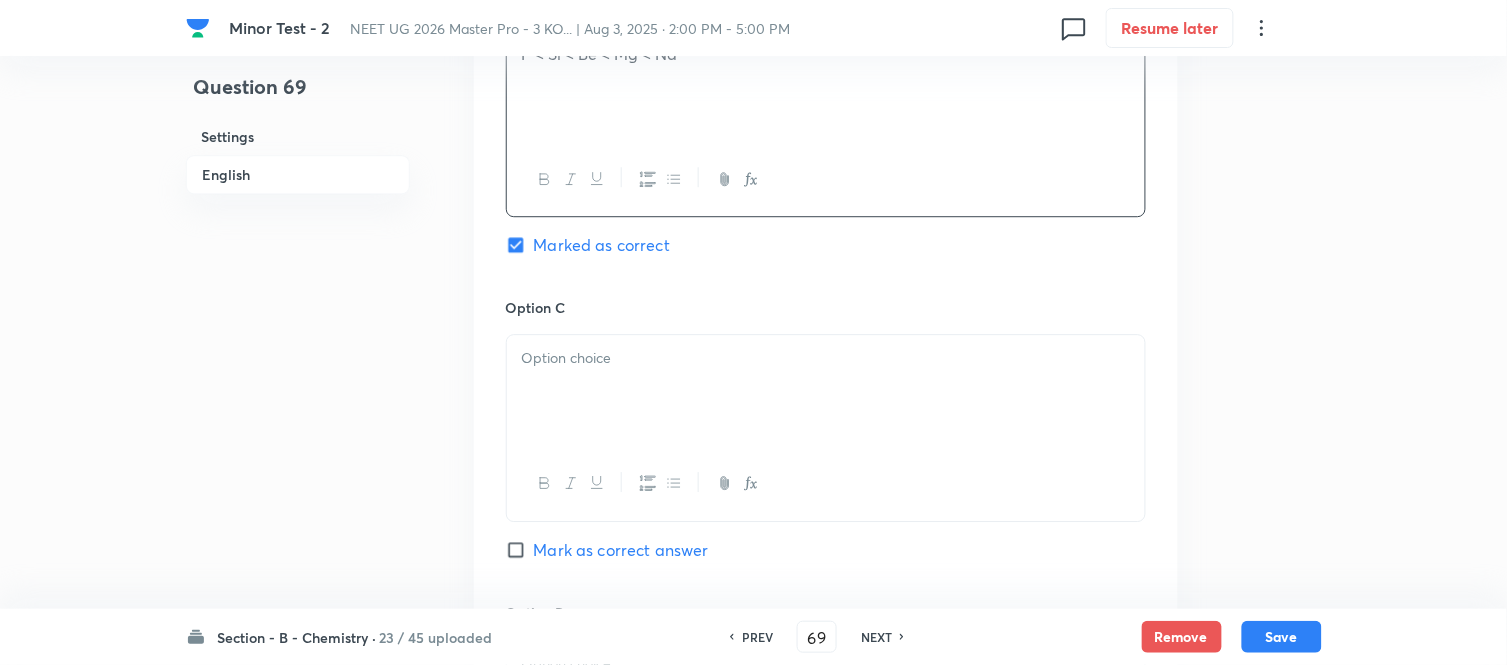 scroll, scrollTop: 1333, scrollLeft: 0, axis: vertical 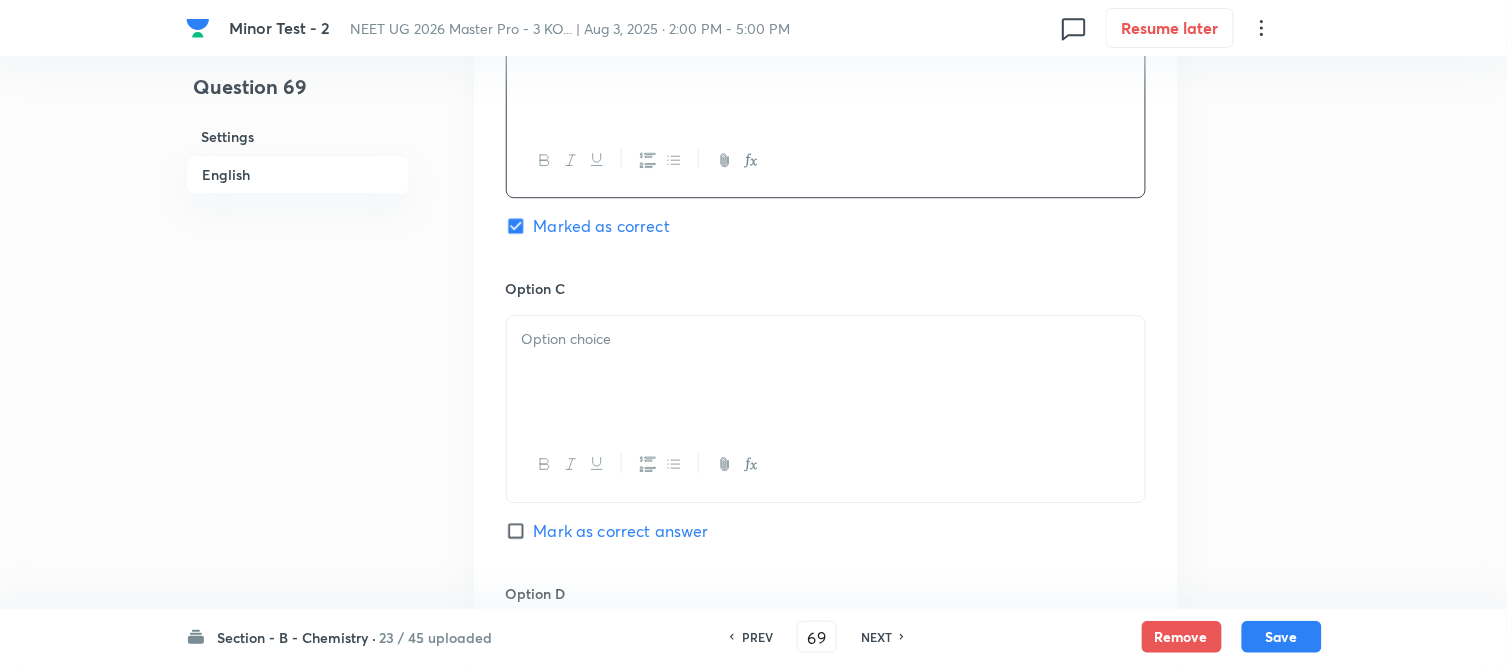 click at bounding box center (826, 372) 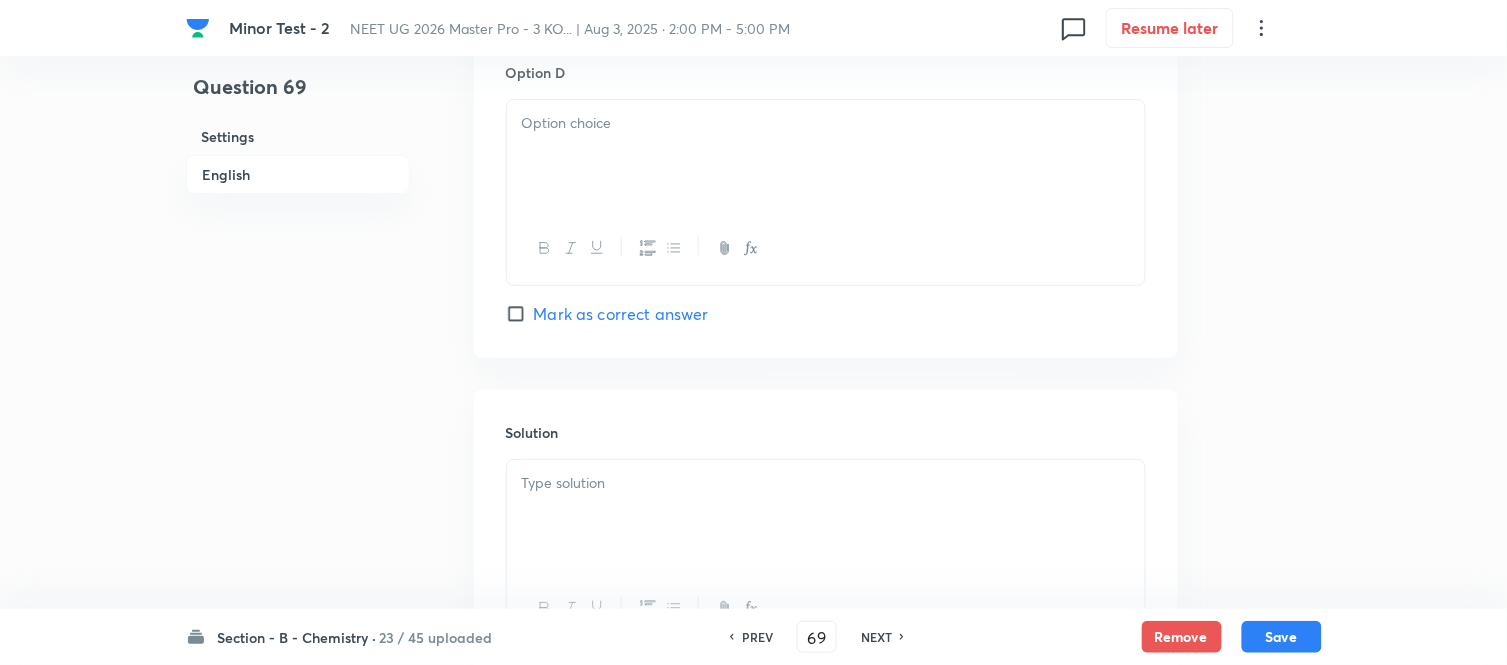 scroll, scrollTop: 1888, scrollLeft: 0, axis: vertical 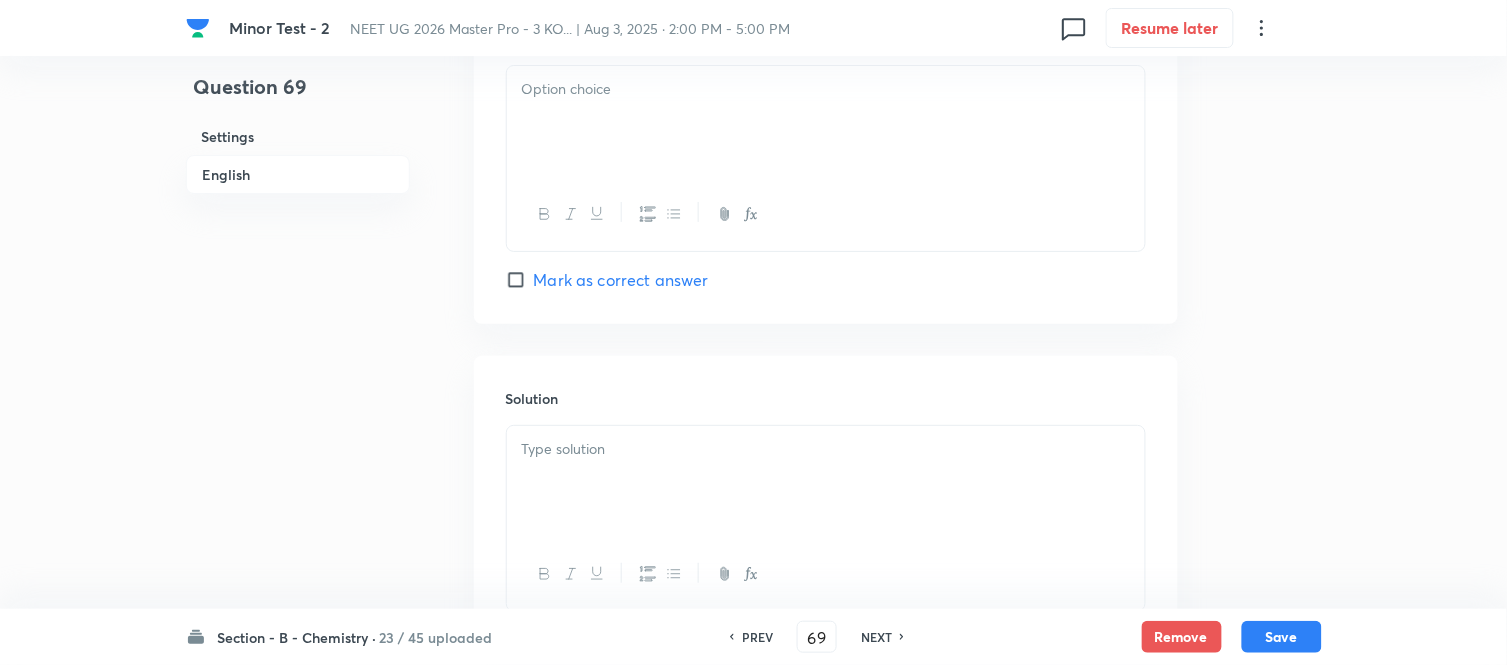 click at bounding box center (826, 122) 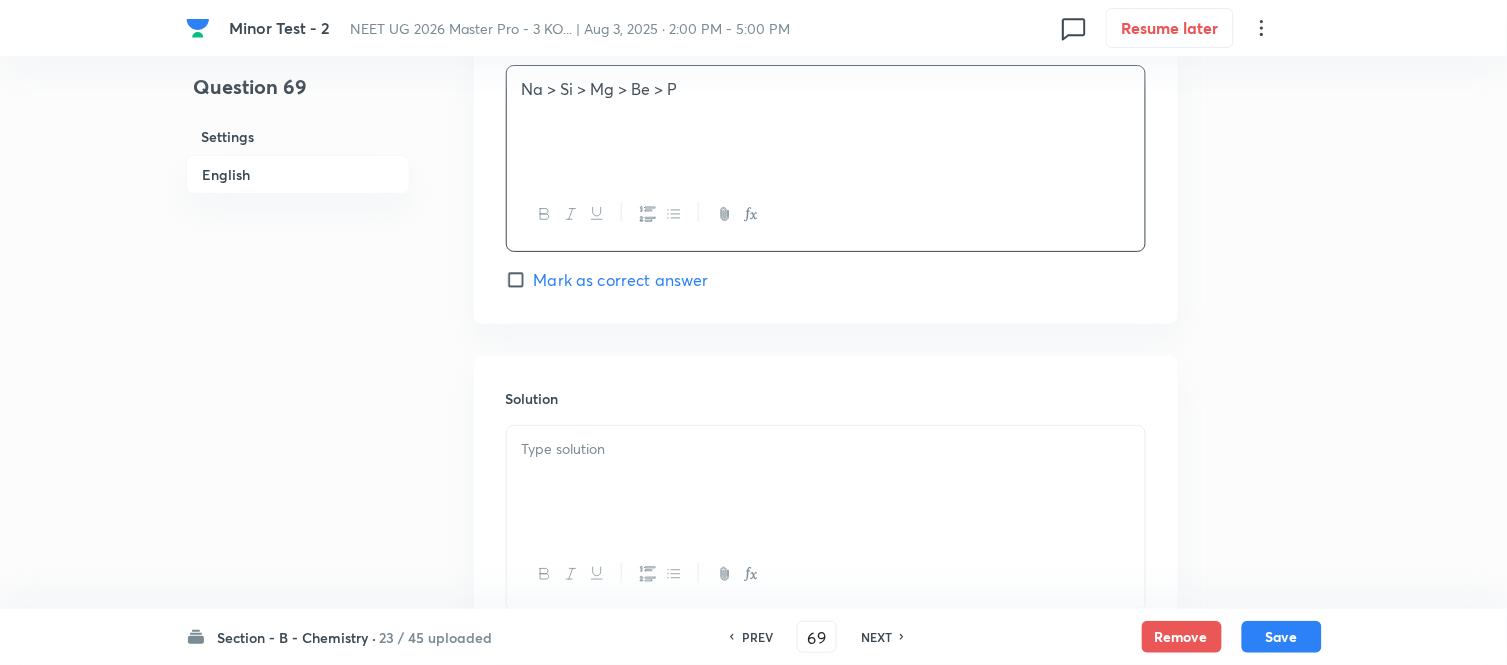 click at bounding box center [826, 482] 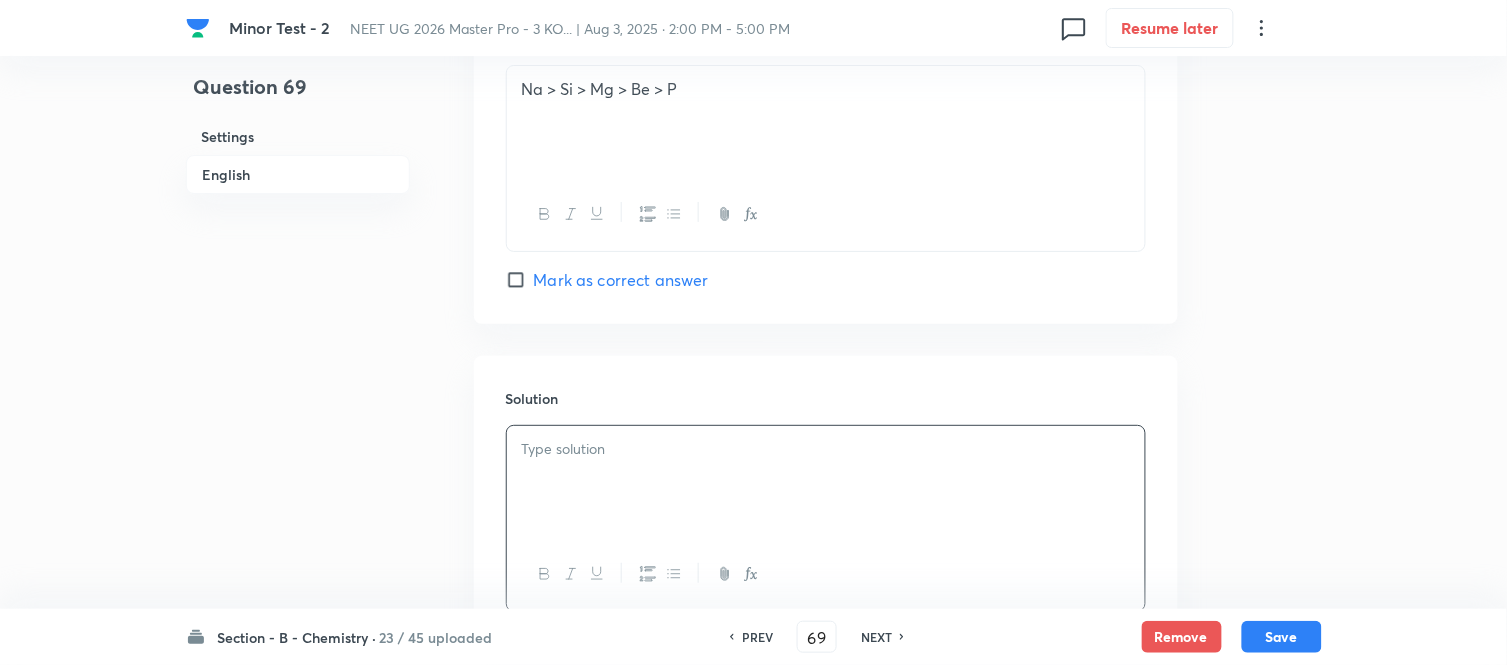 type 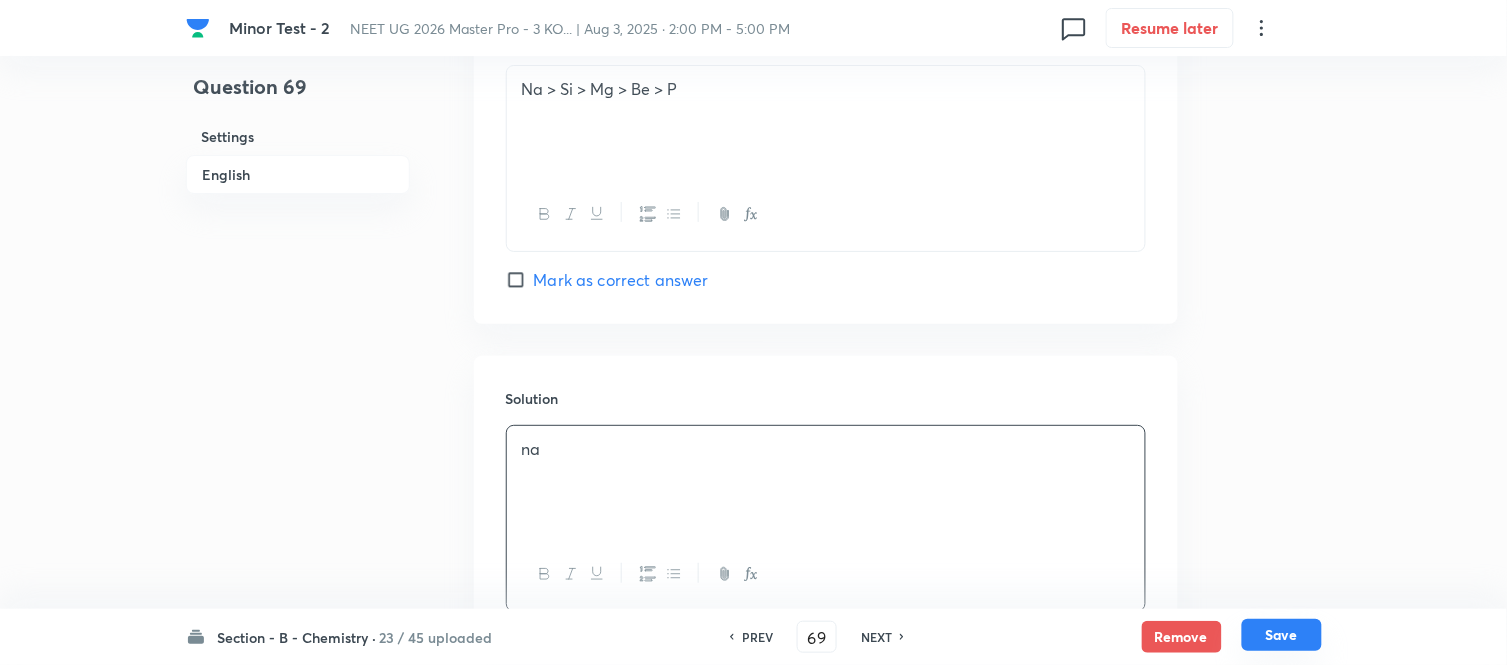 click on "Save" at bounding box center (1282, 635) 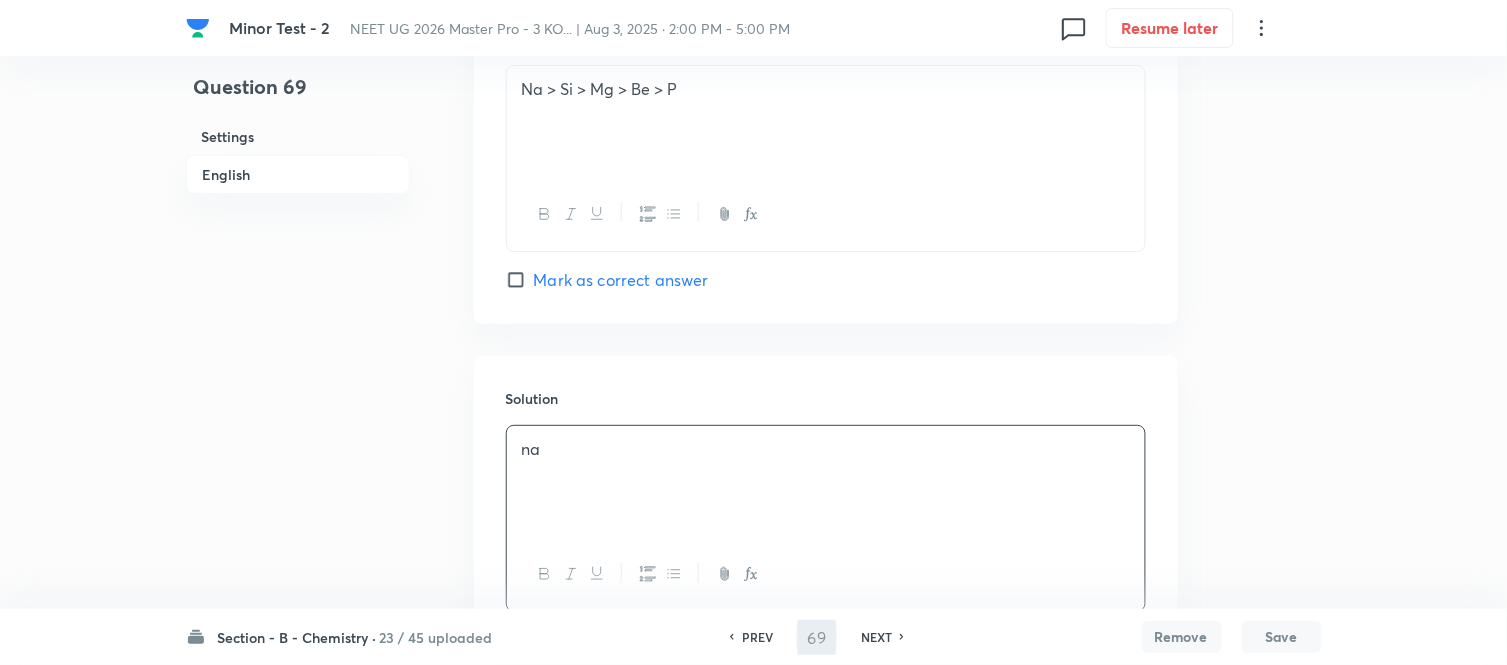 type on "70" 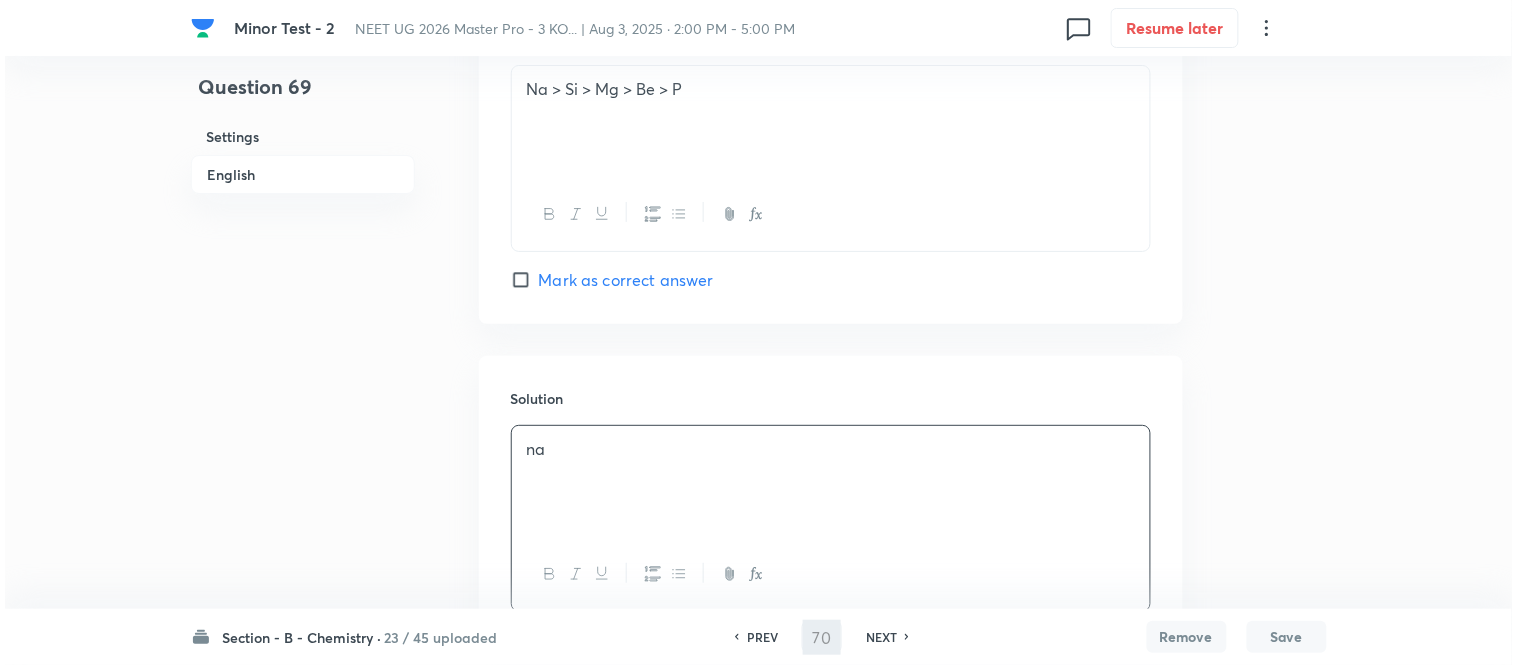scroll, scrollTop: 0, scrollLeft: 0, axis: both 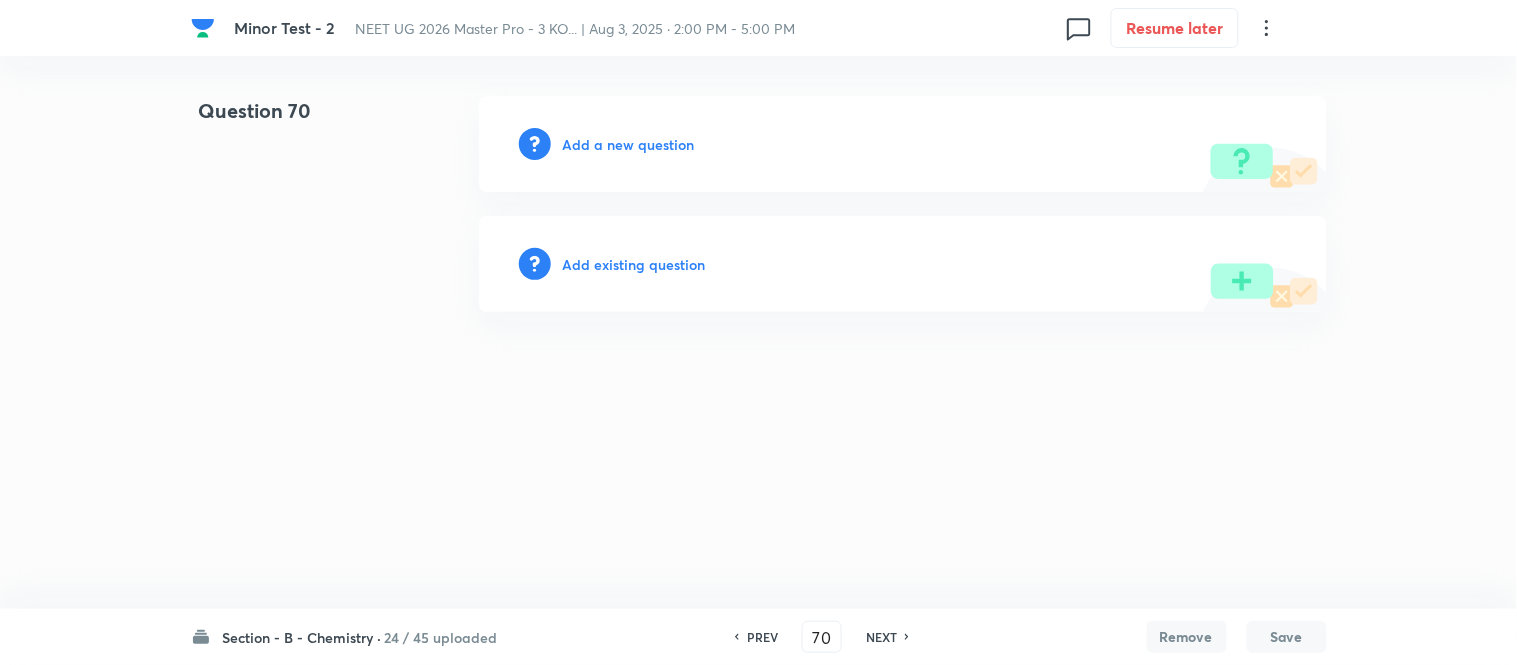 click on "Add a new question" at bounding box center [629, 144] 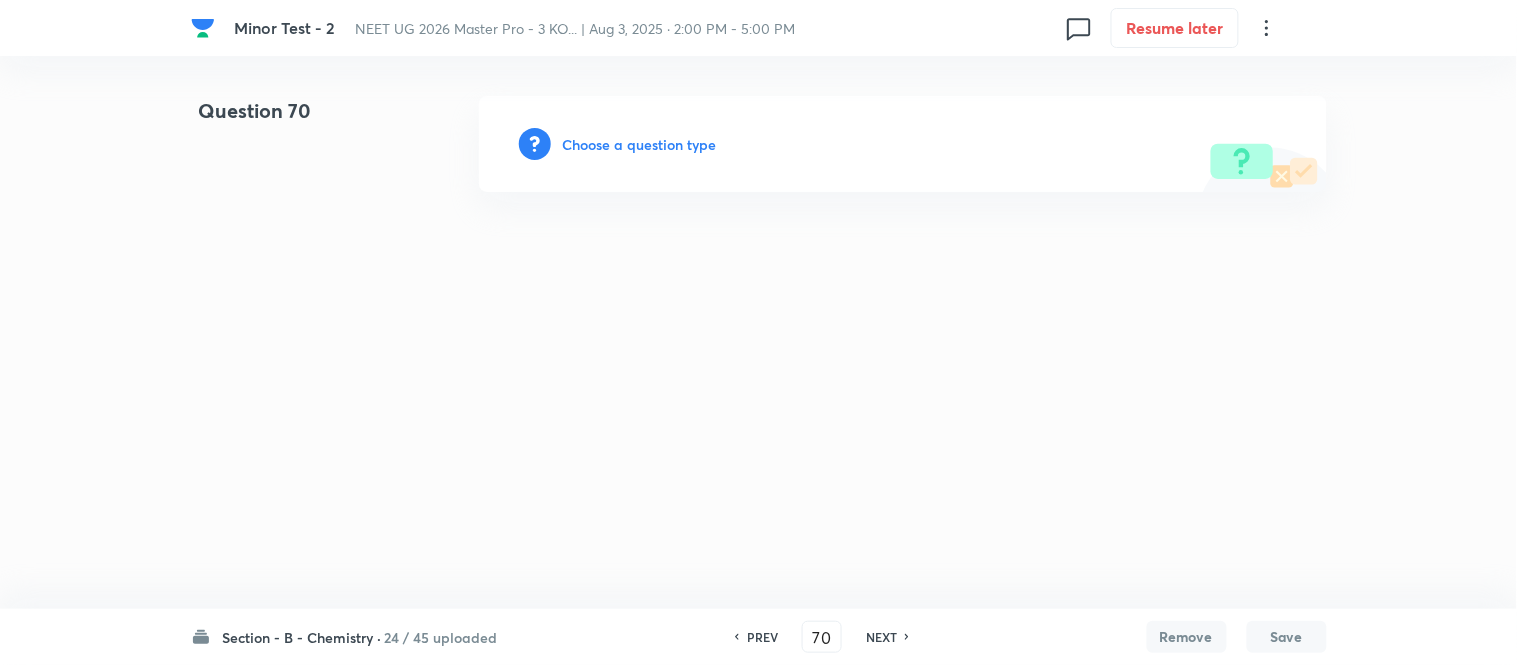 click on "Choose a question type" at bounding box center [640, 144] 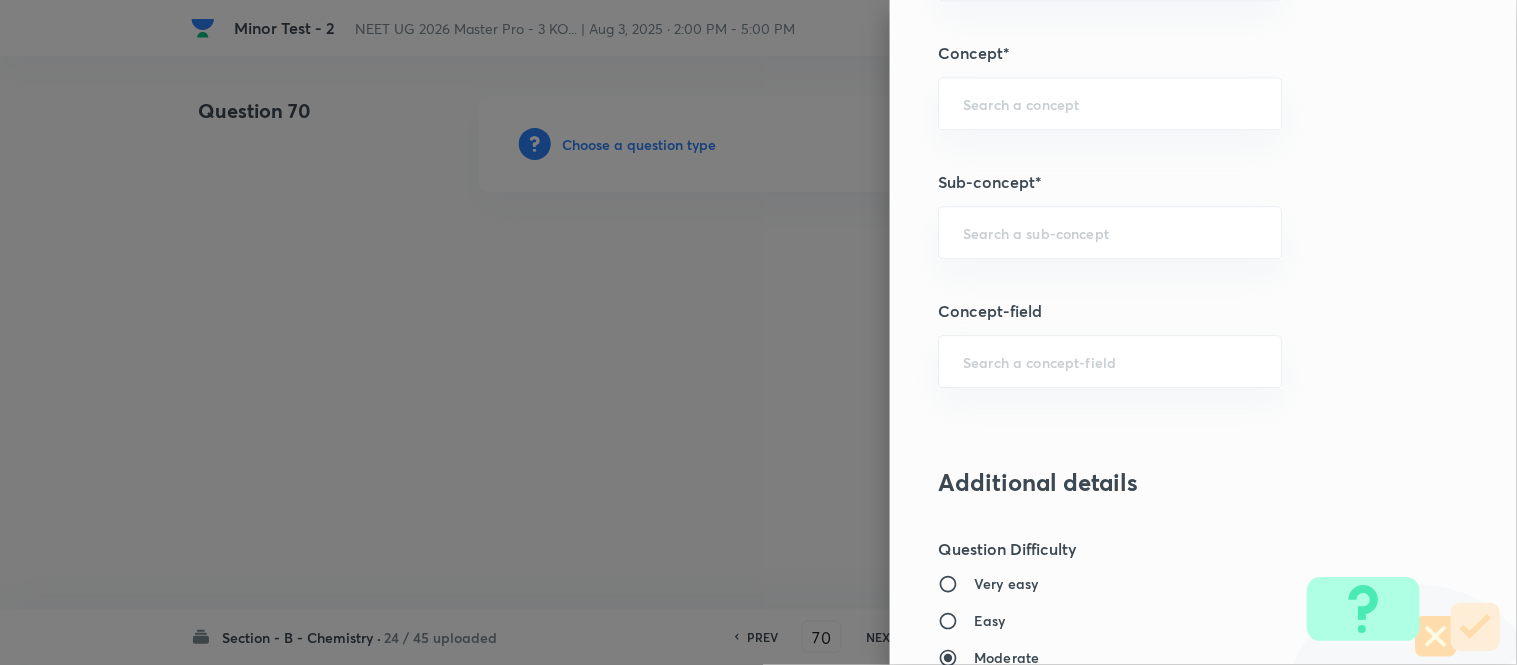 scroll, scrollTop: 1275, scrollLeft: 0, axis: vertical 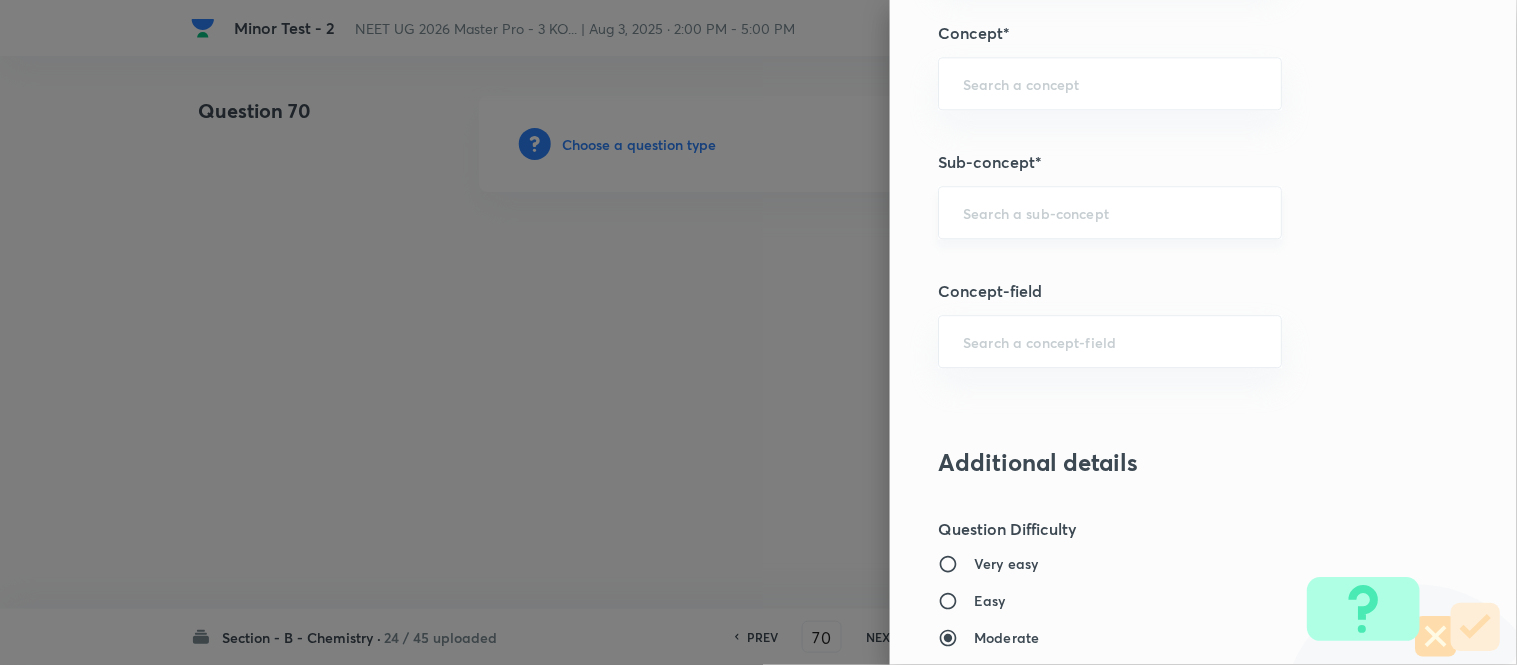 click at bounding box center (1110, 212) 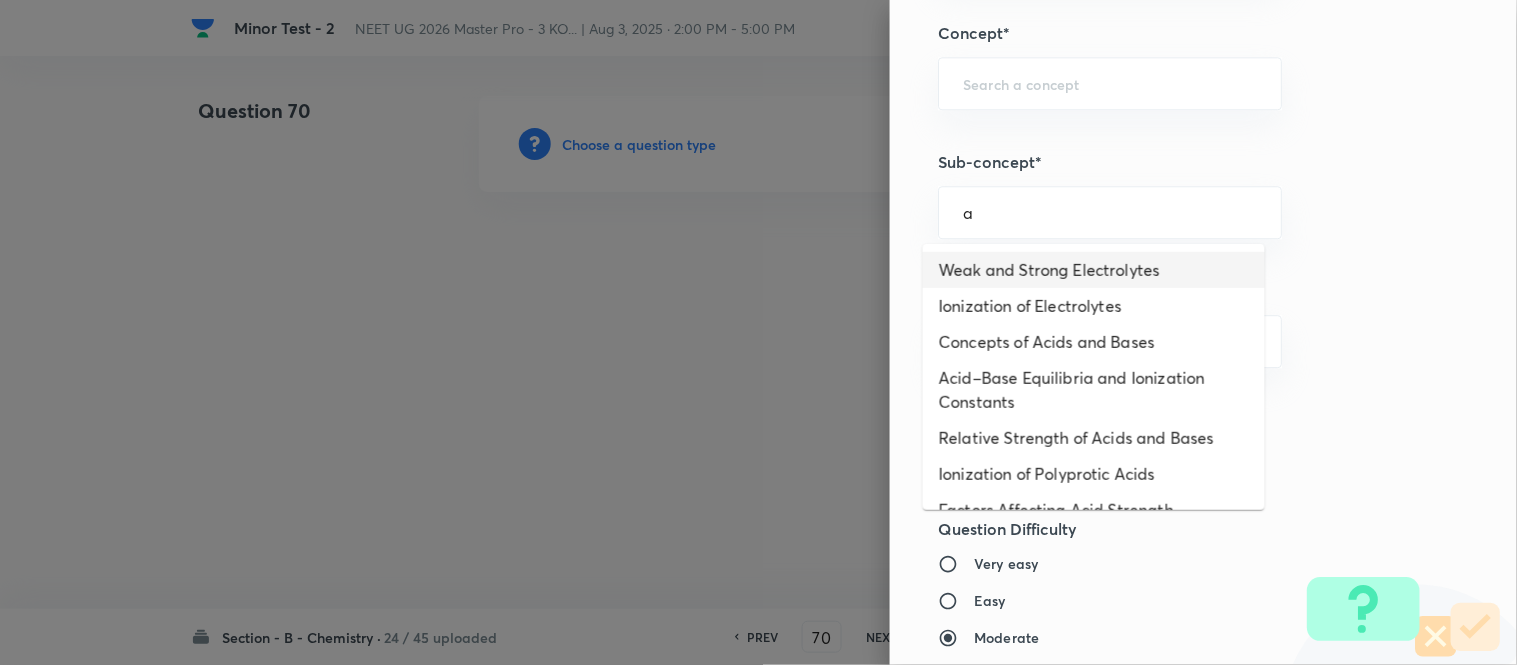 click on "Weak and Strong Electrolytes" at bounding box center (1094, 270) 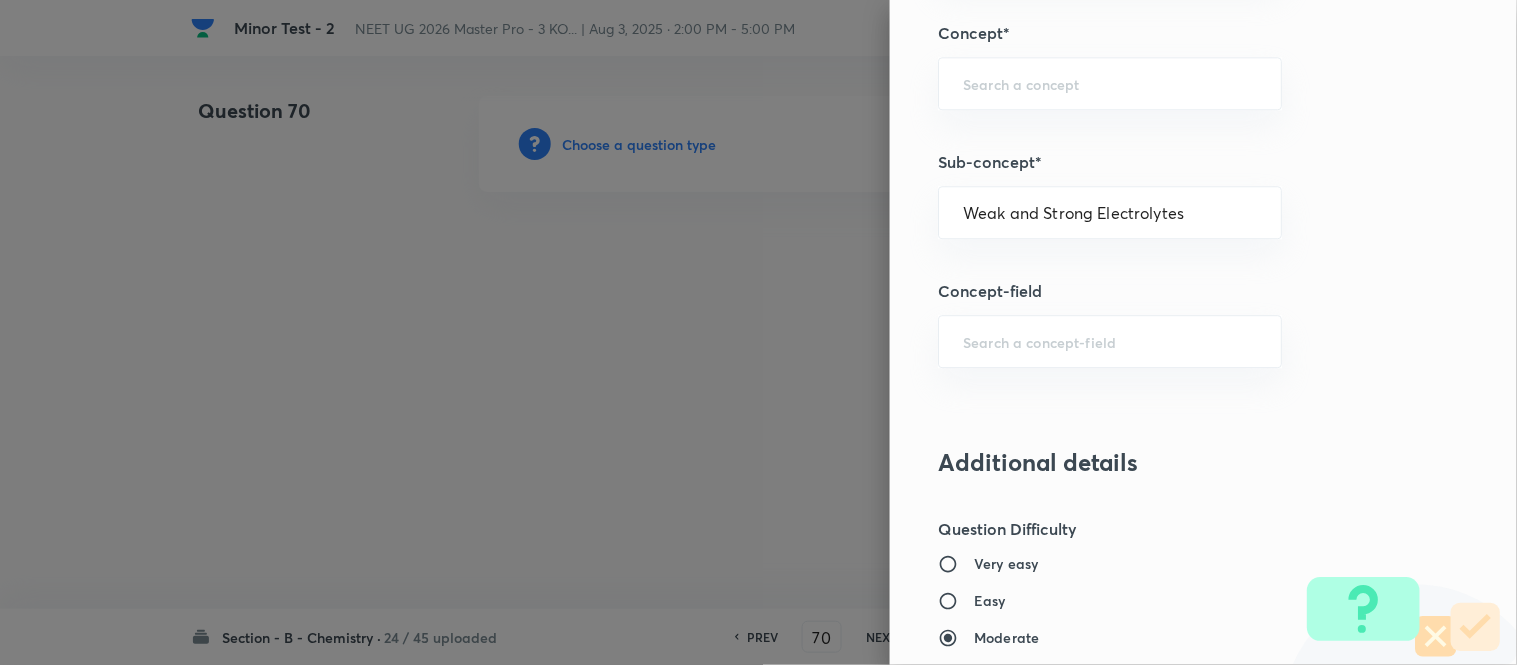 type on "Chemistry" 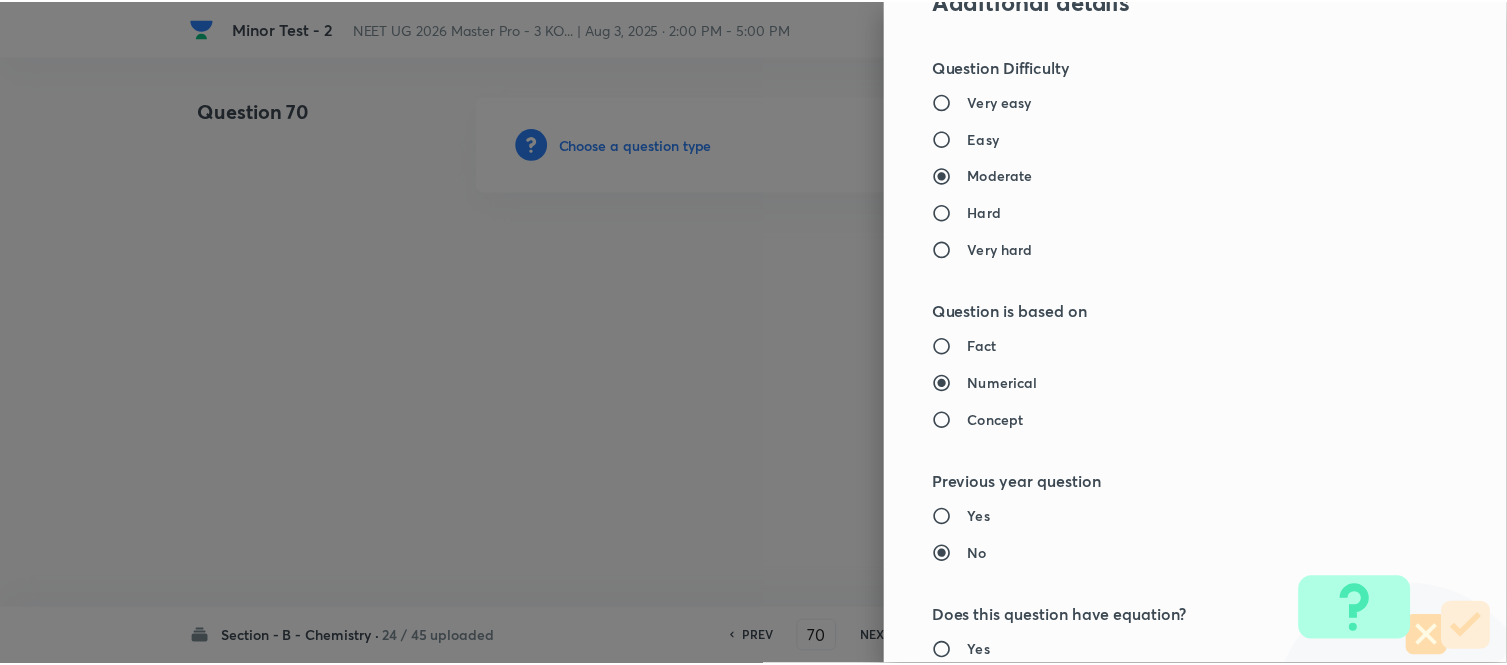 scroll, scrollTop: 2195, scrollLeft: 0, axis: vertical 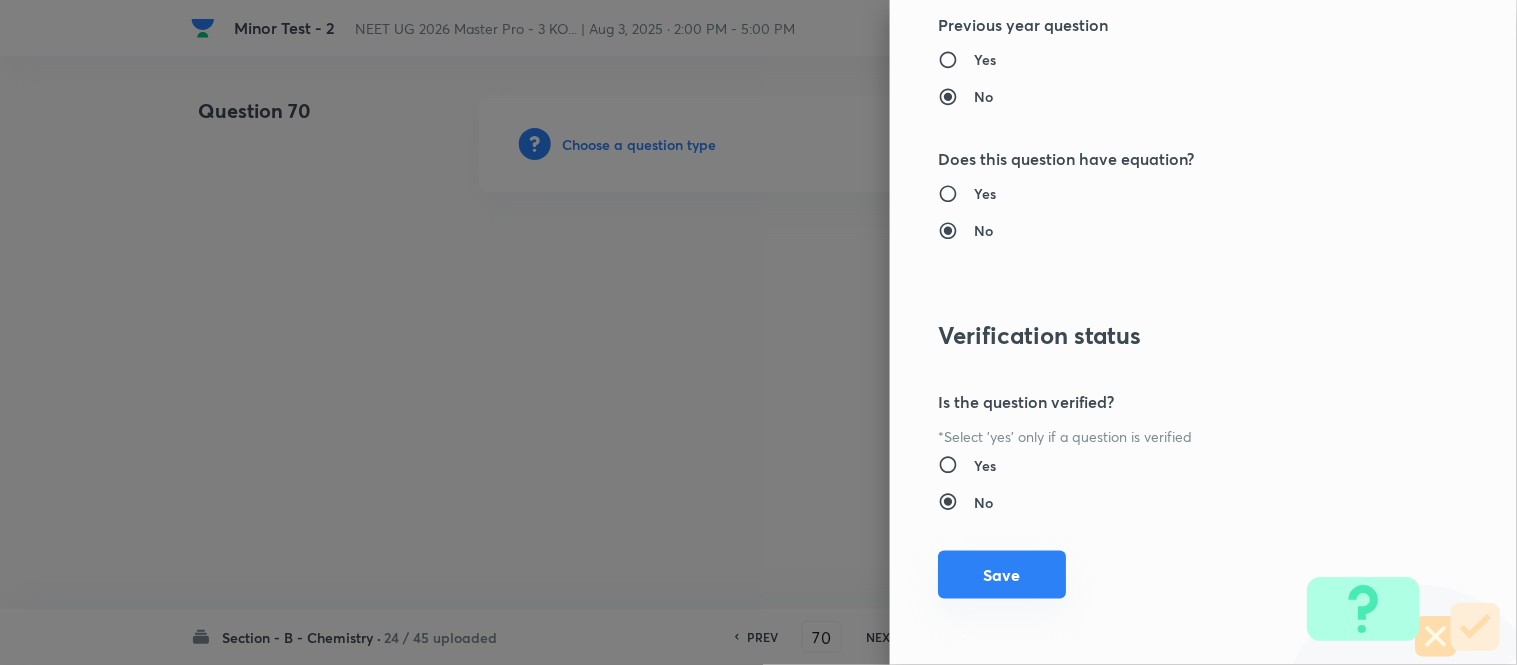 click on "Save" at bounding box center [1002, 575] 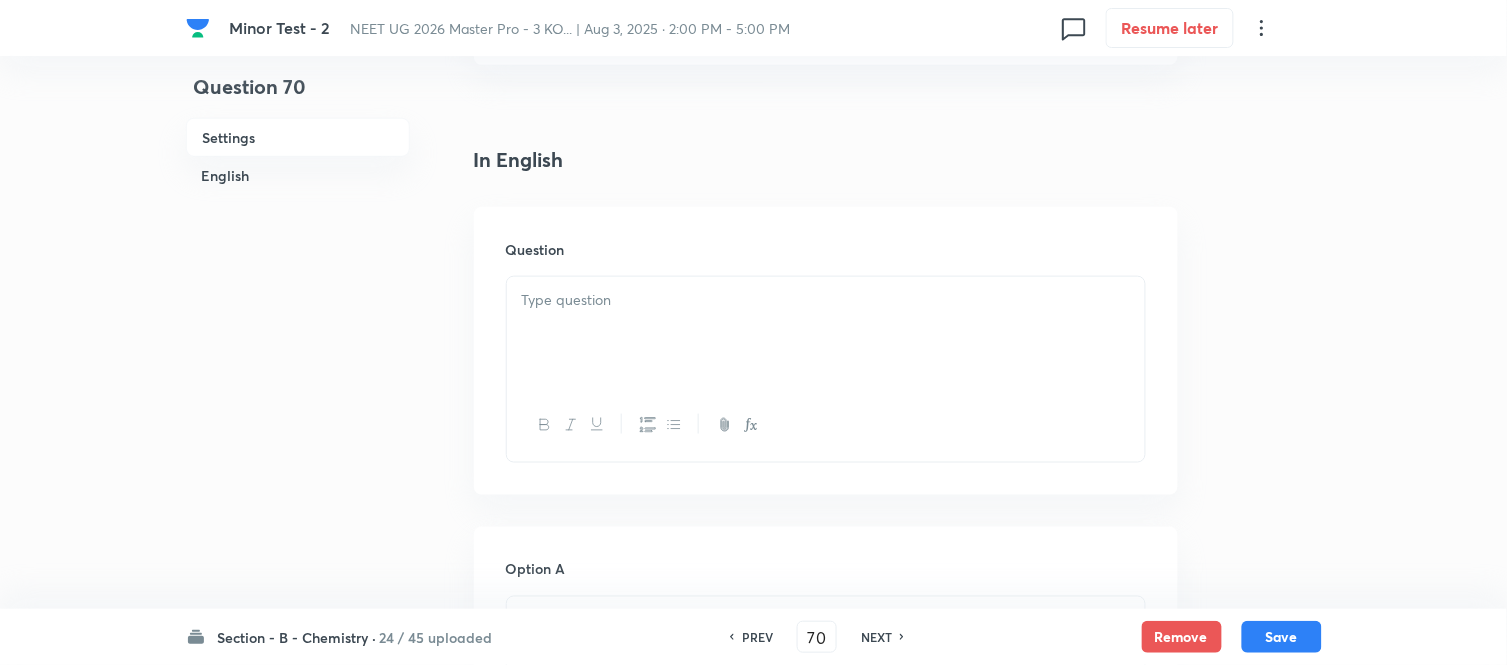 scroll, scrollTop: 444, scrollLeft: 0, axis: vertical 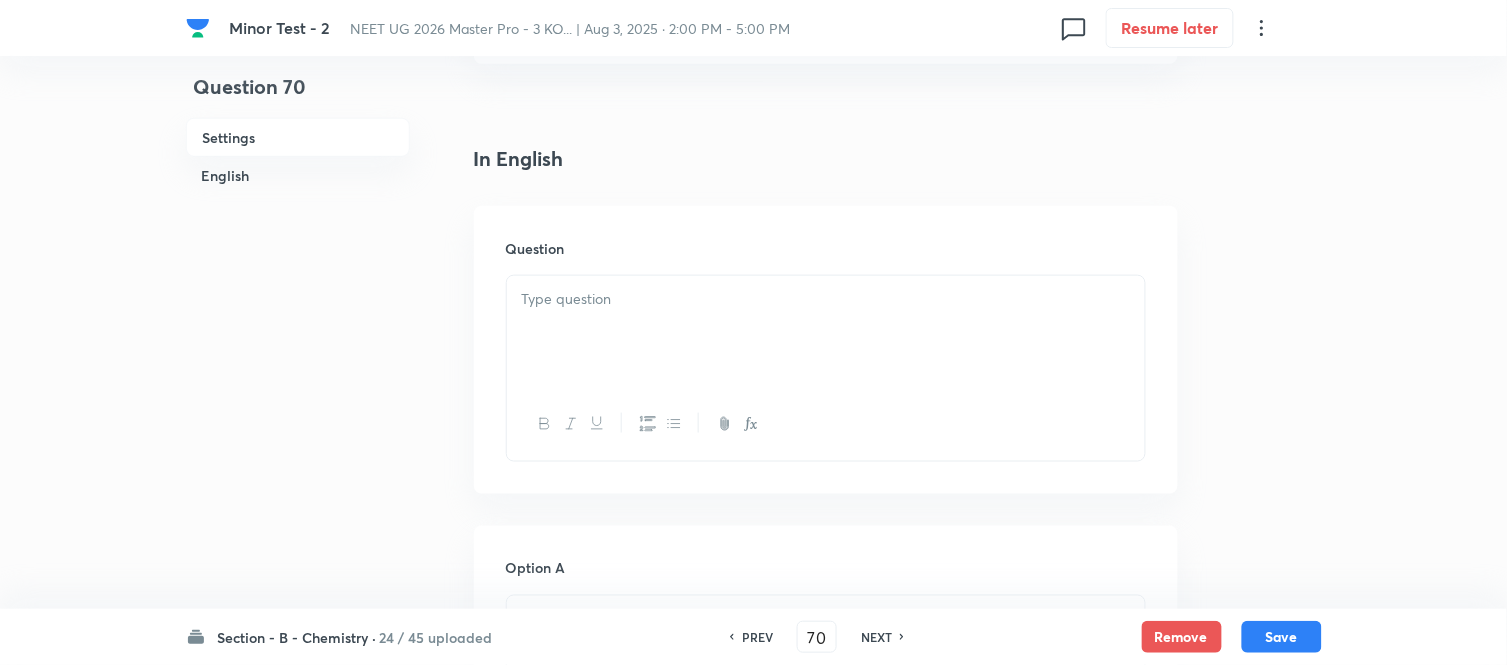 click at bounding box center [826, 299] 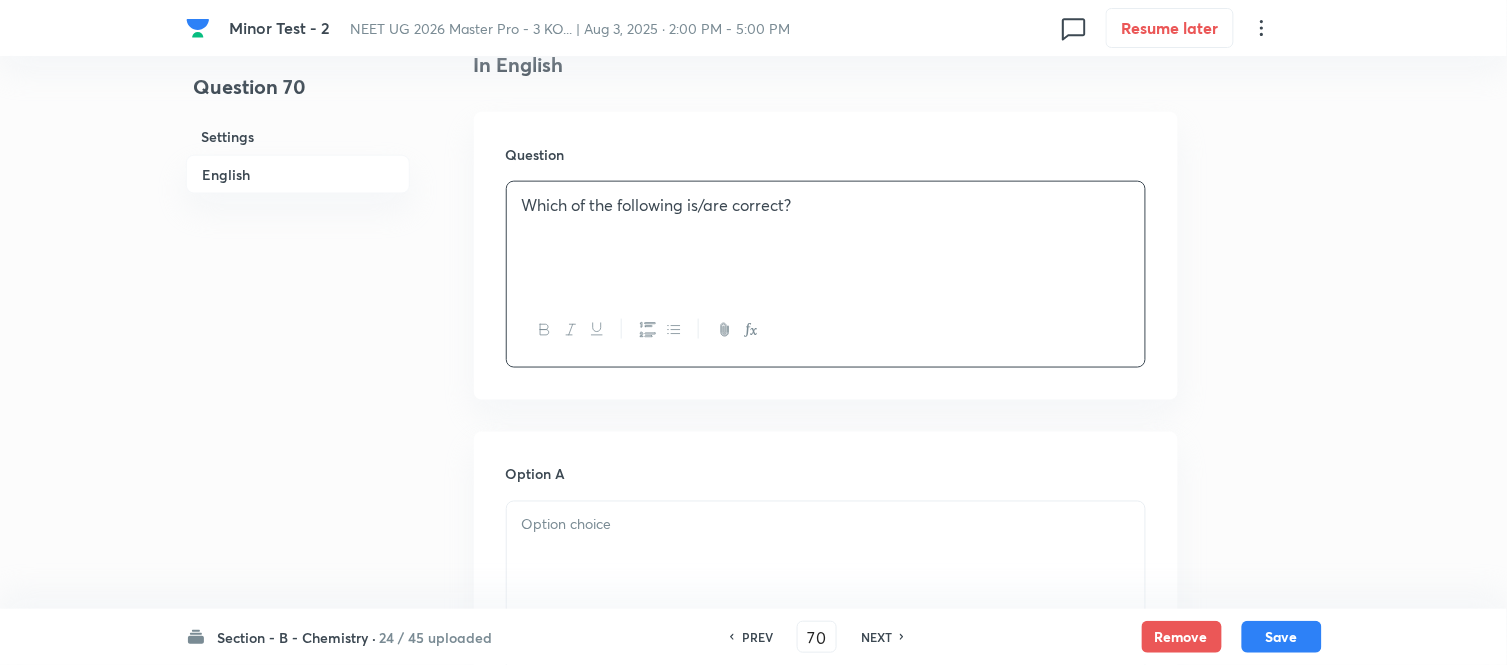 scroll, scrollTop: 777, scrollLeft: 0, axis: vertical 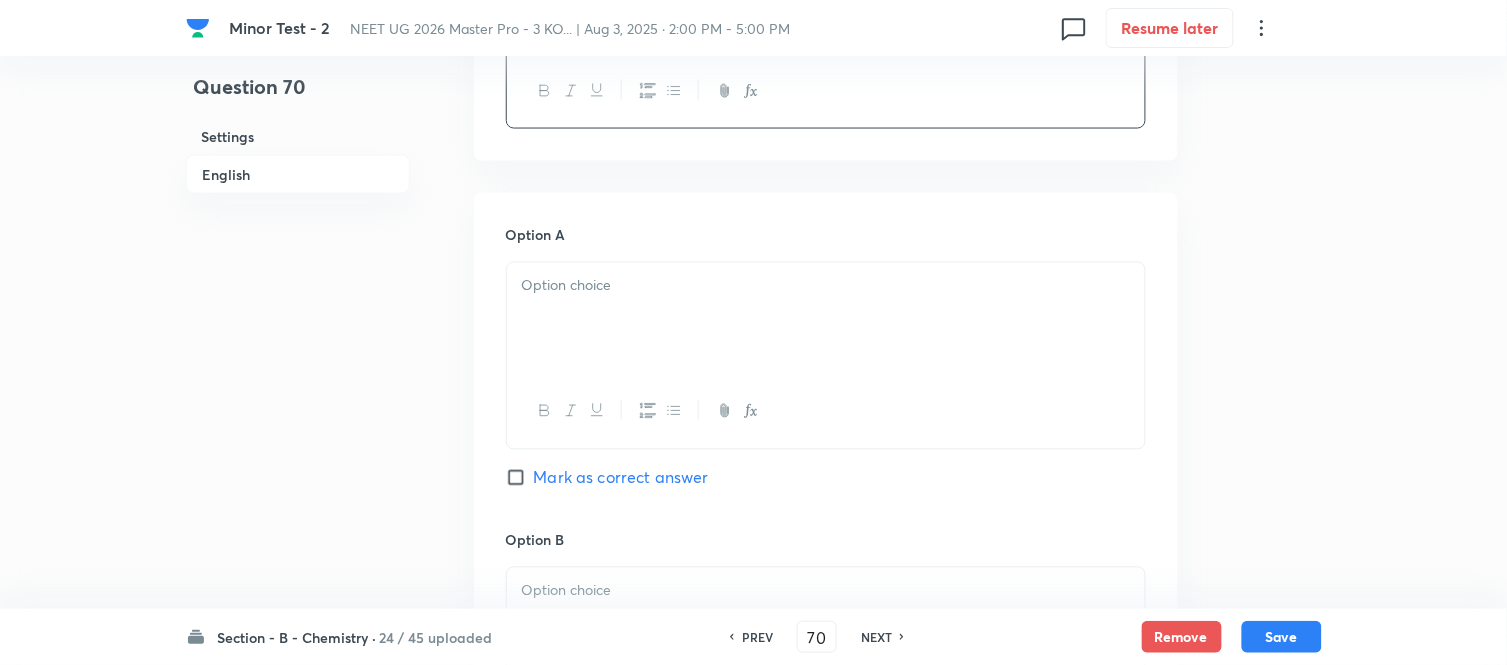 click at bounding box center (826, 286) 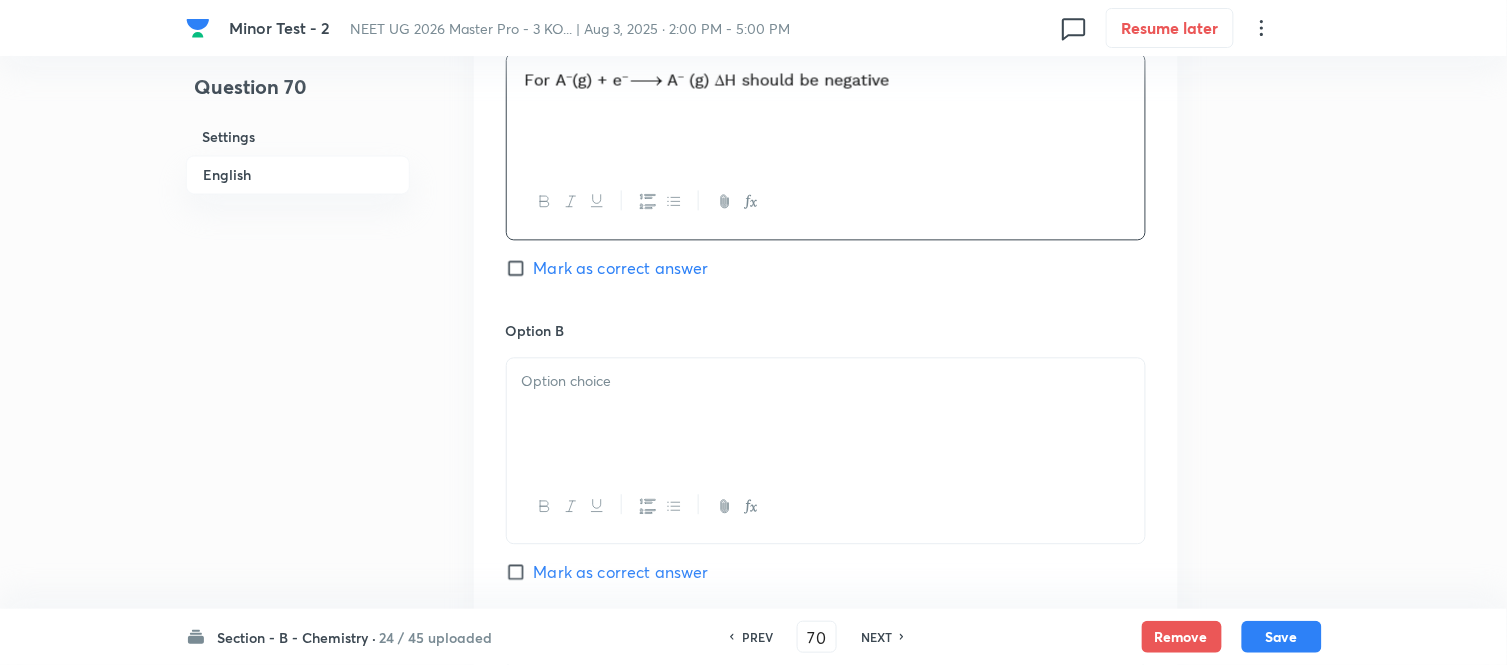 scroll, scrollTop: 1000, scrollLeft: 0, axis: vertical 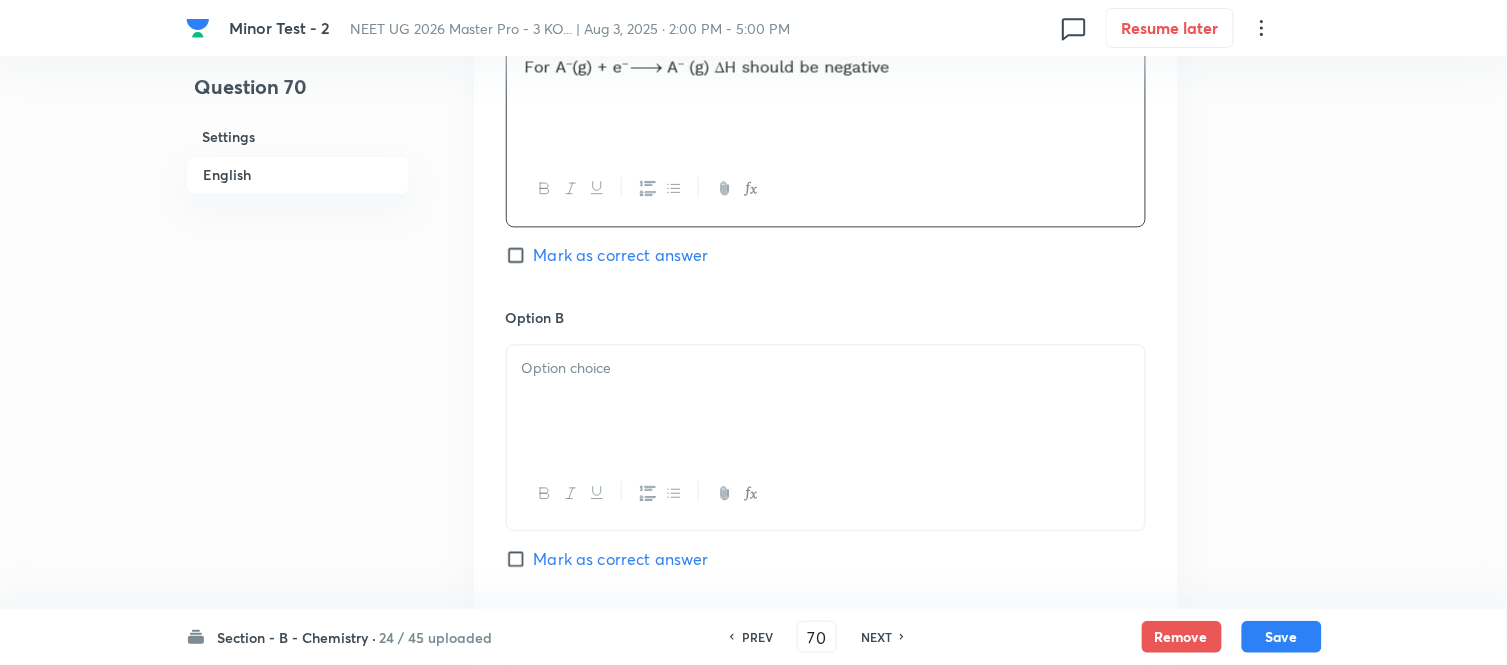 click at bounding box center [826, 368] 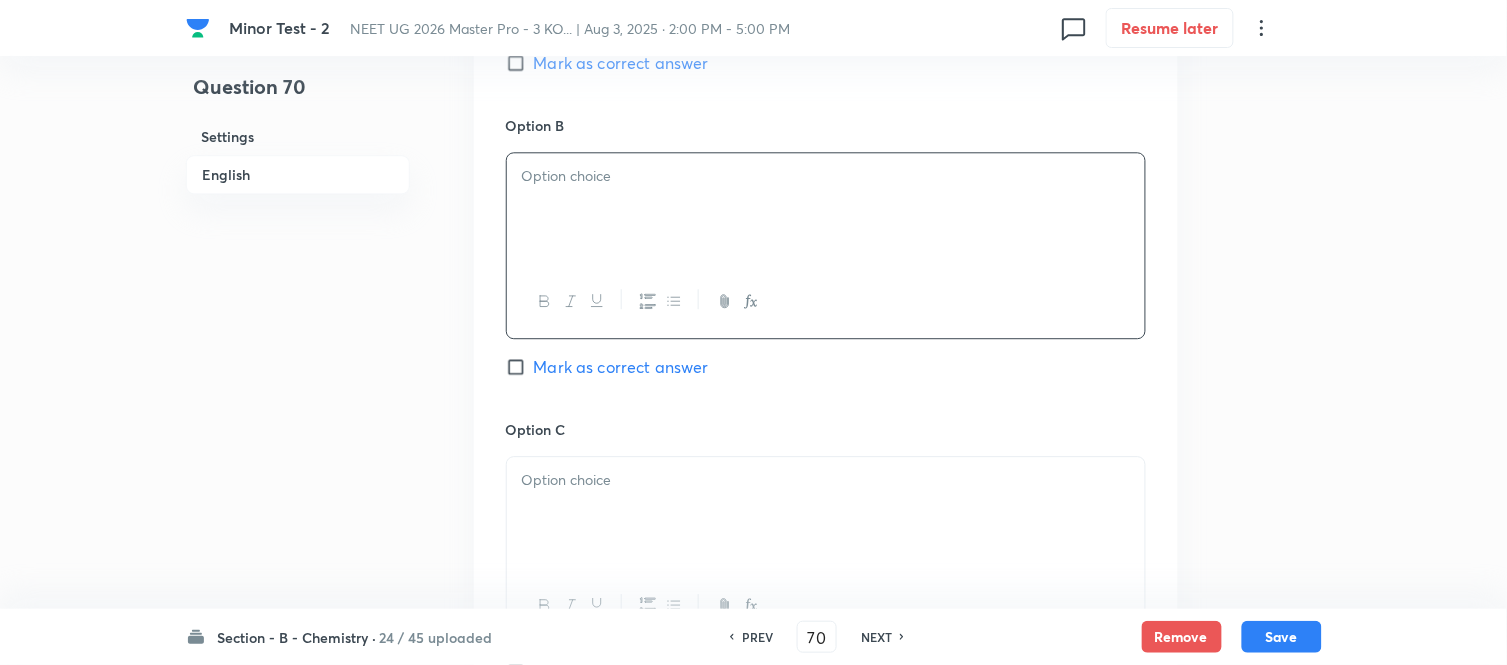 scroll, scrollTop: 1222, scrollLeft: 0, axis: vertical 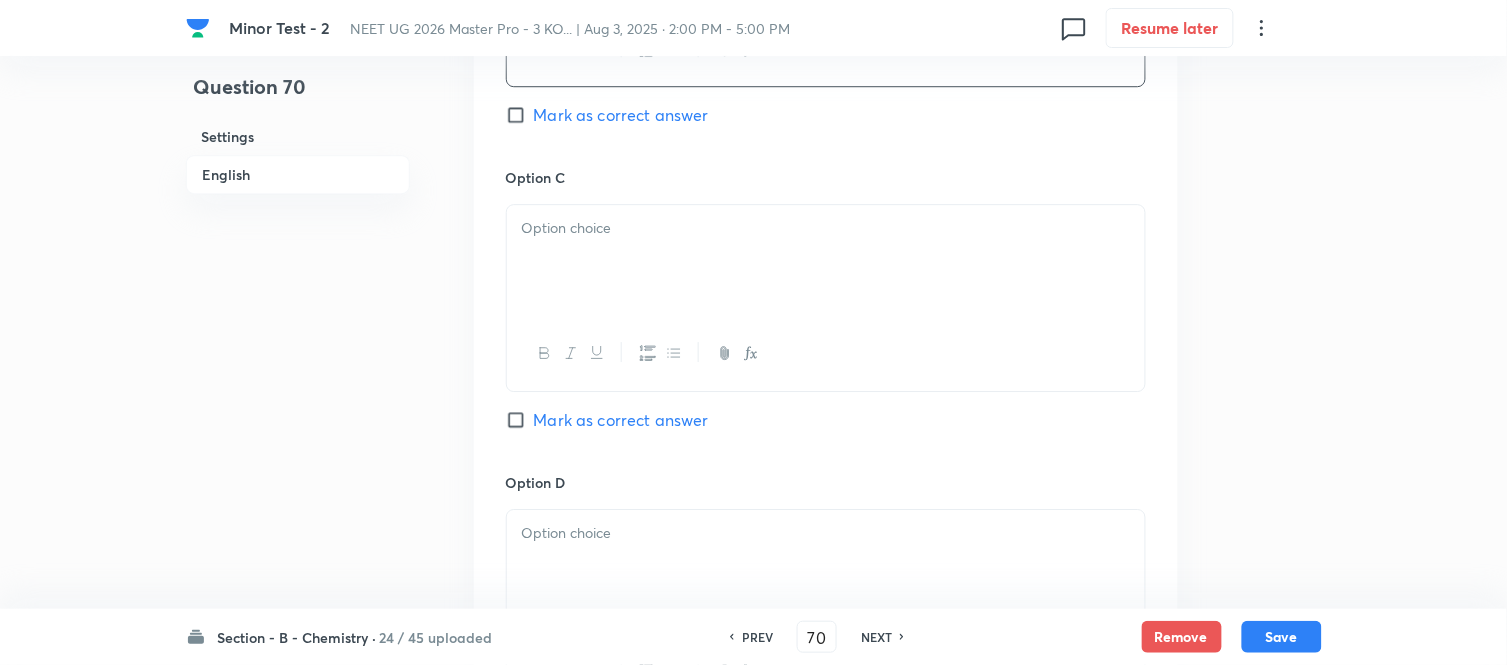 click at bounding box center [826, 261] 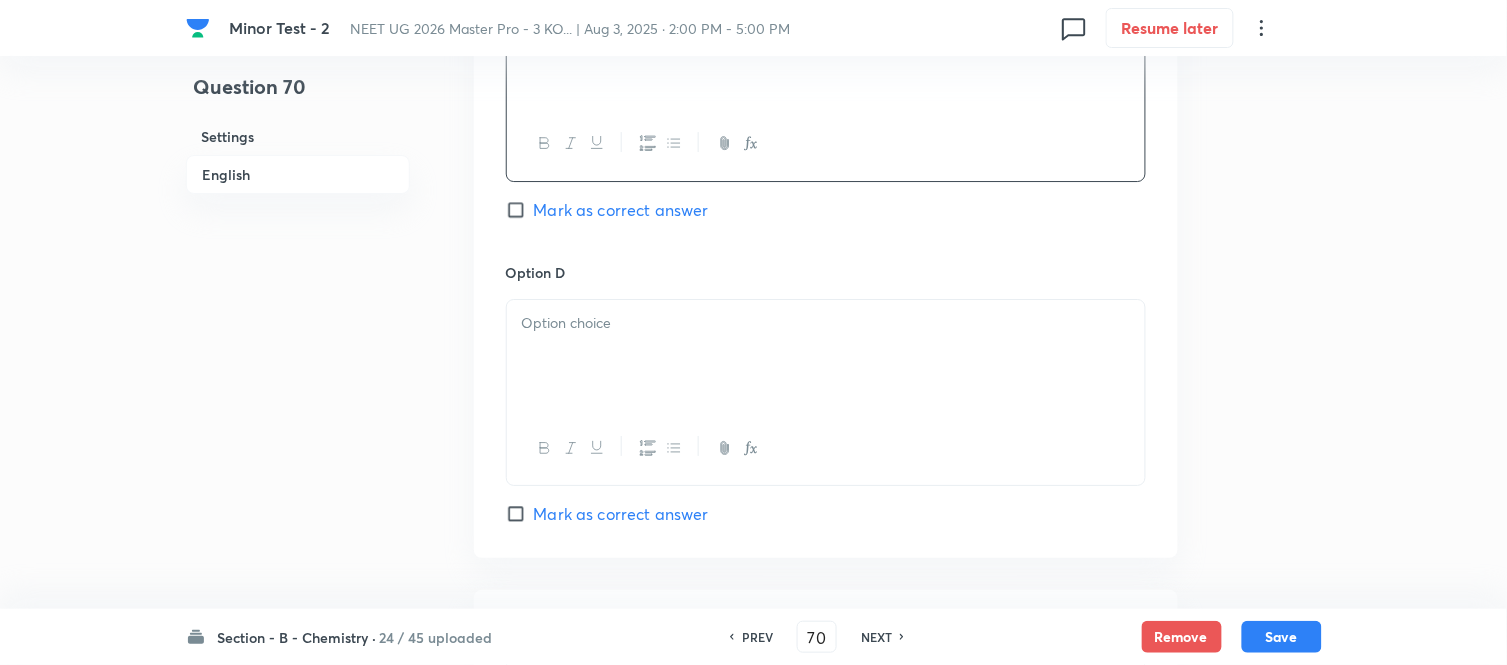 scroll, scrollTop: 1666, scrollLeft: 0, axis: vertical 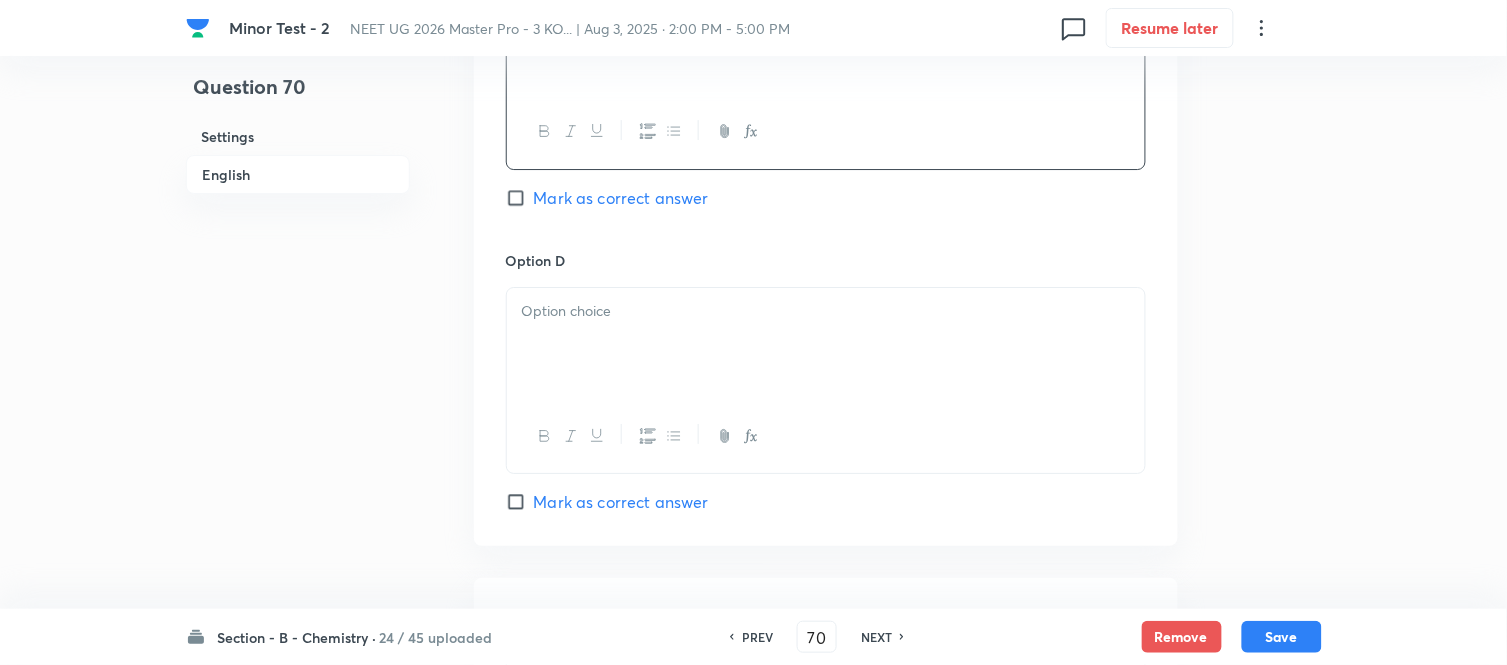 click at bounding box center (826, 344) 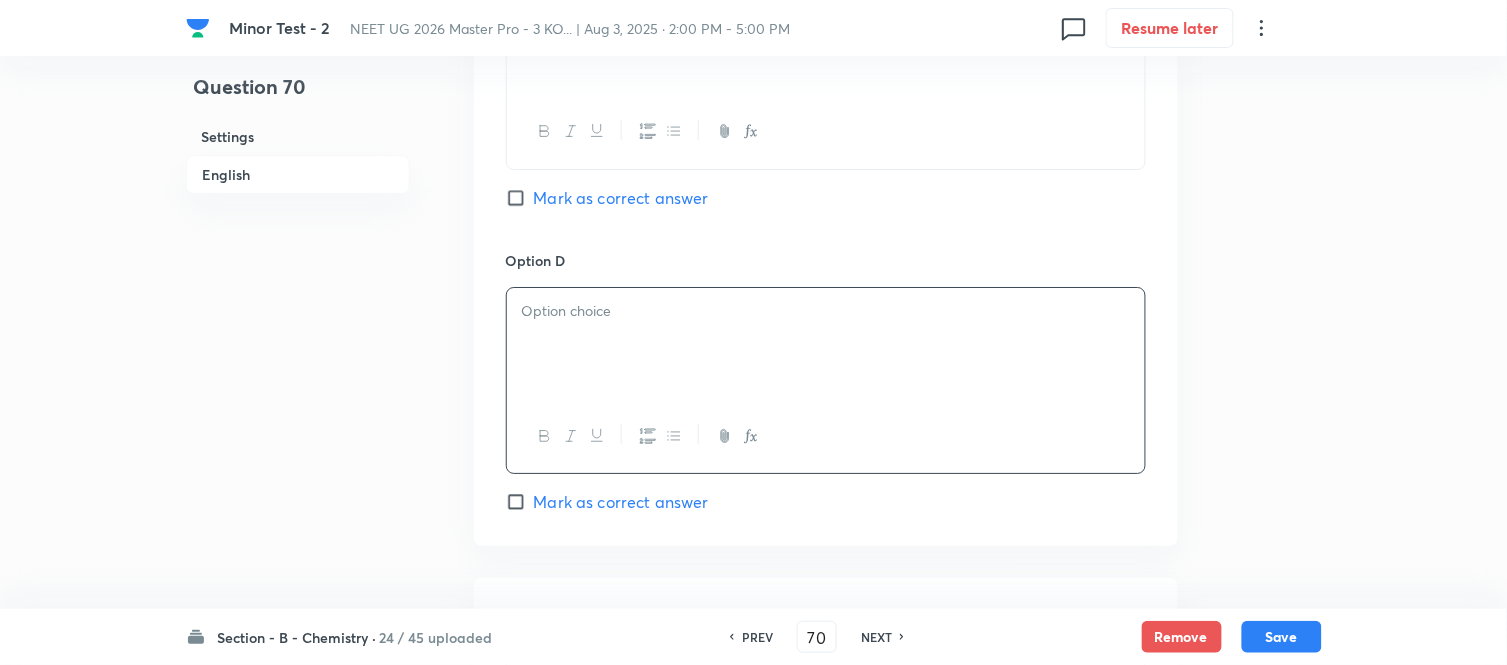 click on "Mark as correct answer" at bounding box center (520, 198) 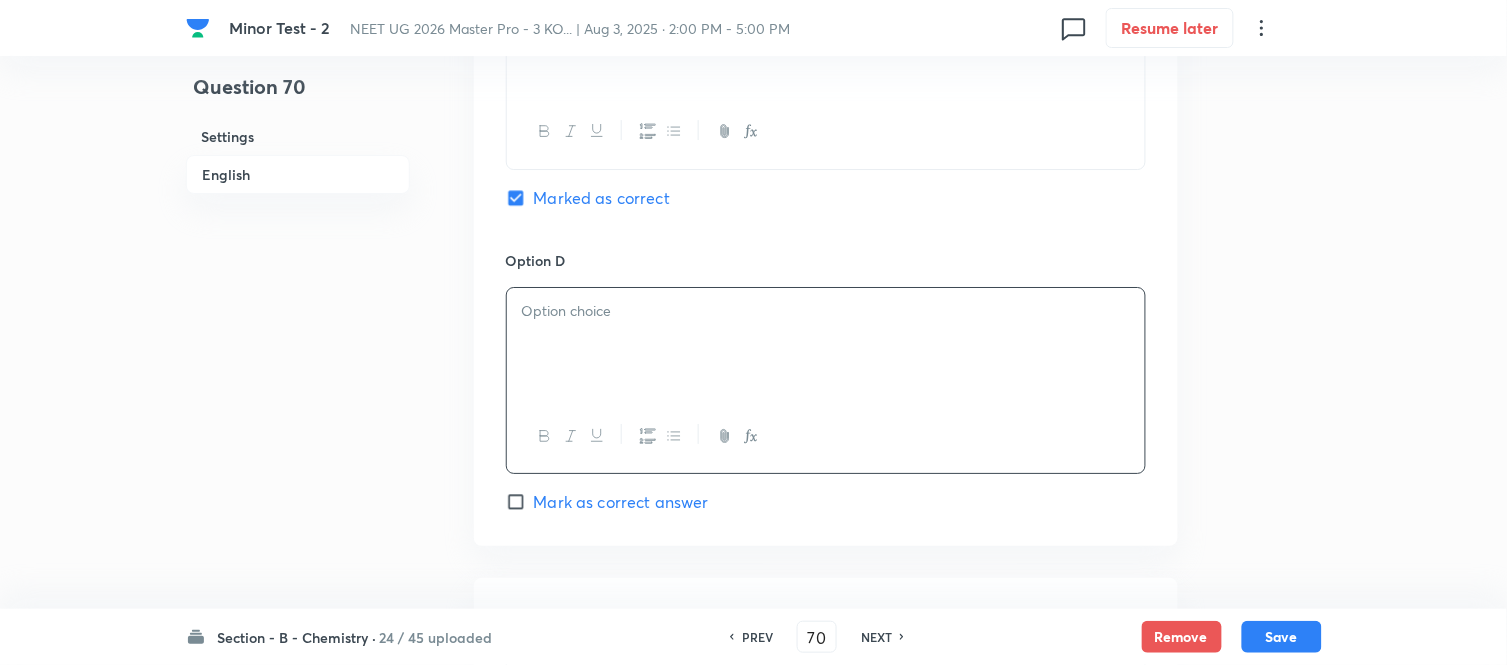 click at bounding box center (826, 311) 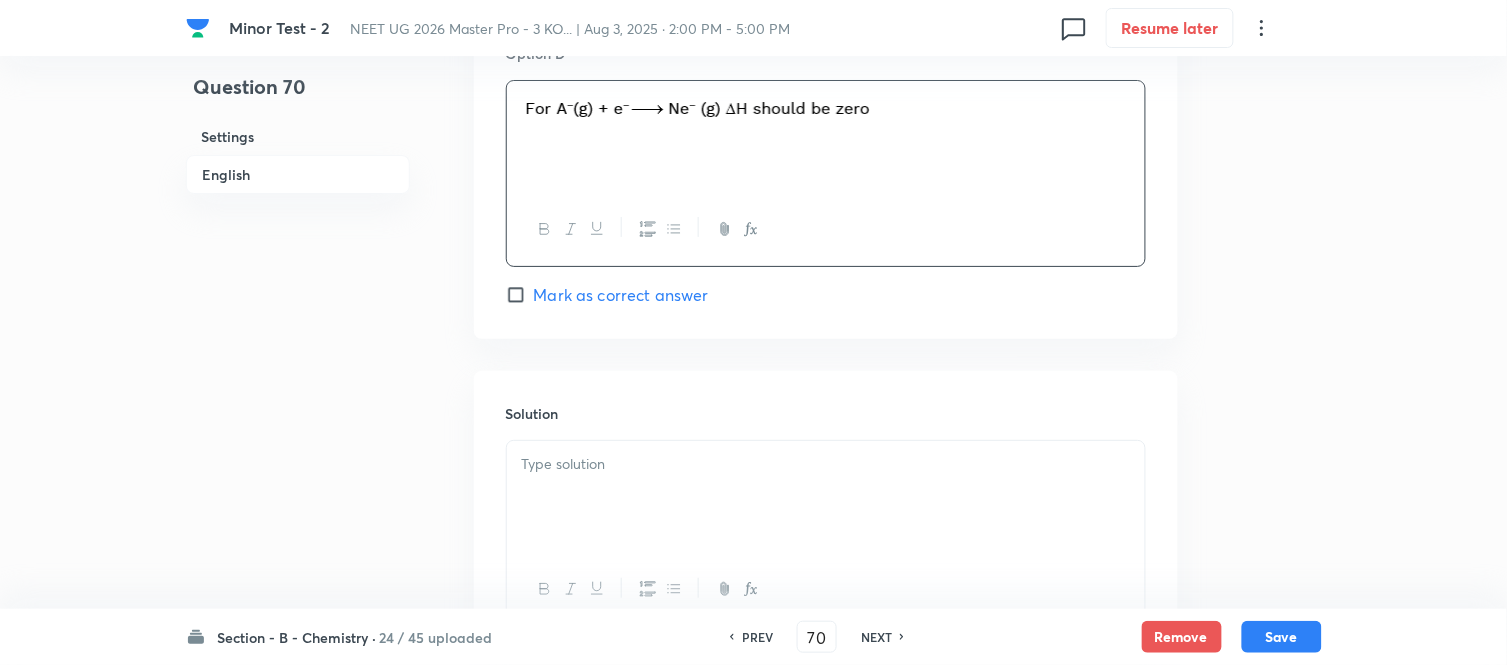scroll, scrollTop: 1888, scrollLeft: 0, axis: vertical 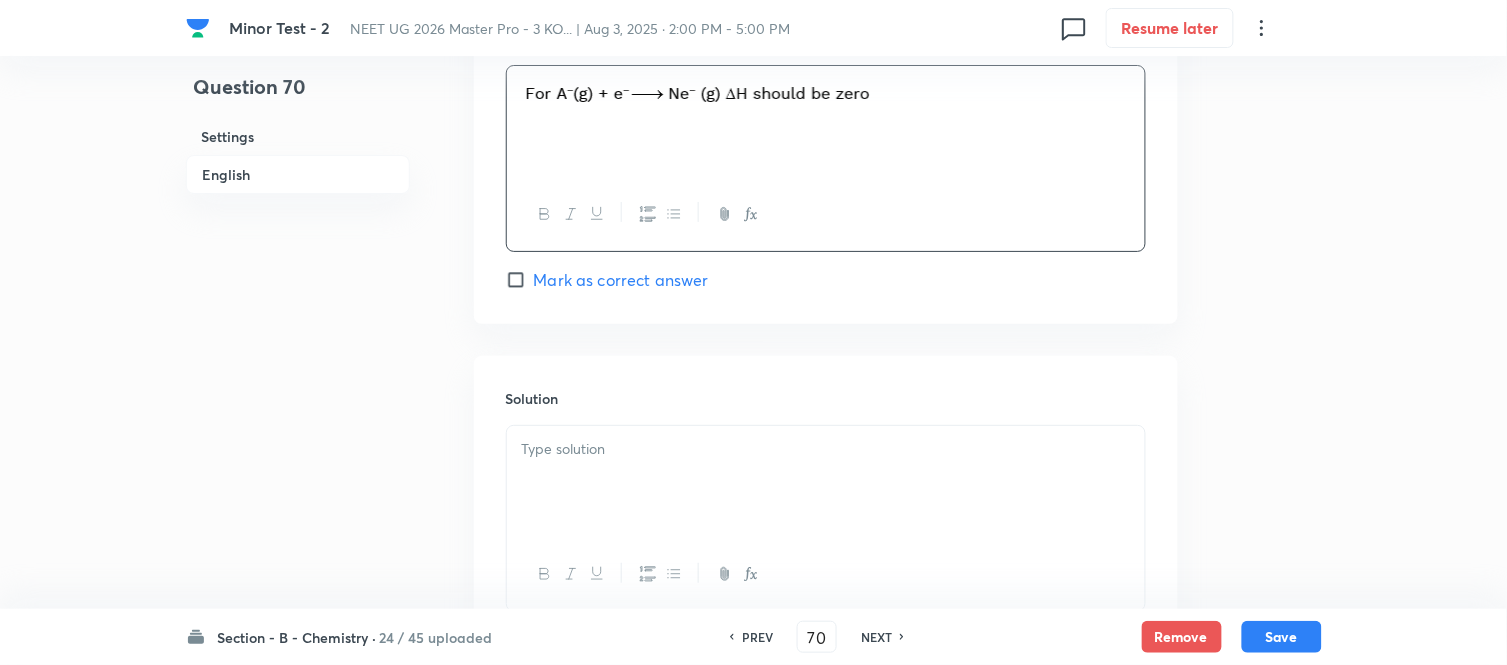 click at bounding box center [826, 482] 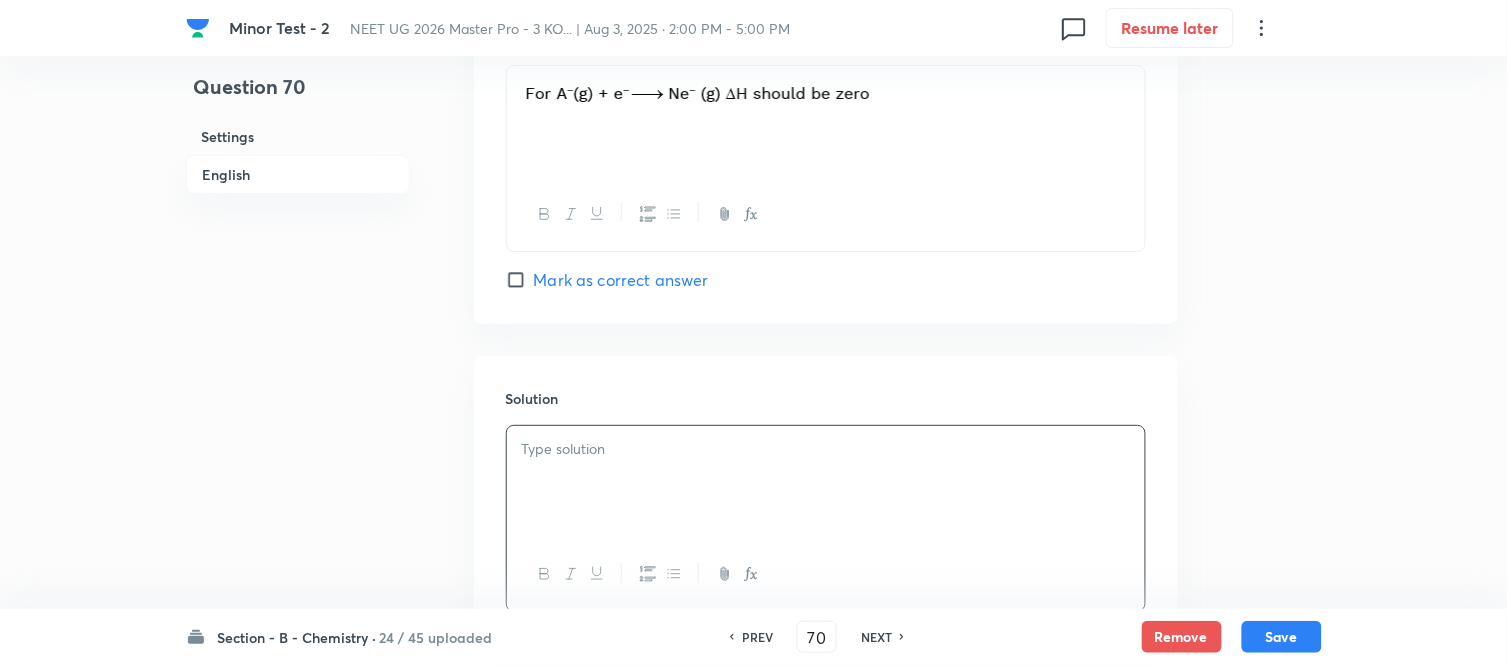 type 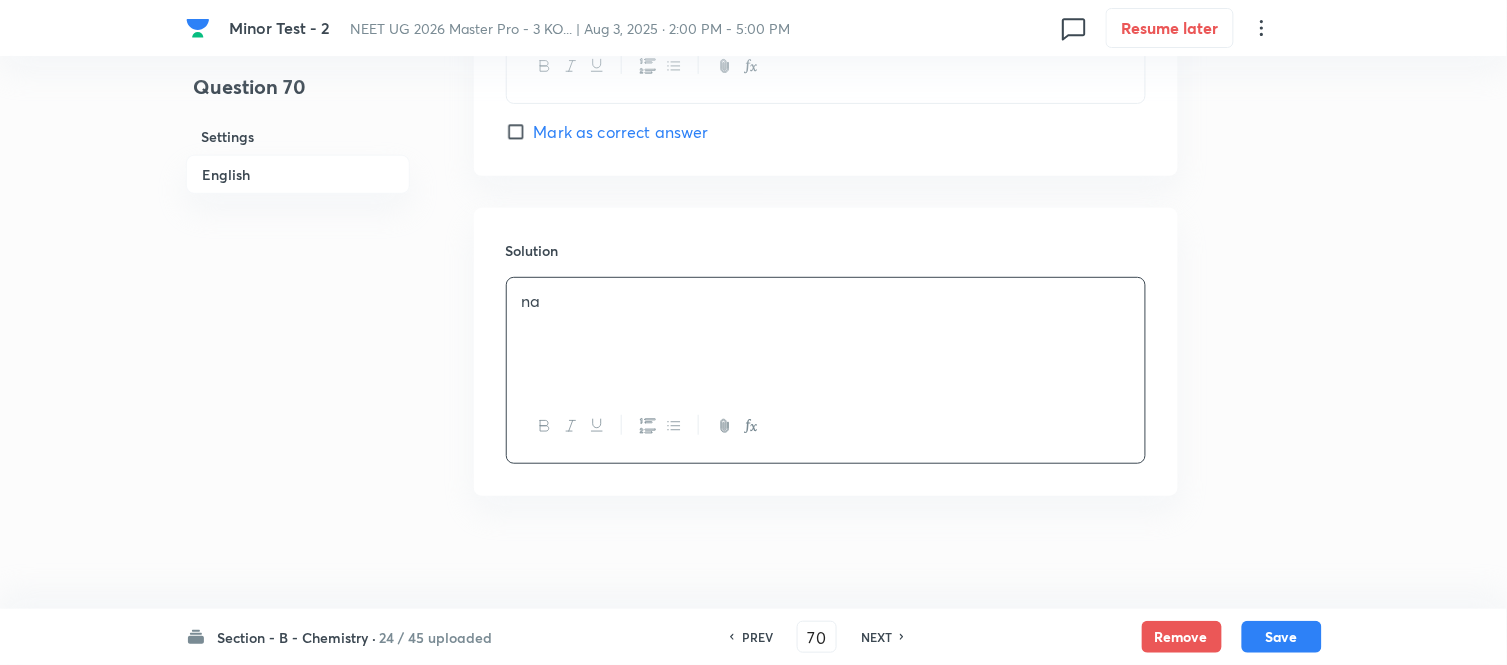 scroll, scrollTop: 2046, scrollLeft: 0, axis: vertical 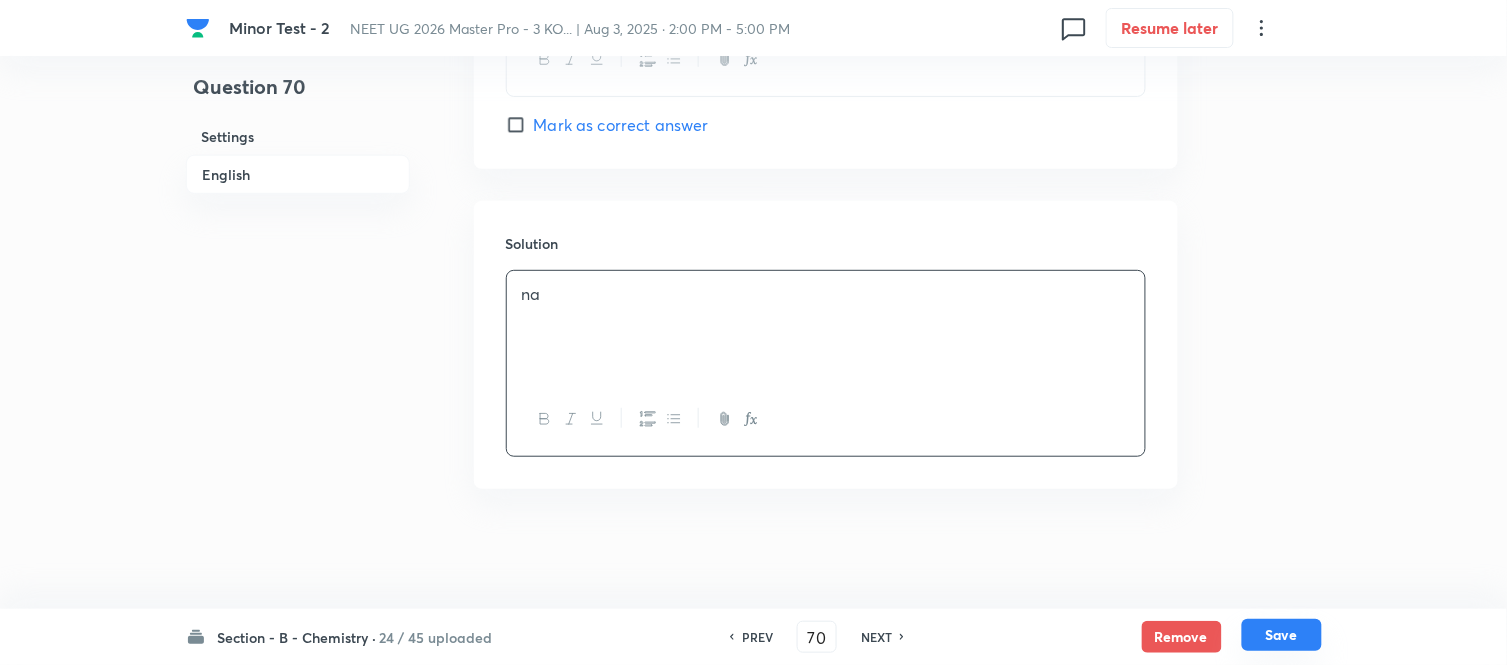 click on "Save" at bounding box center (1282, 635) 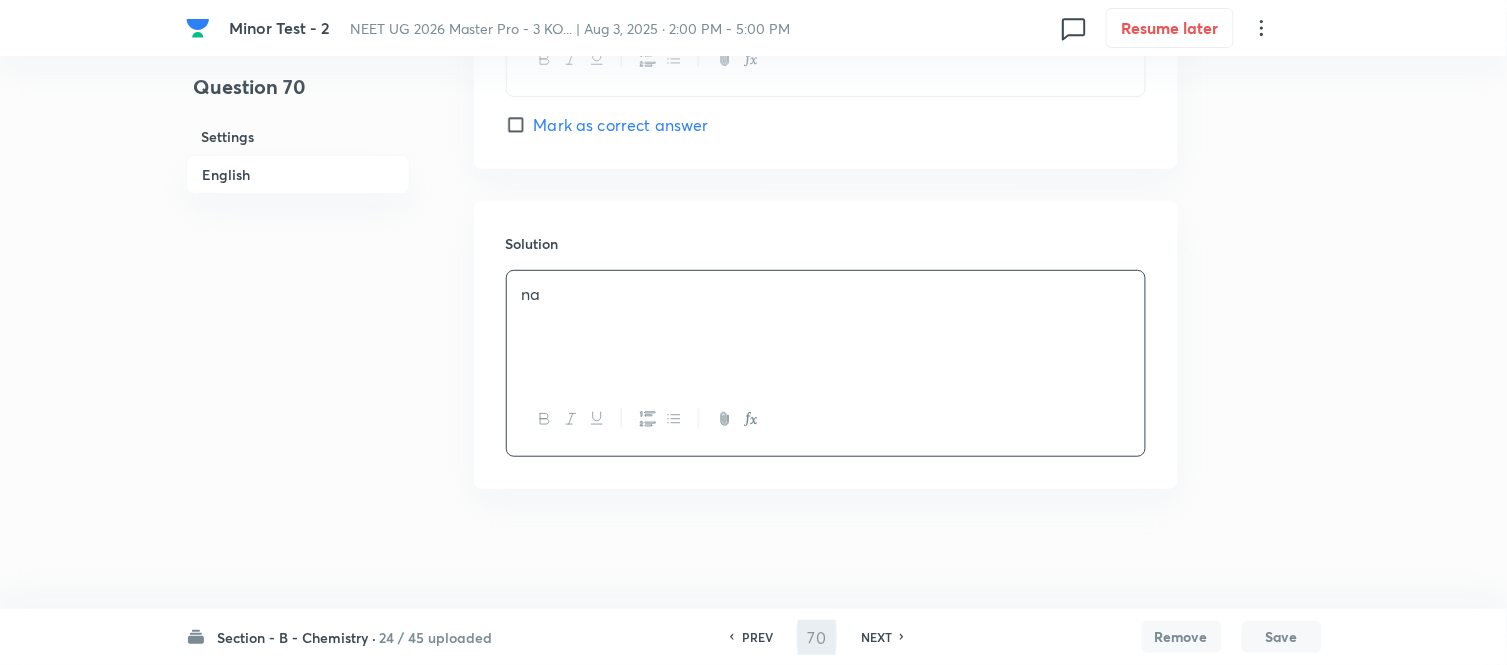 type on "71" 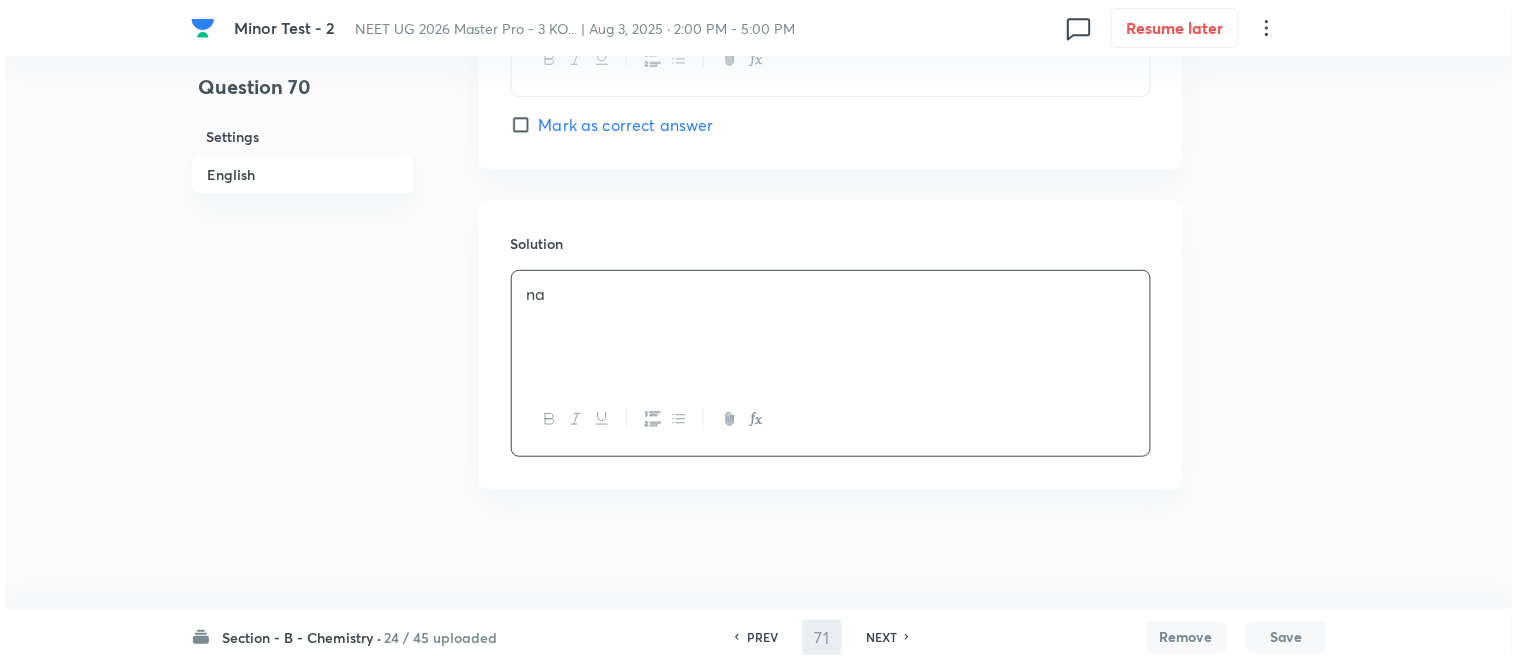 scroll, scrollTop: 0, scrollLeft: 0, axis: both 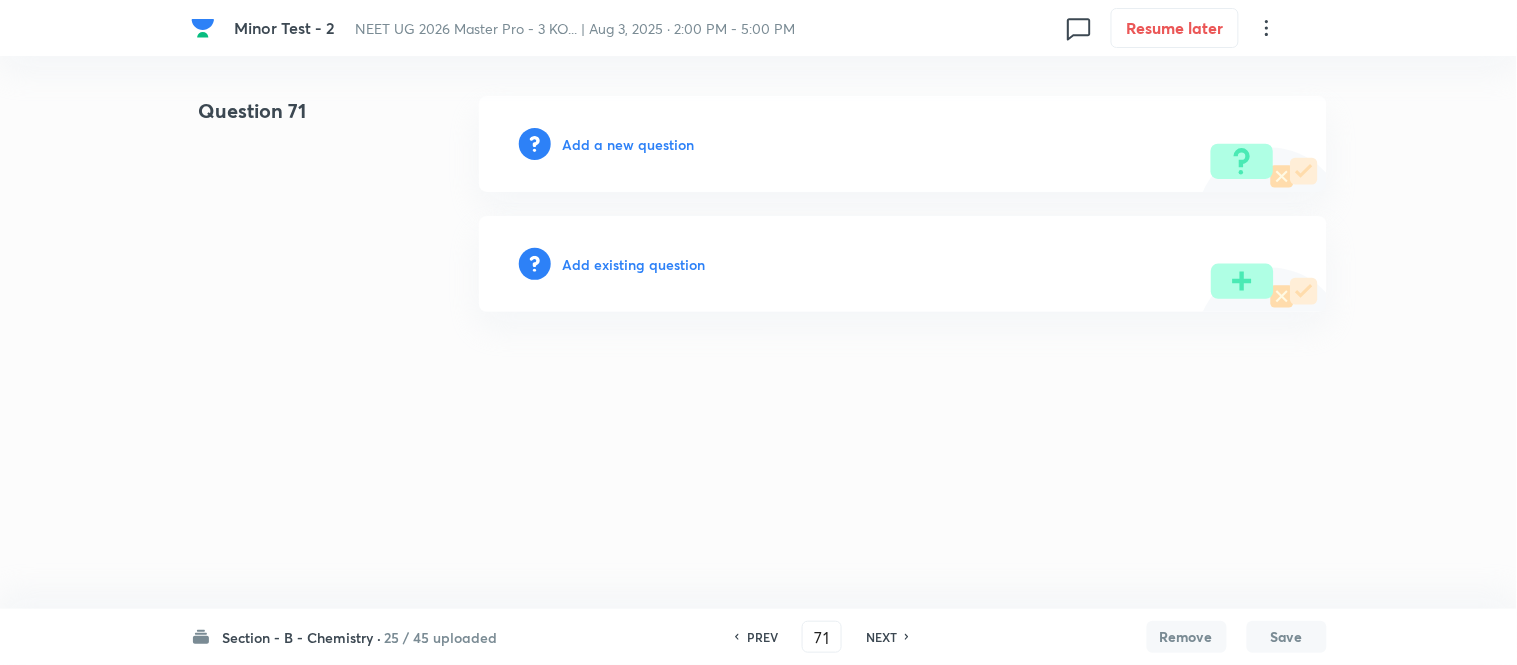 click on "Add a new question" at bounding box center [629, 144] 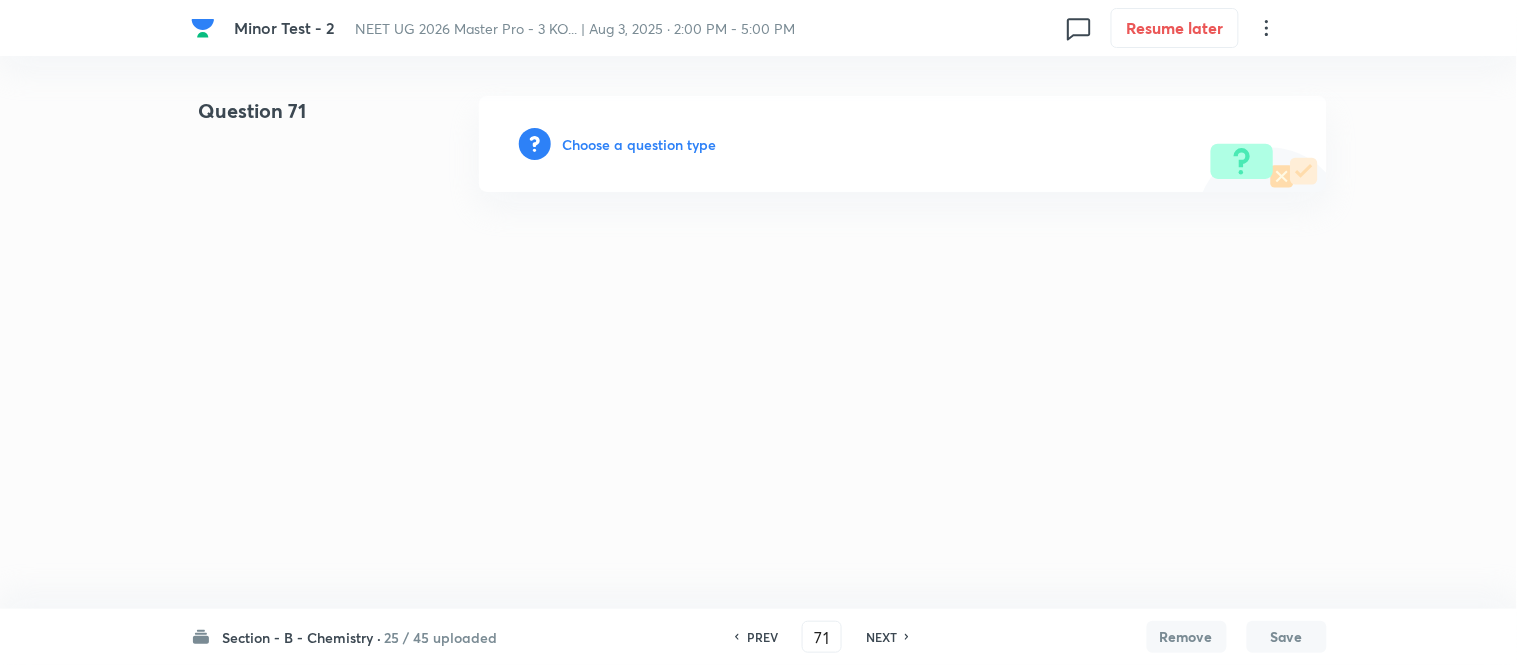 click on "Choose a question type" at bounding box center (640, 144) 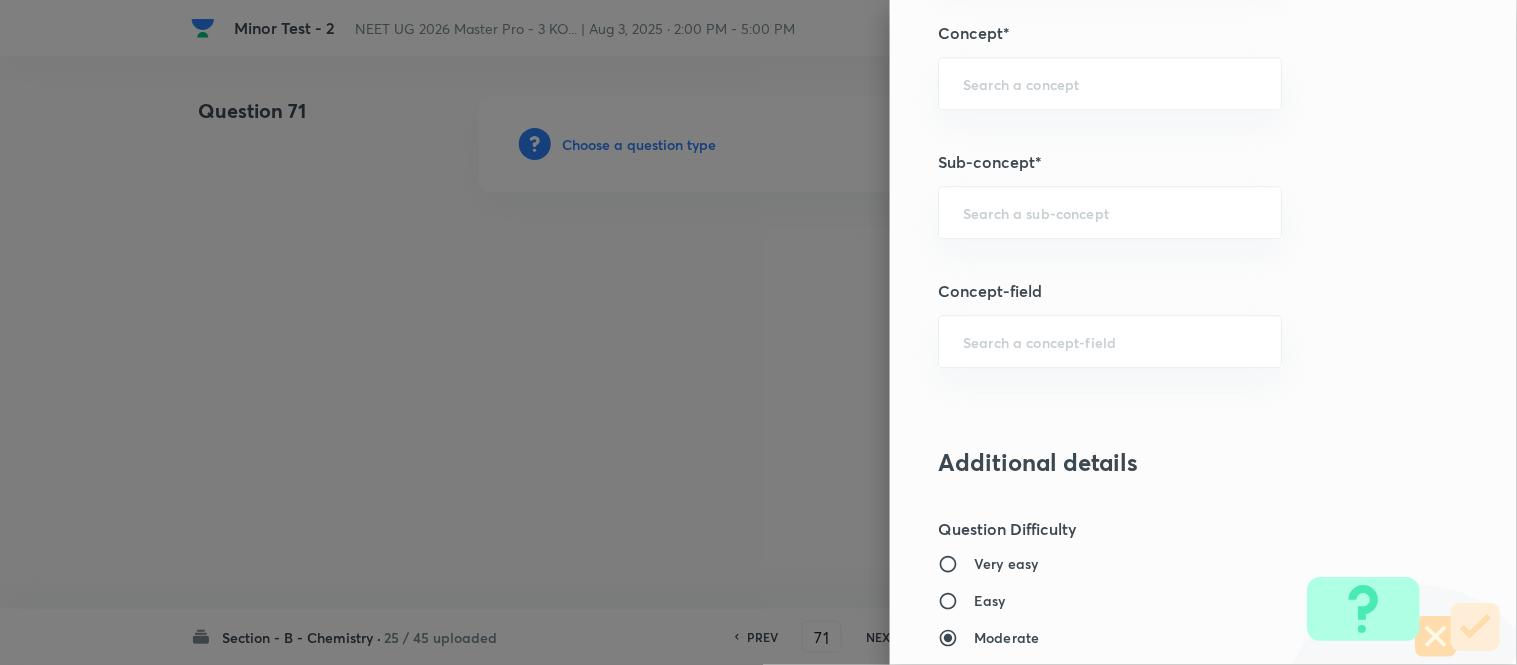 scroll, scrollTop: 1271, scrollLeft: 0, axis: vertical 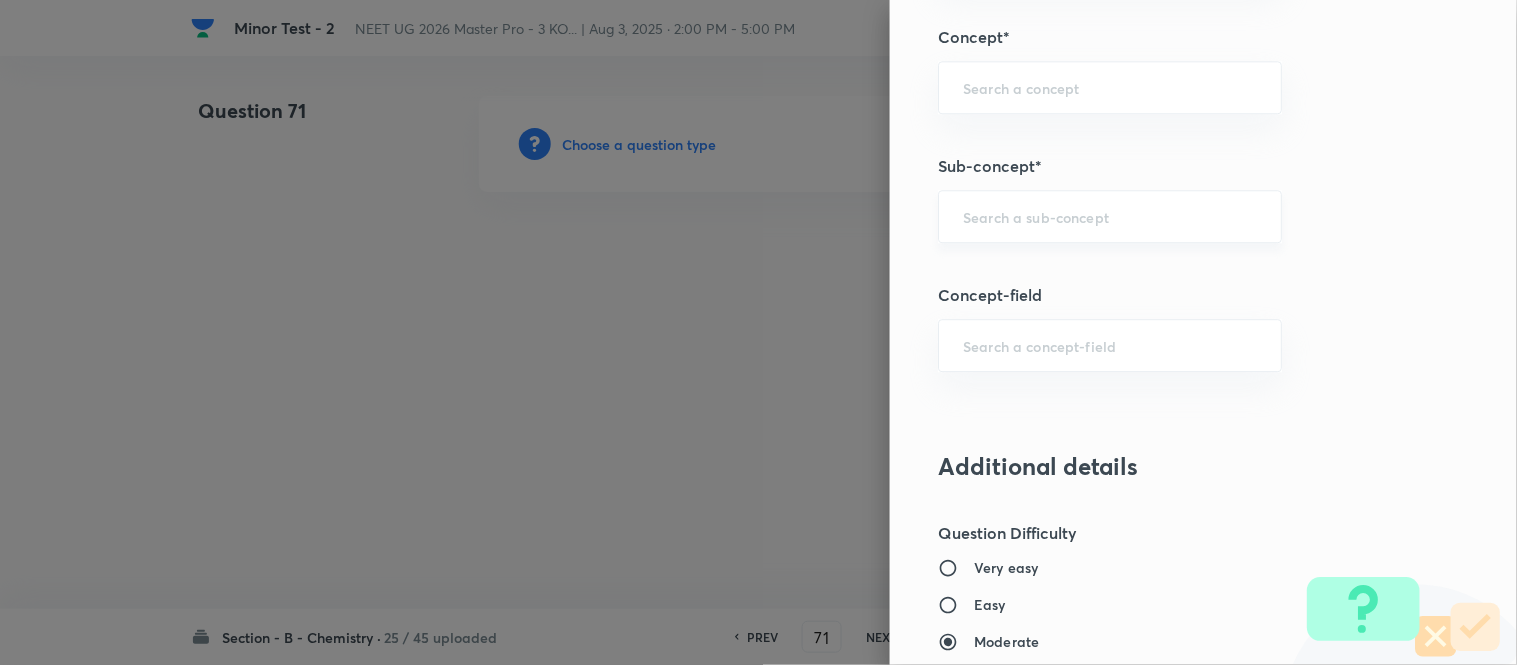 click at bounding box center (1110, 216) 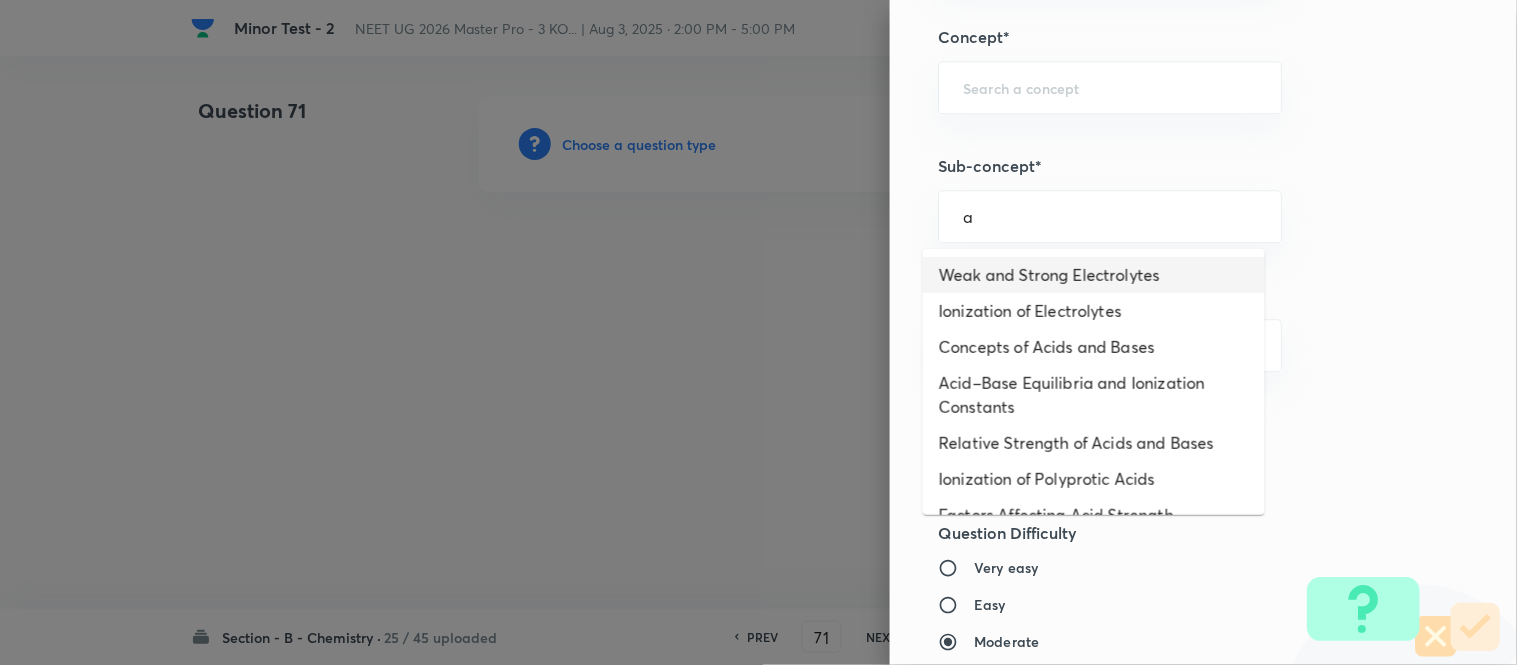 click on "Weak and Strong Electrolytes" at bounding box center (1094, 275) 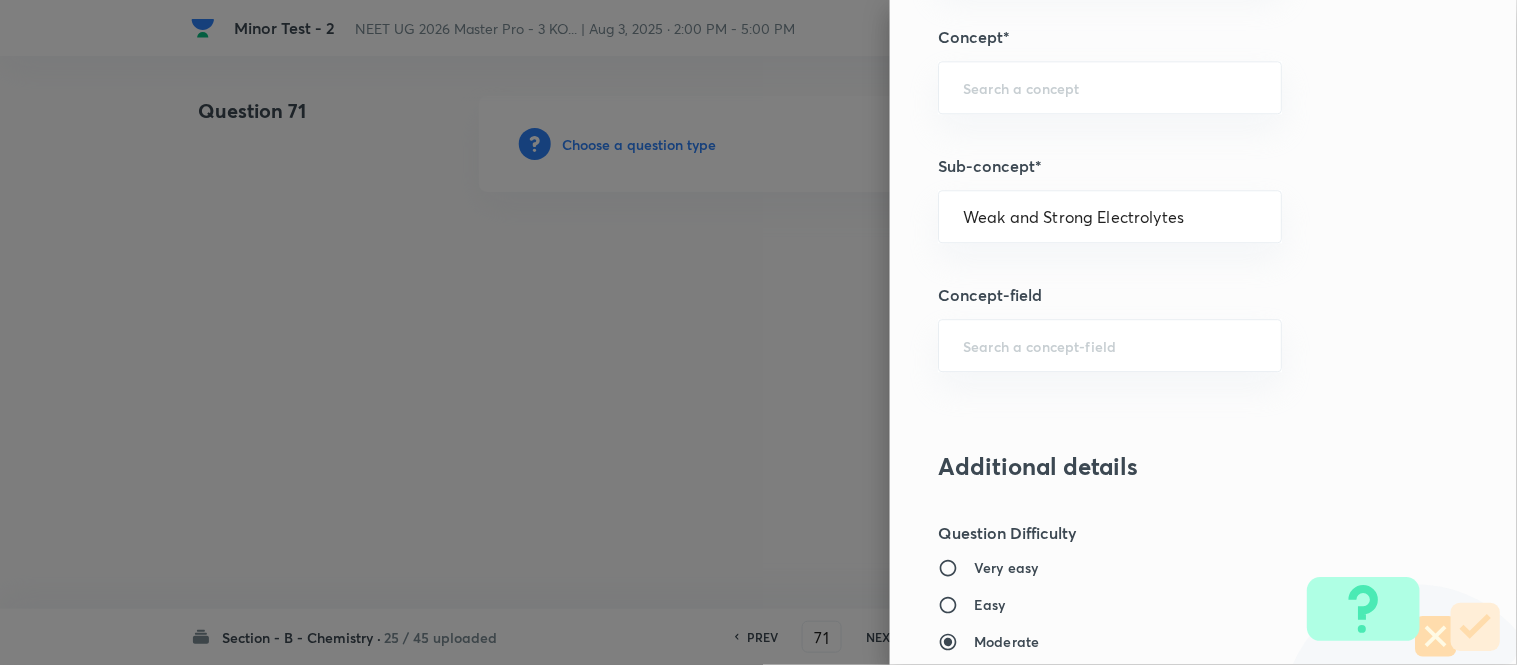 type on "Chemistry" 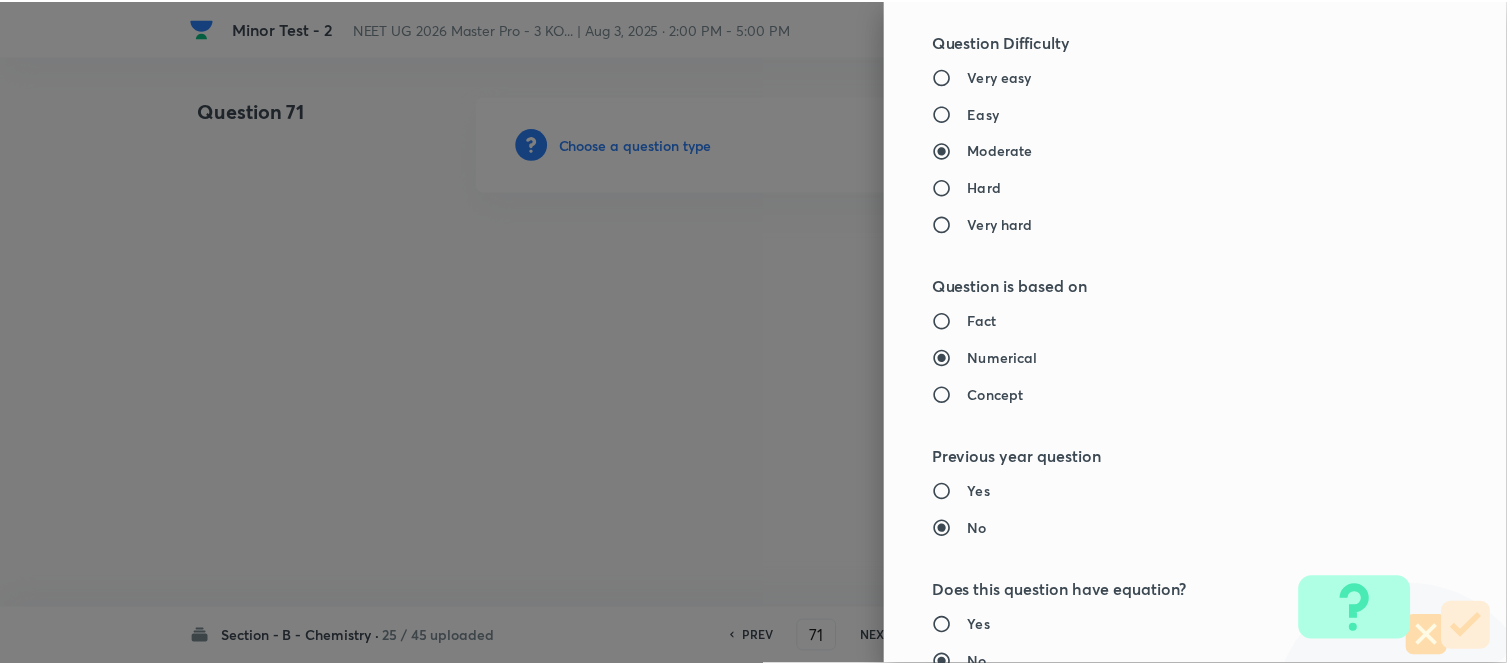 scroll, scrollTop: 2195, scrollLeft: 0, axis: vertical 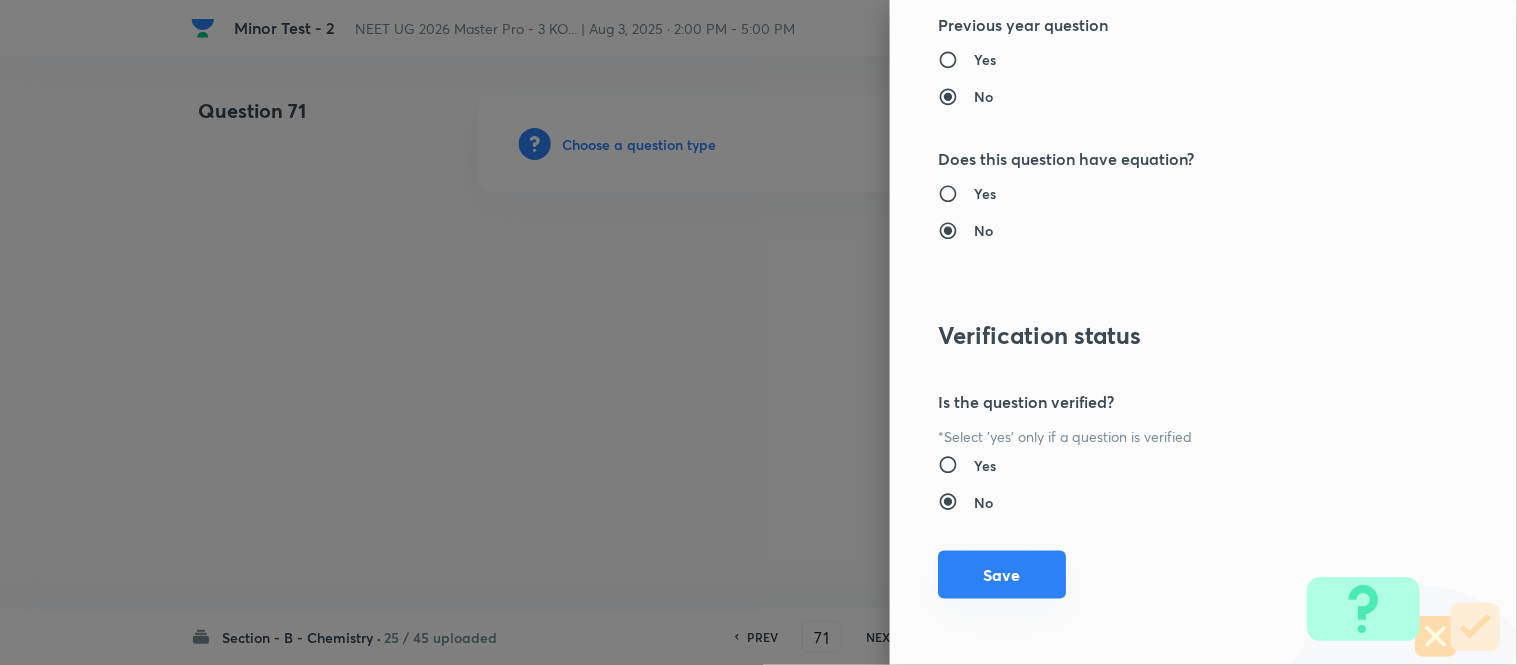 click on "Save" at bounding box center (1002, 575) 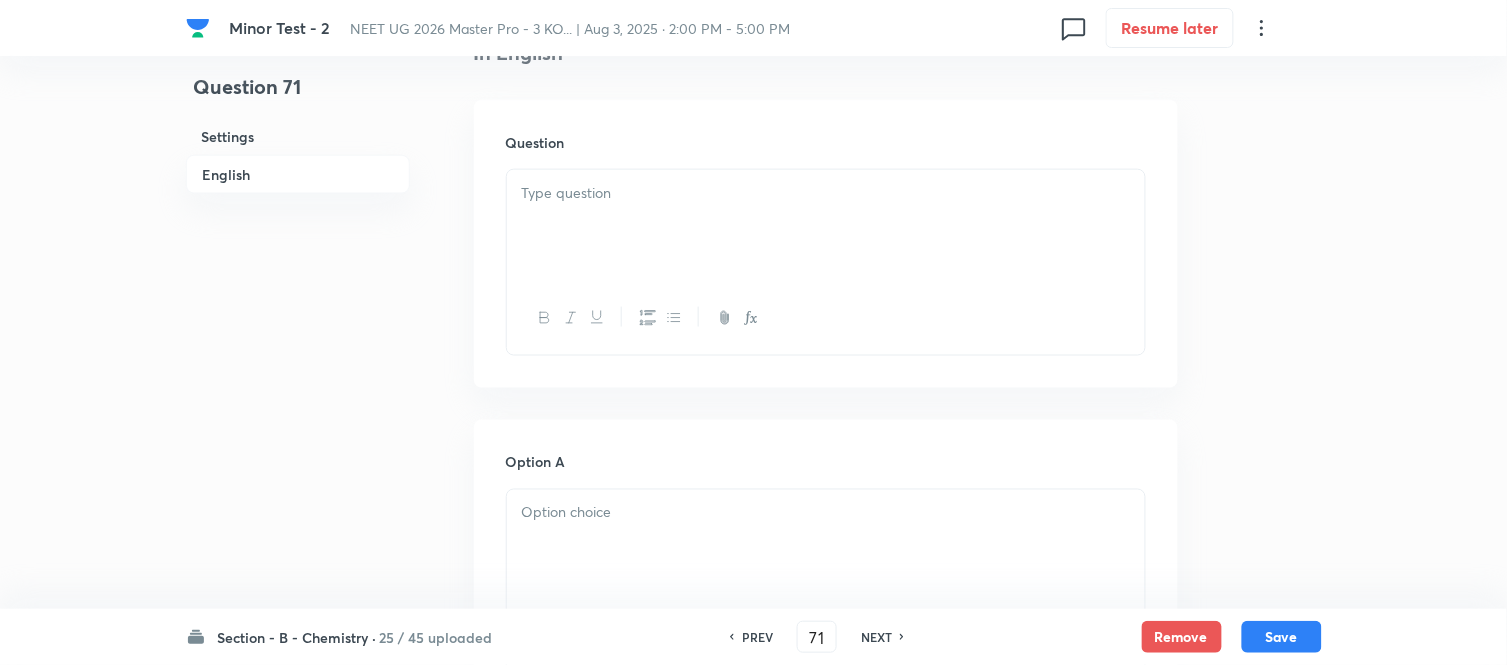scroll, scrollTop: 555, scrollLeft: 0, axis: vertical 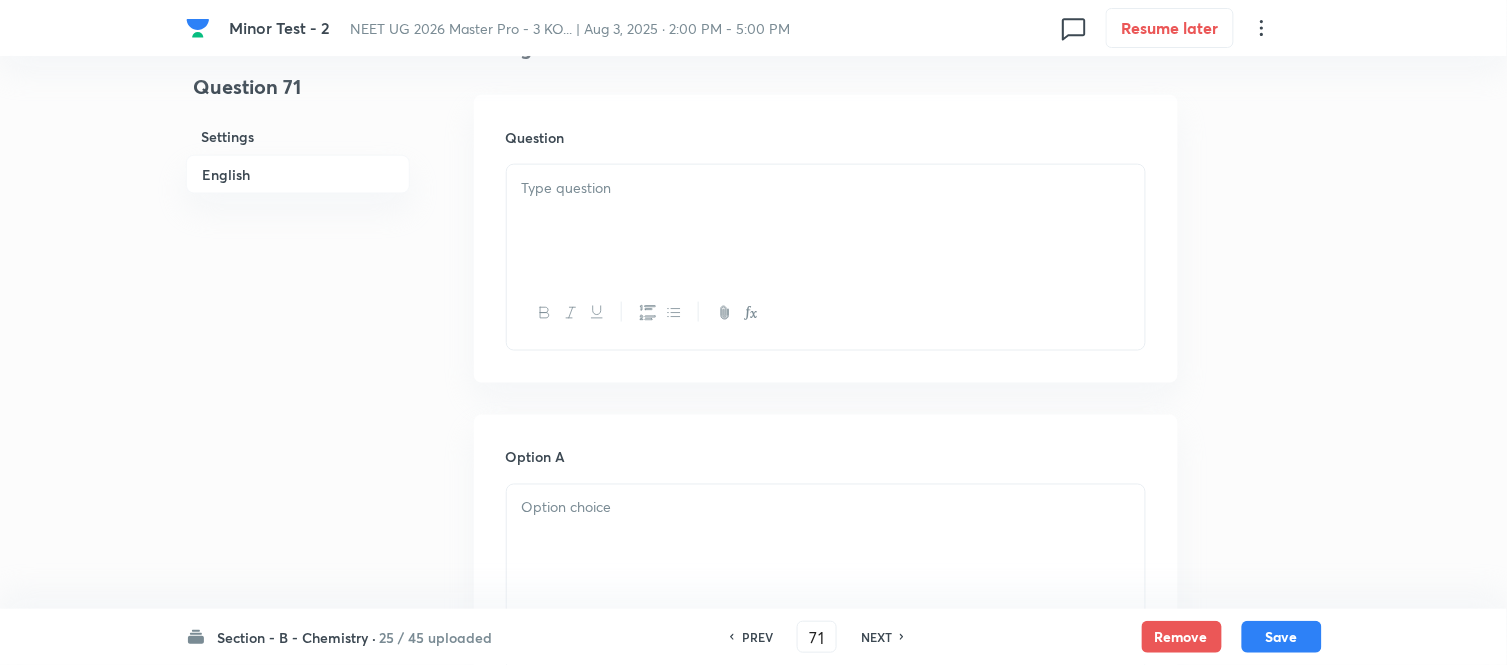 click at bounding box center (826, 188) 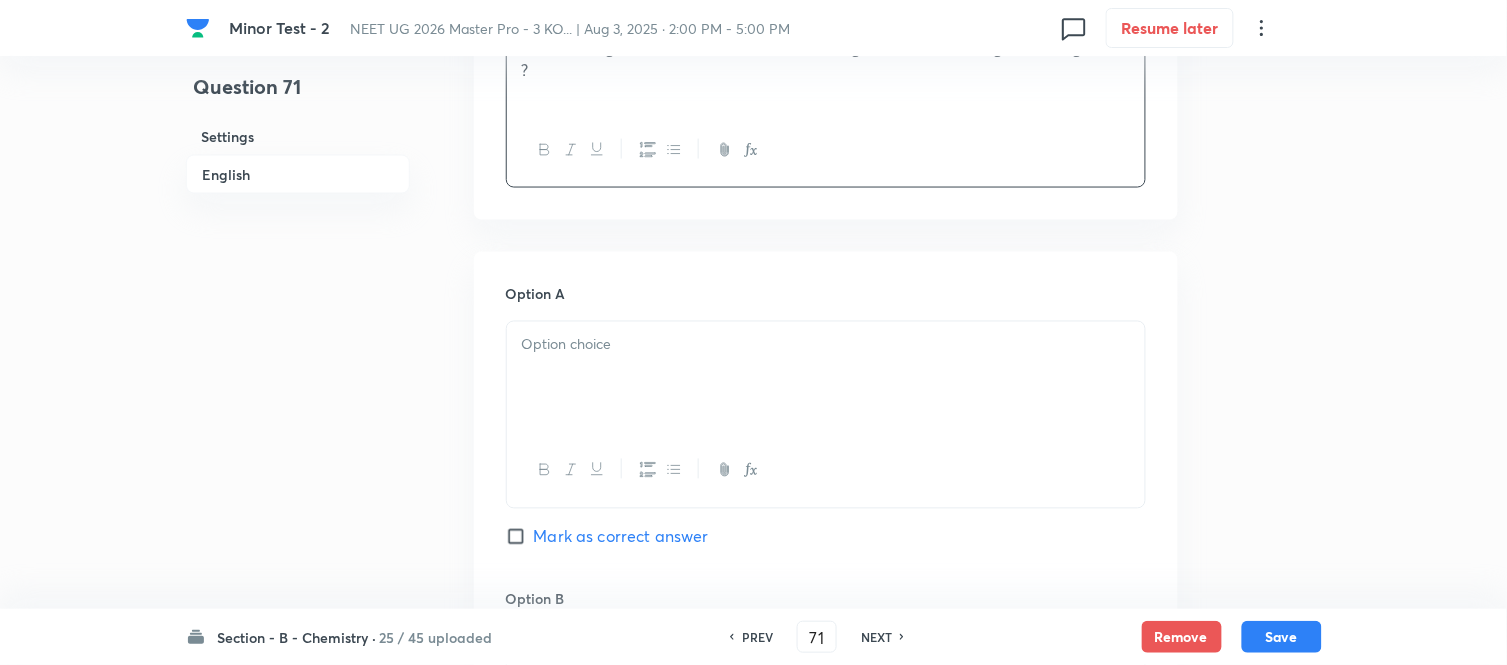 scroll, scrollTop: 777, scrollLeft: 0, axis: vertical 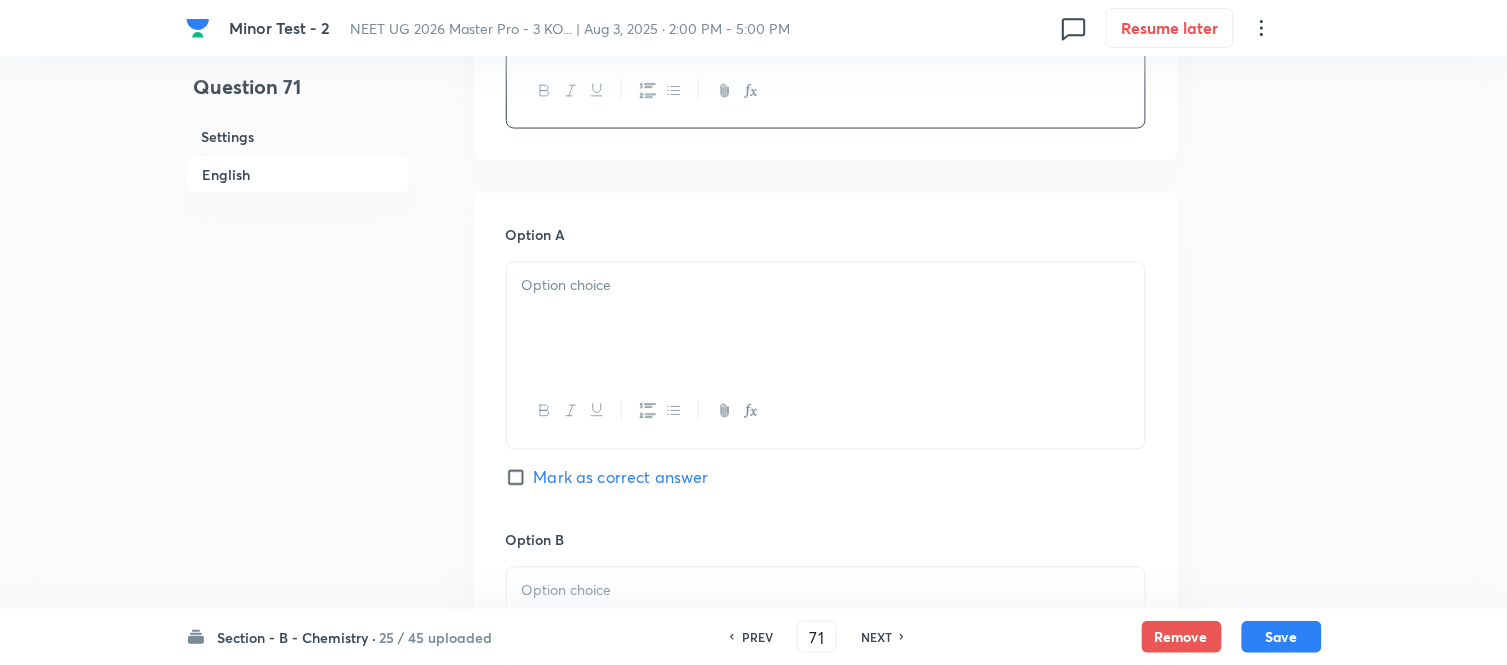 click at bounding box center (826, 319) 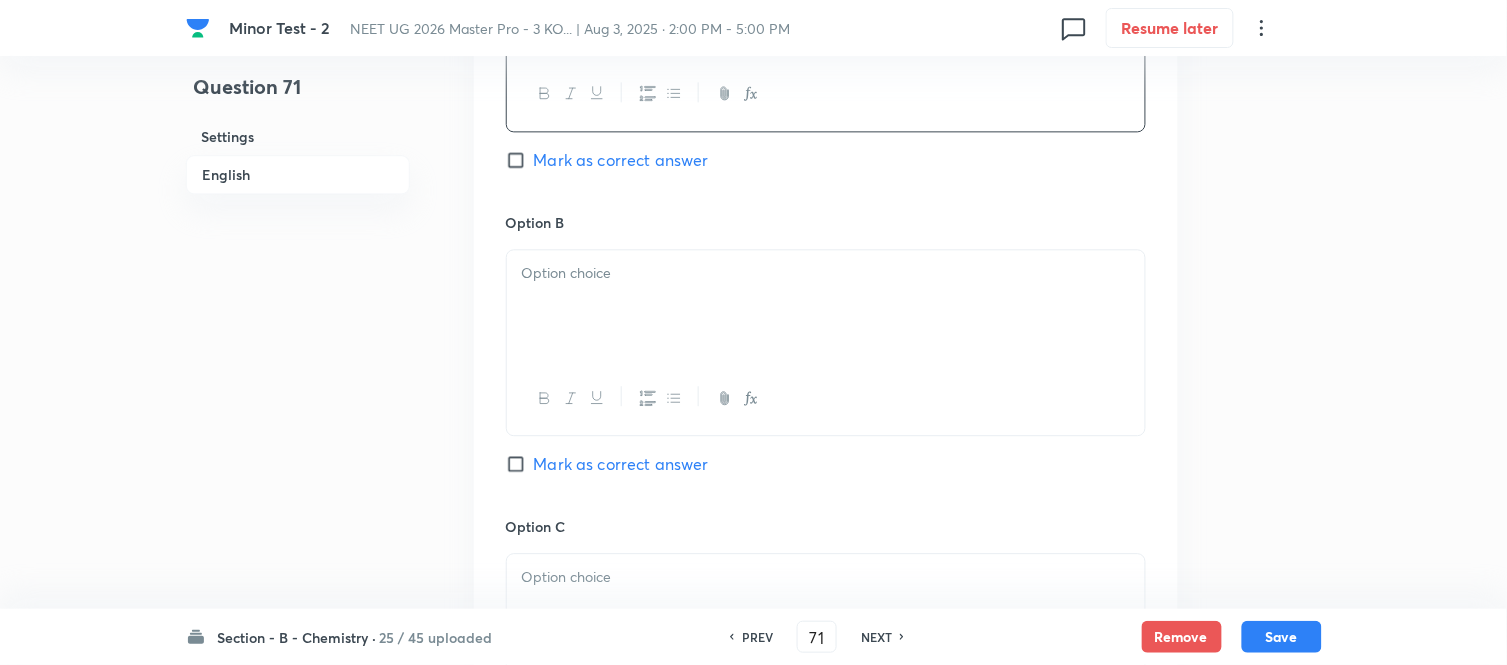 scroll, scrollTop: 1111, scrollLeft: 0, axis: vertical 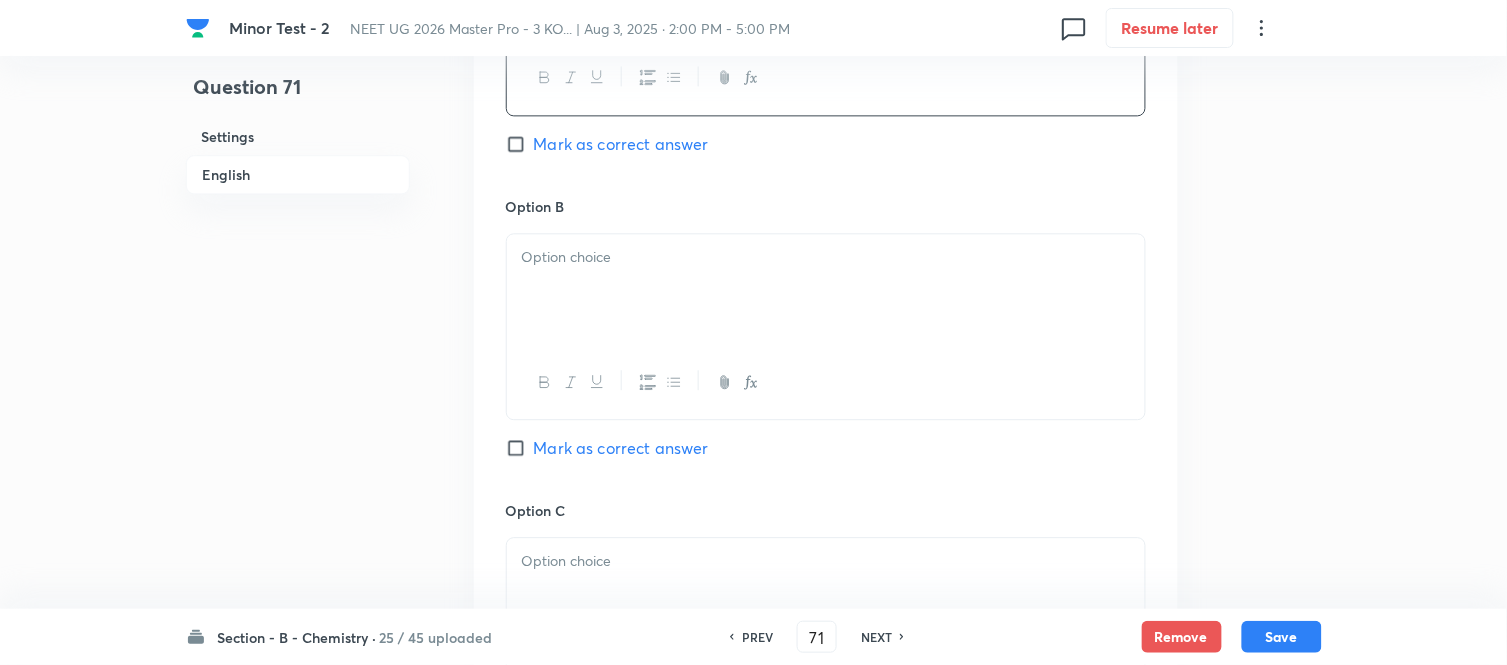 click at bounding box center [826, 290] 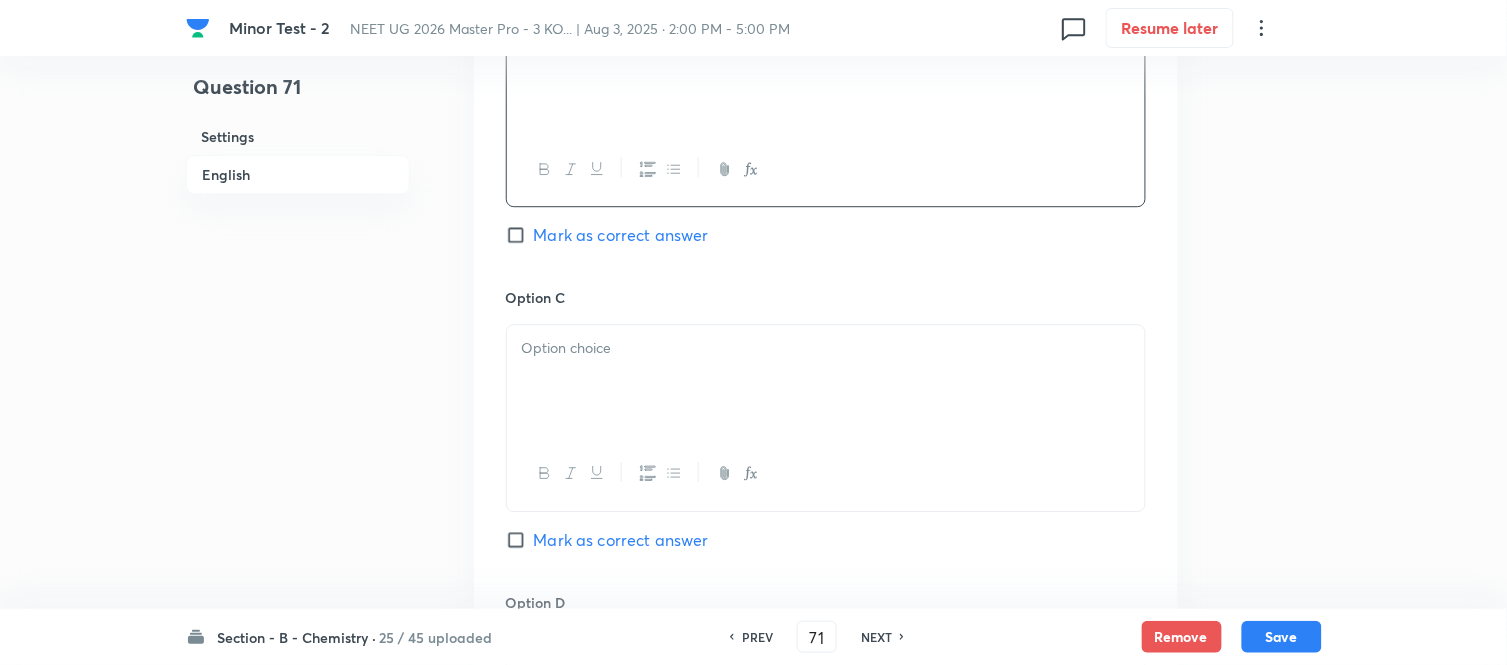 scroll, scrollTop: 1333, scrollLeft: 0, axis: vertical 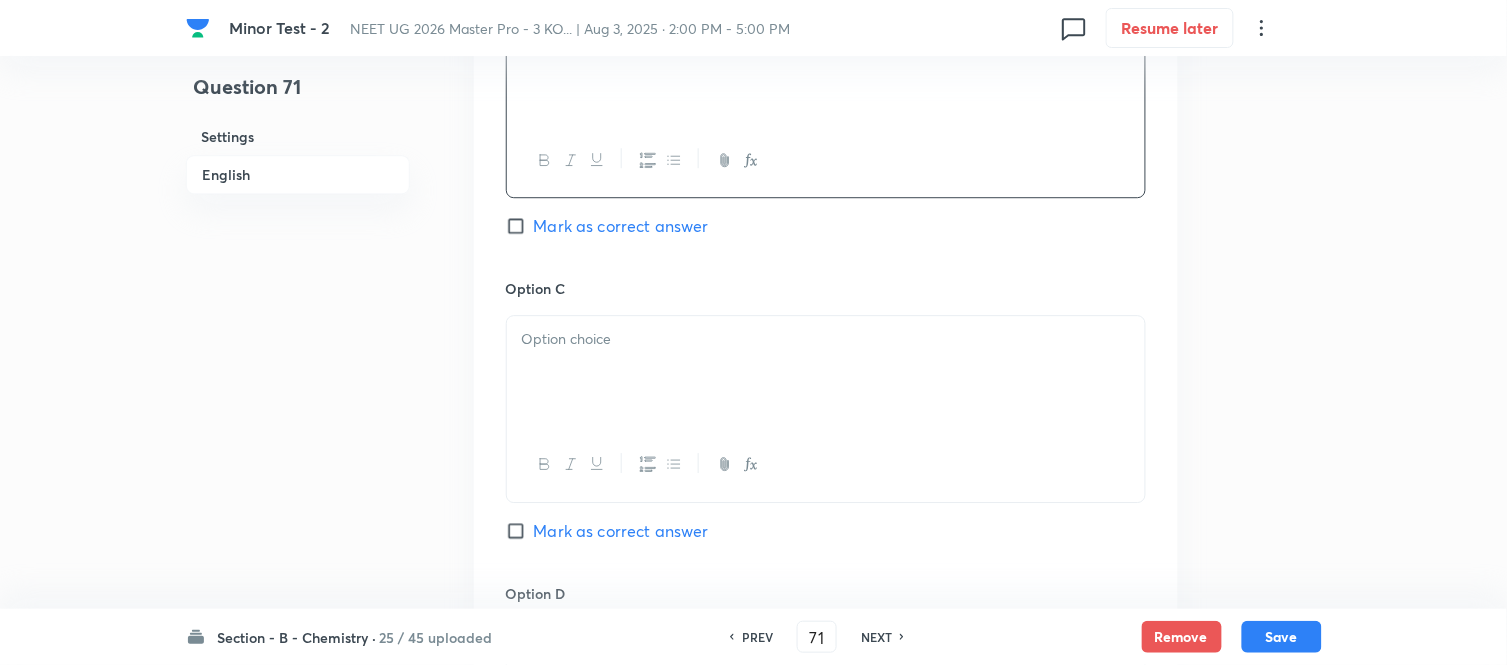 click at bounding box center [826, 372] 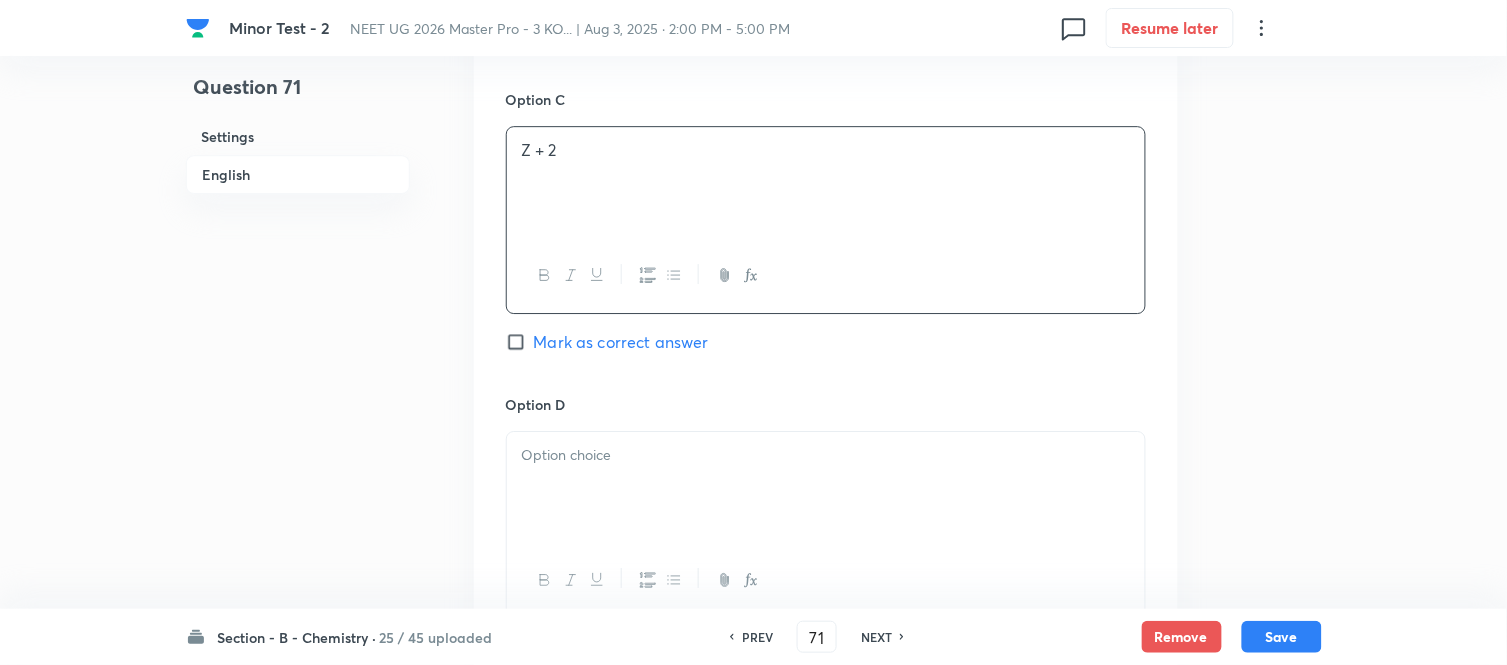scroll, scrollTop: 1555, scrollLeft: 0, axis: vertical 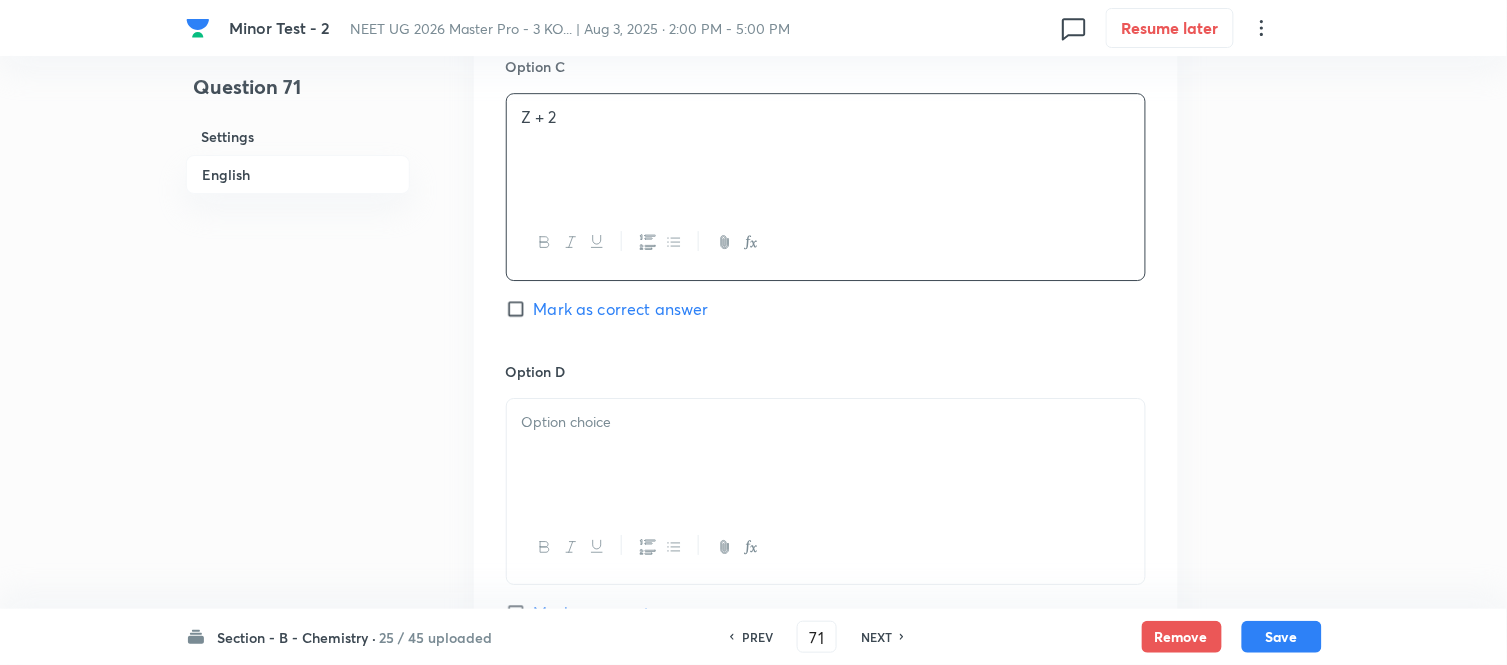 click at bounding box center [826, 422] 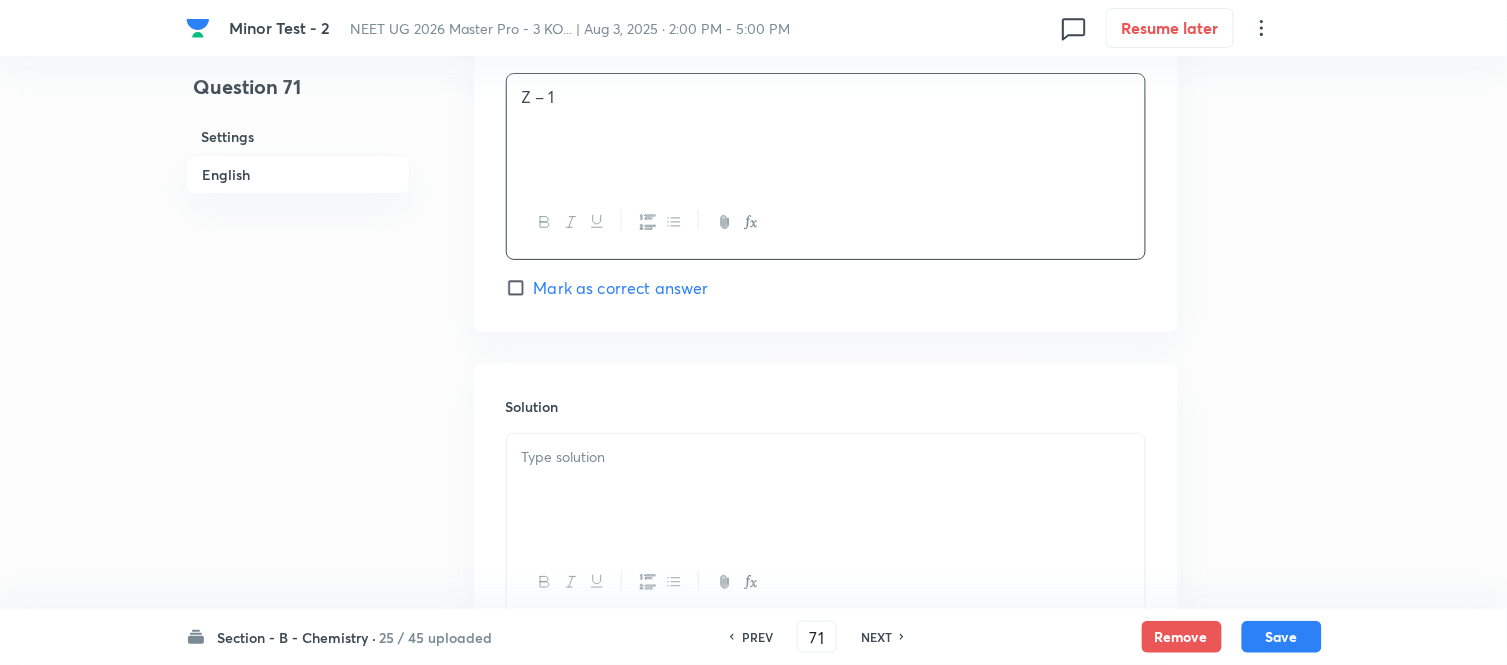 scroll, scrollTop: 1888, scrollLeft: 0, axis: vertical 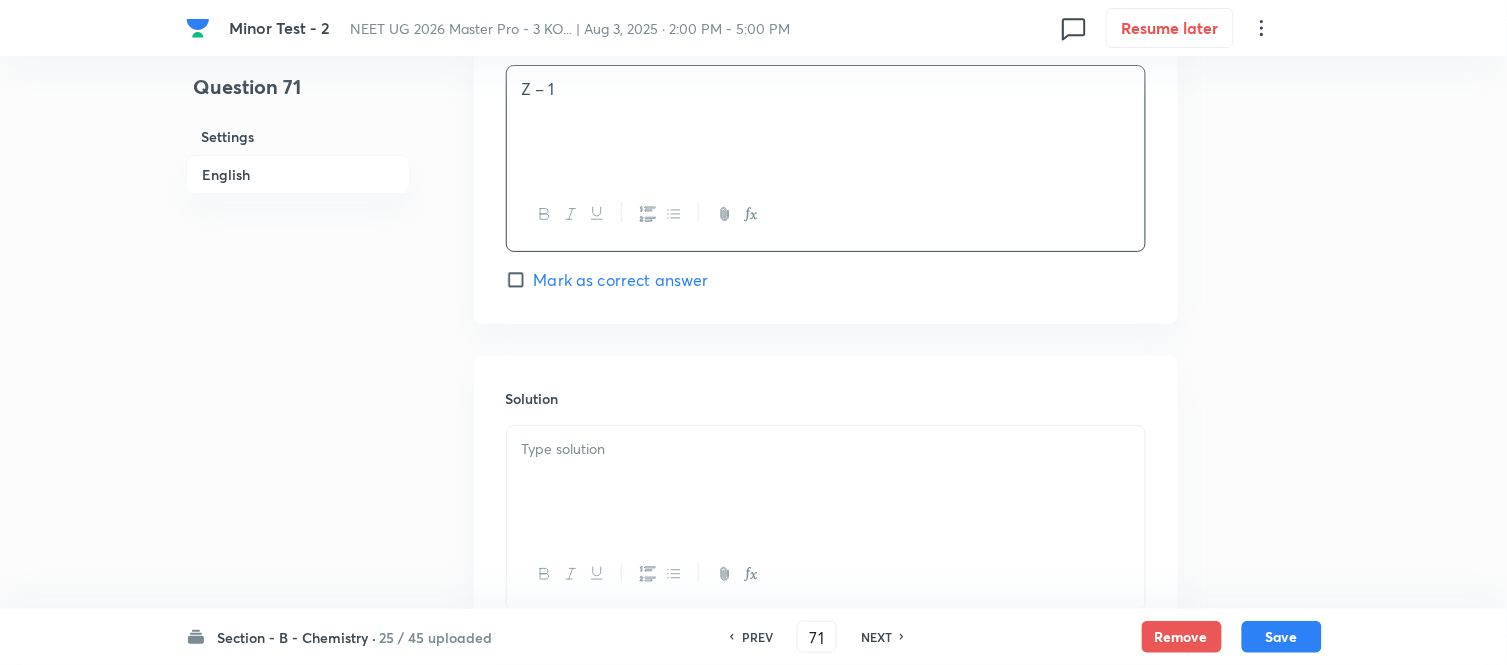 drag, startPoint x: 660, startPoint y: 410, endPoint x: 661, endPoint y: 443, distance: 33.01515 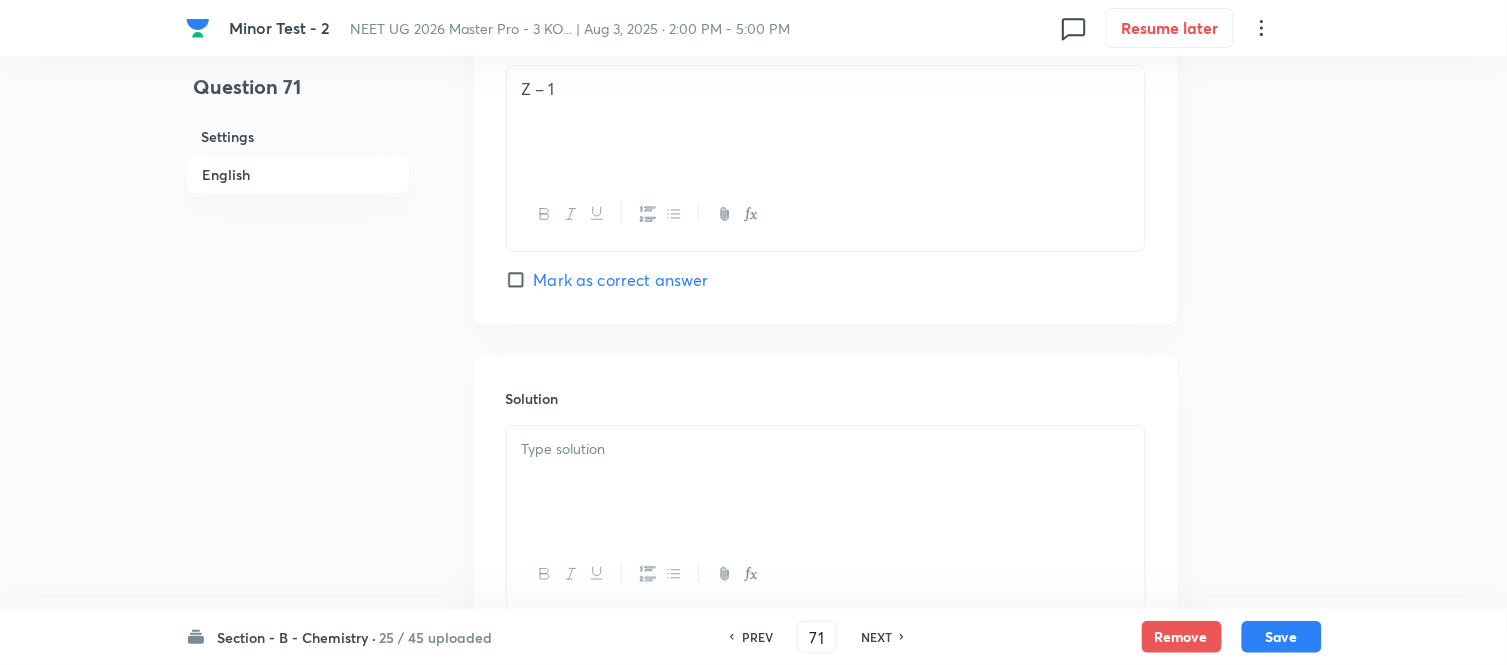 click at bounding box center (826, 449) 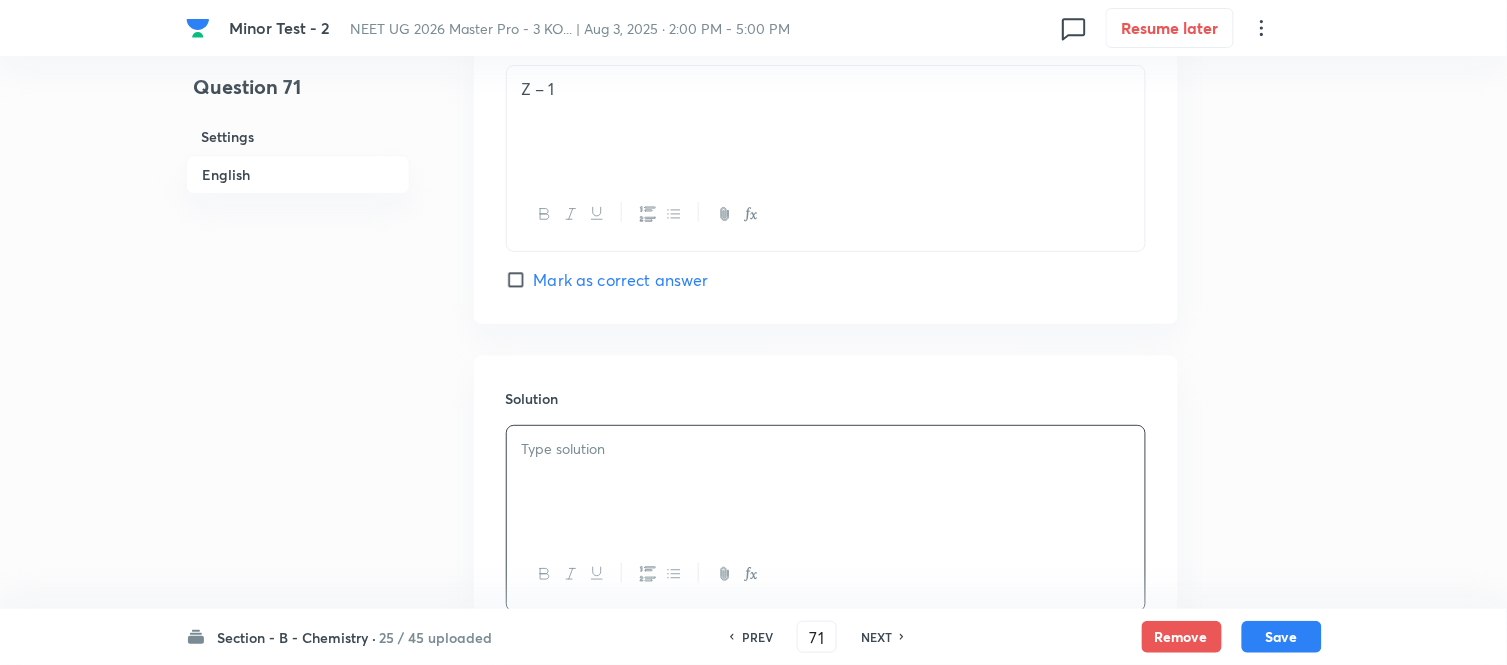 type 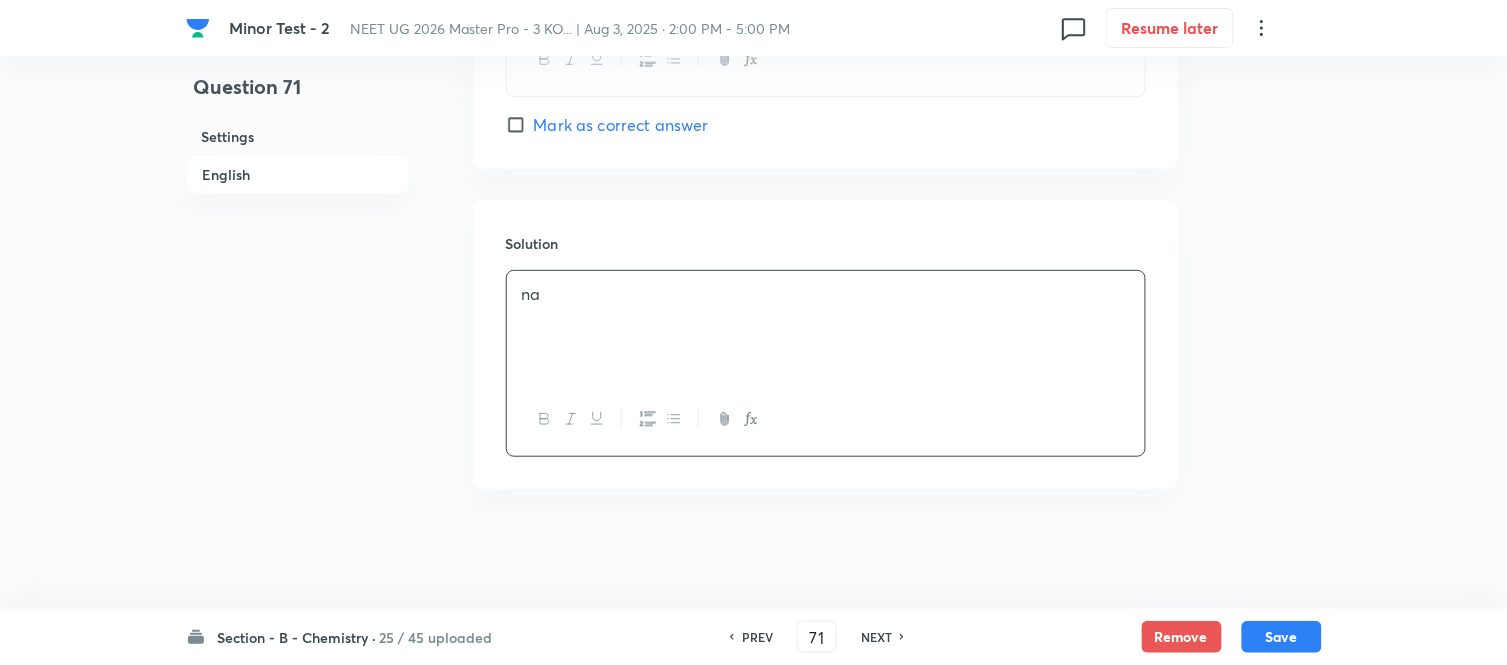 scroll, scrollTop: 2046, scrollLeft: 0, axis: vertical 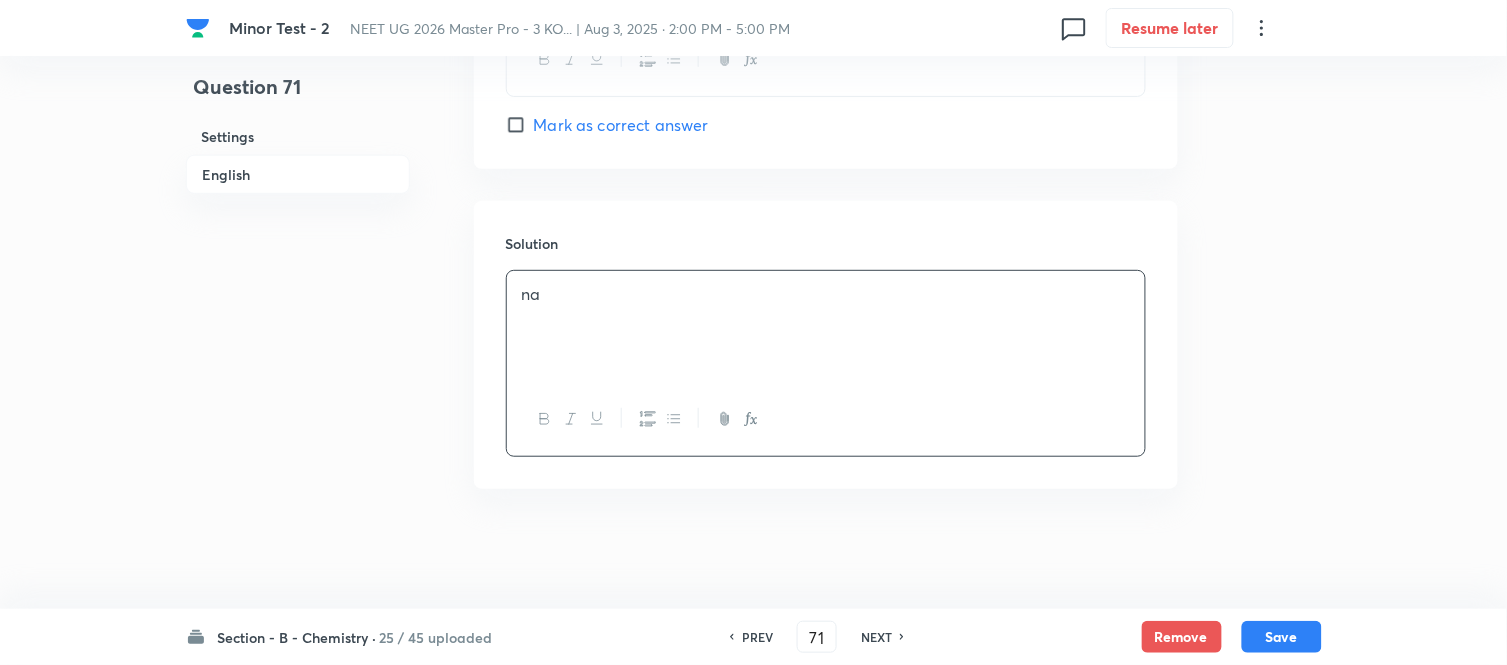 click on "Mark as correct answer" at bounding box center (520, 125) 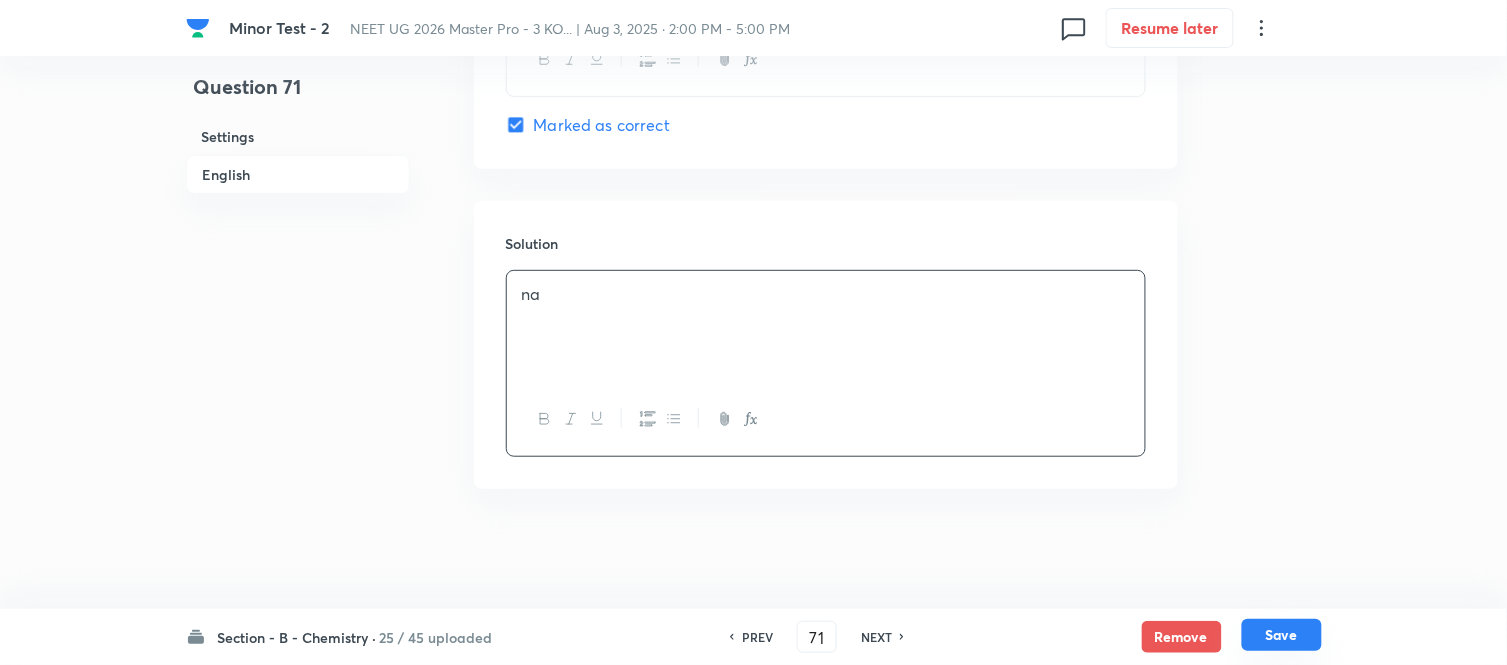 click on "Save" at bounding box center [1282, 635] 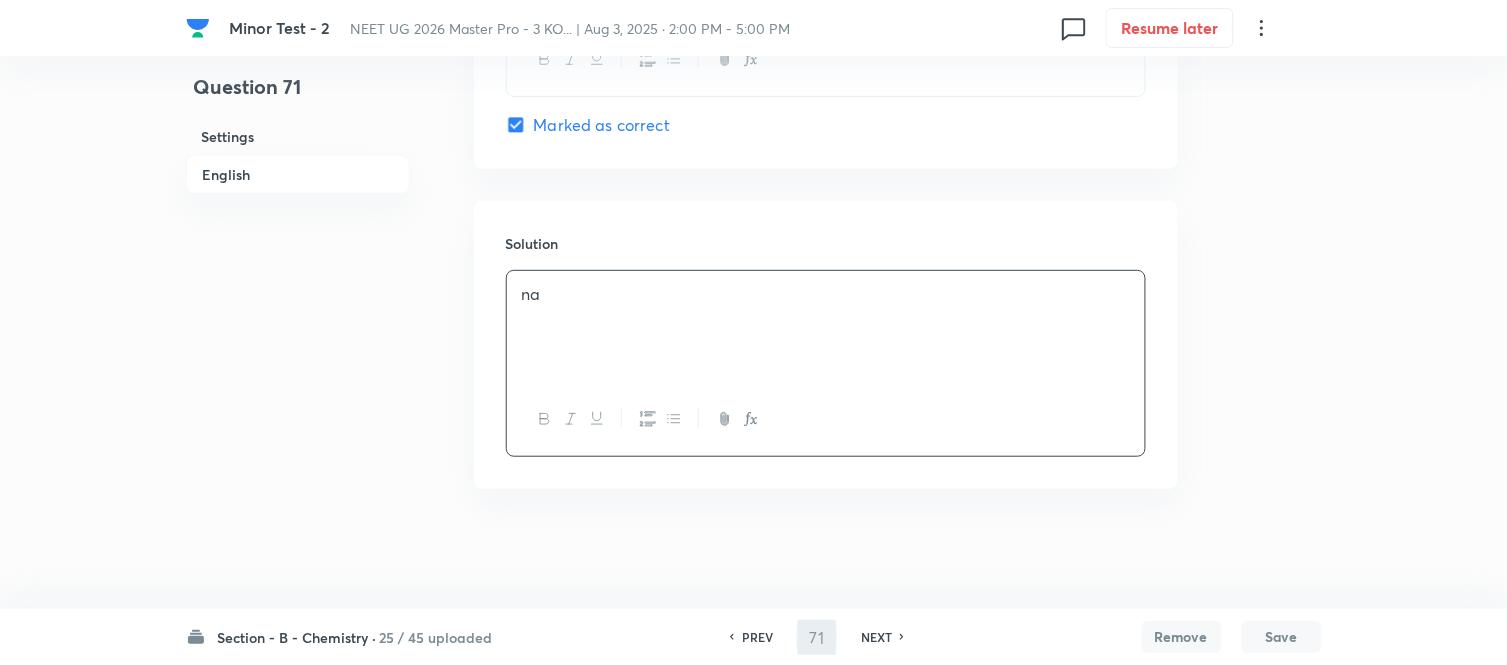 type on "72" 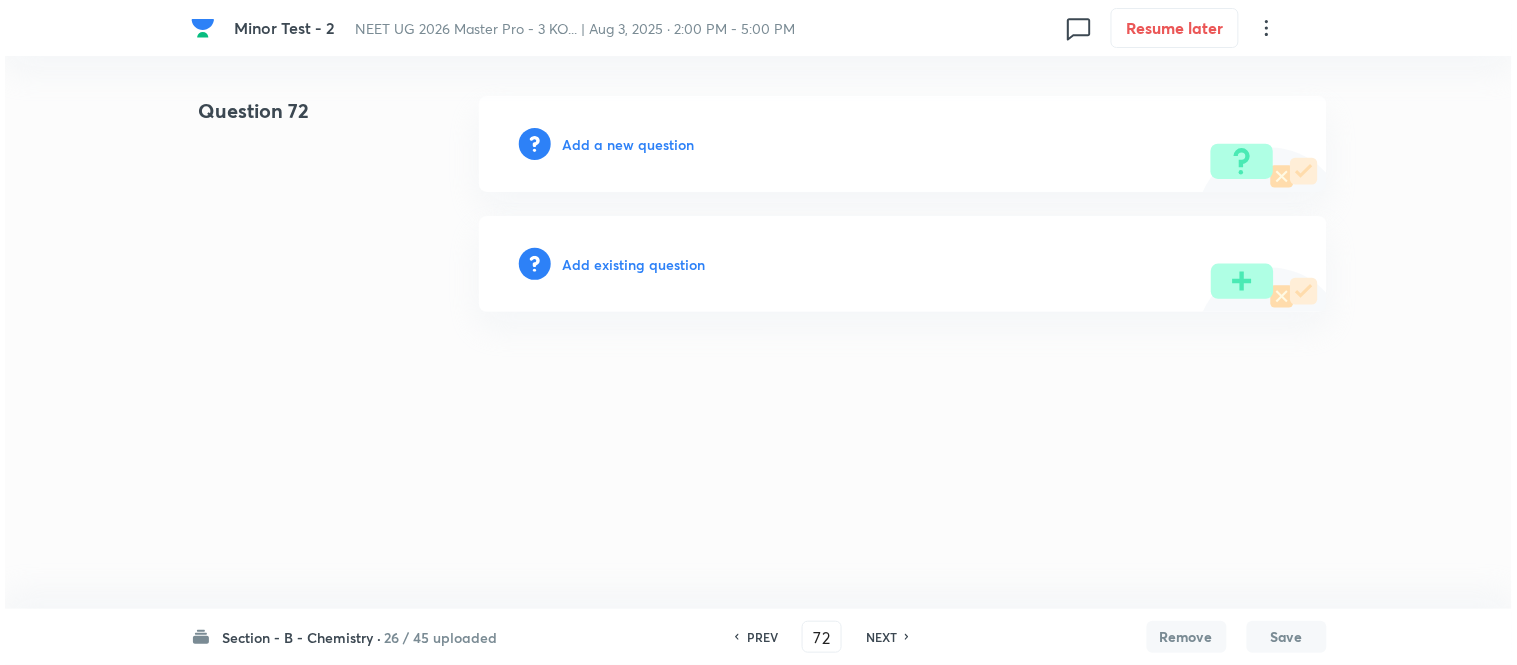 scroll, scrollTop: 0, scrollLeft: 0, axis: both 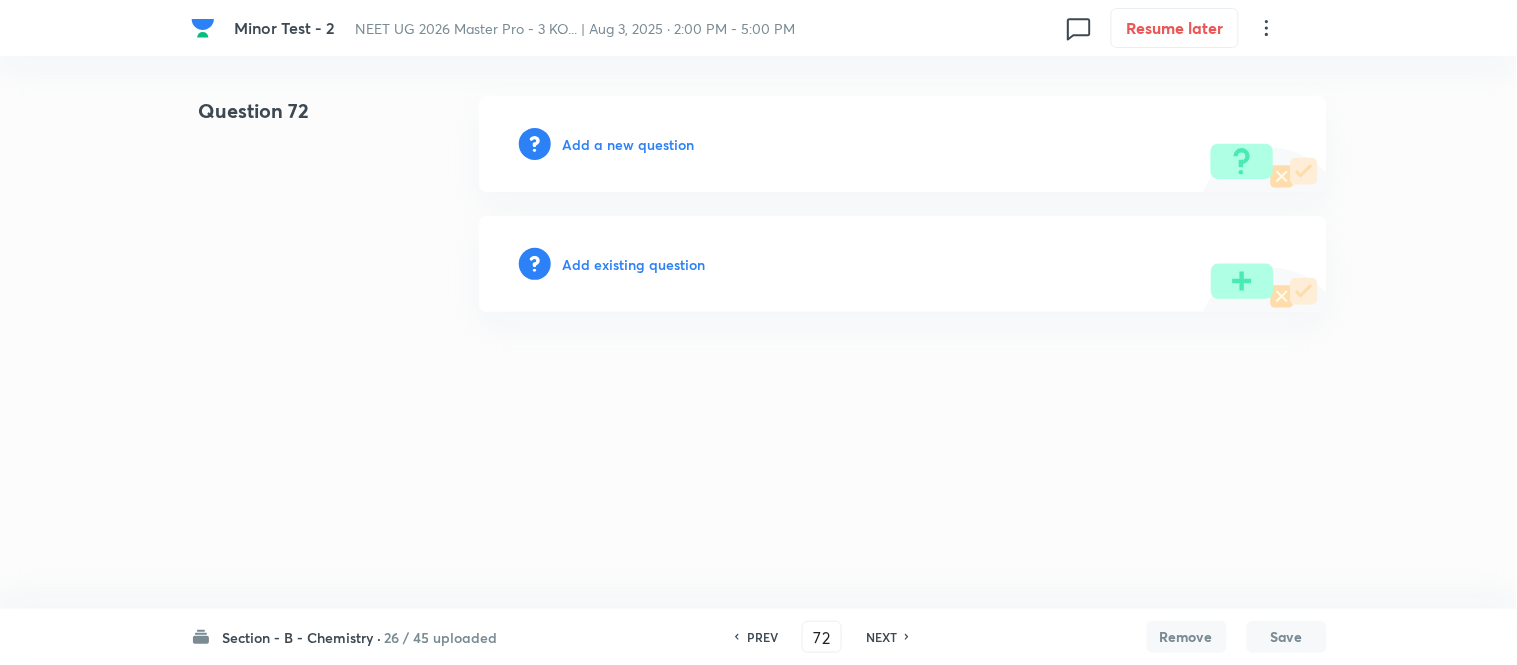 click on "Add a new question" at bounding box center (629, 144) 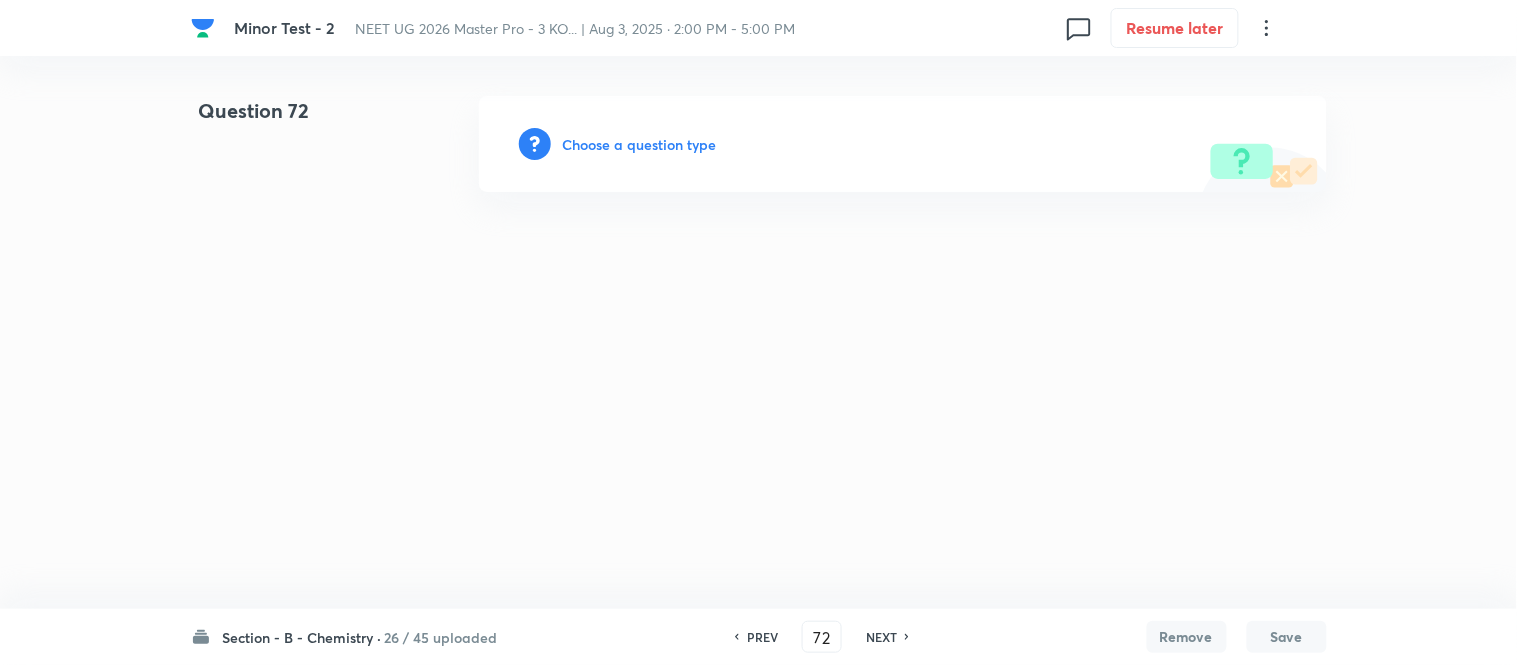 click on "Choose a question type" at bounding box center (640, 144) 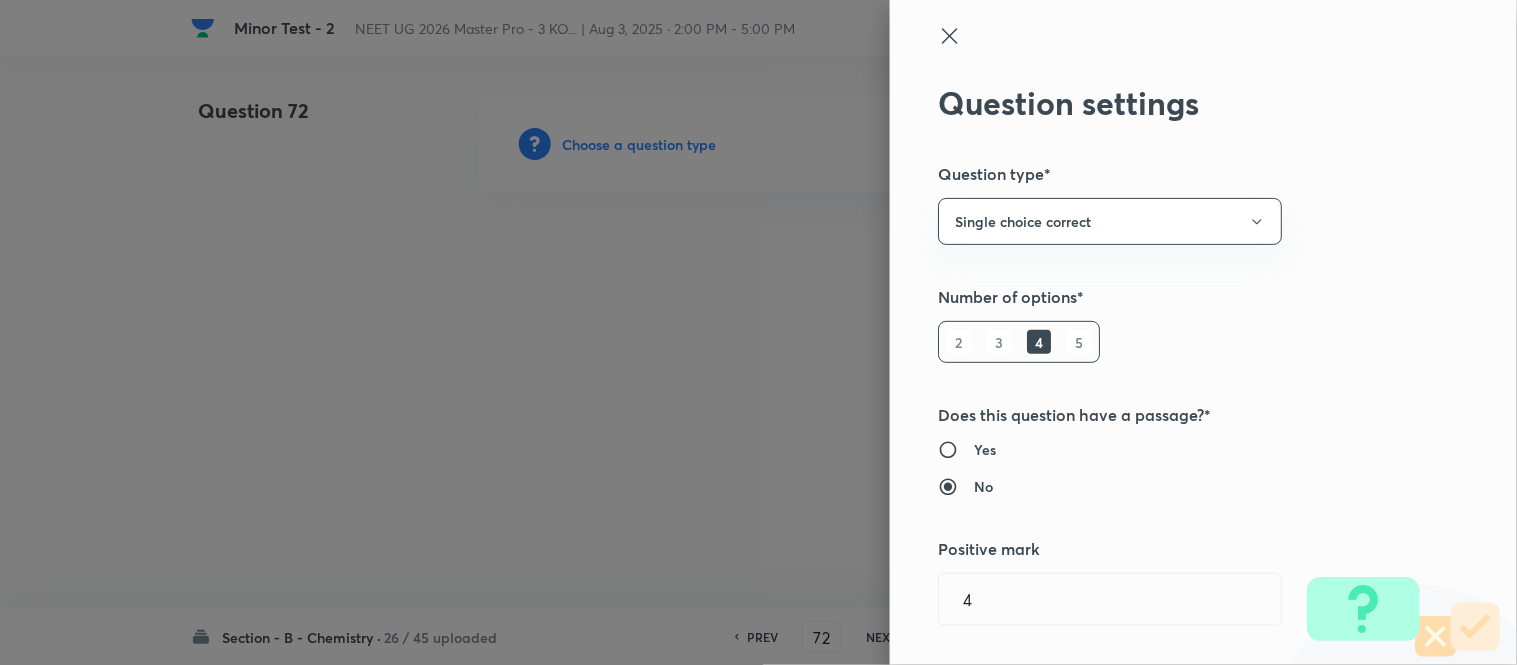 type 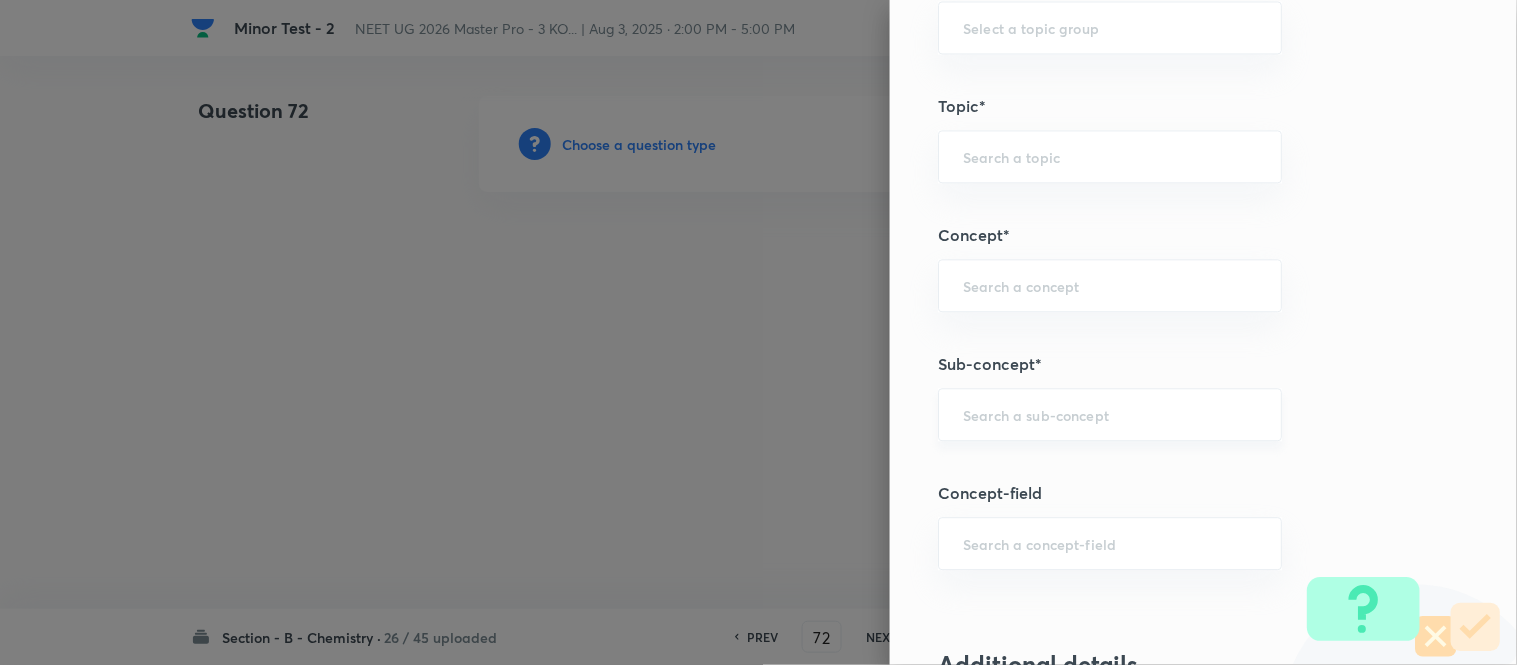 scroll, scrollTop: 1058, scrollLeft: 0, axis: vertical 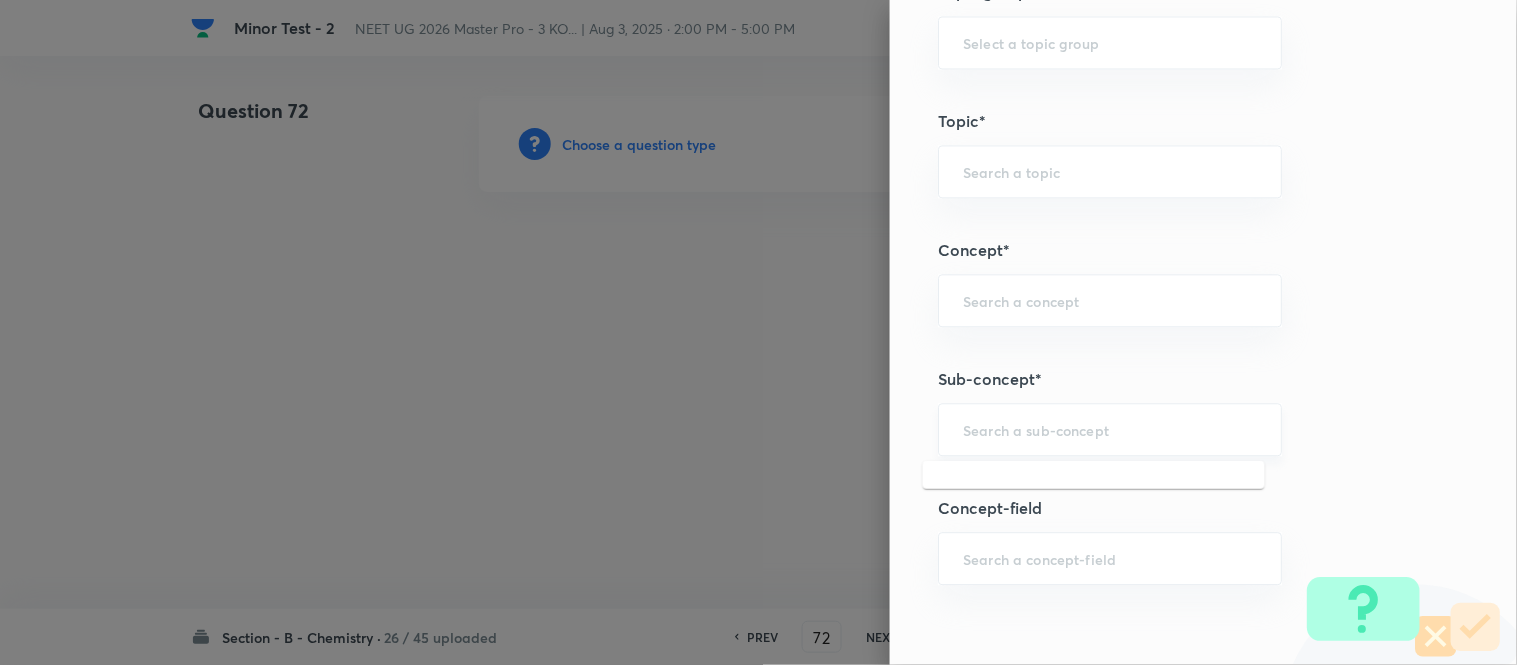 click at bounding box center (1110, 429) 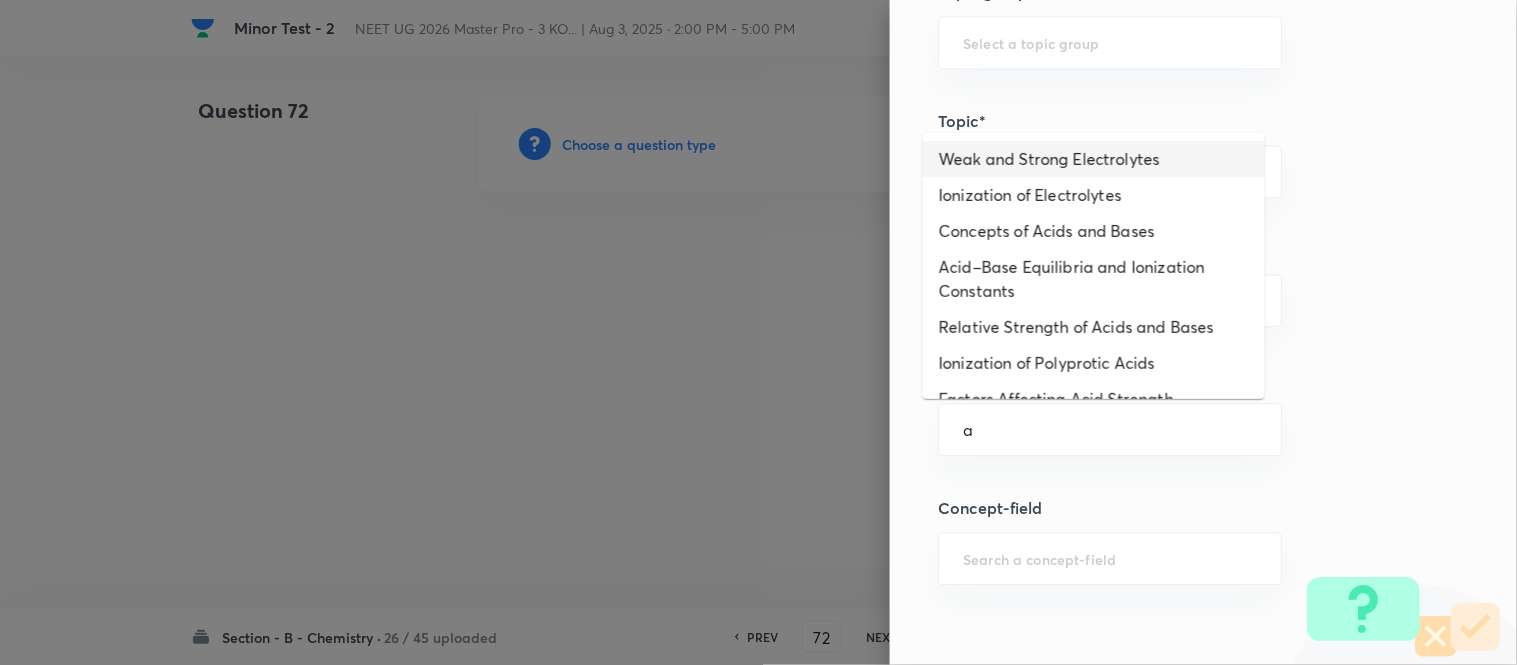 click on "Weak and Strong Electrolytes" at bounding box center (1094, 159) 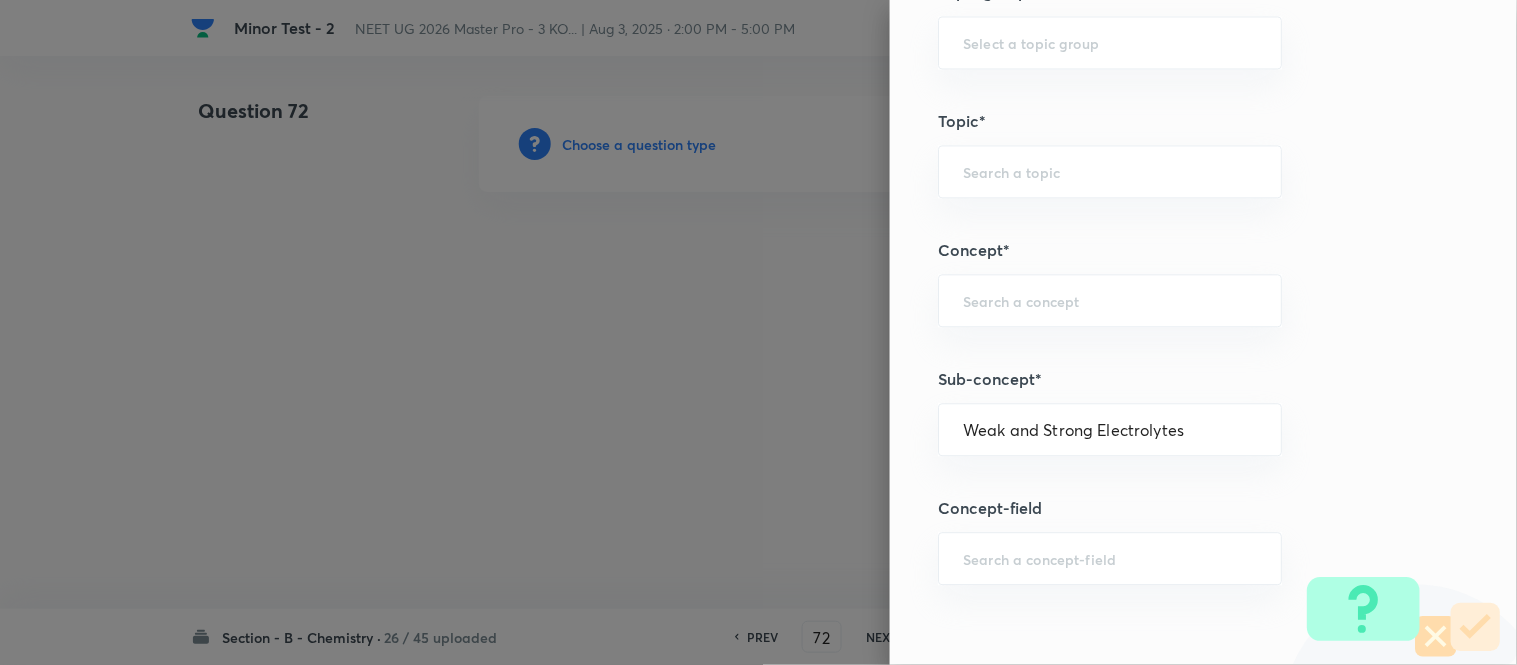 type on "Chemistry" 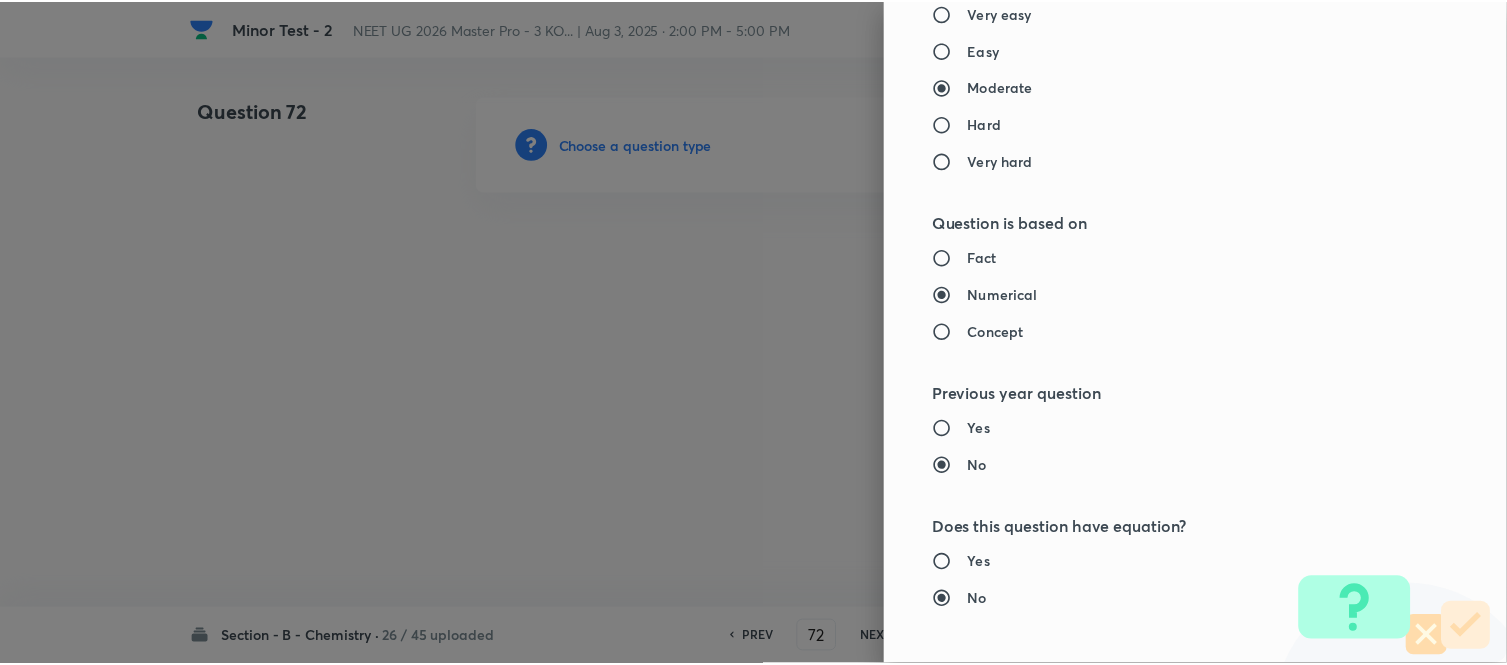 scroll, scrollTop: 2195, scrollLeft: 0, axis: vertical 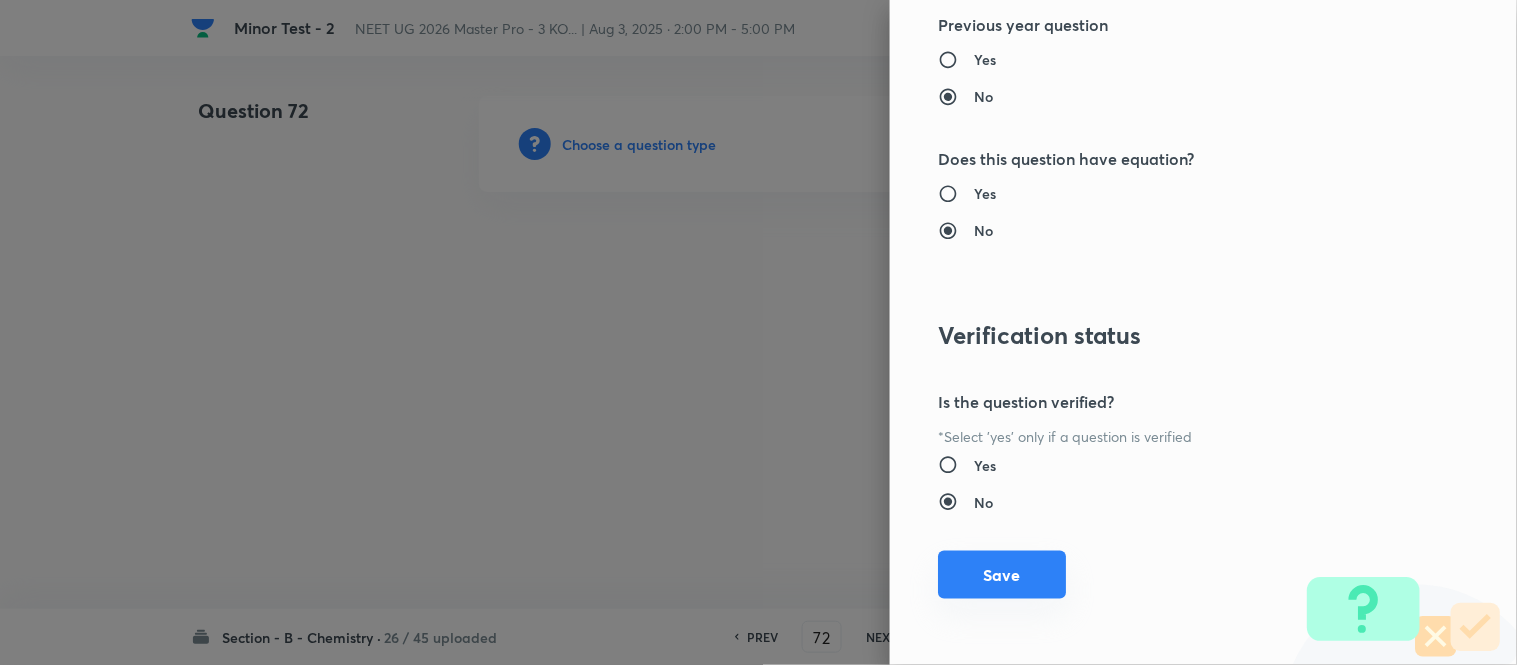 click on "Save" at bounding box center (1002, 575) 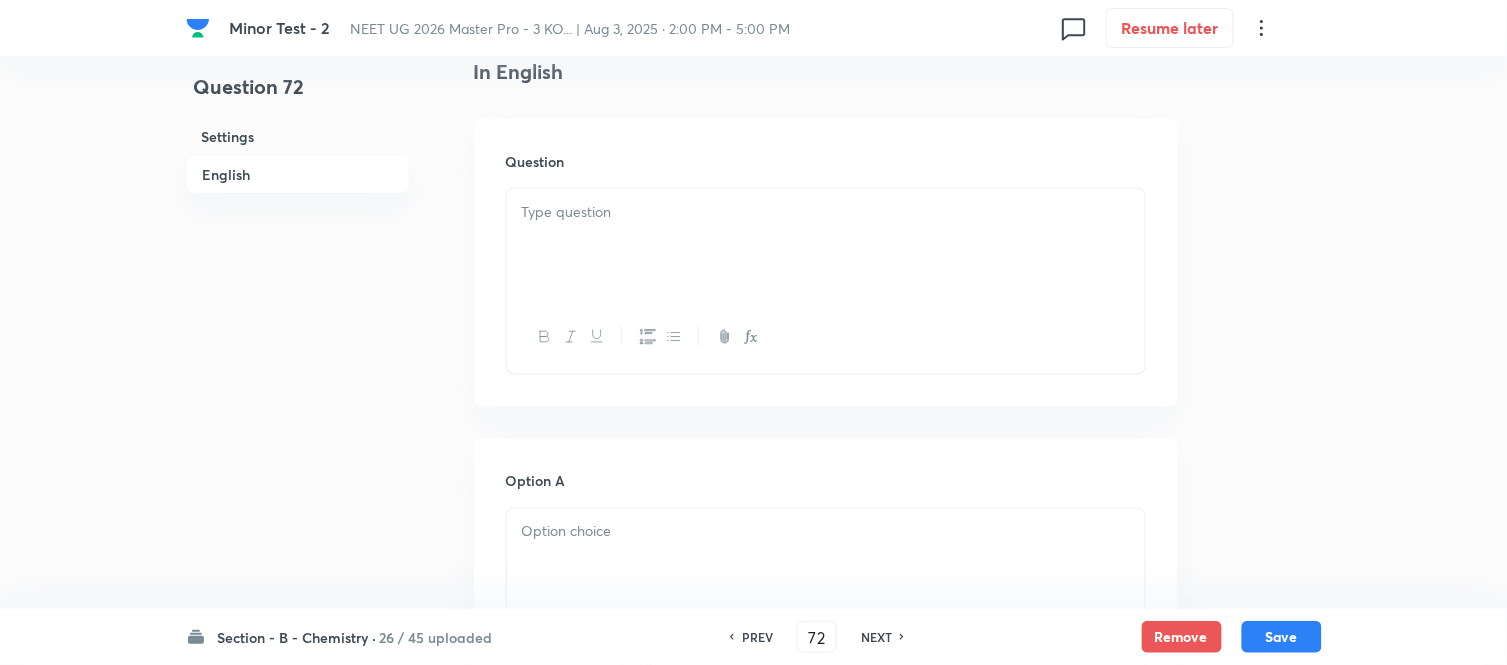 scroll, scrollTop: 555, scrollLeft: 0, axis: vertical 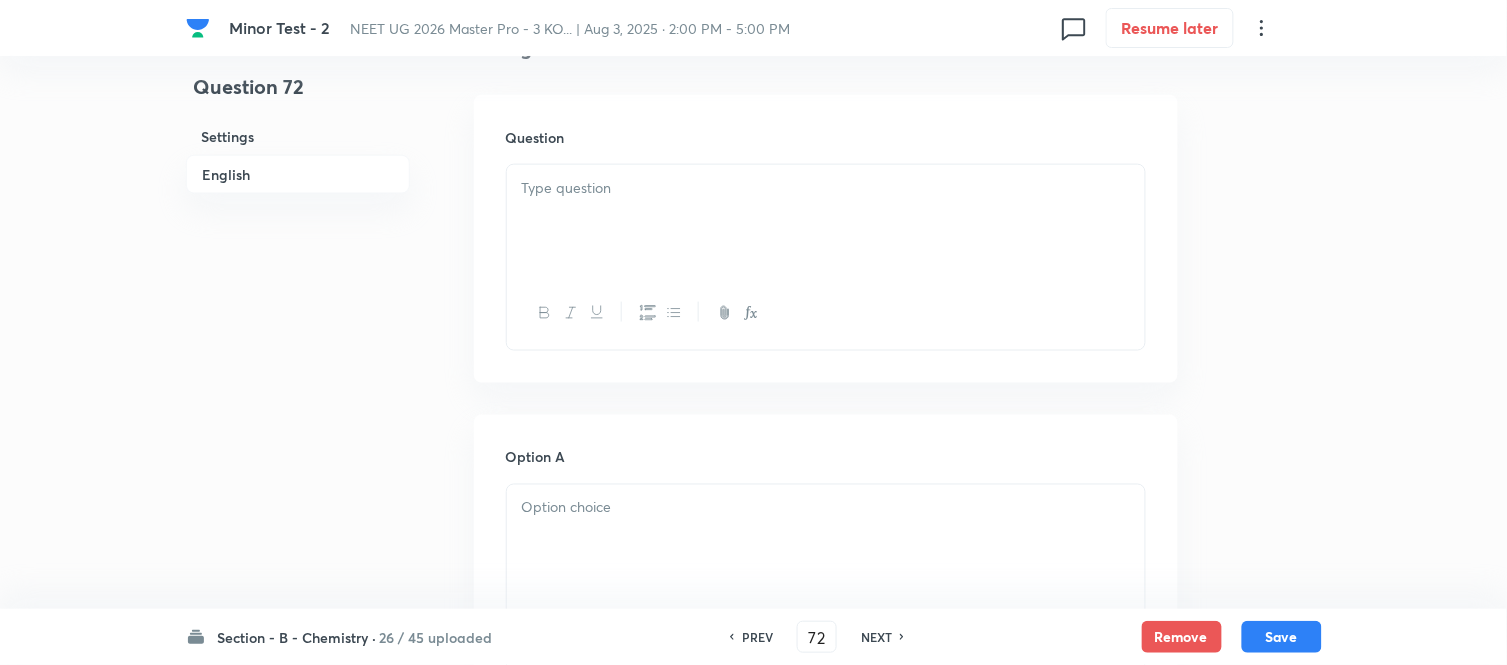 click at bounding box center [826, 221] 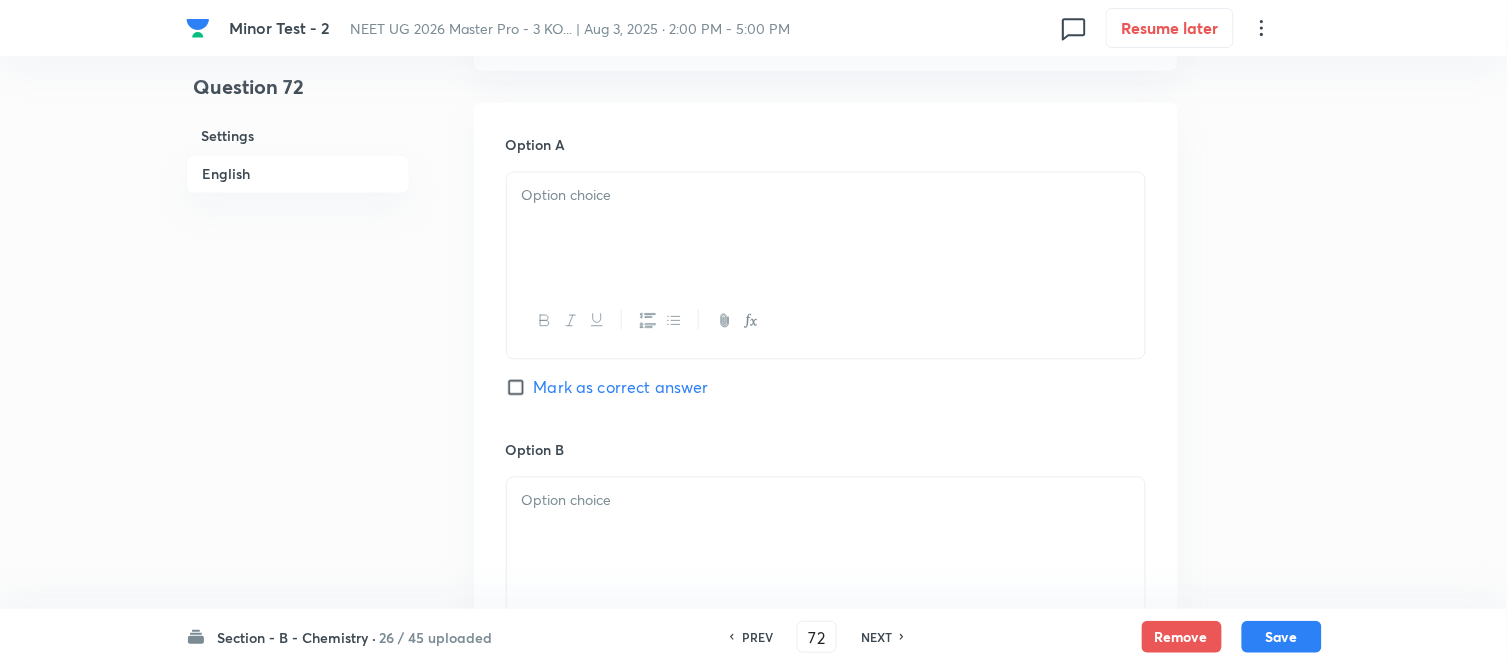 scroll, scrollTop: 888, scrollLeft: 0, axis: vertical 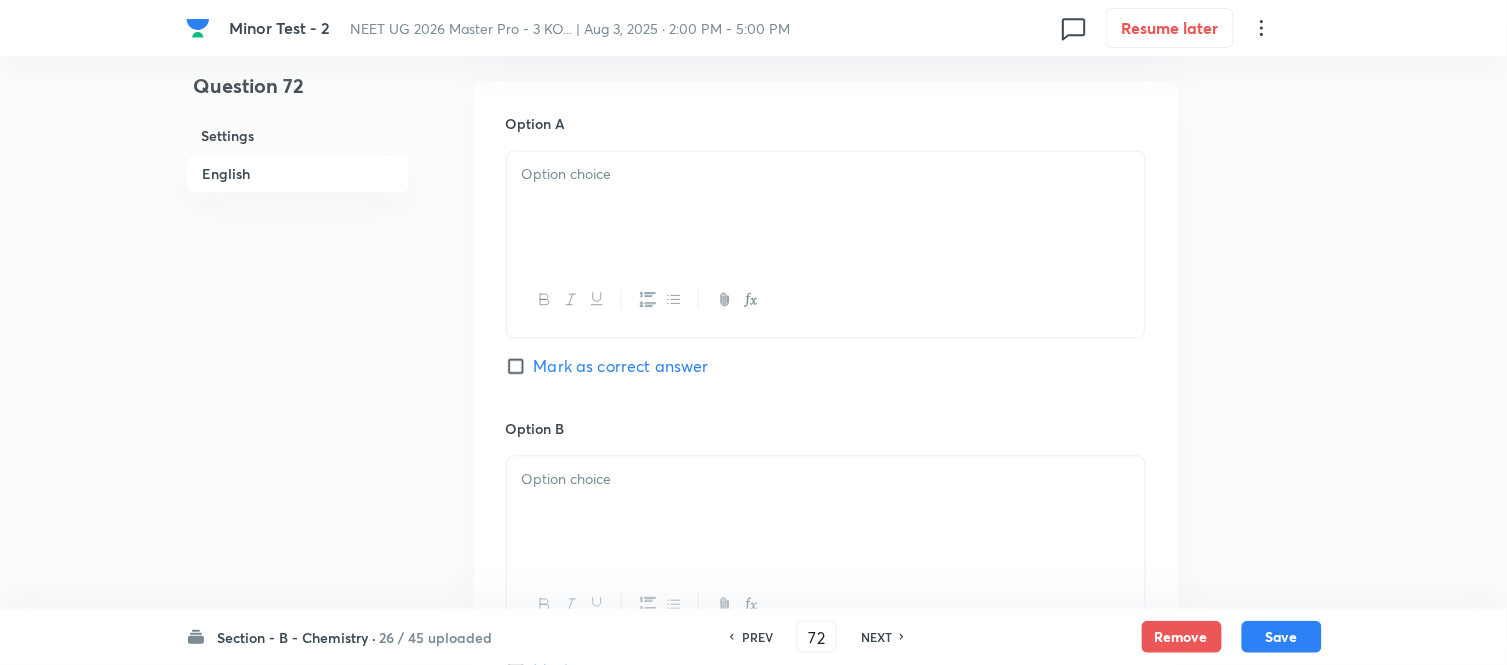 click at bounding box center (826, 175) 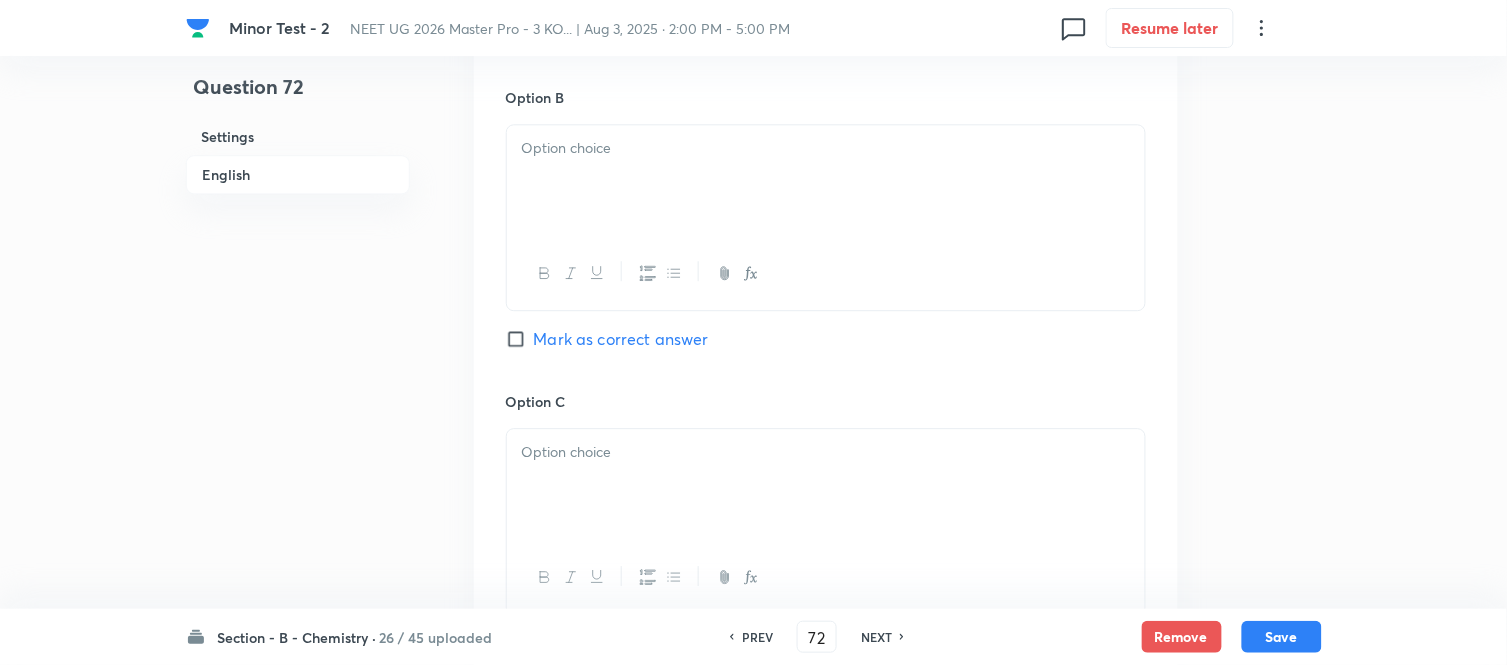 scroll, scrollTop: 1222, scrollLeft: 0, axis: vertical 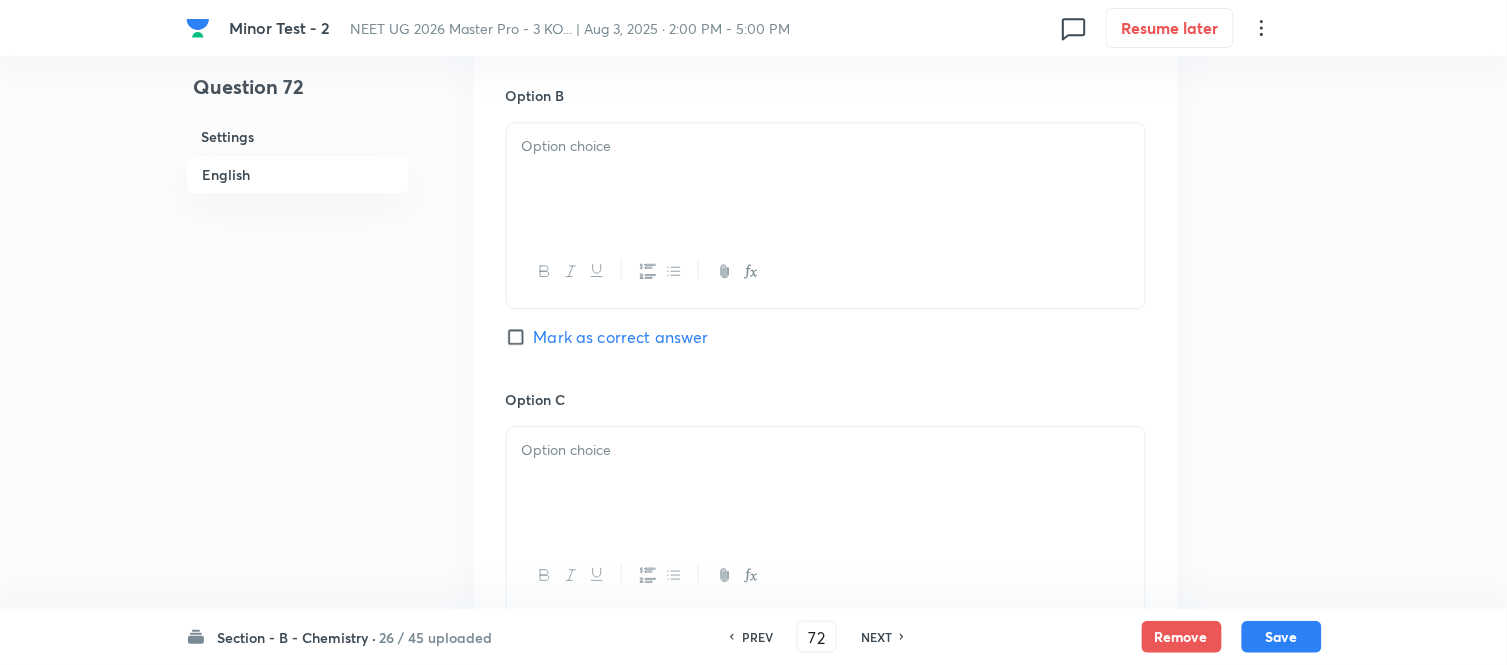 click at bounding box center [826, 179] 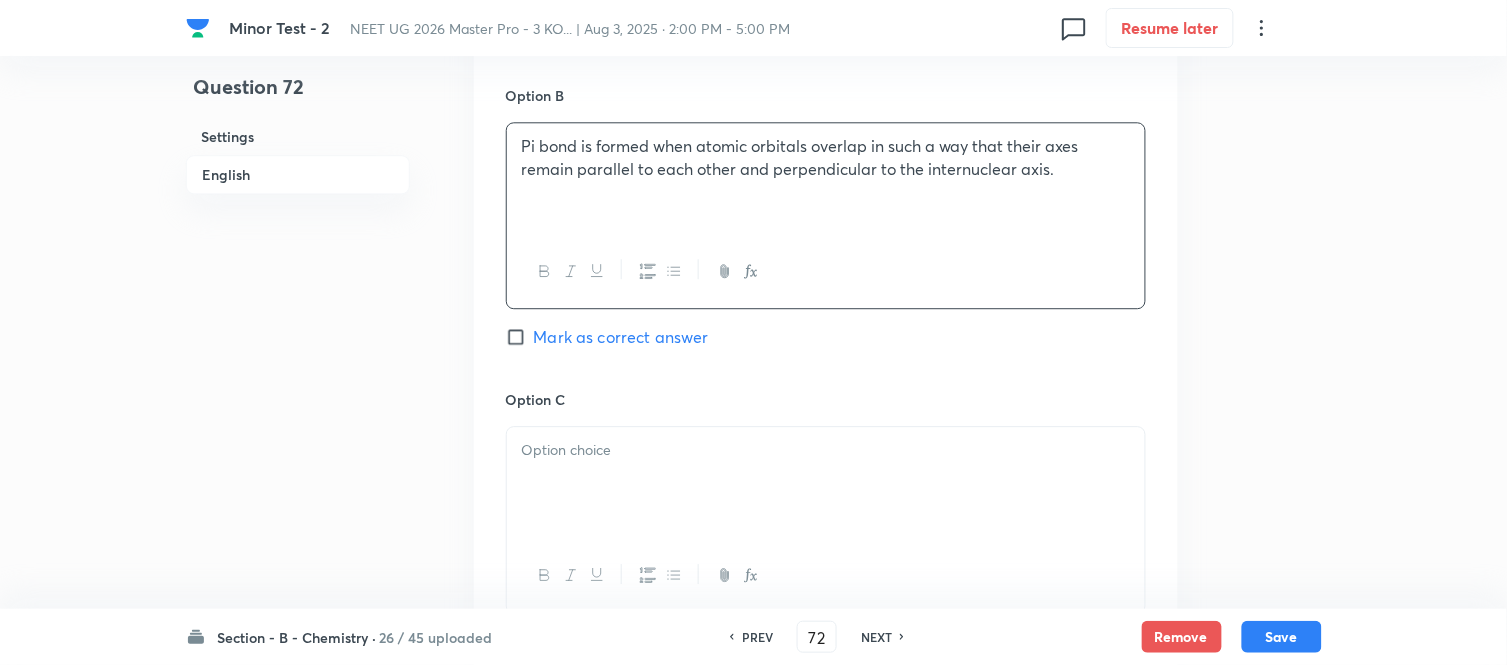 scroll, scrollTop: 1333, scrollLeft: 0, axis: vertical 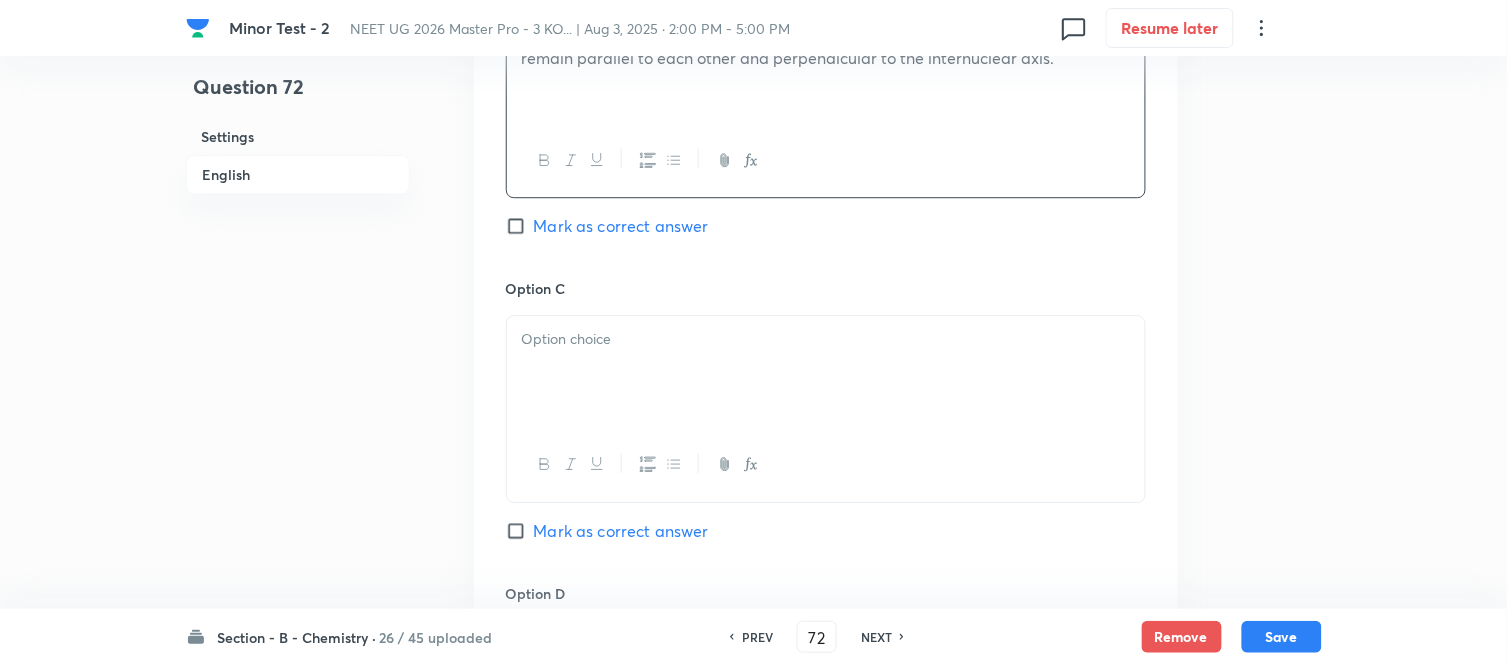 click at bounding box center [826, 339] 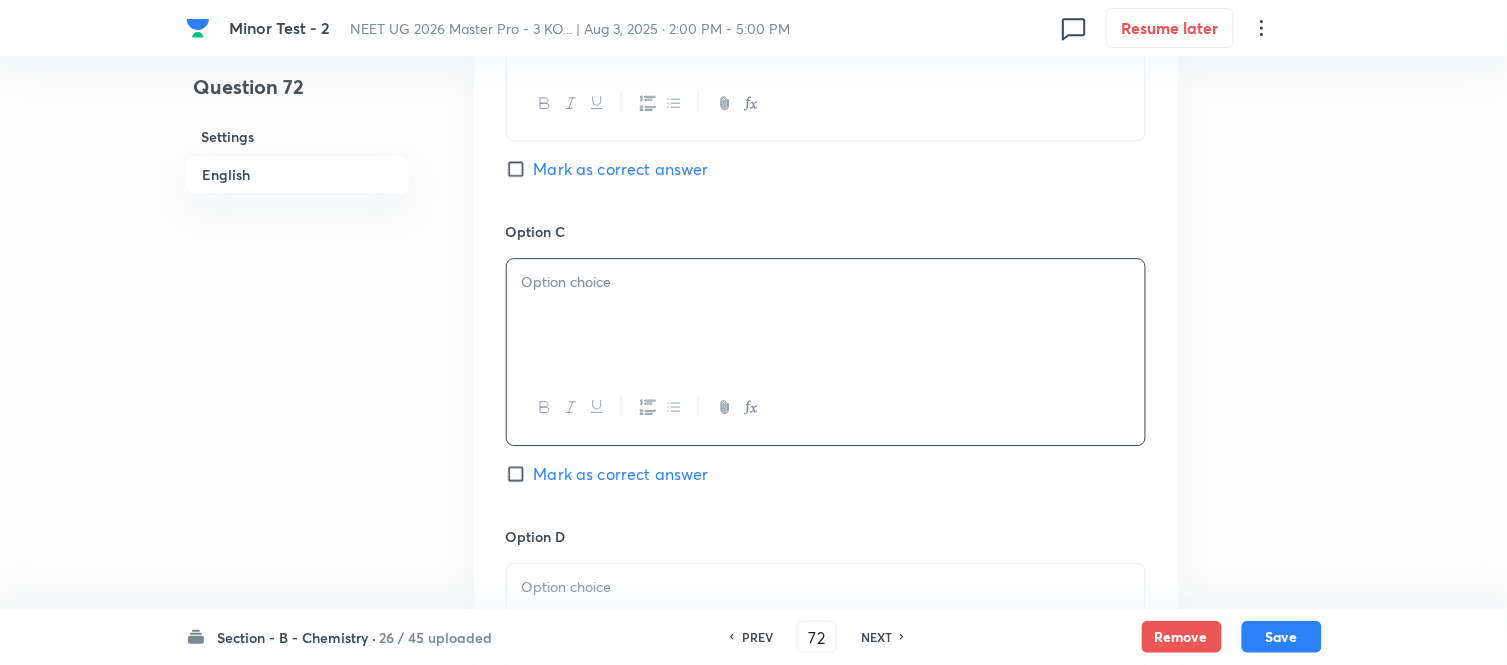 scroll, scrollTop: 1444, scrollLeft: 0, axis: vertical 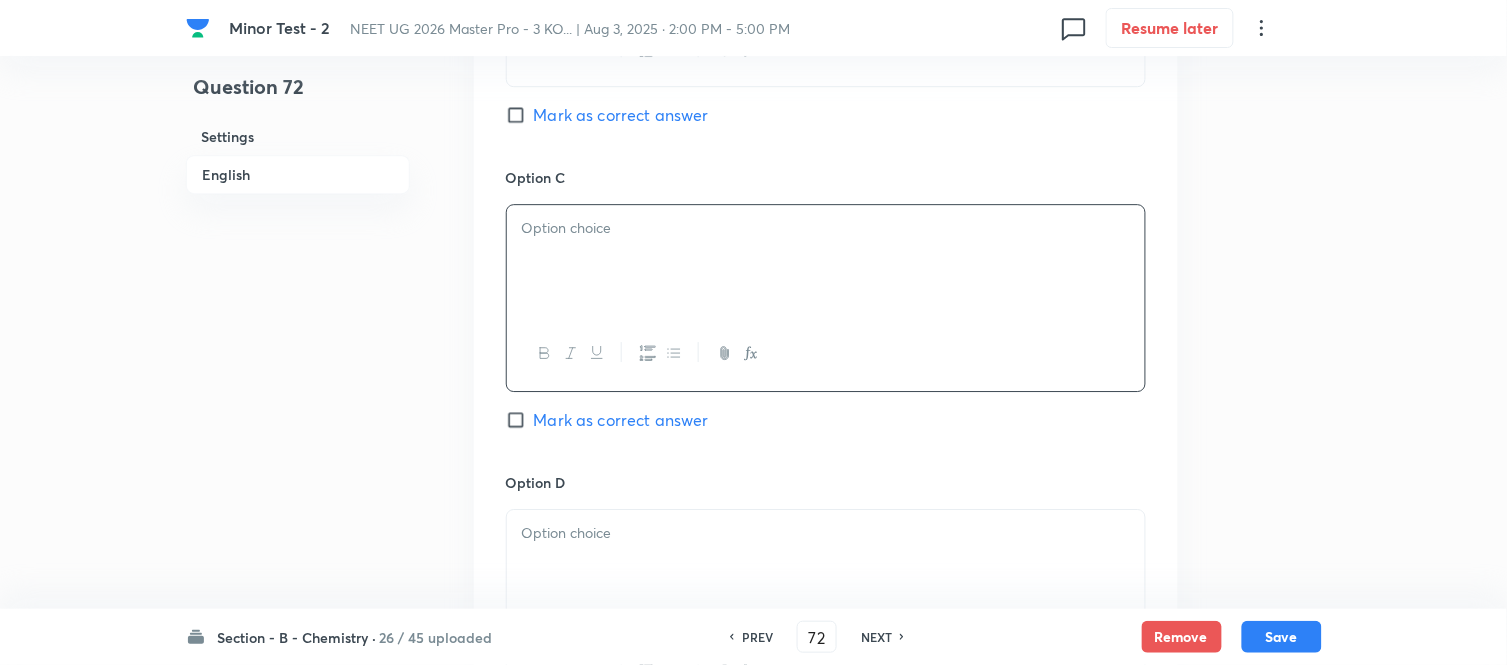 click at bounding box center (826, 261) 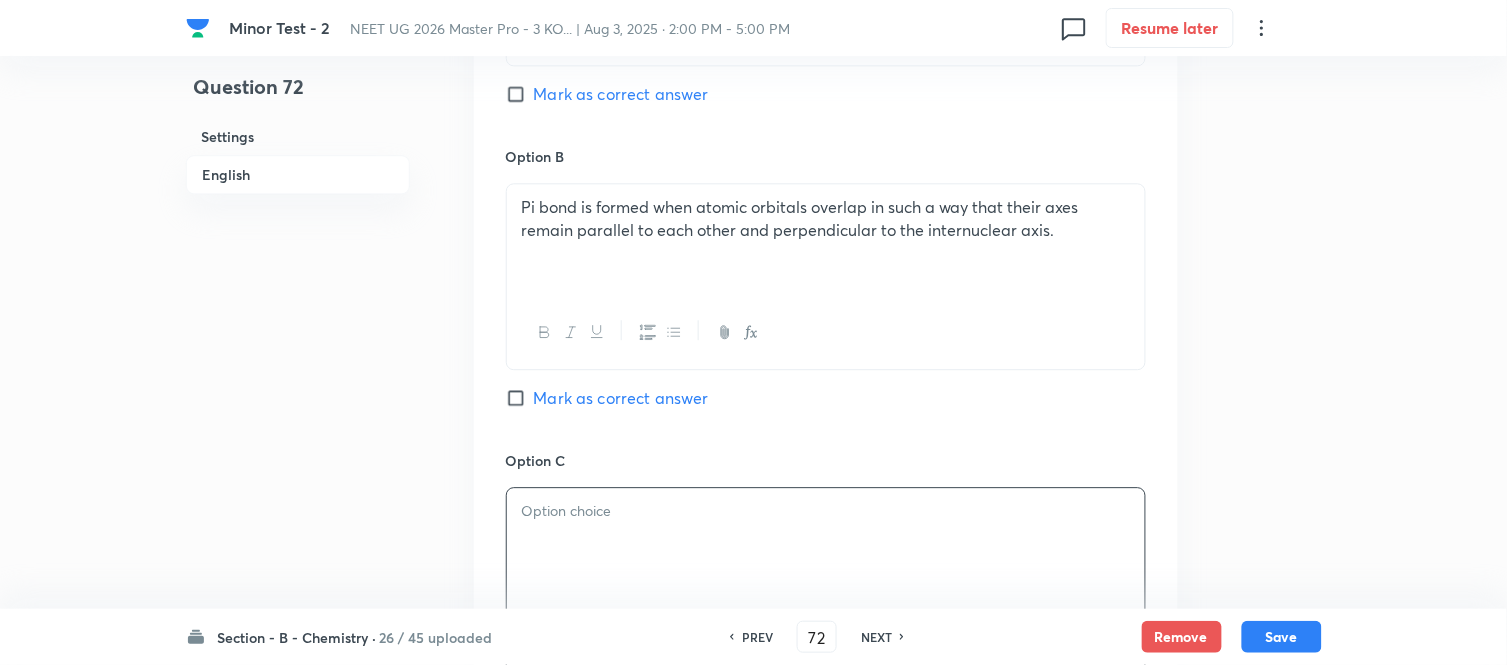 scroll, scrollTop: 1111, scrollLeft: 0, axis: vertical 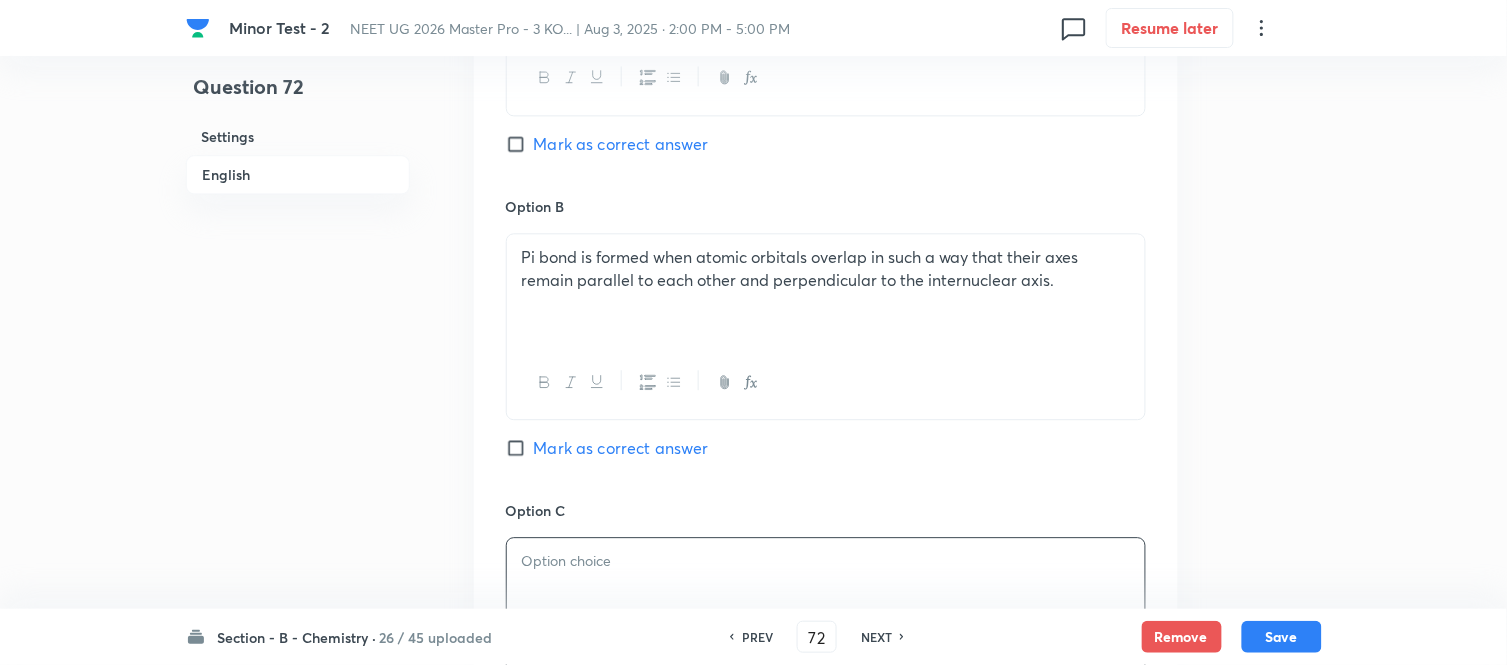 click on "Pi bond is formed when atomic orbitals overlap in such a way that their axes remain parallel to each other and perpendicular to the internuclear axis." at bounding box center [826, 290] 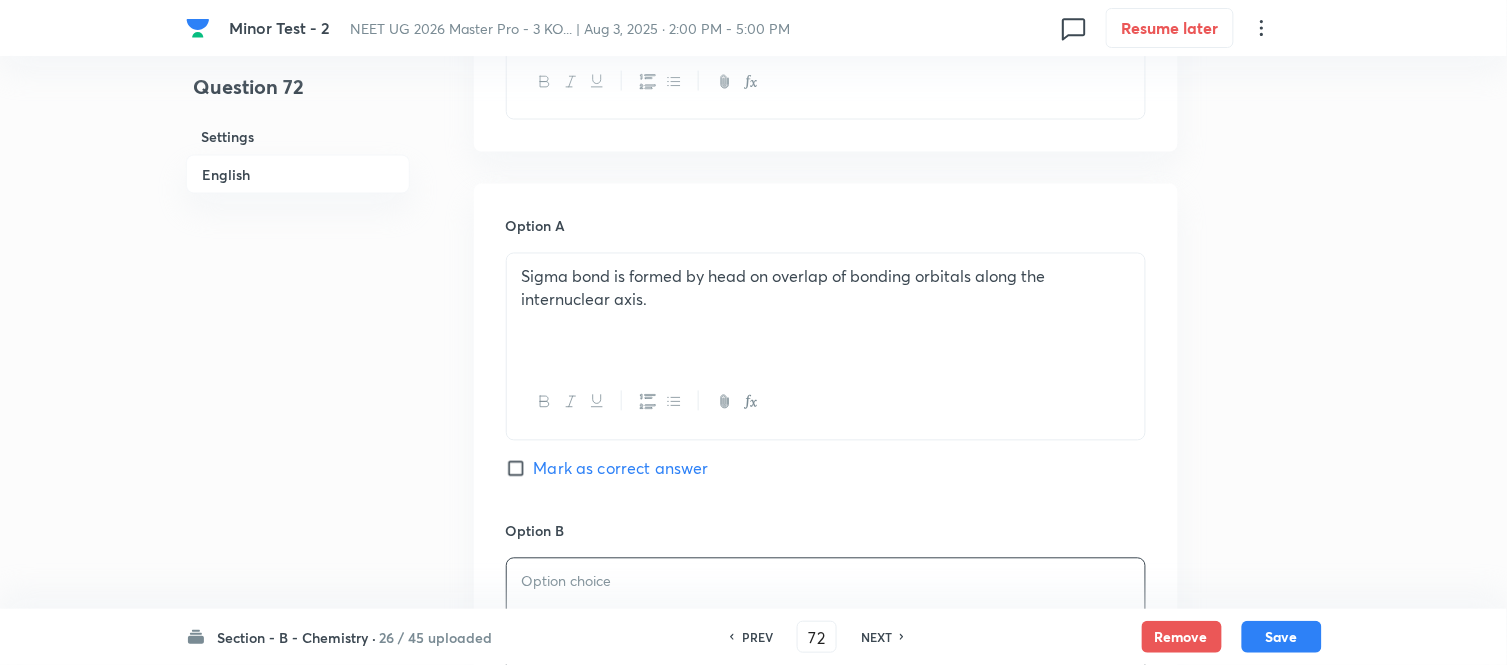 scroll, scrollTop: 777, scrollLeft: 0, axis: vertical 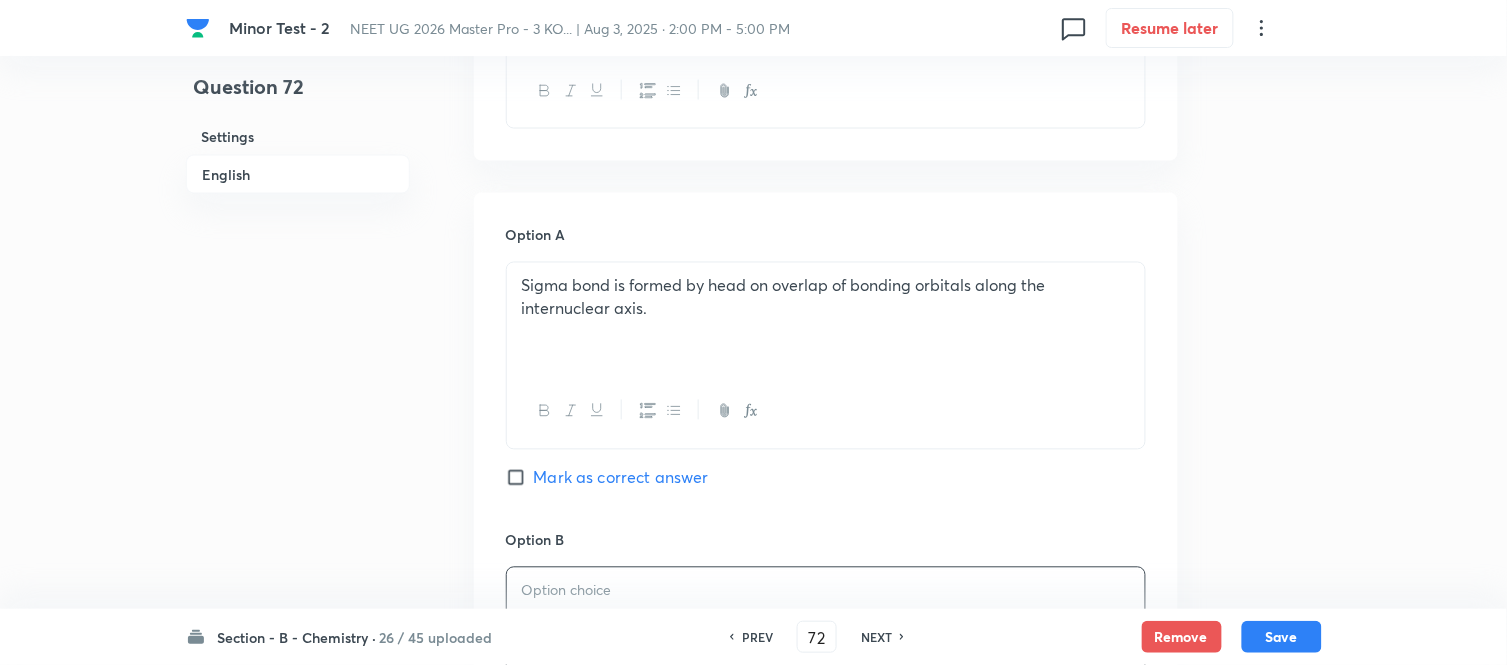 click on "Sigma bond is formed by head on overlap of bonding orbitals along the internuclear axis." at bounding box center [826, 297] 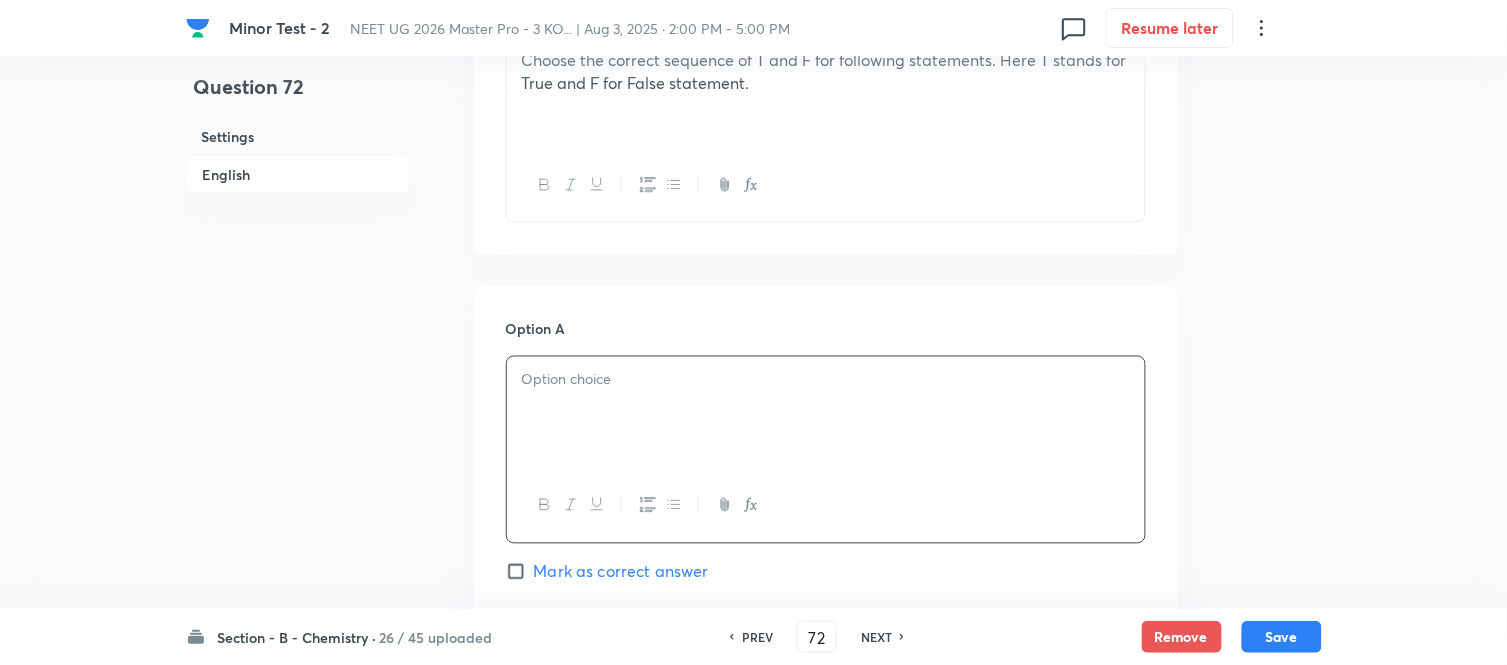 scroll, scrollTop: 444, scrollLeft: 0, axis: vertical 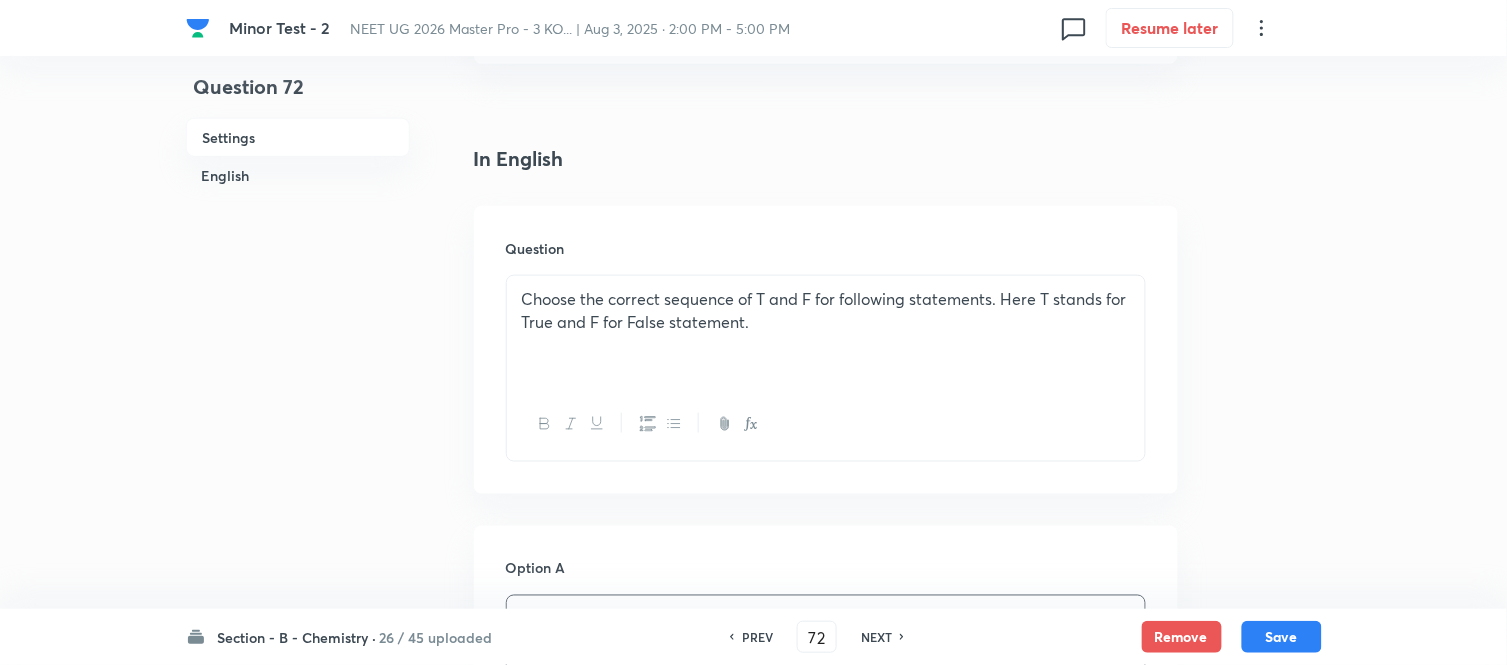click on "Choose the correct sequence of T and F for following statements. Here T stands for True and F for False statement." at bounding box center [826, 310] 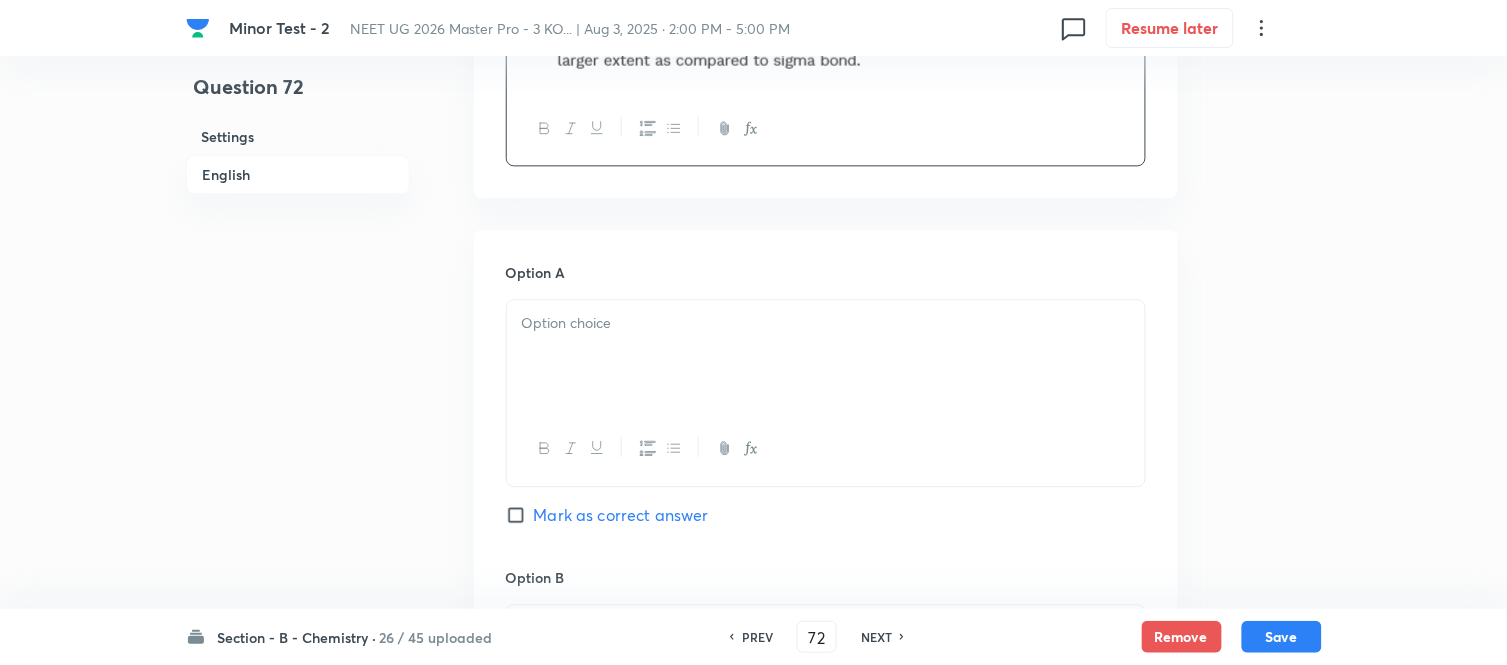 scroll, scrollTop: 1222, scrollLeft: 0, axis: vertical 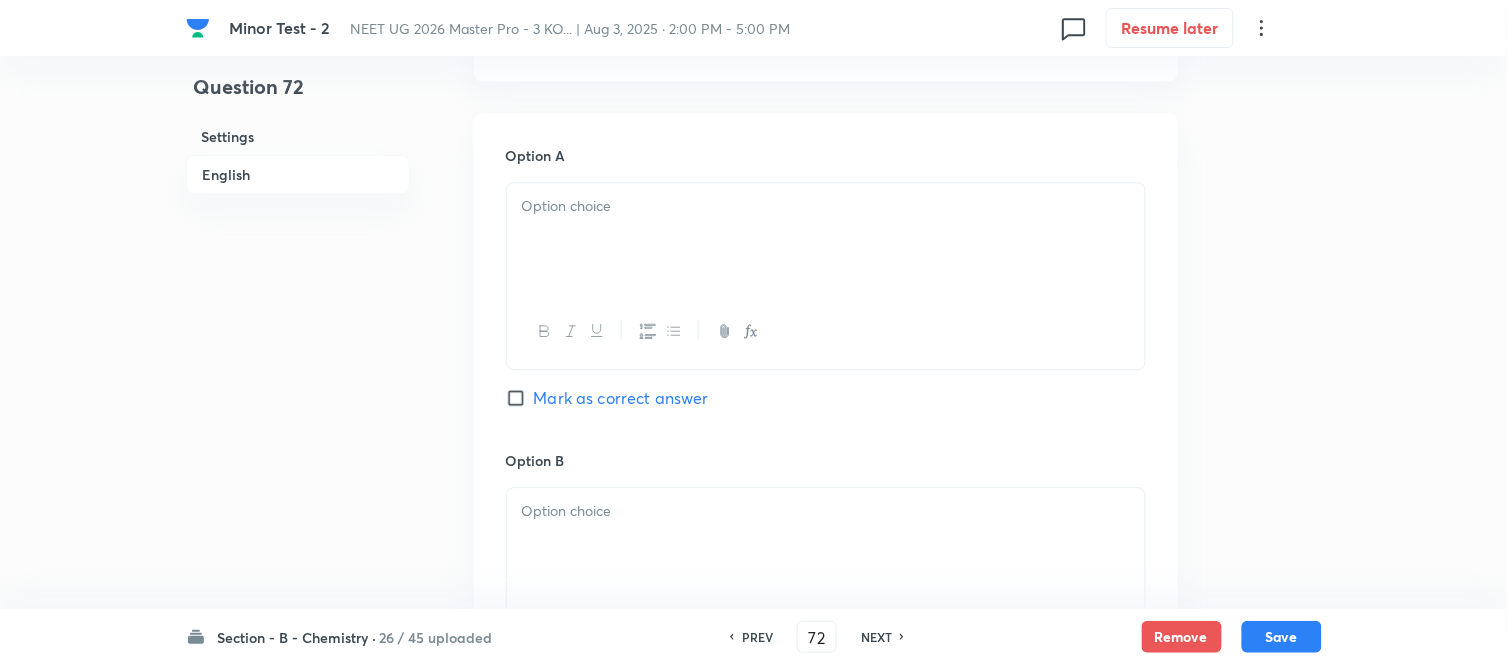 click at bounding box center [826, 239] 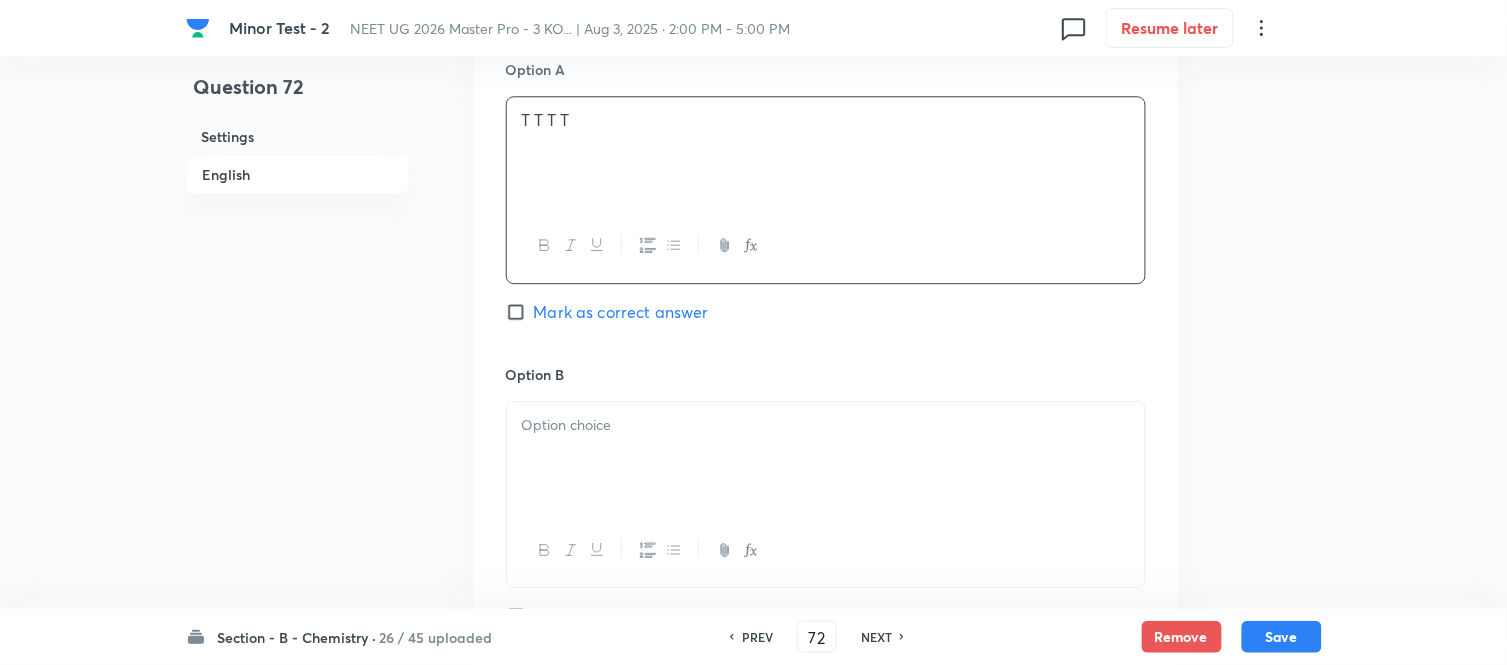 scroll, scrollTop: 1444, scrollLeft: 0, axis: vertical 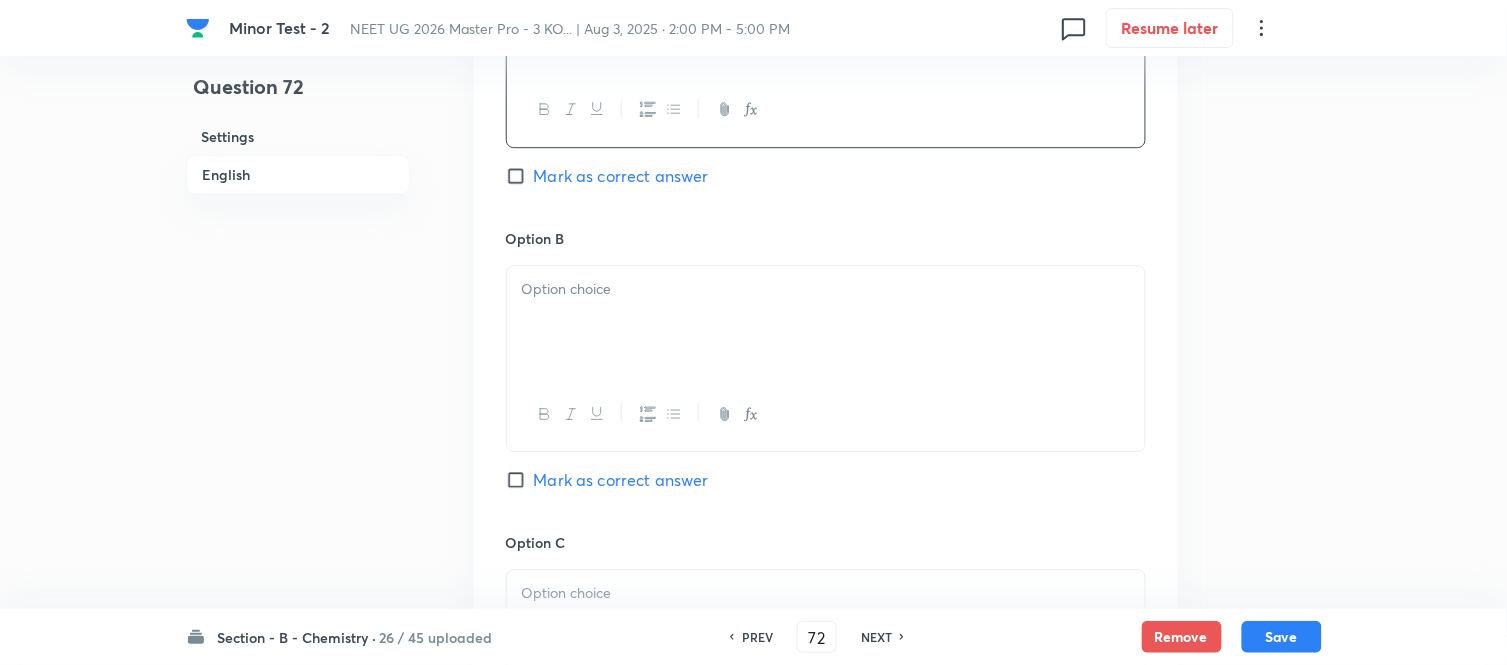 click at bounding box center (826, 322) 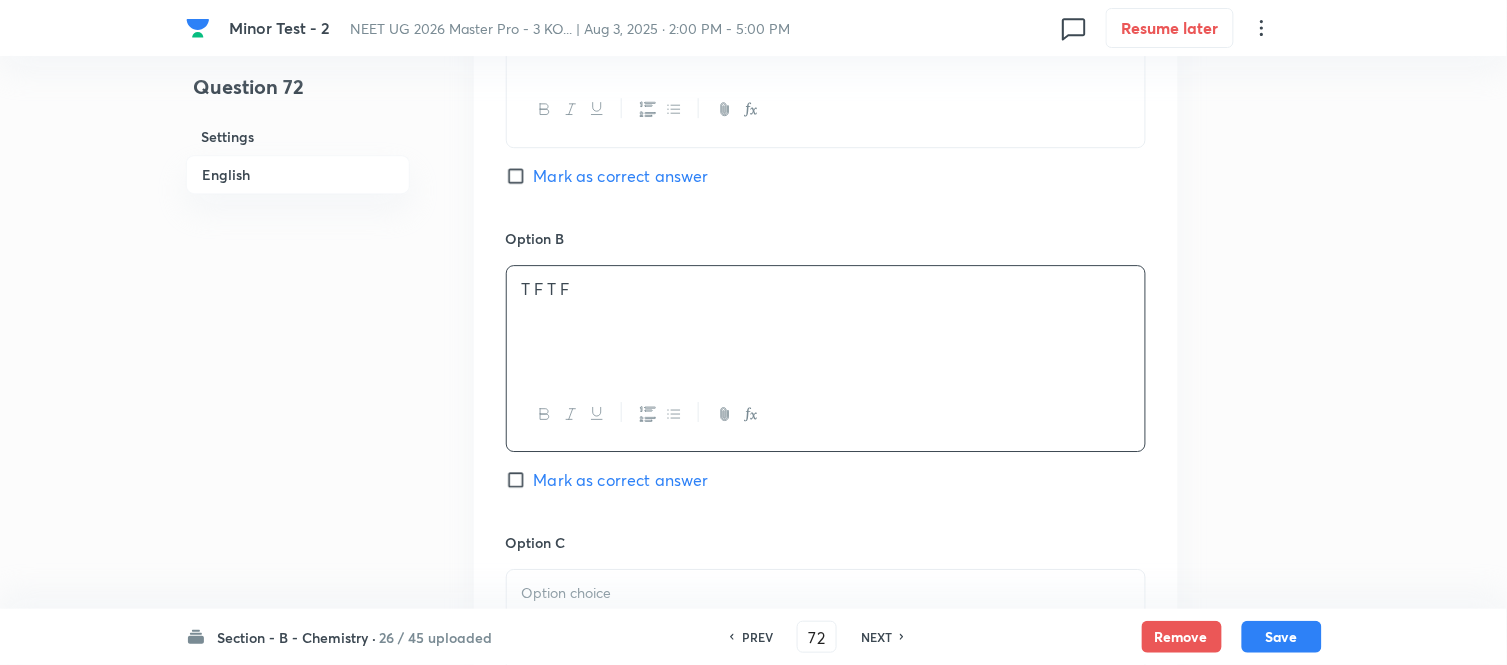 scroll, scrollTop: 1666, scrollLeft: 0, axis: vertical 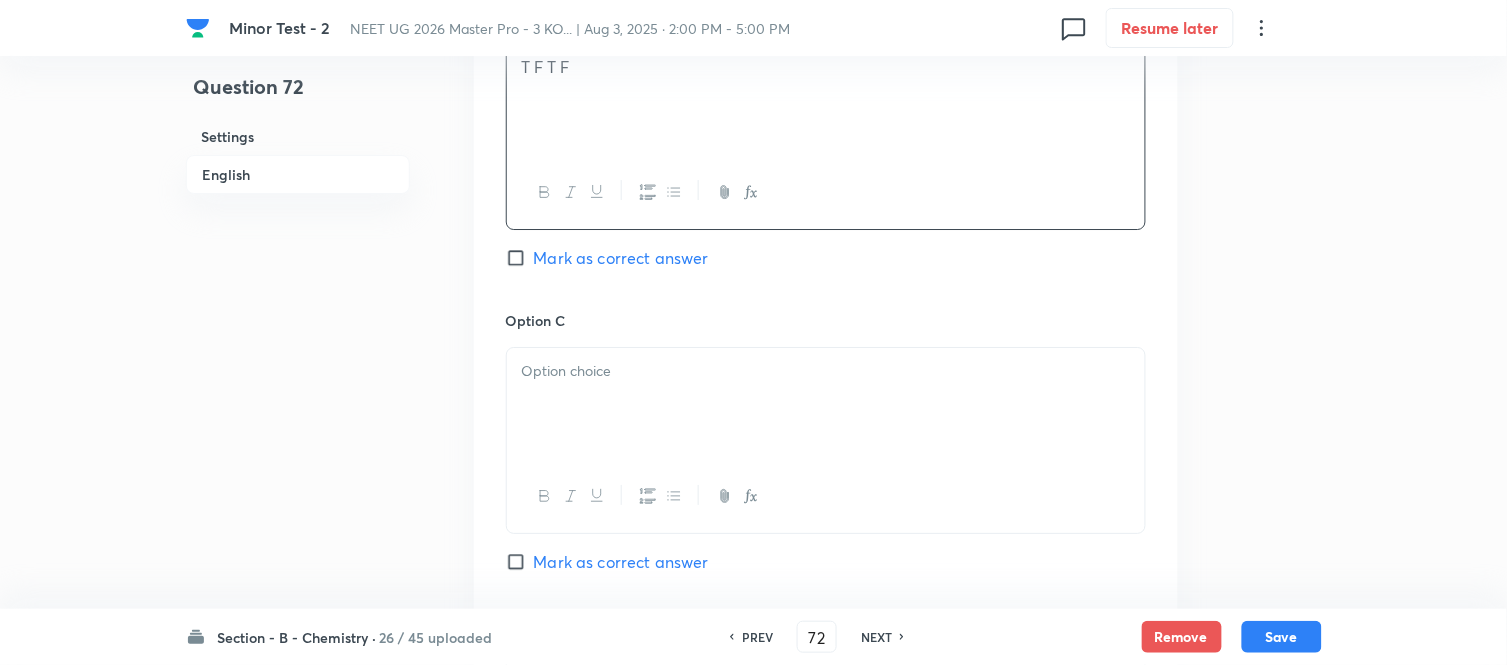 click at bounding box center (826, 404) 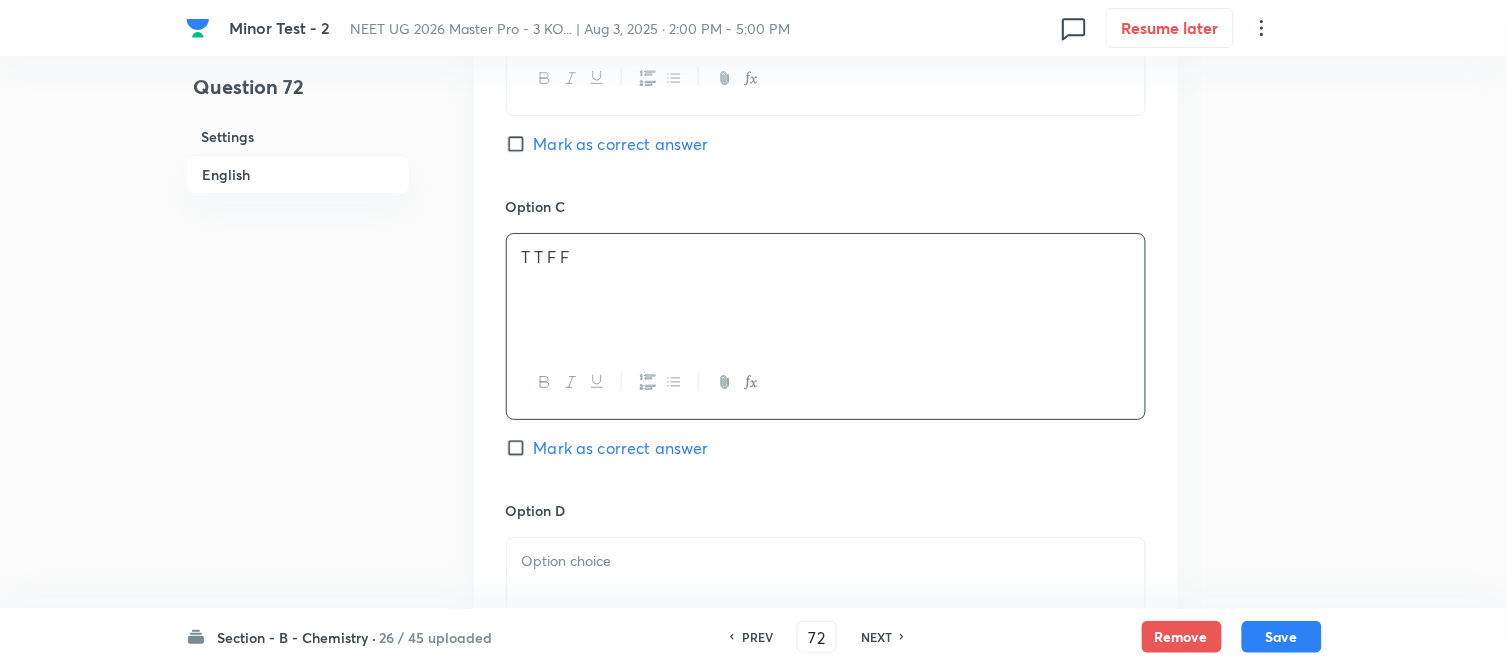 scroll, scrollTop: 1888, scrollLeft: 0, axis: vertical 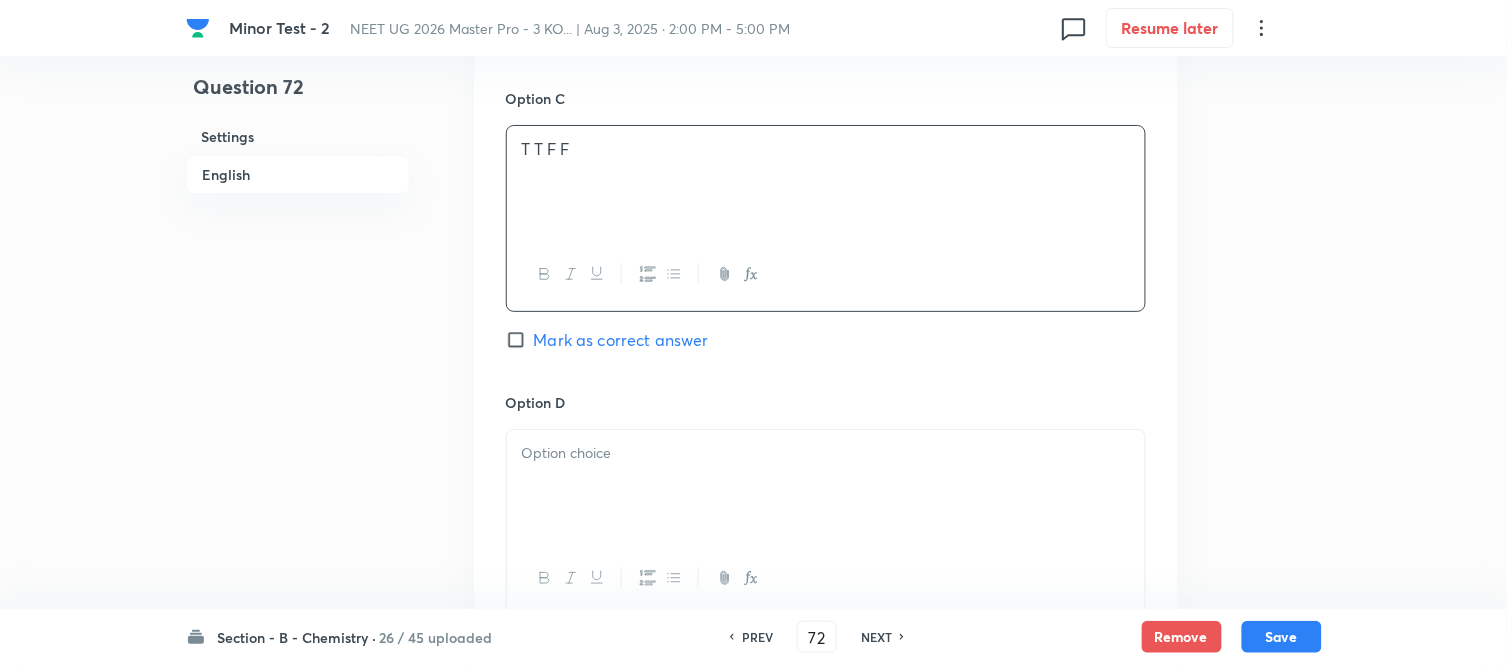 click at bounding box center [826, 486] 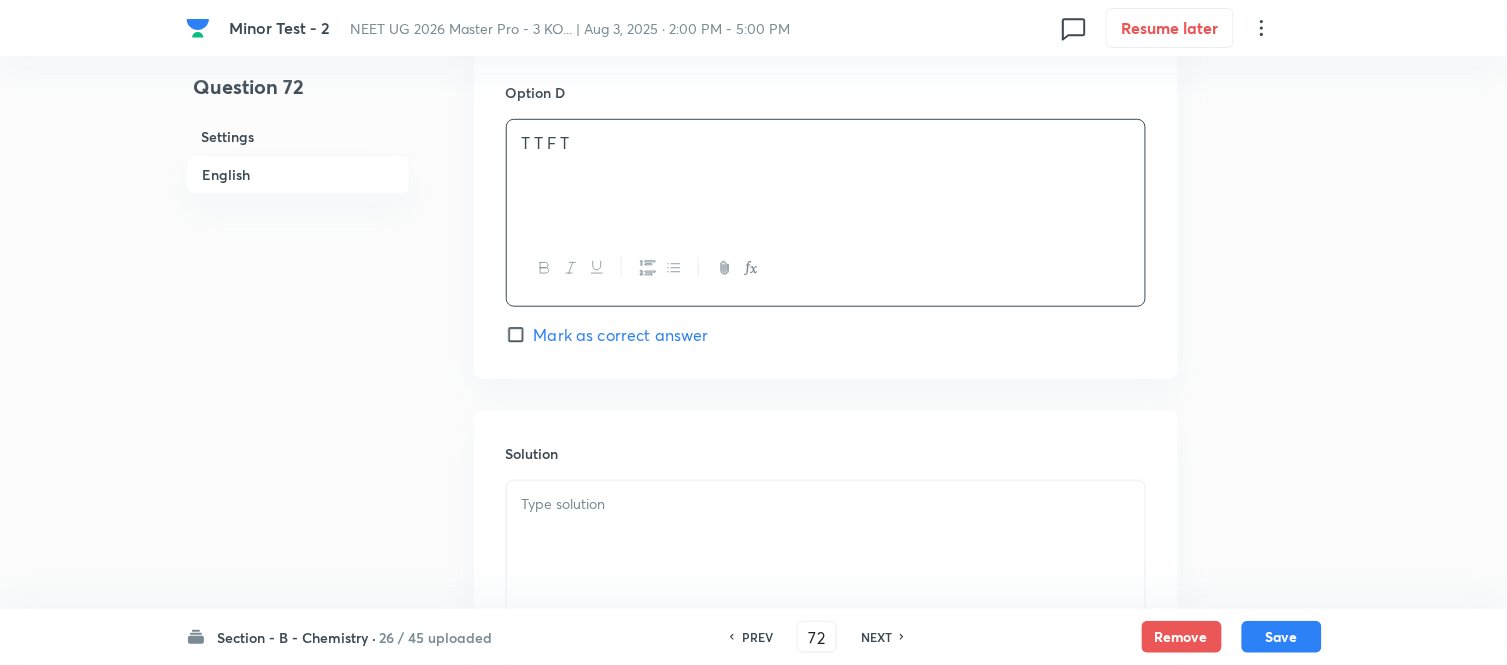 scroll, scrollTop: 2222, scrollLeft: 0, axis: vertical 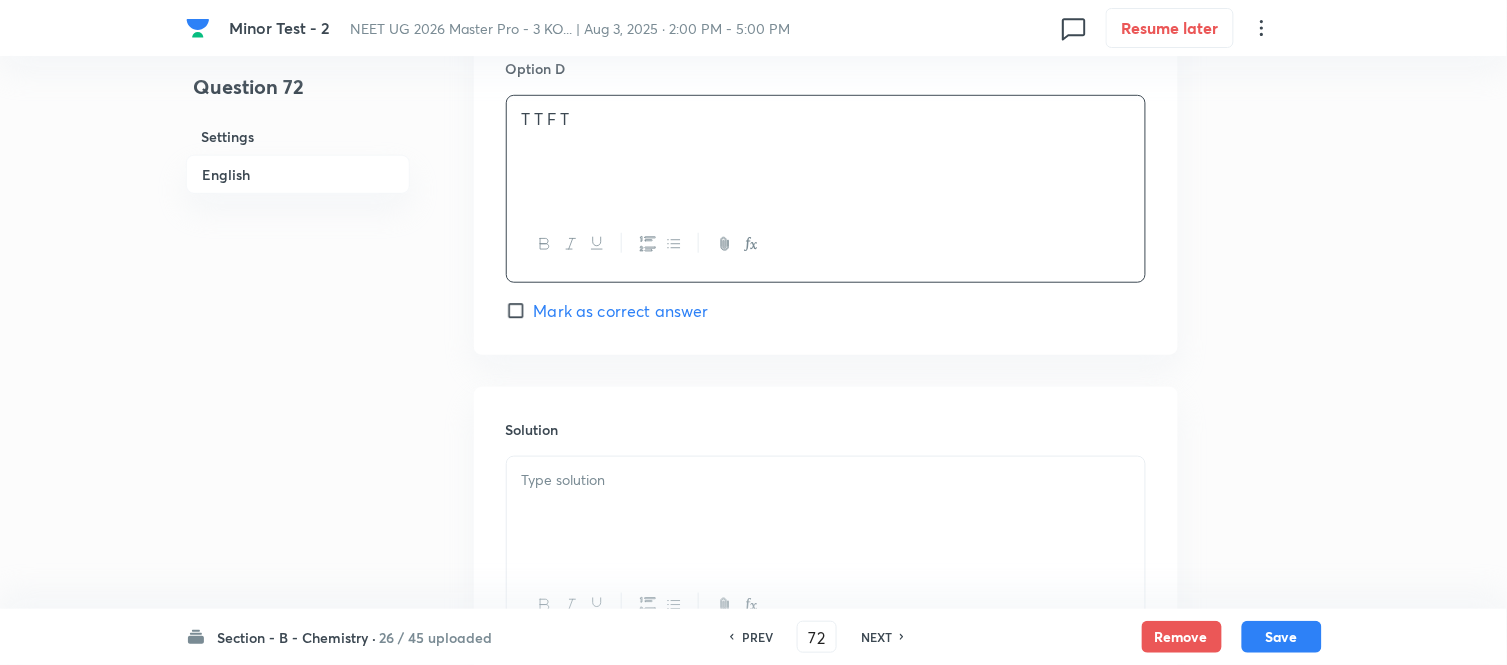 click at bounding box center [826, 513] 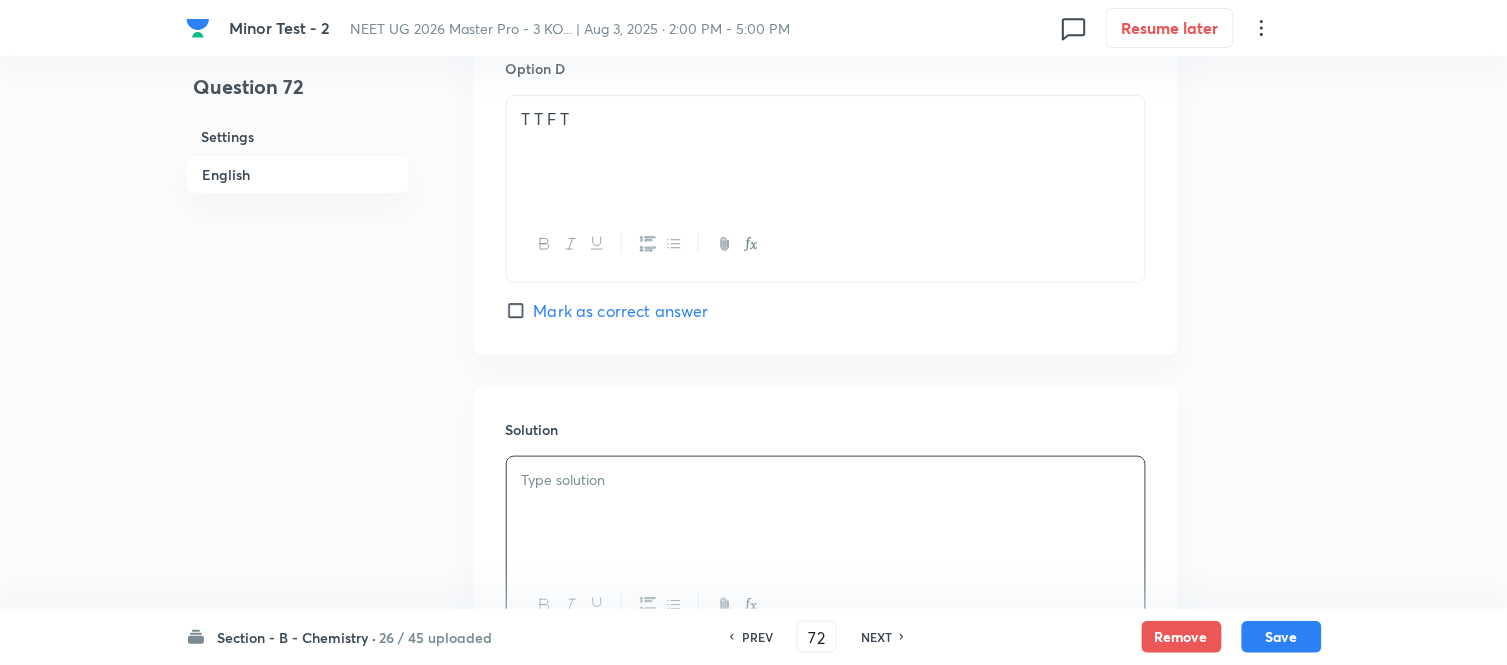 type 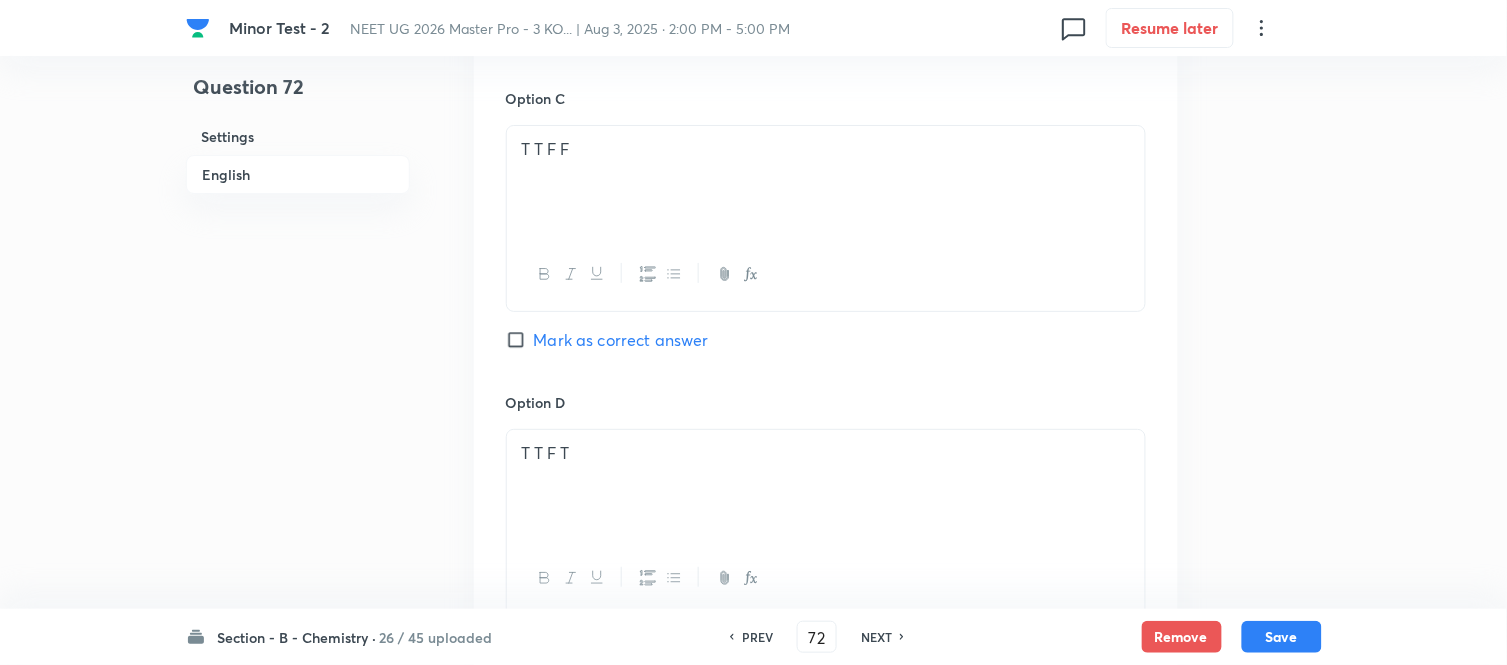 click on "Mark as correct answer" at bounding box center [520, 340] 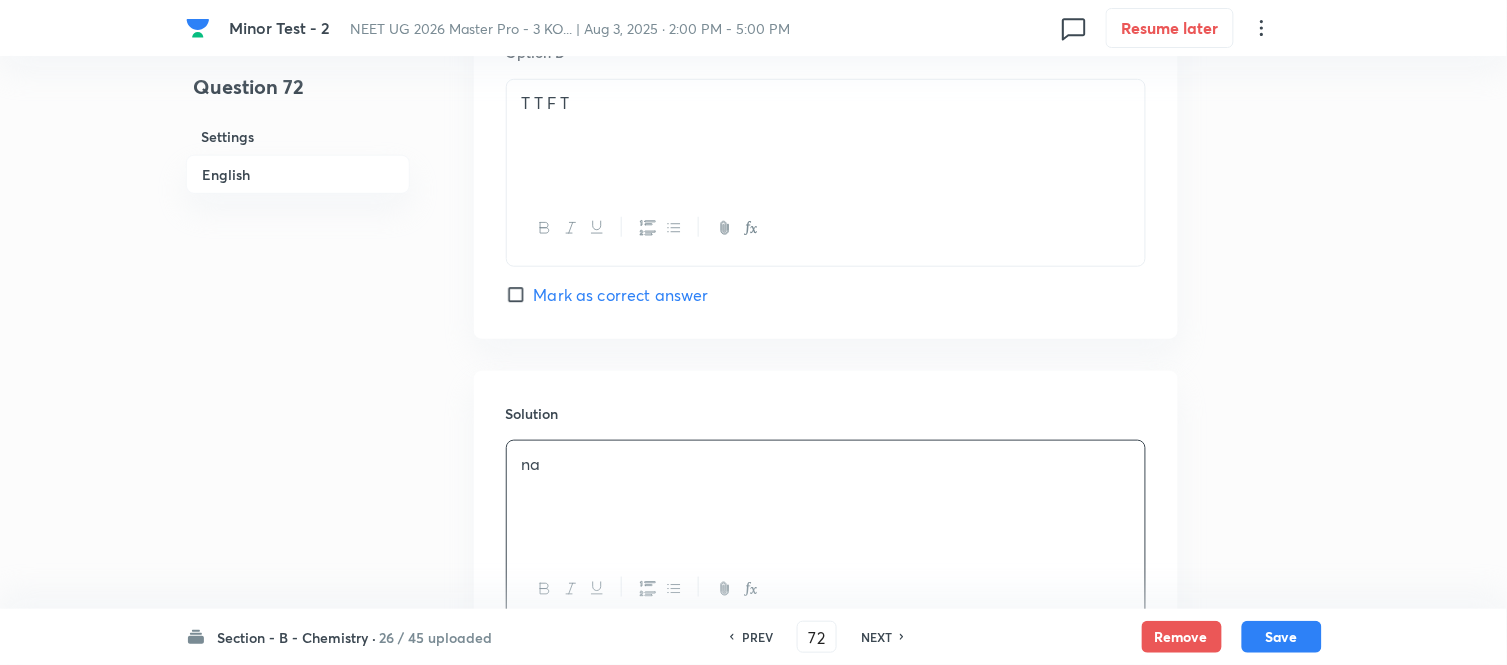 scroll, scrollTop: 2412, scrollLeft: 0, axis: vertical 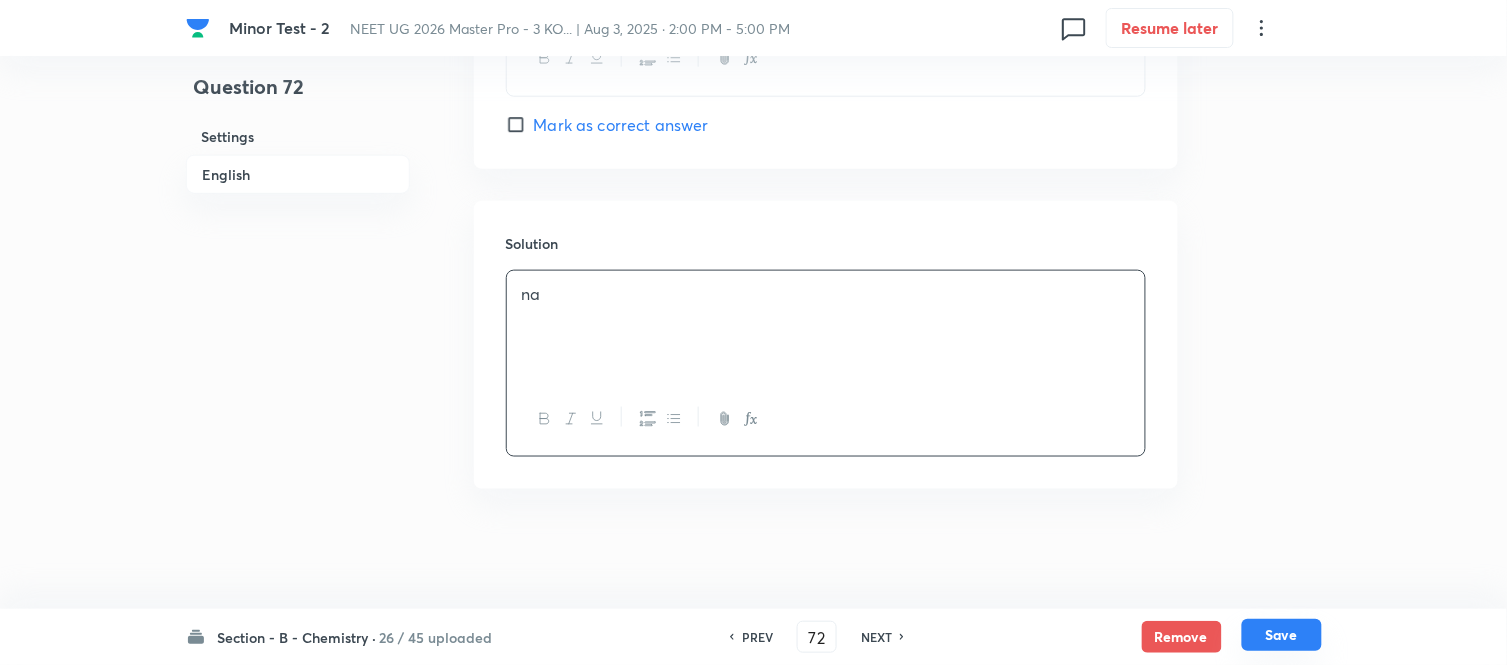 click on "Save" at bounding box center [1282, 635] 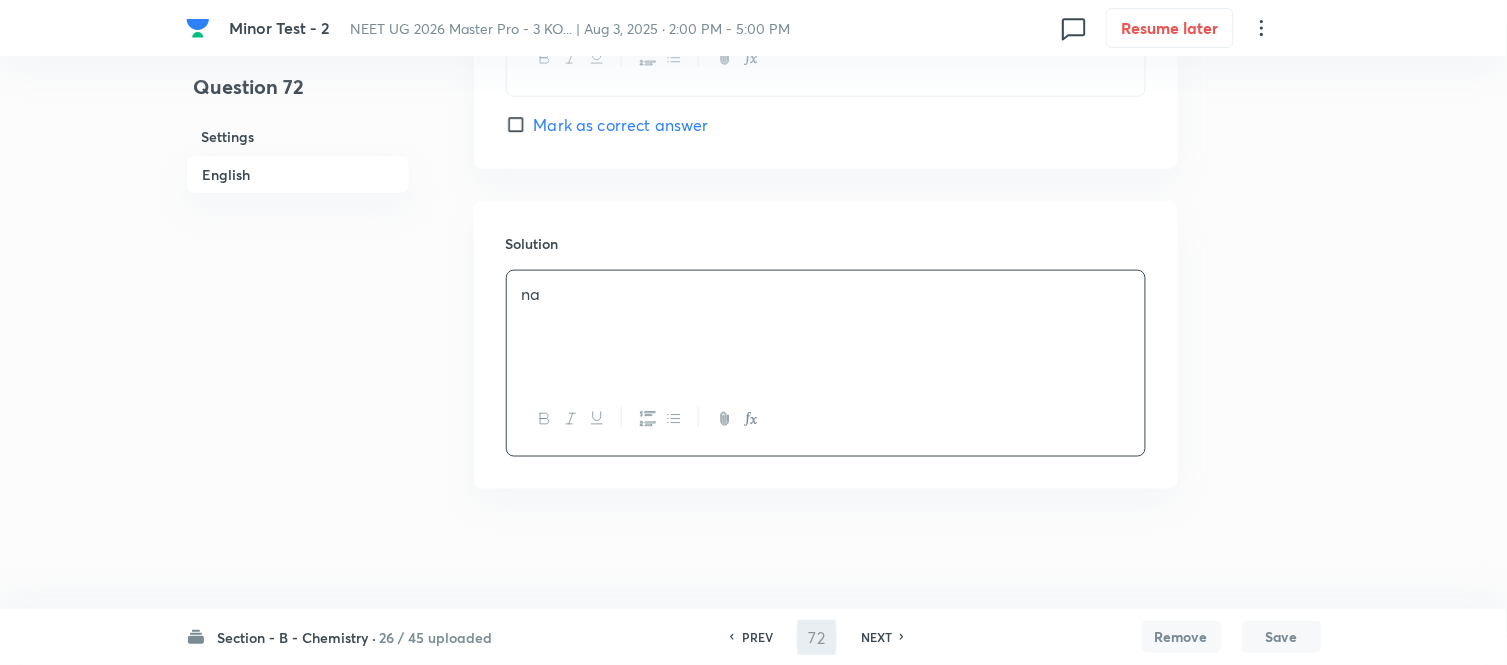 type on "73" 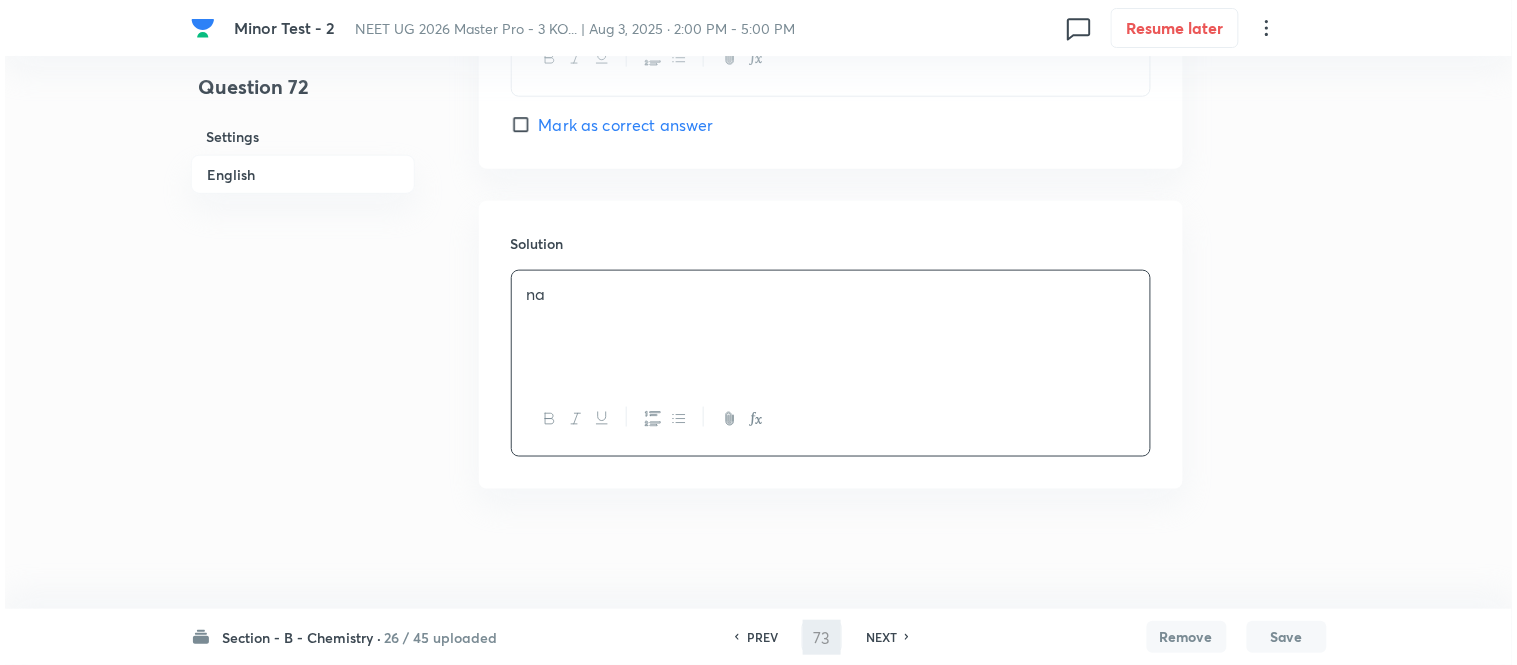 scroll, scrollTop: 0, scrollLeft: 0, axis: both 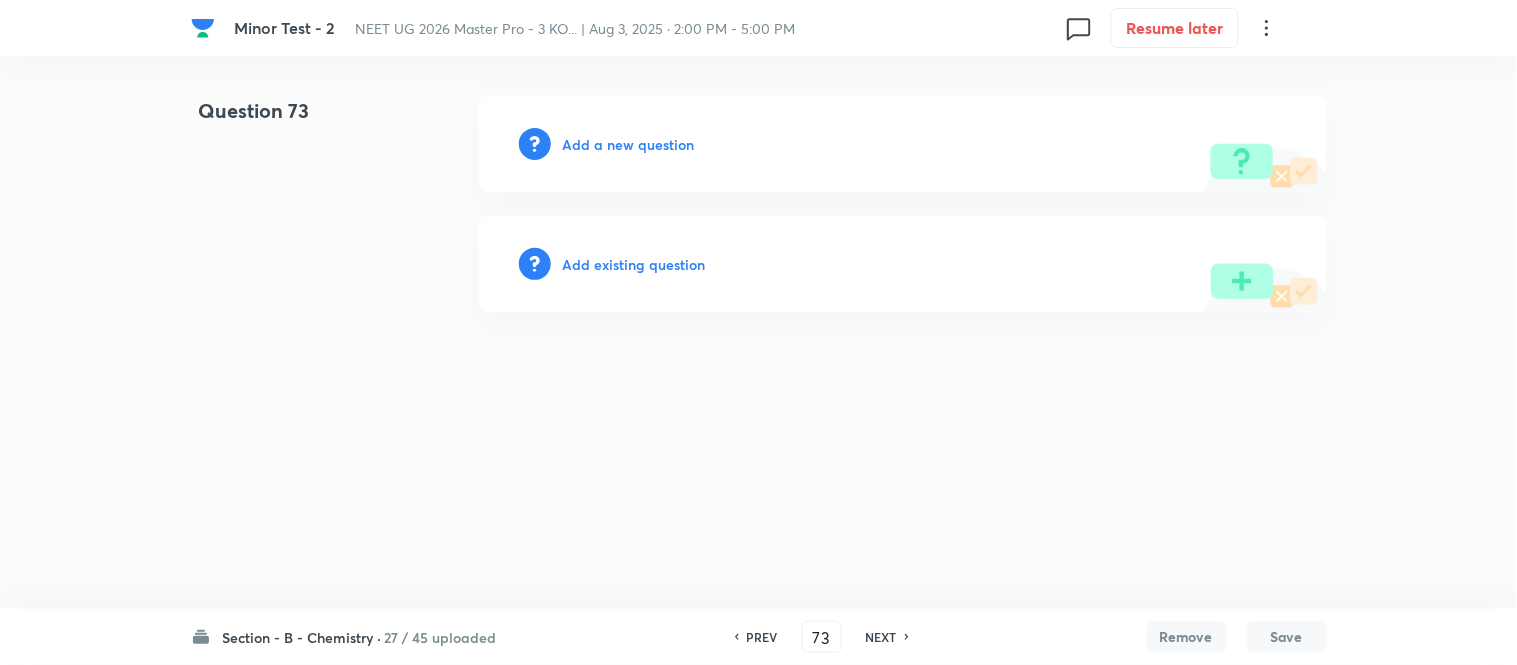 click on "Add a new question" at bounding box center (629, 144) 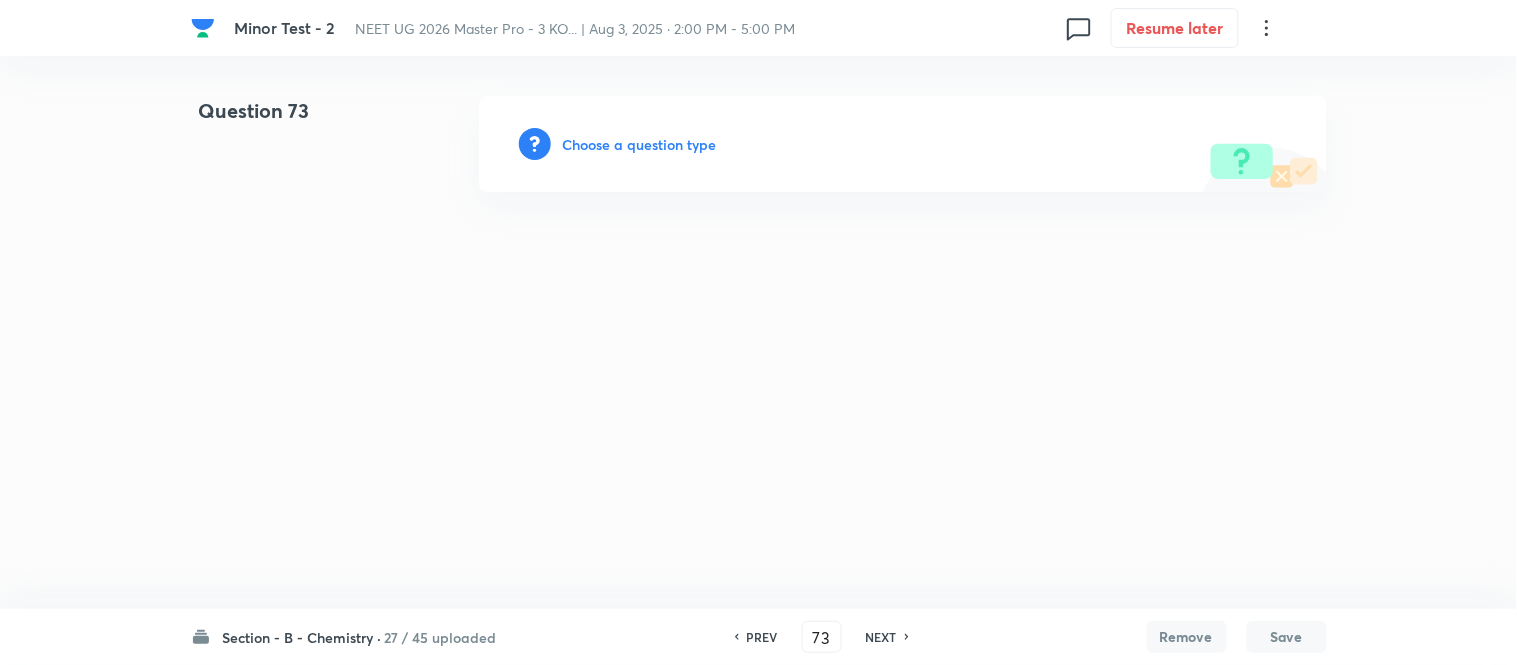 click on "Choose a question type" at bounding box center (640, 144) 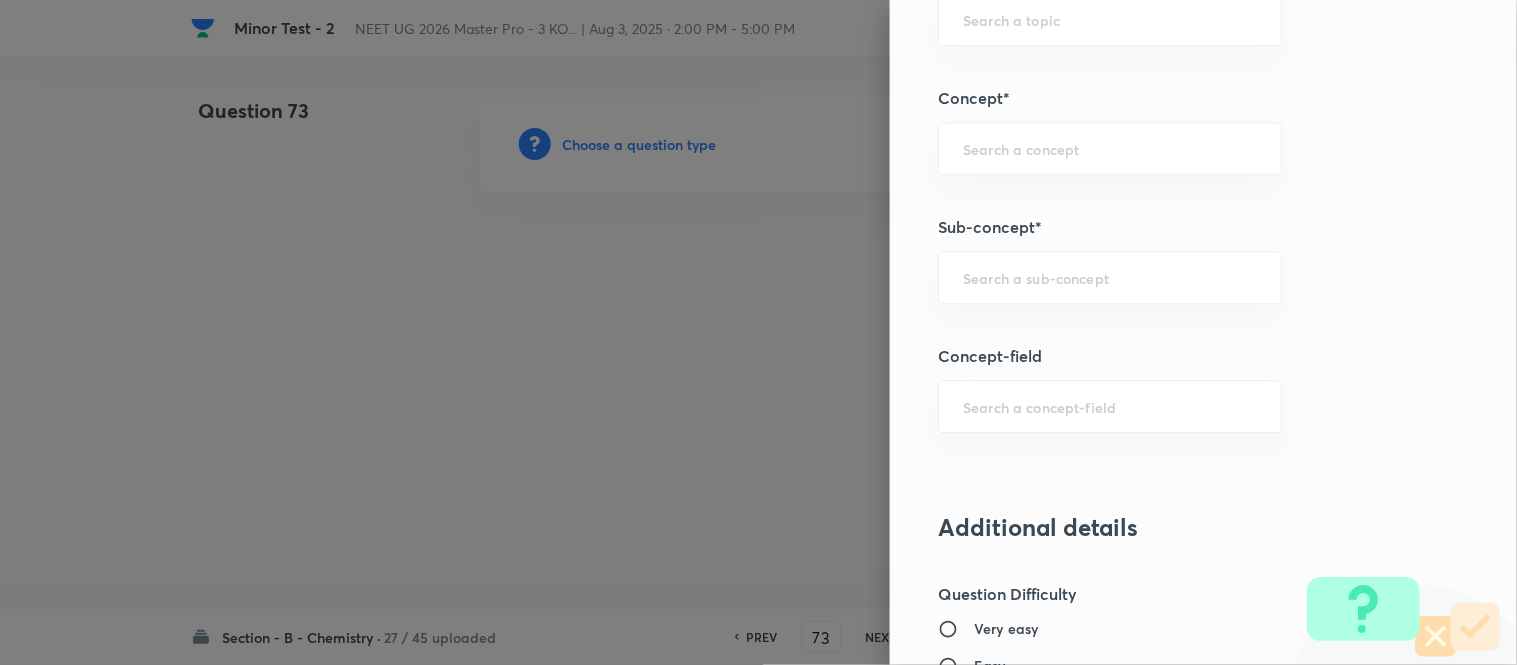 scroll, scrollTop: 1174, scrollLeft: 0, axis: vertical 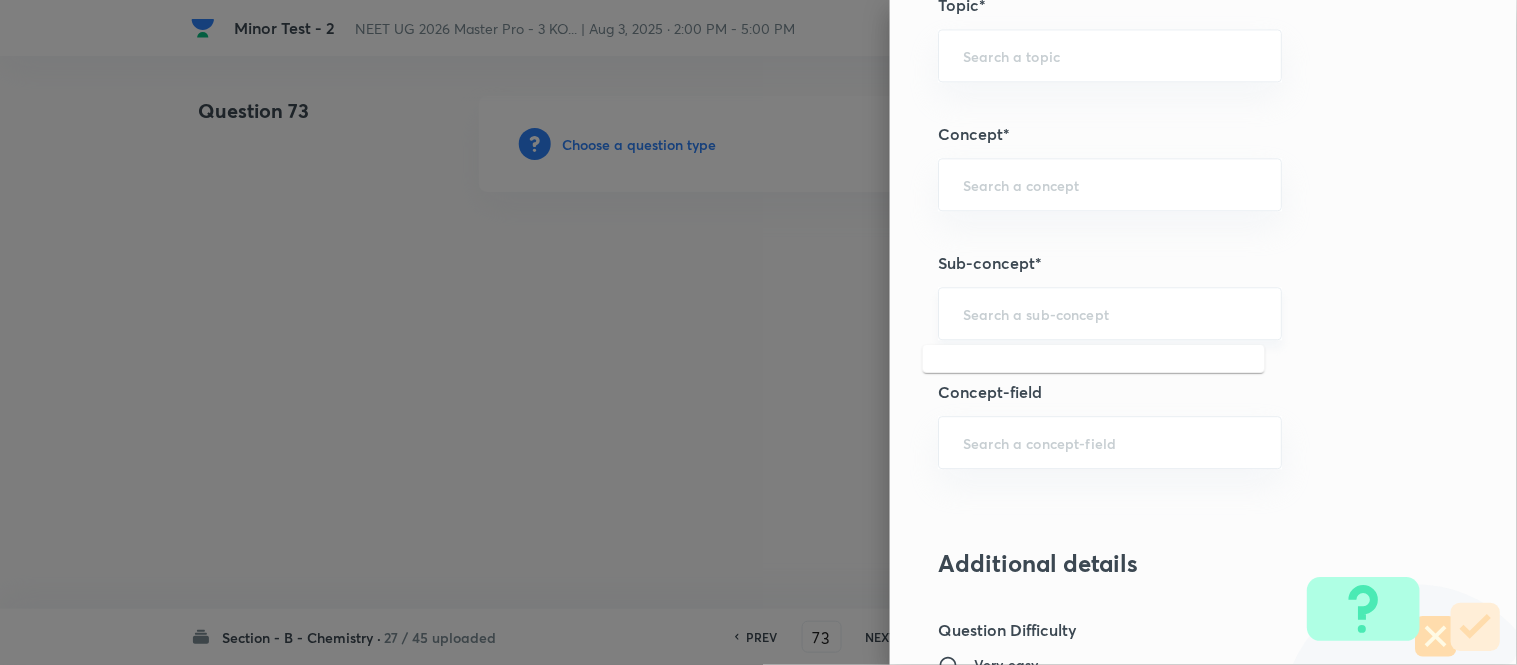 click at bounding box center (1110, 313) 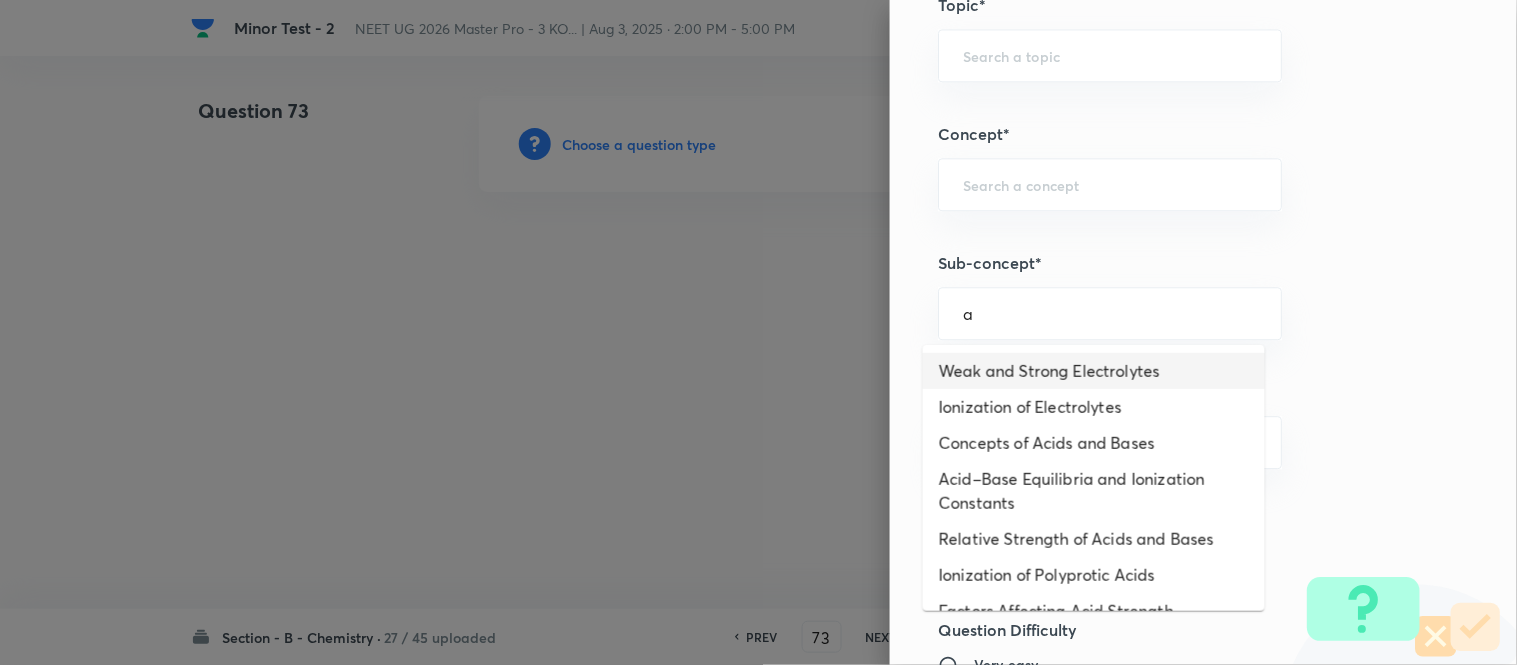 click on "Weak and Strong Electrolytes" at bounding box center (1094, 371) 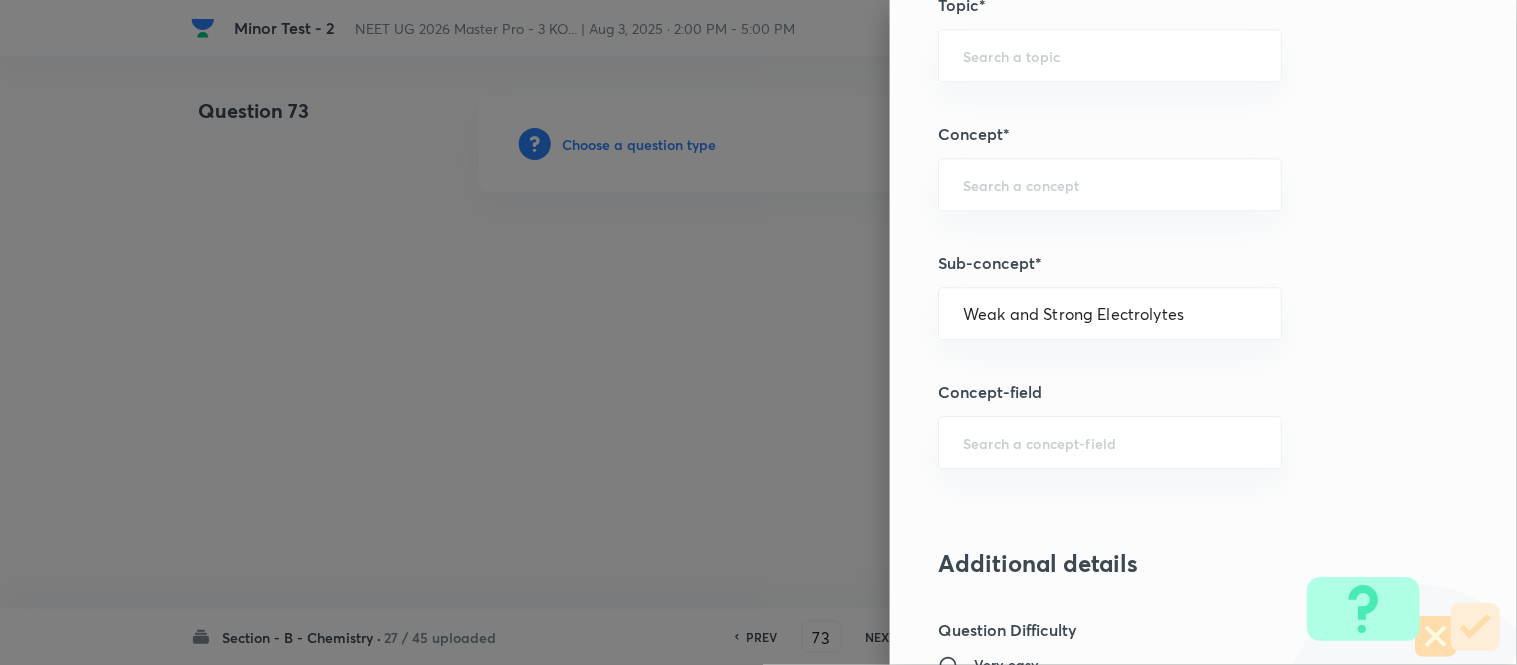 type on "Chemistry" 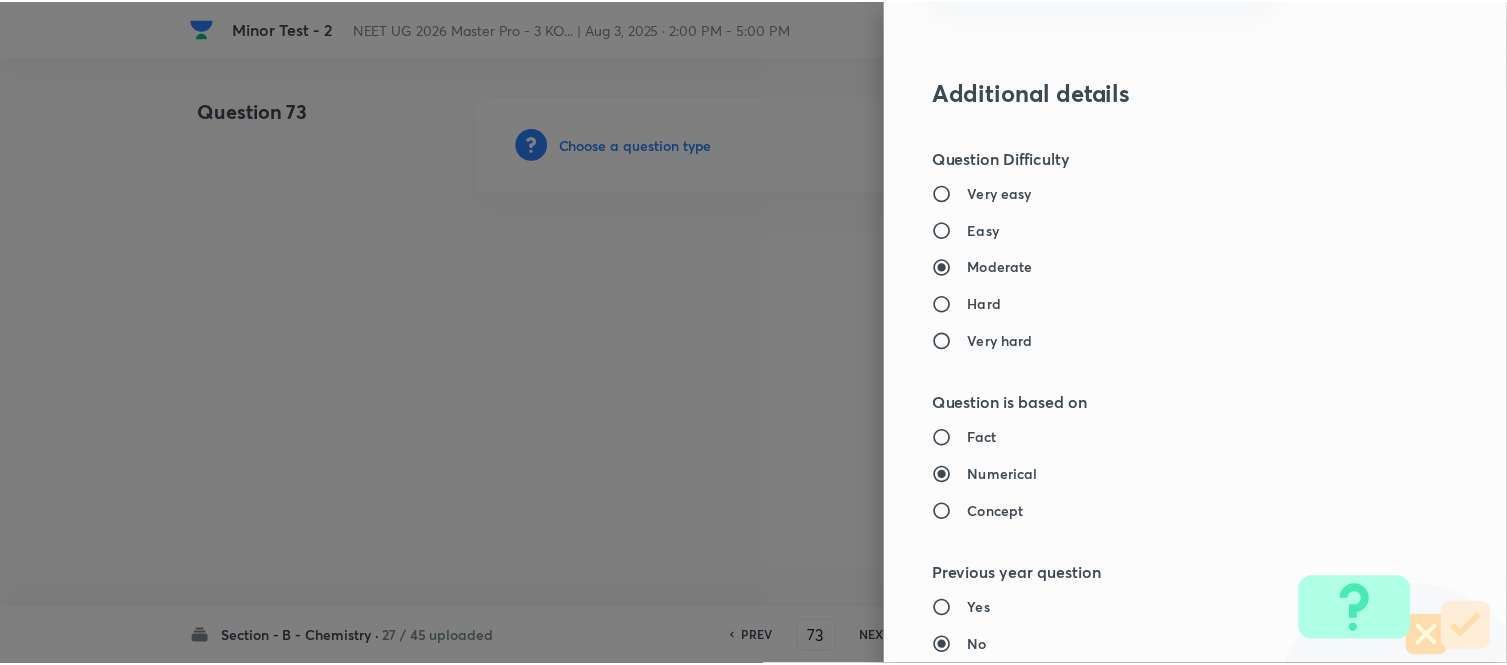scroll, scrollTop: 2195, scrollLeft: 0, axis: vertical 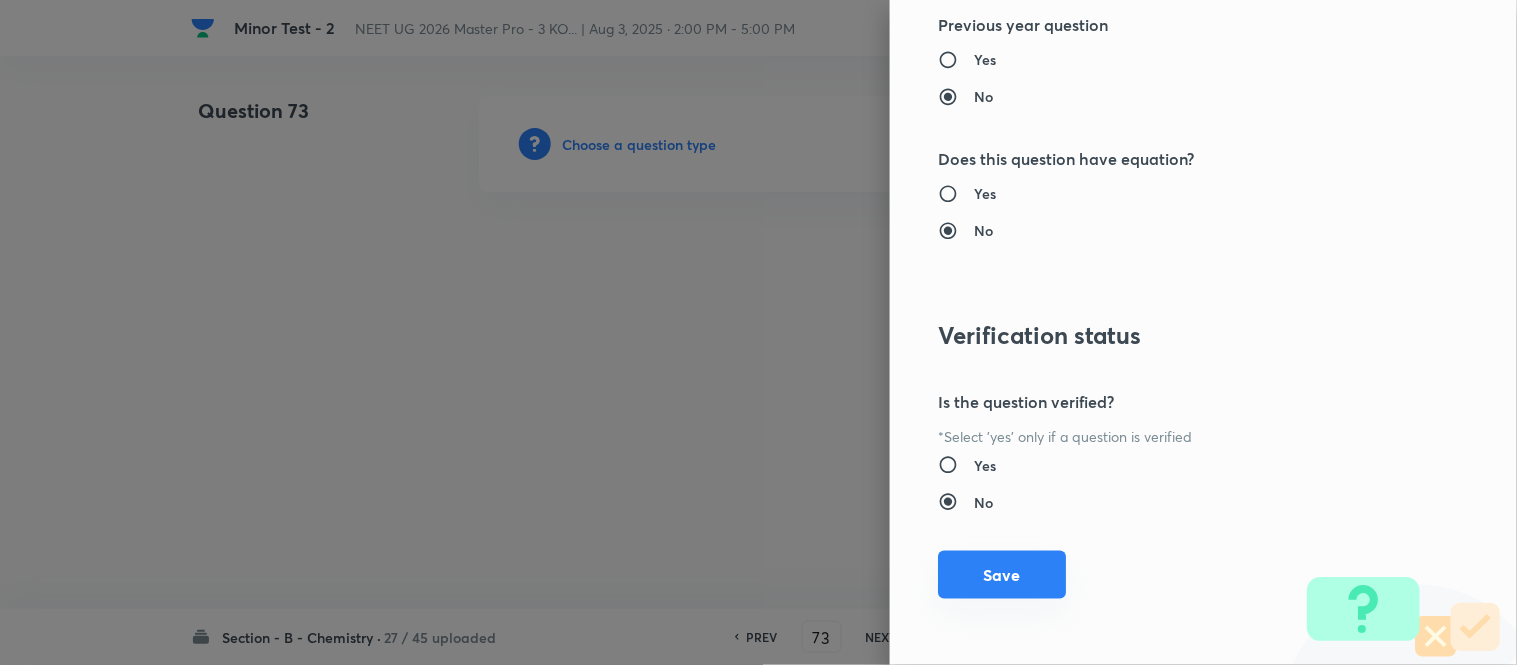 click on "Save" at bounding box center [1002, 575] 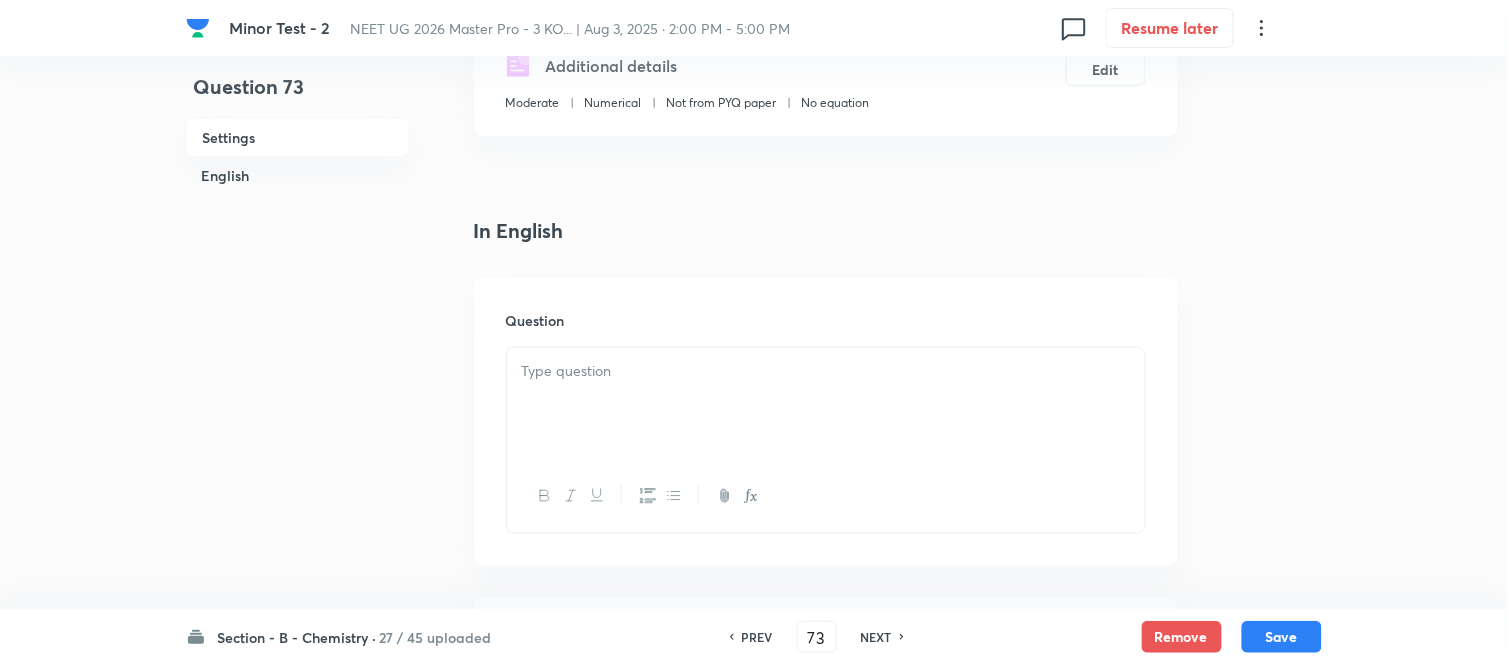 scroll, scrollTop: 444, scrollLeft: 0, axis: vertical 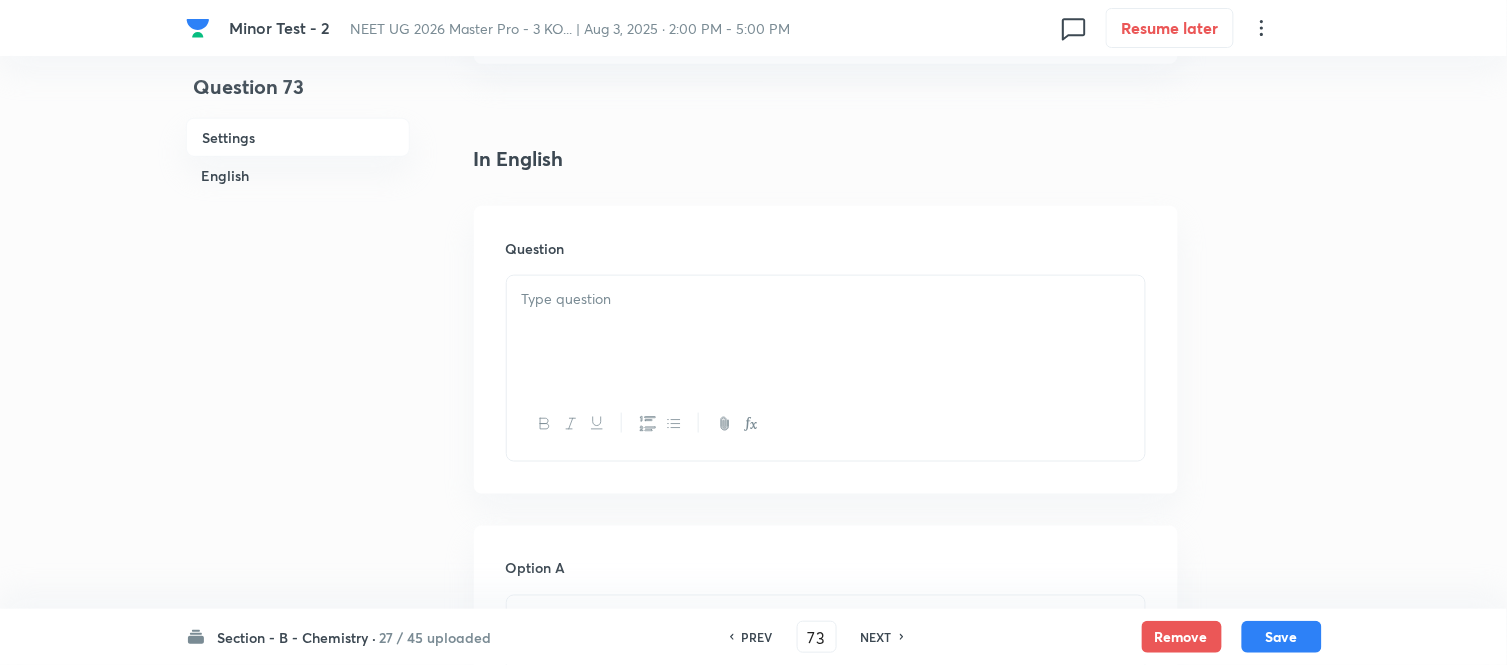 click at bounding box center [826, 332] 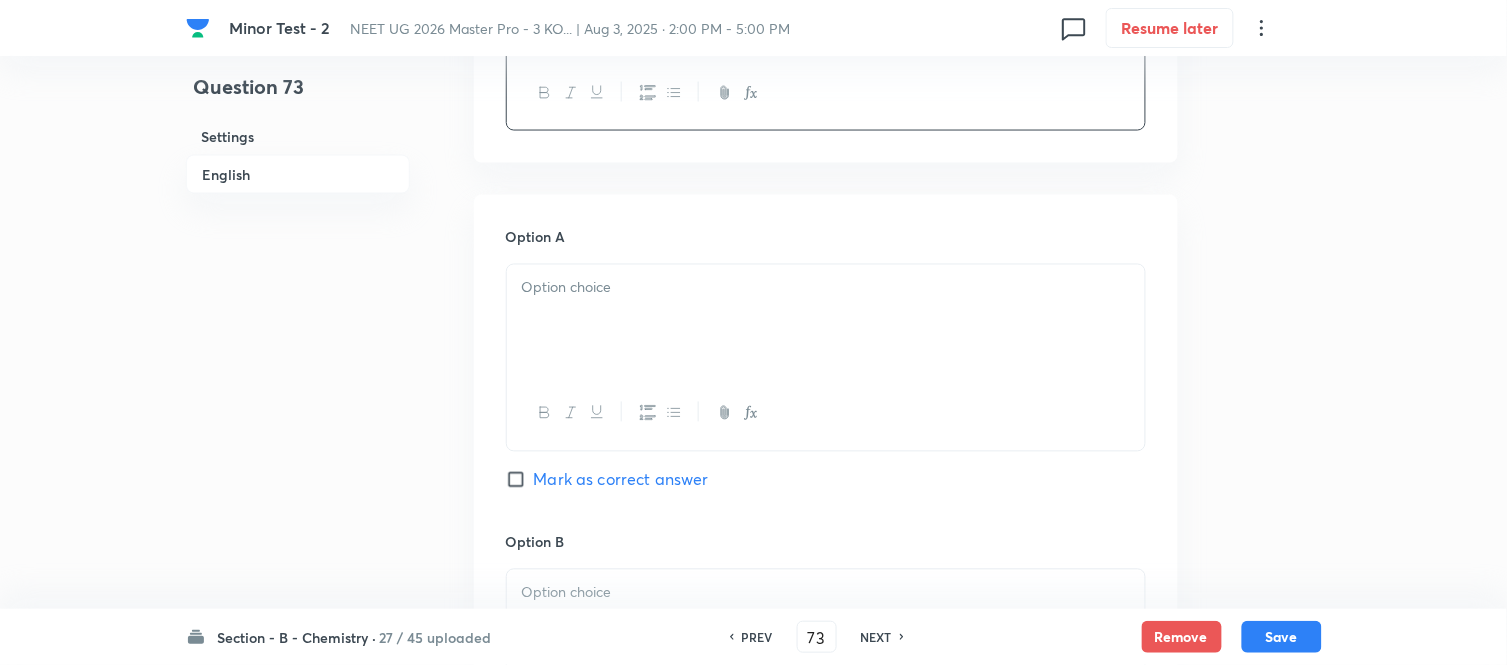 scroll, scrollTop: 777, scrollLeft: 0, axis: vertical 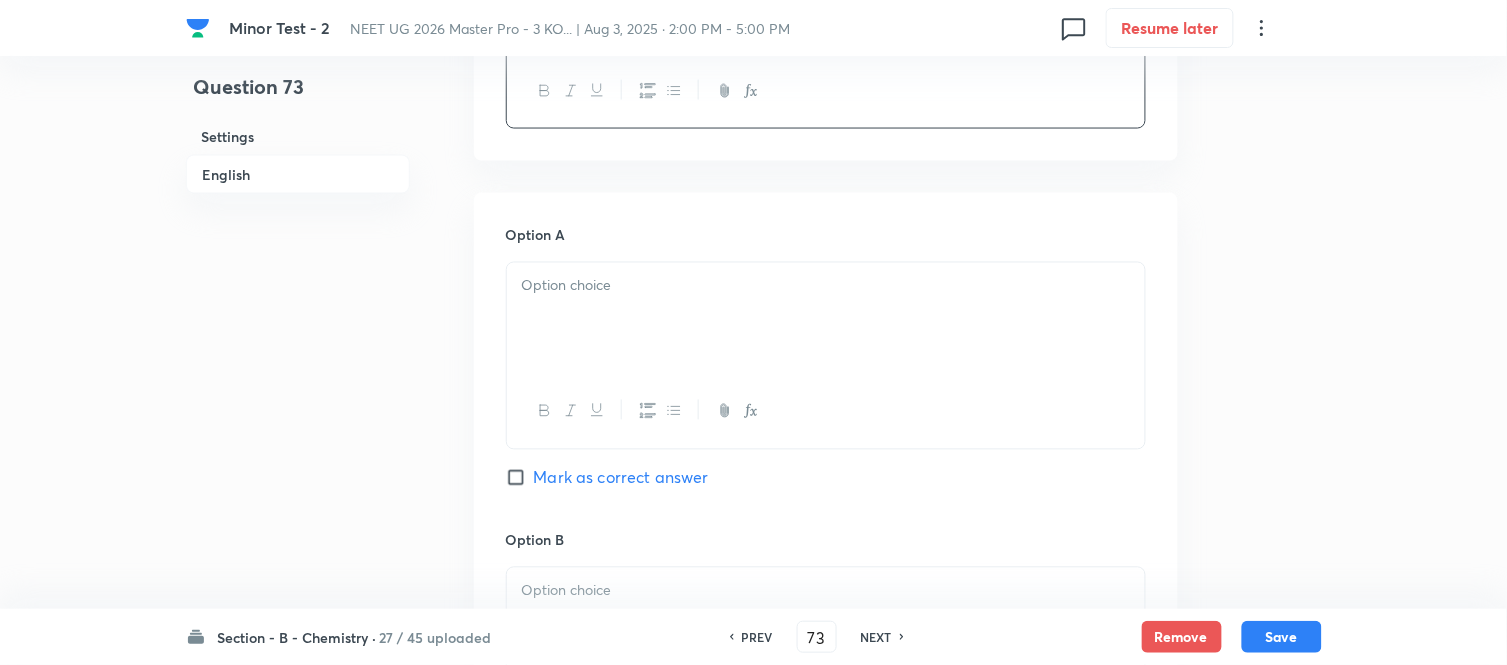 click at bounding box center [826, 319] 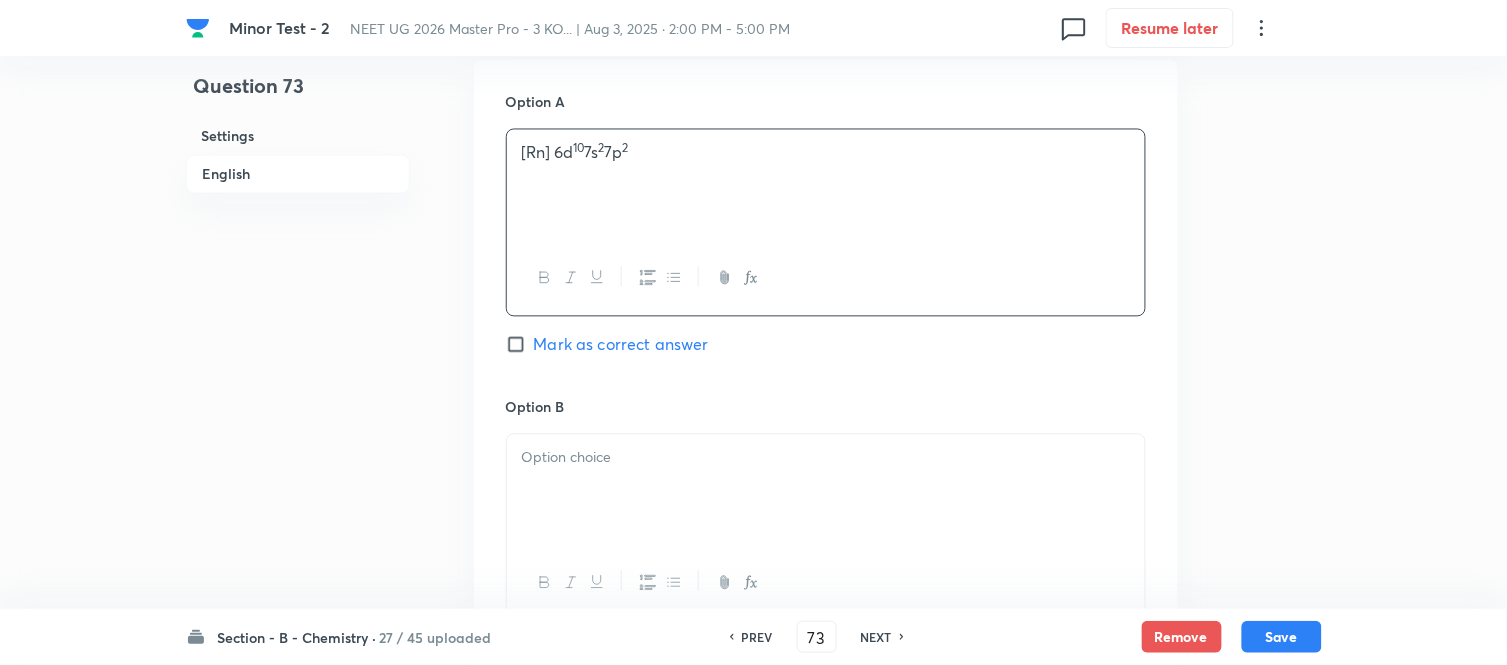 scroll, scrollTop: 1000, scrollLeft: 0, axis: vertical 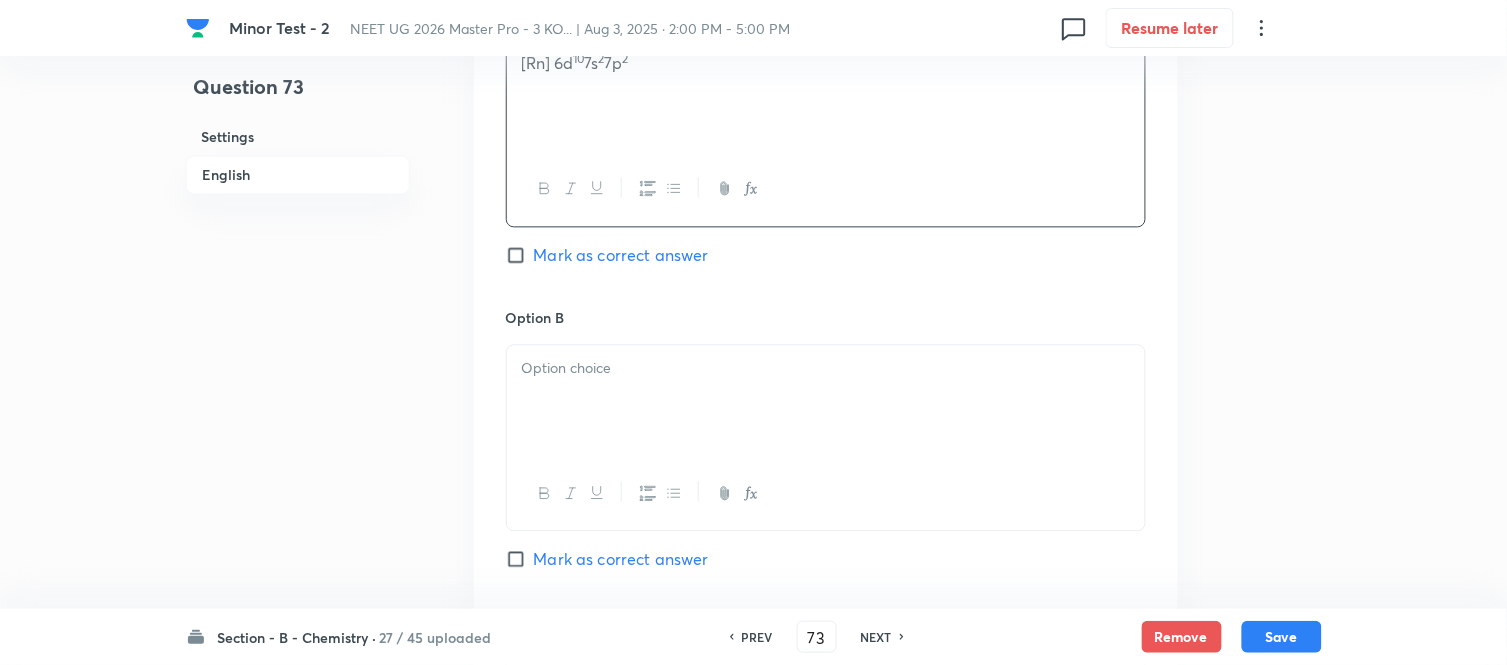 click at bounding box center [826, 368] 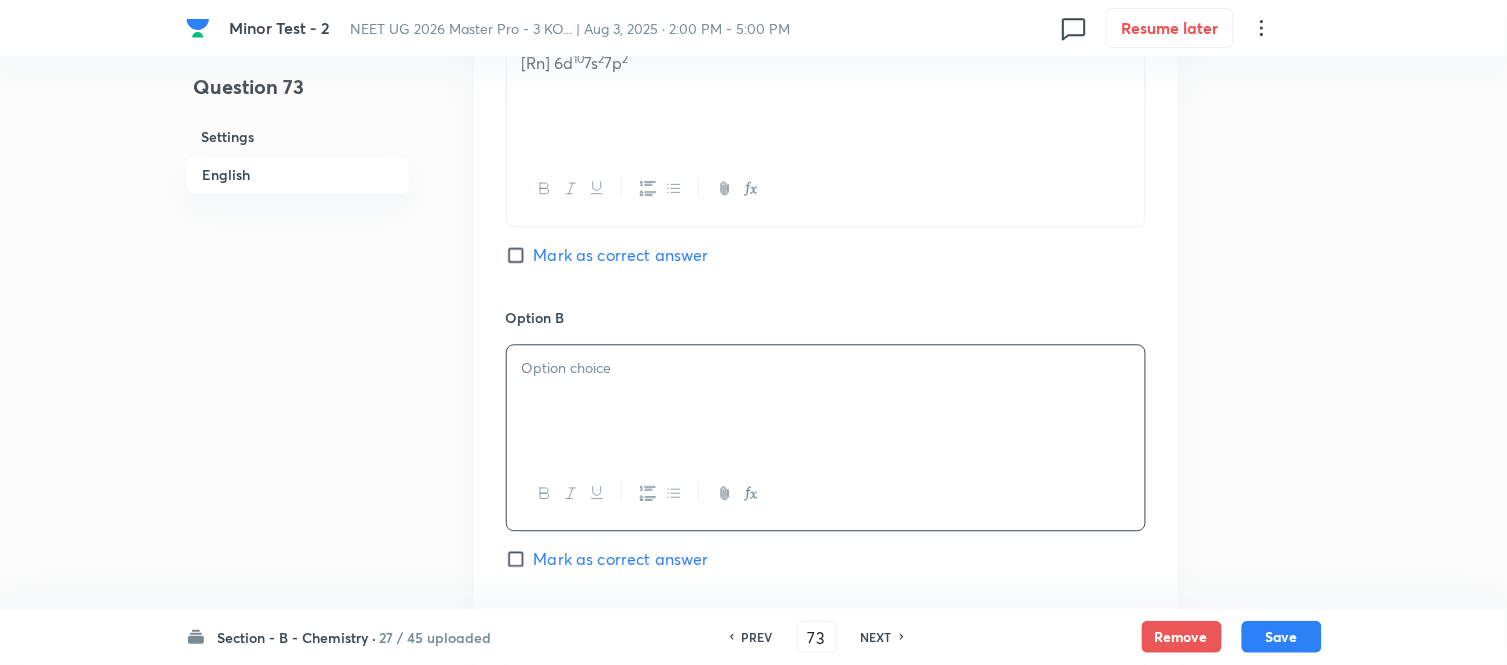 click at bounding box center (826, 401) 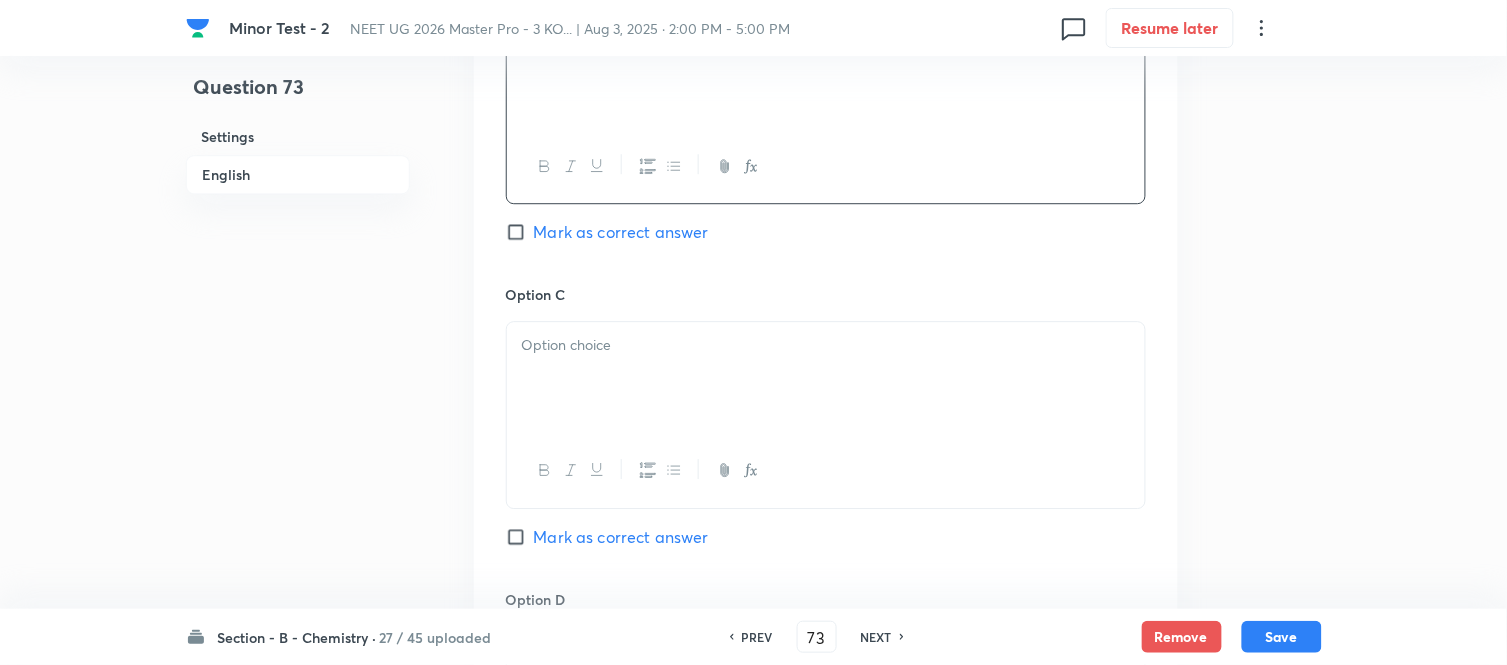 scroll, scrollTop: 1333, scrollLeft: 0, axis: vertical 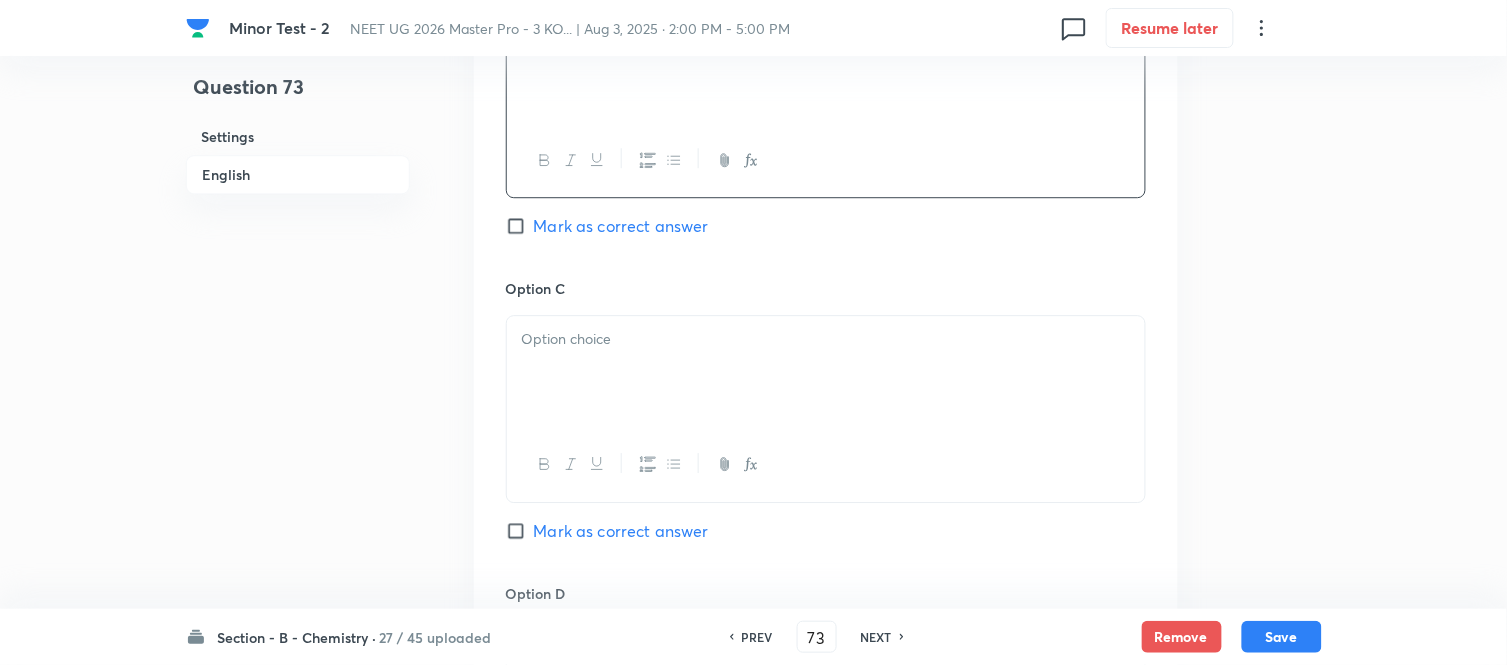 click at bounding box center [826, 372] 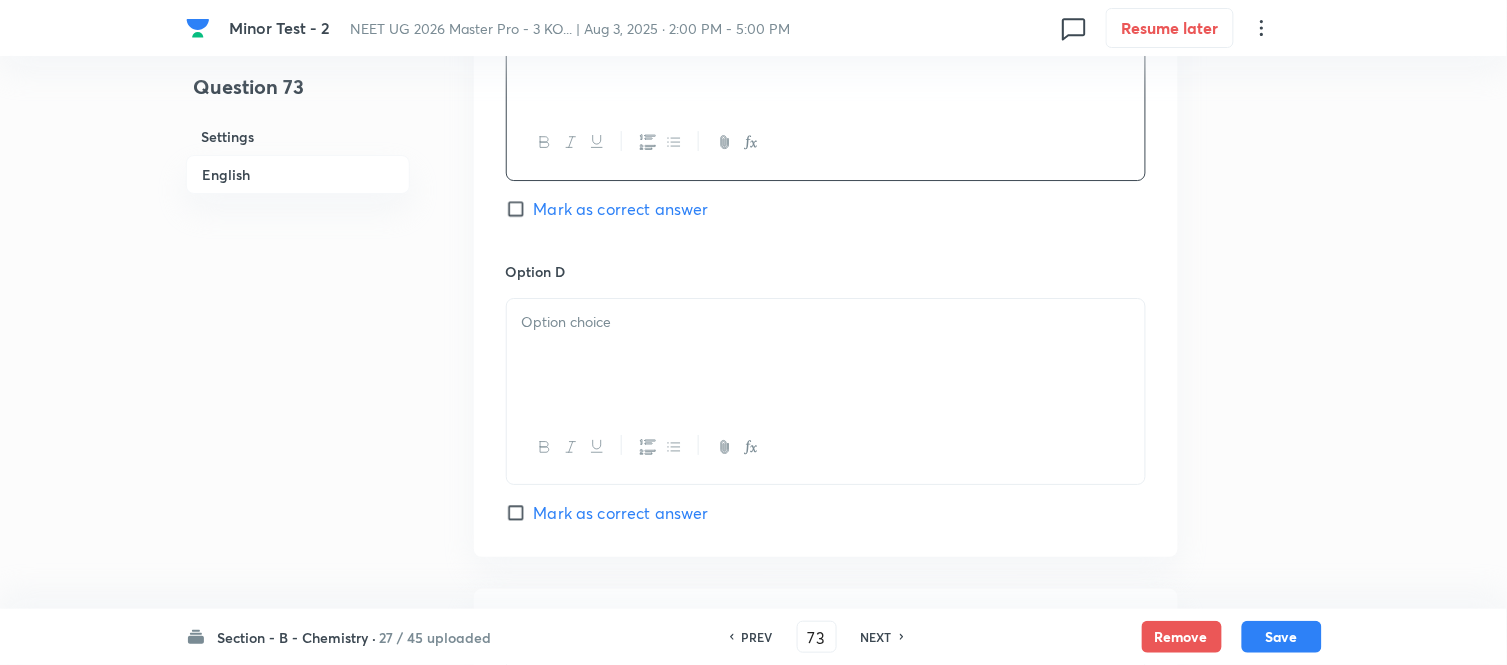 scroll, scrollTop: 1666, scrollLeft: 0, axis: vertical 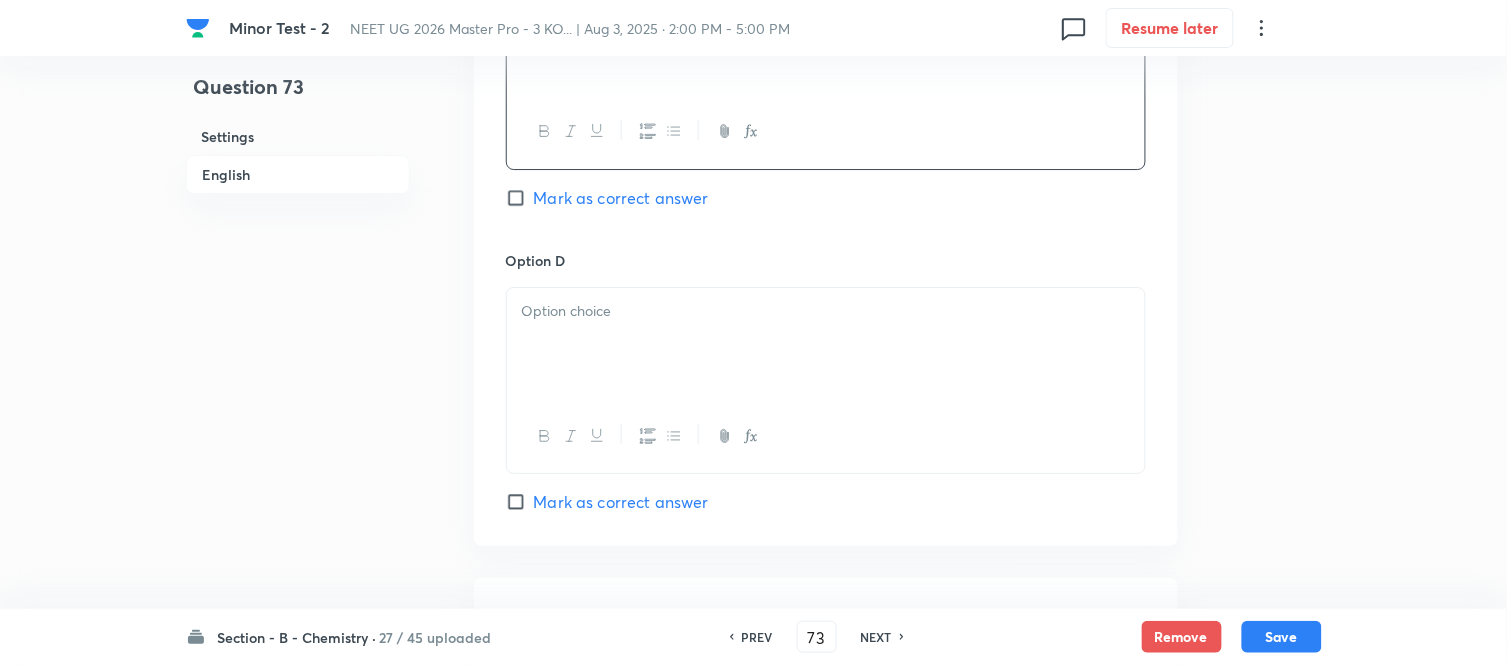 click at bounding box center [826, 344] 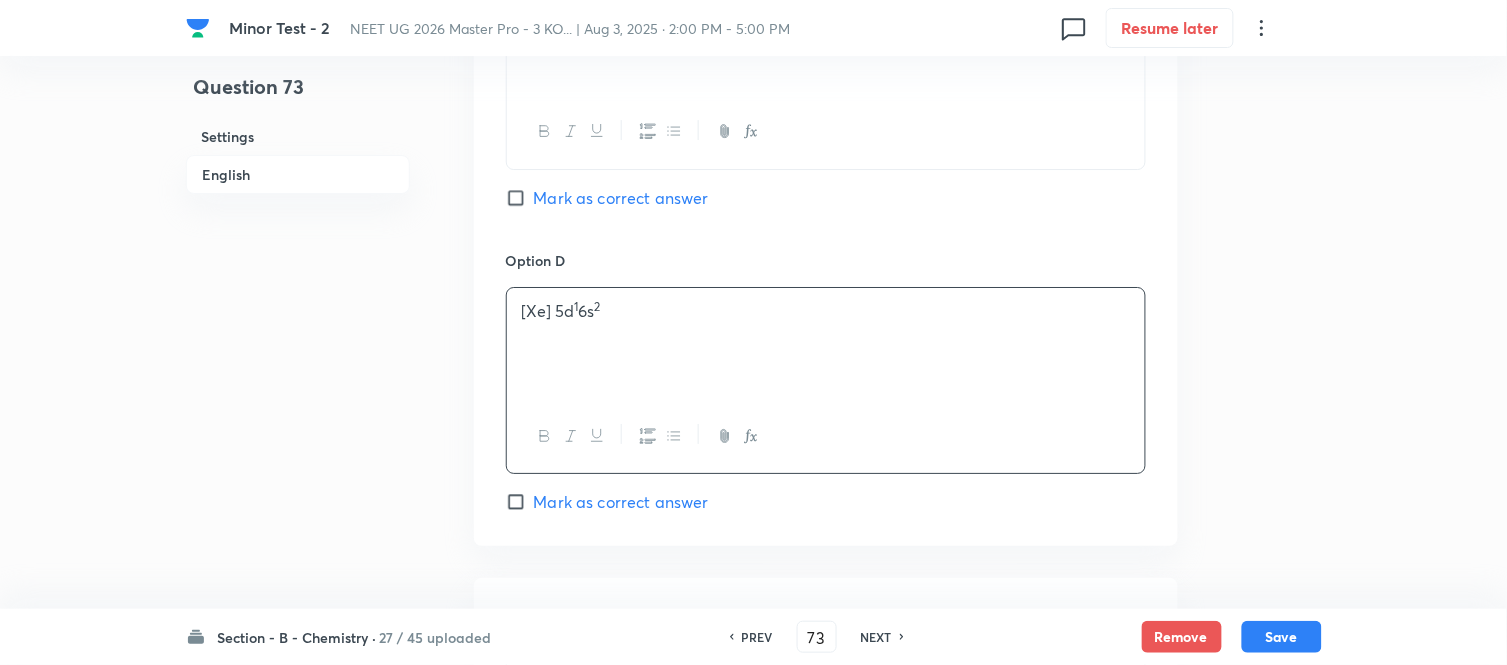 click on "Mark as correct answer" at bounding box center (520, 502) 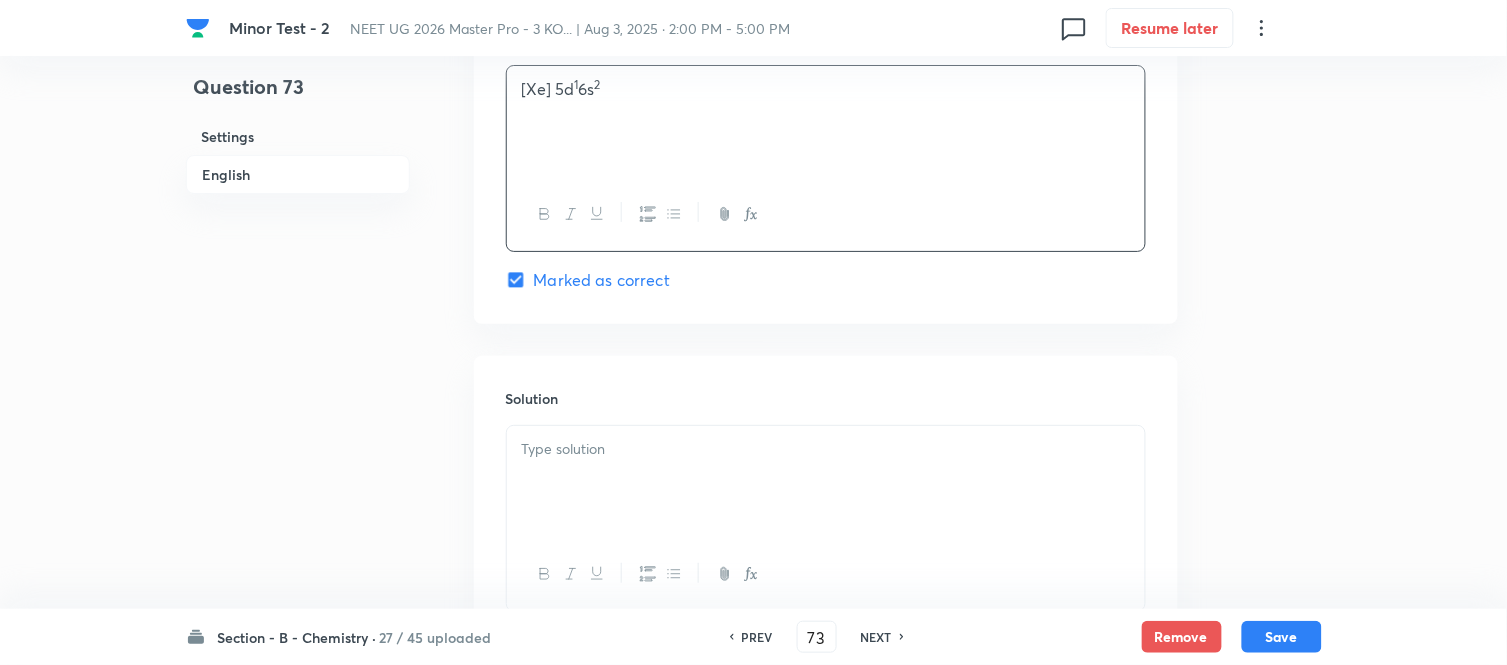 click at bounding box center (826, 449) 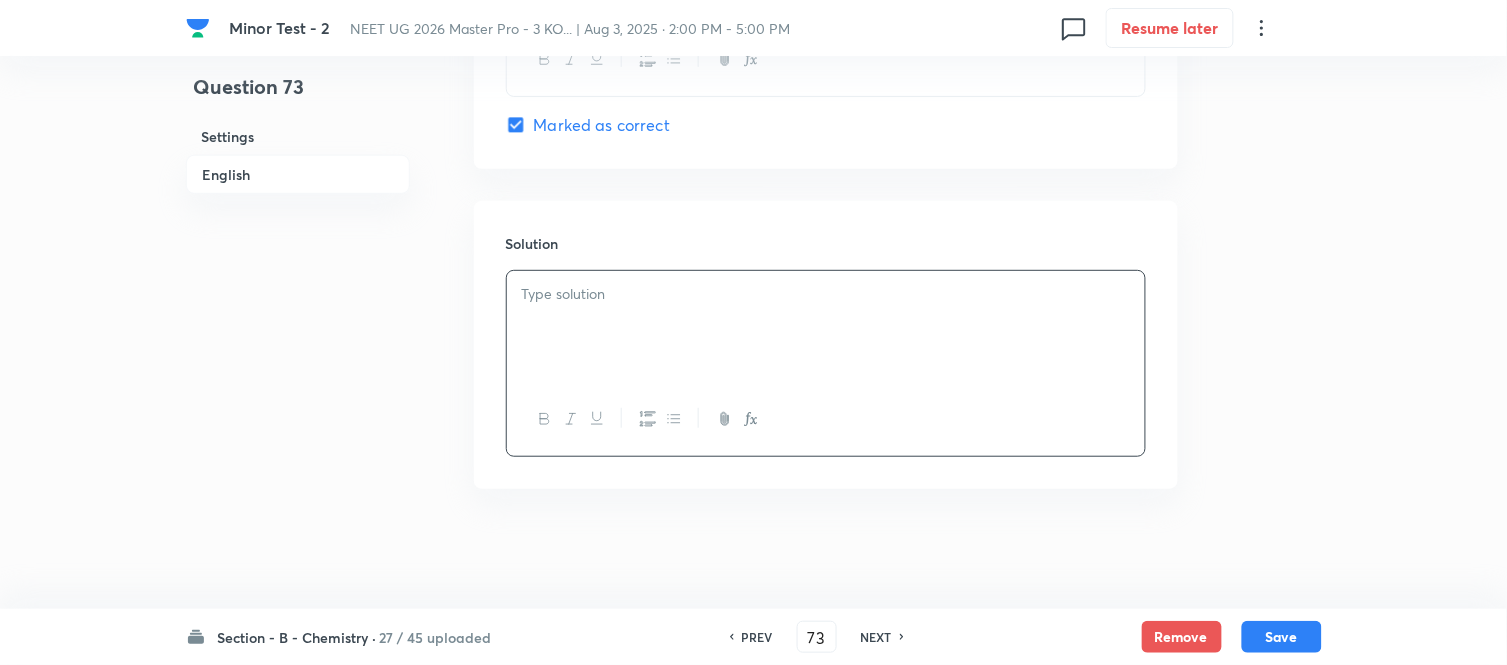 scroll, scrollTop: 2046, scrollLeft: 0, axis: vertical 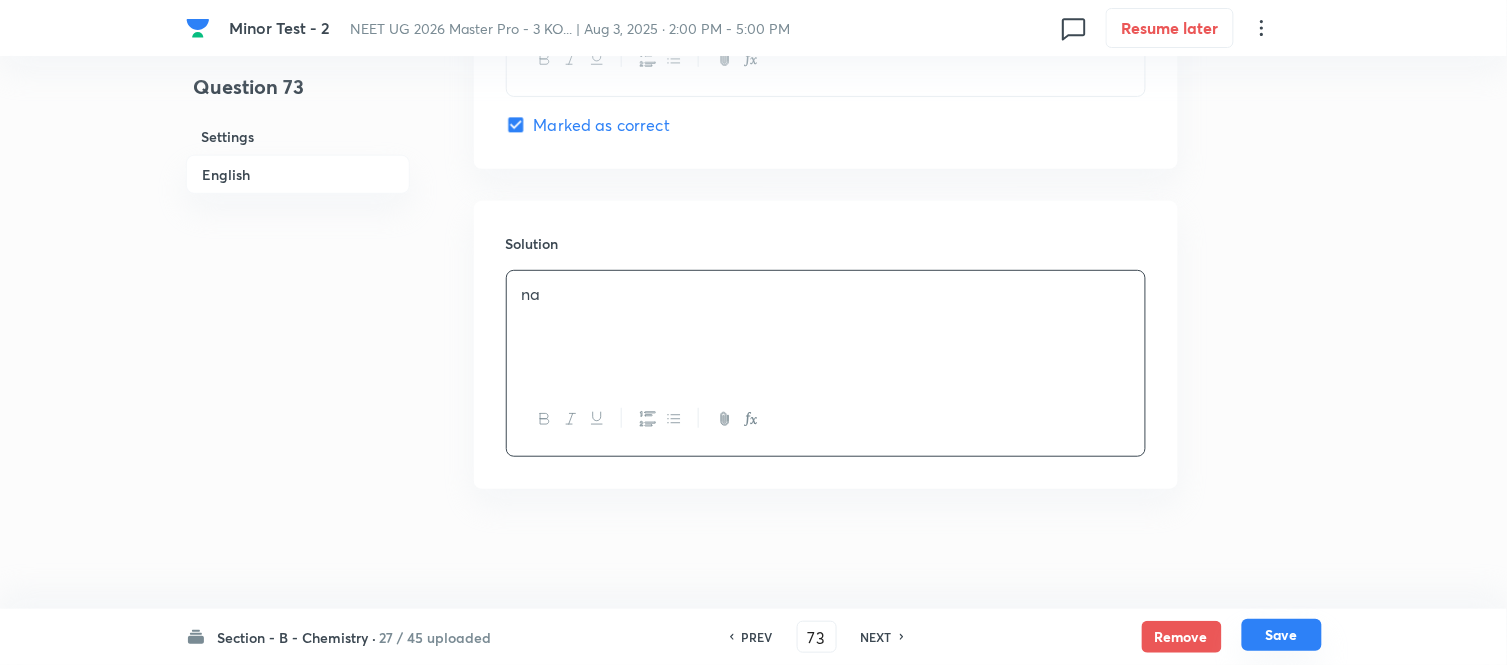 click on "Save" at bounding box center (1282, 635) 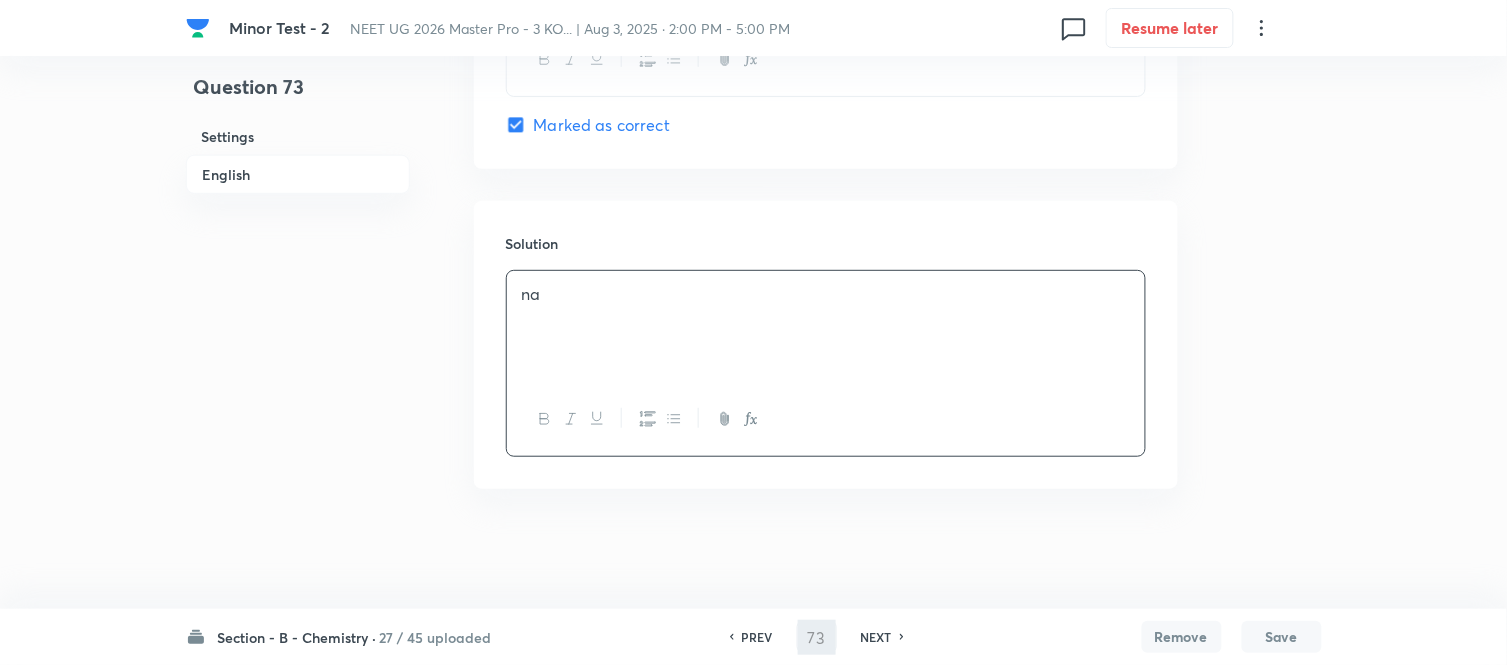 type on "74" 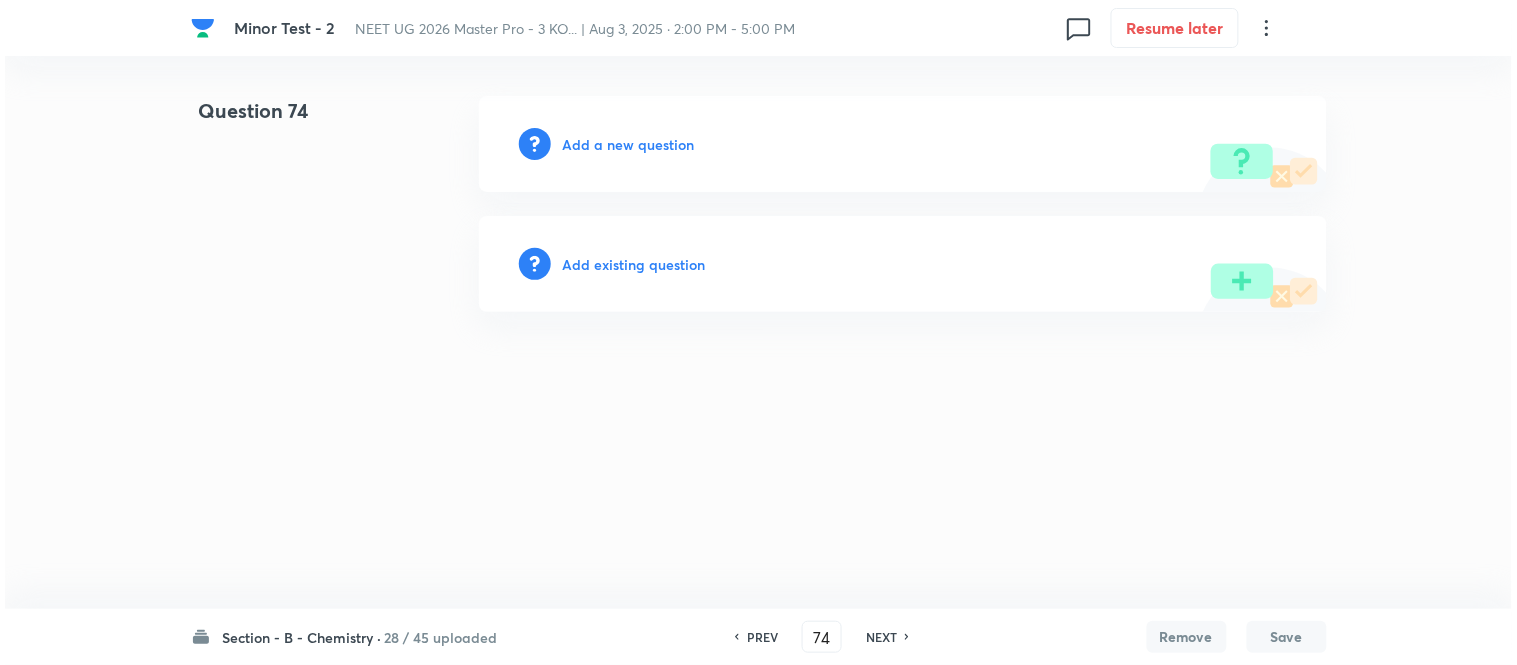scroll, scrollTop: 0, scrollLeft: 0, axis: both 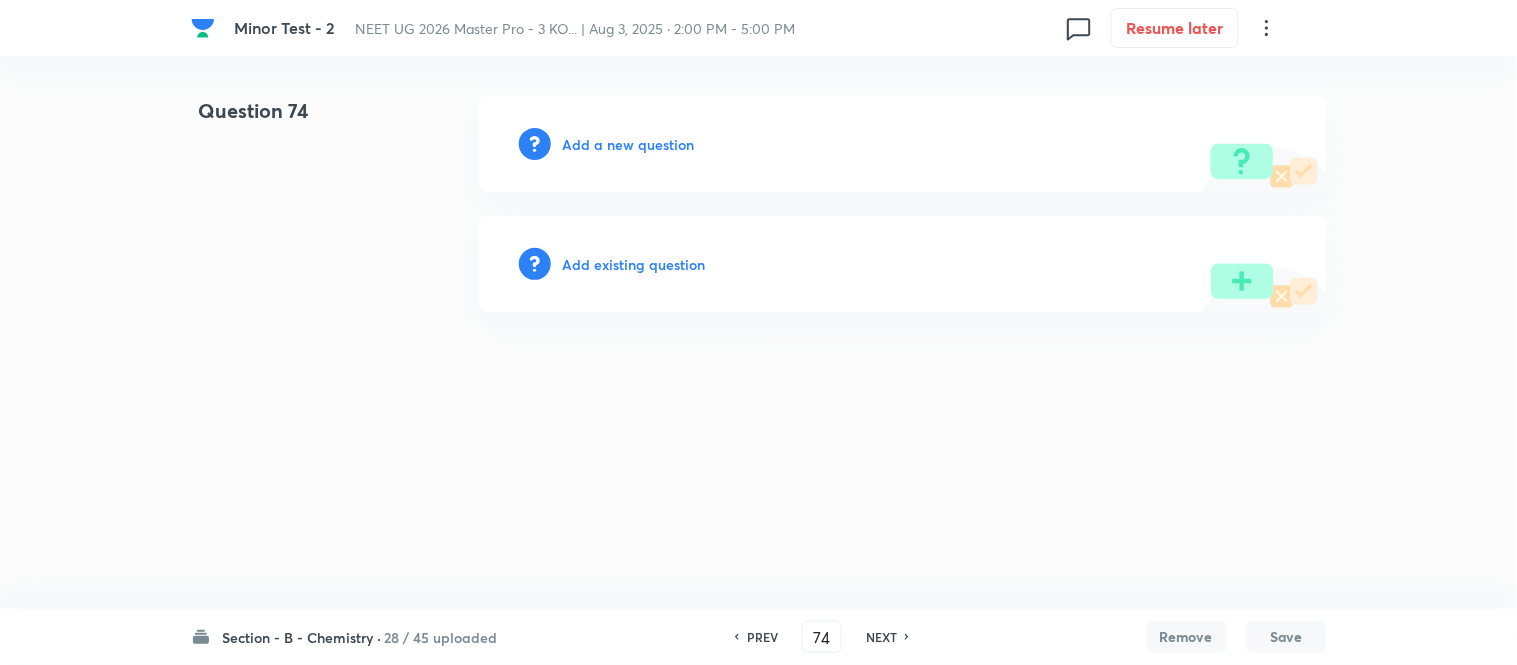click on "Add a new question" at bounding box center [629, 144] 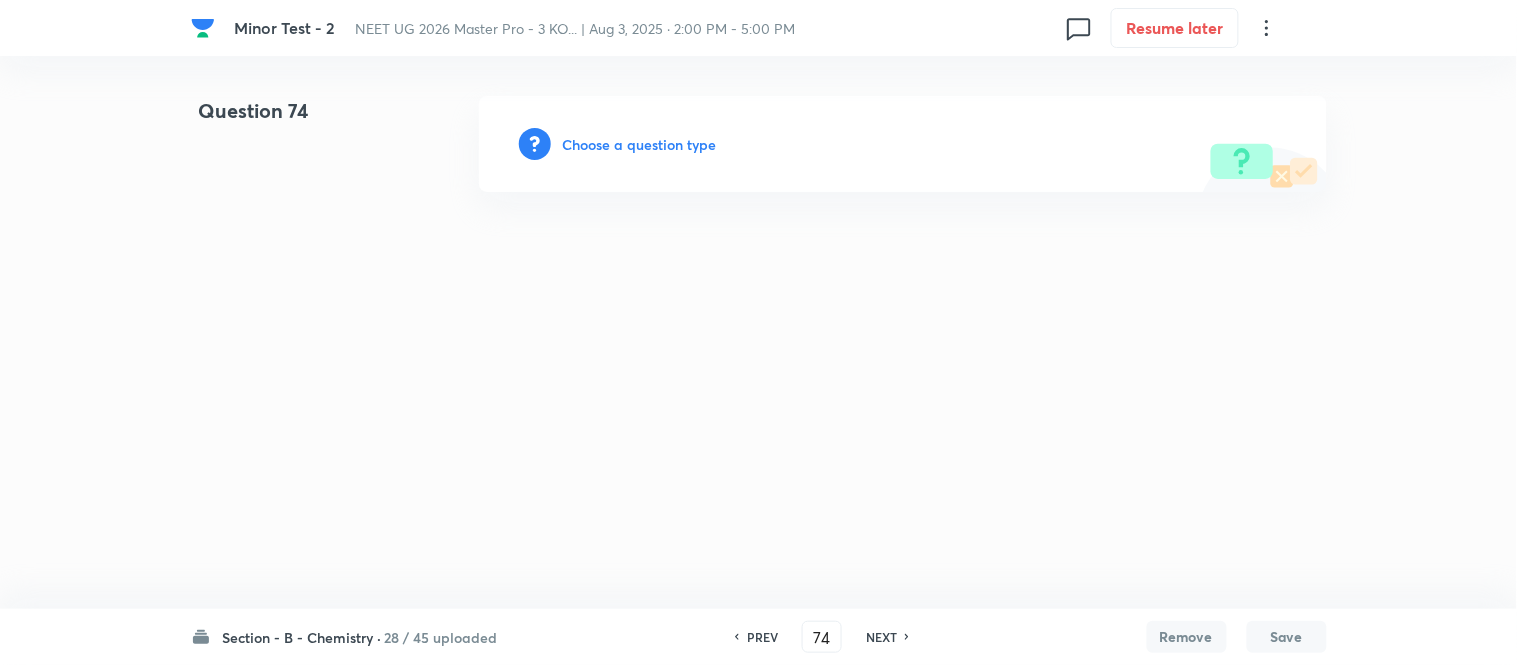 click on "Choose a question type" at bounding box center (640, 144) 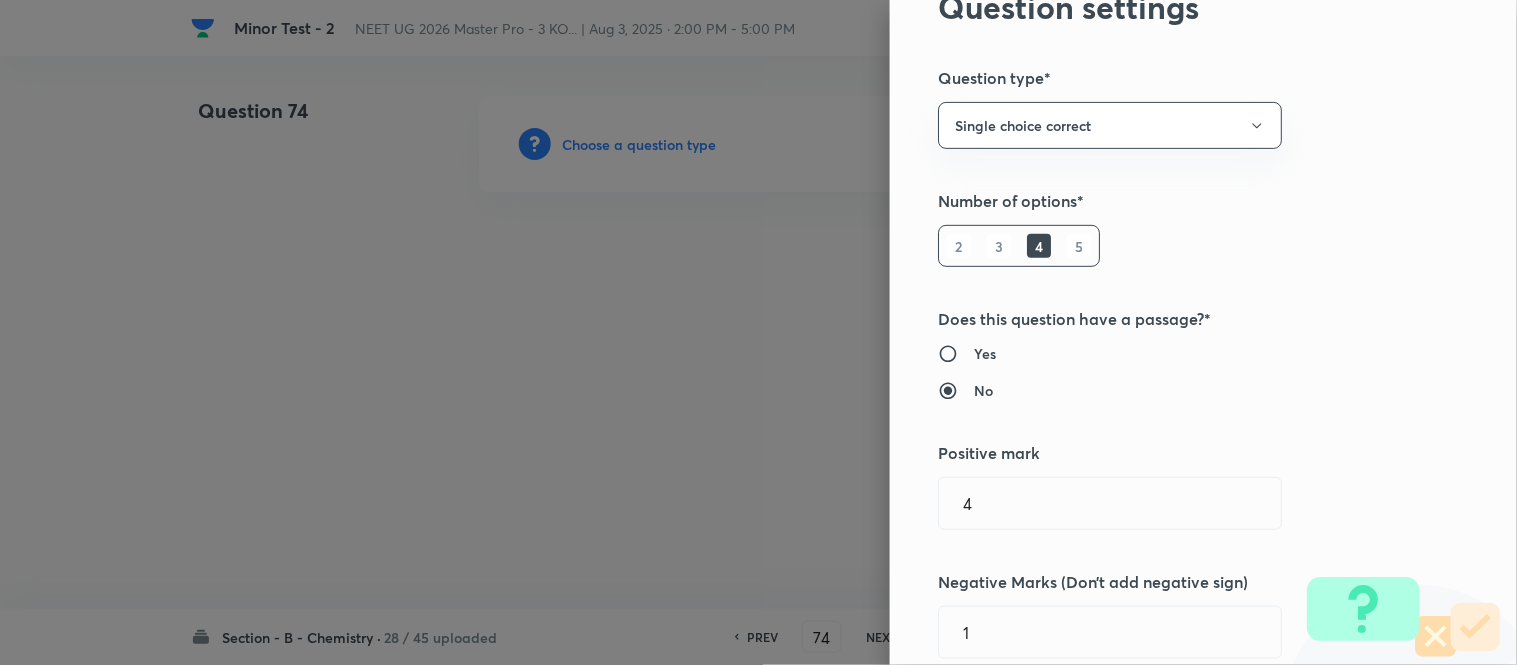 scroll, scrollTop: 126, scrollLeft: 0, axis: vertical 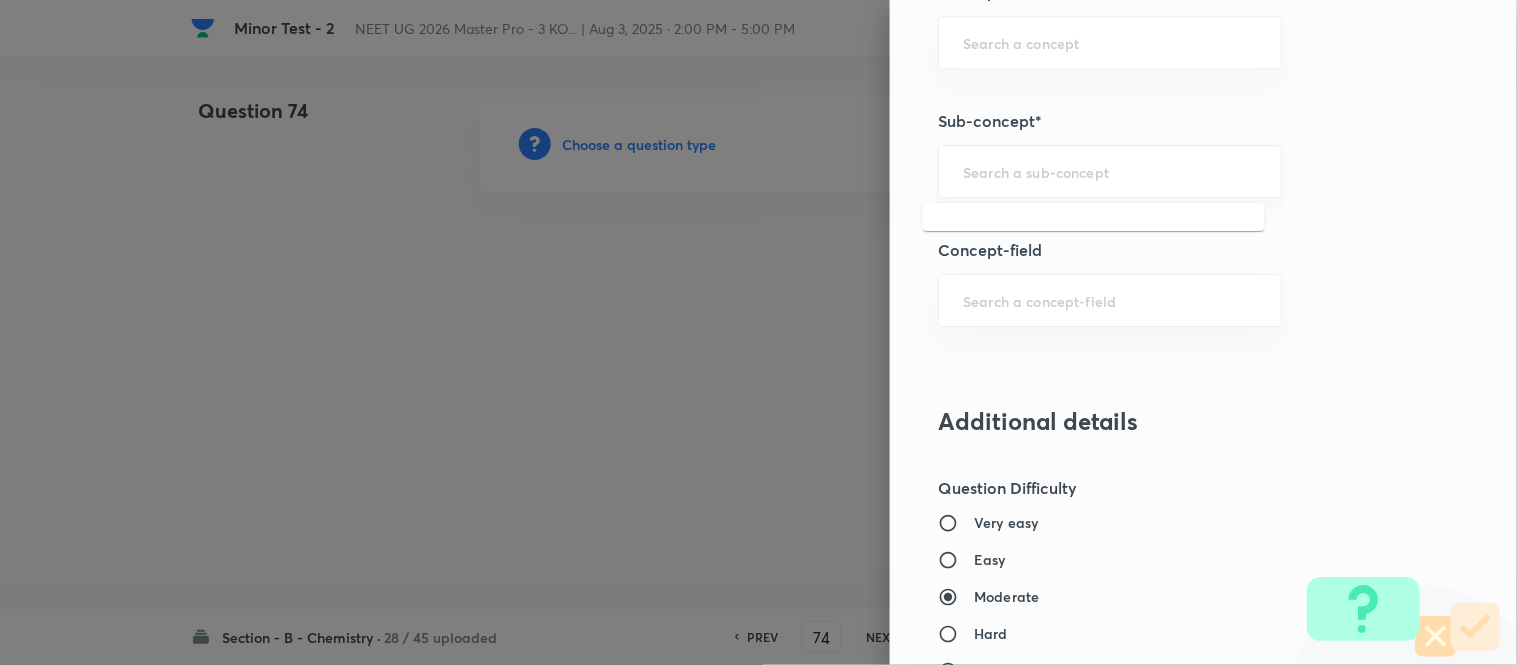 click at bounding box center [1110, 171] 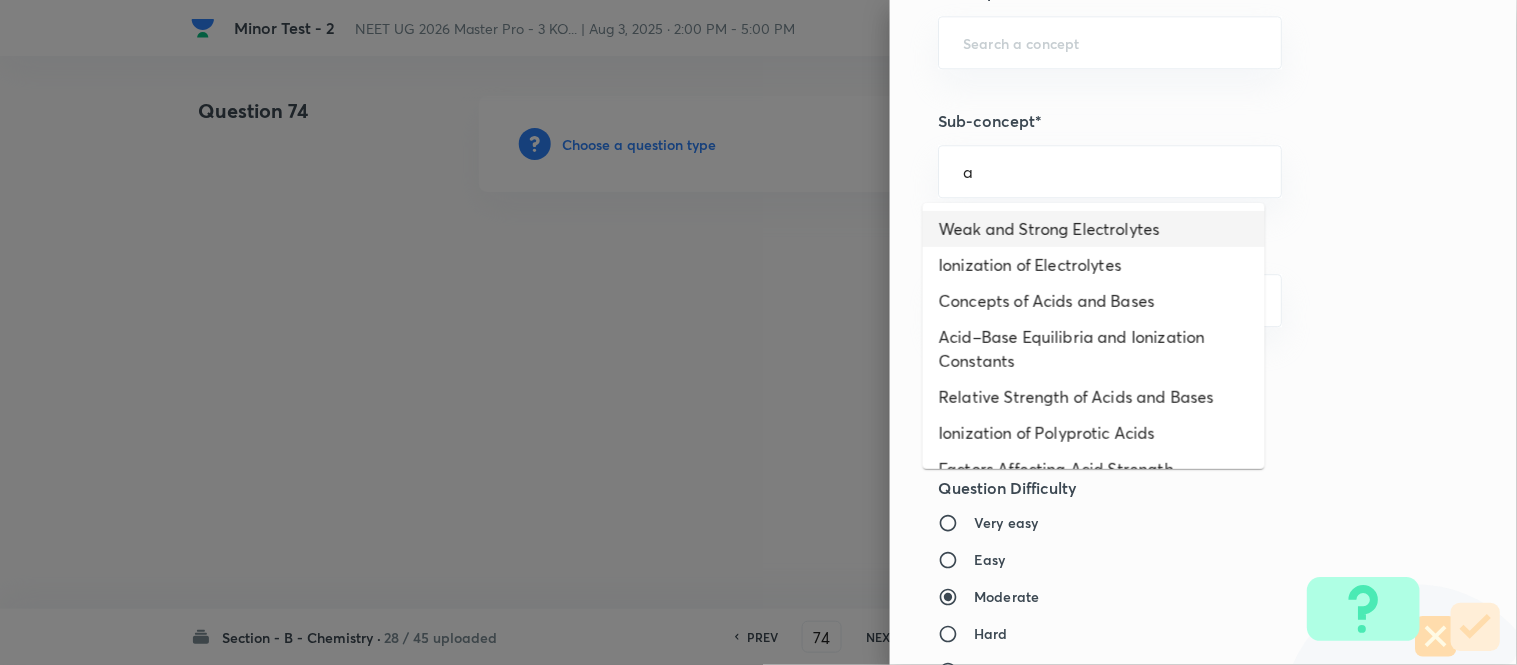 click on "Weak and Strong Electrolytes" at bounding box center [1094, 229] 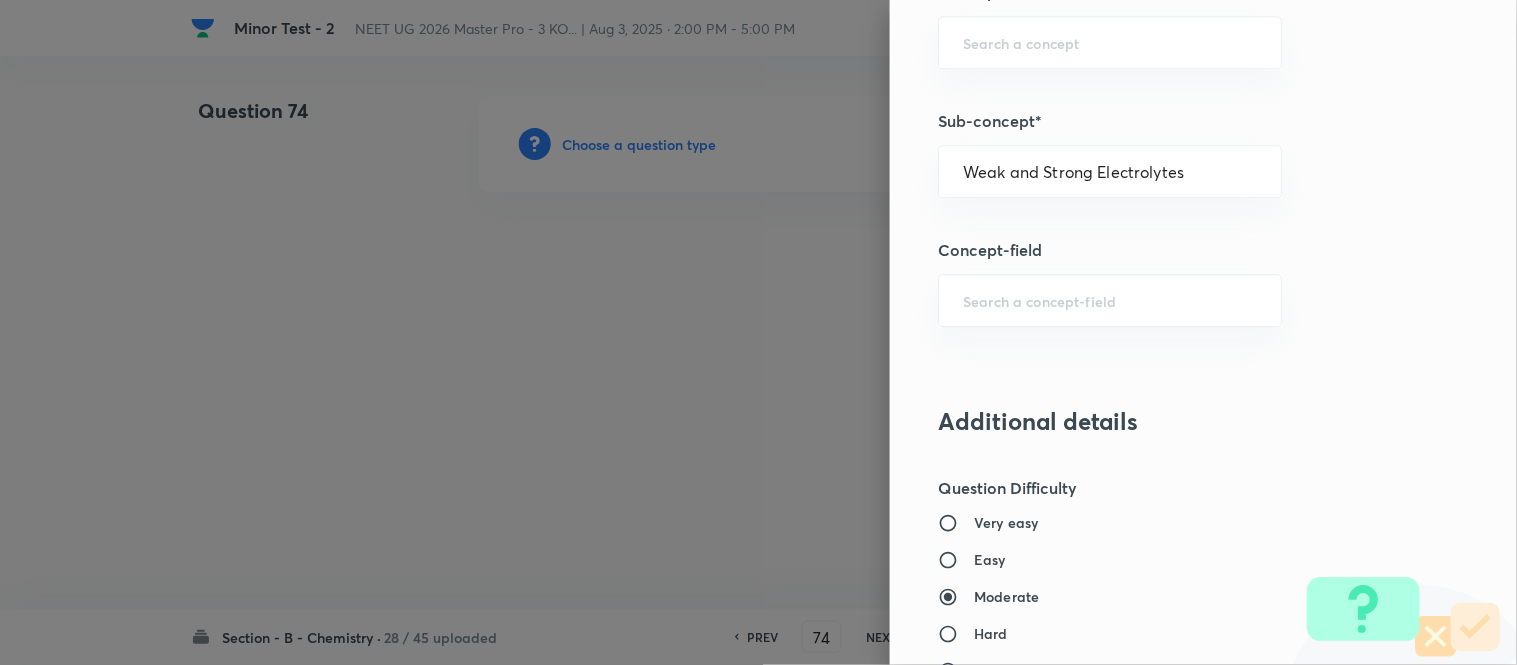 type on "Chemistry" 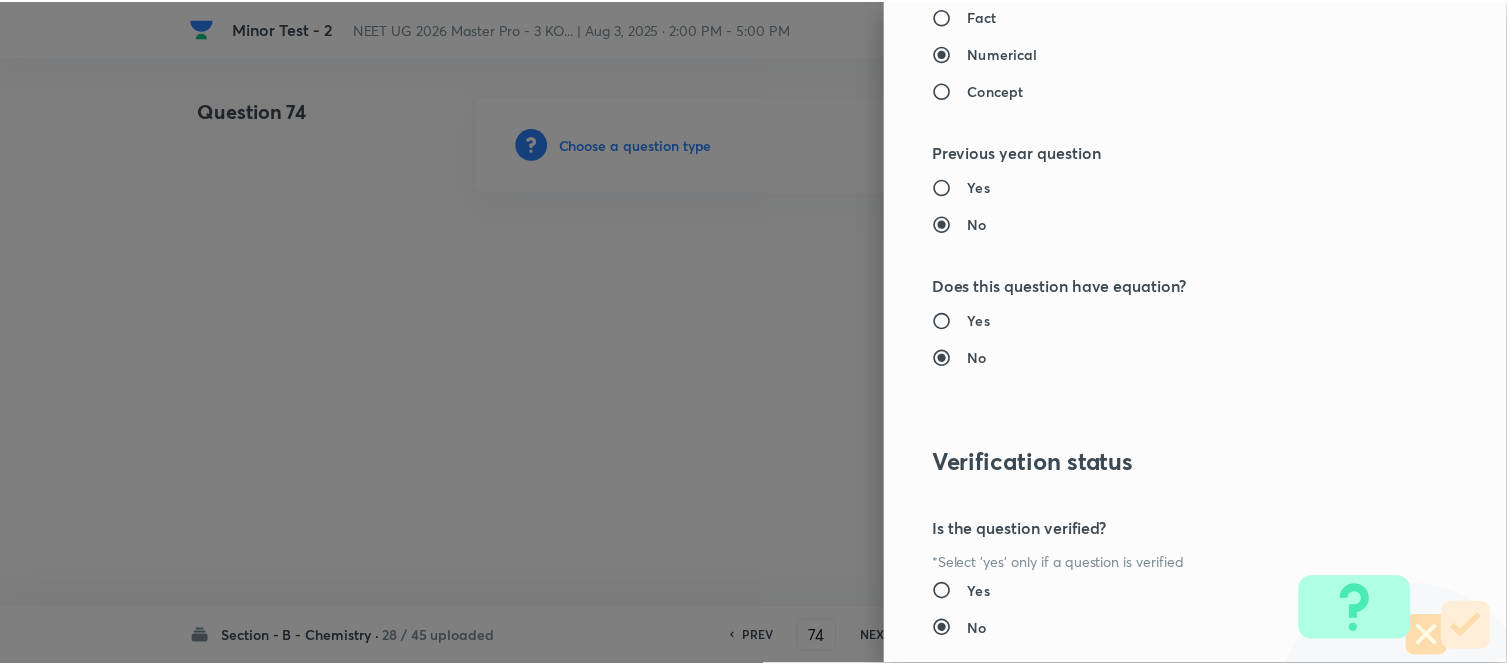 scroll, scrollTop: 2195, scrollLeft: 0, axis: vertical 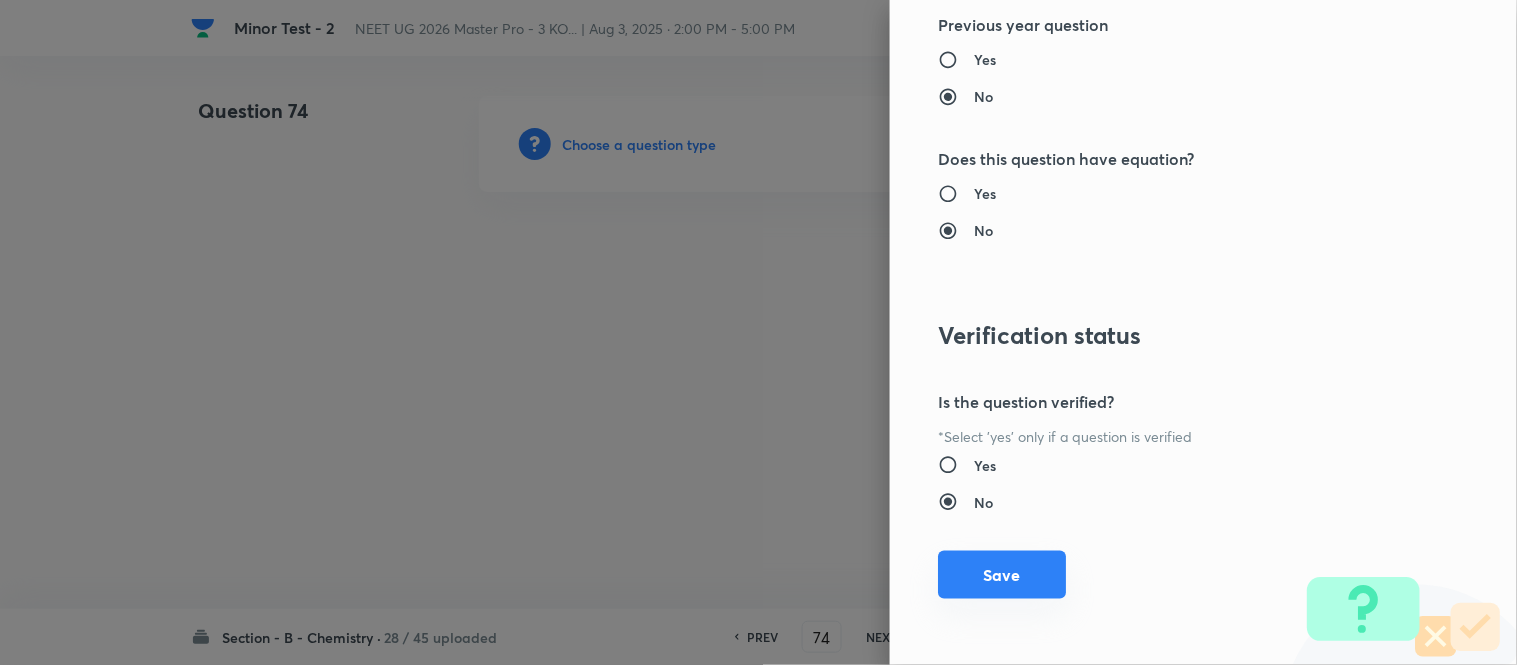 click on "Save" at bounding box center (1002, 575) 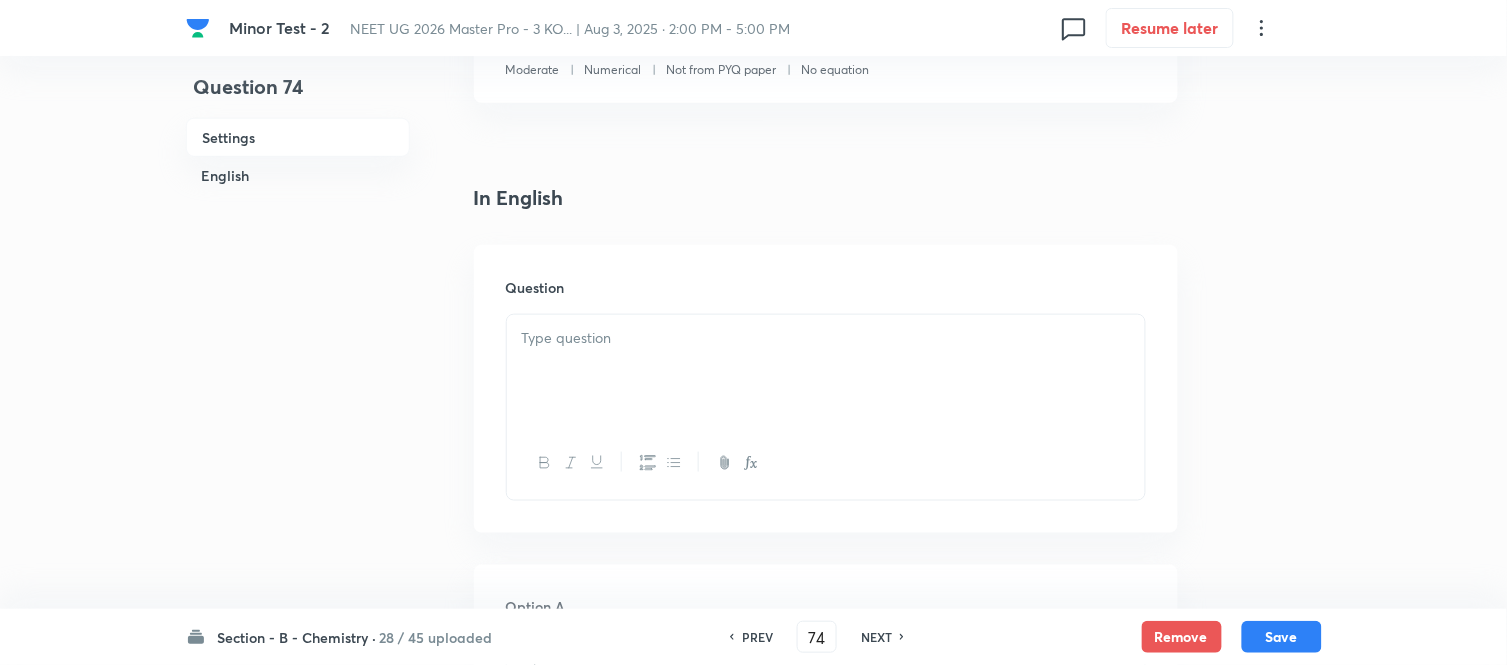 scroll, scrollTop: 444, scrollLeft: 0, axis: vertical 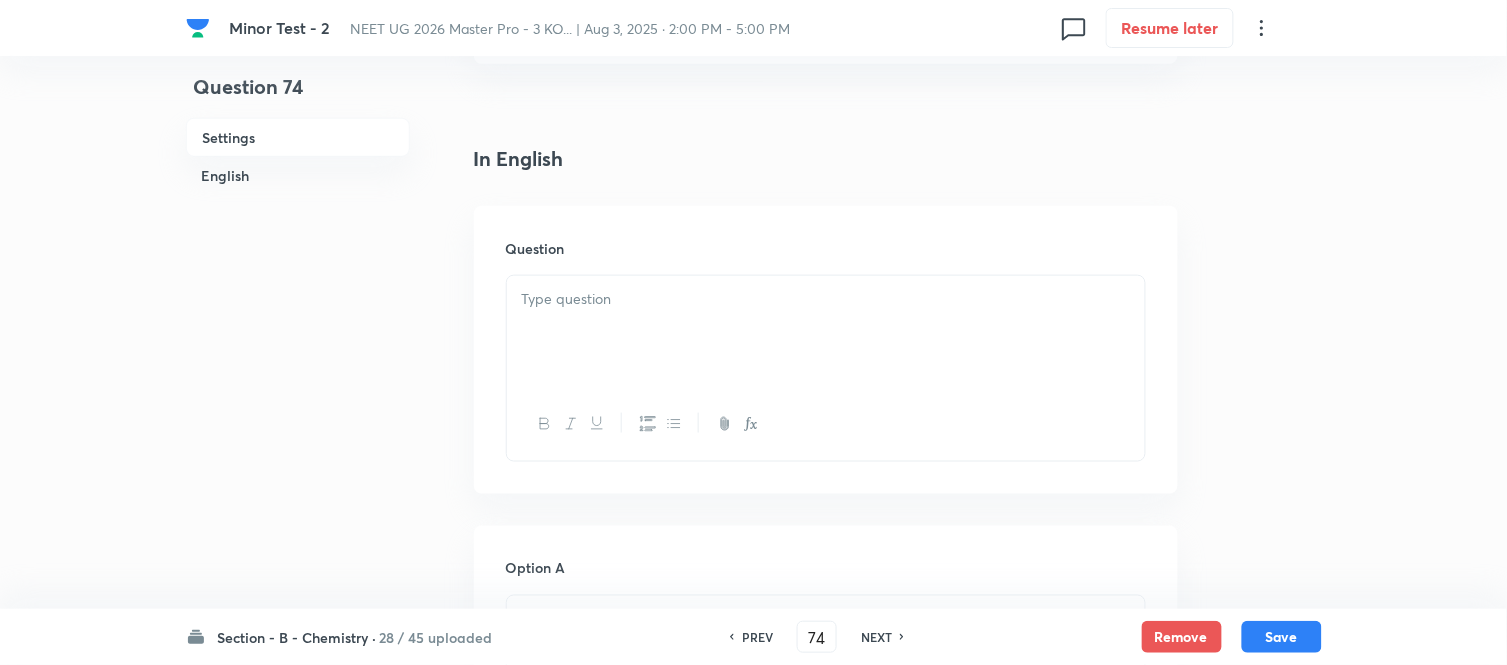 click at bounding box center [826, 332] 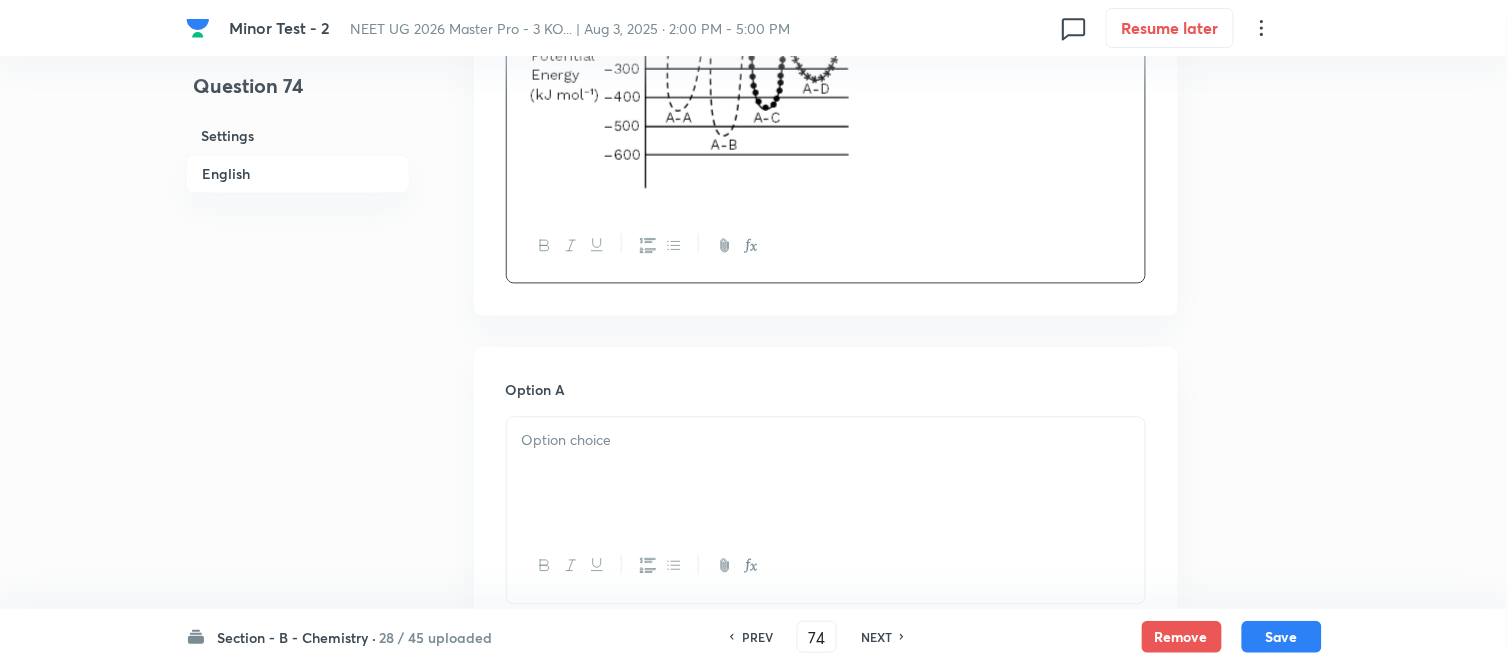 scroll, scrollTop: 1000, scrollLeft: 0, axis: vertical 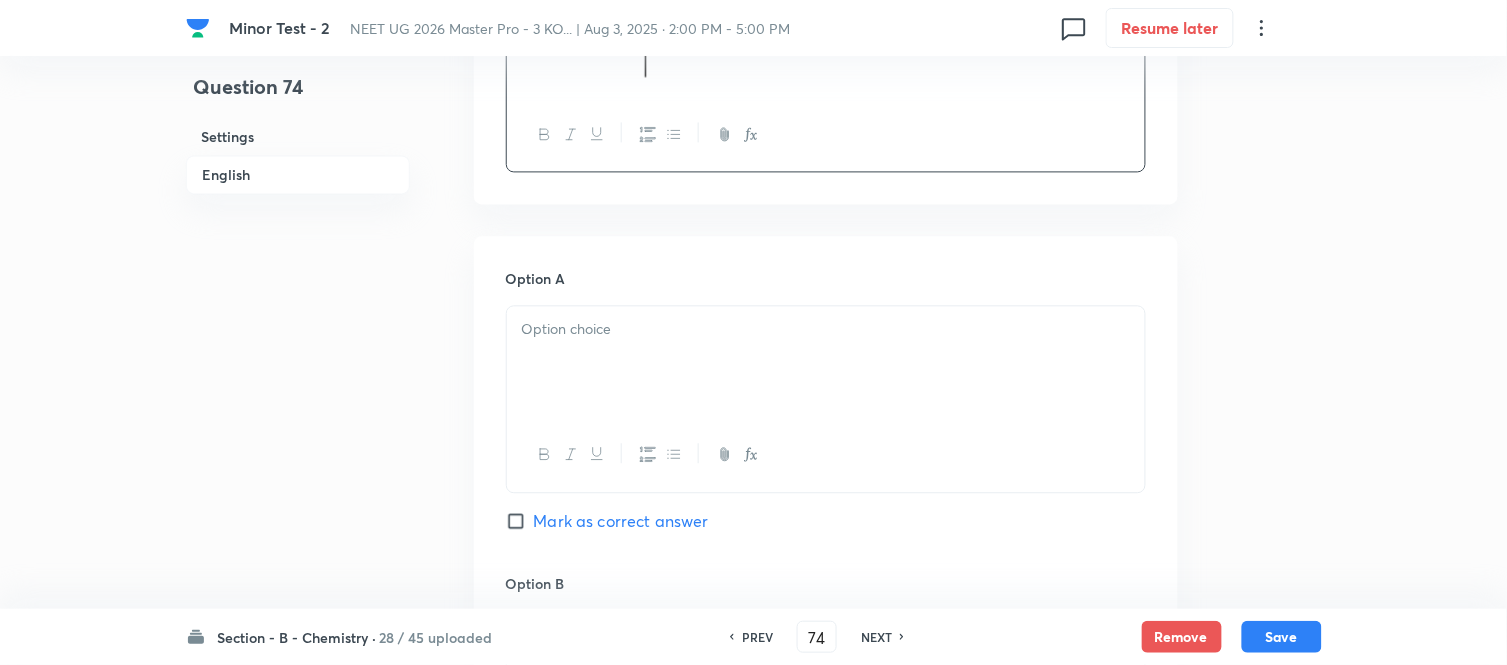 click at bounding box center (826, 362) 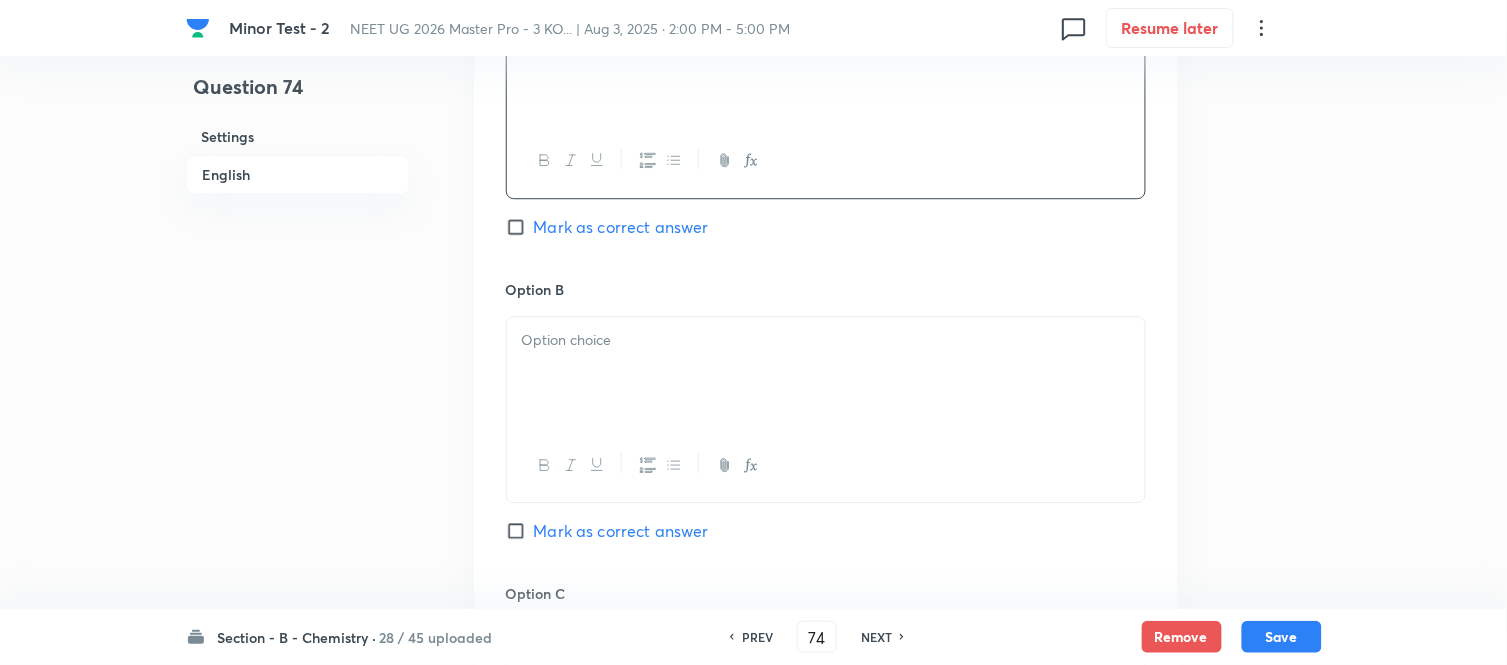 scroll, scrollTop: 1333, scrollLeft: 0, axis: vertical 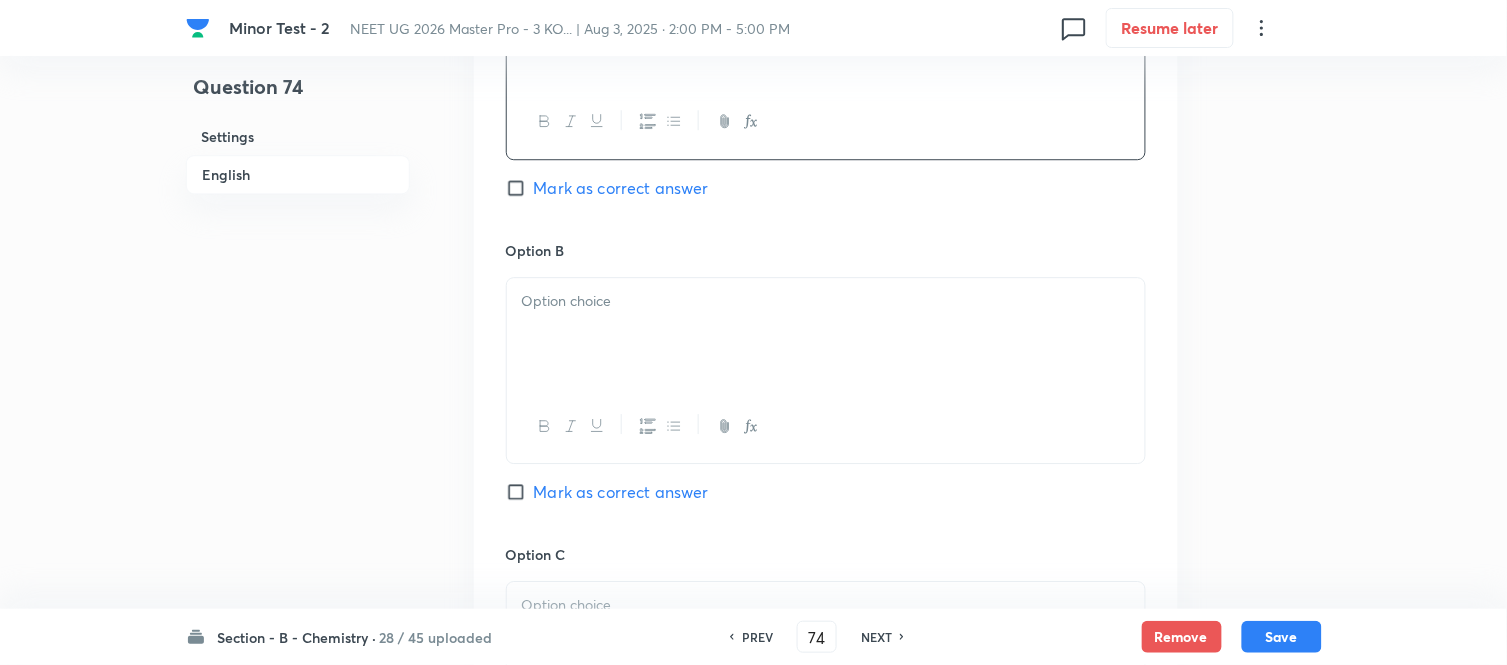 click on "Option B Mark as correct answer" at bounding box center [826, 392] 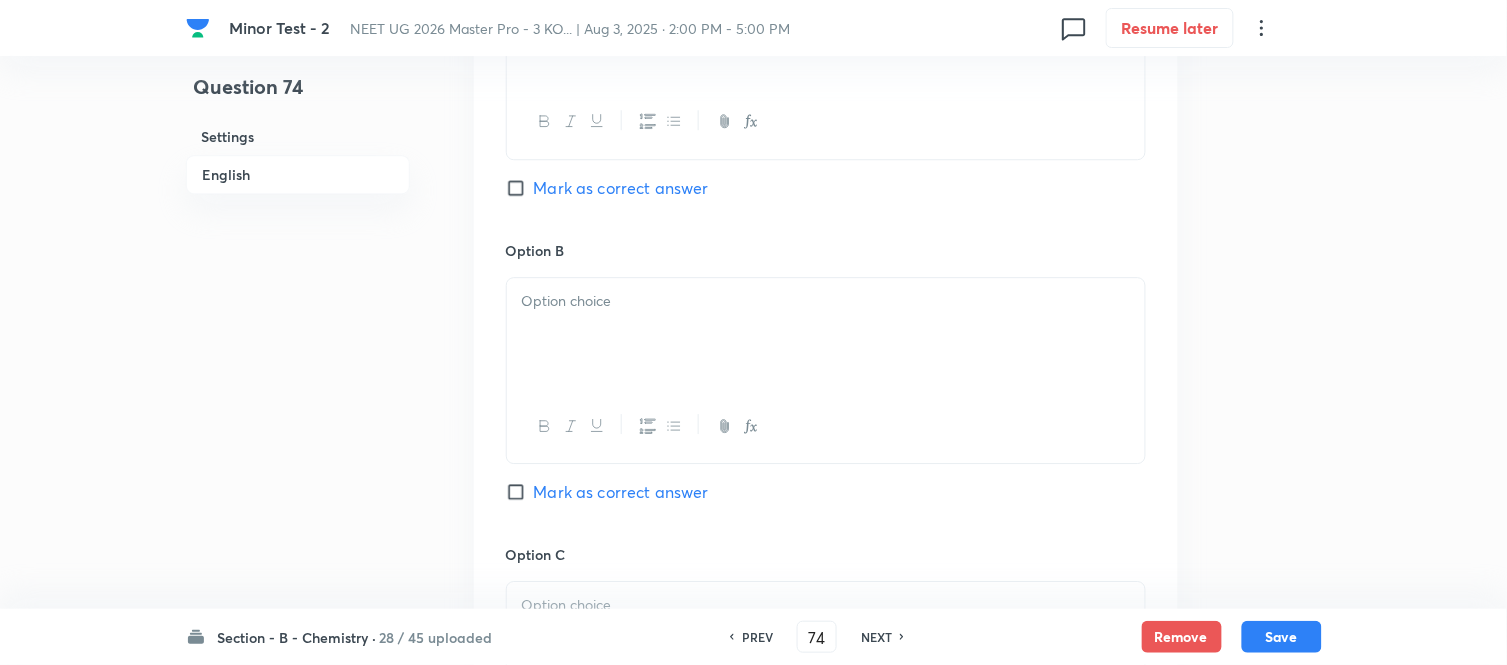 click at bounding box center (826, 334) 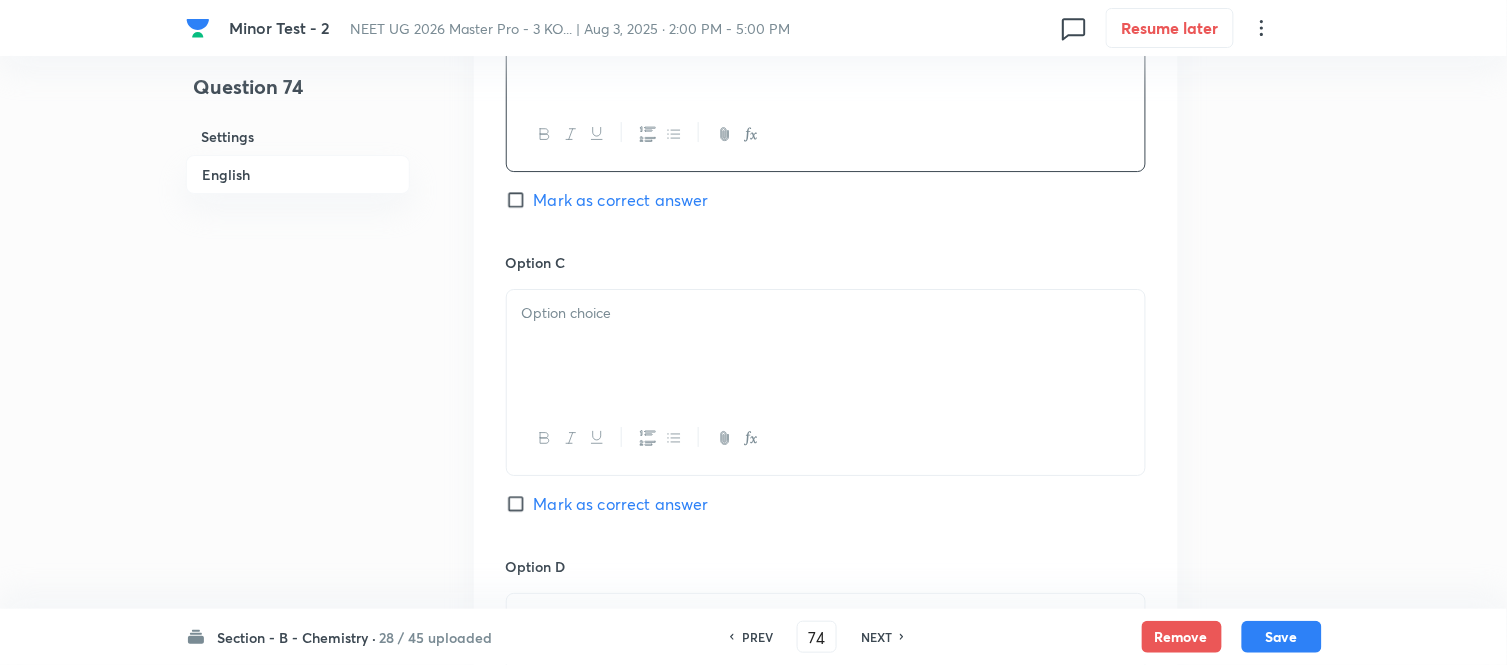 scroll, scrollTop: 1666, scrollLeft: 0, axis: vertical 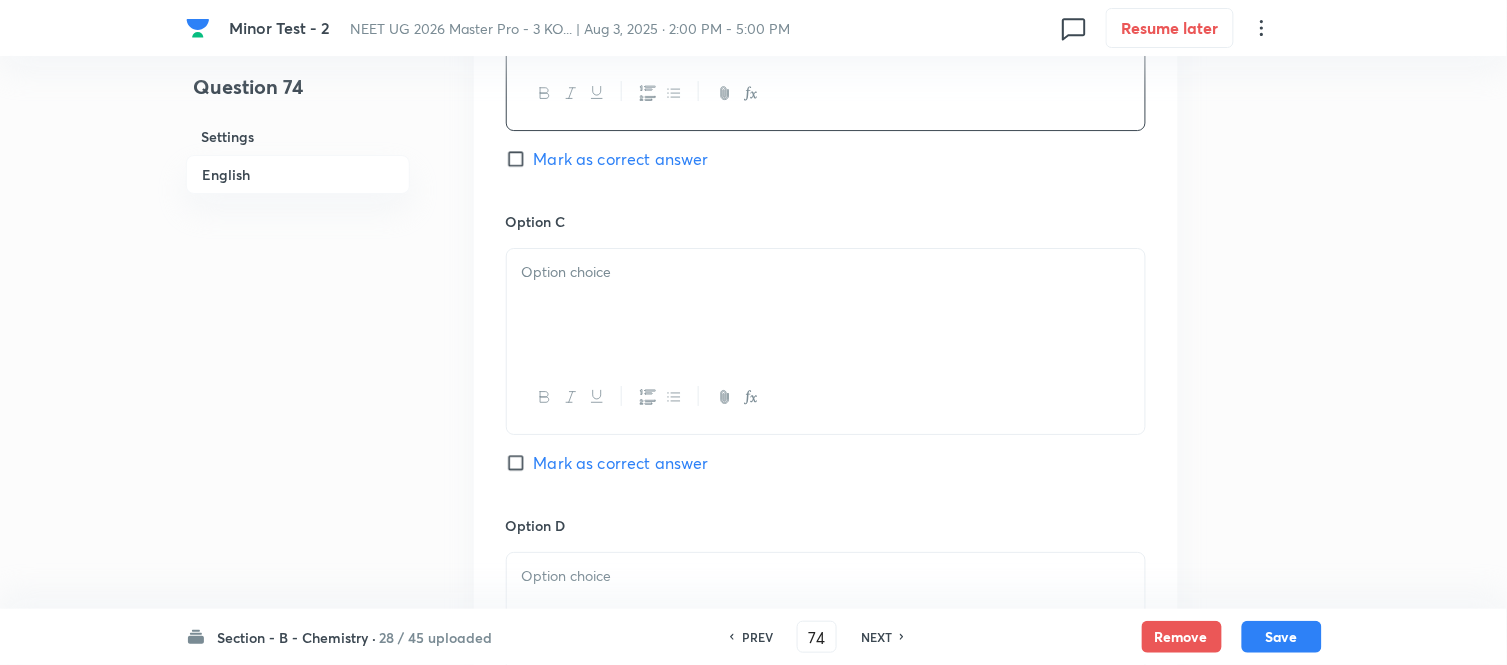 click at bounding box center (826, 305) 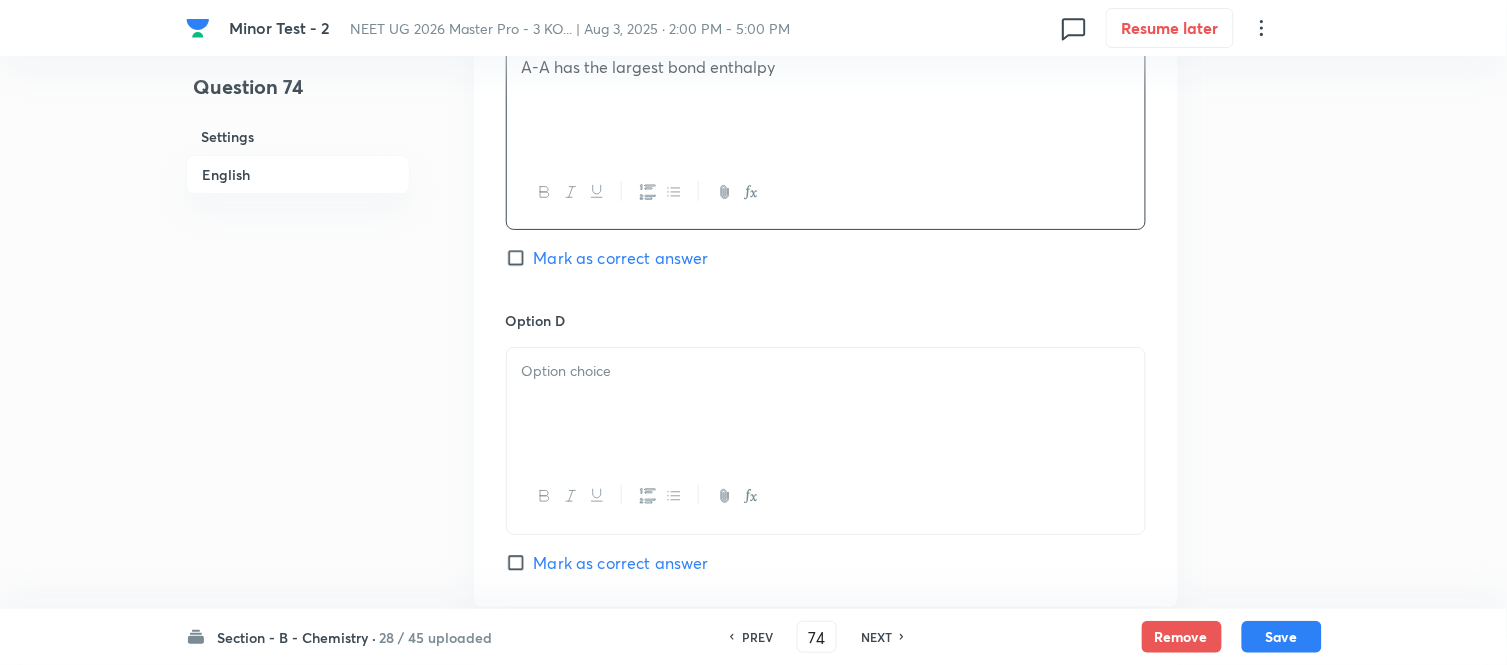 scroll, scrollTop: 1888, scrollLeft: 0, axis: vertical 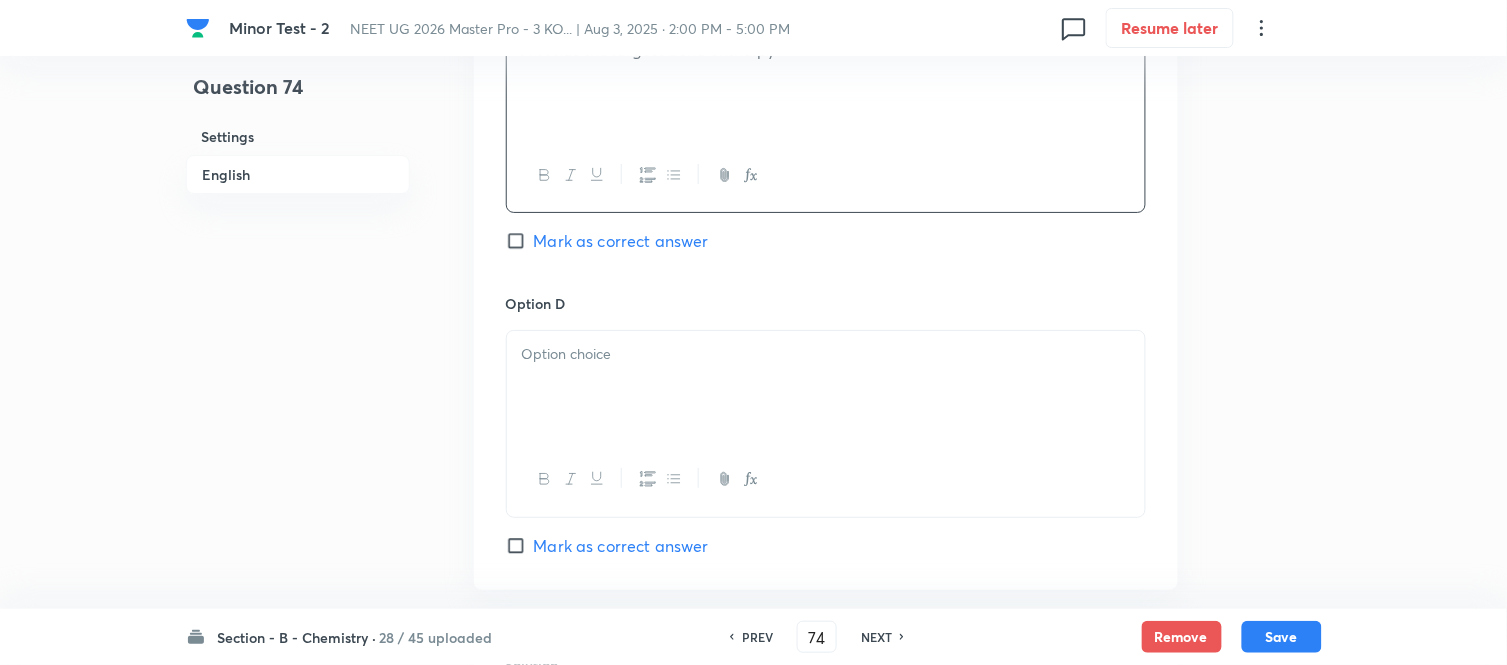 click at bounding box center (826, 354) 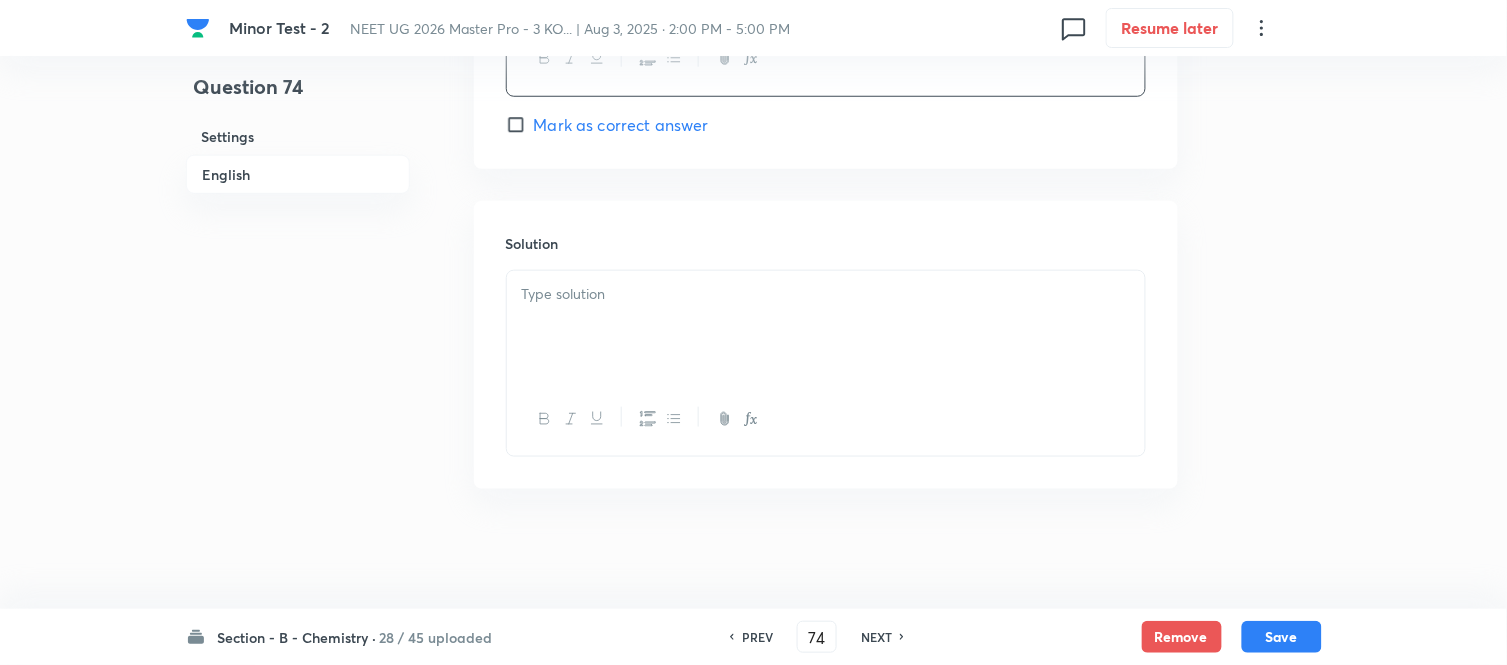 scroll, scrollTop: 2313, scrollLeft: 0, axis: vertical 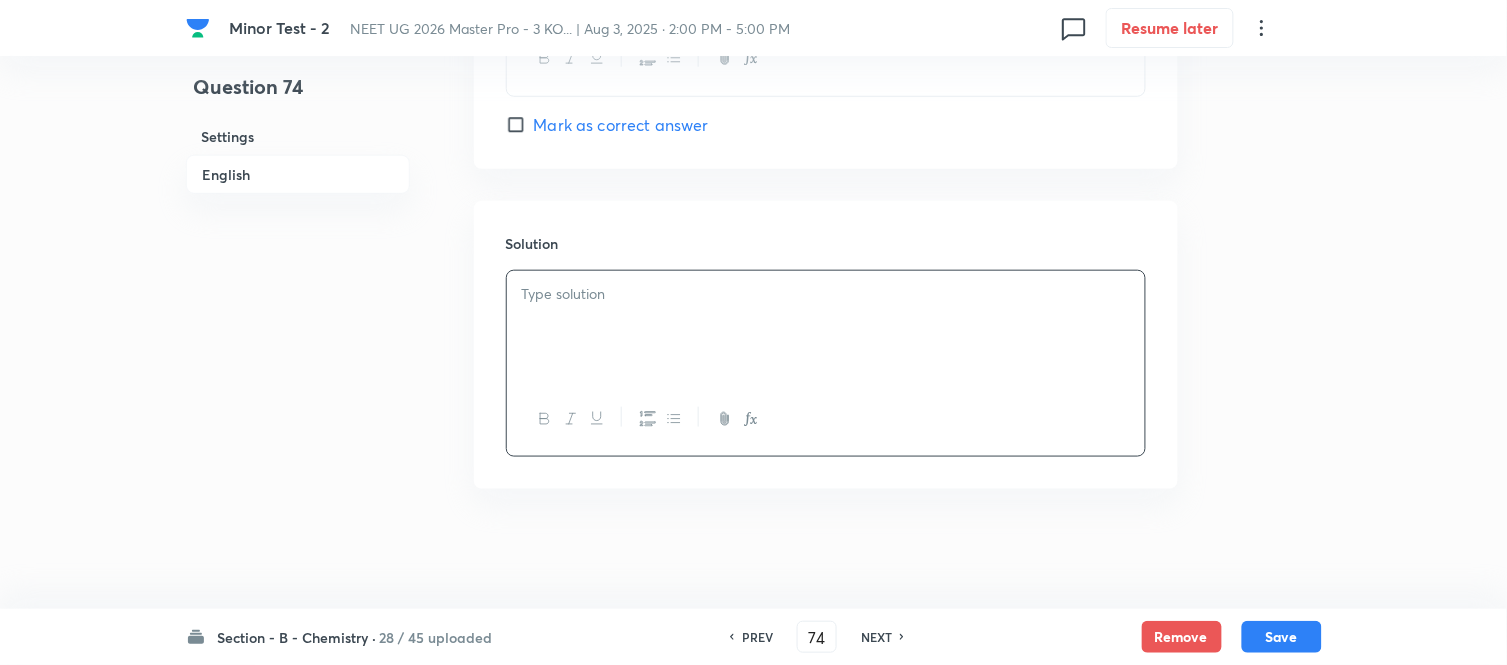 type 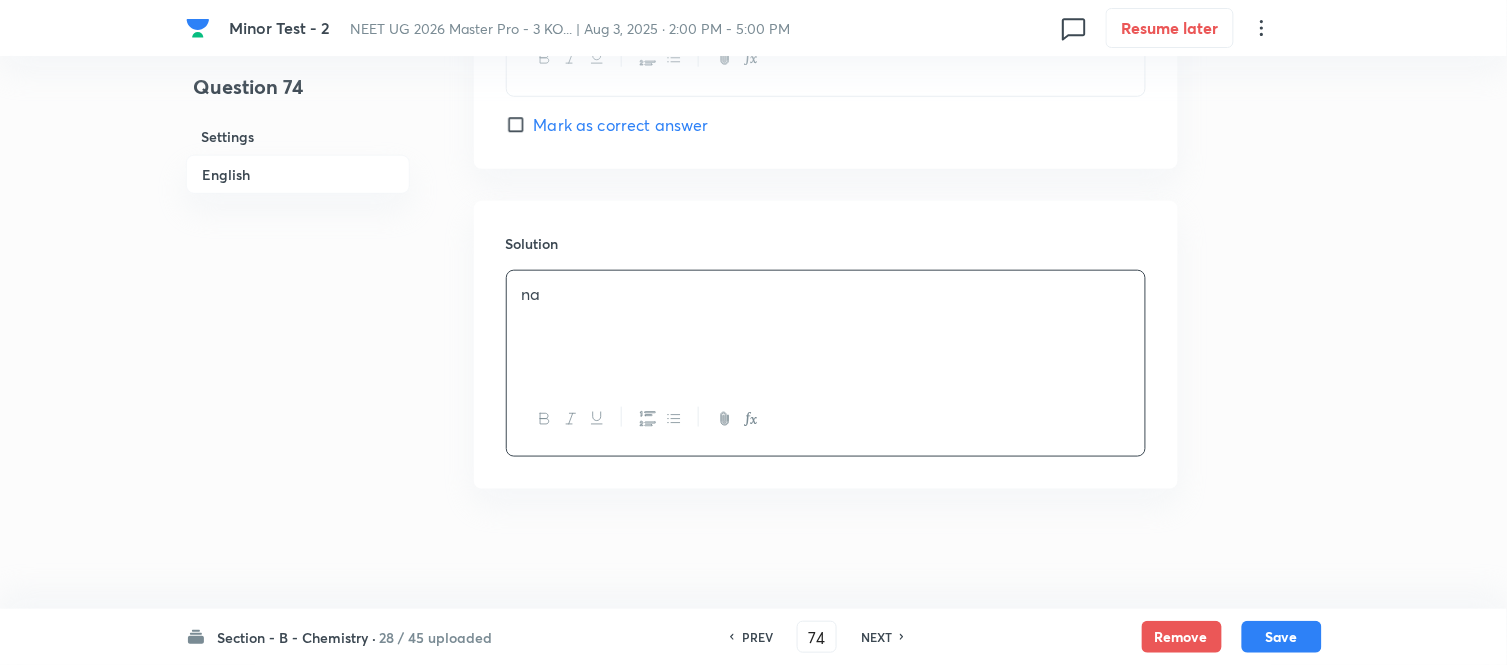 click on "English" at bounding box center [298, 174] 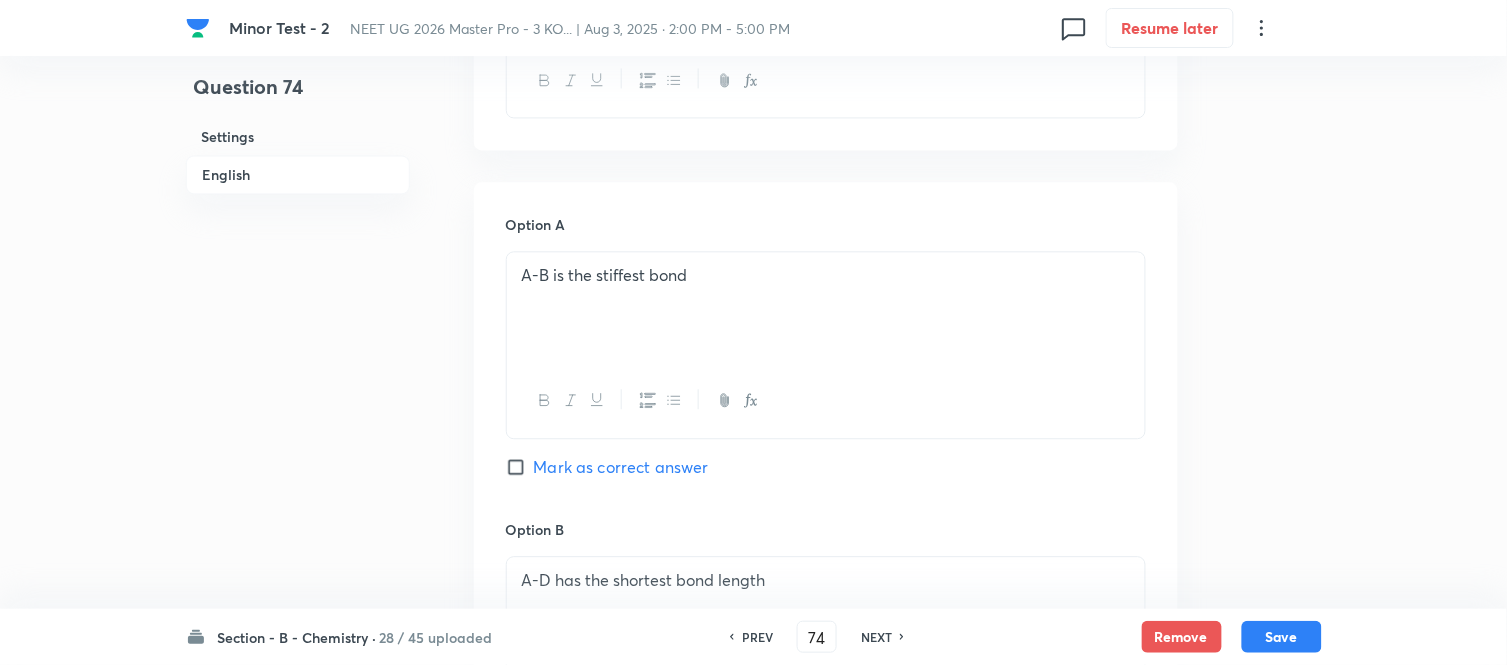 scroll, scrollTop: 1182, scrollLeft: 0, axis: vertical 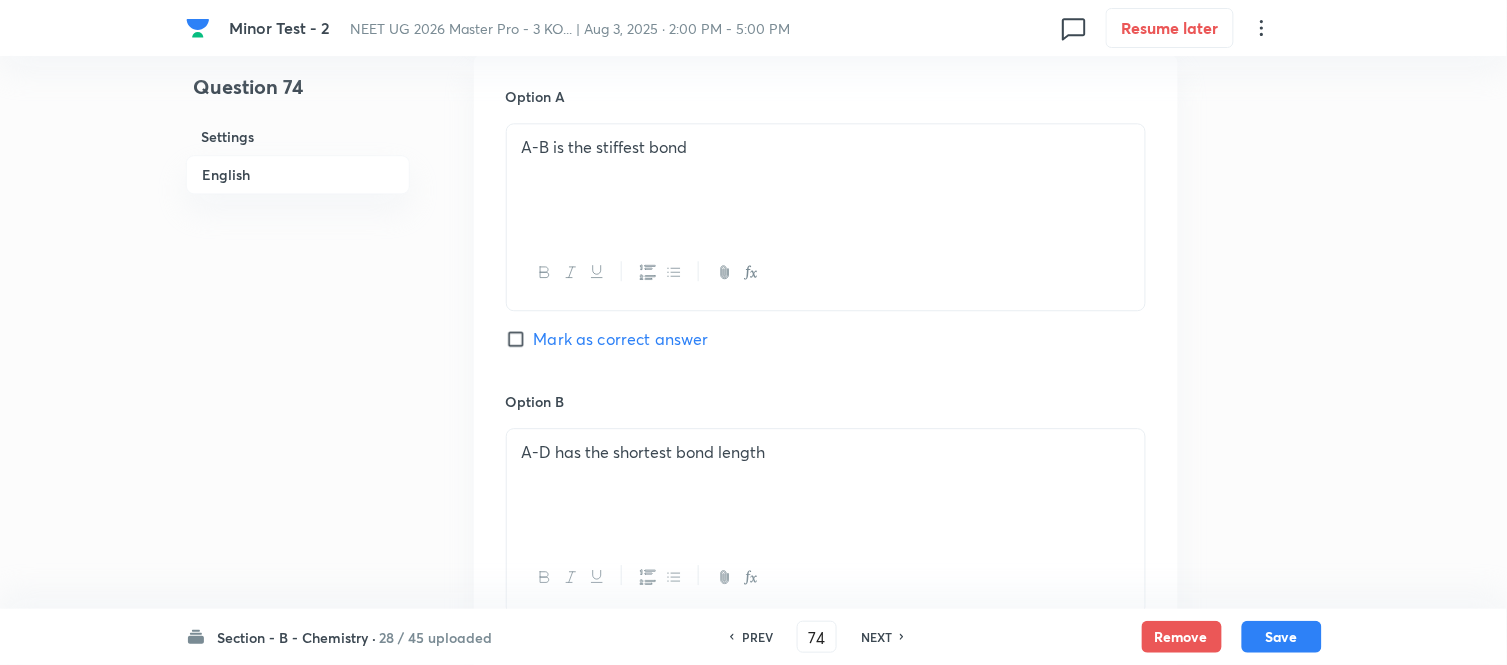 click on "Mark as correct answer" at bounding box center [520, 339] 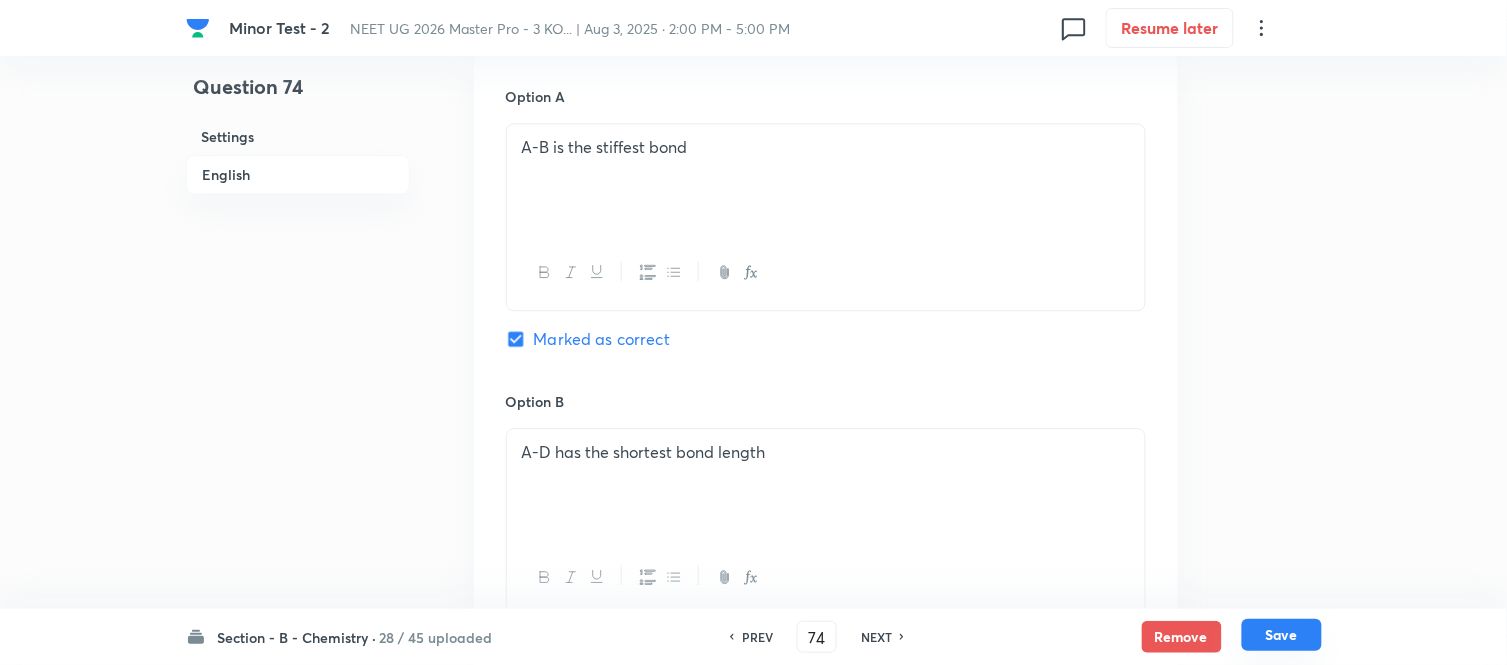 click on "Save" at bounding box center [1282, 635] 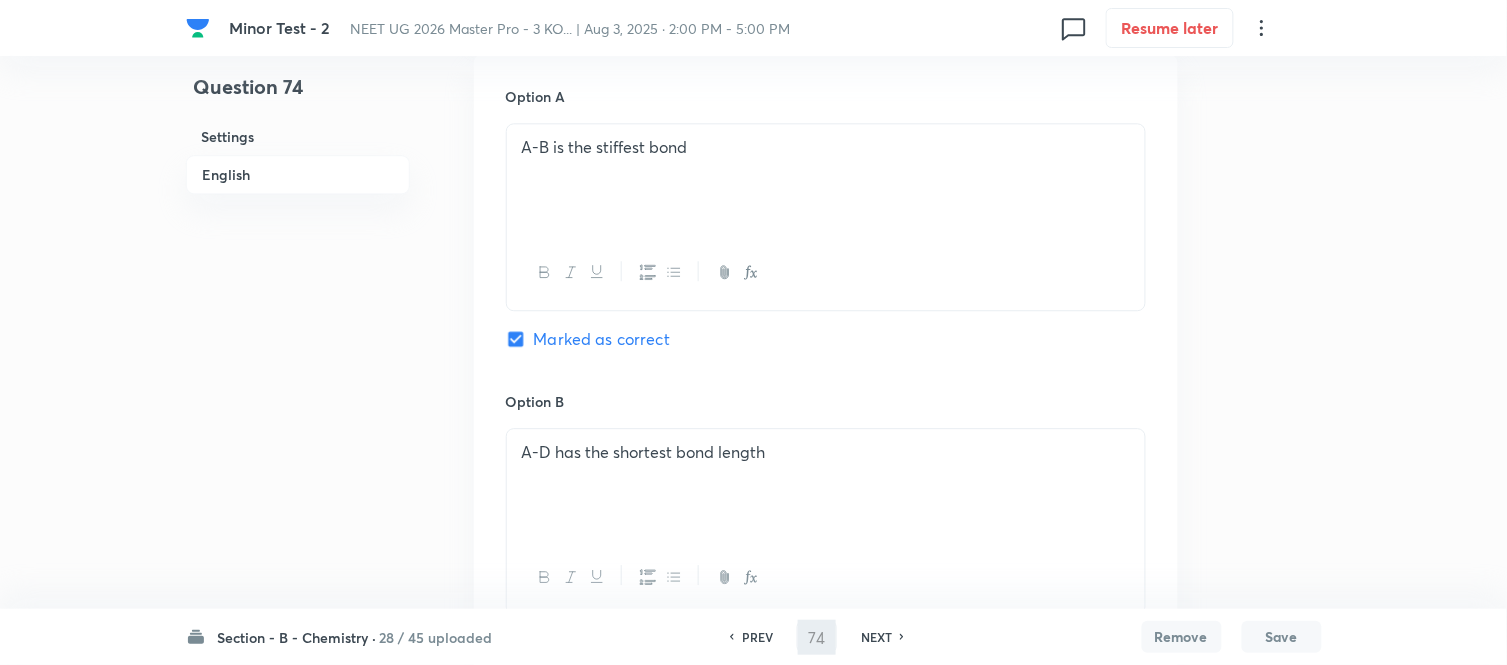 type on "75" 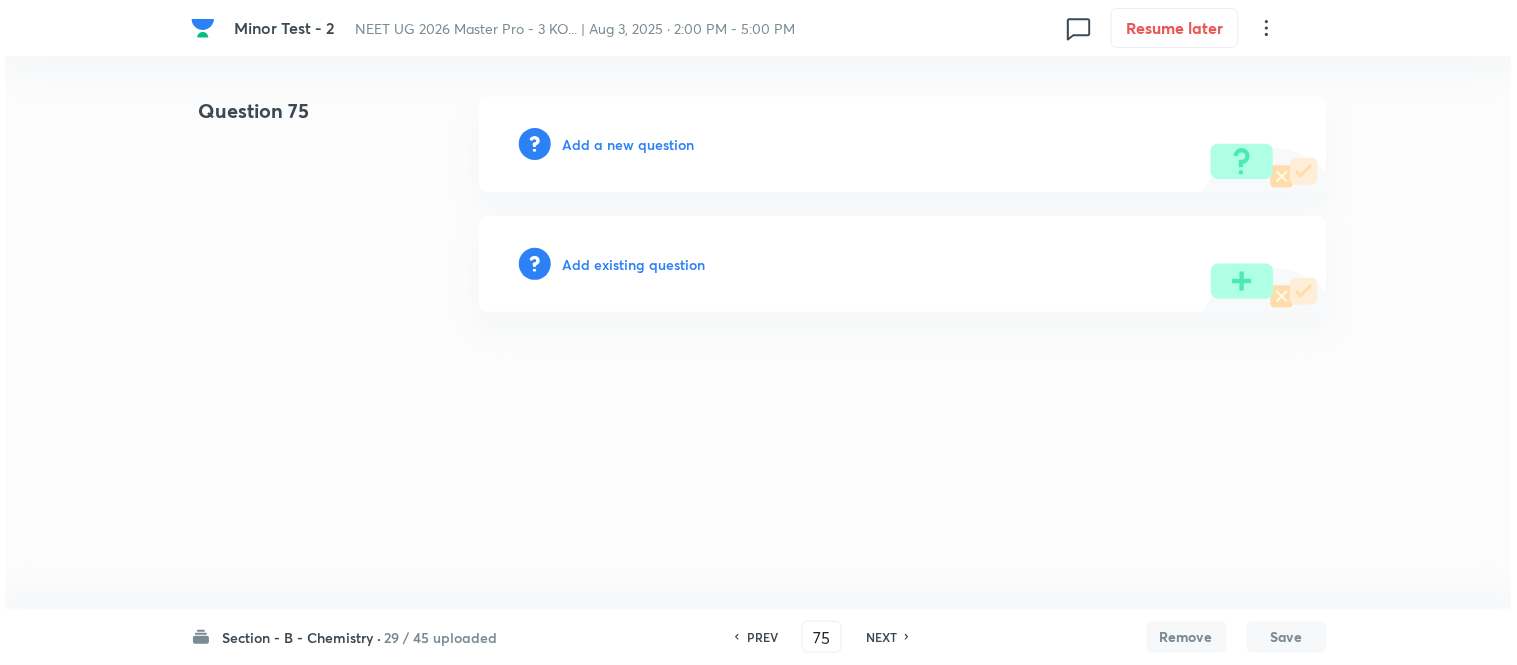 scroll, scrollTop: 0, scrollLeft: 0, axis: both 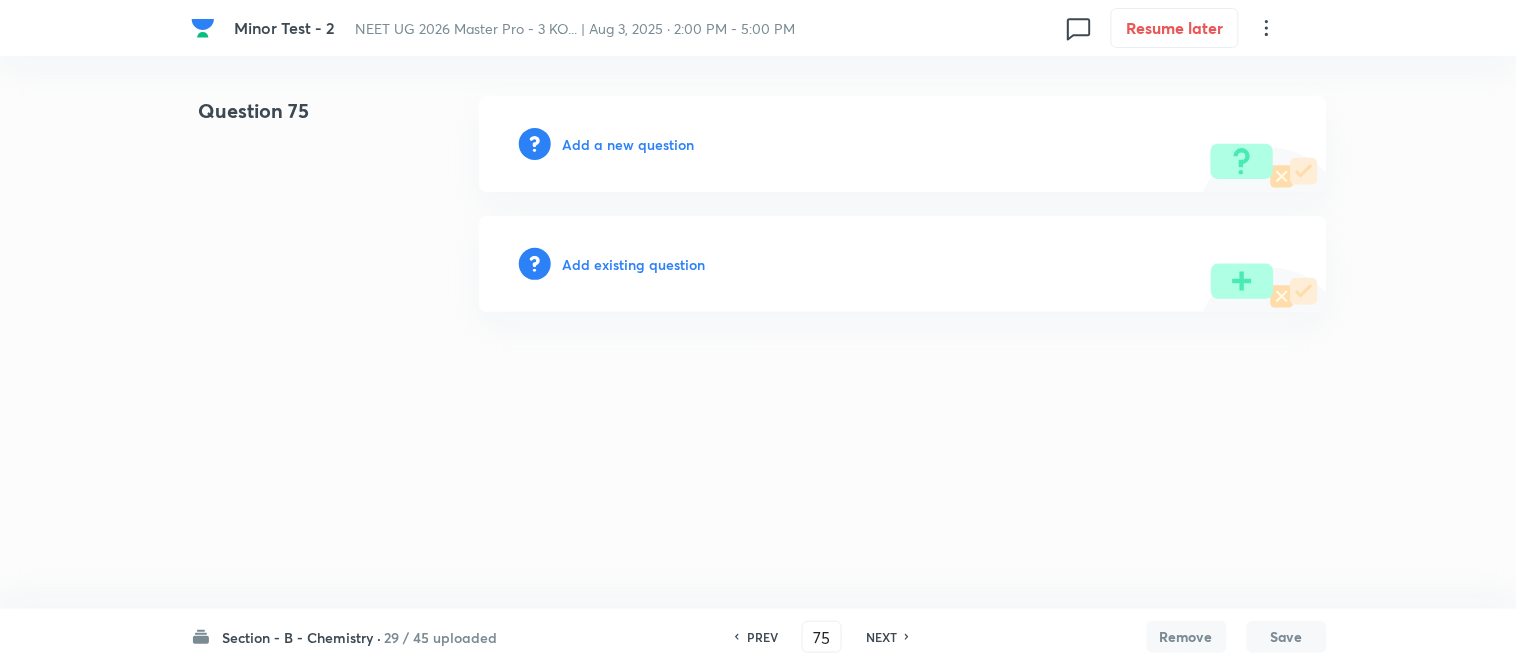 click on "Add a new question" at bounding box center [629, 144] 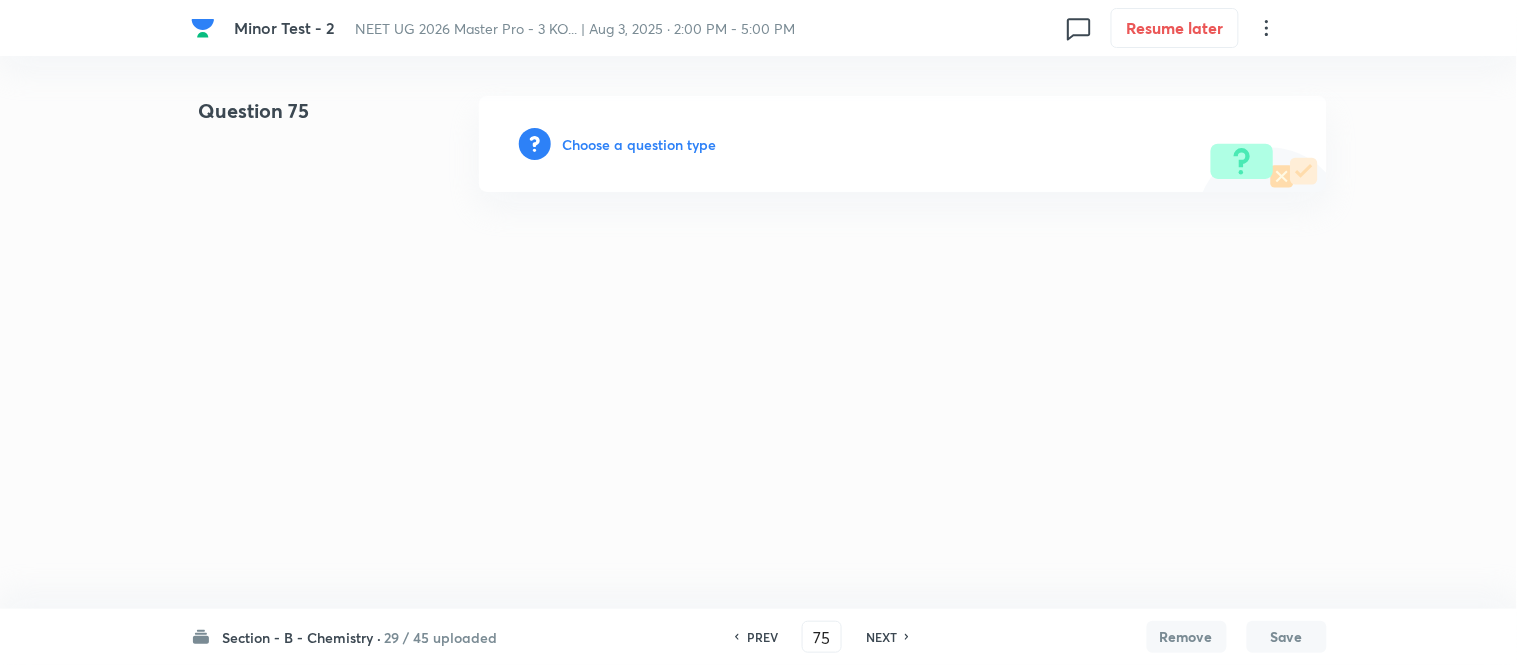 click on "Choose a question type" at bounding box center (640, 144) 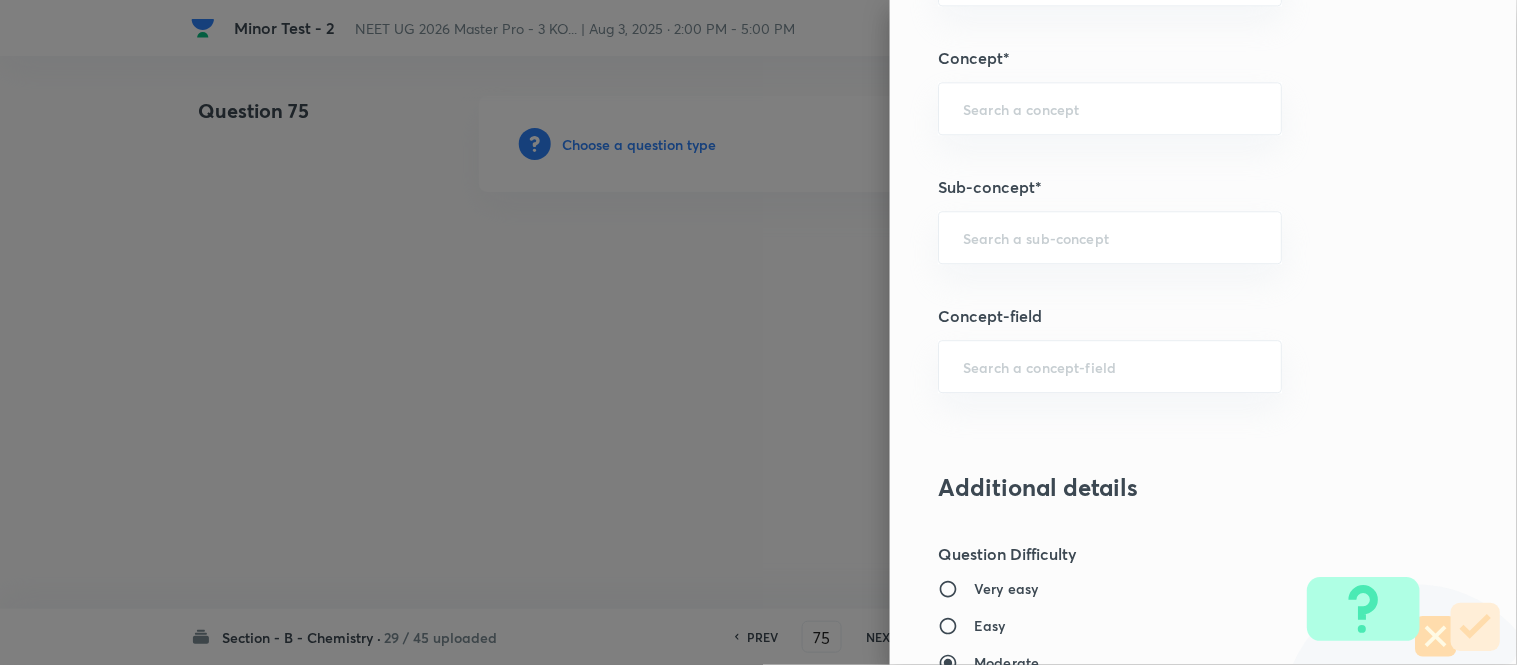 scroll, scrollTop: 1220, scrollLeft: 0, axis: vertical 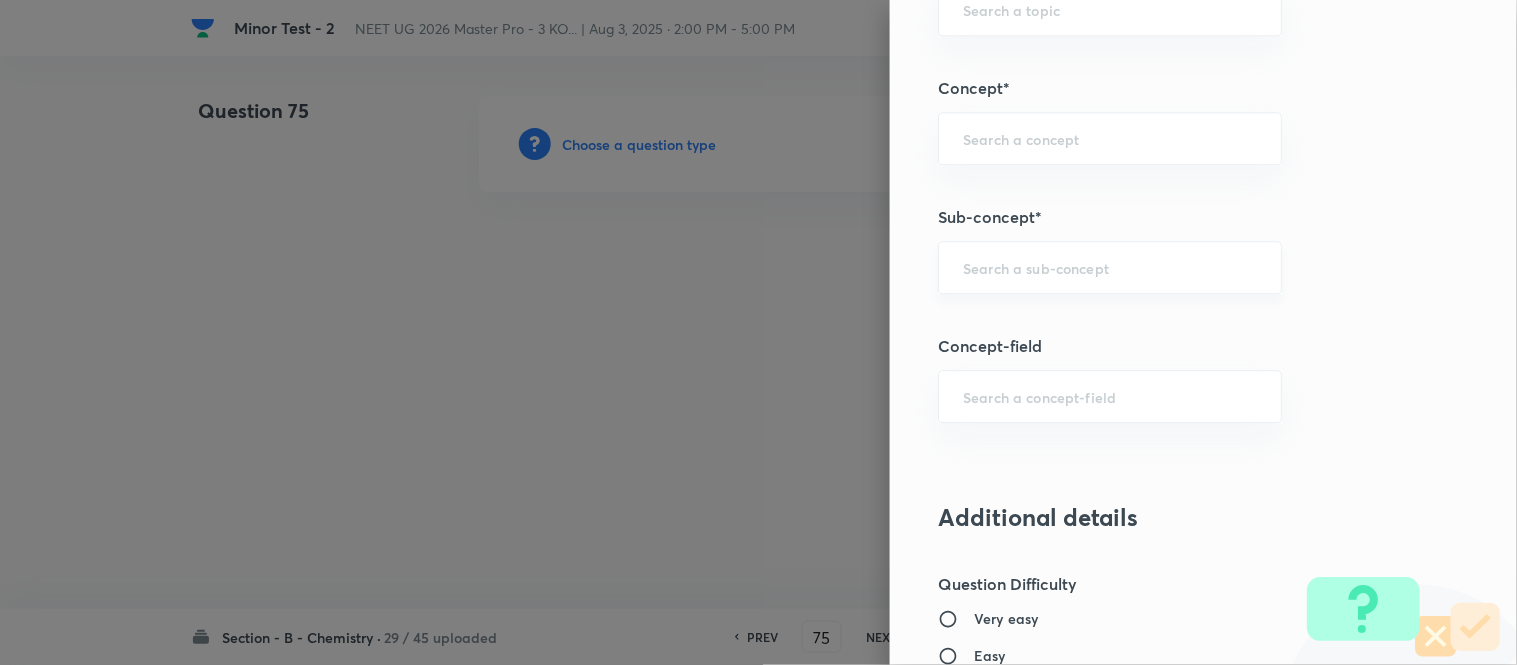 click at bounding box center [1110, 267] 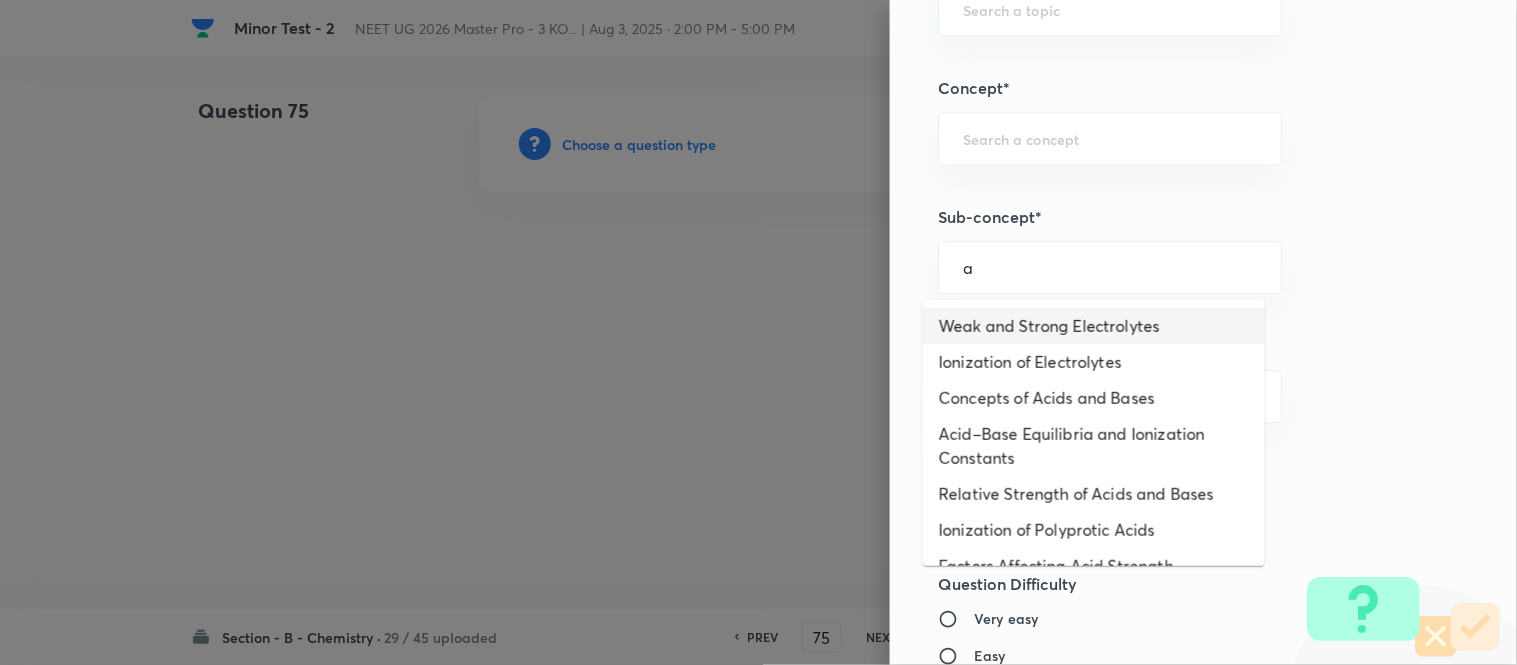 click on "Weak and Strong Electrolytes" at bounding box center [1094, 326] 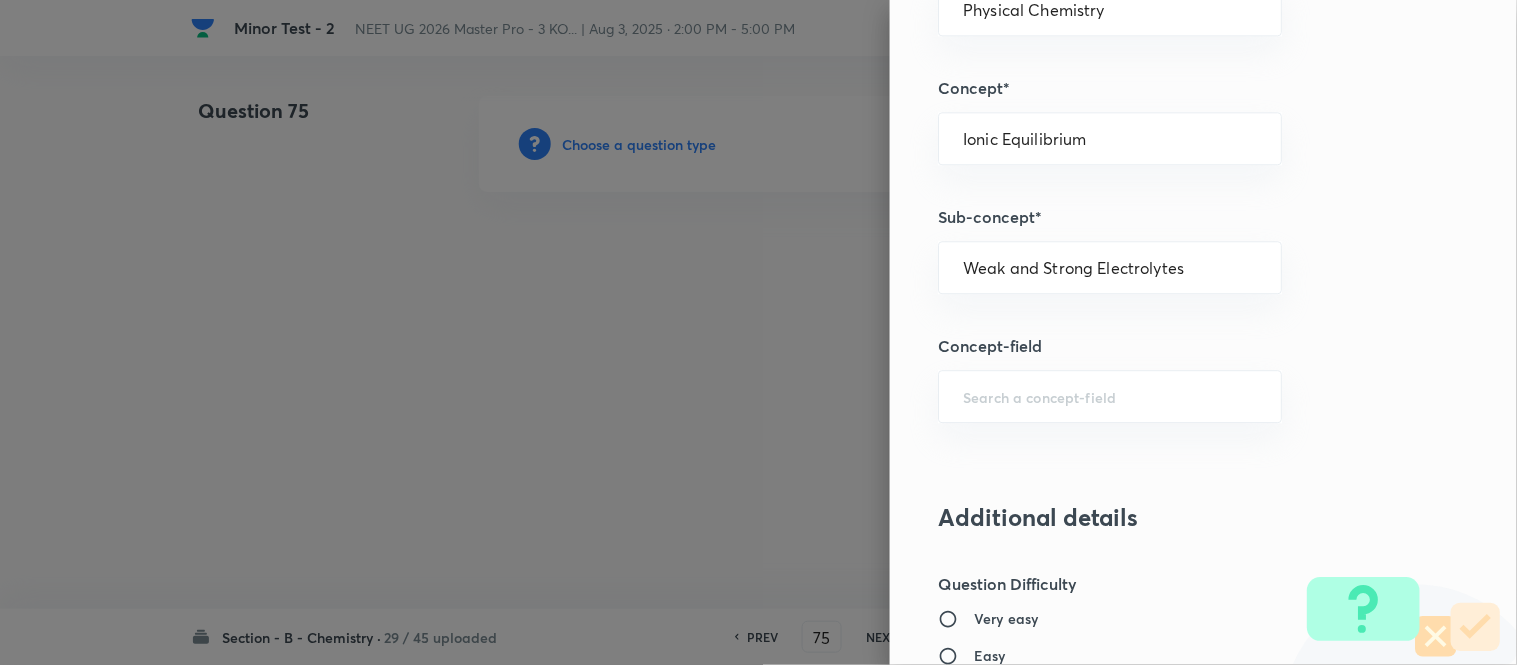 type on "Chemistry" 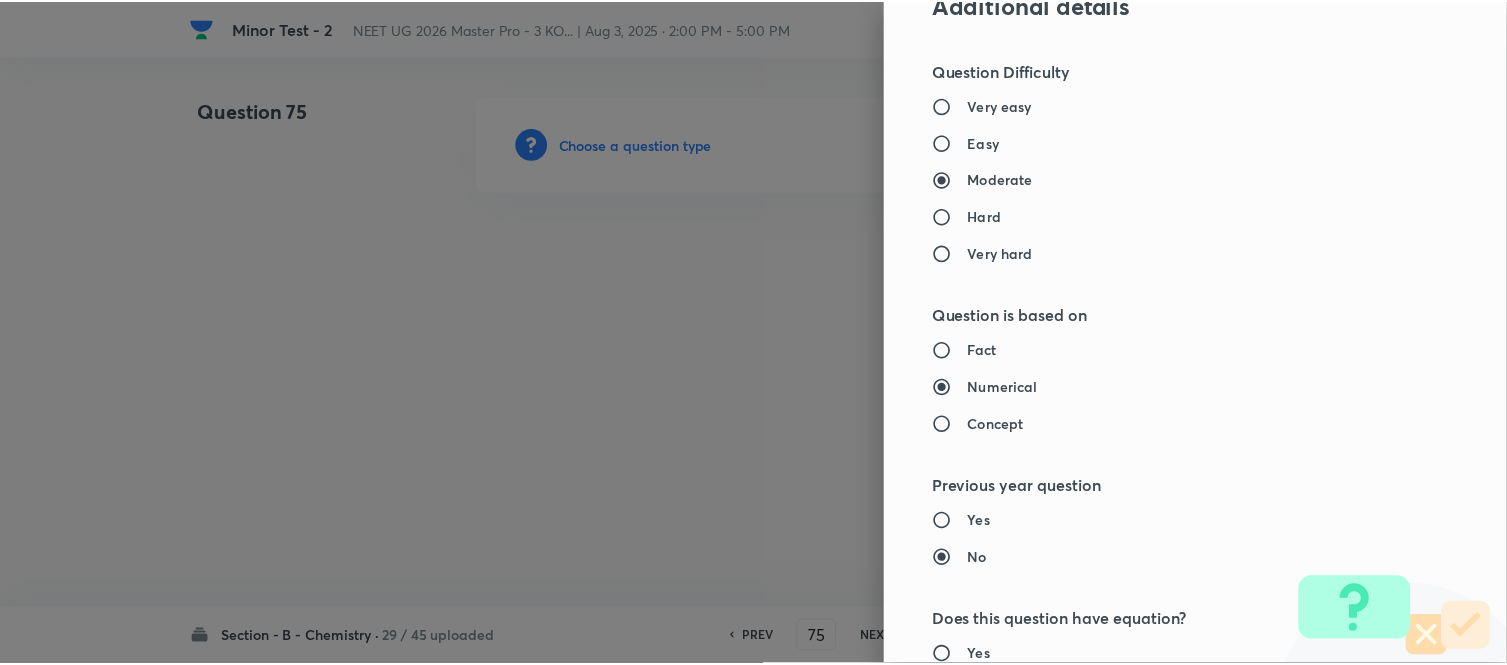 scroll, scrollTop: 2195, scrollLeft: 0, axis: vertical 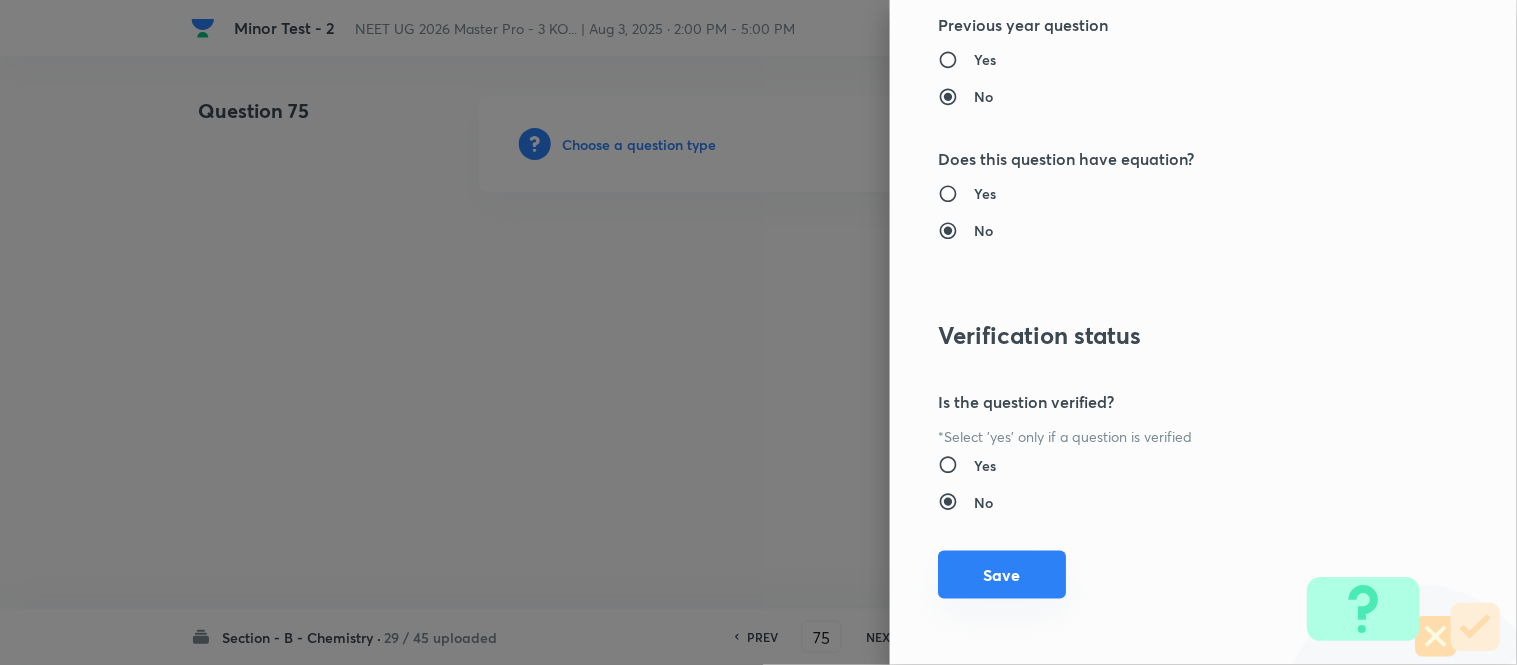click on "Save" at bounding box center [1002, 575] 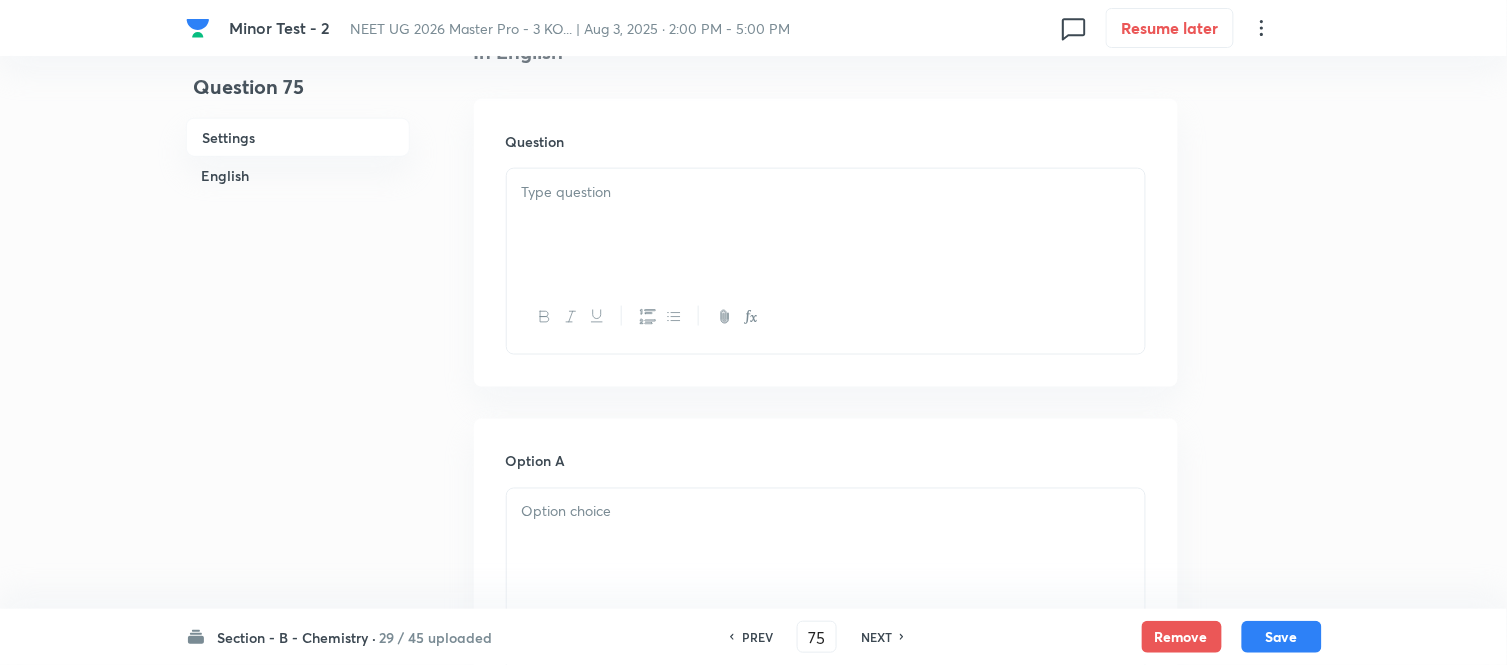 scroll, scrollTop: 555, scrollLeft: 0, axis: vertical 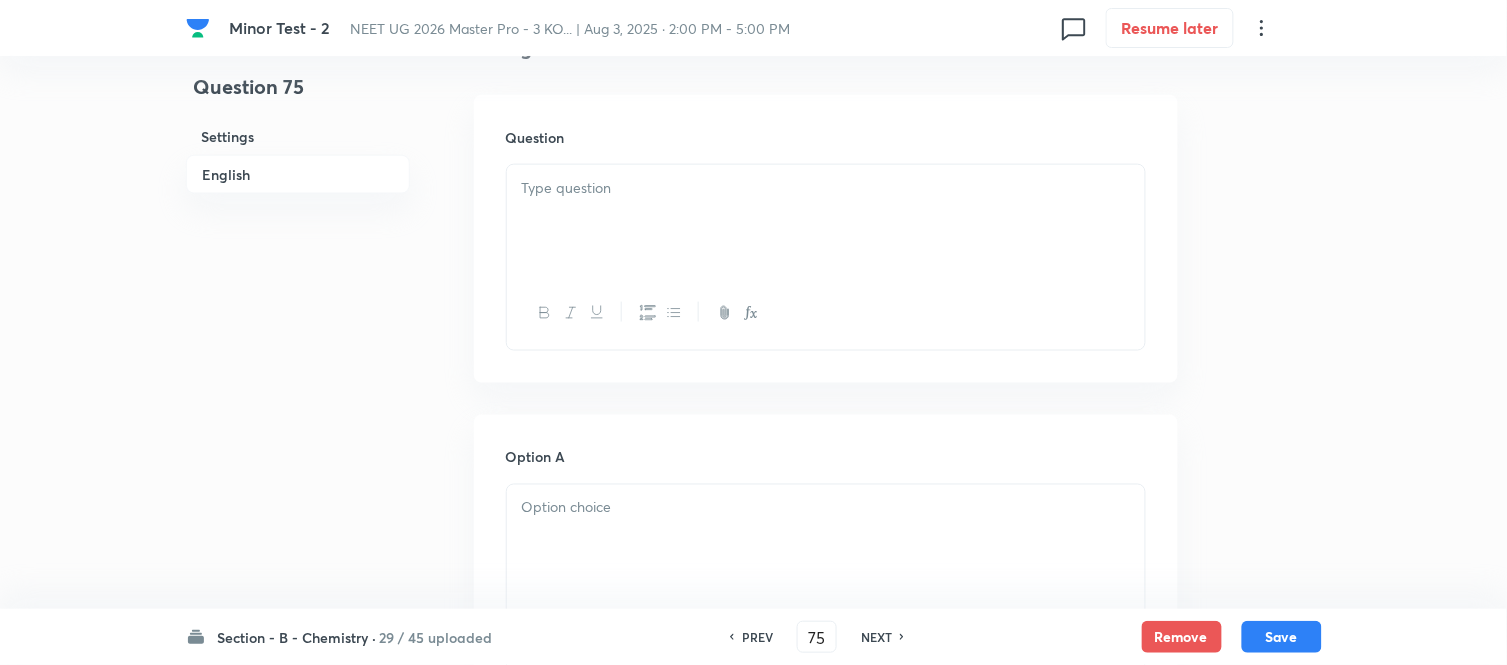 click at bounding box center [826, 221] 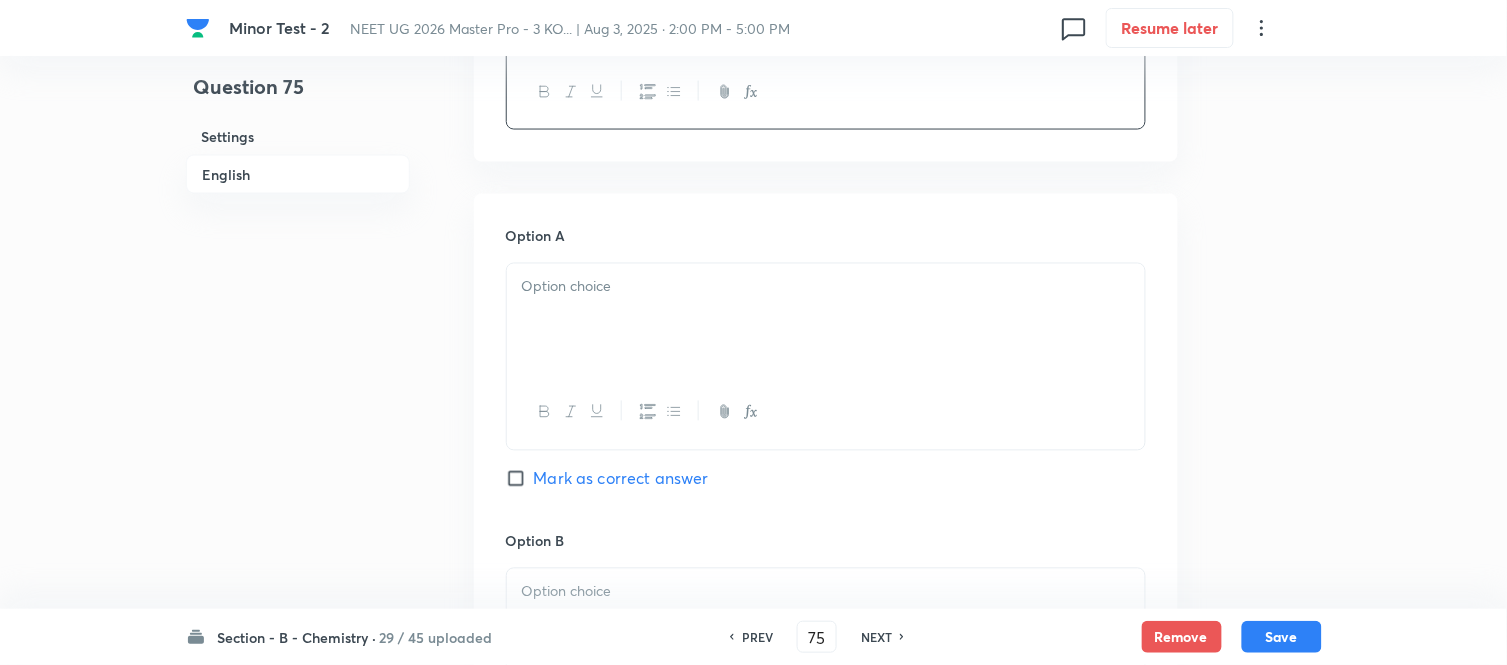 scroll, scrollTop: 777, scrollLeft: 0, axis: vertical 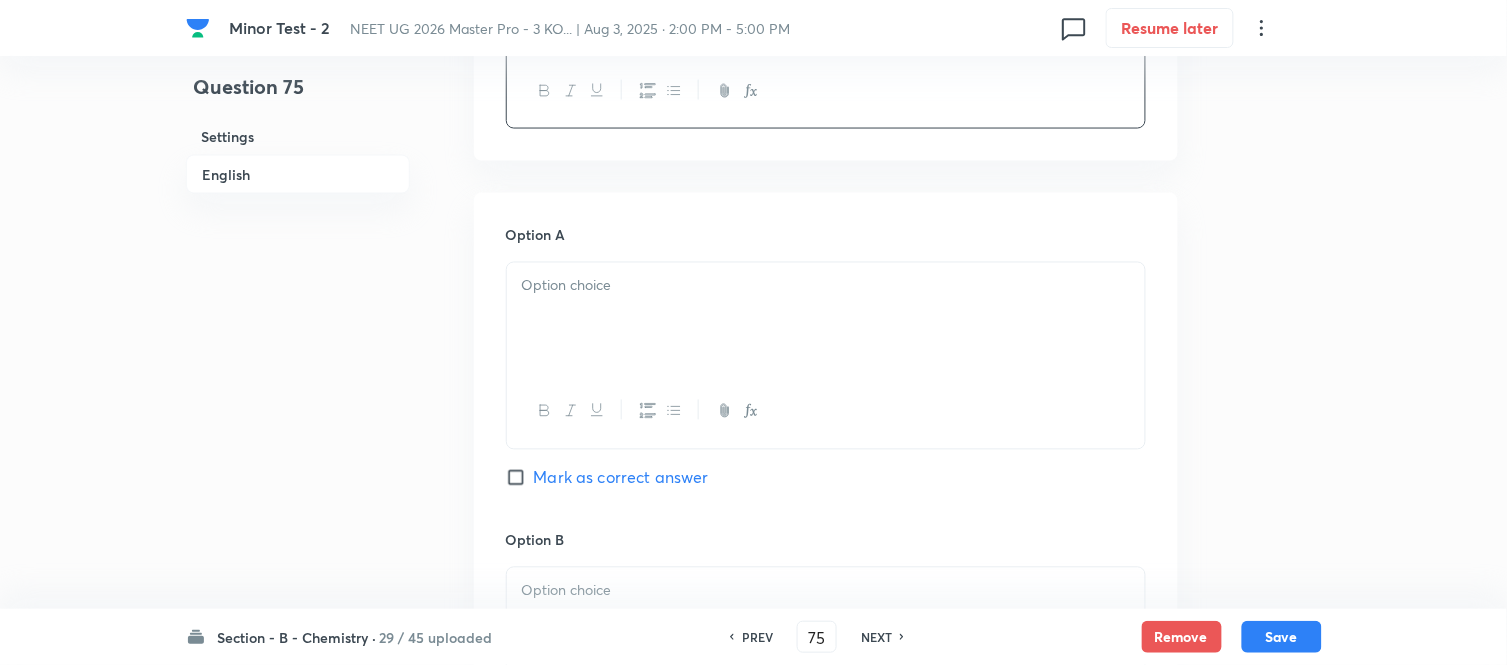 click at bounding box center (826, 319) 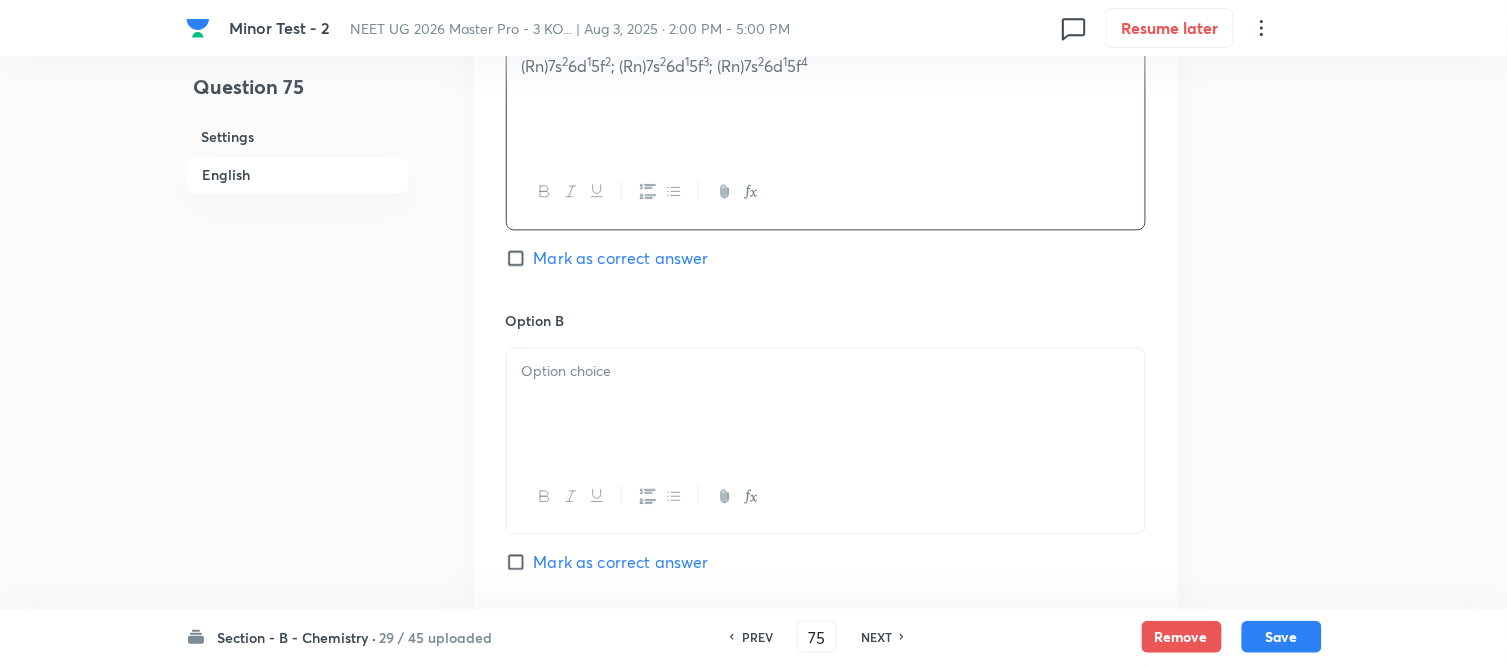 scroll, scrollTop: 1000, scrollLeft: 0, axis: vertical 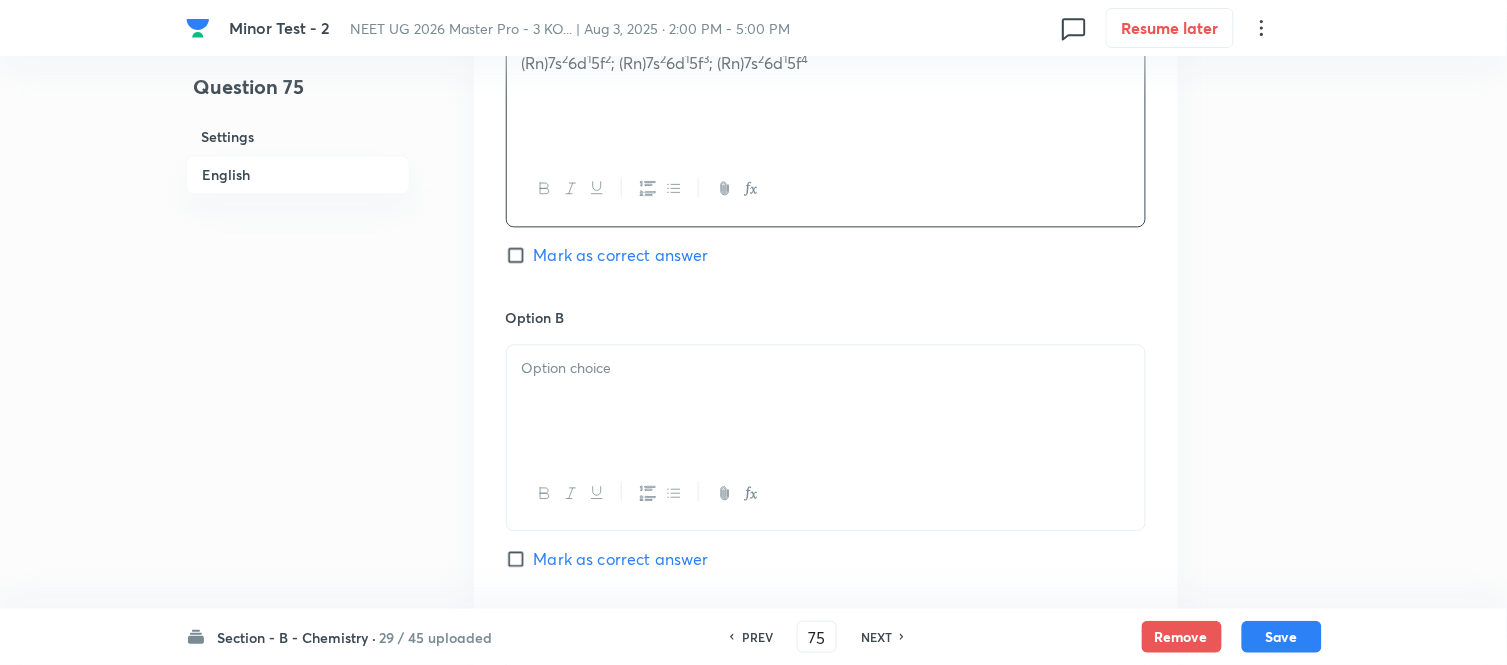 click at bounding box center [826, 368] 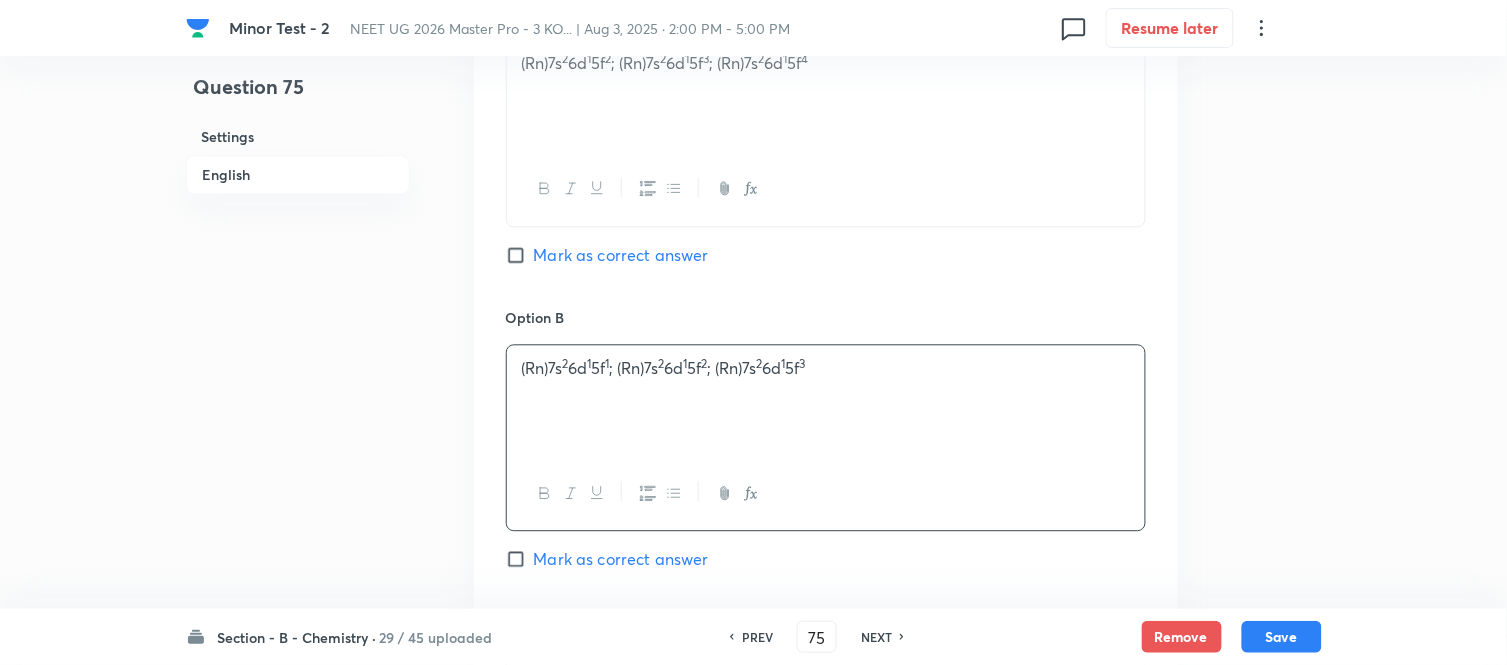 click on "Mark as correct answer" at bounding box center (520, 255) 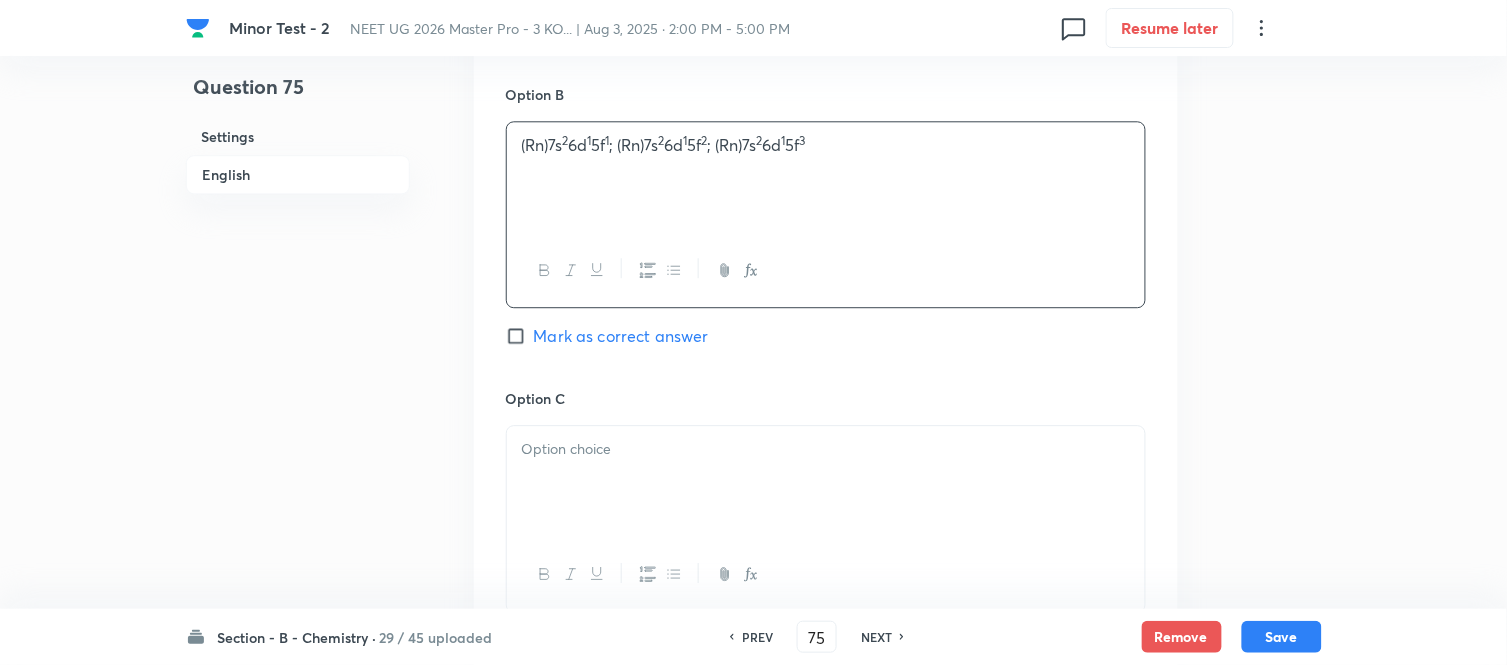 scroll, scrollTop: 1444, scrollLeft: 0, axis: vertical 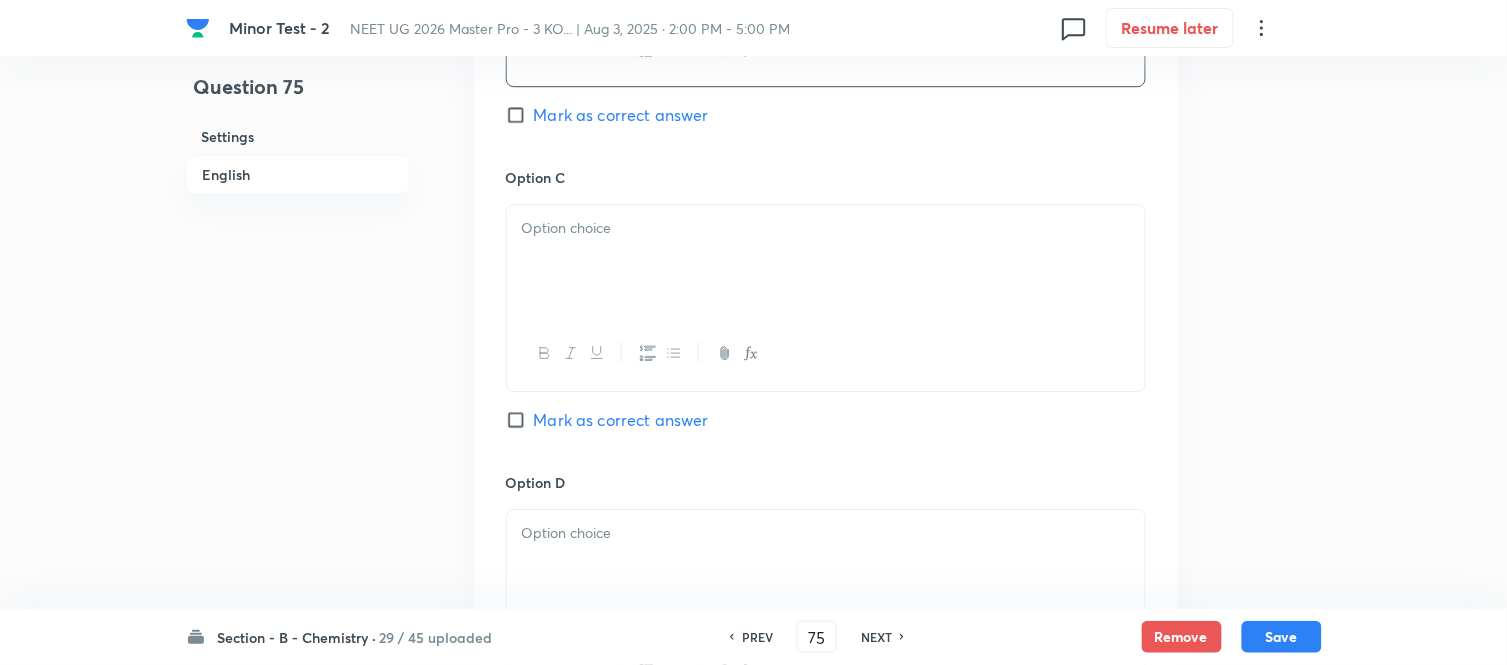 click at bounding box center [826, 261] 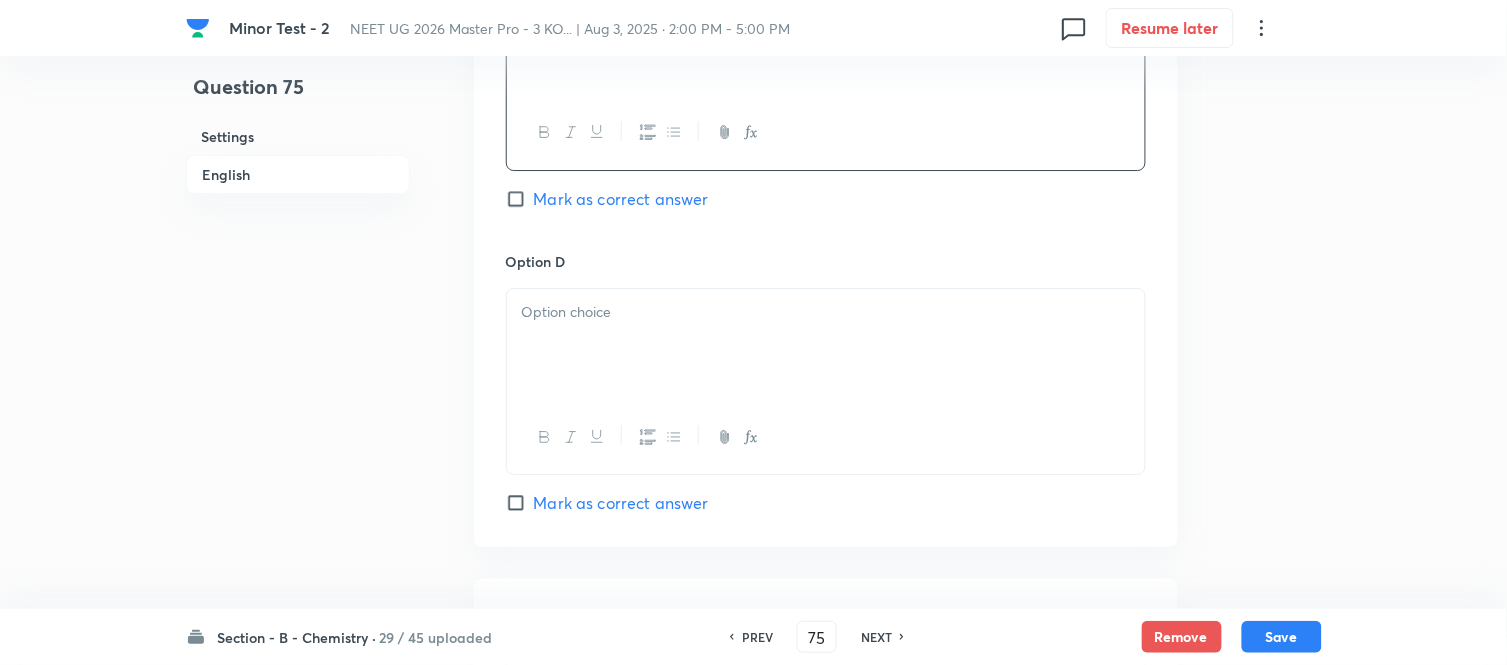 scroll, scrollTop: 1666, scrollLeft: 0, axis: vertical 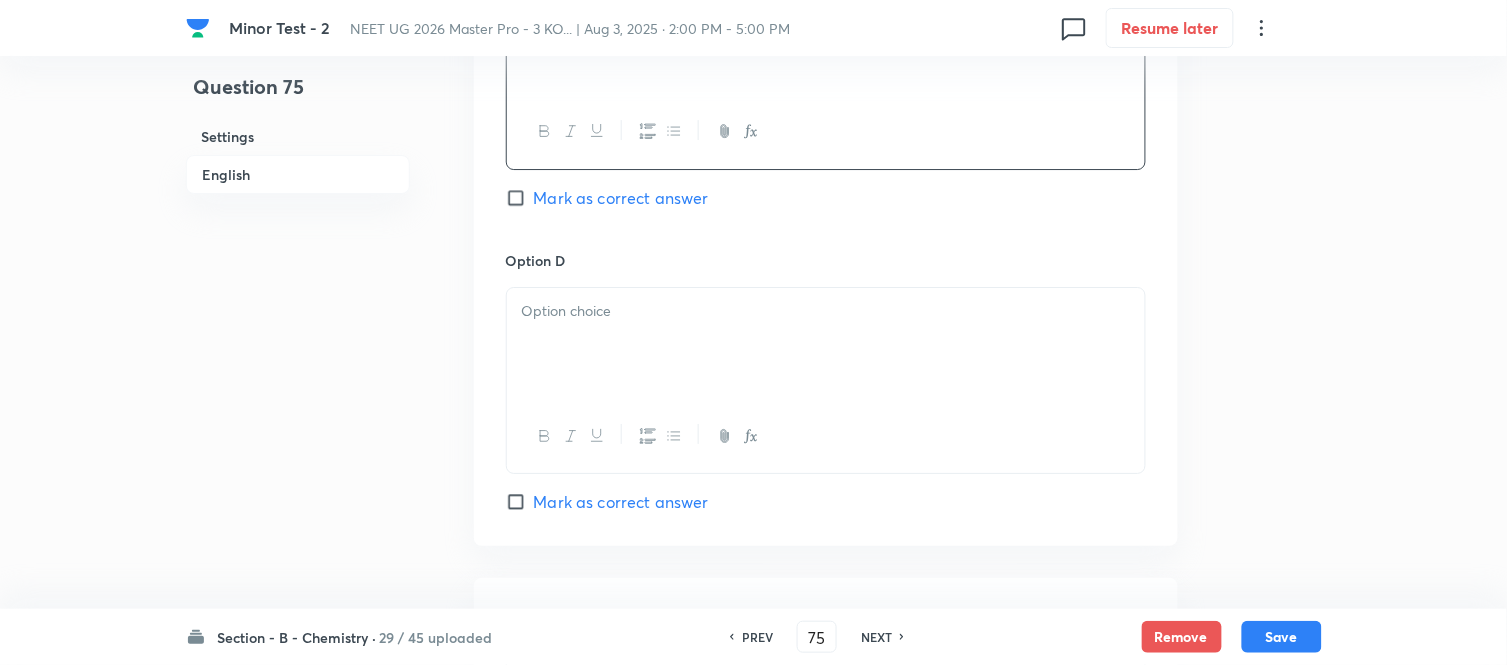 click at bounding box center [826, 311] 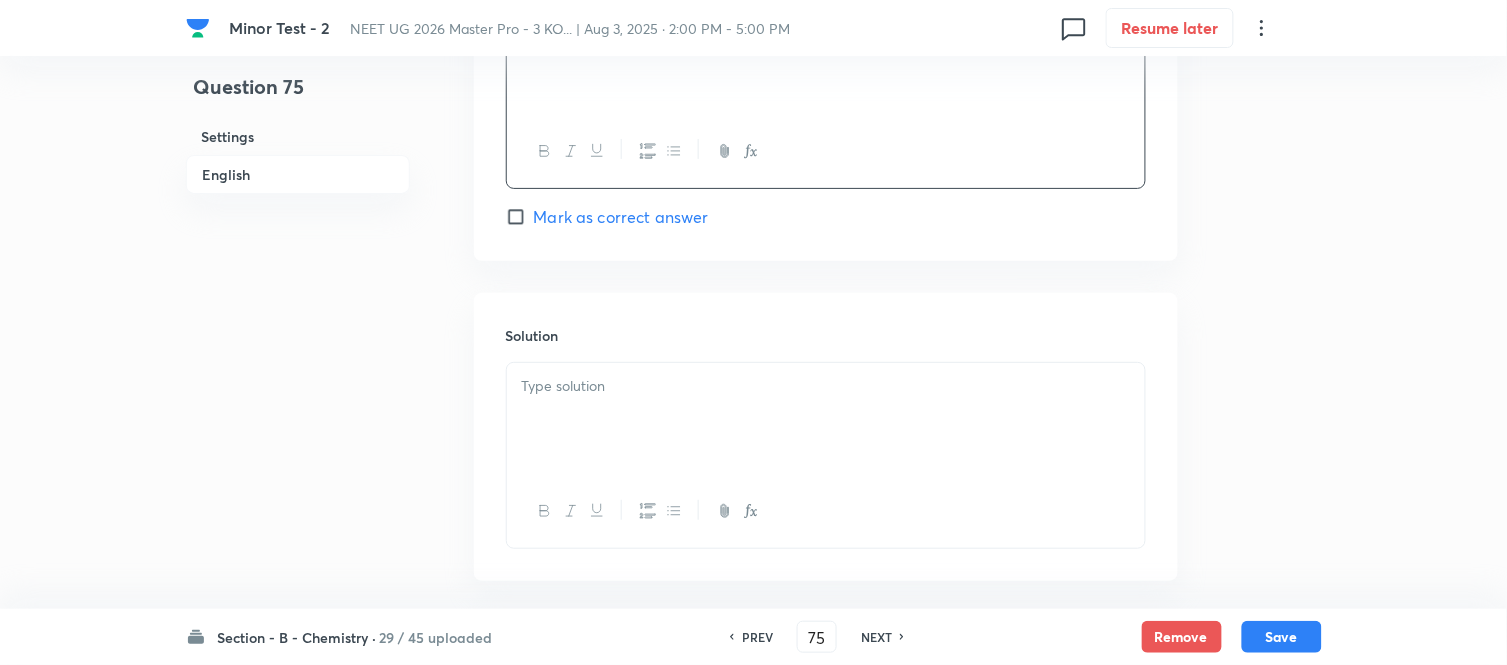 scroll, scrollTop: 2000, scrollLeft: 0, axis: vertical 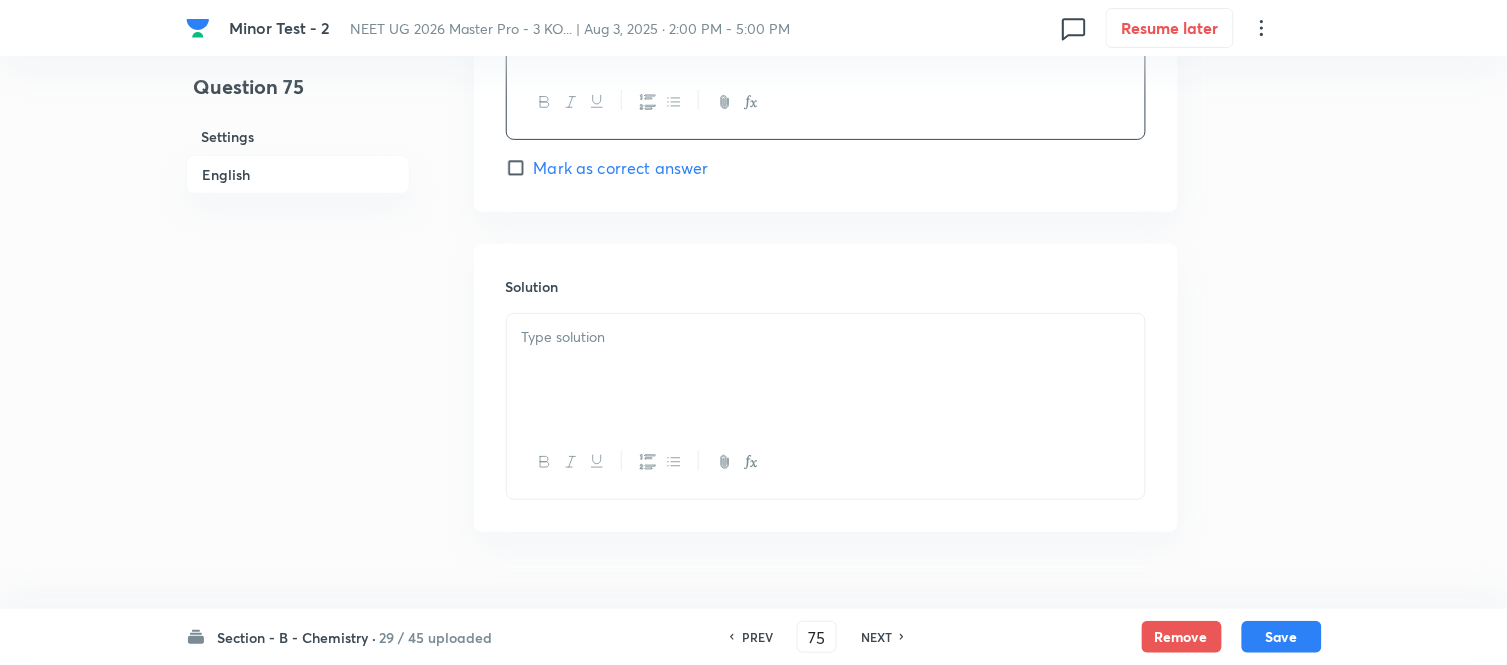 click at bounding box center [826, 337] 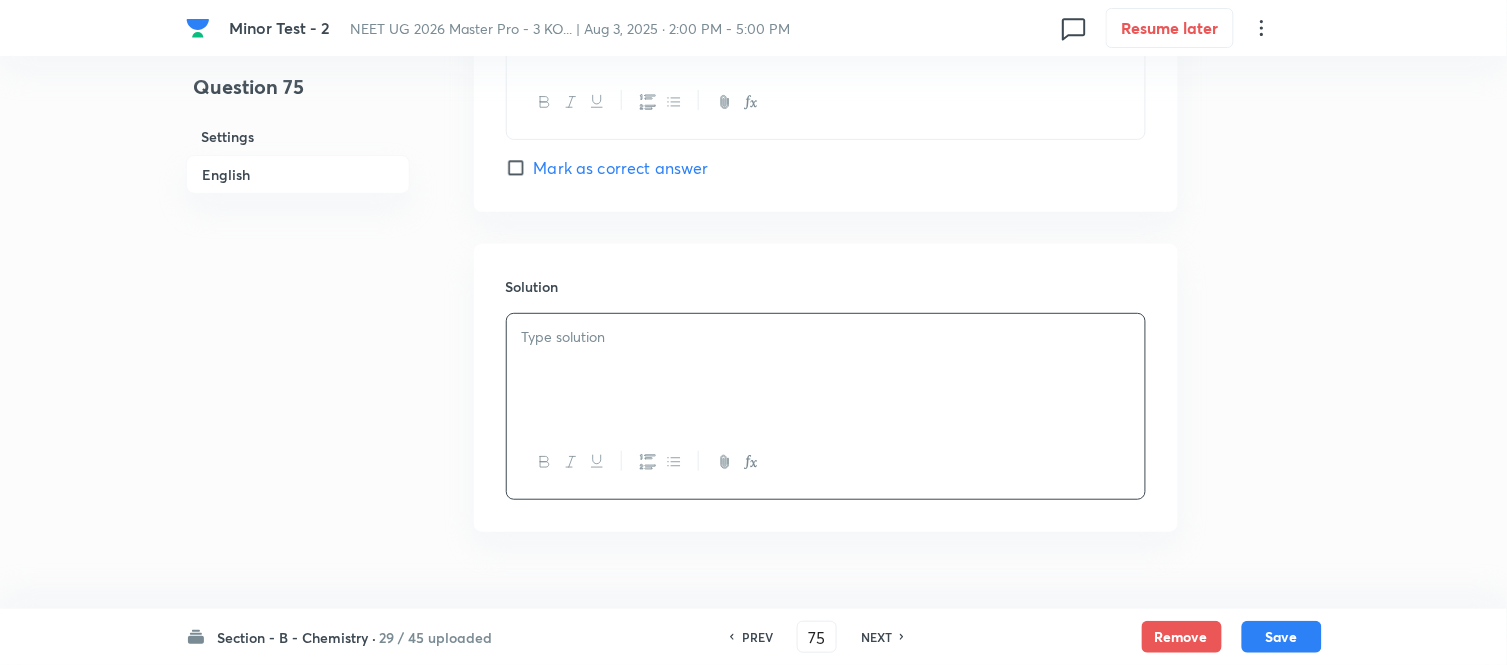 type 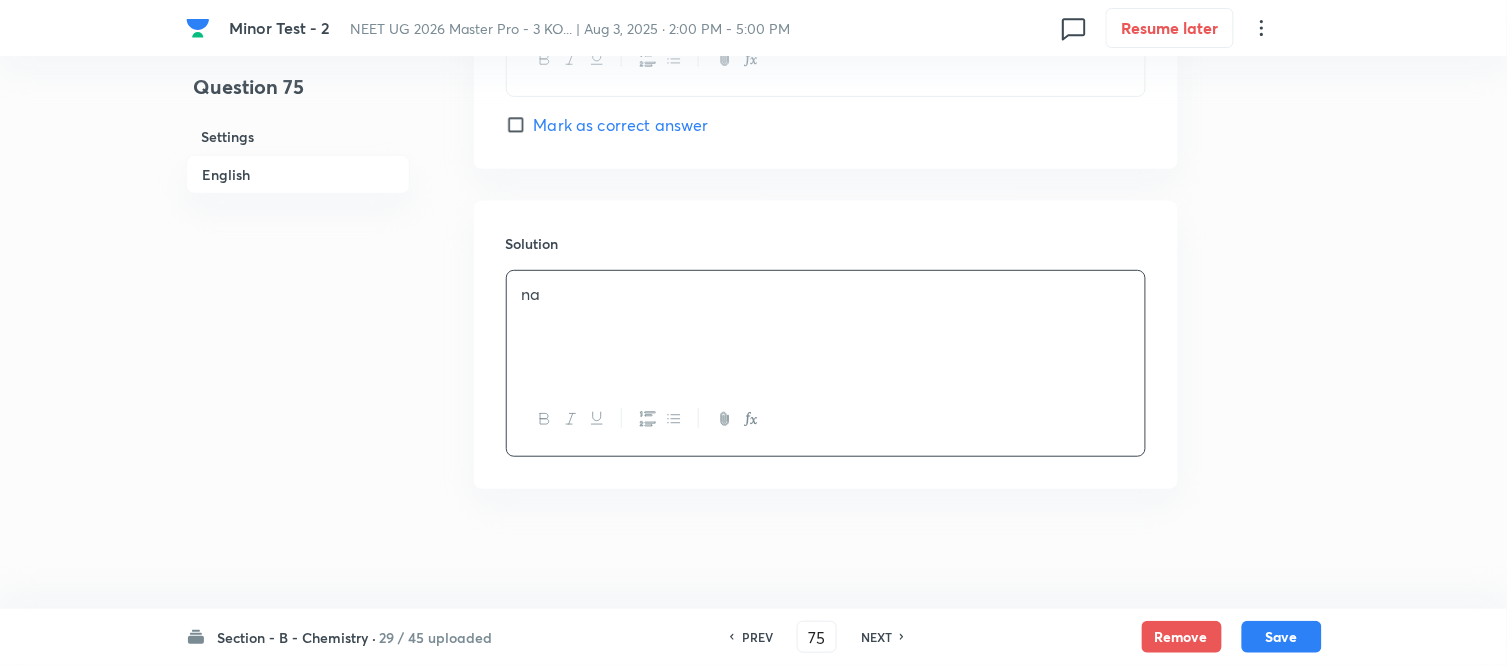 scroll, scrollTop: 2046, scrollLeft: 0, axis: vertical 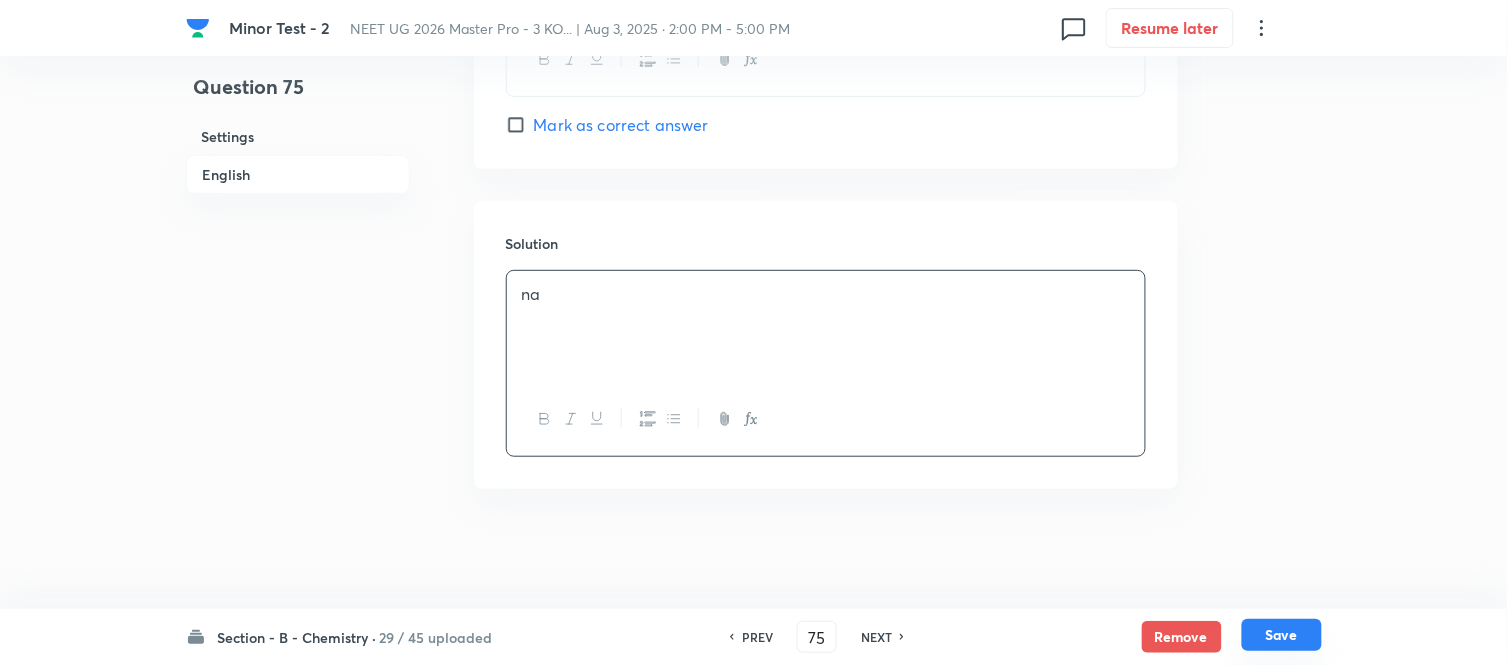 click on "Save" at bounding box center (1282, 635) 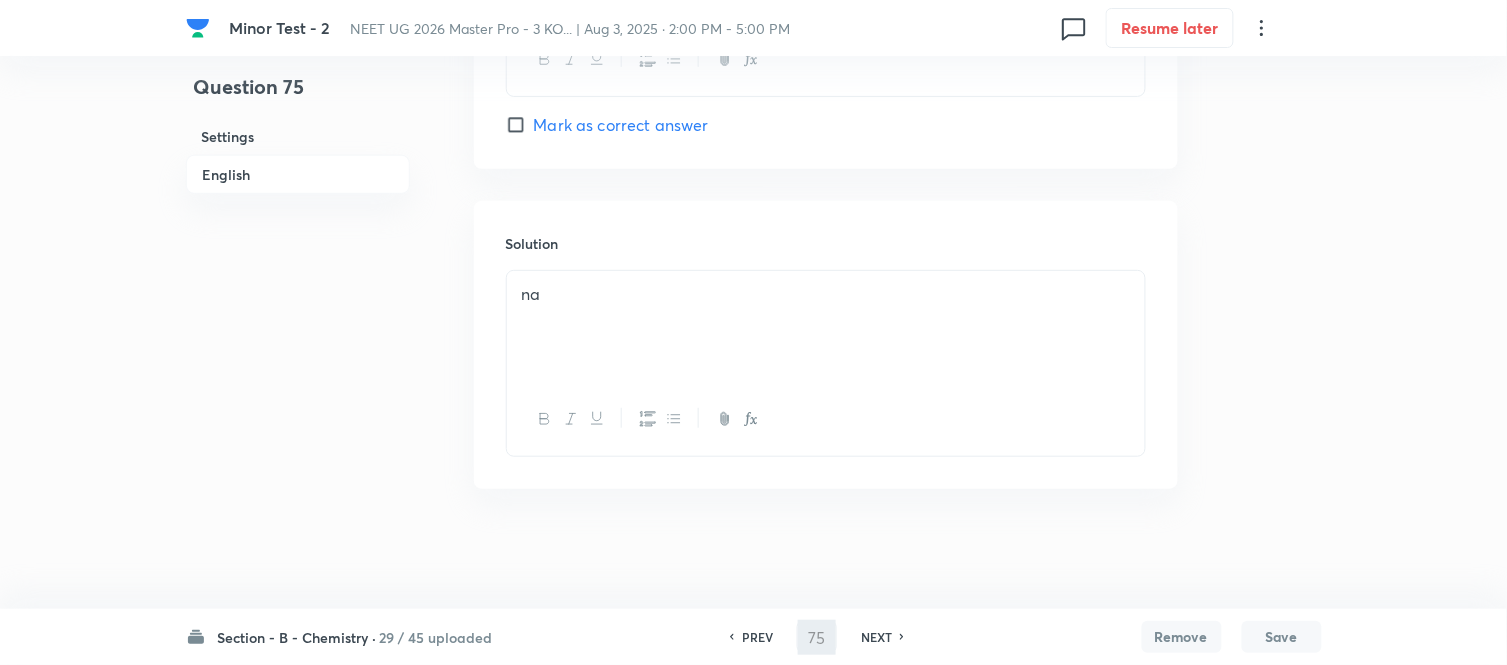 type on "76" 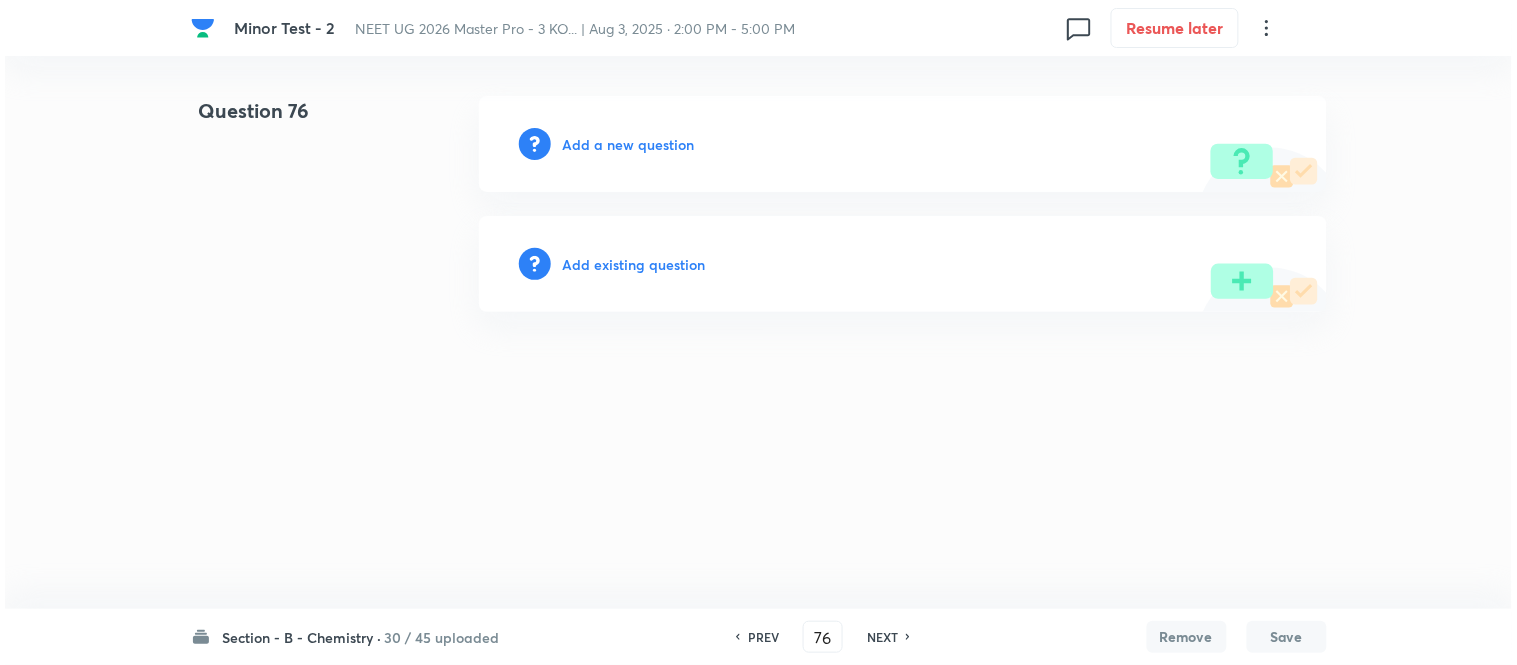 scroll, scrollTop: 0, scrollLeft: 0, axis: both 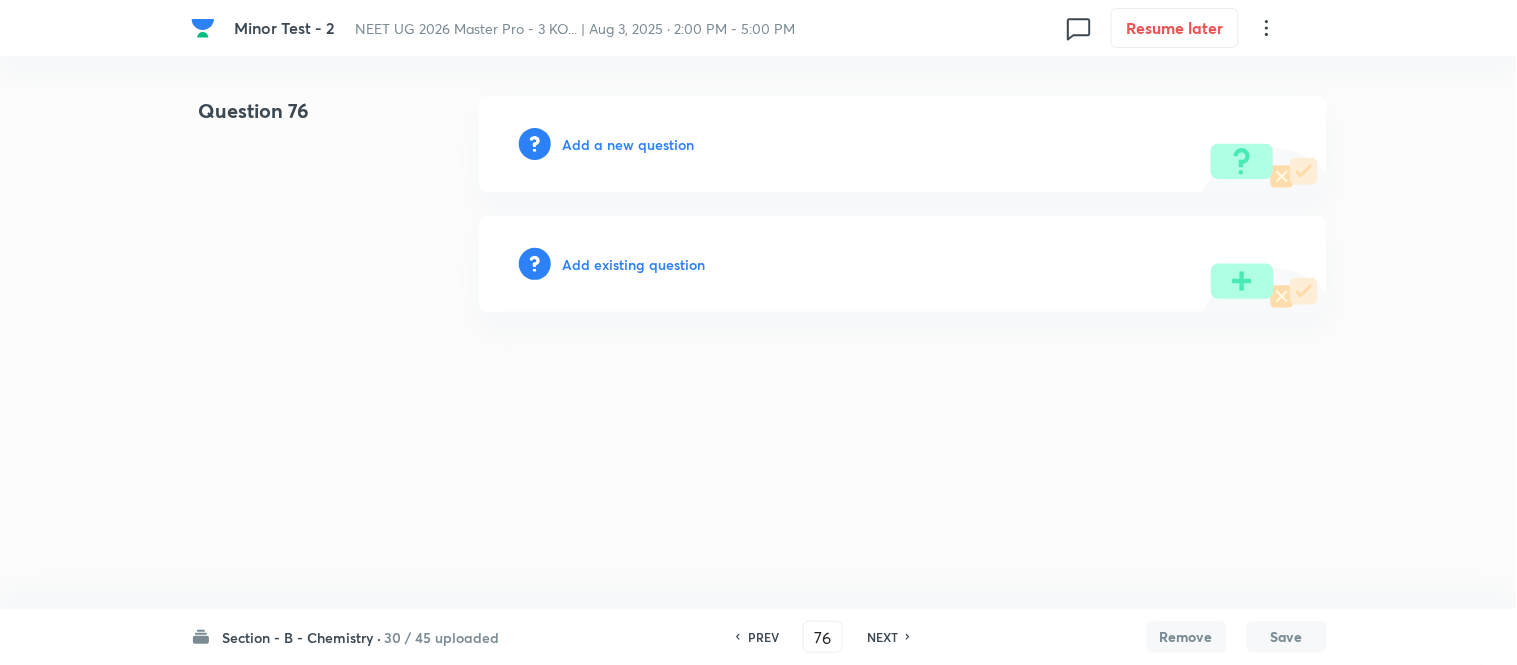 click on "Add a new question" at bounding box center (629, 144) 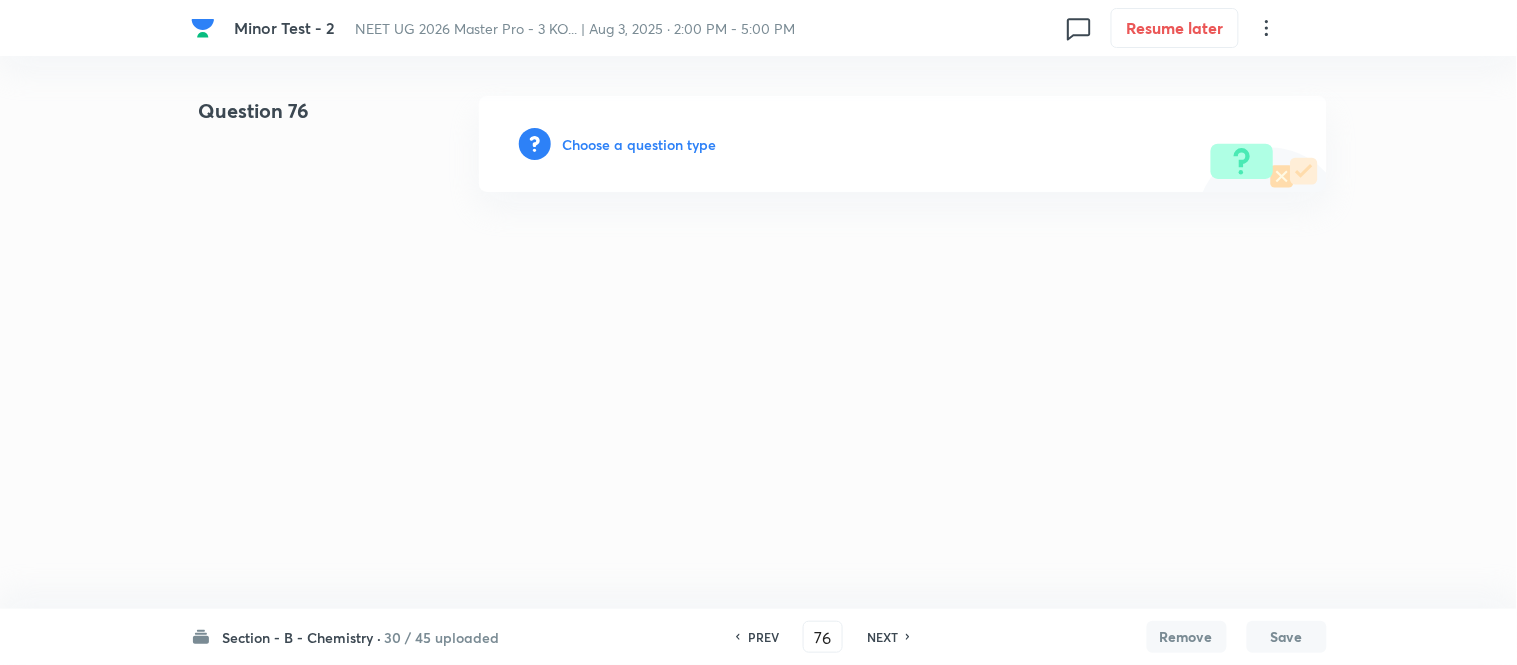 click on "Choose a question type" at bounding box center [640, 144] 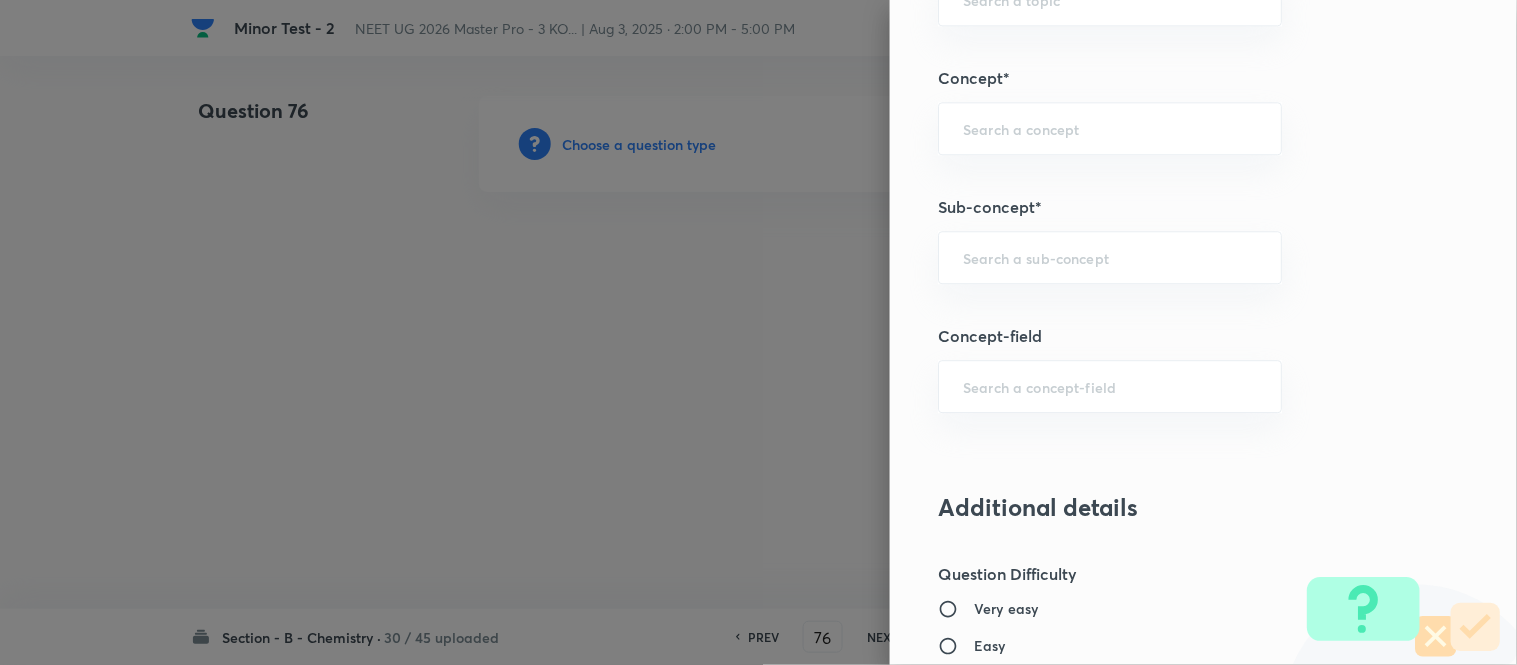 scroll, scrollTop: 1224, scrollLeft: 0, axis: vertical 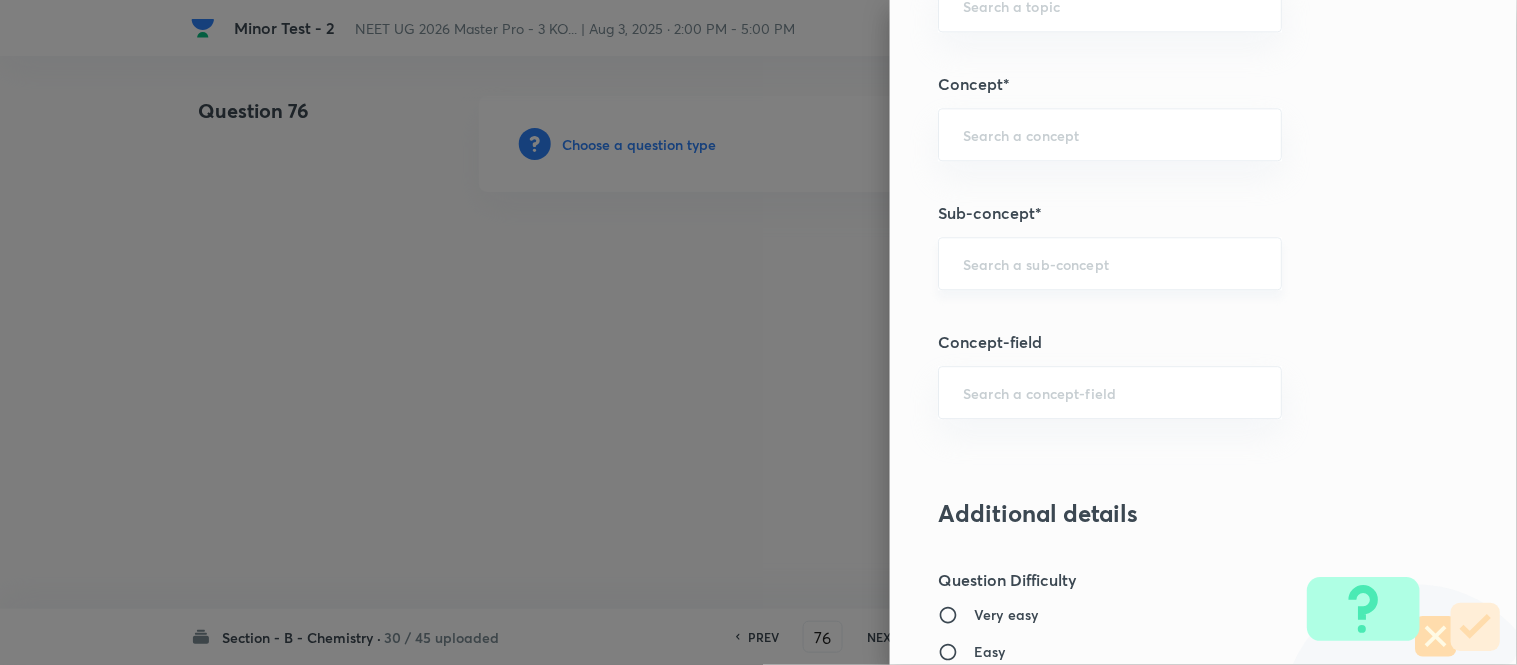 click at bounding box center [1110, 263] 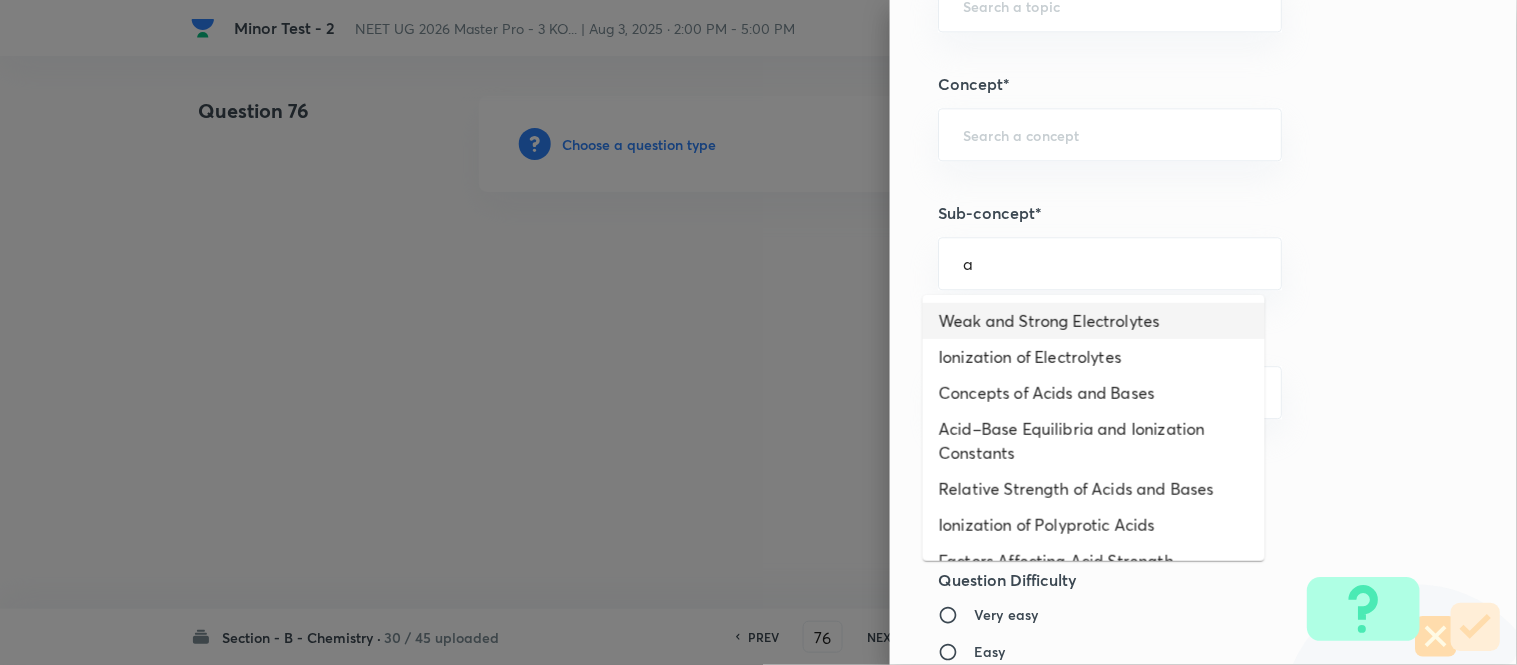 click on "Weak and Strong Electrolytes" at bounding box center [1094, 321] 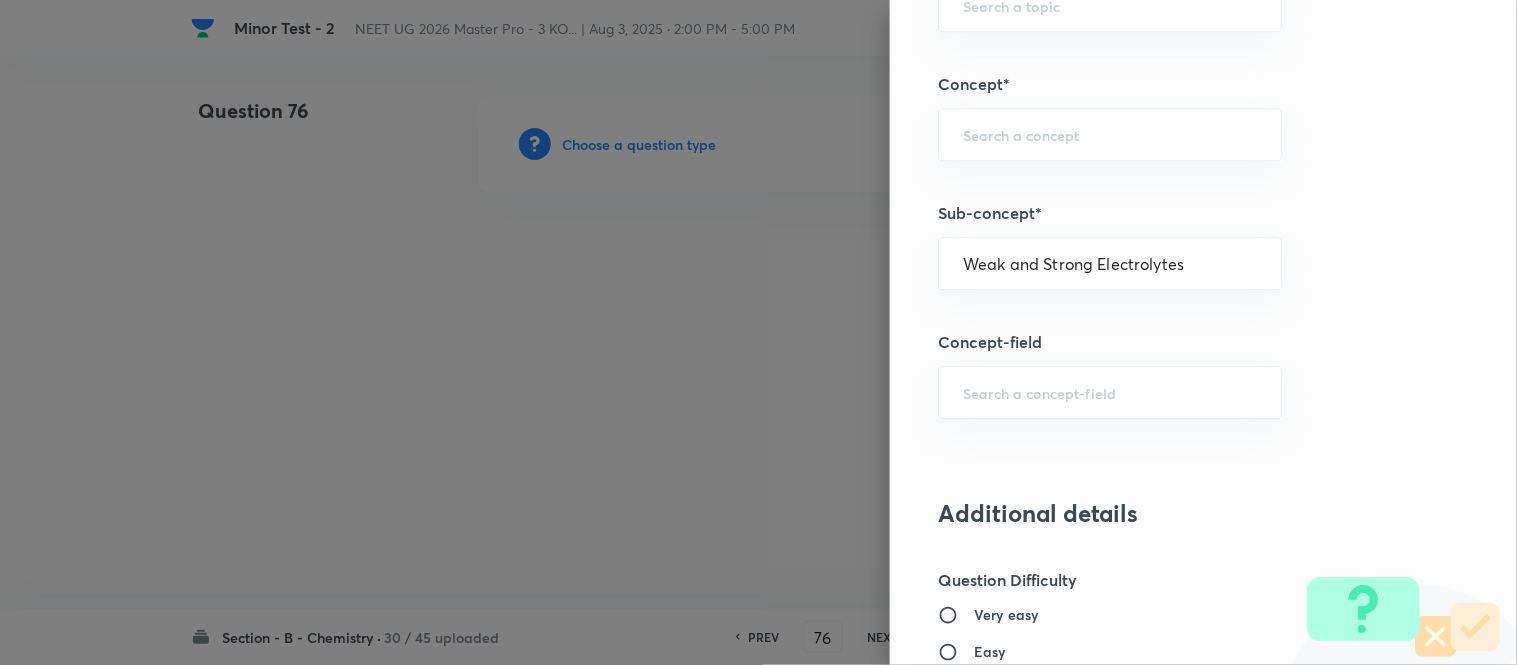 type on "Chemistry" 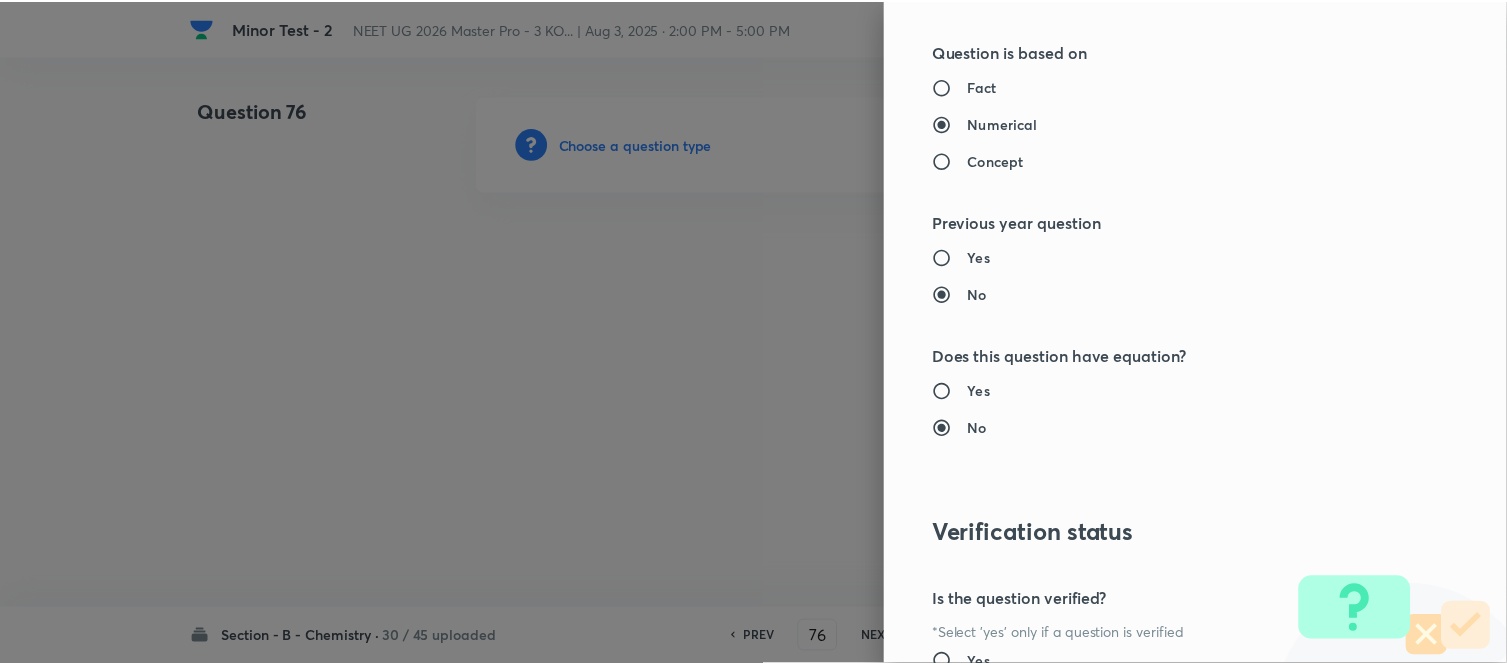 scroll, scrollTop: 2195, scrollLeft: 0, axis: vertical 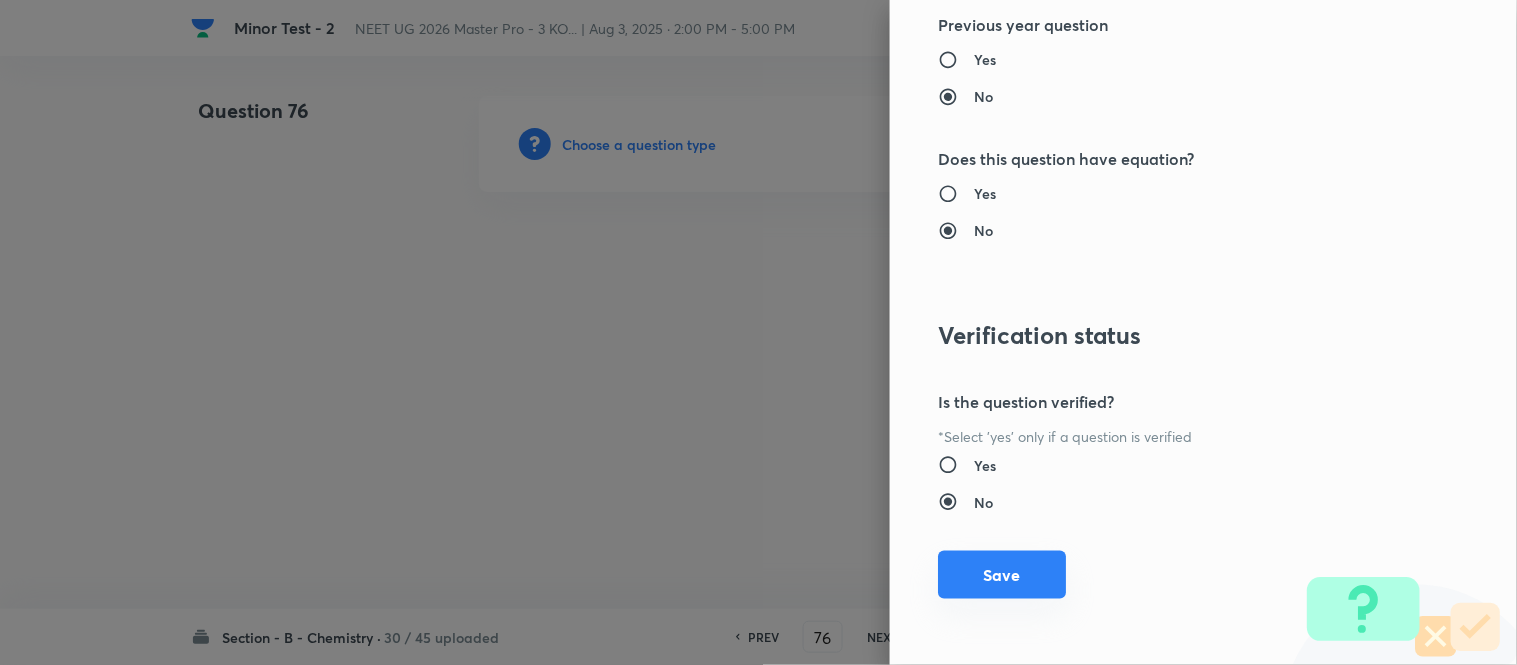 click on "Save" at bounding box center [1002, 575] 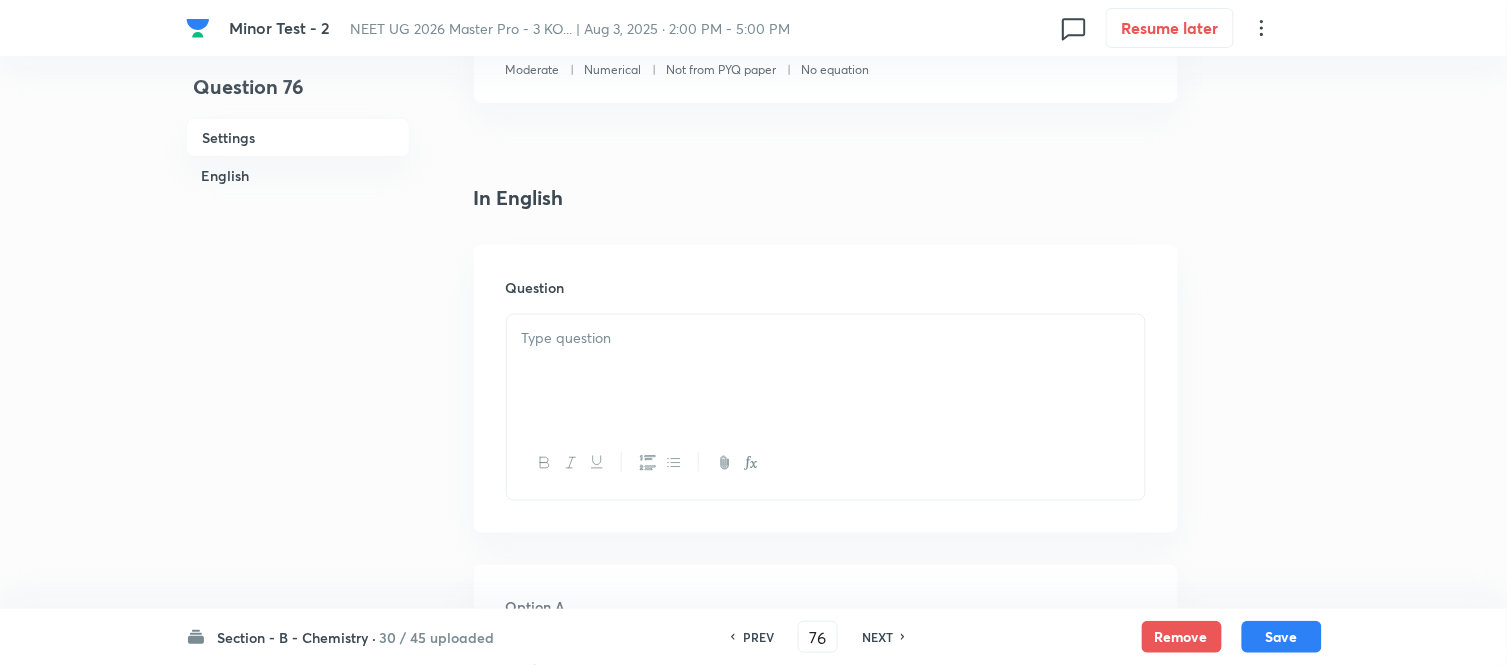 scroll, scrollTop: 444, scrollLeft: 0, axis: vertical 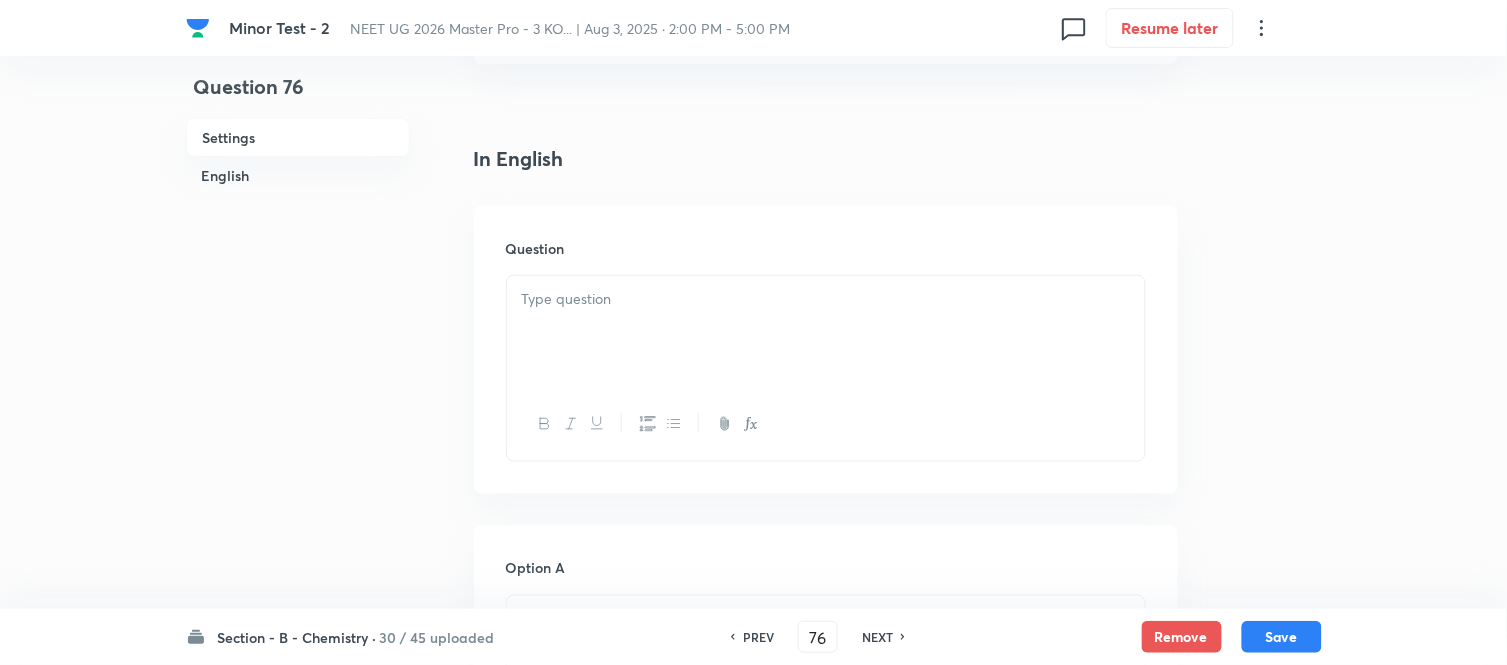 click at bounding box center [826, 332] 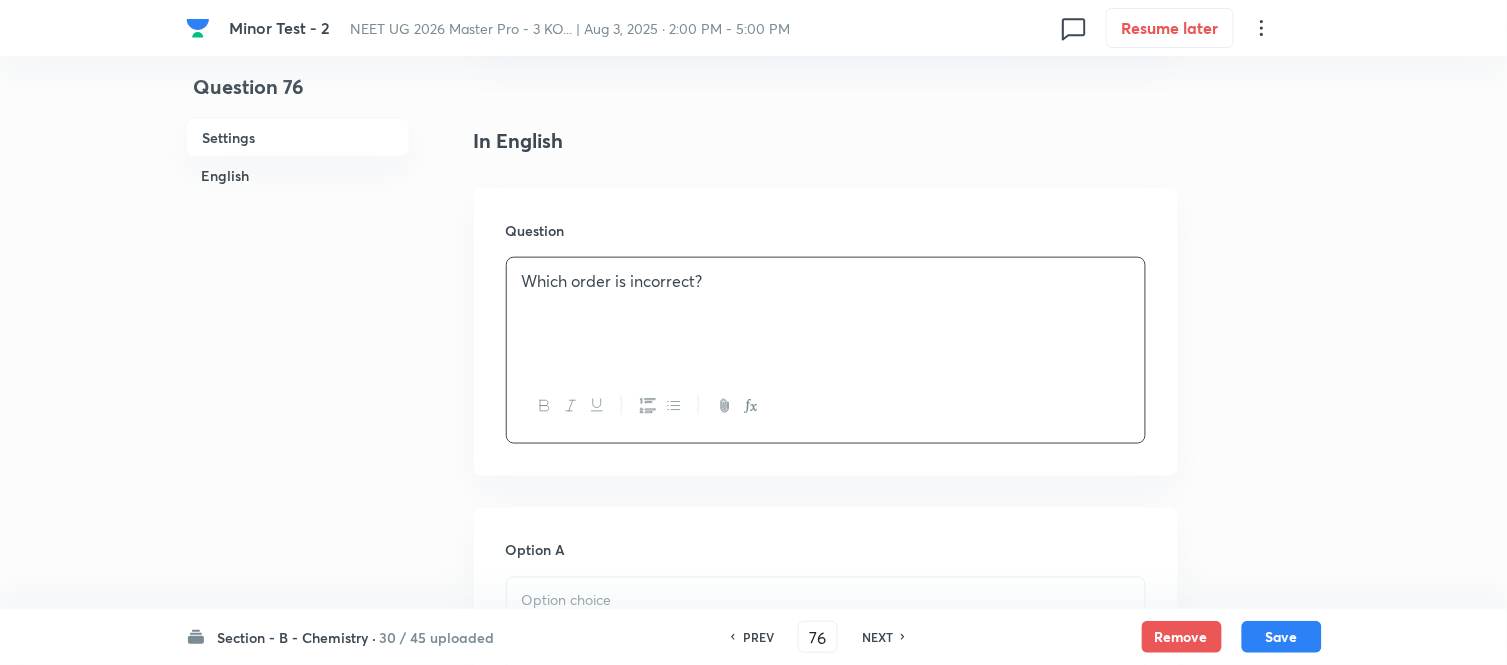 scroll, scrollTop: 888, scrollLeft: 0, axis: vertical 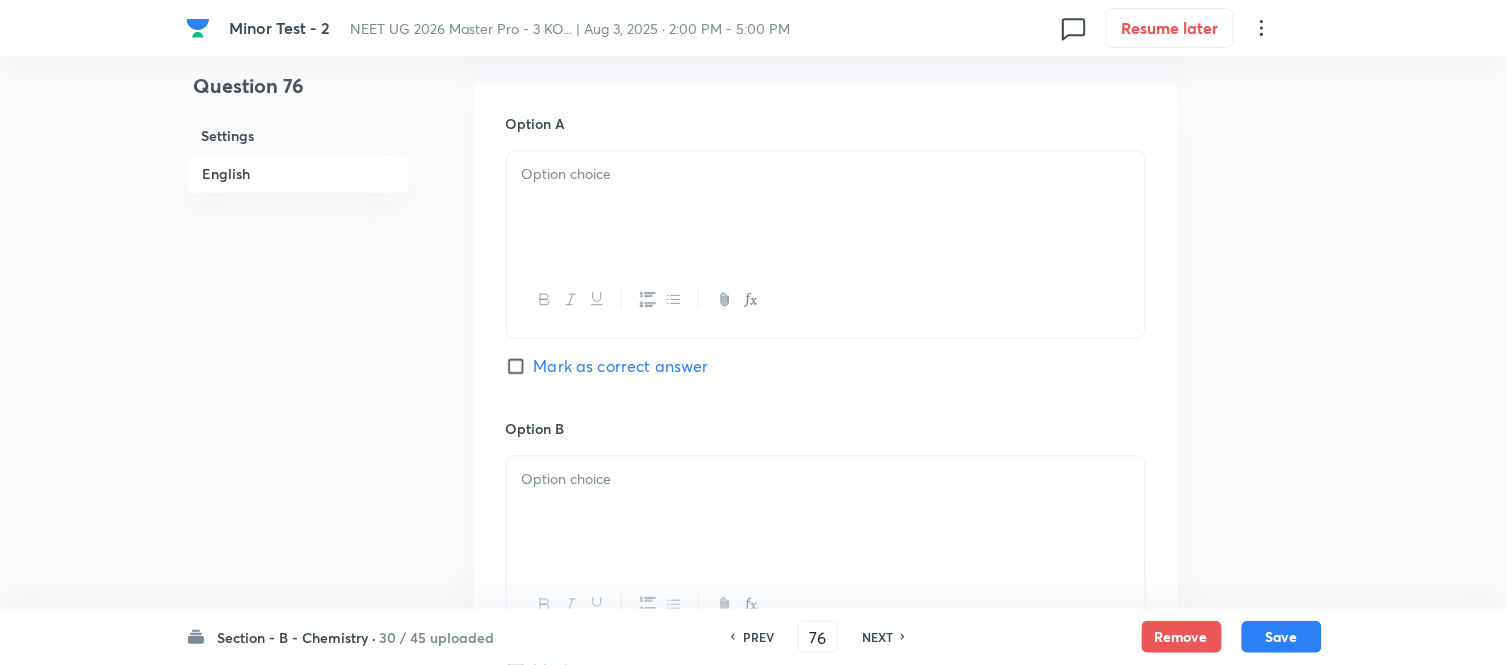 click at bounding box center (826, 208) 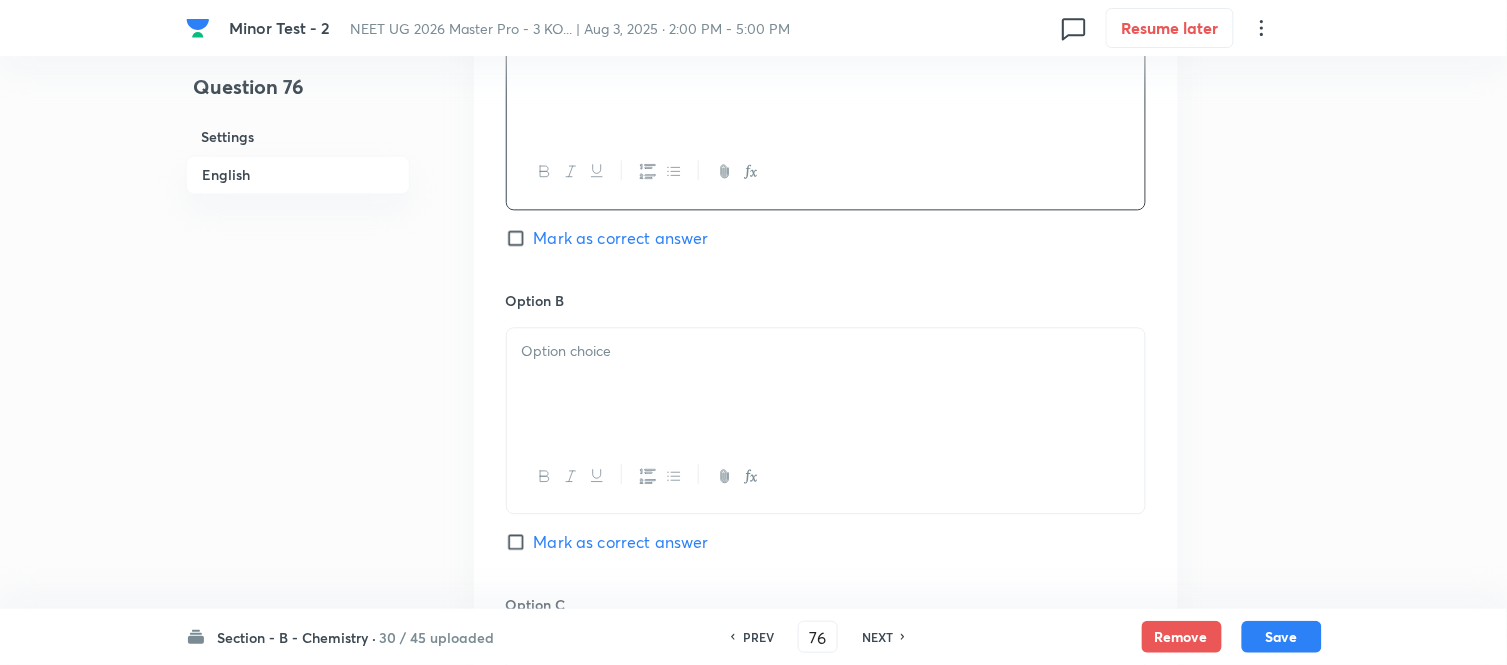scroll, scrollTop: 1222, scrollLeft: 0, axis: vertical 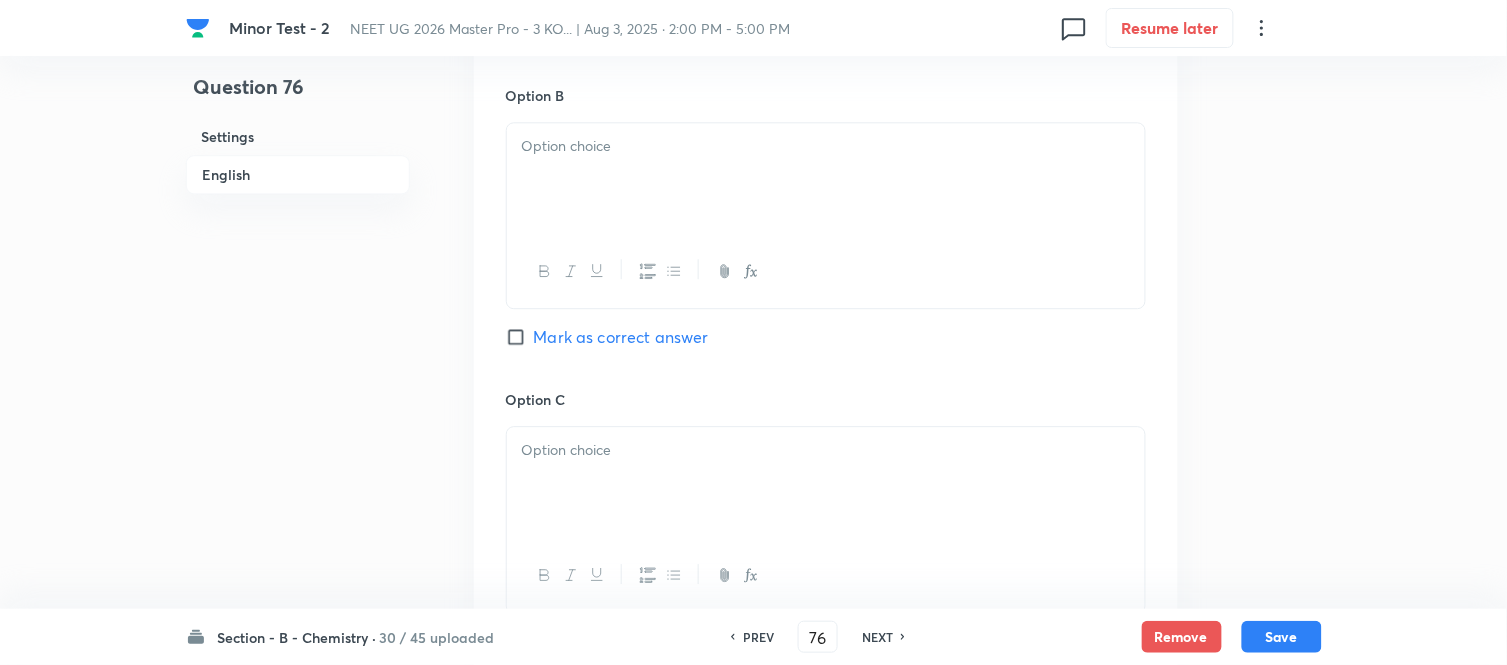 click at bounding box center (826, 146) 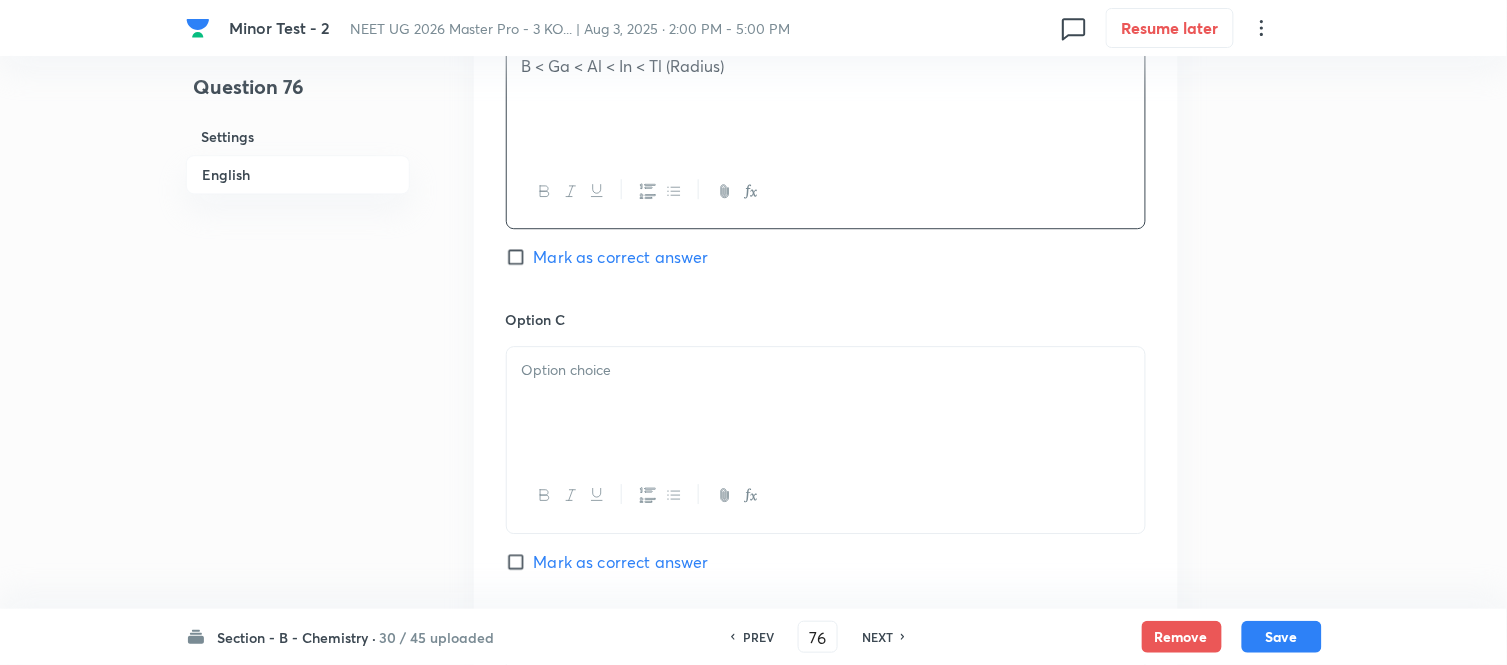 scroll, scrollTop: 1444, scrollLeft: 0, axis: vertical 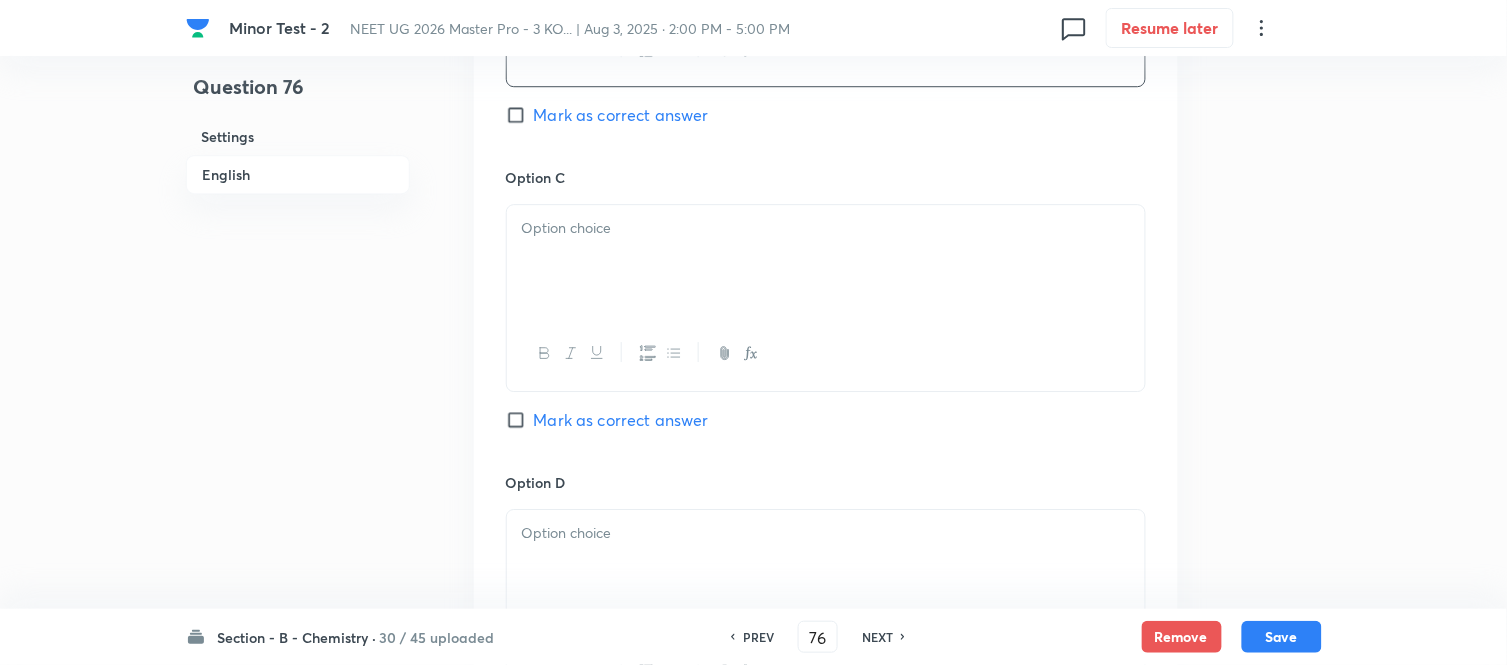 click at bounding box center [826, 261] 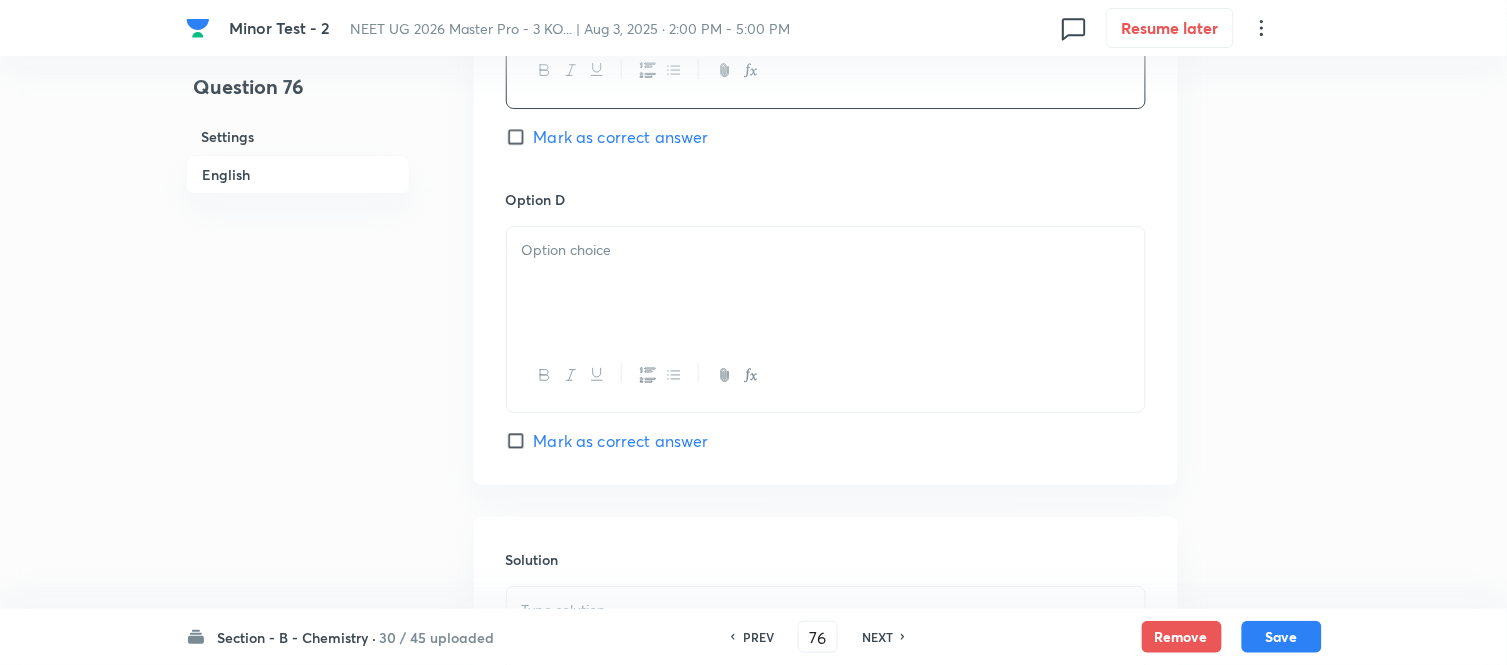 scroll, scrollTop: 1777, scrollLeft: 0, axis: vertical 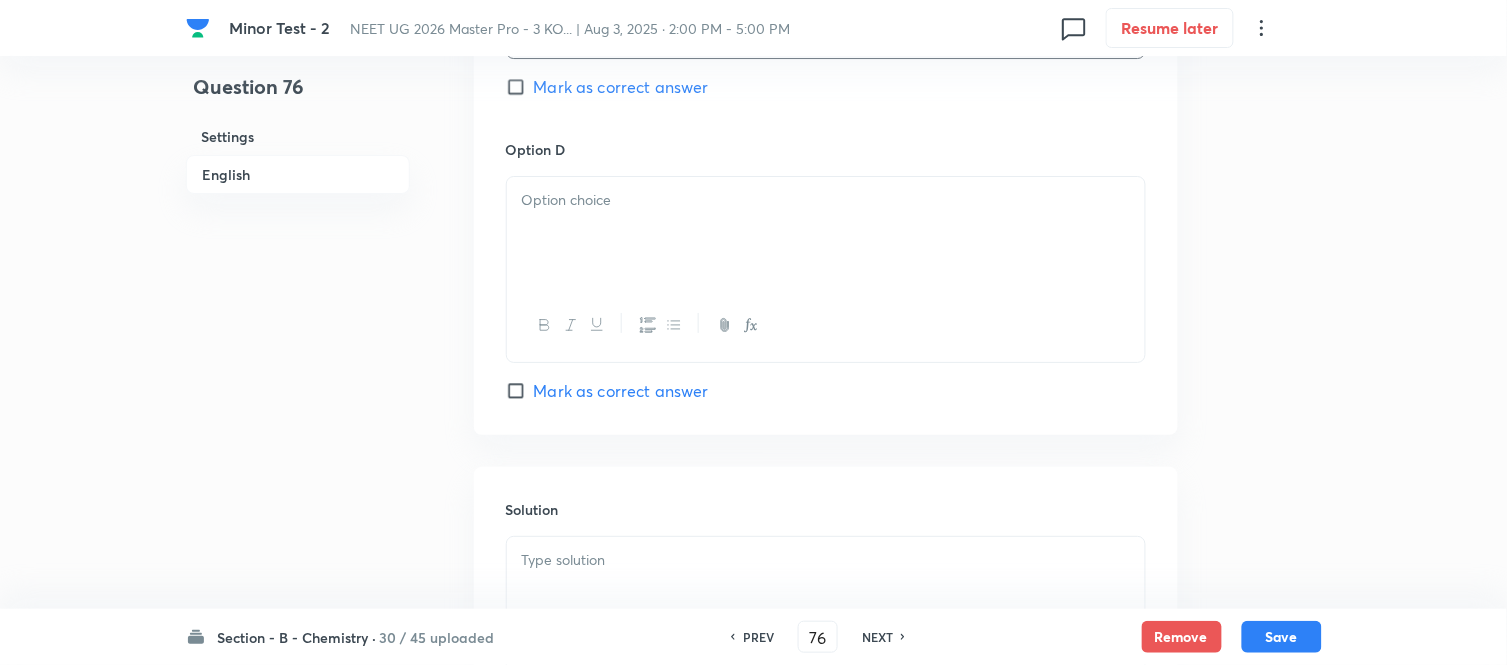 click at bounding box center [826, 233] 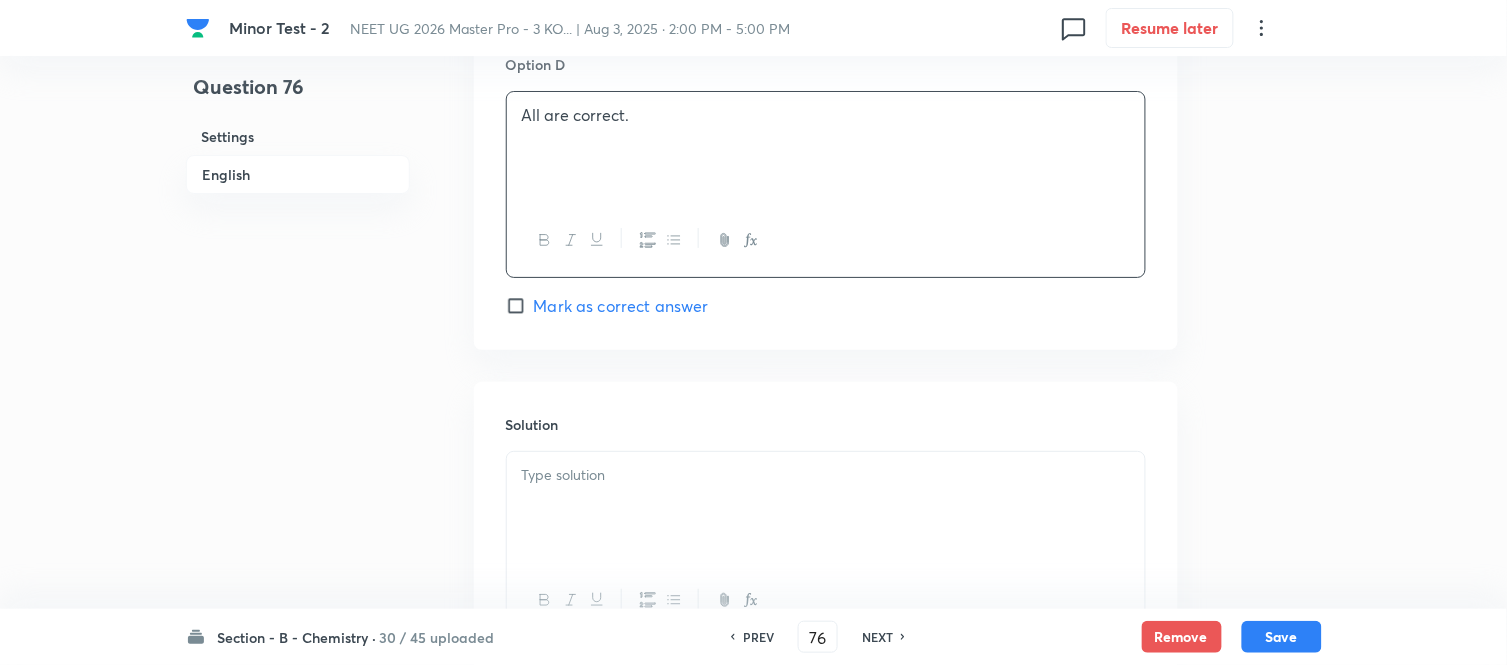 scroll, scrollTop: 2000, scrollLeft: 0, axis: vertical 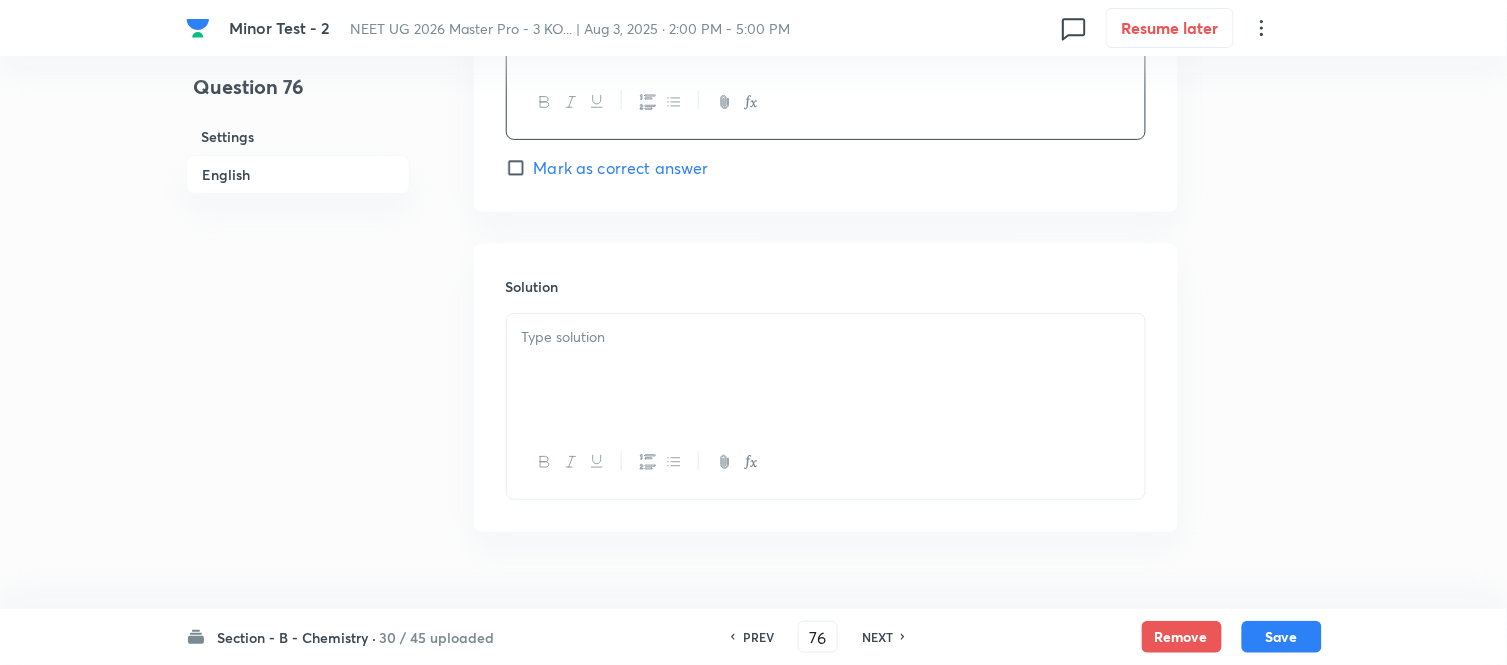 click at bounding box center (826, 337) 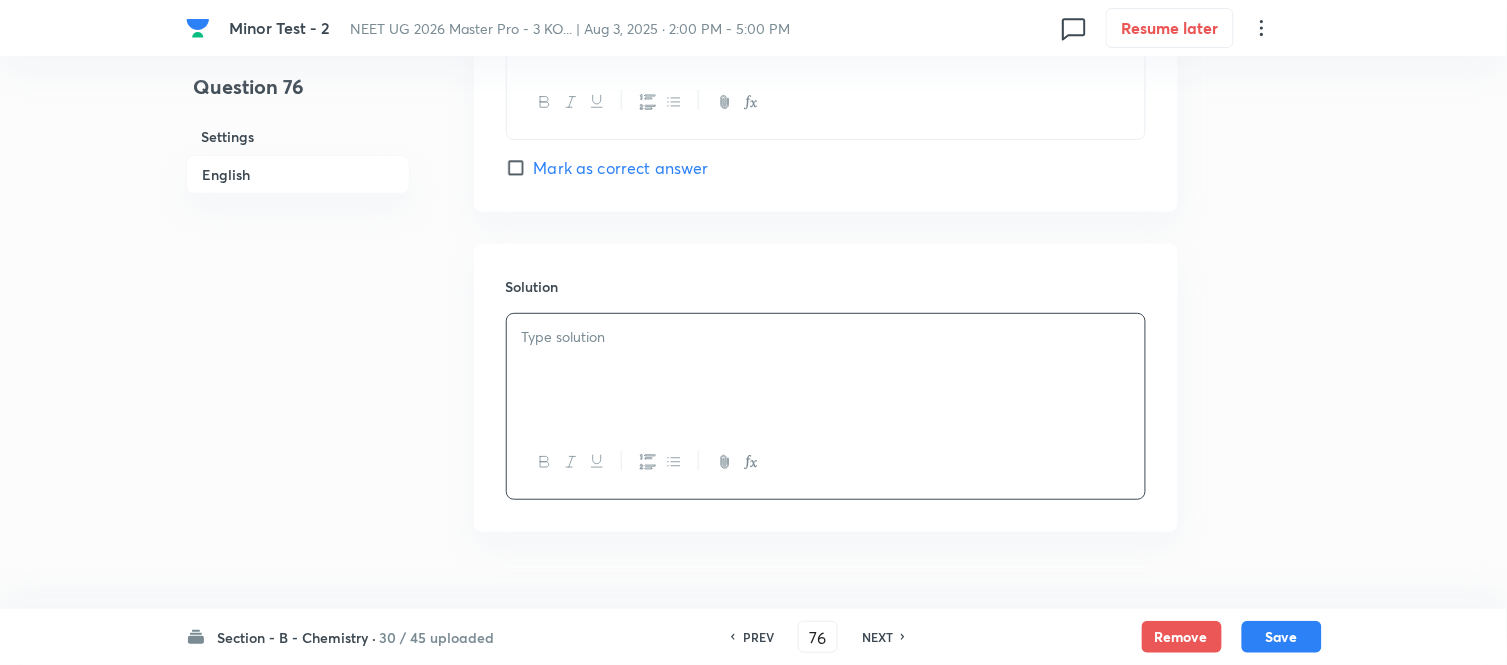 type 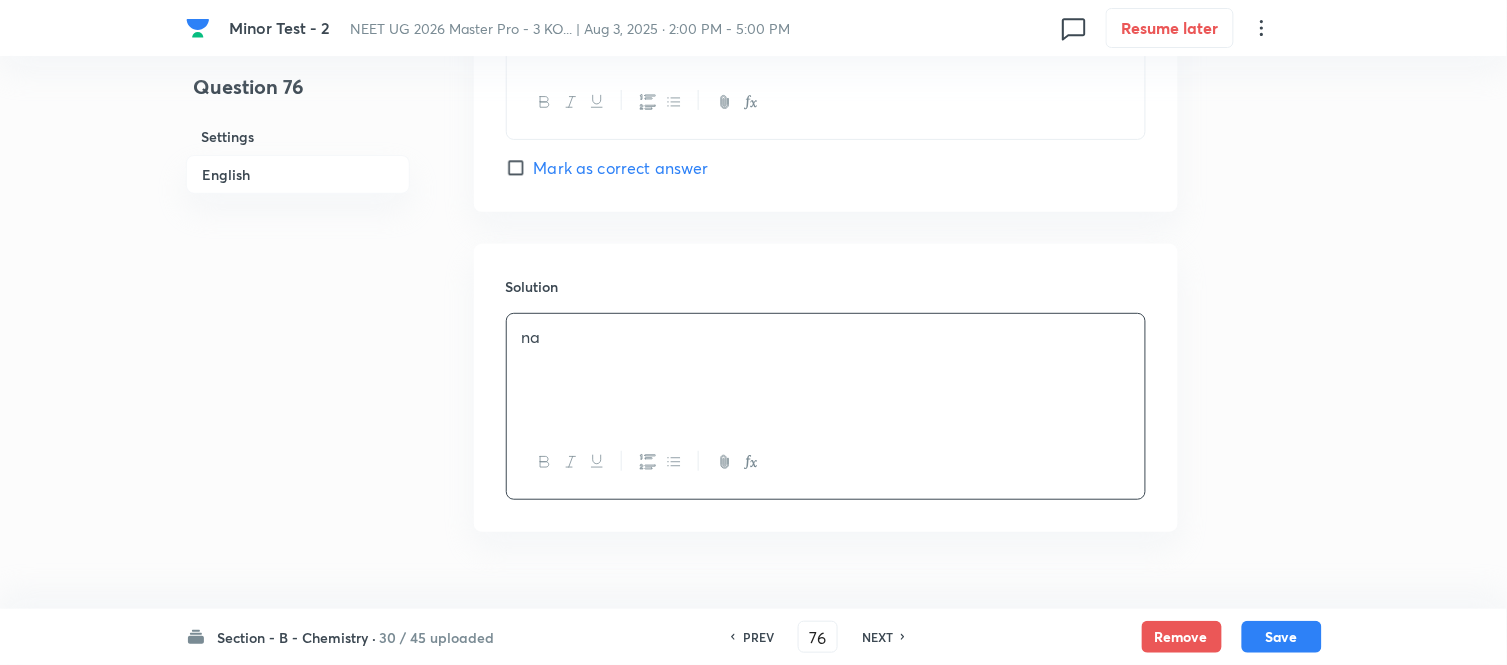 click on "Mark as correct answer" at bounding box center [520, 168] 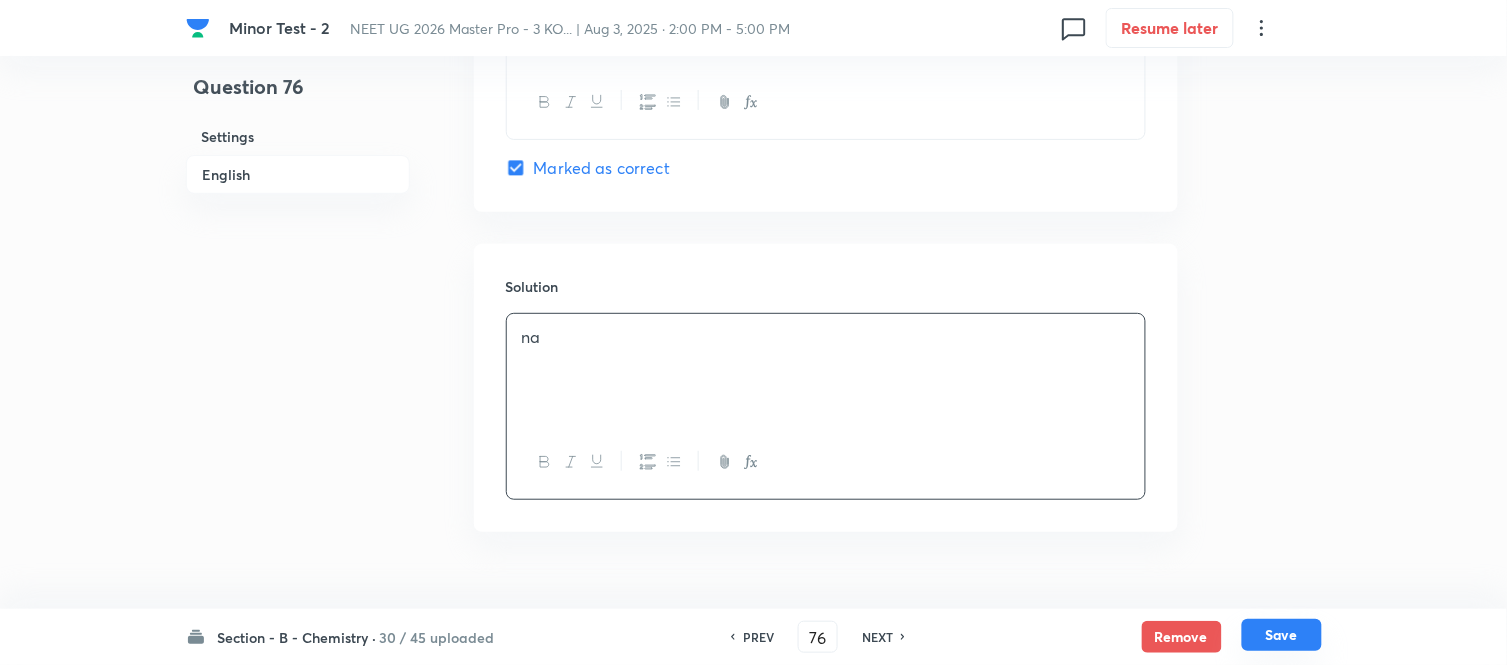 click on "Save" at bounding box center (1282, 635) 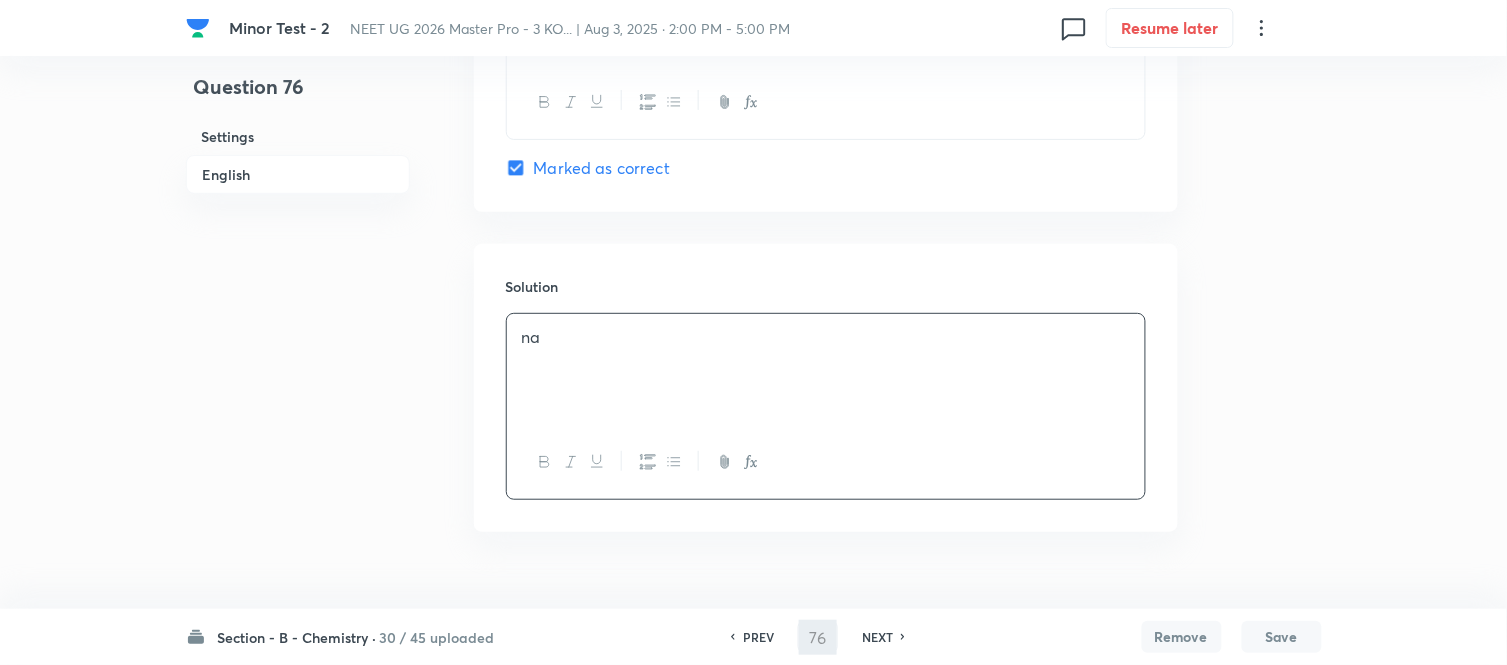 type on "77" 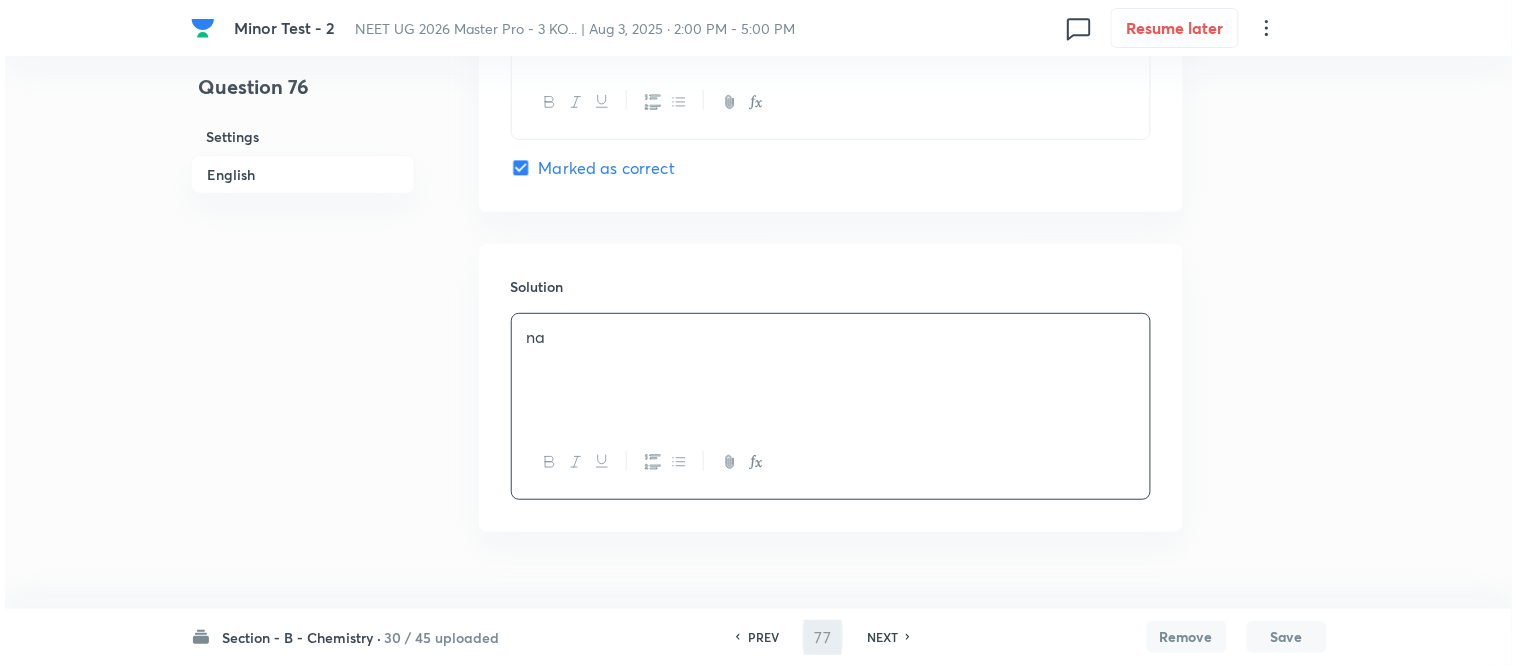 scroll, scrollTop: 0, scrollLeft: 0, axis: both 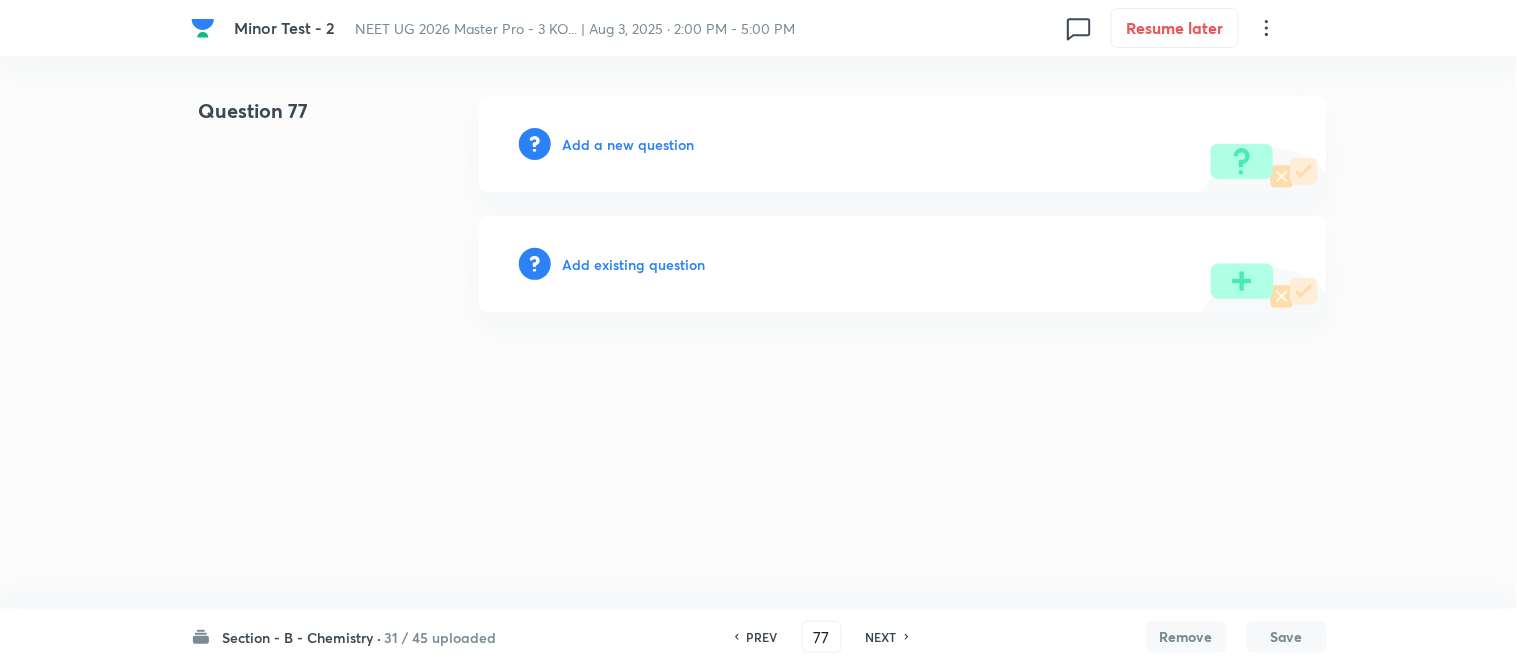 click on "Add a new question" at bounding box center [629, 144] 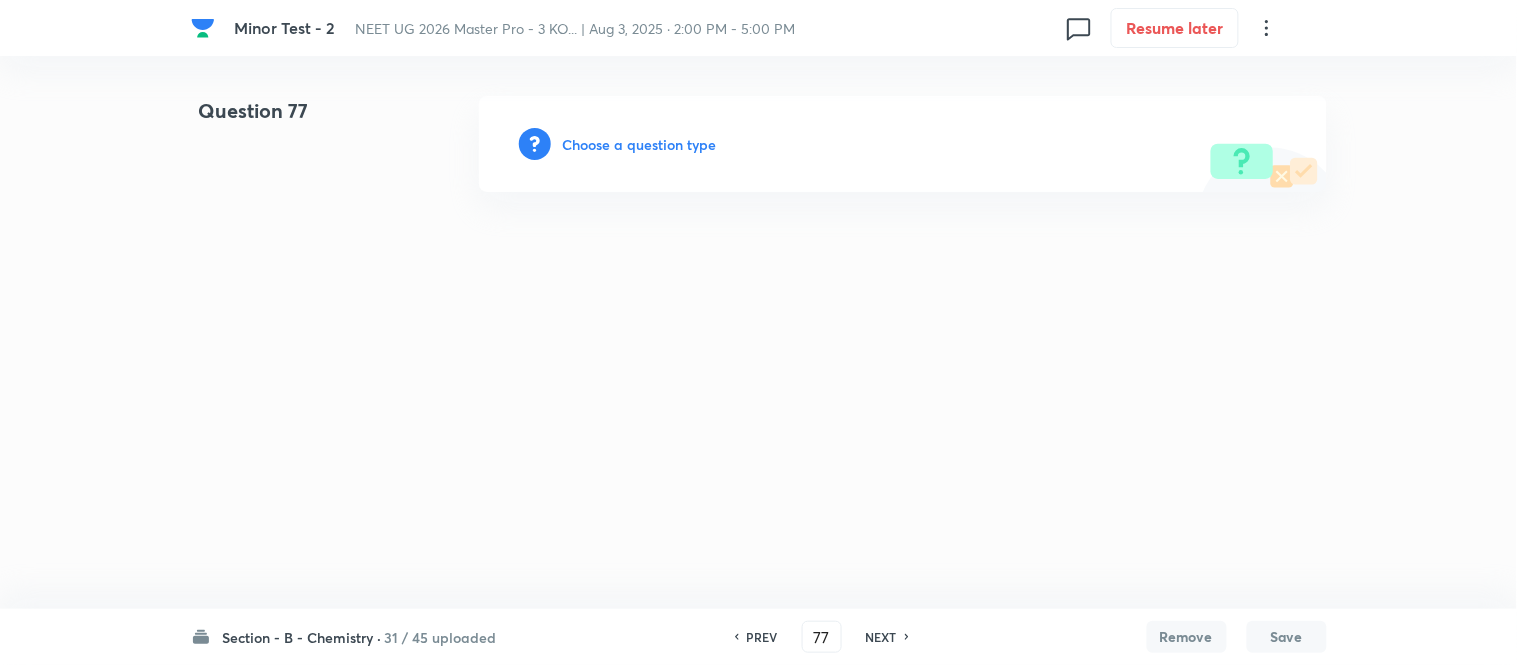 click on "Choose a question type" at bounding box center [640, 144] 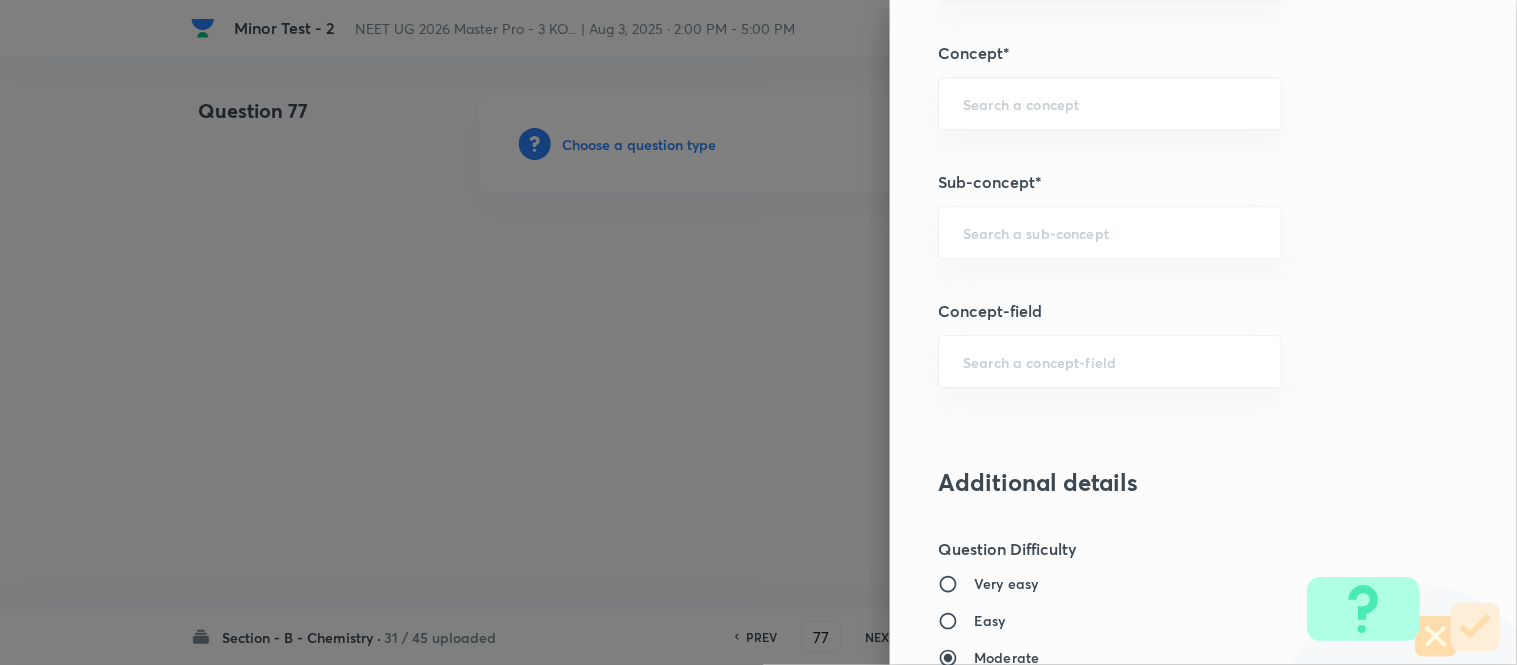 scroll, scrollTop: 1260, scrollLeft: 0, axis: vertical 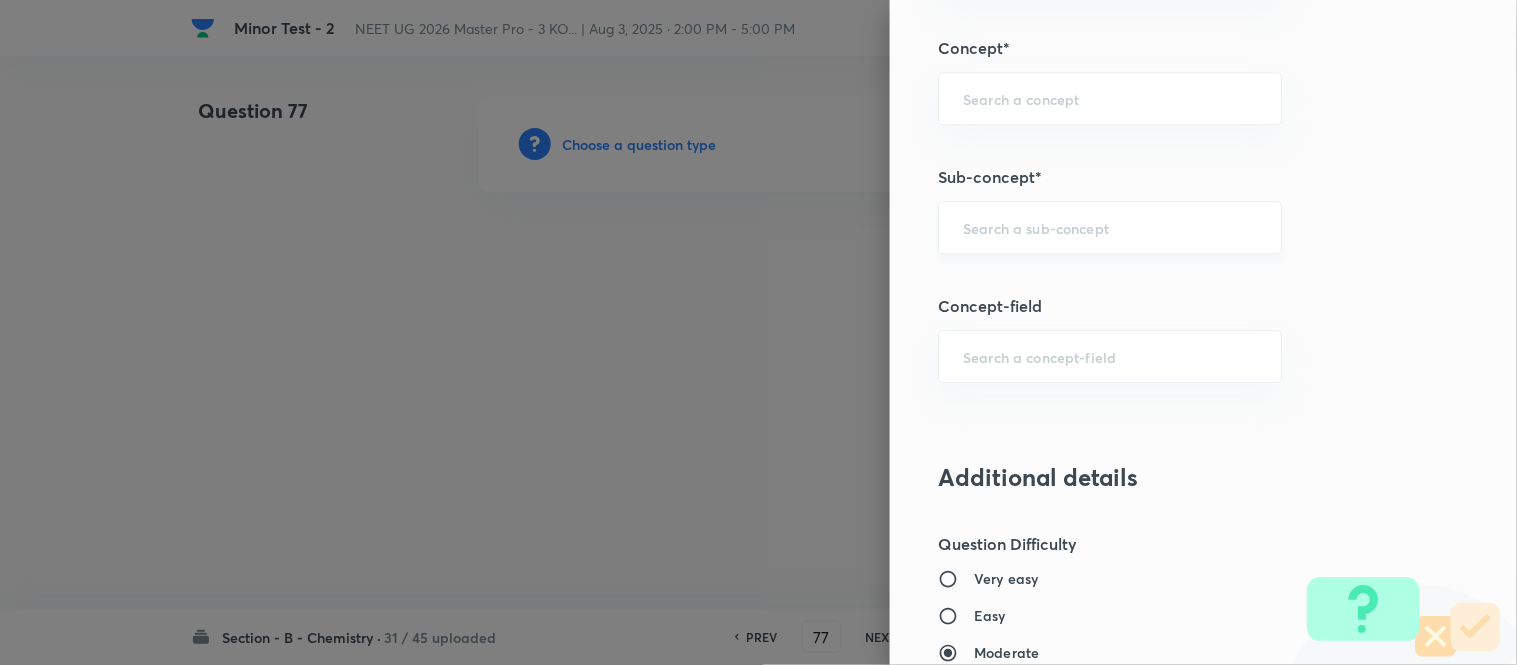click at bounding box center [1110, 227] 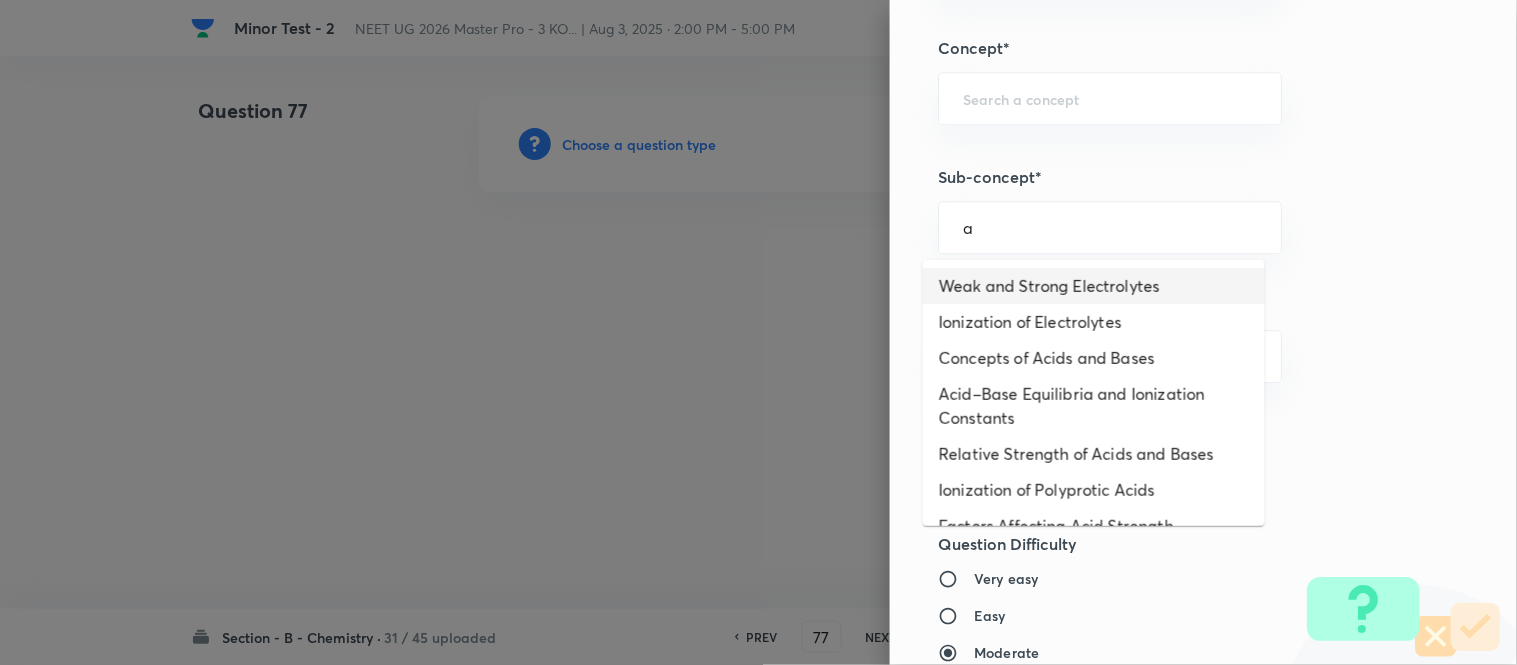 click on "Weak and Strong Electrolytes" at bounding box center [1094, 286] 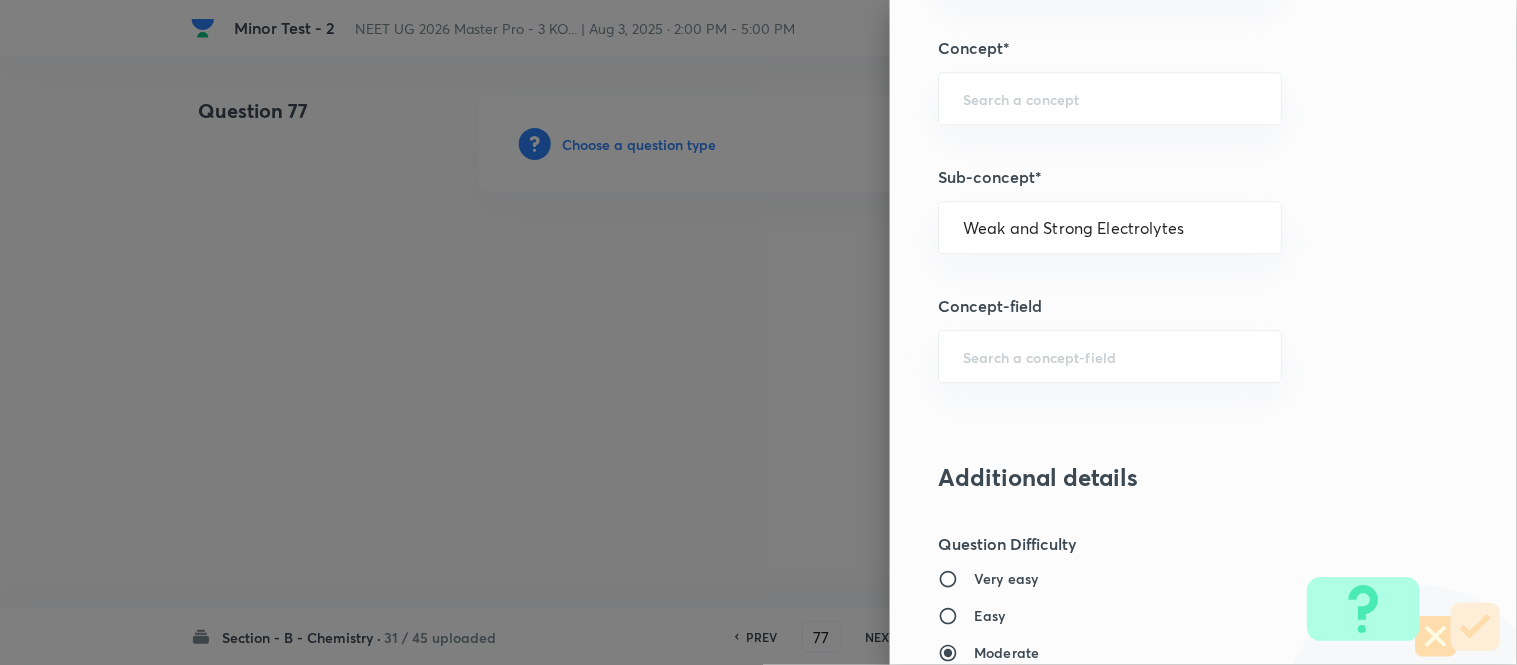 type on "Chemistry" 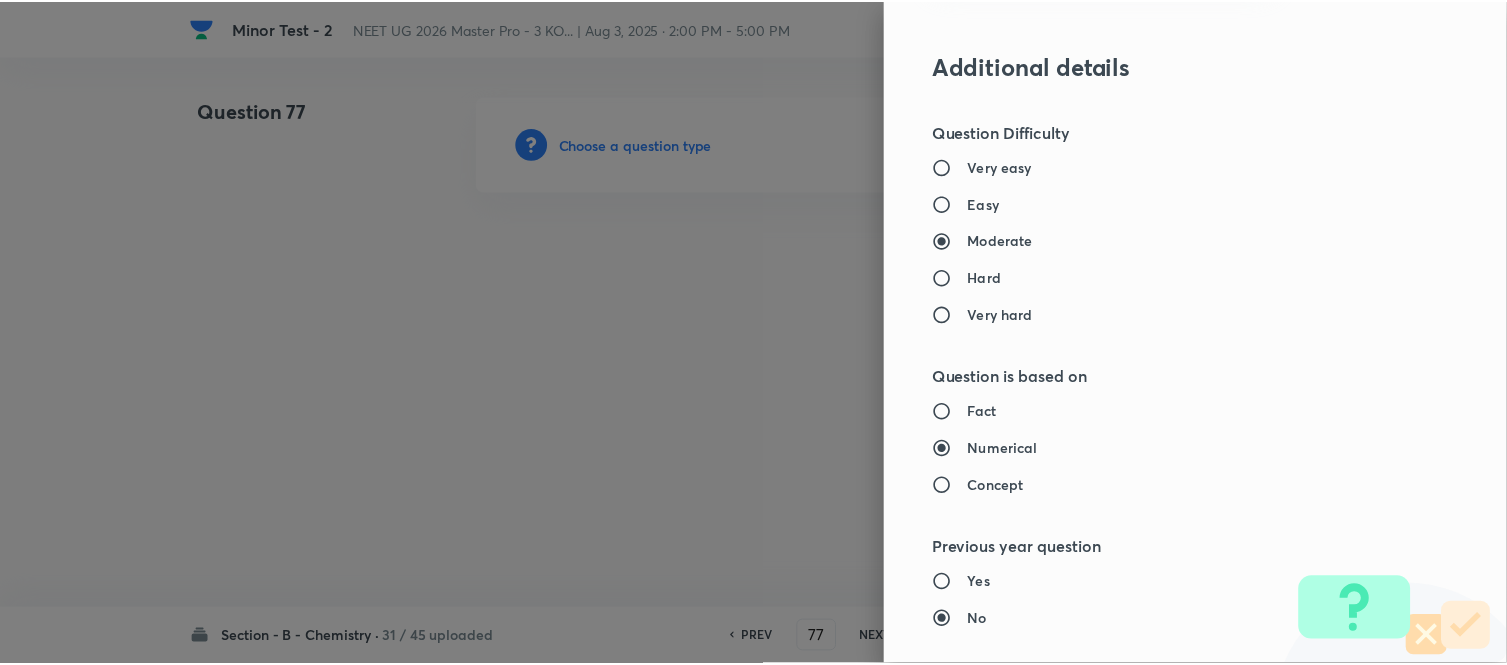scroll, scrollTop: 2195, scrollLeft: 0, axis: vertical 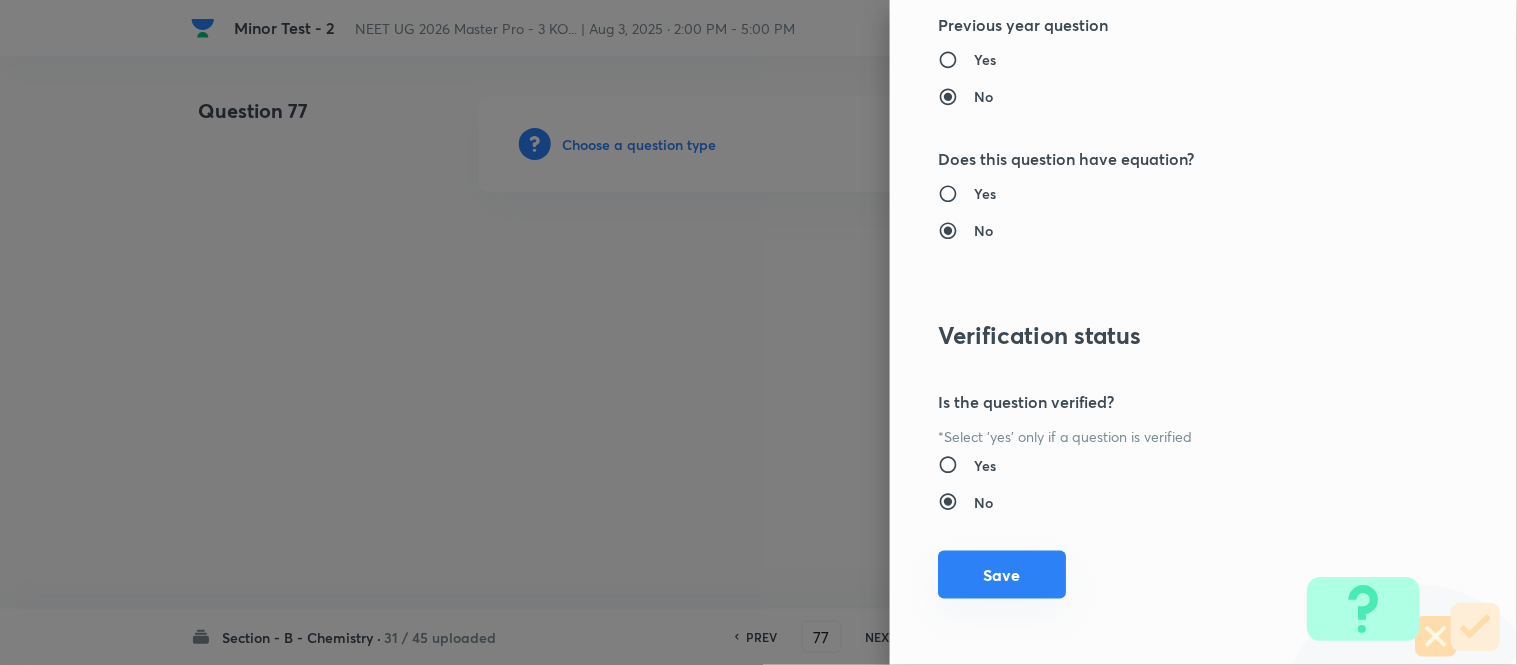 click on "Save" at bounding box center (1002, 575) 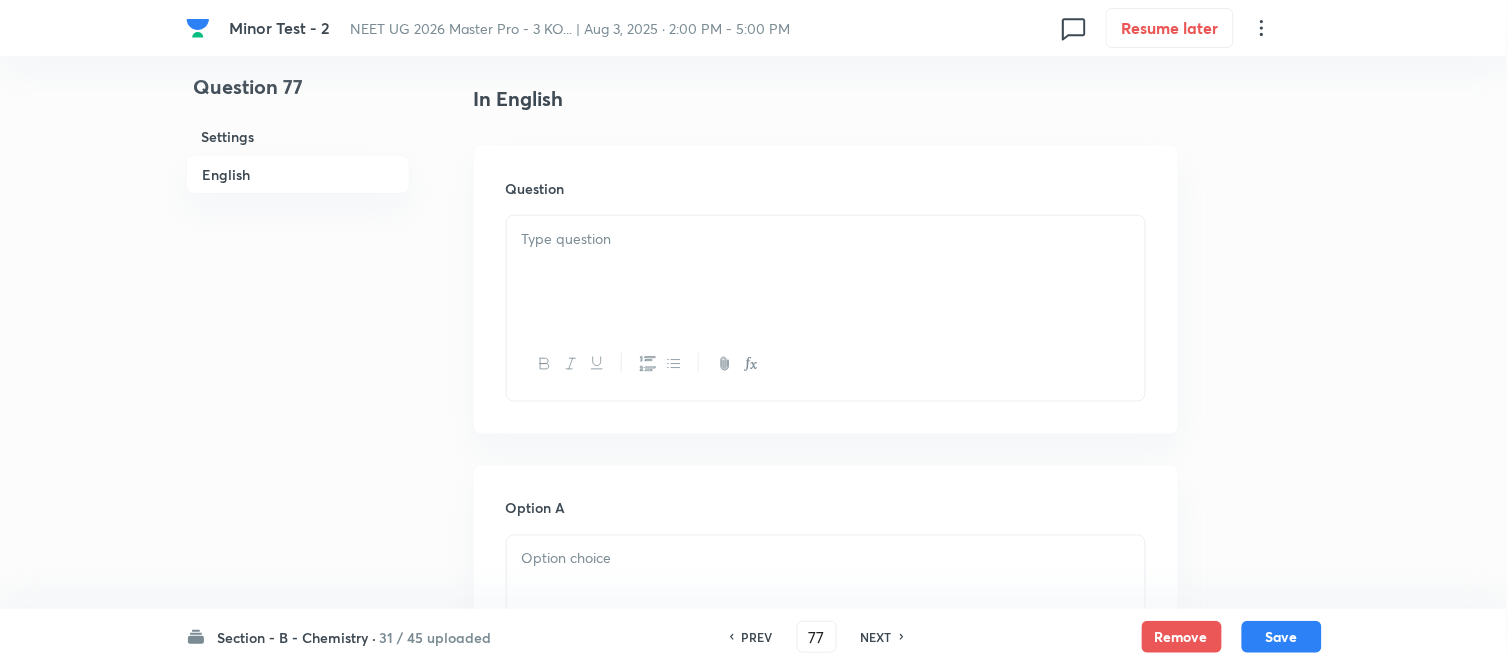 scroll, scrollTop: 555, scrollLeft: 0, axis: vertical 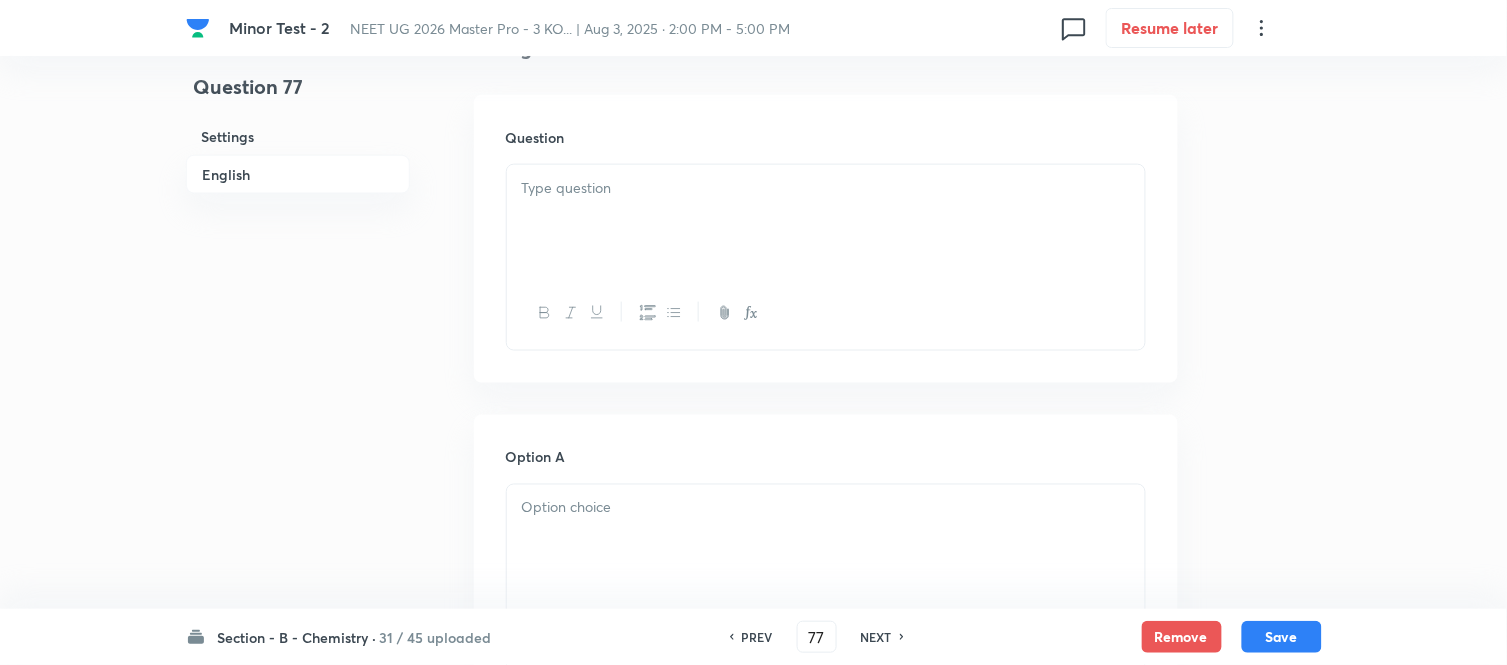 click at bounding box center (826, 221) 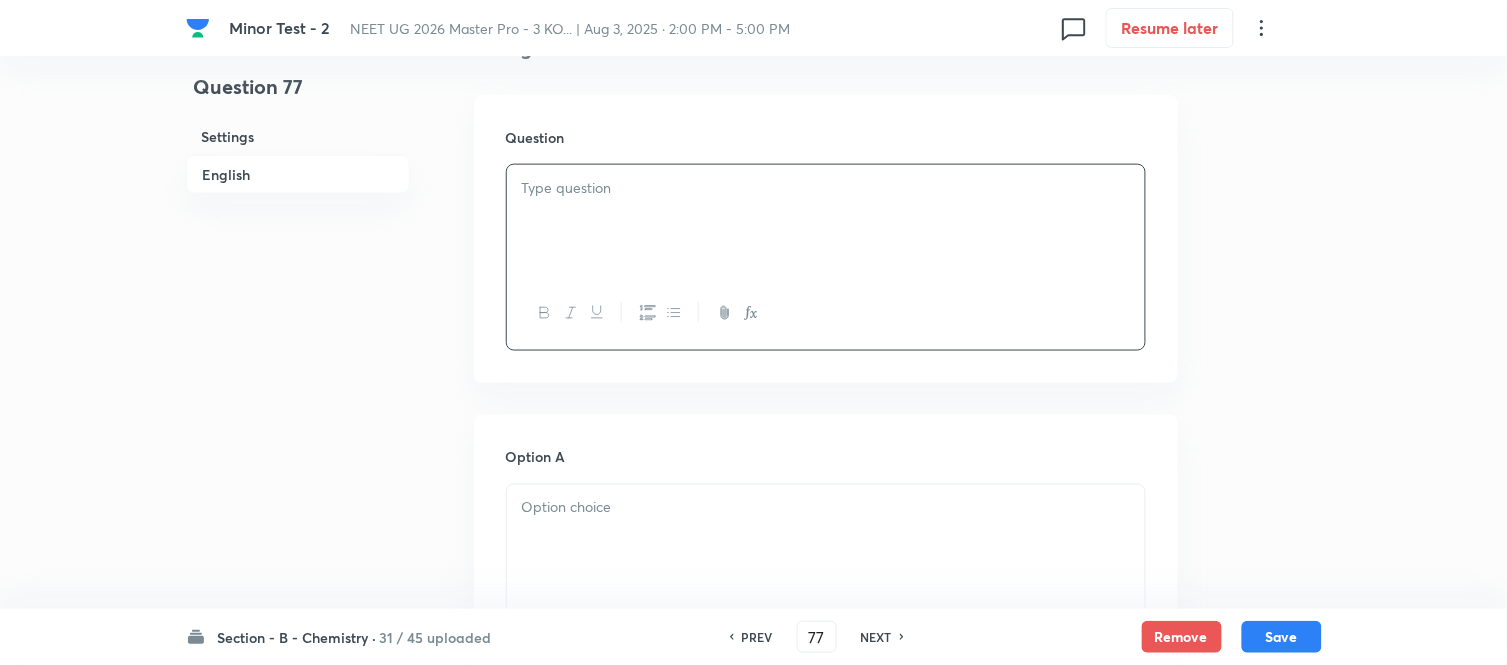 click at bounding box center [826, 221] 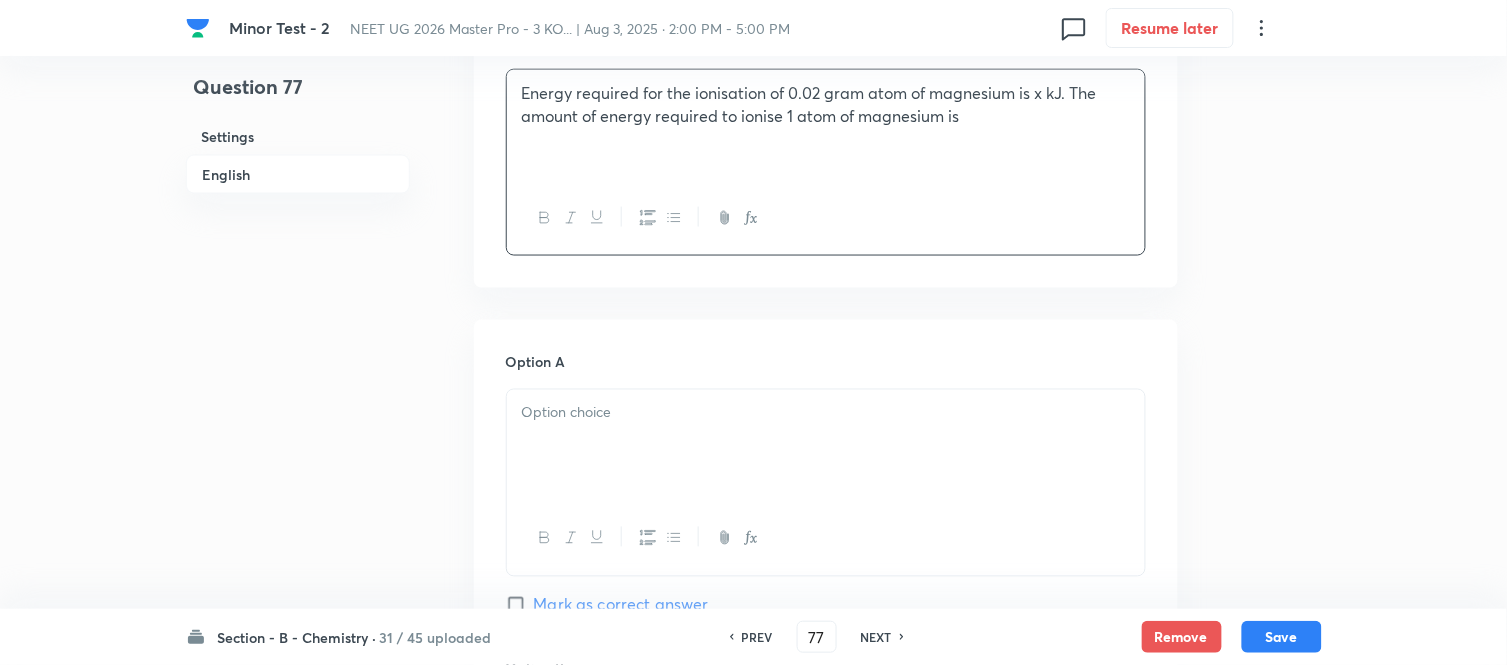 scroll, scrollTop: 777, scrollLeft: 0, axis: vertical 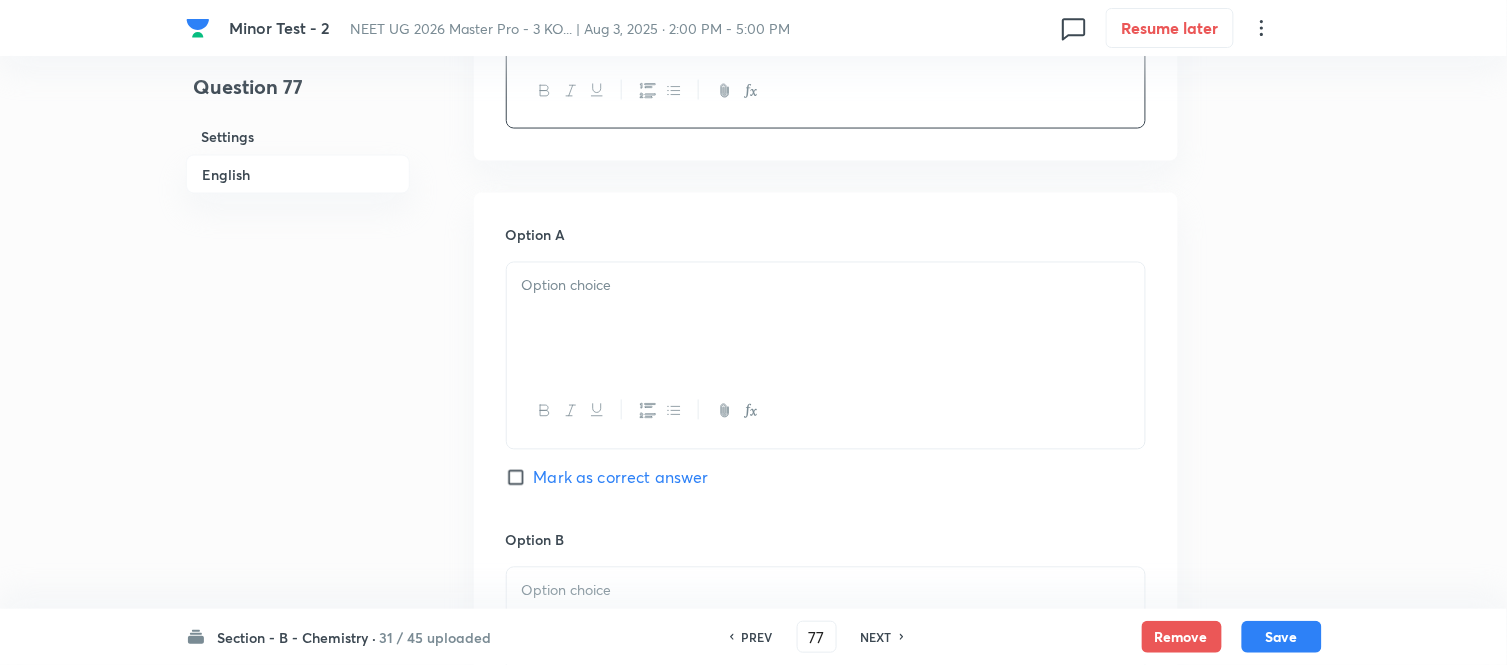 click at bounding box center (826, 286) 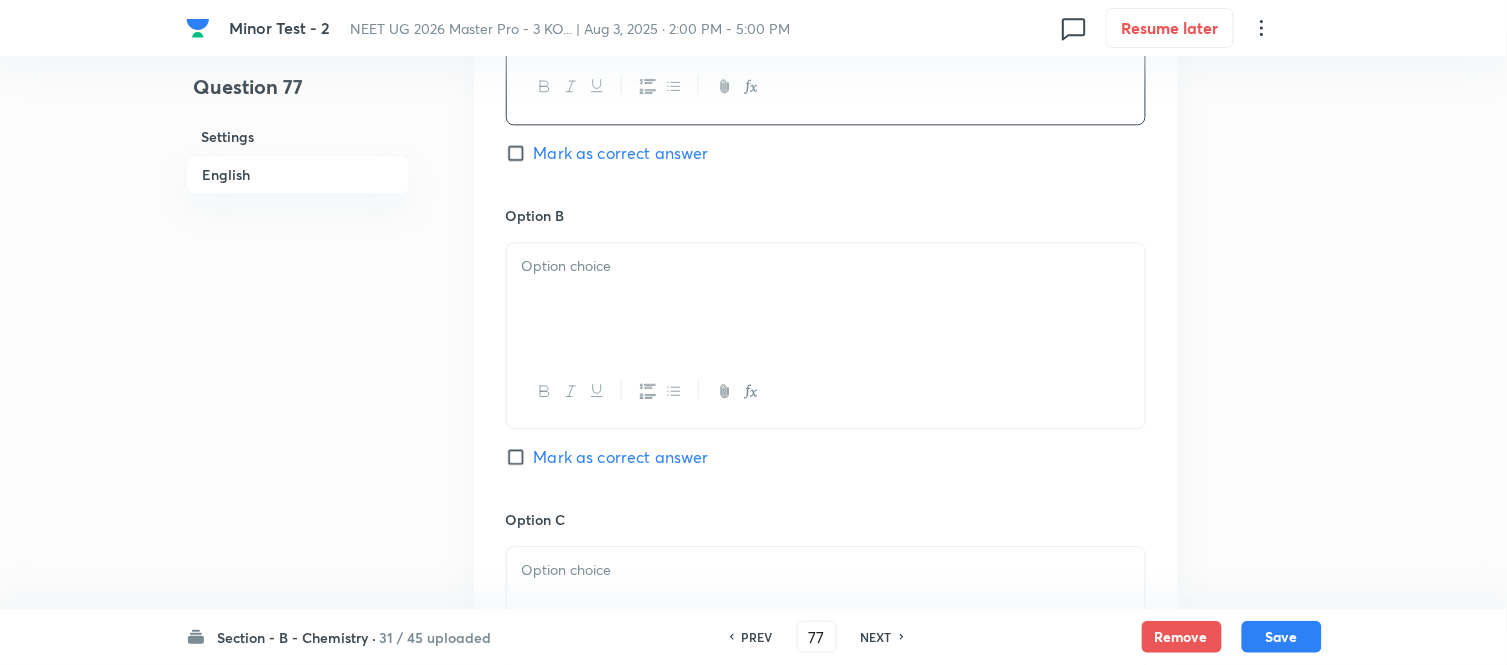 scroll, scrollTop: 1111, scrollLeft: 0, axis: vertical 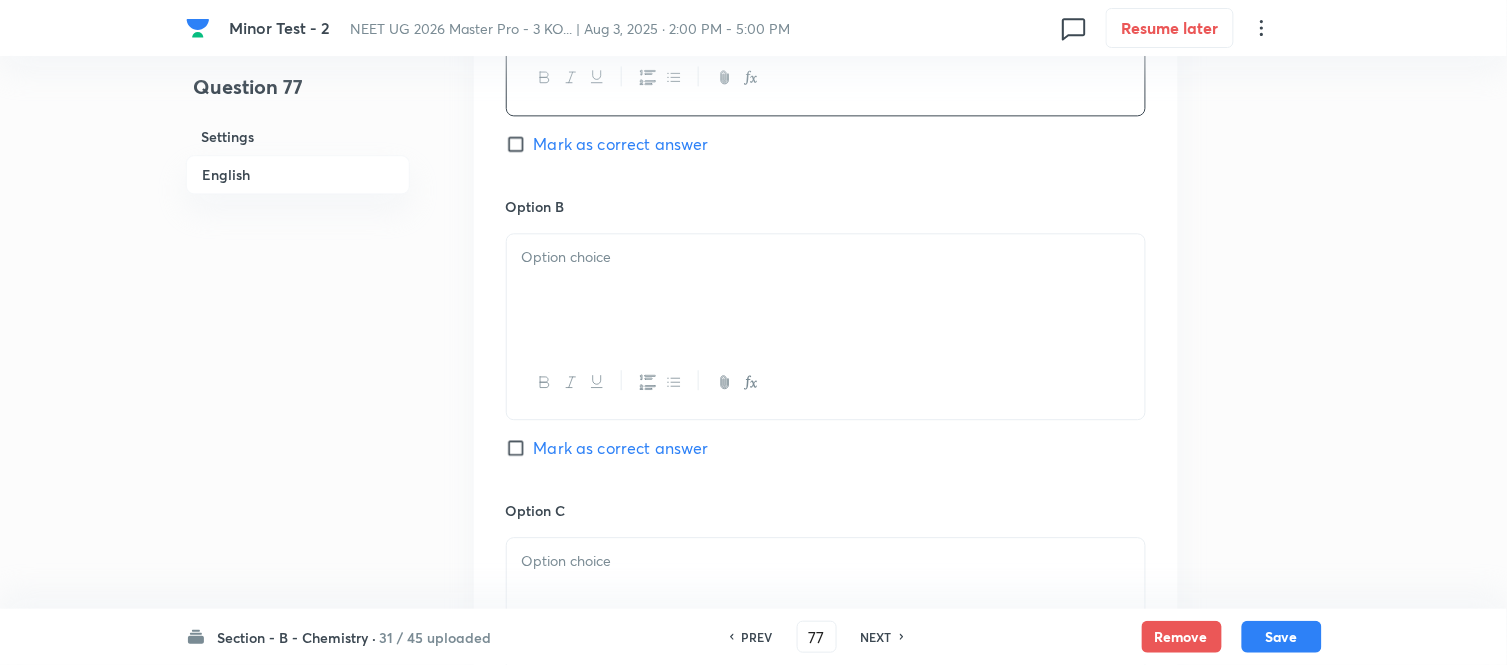 click at bounding box center (826, 290) 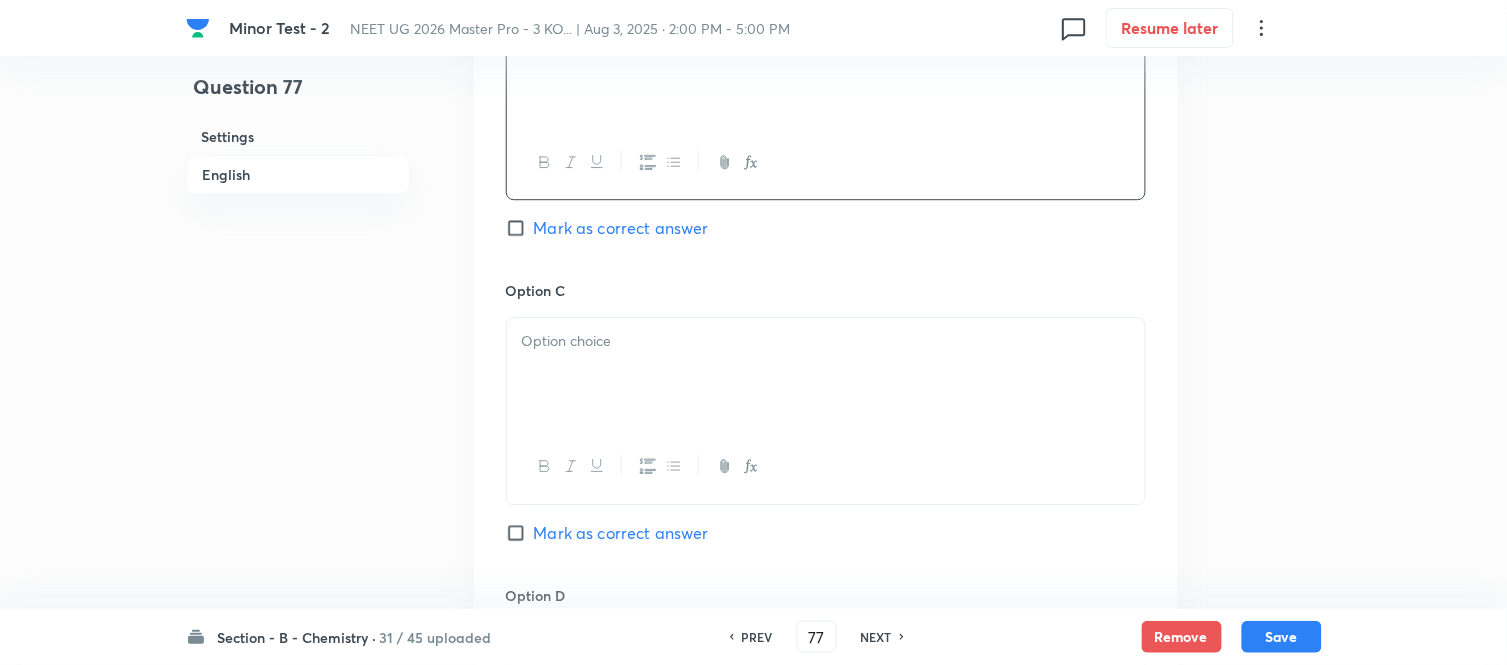 scroll, scrollTop: 1333, scrollLeft: 0, axis: vertical 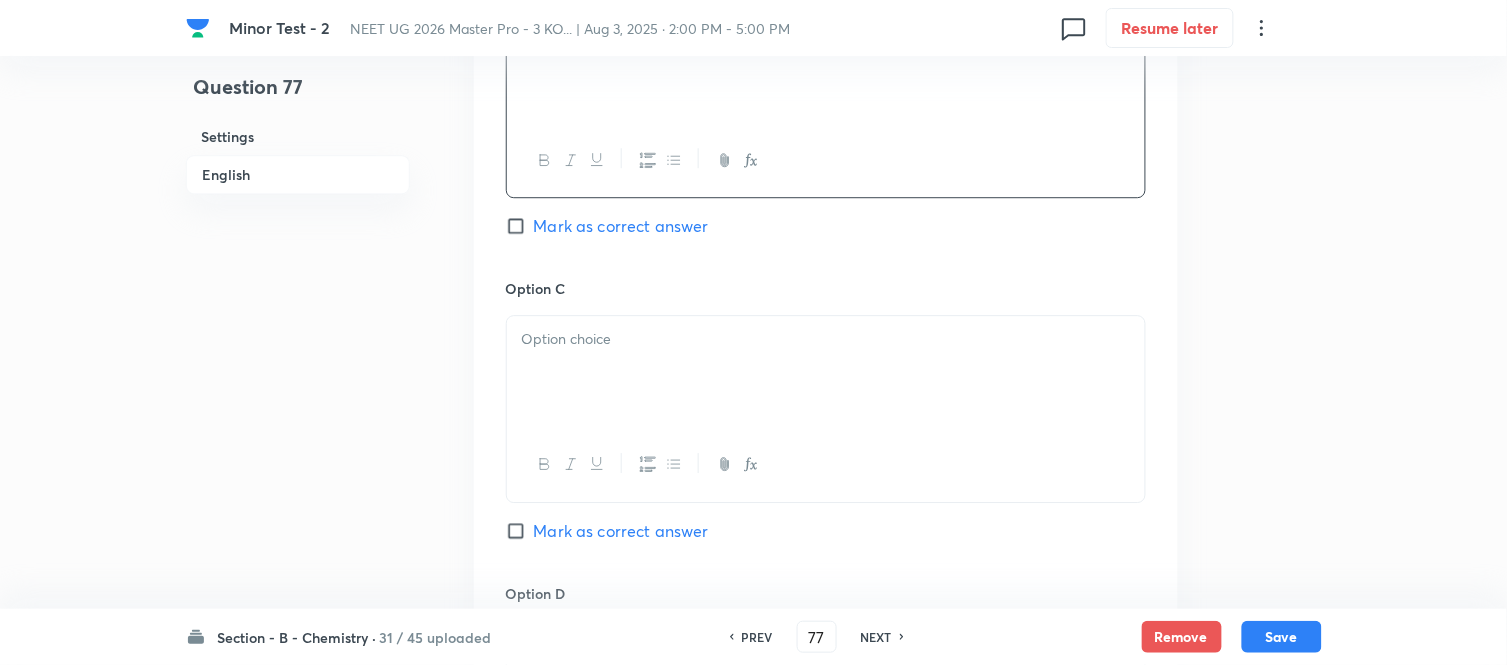 click at bounding box center [826, 372] 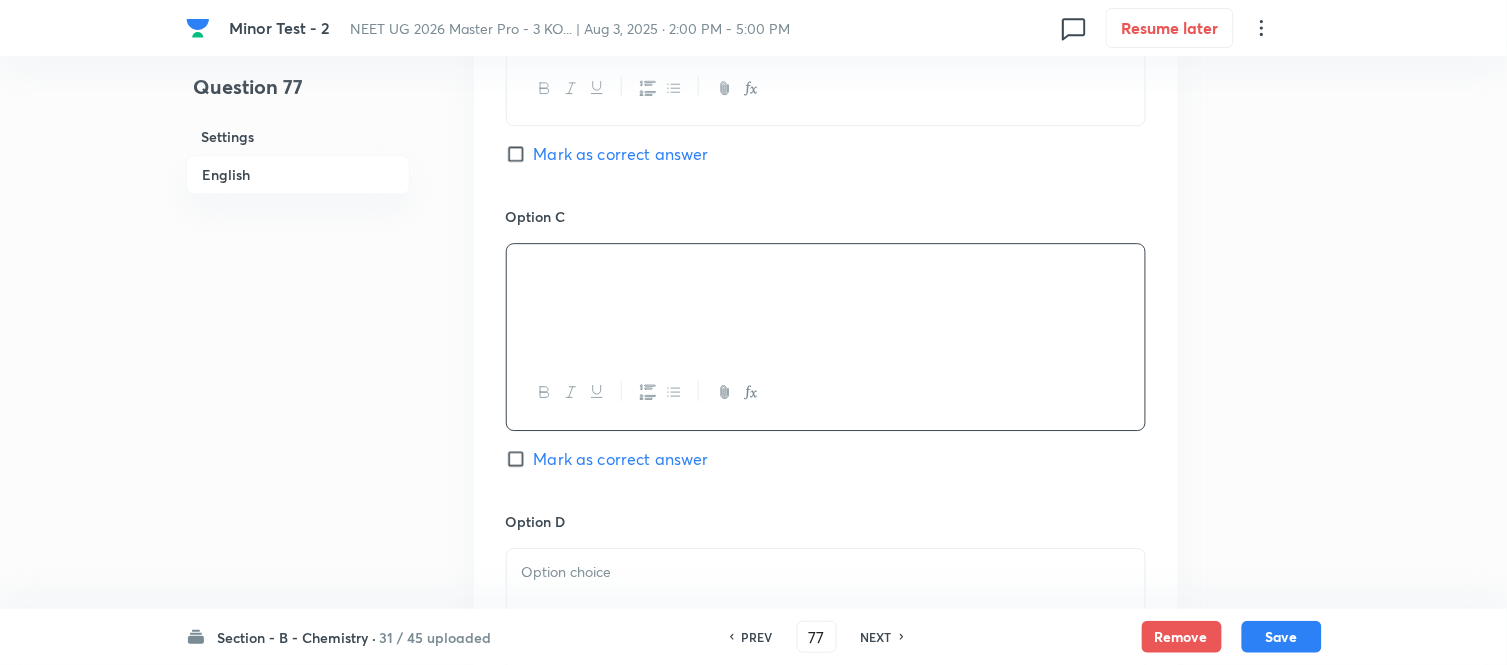 scroll, scrollTop: 1444, scrollLeft: 0, axis: vertical 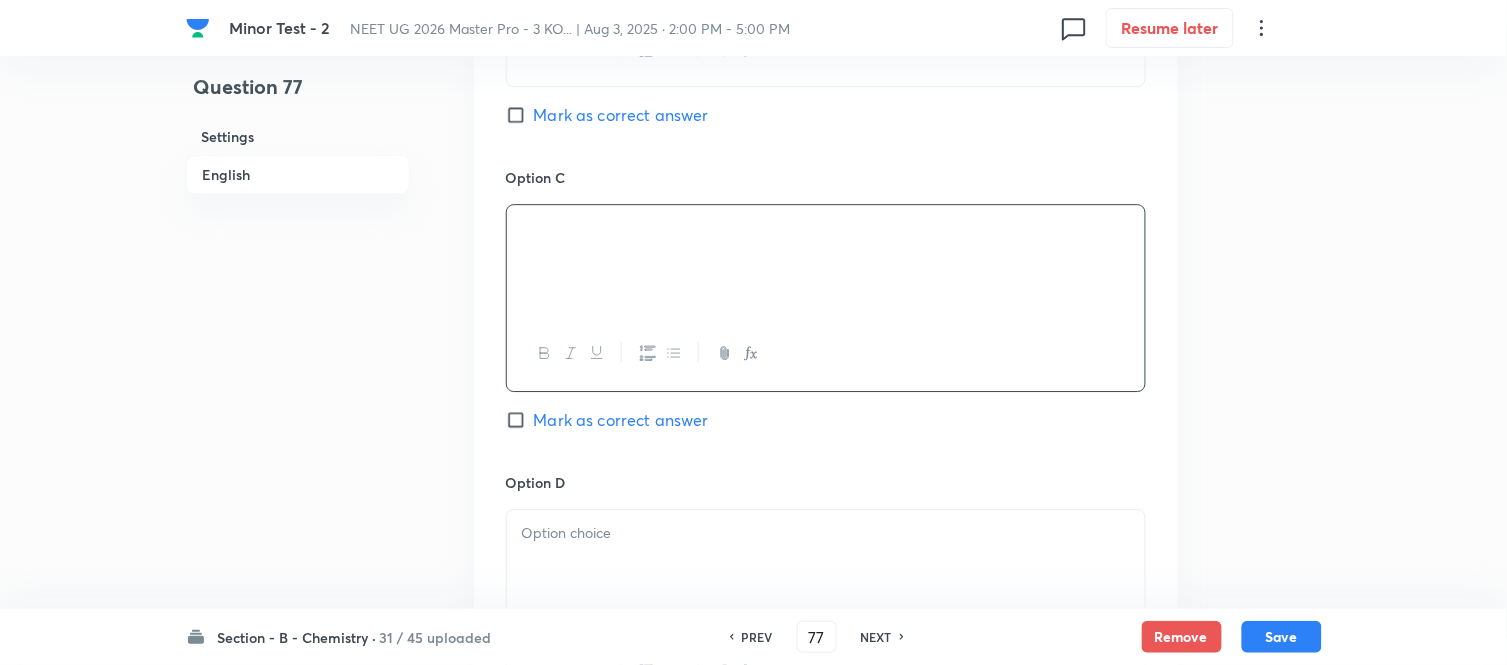 click on "Mark as correct answer" at bounding box center [520, 420] 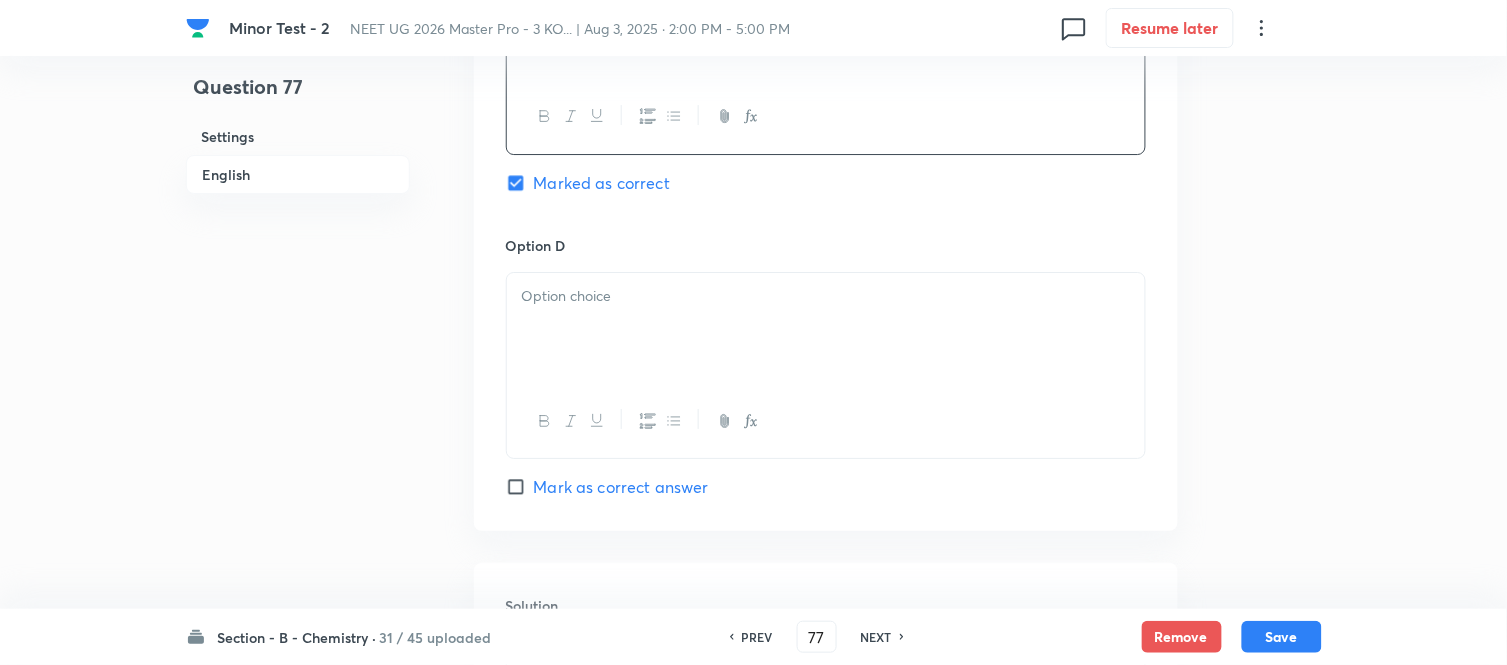 scroll, scrollTop: 1777, scrollLeft: 0, axis: vertical 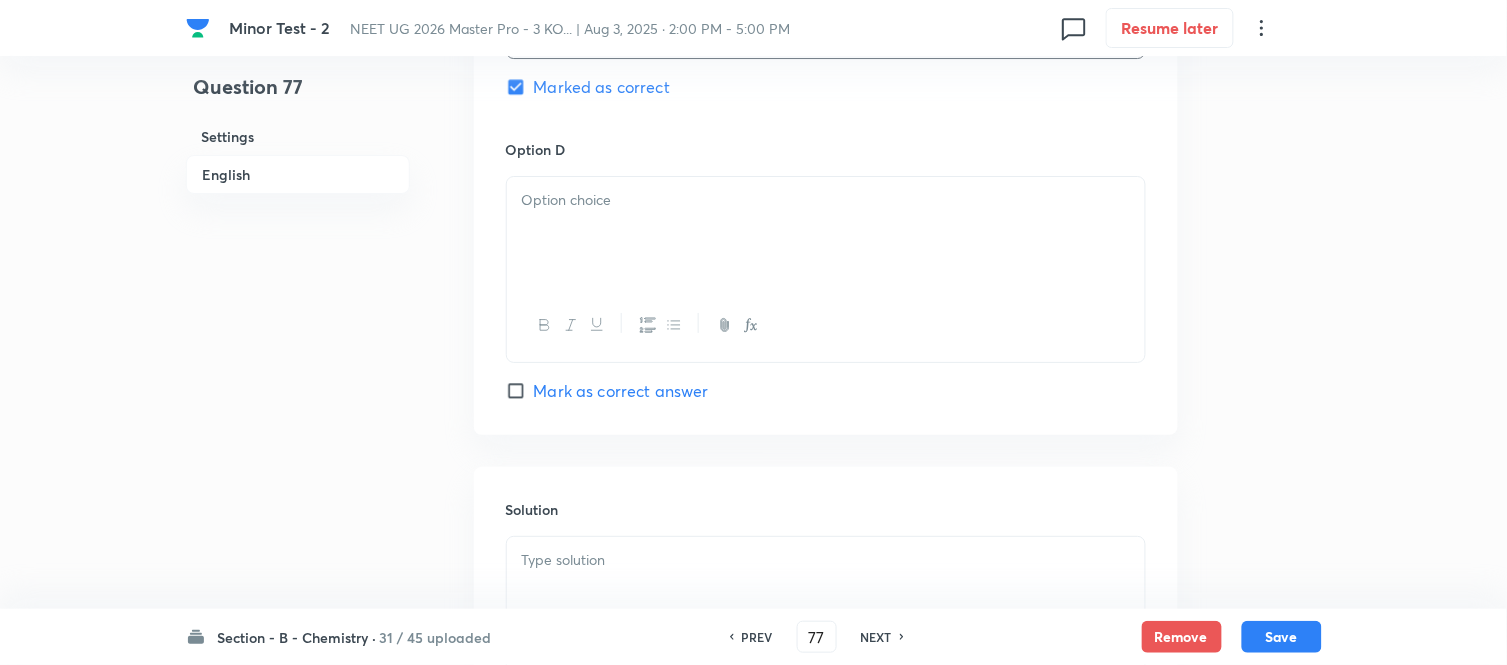 click at bounding box center [826, 233] 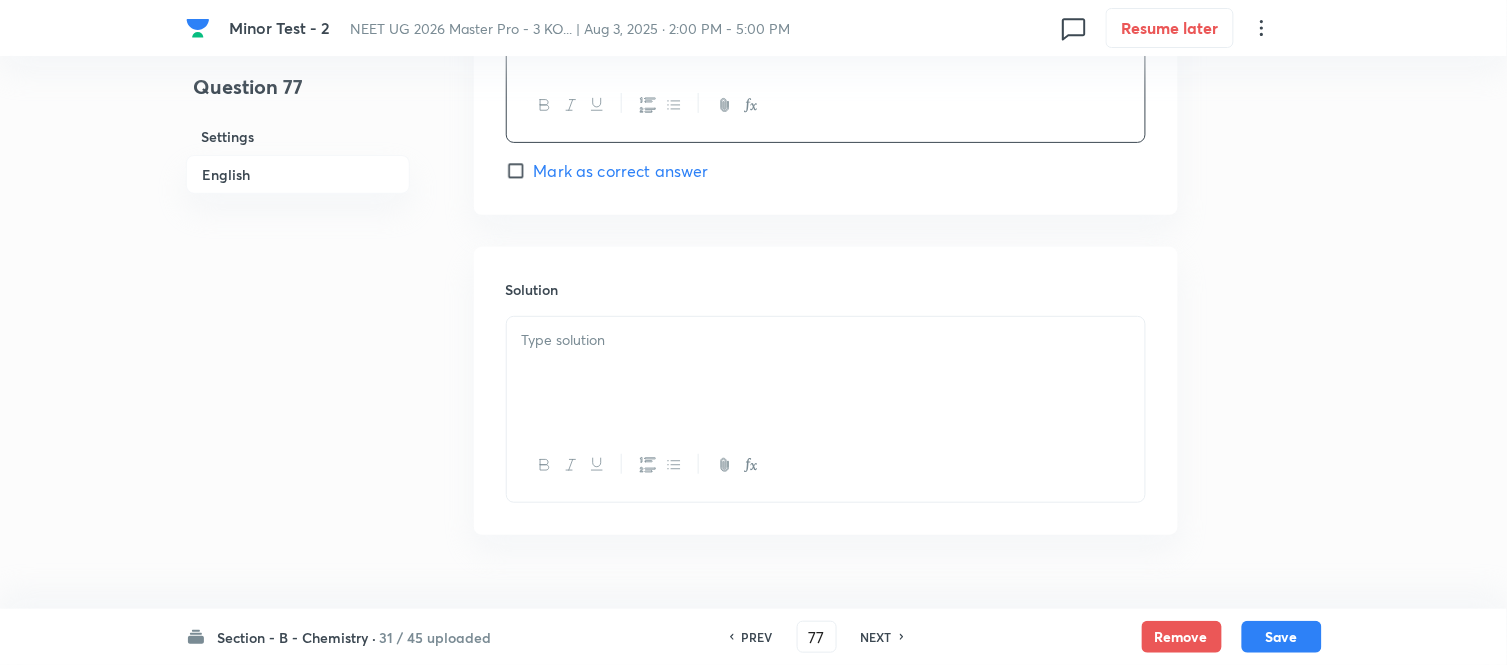 scroll, scrollTop: 2000, scrollLeft: 0, axis: vertical 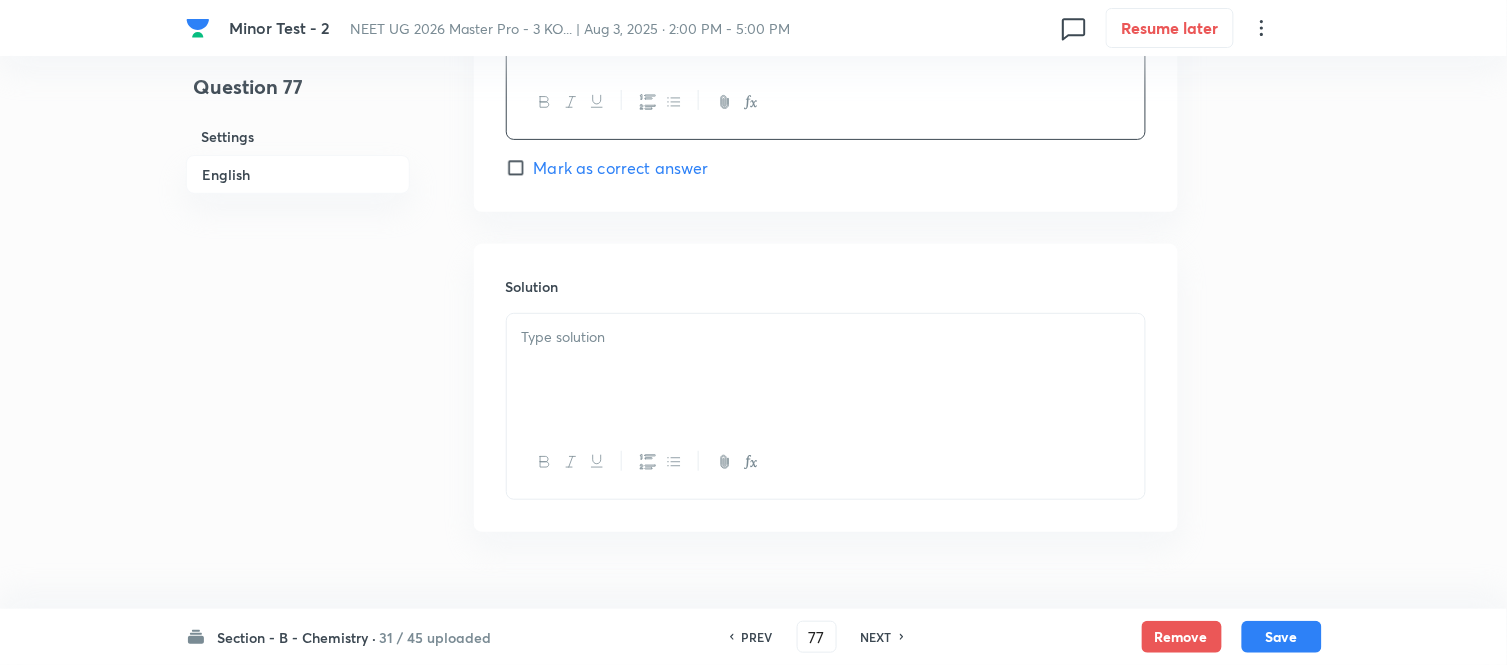 click at bounding box center [826, 337] 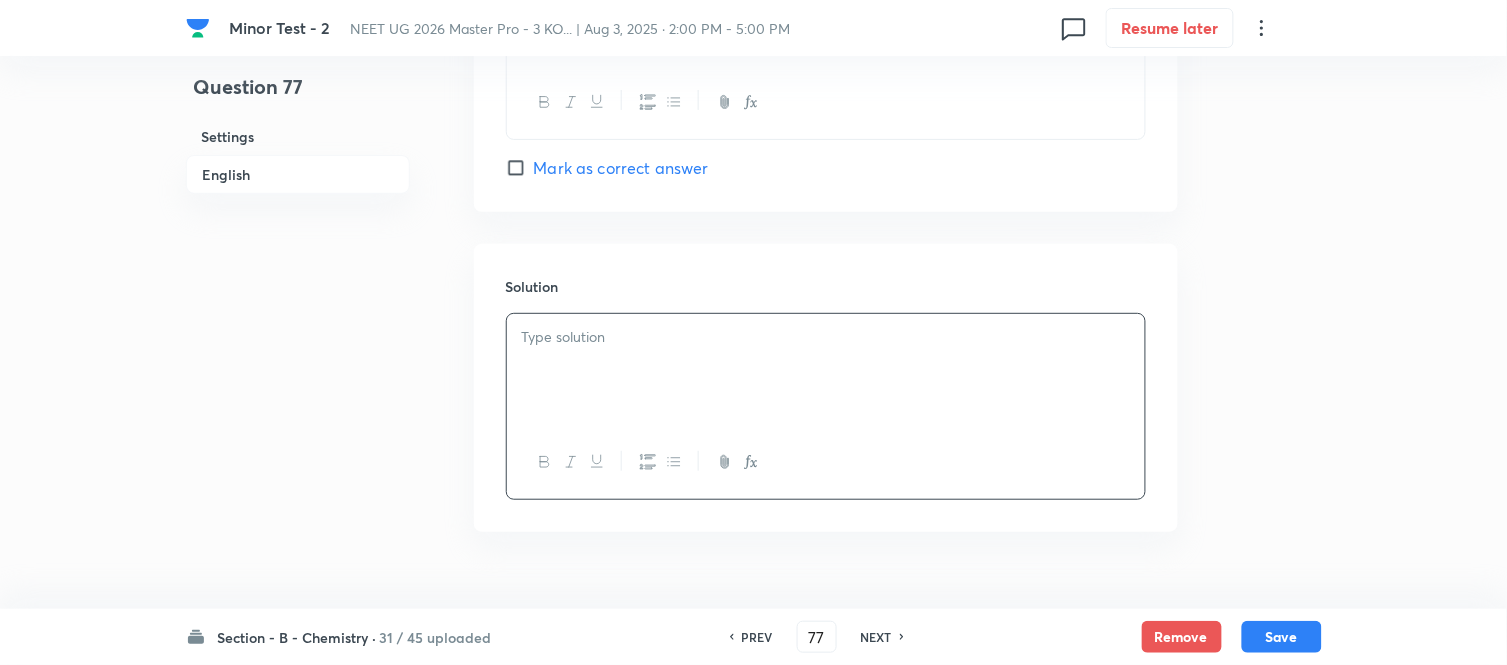 type 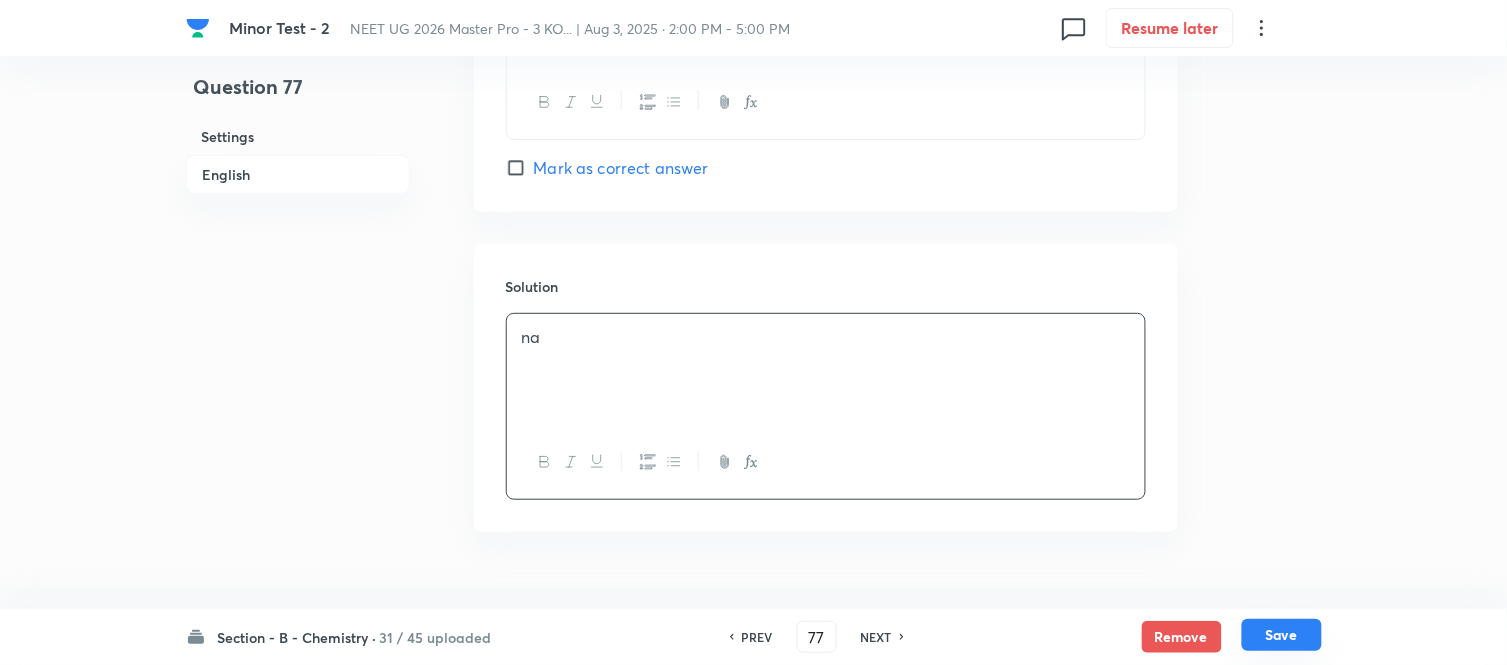click on "Save" at bounding box center [1282, 635] 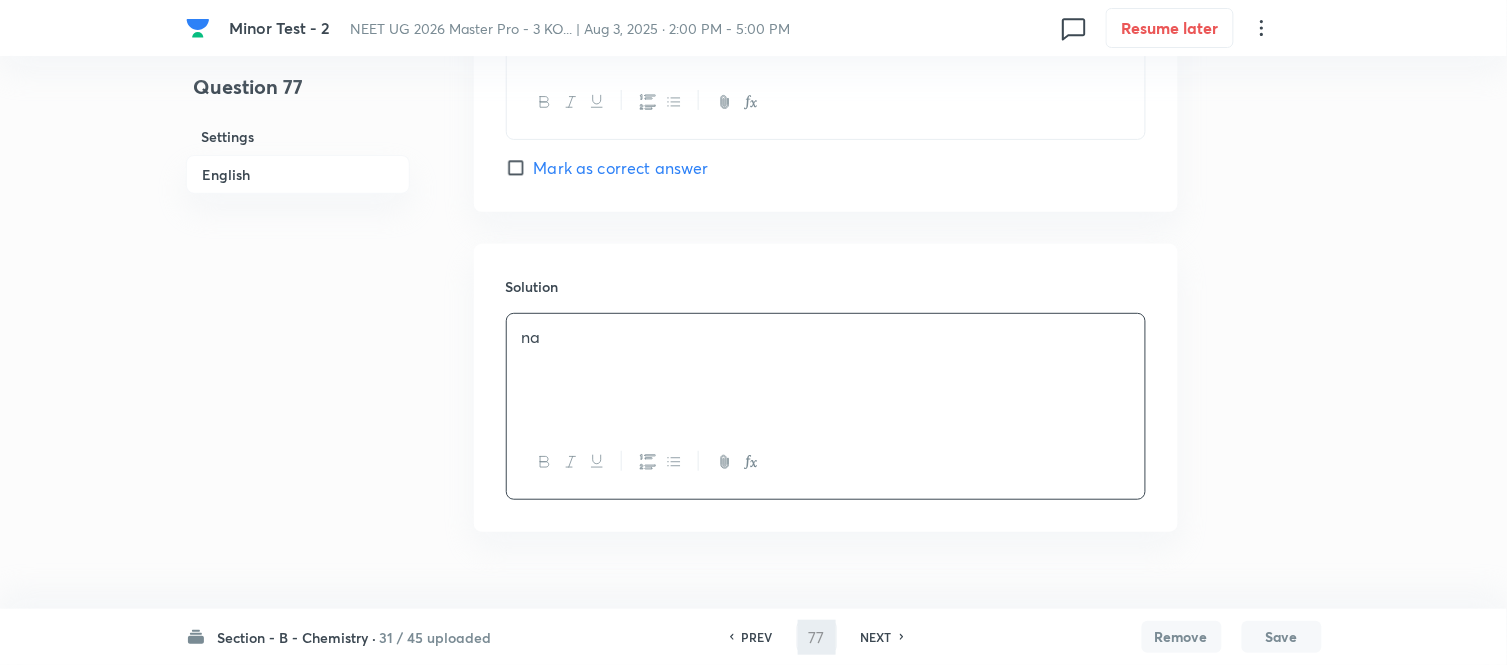 type on "78" 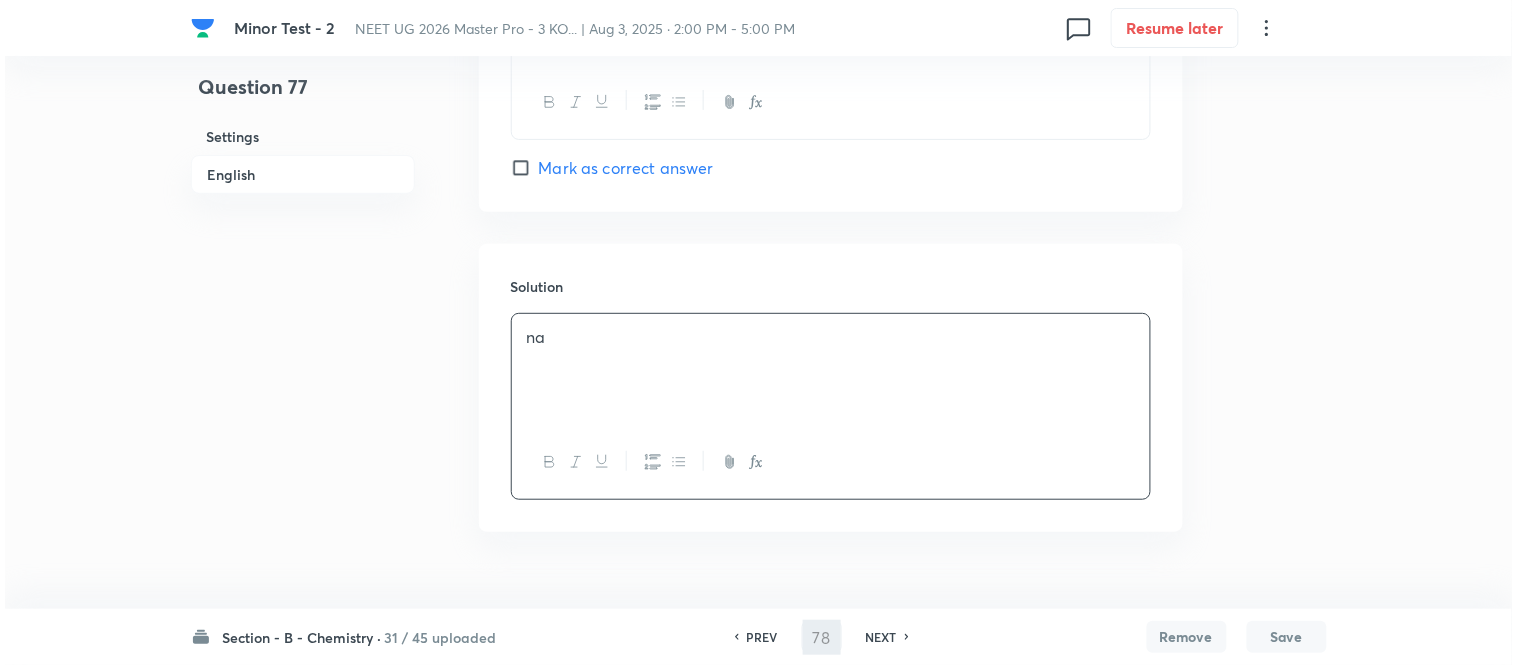 scroll, scrollTop: 0, scrollLeft: 0, axis: both 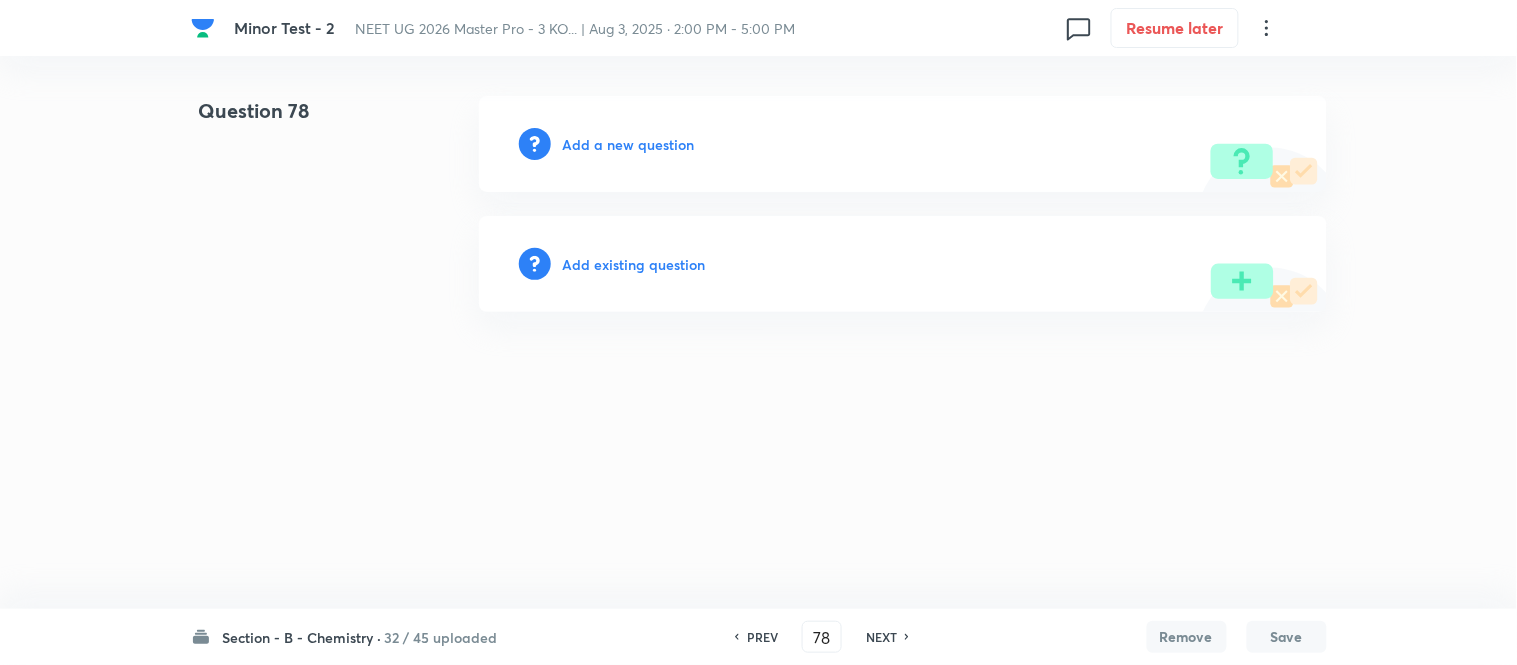 click on "Add a new question" at bounding box center [629, 144] 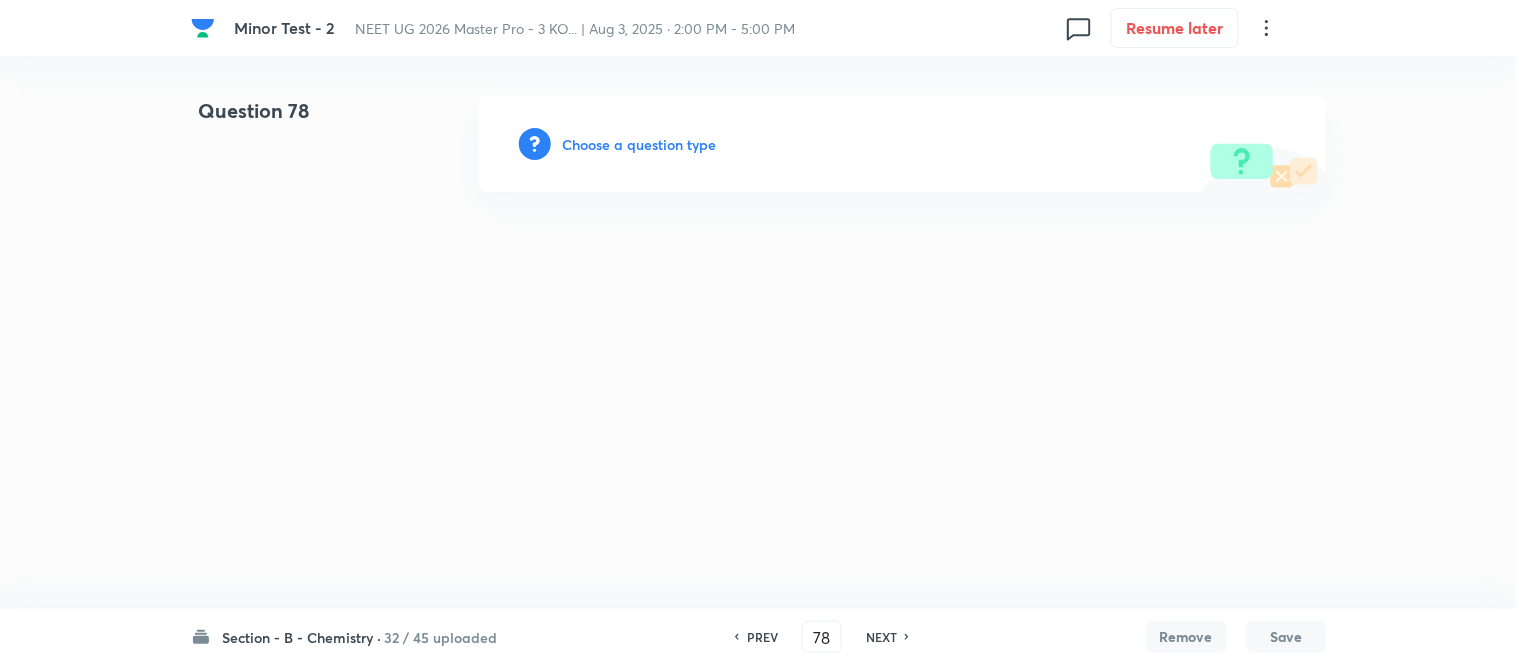 click on "Choose a question type" at bounding box center (640, 144) 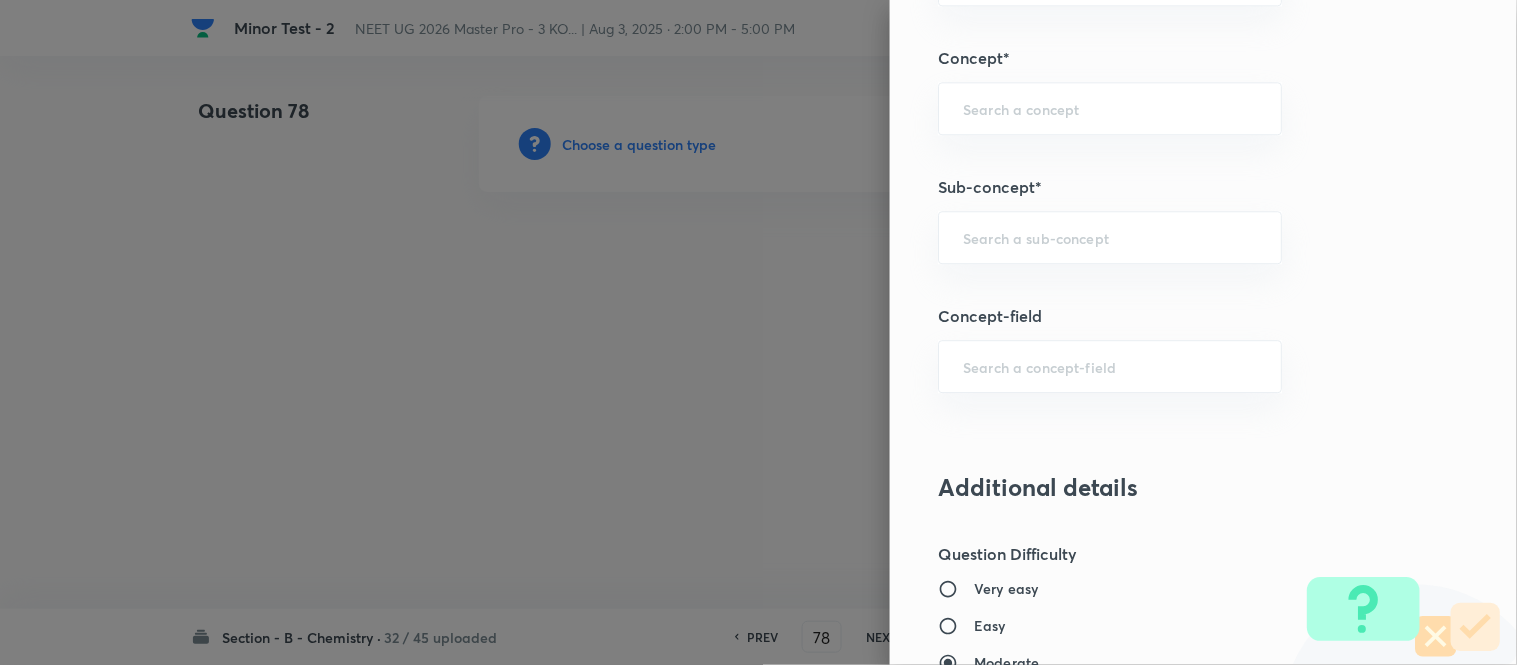scroll, scrollTop: 1265, scrollLeft: 0, axis: vertical 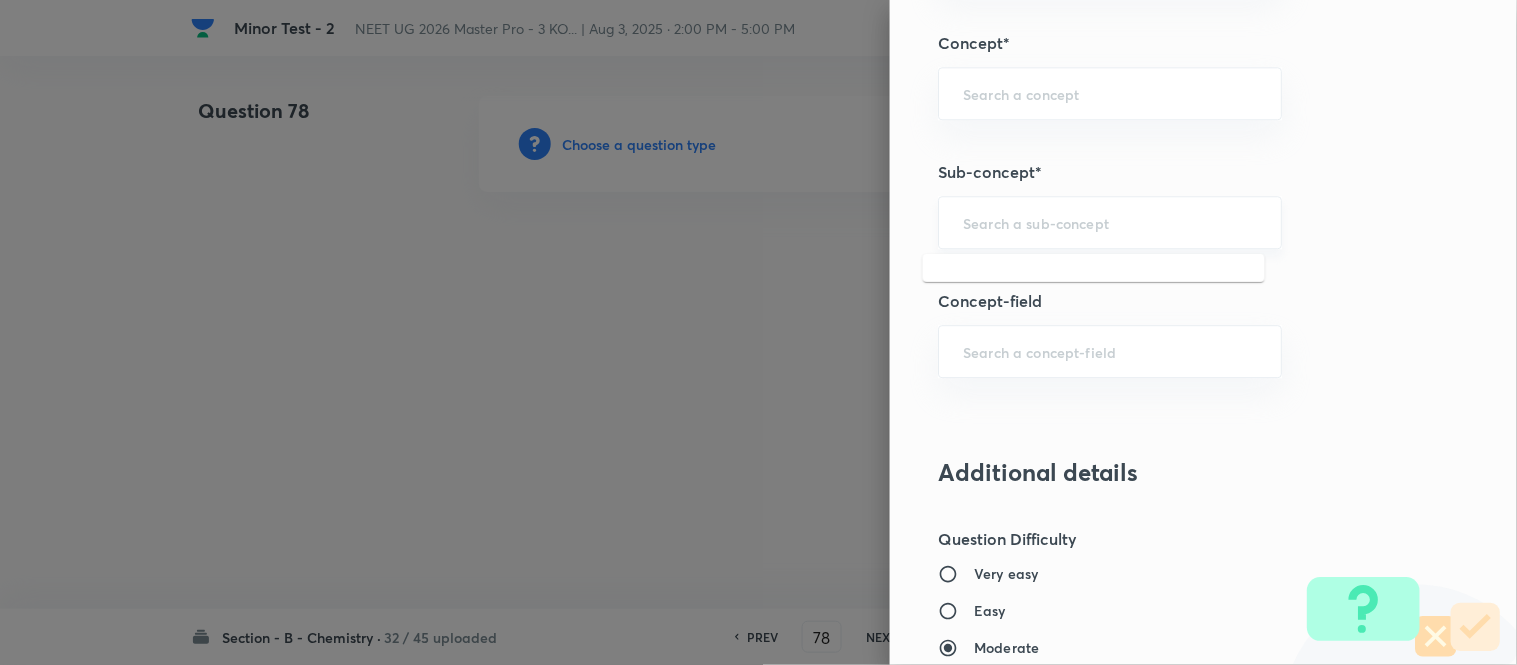 click at bounding box center [1110, 222] 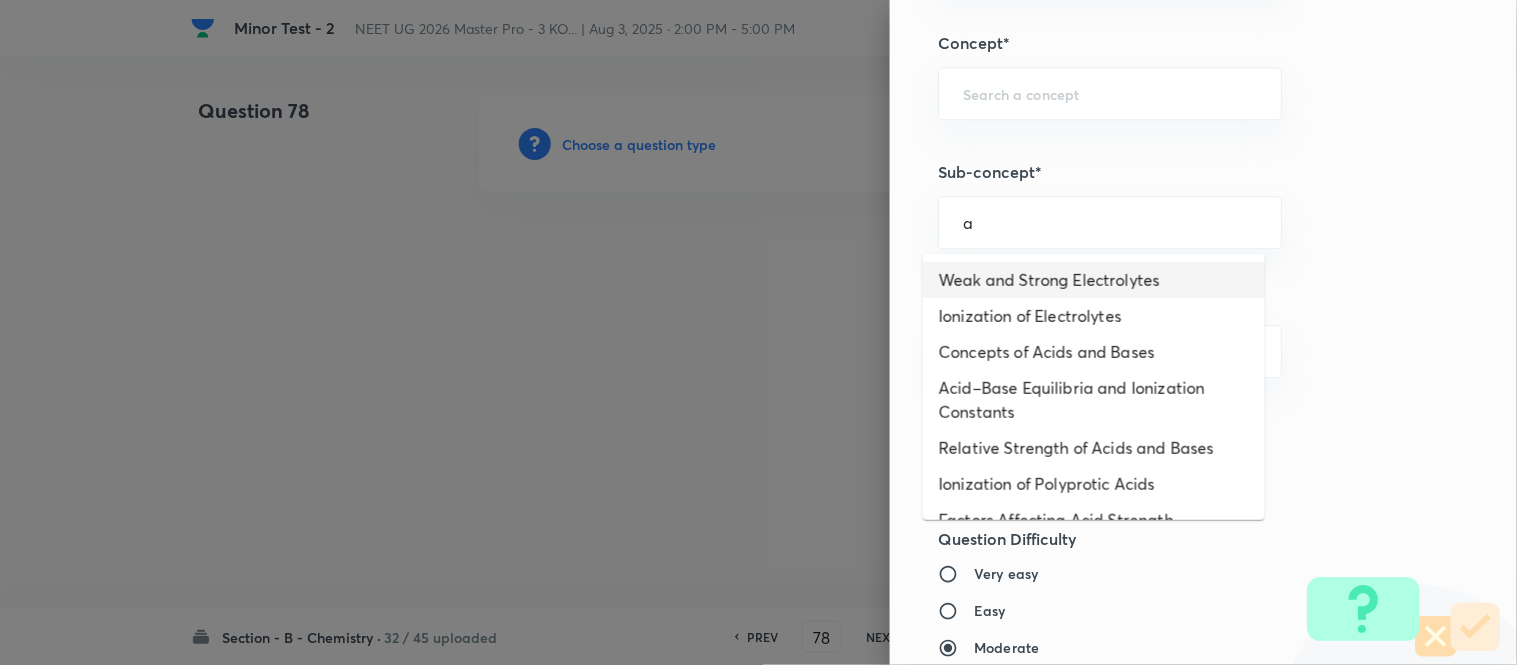 click on "Weak and Strong Electrolytes" at bounding box center (1094, 280) 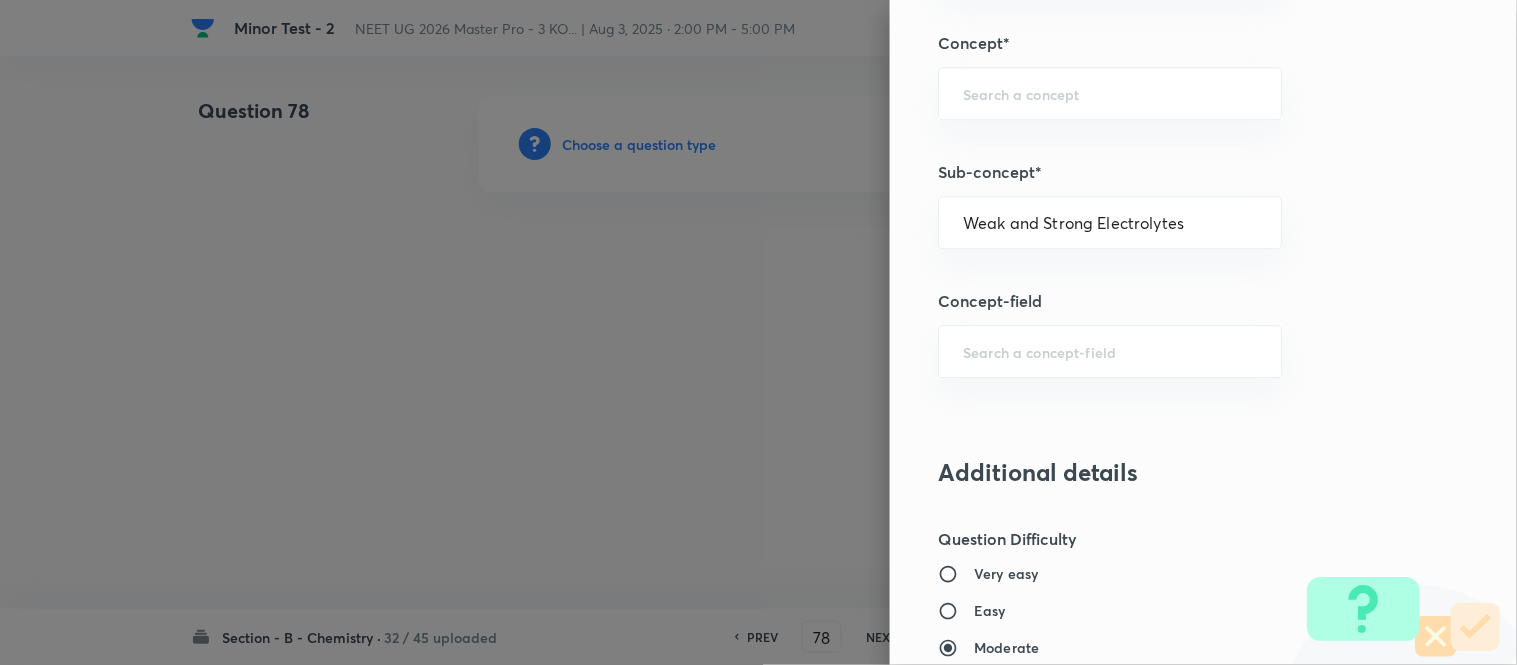 type on "Chemistry" 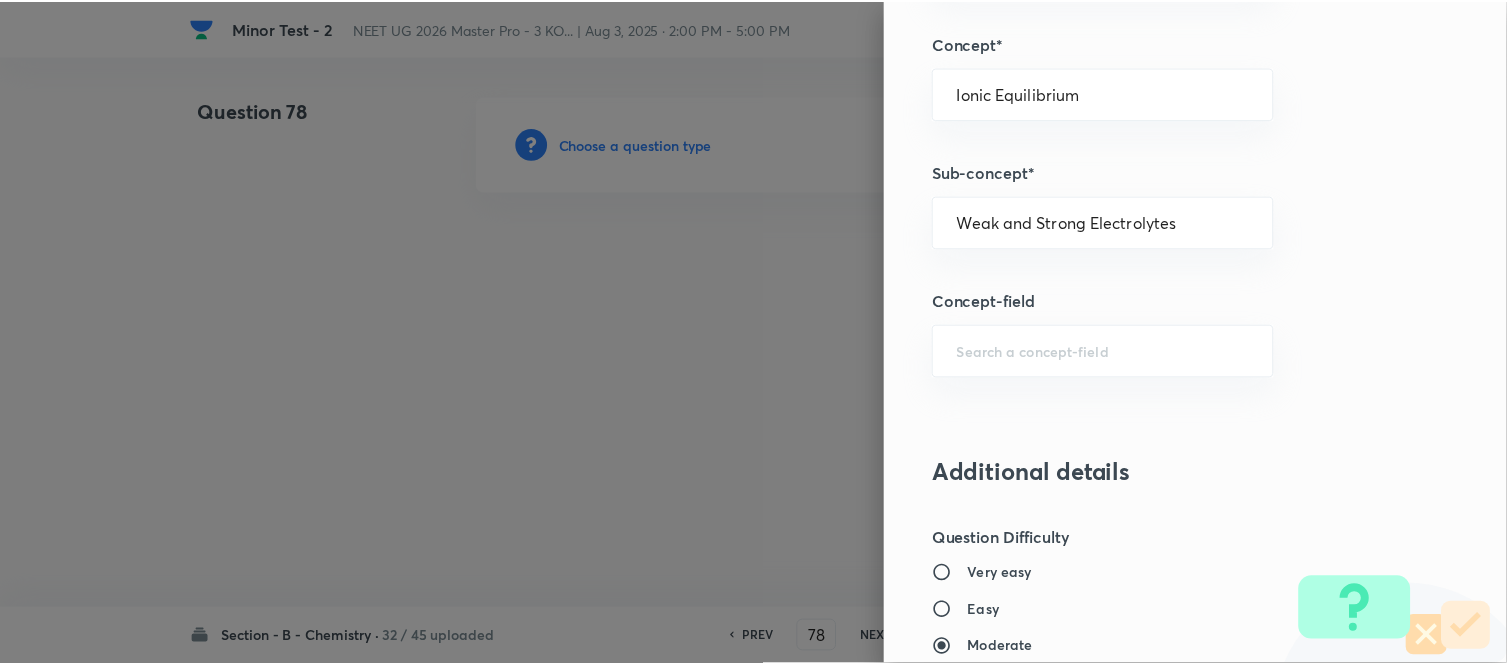 scroll, scrollTop: 2195, scrollLeft: 0, axis: vertical 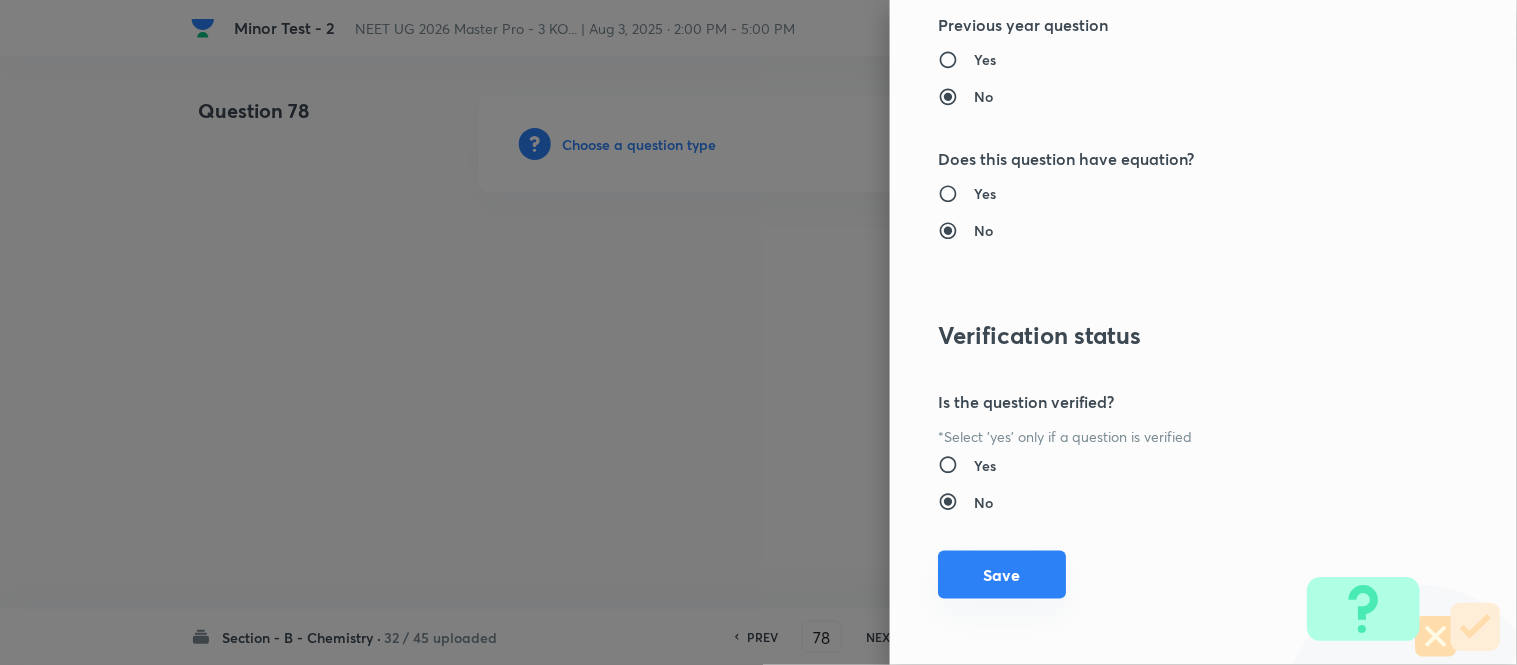click on "Save" at bounding box center [1002, 575] 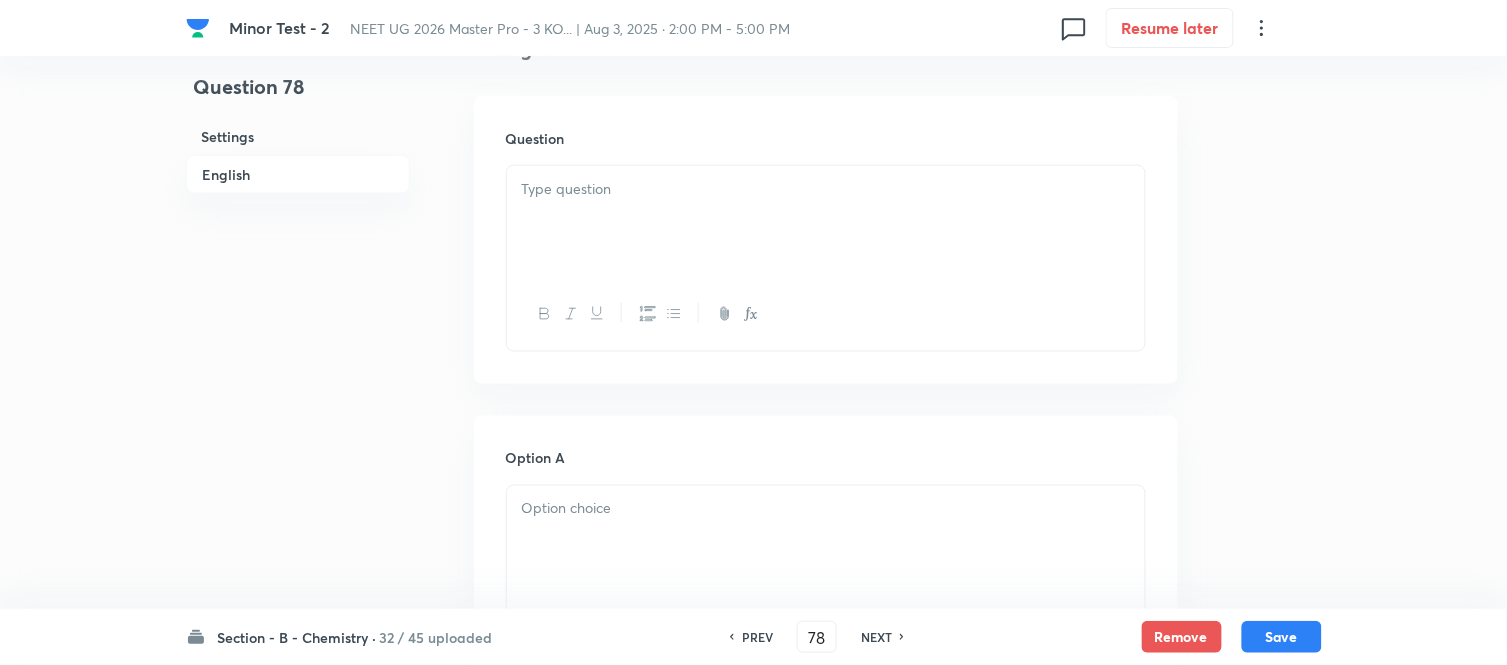 scroll, scrollTop: 555, scrollLeft: 0, axis: vertical 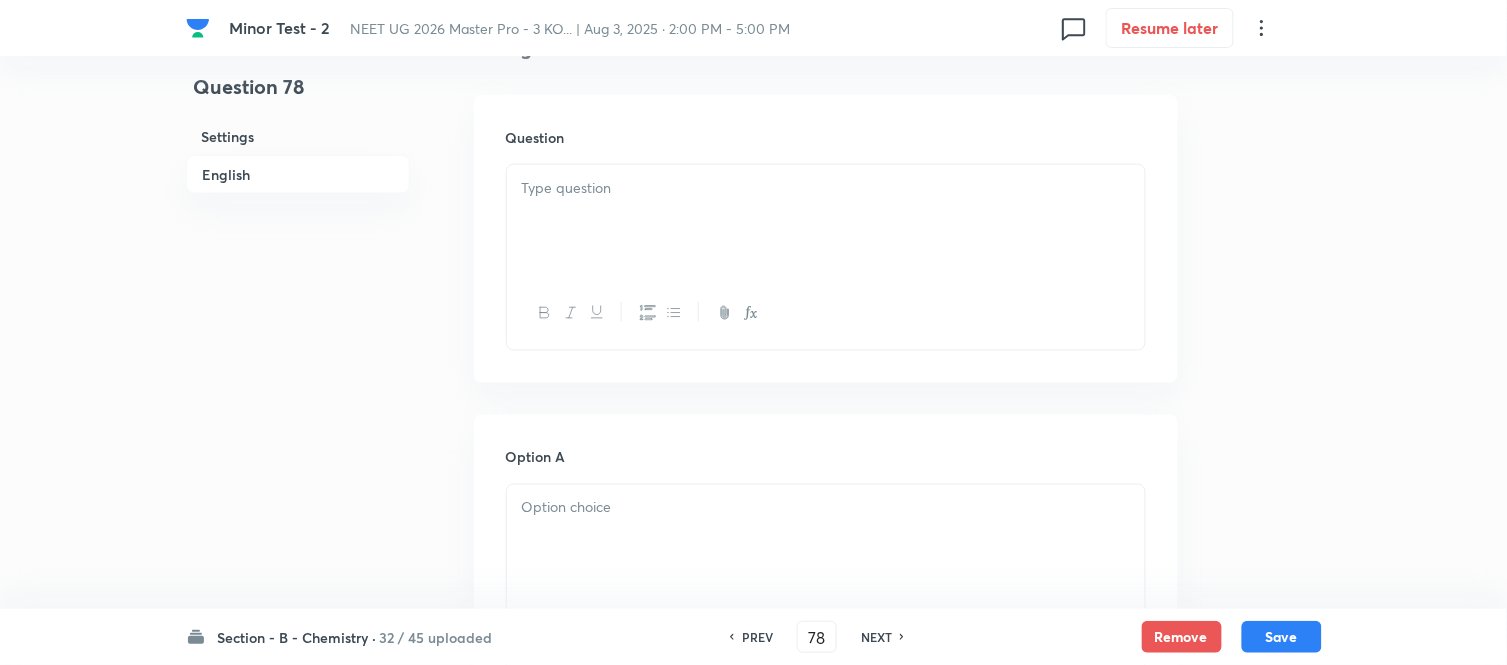 click at bounding box center (826, 221) 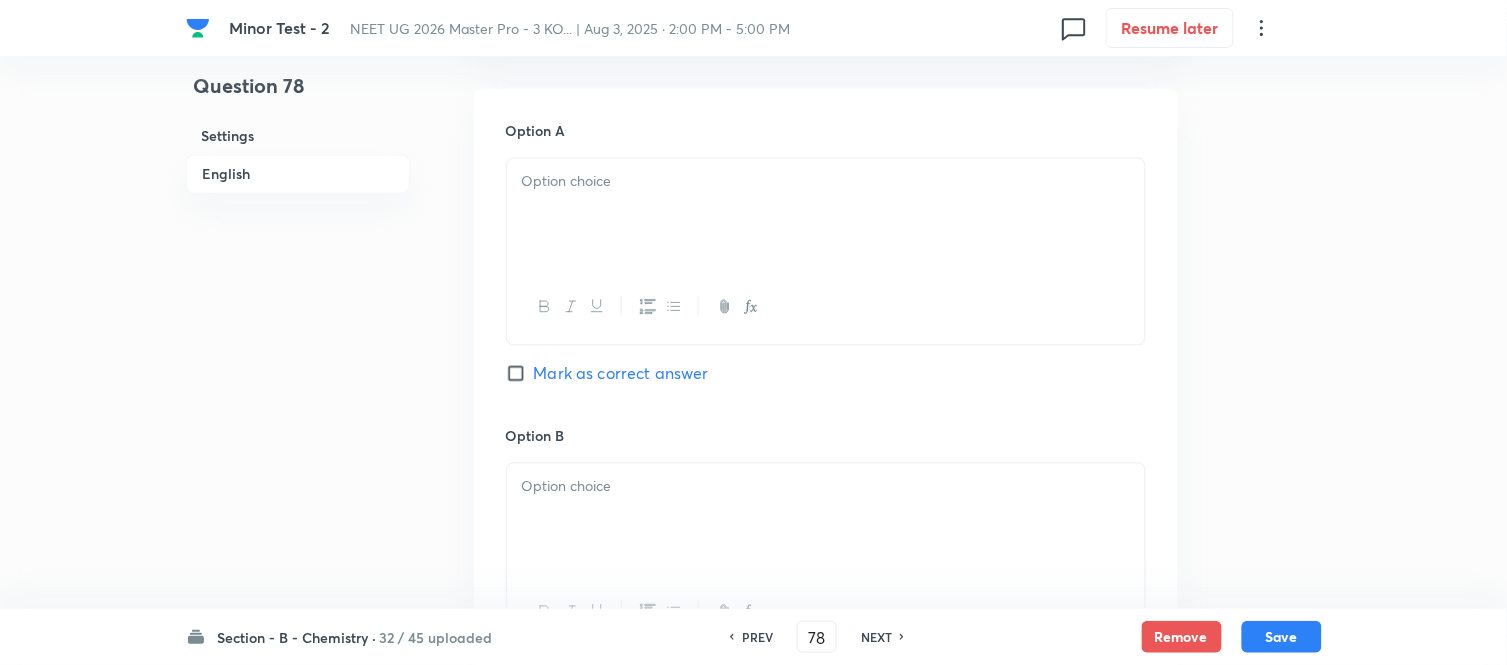 scroll, scrollTop: 888, scrollLeft: 0, axis: vertical 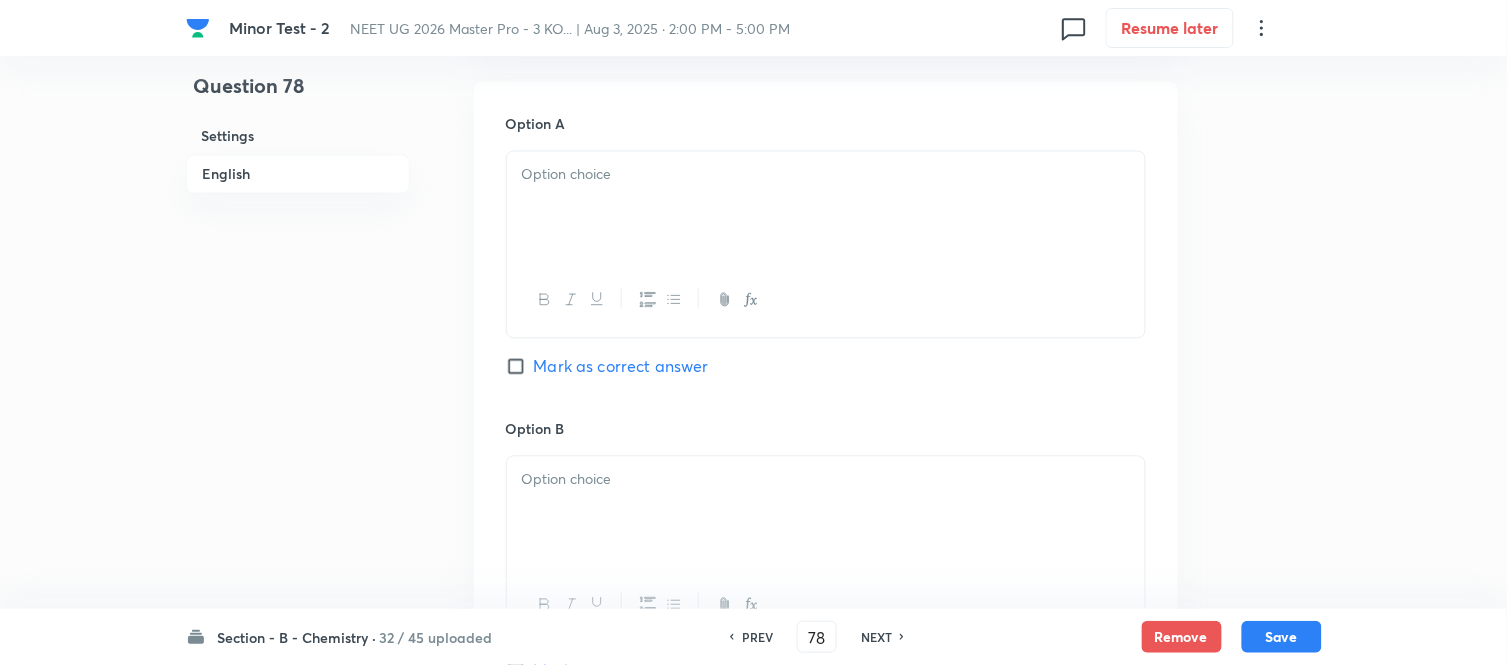 click at bounding box center (826, 208) 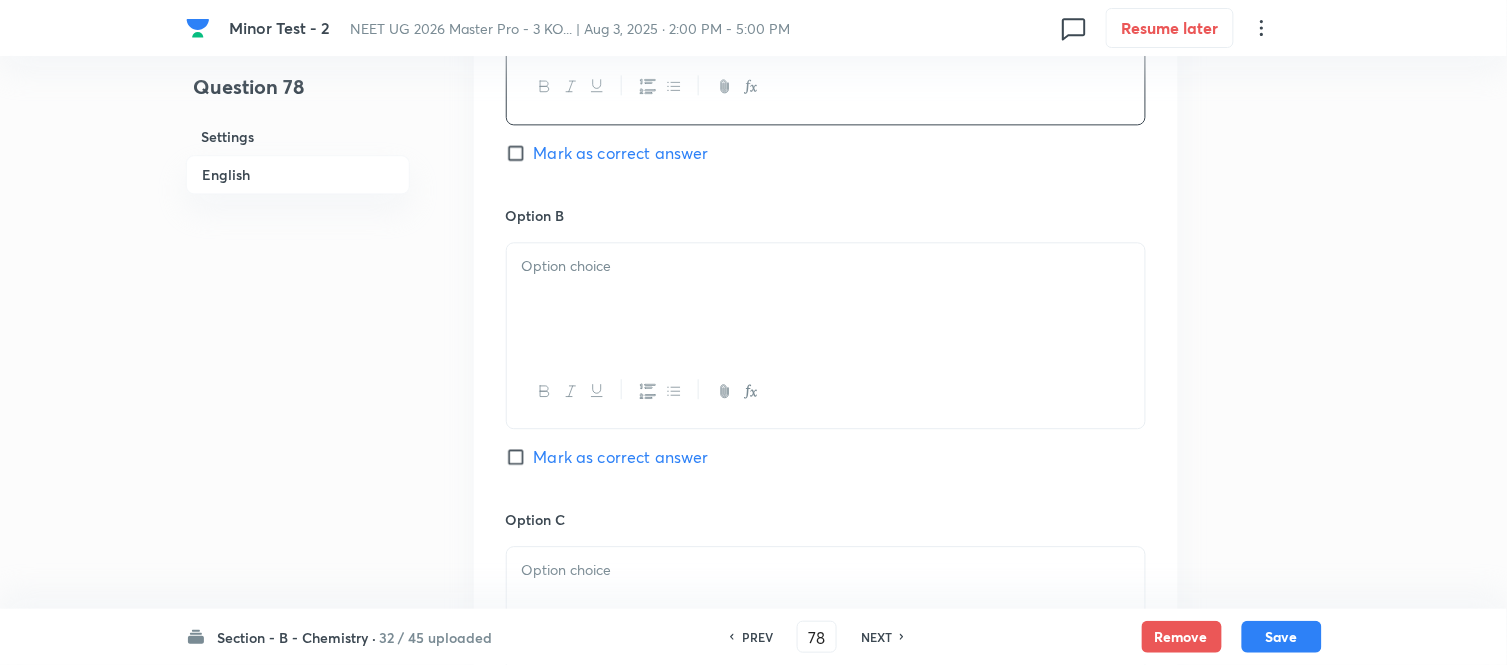 scroll, scrollTop: 1111, scrollLeft: 0, axis: vertical 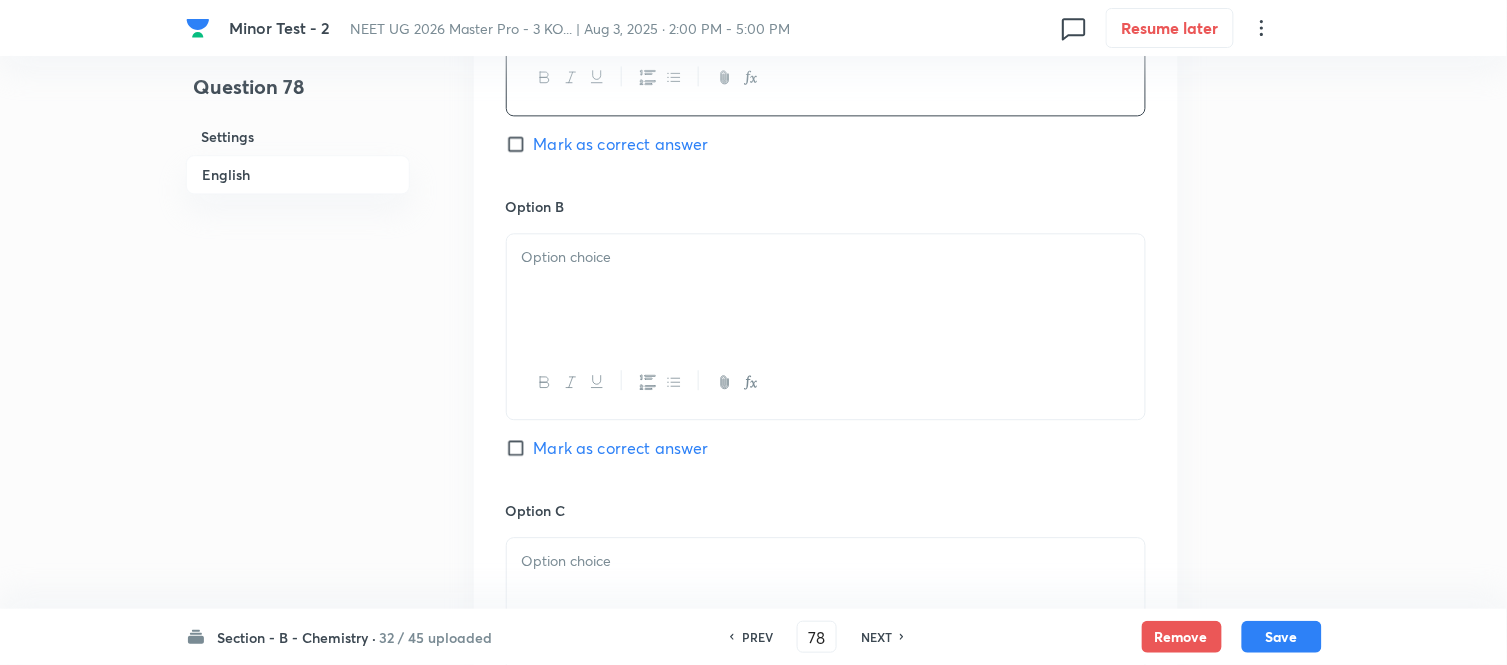 click at bounding box center (826, 290) 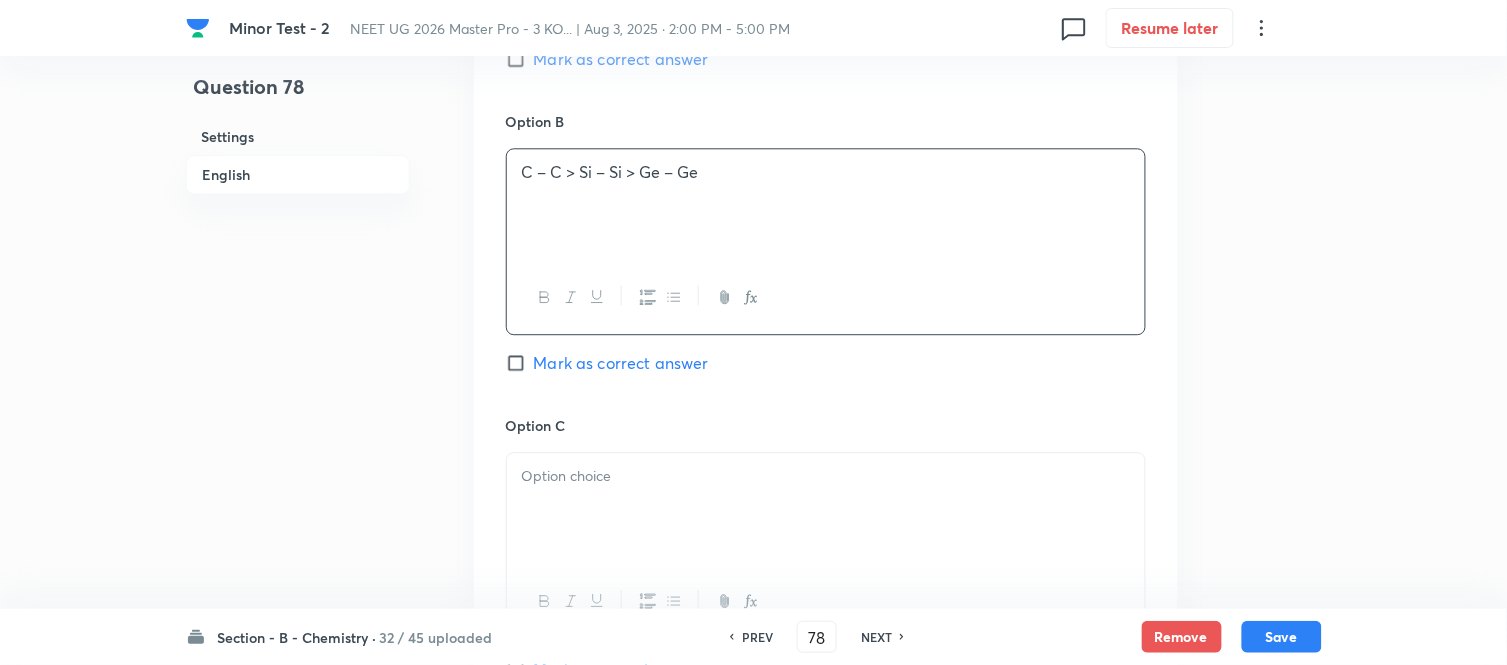 scroll, scrollTop: 1444, scrollLeft: 0, axis: vertical 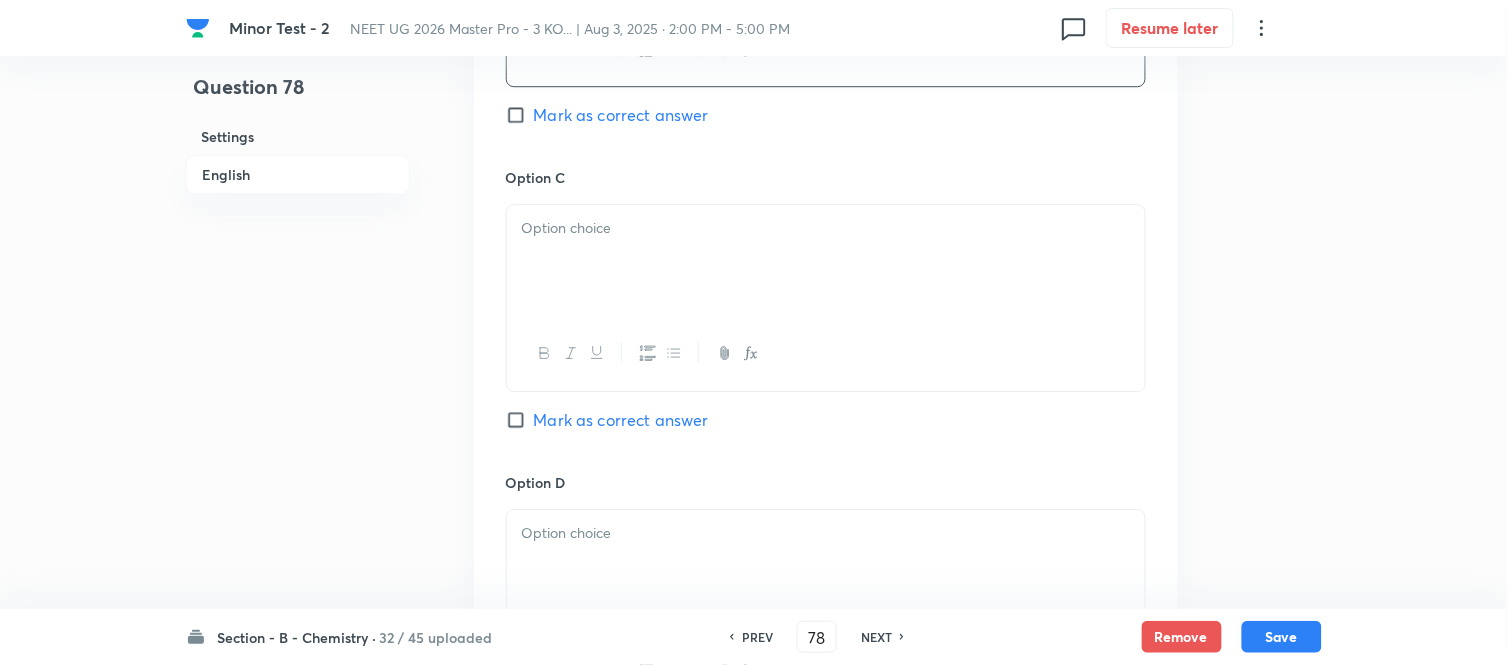 click at bounding box center (826, 261) 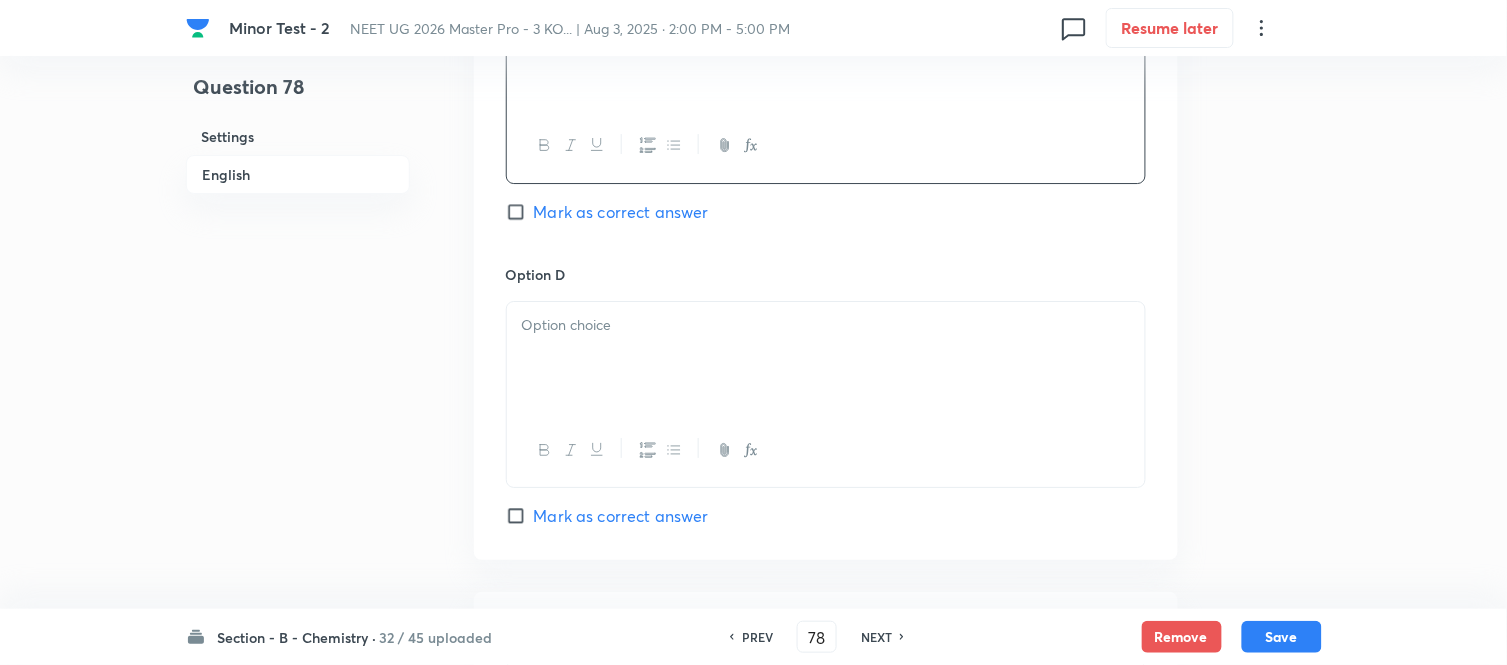 scroll, scrollTop: 1666, scrollLeft: 0, axis: vertical 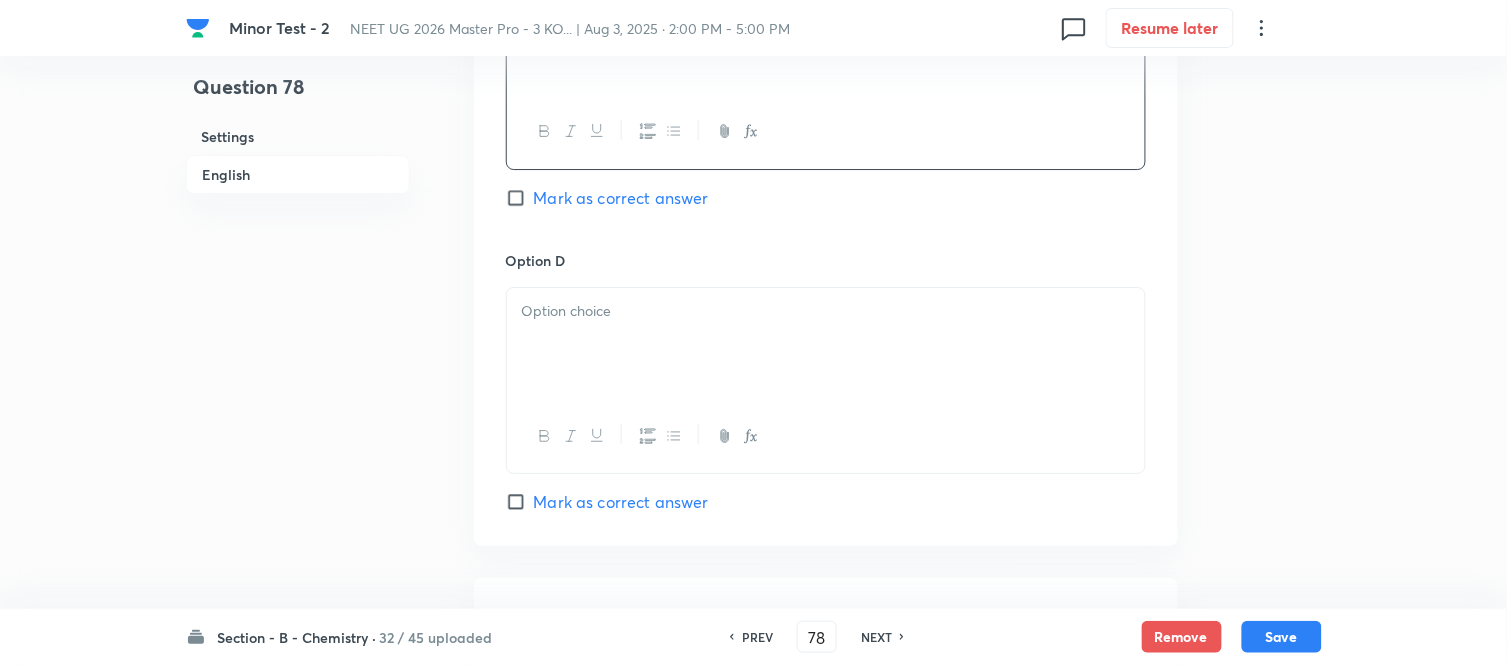 click at bounding box center (826, 344) 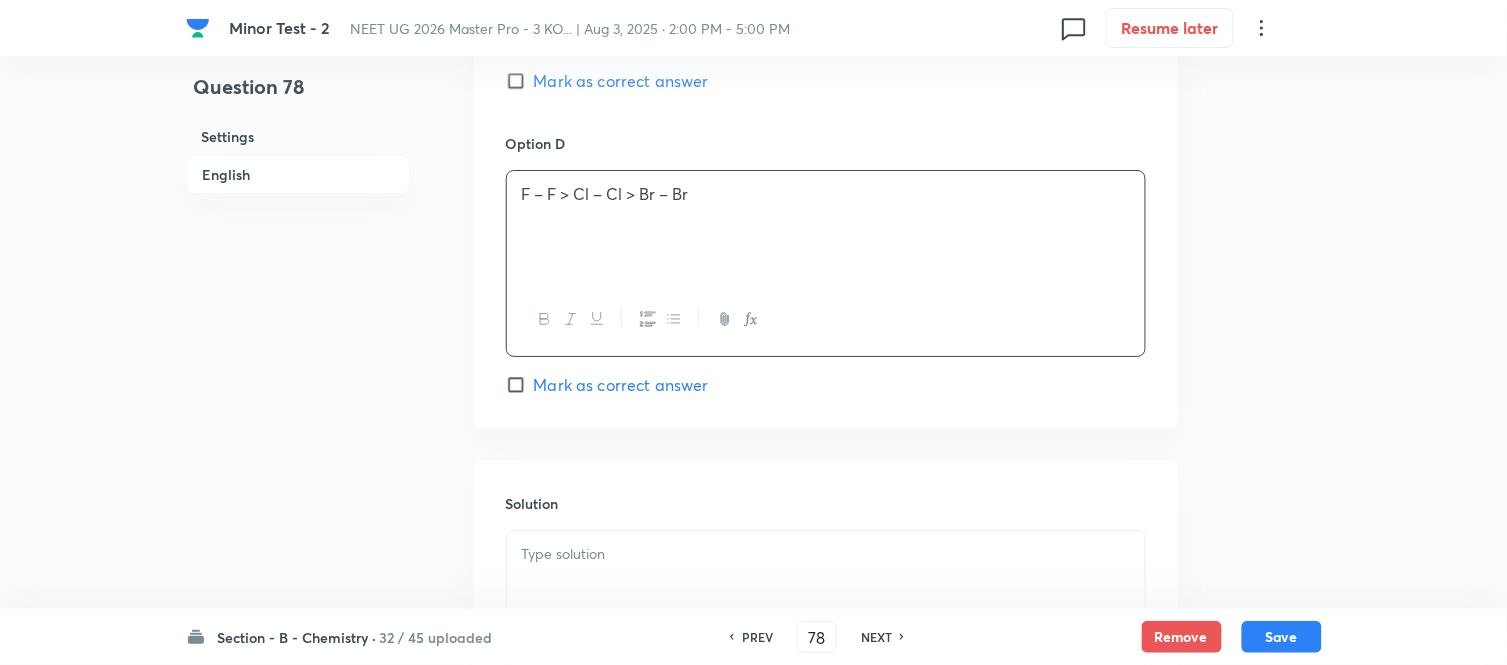 scroll, scrollTop: 1888, scrollLeft: 0, axis: vertical 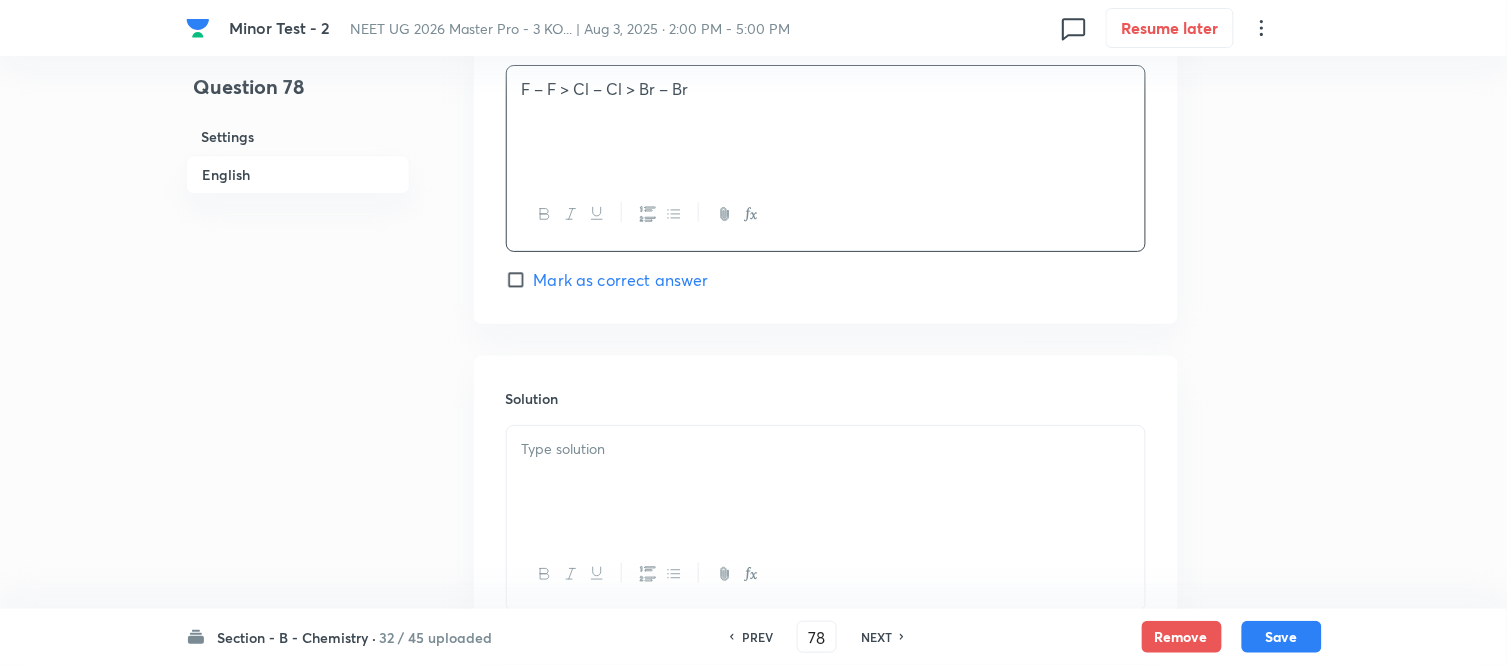 click at bounding box center (826, 449) 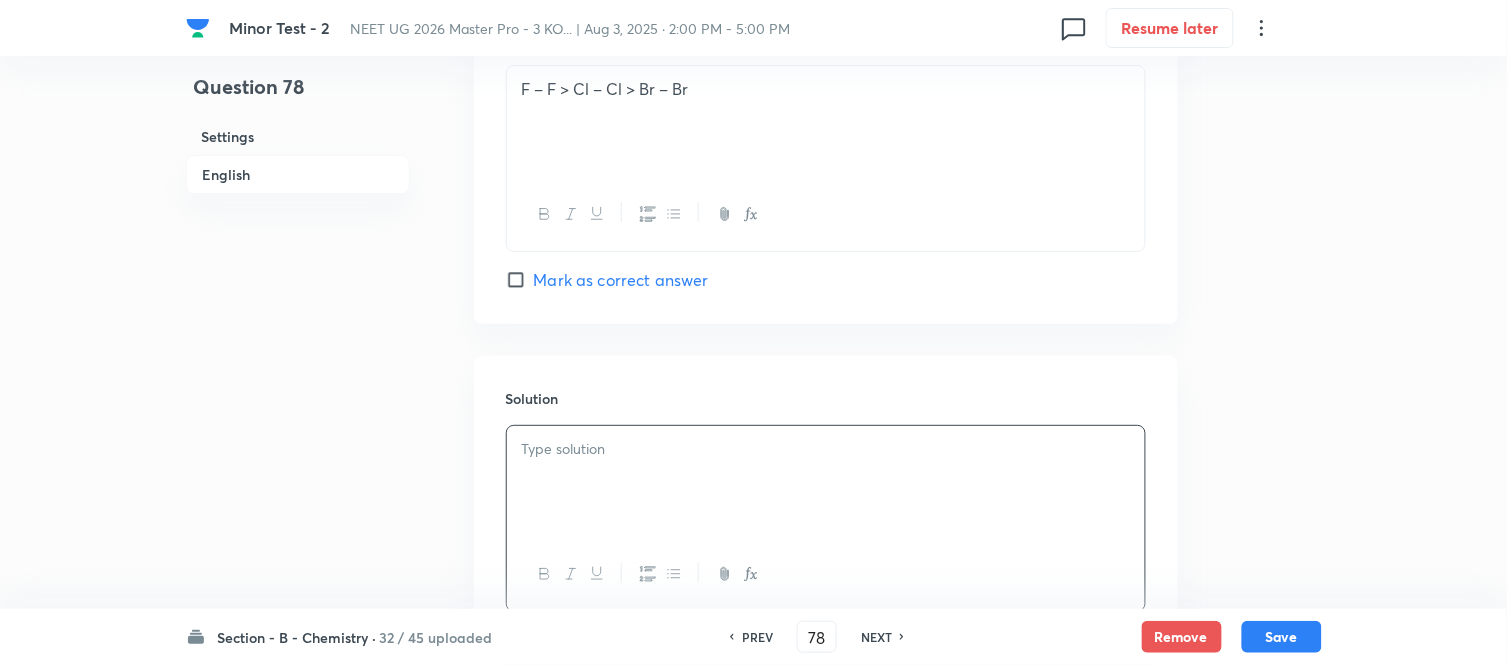 type 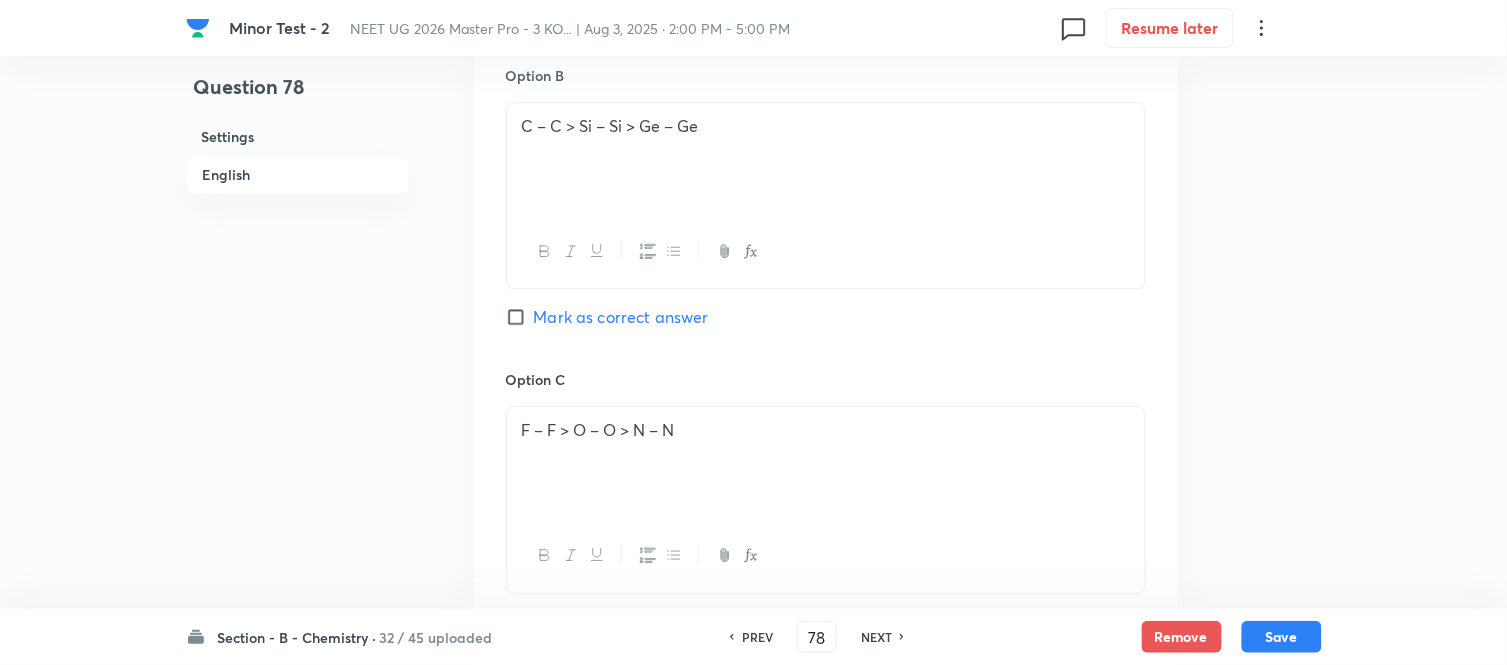 scroll, scrollTop: 1222, scrollLeft: 0, axis: vertical 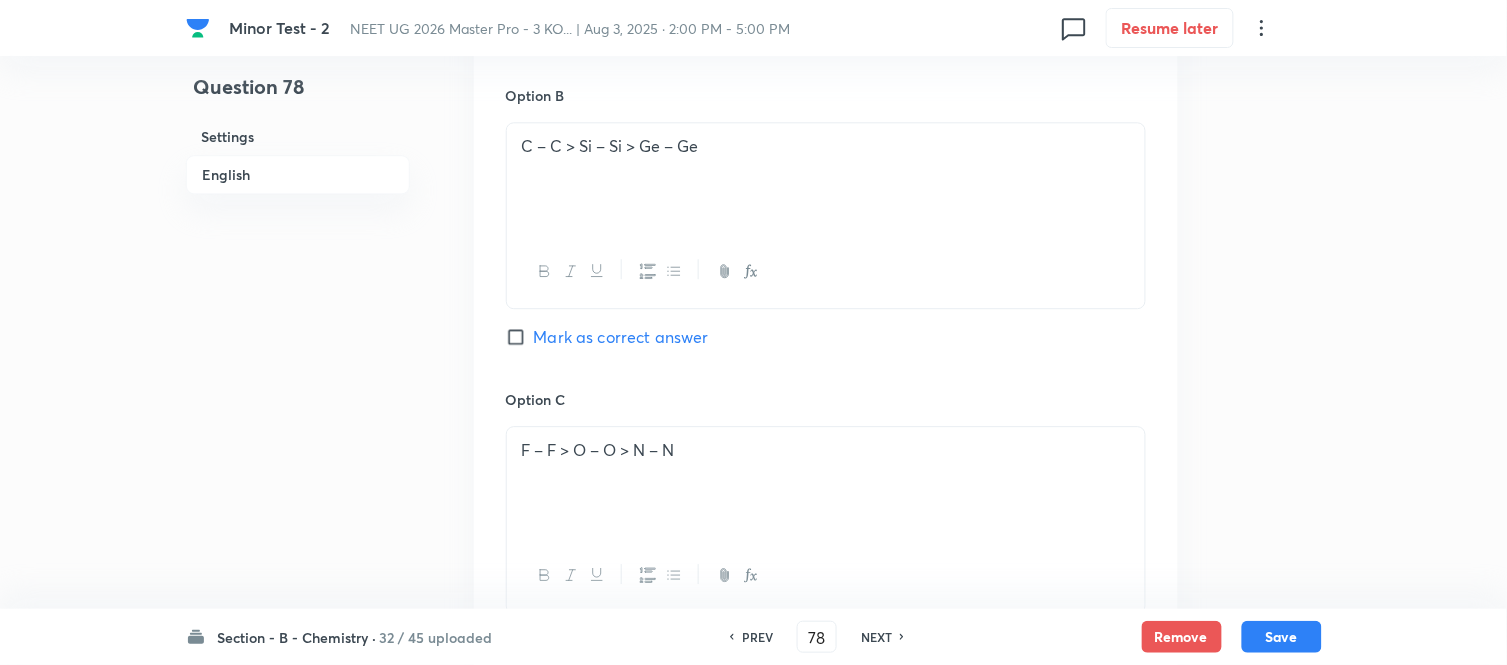 click on "Mark as correct answer" at bounding box center [520, 337] 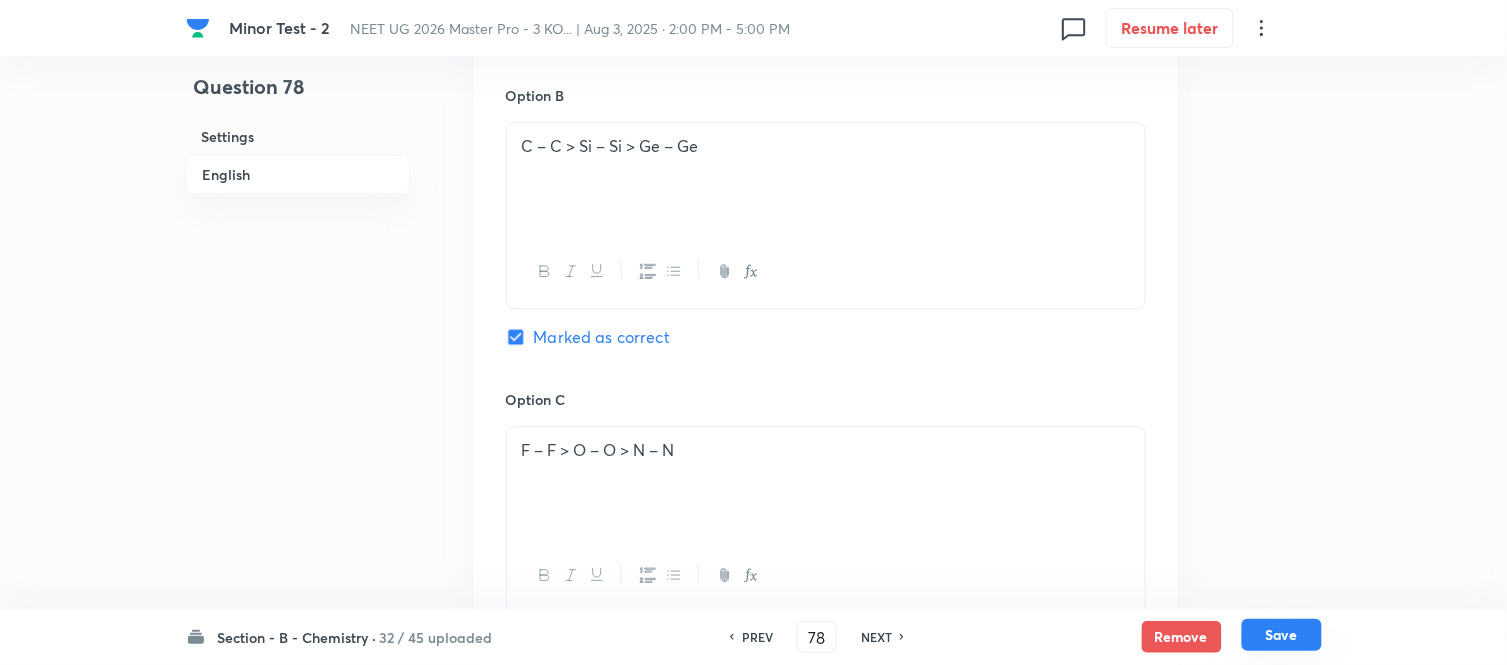 click on "Save" at bounding box center [1282, 635] 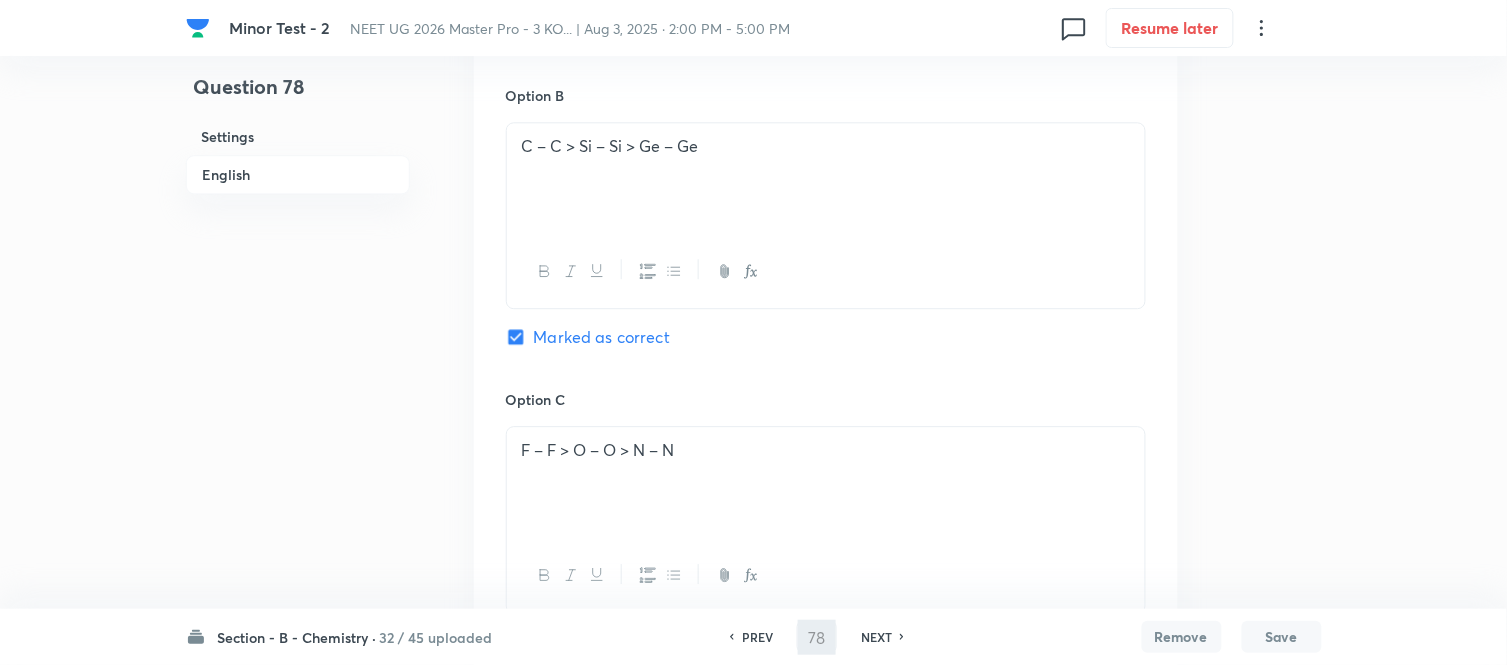 type on "79" 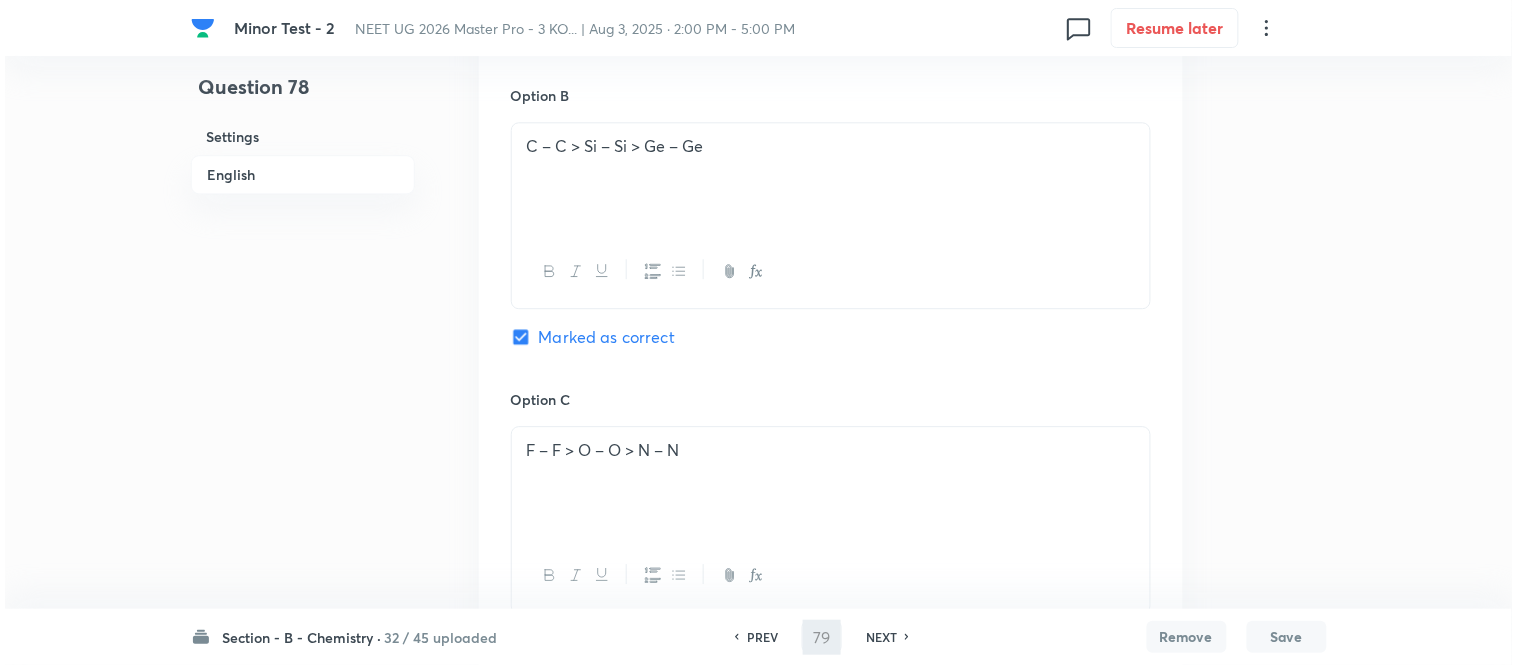 scroll, scrollTop: 0, scrollLeft: 0, axis: both 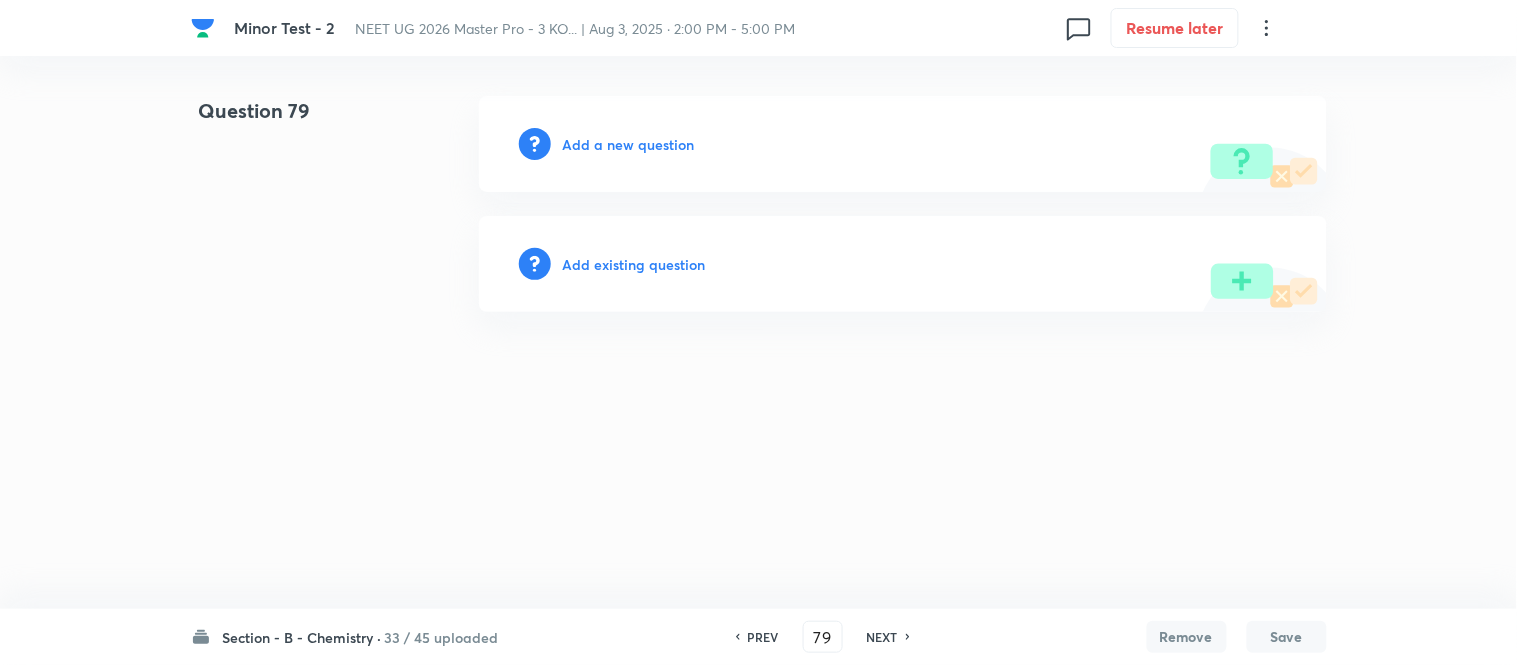 click on "Add a new question" at bounding box center [629, 144] 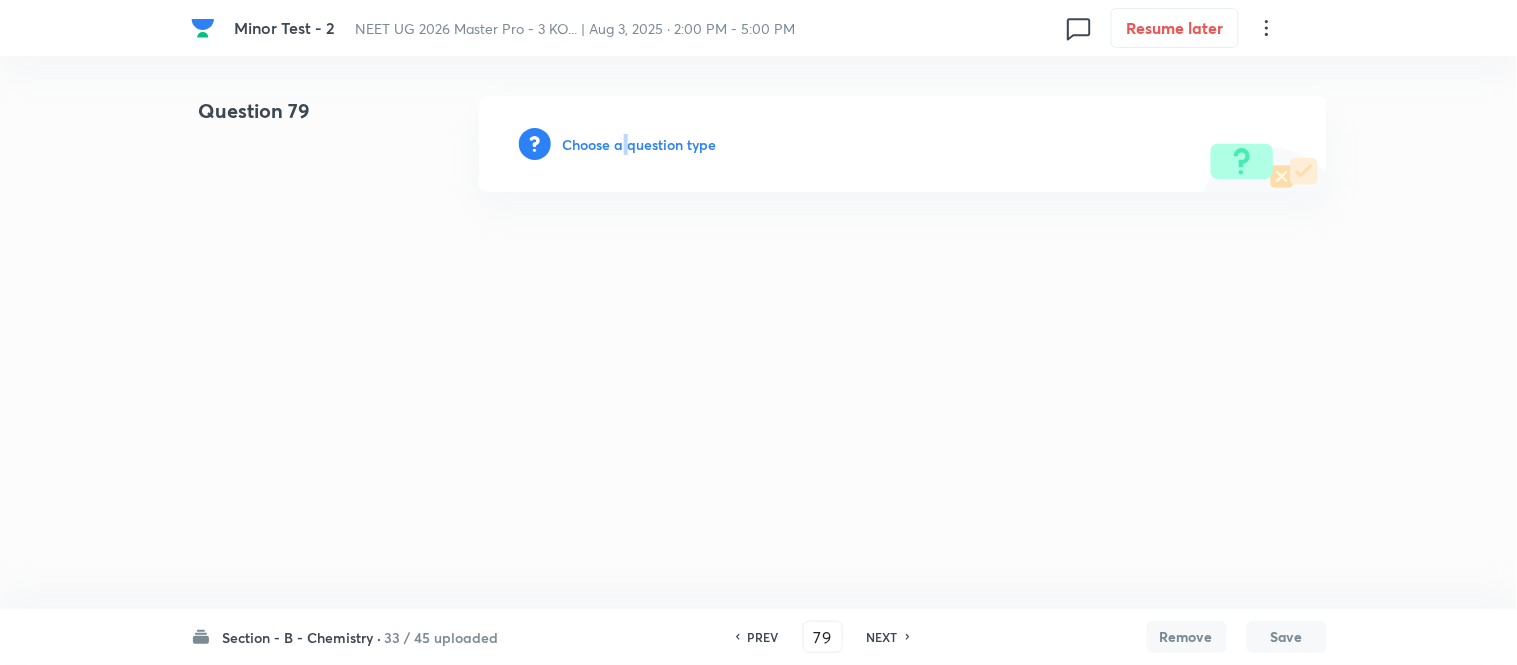 click on "Choose a question type" at bounding box center (640, 144) 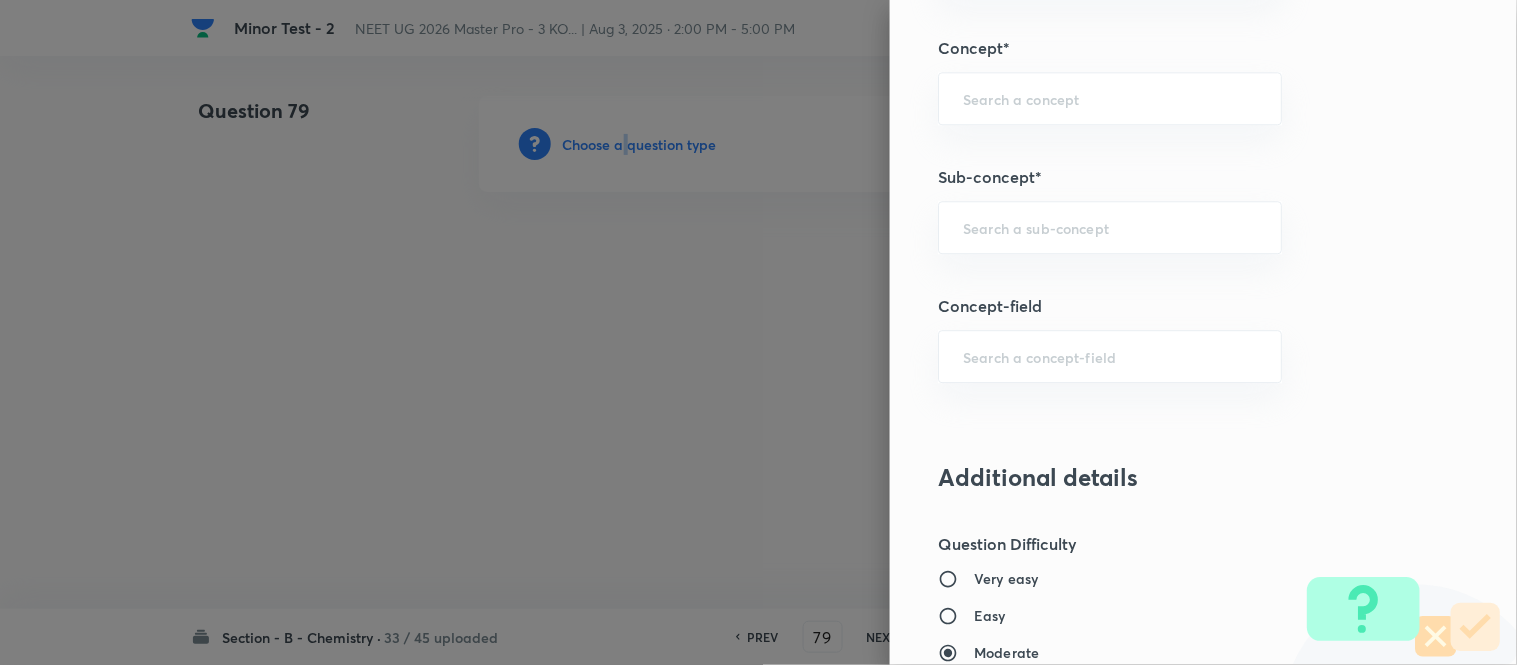 scroll, scrollTop: 1210, scrollLeft: 0, axis: vertical 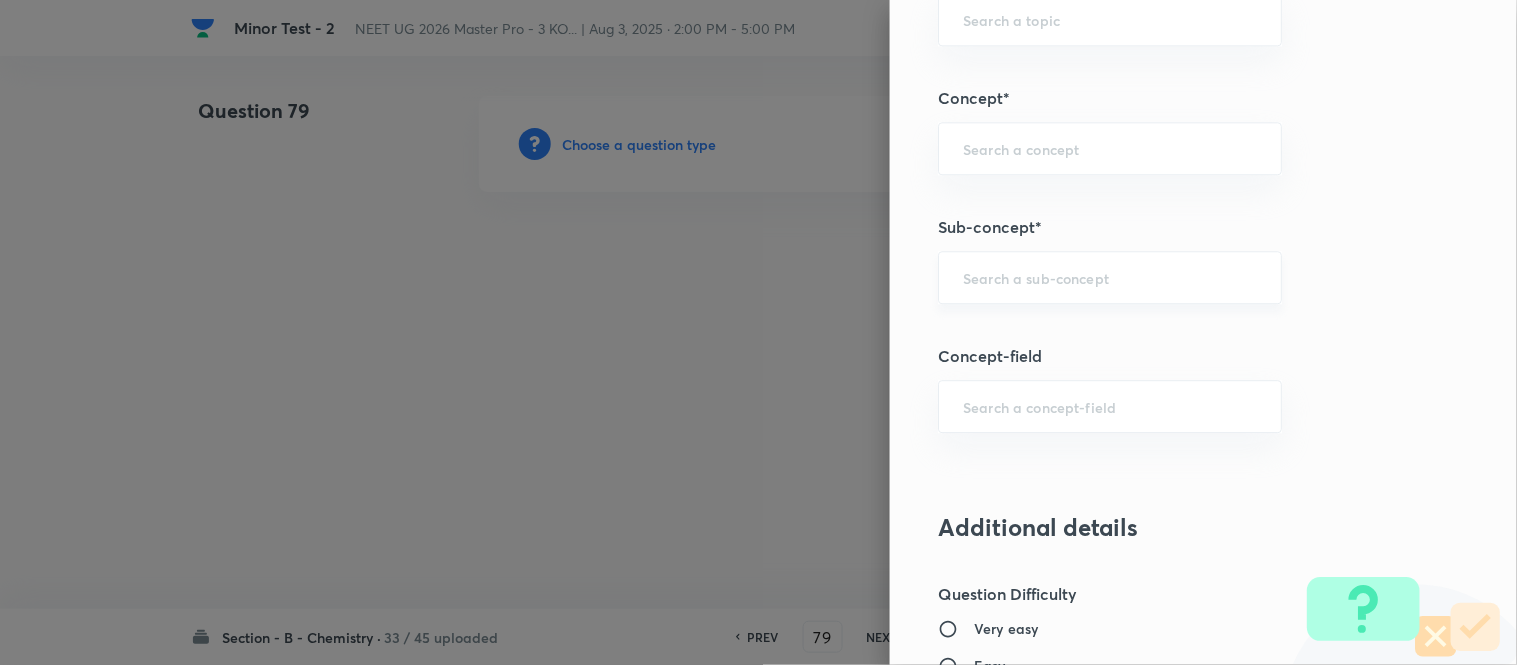 click at bounding box center (1110, 277) 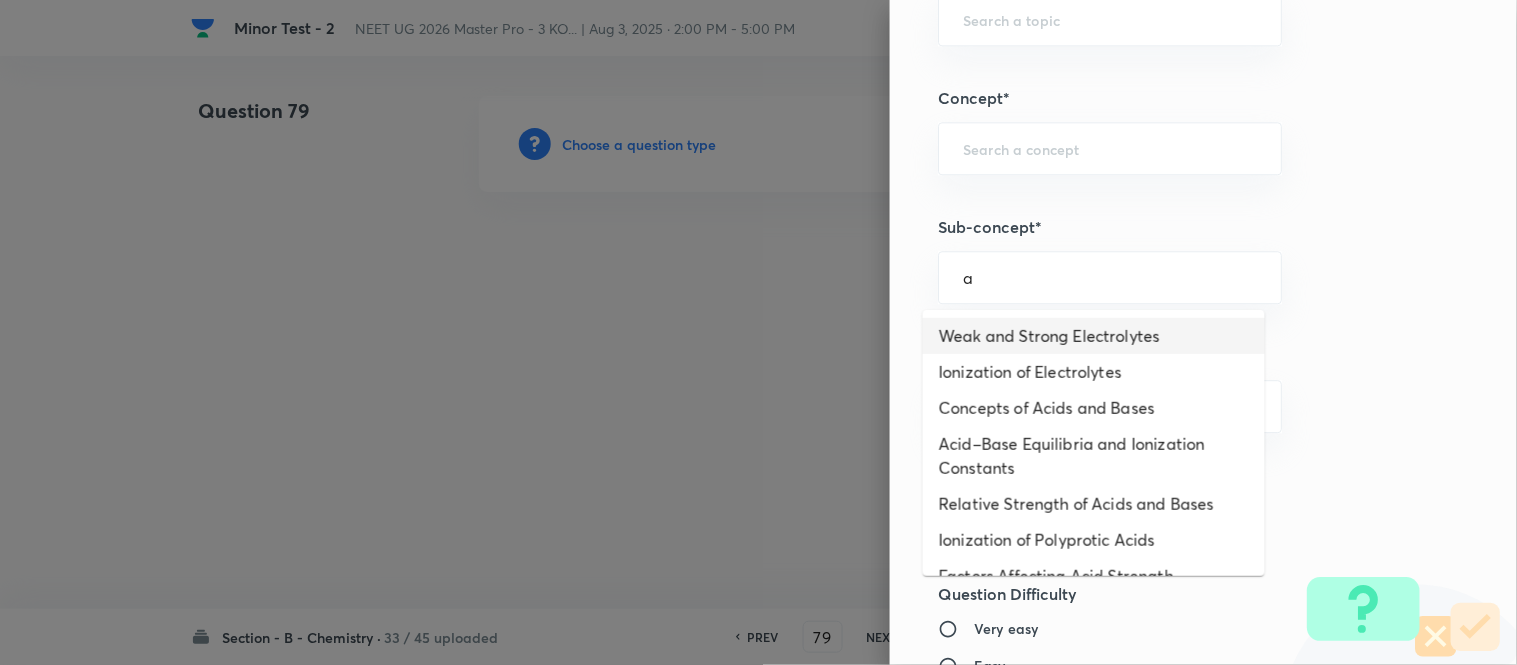 click on "Weak and Strong Electrolytes" at bounding box center [1094, 336] 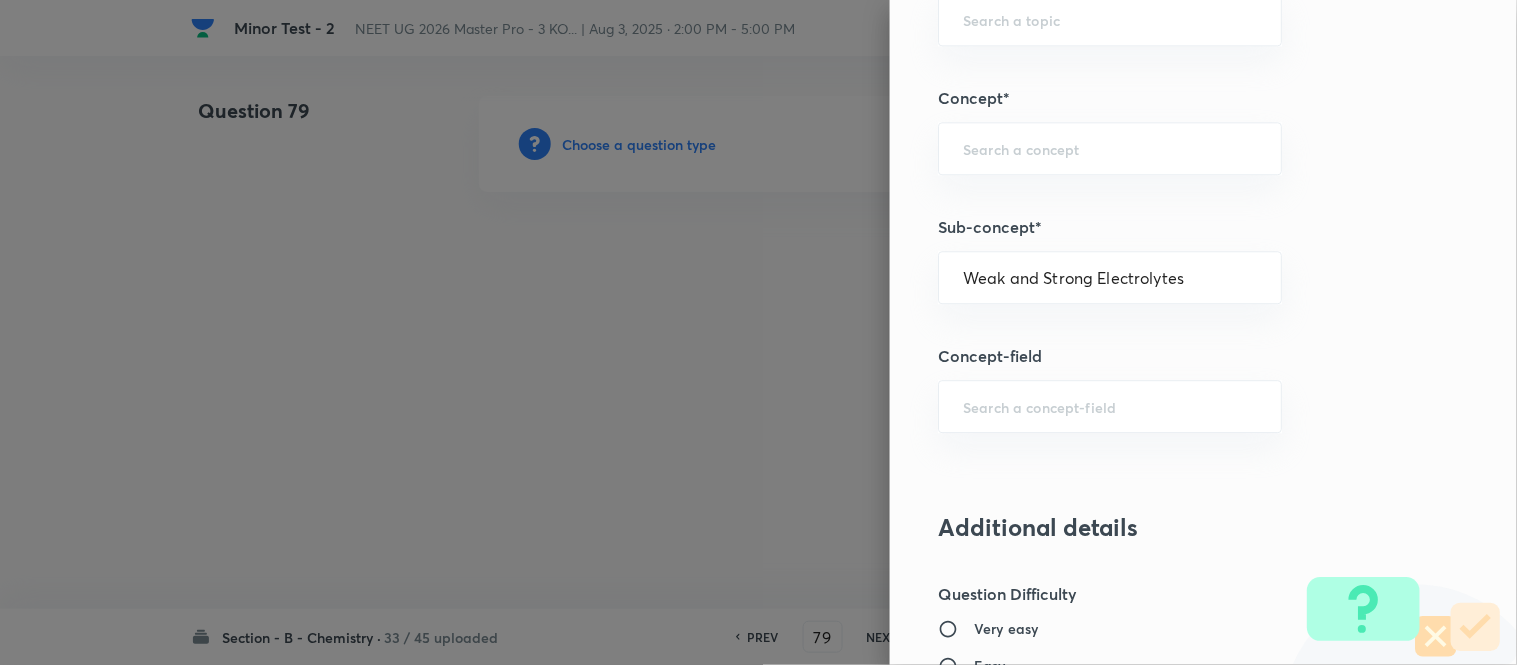 type on "Chemistry" 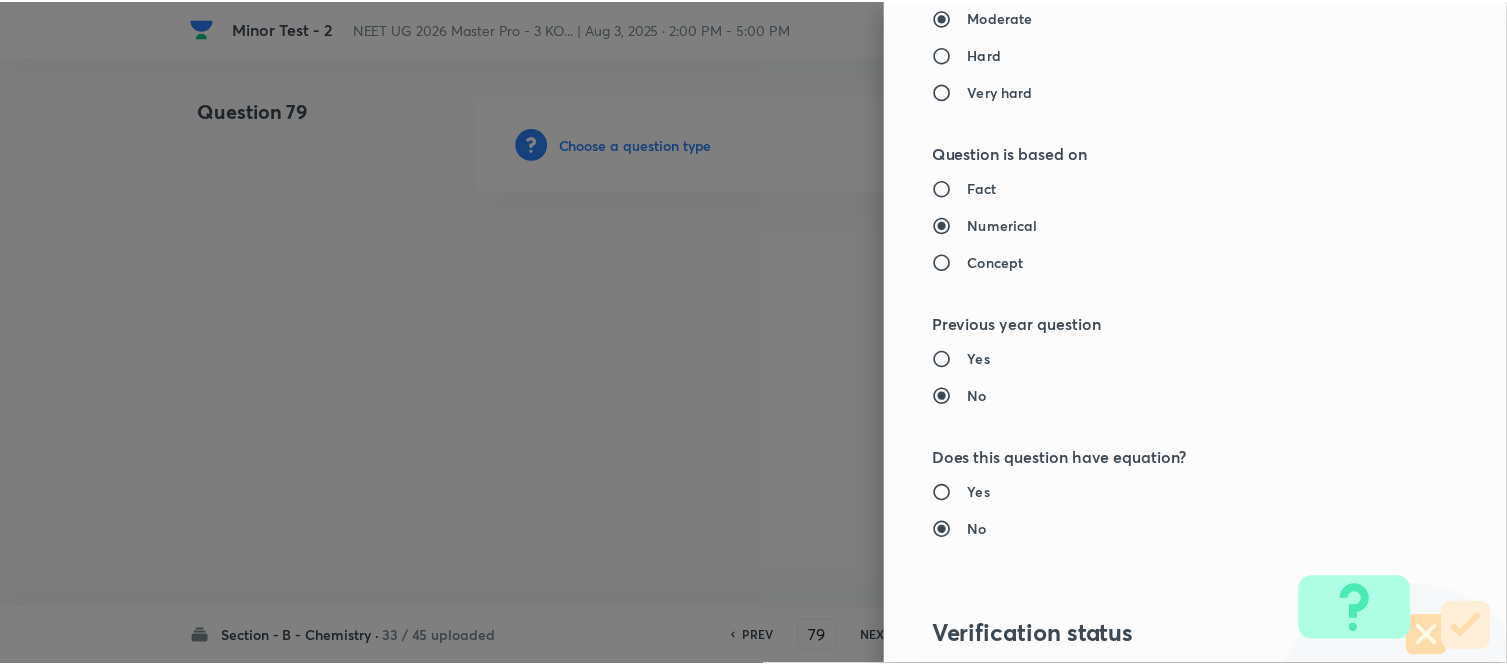 scroll, scrollTop: 2195, scrollLeft: 0, axis: vertical 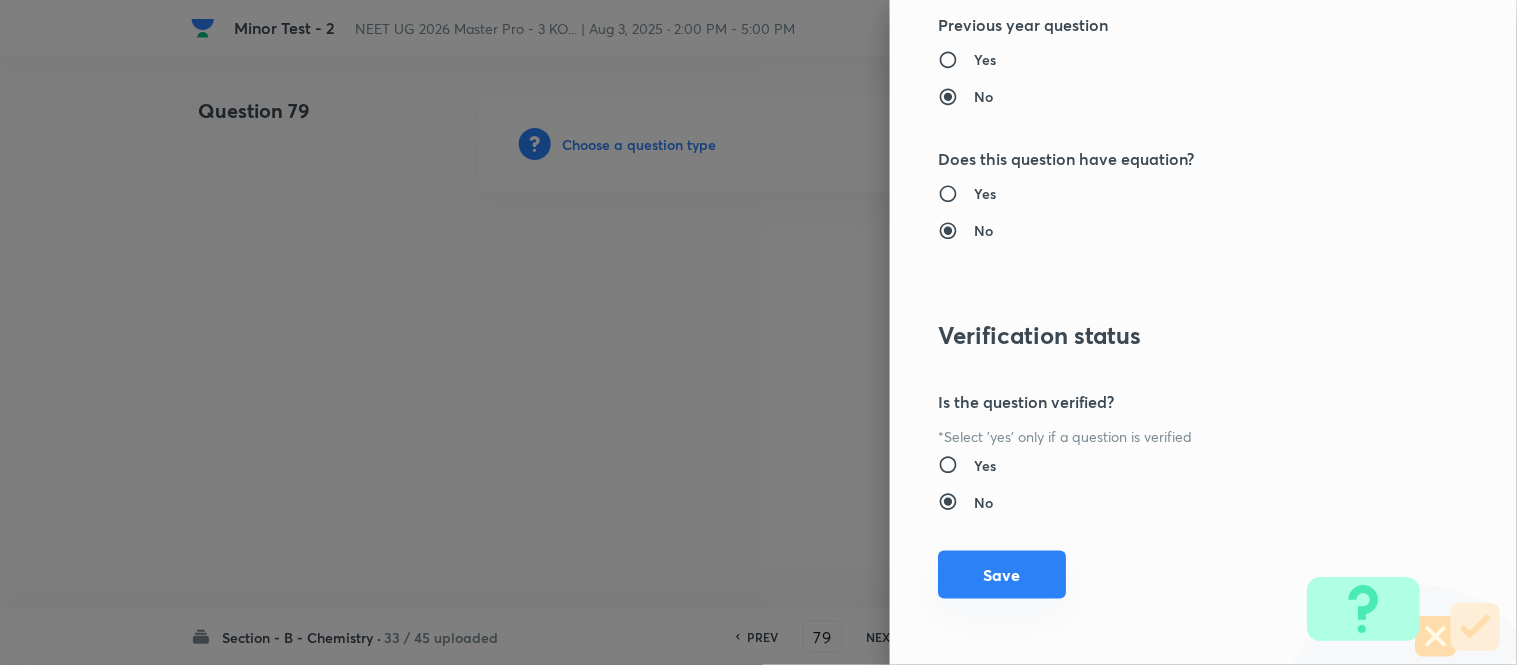 click on "Save" at bounding box center (1002, 575) 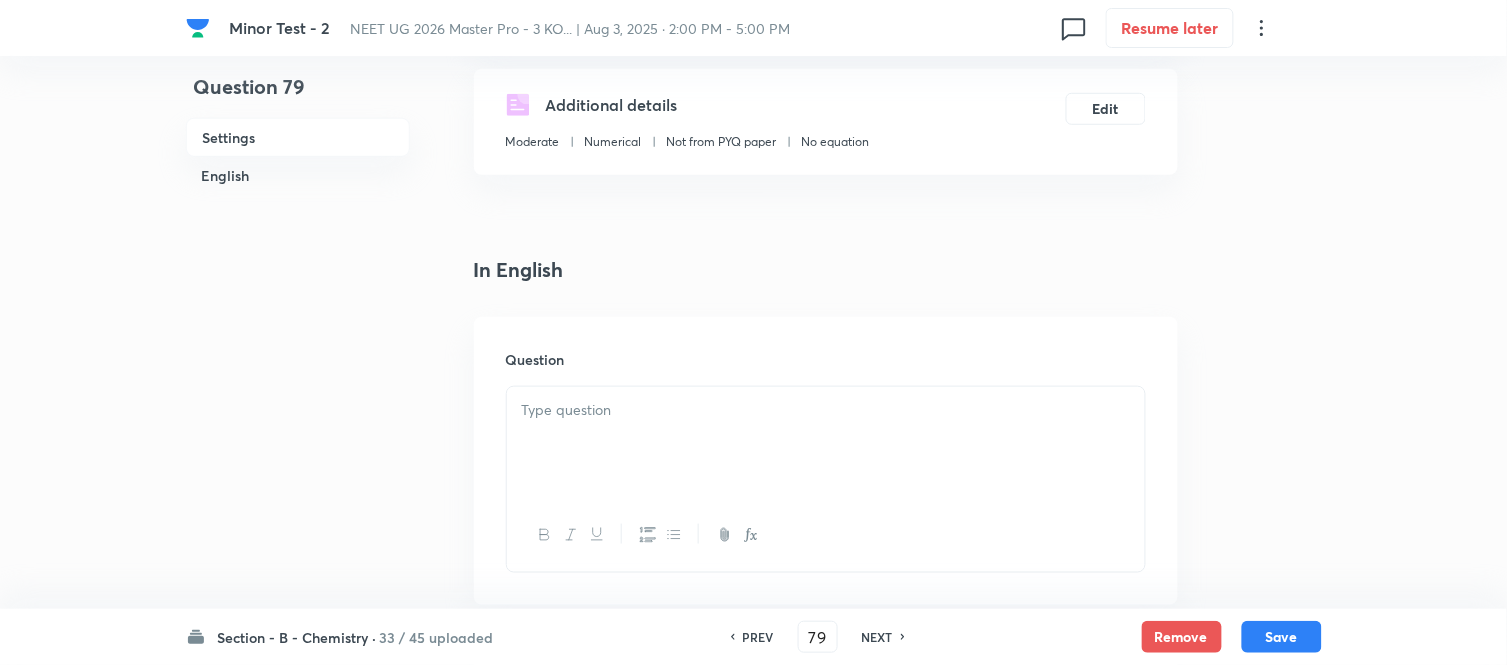 scroll, scrollTop: 444, scrollLeft: 0, axis: vertical 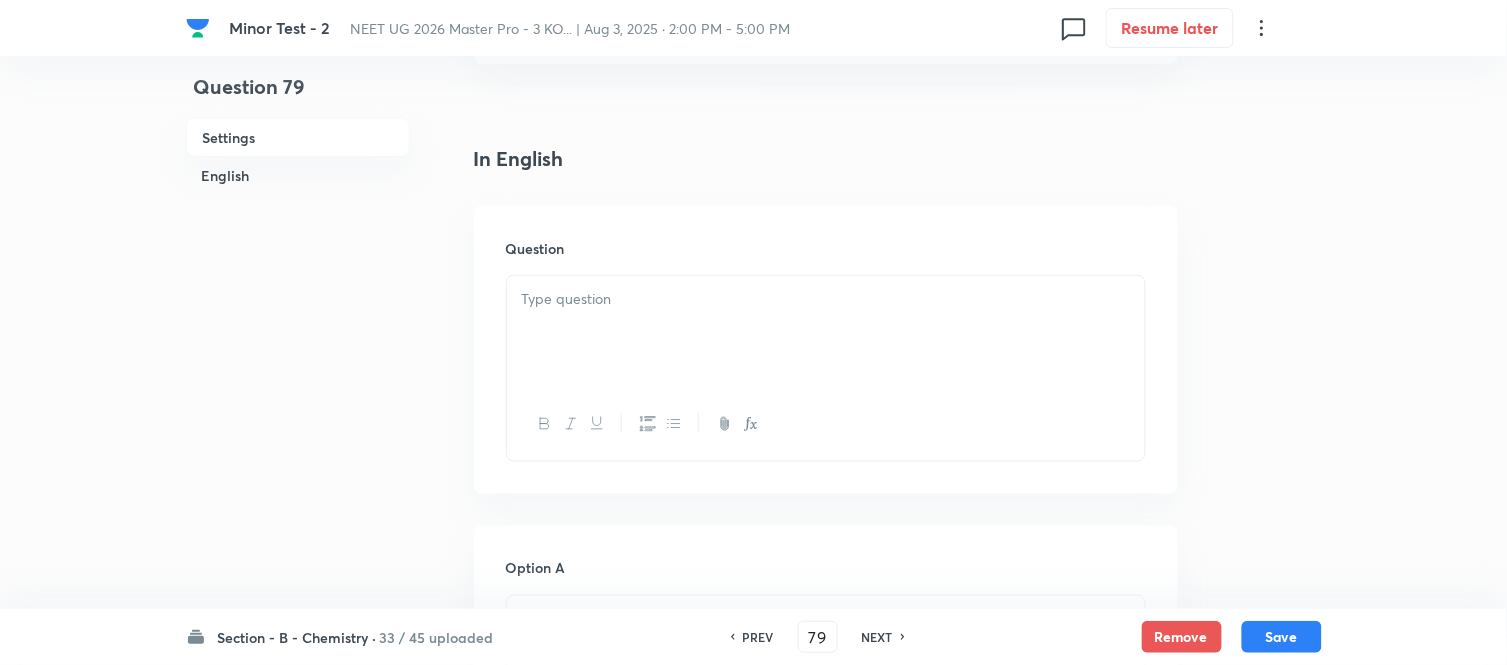 click at bounding box center [826, 299] 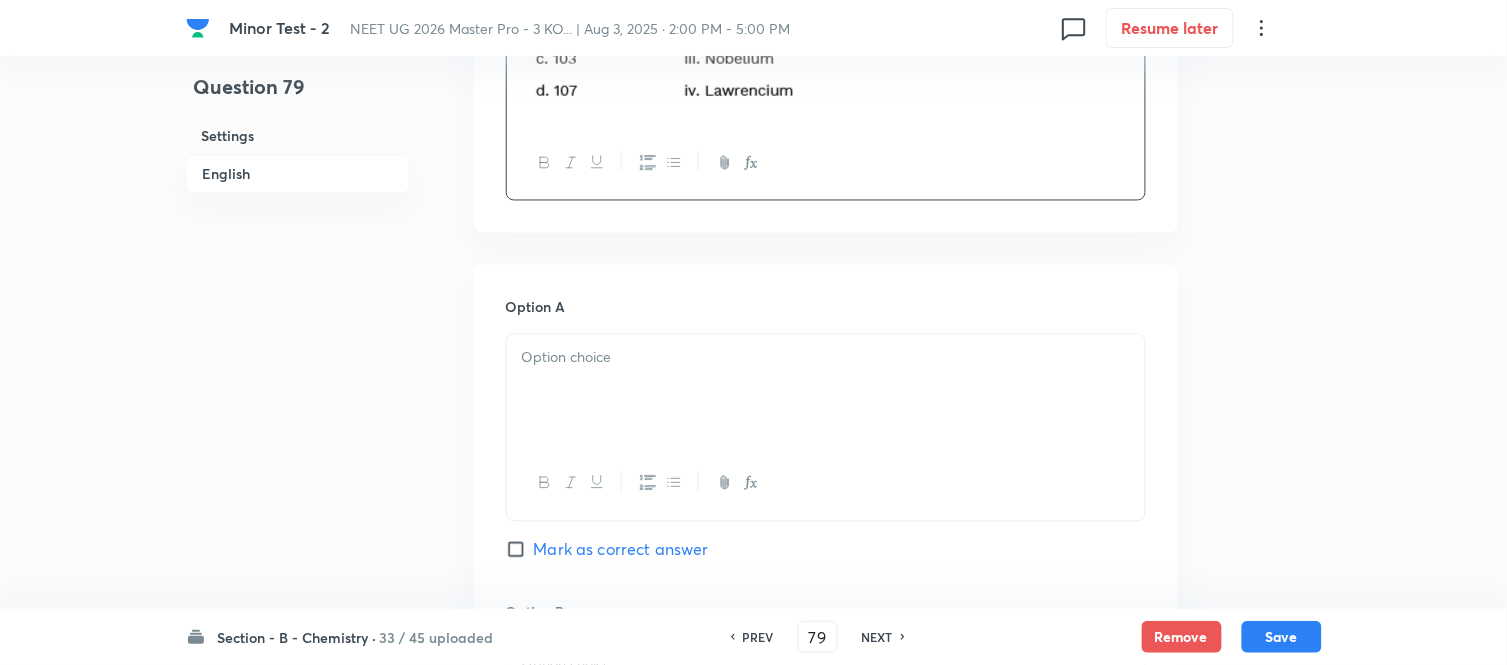 scroll, scrollTop: 888, scrollLeft: 0, axis: vertical 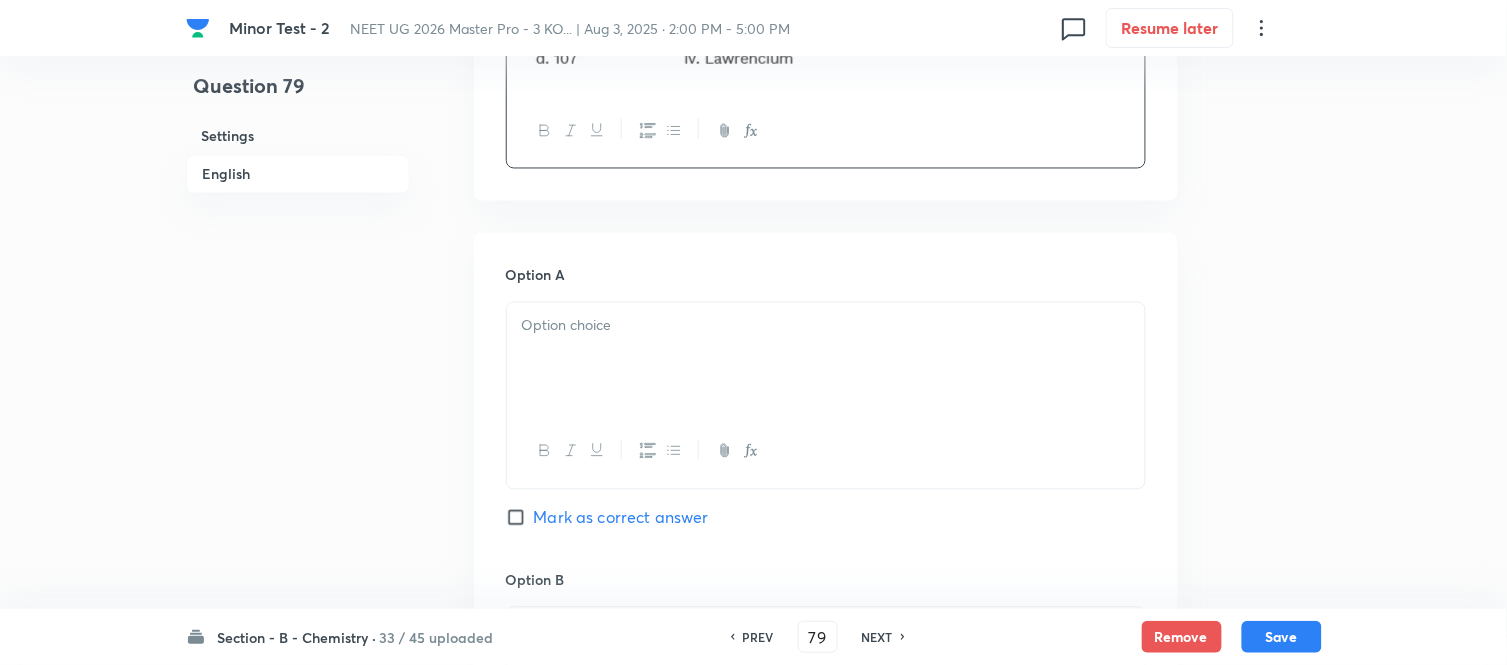 click at bounding box center (826, 359) 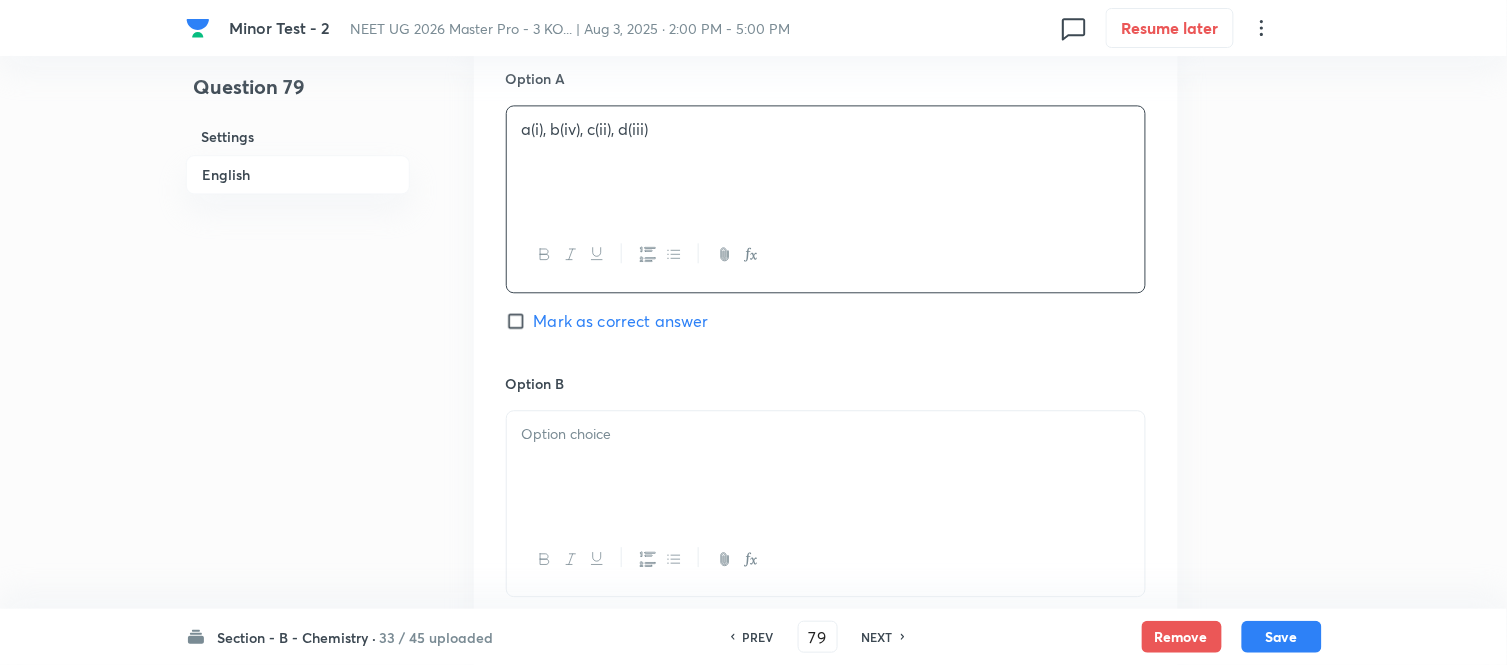 scroll, scrollTop: 1111, scrollLeft: 0, axis: vertical 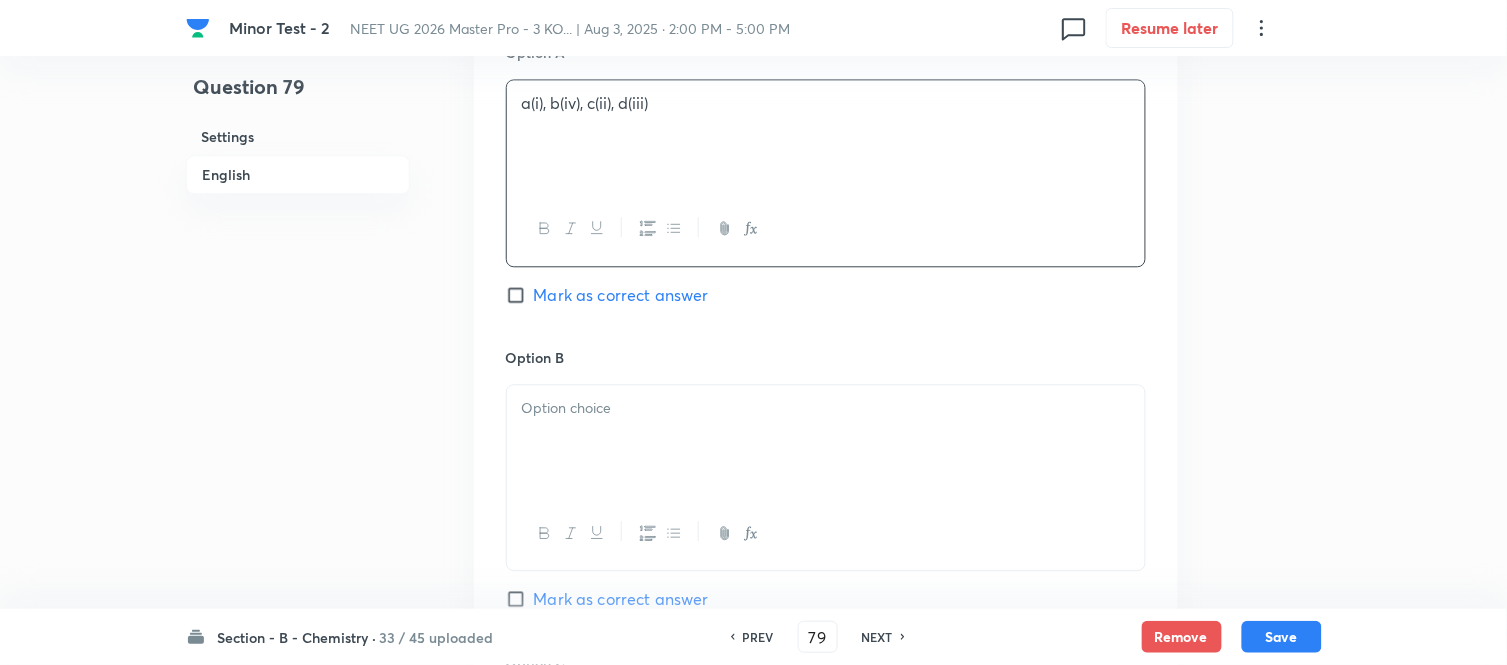 click at bounding box center [826, 408] 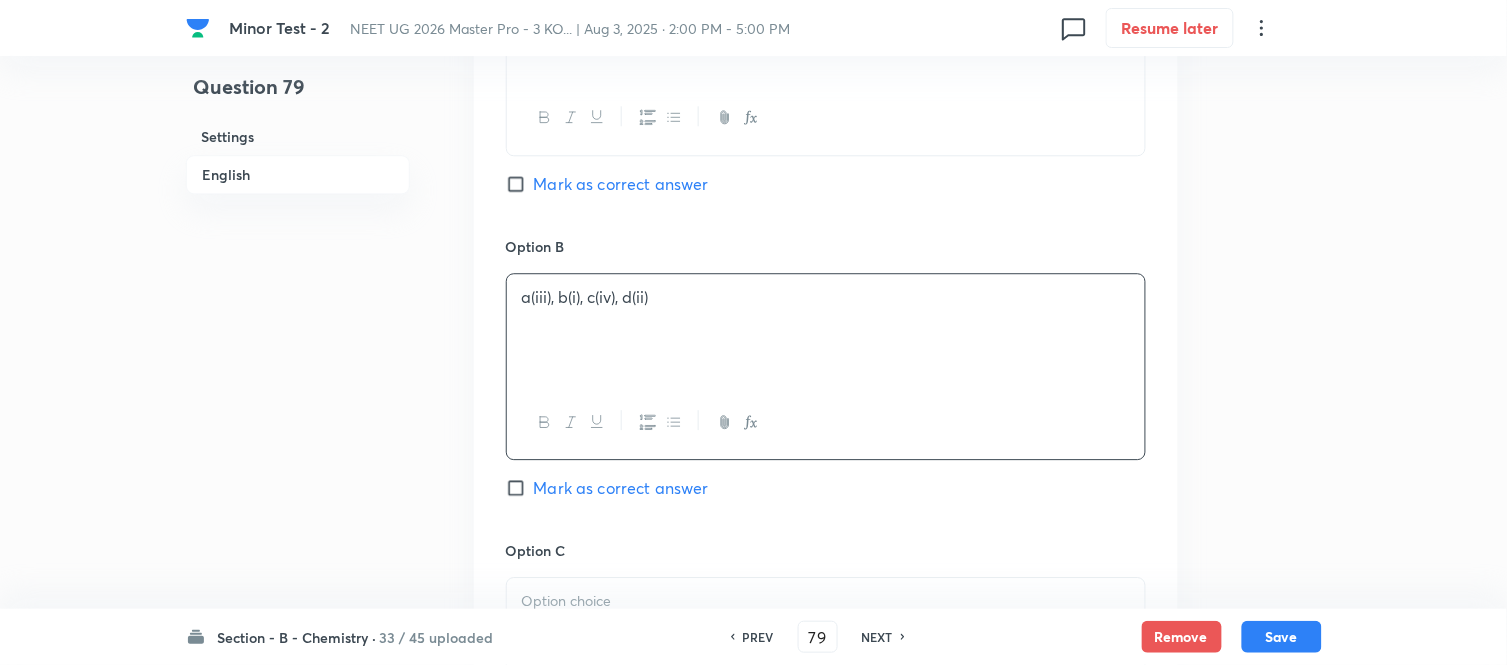 click on "Mark as correct answer" at bounding box center (520, 488) 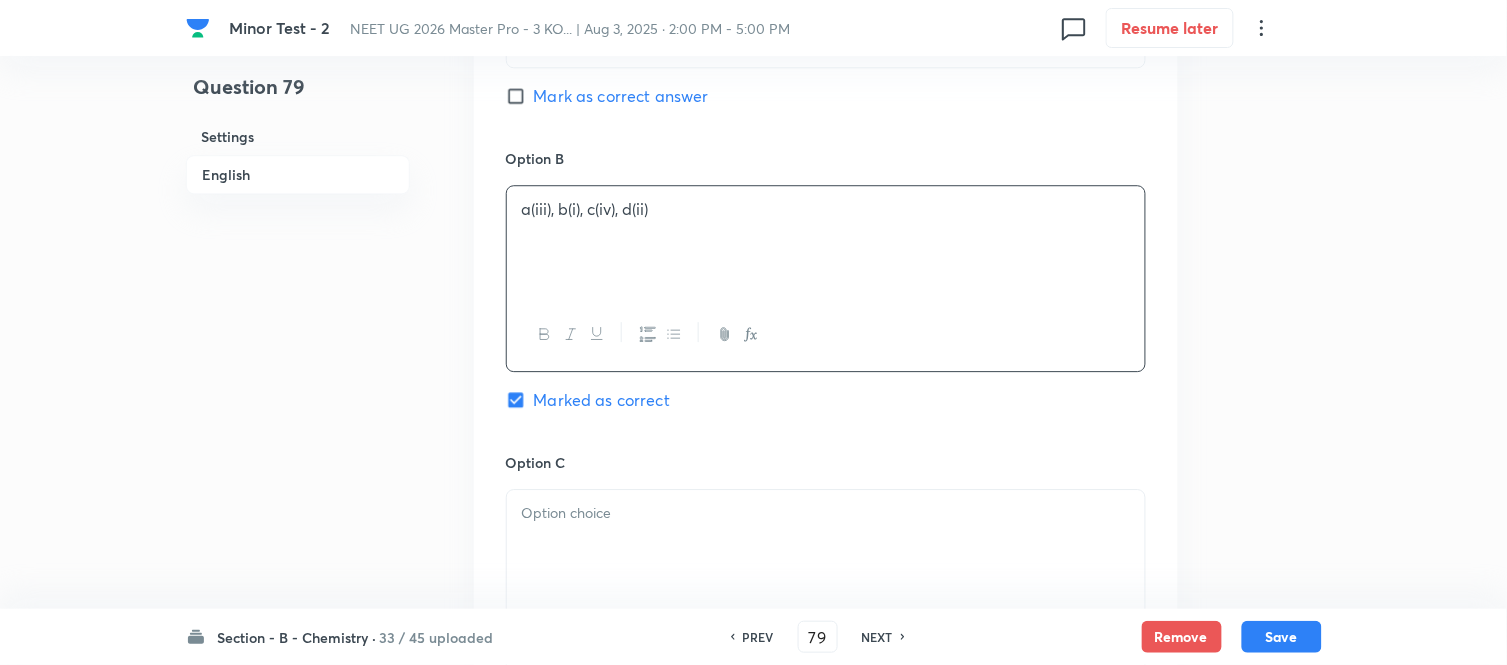 scroll, scrollTop: 1444, scrollLeft: 0, axis: vertical 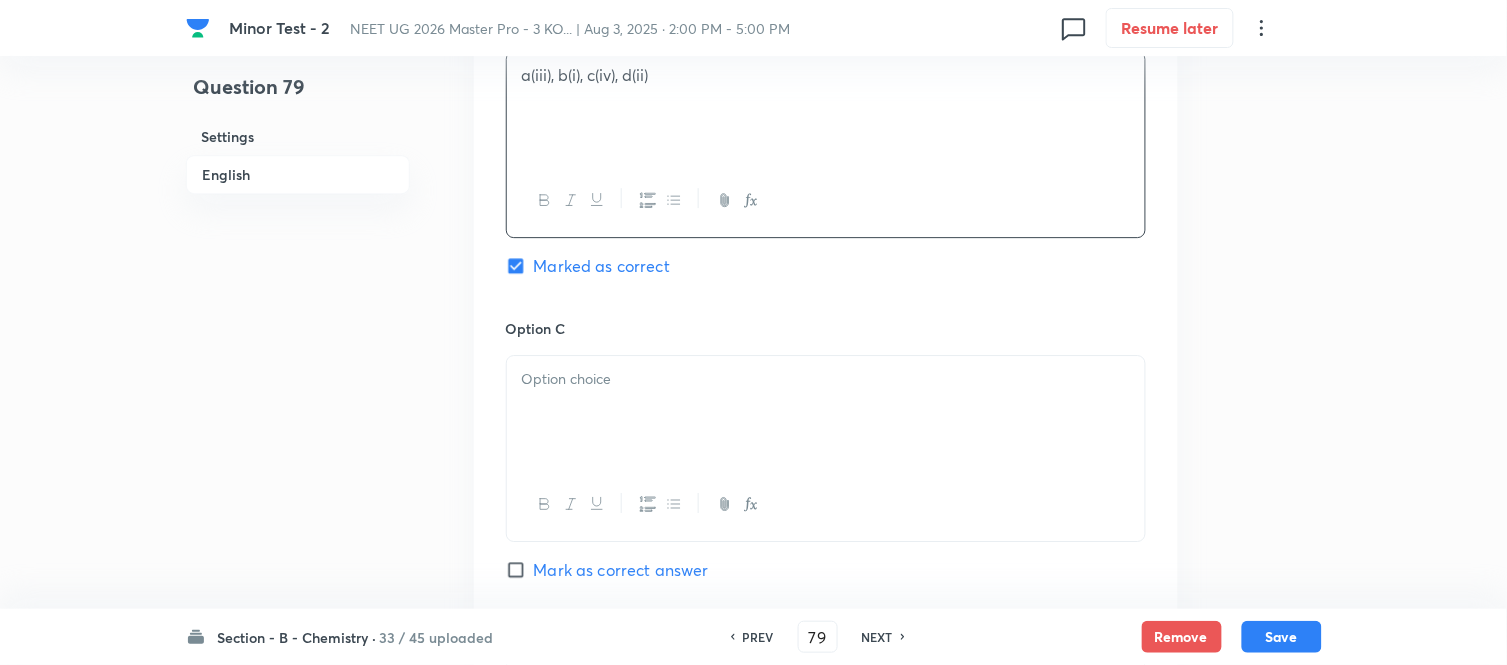 click at bounding box center [826, 412] 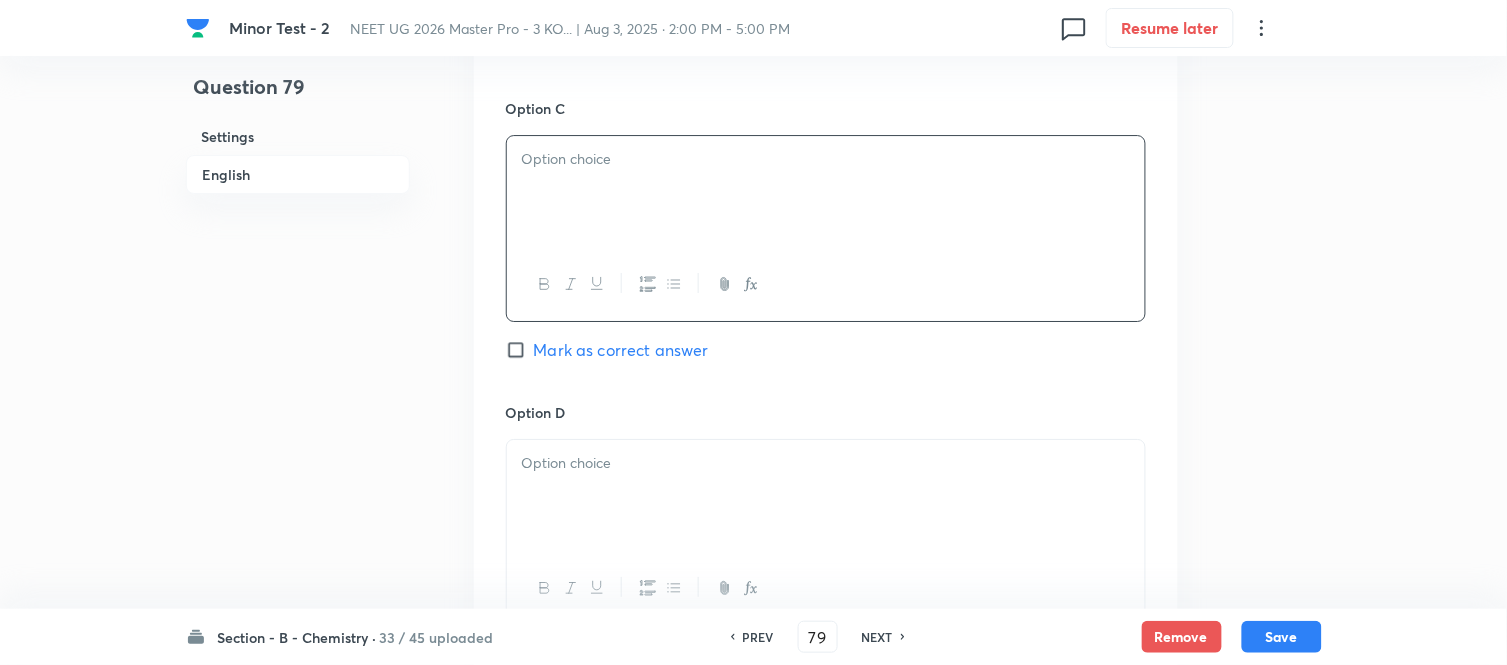 scroll, scrollTop: 1666, scrollLeft: 0, axis: vertical 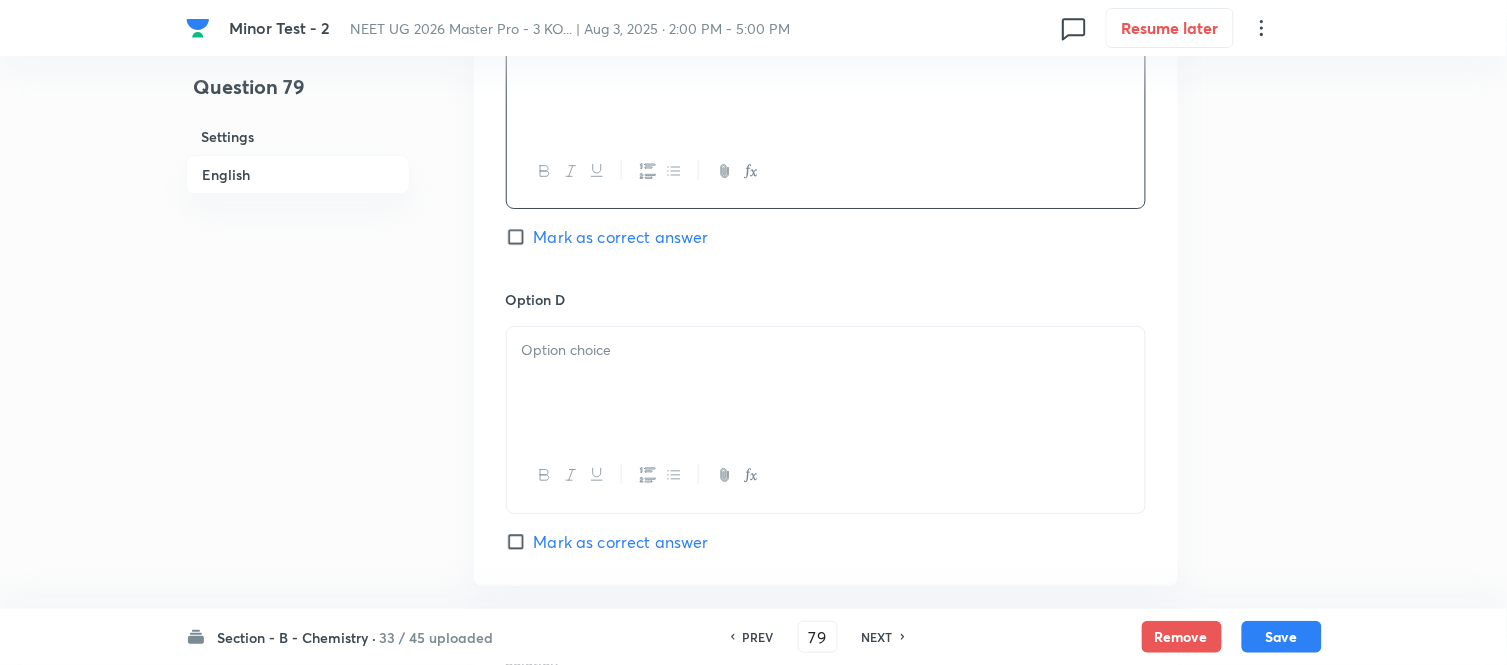 click on "Option D Mark as correct answer" at bounding box center (826, 421) 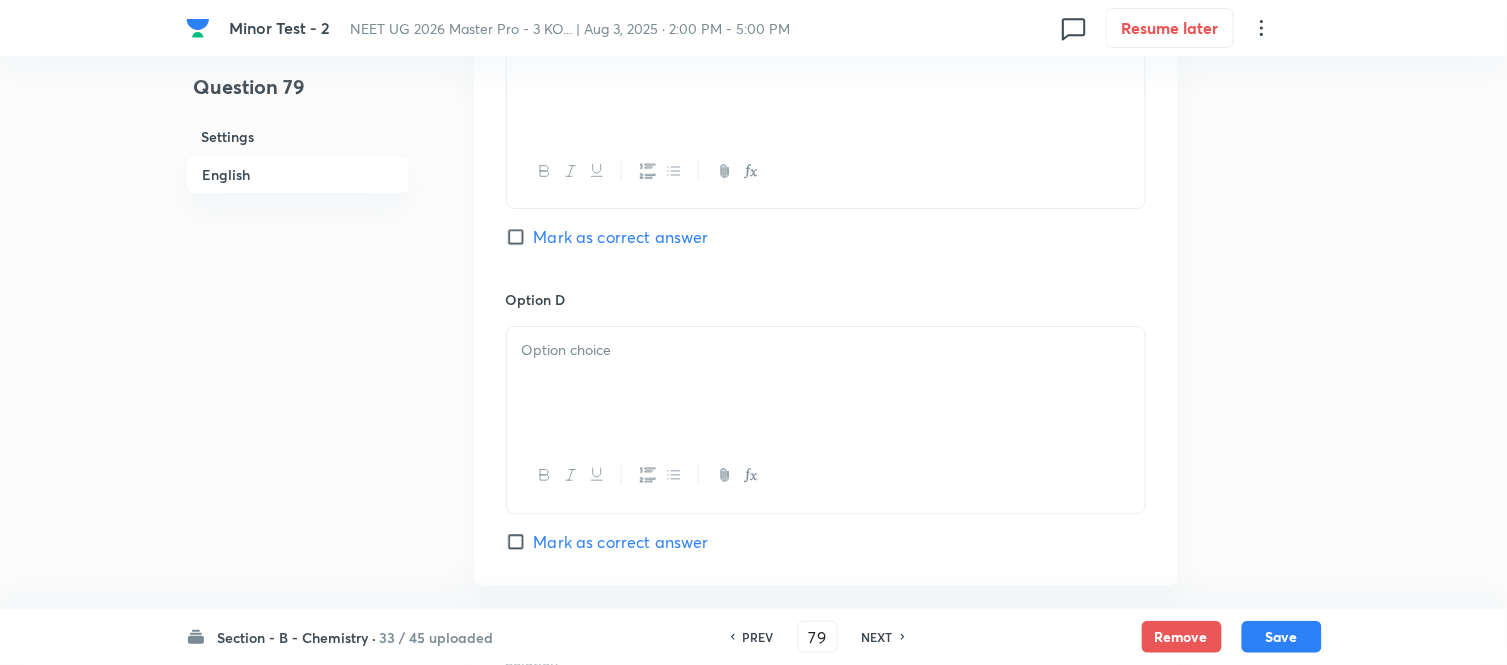 click at bounding box center [826, 383] 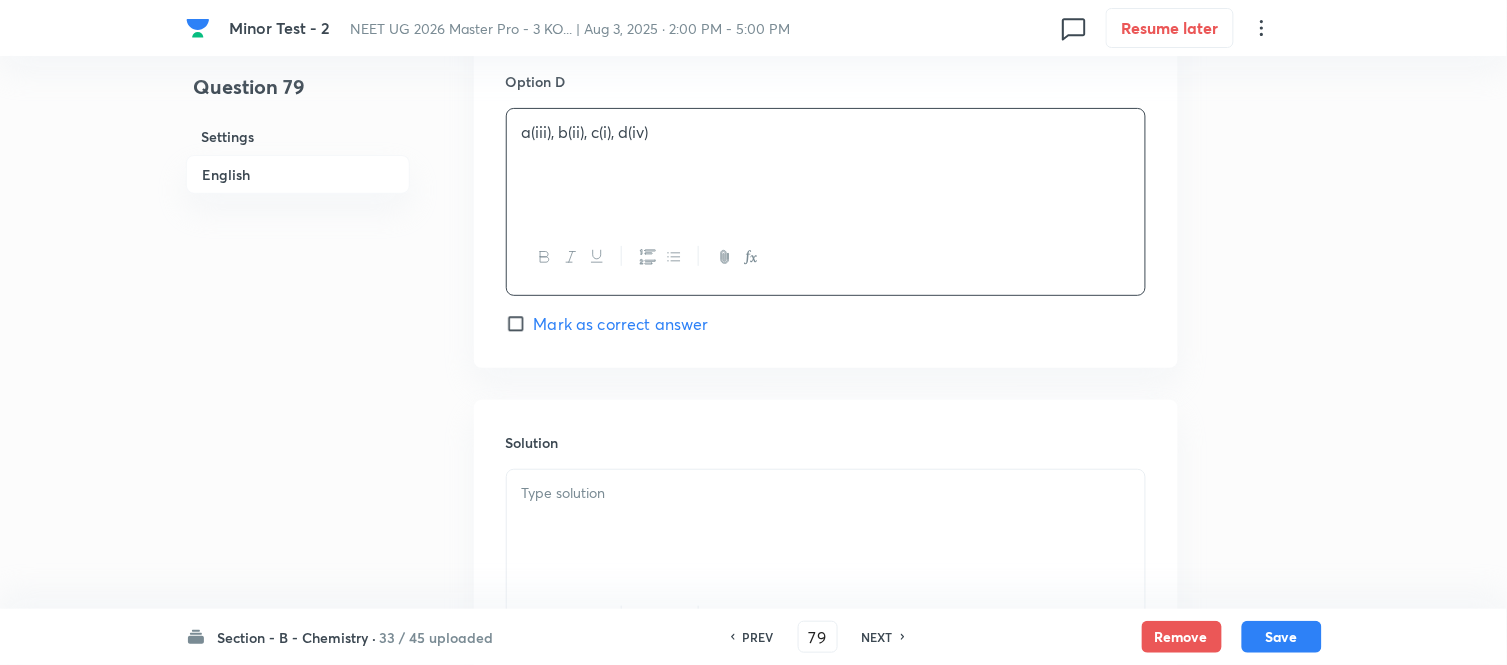 scroll, scrollTop: 2111, scrollLeft: 0, axis: vertical 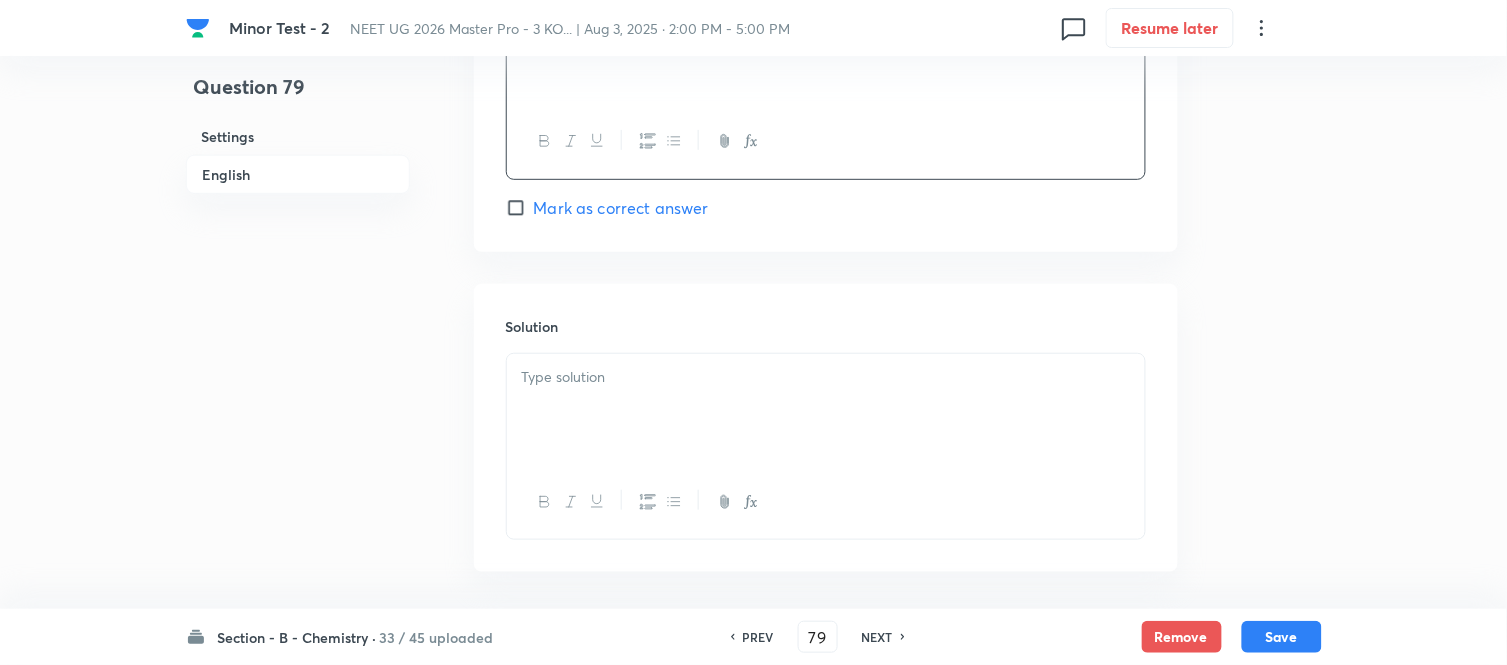 click at bounding box center [826, 377] 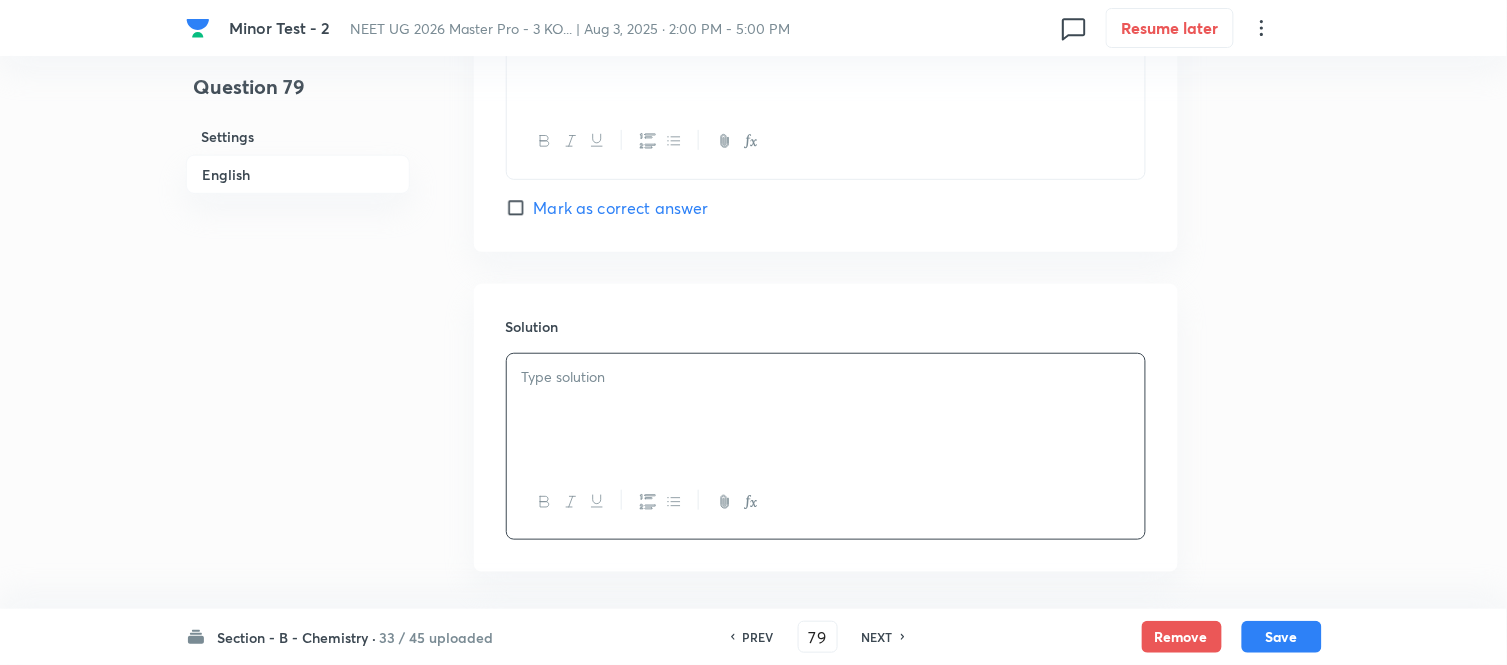 type 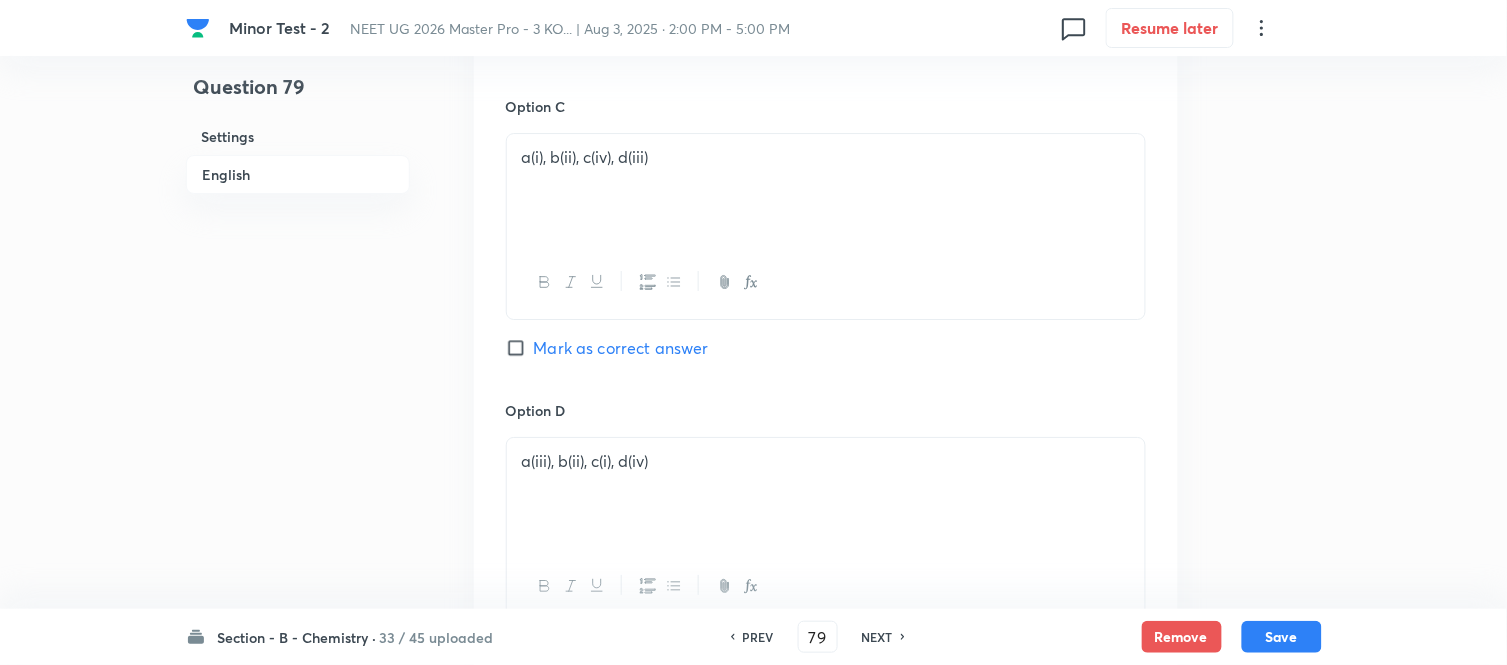 scroll, scrollTop: 1555, scrollLeft: 0, axis: vertical 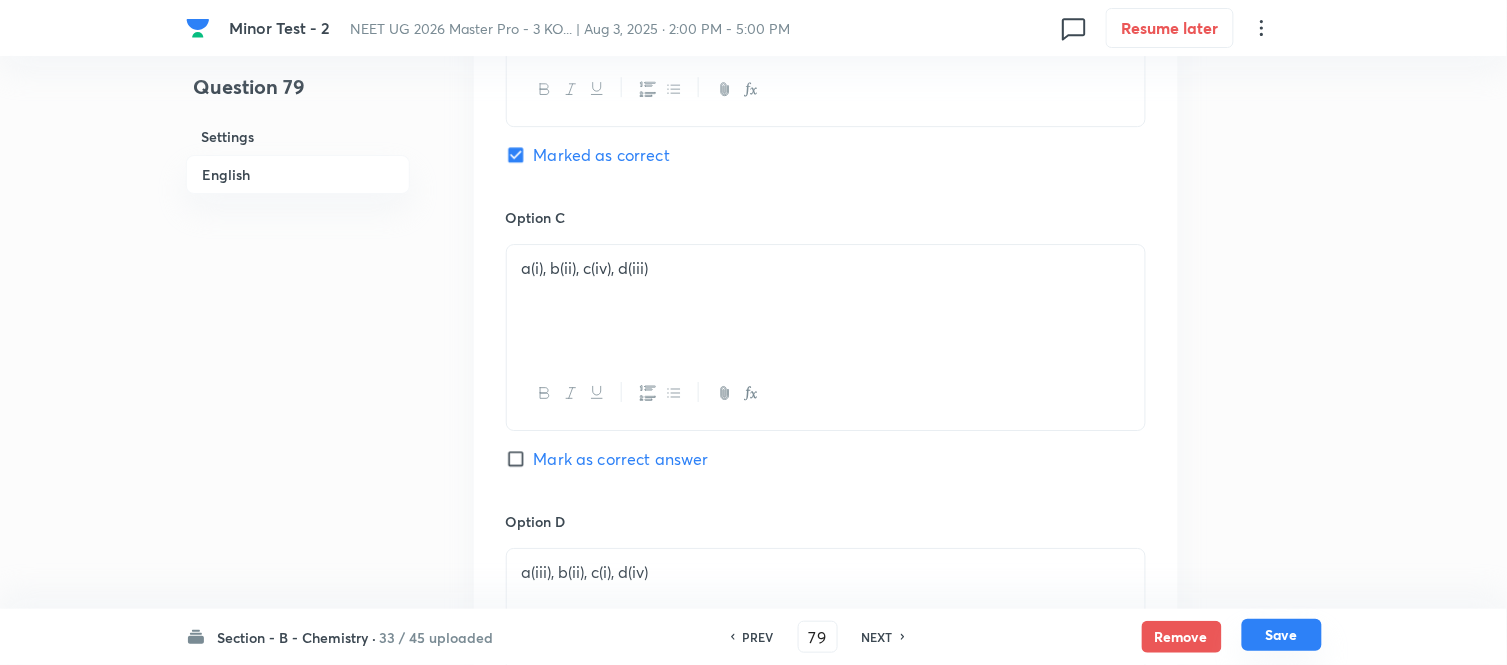 click on "Save" at bounding box center [1282, 635] 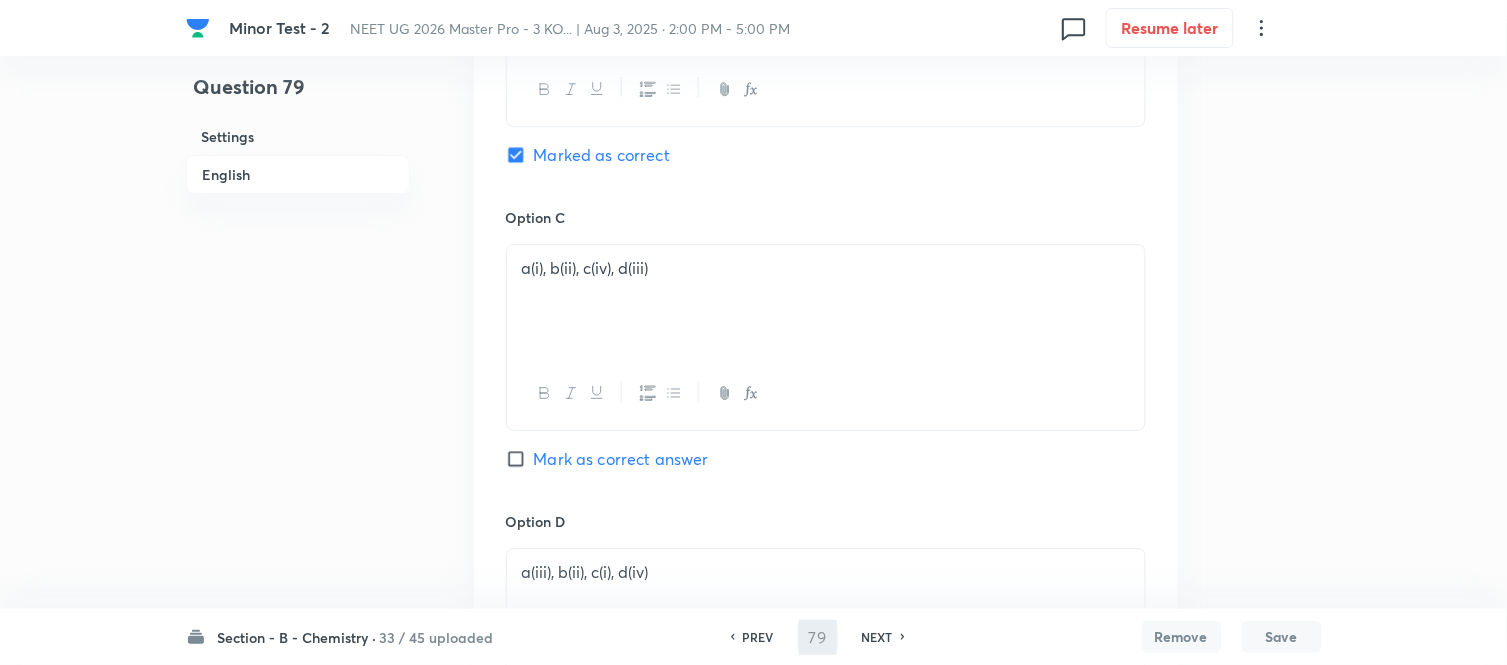 type on "80" 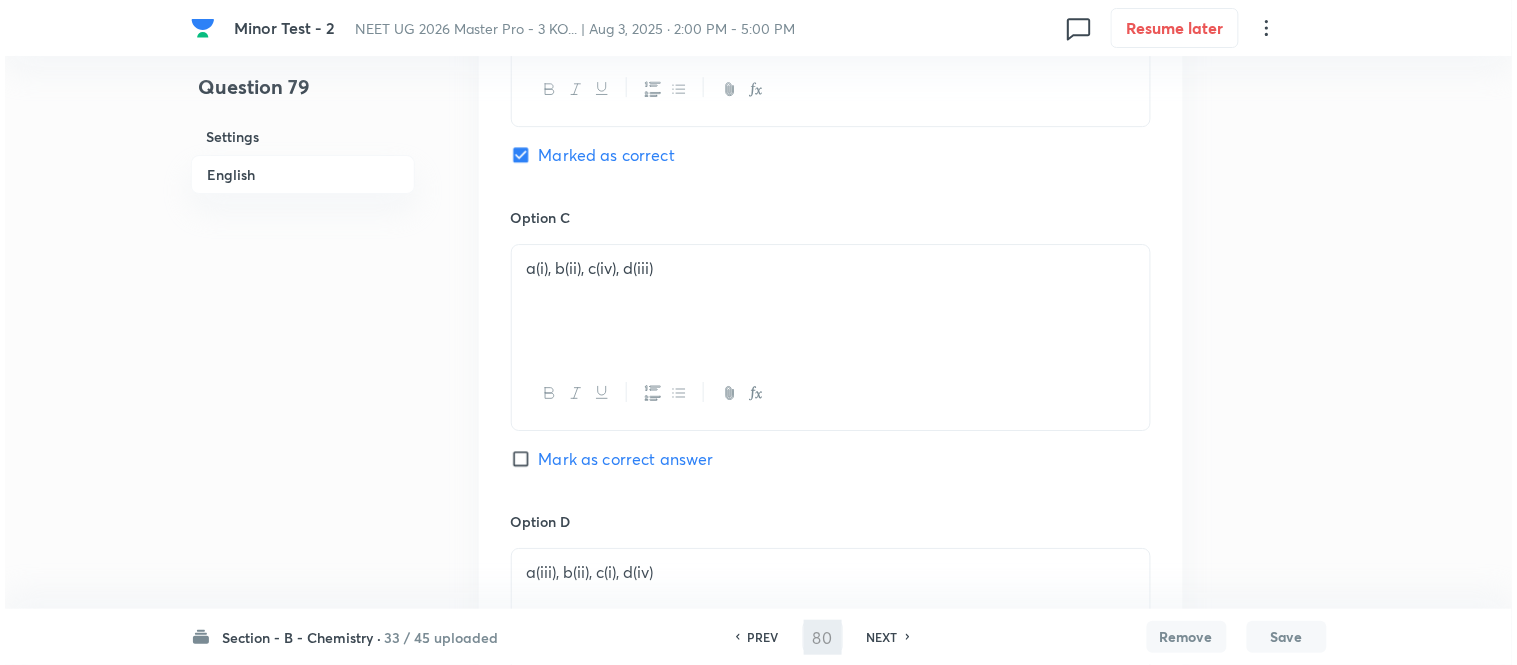 scroll, scrollTop: 0, scrollLeft: 0, axis: both 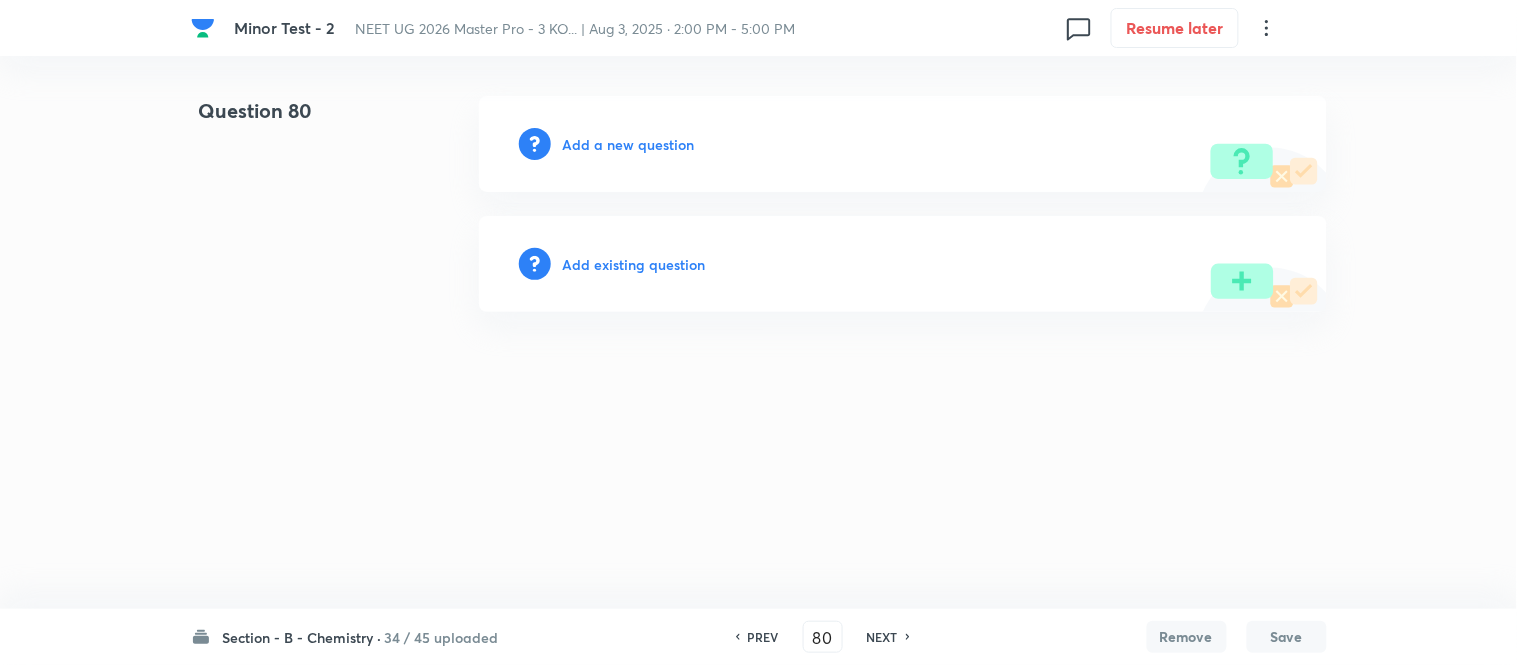click on "Add a new question" at bounding box center (629, 144) 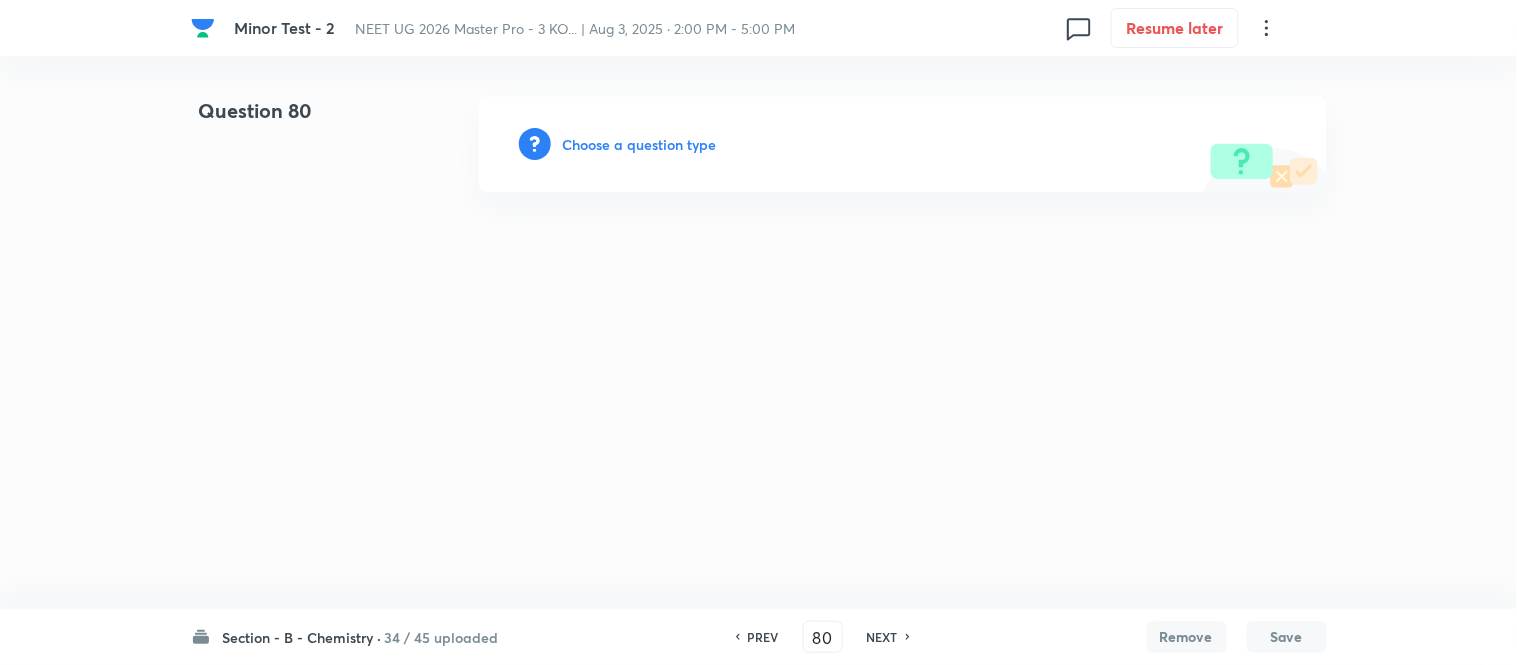 click on "Choose a question type" at bounding box center [640, 144] 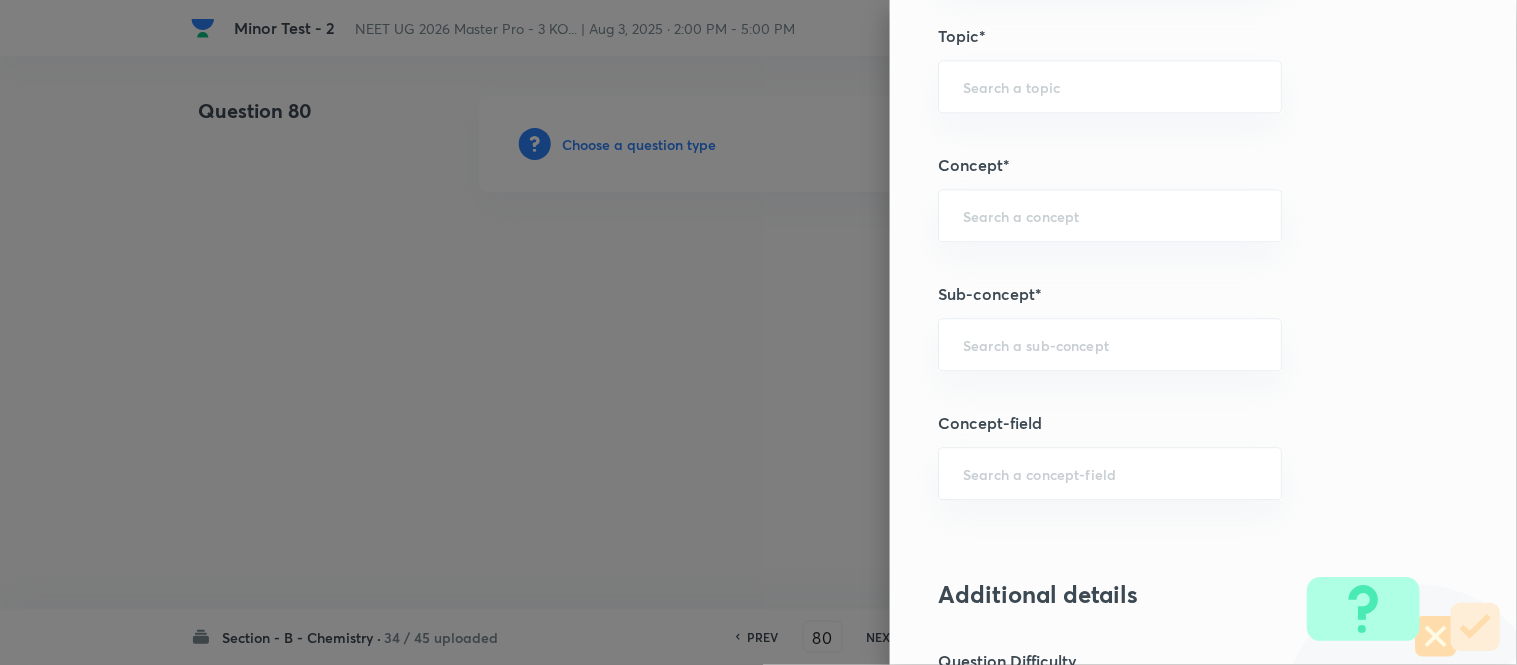 scroll, scrollTop: 1138, scrollLeft: 0, axis: vertical 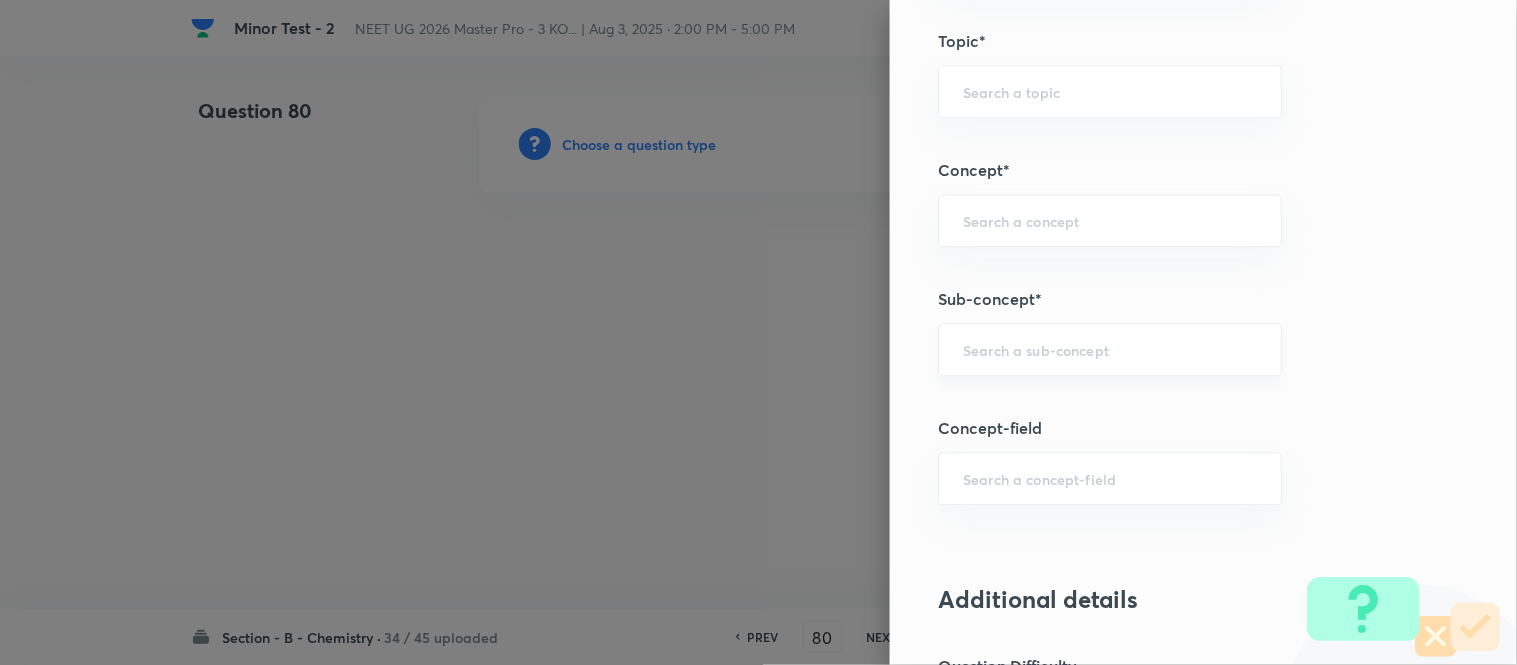 click at bounding box center (1110, 349) 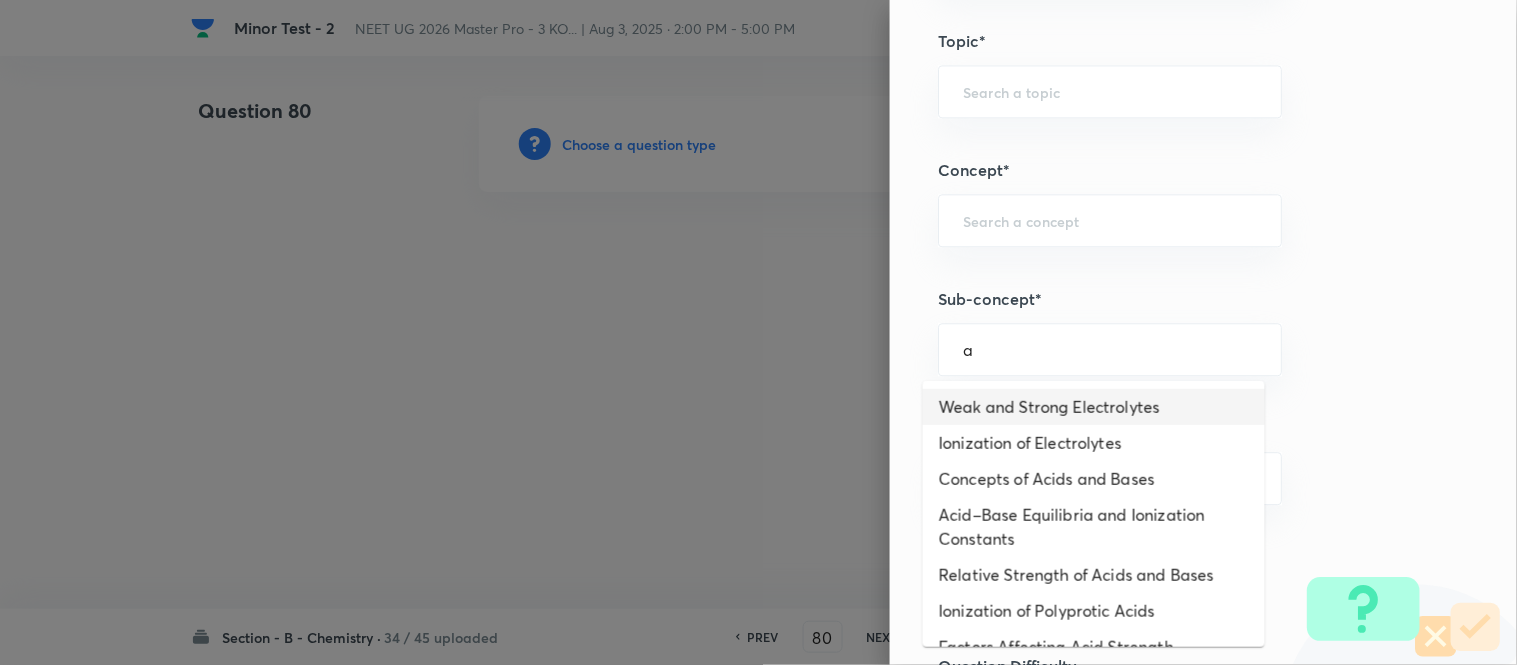 click on "Weak and Strong Electrolytes" at bounding box center (1094, 407) 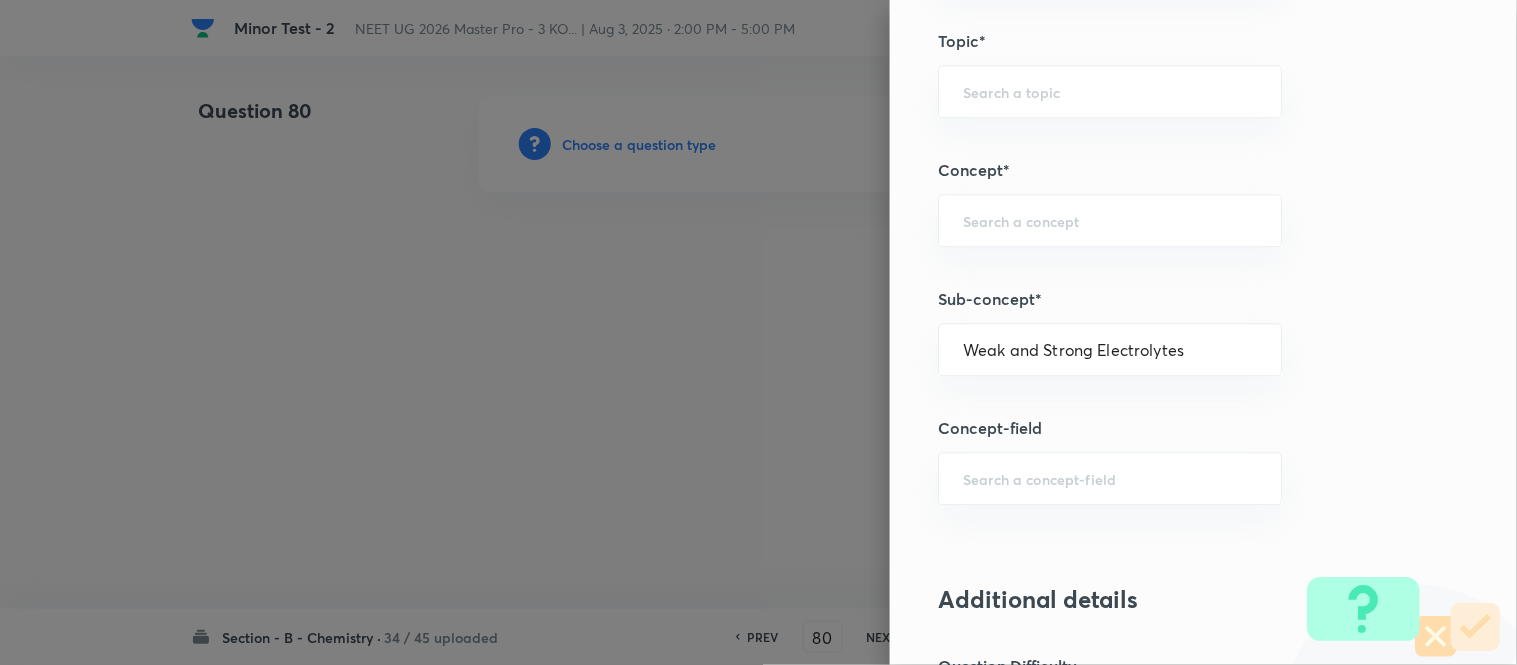 type on "Chemistry" 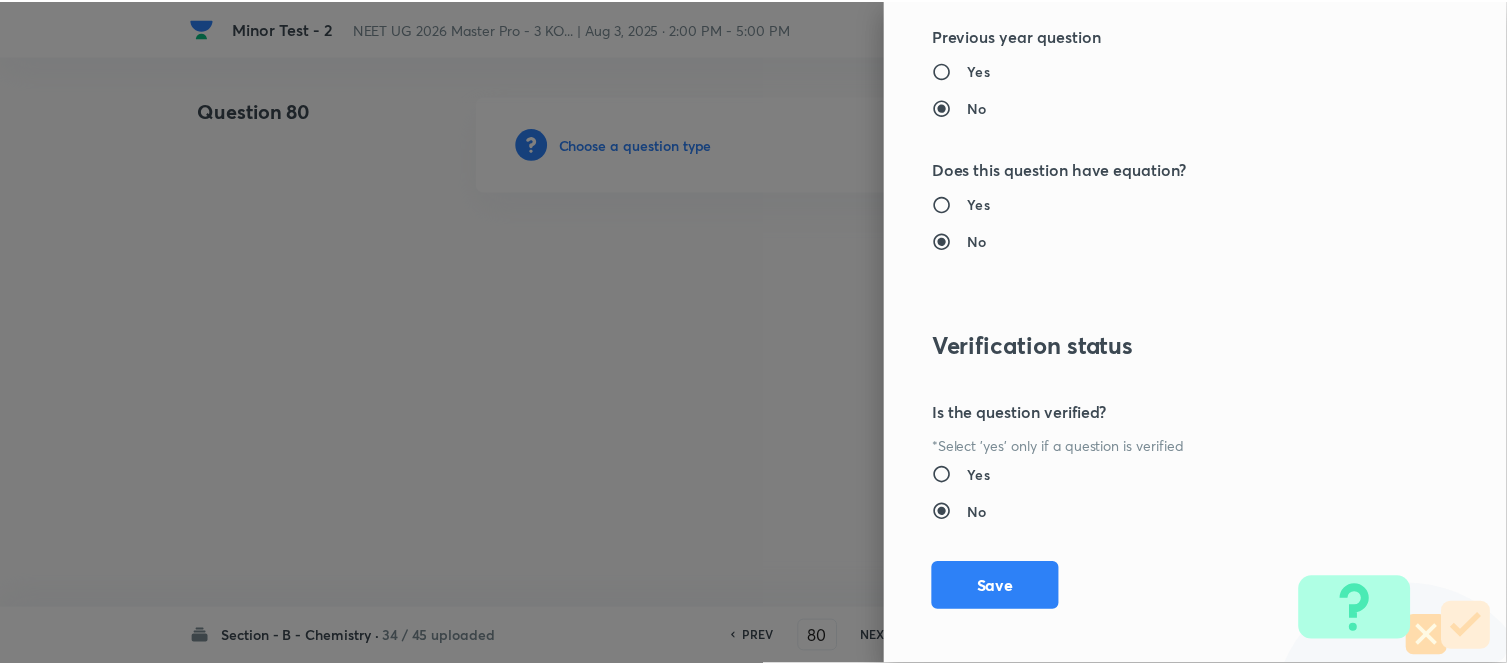 scroll, scrollTop: 2195, scrollLeft: 0, axis: vertical 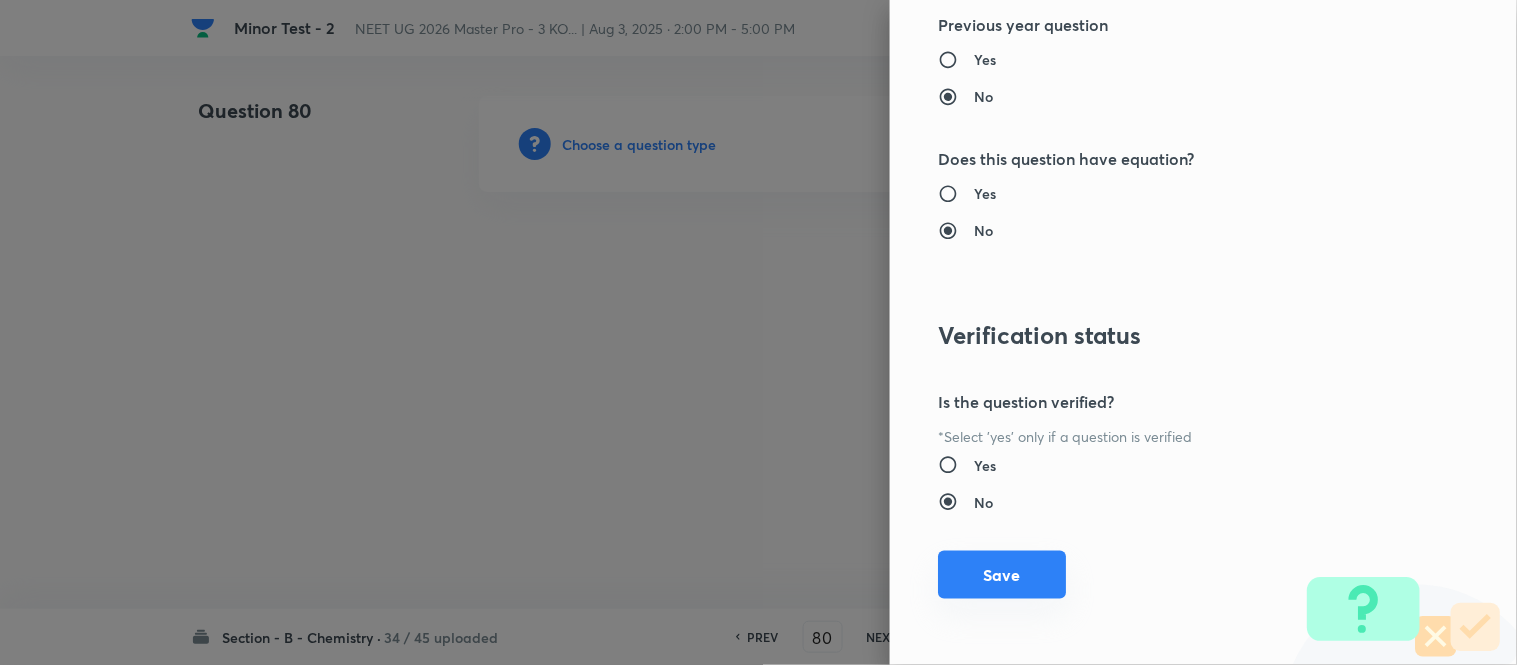 click on "Save" at bounding box center [1002, 575] 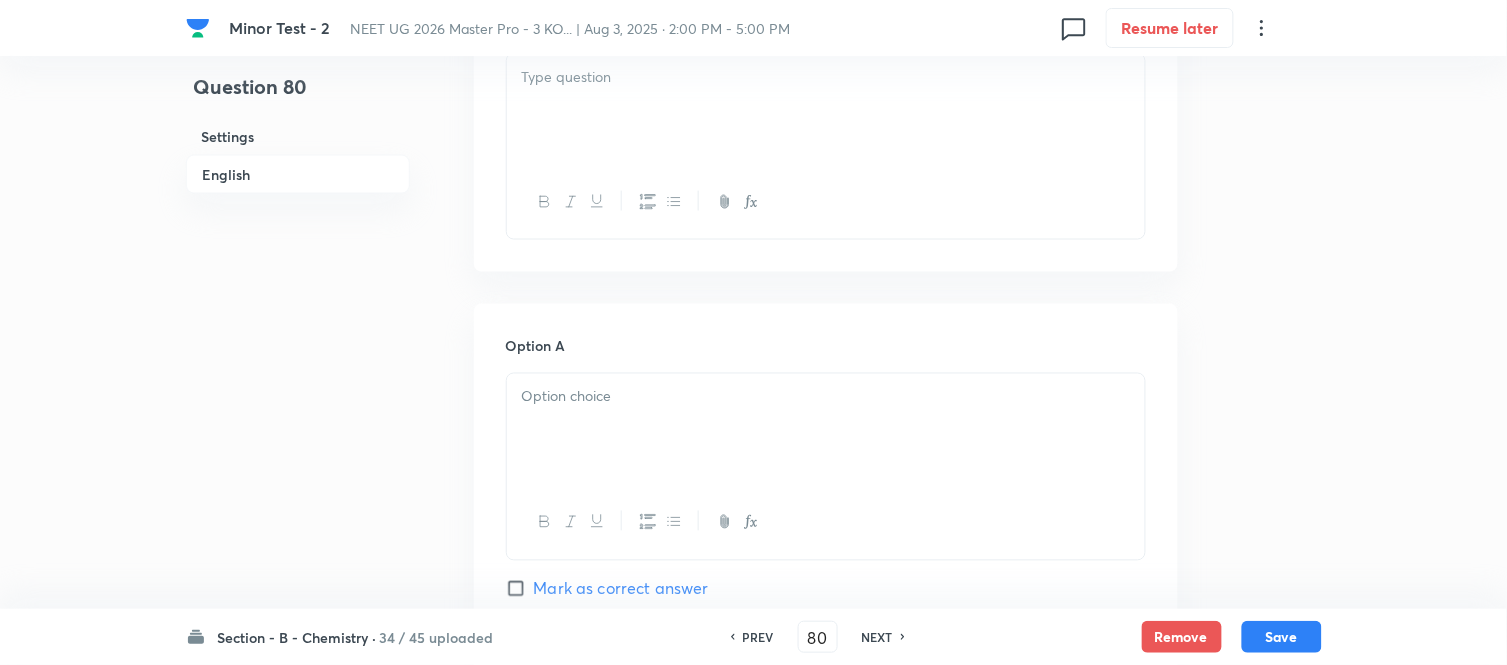scroll, scrollTop: 555, scrollLeft: 0, axis: vertical 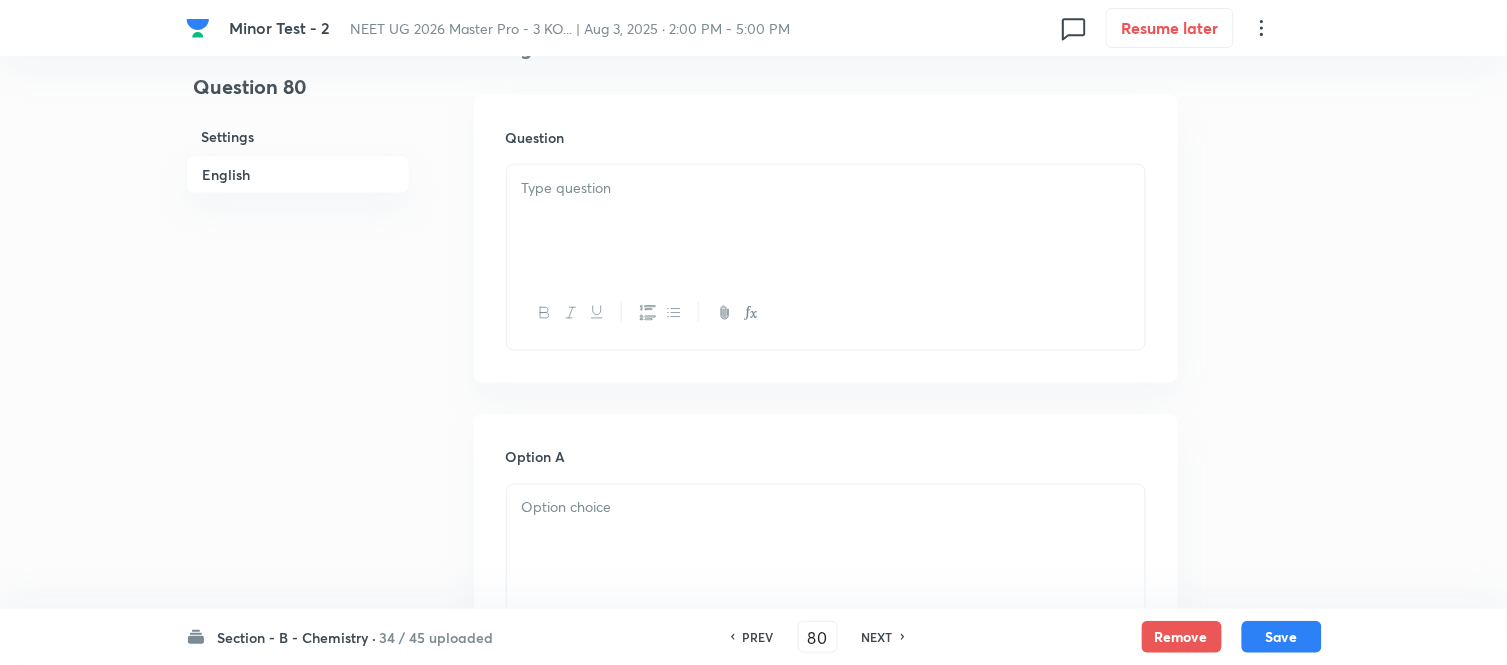 click at bounding box center (826, 221) 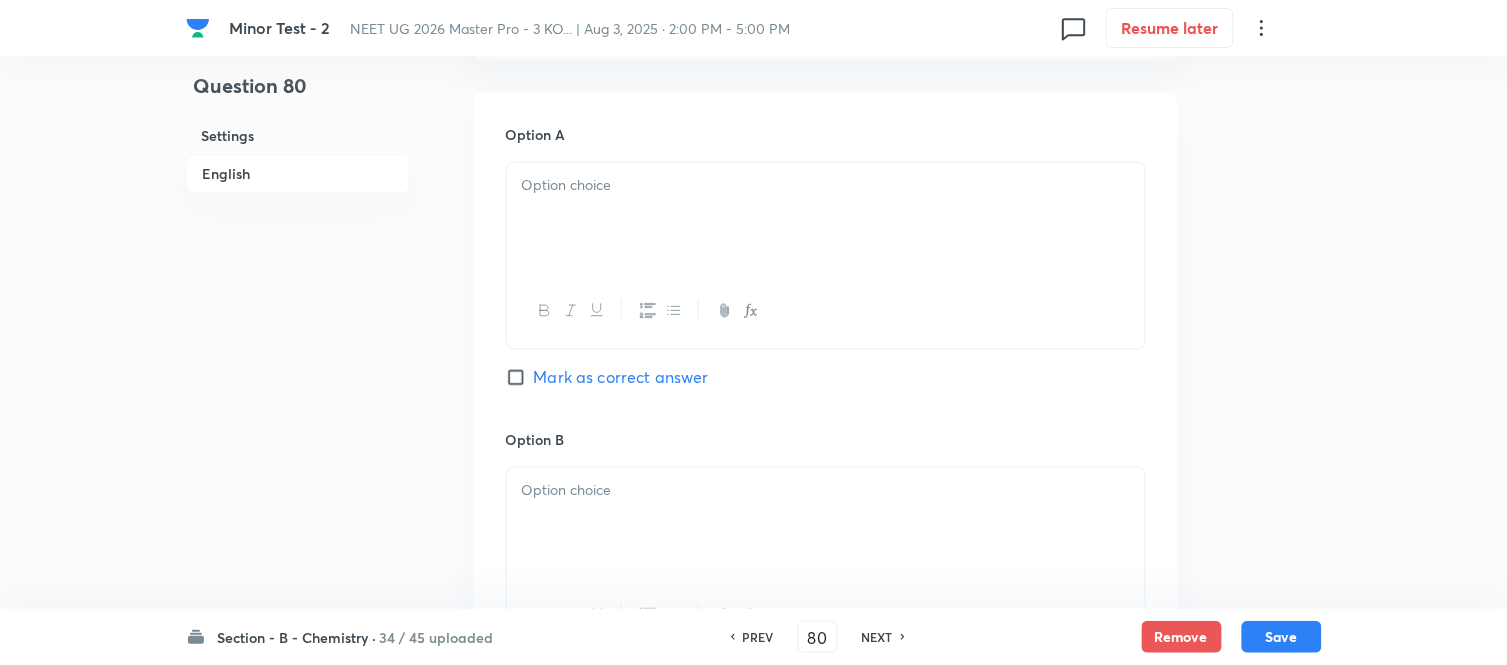 scroll, scrollTop: 888, scrollLeft: 0, axis: vertical 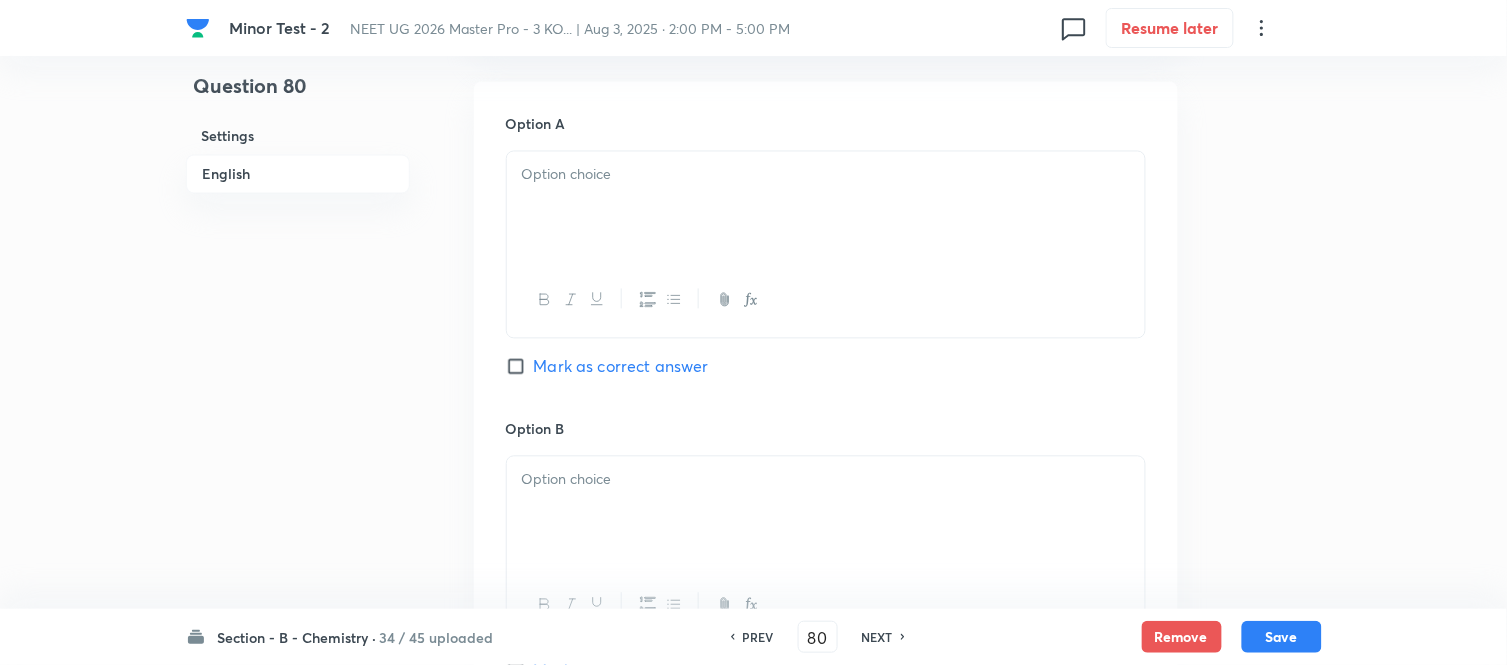 click at bounding box center [826, 208] 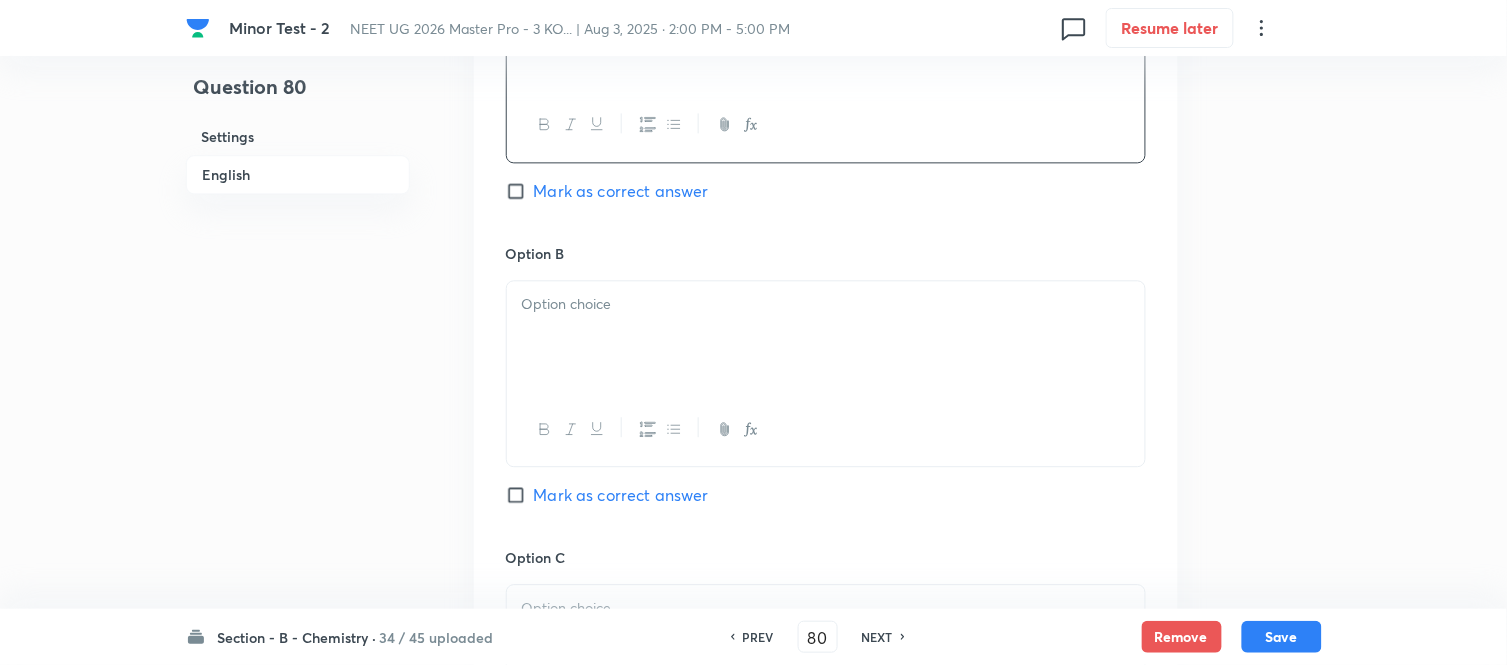 scroll, scrollTop: 1111, scrollLeft: 0, axis: vertical 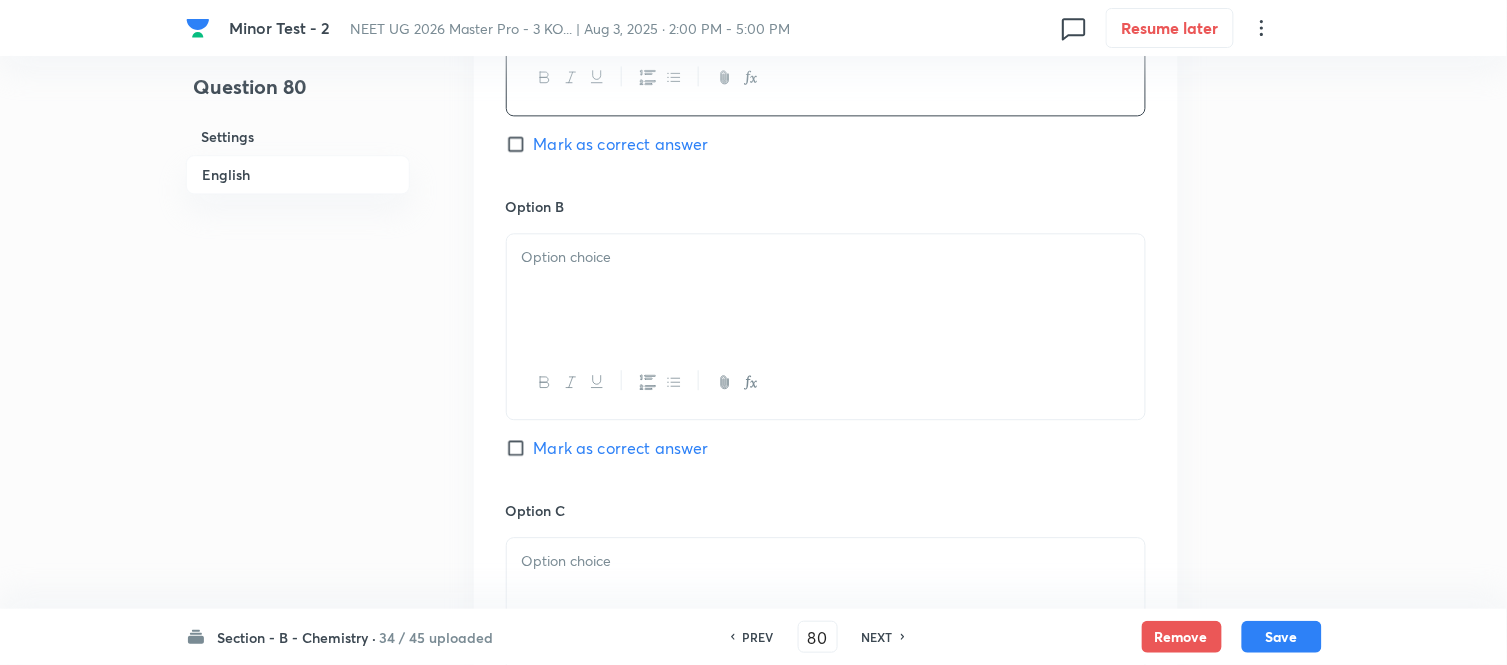 click at bounding box center (826, 290) 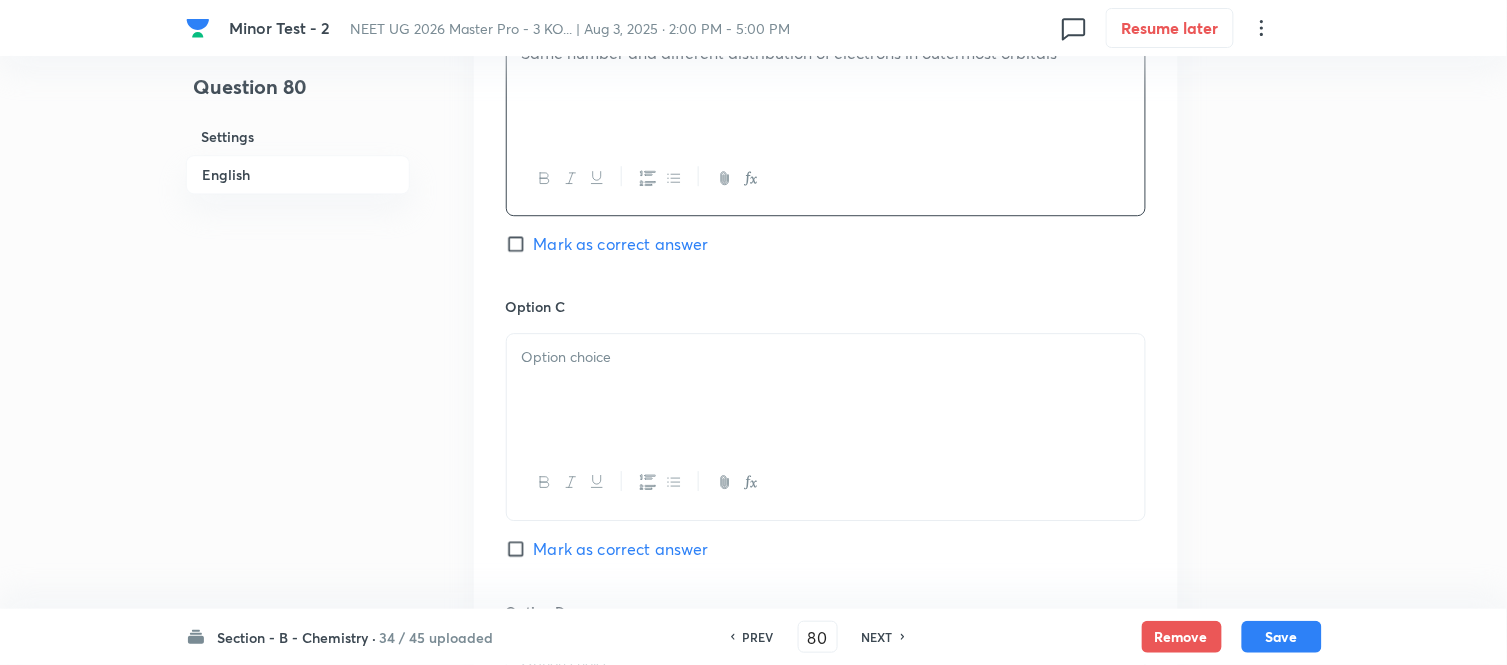 scroll, scrollTop: 1333, scrollLeft: 0, axis: vertical 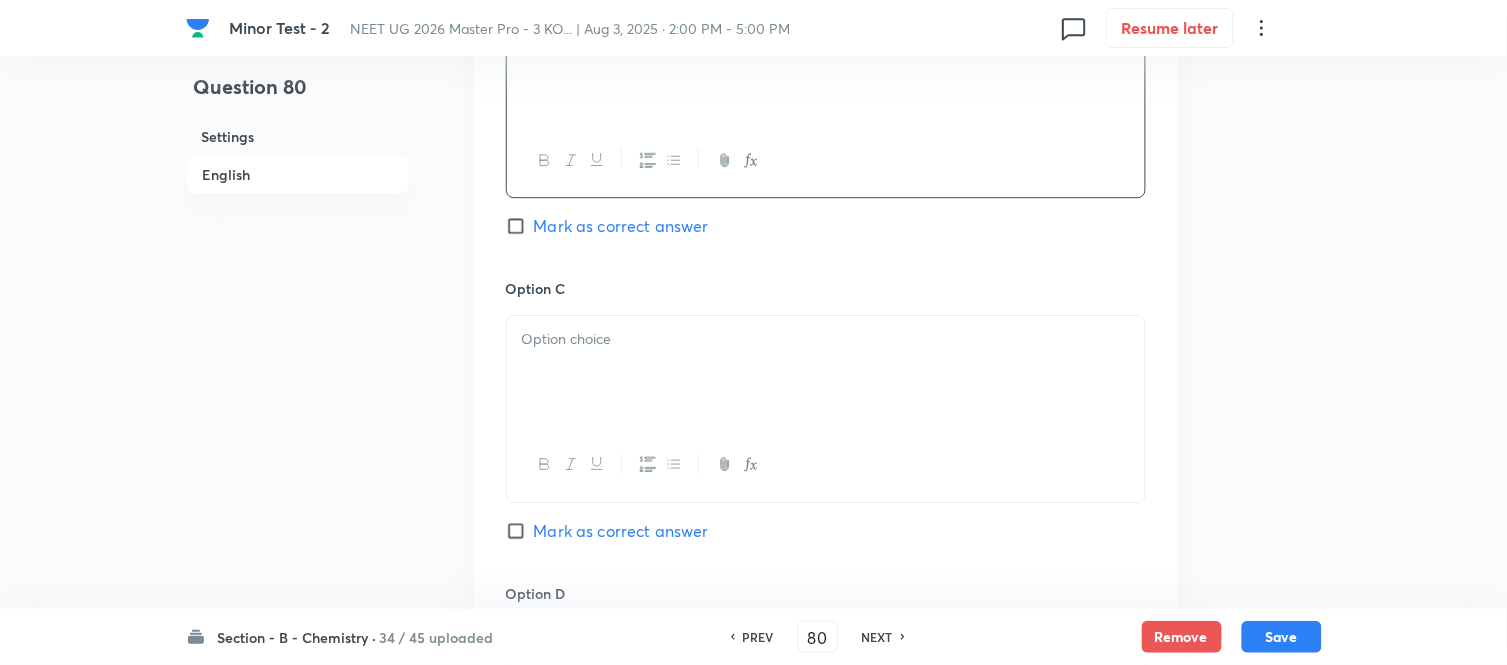 click at bounding box center (826, 372) 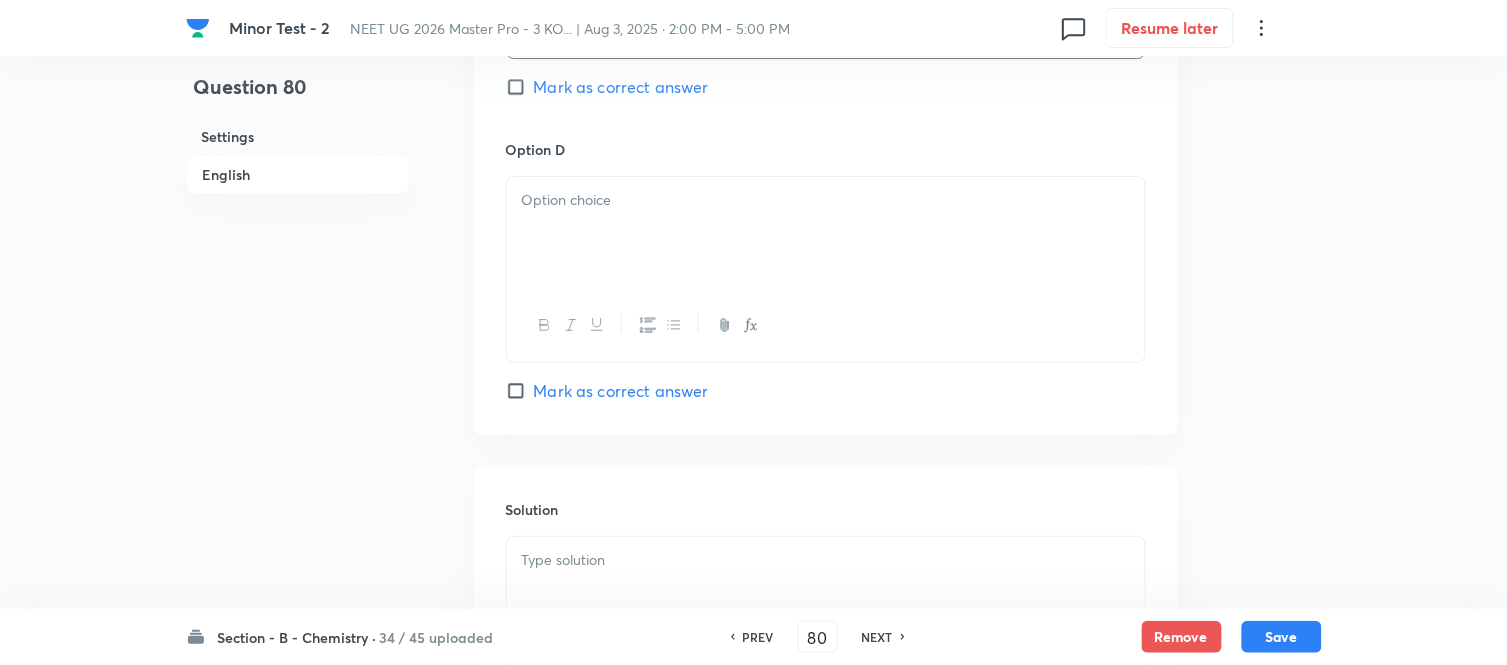 click at bounding box center (826, 200) 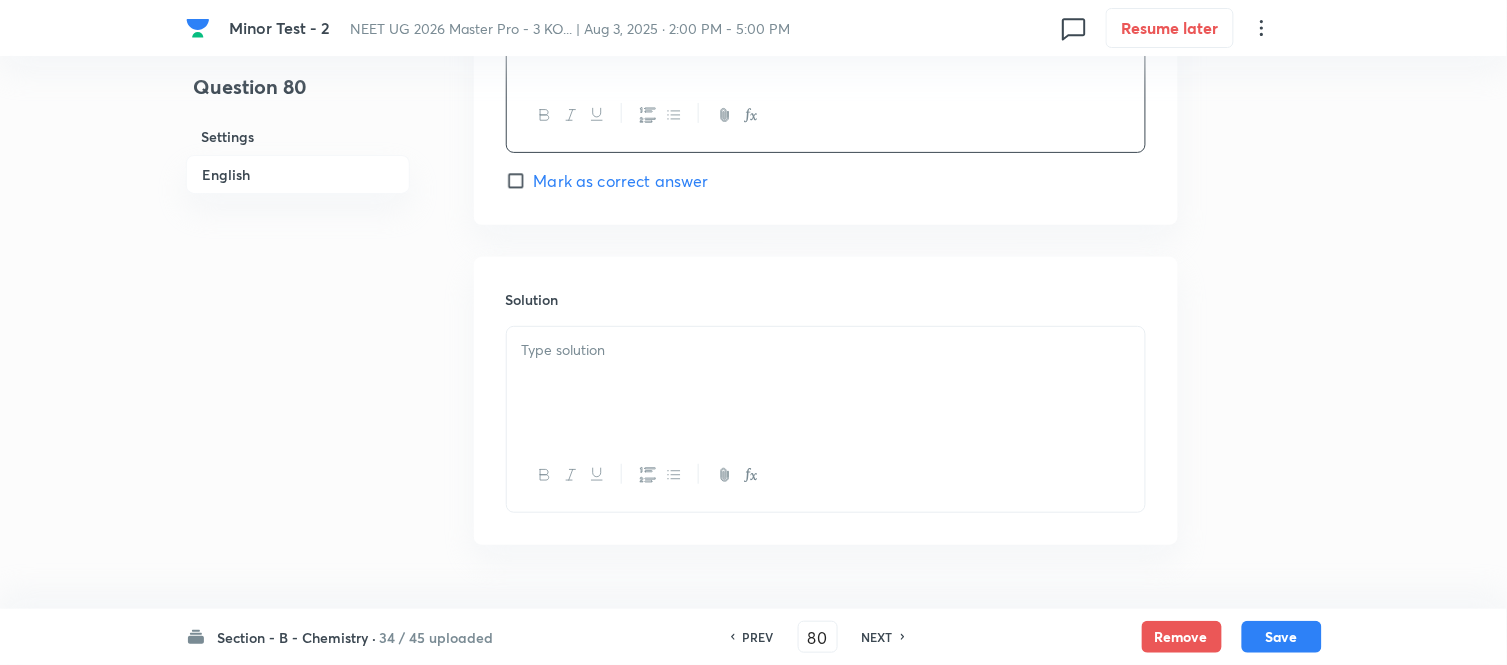 scroll, scrollTop: 2000, scrollLeft: 0, axis: vertical 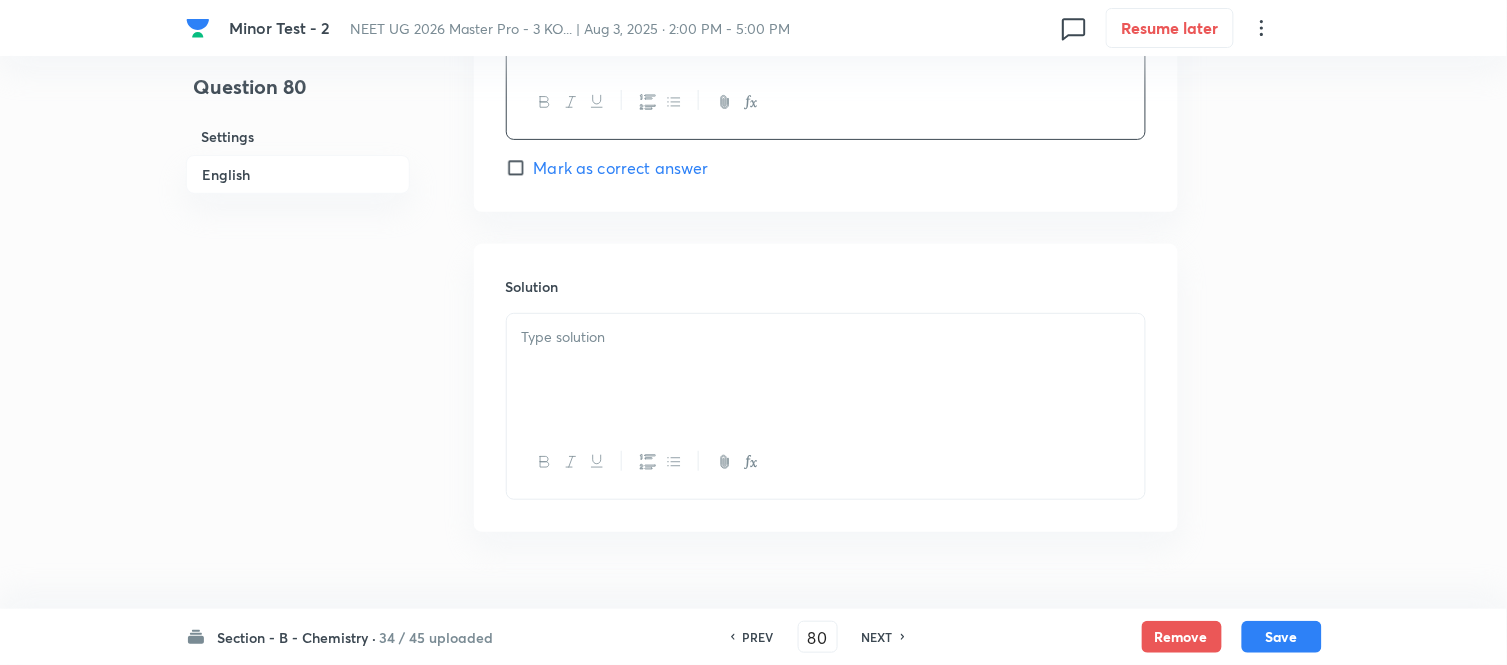 click at bounding box center (826, 370) 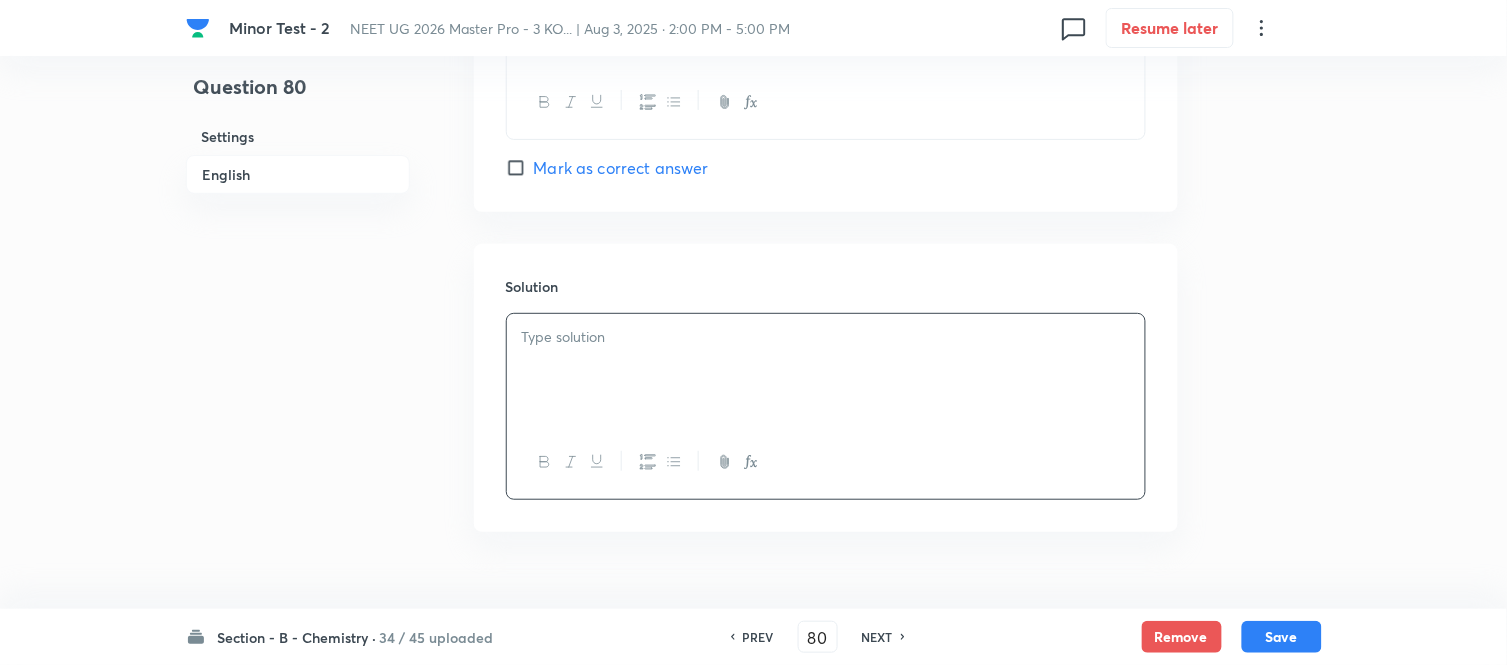 type 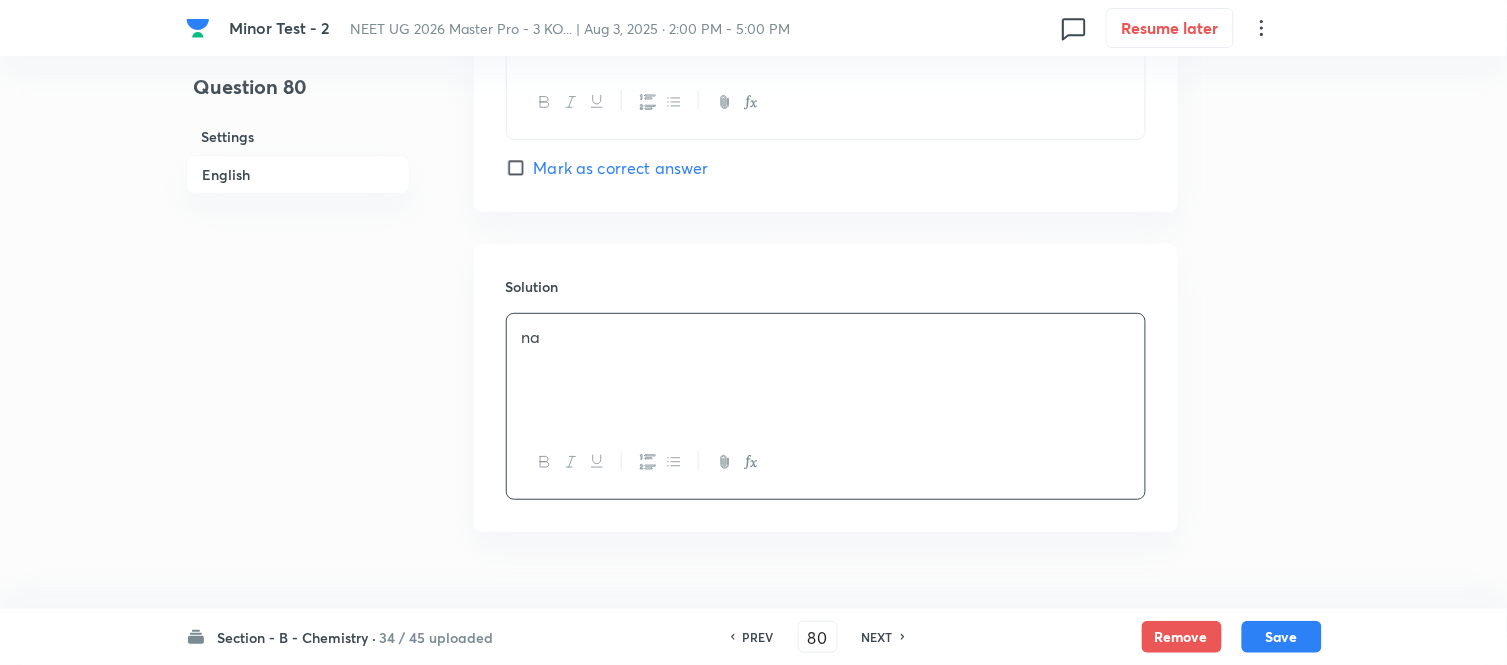 click on "English" at bounding box center (298, 174) 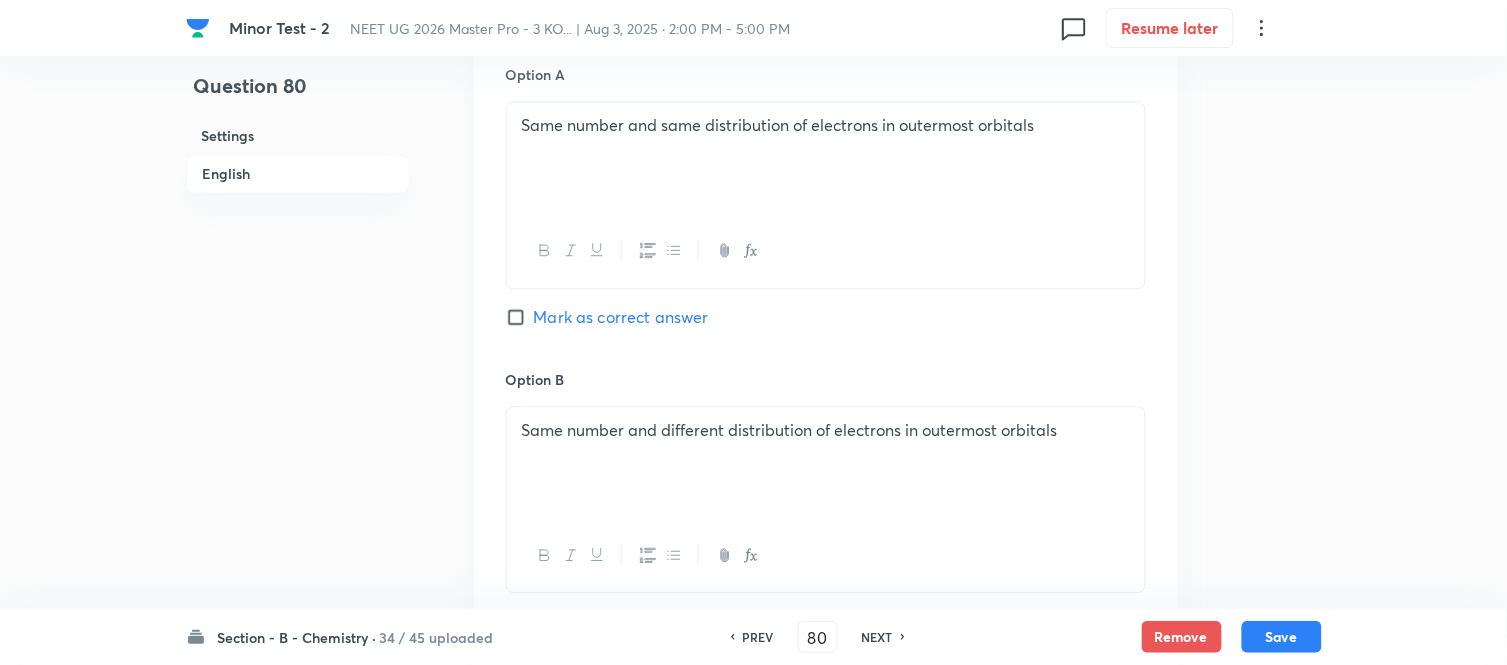 scroll, scrollTop: 960, scrollLeft: 0, axis: vertical 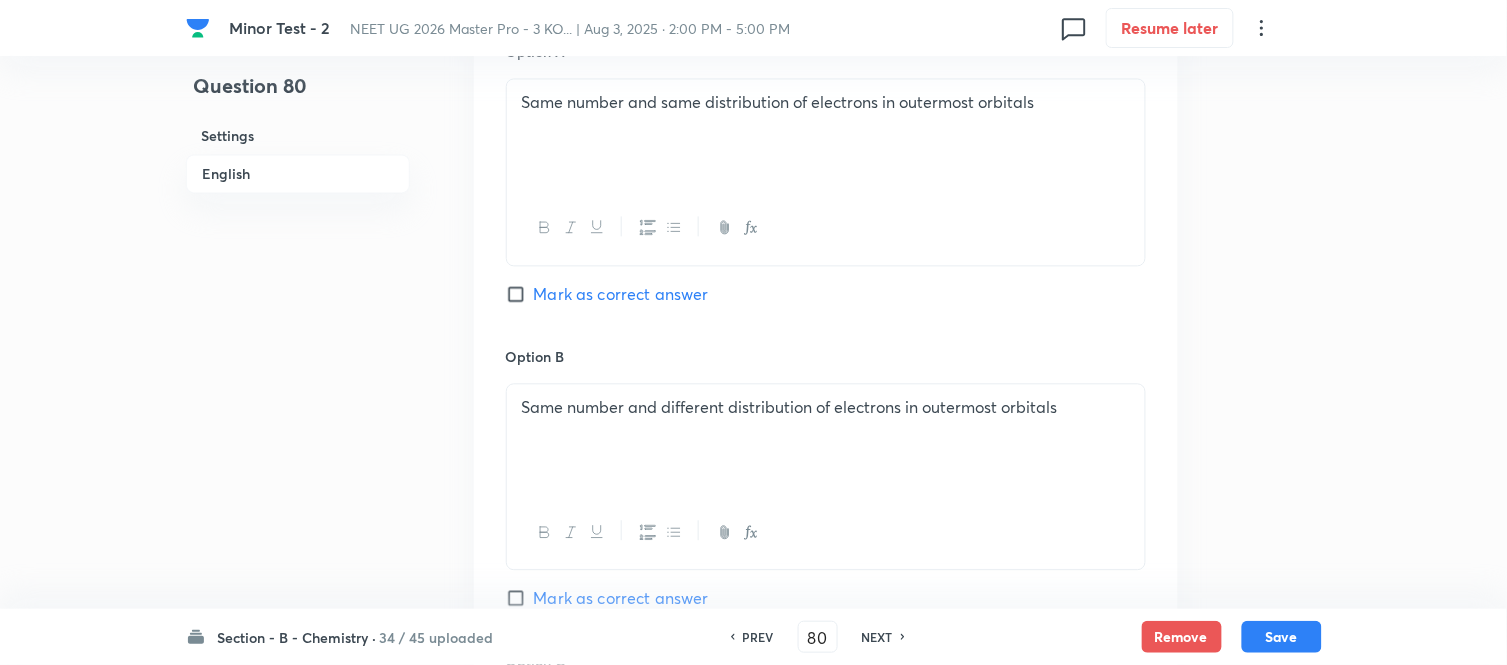 click on "Mark as correct answer" at bounding box center [520, 295] 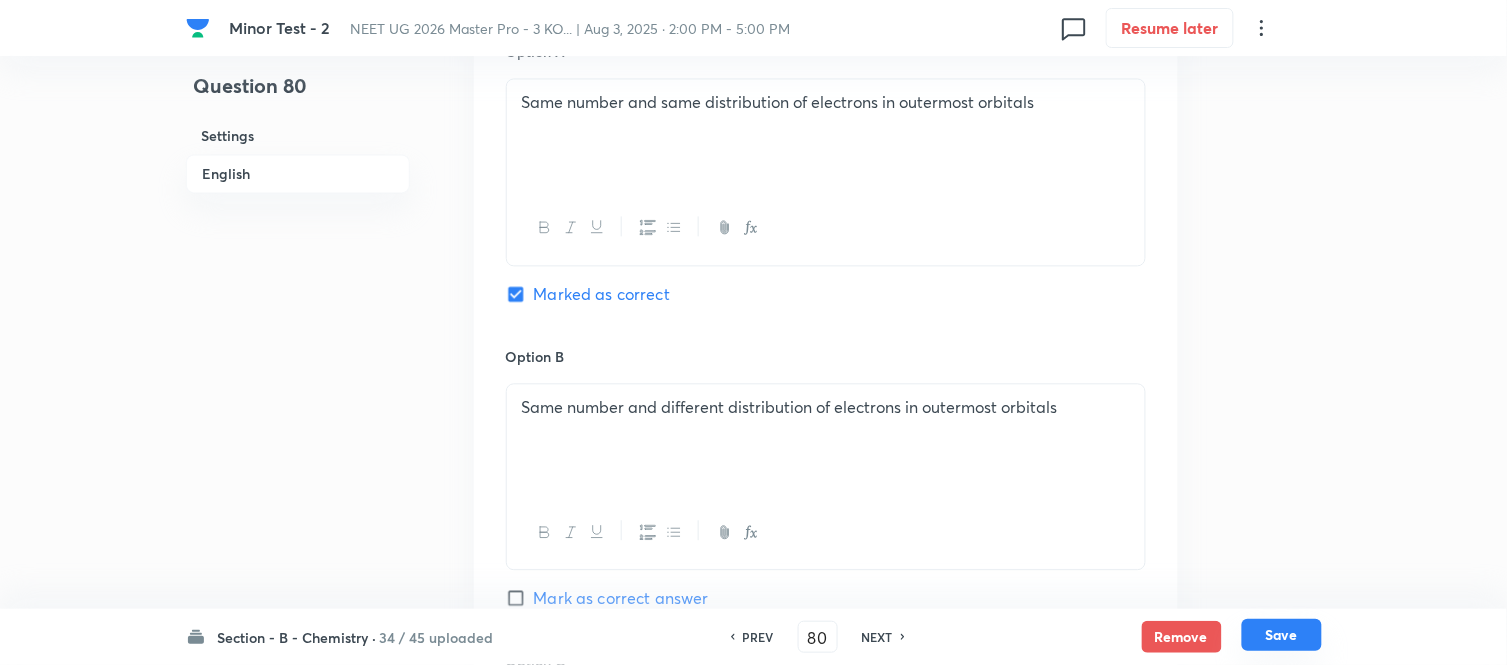 click on "Save" at bounding box center (1282, 635) 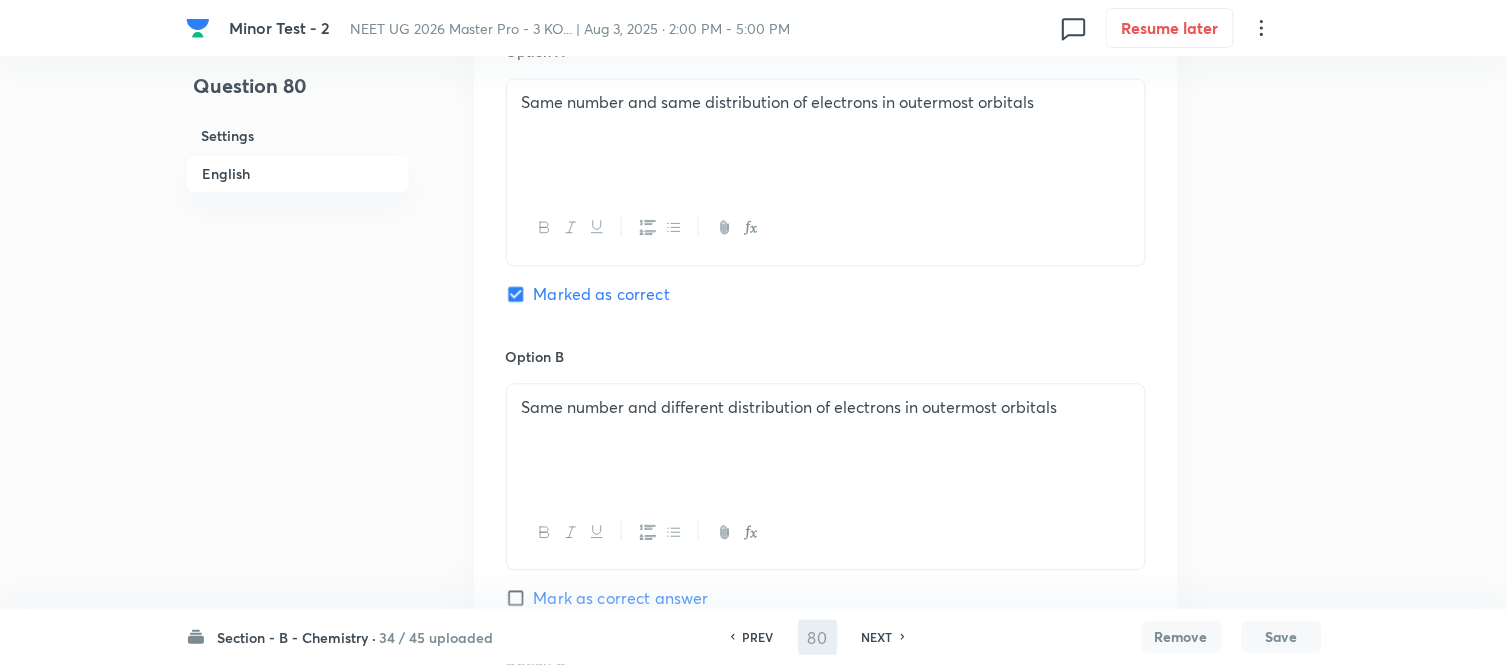 type on "81" 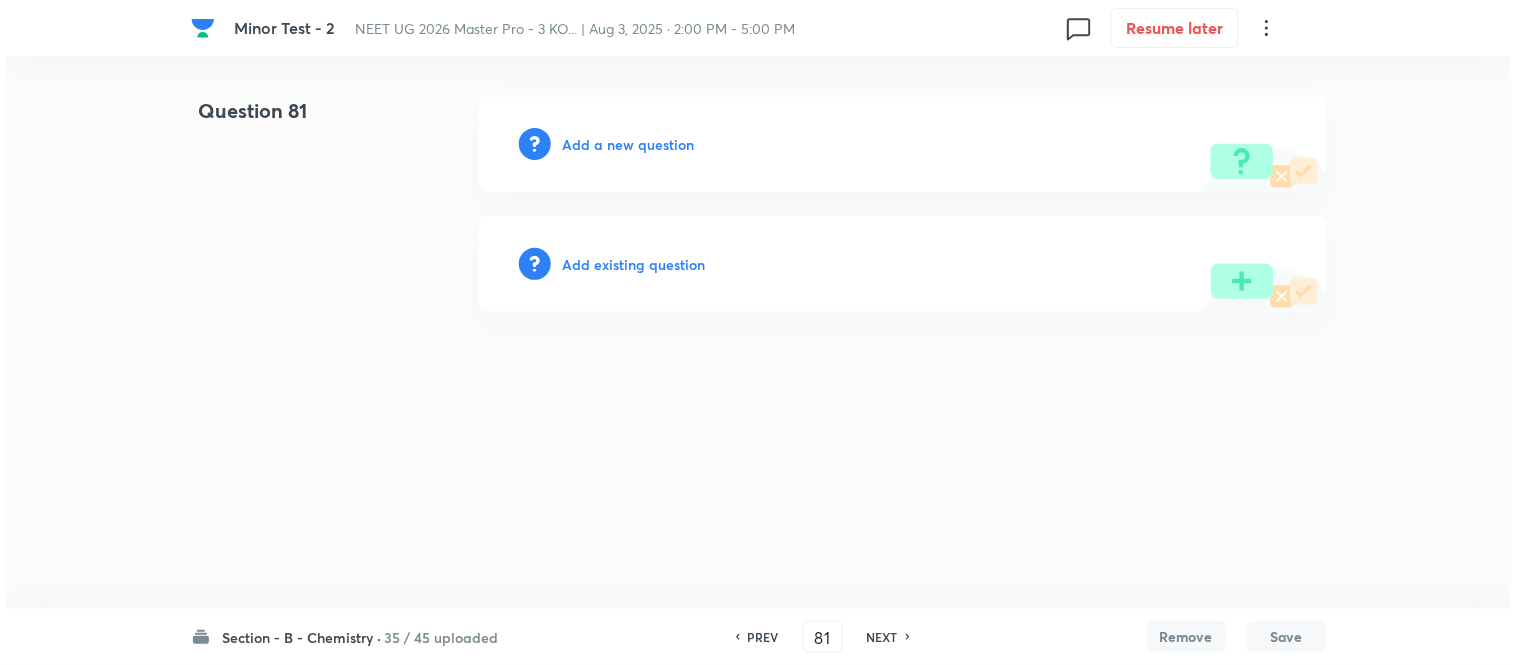 scroll, scrollTop: 0, scrollLeft: 0, axis: both 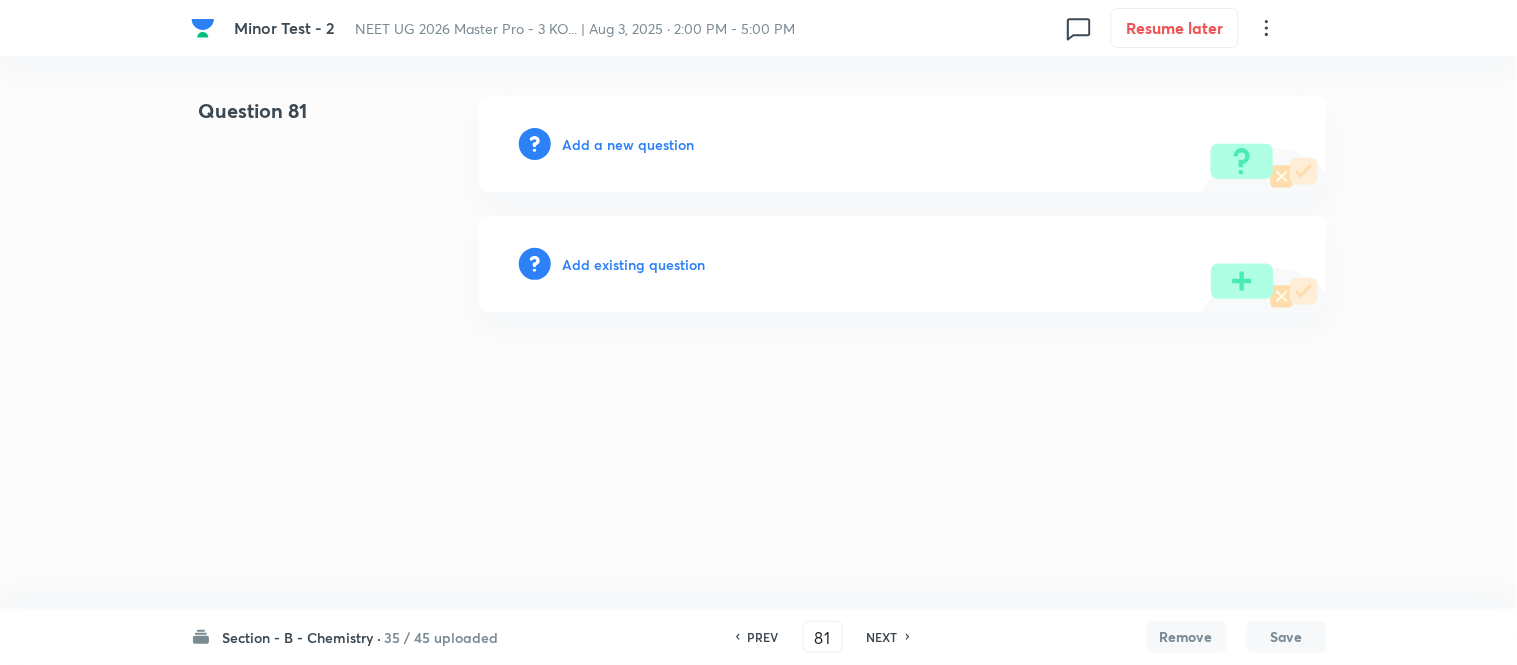 click on "Add a new question" at bounding box center [629, 144] 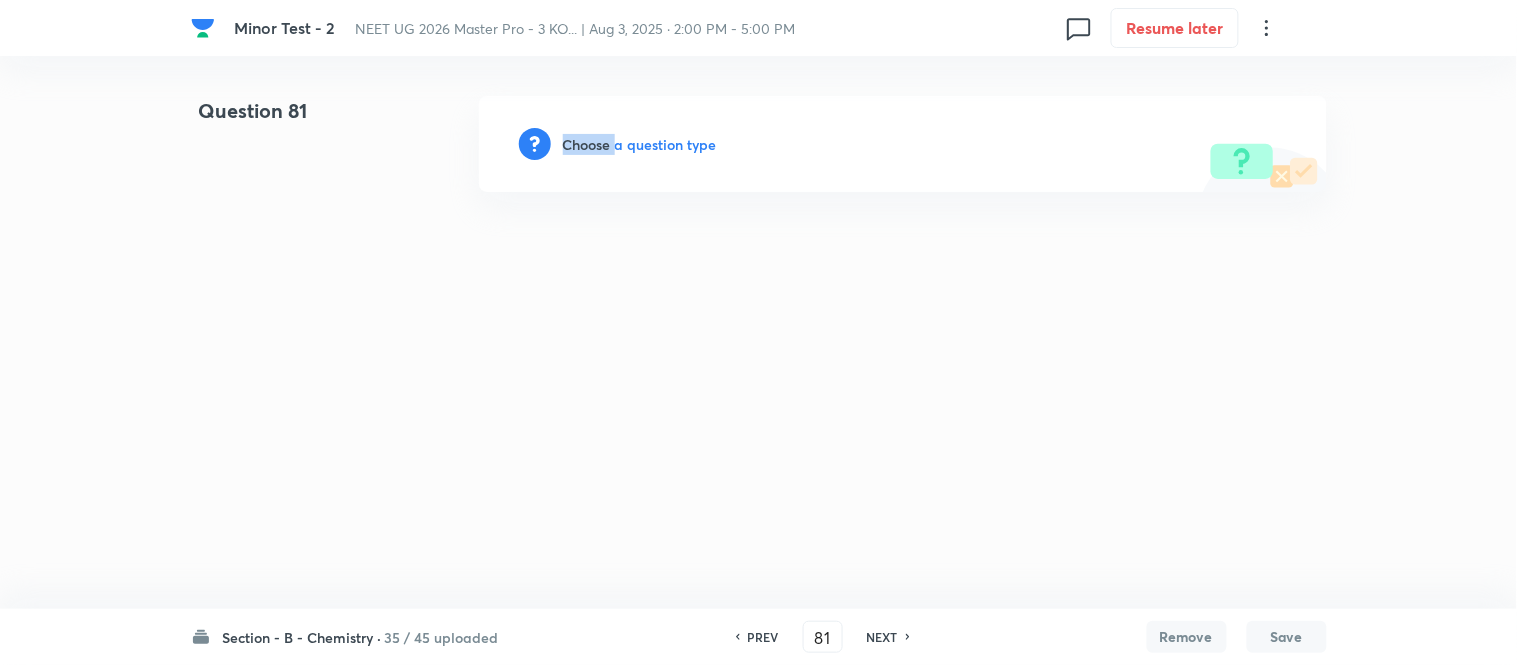 click on "Choose a question type" at bounding box center (640, 144) 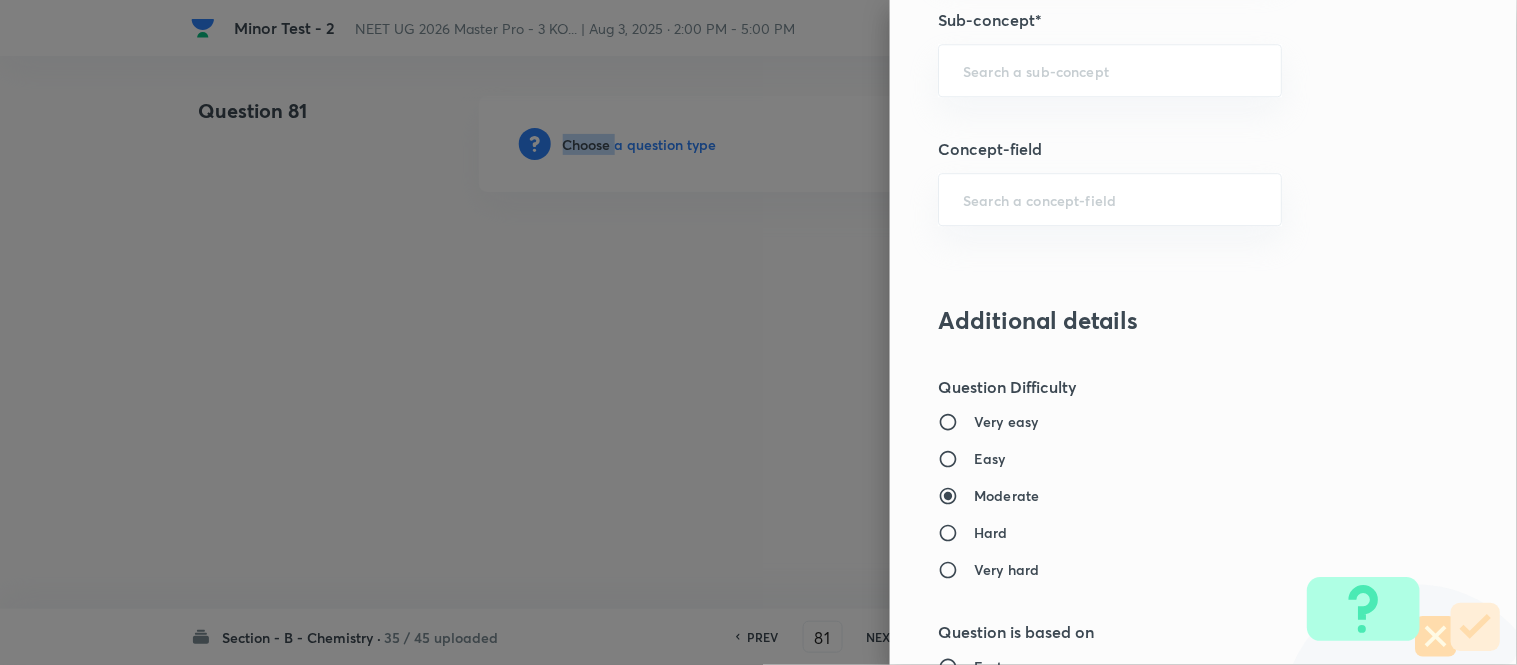 scroll, scrollTop: 1342, scrollLeft: 0, axis: vertical 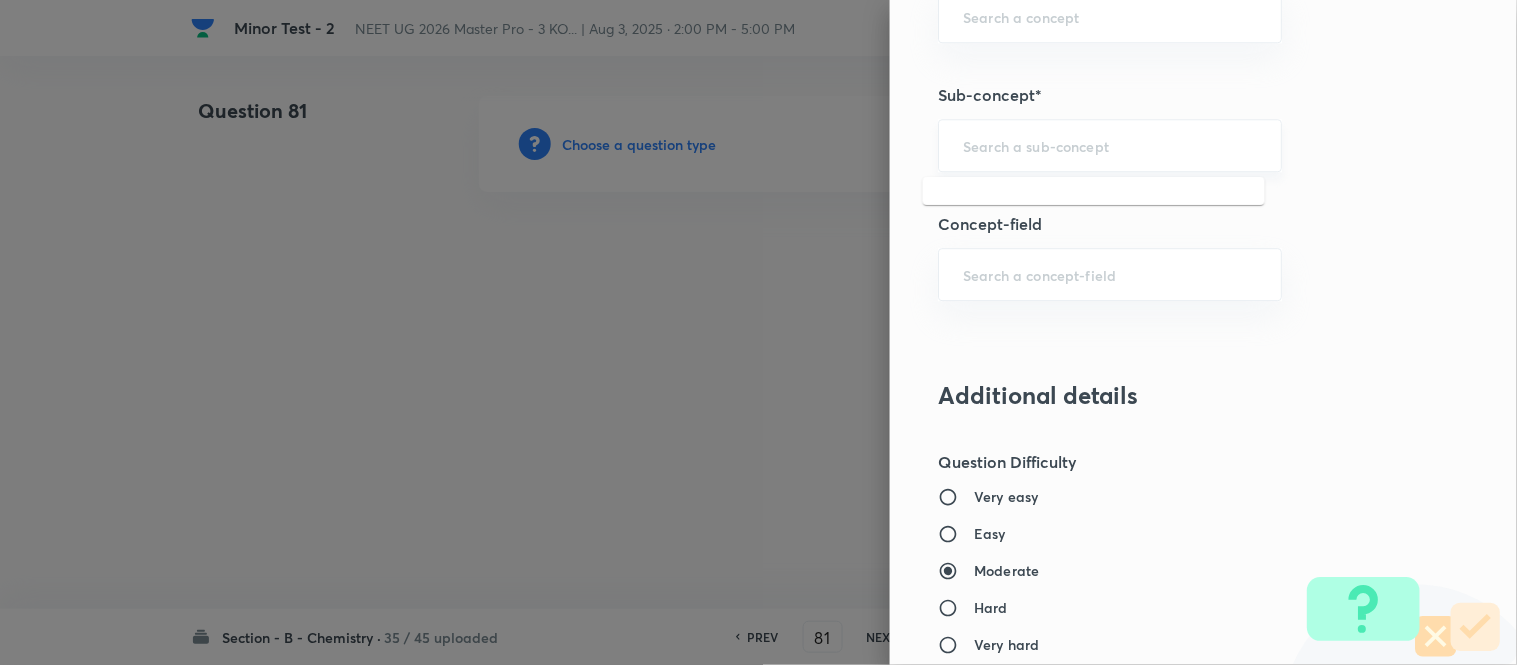 click at bounding box center (1110, 145) 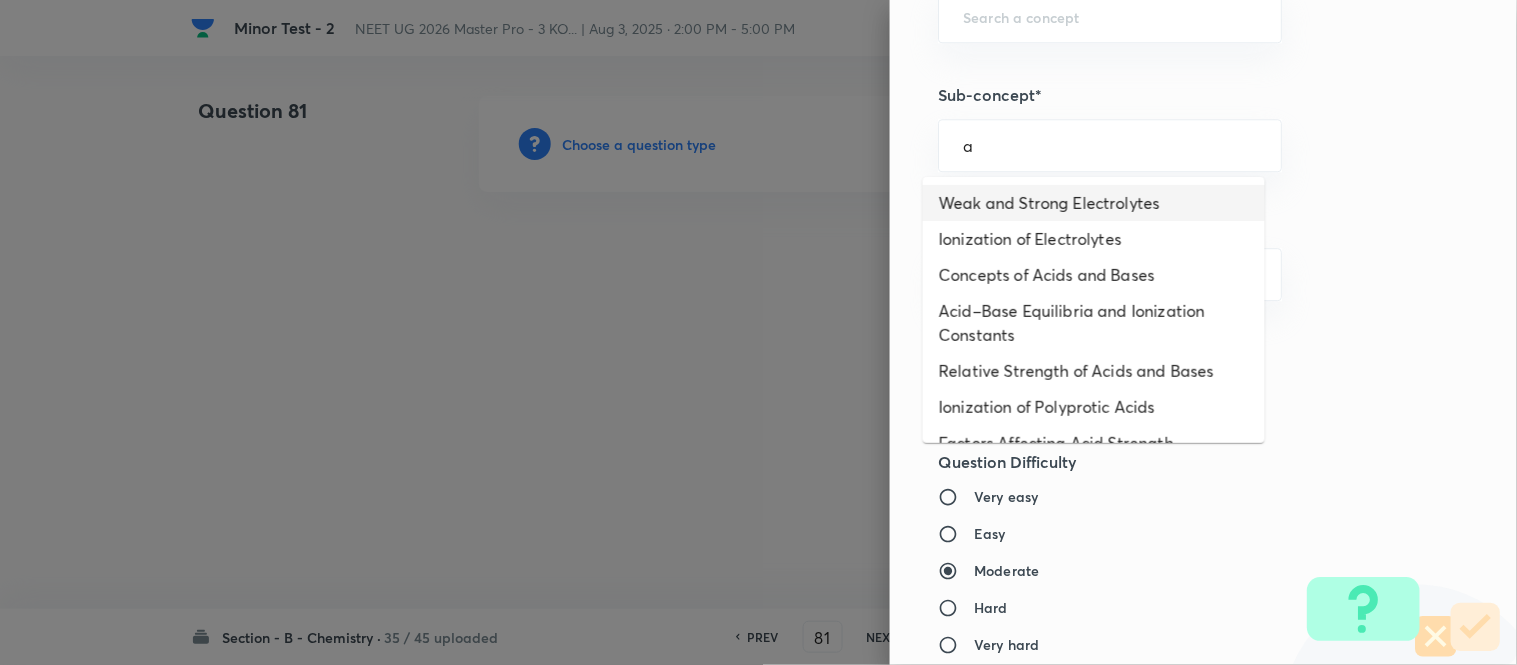 click on "Weak and Strong Electrolytes" at bounding box center [1094, 203] 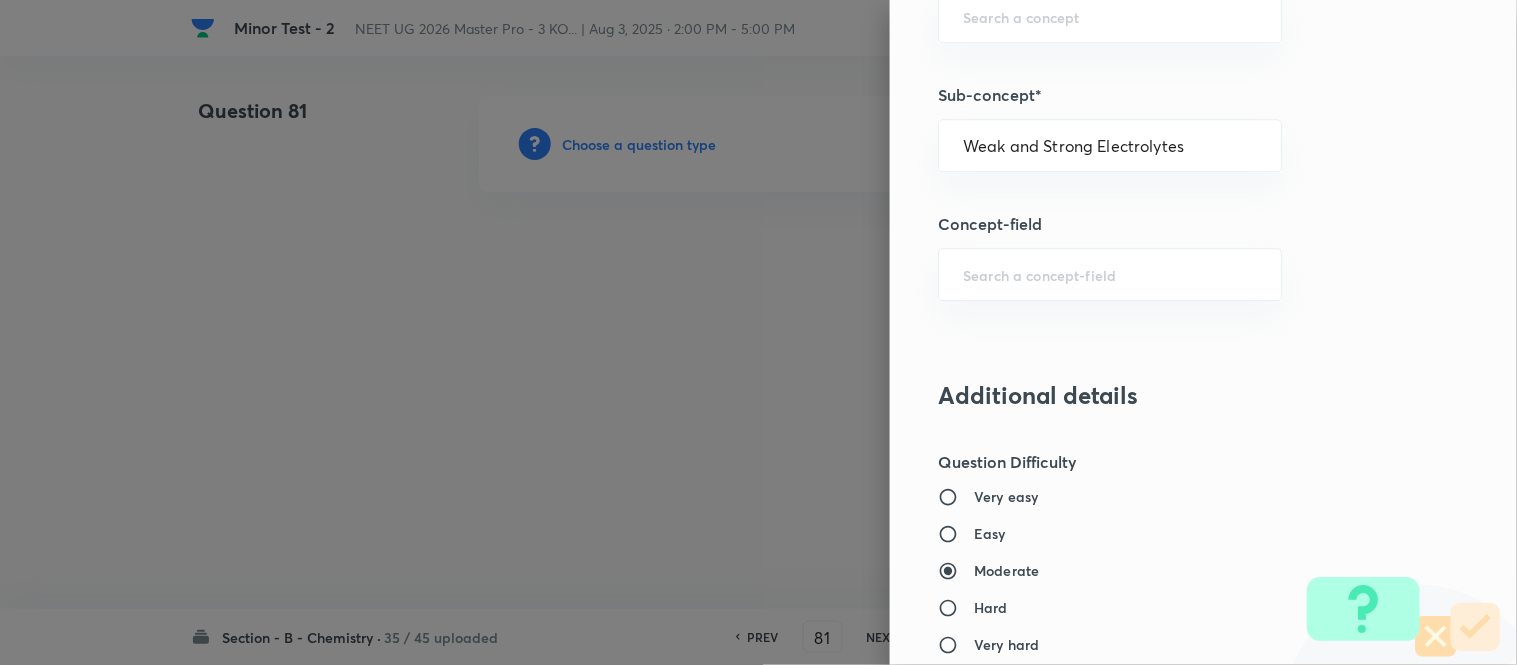 type on "Chemistry" 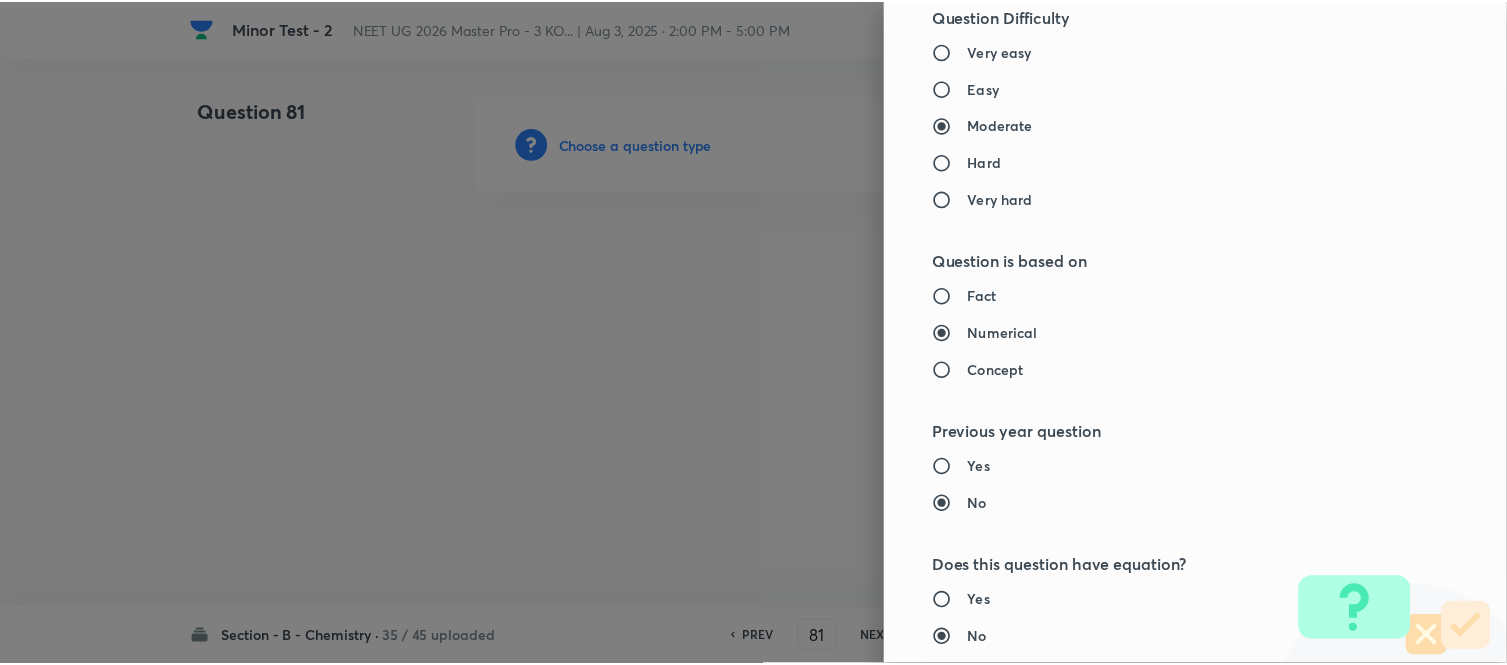 scroll, scrollTop: 2195, scrollLeft: 0, axis: vertical 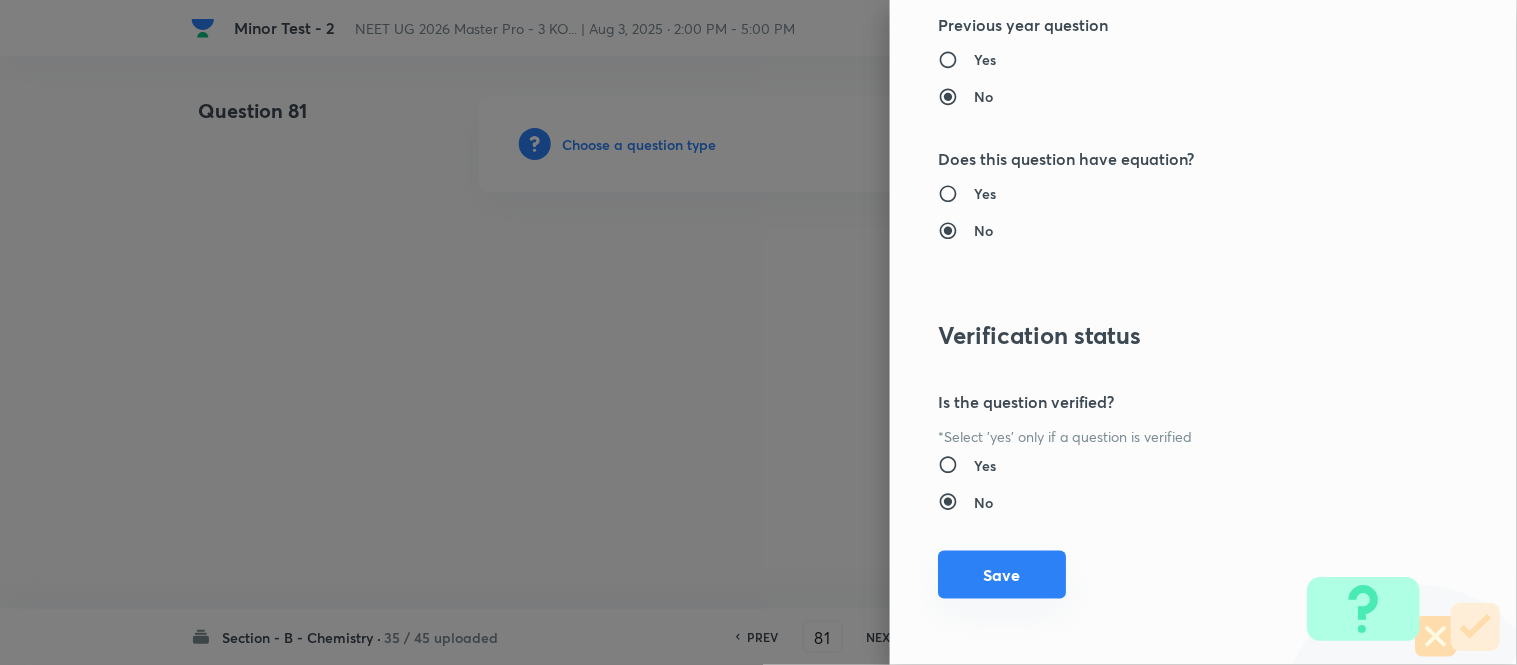 click on "Save" at bounding box center (1002, 575) 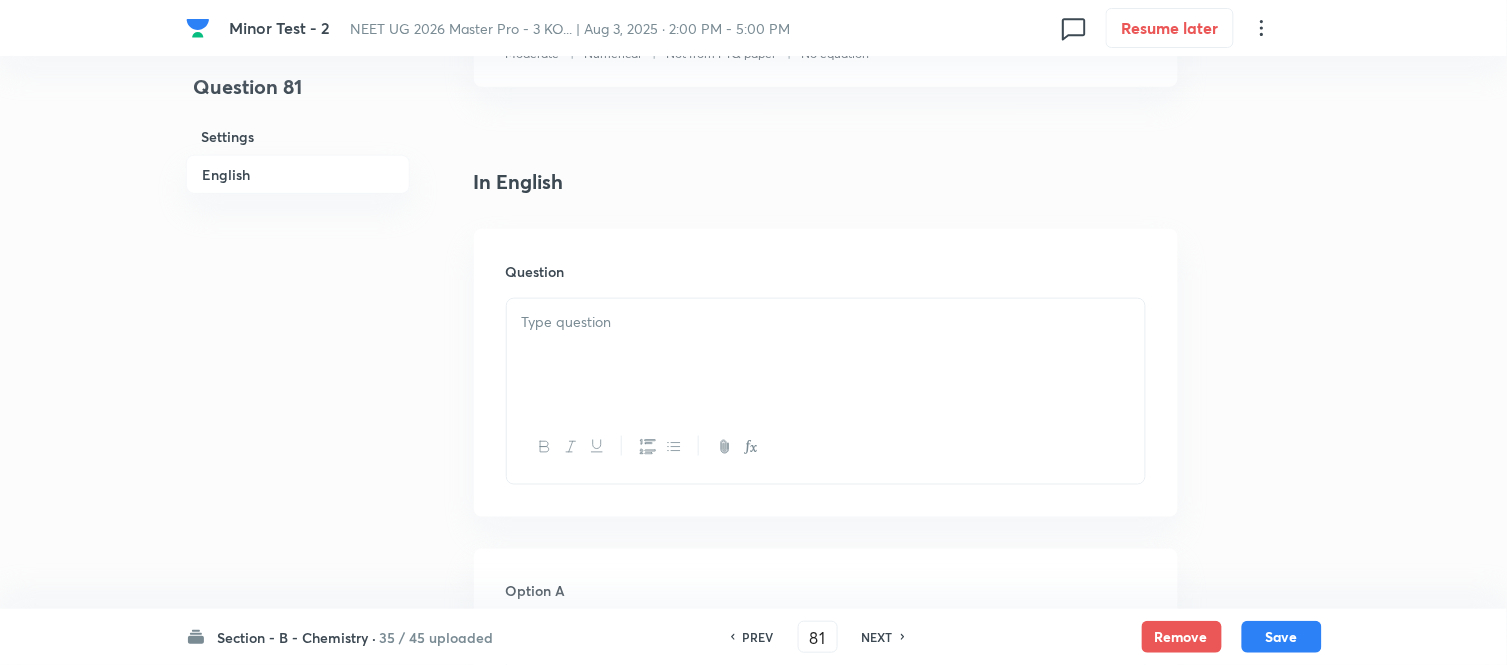 scroll, scrollTop: 555, scrollLeft: 0, axis: vertical 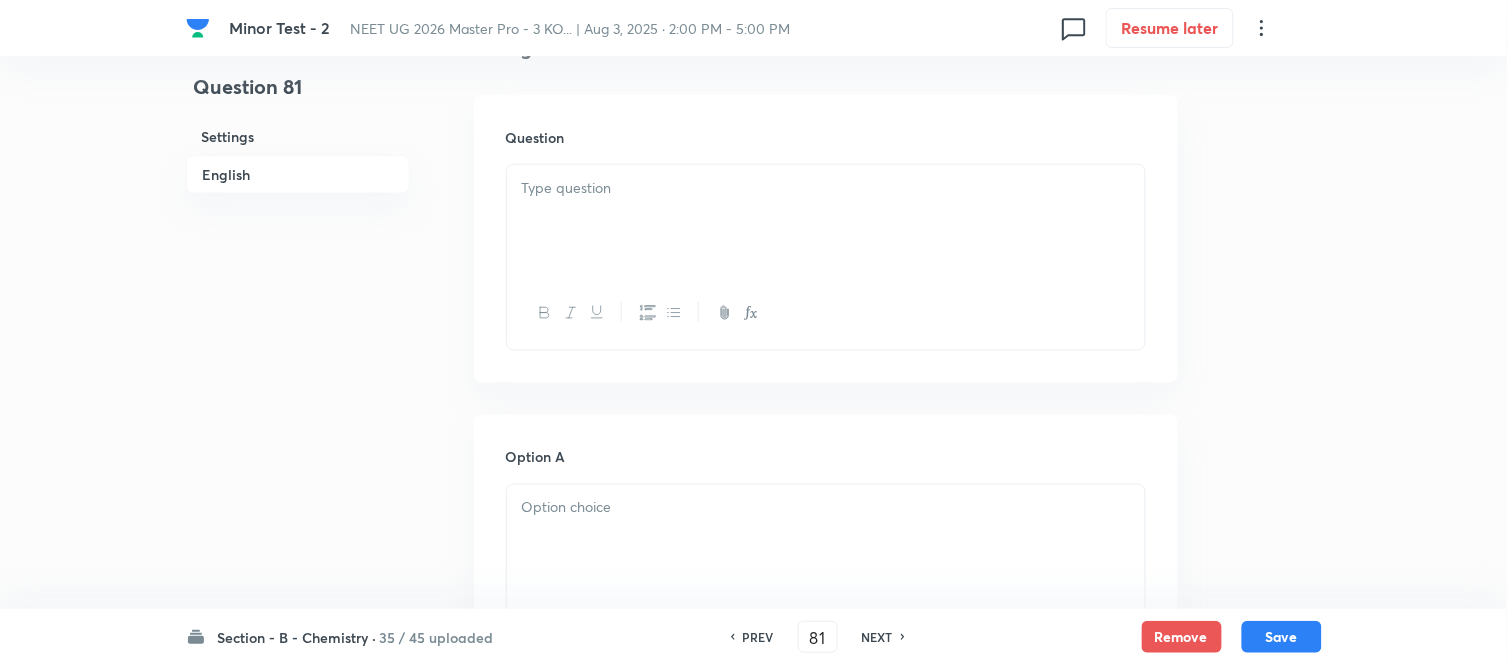 click at bounding box center (826, 221) 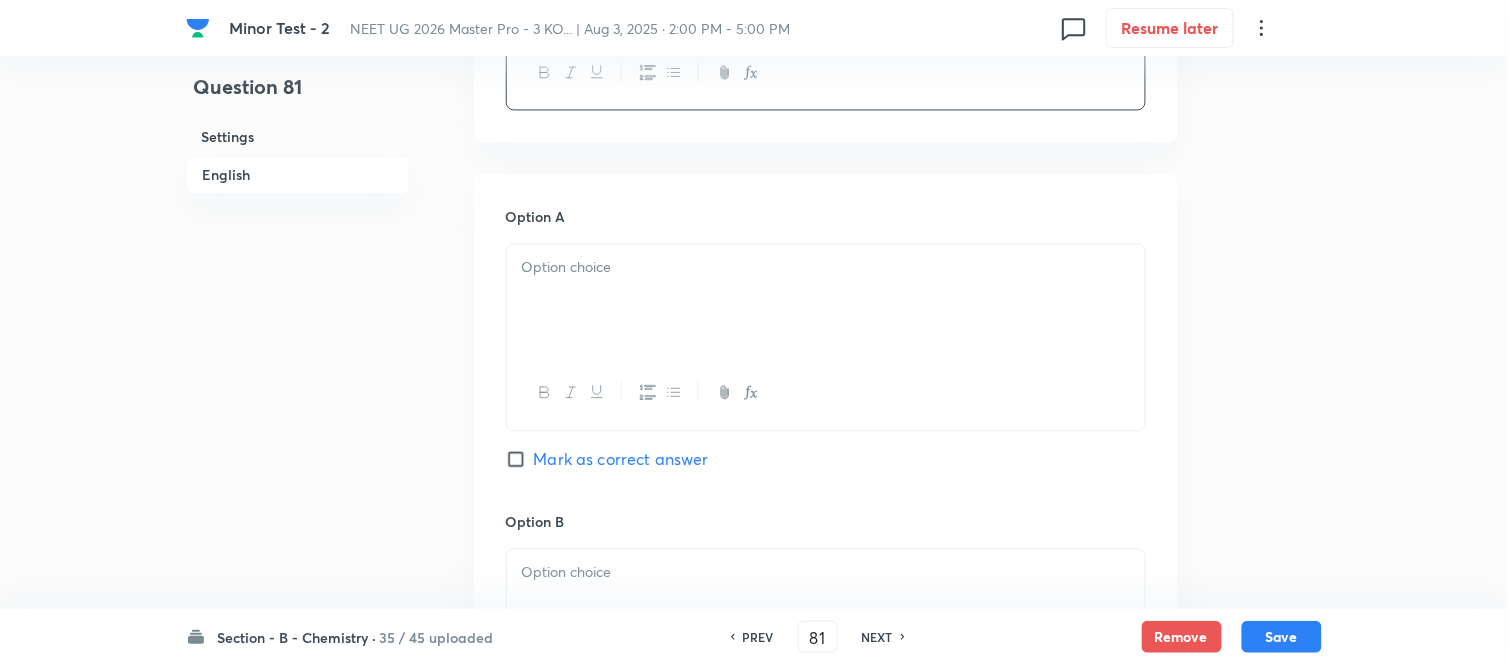 scroll, scrollTop: 1000, scrollLeft: 0, axis: vertical 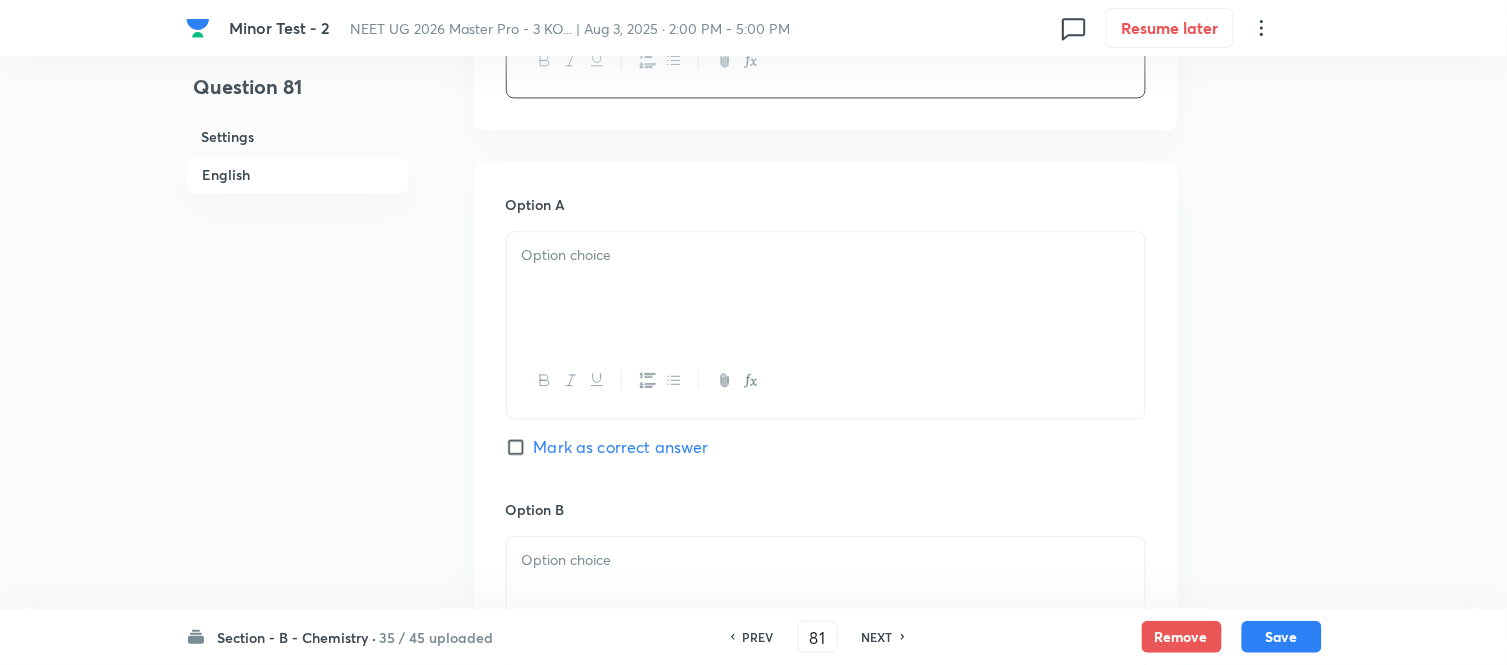 click at bounding box center (826, 288) 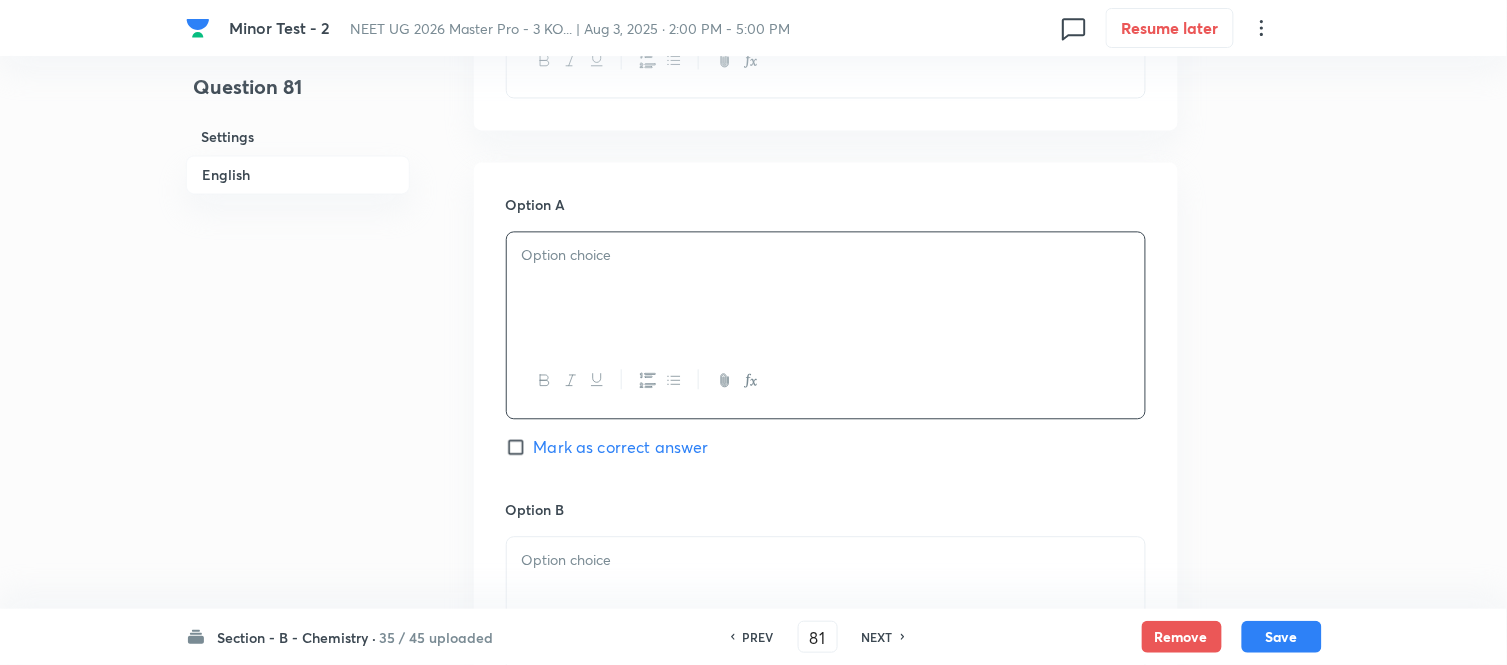 type 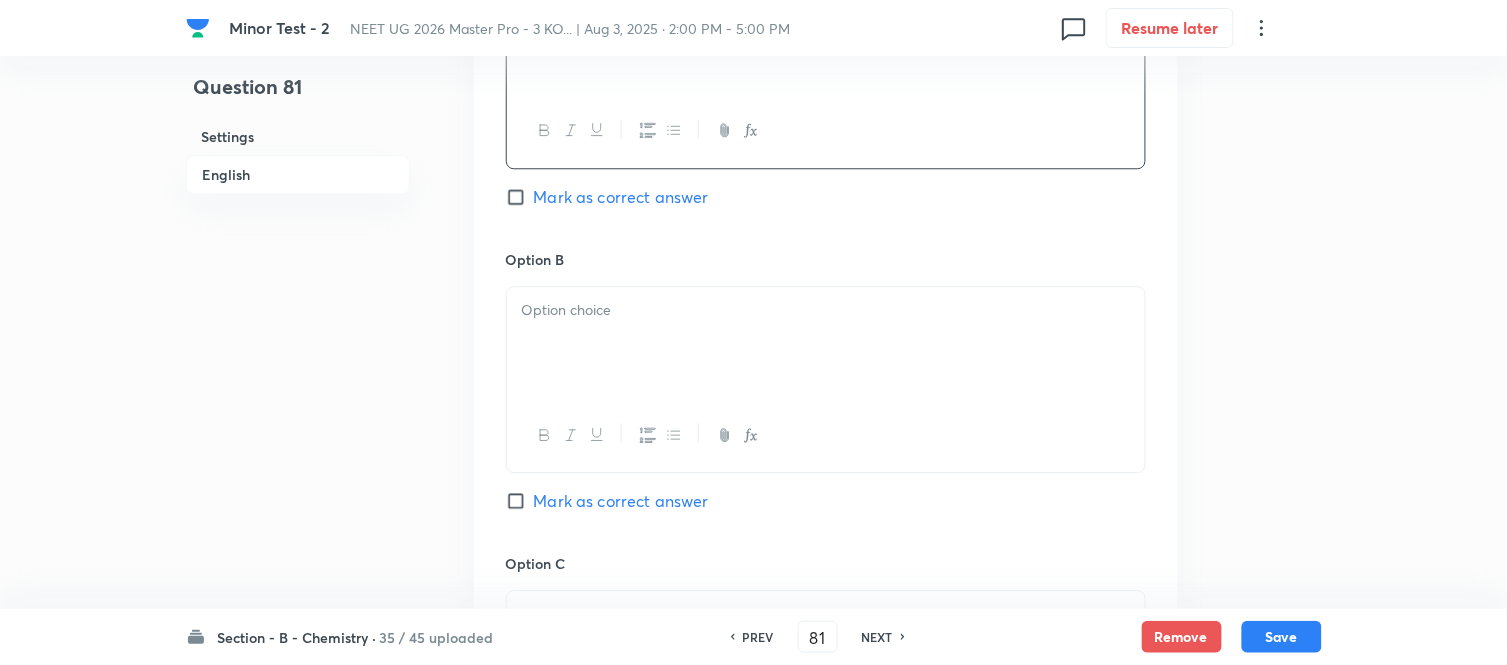 scroll, scrollTop: 1333, scrollLeft: 0, axis: vertical 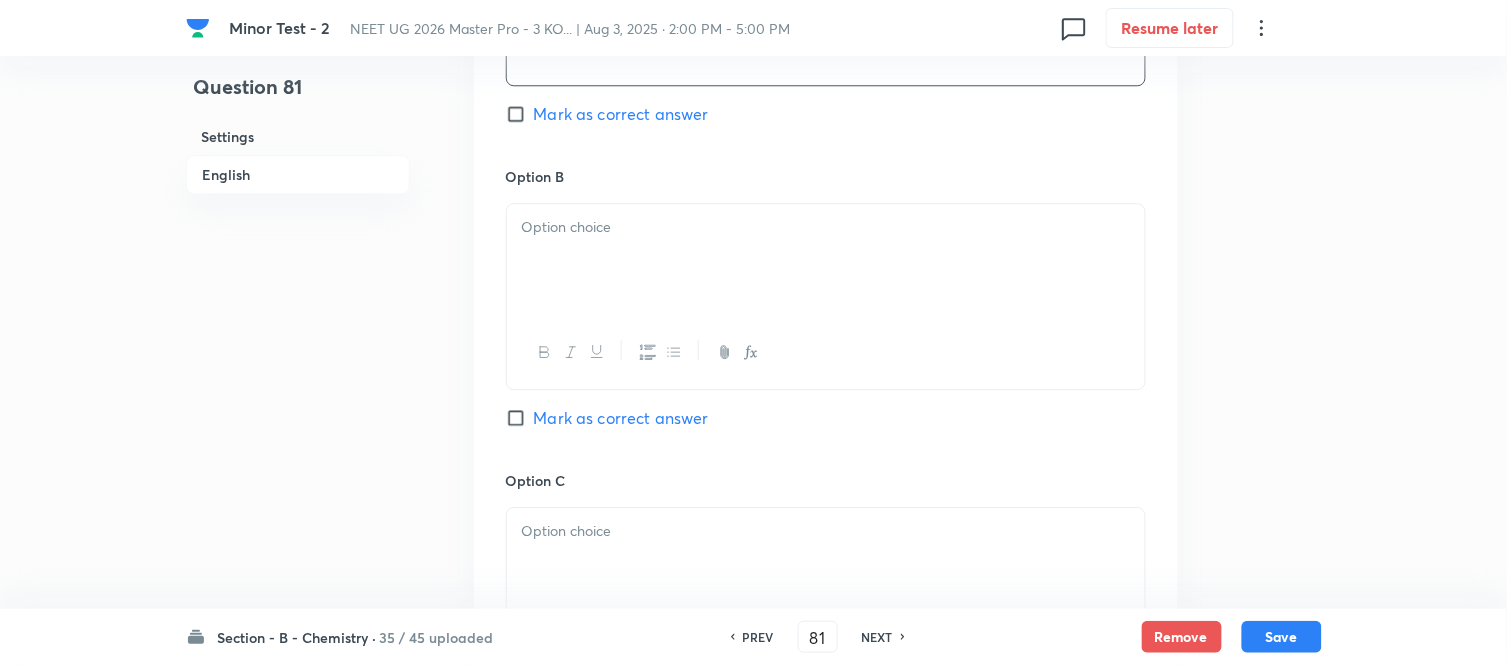 click at bounding box center [826, 260] 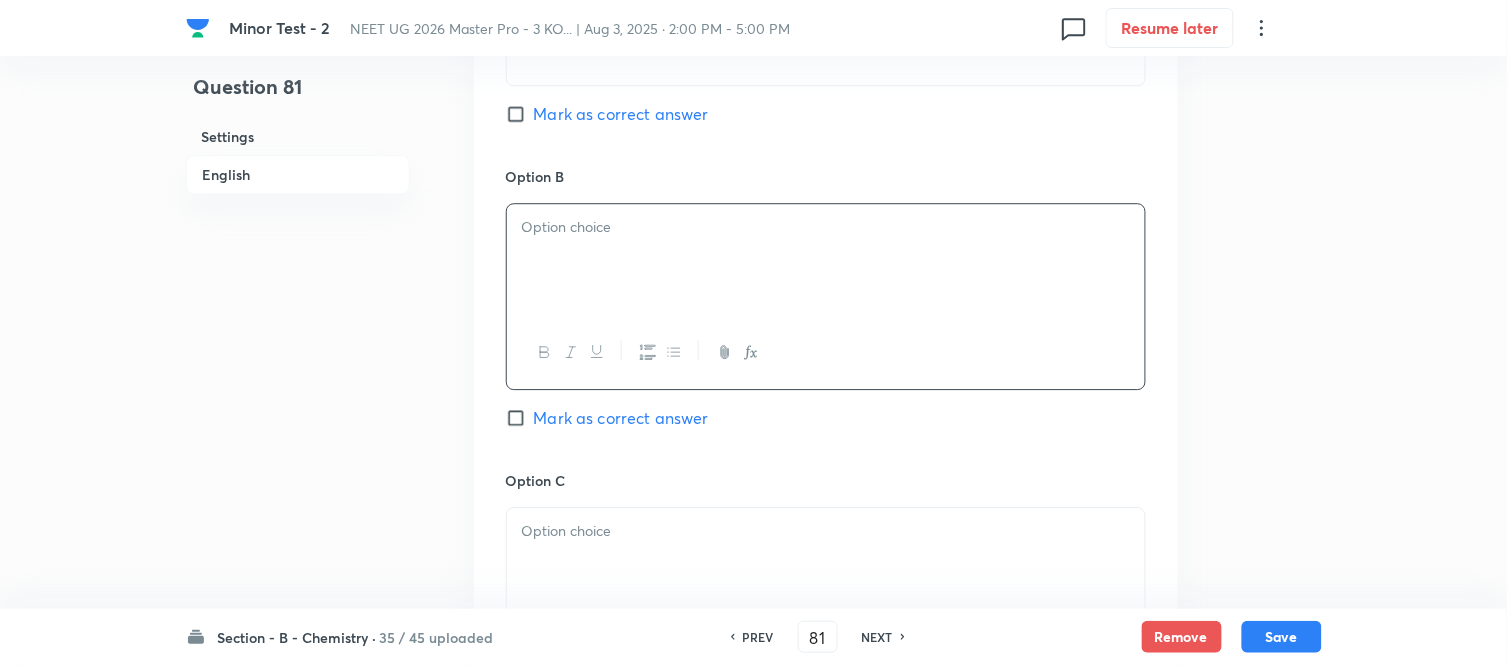 type 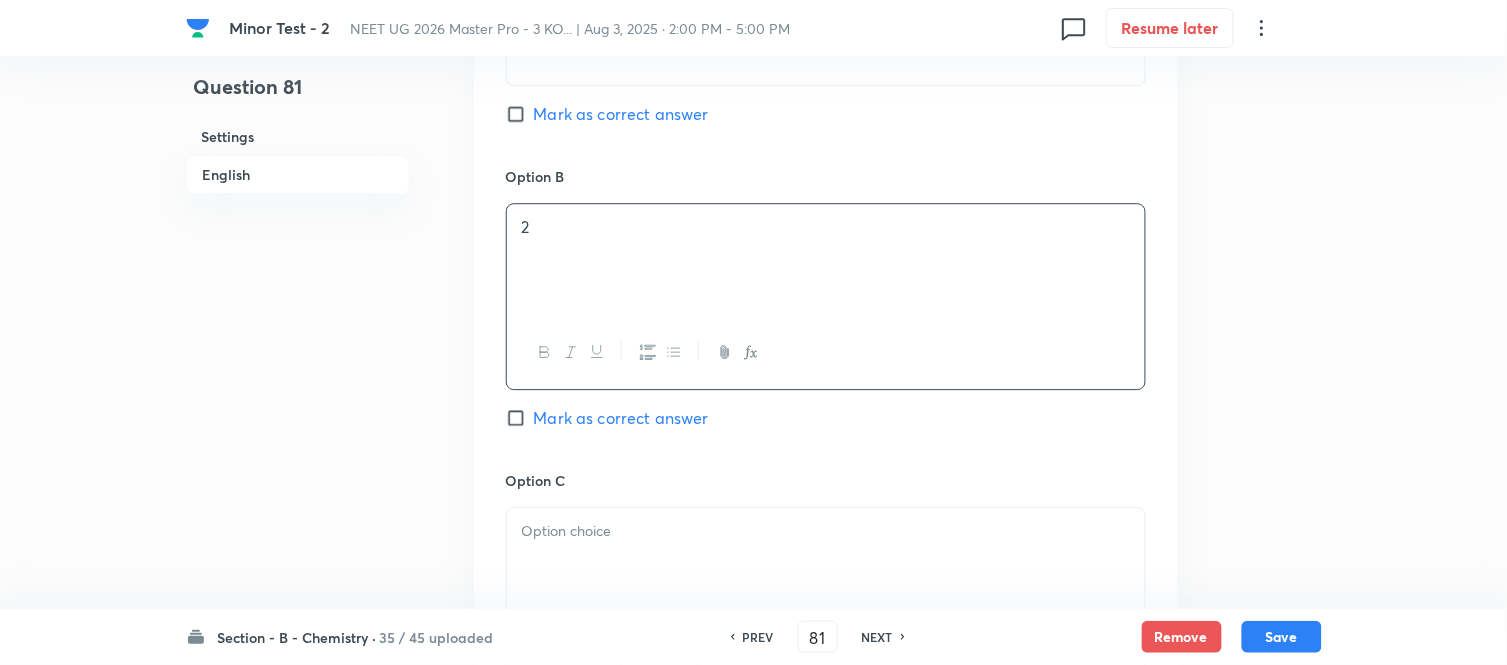 scroll, scrollTop: 1555, scrollLeft: 0, axis: vertical 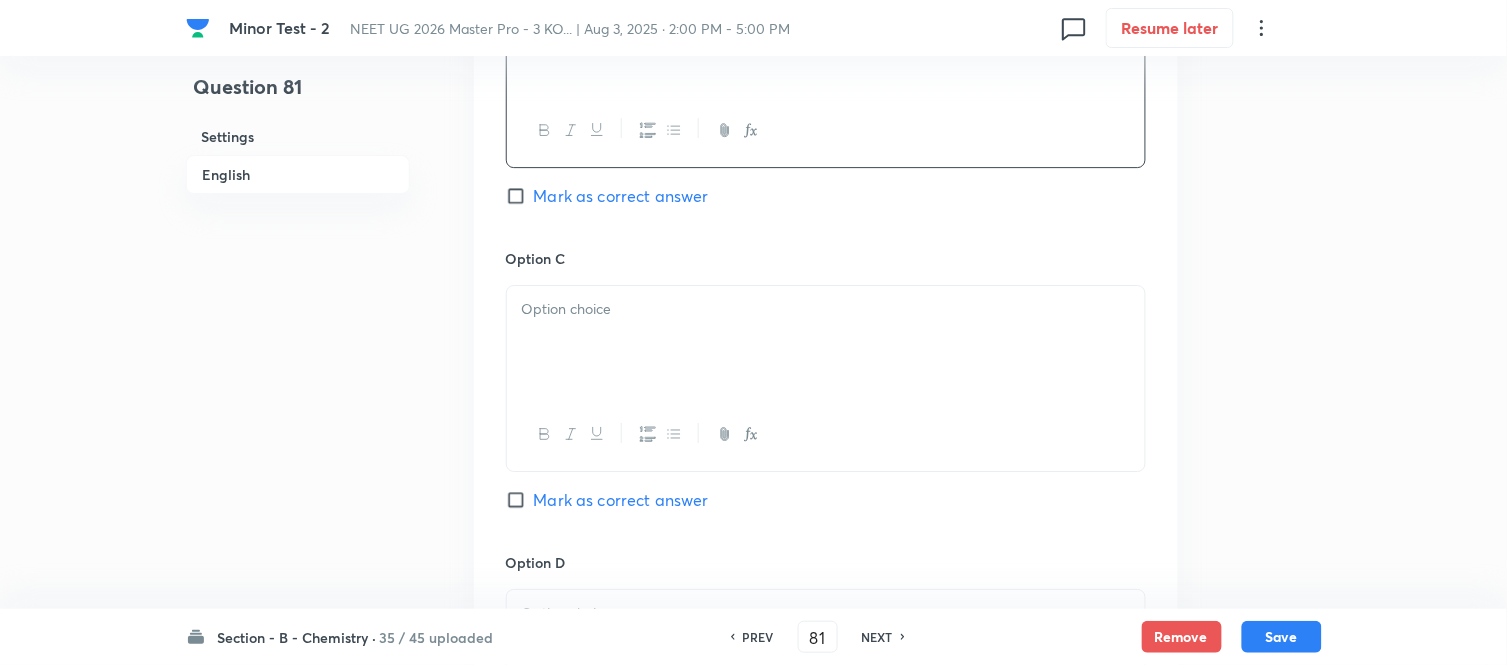 click at bounding box center [826, 342] 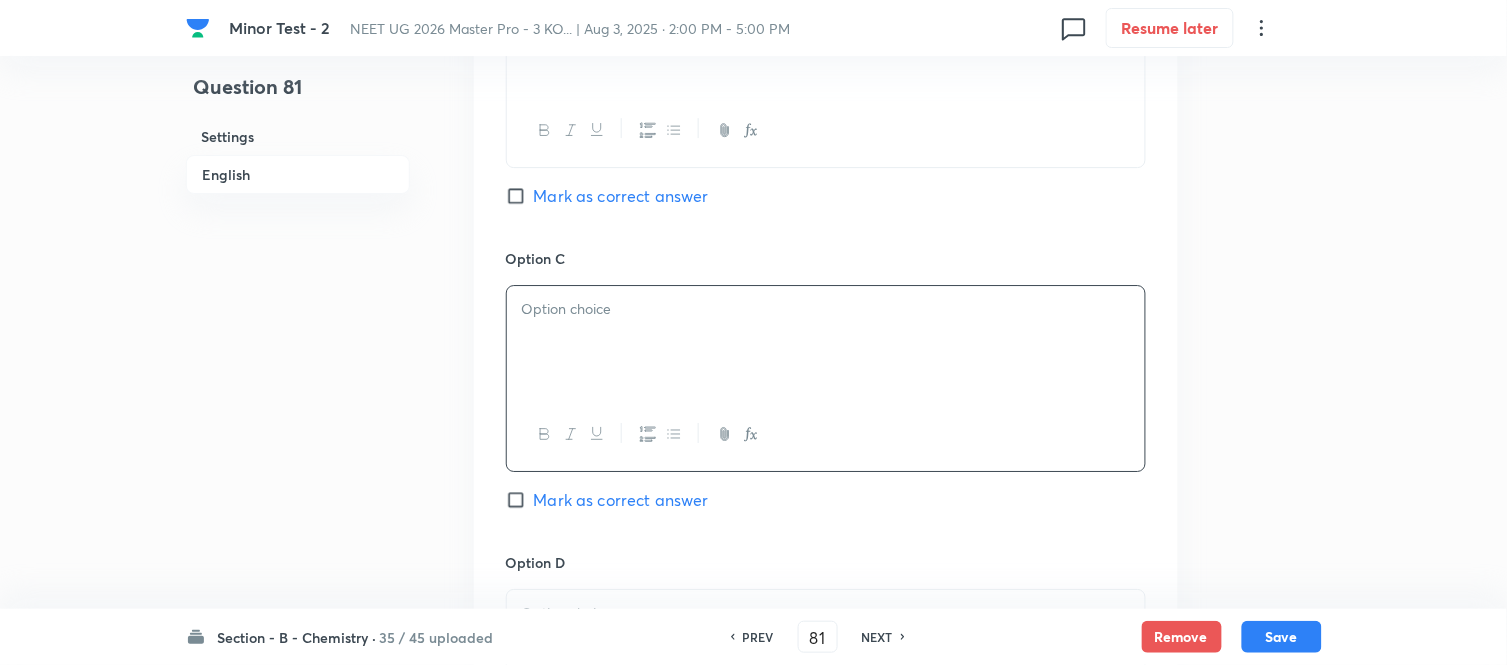 type 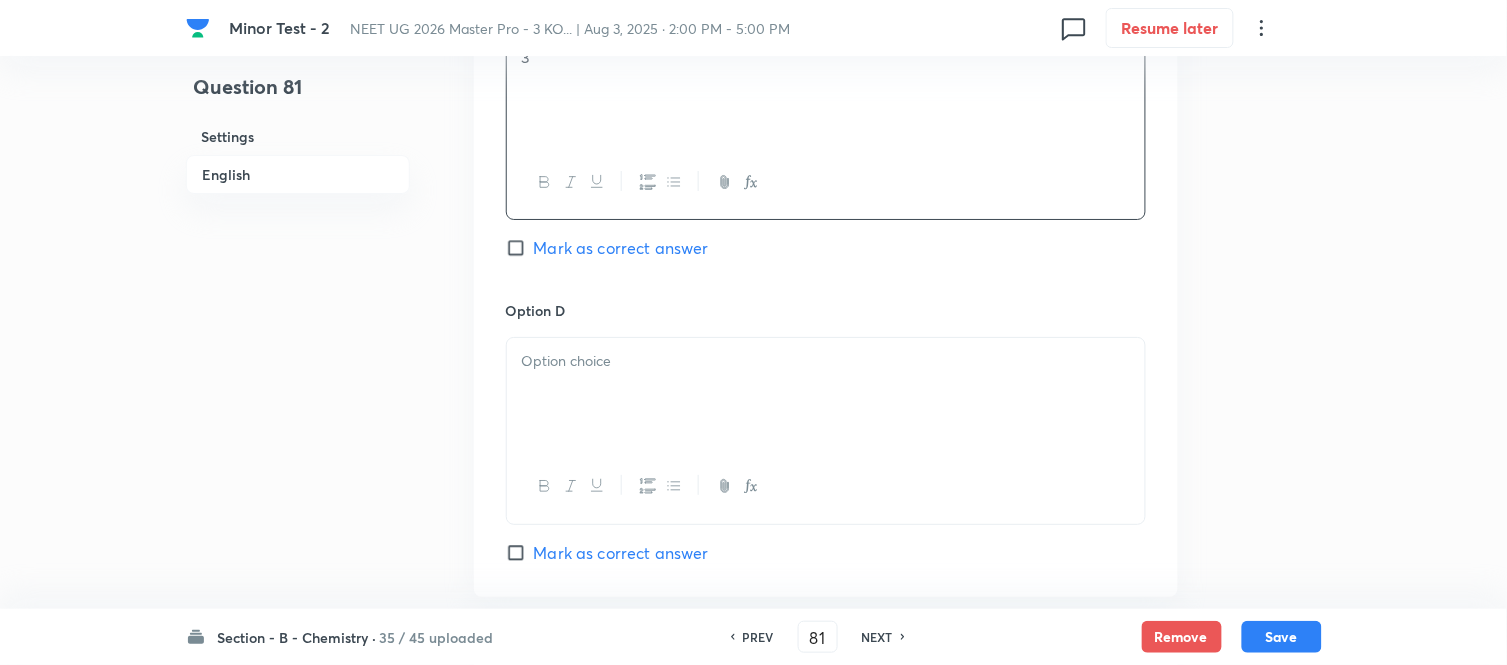 scroll, scrollTop: 1888, scrollLeft: 0, axis: vertical 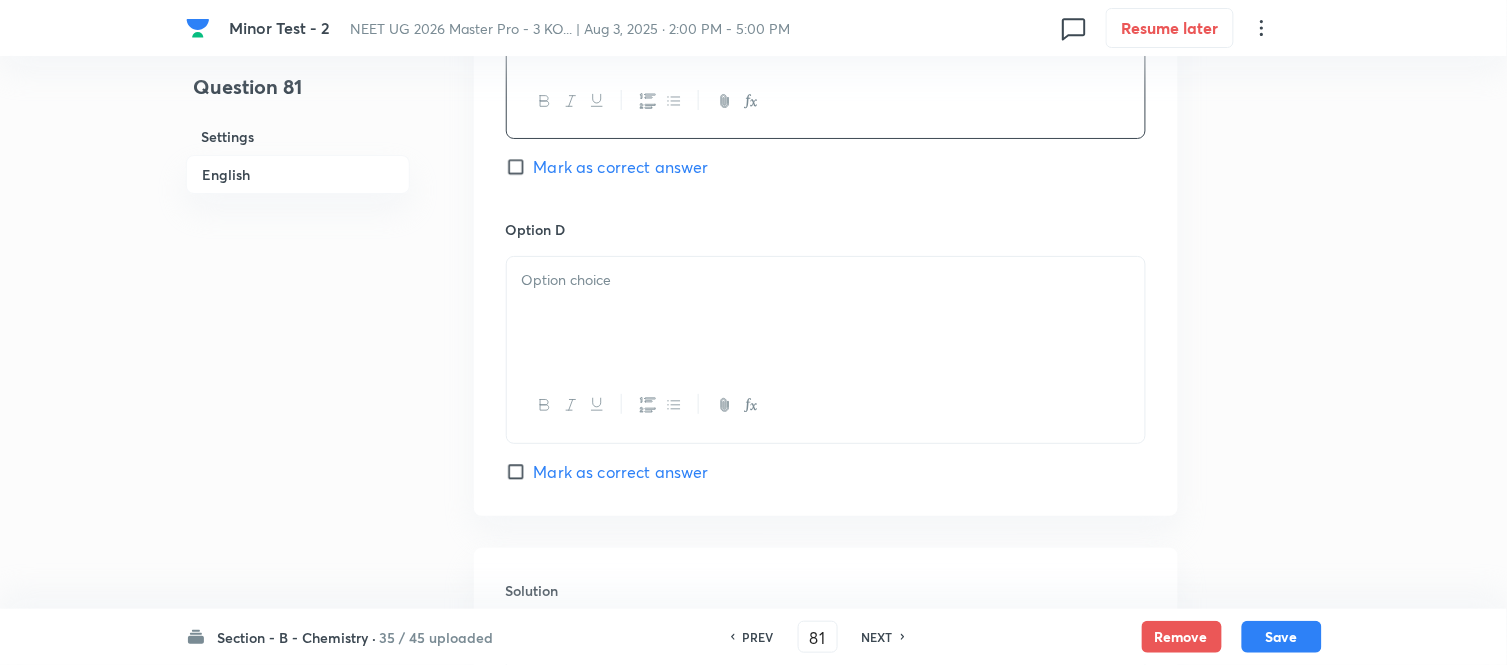 click at bounding box center [826, 313] 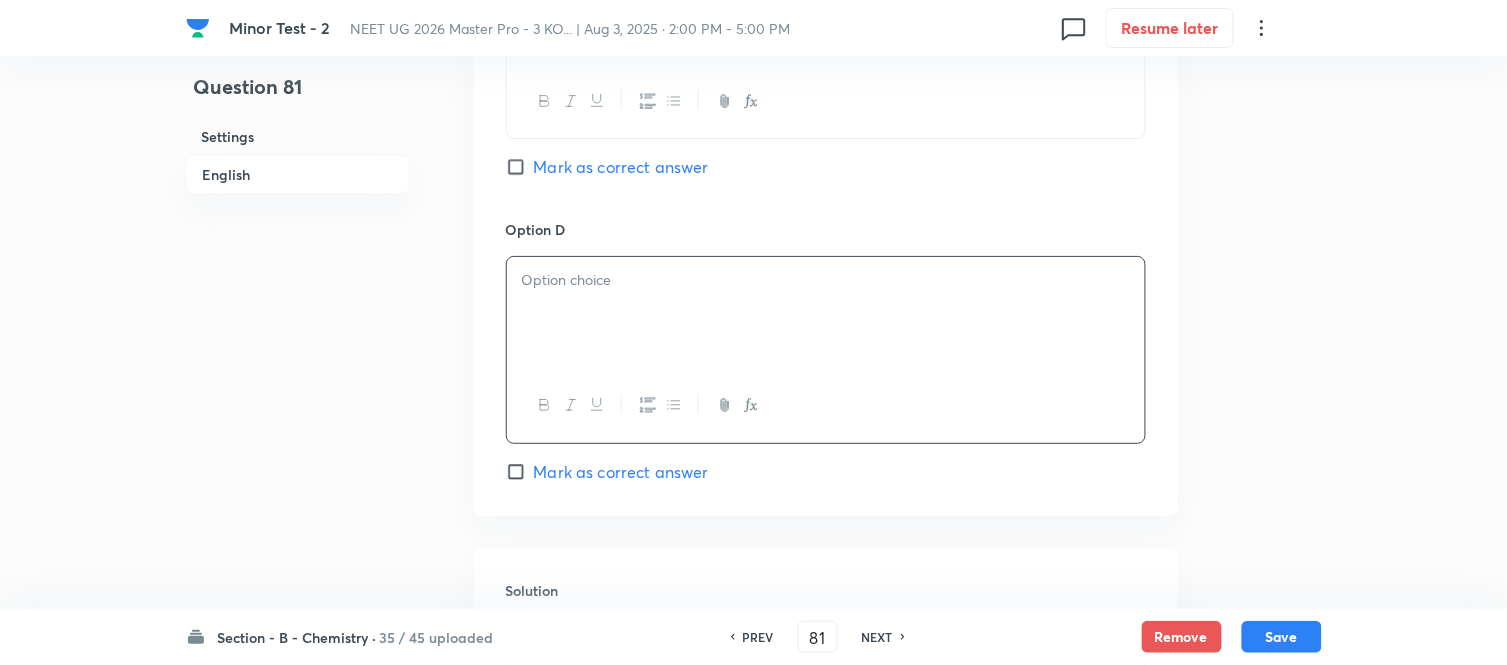 type 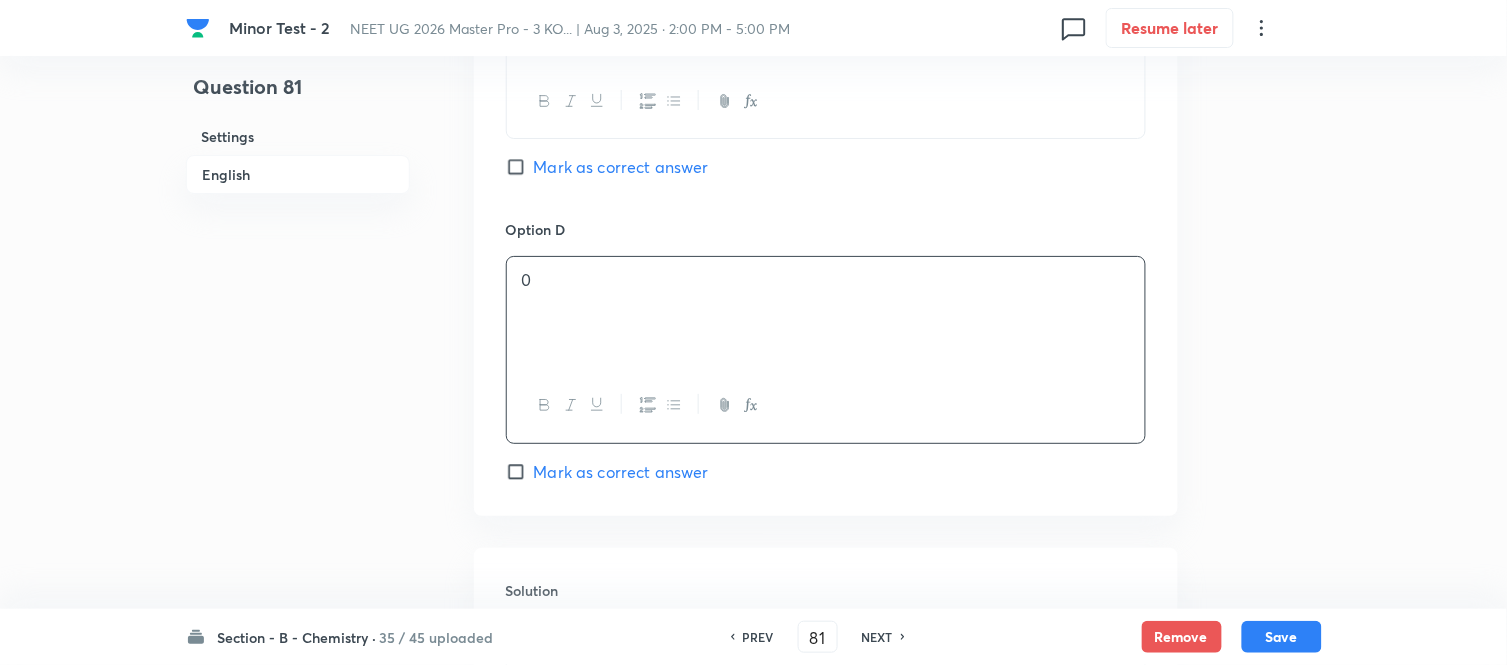 click on "Mark as correct answer" at bounding box center (520, 472) 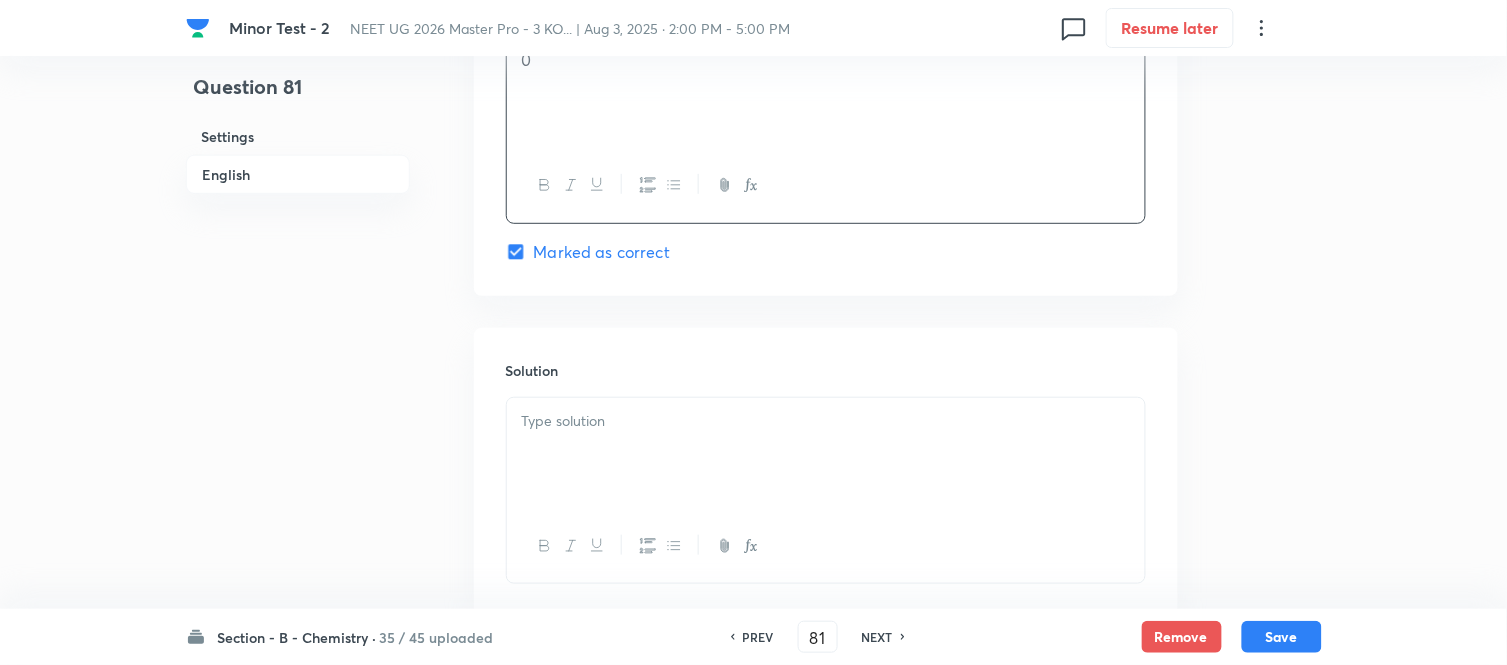 scroll, scrollTop: 2111, scrollLeft: 0, axis: vertical 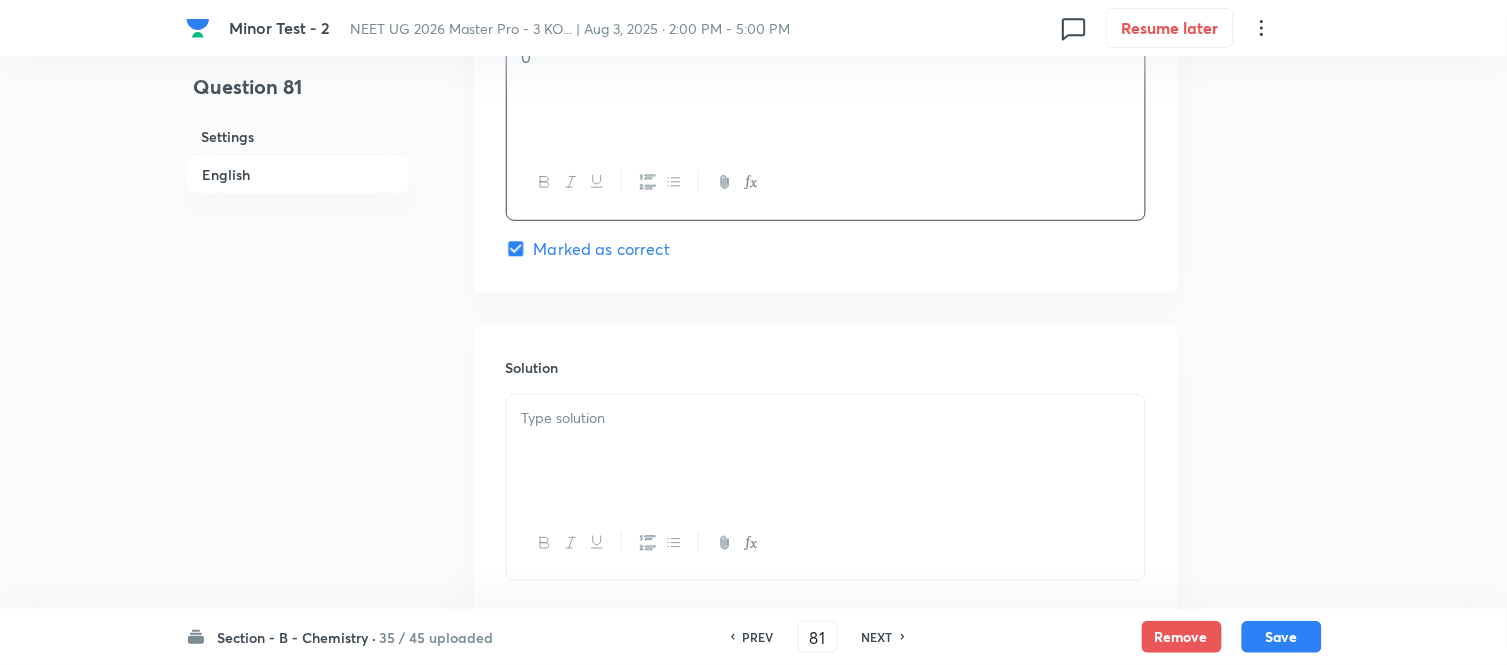 click at bounding box center (826, 451) 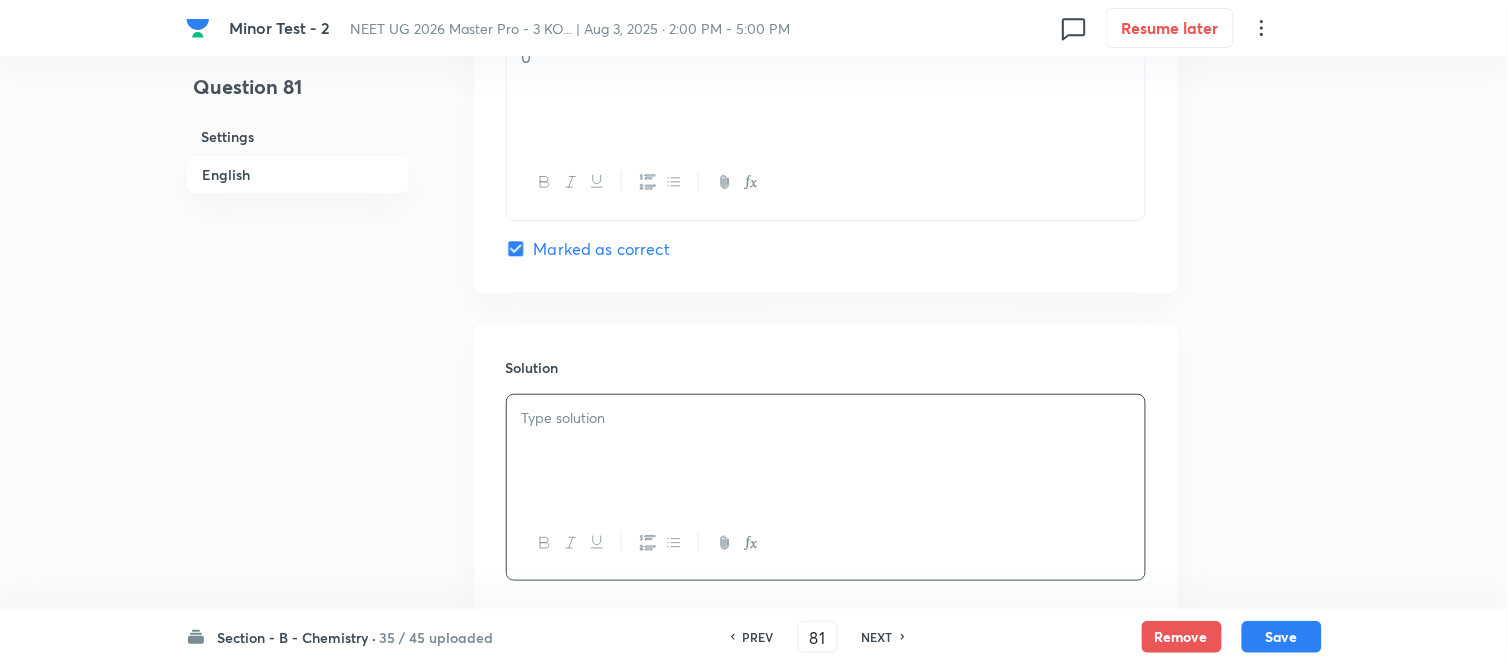 type 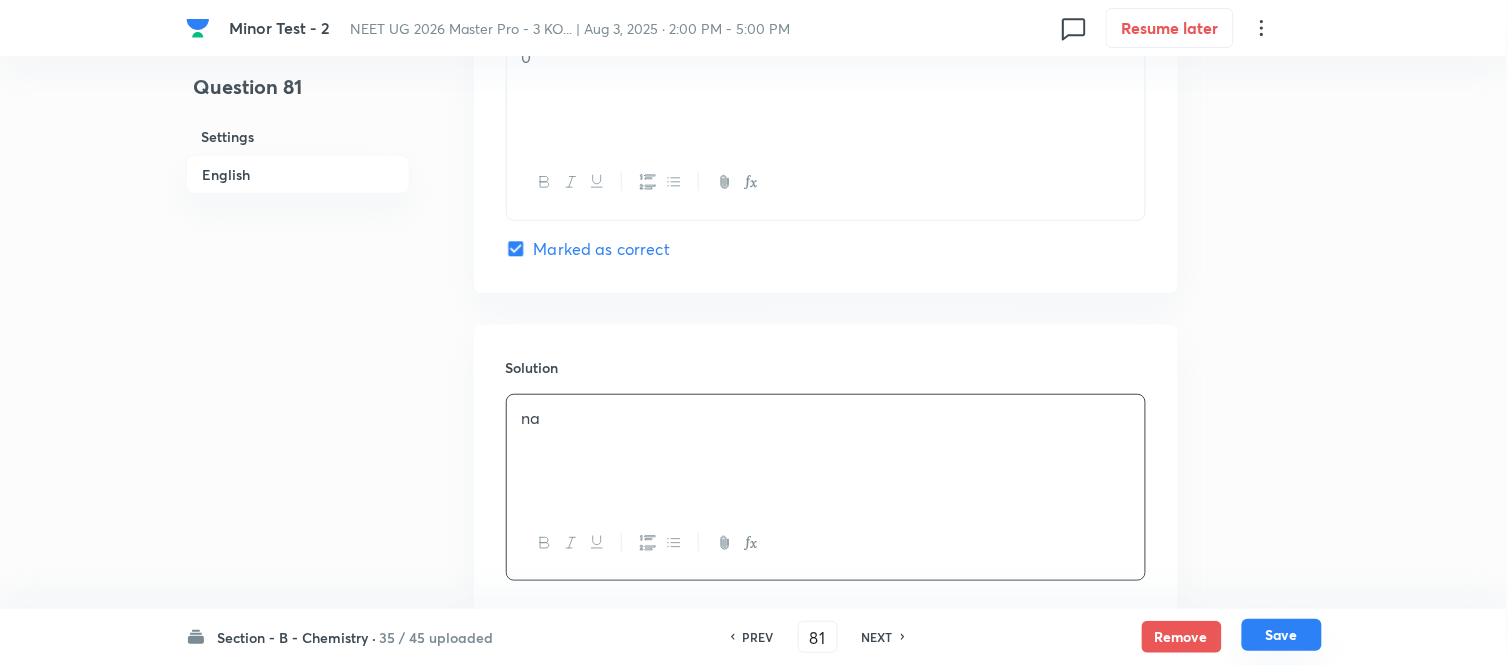 click on "Save" at bounding box center [1282, 635] 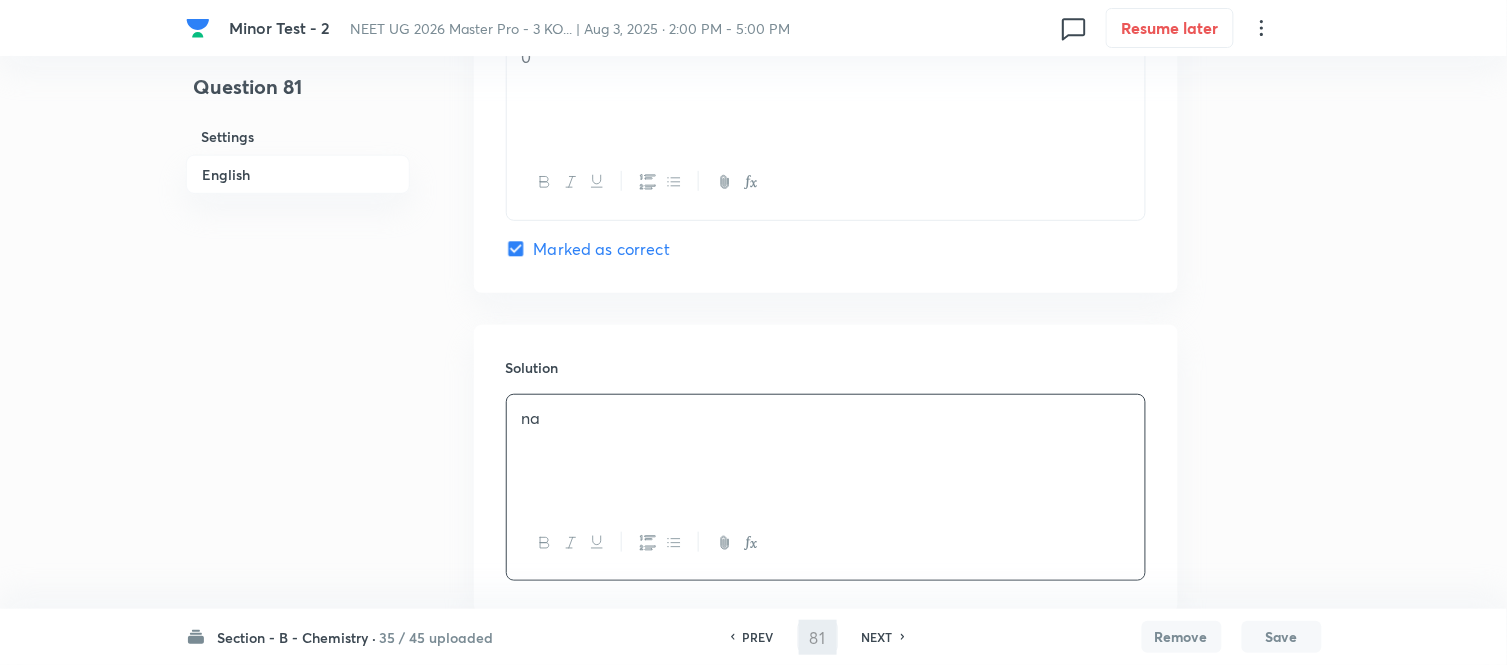 type on "82" 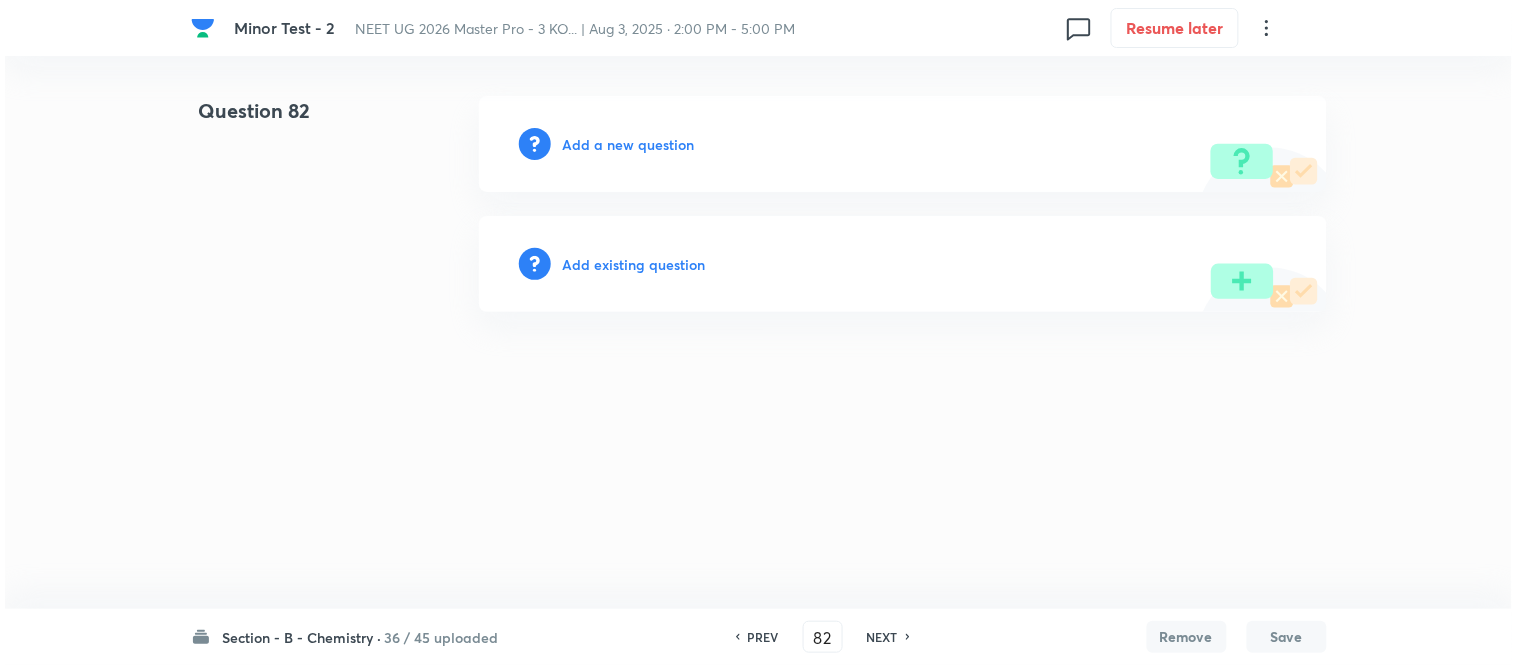 scroll, scrollTop: 0, scrollLeft: 0, axis: both 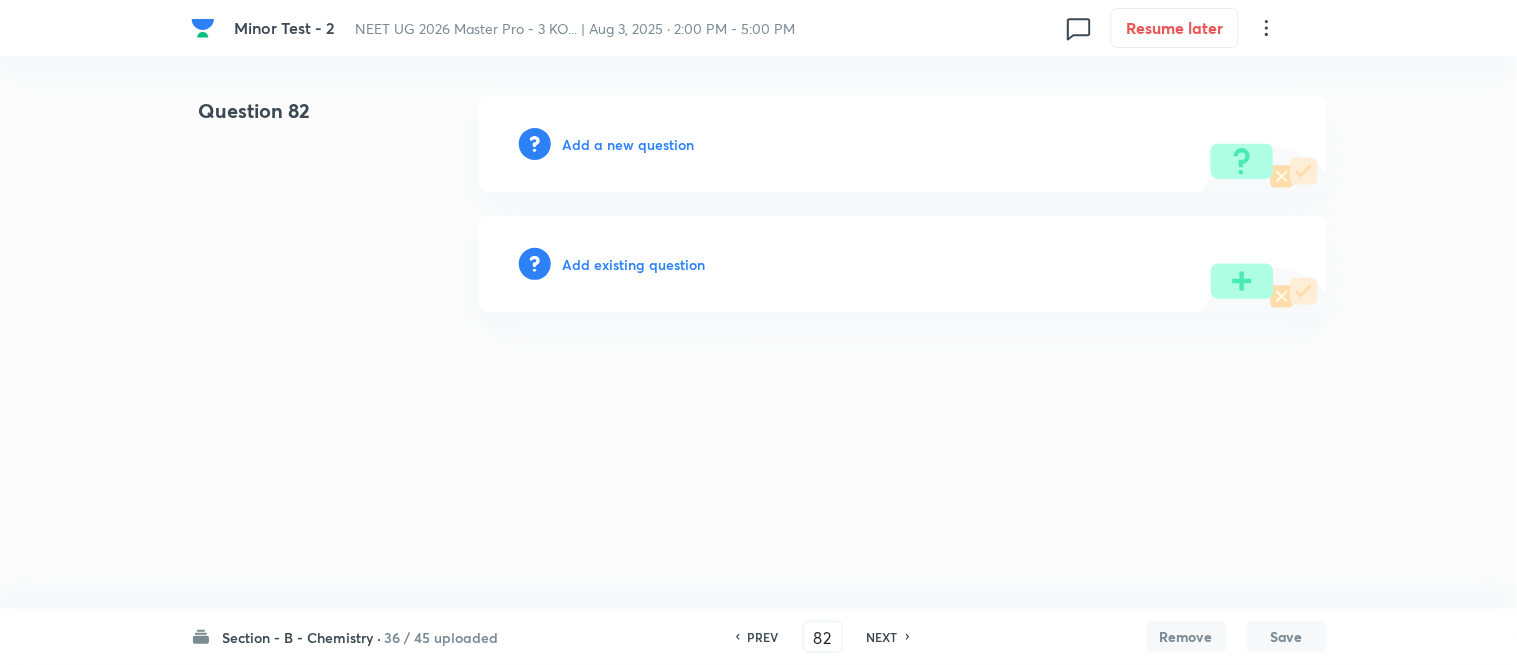 click on "Add a new question" at bounding box center [629, 144] 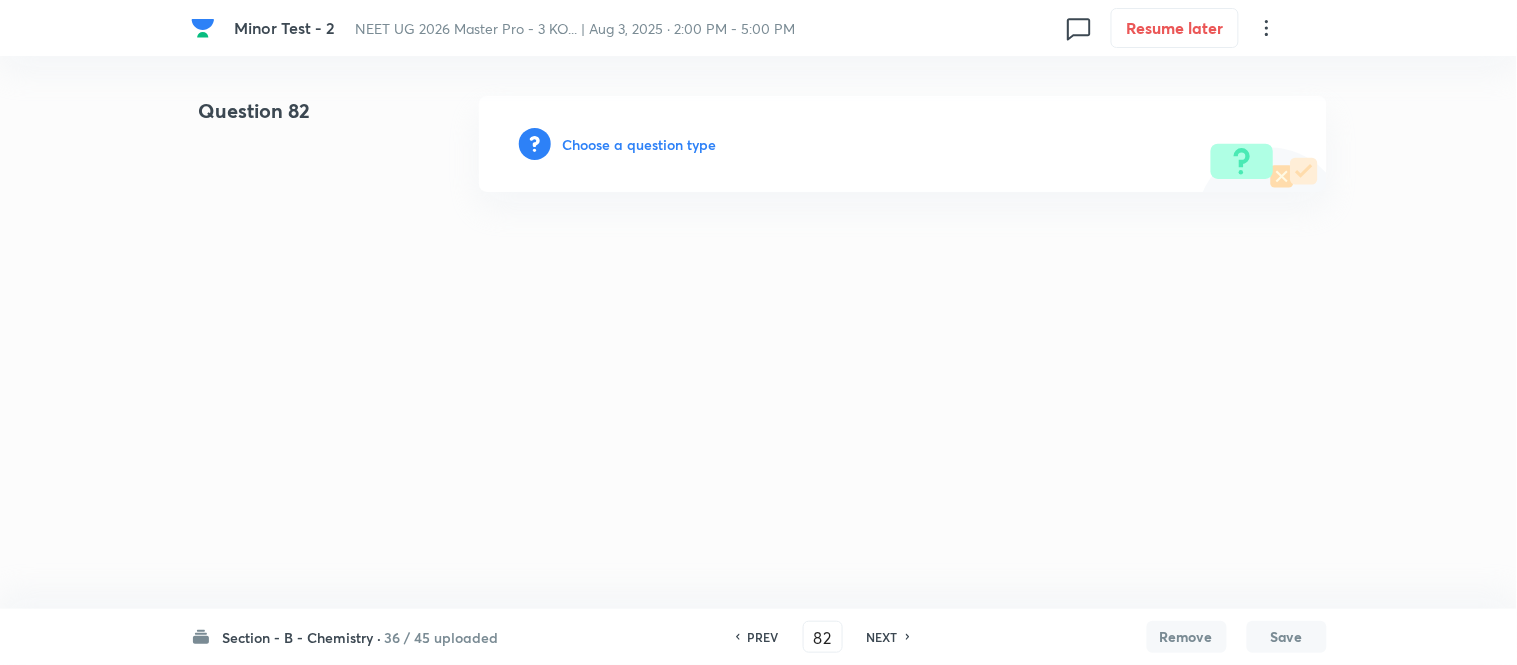 click on "Choose a question type" at bounding box center (640, 144) 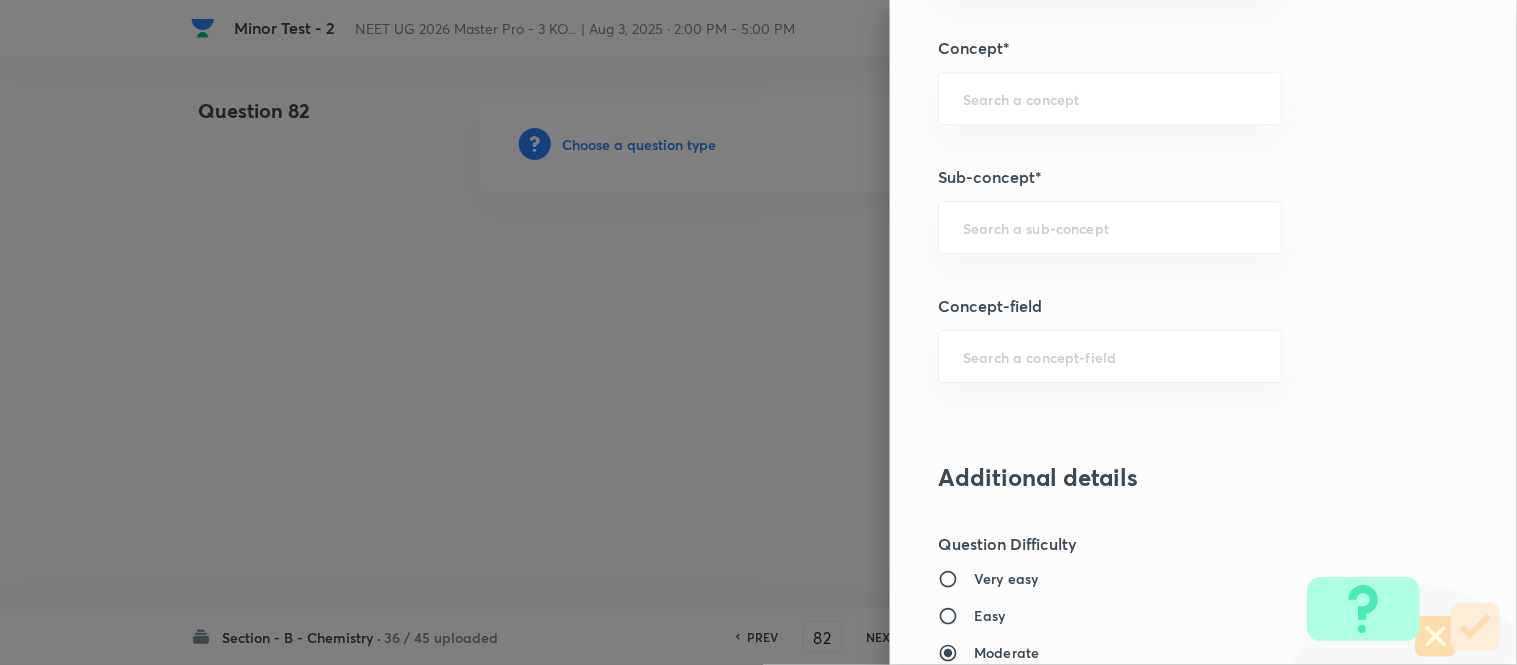 scroll, scrollTop: 1250, scrollLeft: 0, axis: vertical 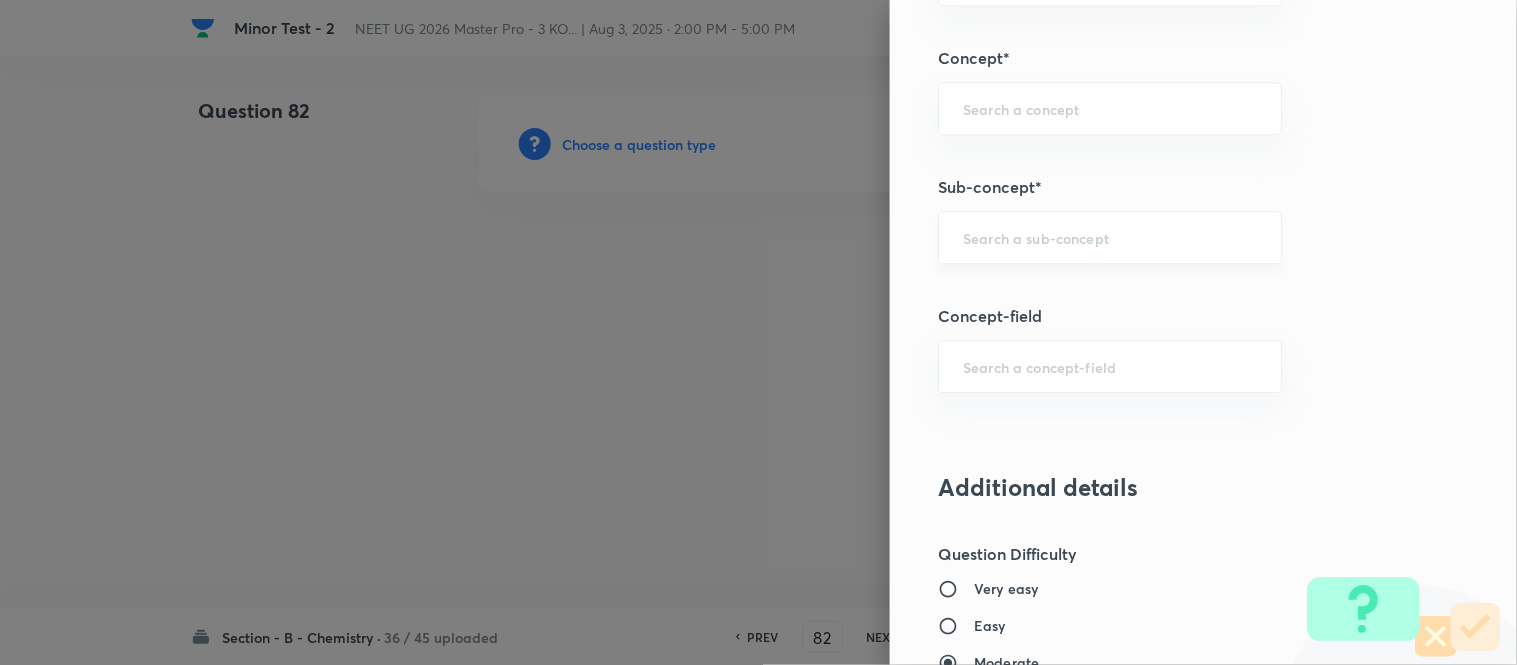 click at bounding box center [1110, 237] 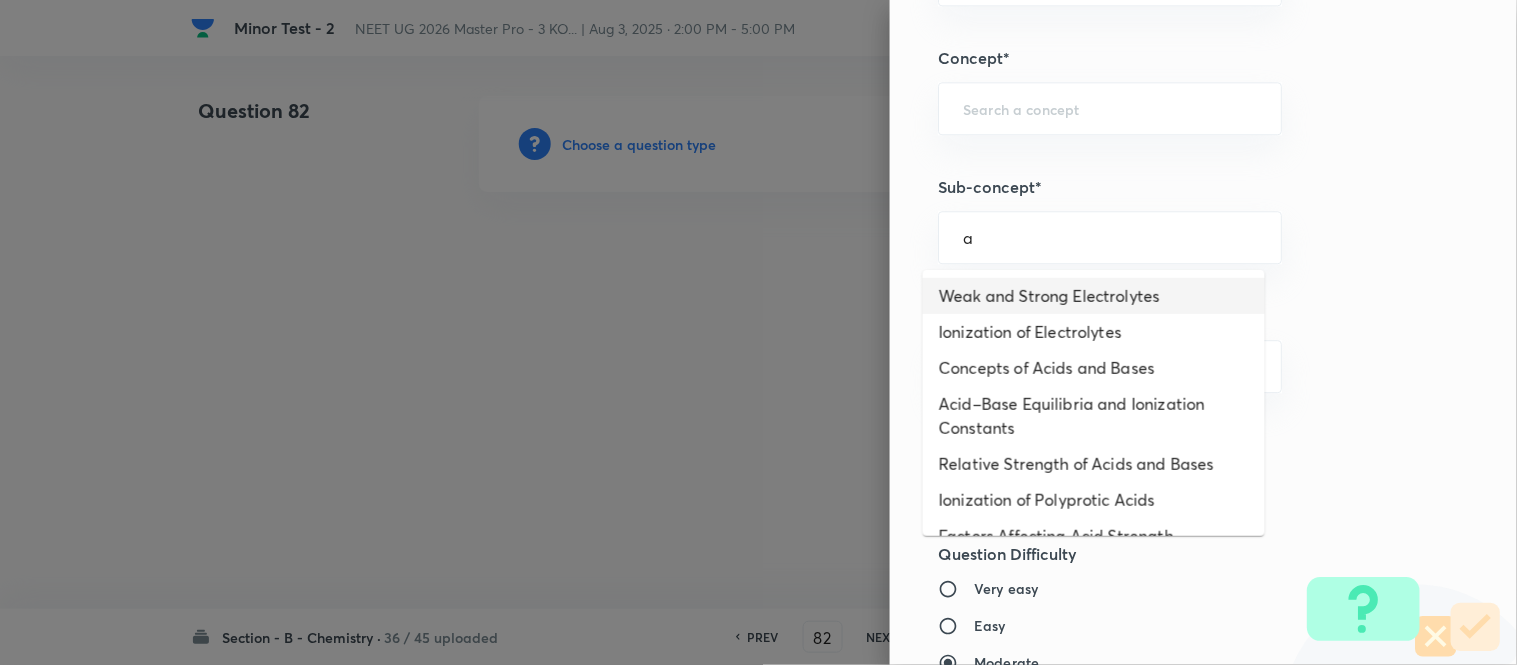 click on "Weak and Strong Electrolytes" at bounding box center [1094, 296] 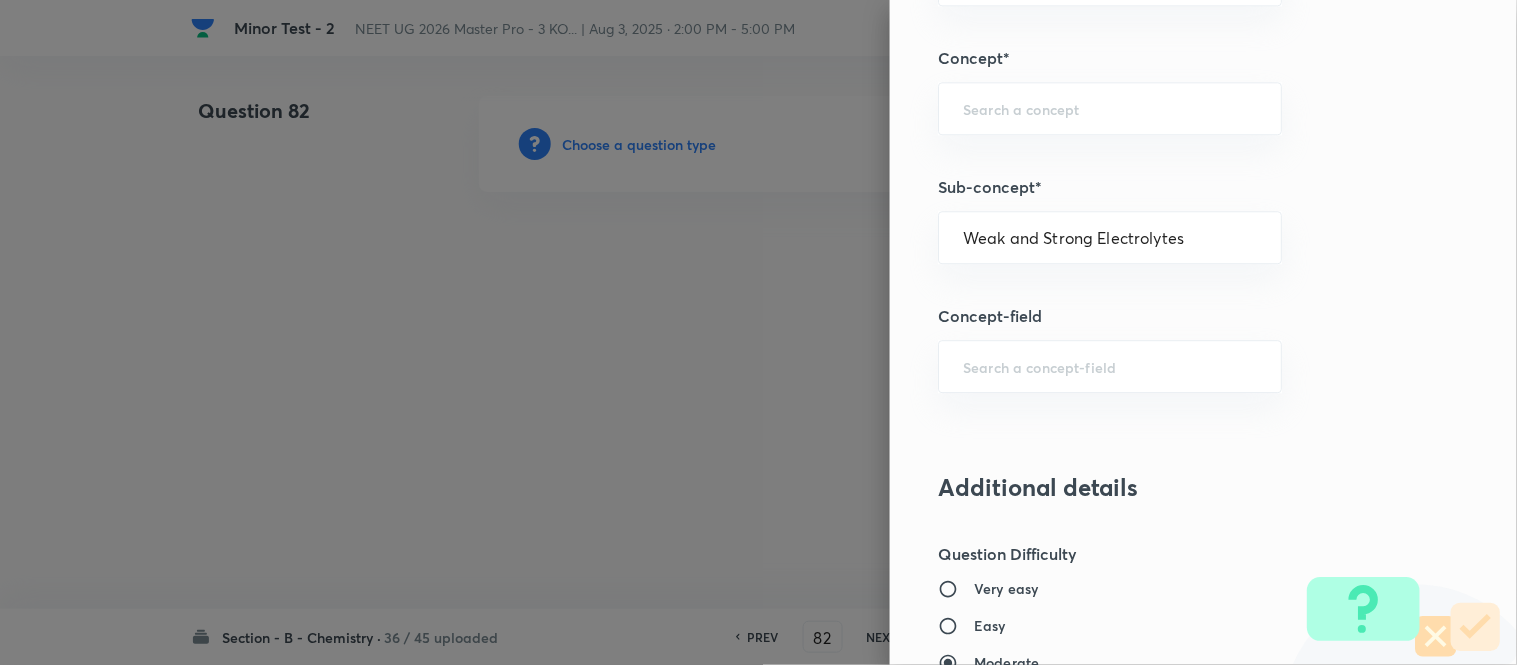 type on "Chemistry" 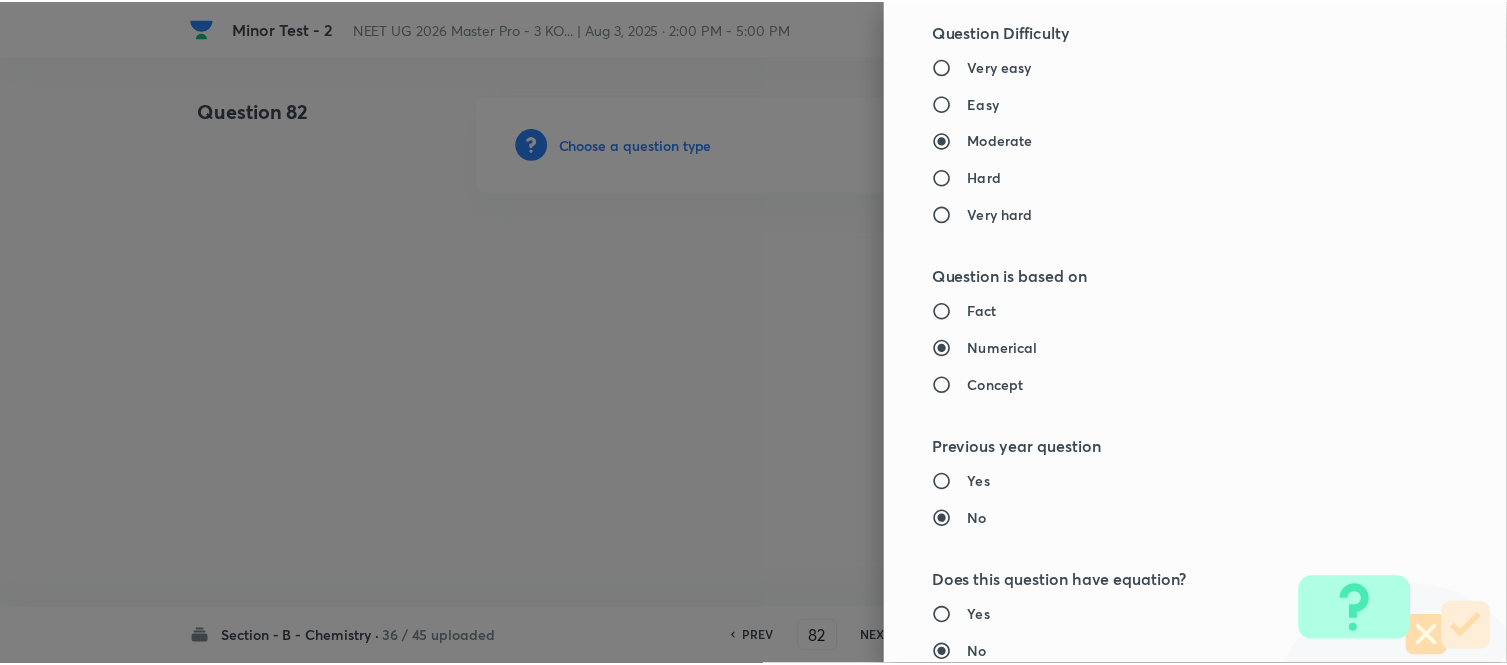 scroll, scrollTop: 2195, scrollLeft: 0, axis: vertical 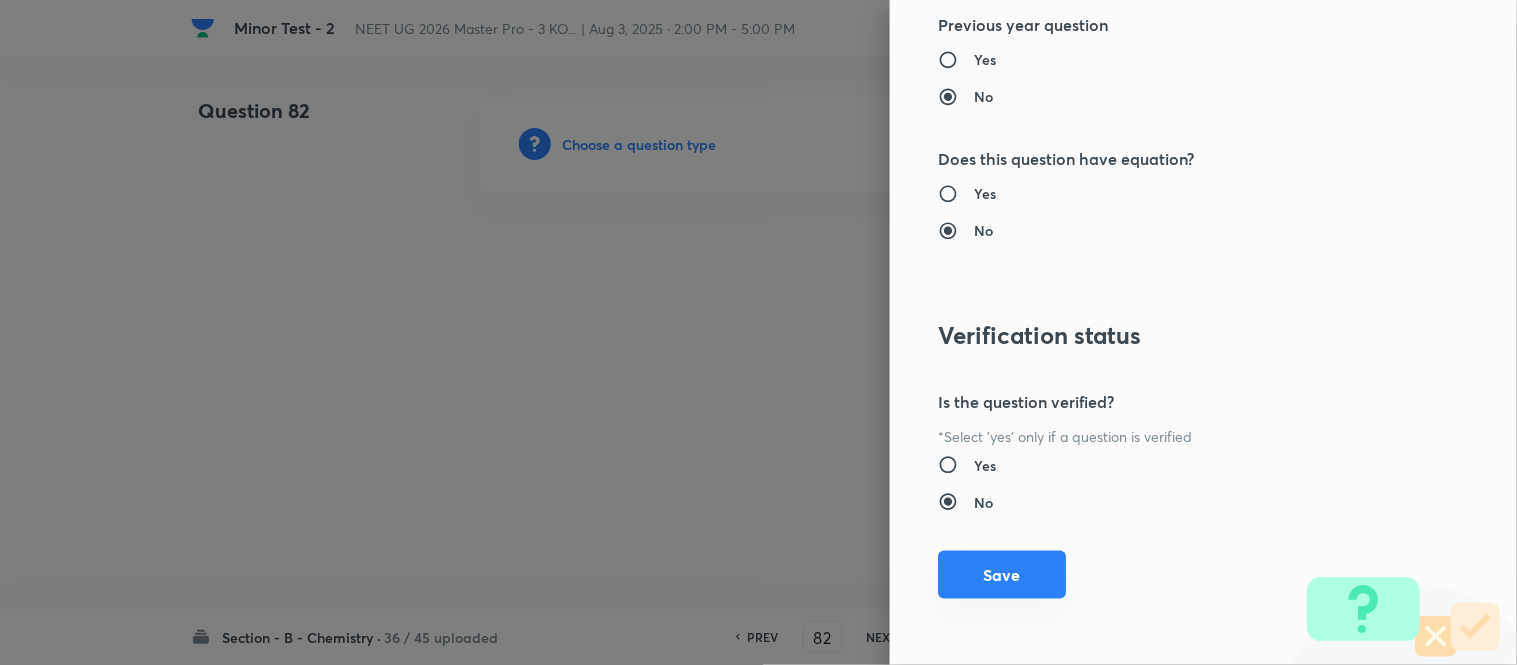click on "Save" at bounding box center (1002, 575) 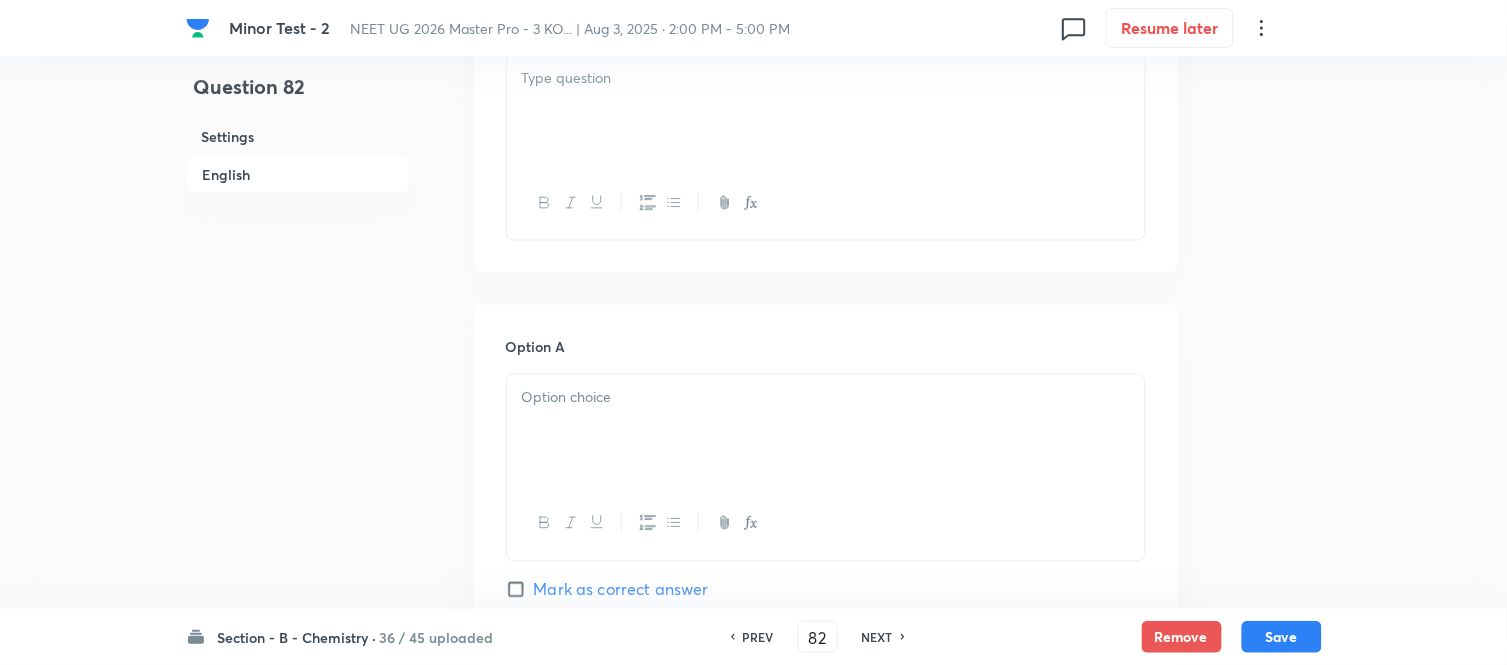 scroll, scrollTop: 666, scrollLeft: 0, axis: vertical 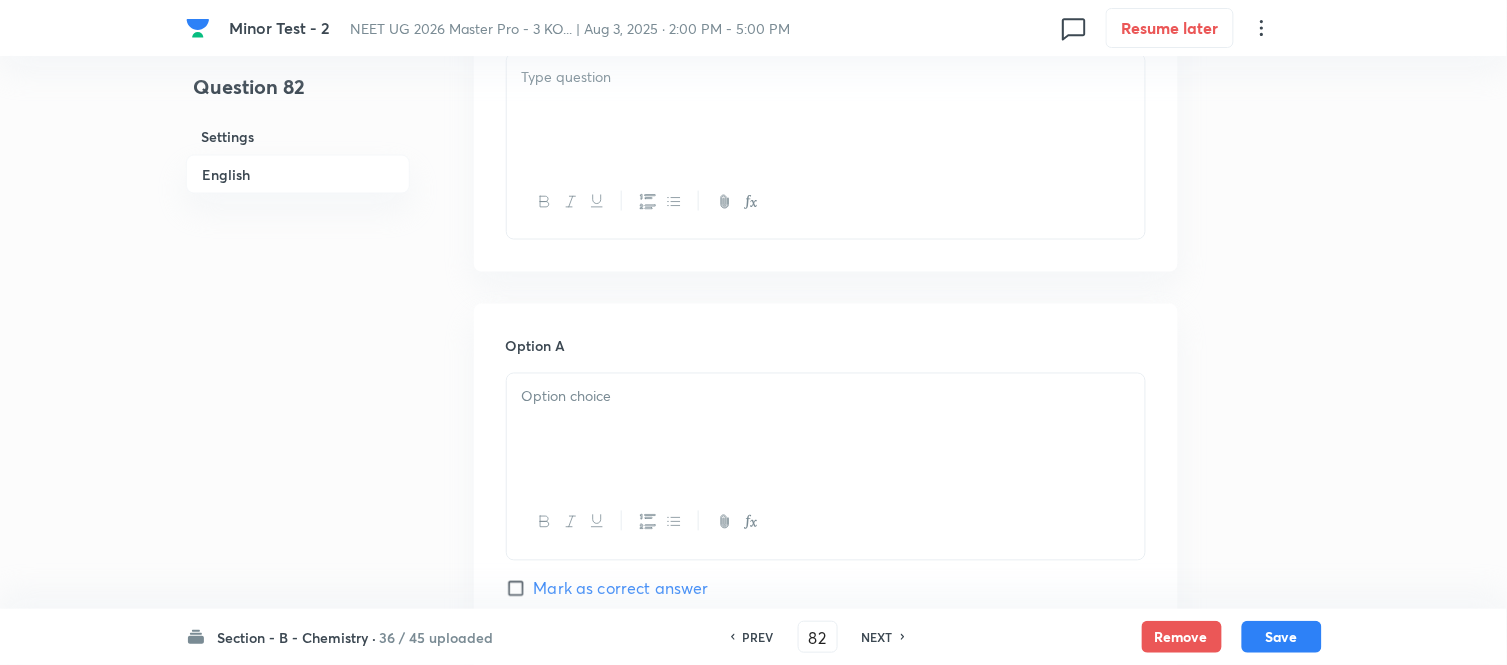 click at bounding box center (826, 110) 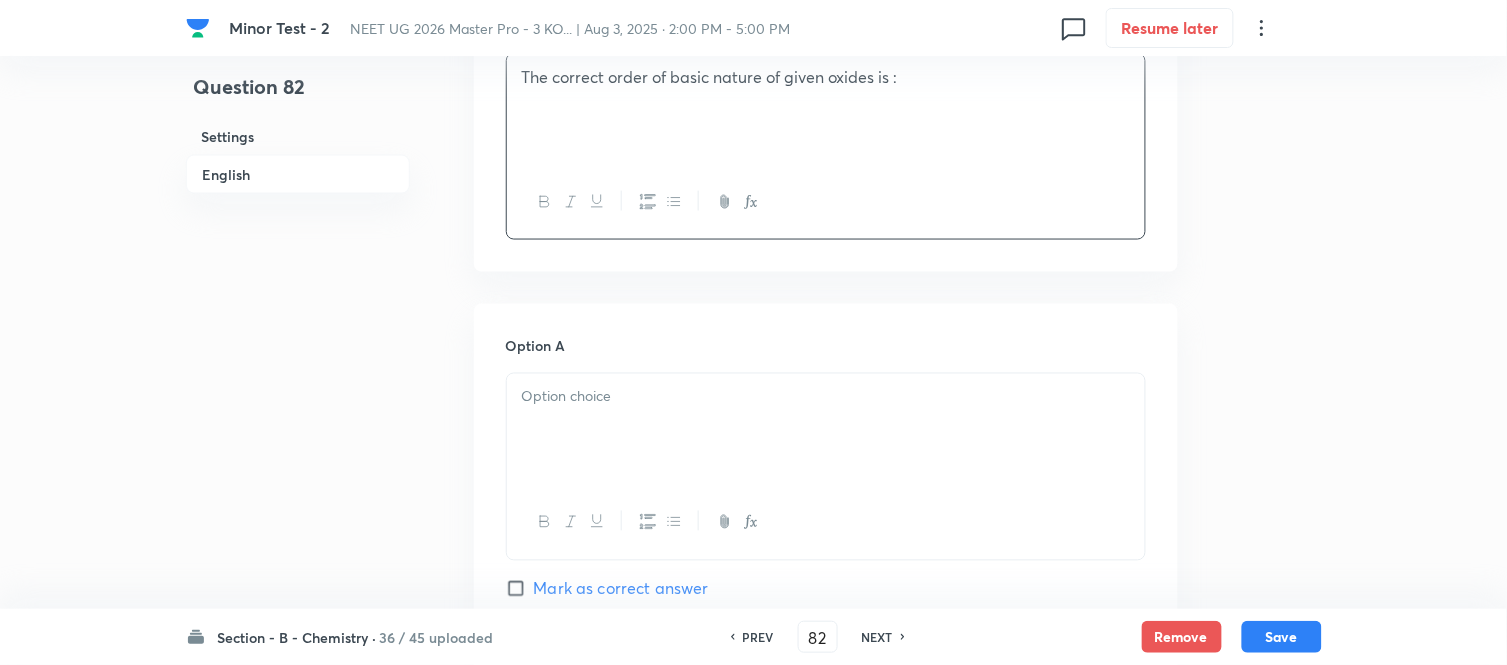 click at bounding box center (826, 397) 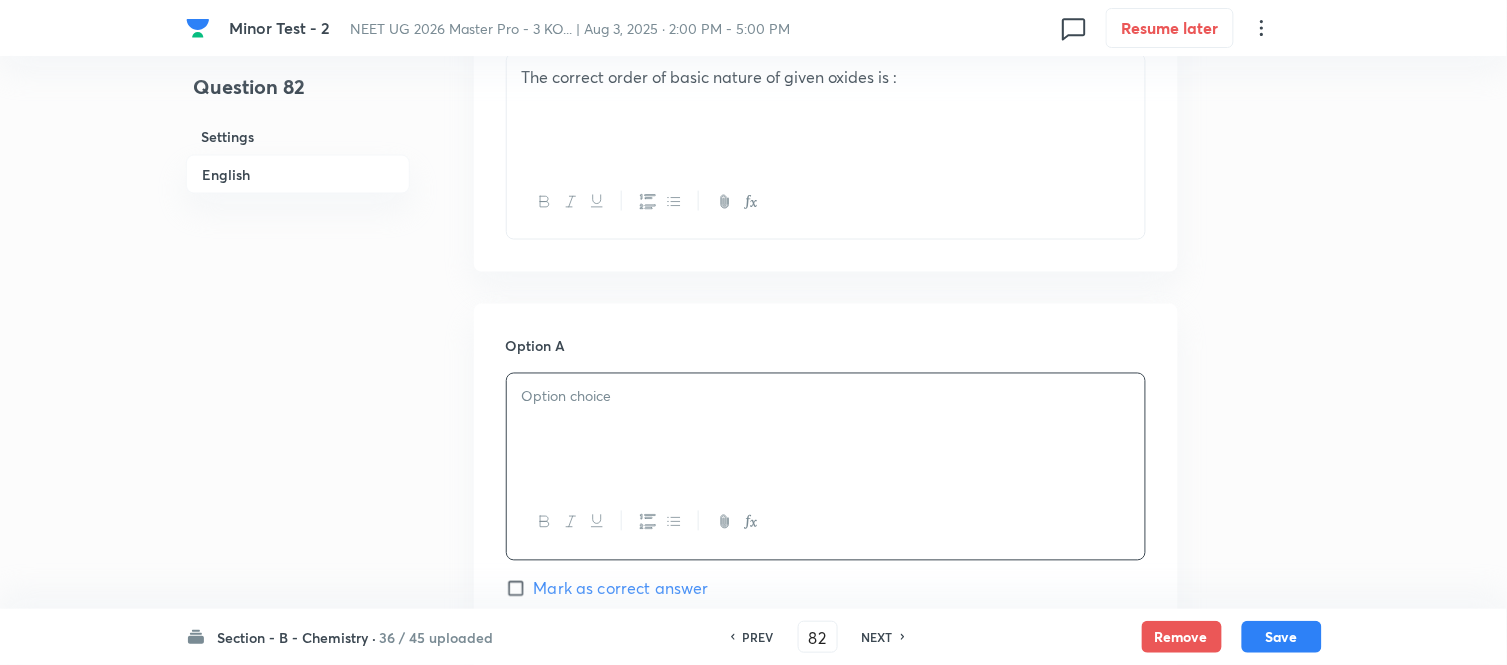 click at bounding box center (826, 430) 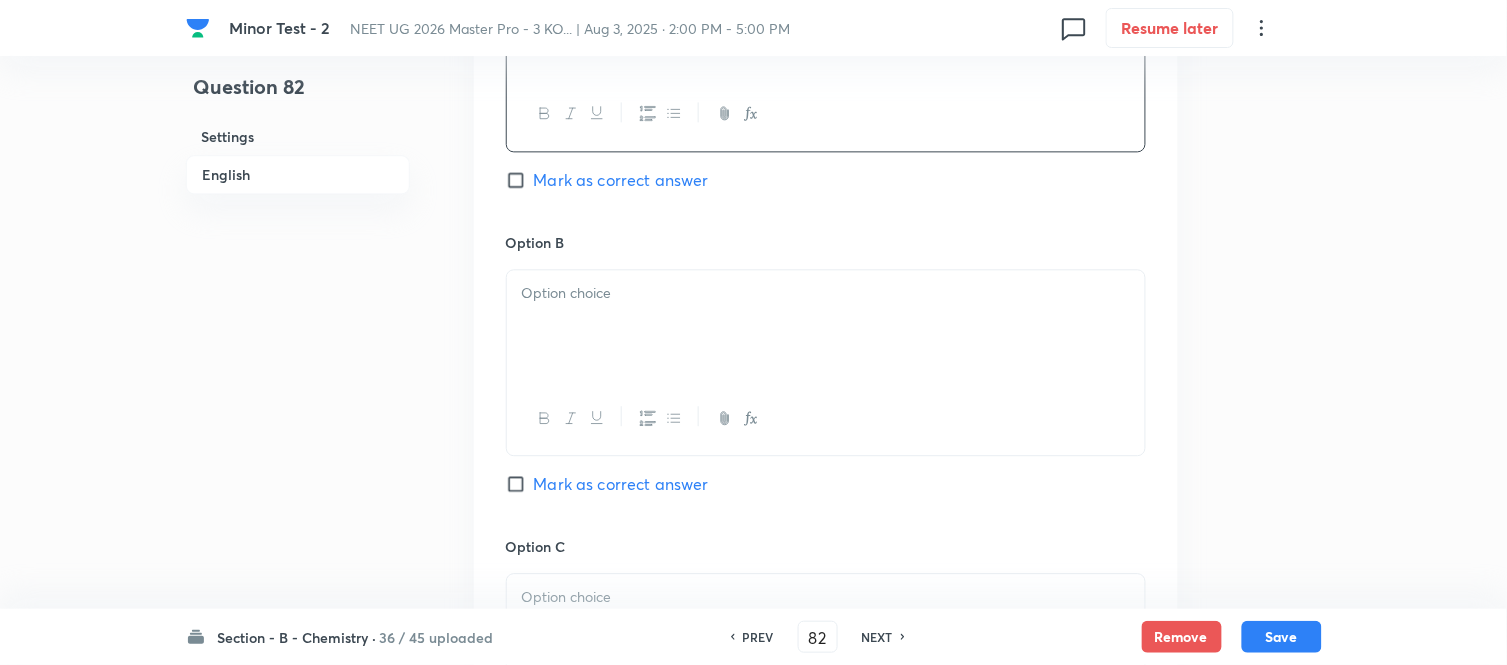 scroll, scrollTop: 1111, scrollLeft: 0, axis: vertical 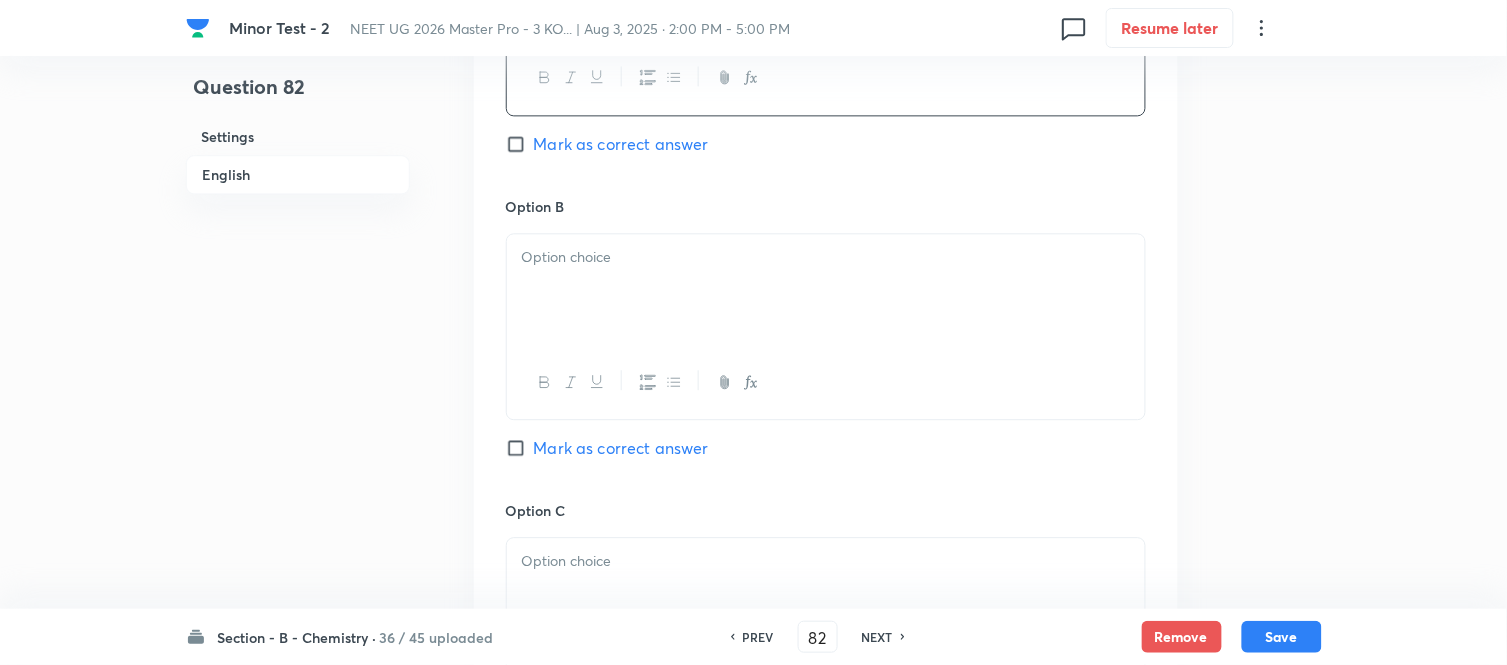 click at bounding box center (826, 257) 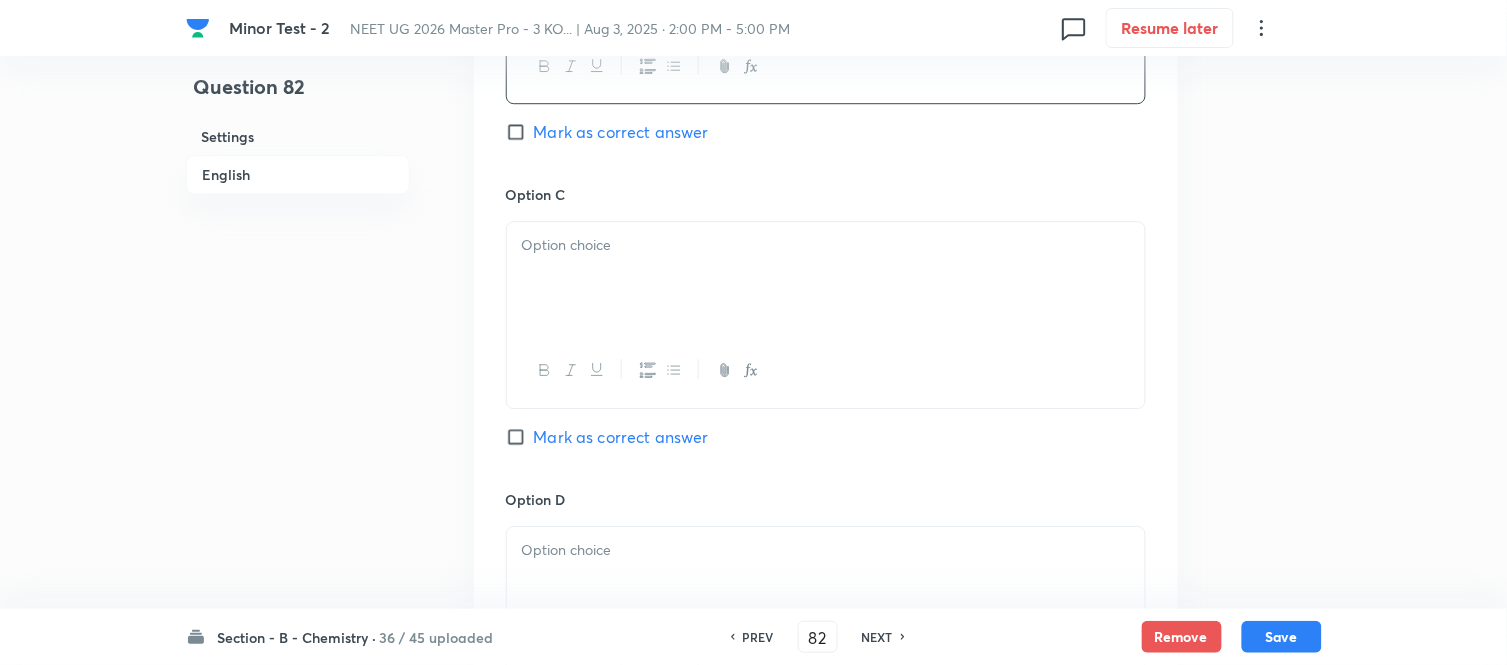 scroll, scrollTop: 1444, scrollLeft: 0, axis: vertical 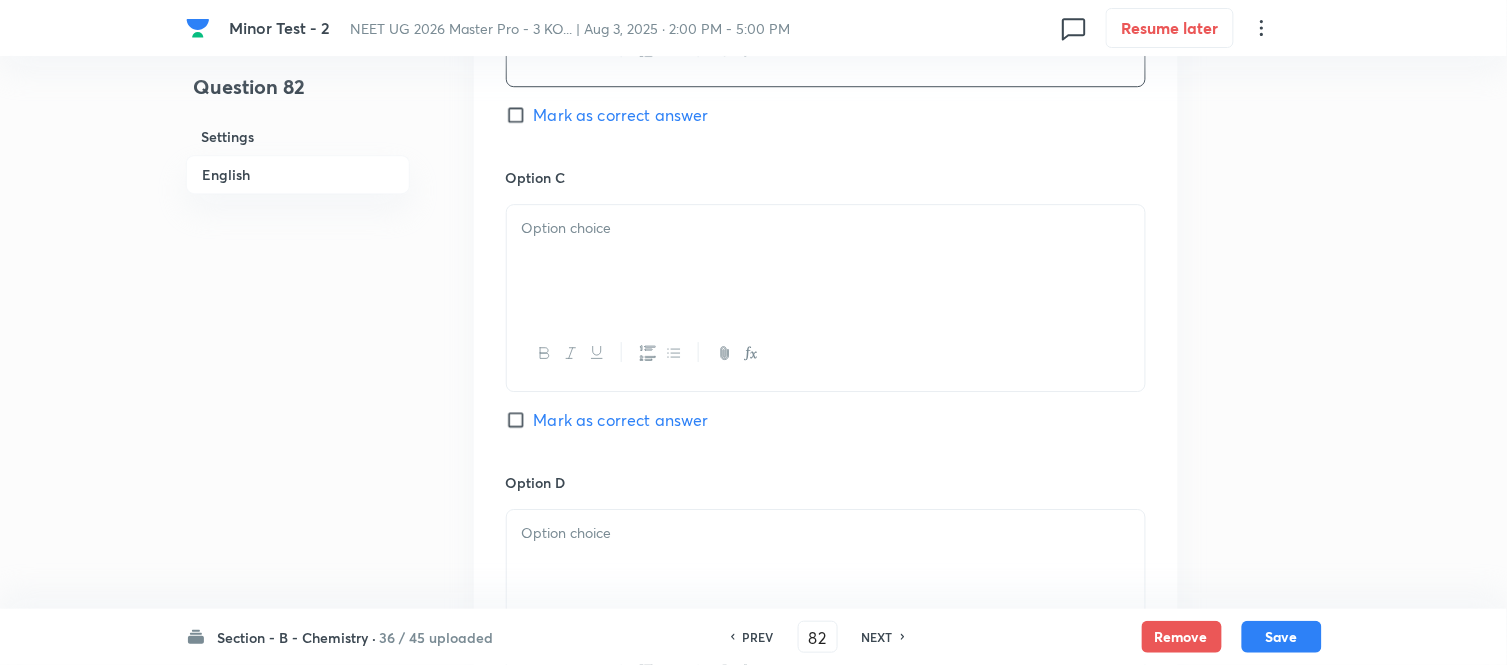 click at bounding box center (826, 261) 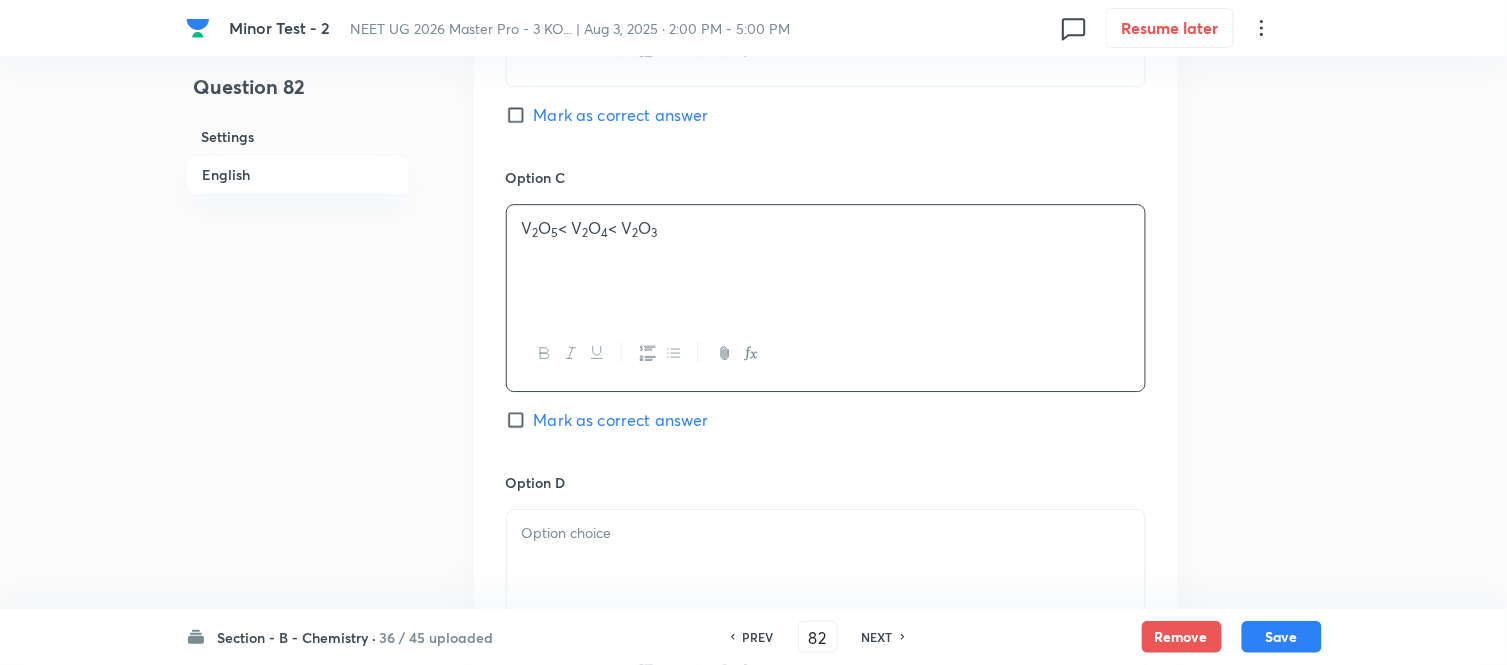 click on "Mark as correct answer" at bounding box center [520, 420] 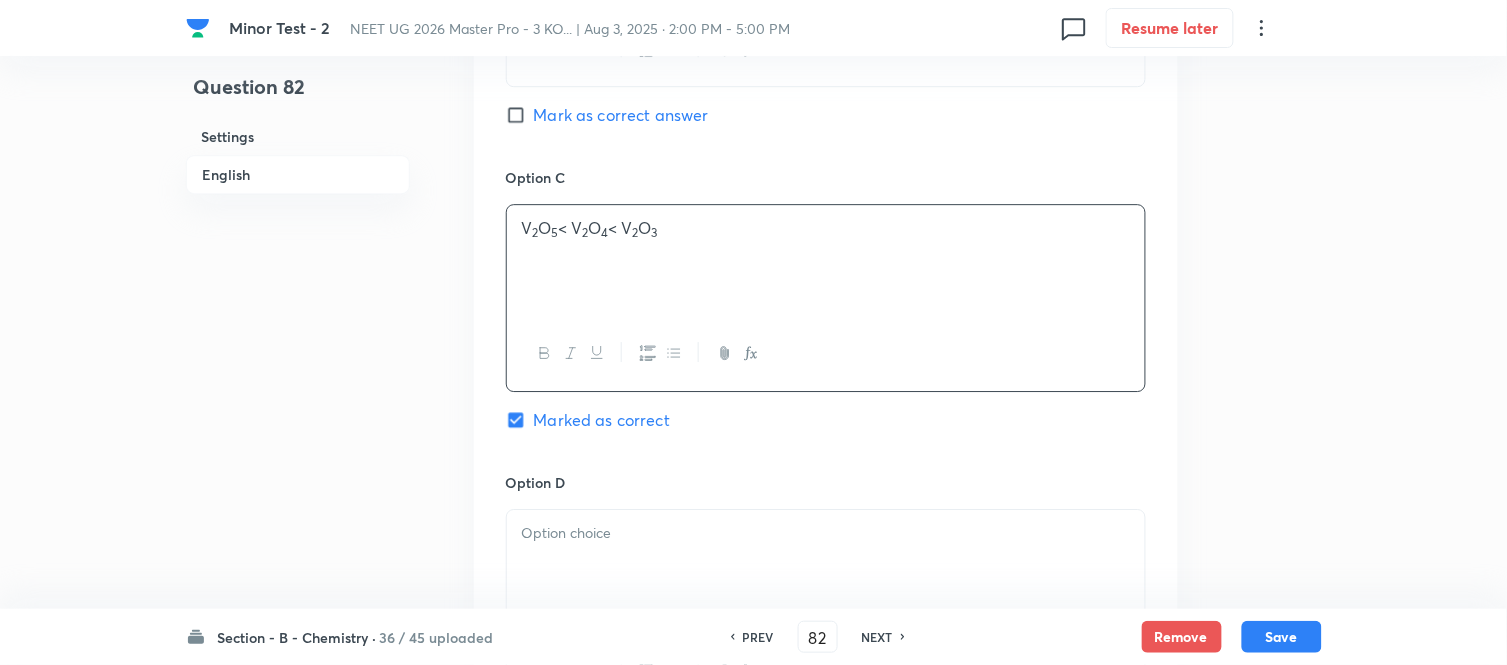 click at bounding box center (826, 566) 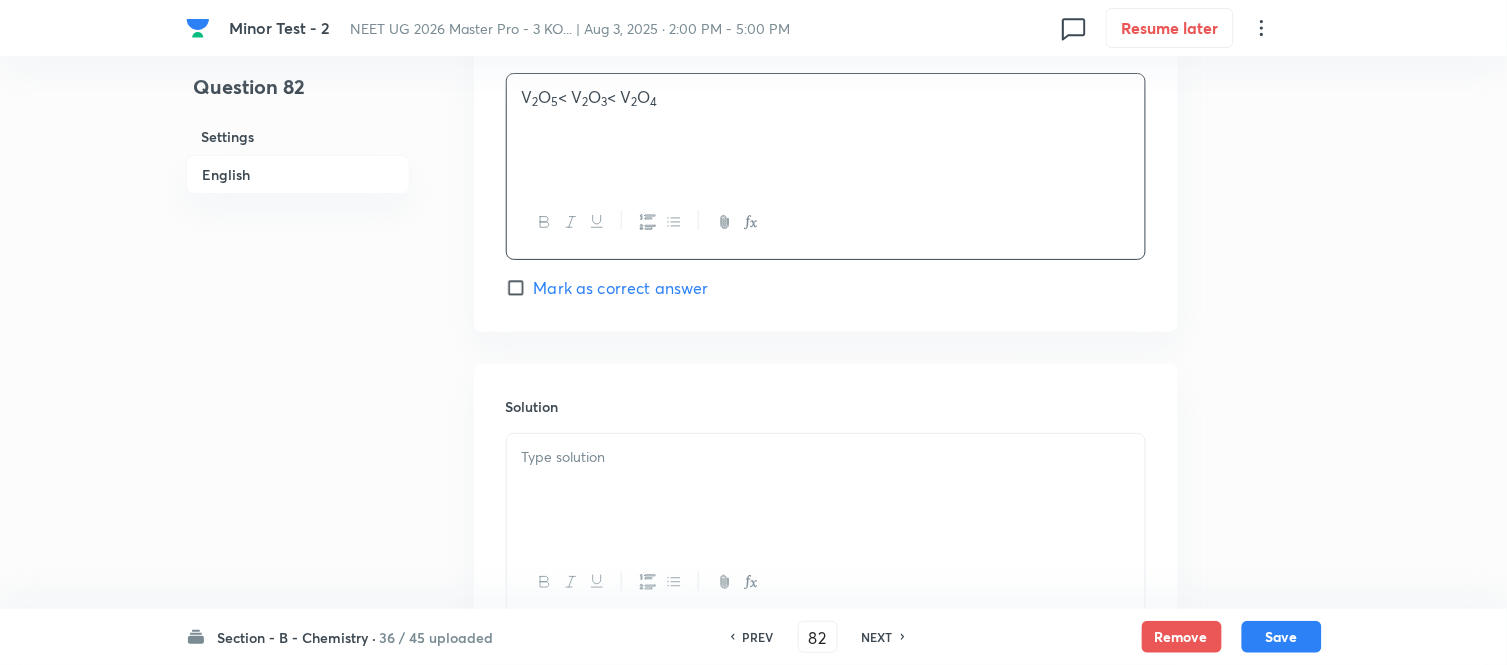 scroll, scrollTop: 1888, scrollLeft: 0, axis: vertical 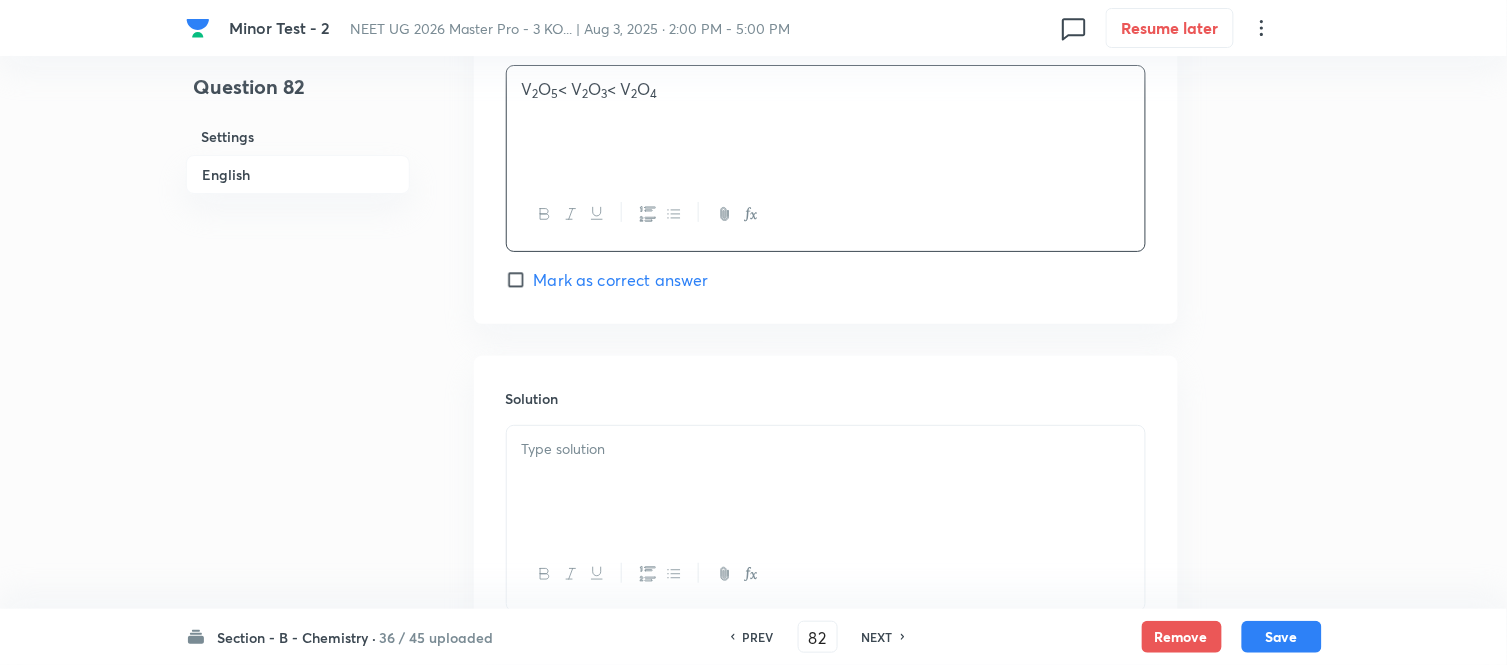 click at bounding box center (826, 449) 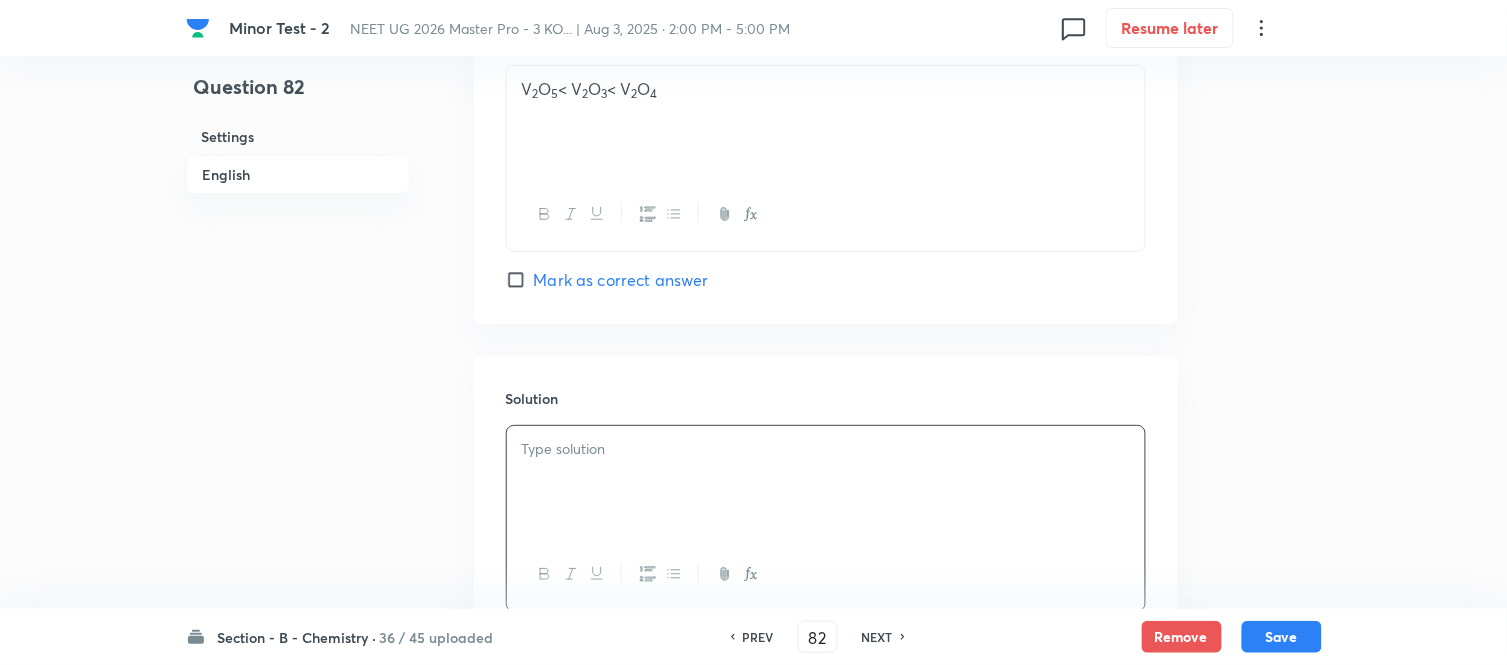 type 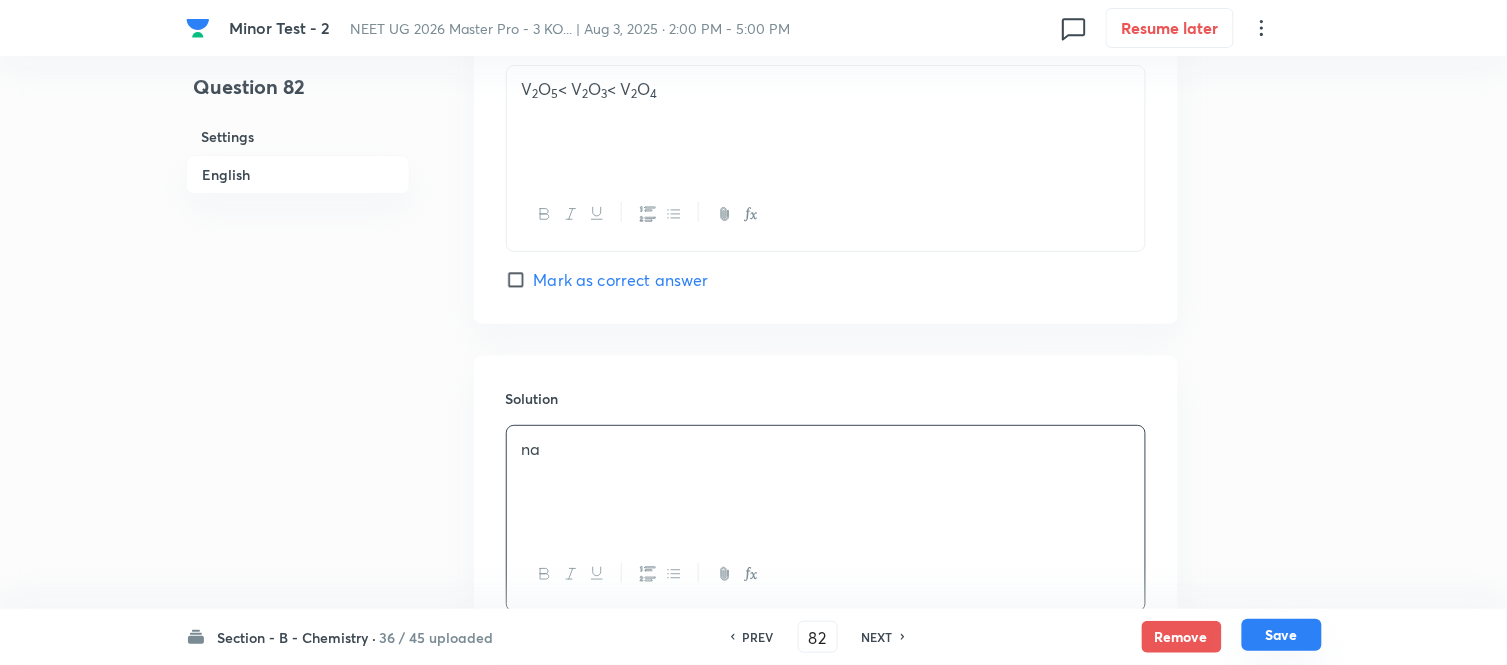 click on "Save" at bounding box center (1282, 635) 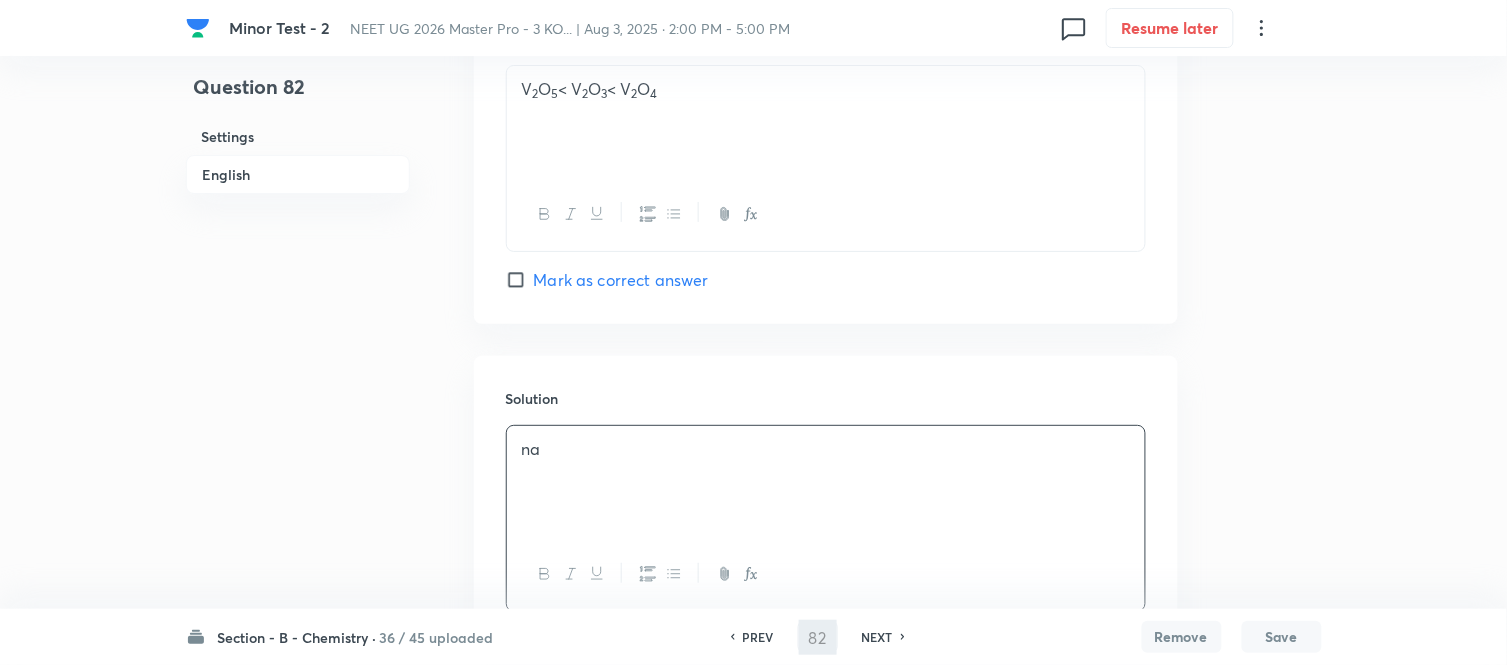 type on "83" 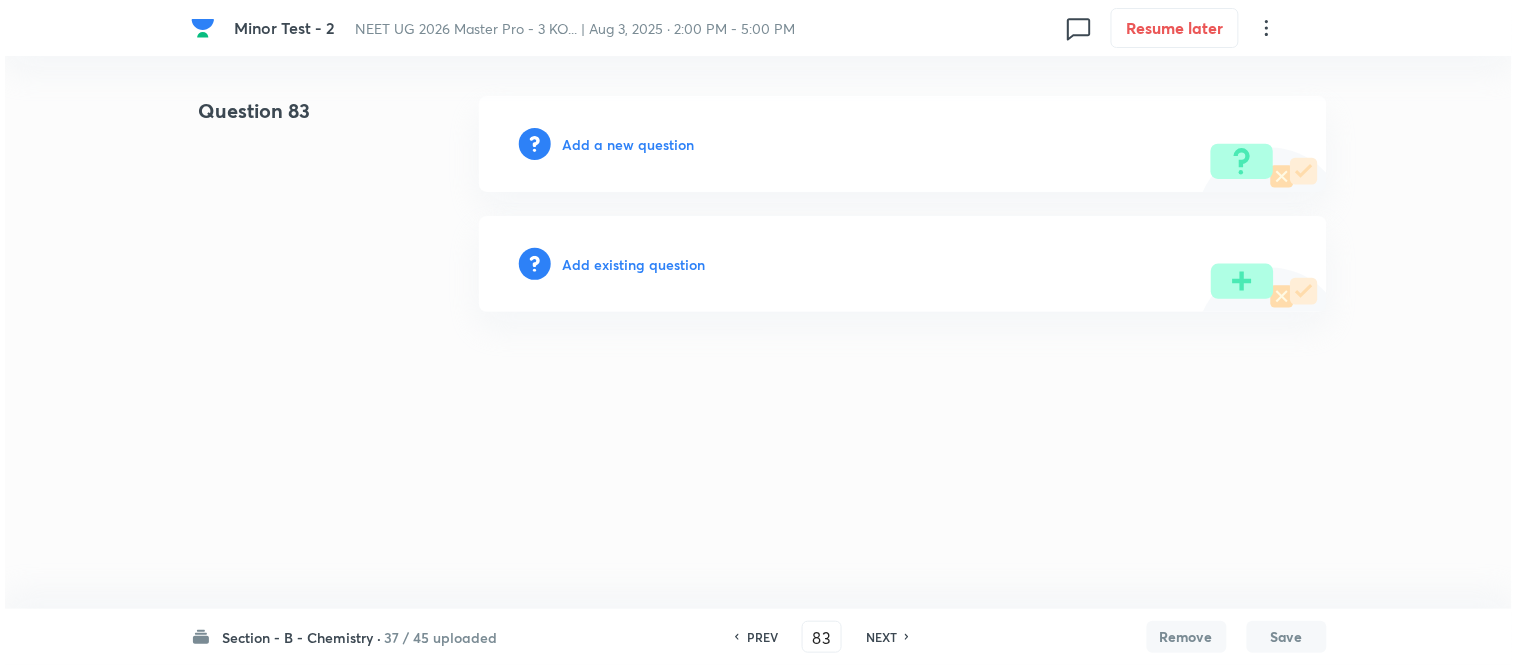 scroll, scrollTop: 0, scrollLeft: 0, axis: both 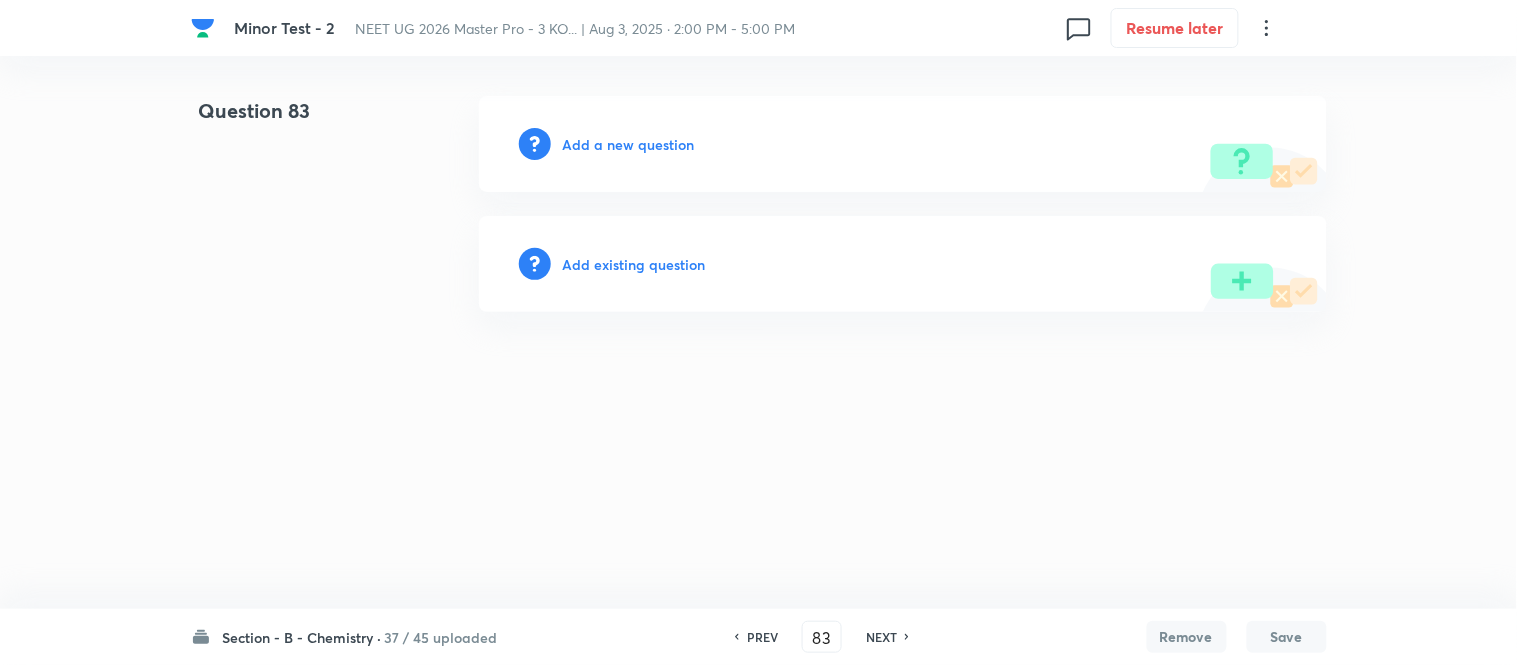 click on "Add a new question" at bounding box center [629, 144] 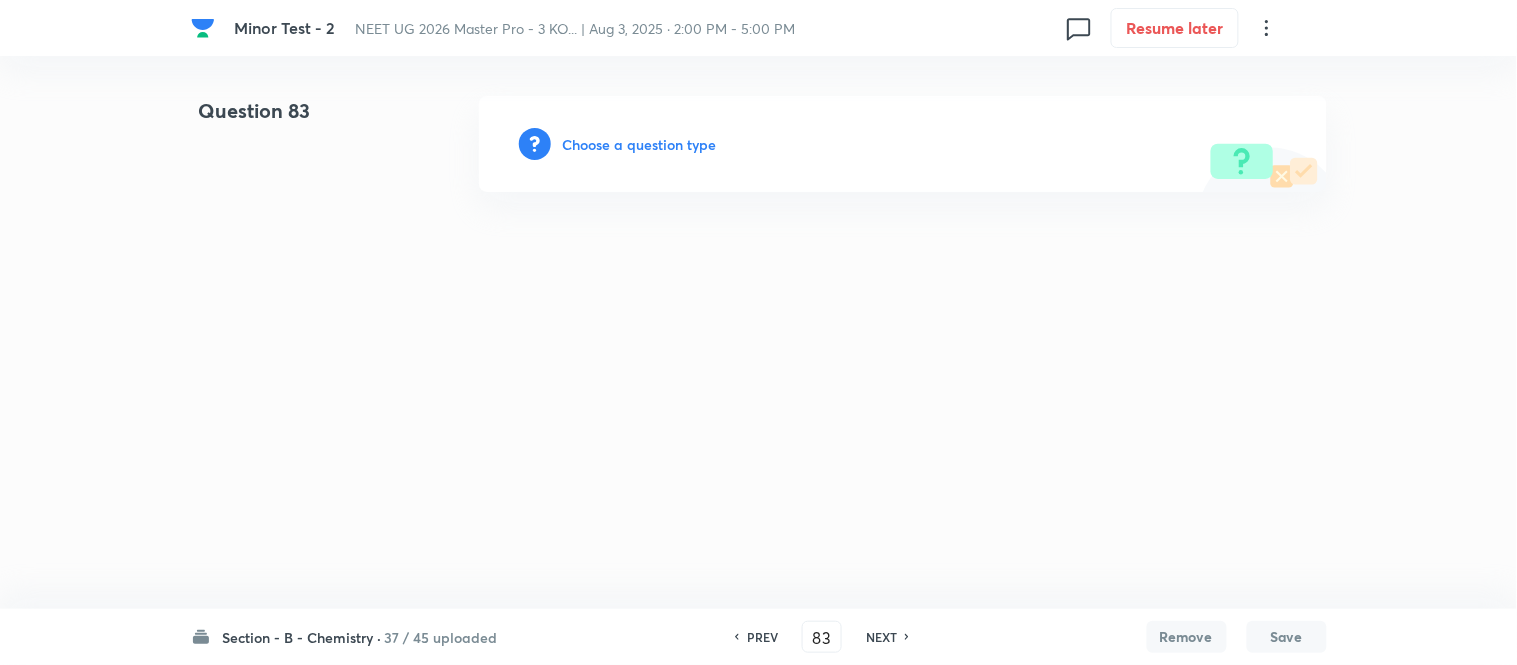click on "Choose a question type" at bounding box center [640, 144] 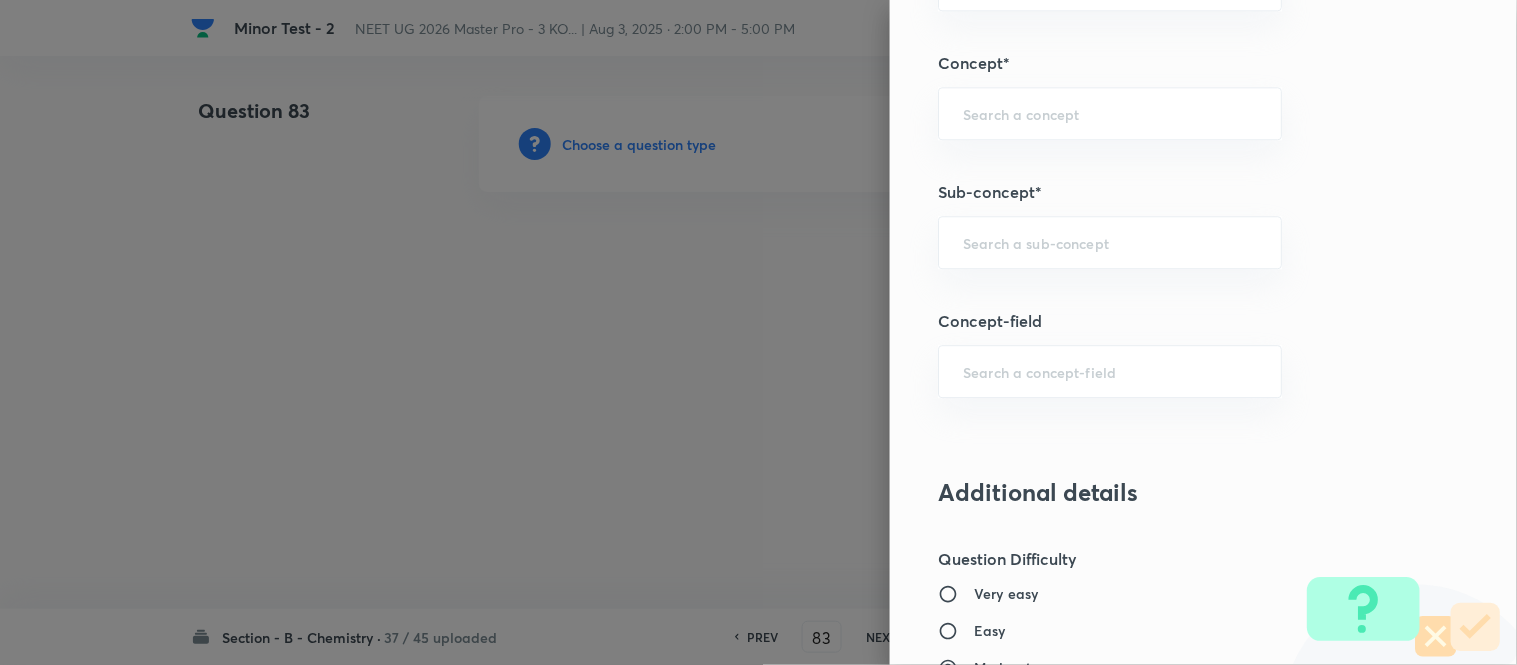 scroll, scrollTop: 1281, scrollLeft: 0, axis: vertical 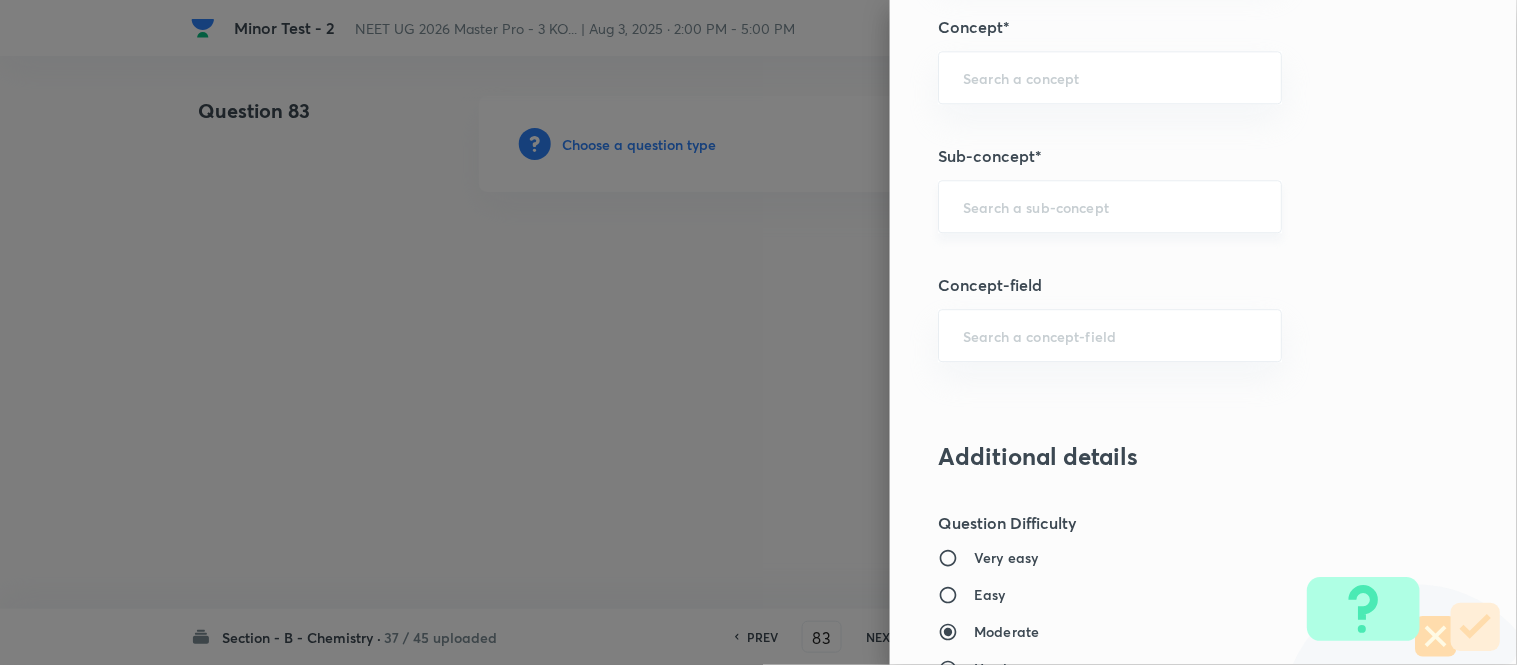 click on "​" at bounding box center (1110, 206) 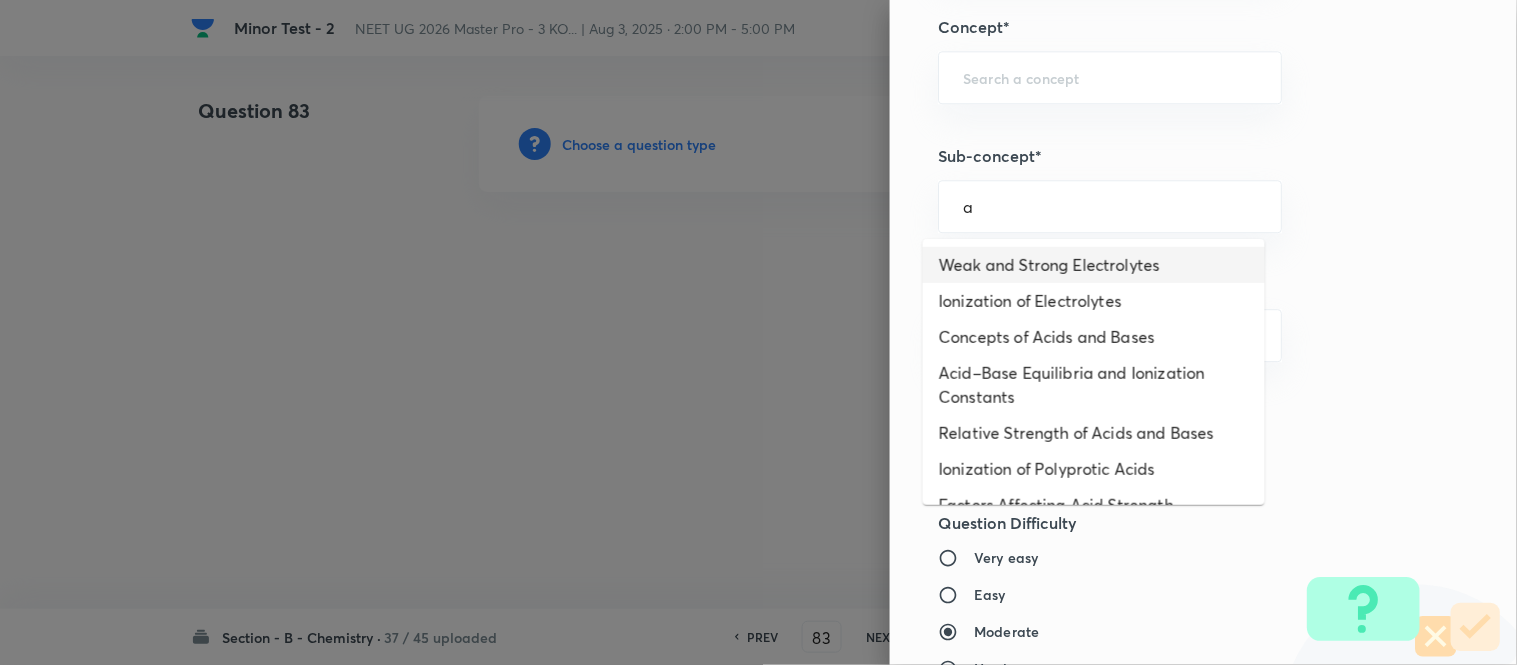 click on "Weak and Strong Electrolytes" at bounding box center (1094, 265) 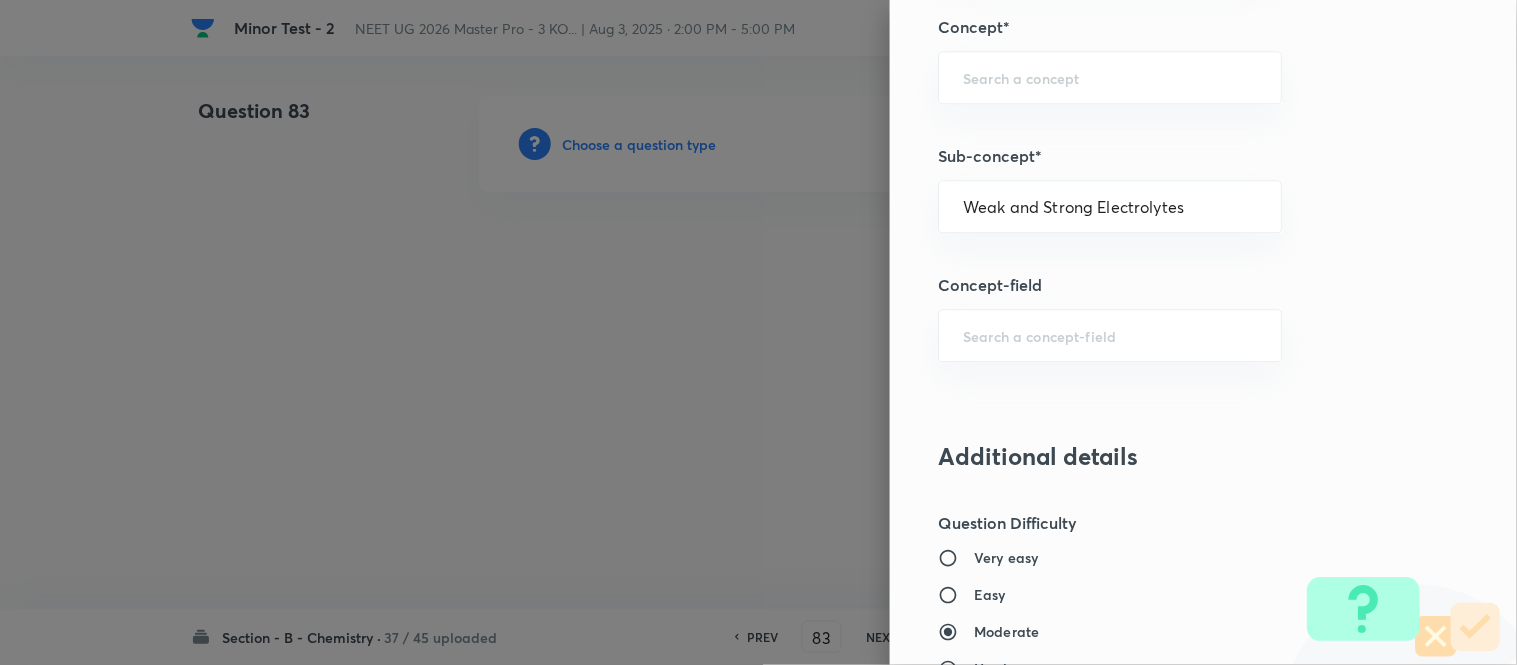 type on "Chemistry" 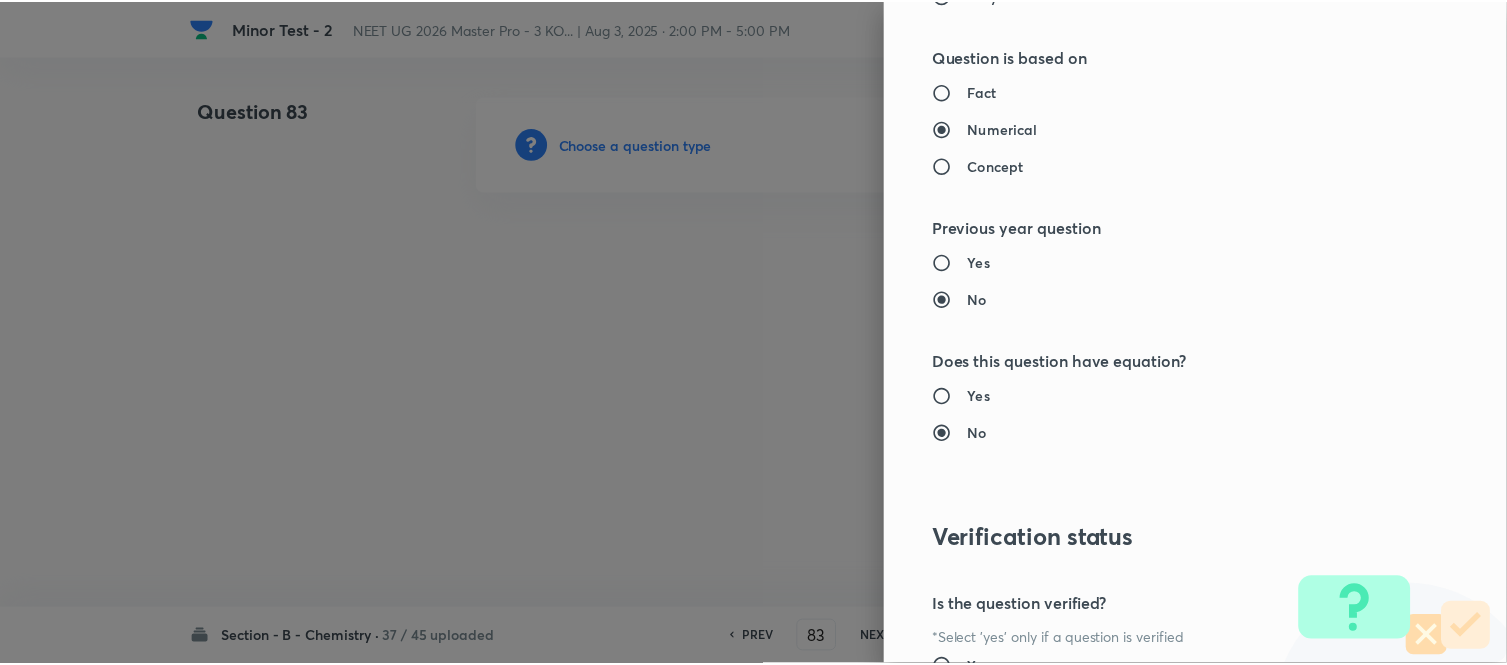 scroll, scrollTop: 2195, scrollLeft: 0, axis: vertical 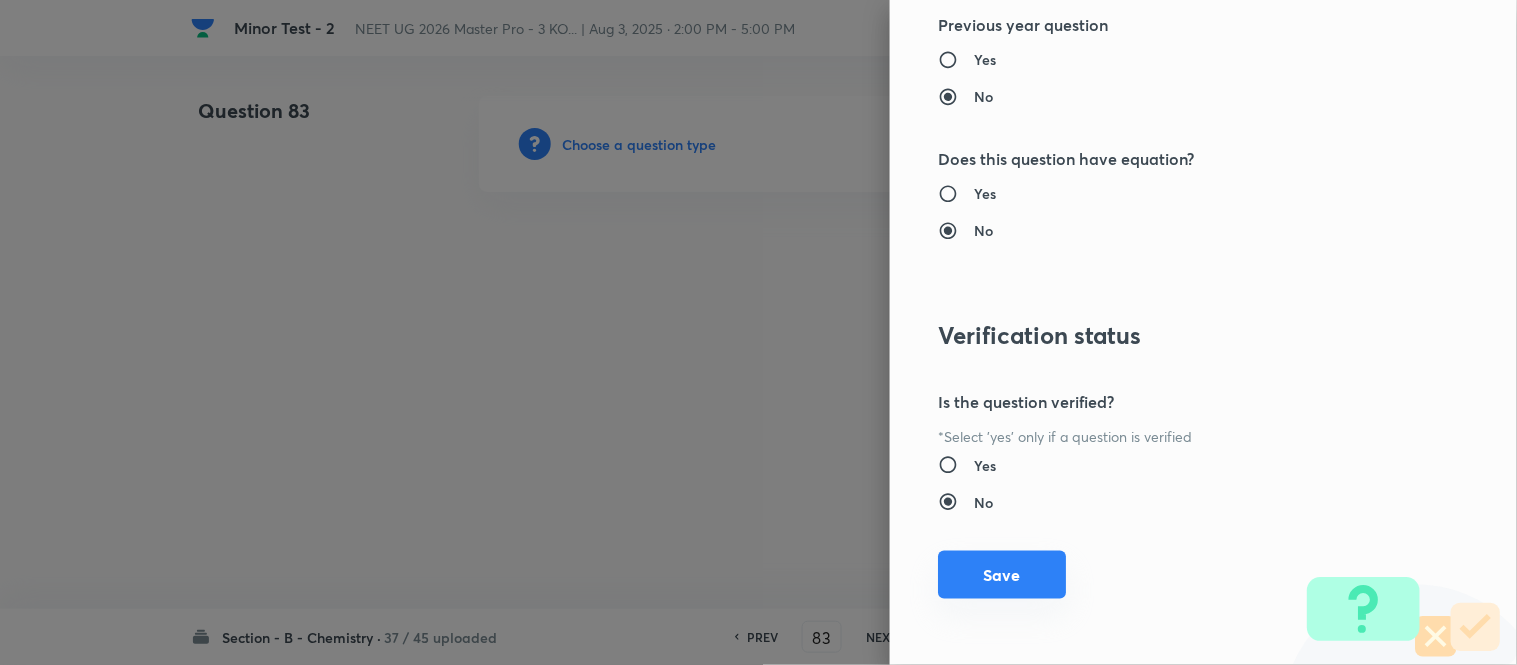 click on "Save" at bounding box center [1002, 575] 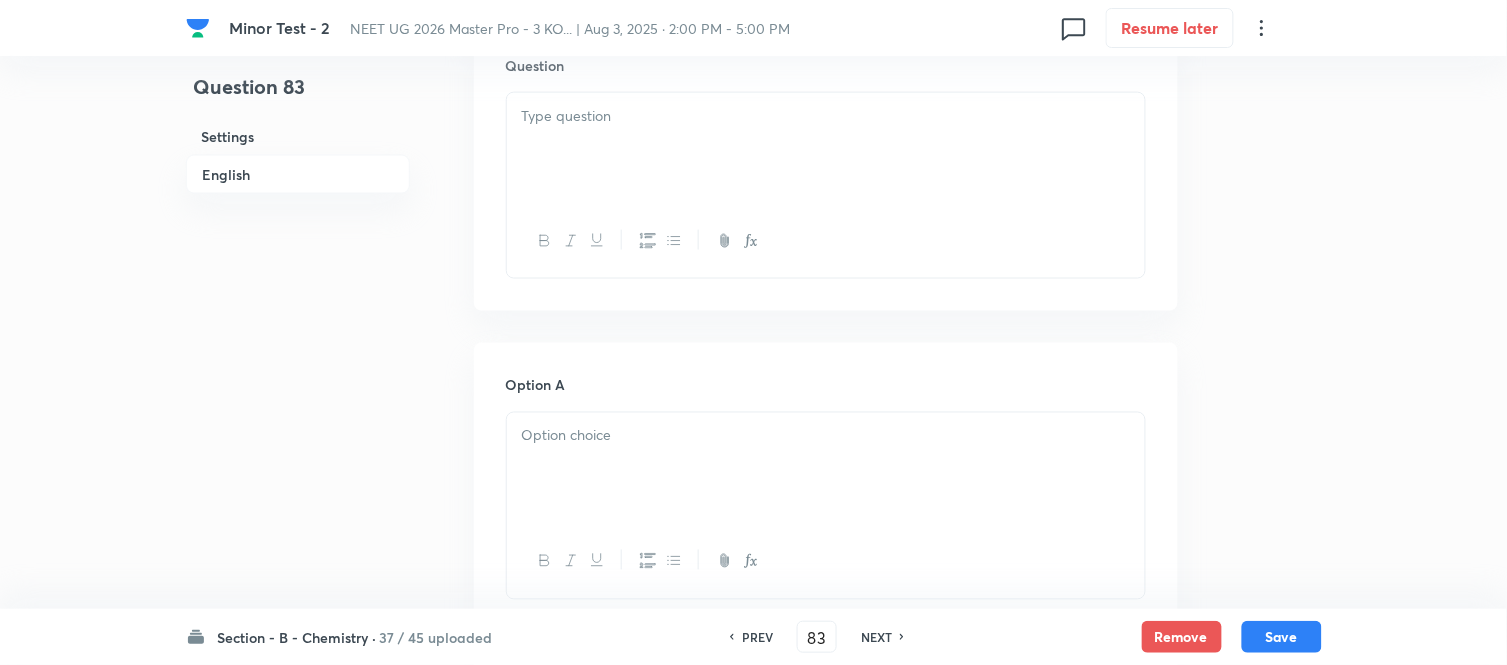 scroll, scrollTop: 666, scrollLeft: 0, axis: vertical 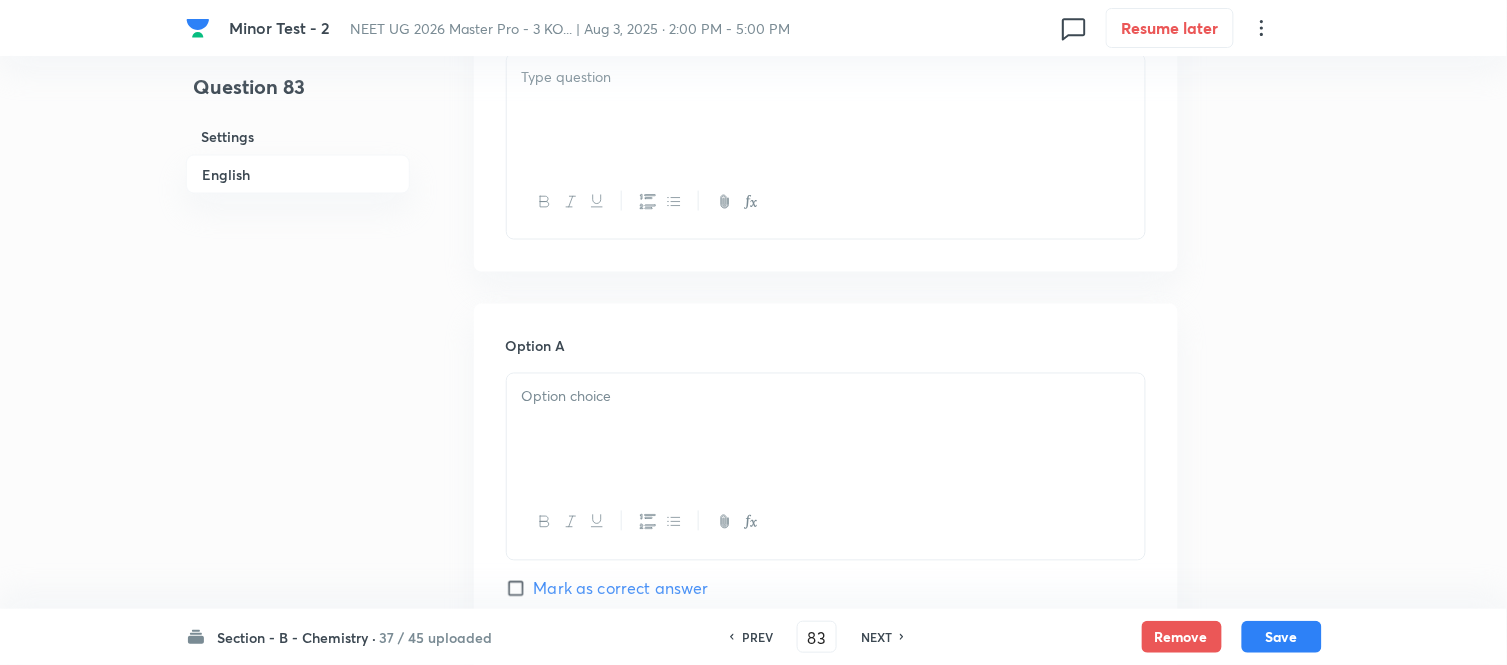 click at bounding box center (826, 110) 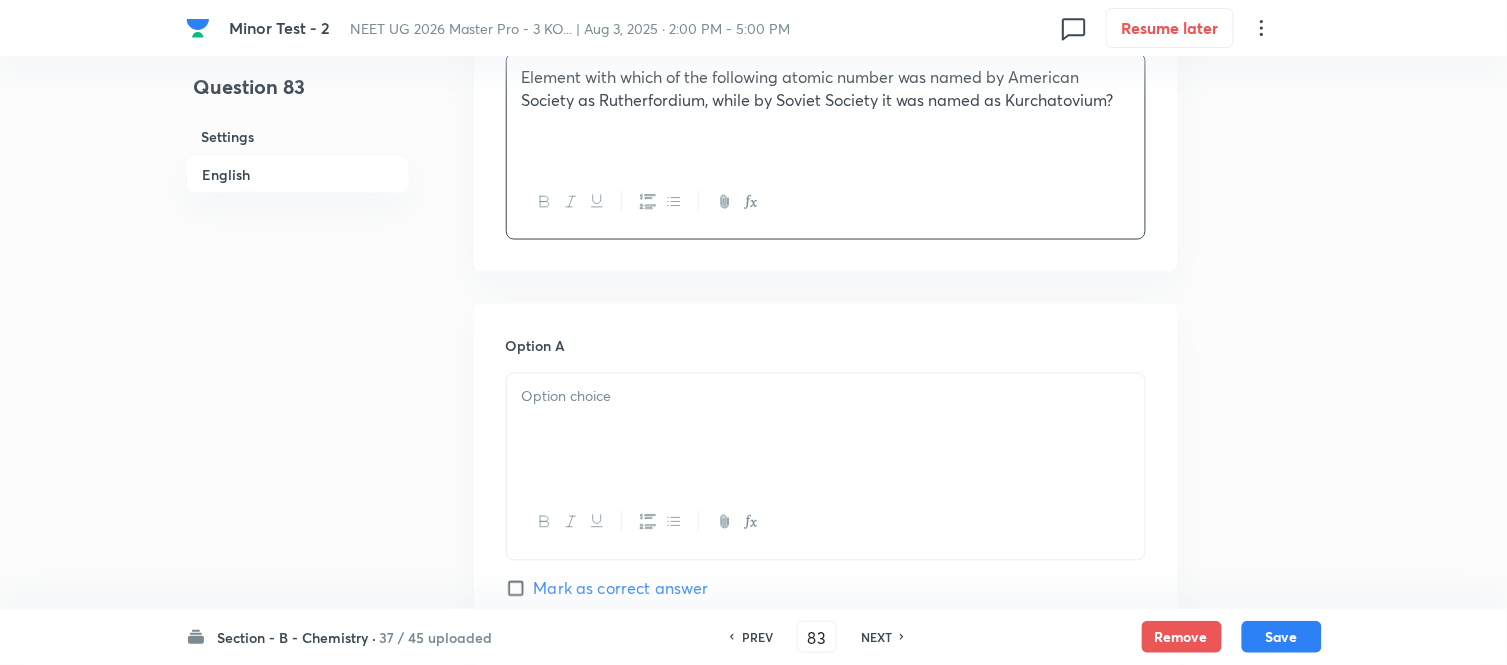 click at bounding box center (826, 397) 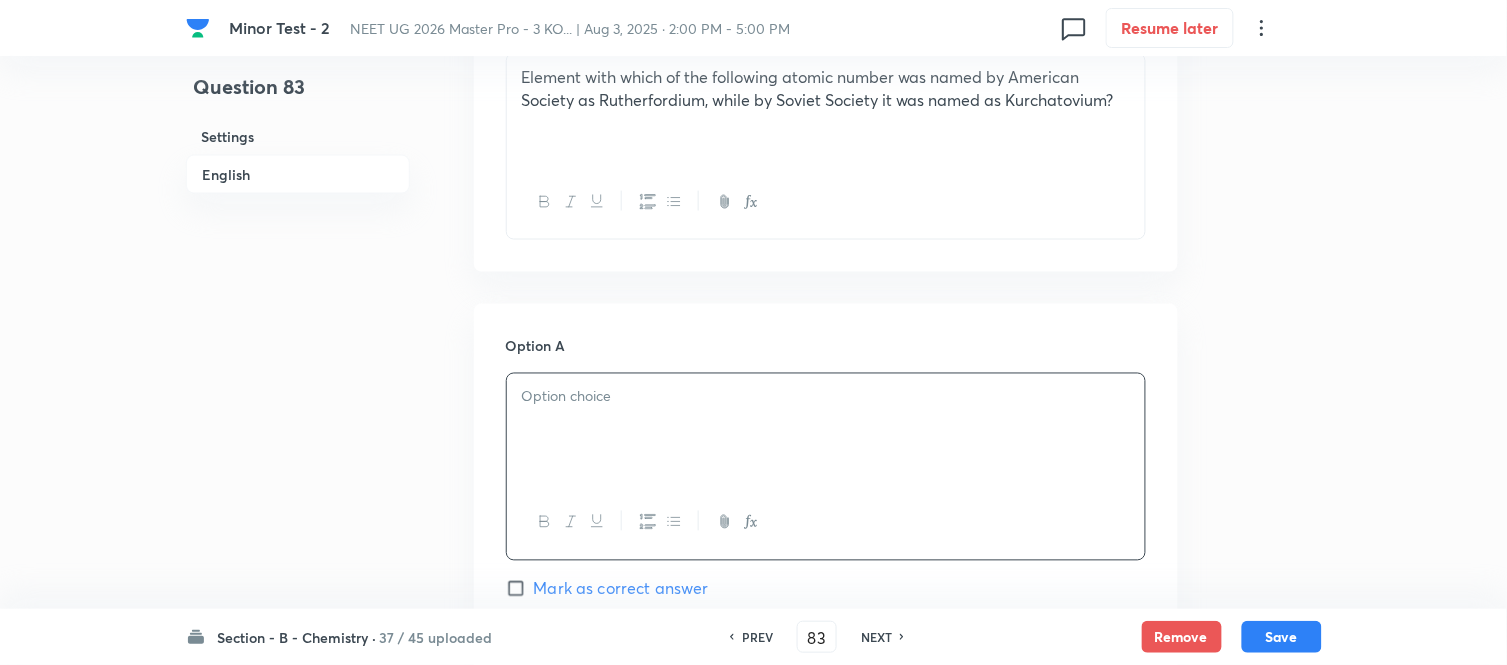 click at bounding box center [826, 430] 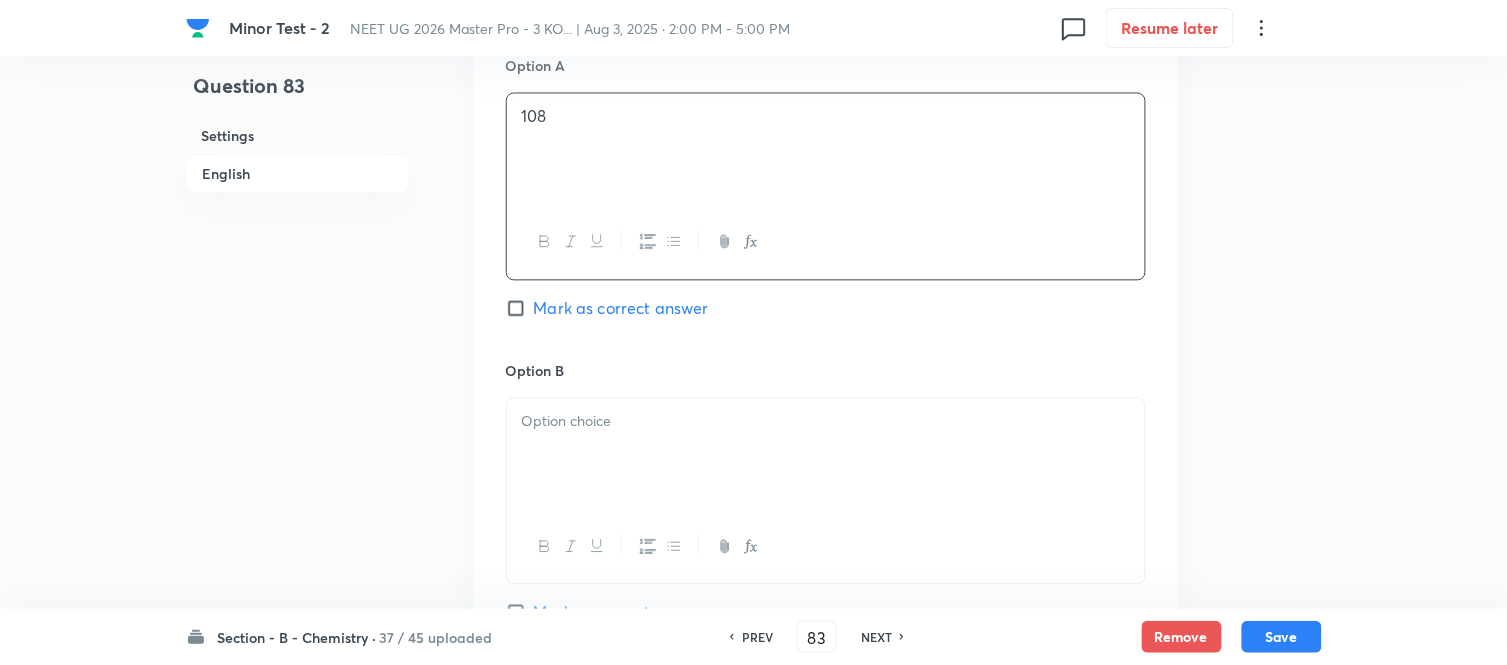 scroll, scrollTop: 1000, scrollLeft: 0, axis: vertical 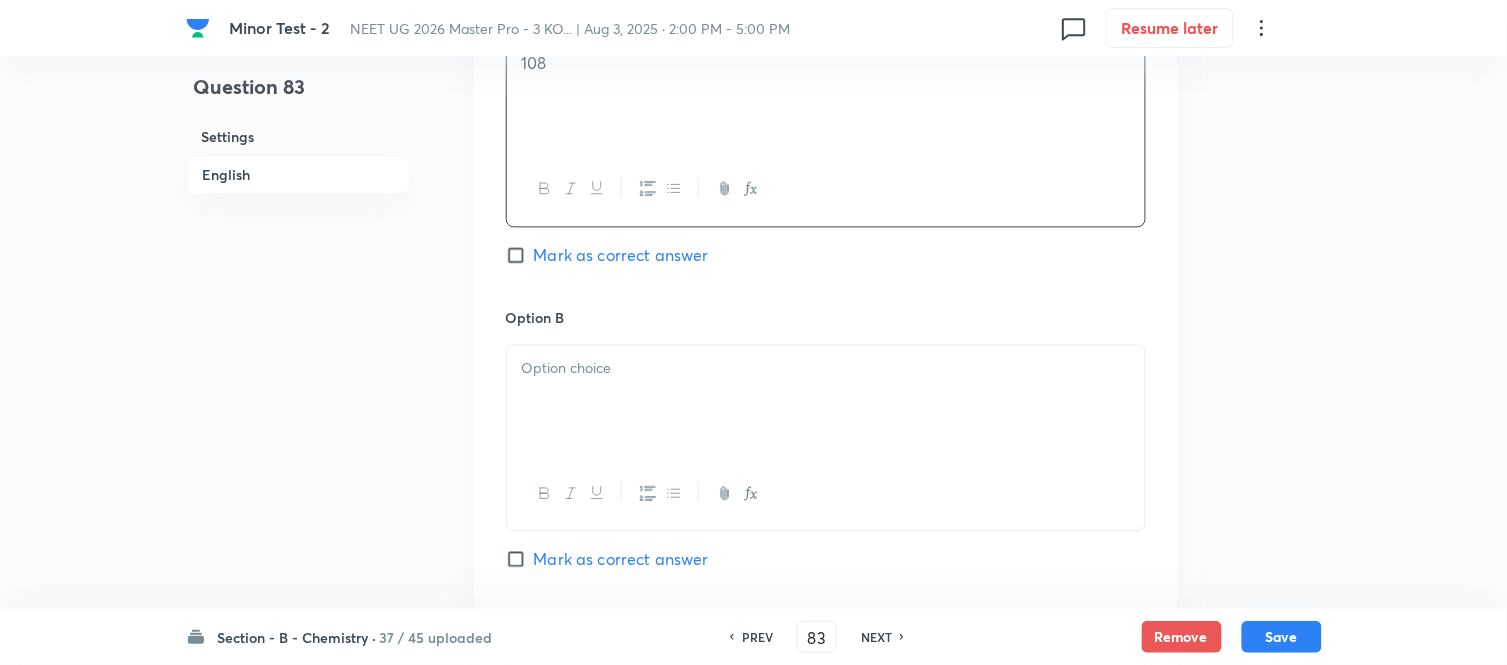 click at bounding box center [826, 401] 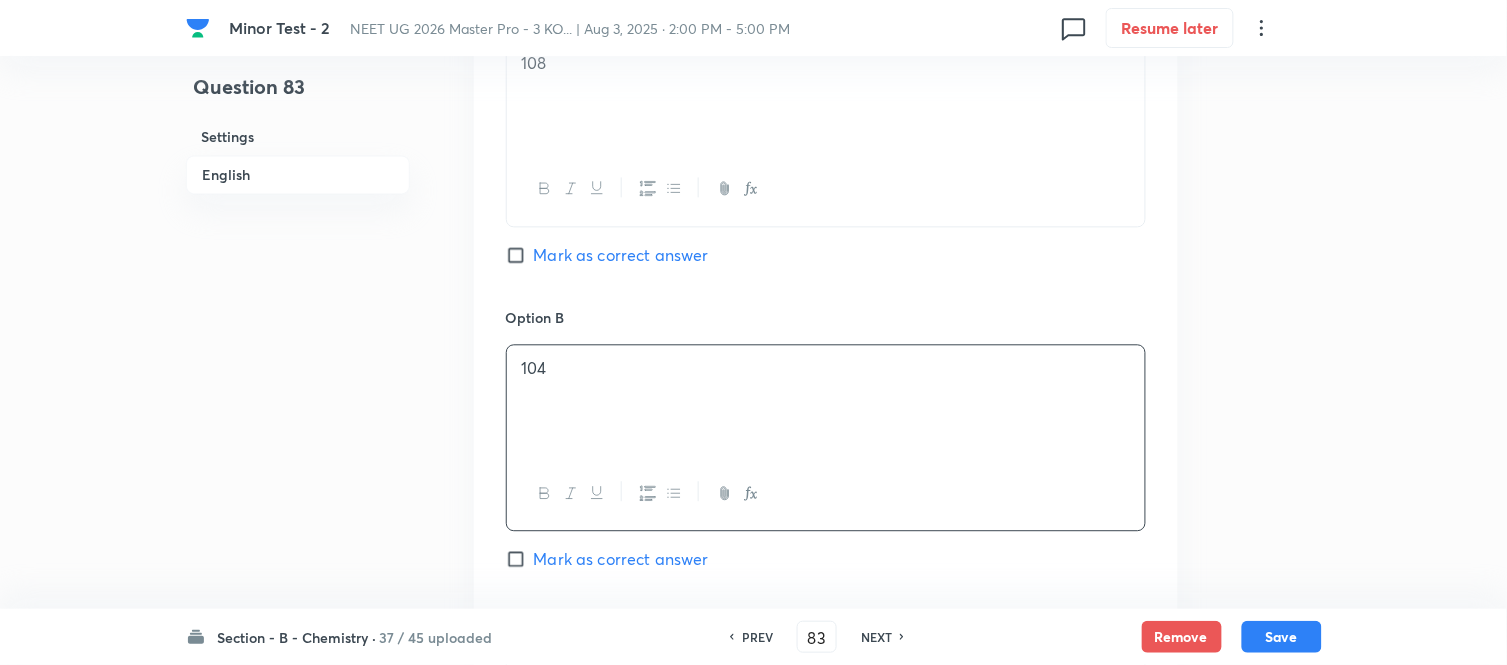 click on "Mark as correct answer" at bounding box center (621, 559) 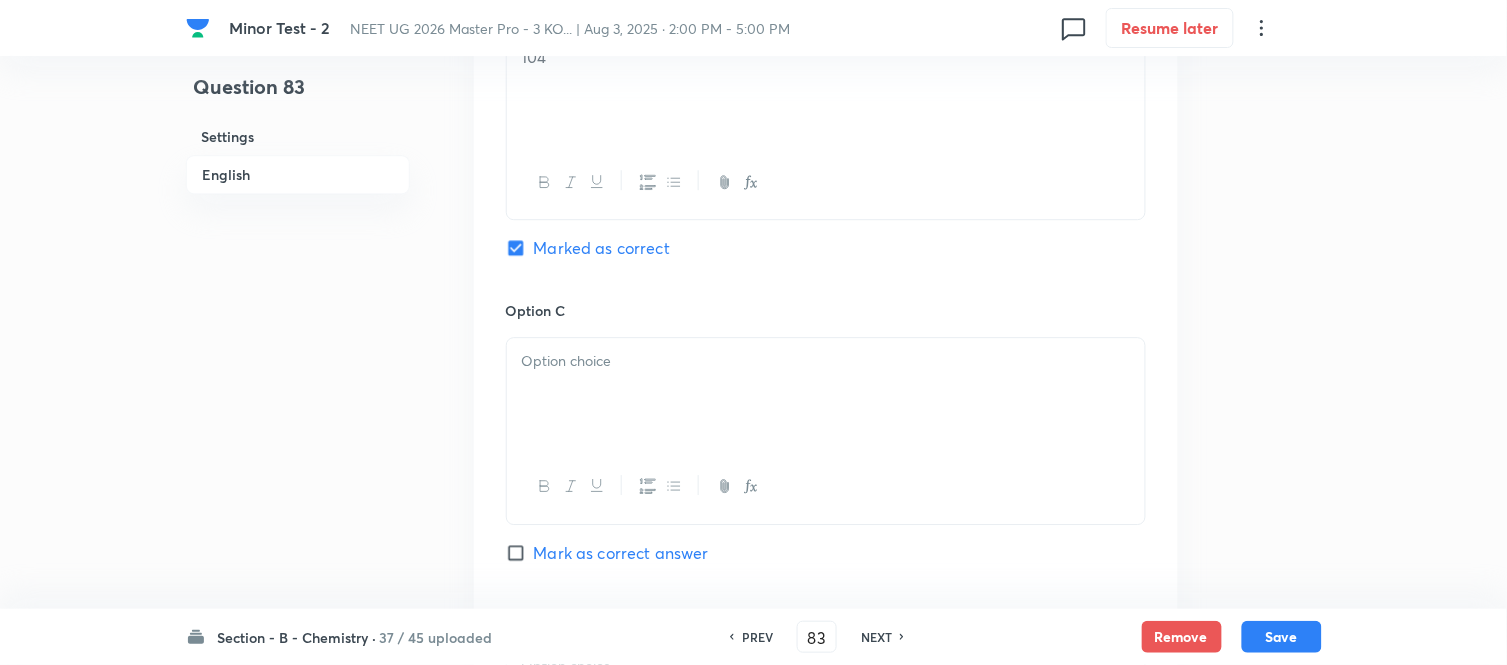 scroll, scrollTop: 1333, scrollLeft: 0, axis: vertical 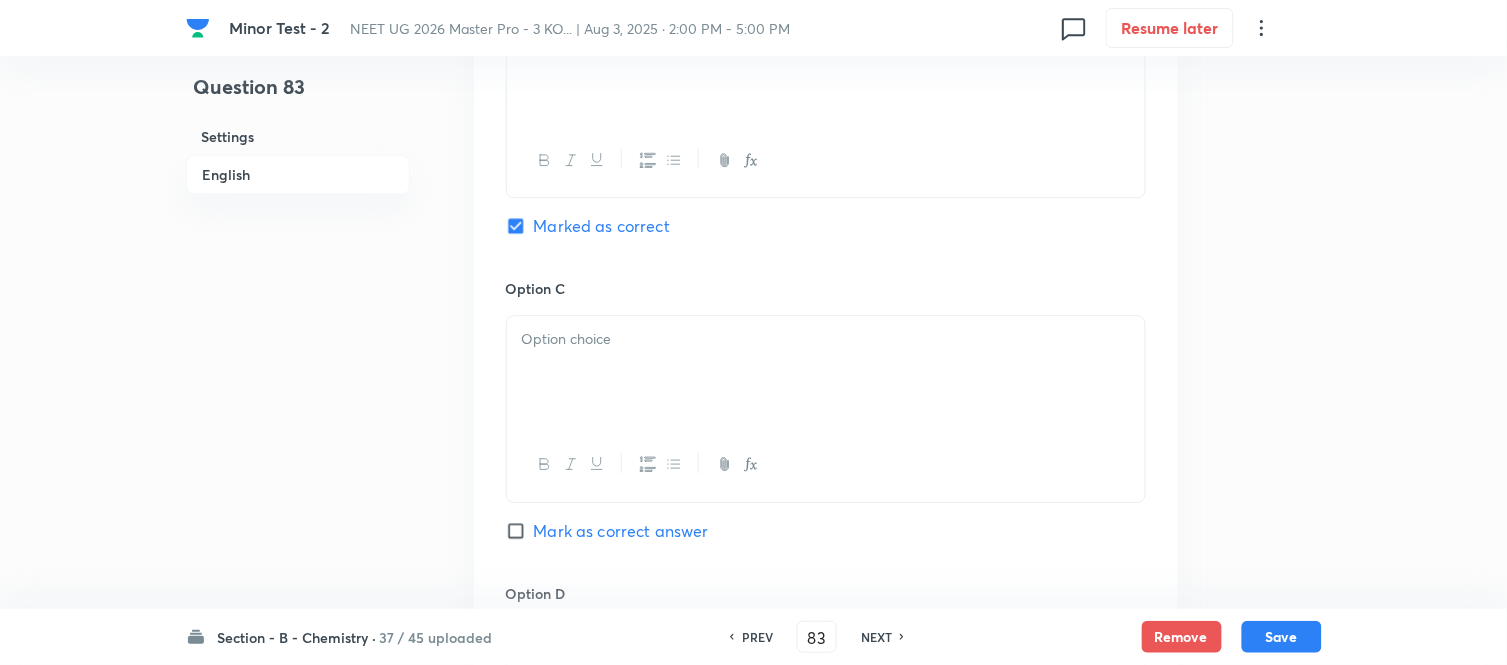 click at bounding box center (826, 372) 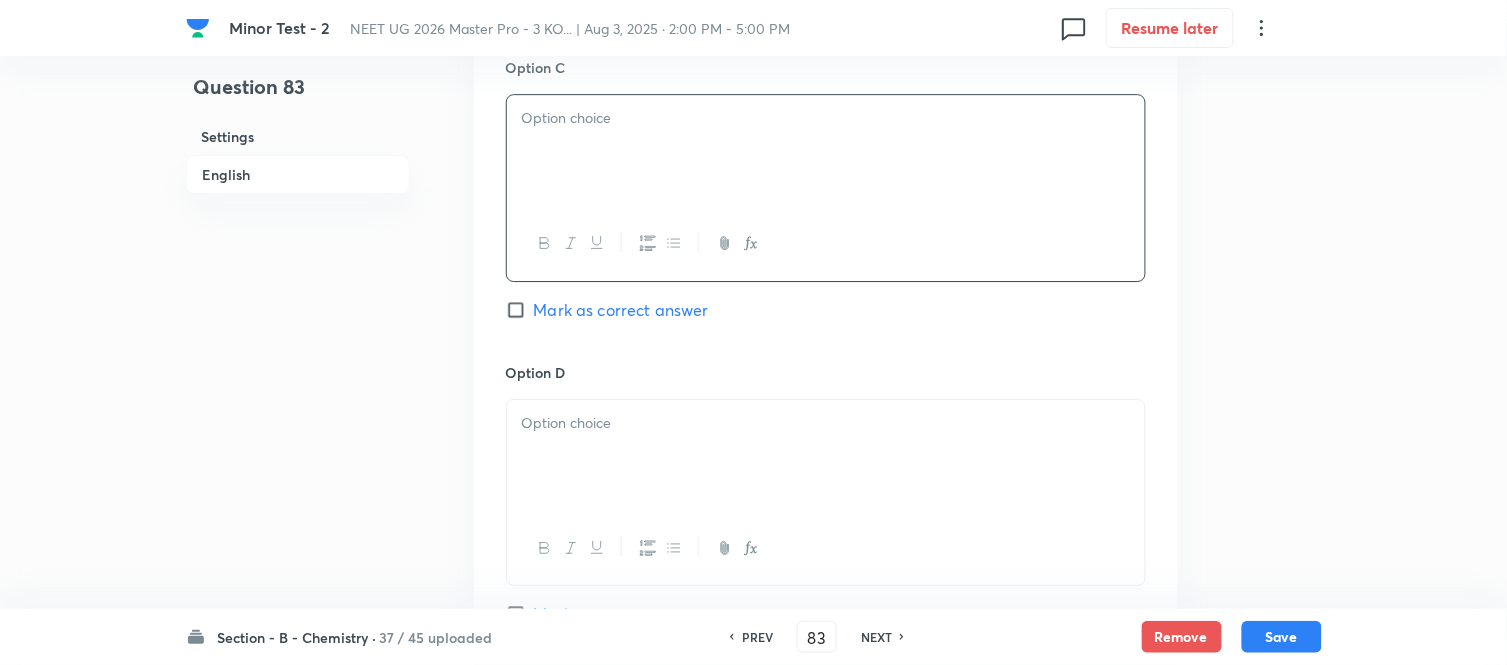 scroll, scrollTop: 1555, scrollLeft: 0, axis: vertical 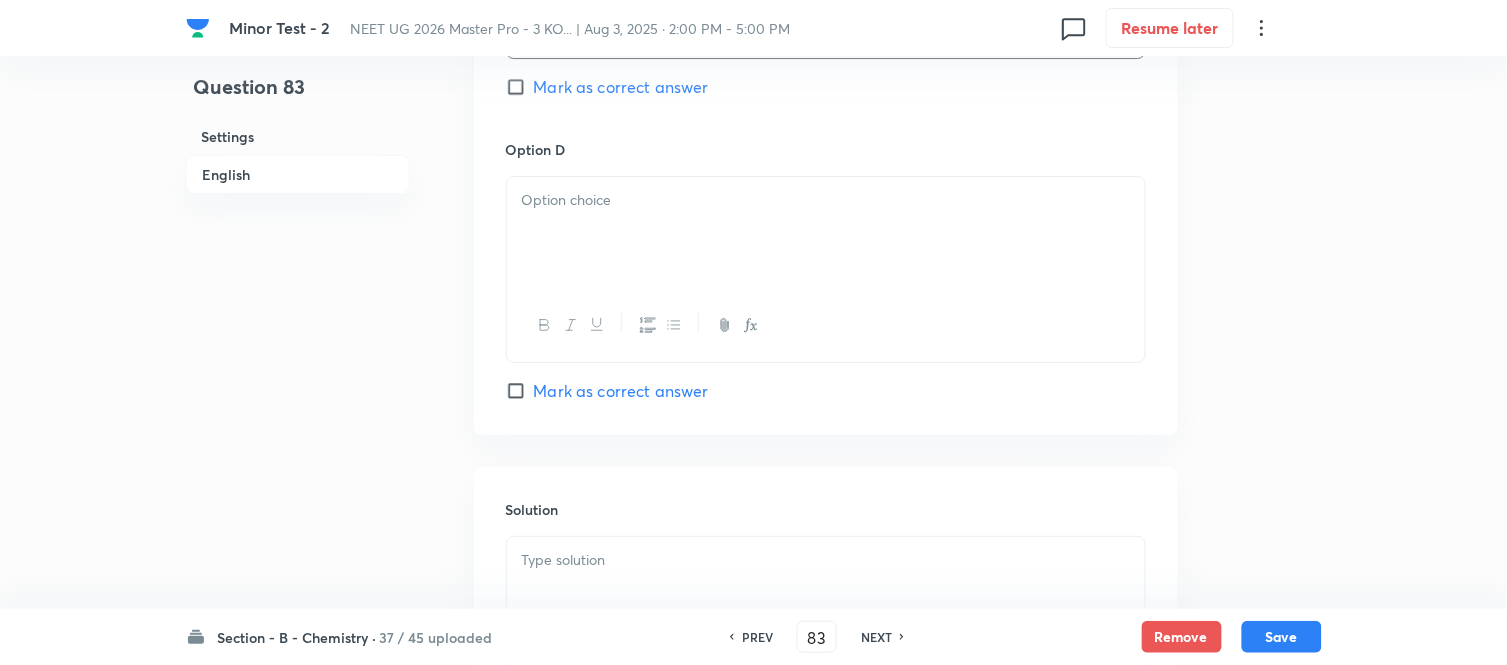 click at bounding box center (826, 233) 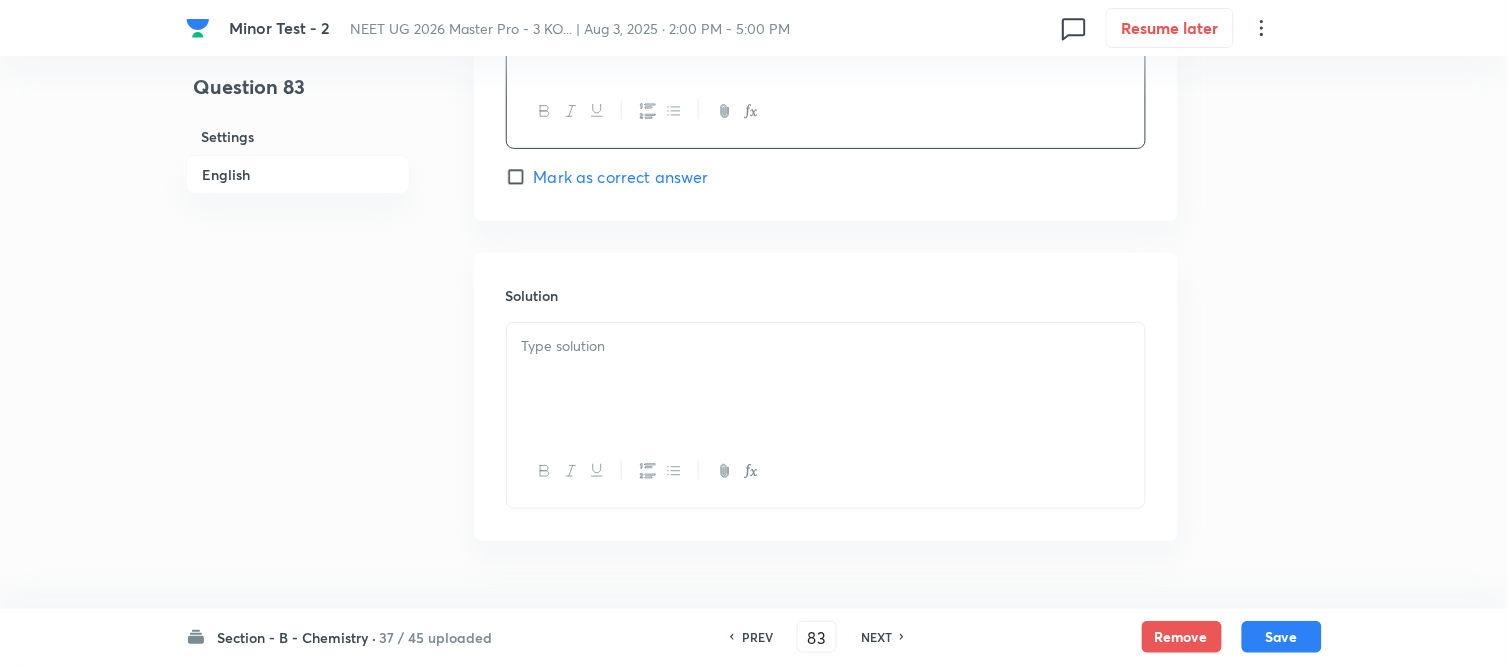 scroll, scrollTop: 2000, scrollLeft: 0, axis: vertical 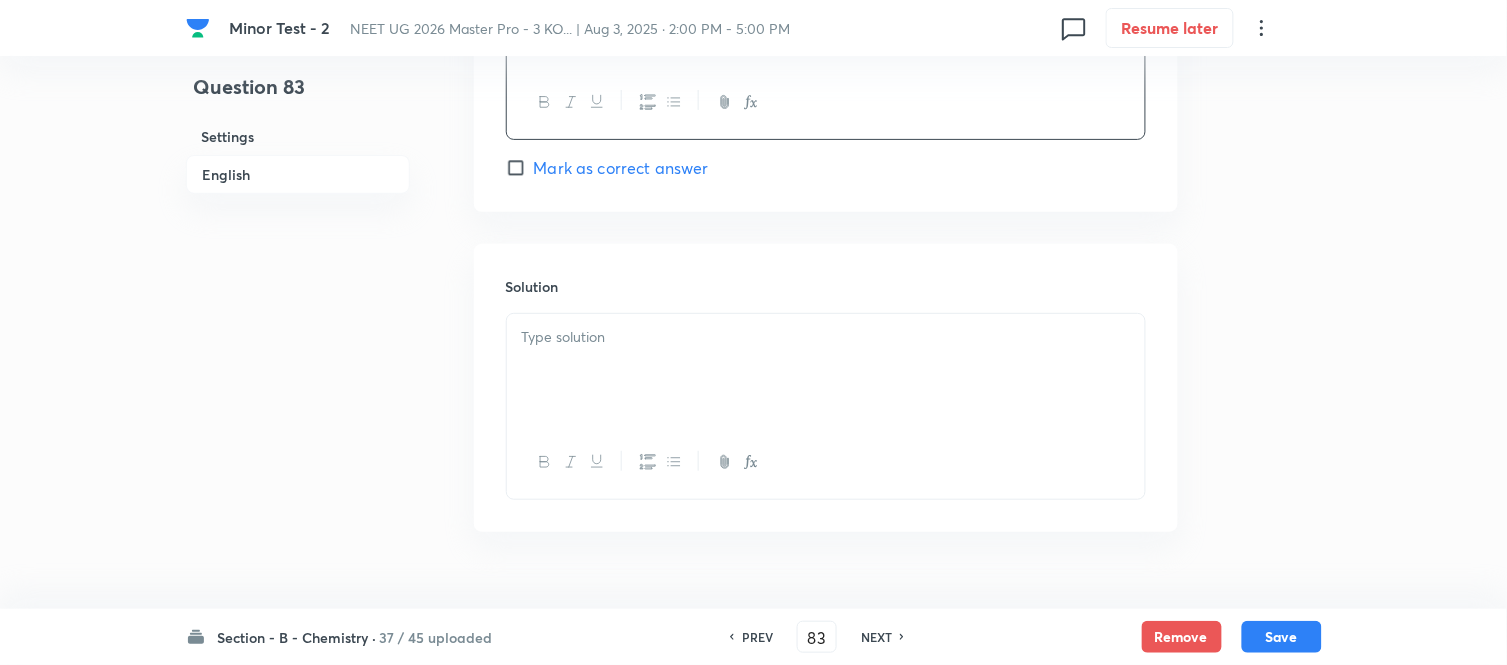 click at bounding box center (826, 370) 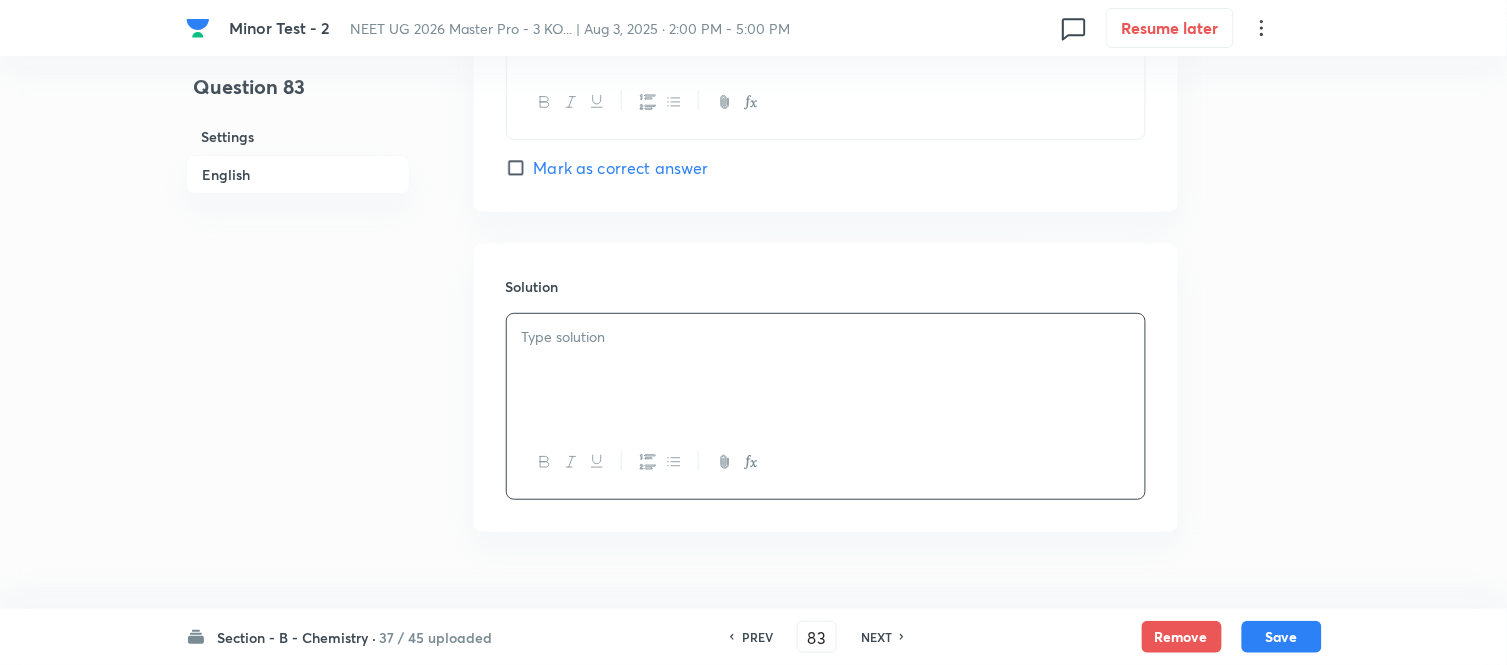 type 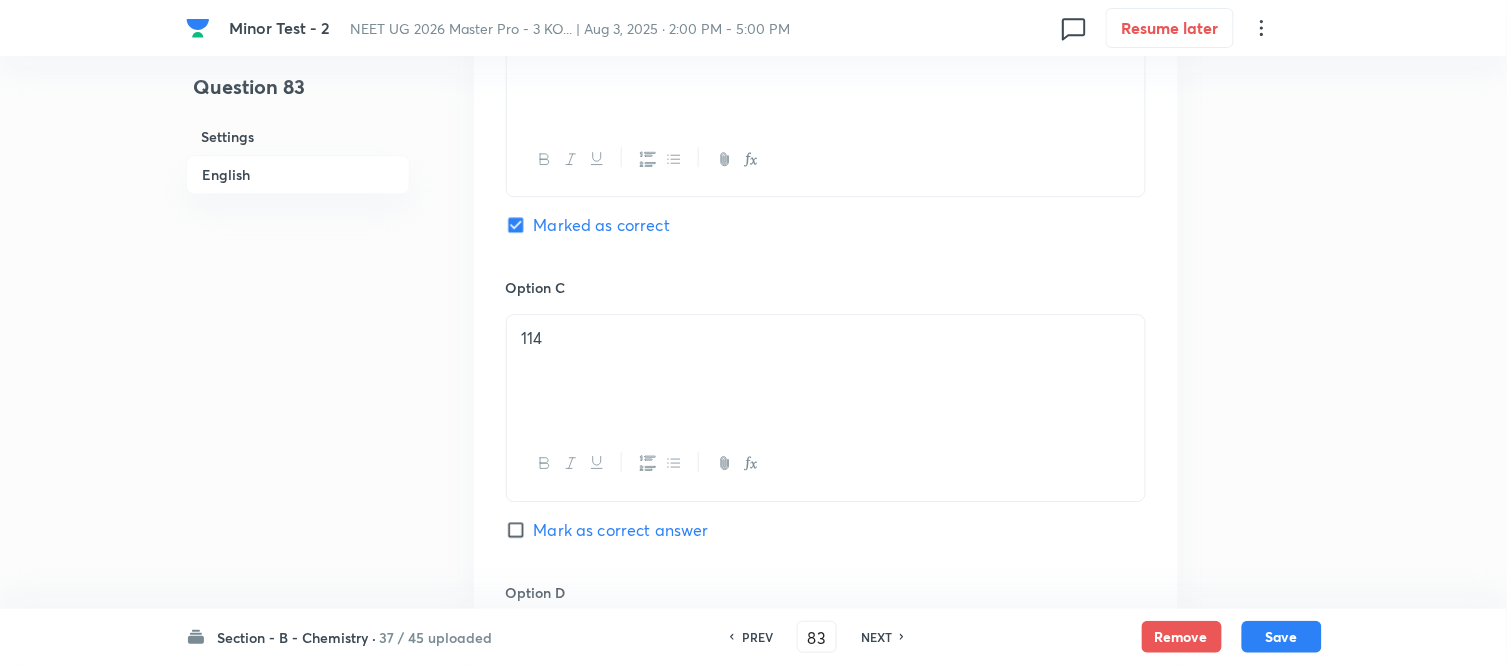 scroll, scrollTop: 1333, scrollLeft: 0, axis: vertical 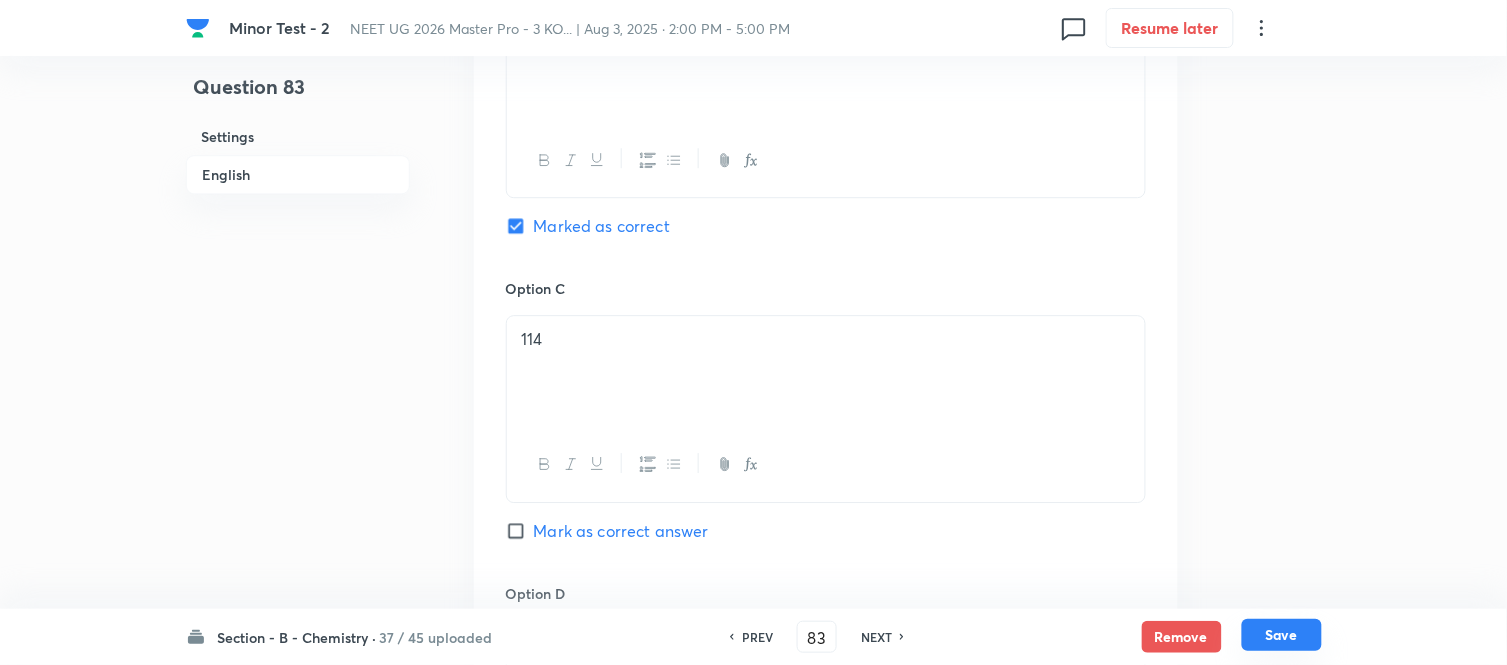 click on "Save" at bounding box center [1282, 635] 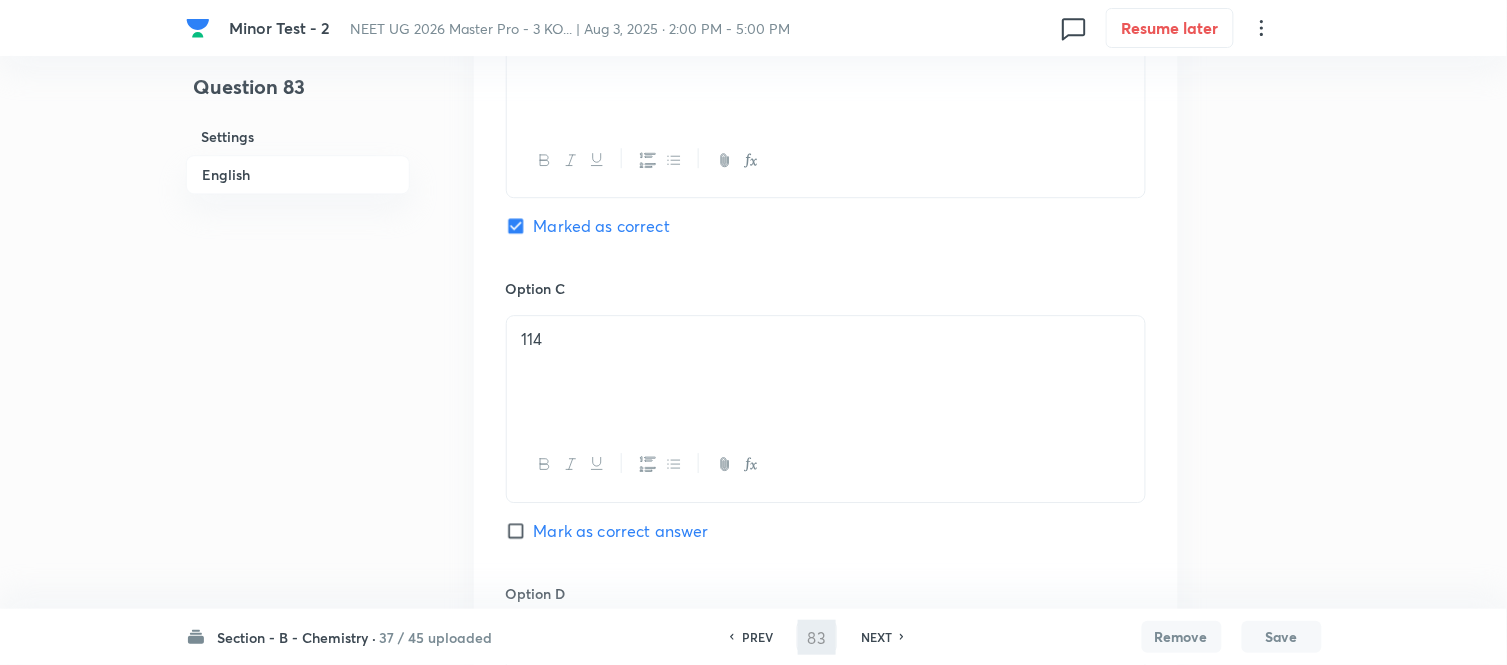 type on "84" 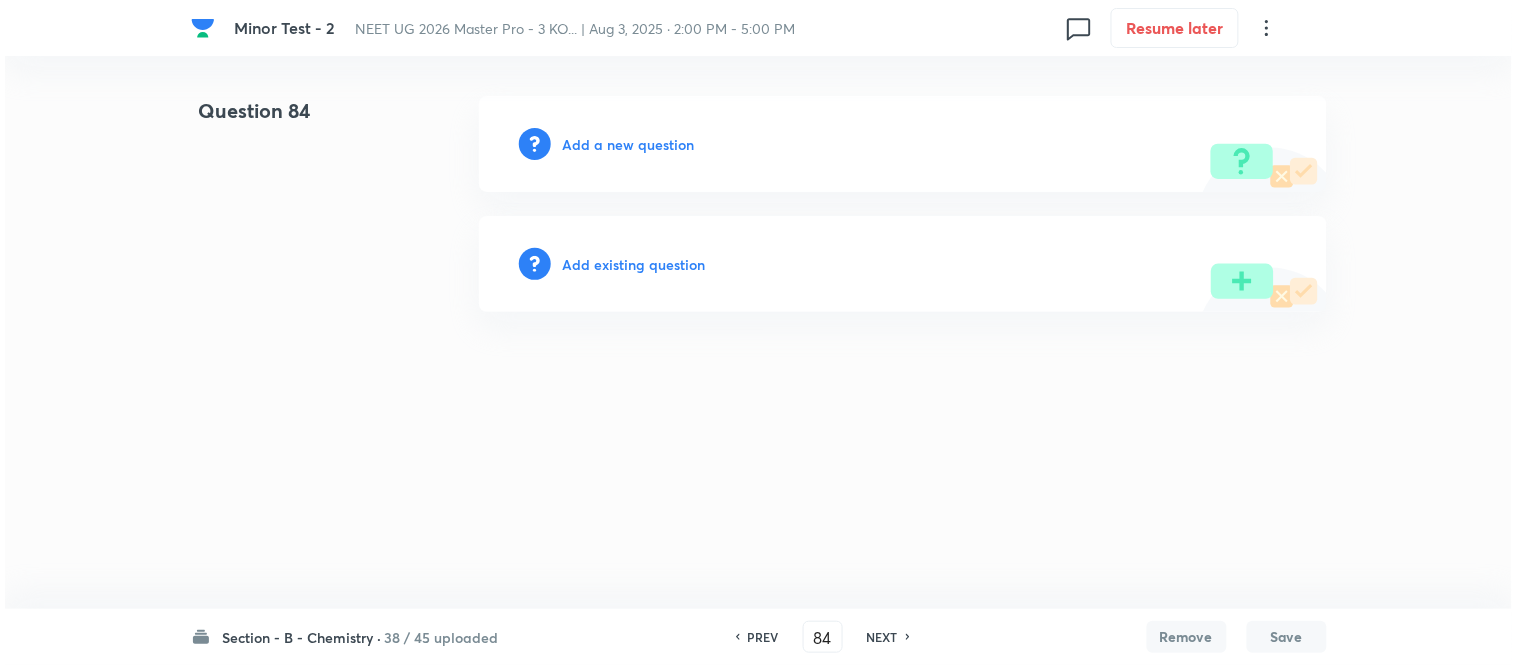 scroll, scrollTop: 0, scrollLeft: 0, axis: both 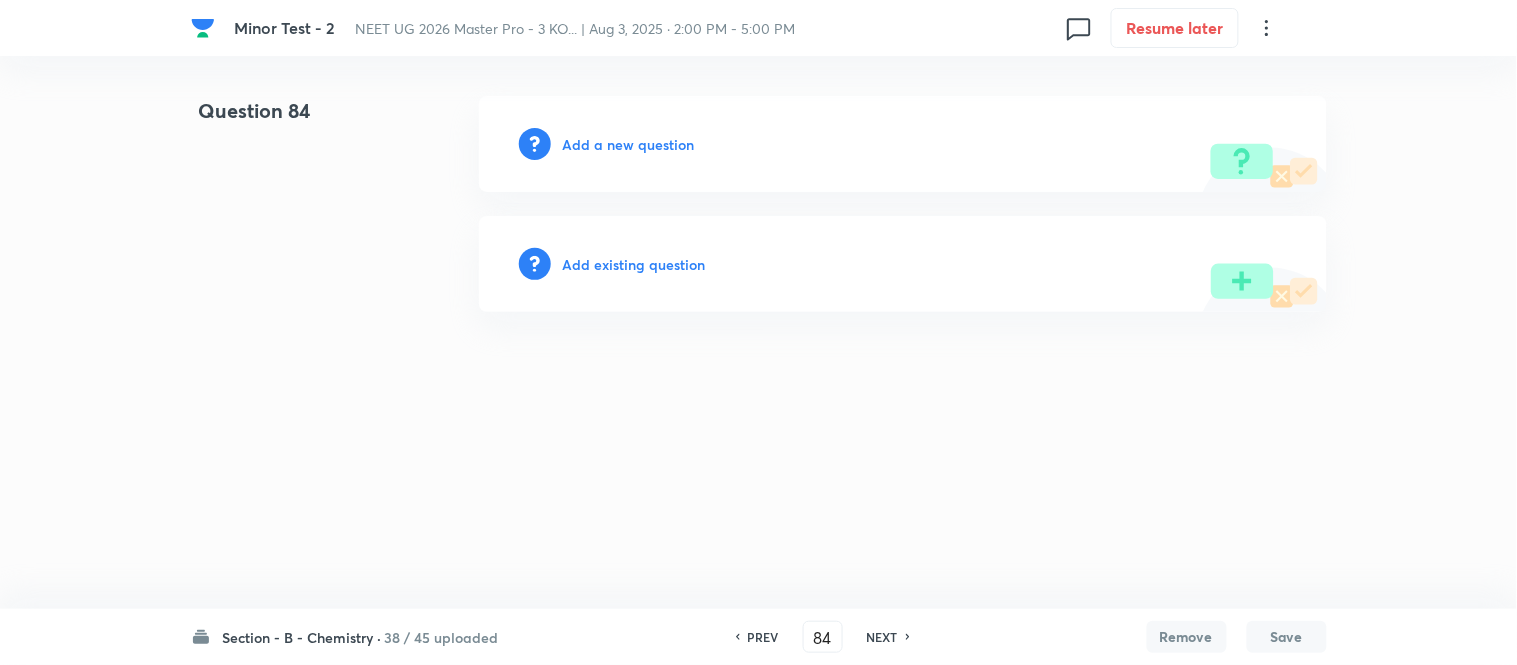 click on "Add a new question" at bounding box center [629, 144] 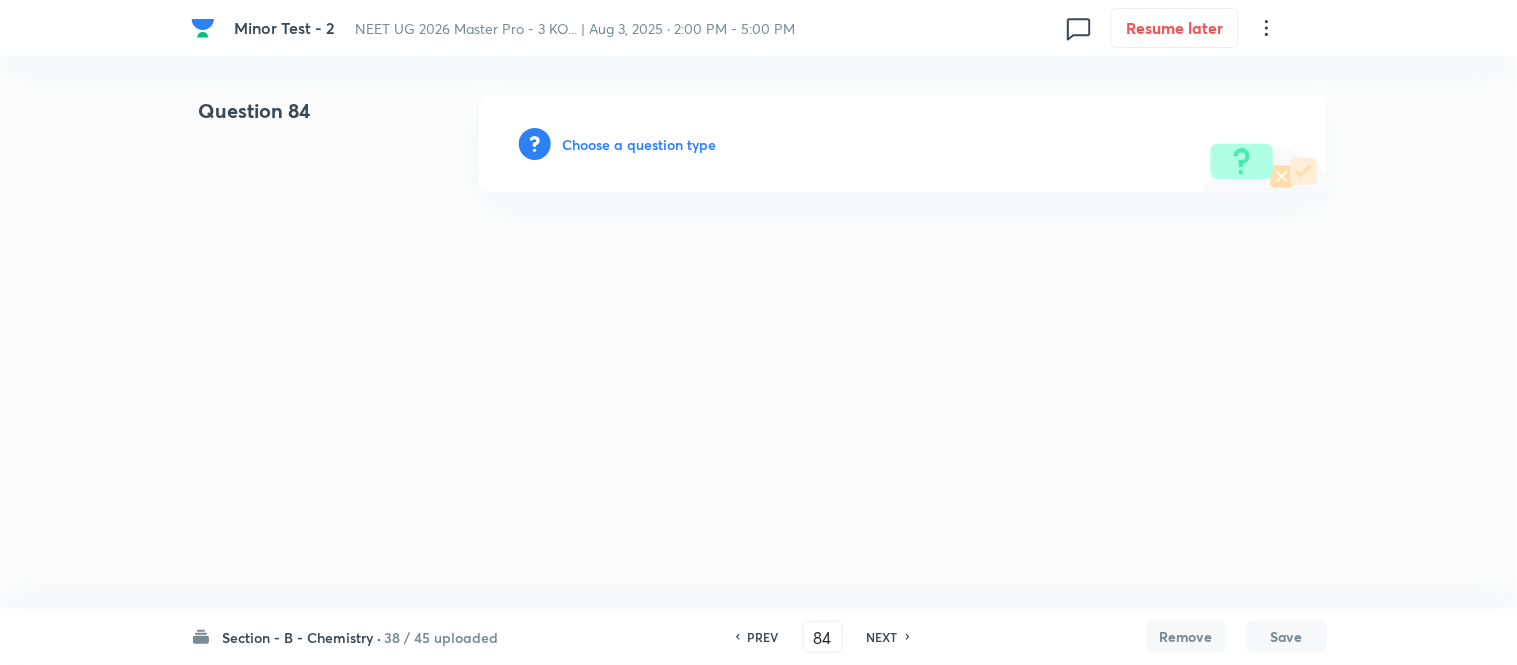click on "Choose a question type" at bounding box center (640, 144) 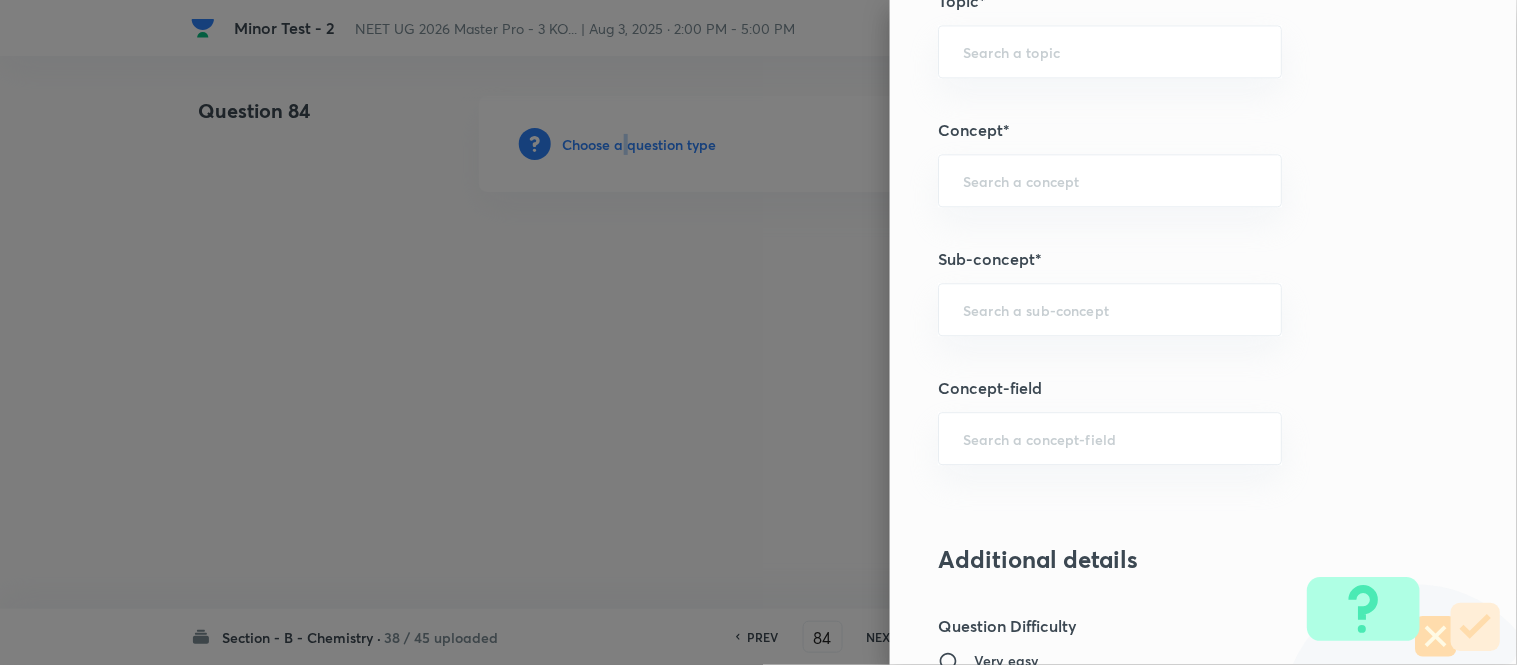 scroll, scrollTop: 1184, scrollLeft: 0, axis: vertical 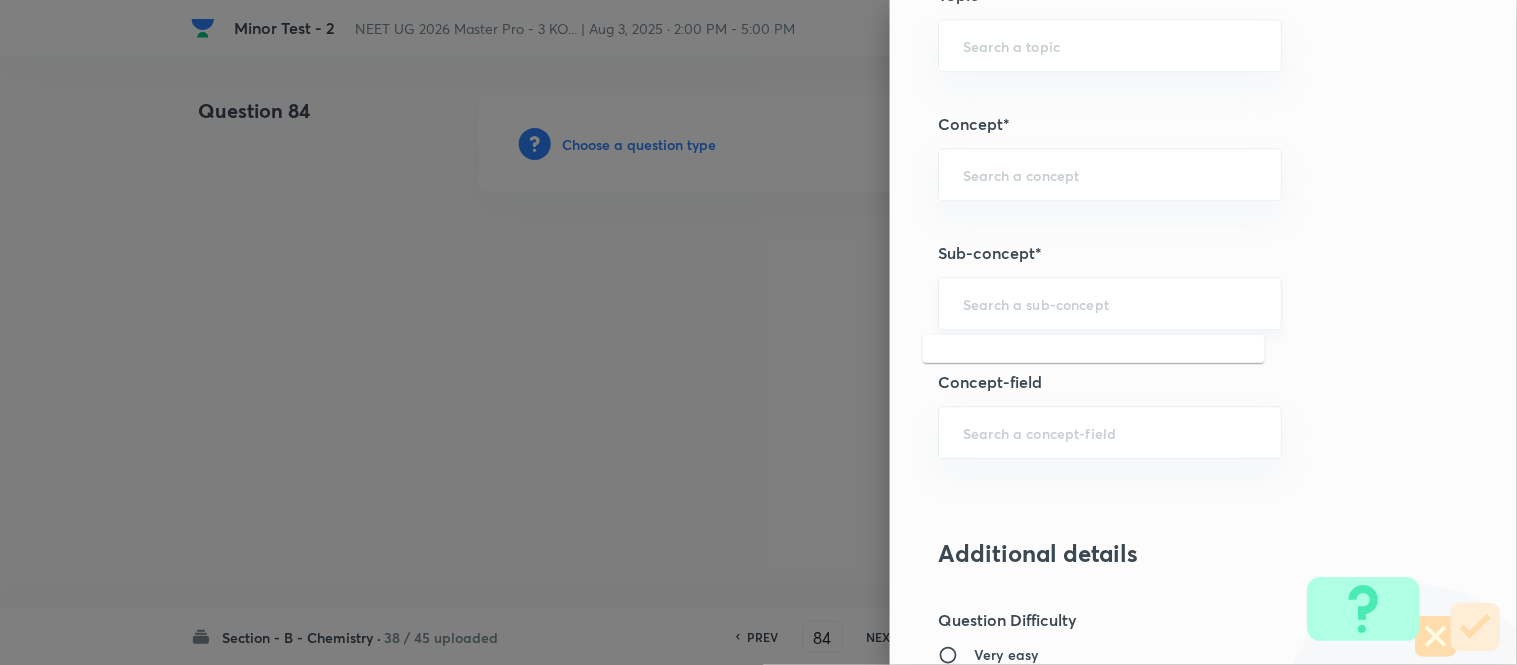 click at bounding box center [1110, 303] 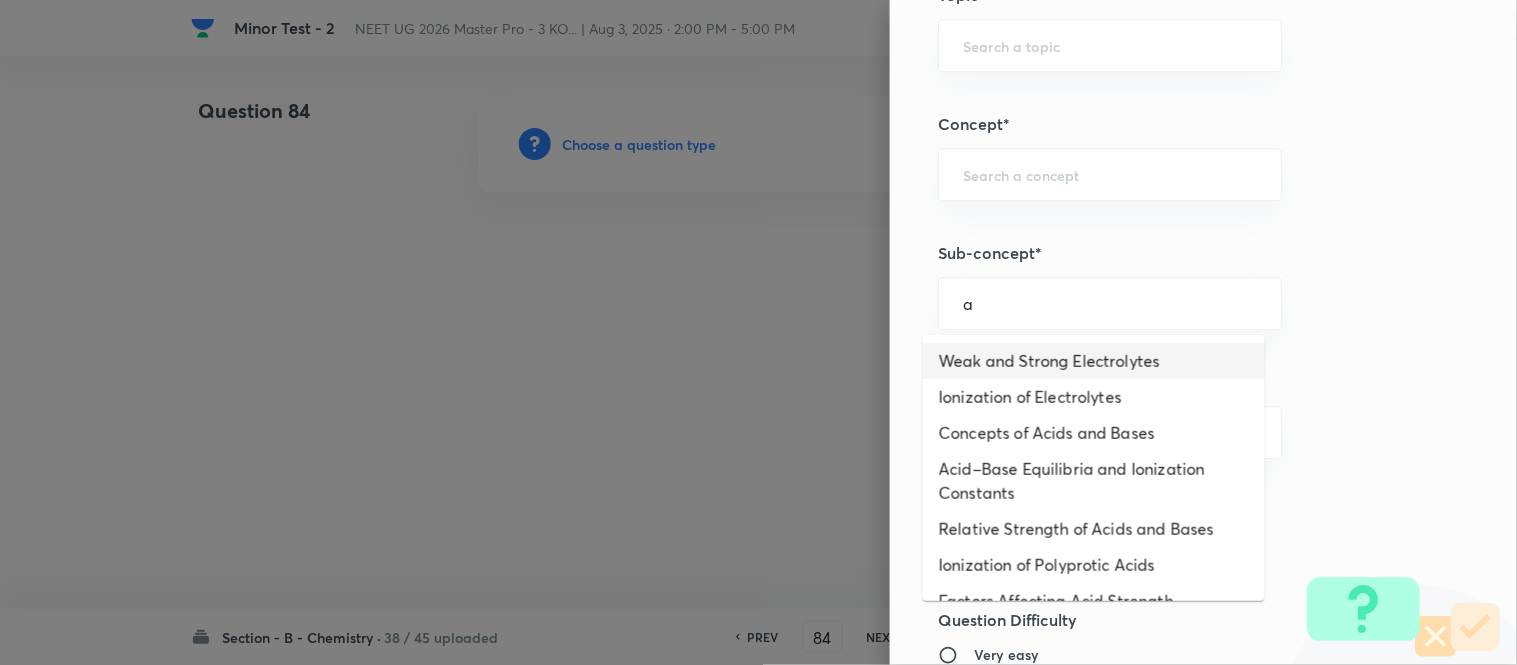 click on "Weak and Strong Electrolytes" at bounding box center [1094, 361] 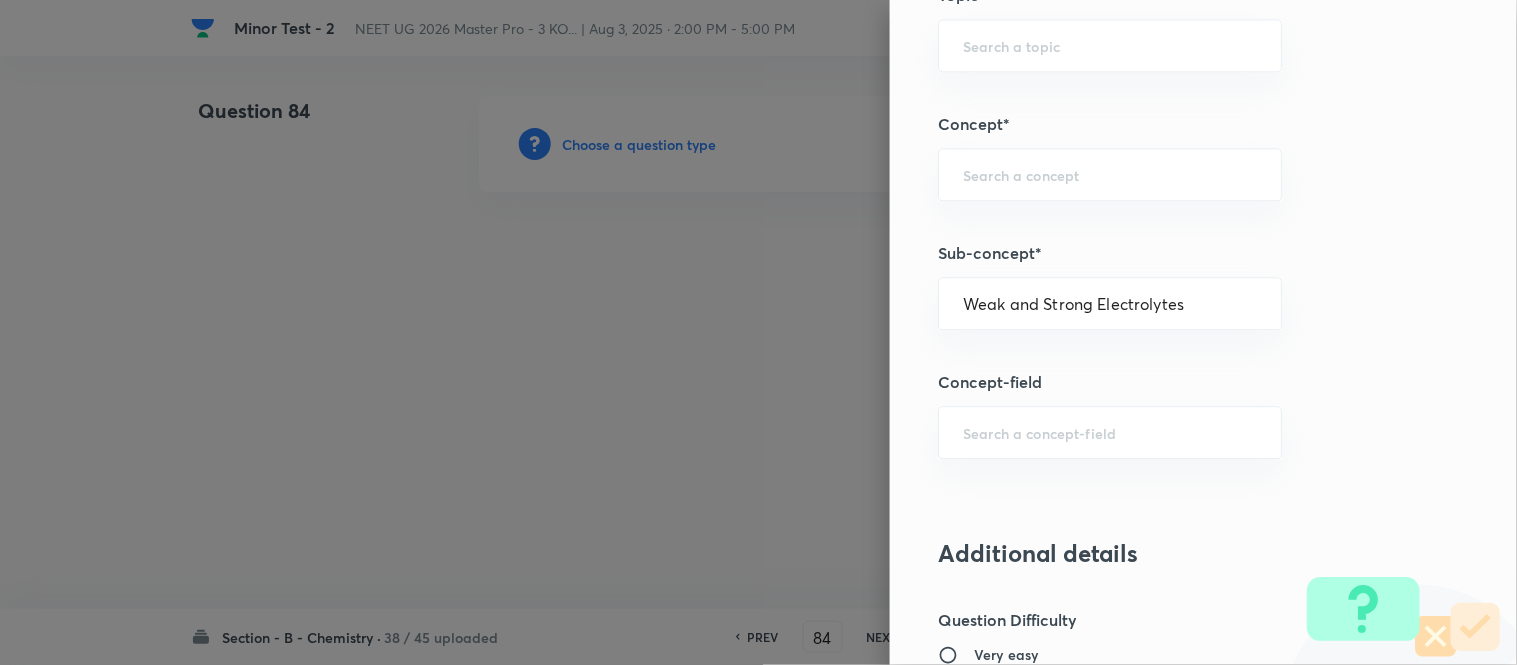 type on "Chemistry" 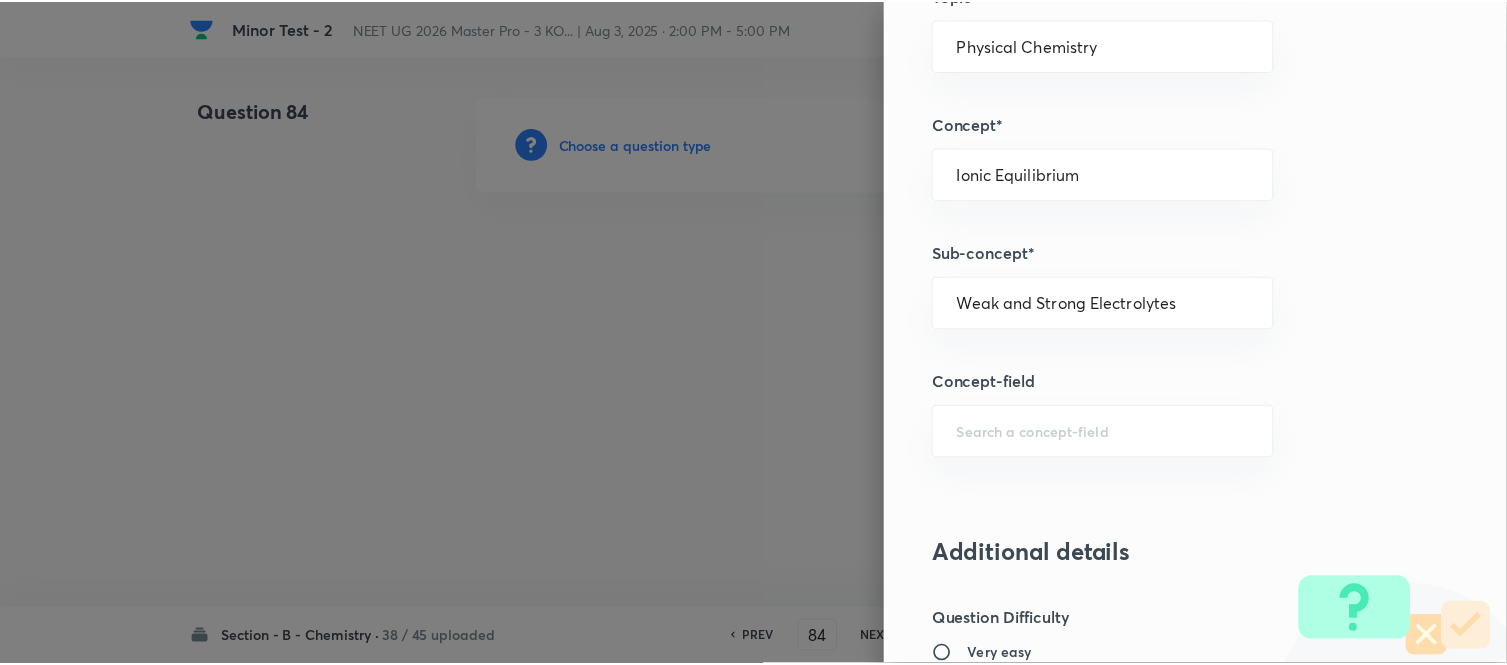 scroll, scrollTop: 2195, scrollLeft: 0, axis: vertical 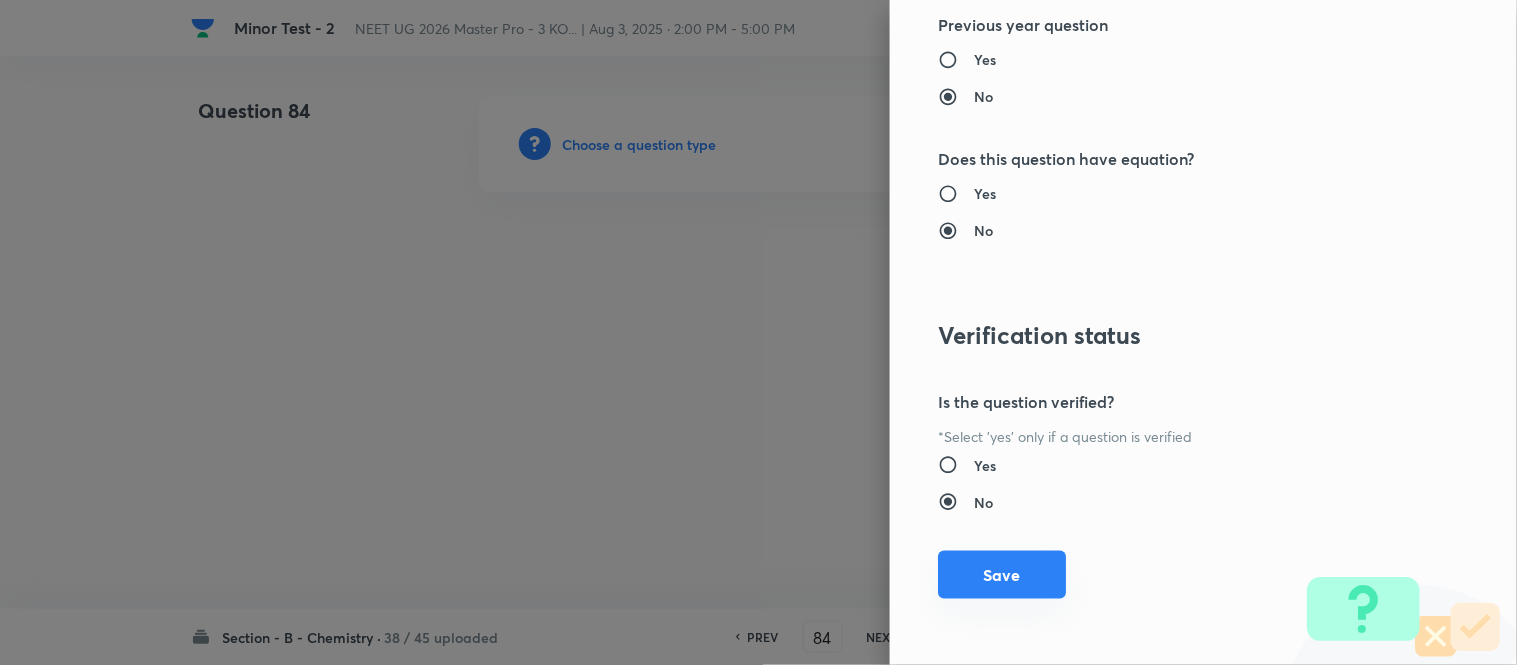 click on "Save" at bounding box center (1002, 575) 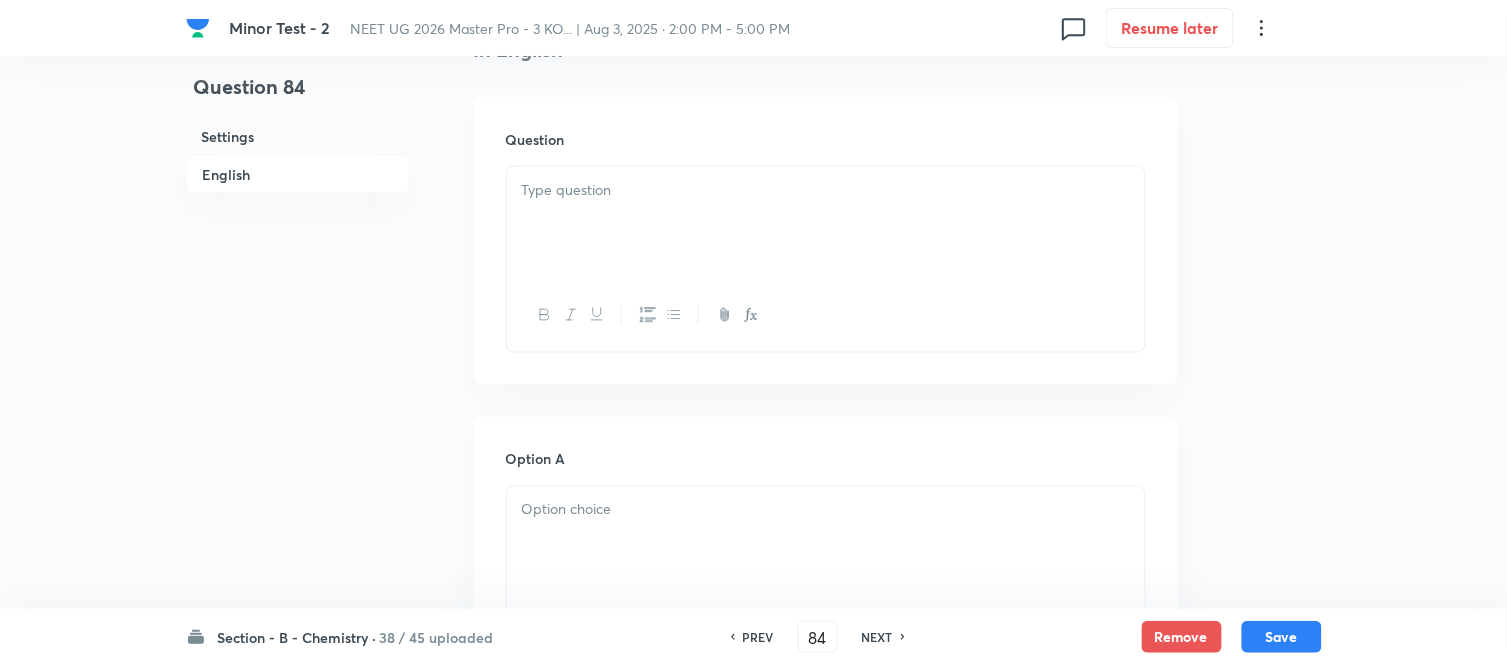 scroll, scrollTop: 555, scrollLeft: 0, axis: vertical 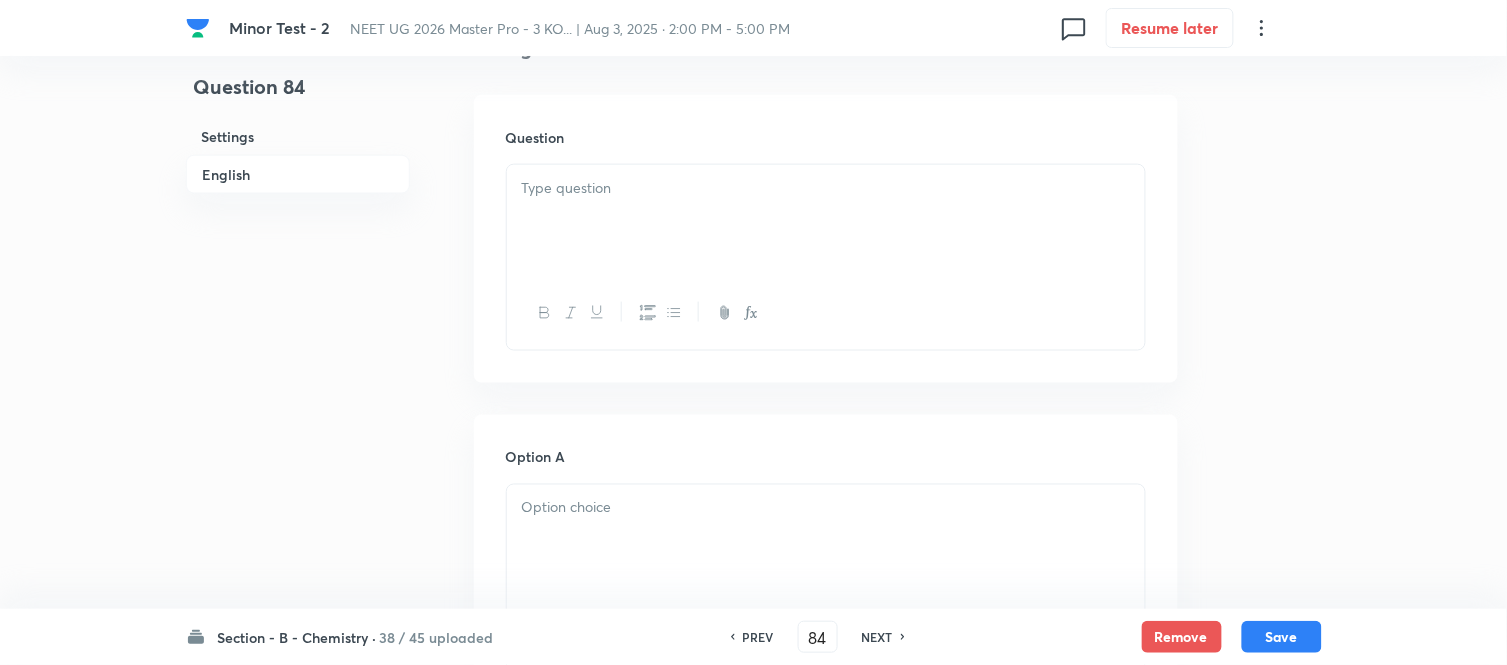 click at bounding box center (826, 221) 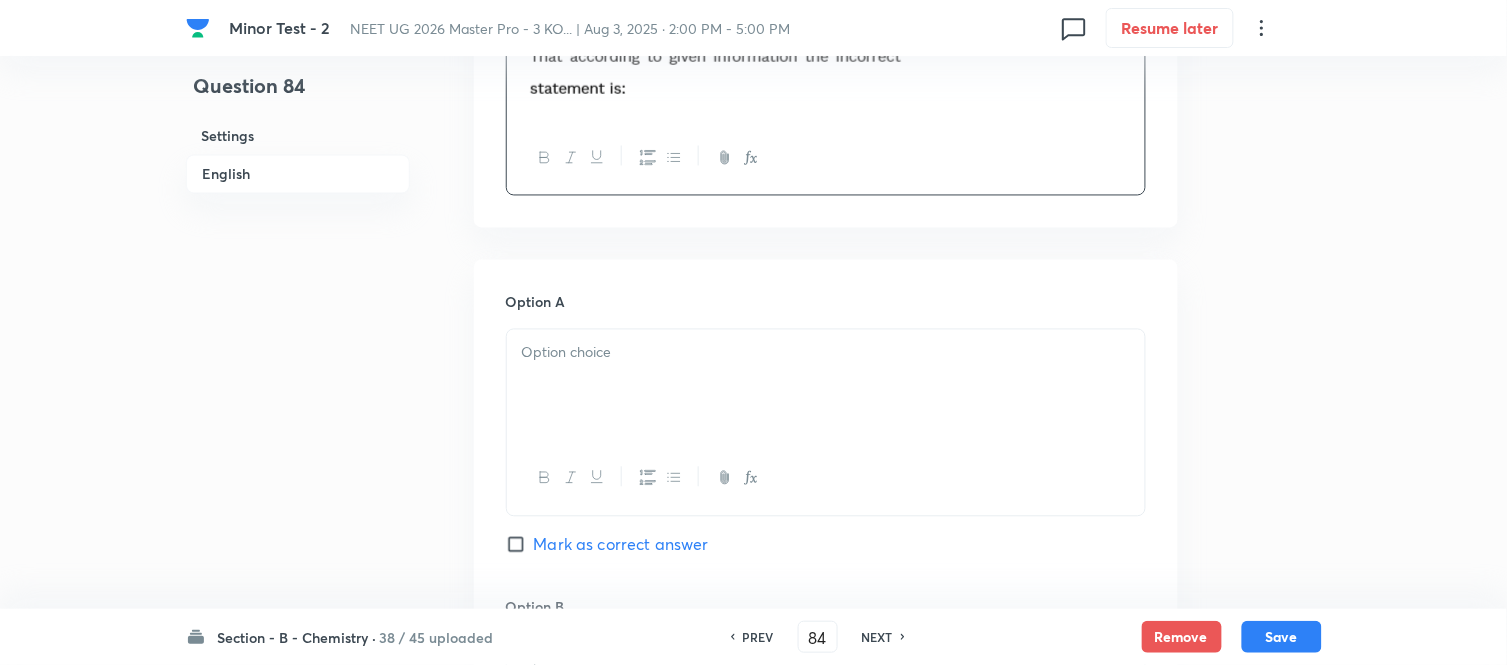 scroll, scrollTop: 888, scrollLeft: 0, axis: vertical 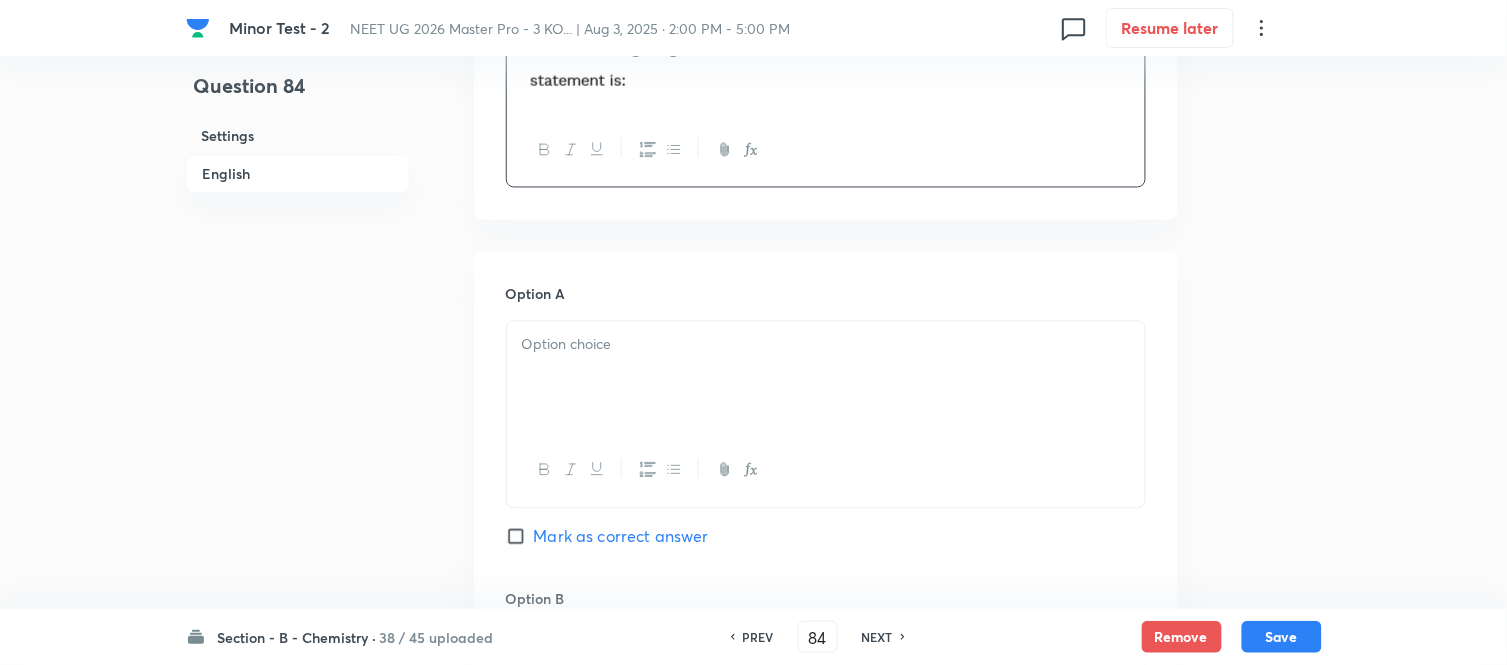 click at bounding box center (826, 345) 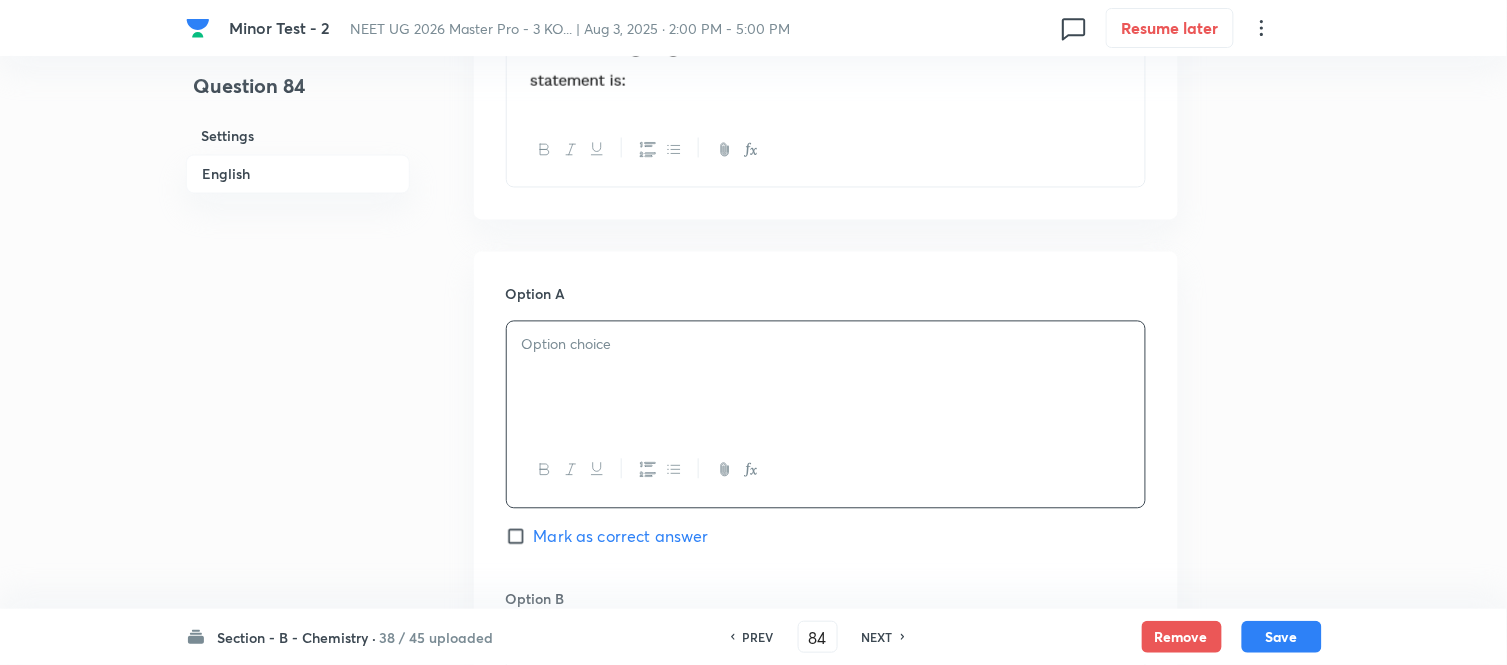click at bounding box center [826, 345] 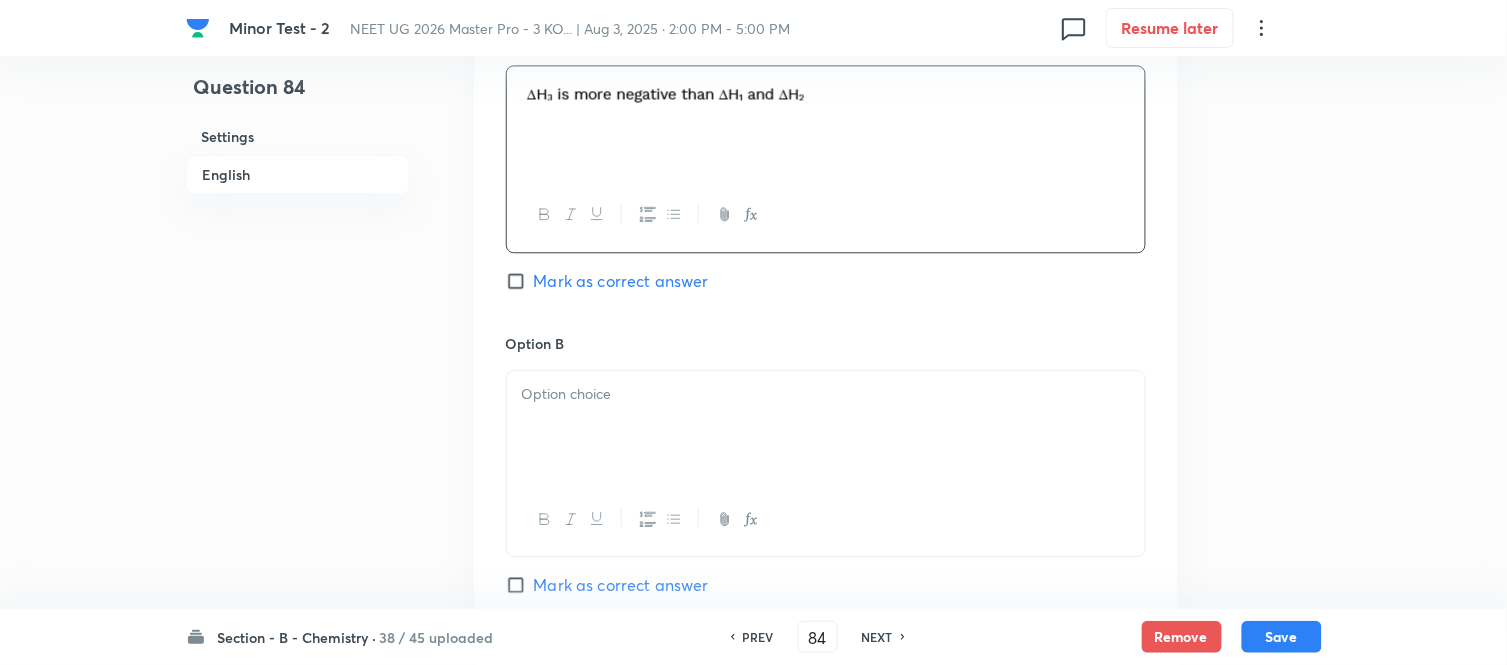 scroll, scrollTop: 1222, scrollLeft: 0, axis: vertical 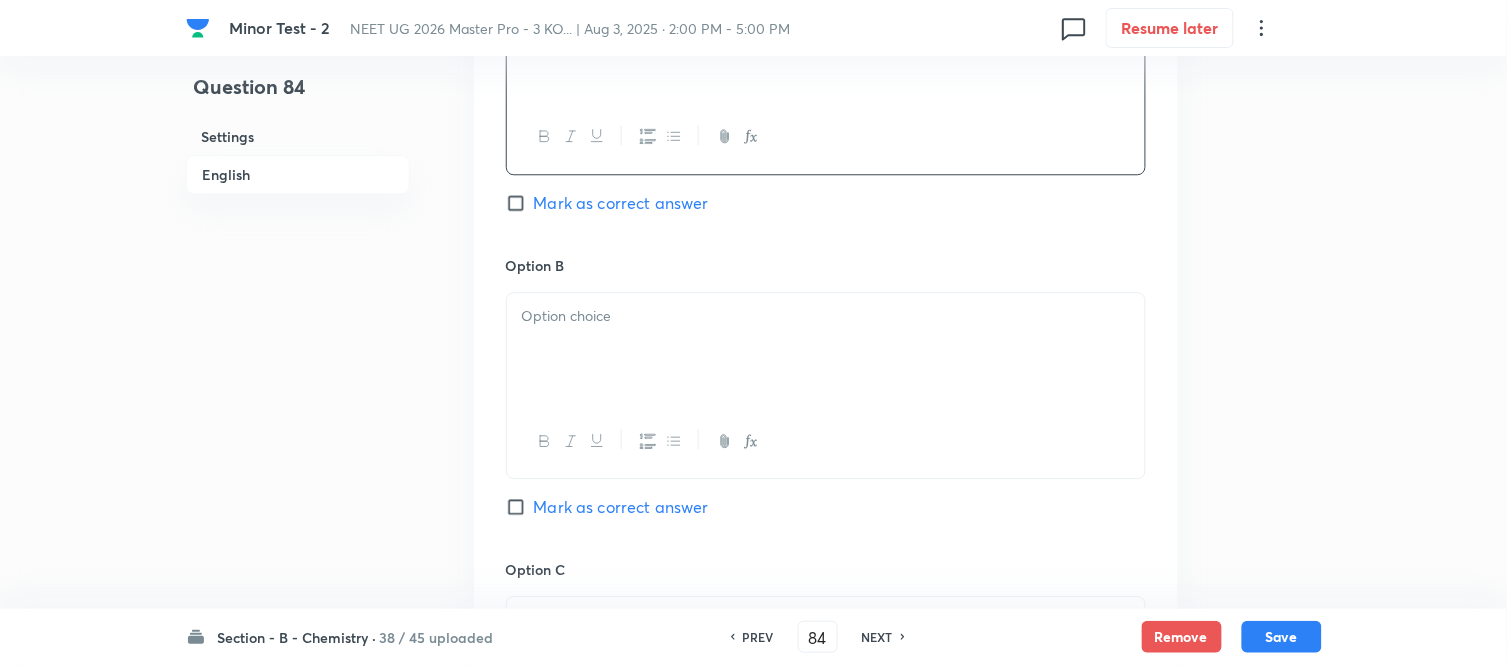 click at bounding box center [826, 316] 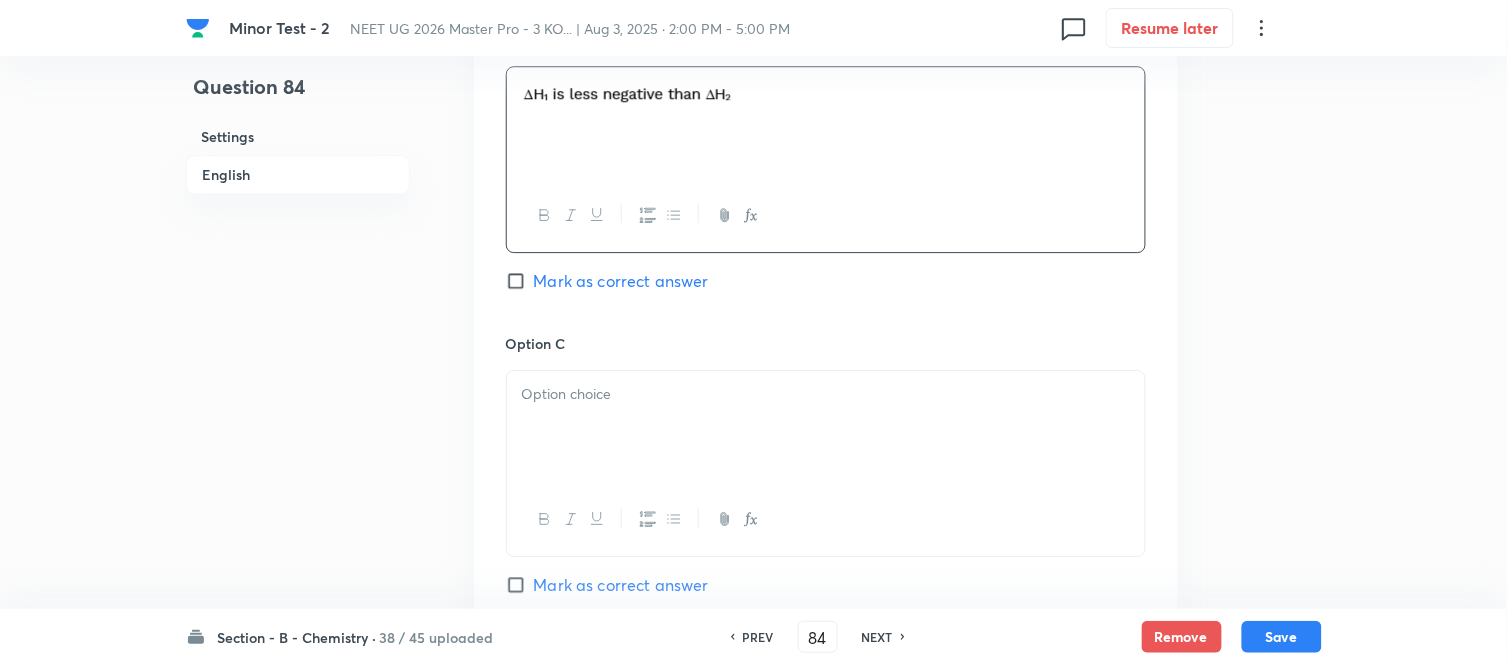 scroll, scrollTop: 1555, scrollLeft: 0, axis: vertical 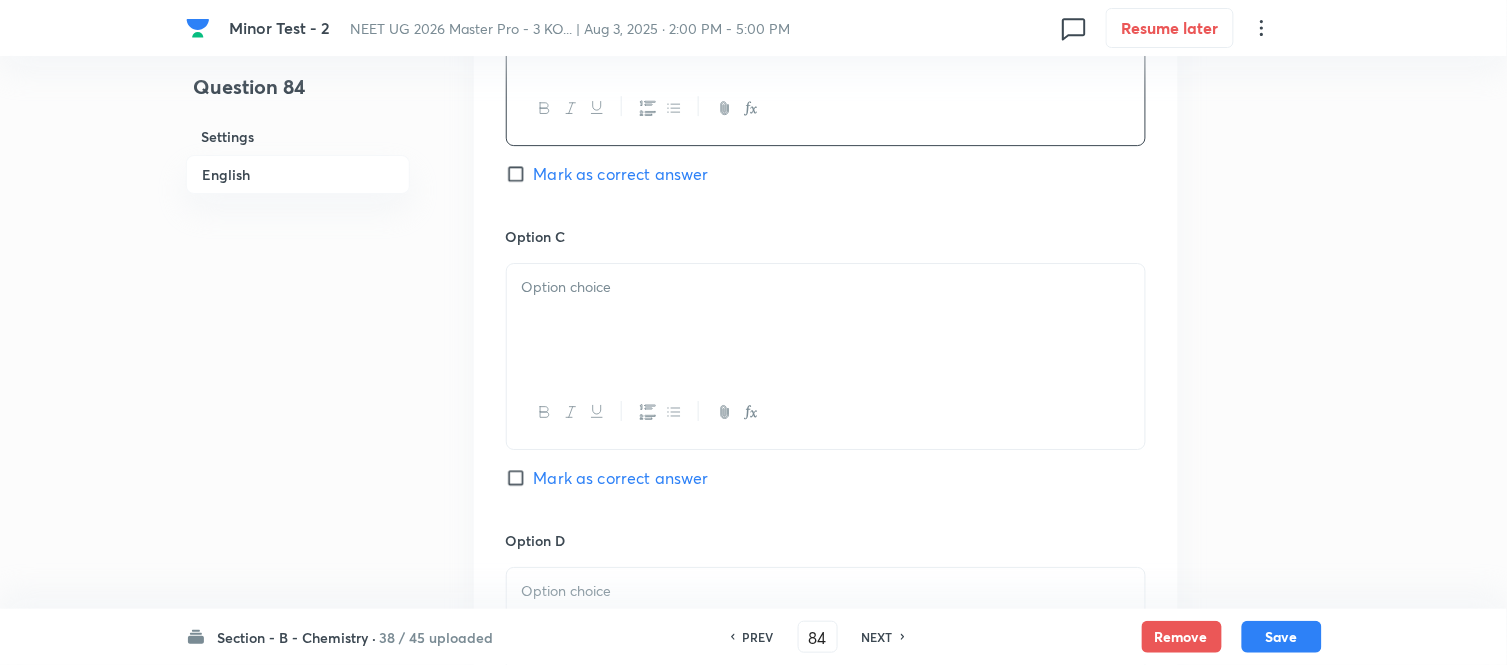 click at bounding box center [826, 287] 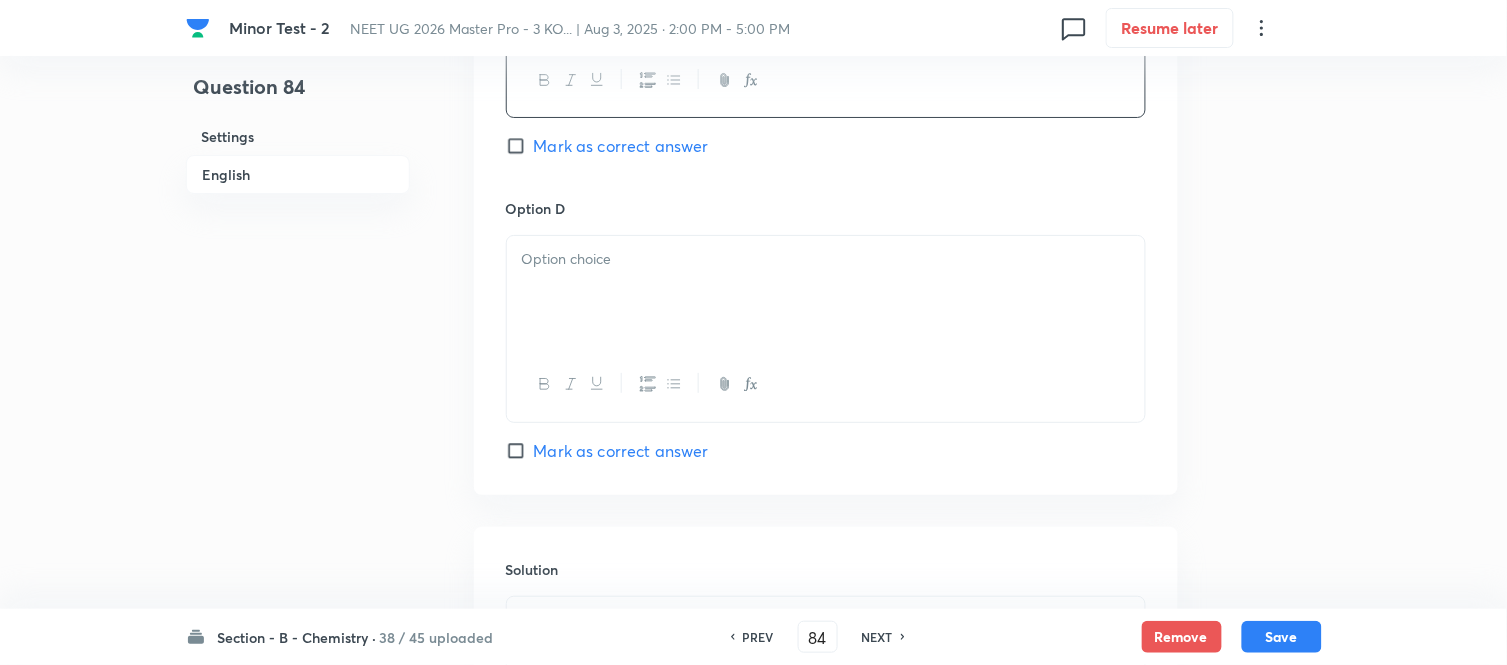 scroll, scrollTop: 1888, scrollLeft: 0, axis: vertical 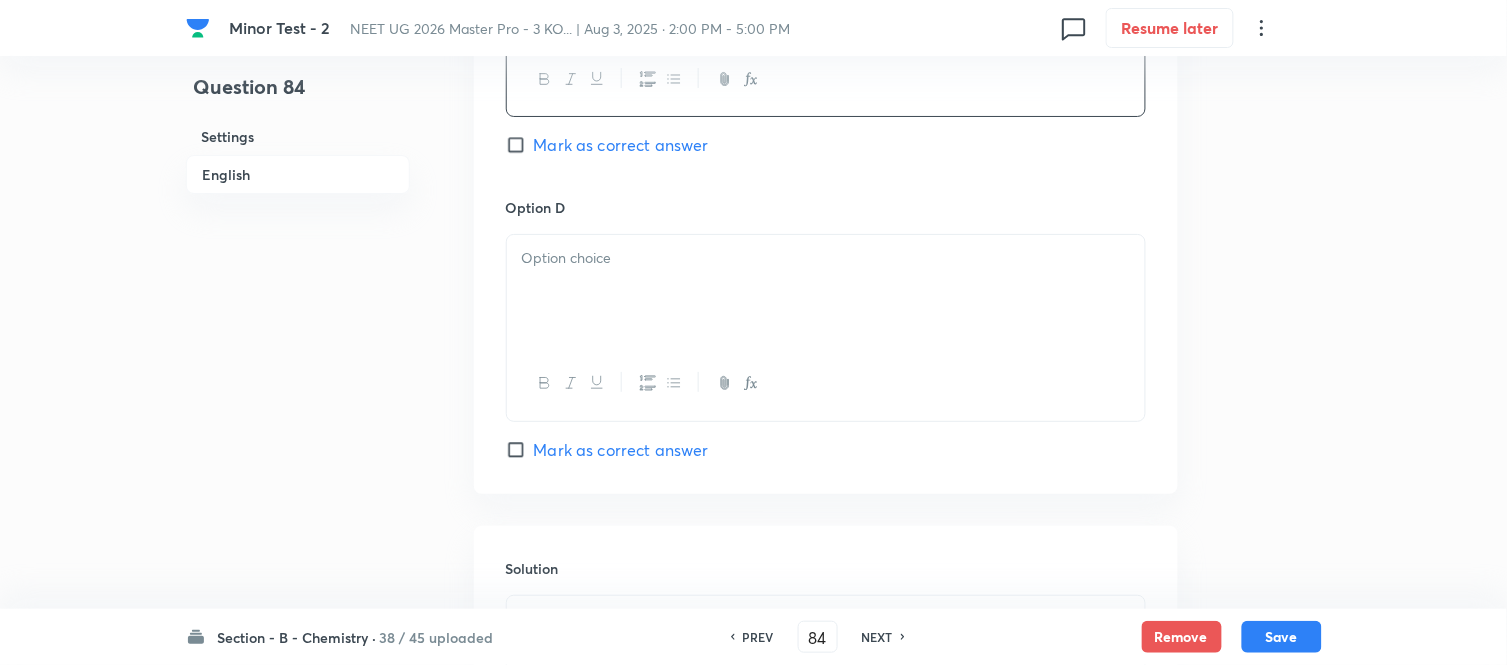 click at bounding box center (826, 291) 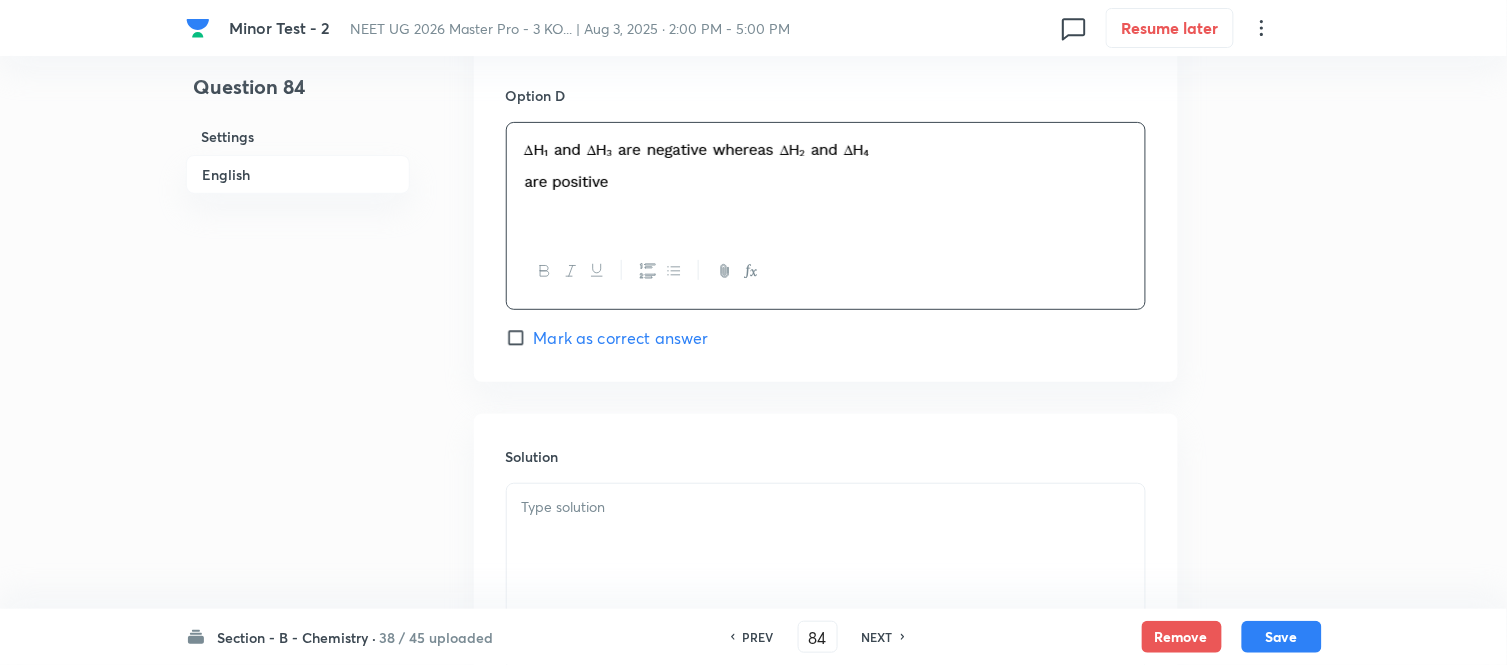 click on "Mark as correct answer" at bounding box center [520, 338] 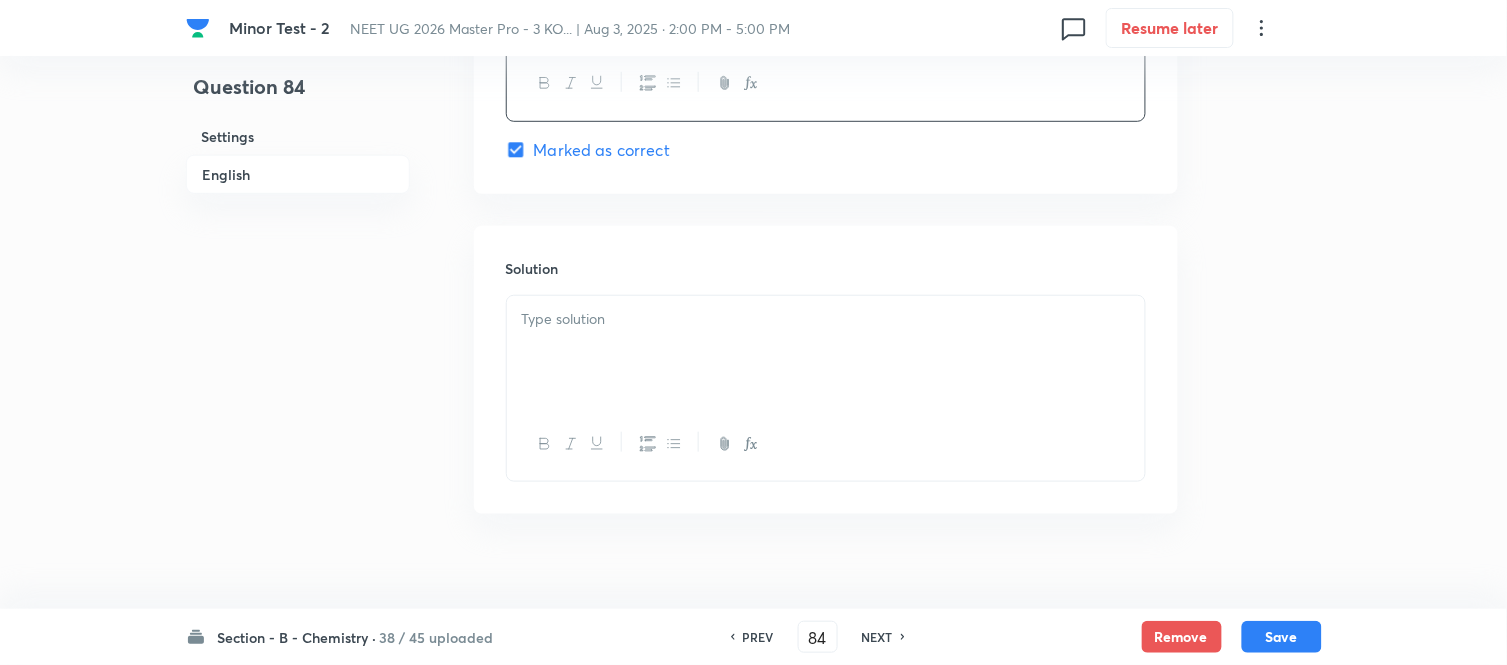scroll, scrollTop: 2216, scrollLeft: 0, axis: vertical 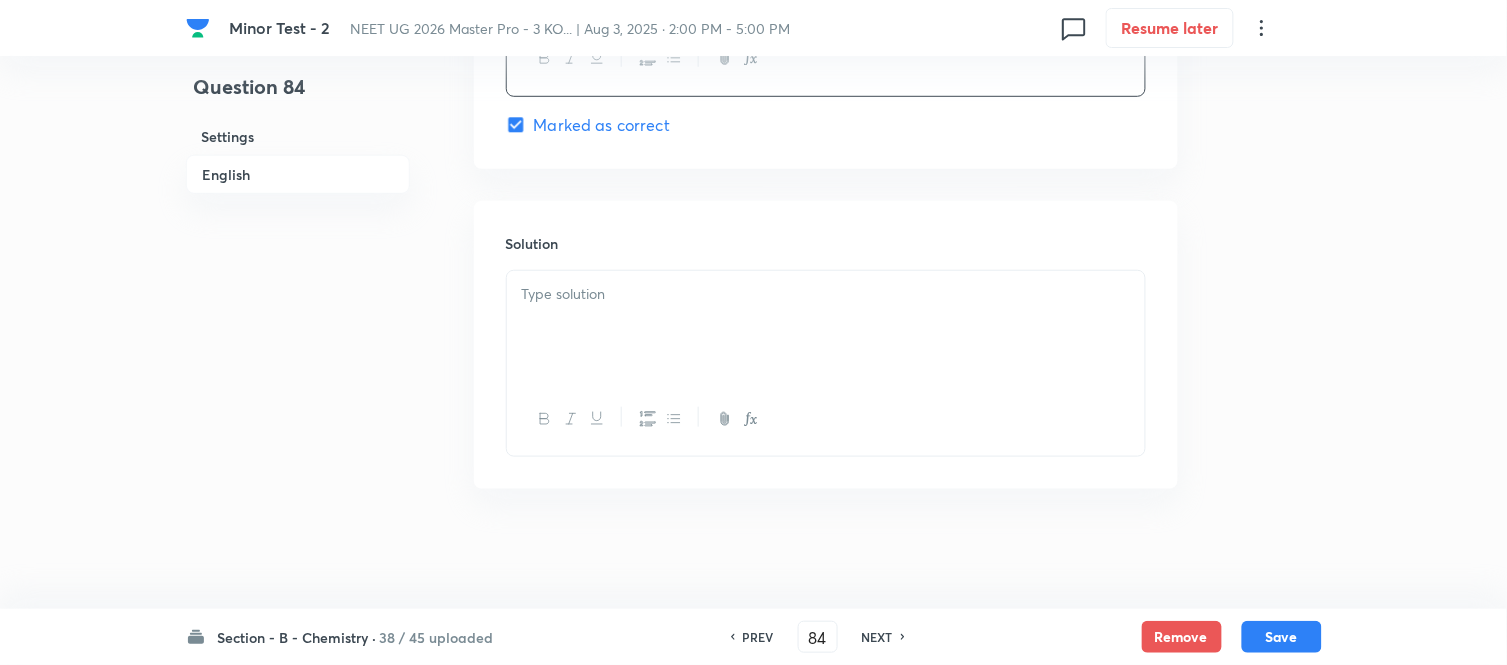 click at bounding box center (826, 327) 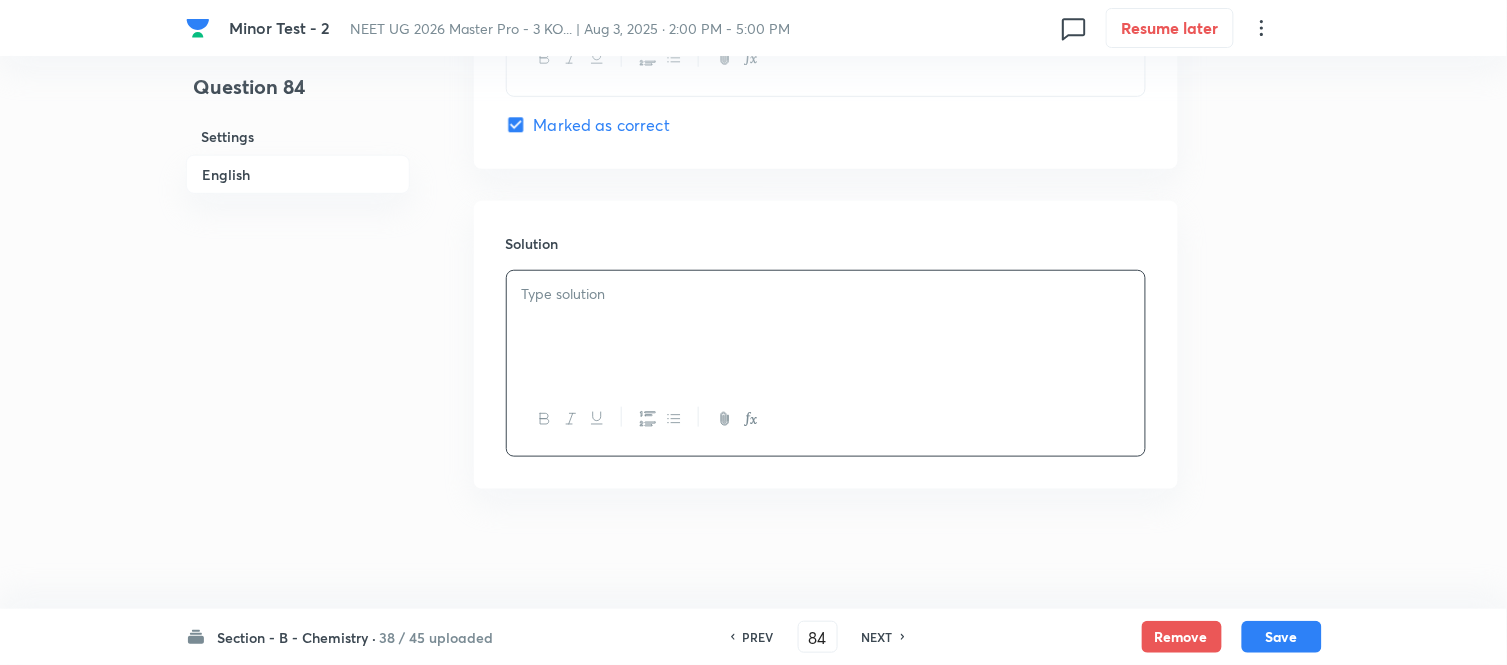 type 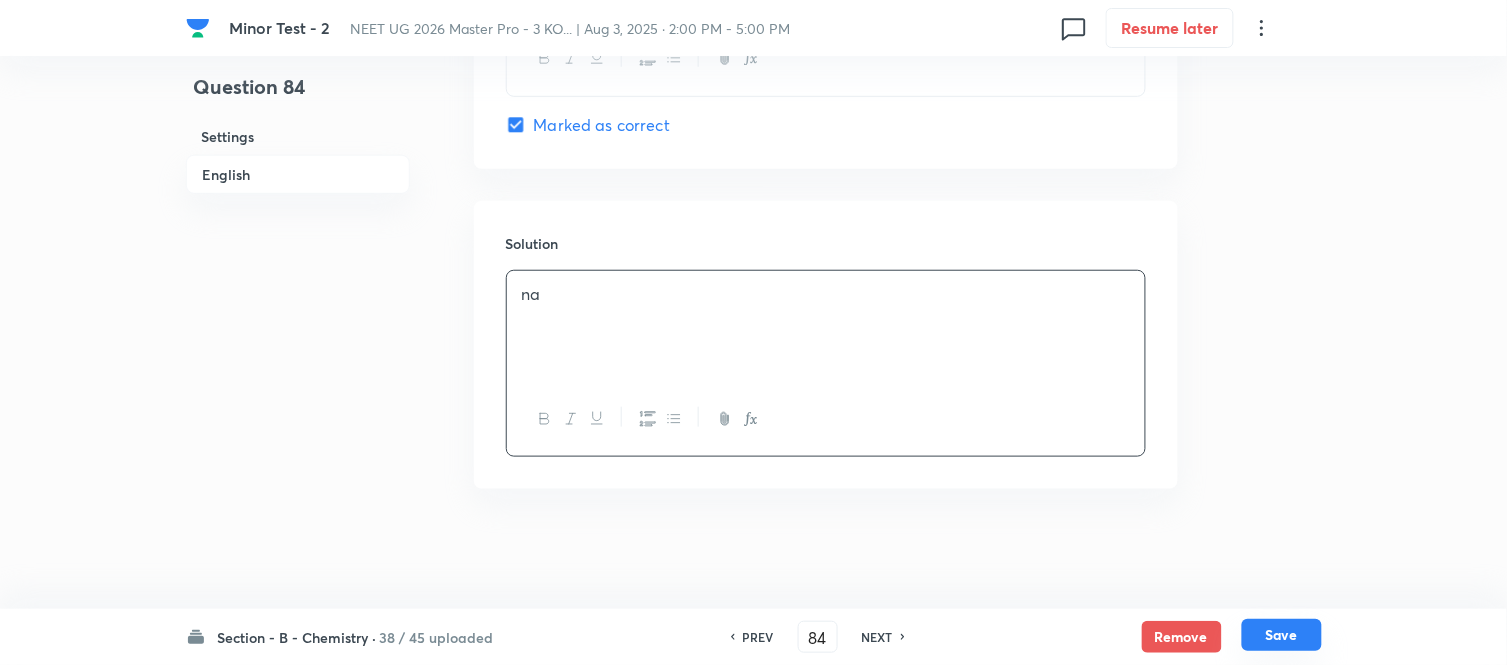 click on "Save" at bounding box center (1282, 635) 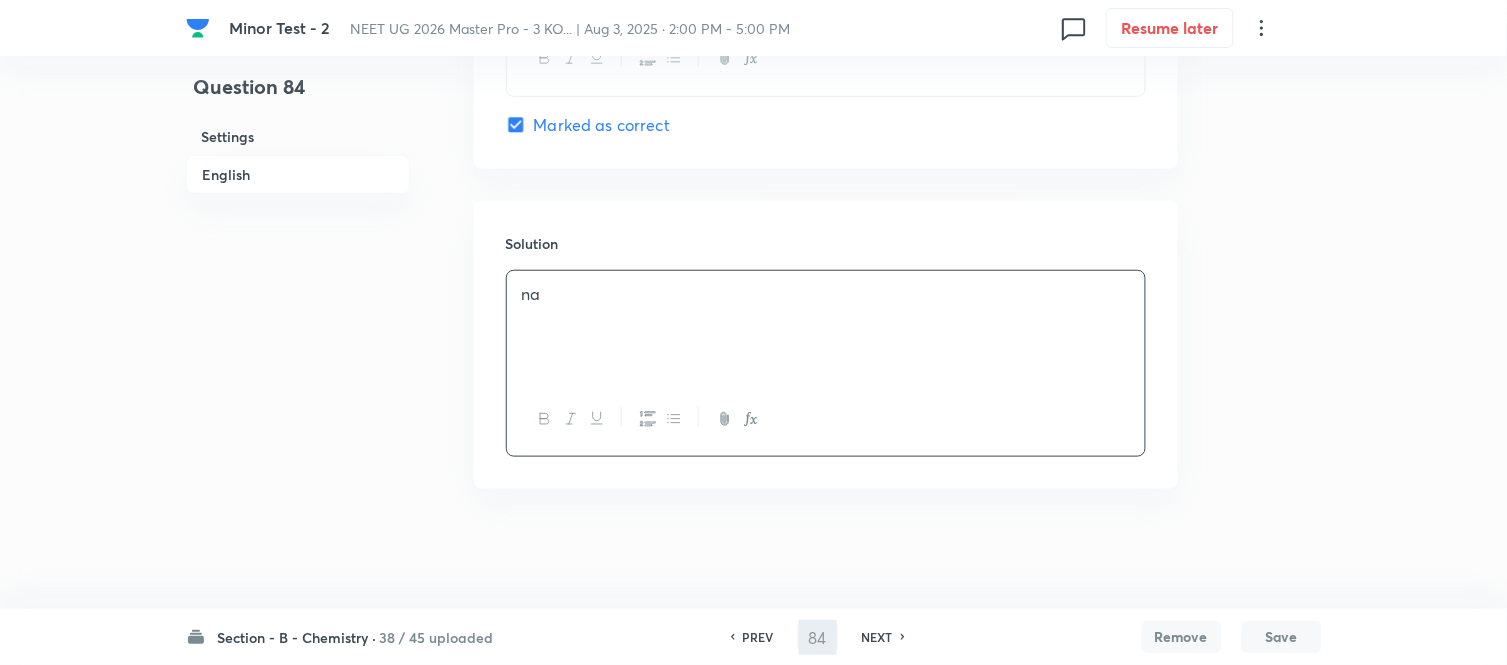 type on "85" 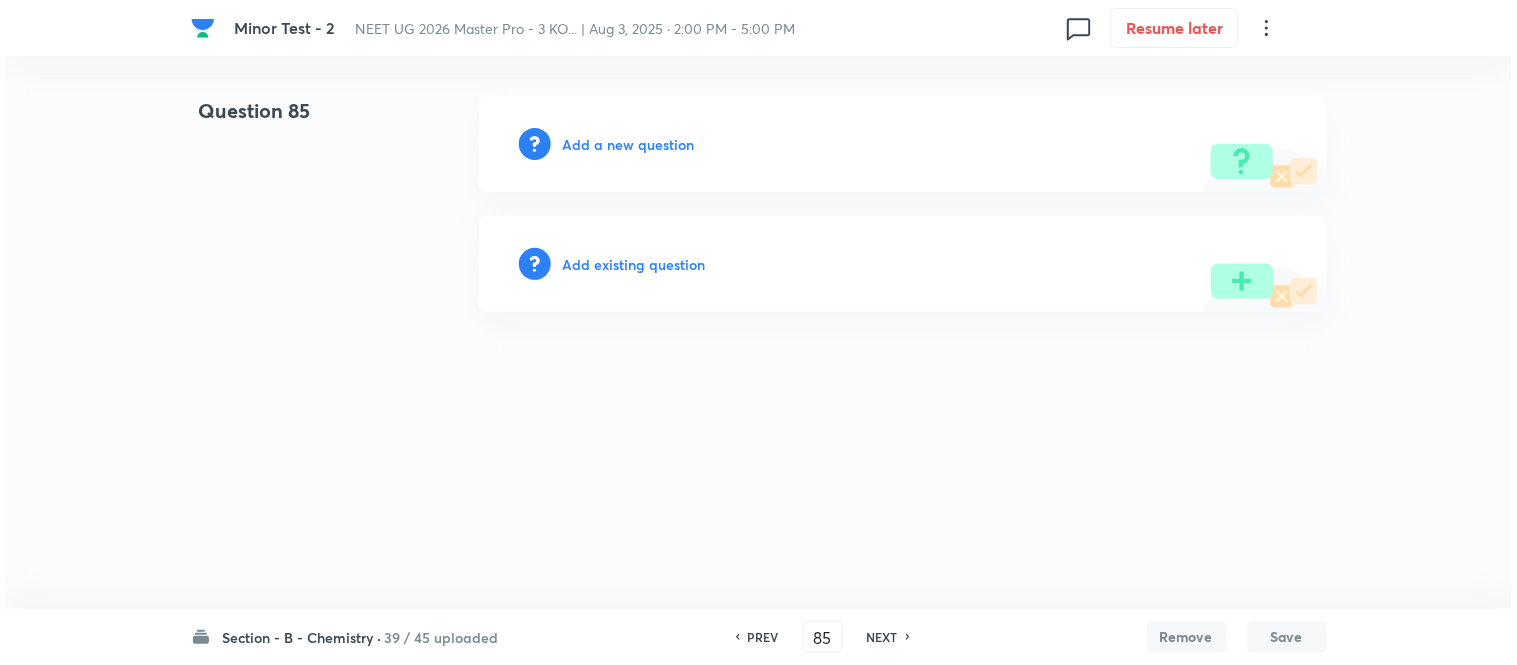 scroll, scrollTop: 0, scrollLeft: 0, axis: both 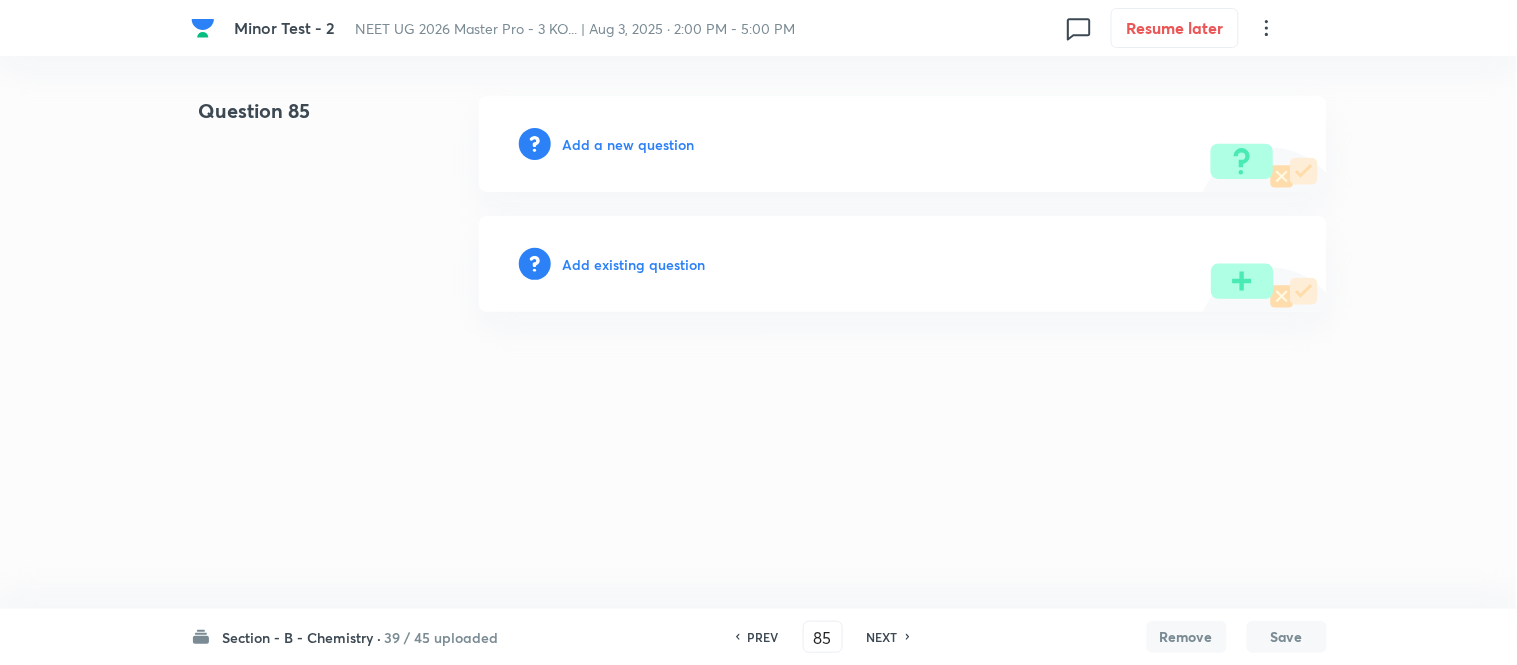 click on "Add a new question" at bounding box center (629, 144) 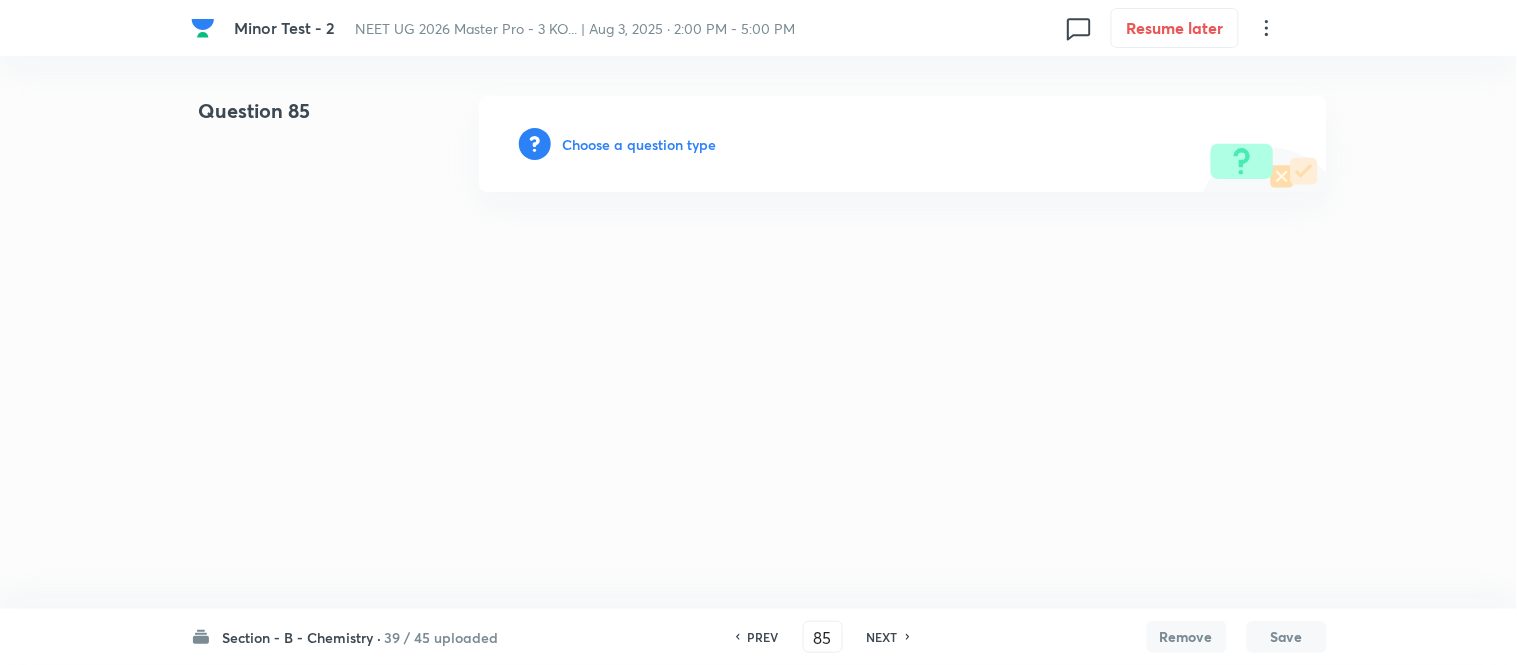 click on "Choose a question type" at bounding box center (640, 144) 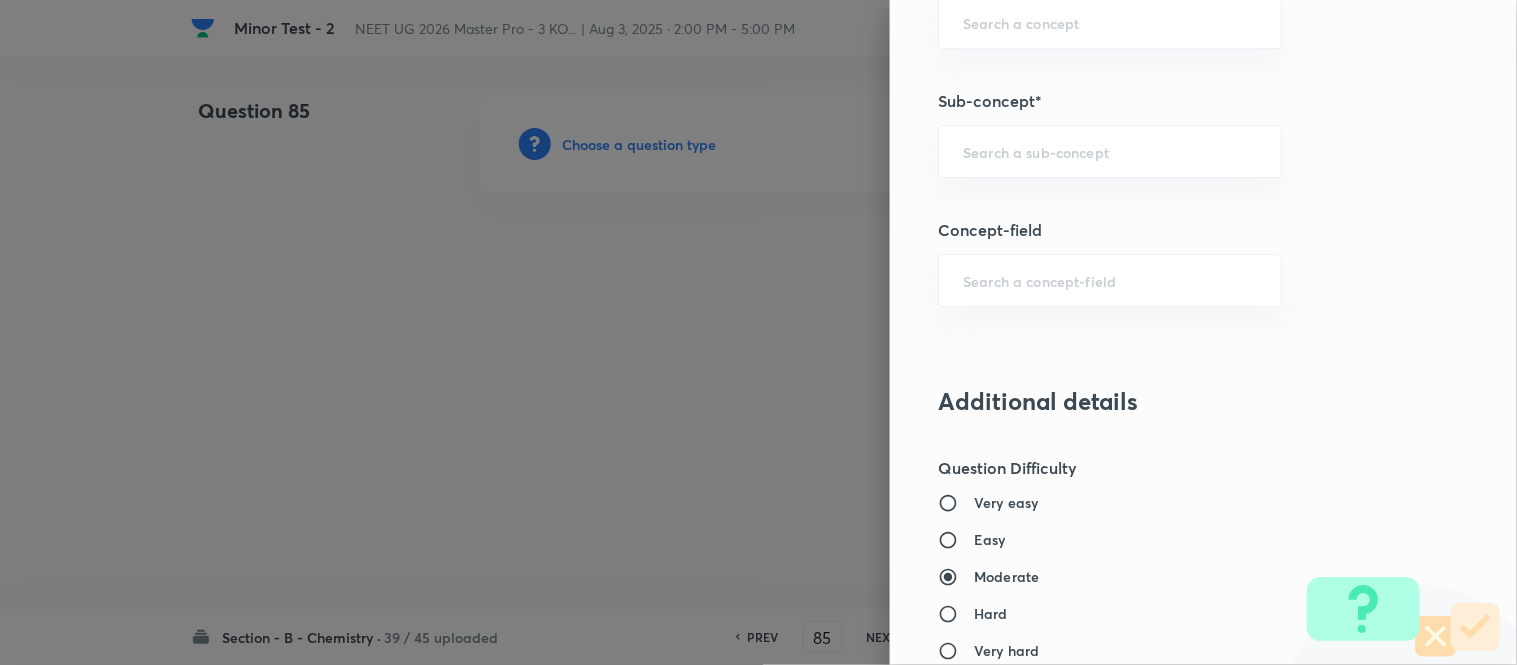 scroll, scrollTop: 1250, scrollLeft: 0, axis: vertical 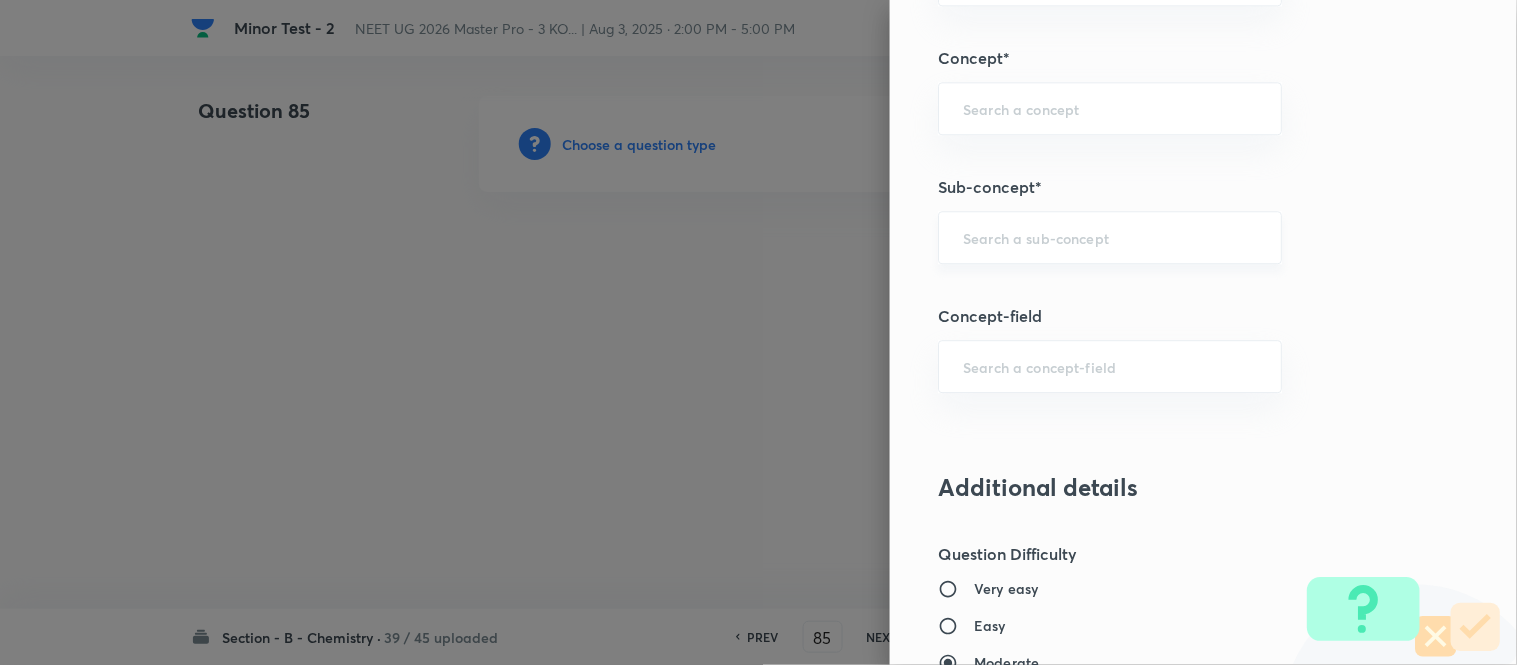 click at bounding box center (1110, 237) 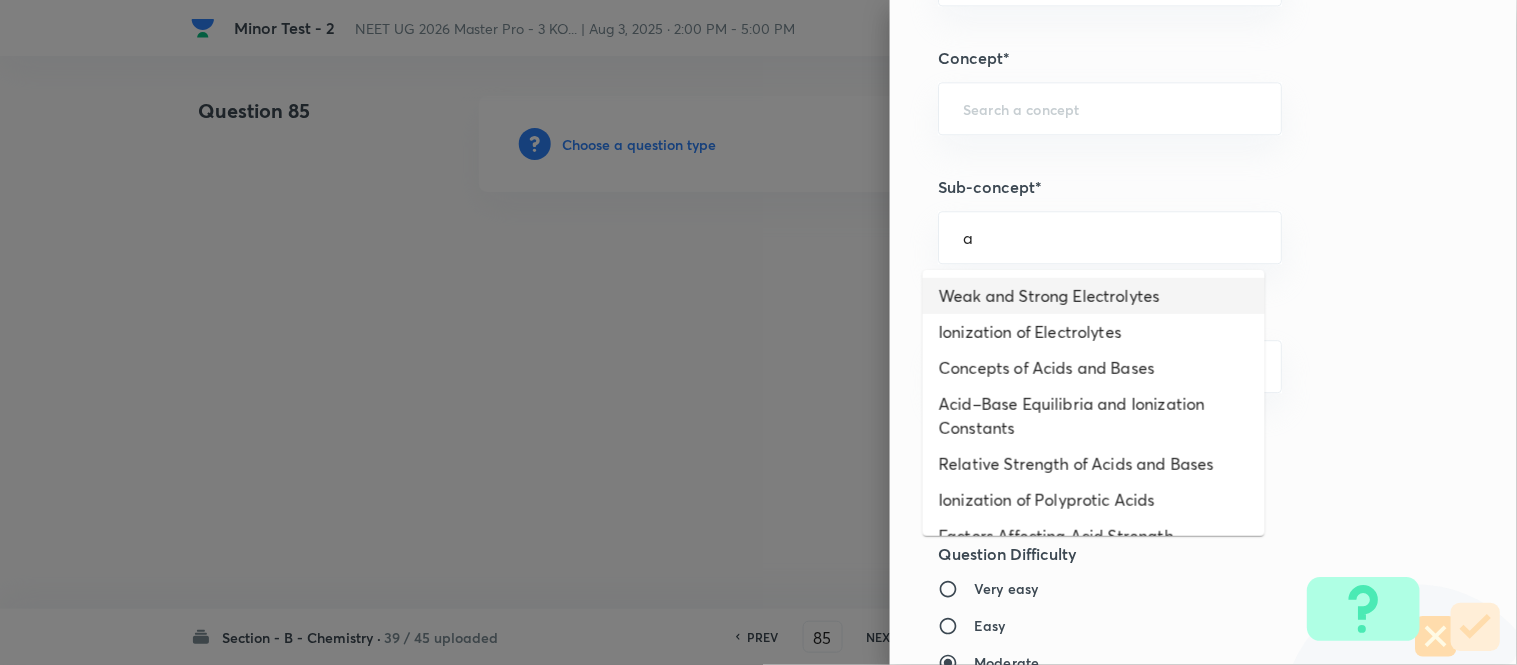 click on "Weak and Strong Electrolytes" at bounding box center (1094, 296) 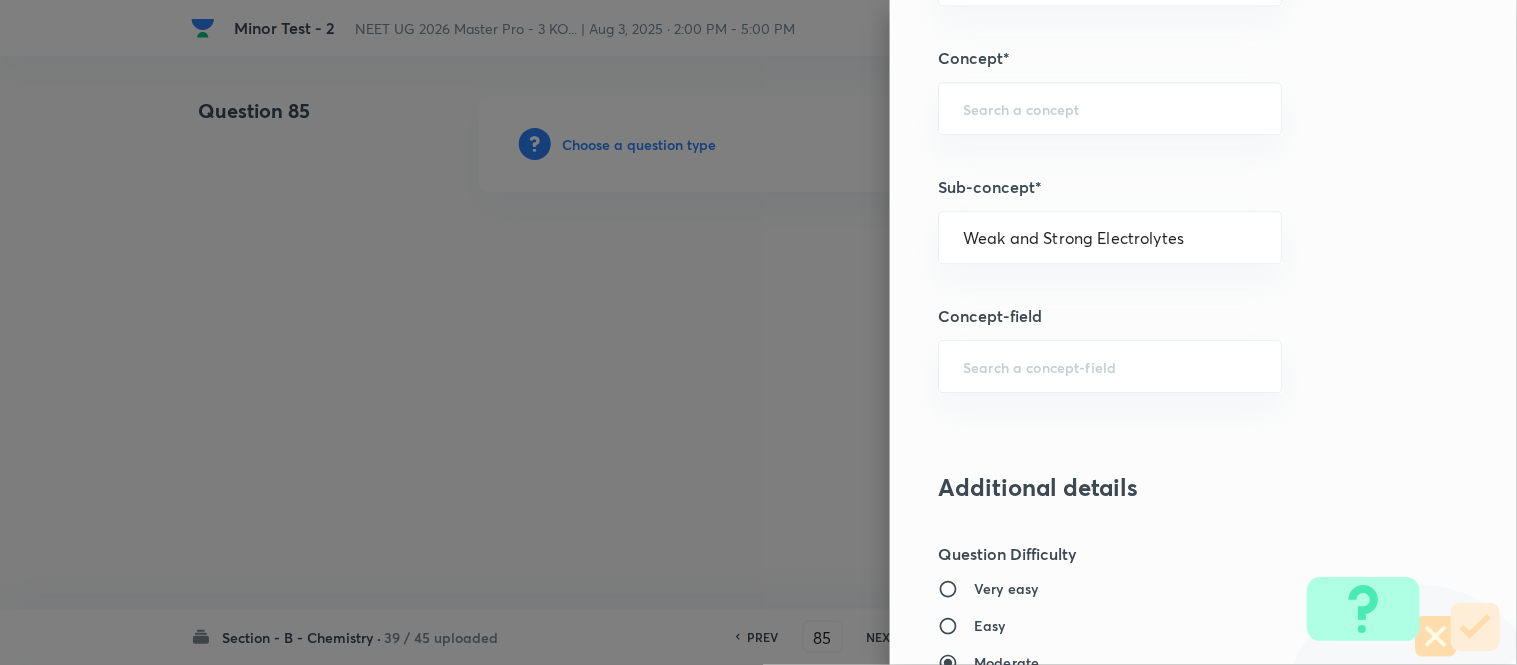 type on "Chemistry" 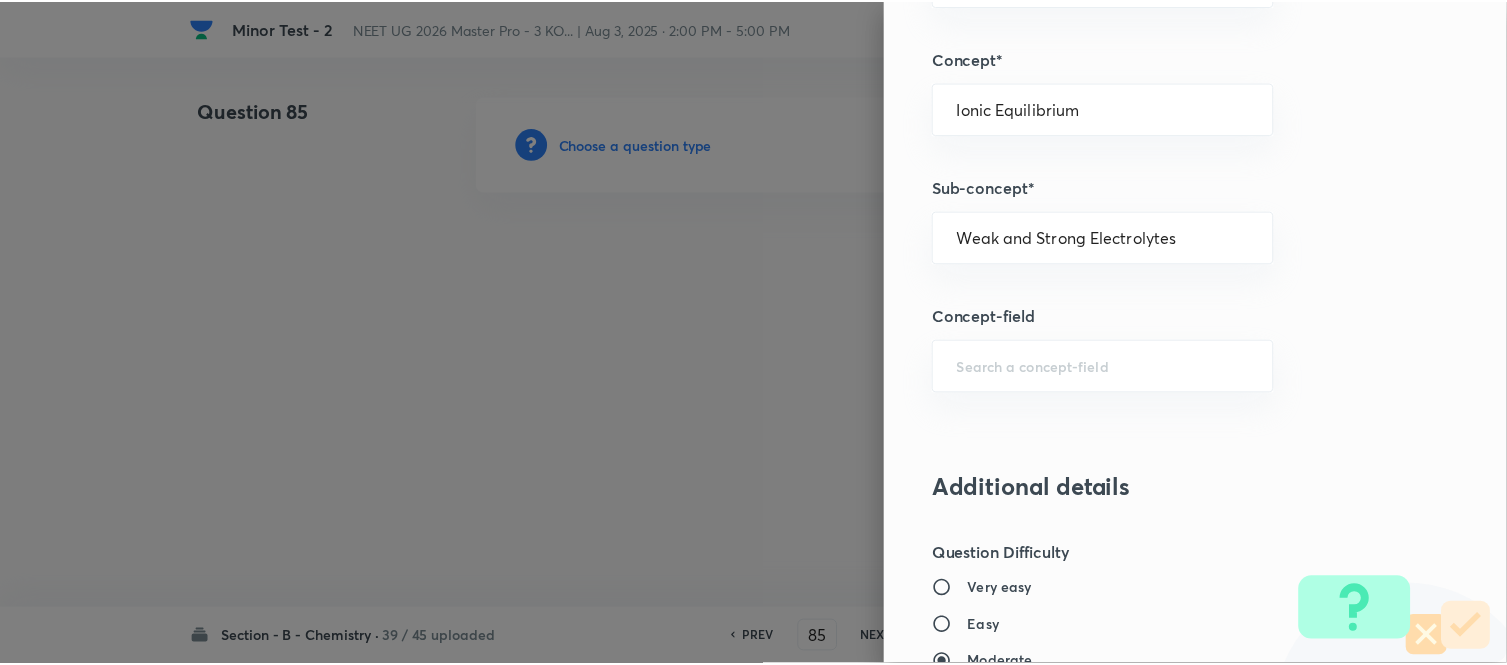scroll, scrollTop: 2195, scrollLeft: 0, axis: vertical 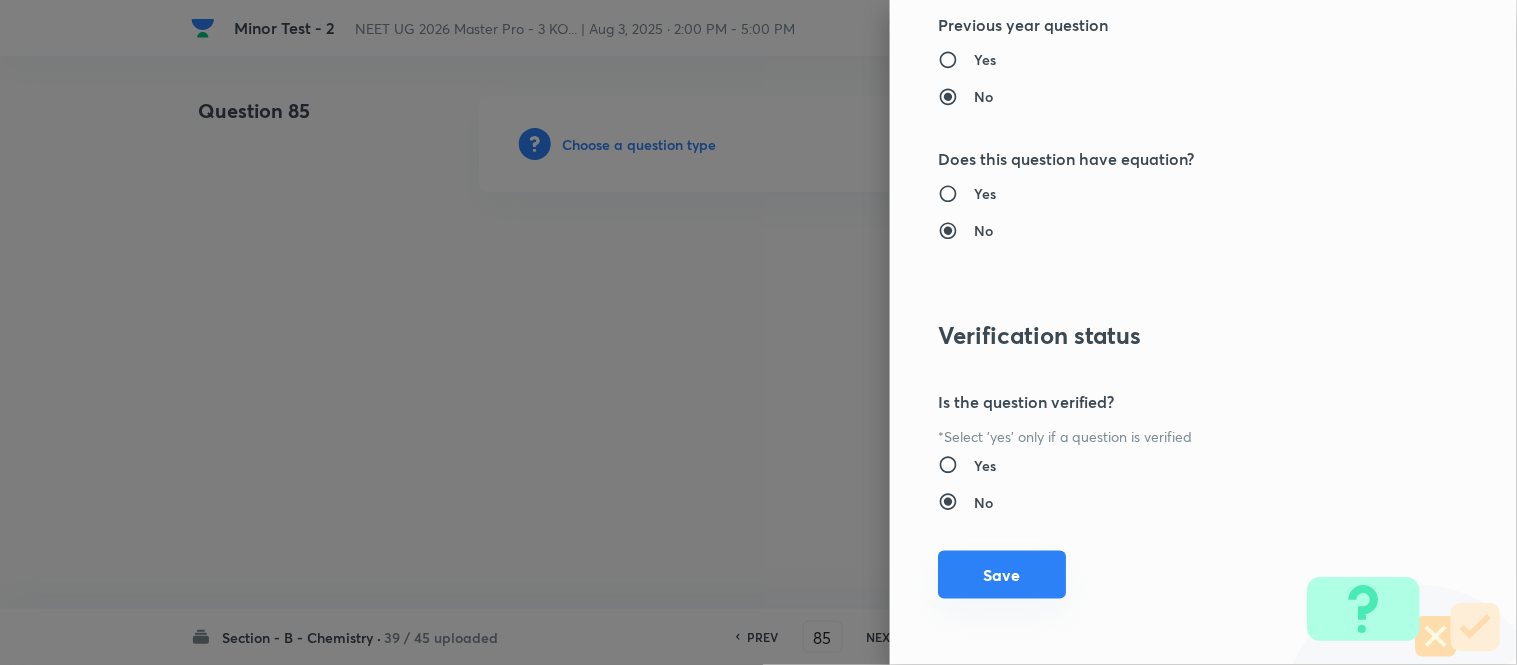 click on "Save" at bounding box center [1002, 575] 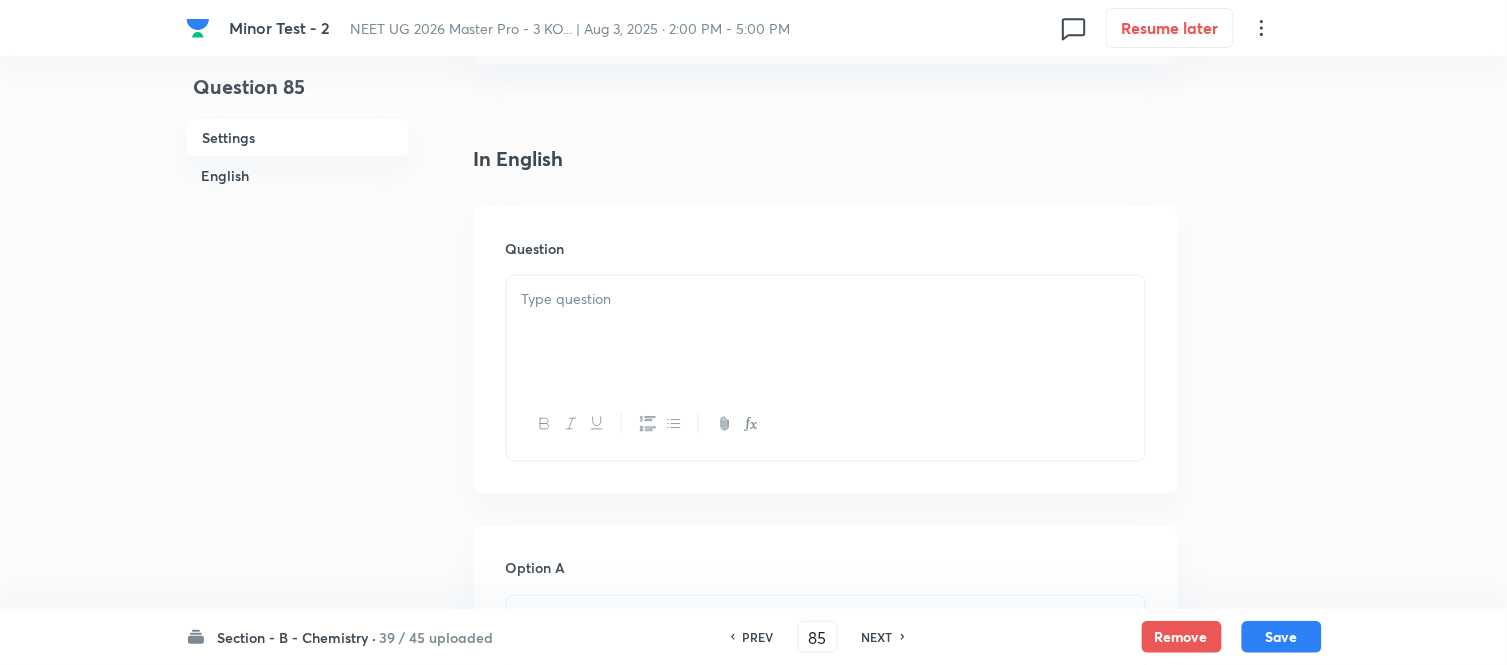 scroll, scrollTop: 555, scrollLeft: 0, axis: vertical 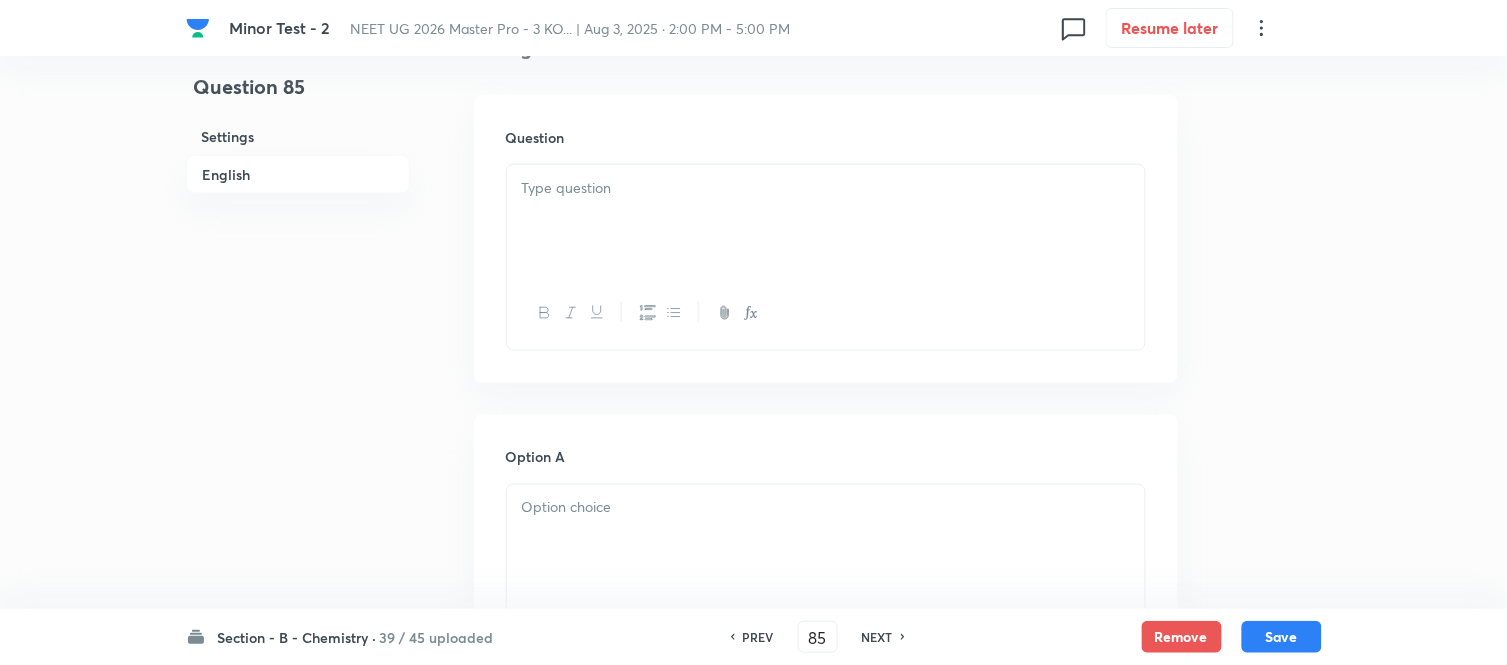 click at bounding box center (826, 188) 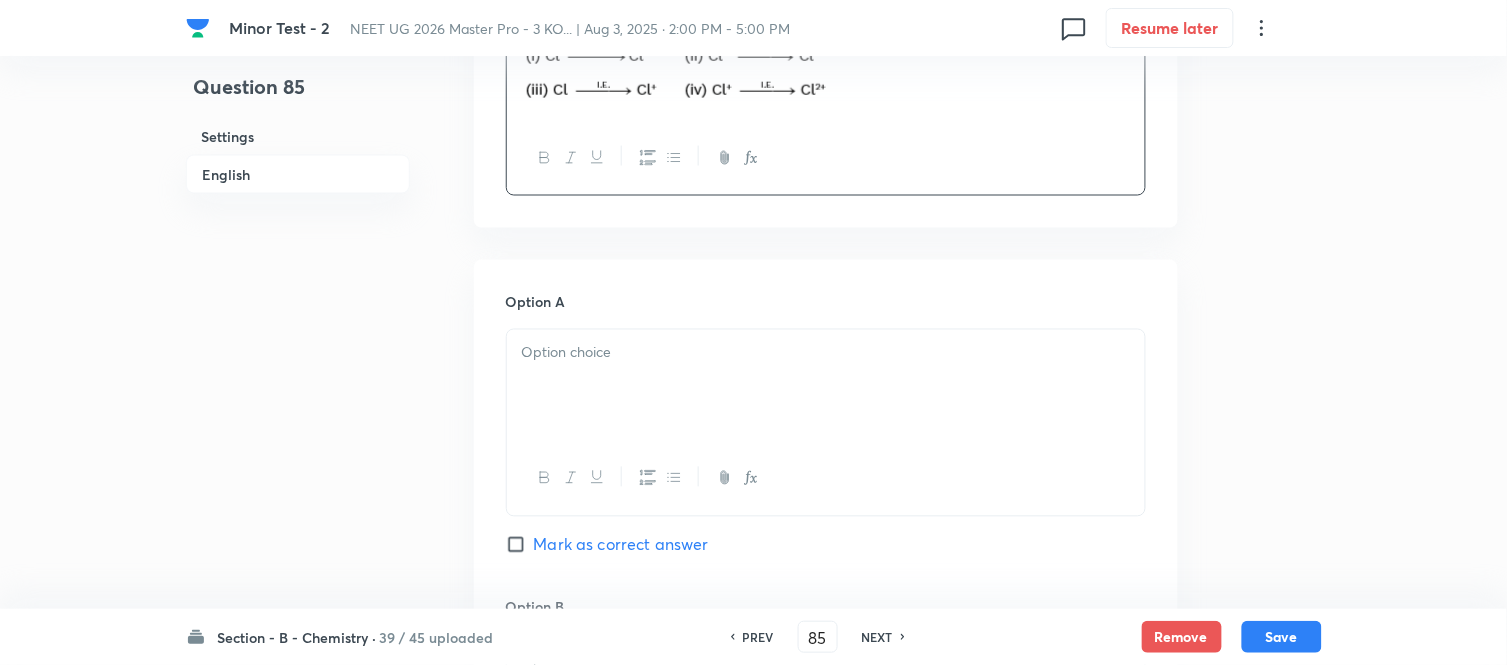scroll, scrollTop: 777, scrollLeft: 0, axis: vertical 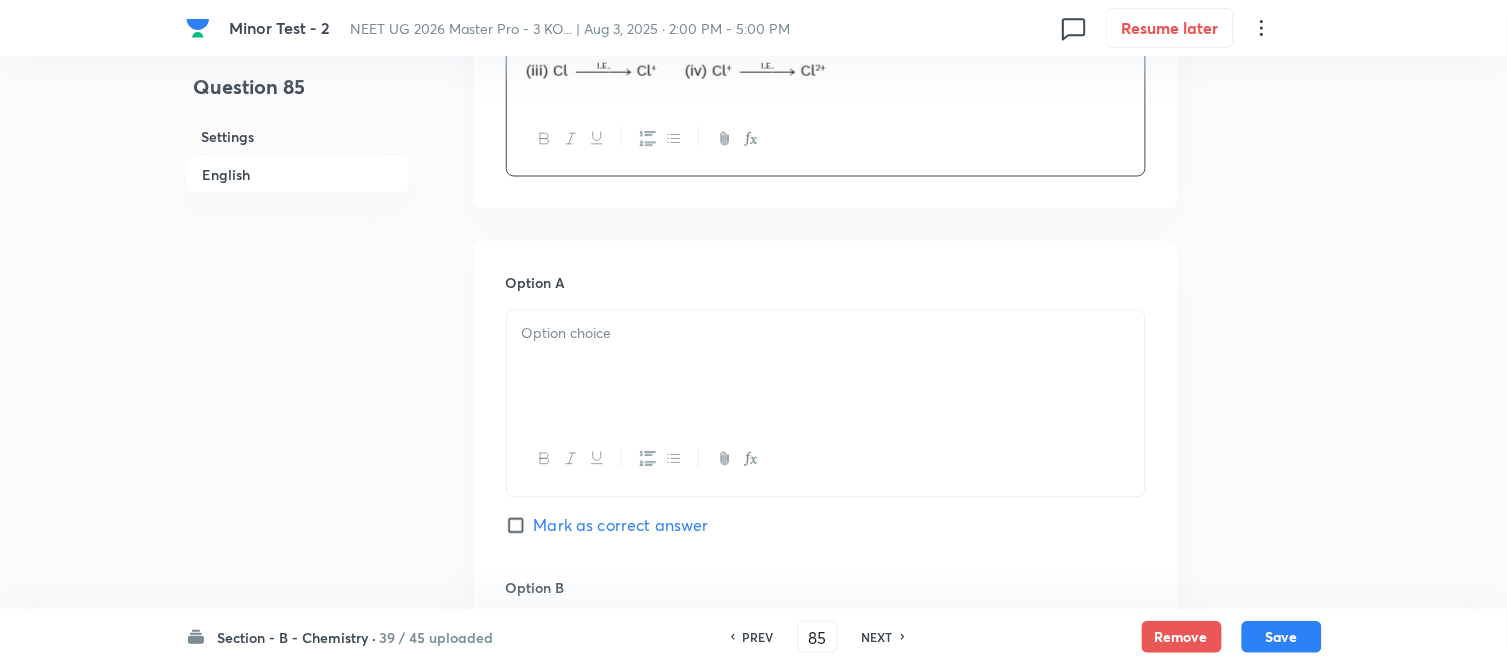 click at bounding box center (826, 334) 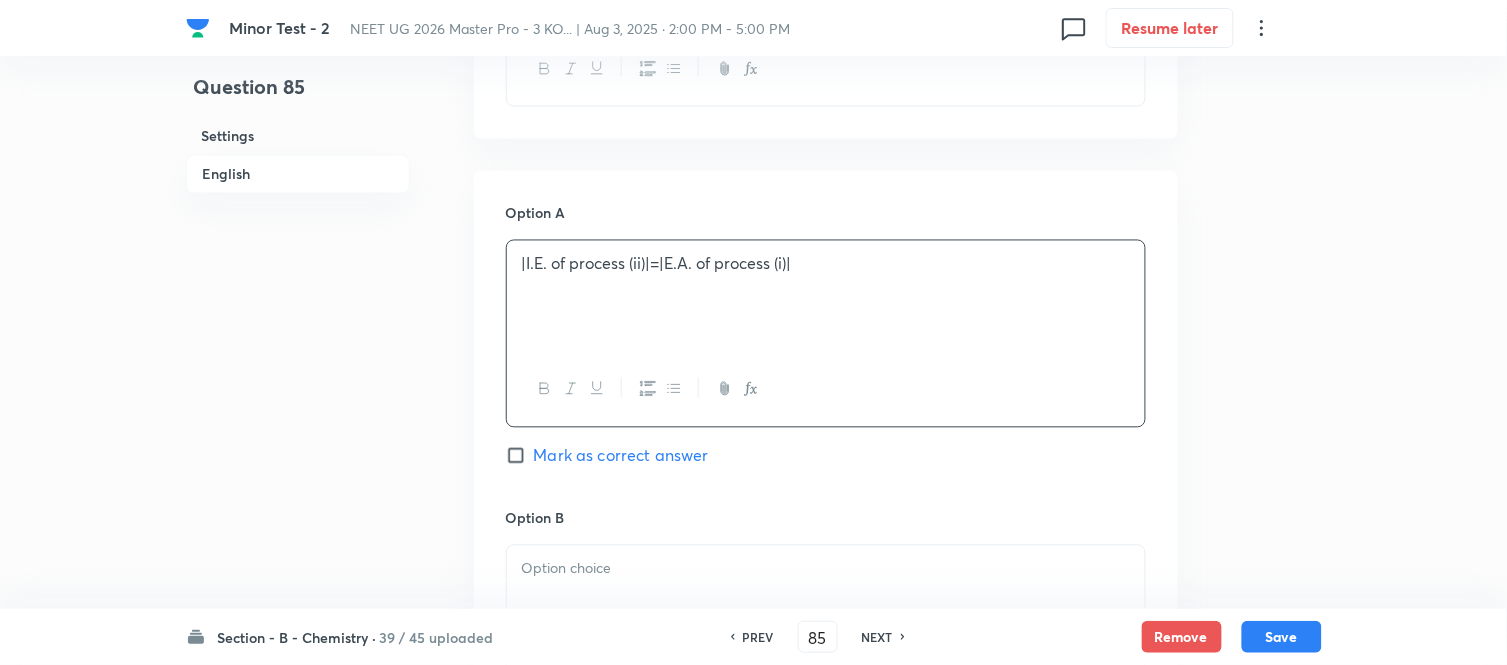 scroll, scrollTop: 1000, scrollLeft: 0, axis: vertical 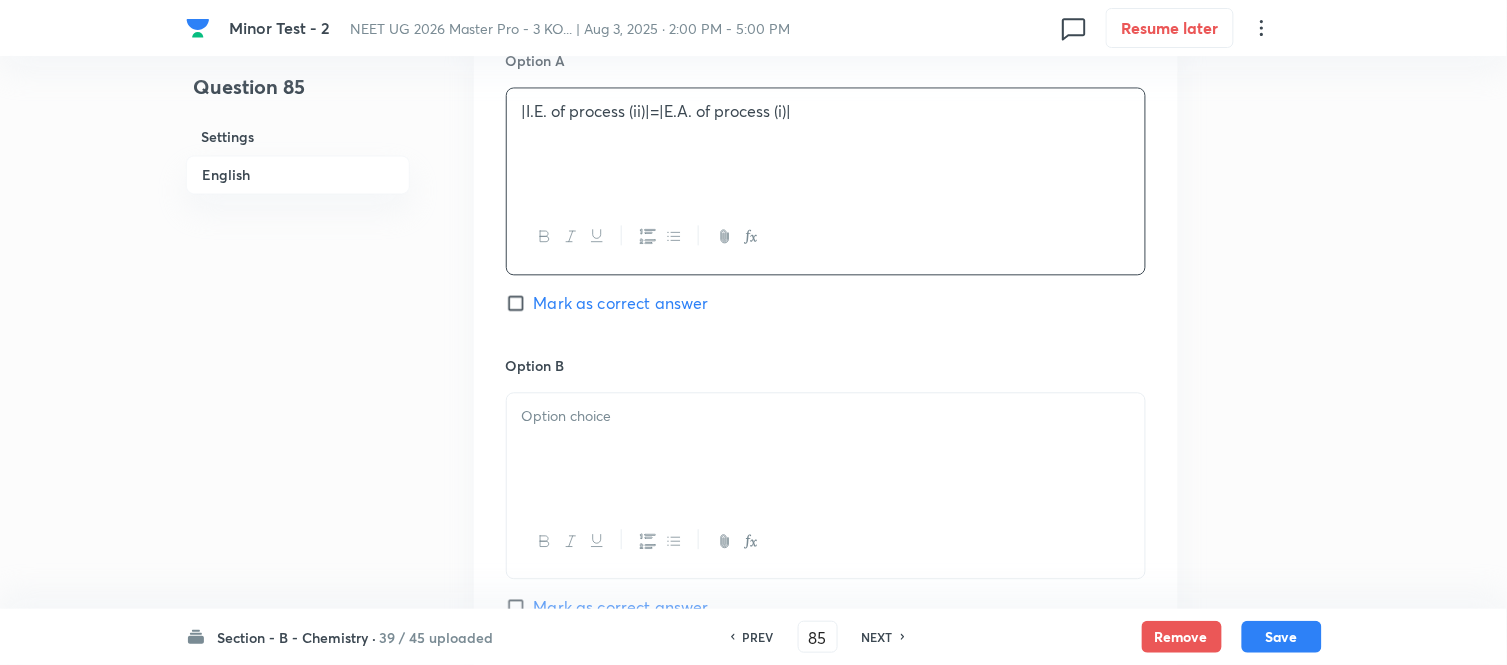 click at bounding box center [826, 416] 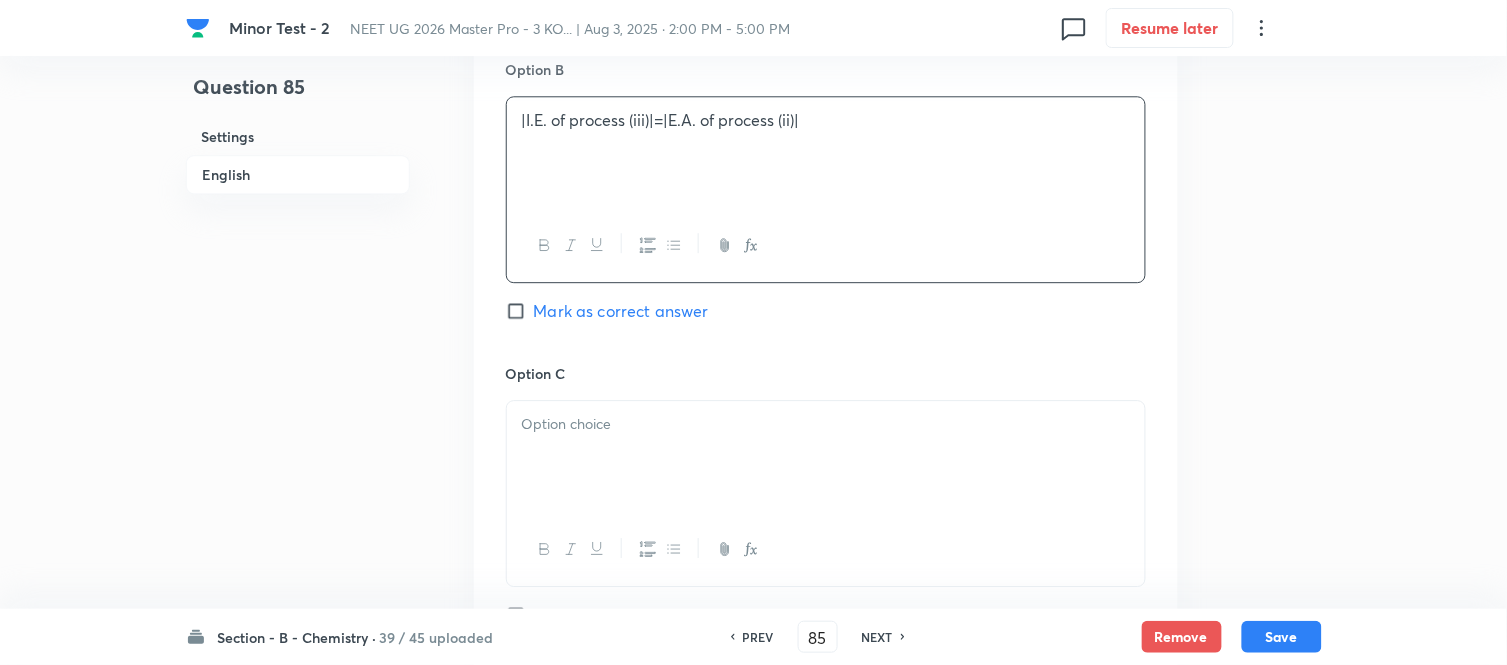 scroll, scrollTop: 1333, scrollLeft: 0, axis: vertical 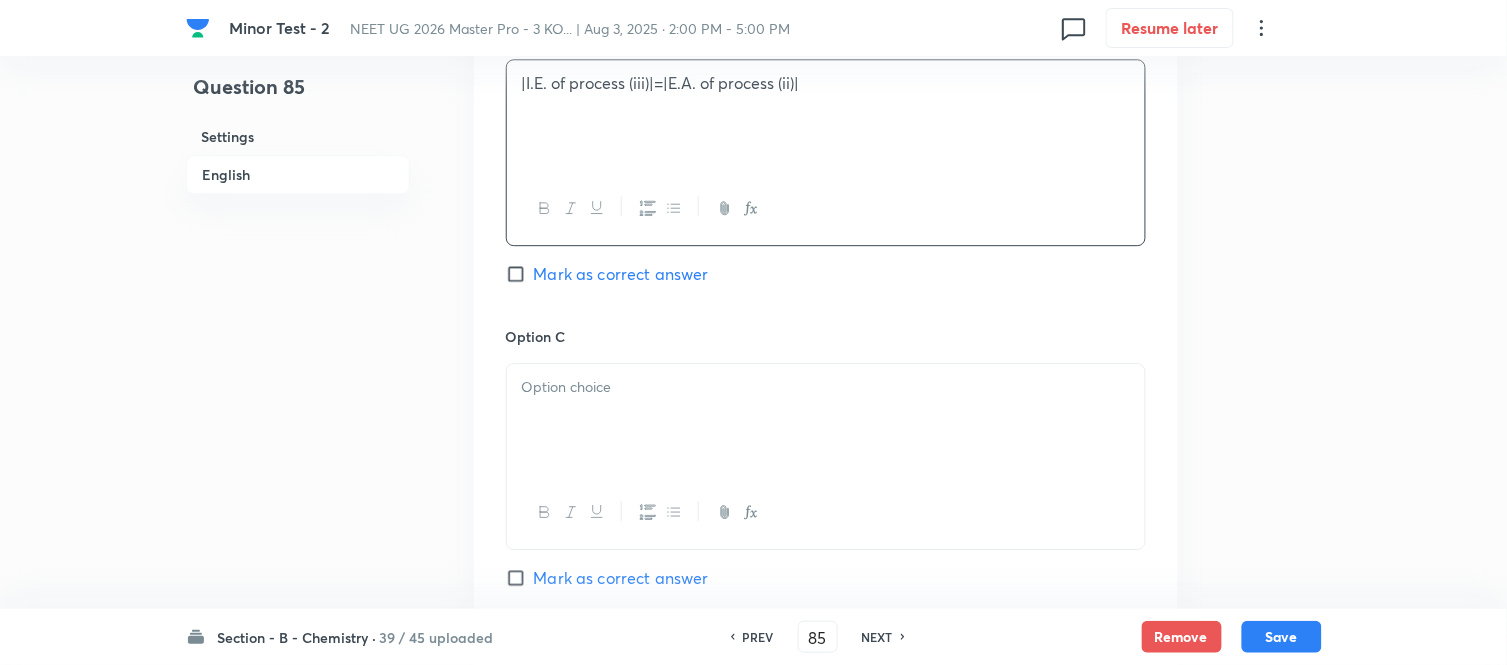 click at bounding box center [826, 420] 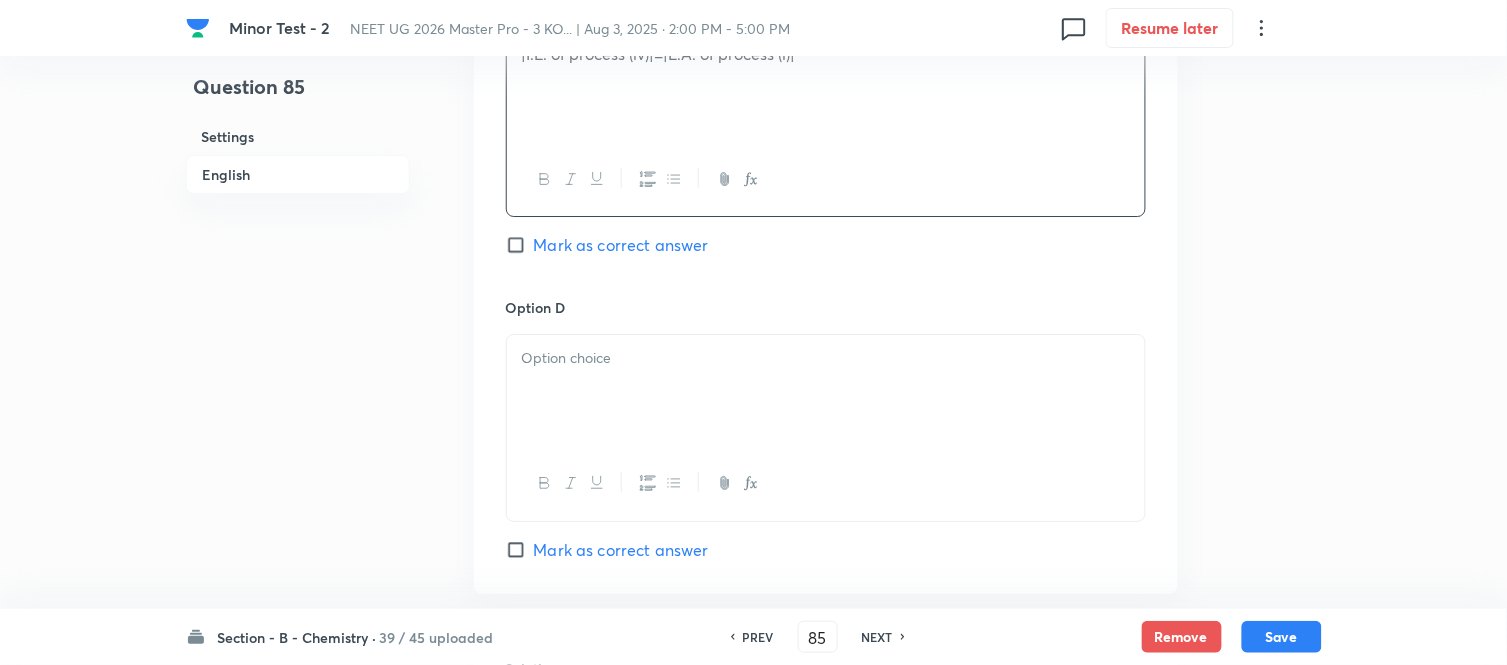 click at bounding box center (826, 391) 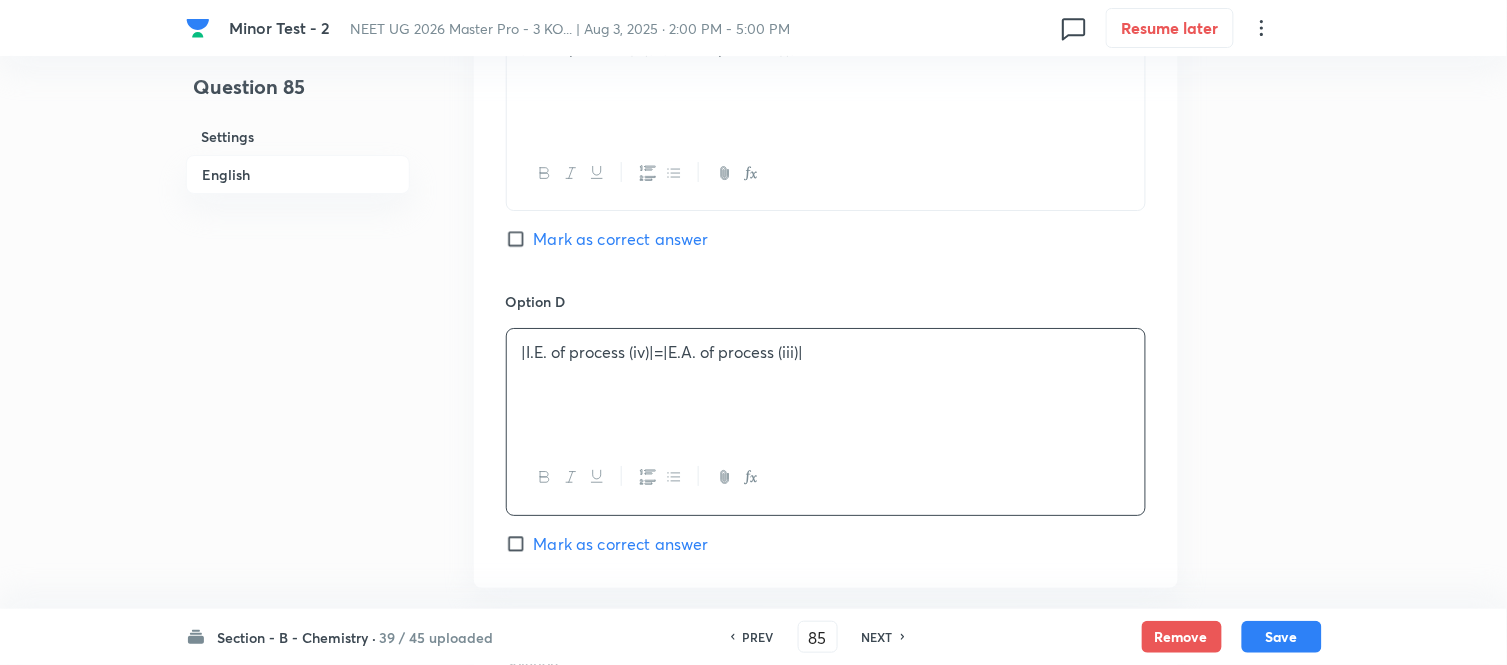 scroll, scrollTop: 1888, scrollLeft: 0, axis: vertical 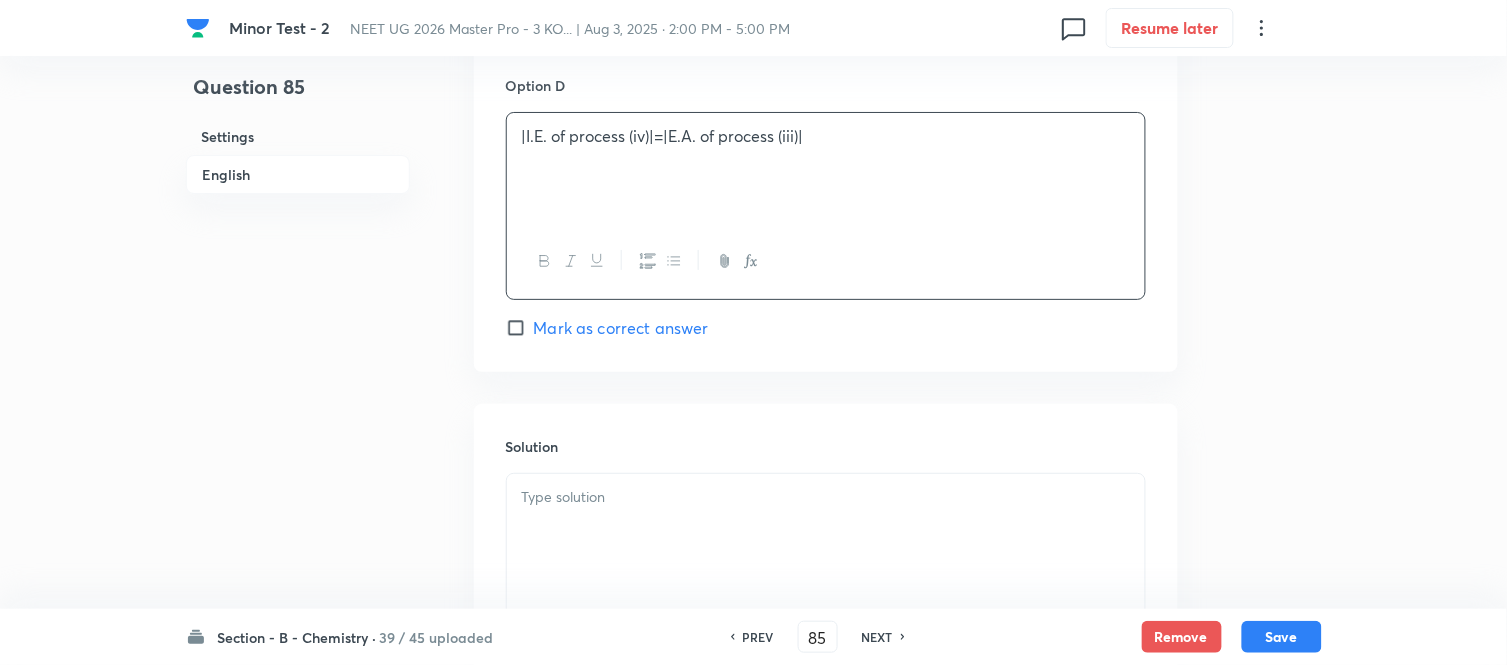 click at bounding box center [826, 497] 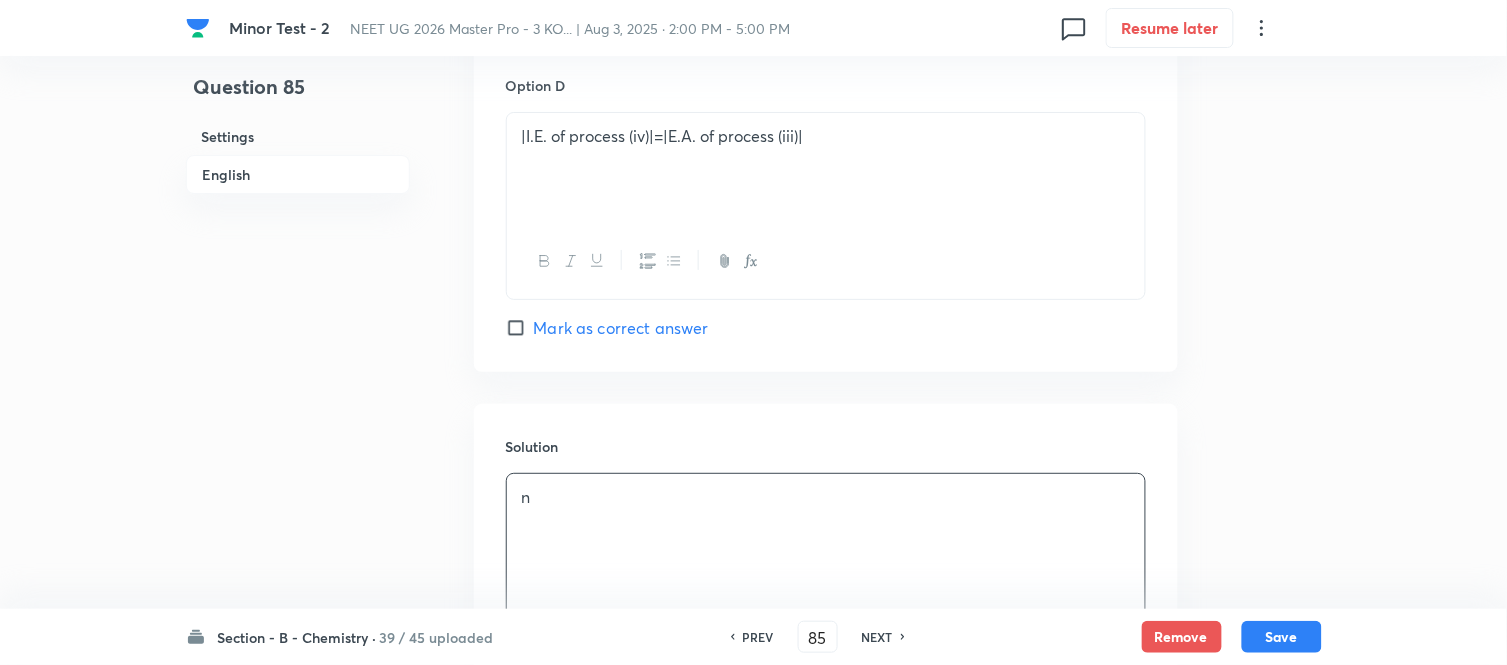 type 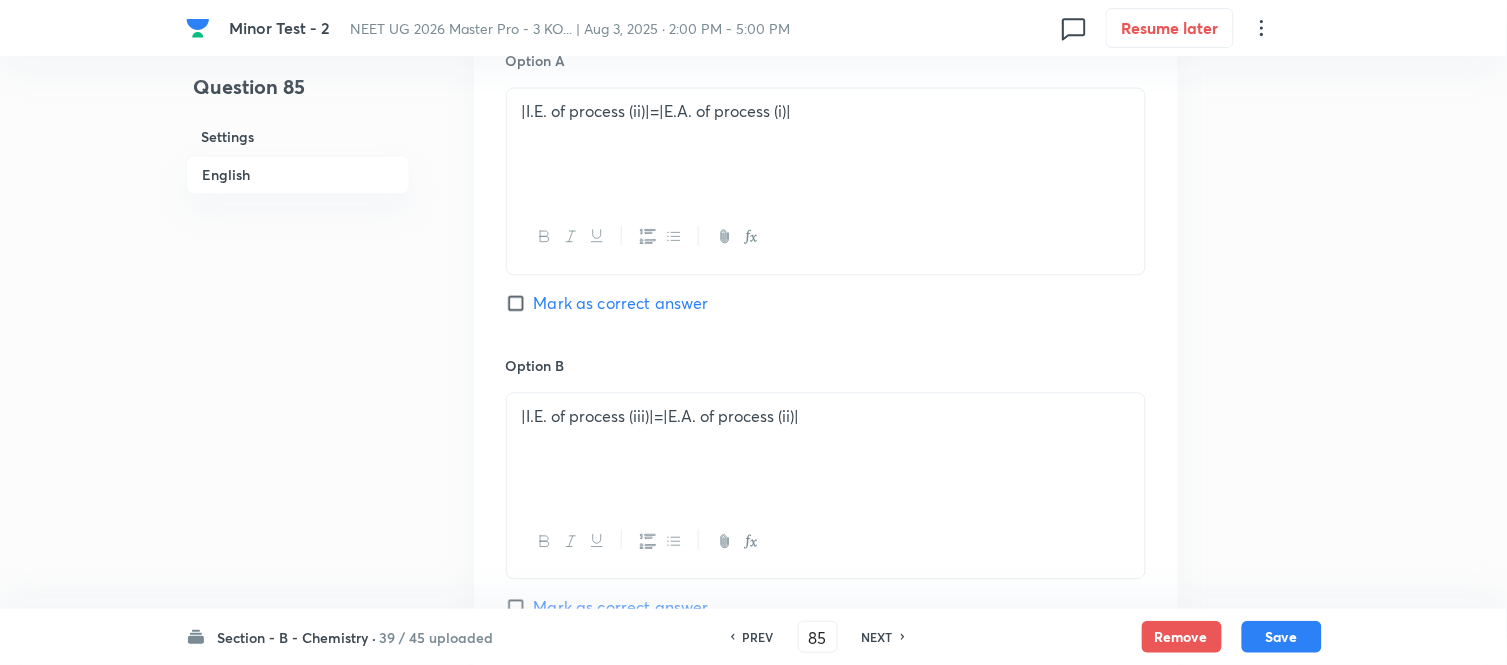 click on "Mark as correct answer" at bounding box center [520, 303] 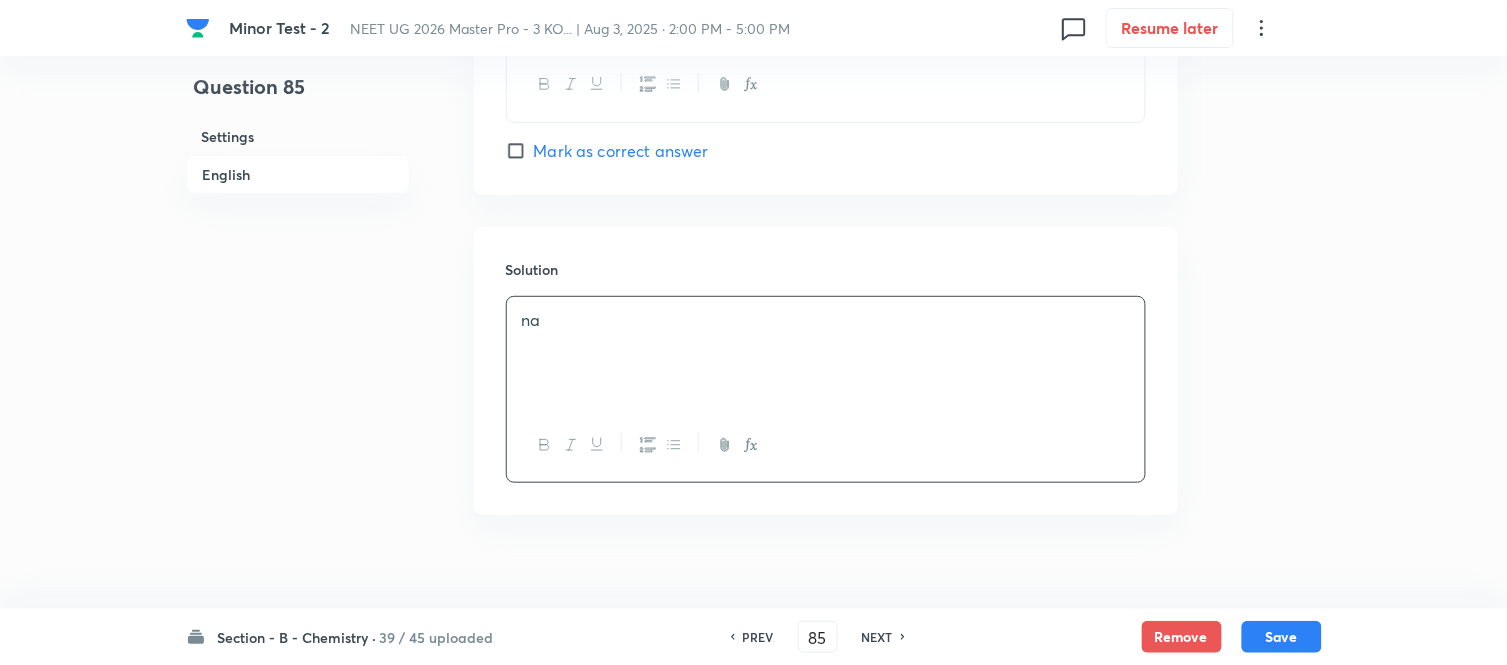 scroll, scrollTop: 2095, scrollLeft: 0, axis: vertical 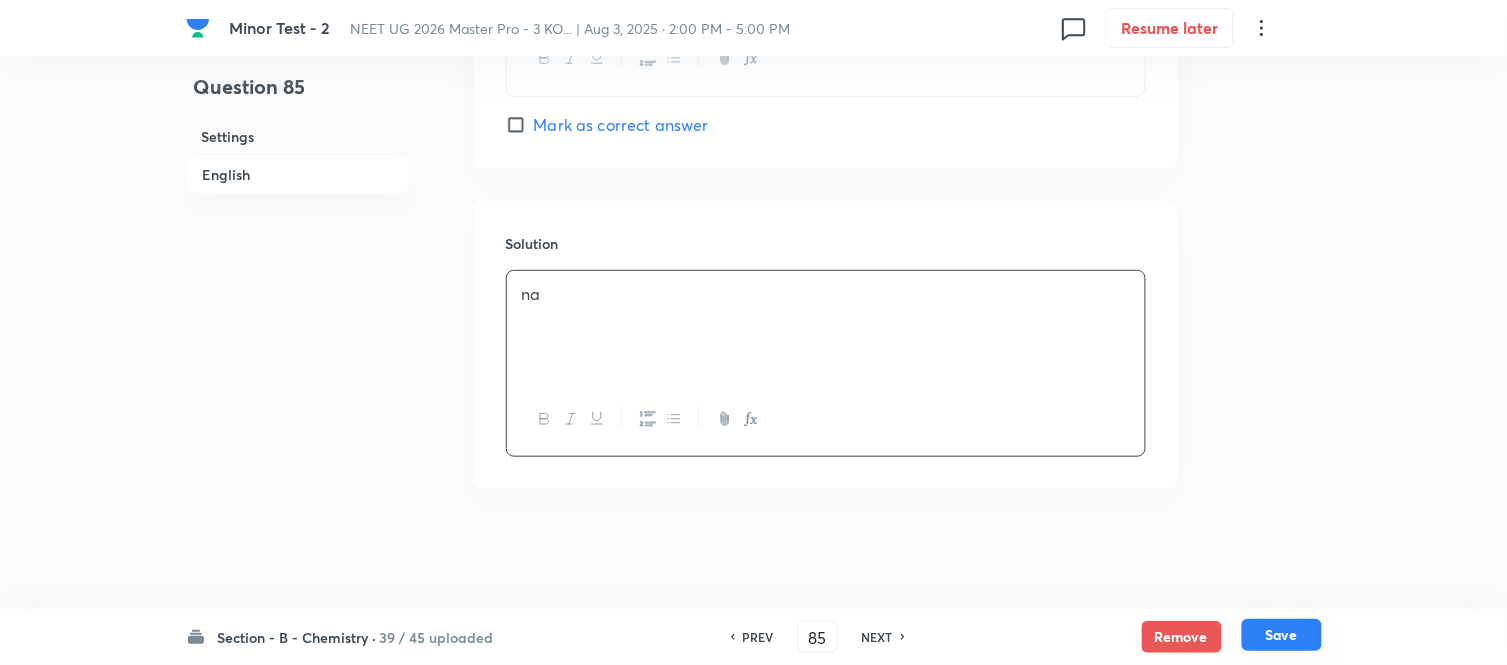 click on "Save" at bounding box center (1282, 635) 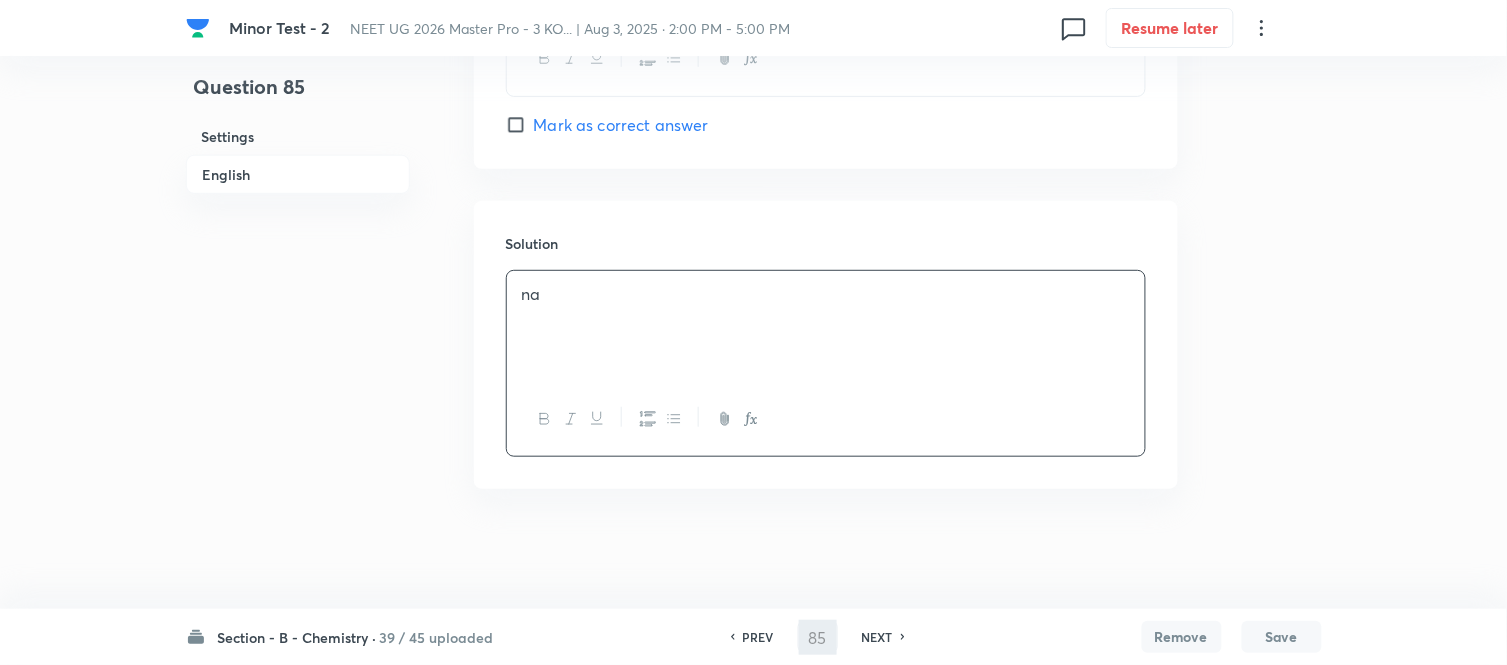 type on "86" 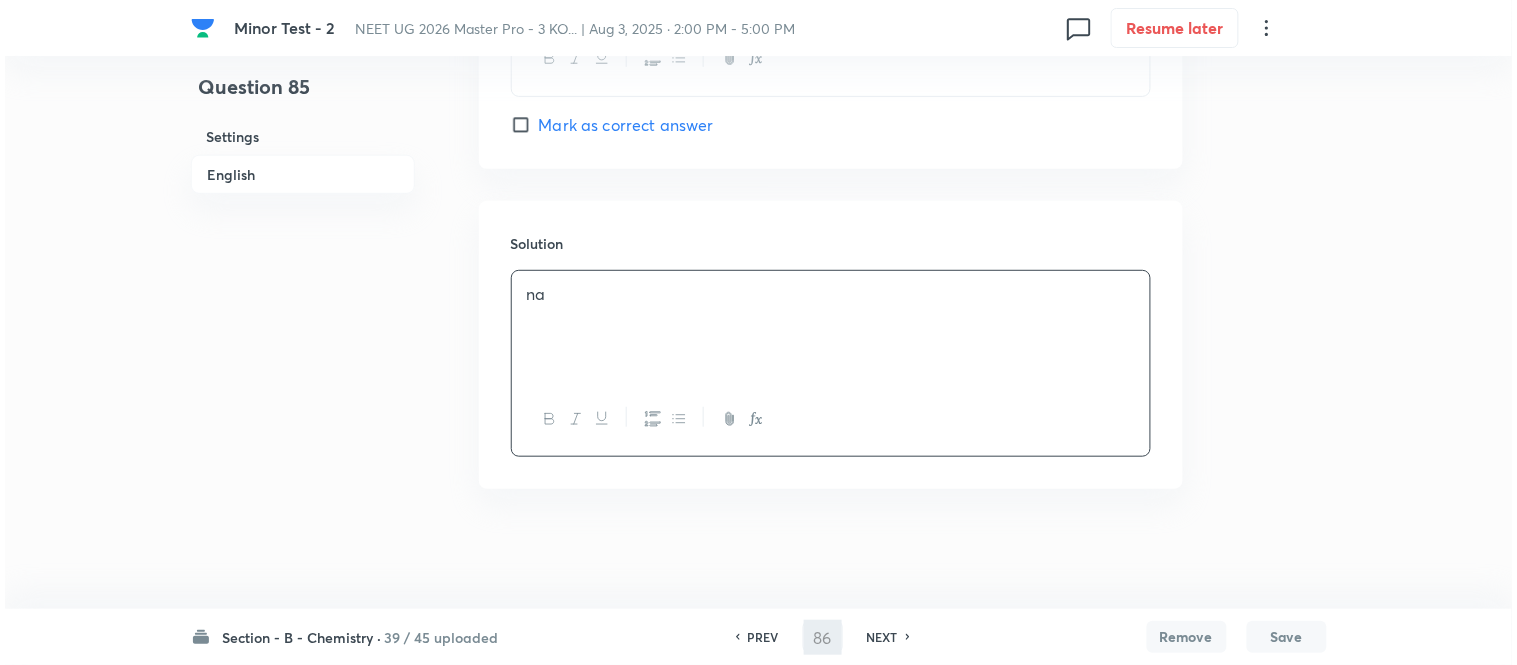 scroll, scrollTop: 0, scrollLeft: 0, axis: both 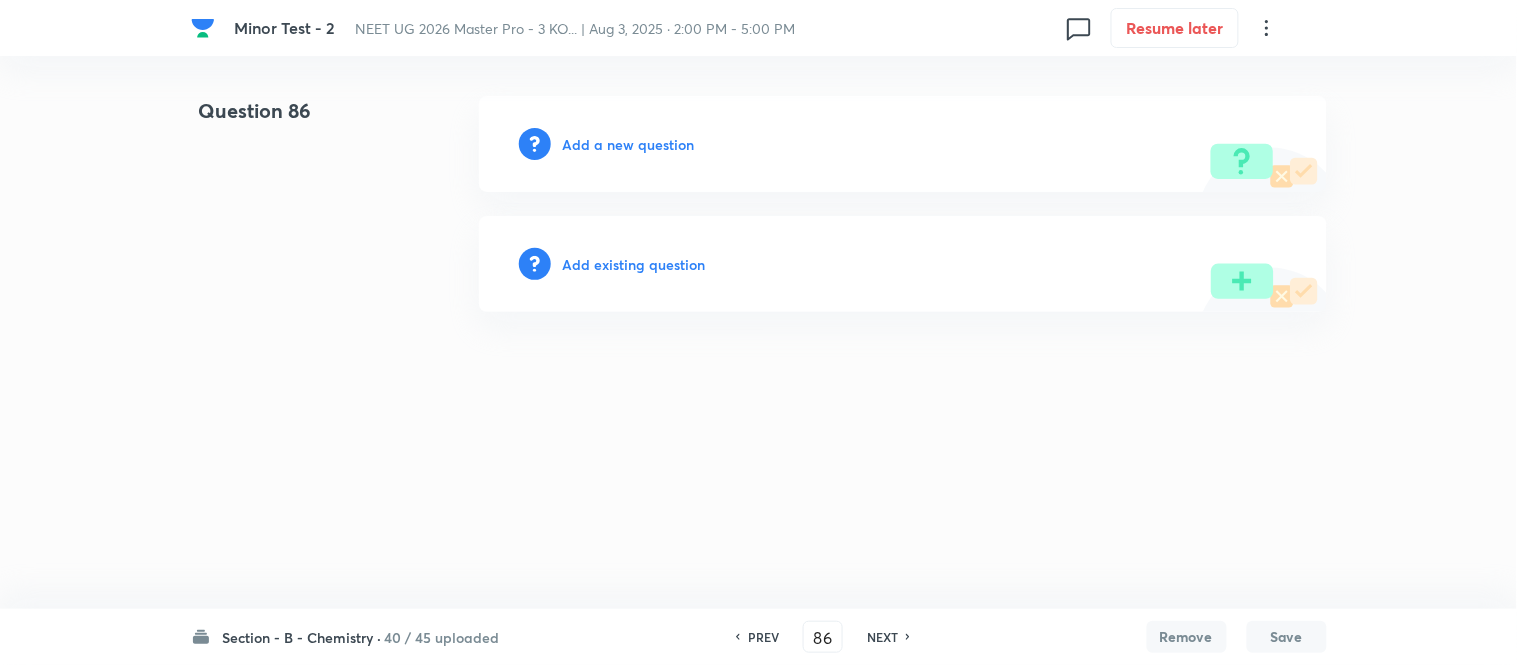 click on "Add a new question" at bounding box center (629, 144) 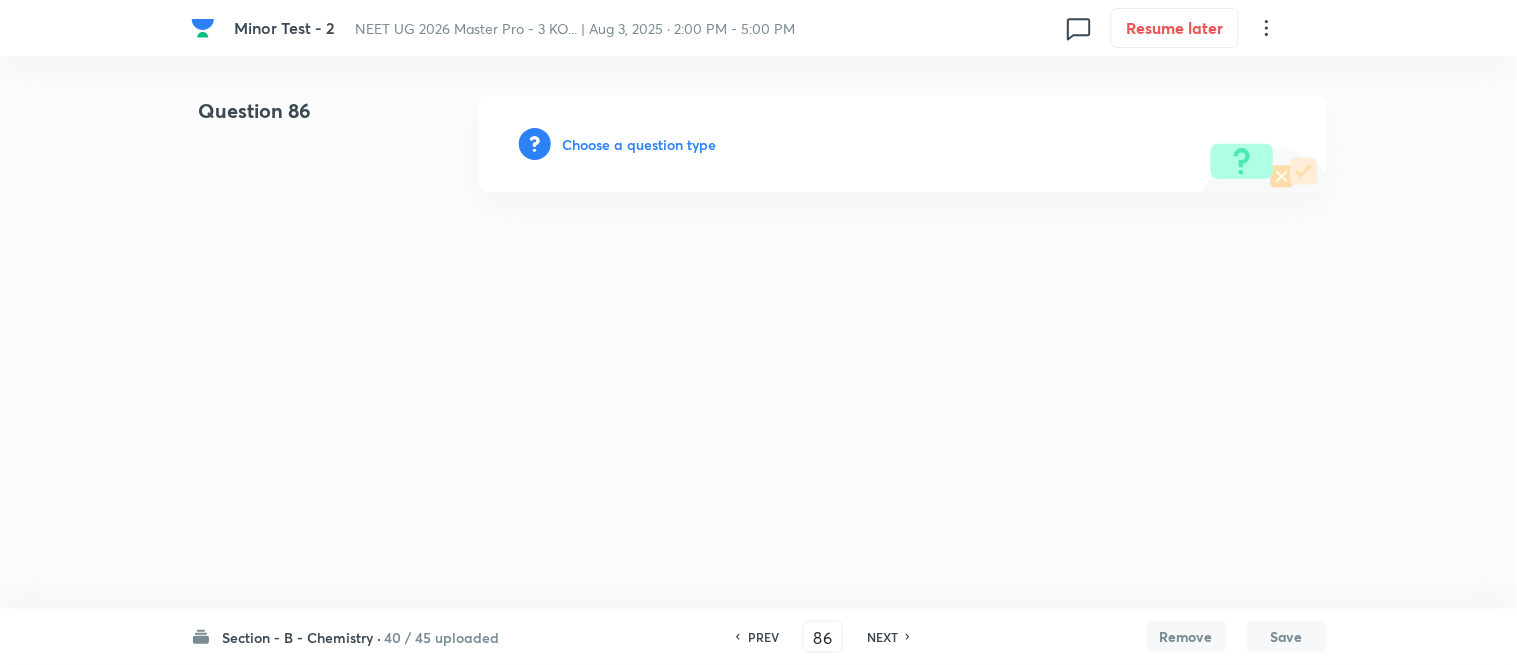 click on "Choose a question type" at bounding box center (640, 144) 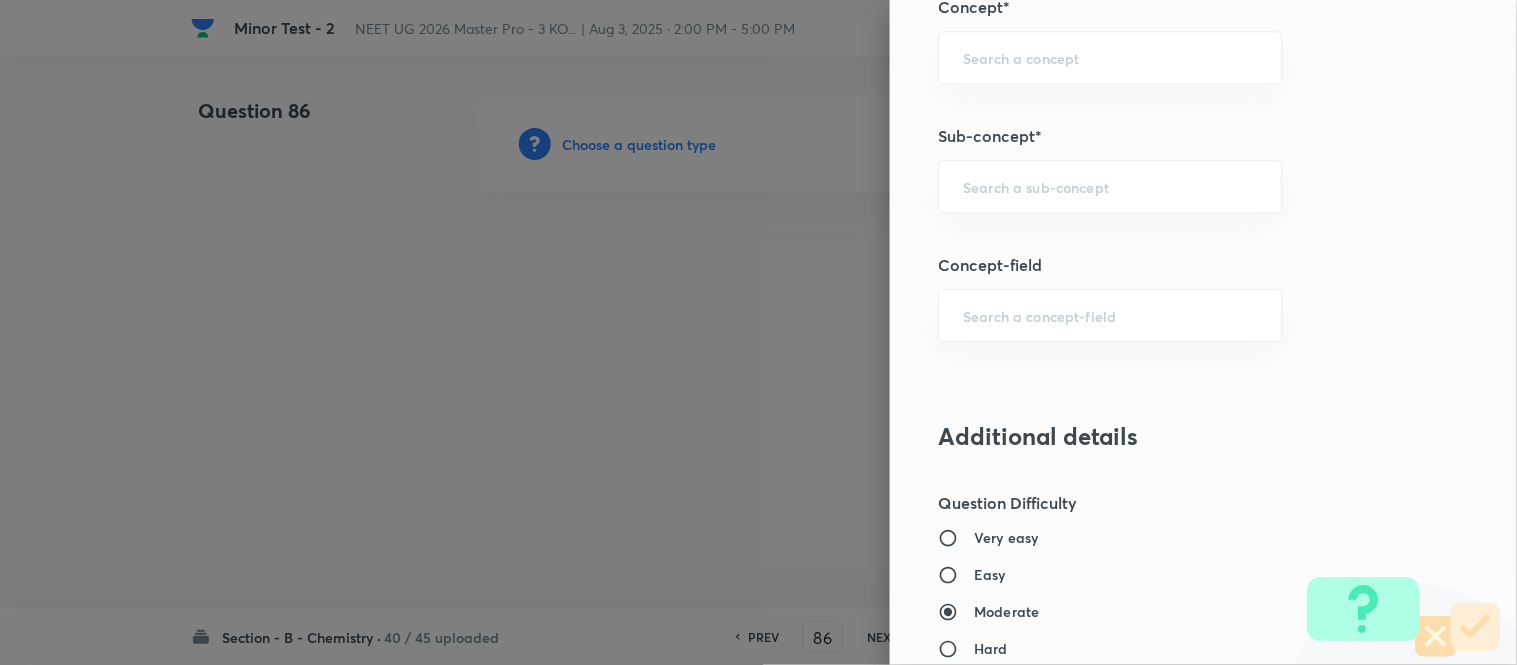 scroll, scrollTop: 1311, scrollLeft: 0, axis: vertical 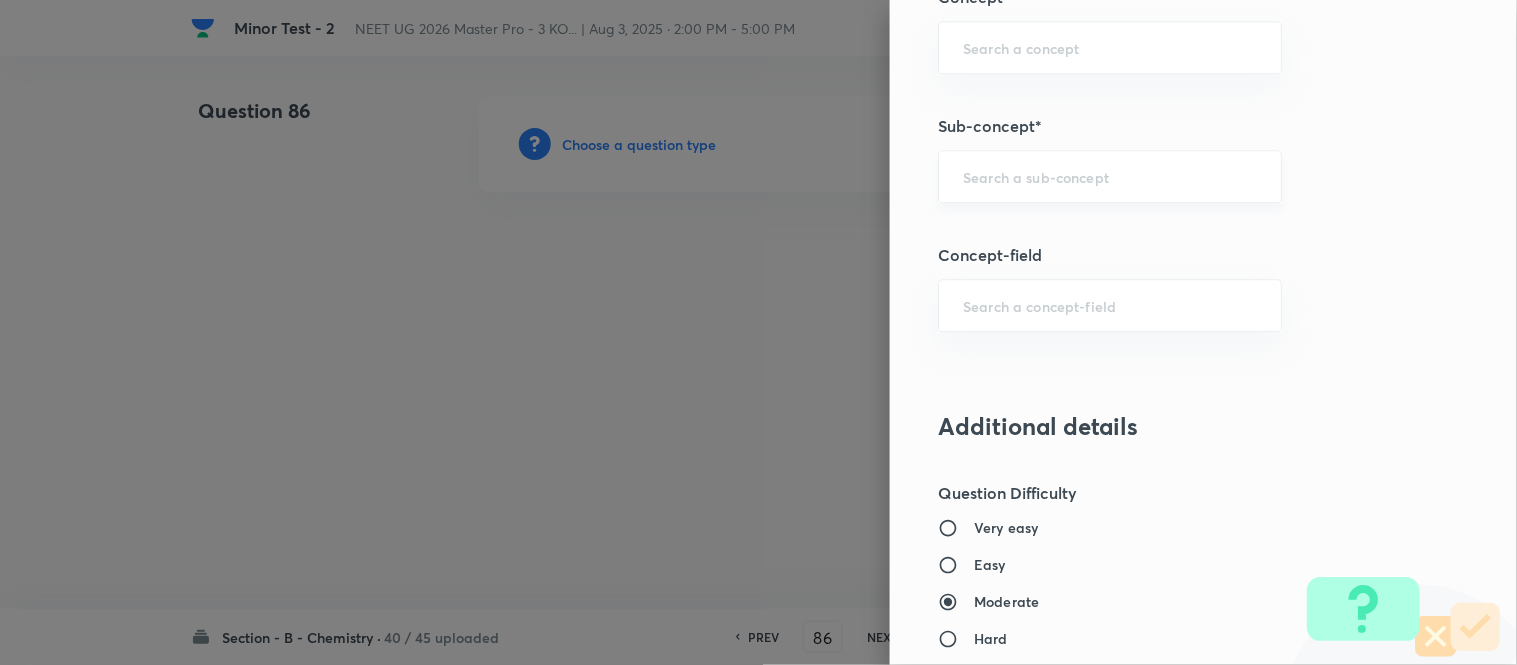 click at bounding box center (1110, 176) 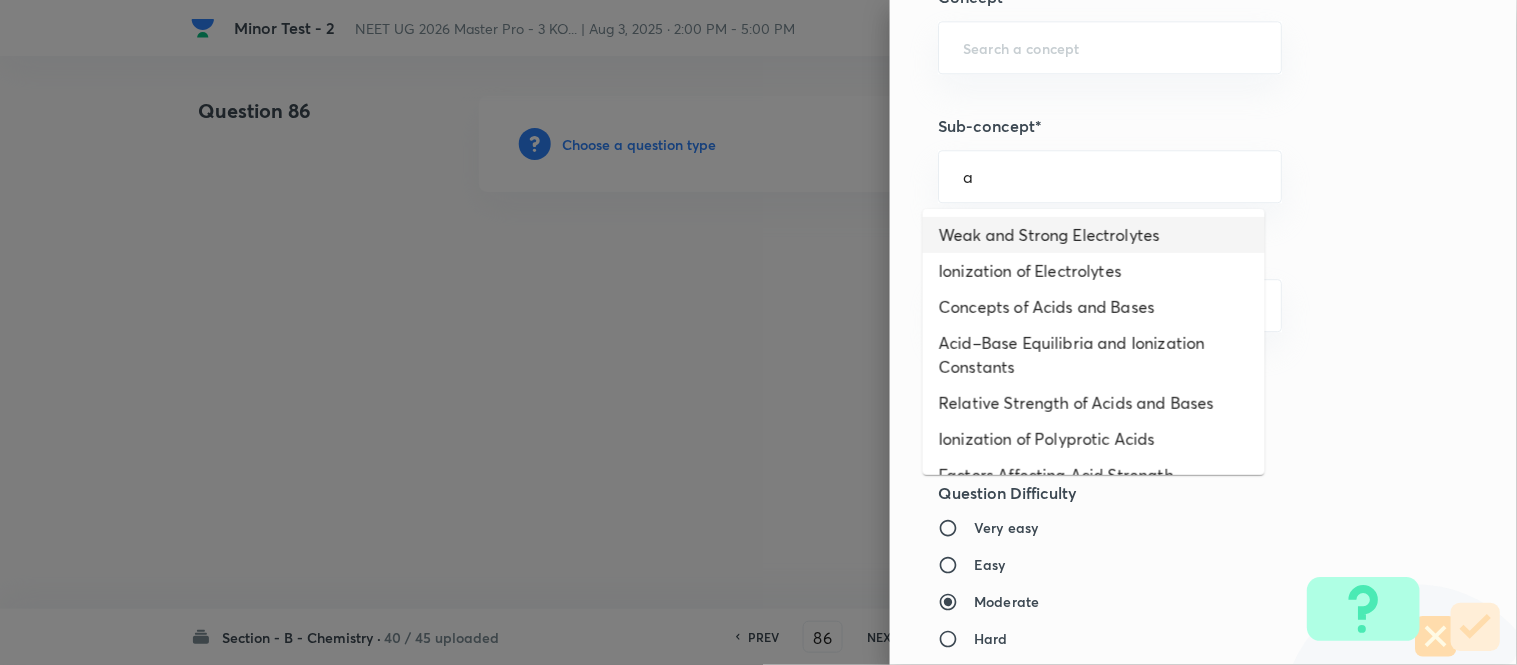 click on "Weak and Strong Electrolytes" at bounding box center [1094, 235] 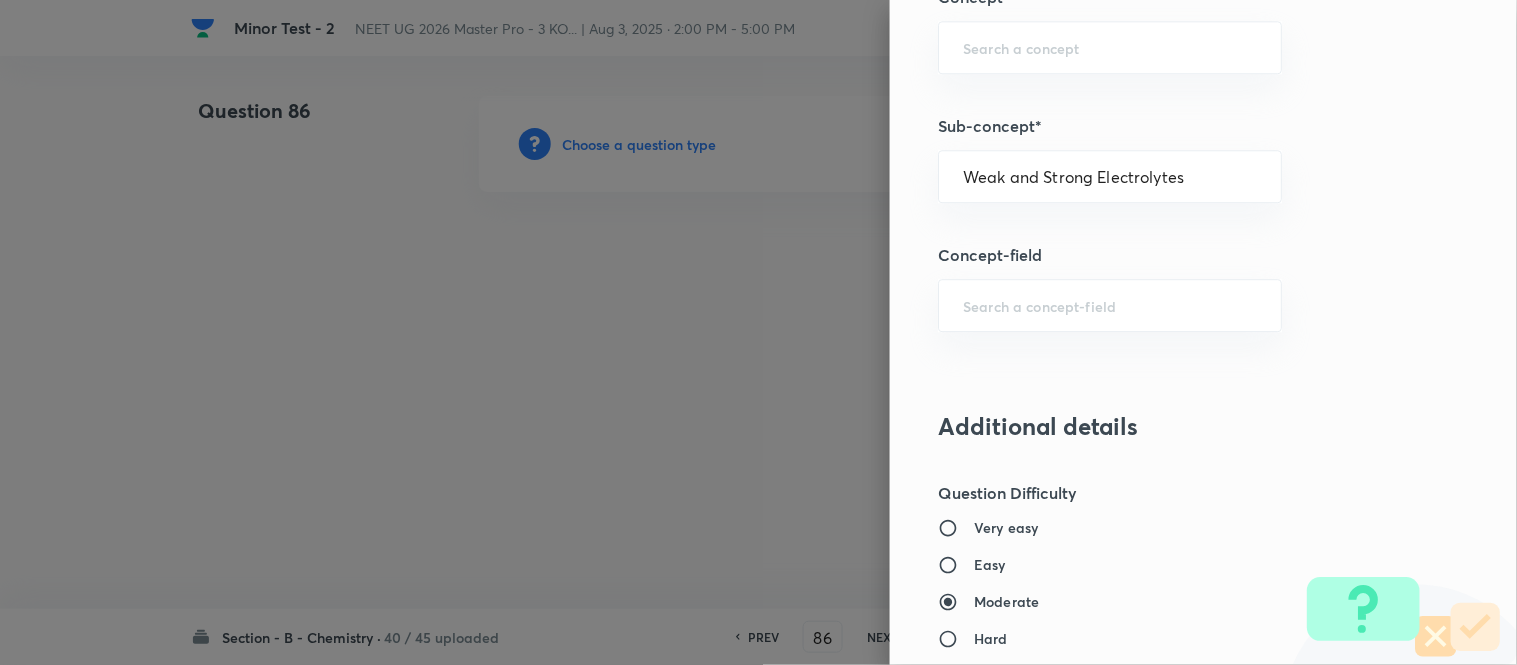 type on "Chemistry" 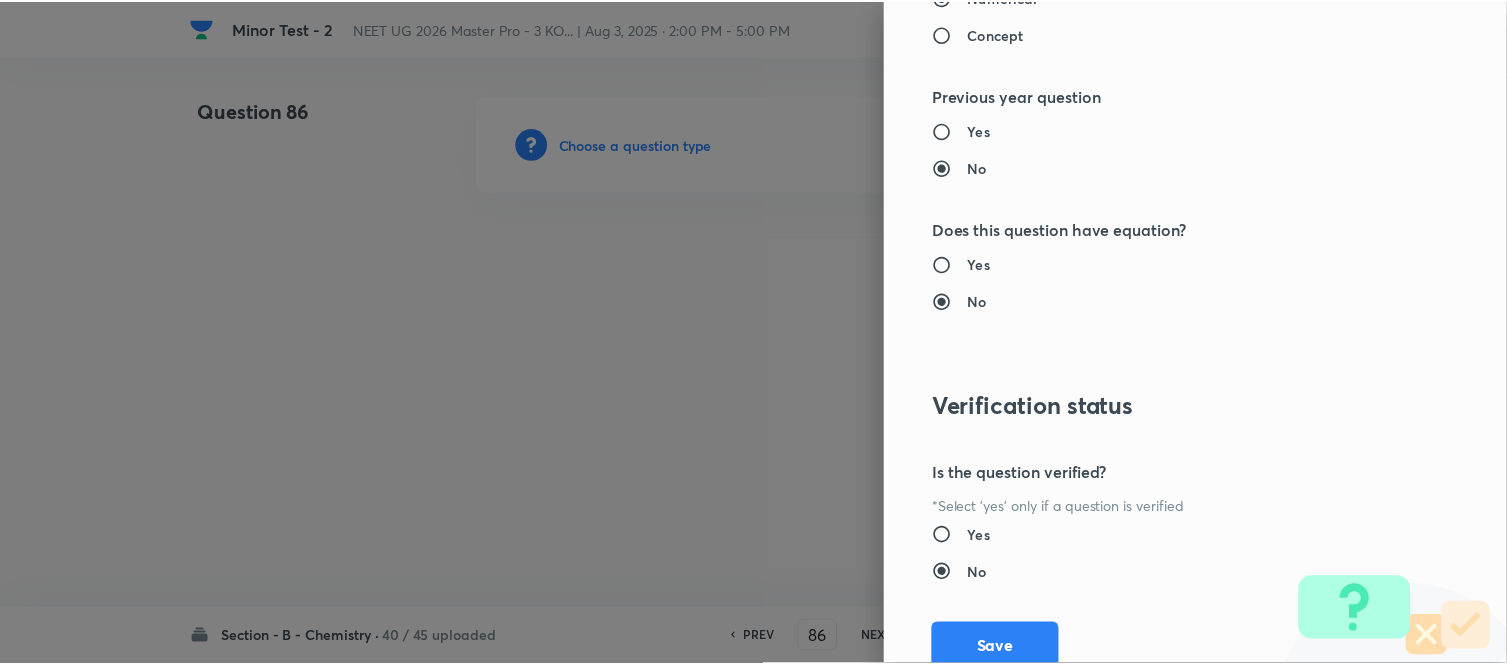 scroll, scrollTop: 2195, scrollLeft: 0, axis: vertical 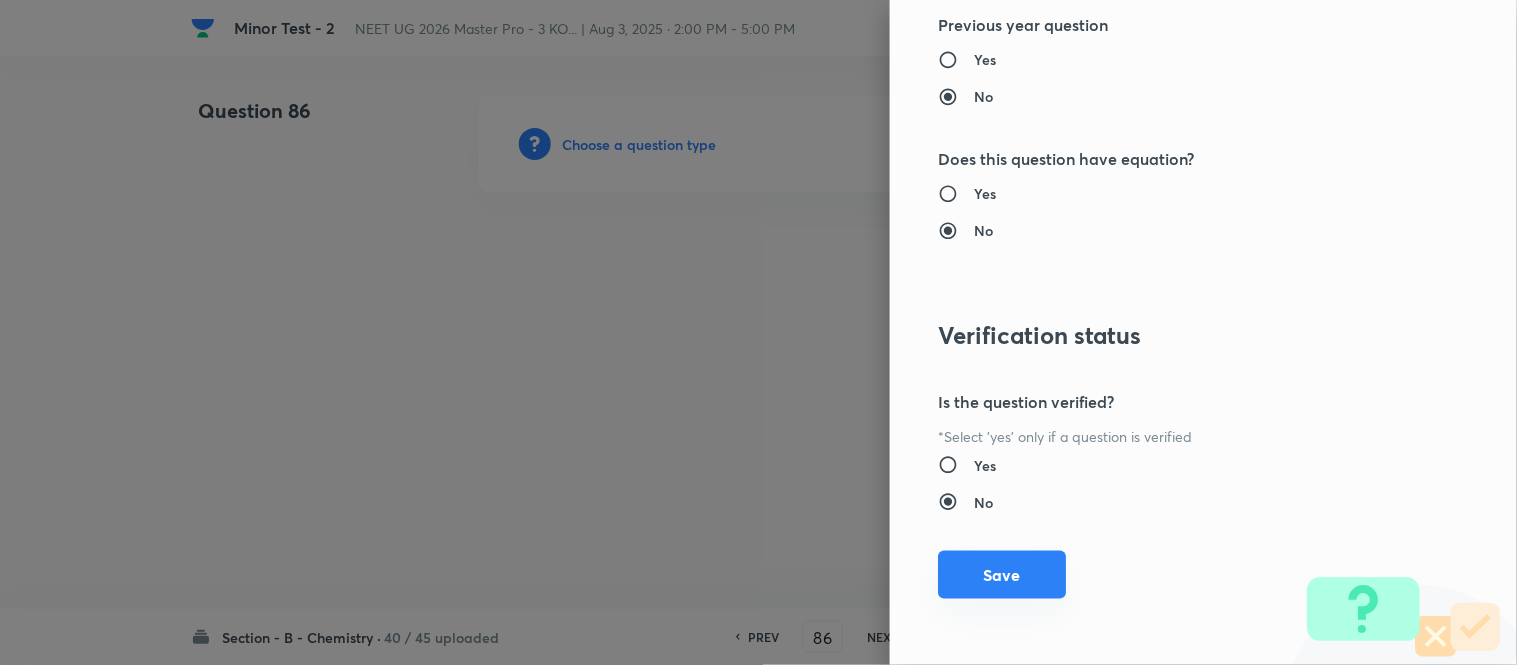 click on "Save" at bounding box center (1002, 575) 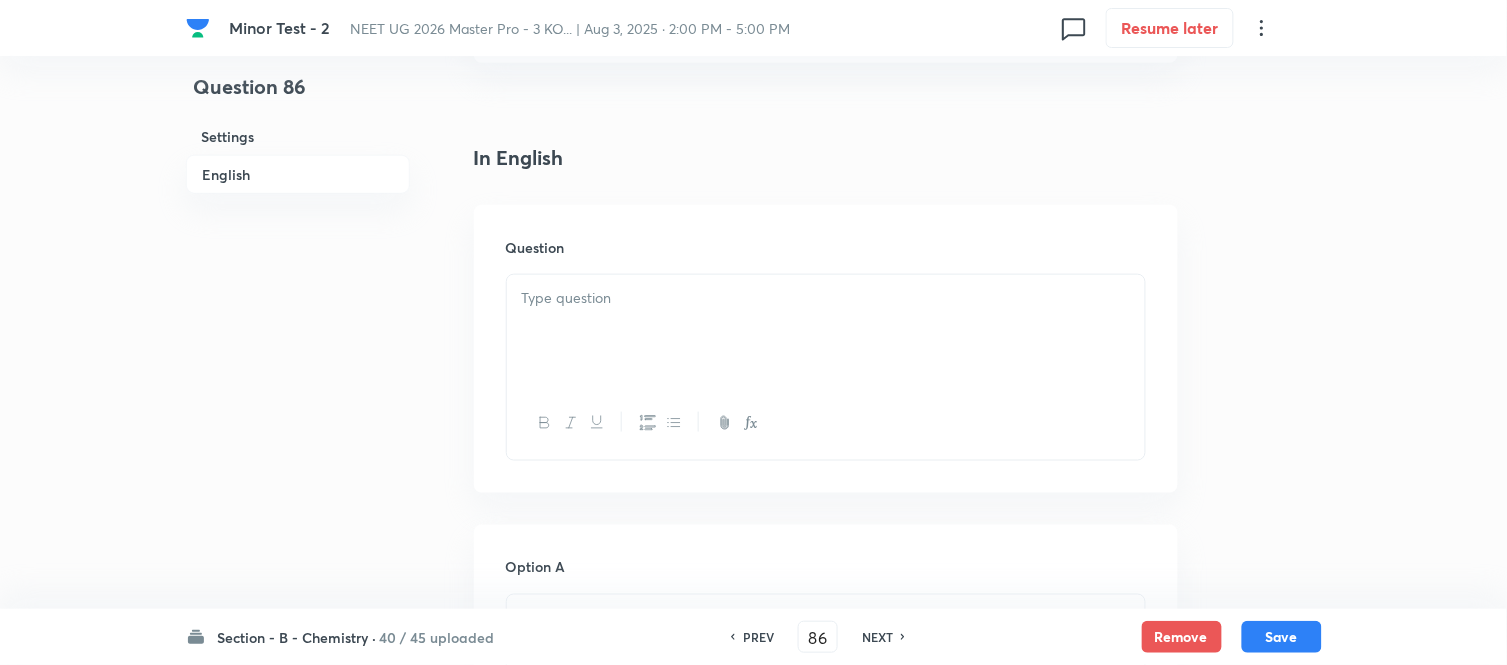 scroll, scrollTop: 555, scrollLeft: 0, axis: vertical 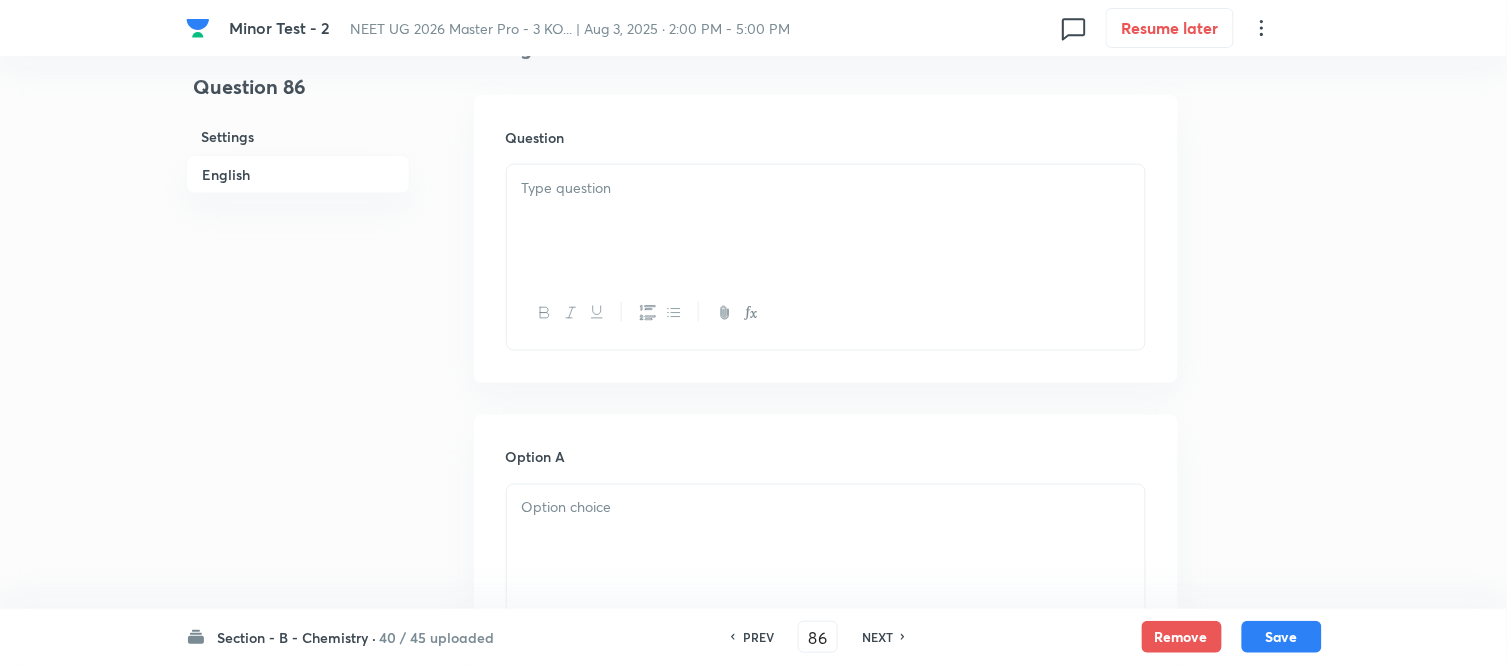 click at bounding box center (826, 221) 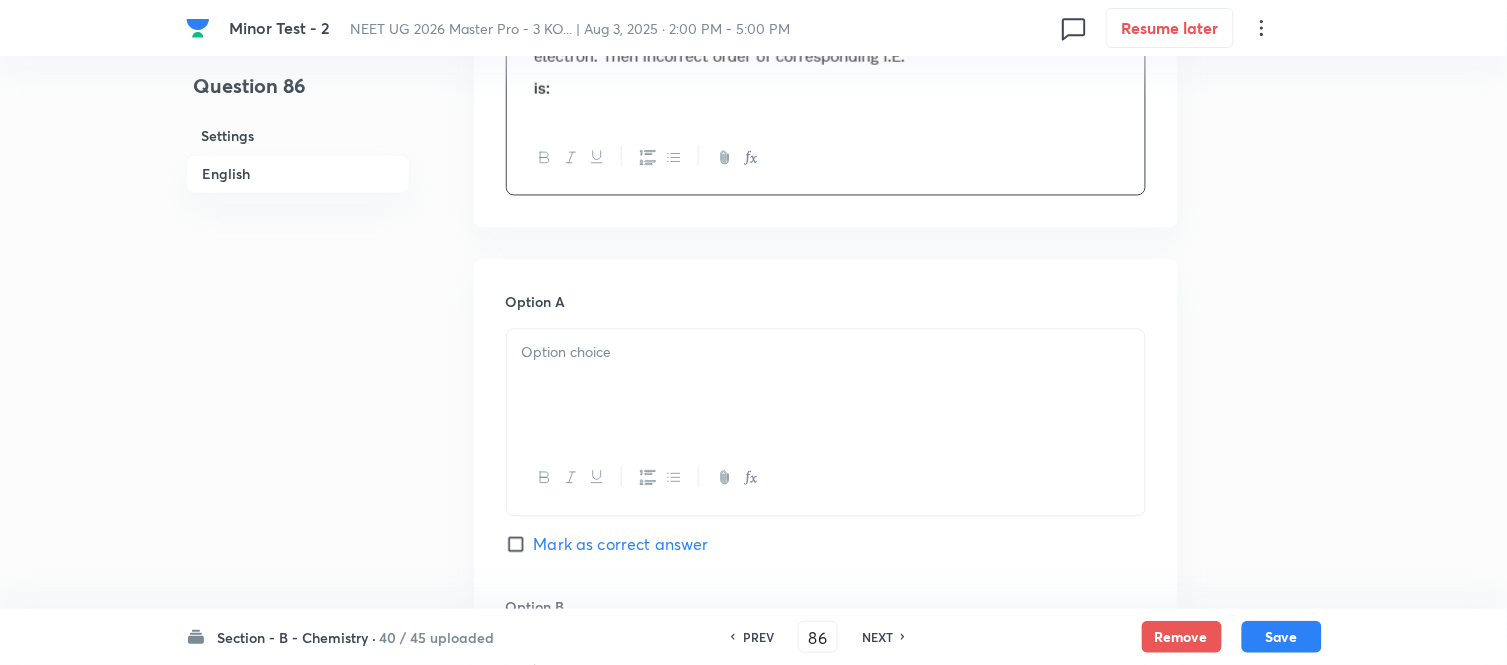 scroll, scrollTop: 1000, scrollLeft: 0, axis: vertical 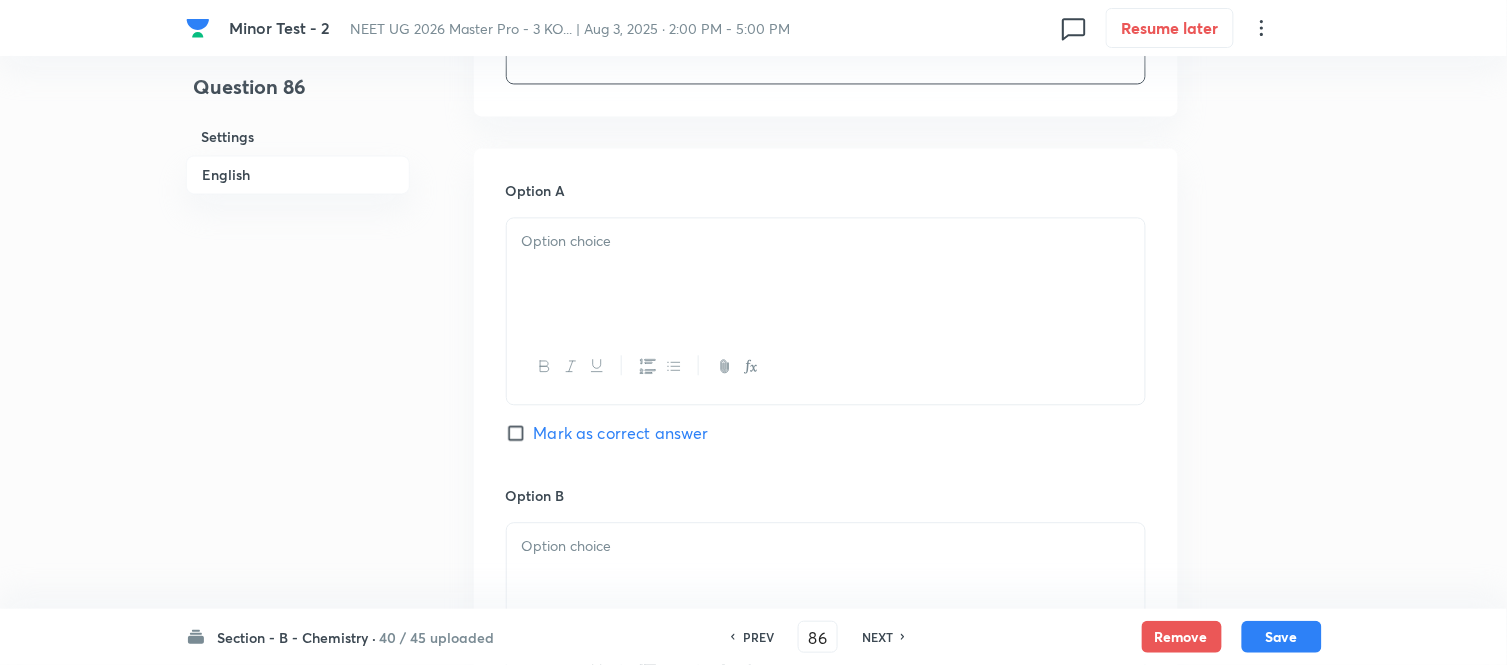 click at bounding box center [826, 241] 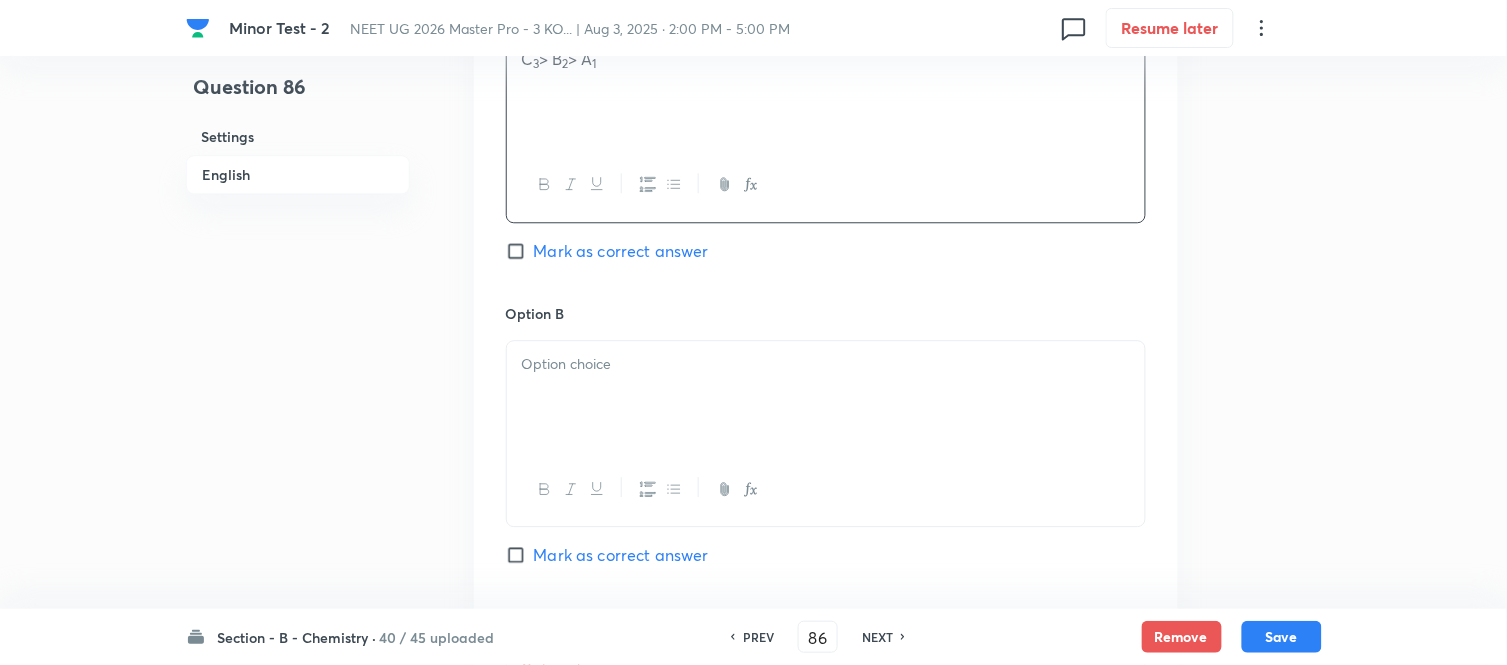 scroll, scrollTop: 1333, scrollLeft: 0, axis: vertical 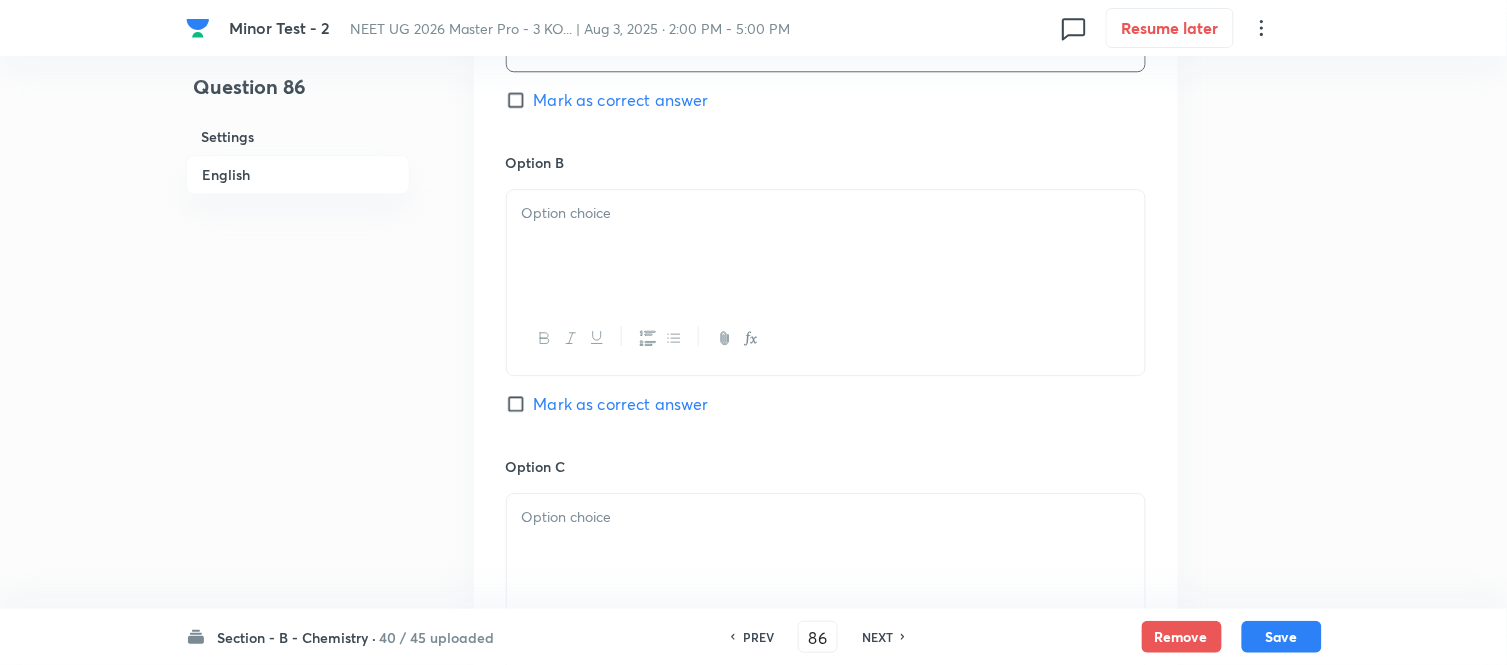 click at bounding box center [826, 213] 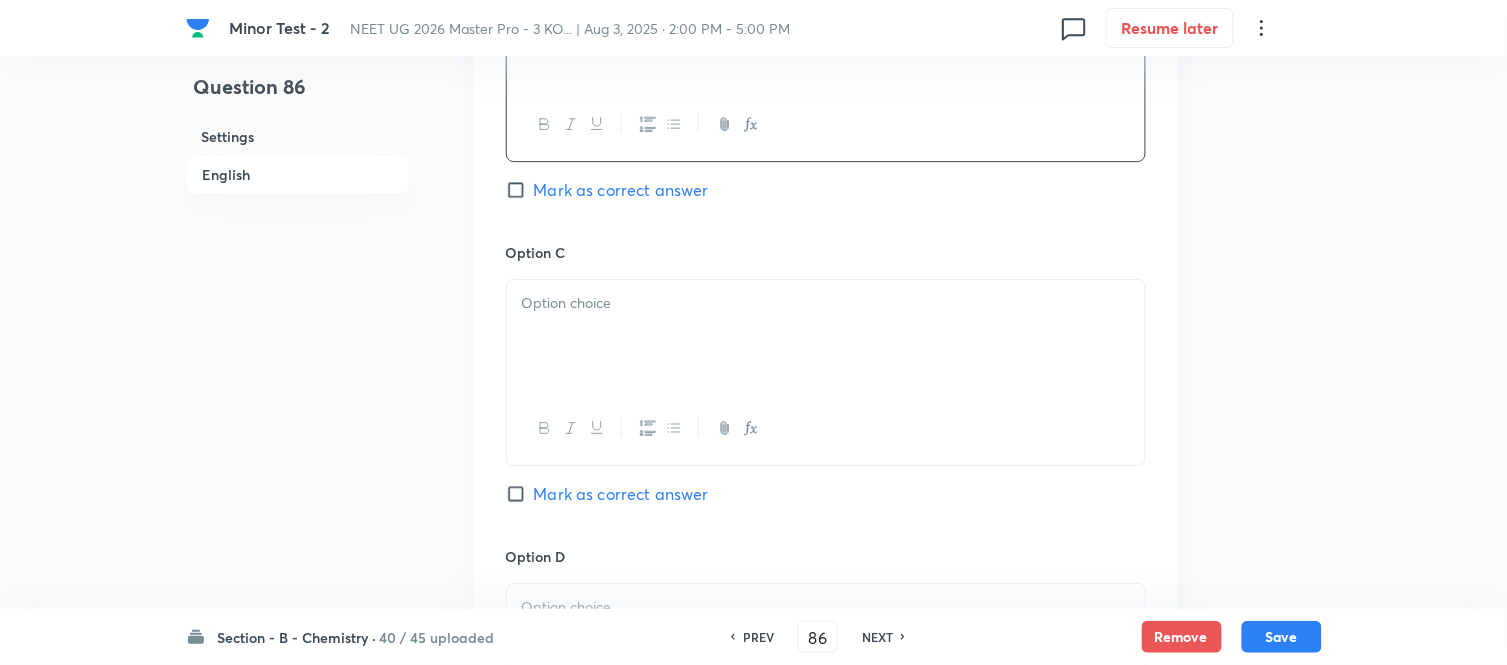 scroll, scrollTop: 1555, scrollLeft: 0, axis: vertical 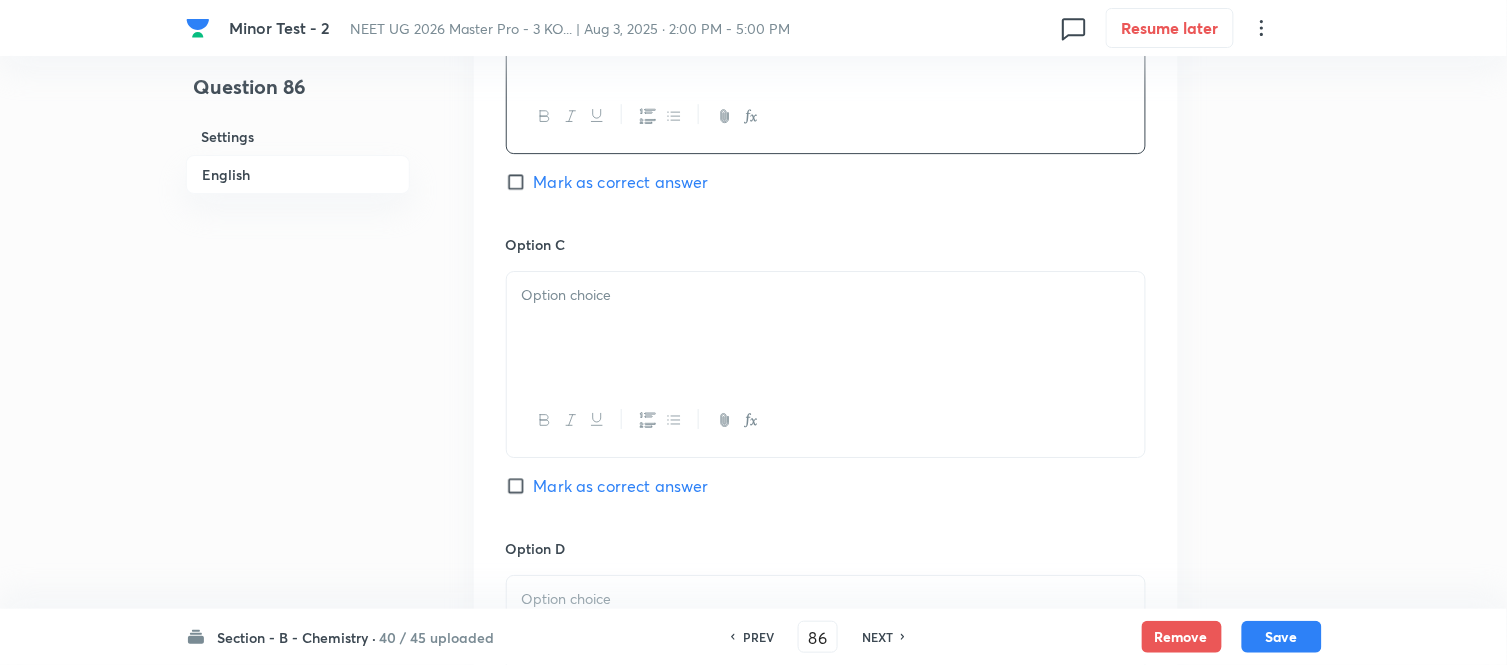 click at bounding box center (826, 295) 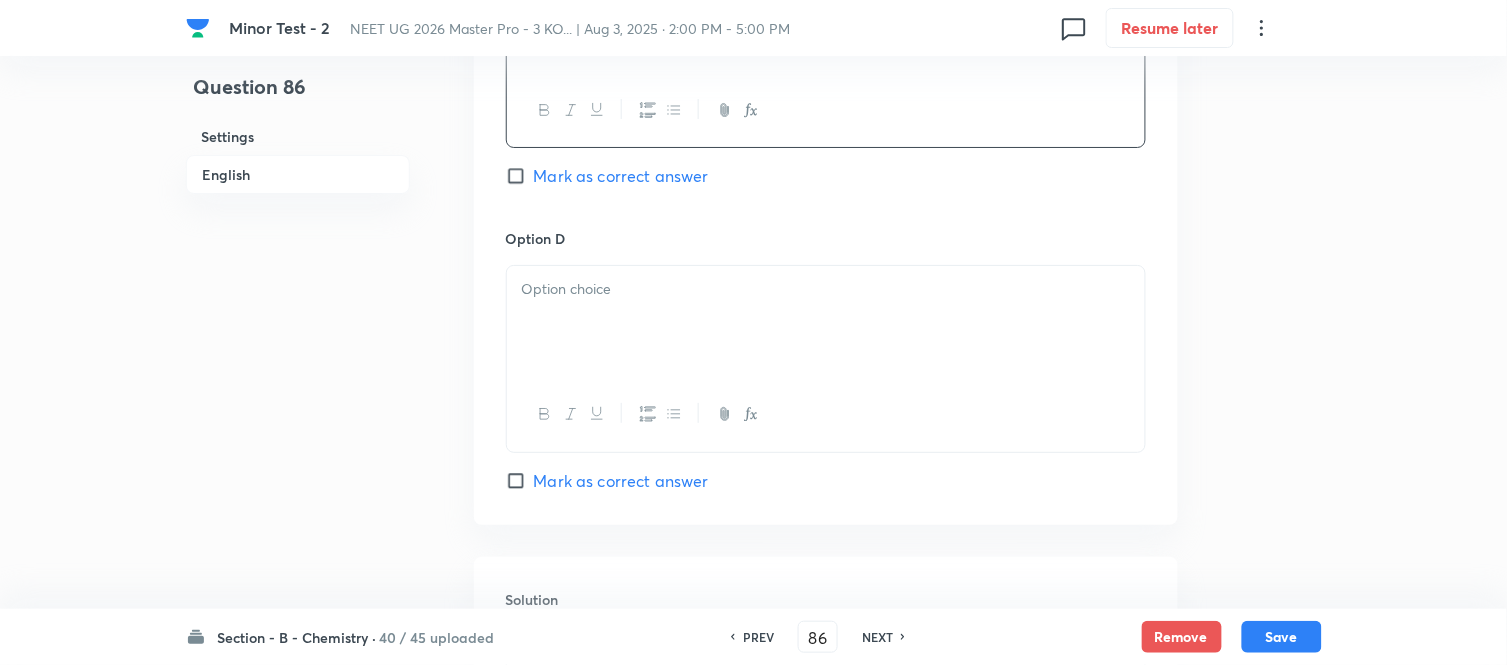 scroll, scrollTop: 1888, scrollLeft: 0, axis: vertical 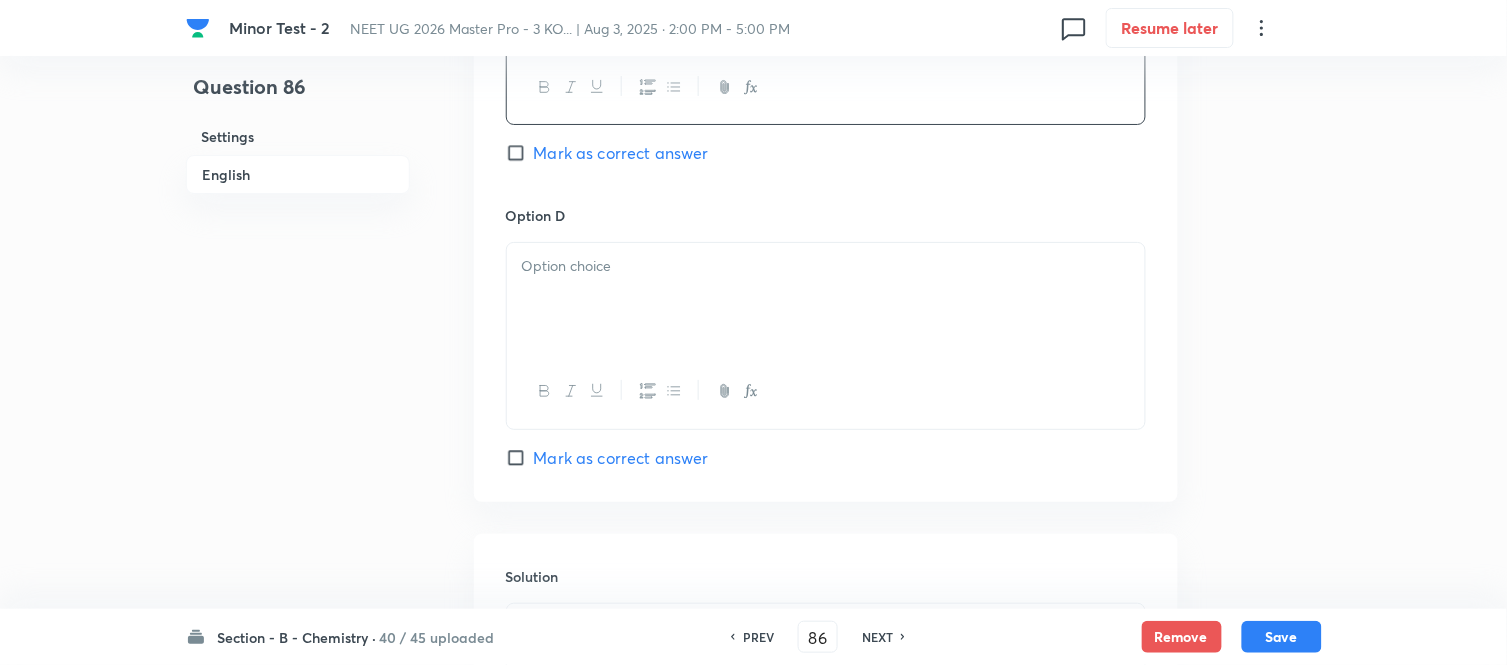 click at bounding box center [826, 299] 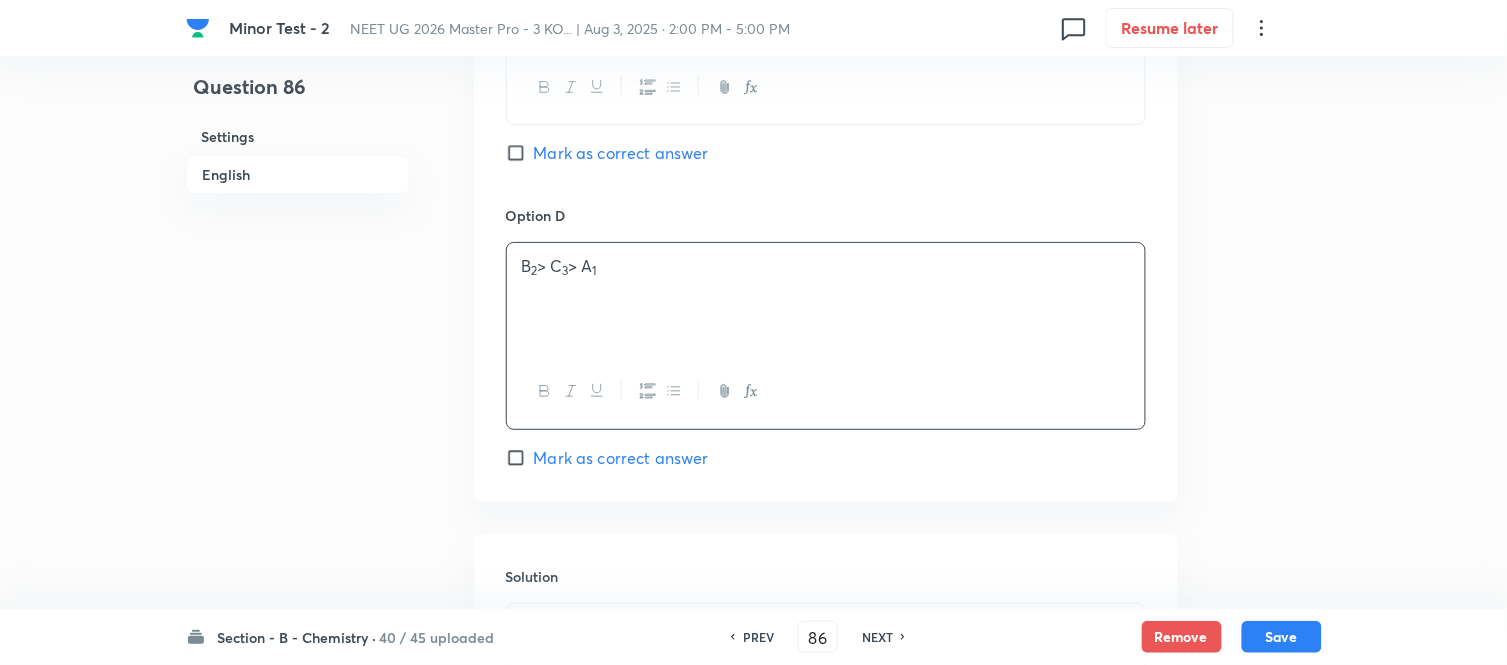 click on "Mark as correct answer" at bounding box center (520, 458) 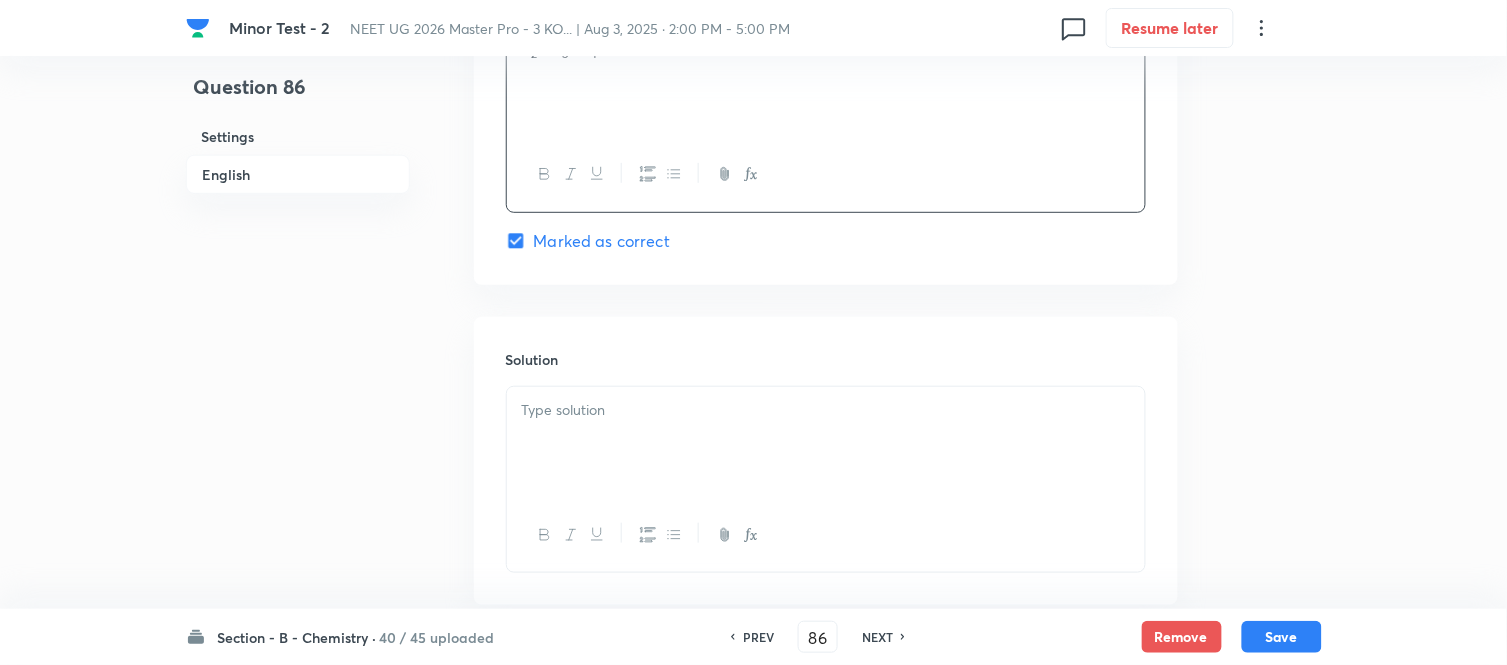 scroll, scrollTop: 2111, scrollLeft: 0, axis: vertical 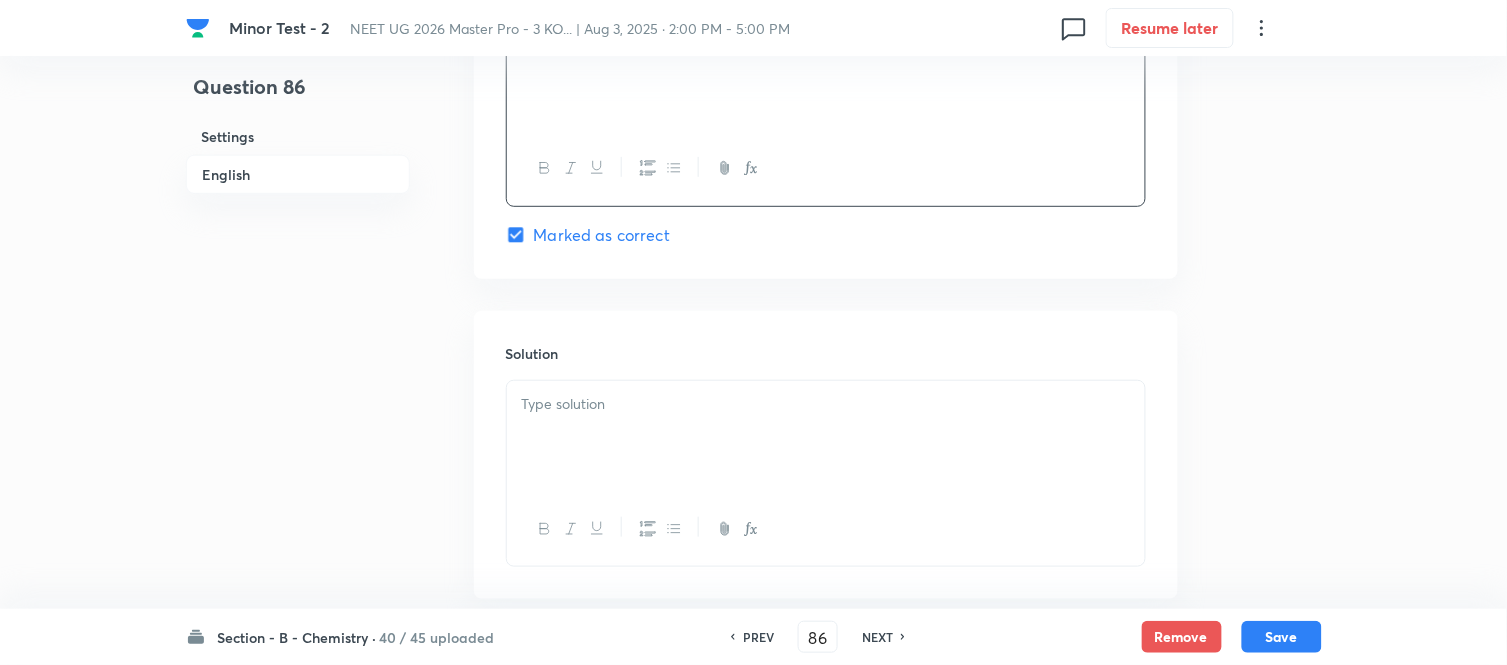 click at bounding box center (826, 404) 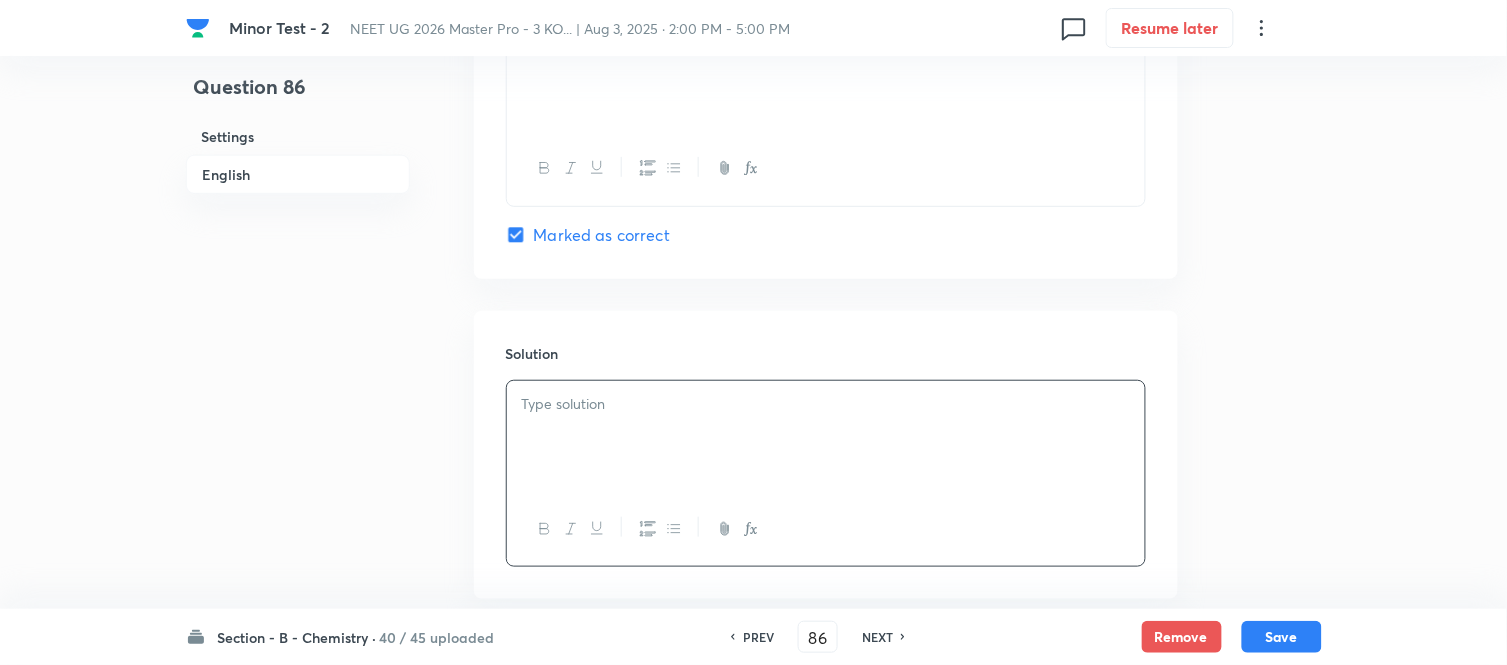 type 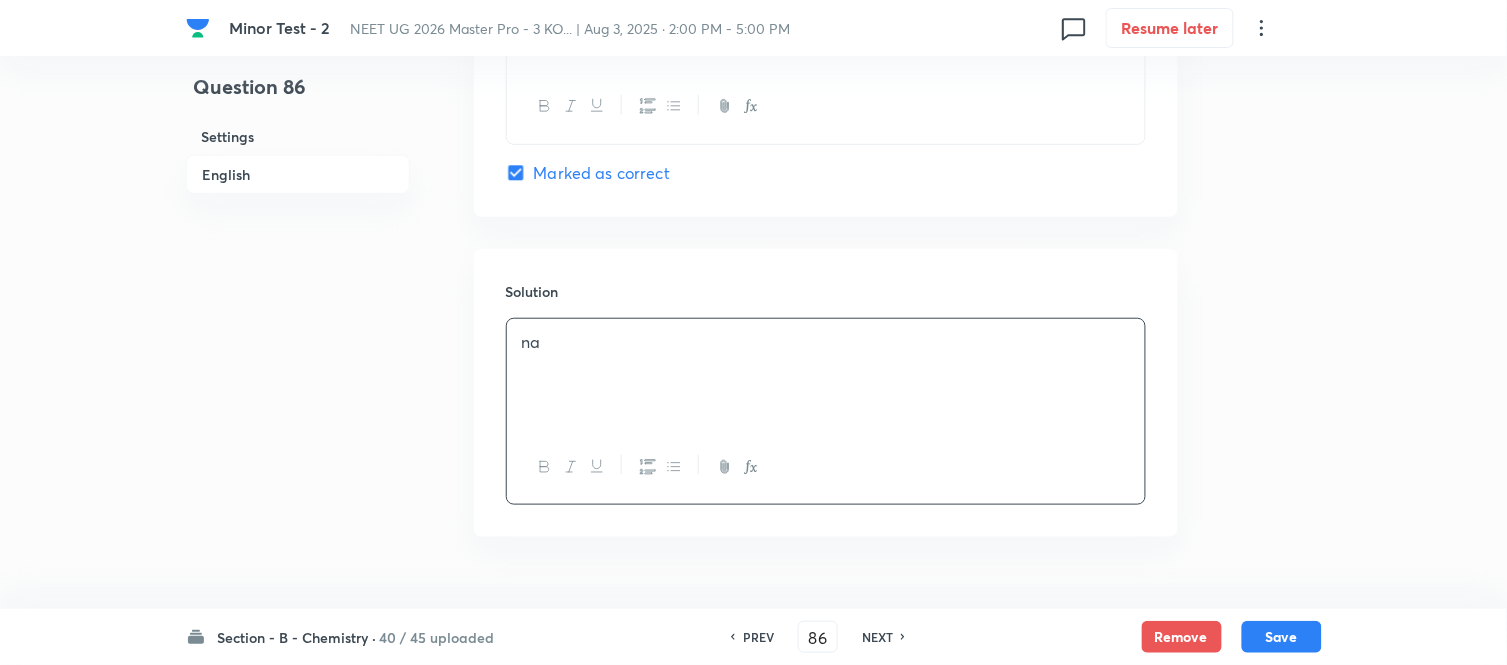 scroll, scrollTop: 2225, scrollLeft: 0, axis: vertical 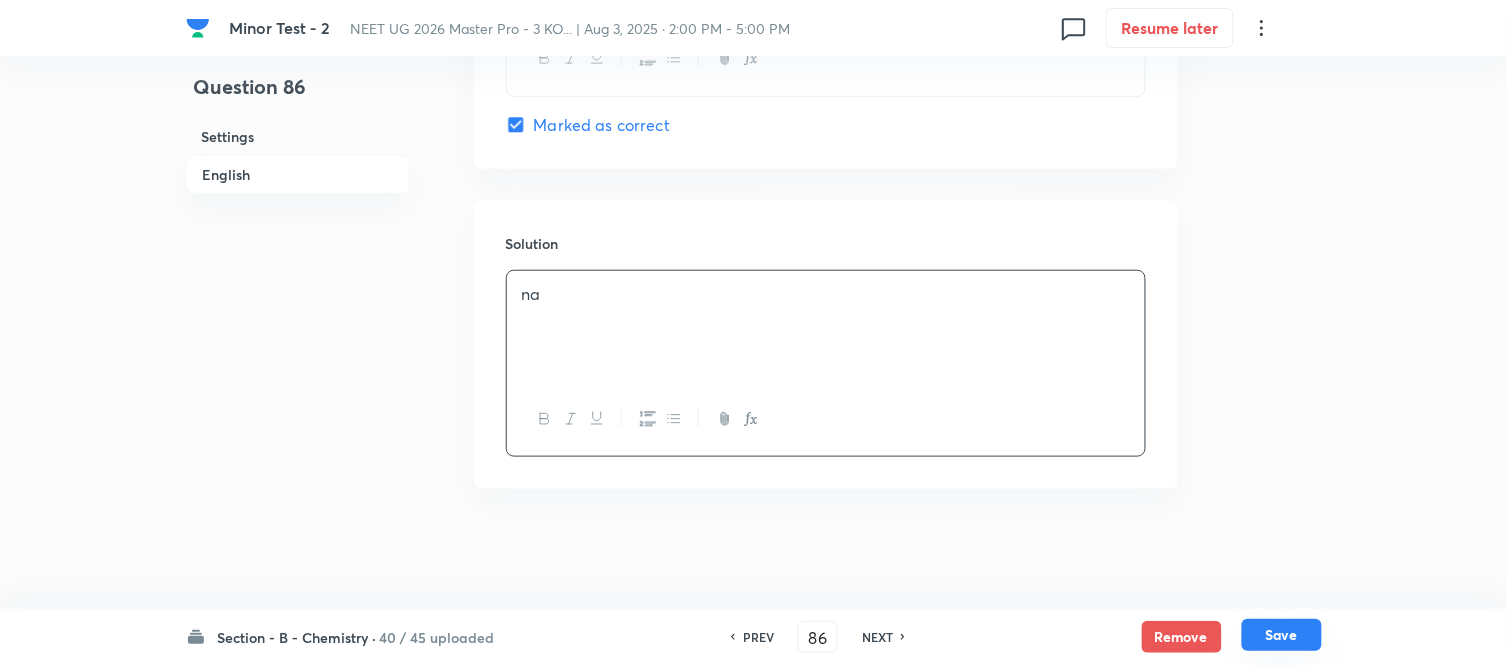 click on "Save" at bounding box center [1282, 635] 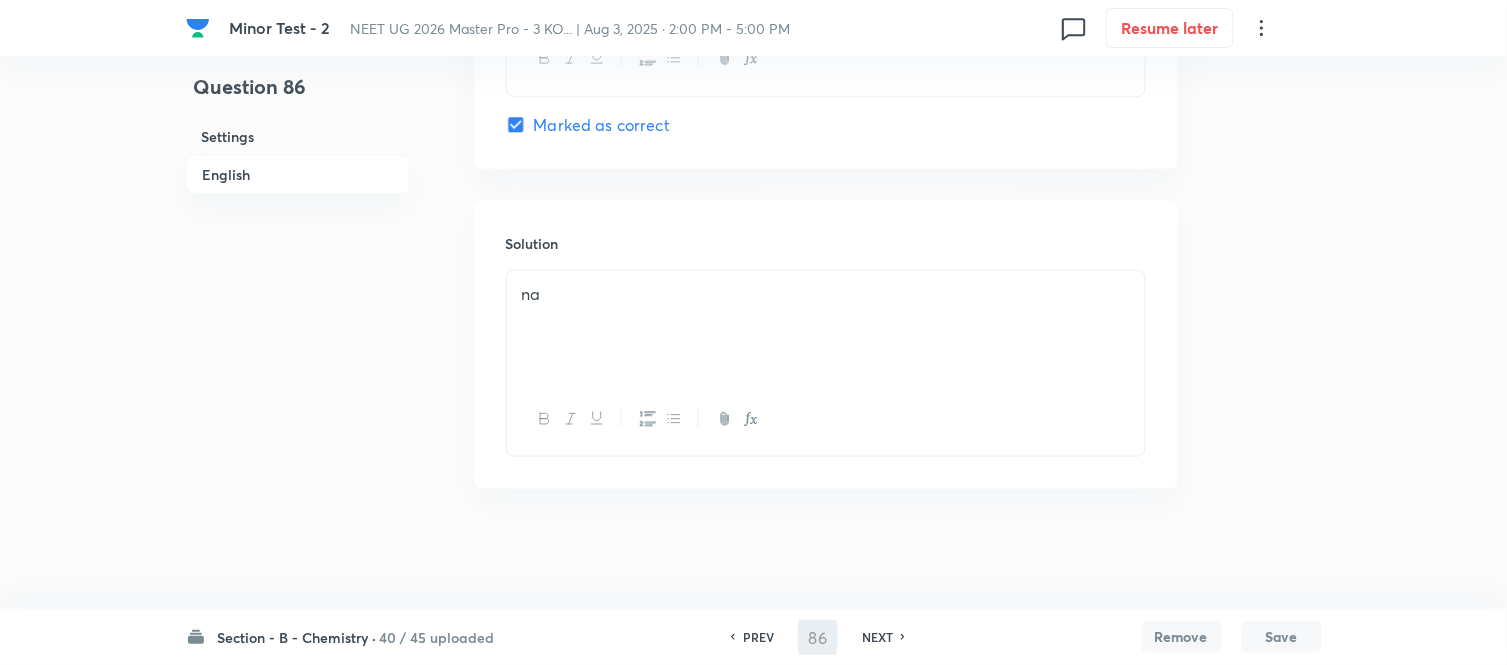 type on "87" 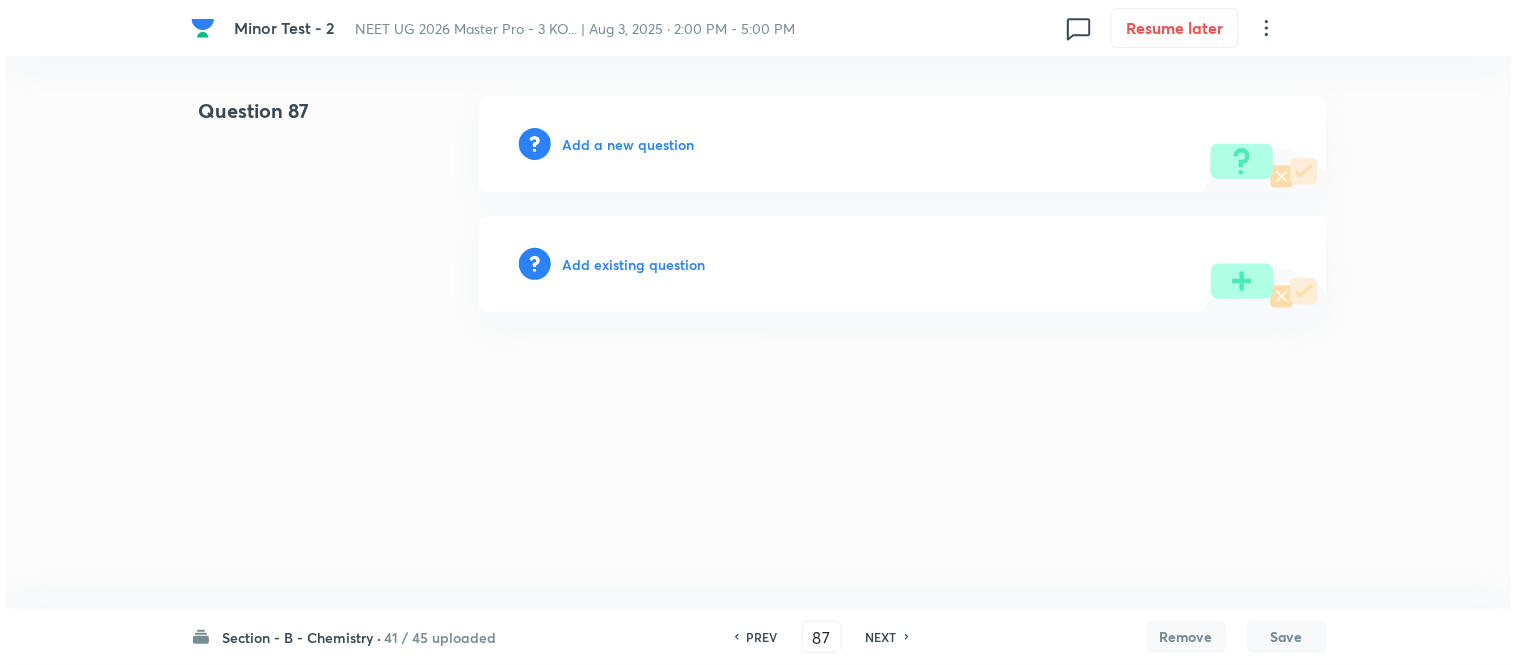 scroll, scrollTop: 0, scrollLeft: 0, axis: both 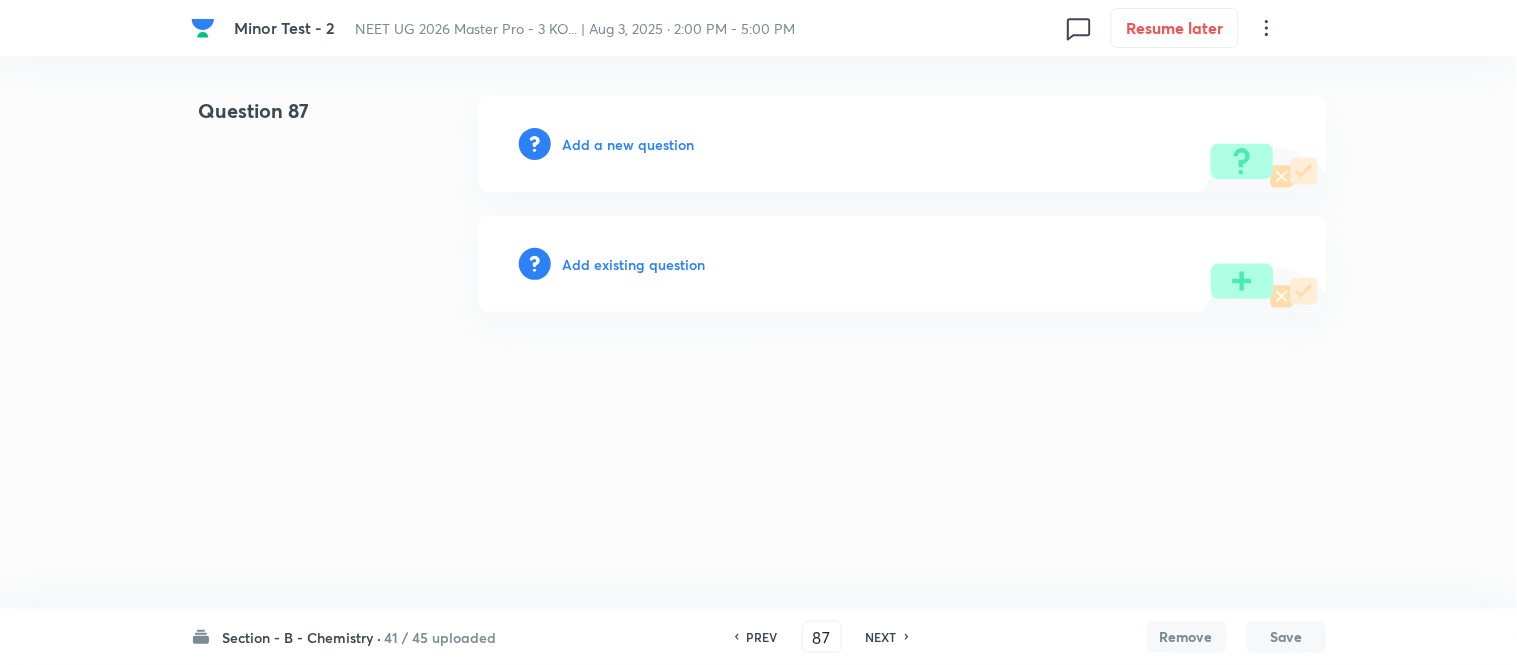 click on "Add a new question" at bounding box center (629, 144) 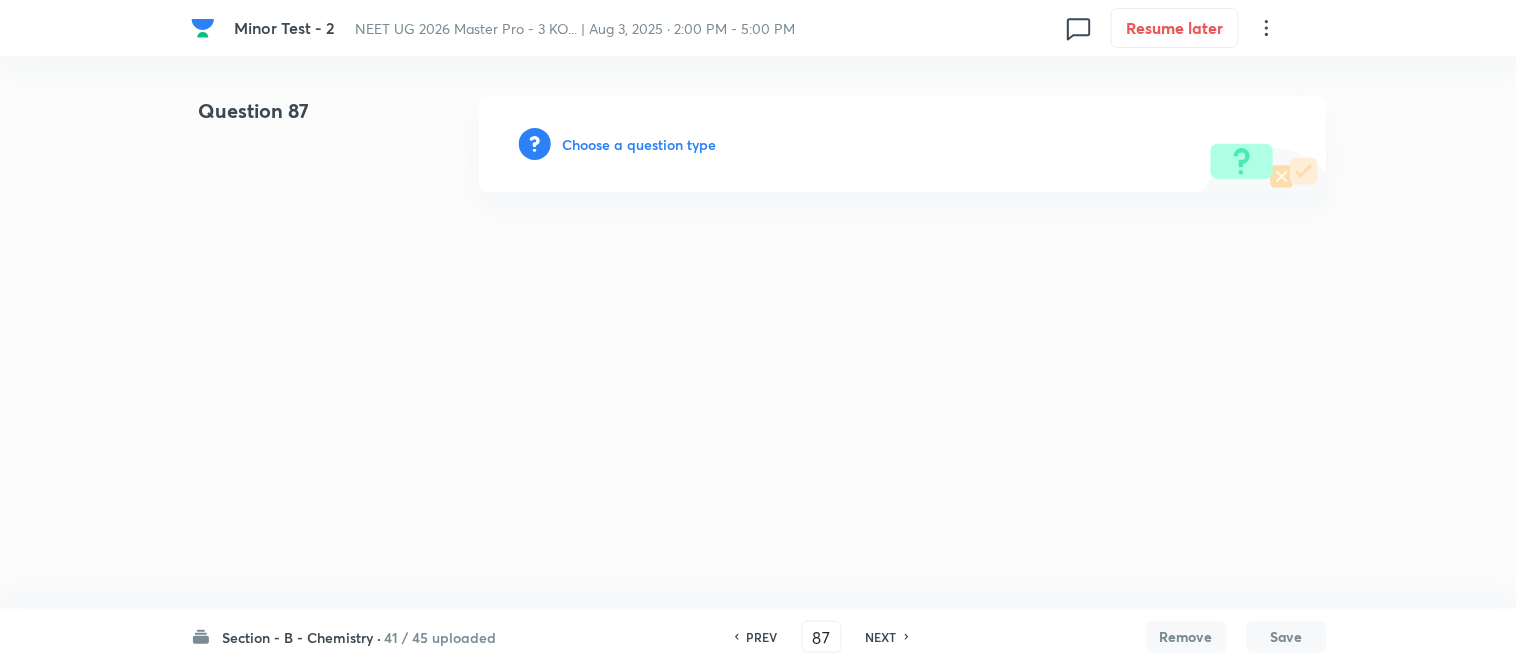click on "Choose a question type" at bounding box center (640, 144) 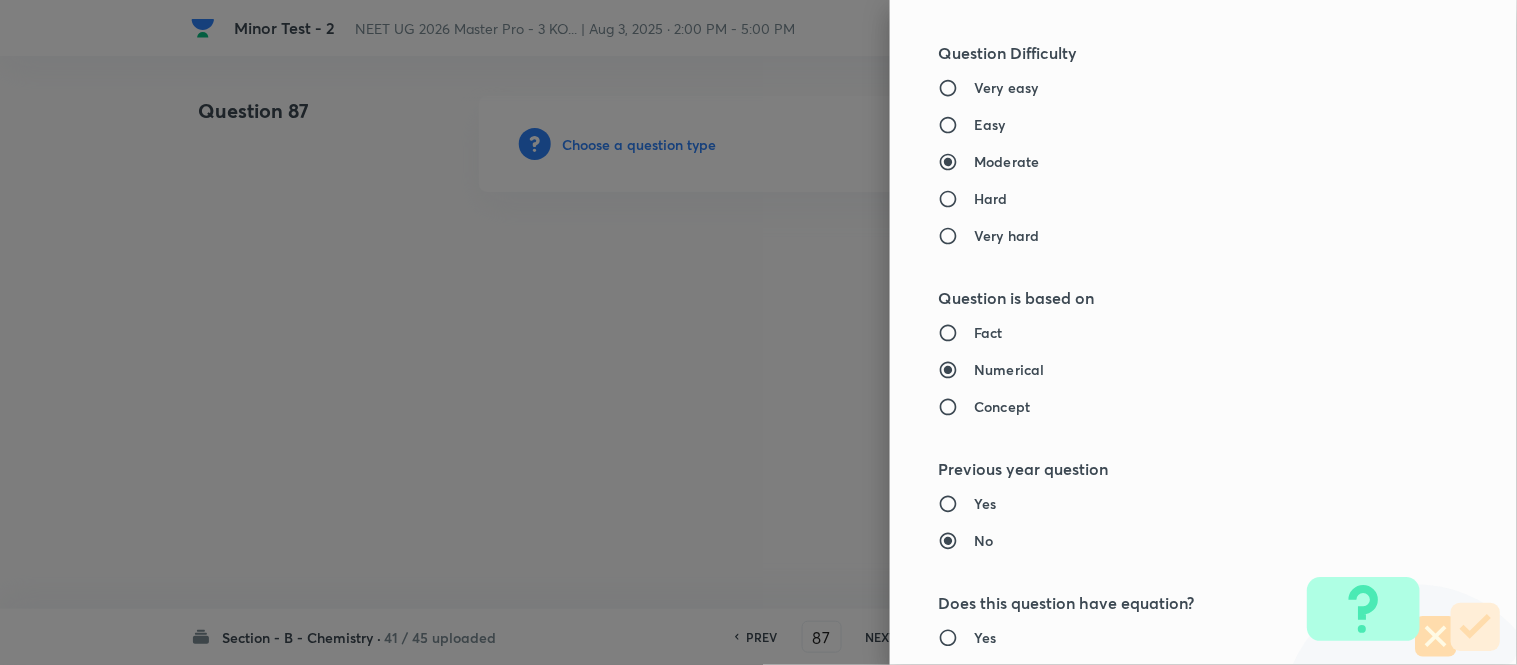 scroll, scrollTop: 1306, scrollLeft: 0, axis: vertical 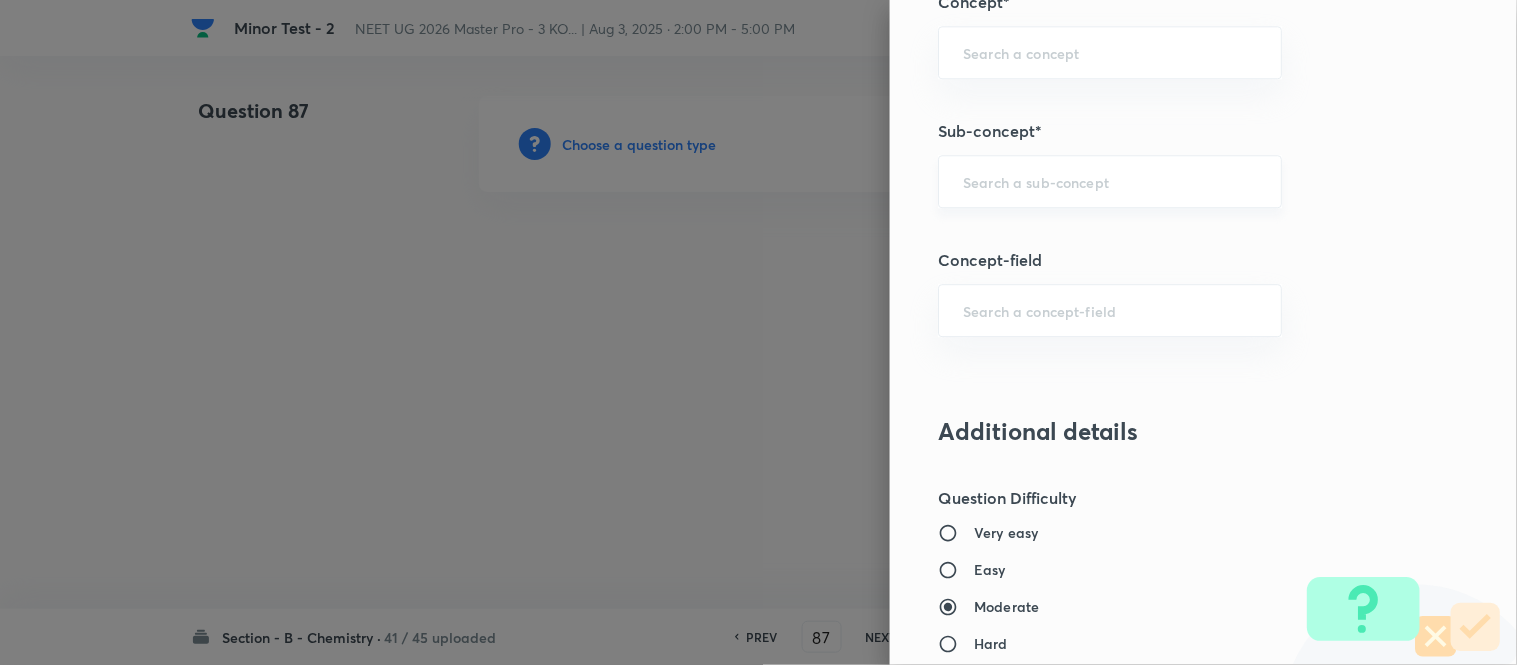 click at bounding box center (1110, 181) 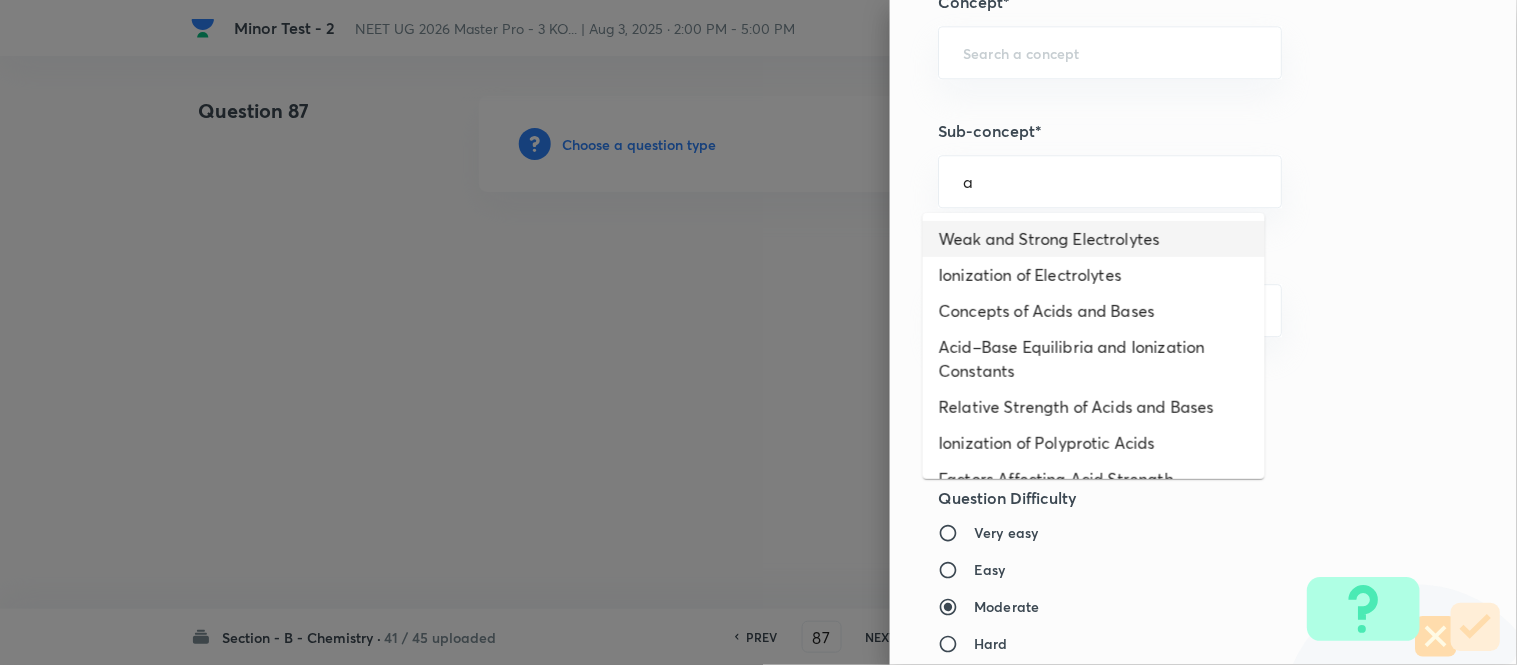 click on "Weak and Strong Electrolytes" at bounding box center [1094, 239] 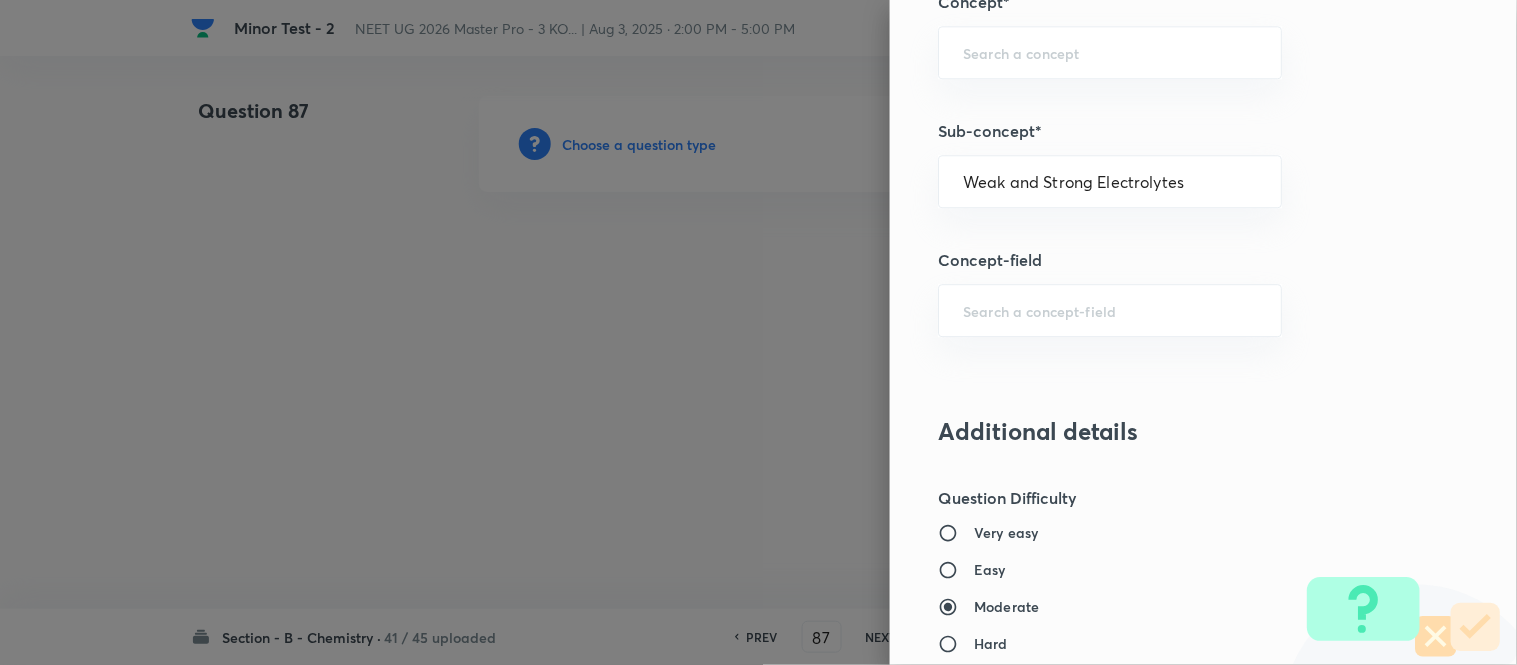 type on "Chemistry" 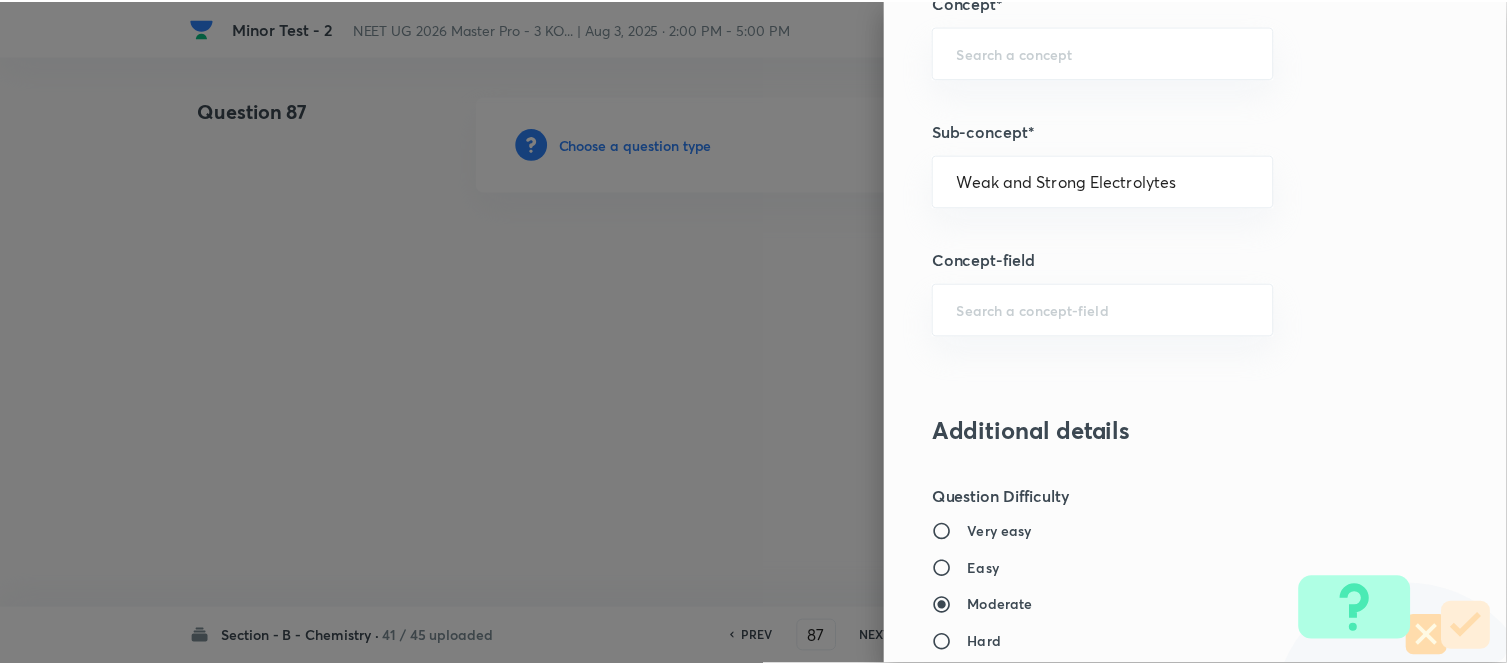 type 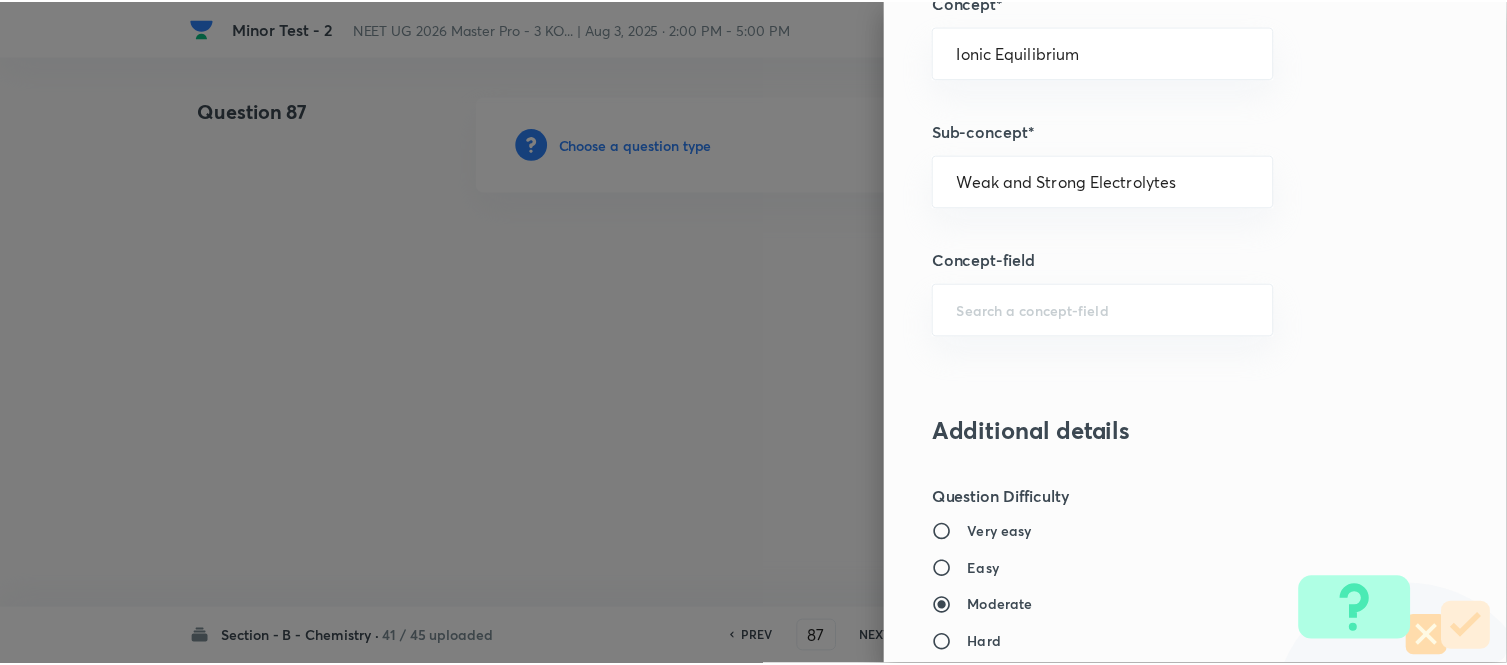 scroll, scrollTop: 2195, scrollLeft: 0, axis: vertical 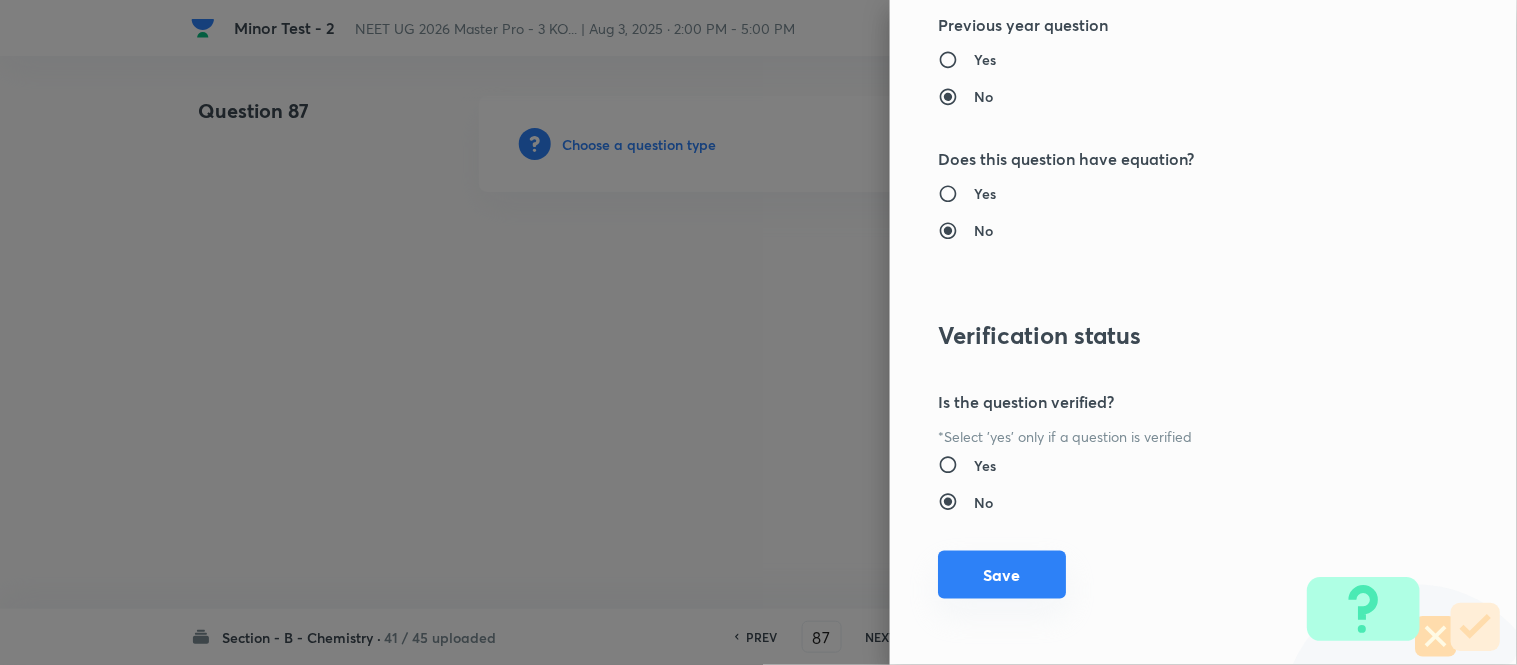 click on "Save" at bounding box center [1002, 575] 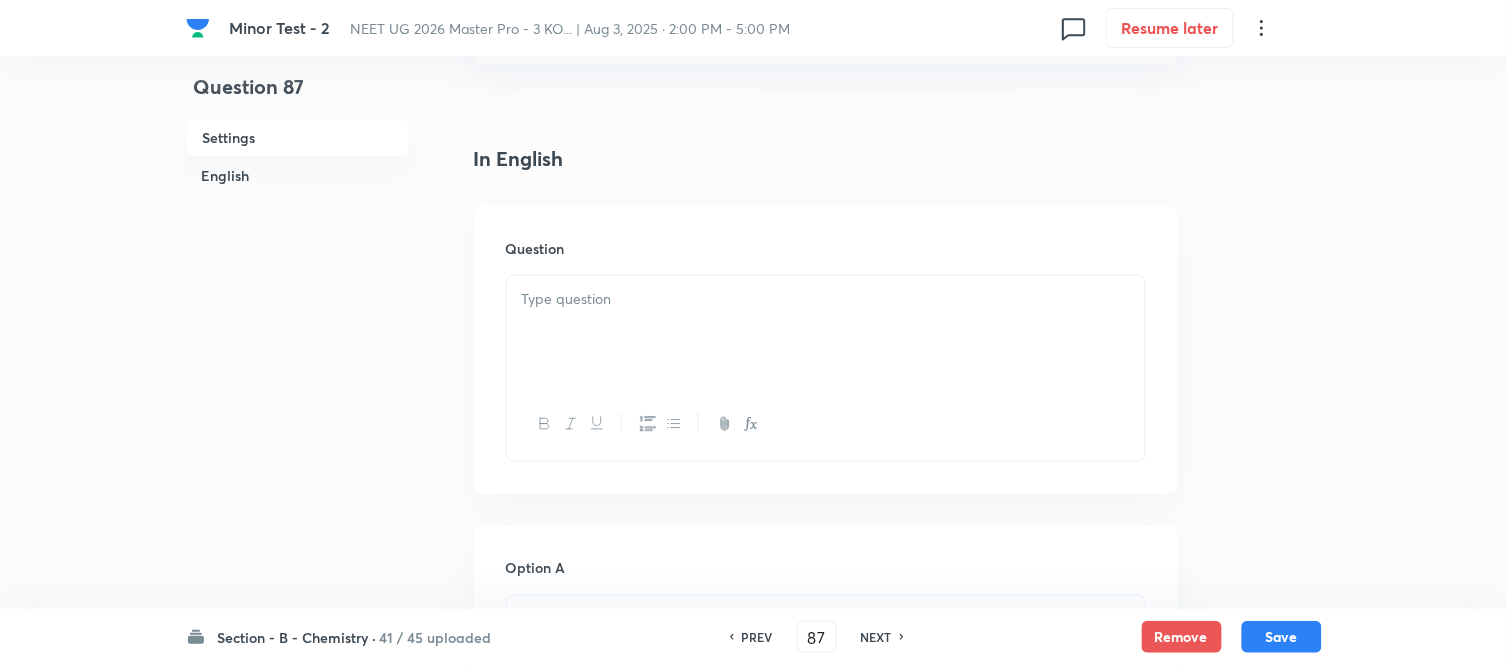scroll, scrollTop: 555, scrollLeft: 0, axis: vertical 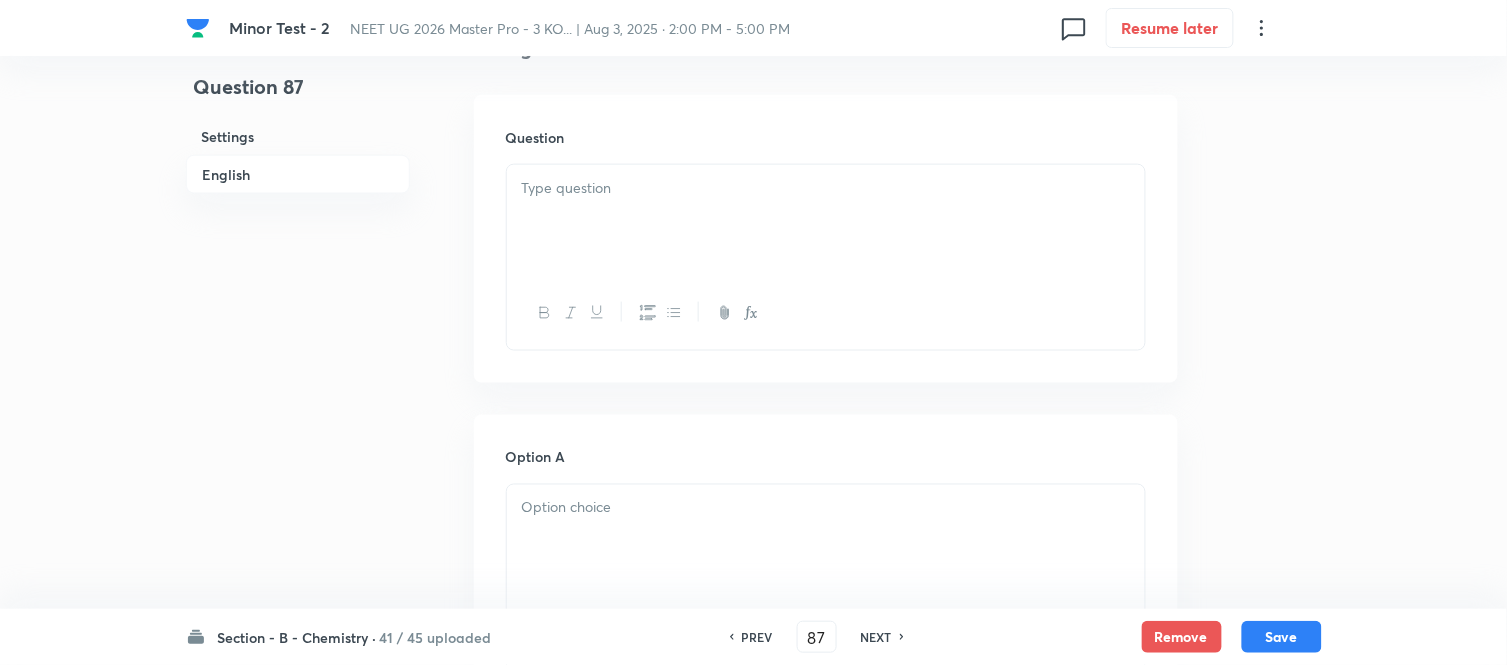 click at bounding box center (826, 221) 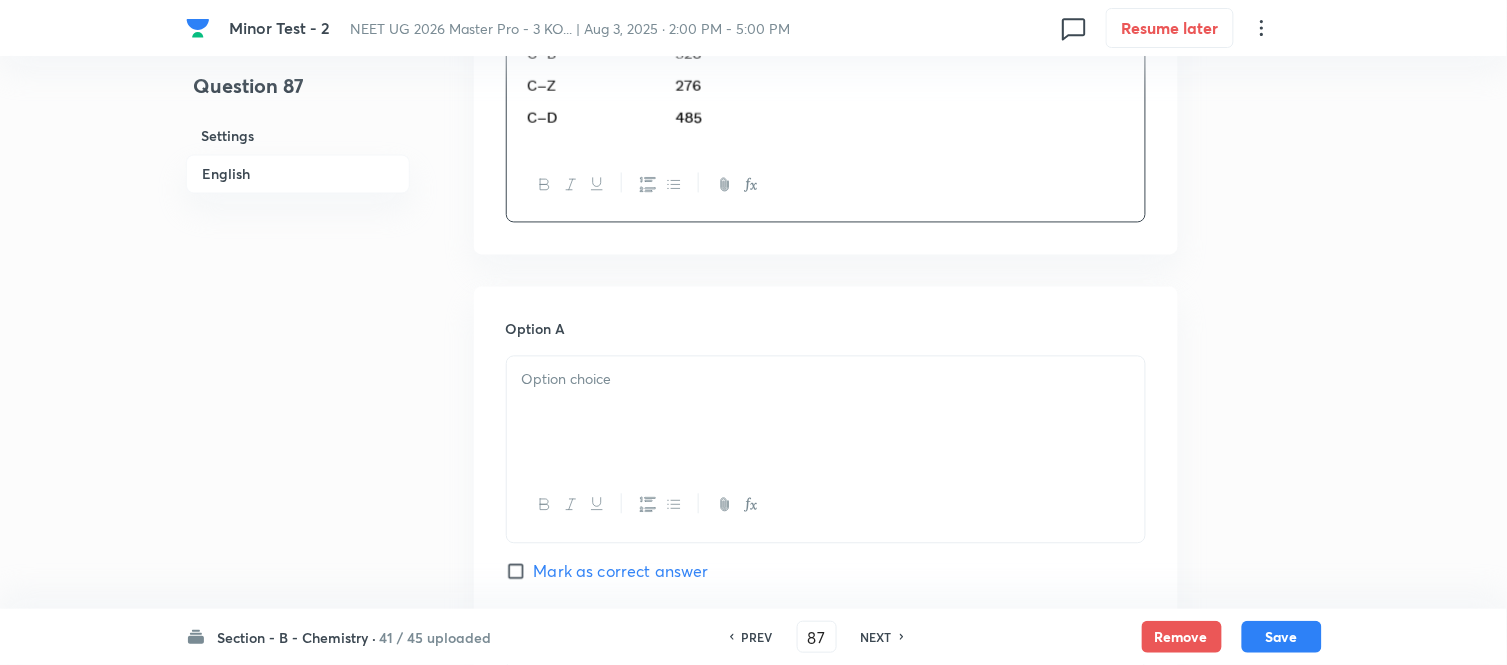 scroll, scrollTop: 888, scrollLeft: 0, axis: vertical 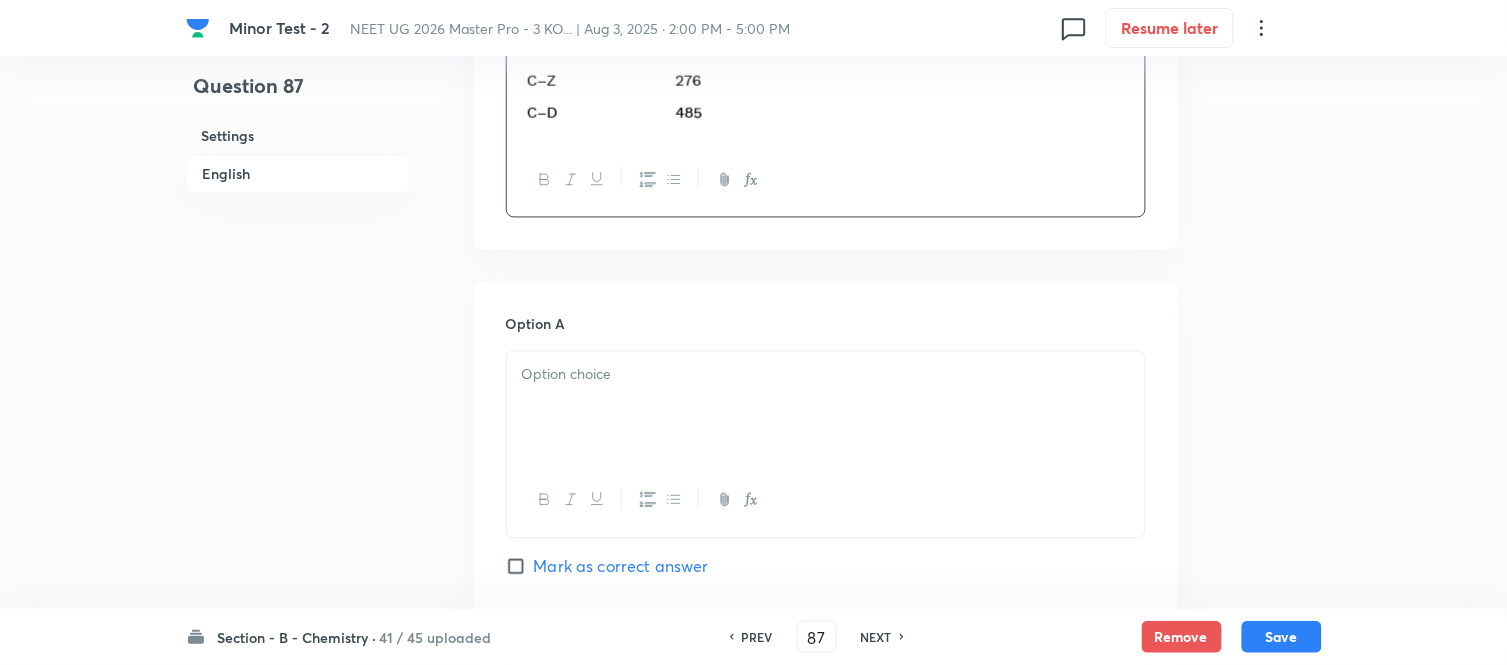 click at bounding box center [826, 408] 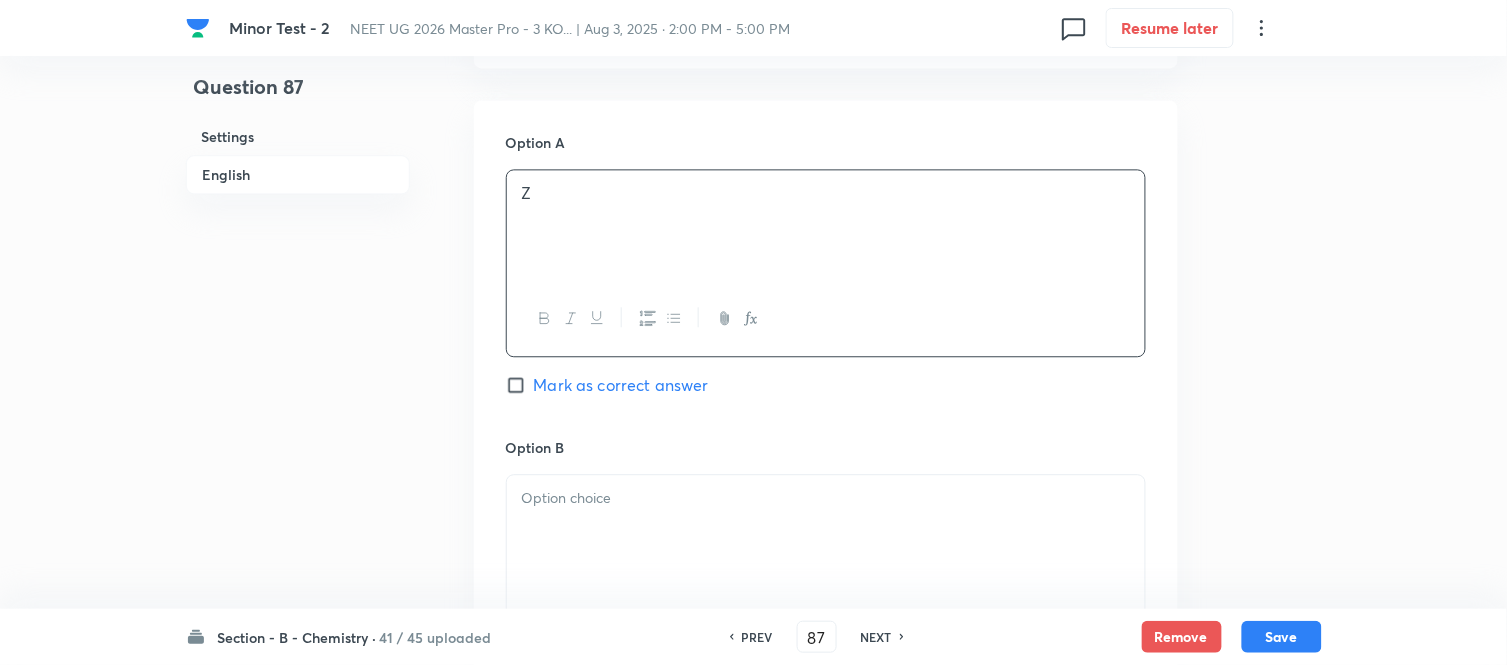 scroll, scrollTop: 1222, scrollLeft: 0, axis: vertical 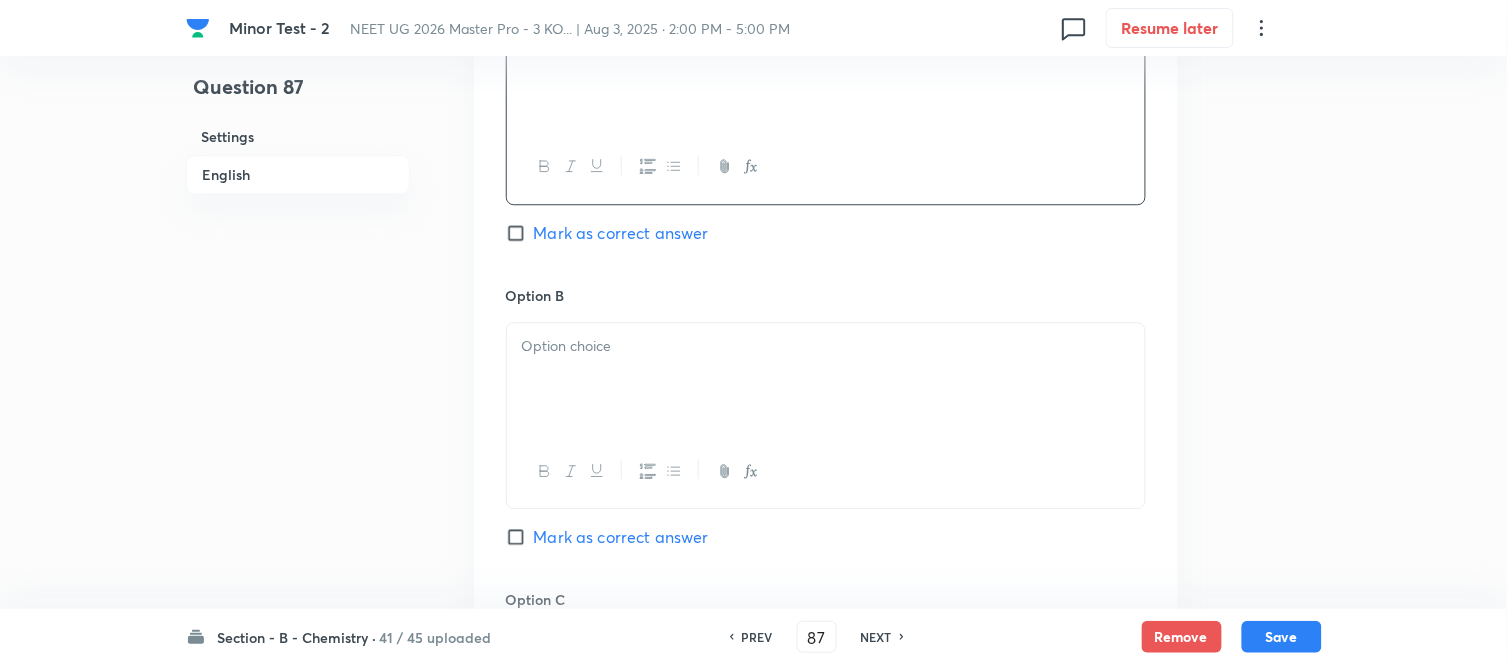 click at bounding box center [826, 379] 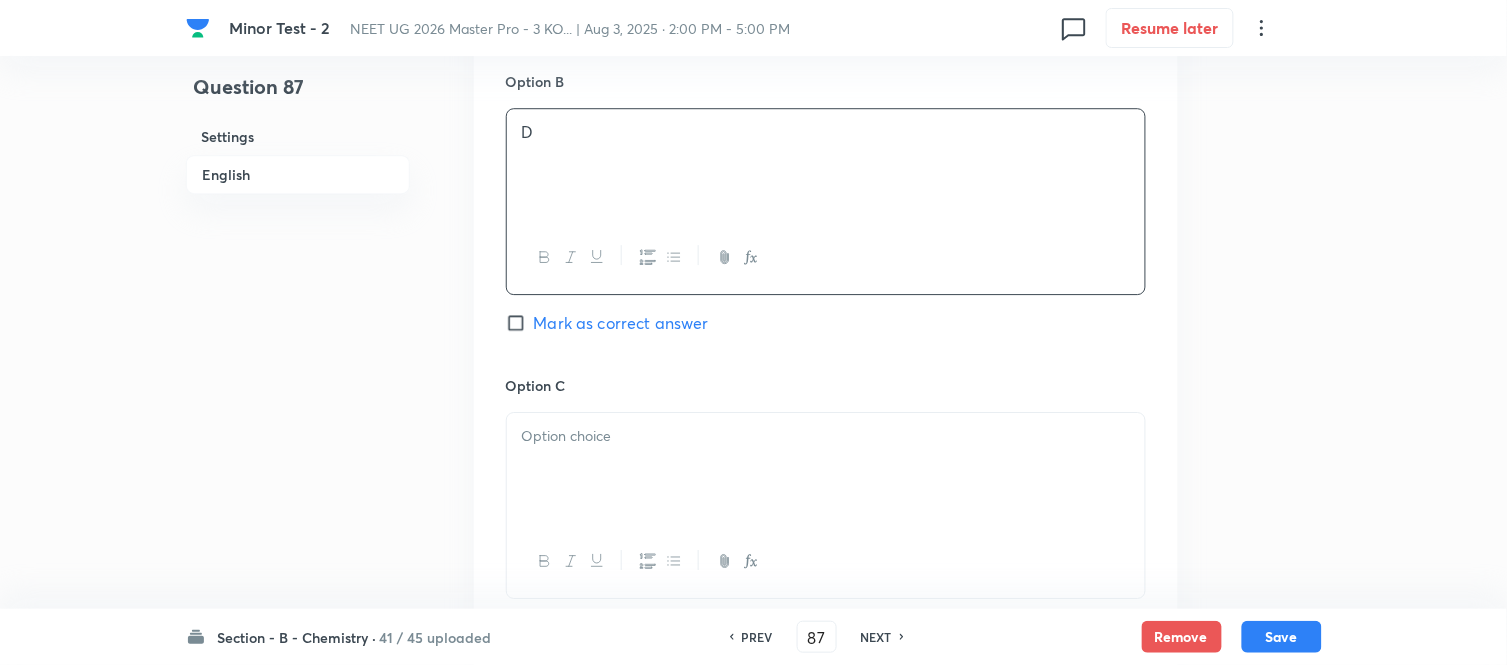 scroll, scrollTop: 1444, scrollLeft: 0, axis: vertical 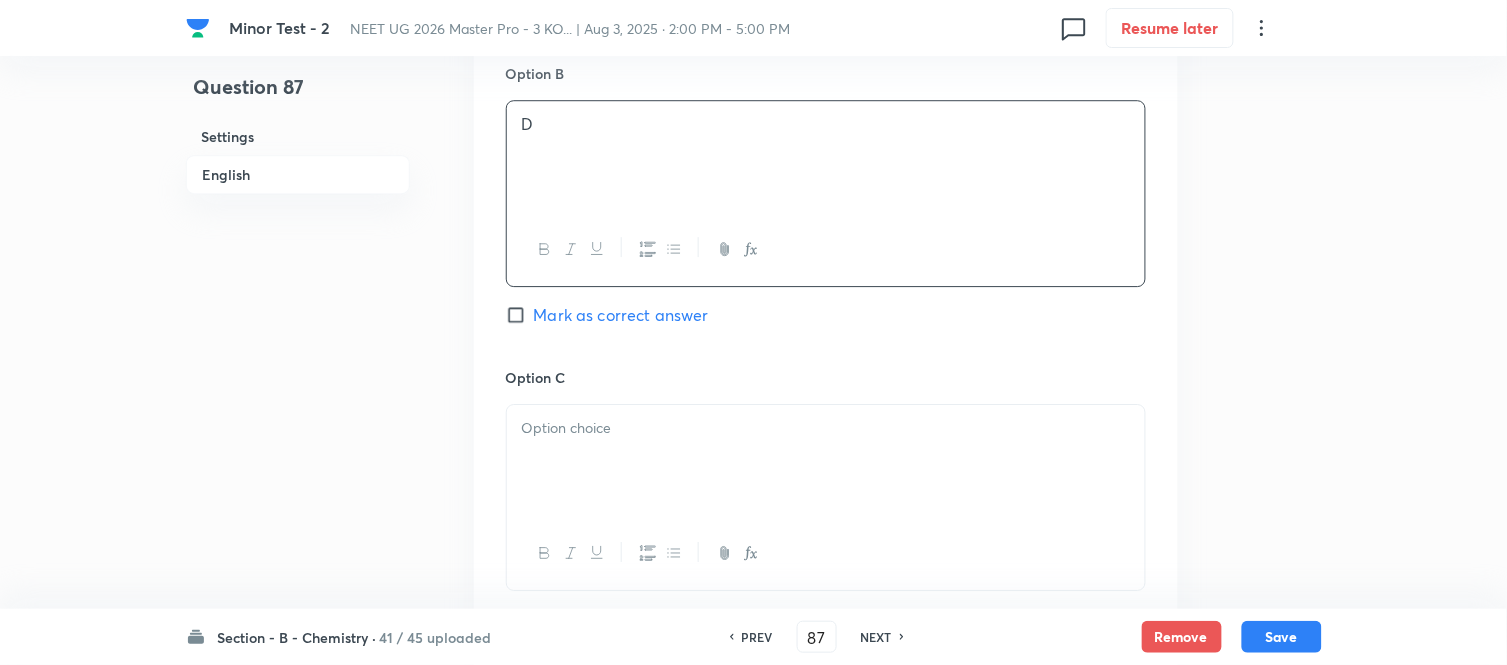 click at bounding box center (826, 461) 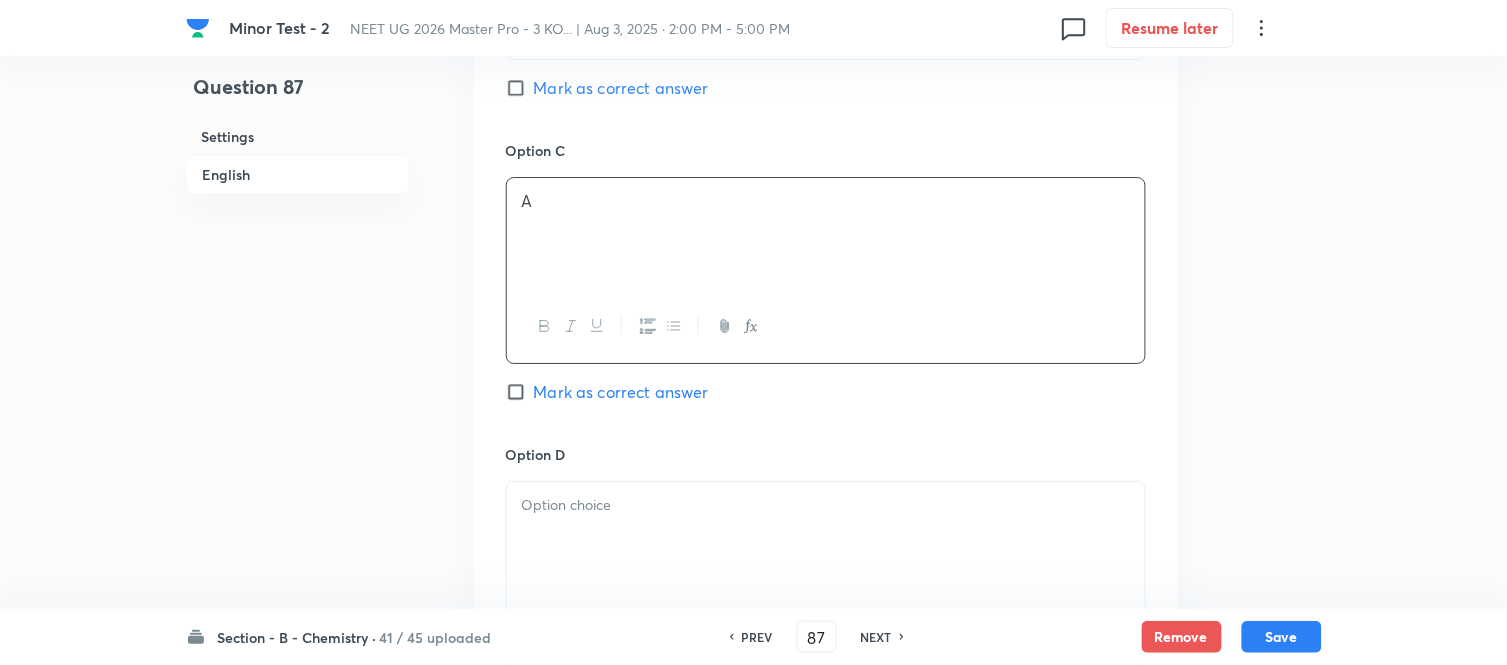 scroll, scrollTop: 1777, scrollLeft: 0, axis: vertical 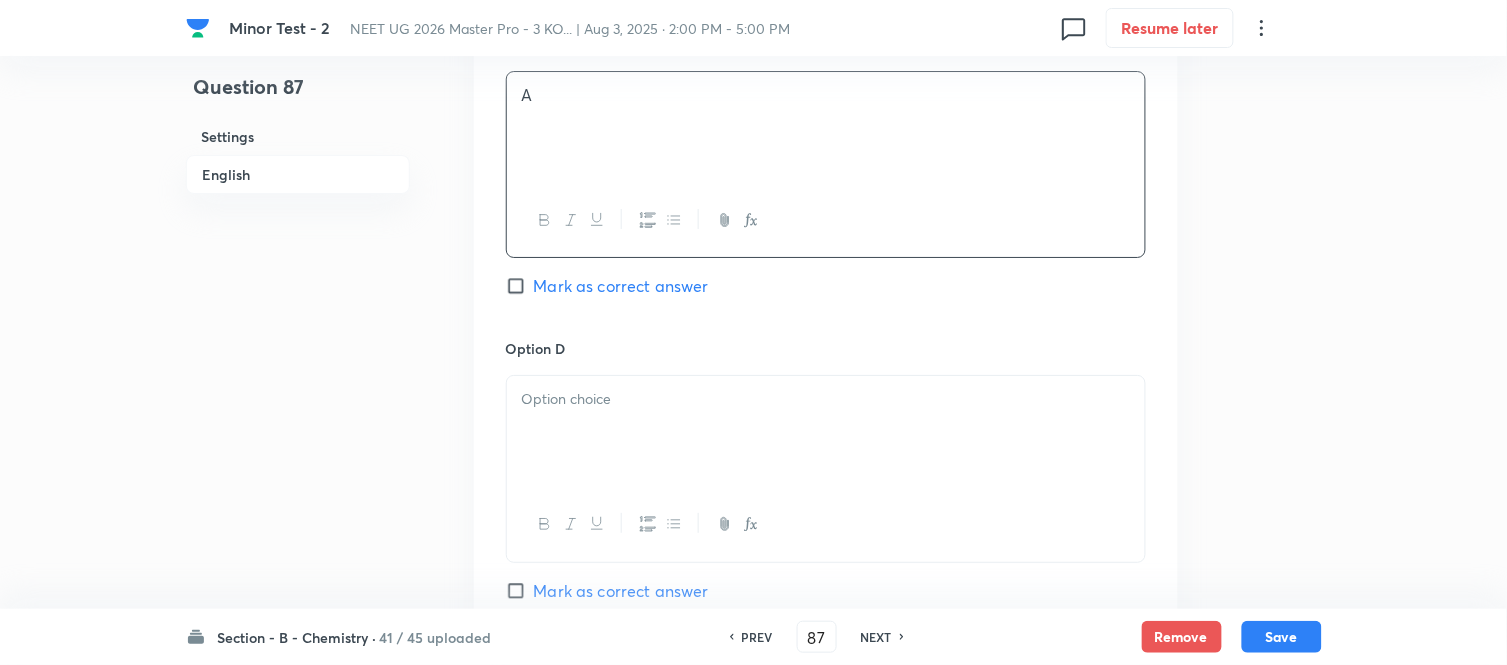click at bounding box center [826, 432] 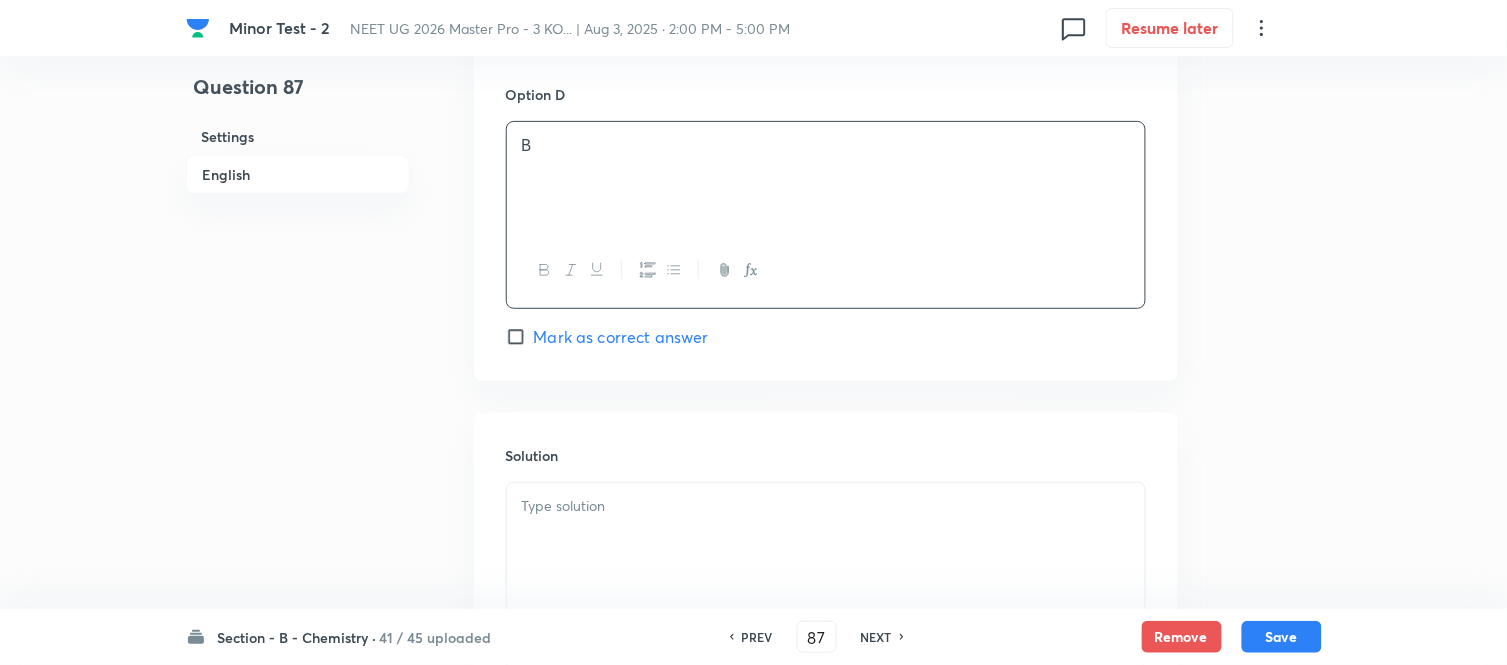 scroll, scrollTop: 2111, scrollLeft: 0, axis: vertical 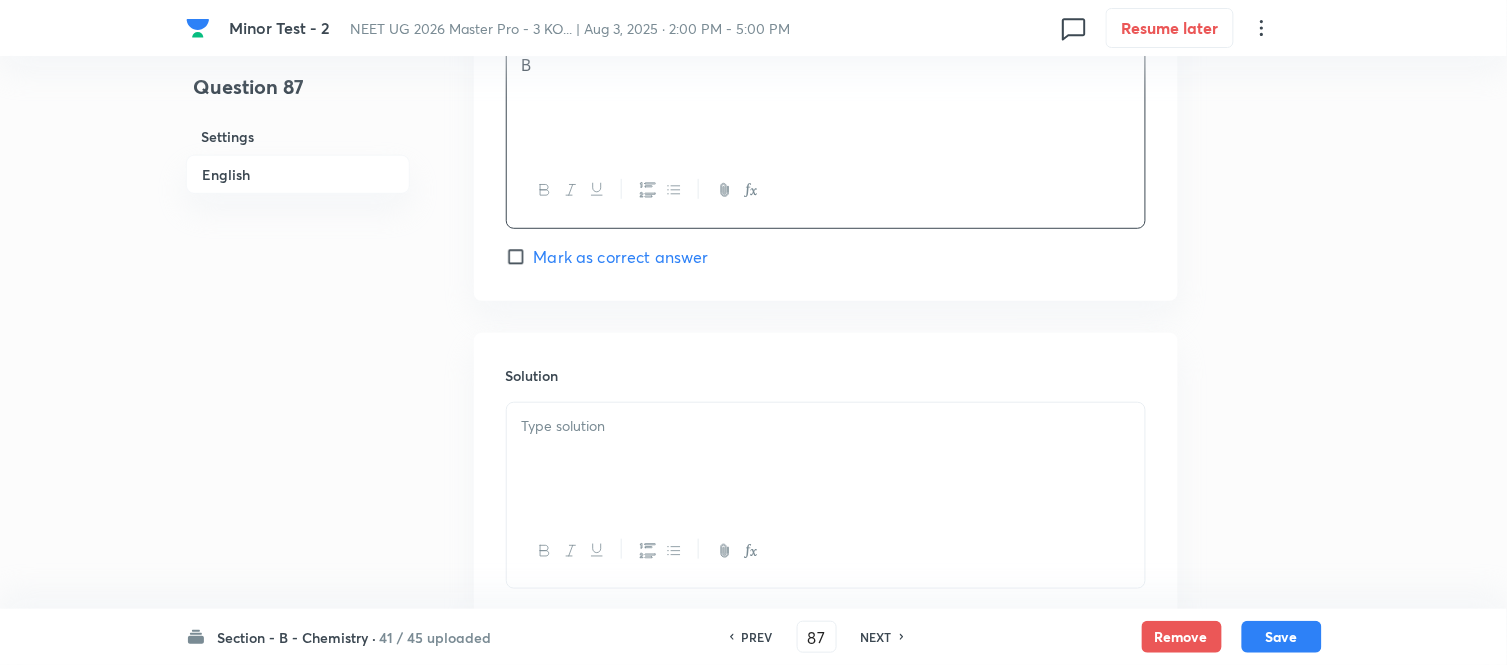 click at bounding box center [826, 426] 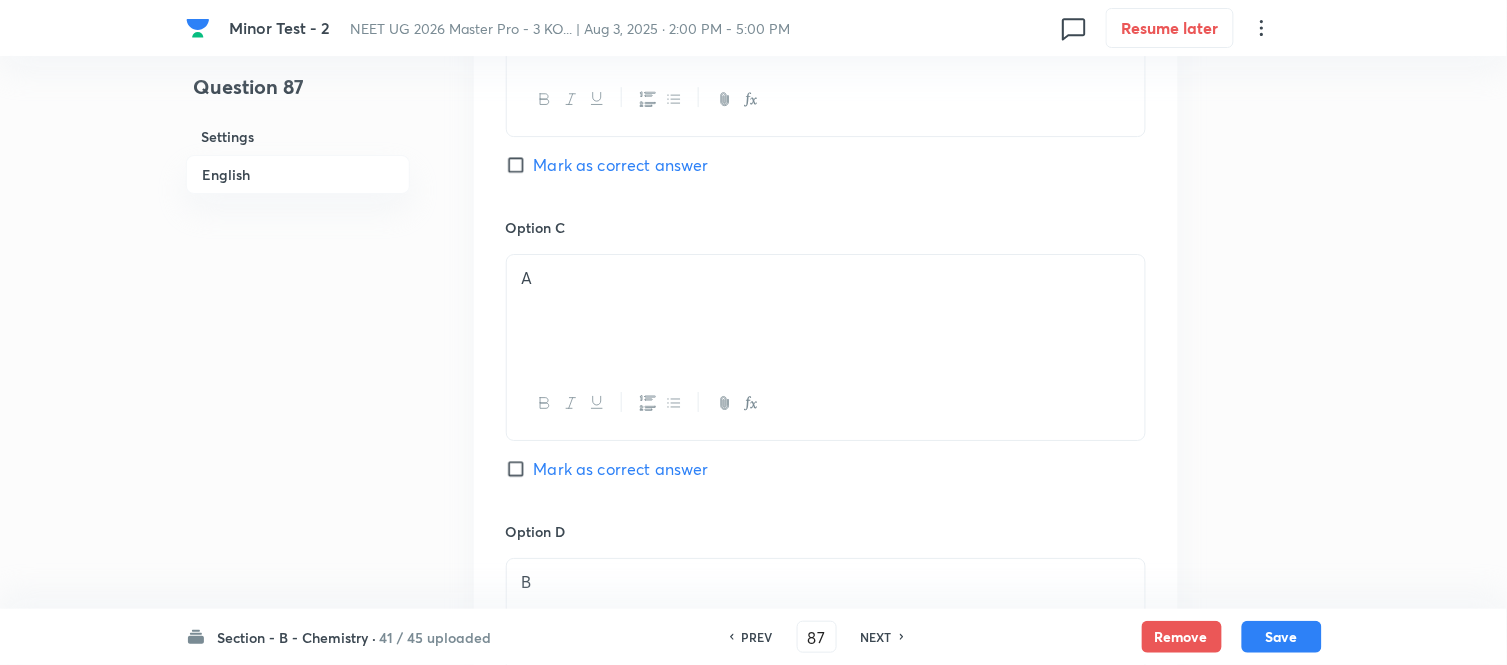 scroll, scrollTop: 1555, scrollLeft: 0, axis: vertical 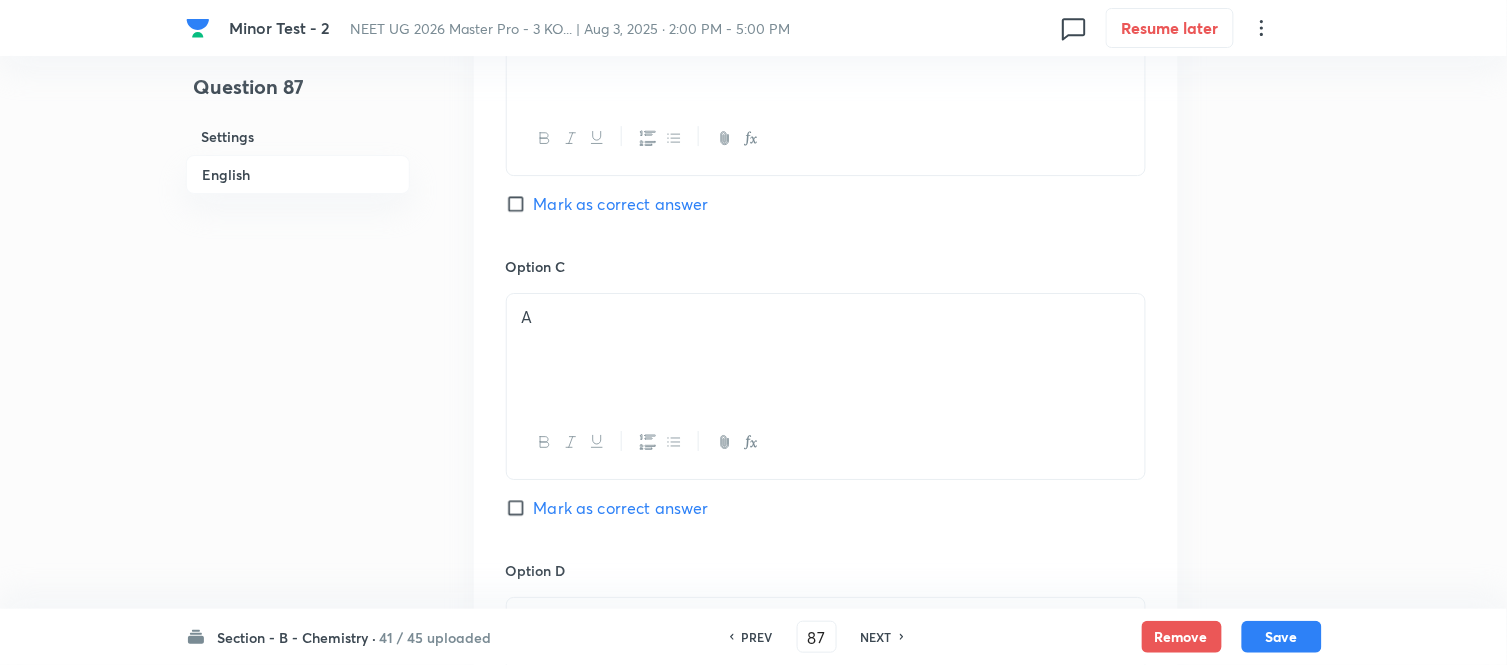 click on "Mark as correct answer" at bounding box center (520, 204) 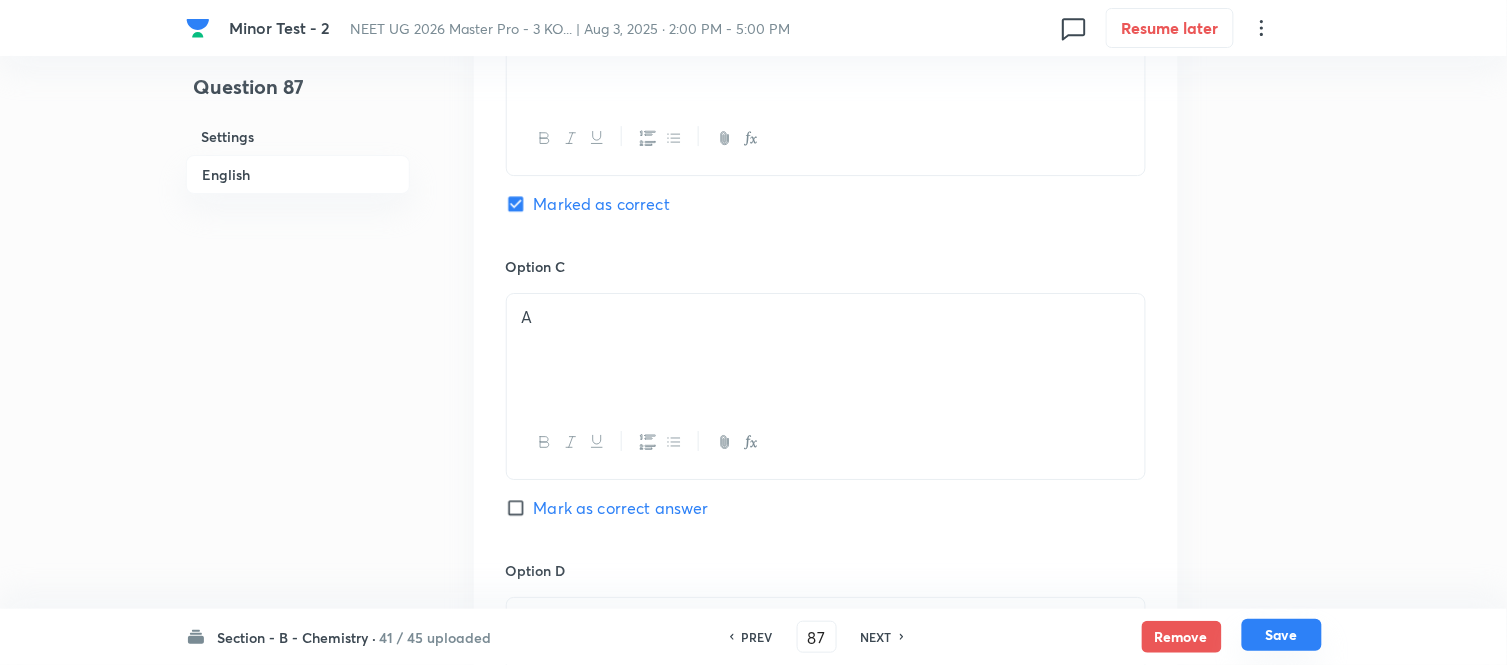 click on "Save" at bounding box center [1282, 635] 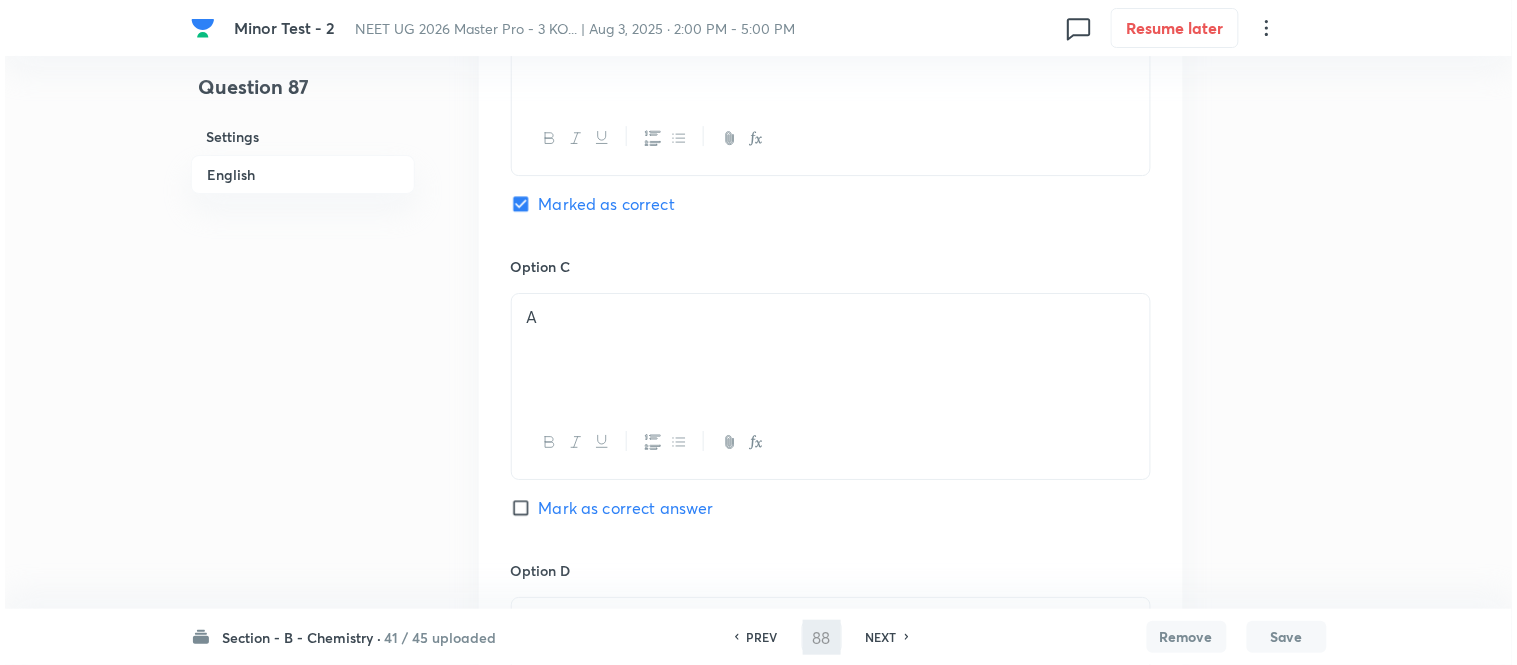 scroll, scrollTop: 0, scrollLeft: 0, axis: both 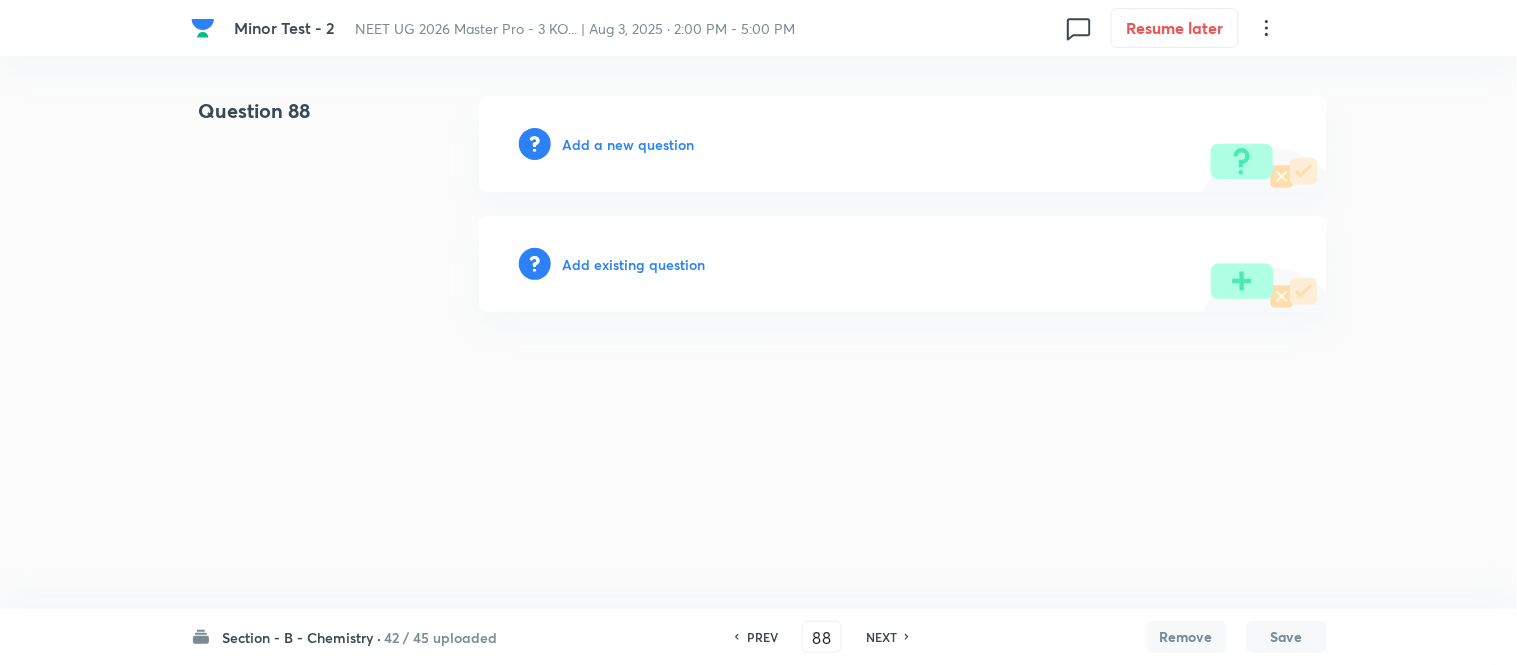 click on "Add a new question" at bounding box center [629, 144] 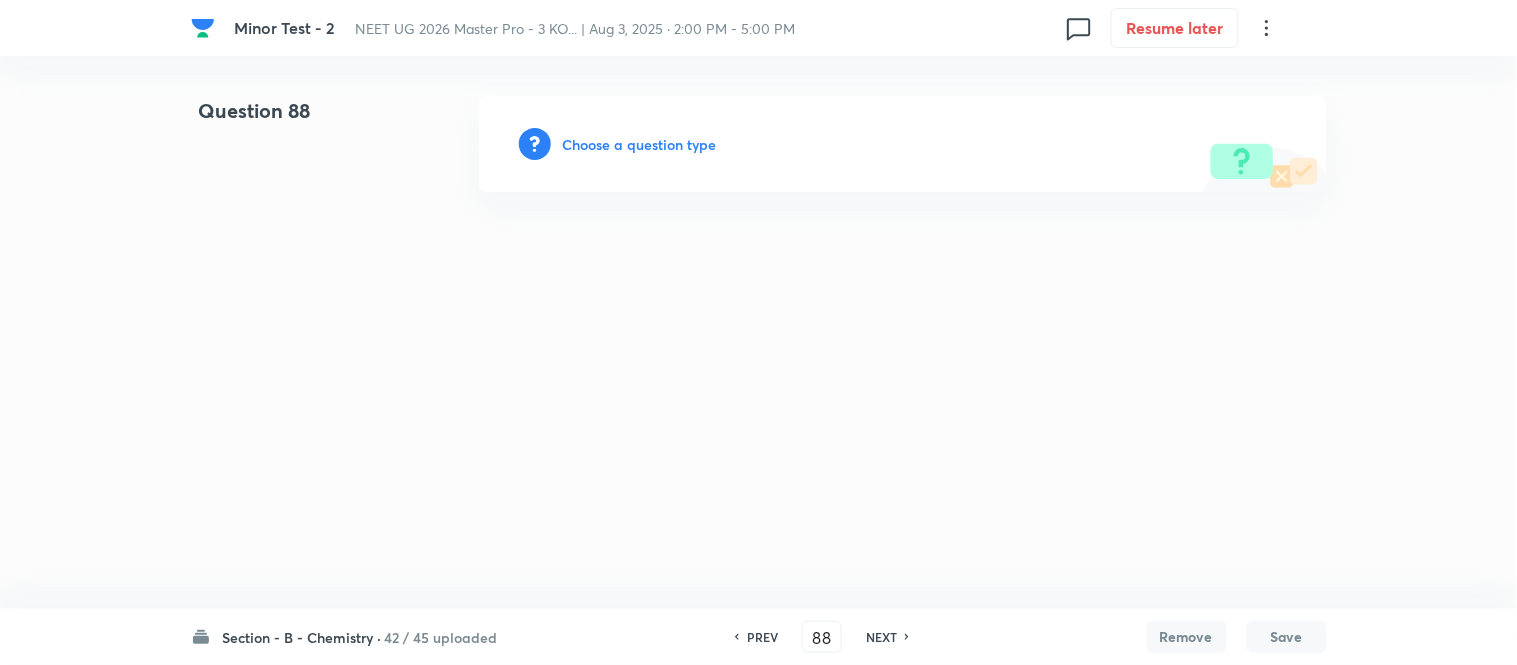 click on "Choose a question type" at bounding box center [640, 144] 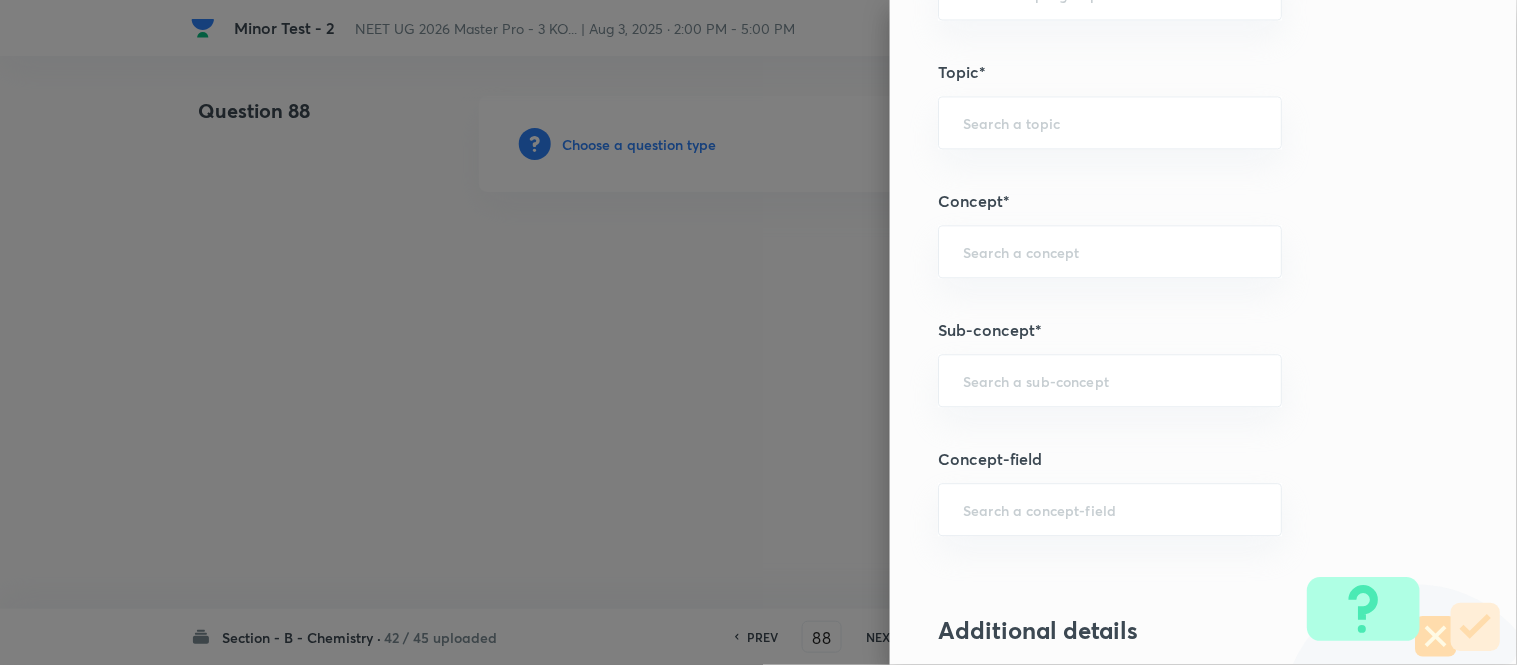 scroll, scrollTop: 1143, scrollLeft: 0, axis: vertical 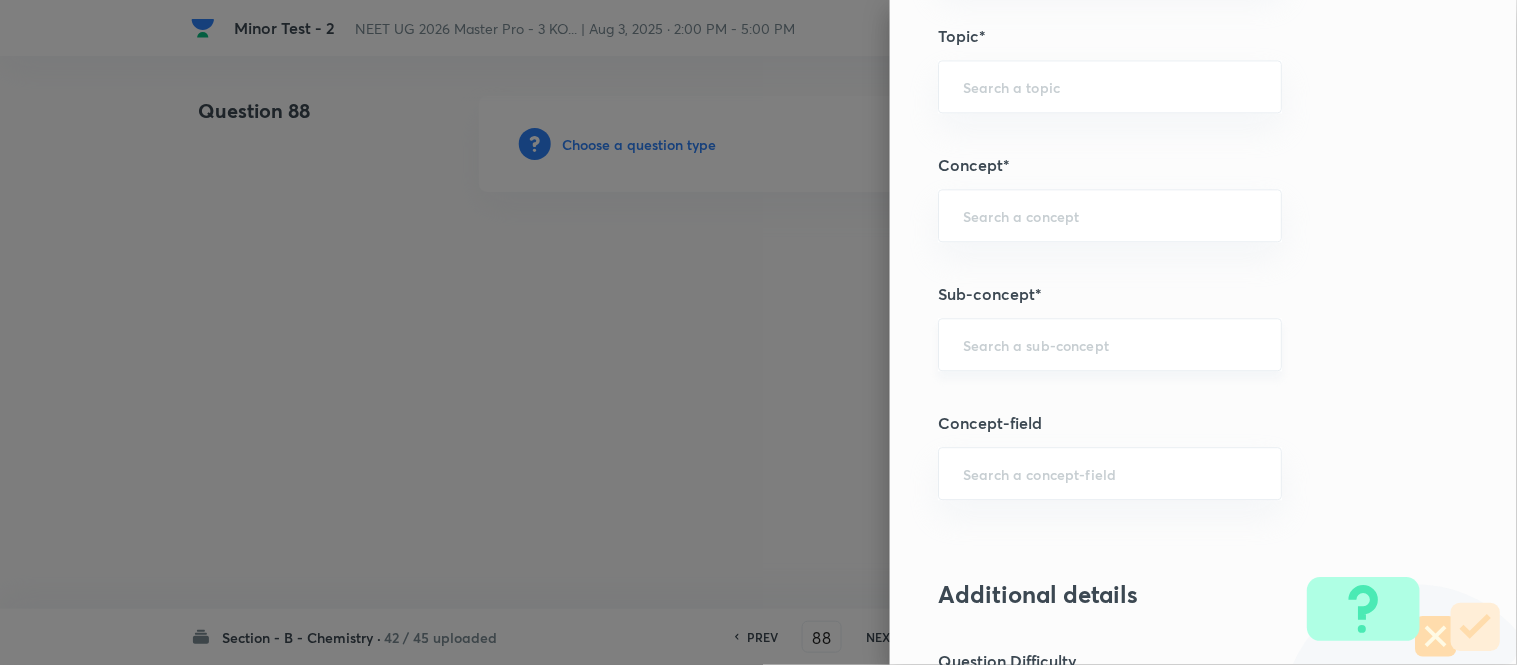 click at bounding box center [1110, 344] 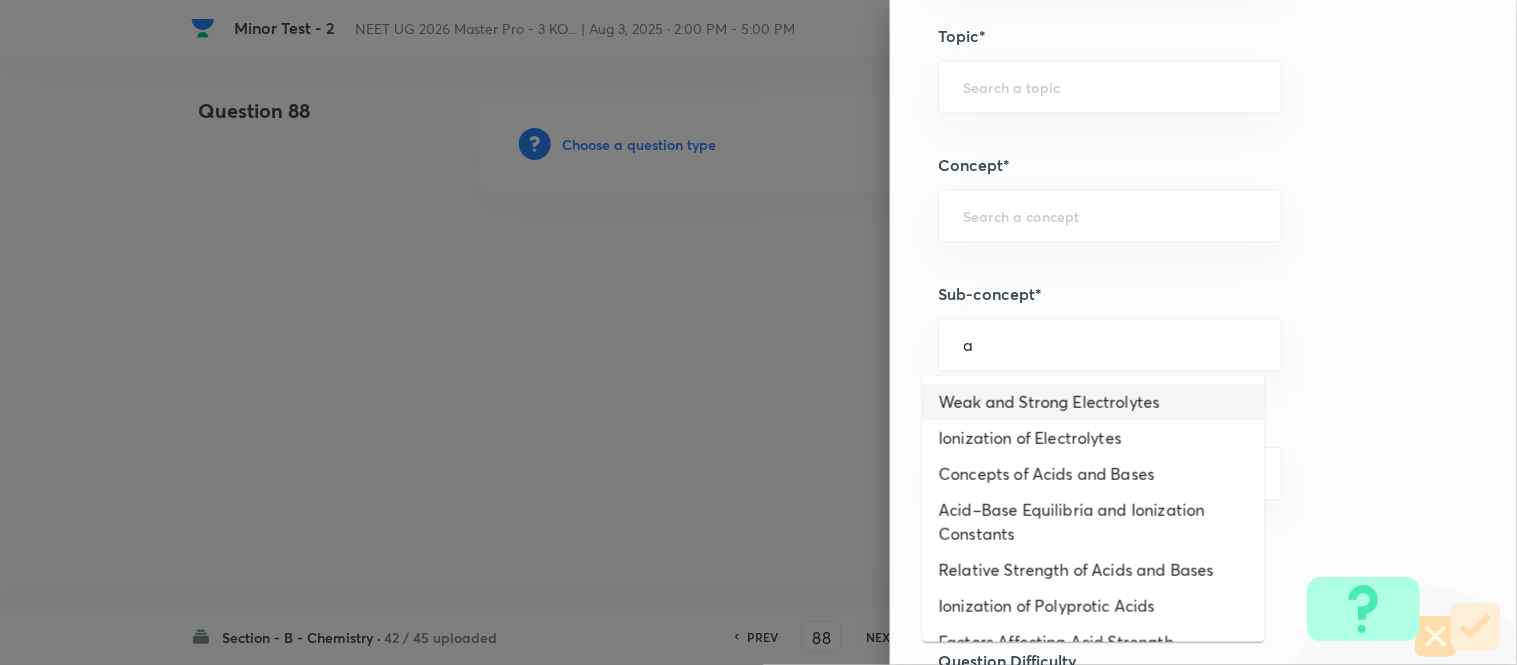 click on "Weak and Strong Electrolytes" at bounding box center [1094, 402] 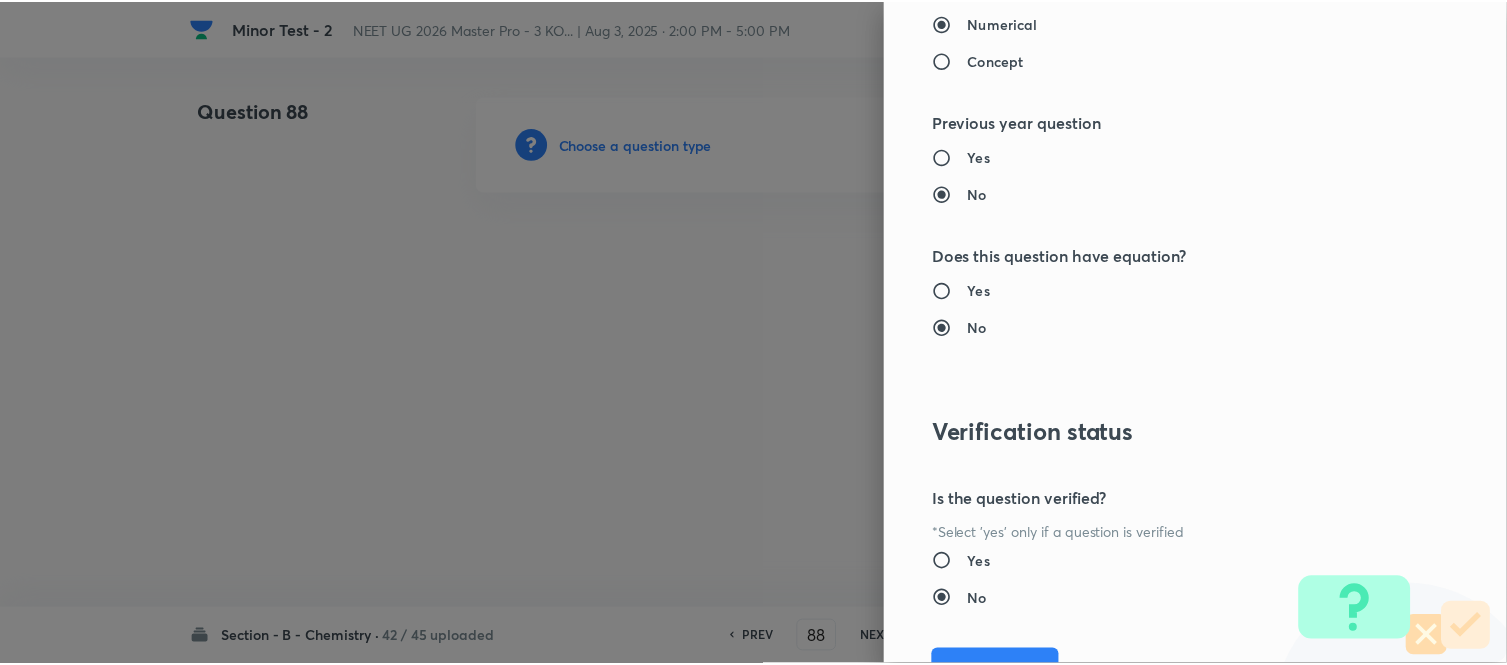 scroll, scrollTop: 2195, scrollLeft: 0, axis: vertical 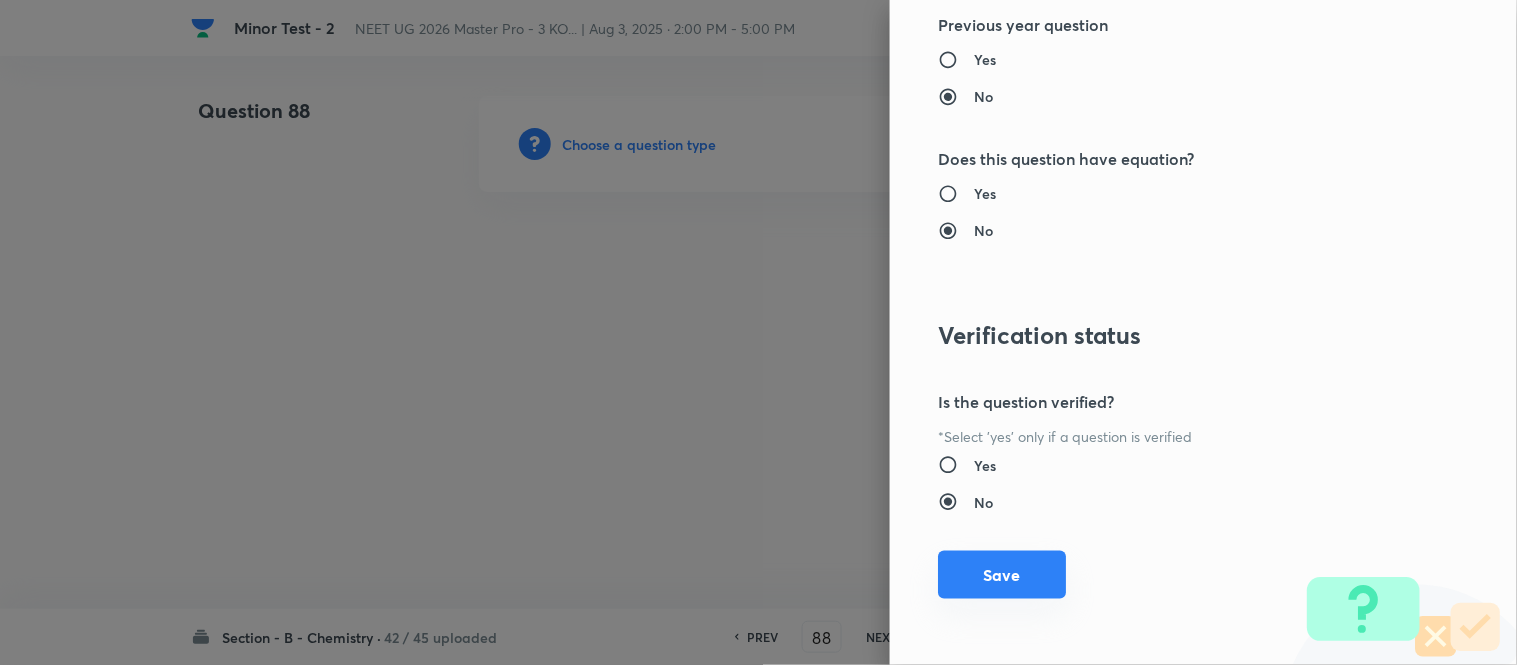 click on "Save" at bounding box center [1002, 575] 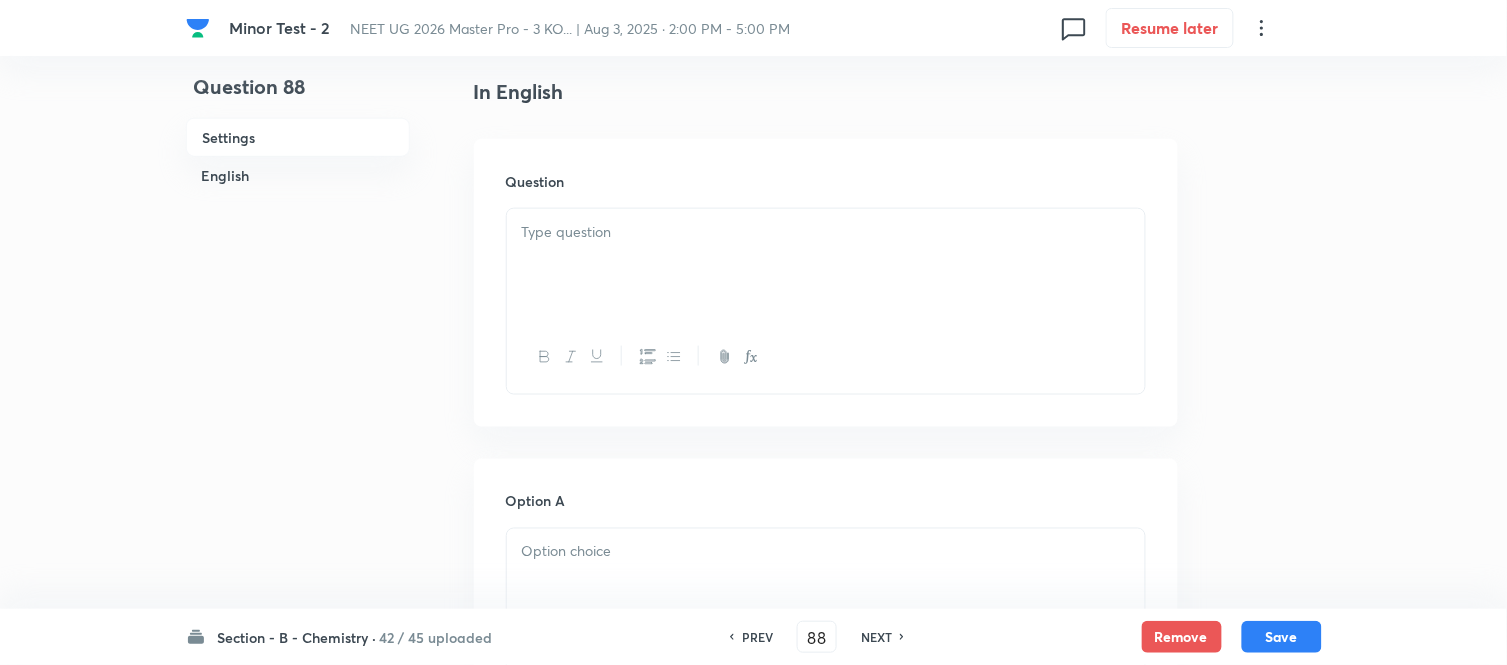 scroll, scrollTop: 555, scrollLeft: 0, axis: vertical 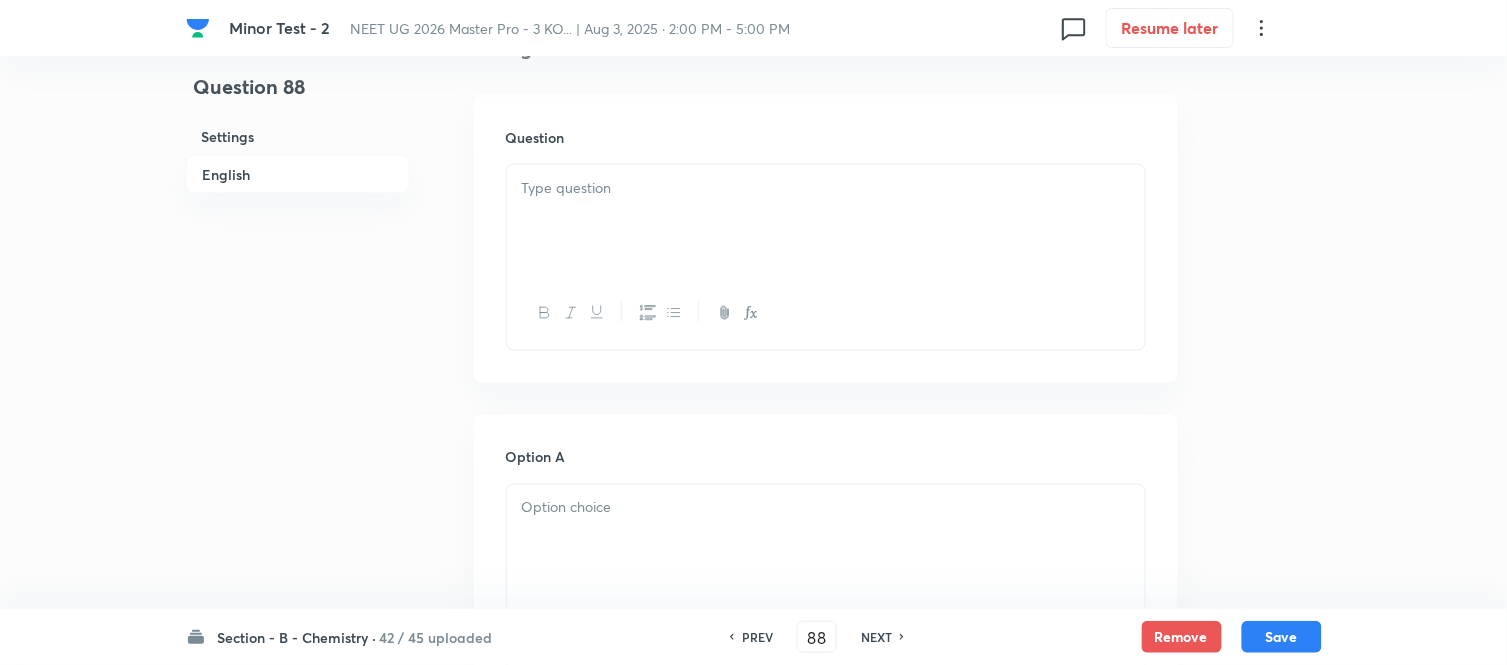 click at bounding box center [826, 221] 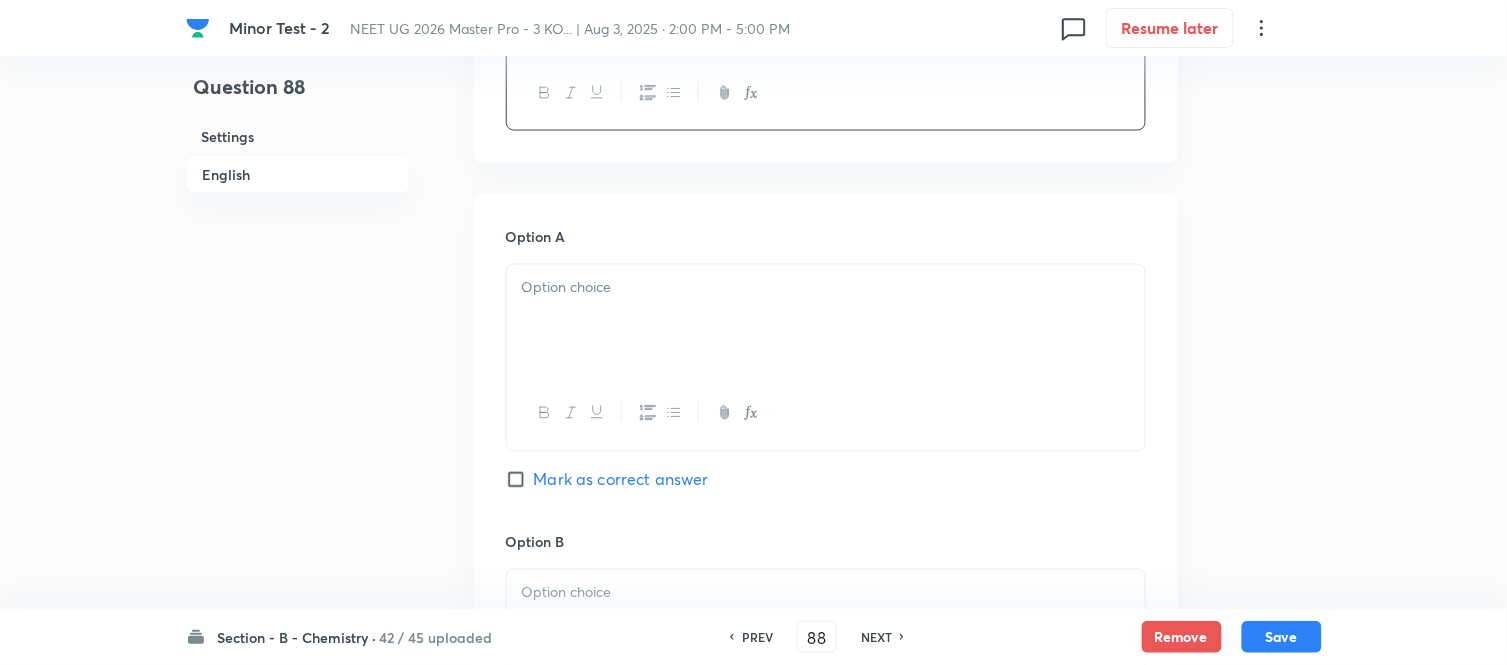 scroll, scrollTop: 777, scrollLeft: 0, axis: vertical 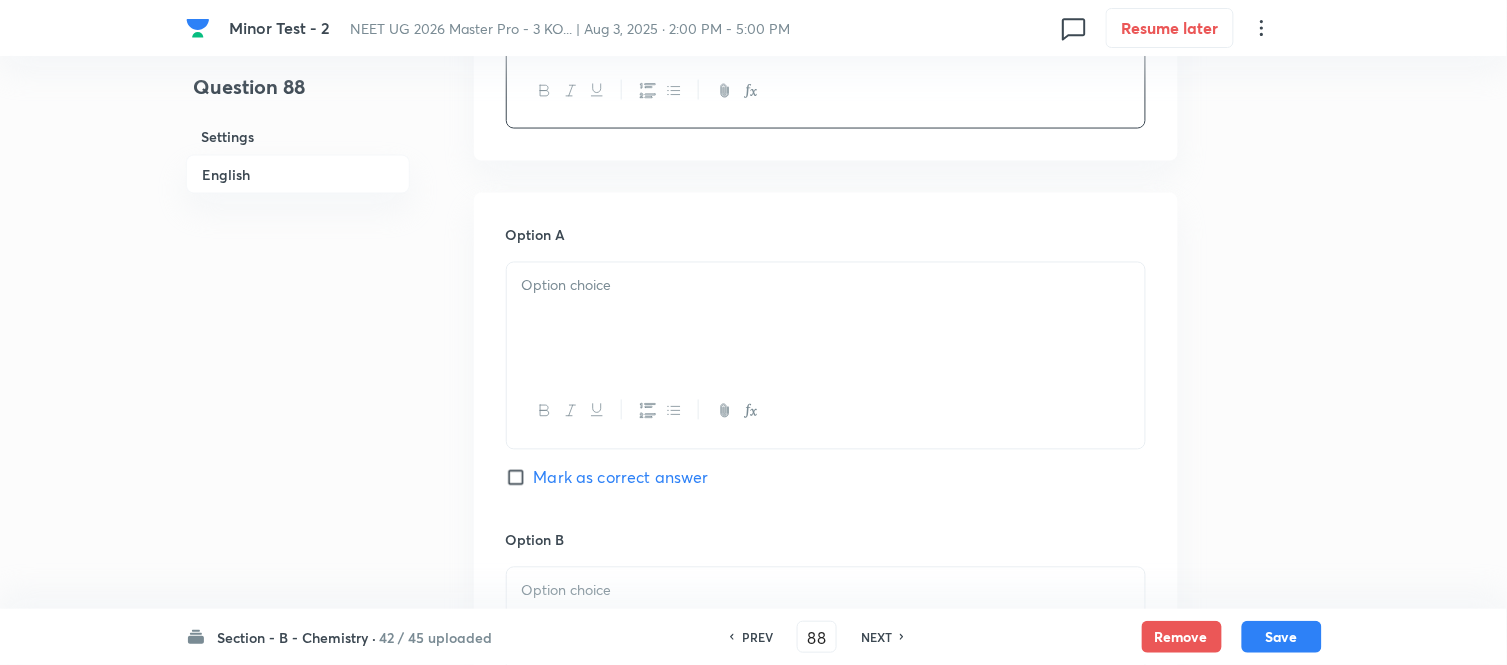 click at bounding box center [826, 319] 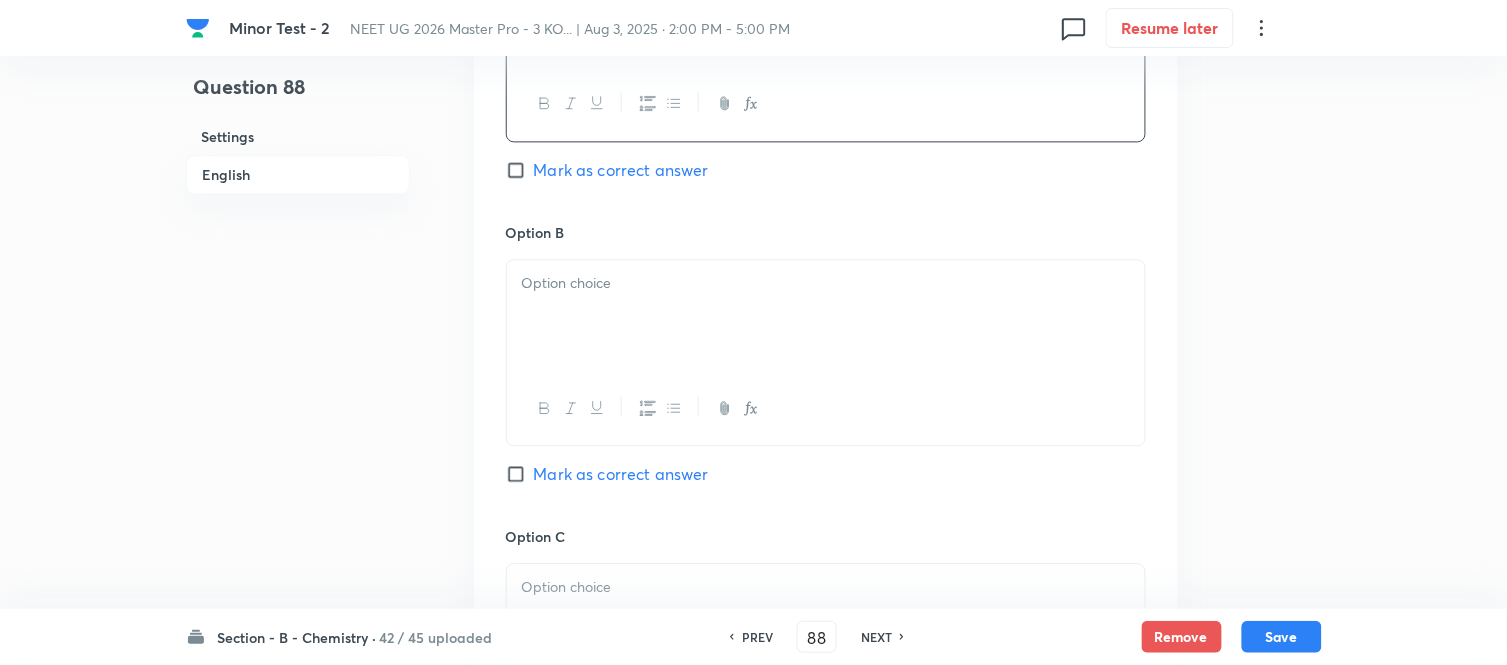 scroll, scrollTop: 1111, scrollLeft: 0, axis: vertical 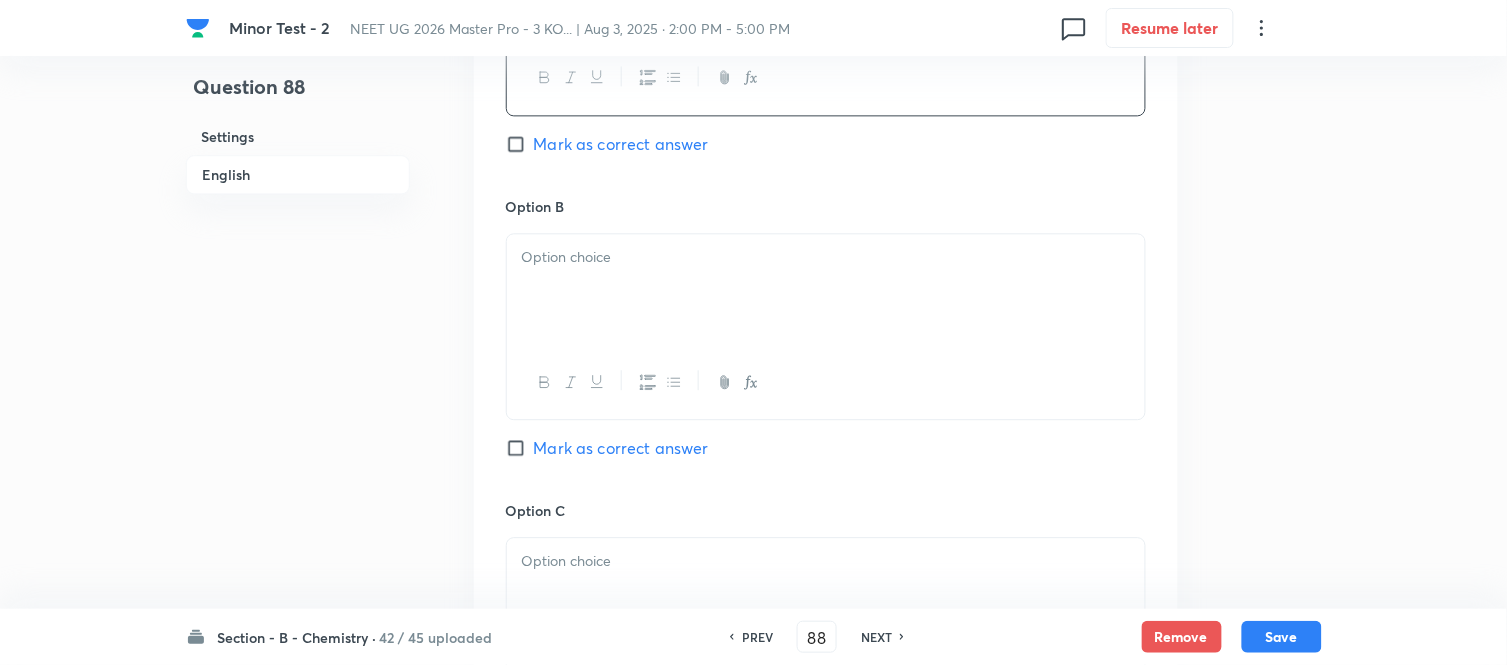 click at bounding box center [826, 290] 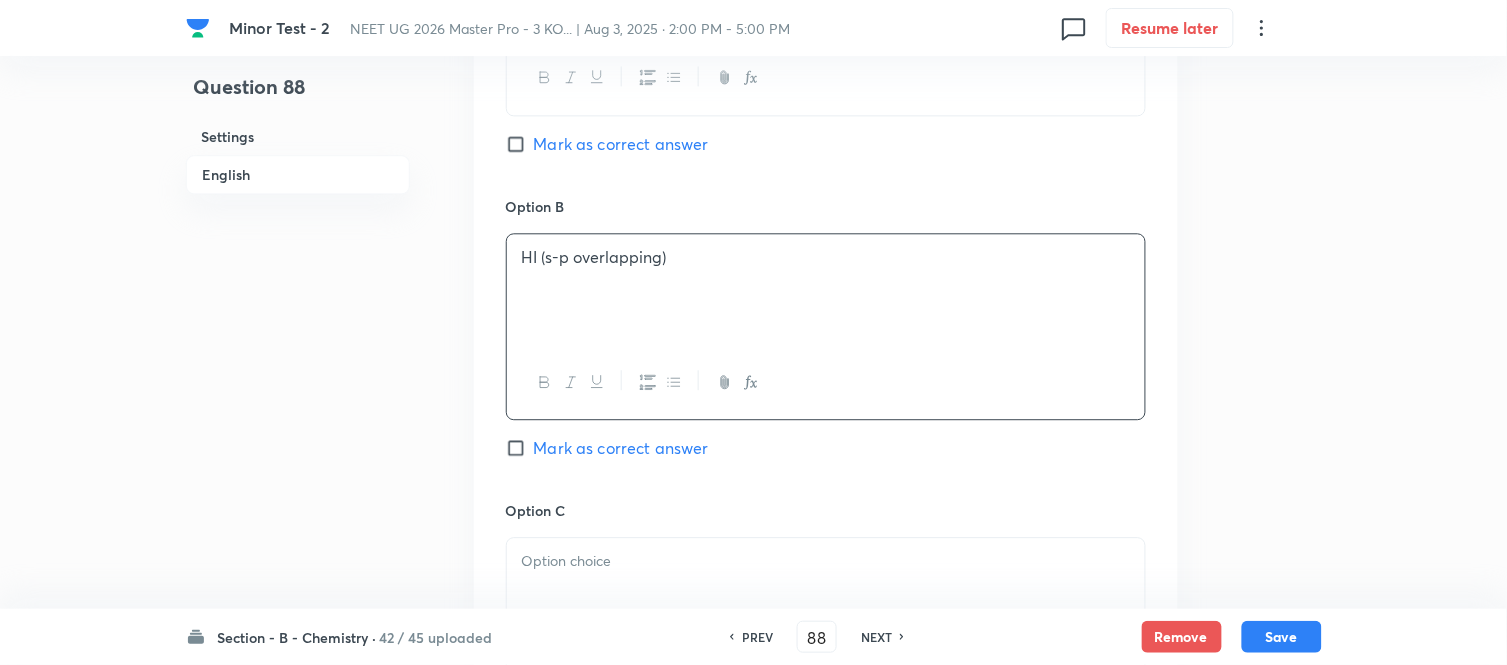scroll, scrollTop: 1333, scrollLeft: 0, axis: vertical 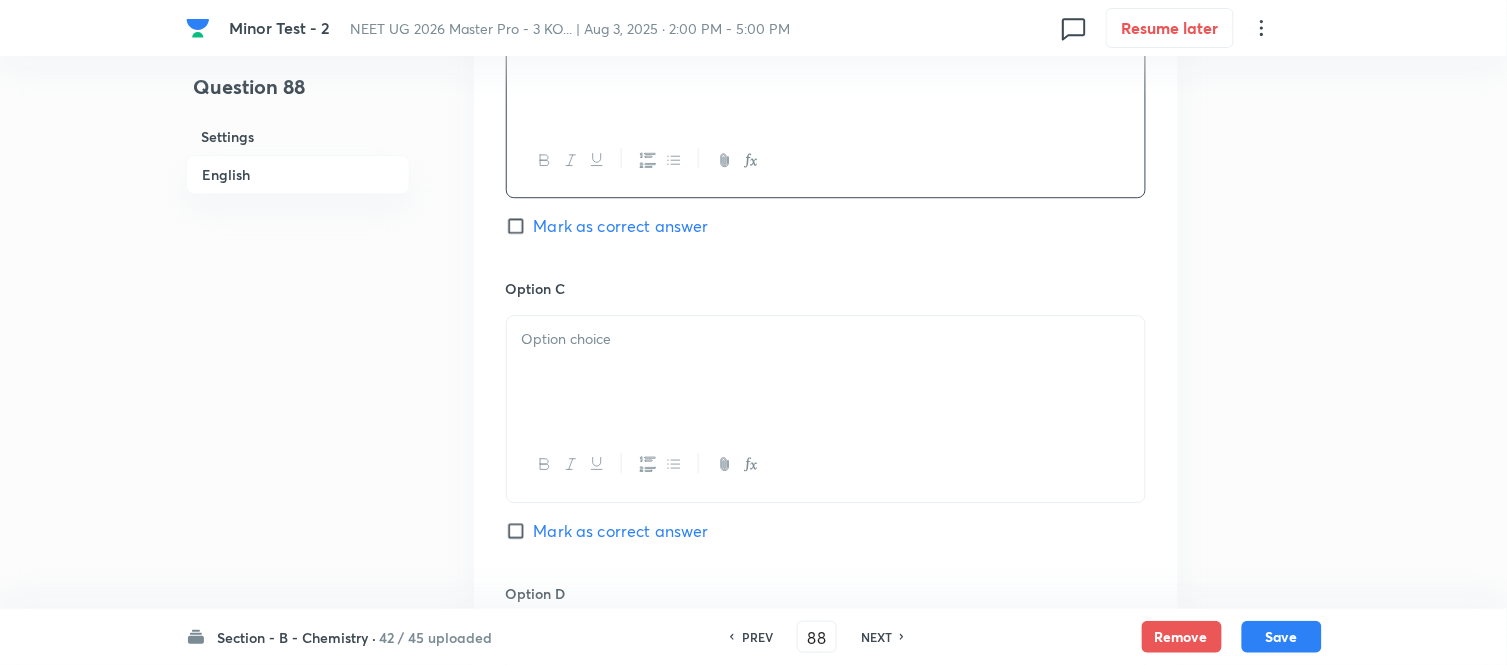 click at bounding box center (826, 372) 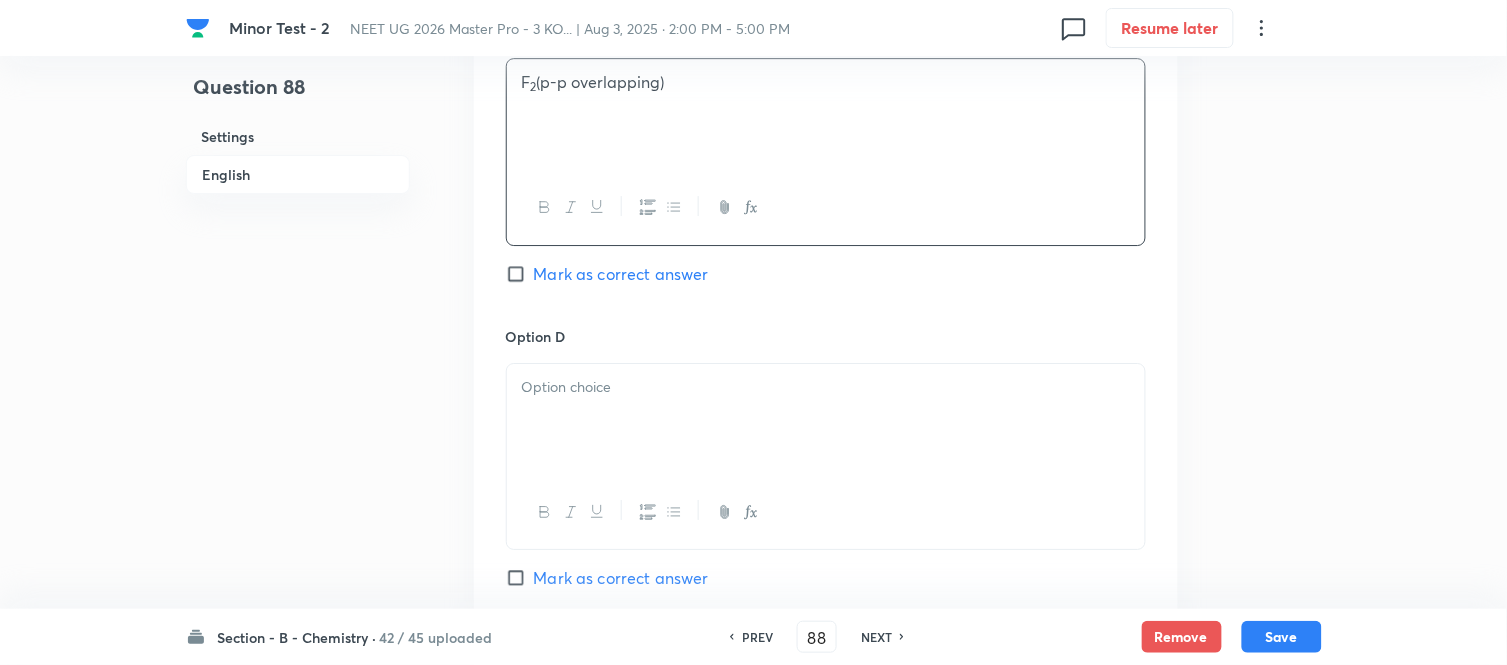 scroll, scrollTop: 1777, scrollLeft: 0, axis: vertical 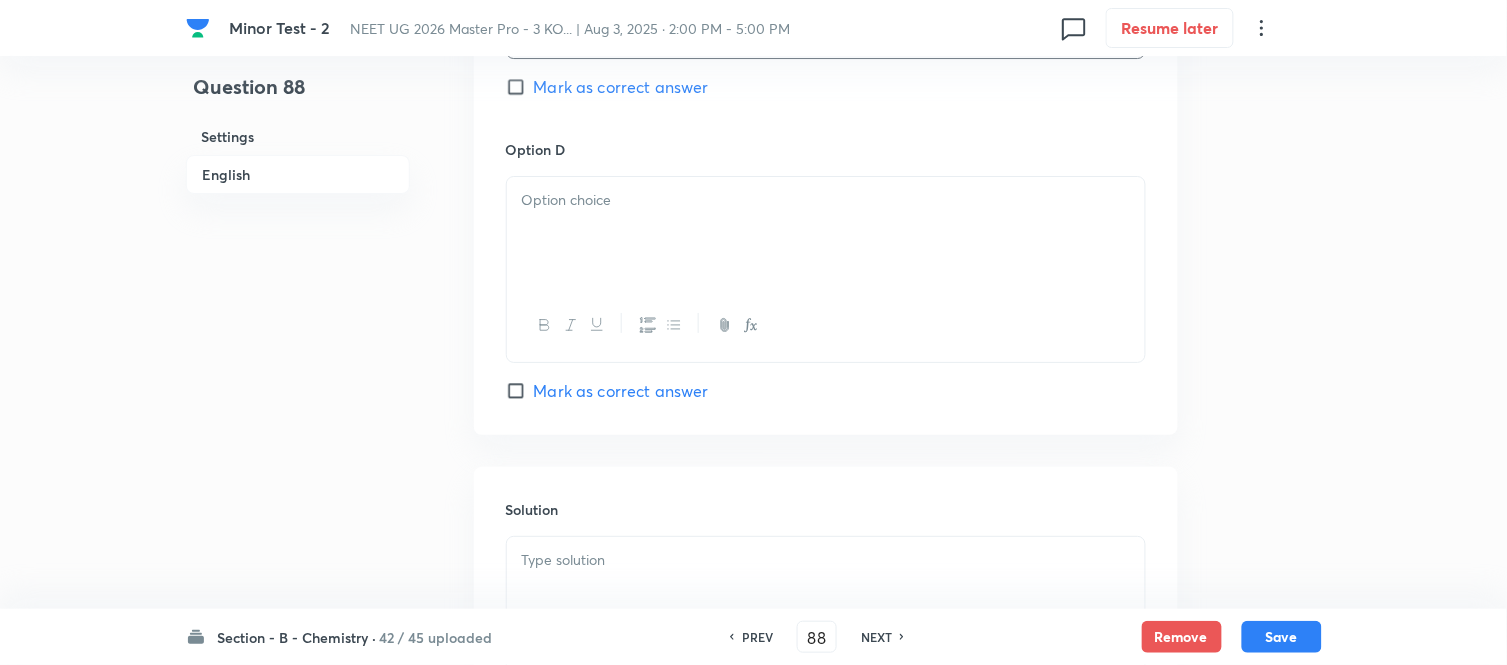 click at bounding box center [826, 200] 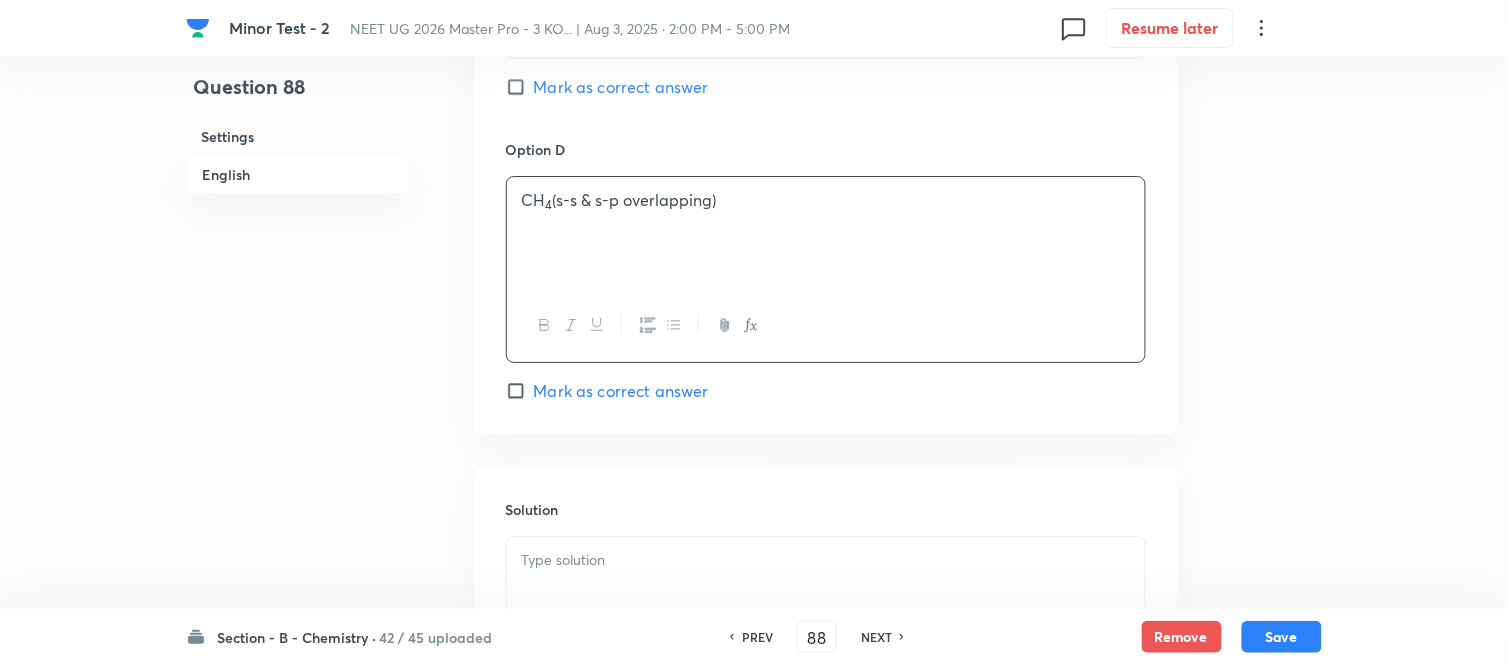 click on "Mark as correct answer" at bounding box center [621, 391] 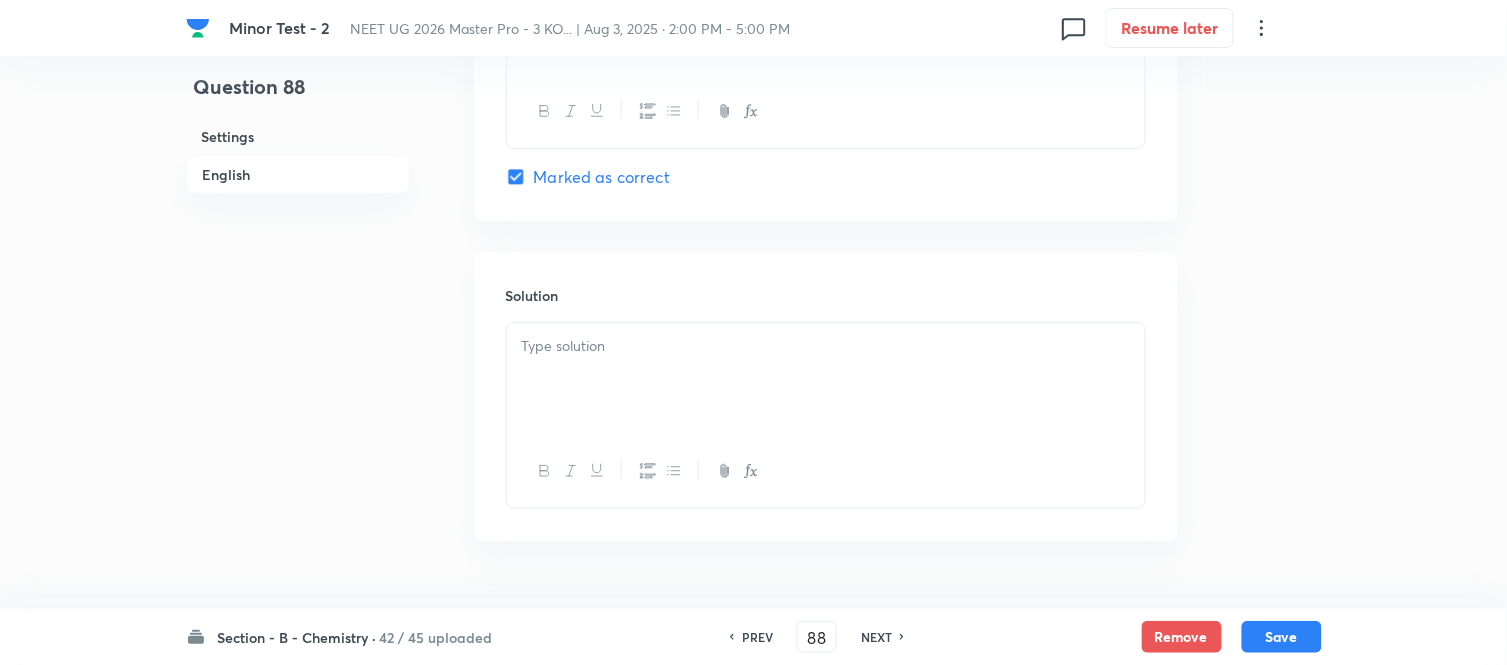 scroll, scrollTop: 2000, scrollLeft: 0, axis: vertical 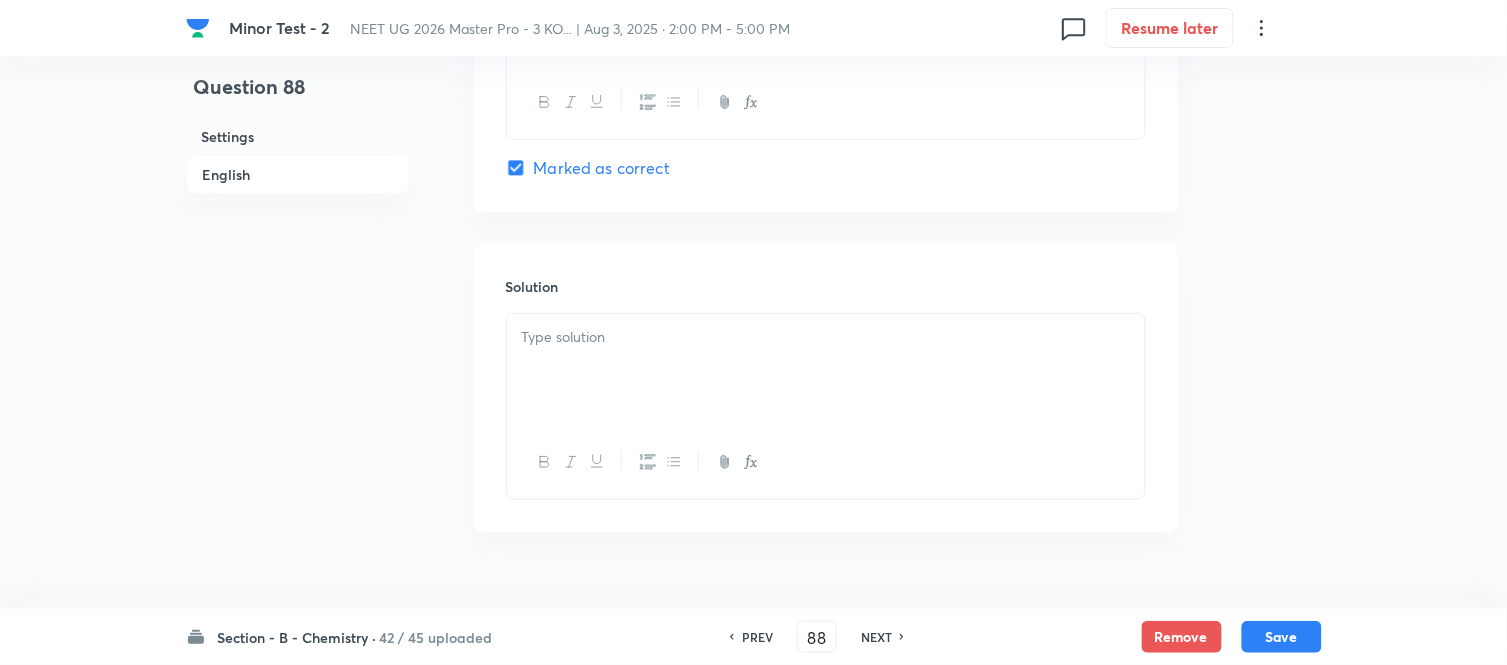 click at bounding box center (826, 370) 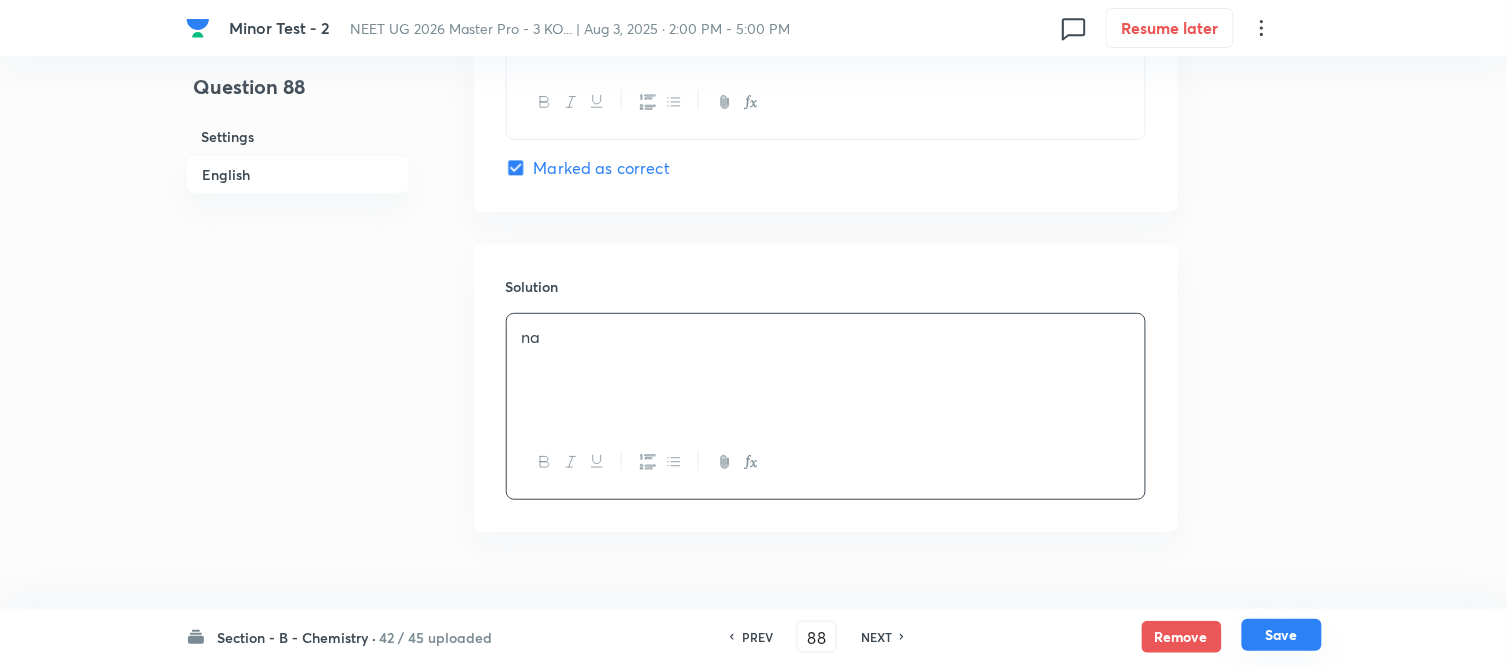 click on "Save" at bounding box center (1282, 635) 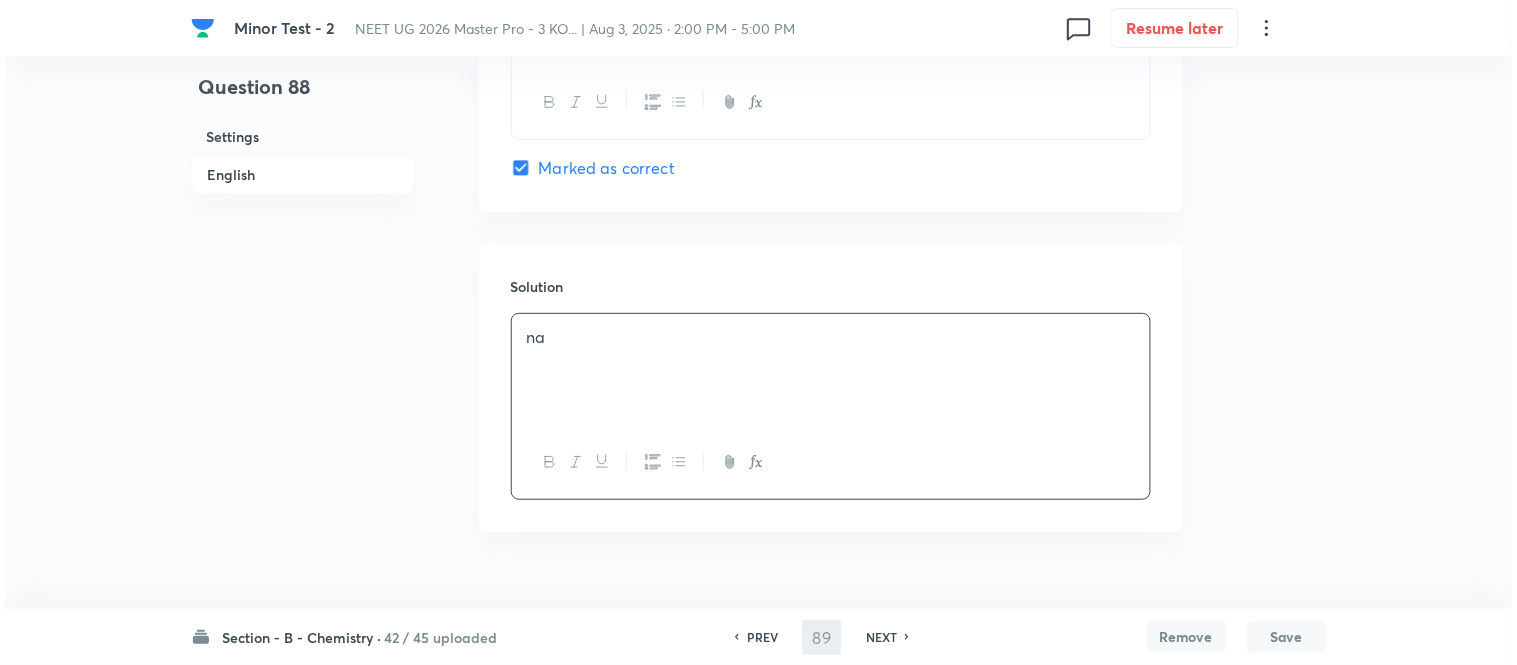 scroll, scrollTop: 0, scrollLeft: 0, axis: both 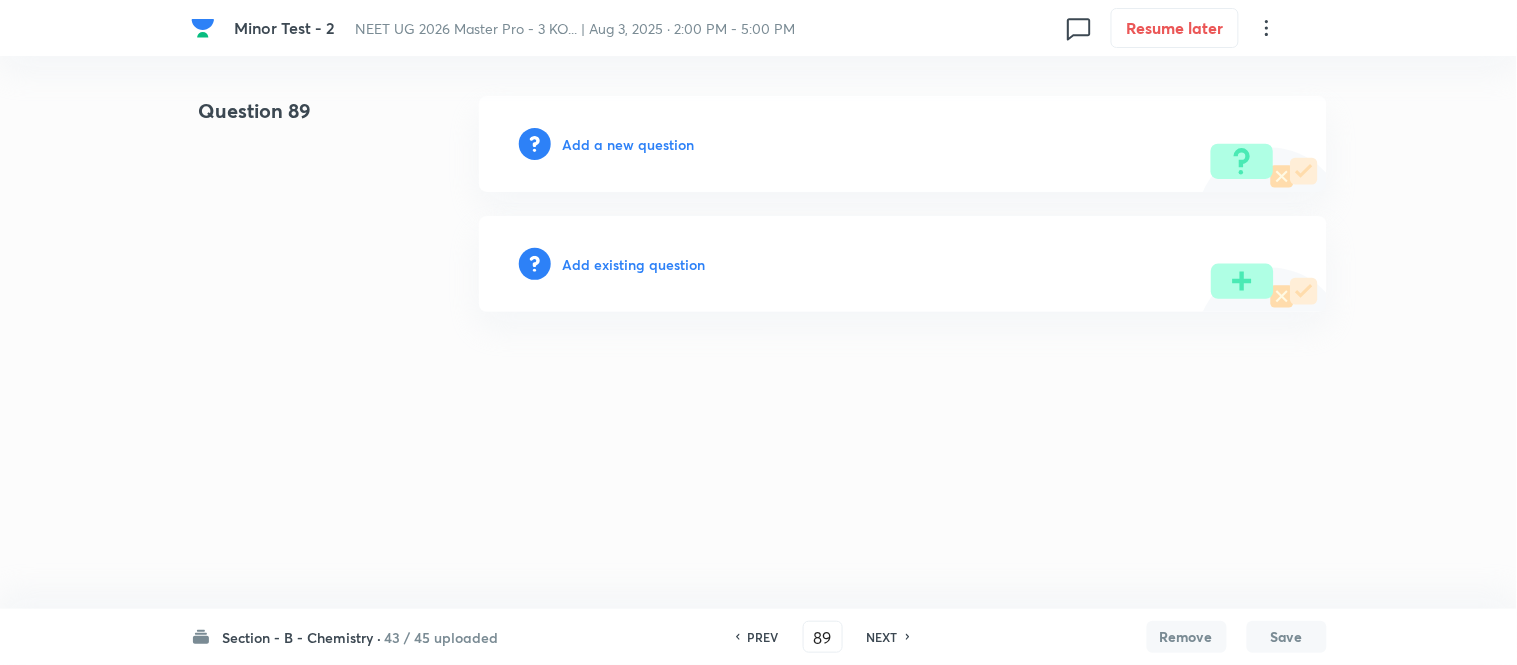 click on "Add a new question" at bounding box center [629, 144] 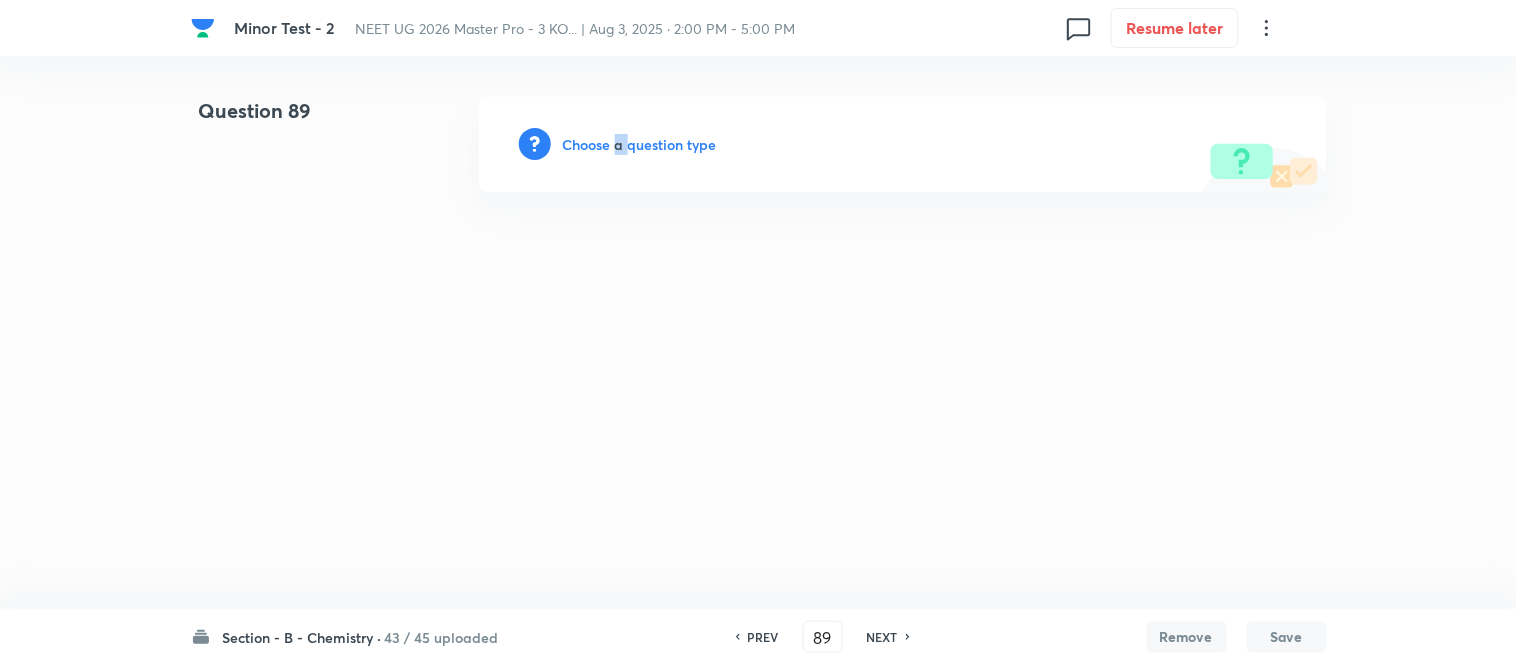 click on "Choose a question type" at bounding box center [640, 144] 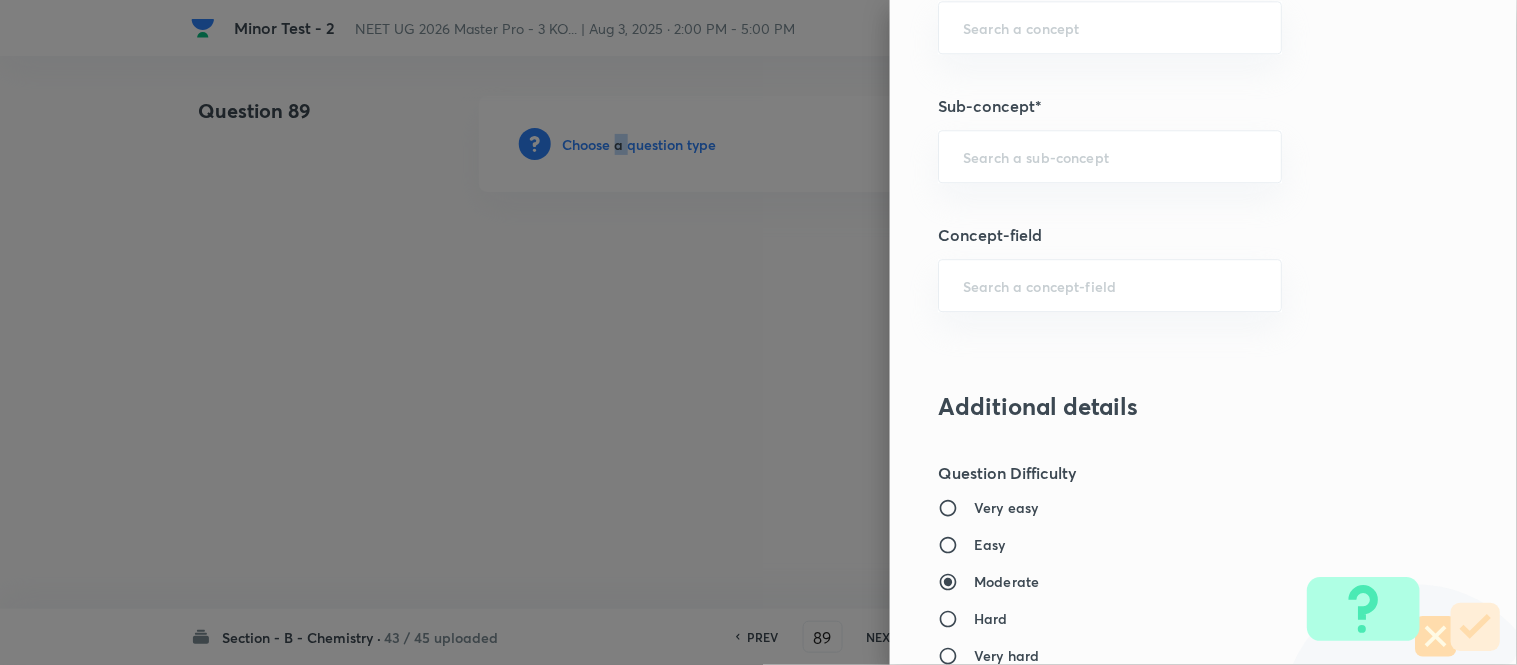 scroll, scrollTop: 1306, scrollLeft: 0, axis: vertical 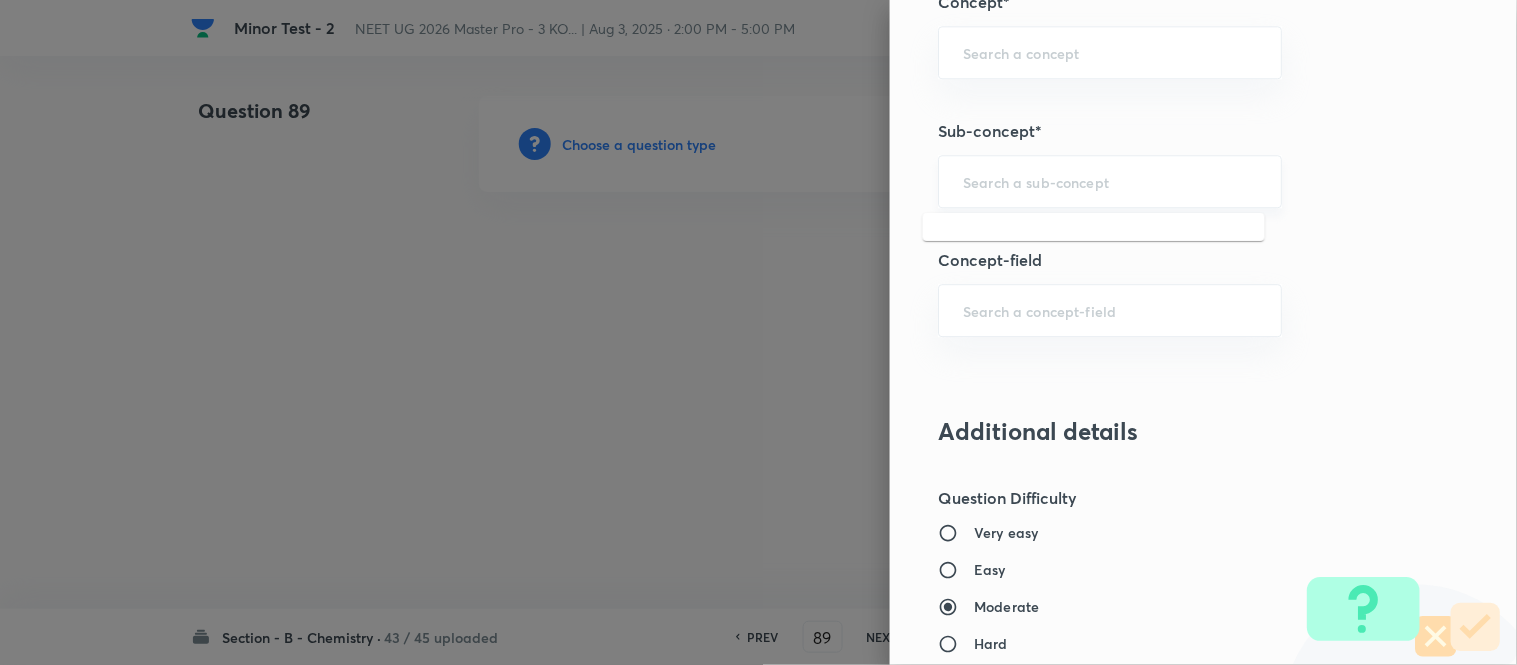 click at bounding box center (1110, 181) 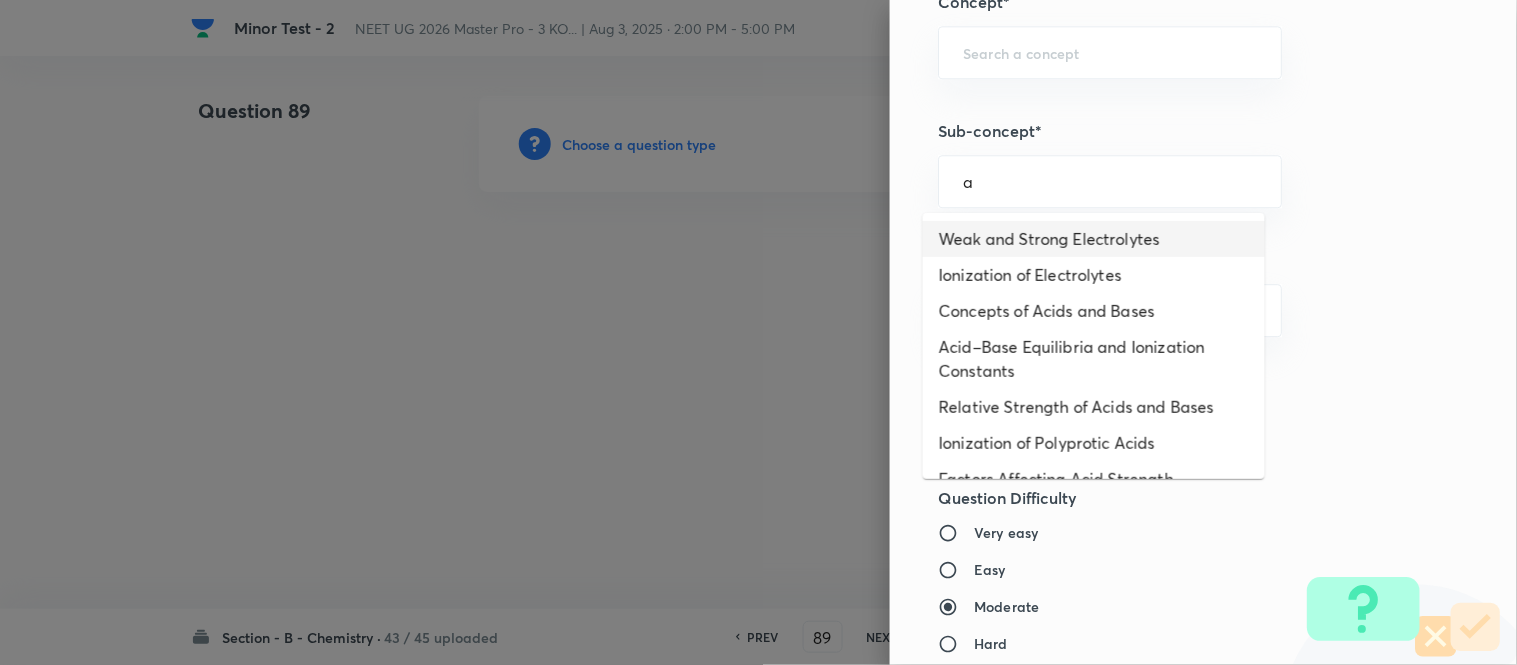 click on "Weak and Strong Electrolytes" at bounding box center (1094, 239) 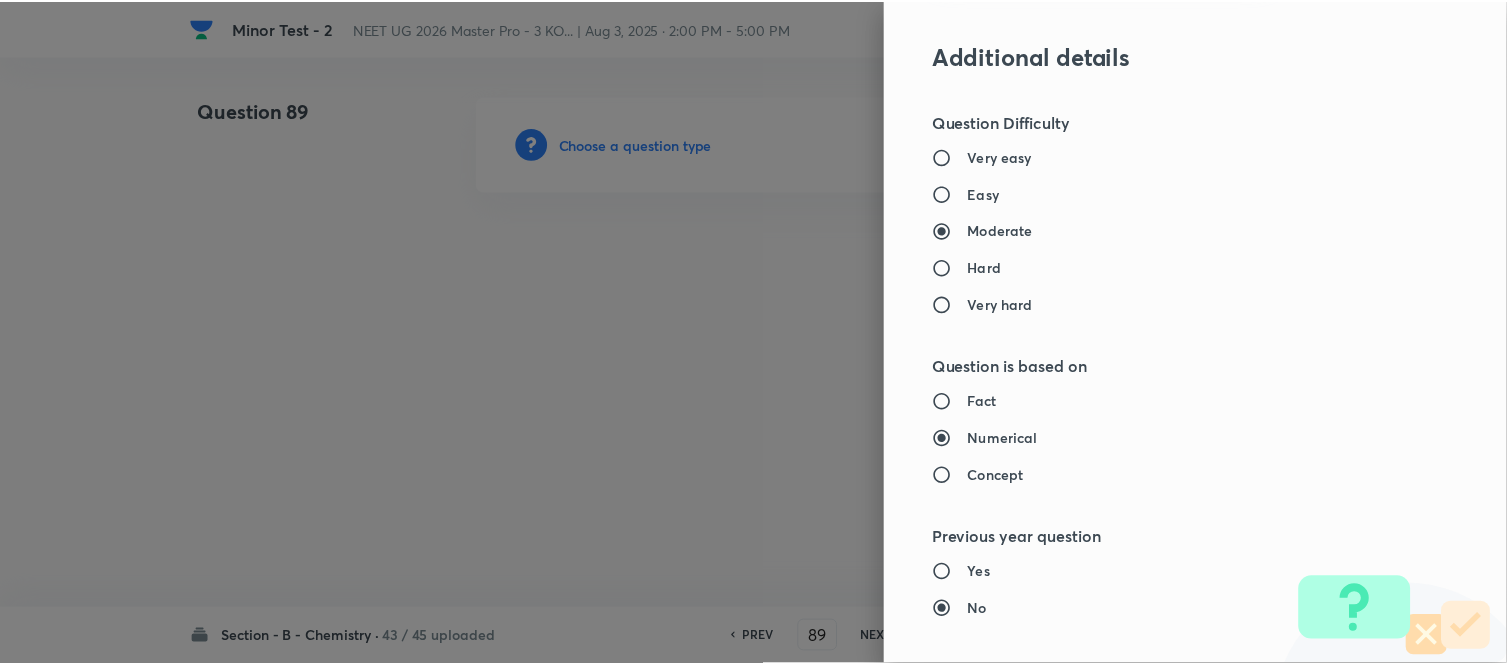 scroll, scrollTop: 2195, scrollLeft: 0, axis: vertical 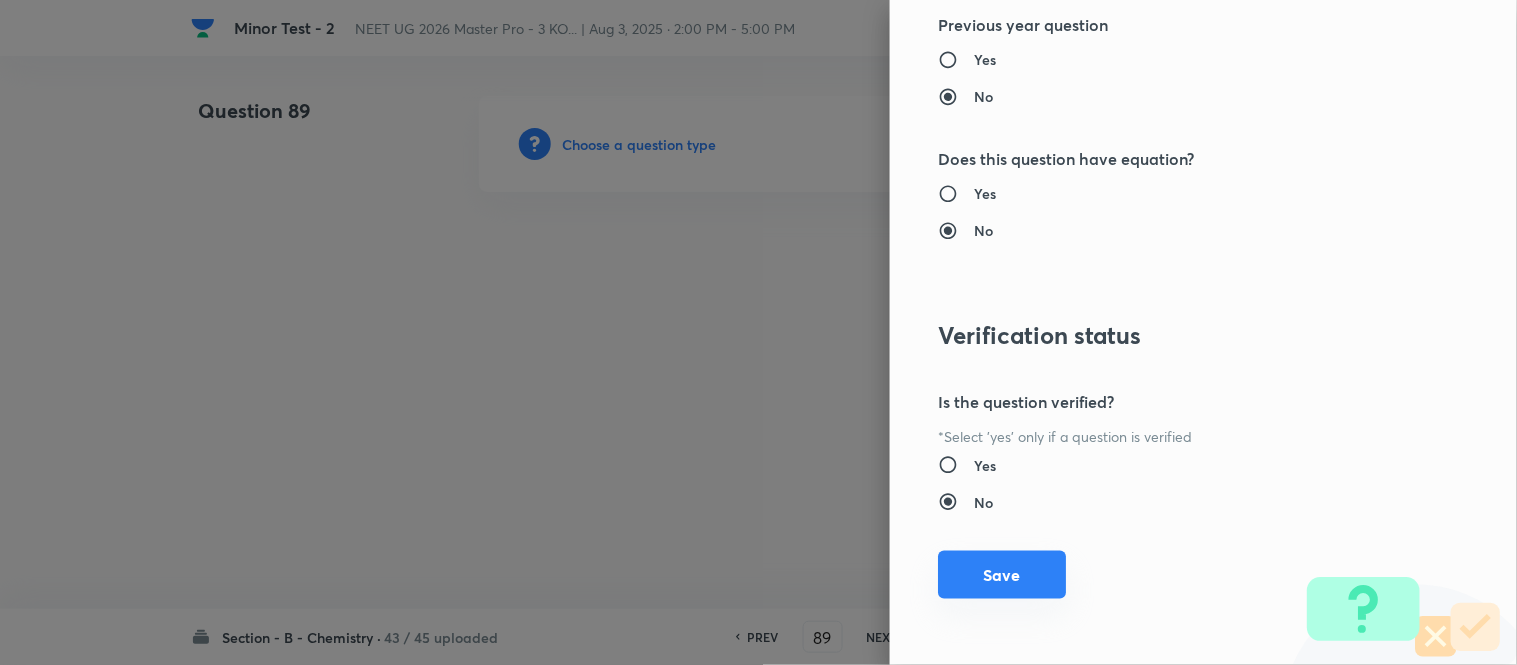 click on "Save" at bounding box center [1002, 575] 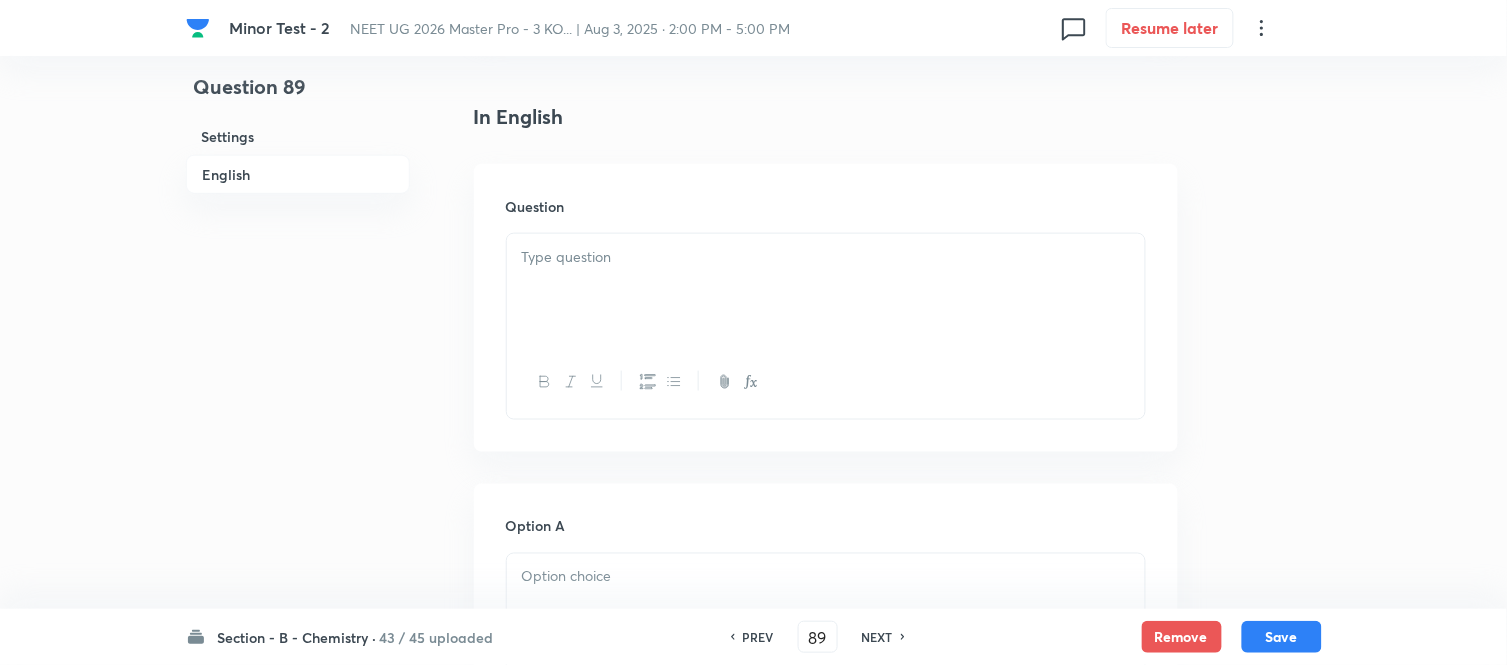 scroll, scrollTop: 555, scrollLeft: 0, axis: vertical 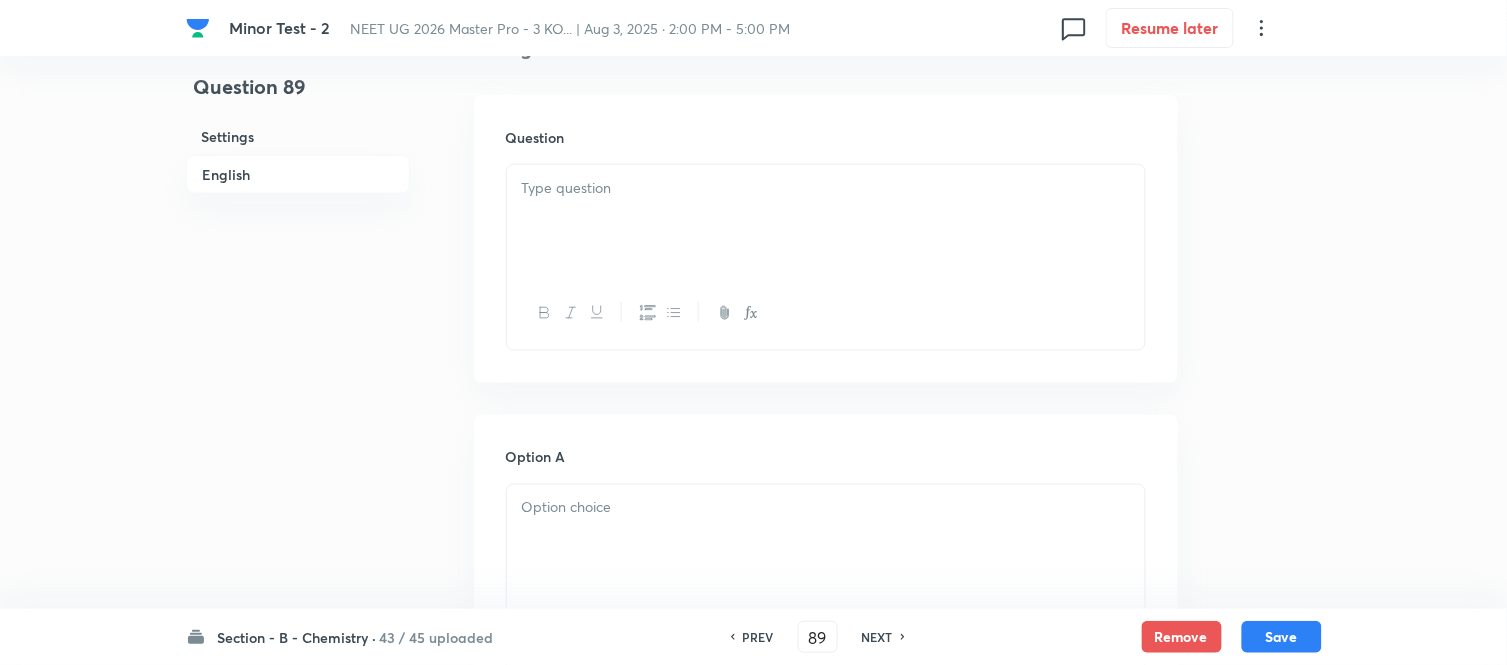 click at bounding box center (826, 221) 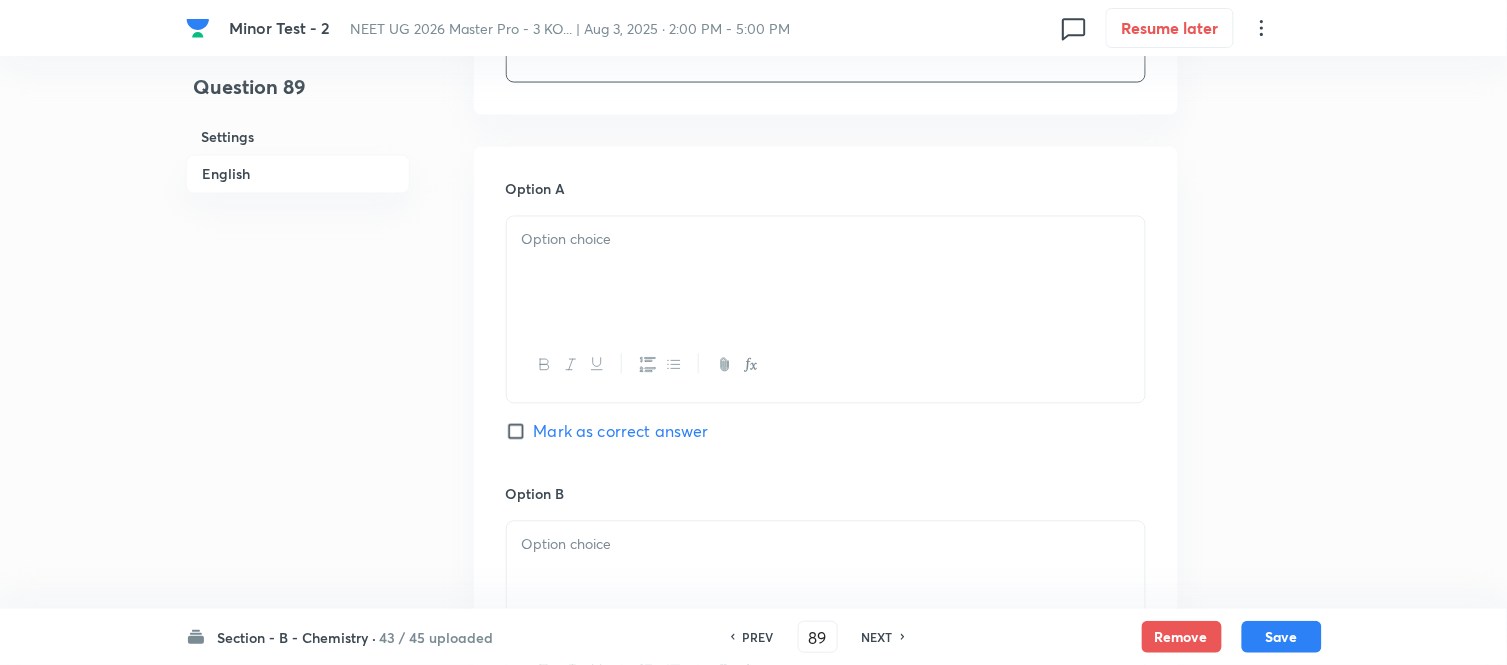 scroll, scrollTop: 888, scrollLeft: 0, axis: vertical 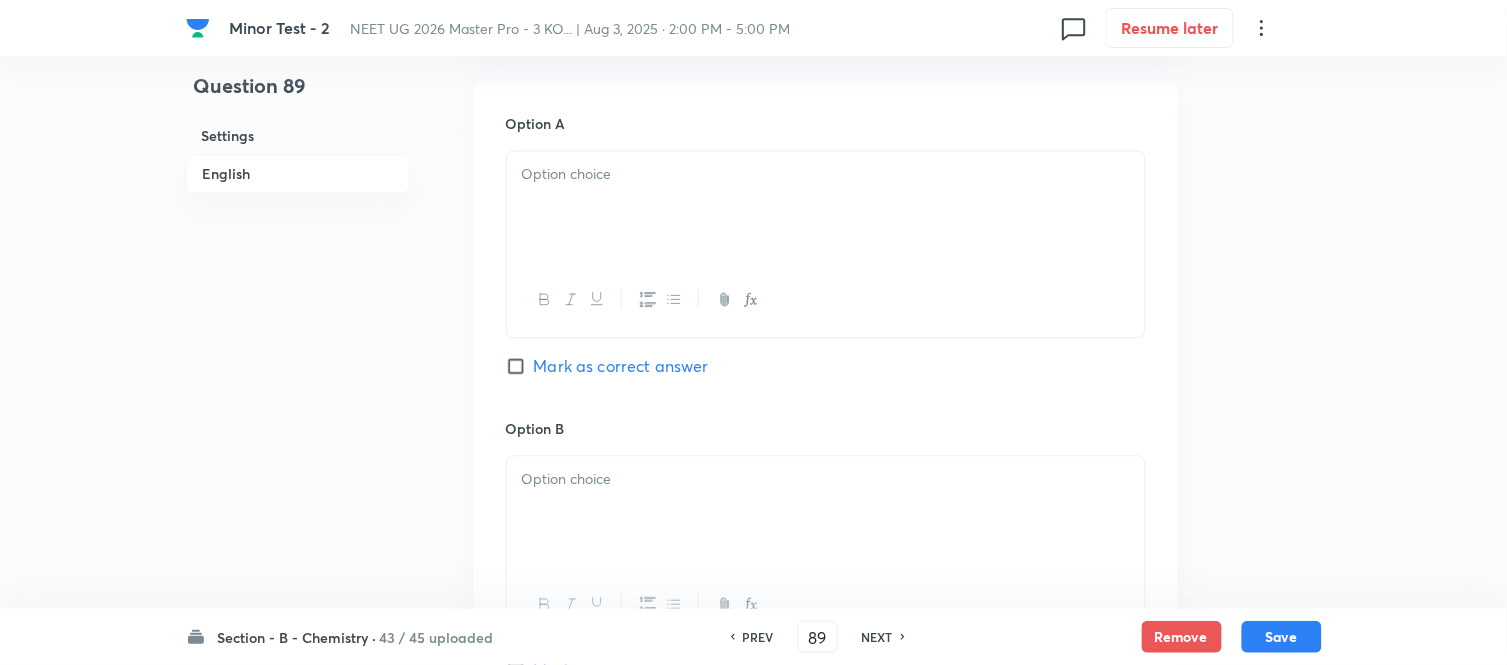 click at bounding box center [826, 208] 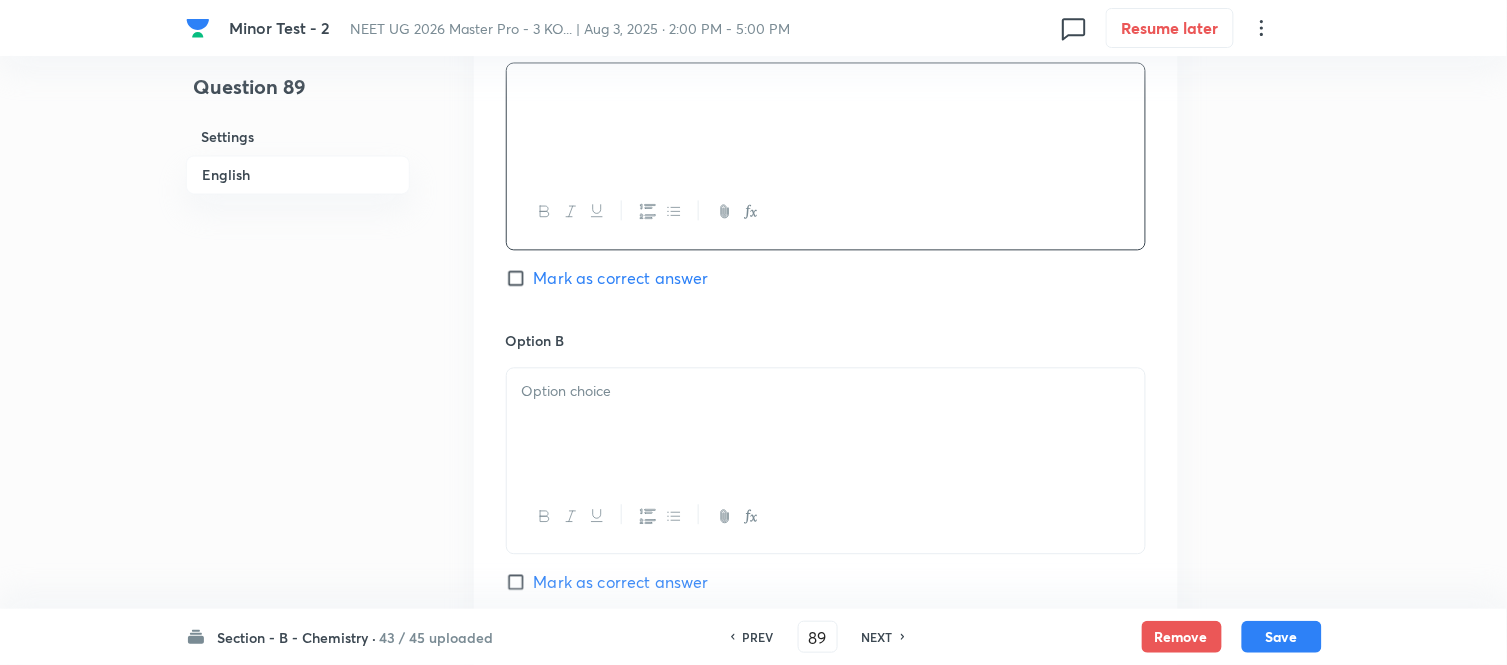 scroll, scrollTop: 1111, scrollLeft: 0, axis: vertical 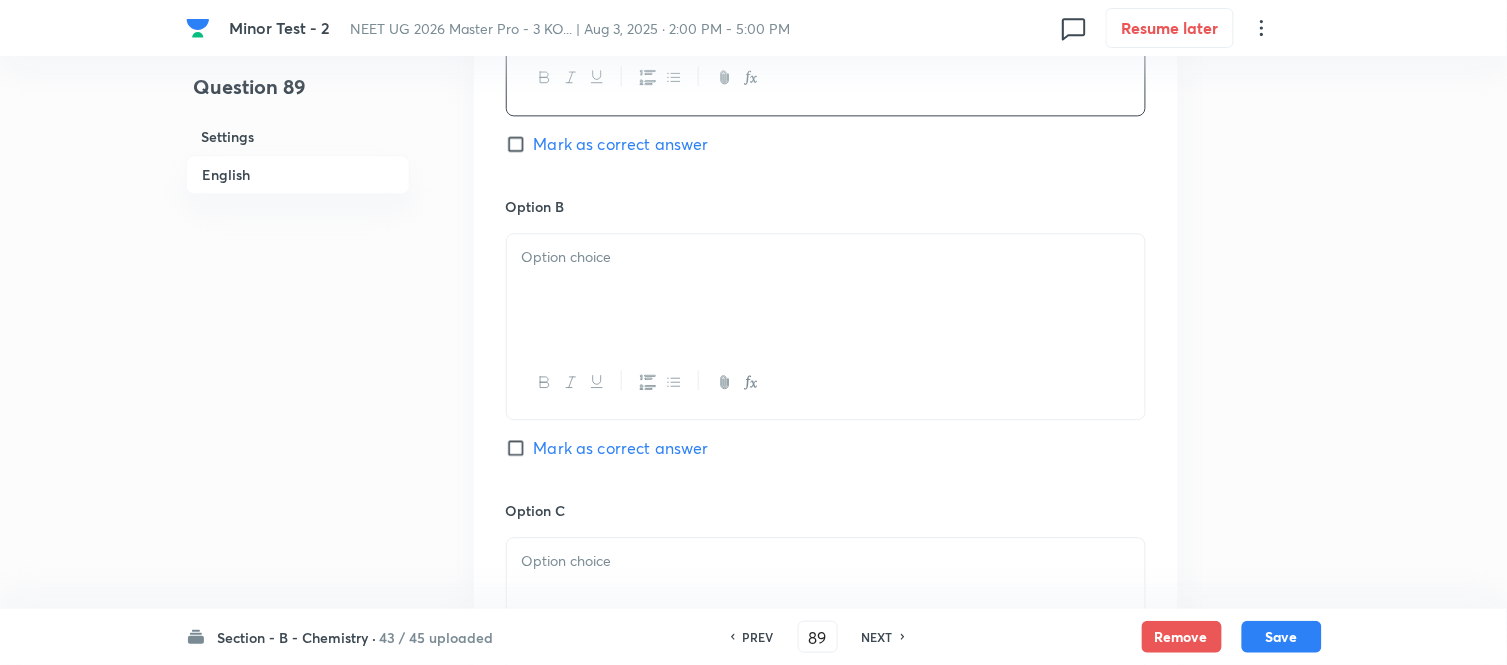 click at bounding box center [826, 290] 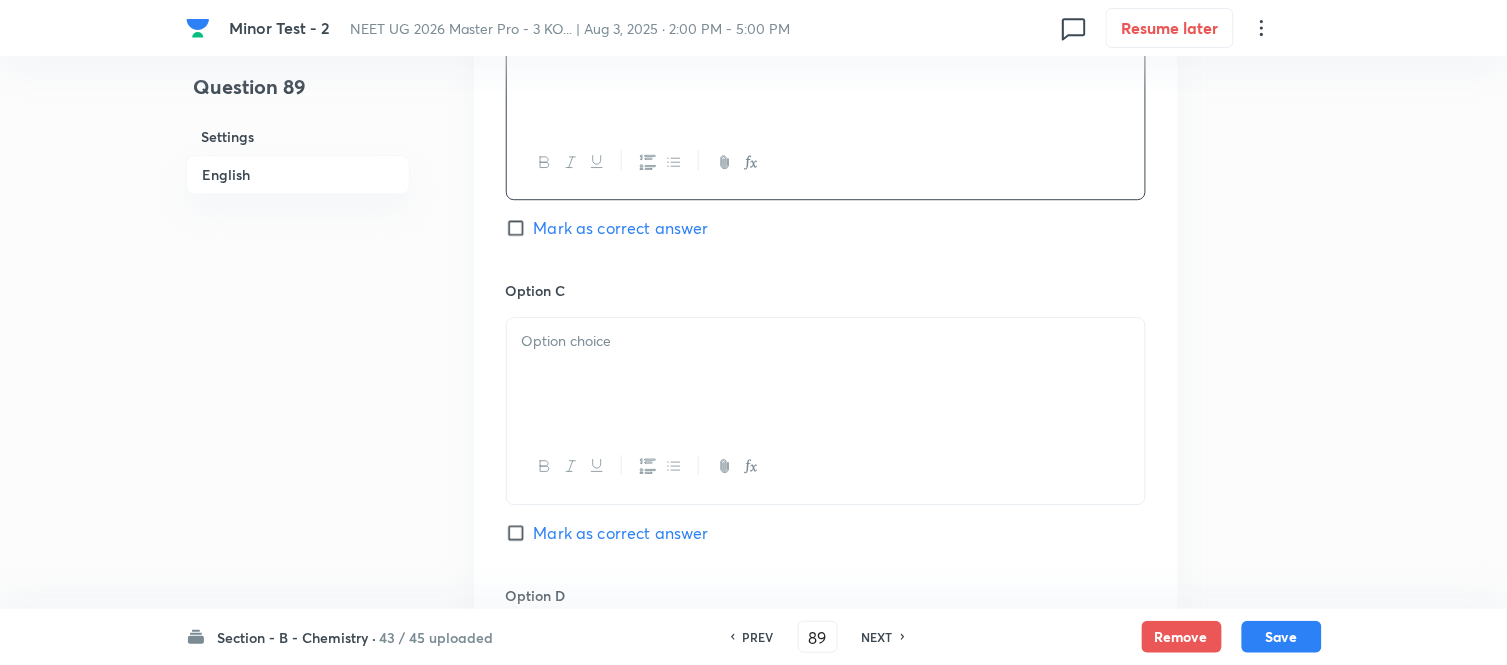 scroll, scrollTop: 1333, scrollLeft: 0, axis: vertical 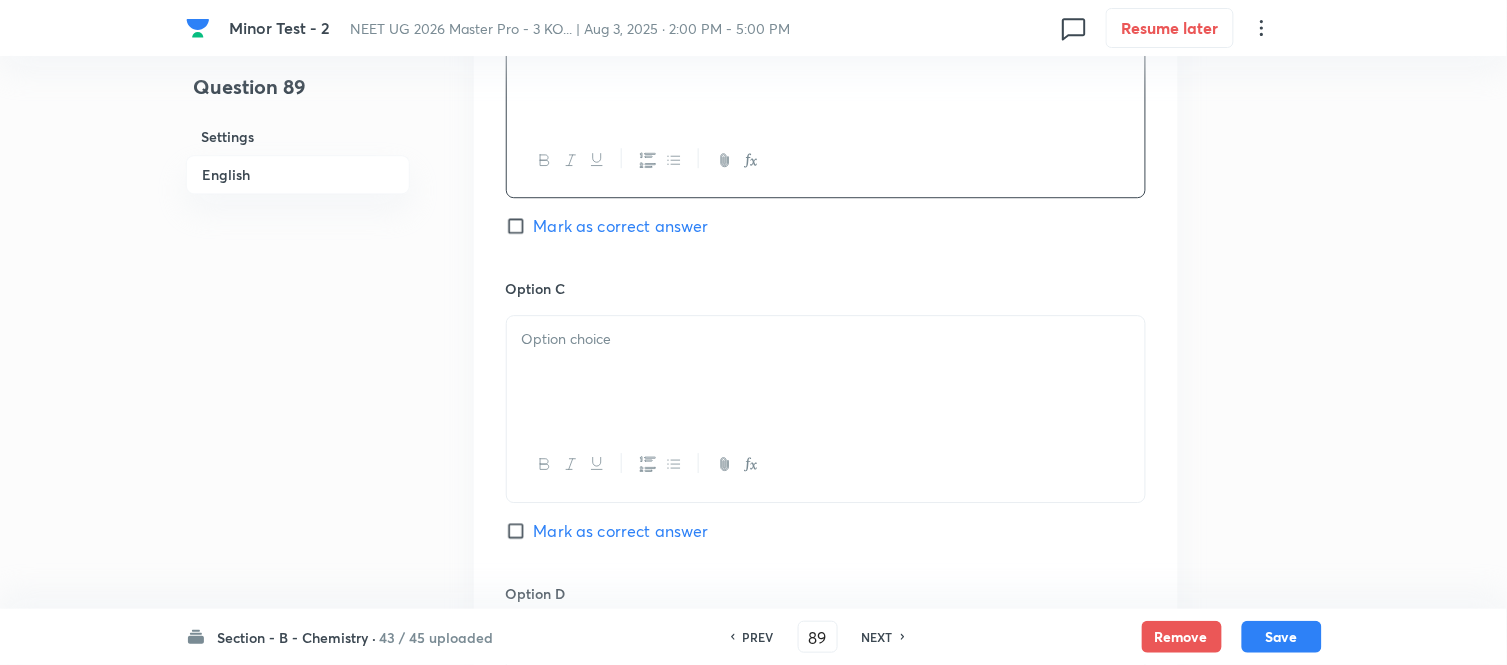 click at bounding box center (826, 372) 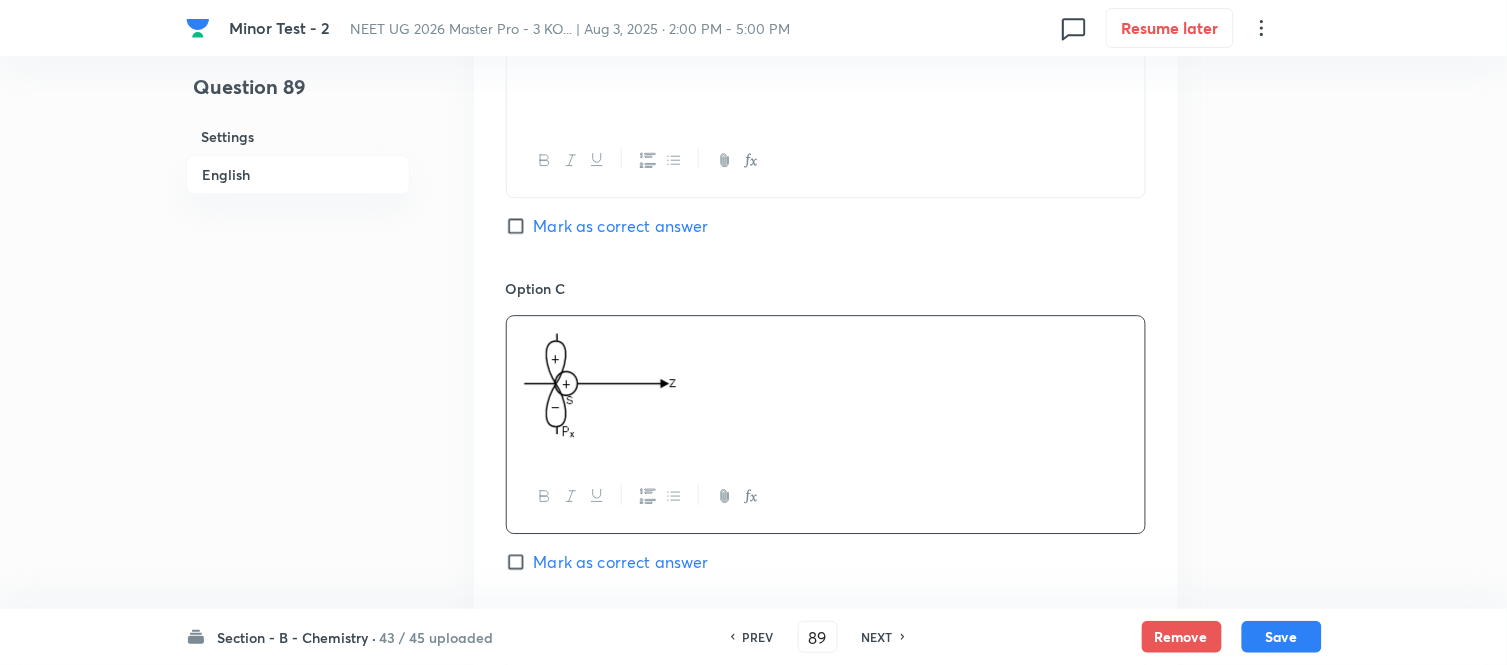 click on "Mark as correct answer" at bounding box center (520, 562) 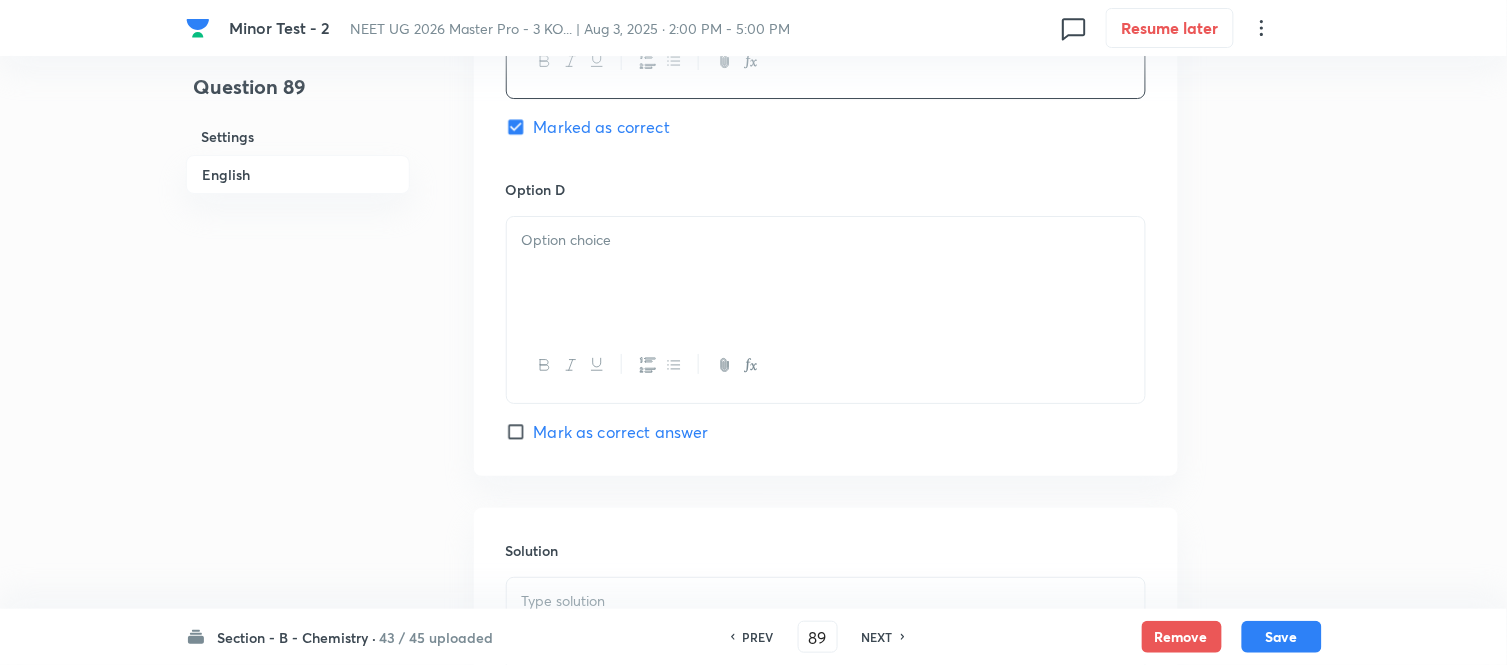 scroll, scrollTop: 1777, scrollLeft: 0, axis: vertical 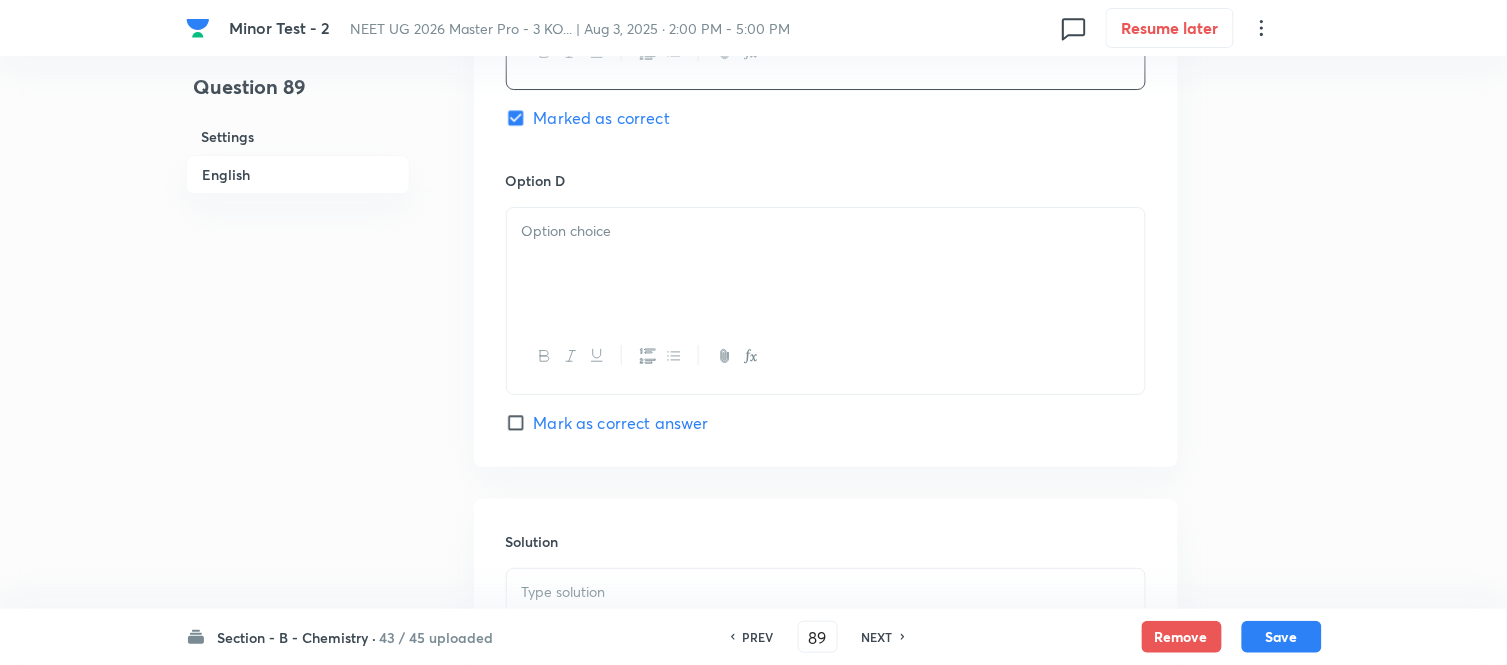 click at bounding box center [826, 231] 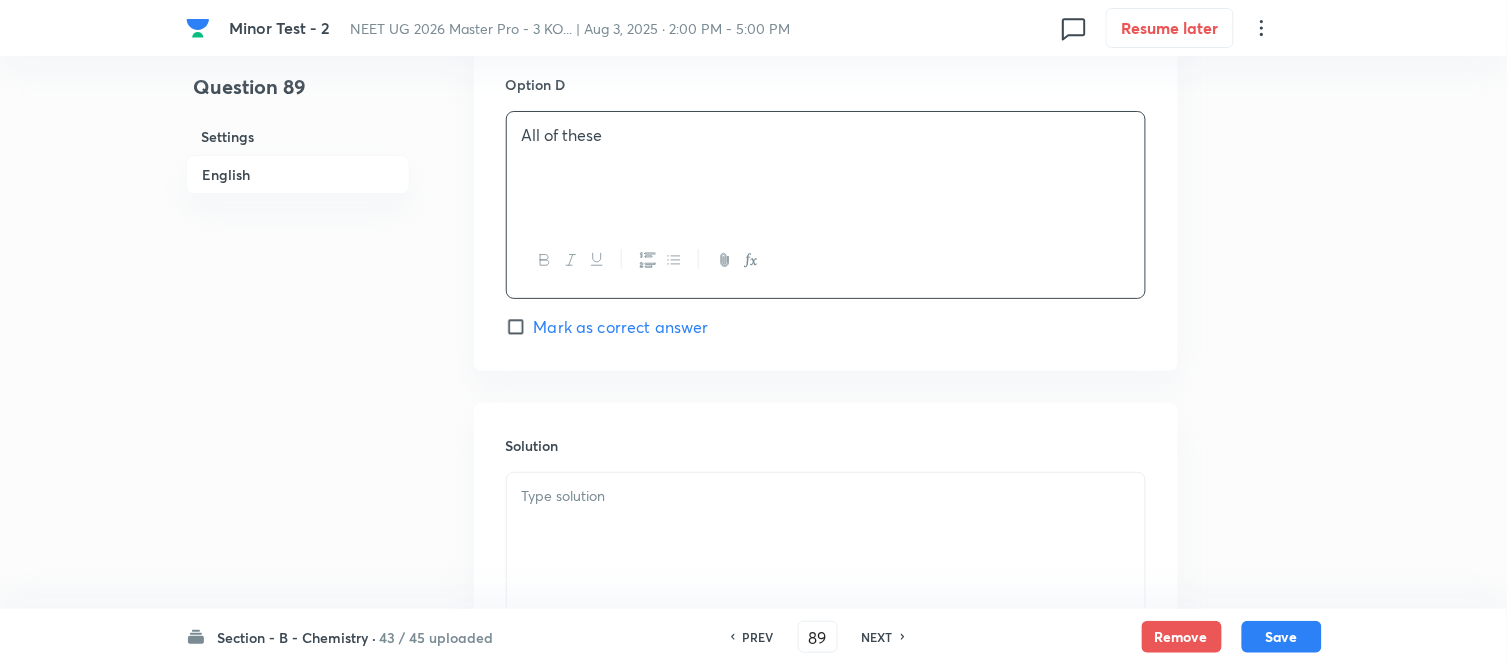 scroll, scrollTop: 2000, scrollLeft: 0, axis: vertical 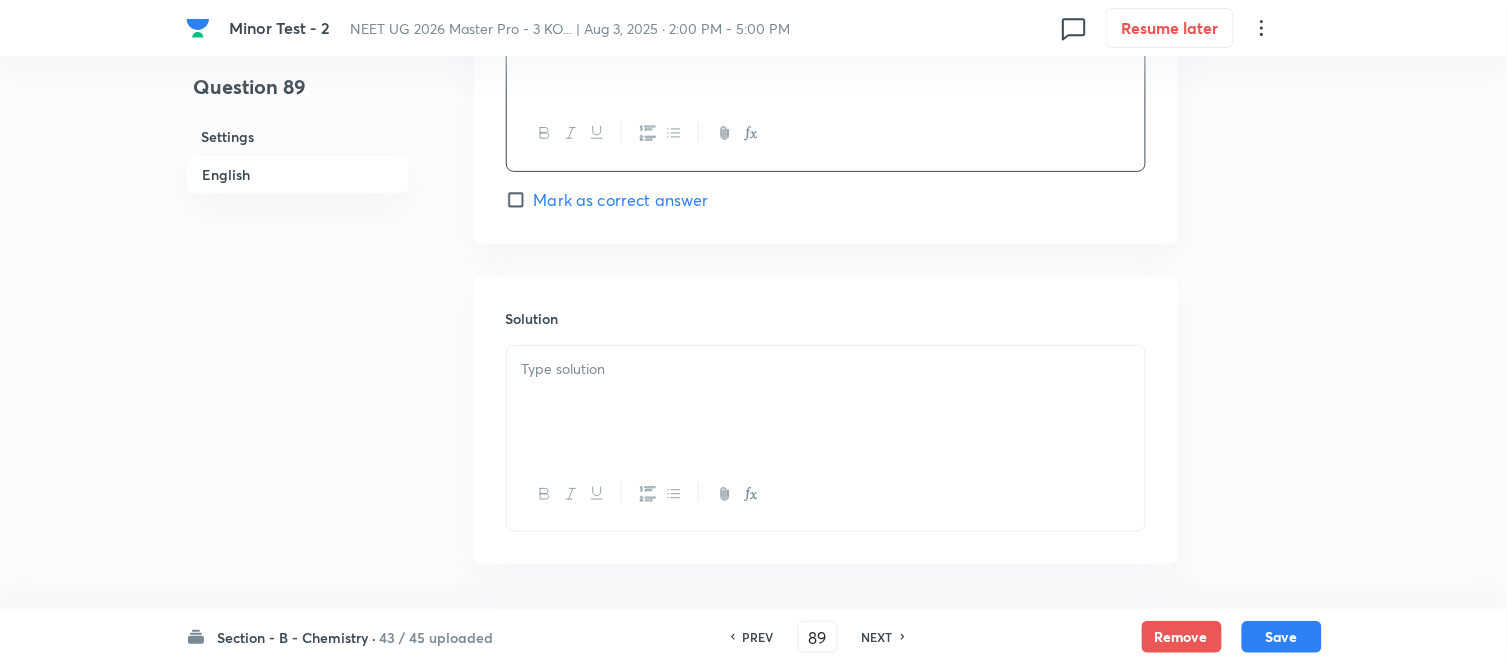click at bounding box center [826, 402] 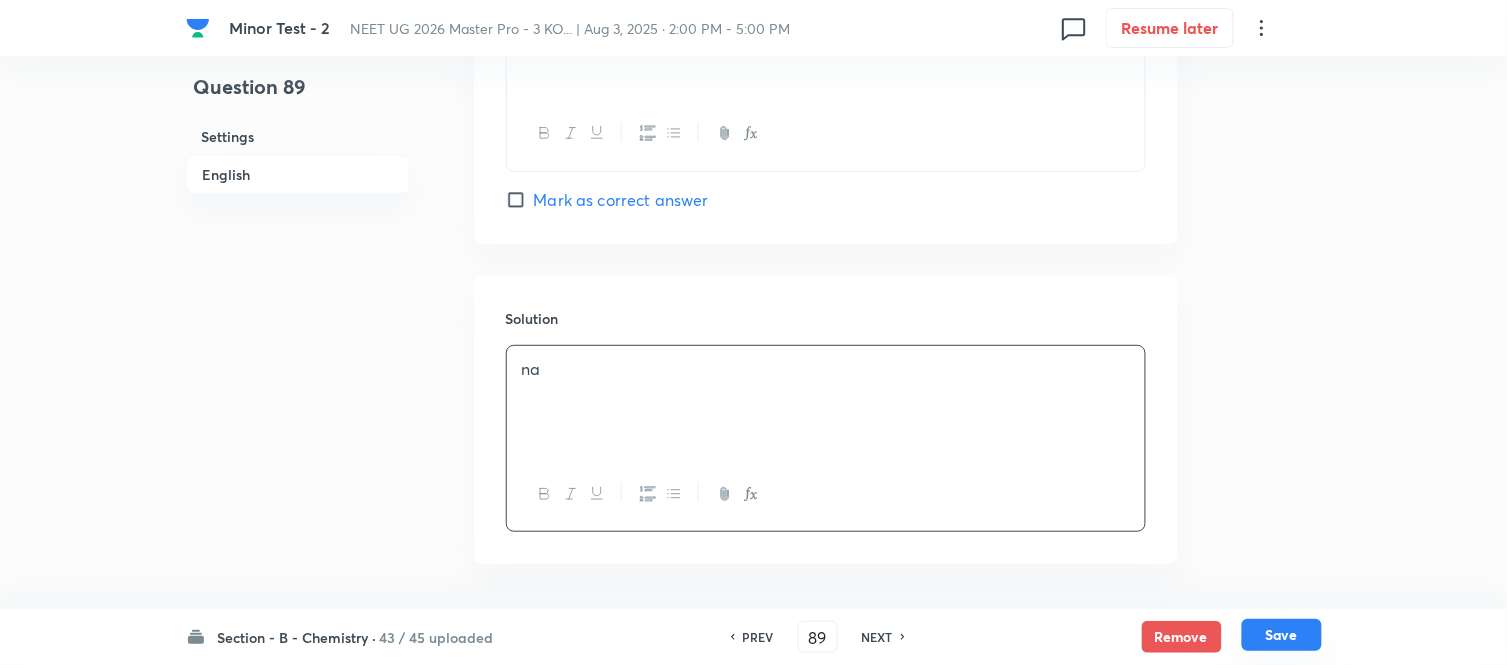 click on "Save" at bounding box center (1282, 635) 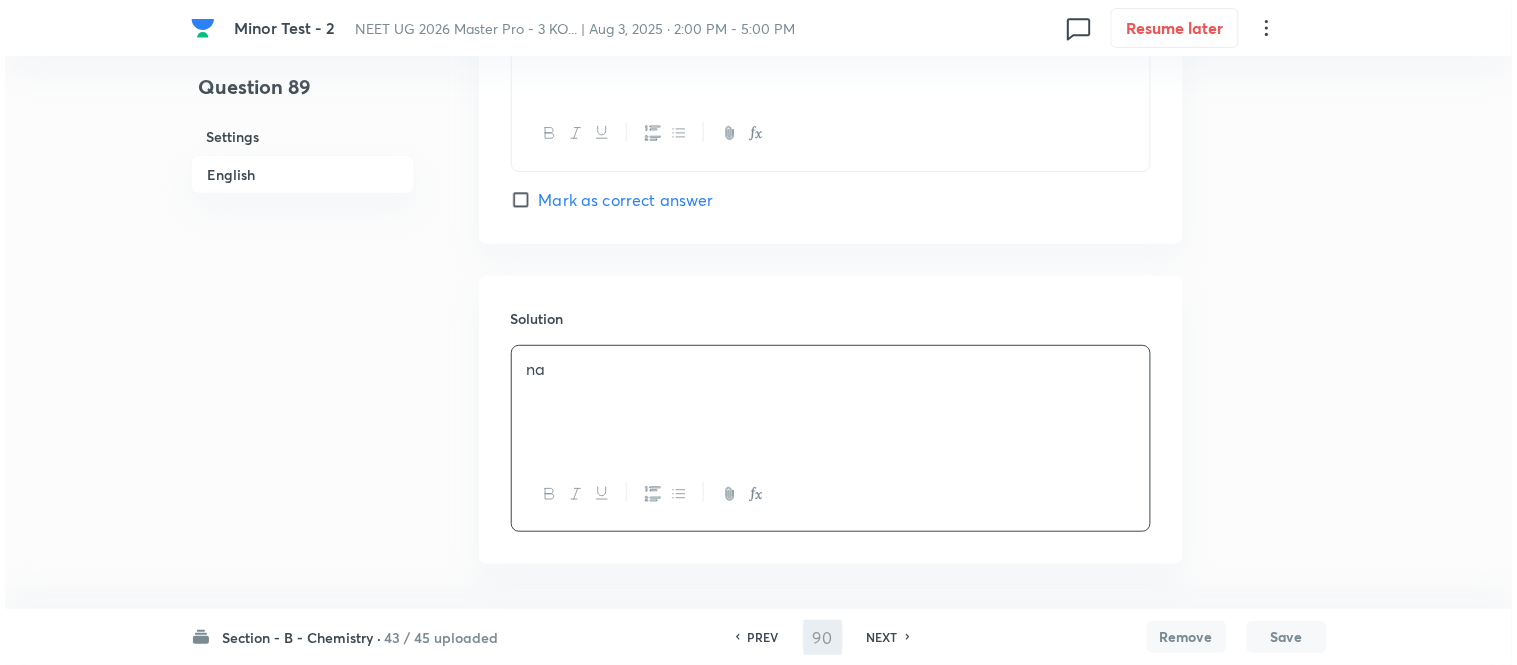 scroll, scrollTop: 0, scrollLeft: 0, axis: both 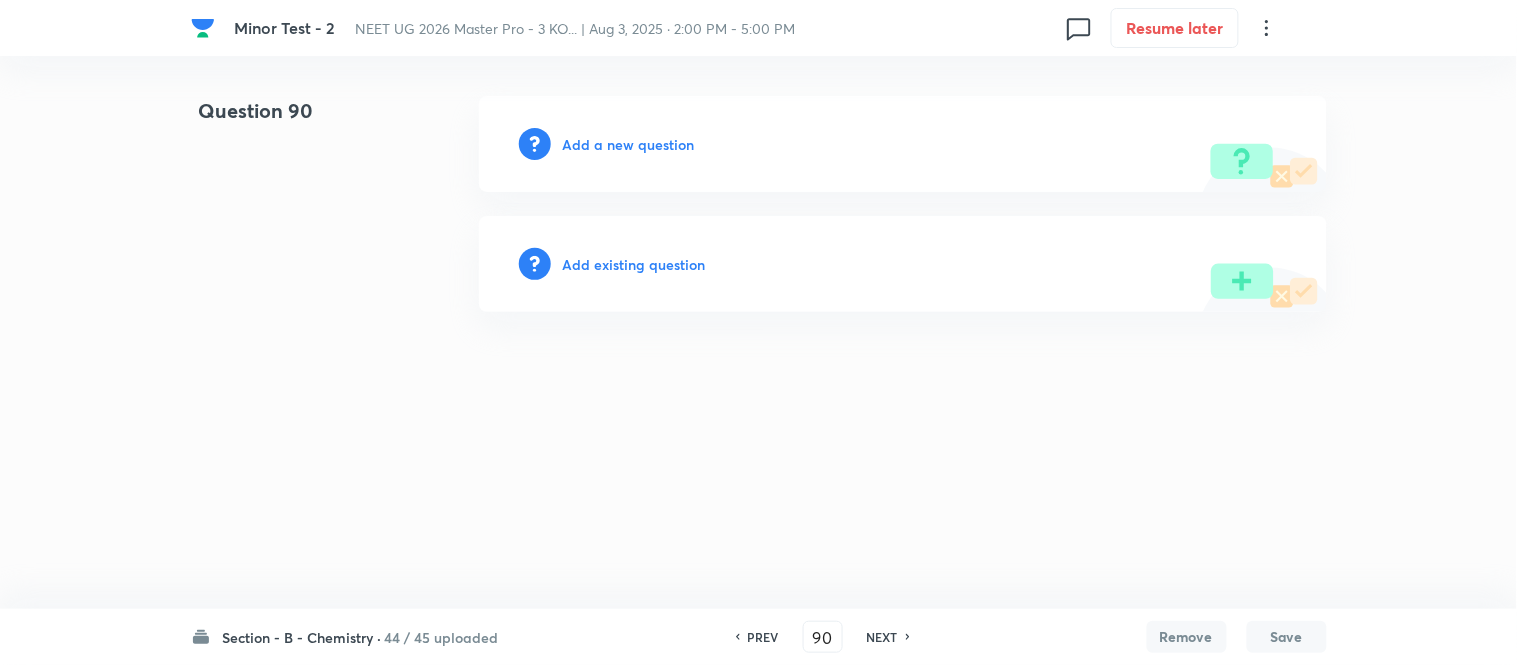 click on "Add a new question" at bounding box center (629, 144) 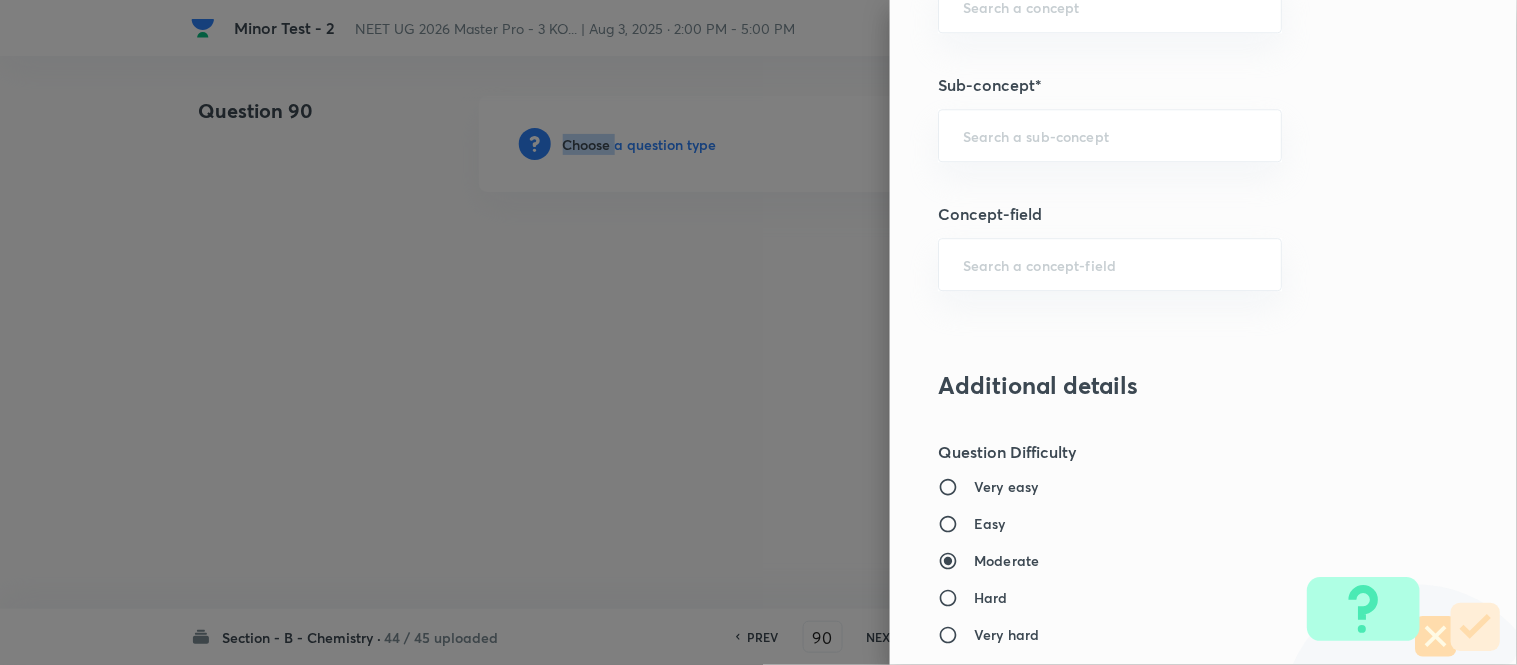 scroll, scrollTop: 1326, scrollLeft: 0, axis: vertical 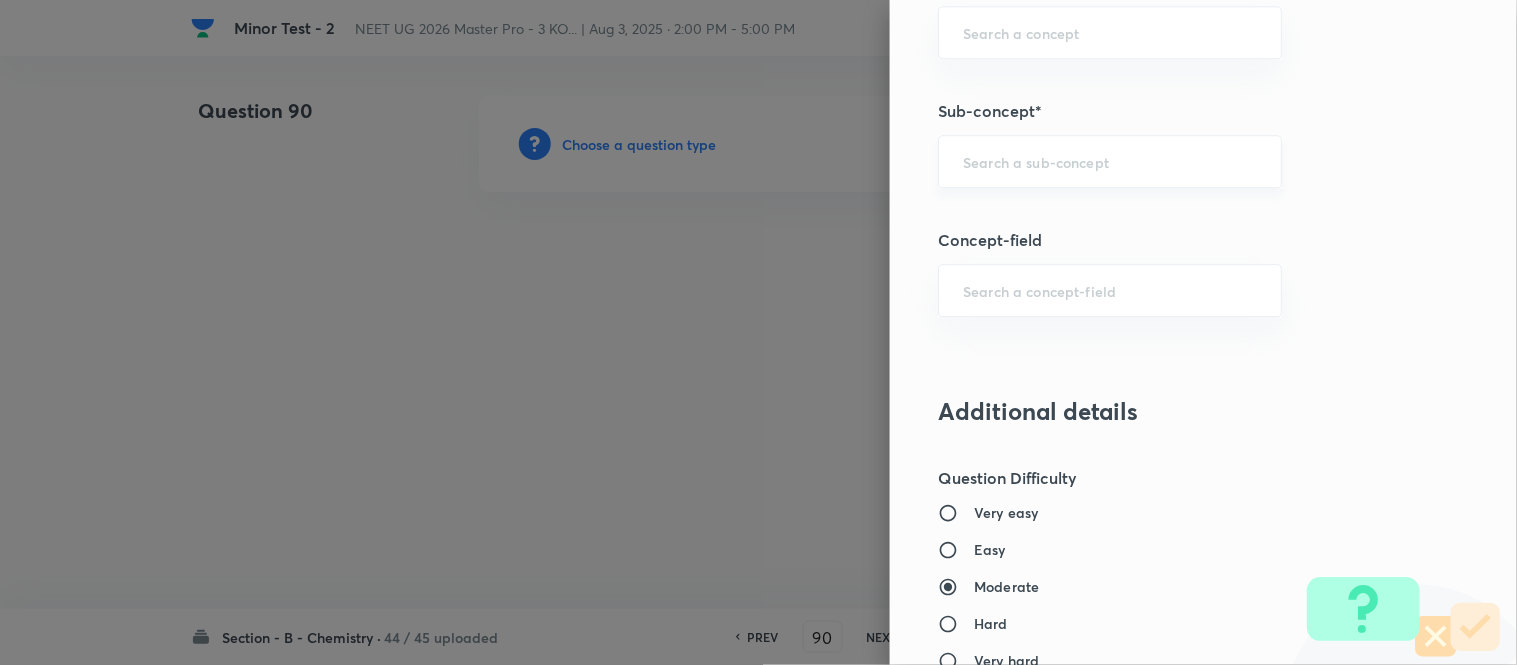 click at bounding box center [1110, 161] 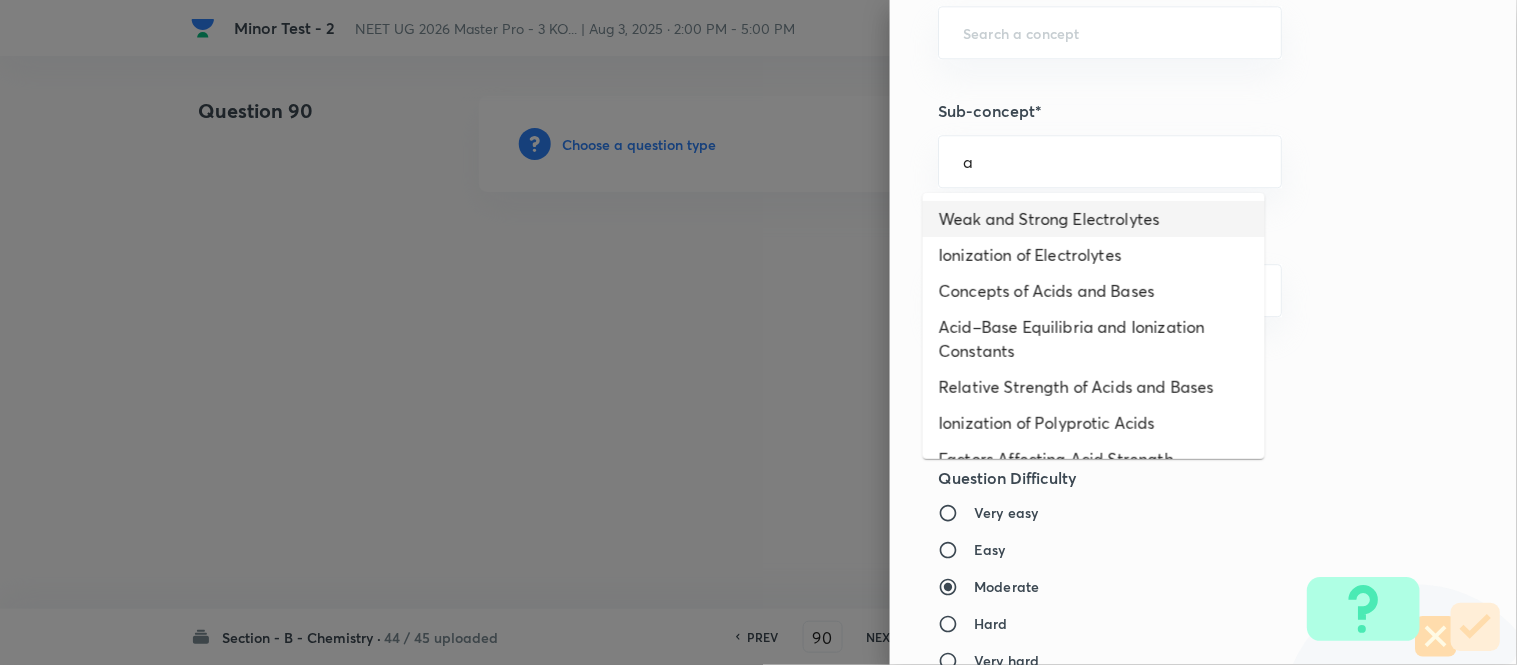 click on "Weak and Strong Electrolytes" at bounding box center [1094, 219] 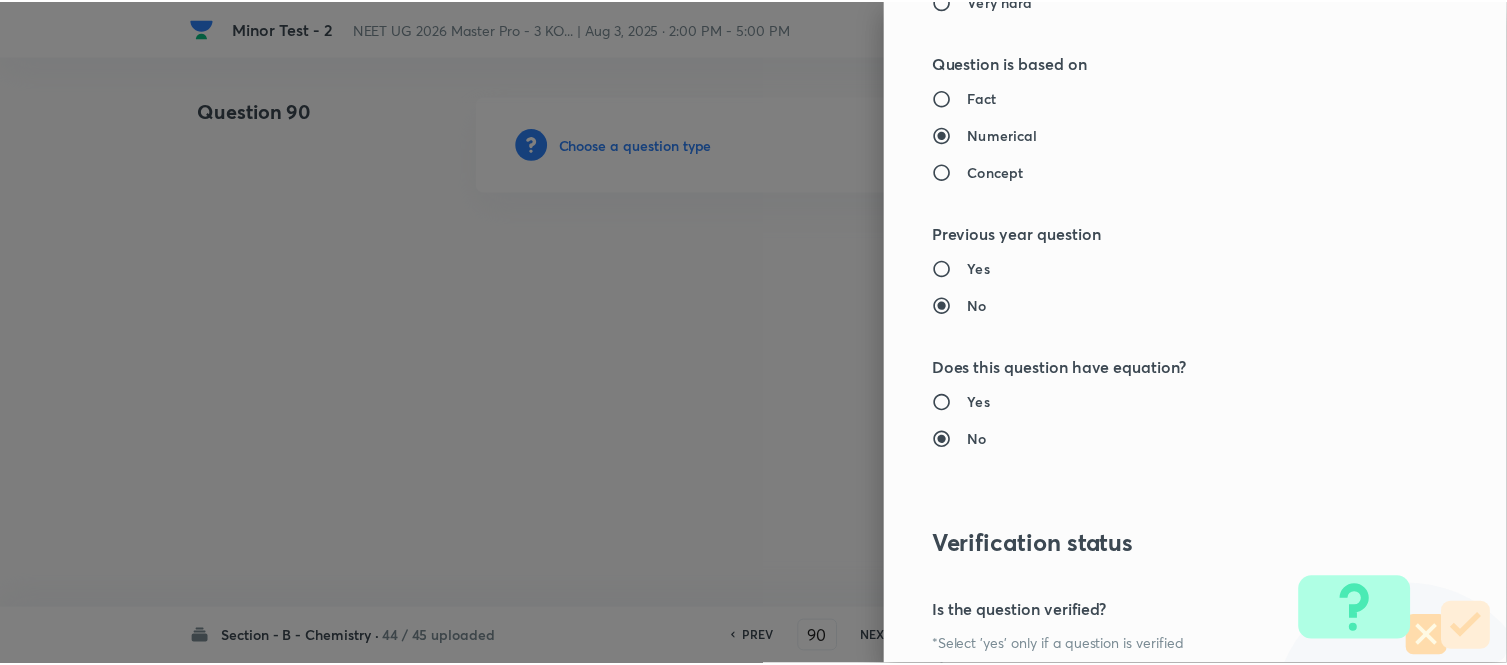 scroll, scrollTop: 2195, scrollLeft: 0, axis: vertical 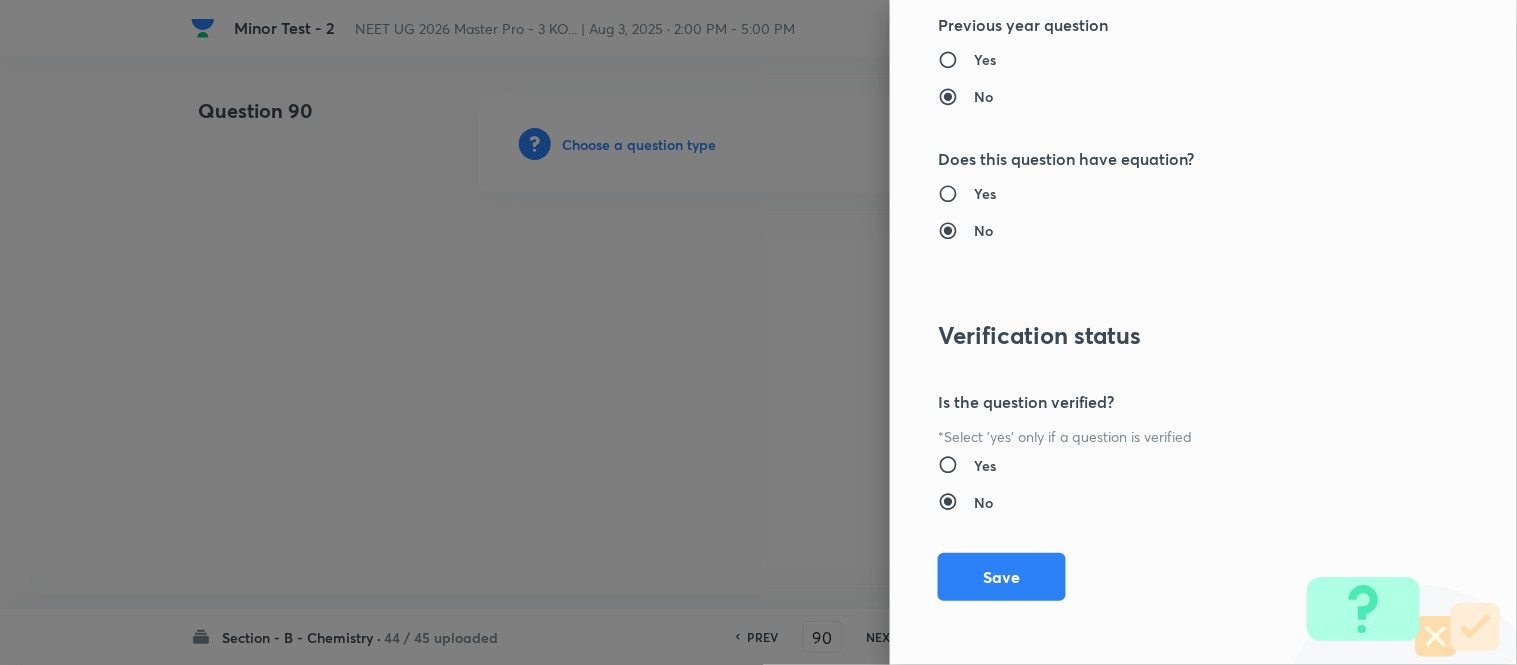 drag, startPoint x: 918, startPoint y: 572, endPoint x: 956, endPoint y: 570, distance: 38.052597 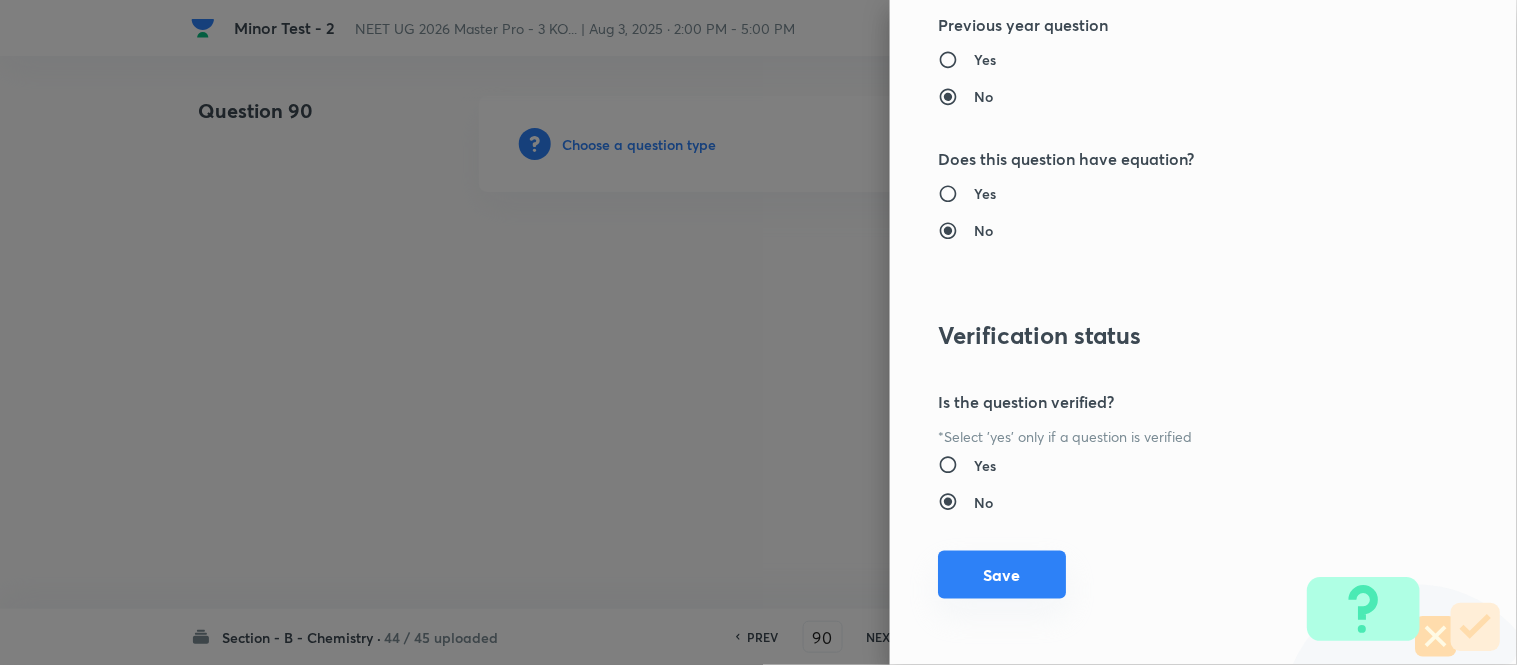 click on "Question settings Question type* Single choice correct Number of options* 2 3 4 5 Does this question have a passage?* Yes No Positive mark 4 ​ Negative Marks (Don’t add negative sign) 1 ​ Grant bonus marks for this question?* Yes No Syllabus Topic group* Chemistry ​ Topic* Physical Chemistry ​ Concept* Ionic Equilibrium ​ Sub-concept* Weak and Strong Electrolytes ​ Concept-field ​ Additional details Question Difficulty Very easy Easy Moderate Hard Very hard Question is based on Fact Numerical Concept Previous year question Yes No Does this question have equation? Yes No Verification status Is the question verified? *Select 'yes' only if a question is verified Yes No Save" at bounding box center (1203, 332) 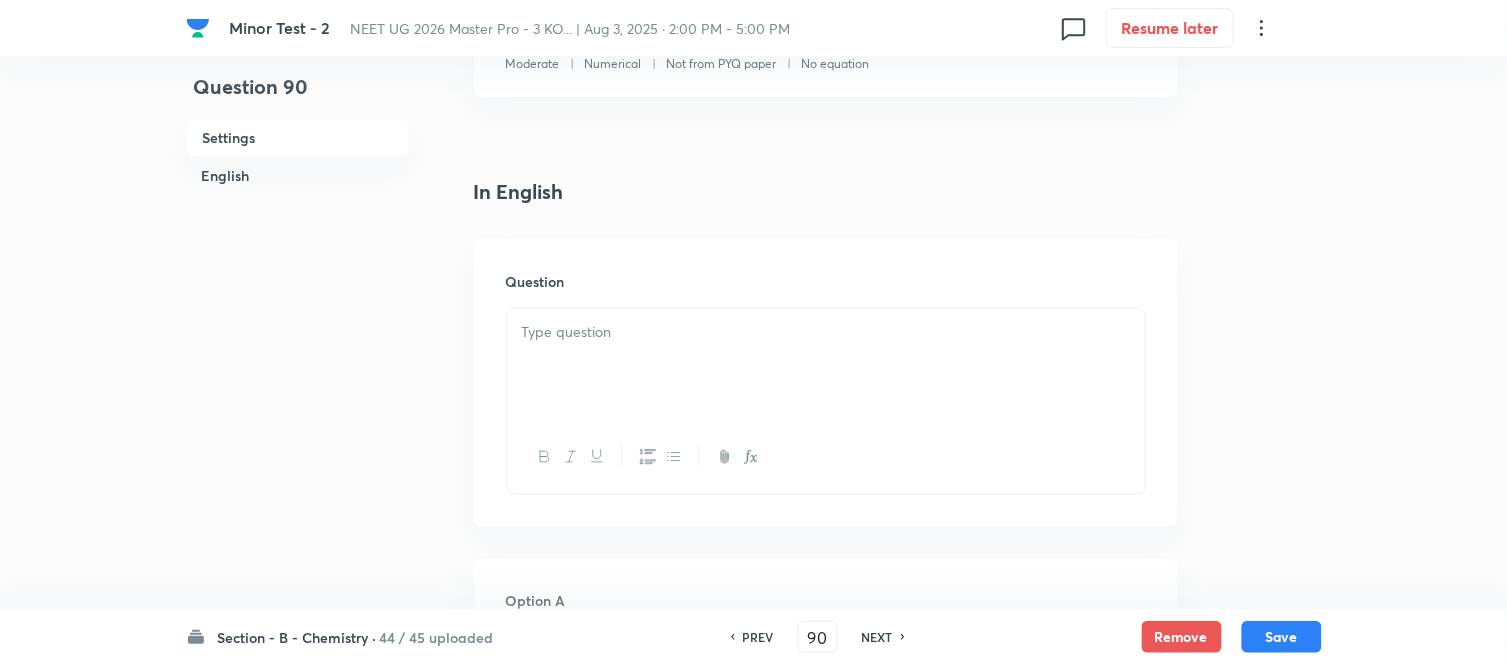 scroll, scrollTop: 444, scrollLeft: 0, axis: vertical 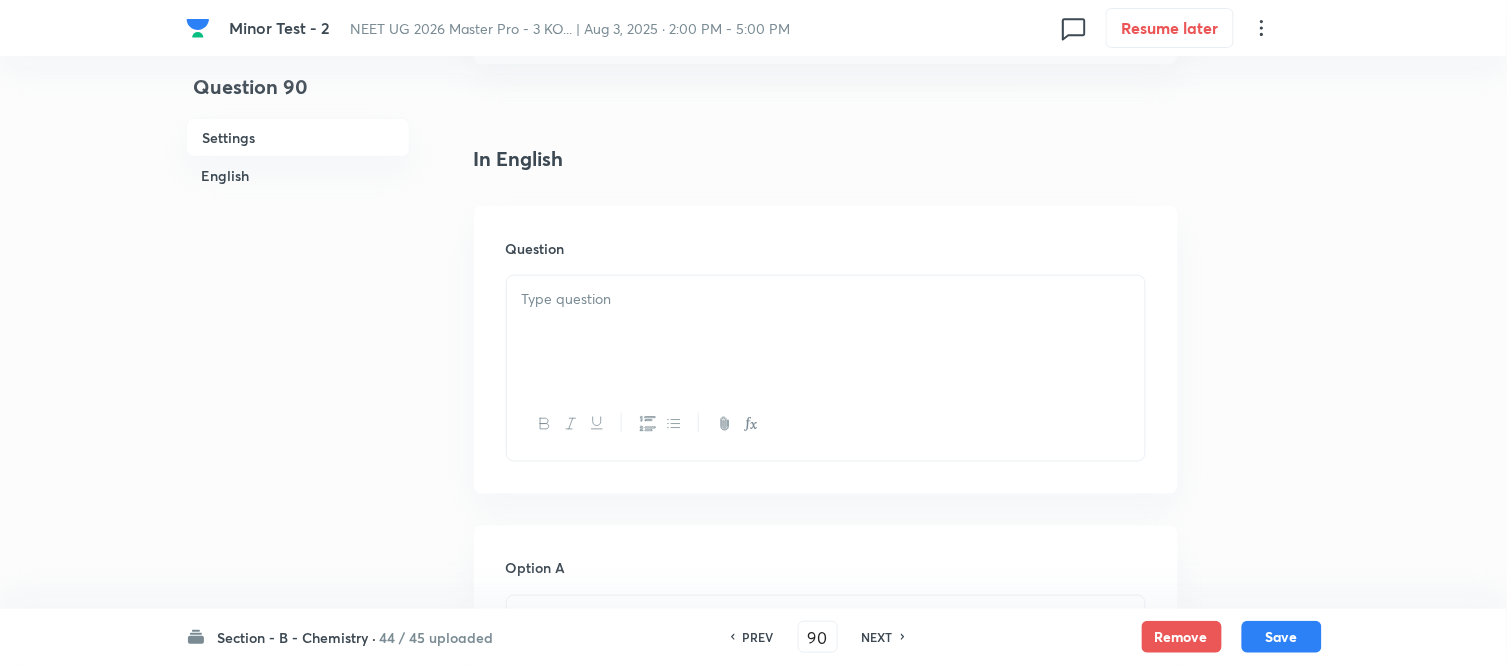 click at bounding box center [826, 299] 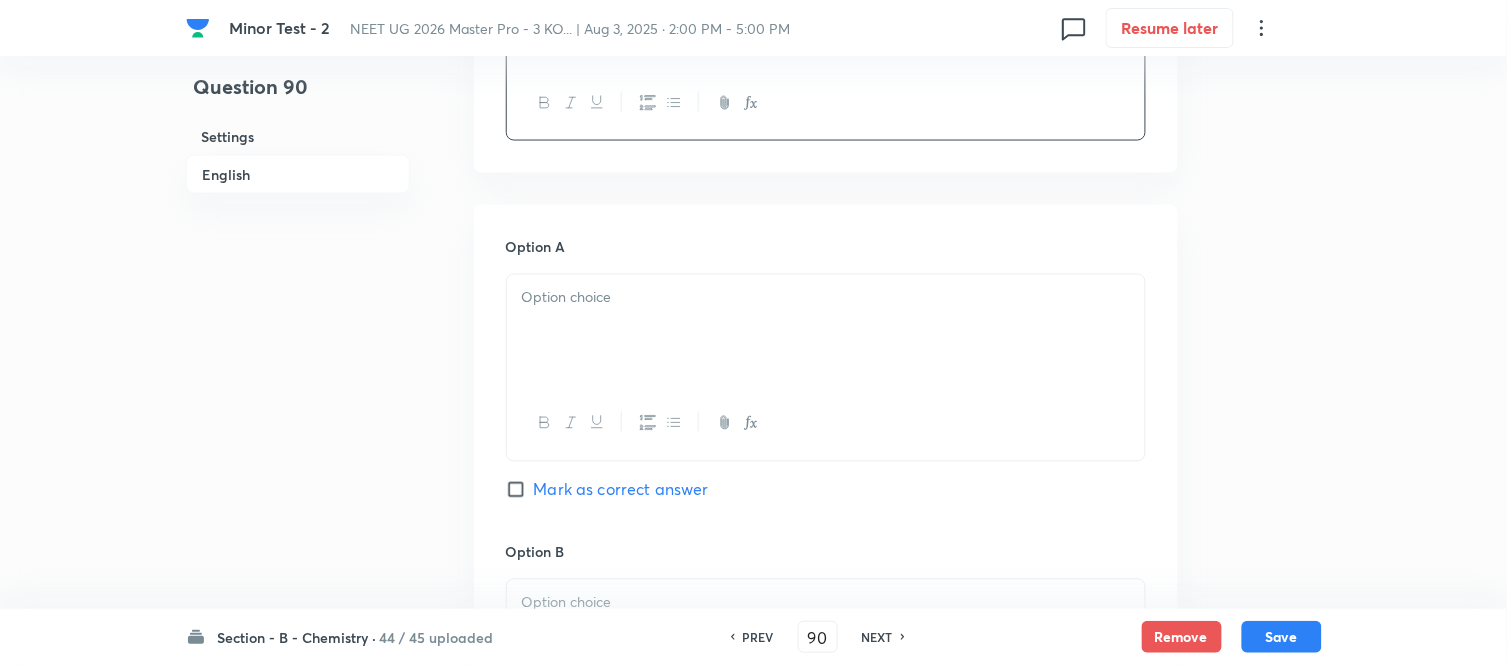scroll, scrollTop: 777, scrollLeft: 0, axis: vertical 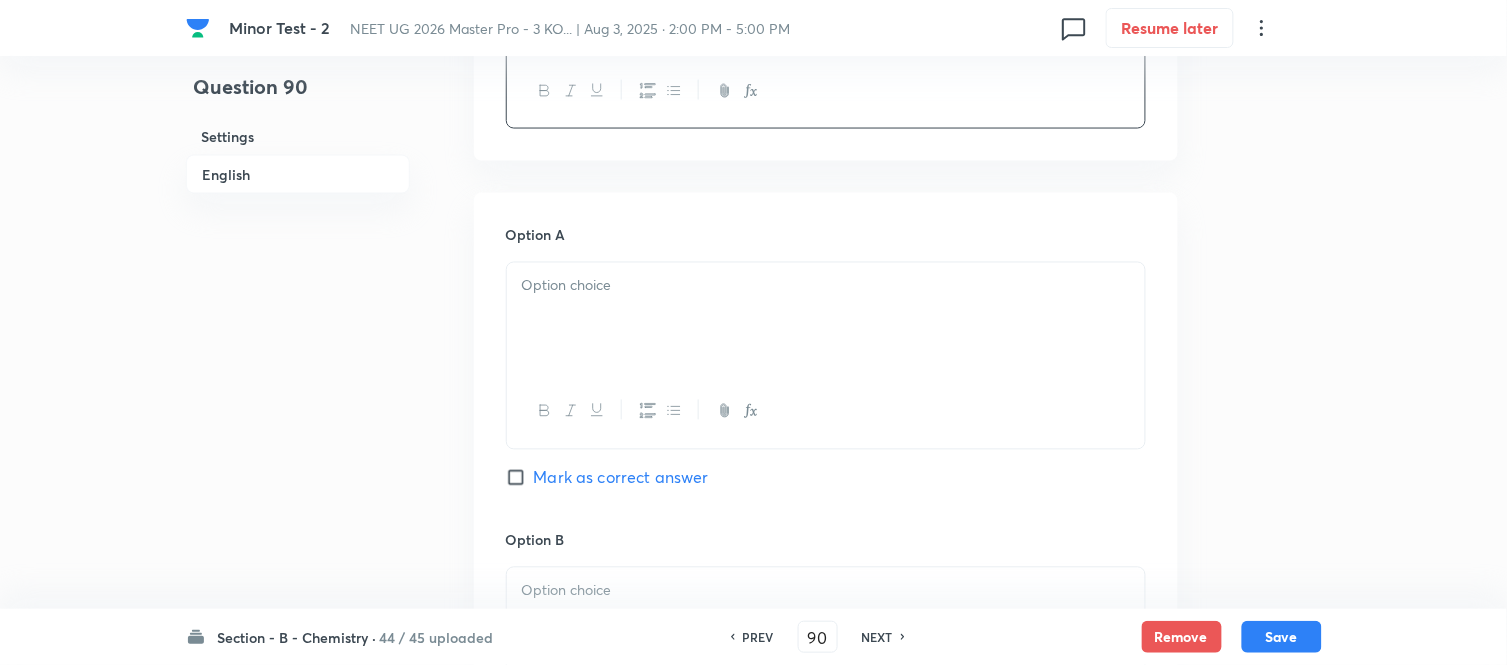 click at bounding box center [826, 286] 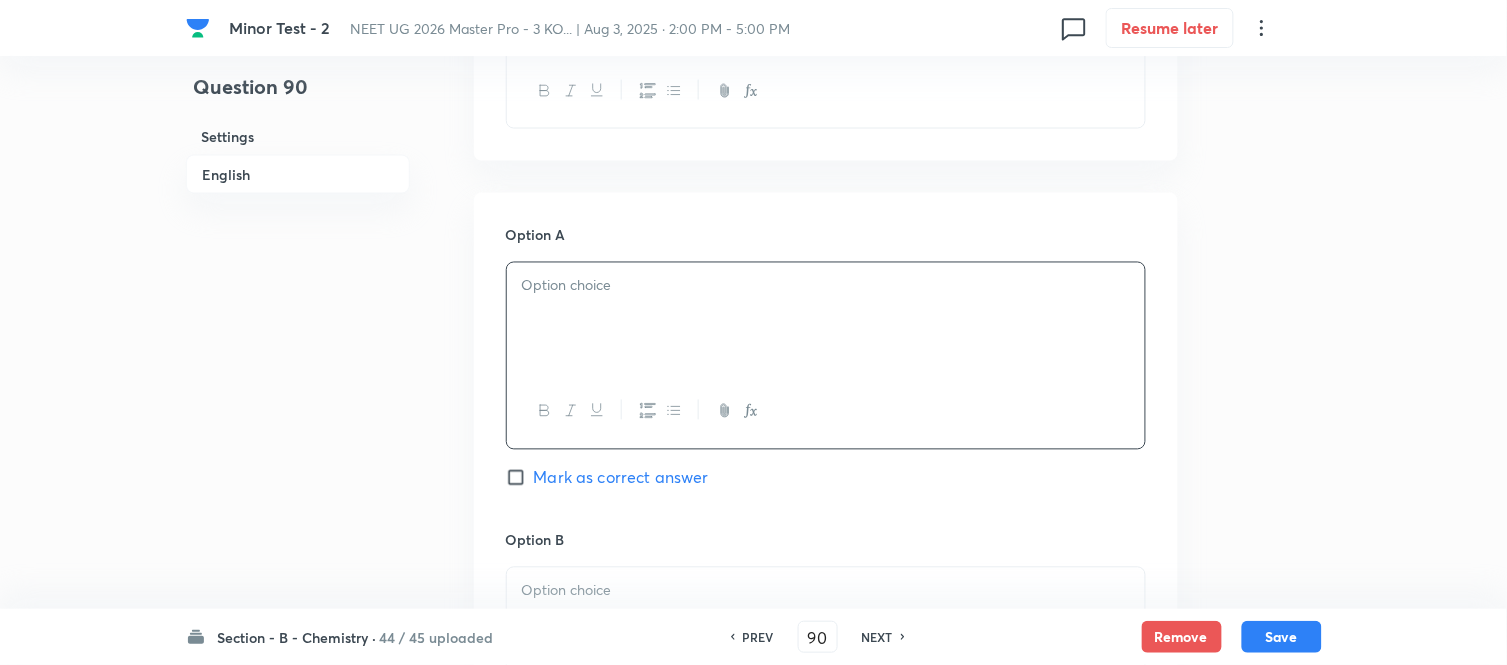 click at bounding box center [826, 319] 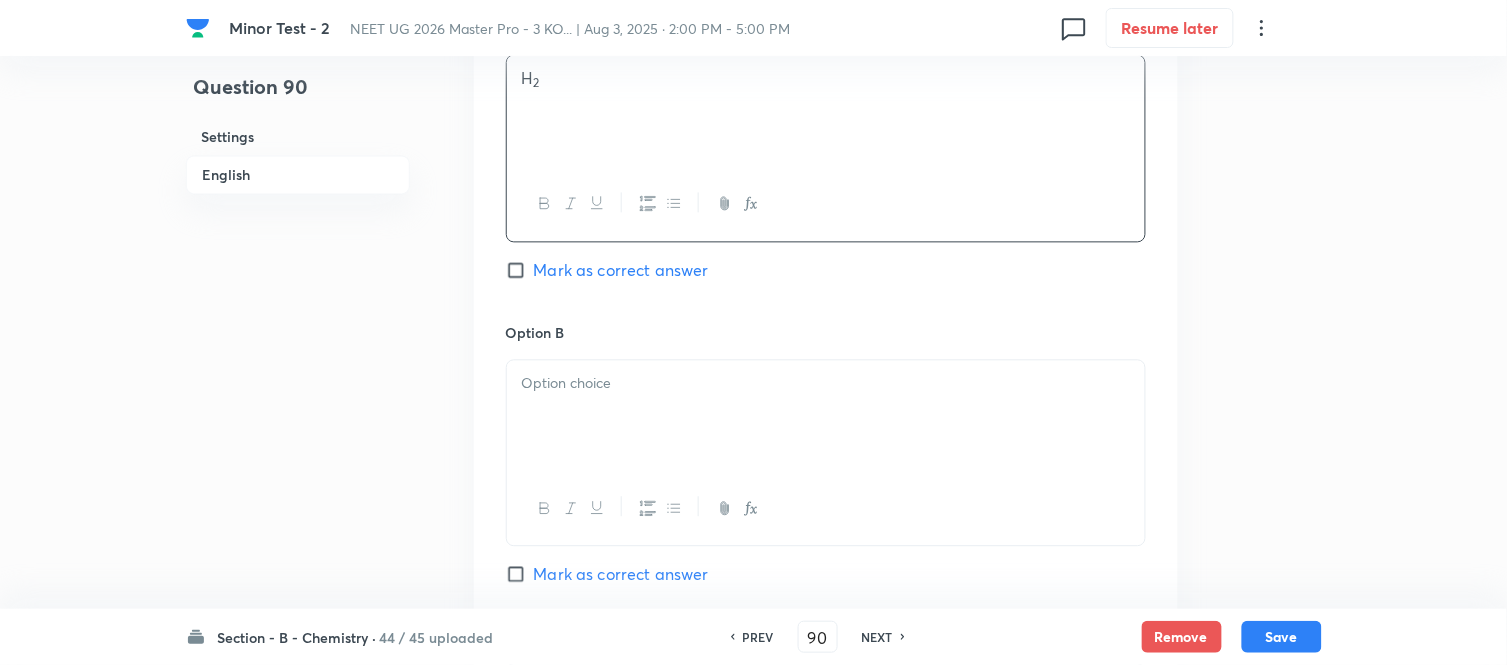 scroll, scrollTop: 1000, scrollLeft: 0, axis: vertical 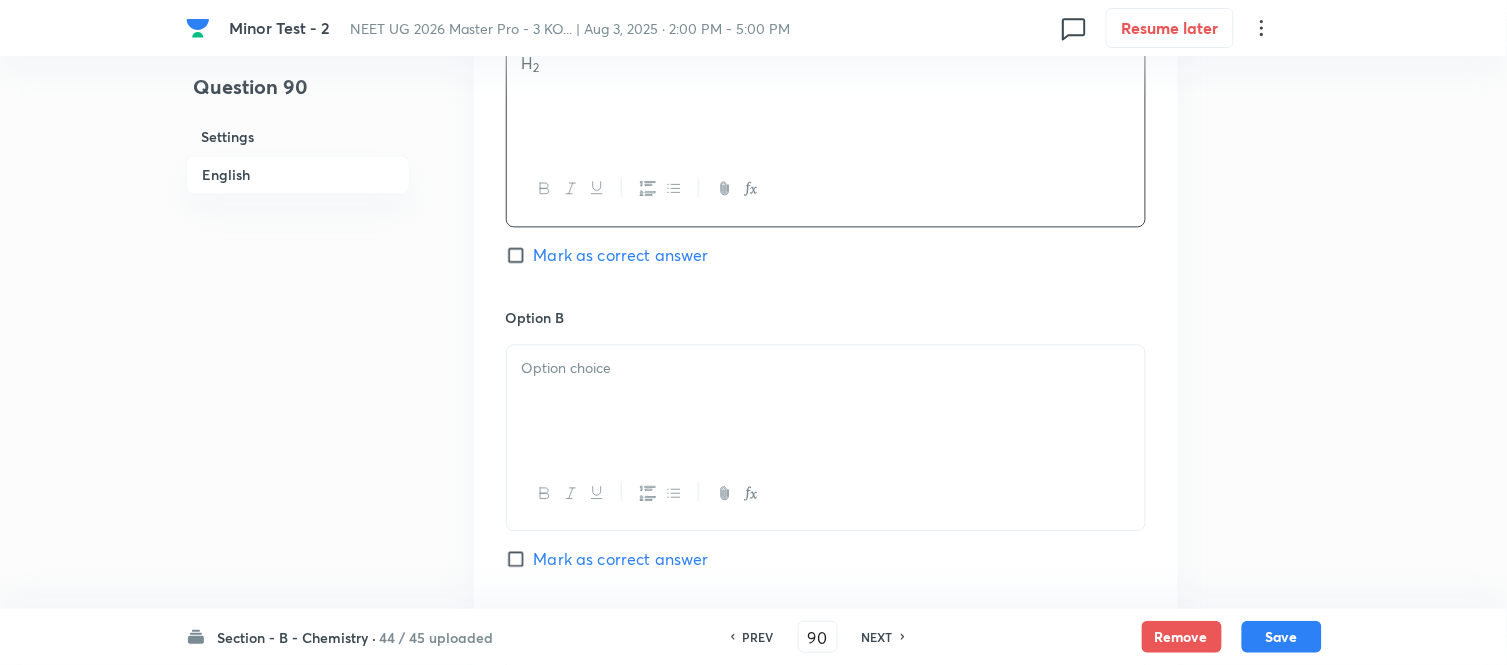 click at bounding box center (826, 401) 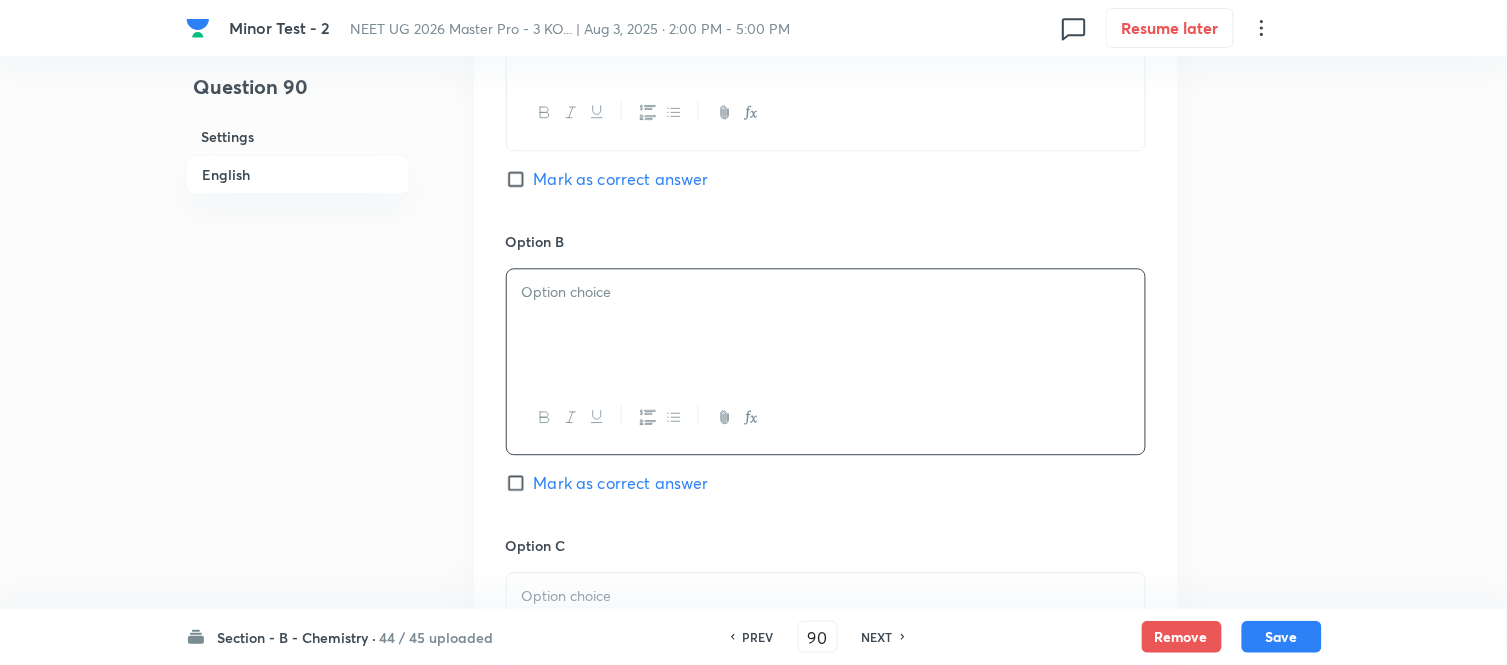 scroll, scrollTop: 1222, scrollLeft: 0, axis: vertical 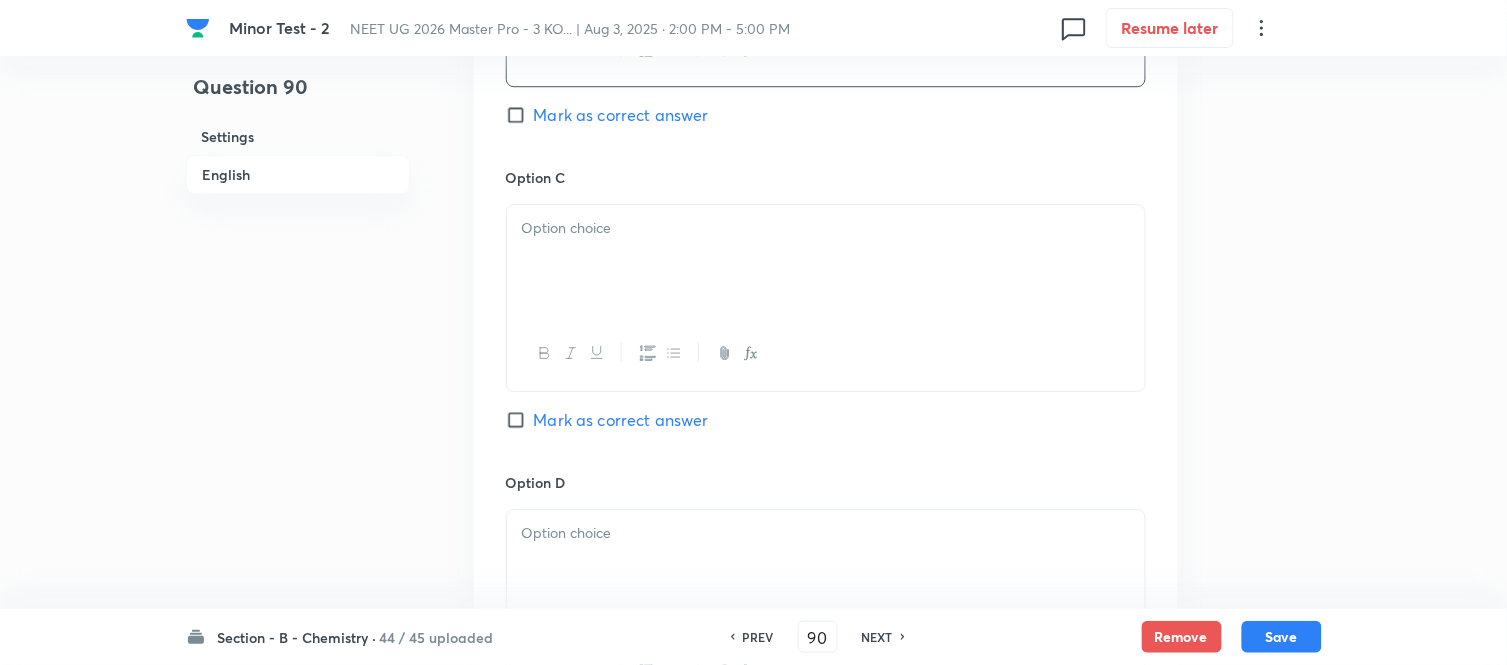 click at bounding box center (826, 261) 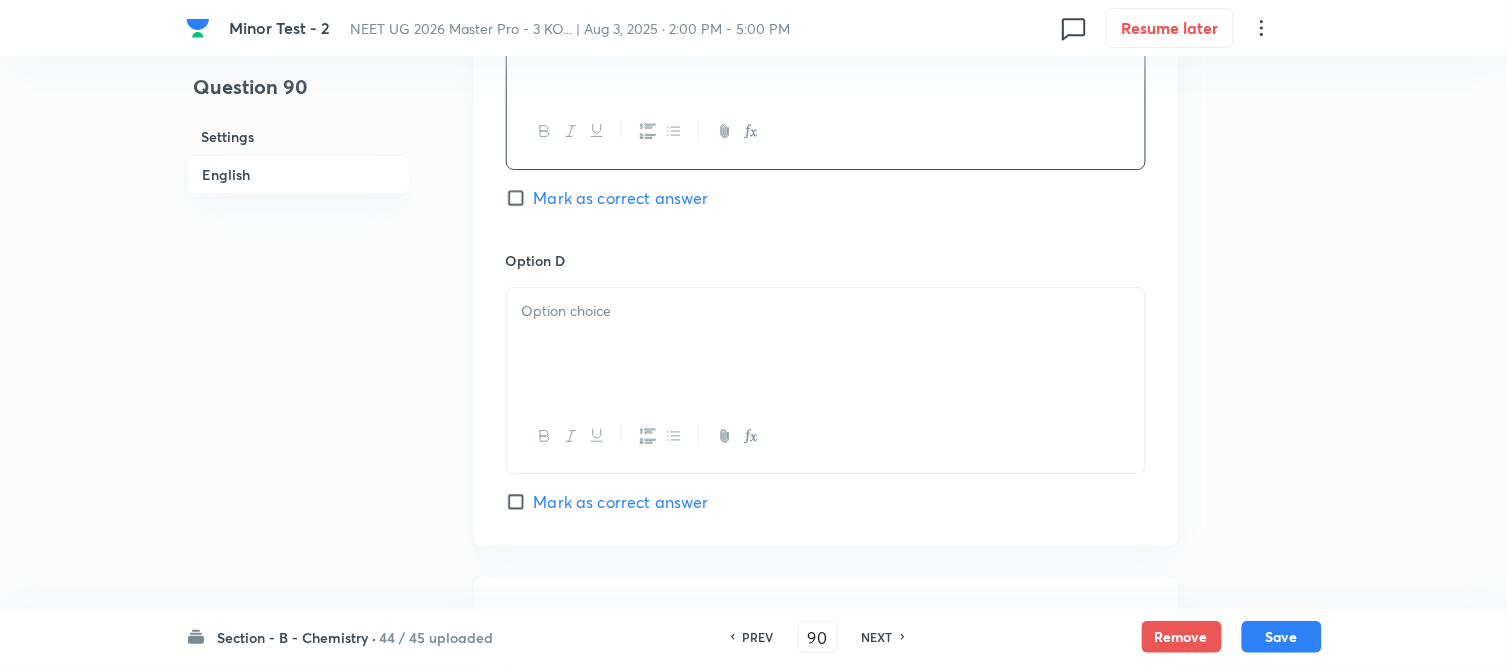 click at bounding box center (826, 344) 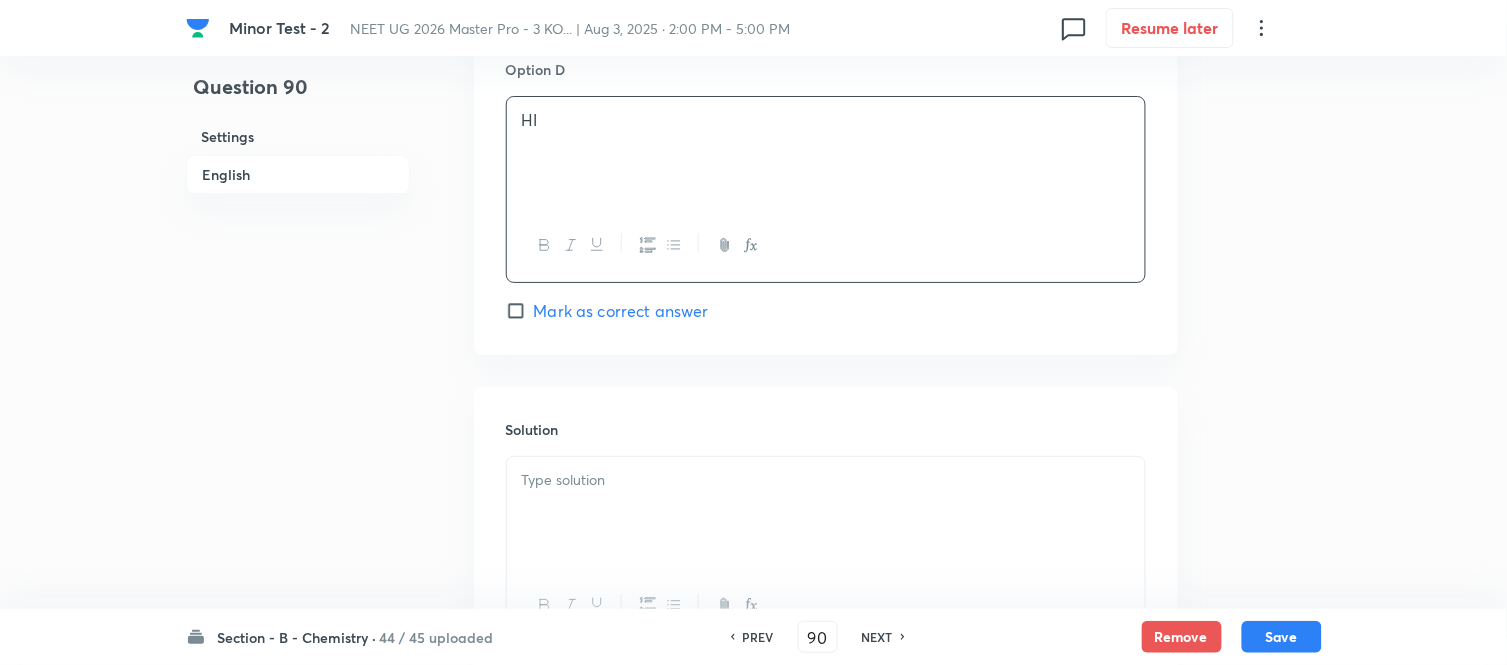 scroll, scrollTop: 1888, scrollLeft: 0, axis: vertical 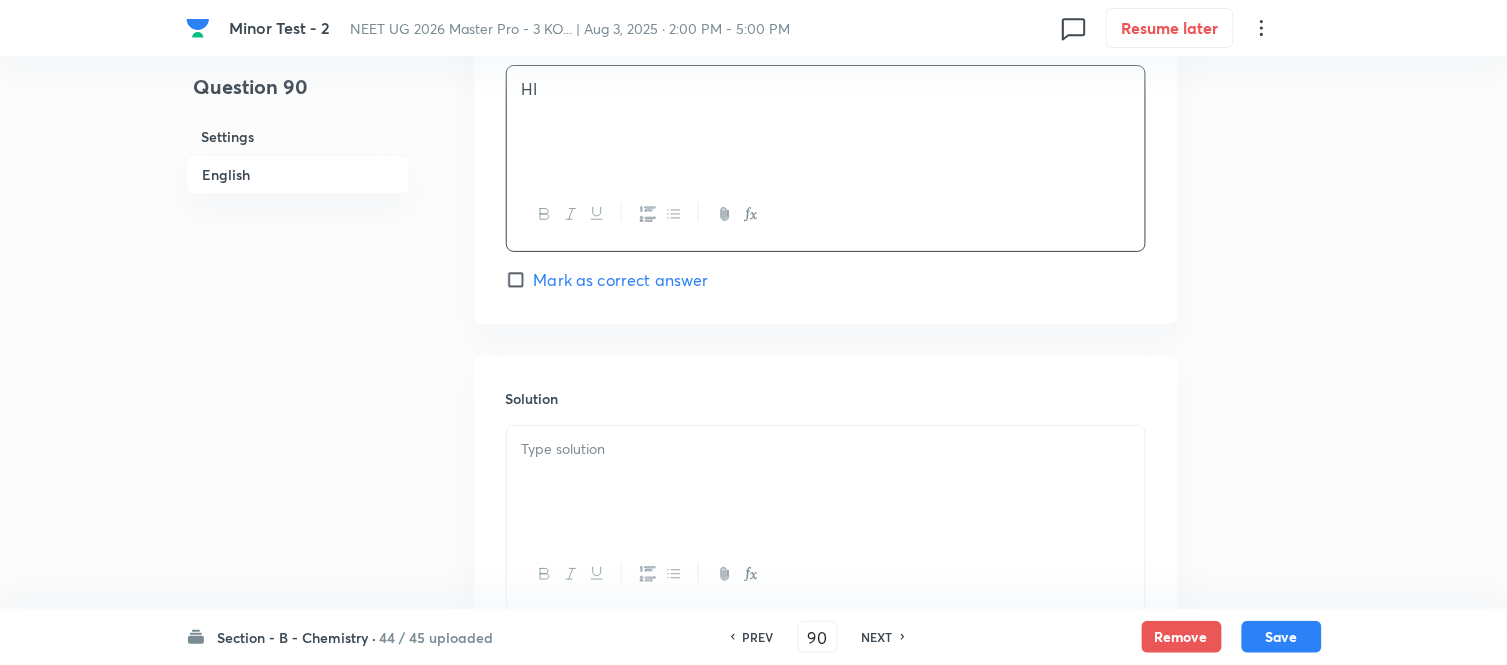 click on "Mark as correct answer" at bounding box center (621, 280) 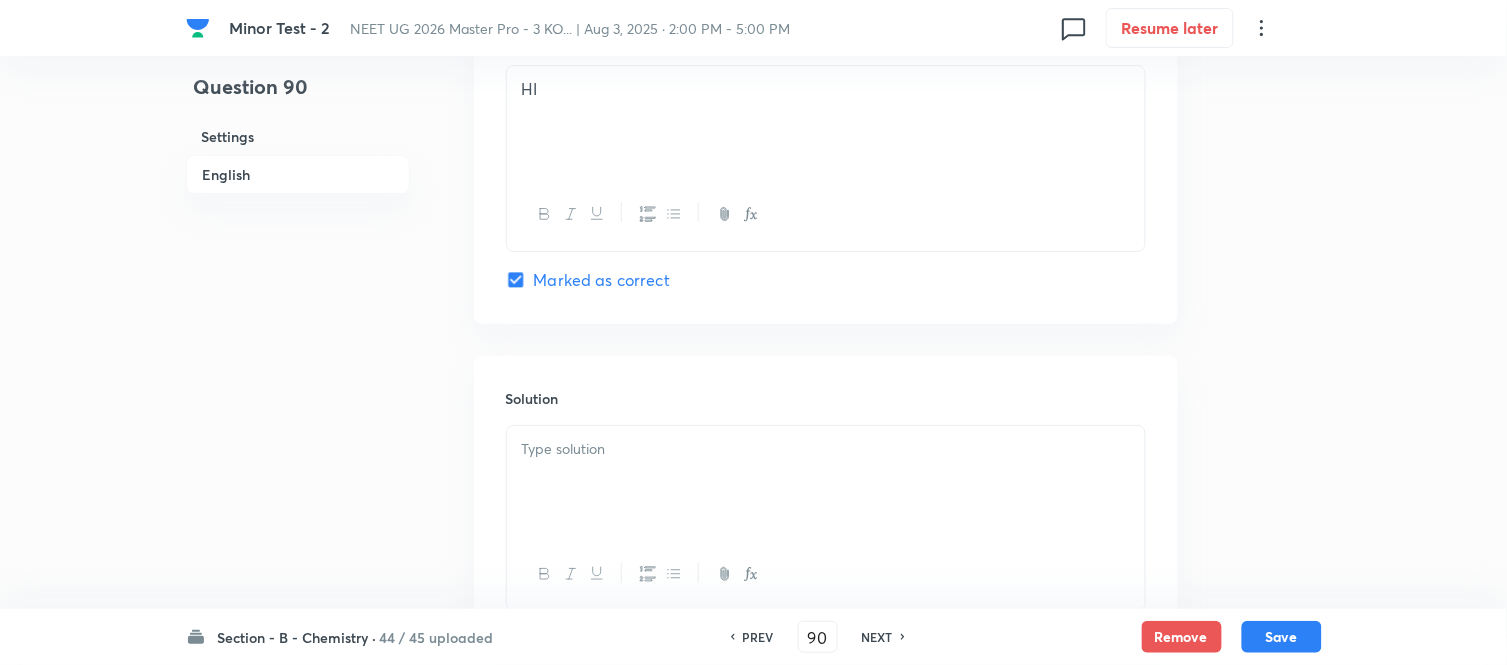 click at bounding box center (826, 449) 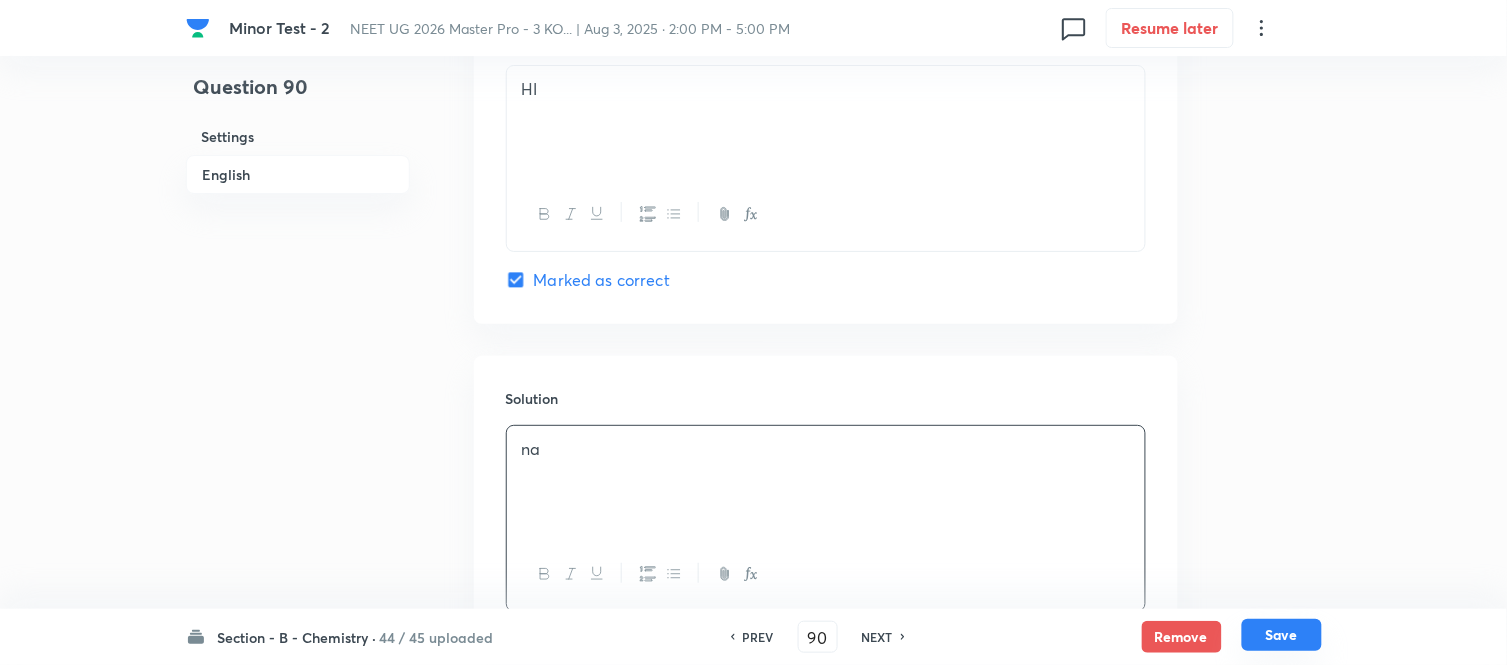 click on "Save" at bounding box center (1282, 635) 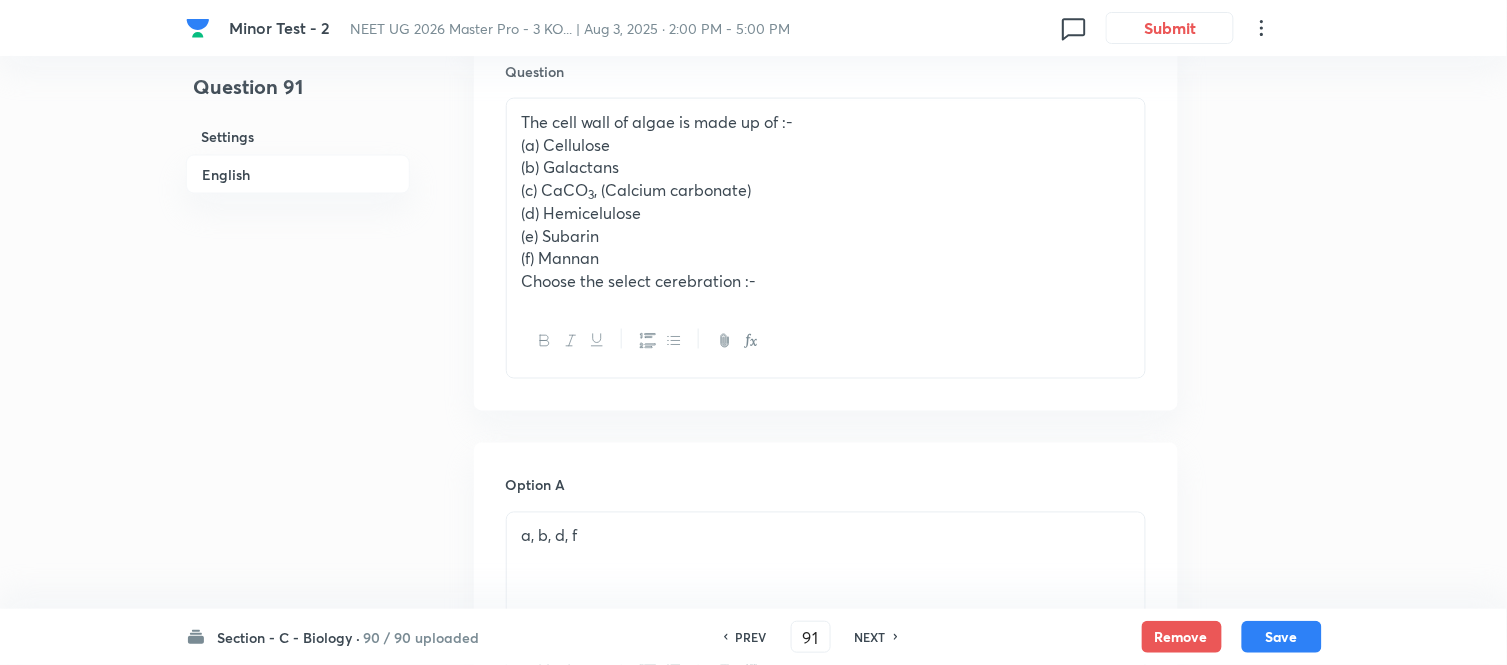 scroll, scrollTop: 500, scrollLeft: 0, axis: vertical 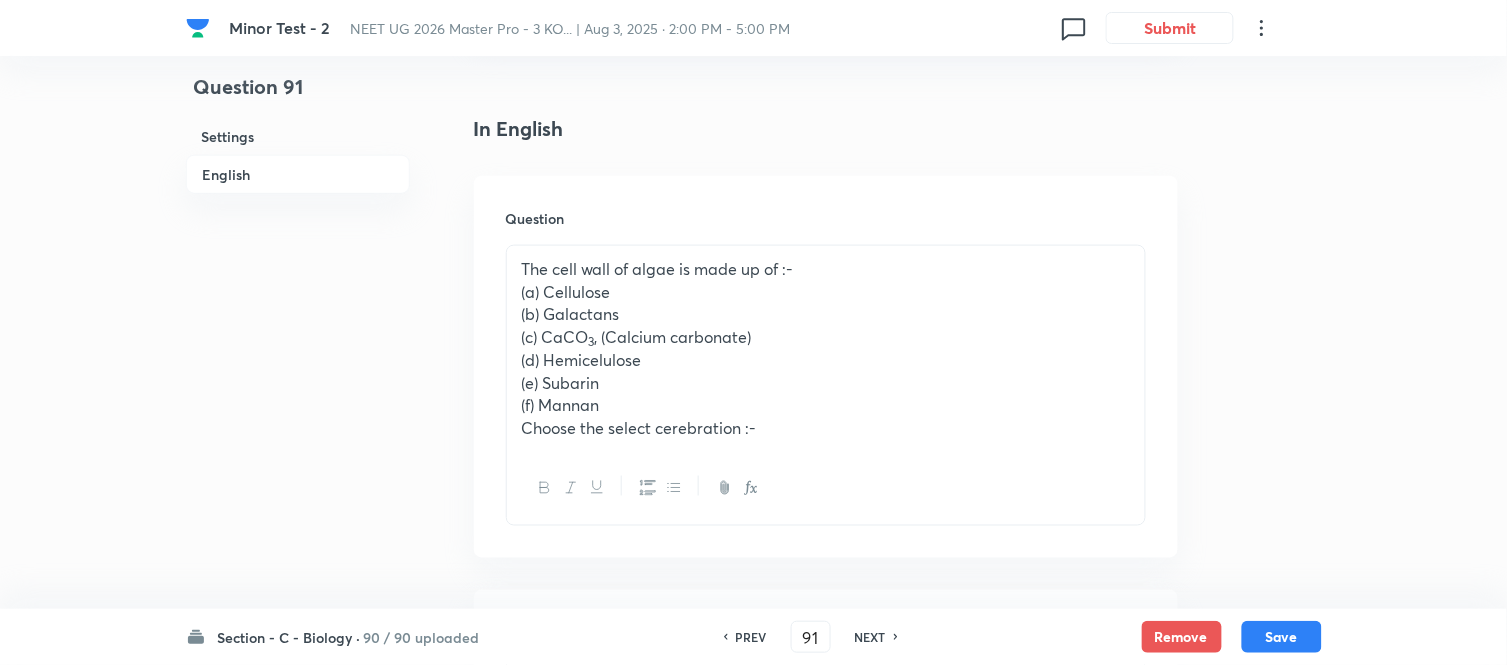 click on "NEXT" at bounding box center (870, 637) 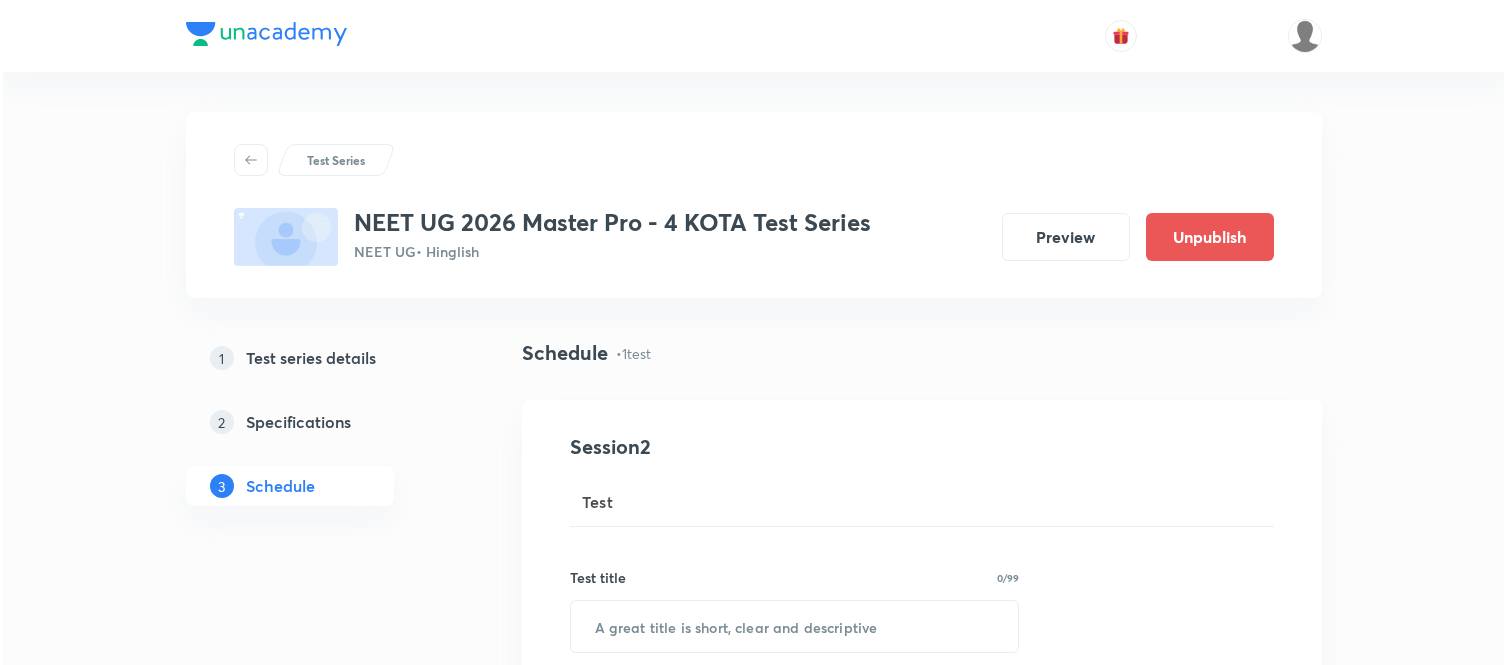 scroll, scrollTop: 1333, scrollLeft: 0, axis: vertical 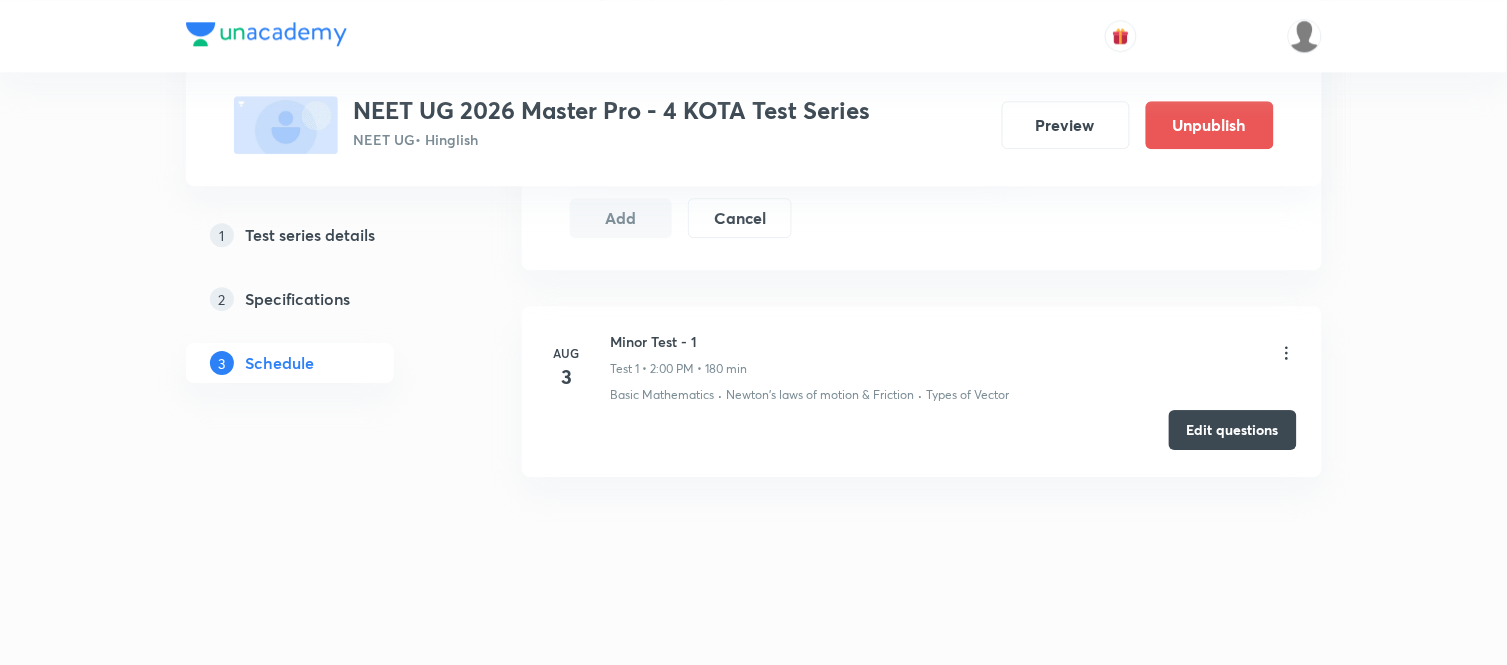 click on "Edit questions" at bounding box center (1233, 430) 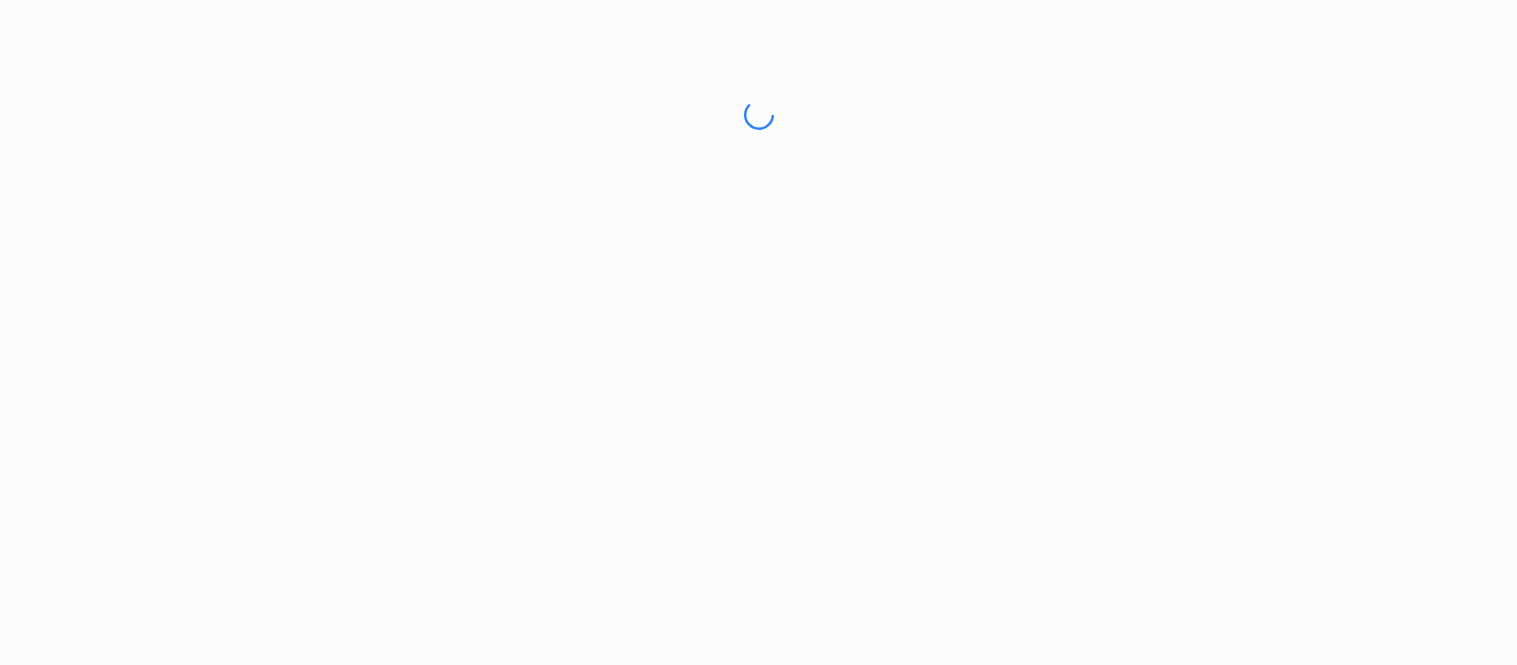 scroll, scrollTop: 0, scrollLeft: 0, axis: both 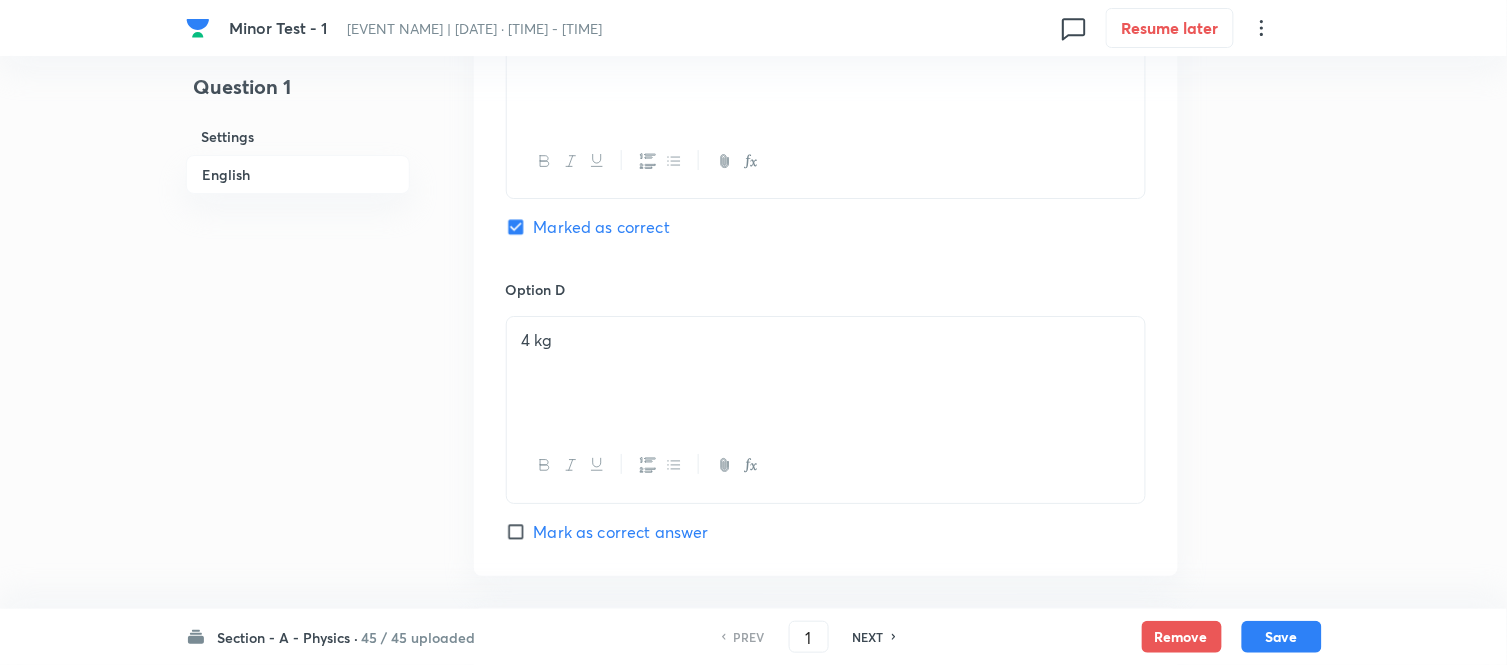 click on "Section - A - Physics ·" at bounding box center (288, 637) 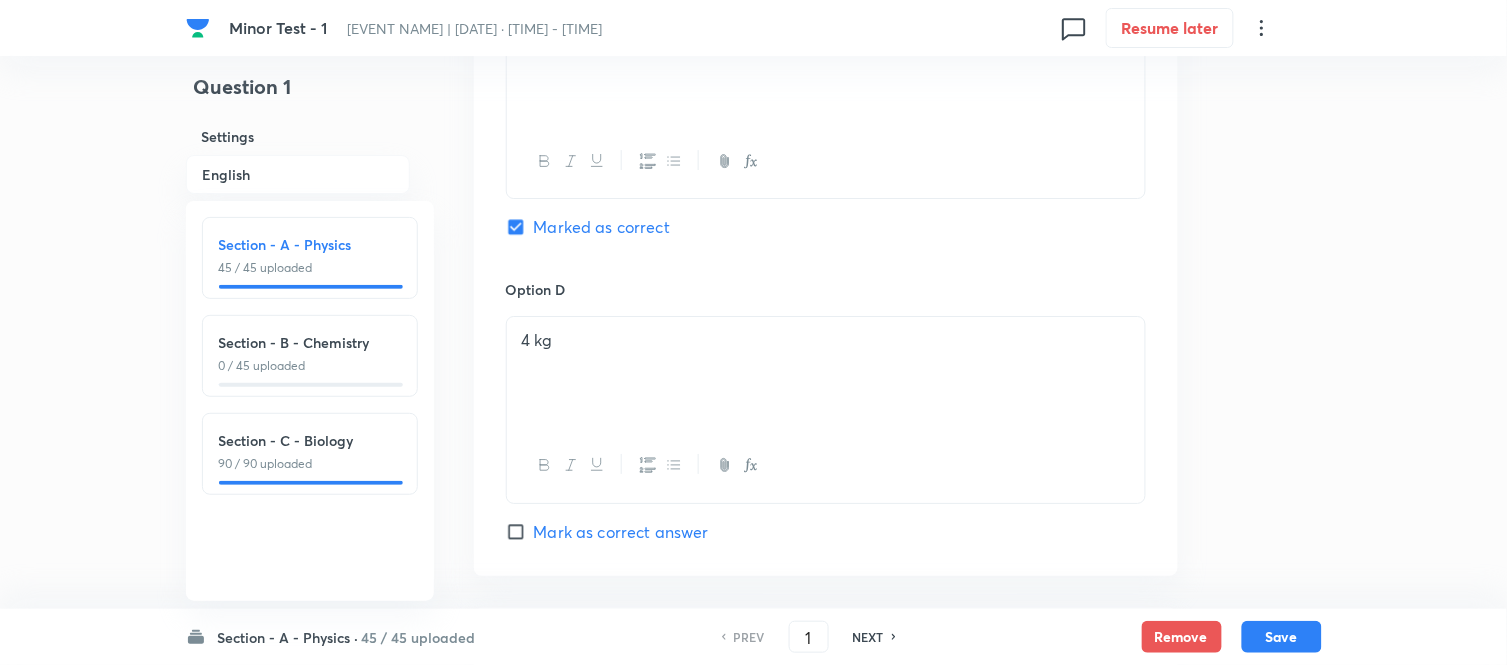 click on "0 / 45 uploaded" at bounding box center (310, 366) 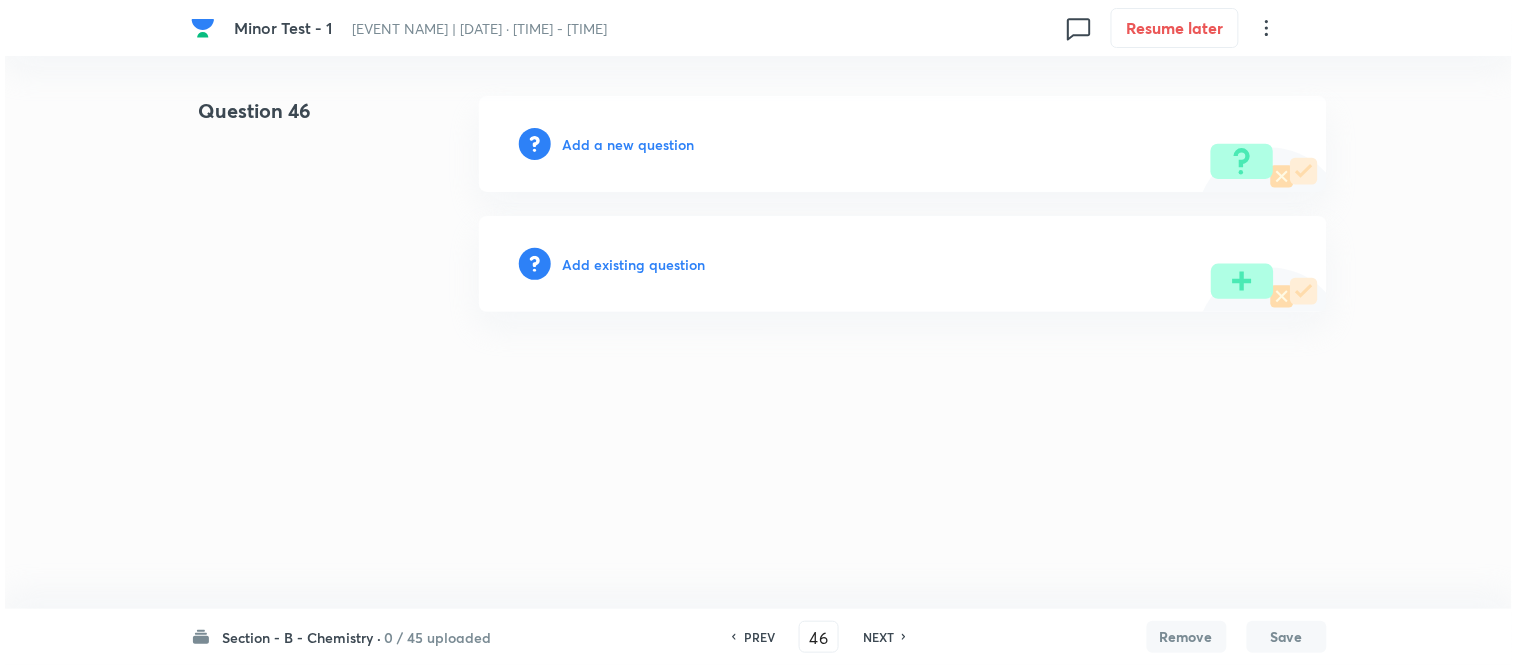 scroll, scrollTop: 0, scrollLeft: 0, axis: both 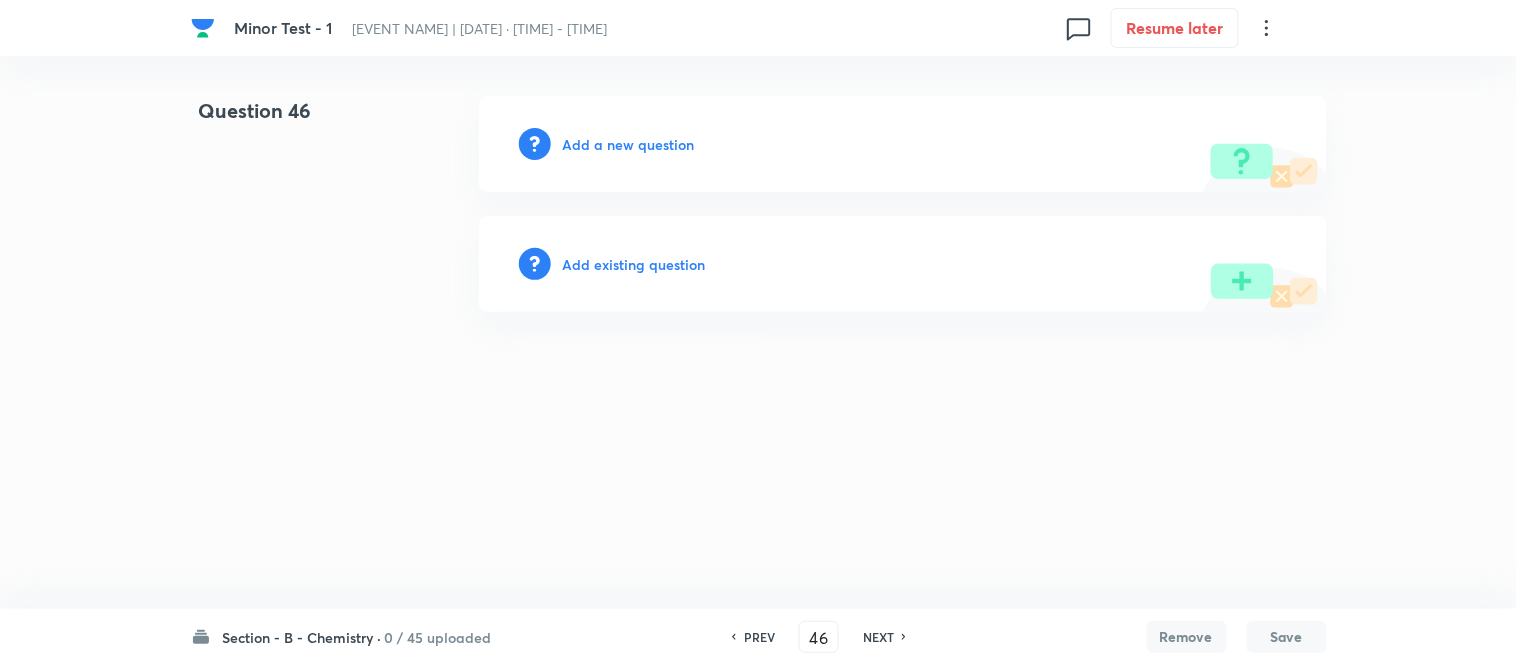 click on "Add a new question" at bounding box center [629, 144] 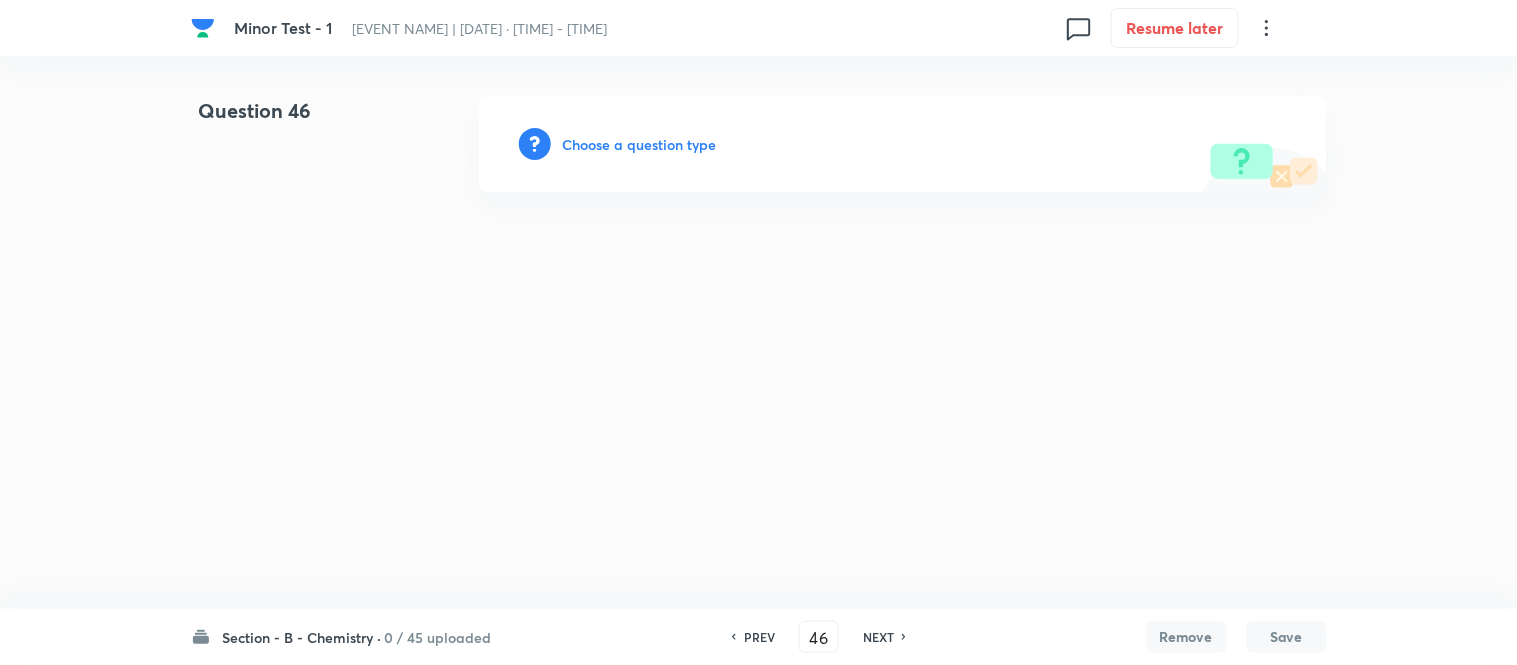click on "Choose a question type" at bounding box center (640, 144) 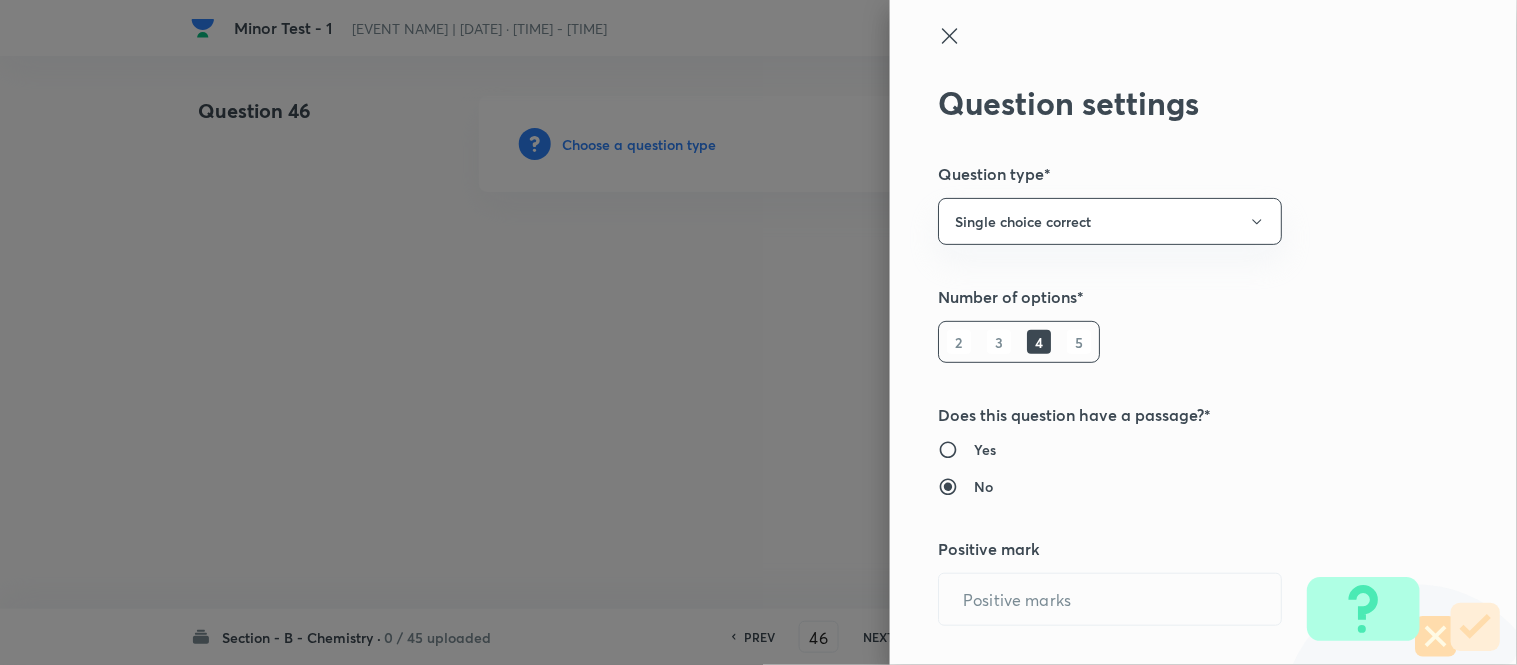 type on "4" 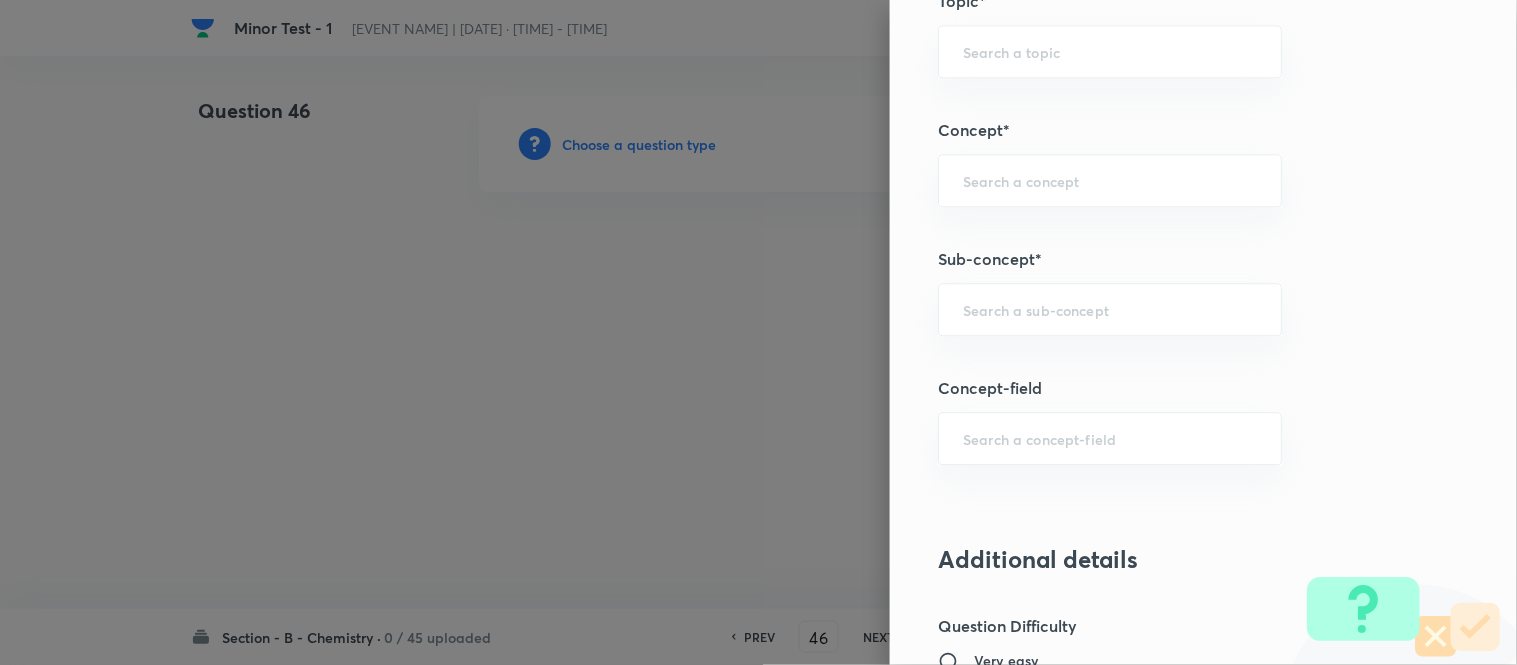 scroll, scrollTop: 1214, scrollLeft: 0, axis: vertical 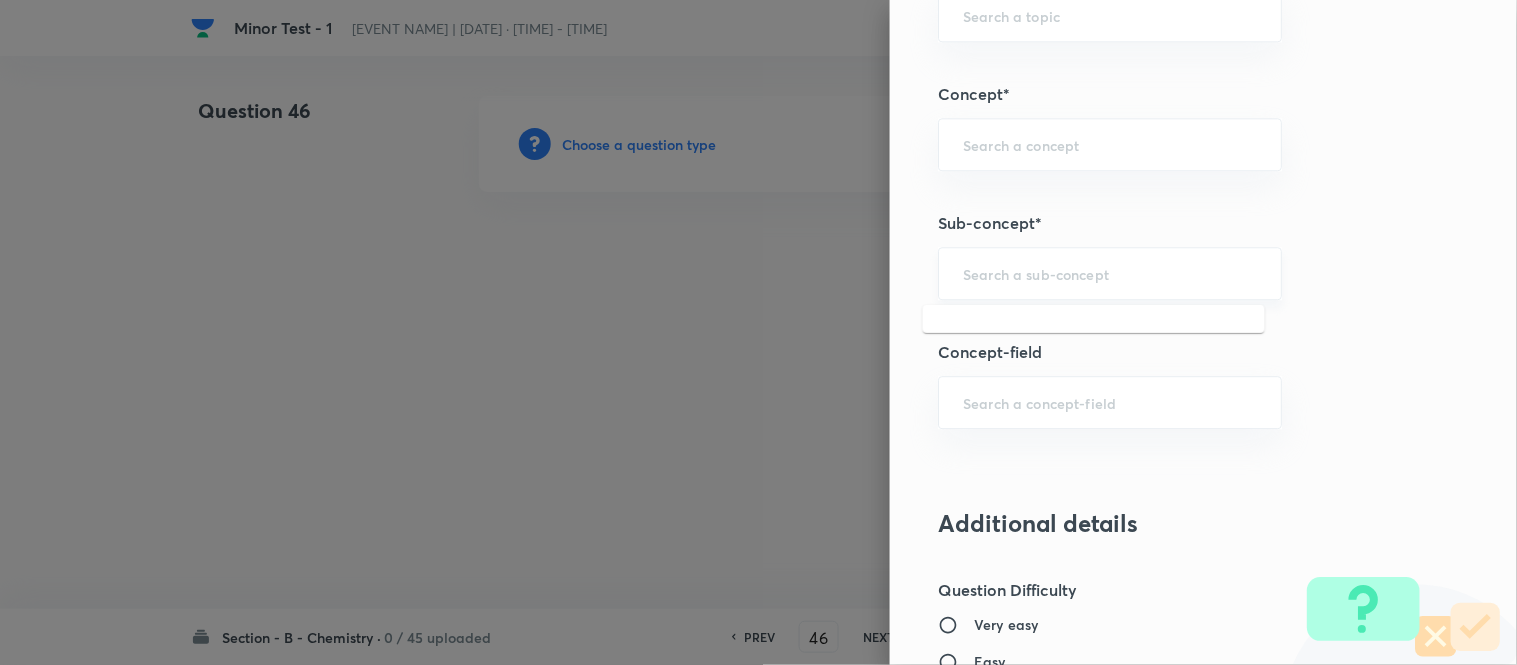 click at bounding box center [1110, 273] 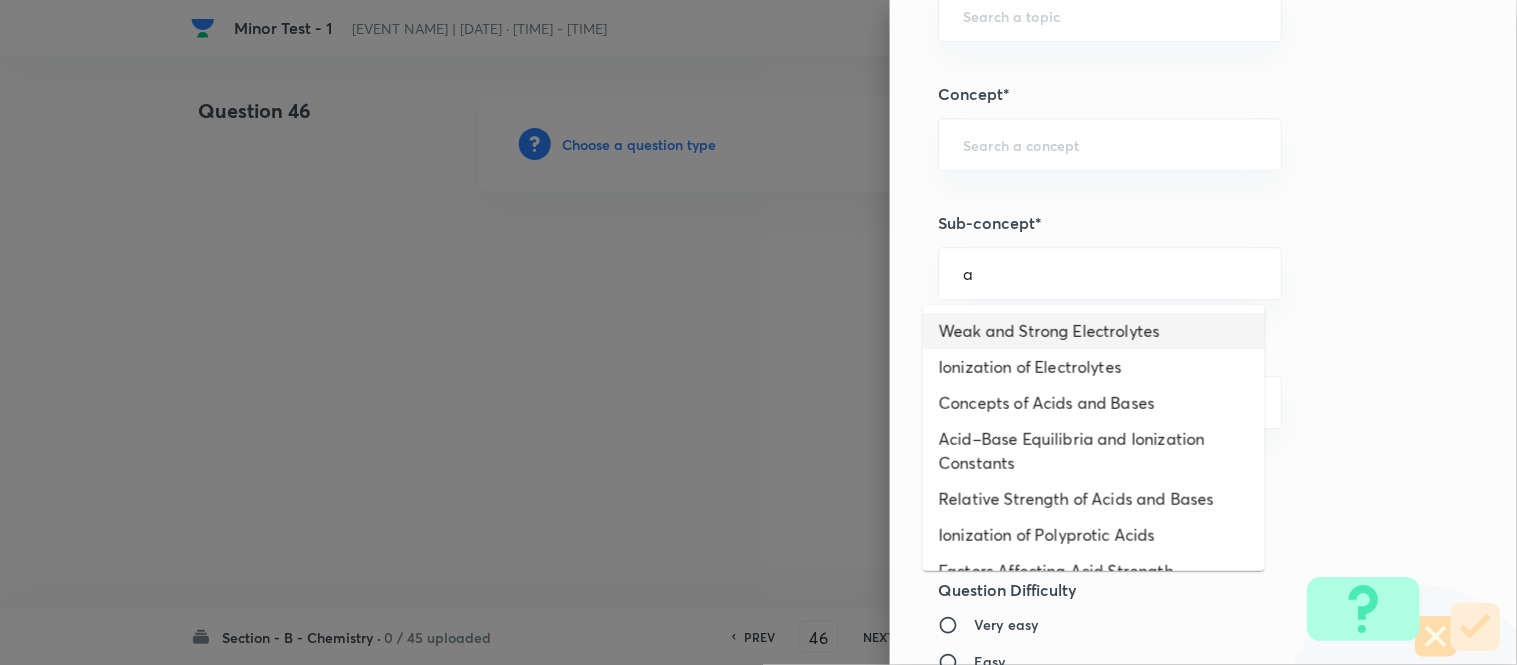 click on "Weak and Strong Electrolytes" at bounding box center [1094, 331] 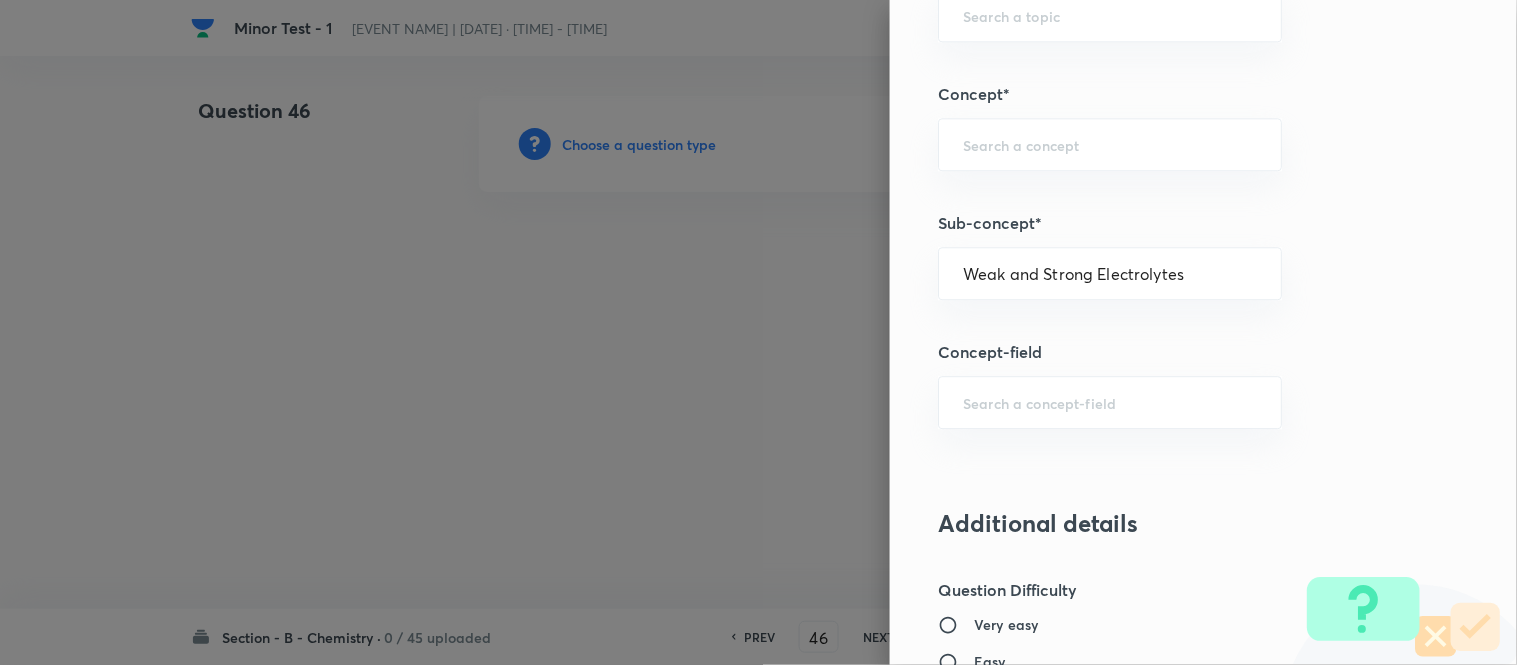 type on "Chemistry" 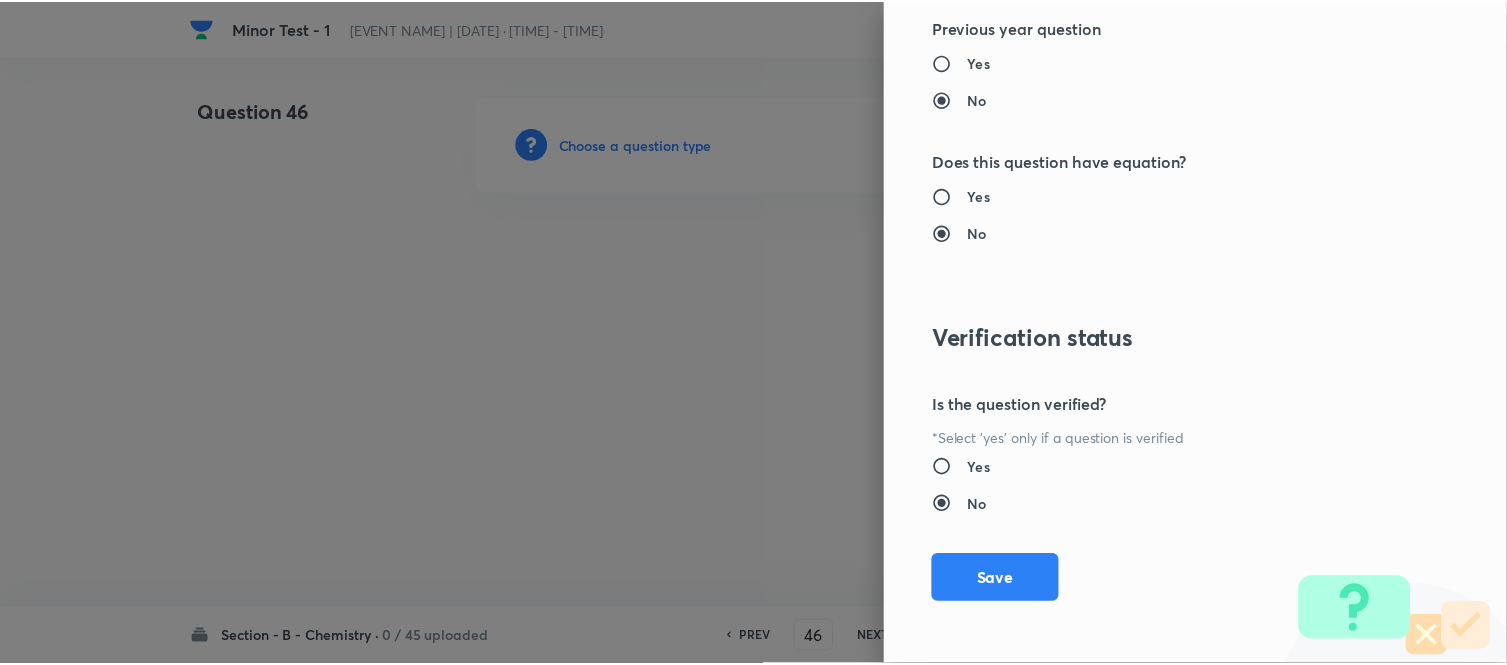 scroll, scrollTop: 2195, scrollLeft: 0, axis: vertical 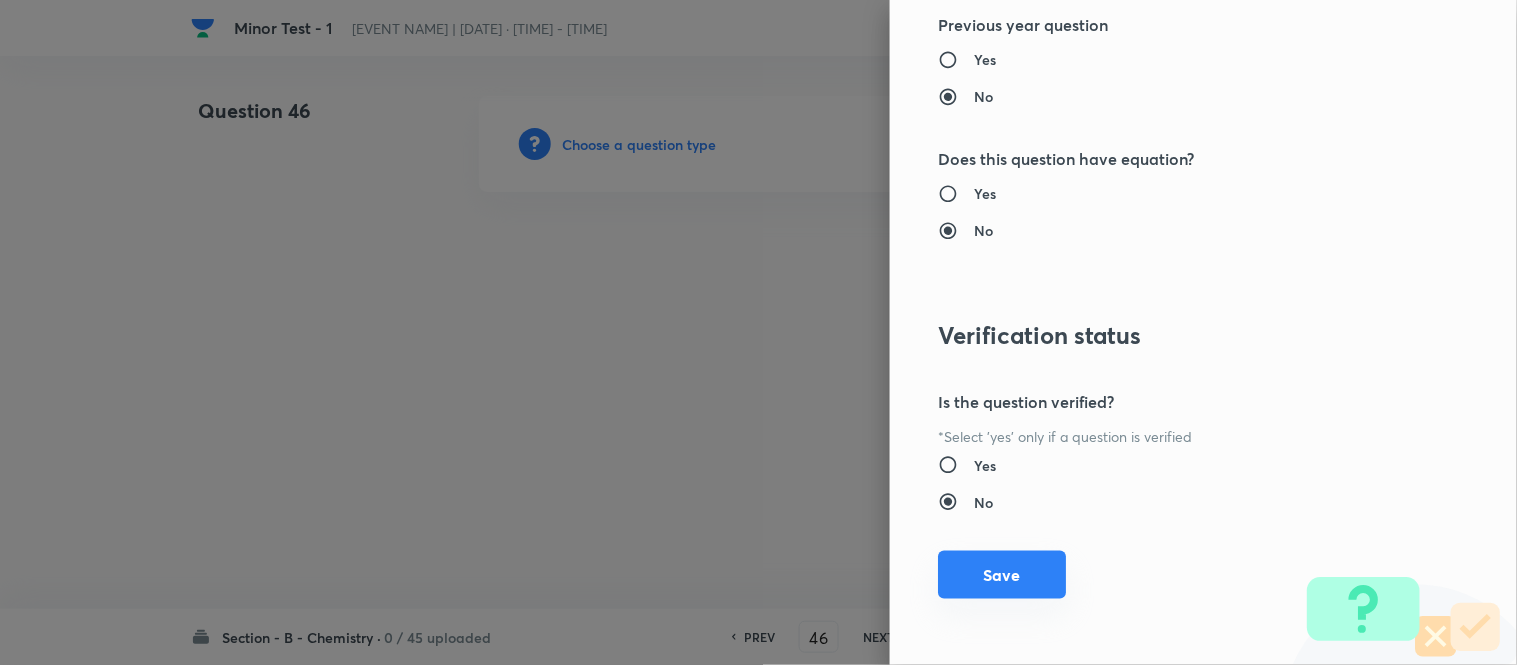 click on "Save" at bounding box center (1002, 575) 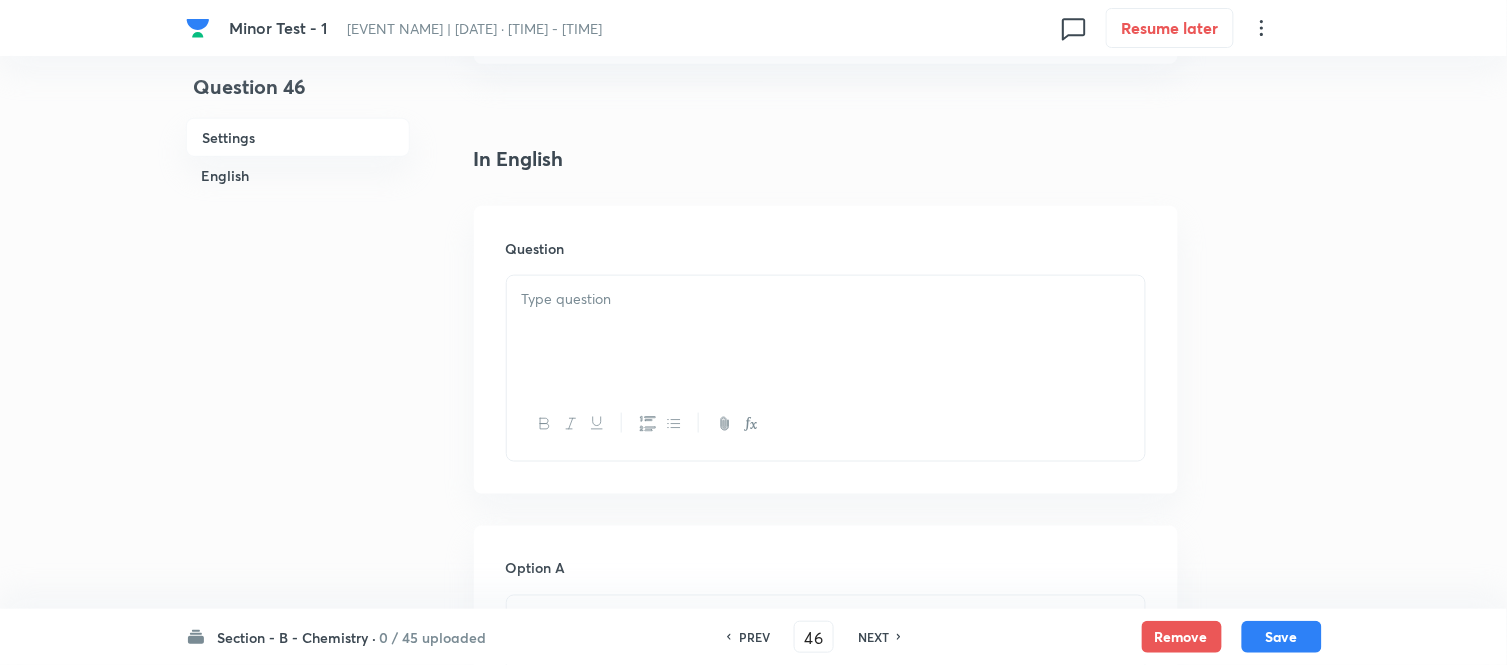 scroll, scrollTop: 555, scrollLeft: 0, axis: vertical 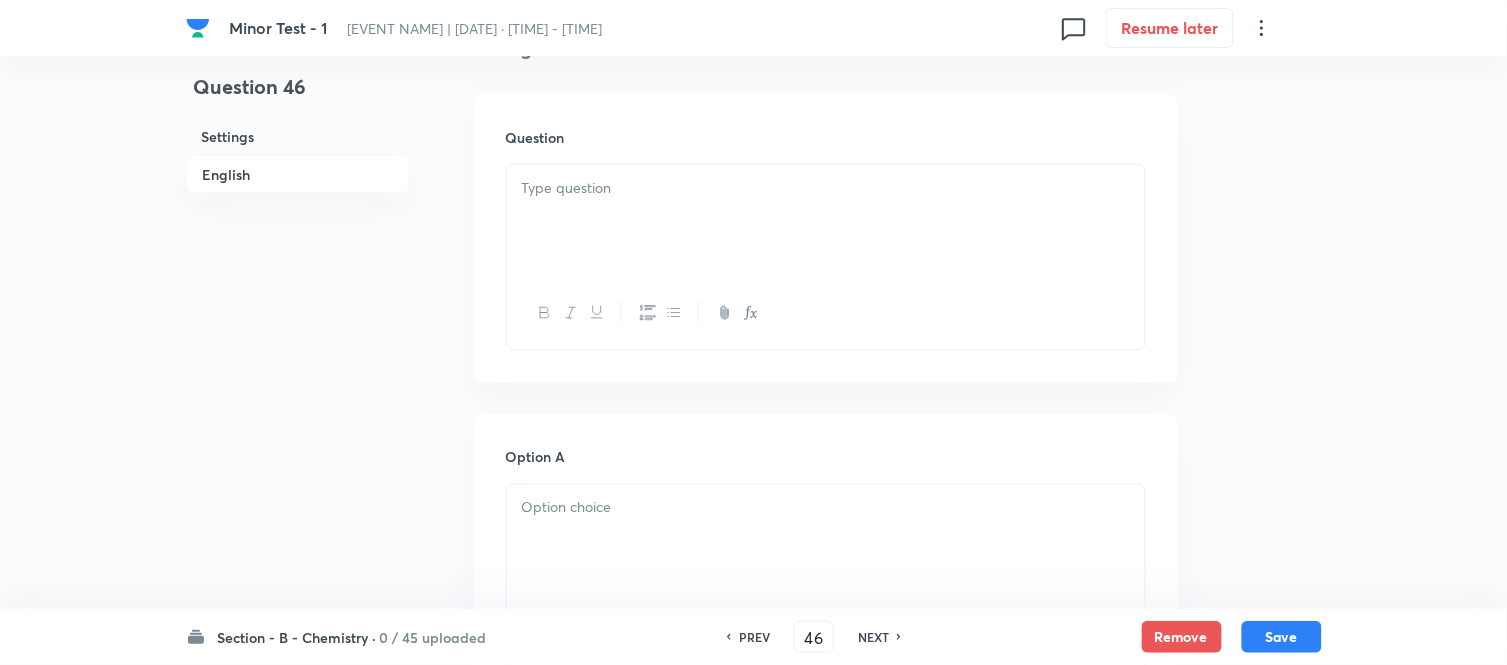 click at bounding box center [826, 188] 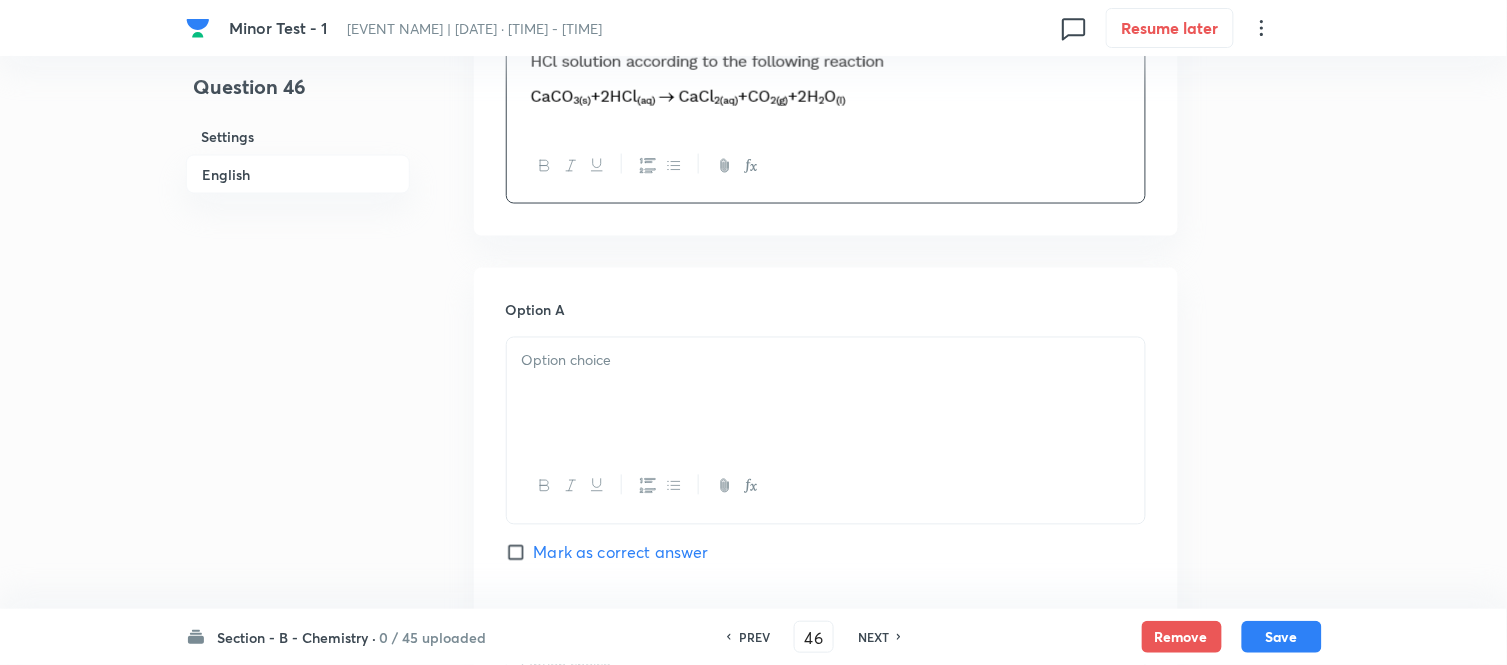 scroll, scrollTop: 777, scrollLeft: 0, axis: vertical 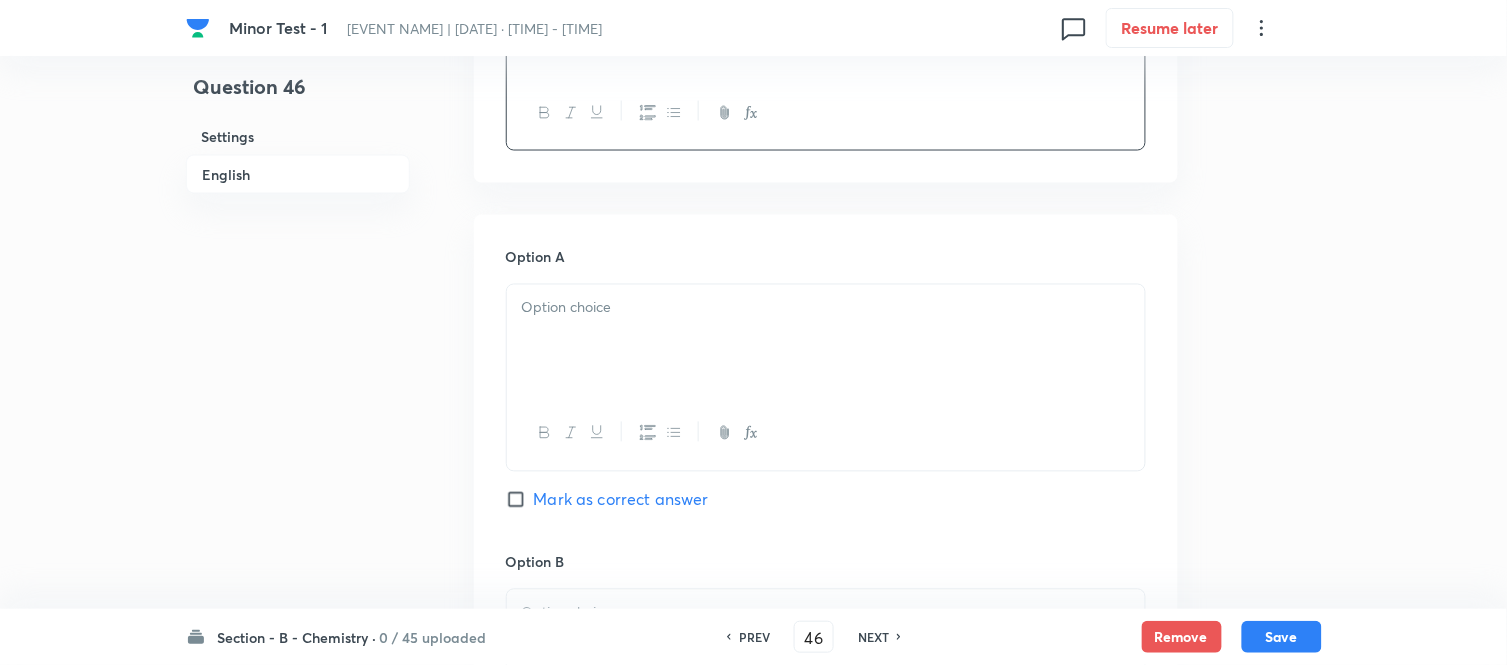 click at bounding box center [826, 341] 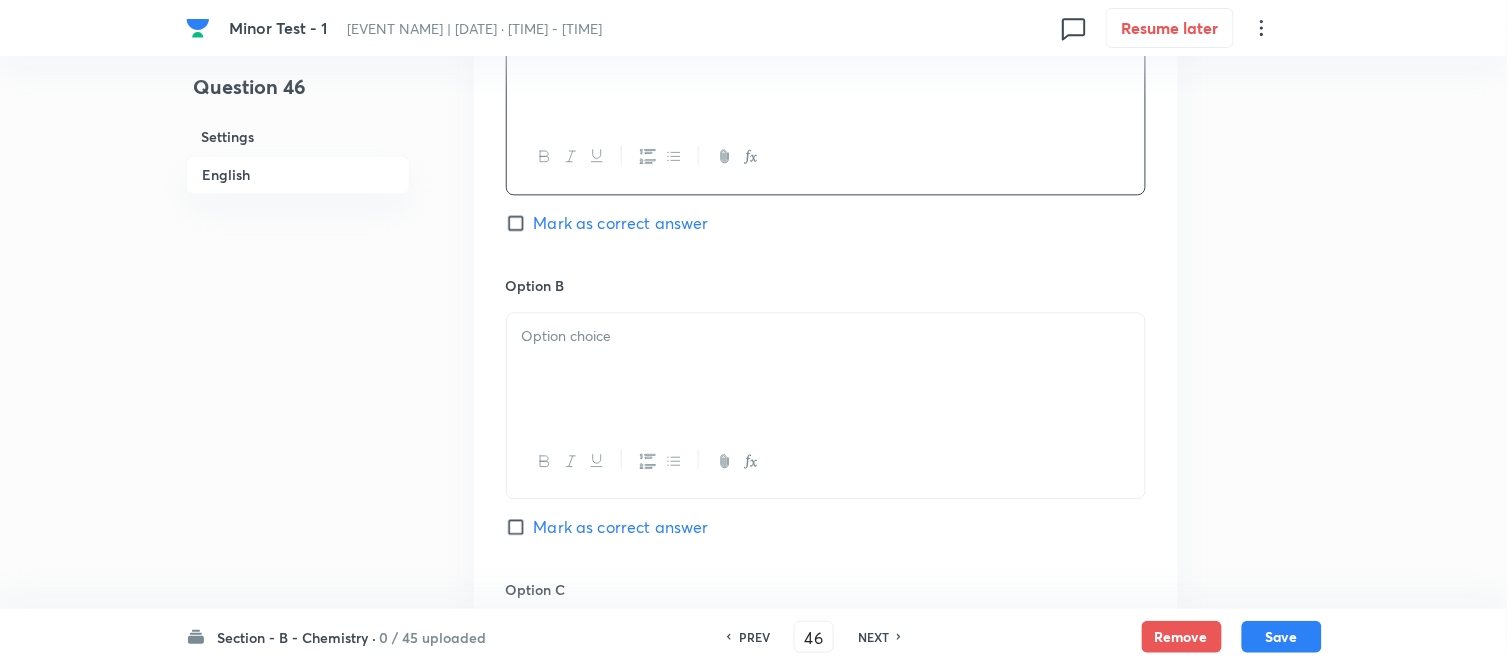 scroll, scrollTop: 1111, scrollLeft: 0, axis: vertical 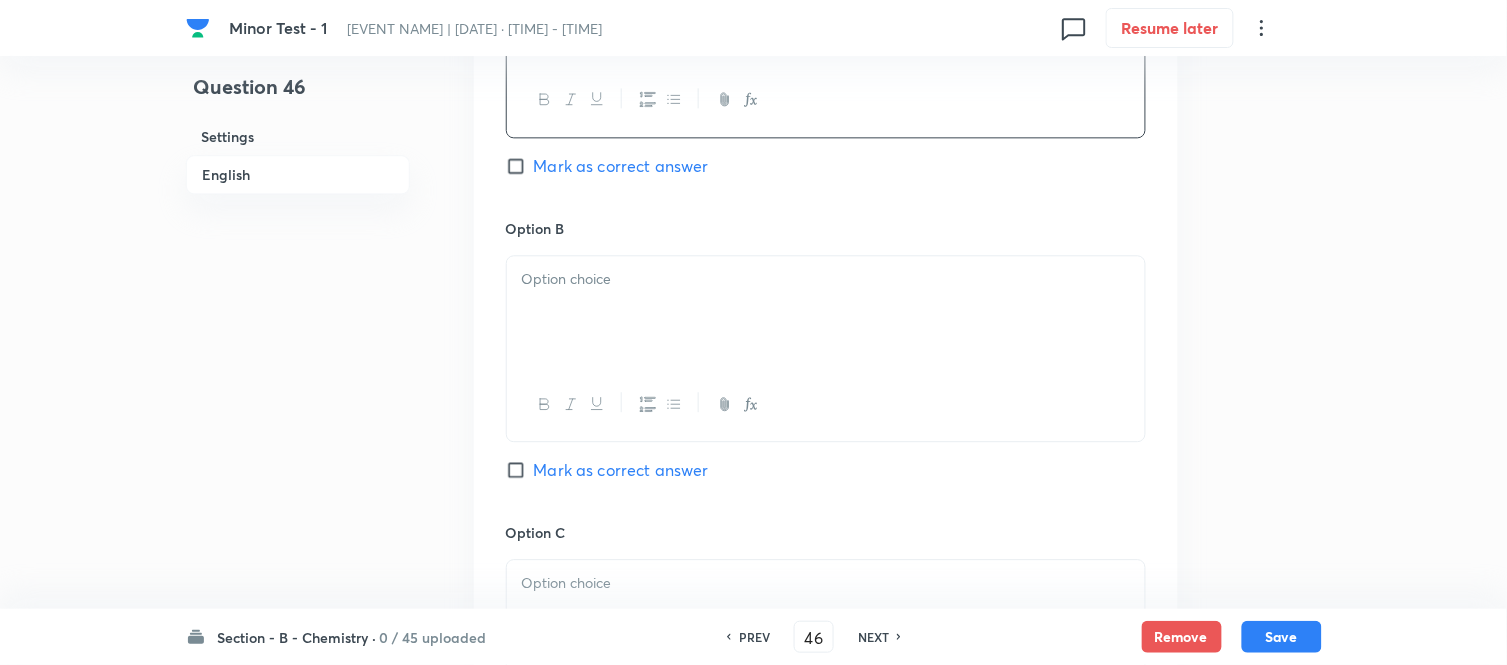 click at bounding box center [826, 279] 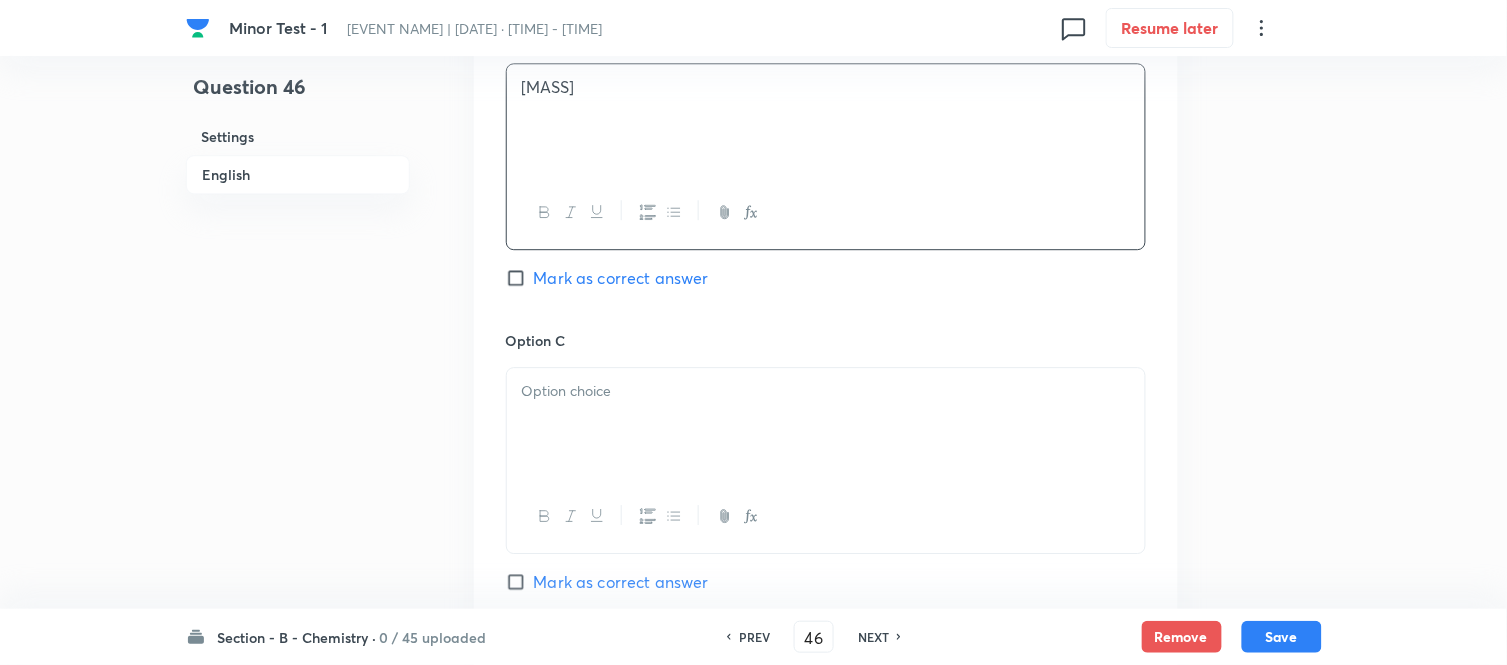 scroll, scrollTop: 1333, scrollLeft: 0, axis: vertical 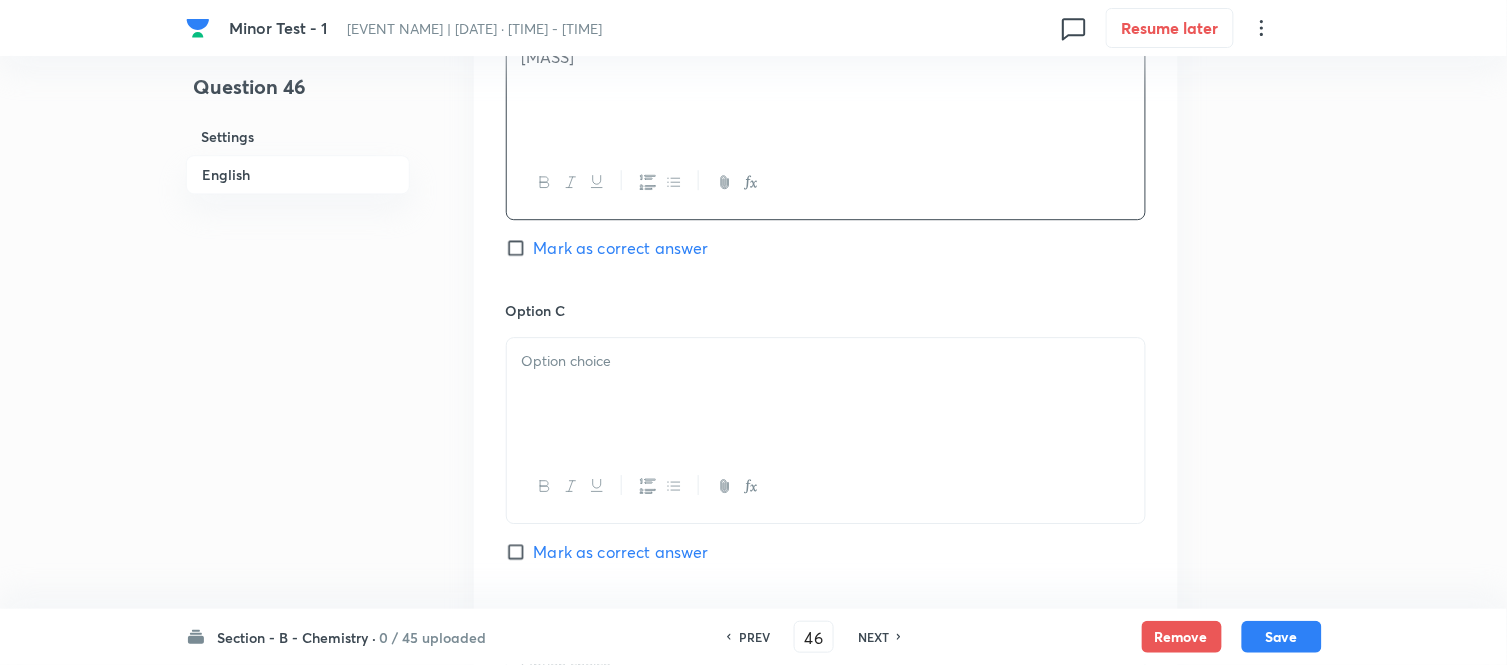 click at bounding box center [826, 361] 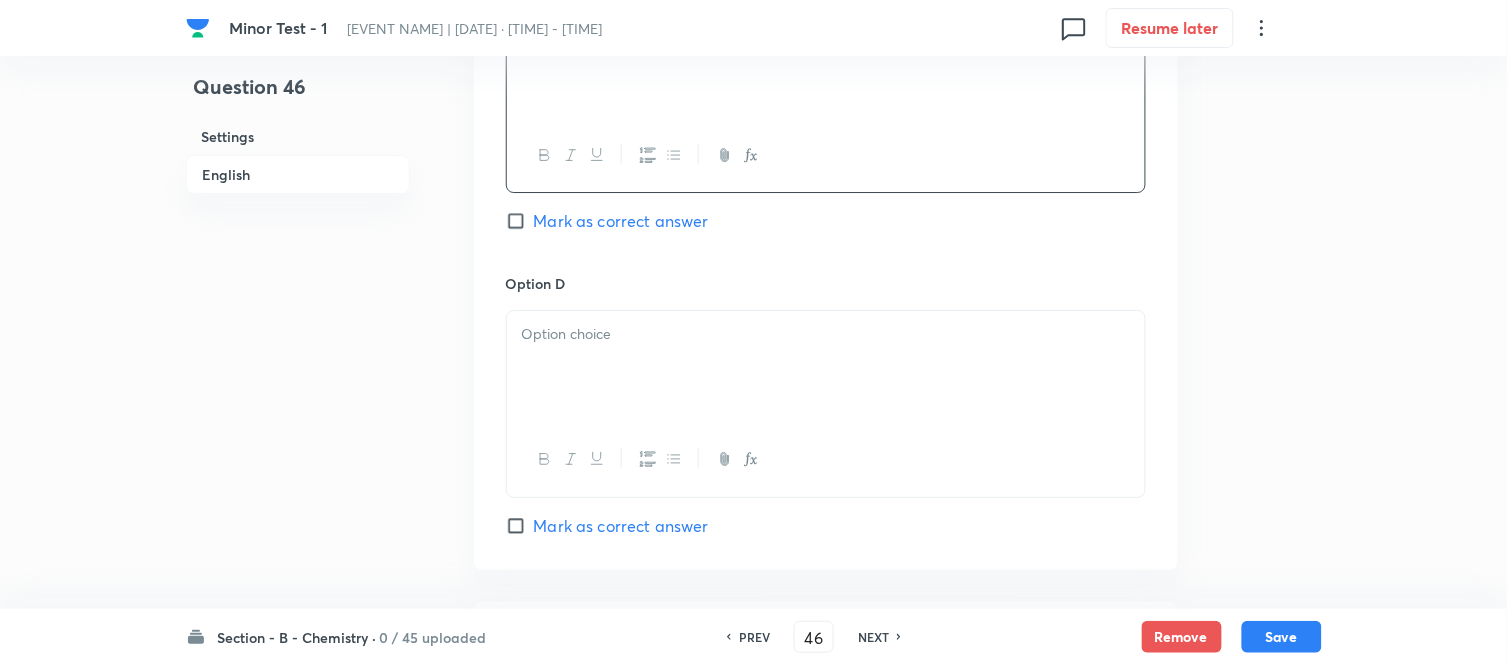 scroll, scrollTop: 1666, scrollLeft: 0, axis: vertical 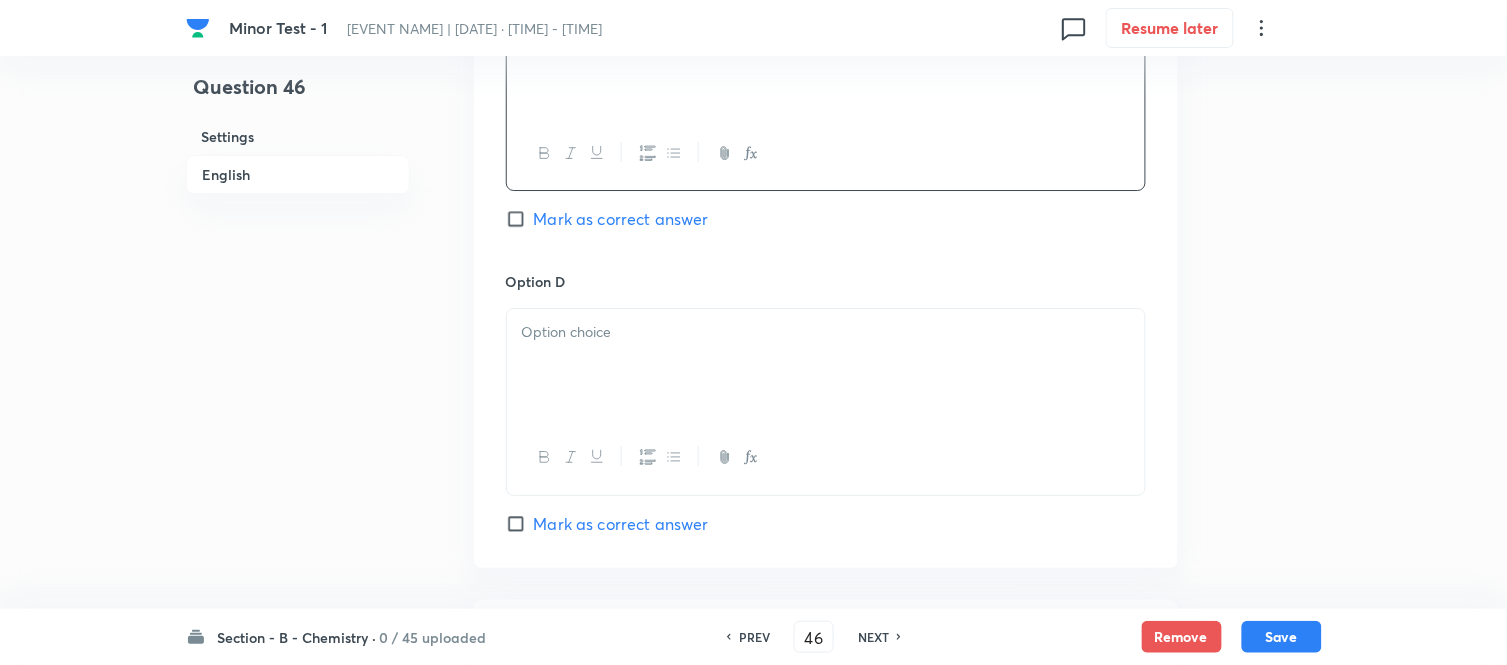 click at bounding box center (826, 365) 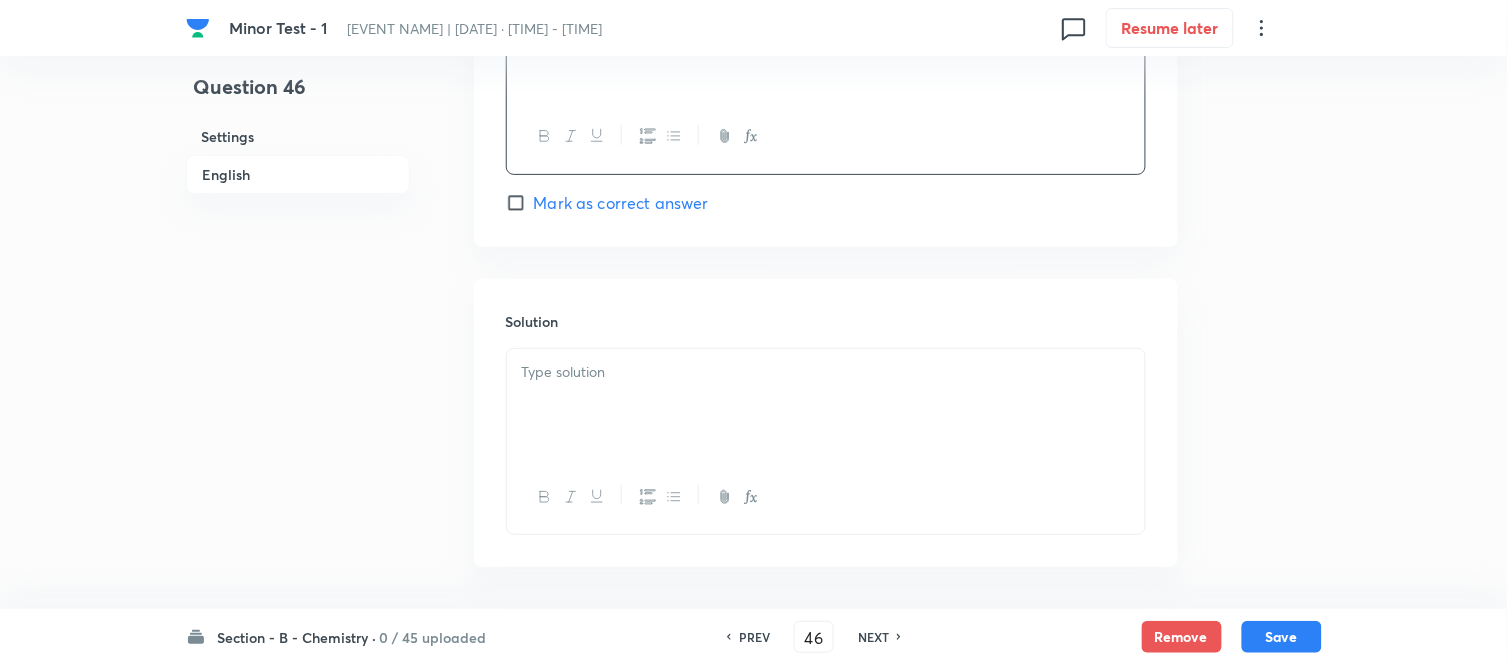scroll, scrollTop: 2000, scrollLeft: 0, axis: vertical 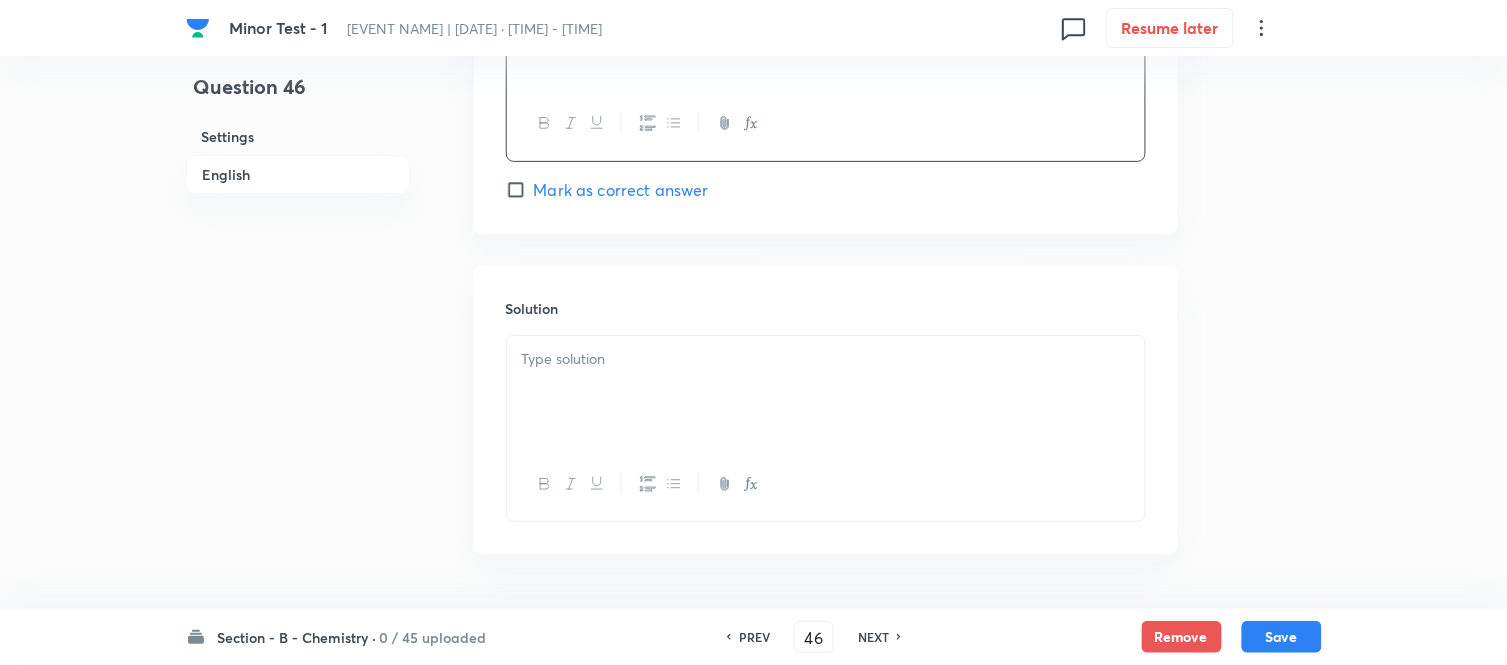 click at bounding box center [826, 392] 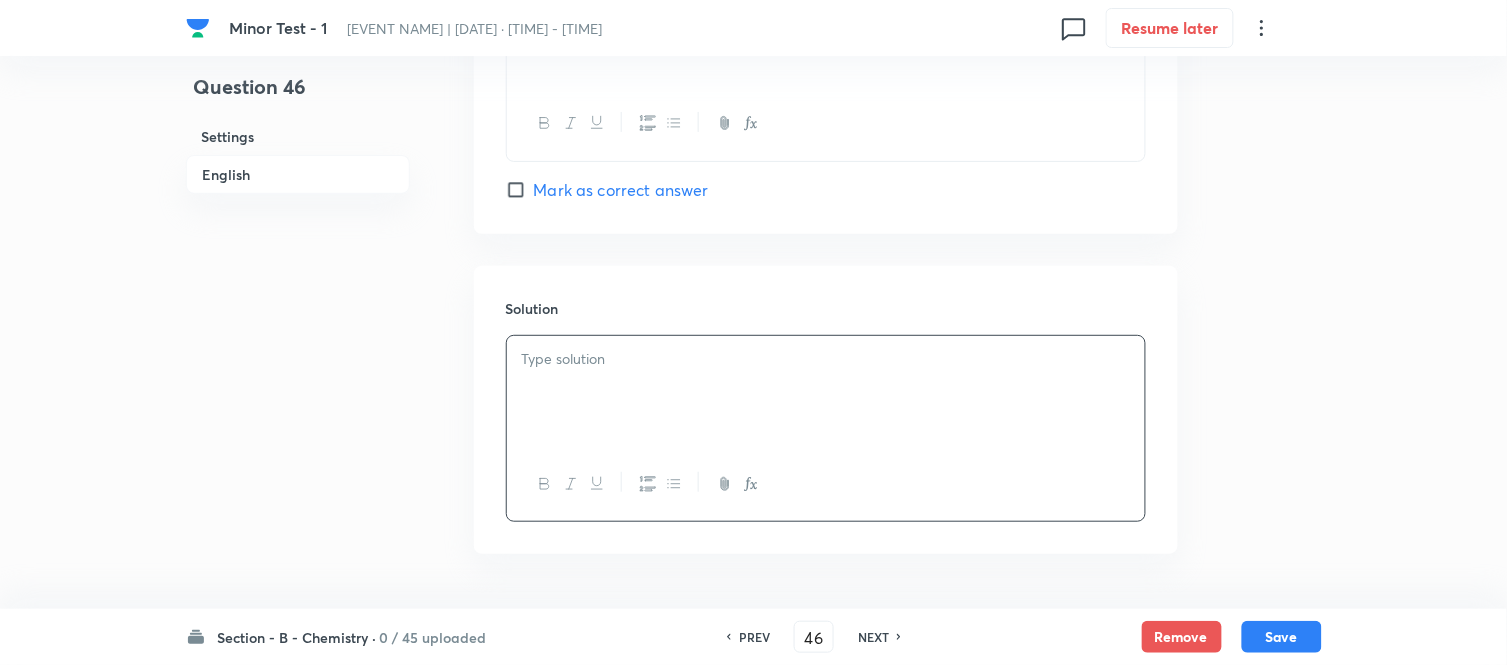 type 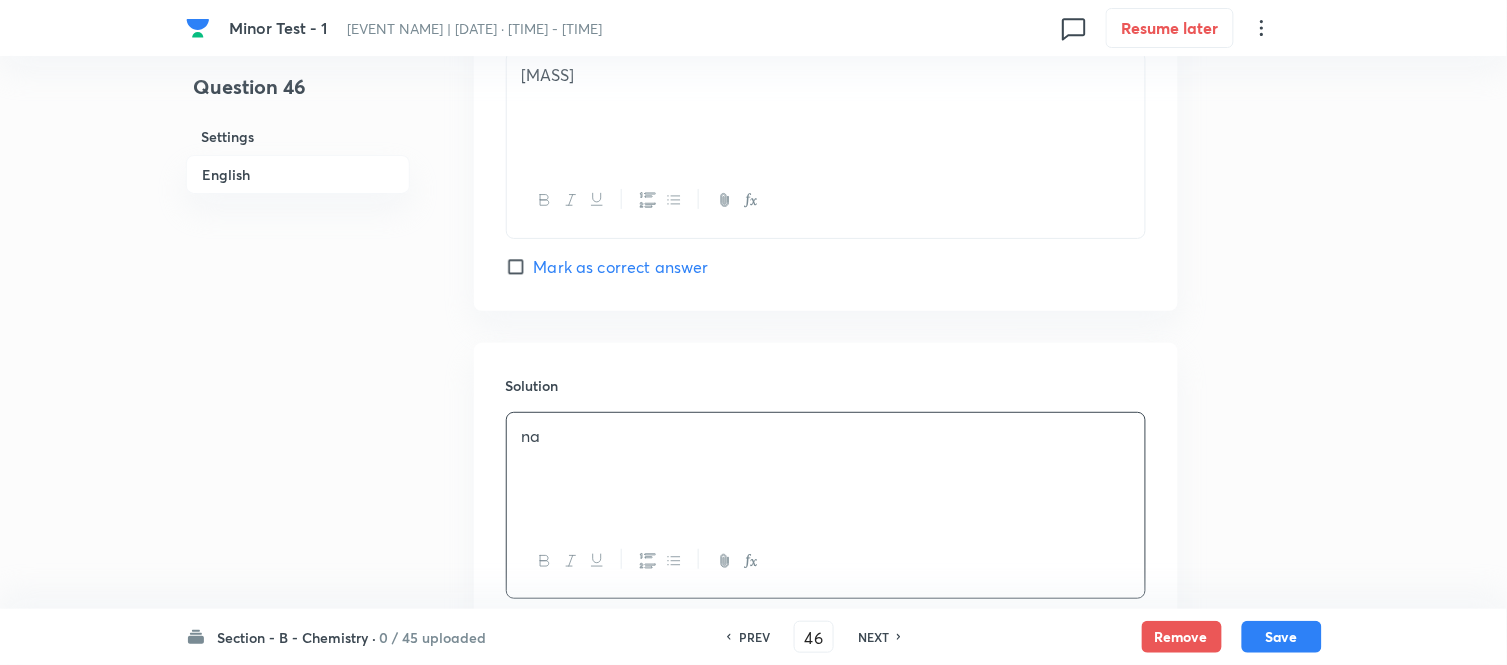 scroll, scrollTop: 1888, scrollLeft: 0, axis: vertical 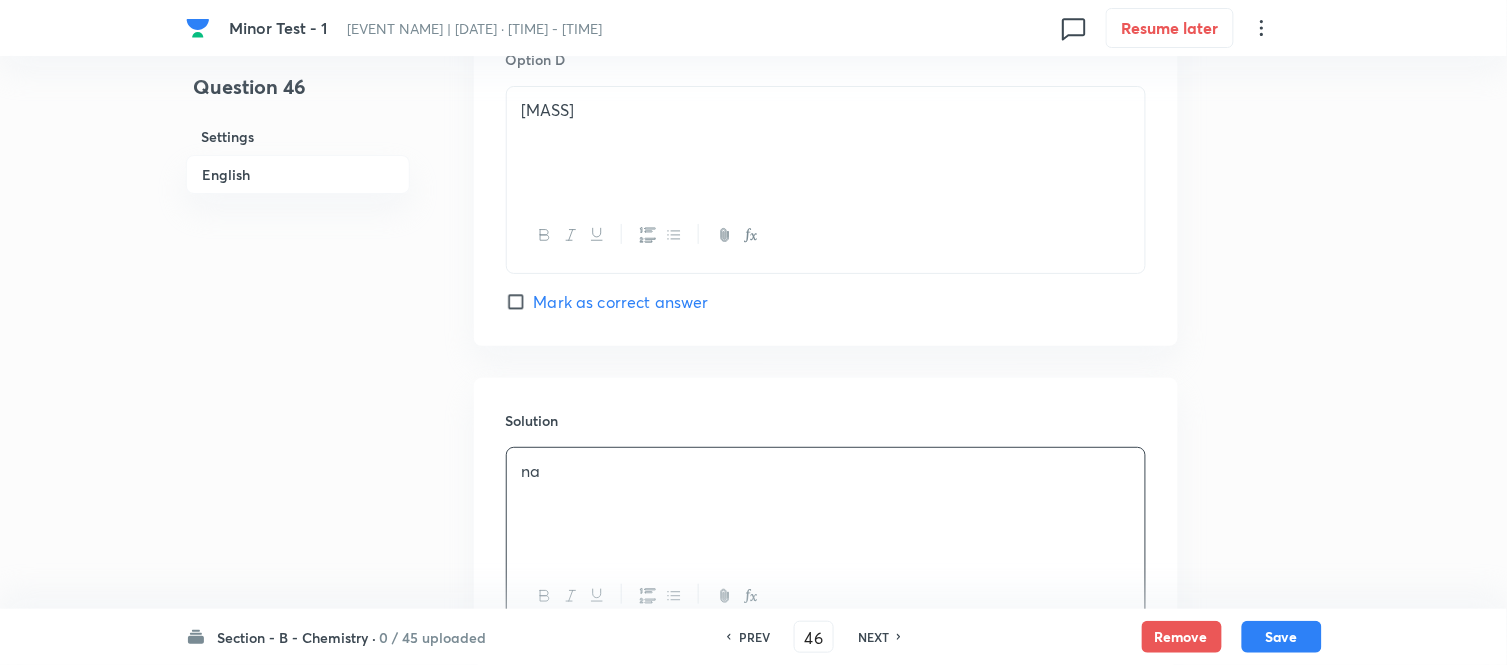 click on "English" at bounding box center (298, 174) 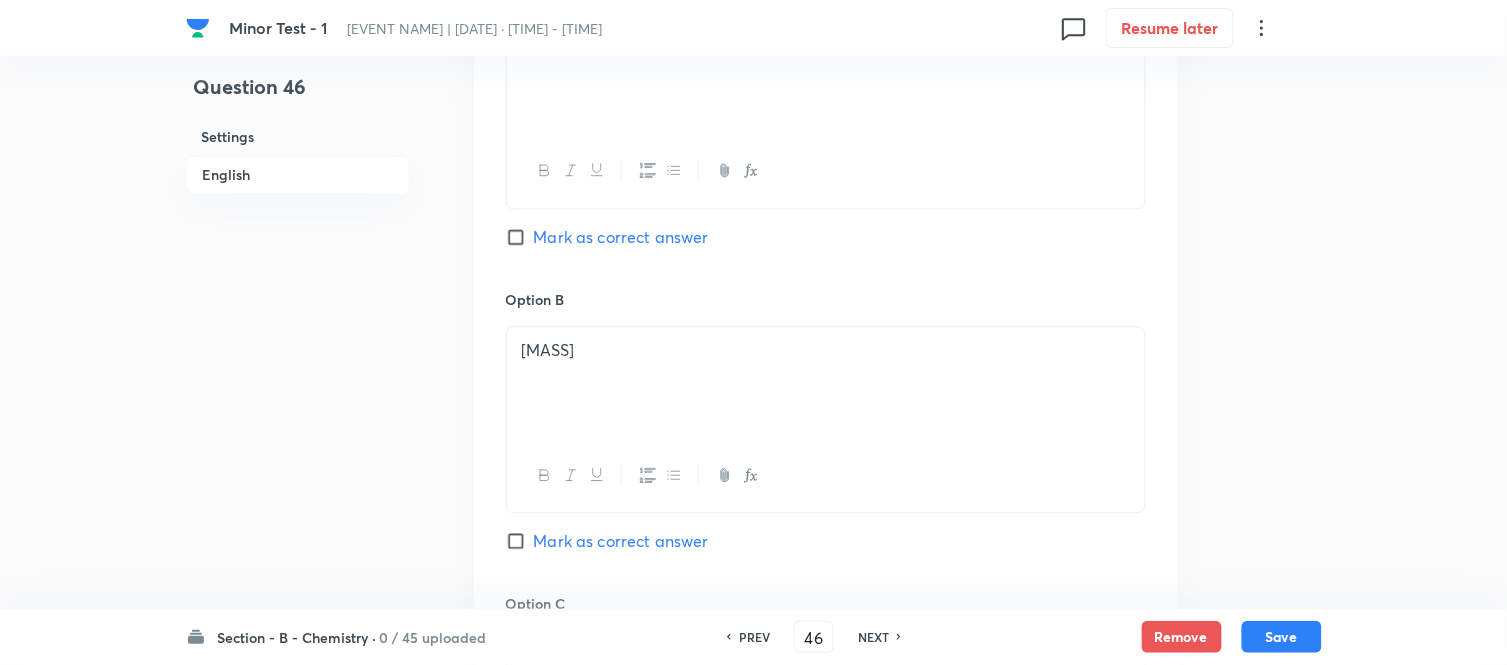 scroll, scrollTop: 1071, scrollLeft: 0, axis: vertical 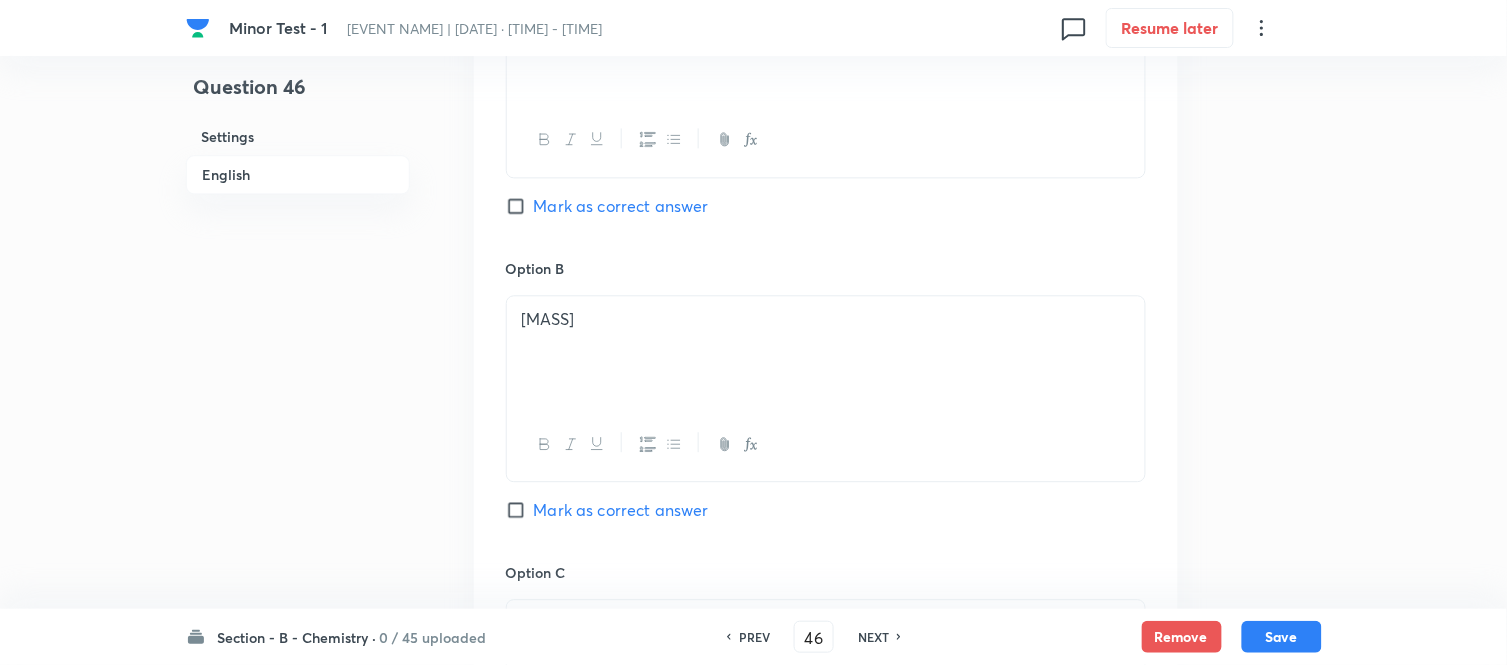 click on "Mark as correct answer" at bounding box center (520, 510) 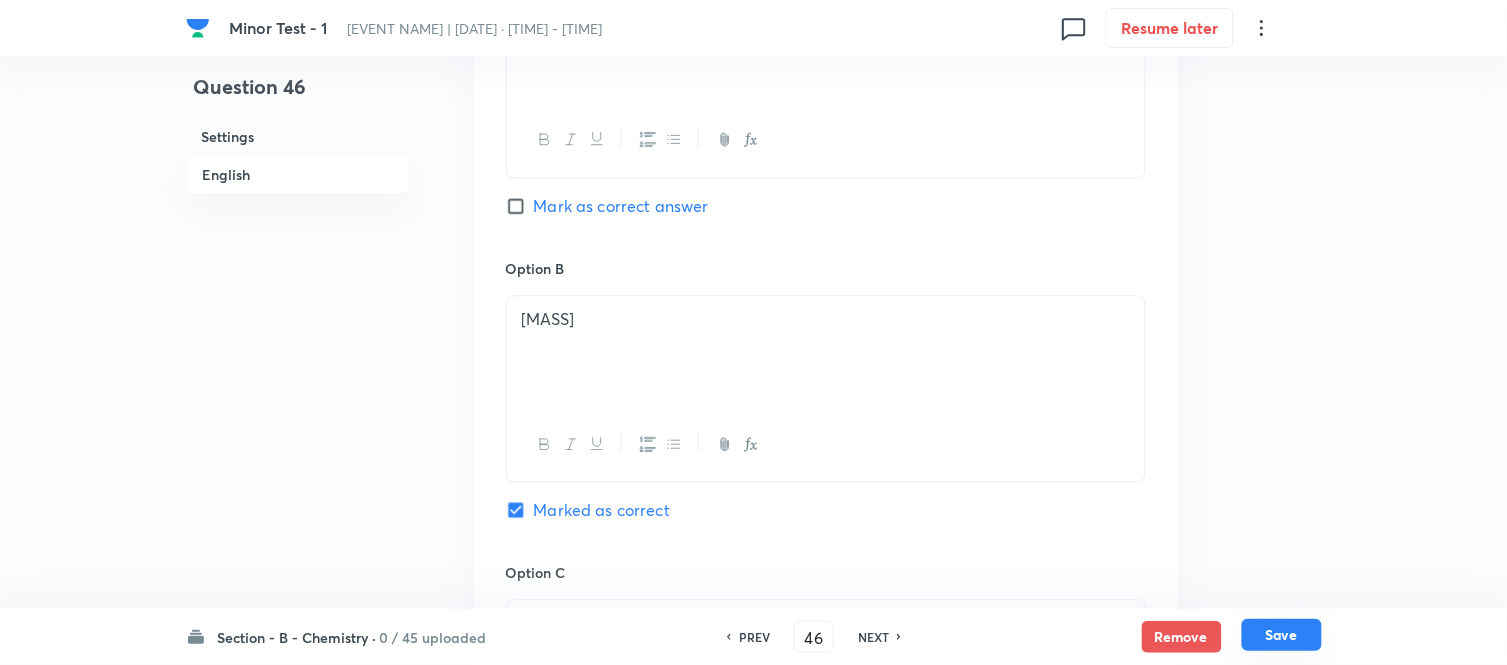 click on "Save" at bounding box center [1282, 635] 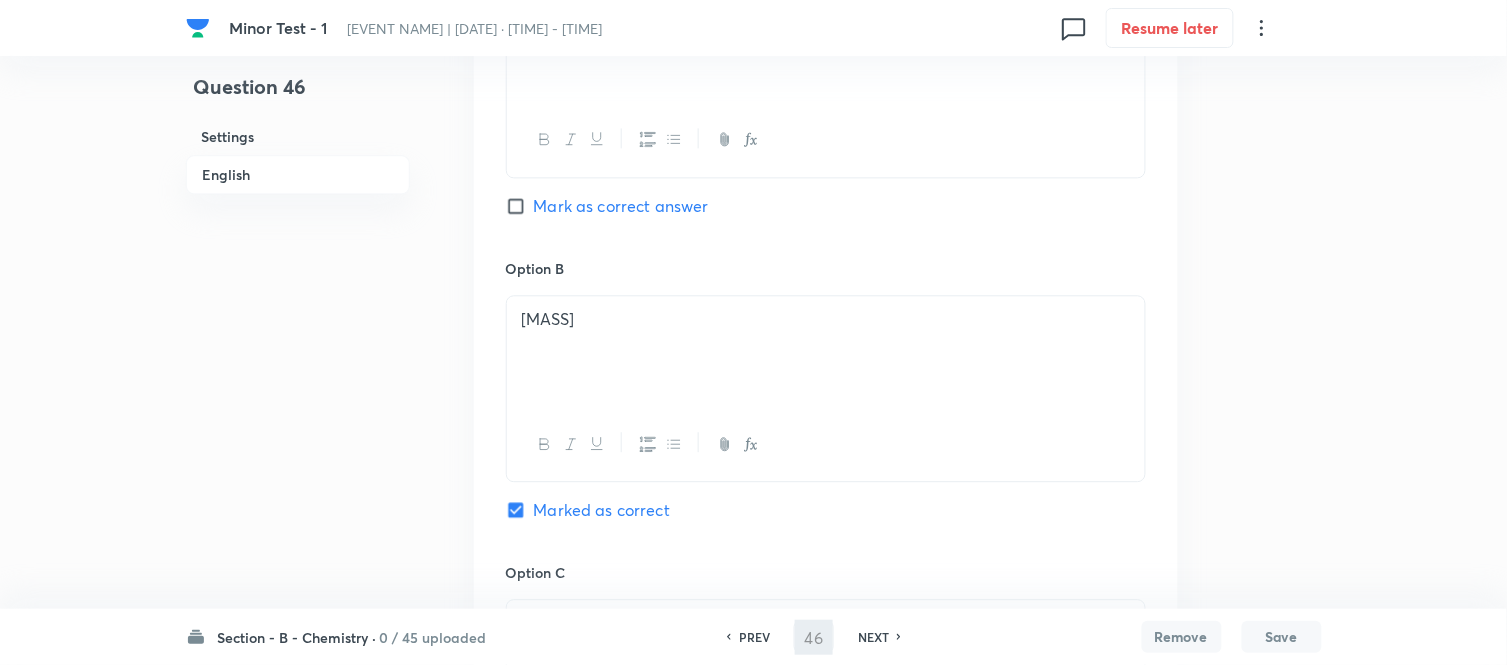 type on "47" 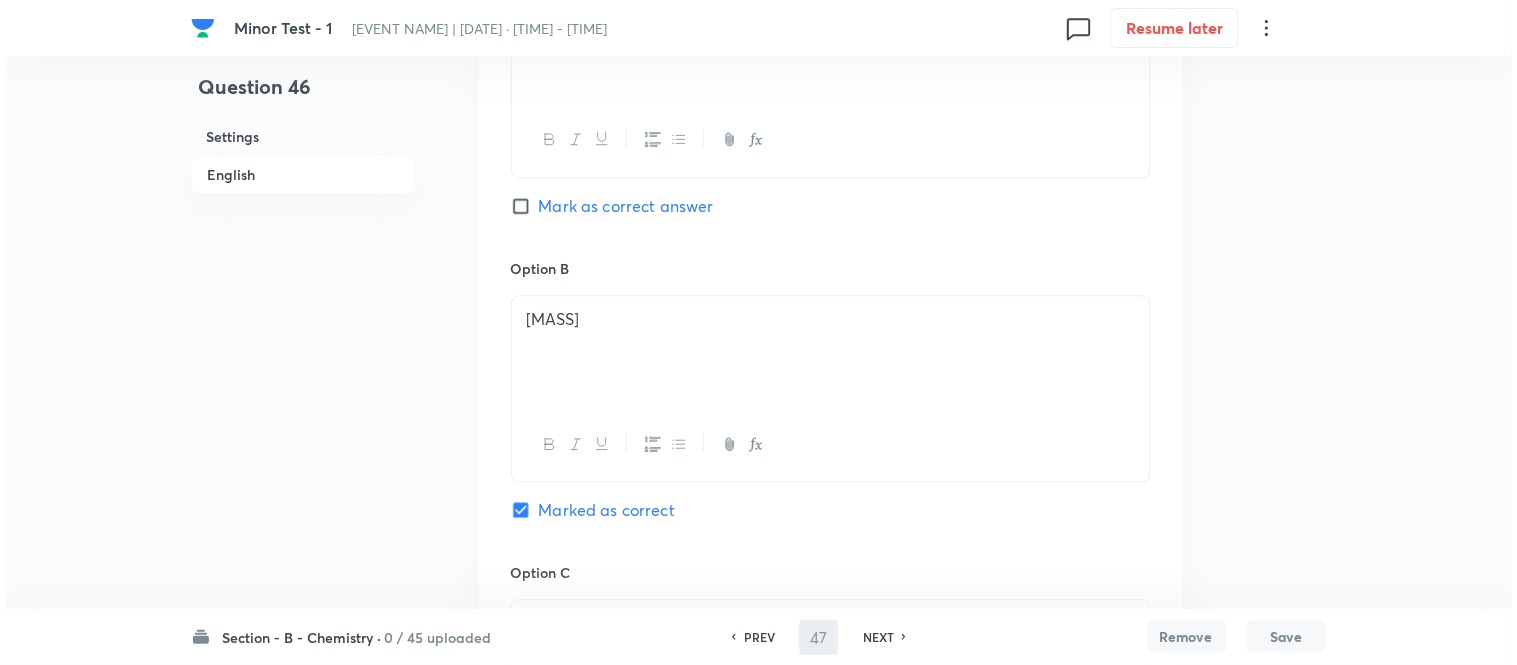 scroll, scrollTop: 0, scrollLeft: 0, axis: both 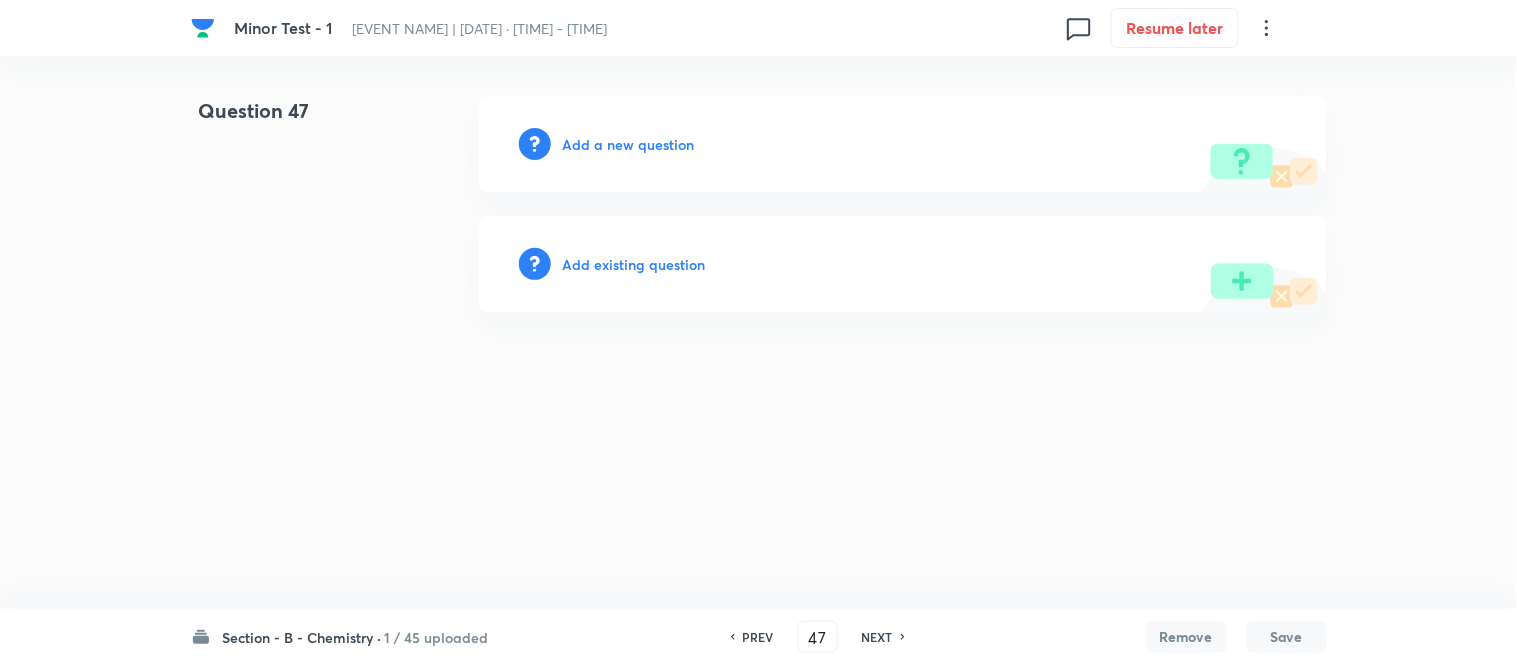 click on "Add a new question" at bounding box center [629, 144] 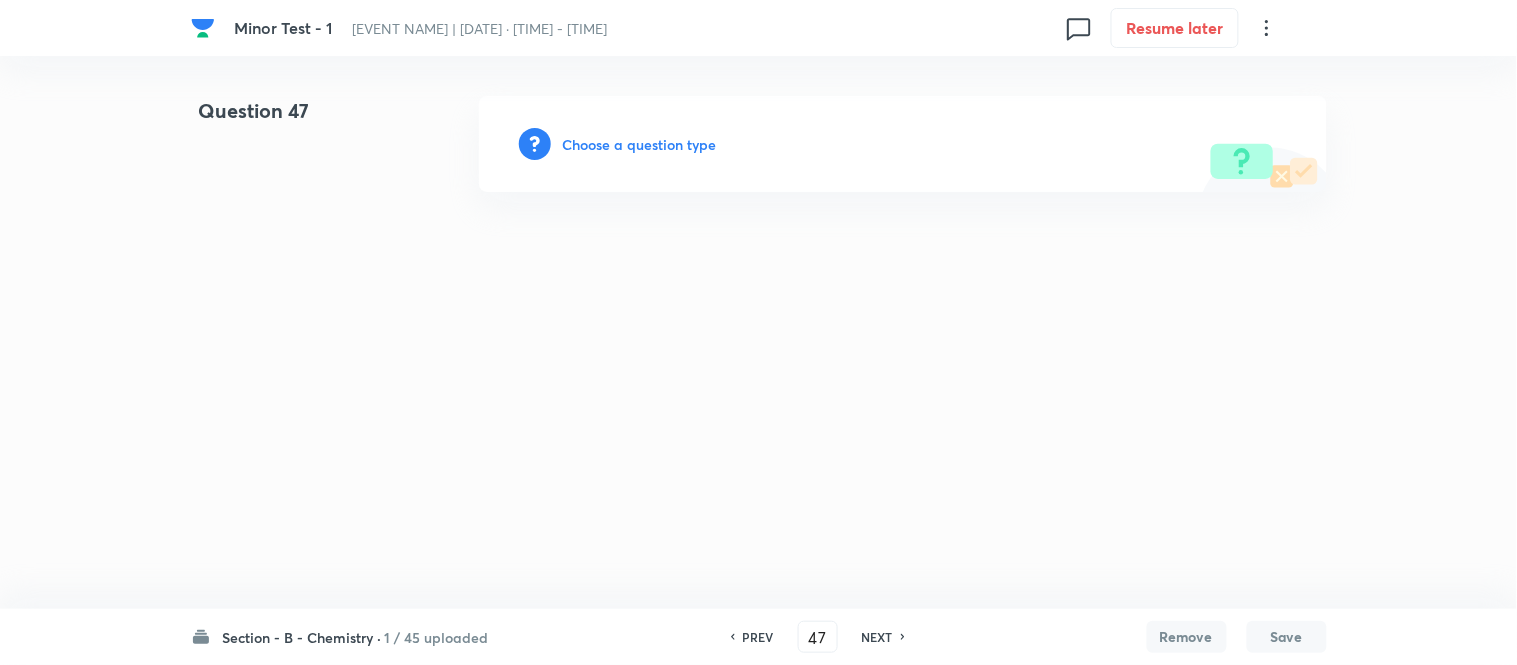 click on "Choose a question type" at bounding box center (640, 144) 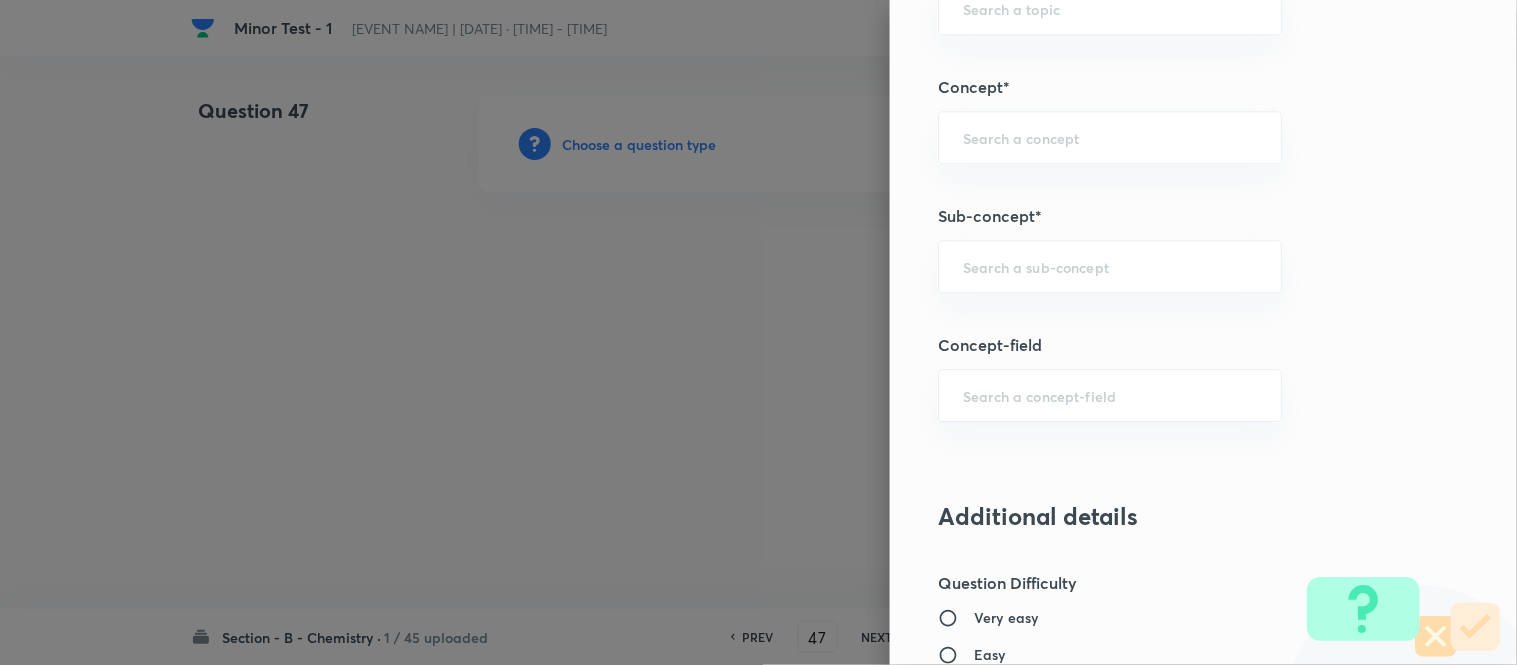 scroll, scrollTop: 1222, scrollLeft: 0, axis: vertical 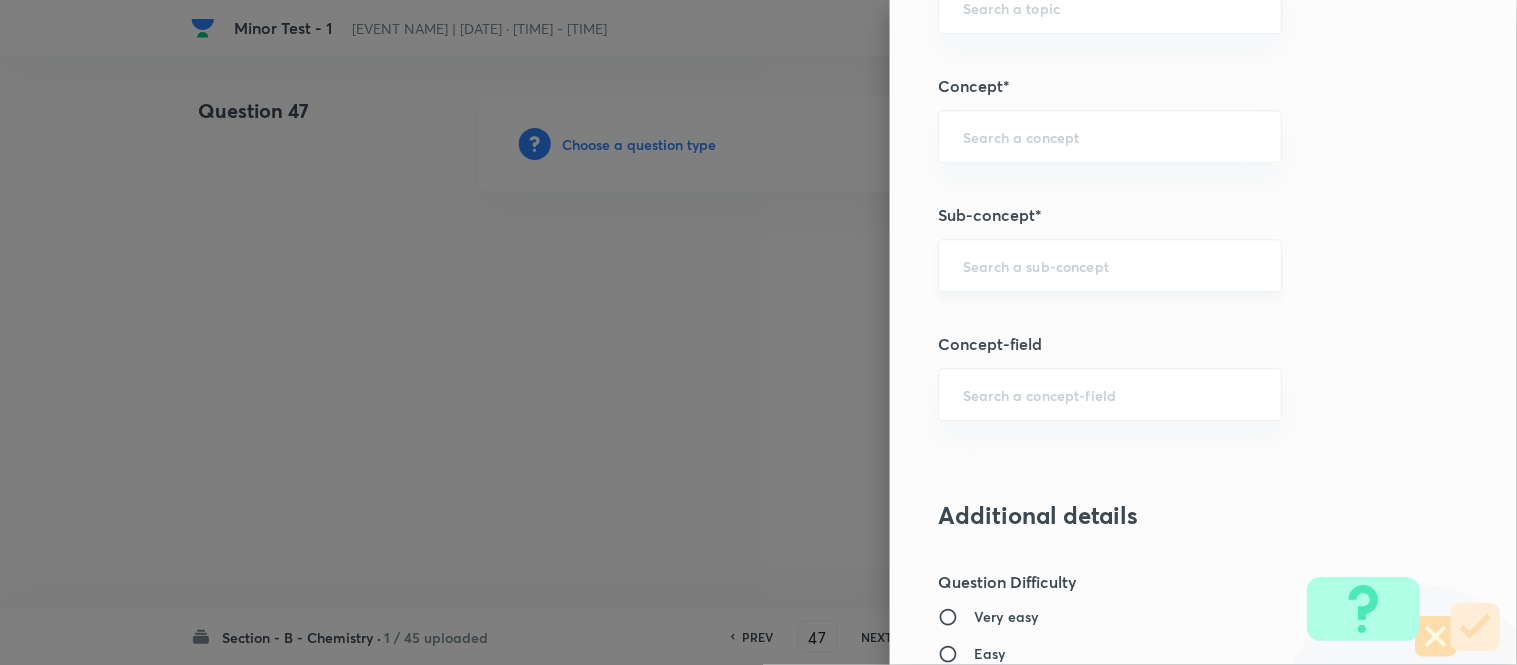 click at bounding box center (1110, 265) 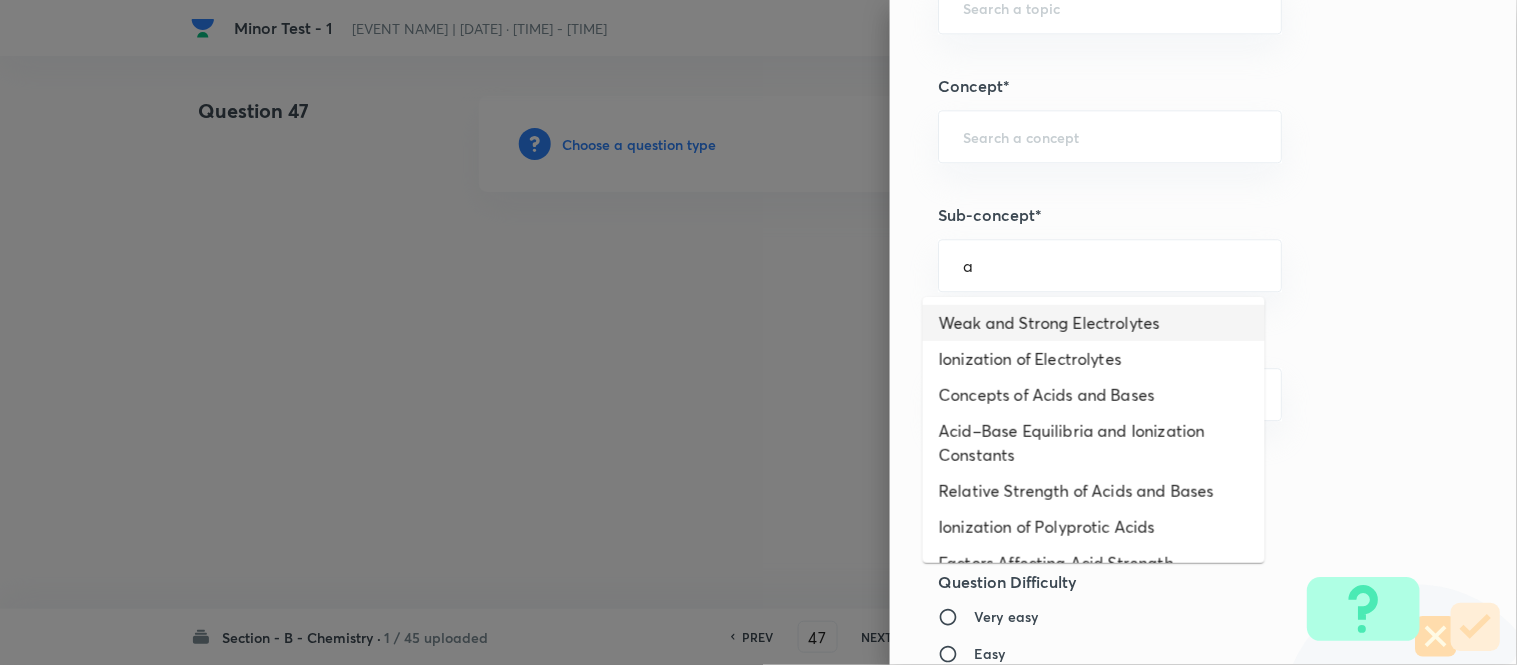 click on "Weak and Strong Electrolytes" at bounding box center (1094, 323) 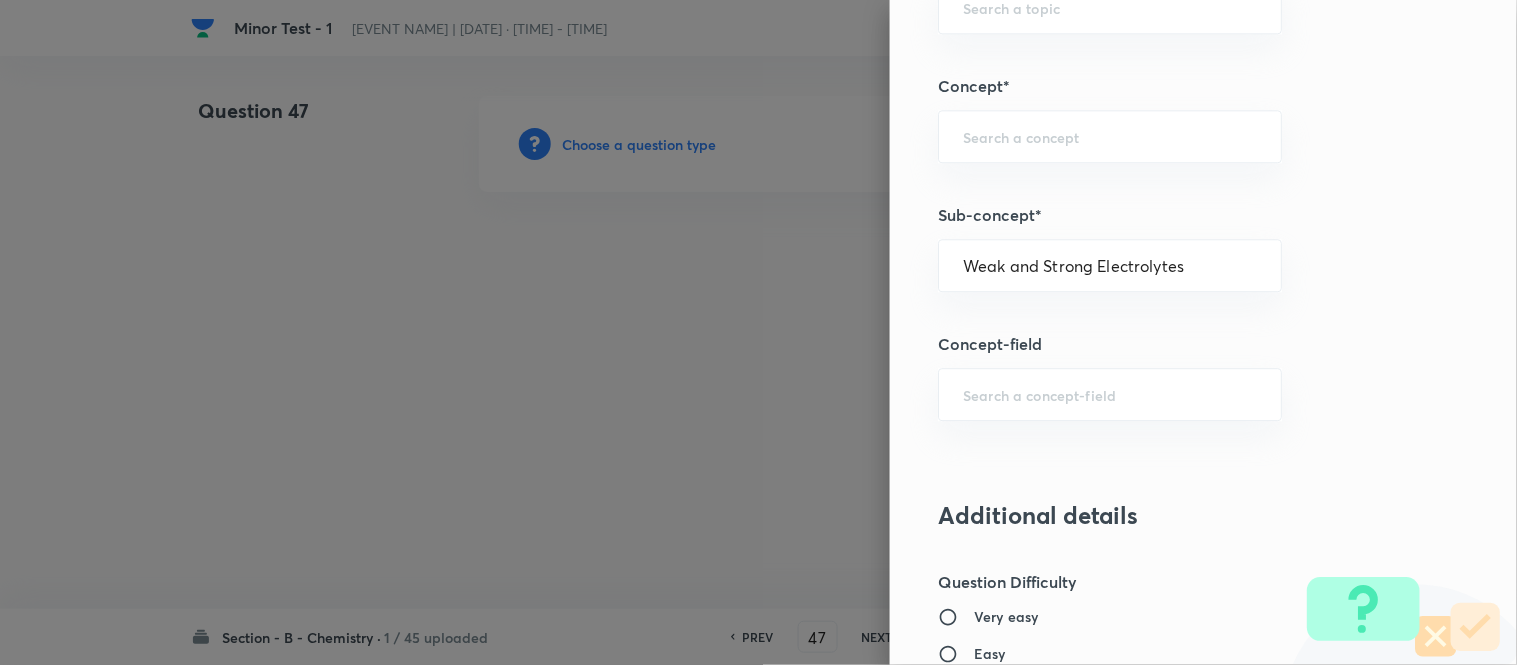 type on "Chemistry" 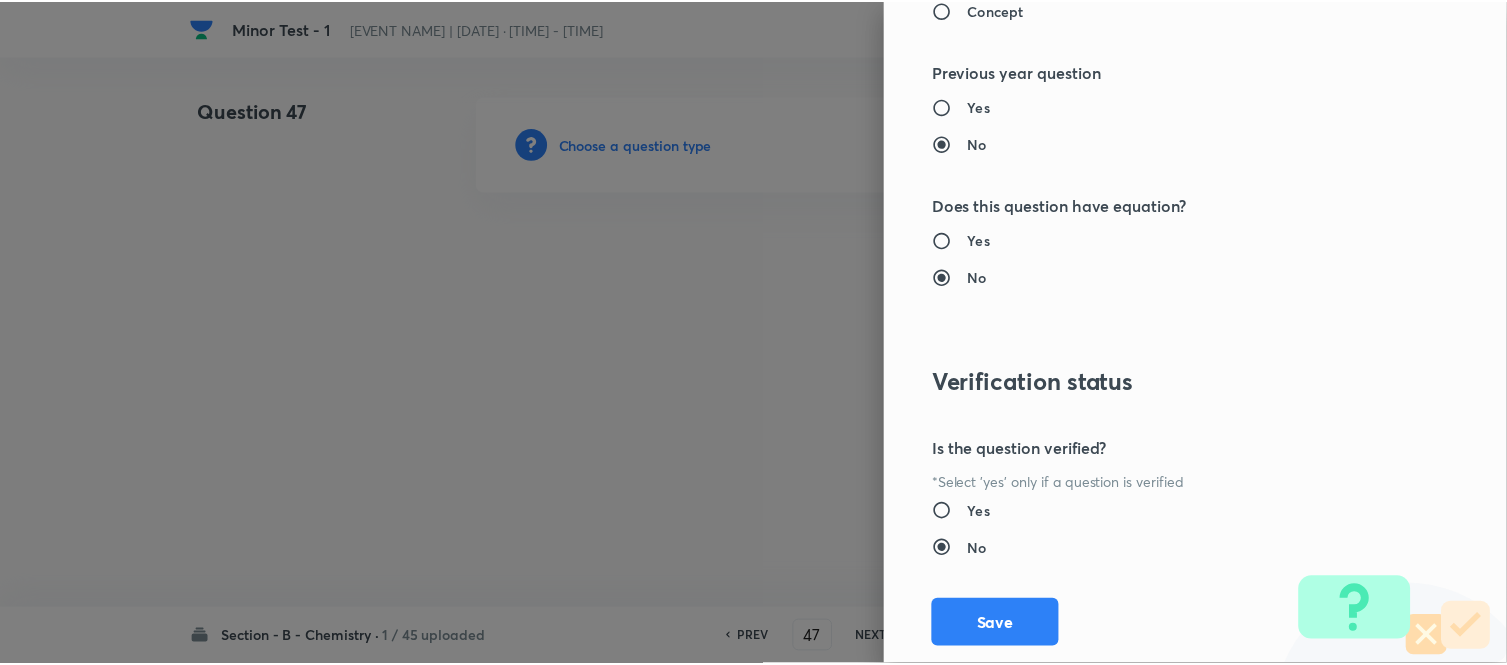 scroll, scrollTop: 2195, scrollLeft: 0, axis: vertical 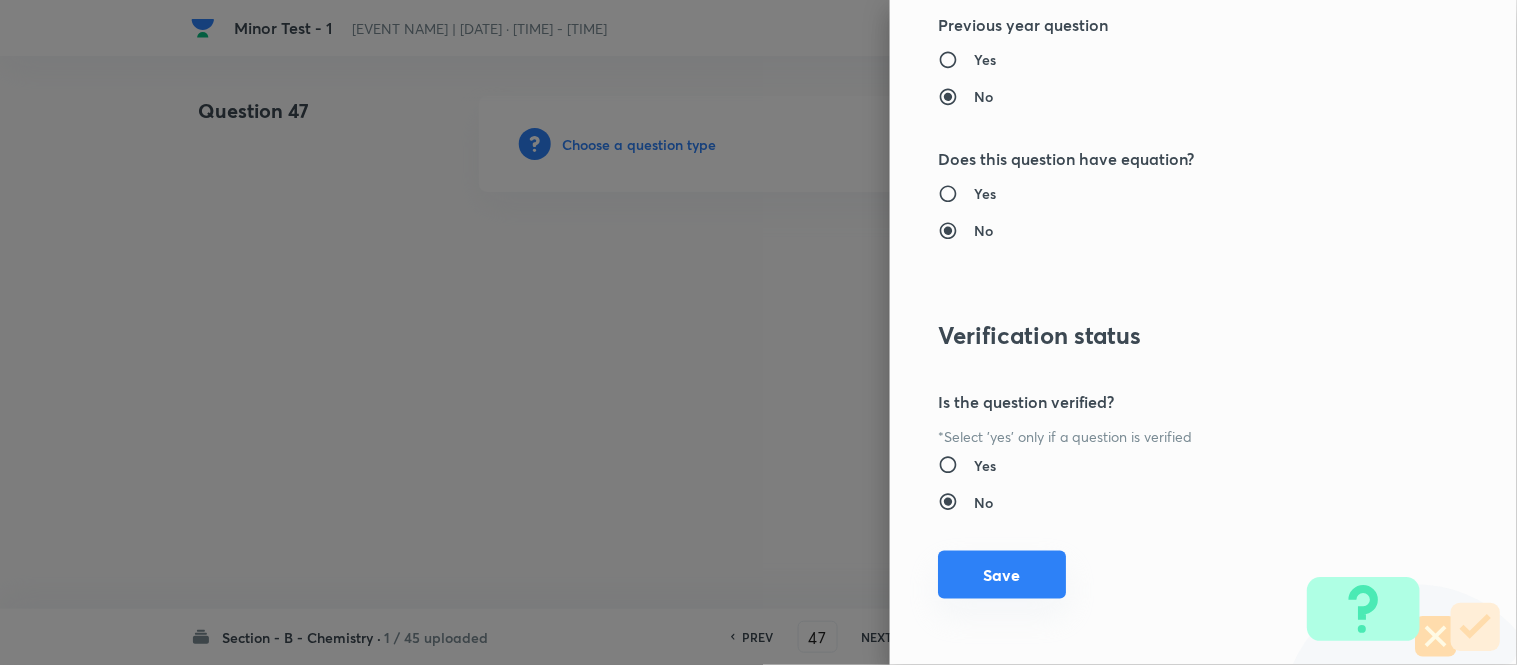 click on "Save" at bounding box center (1002, 575) 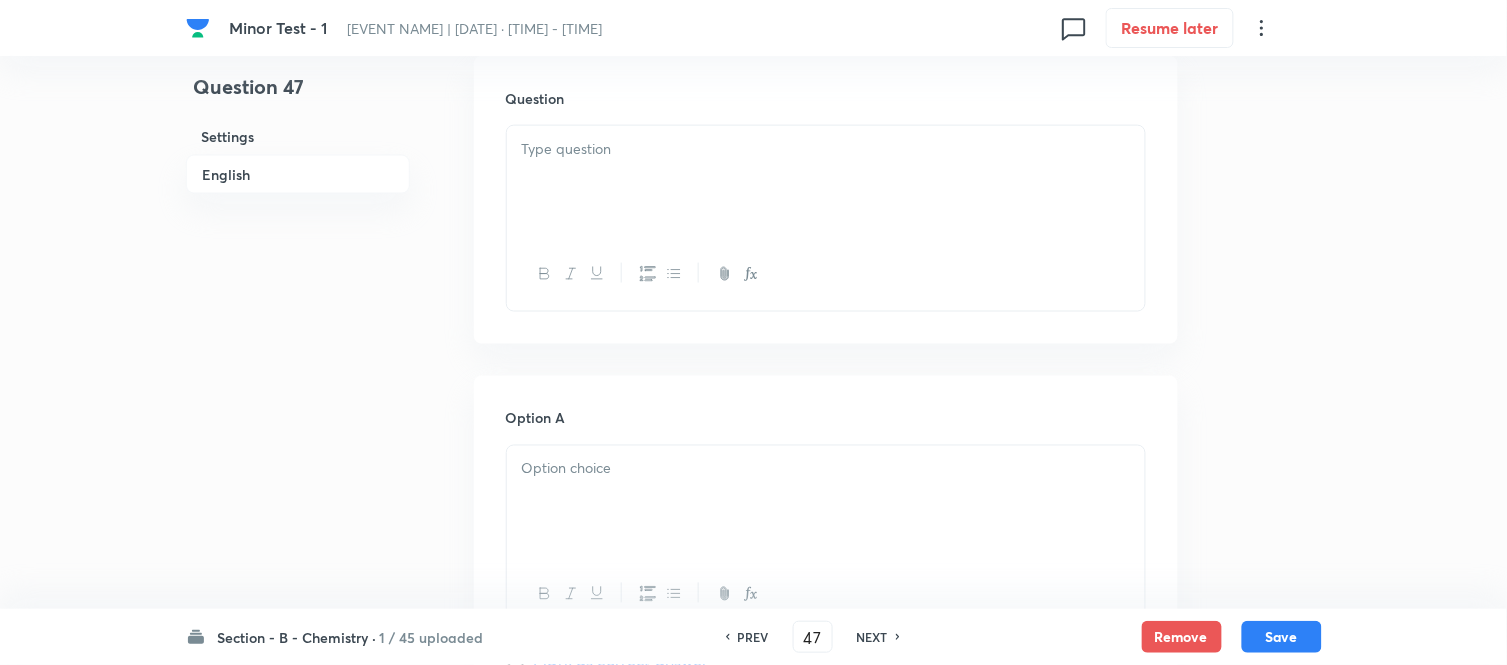 scroll, scrollTop: 555, scrollLeft: 0, axis: vertical 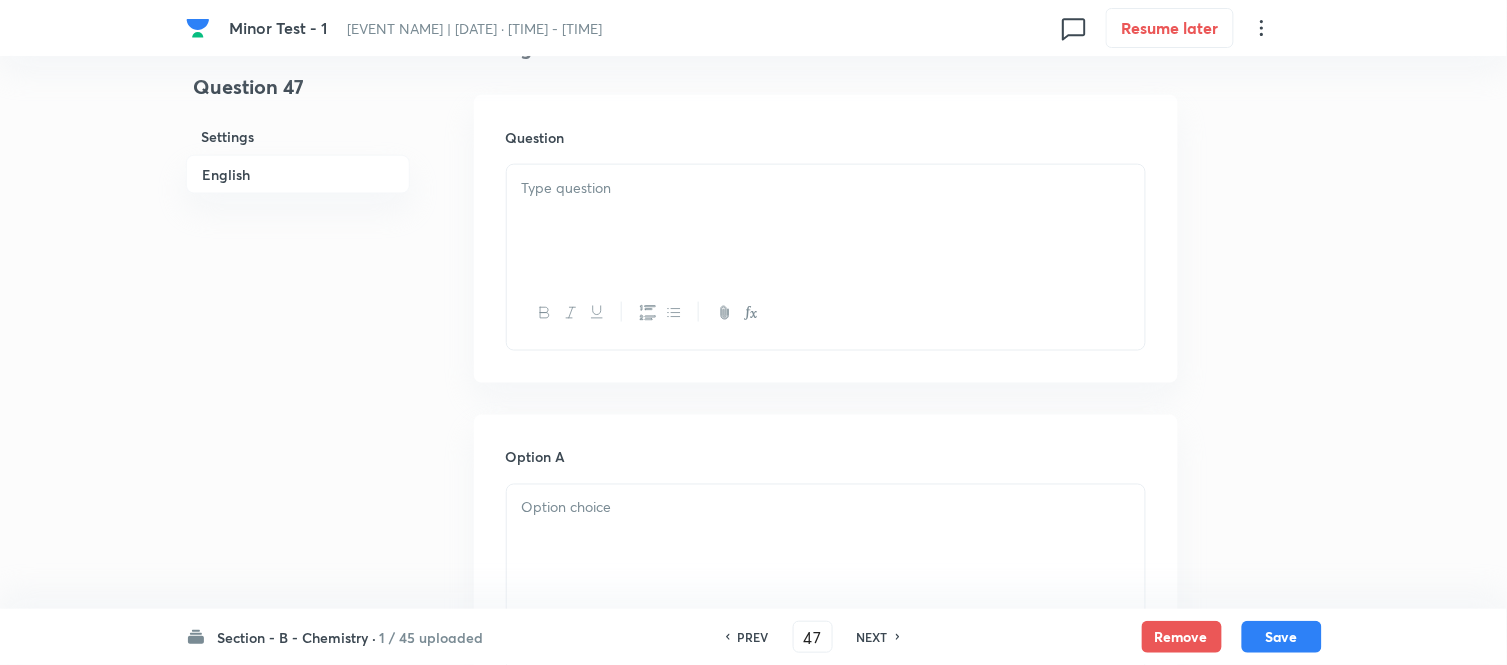 click at bounding box center [826, 188] 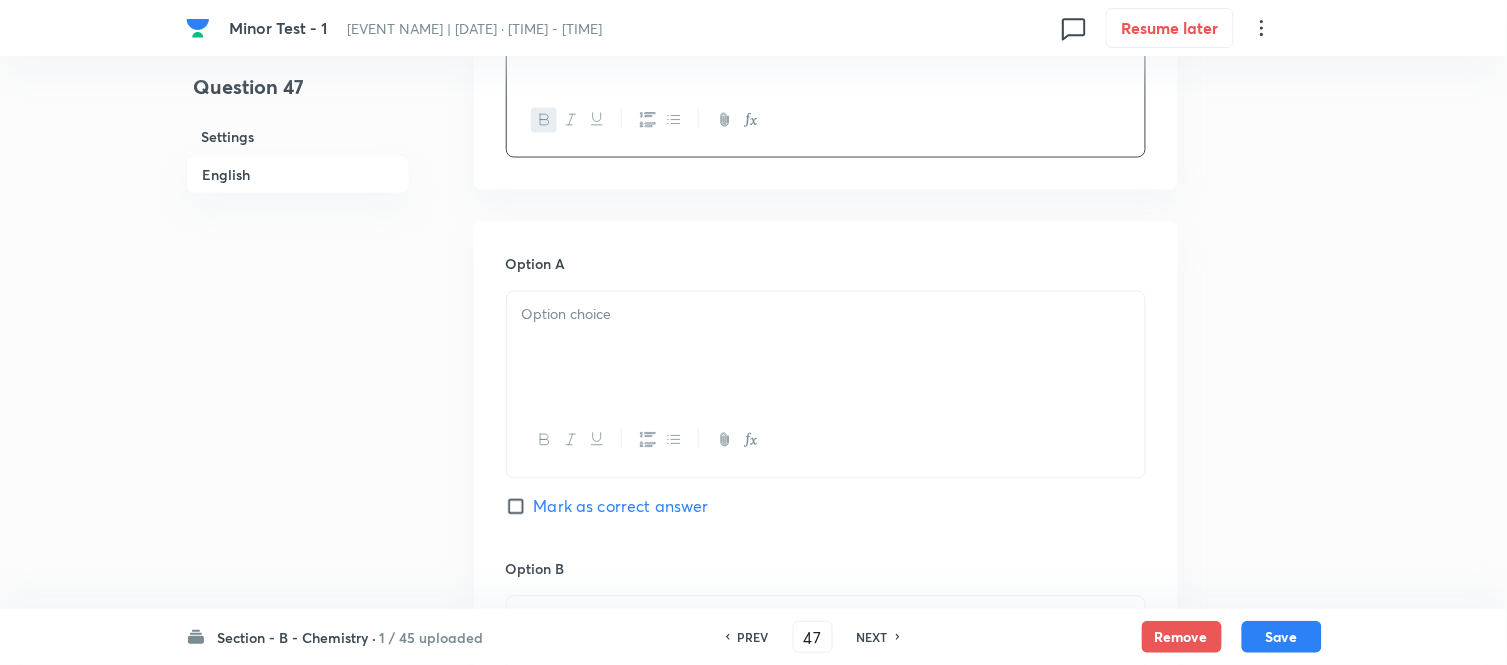 scroll, scrollTop: 777, scrollLeft: 0, axis: vertical 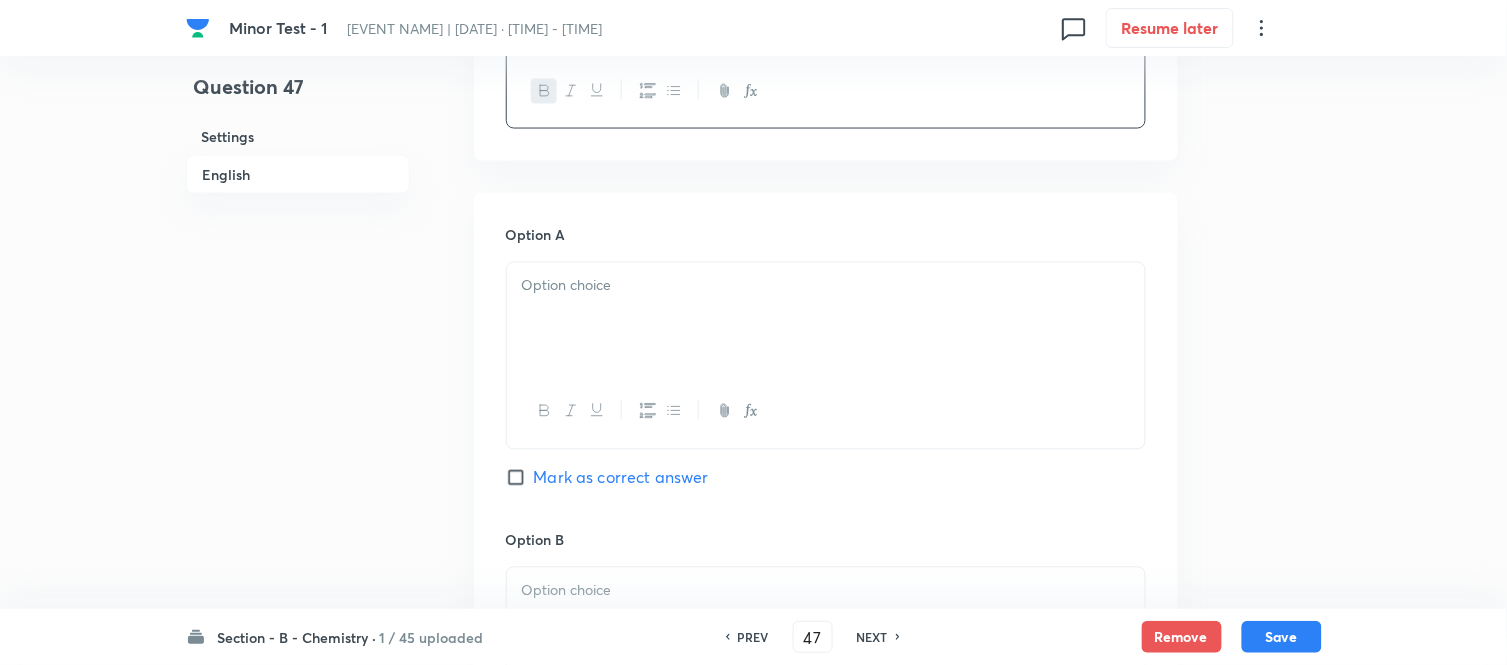 click at bounding box center [826, 319] 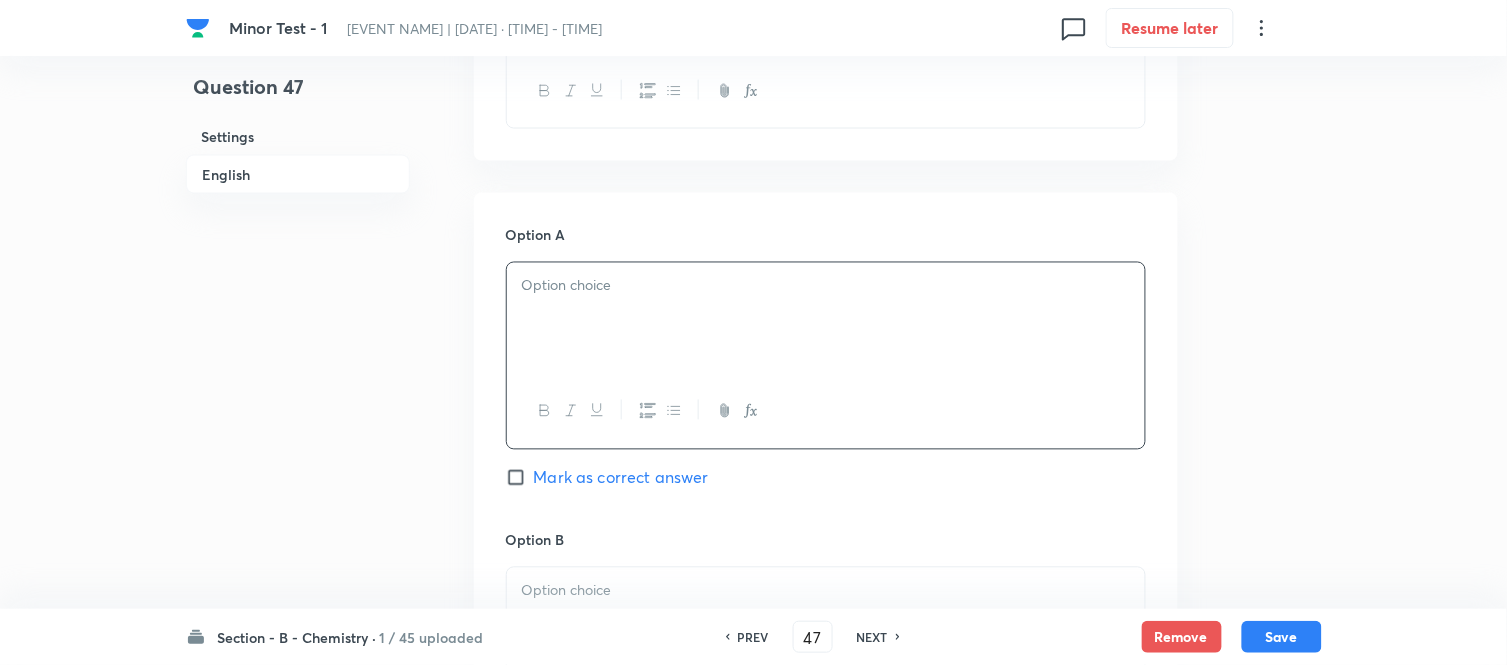 click at bounding box center [826, 319] 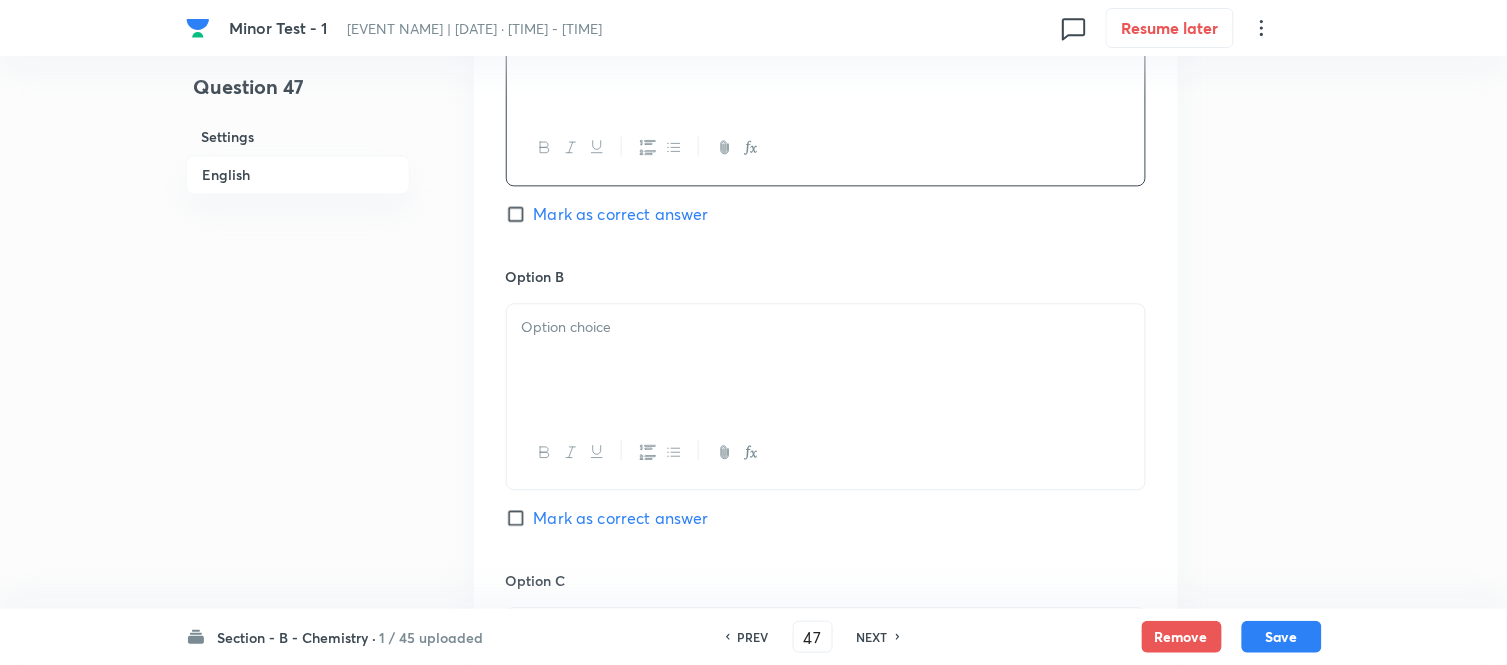 scroll, scrollTop: 1111, scrollLeft: 0, axis: vertical 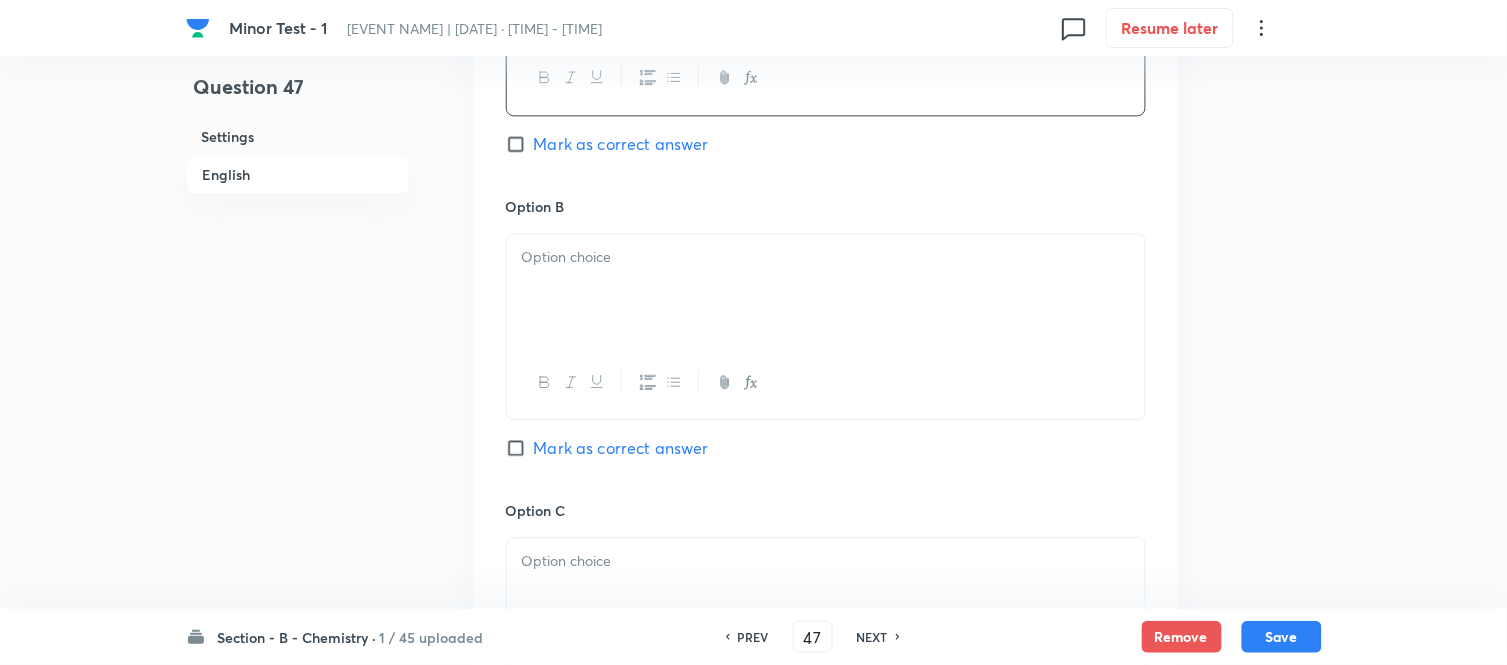 click at bounding box center (826, 290) 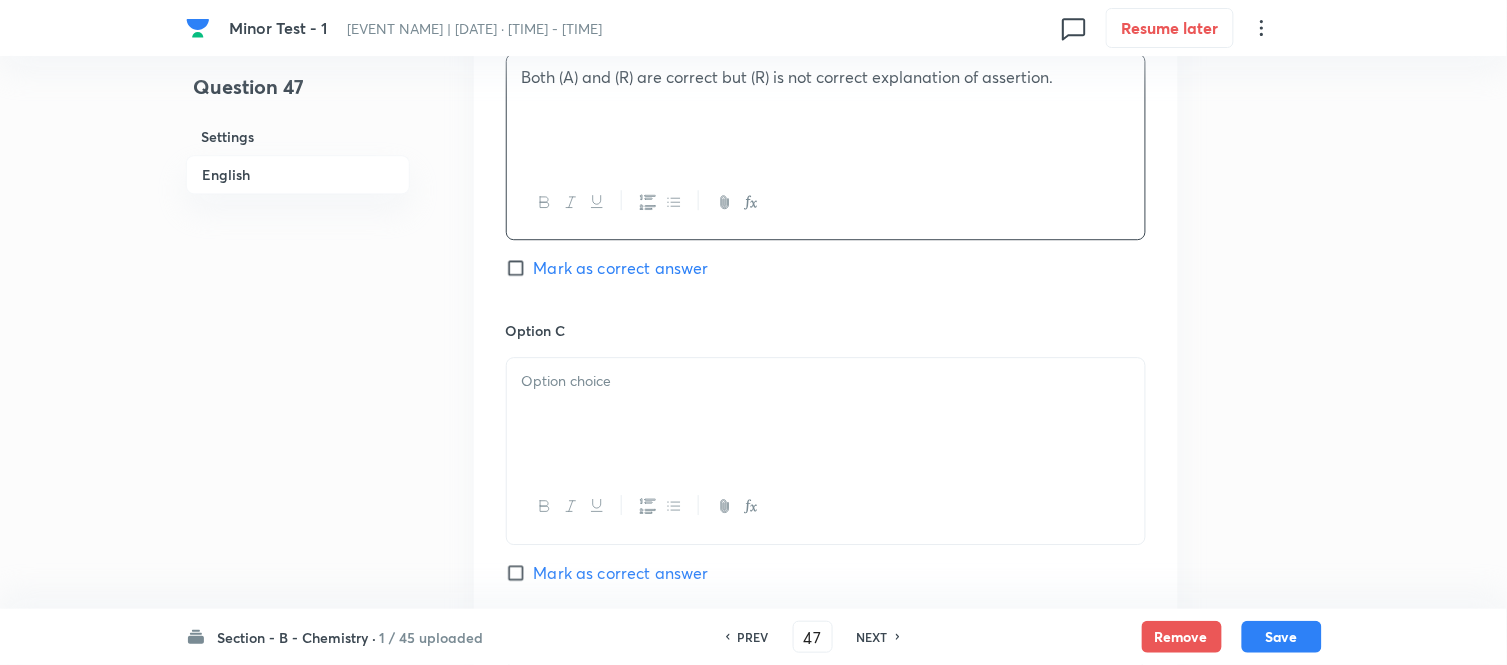 scroll, scrollTop: 1333, scrollLeft: 0, axis: vertical 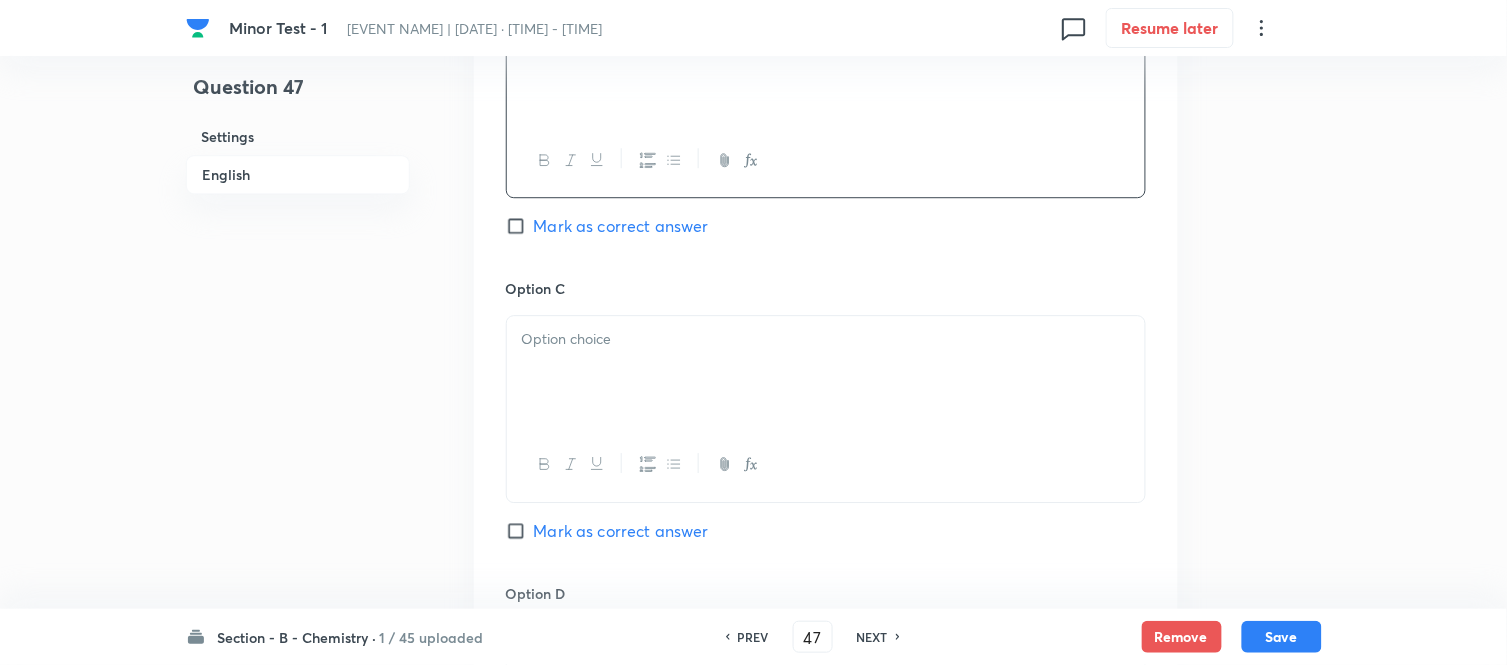 click at bounding box center [826, 372] 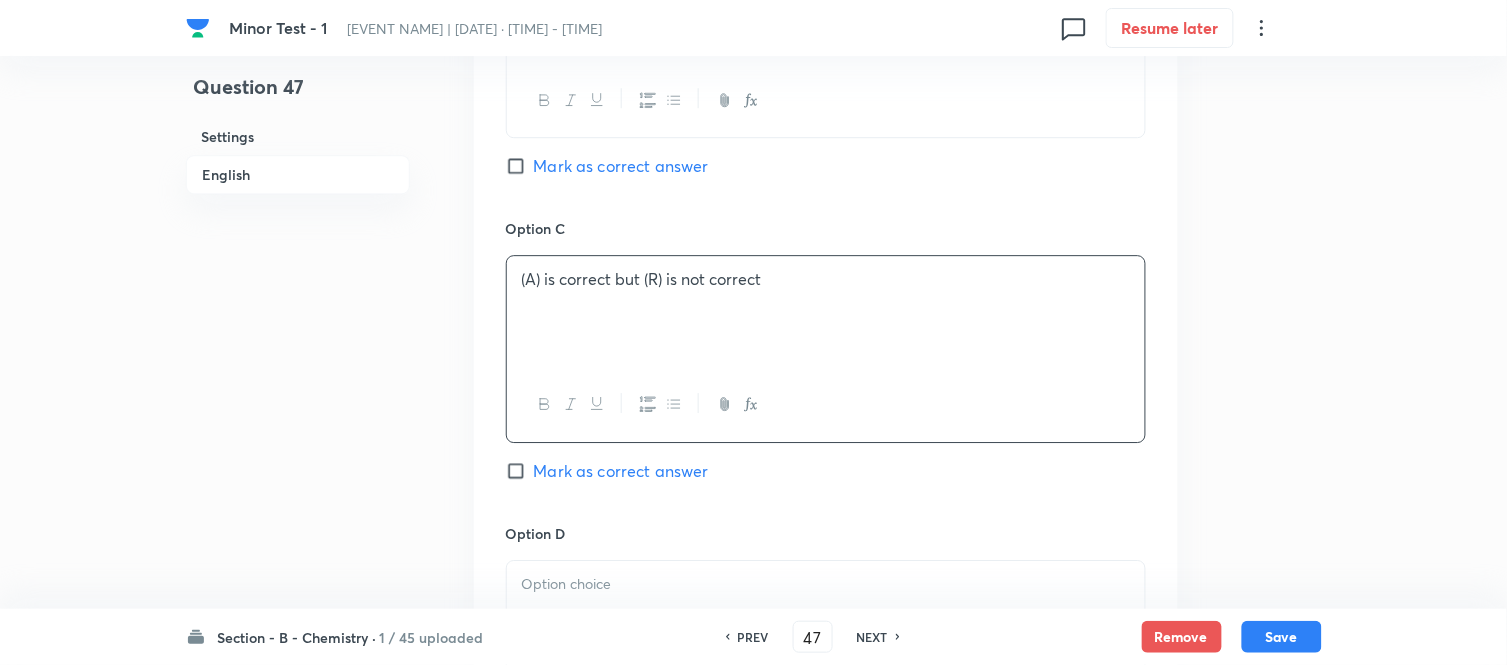 scroll, scrollTop: 1555, scrollLeft: 0, axis: vertical 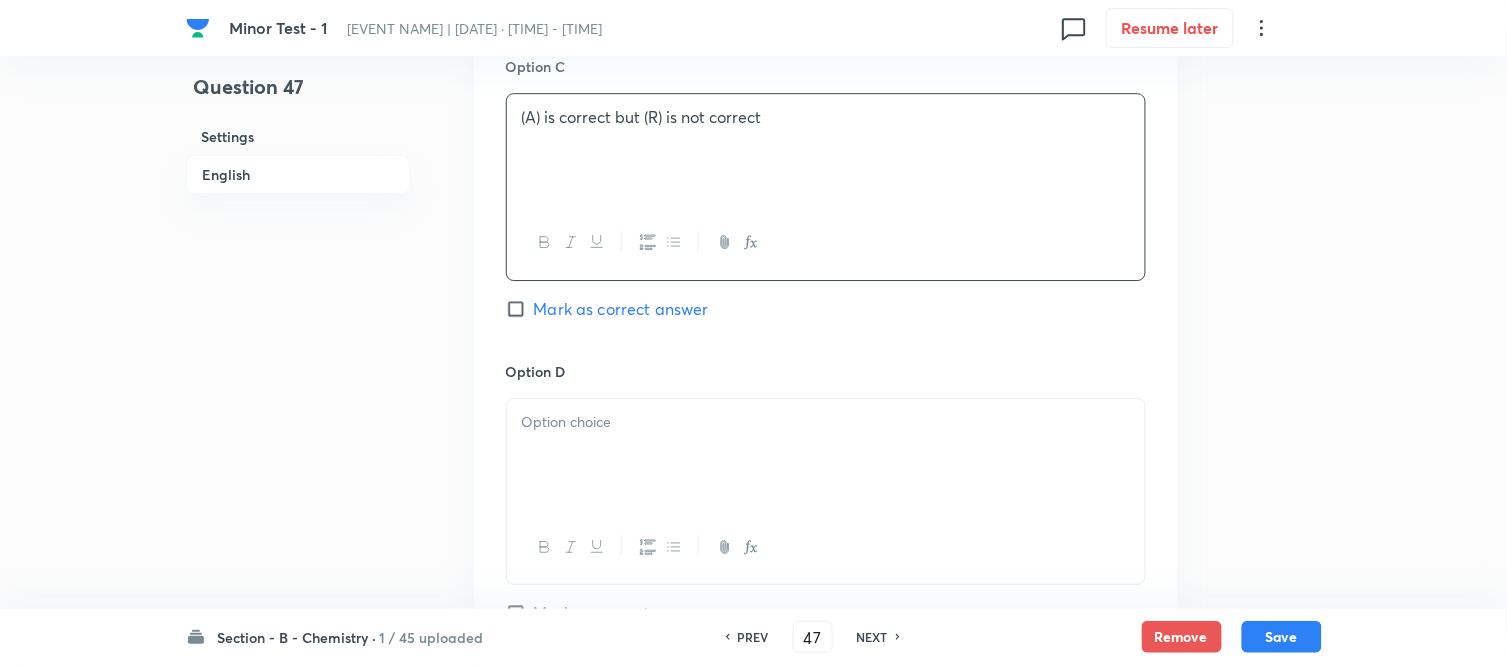 click at bounding box center (826, 455) 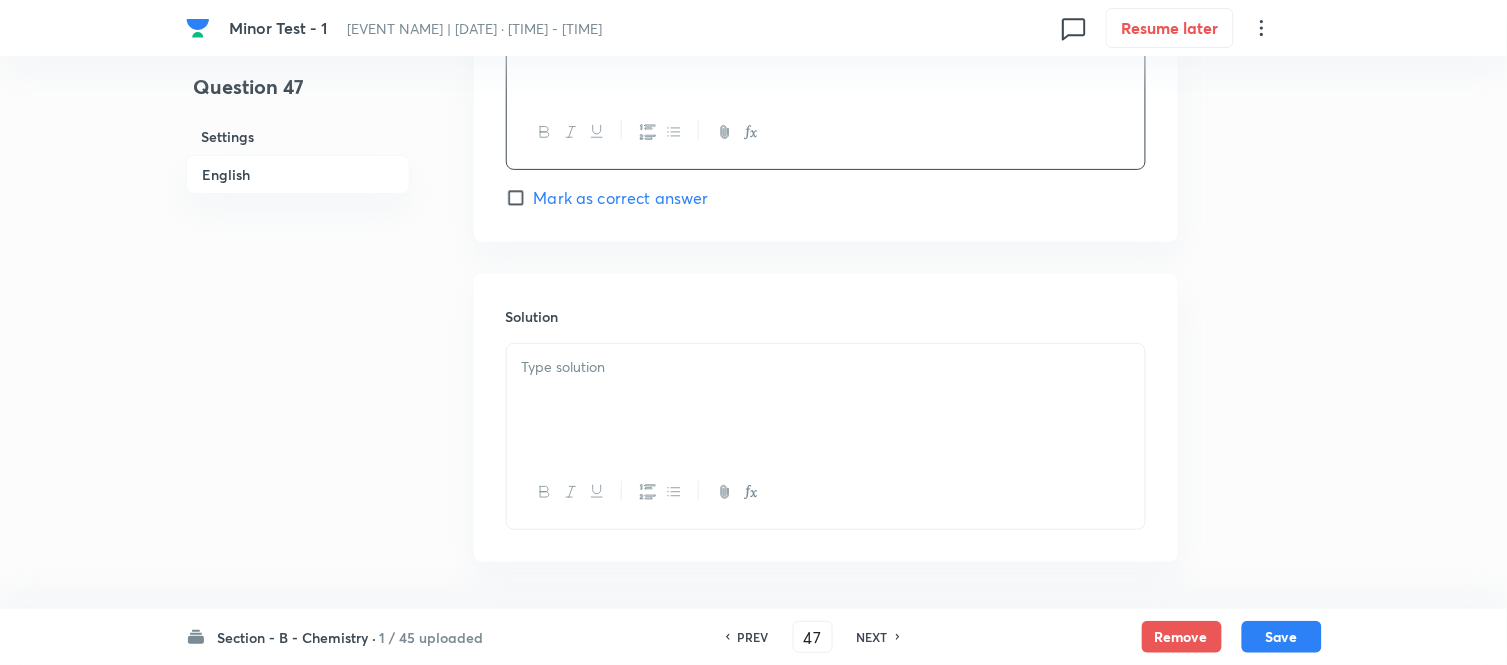 scroll, scrollTop: 2000, scrollLeft: 0, axis: vertical 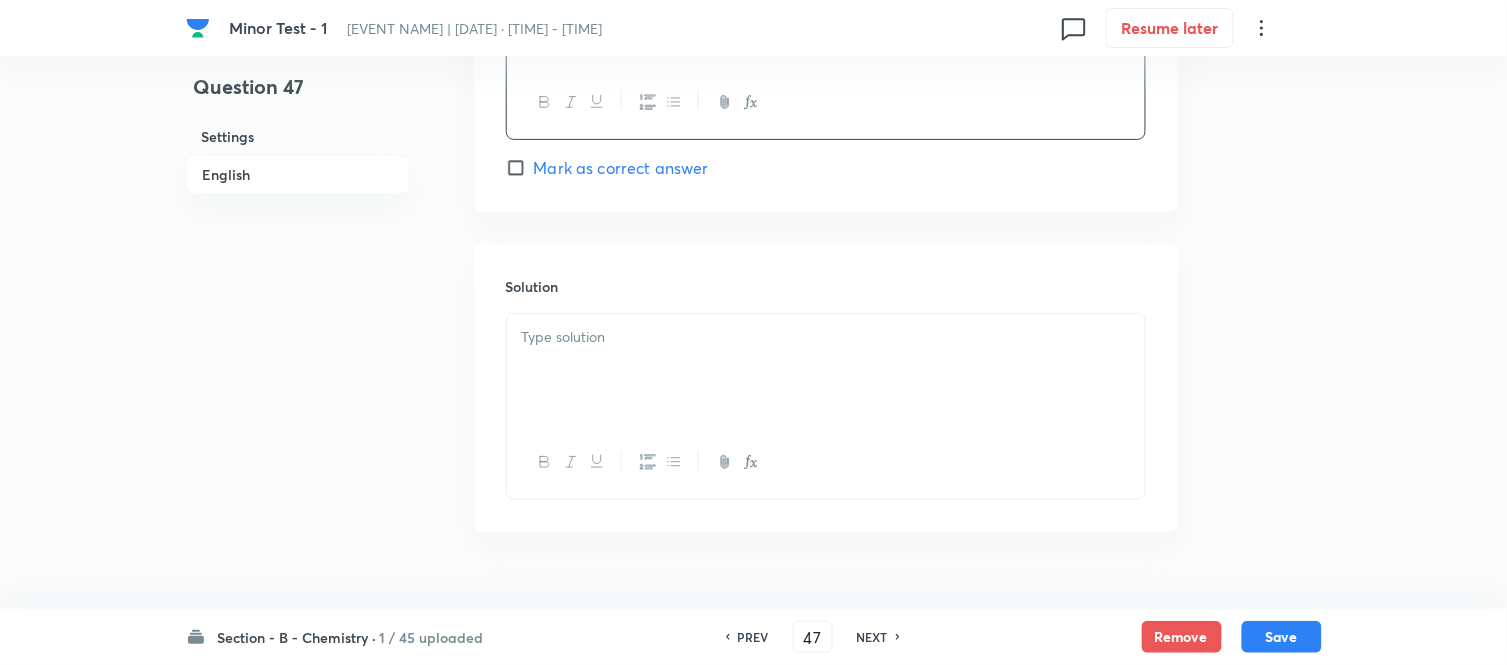 click at bounding box center (826, 370) 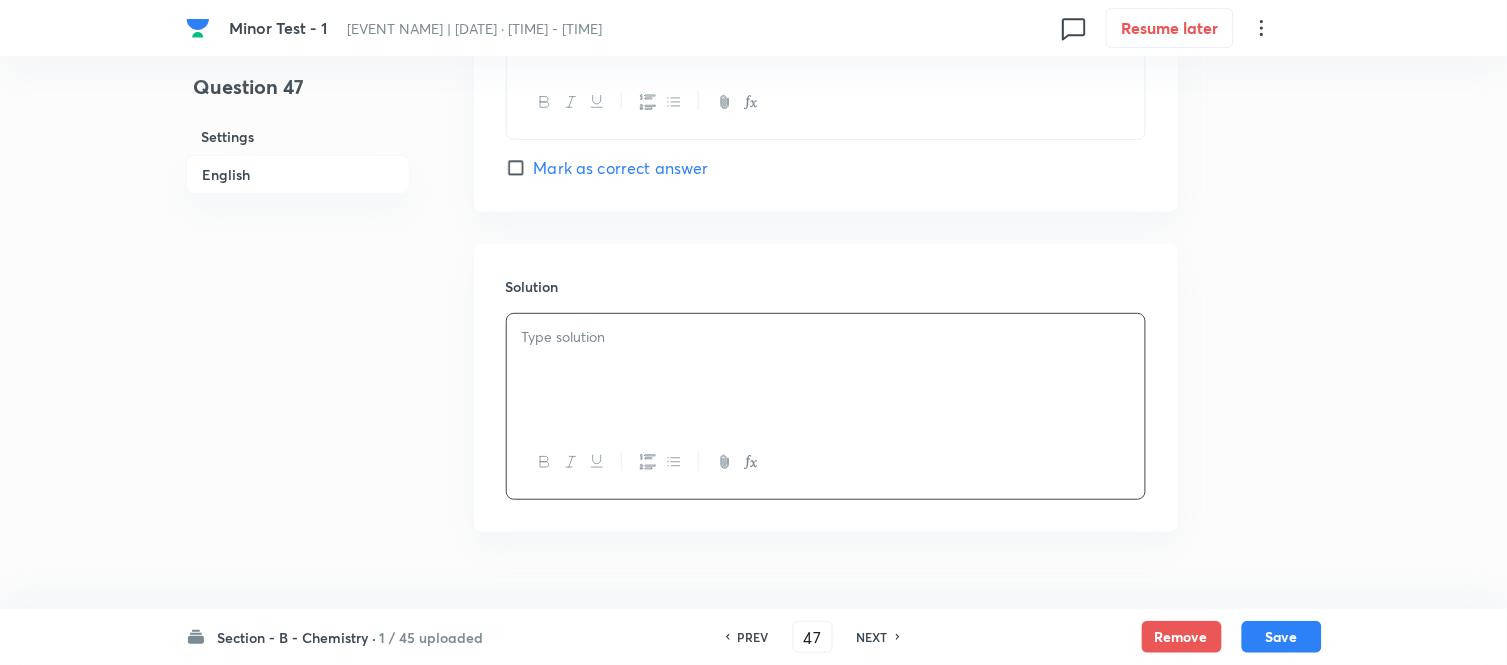 type 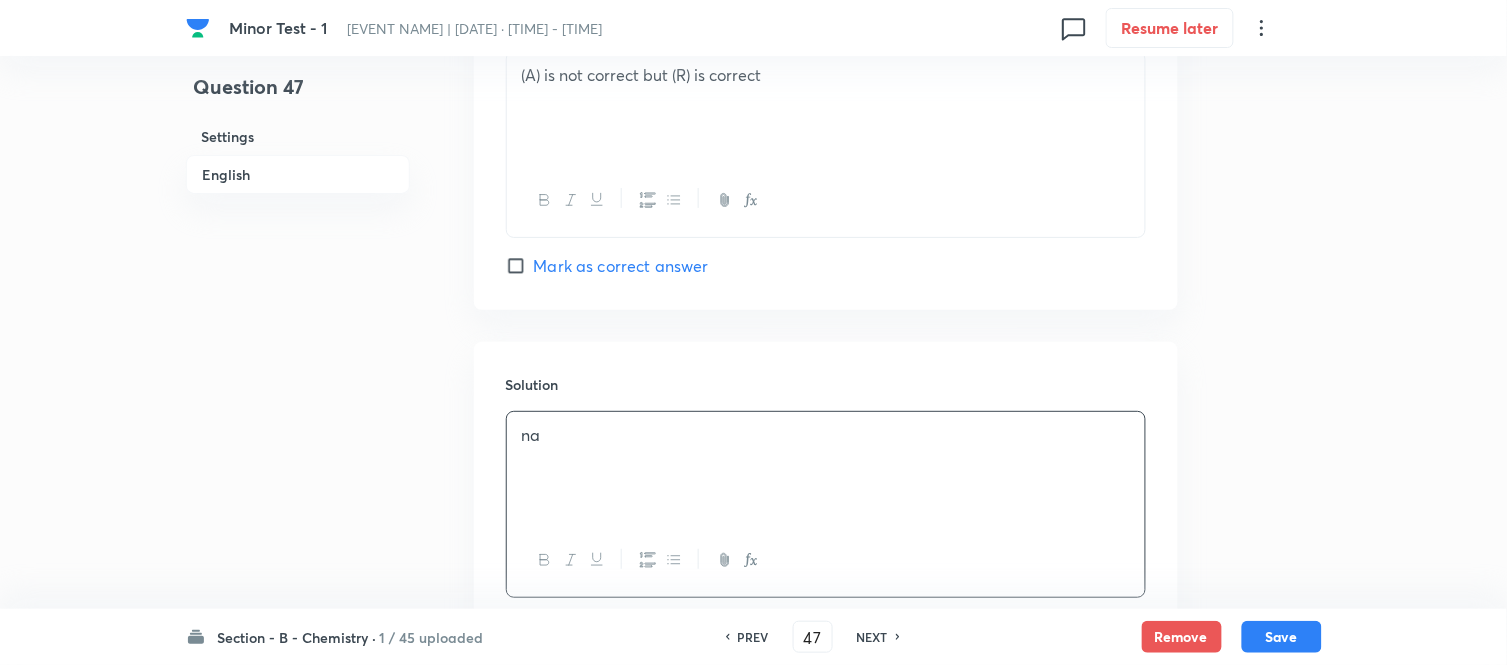 scroll, scrollTop: 1666, scrollLeft: 0, axis: vertical 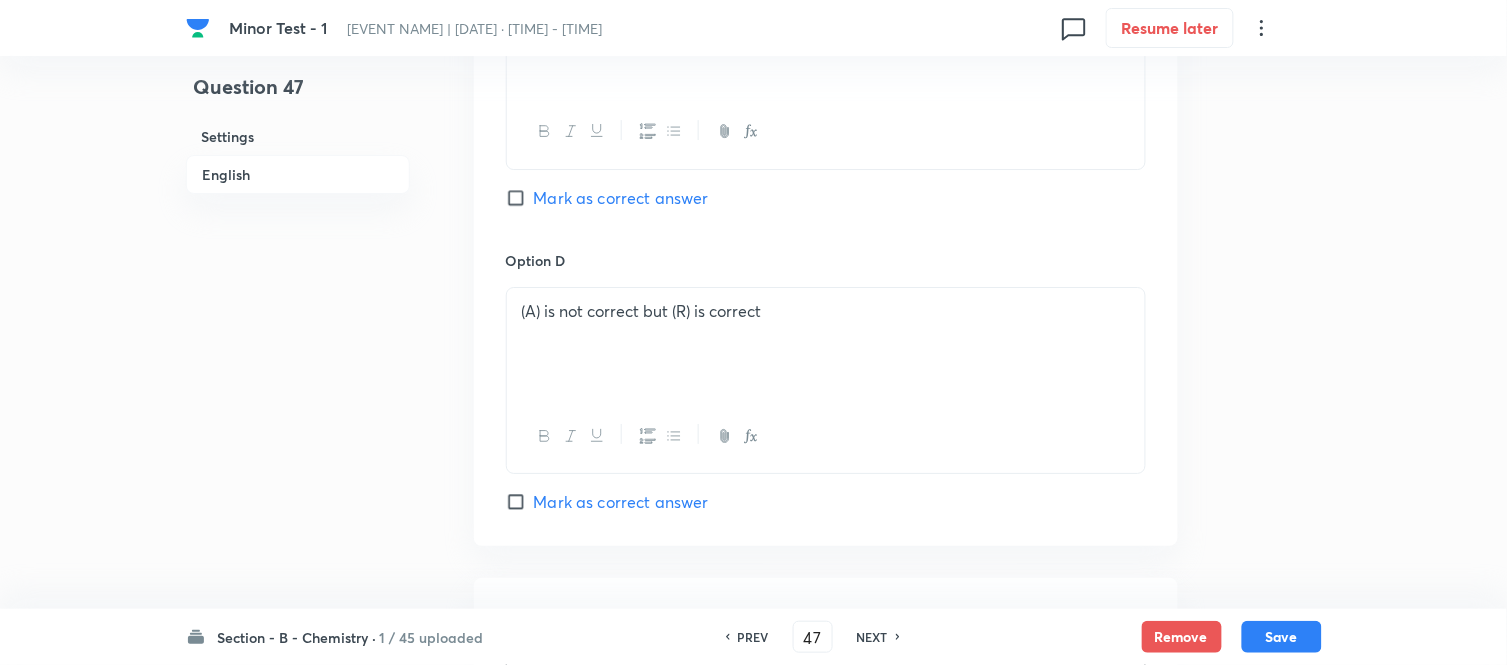 click on "Mark as correct answer" at bounding box center [520, 198] 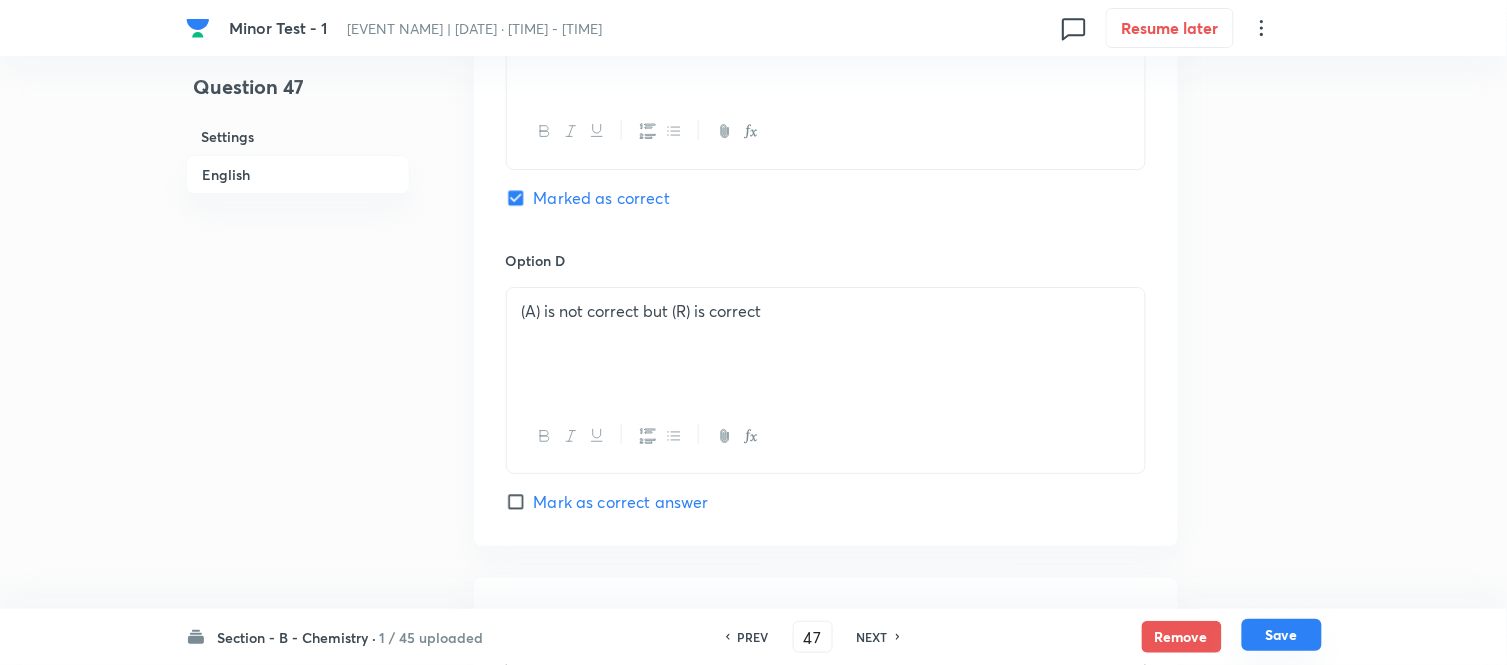 click on "Save" at bounding box center (1282, 635) 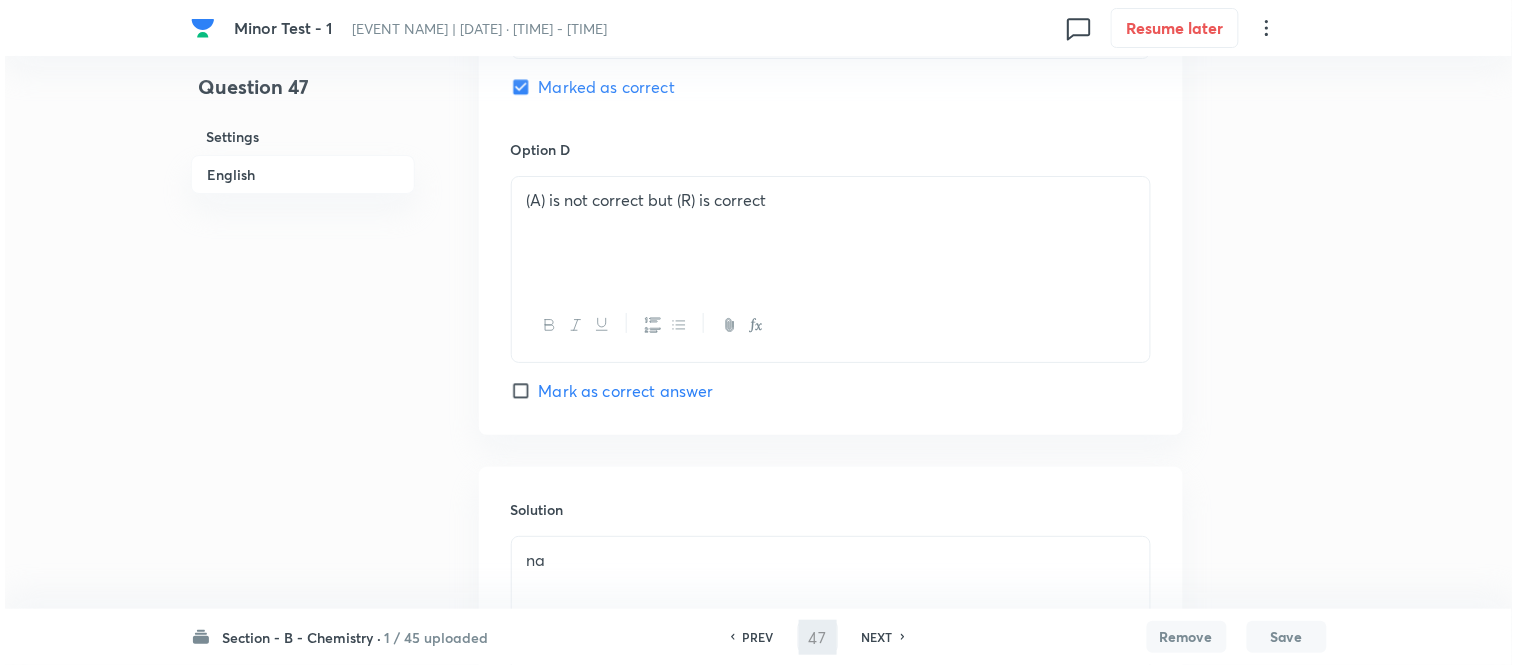 scroll, scrollTop: 0, scrollLeft: 0, axis: both 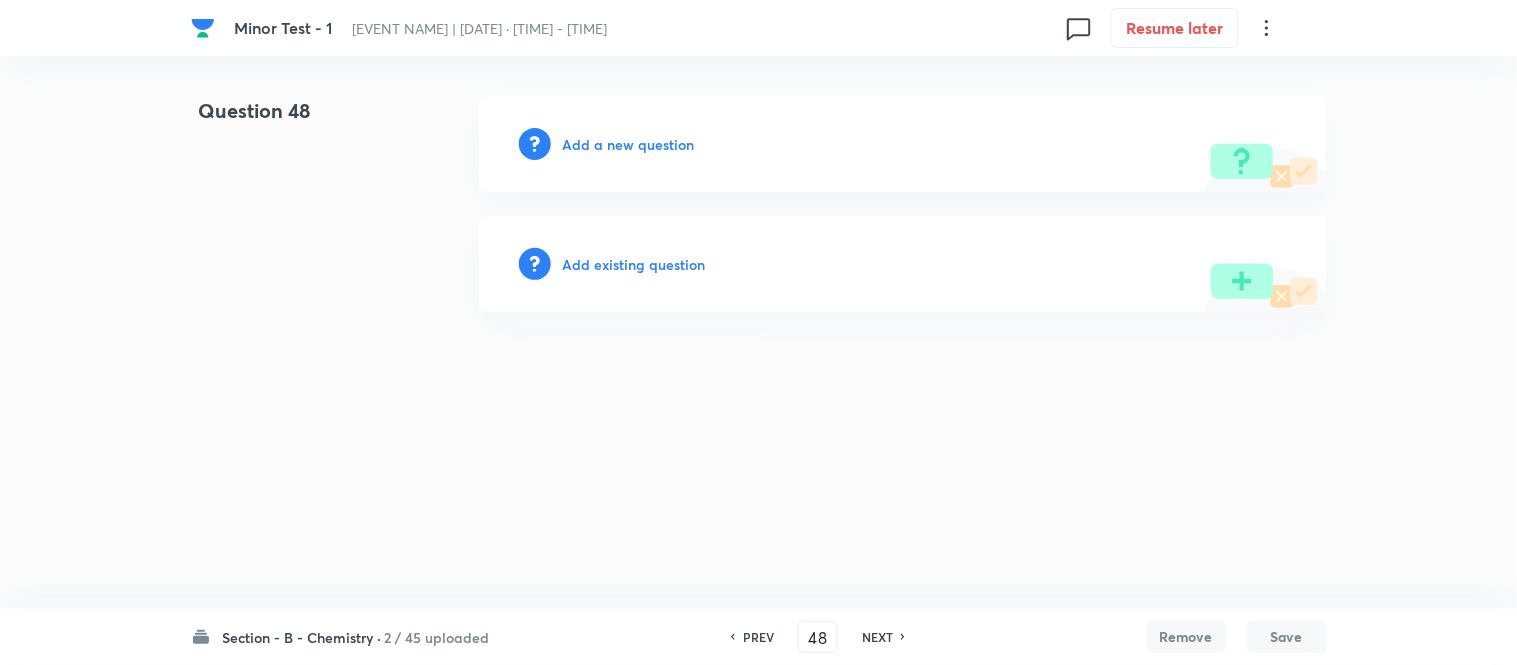 click on "Add a new question" at bounding box center [629, 144] 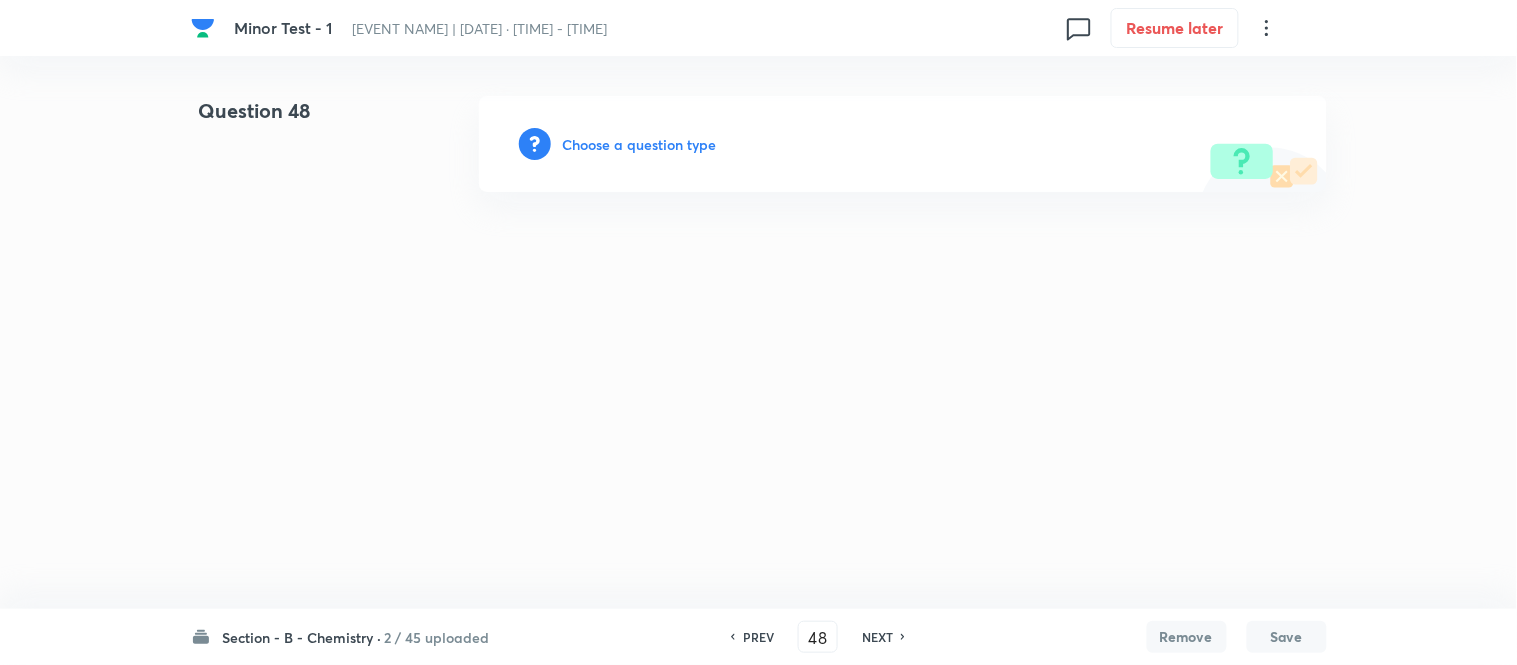 click on "Choose a question type" at bounding box center [640, 144] 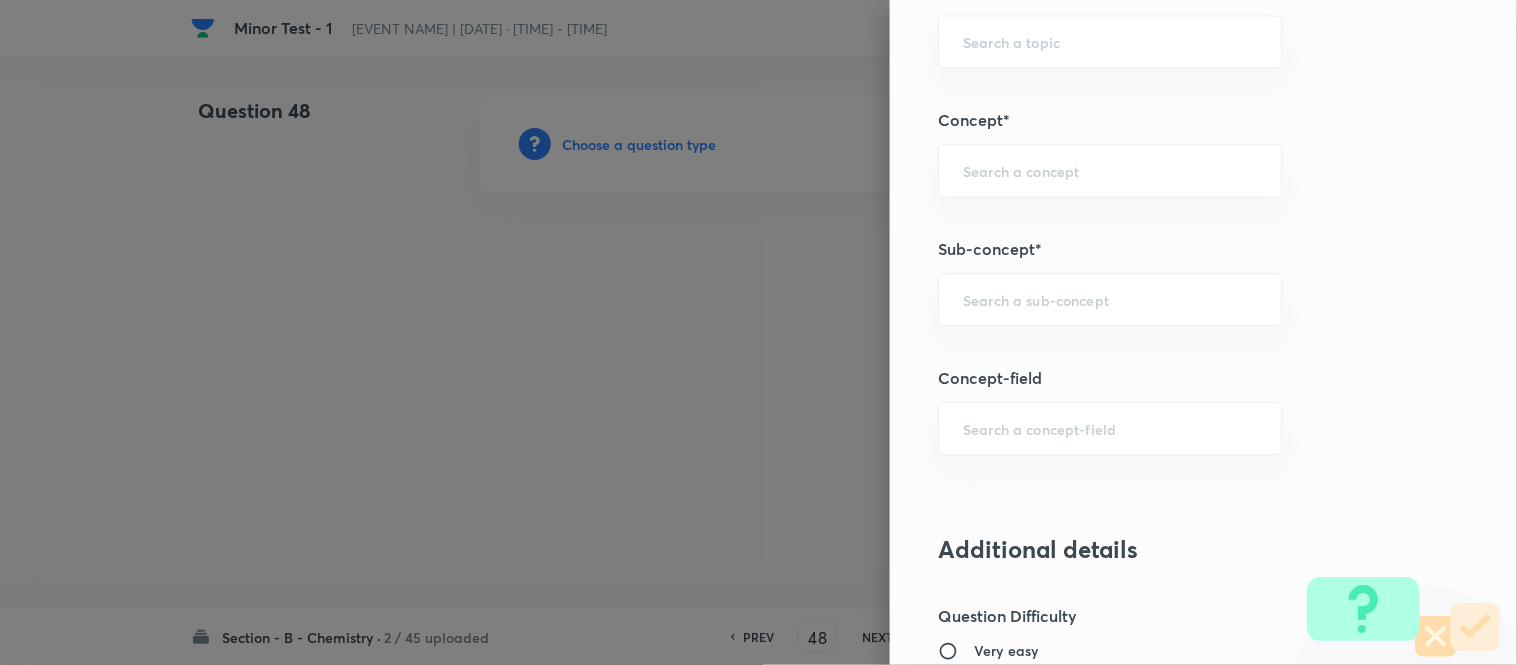 scroll, scrollTop: 1235, scrollLeft: 0, axis: vertical 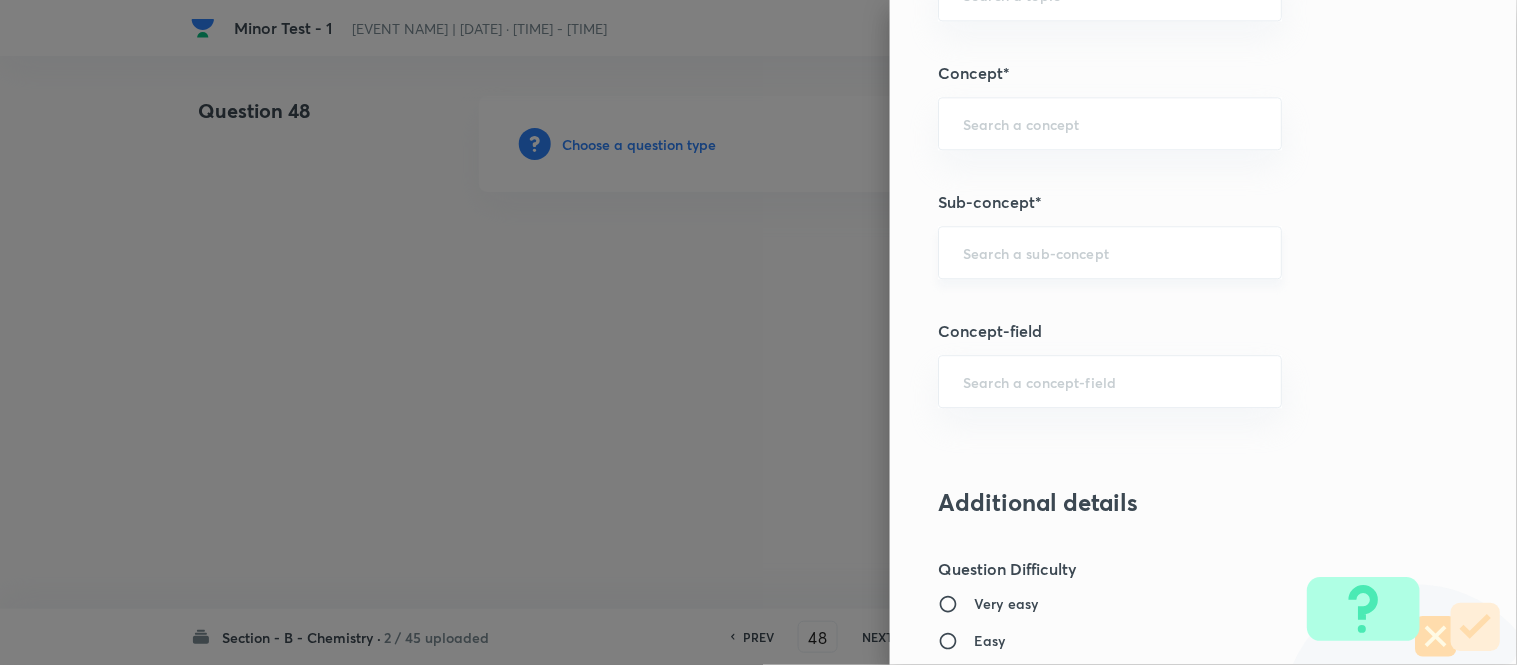 click at bounding box center [1110, 252] 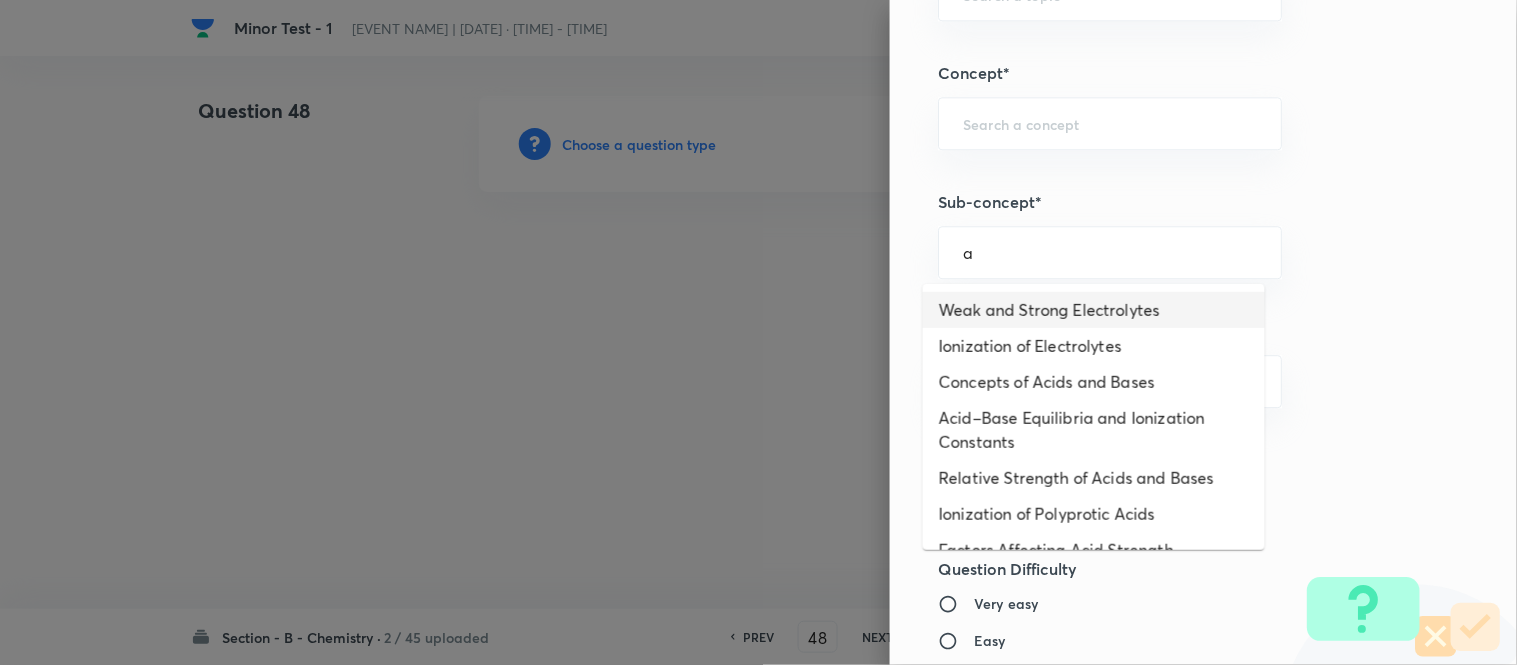 click on "Weak and Strong Electrolytes" at bounding box center [1094, 310] 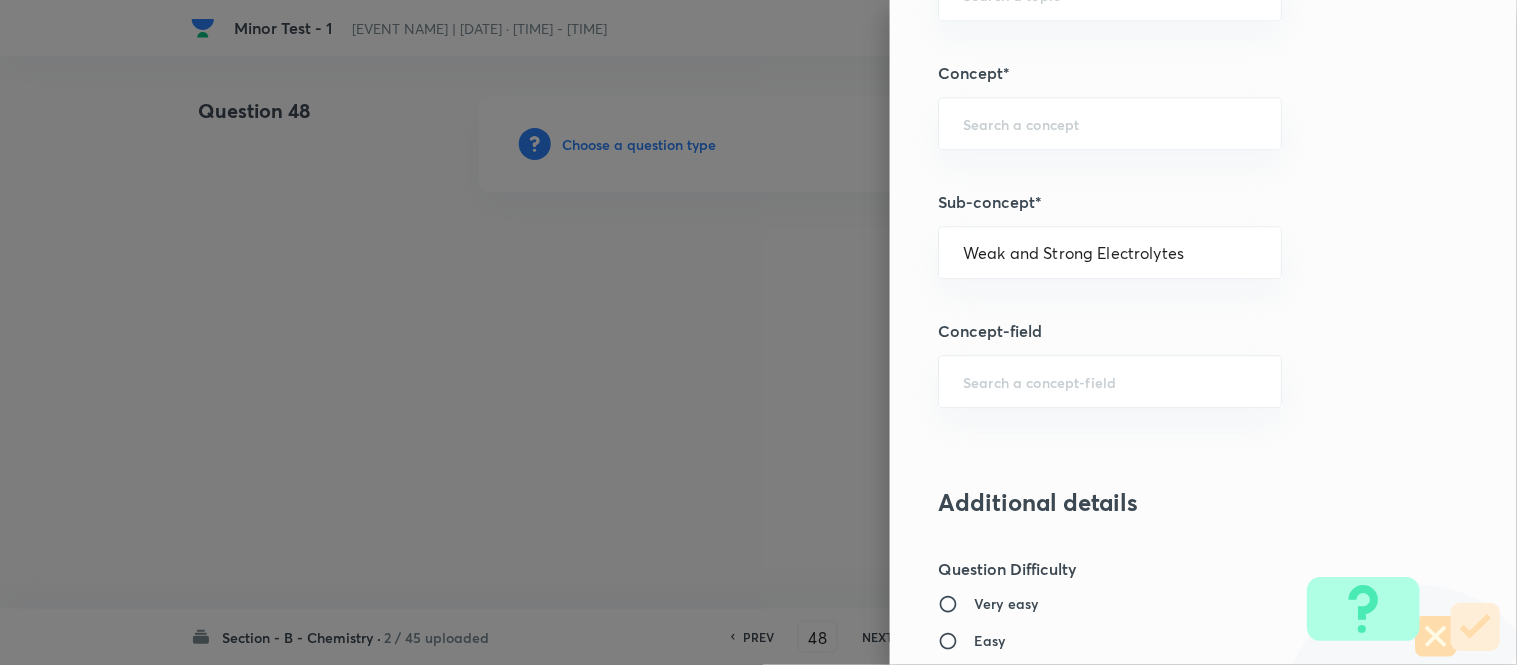 type on "Chemistry" 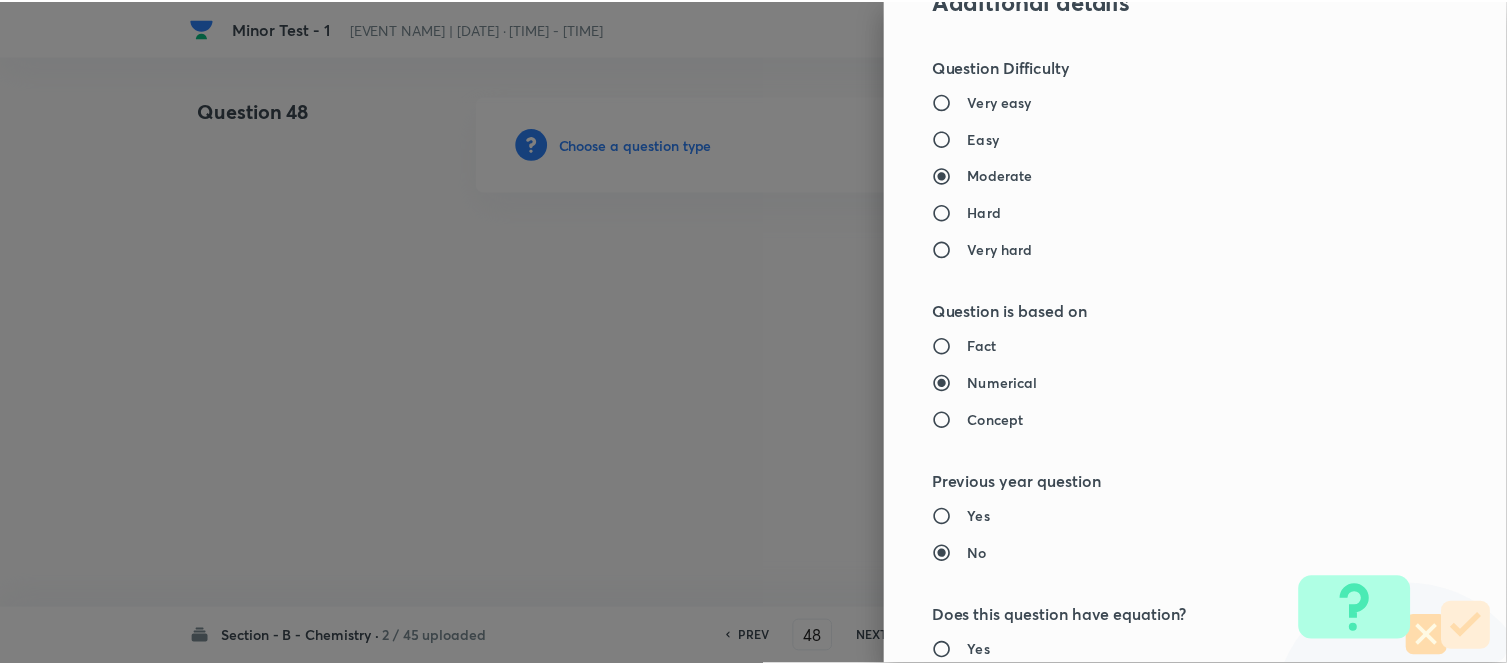 scroll, scrollTop: 2195, scrollLeft: 0, axis: vertical 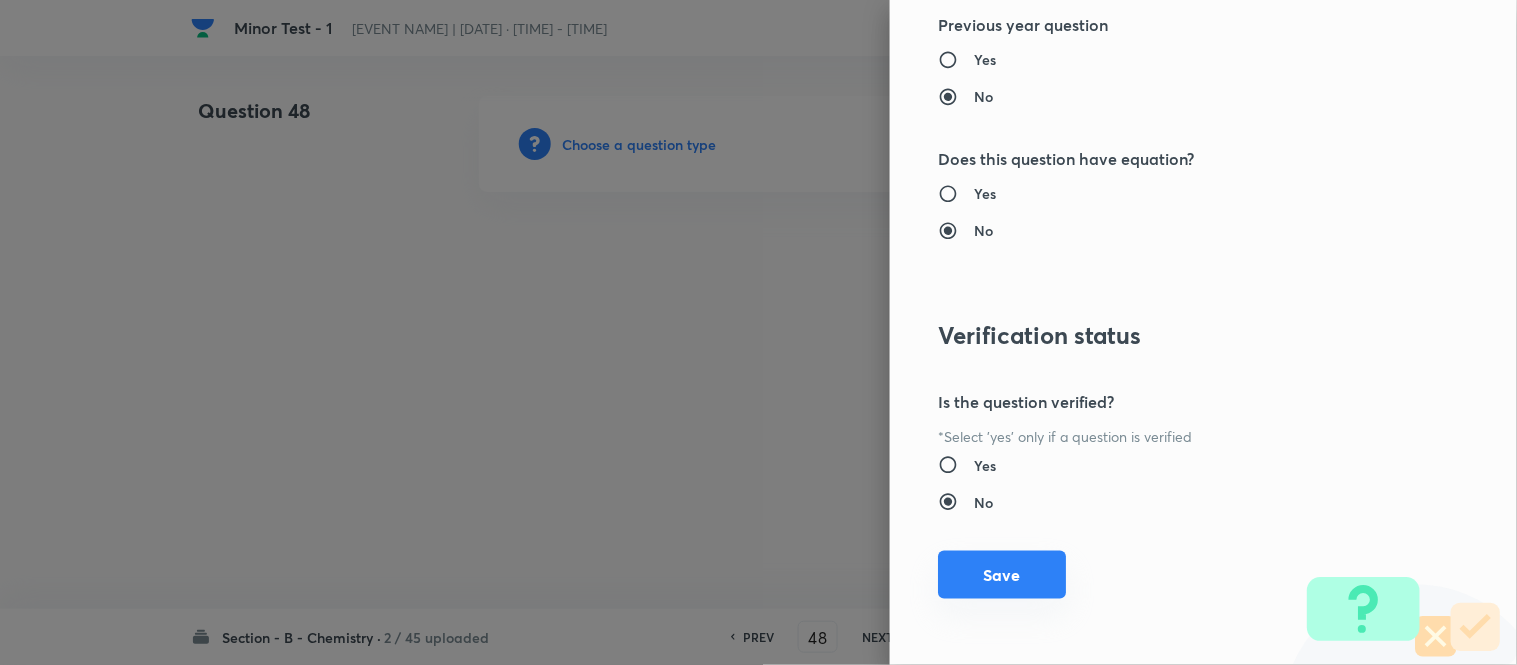click on "Save" at bounding box center (1002, 575) 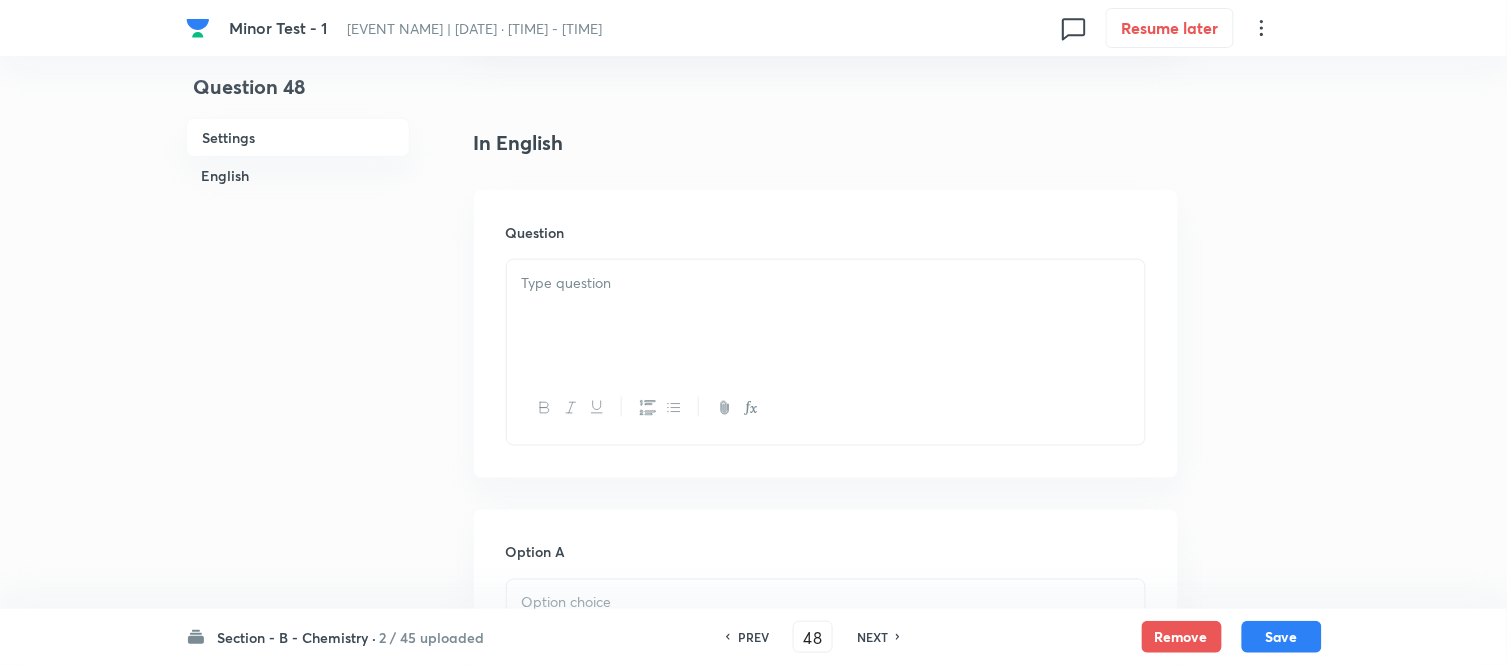 scroll, scrollTop: 555, scrollLeft: 0, axis: vertical 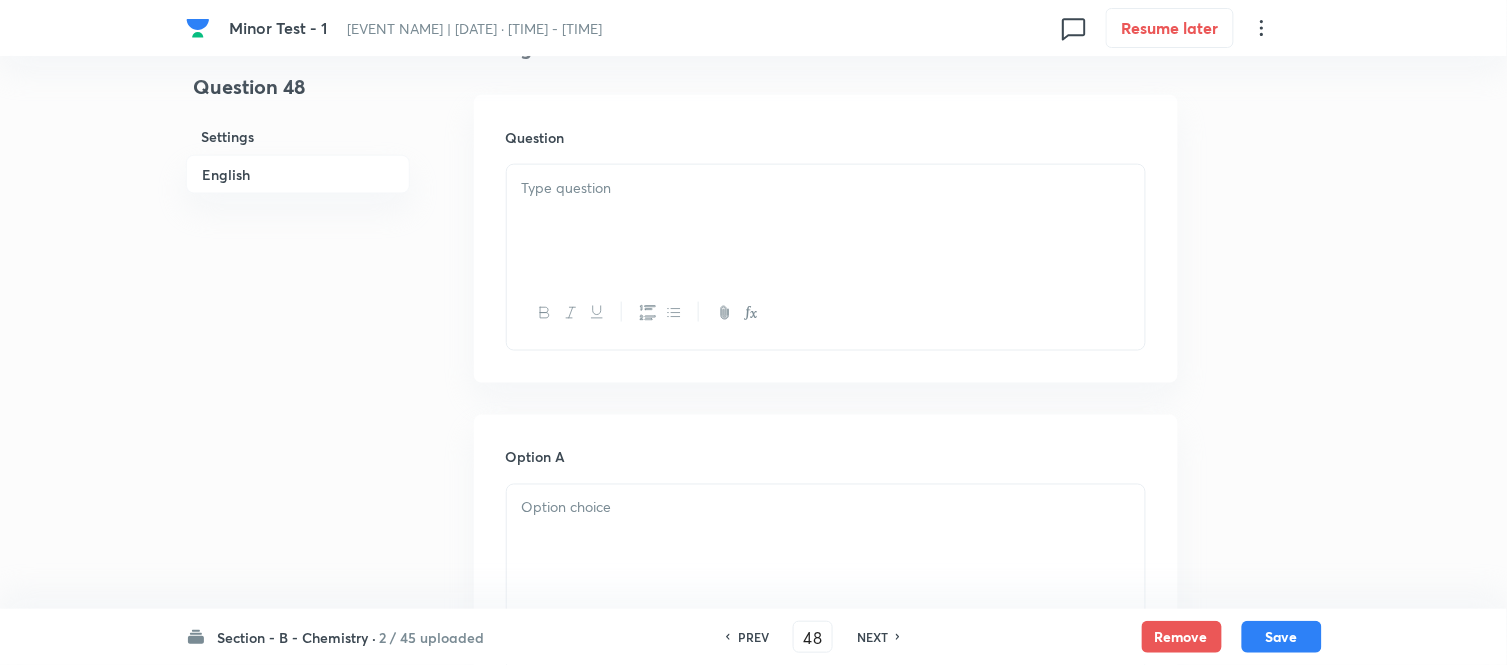 click at bounding box center (826, 221) 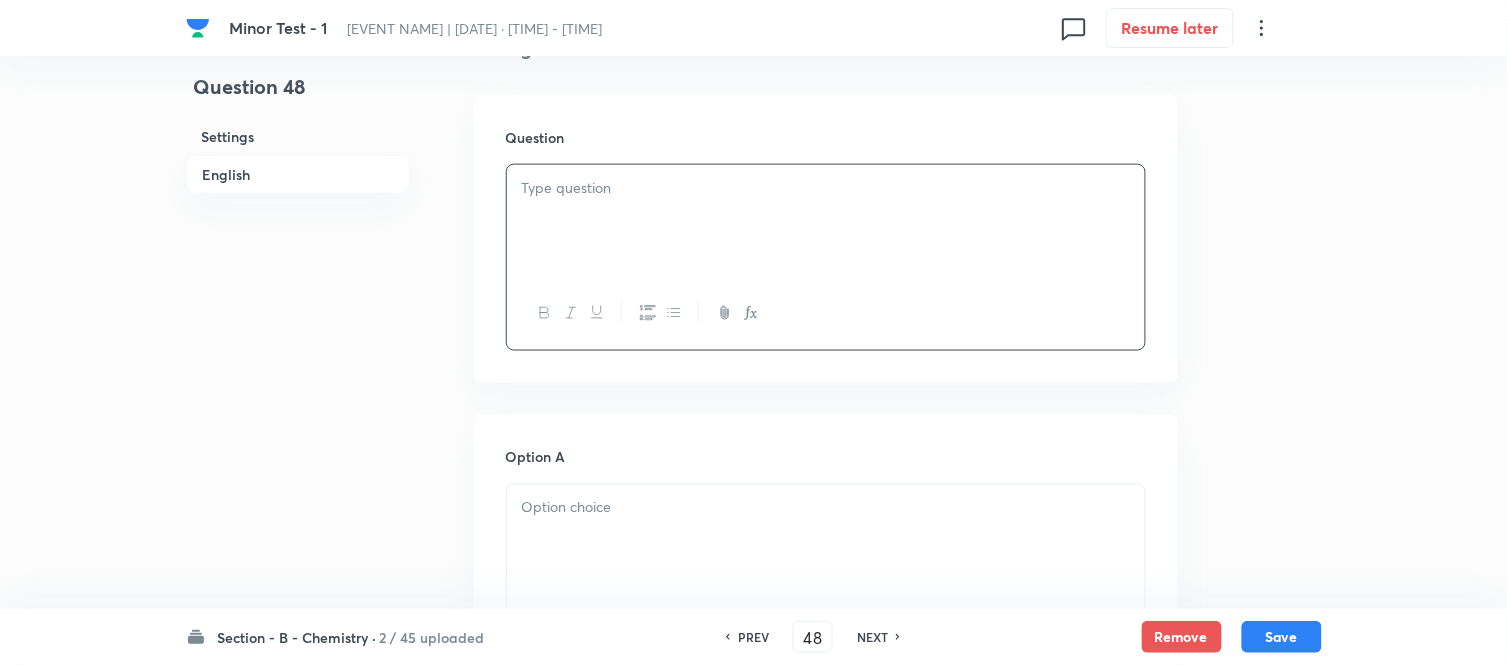 click at bounding box center (826, 221) 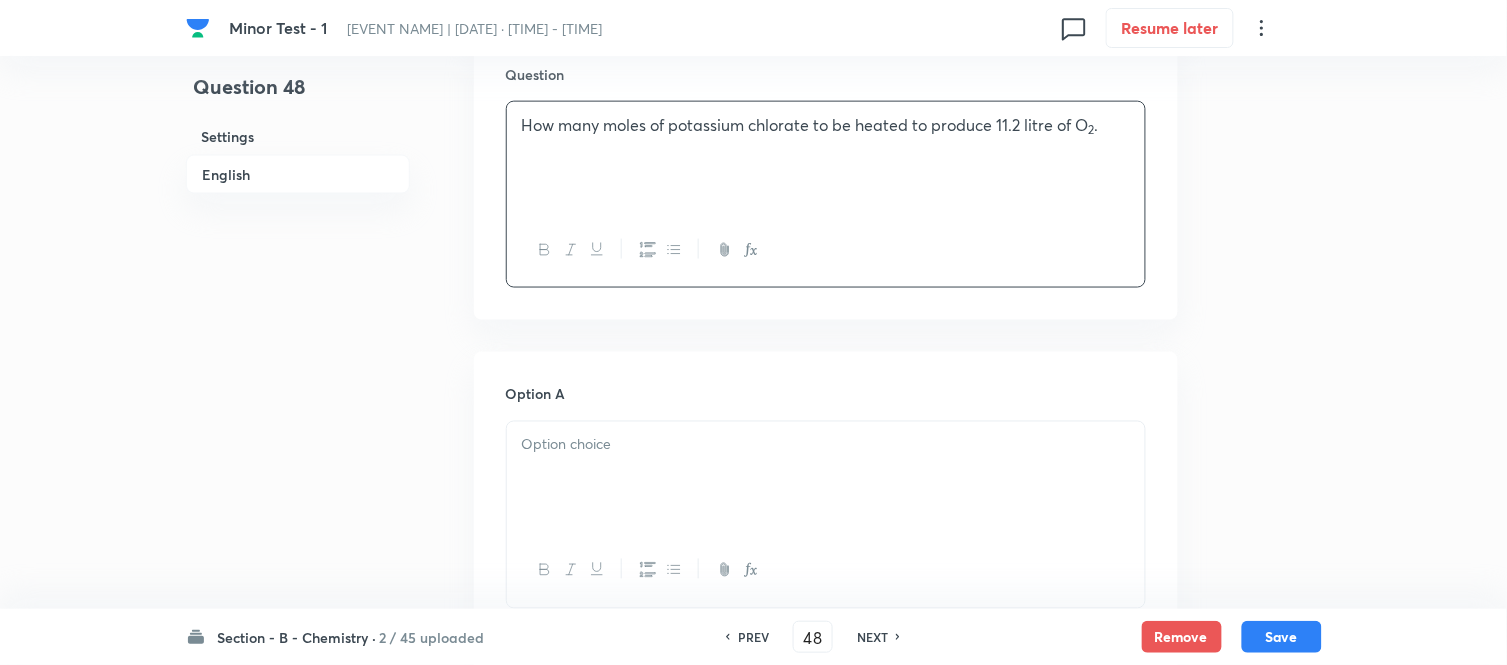 scroll, scrollTop: 777, scrollLeft: 0, axis: vertical 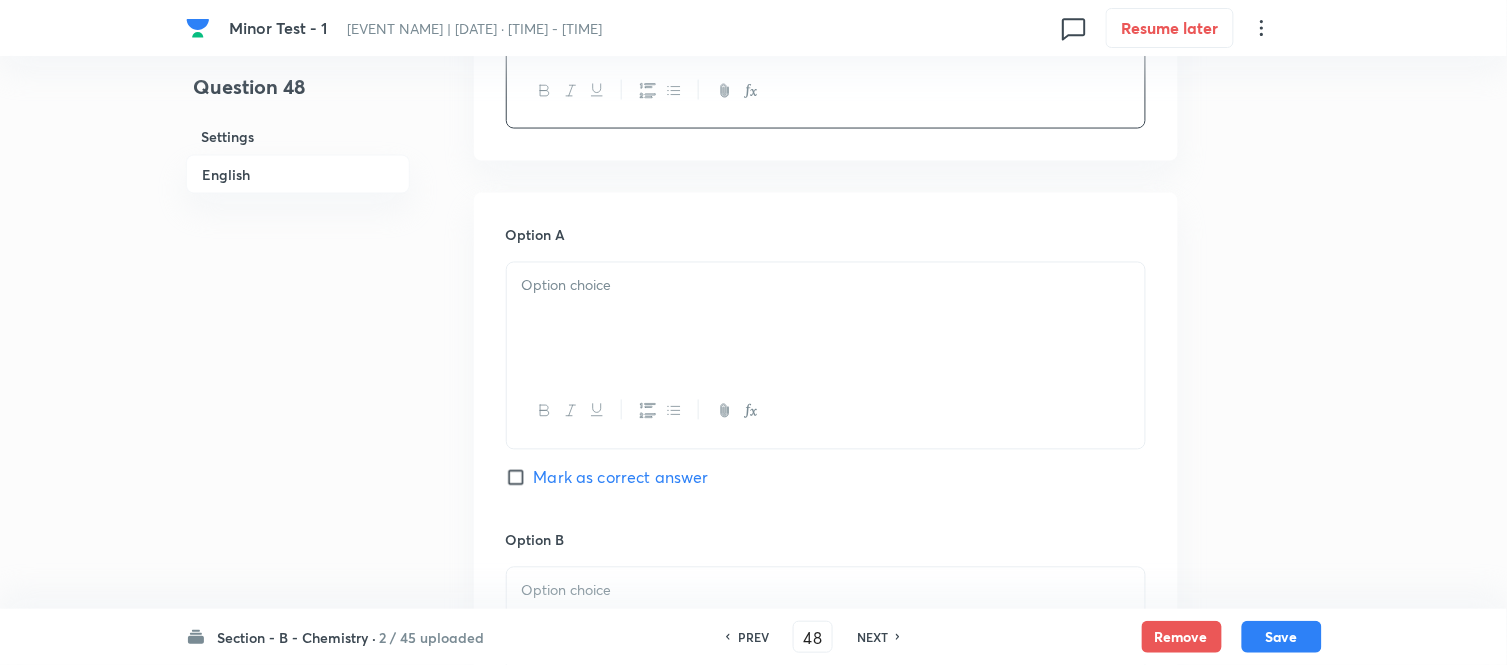 click at bounding box center [826, 286] 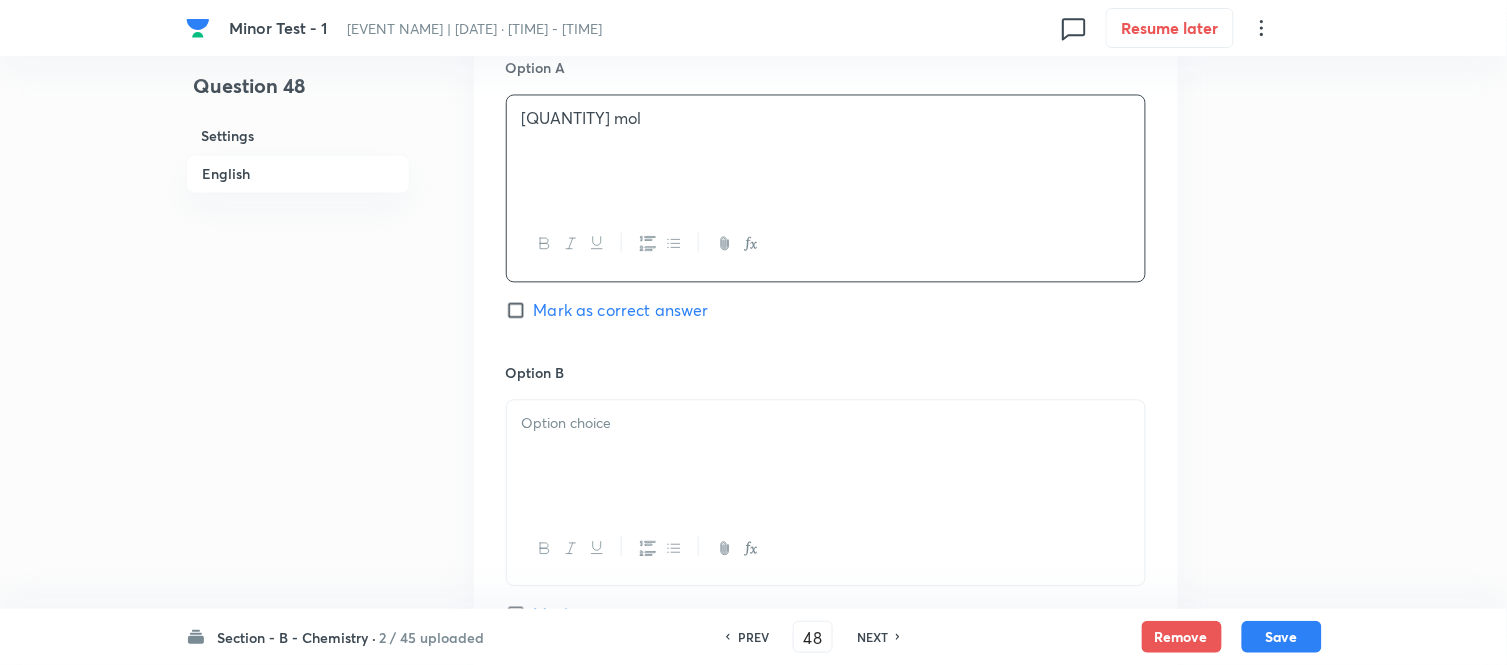 scroll, scrollTop: 1000, scrollLeft: 0, axis: vertical 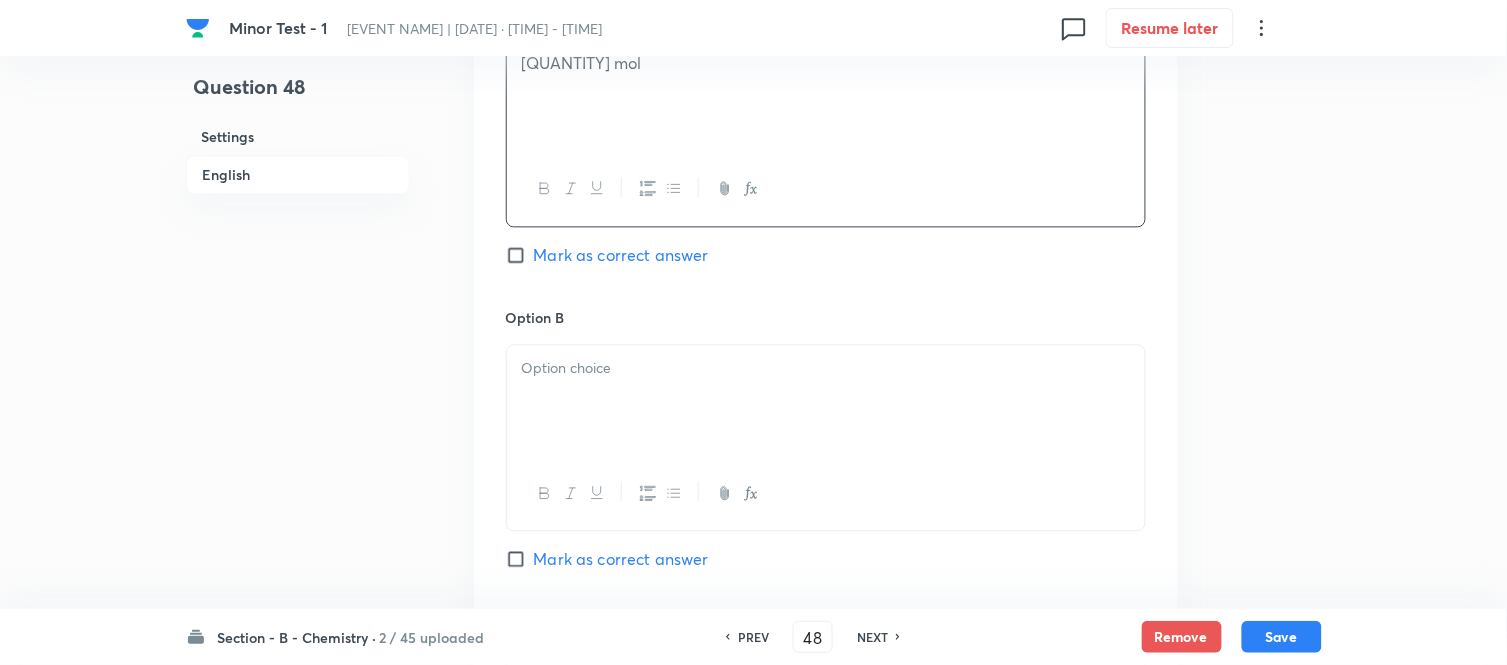 click at bounding box center (826, 368) 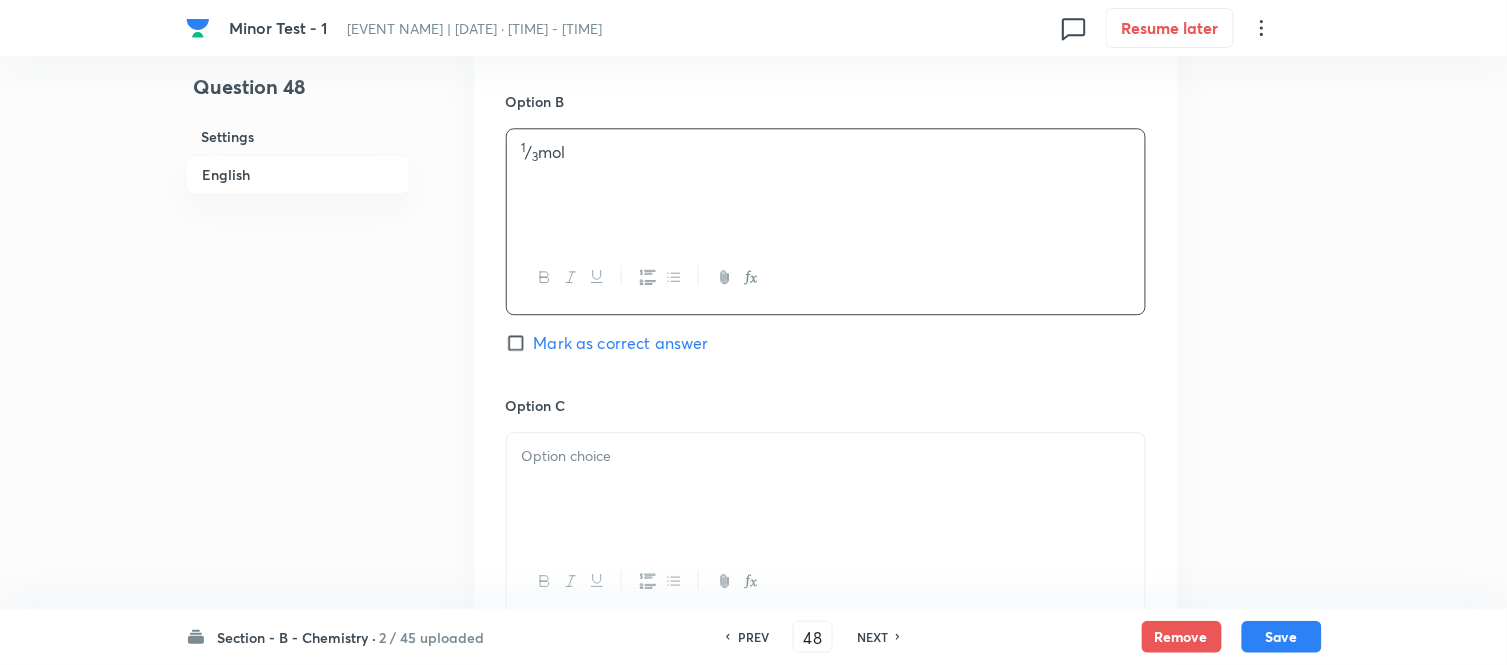 scroll, scrollTop: 1222, scrollLeft: 0, axis: vertical 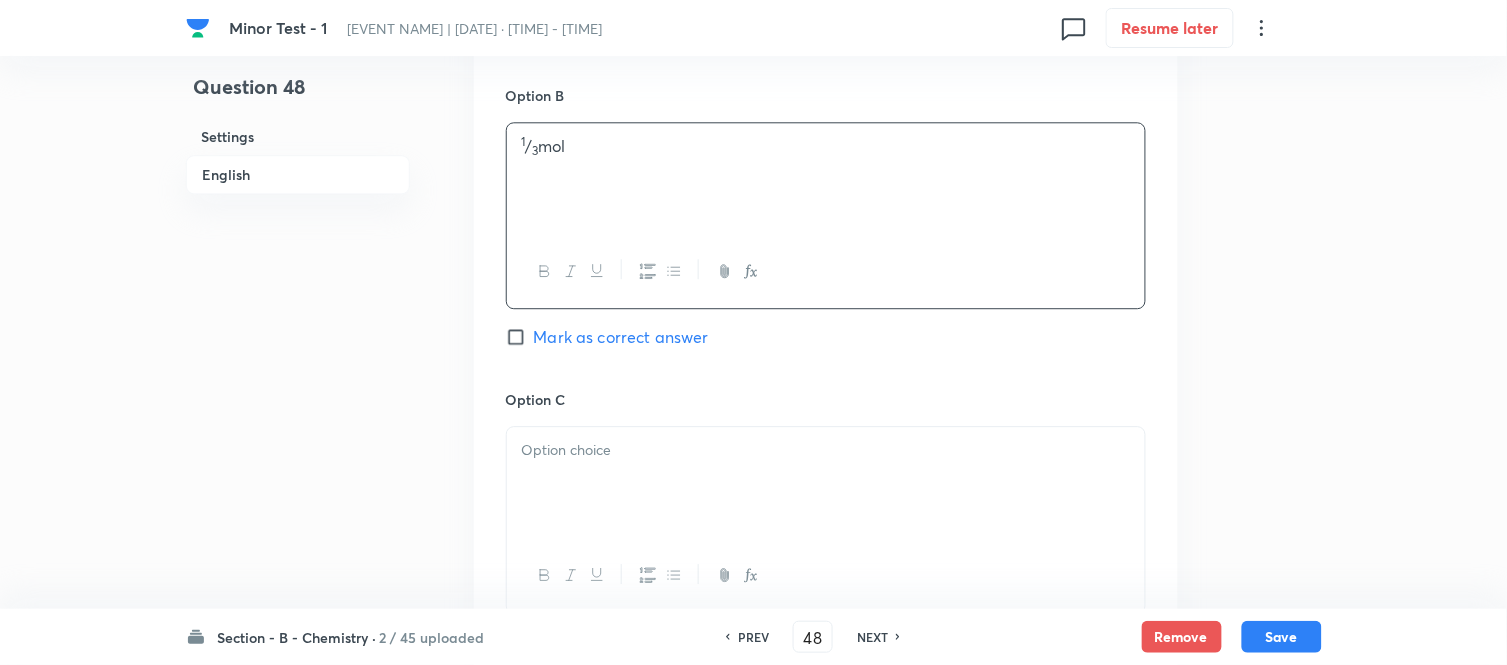 click at bounding box center [826, 450] 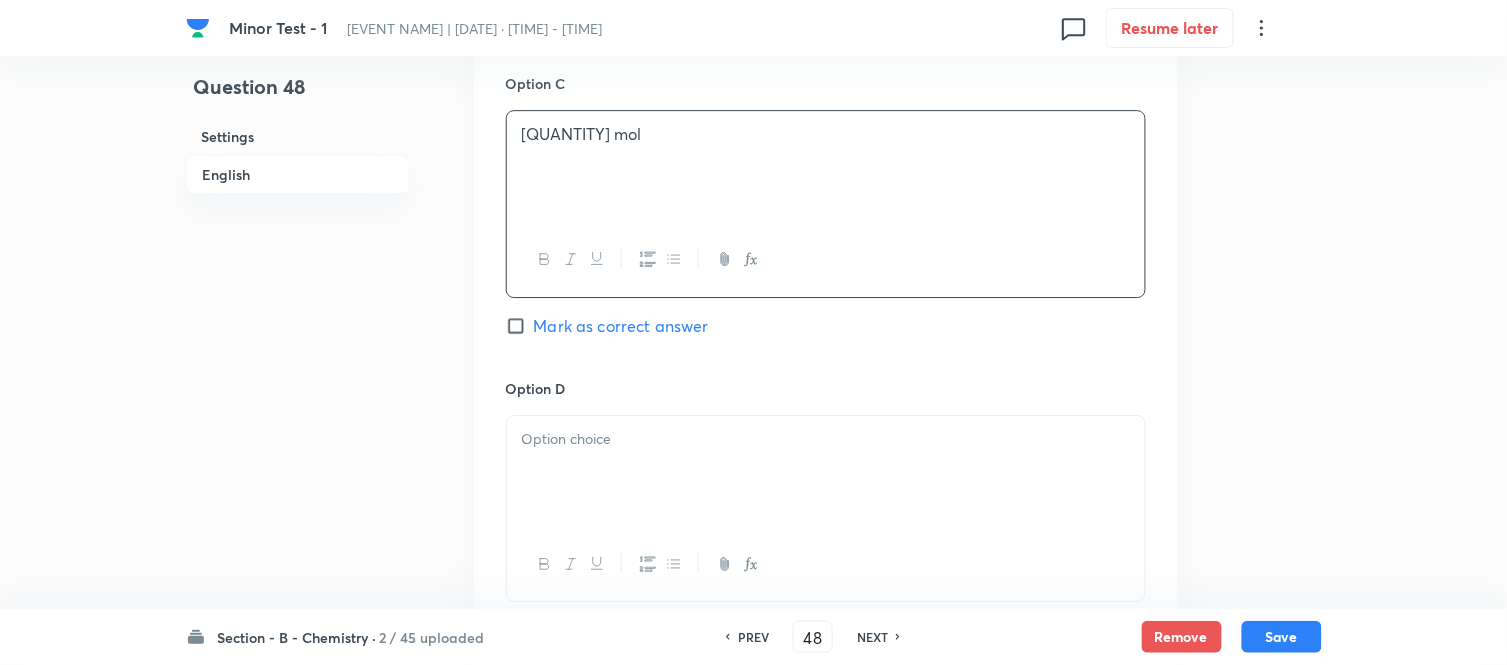 scroll, scrollTop: 1555, scrollLeft: 0, axis: vertical 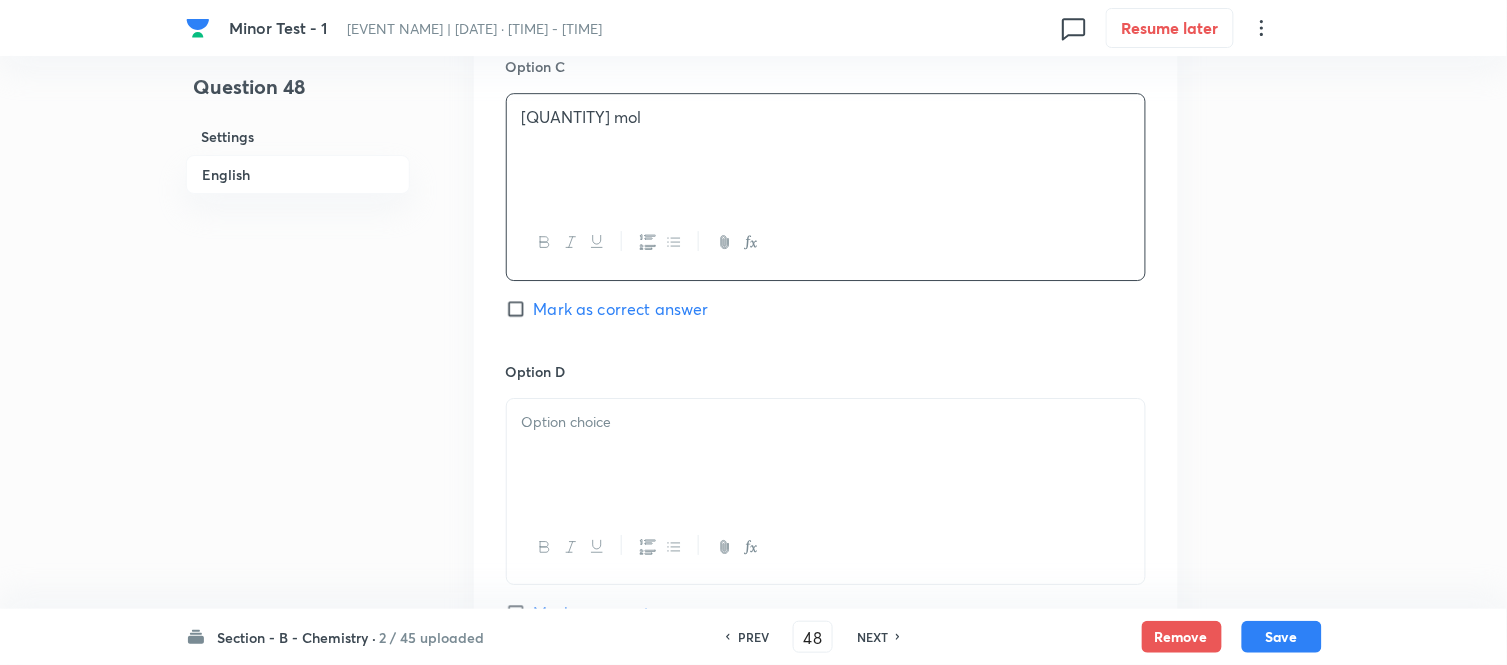 click at bounding box center (826, 422) 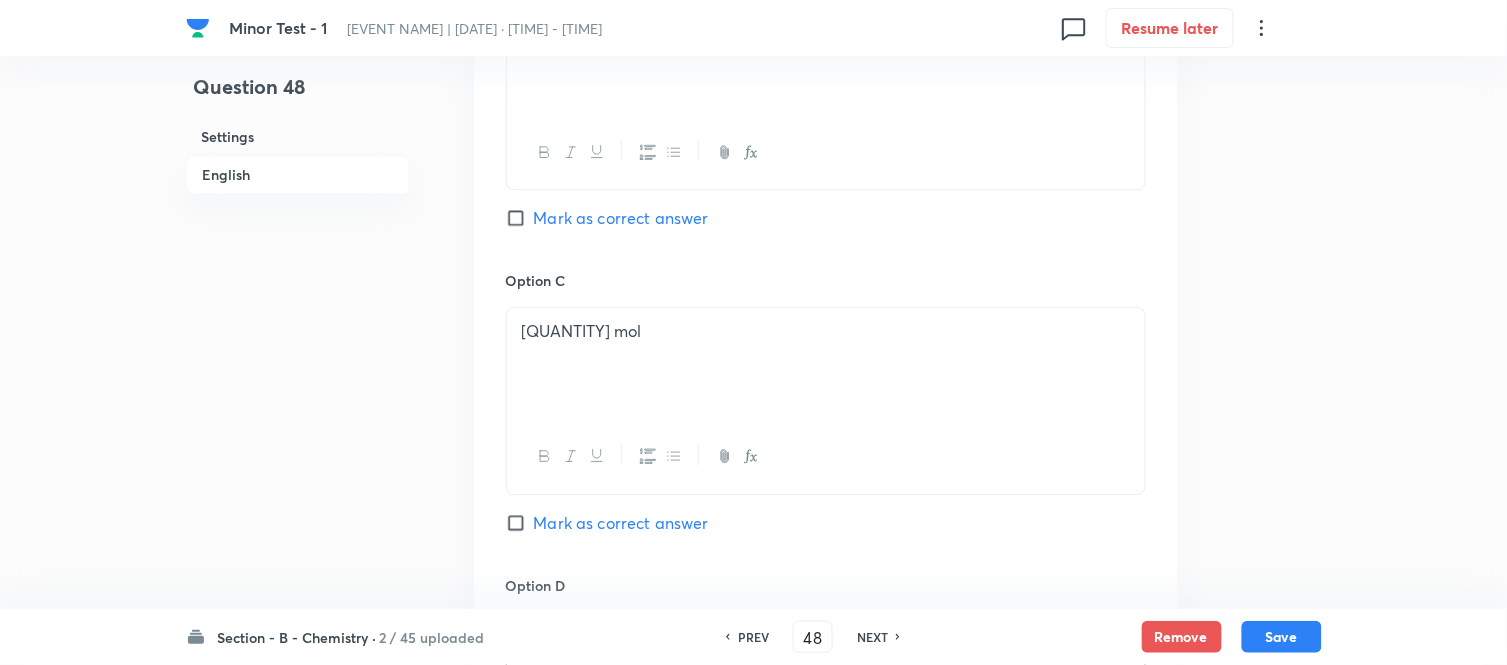 scroll, scrollTop: 1333, scrollLeft: 0, axis: vertical 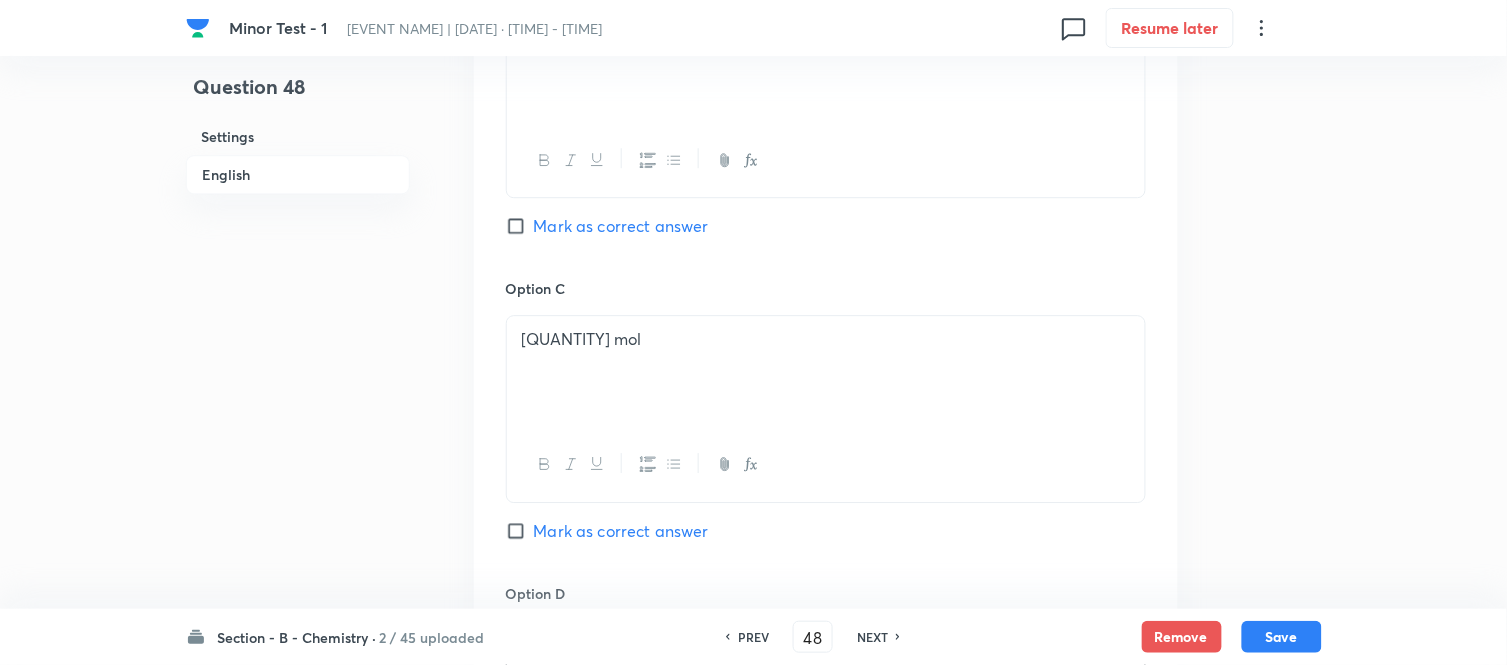 click on "Option B [QUANTITY] mol Mark as correct answer" at bounding box center (826, 126) 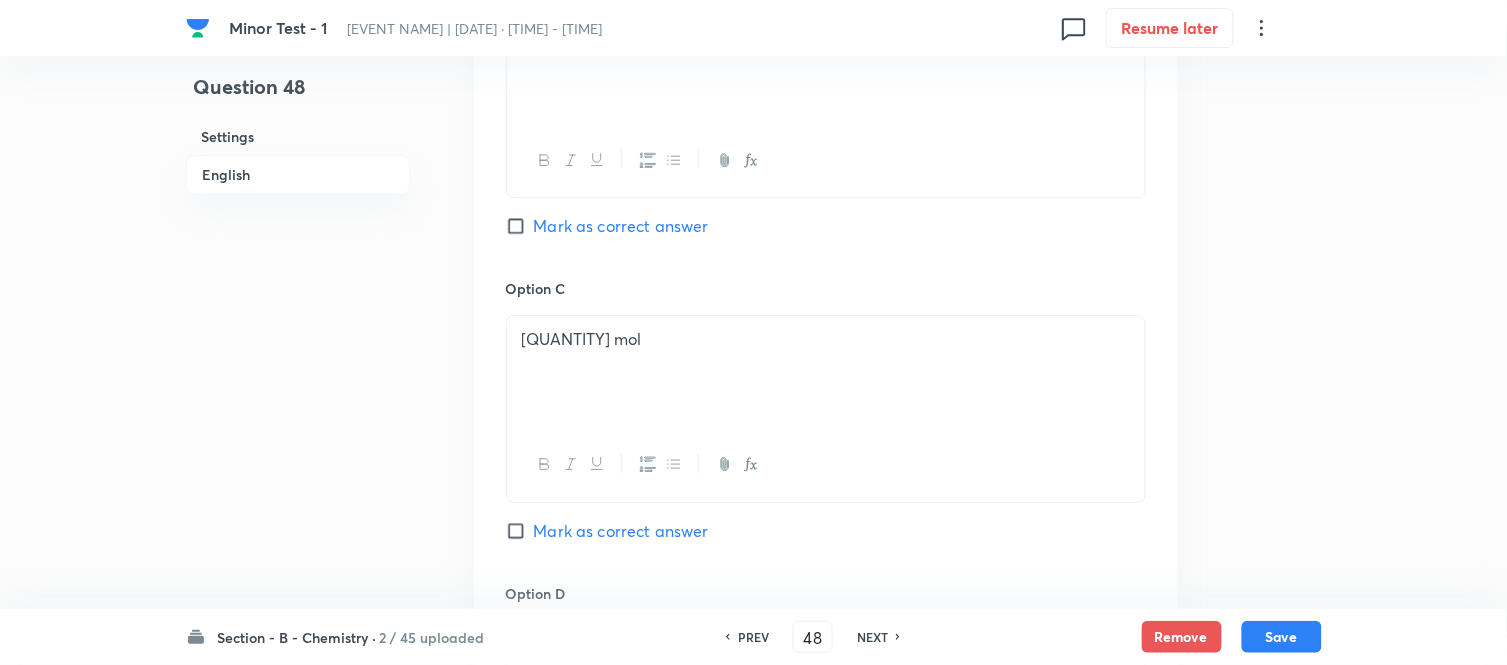 click on "Mark as correct answer" at bounding box center [520, 226] 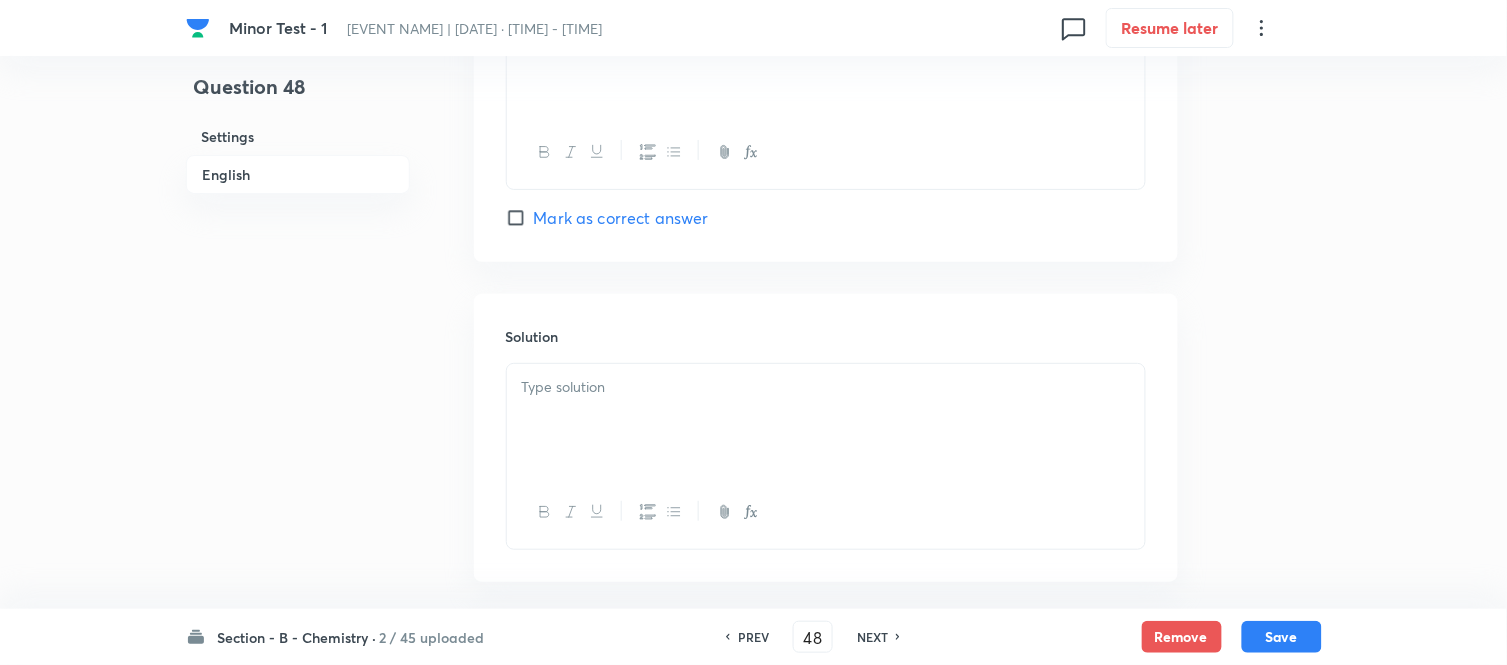scroll, scrollTop: 2000, scrollLeft: 0, axis: vertical 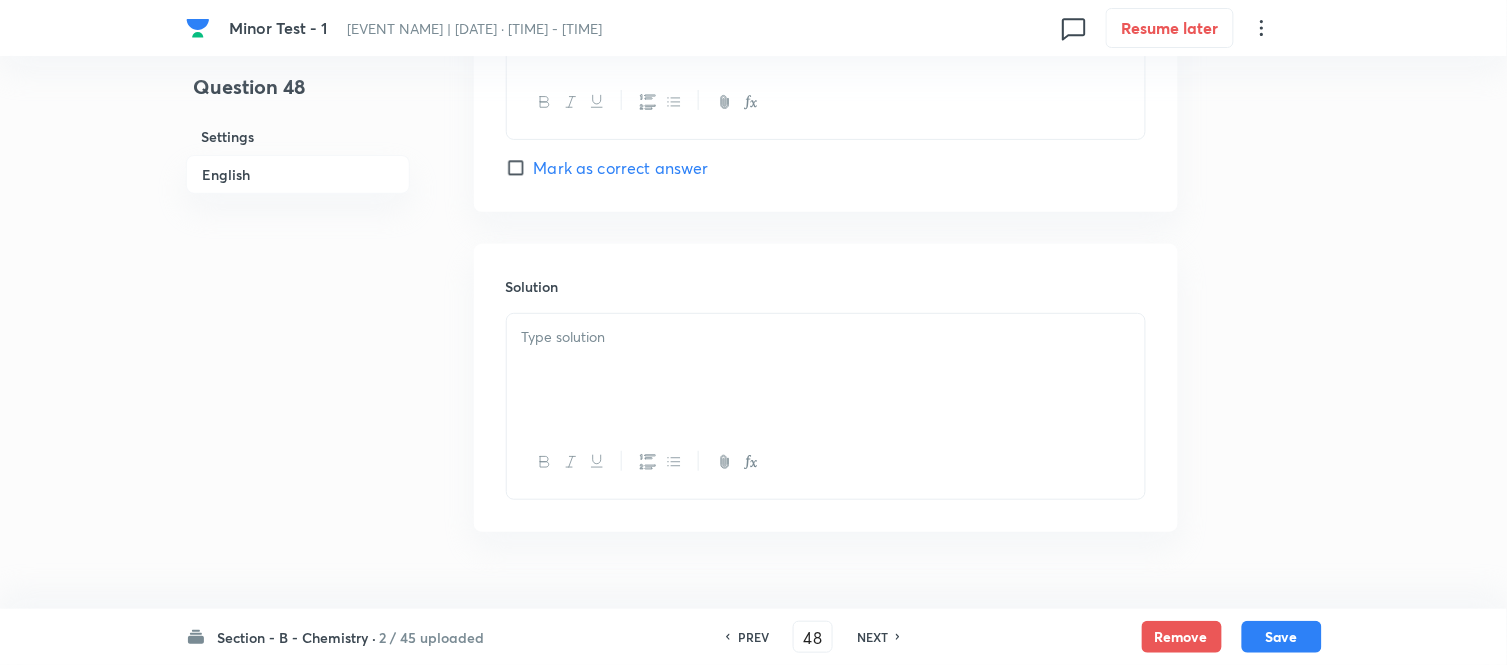 click at bounding box center (826, 337) 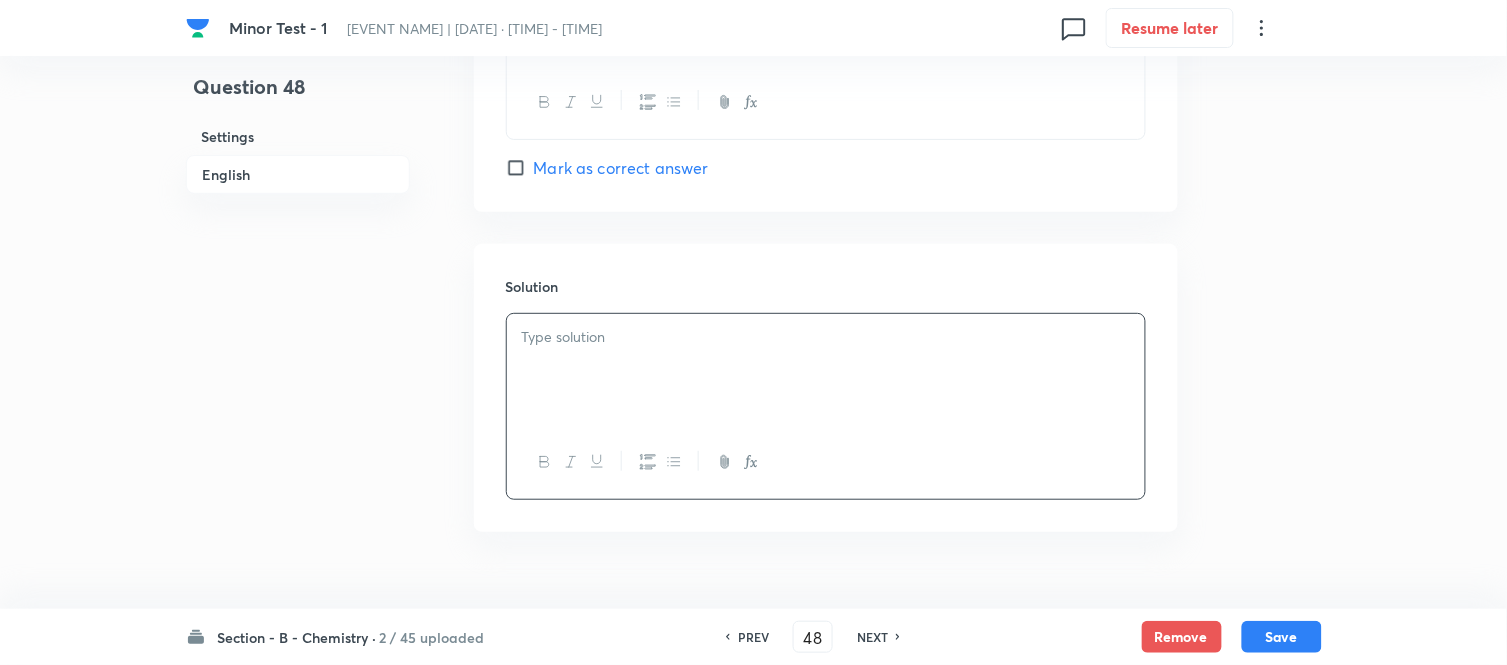 type 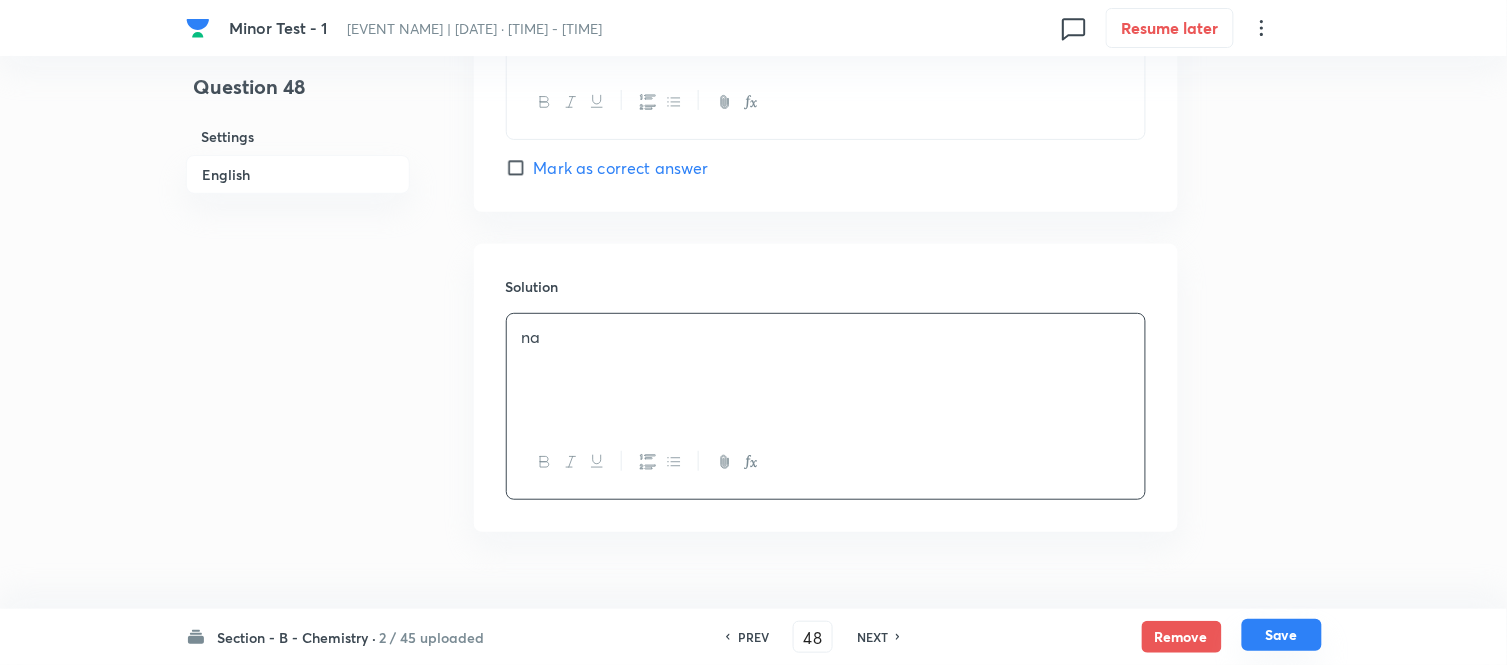click on "Save" at bounding box center (1282, 635) 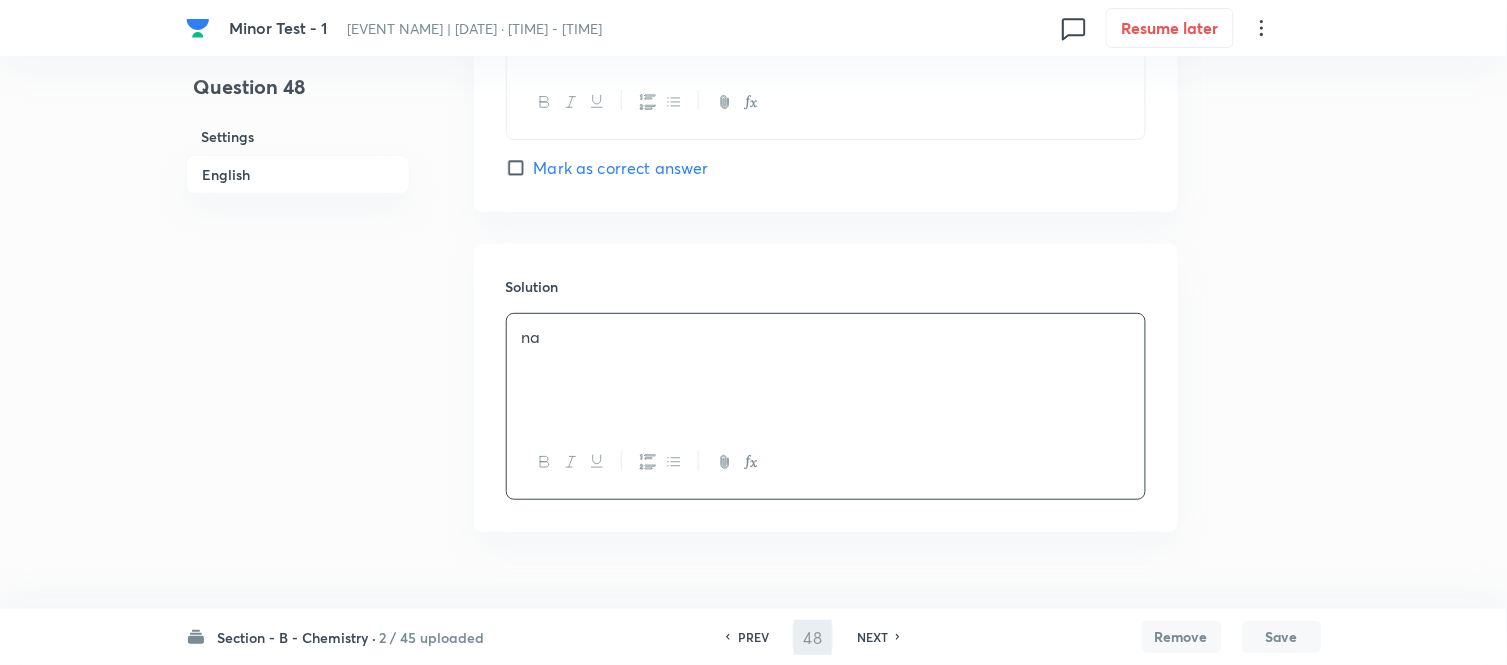 type on "49" 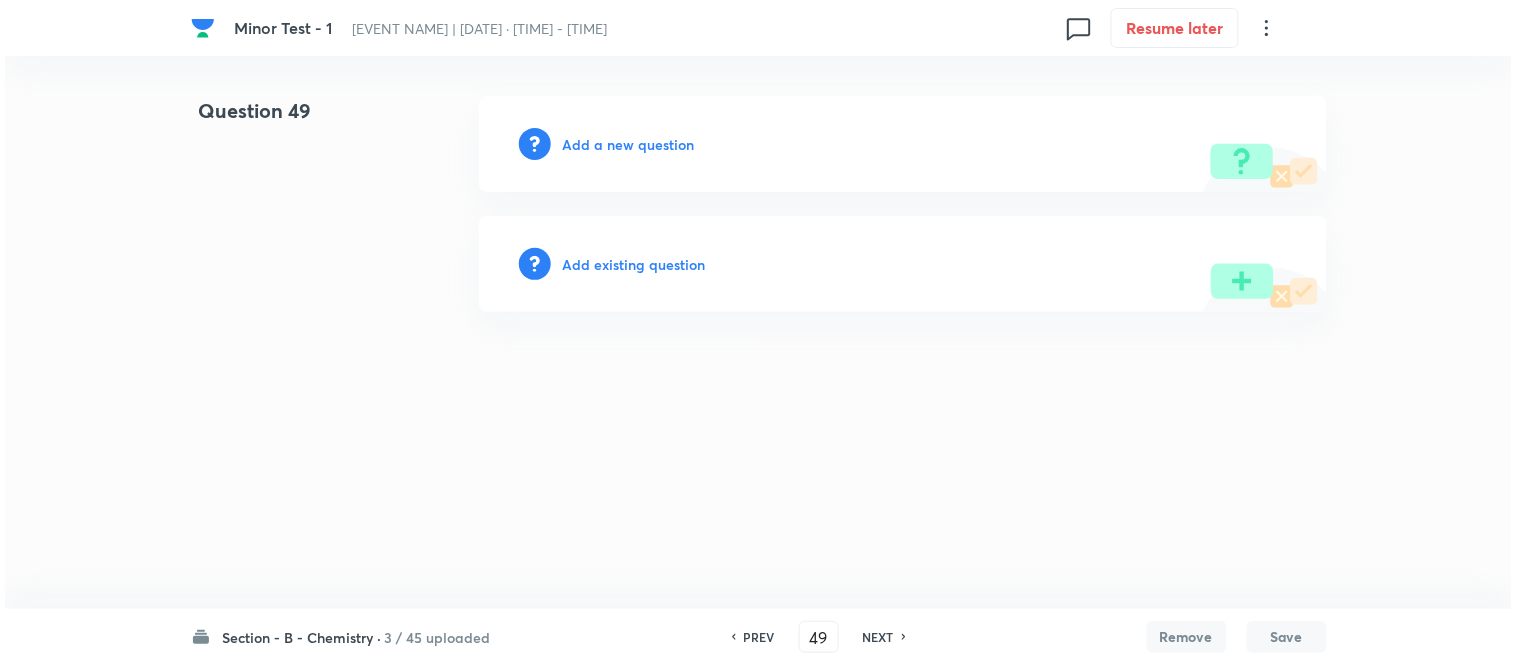 scroll, scrollTop: 0, scrollLeft: 0, axis: both 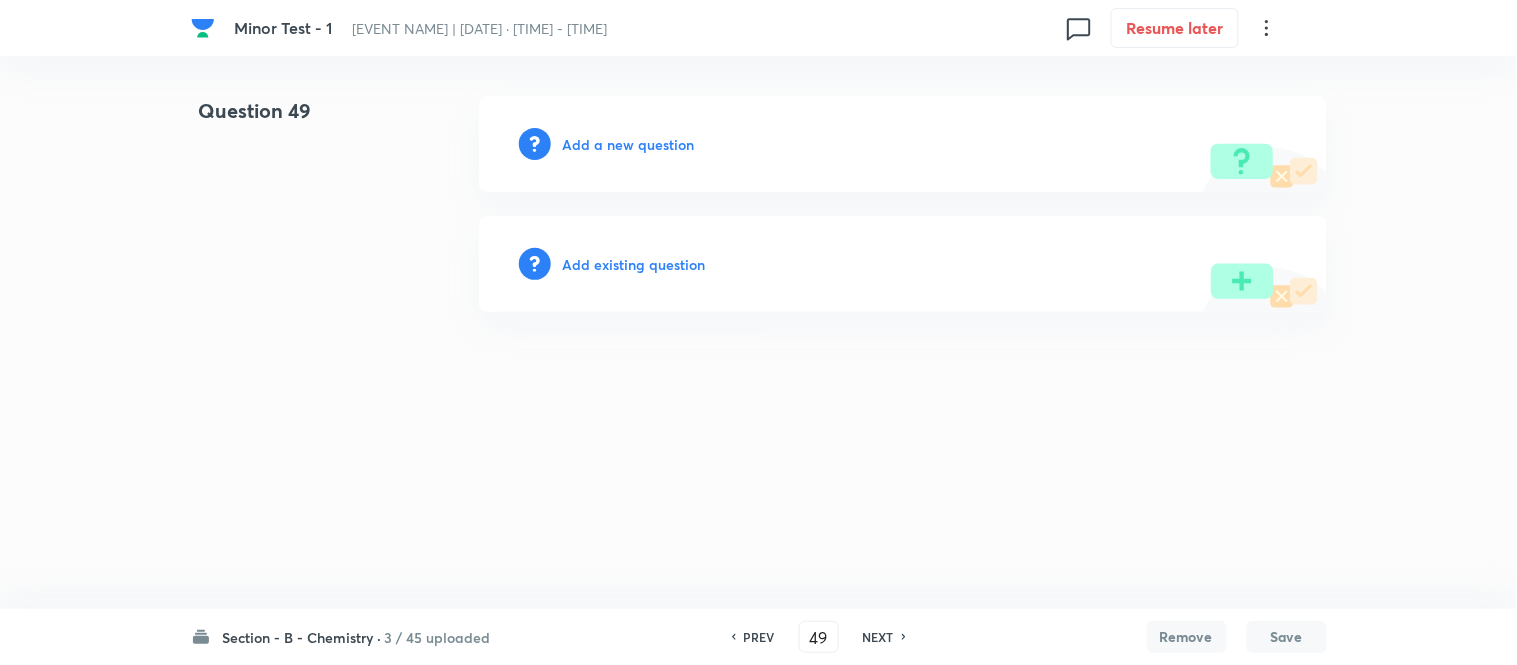 click on "Add a new question" at bounding box center [629, 144] 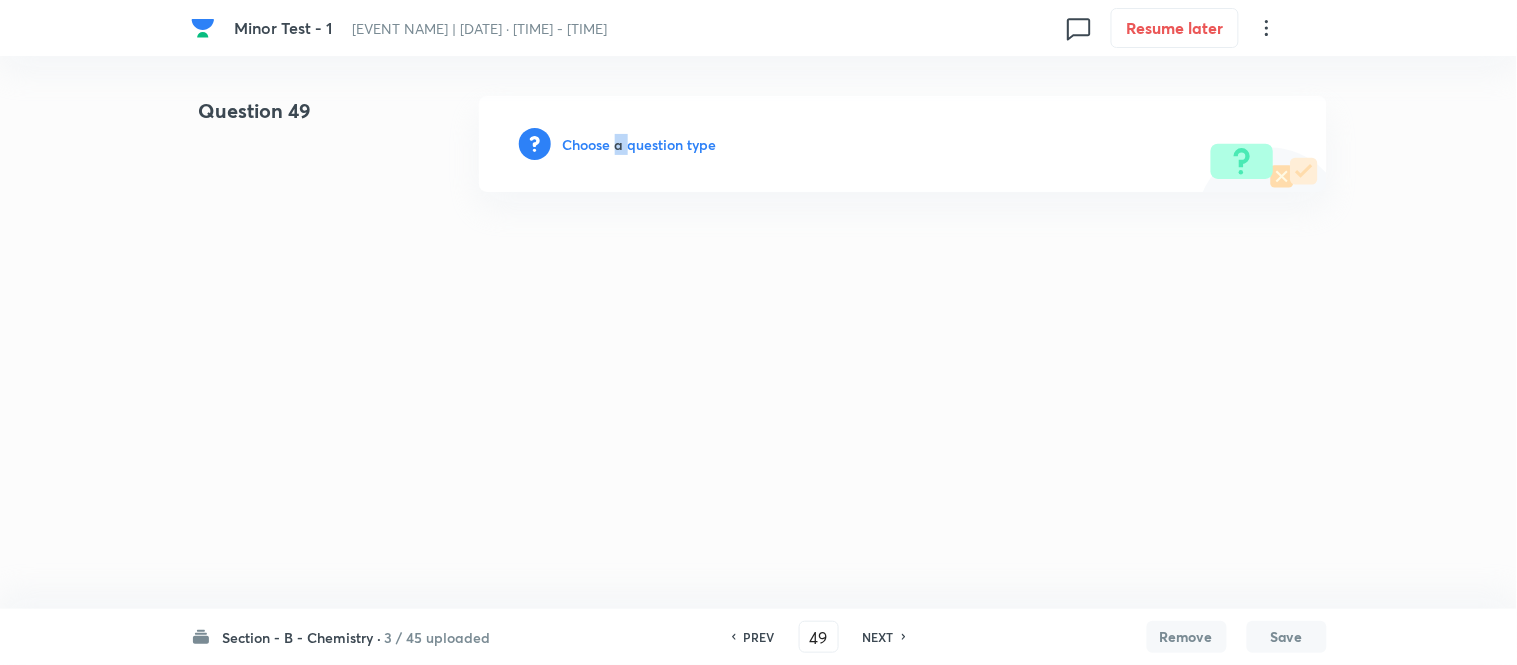 click on "Choose a question type" at bounding box center [640, 144] 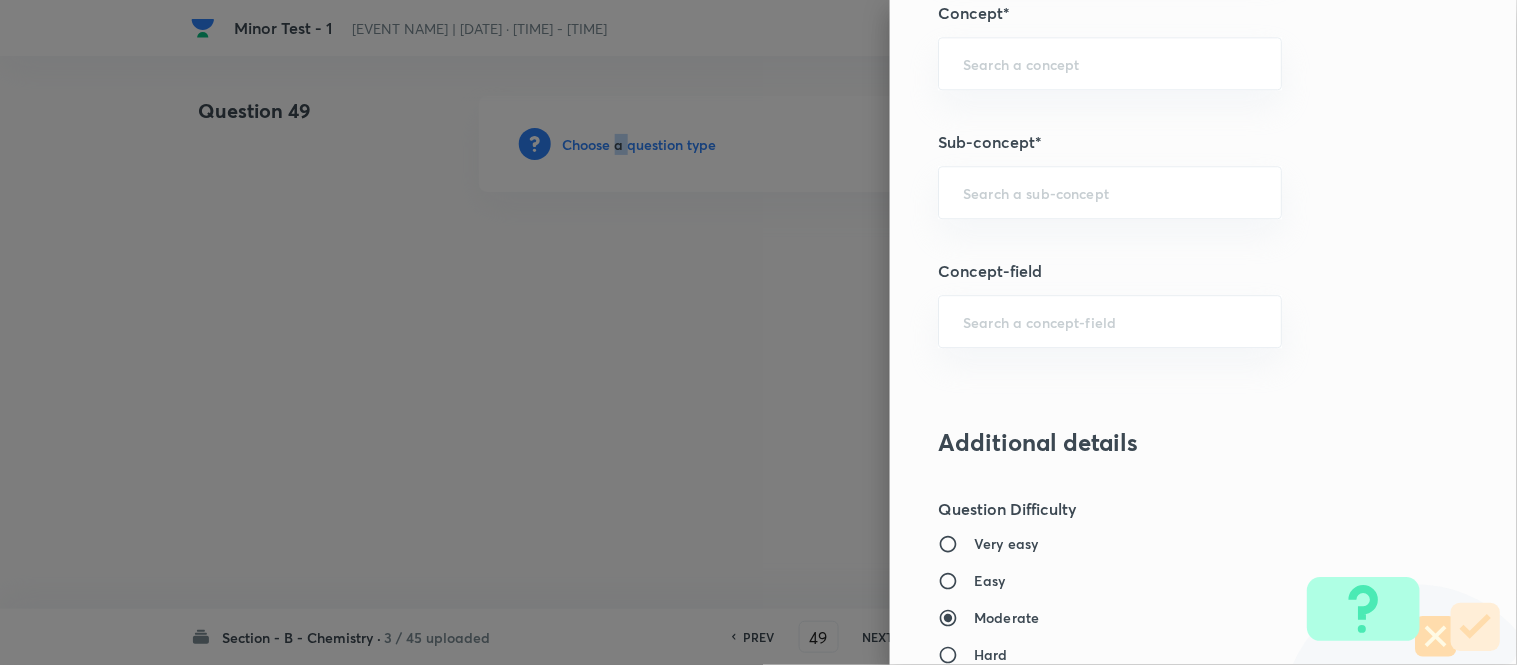 scroll, scrollTop: 1306, scrollLeft: 0, axis: vertical 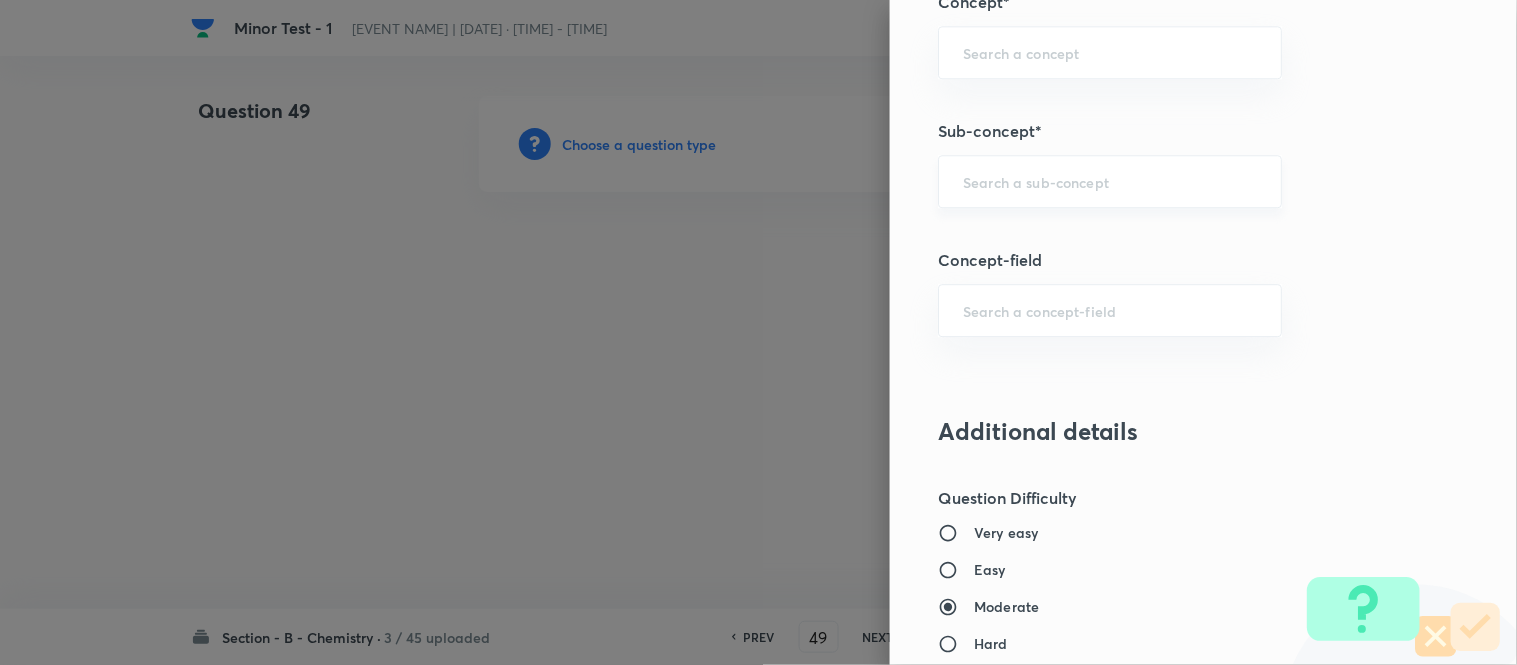 click at bounding box center (1110, 181) 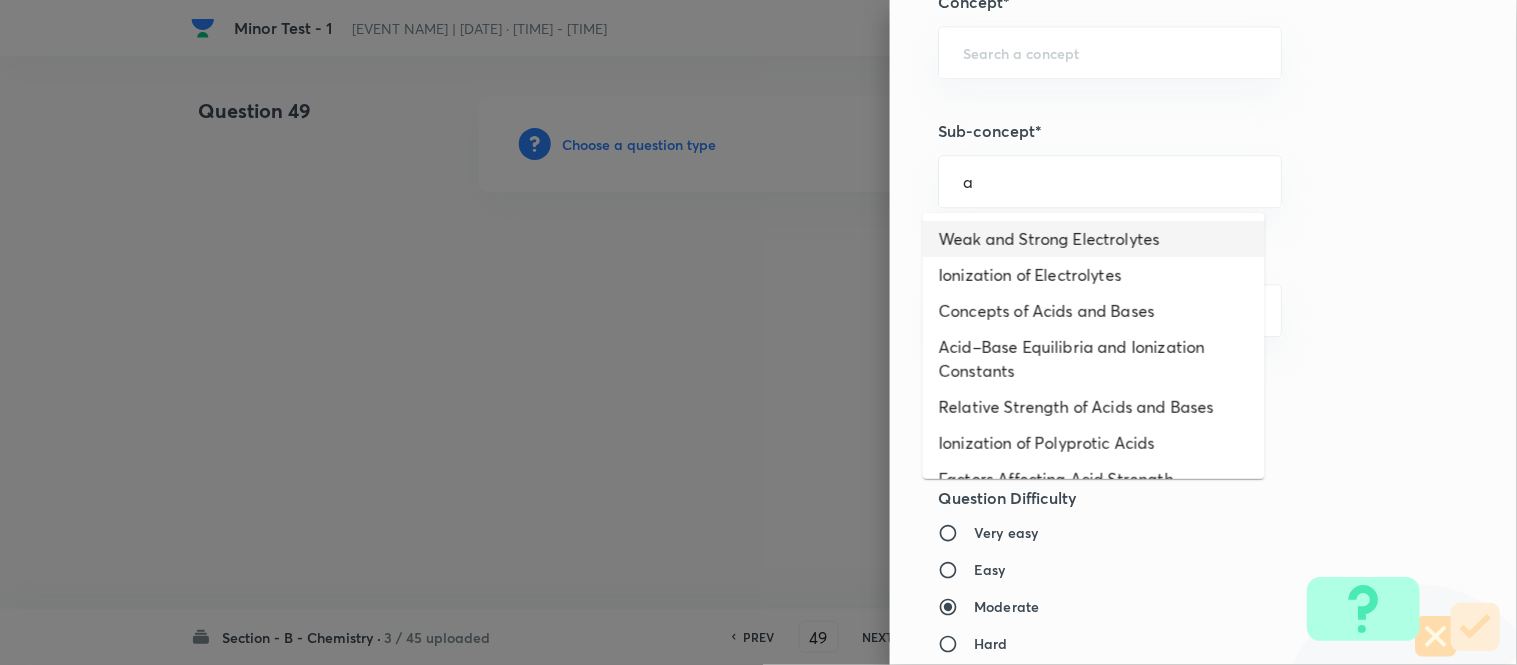 click on "Weak and Strong Electrolytes" at bounding box center (1094, 239) 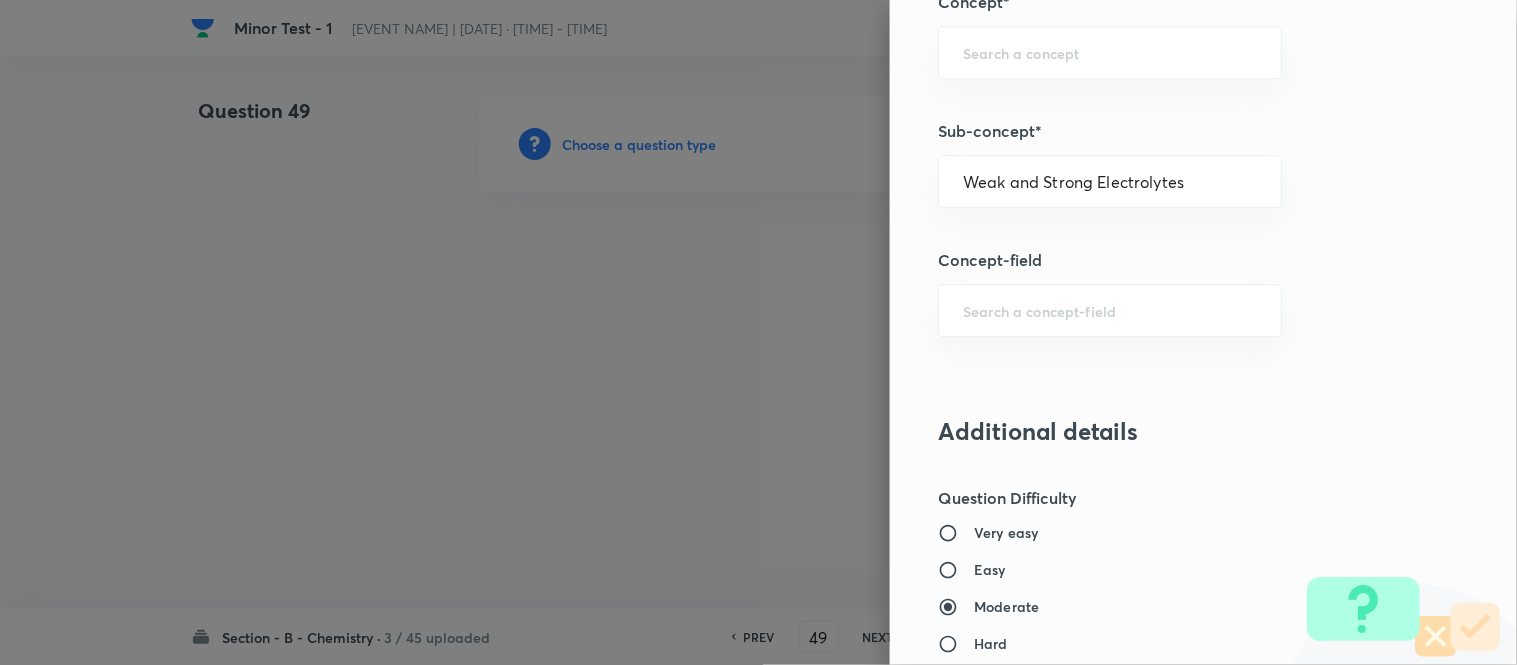 type on "Chemistry" 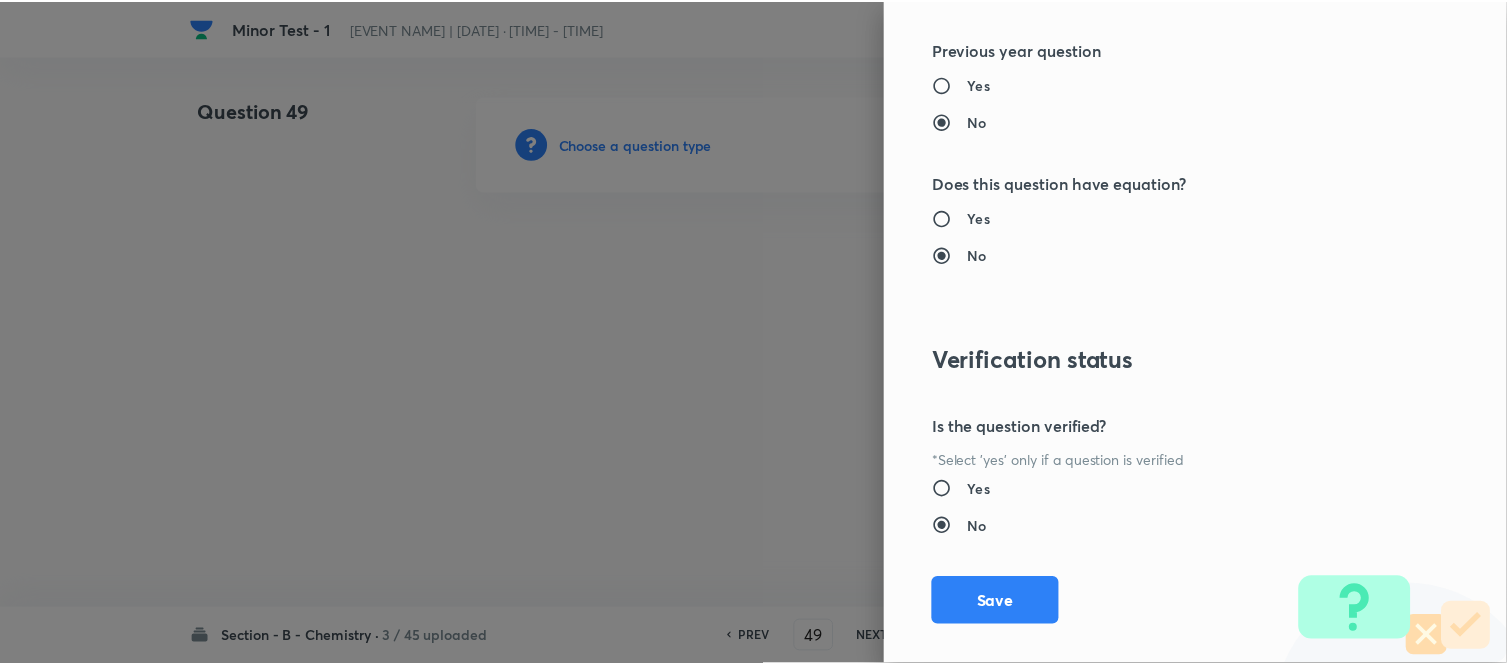 scroll, scrollTop: 2195, scrollLeft: 0, axis: vertical 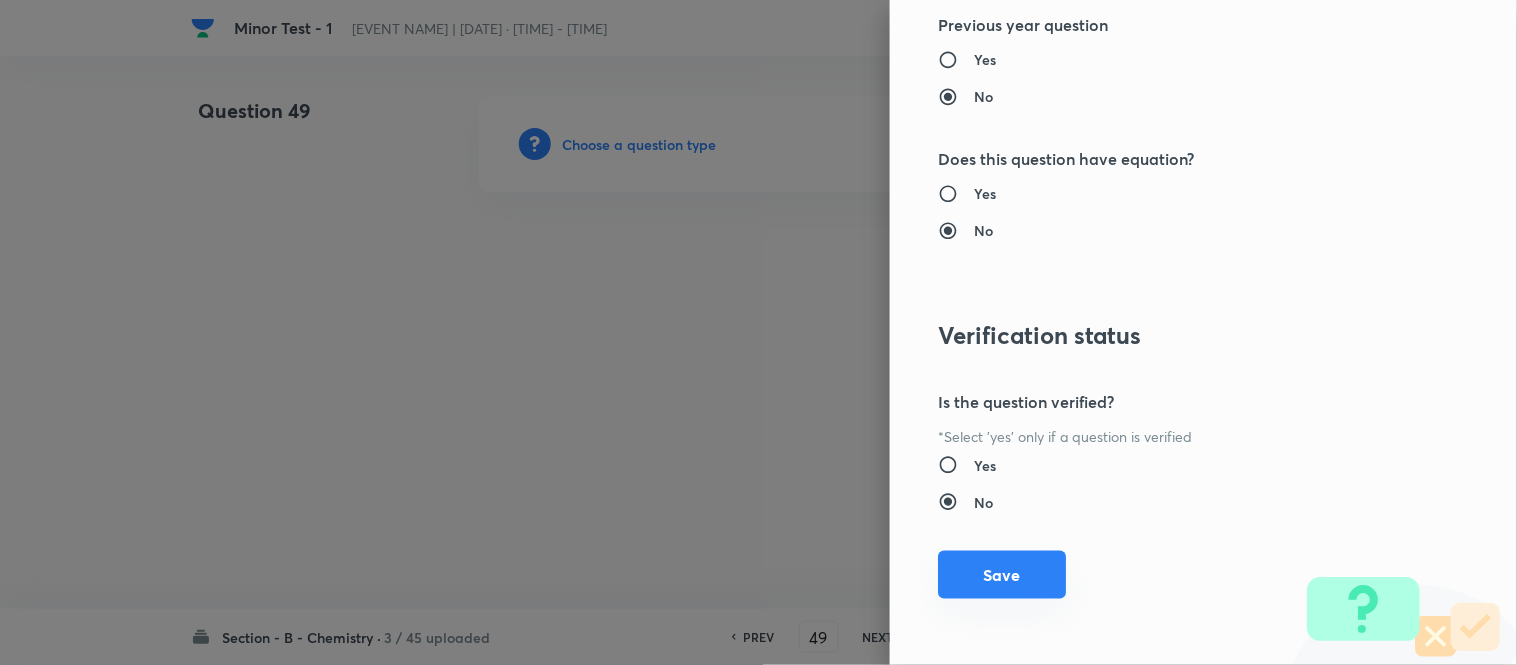 click on "Save" at bounding box center [1002, 575] 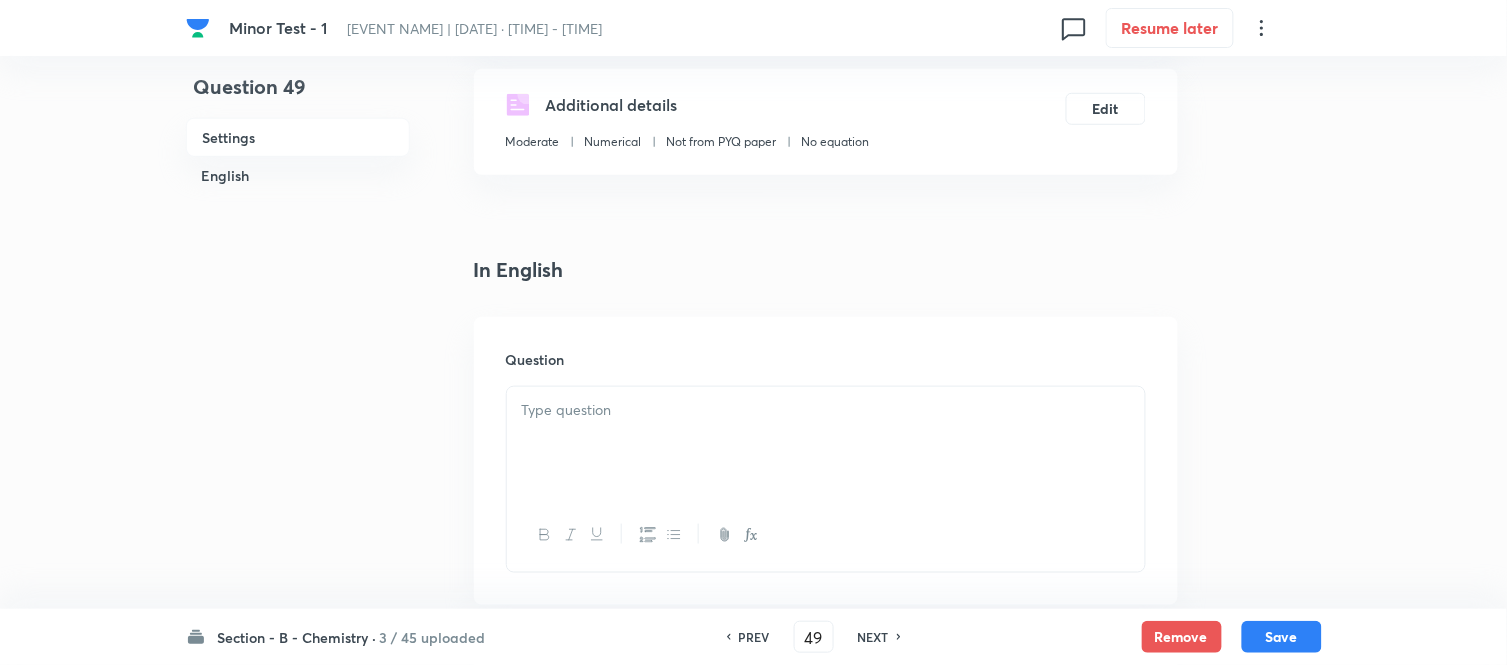 scroll, scrollTop: 444, scrollLeft: 0, axis: vertical 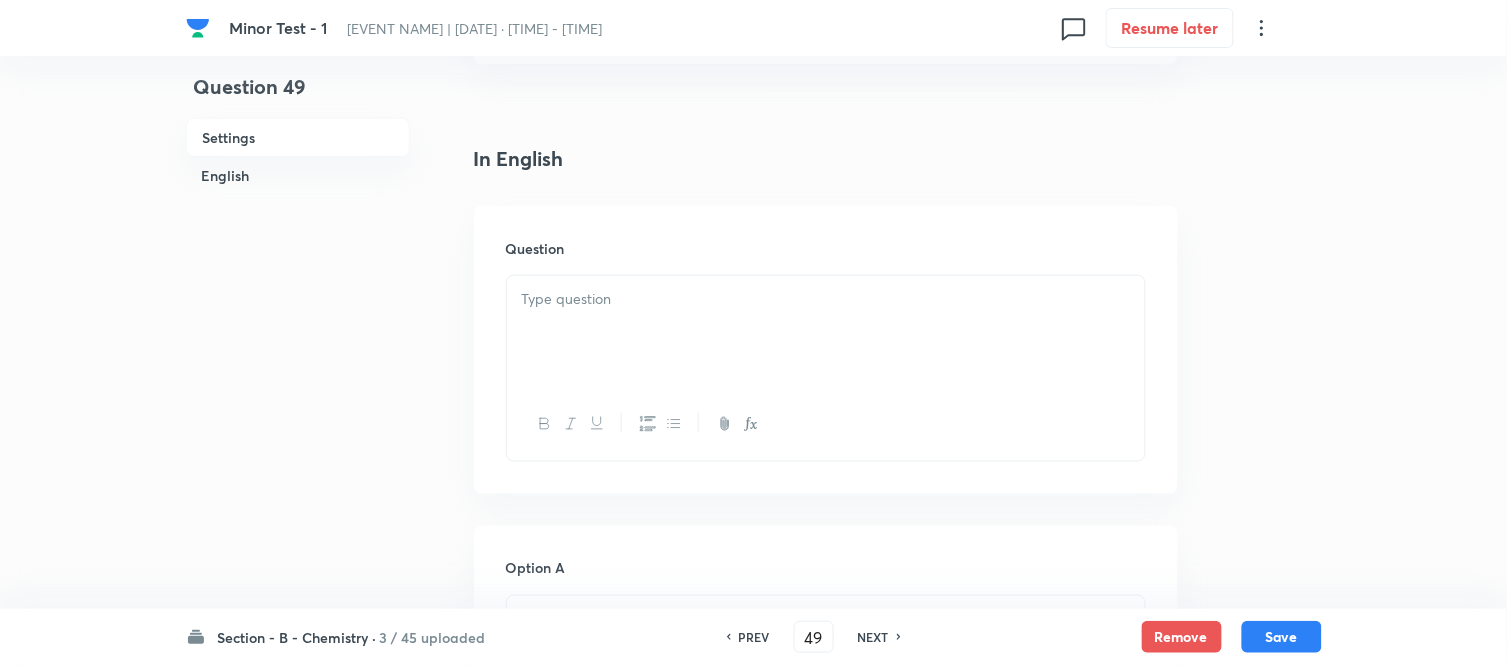 click at bounding box center (826, 299) 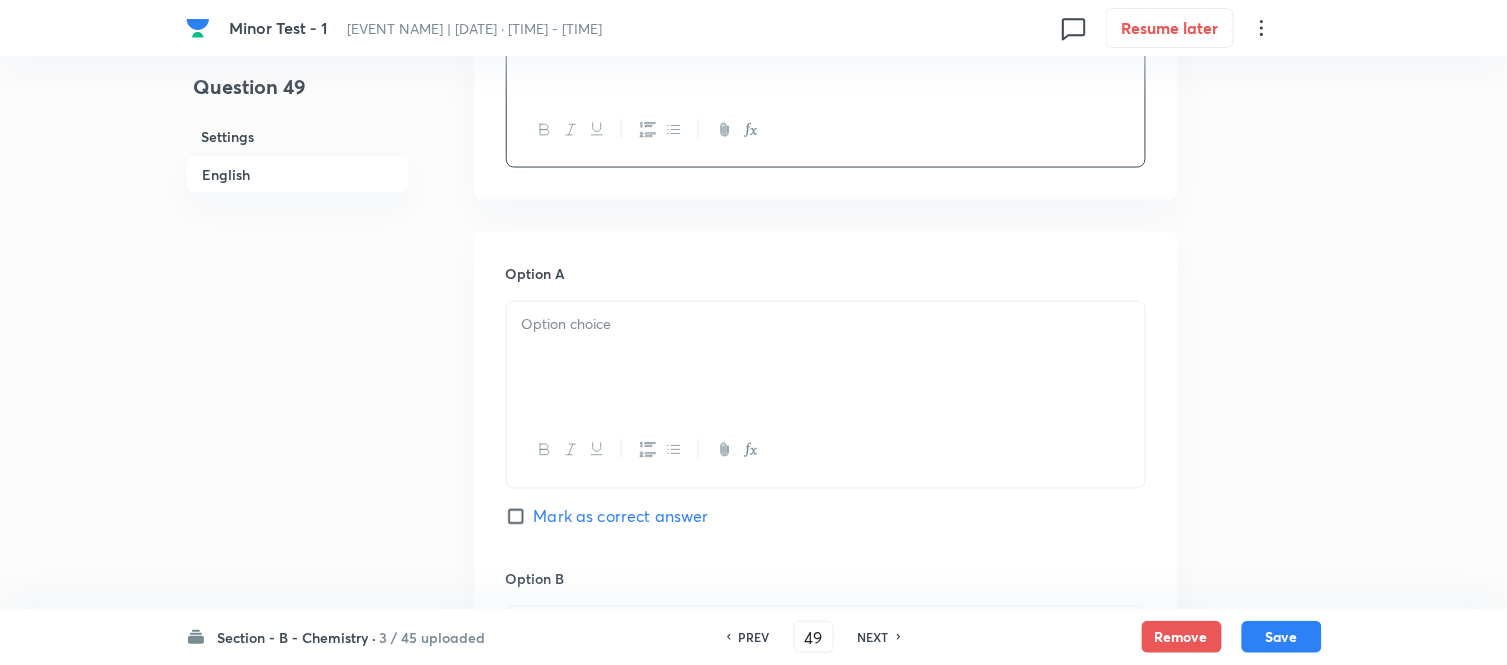 scroll, scrollTop: 777, scrollLeft: 0, axis: vertical 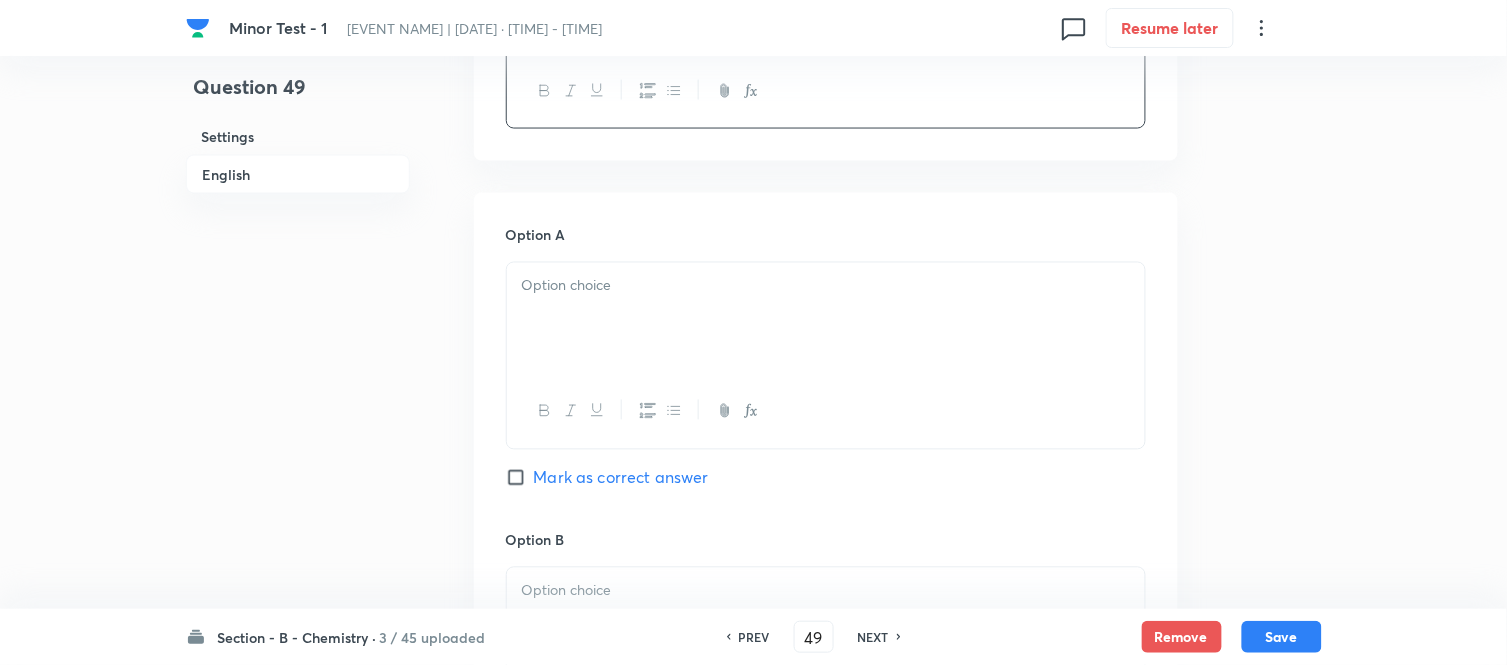 click at bounding box center [826, 286] 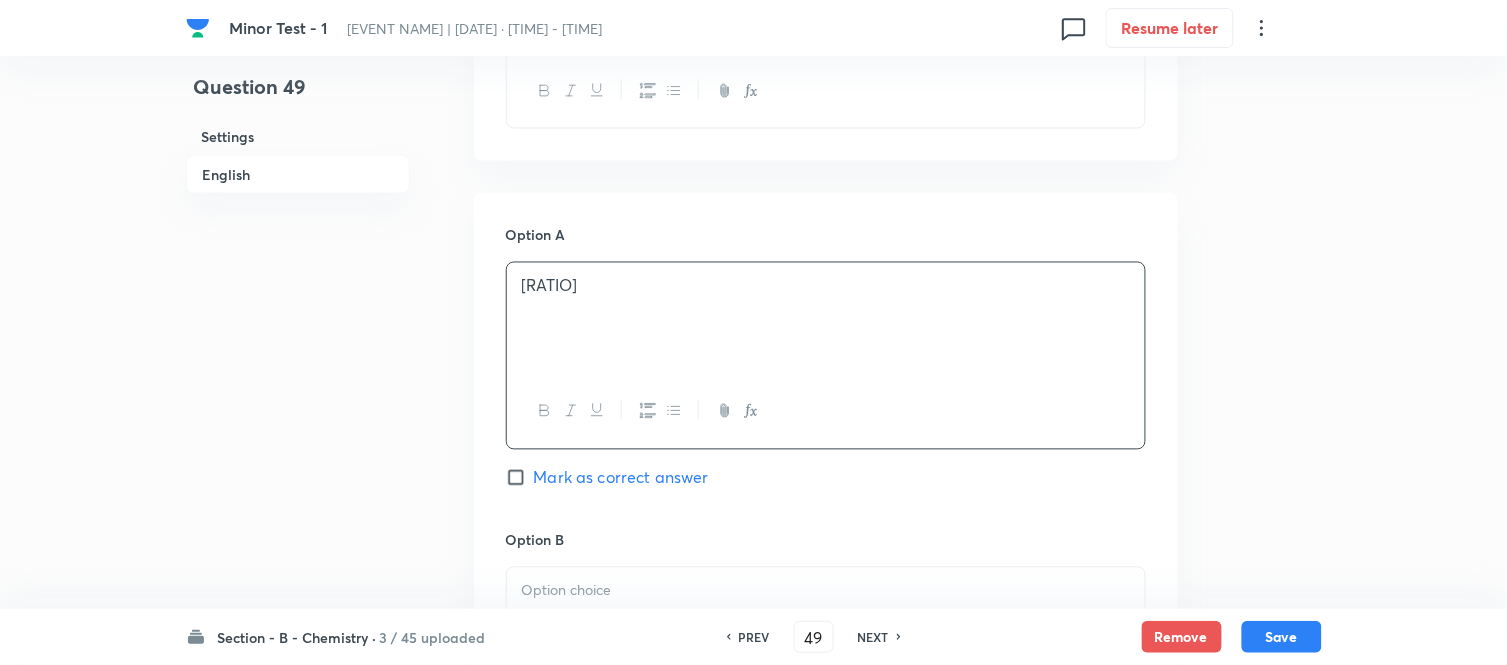 scroll, scrollTop: 1000, scrollLeft: 0, axis: vertical 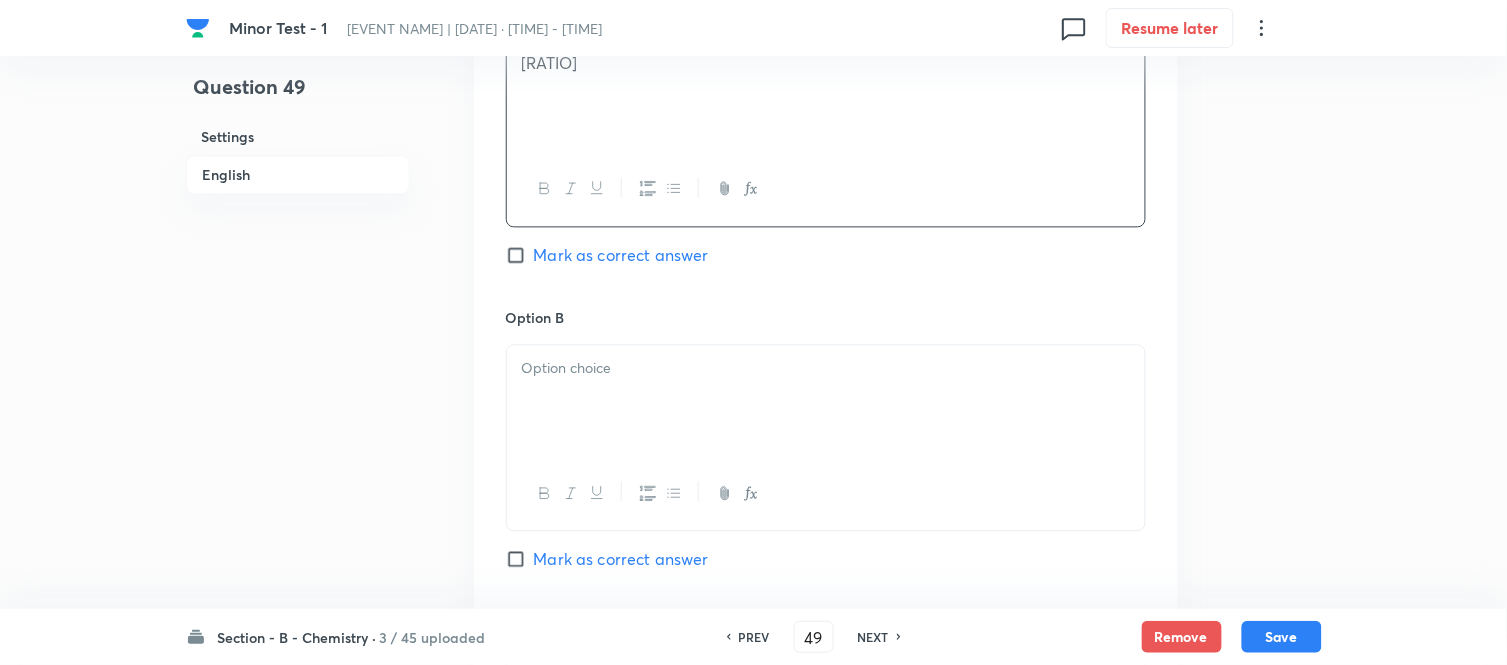 click at bounding box center [826, 401] 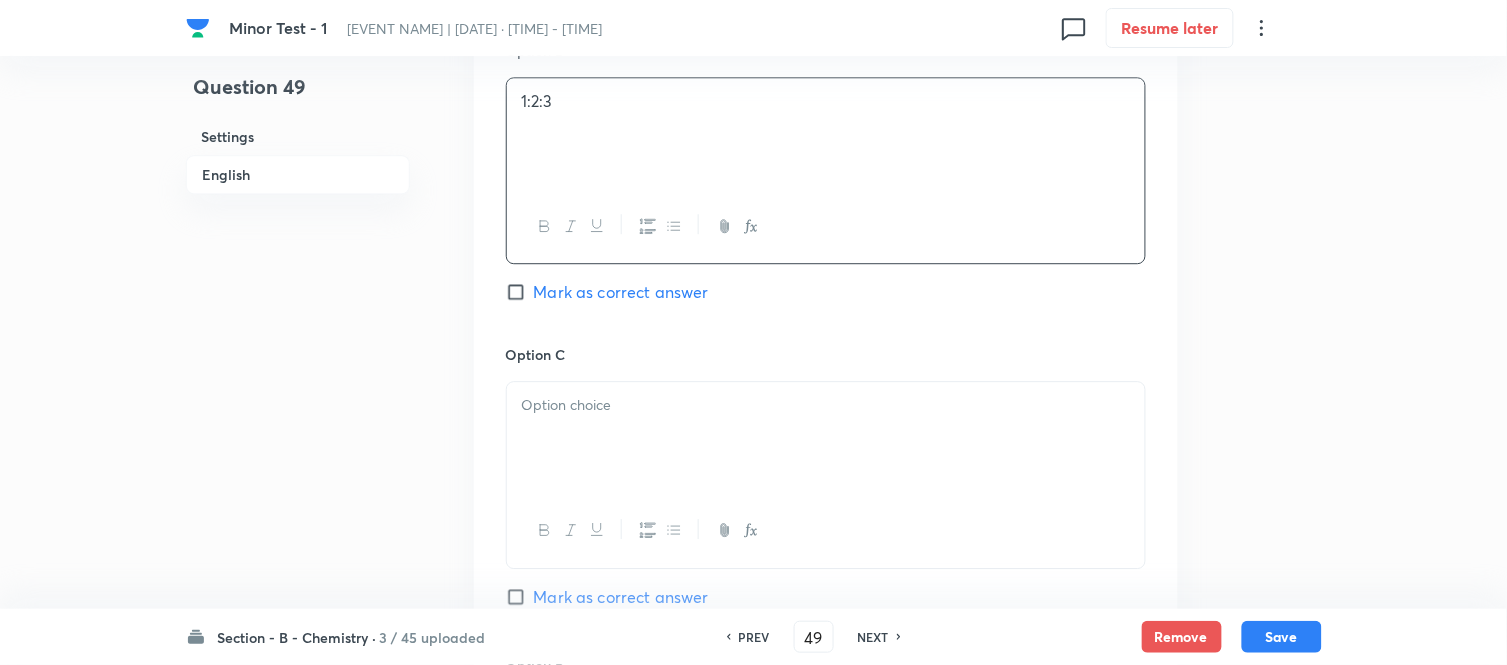 scroll, scrollTop: 1333, scrollLeft: 0, axis: vertical 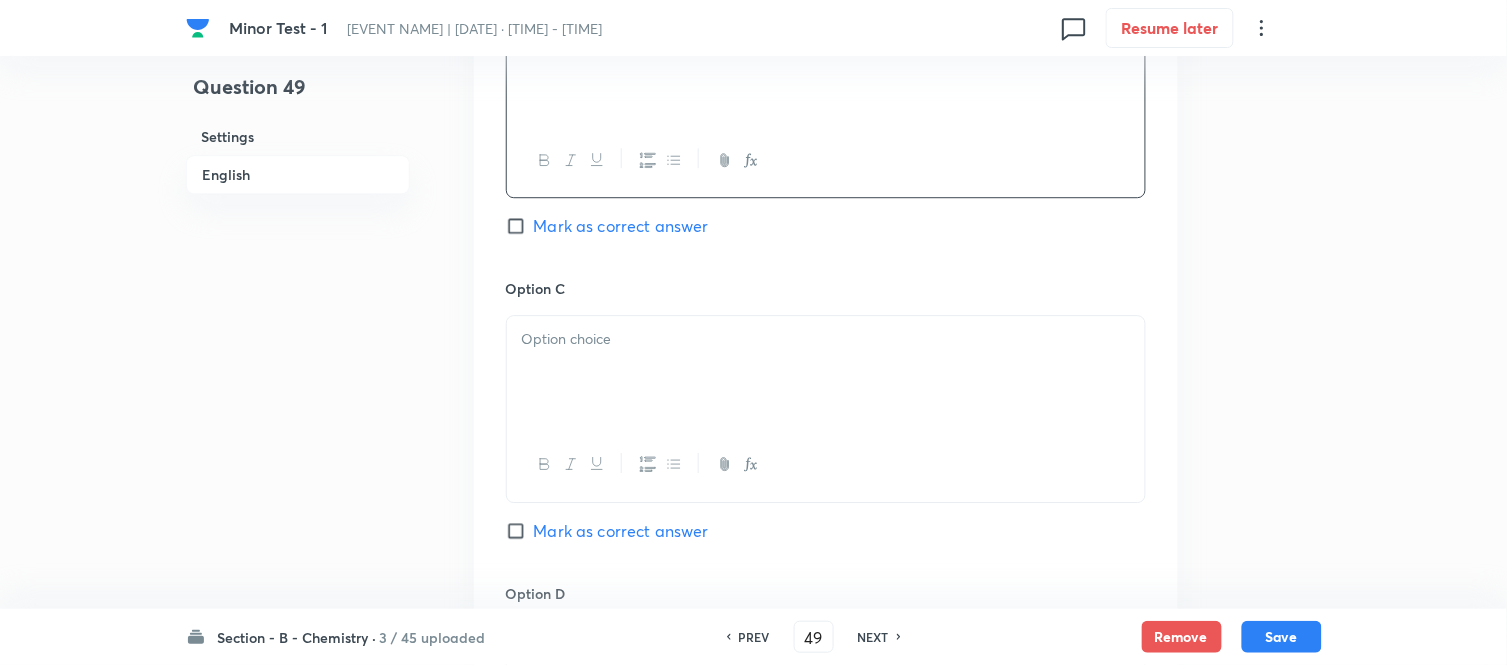 click at bounding box center [826, 339] 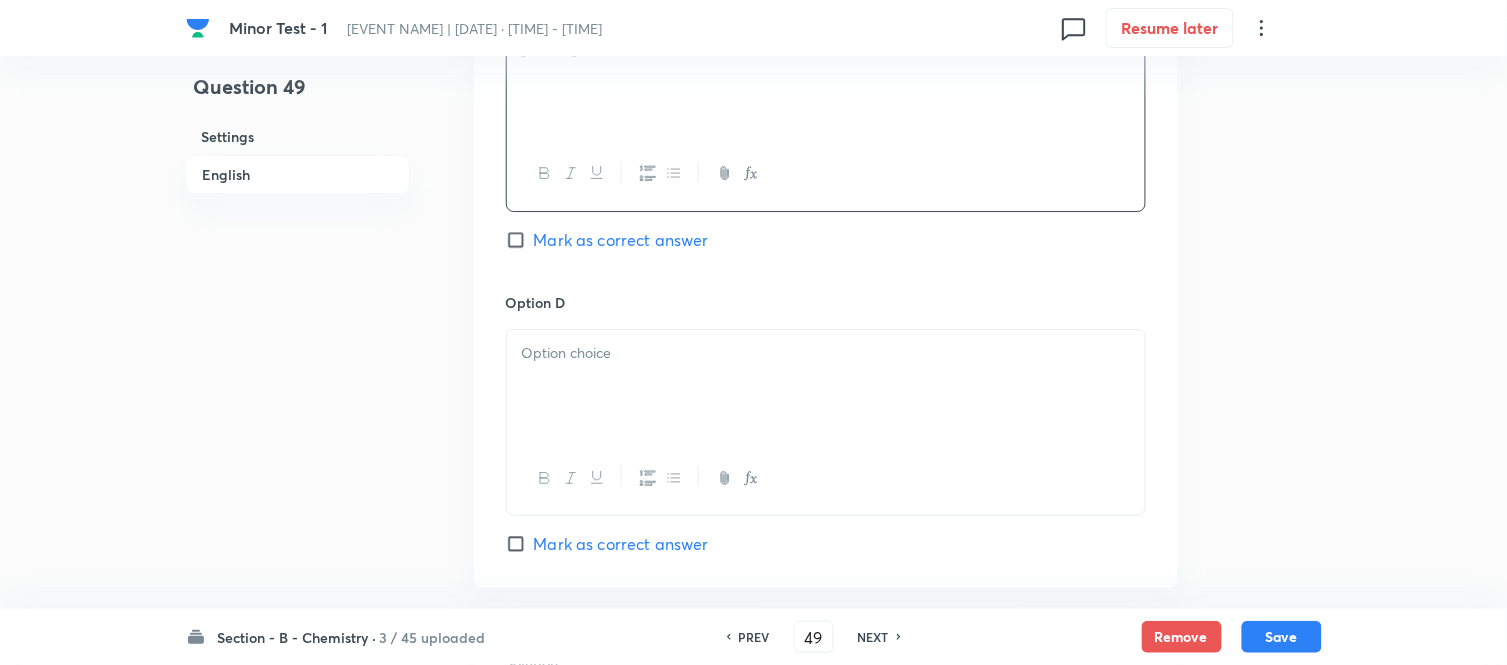 scroll, scrollTop: 1666, scrollLeft: 0, axis: vertical 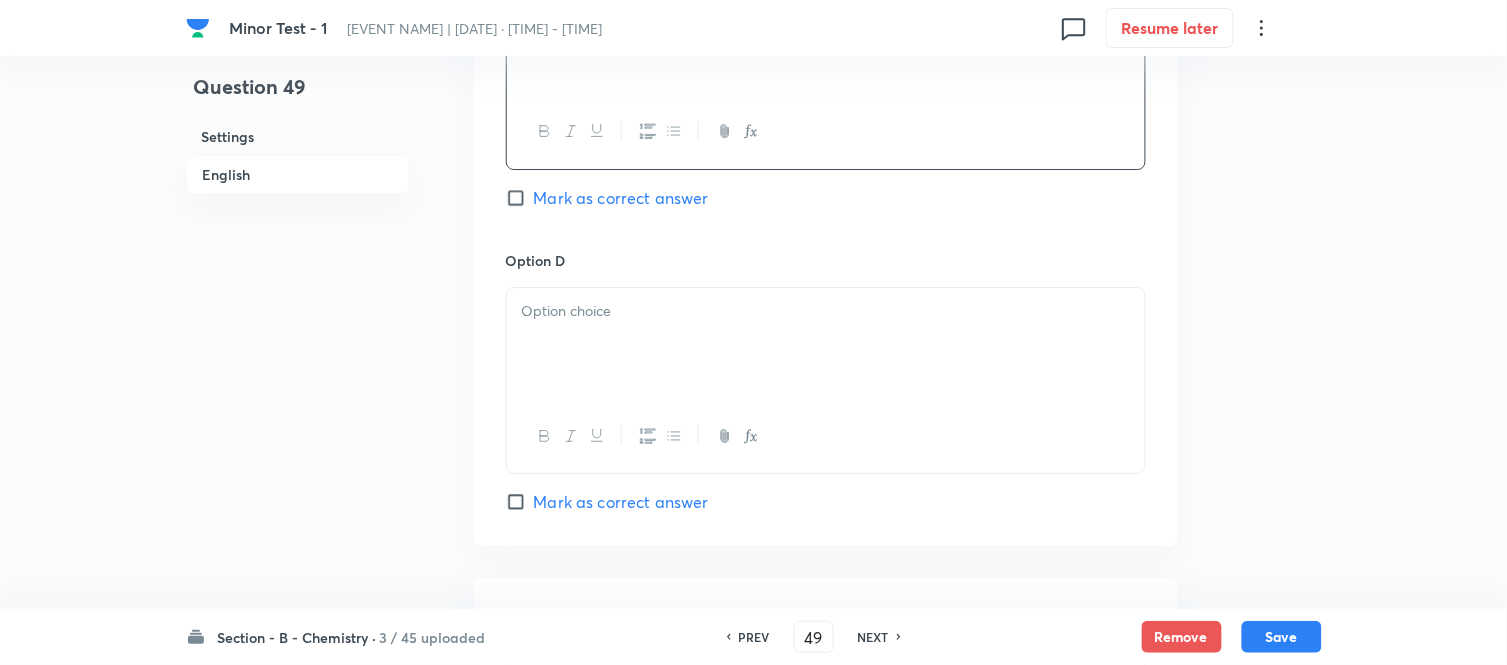 click at bounding box center [826, 311] 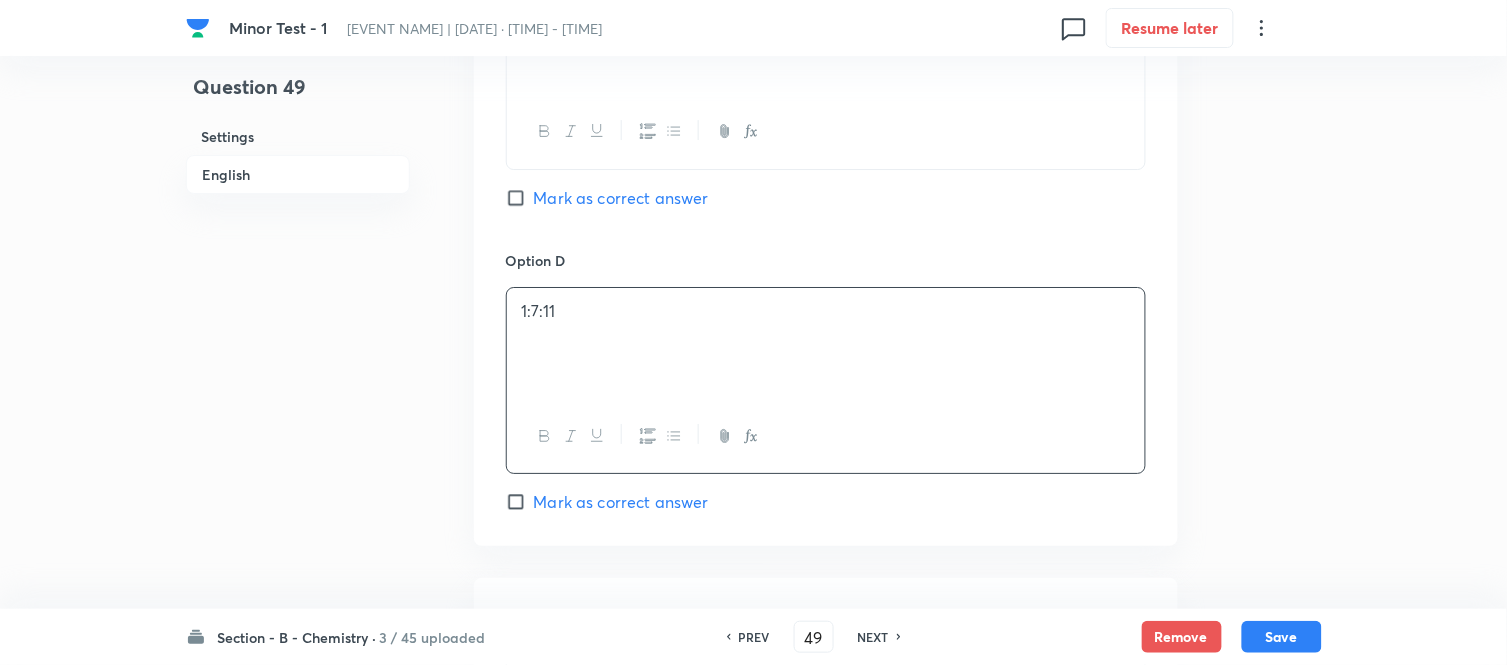 click on "Mark as correct answer" at bounding box center [520, 502] 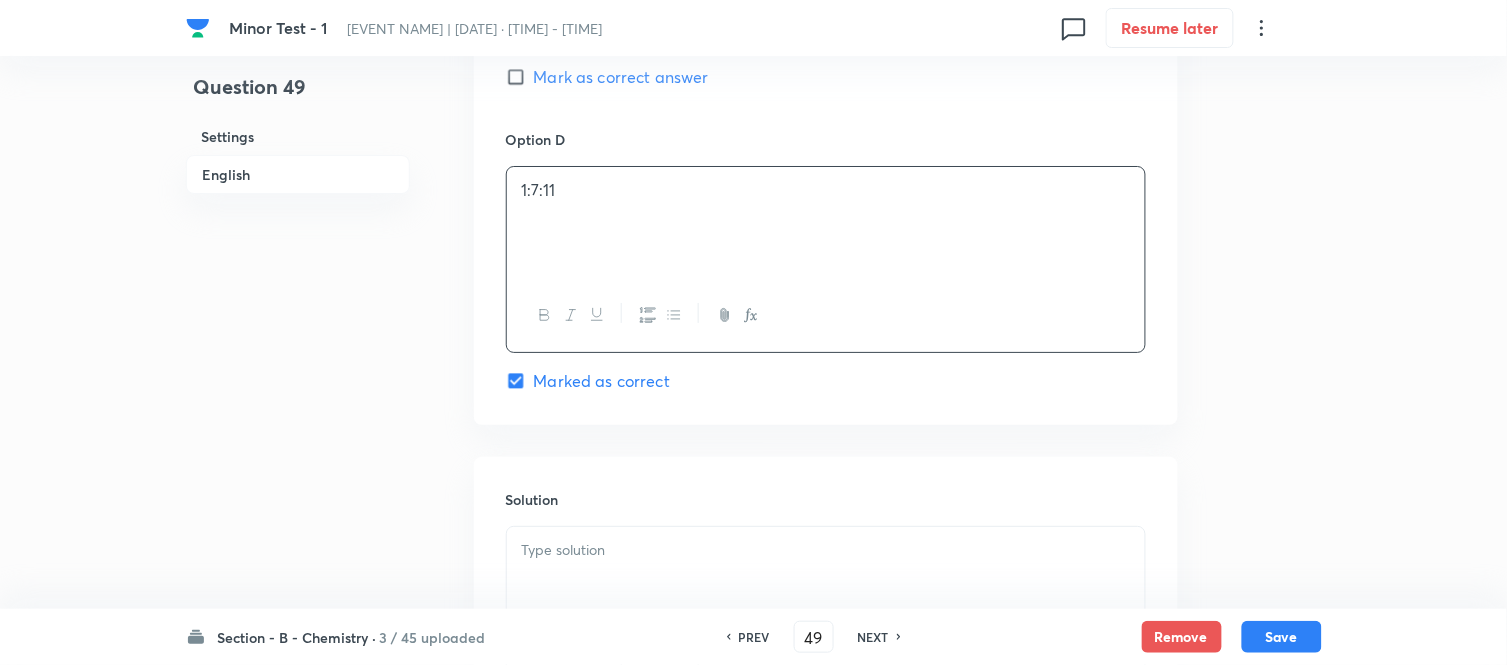 scroll, scrollTop: 2000, scrollLeft: 0, axis: vertical 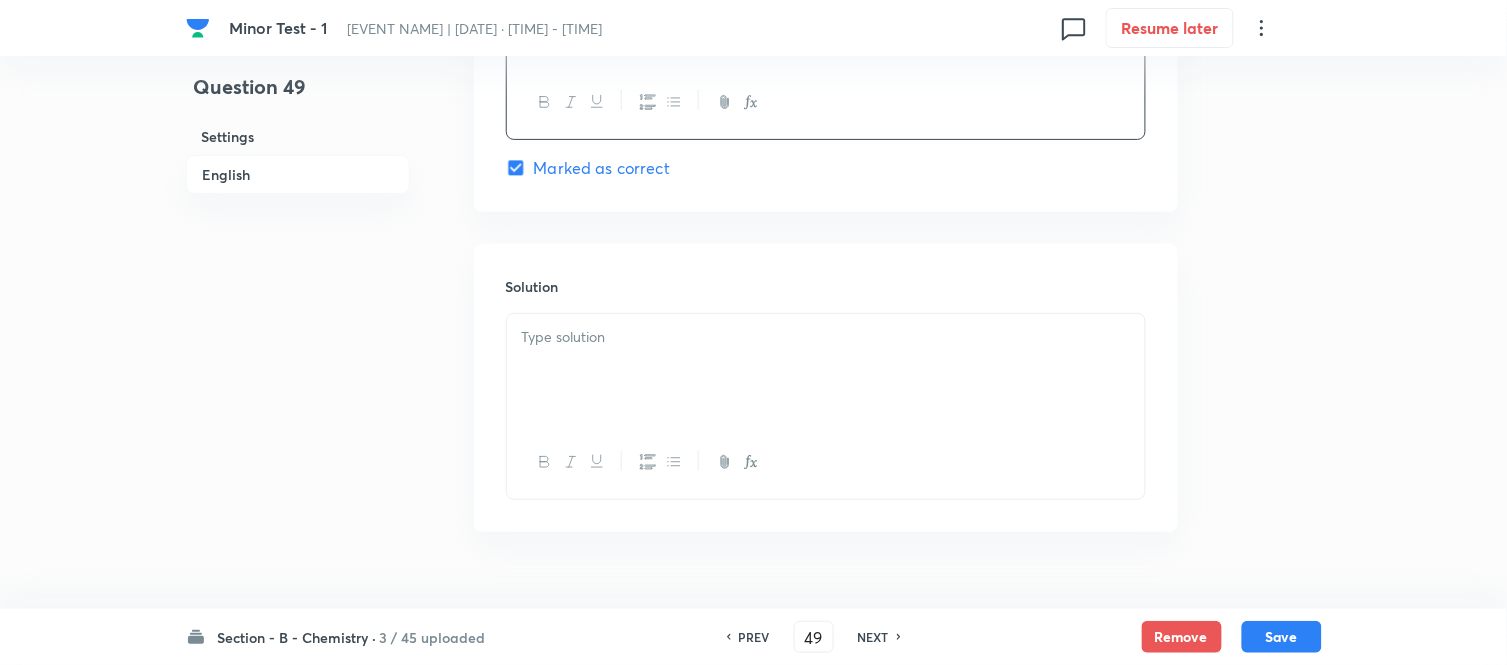 click at bounding box center (826, 370) 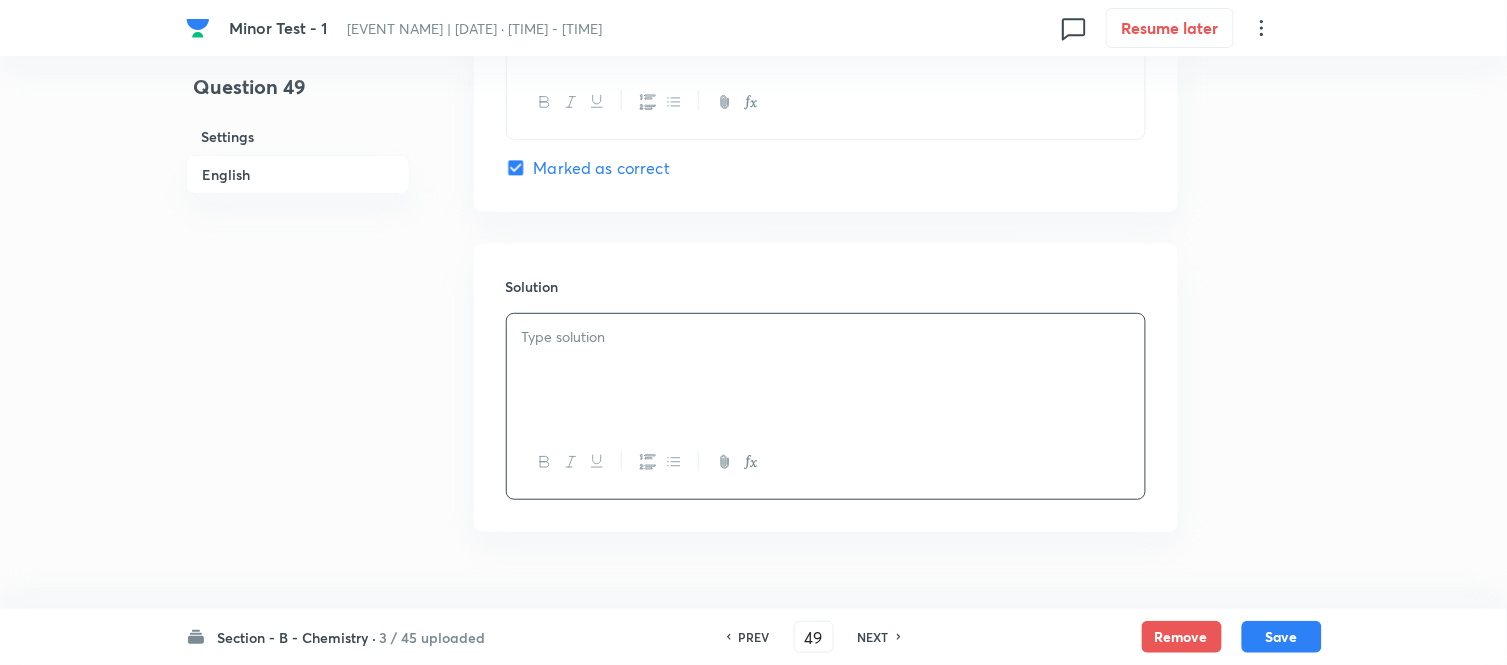 type 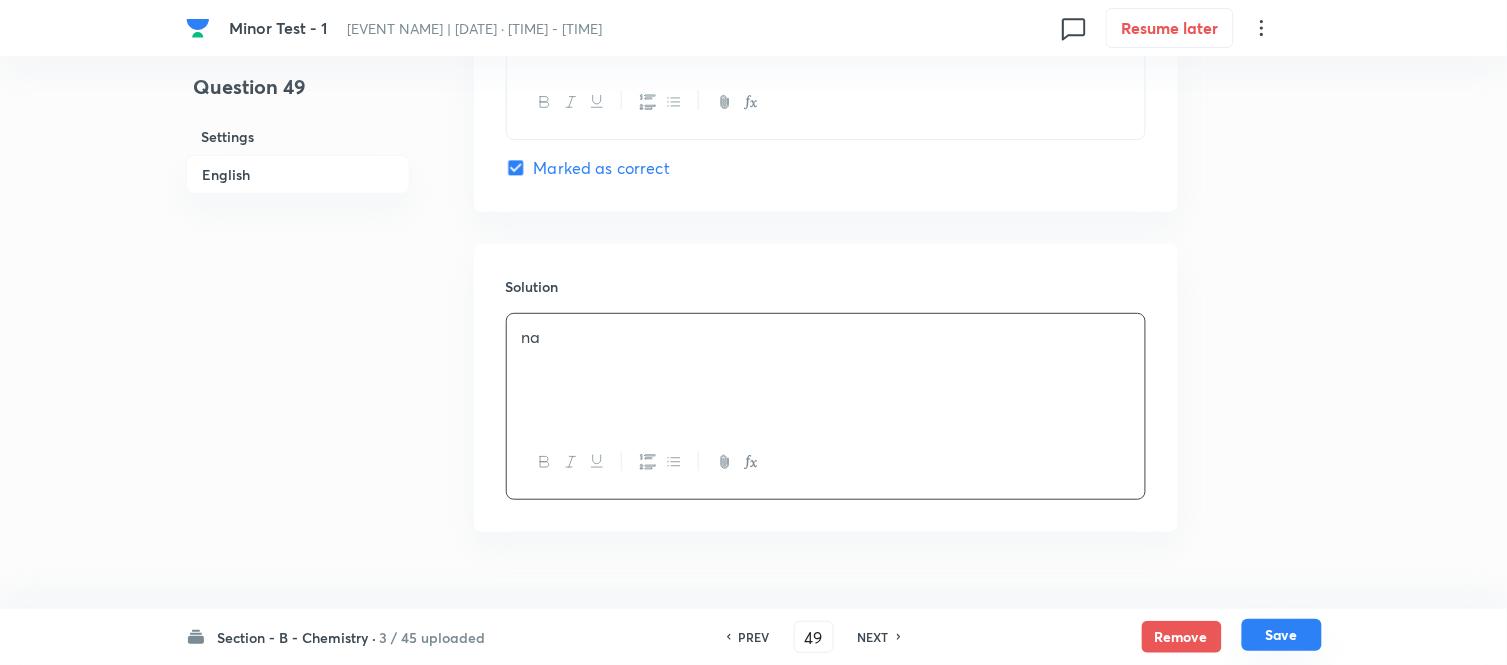 click on "Save" at bounding box center (1282, 635) 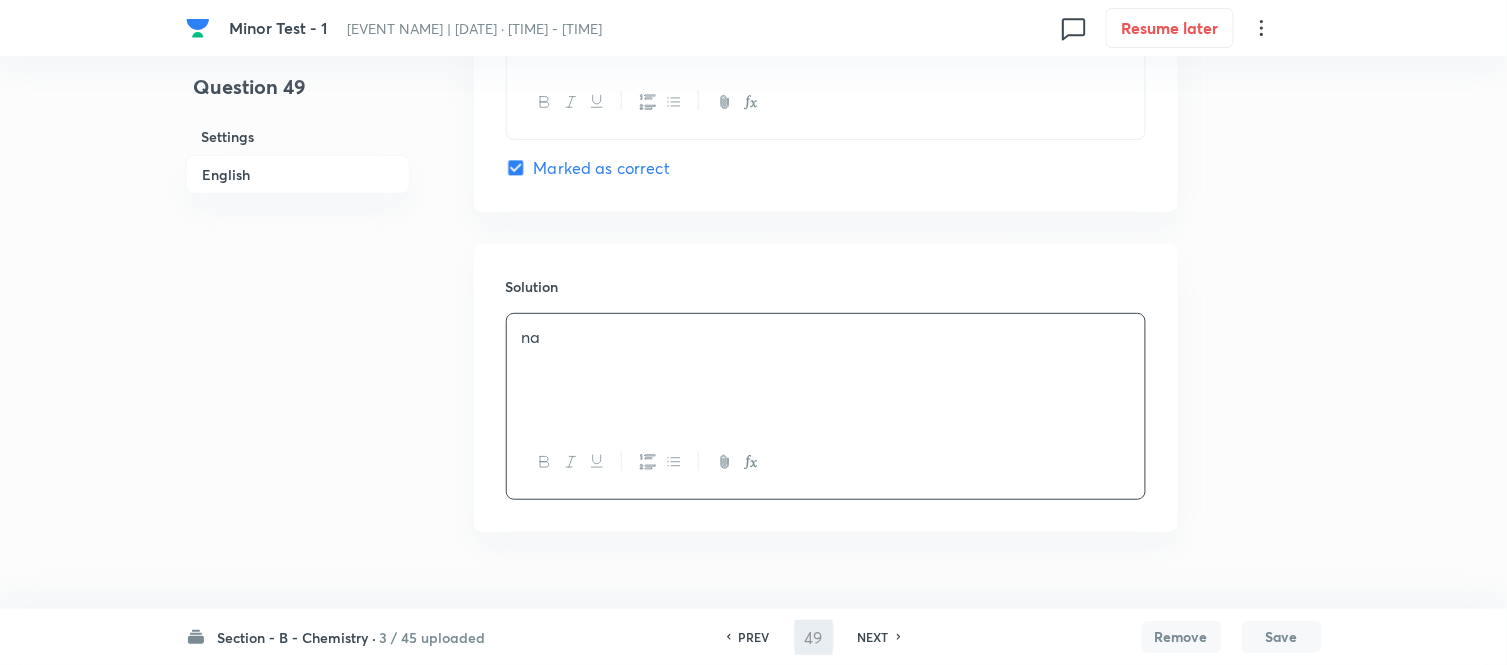 type on "50" 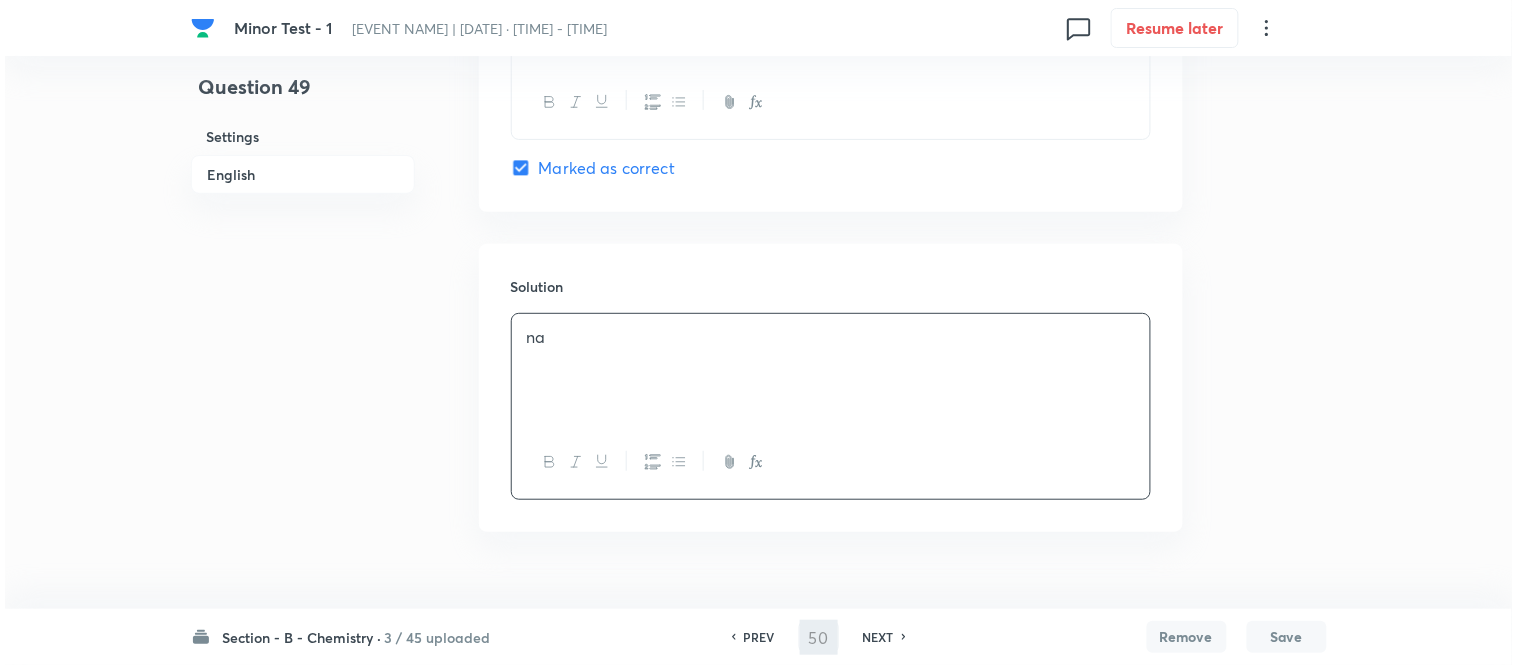 scroll, scrollTop: 0, scrollLeft: 0, axis: both 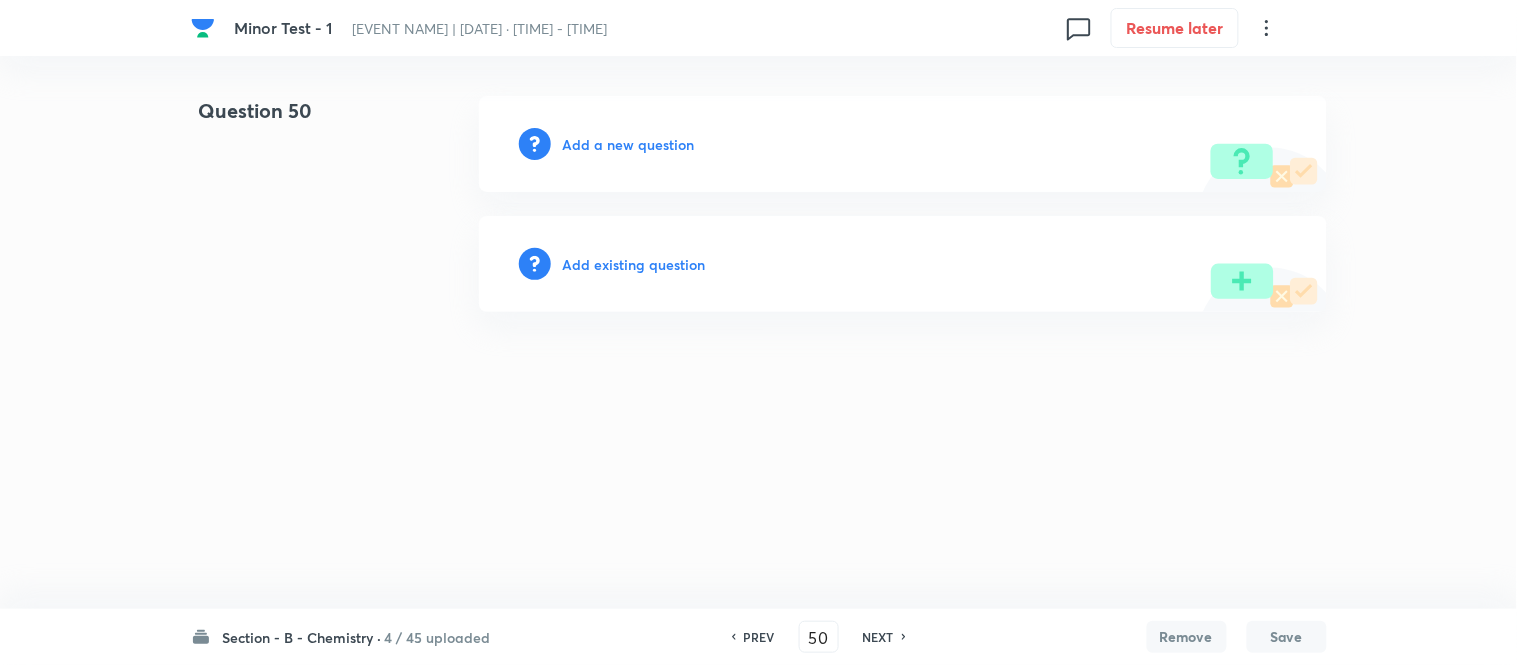 click on "Add a new question" at bounding box center (629, 144) 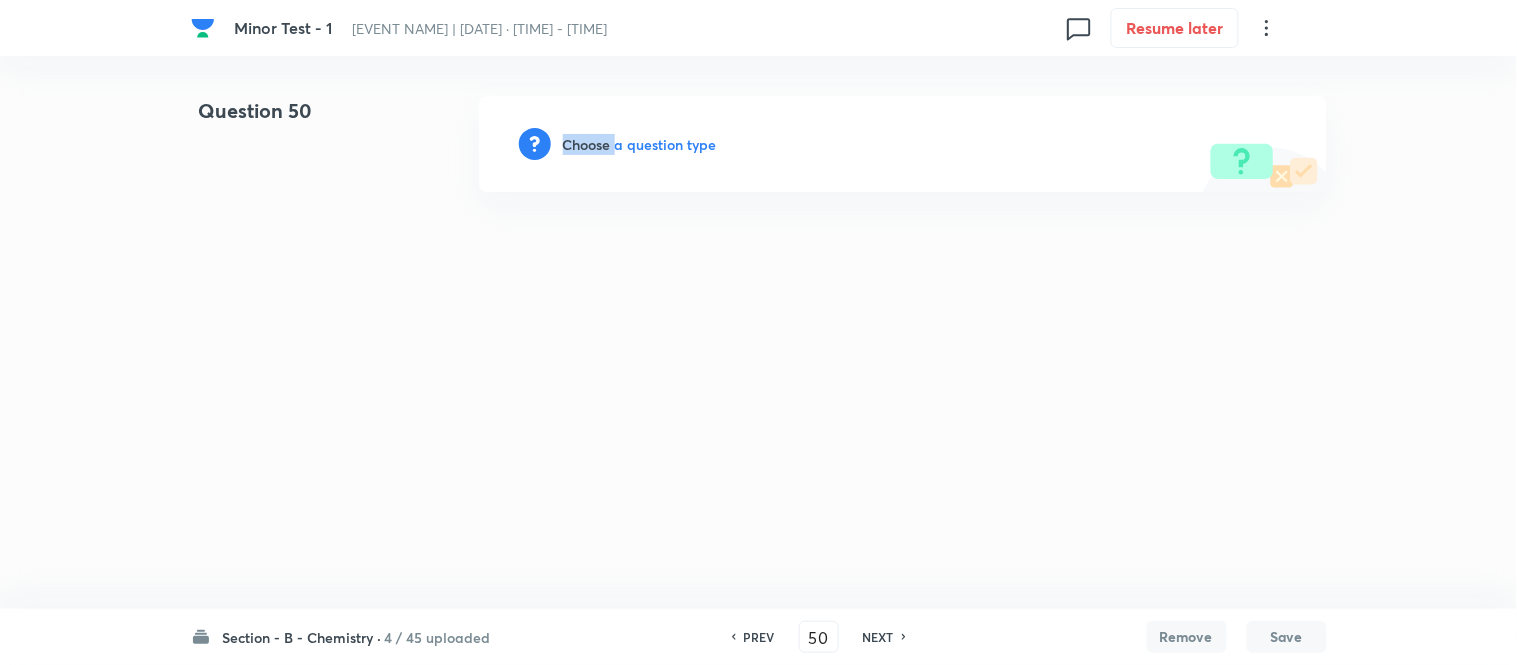 click on "Choose a question type" at bounding box center (640, 144) 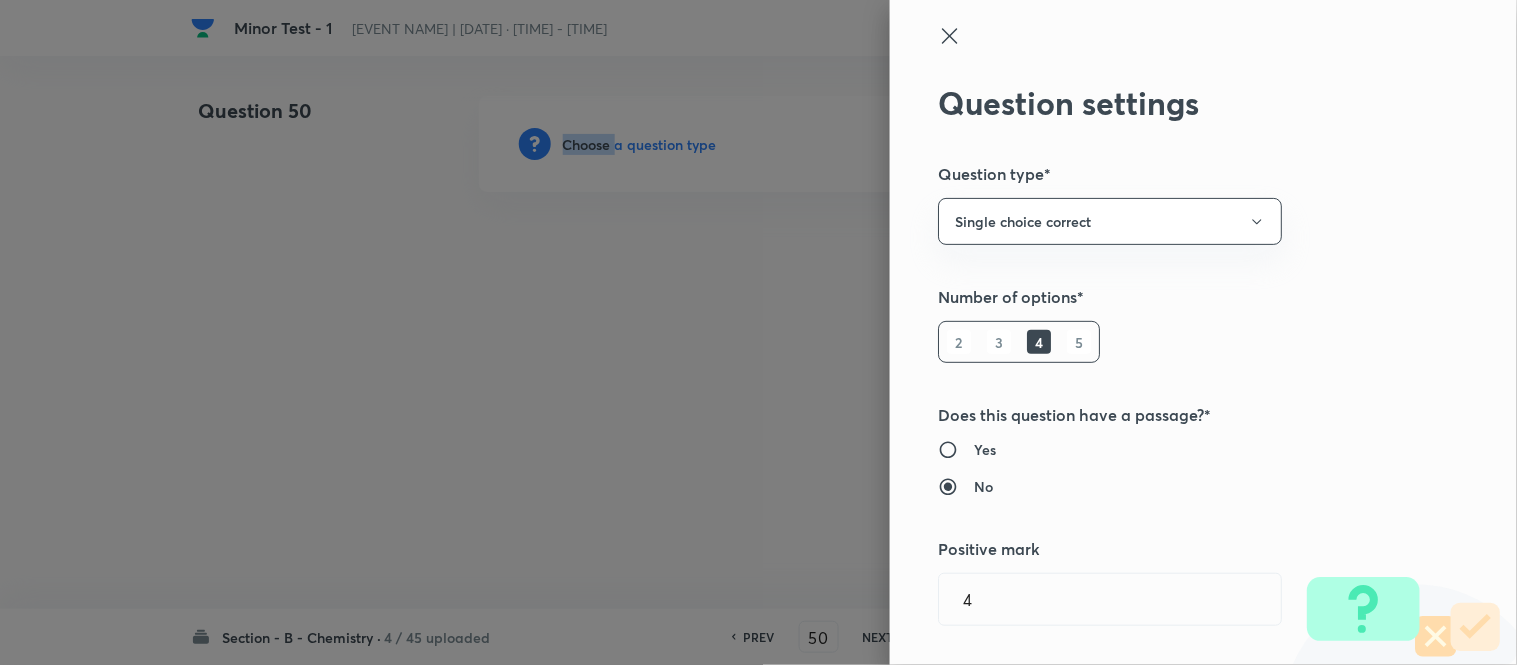 type 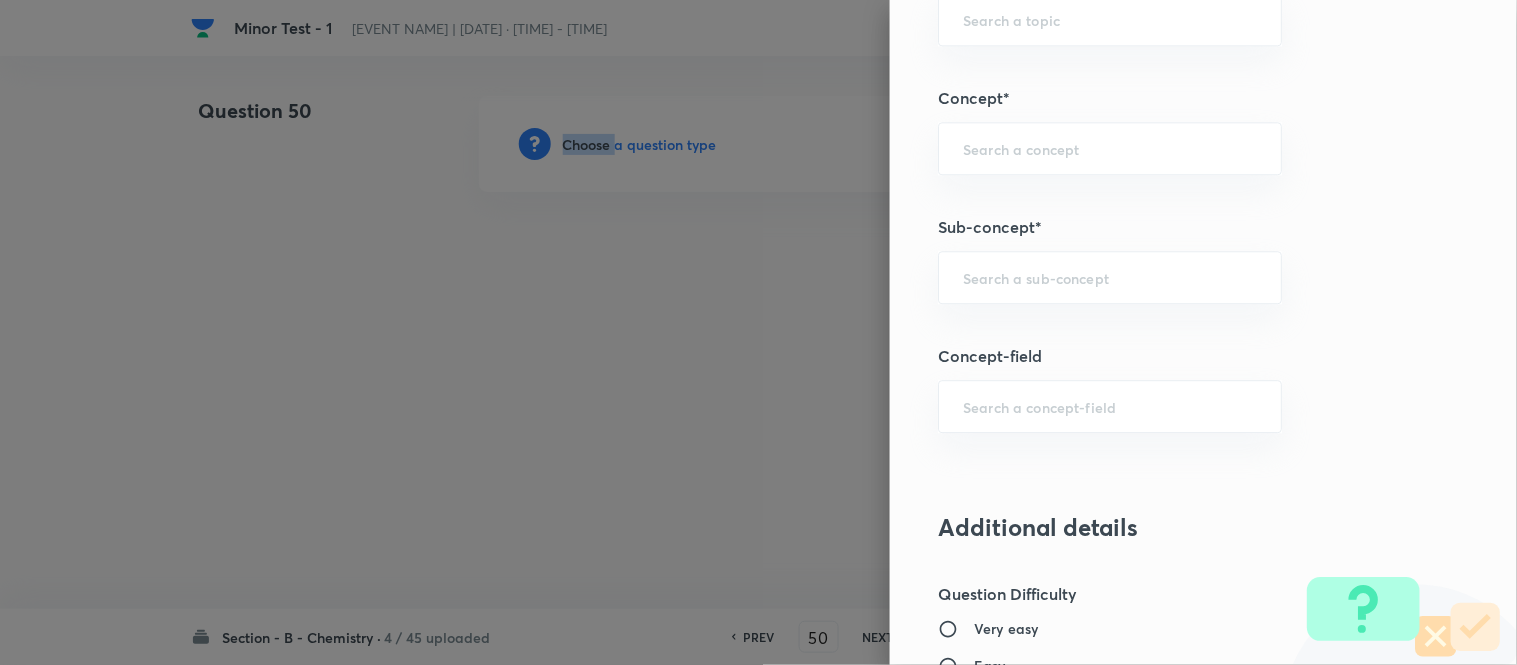 scroll, scrollTop: 1250, scrollLeft: 0, axis: vertical 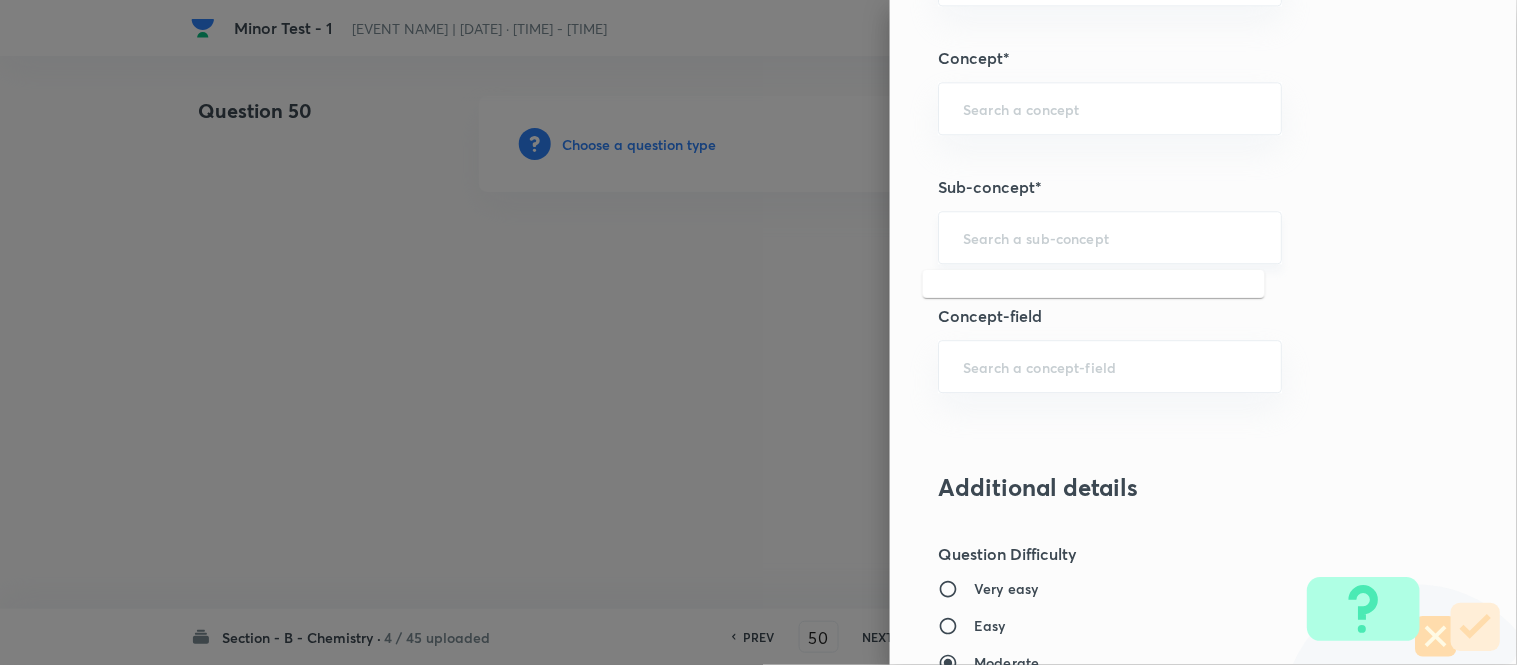 click at bounding box center [1110, 237] 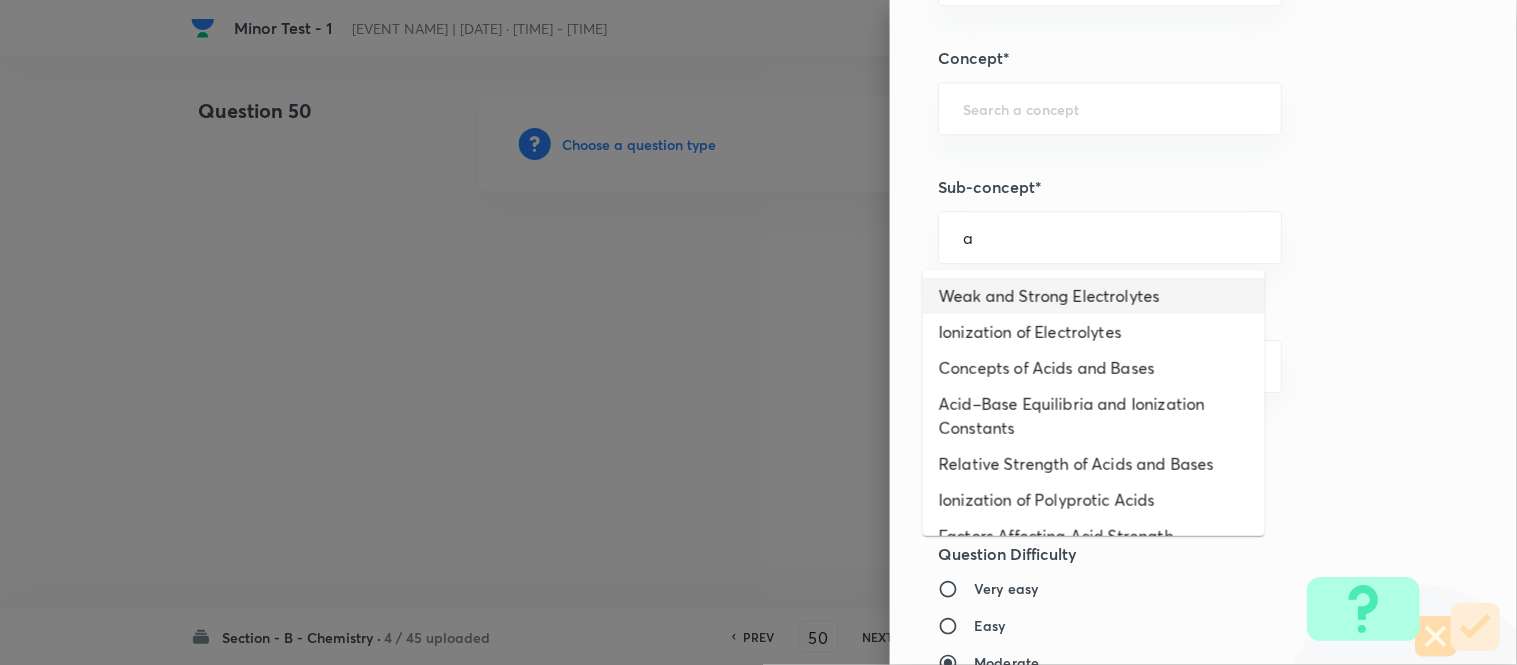 click on "Weak and Strong Electrolytes" at bounding box center (1094, 296) 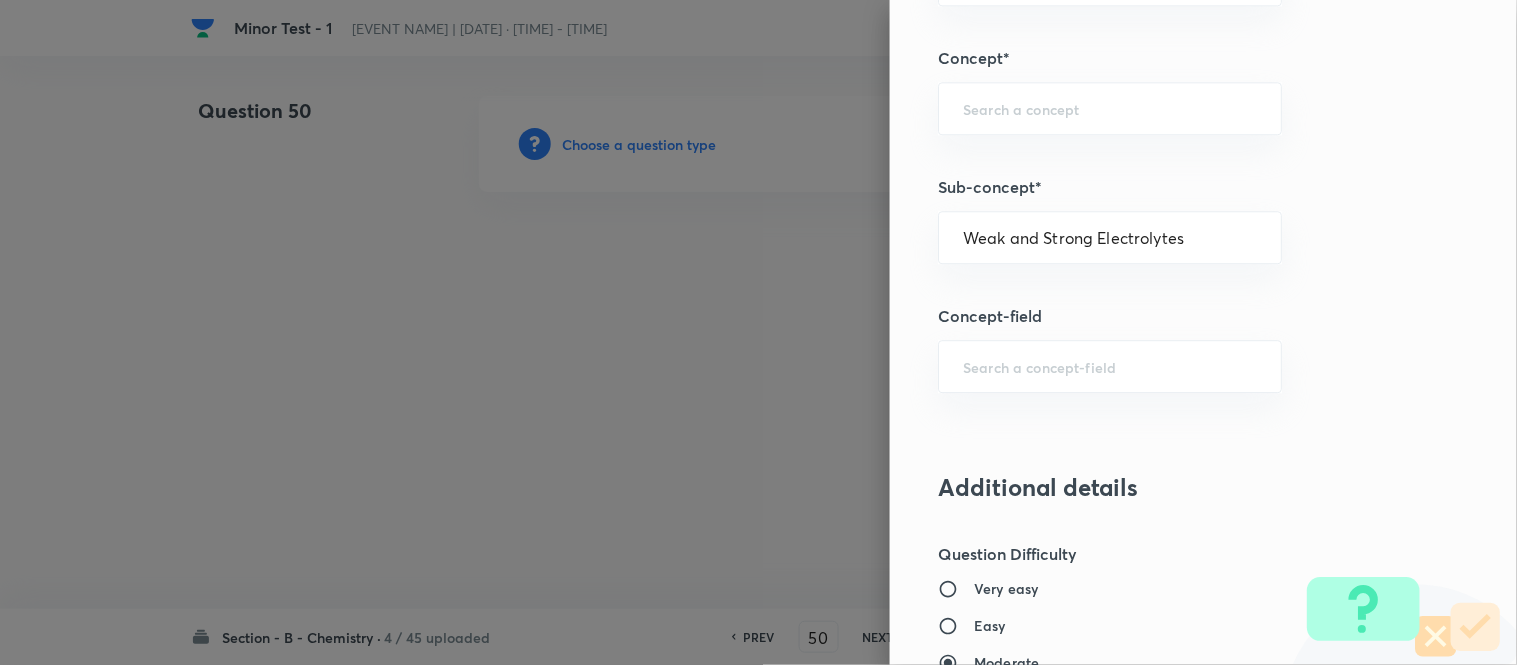 type on "Chemistry" 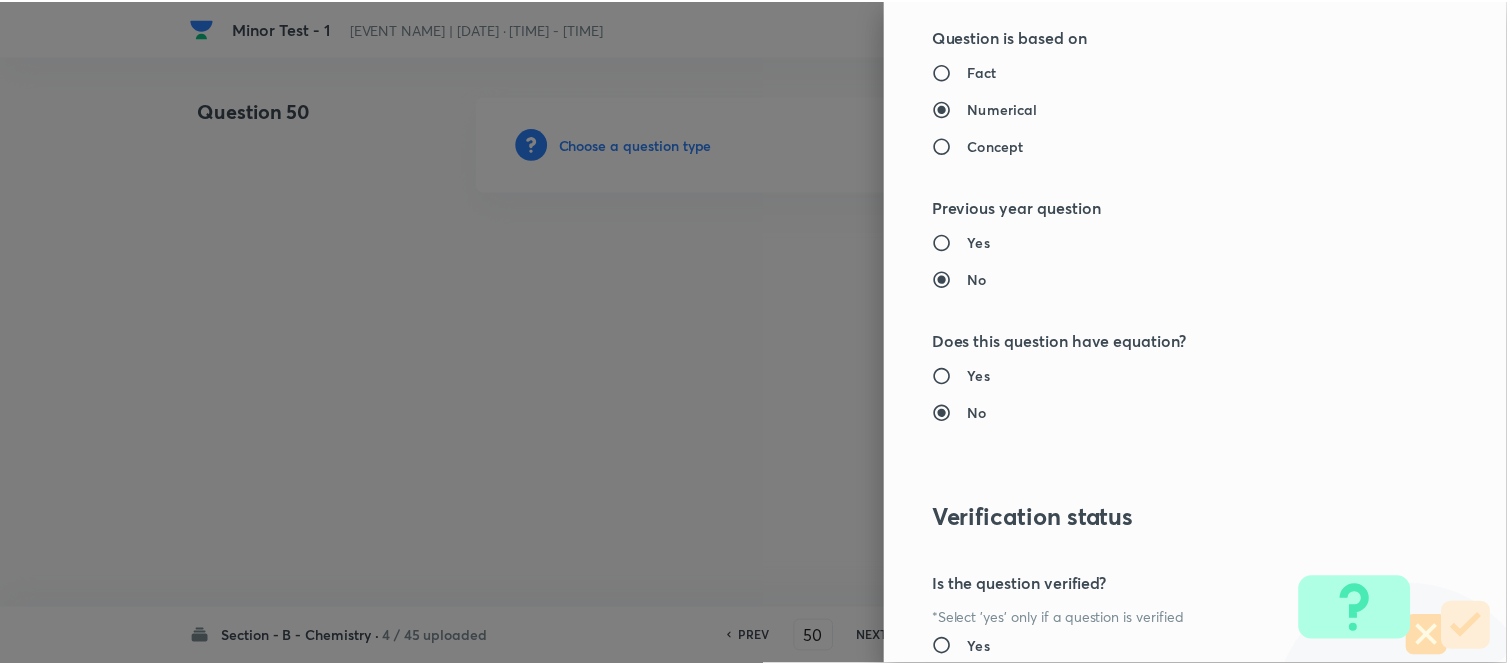 scroll, scrollTop: 2195, scrollLeft: 0, axis: vertical 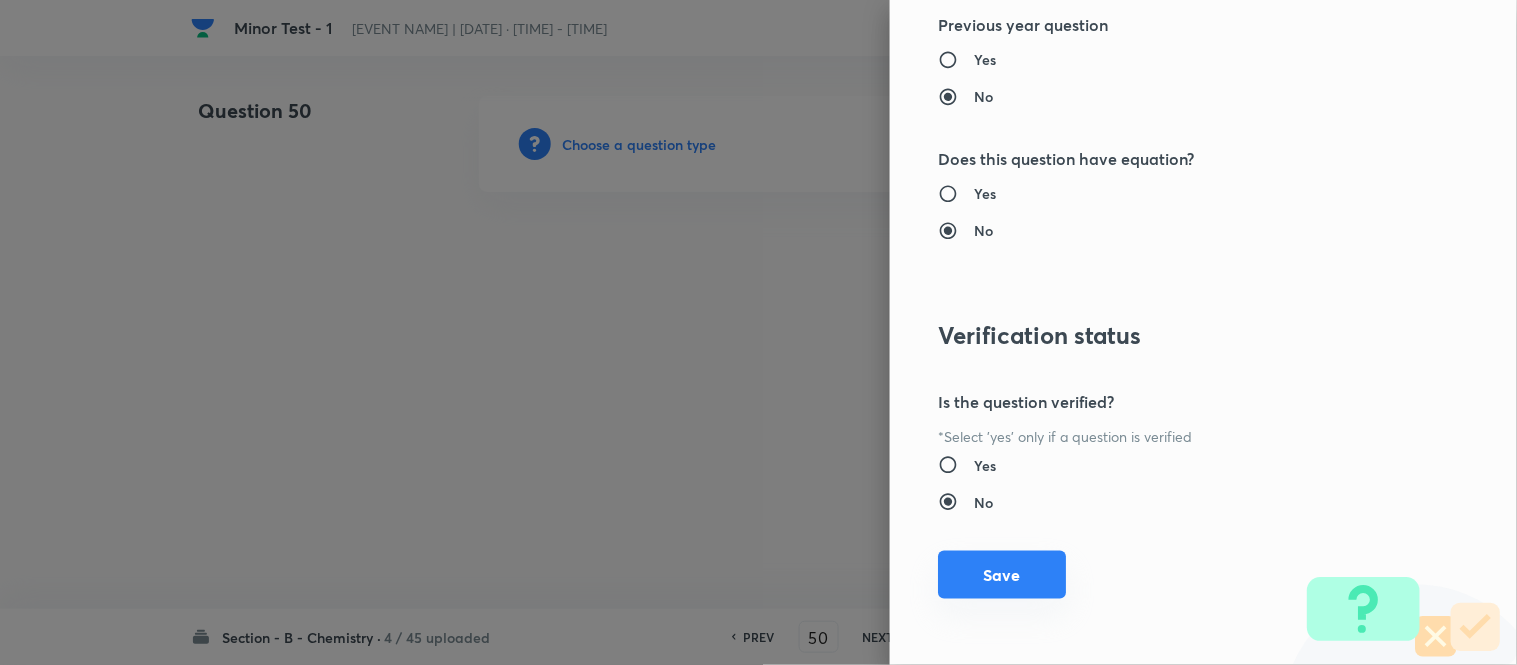 click on "Save" at bounding box center (1002, 575) 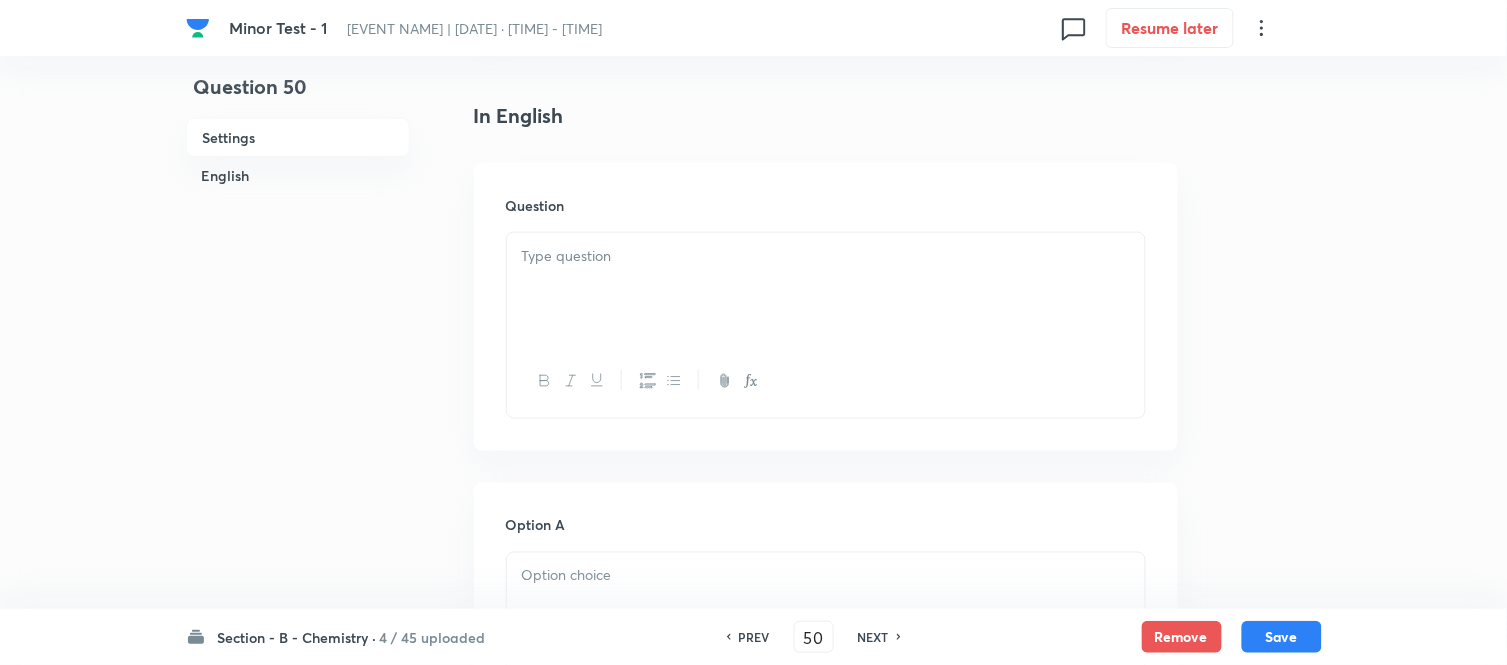 scroll, scrollTop: 555, scrollLeft: 0, axis: vertical 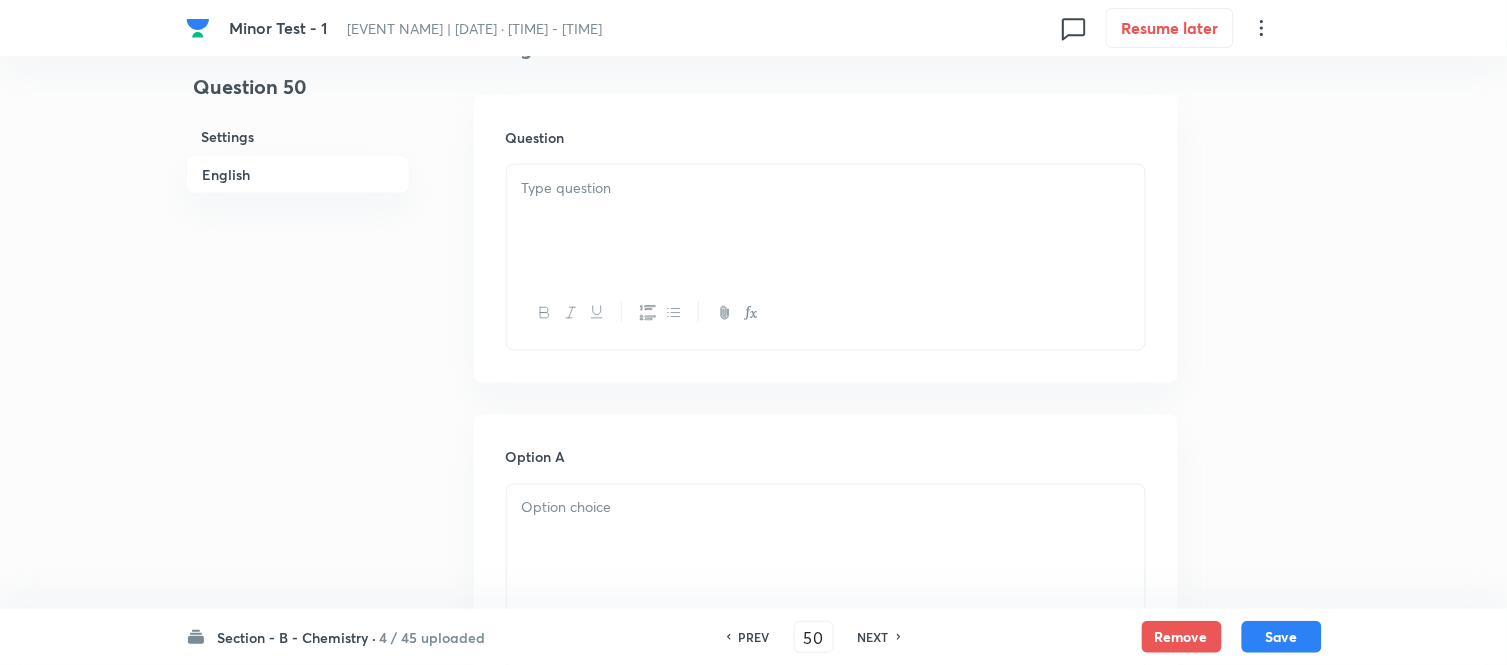 click at bounding box center (826, 188) 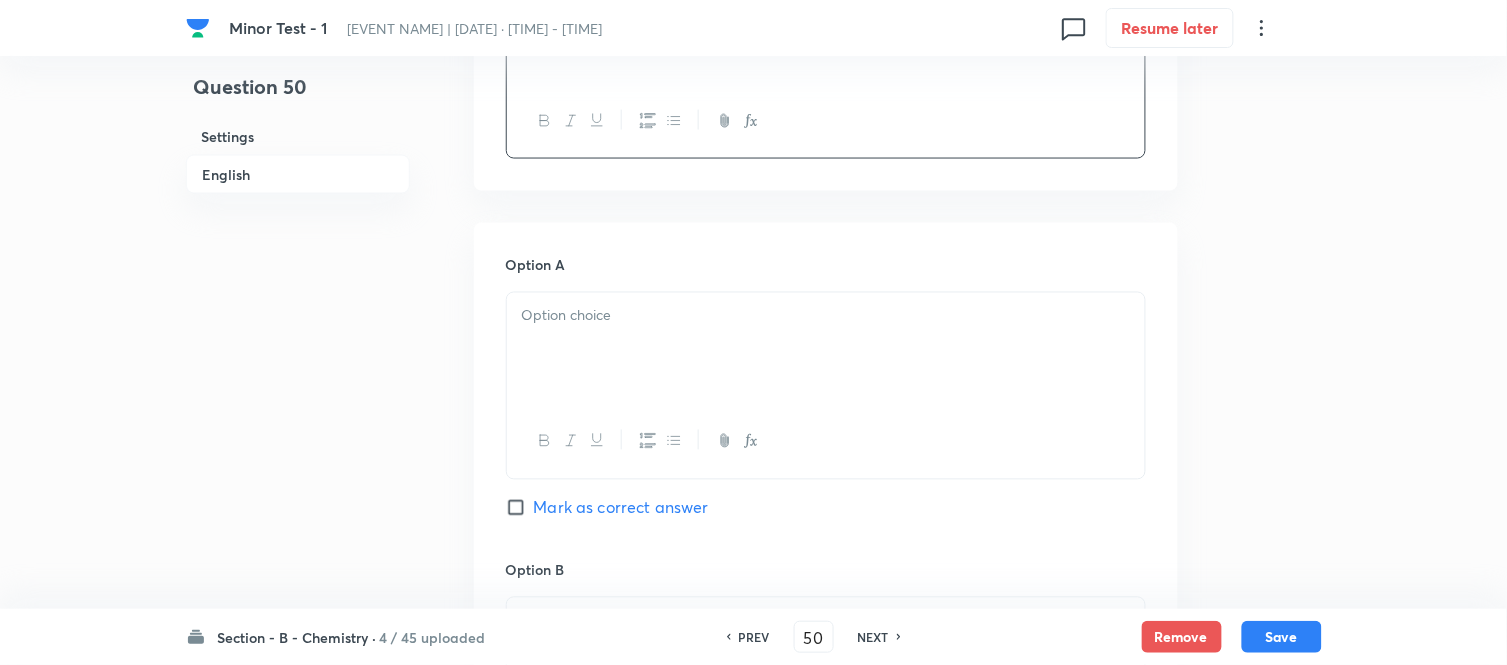 scroll, scrollTop: 777, scrollLeft: 0, axis: vertical 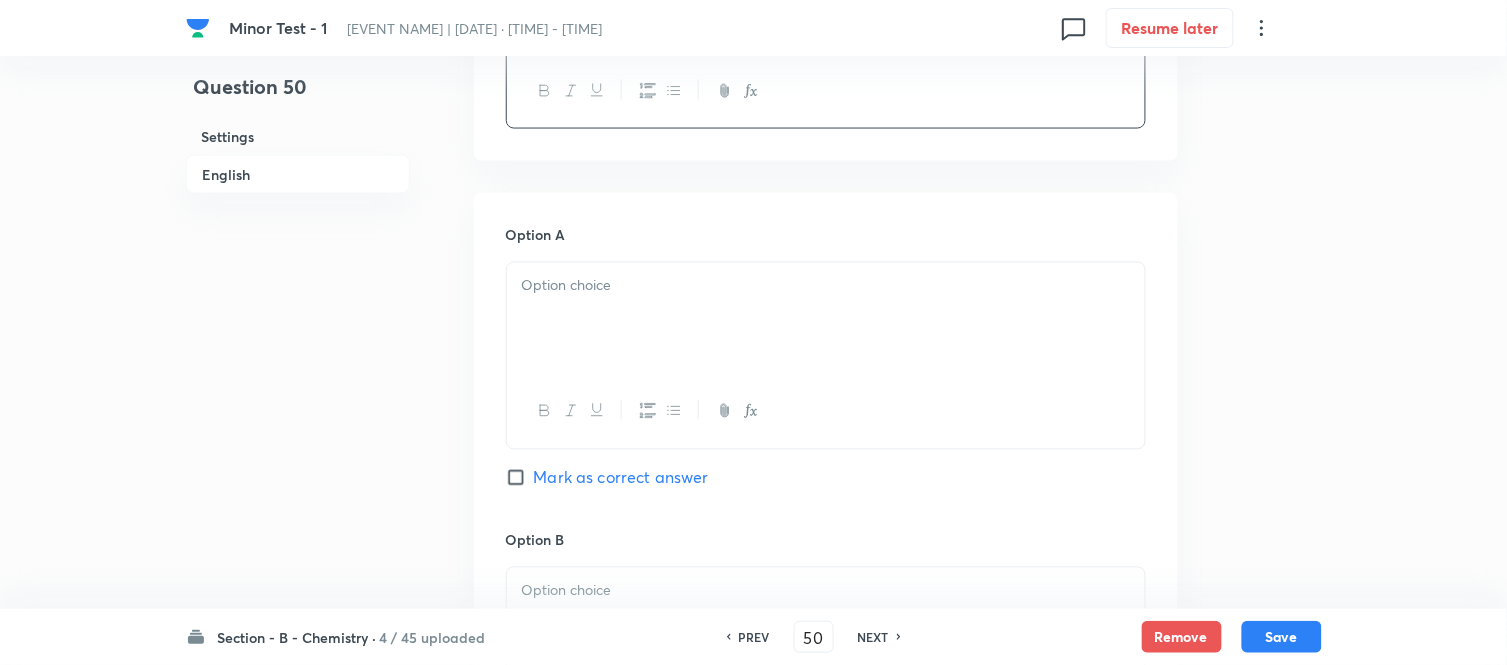 click at bounding box center (826, 319) 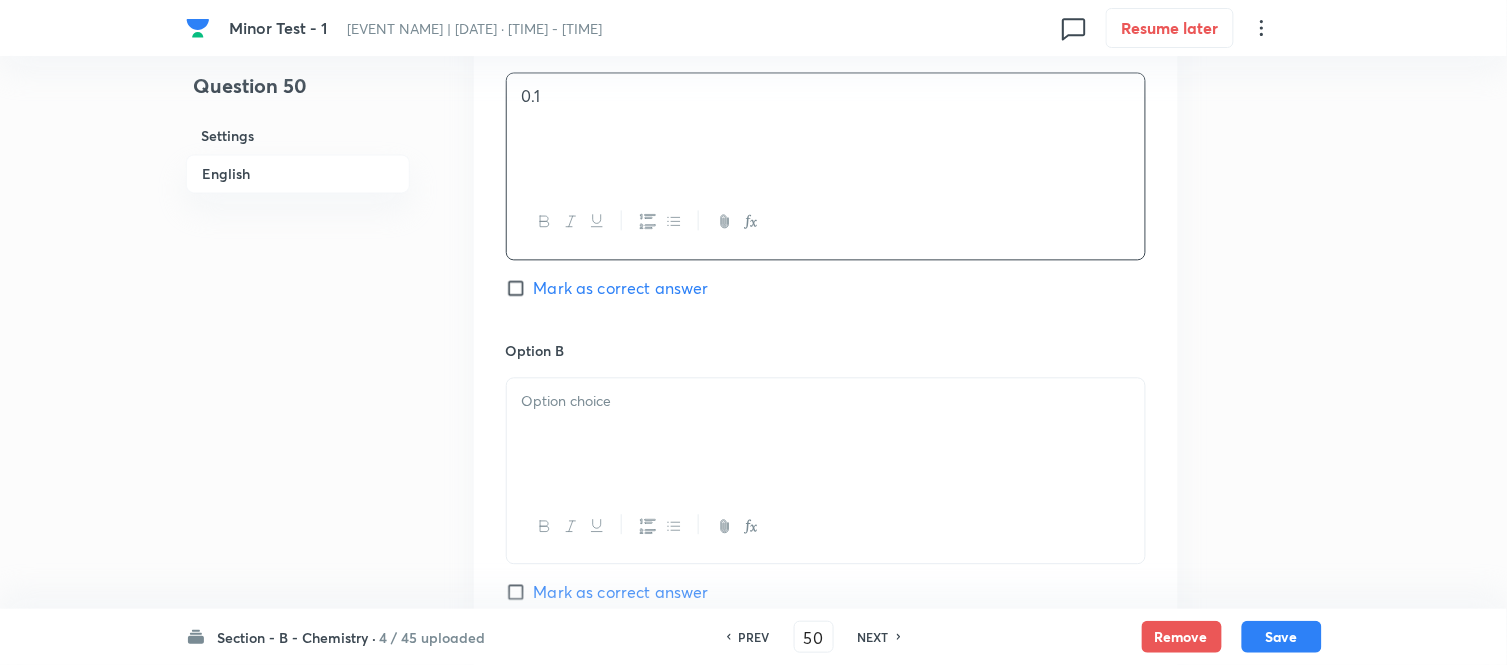 scroll, scrollTop: 1000, scrollLeft: 0, axis: vertical 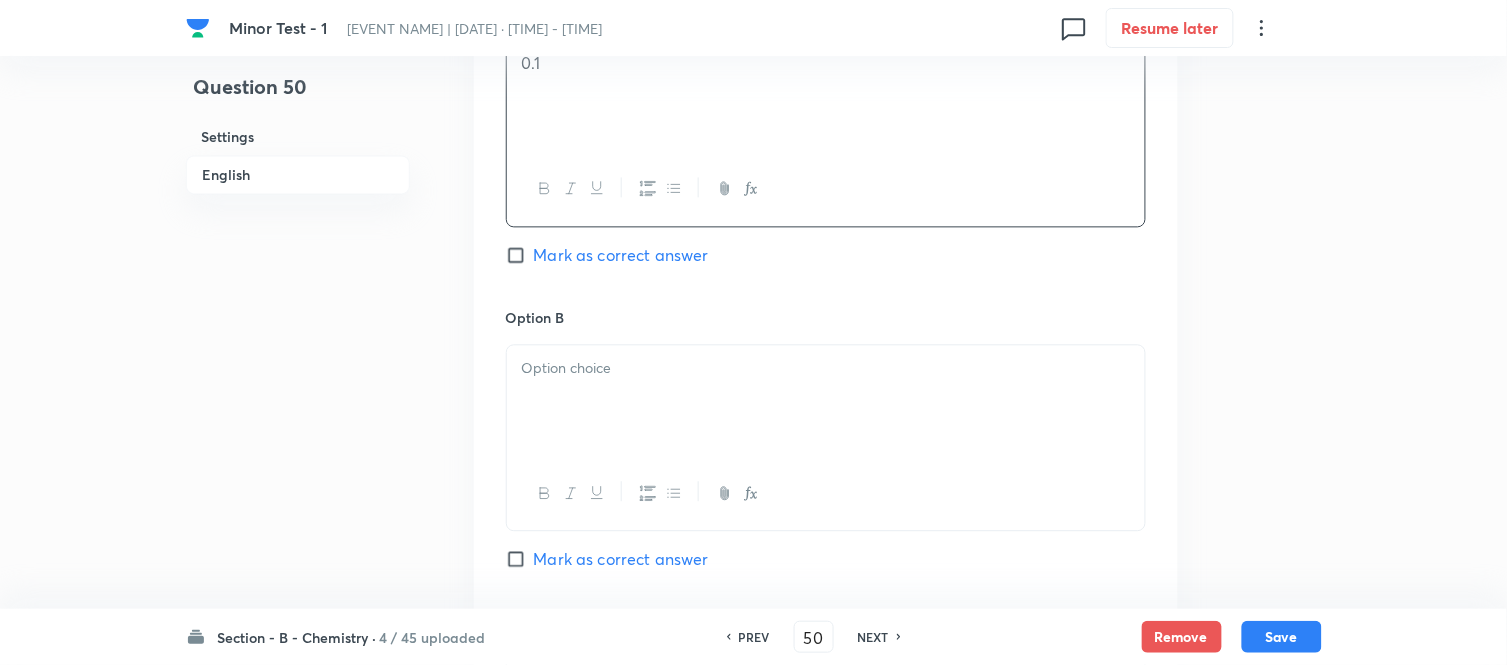 click at bounding box center (826, 368) 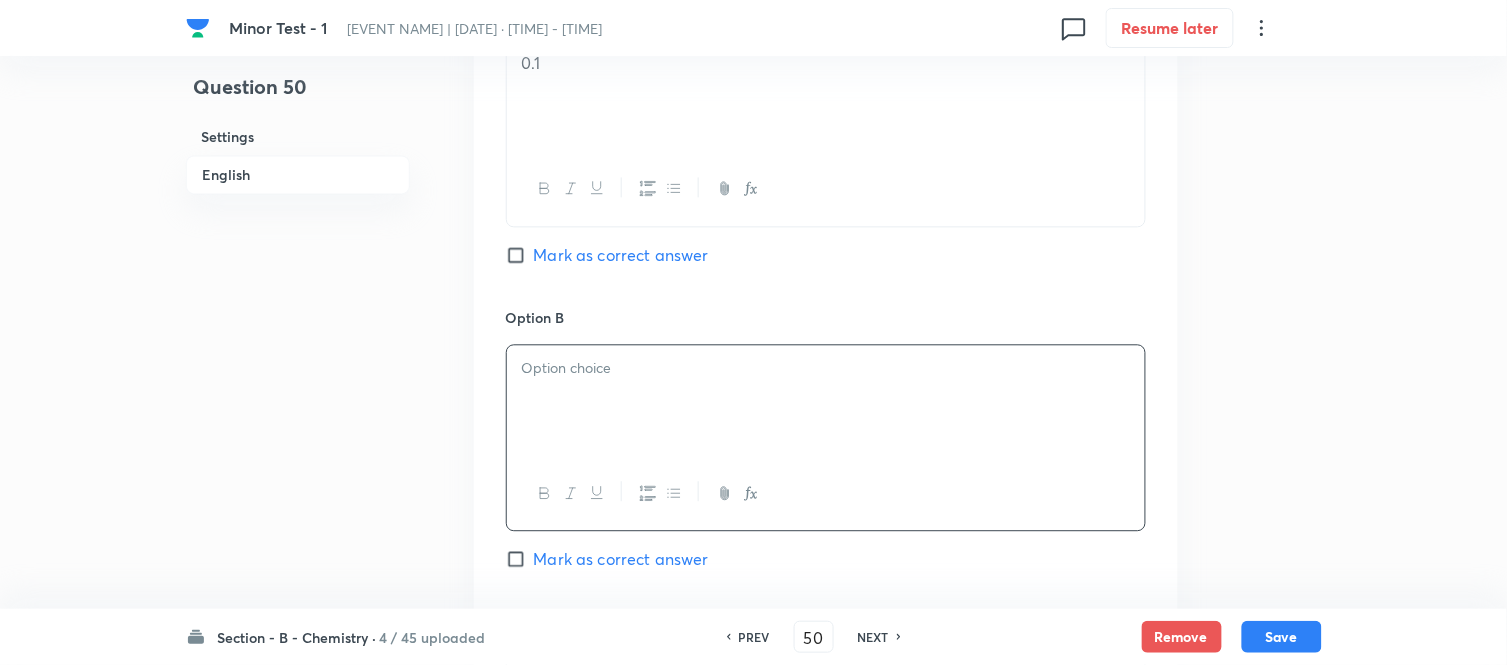 click on "Mark as correct answer" at bounding box center [520, 255] 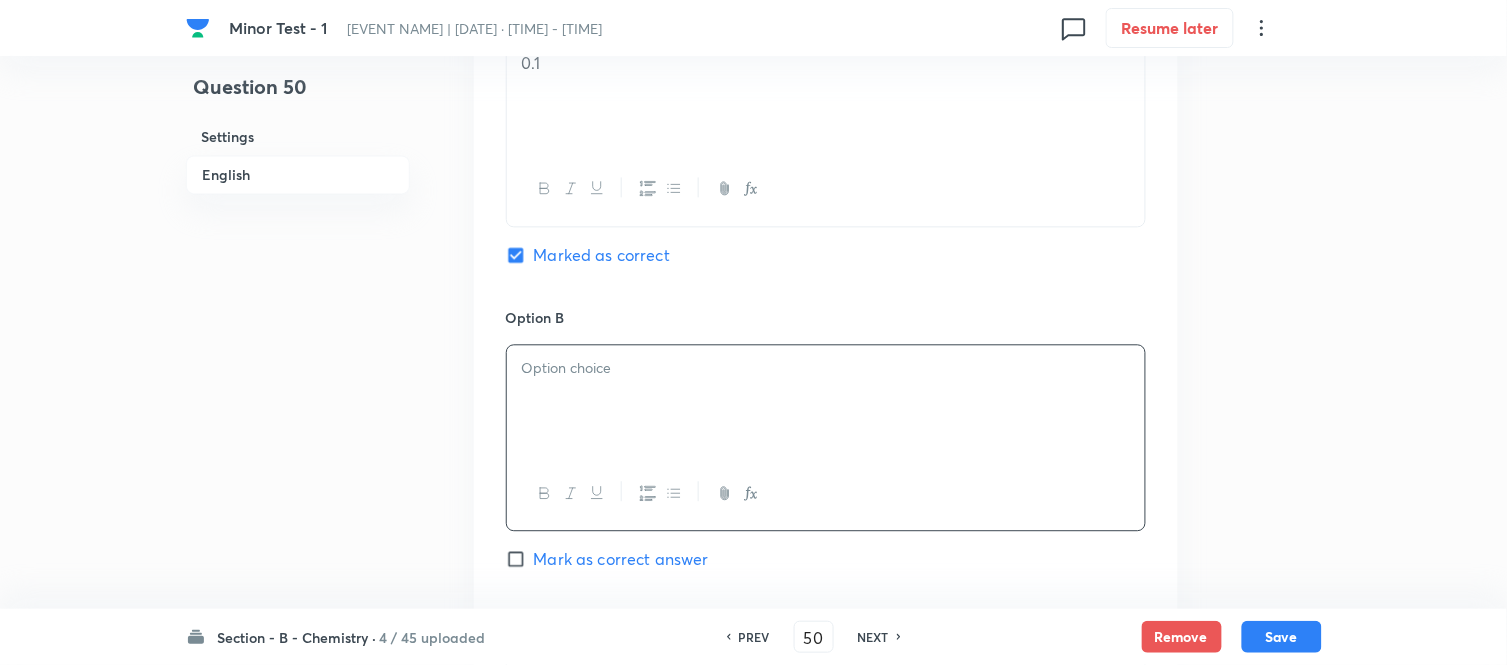 click at bounding box center [826, 401] 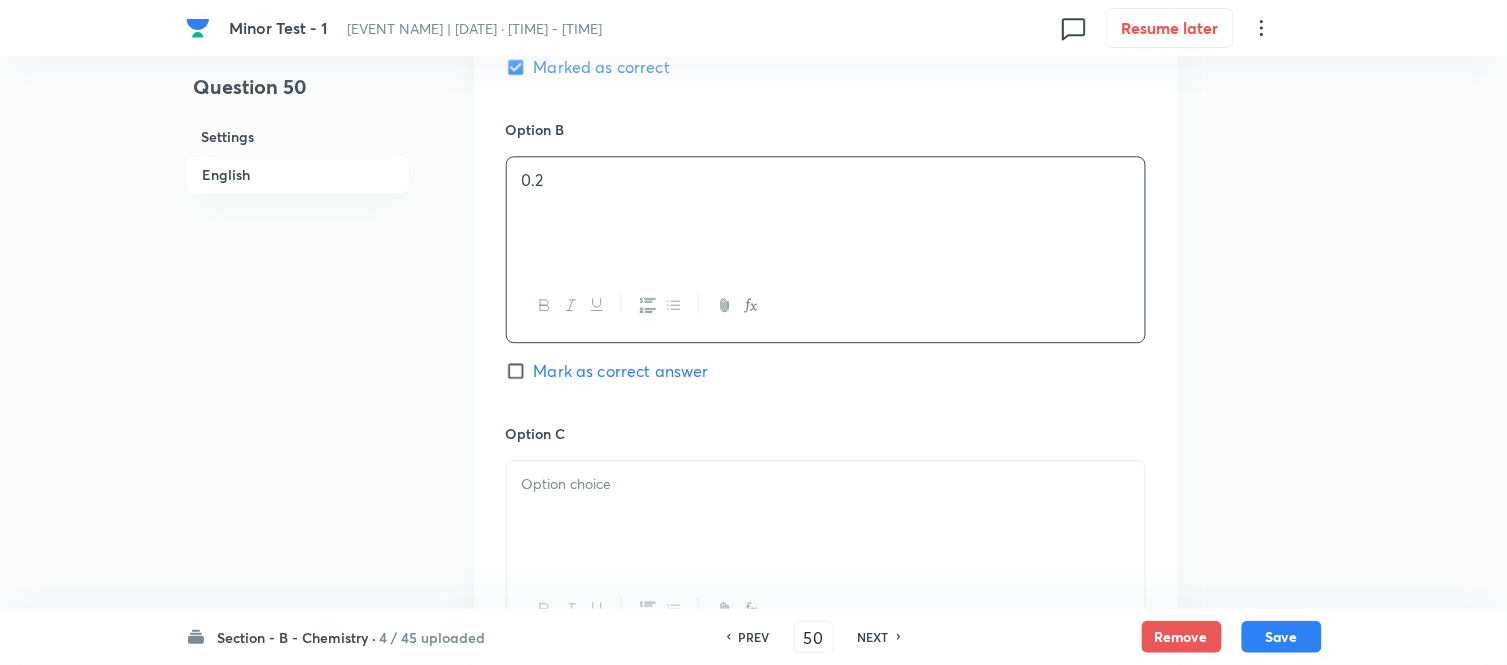scroll, scrollTop: 1222, scrollLeft: 0, axis: vertical 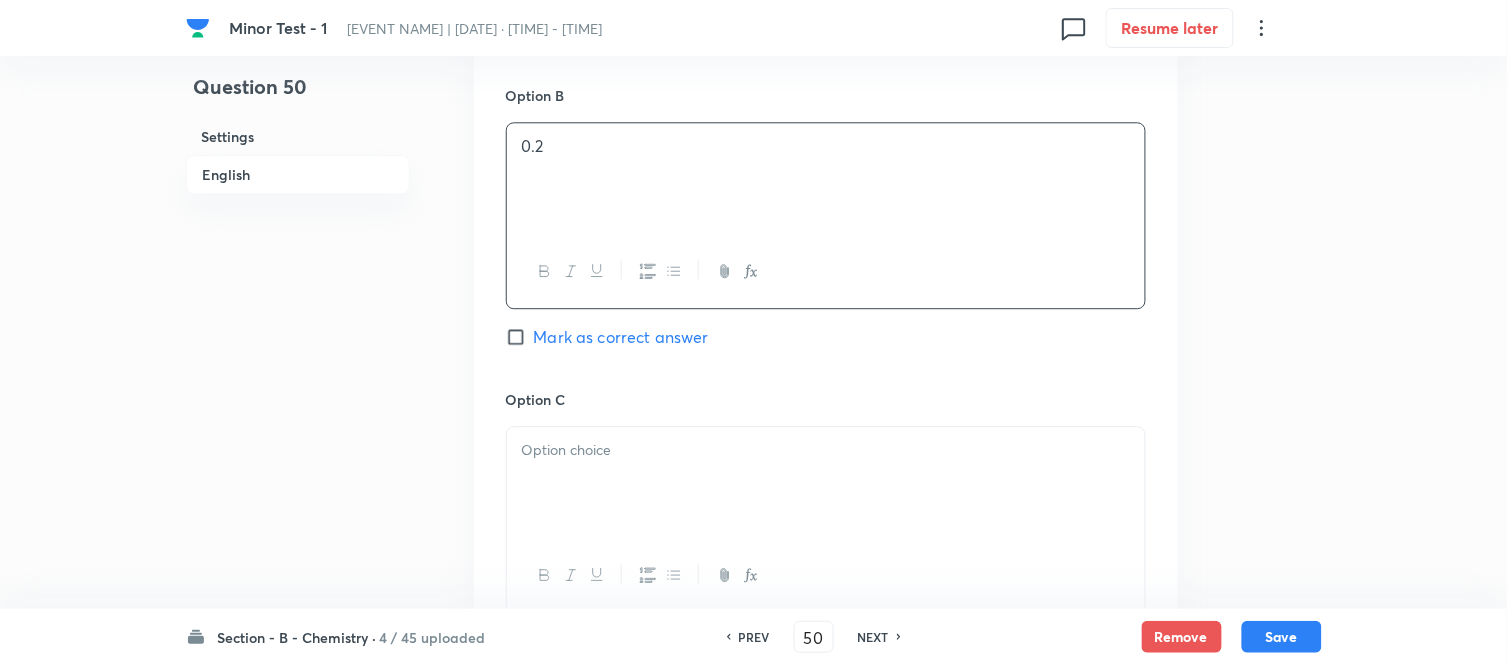 click at bounding box center (826, 450) 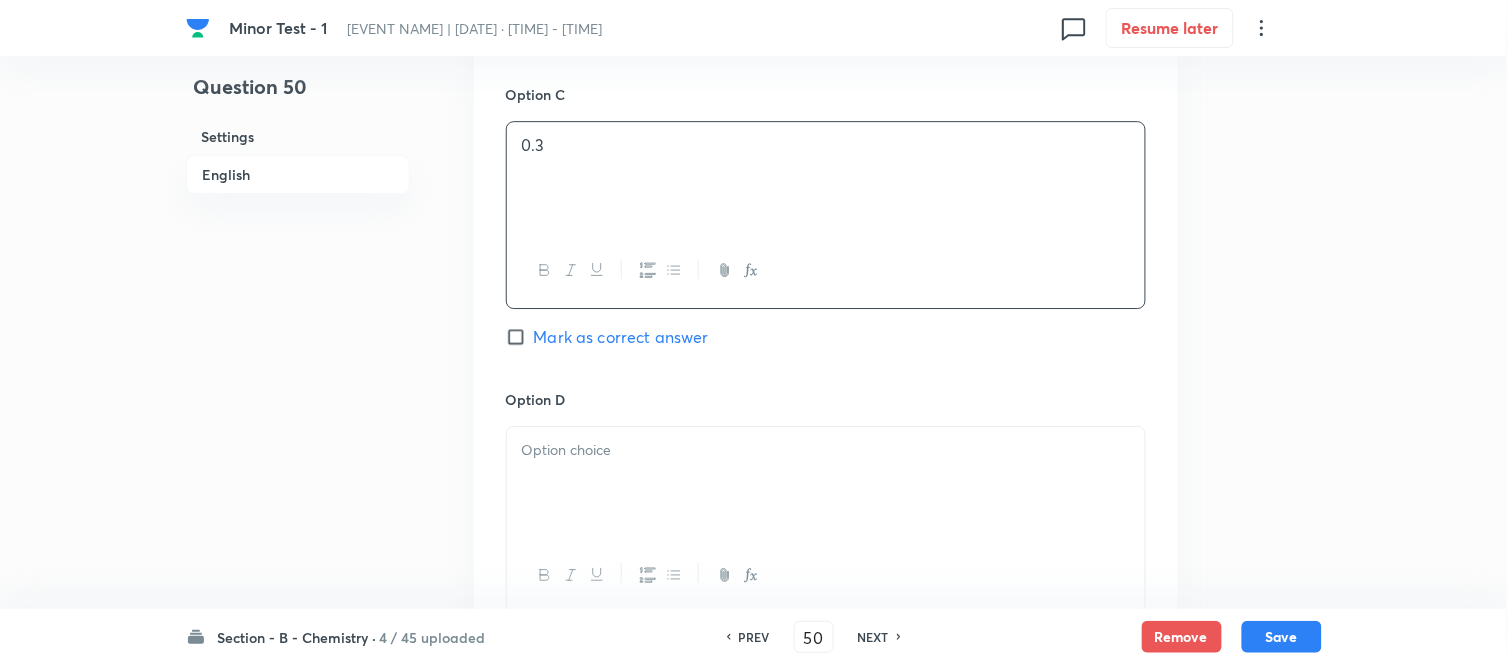 scroll, scrollTop: 1666, scrollLeft: 0, axis: vertical 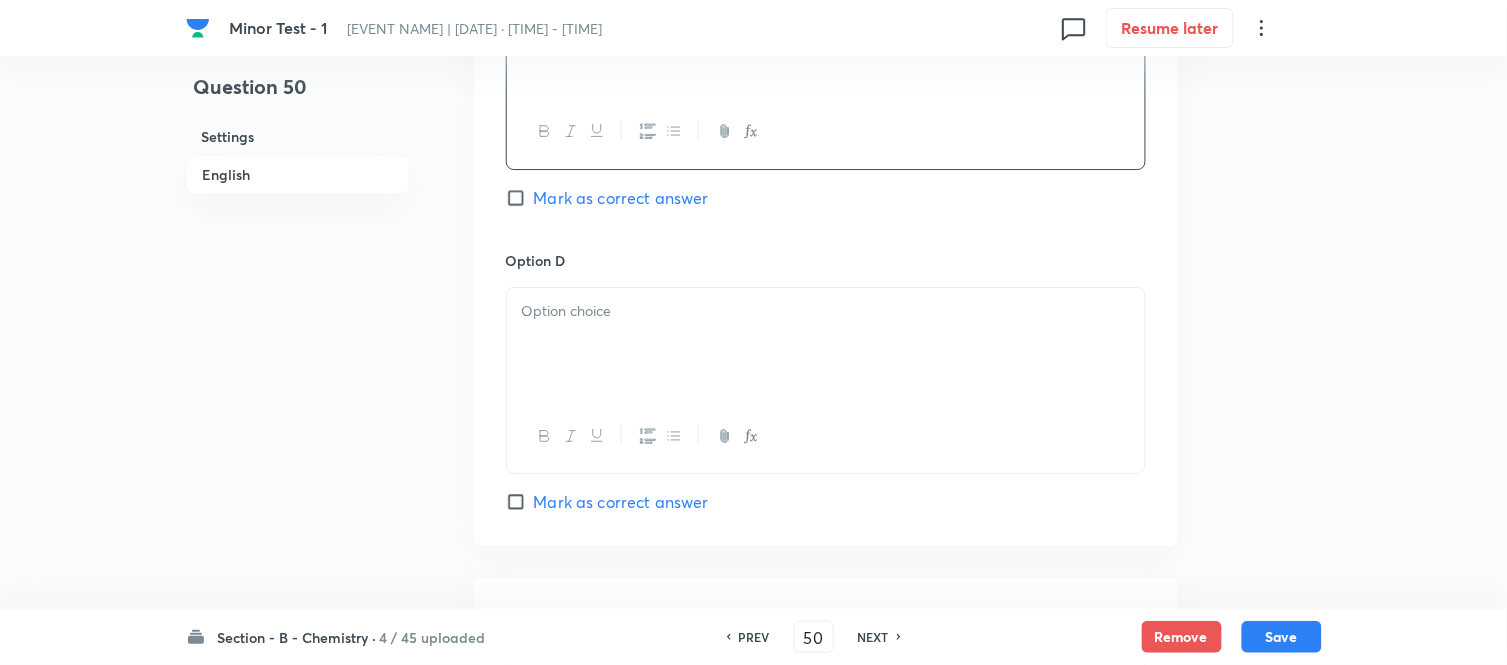 click at bounding box center (826, 311) 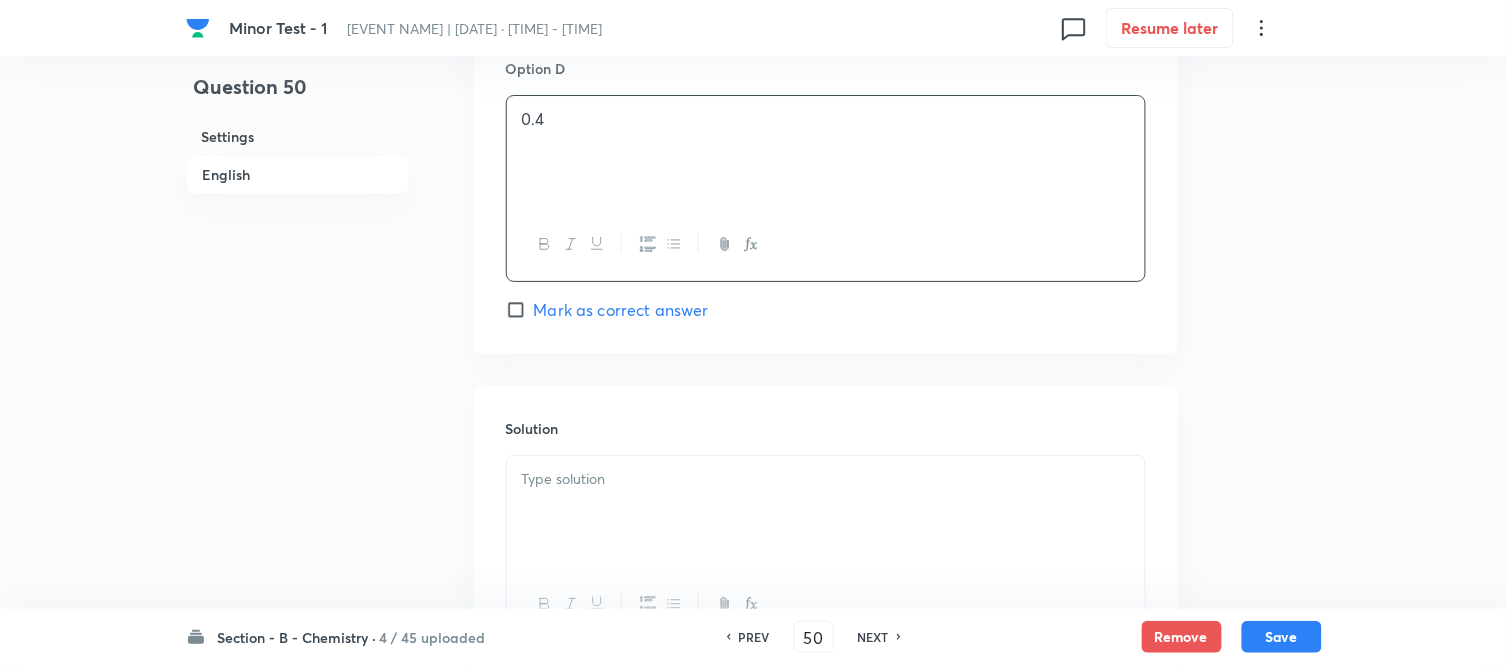 scroll, scrollTop: 1888, scrollLeft: 0, axis: vertical 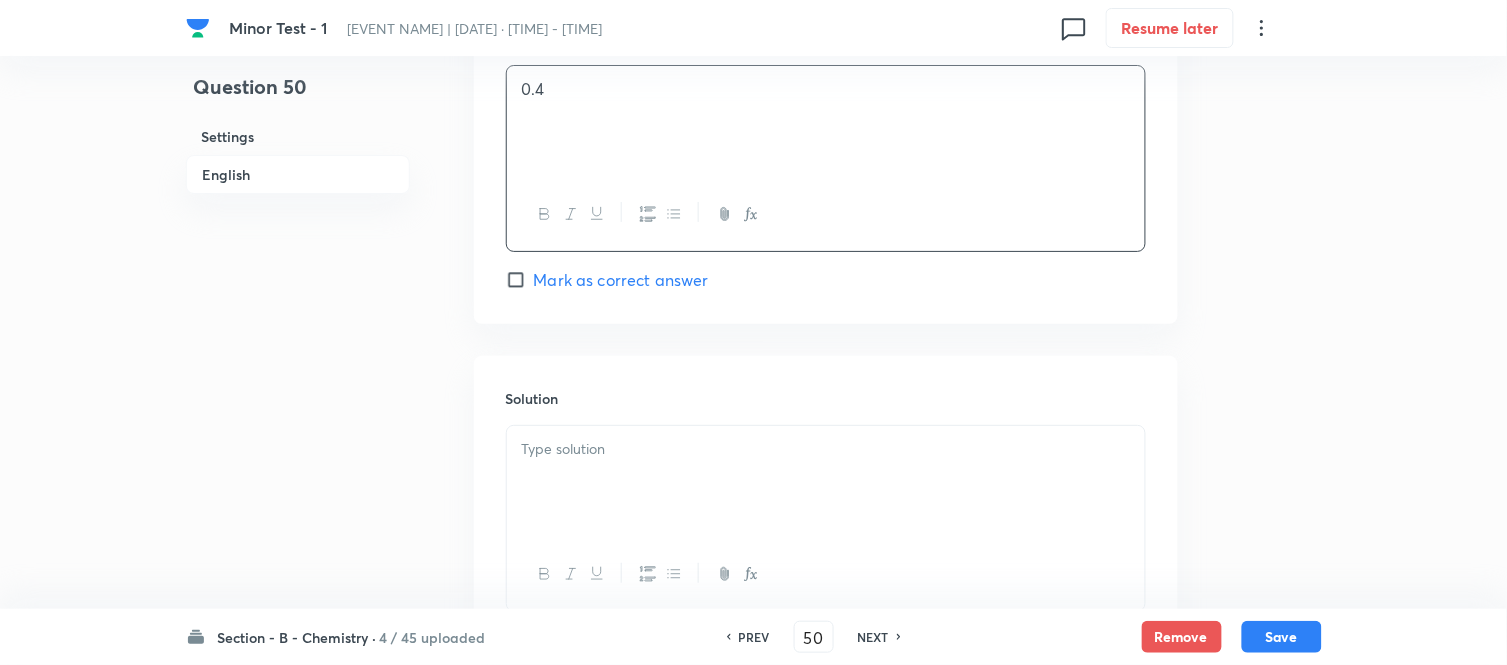 click at bounding box center [826, 449] 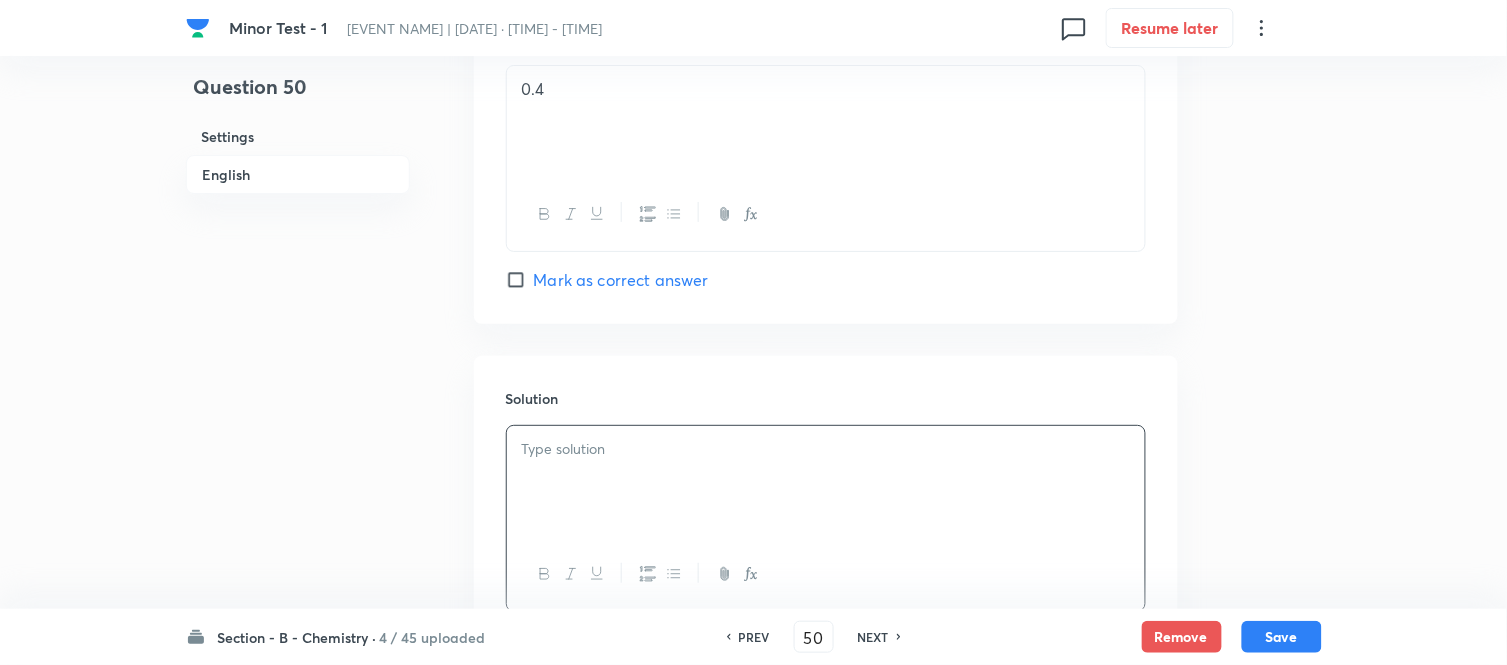 type 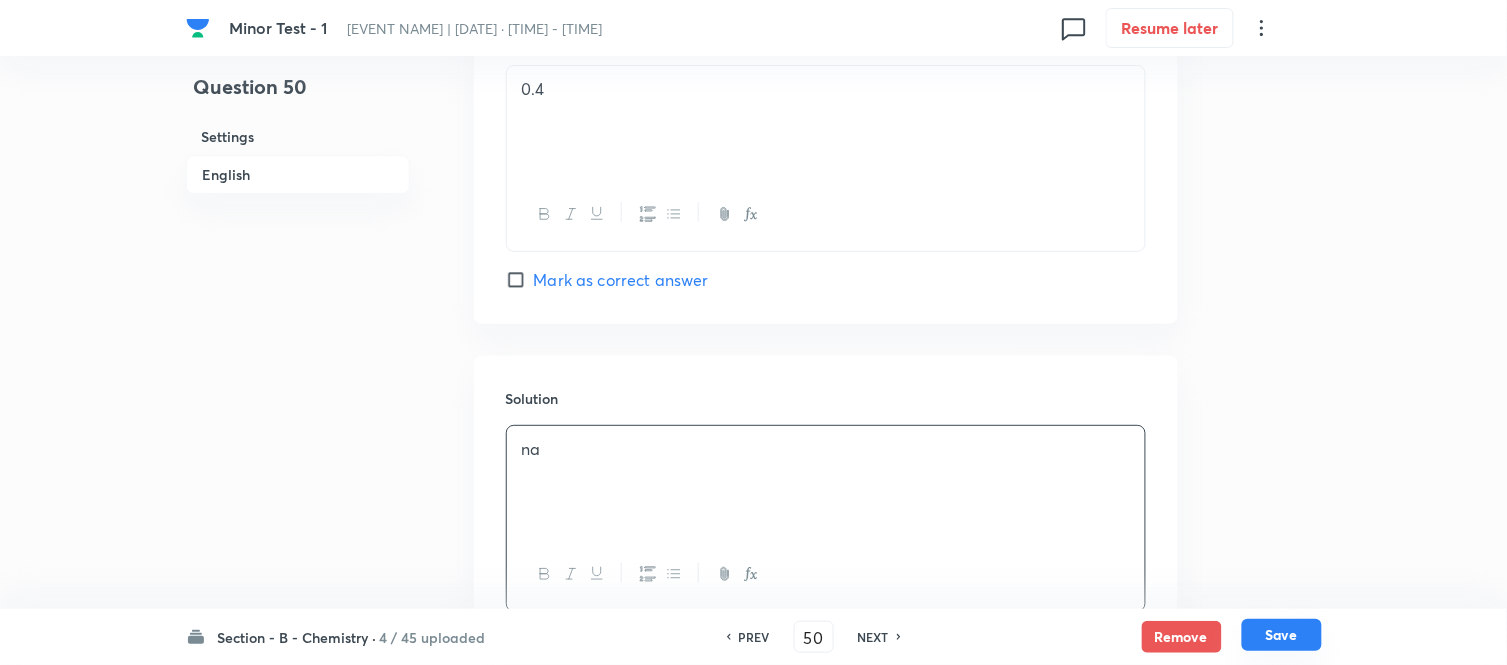 click on "Save" at bounding box center [1282, 635] 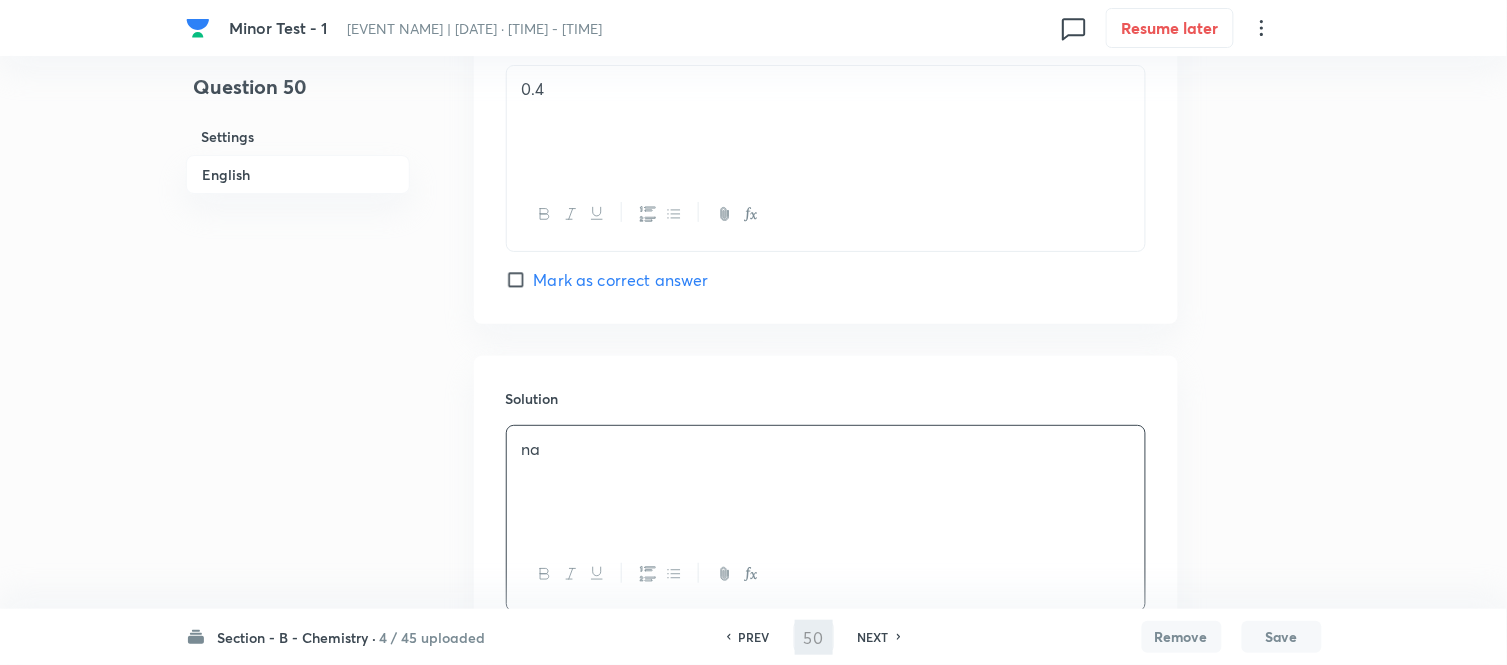 type on "51" 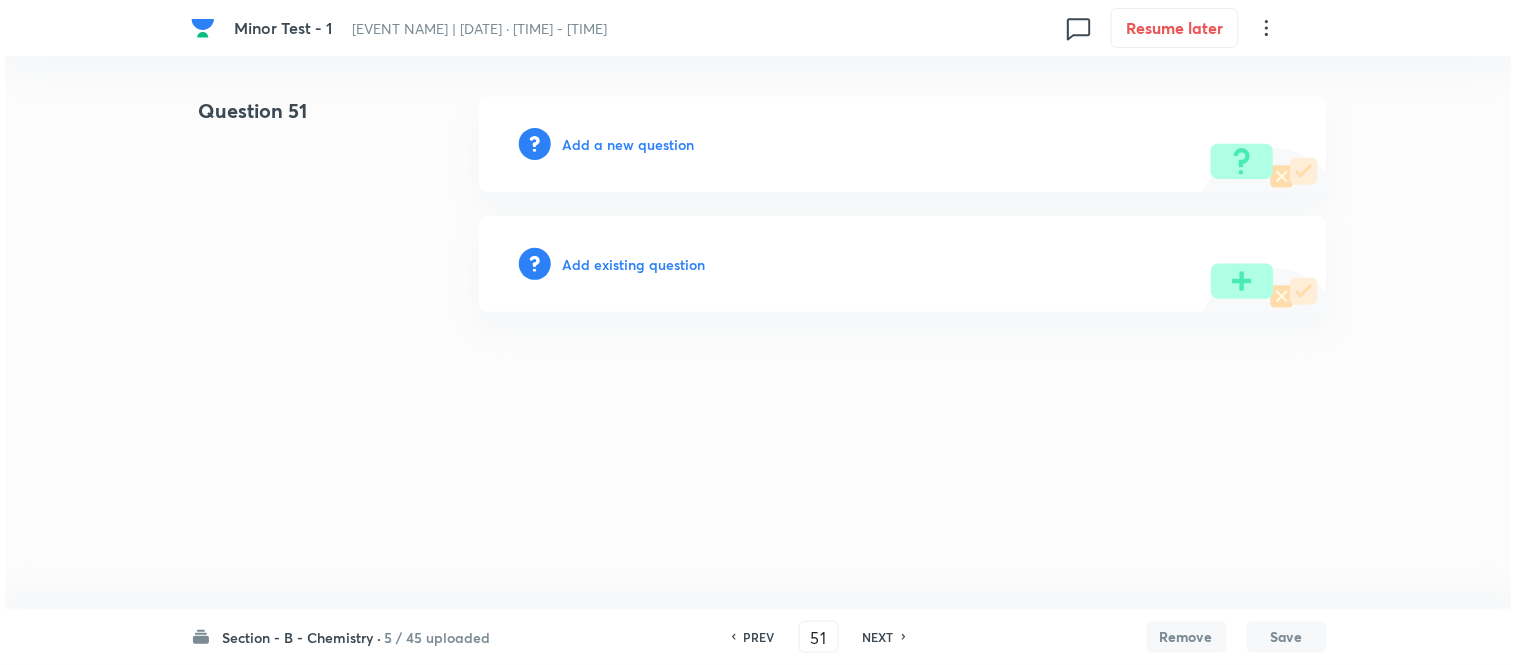 scroll, scrollTop: 0, scrollLeft: 0, axis: both 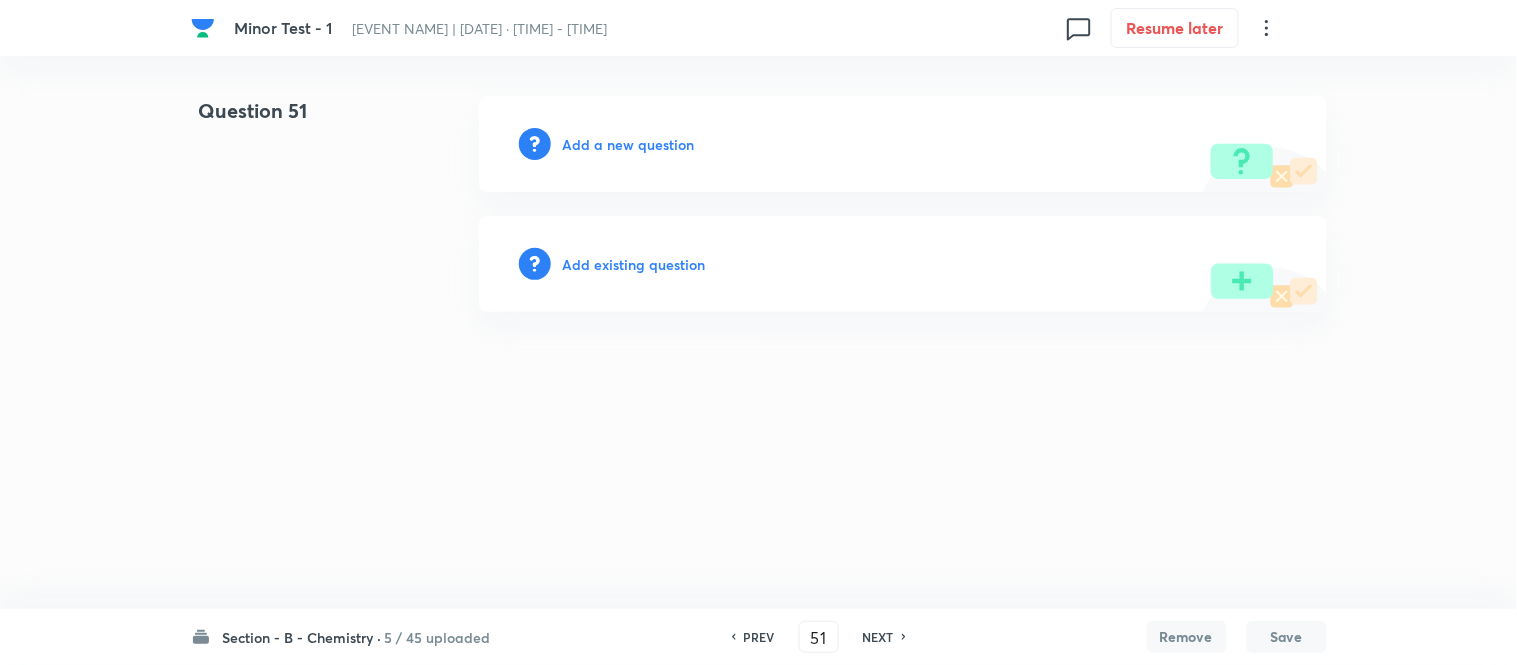 click on "Add a new question" at bounding box center (629, 144) 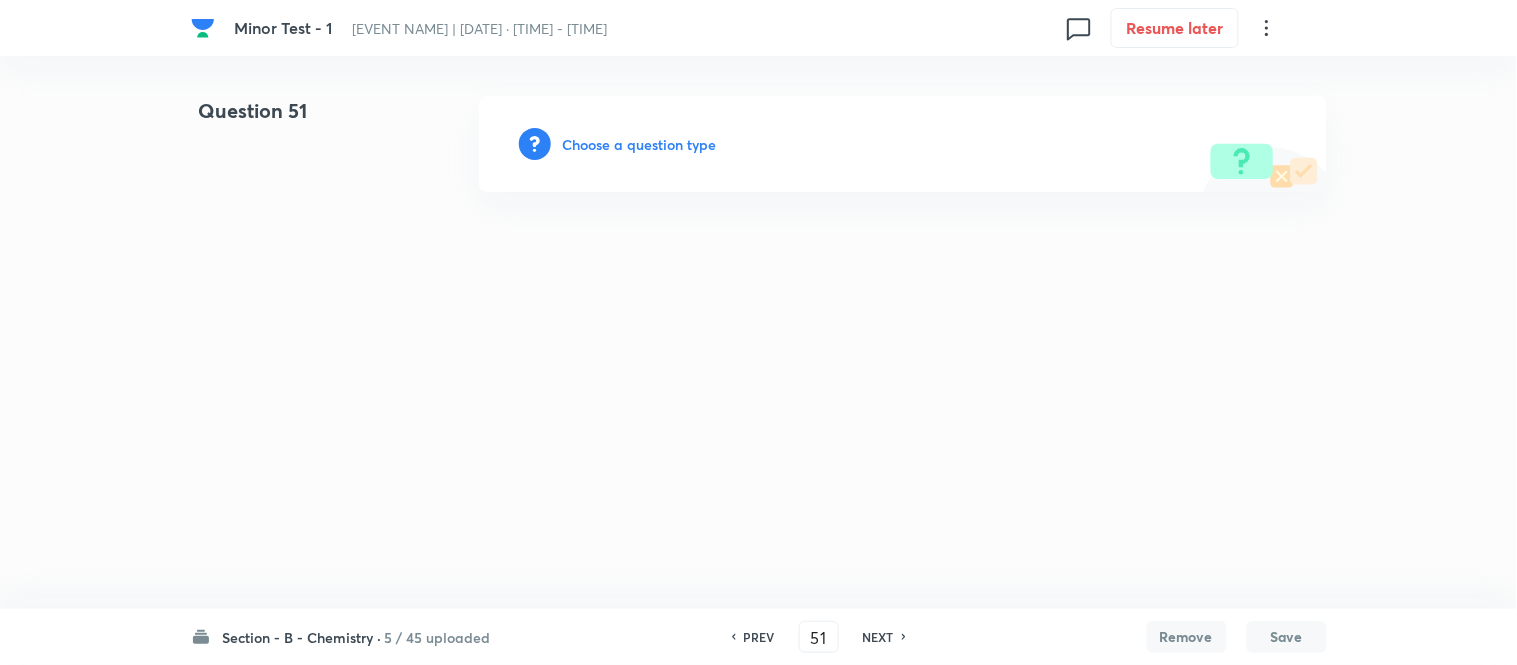 click on "Choose a question type" at bounding box center (640, 144) 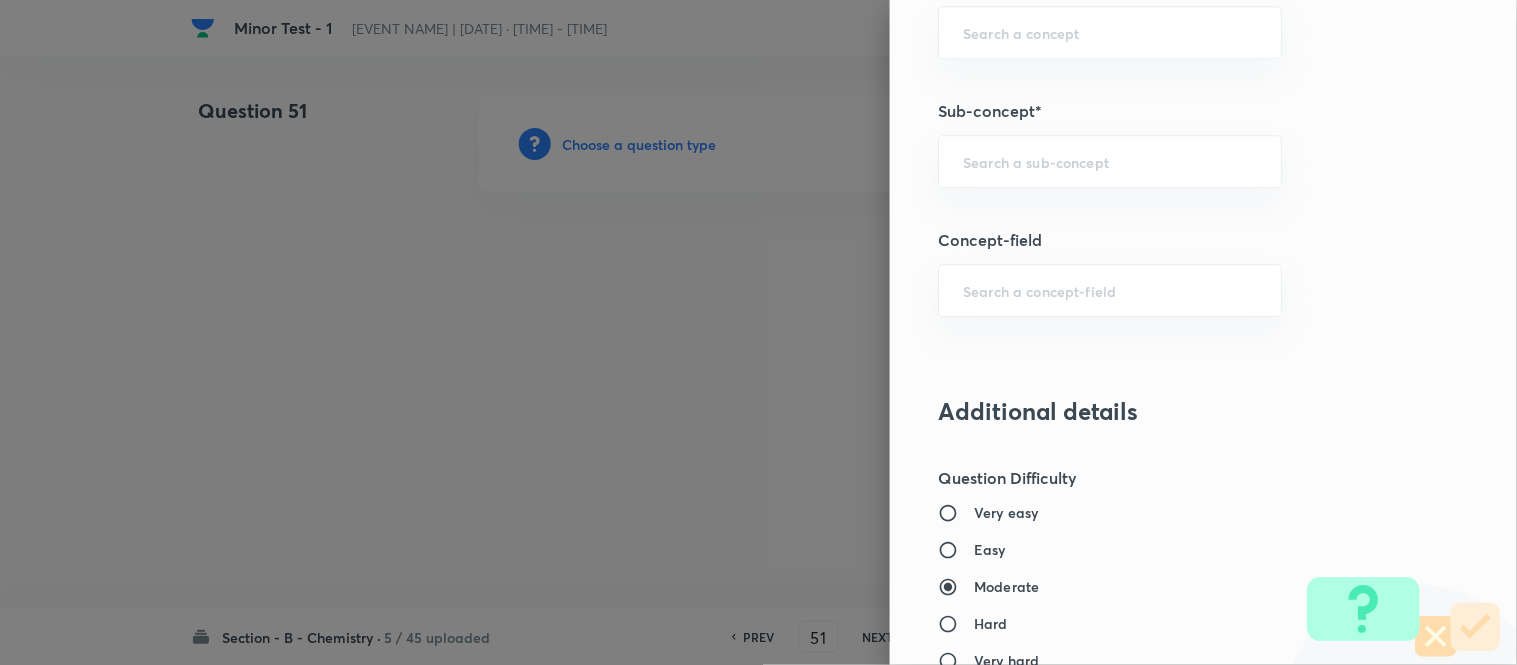 scroll, scrollTop: 1336, scrollLeft: 0, axis: vertical 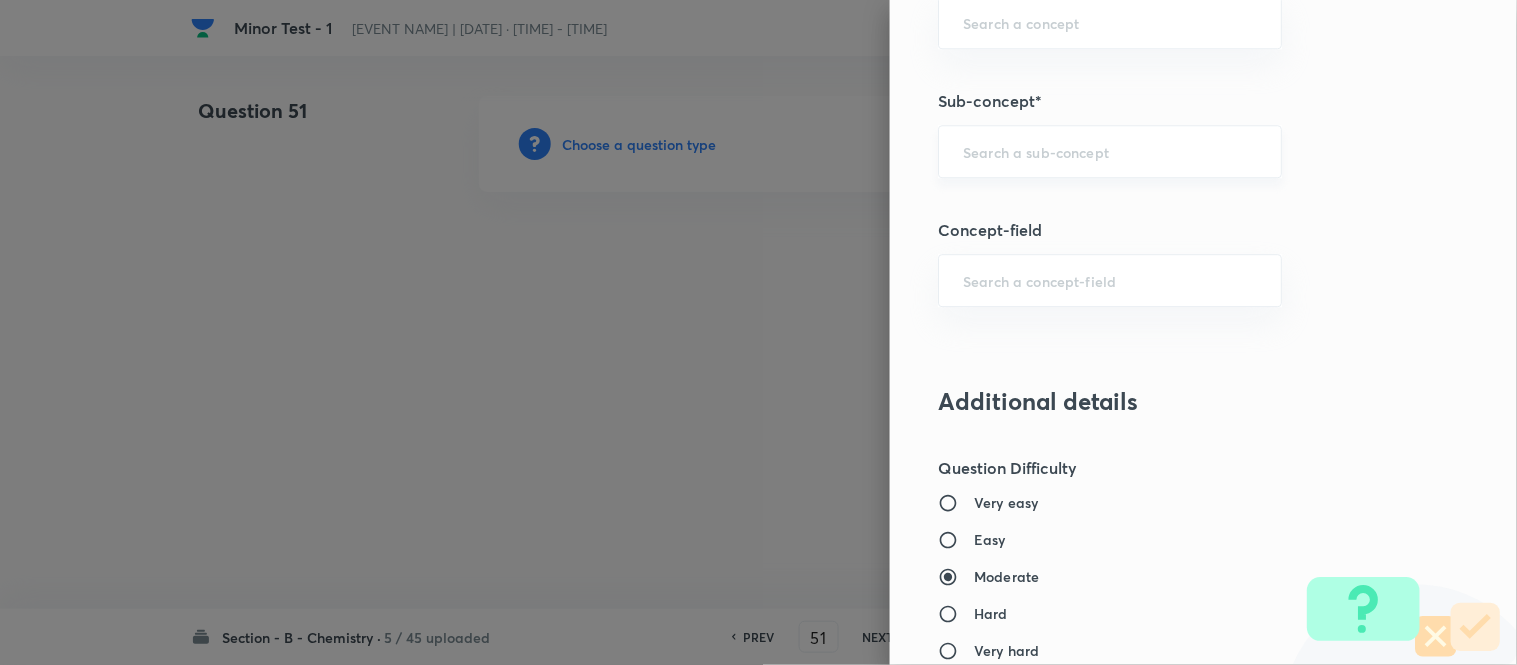 click at bounding box center [1110, 151] 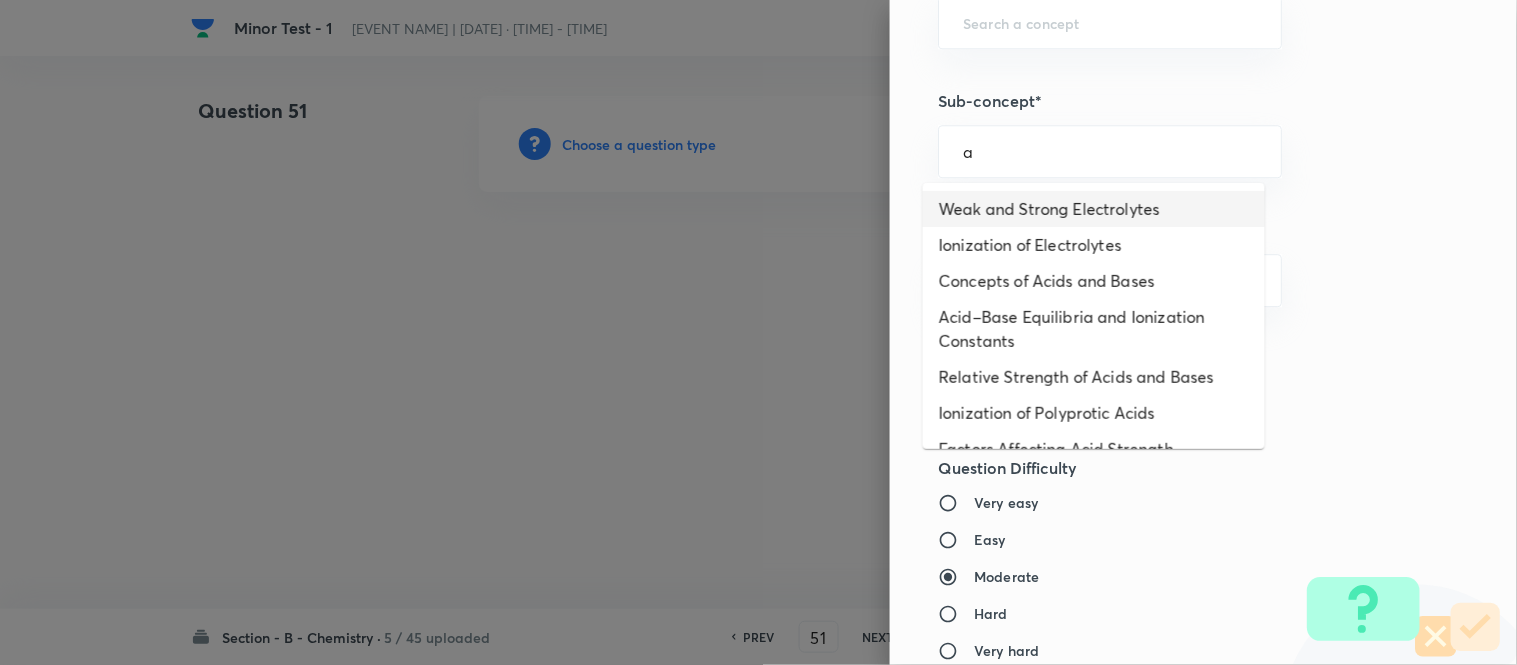 click on "Weak and Strong Electrolytes" at bounding box center (1094, 209) 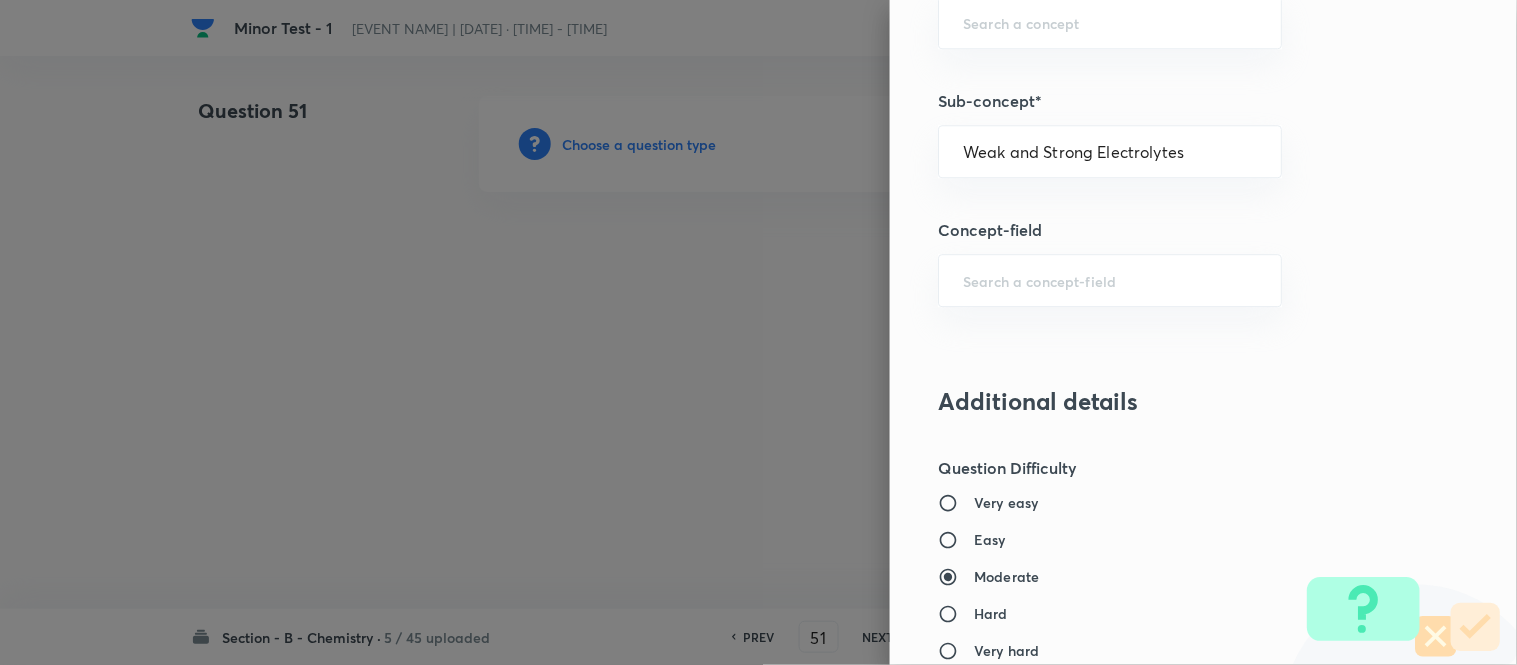 type on "Chemistry" 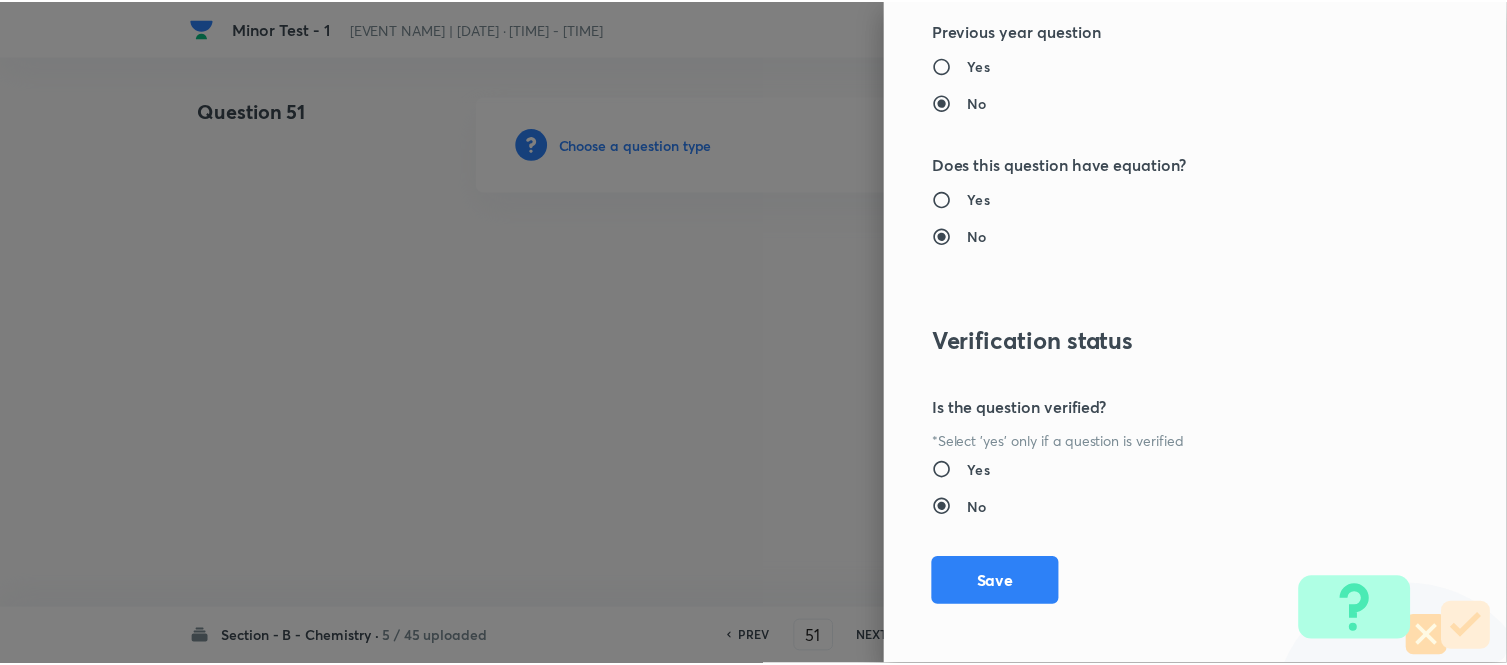scroll, scrollTop: 2195, scrollLeft: 0, axis: vertical 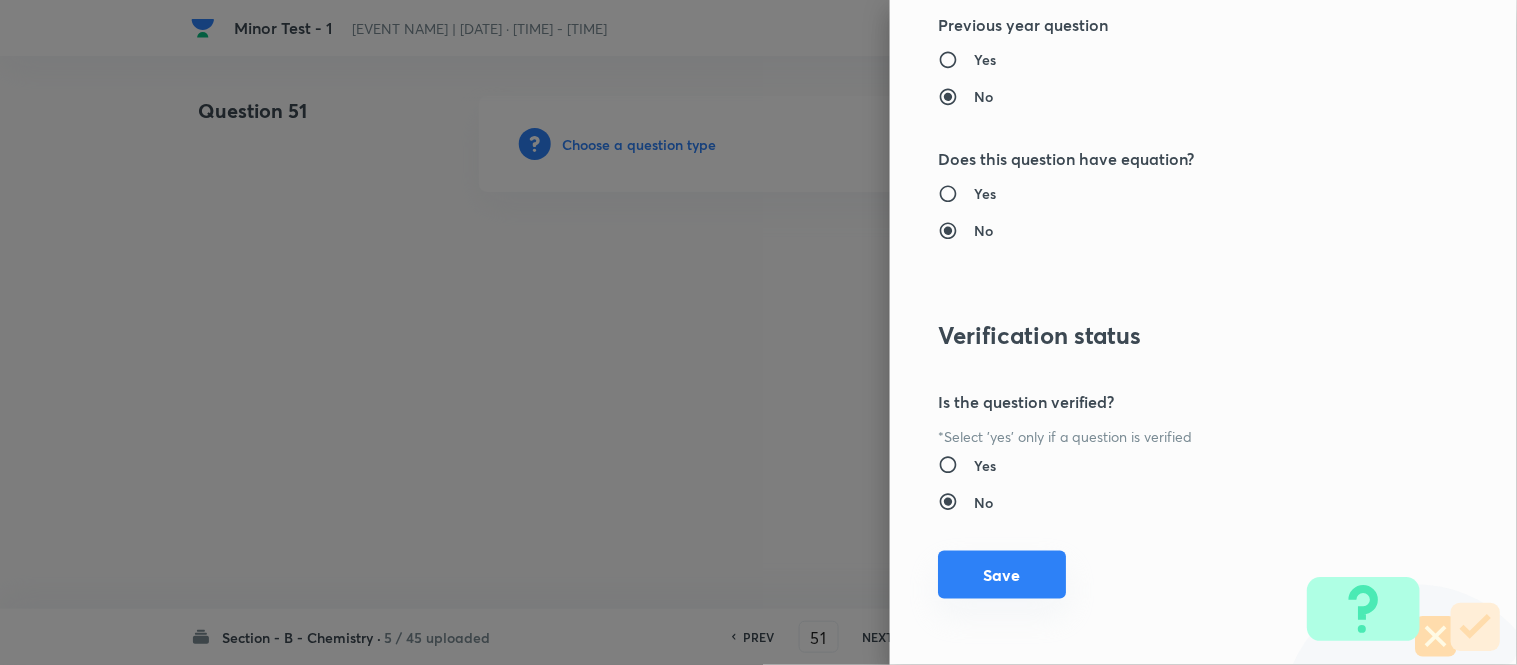 click on "Save" at bounding box center (1002, 575) 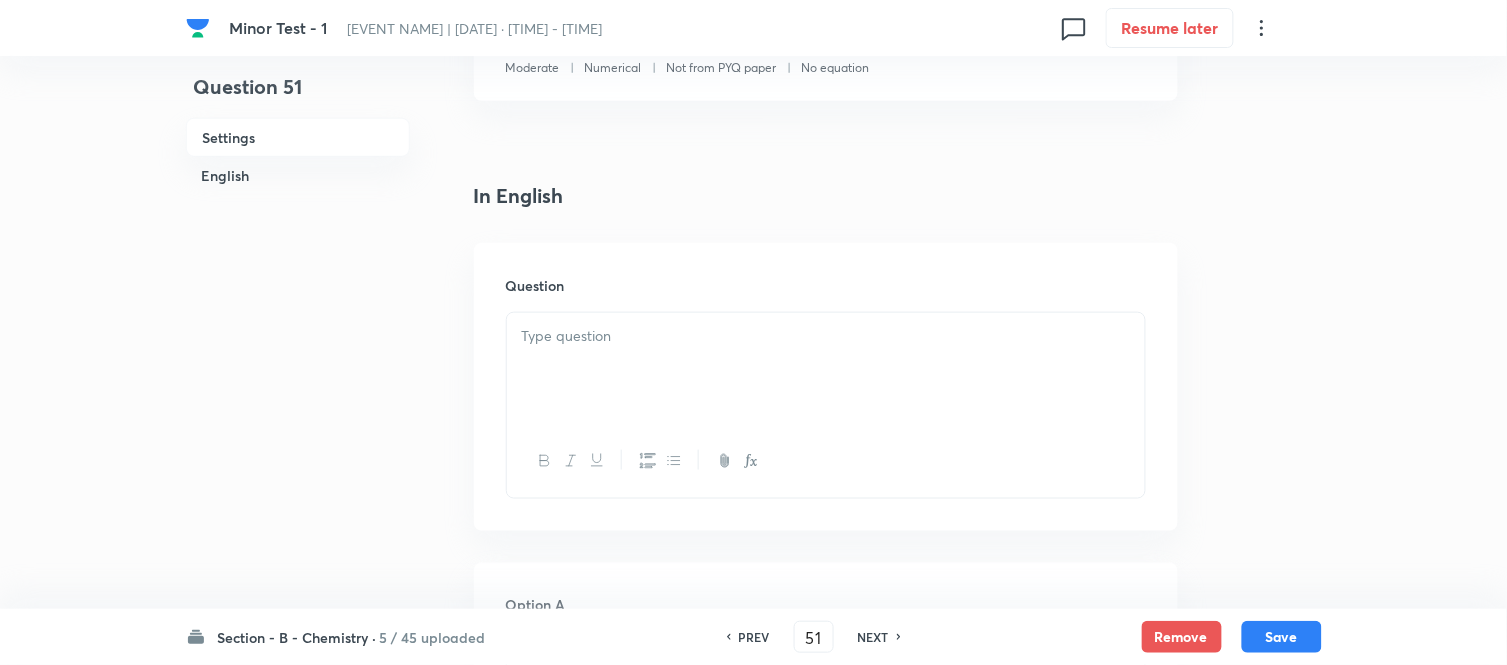 scroll, scrollTop: 444, scrollLeft: 0, axis: vertical 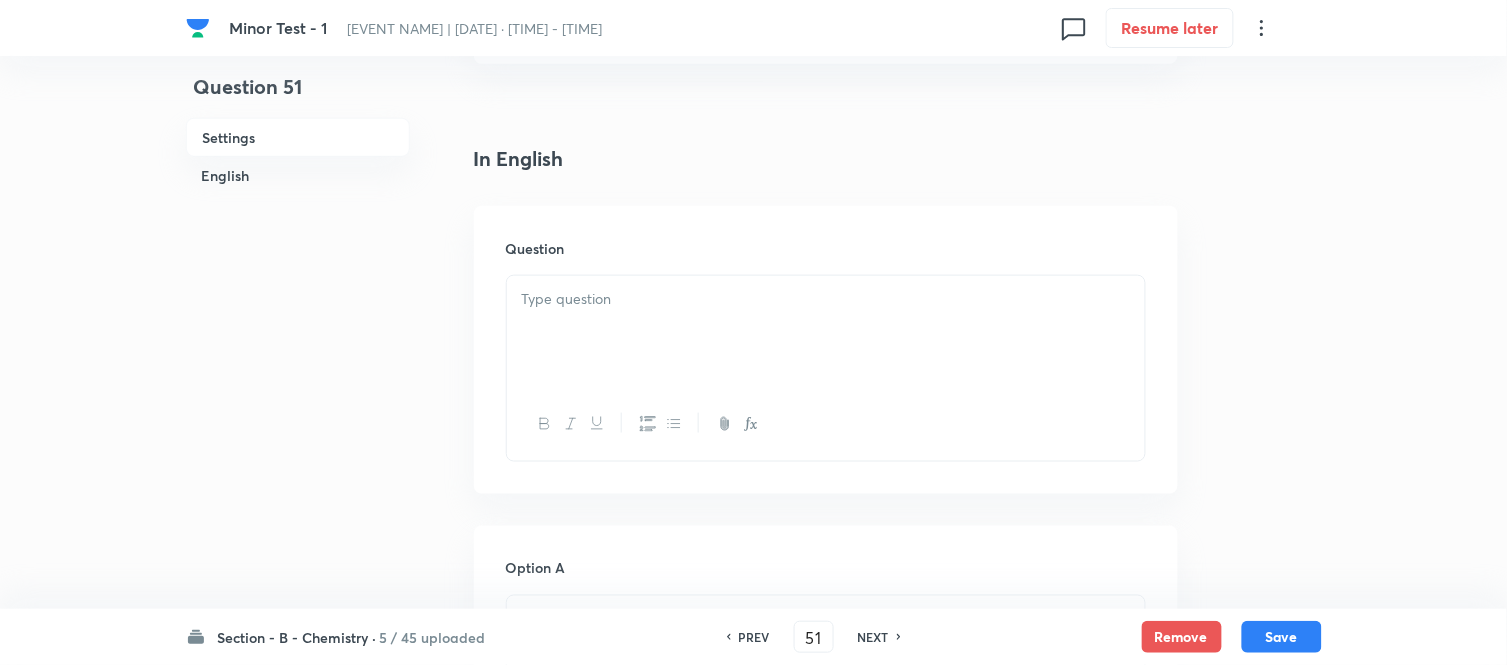 click at bounding box center (826, 299) 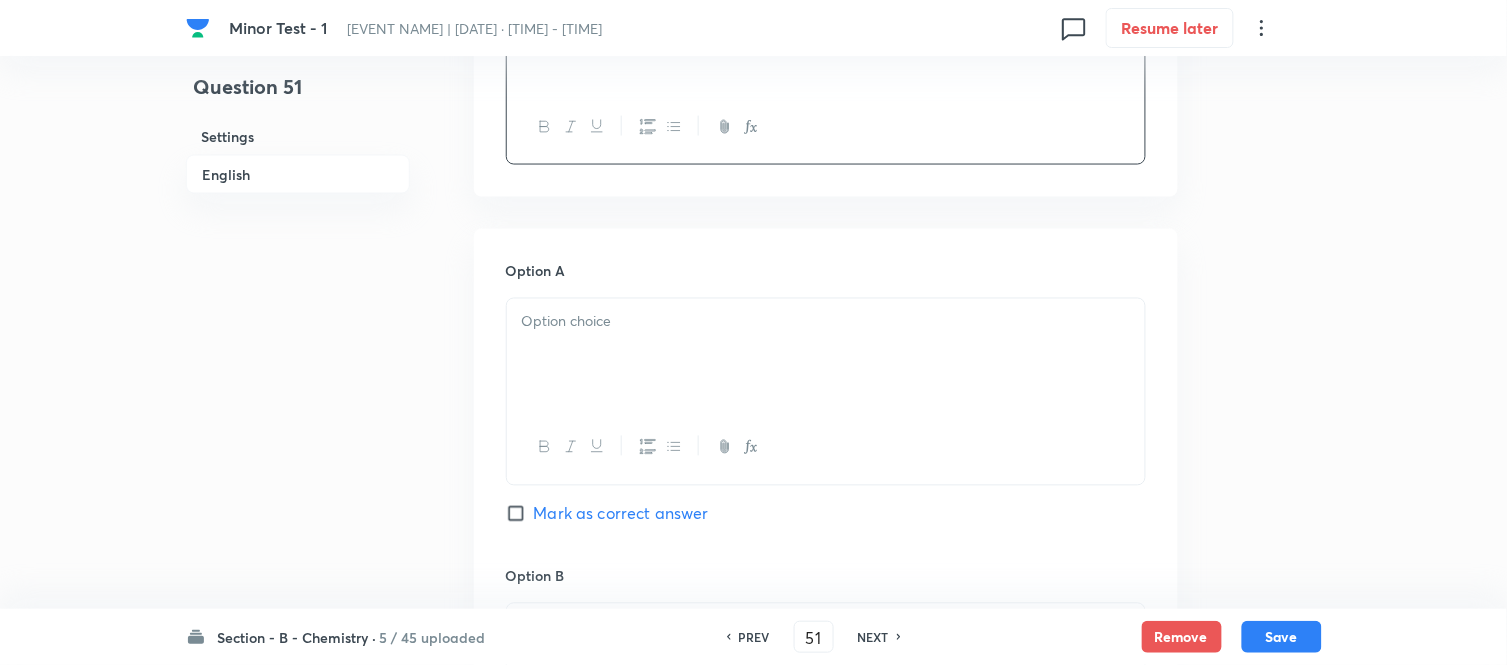 scroll, scrollTop: 777, scrollLeft: 0, axis: vertical 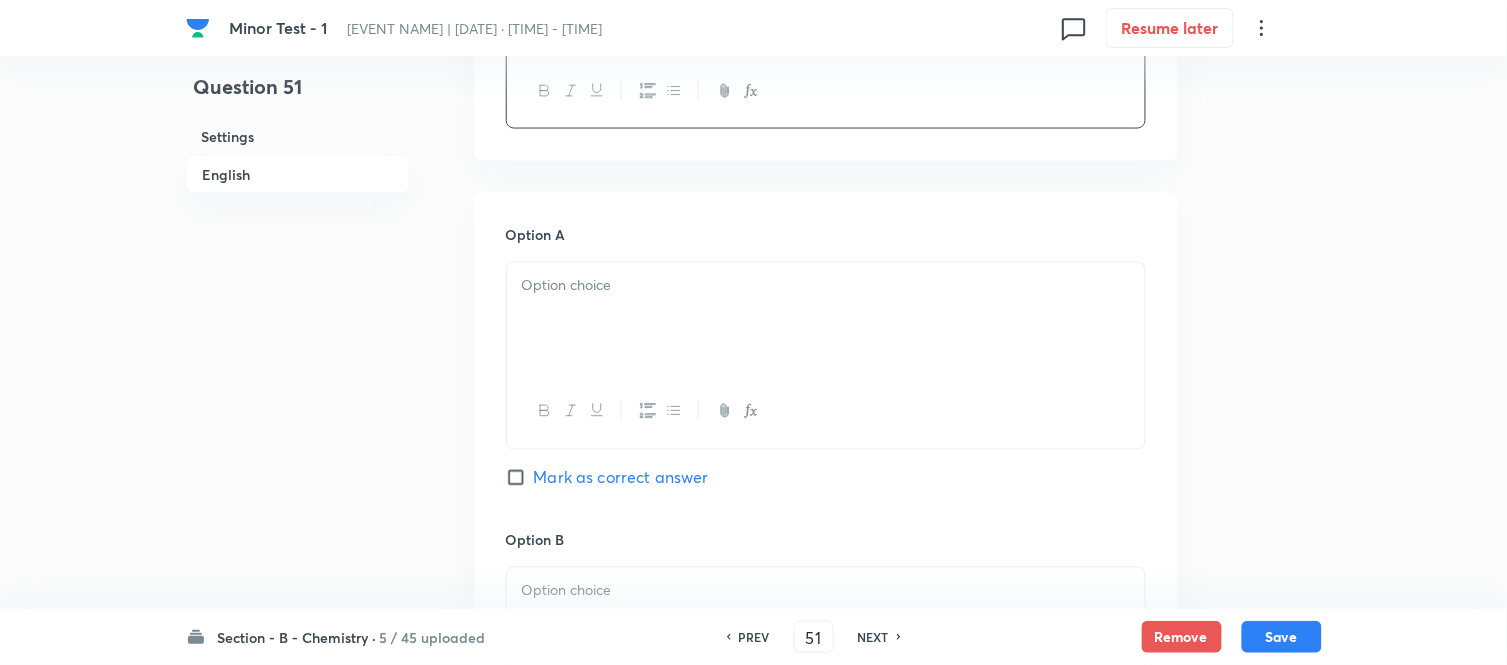 click at bounding box center [826, 319] 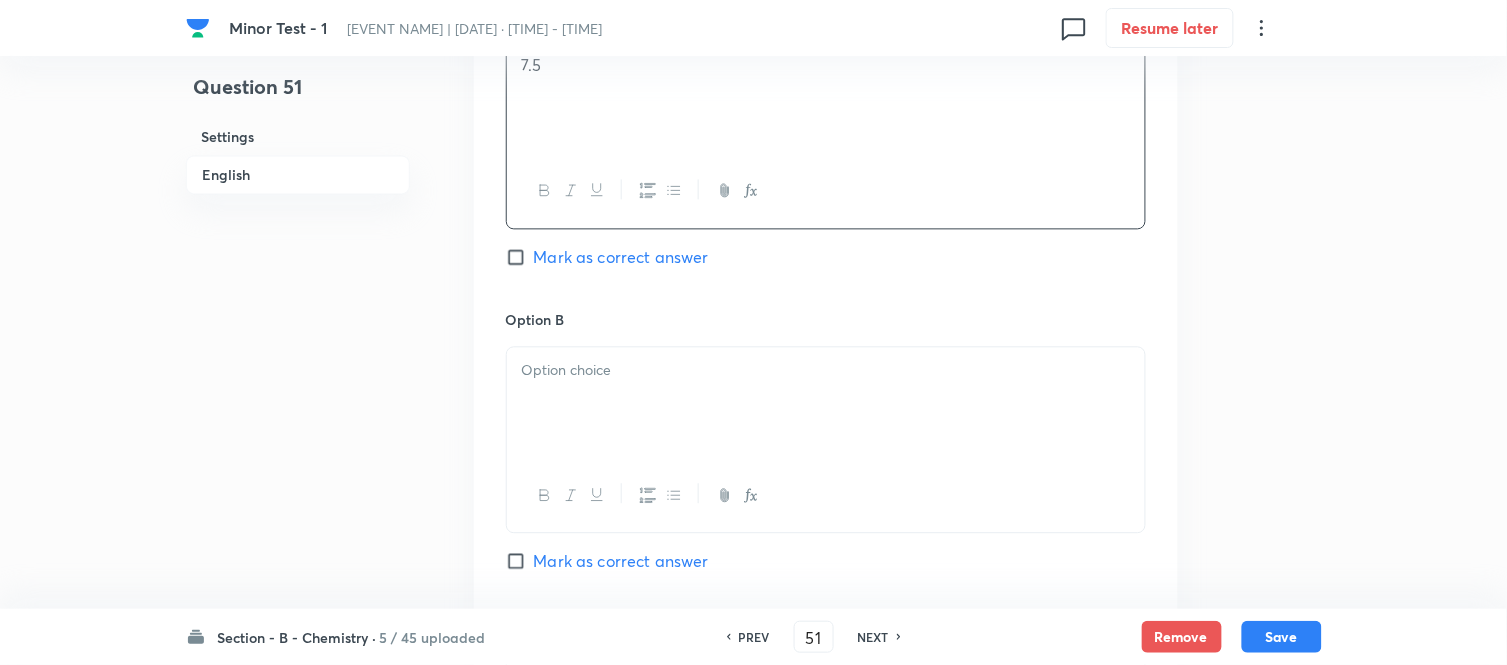 scroll, scrollTop: 1000, scrollLeft: 0, axis: vertical 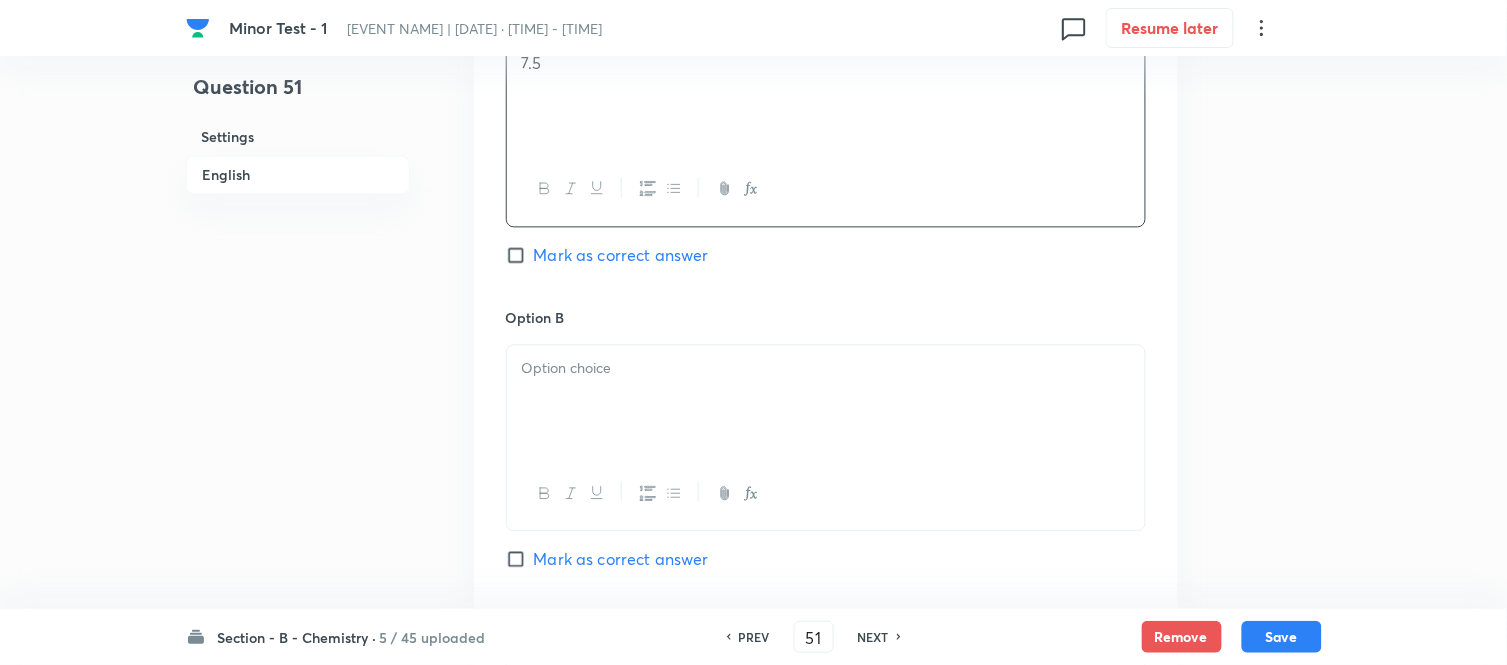 click at bounding box center [826, 401] 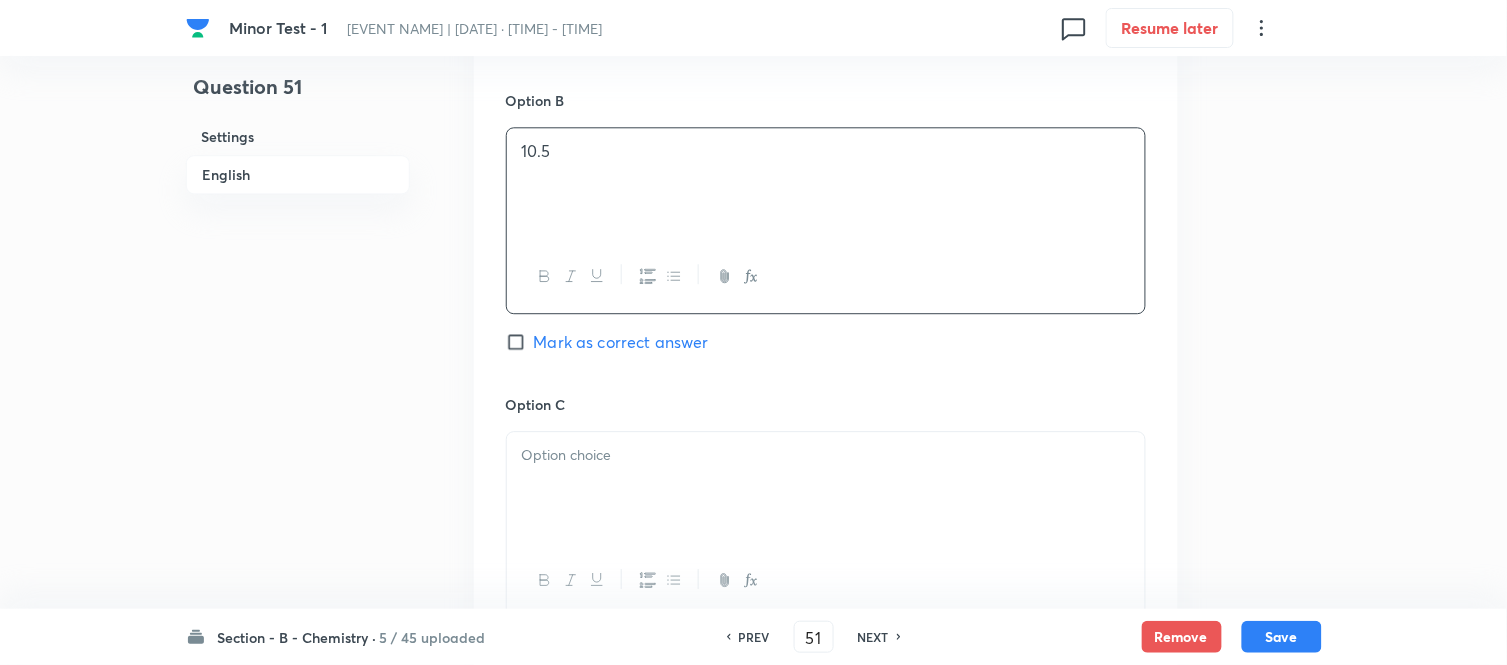 scroll, scrollTop: 1222, scrollLeft: 0, axis: vertical 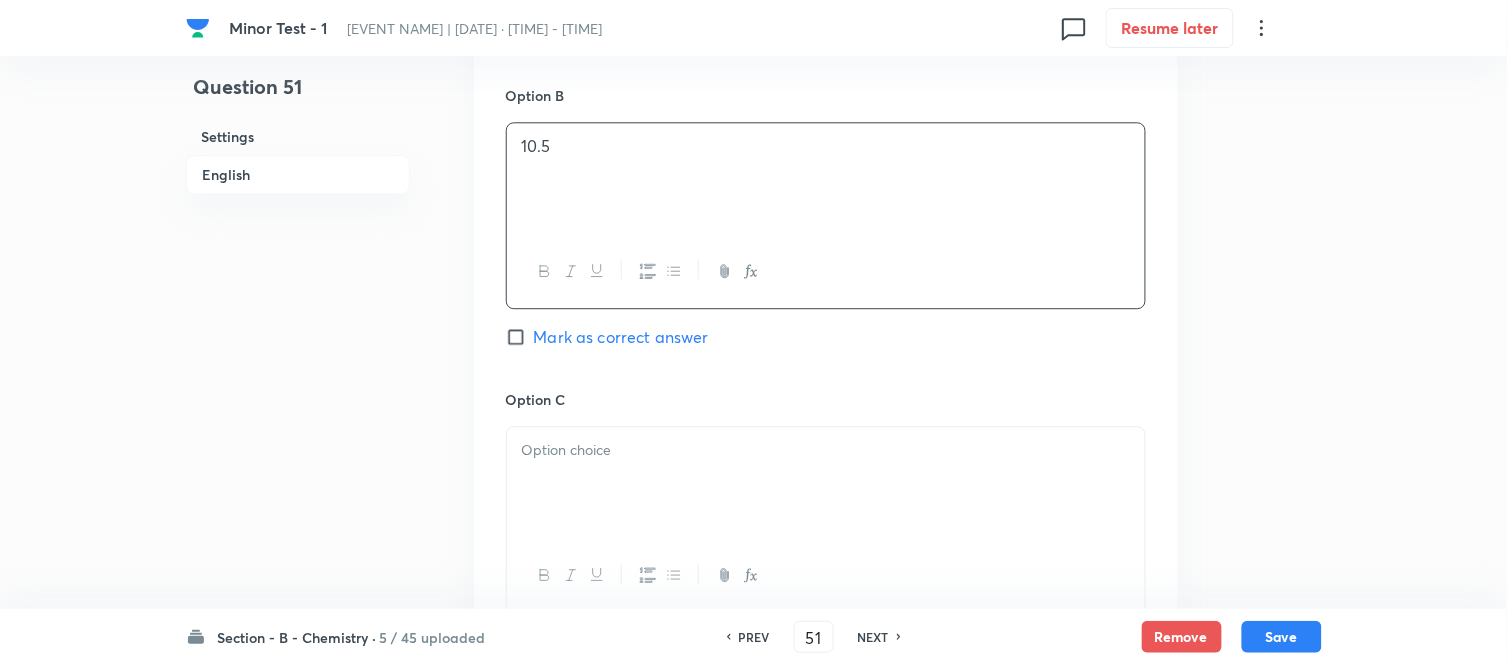 click at bounding box center [826, 450] 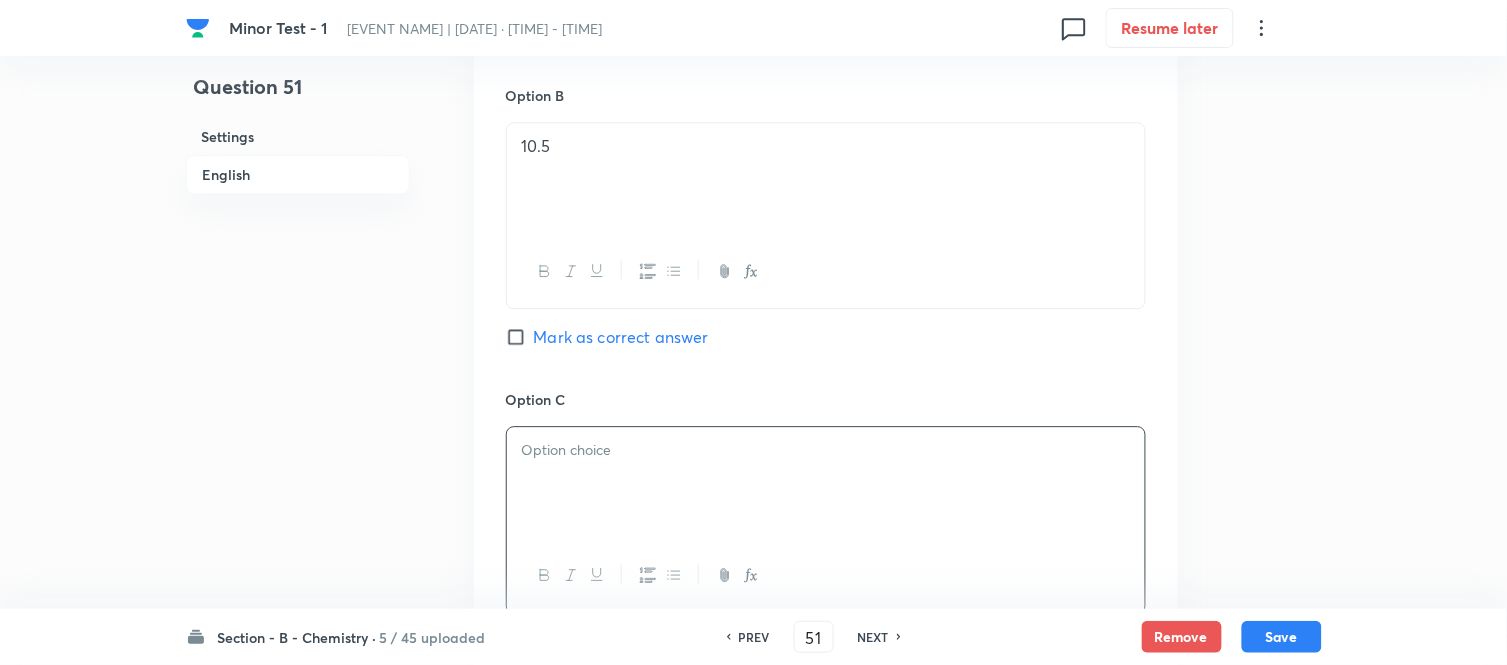 scroll, scrollTop: 1111, scrollLeft: 0, axis: vertical 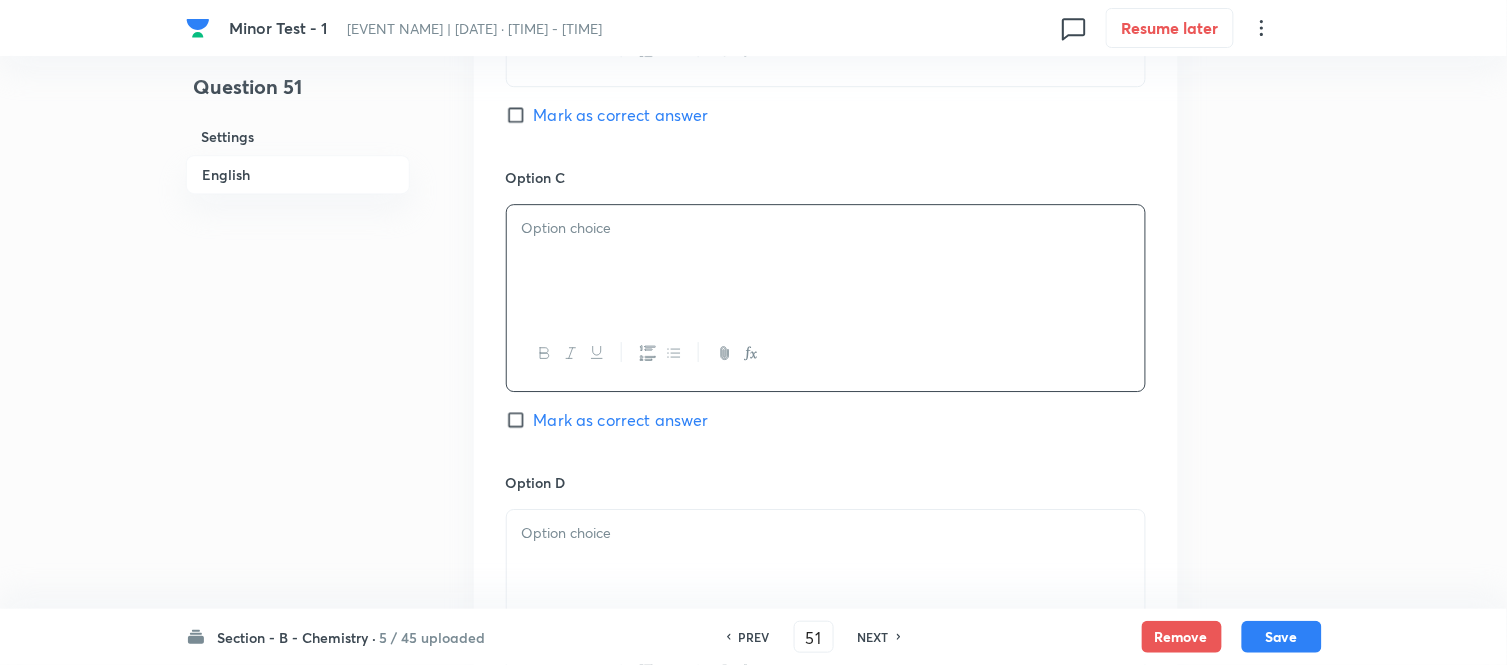 click at bounding box center (826, 261) 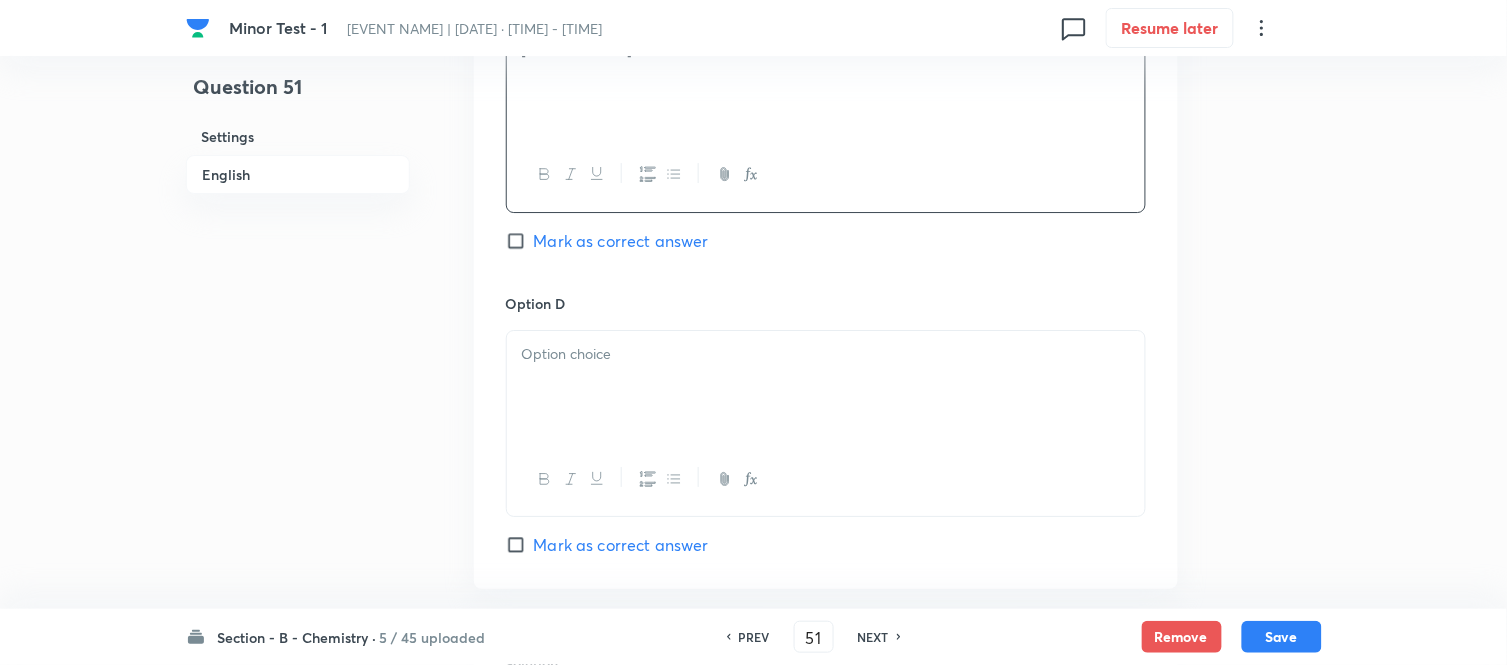 scroll, scrollTop: 1666, scrollLeft: 0, axis: vertical 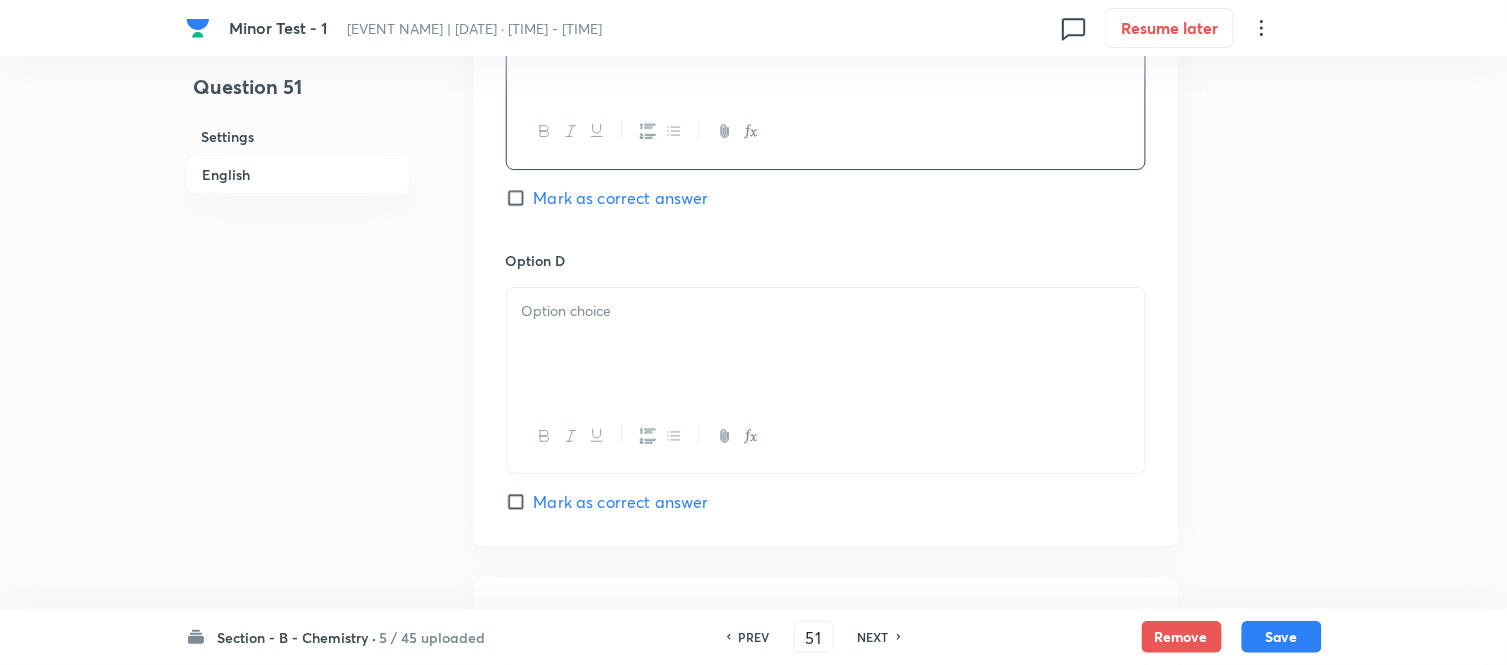click at bounding box center [826, 311] 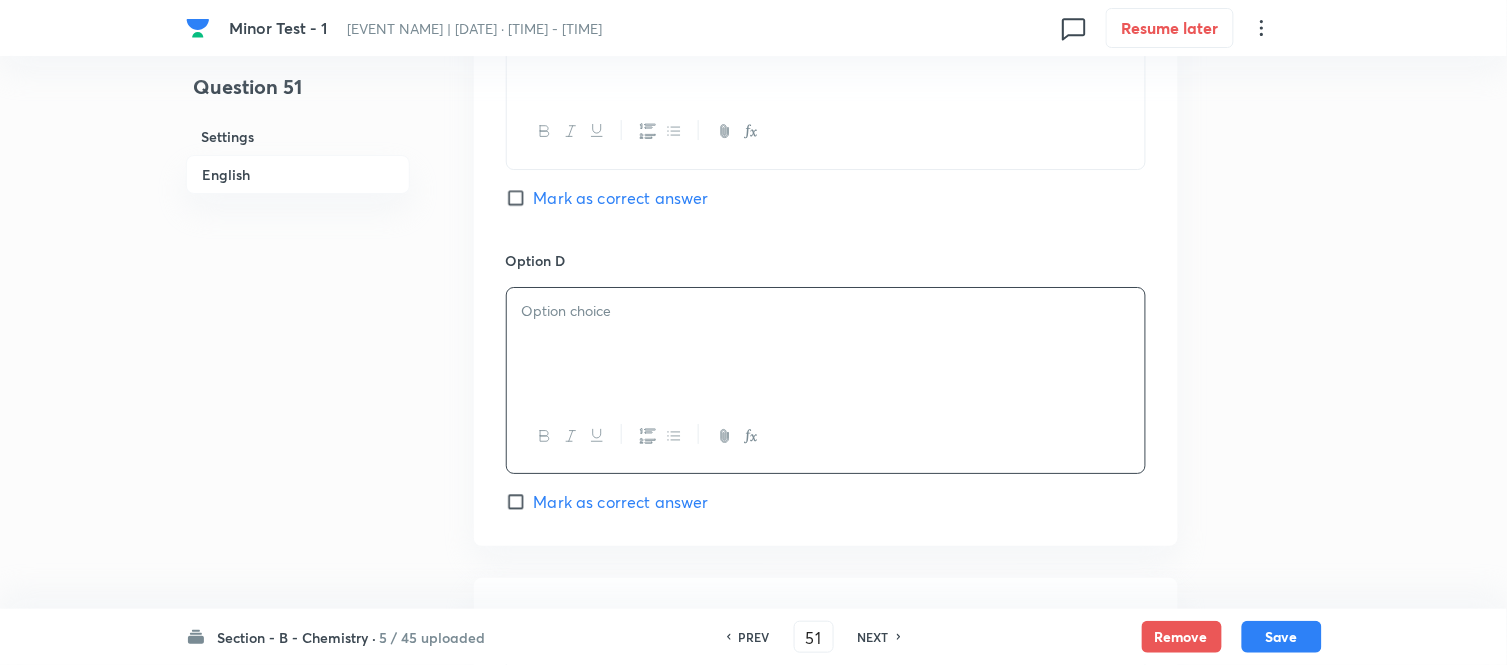 click at bounding box center (826, 311) 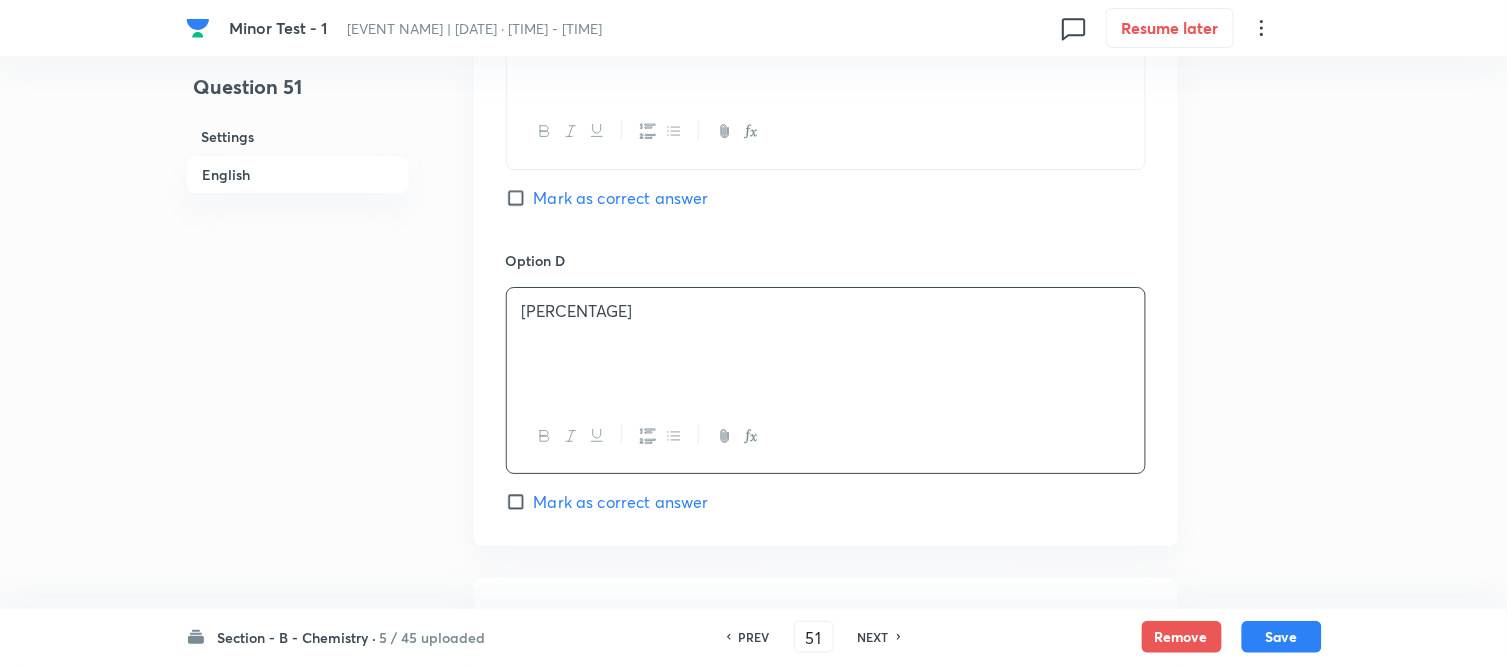 scroll, scrollTop: 1888, scrollLeft: 0, axis: vertical 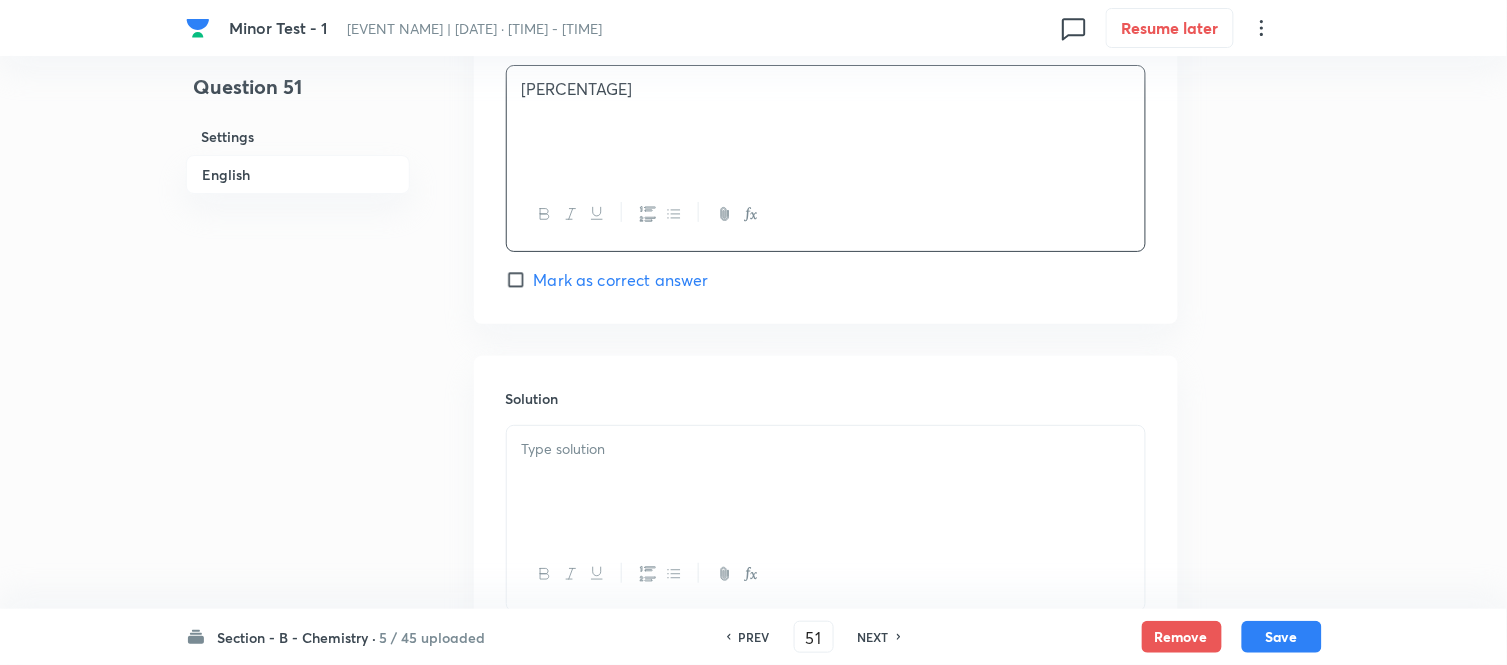 click on "Mark as correct answer" at bounding box center [621, 280] 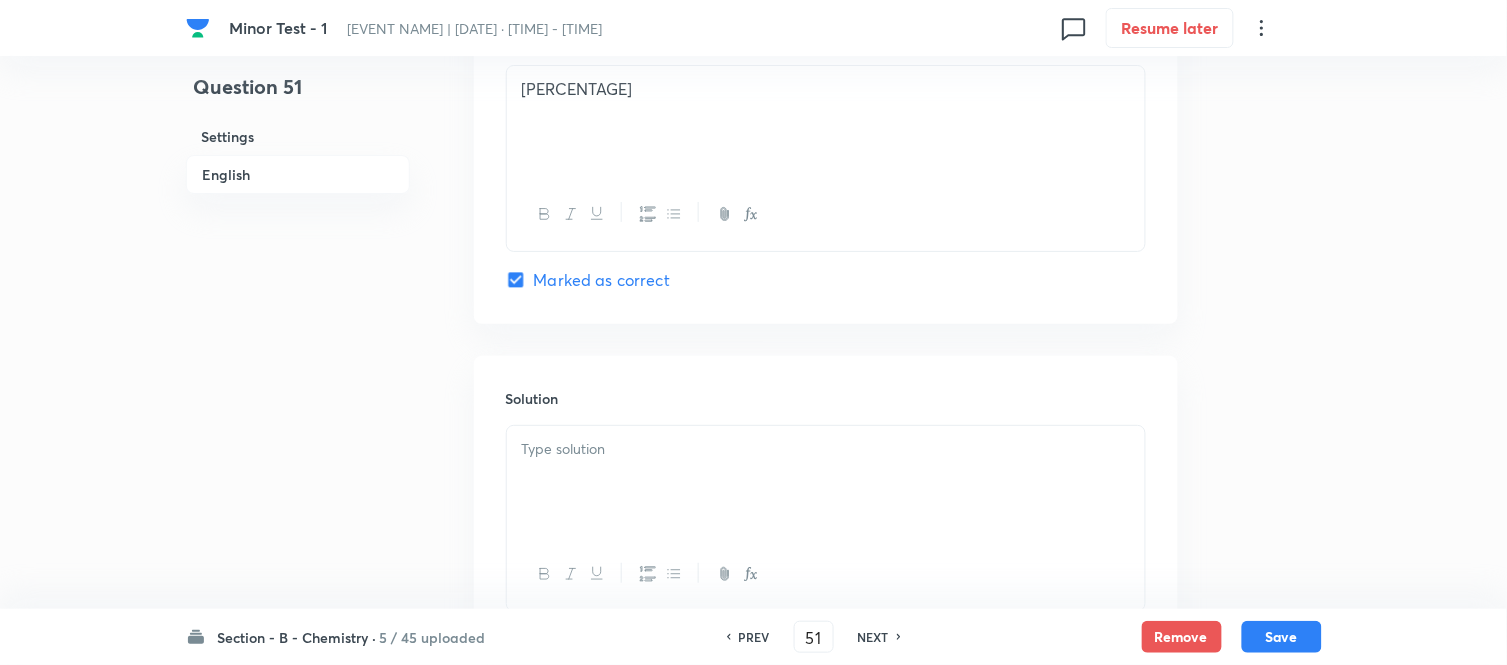 click at bounding box center (826, 449) 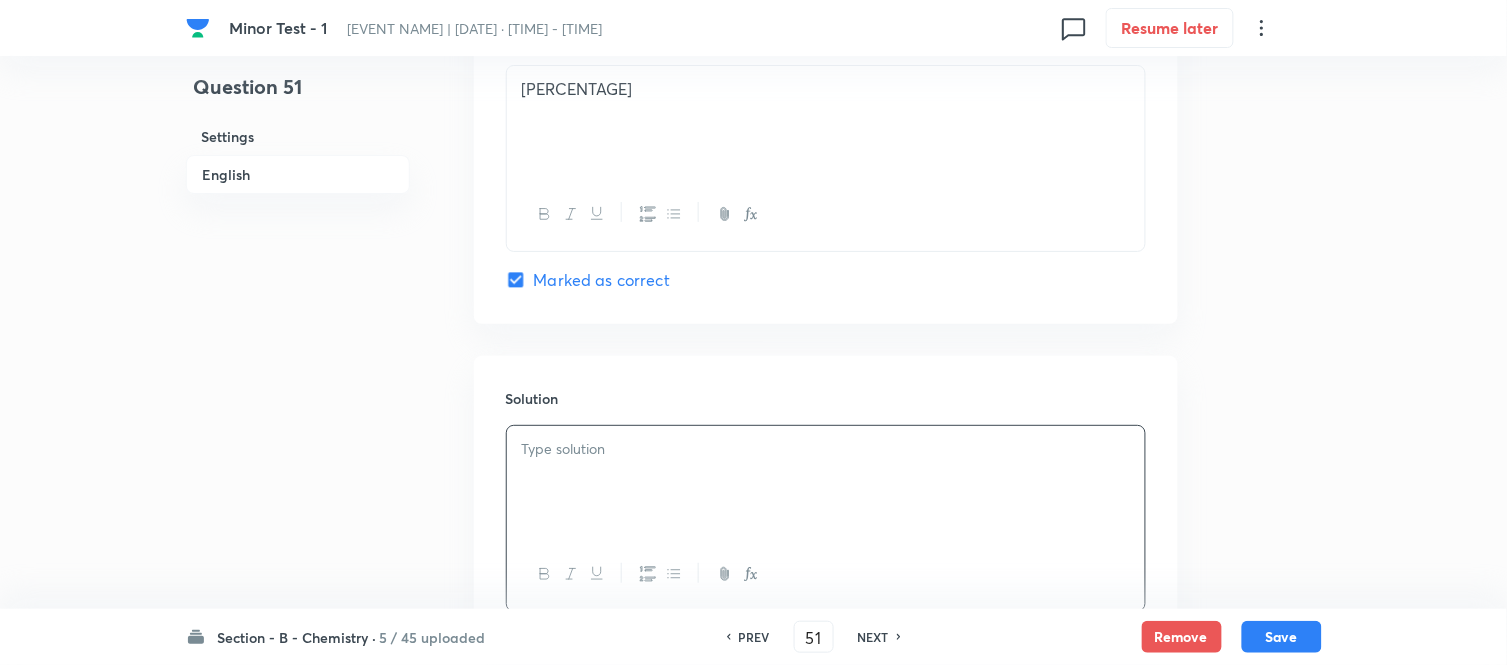type 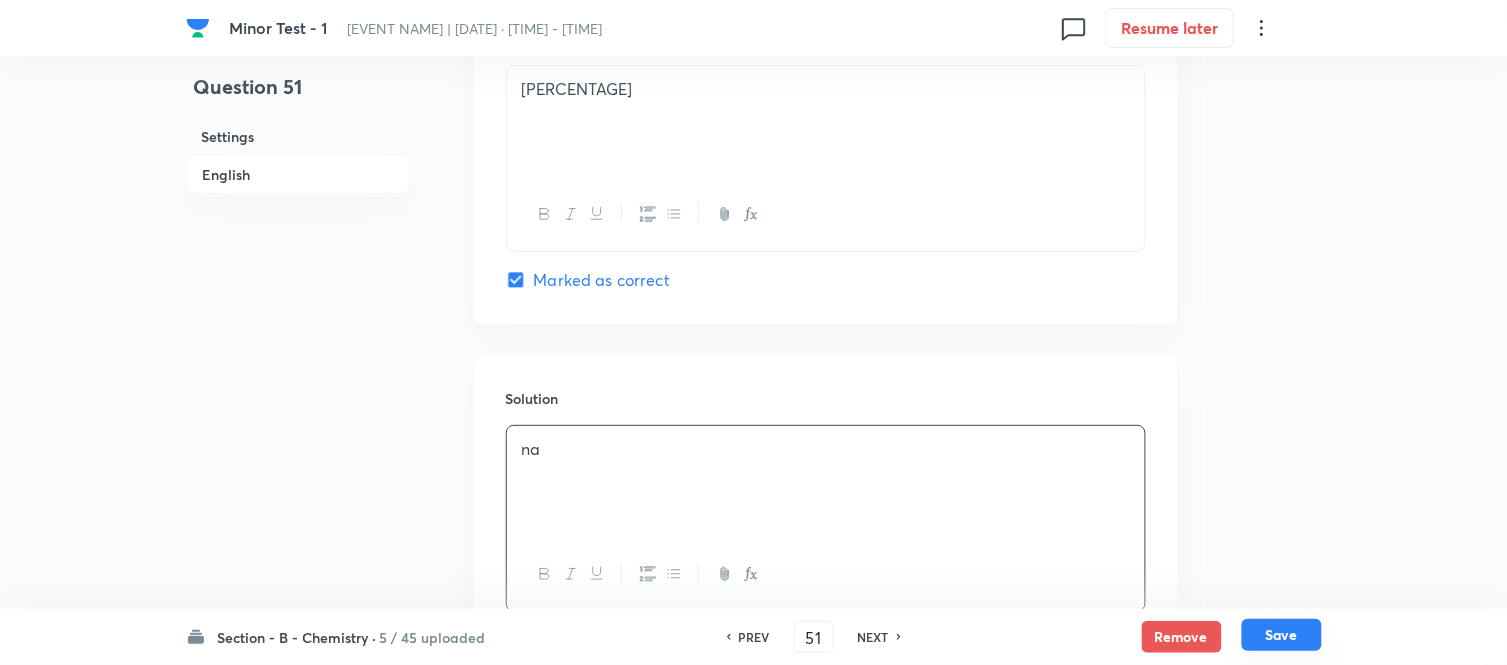 click on "Save" at bounding box center [1282, 635] 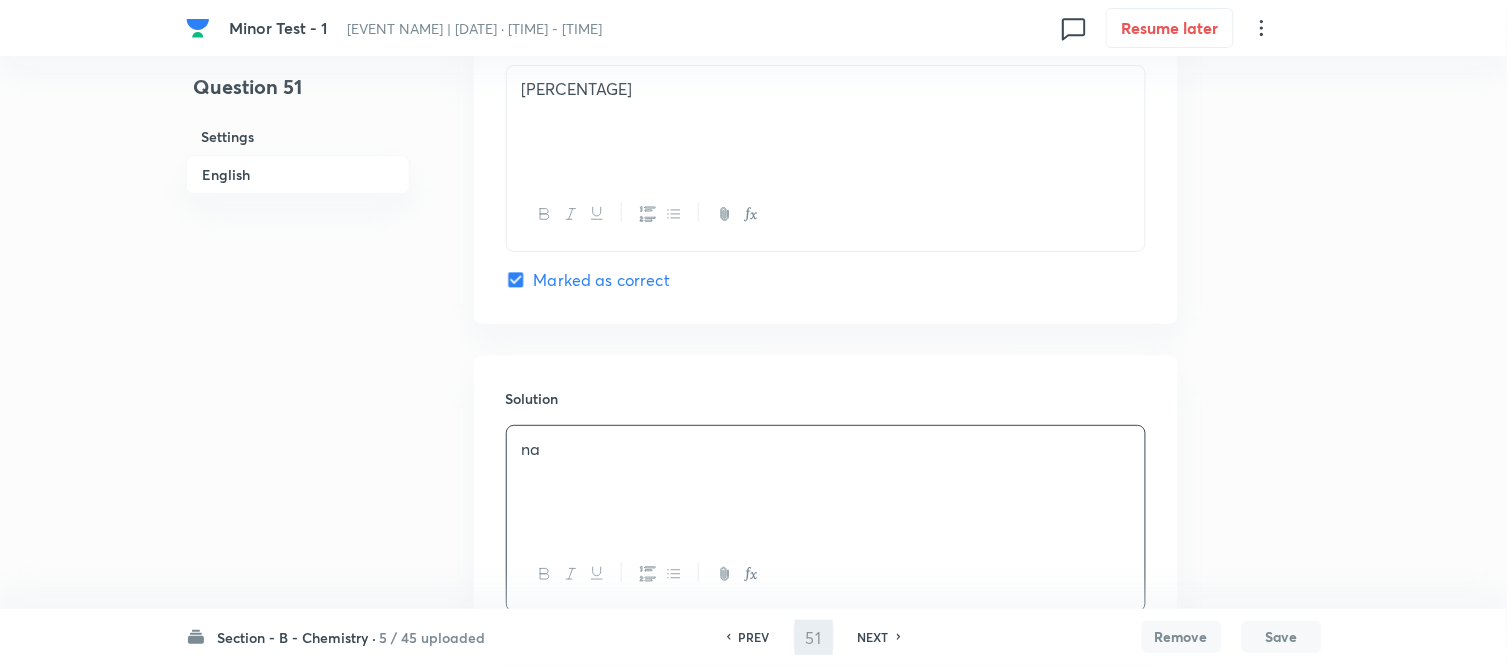 type on "52" 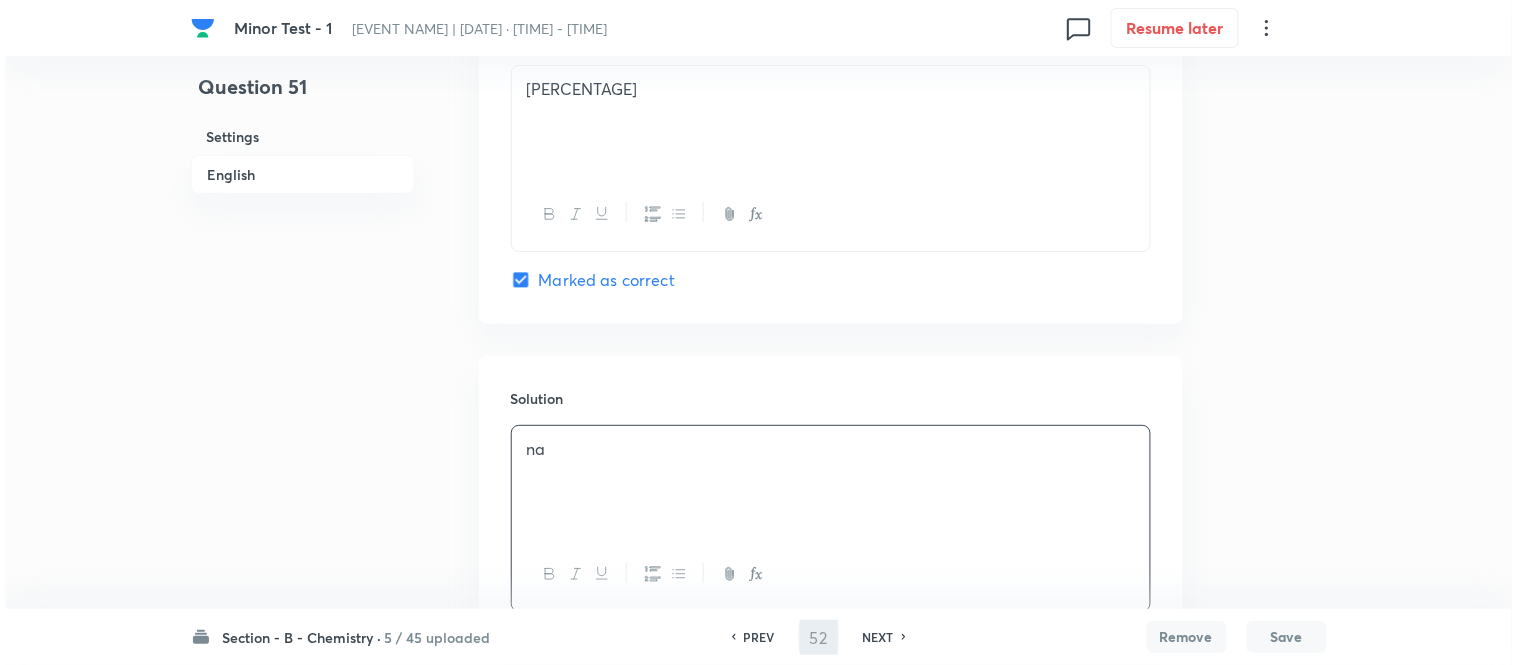 scroll, scrollTop: 0, scrollLeft: 0, axis: both 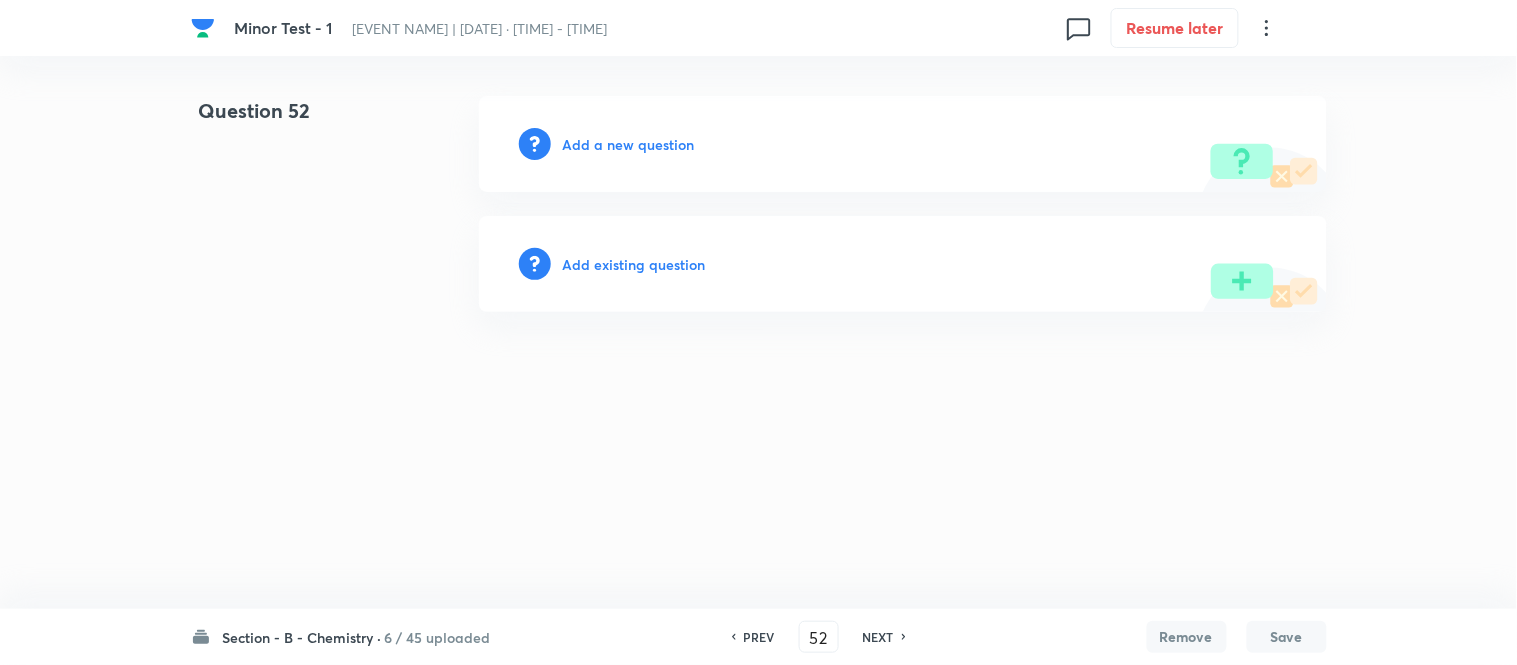 click on "Add a new question" at bounding box center (629, 144) 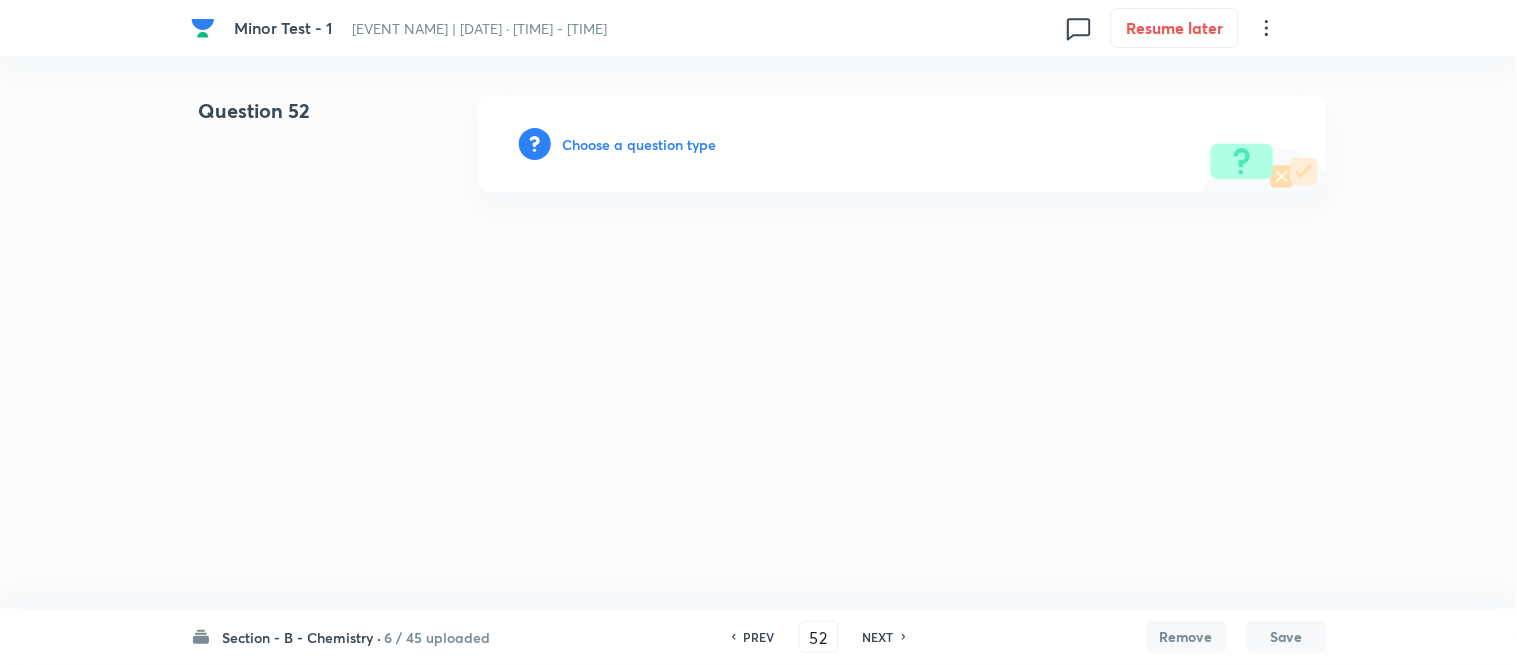 click on "Choose a question type" at bounding box center (640, 144) 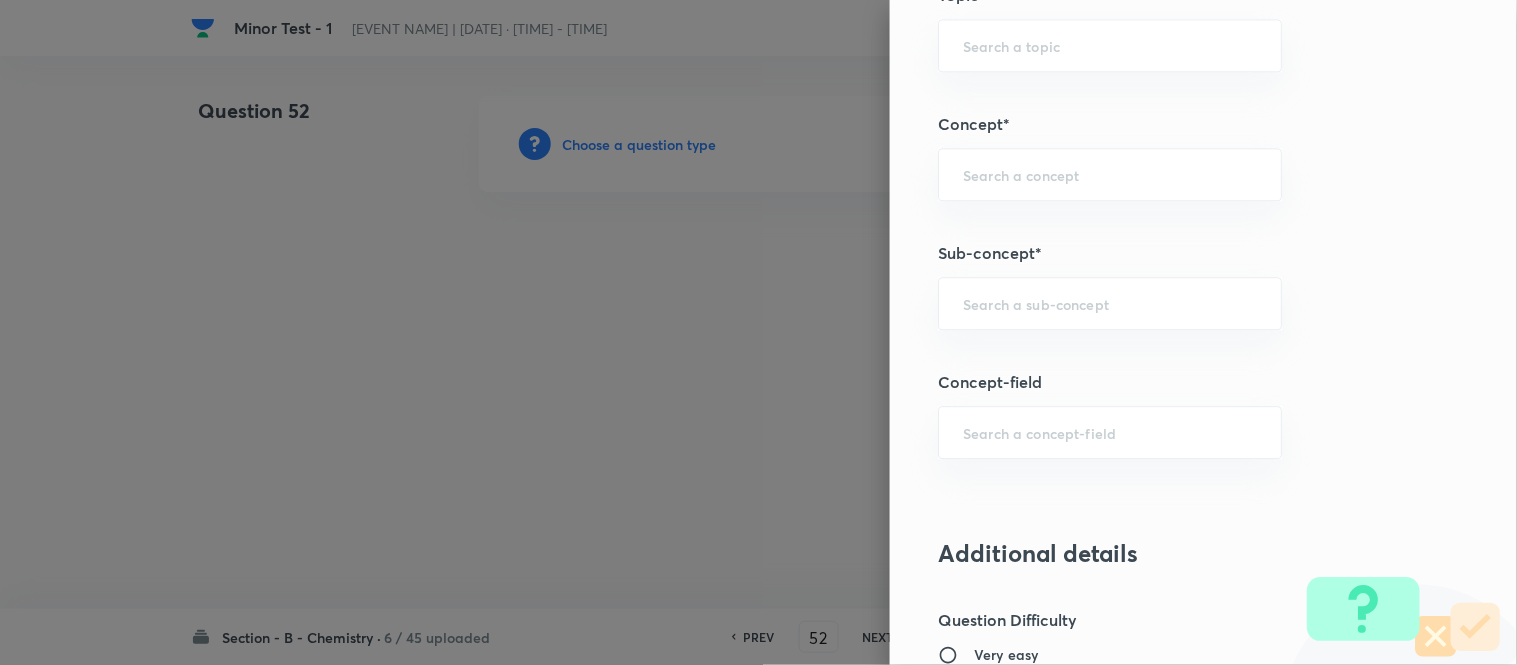 scroll, scrollTop: 1204, scrollLeft: 0, axis: vertical 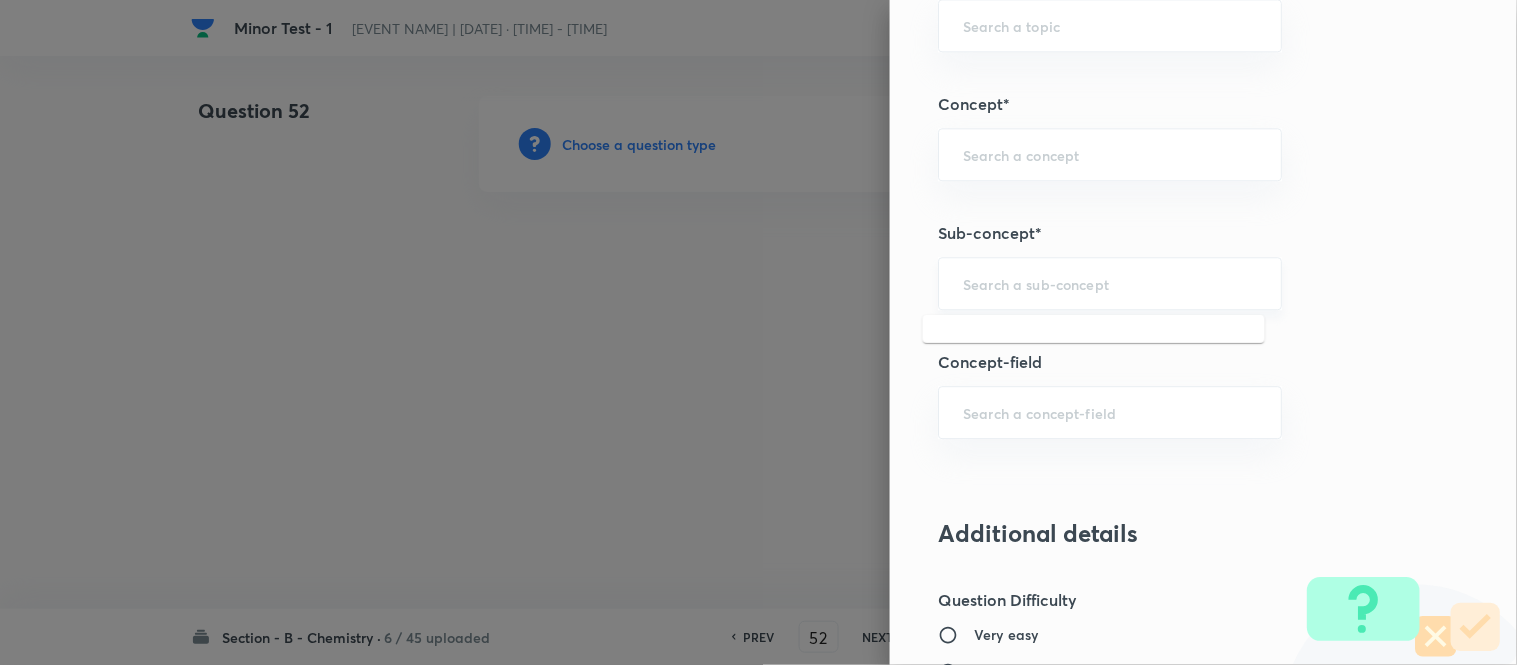 click at bounding box center [1110, 283] 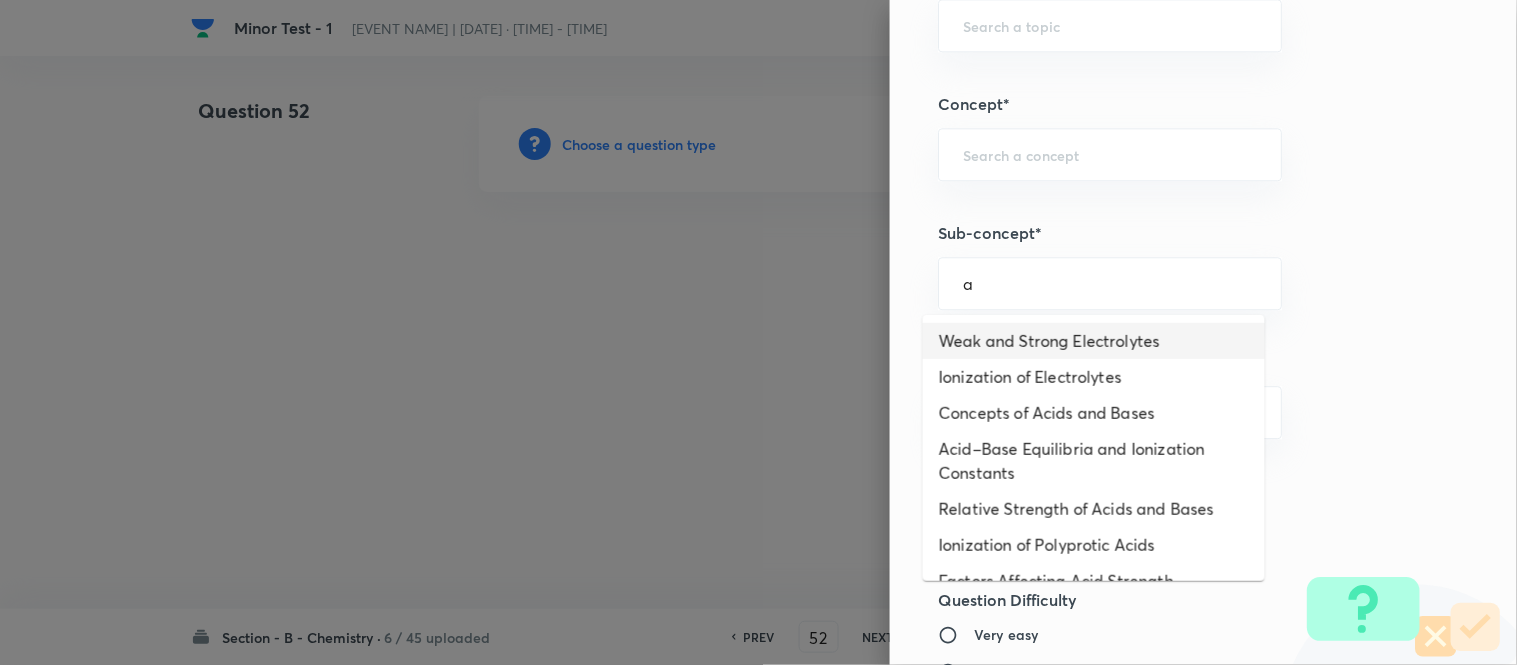 click on "Weak and Strong Electrolytes" at bounding box center [1094, 341] 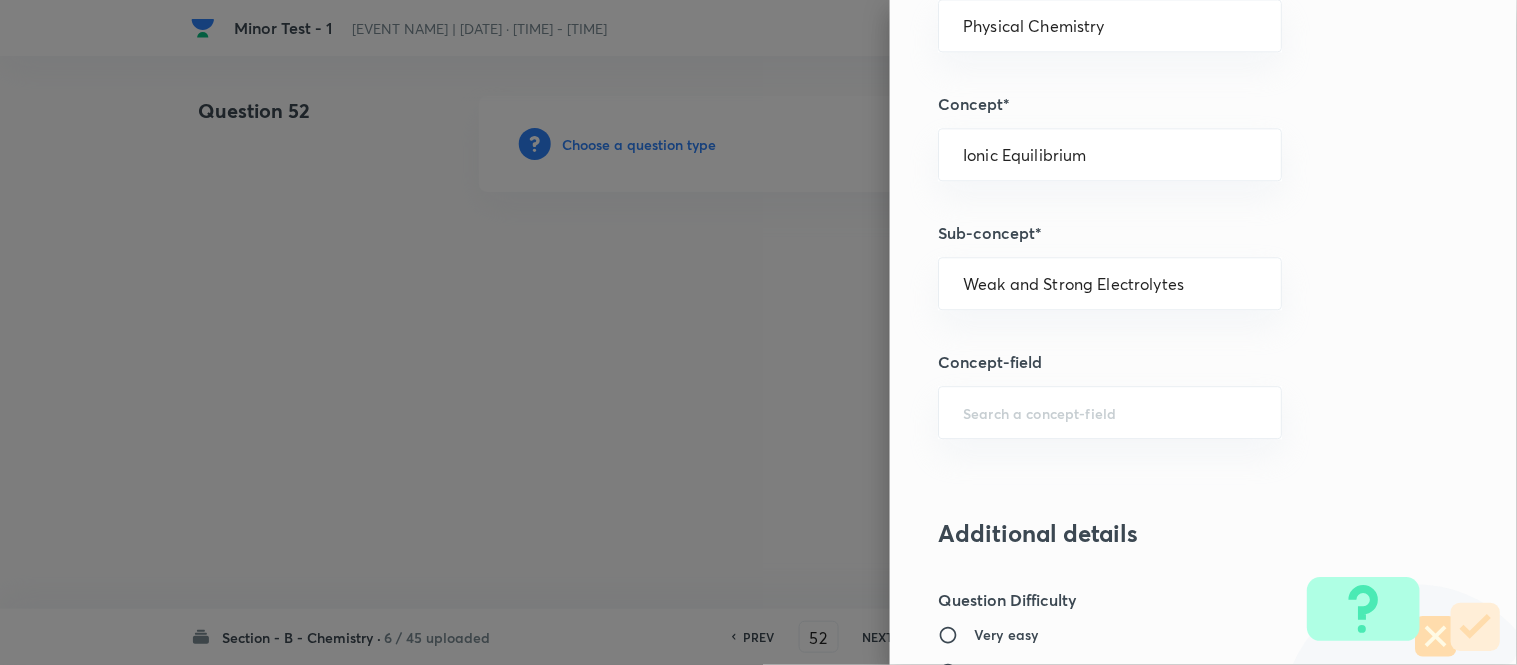 type on "Chemistry" 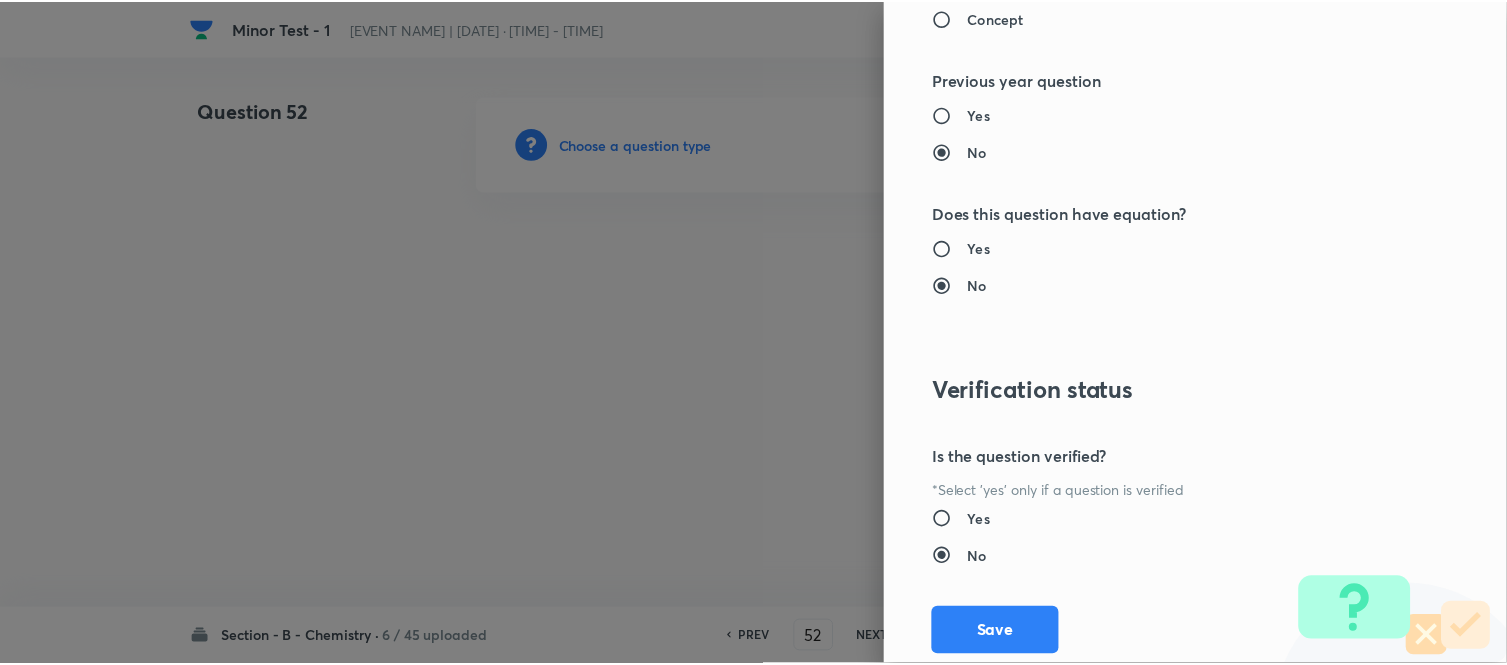 scroll, scrollTop: 2195, scrollLeft: 0, axis: vertical 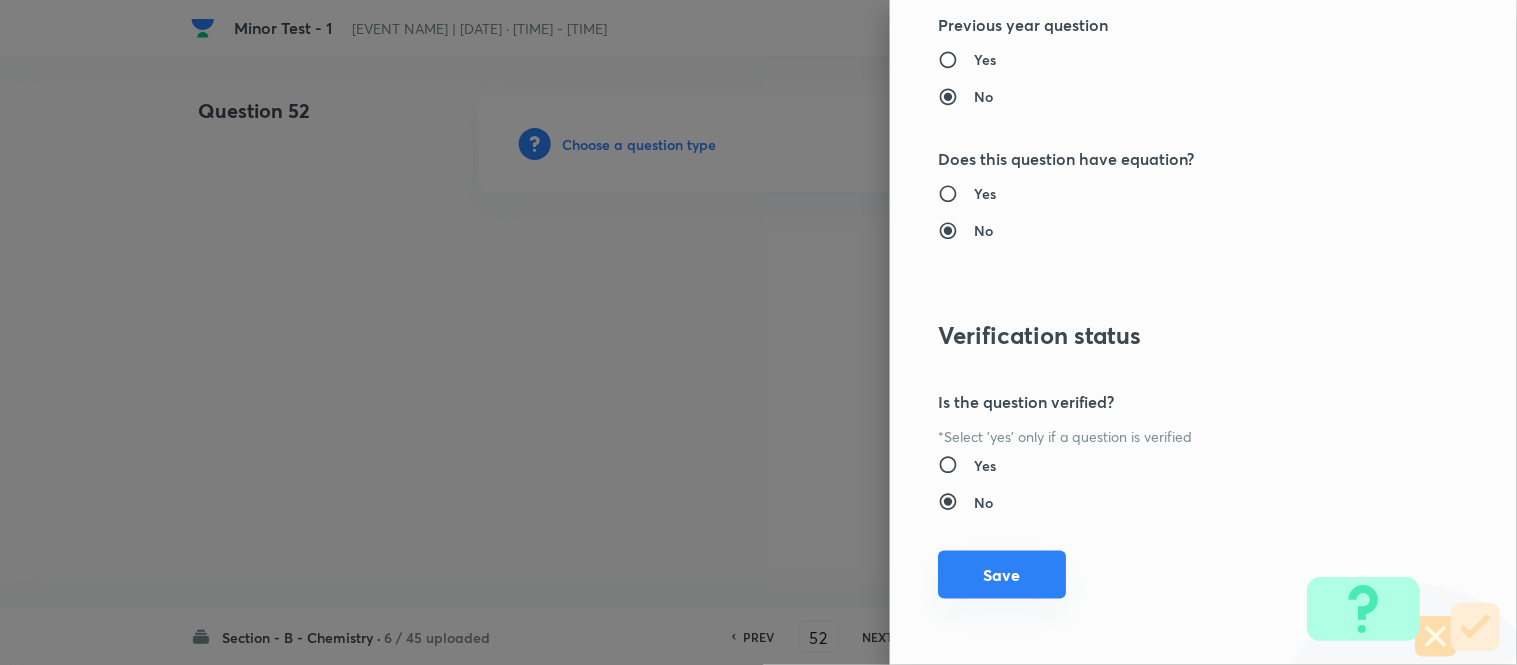 click on "Save" at bounding box center [1002, 575] 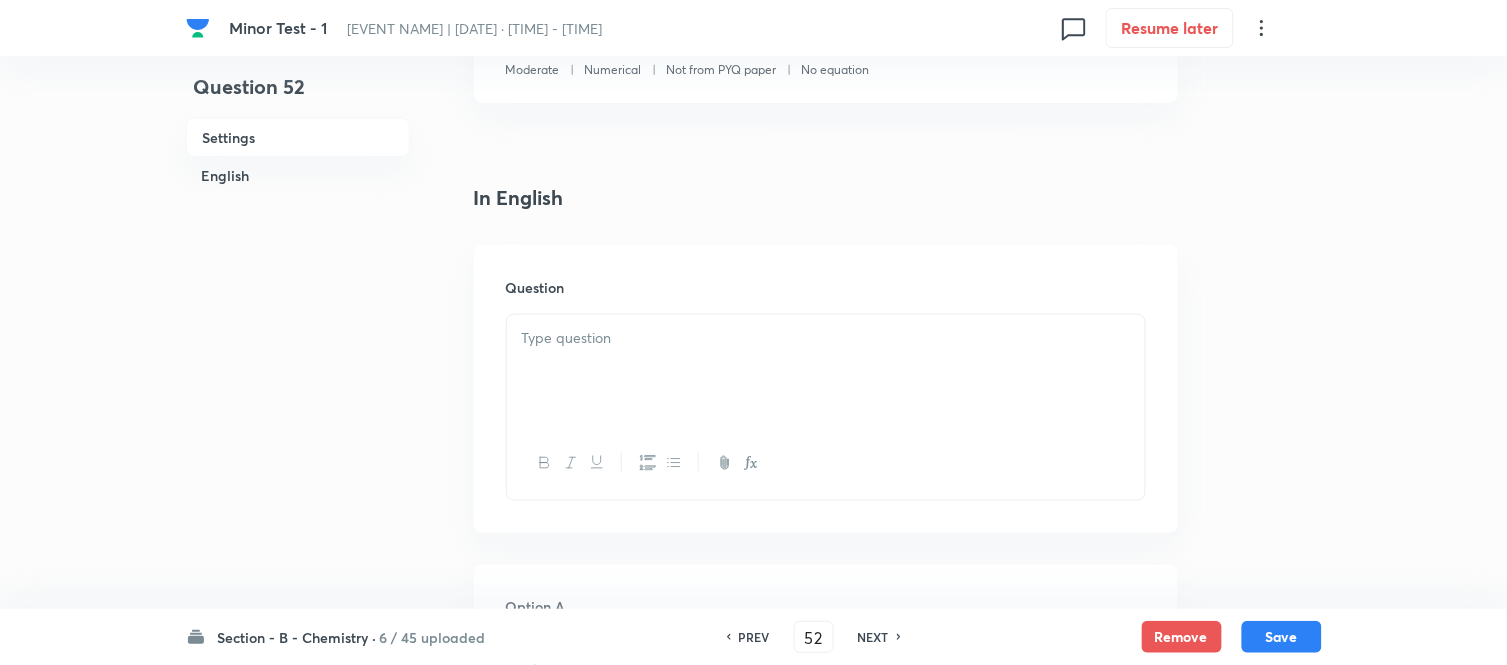 scroll, scrollTop: 444, scrollLeft: 0, axis: vertical 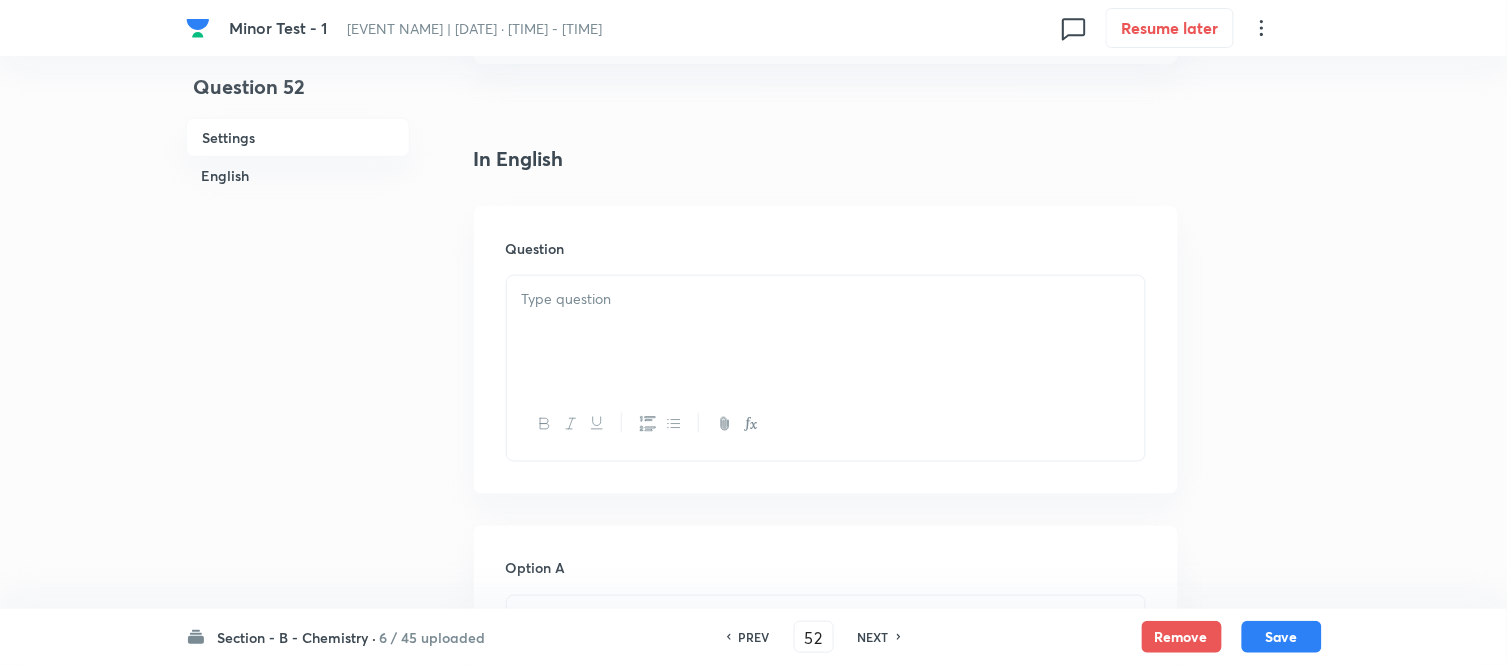 click at bounding box center [826, 299] 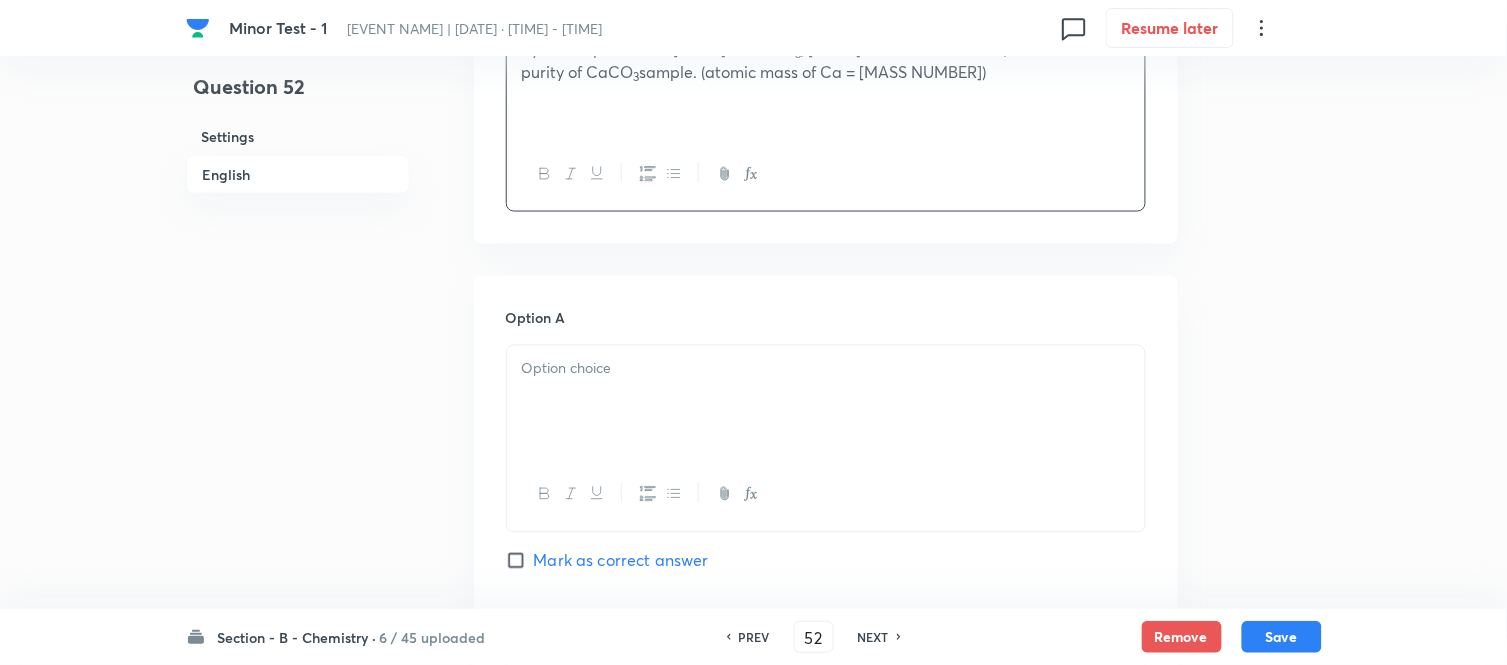 scroll, scrollTop: 777, scrollLeft: 0, axis: vertical 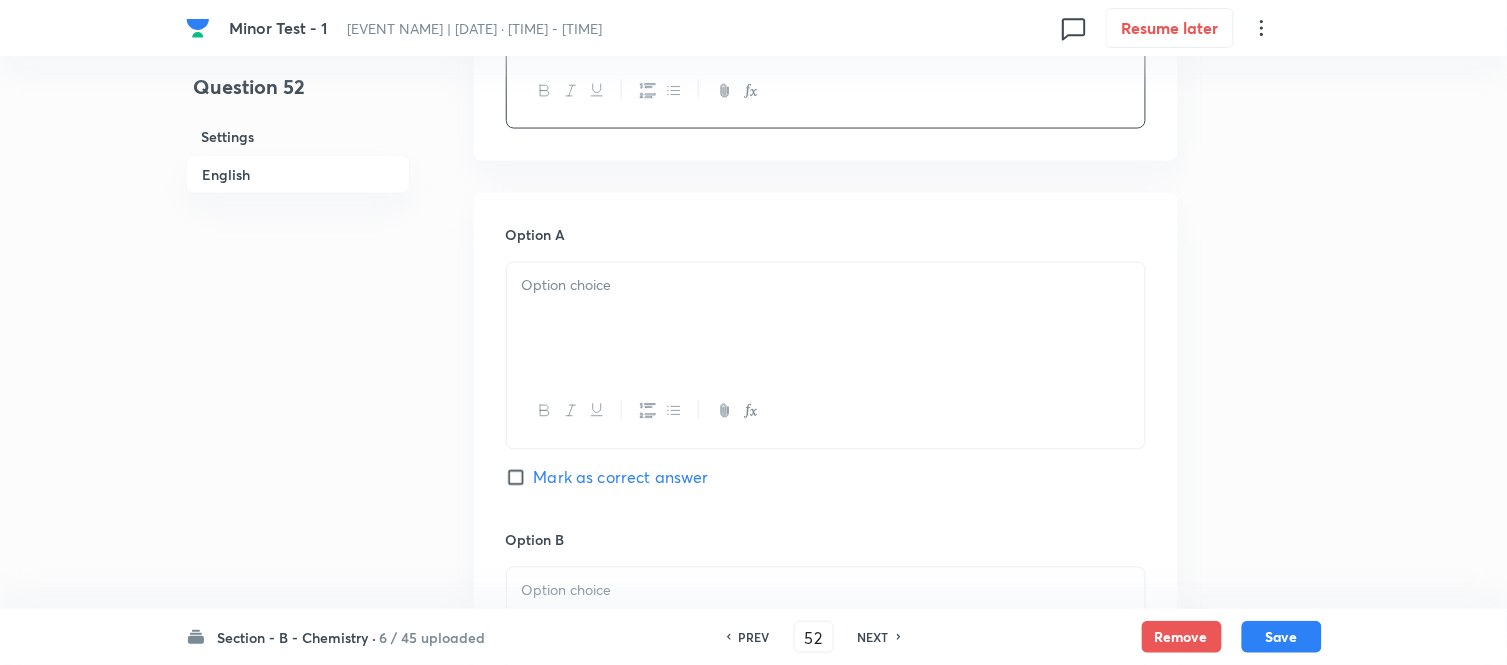 click at bounding box center (826, 319) 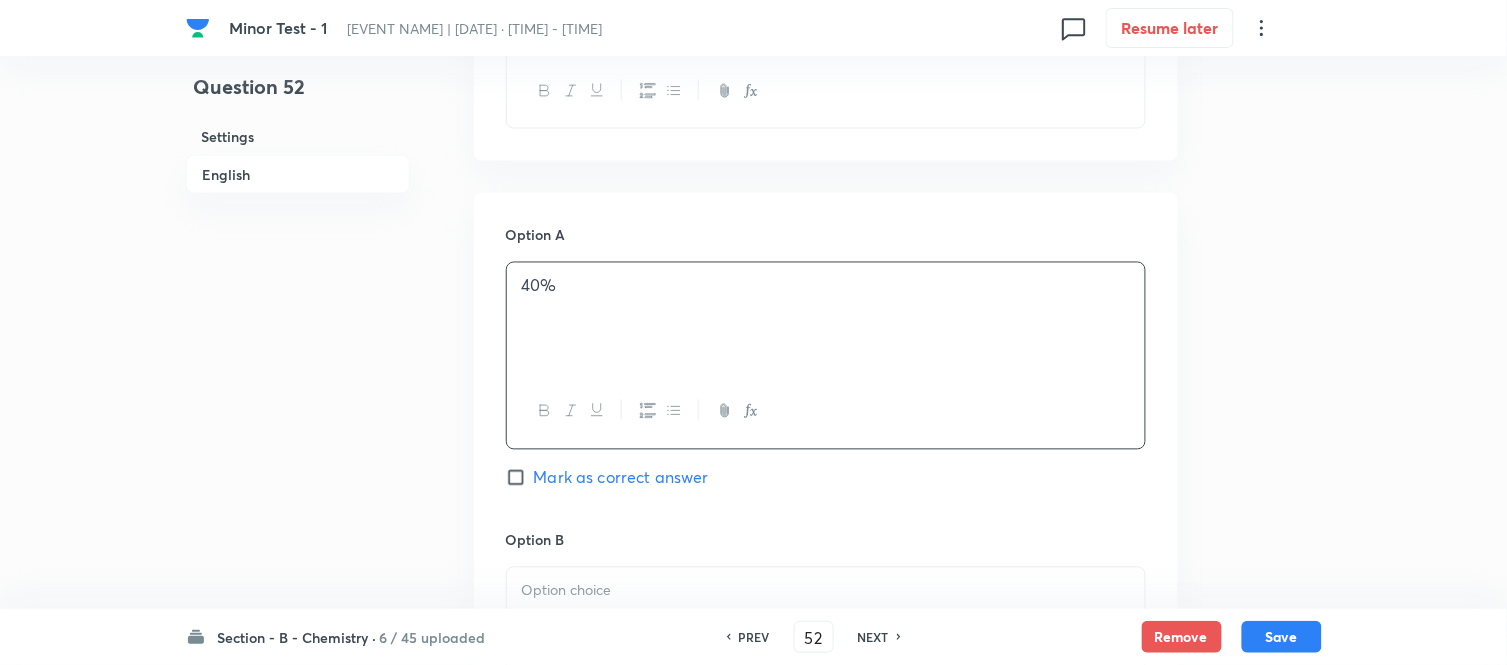scroll, scrollTop: 888, scrollLeft: 0, axis: vertical 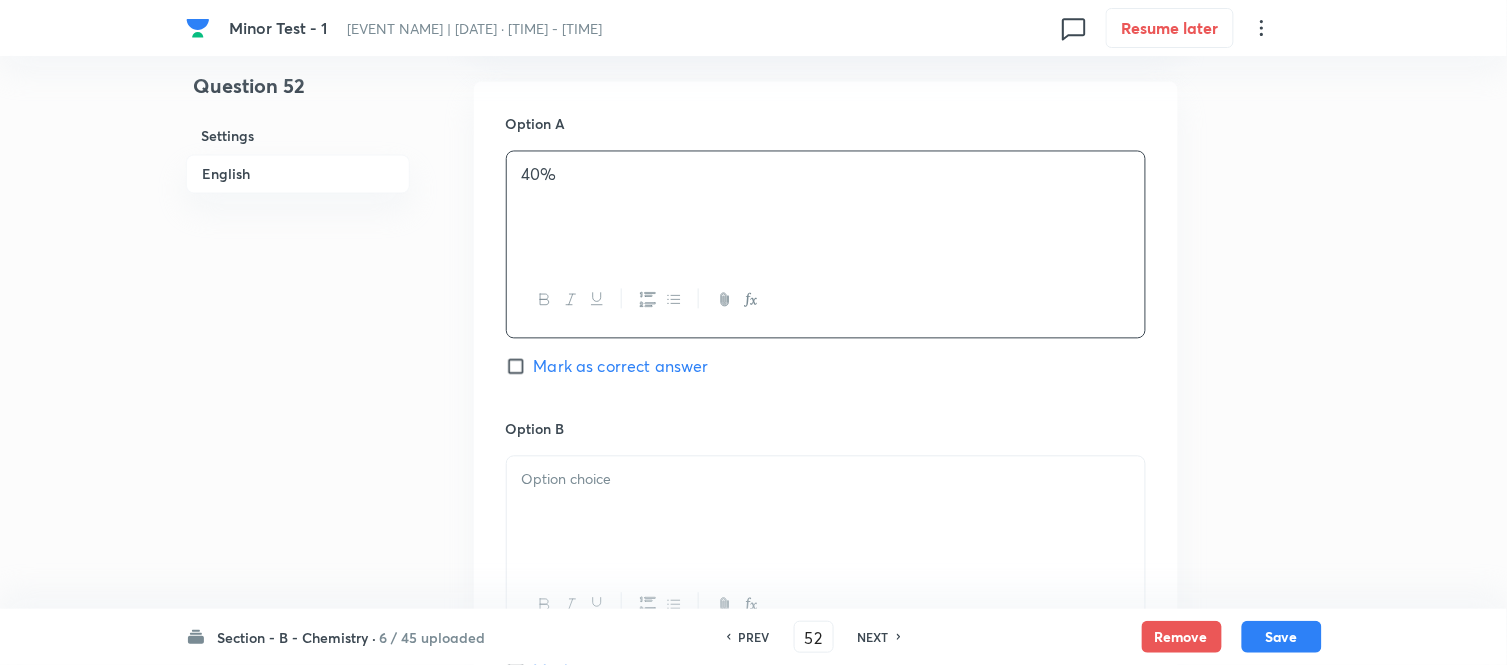 click on "Mark as correct answer" at bounding box center (621, 367) 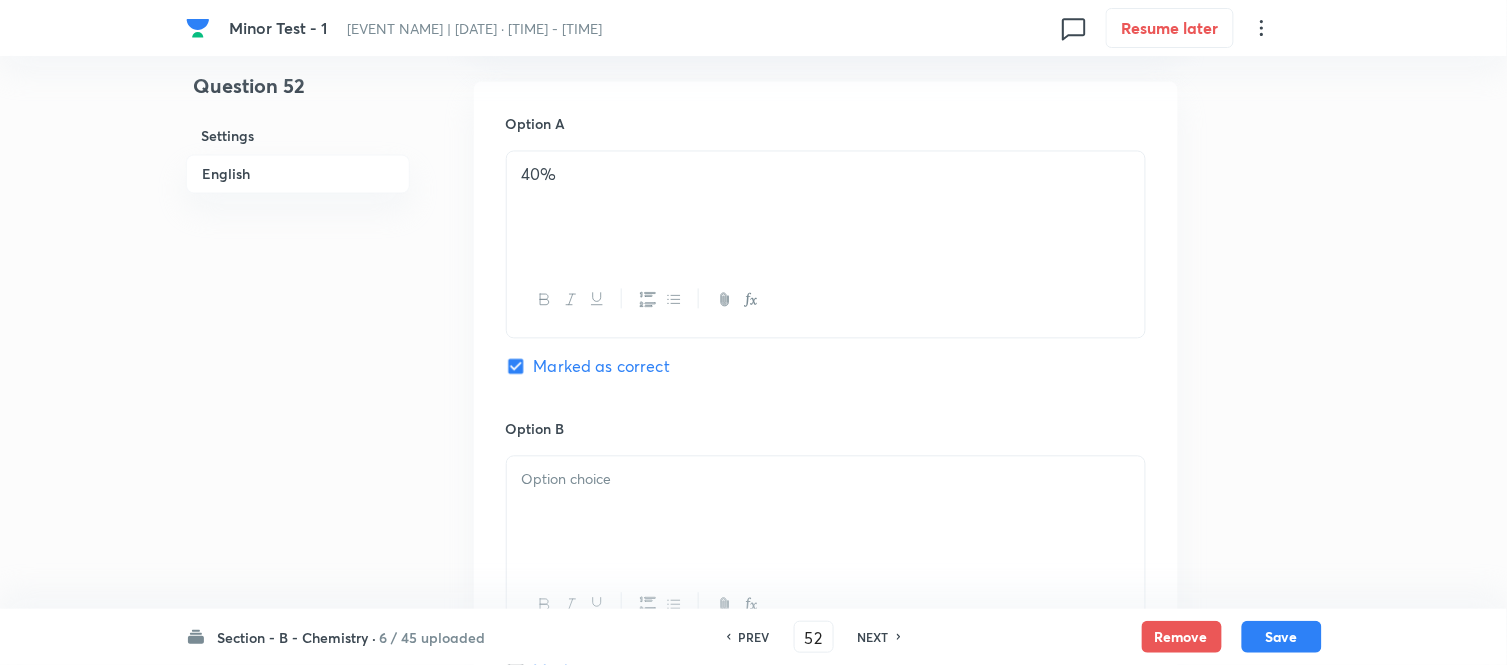 click at bounding box center (826, 480) 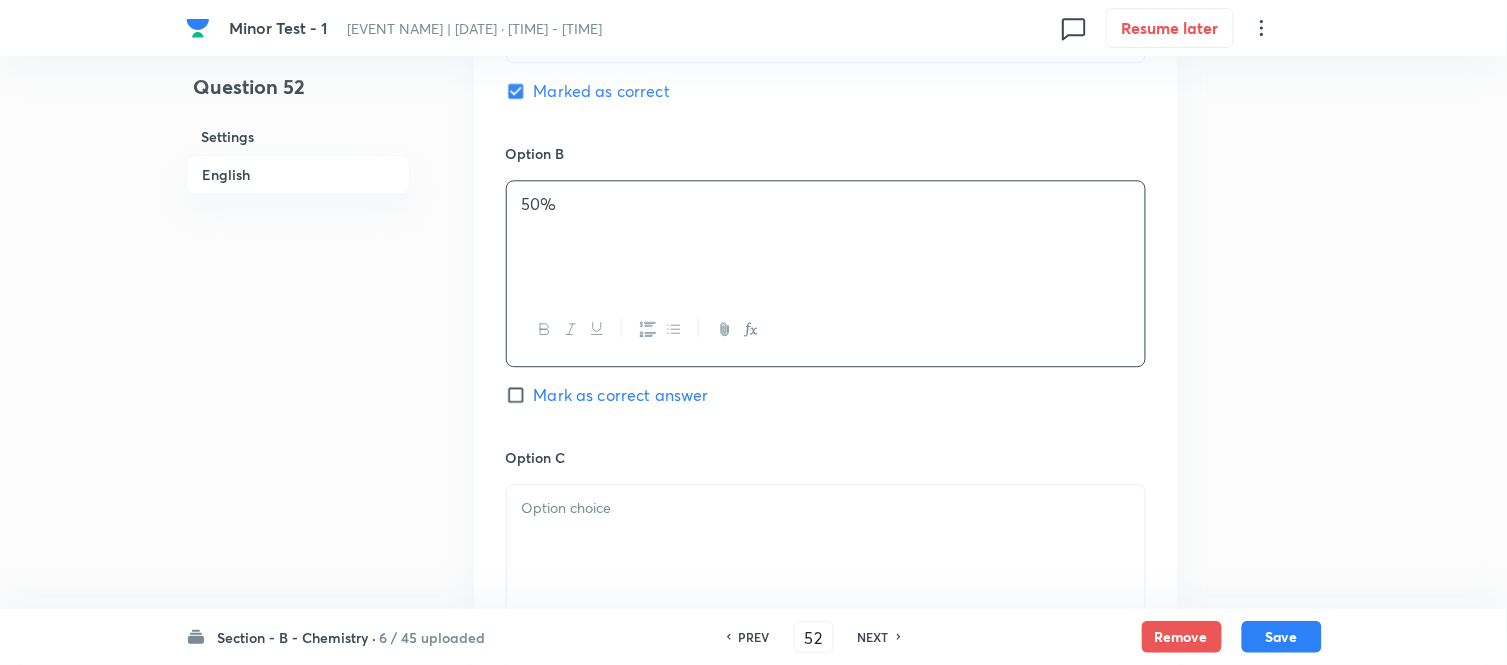 scroll, scrollTop: 1222, scrollLeft: 0, axis: vertical 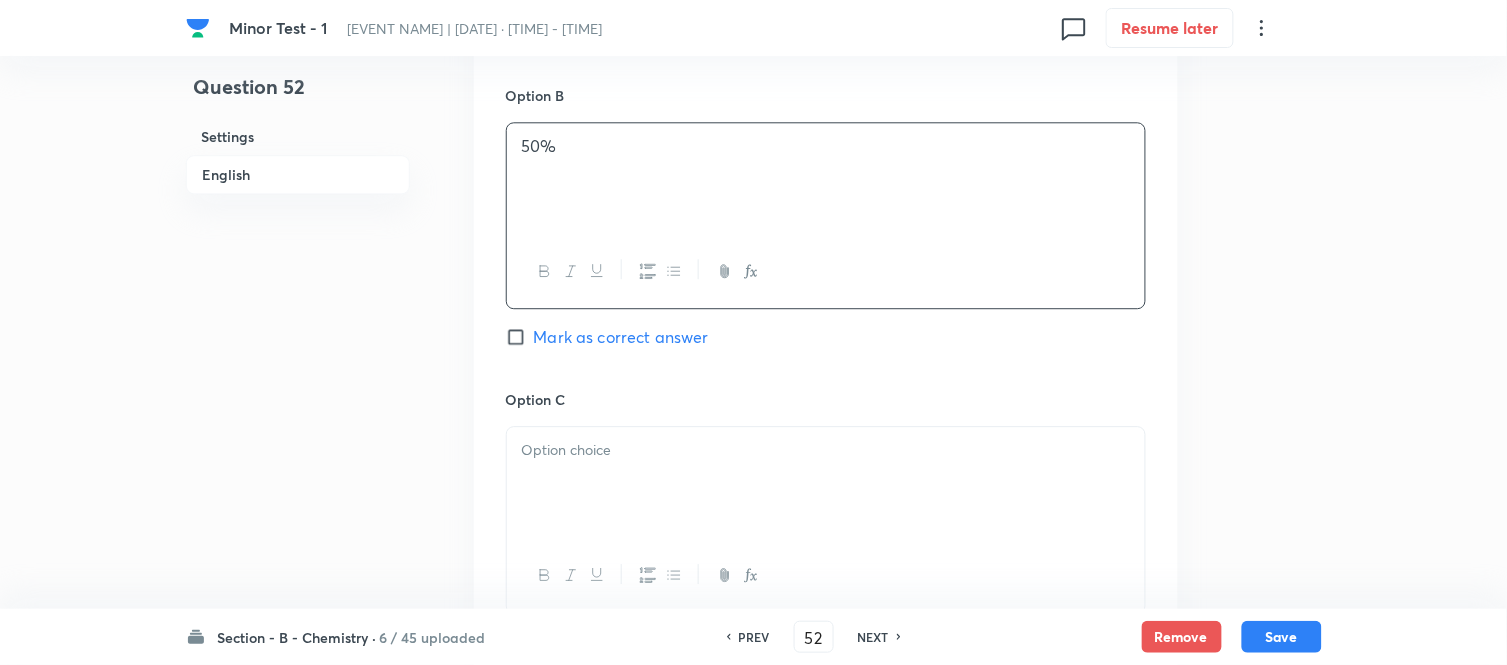 click at bounding box center [826, 450] 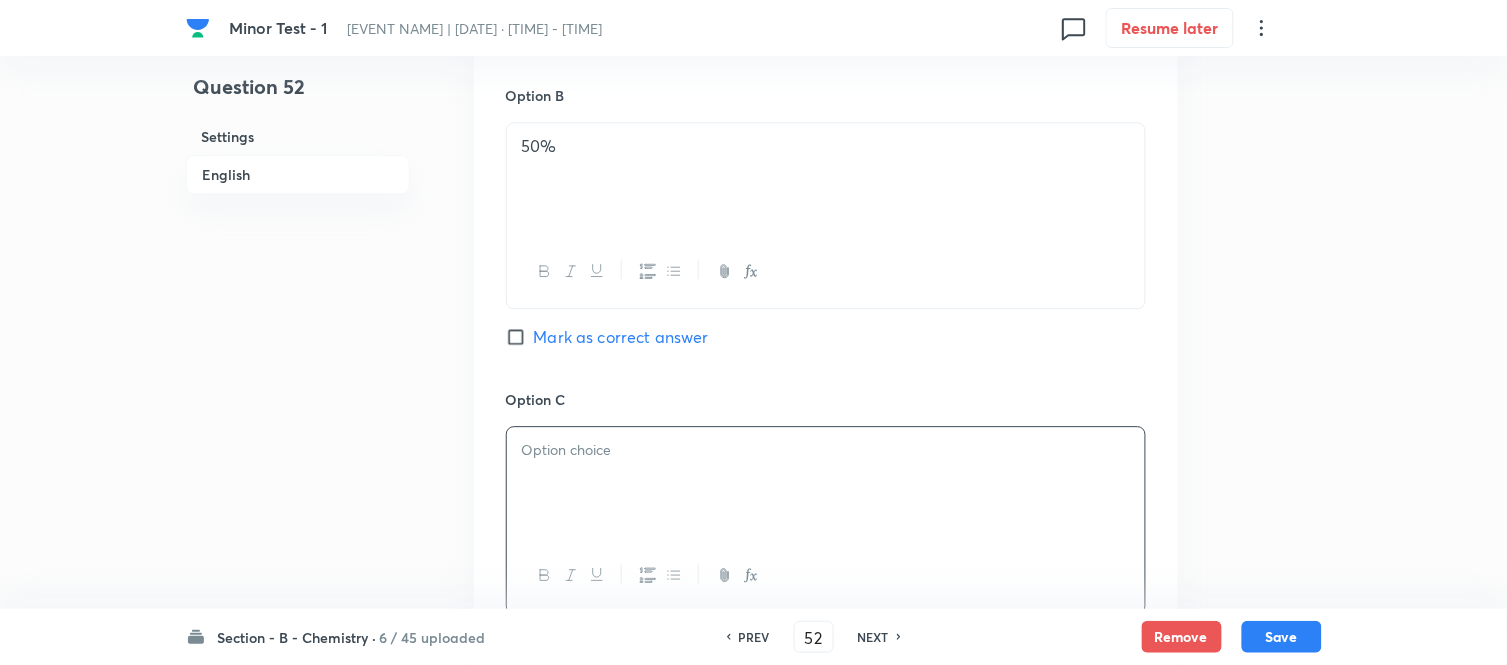 paste 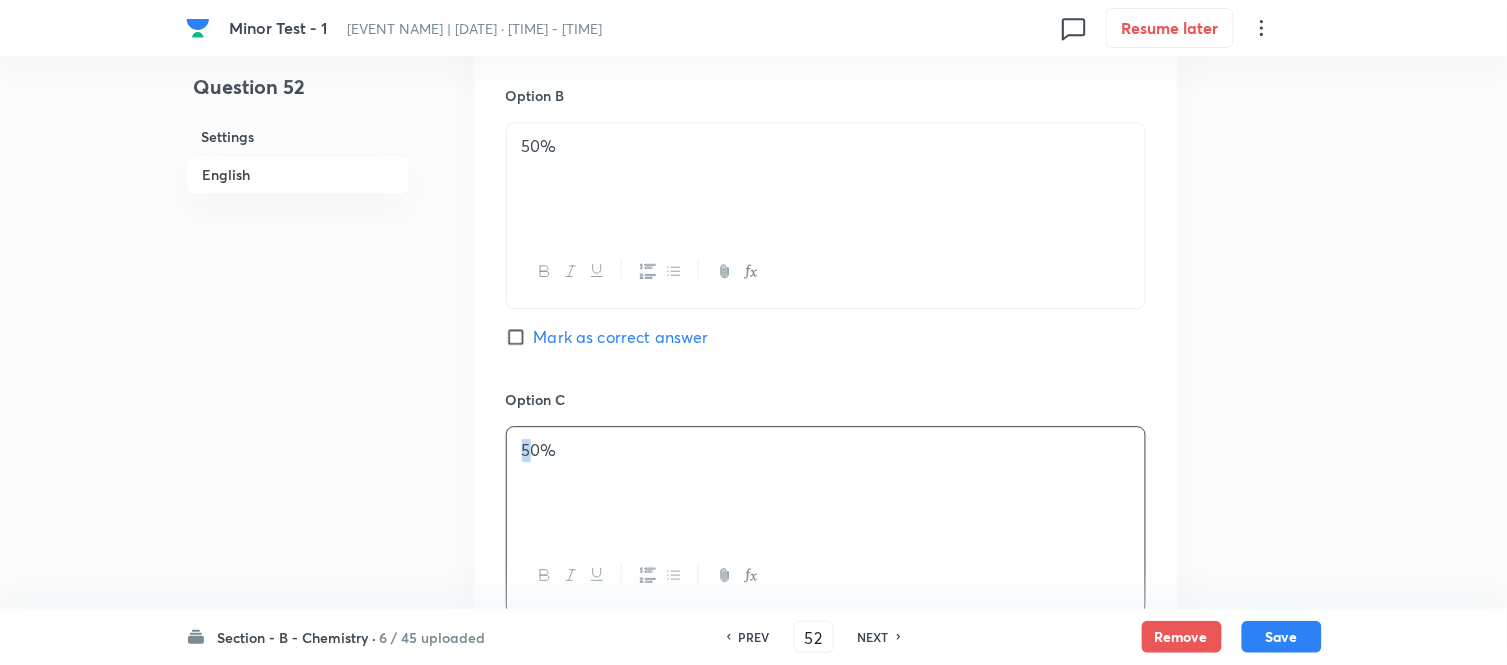 type 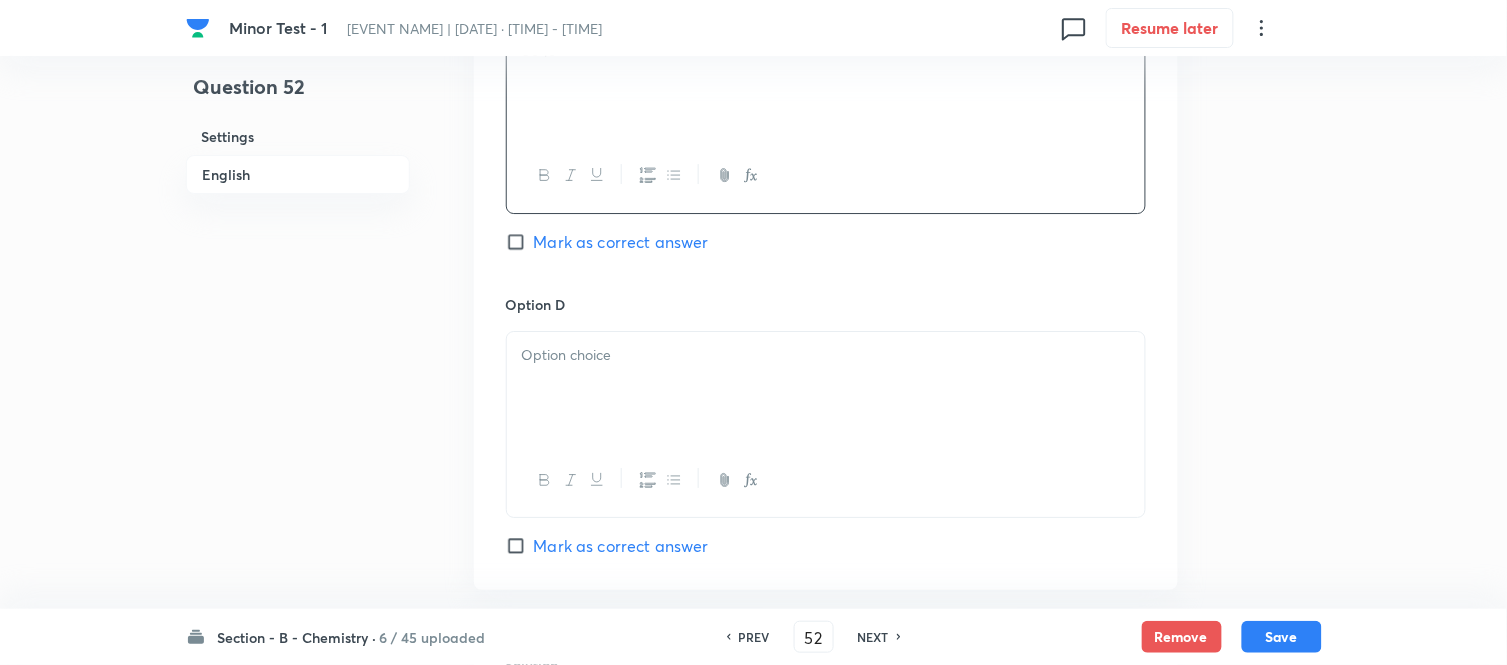 scroll, scrollTop: 1666, scrollLeft: 0, axis: vertical 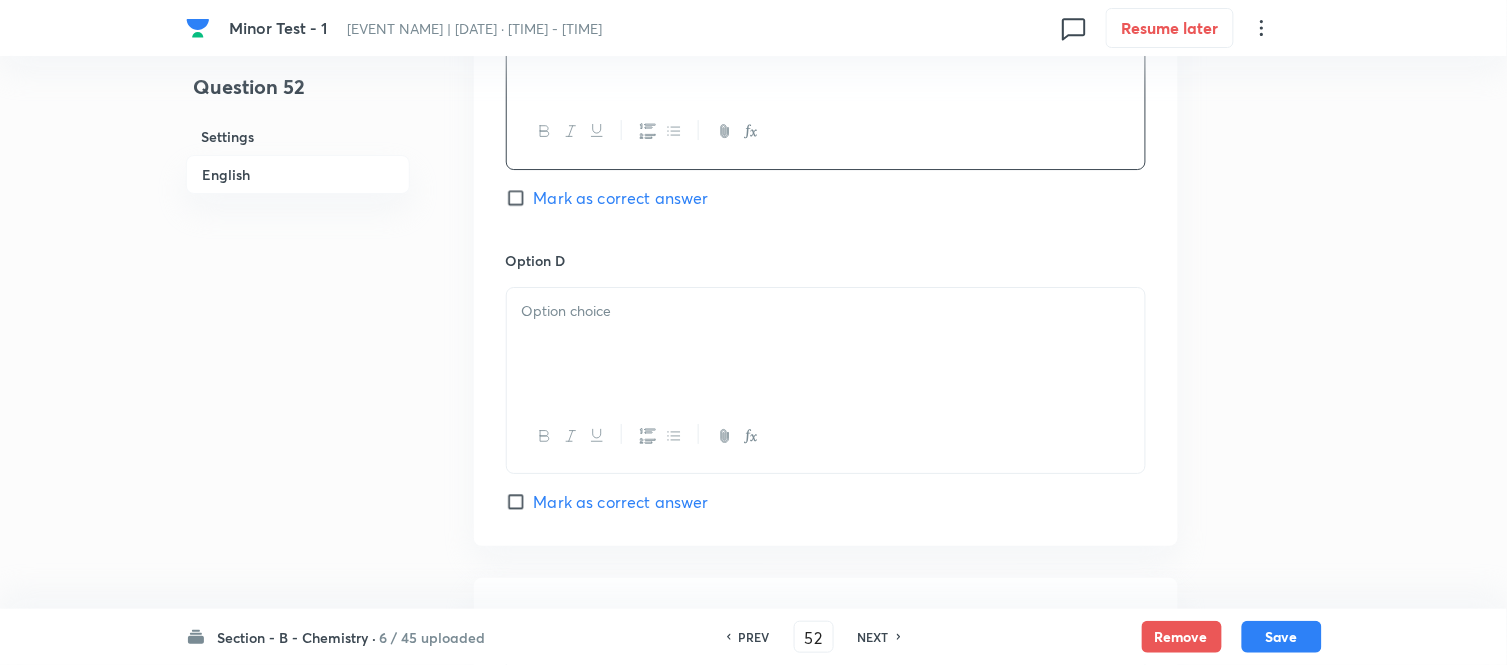 click at bounding box center (826, 344) 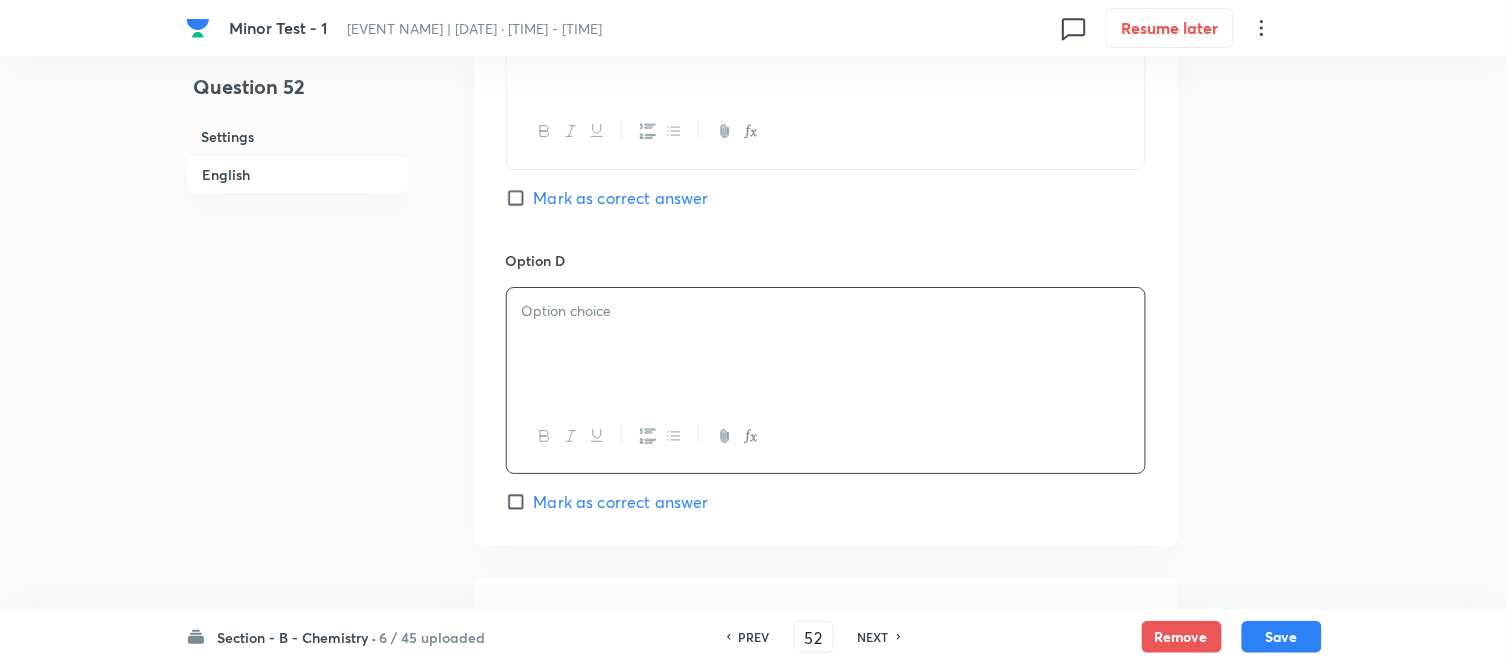 paste 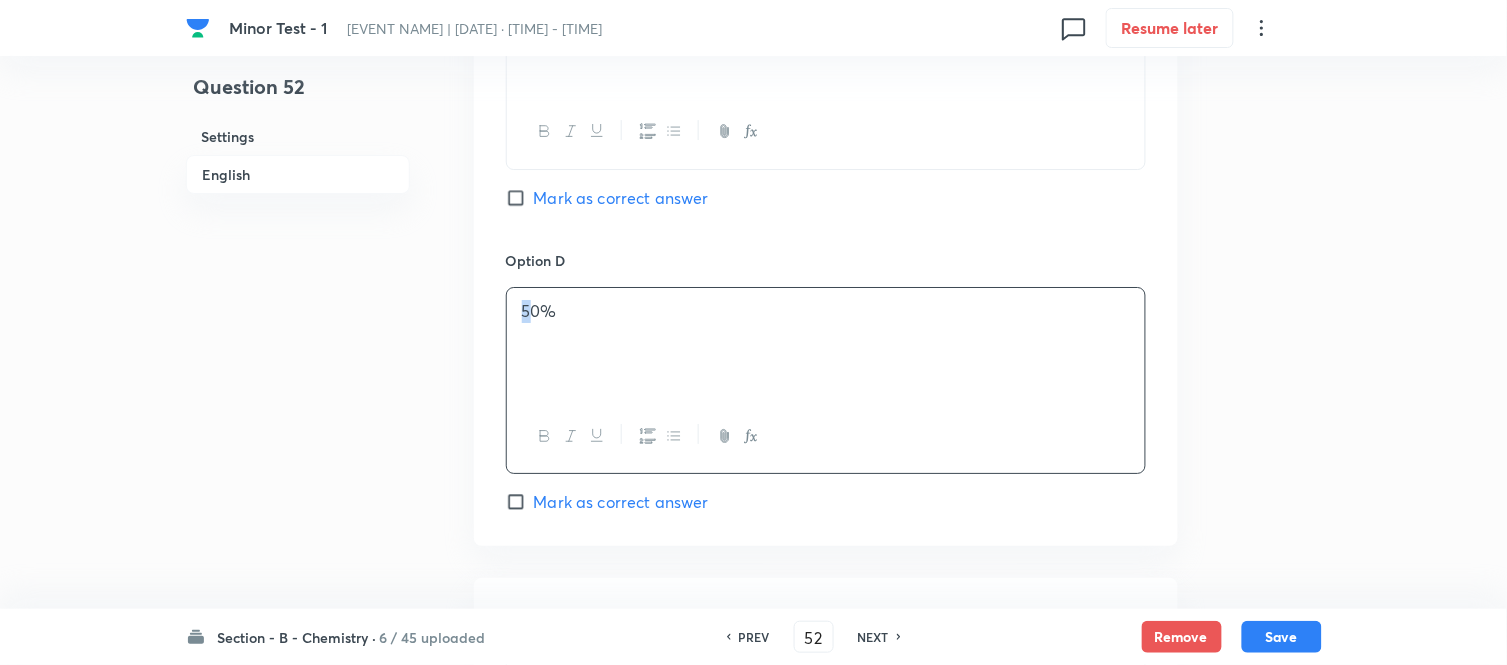 type 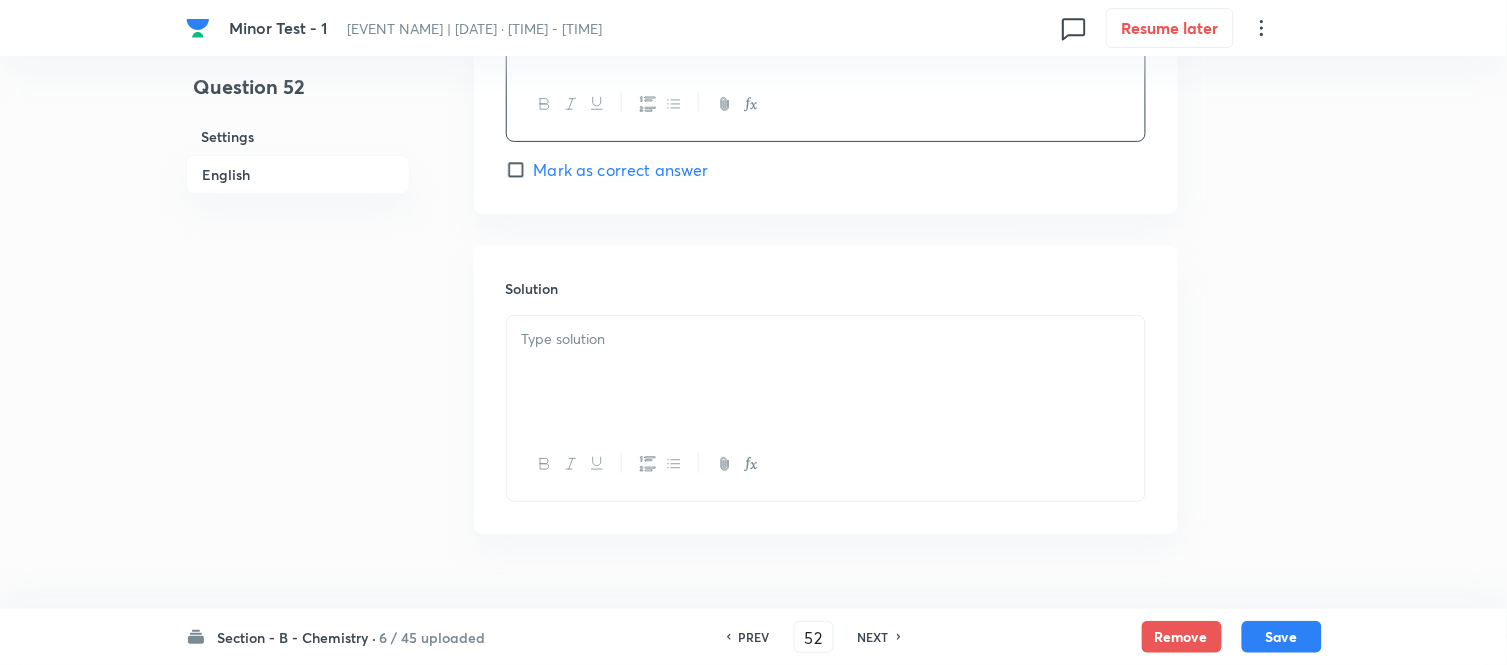 scroll, scrollTop: 2000, scrollLeft: 0, axis: vertical 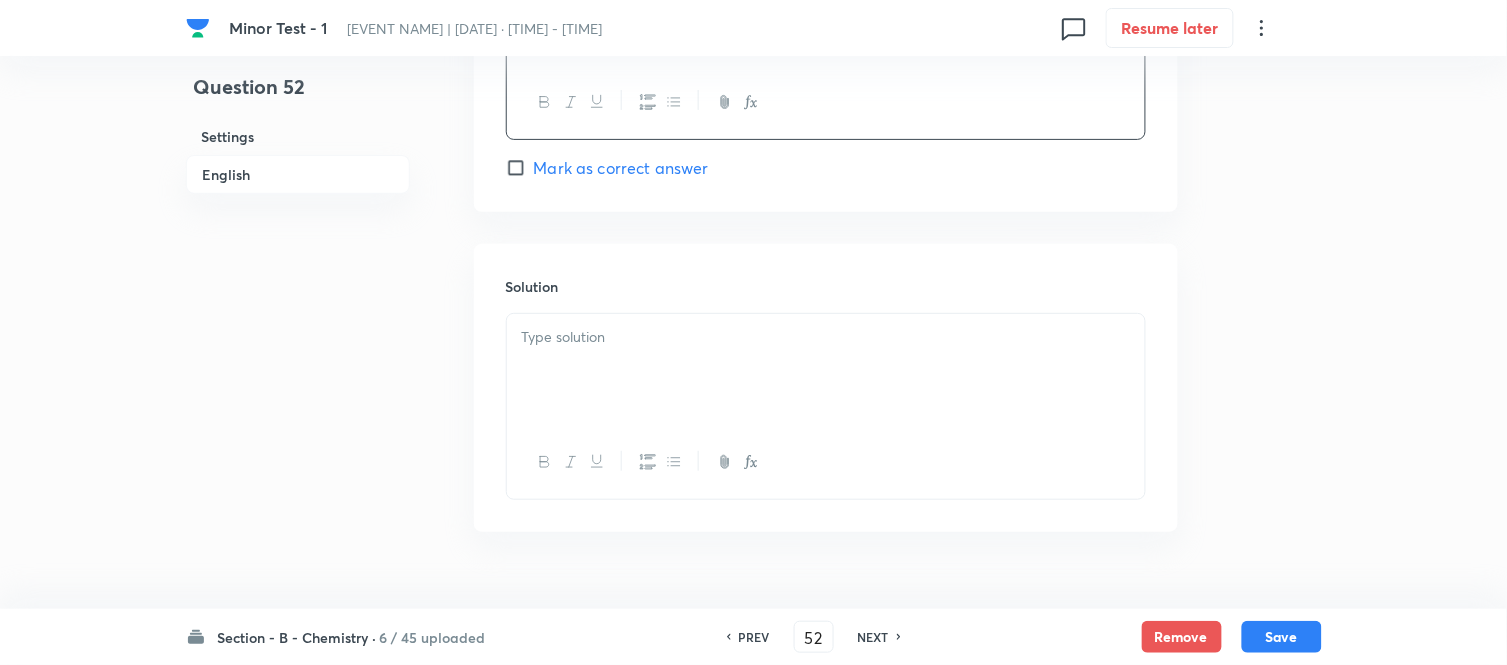 click at bounding box center [826, 337] 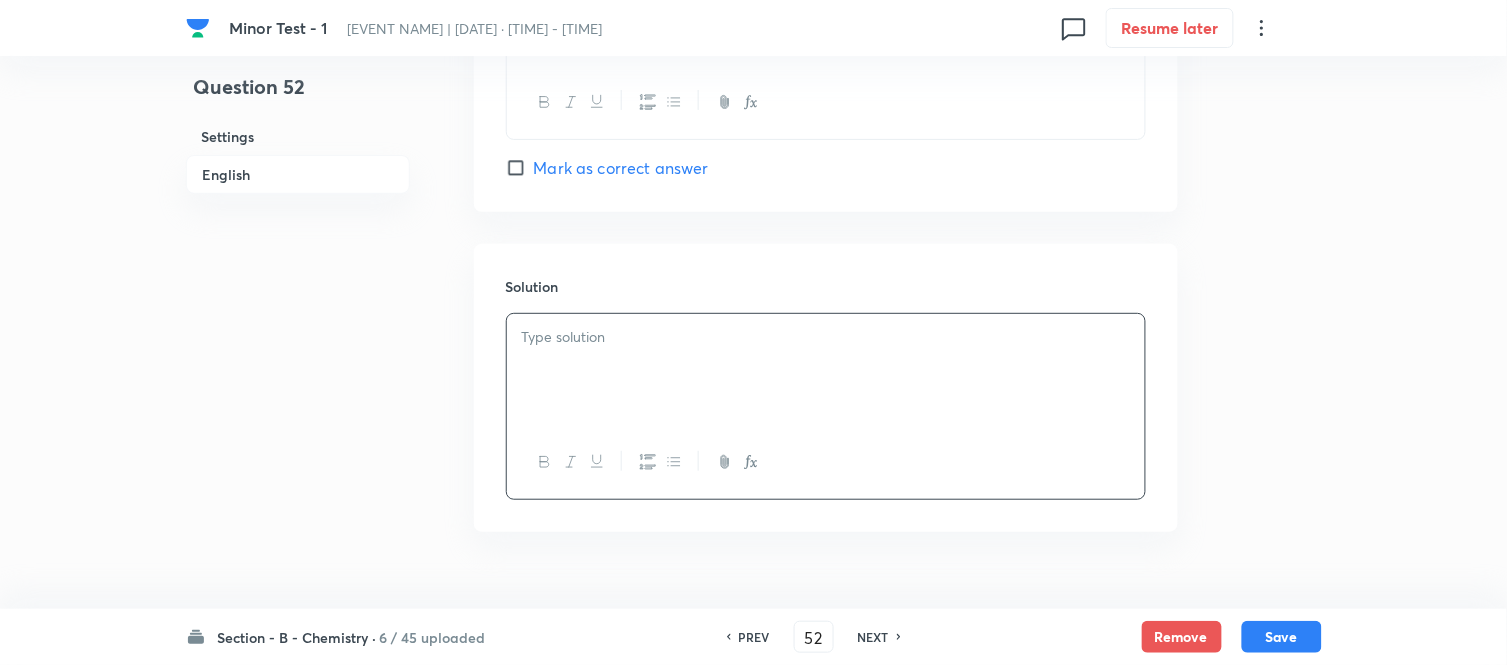 type 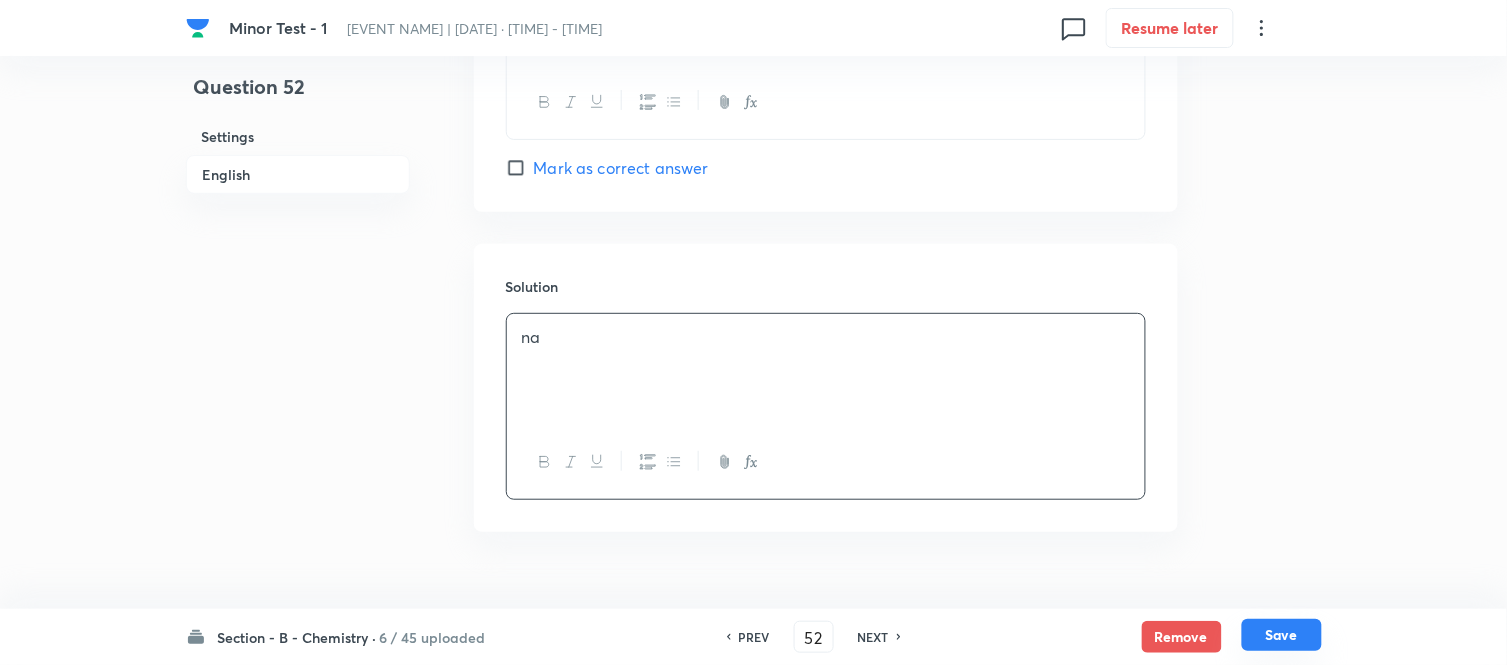 click on "Save" at bounding box center (1282, 635) 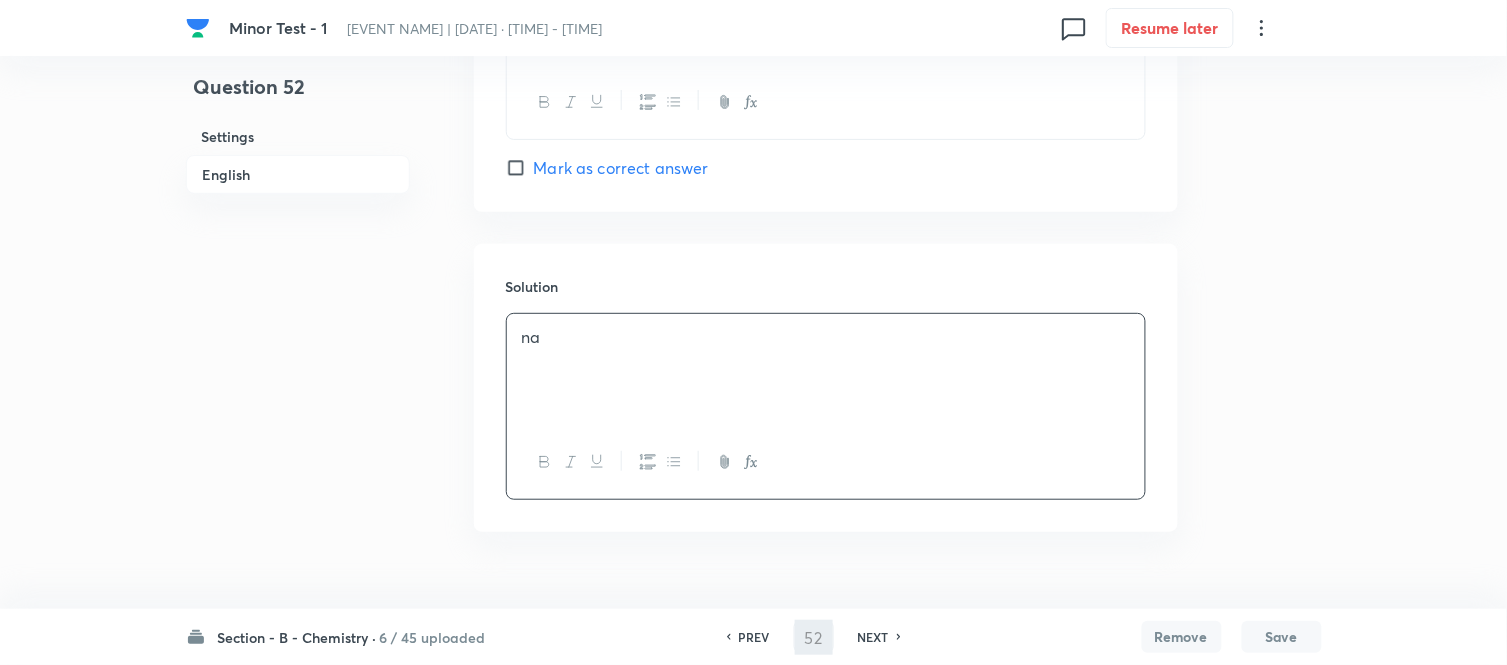 type on "53" 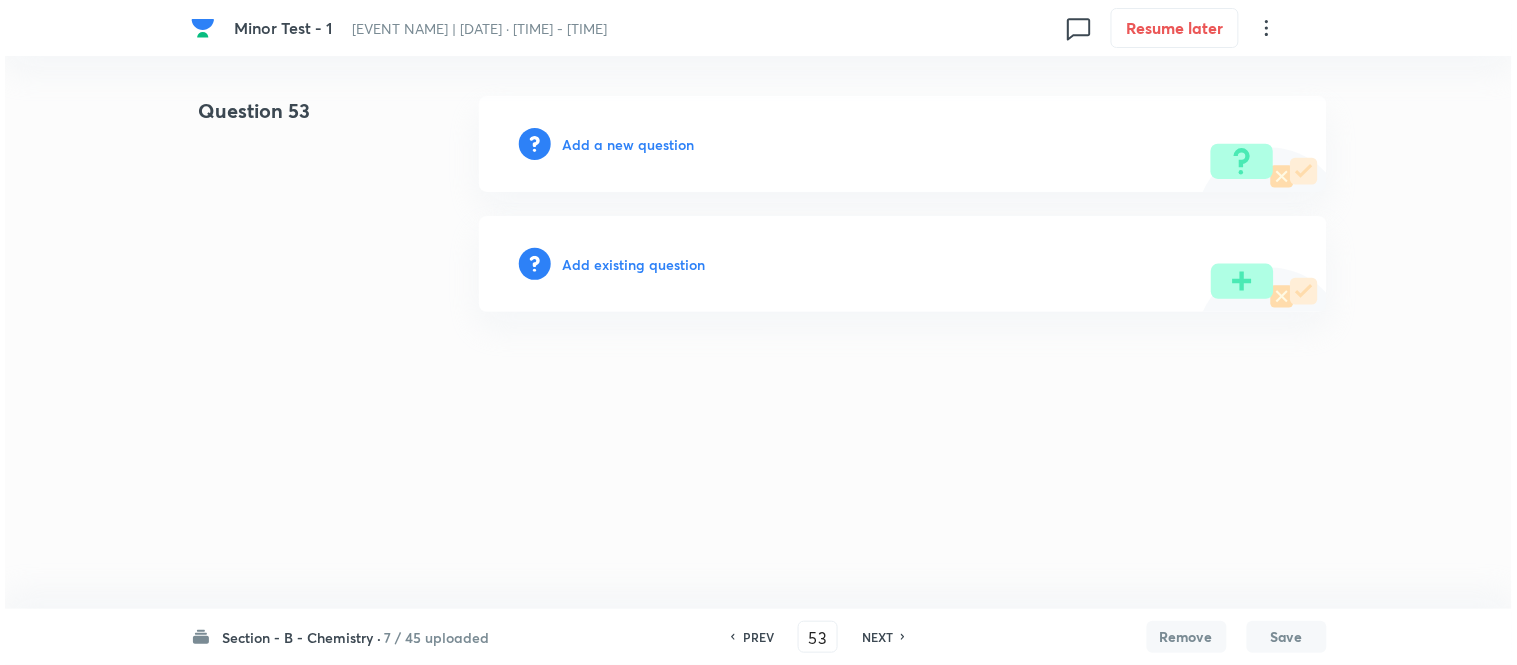 scroll, scrollTop: 0, scrollLeft: 0, axis: both 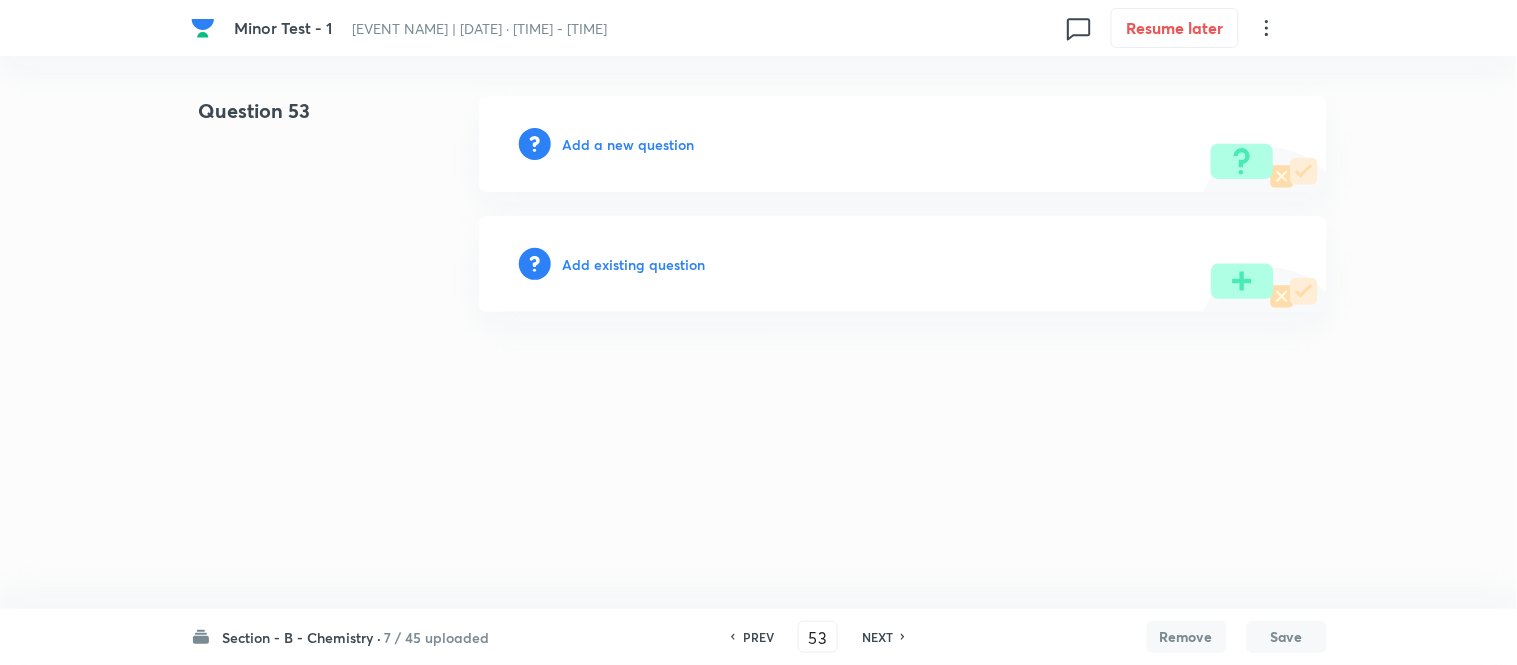 click on "Add a new question" at bounding box center [629, 144] 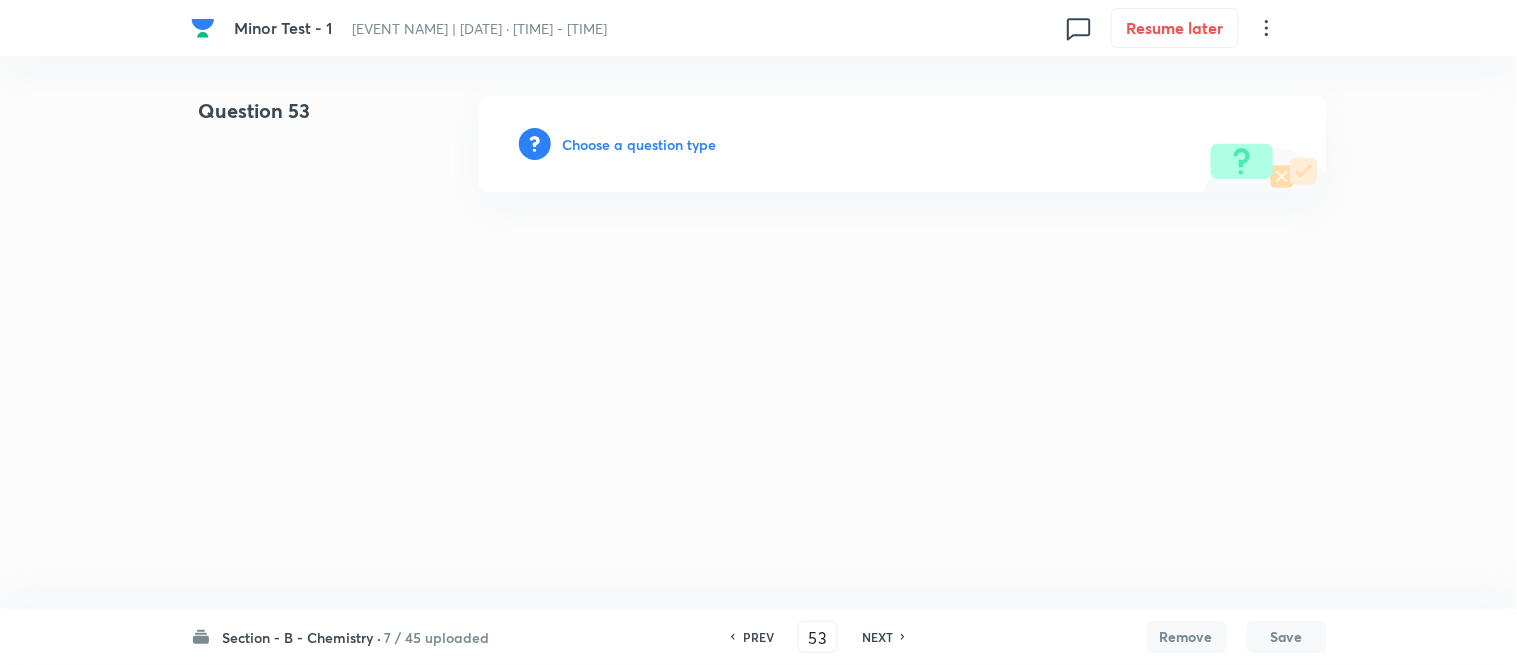click on "Choose a question type" at bounding box center (640, 144) 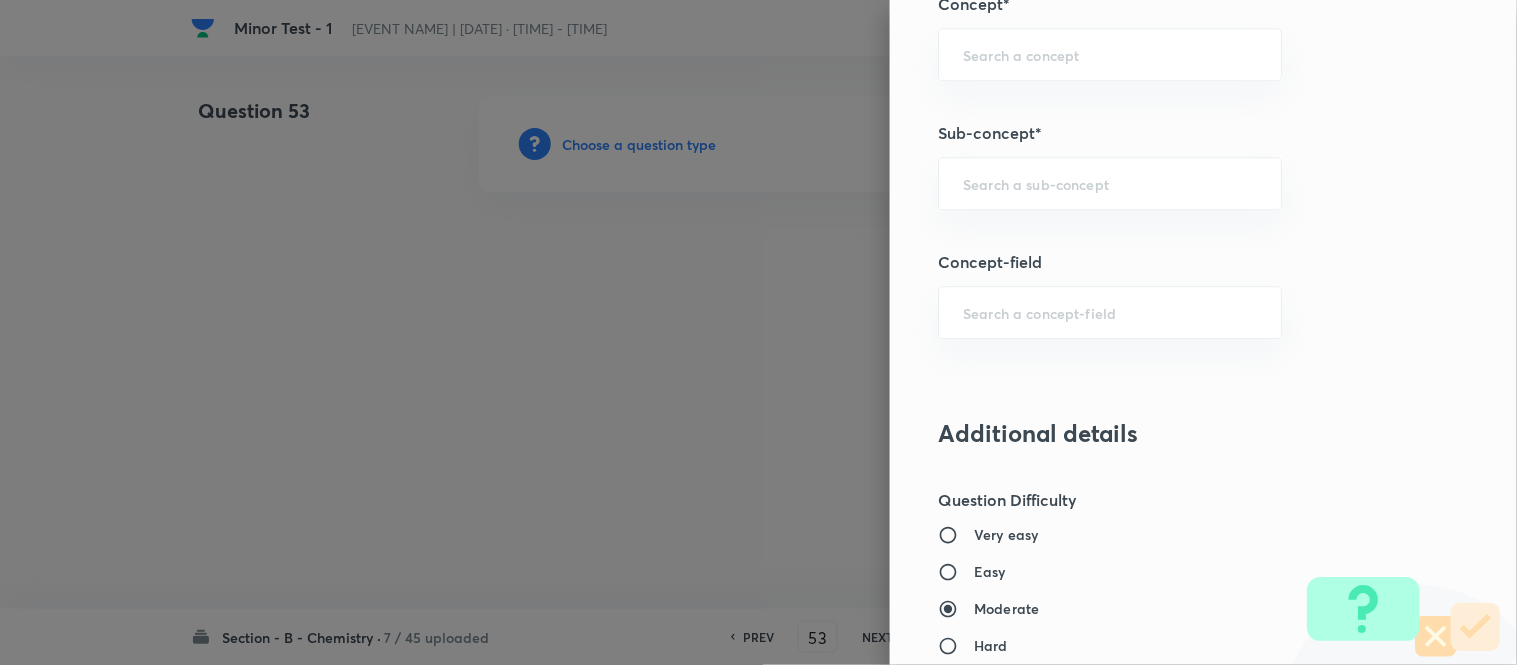 scroll, scrollTop: 1333, scrollLeft: 0, axis: vertical 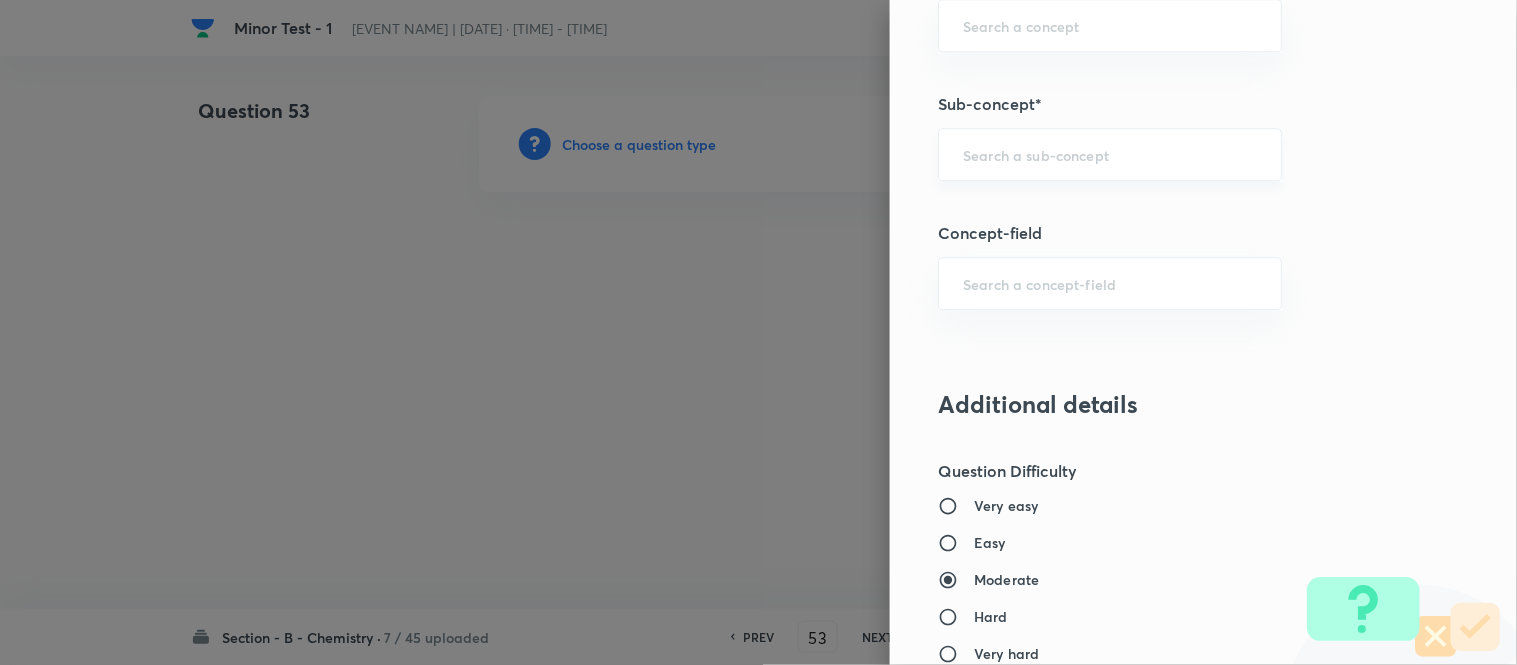 click at bounding box center [1110, 154] 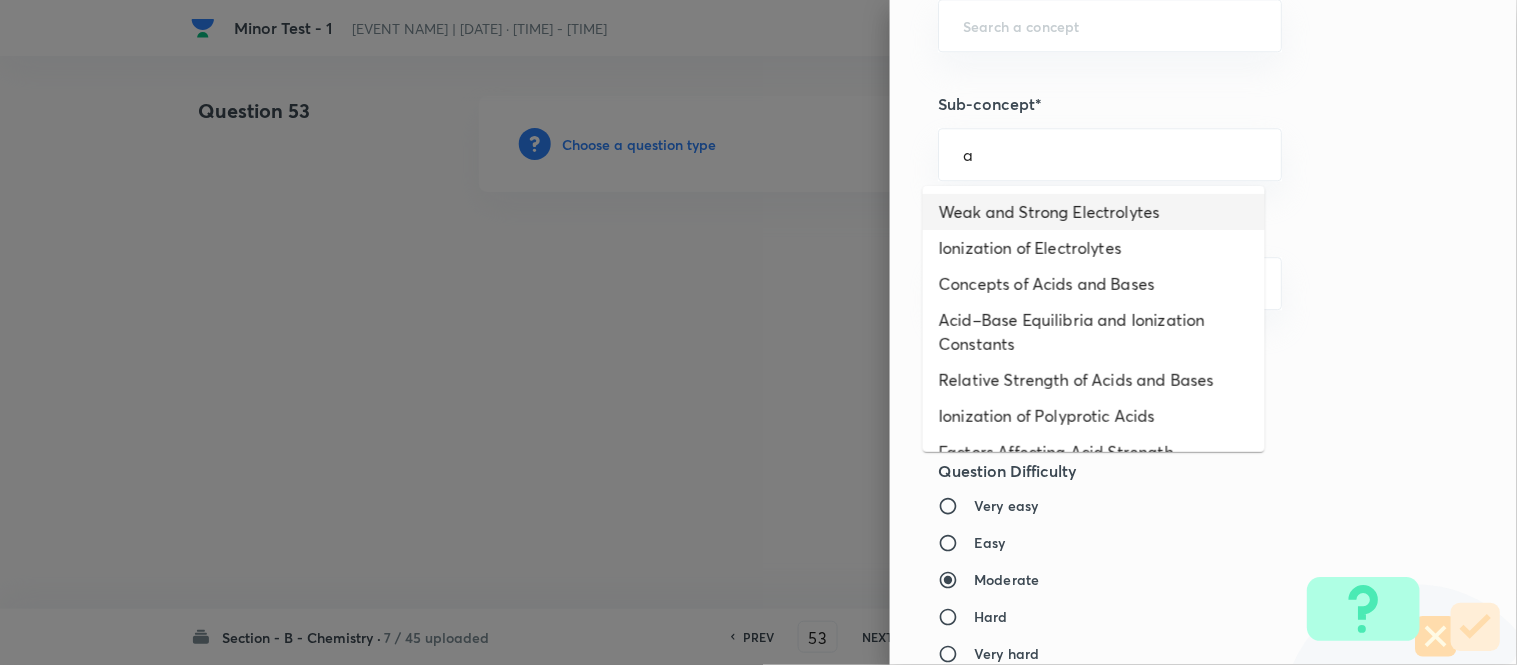 click on "Weak and Strong Electrolytes" at bounding box center (1094, 212) 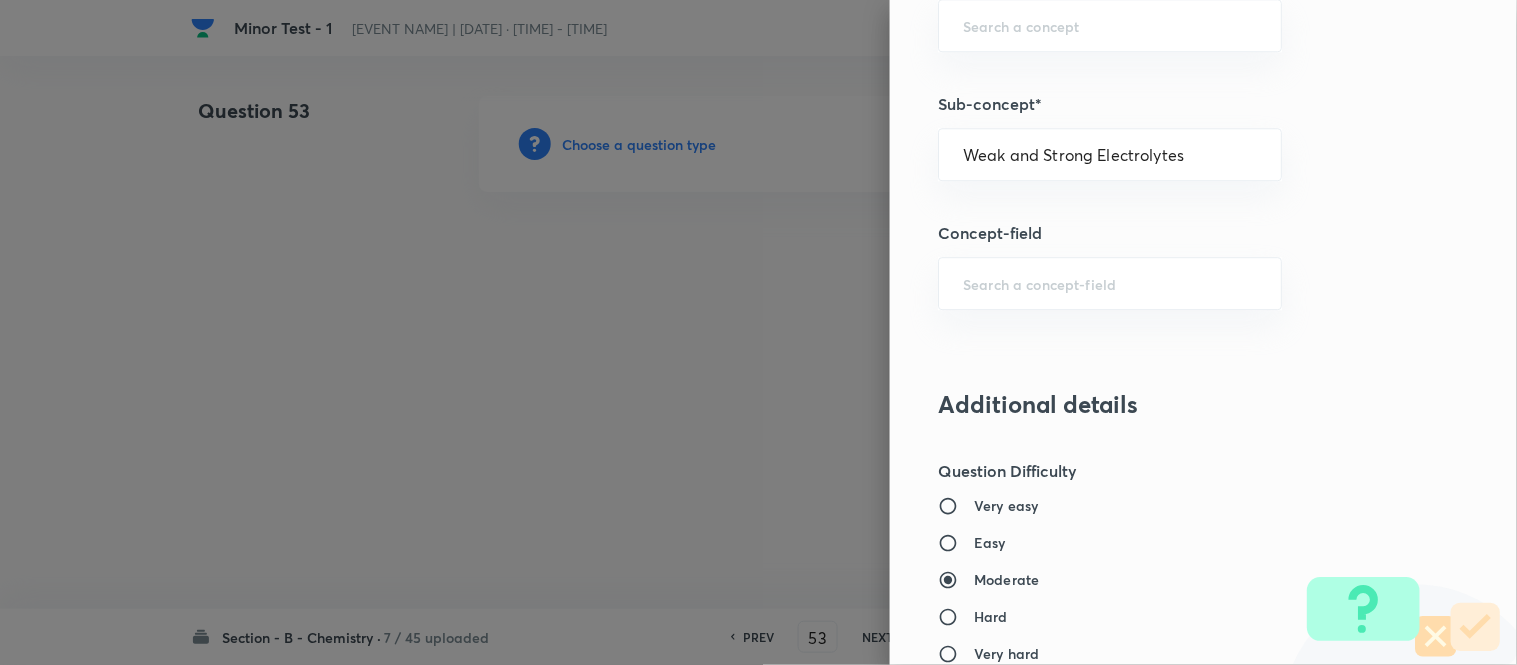 type on "Chemistry" 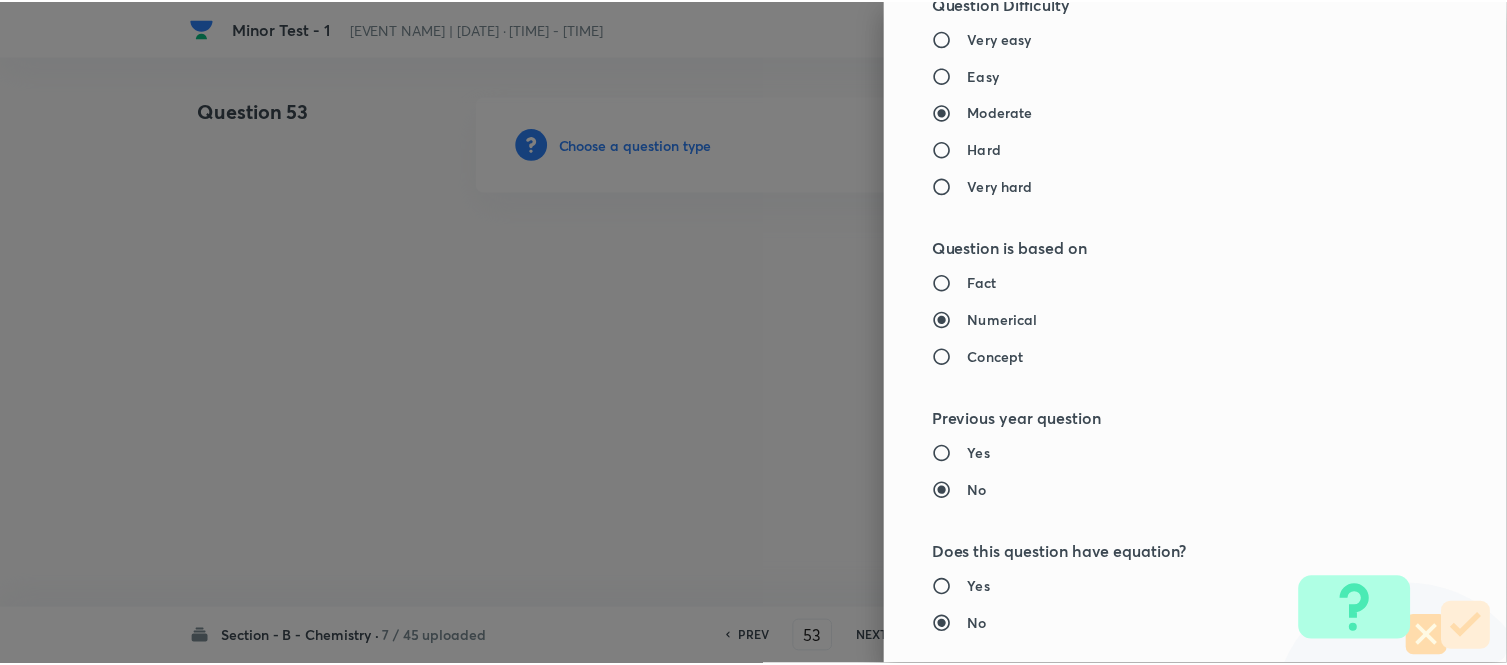 scroll, scrollTop: 2195, scrollLeft: 0, axis: vertical 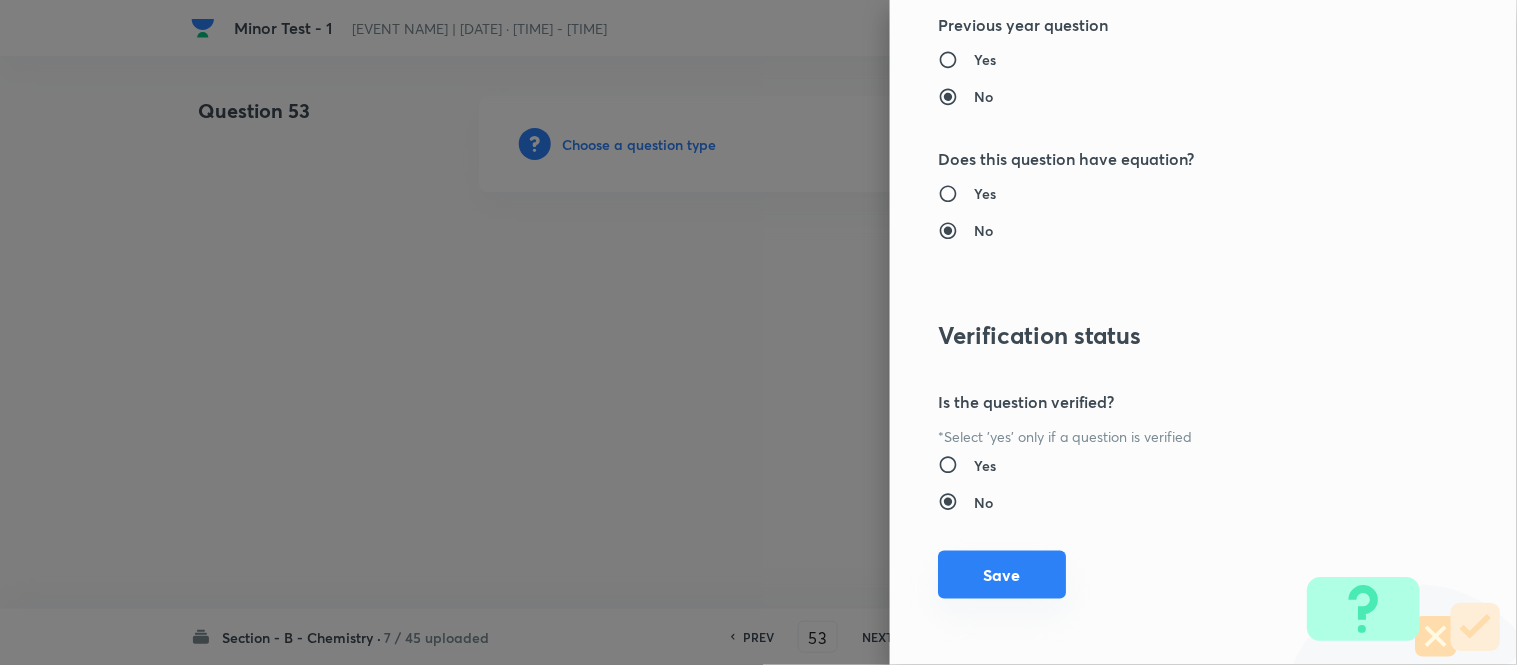 click on "Save" at bounding box center (1002, 575) 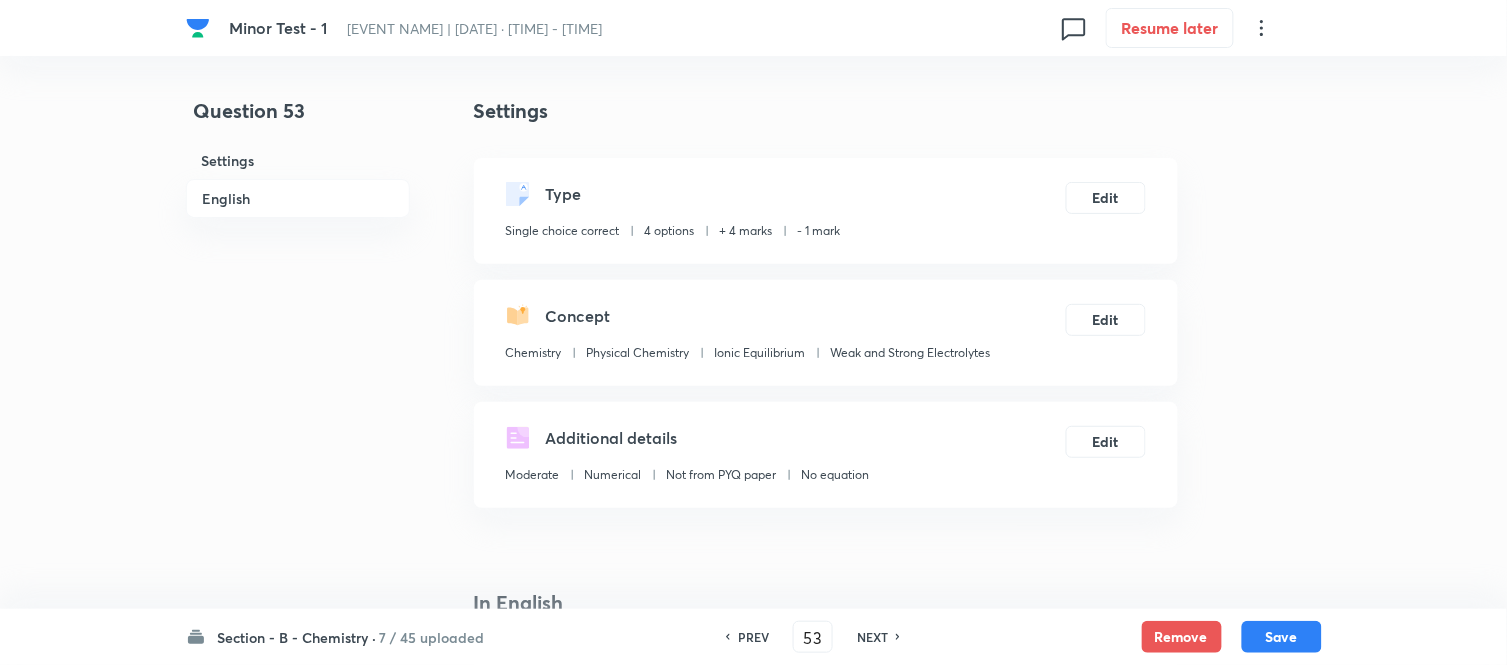 click on "[TEST NAME] | [DATE] · [TIME] - [TIME] [TEST NAME] | [DATE] · [TIME] - [TIME] [RESUME STATUS] Question [QUESTION NUMBER] Settings English Settings Type Single choice correct 4 options + 4 marks - 1 mark Edit Concept Chemistry Physical Chemistry Ionic Equilibrium Weak and Strong Electrolytes Edit Additional details Moderate Numerical Not from PYQ paper No equation Edit In English Question Option A Mark as correct answer Option B Mark as correct answer Option C Mark as correct answer Option D Mark as correct answer Solution Section - B - Chemistry · 7 / 45 uploaded PREV 53 ​ NEXT Remove Save No internet connection" at bounding box center (753, 1354) 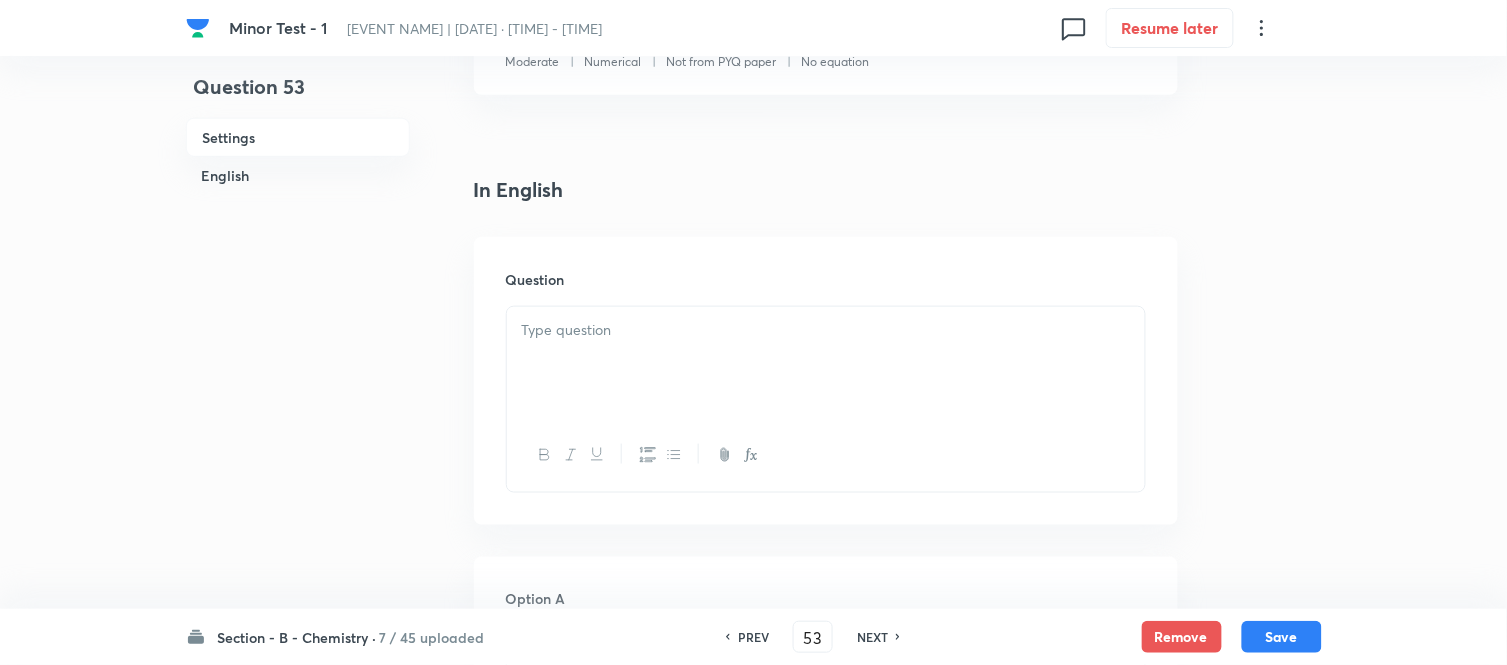 scroll, scrollTop: 444, scrollLeft: 0, axis: vertical 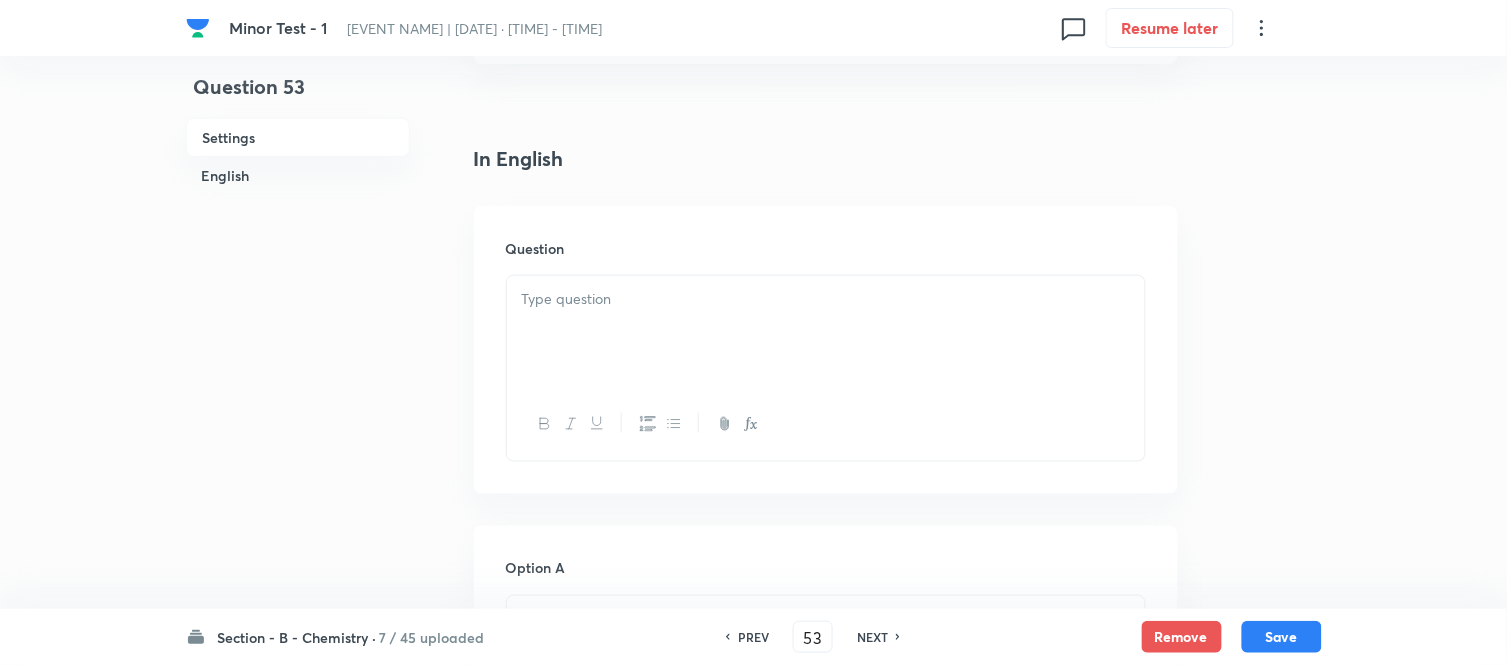 click at bounding box center [826, 299] 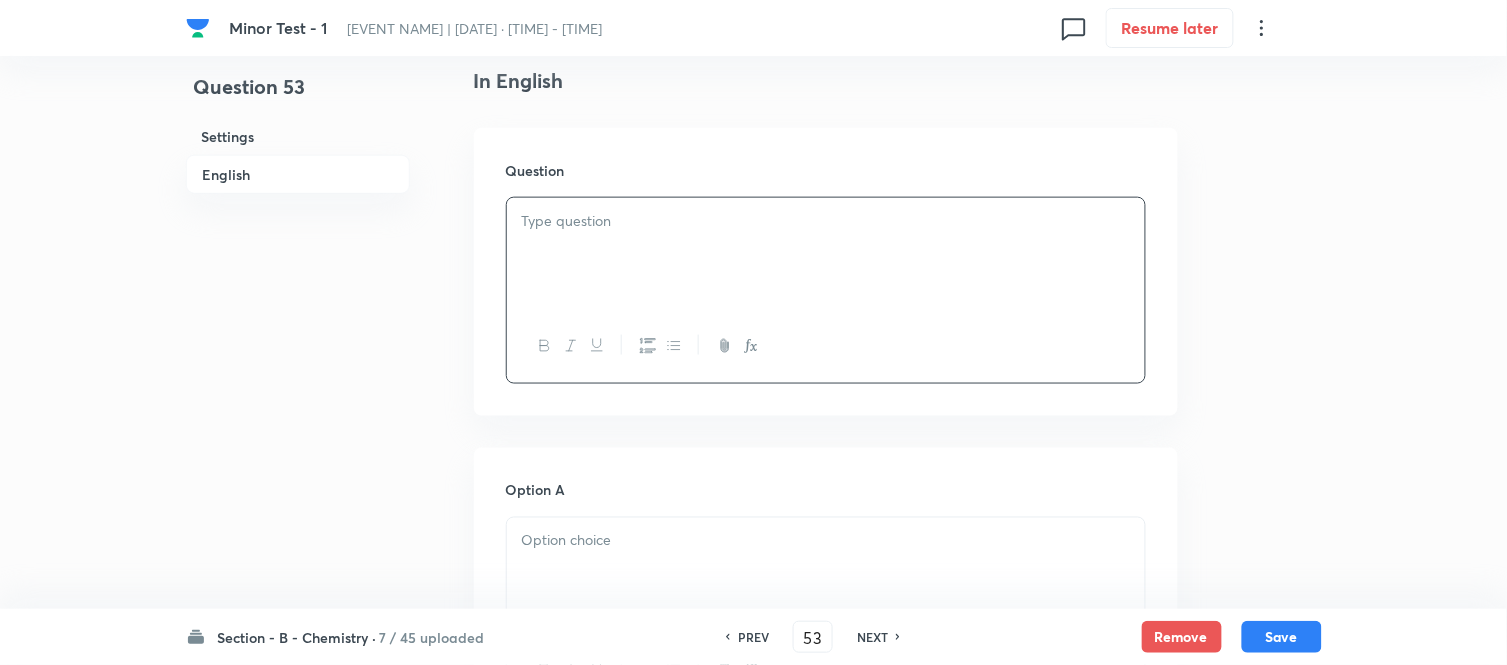scroll, scrollTop: 555, scrollLeft: 0, axis: vertical 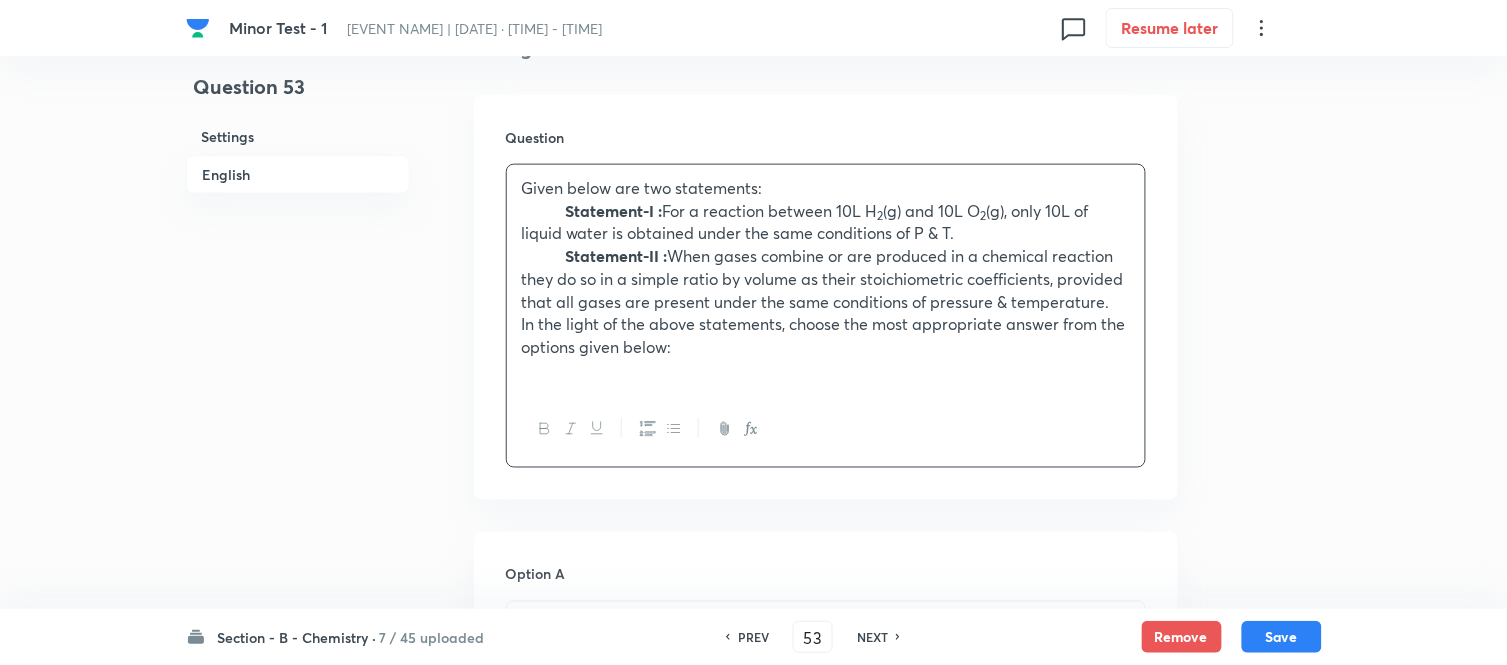 click on "Statement-I :" at bounding box center [614, 210] 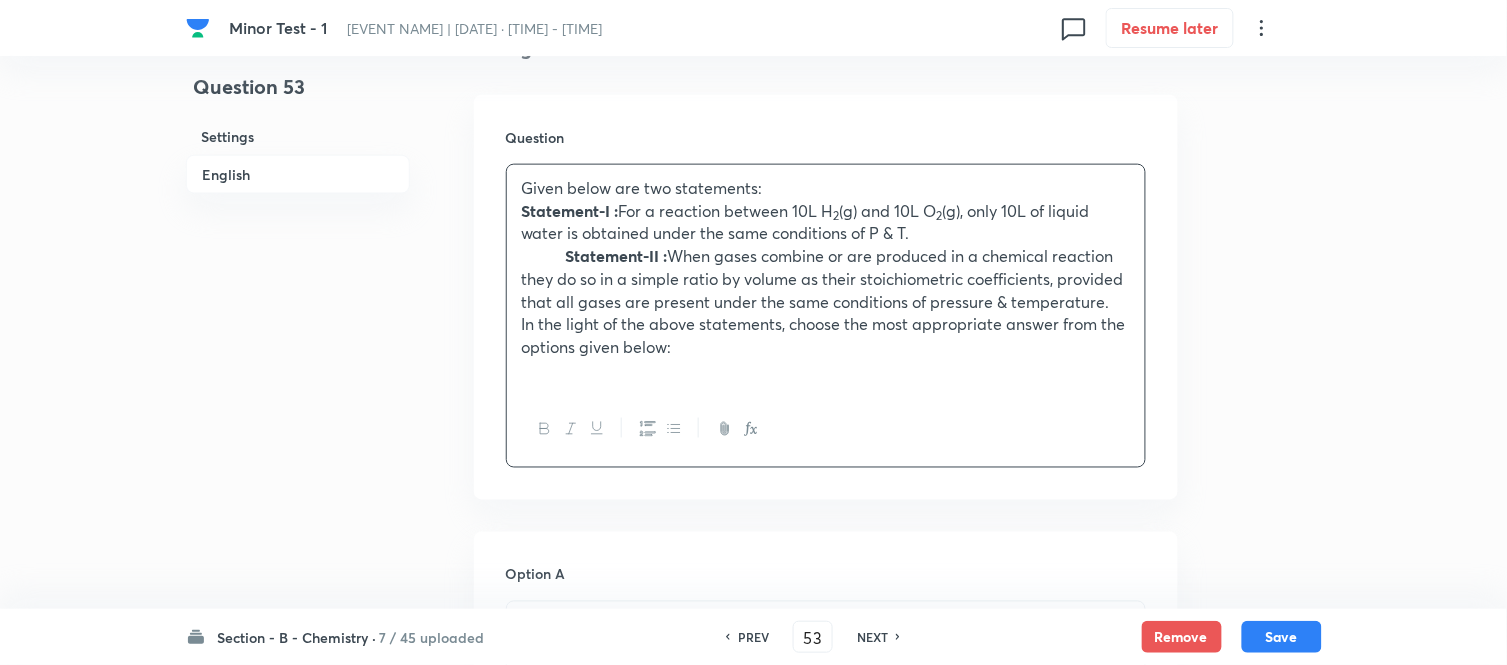 click on "Statement-II :" at bounding box center (617, 255) 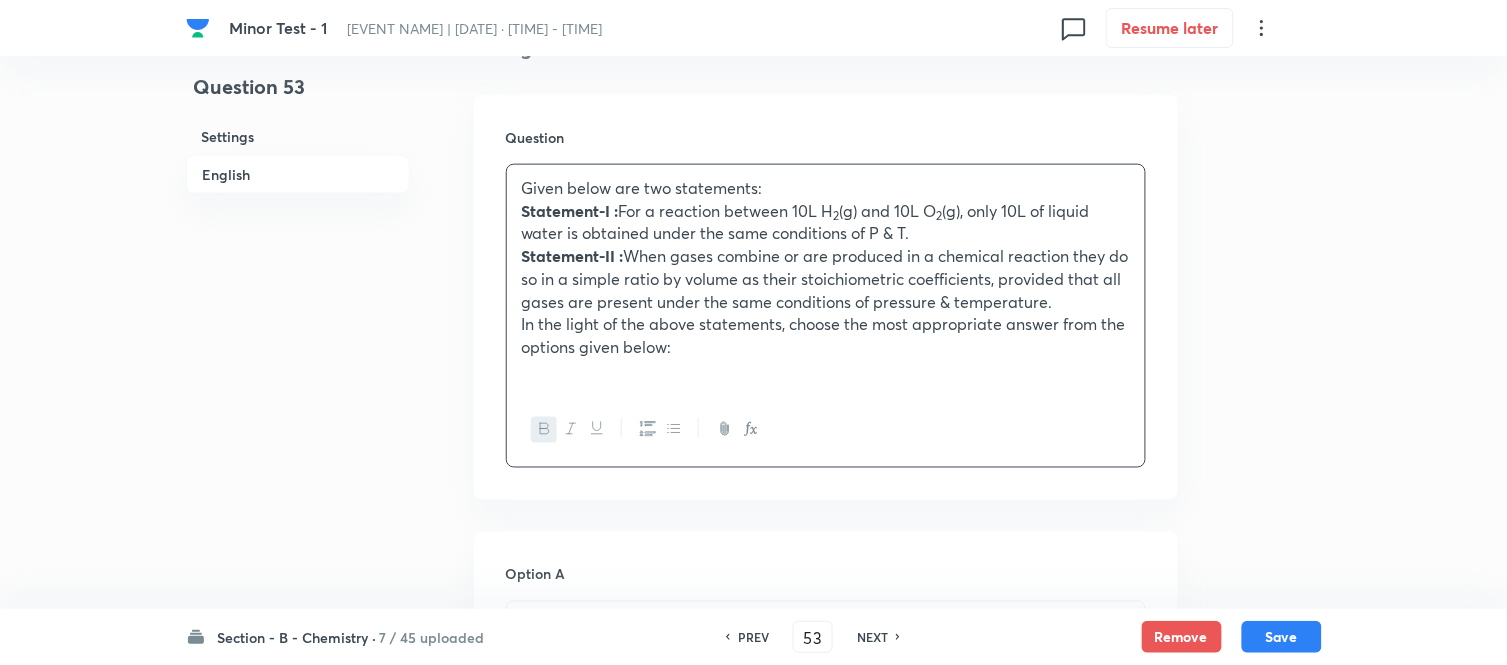 click on "In the light of the above statements, choose the most appropriate answer from the options given below:" at bounding box center (826, 335) 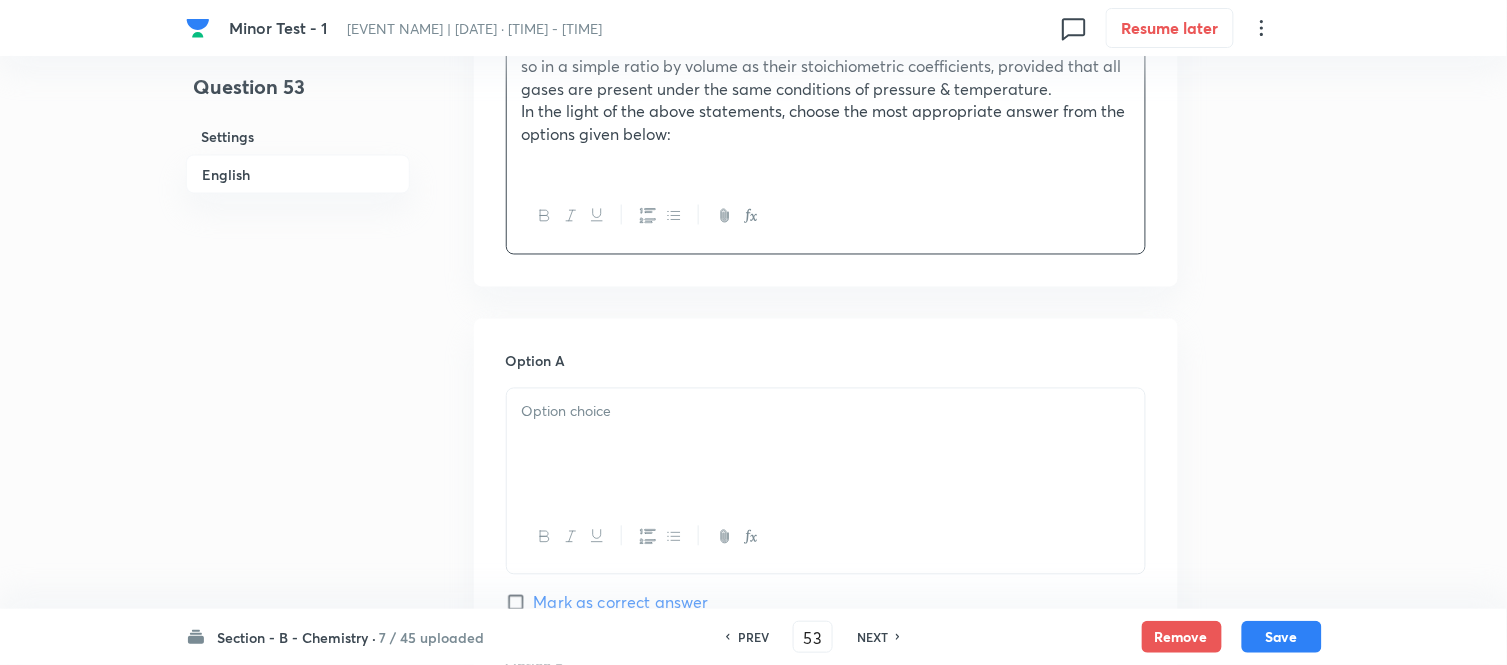 scroll, scrollTop: 777, scrollLeft: 0, axis: vertical 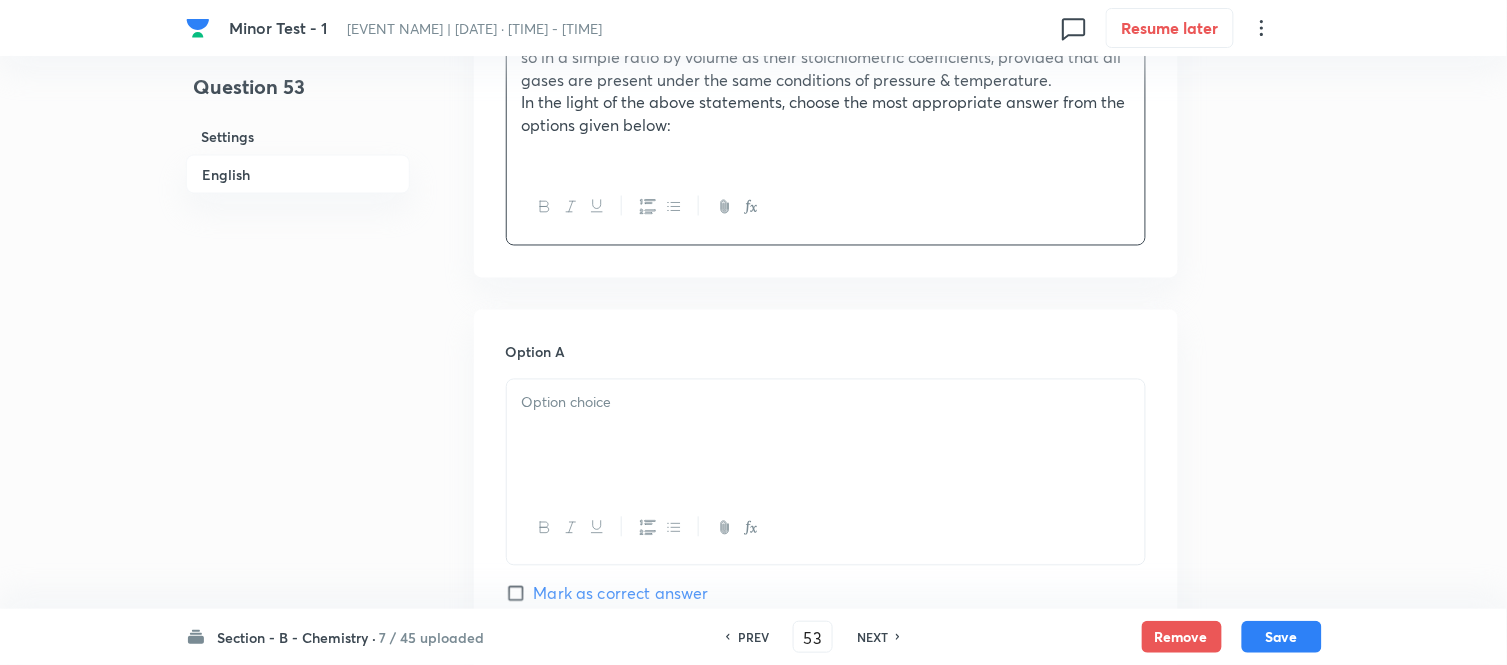 click at bounding box center (826, 403) 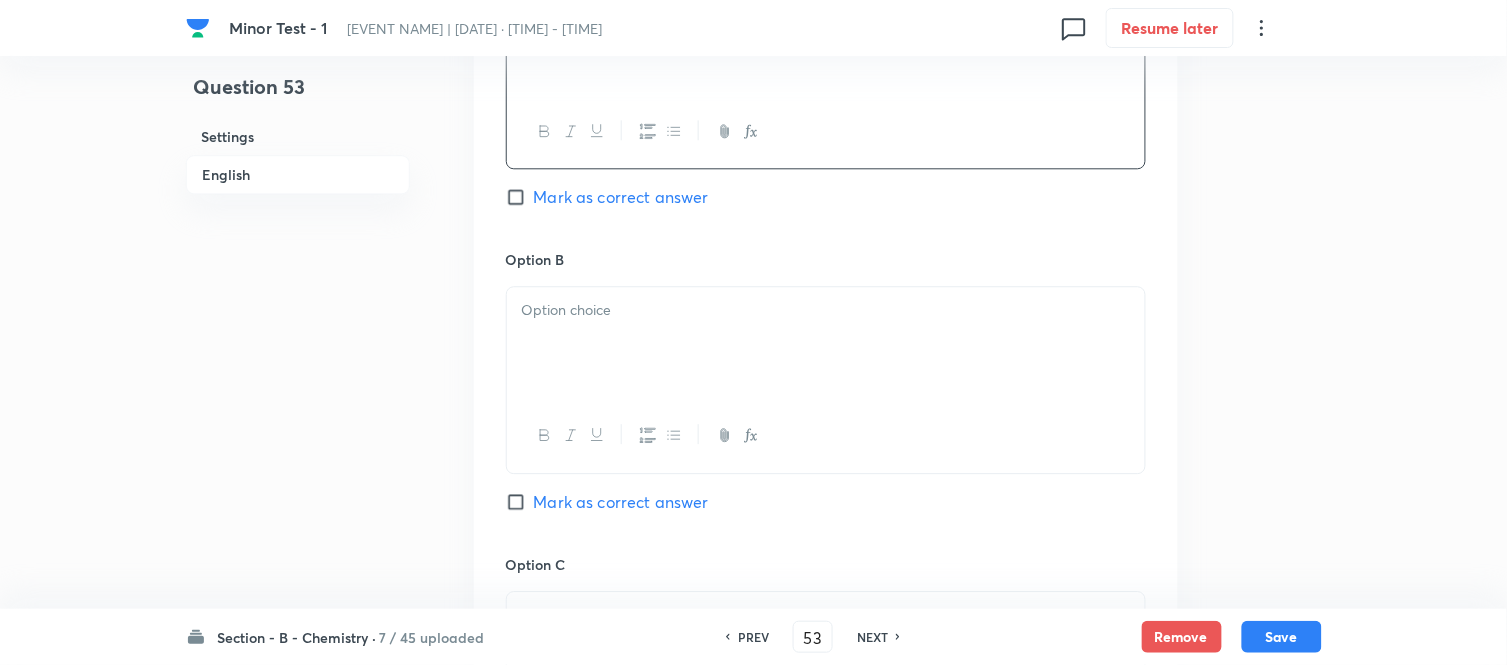 scroll, scrollTop: 1222, scrollLeft: 0, axis: vertical 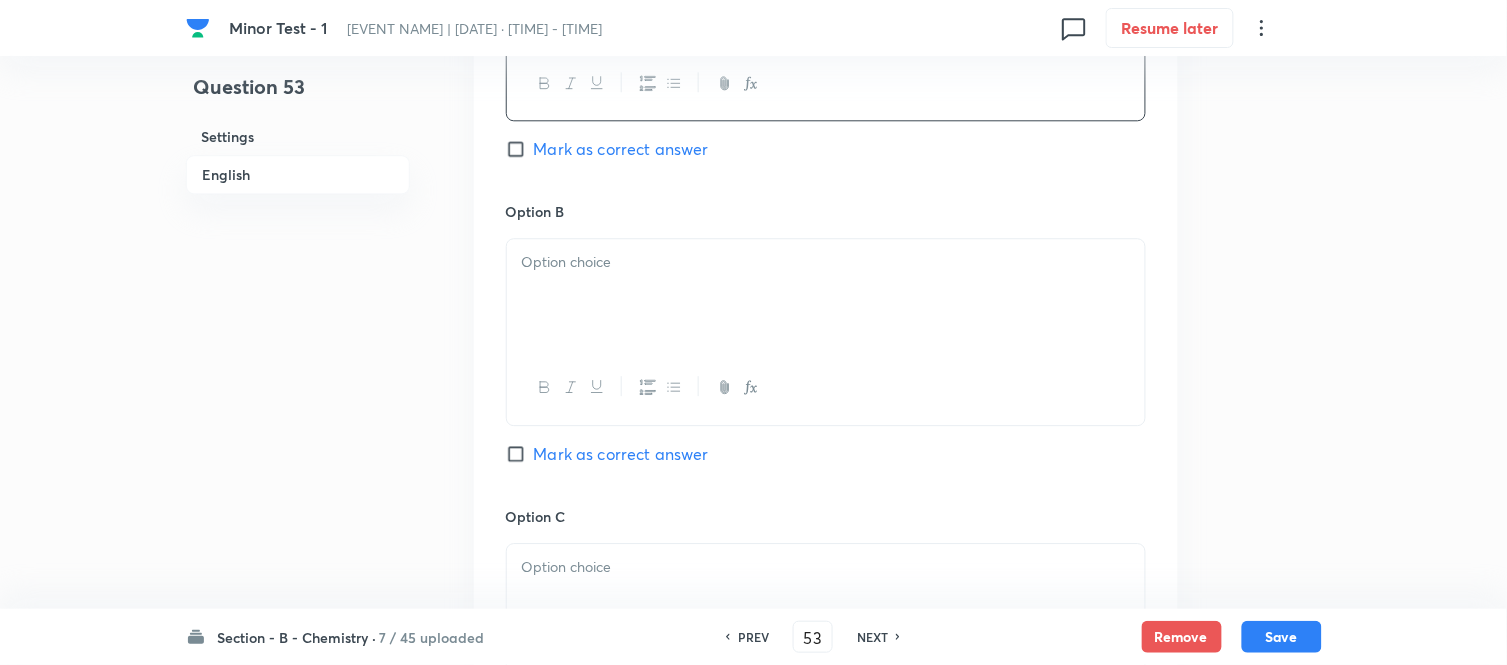 click at bounding box center (826, 295) 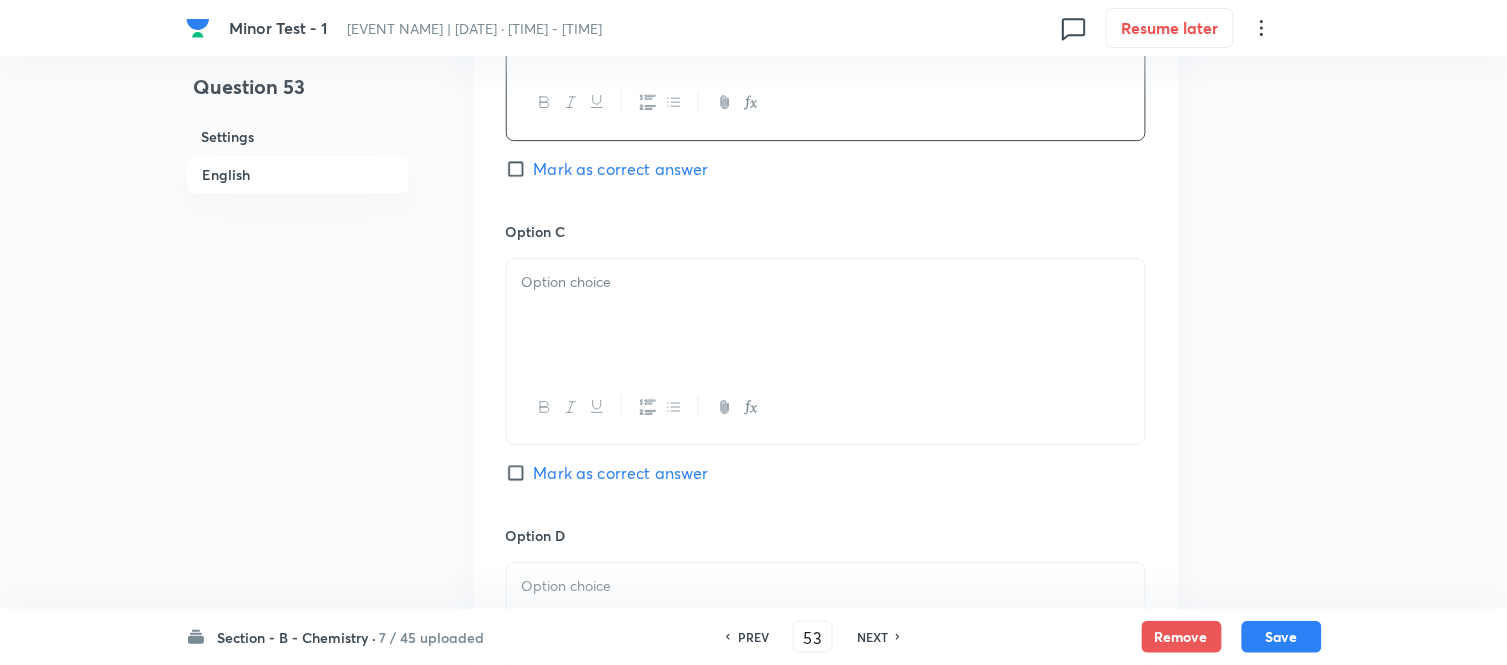 scroll, scrollTop: 1555, scrollLeft: 0, axis: vertical 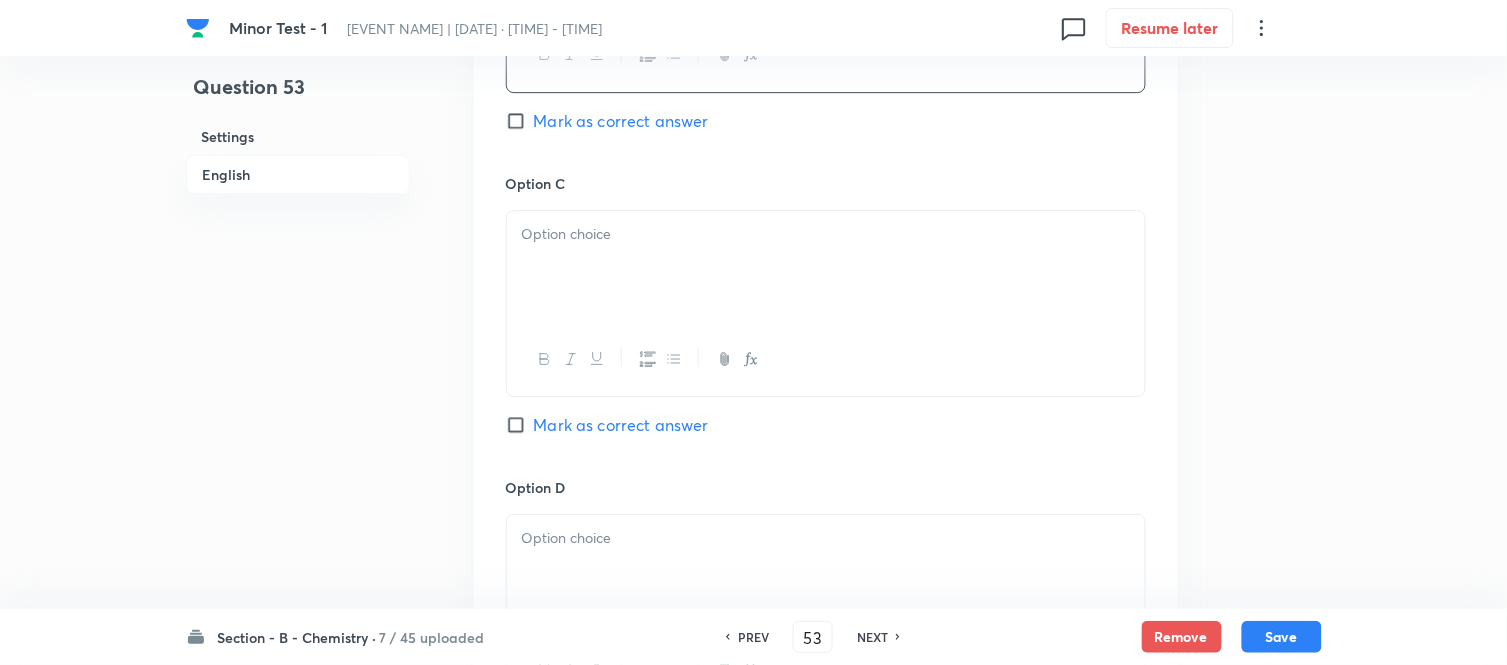 click at bounding box center [826, 267] 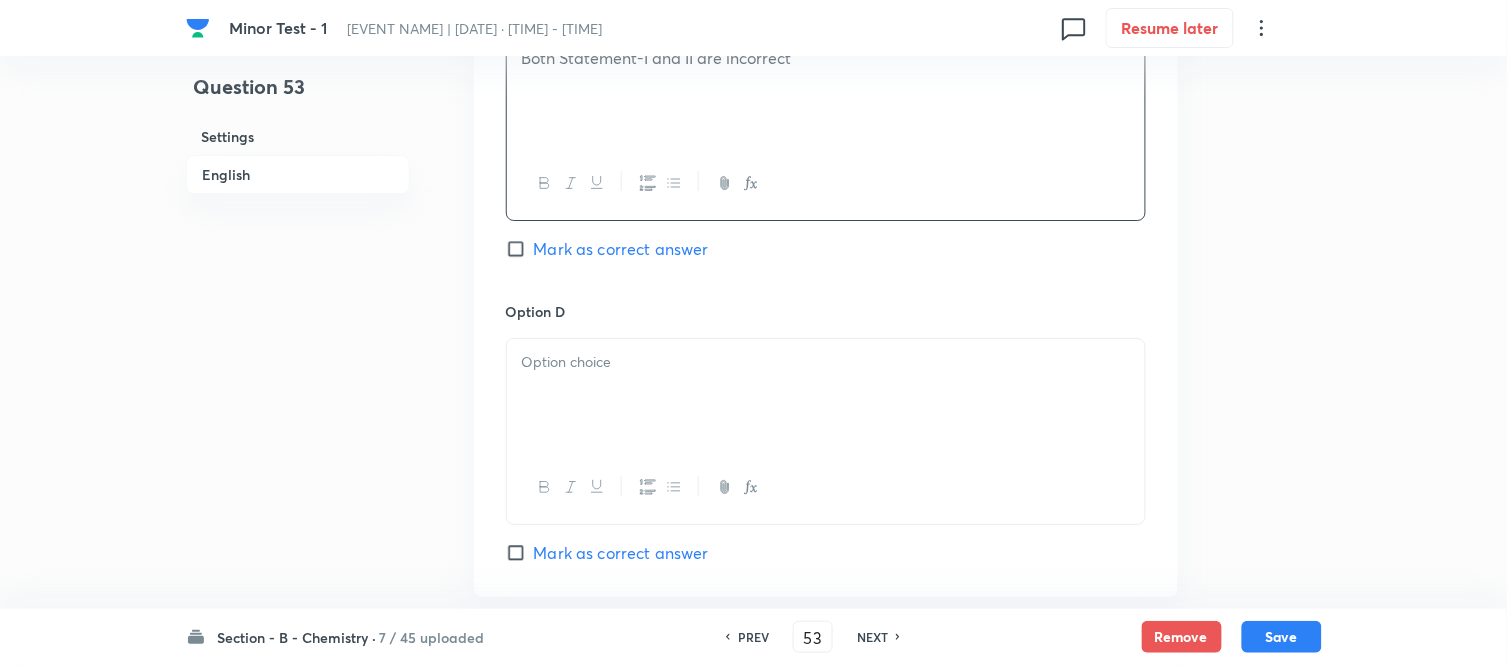 scroll, scrollTop: 1777, scrollLeft: 0, axis: vertical 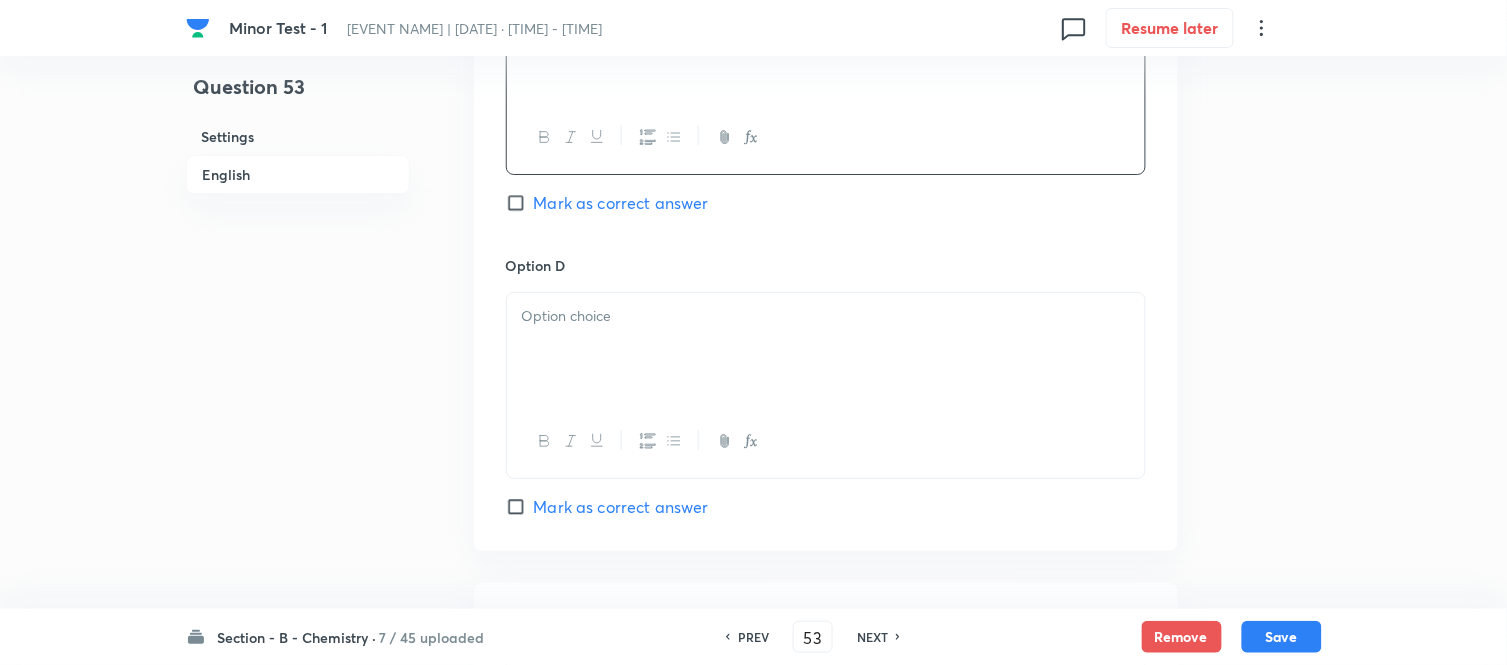 click at bounding box center [826, 316] 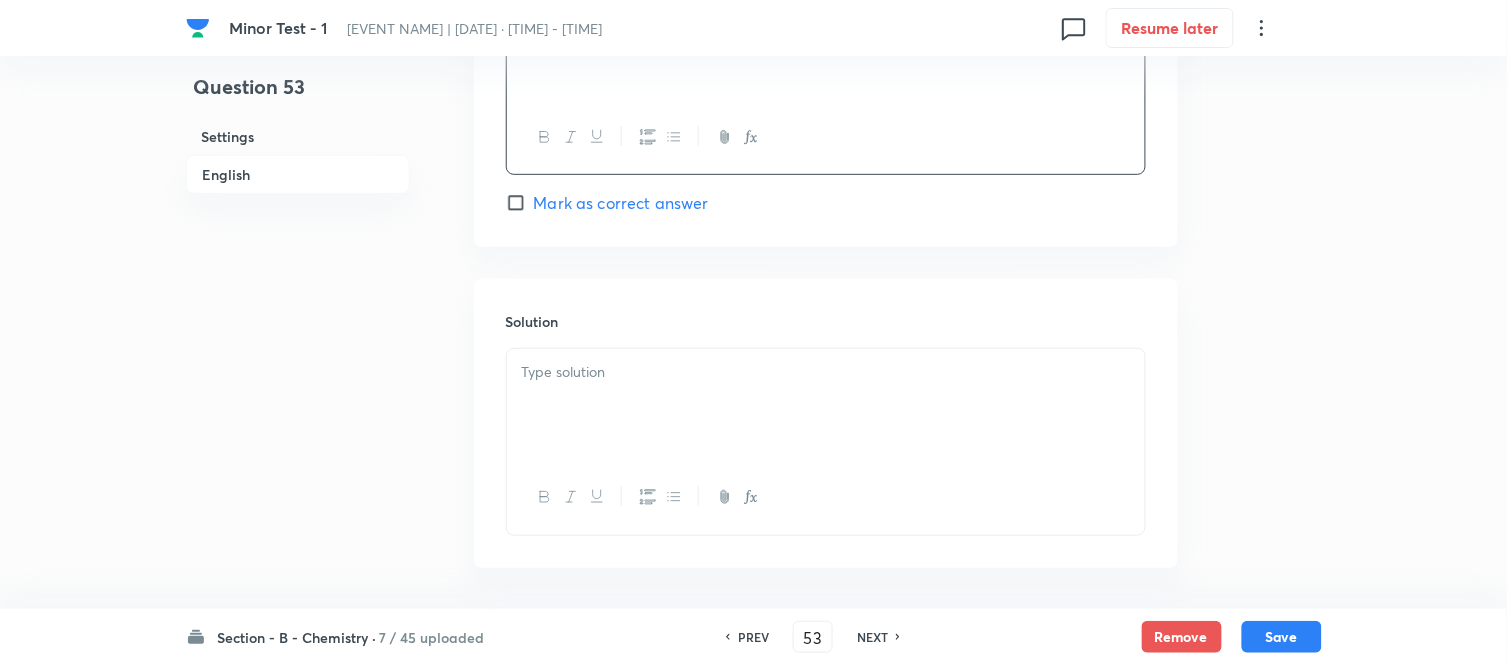 scroll, scrollTop: 2111, scrollLeft: 0, axis: vertical 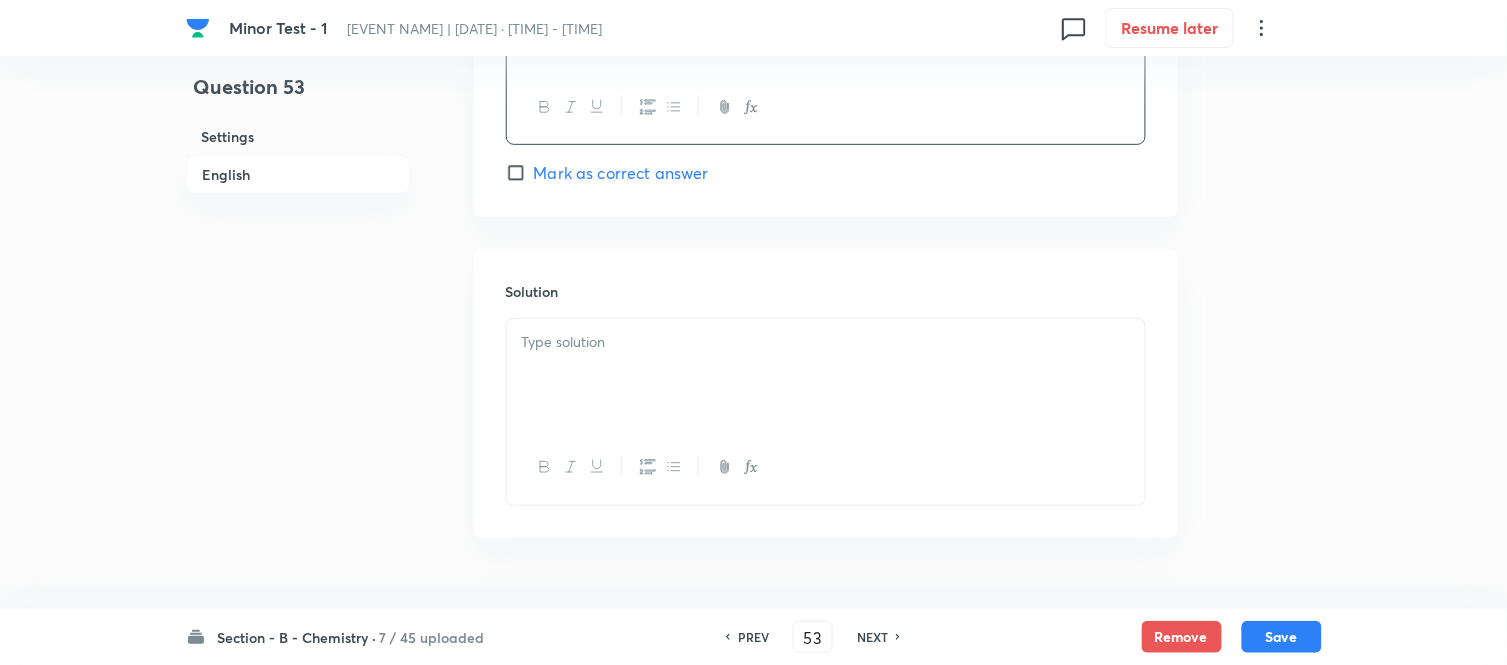 click at bounding box center [826, 342] 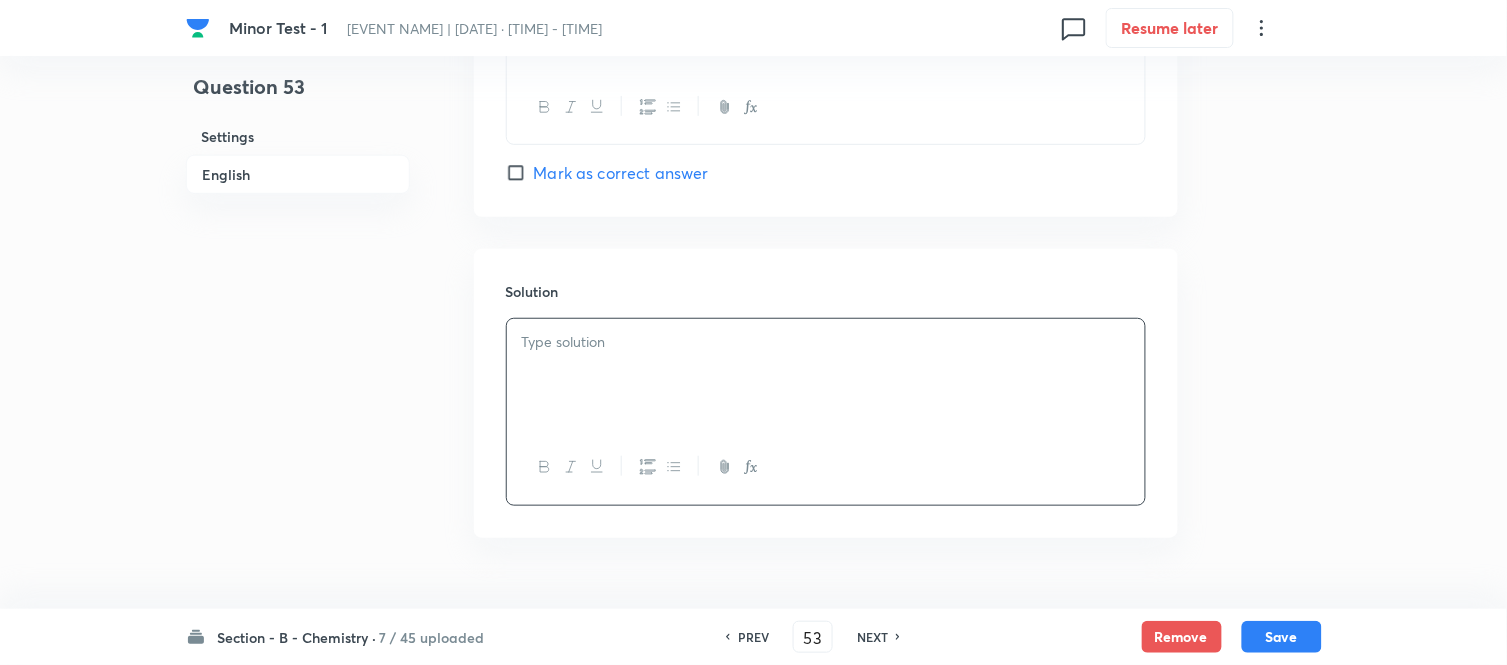 click on "Mark as correct answer" at bounding box center (520, 173) 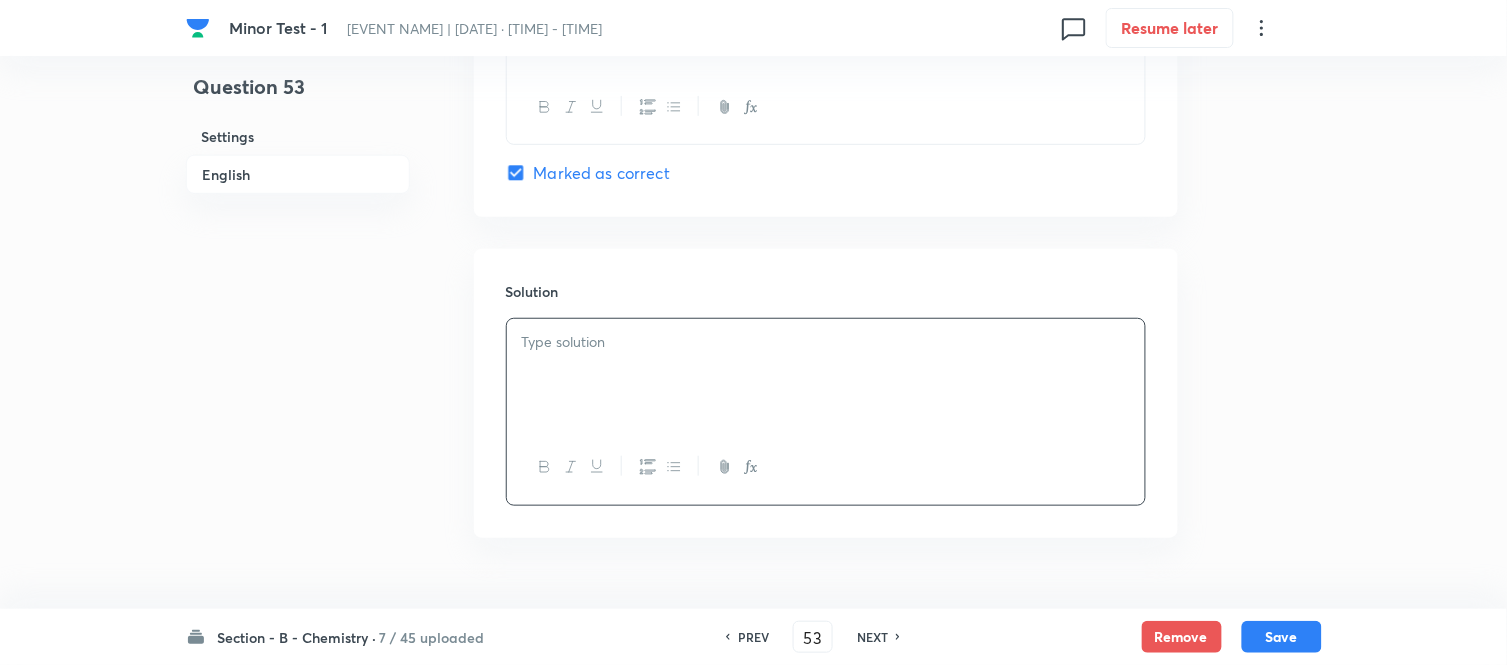 click at bounding box center [826, 375] 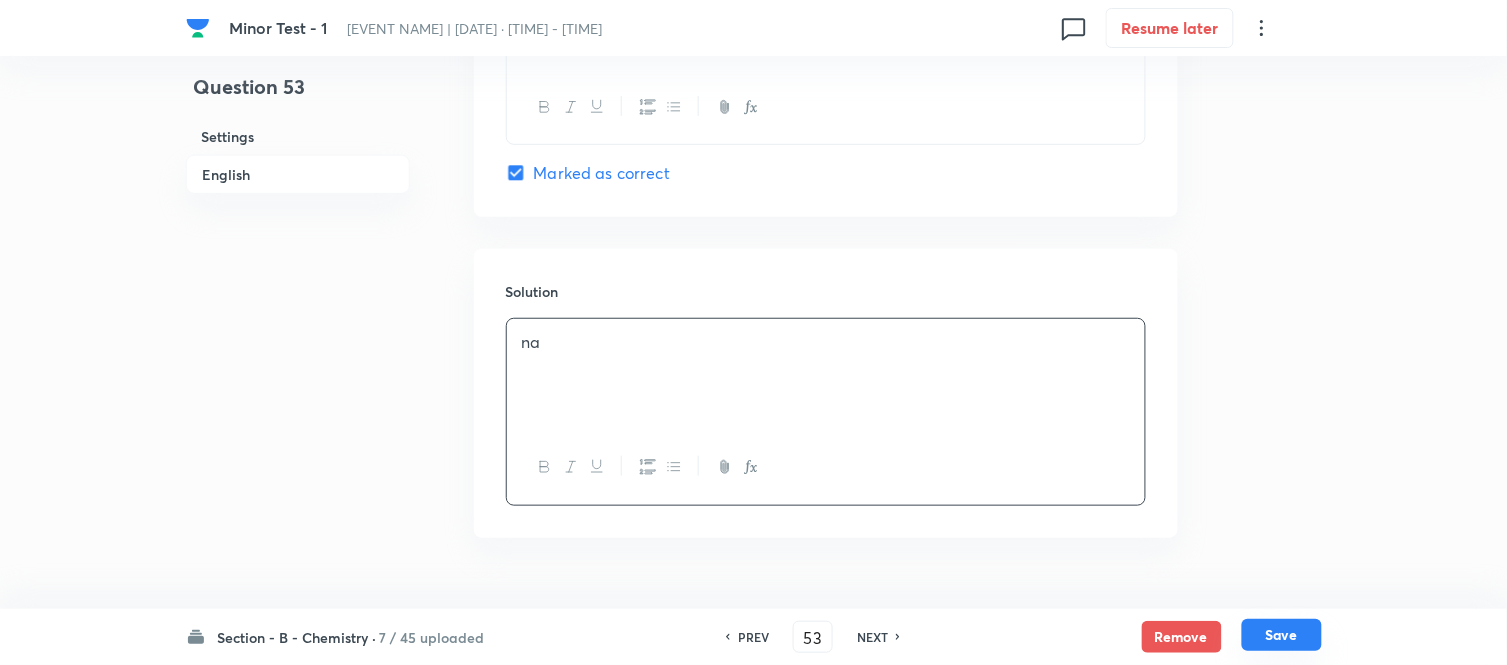 click on "Save" at bounding box center [1282, 635] 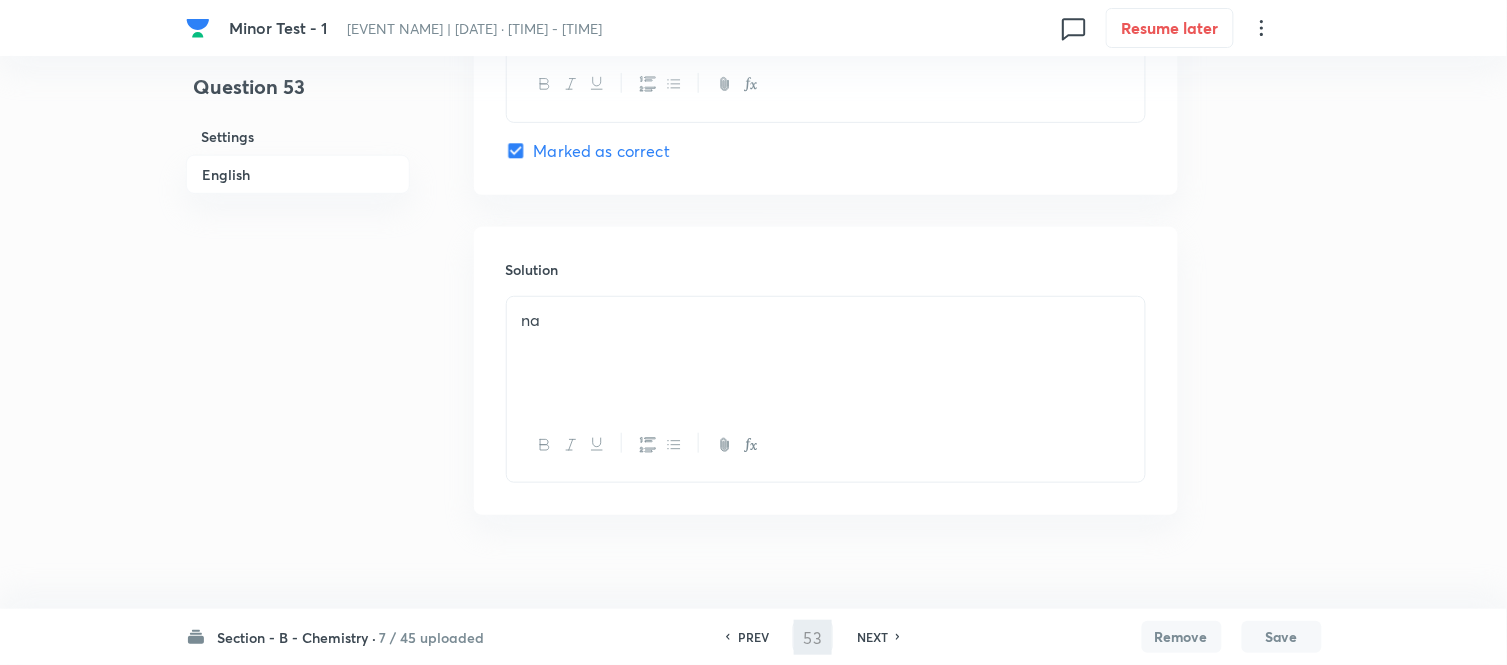 type on "54" 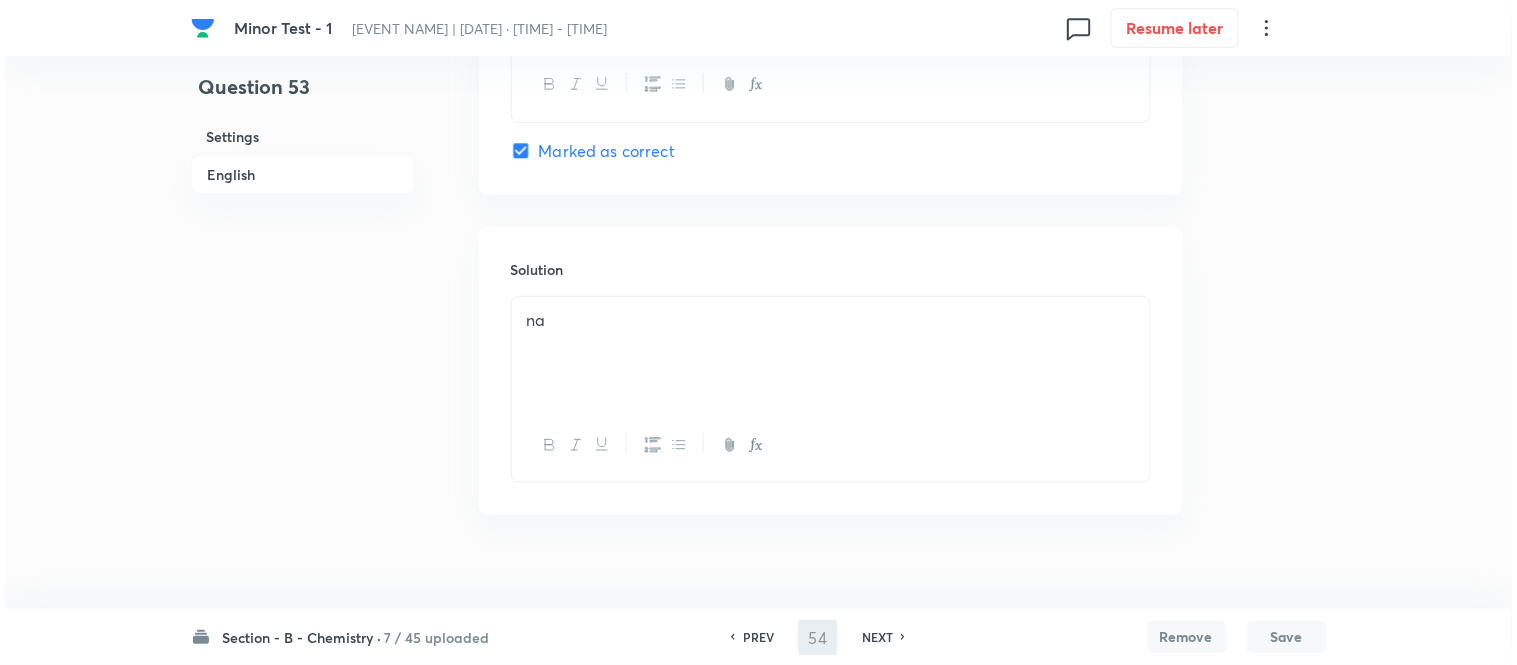 scroll, scrollTop: 0, scrollLeft: 0, axis: both 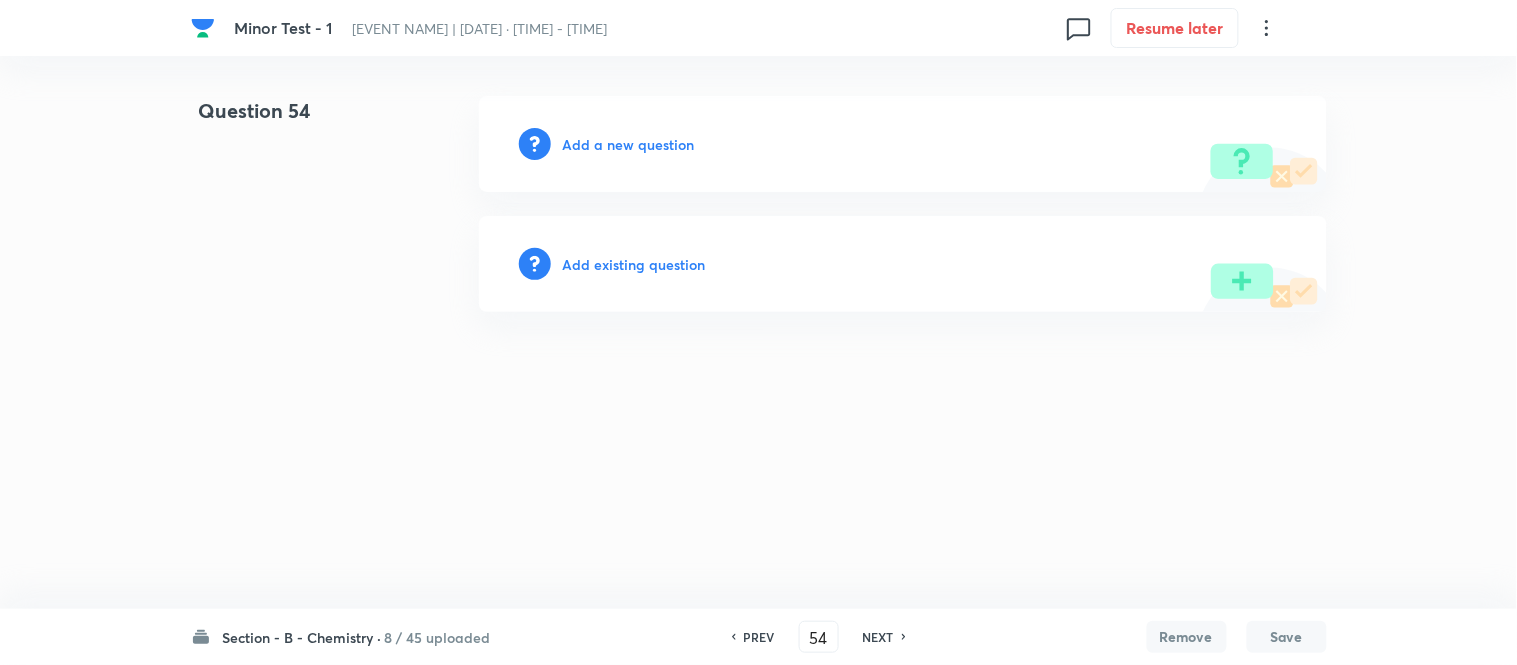 click on "Add a new question" at bounding box center [629, 144] 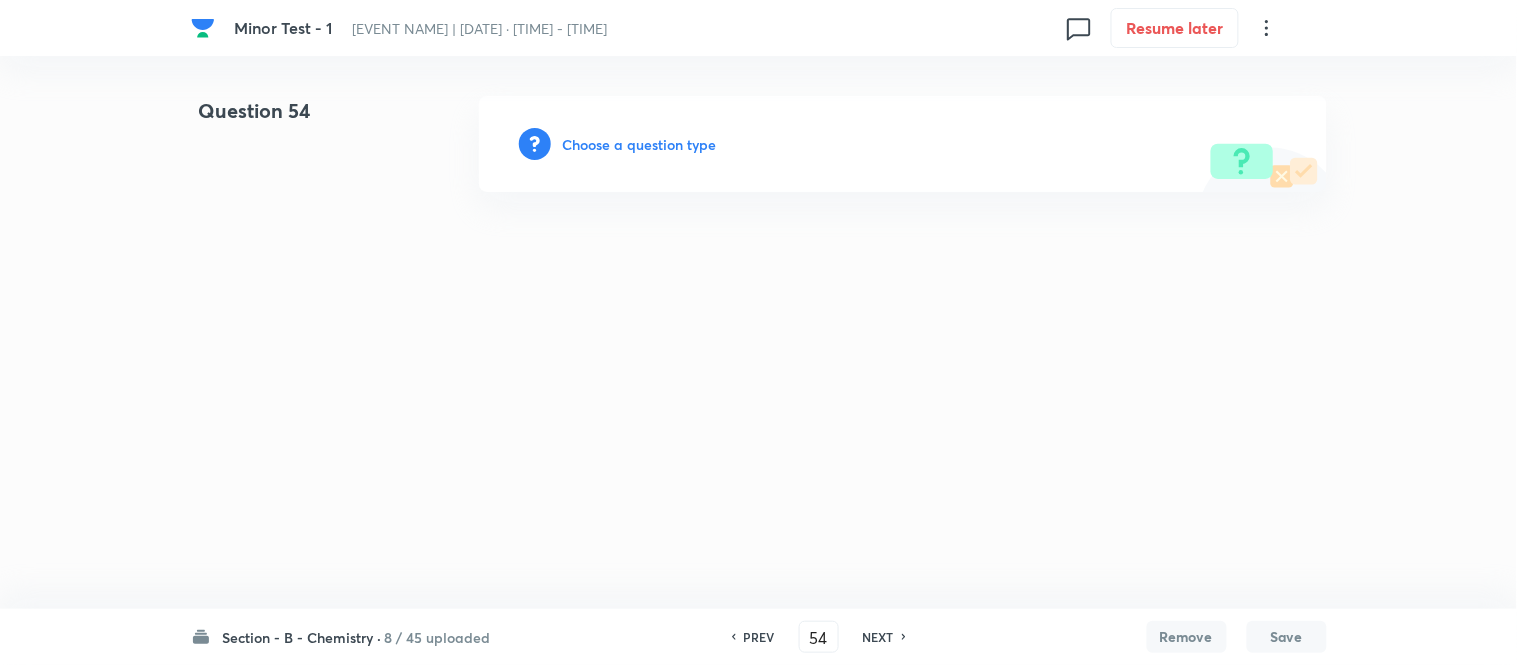click on "Choose a question type" at bounding box center [640, 144] 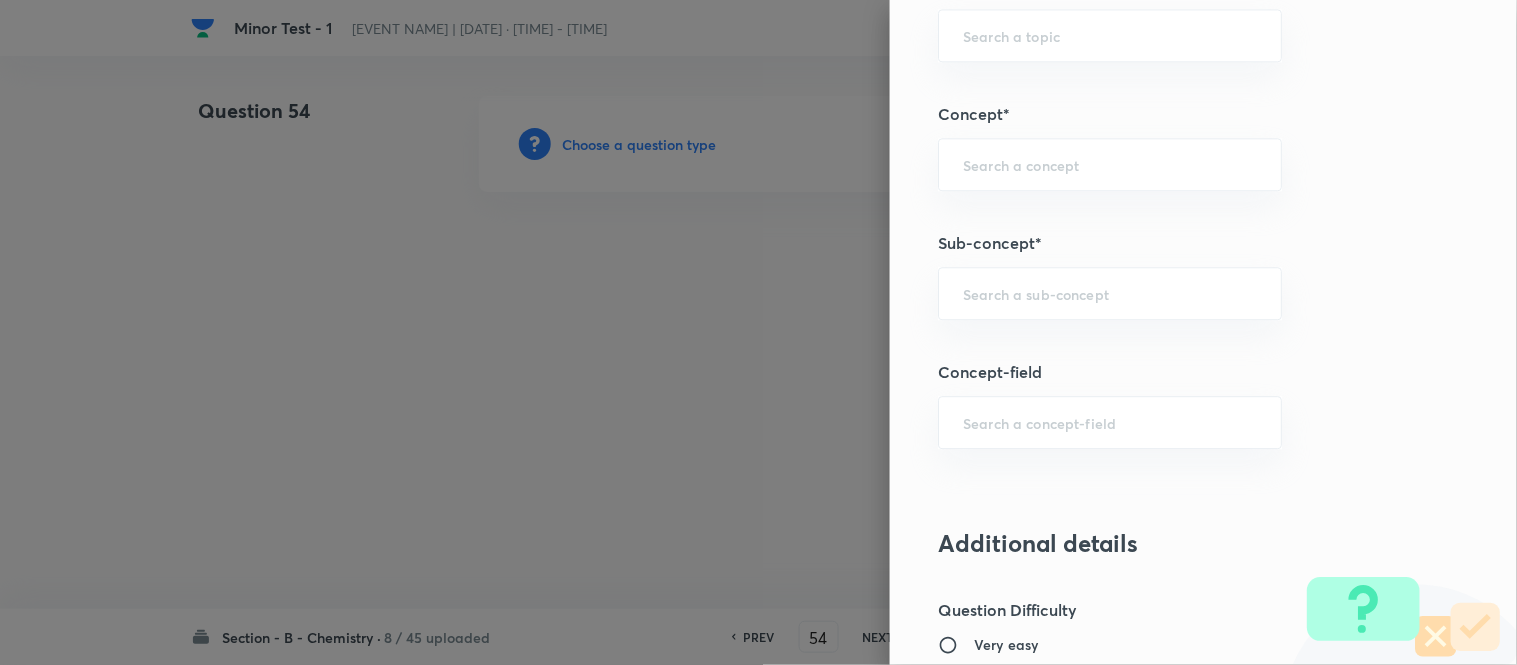 scroll, scrollTop: 1240, scrollLeft: 0, axis: vertical 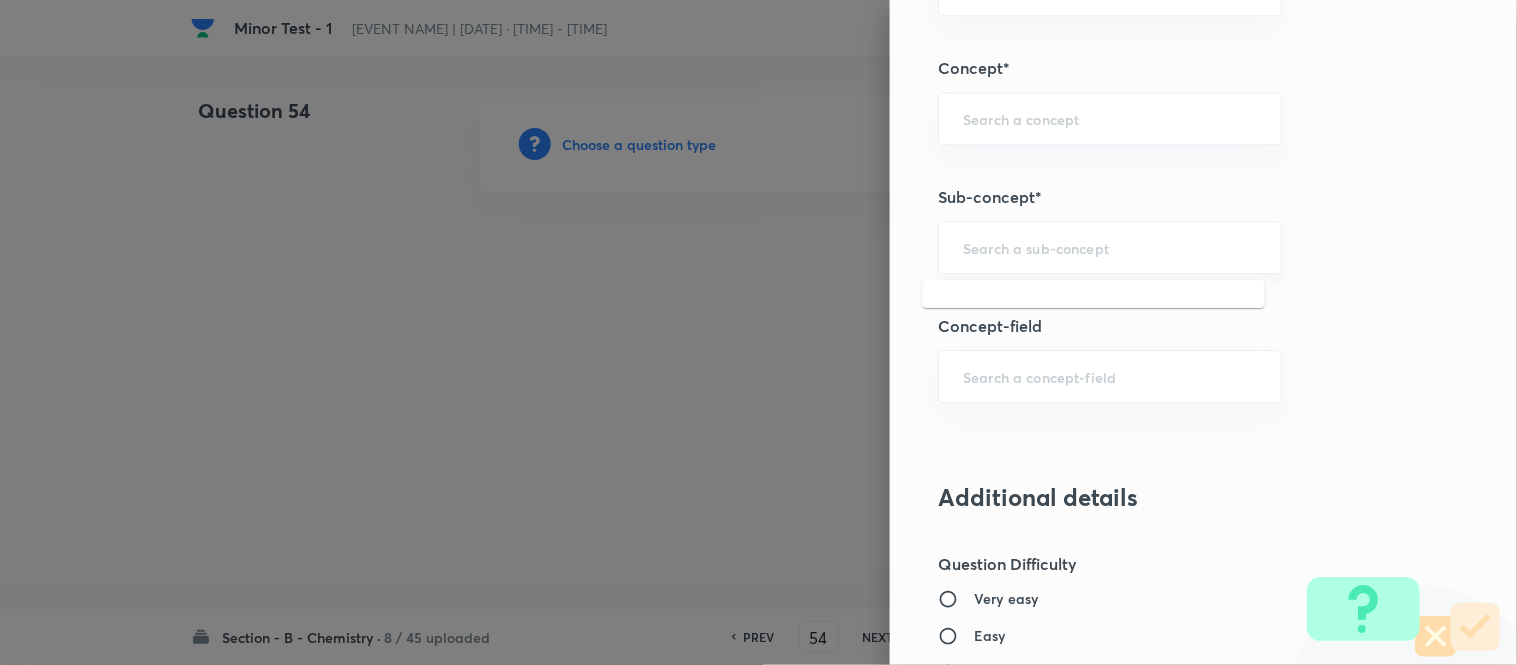 click at bounding box center [1110, 247] 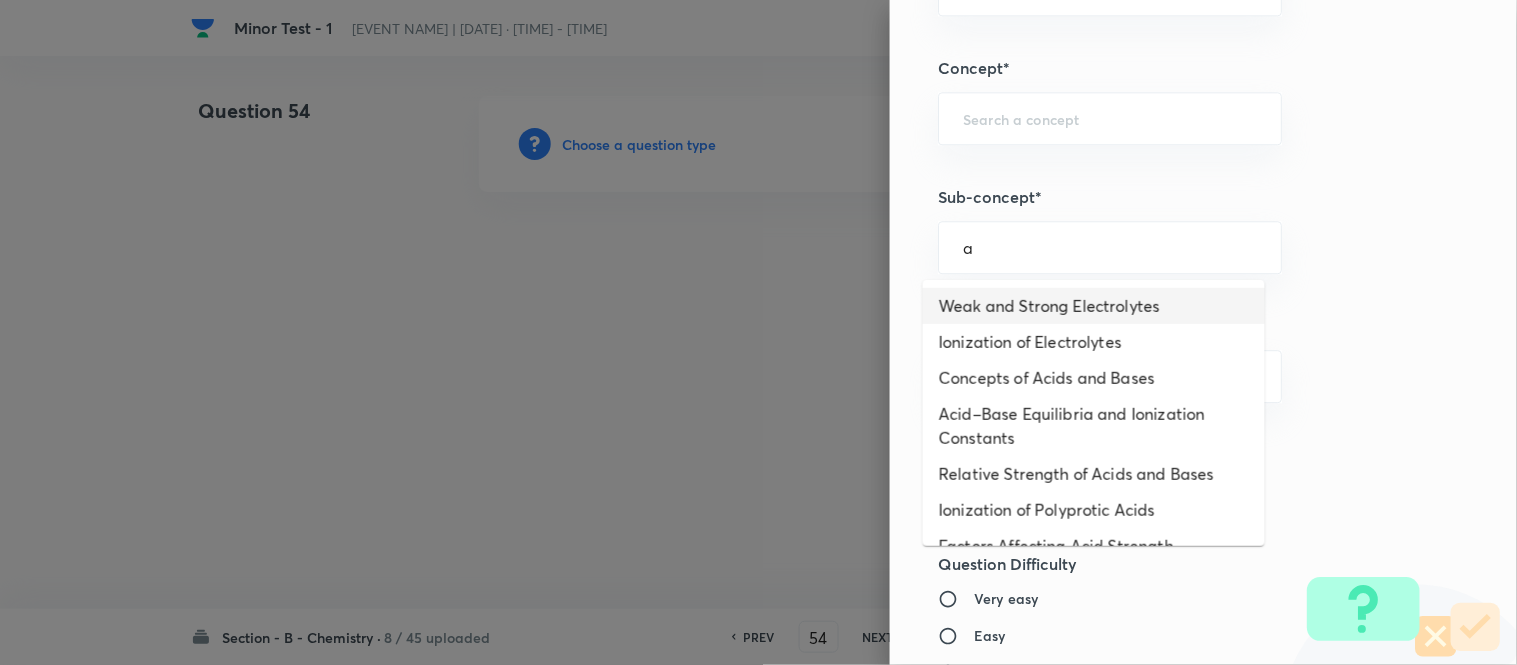 click on "Weak and Strong Electrolytes" at bounding box center [1094, 306] 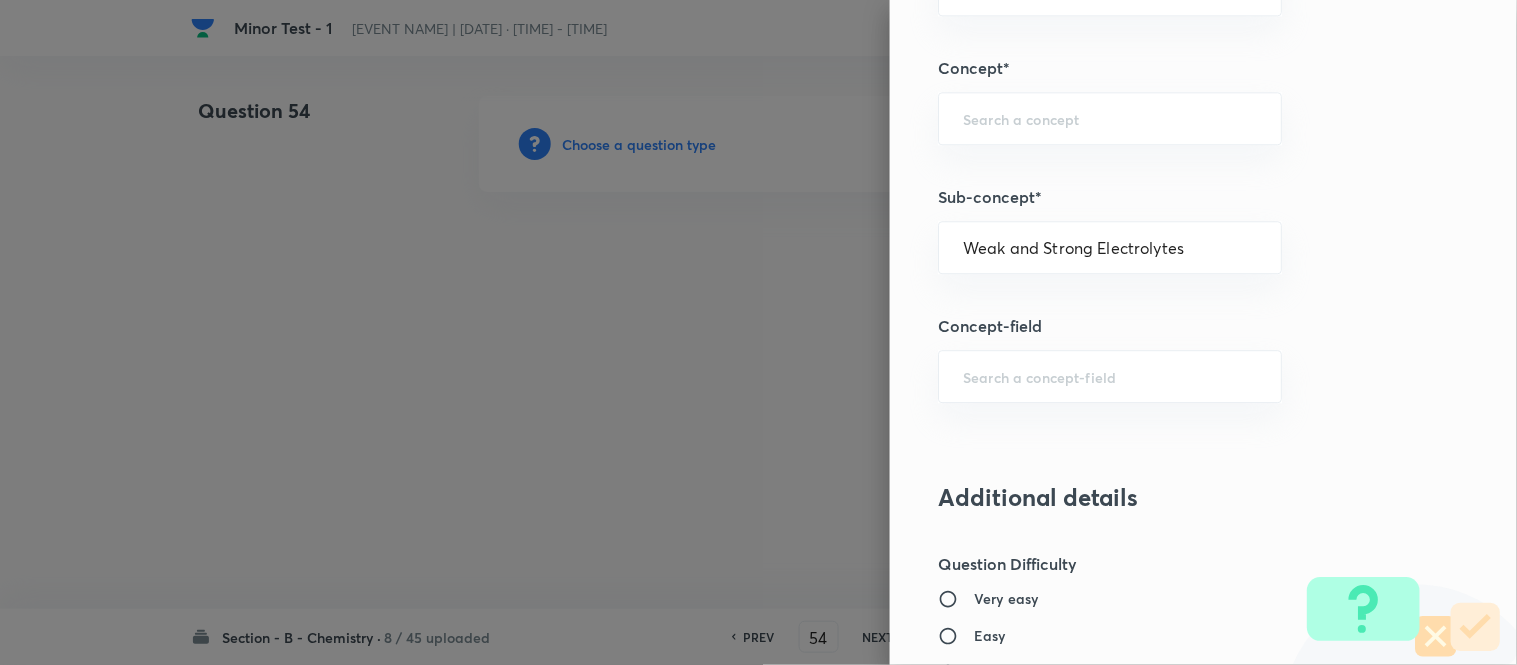 type on "Chemistry" 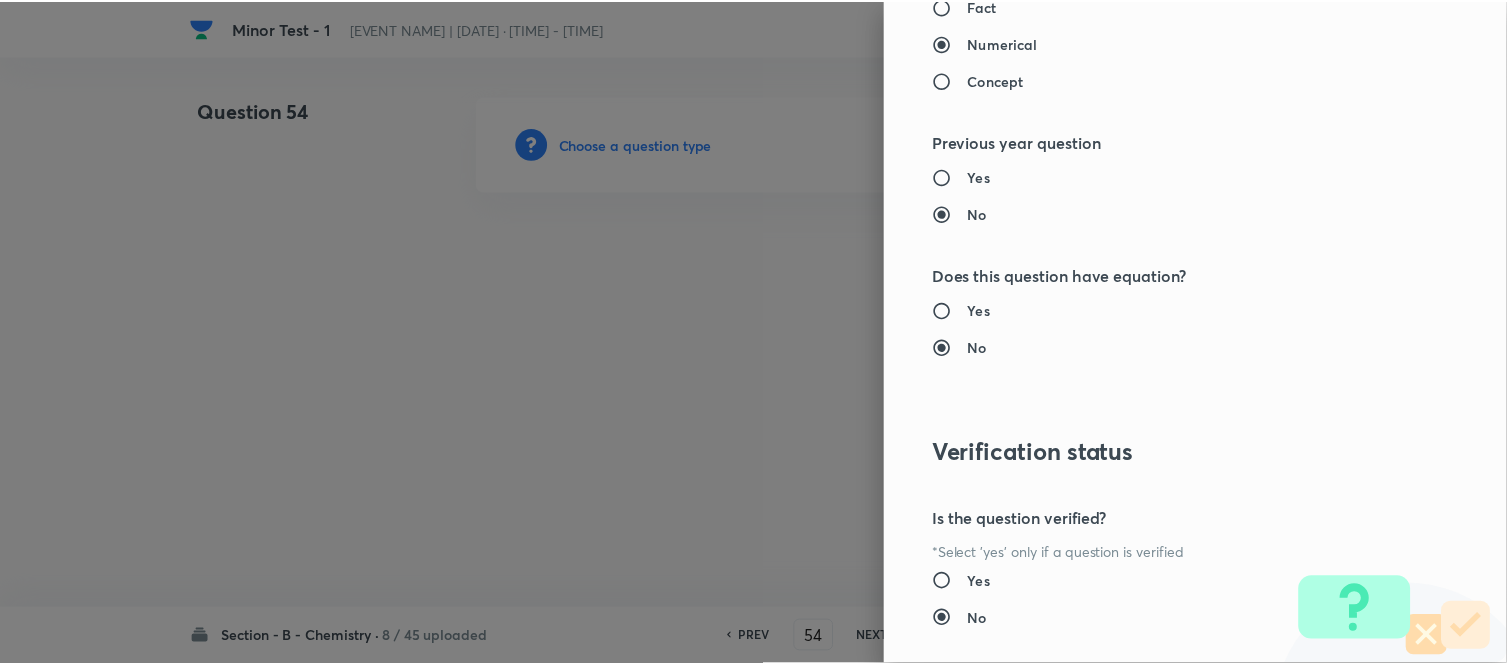 scroll, scrollTop: 2195, scrollLeft: 0, axis: vertical 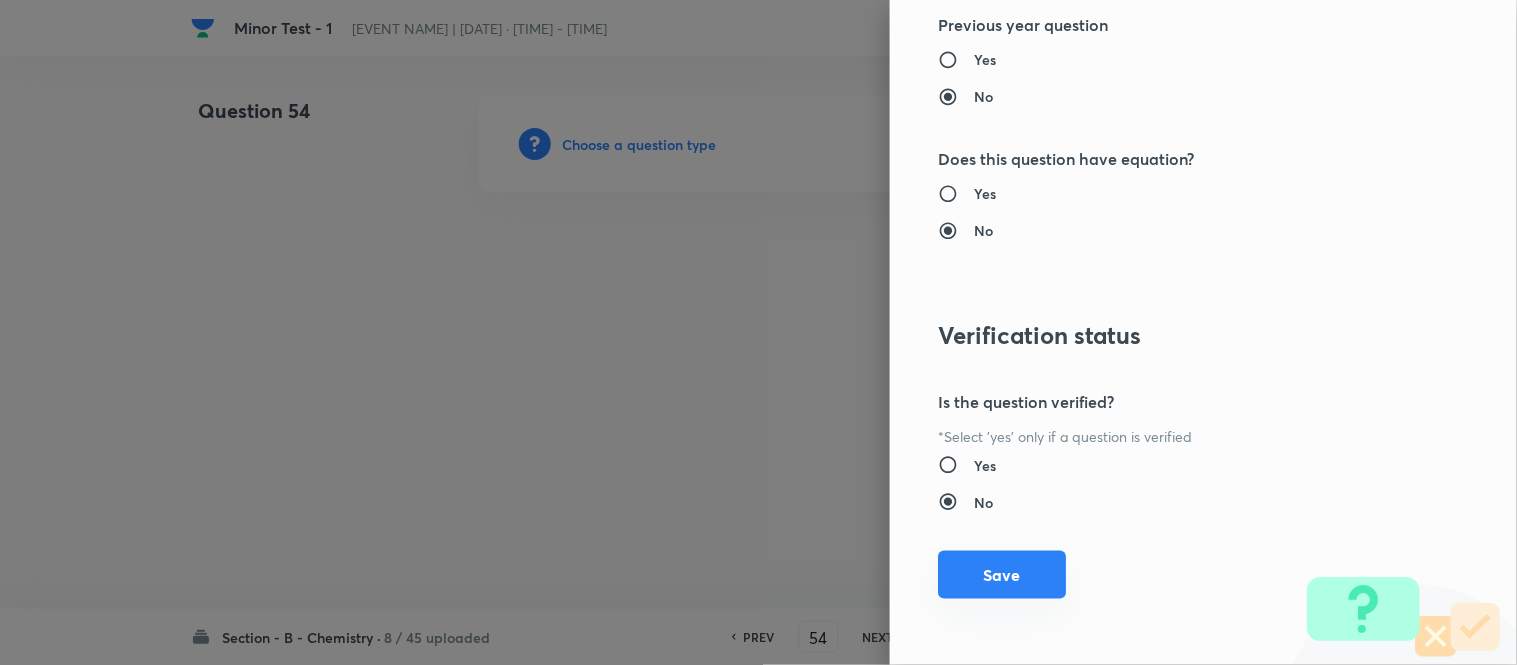 click on "Save" at bounding box center [1002, 575] 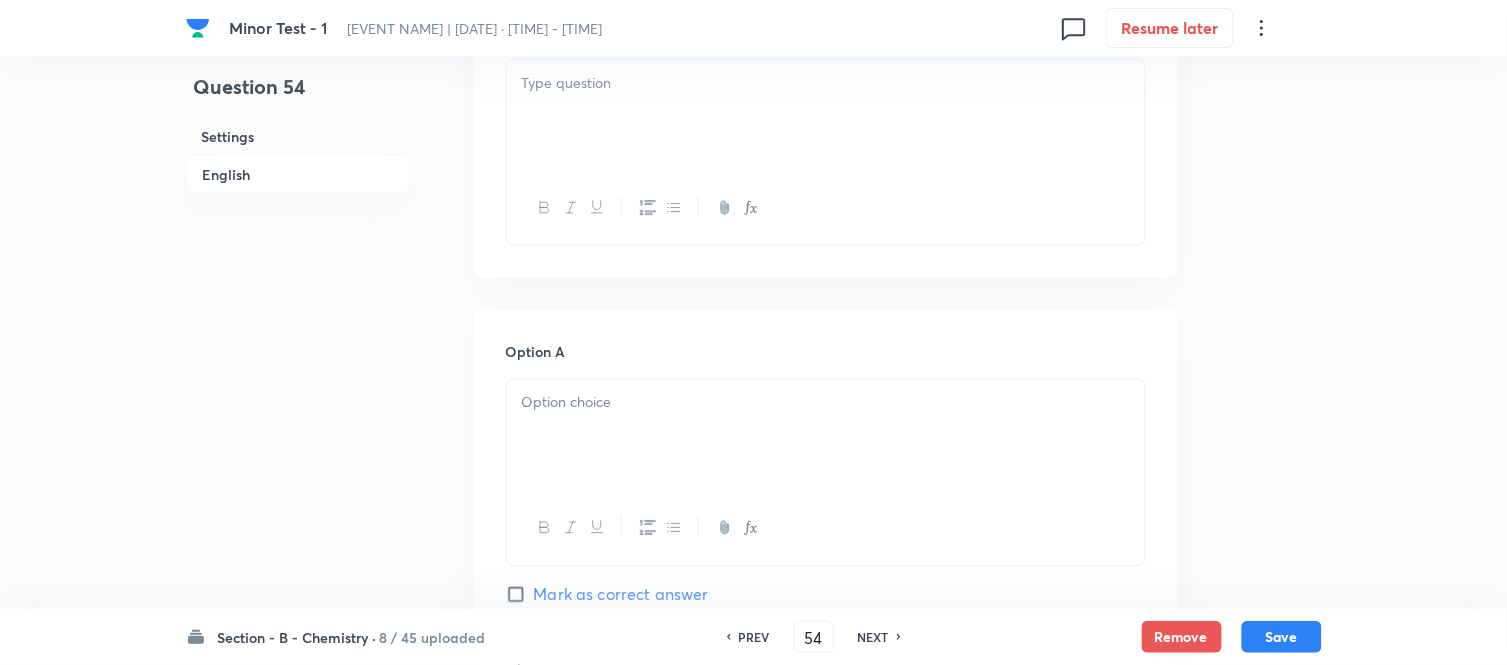 scroll, scrollTop: 666, scrollLeft: 0, axis: vertical 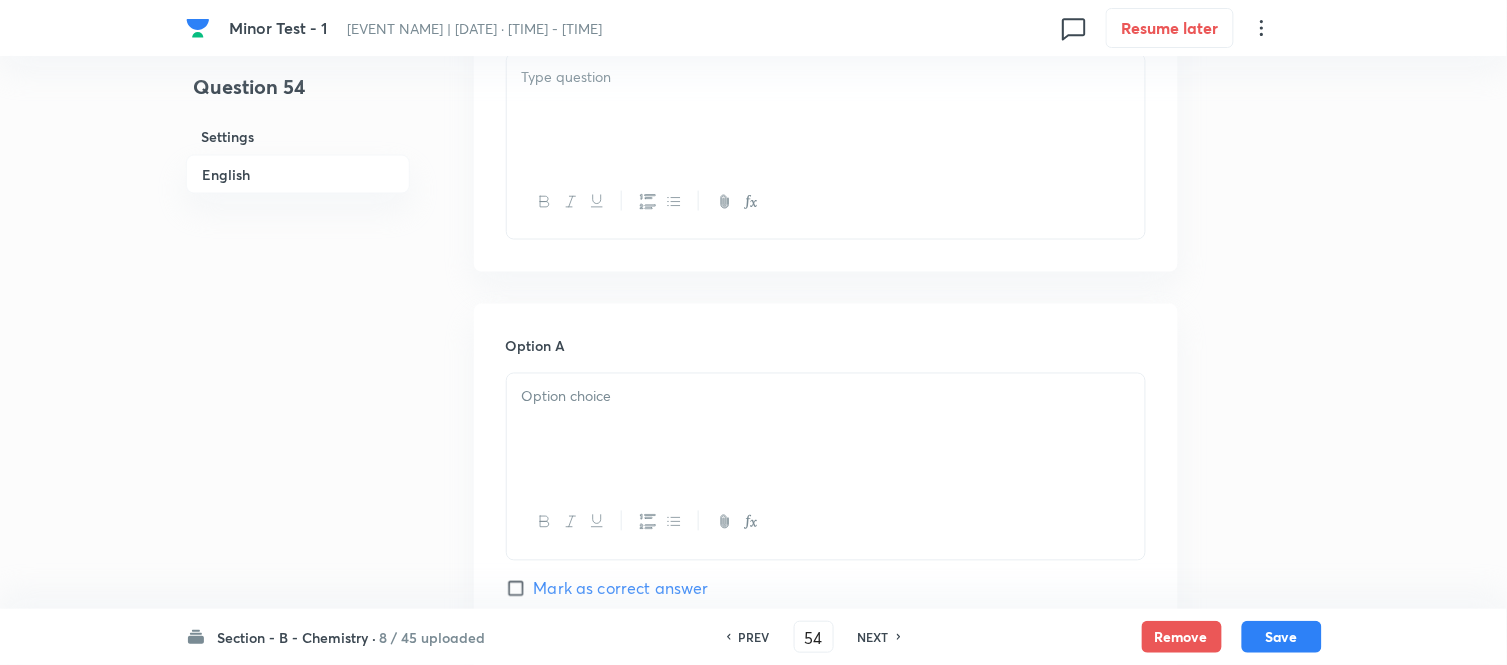 click at bounding box center (826, 110) 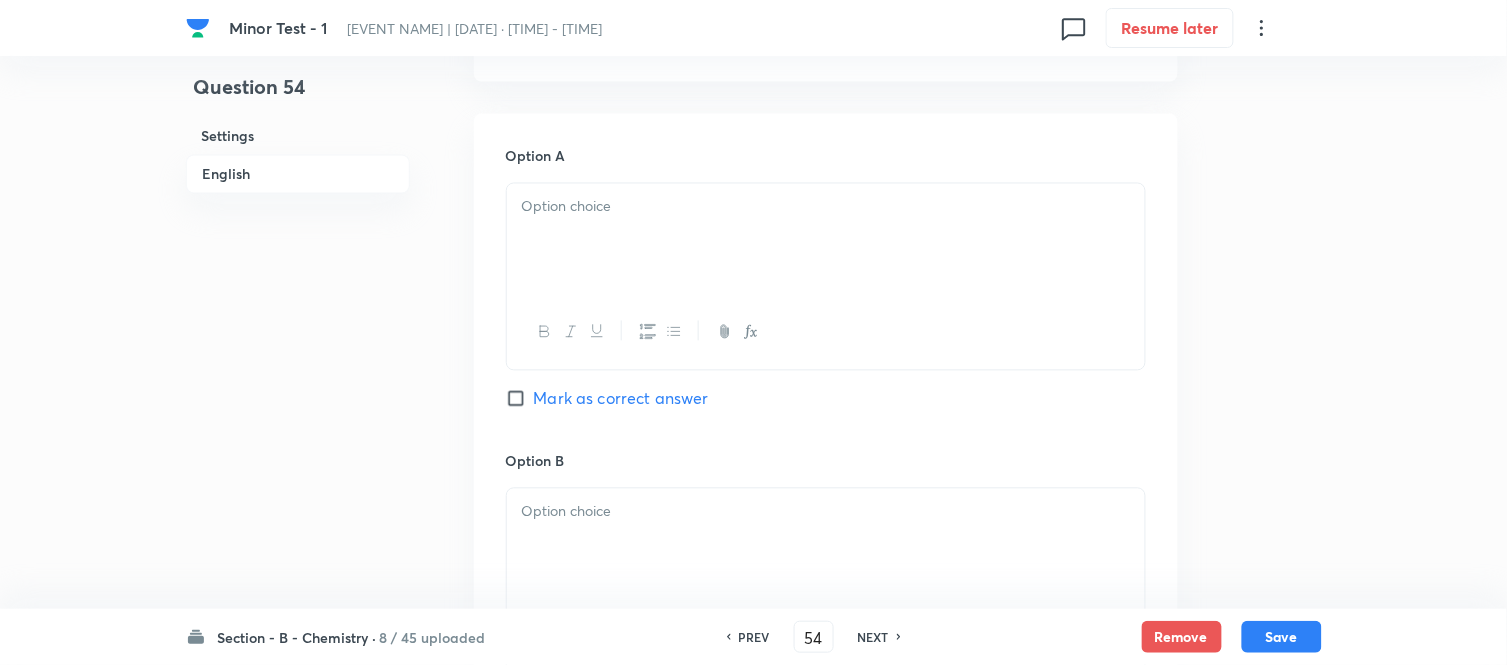 scroll, scrollTop: 888, scrollLeft: 0, axis: vertical 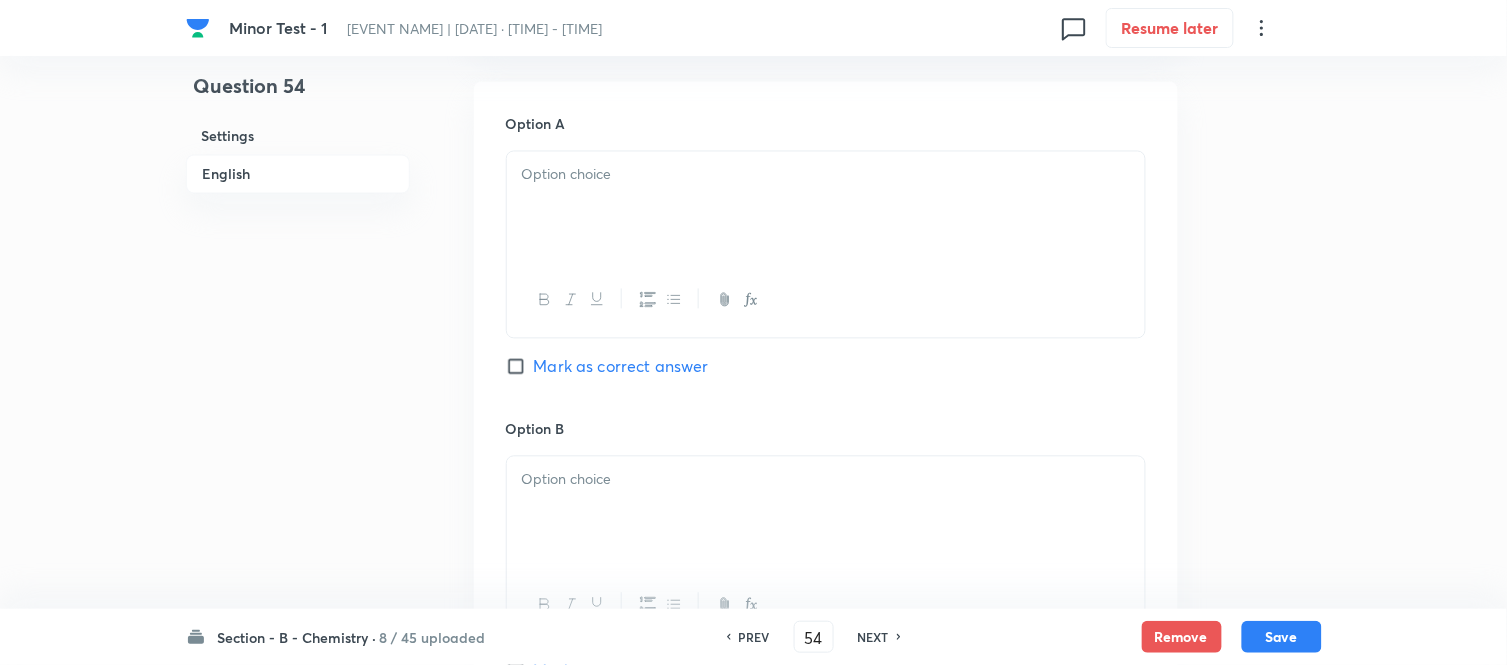 click at bounding box center (826, 175) 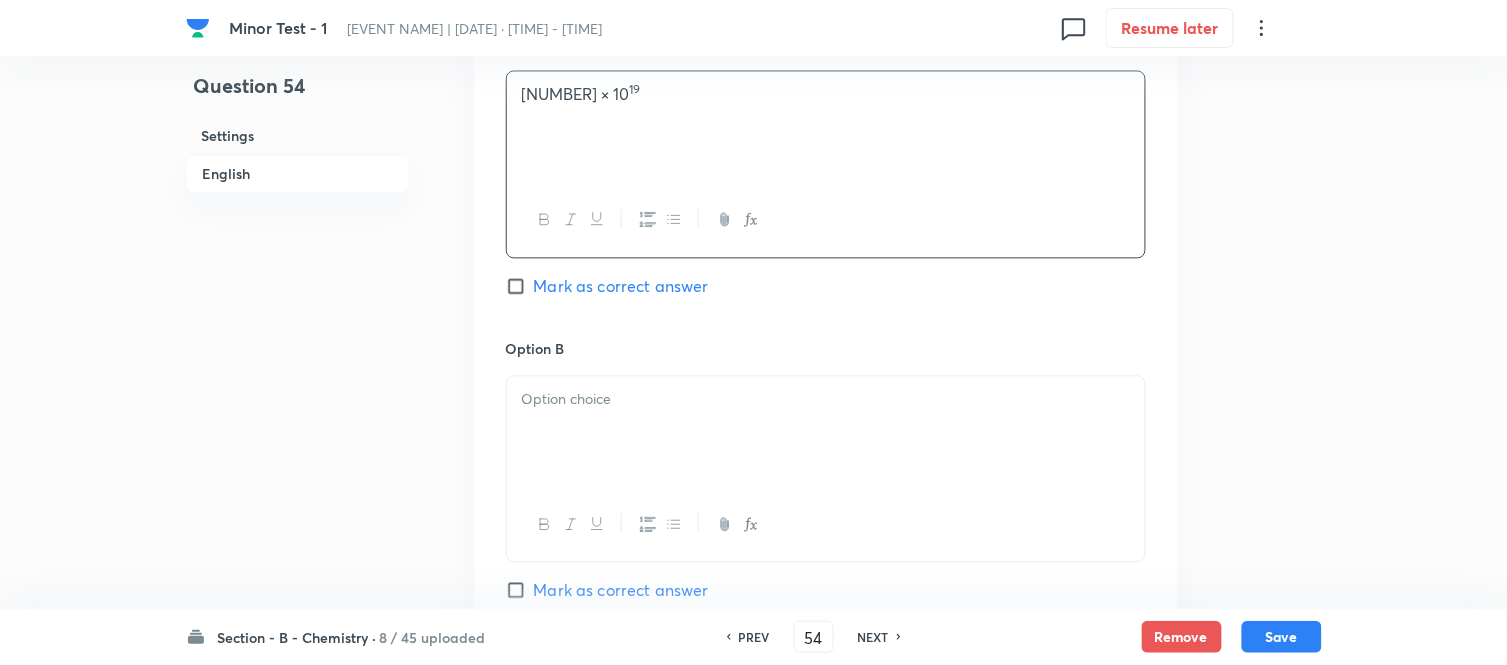 scroll, scrollTop: 1111, scrollLeft: 0, axis: vertical 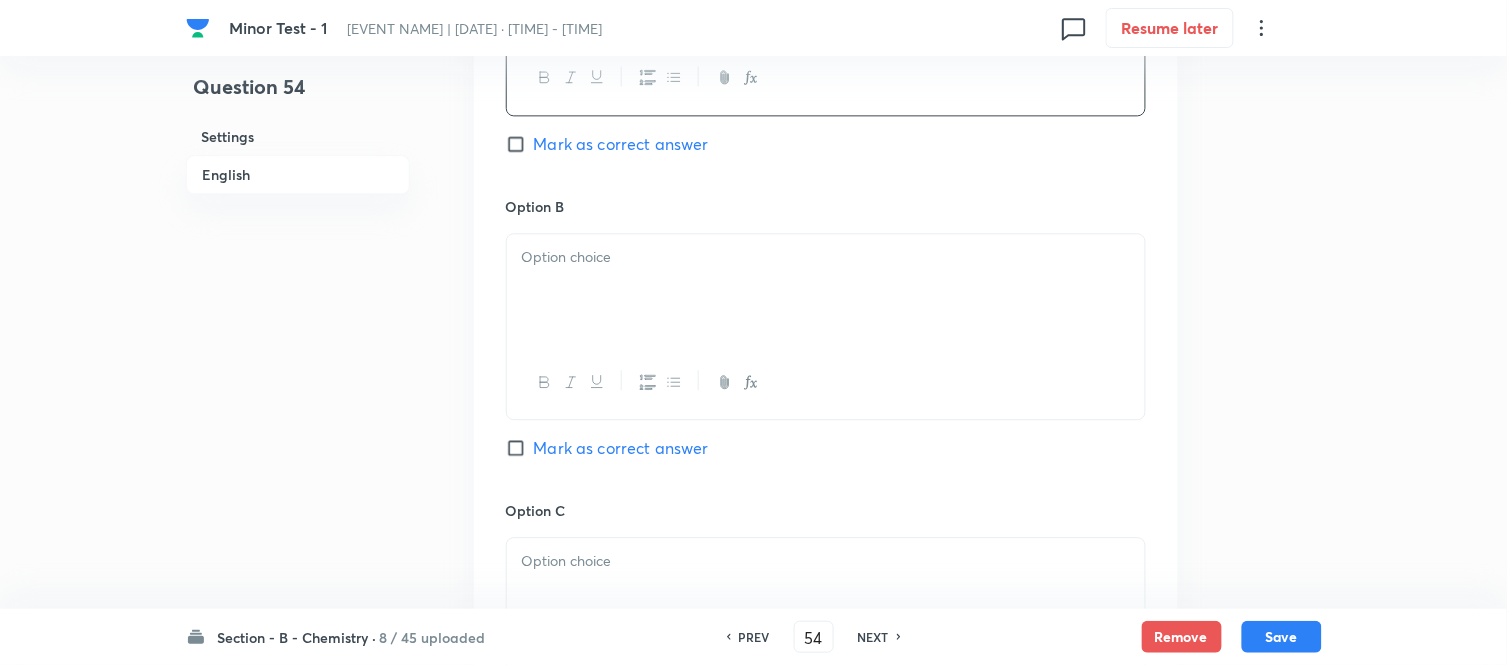 click at bounding box center [826, 257] 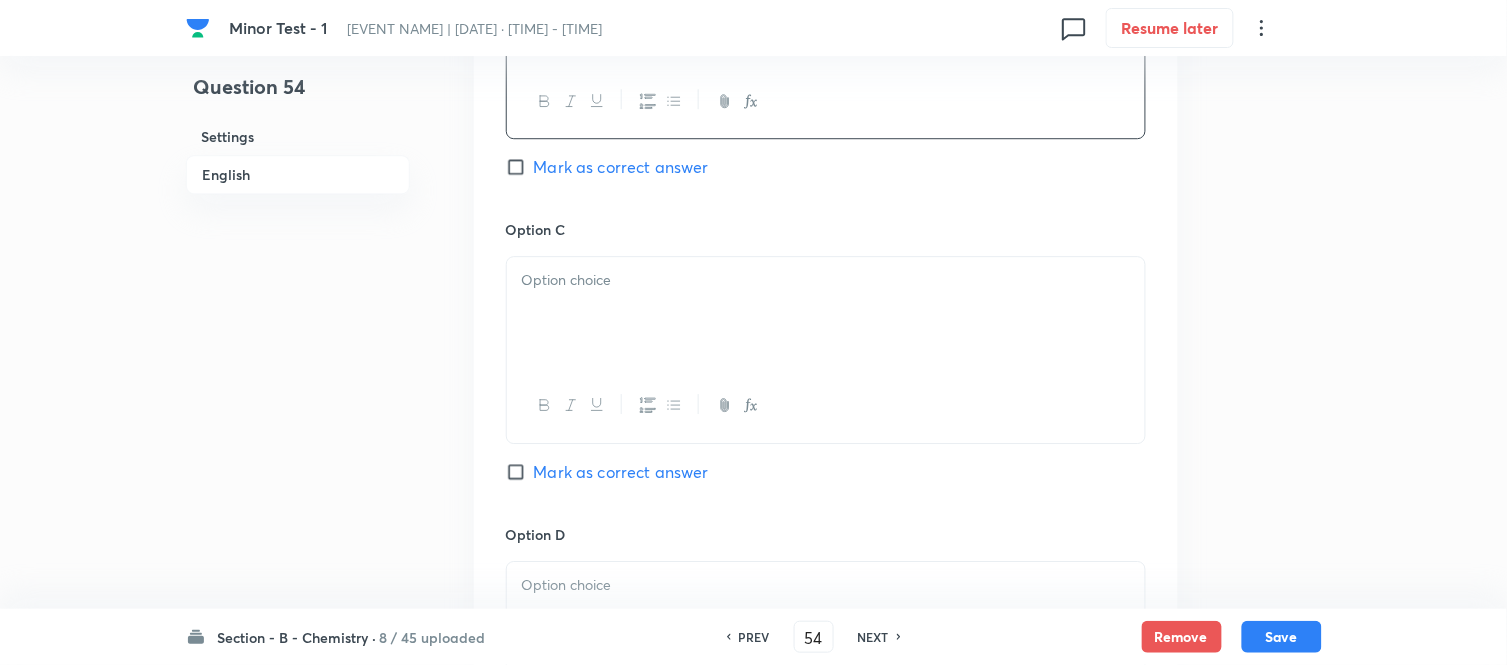 scroll, scrollTop: 1444, scrollLeft: 0, axis: vertical 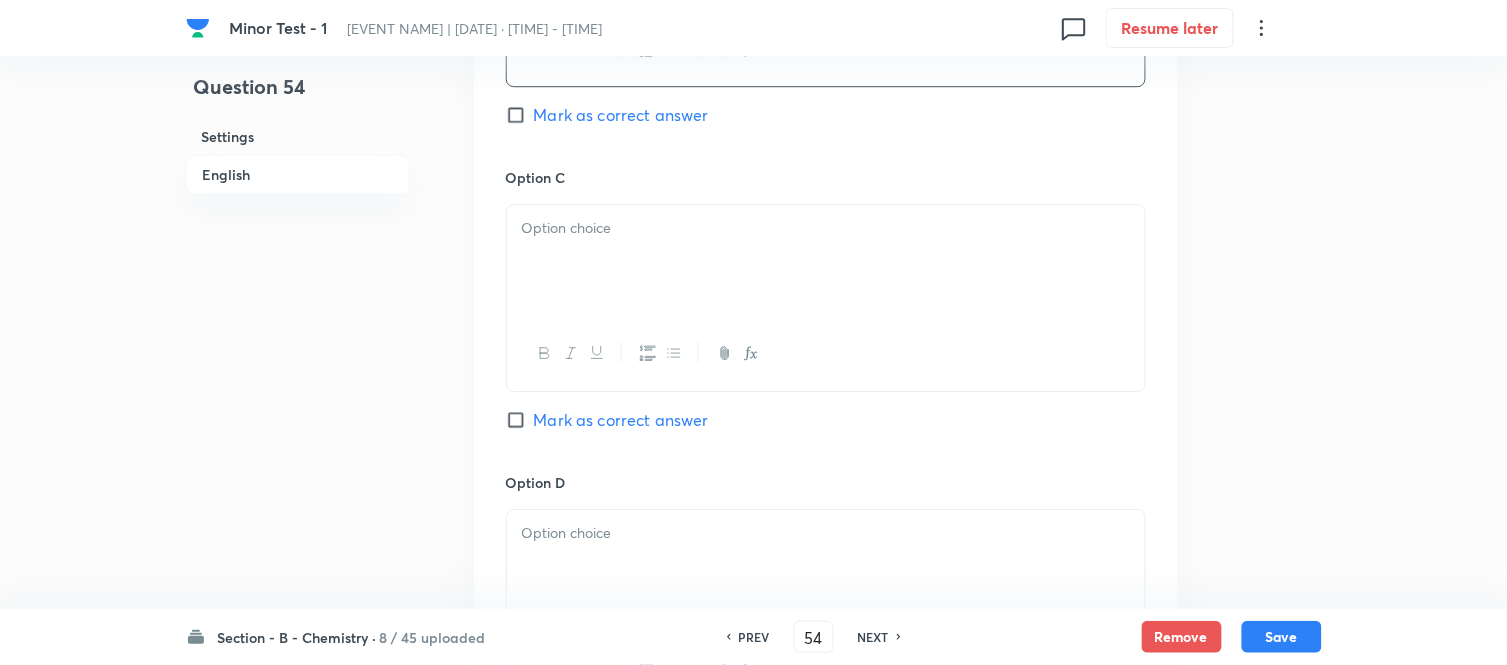 click at bounding box center [826, 261] 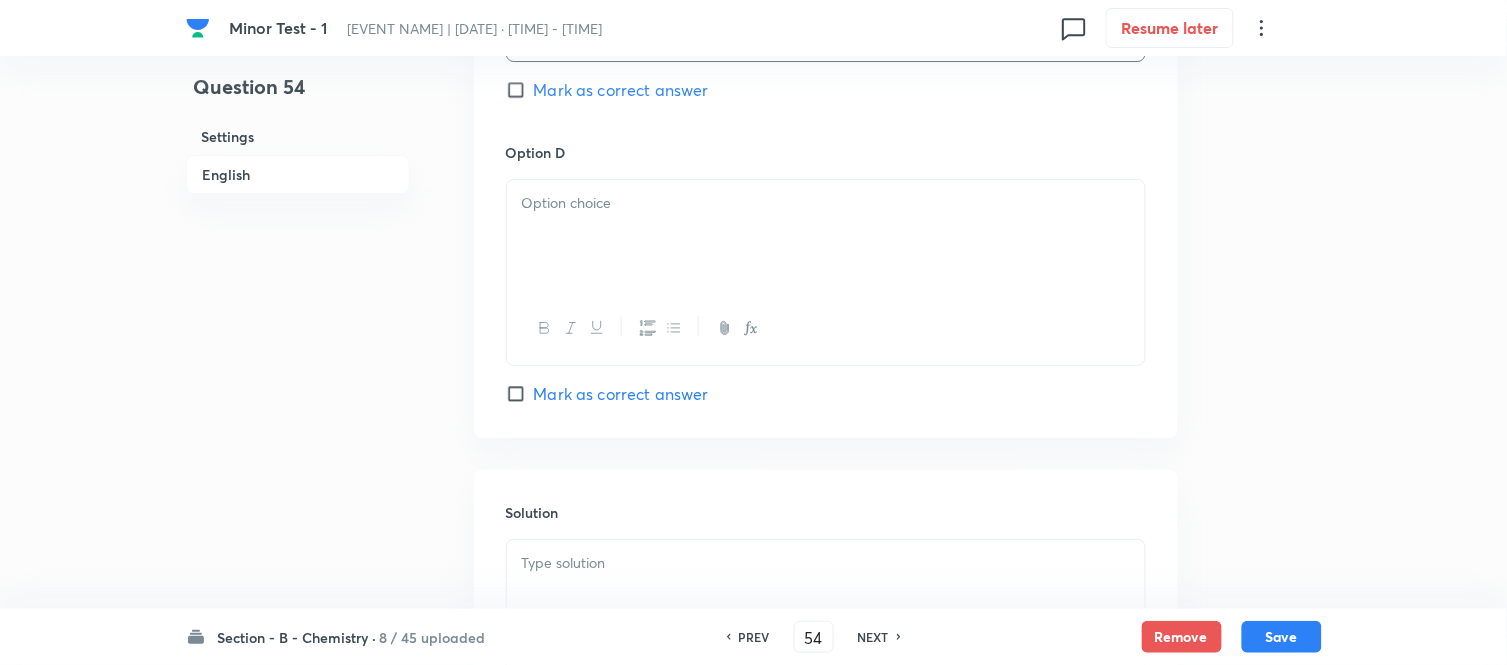 scroll, scrollTop: 1777, scrollLeft: 0, axis: vertical 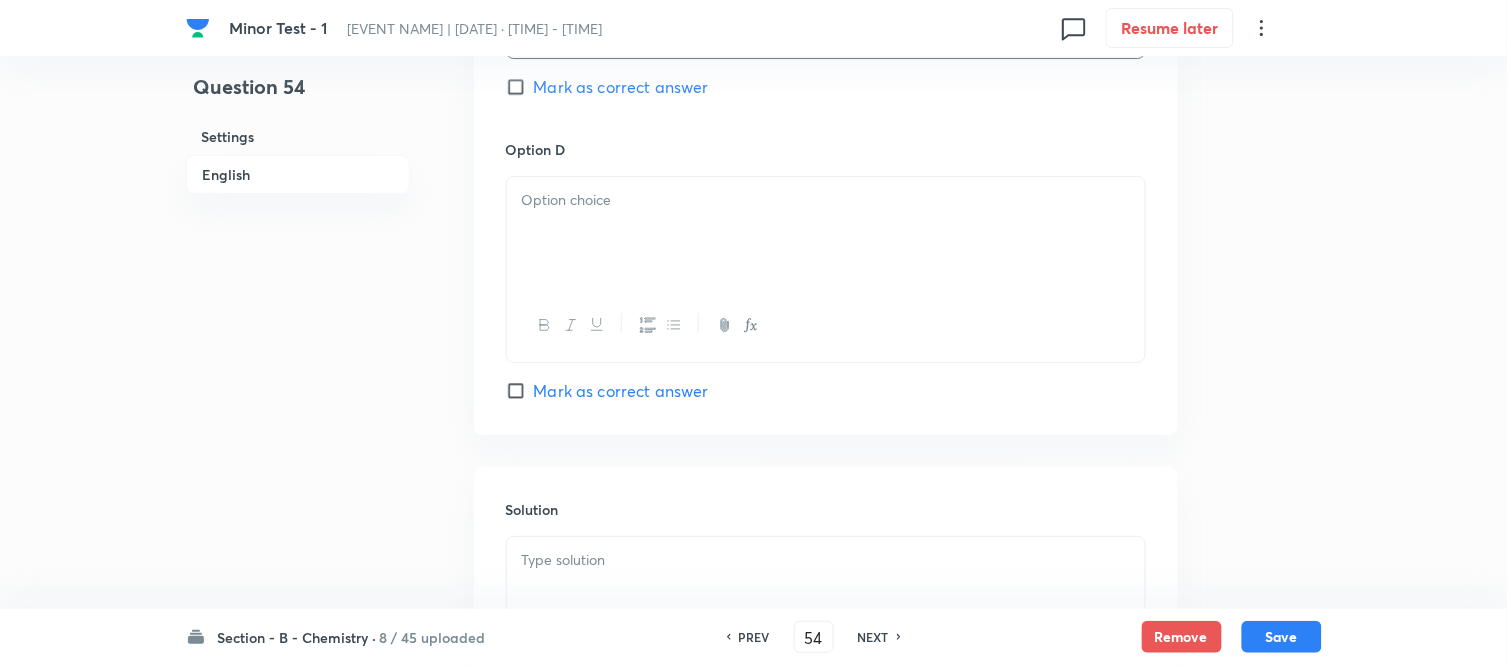 click at bounding box center [826, 233] 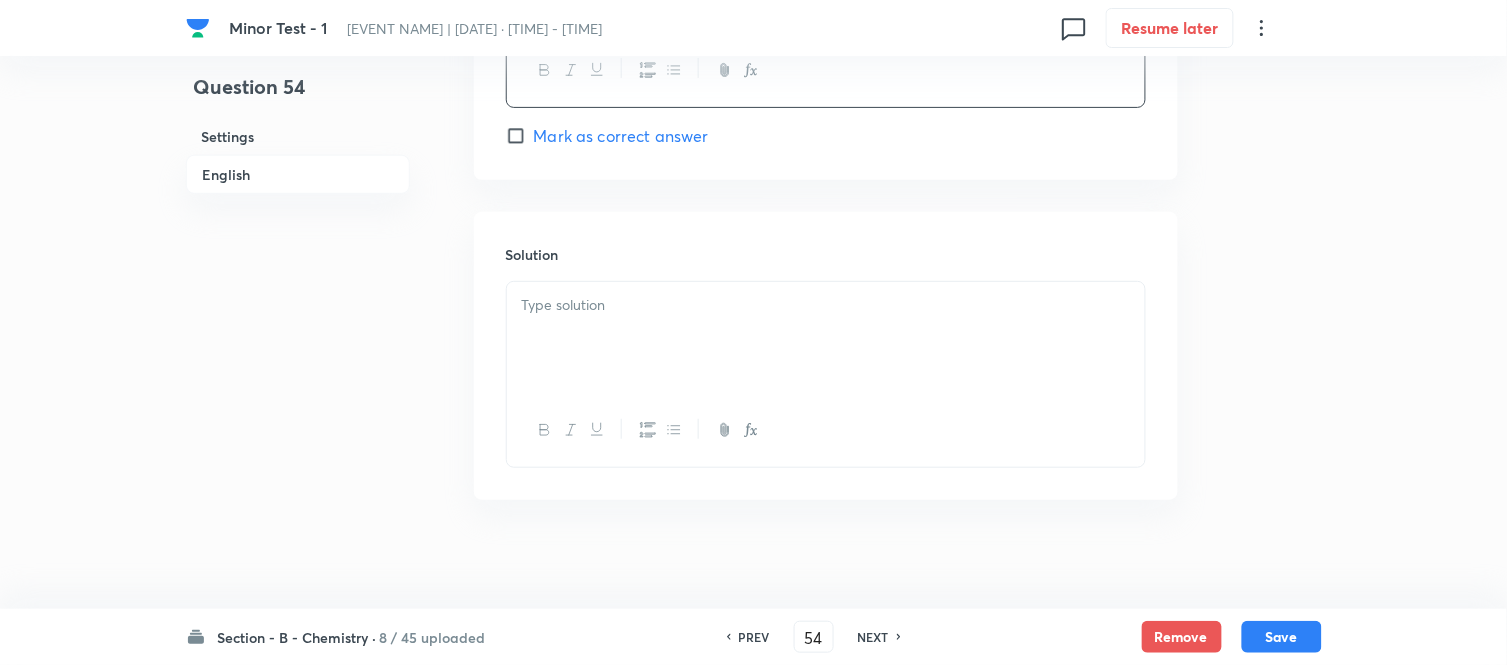 scroll, scrollTop: 2046, scrollLeft: 0, axis: vertical 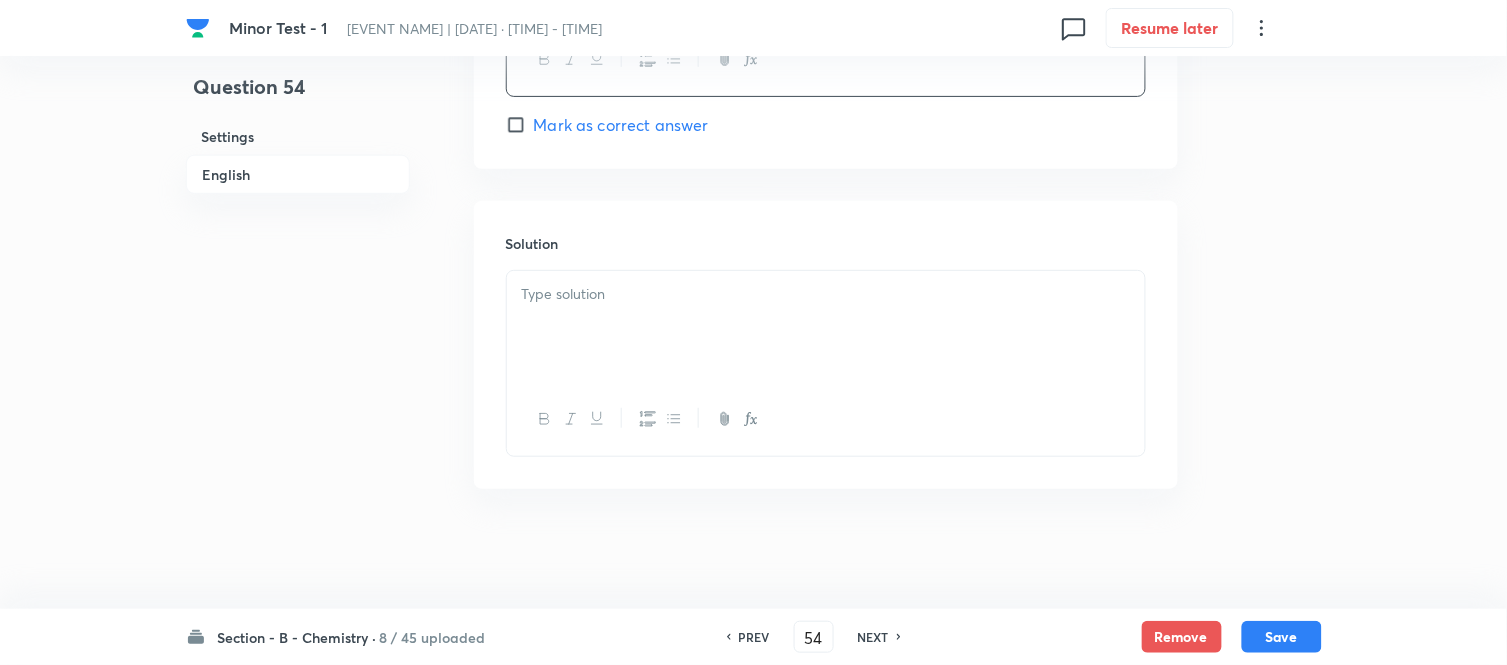 click at bounding box center [826, 294] 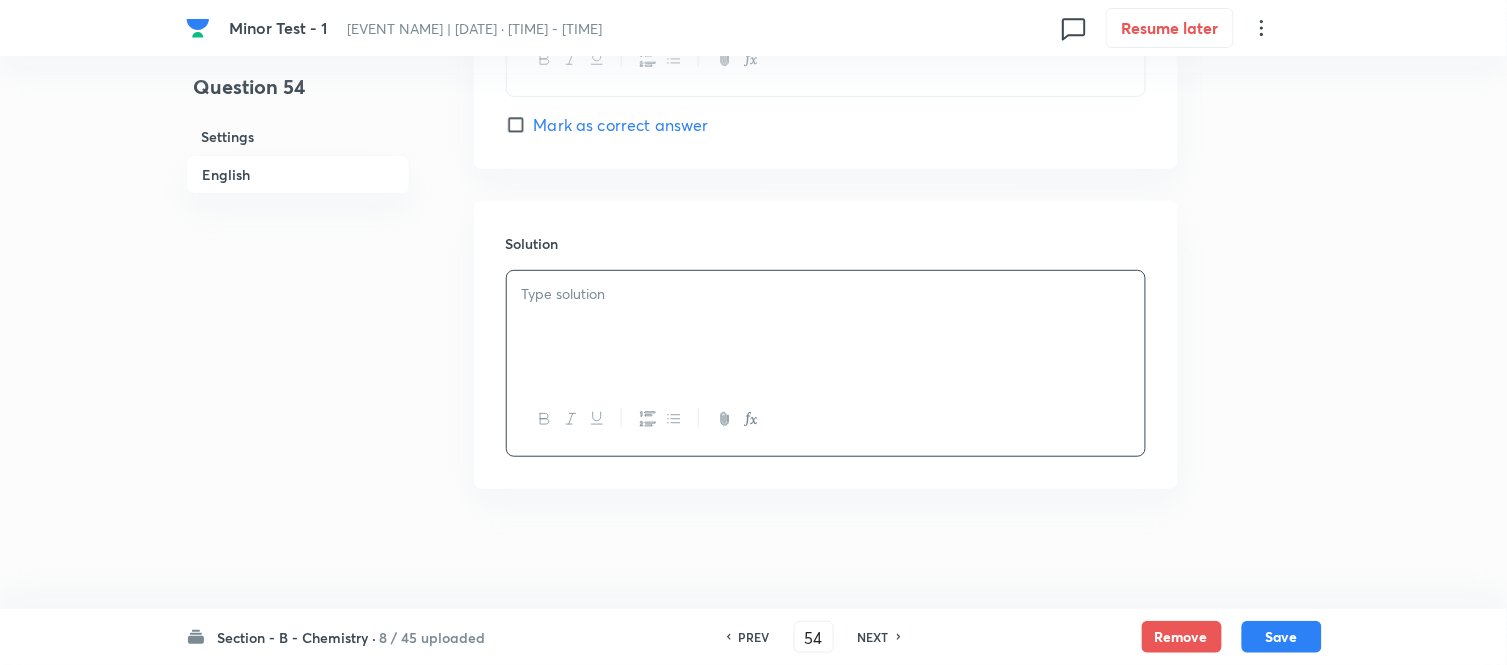 type 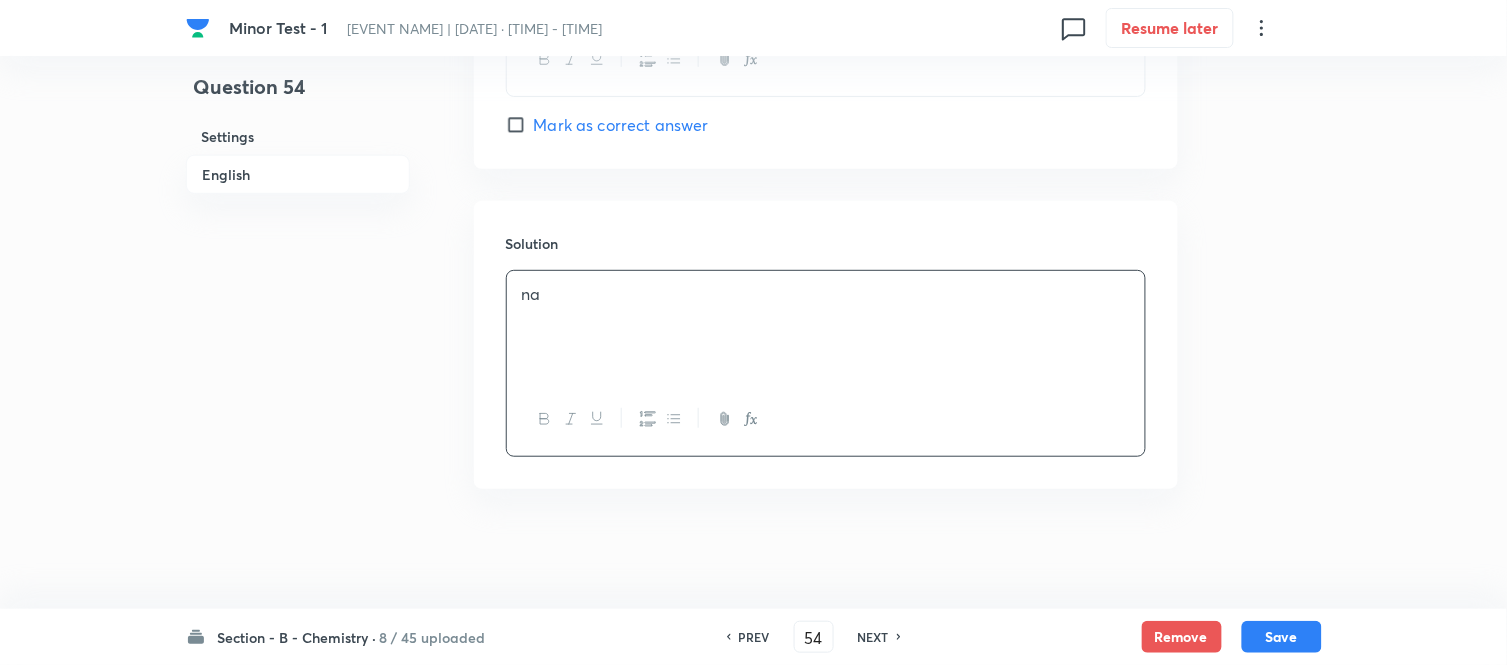scroll, scrollTop: 1935, scrollLeft: 0, axis: vertical 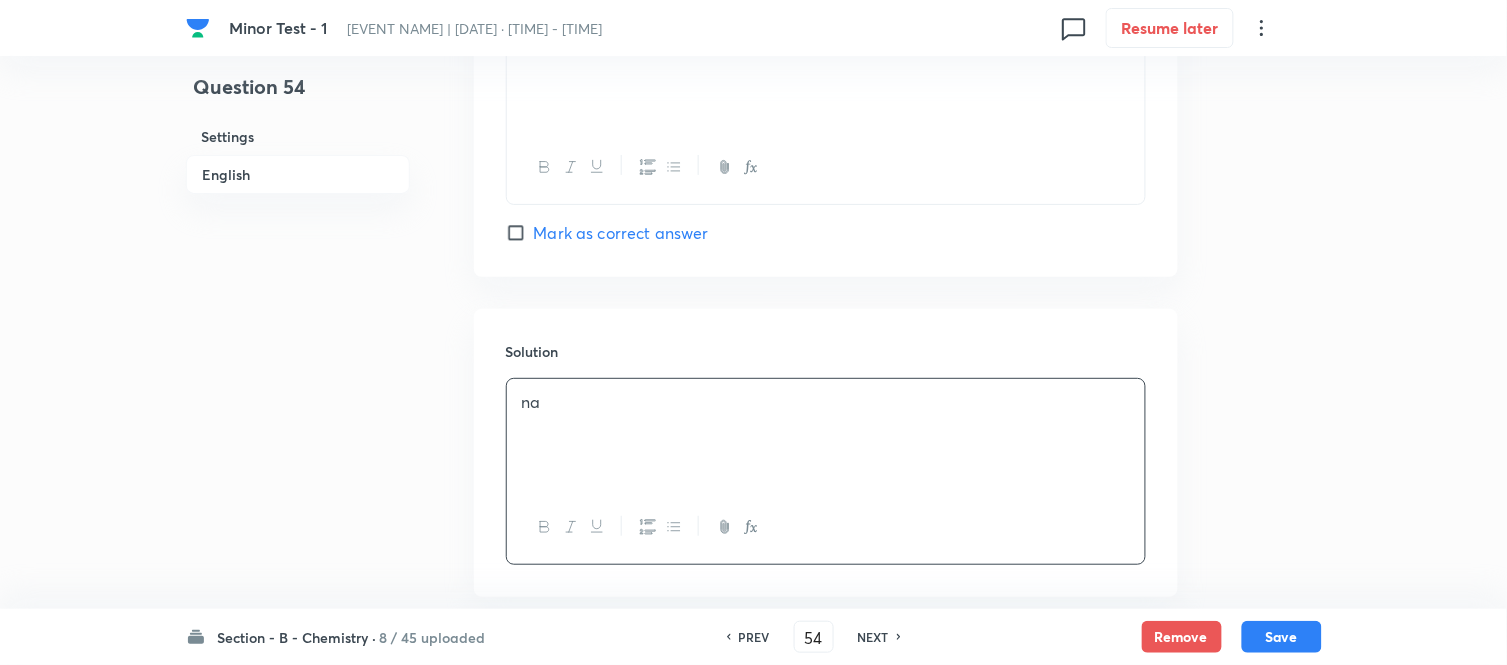 click on "Mark as correct answer" at bounding box center [621, 233] 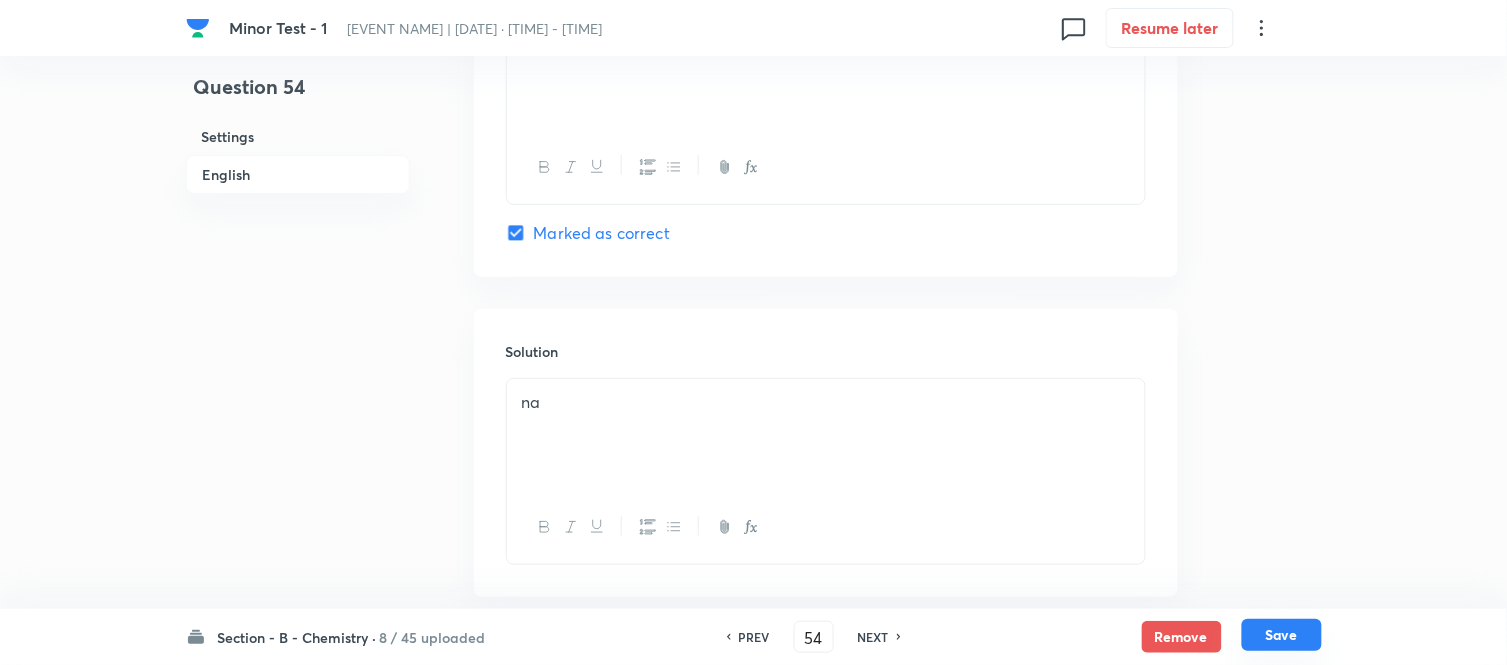 click on "Save" at bounding box center (1282, 635) 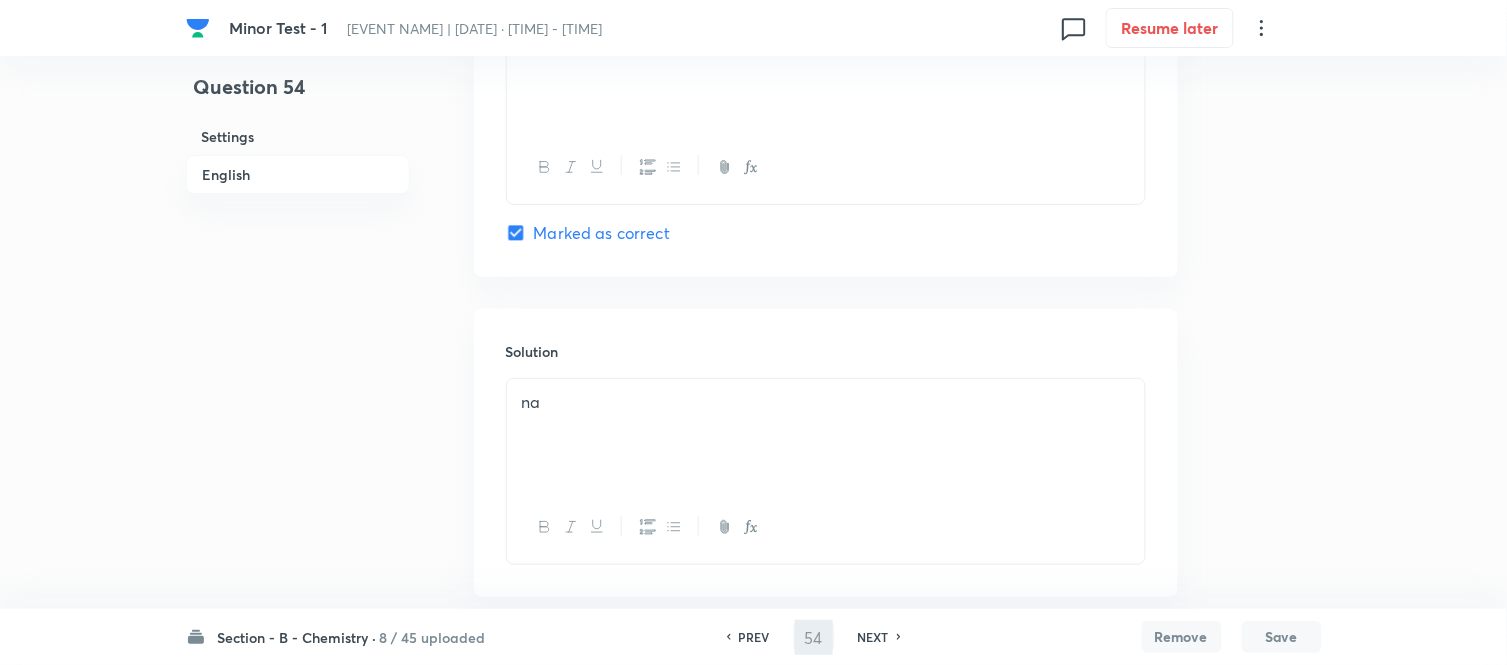 type on "55" 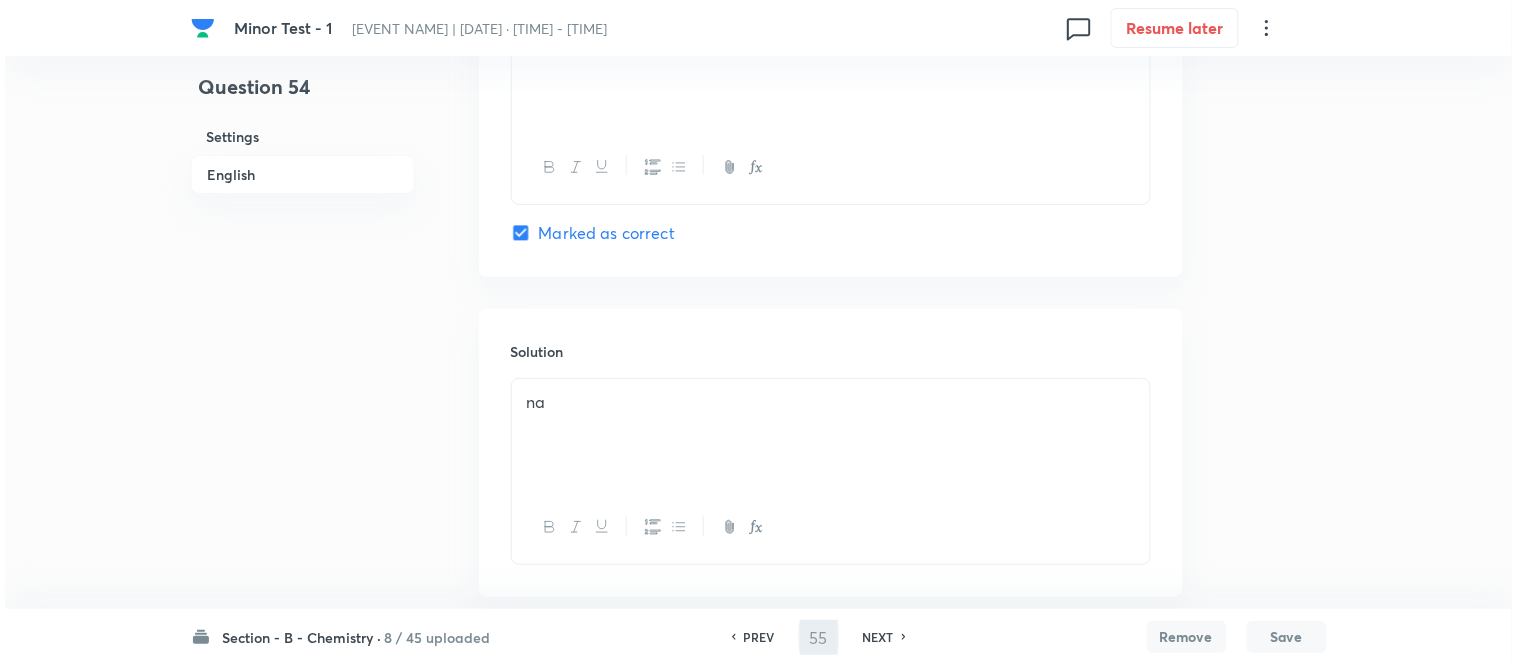 scroll, scrollTop: 0, scrollLeft: 0, axis: both 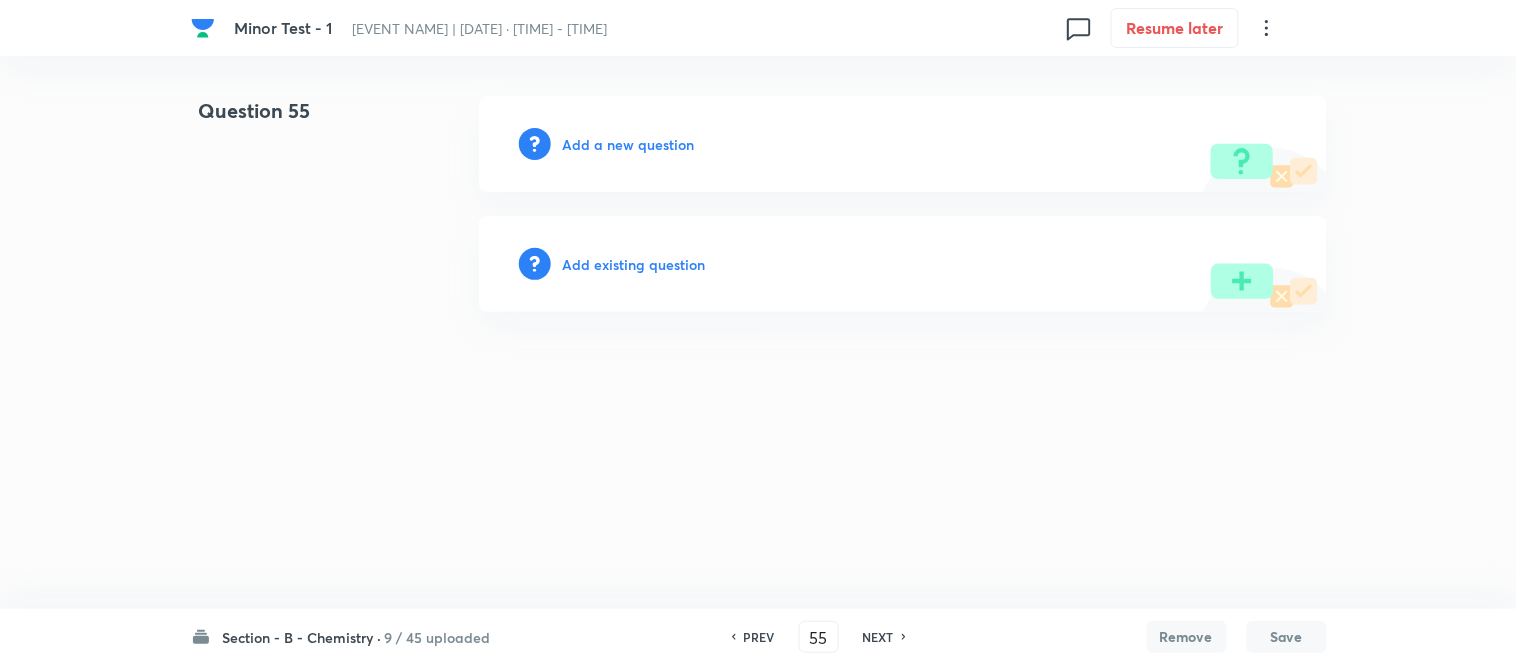 click on "Add a new question" at bounding box center [629, 144] 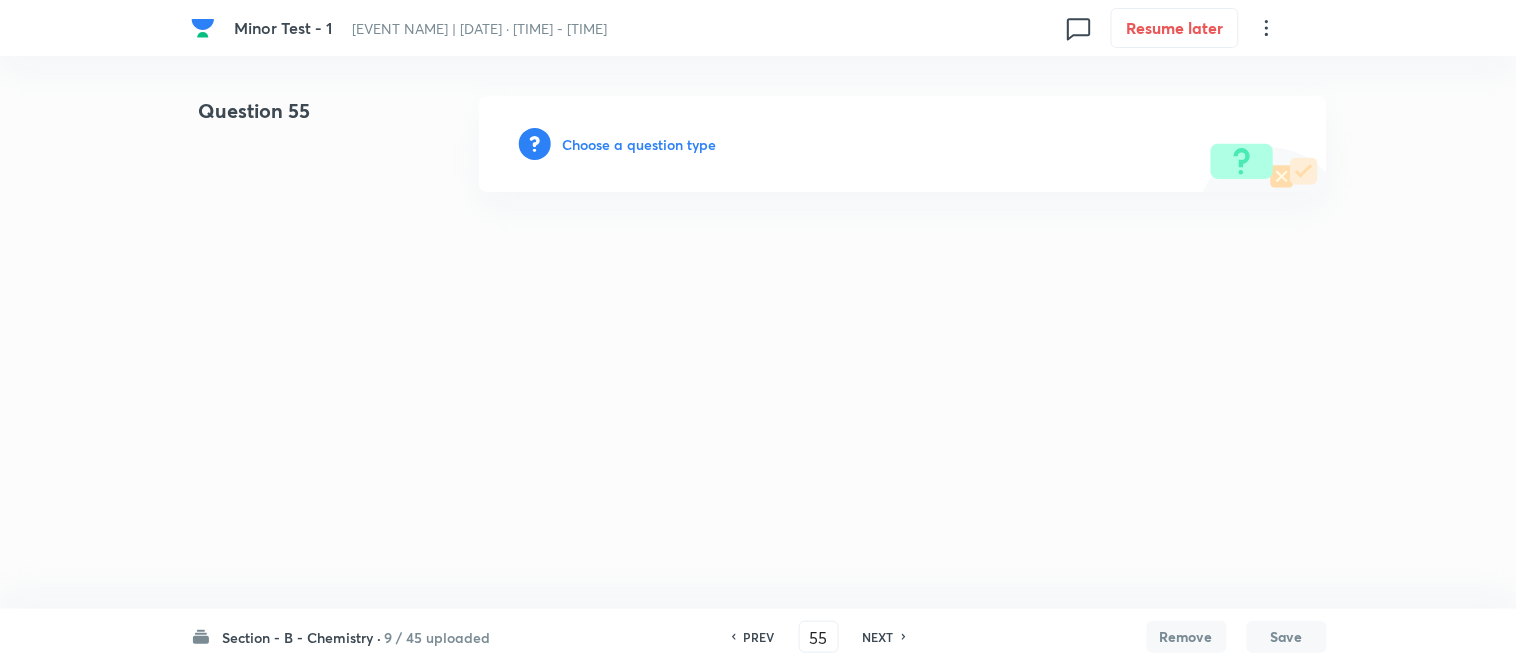 click on "Choose a question type" at bounding box center (640, 144) 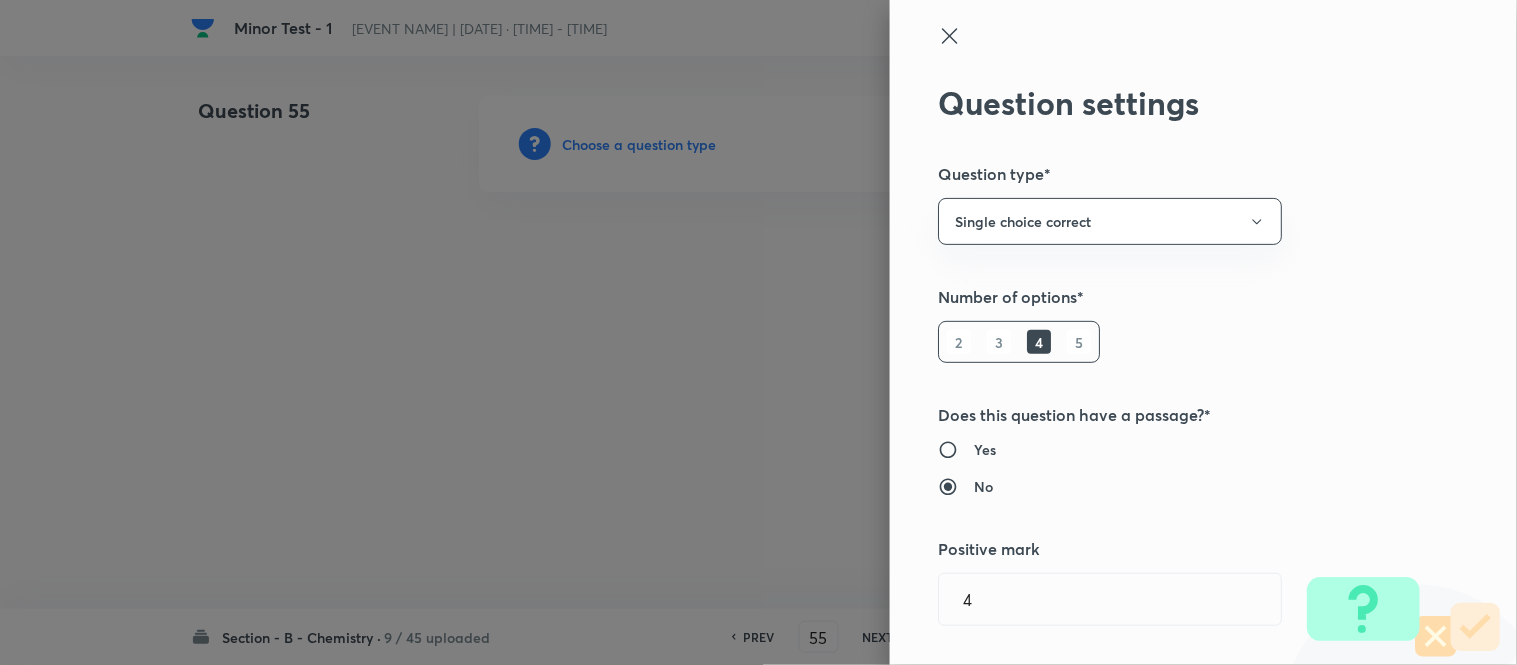type 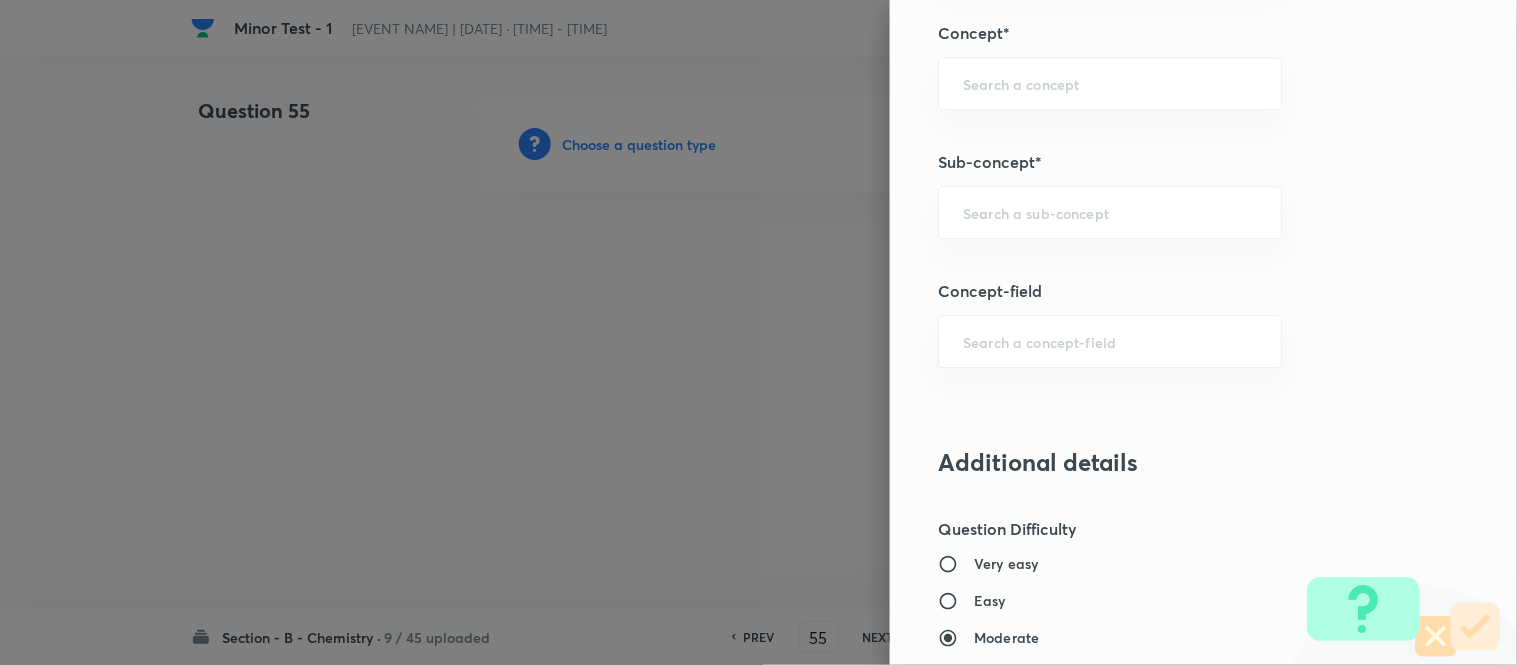 scroll, scrollTop: 1281, scrollLeft: 0, axis: vertical 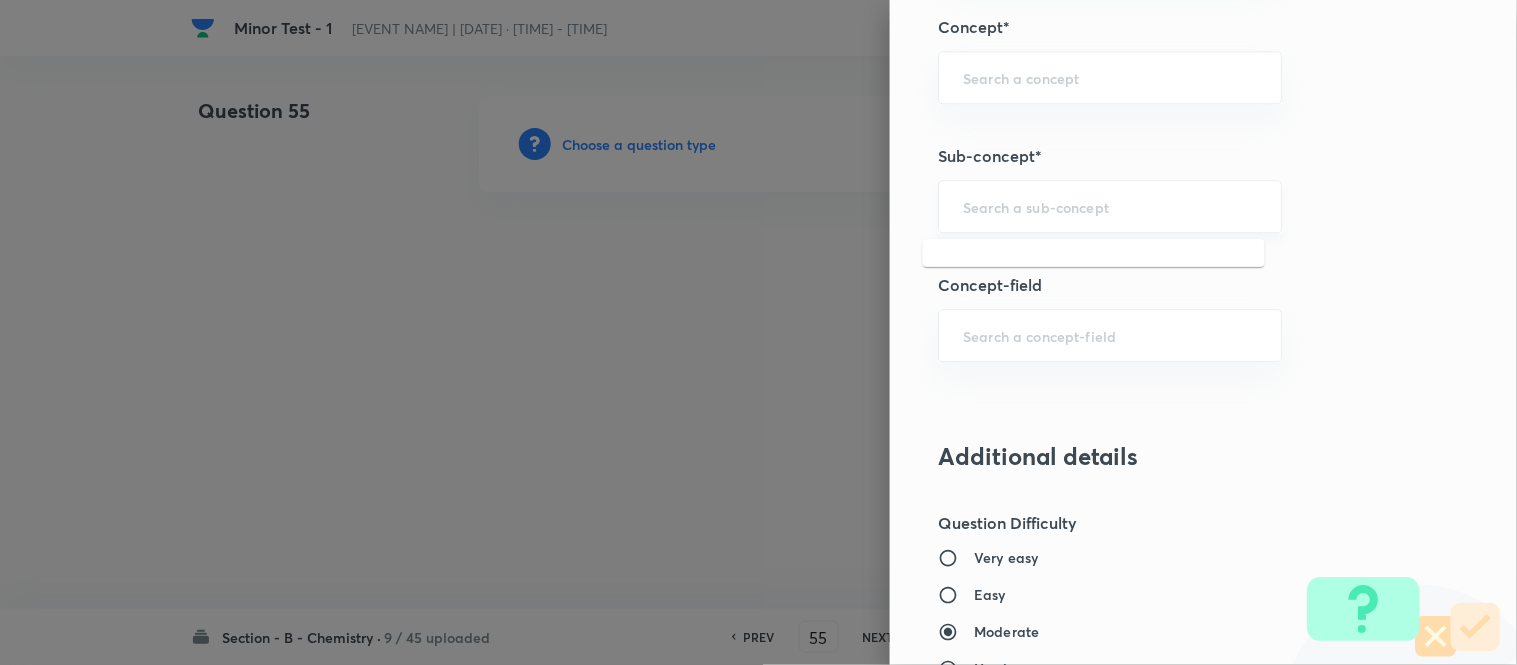 click at bounding box center [1110, 206] 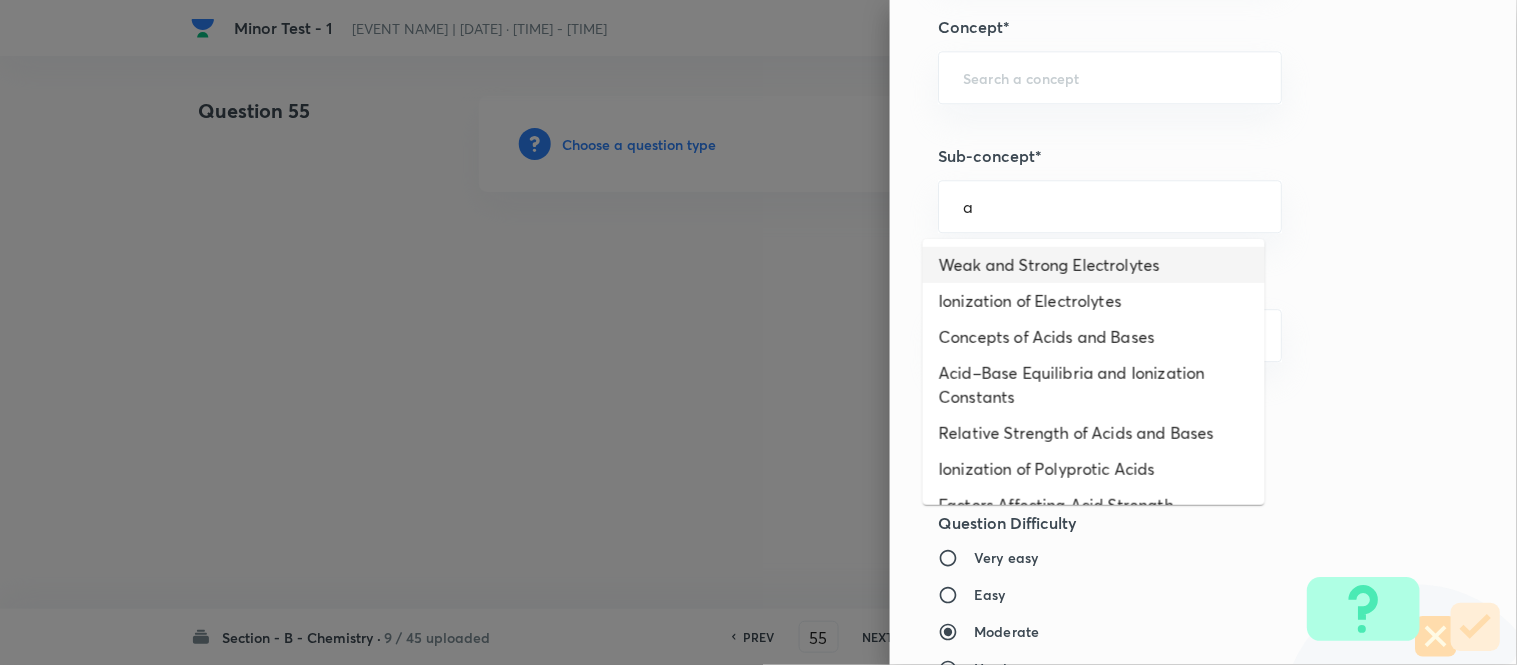 click on "Weak and Strong Electrolytes" at bounding box center (1094, 265) 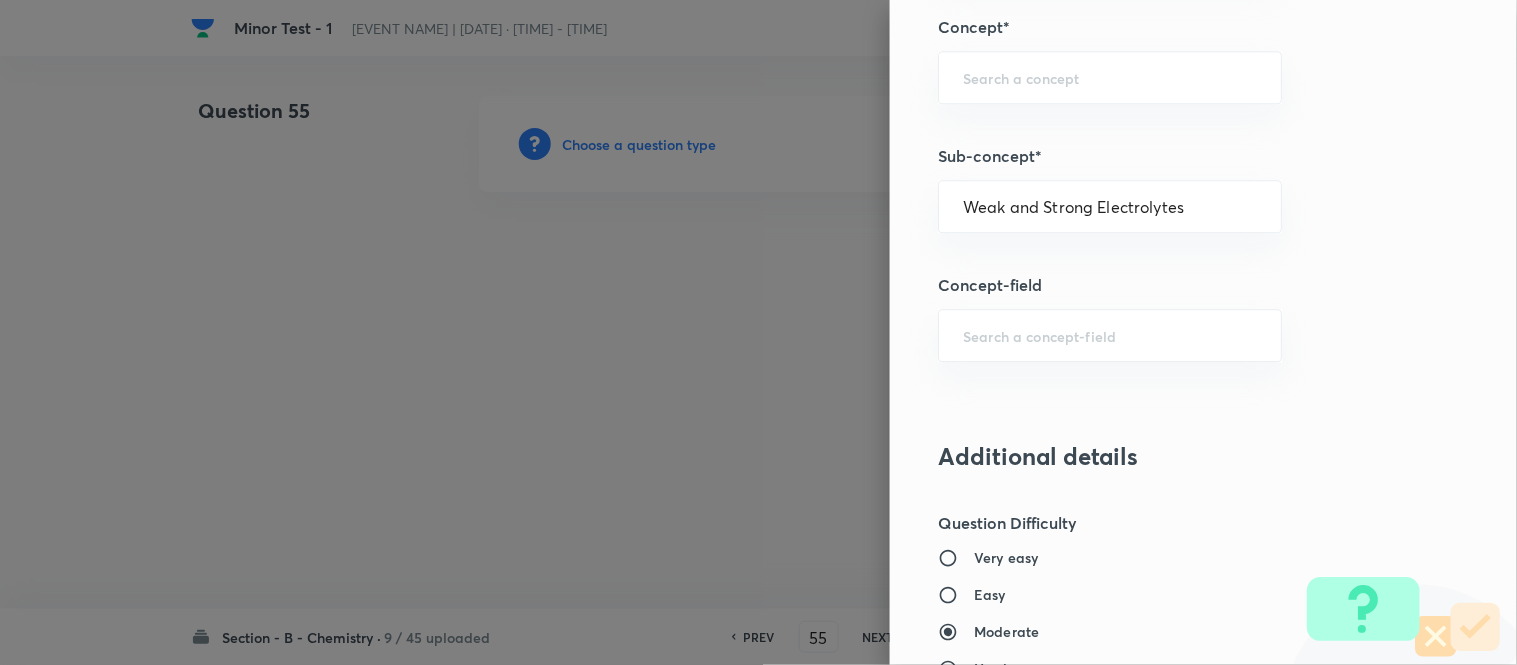 type on "Chemistry" 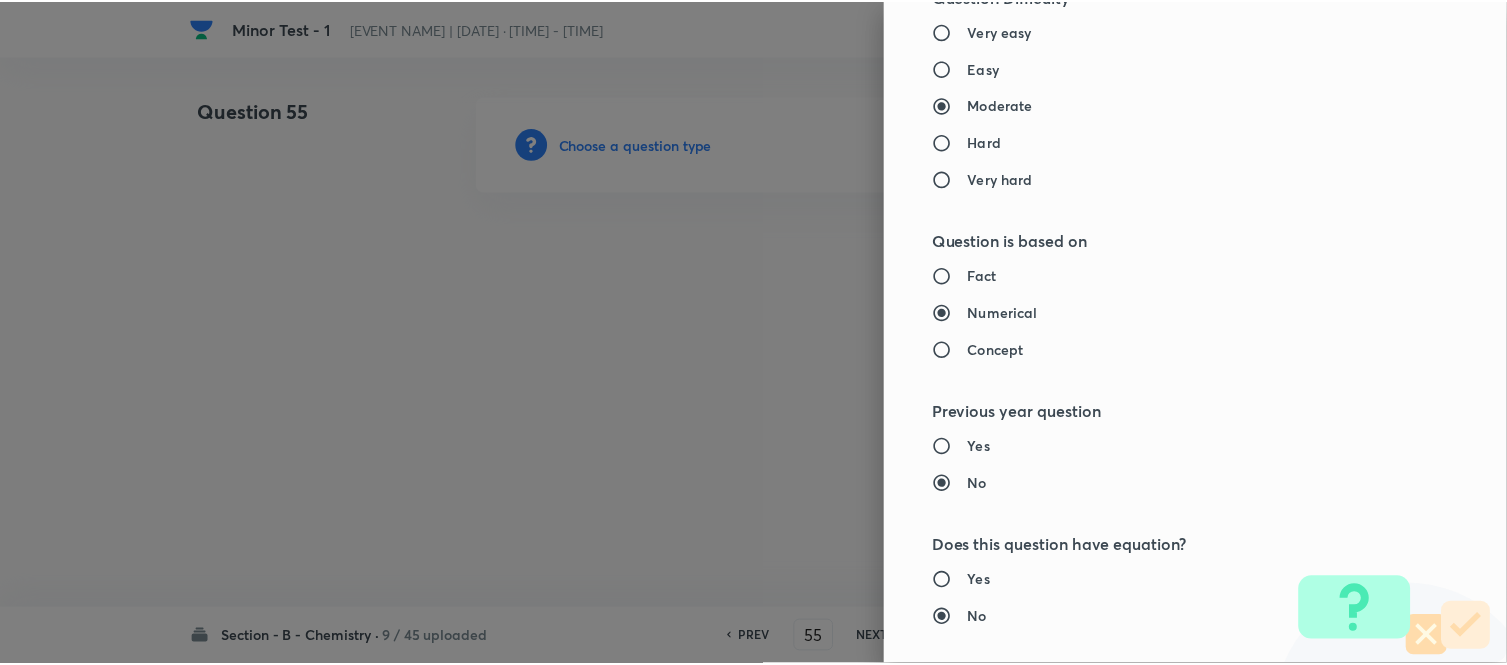 scroll, scrollTop: 2195, scrollLeft: 0, axis: vertical 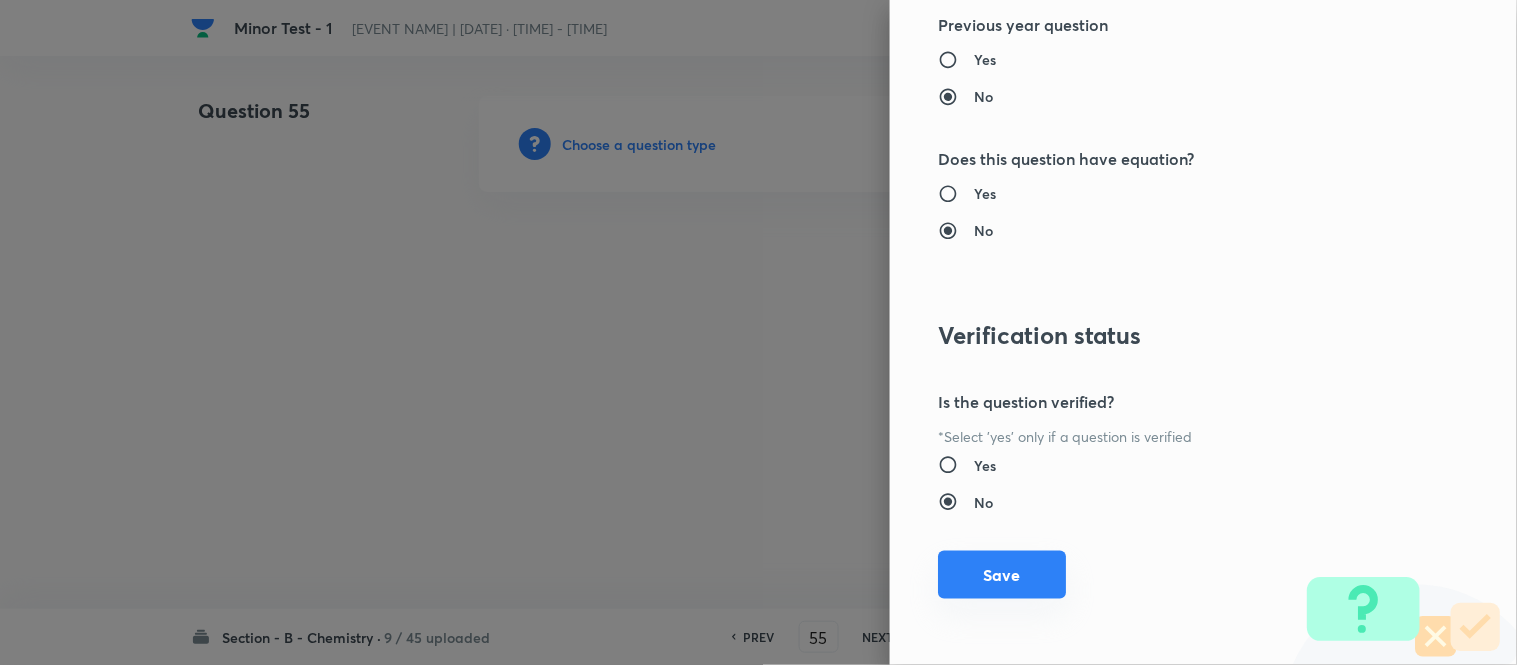 click on "Save" at bounding box center [1002, 575] 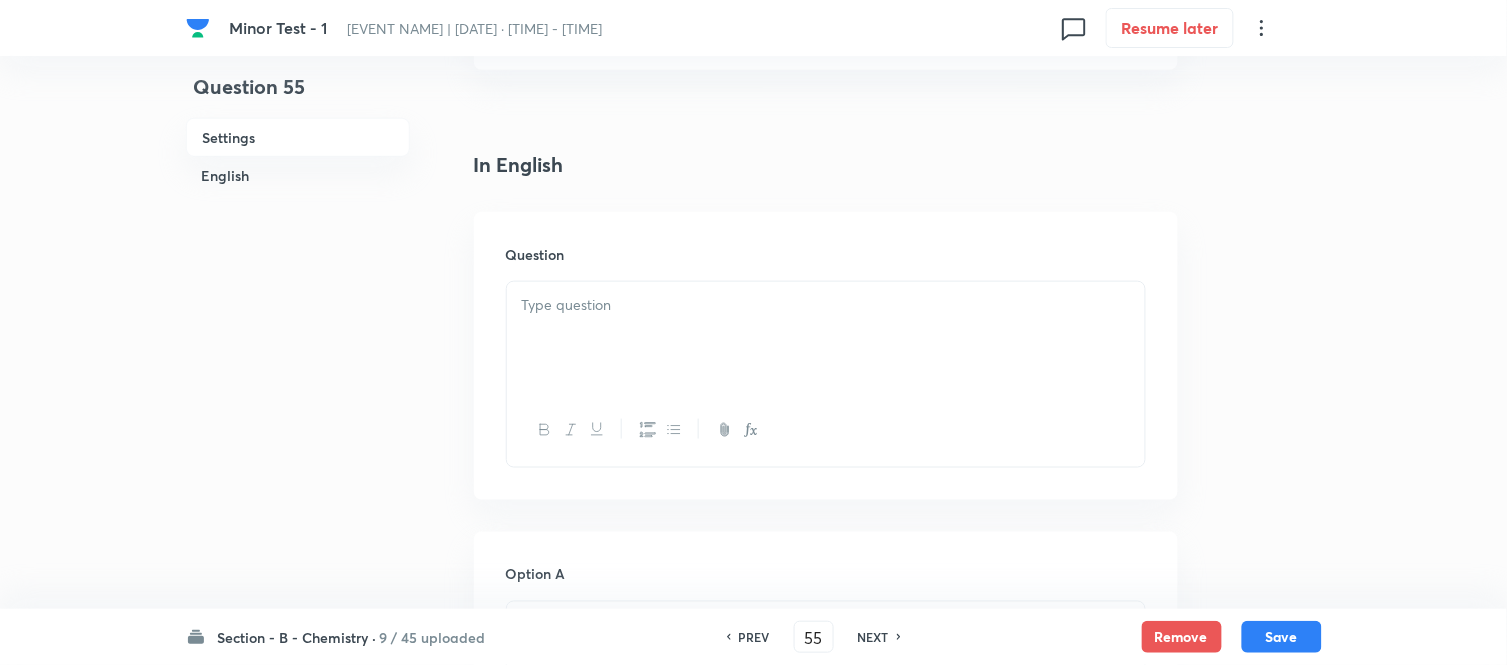 scroll, scrollTop: 444, scrollLeft: 0, axis: vertical 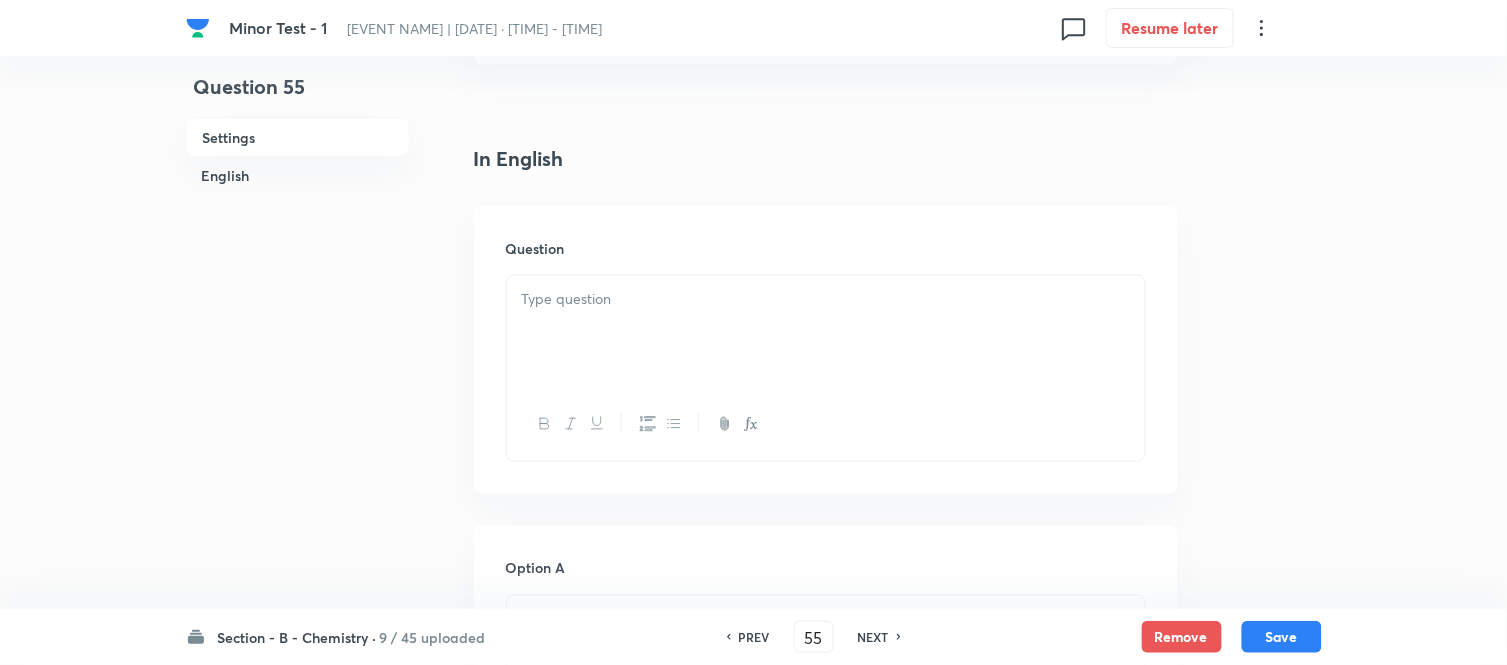 click at bounding box center [826, 299] 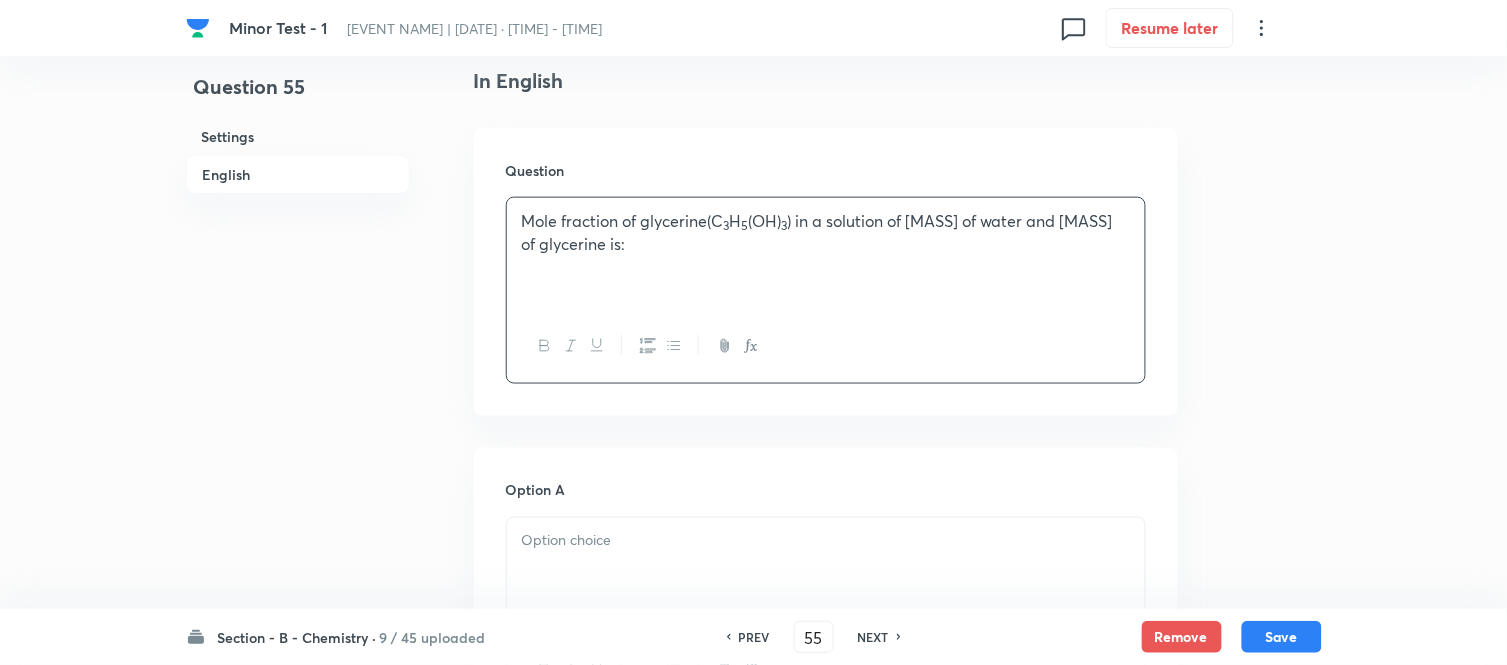 scroll, scrollTop: 777, scrollLeft: 0, axis: vertical 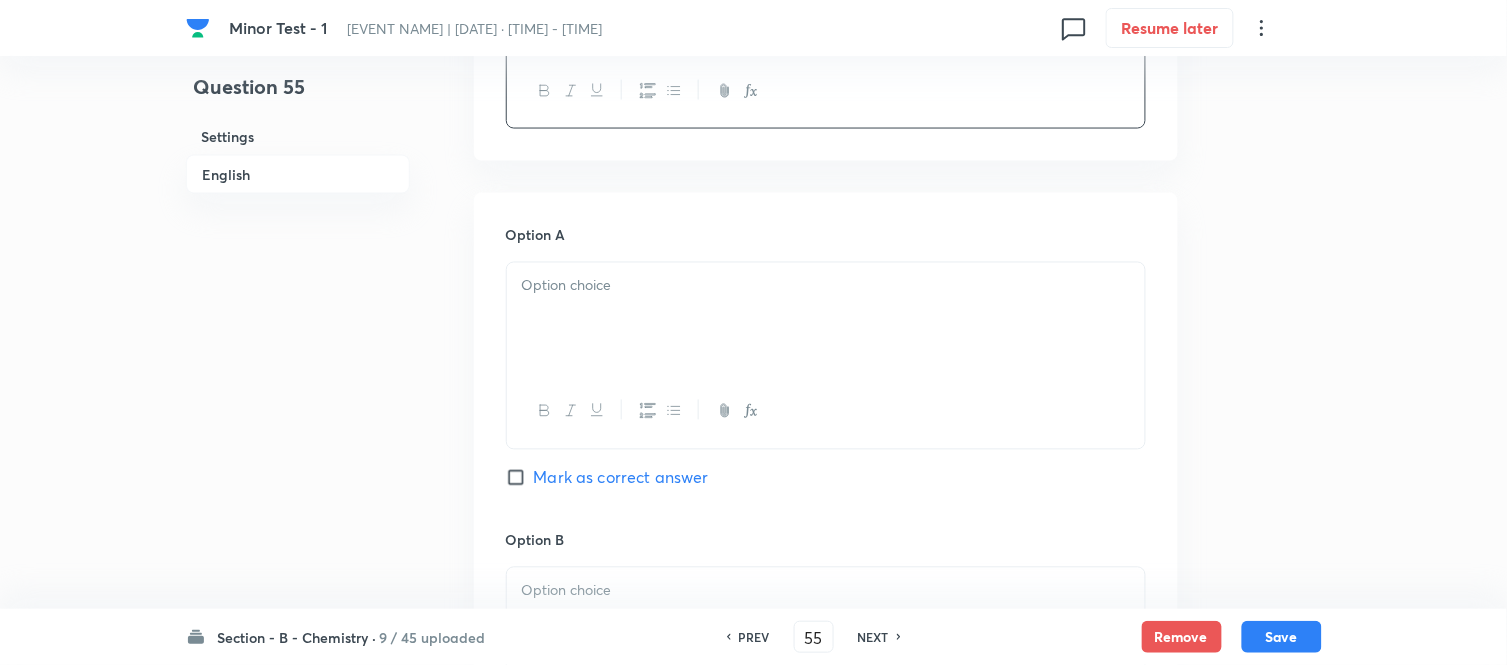 click at bounding box center (826, 319) 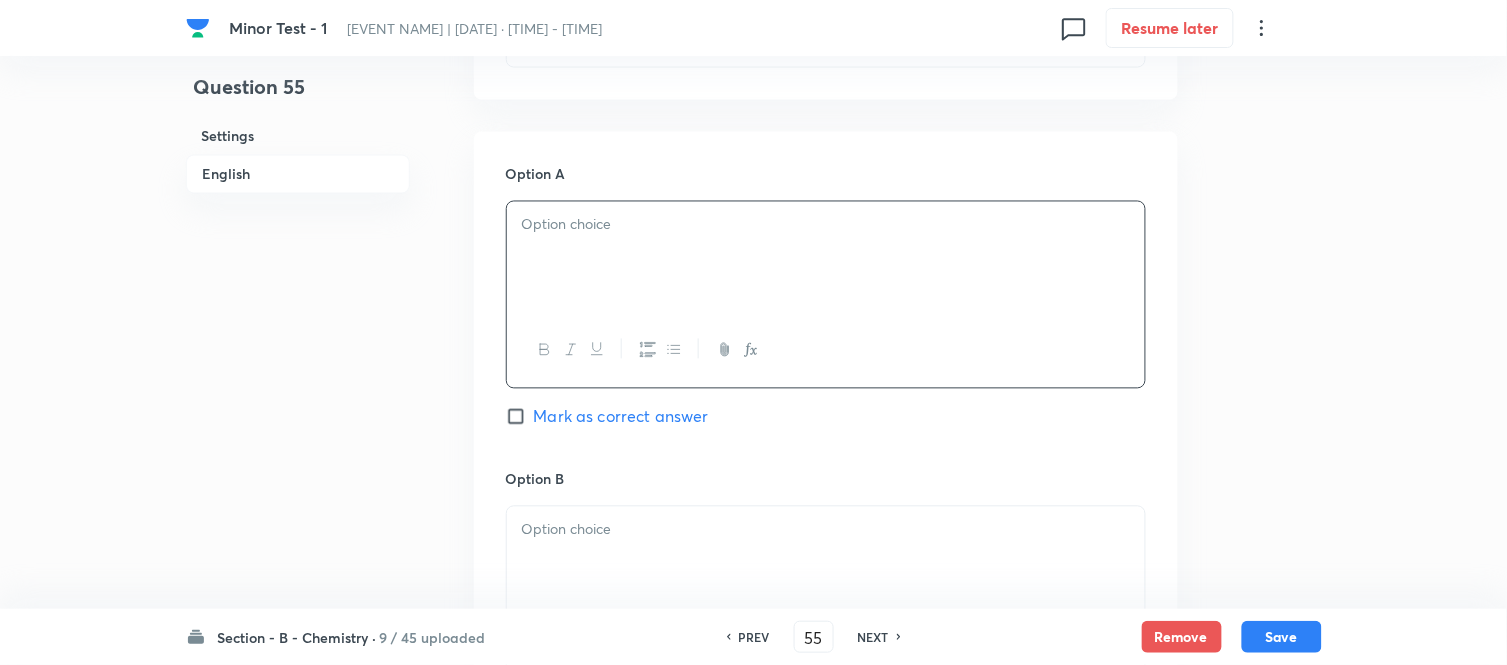 scroll, scrollTop: 888, scrollLeft: 0, axis: vertical 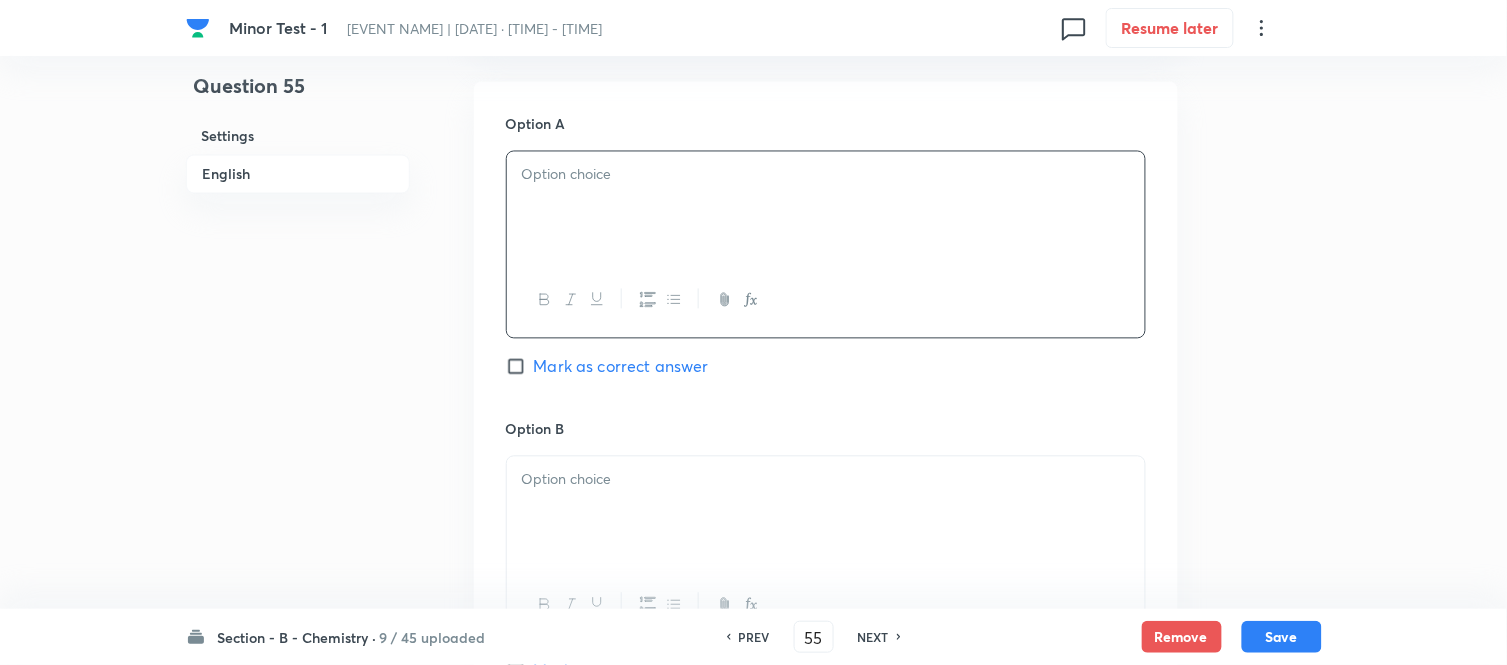 click at bounding box center (826, 208) 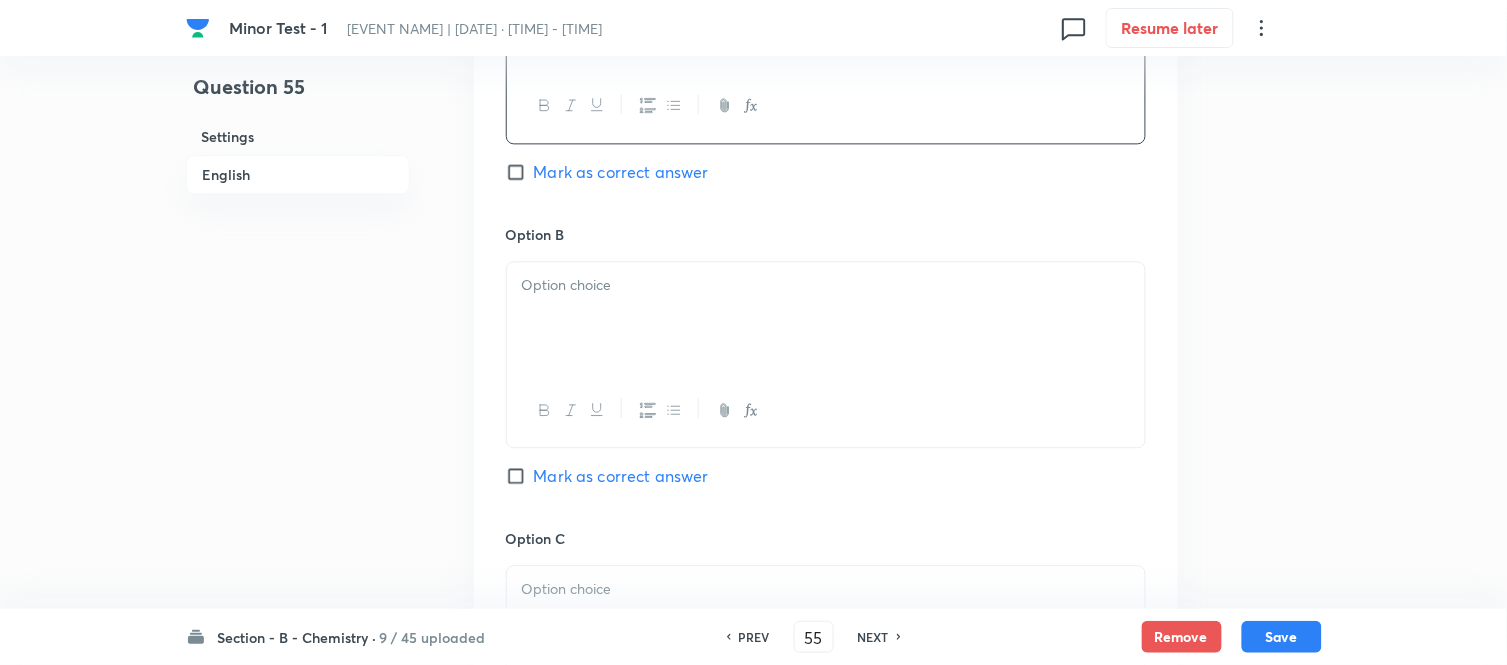 scroll, scrollTop: 1222, scrollLeft: 0, axis: vertical 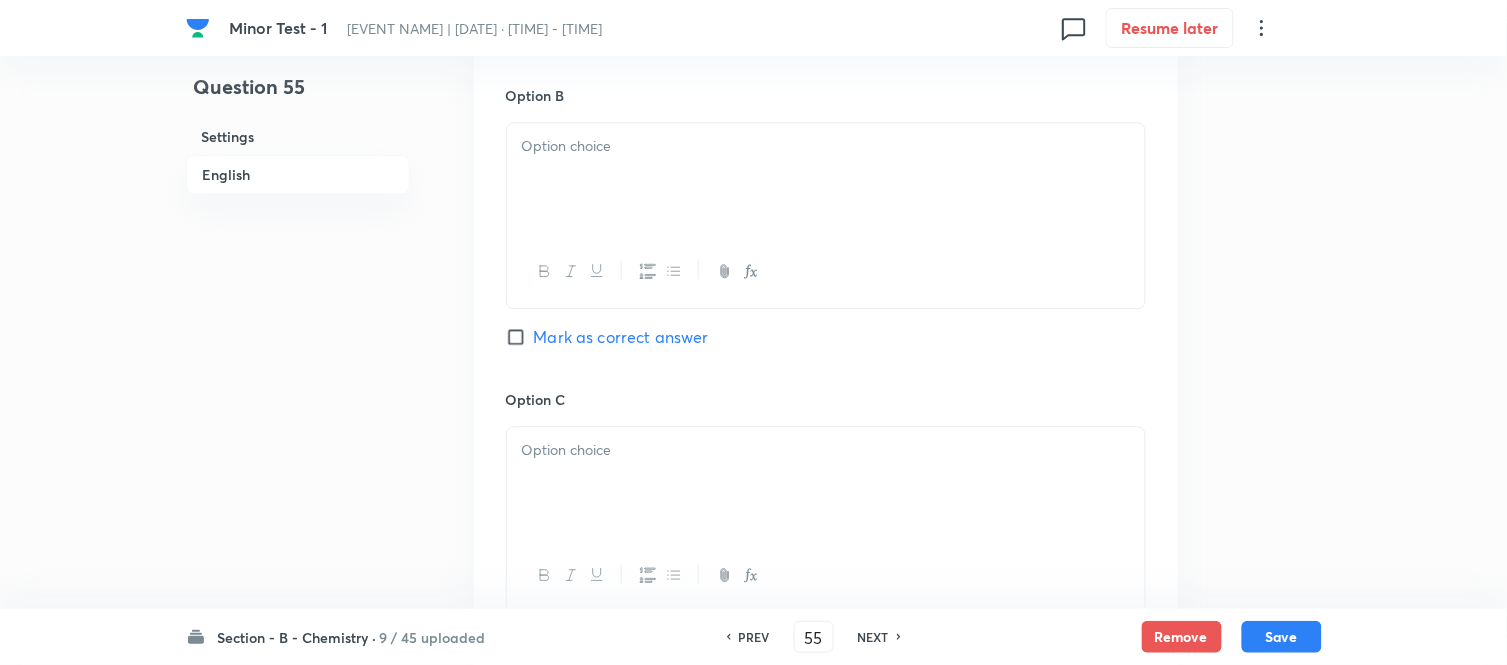click at bounding box center [826, 179] 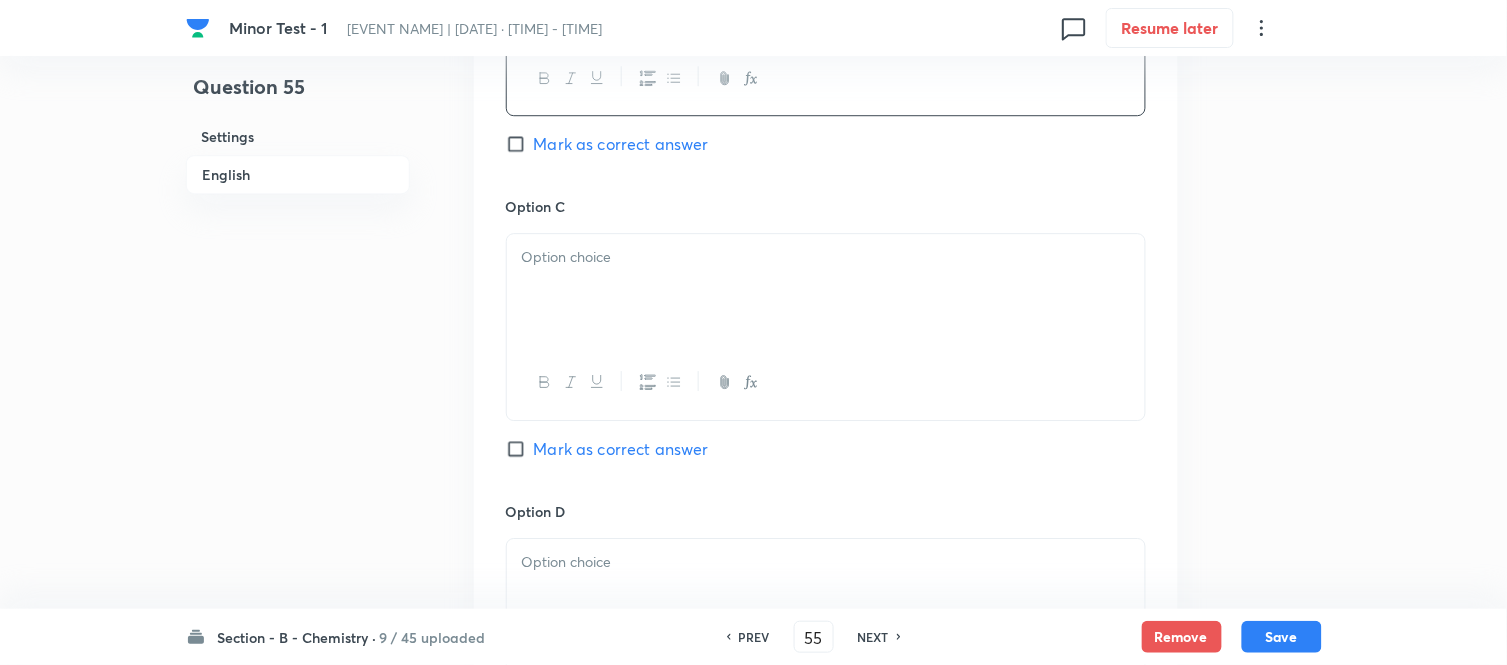 scroll, scrollTop: 1444, scrollLeft: 0, axis: vertical 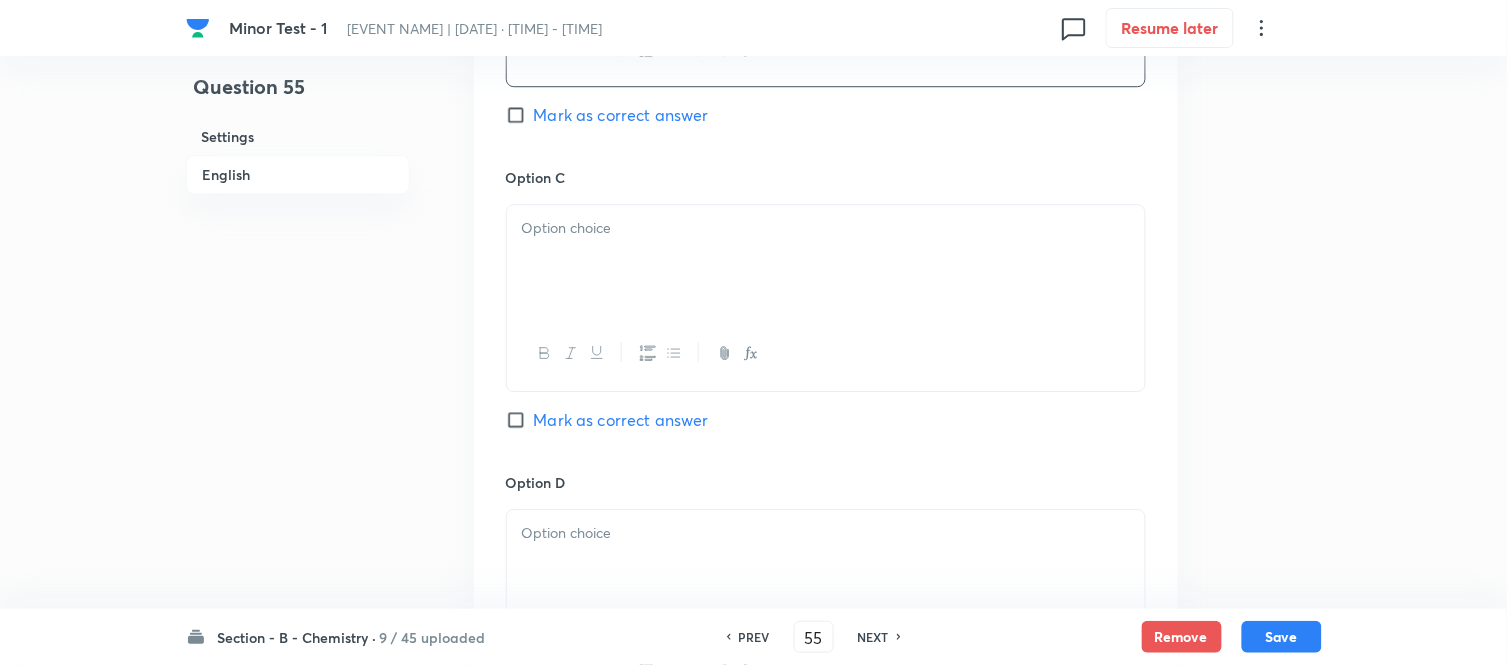 click at bounding box center [826, 228] 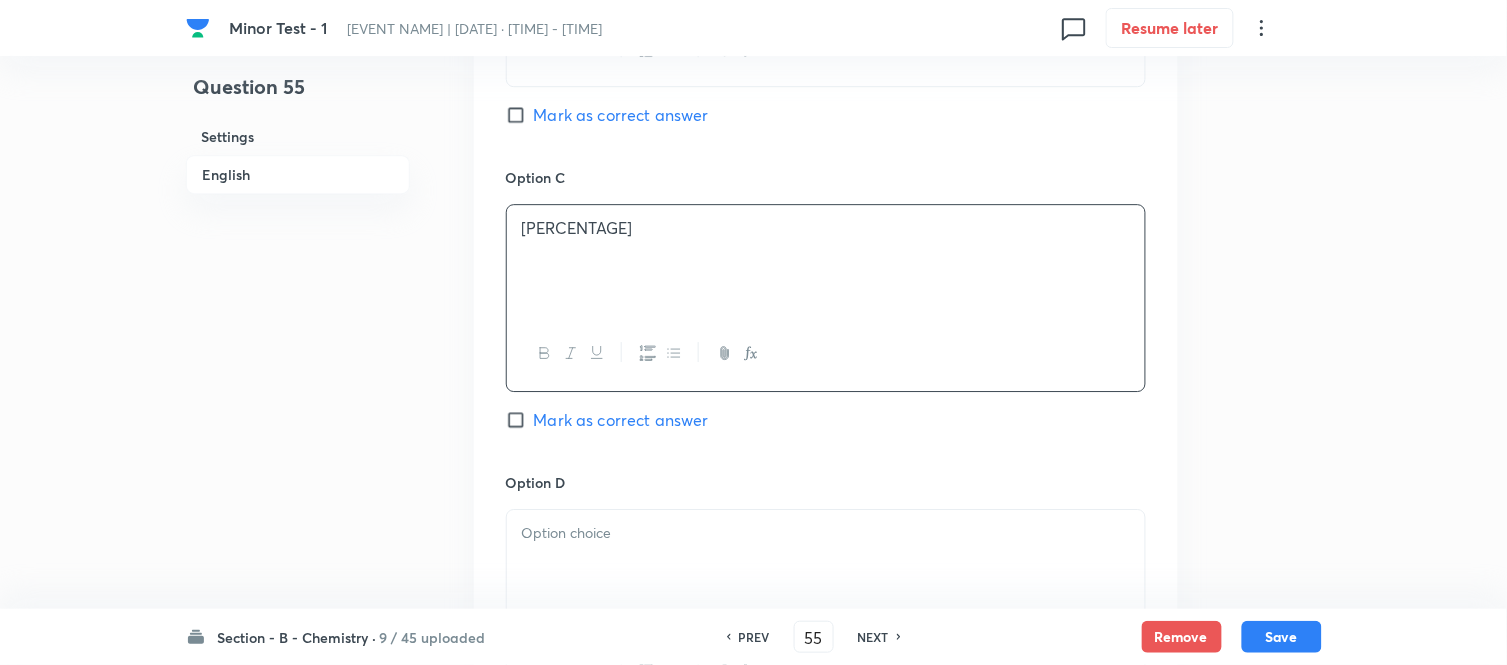 click on "Mark as correct answer" at bounding box center (520, 420) 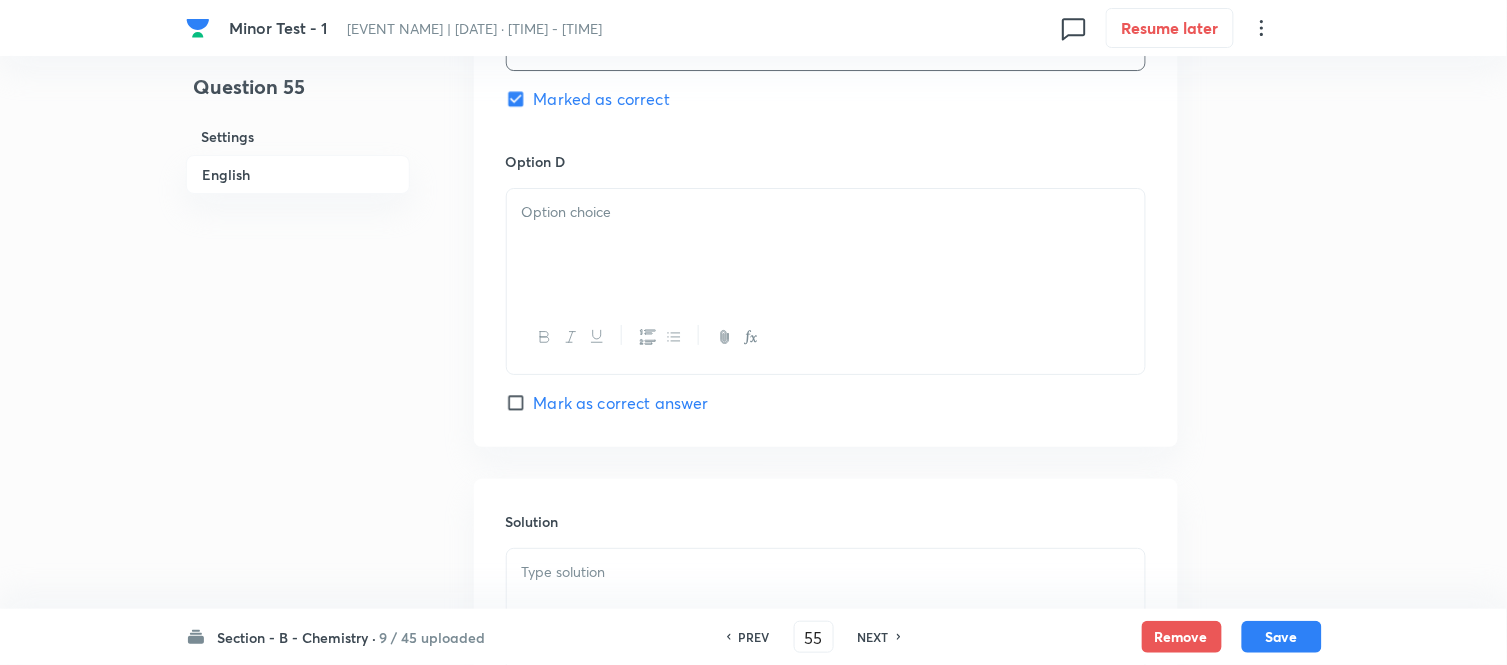 scroll, scrollTop: 1777, scrollLeft: 0, axis: vertical 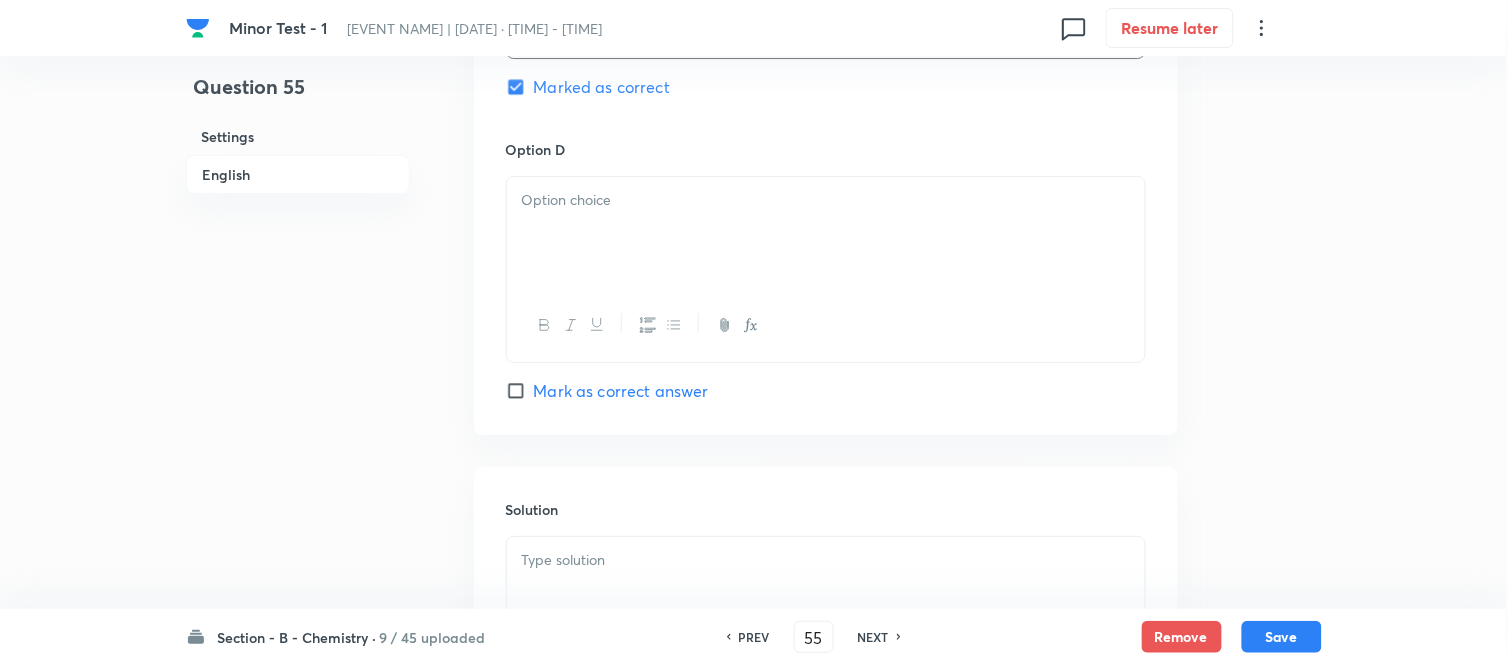 click at bounding box center (826, 233) 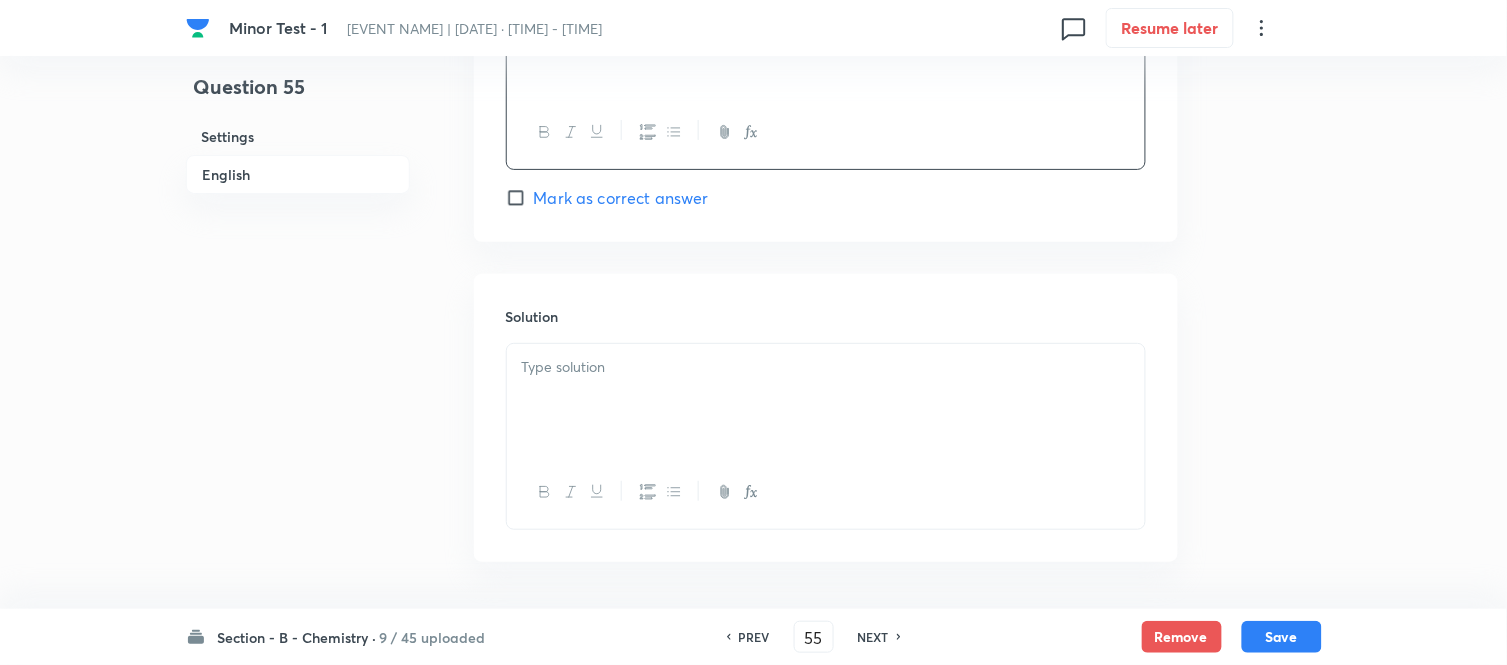 scroll, scrollTop: 2000, scrollLeft: 0, axis: vertical 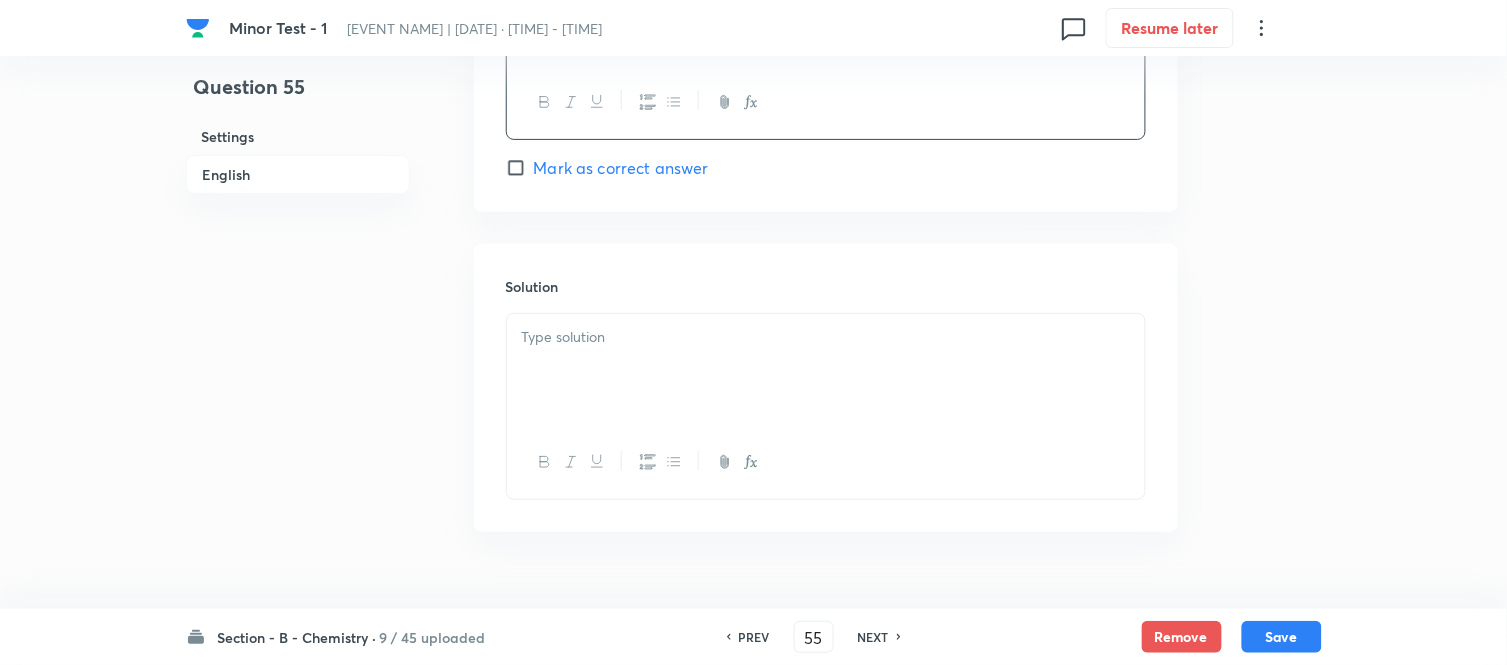 click at bounding box center [826, 337] 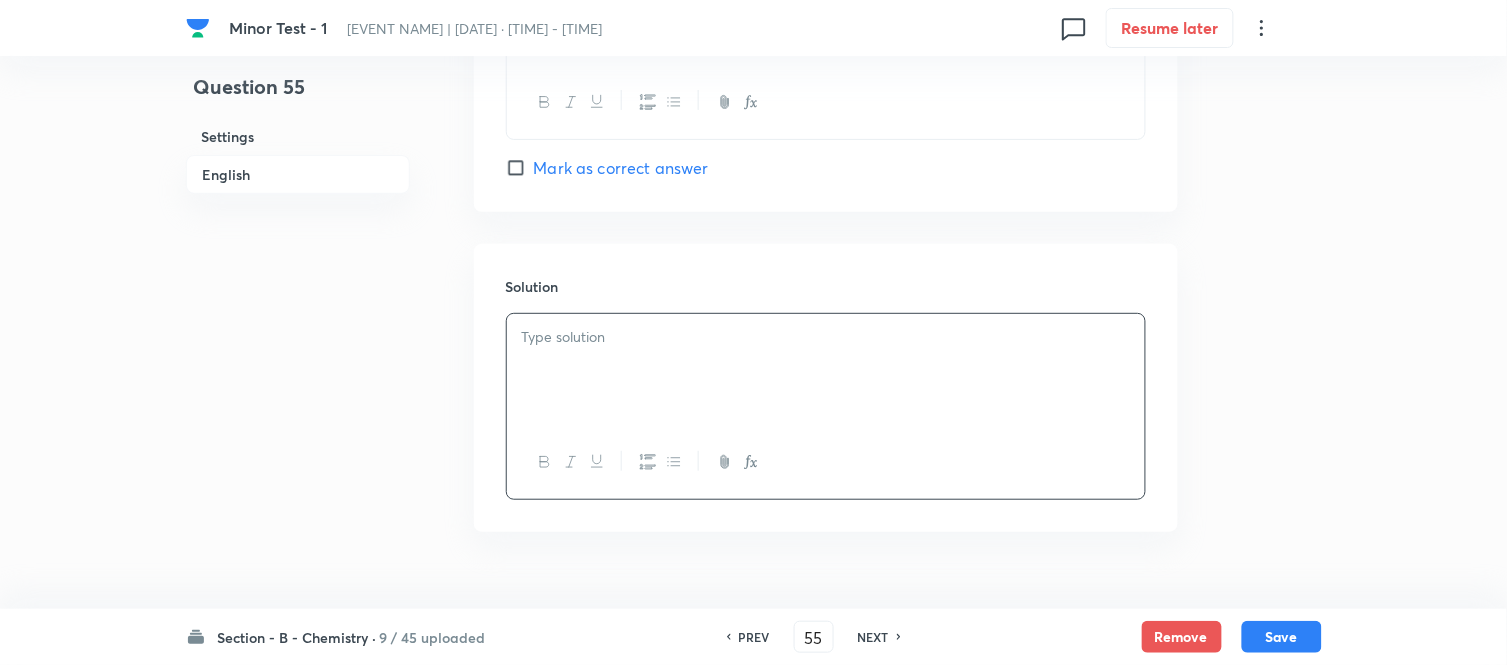 type 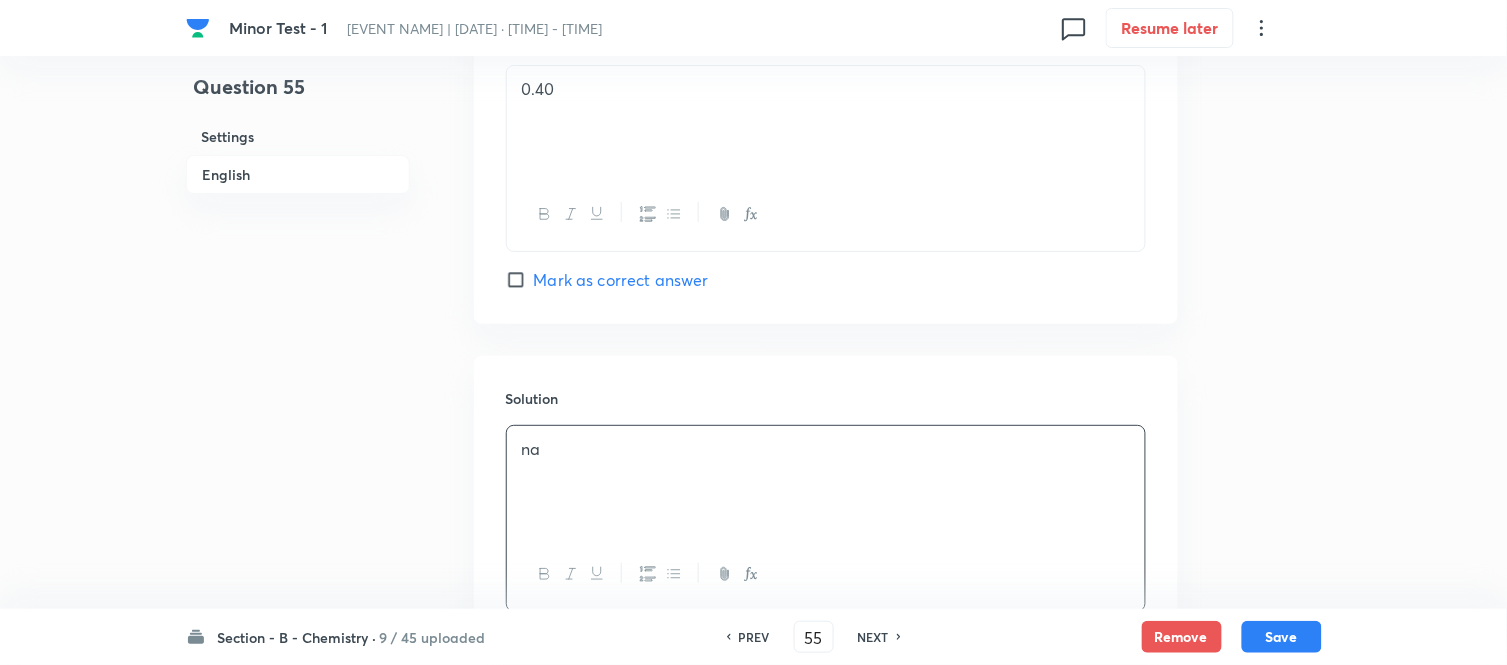 scroll, scrollTop: 2046, scrollLeft: 0, axis: vertical 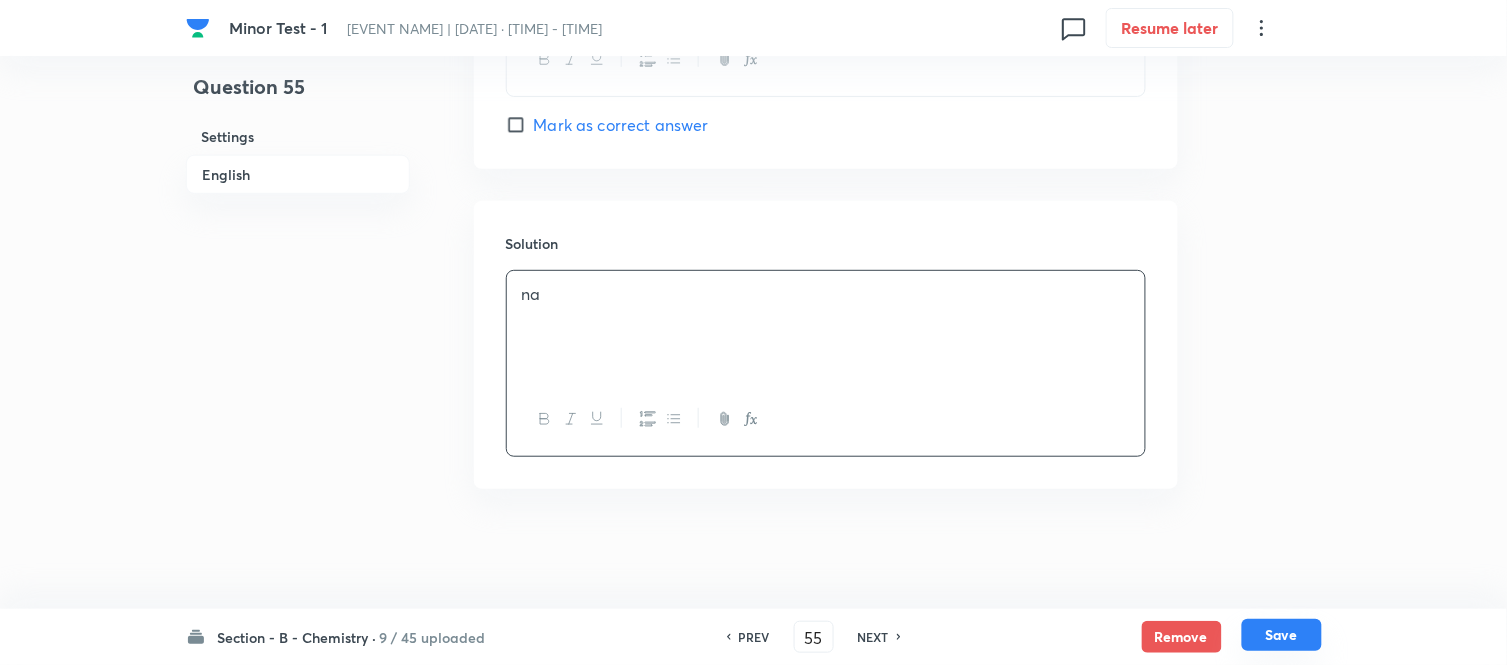 click on "Save" at bounding box center [1282, 635] 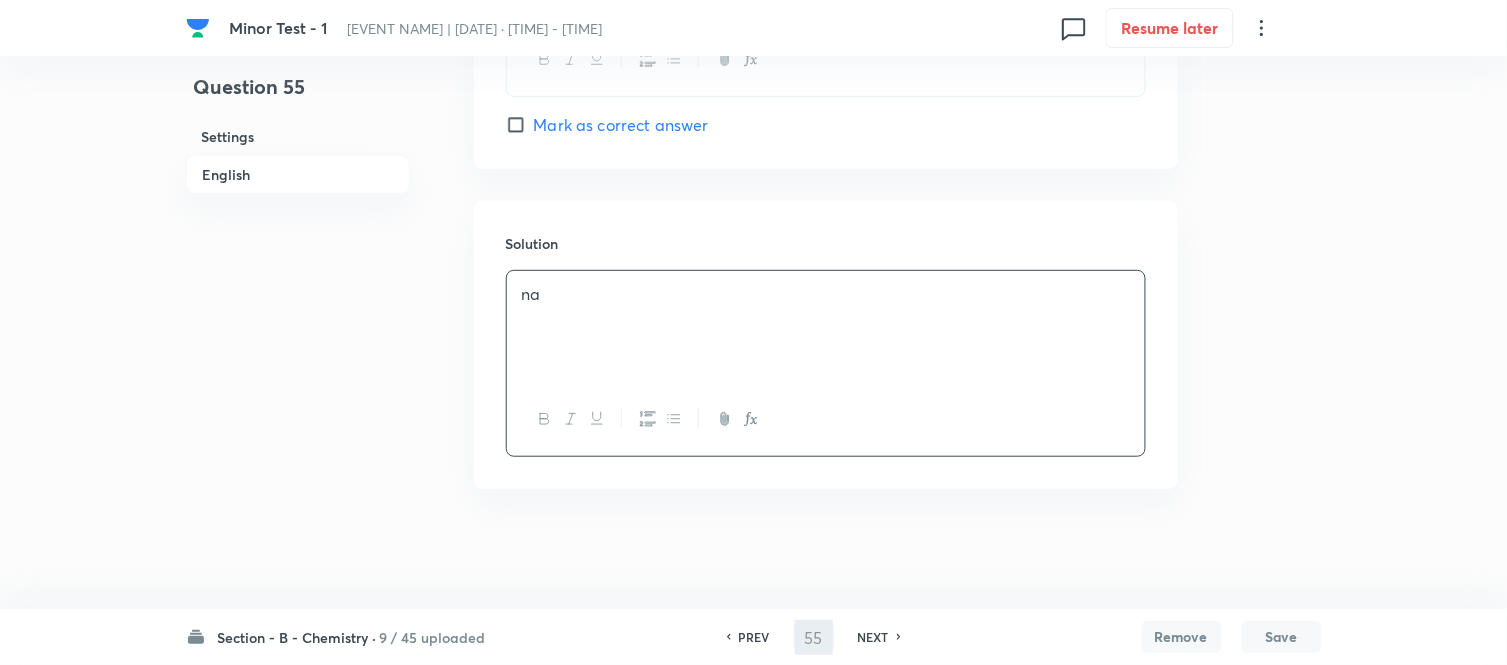 type on "56" 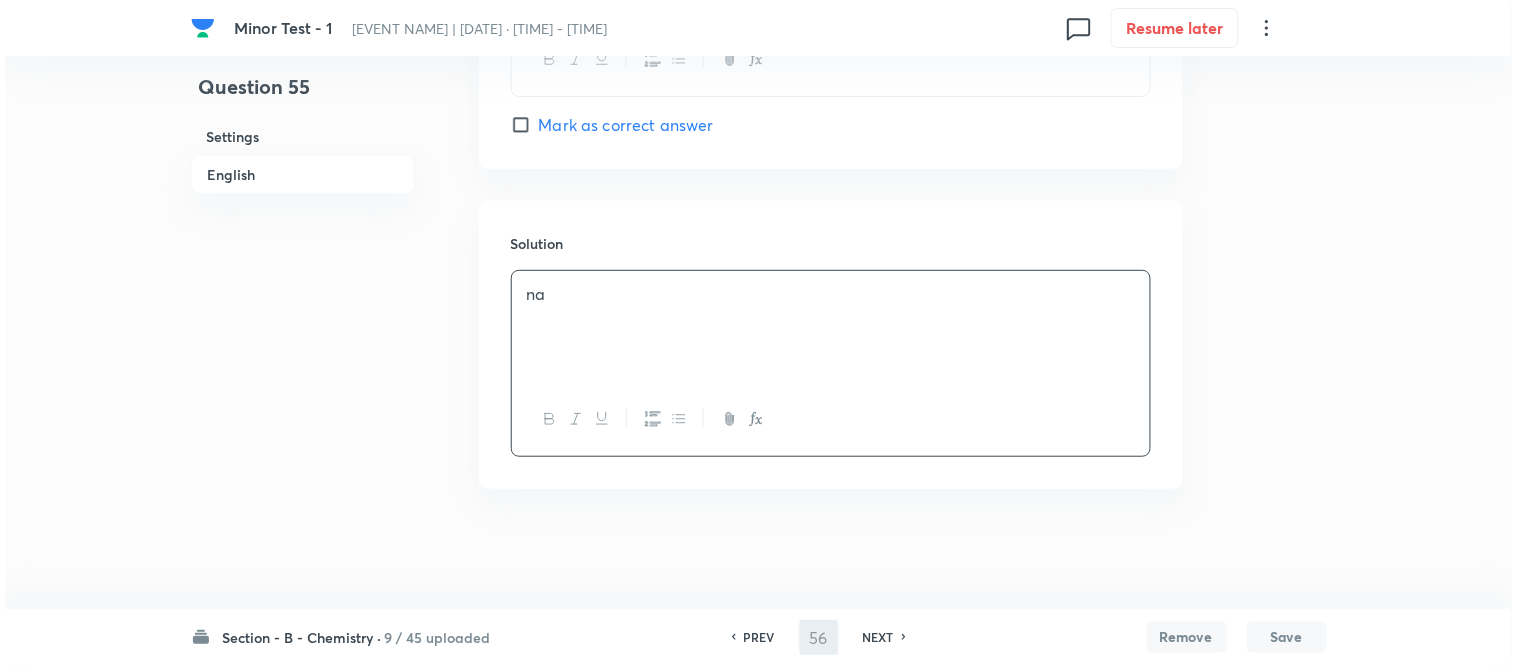 scroll, scrollTop: 0, scrollLeft: 0, axis: both 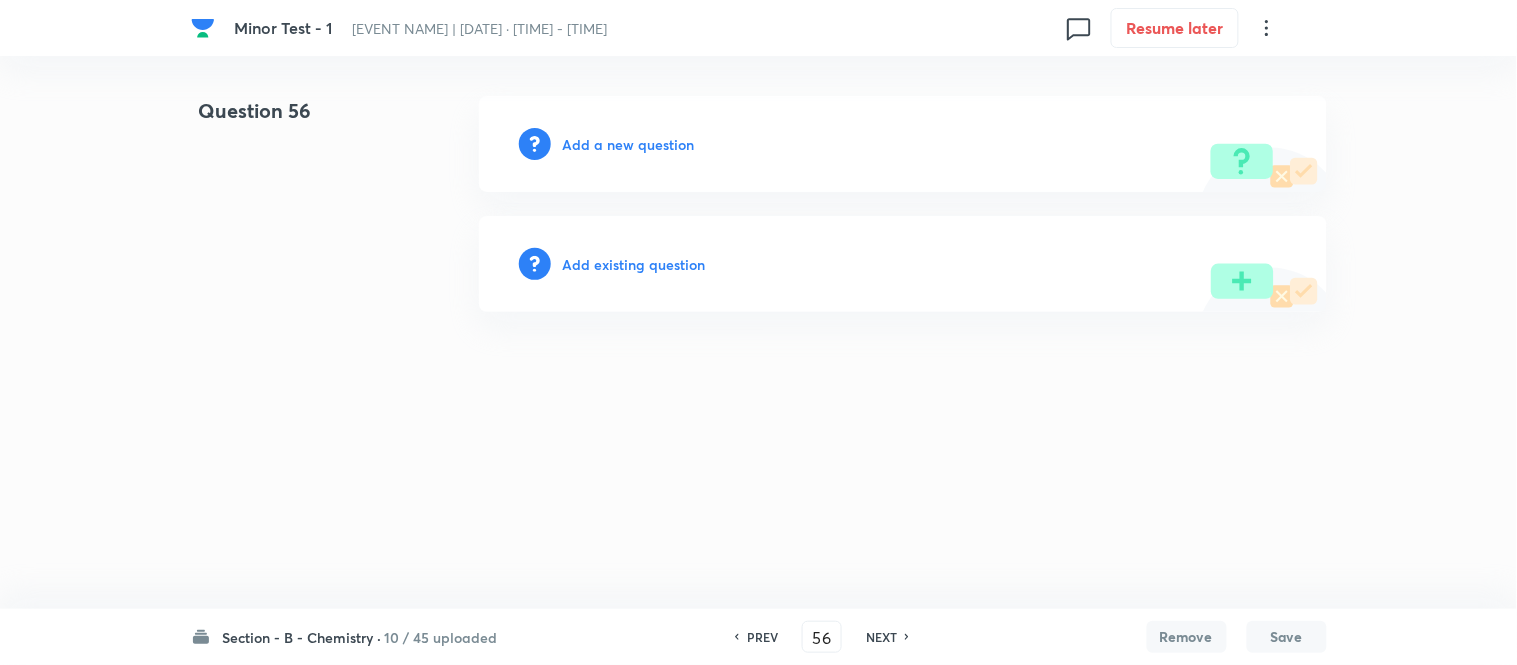 click on "Add a new question" at bounding box center [629, 144] 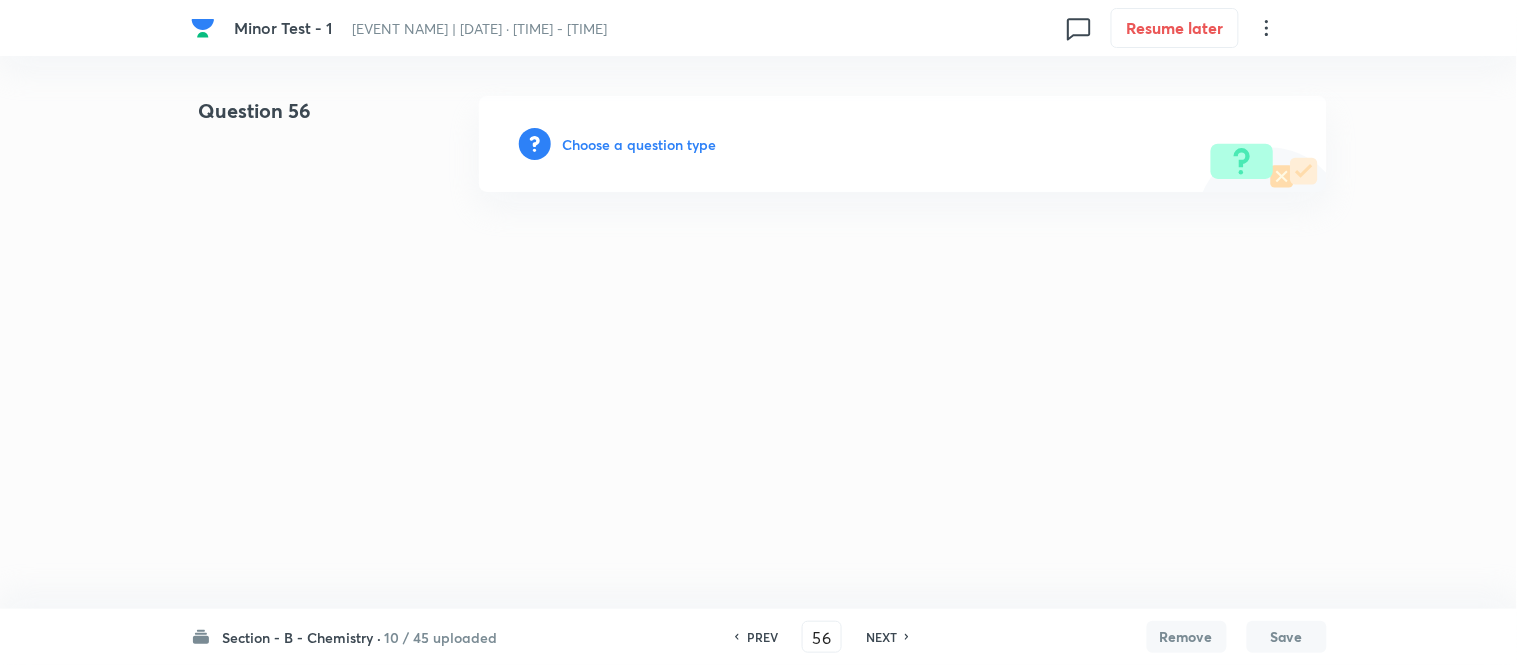 click on "Choose a question type" at bounding box center (640, 144) 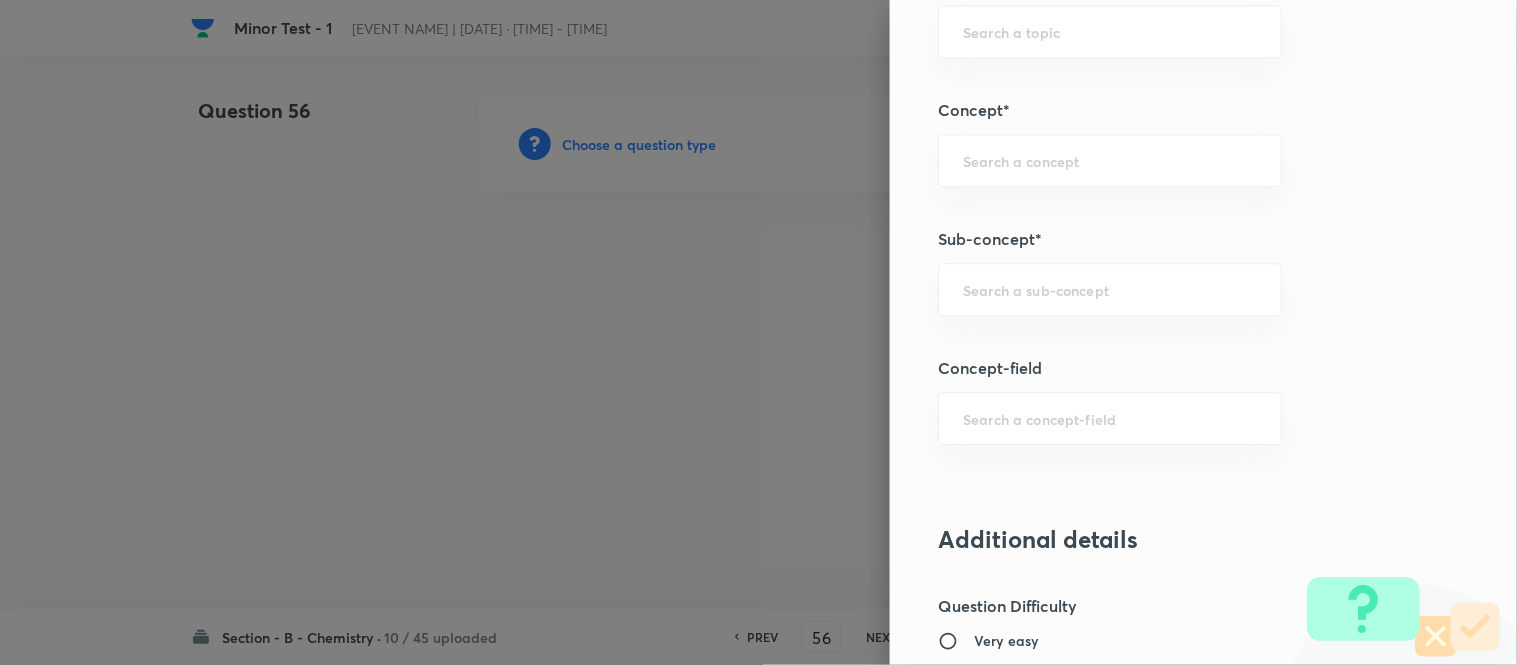 scroll, scrollTop: 1194, scrollLeft: 0, axis: vertical 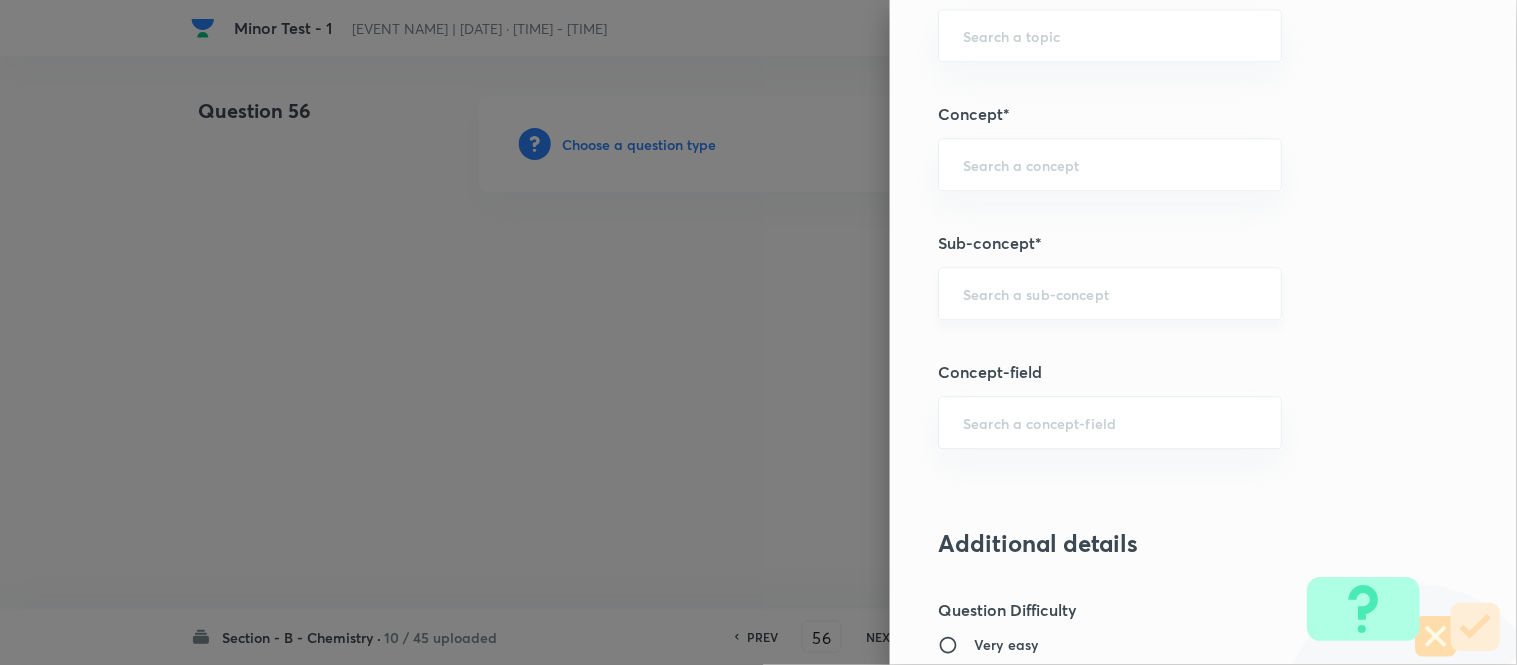 click at bounding box center [1110, 293] 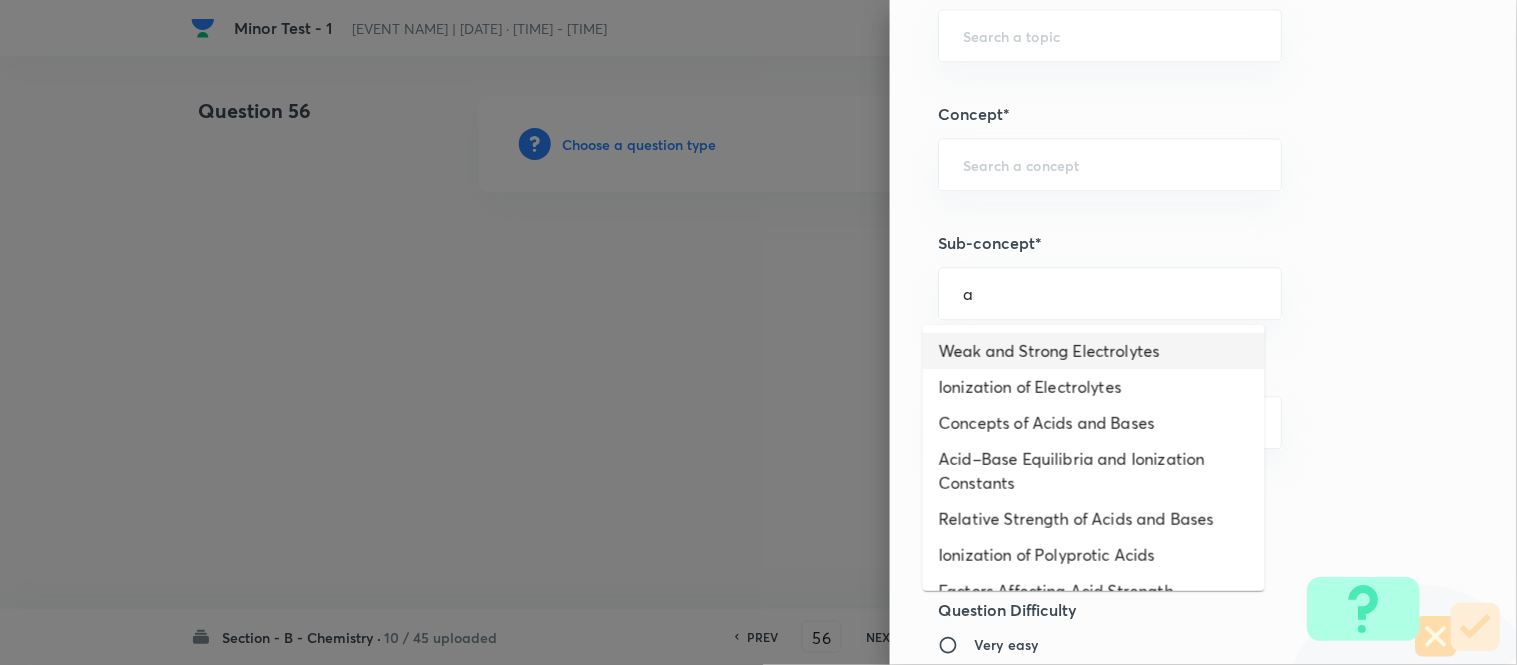 click on "Weak and Strong Electrolytes" at bounding box center (1094, 351) 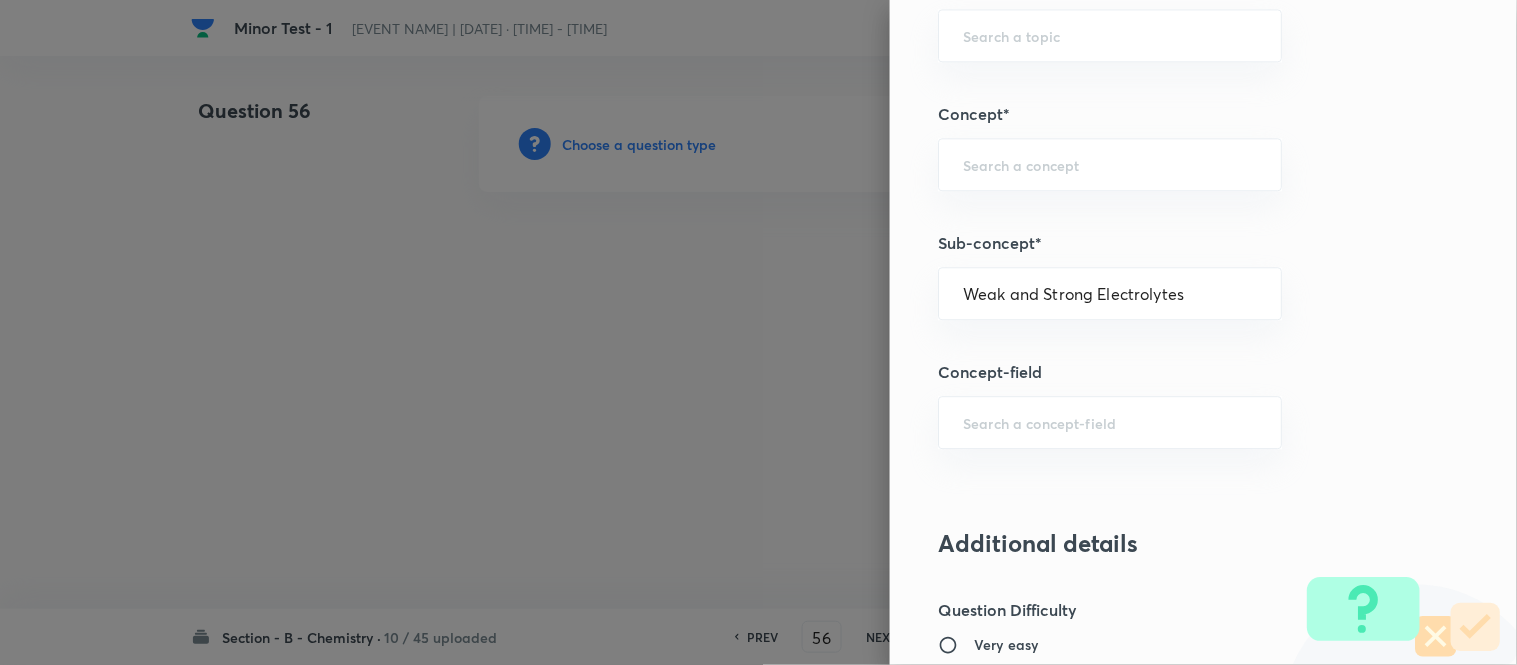 type on "Chemistry" 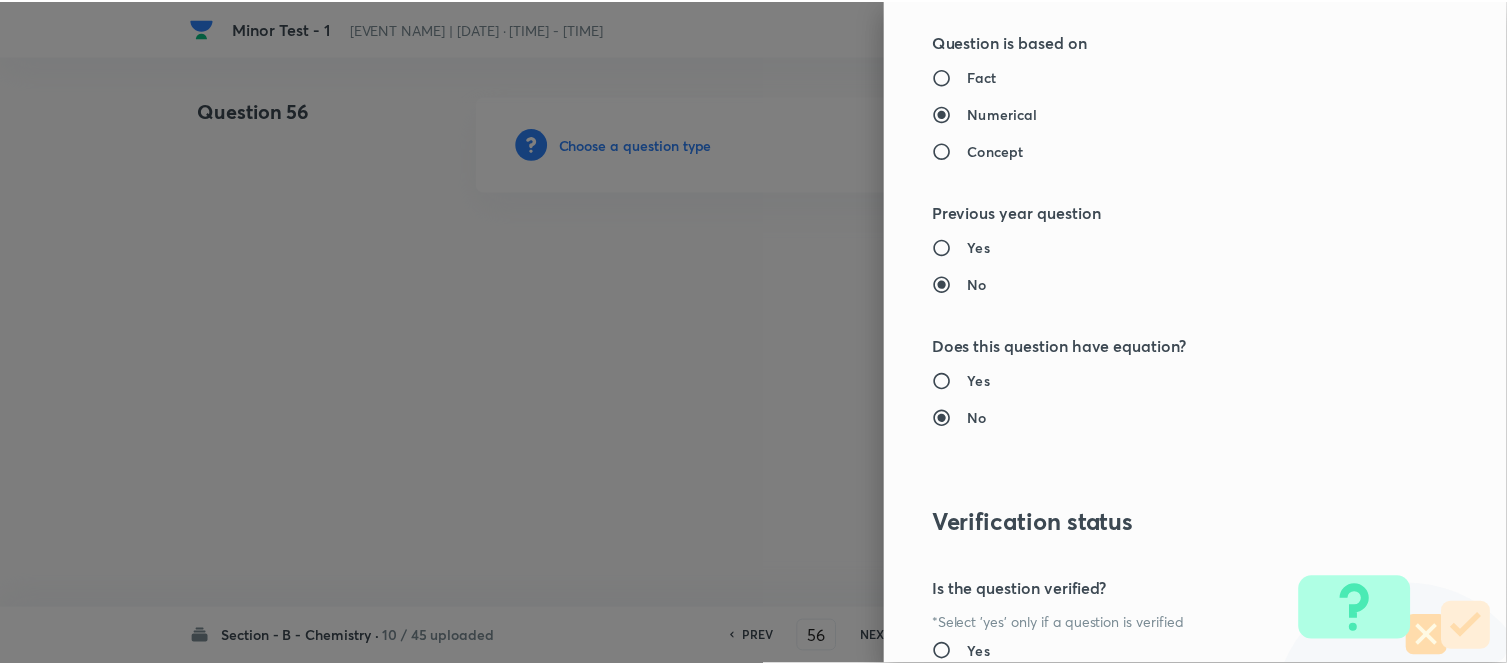 scroll, scrollTop: 2195, scrollLeft: 0, axis: vertical 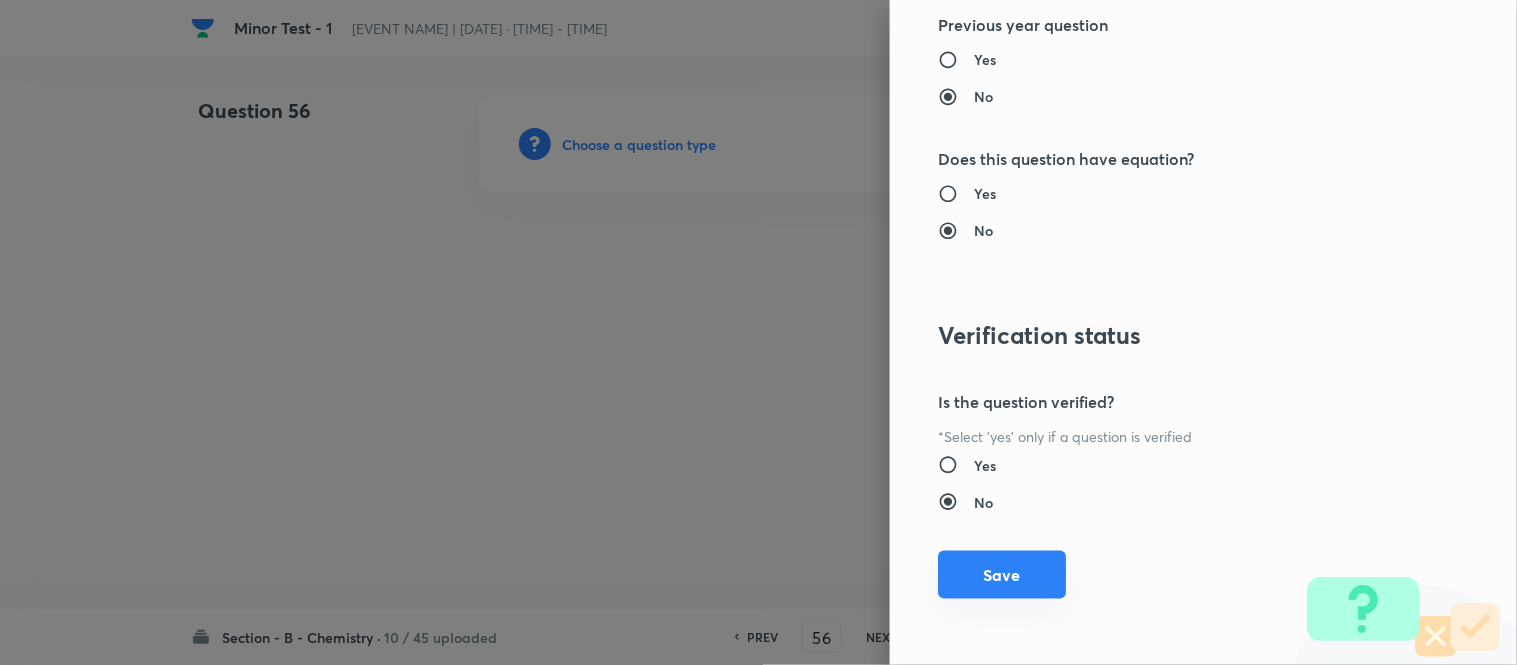 click on "Save" at bounding box center (1002, 575) 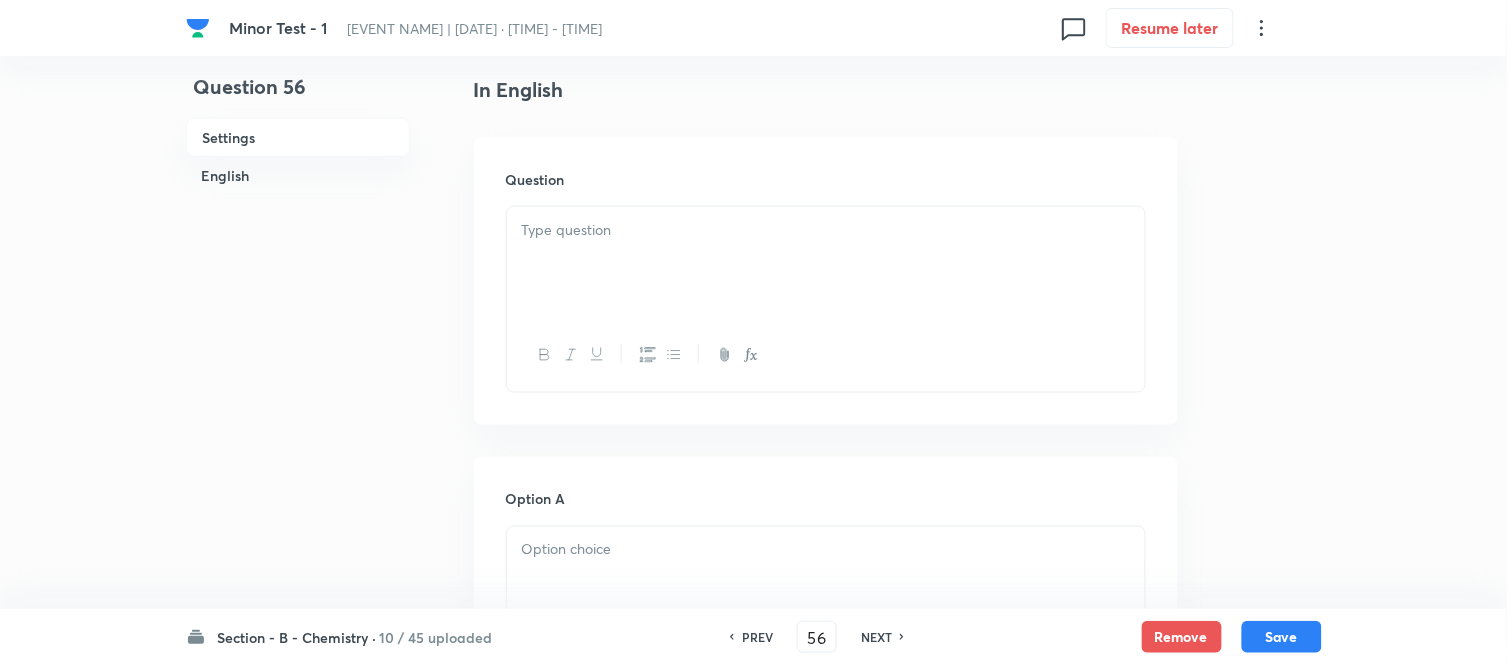 scroll, scrollTop: 555, scrollLeft: 0, axis: vertical 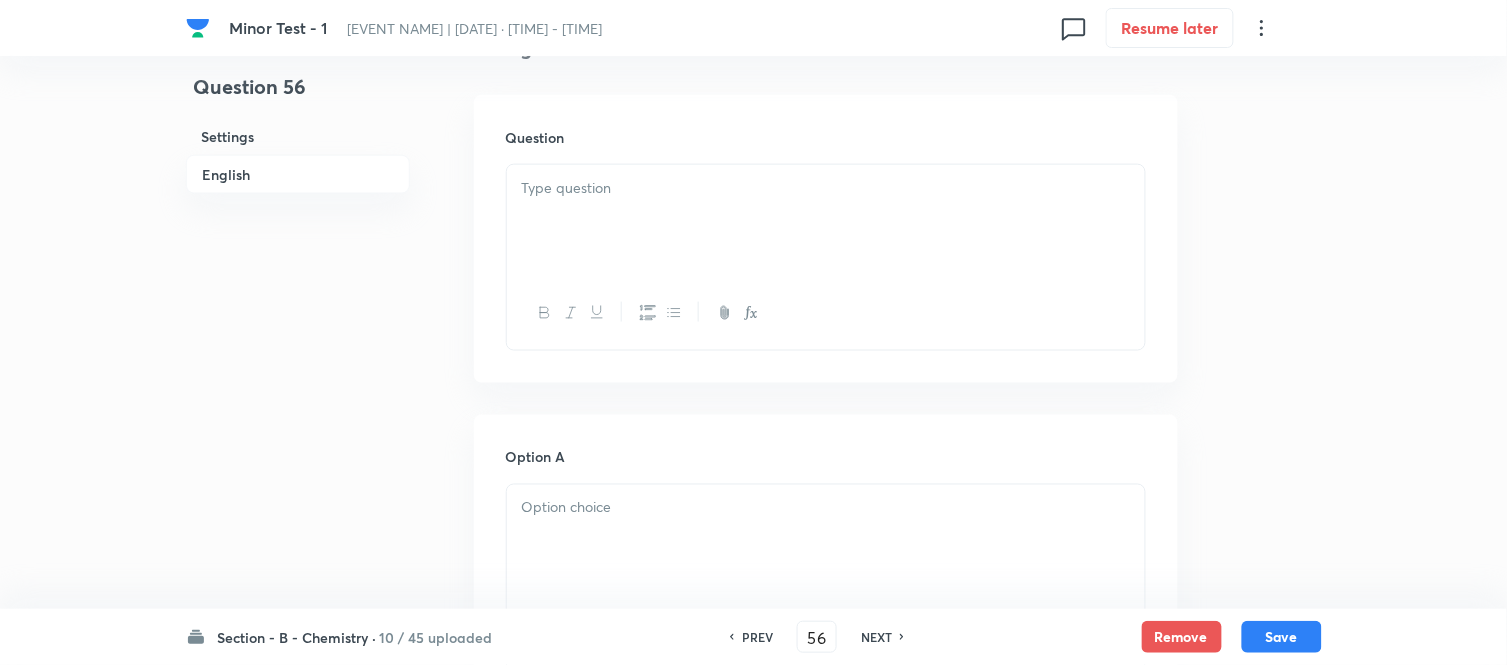click at bounding box center [826, 221] 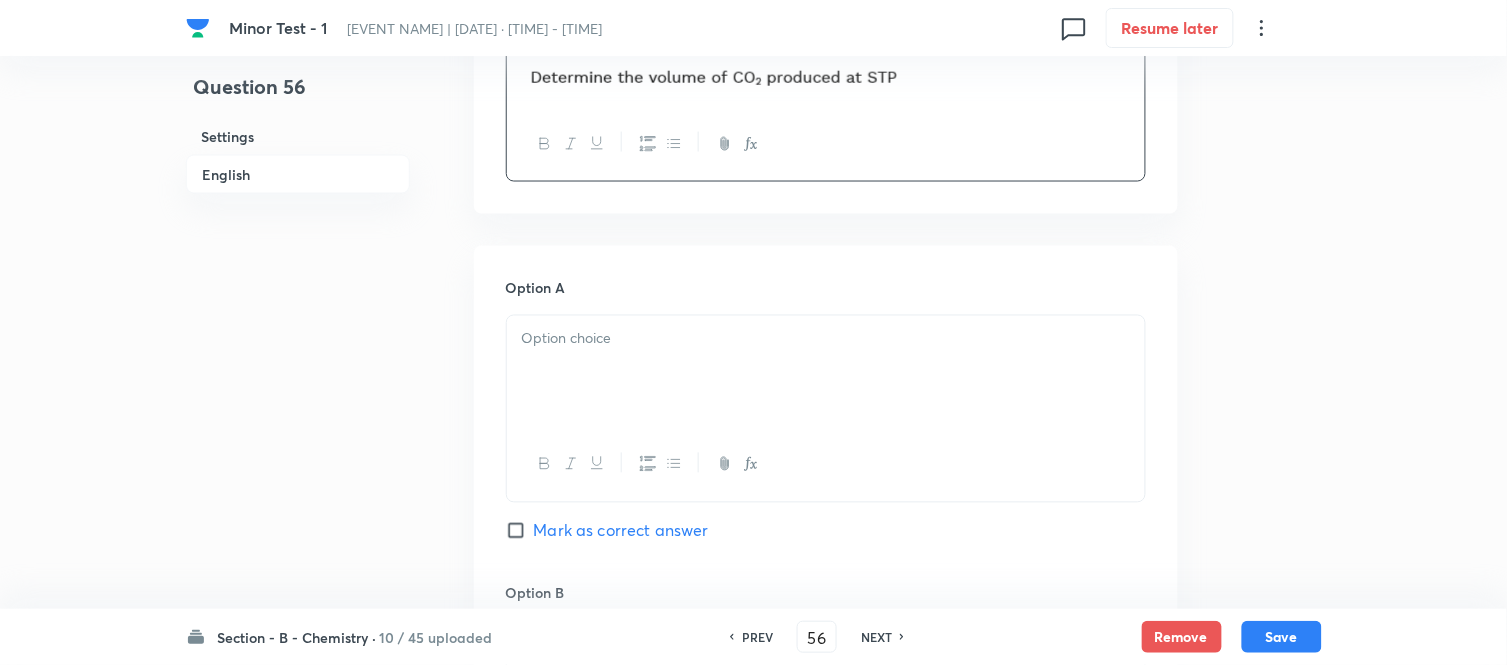 scroll, scrollTop: 777, scrollLeft: 0, axis: vertical 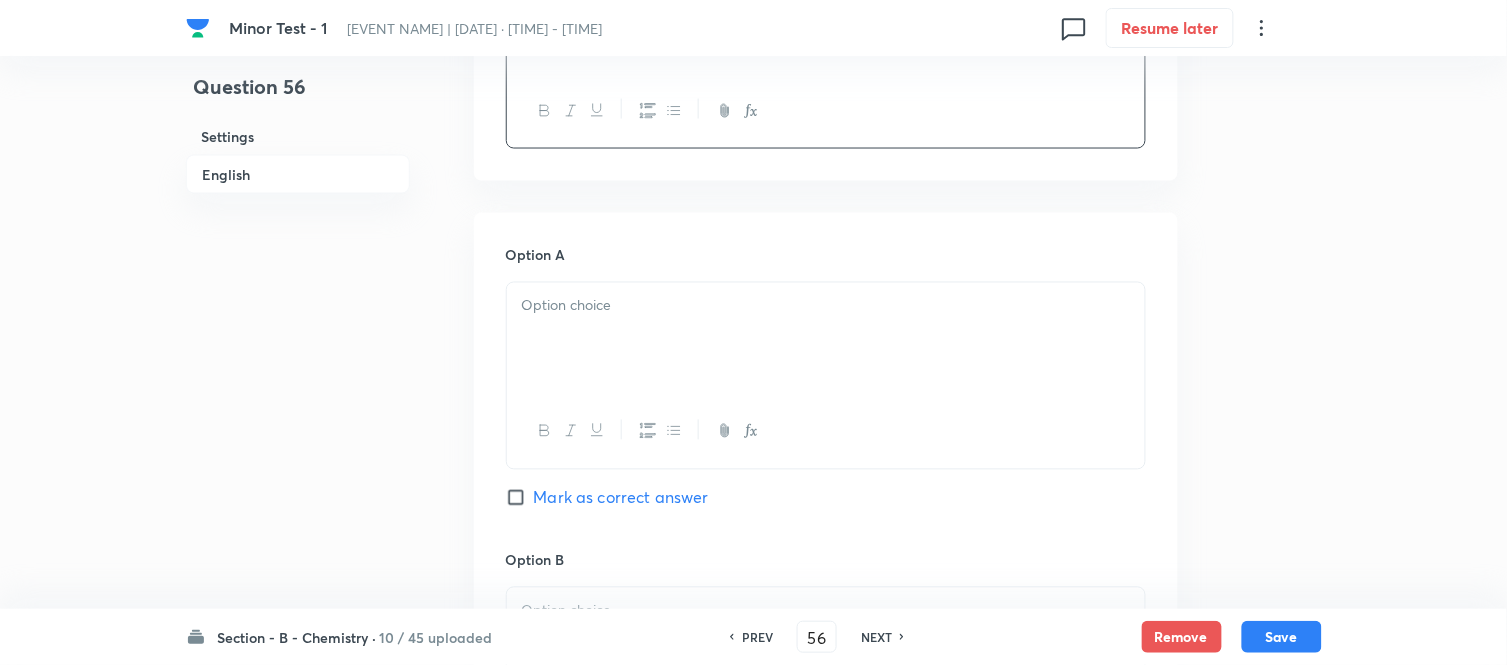 click at bounding box center [826, 306] 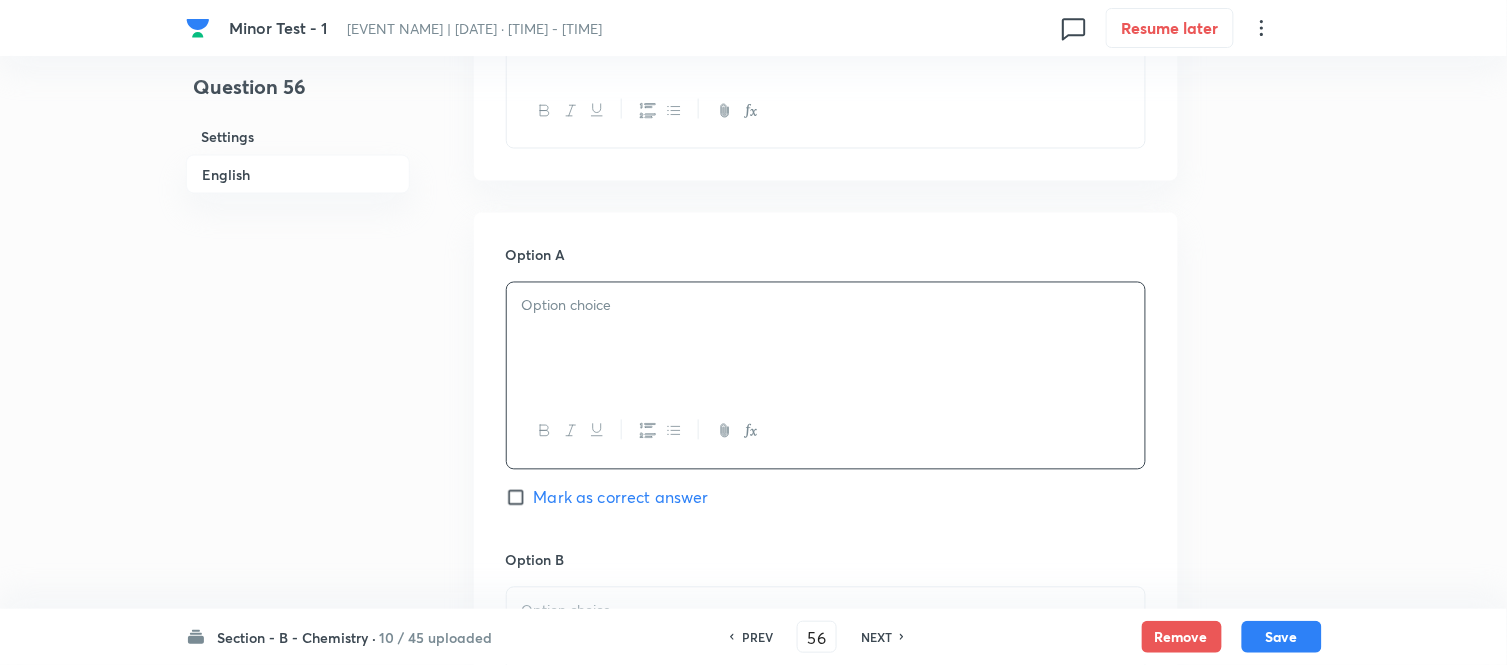 click on "Mark as correct answer" at bounding box center [520, 498] 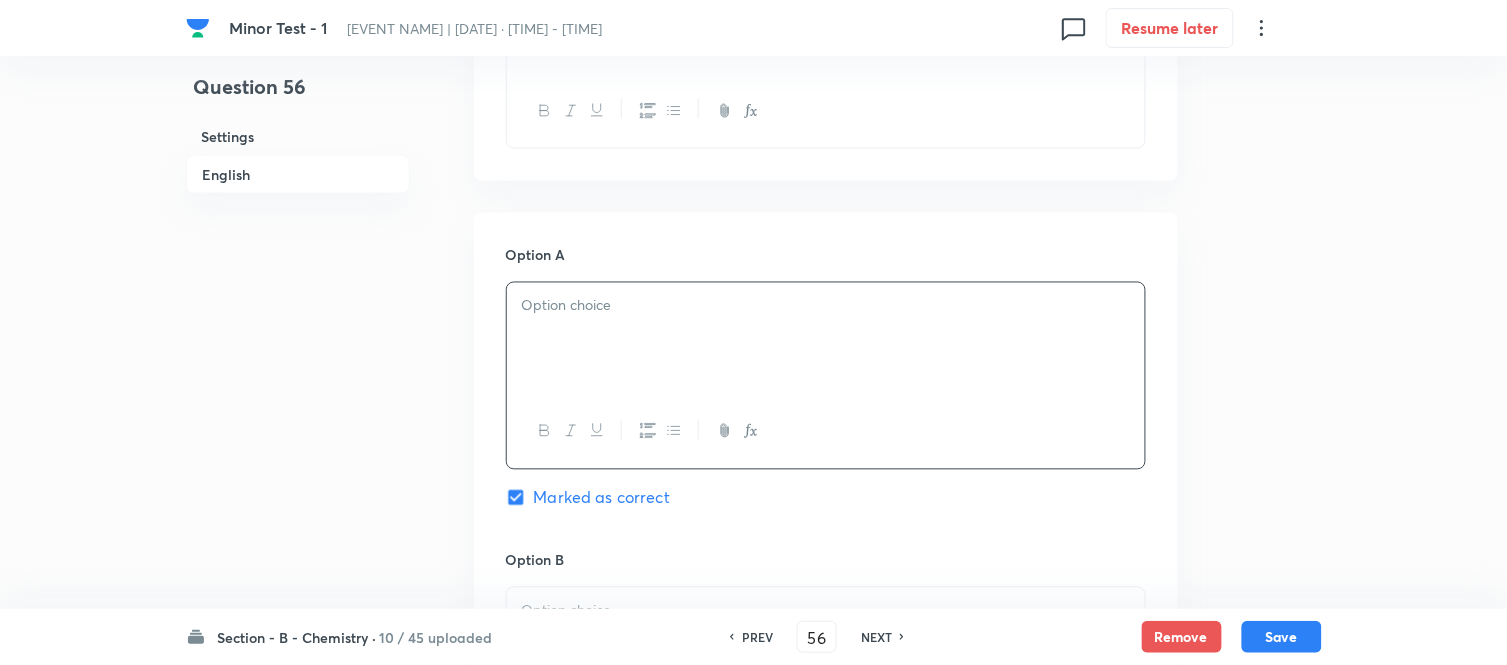 click at bounding box center [826, 339] 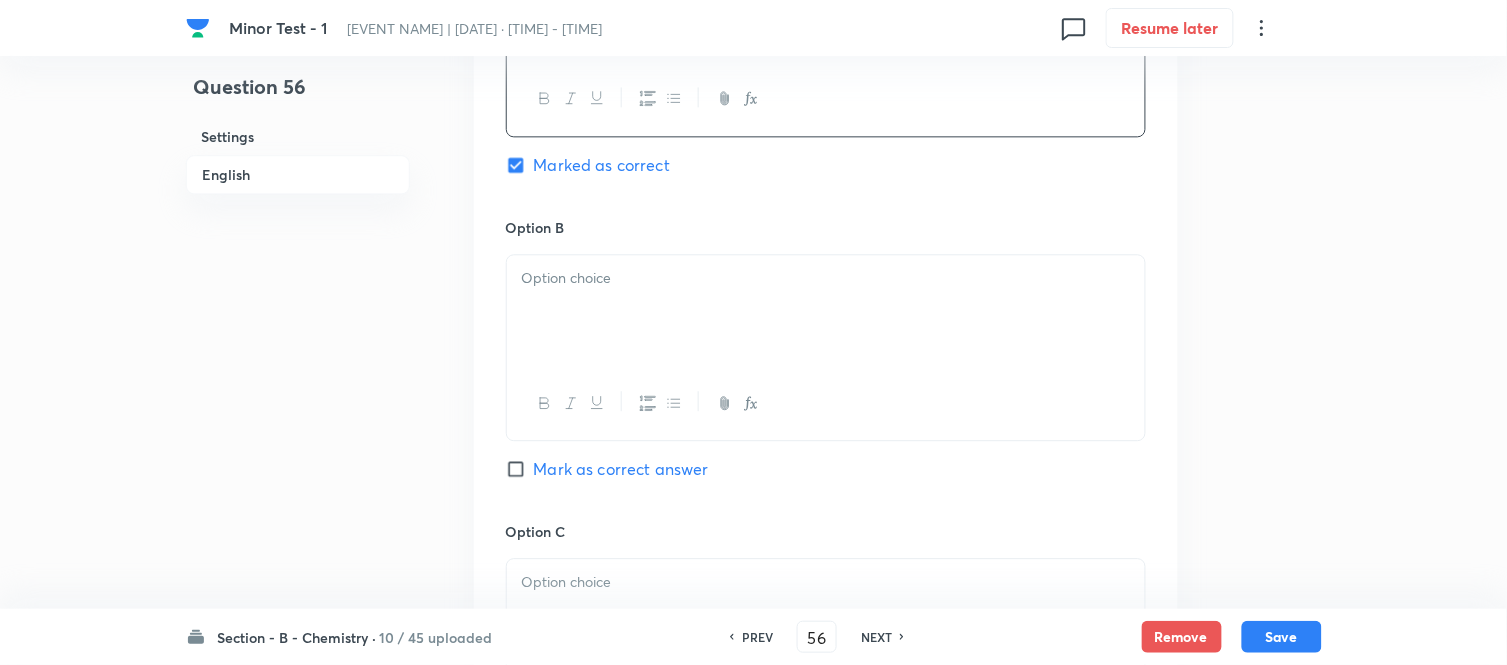 scroll, scrollTop: 1111, scrollLeft: 0, axis: vertical 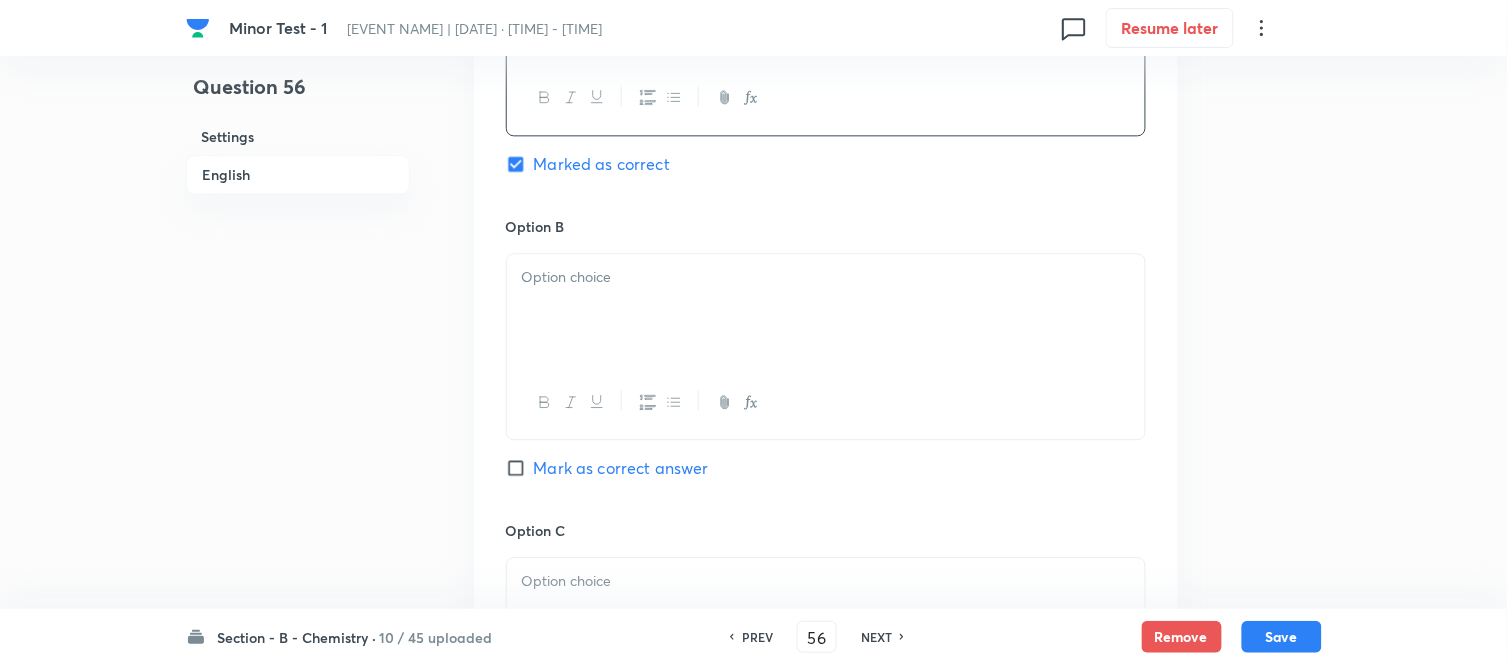 click at bounding box center [826, 310] 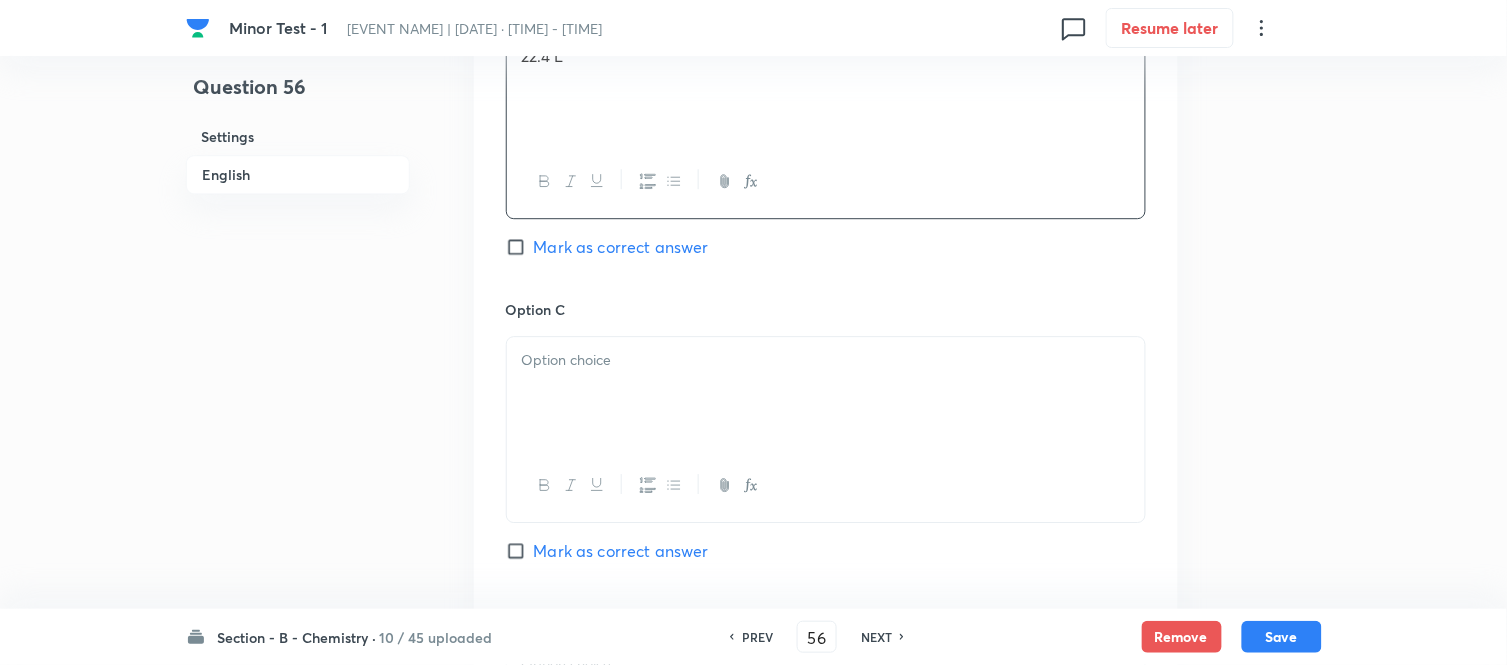 scroll, scrollTop: 1333, scrollLeft: 0, axis: vertical 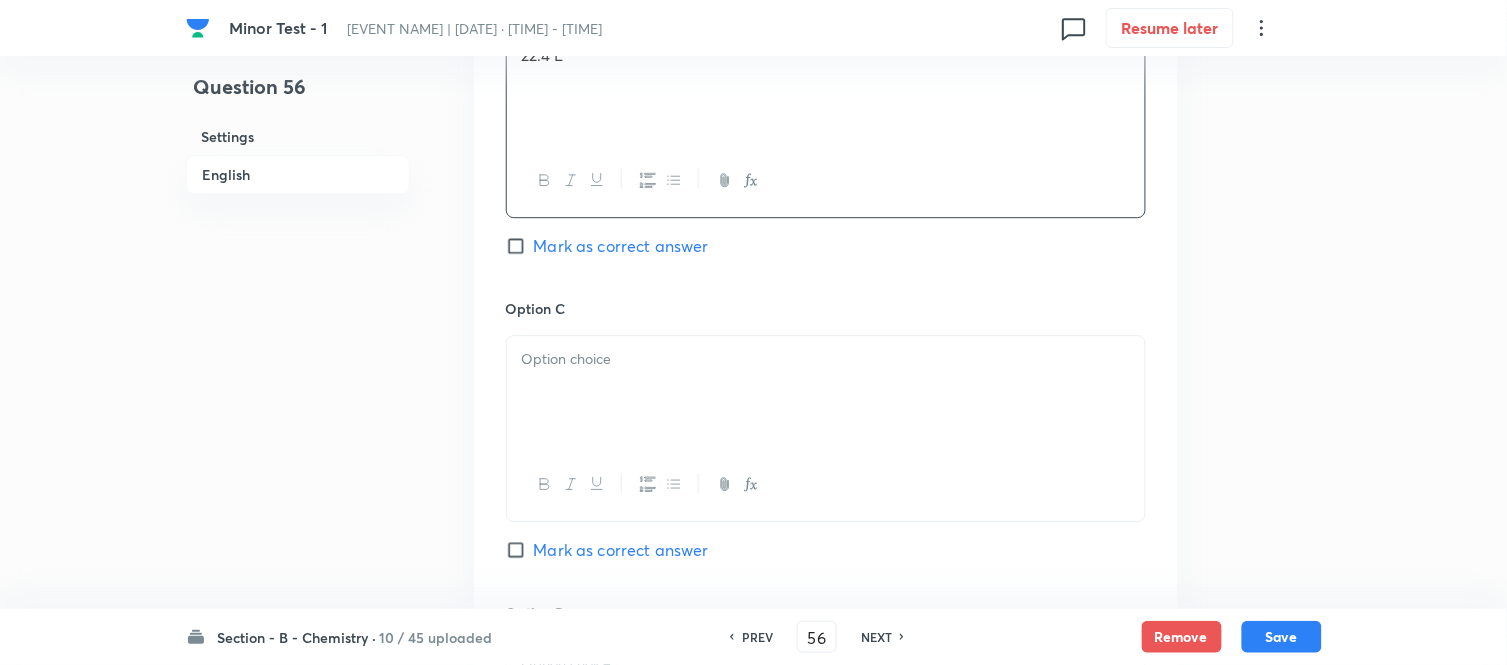 click at bounding box center (826, 359) 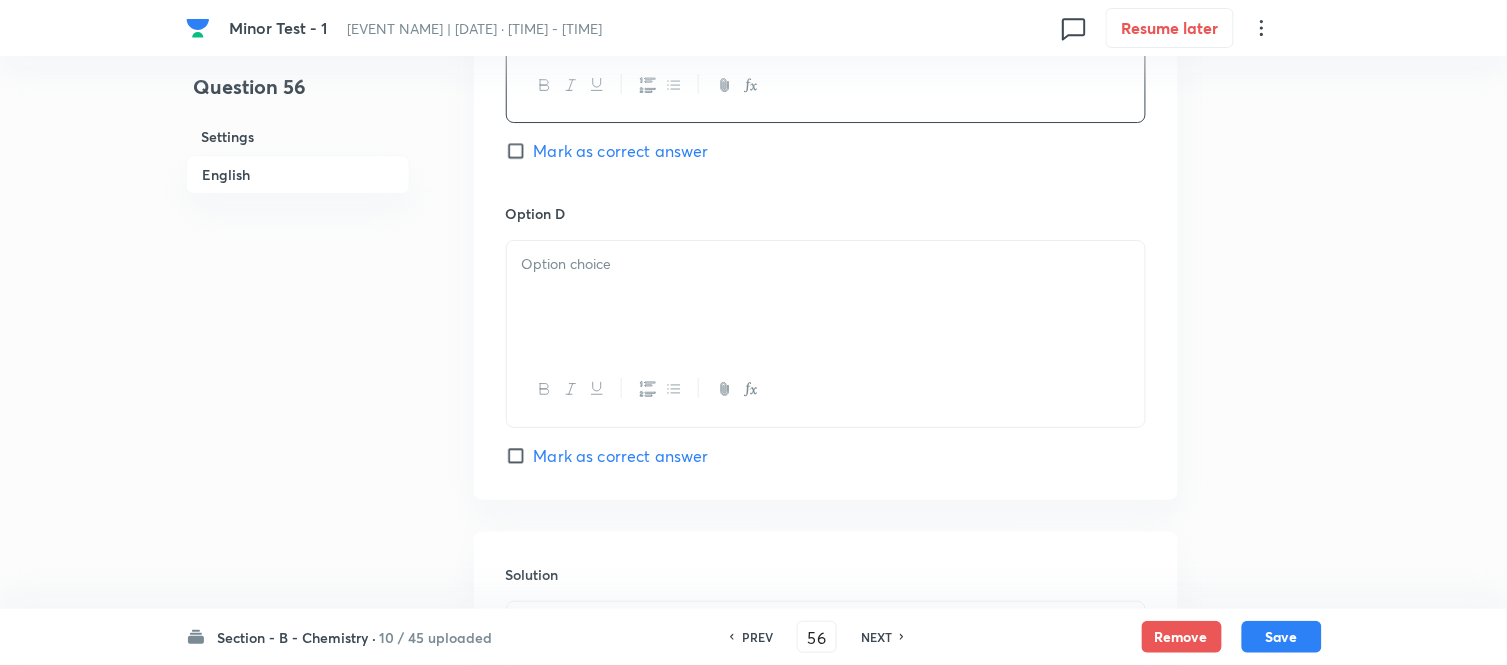 scroll, scrollTop: 1777, scrollLeft: 0, axis: vertical 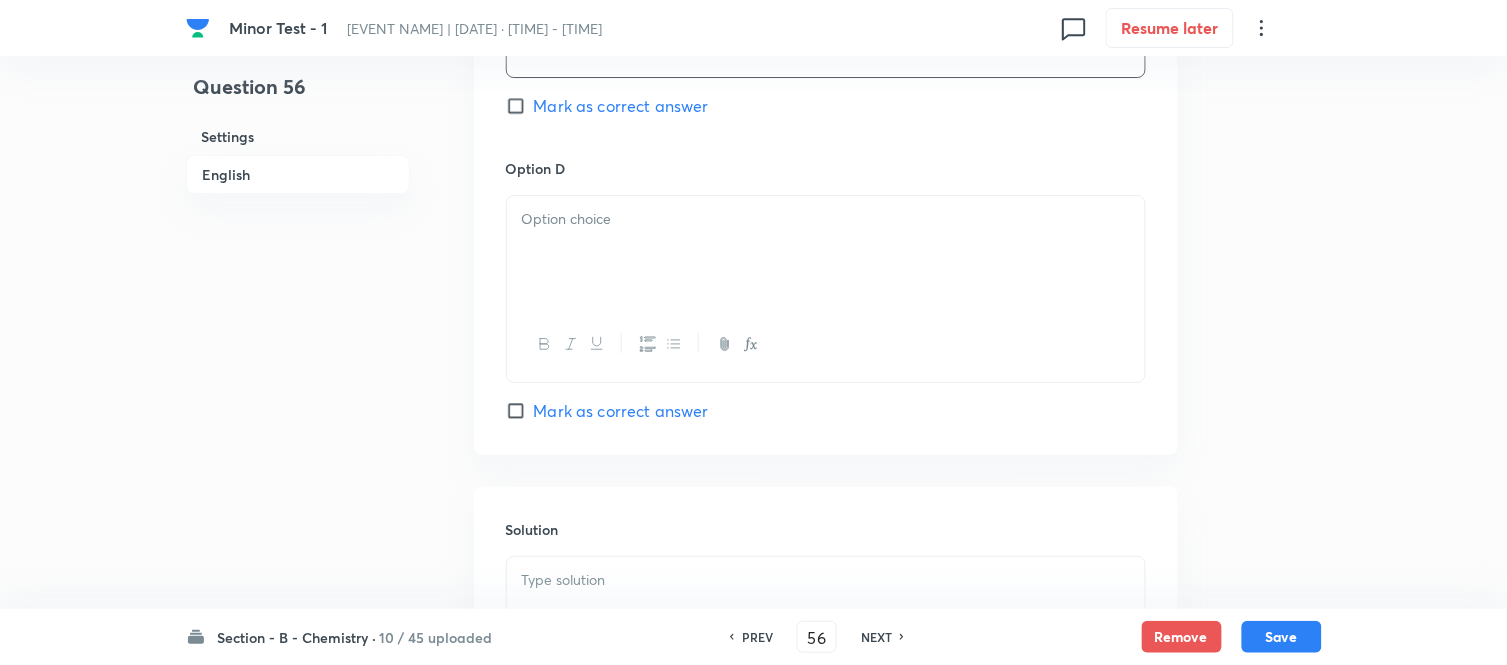 click at bounding box center (826, 252) 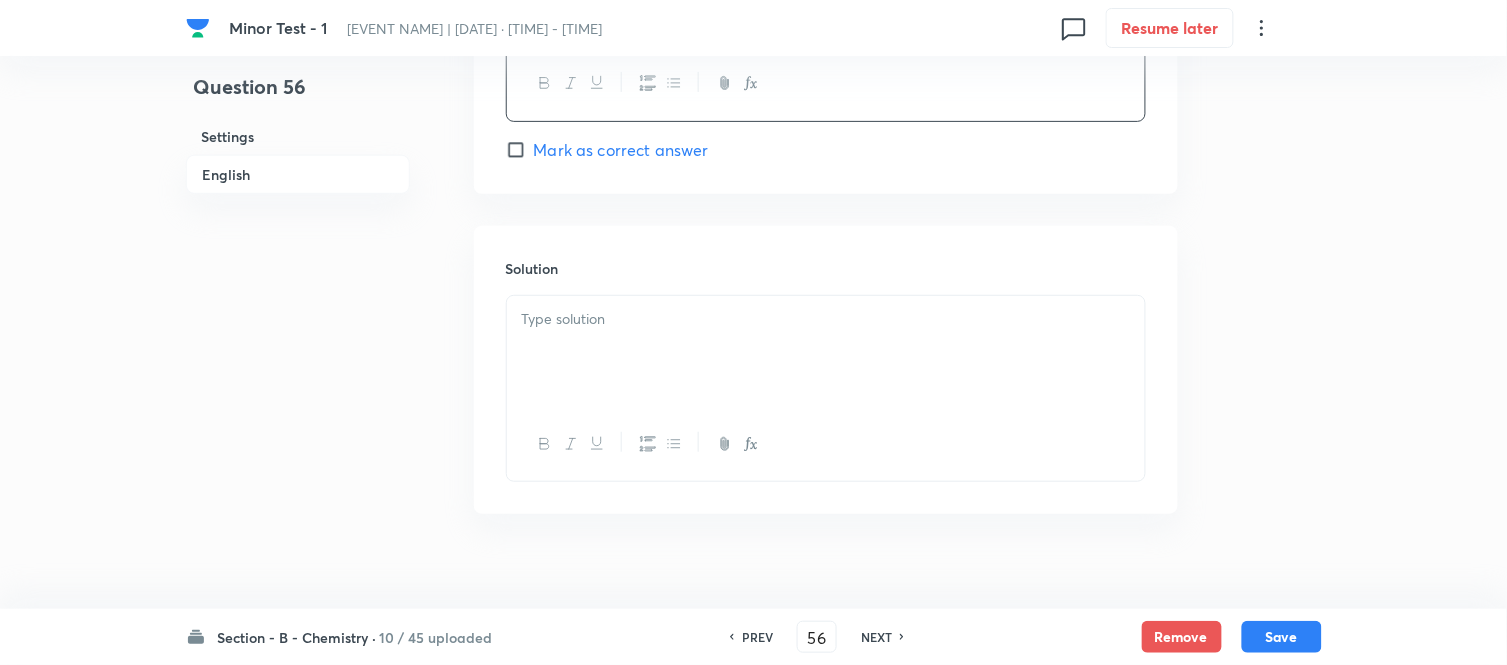 scroll, scrollTop: 2066, scrollLeft: 0, axis: vertical 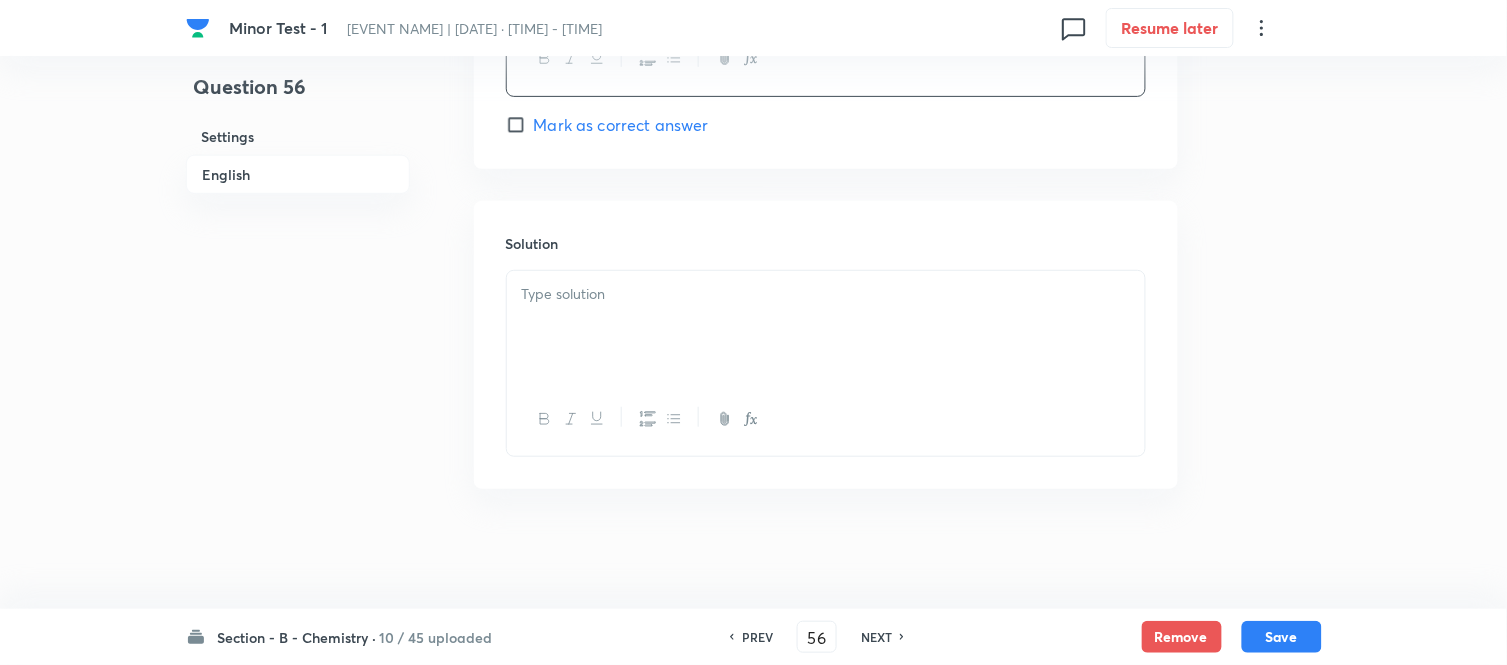 click at bounding box center (826, 327) 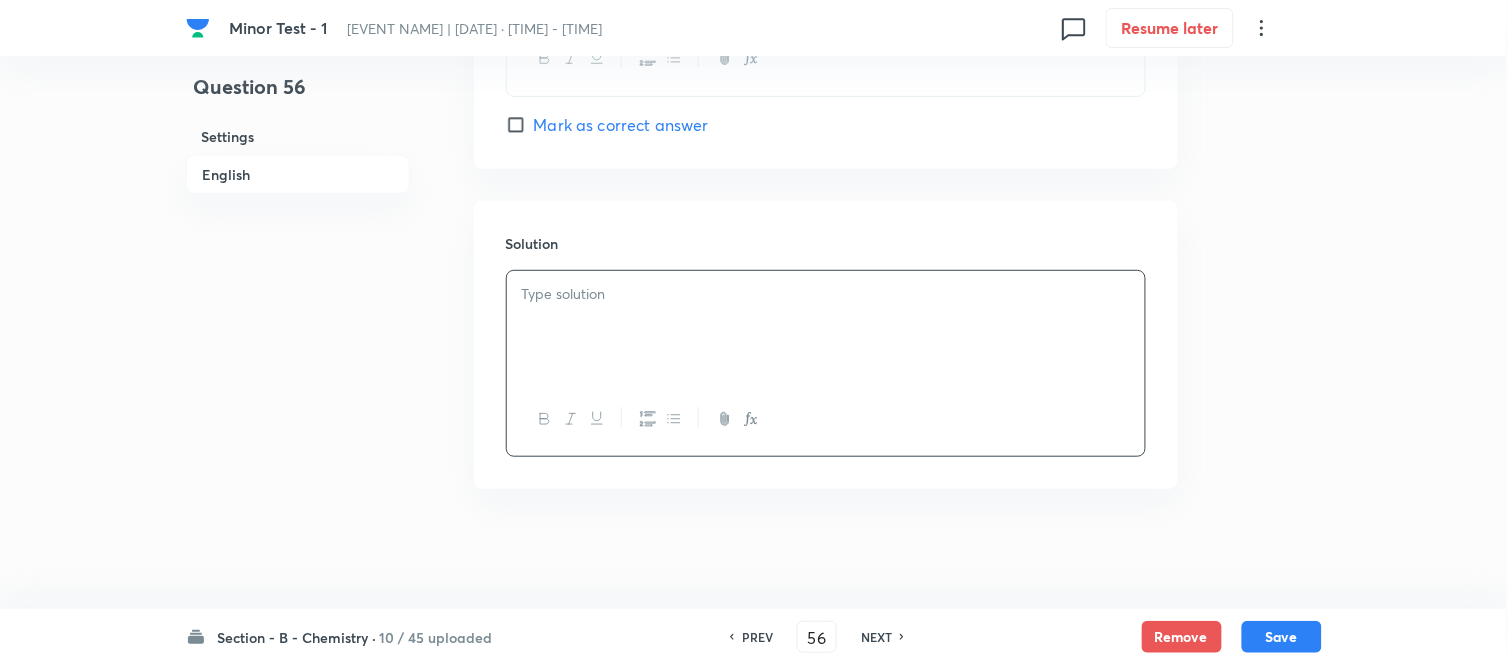 type 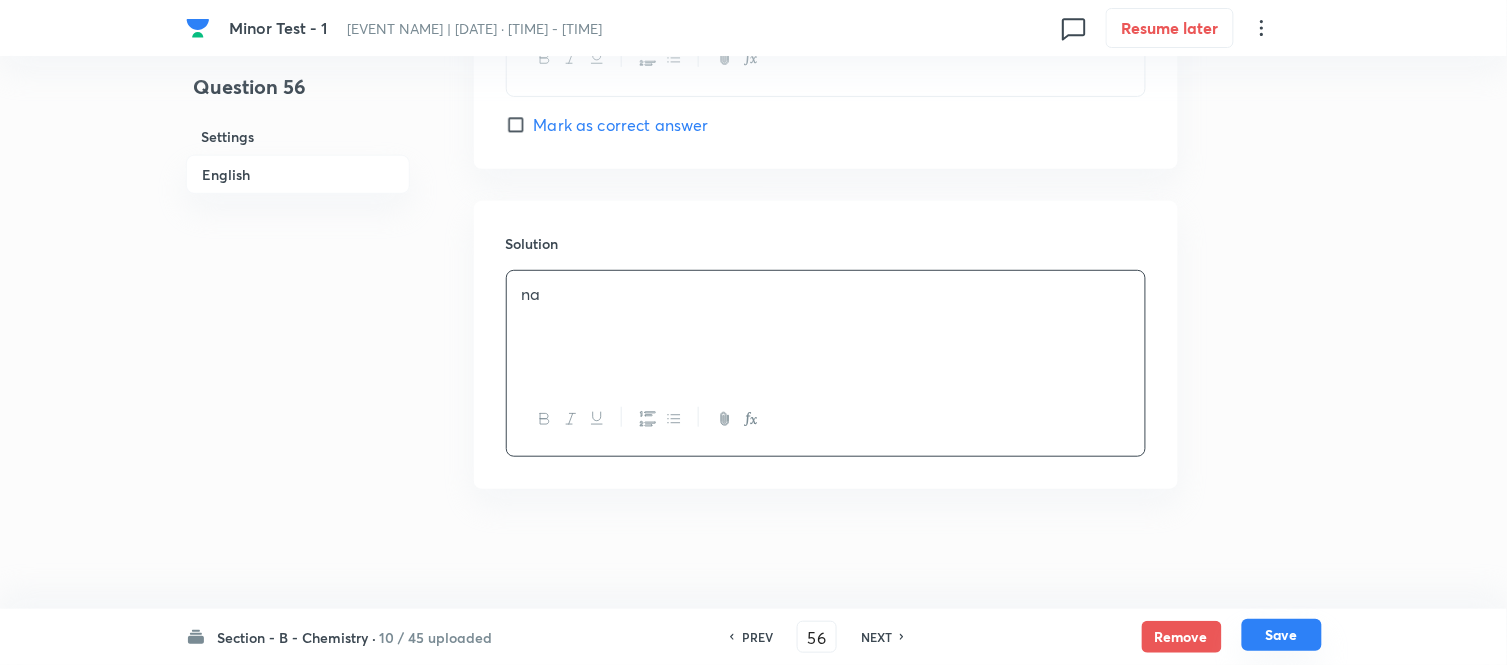 click on "Save" at bounding box center [1282, 635] 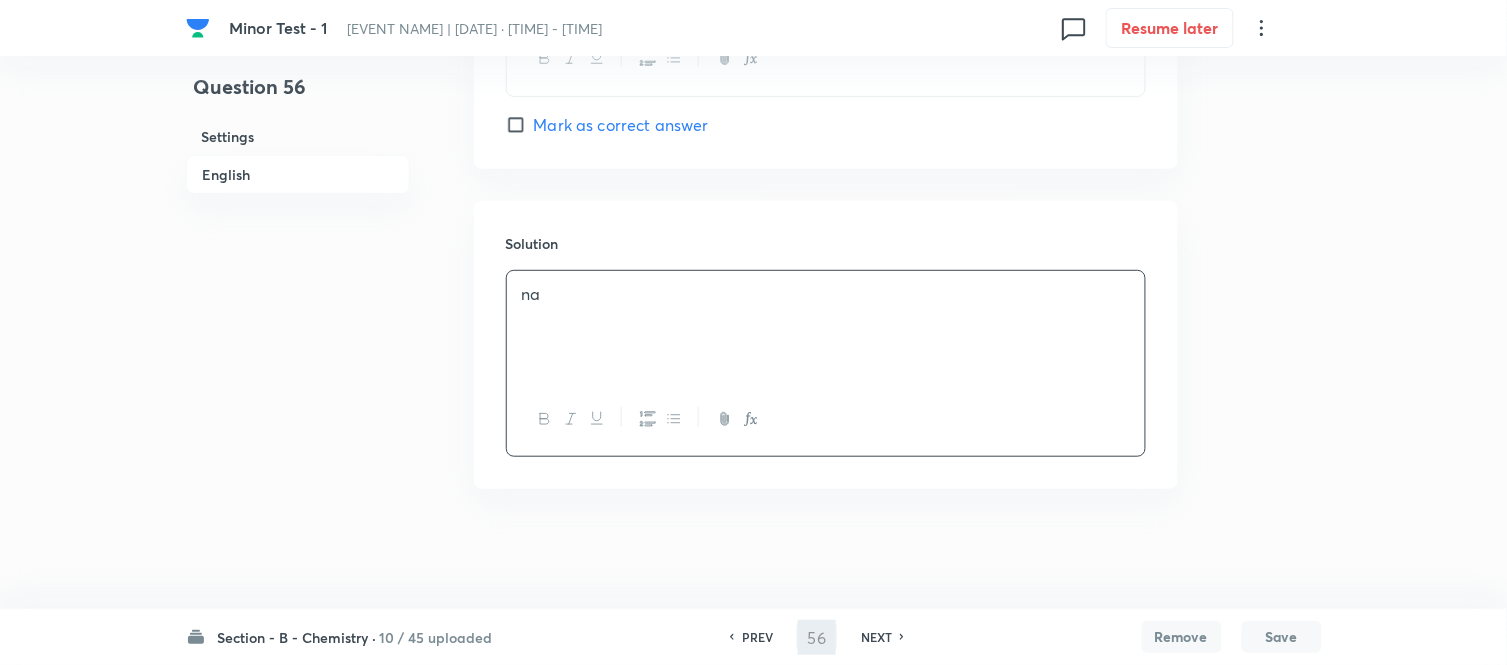 type on "57" 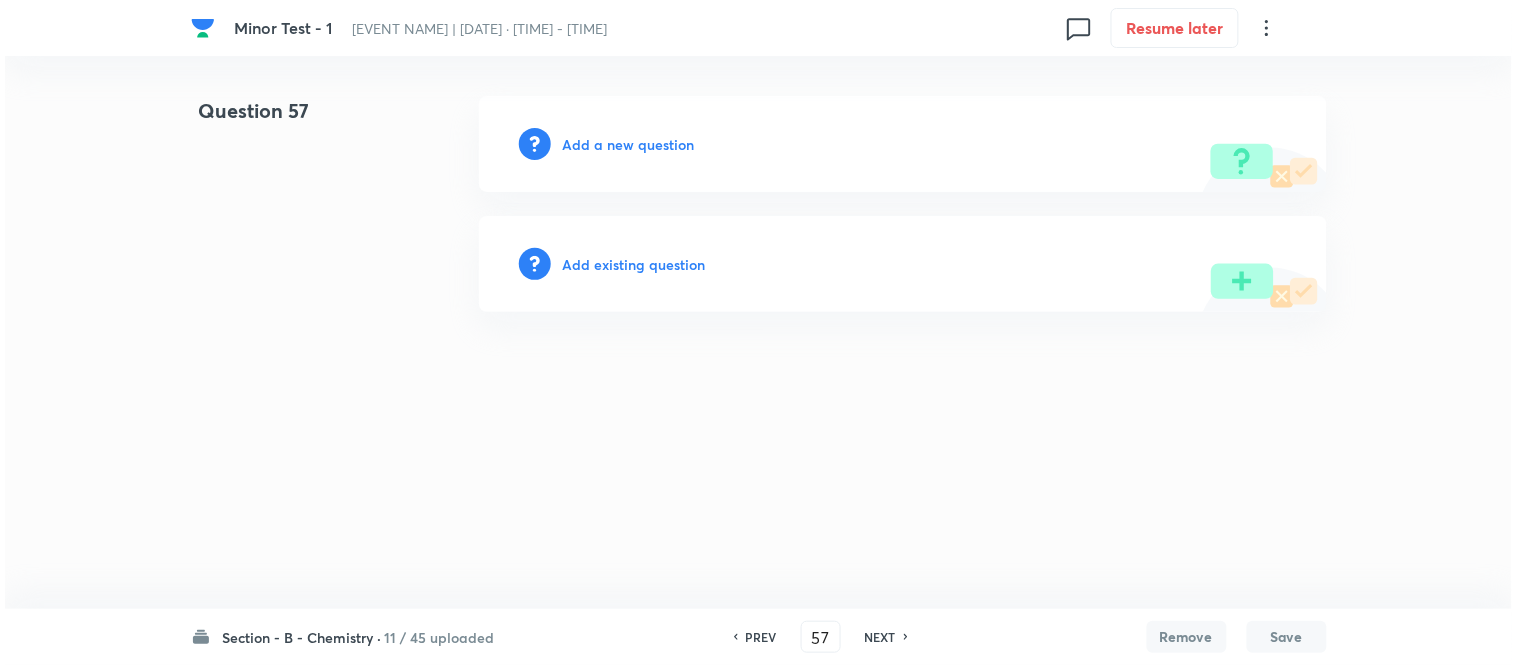 scroll, scrollTop: 0, scrollLeft: 0, axis: both 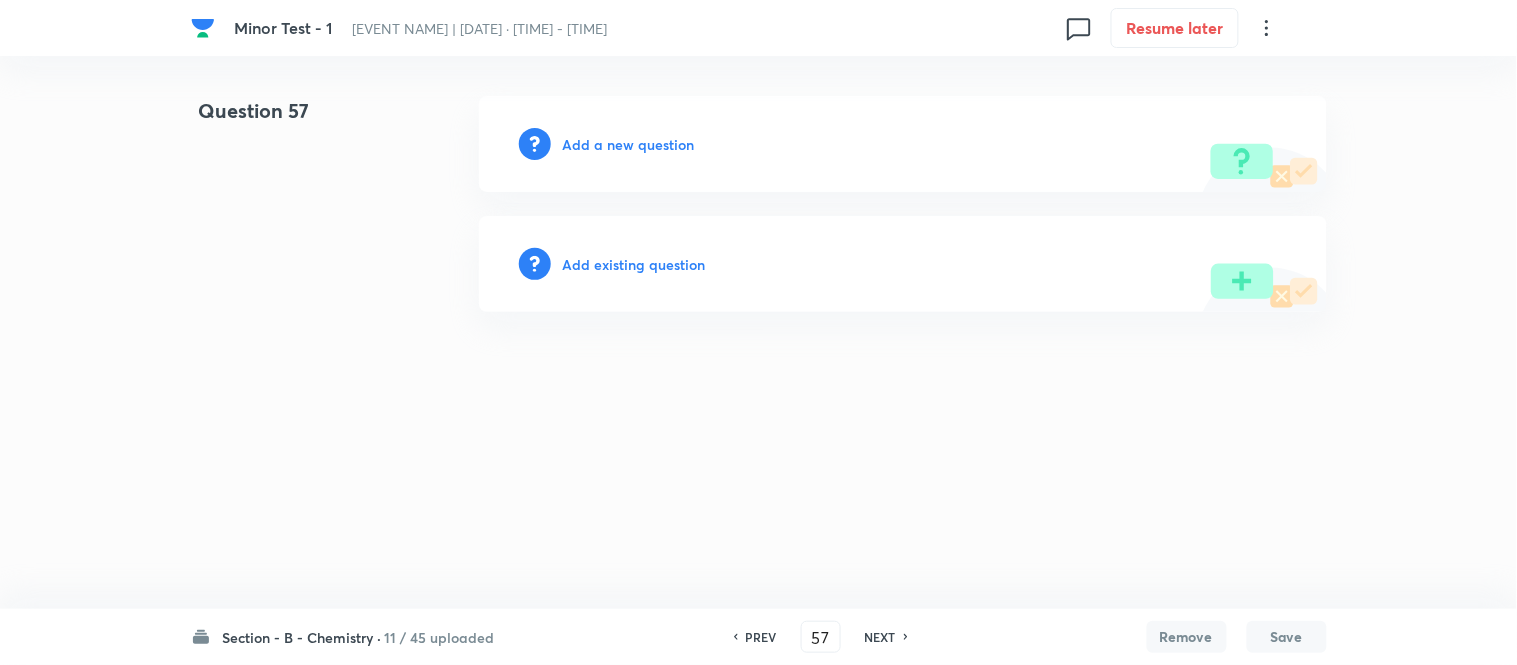 click on "Add a new question" at bounding box center (629, 144) 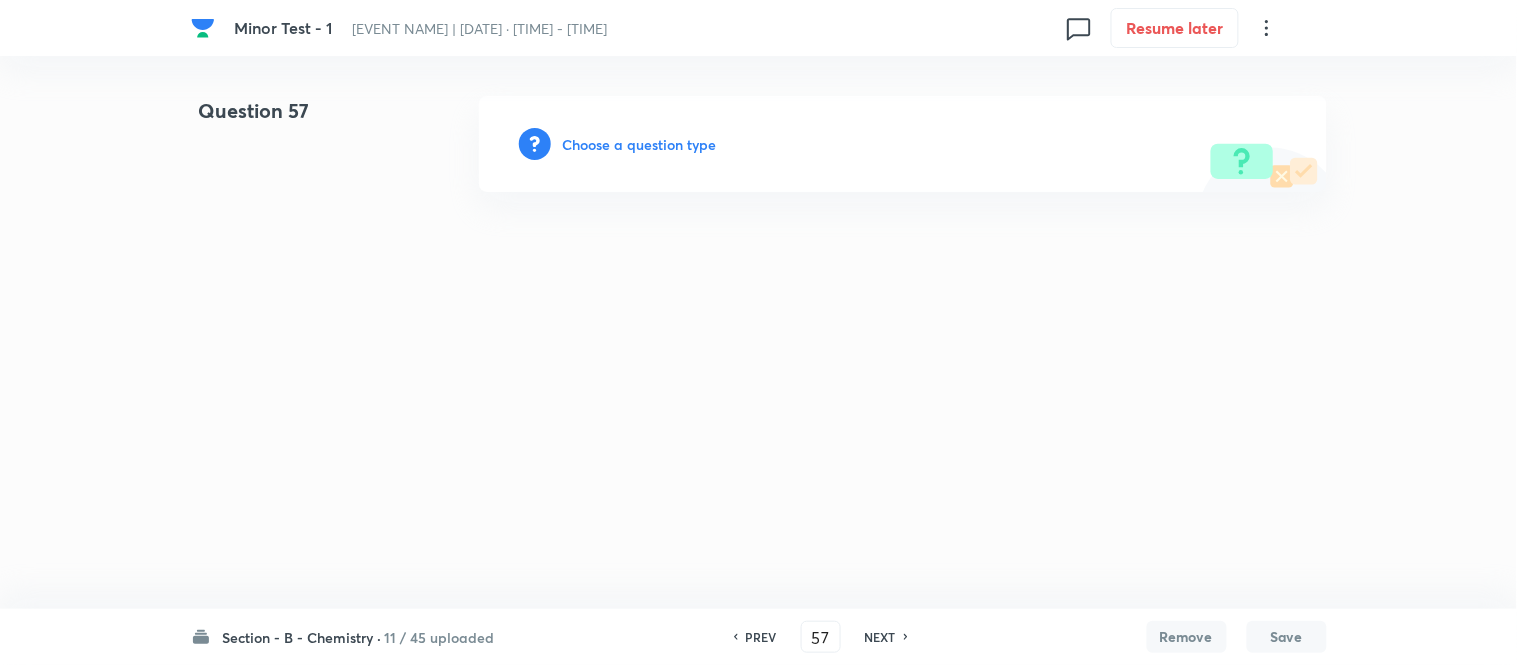 click on "Choose a question type" at bounding box center (640, 144) 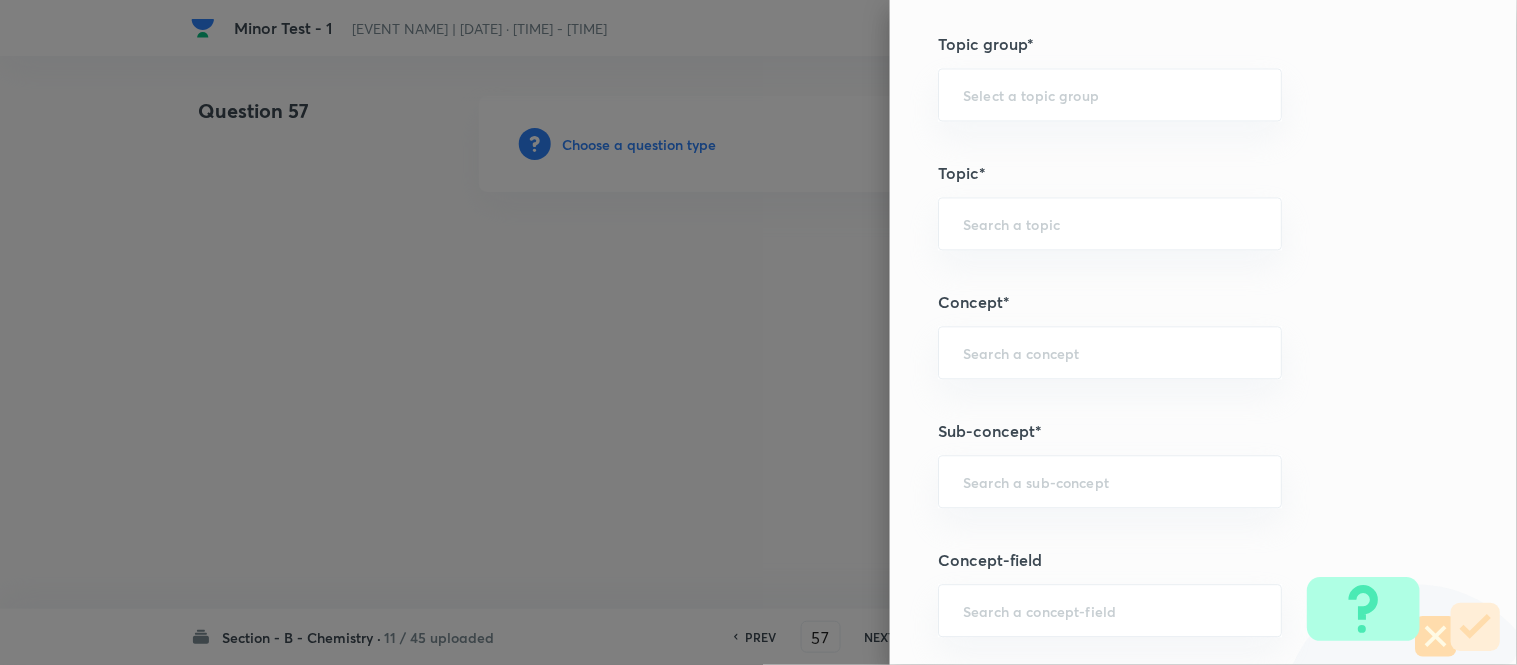 scroll, scrollTop: 1067, scrollLeft: 0, axis: vertical 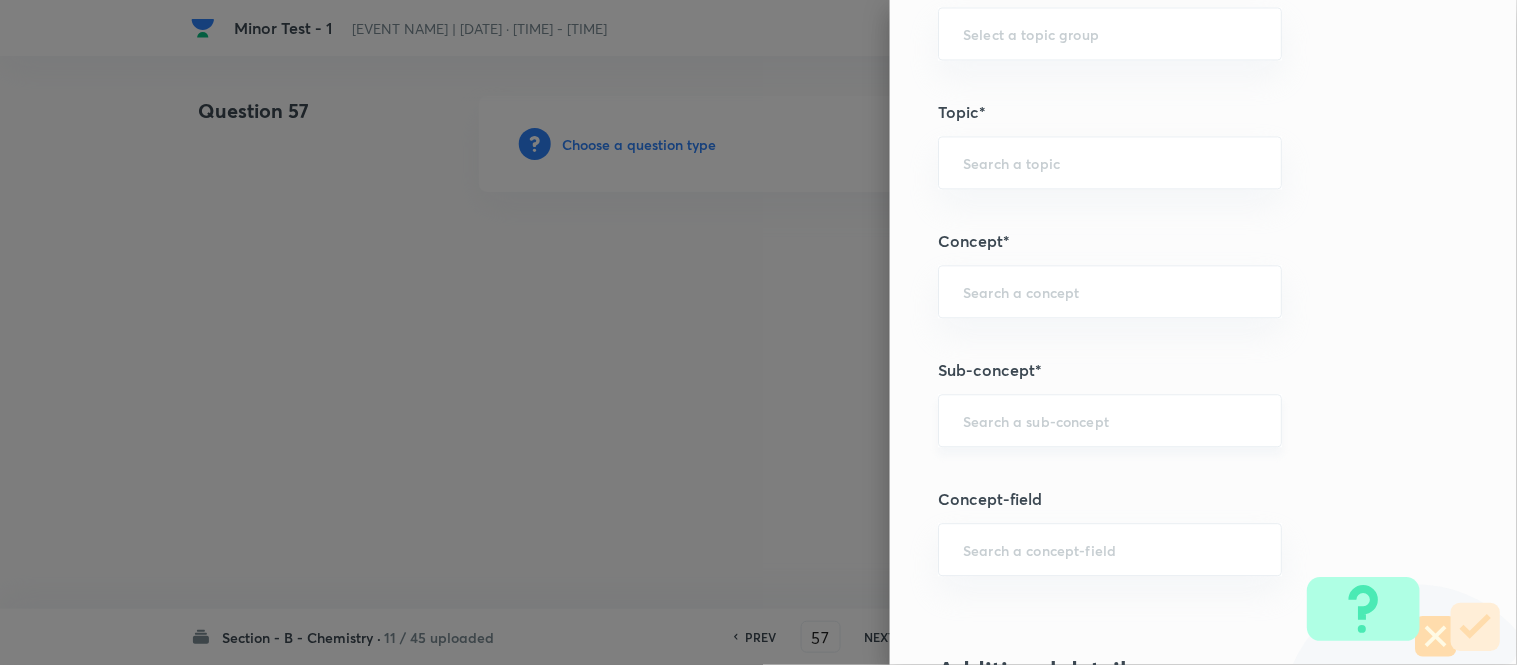 click on "​" at bounding box center (1110, 420) 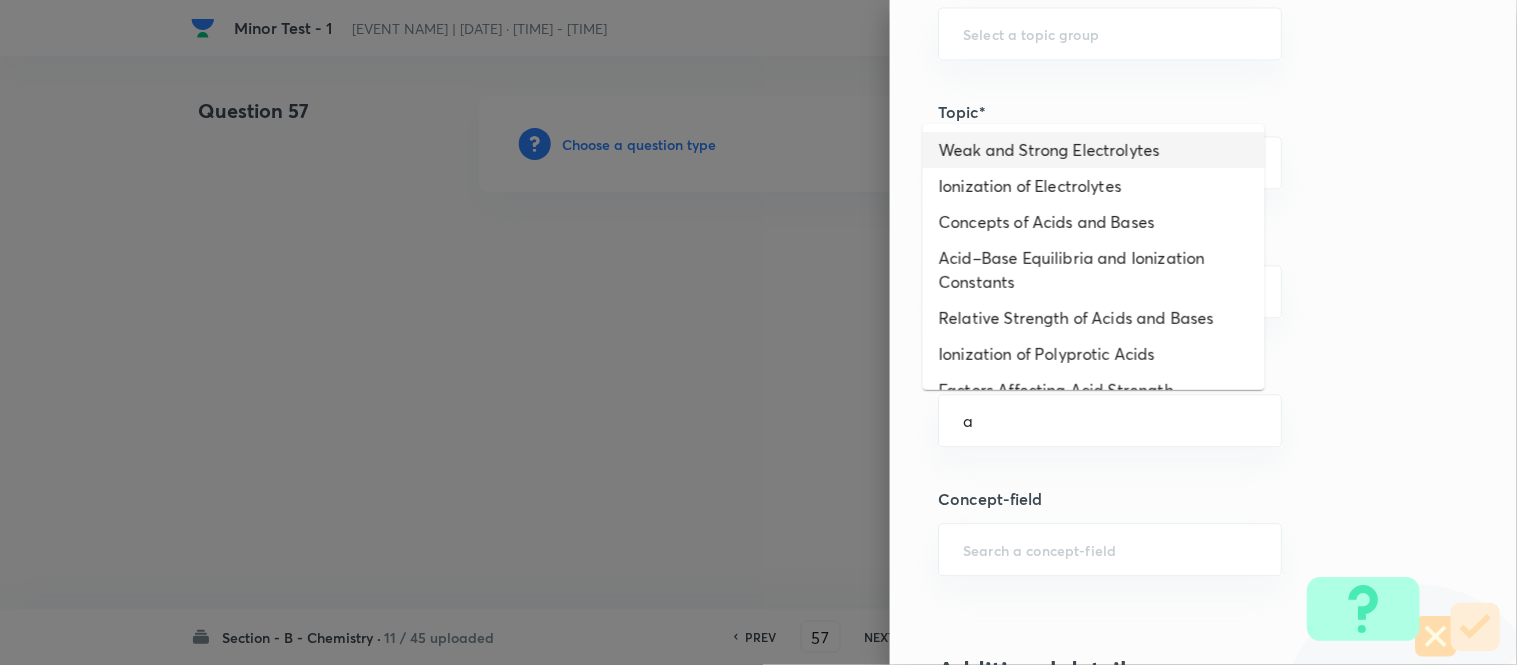 click on "Weak and Strong Electrolytes" at bounding box center (1094, 150) 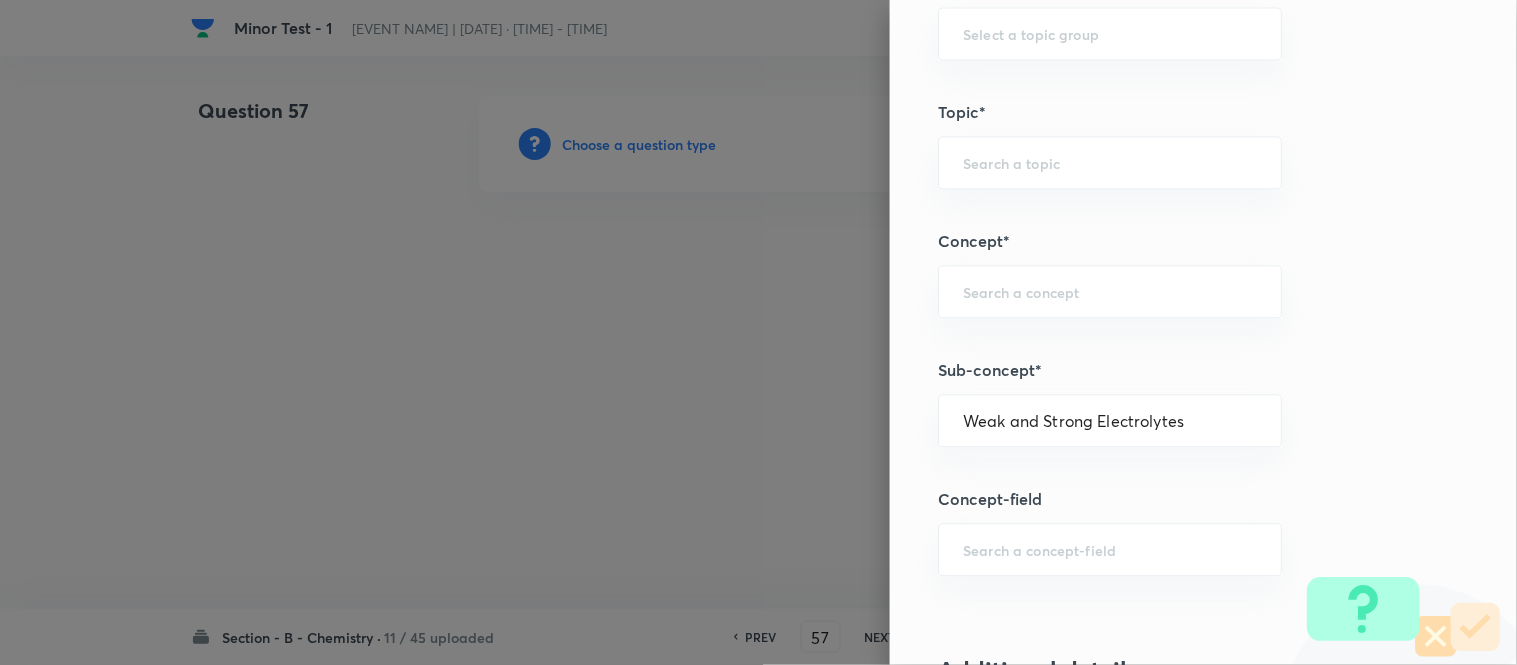 type on "Chemistry" 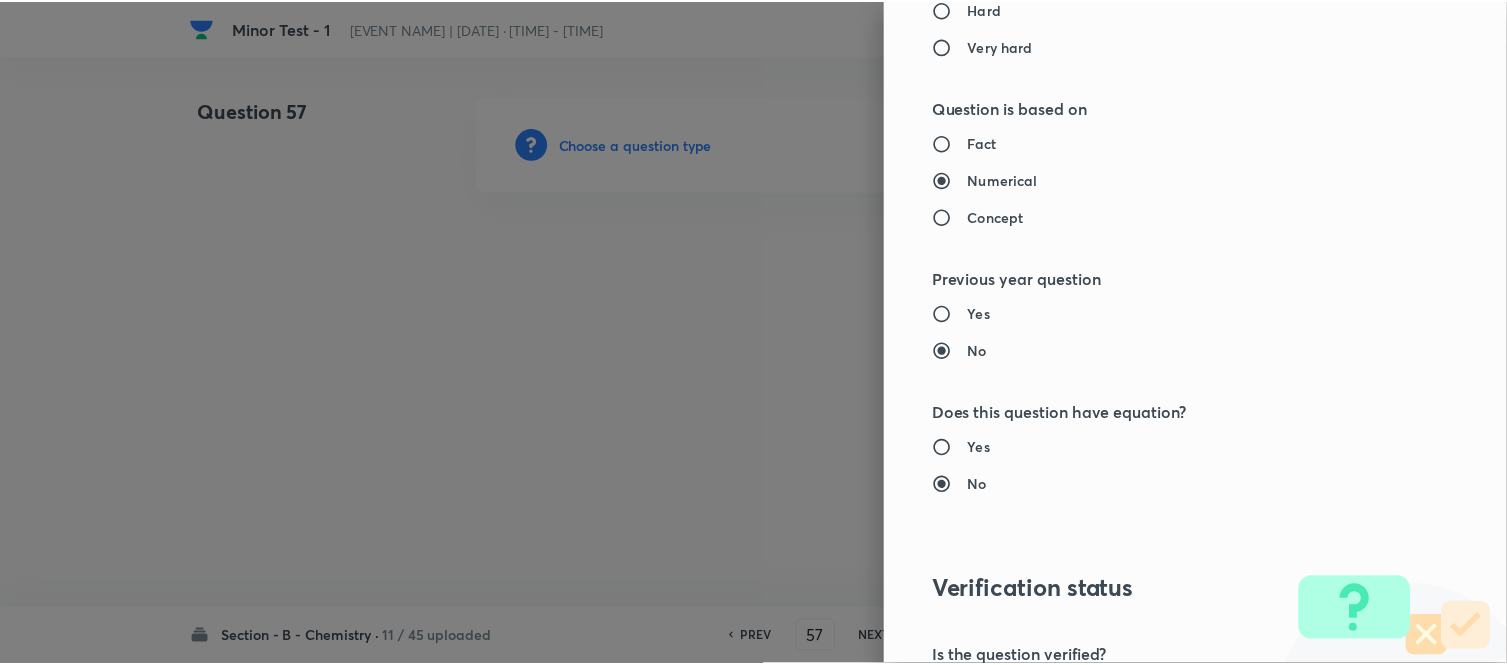 scroll, scrollTop: 2195, scrollLeft: 0, axis: vertical 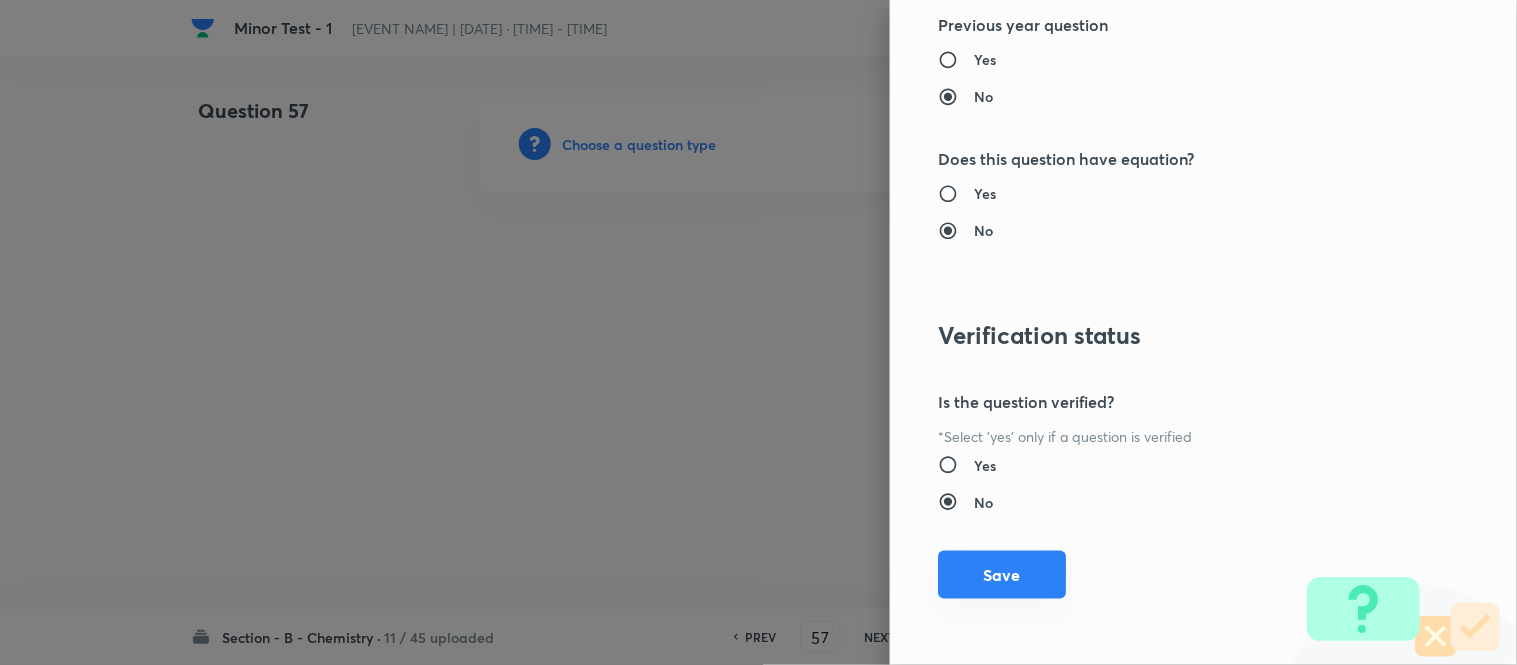 click on "Save" at bounding box center [1002, 575] 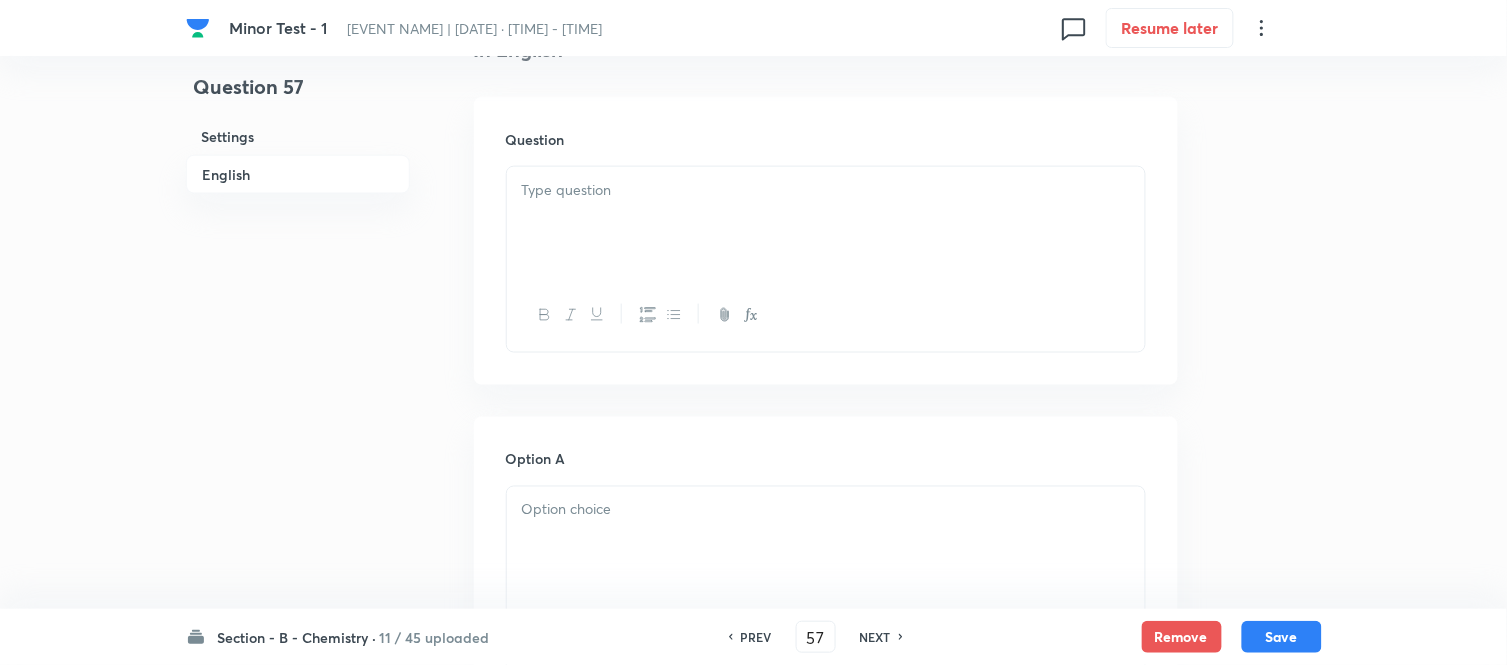 scroll, scrollTop: 555, scrollLeft: 0, axis: vertical 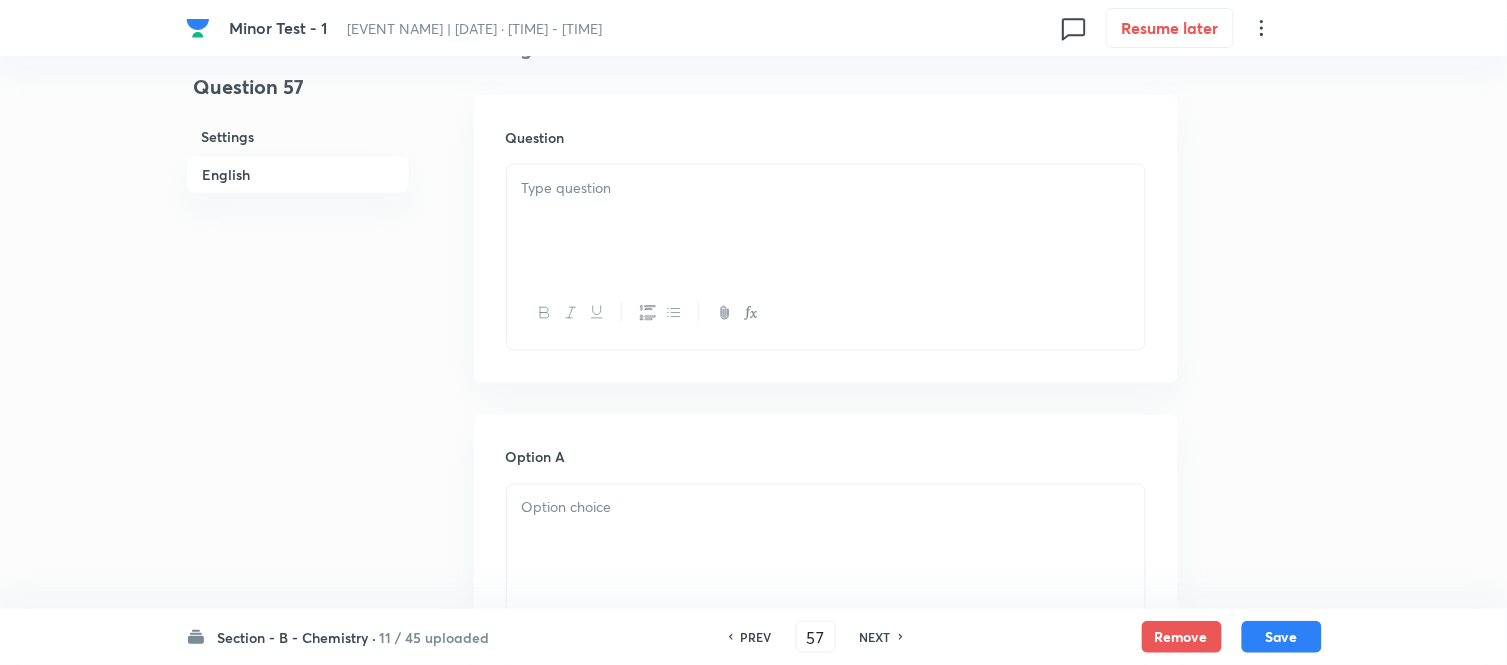 click at bounding box center (826, 188) 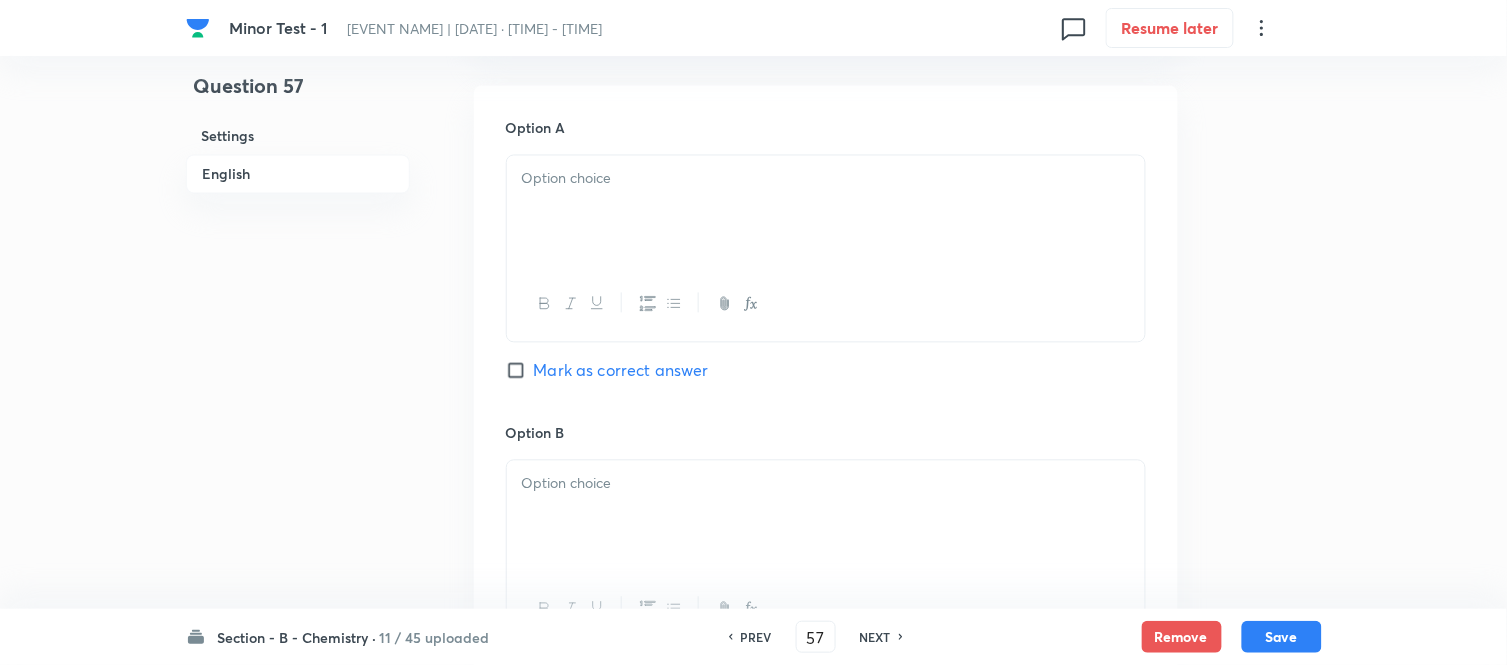 scroll, scrollTop: 888, scrollLeft: 0, axis: vertical 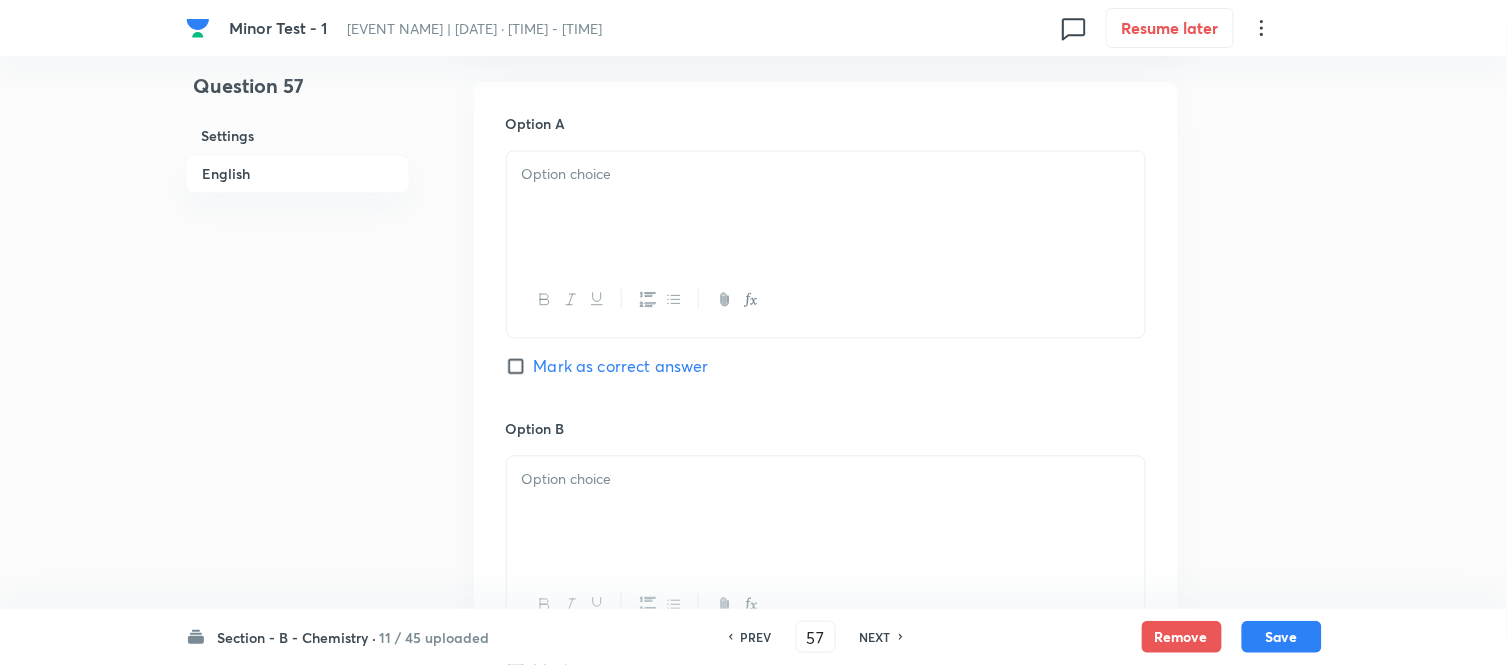 click at bounding box center (826, 208) 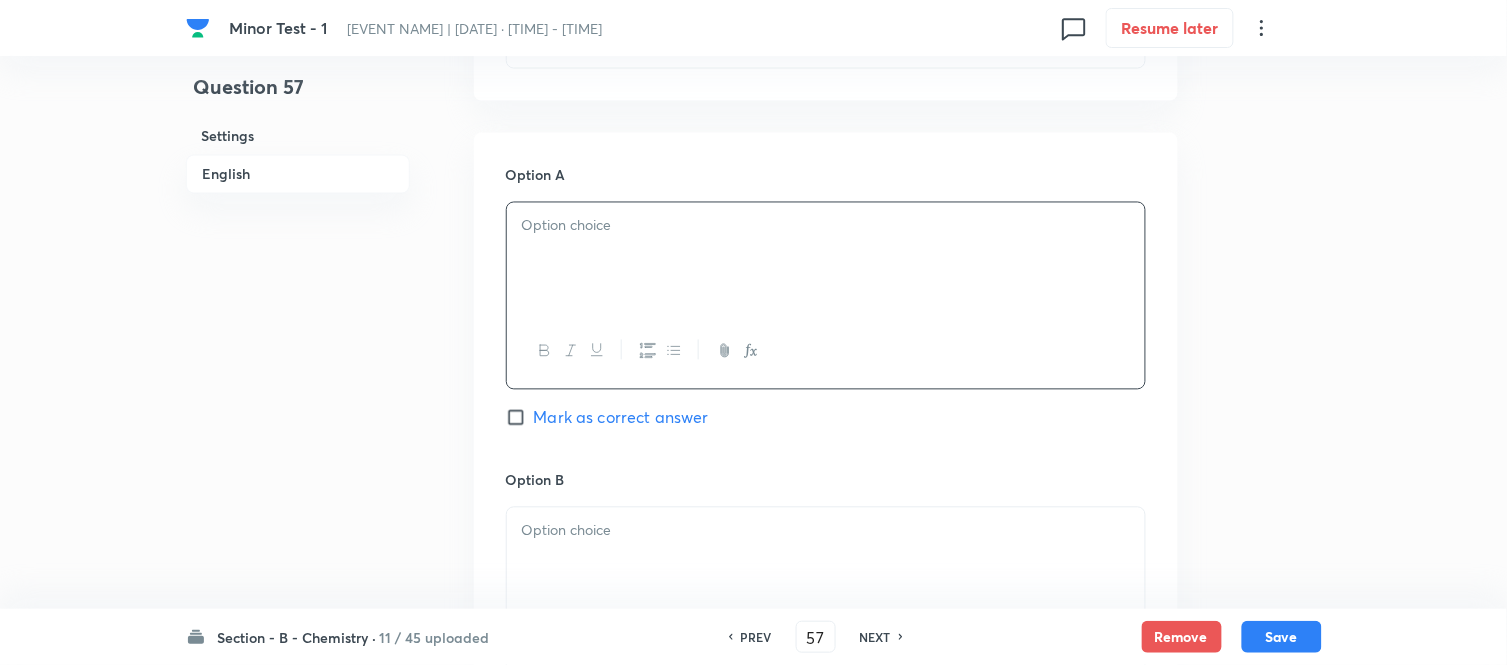 scroll, scrollTop: 888, scrollLeft: 0, axis: vertical 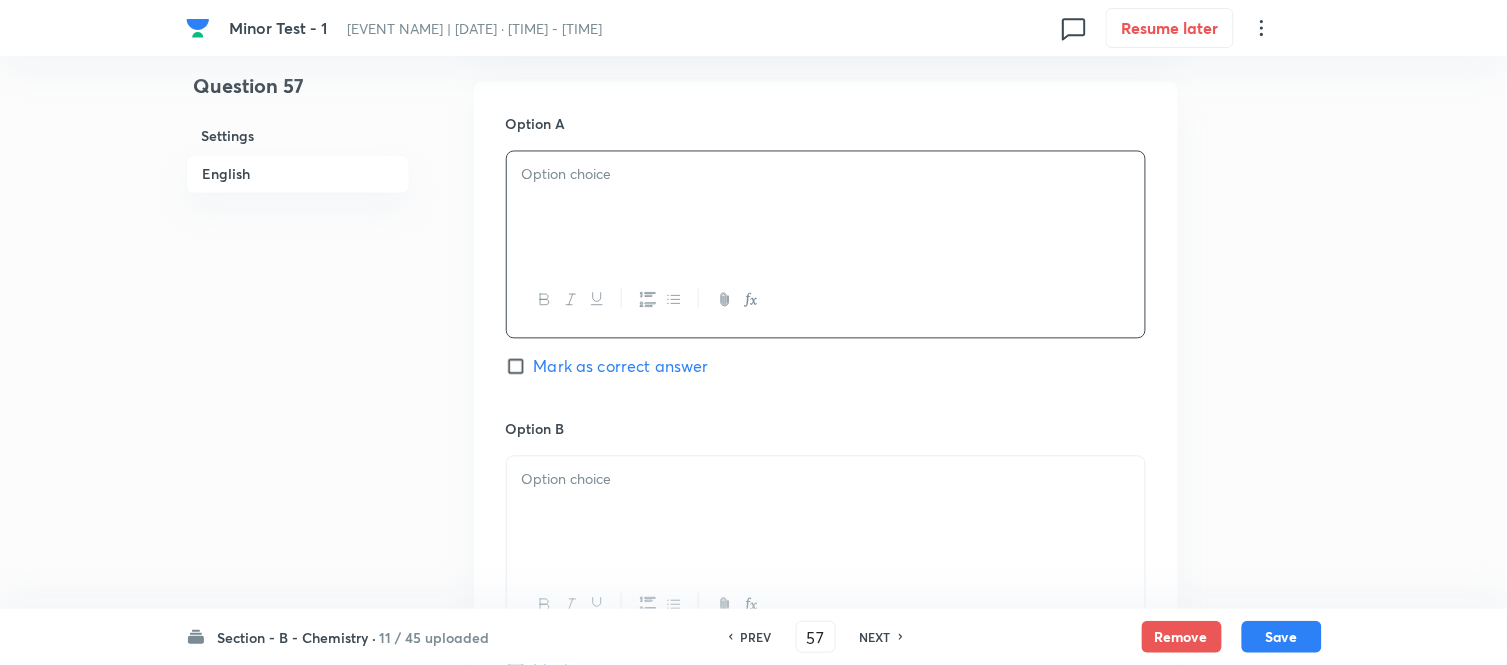 click at bounding box center [826, 208] 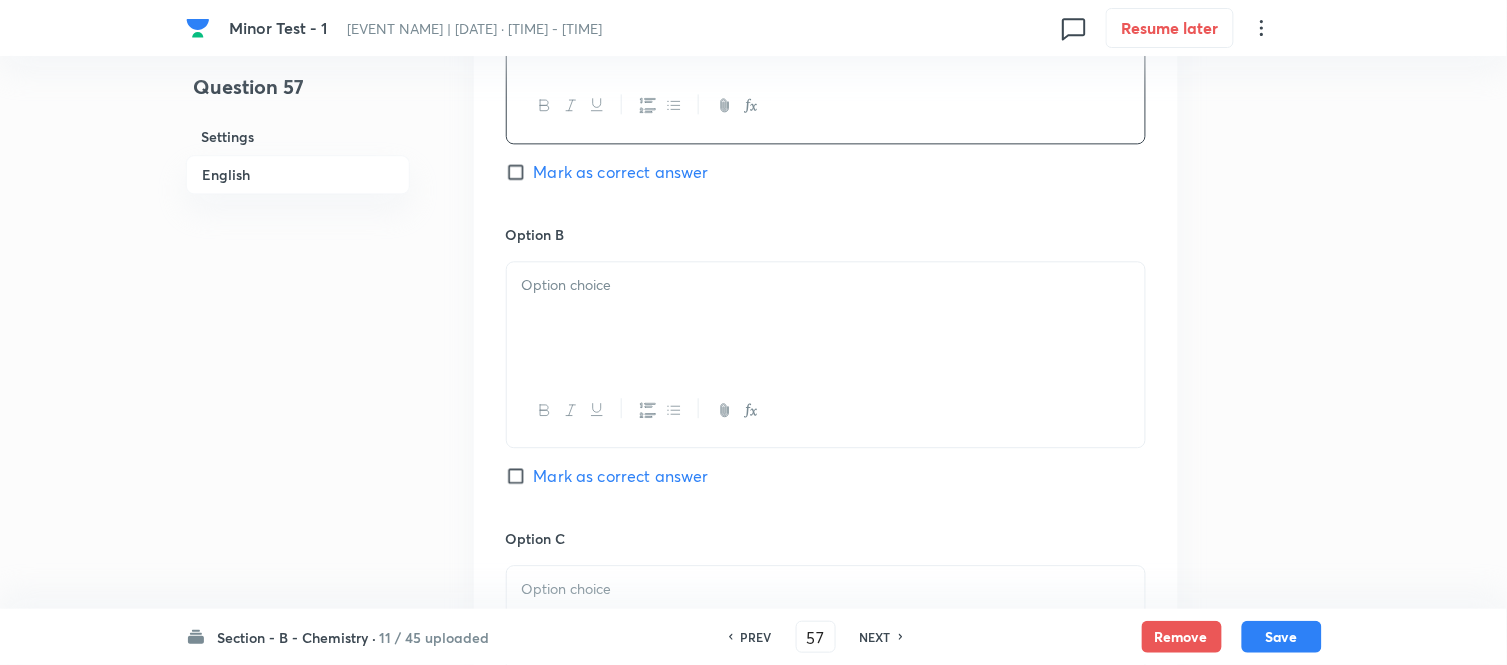 scroll, scrollTop: 1111, scrollLeft: 0, axis: vertical 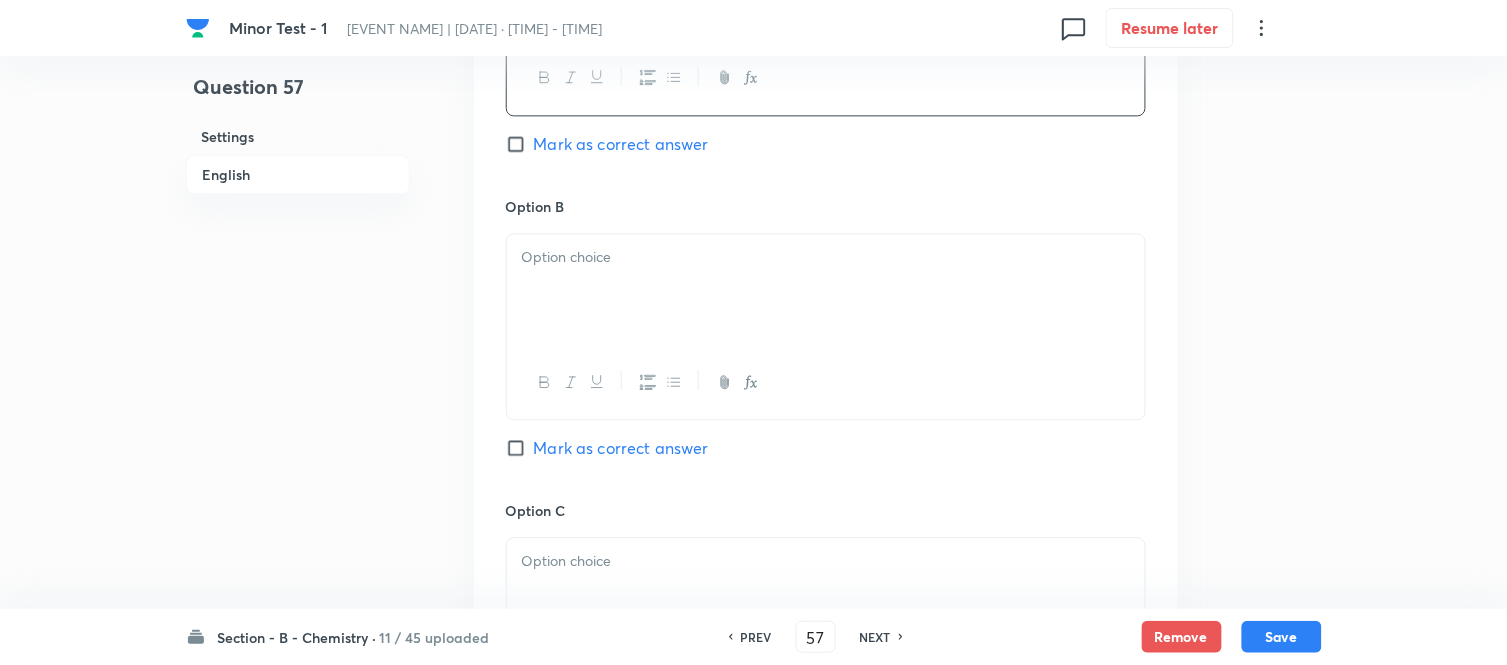 click at bounding box center (826, 290) 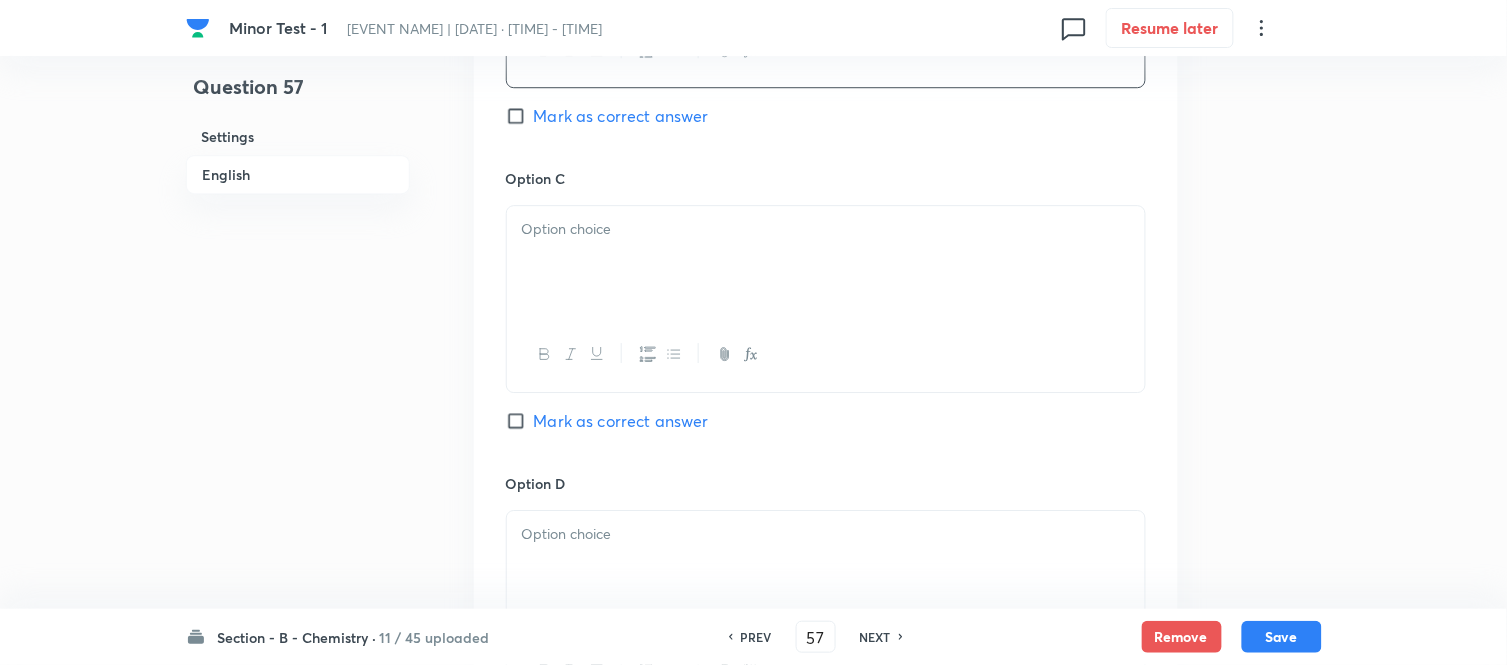 scroll, scrollTop: 1444, scrollLeft: 0, axis: vertical 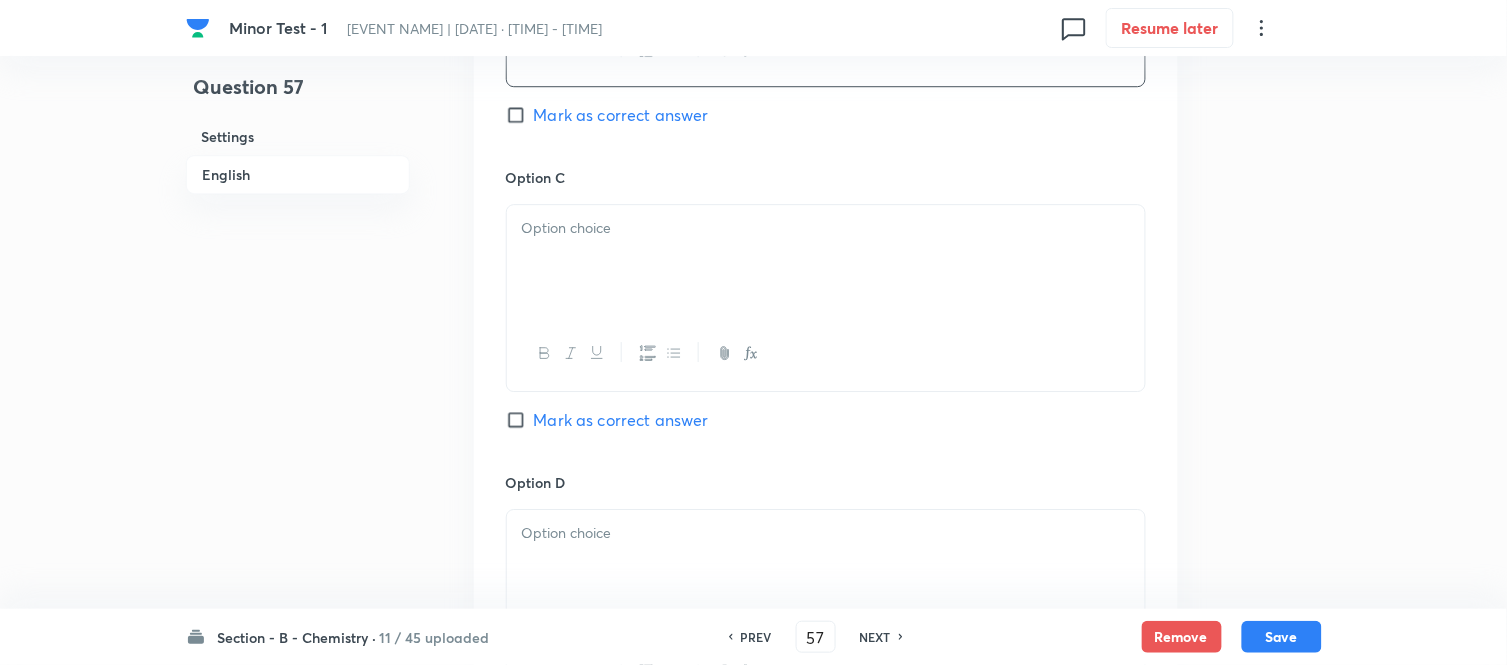 click at bounding box center (826, 261) 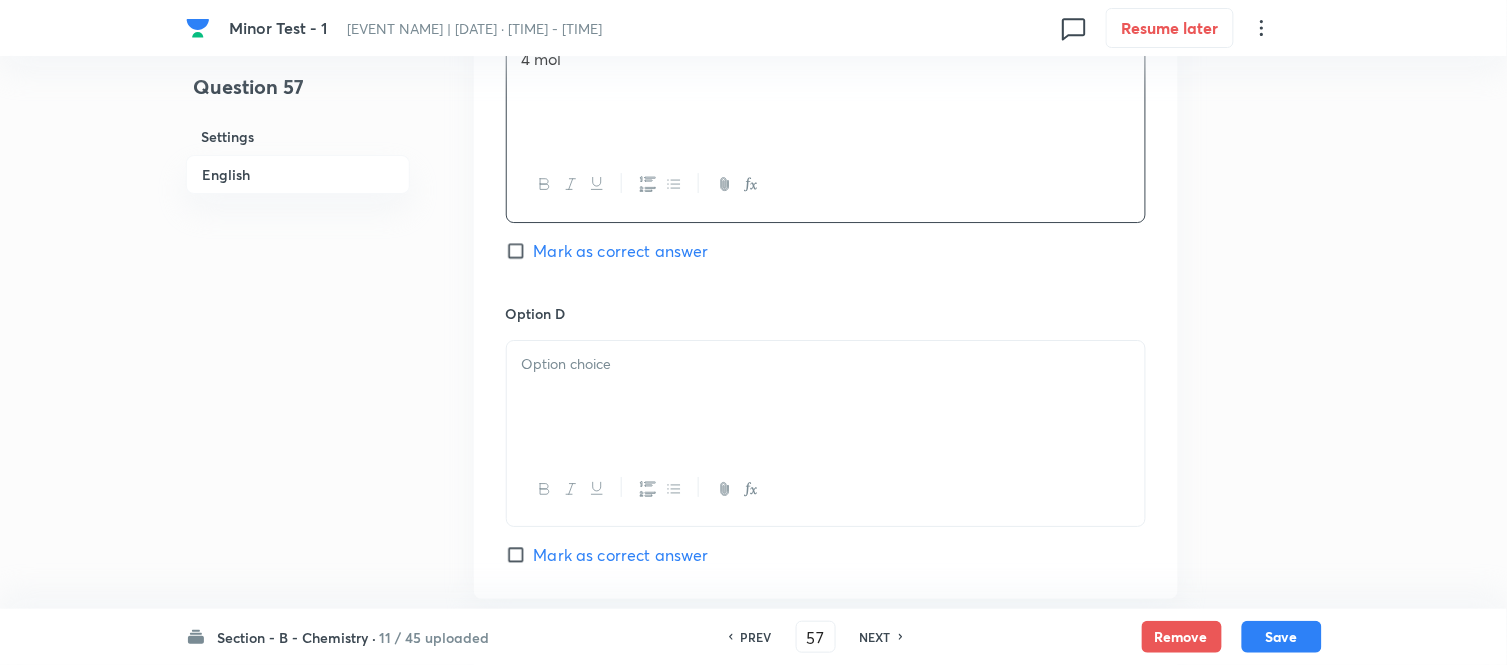 scroll, scrollTop: 1666, scrollLeft: 0, axis: vertical 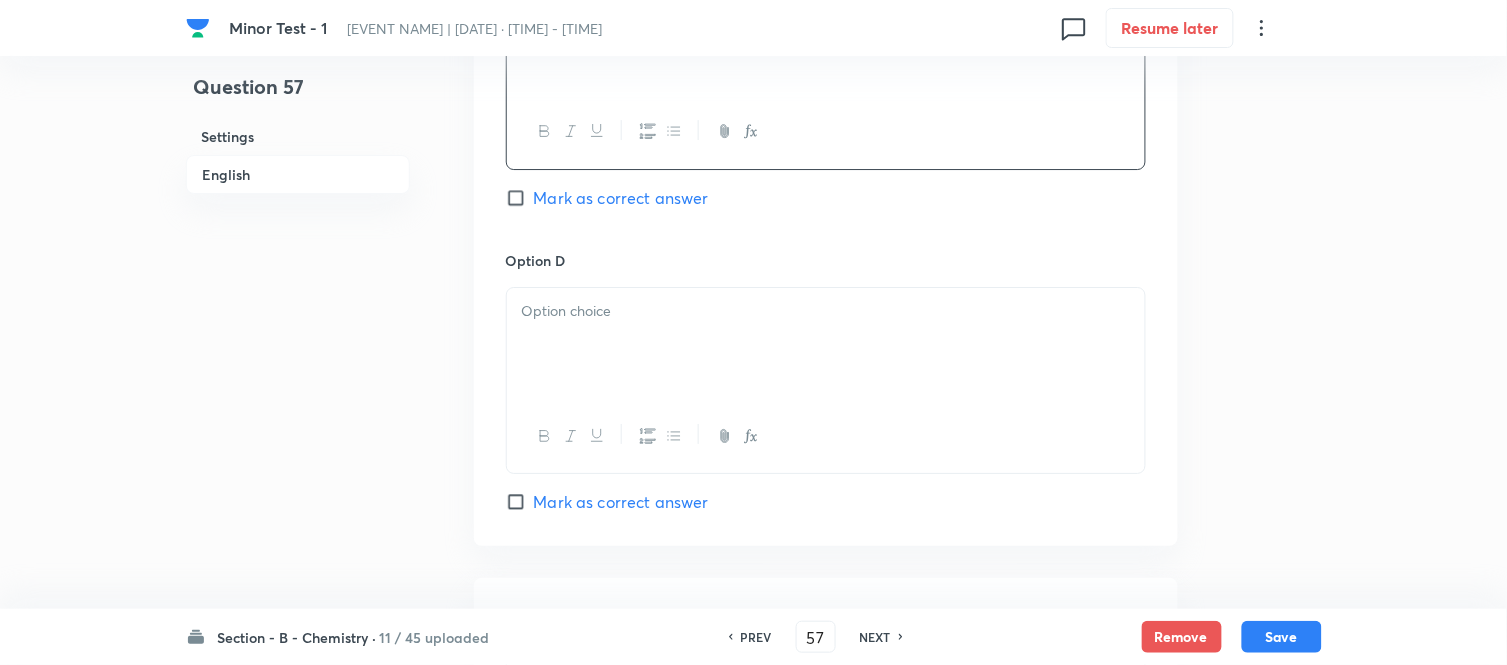 click at bounding box center (826, 311) 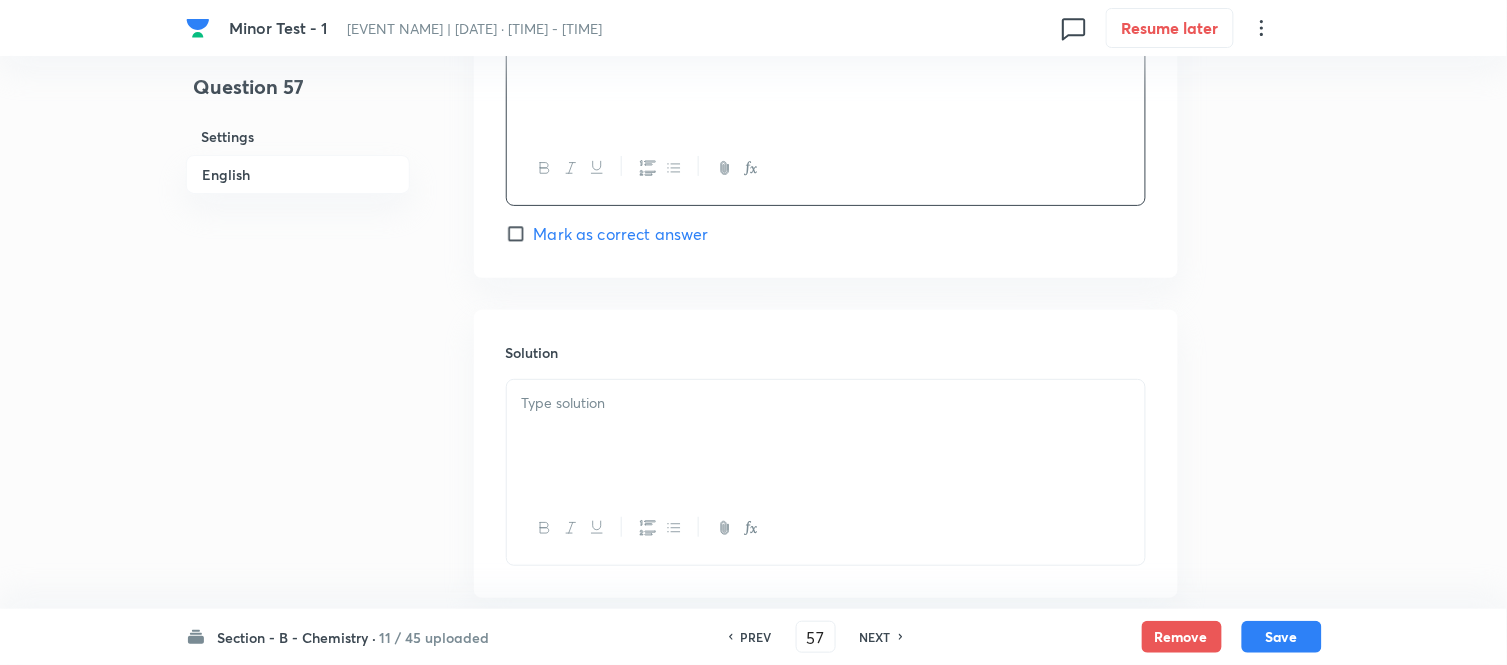 scroll, scrollTop: 2000, scrollLeft: 0, axis: vertical 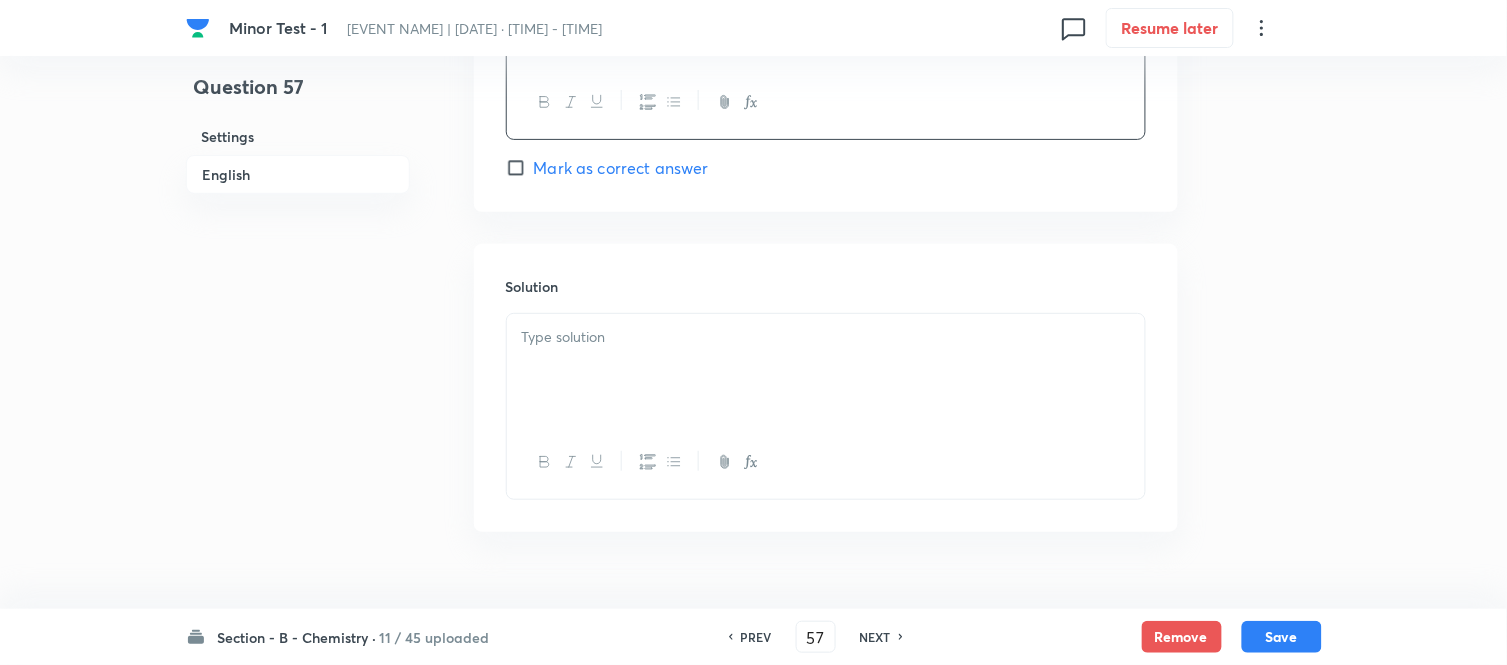 click at bounding box center [826, 370] 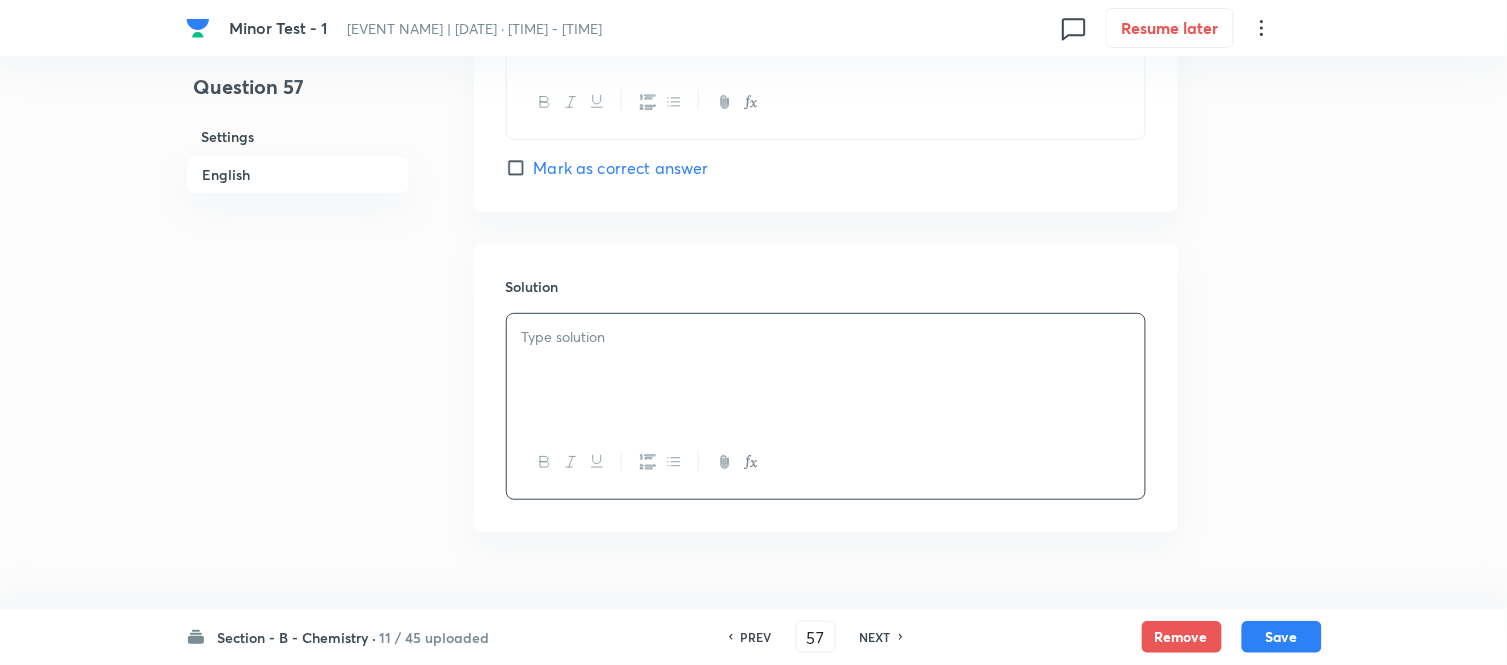 type 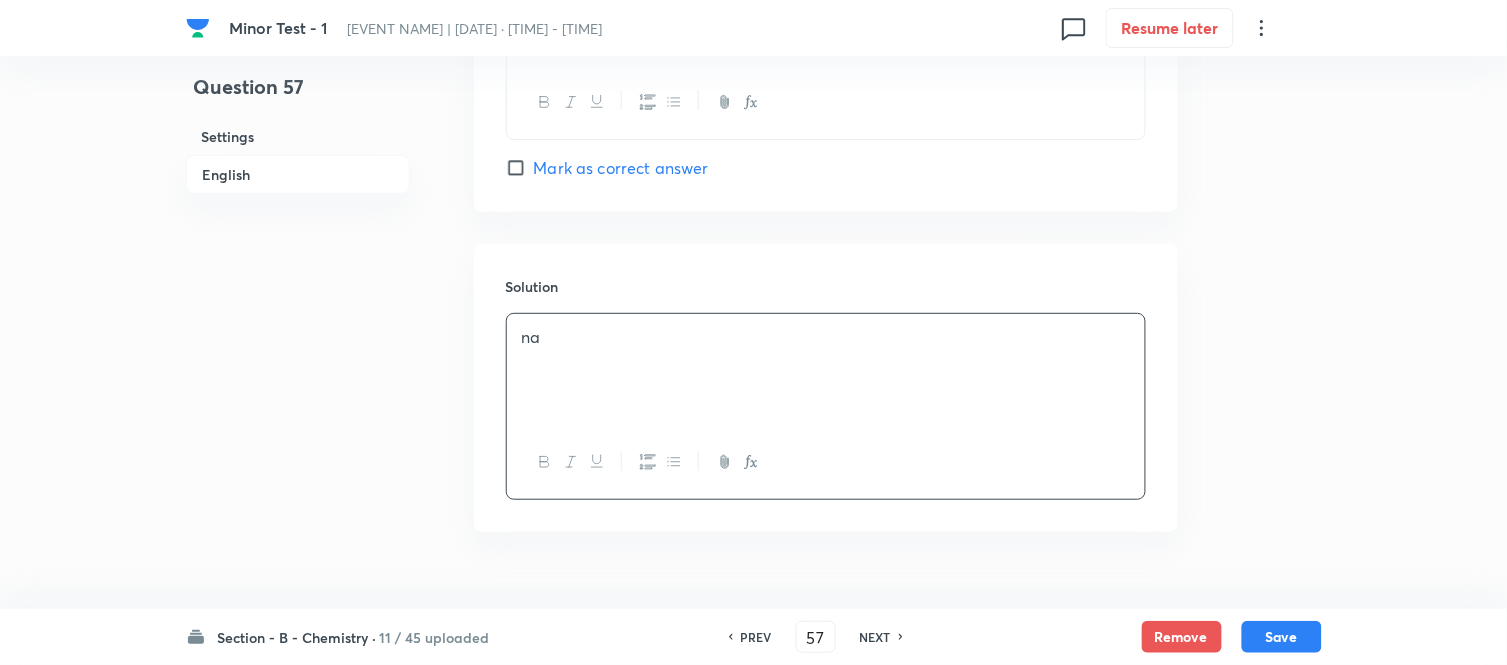 scroll, scrollTop: 2046, scrollLeft: 0, axis: vertical 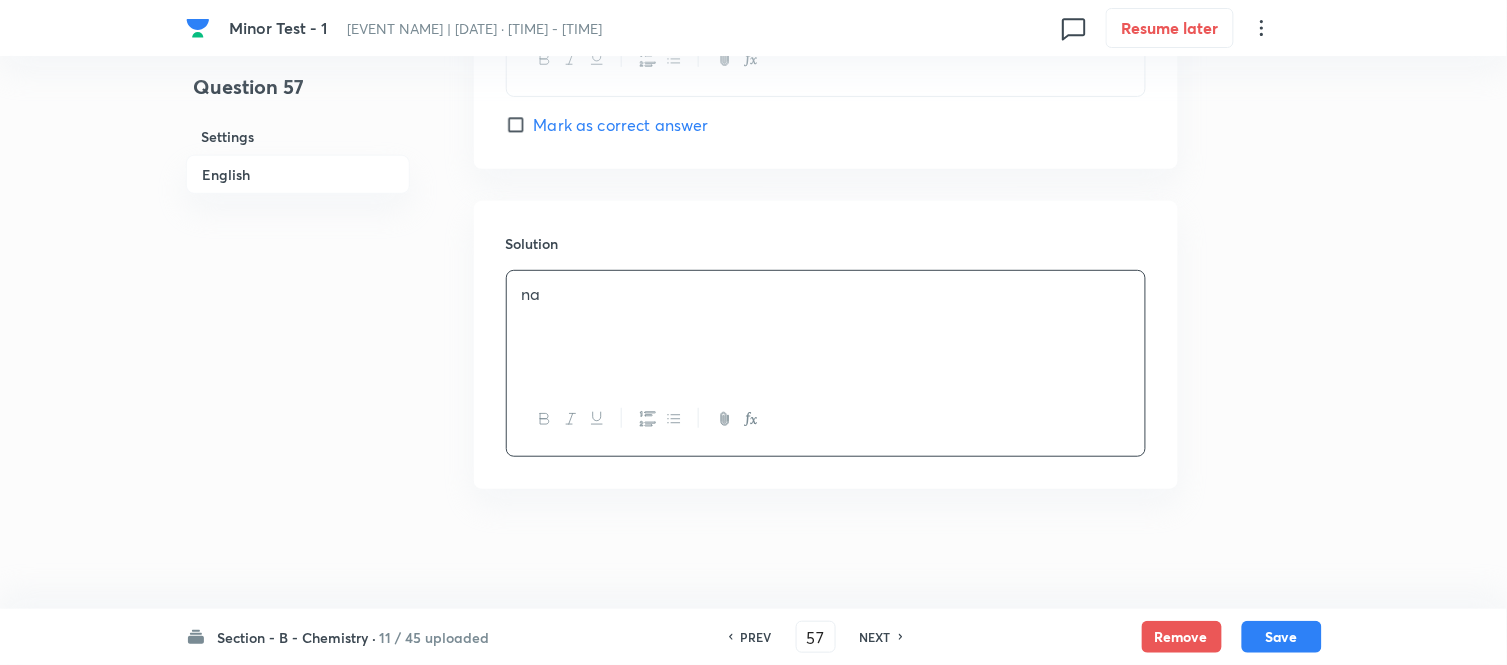 click on "English" at bounding box center (298, 174) 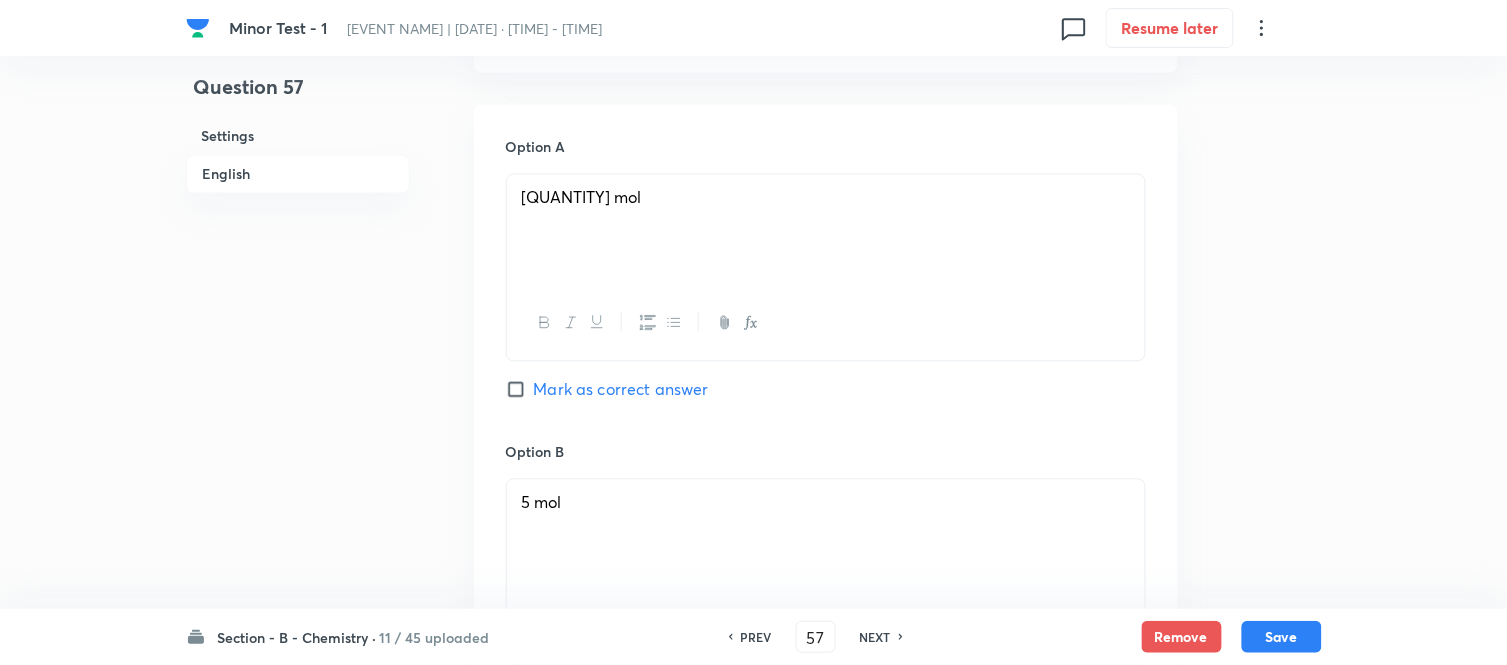 scroll, scrollTop: 960, scrollLeft: 0, axis: vertical 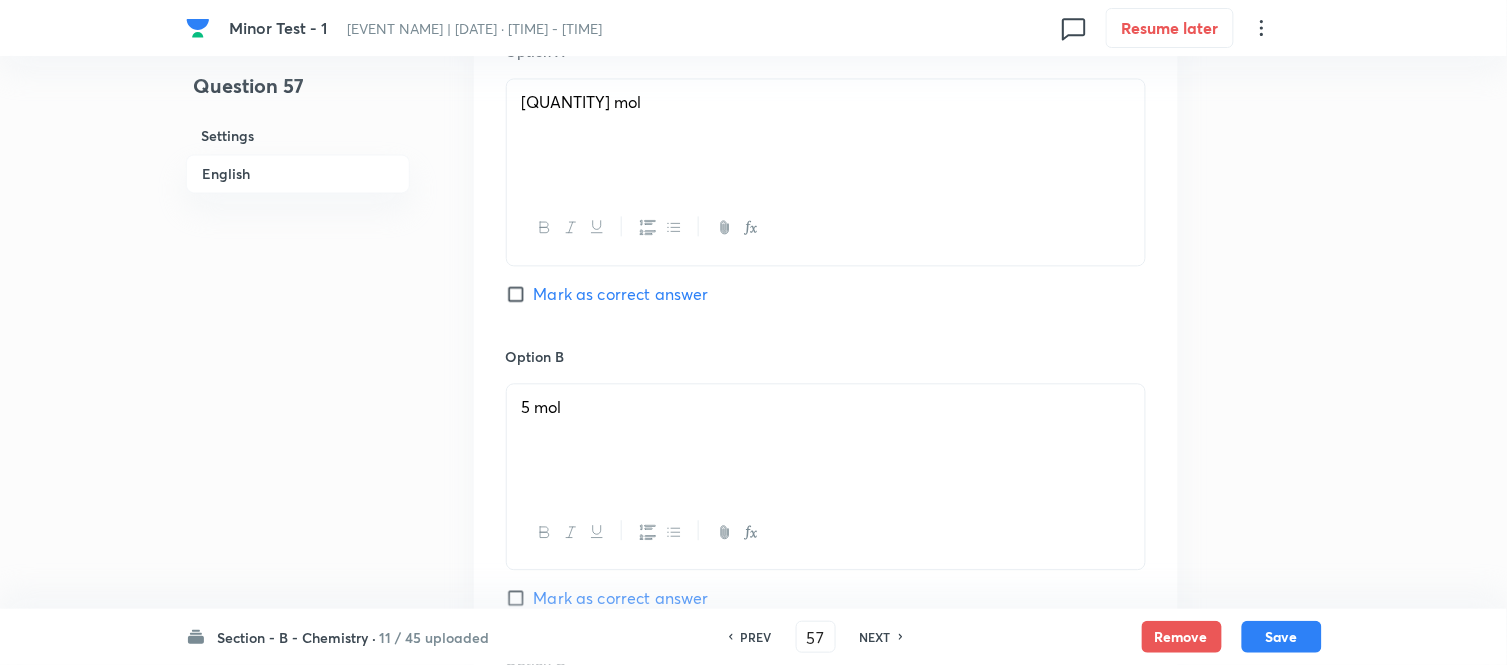 click on "Mark as correct answer" at bounding box center (520, 295) 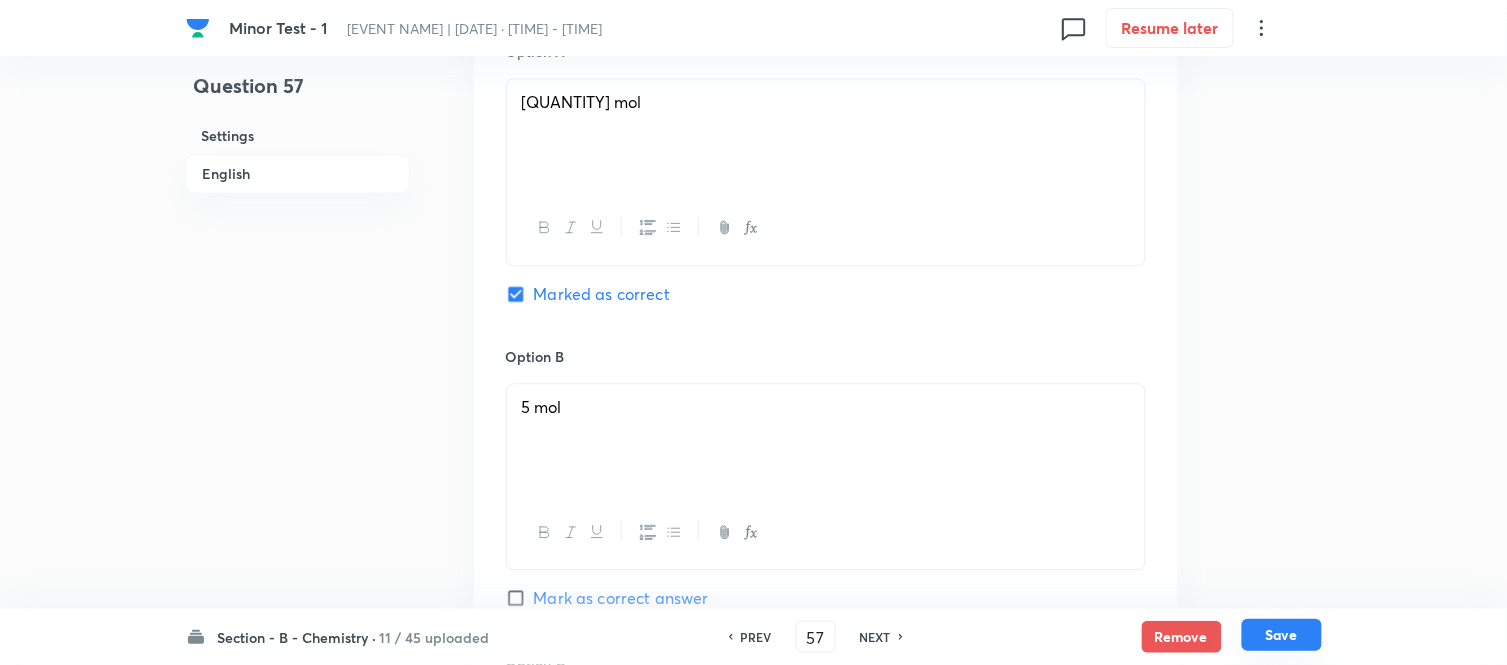 click on "Save" at bounding box center [1282, 635] 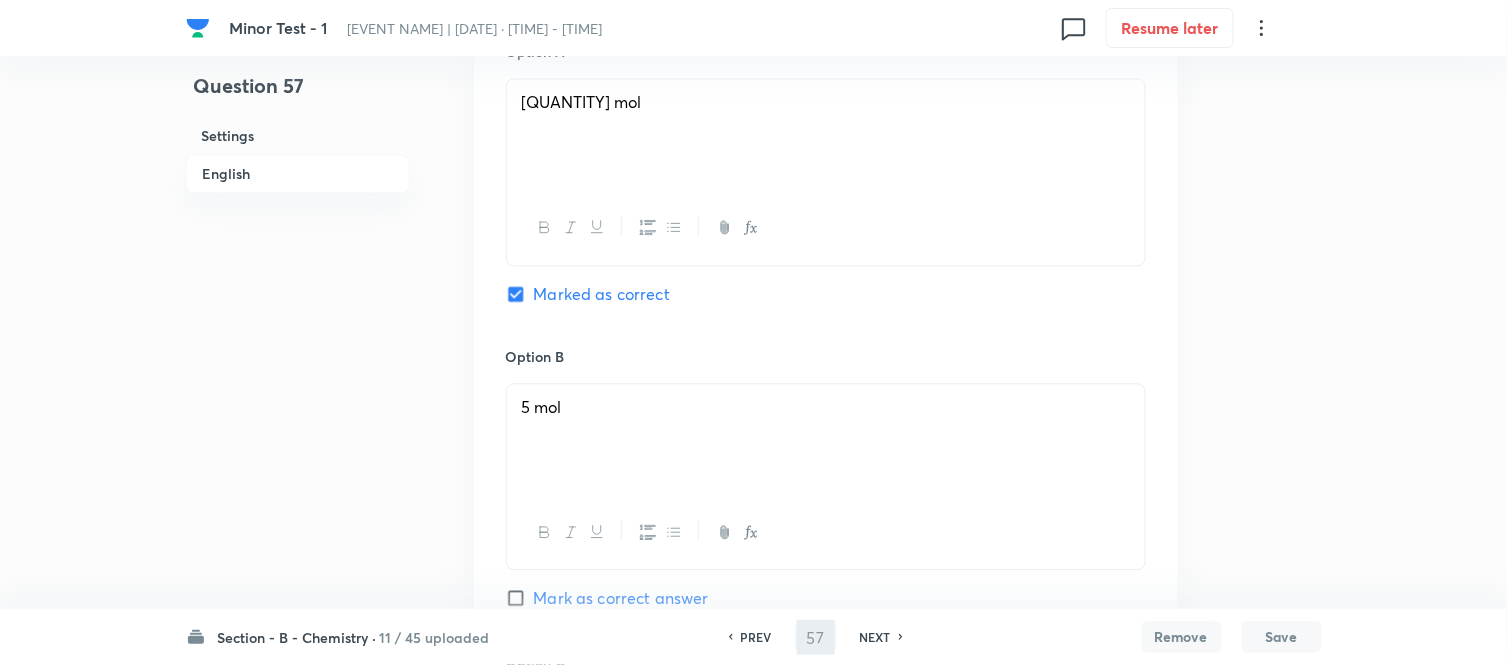 type on "58" 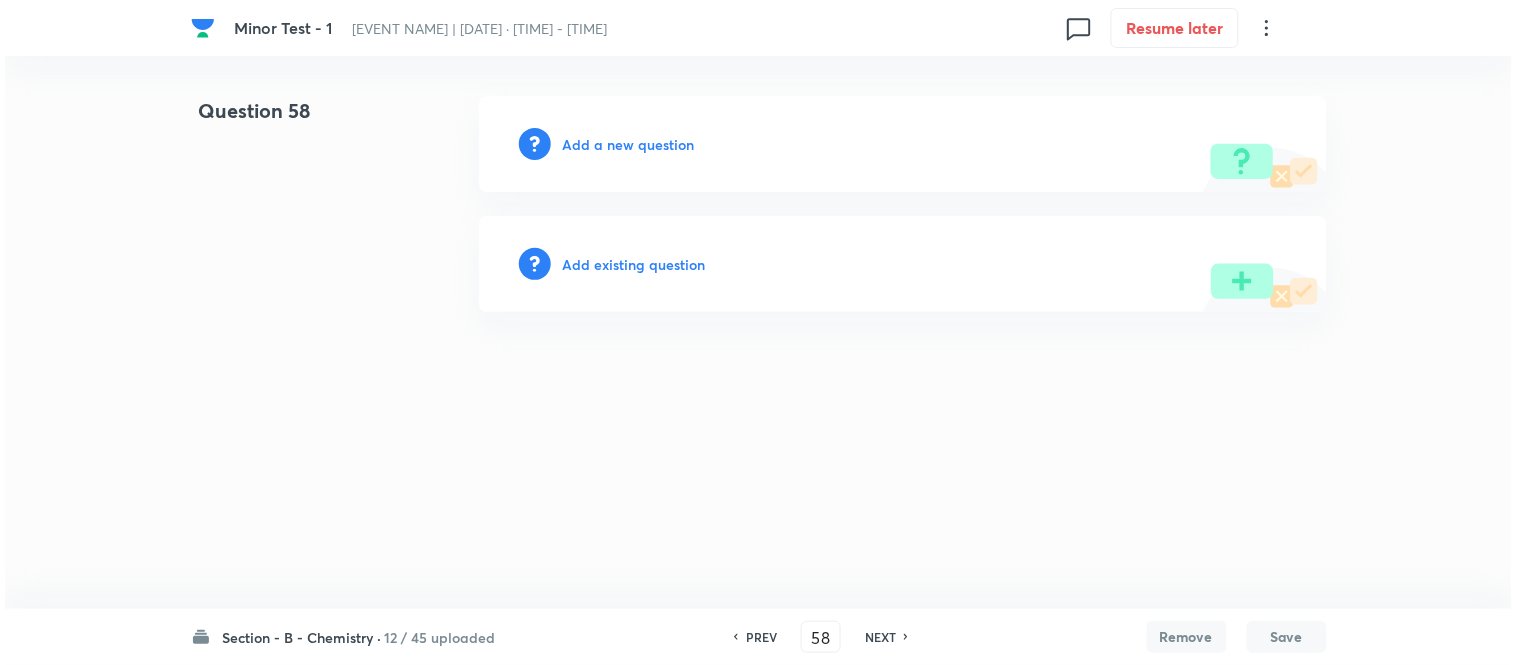 scroll, scrollTop: 0, scrollLeft: 0, axis: both 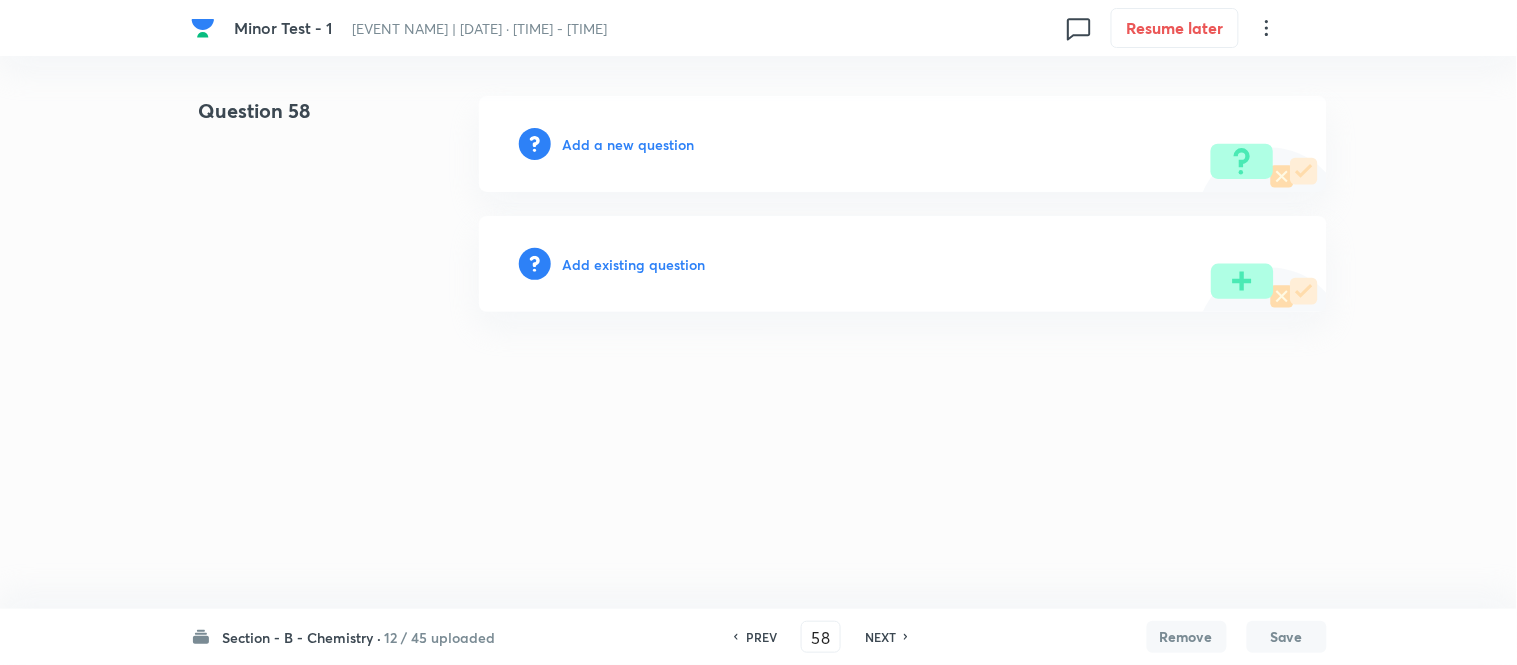click on "Add a new question" at bounding box center [629, 144] 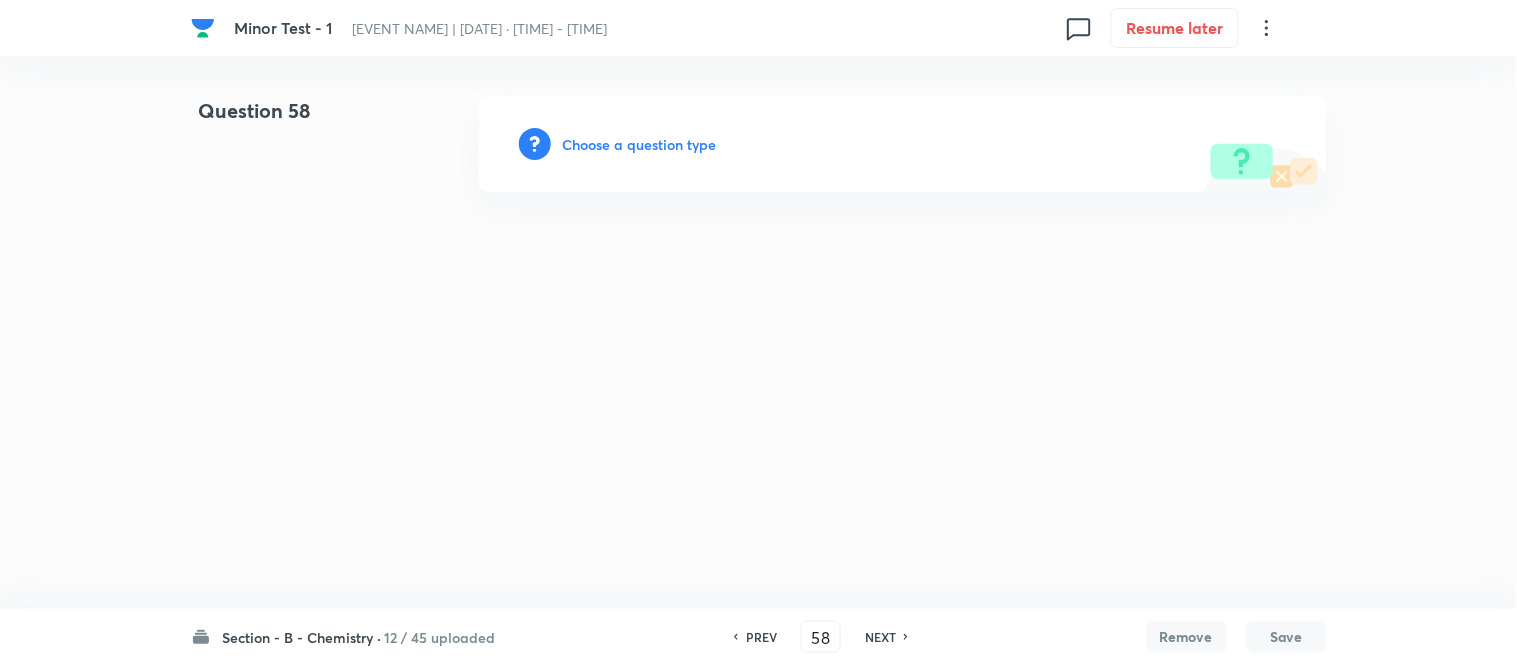 click on "Choose a question type" at bounding box center [640, 144] 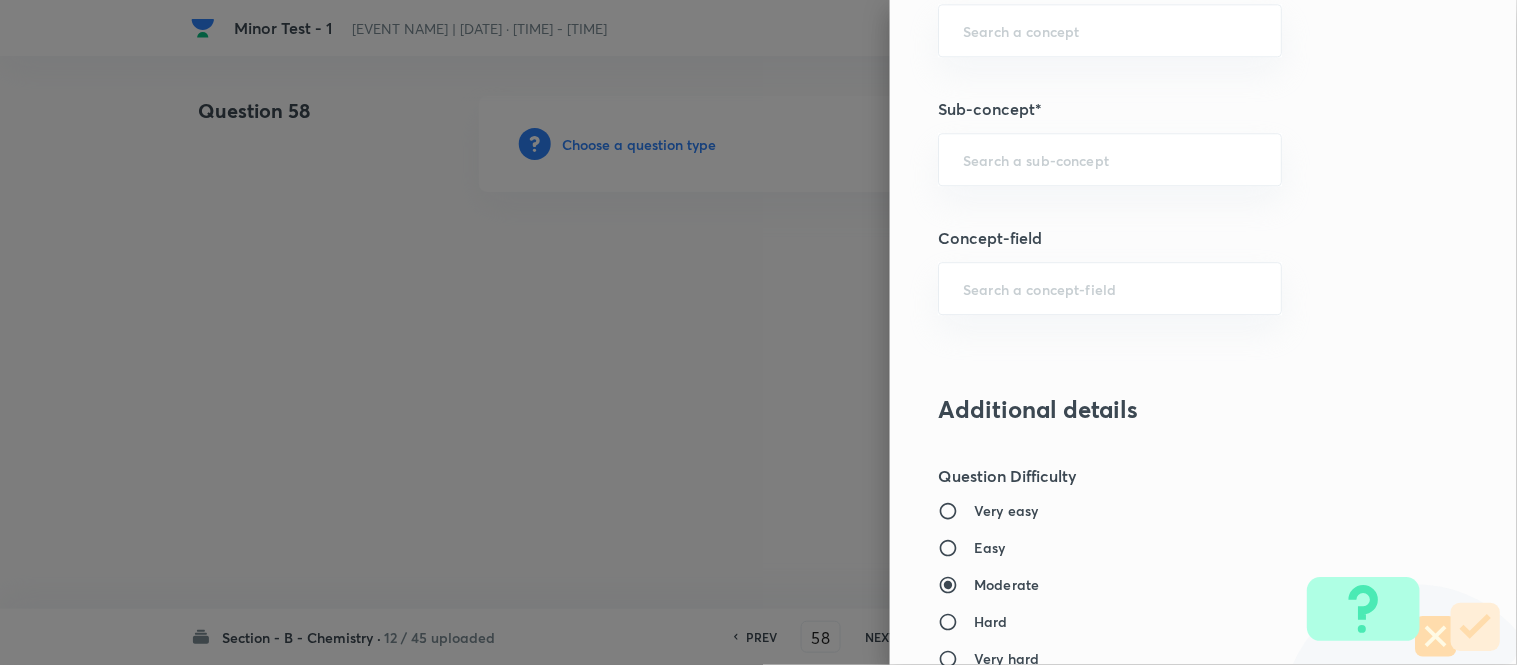 scroll, scrollTop: 1333, scrollLeft: 0, axis: vertical 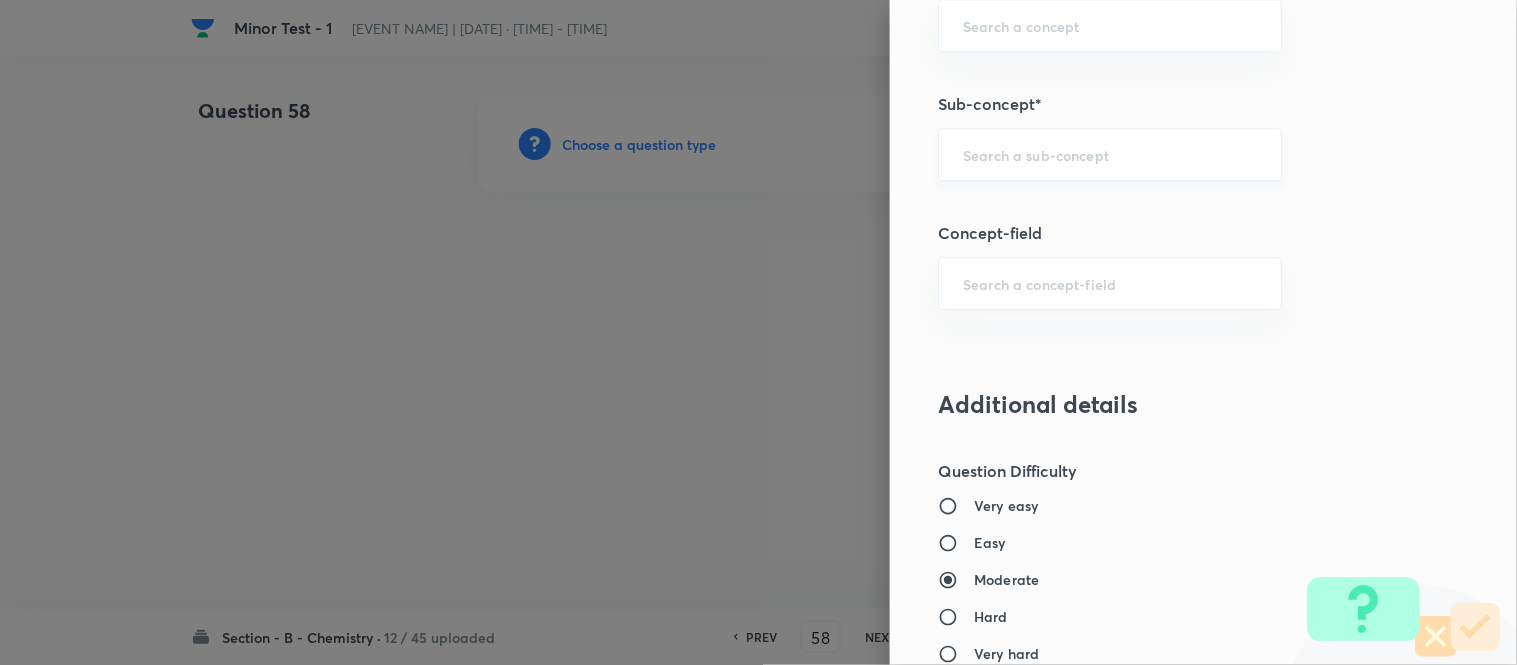 click at bounding box center [1110, 154] 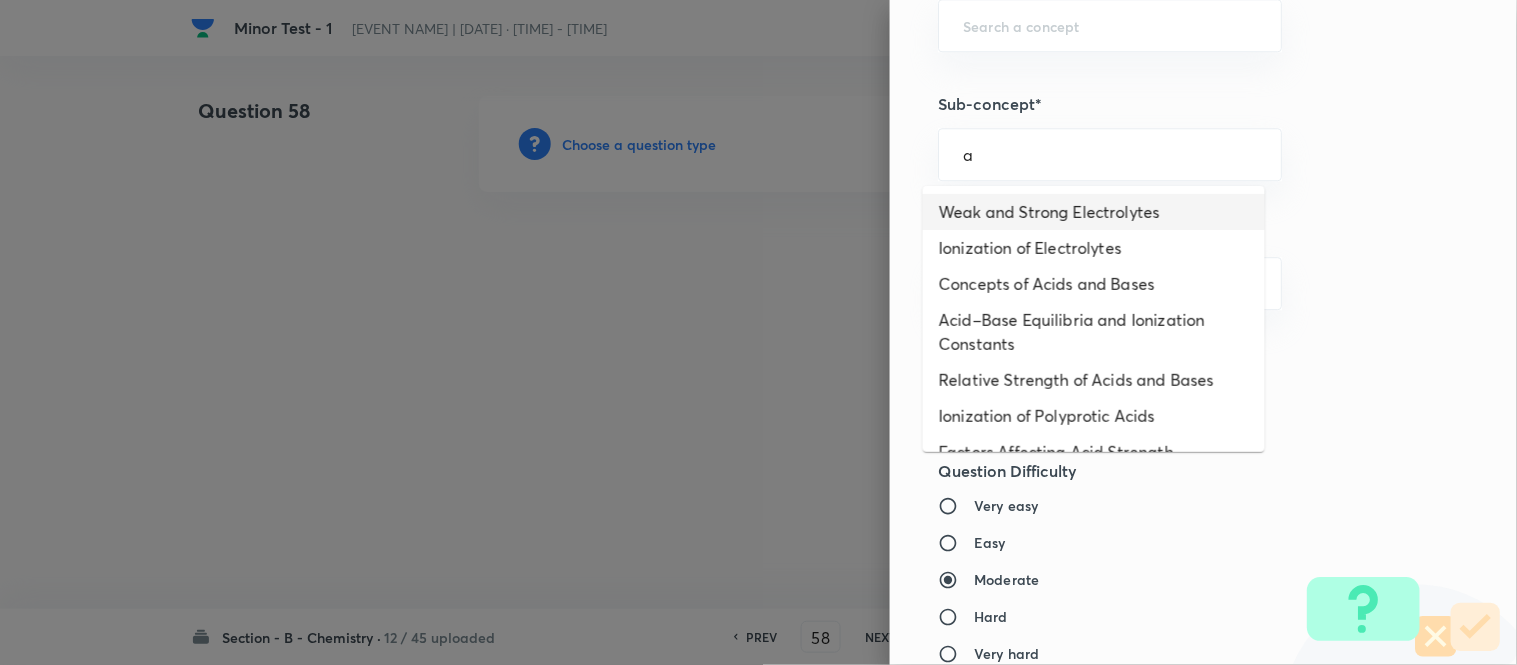 click on "Weak and Strong Electrolytes" at bounding box center [1094, 212] 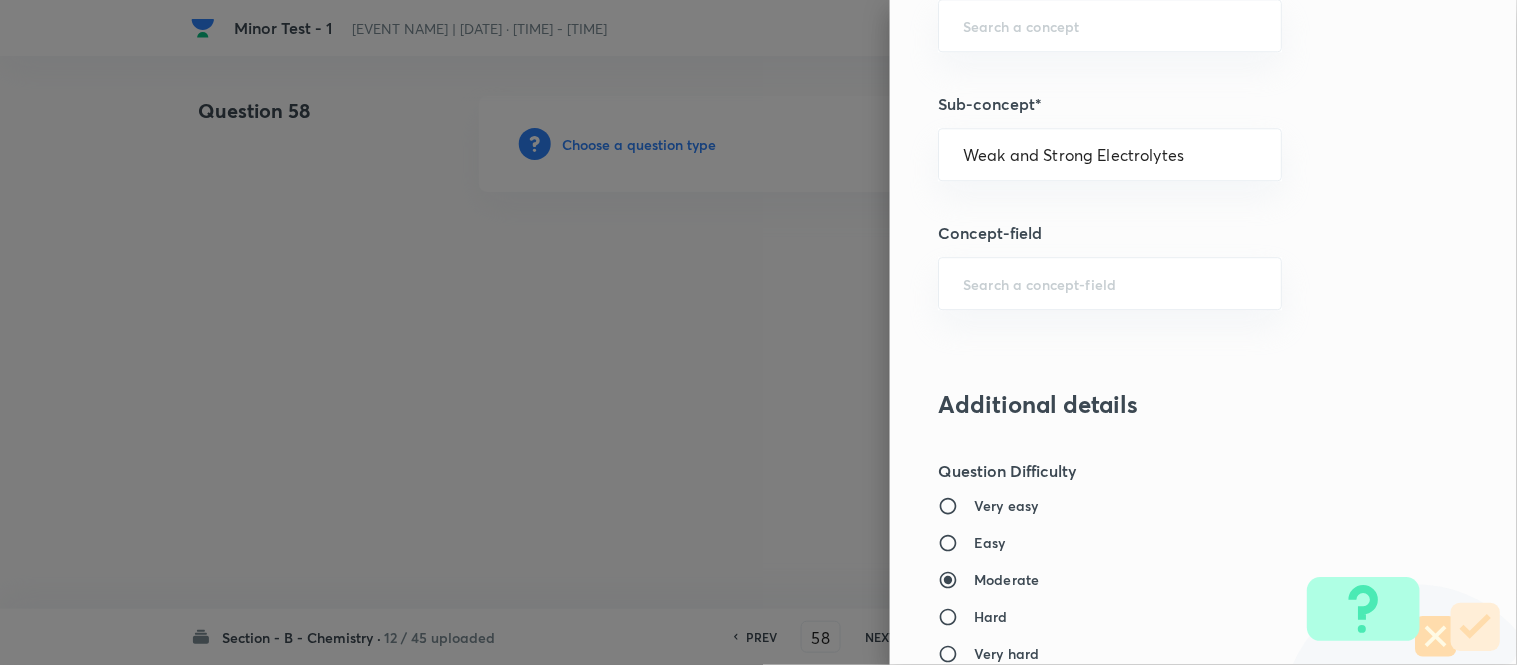 type on "Chemistry" 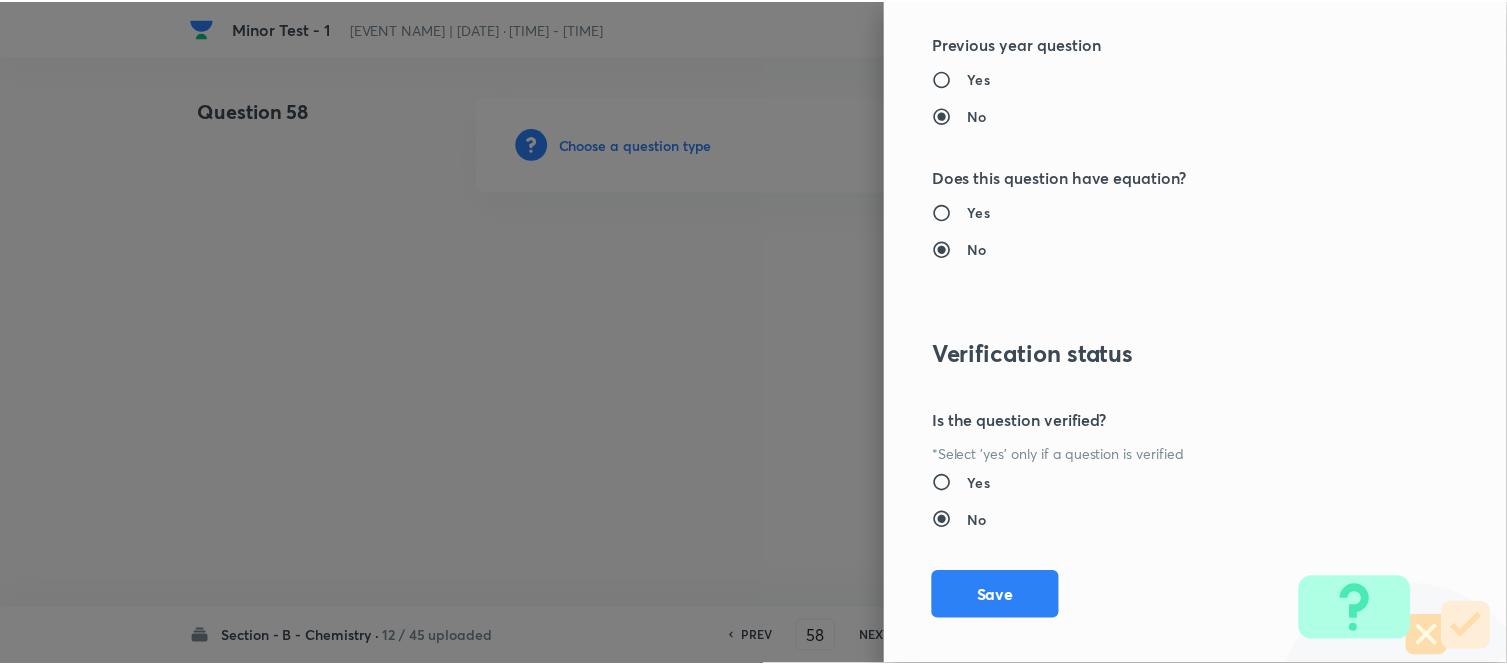 scroll, scrollTop: 2195, scrollLeft: 0, axis: vertical 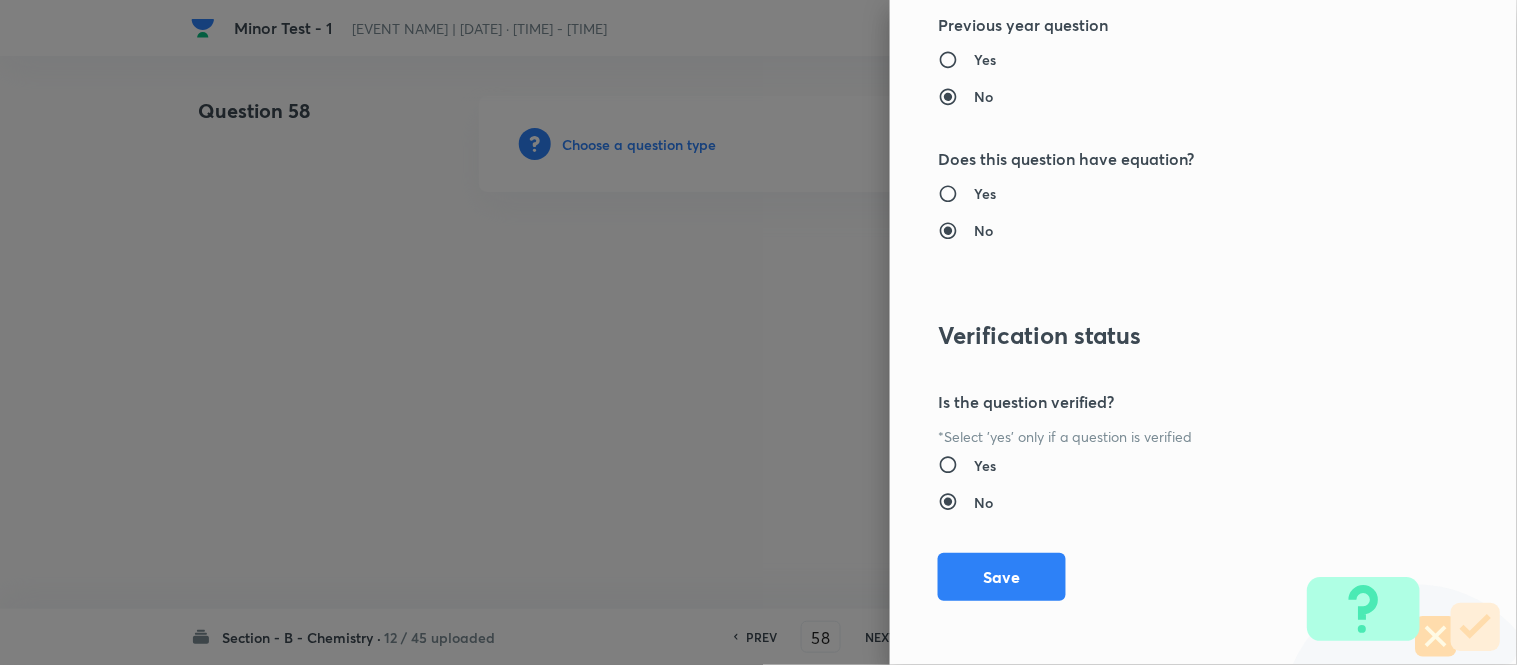 click on "Question settings Question type* Single choice correct Number of options* 2 3 4 5 Does this question have a passage?* Yes No Positive mark 4 ​ Negative Marks (Don’t add negative sign) 1 ​ Grant bonus marks for this question?* Yes No Syllabus Topic group* Chemistry ​ Topic* Physical Chemistry ​ Concept* Ionic Equilibrium ​ Sub-concept* Weak and Strong Electrolytes ​ Concept-field ​ Additional details Question Difficulty Very easy Easy Moderate Hard Very hard Question is based on Fact Numerical Concept Previous year question Yes No Does this question have equation? Yes No Verification status Is the question verified? *Select 'yes' only if a question is verified Yes No Save" at bounding box center [1203, 332] 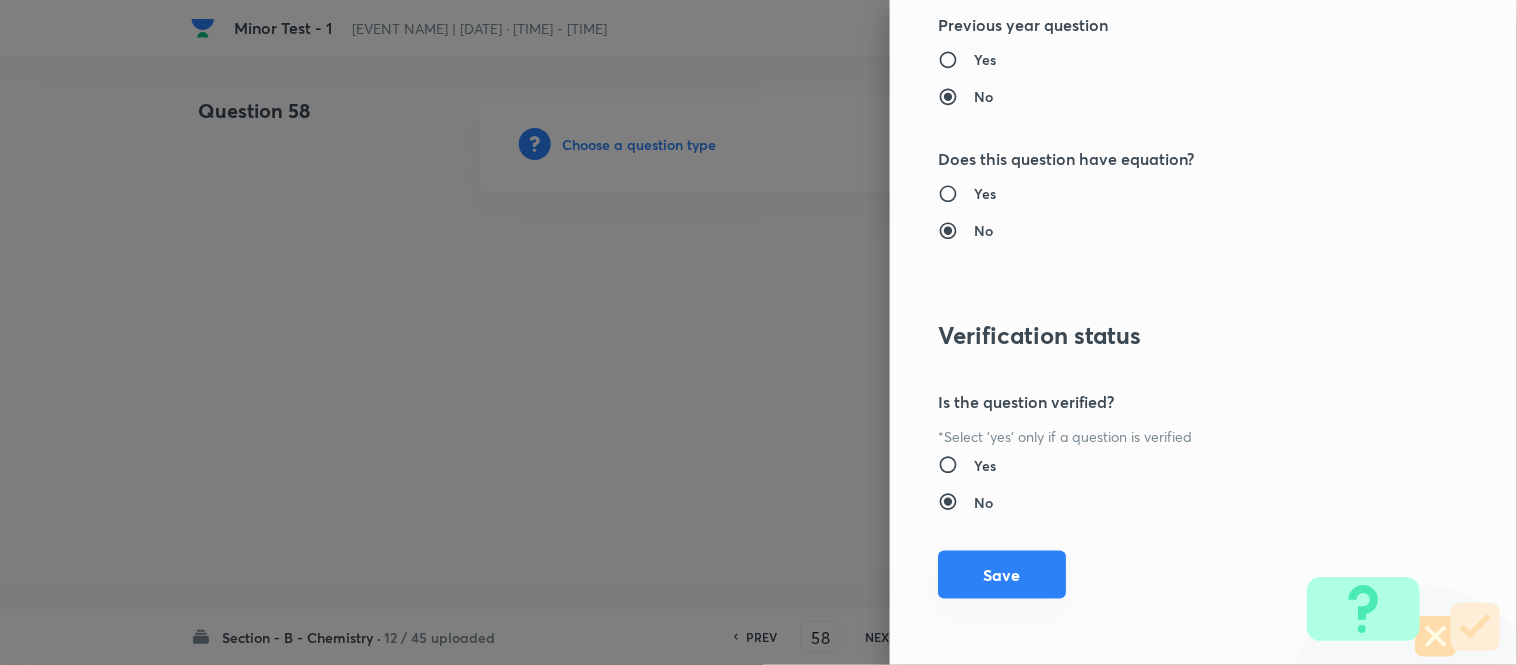 click on "Save" at bounding box center [1002, 575] 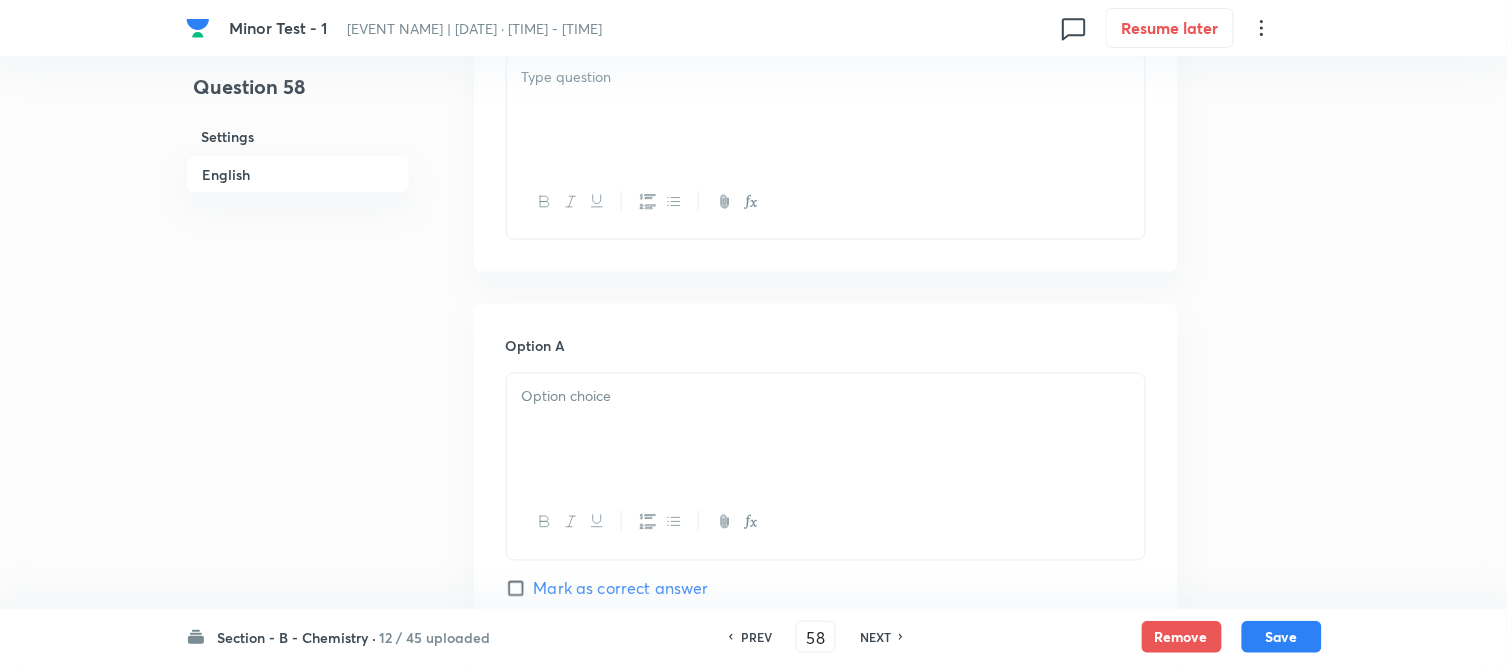 scroll, scrollTop: 555, scrollLeft: 0, axis: vertical 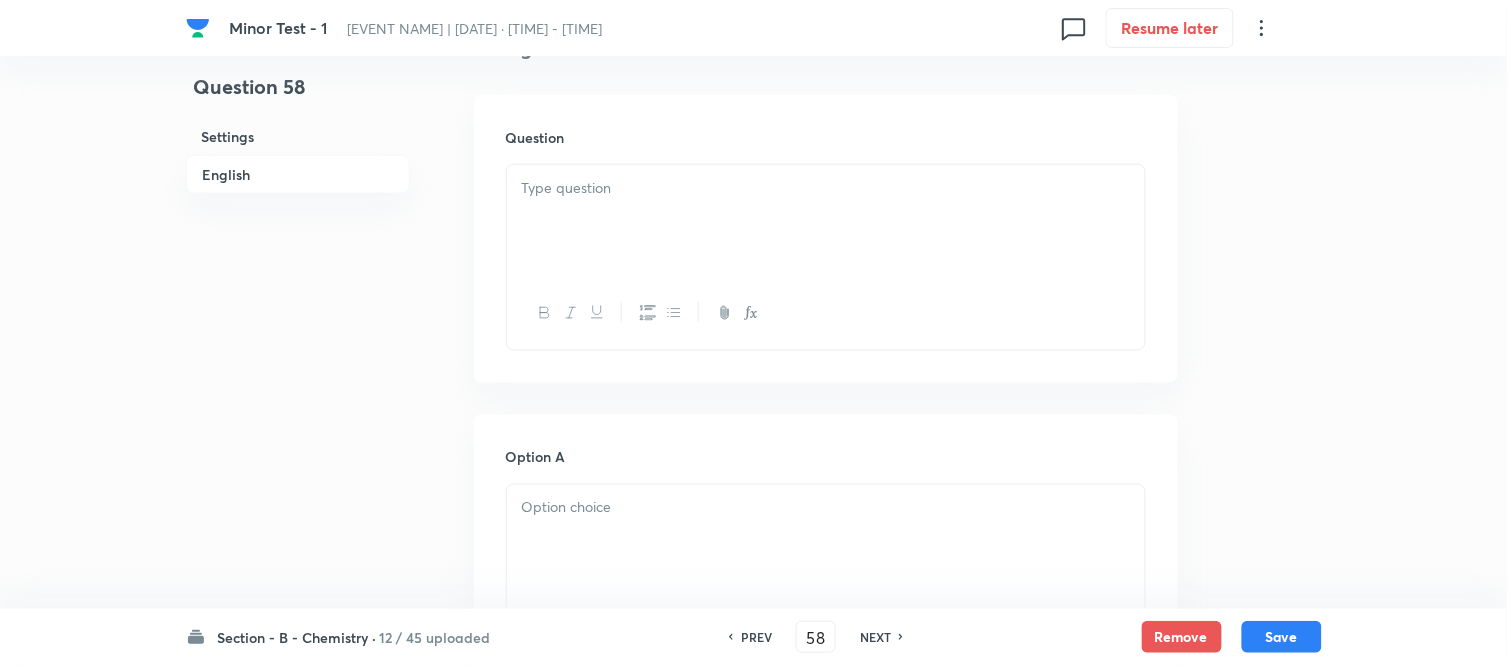 click at bounding box center [826, 188] 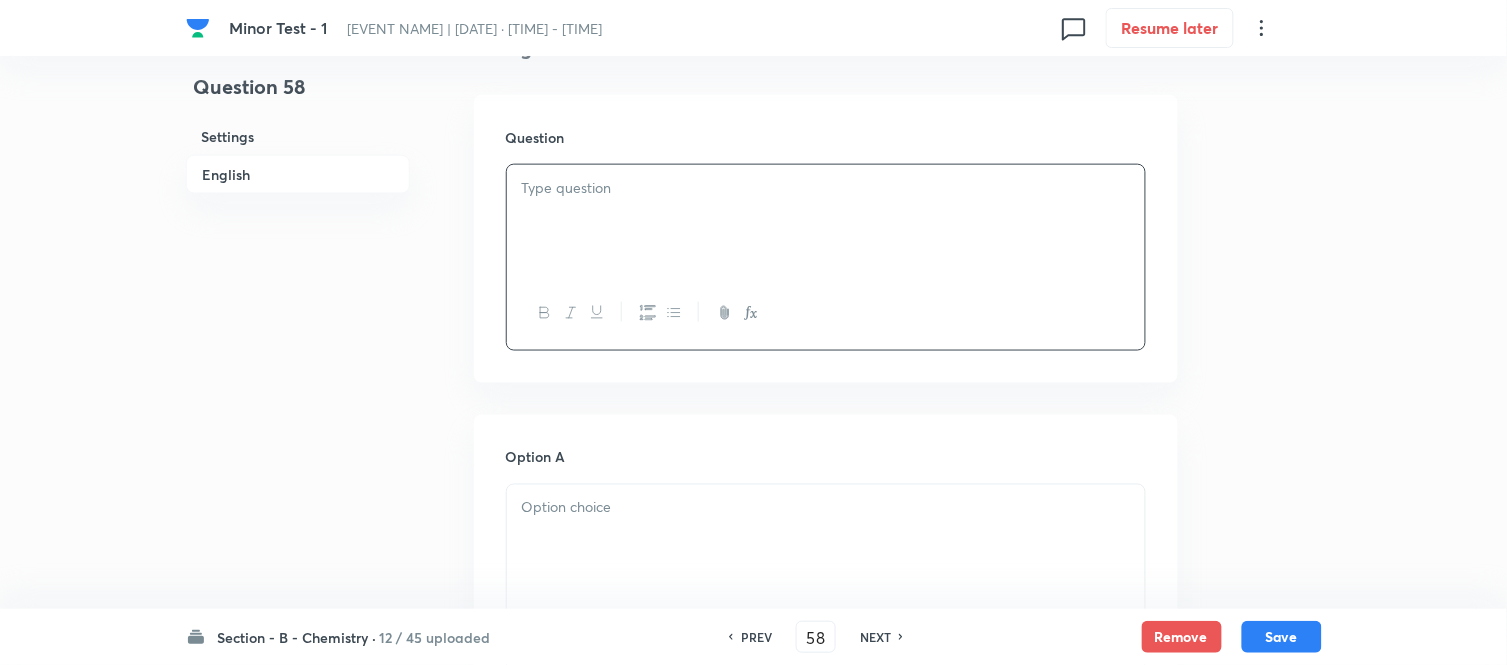 click at bounding box center [826, 221] 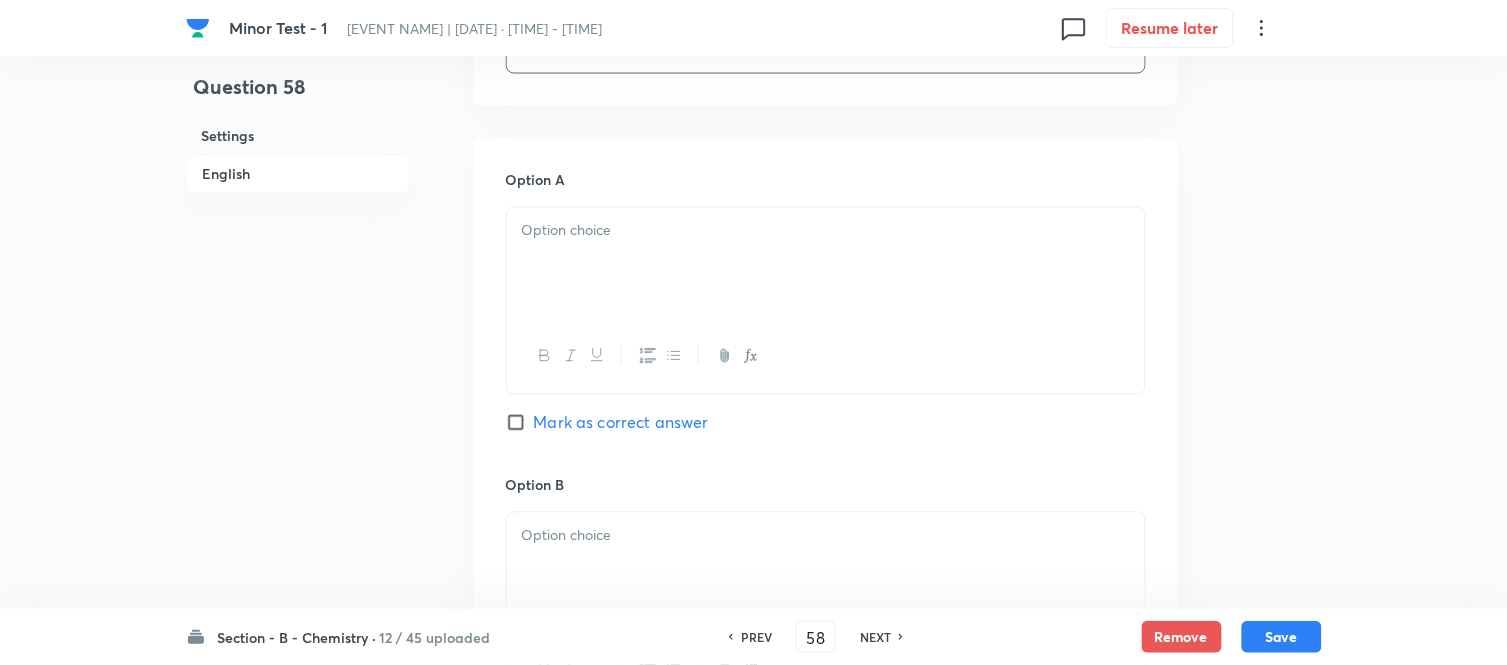 scroll, scrollTop: 888, scrollLeft: 0, axis: vertical 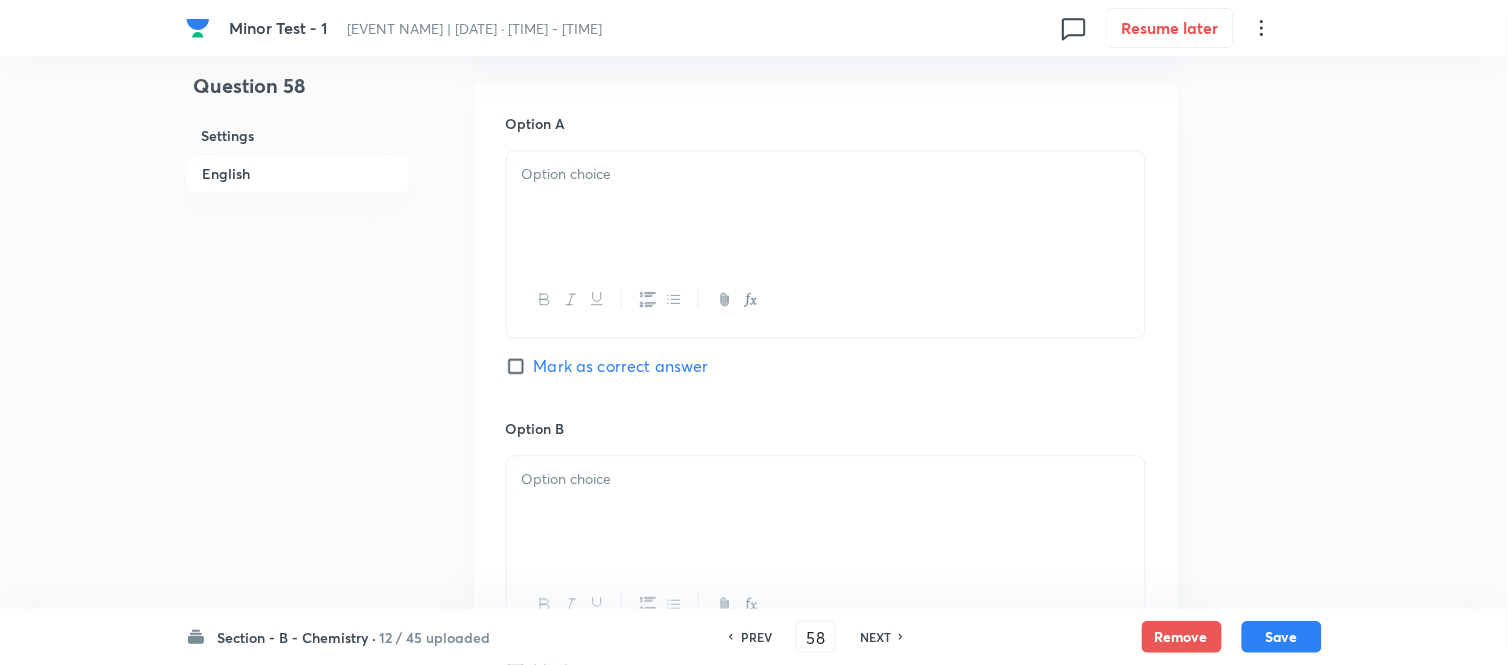 click at bounding box center [826, 208] 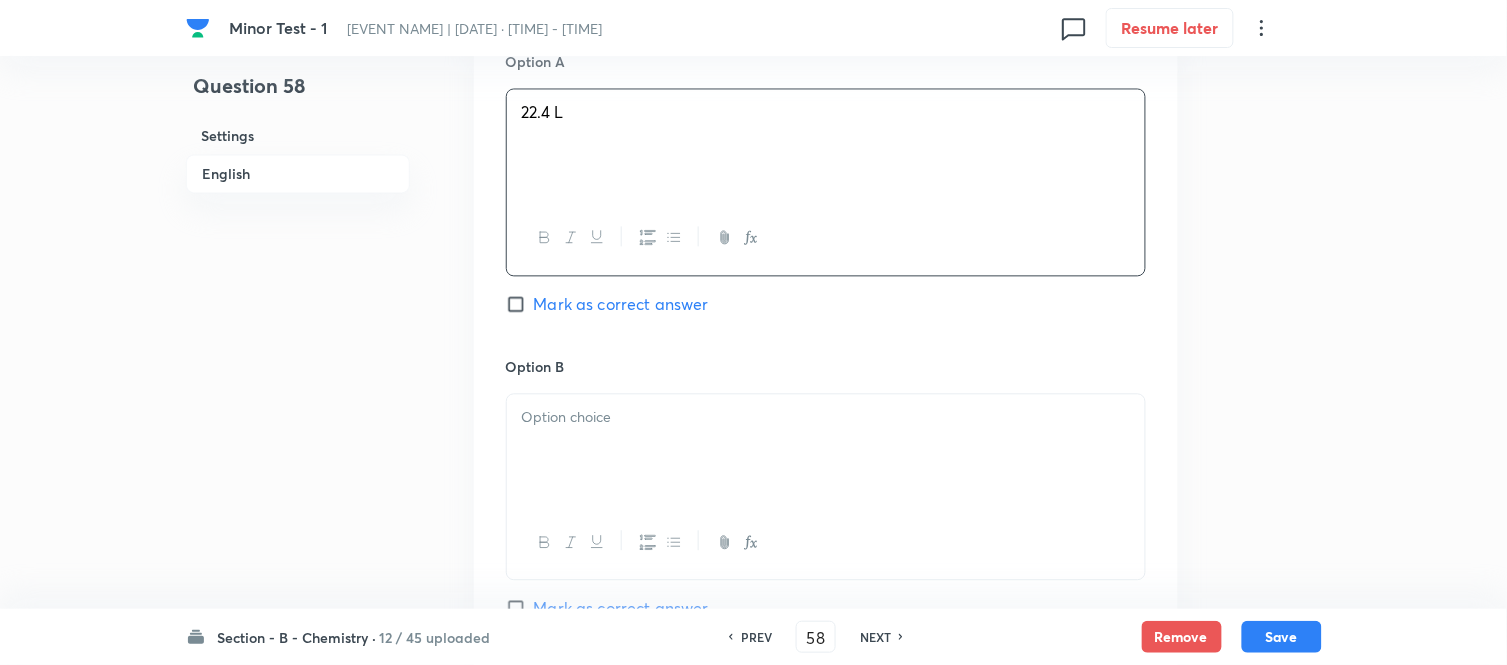 scroll, scrollTop: 1111, scrollLeft: 0, axis: vertical 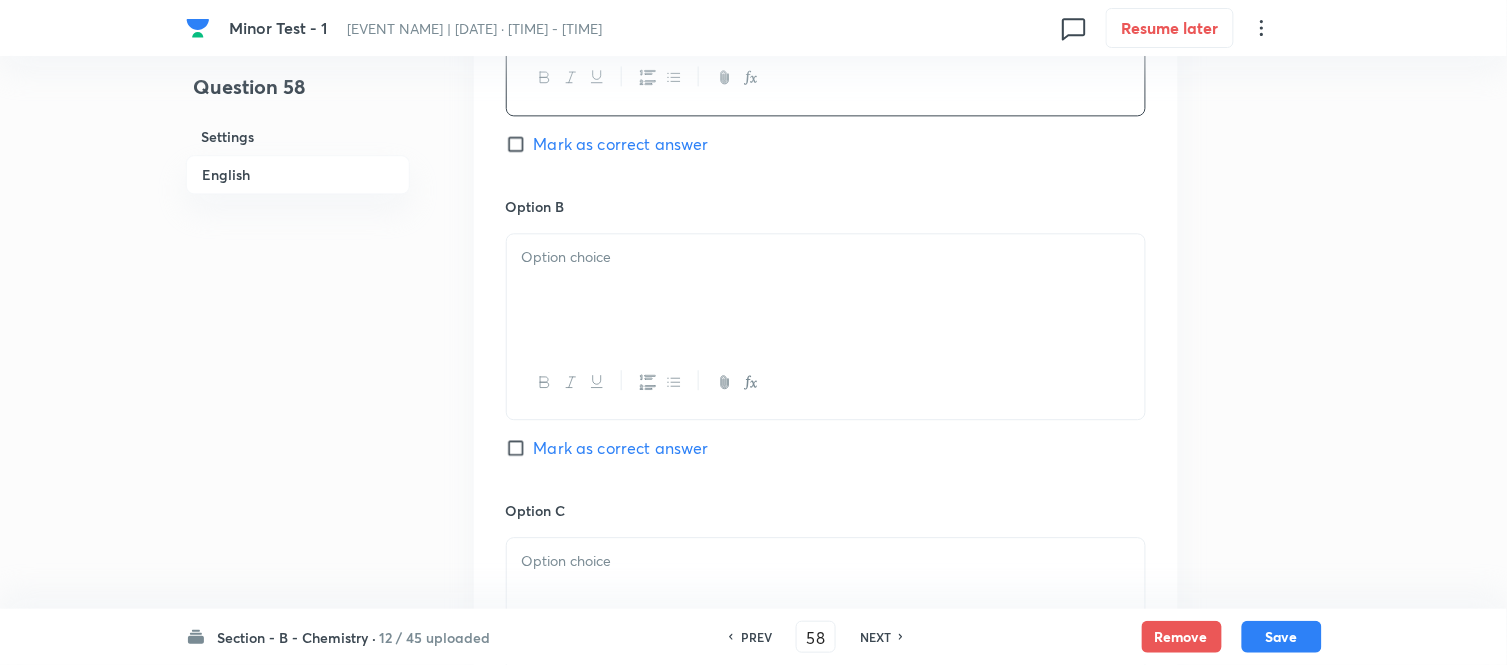 click at bounding box center (826, 257) 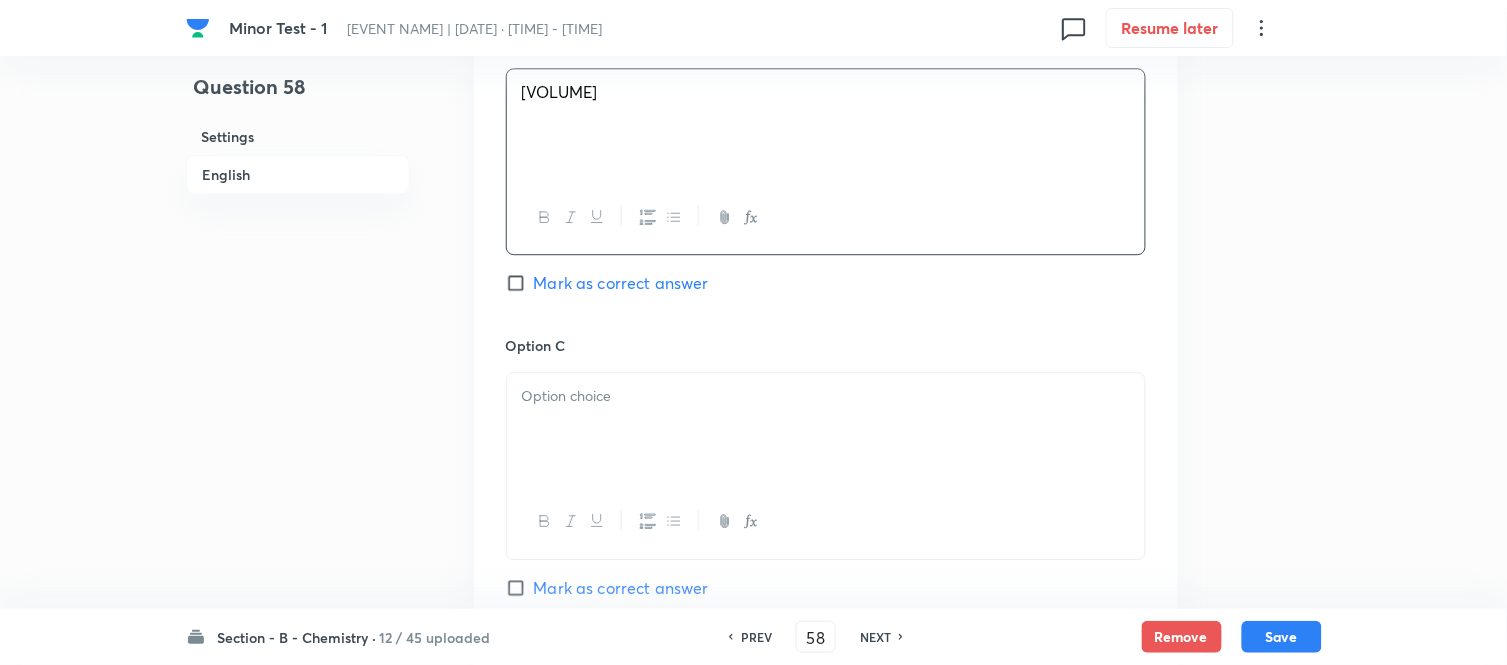 scroll, scrollTop: 1333, scrollLeft: 0, axis: vertical 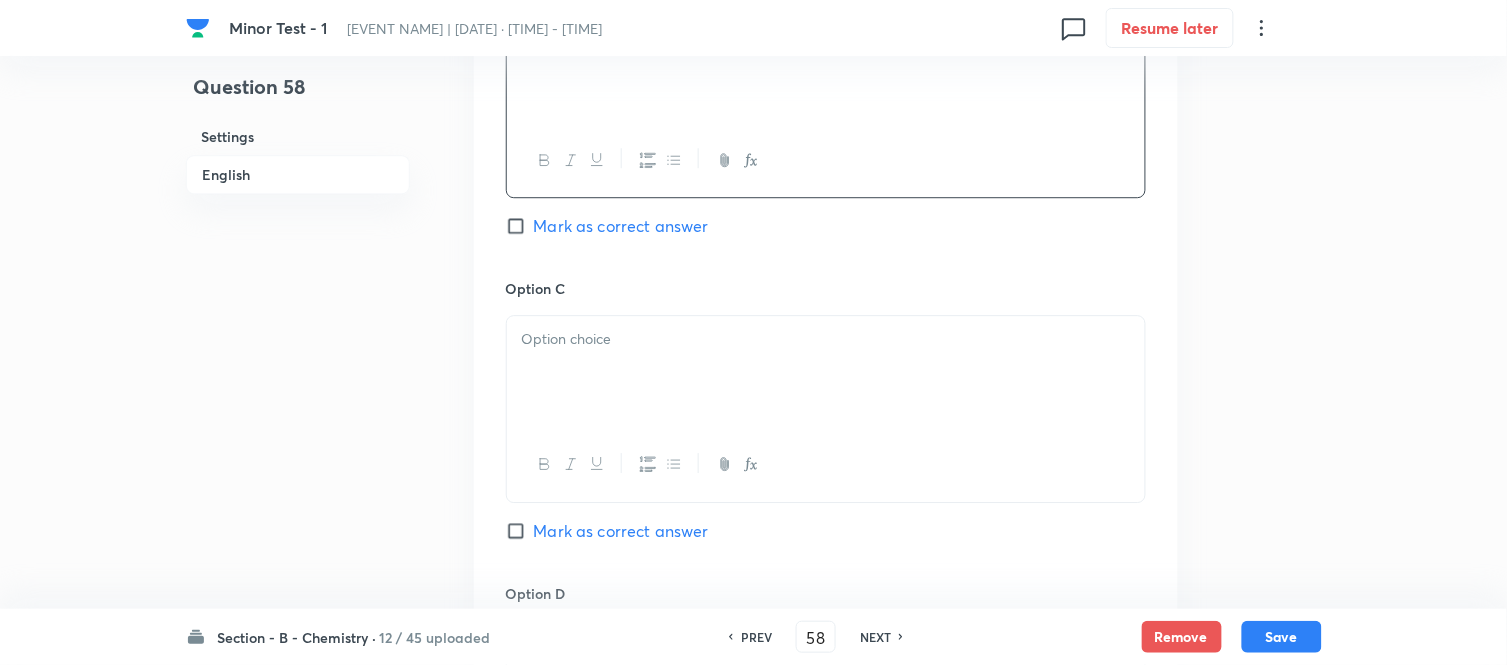 click at bounding box center [826, 339] 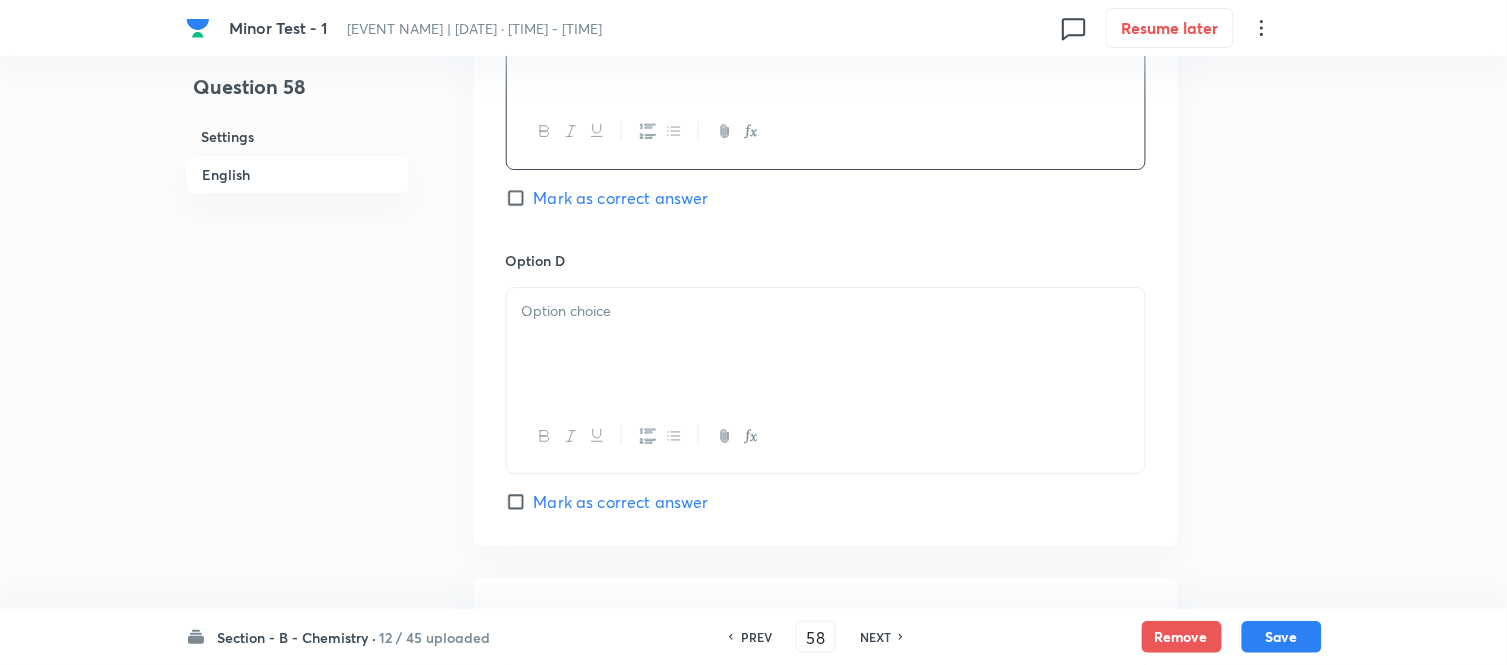 scroll, scrollTop: 1777, scrollLeft: 0, axis: vertical 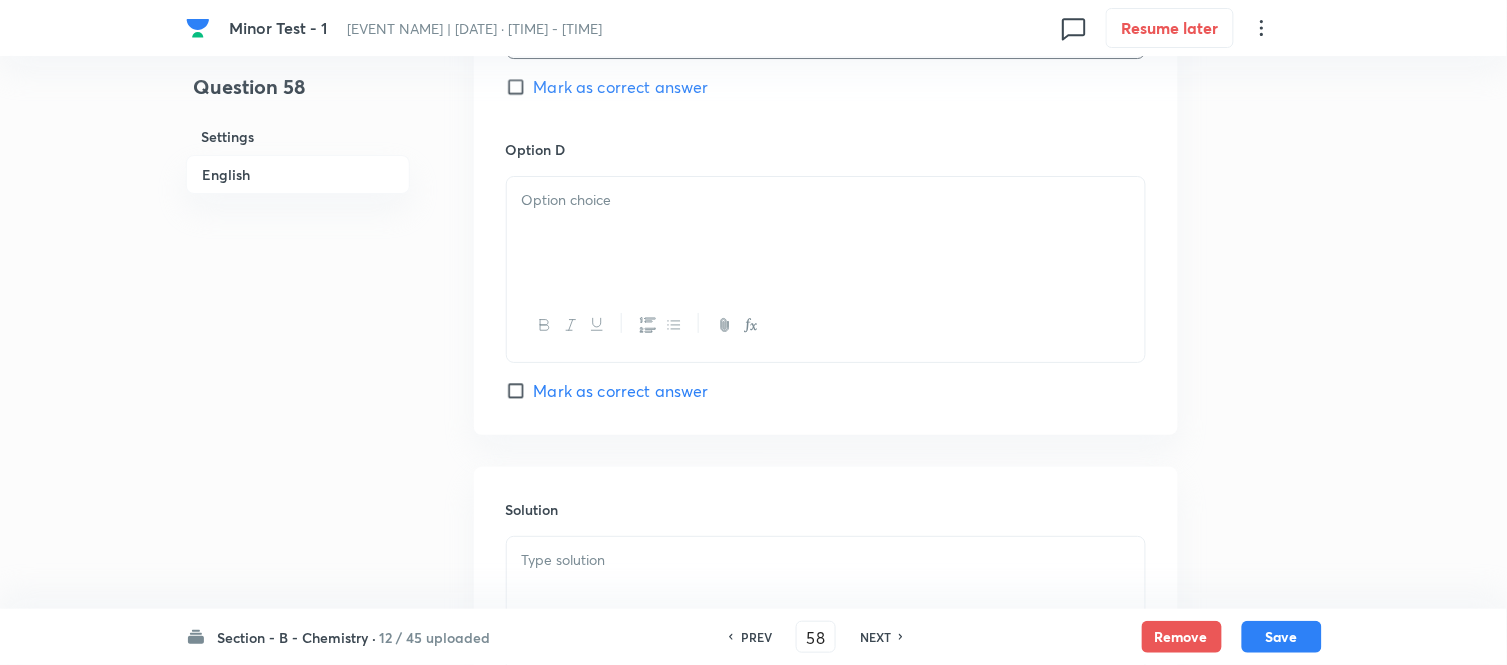 click at bounding box center [826, 233] 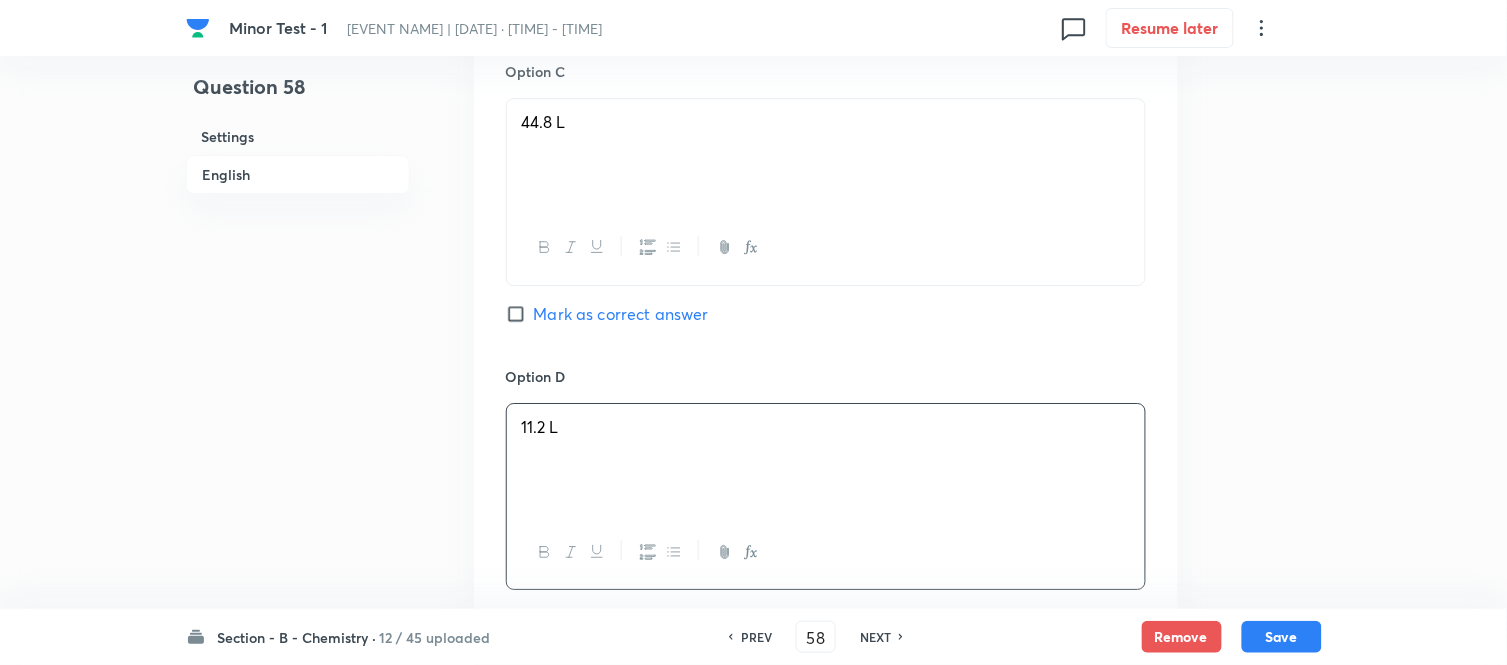scroll, scrollTop: 1444, scrollLeft: 0, axis: vertical 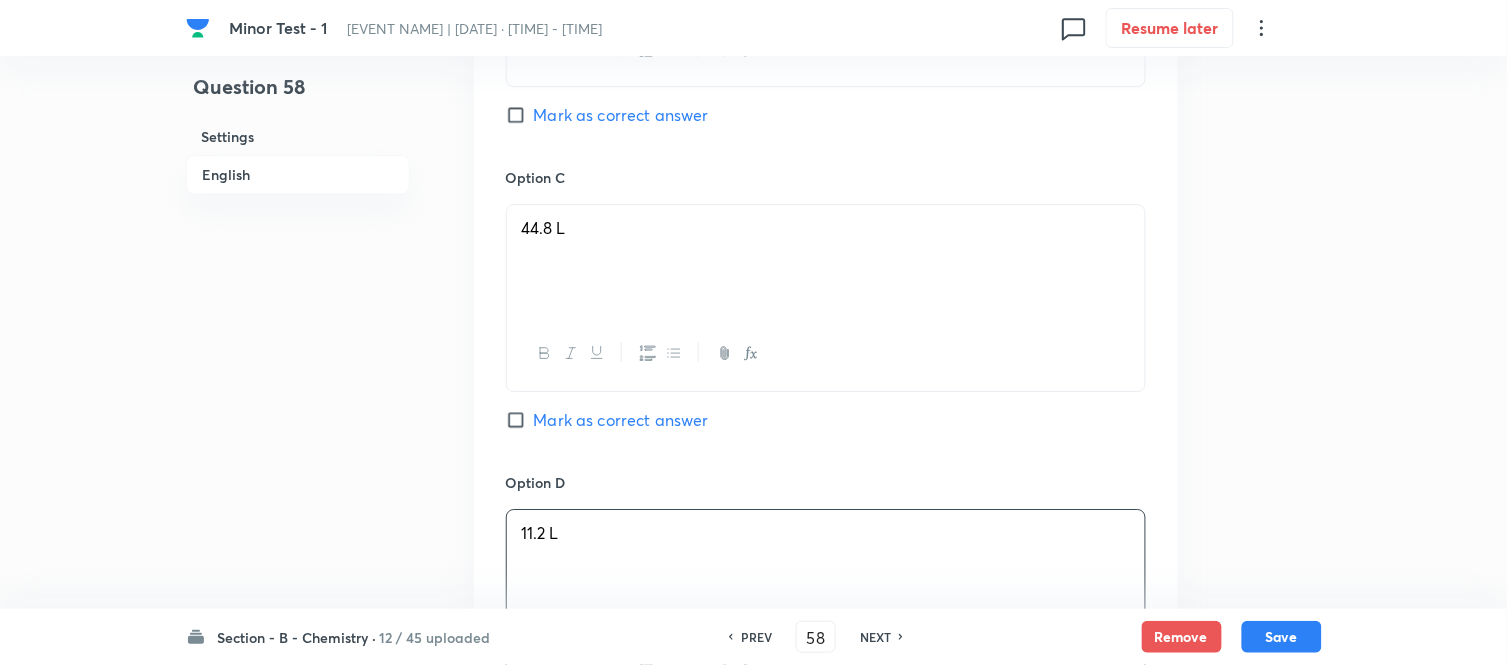 click on "Mark as correct answer" at bounding box center (520, 115) 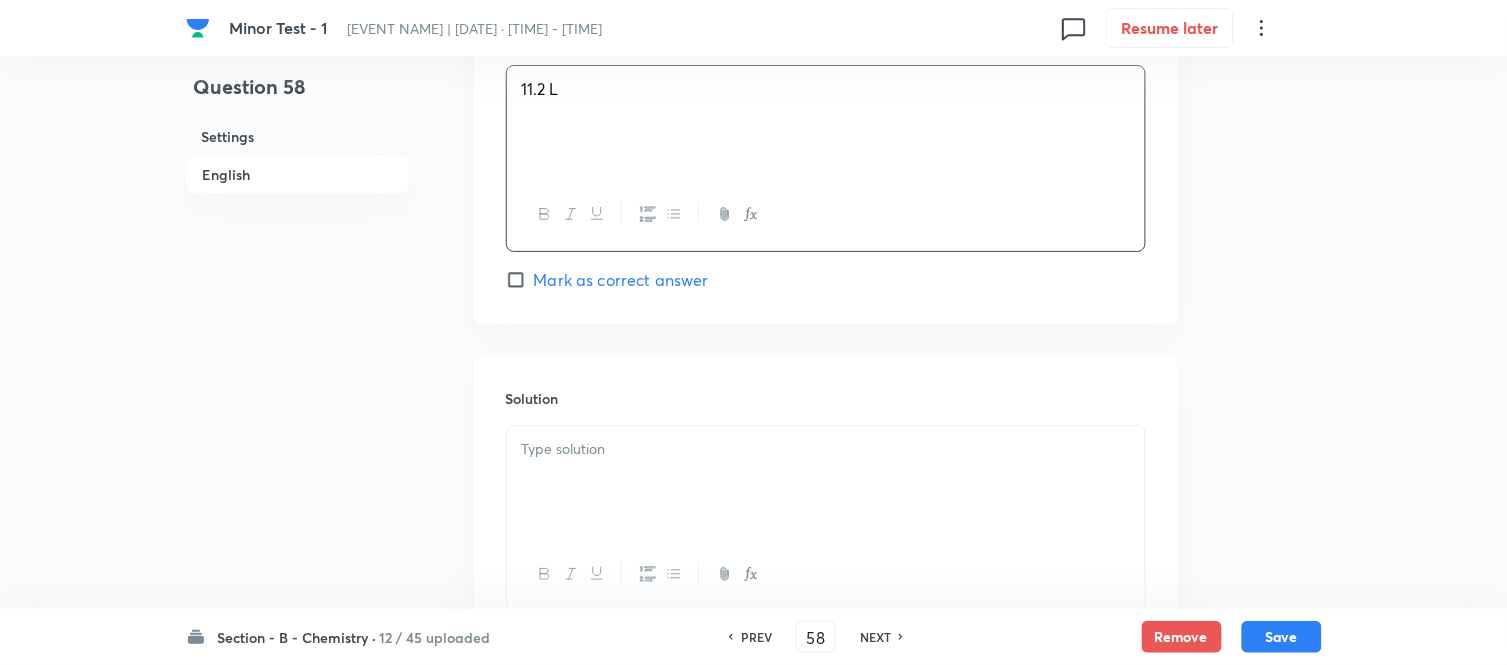 scroll, scrollTop: 2000, scrollLeft: 0, axis: vertical 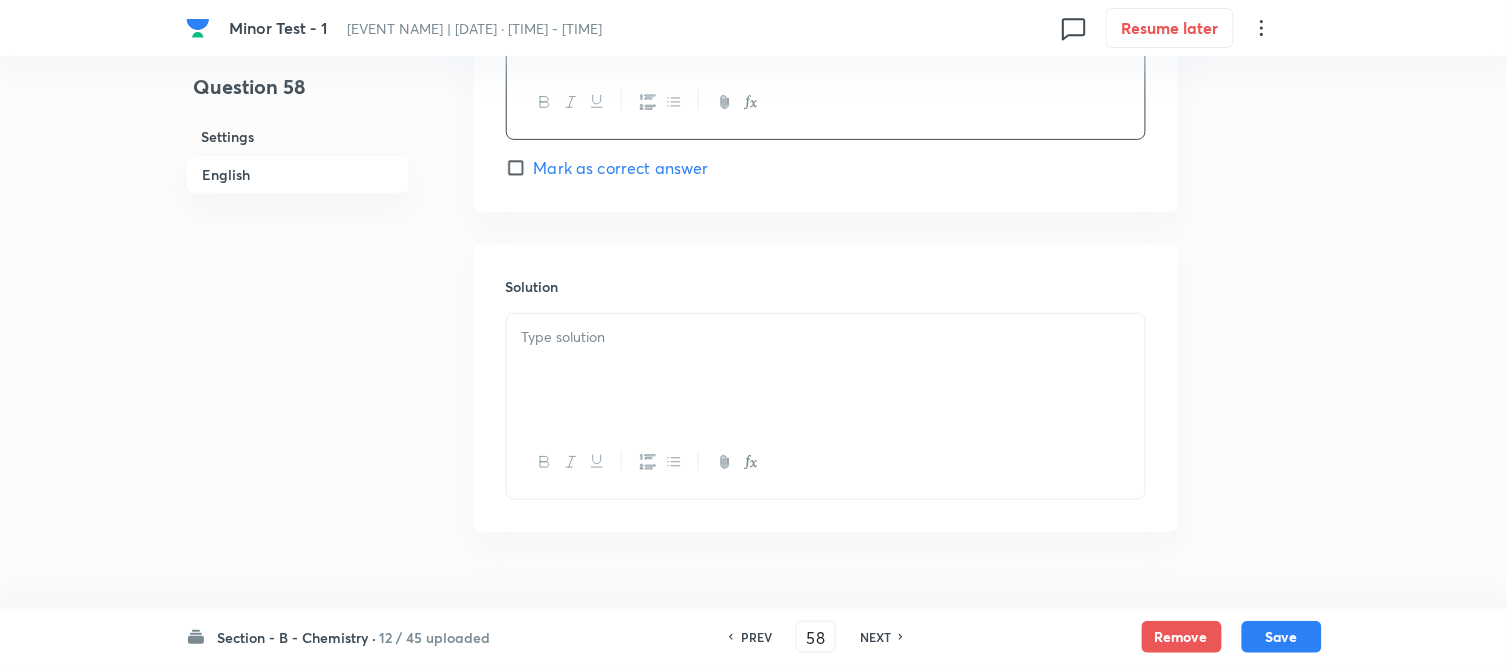 click at bounding box center [826, 370] 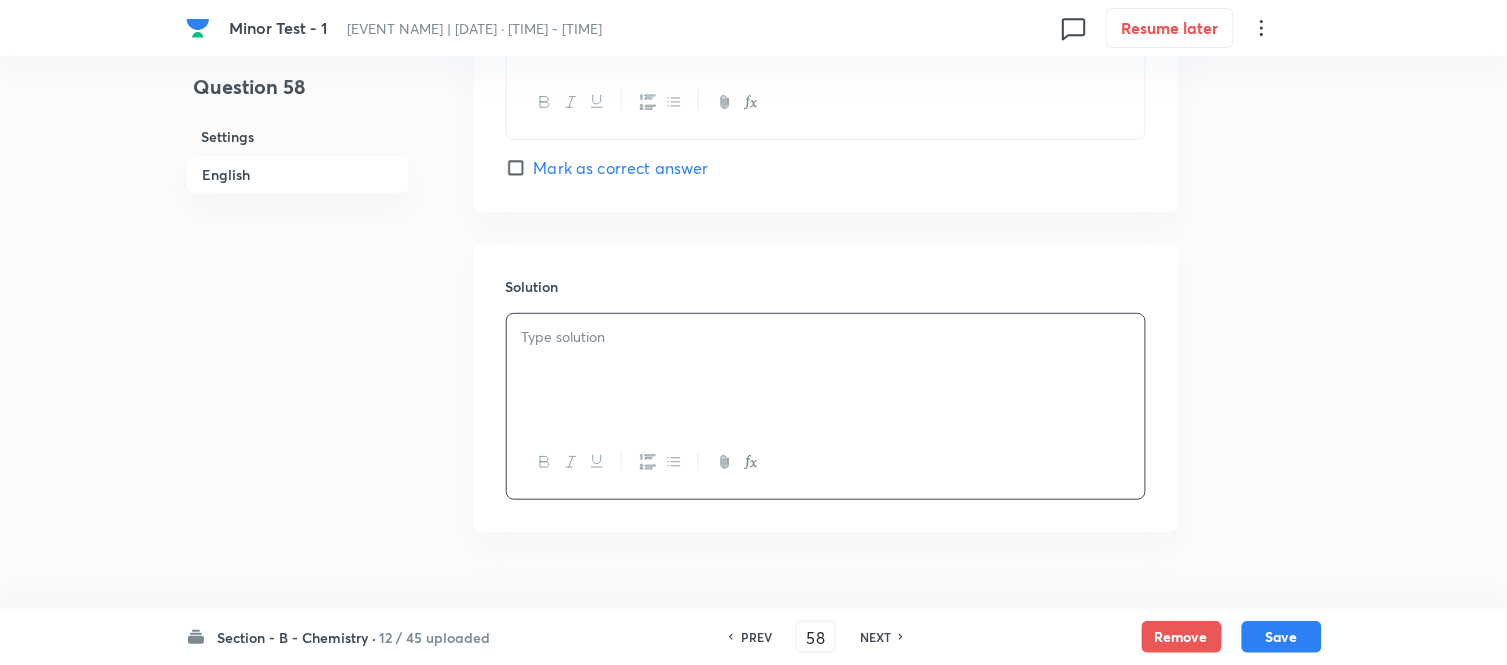 type 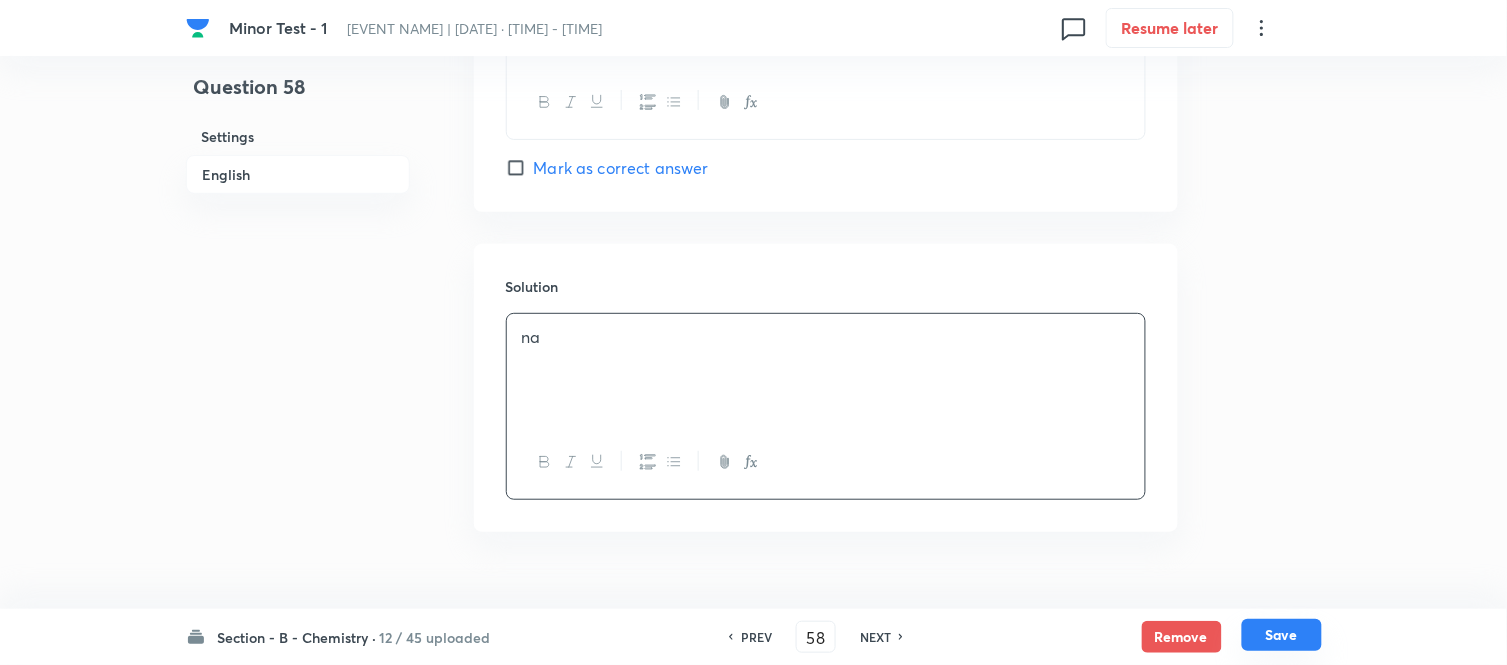 click on "Save" at bounding box center [1282, 635] 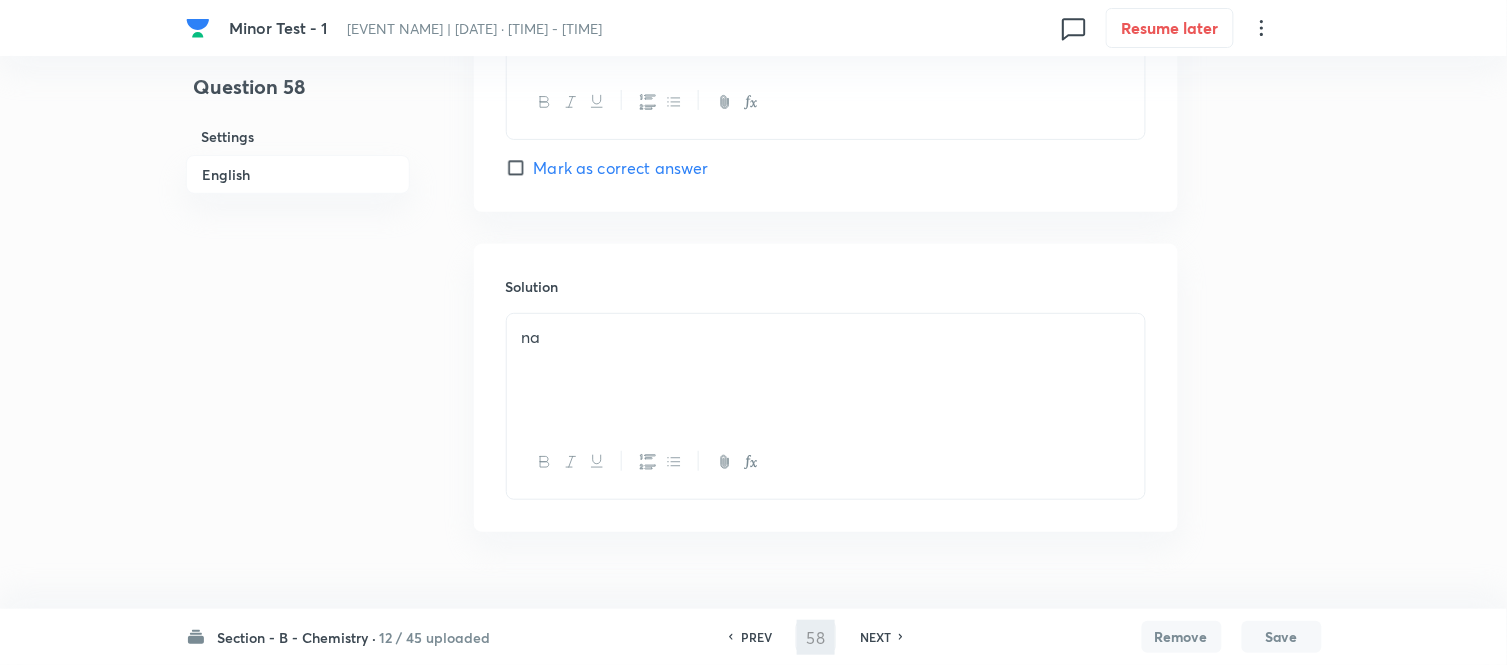 type on "59" 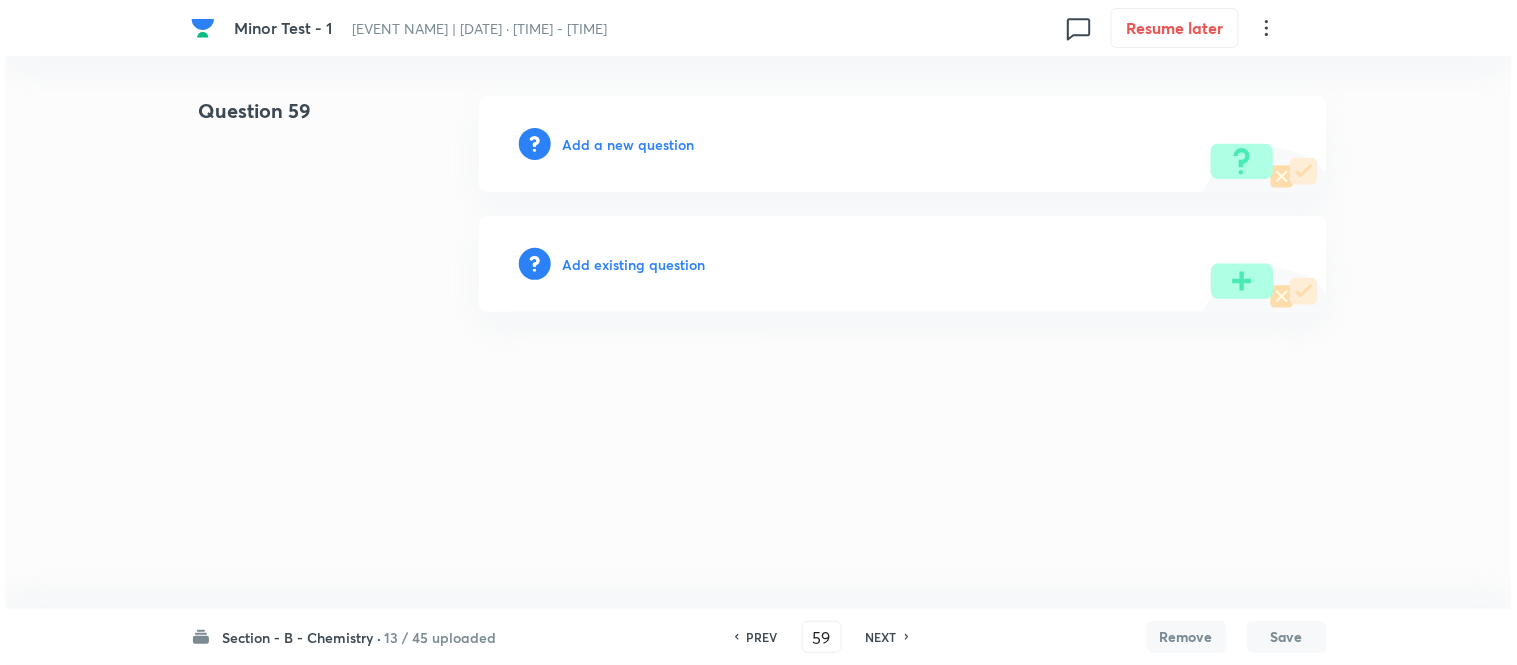 scroll, scrollTop: 0, scrollLeft: 0, axis: both 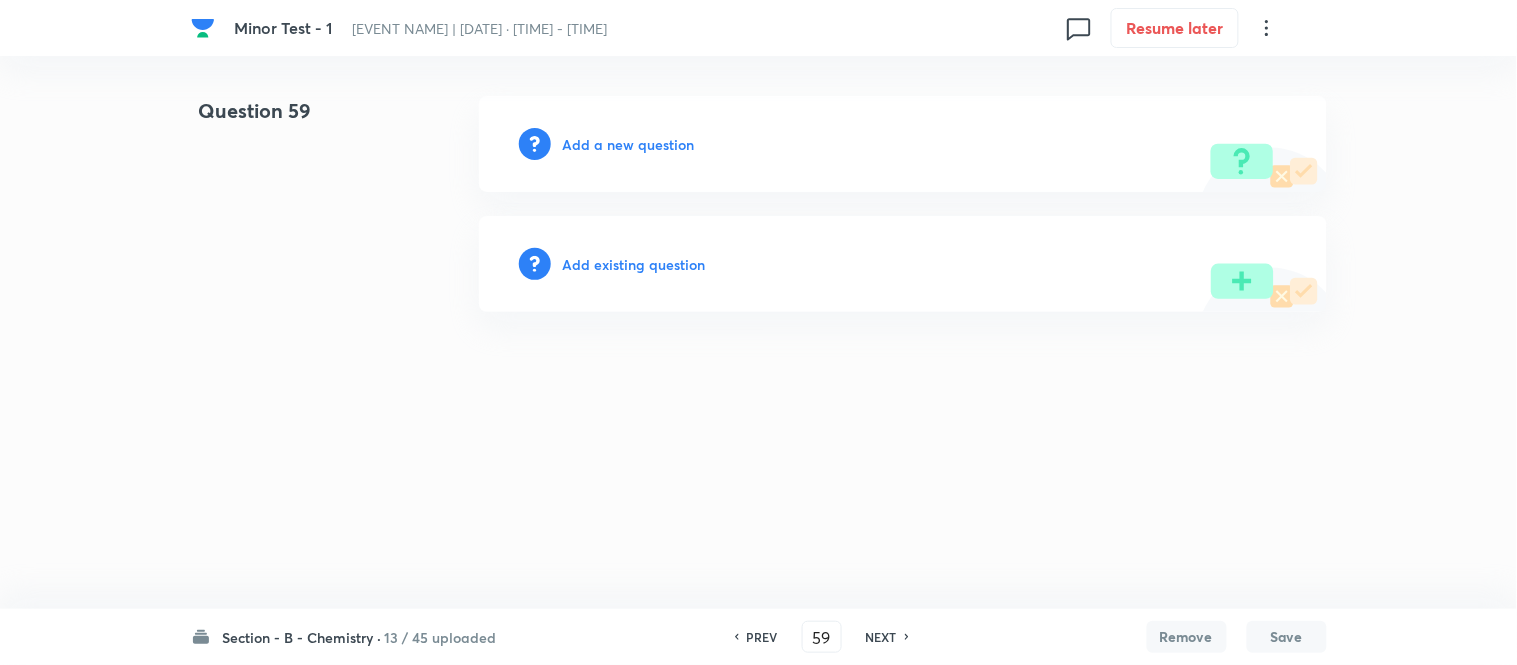click on "Add a new question" at bounding box center [629, 144] 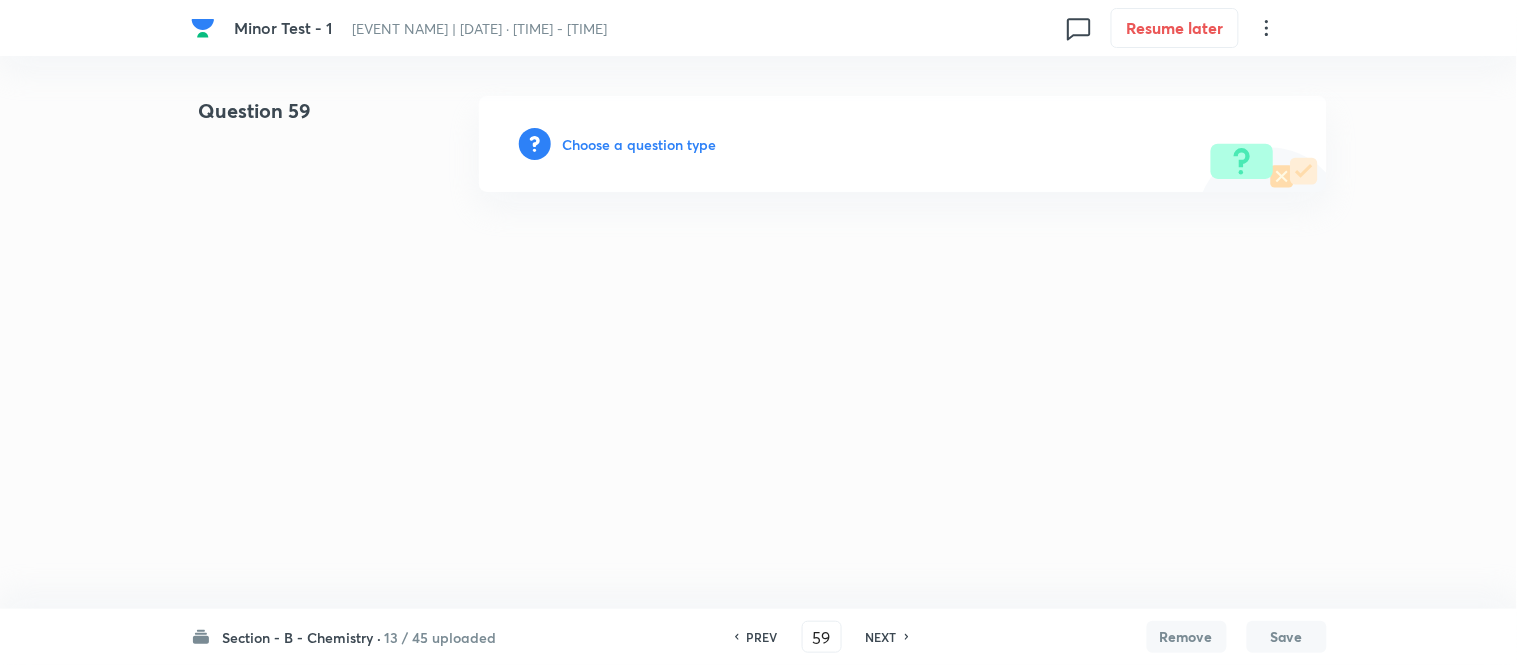 click on "Choose a question type" at bounding box center [640, 144] 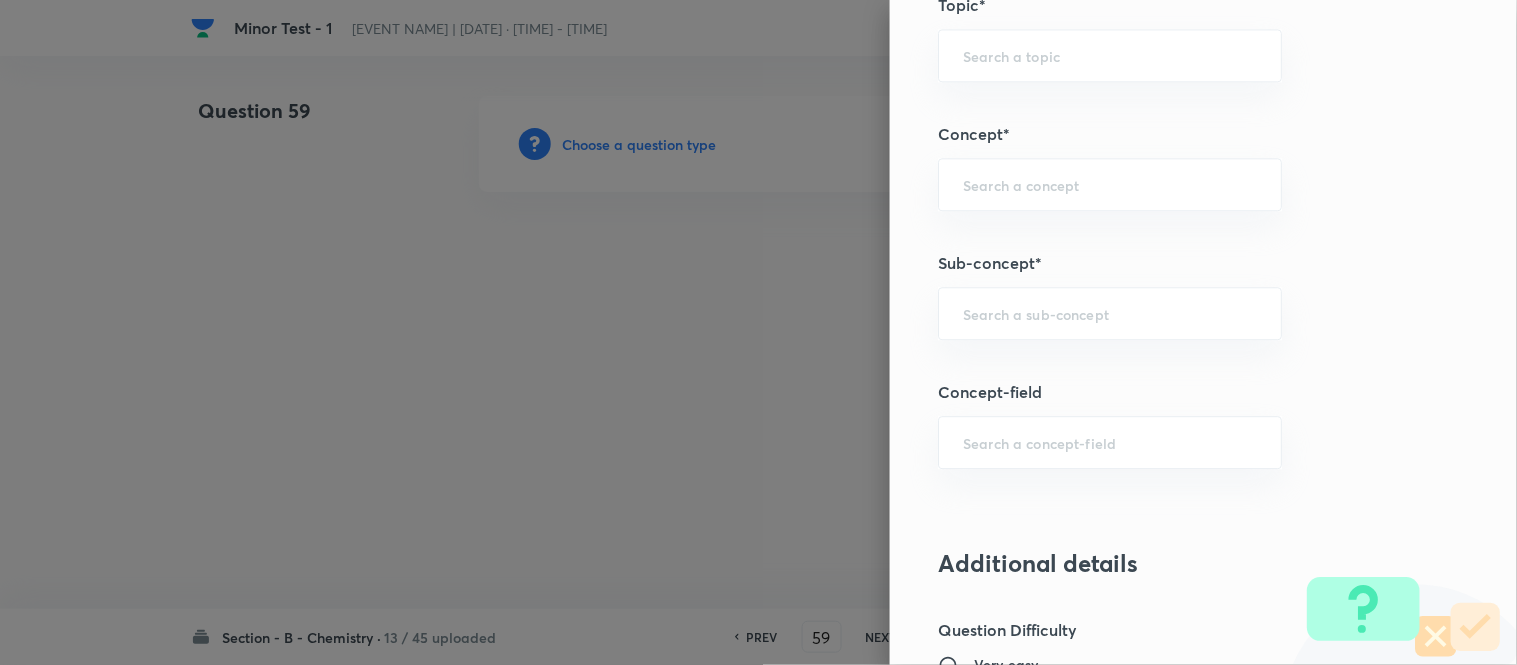 scroll, scrollTop: 1214, scrollLeft: 0, axis: vertical 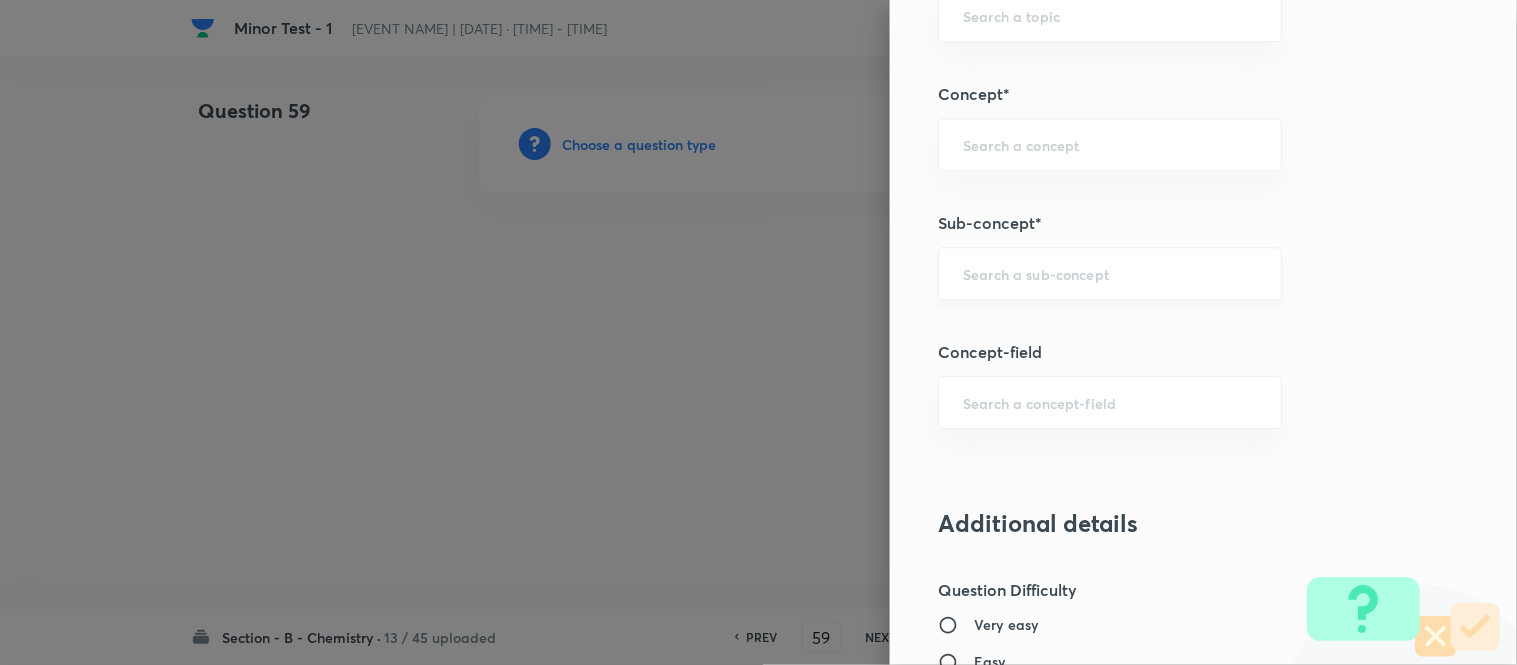 click at bounding box center [1110, 273] 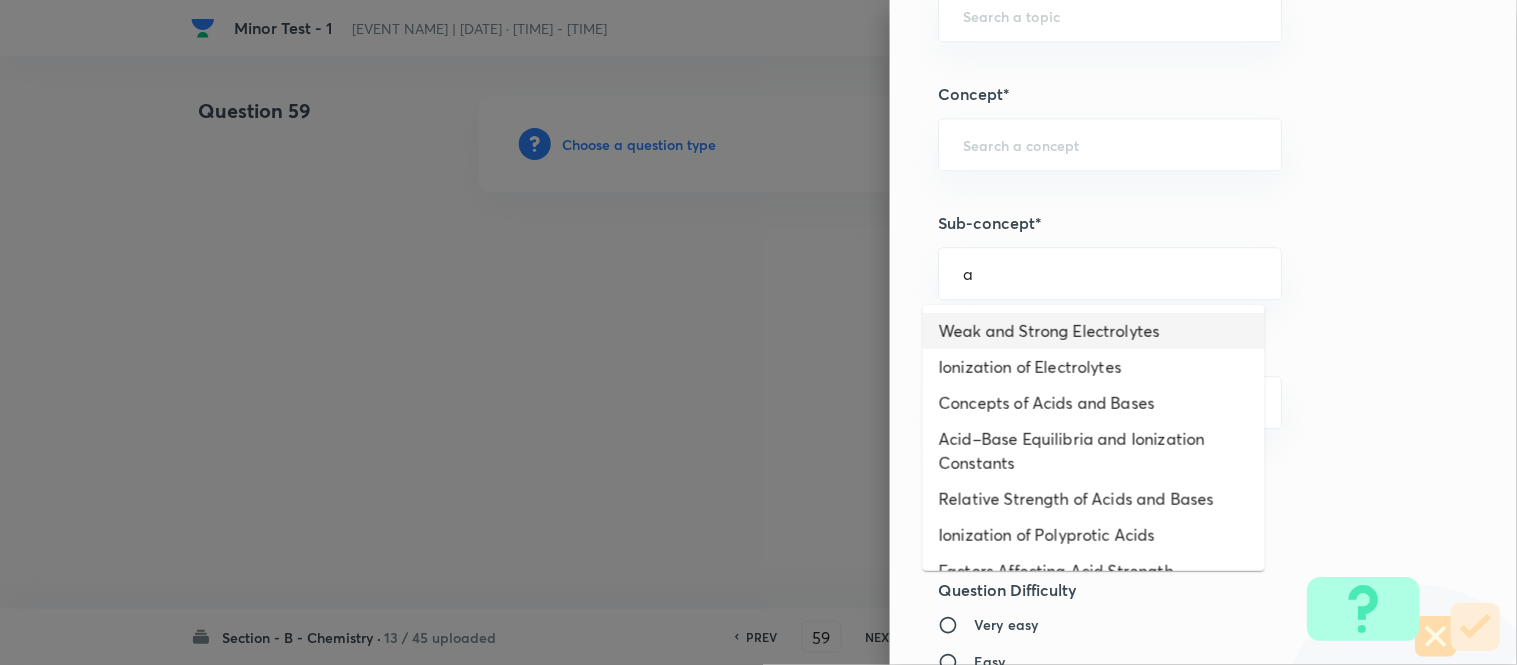 click on "Weak and Strong Electrolytes" at bounding box center [1094, 331] 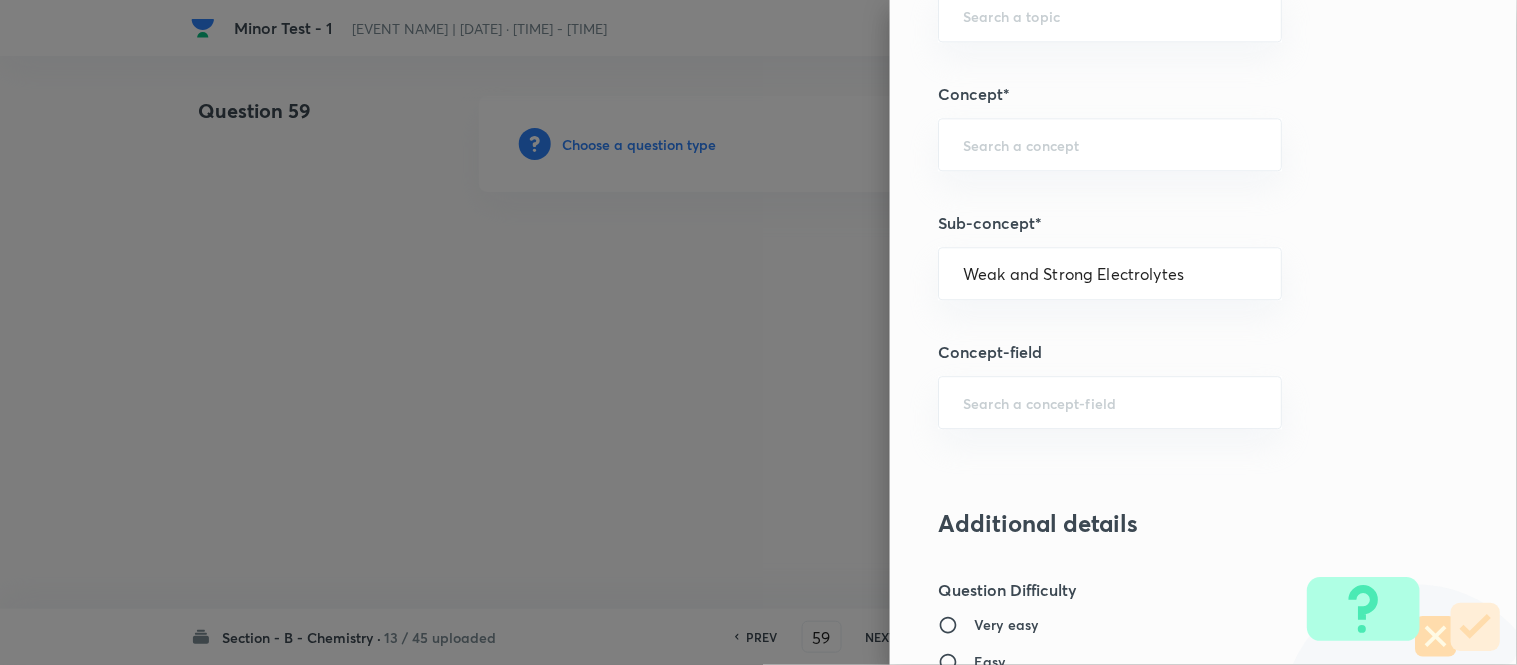 type on "Chemistry" 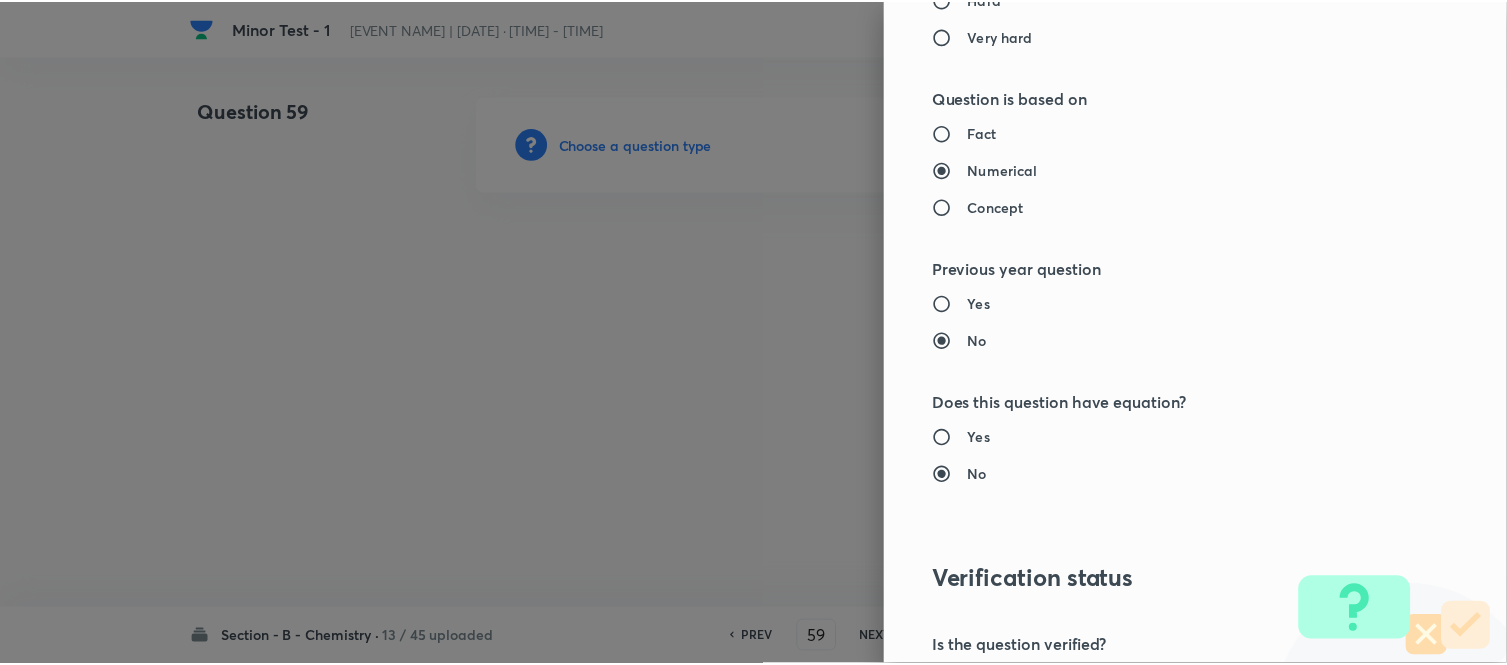 scroll, scrollTop: 2195, scrollLeft: 0, axis: vertical 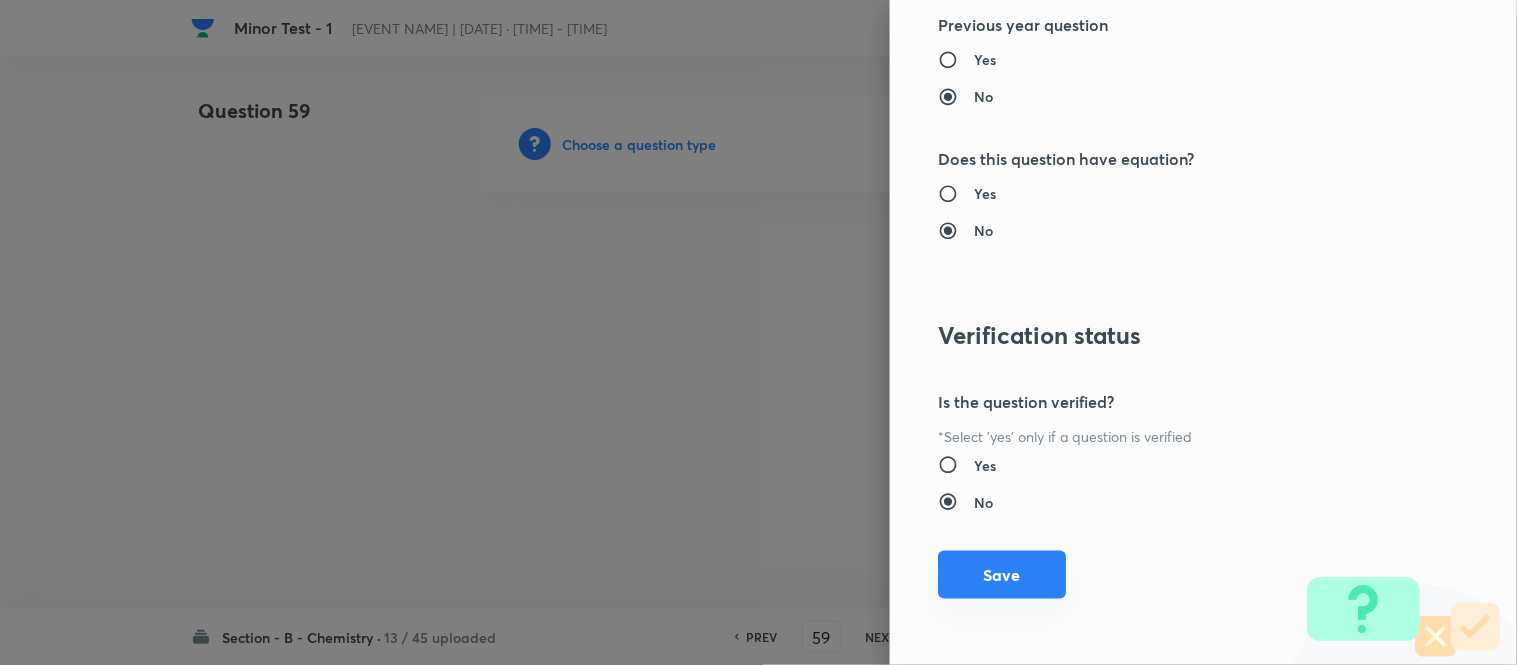 click on "Save" at bounding box center [1002, 575] 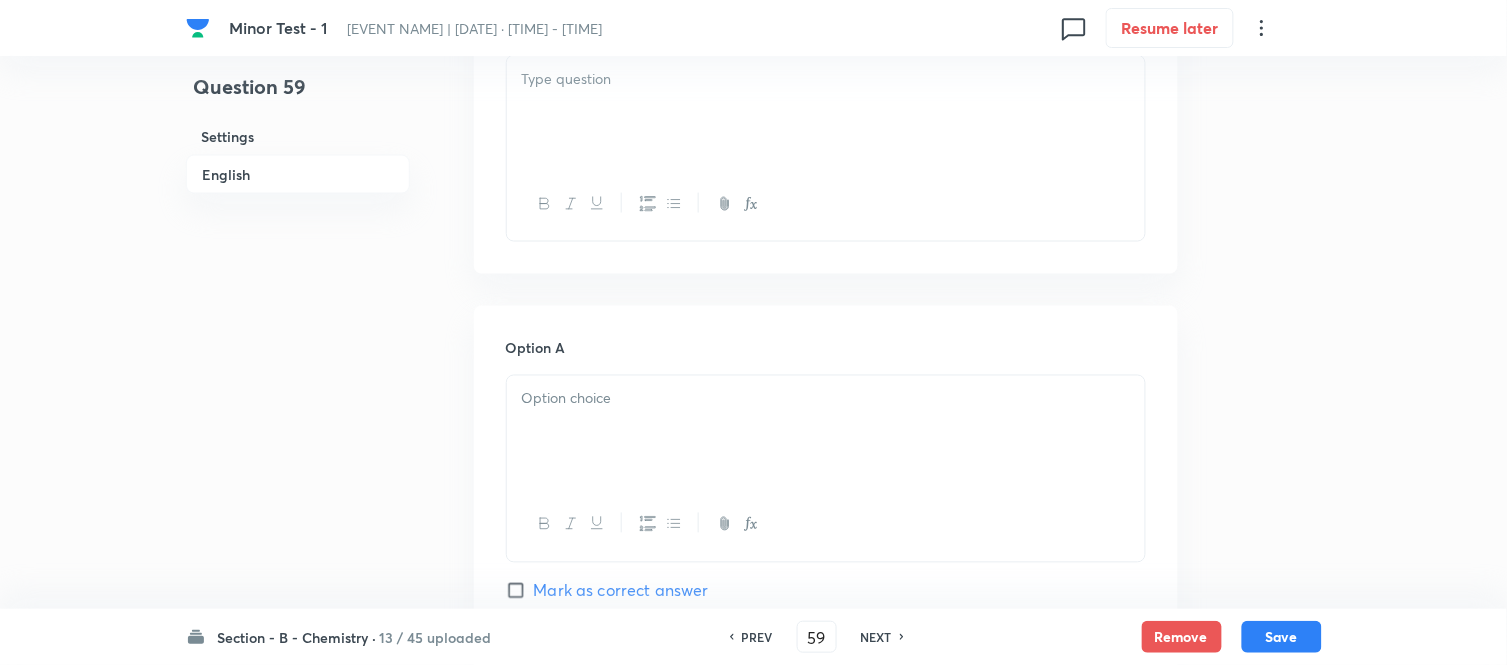 scroll, scrollTop: 666, scrollLeft: 0, axis: vertical 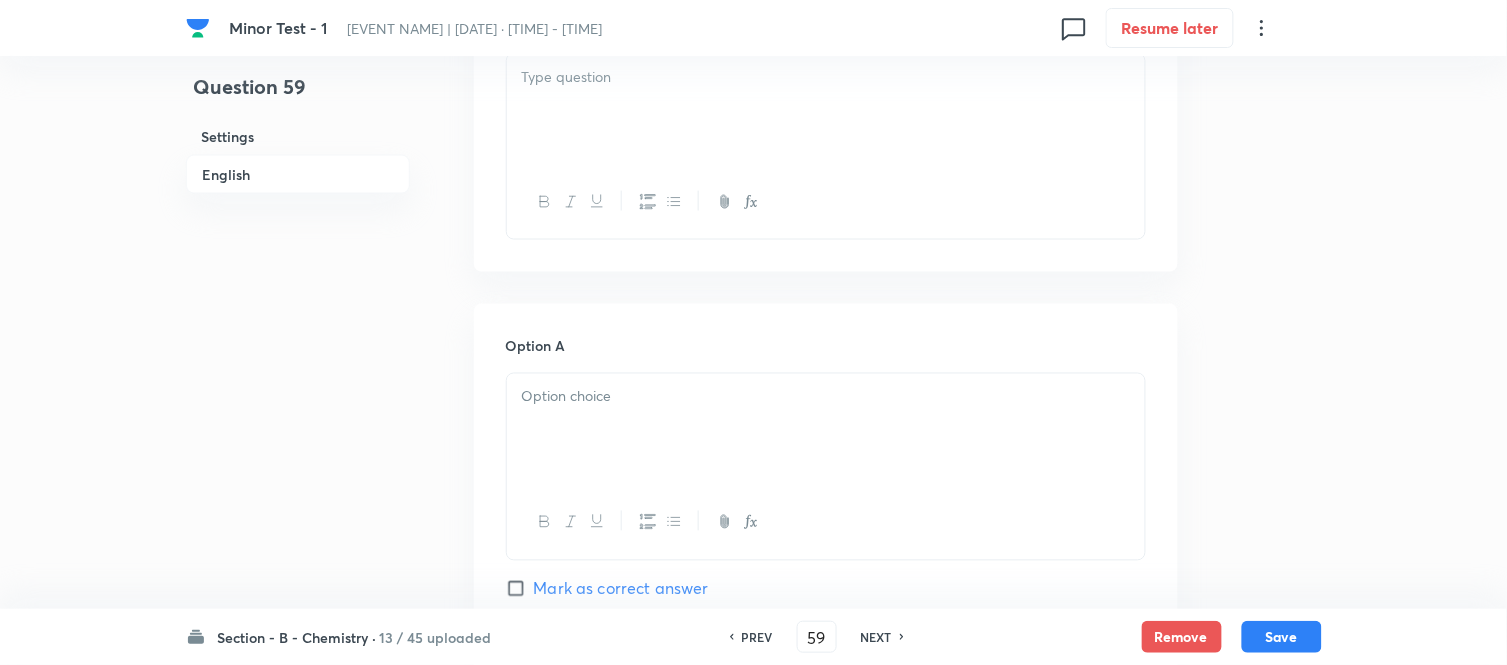 click at bounding box center [826, 110] 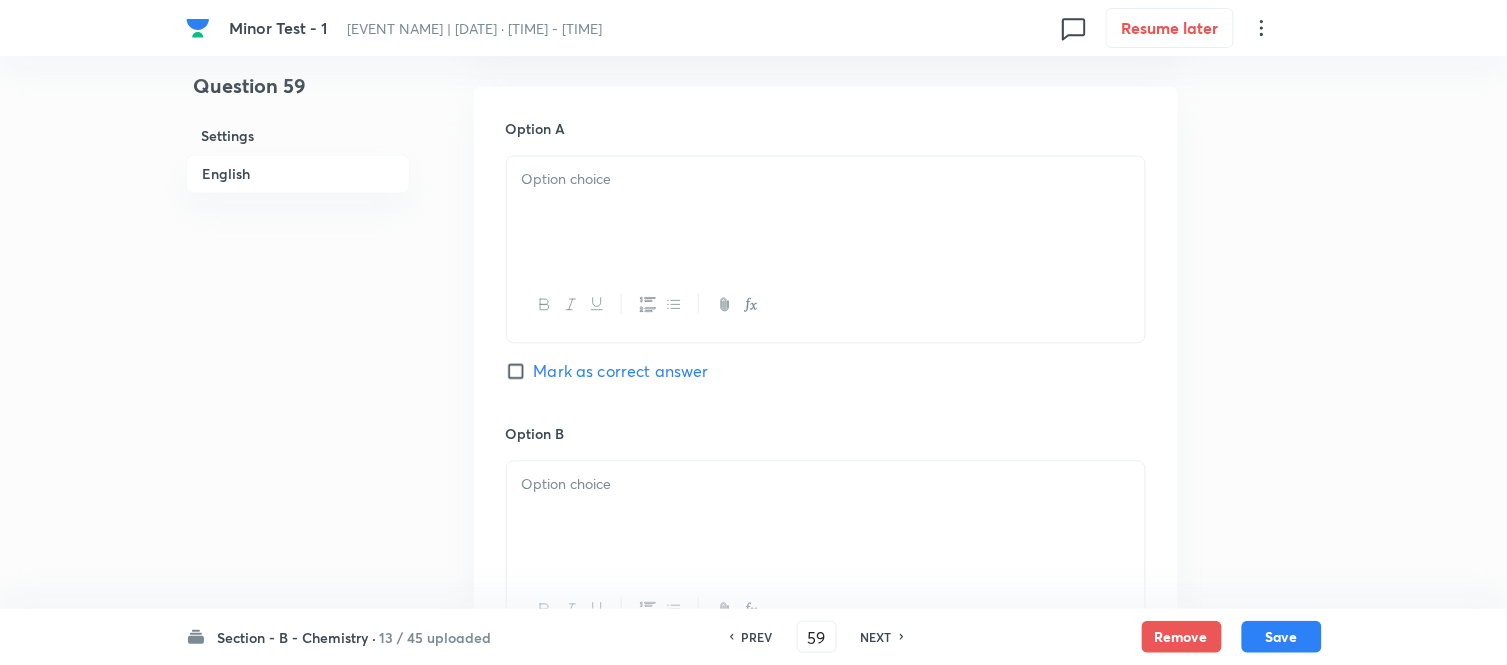 scroll, scrollTop: 888, scrollLeft: 0, axis: vertical 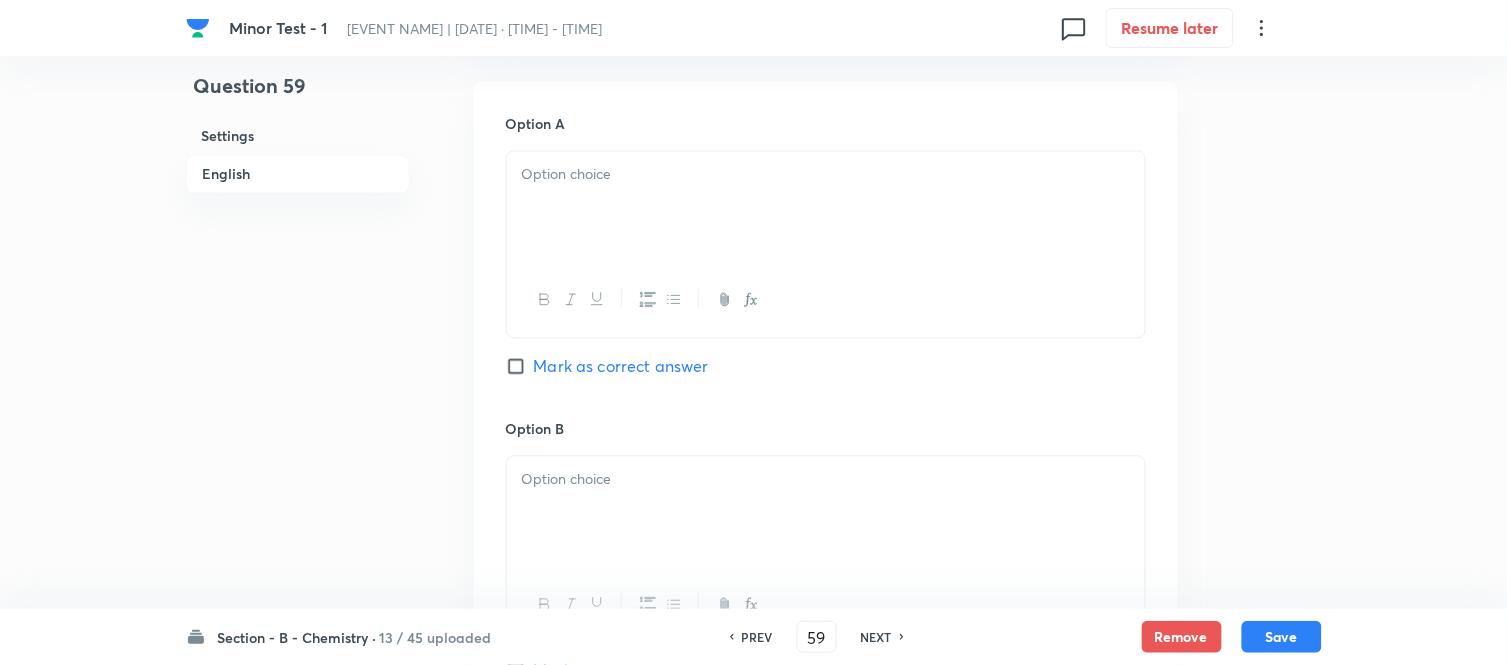 click at bounding box center (826, 175) 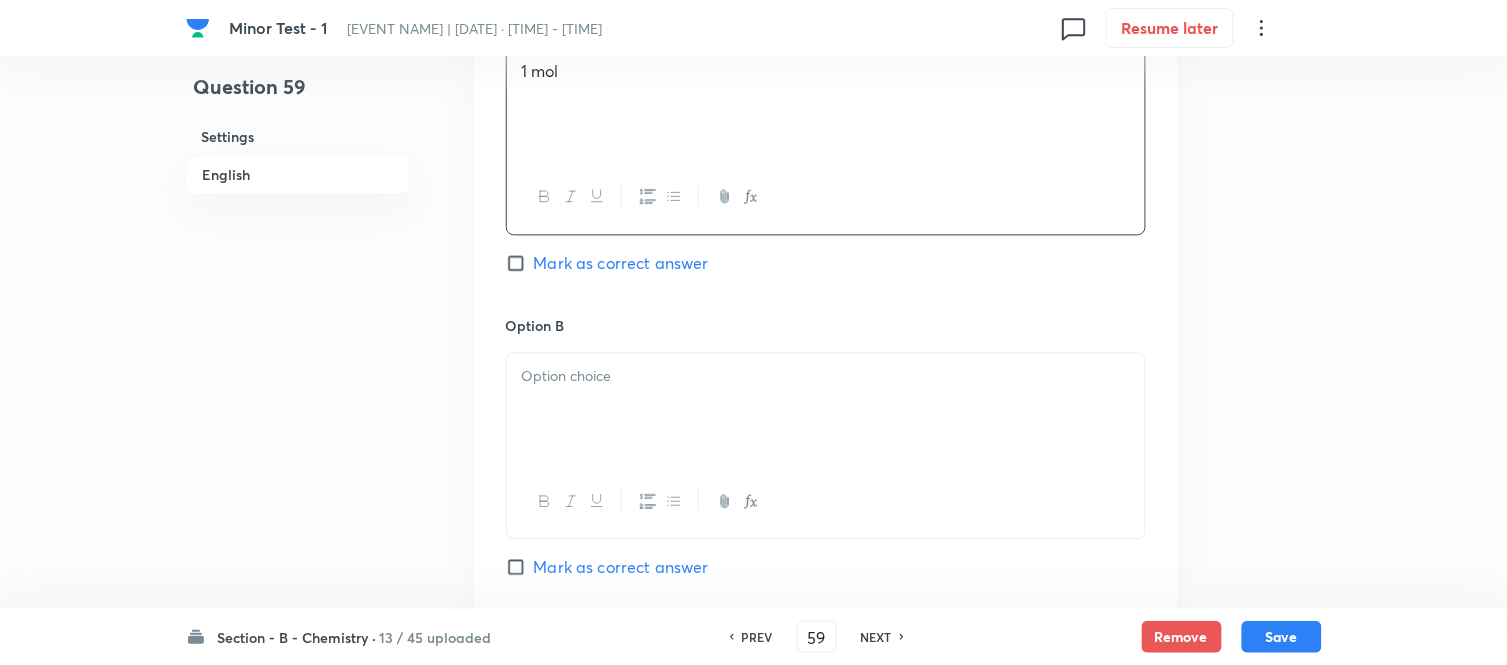 scroll, scrollTop: 1111, scrollLeft: 0, axis: vertical 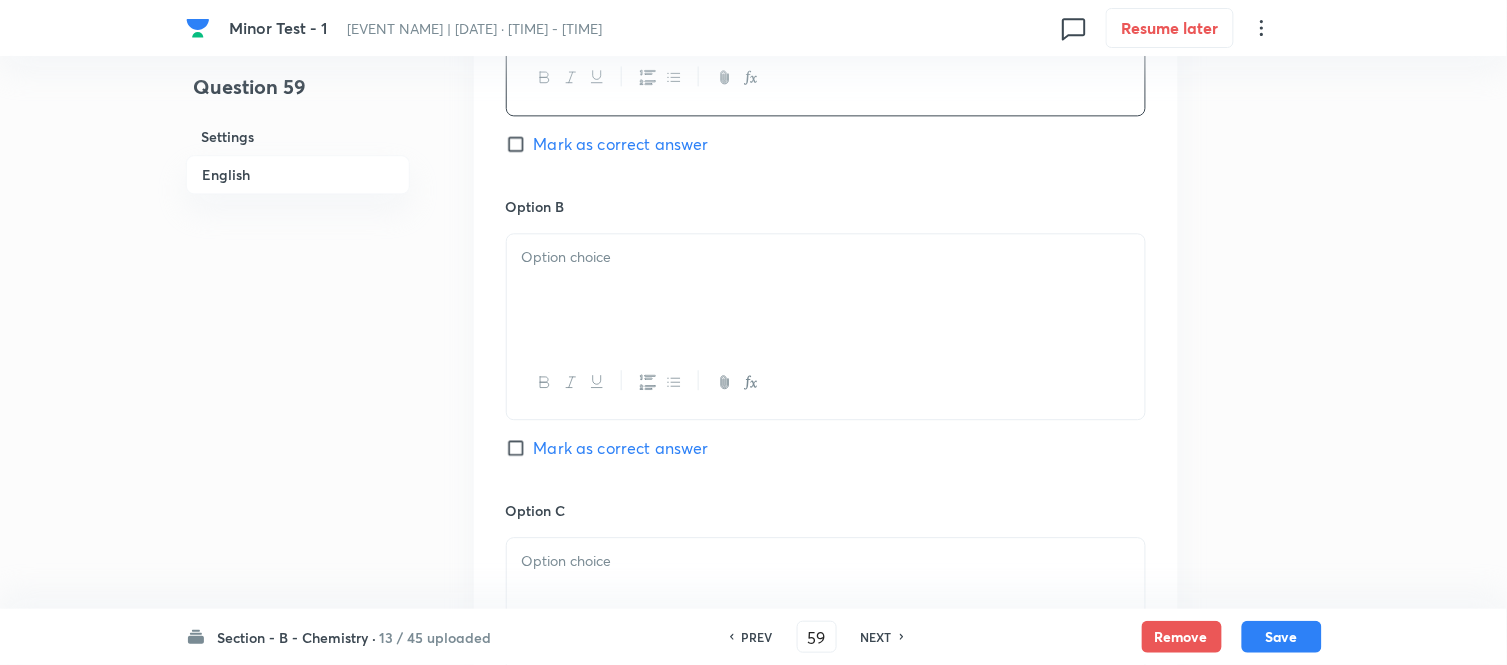 click at bounding box center [826, 257] 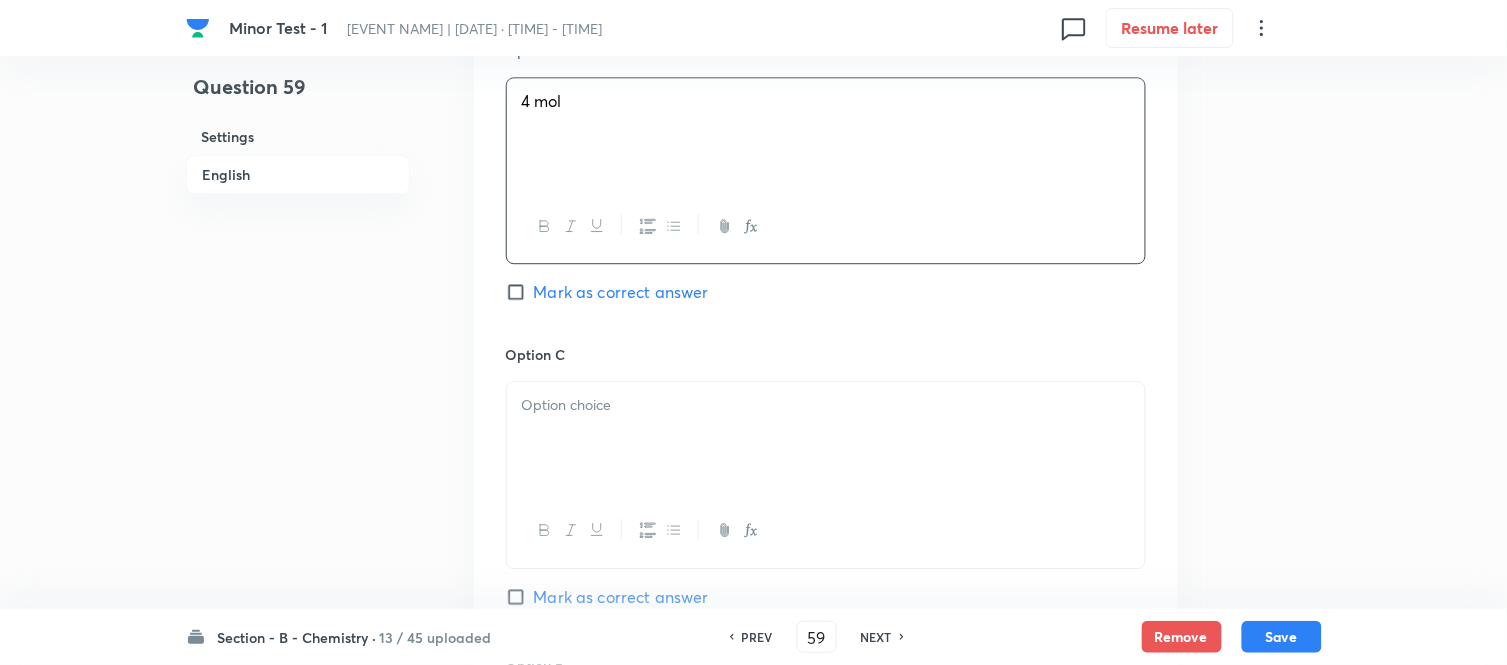 scroll, scrollTop: 1333, scrollLeft: 0, axis: vertical 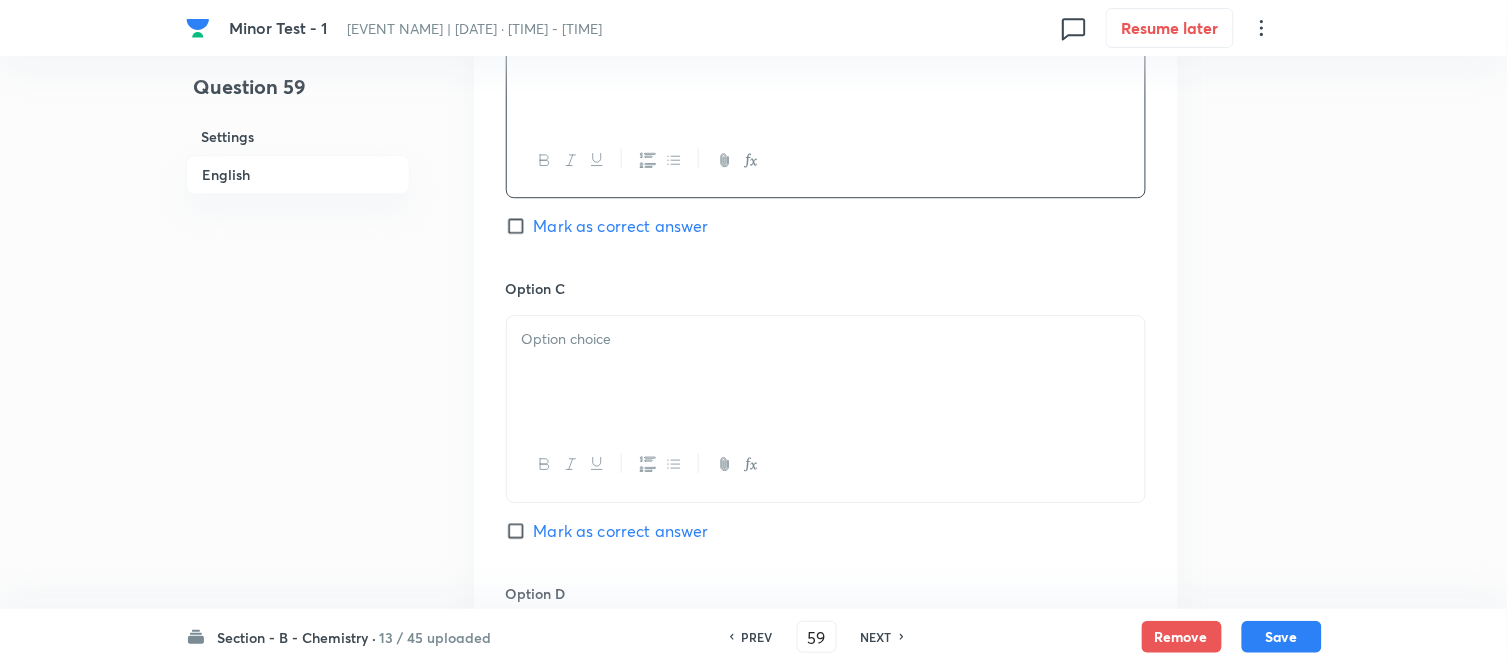 click at bounding box center (826, 372) 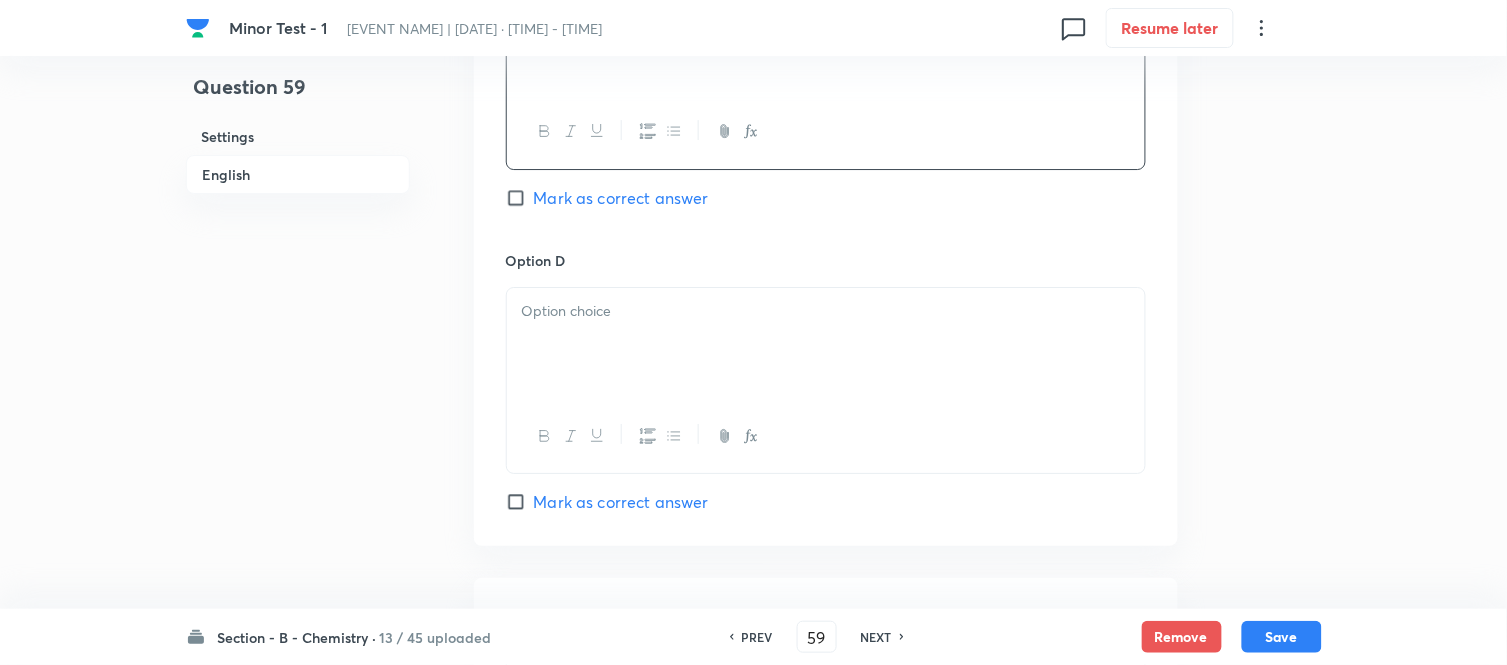 click at bounding box center (826, 344) 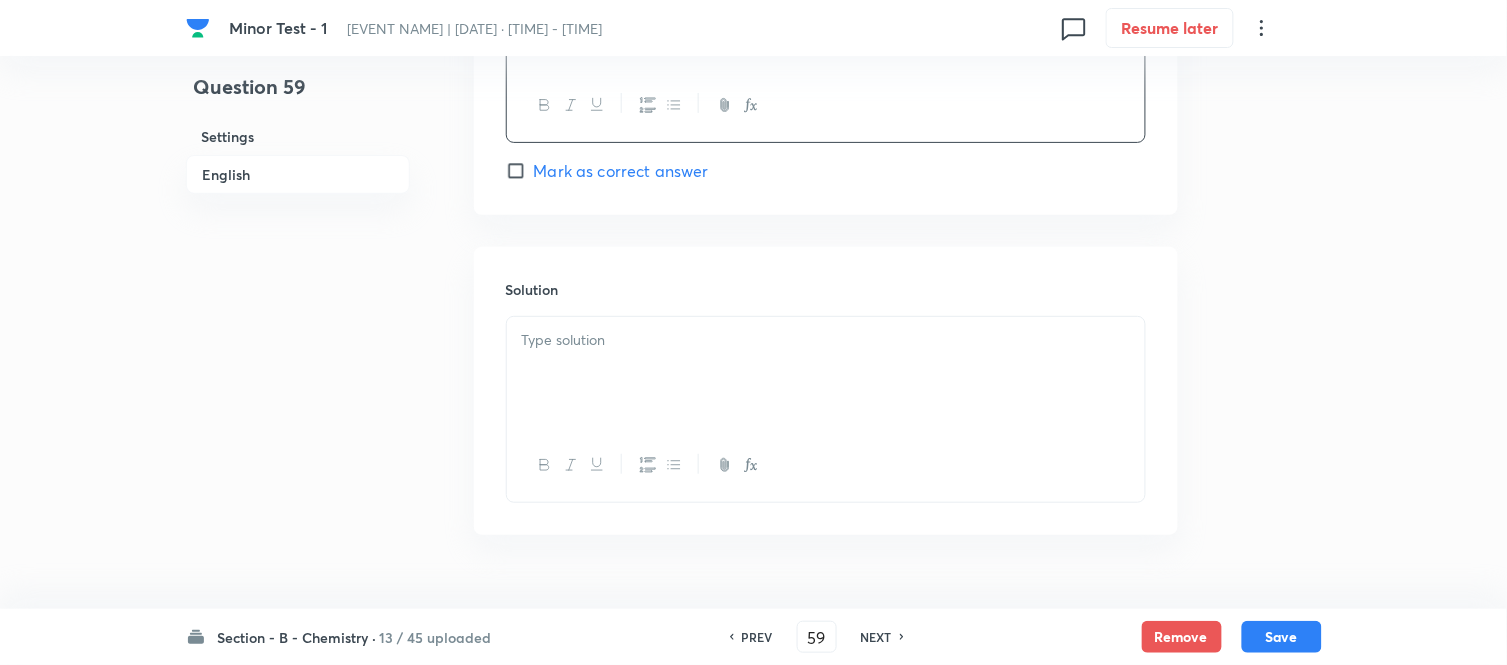 scroll, scrollTop: 2000, scrollLeft: 0, axis: vertical 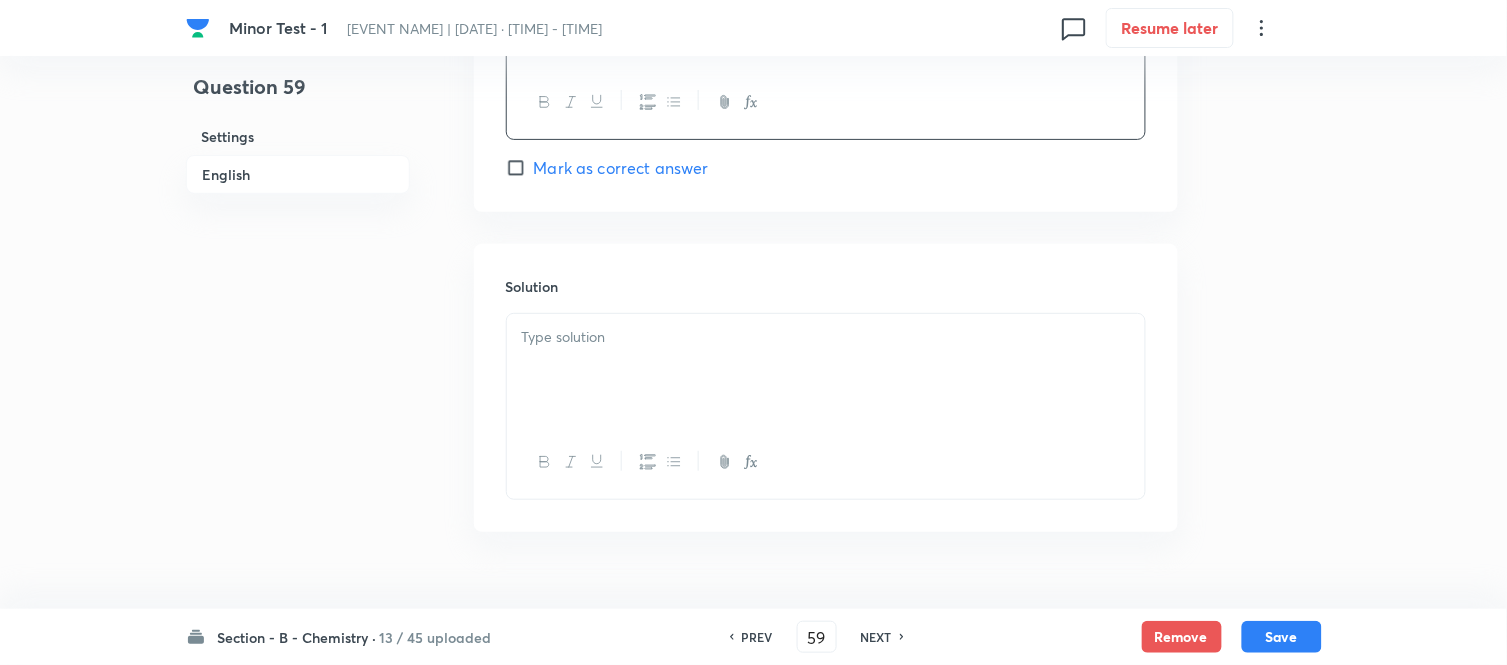 click at bounding box center [826, 370] 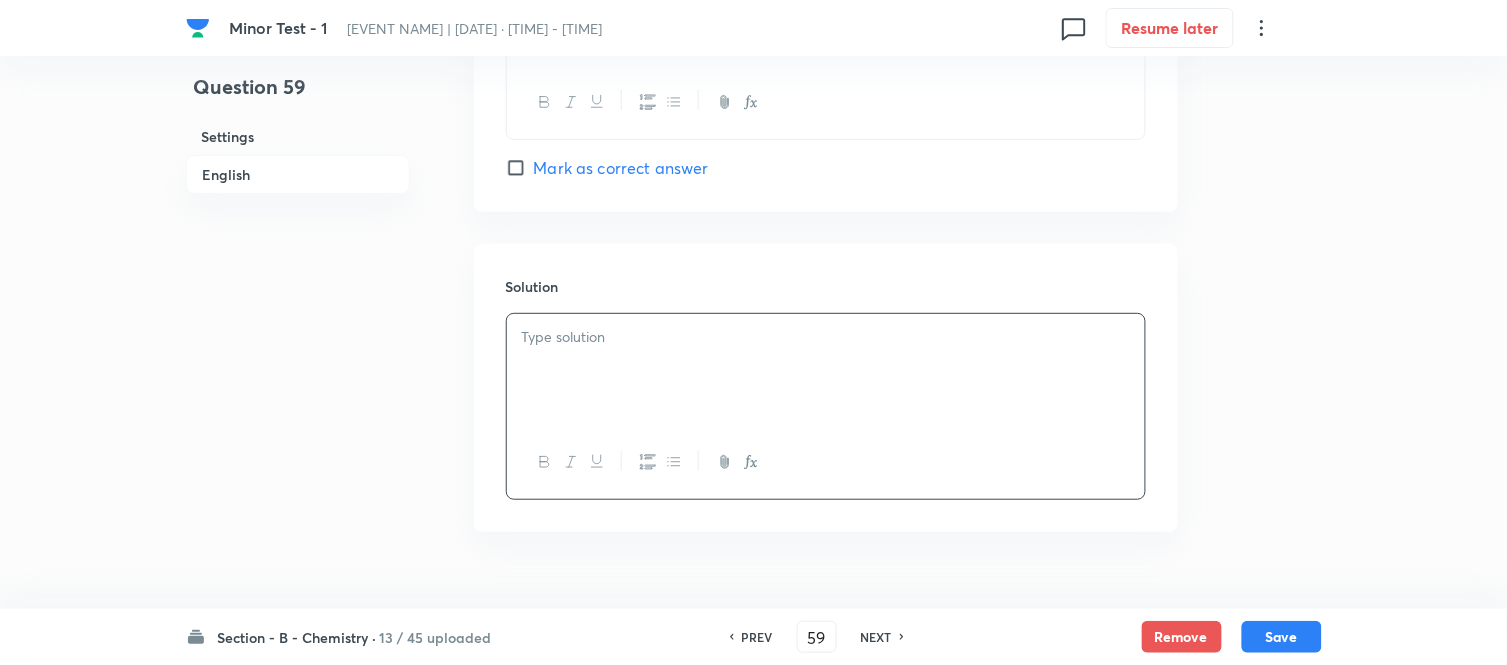 type 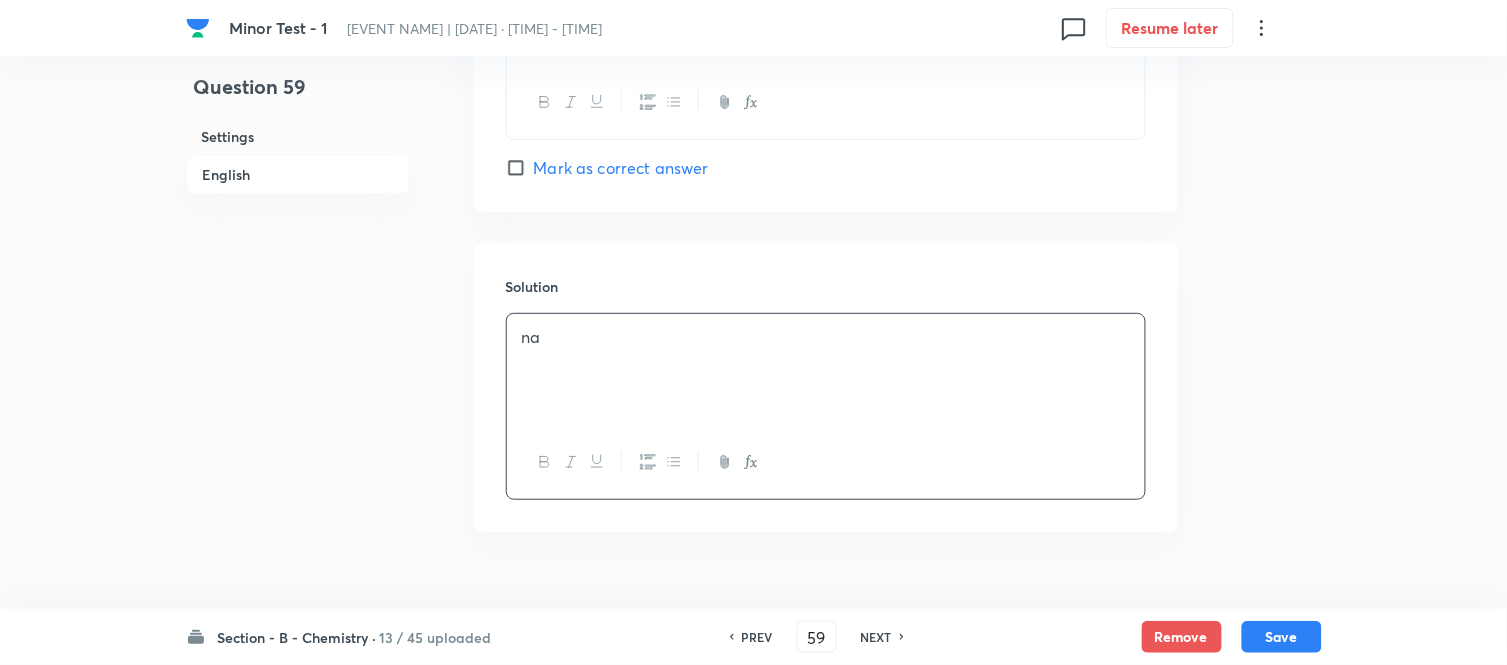 click on "English" at bounding box center [298, 174] 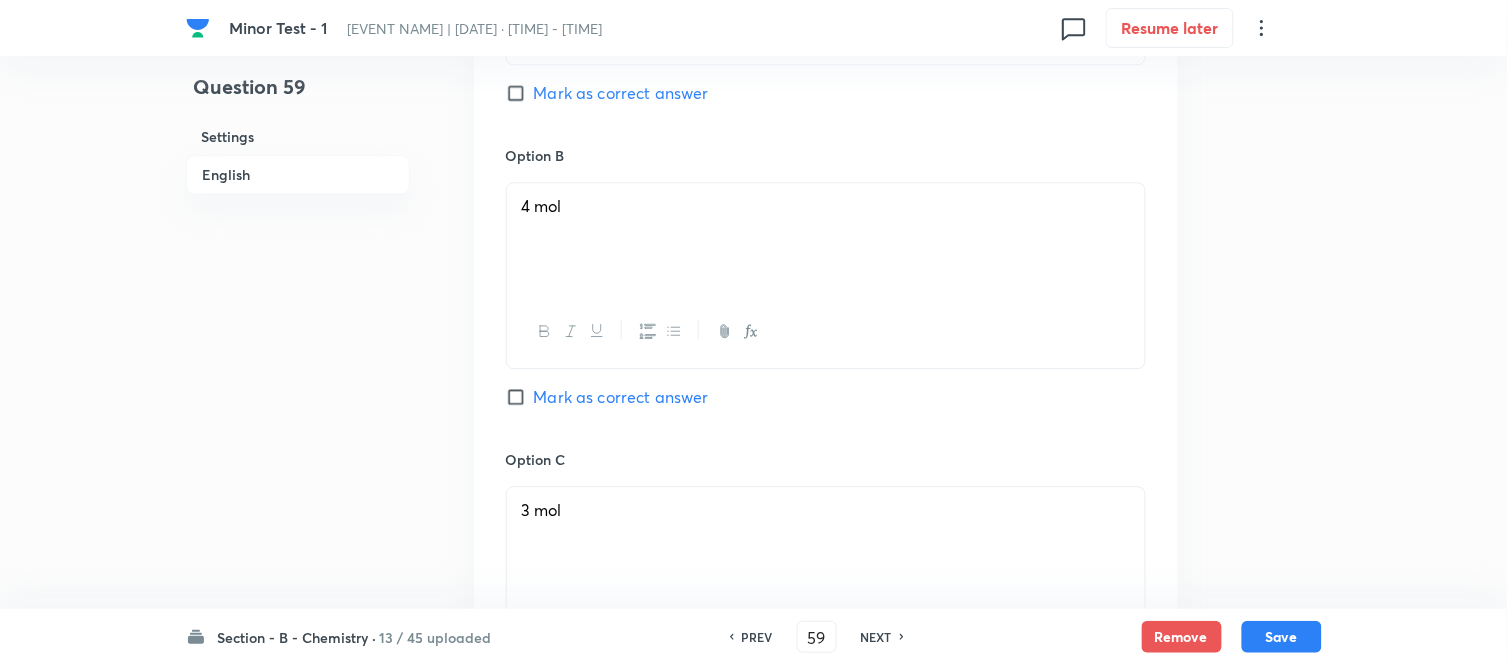 scroll, scrollTop: 1182, scrollLeft: 0, axis: vertical 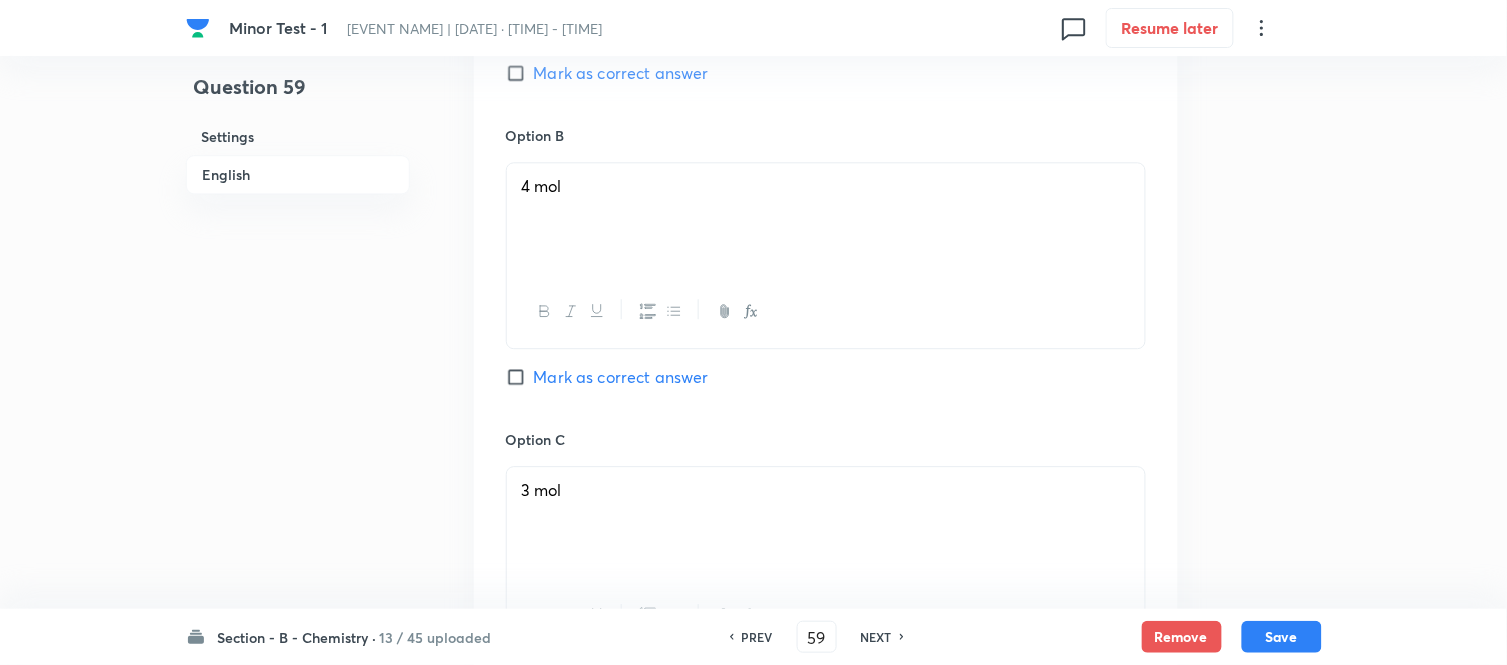 click on "Mark as correct answer" at bounding box center [520, 377] 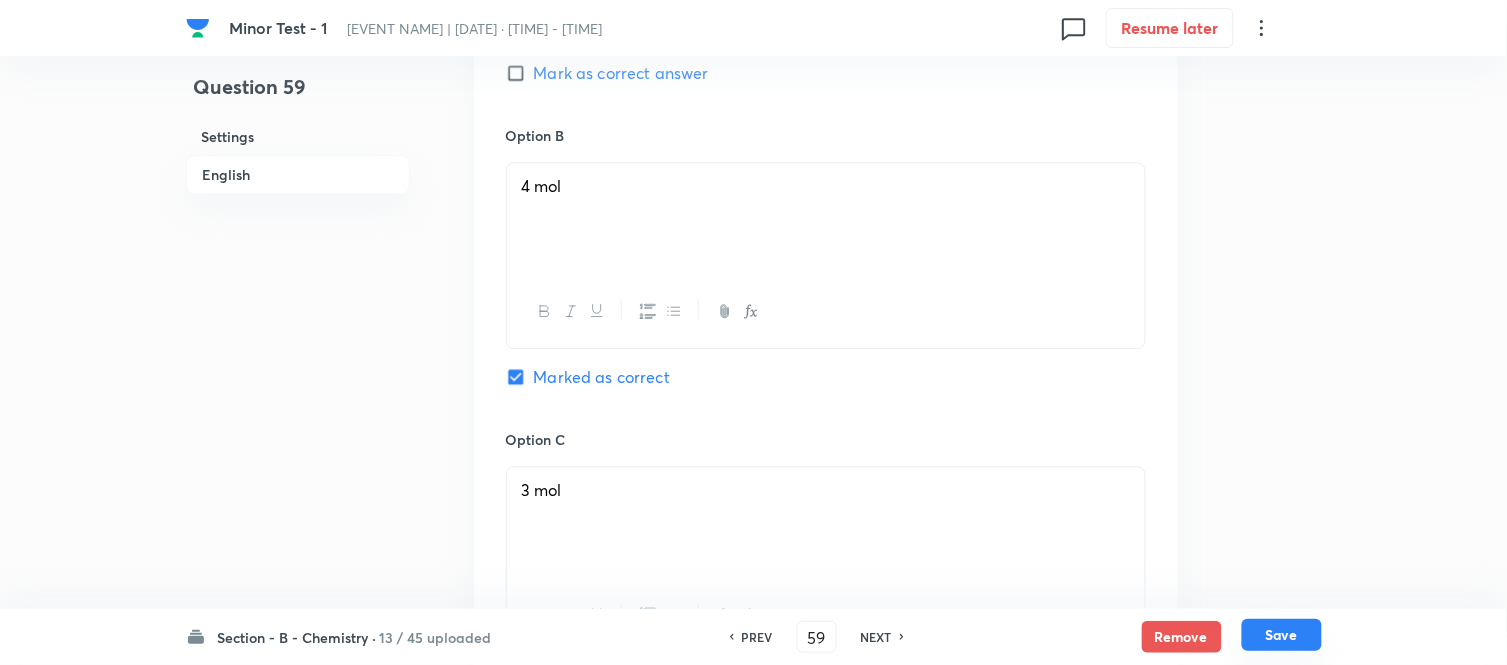 click on "Save" at bounding box center (1282, 635) 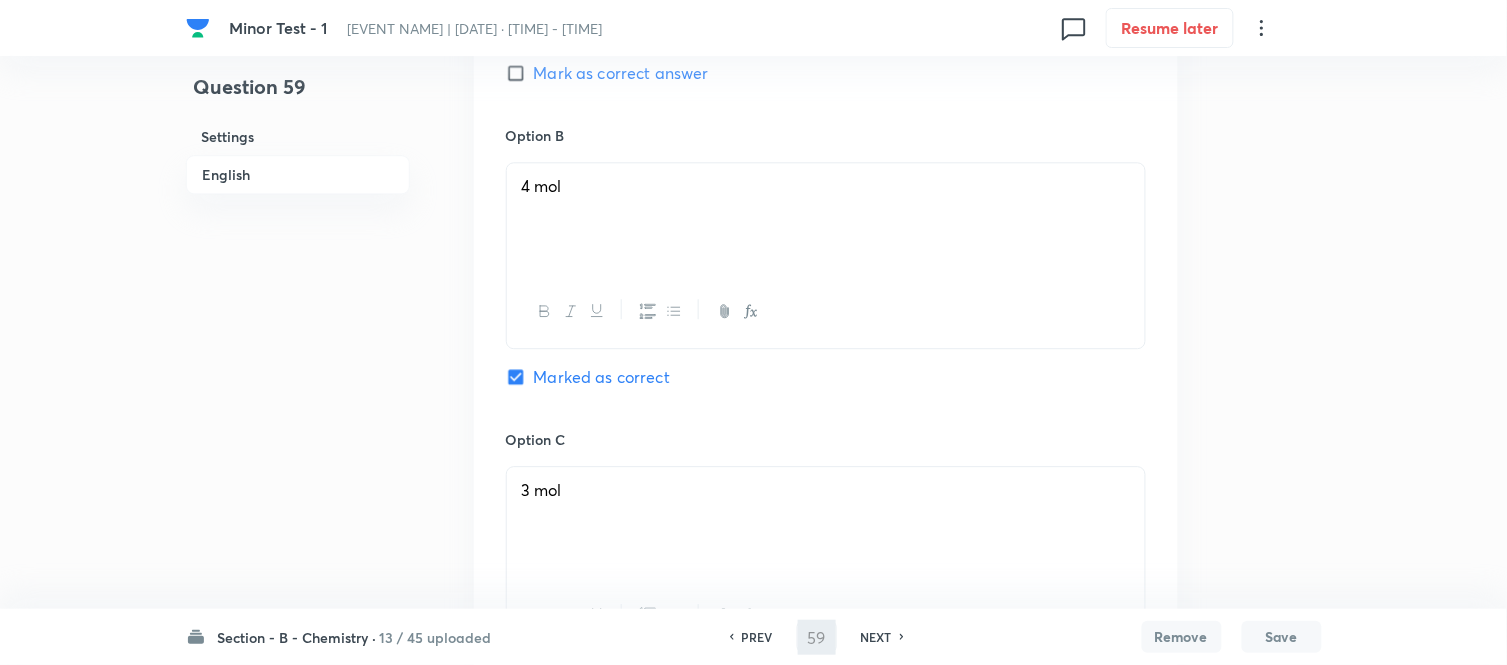 type on "60" 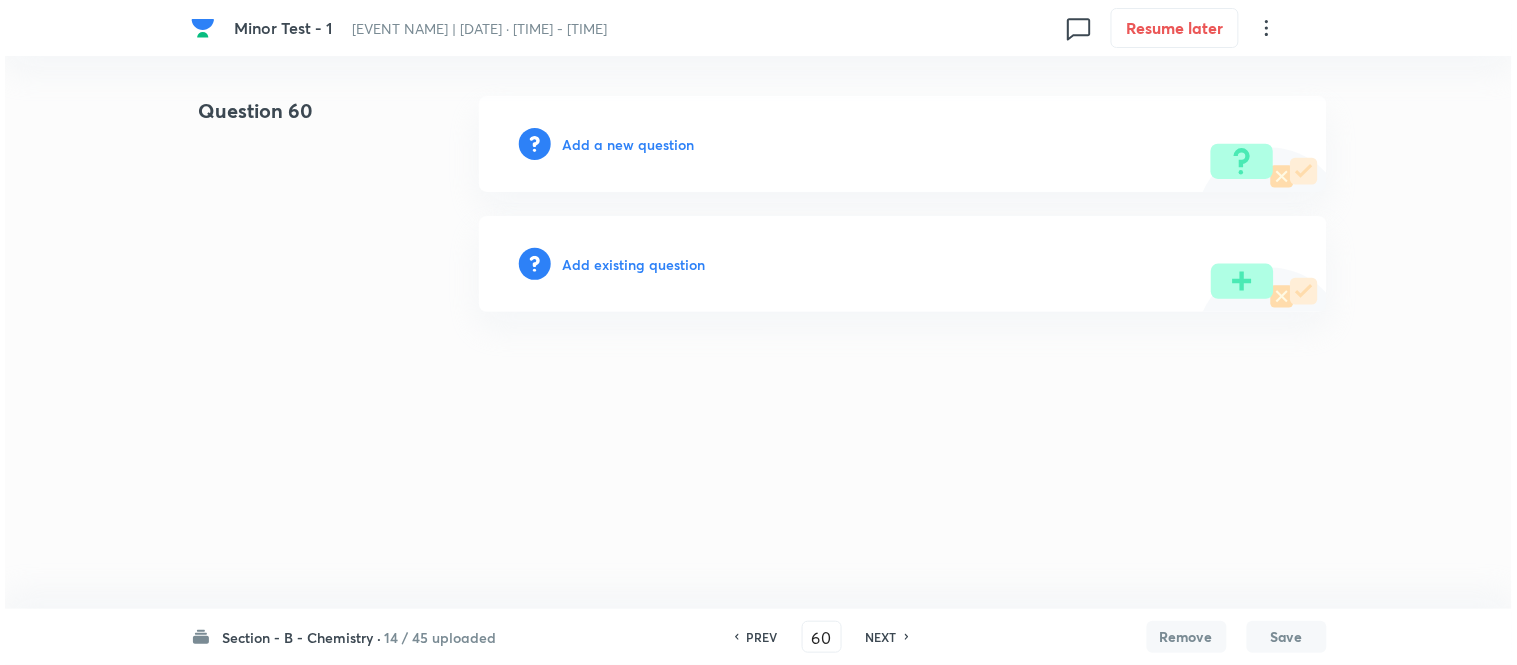 scroll, scrollTop: 0, scrollLeft: 0, axis: both 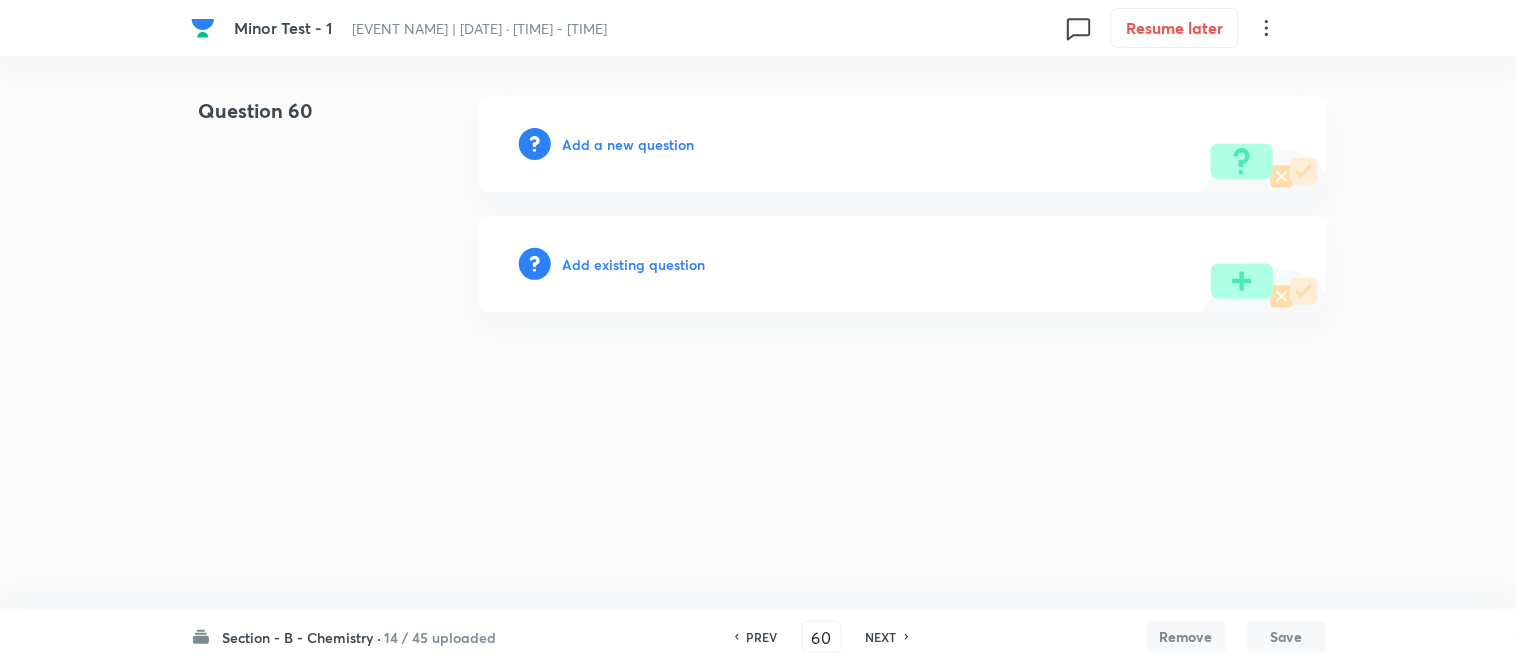 click on "Add a new question" at bounding box center (629, 144) 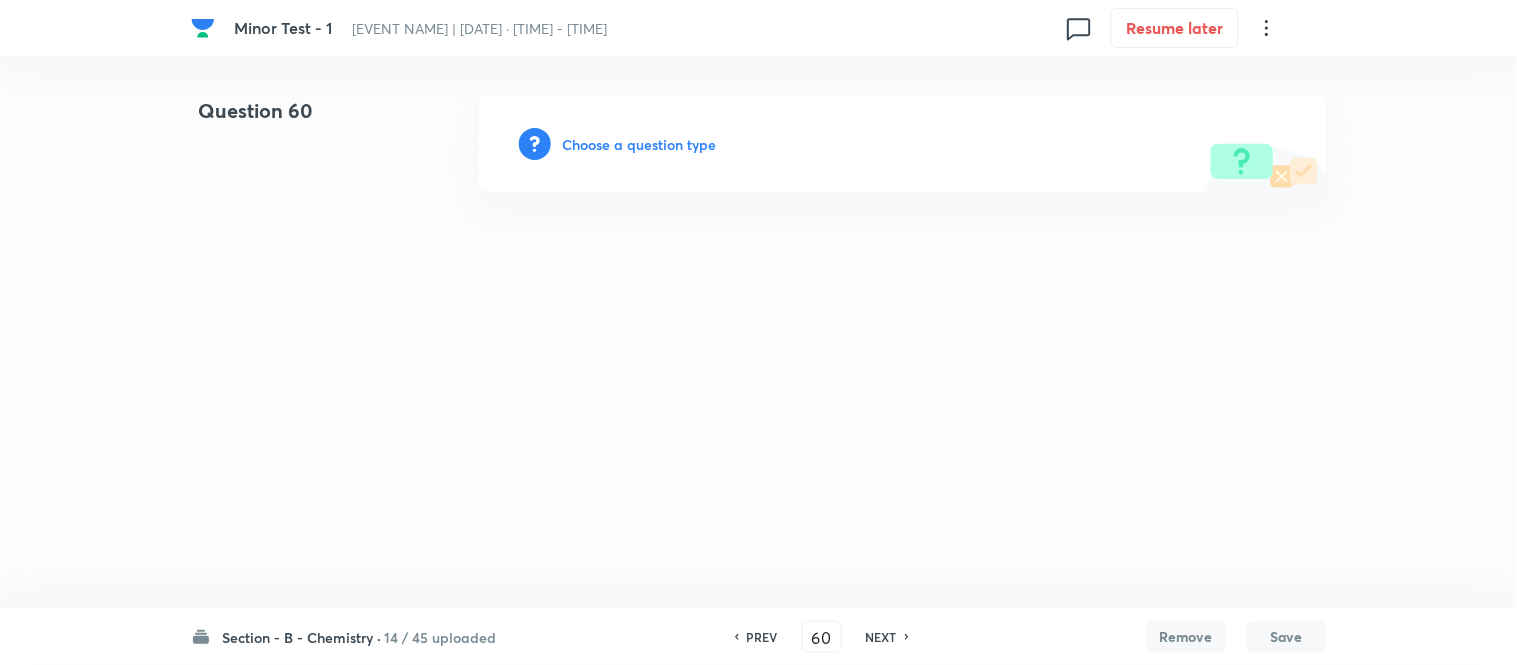 click on "Choose a question type" at bounding box center (640, 144) 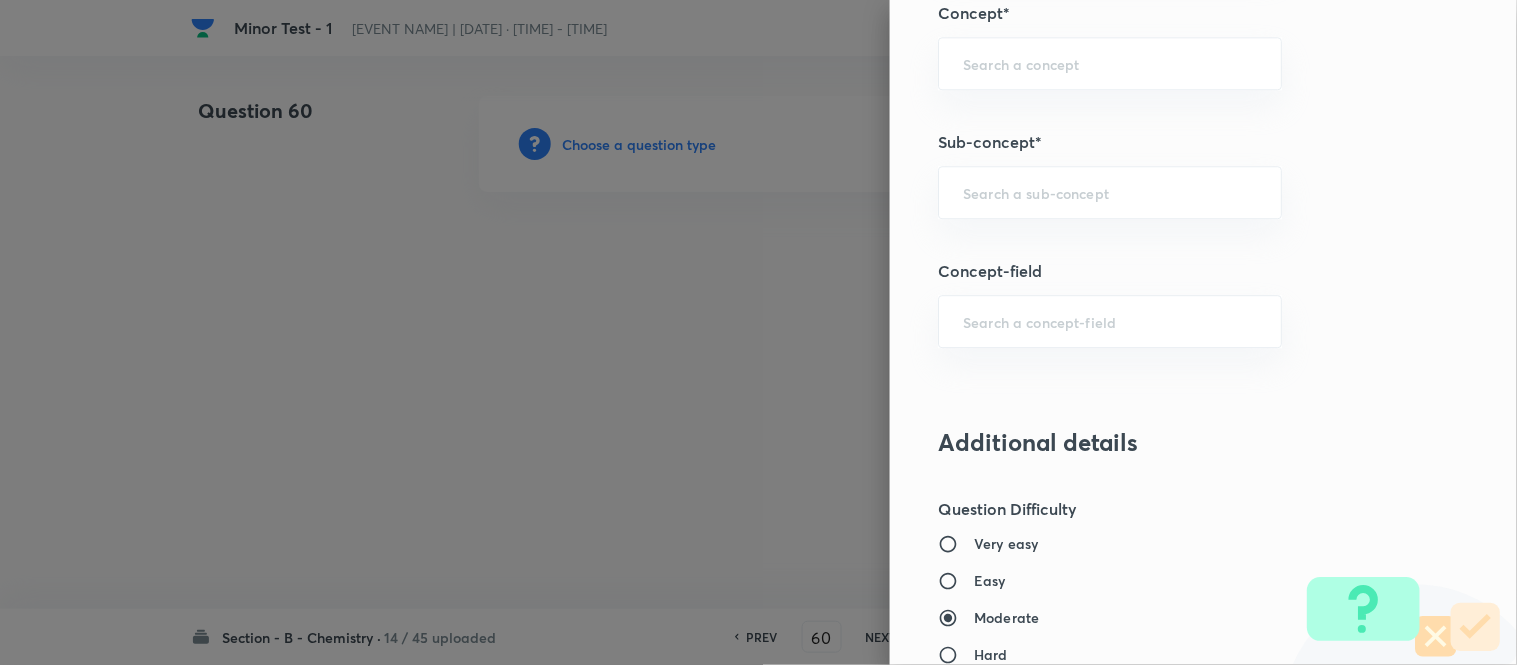 scroll, scrollTop: 1331, scrollLeft: 0, axis: vertical 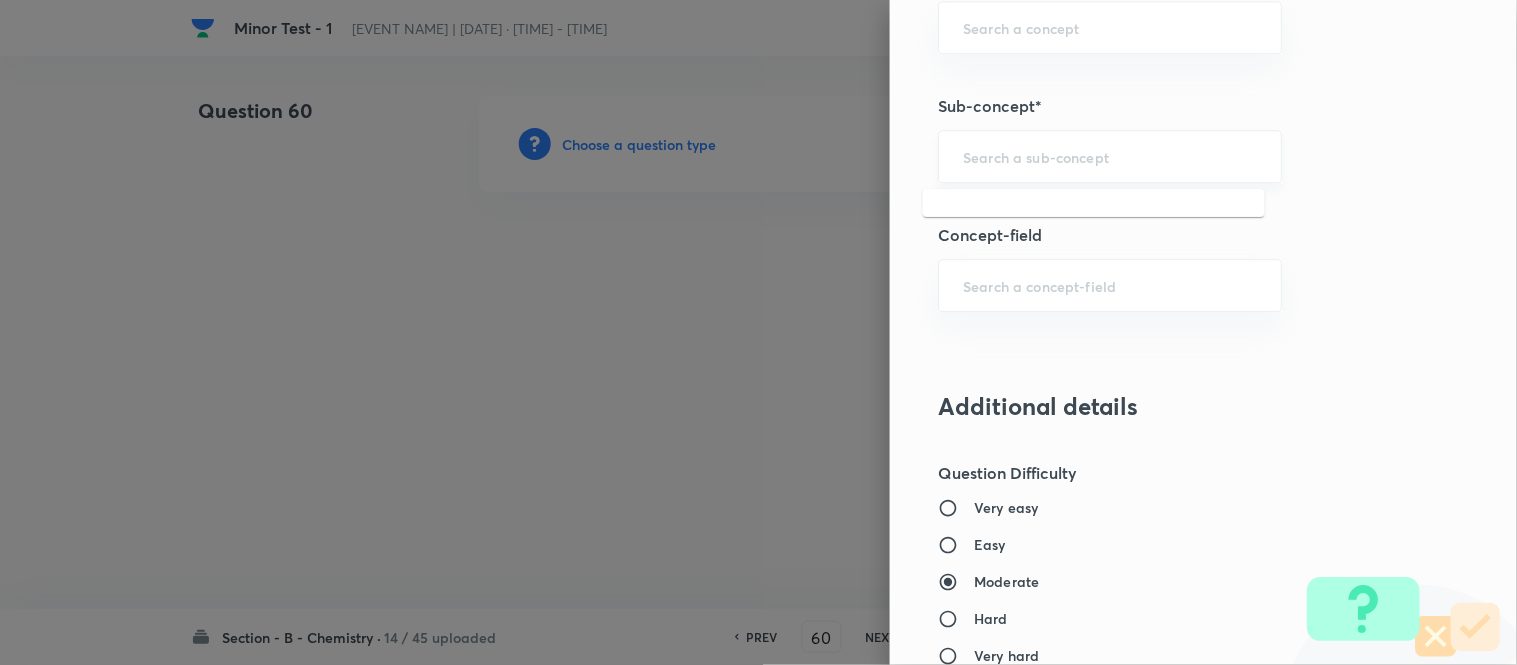 click at bounding box center (1110, 156) 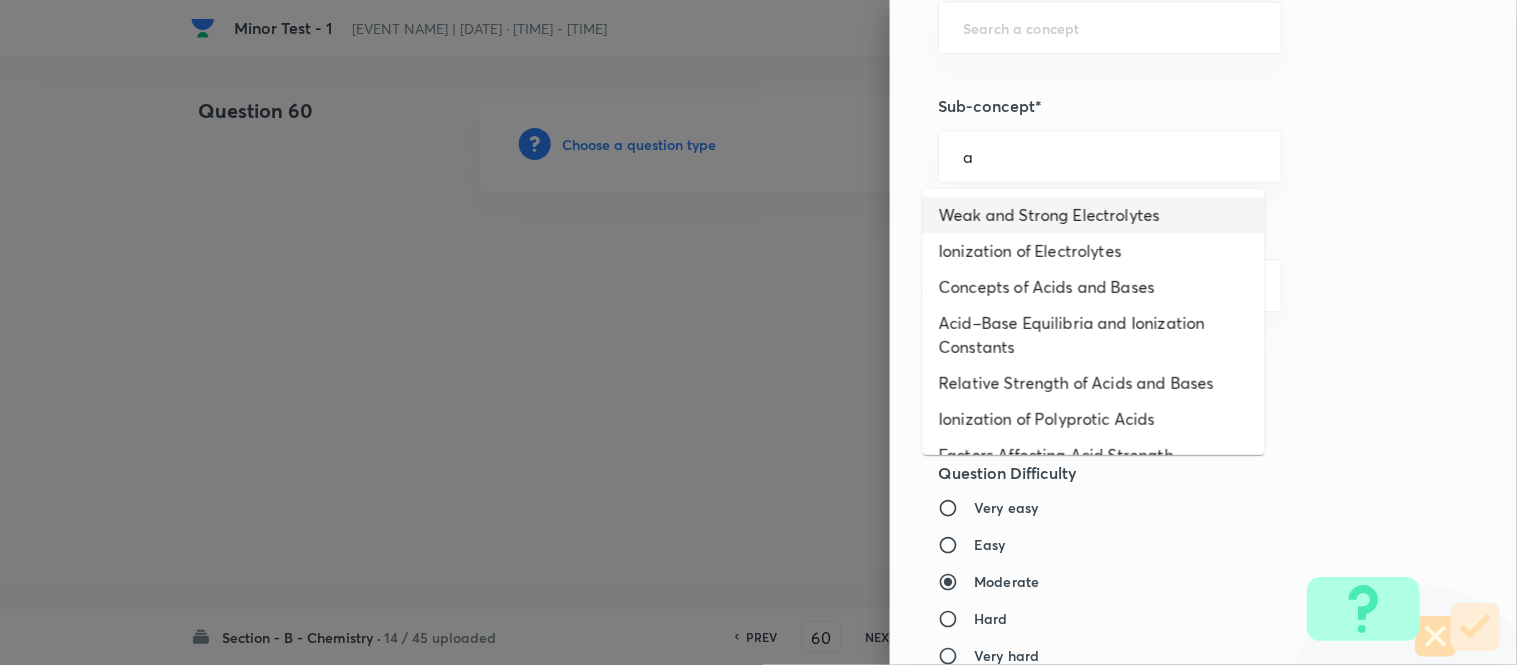 click on "Weak and Strong Electrolytes" at bounding box center [1094, 215] 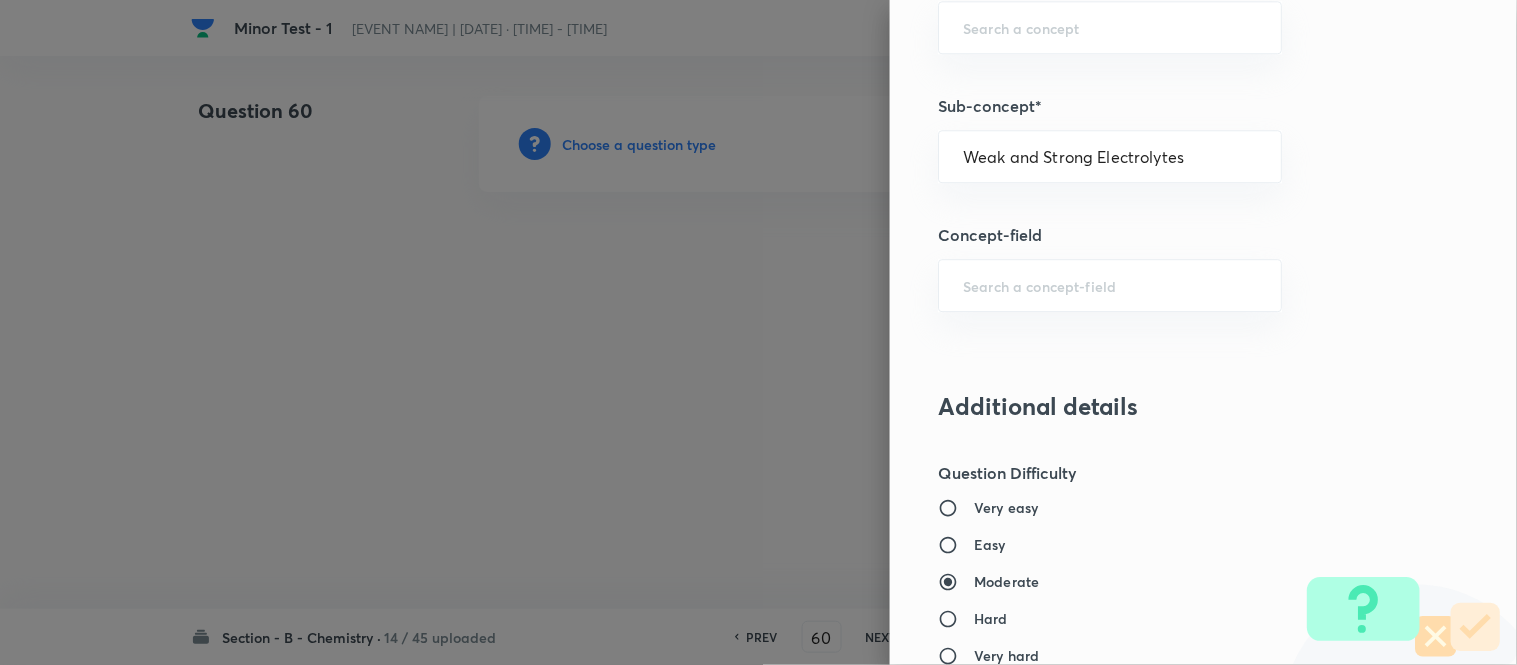 type on "Chemistry" 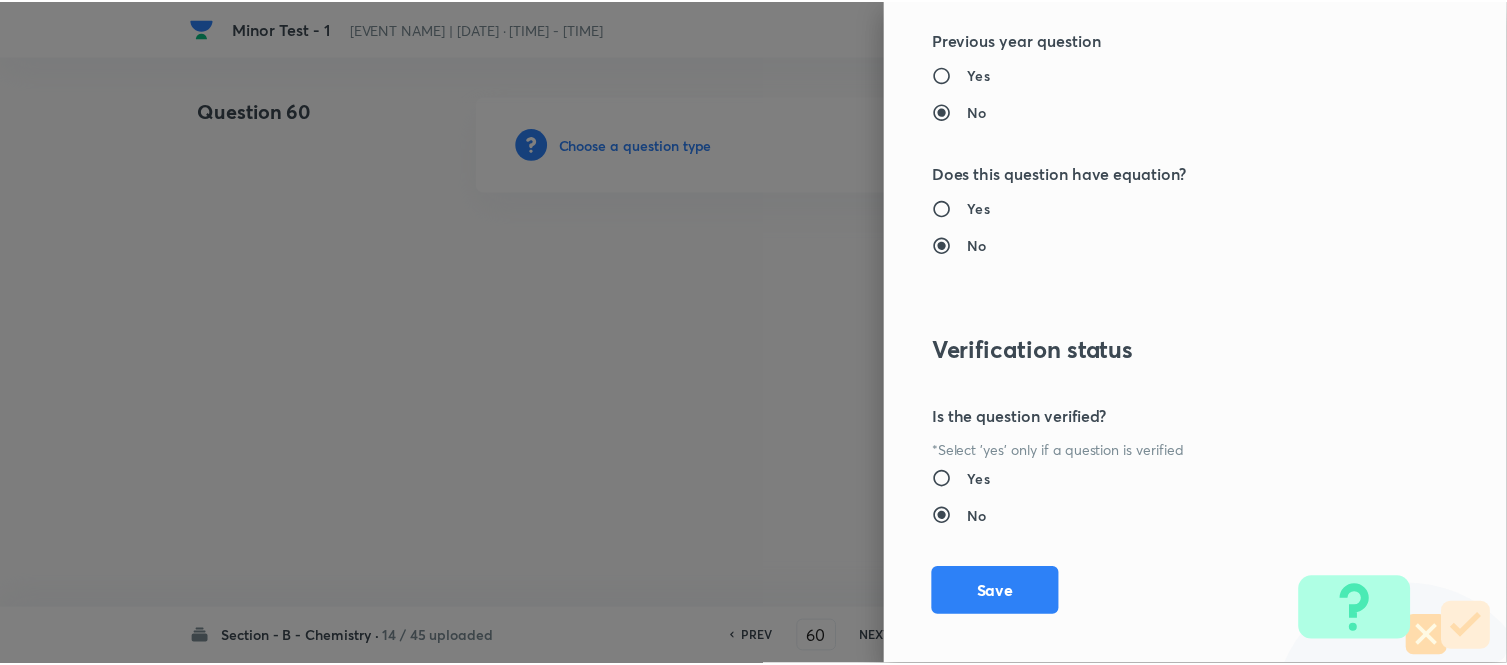 scroll, scrollTop: 2195, scrollLeft: 0, axis: vertical 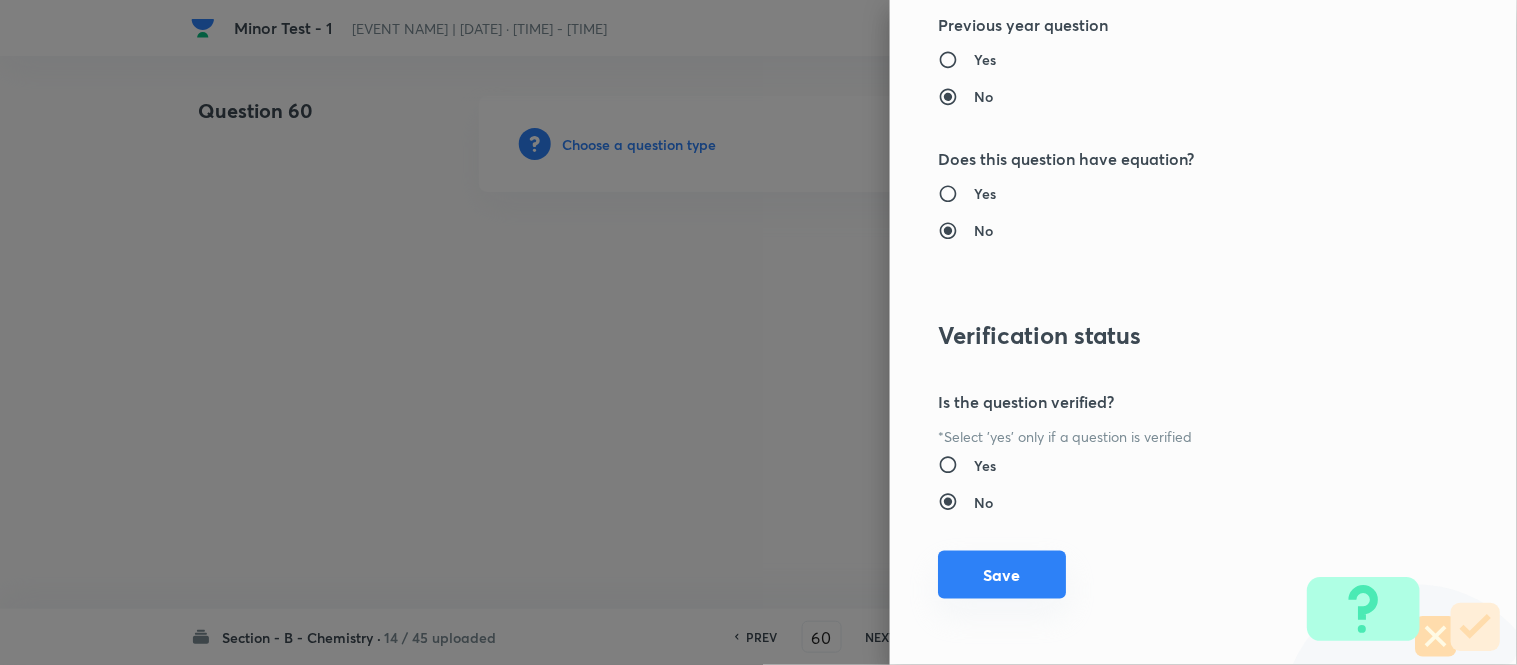 click on "Save" at bounding box center (1002, 575) 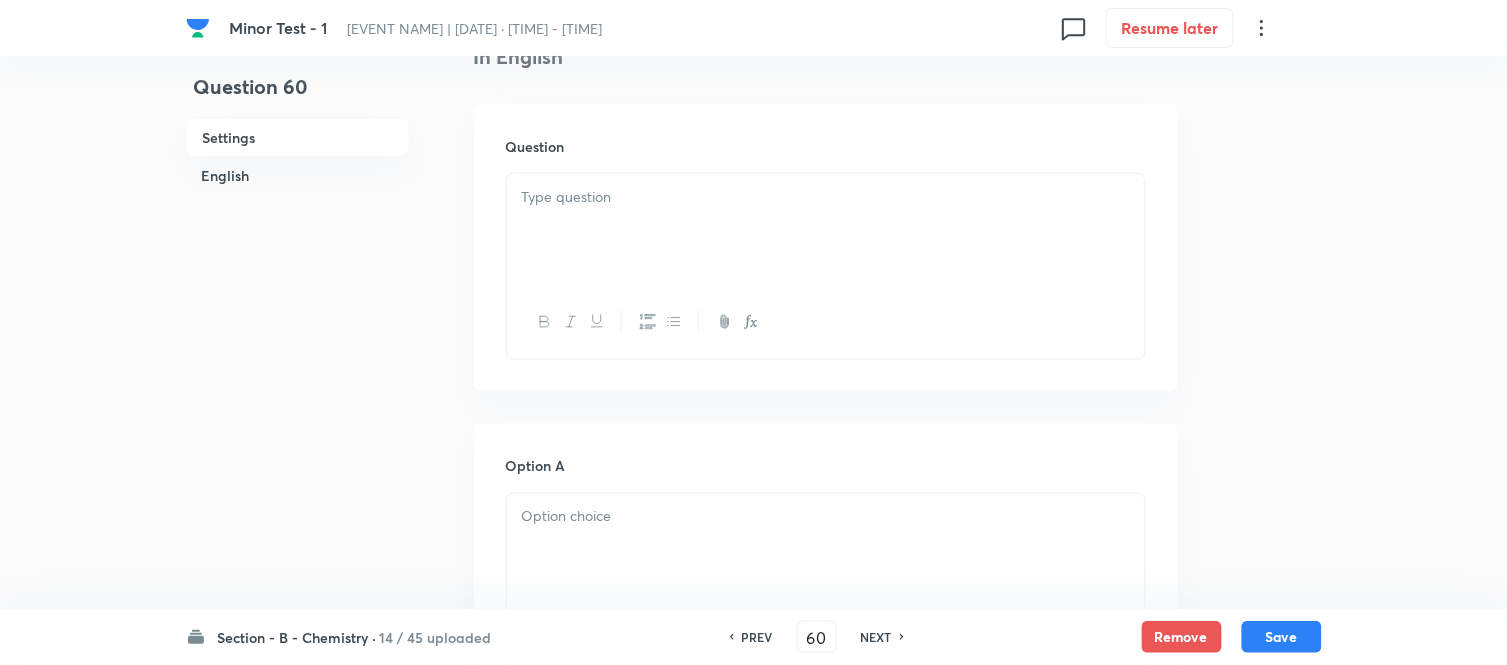 scroll, scrollTop: 555, scrollLeft: 0, axis: vertical 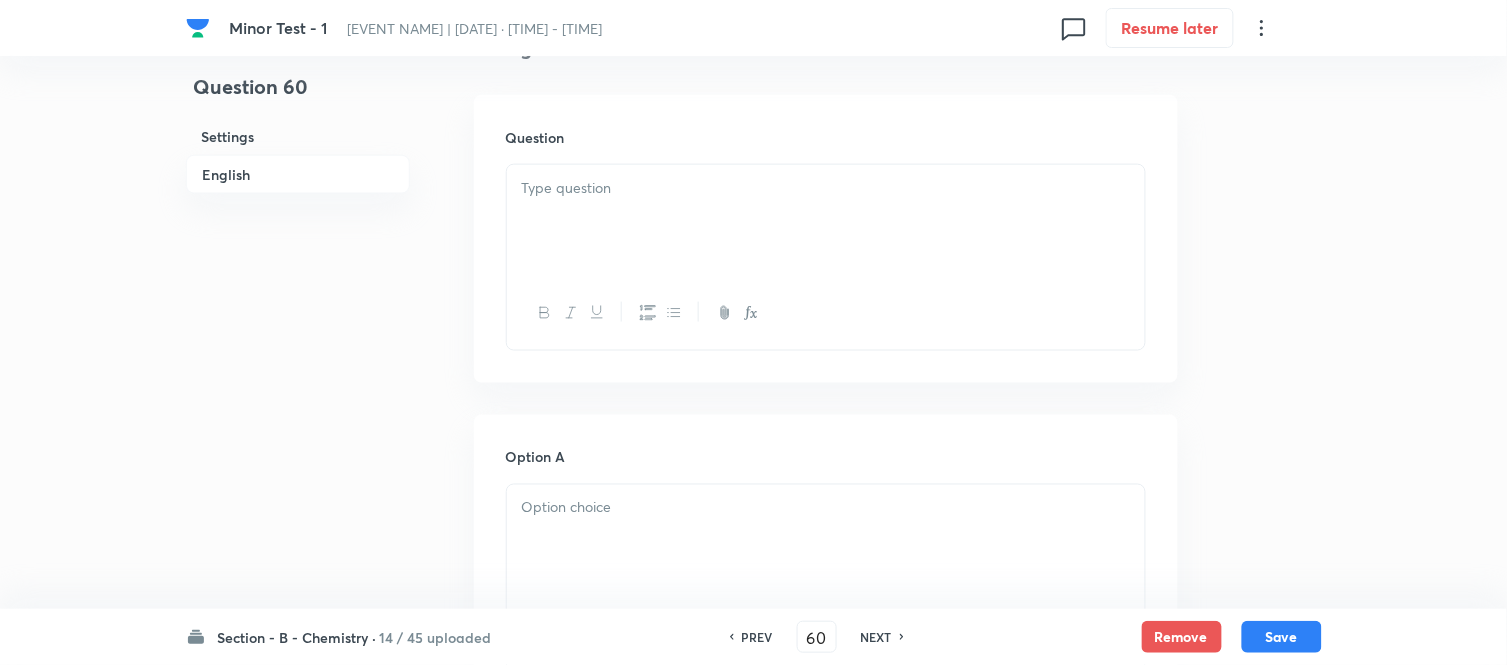 click at bounding box center (826, 221) 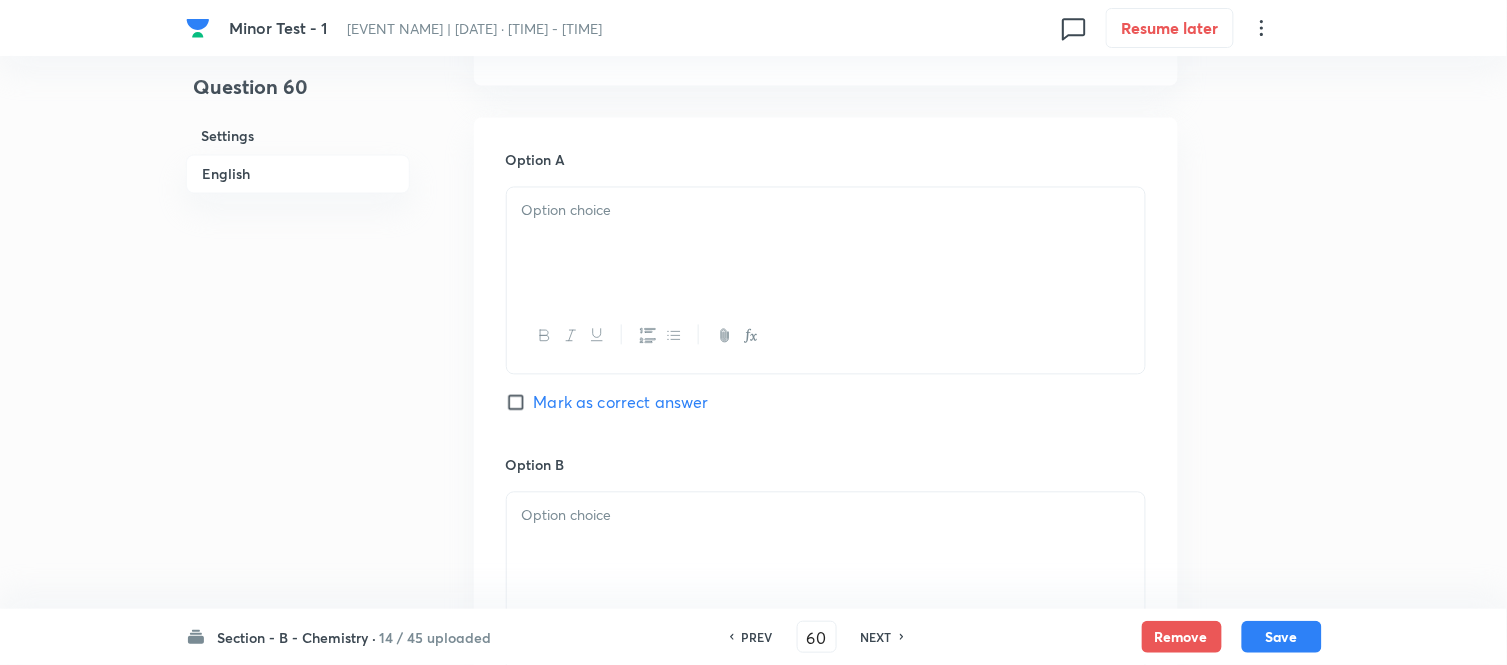 scroll, scrollTop: 888, scrollLeft: 0, axis: vertical 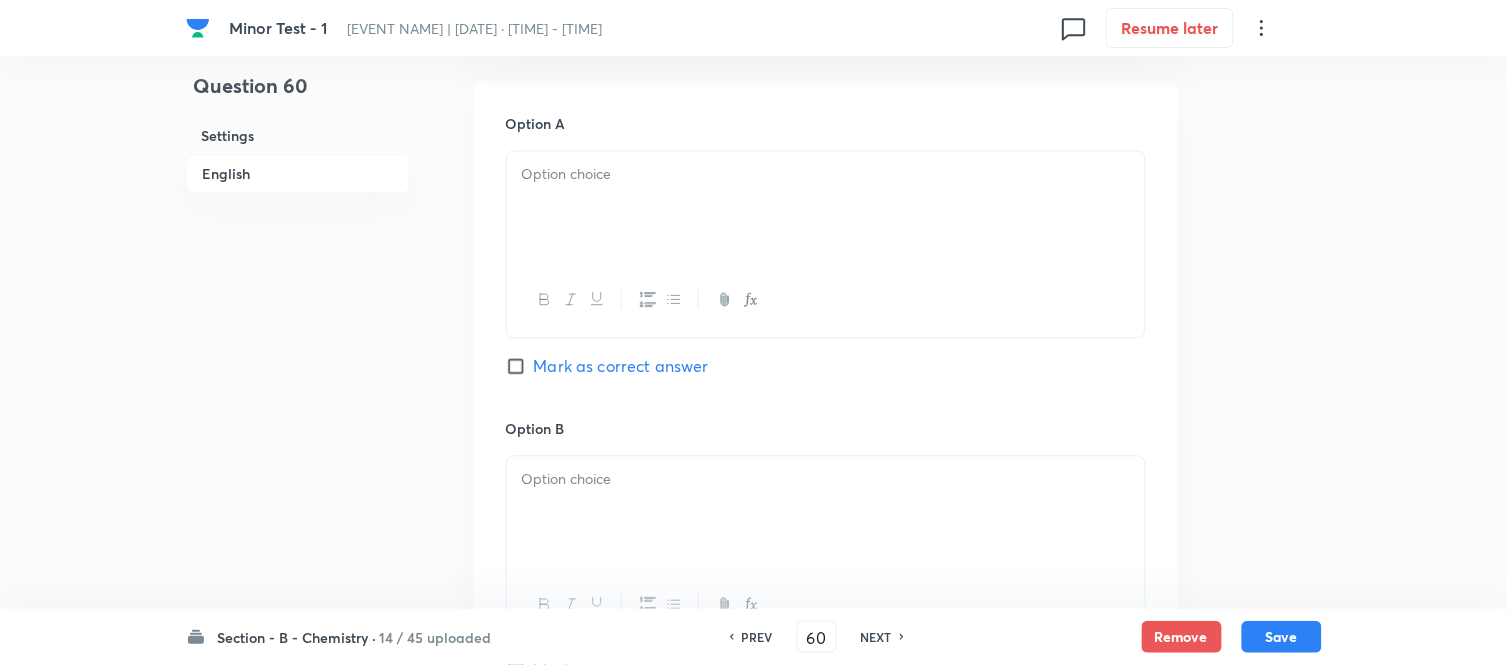 click at bounding box center [826, 175] 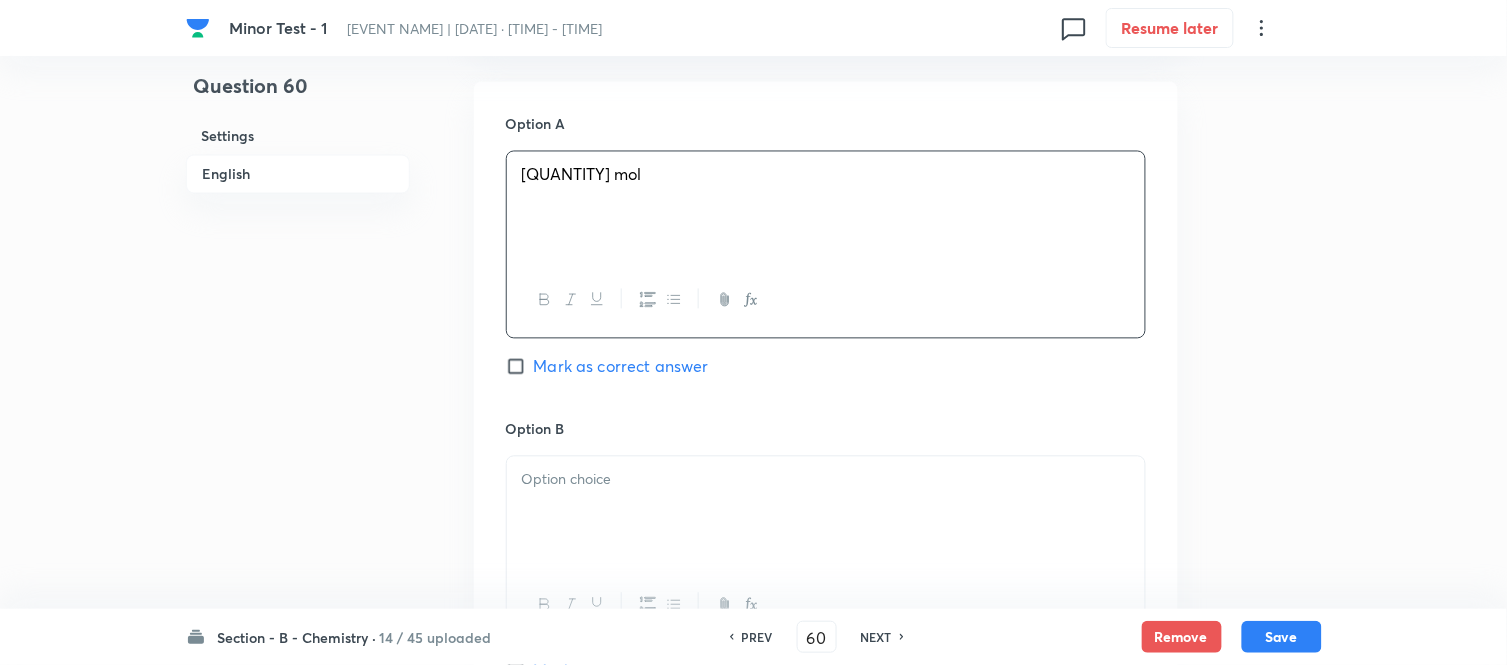 click on "Mark as correct answer" at bounding box center [520, 367] 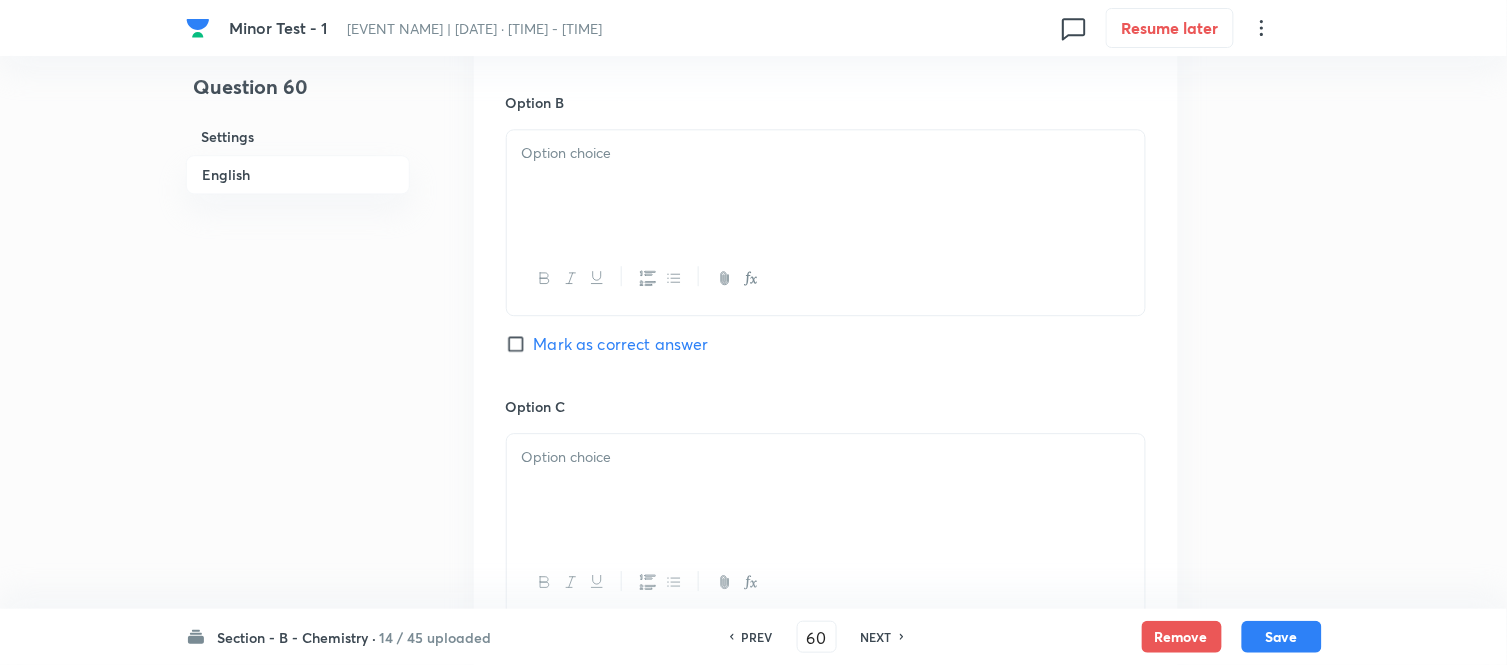 scroll, scrollTop: 1222, scrollLeft: 0, axis: vertical 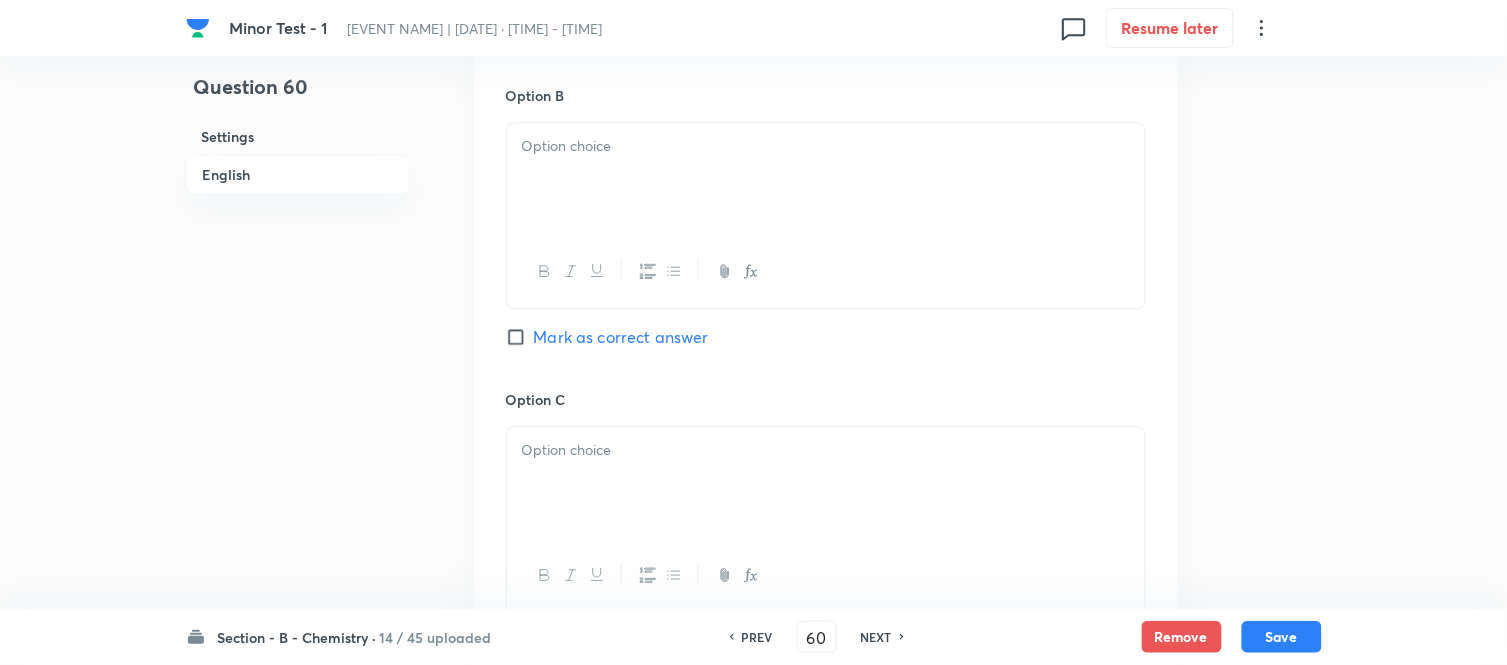 click at bounding box center (826, 146) 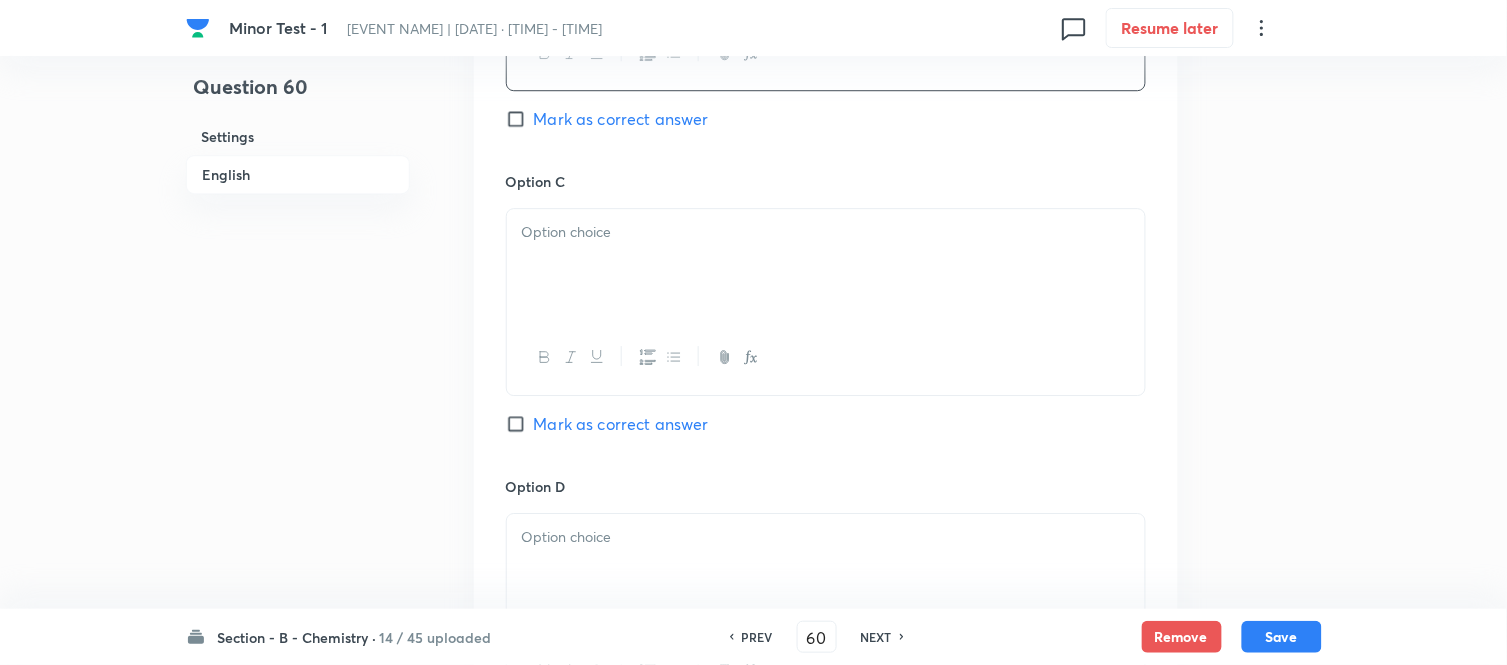 scroll, scrollTop: 1444, scrollLeft: 0, axis: vertical 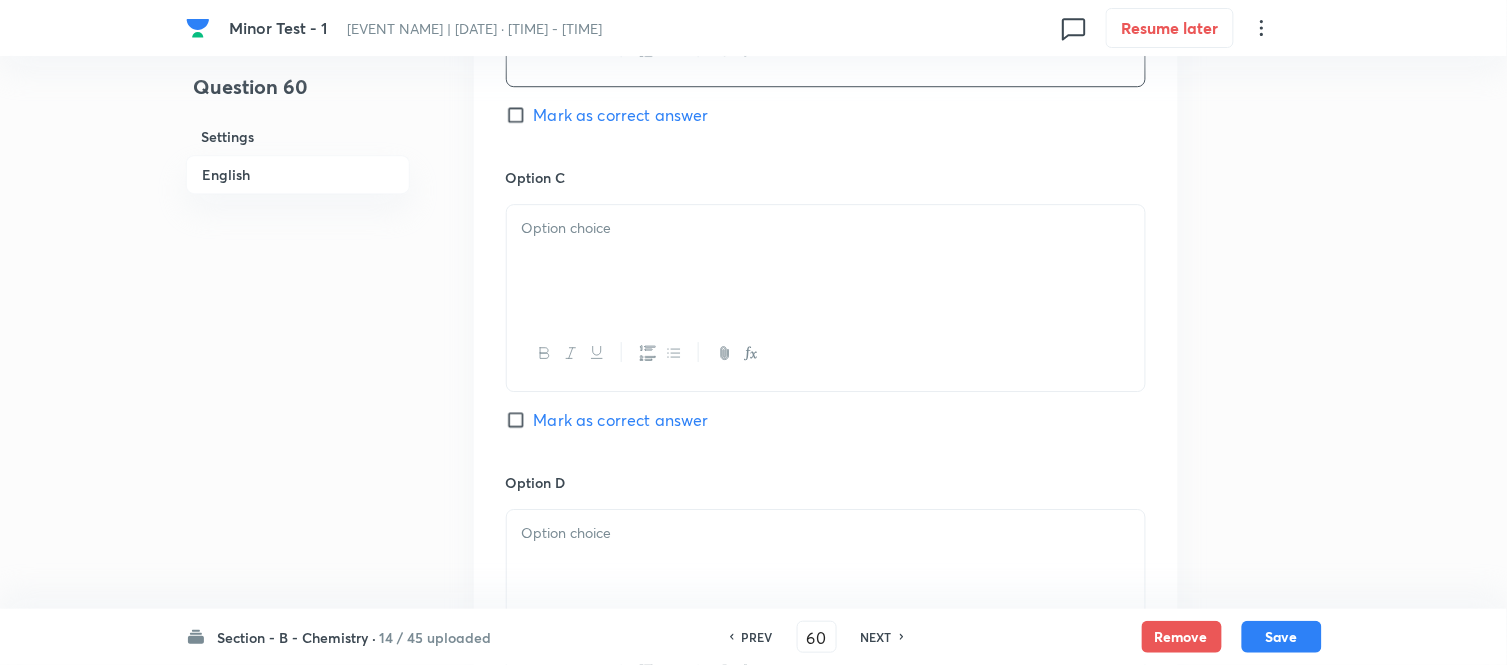 click at bounding box center [826, 228] 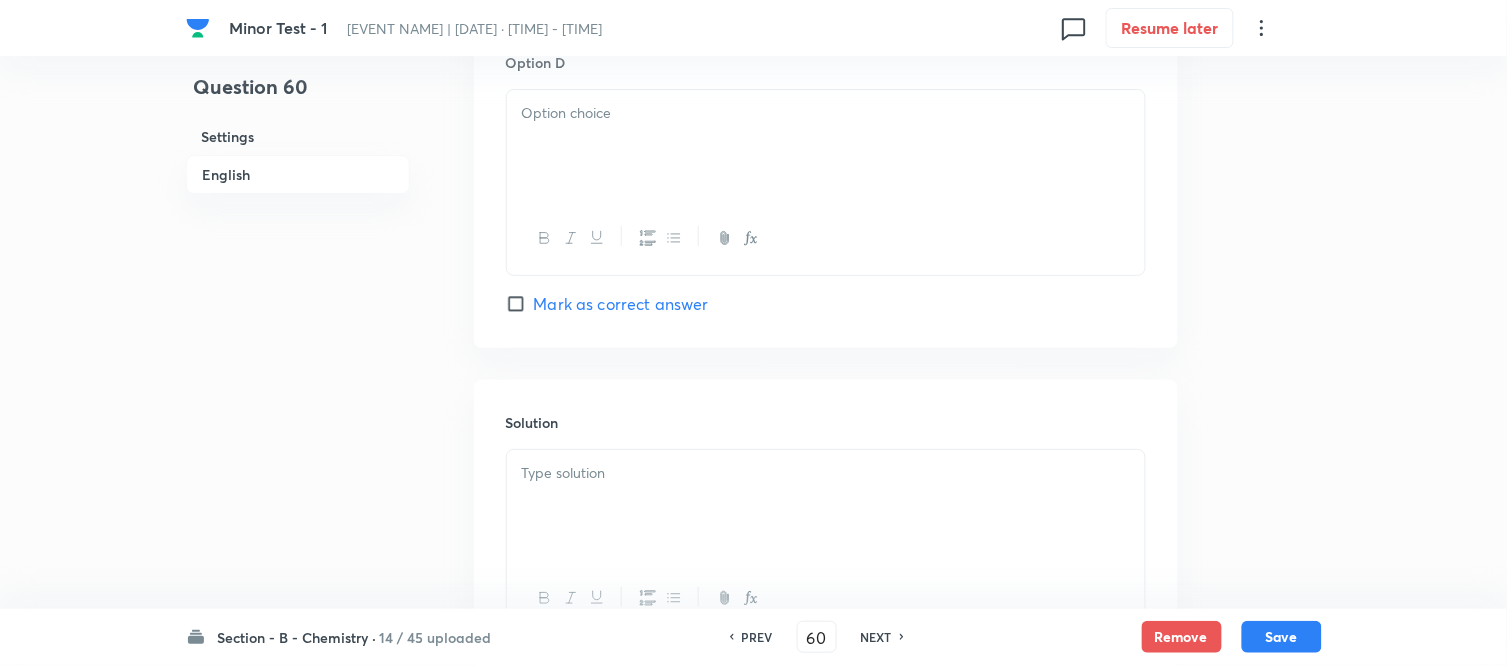 scroll, scrollTop: 1888, scrollLeft: 0, axis: vertical 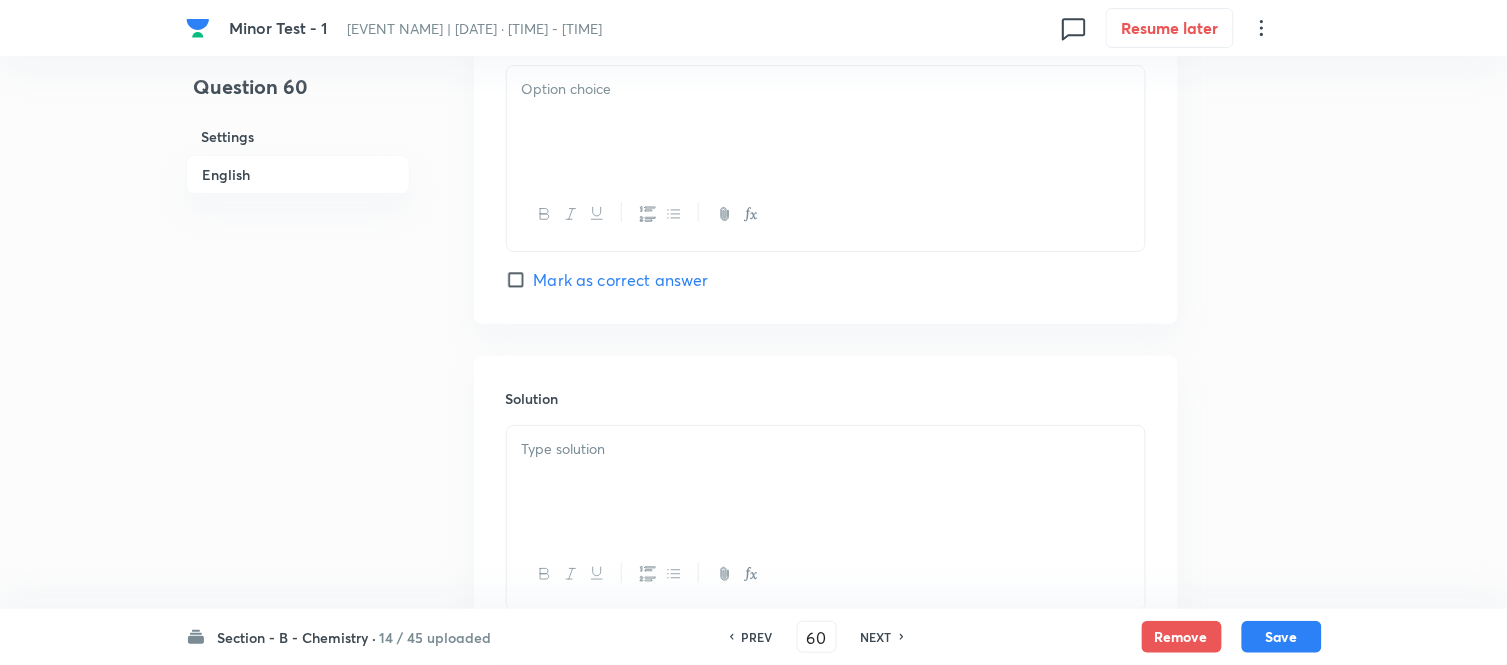 click at bounding box center [826, 122] 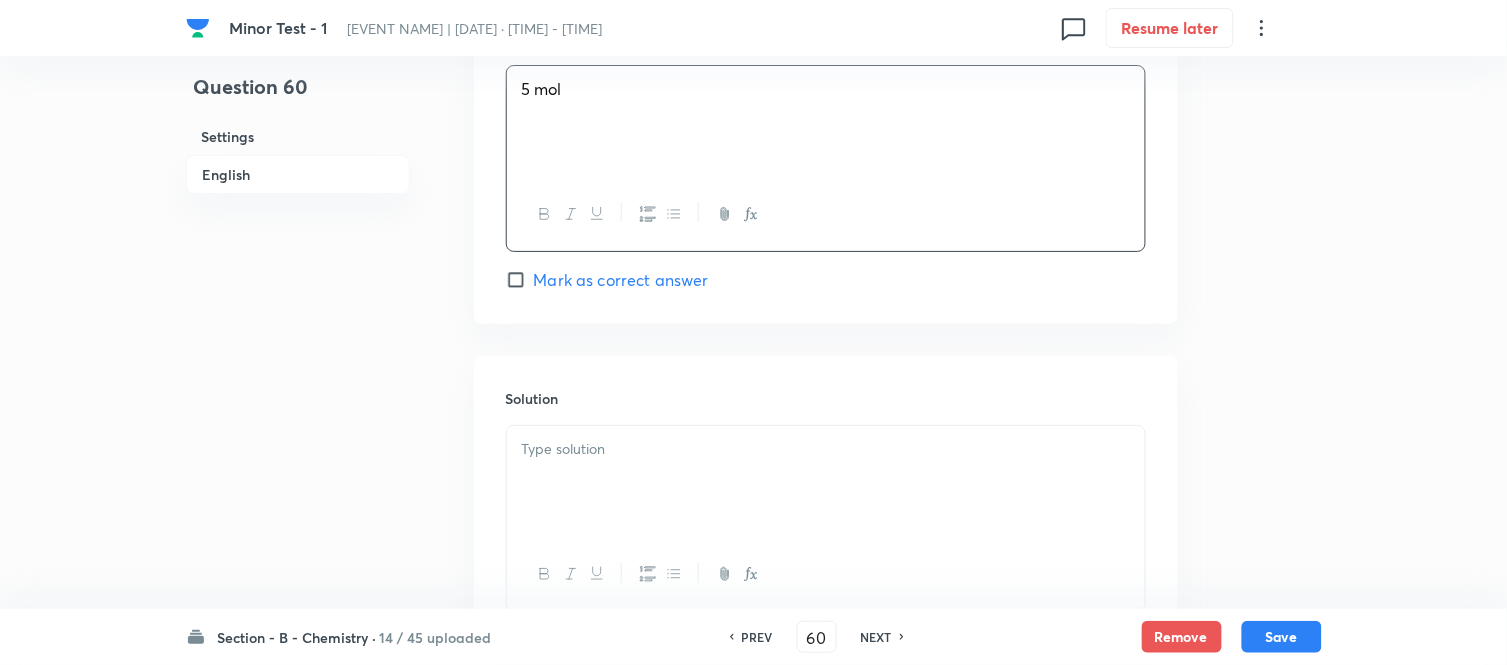 click at bounding box center [826, 449] 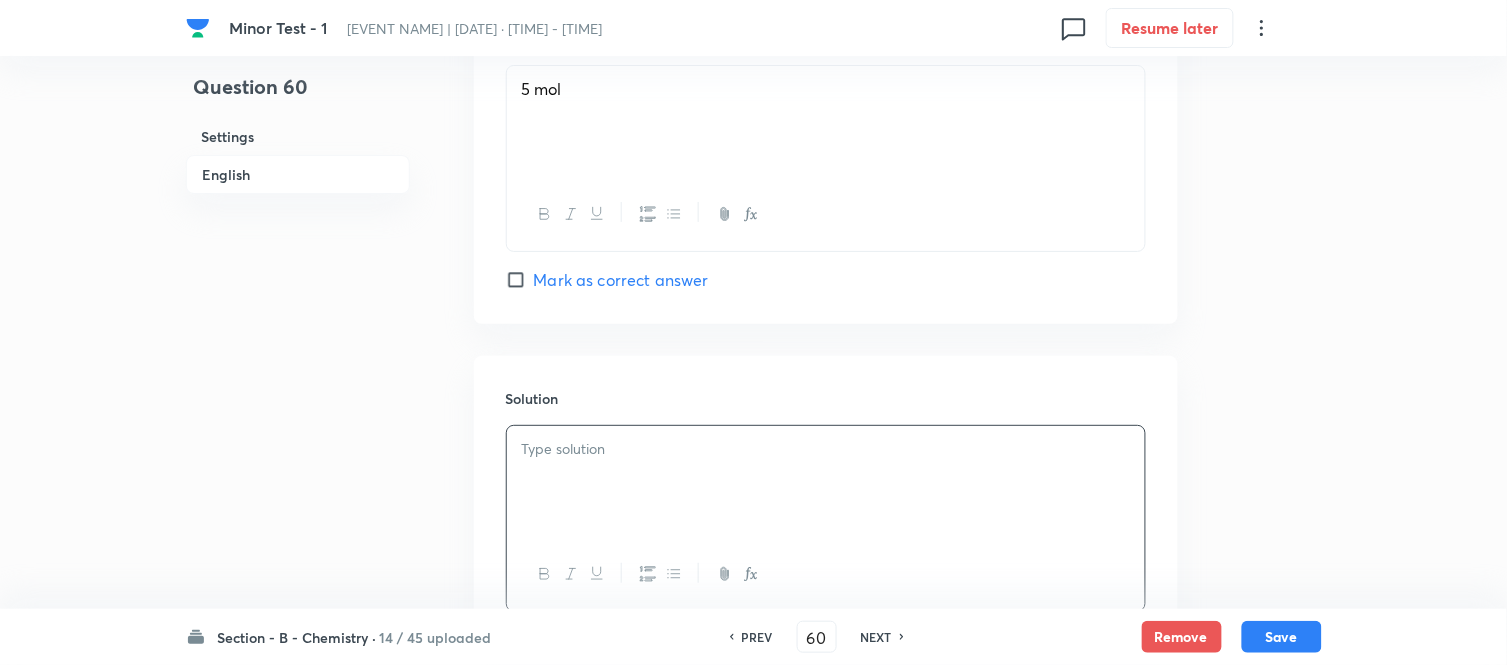 type 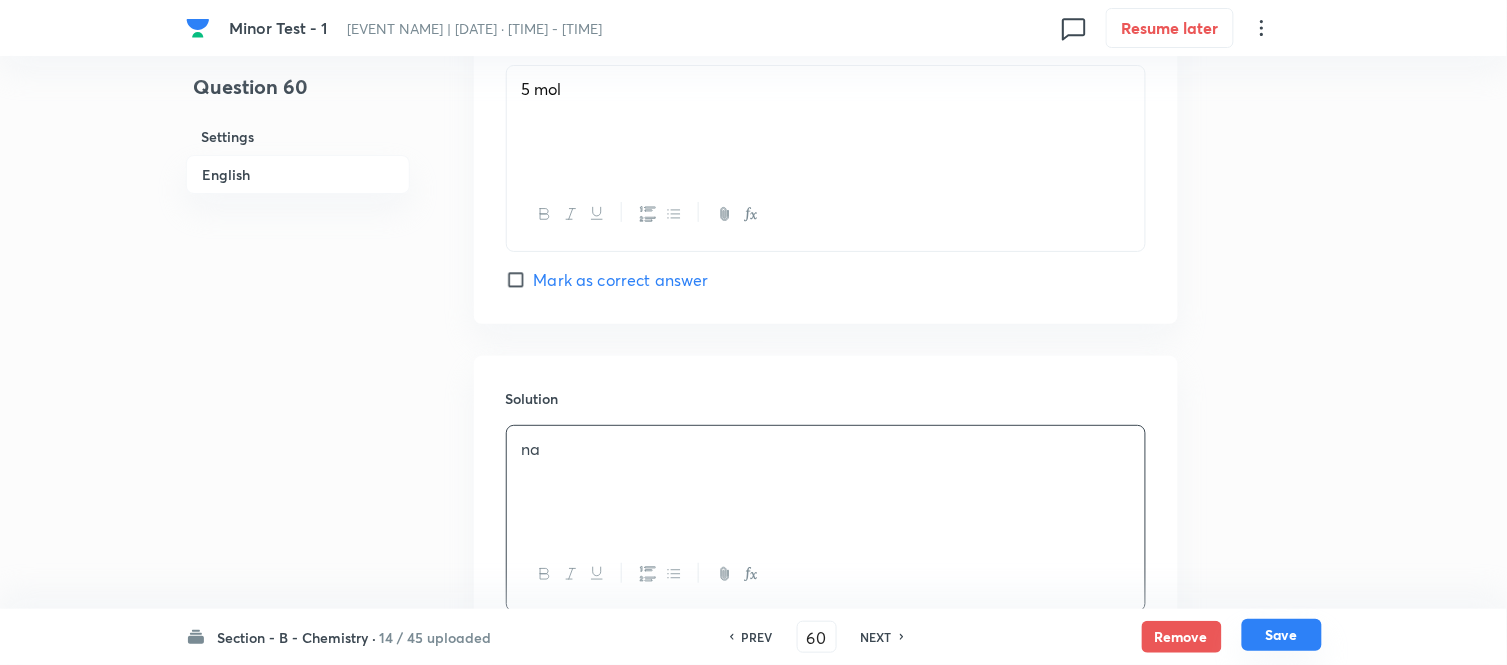 click on "Save" at bounding box center [1282, 635] 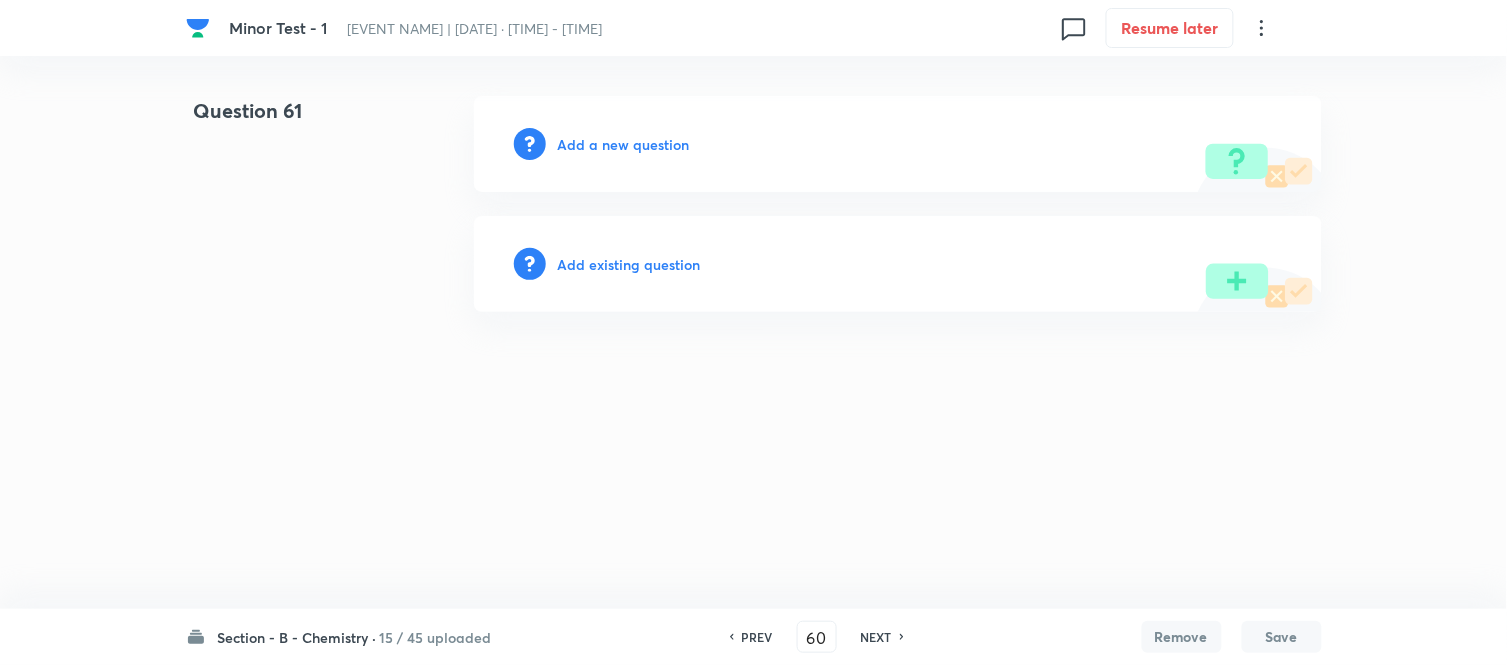 type on "61" 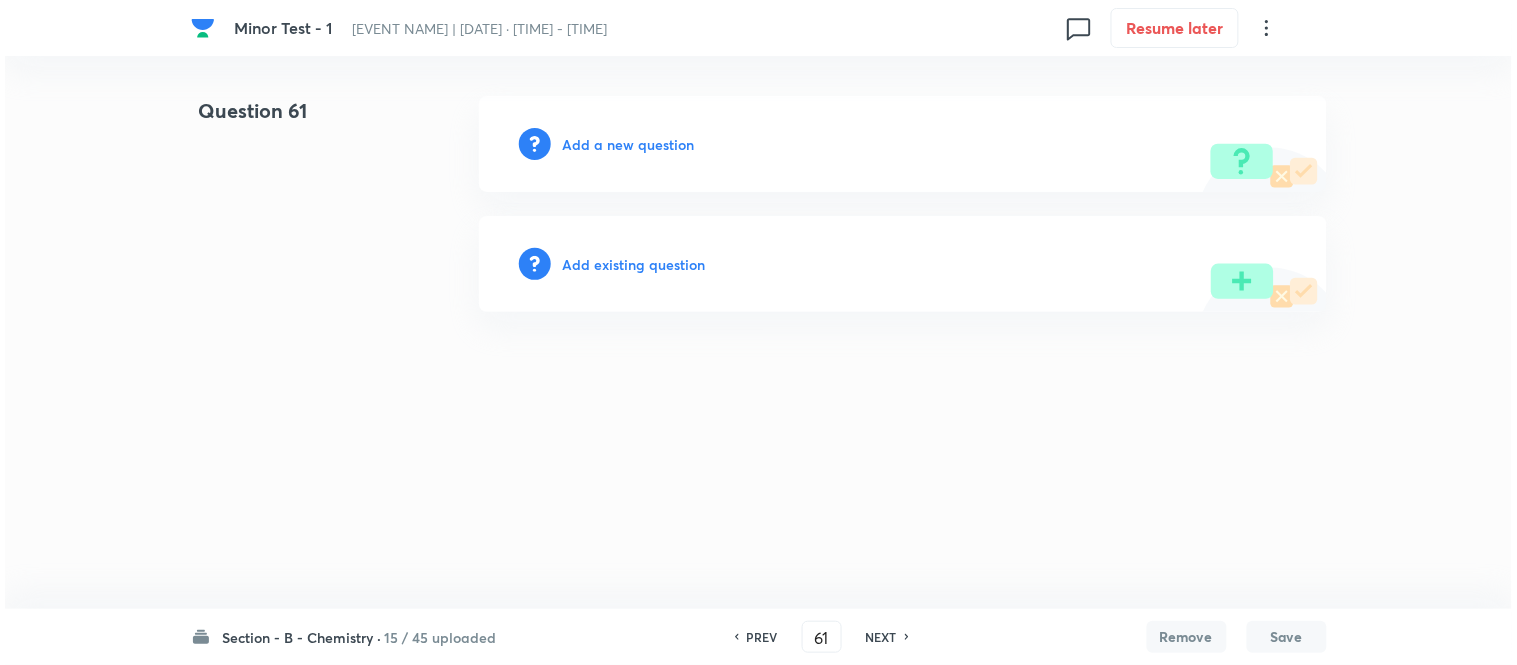 scroll, scrollTop: 0, scrollLeft: 0, axis: both 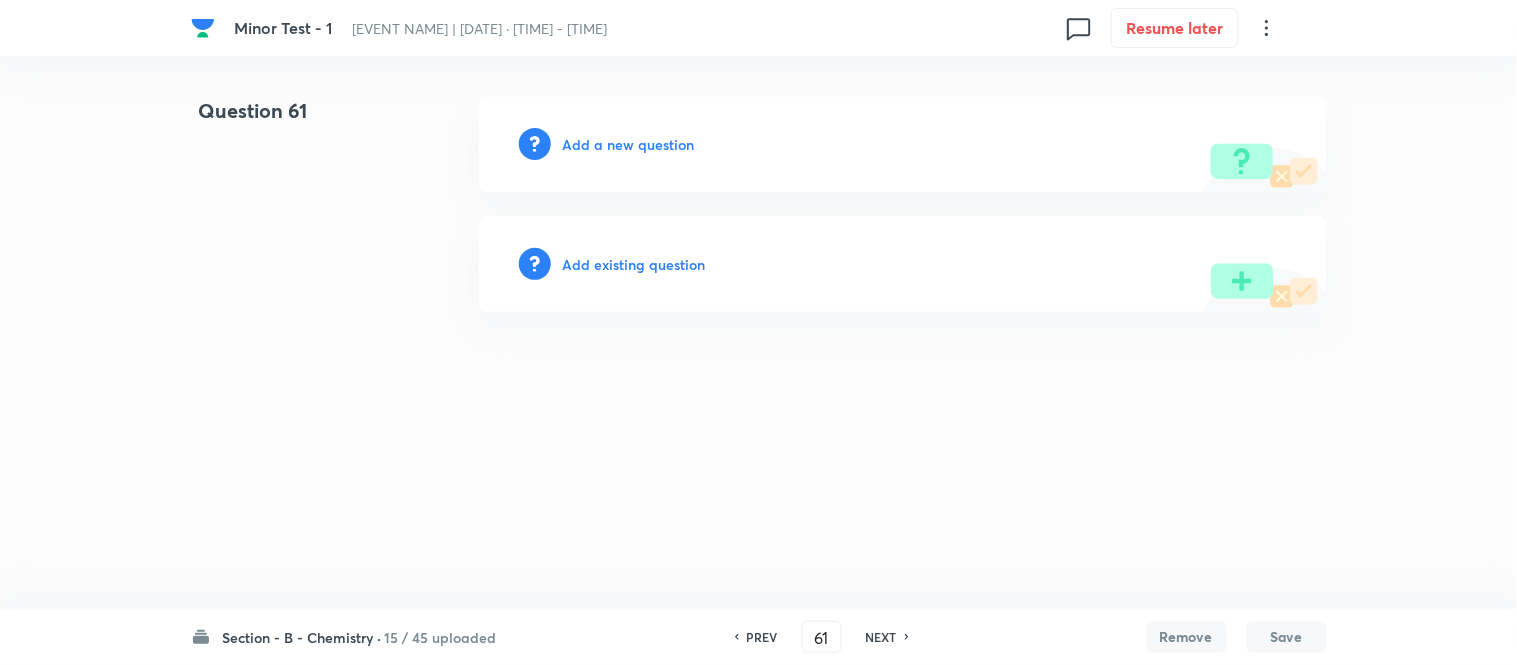 click on "Add a new question" at bounding box center (629, 144) 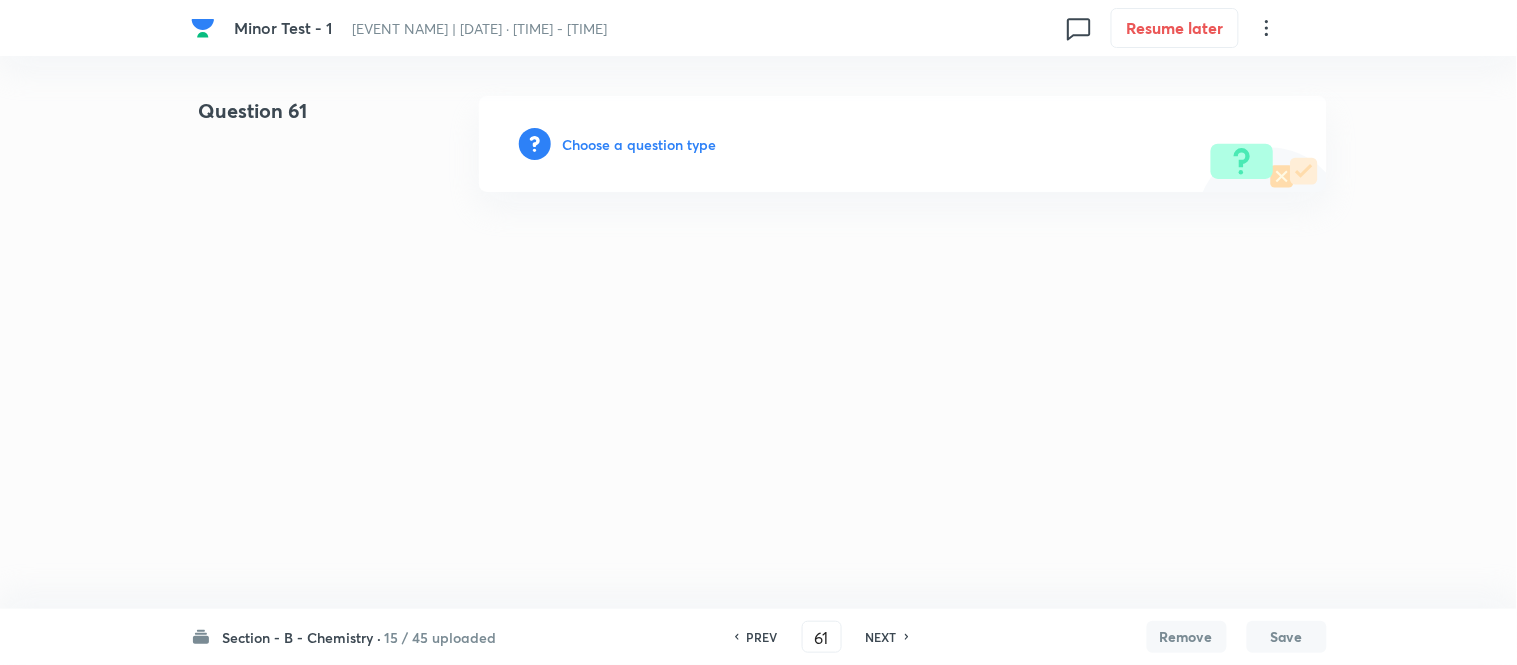 click on "Choose a question type" at bounding box center (640, 144) 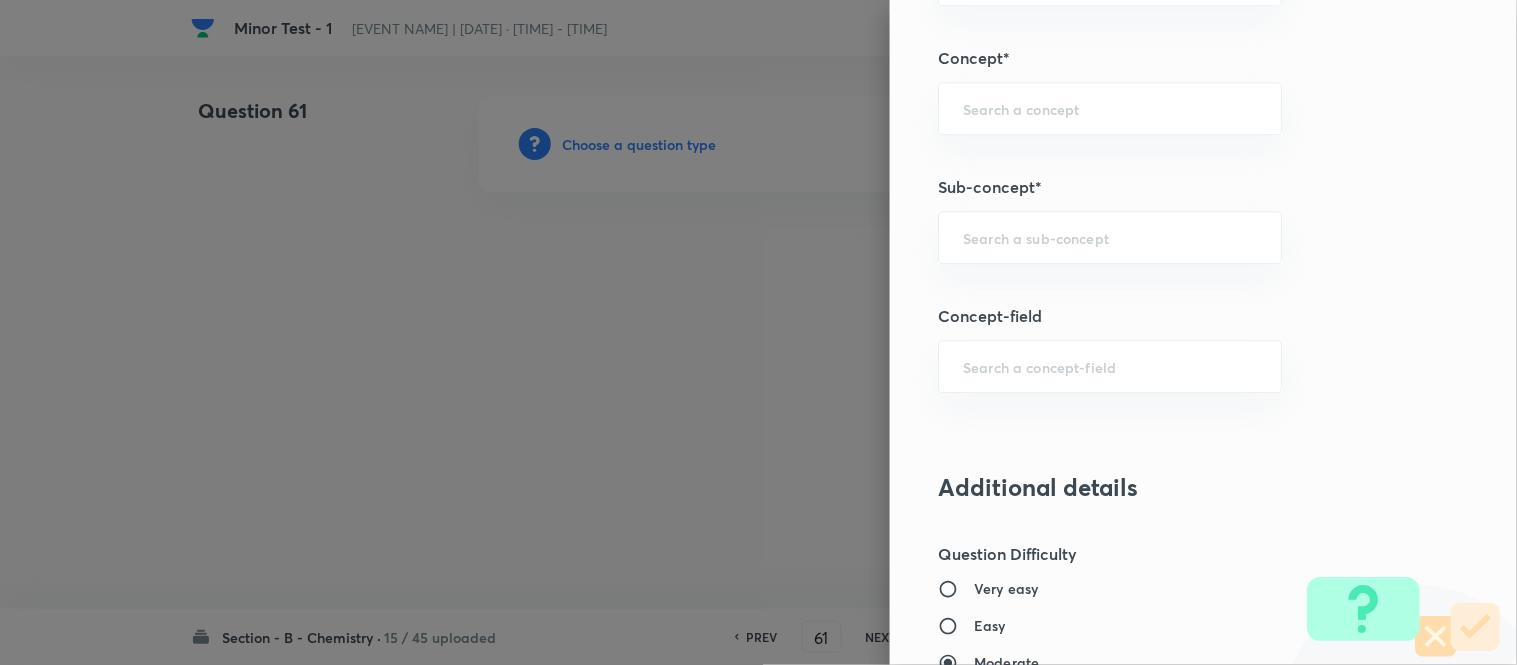 scroll, scrollTop: 1260, scrollLeft: 0, axis: vertical 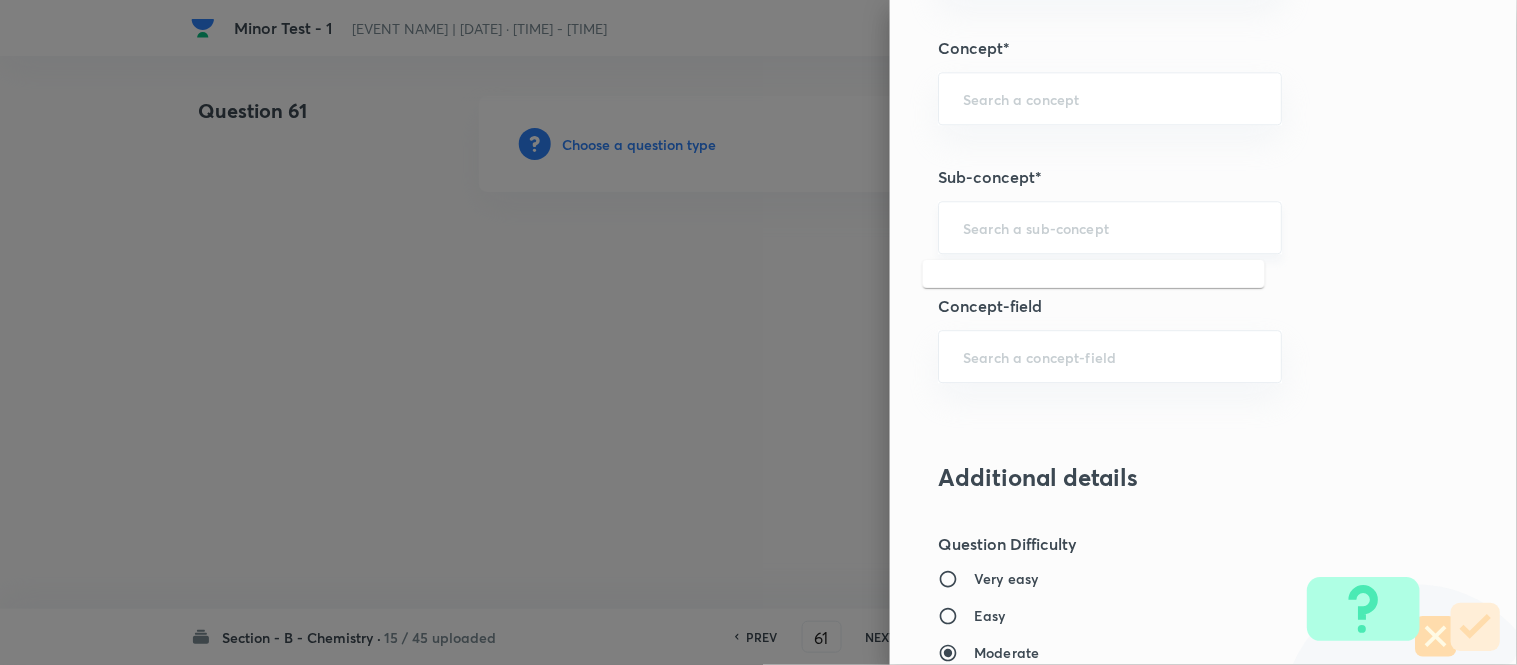 click at bounding box center [1110, 227] 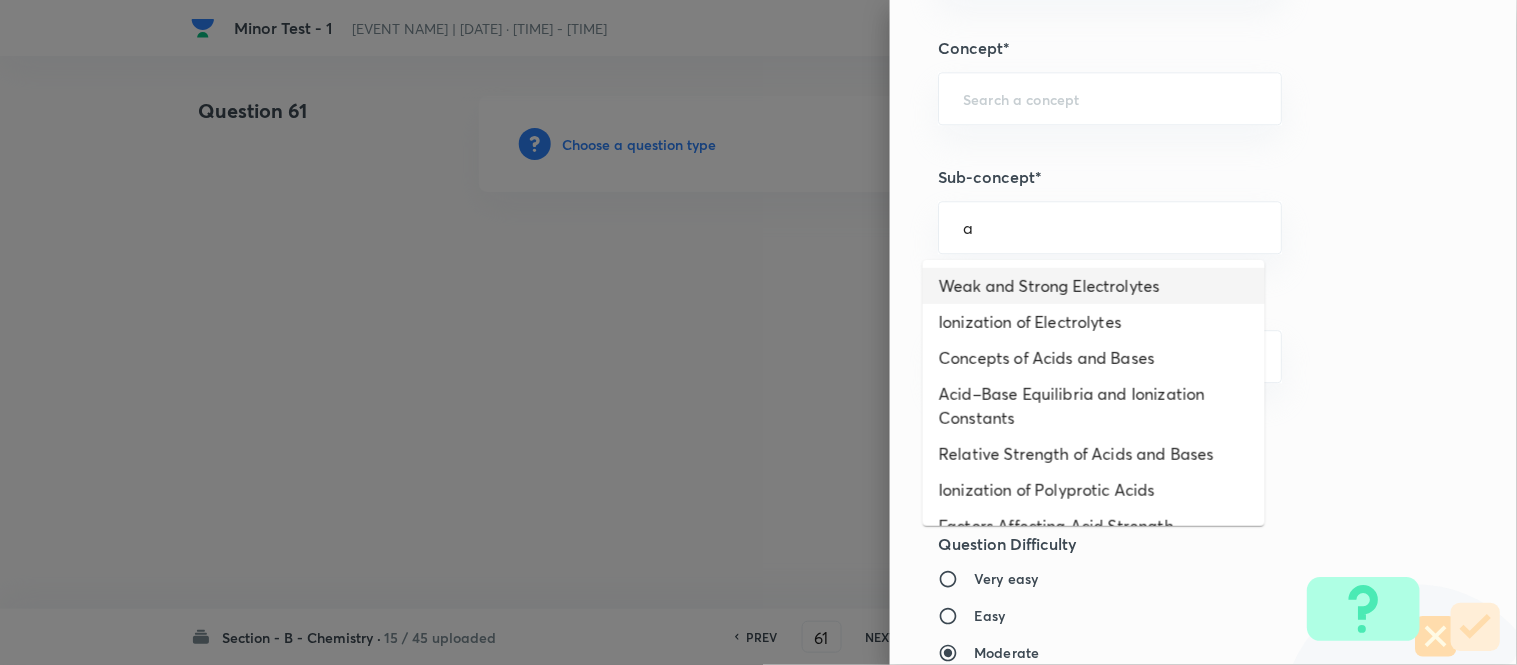 click on "Weak and Strong Electrolytes" at bounding box center [1094, 286] 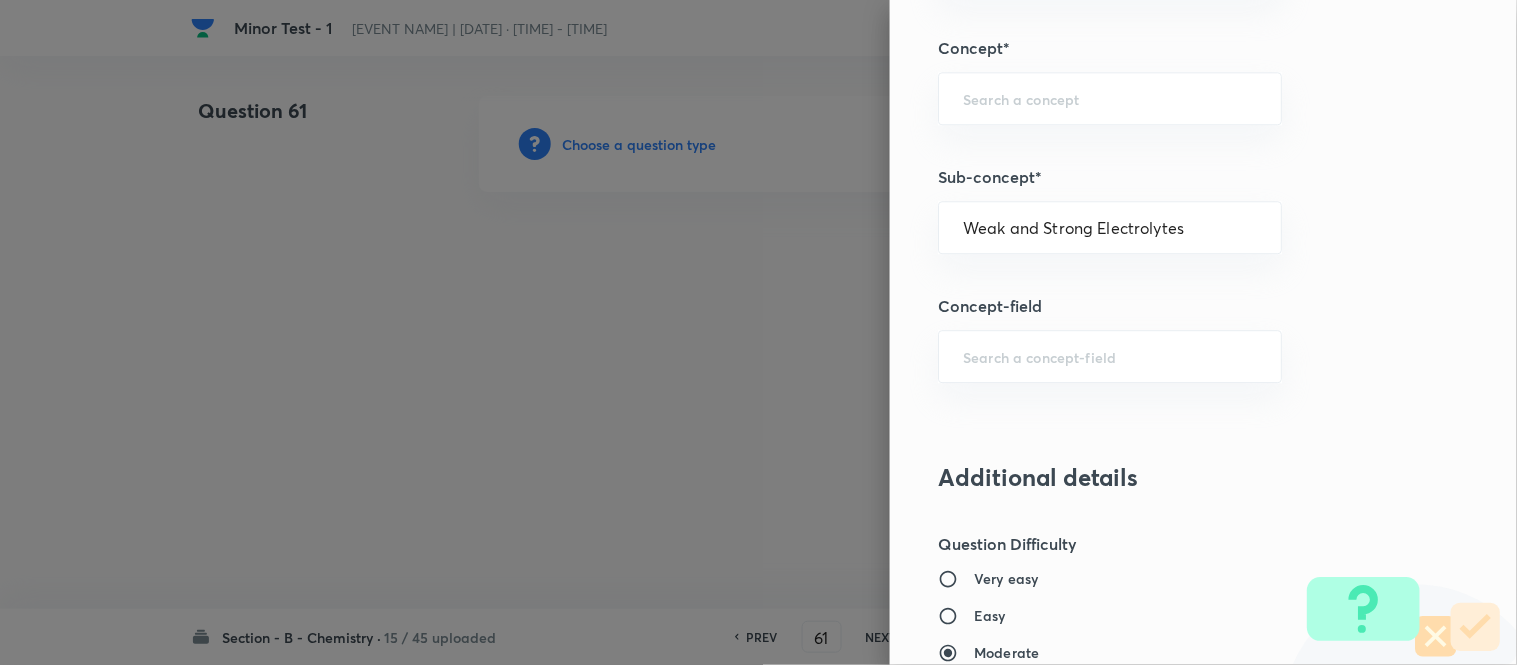 type on "Chemistry" 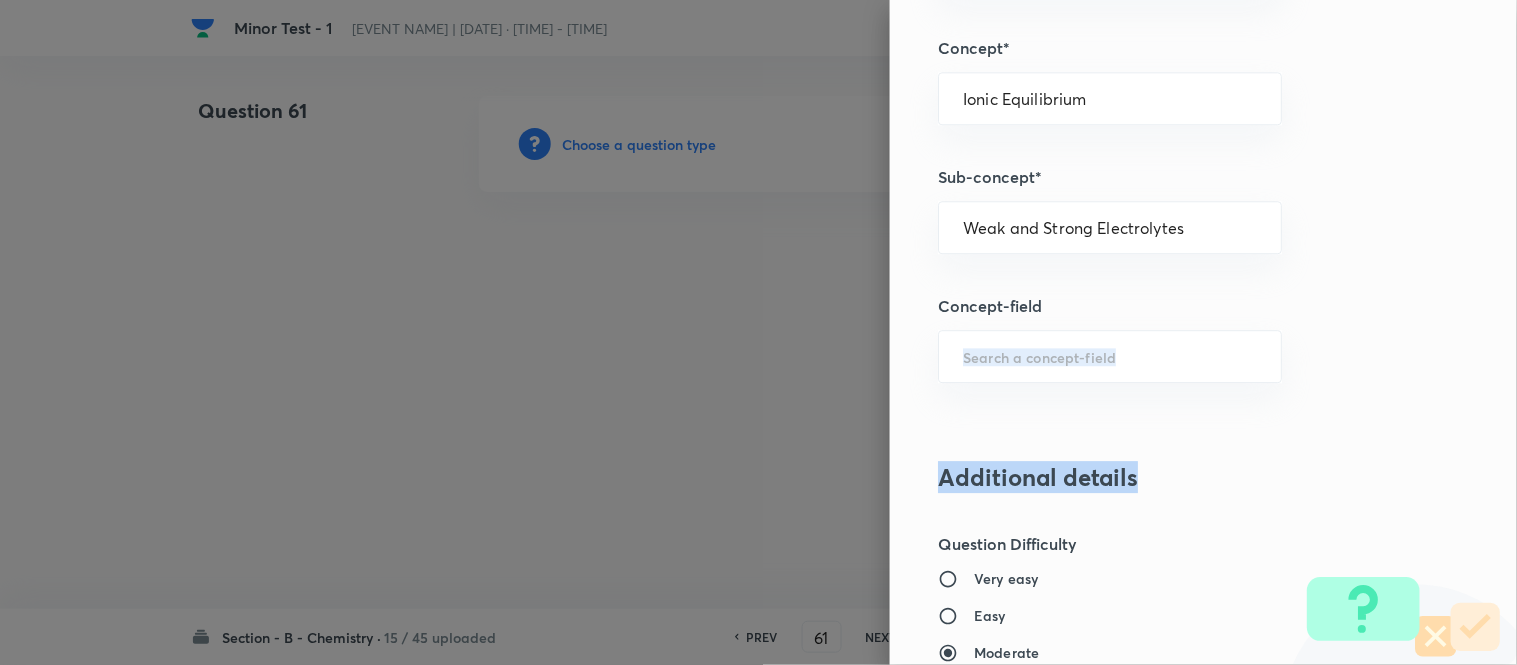 drag, startPoint x: 1498, startPoint y: 337, endPoint x: 1516, endPoint y: 473, distance: 137.186 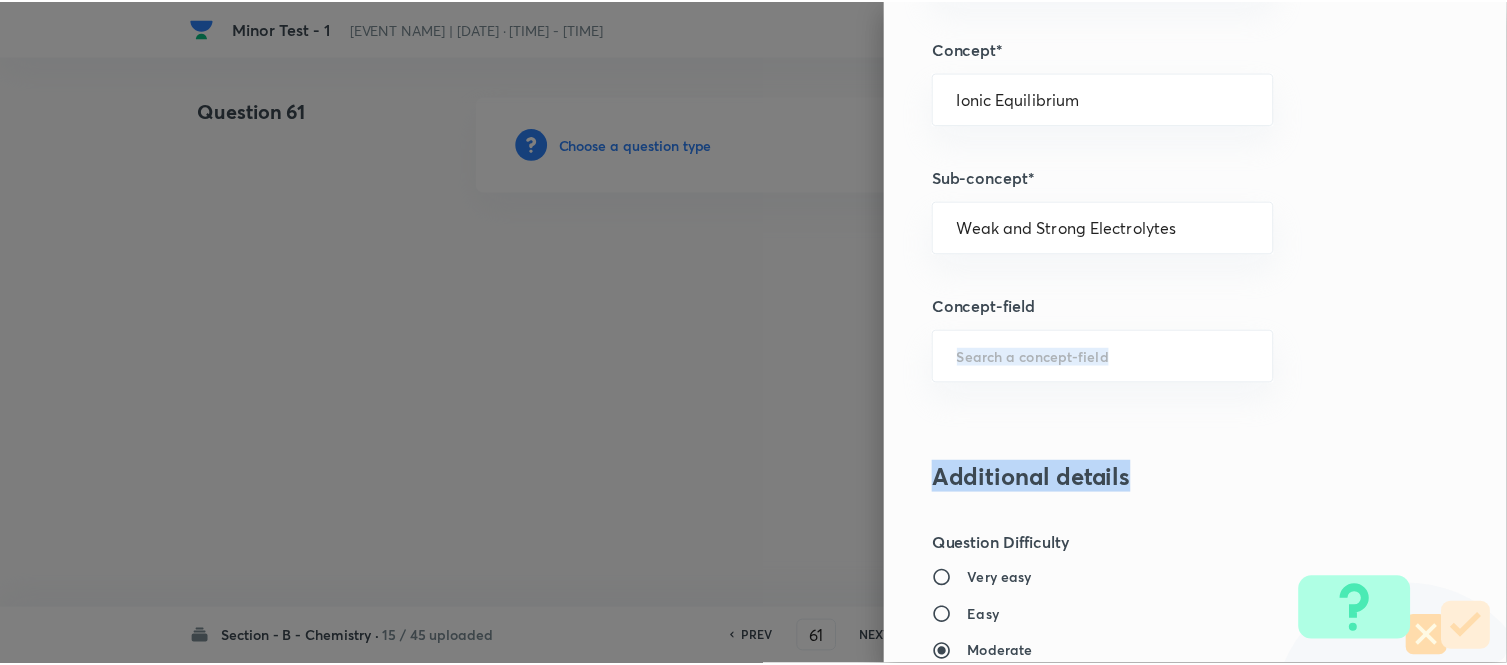 scroll, scrollTop: 2195, scrollLeft: 0, axis: vertical 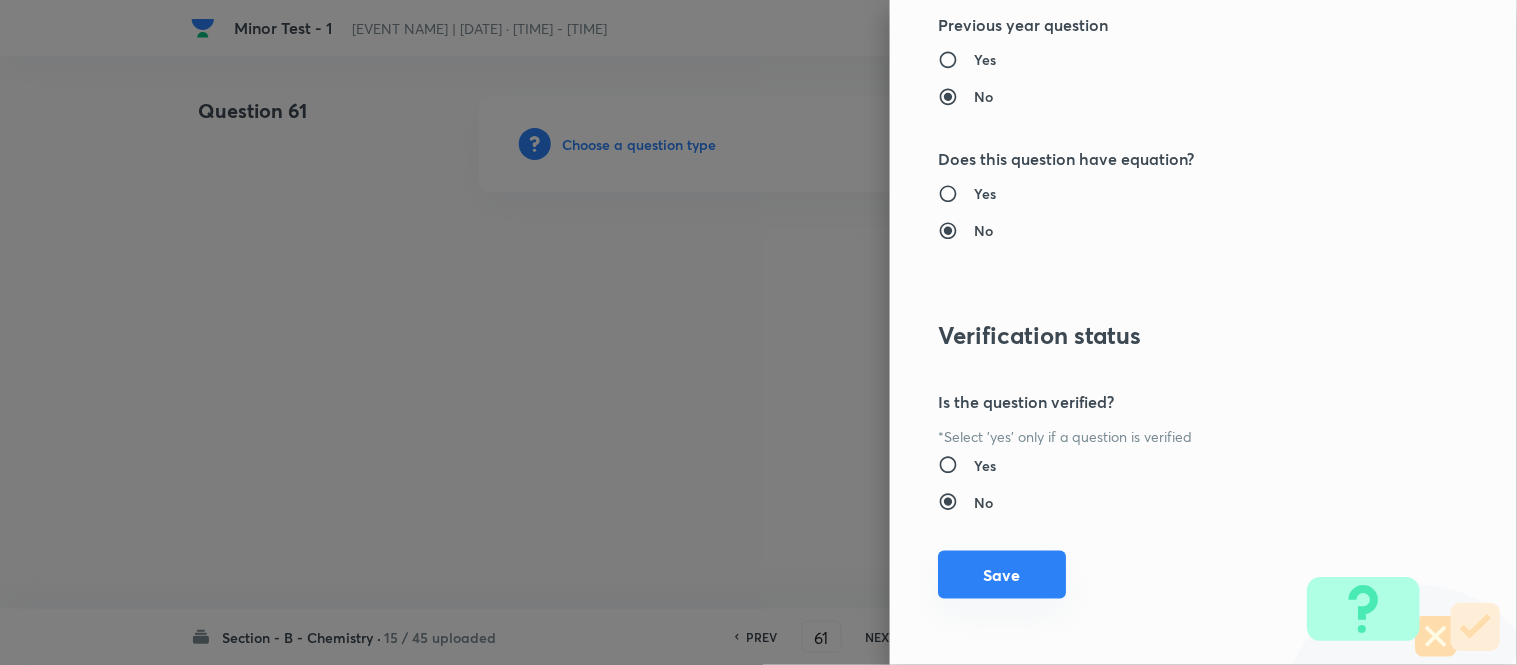 click on "Save" at bounding box center (1002, 575) 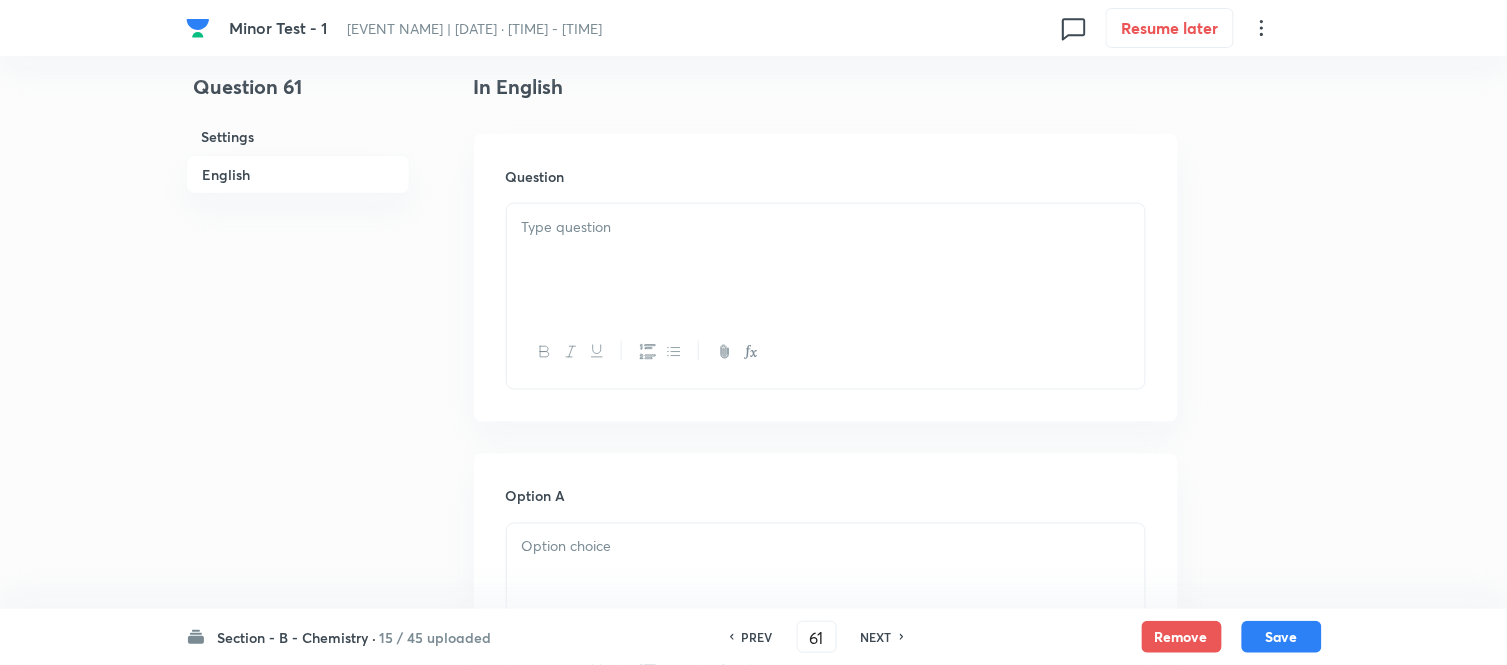 scroll, scrollTop: 555, scrollLeft: 0, axis: vertical 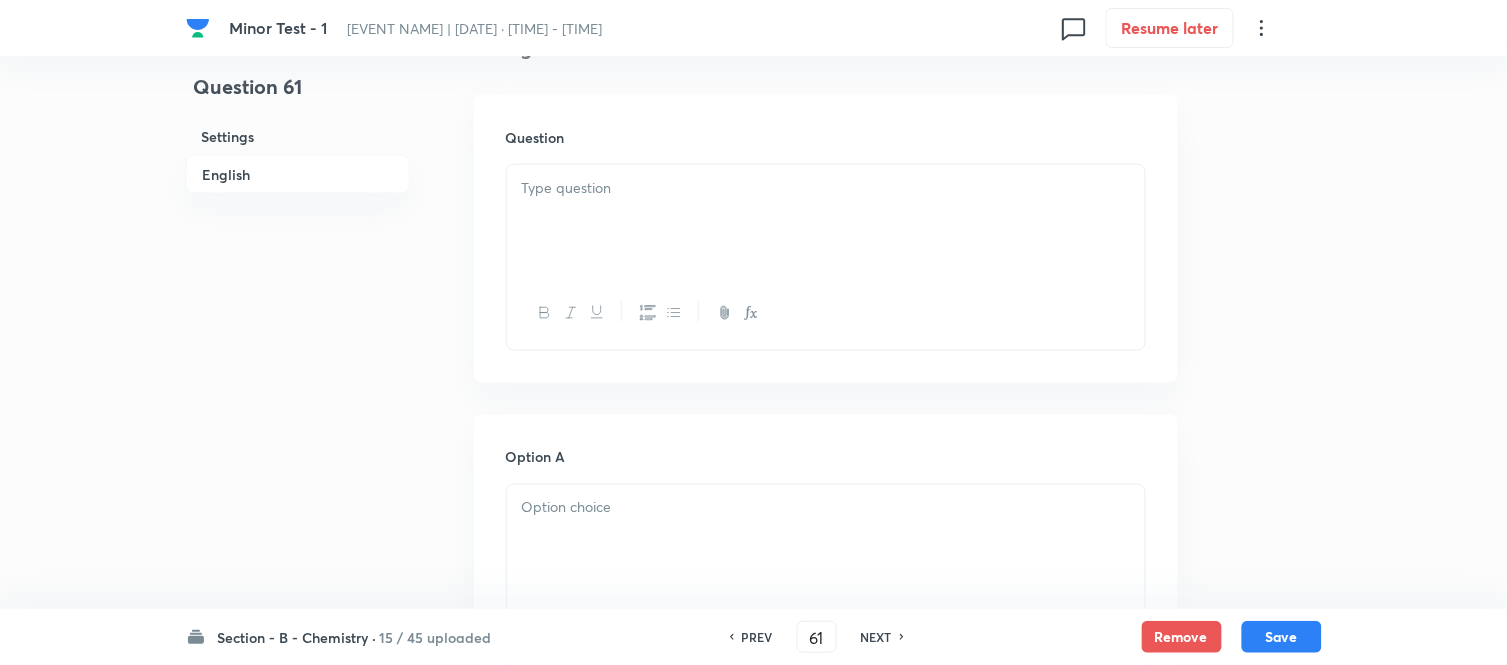 click at bounding box center (826, 221) 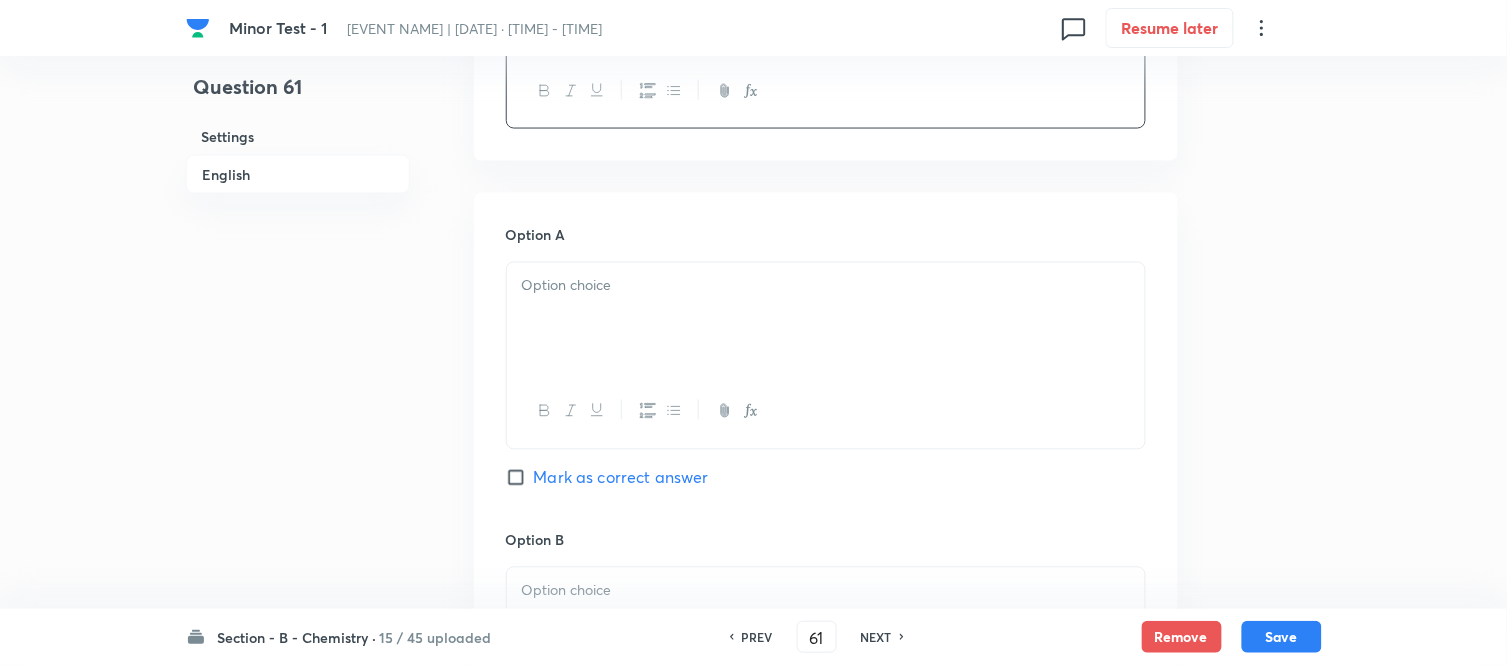 scroll, scrollTop: 888, scrollLeft: 0, axis: vertical 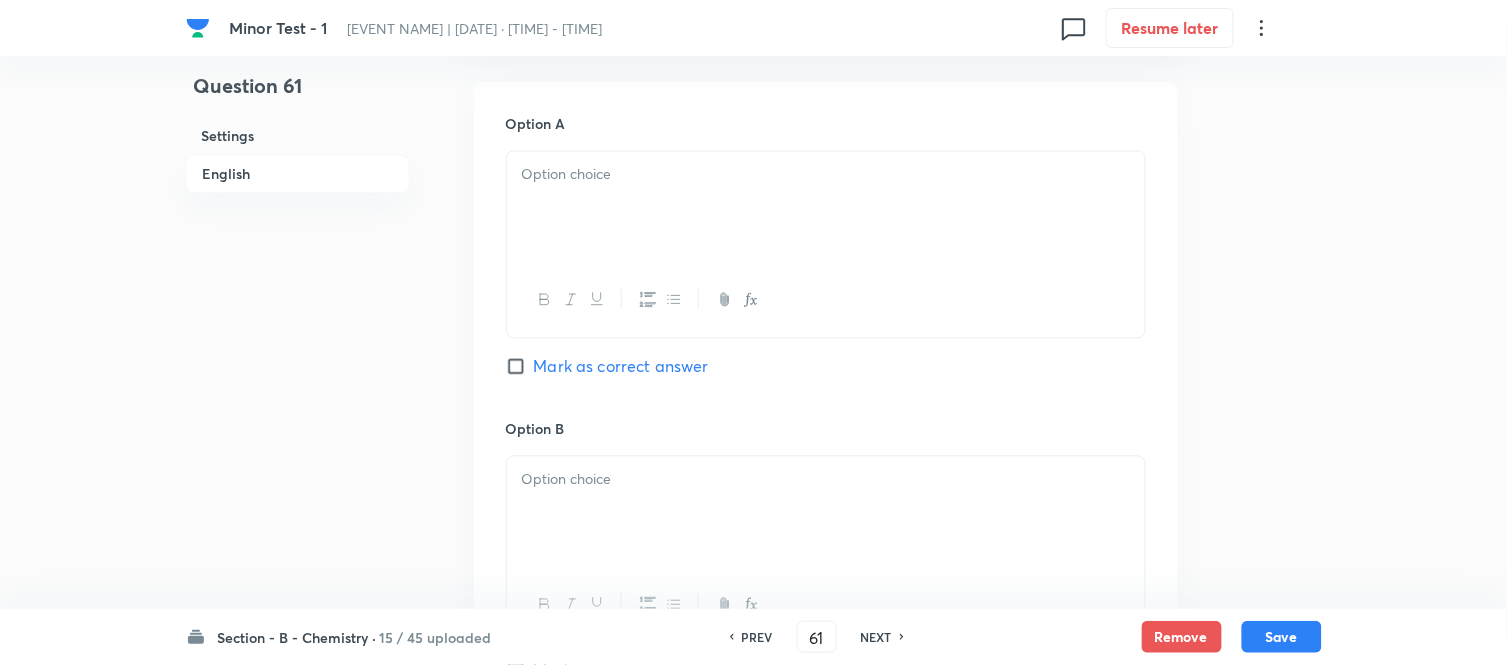 click at bounding box center [826, 208] 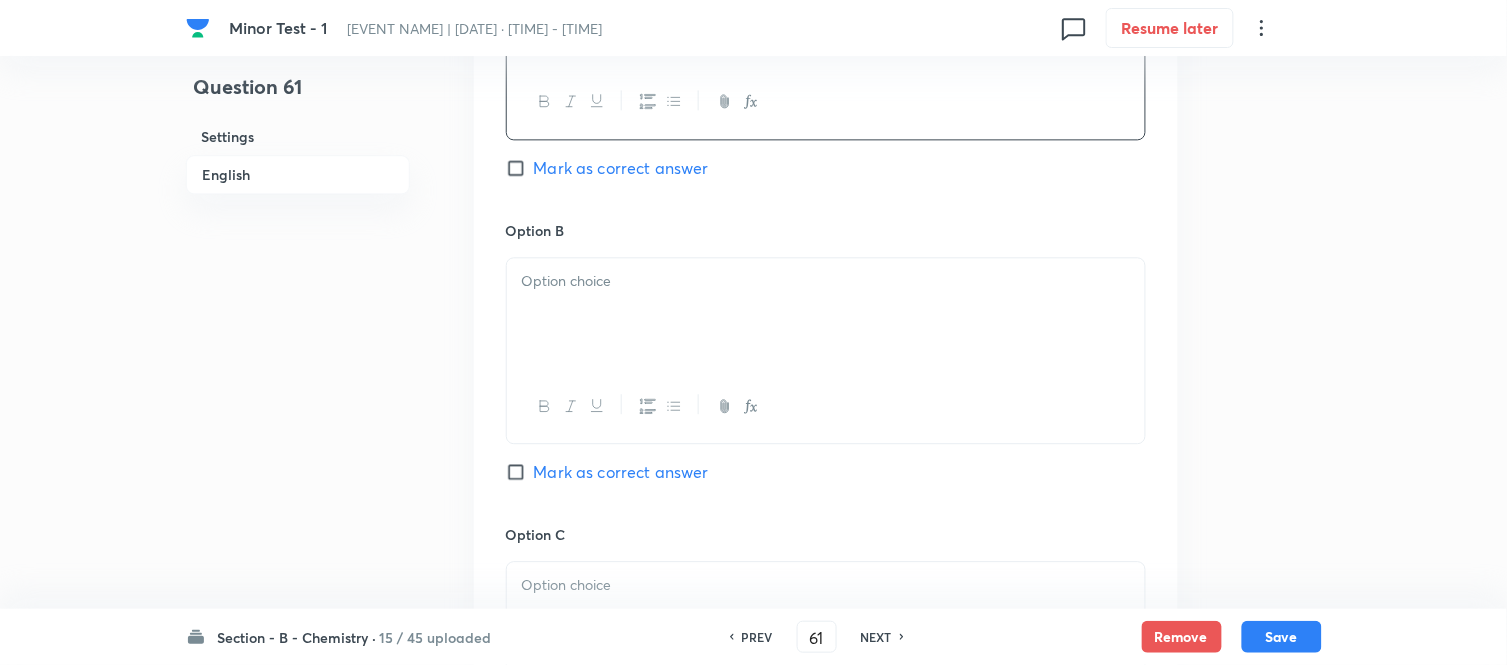 scroll, scrollTop: 1111, scrollLeft: 0, axis: vertical 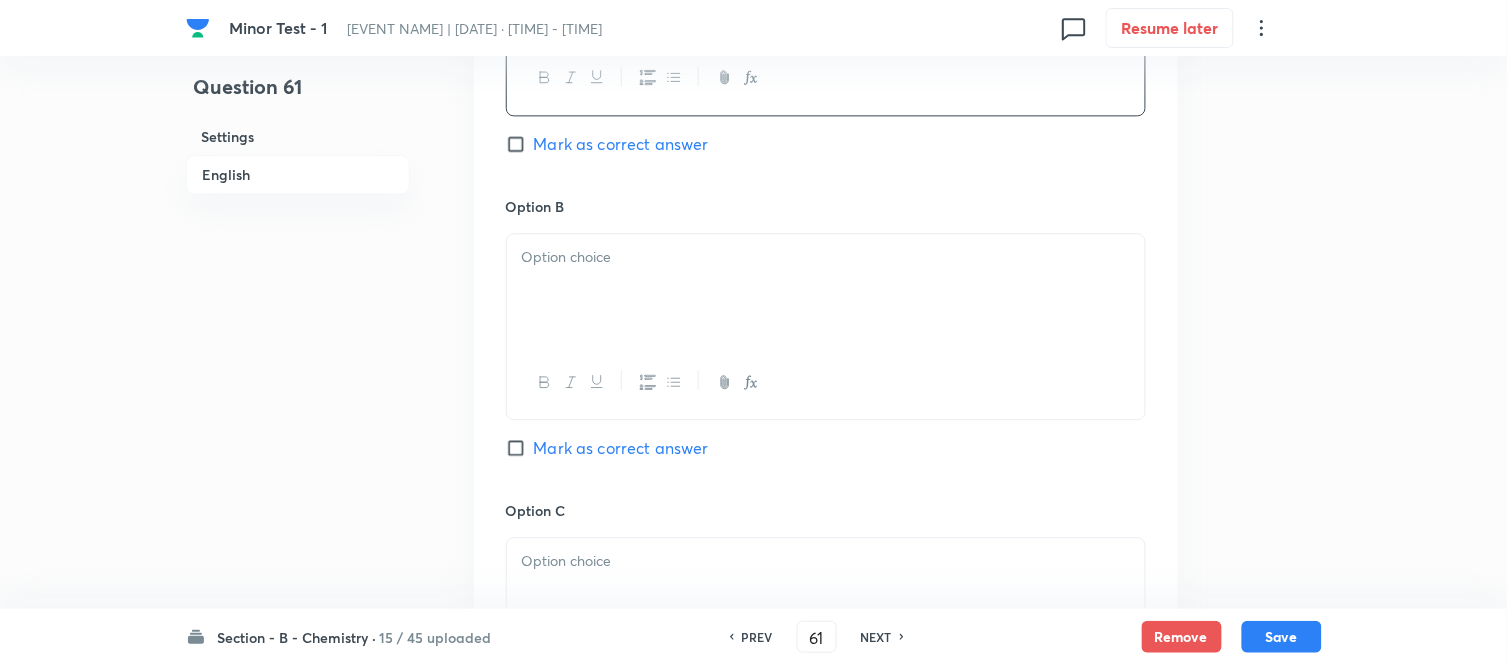 click at bounding box center [826, 290] 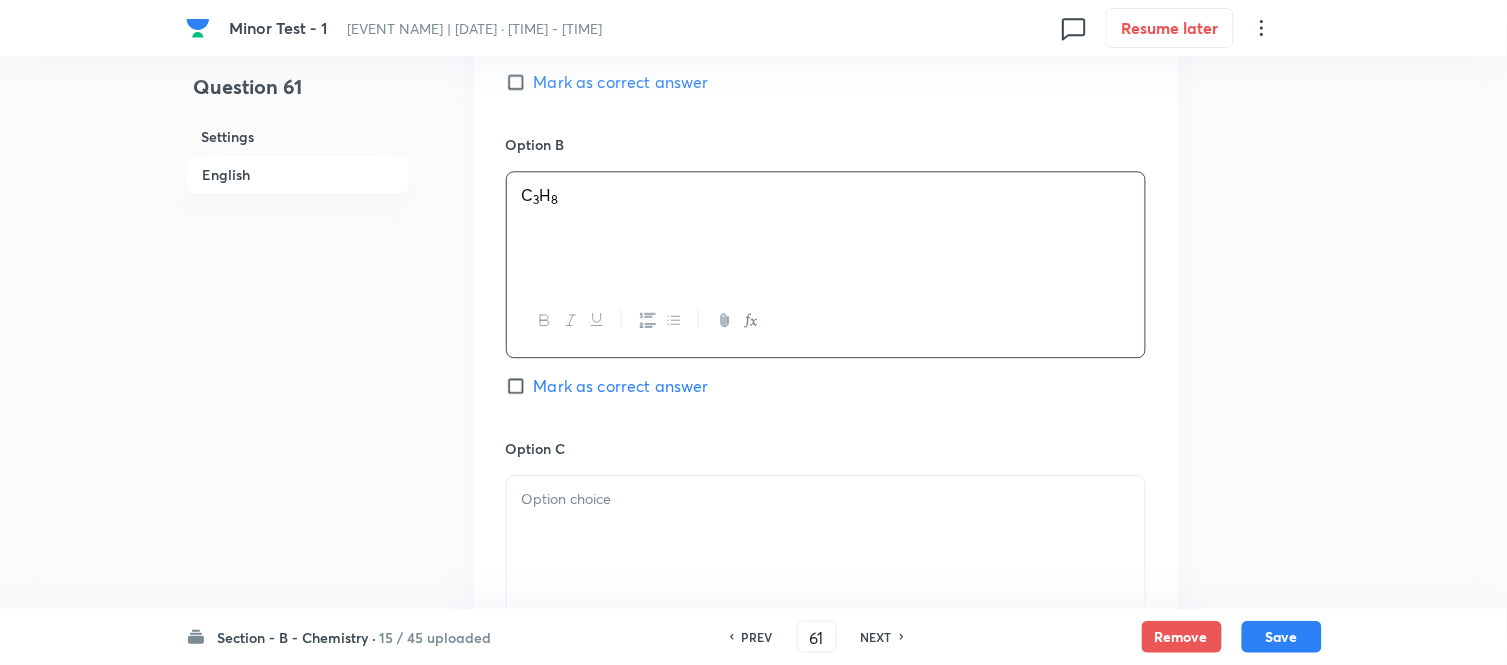 scroll, scrollTop: 1333, scrollLeft: 0, axis: vertical 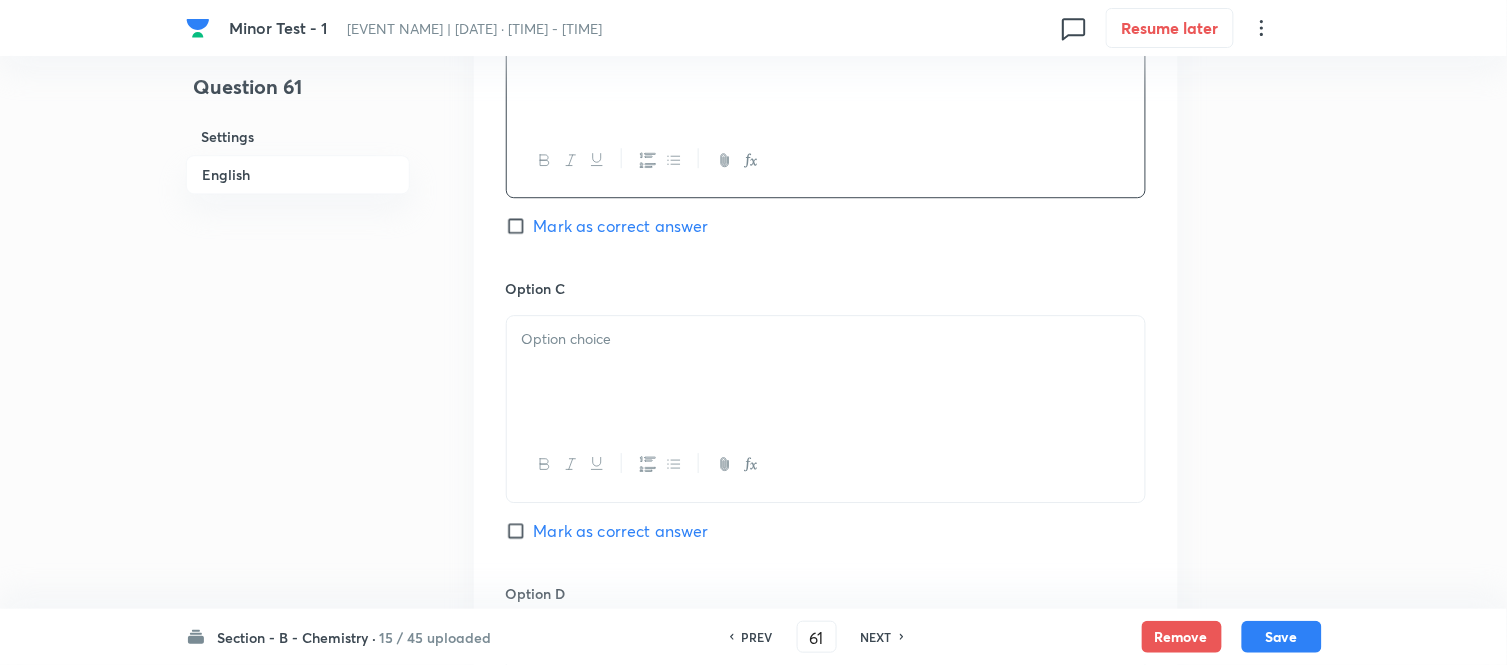click at bounding box center (826, 339) 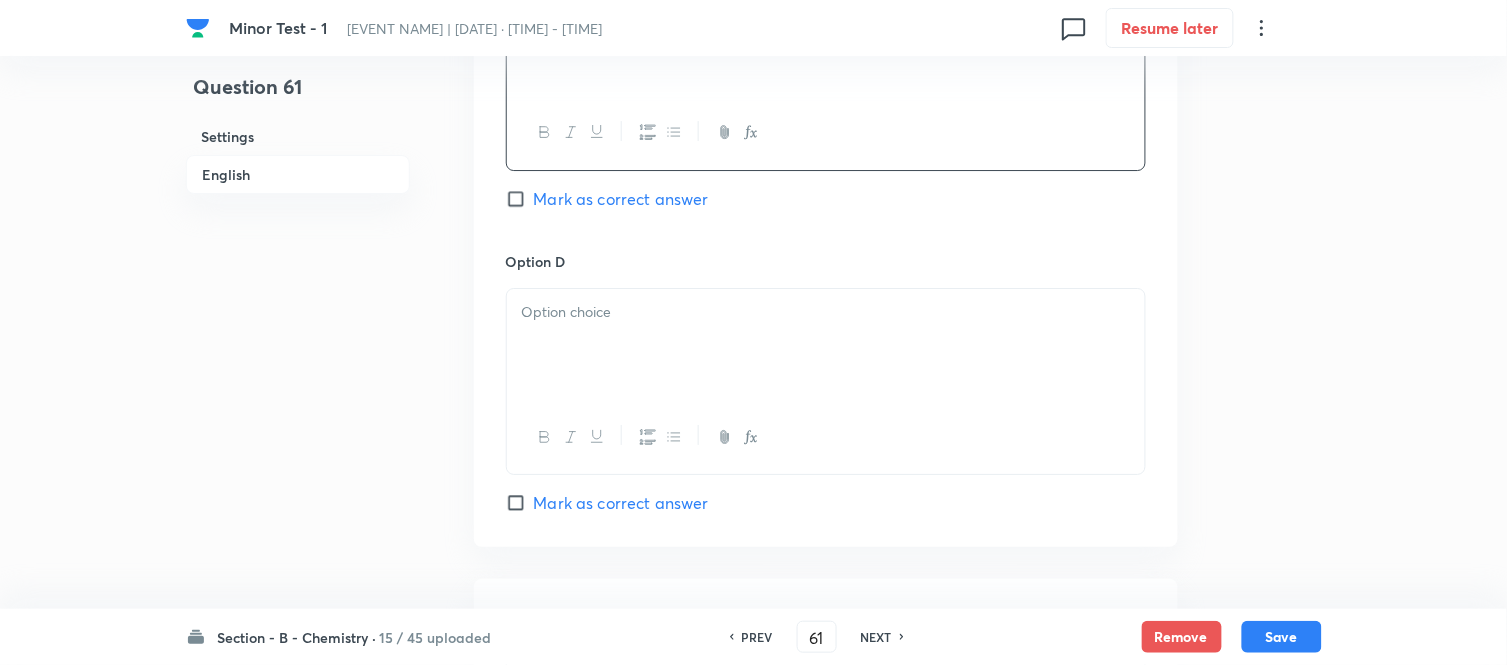 scroll, scrollTop: 1666, scrollLeft: 0, axis: vertical 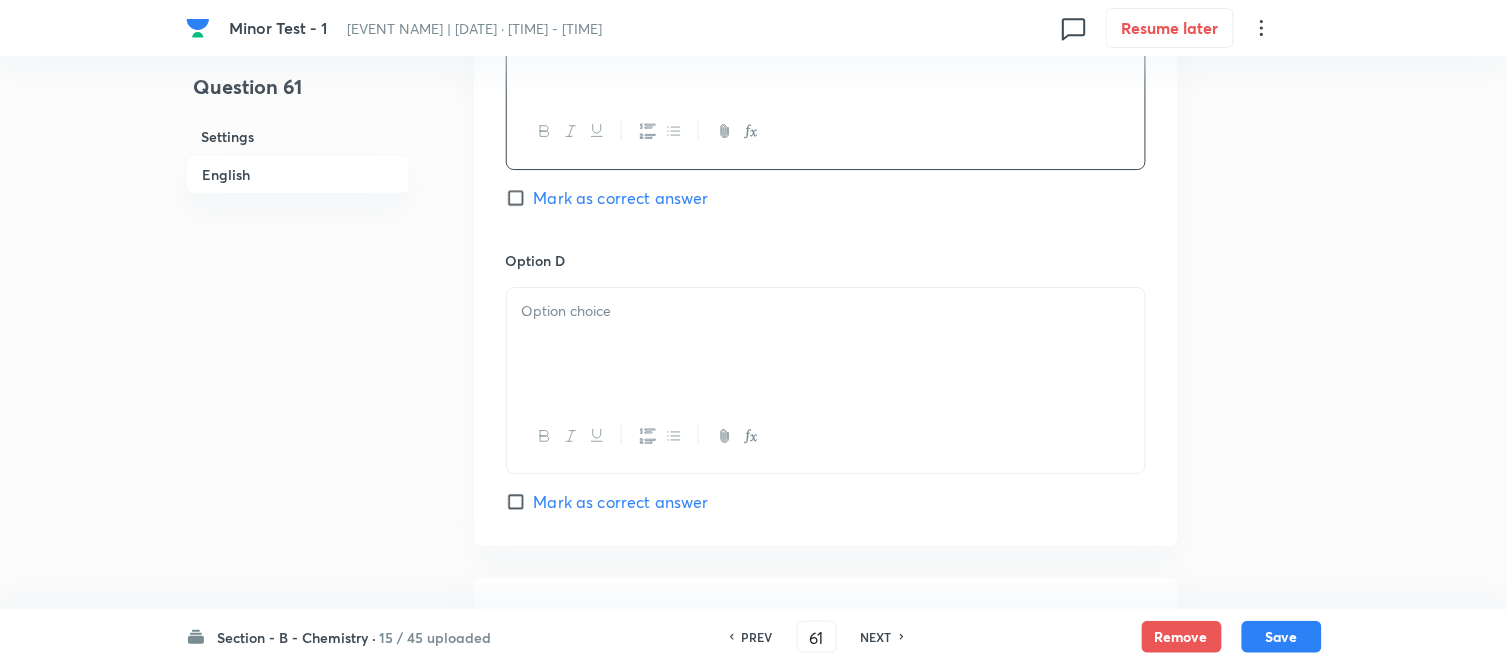 click at bounding box center (826, 344) 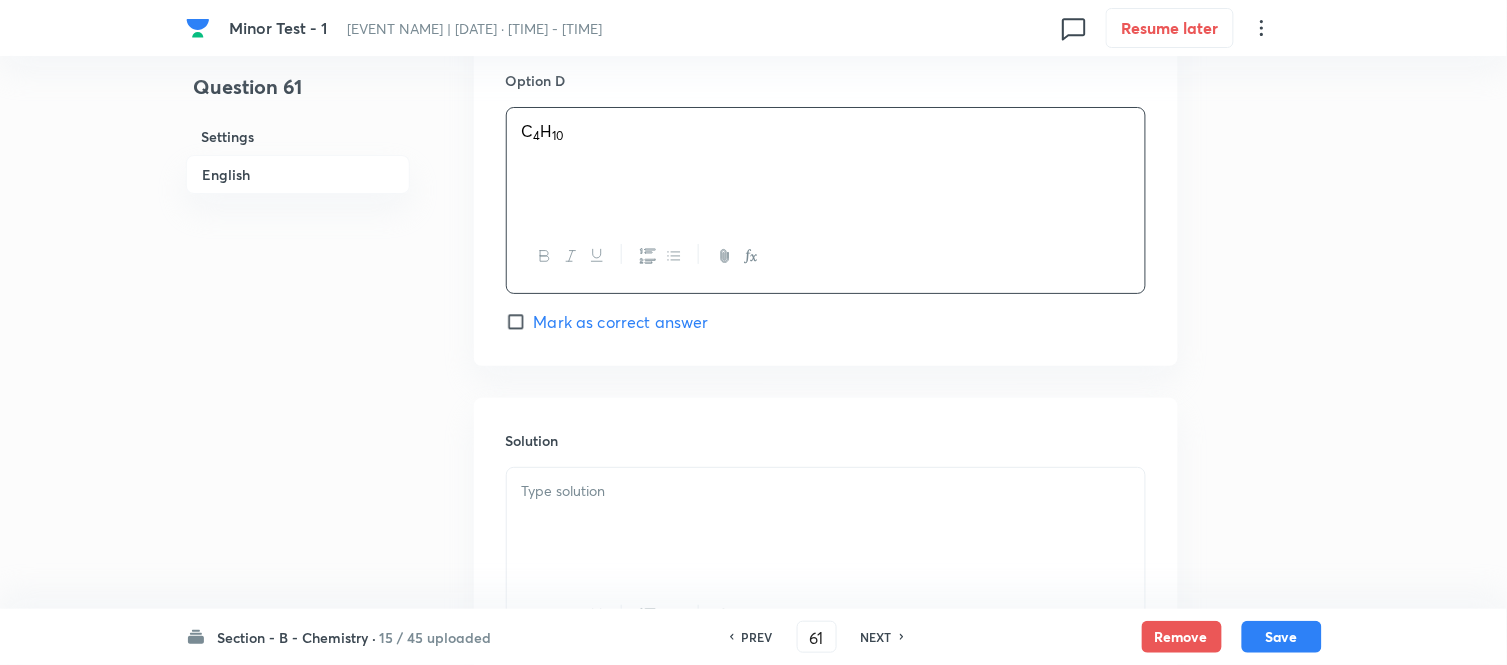 scroll, scrollTop: 2000, scrollLeft: 0, axis: vertical 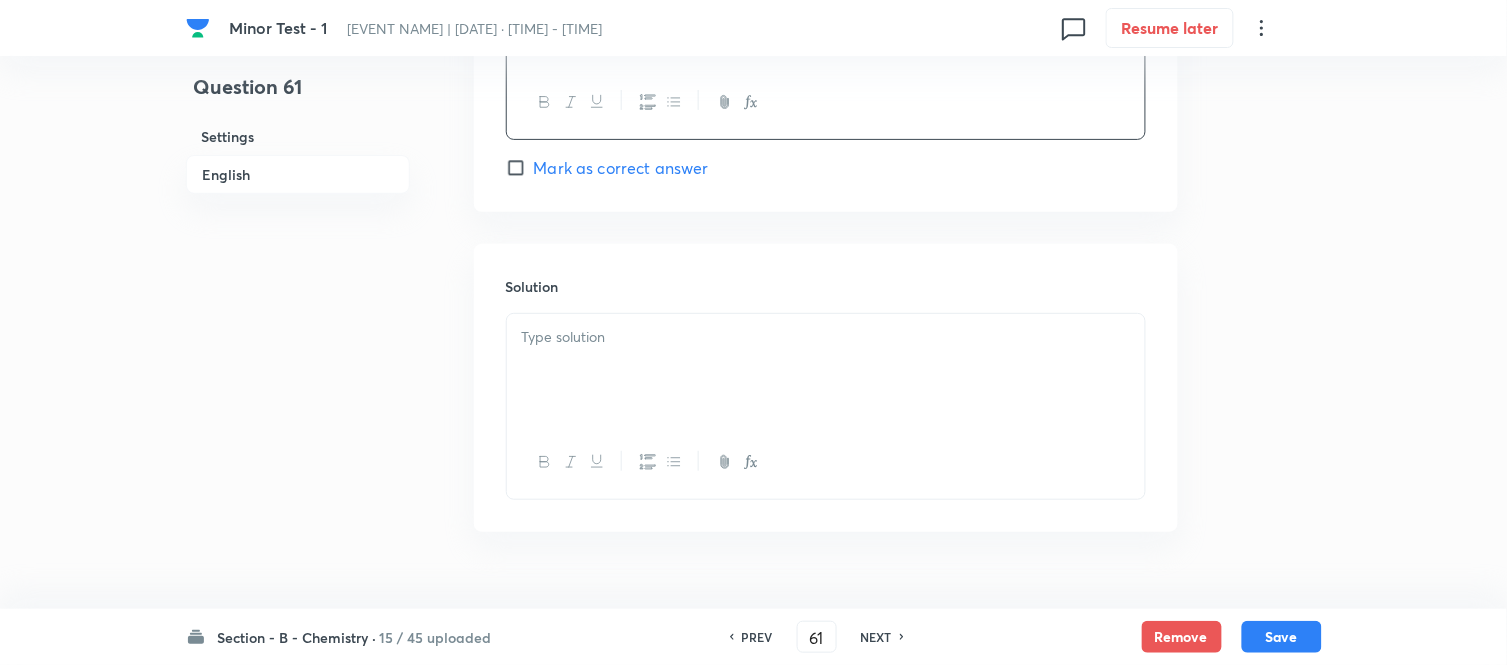 click on "Mark as correct answer" at bounding box center [621, 168] 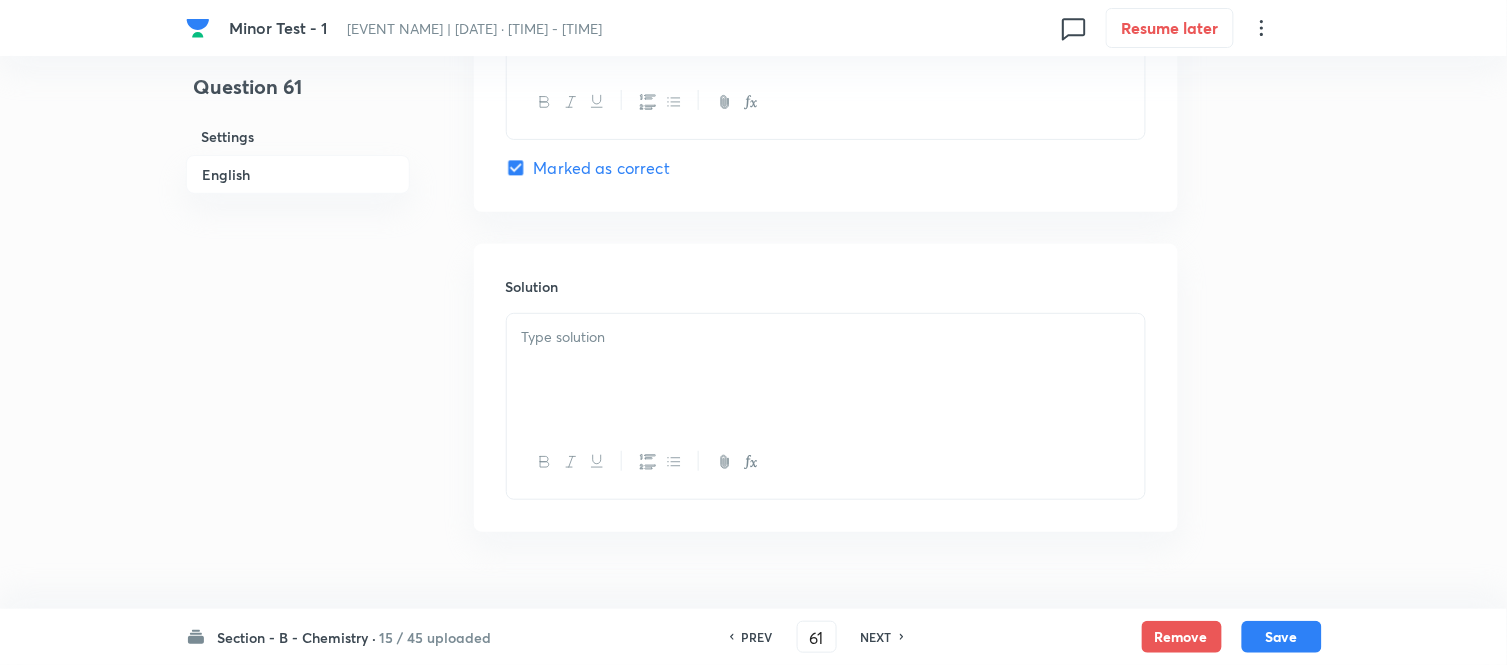 click at bounding box center (826, 337) 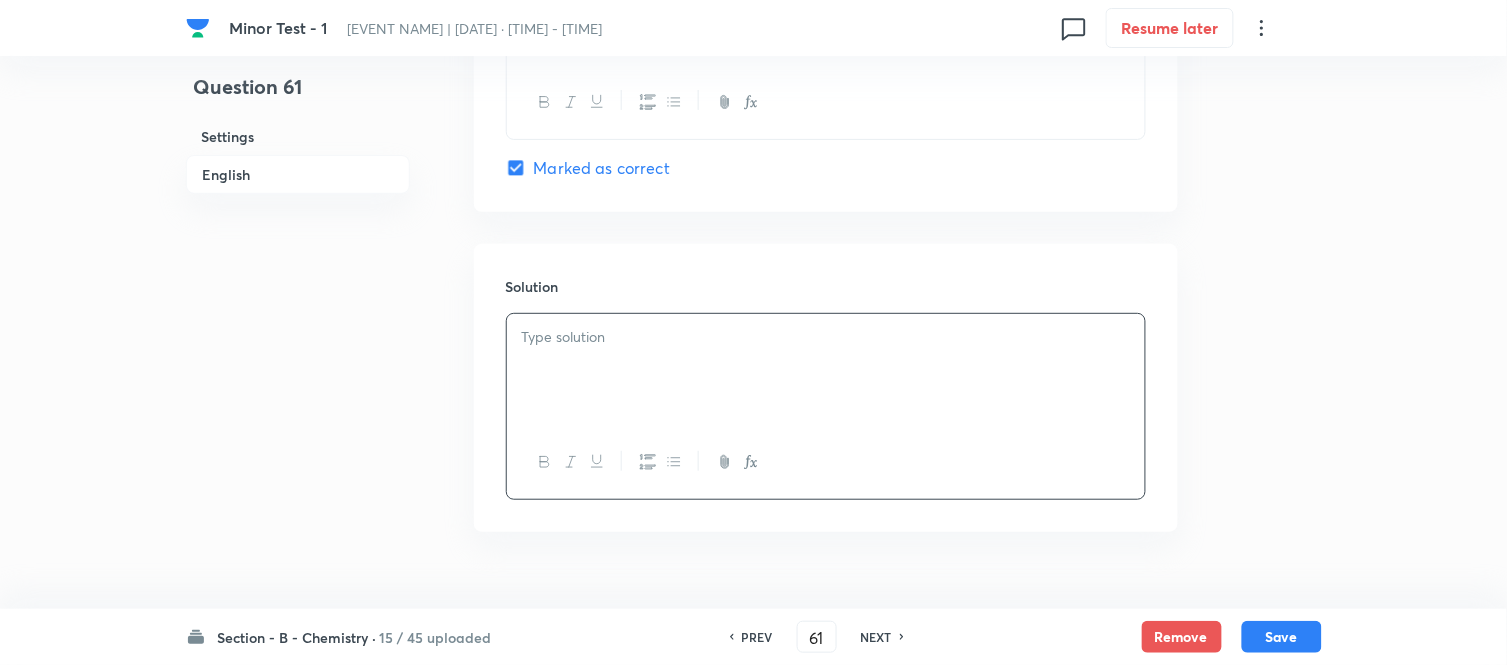type 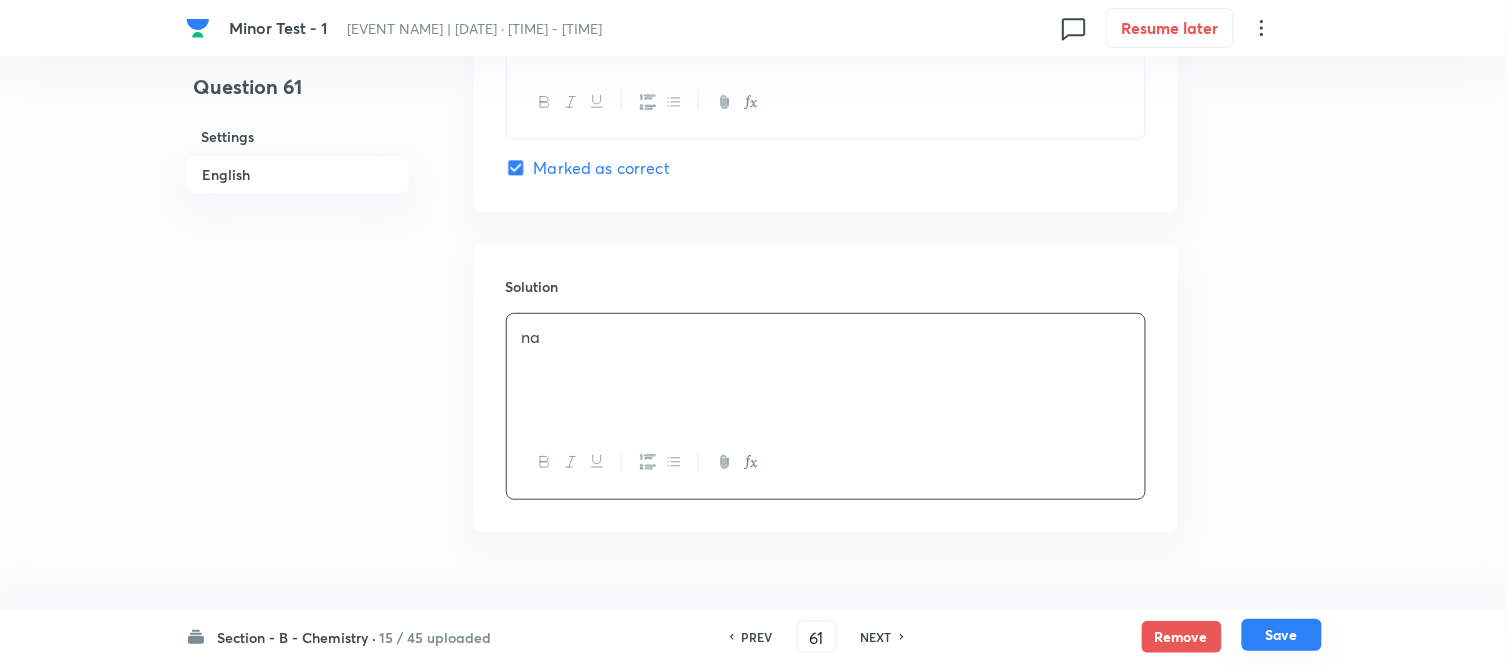 click on "Save" at bounding box center [1282, 635] 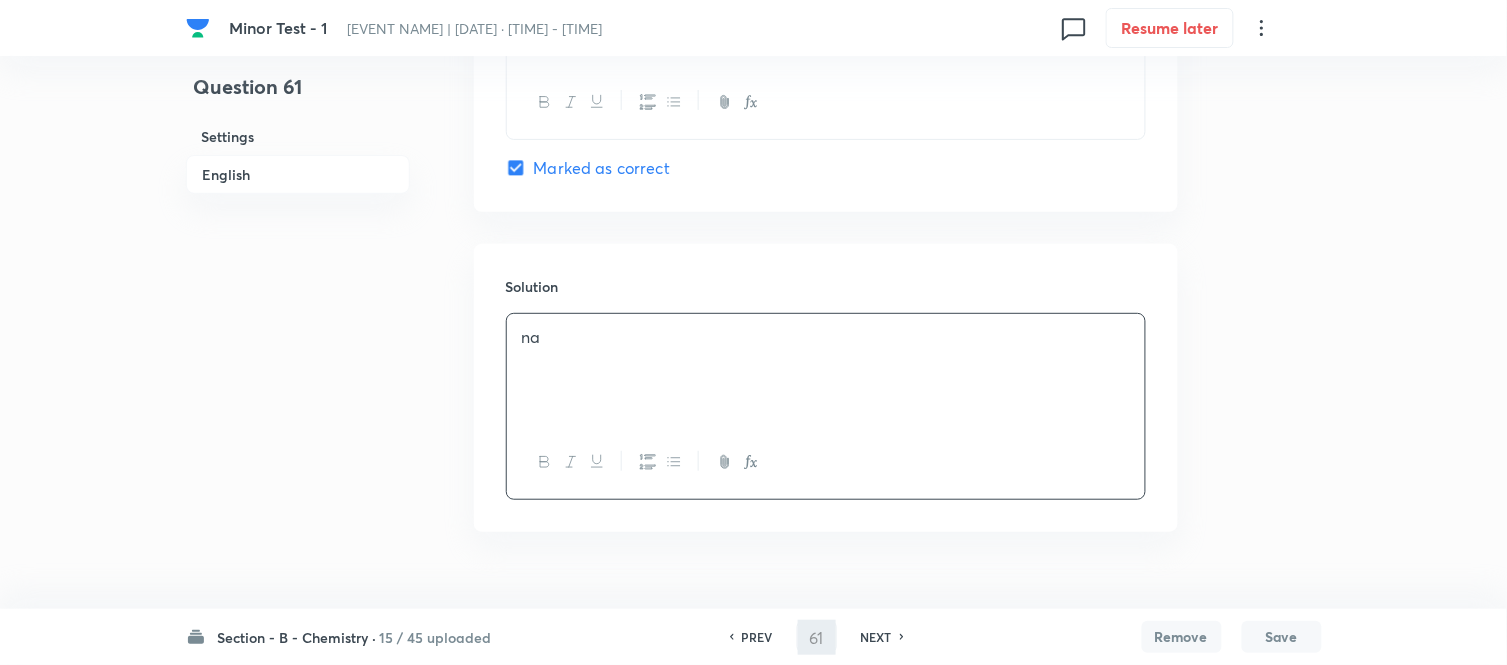 type on "62" 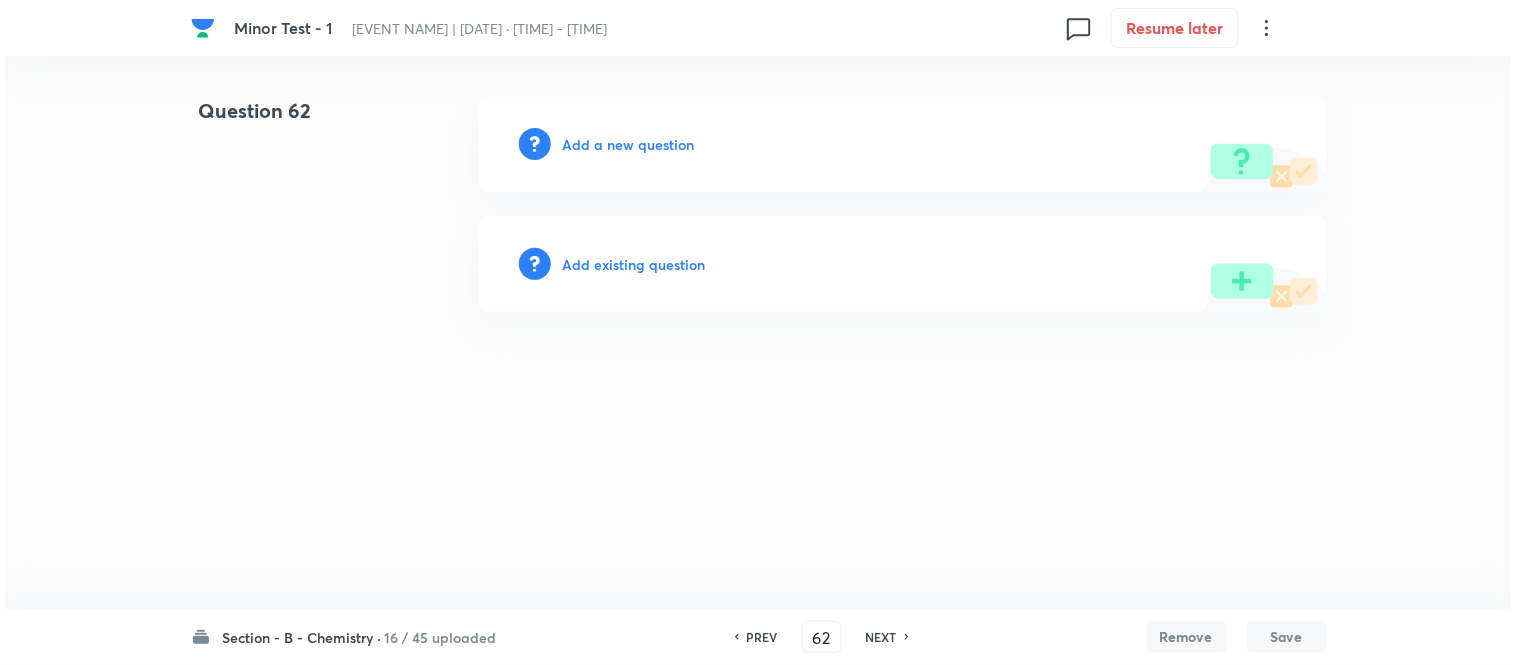 scroll, scrollTop: 0, scrollLeft: 0, axis: both 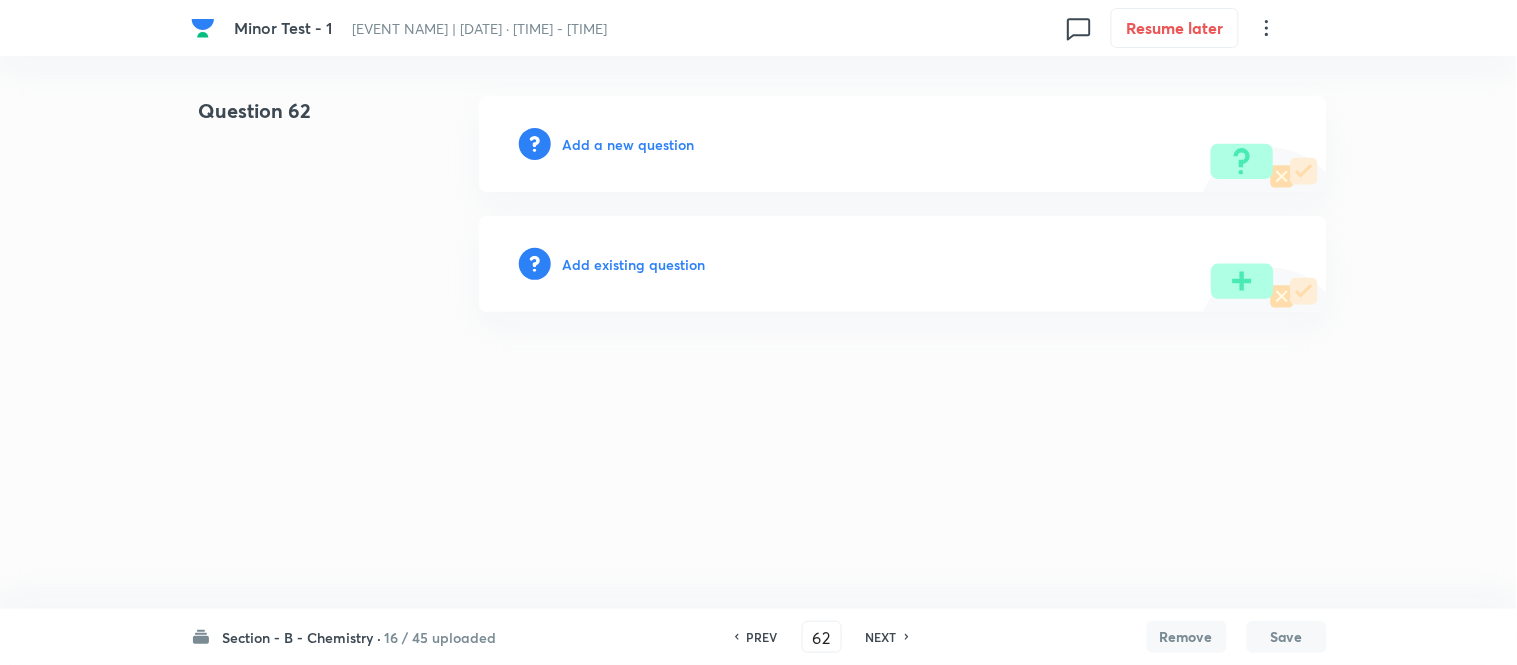 click on "Add a new question" at bounding box center (629, 144) 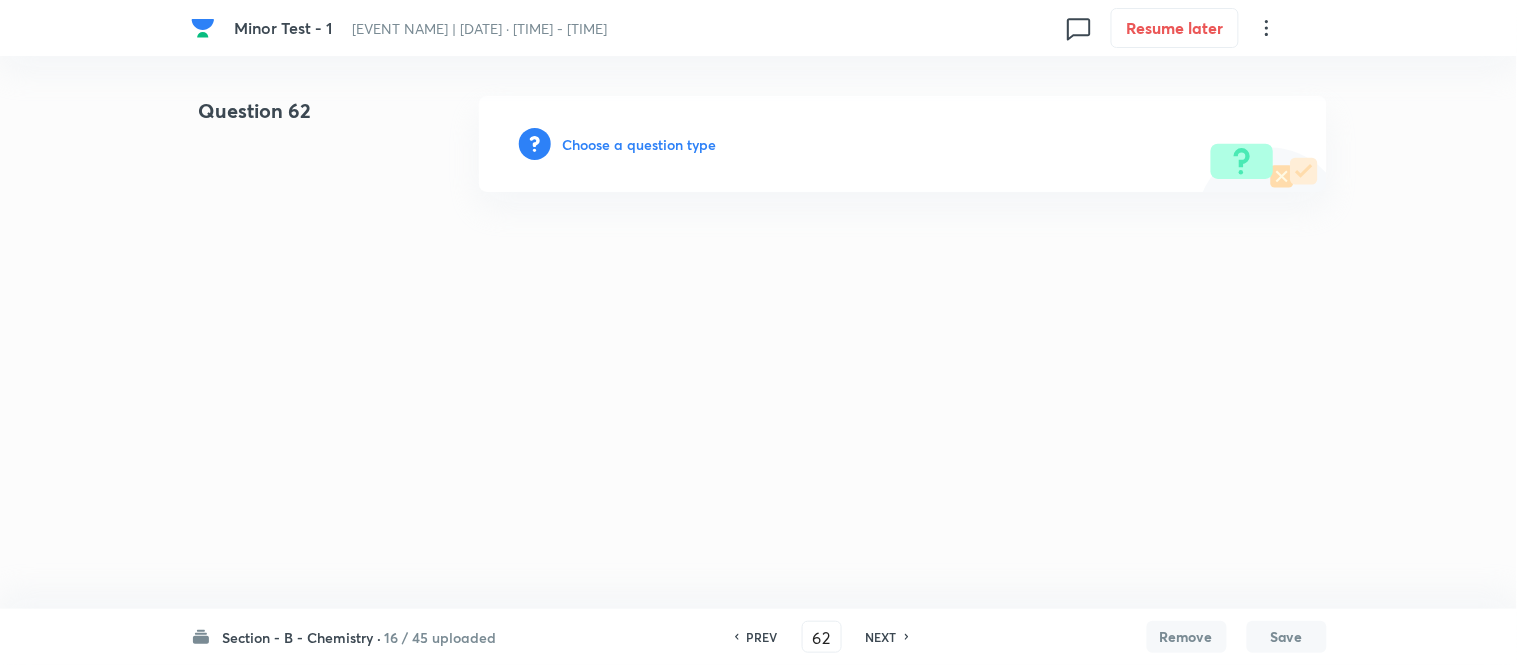 click on "Choose a question type" at bounding box center [640, 144] 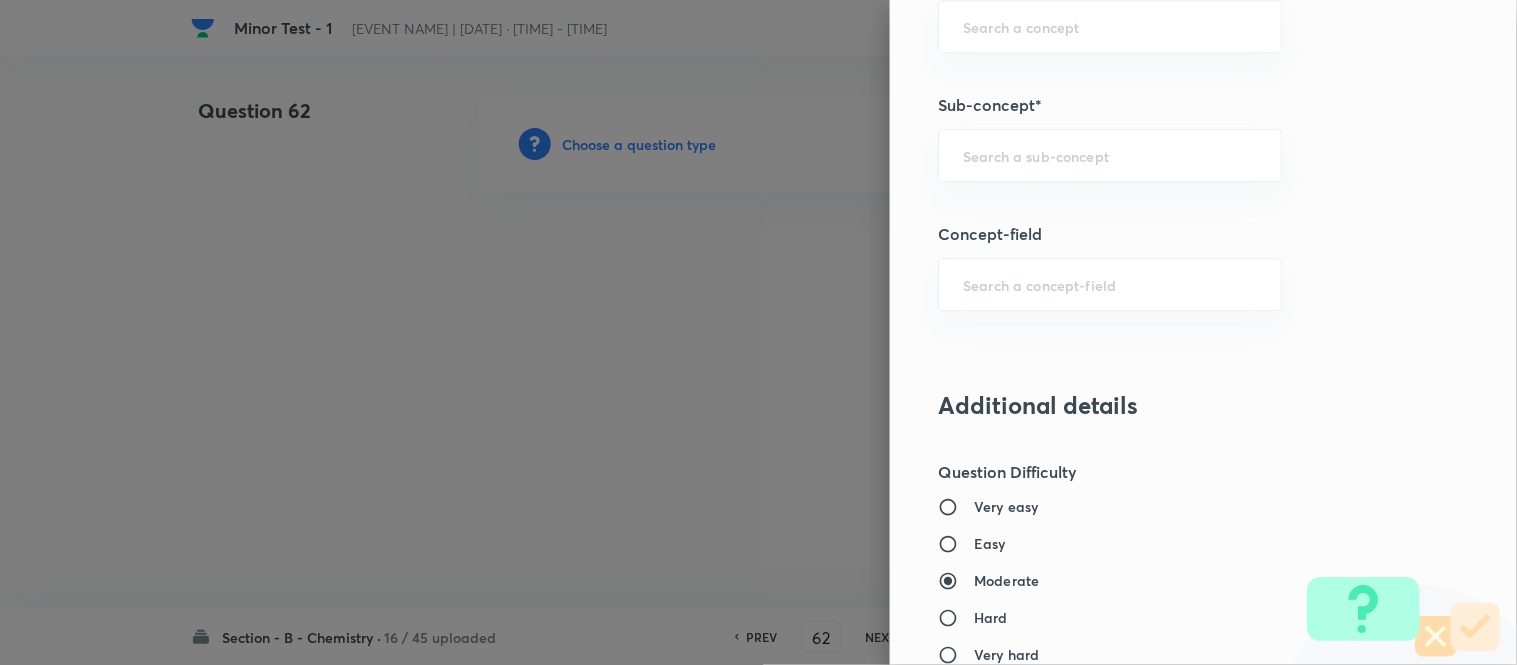 scroll, scrollTop: 1333, scrollLeft: 0, axis: vertical 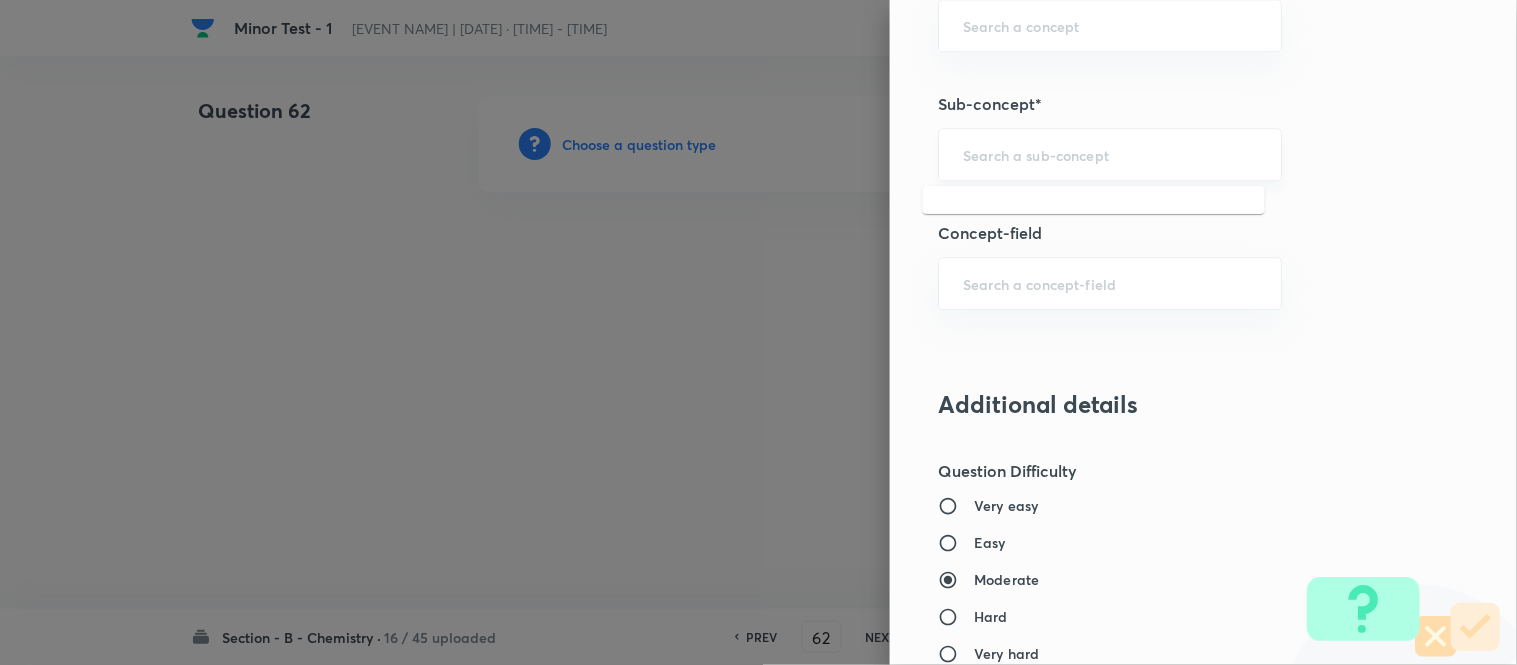 click at bounding box center (1110, 154) 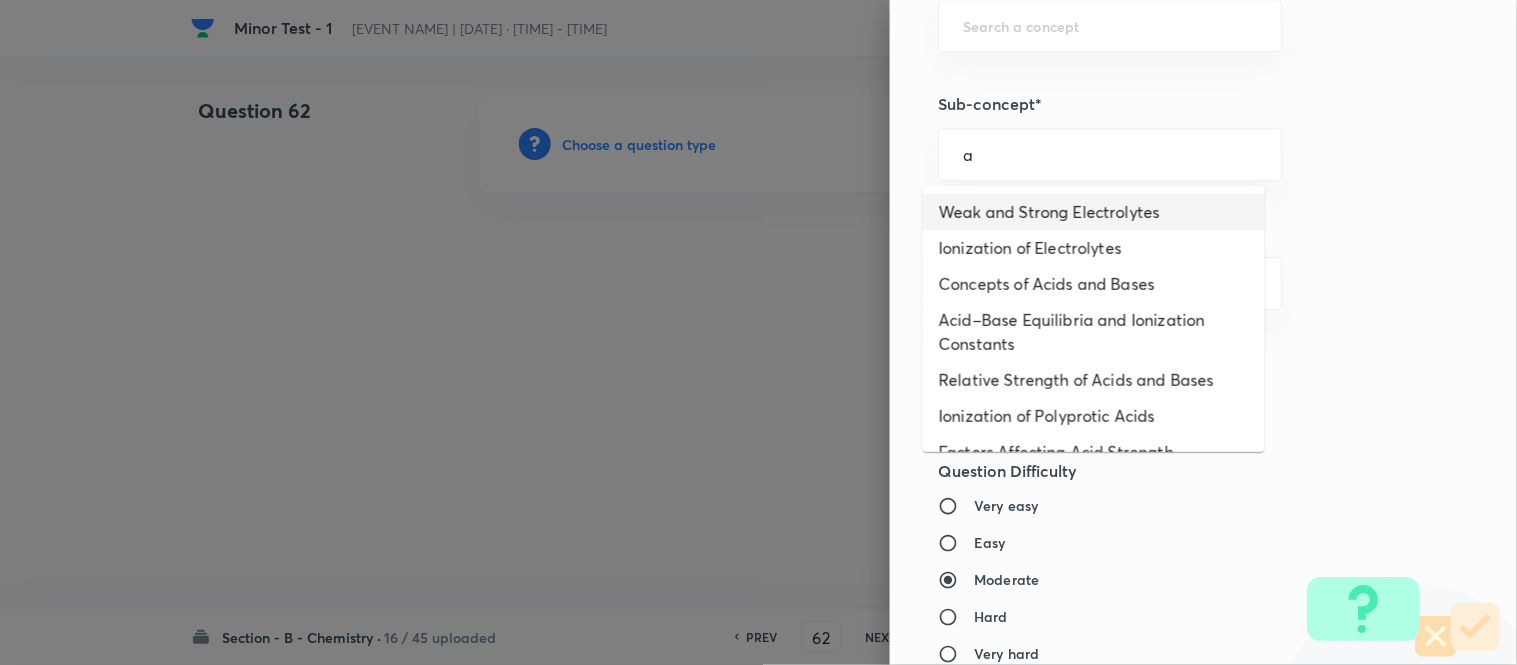 click on "Weak and Strong Electrolytes" at bounding box center (1094, 212) 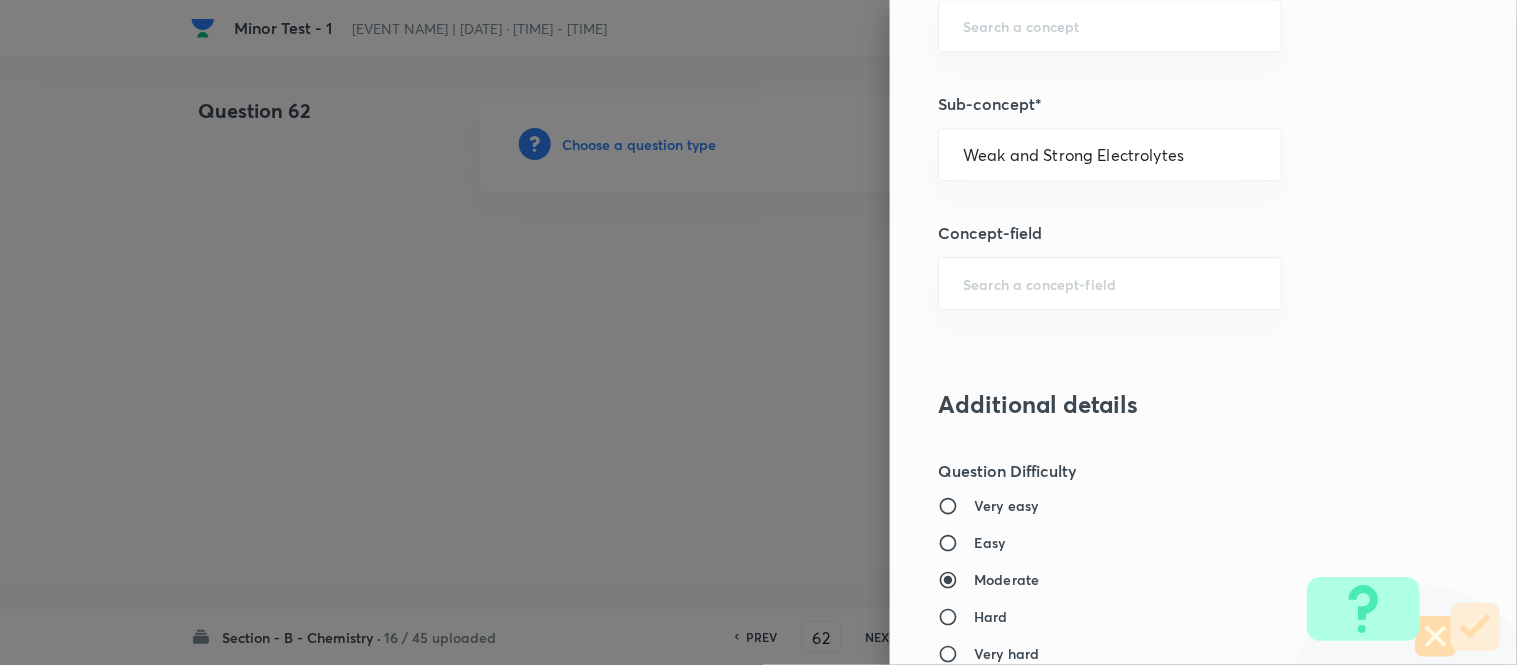 type on "Chemistry" 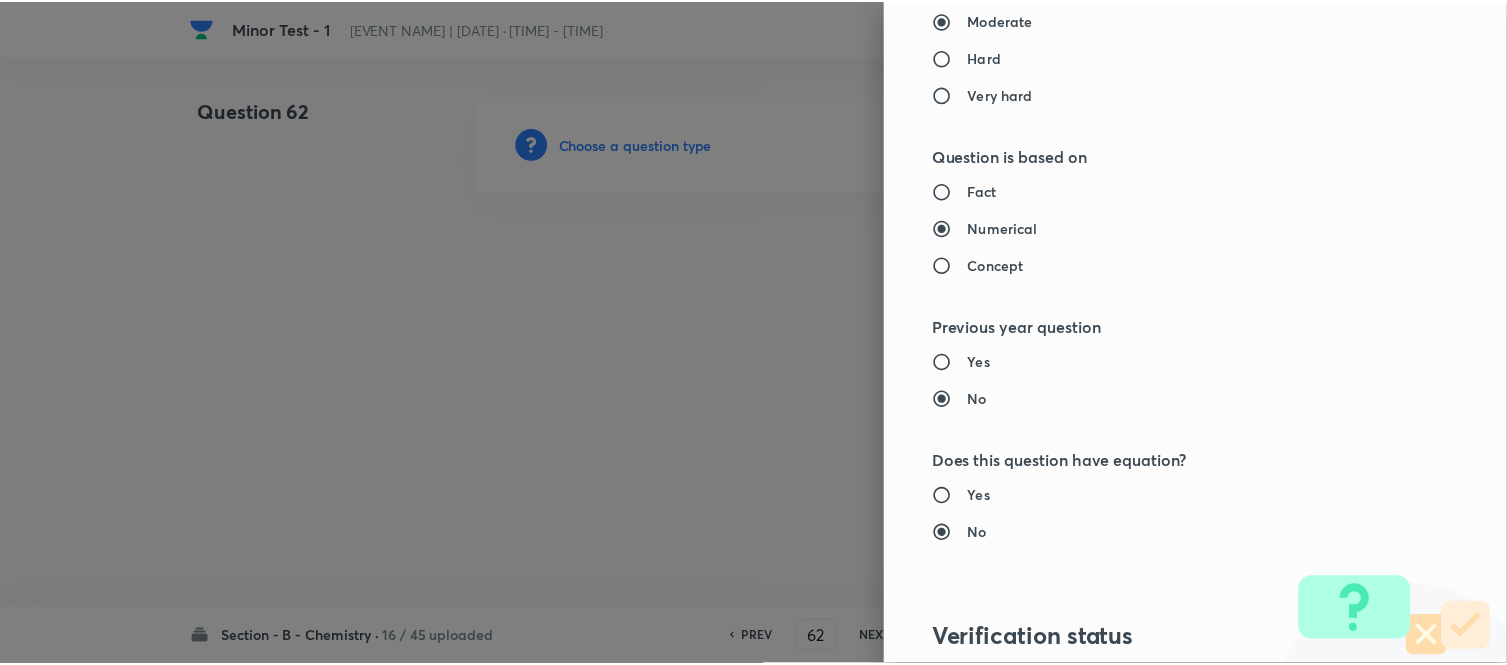 scroll, scrollTop: 2195, scrollLeft: 0, axis: vertical 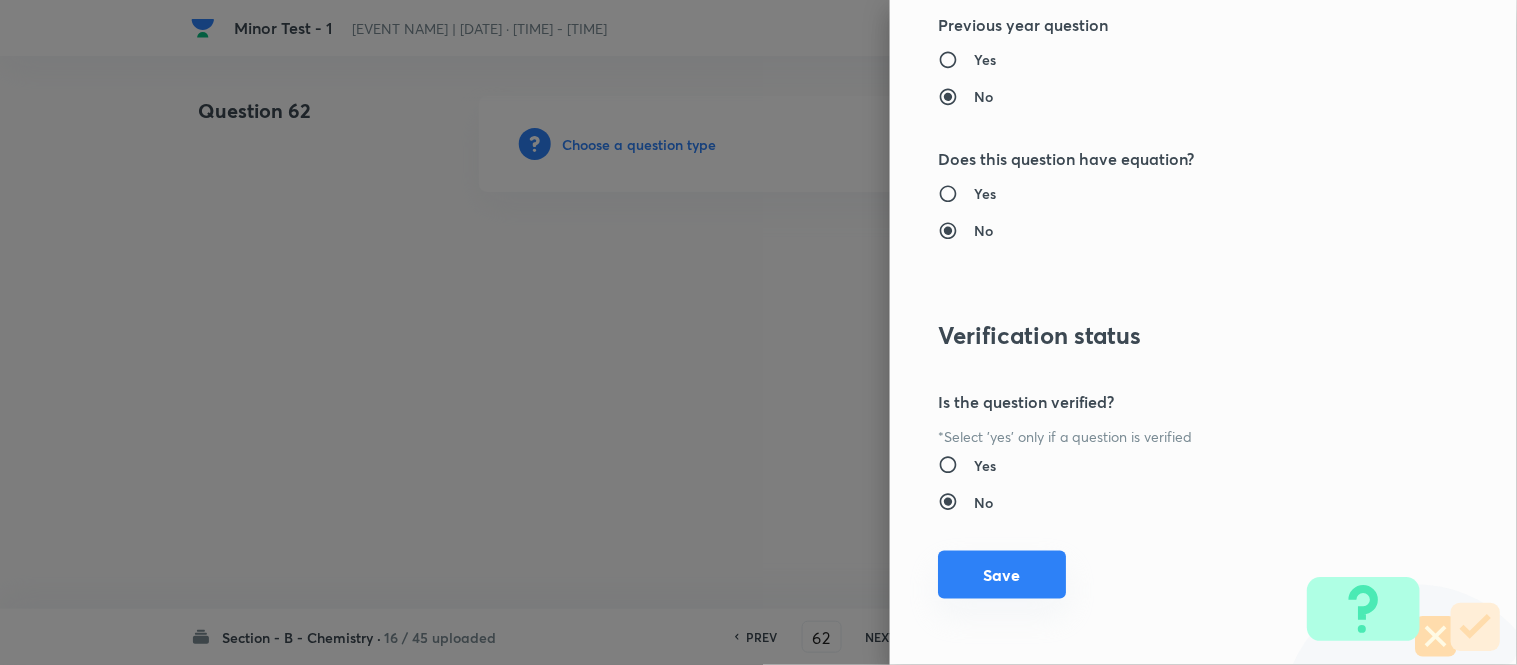 click on "Save" at bounding box center [1002, 575] 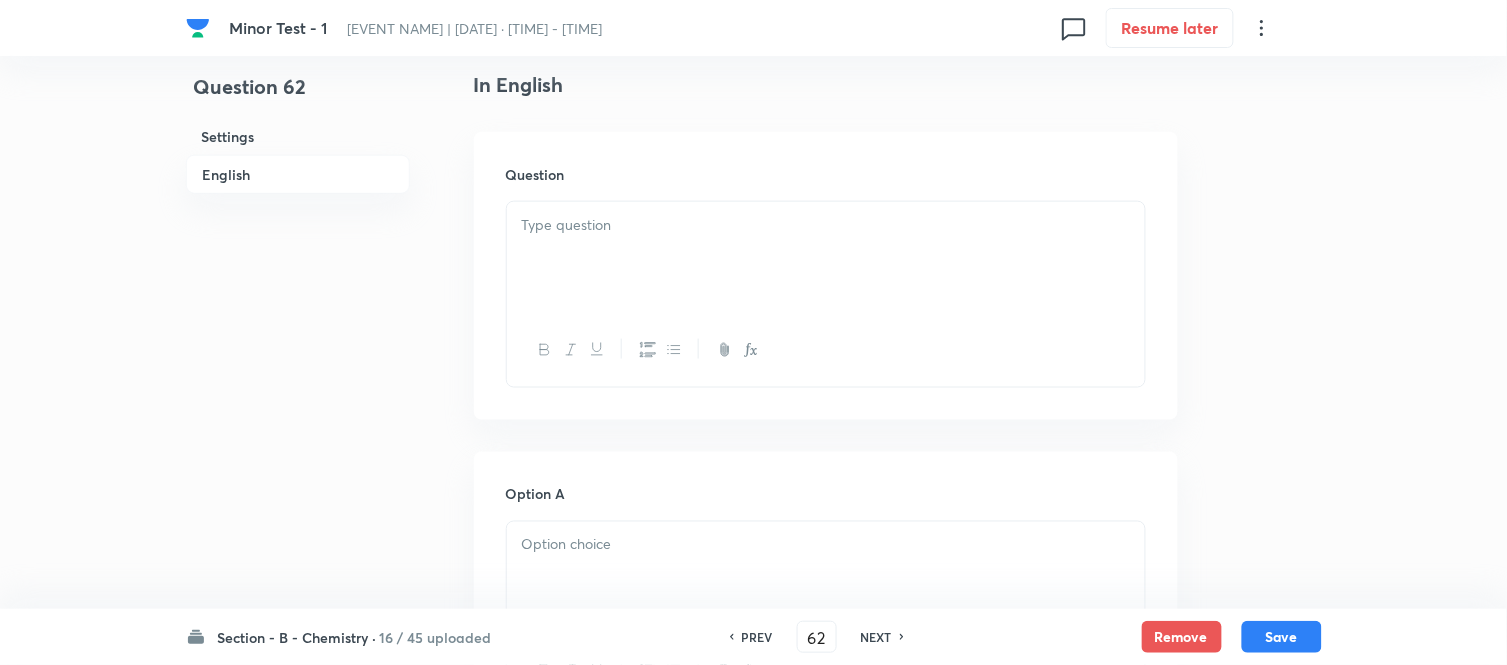 scroll, scrollTop: 555, scrollLeft: 0, axis: vertical 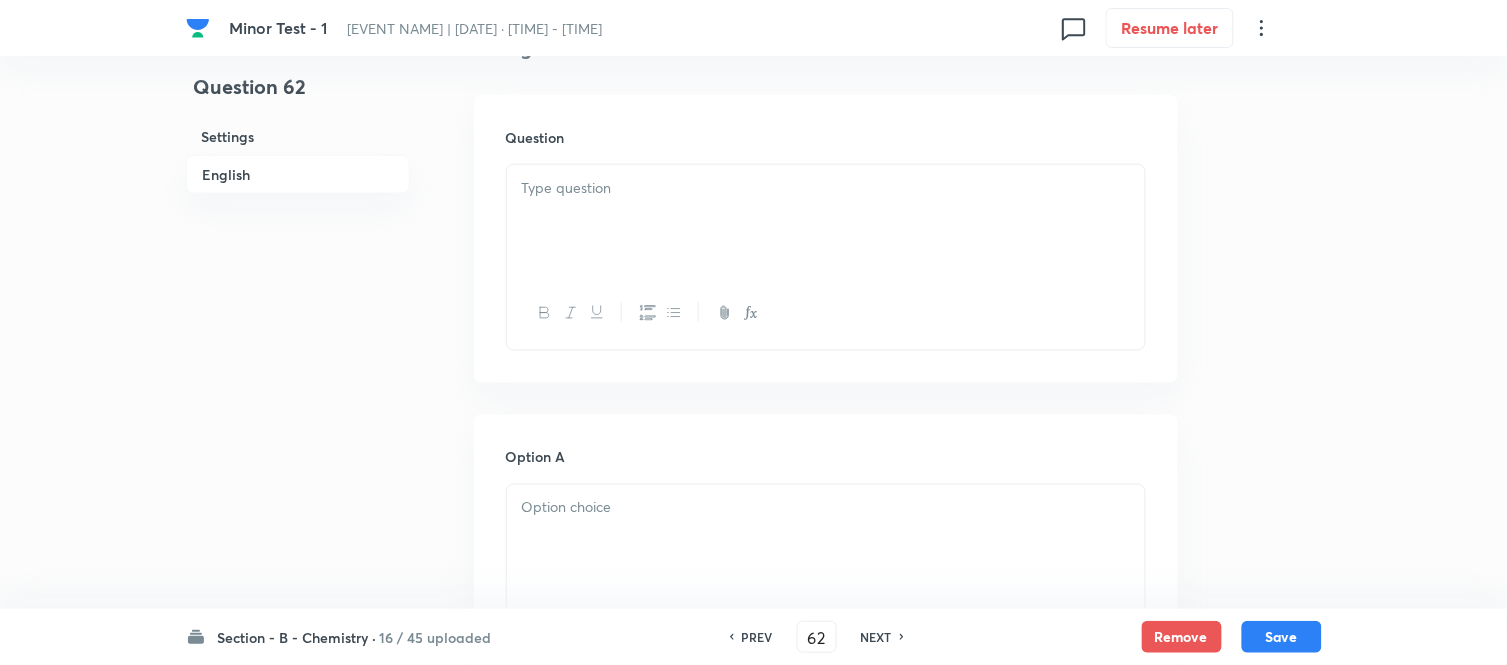 click at bounding box center [826, 221] 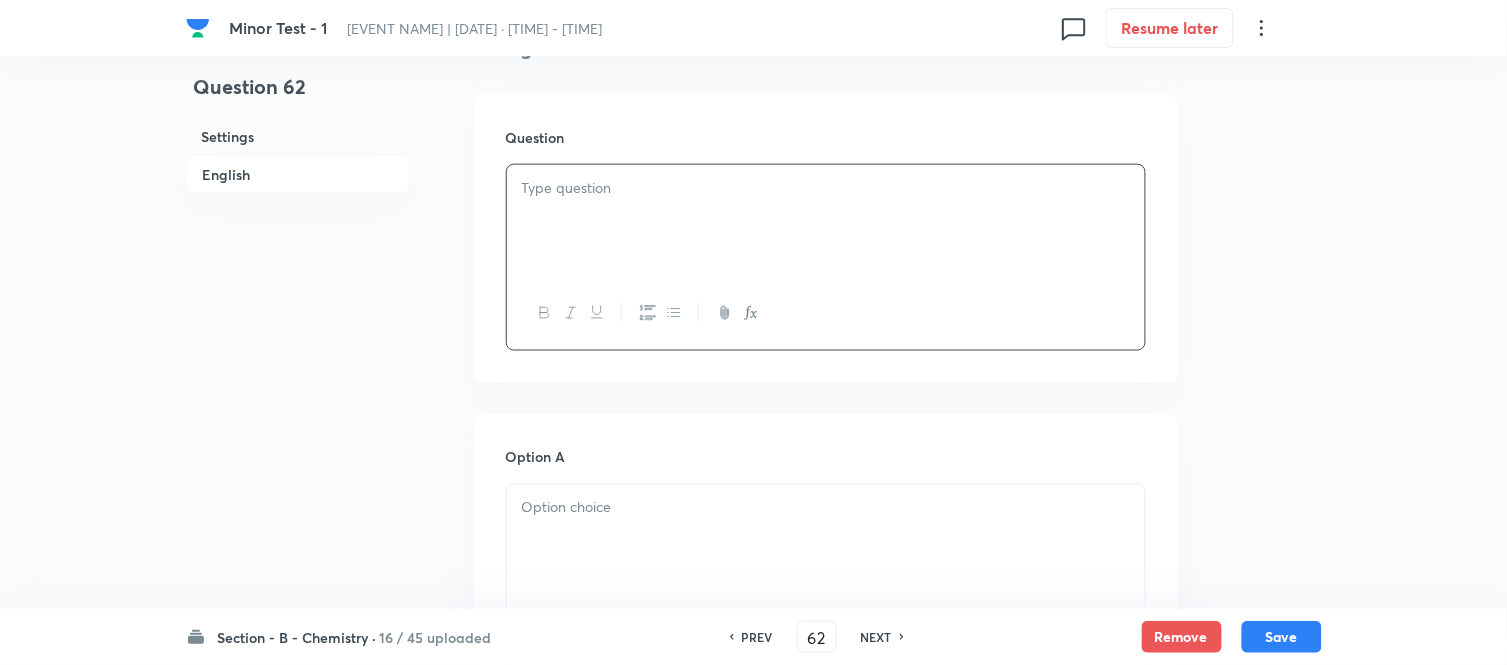 click at bounding box center (826, 221) 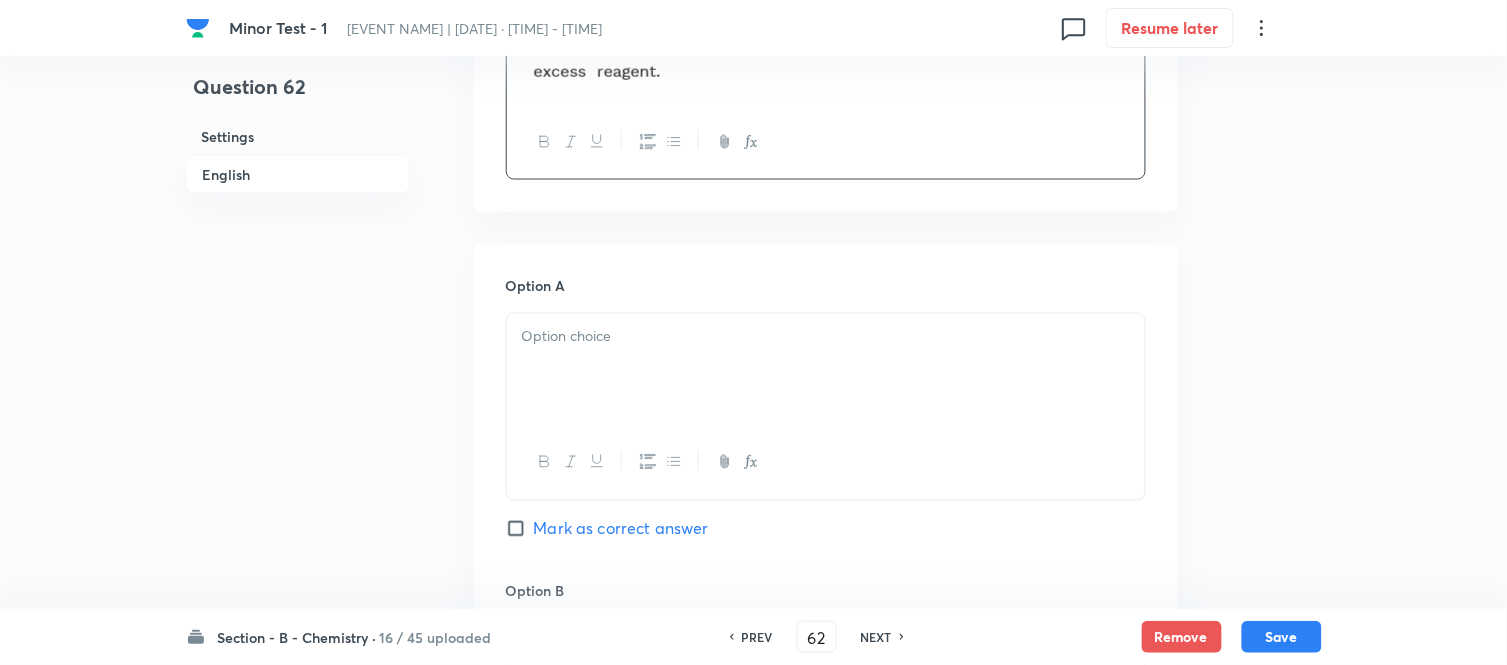 scroll, scrollTop: 777, scrollLeft: 0, axis: vertical 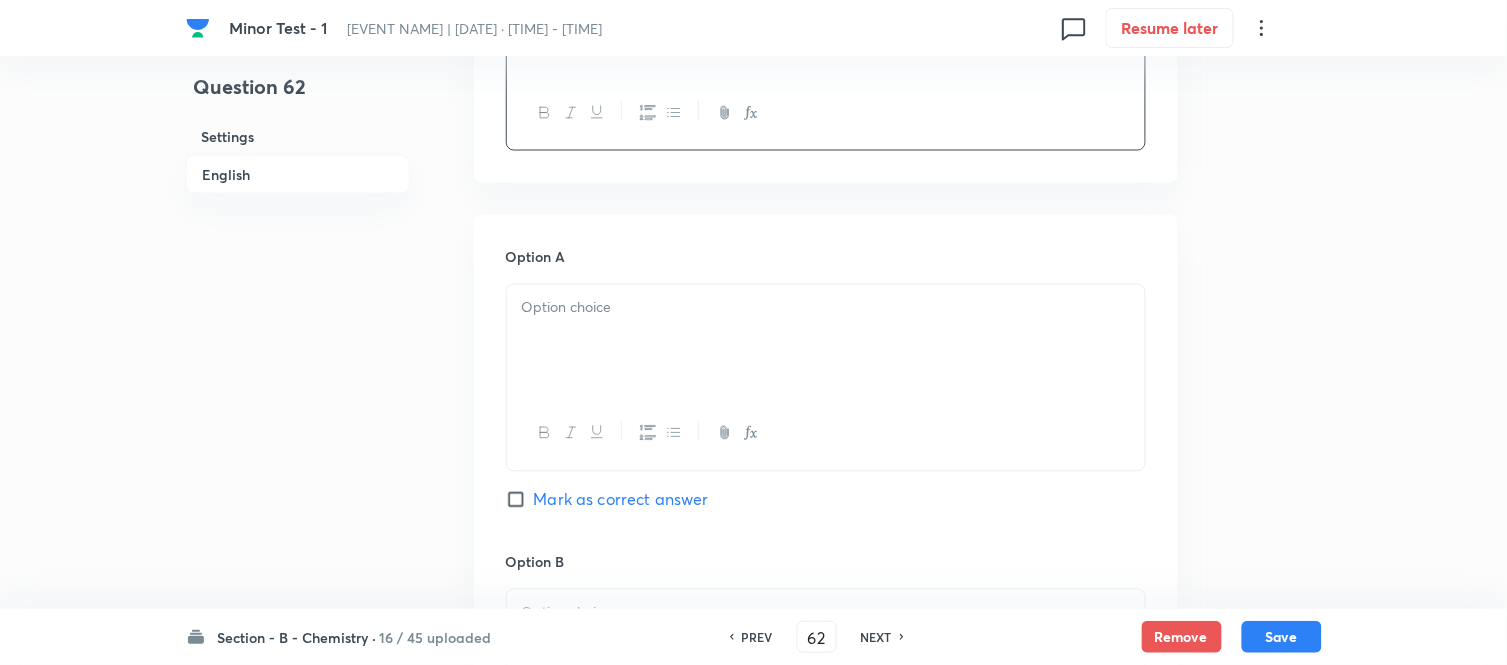 click at bounding box center [826, 341] 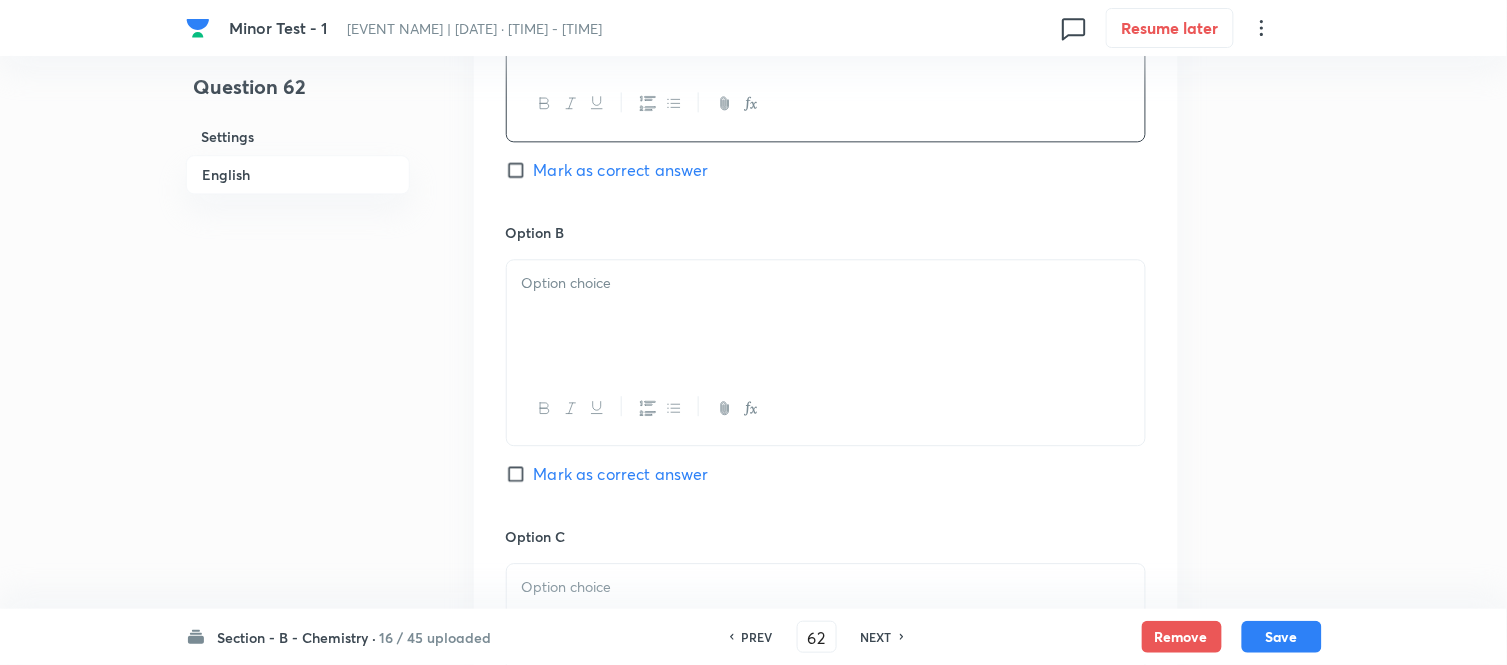 scroll, scrollTop: 1111, scrollLeft: 0, axis: vertical 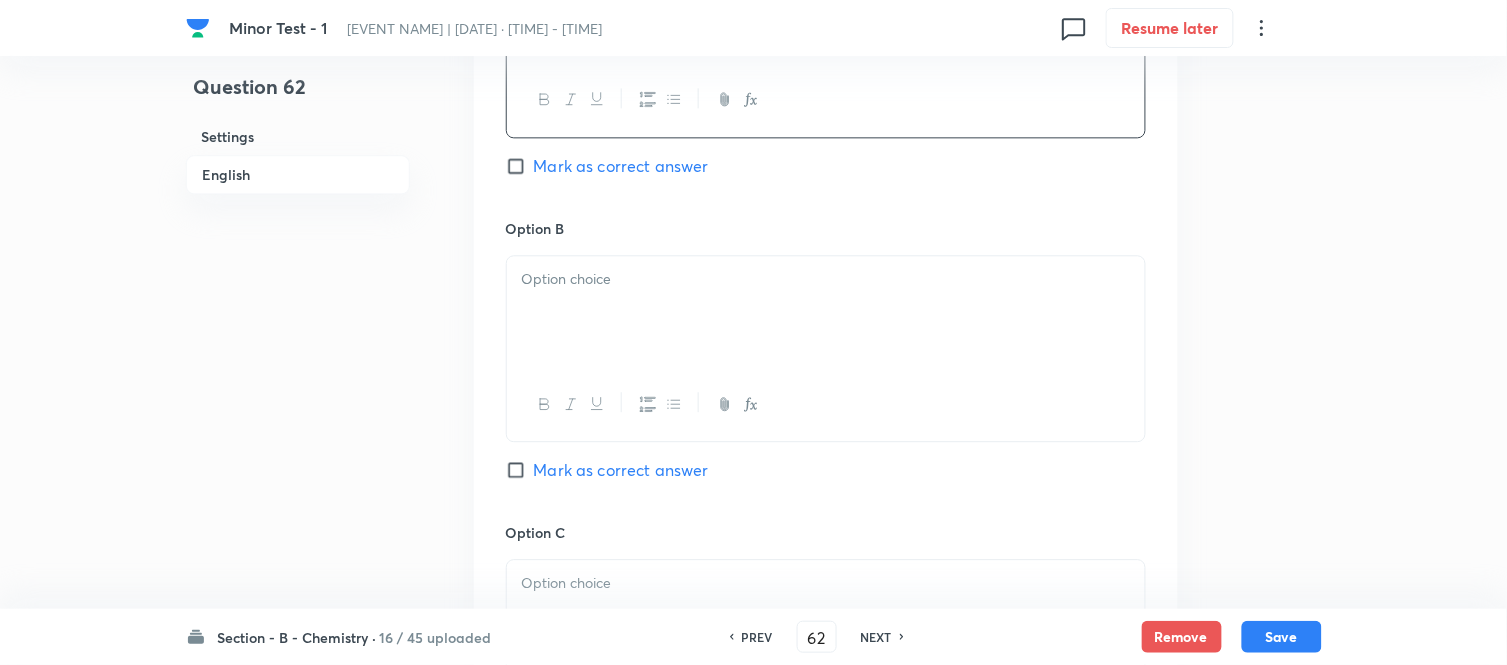 click at bounding box center [826, 312] 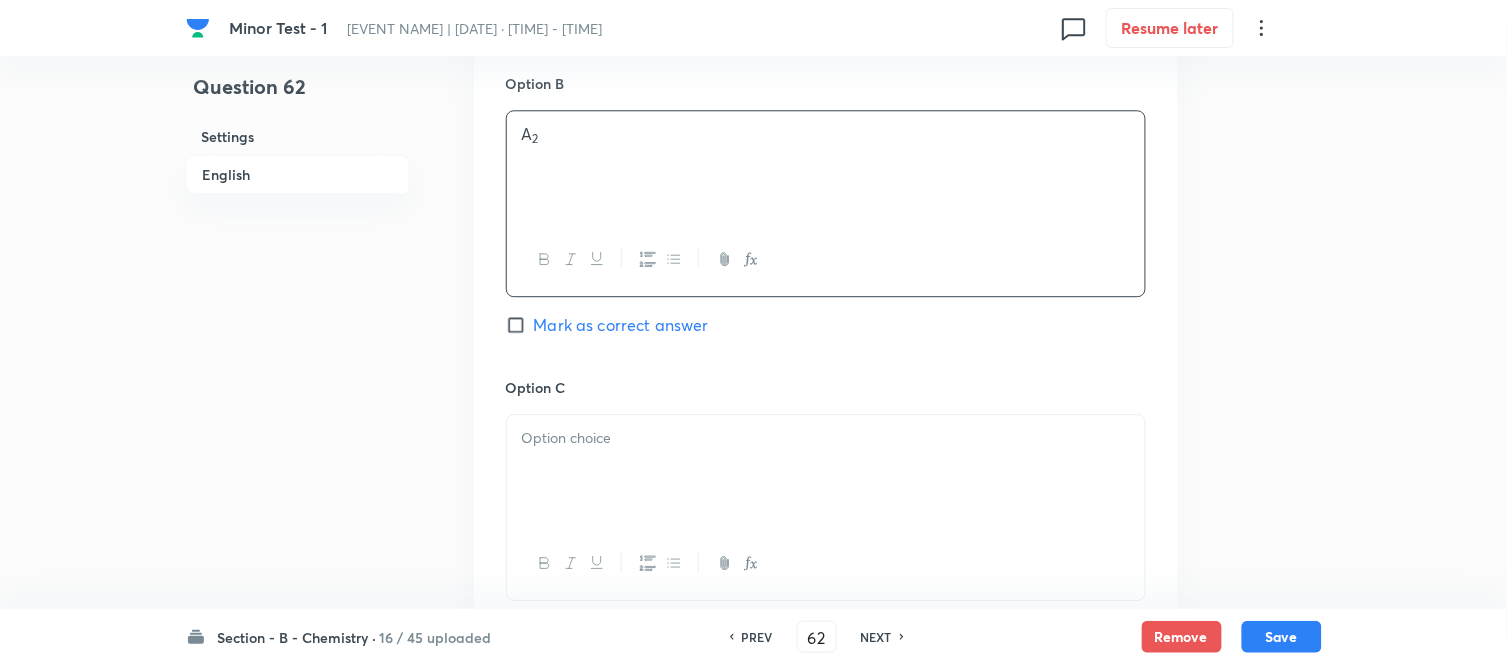 scroll, scrollTop: 1333, scrollLeft: 0, axis: vertical 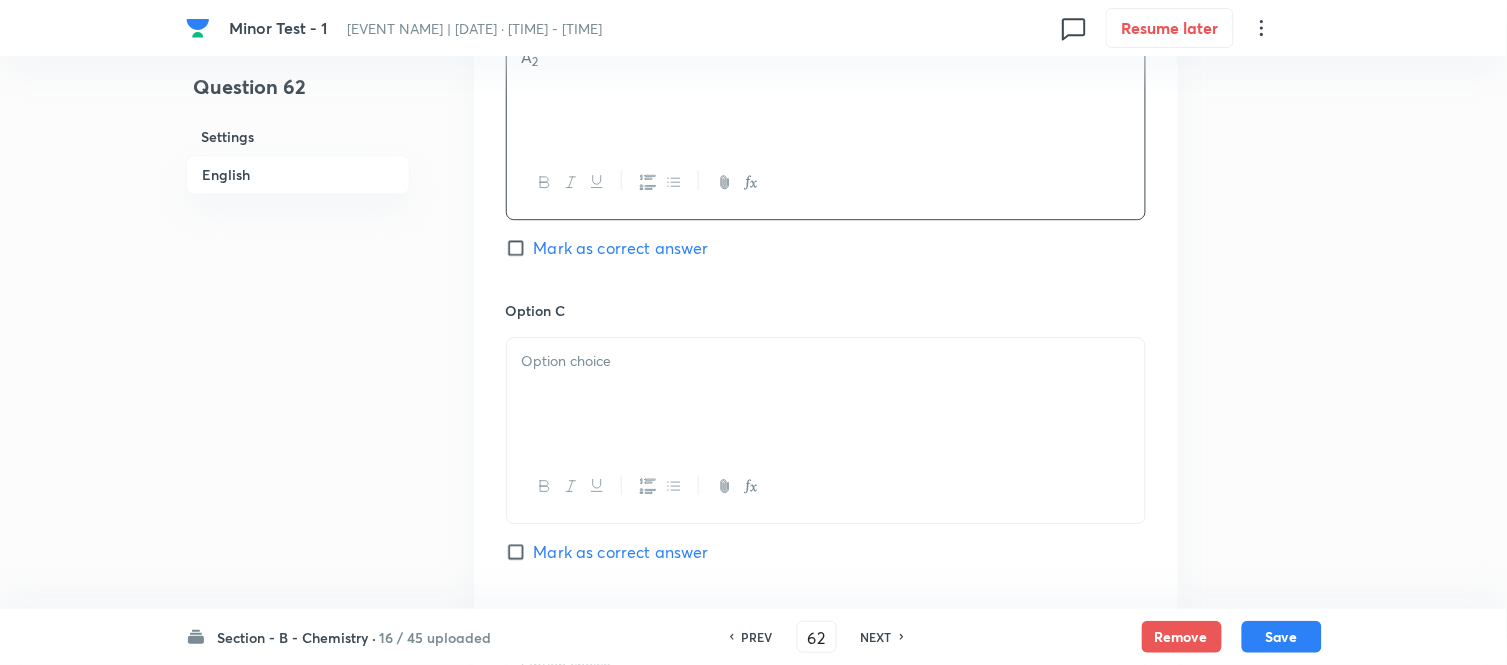 click at bounding box center (826, 361) 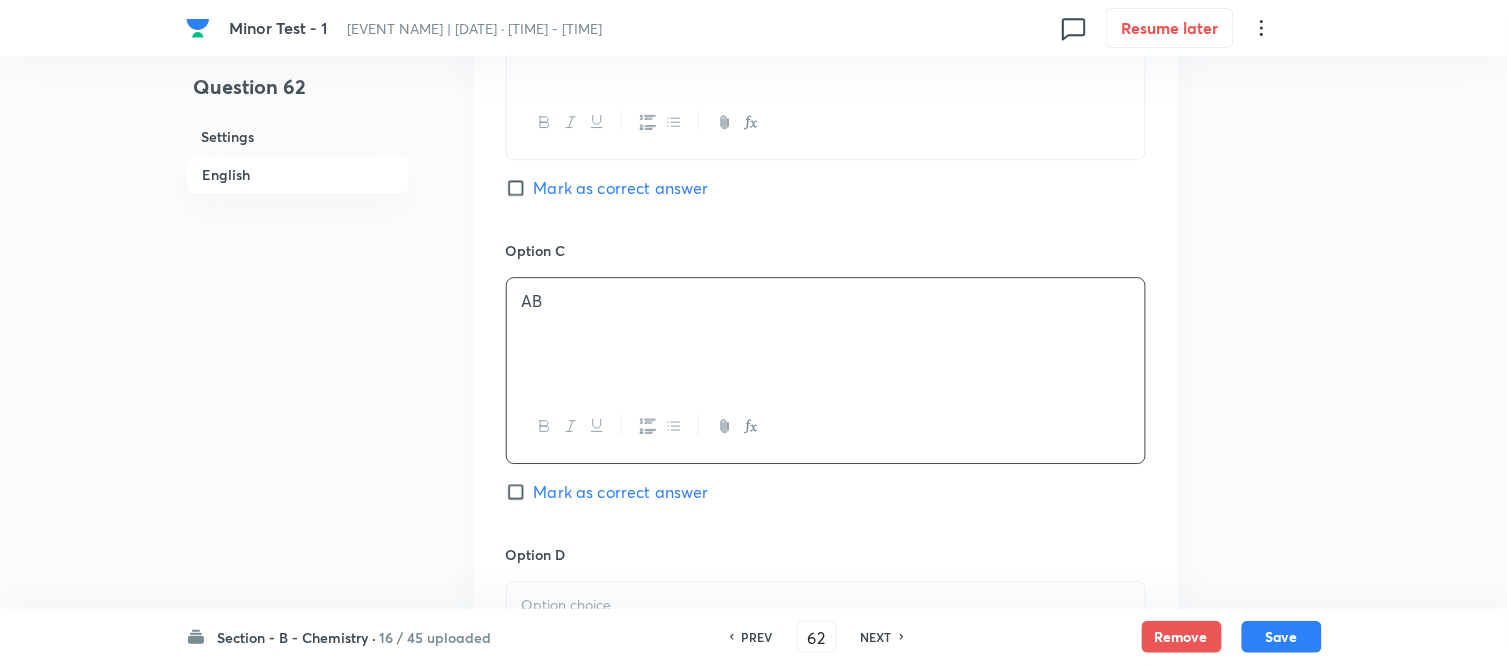 scroll, scrollTop: 1444, scrollLeft: 0, axis: vertical 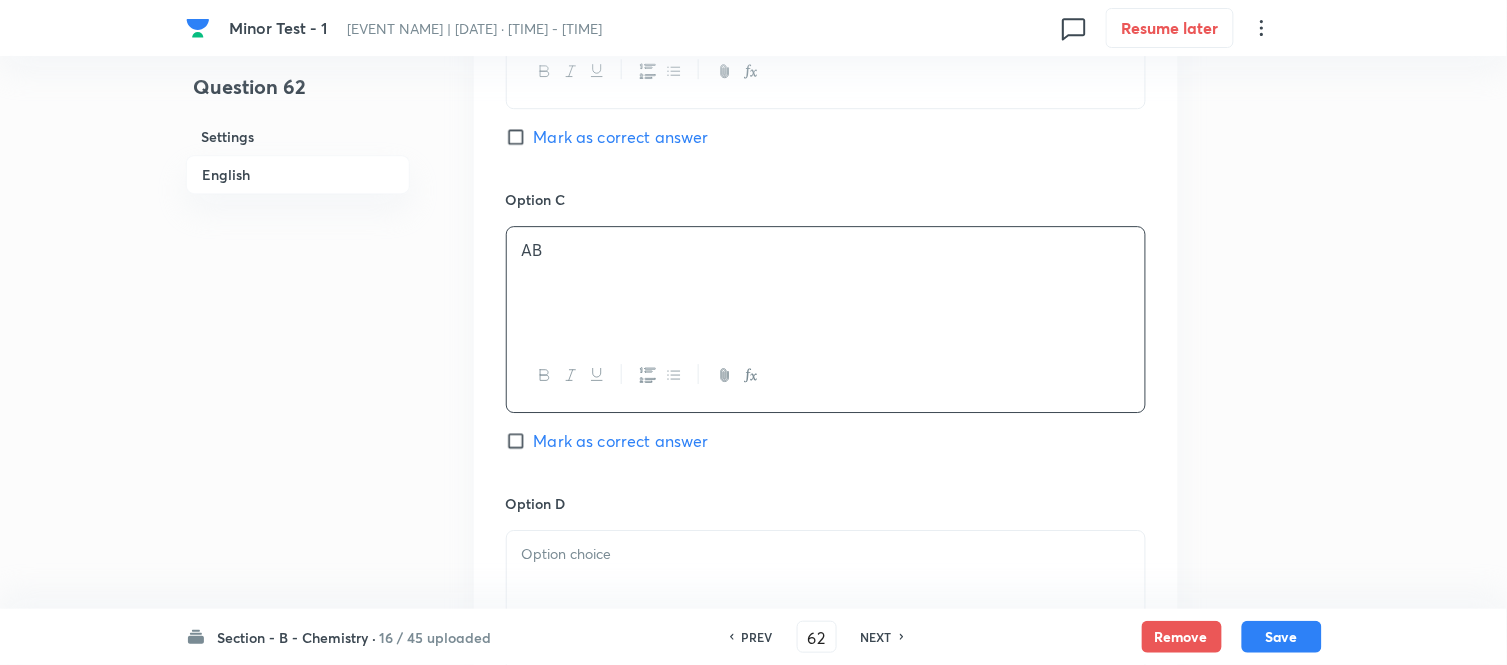 click on "Mark as correct answer" at bounding box center (520, 137) 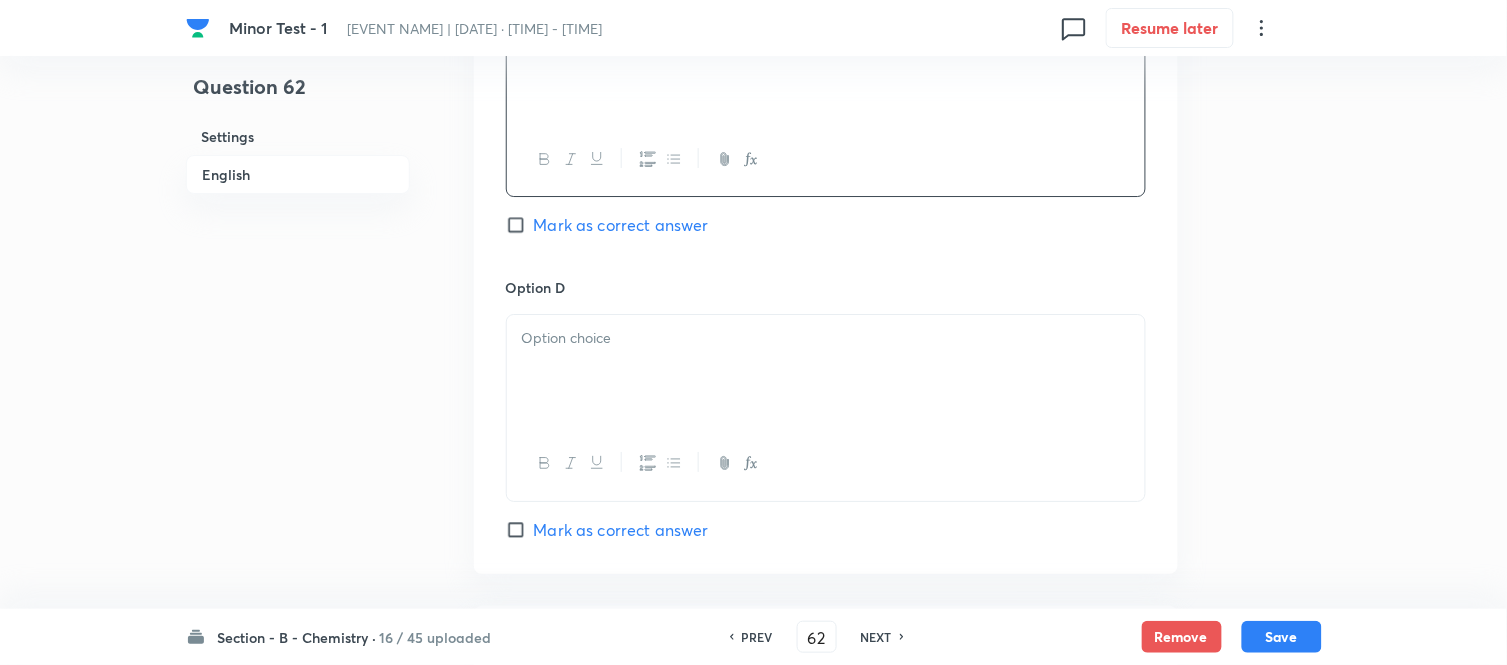 scroll, scrollTop: 1666, scrollLeft: 0, axis: vertical 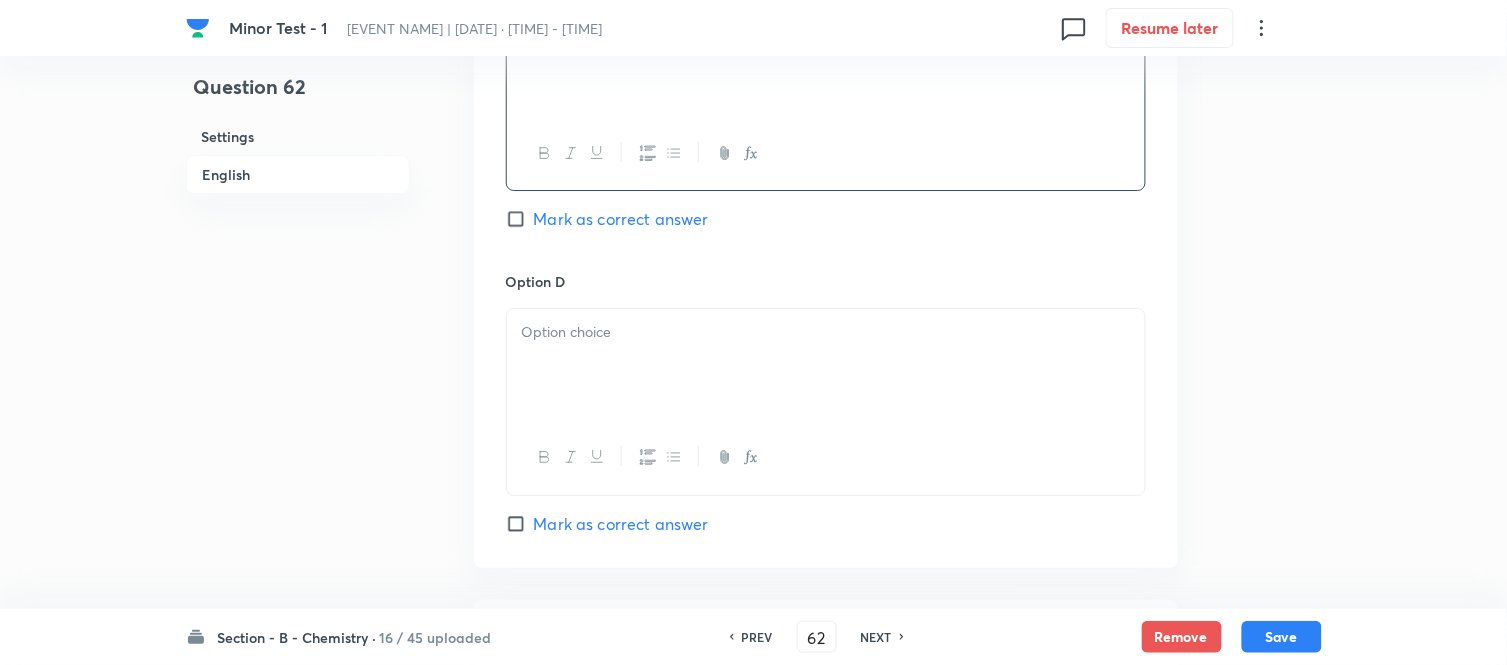 click at bounding box center [826, 365] 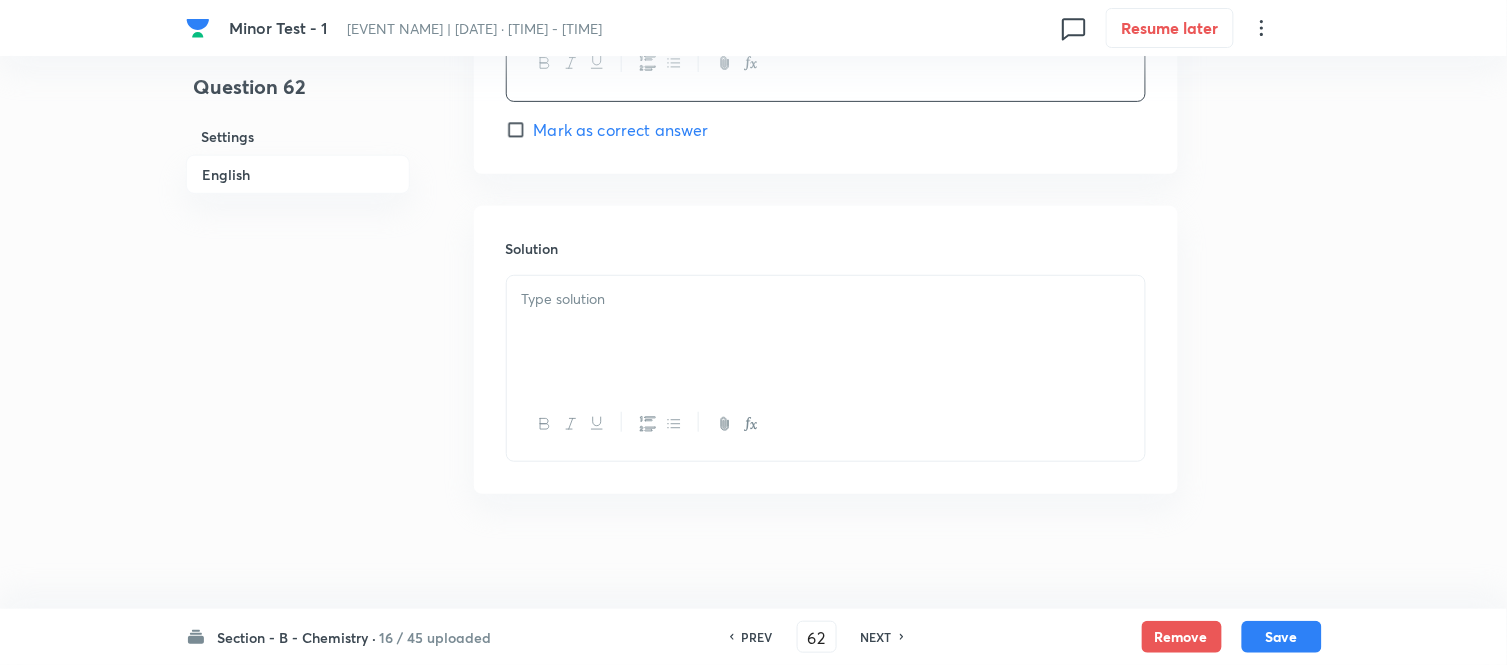 scroll, scrollTop: 2068, scrollLeft: 0, axis: vertical 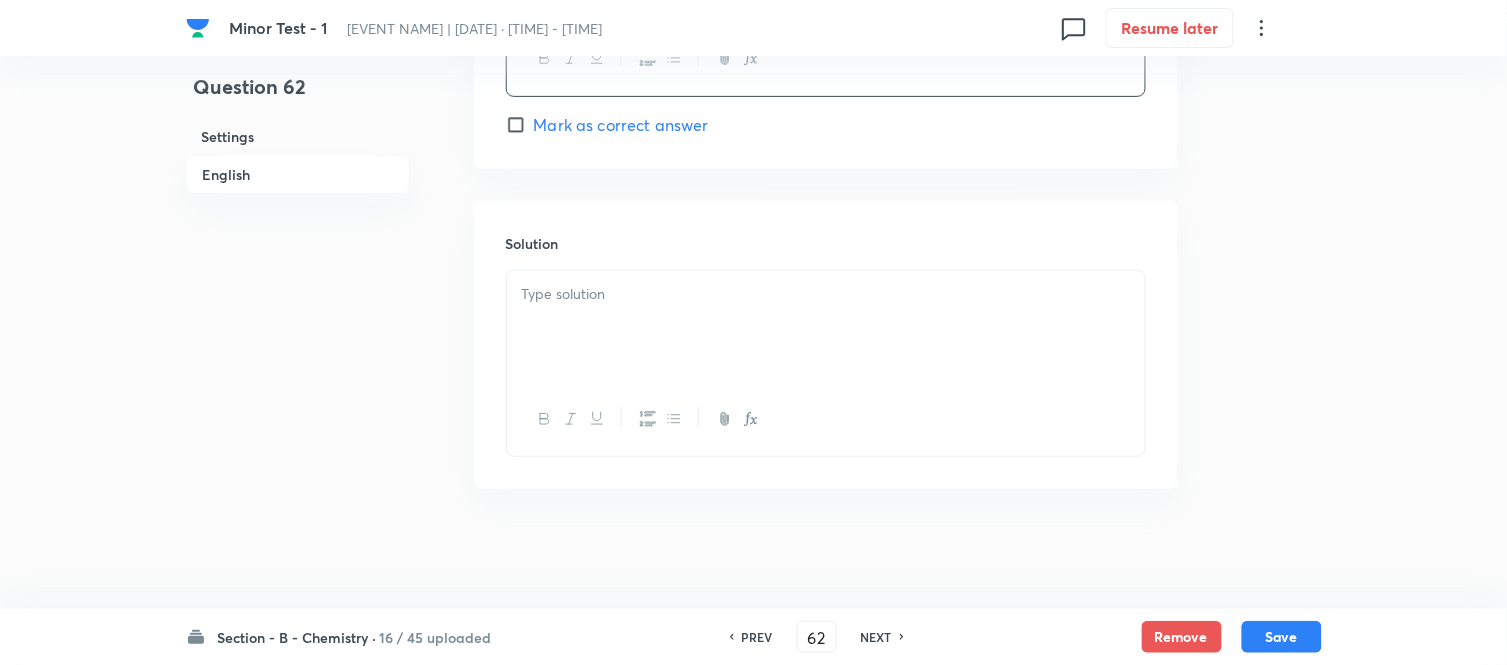 click at bounding box center (826, 327) 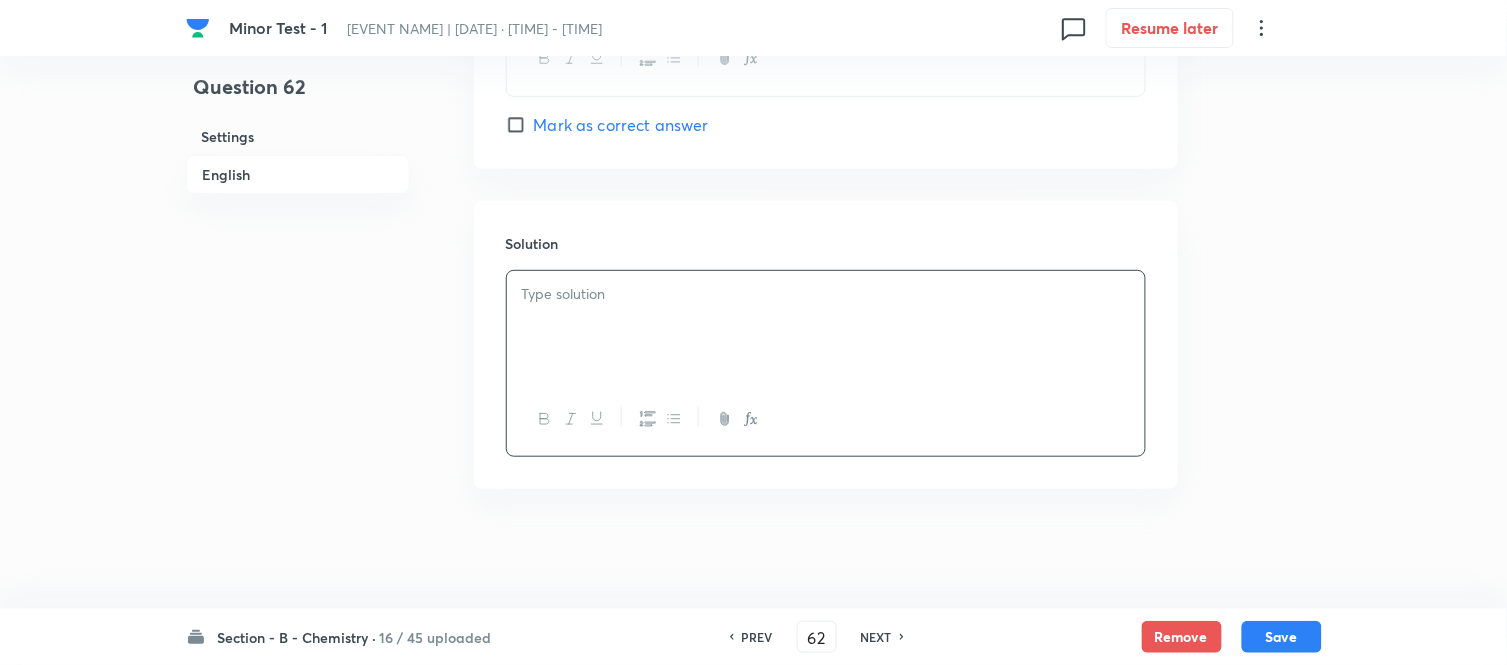 type 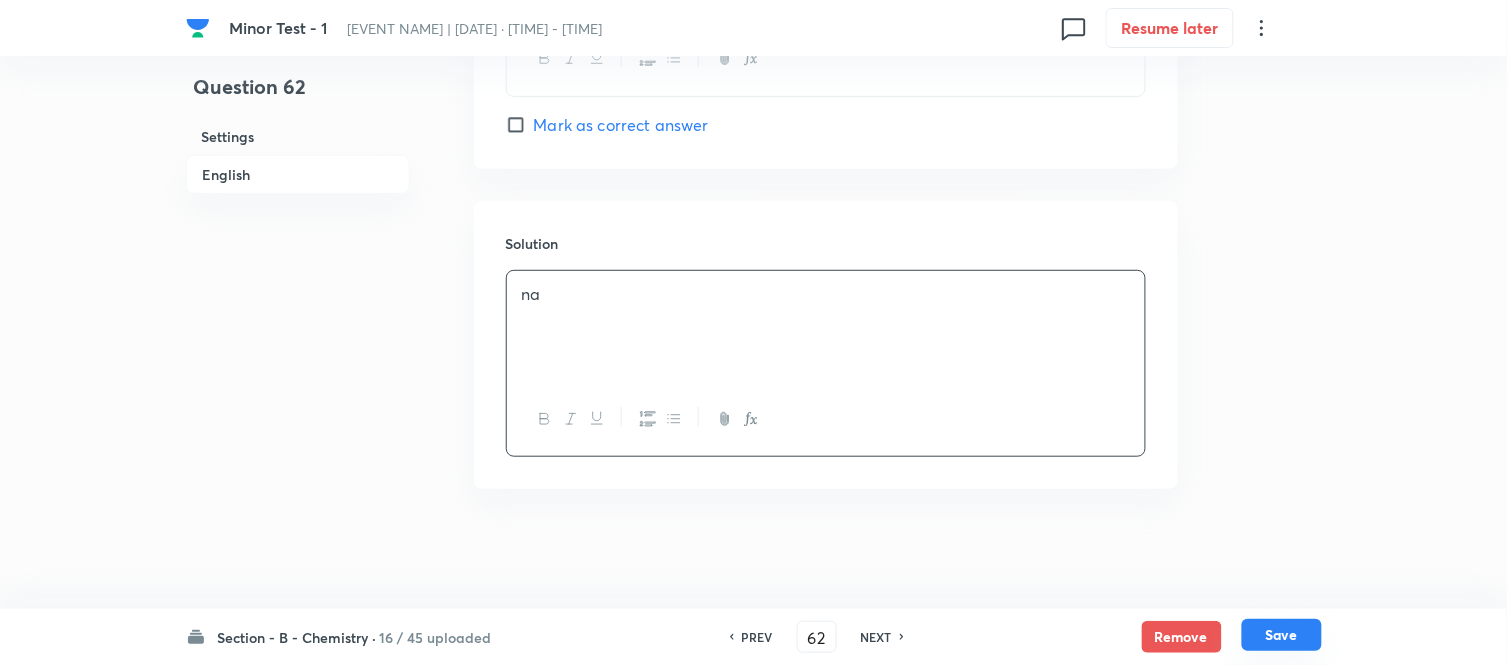 click on "Save" at bounding box center (1282, 635) 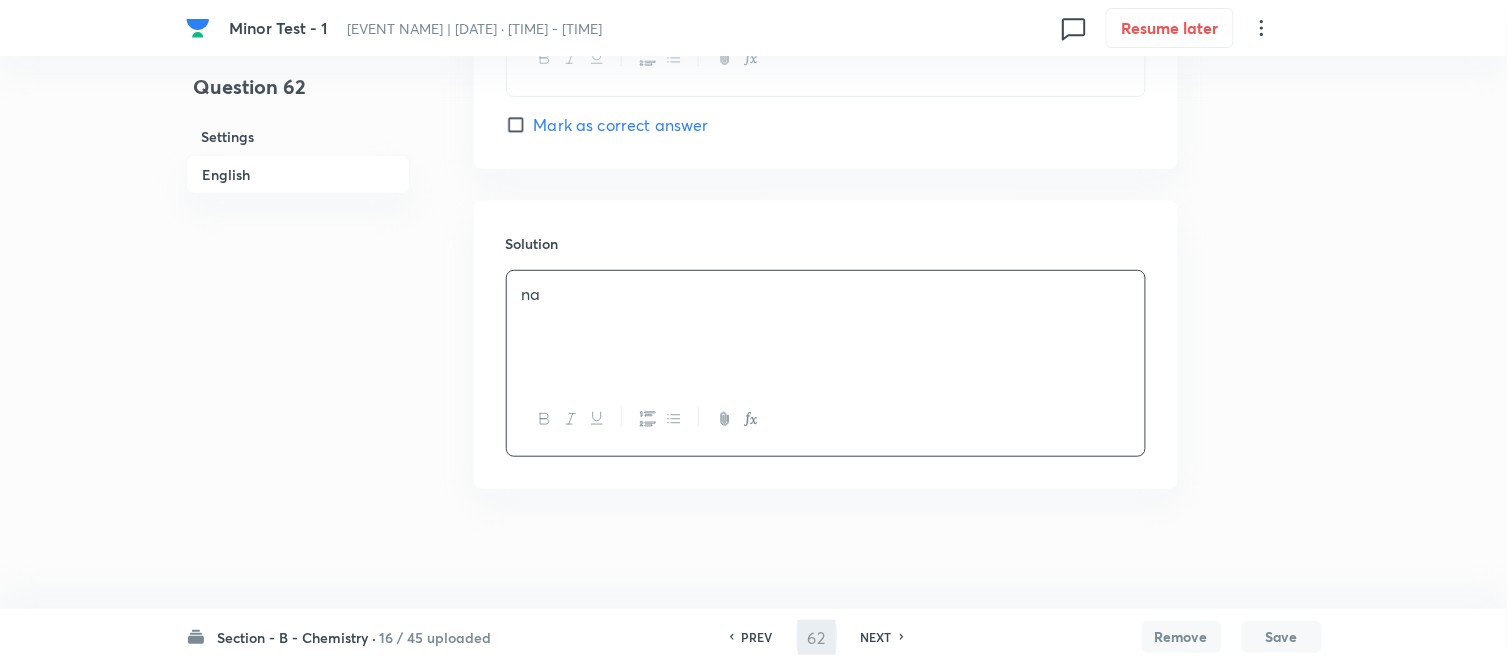 type on "63" 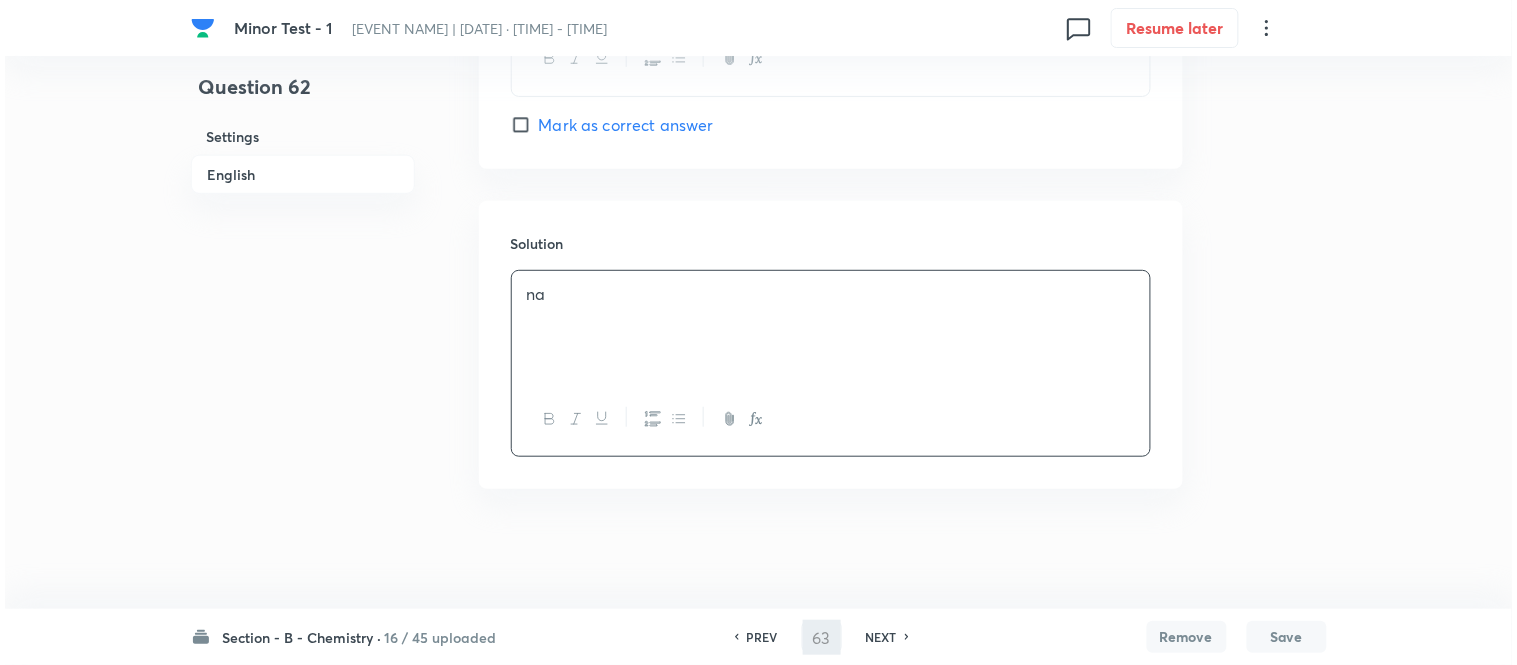 scroll, scrollTop: 0, scrollLeft: 0, axis: both 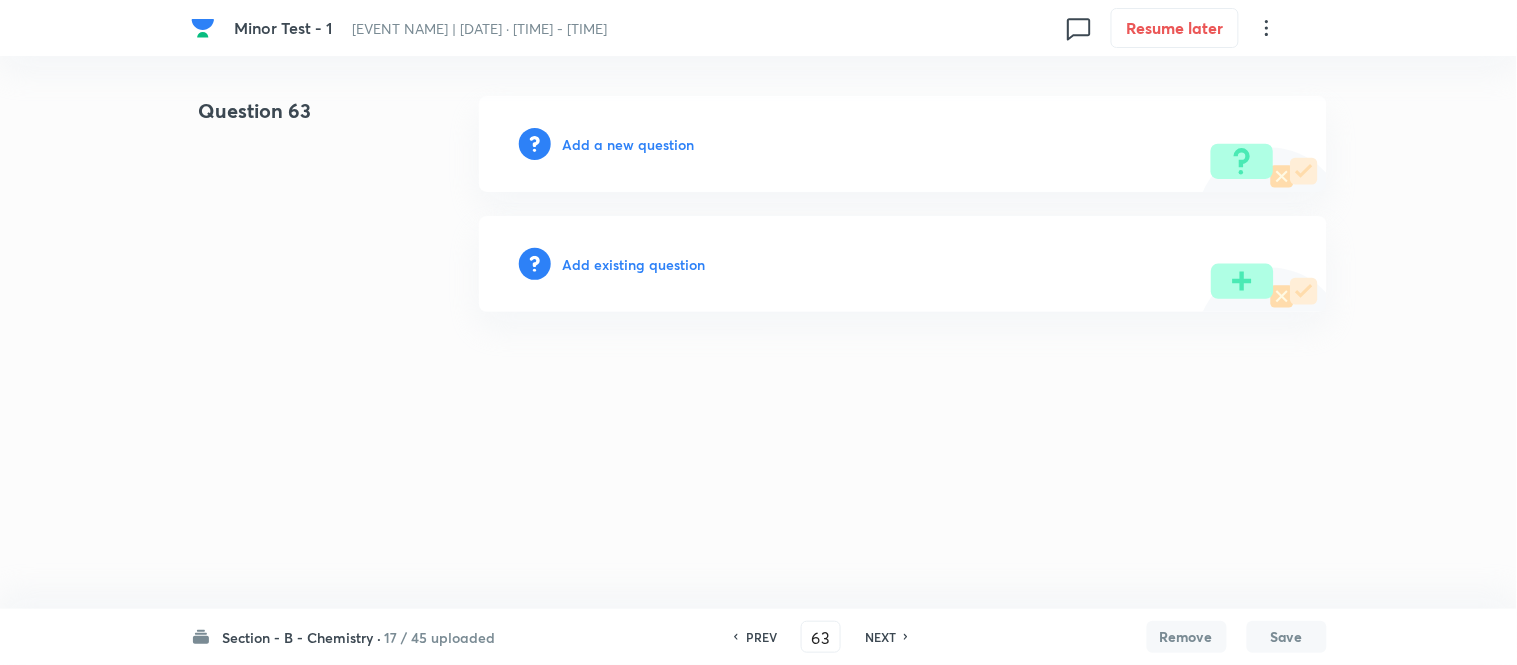 click on "Add a new question" at bounding box center [629, 144] 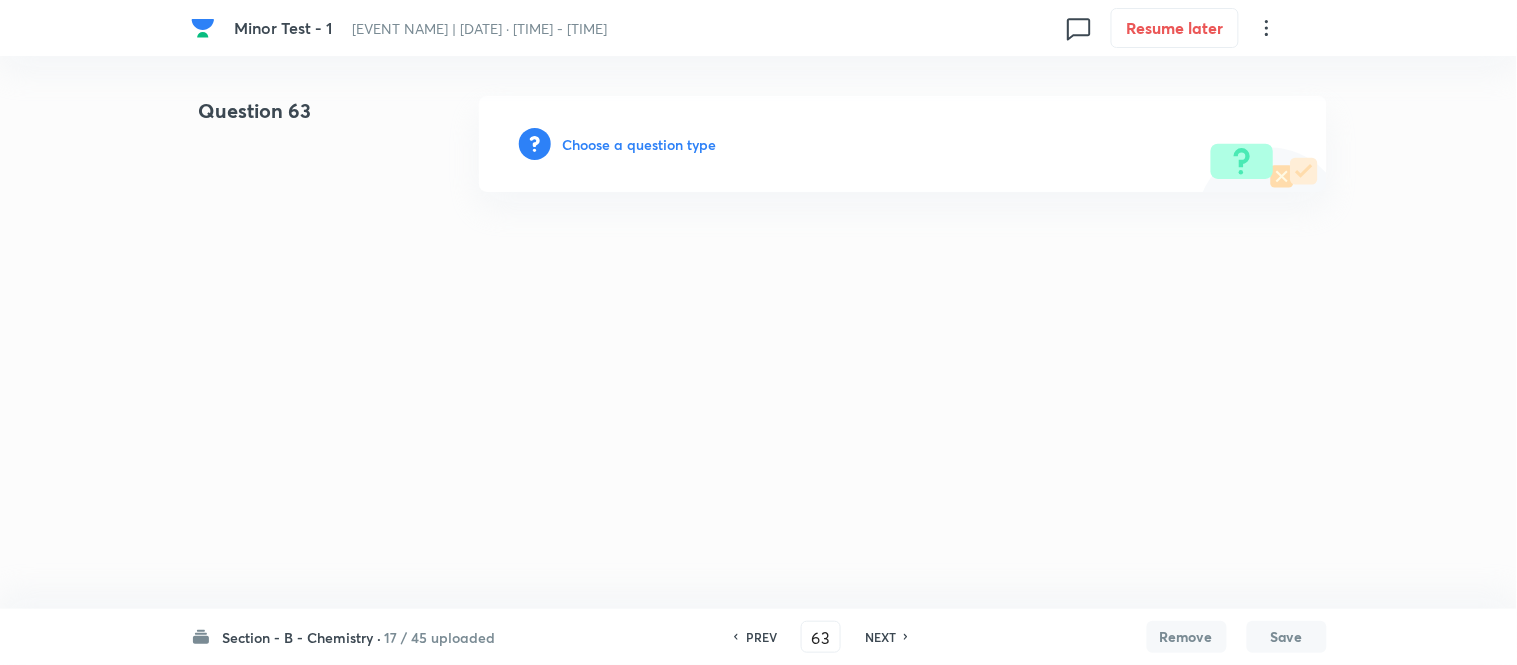 click on "Choose a question type" at bounding box center (640, 144) 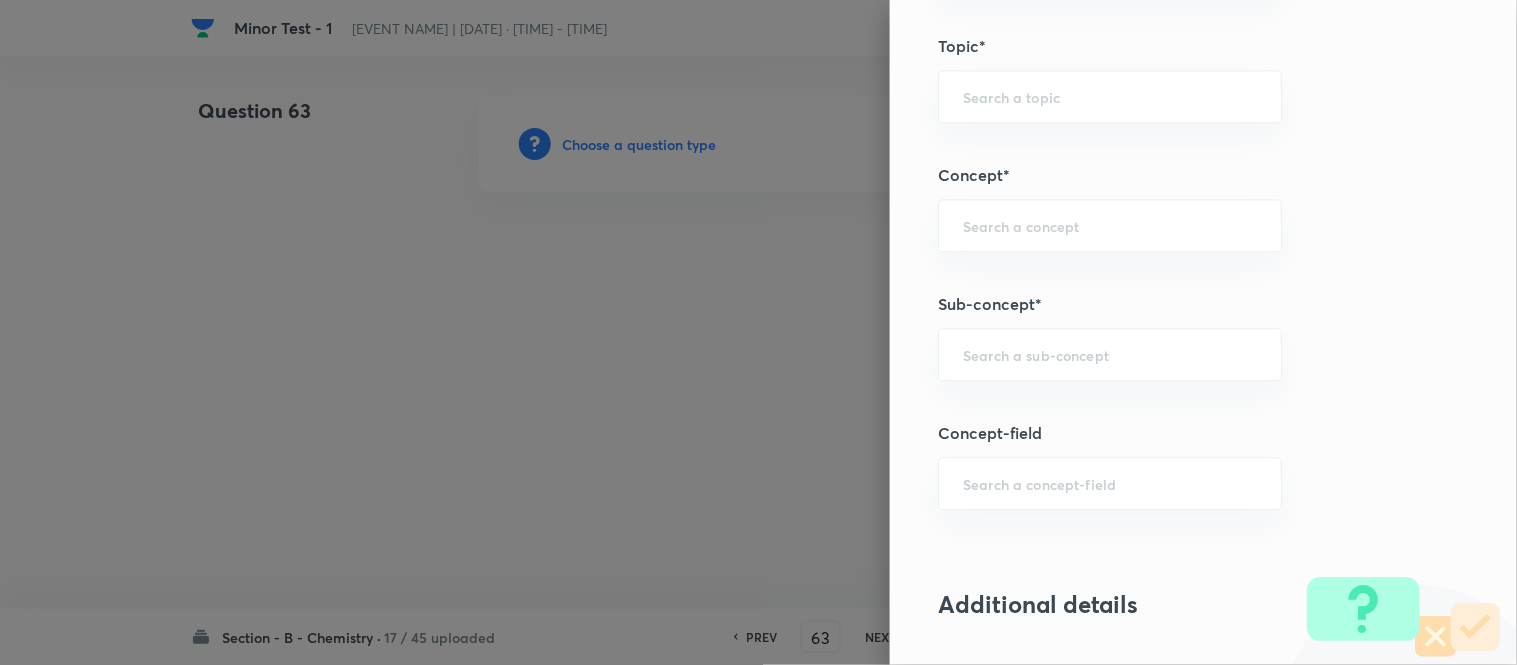 scroll, scrollTop: 1143, scrollLeft: 0, axis: vertical 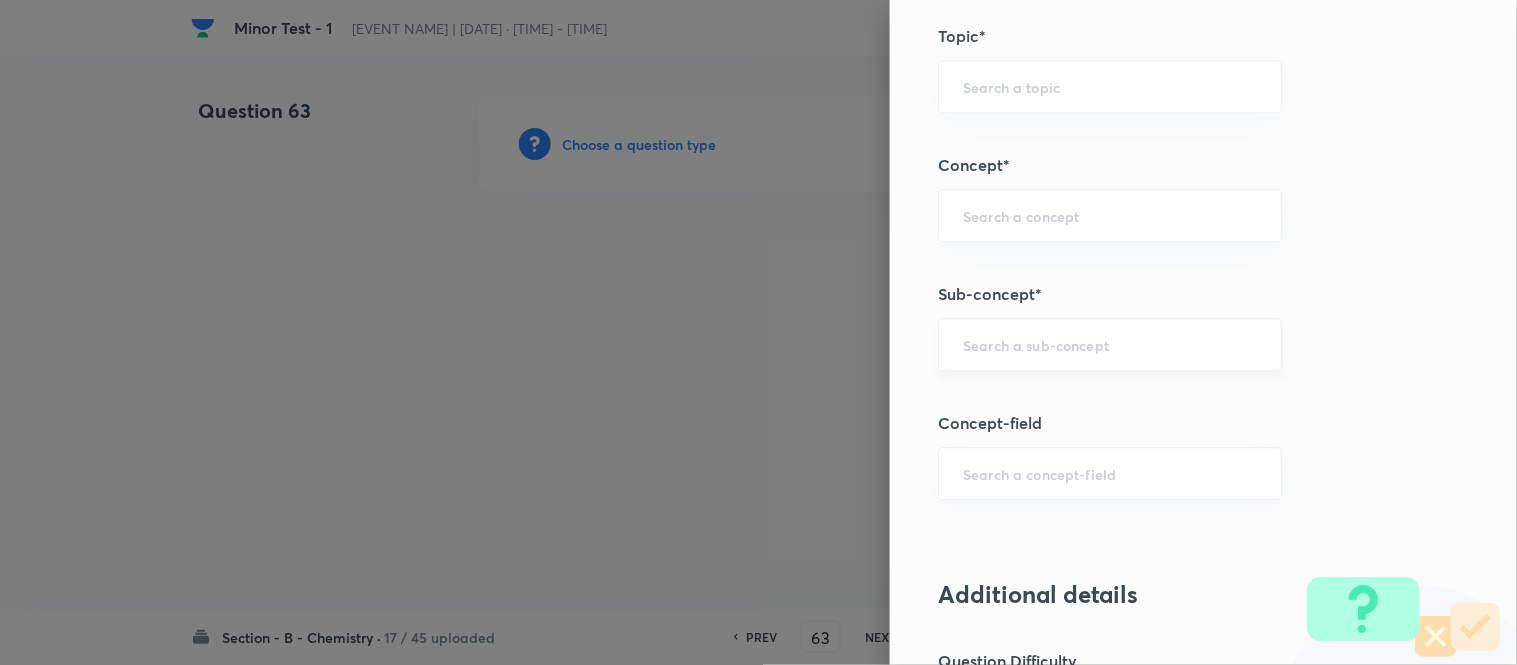 click at bounding box center [1110, 344] 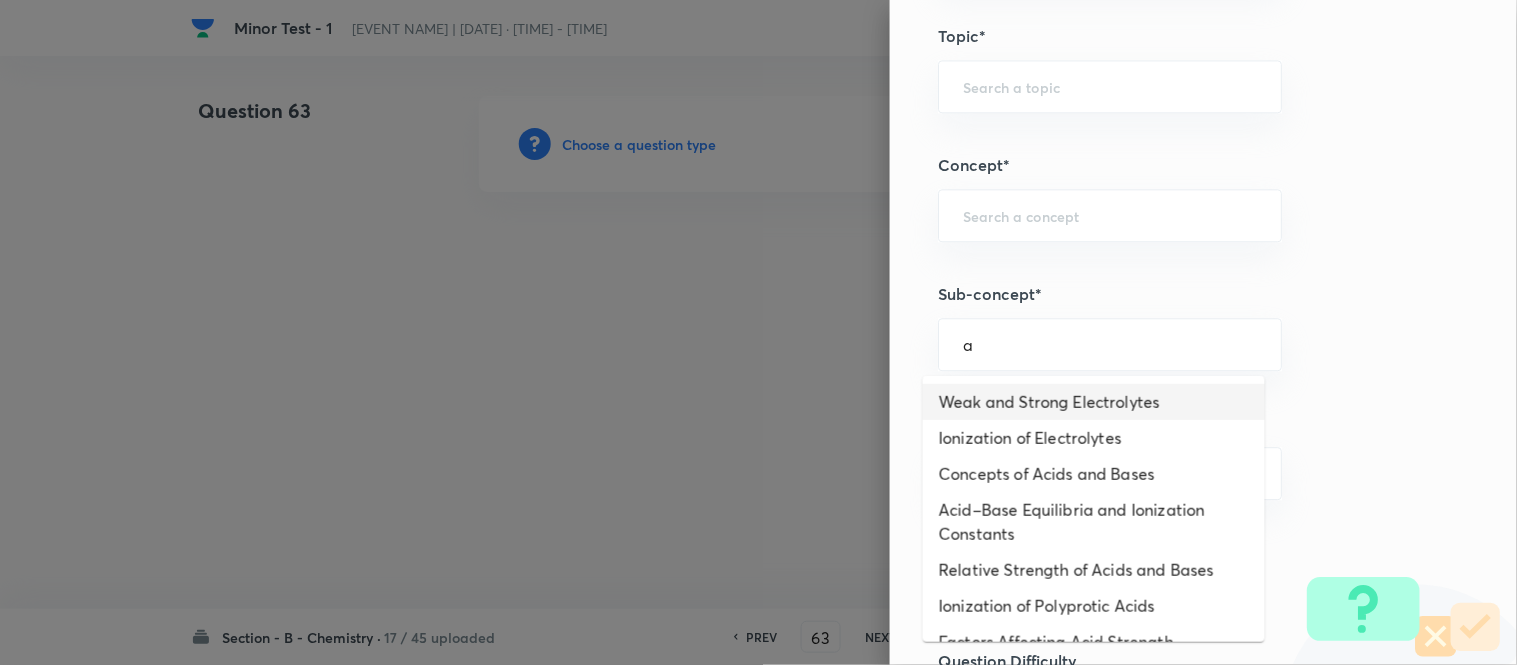 click on "Weak and Strong Electrolytes" at bounding box center (1094, 402) 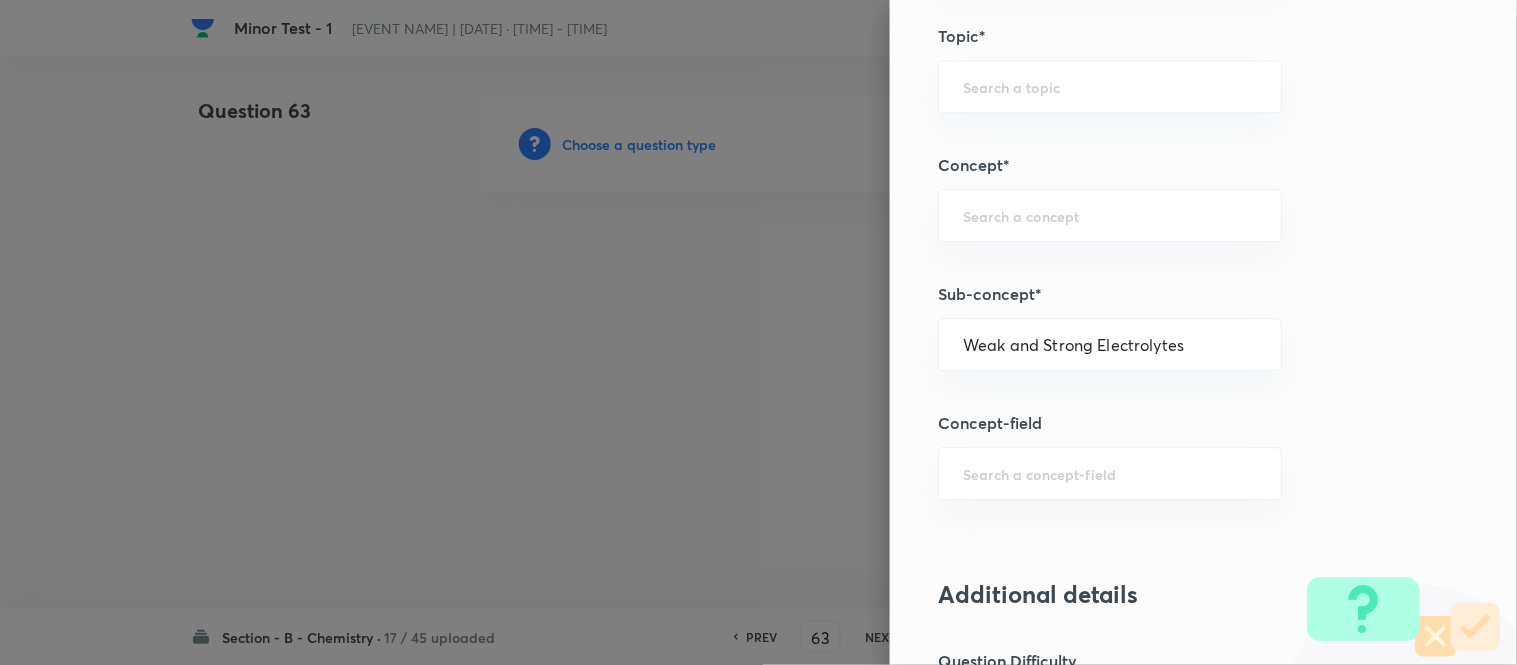 type on "Chemistry" 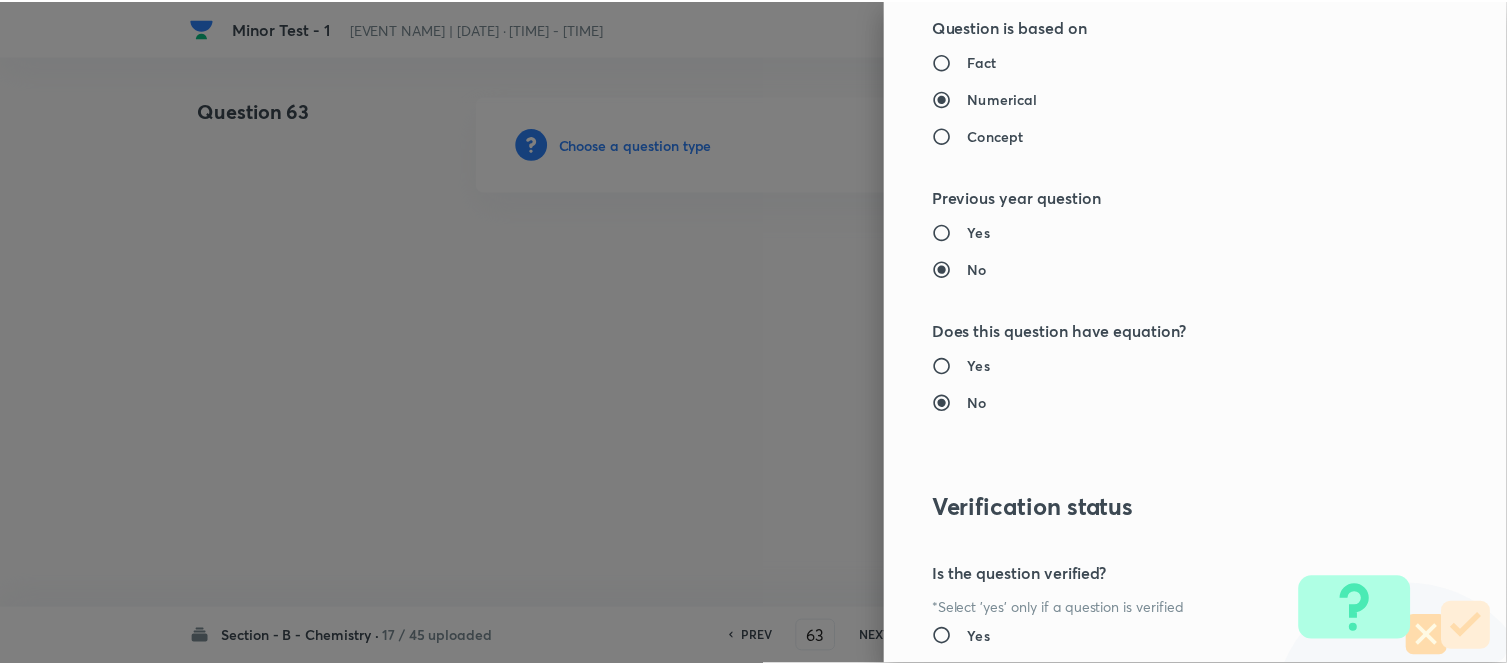 scroll, scrollTop: 2195, scrollLeft: 0, axis: vertical 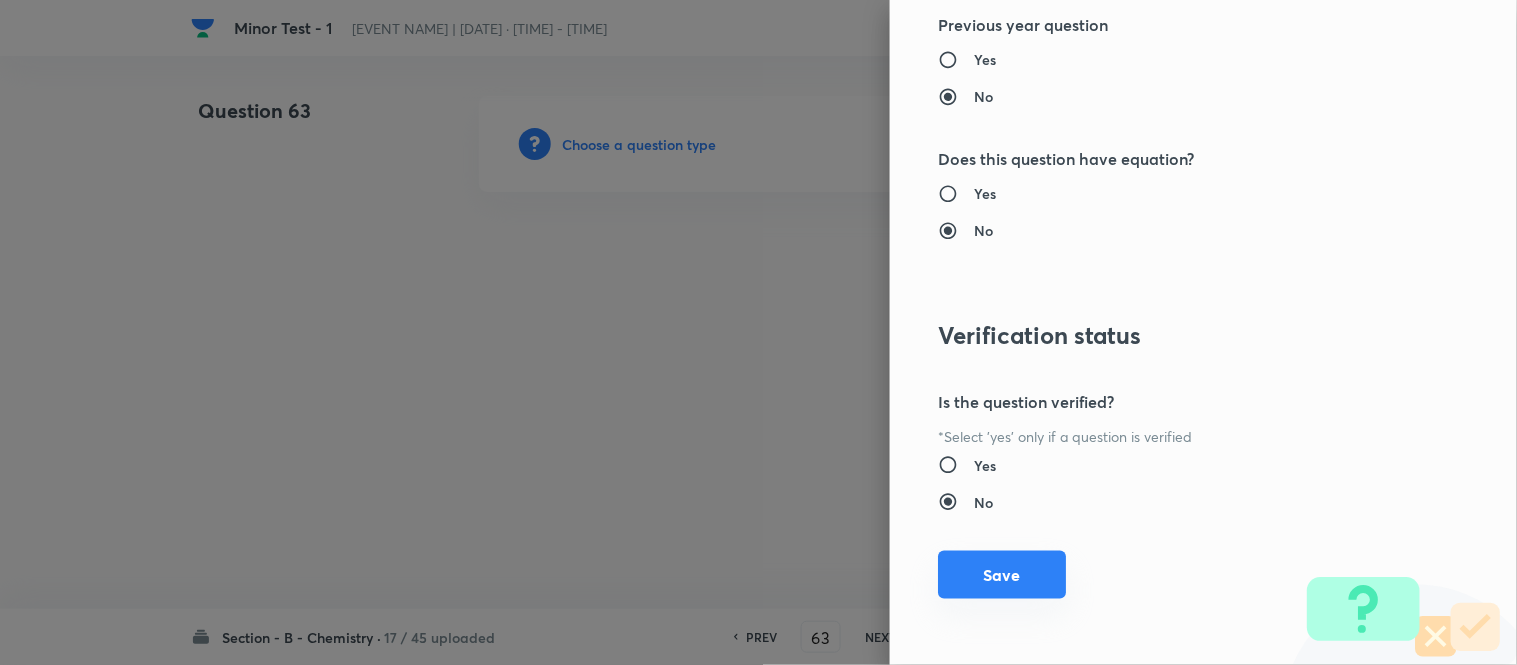 drag, startPoint x: 1004, startPoint y: 578, endPoint x: 1017, endPoint y: 564, distance: 19.104973 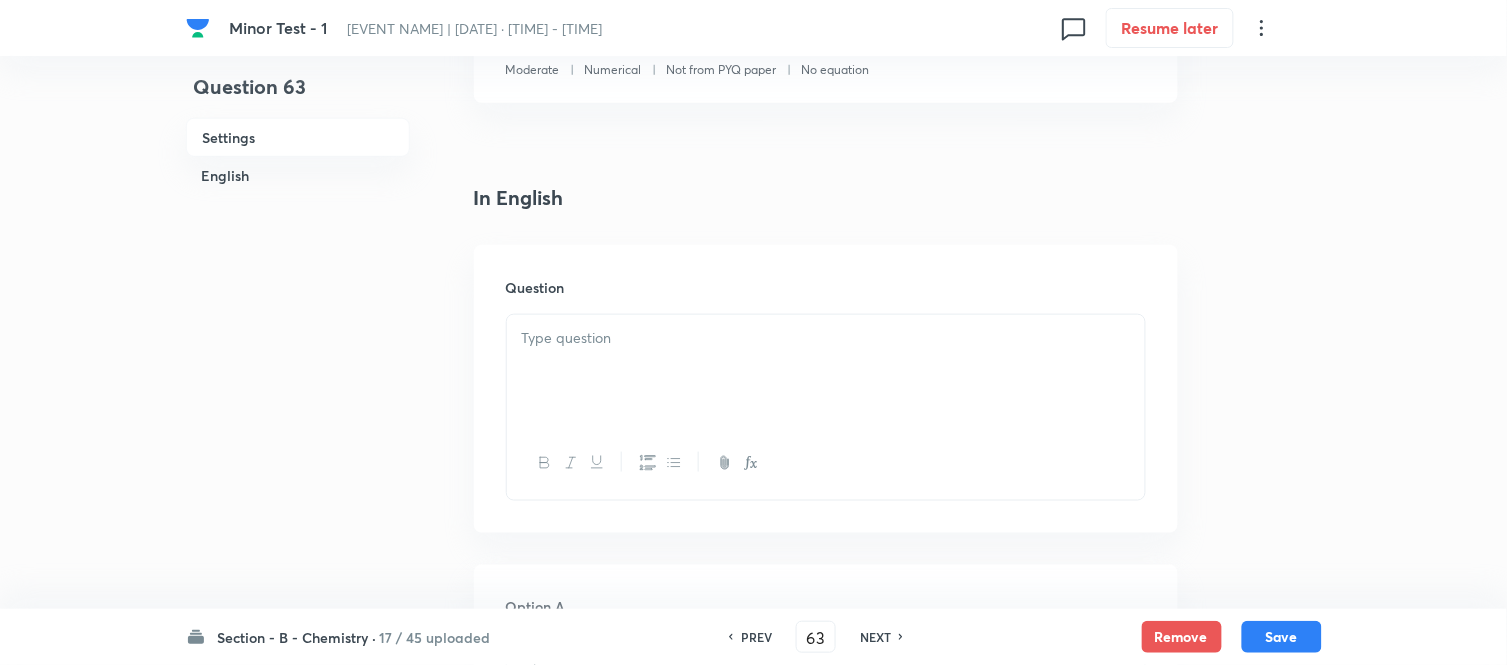 scroll, scrollTop: 444, scrollLeft: 0, axis: vertical 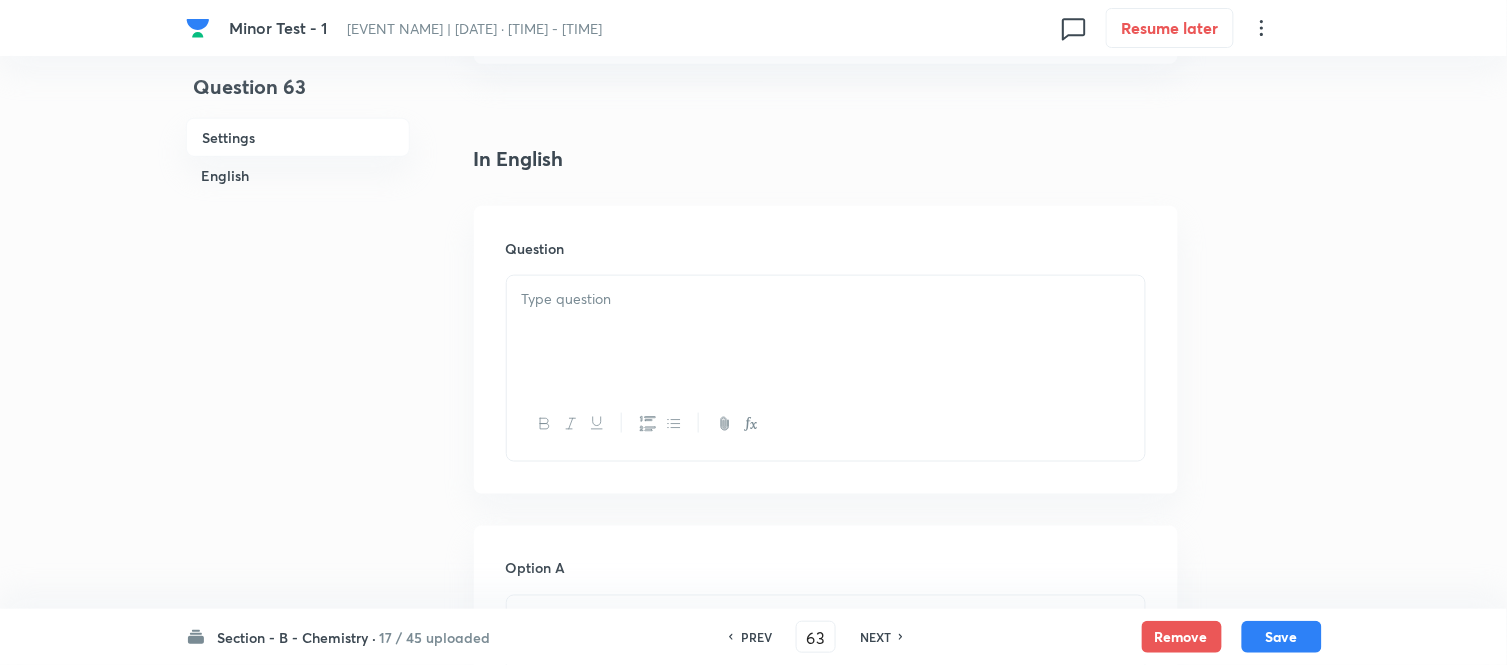 click at bounding box center (826, 299) 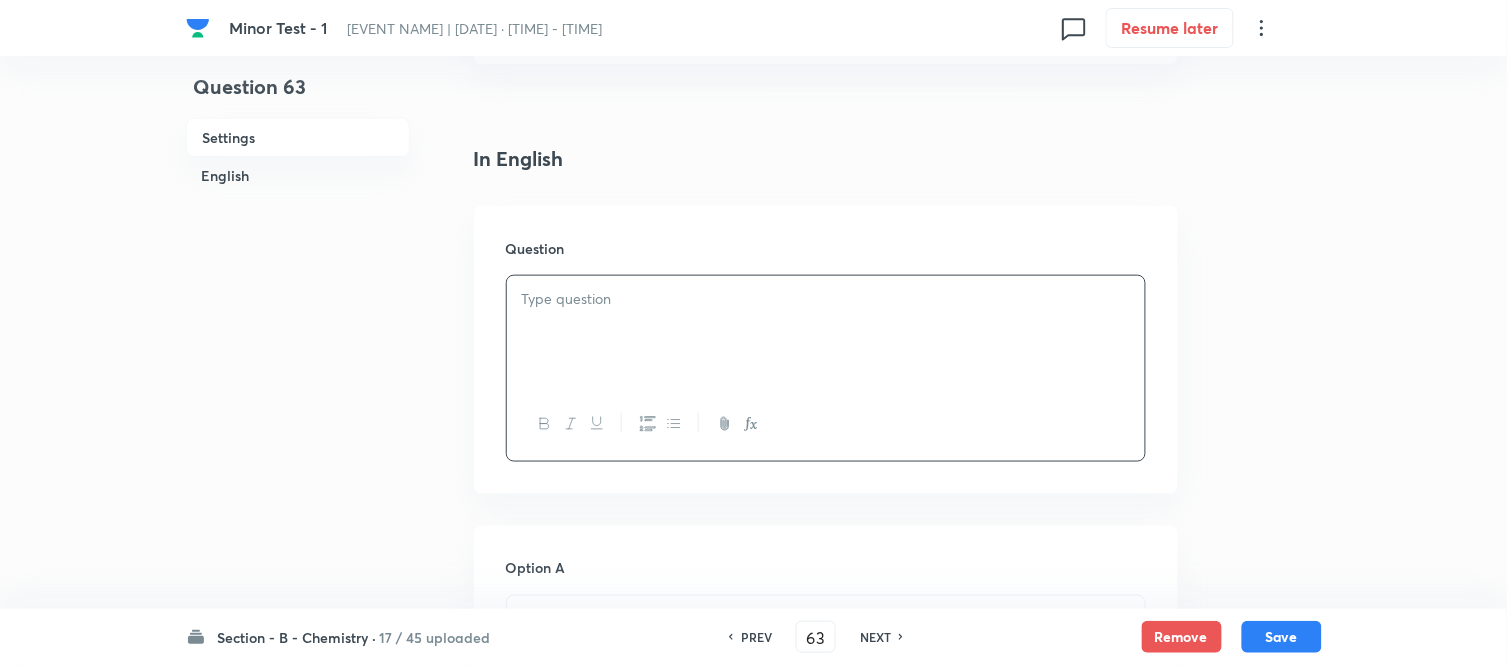 click at bounding box center (826, 299) 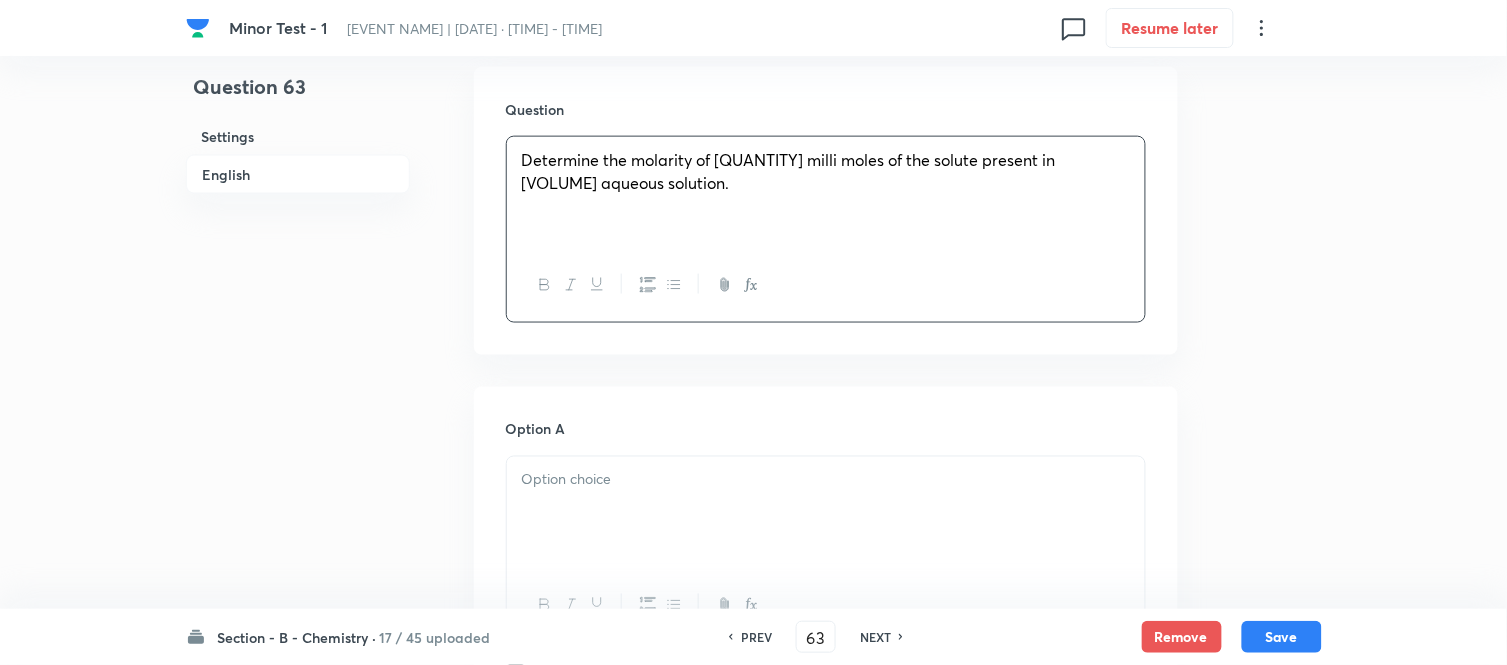 scroll, scrollTop: 888, scrollLeft: 0, axis: vertical 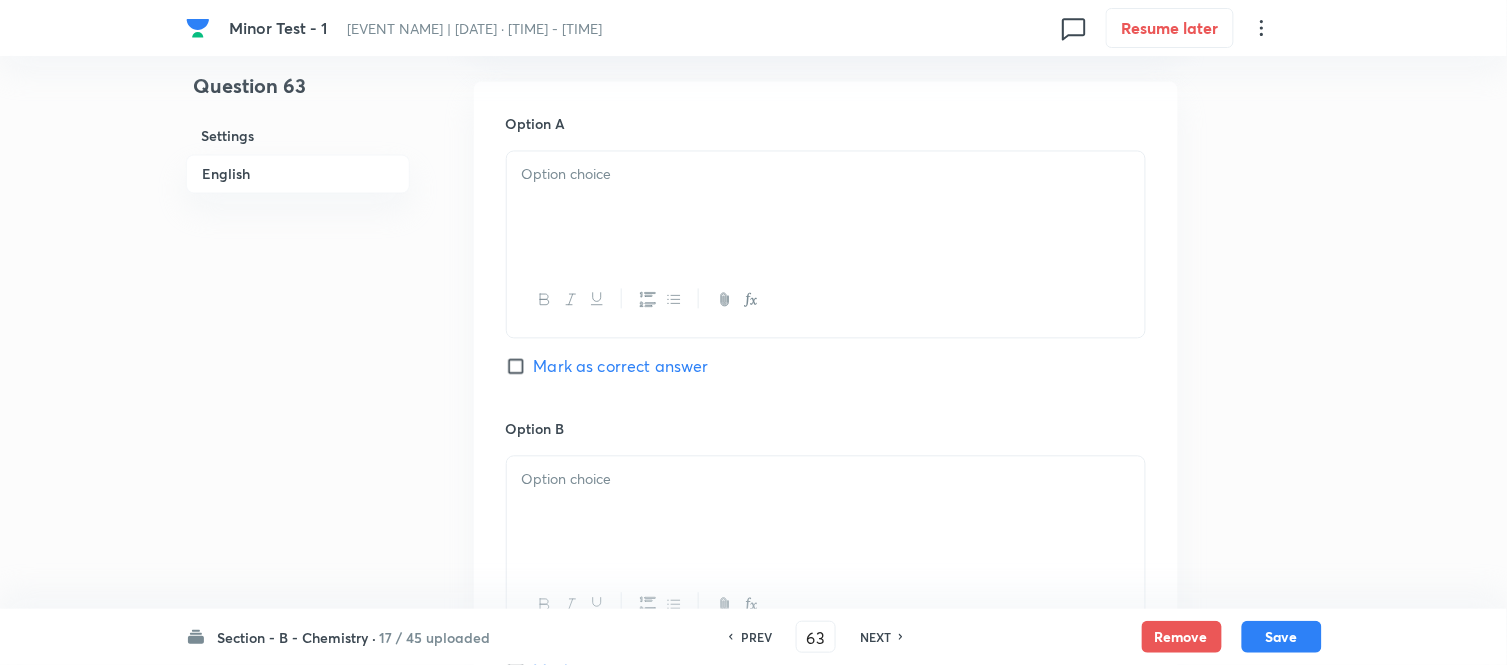 click at bounding box center (826, 175) 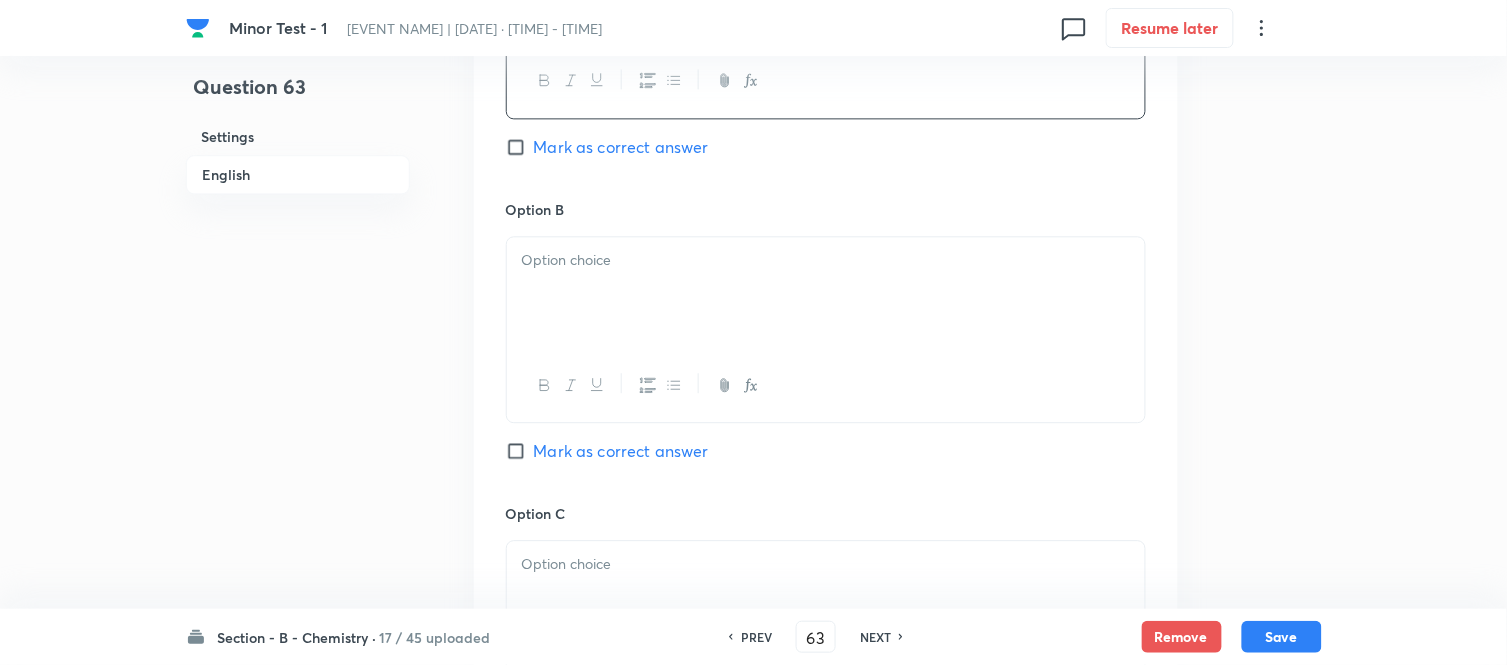 scroll, scrollTop: 1111, scrollLeft: 0, axis: vertical 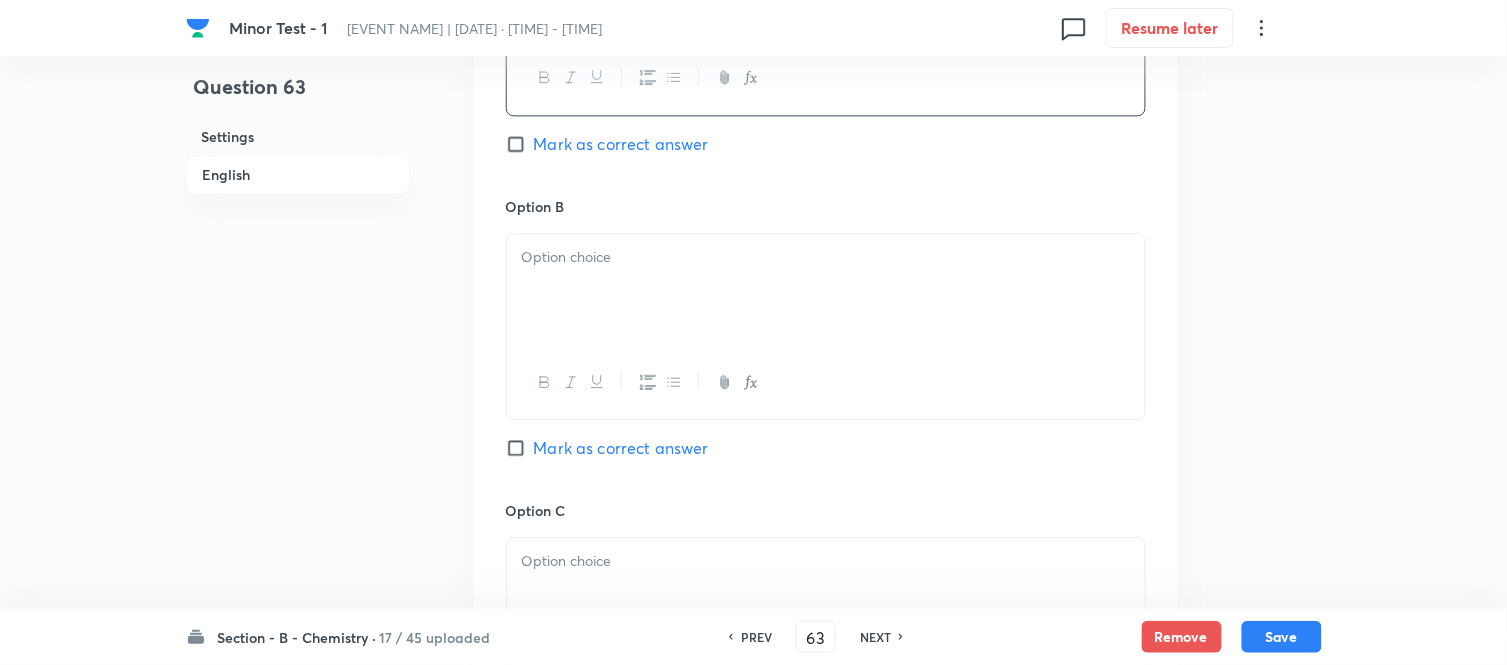 click at bounding box center (826, 290) 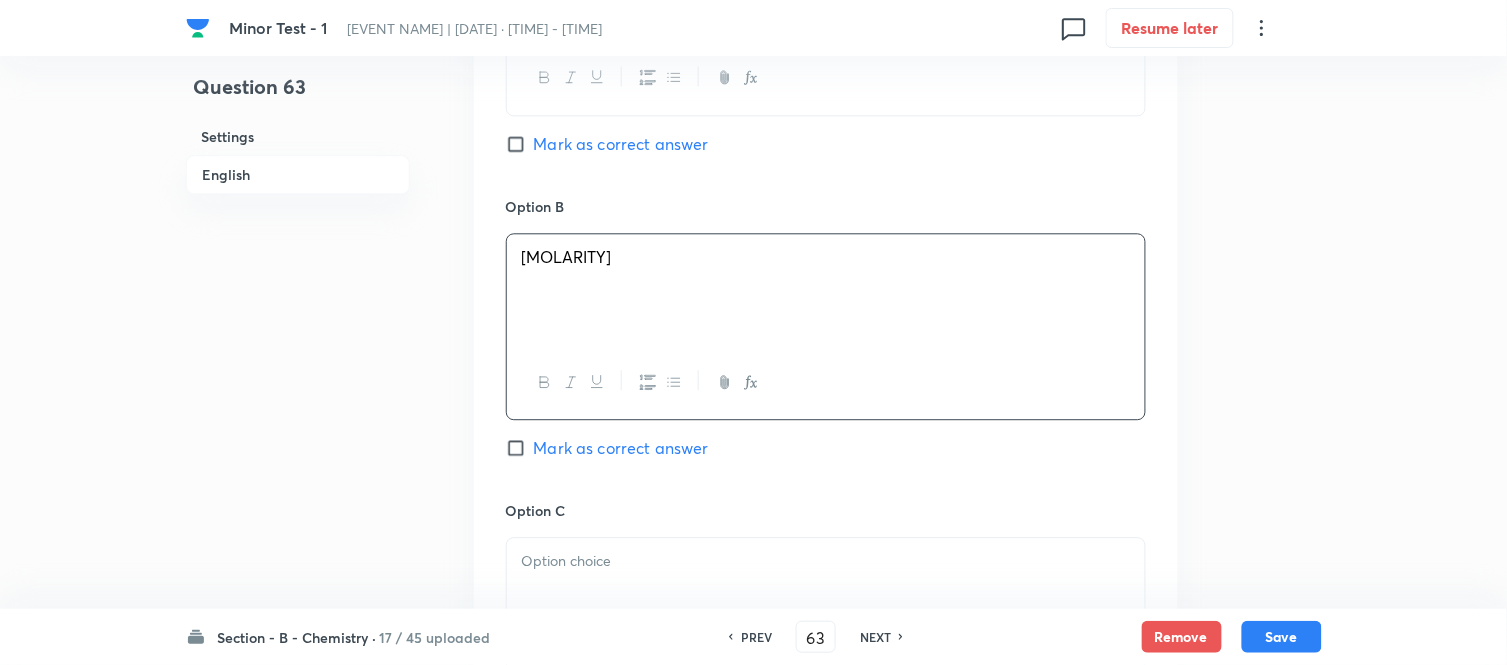 click on "Mark as correct answer" at bounding box center [520, 144] 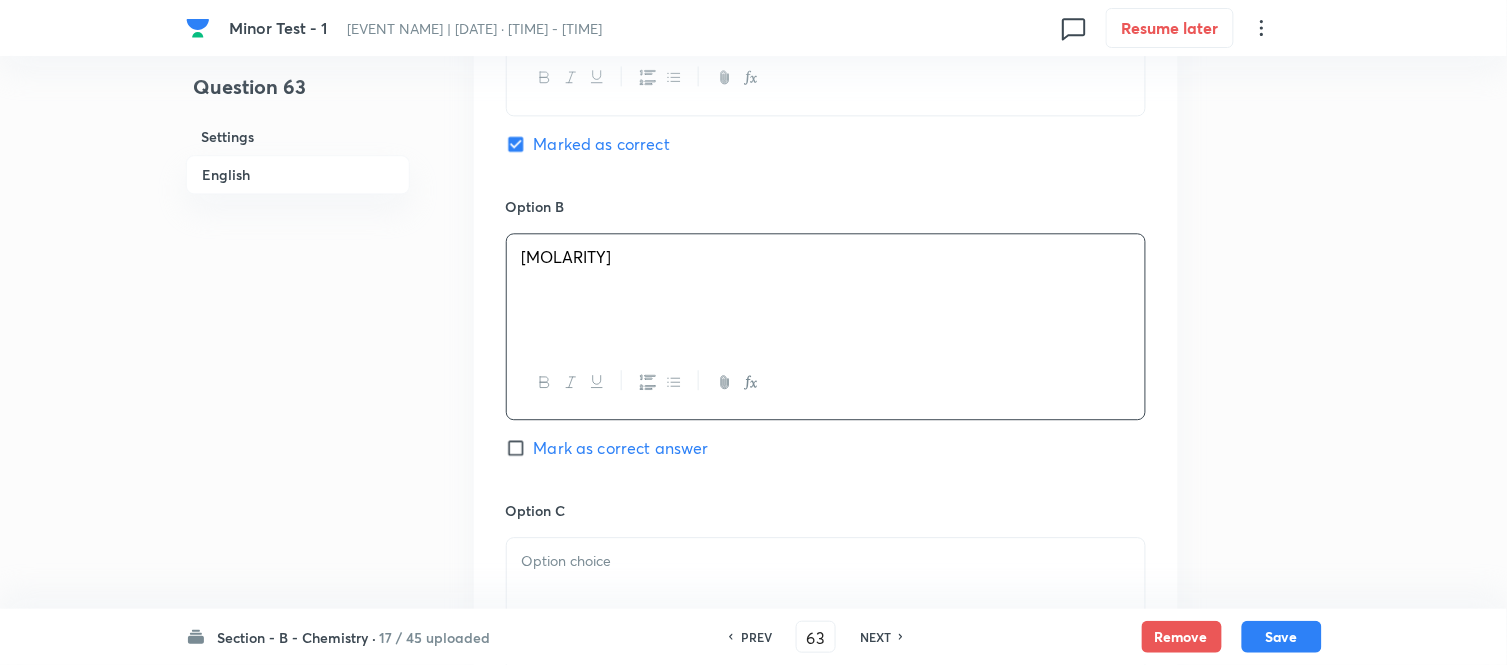 click at bounding box center [826, 561] 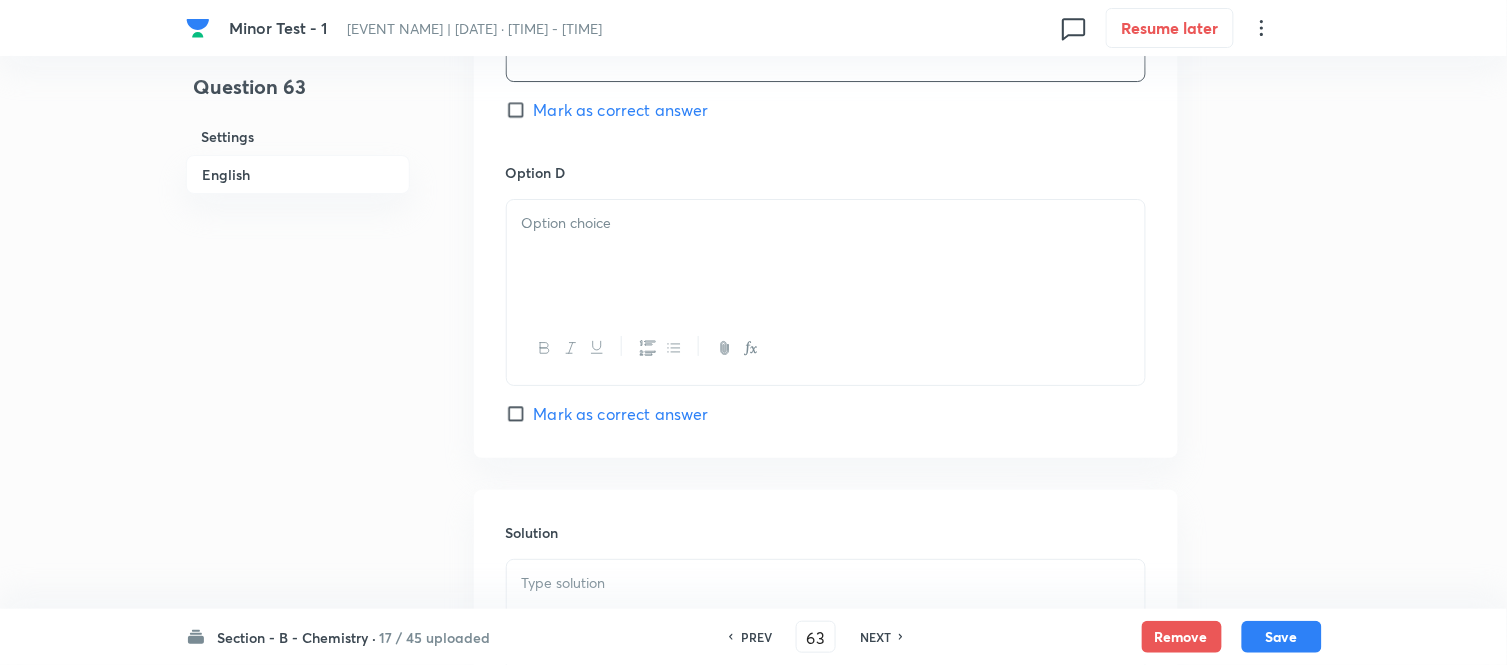 scroll, scrollTop: 1777, scrollLeft: 0, axis: vertical 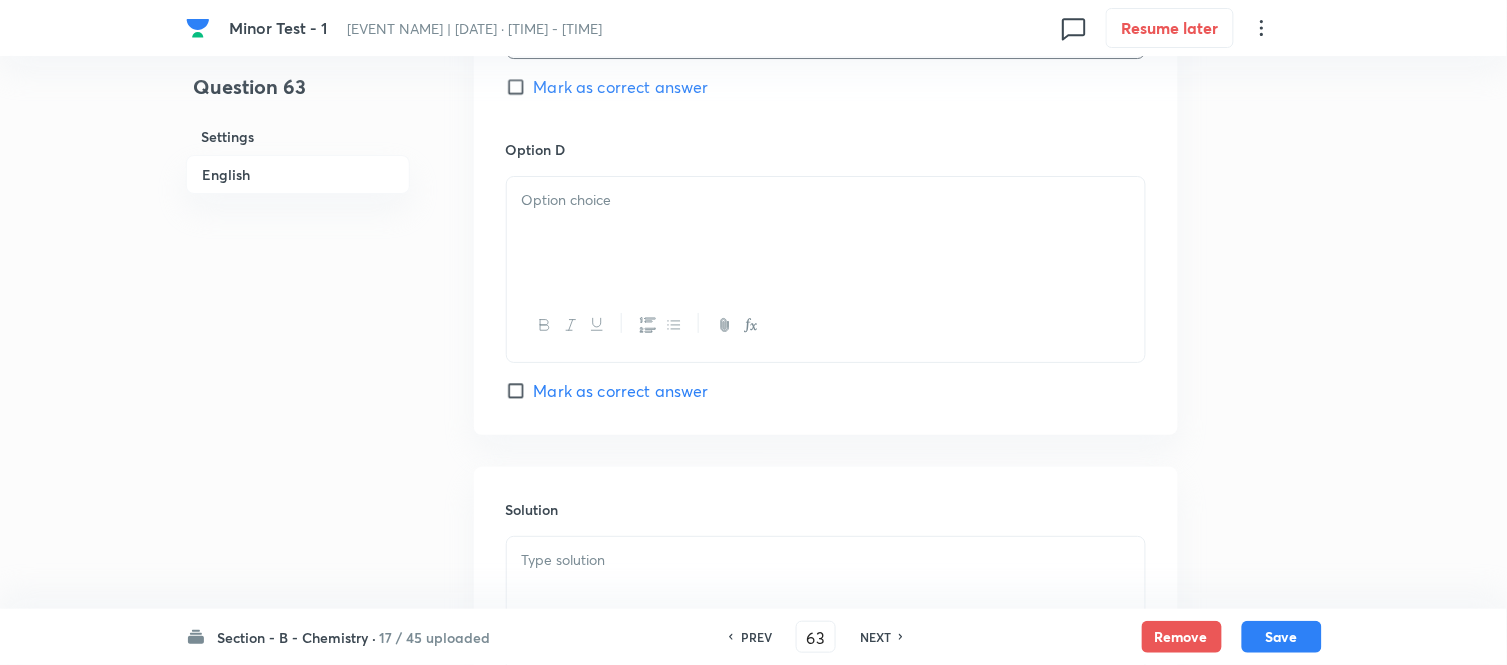 click at bounding box center (826, 233) 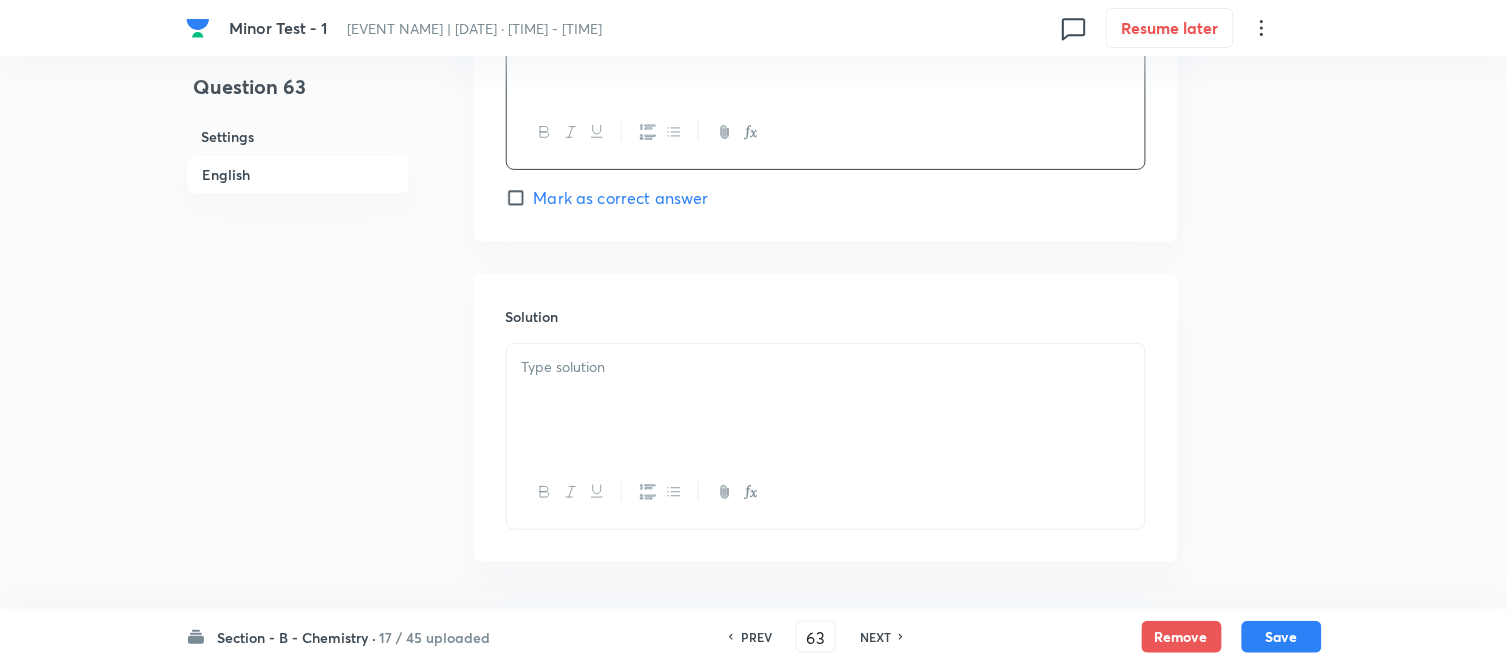 scroll, scrollTop: 2000, scrollLeft: 0, axis: vertical 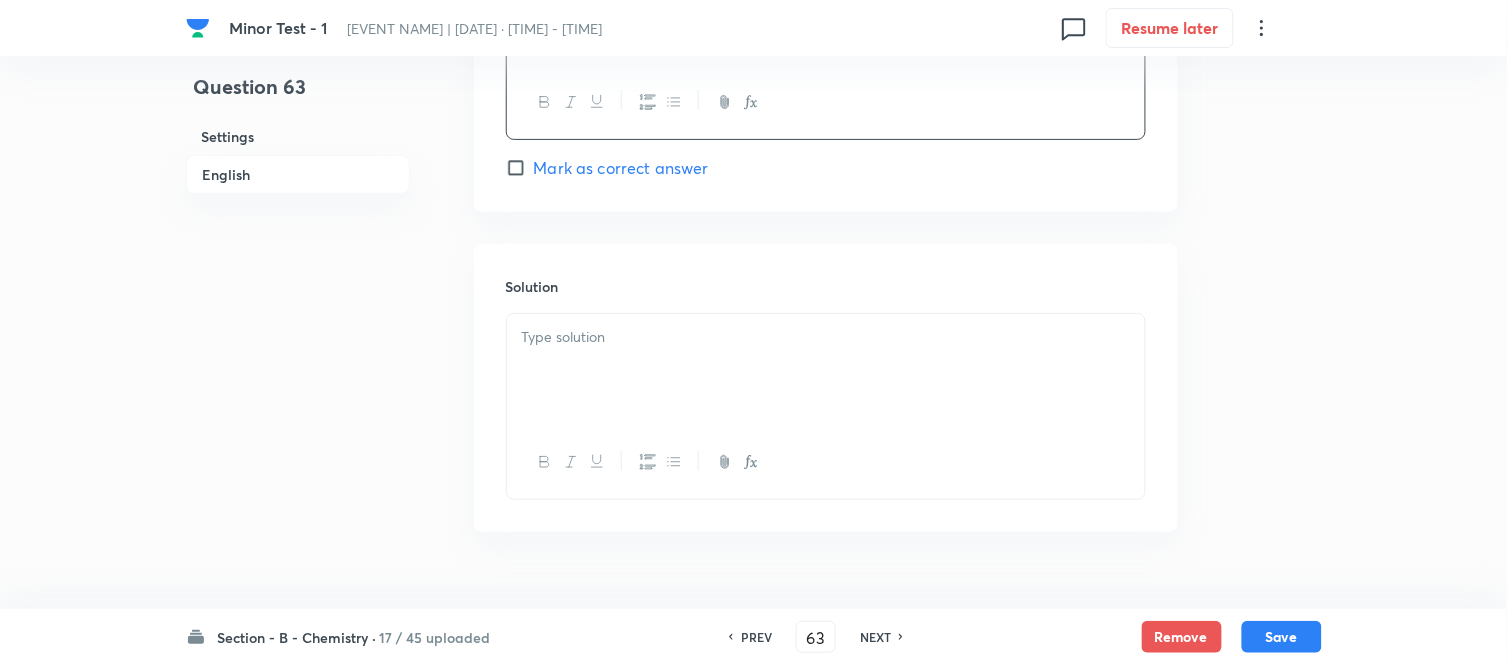 click at bounding box center [826, 337] 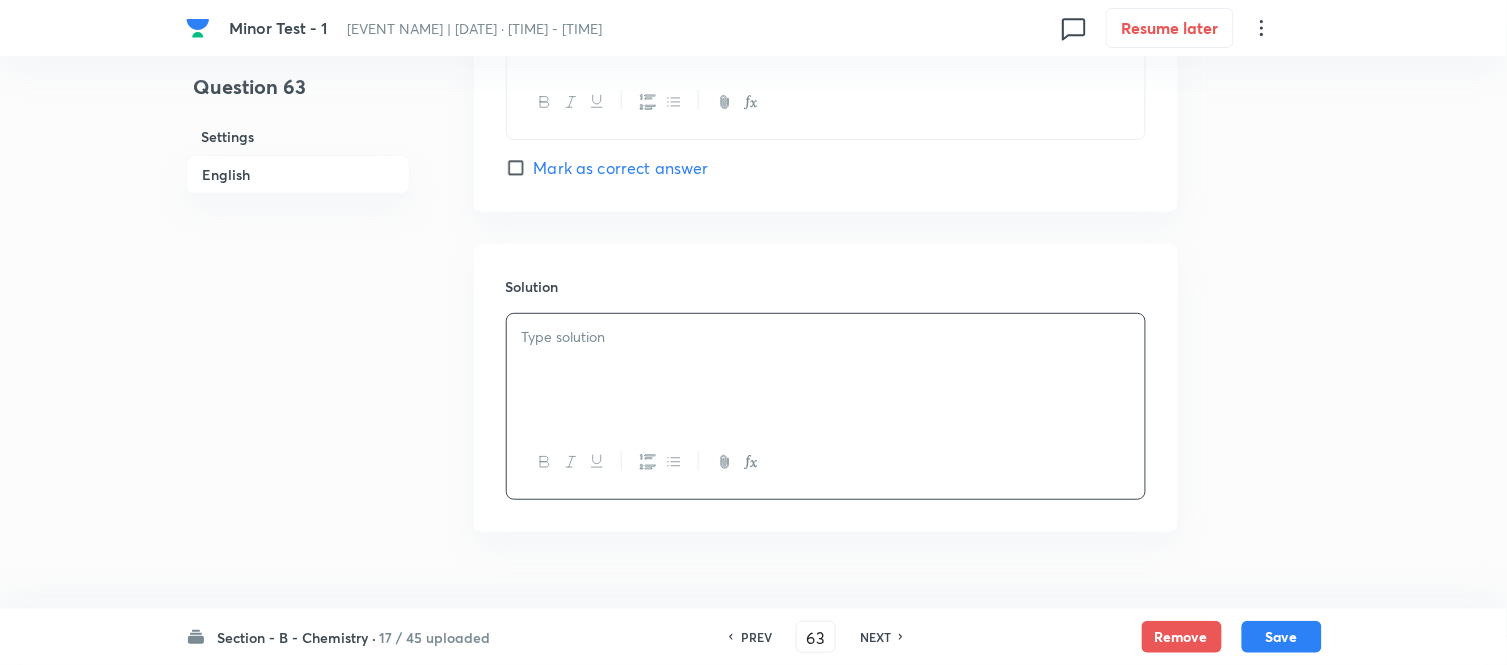 type 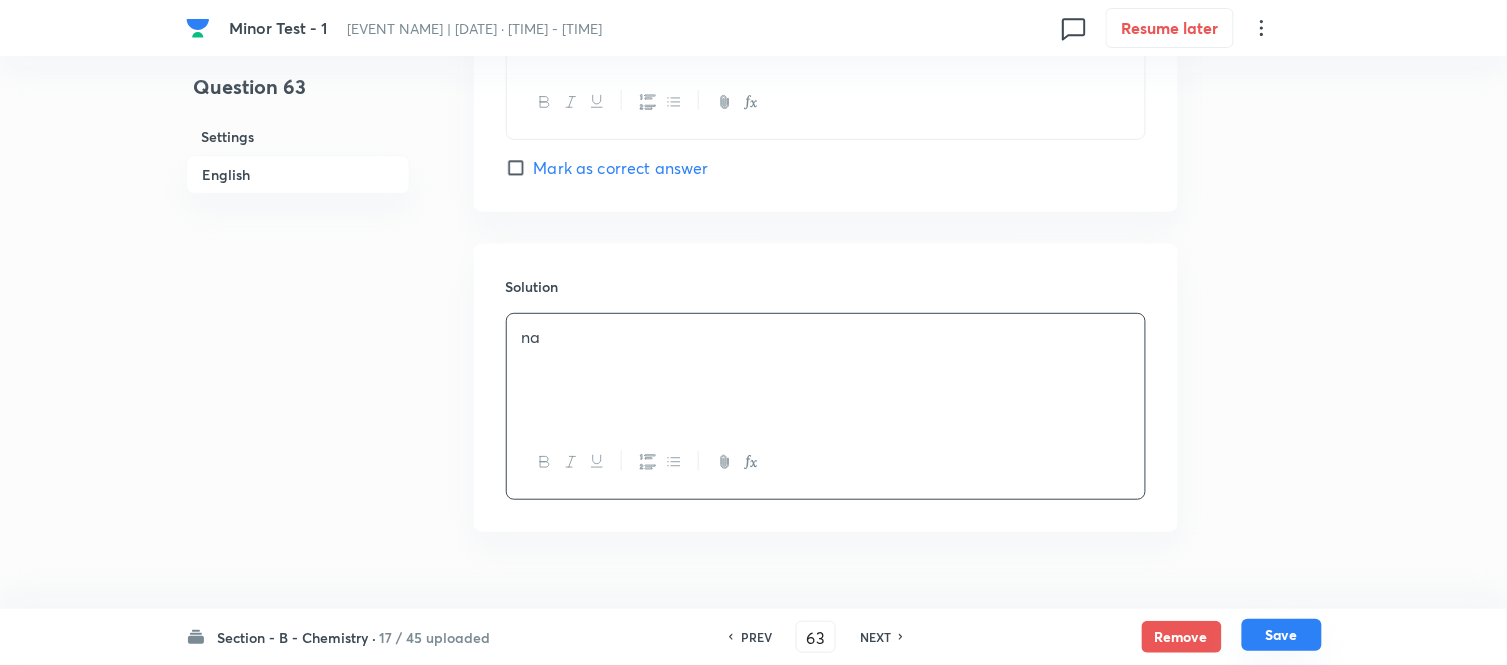 click on "Save" at bounding box center [1282, 635] 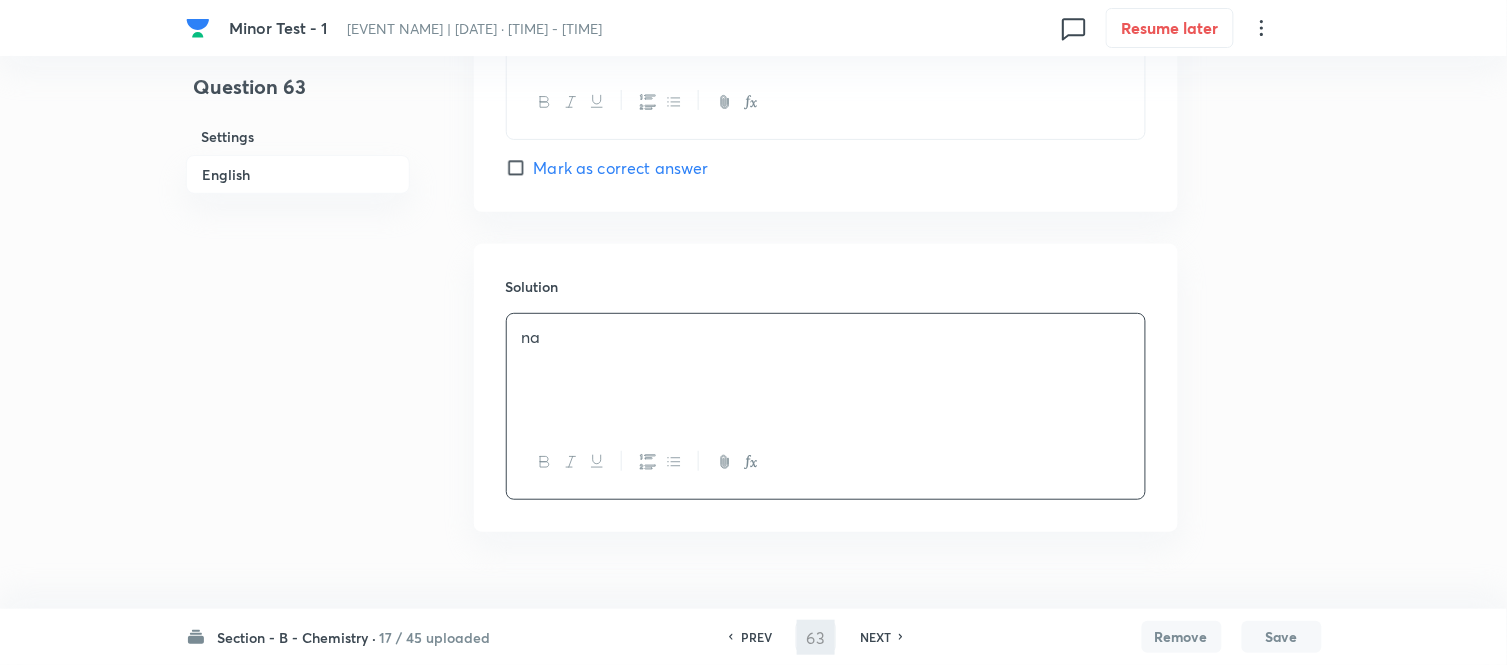 type on "64" 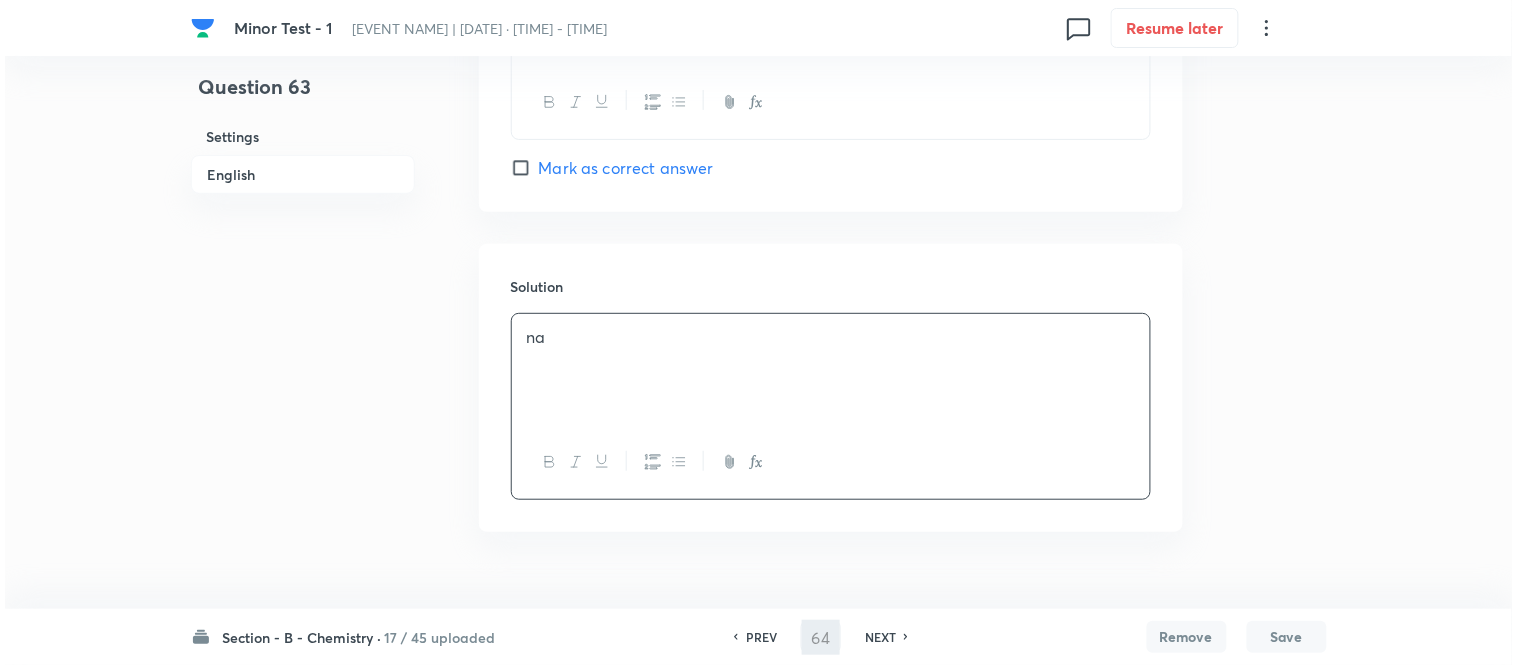 scroll, scrollTop: 0, scrollLeft: 0, axis: both 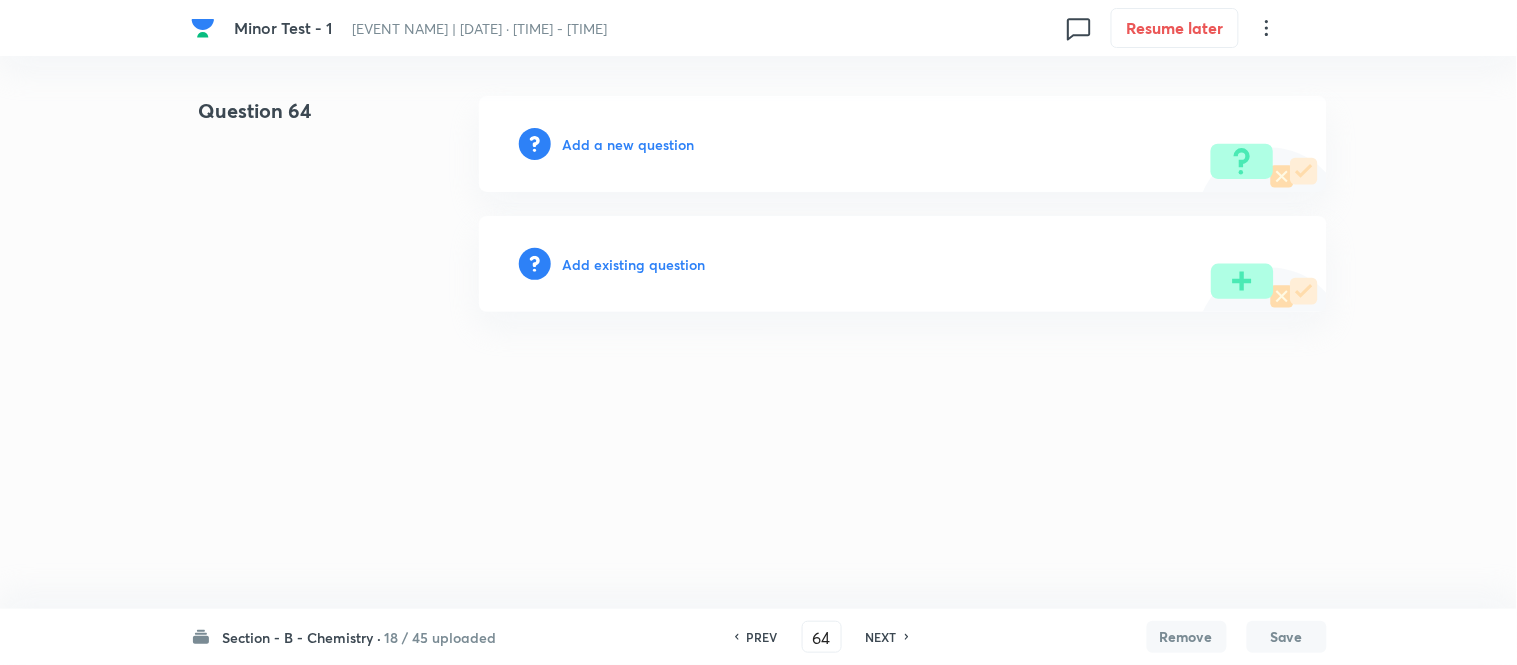 click on "Add a new question" at bounding box center (629, 144) 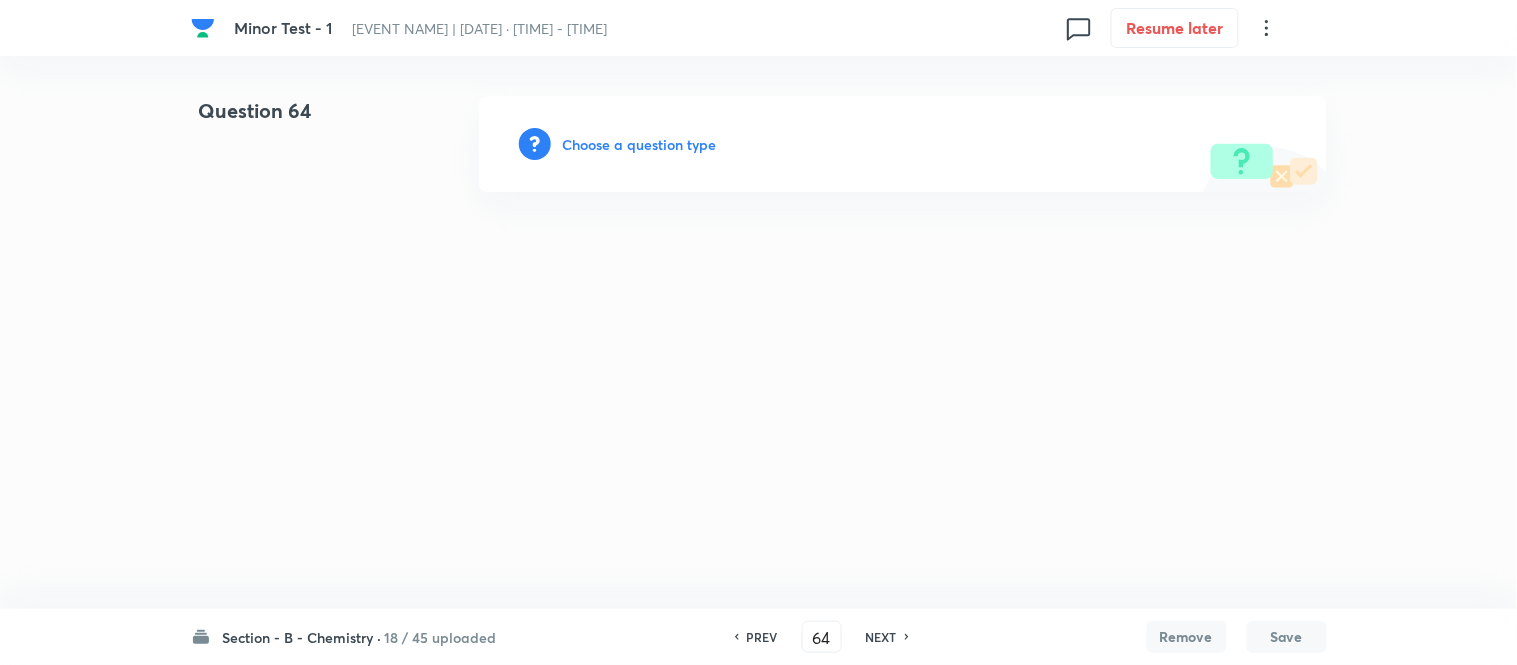 click on "Choose a question type" at bounding box center (640, 144) 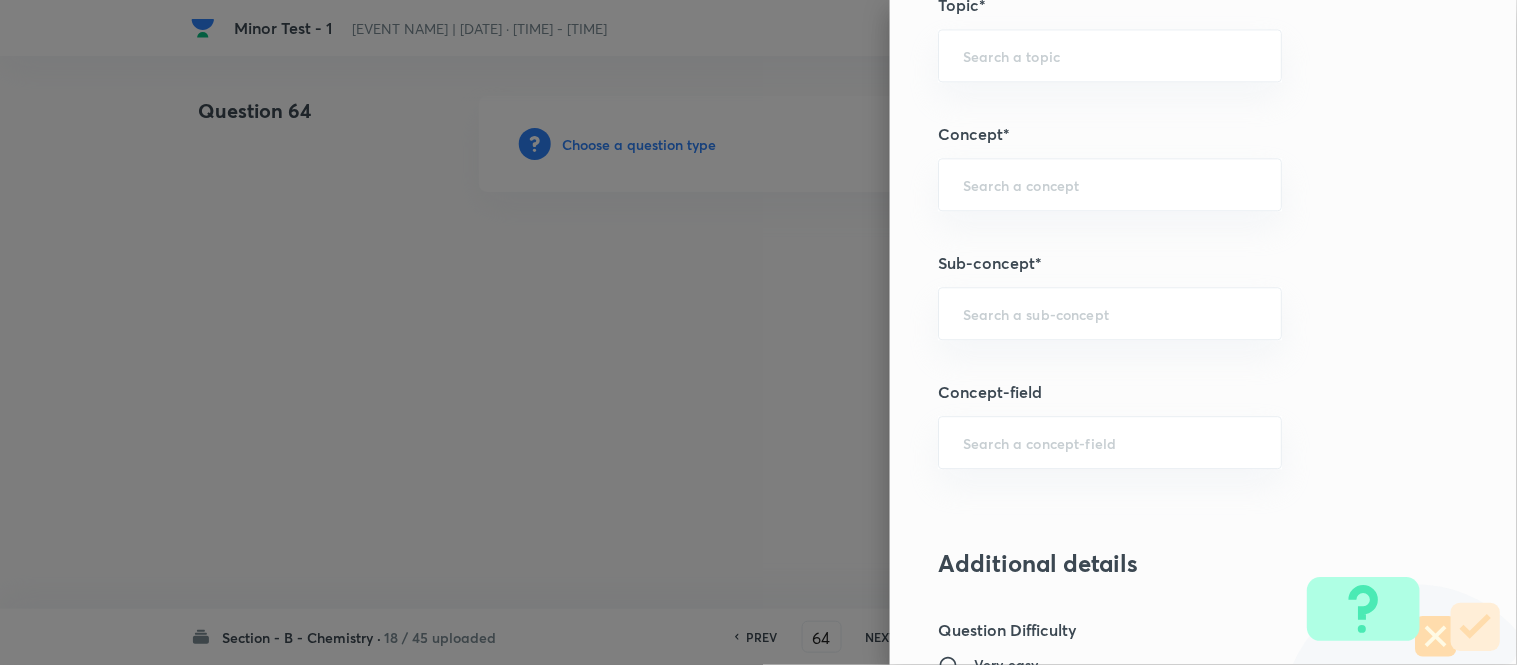 scroll, scrollTop: 1245, scrollLeft: 0, axis: vertical 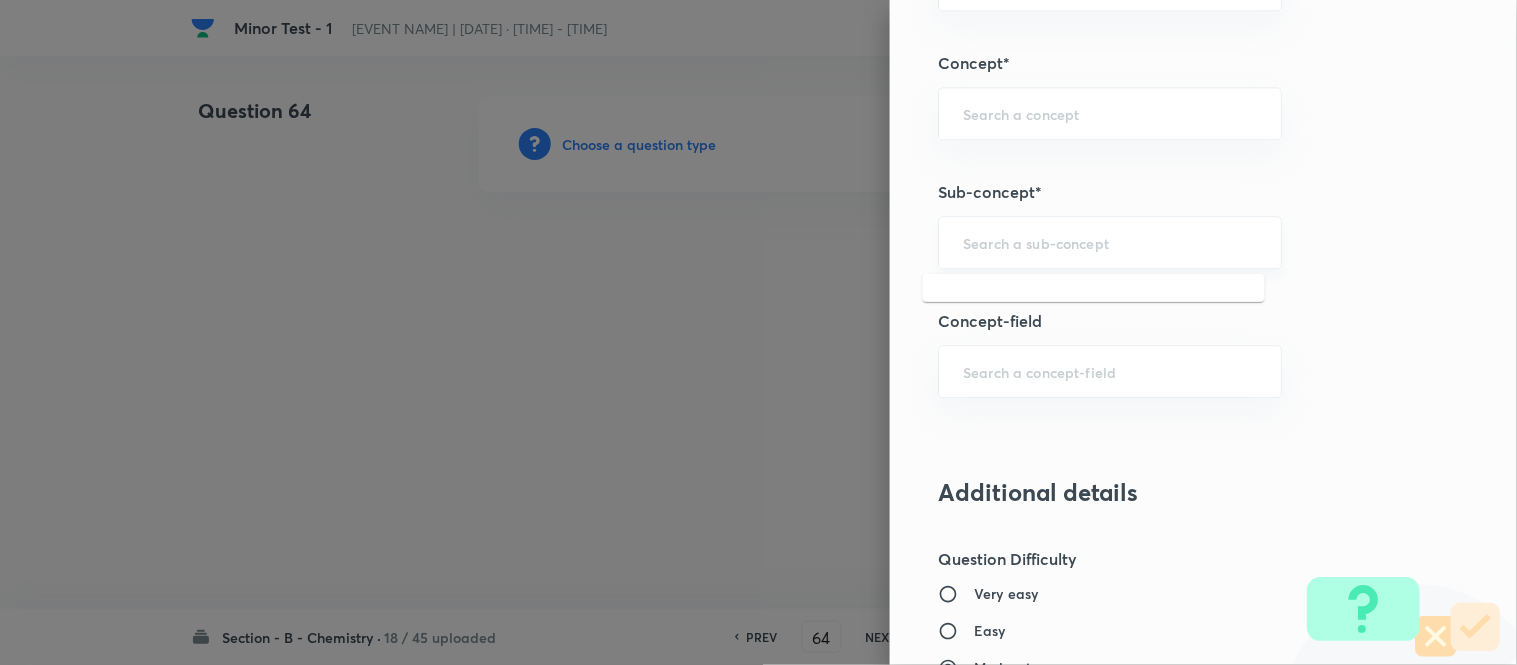 click at bounding box center [1110, 242] 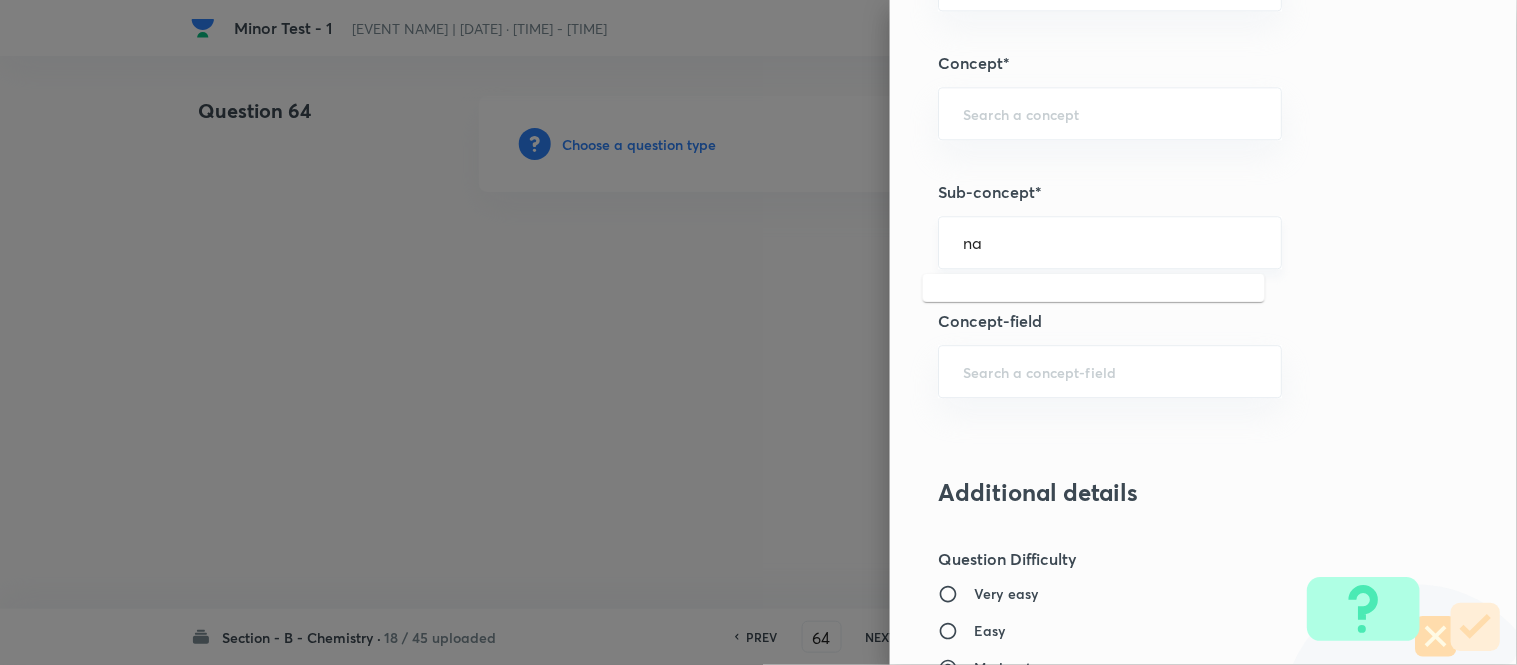 type on "n" 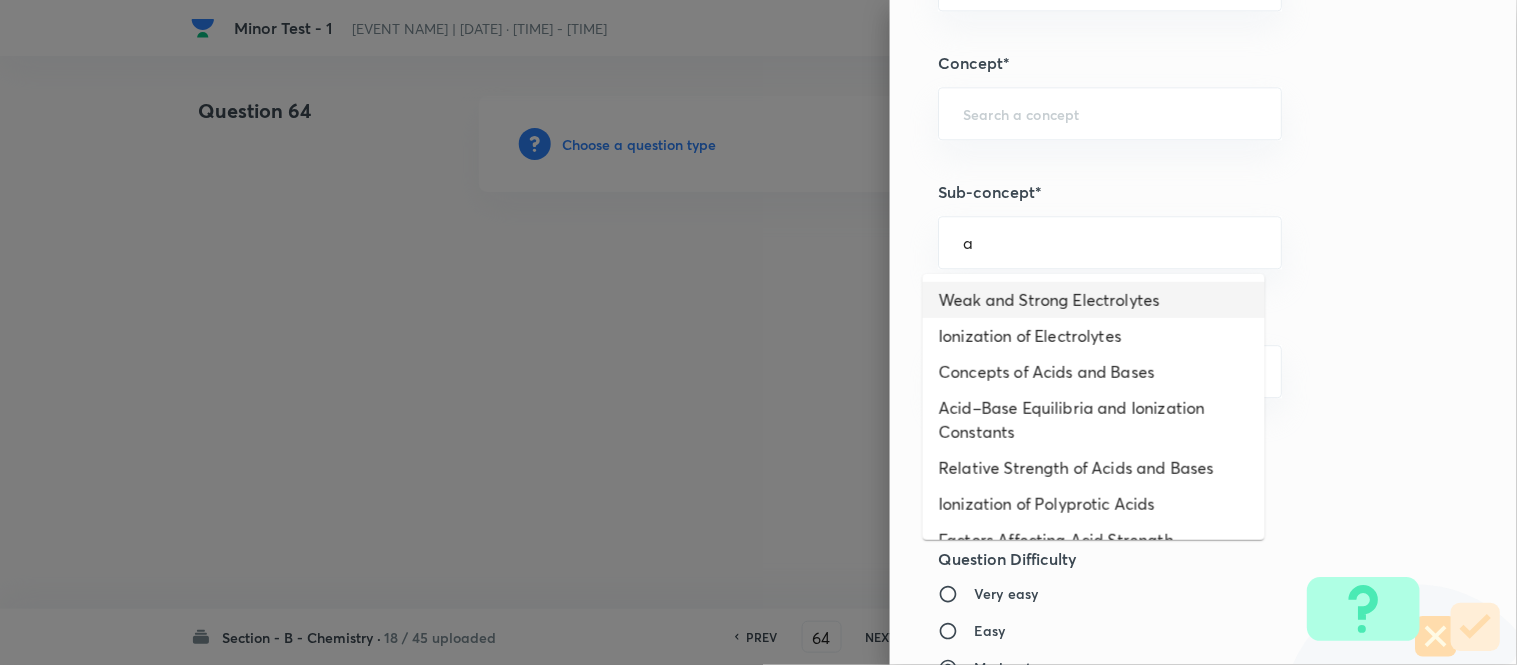 click on "Weak and Strong Electrolytes" at bounding box center (1094, 300) 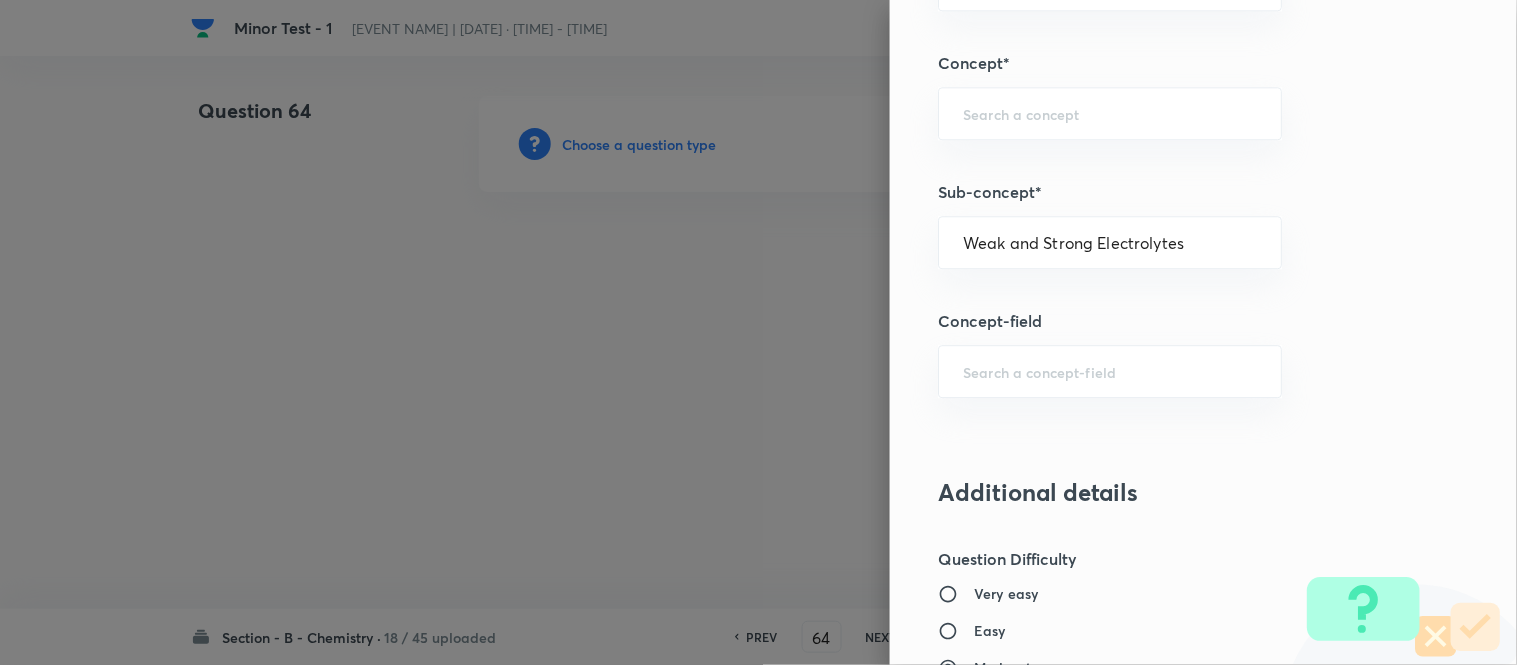 type on "Chemistry" 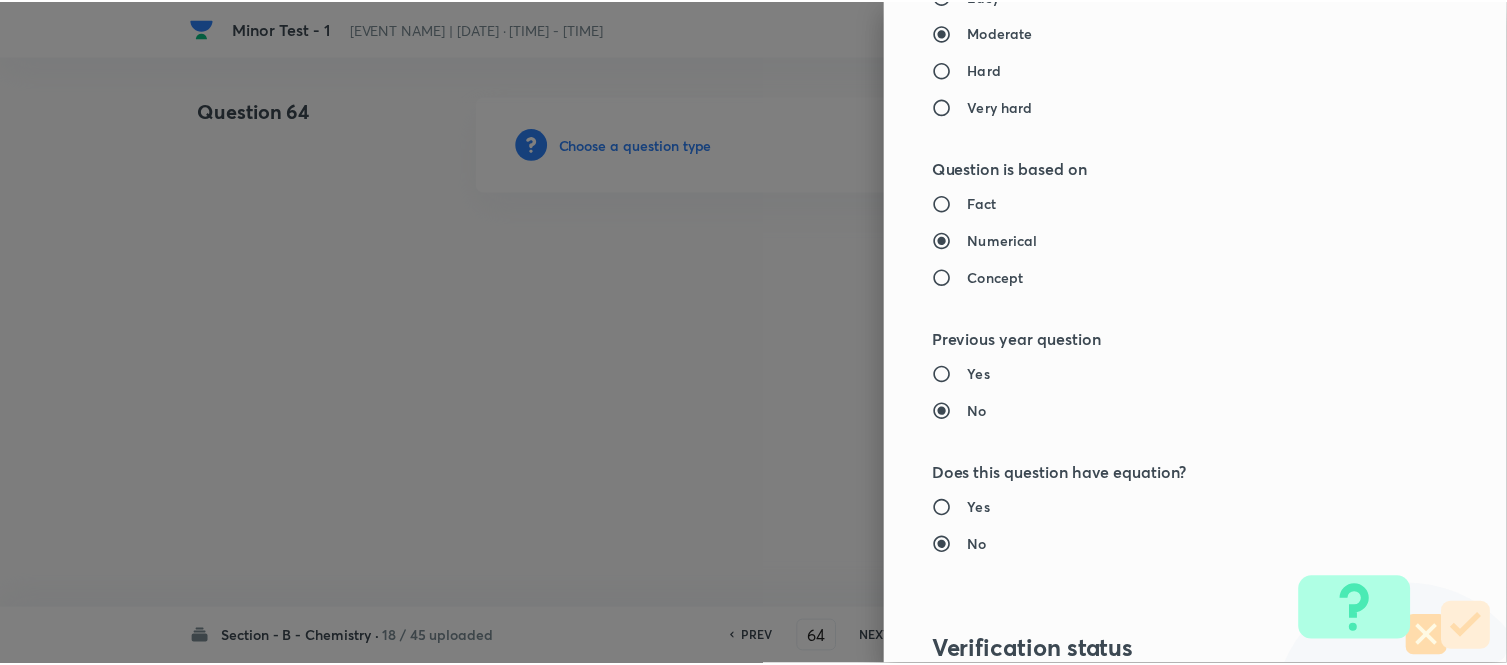 scroll, scrollTop: 2195, scrollLeft: 0, axis: vertical 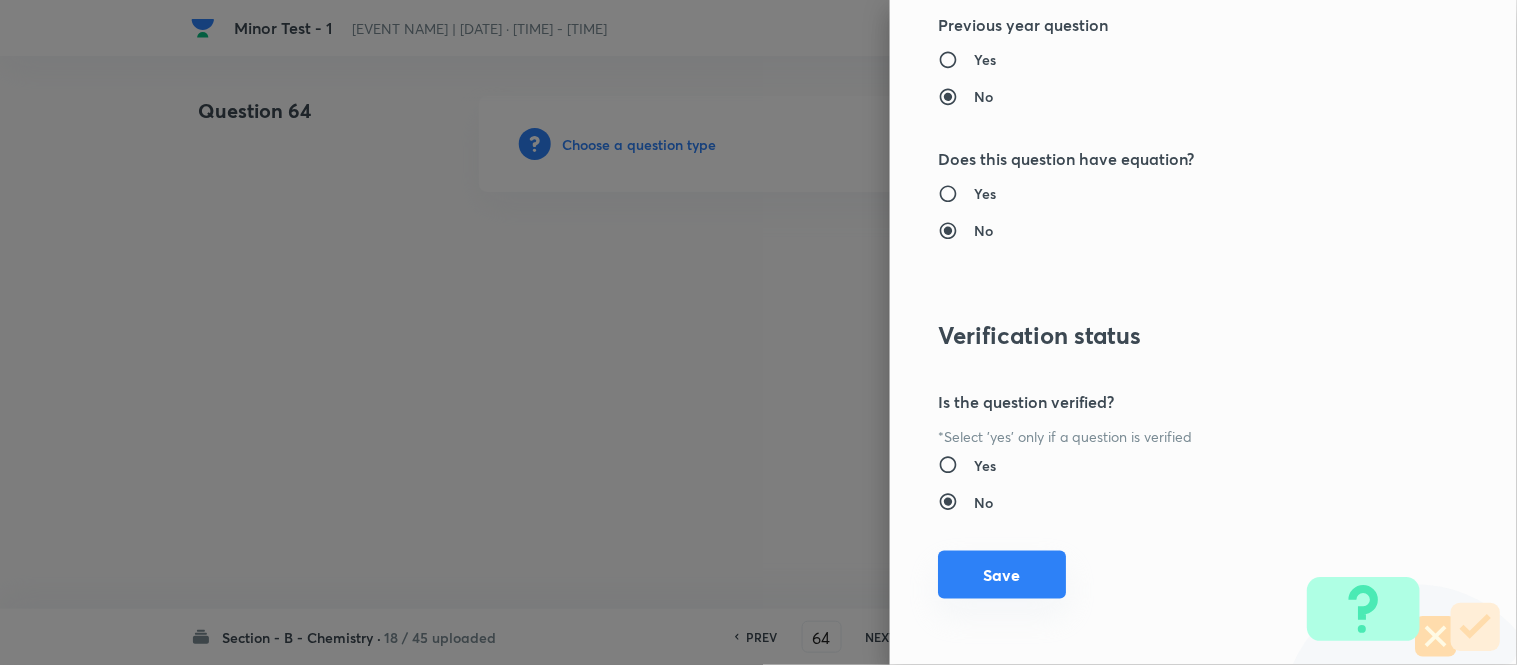 click on "Save" at bounding box center [1002, 575] 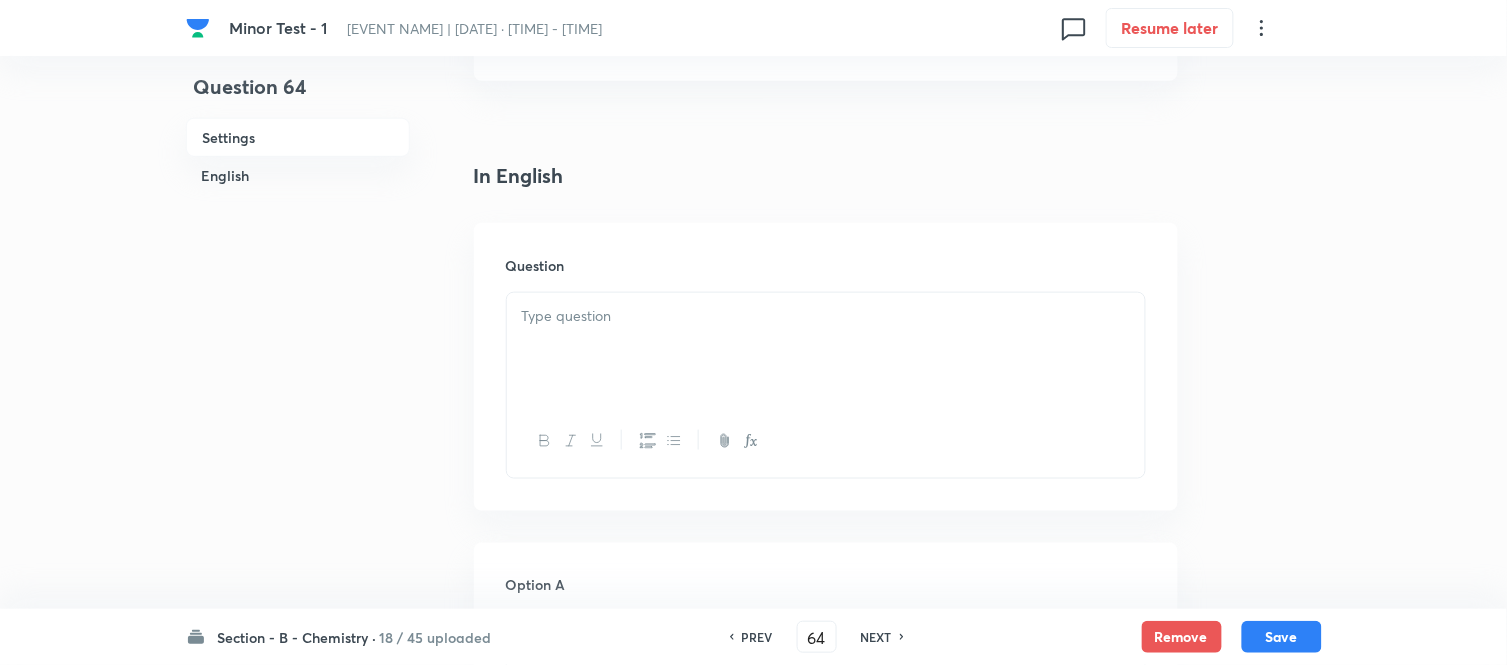 scroll, scrollTop: 555, scrollLeft: 0, axis: vertical 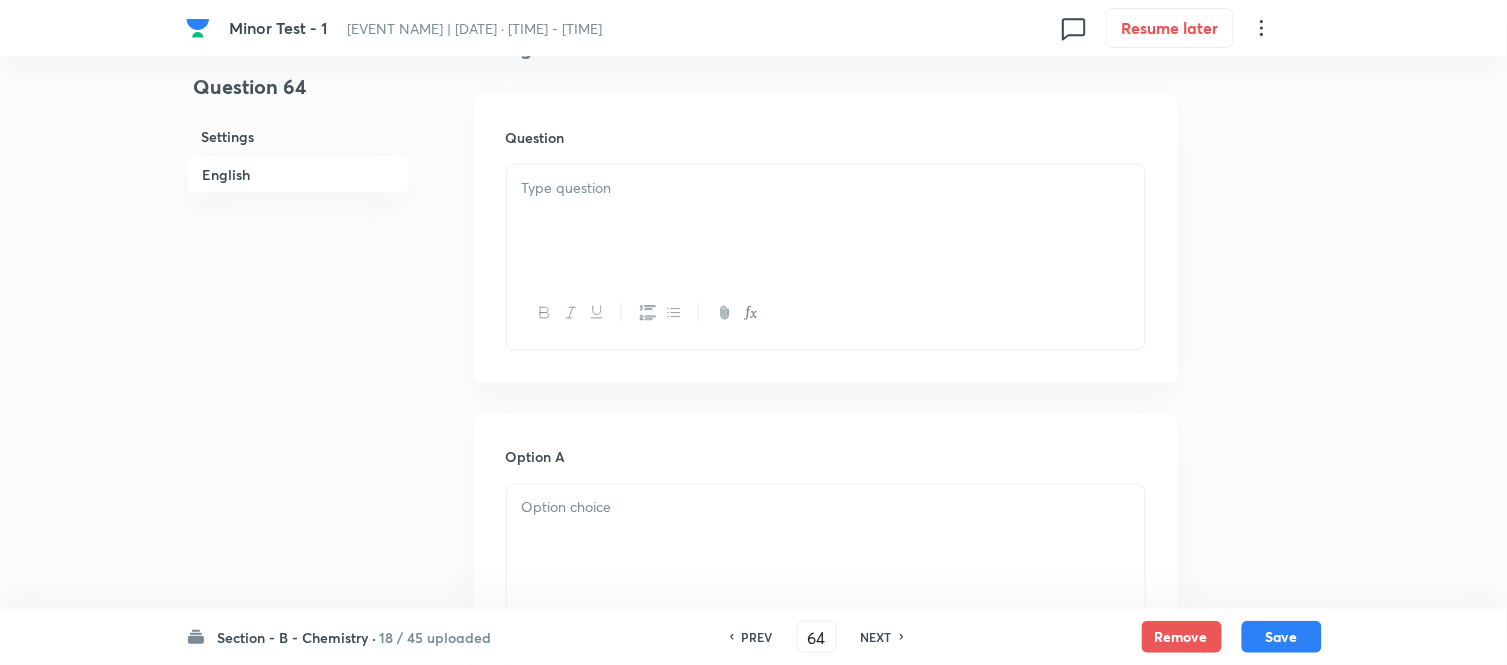 click at bounding box center [826, 221] 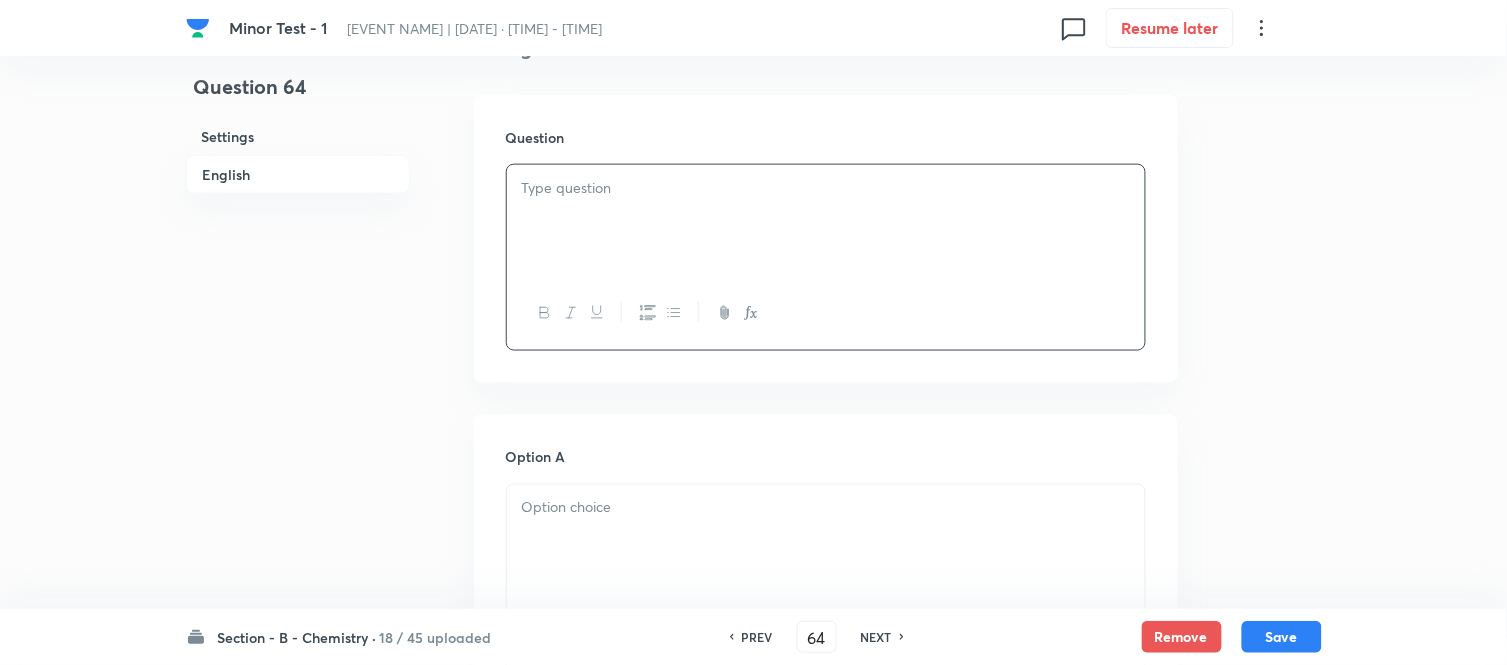 click at bounding box center (826, 221) 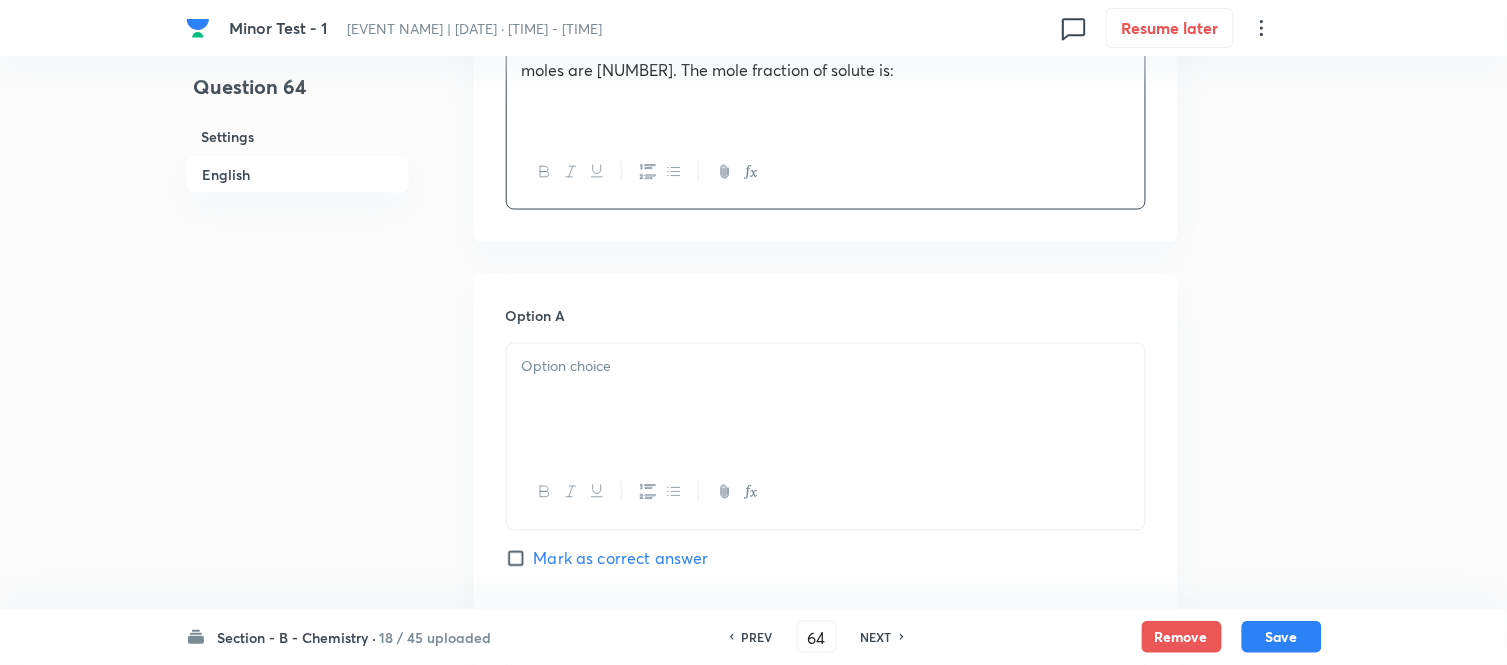 scroll, scrollTop: 777, scrollLeft: 0, axis: vertical 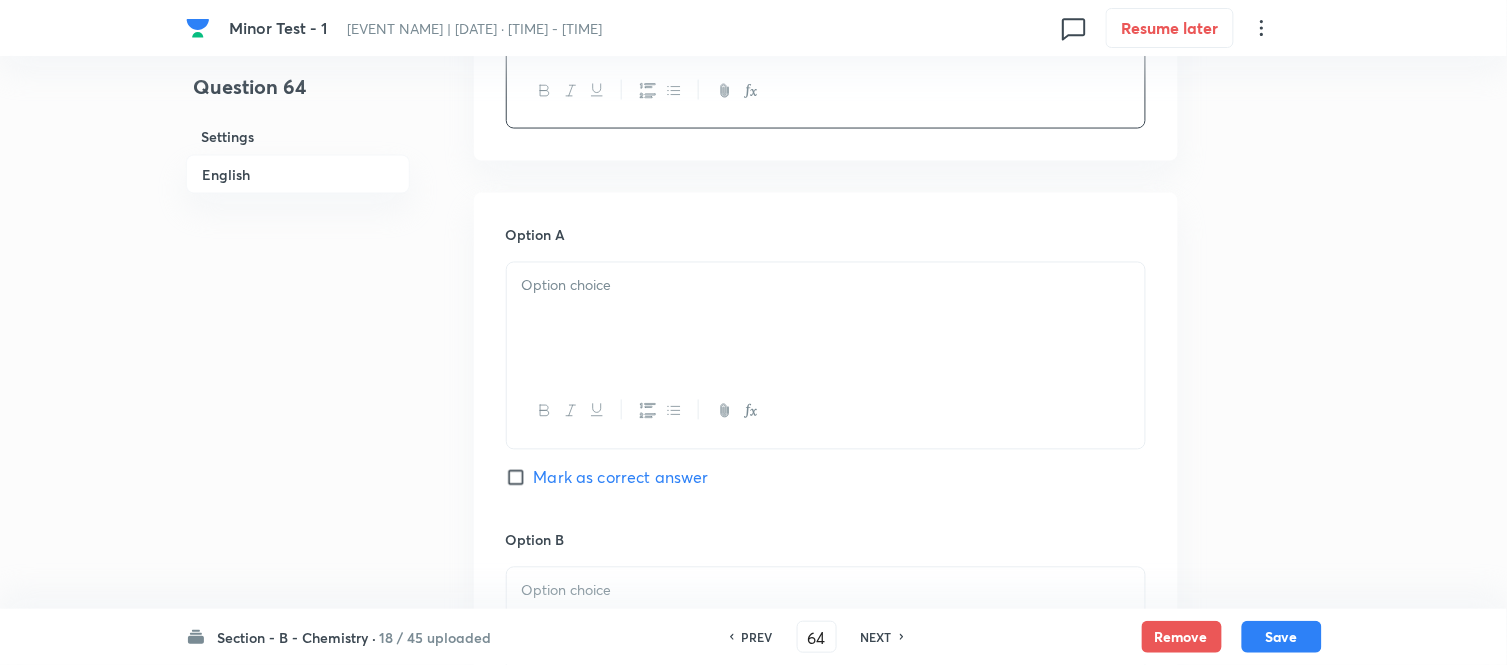 click at bounding box center (826, 319) 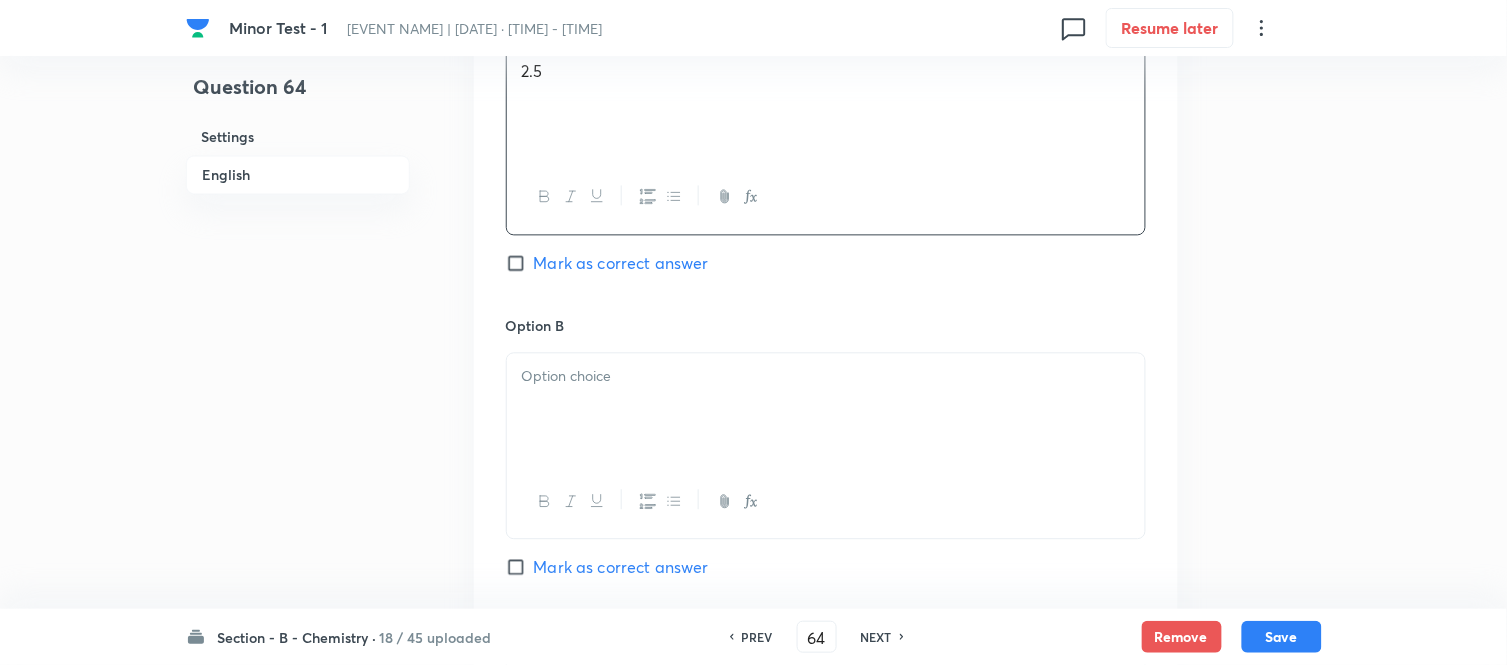 scroll, scrollTop: 1000, scrollLeft: 0, axis: vertical 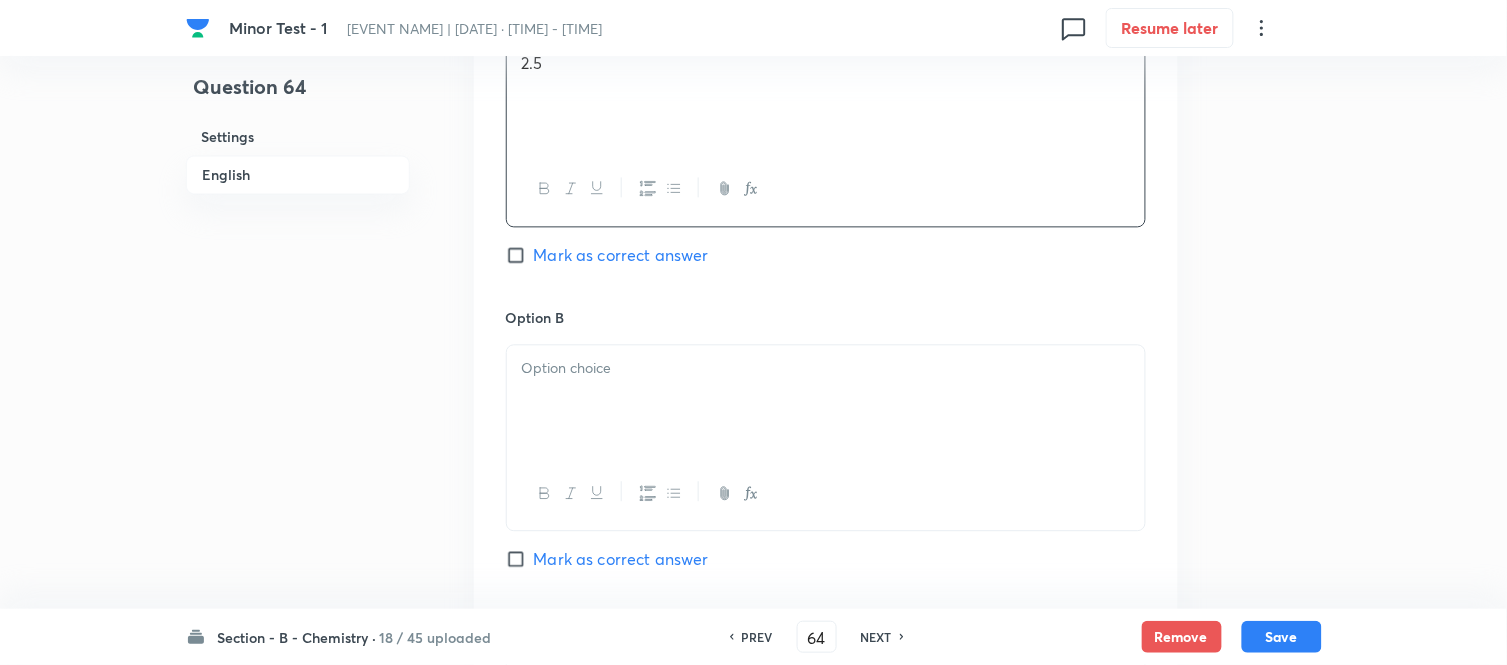 click at bounding box center (826, 368) 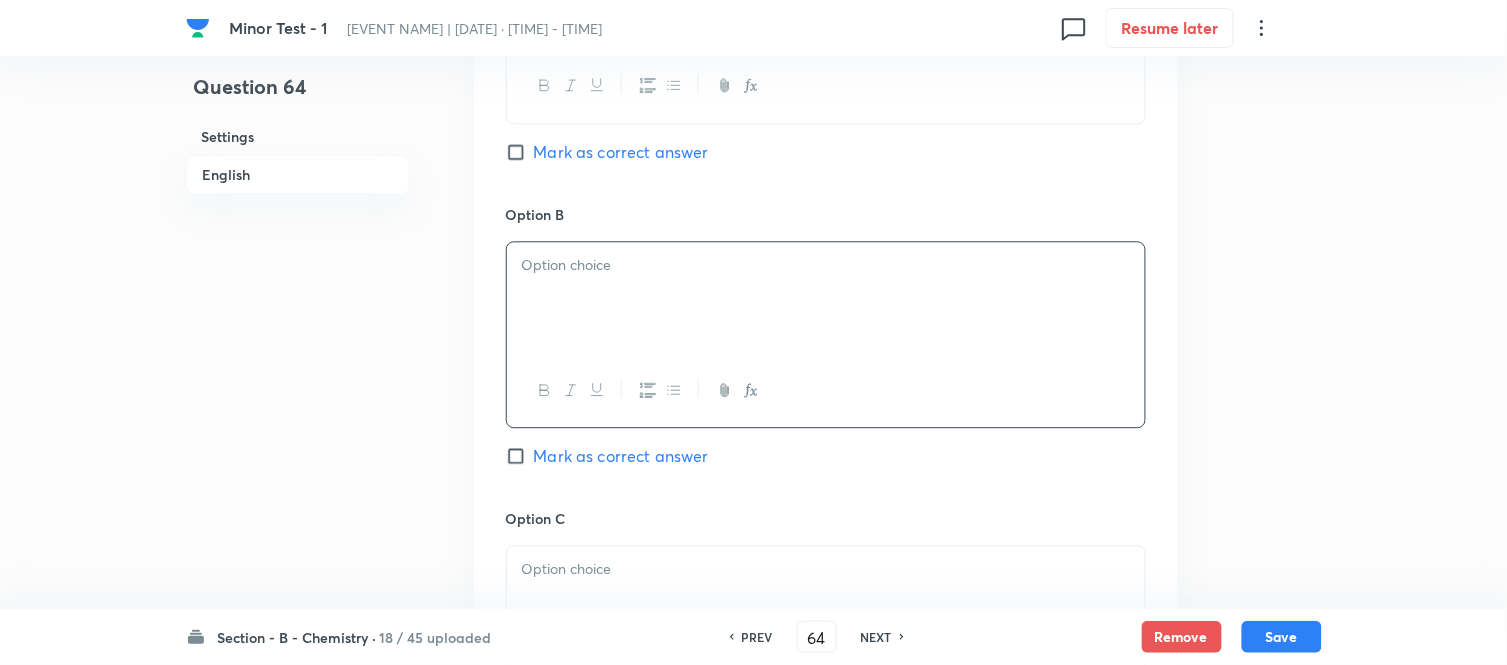 scroll, scrollTop: 1111, scrollLeft: 0, axis: vertical 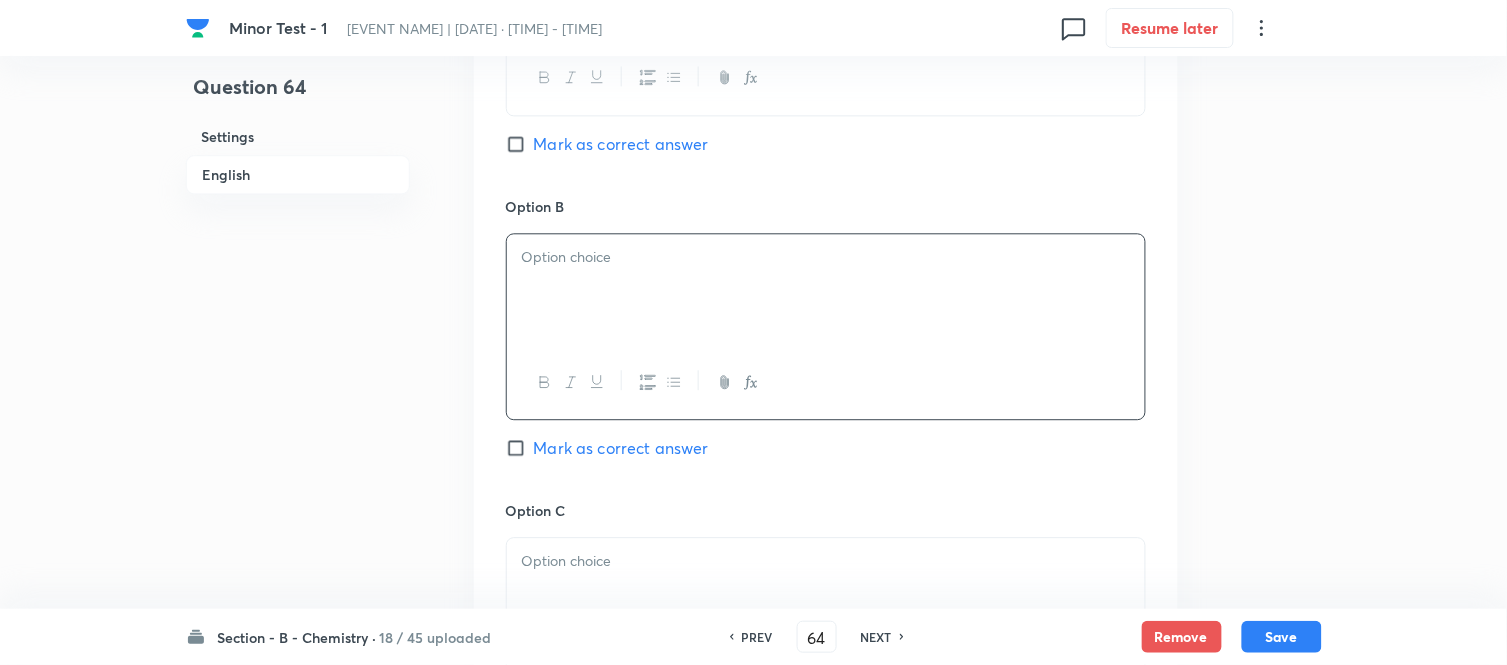 click on "Mark as correct answer" at bounding box center [520, 448] 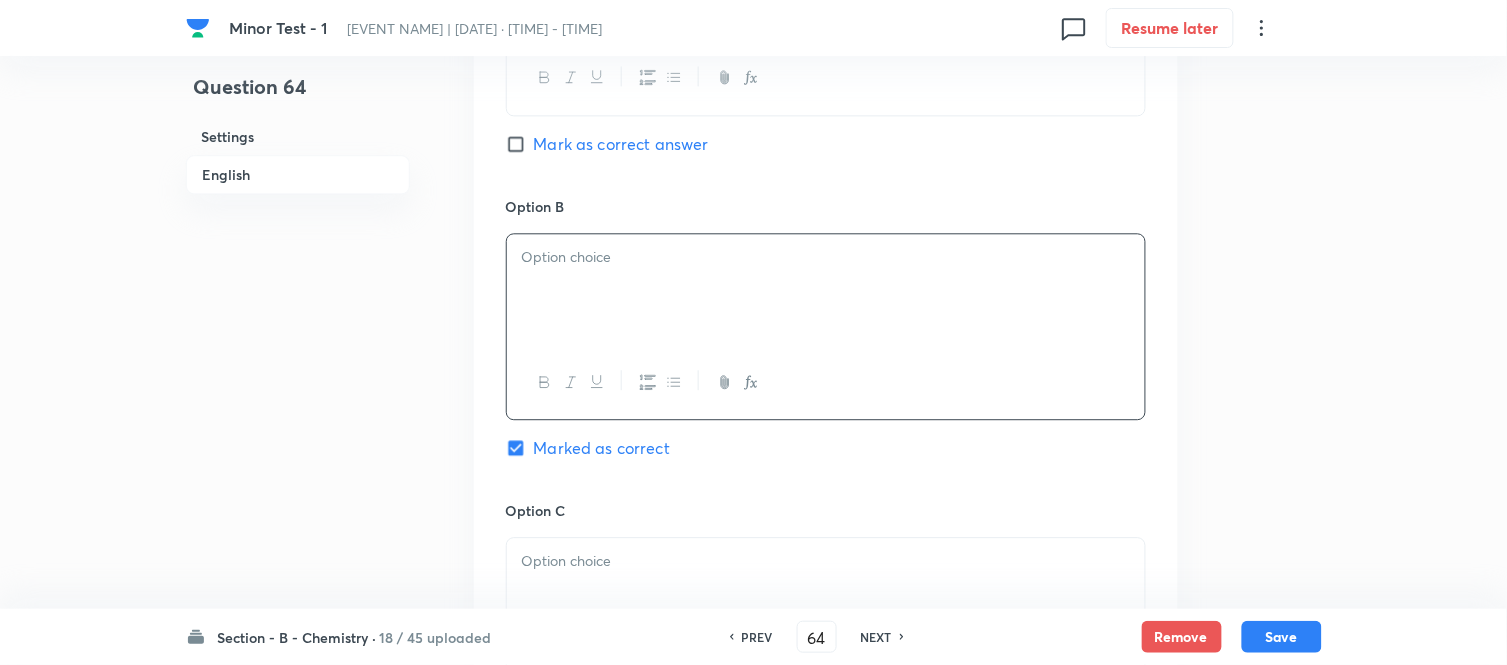 click at bounding box center (826, 257) 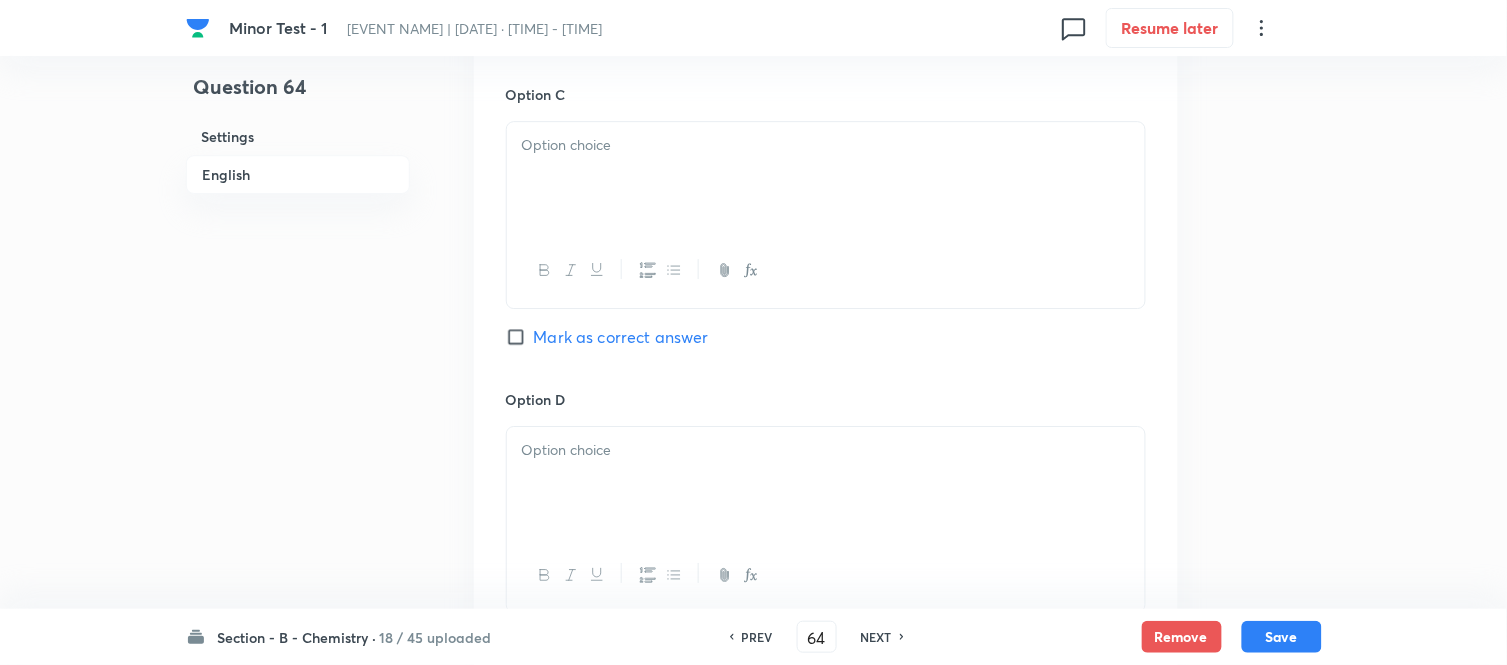 scroll, scrollTop: 1555, scrollLeft: 0, axis: vertical 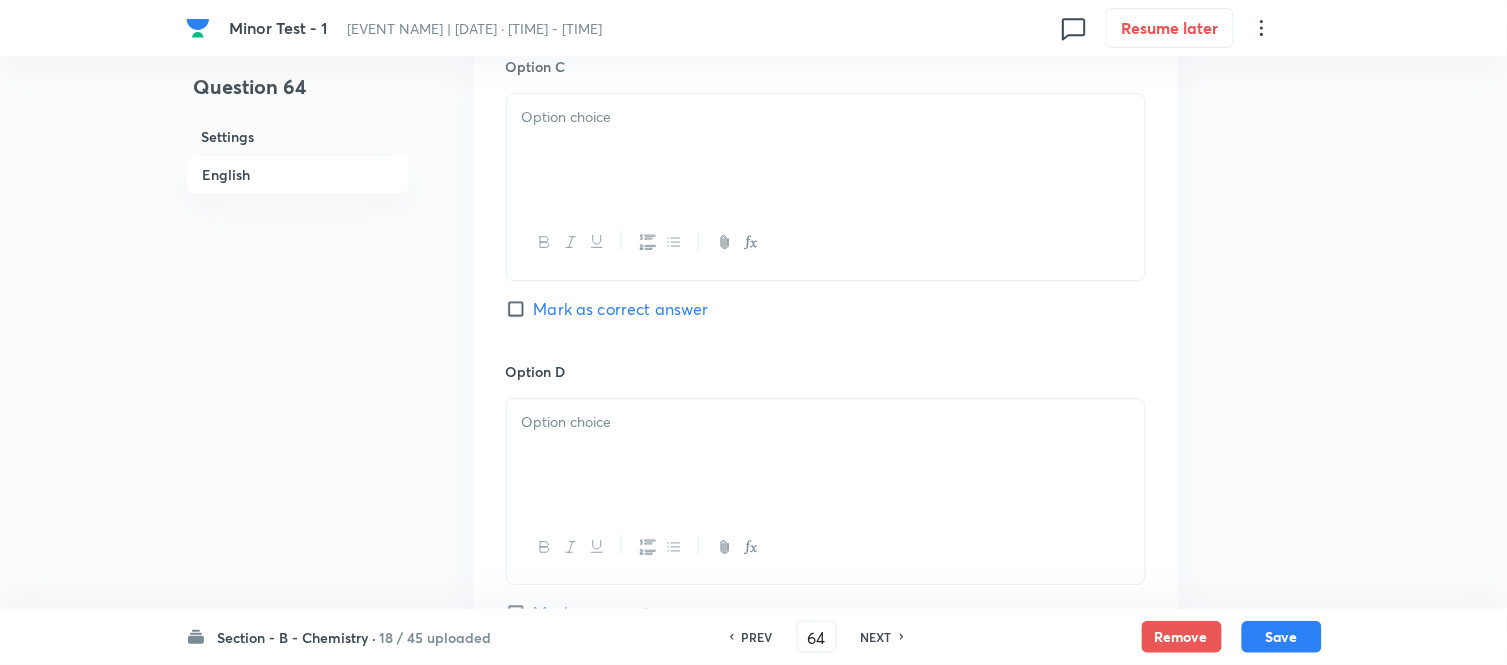 click at bounding box center [826, 150] 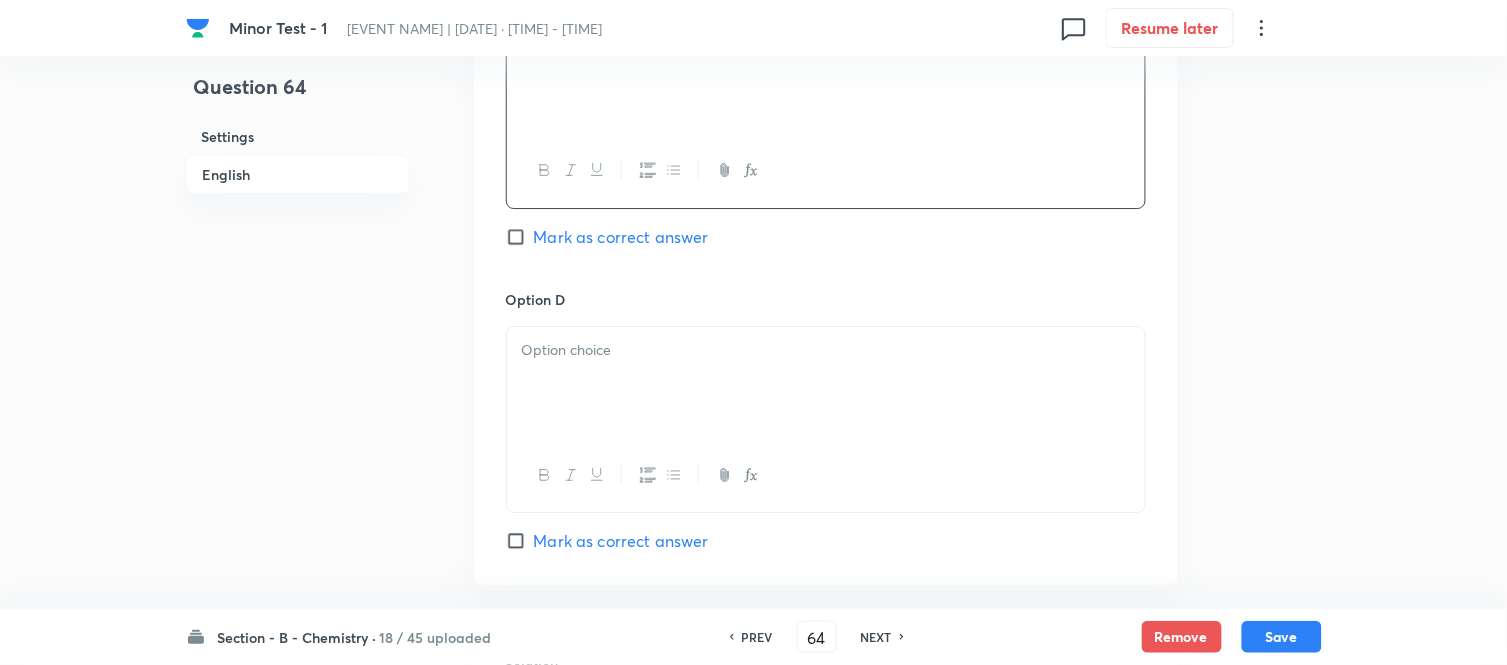 scroll, scrollTop: 1666, scrollLeft: 0, axis: vertical 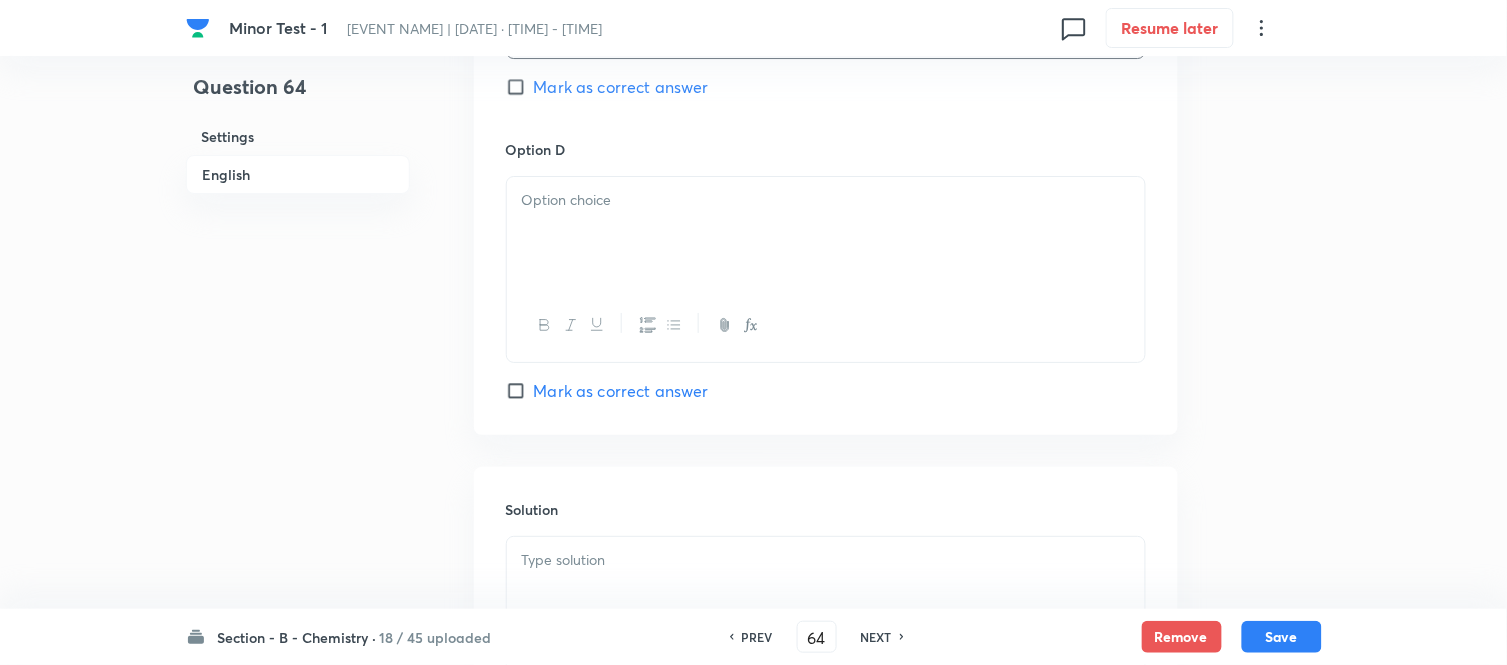 click at bounding box center [826, 233] 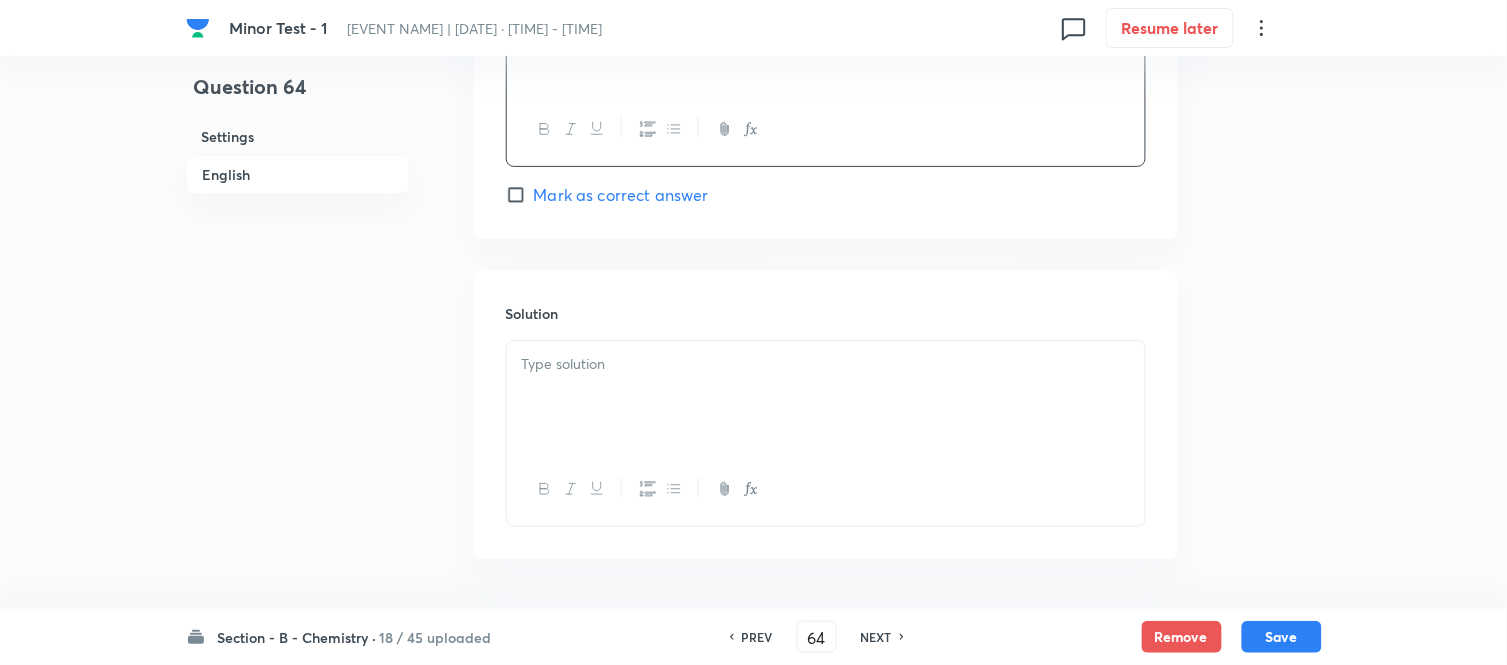 scroll, scrollTop: 2000, scrollLeft: 0, axis: vertical 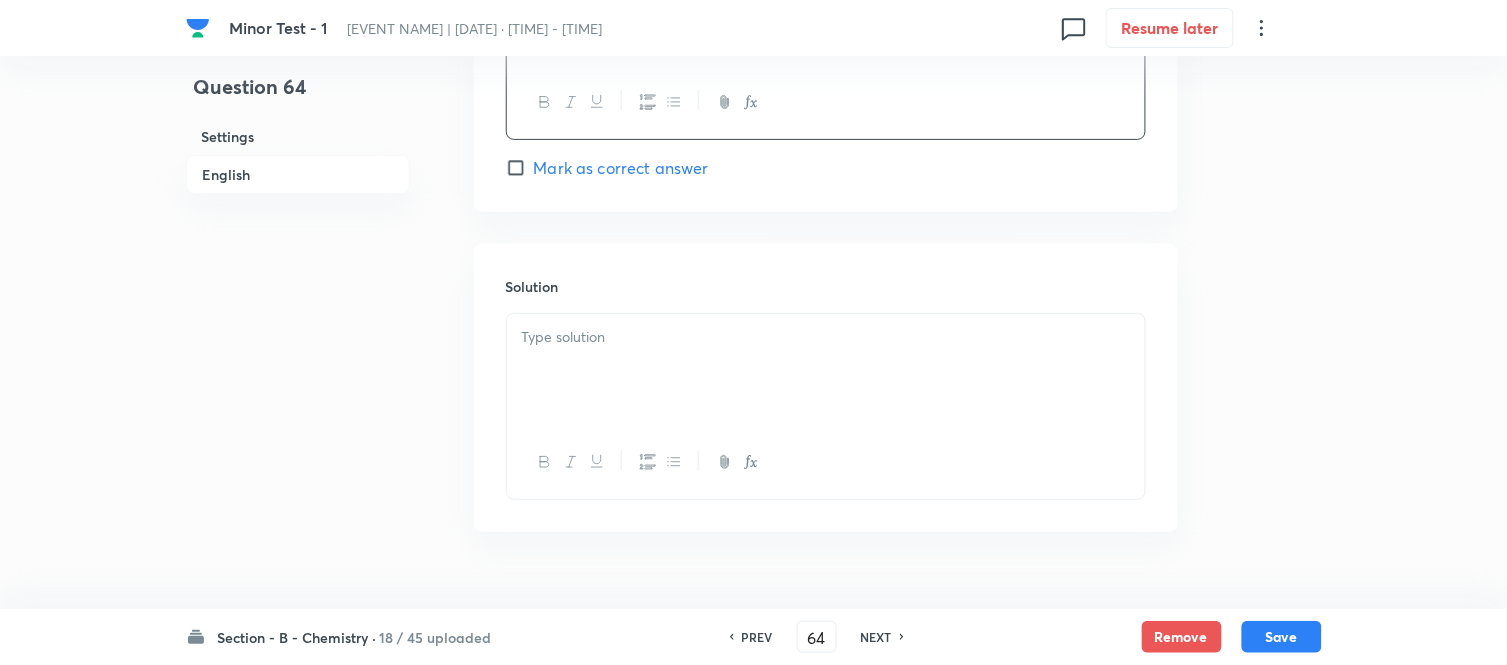 click at bounding box center (826, 337) 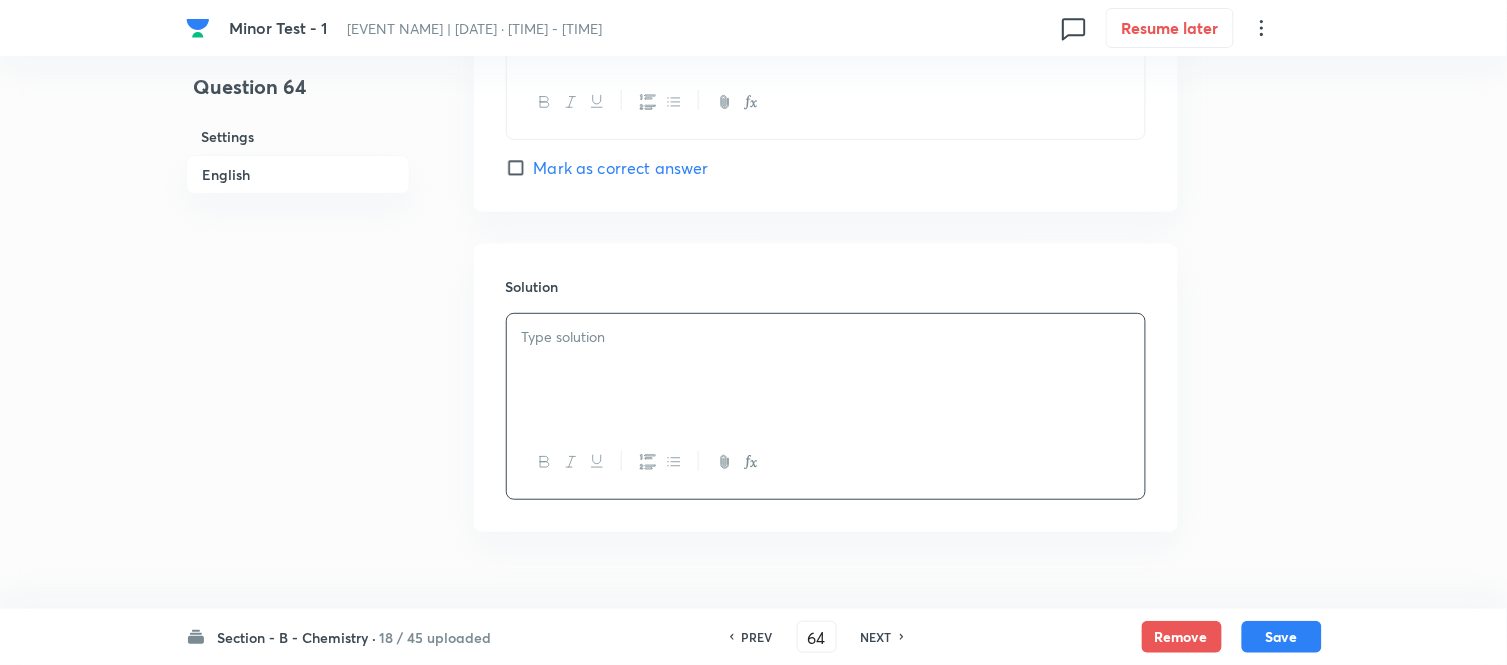 type 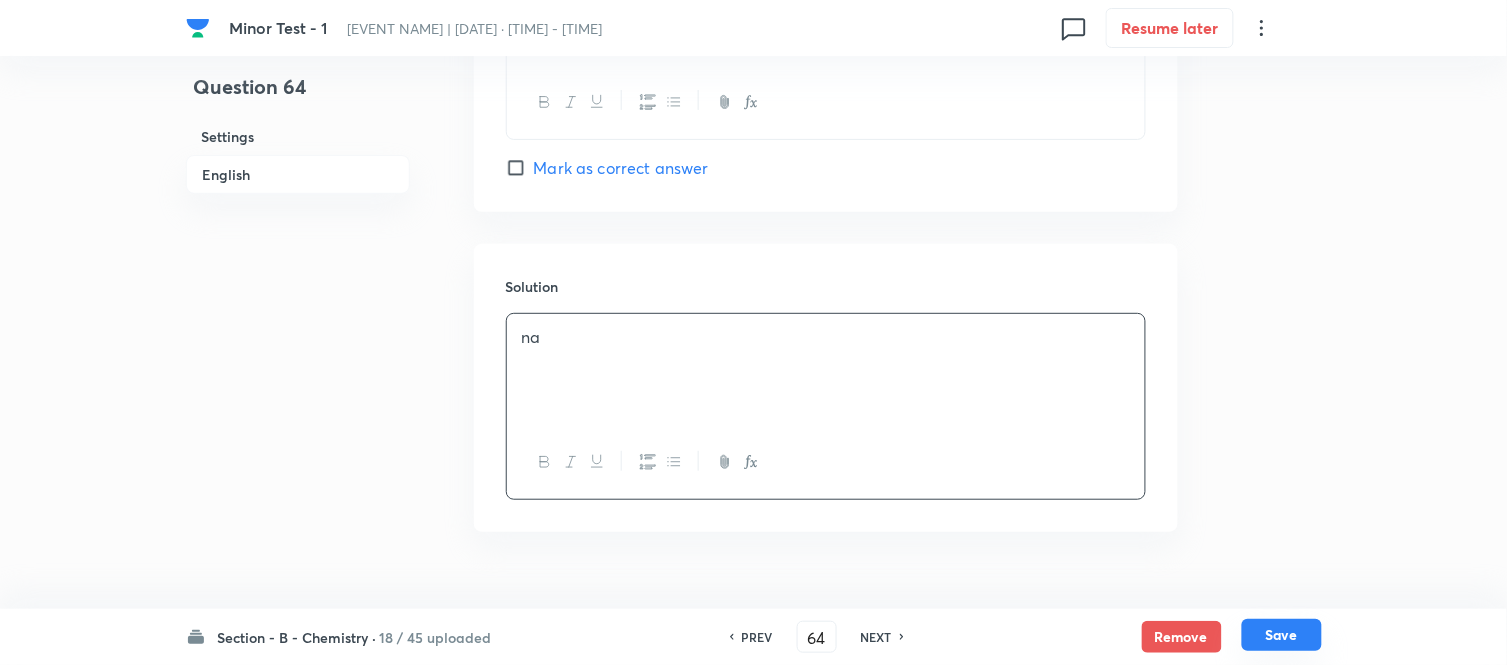 click on "Save" at bounding box center [1282, 635] 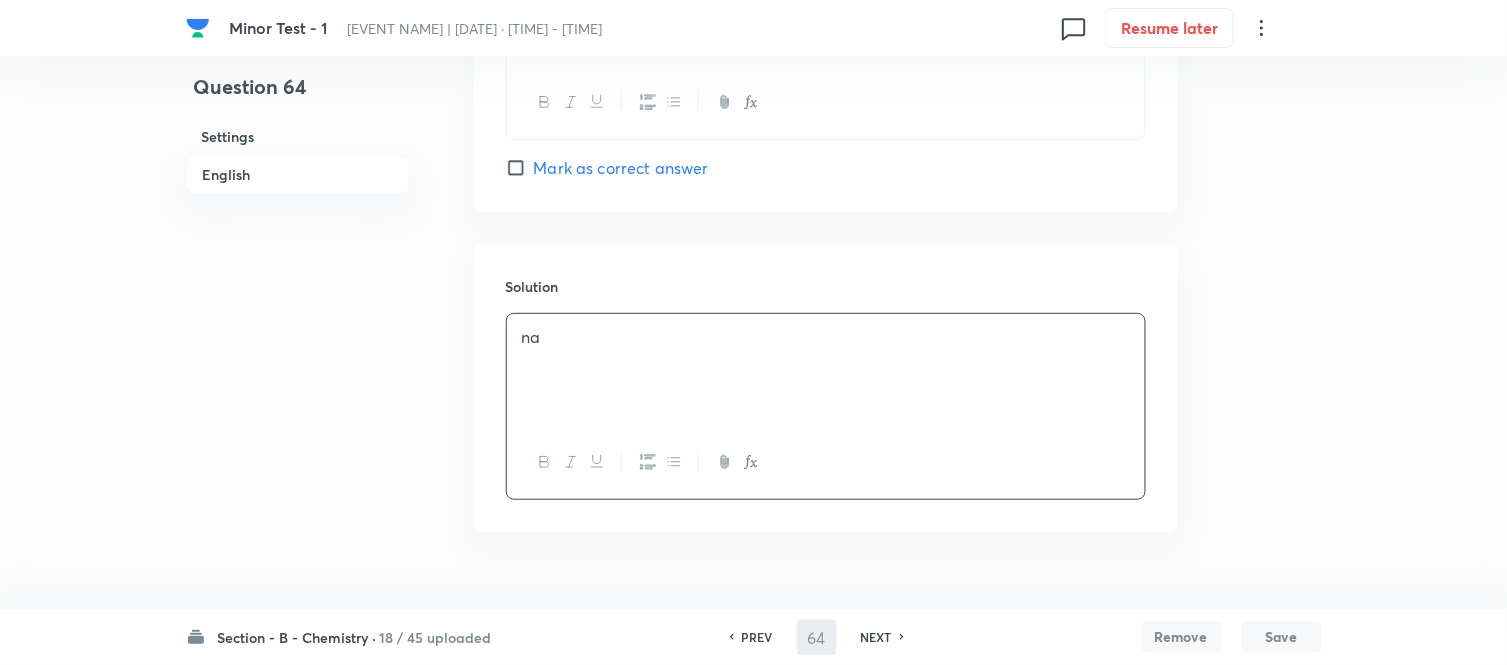 type on "65" 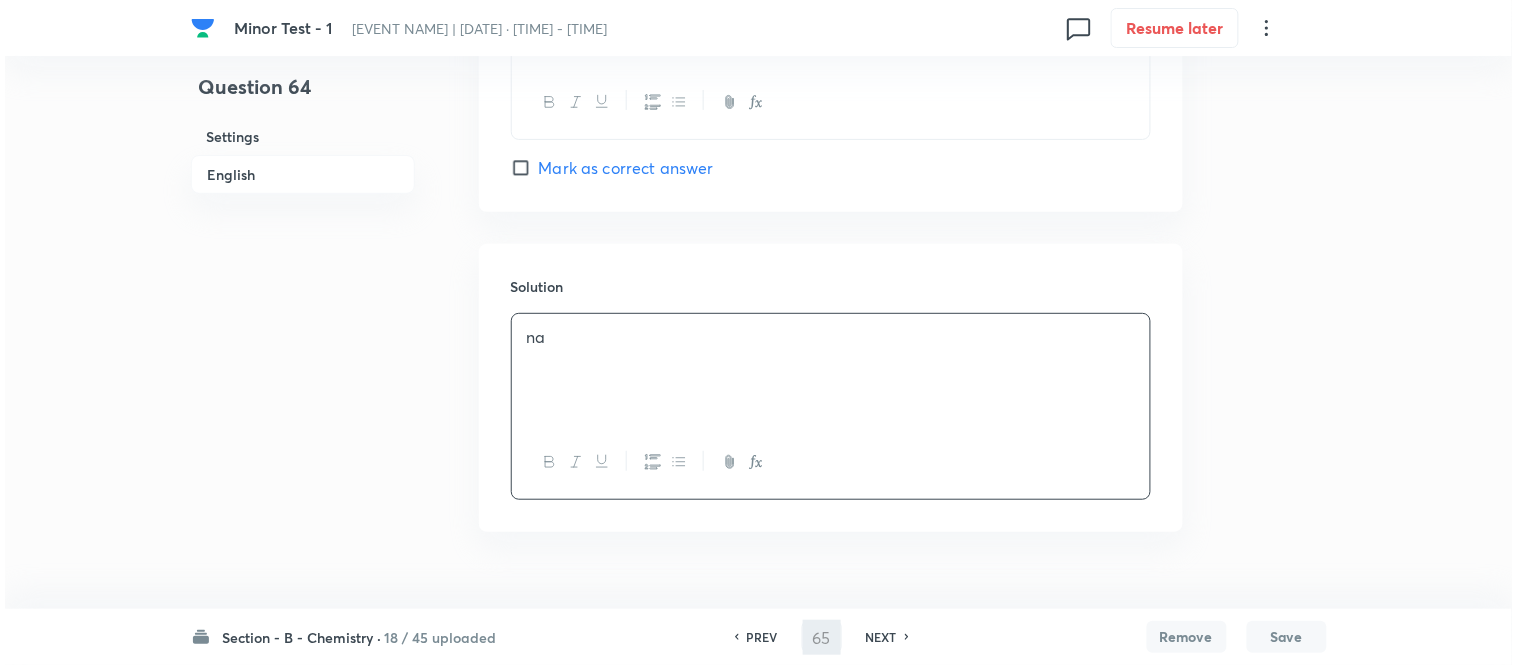 scroll, scrollTop: 0, scrollLeft: 0, axis: both 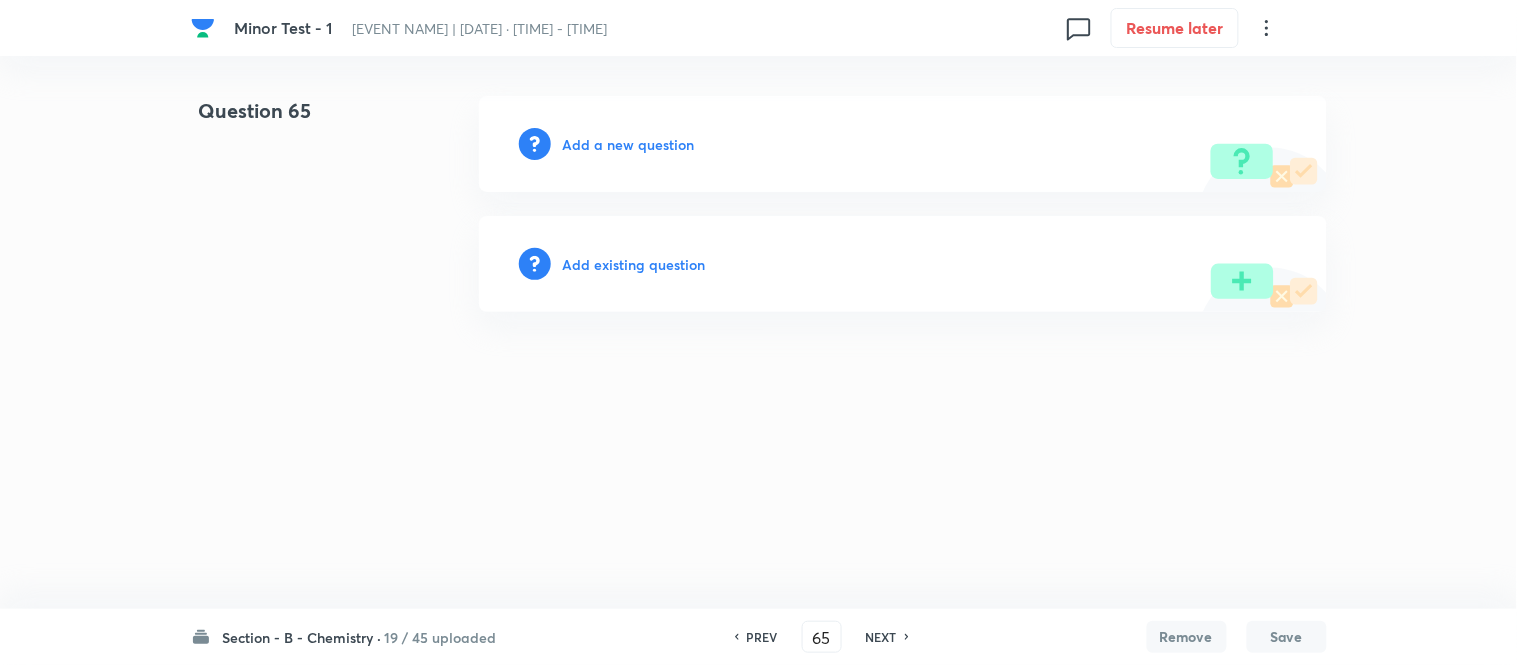 click on "Add a new question" at bounding box center [629, 144] 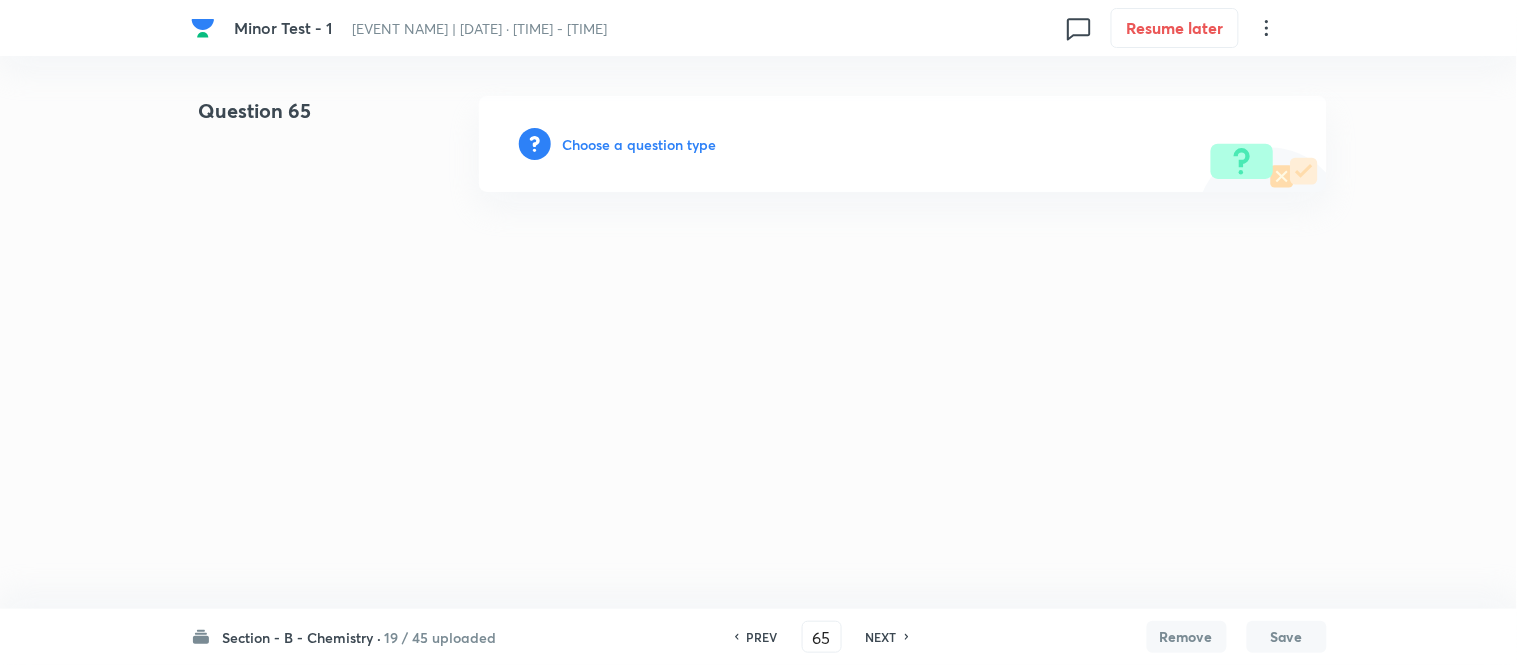 click on "Choose a question type" at bounding box center (640, 144) 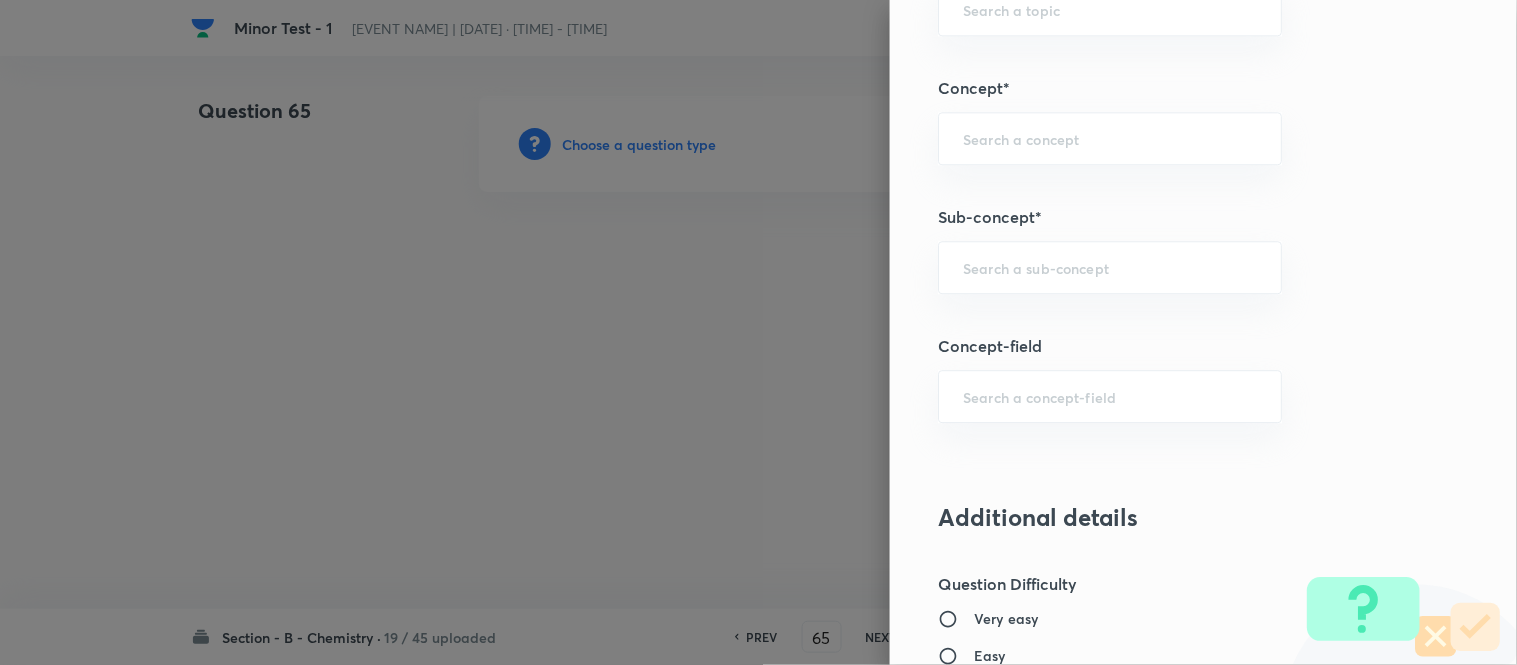 scroll, scrollTop: 1245, scrollLeft: 0, axis: vertical 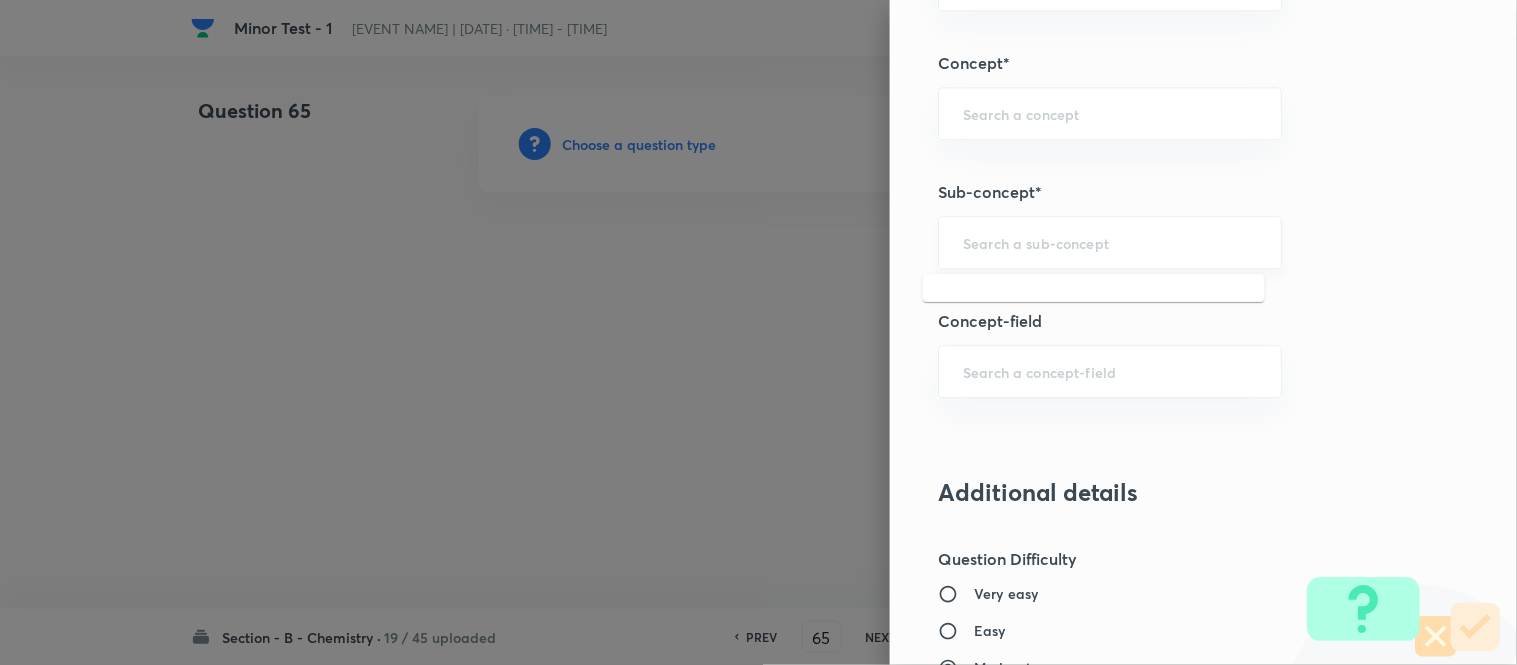 click at bounding box center [1110, 242] 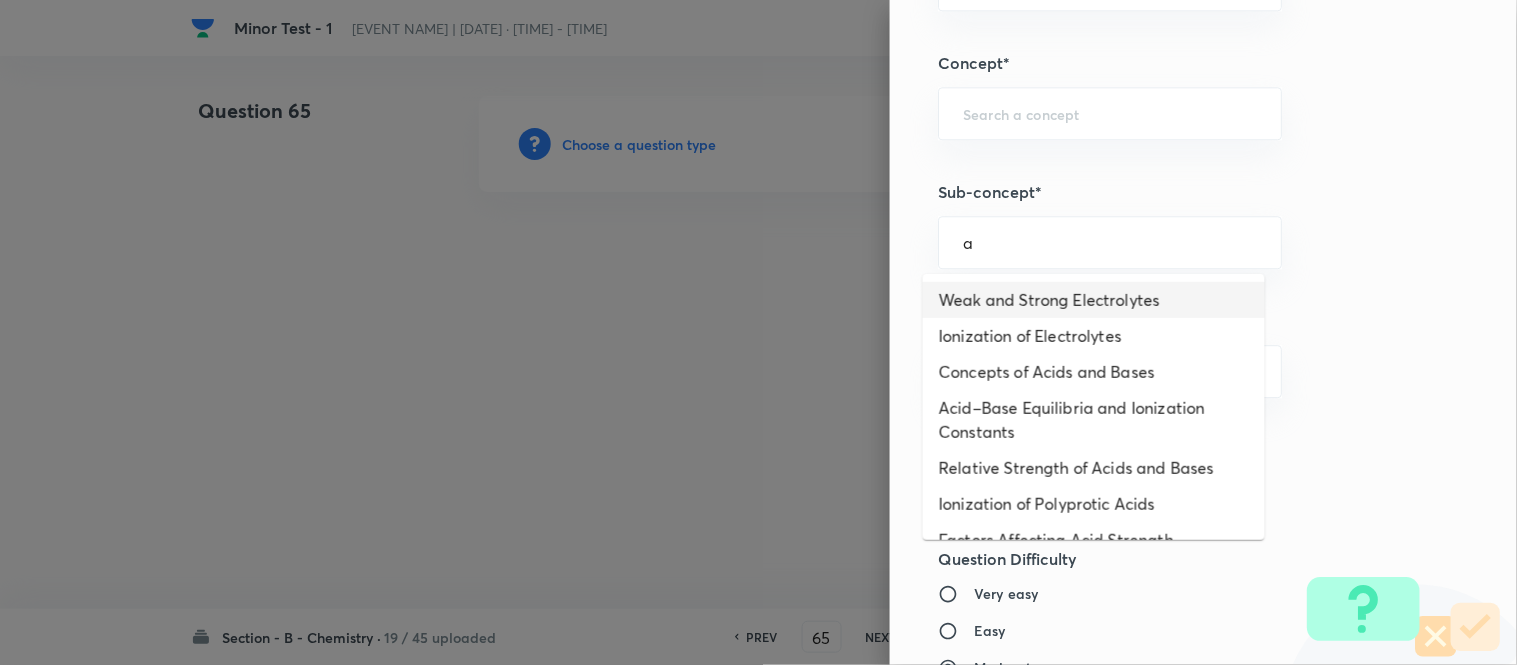 click on "Weak and Strong Electrolytes" at bounding box center (1094, 300) 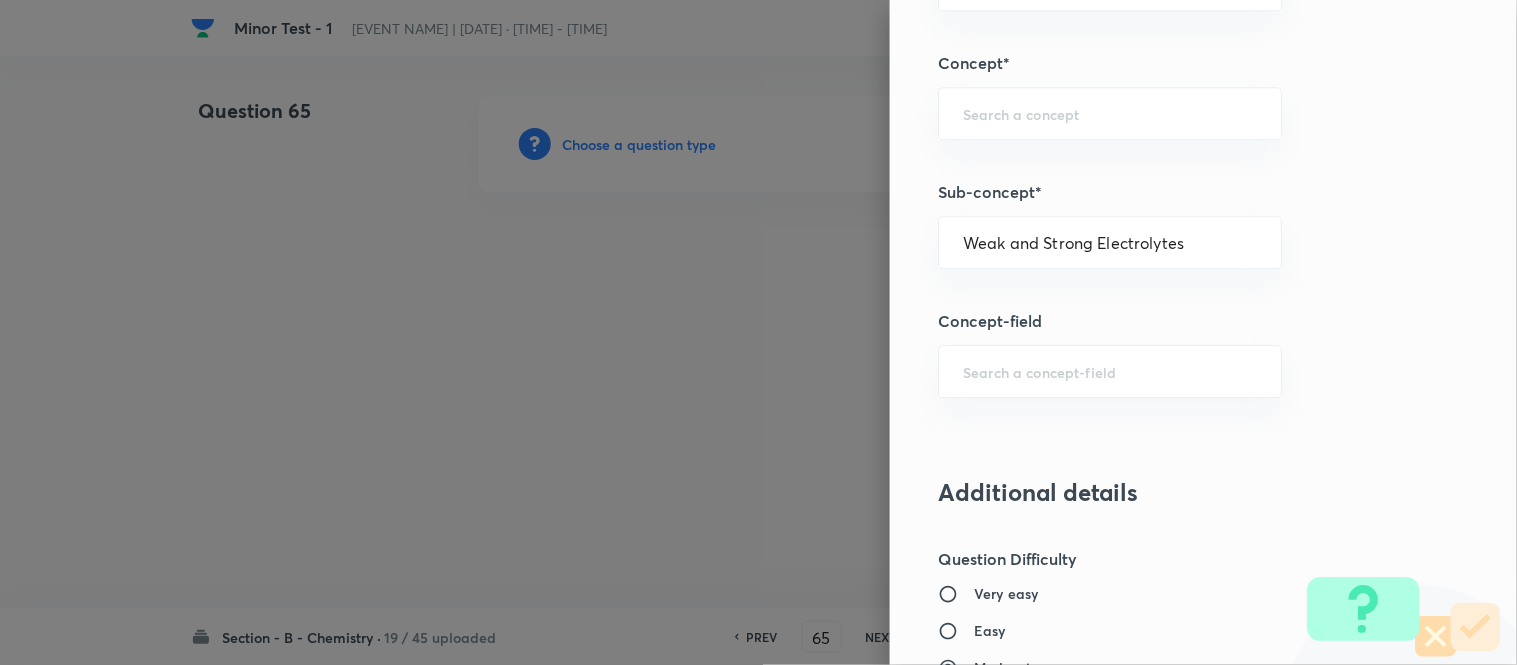 type on "Chemistry" 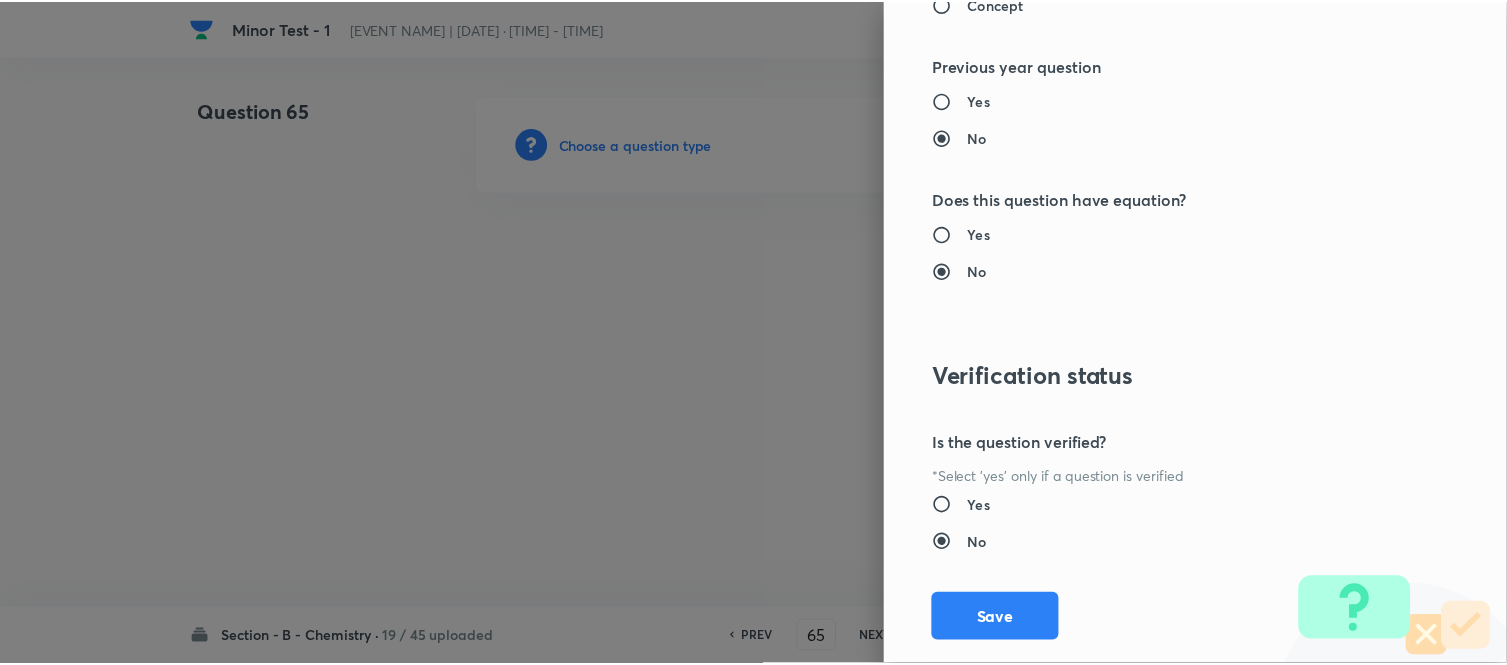 scroll, scrollTop: 2195, scrollLeft: 0, axis: vertical 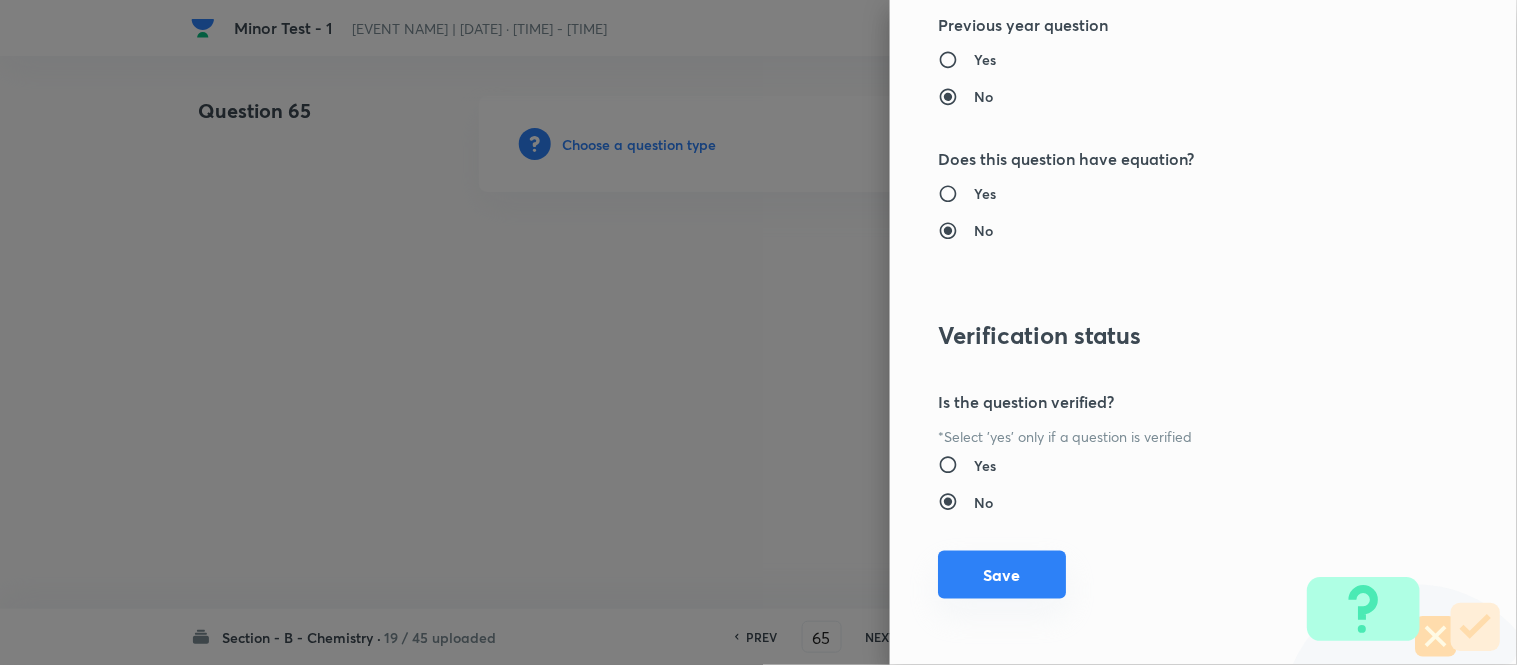 click on "Save" at bounding box center [1002, 575] 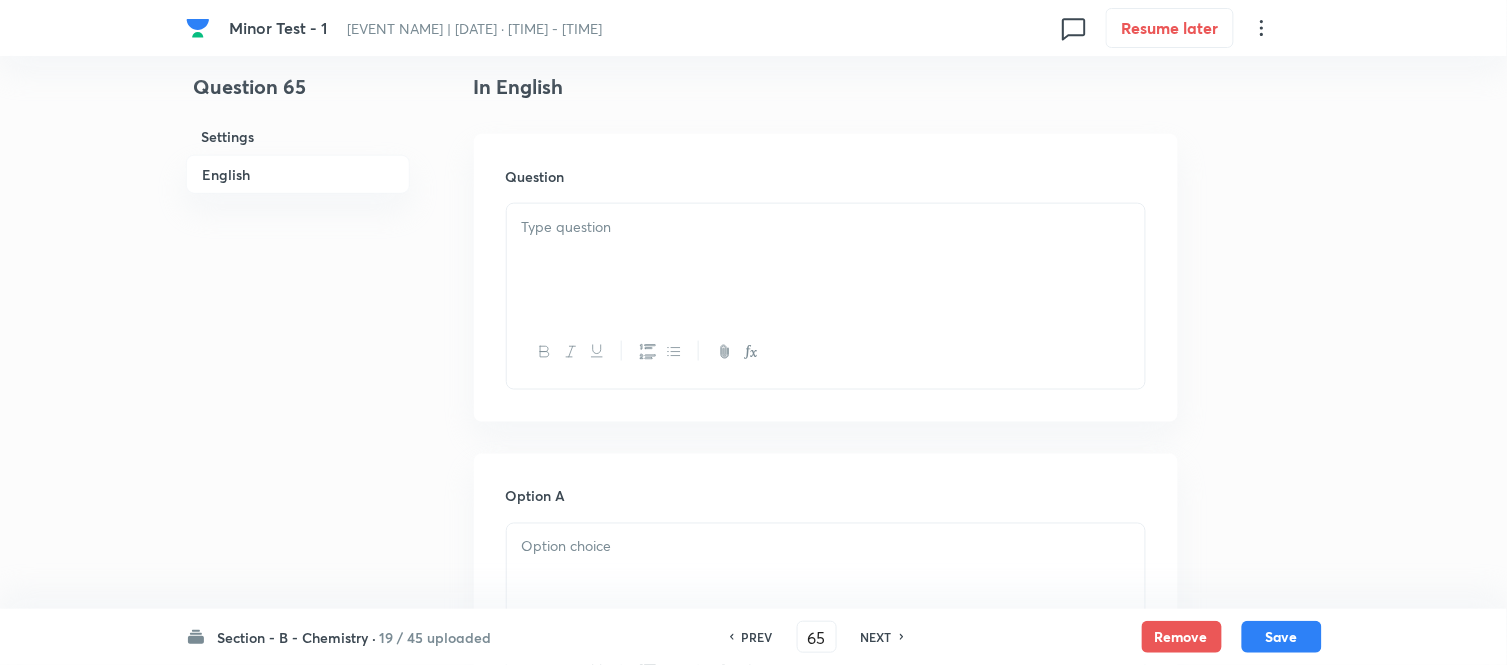 scroll, scrollTop: 555, scrollLeft: 0, axis: vertical 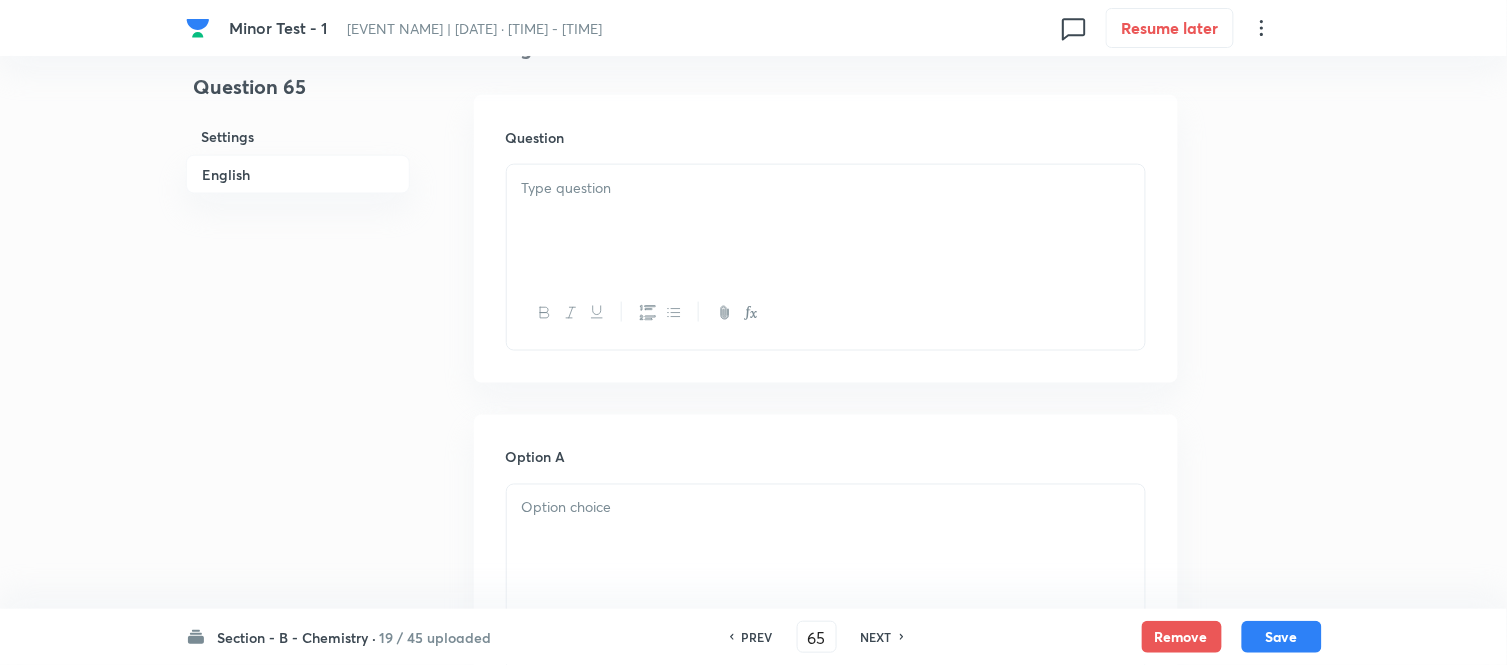 click at bounding box center [826, 221] 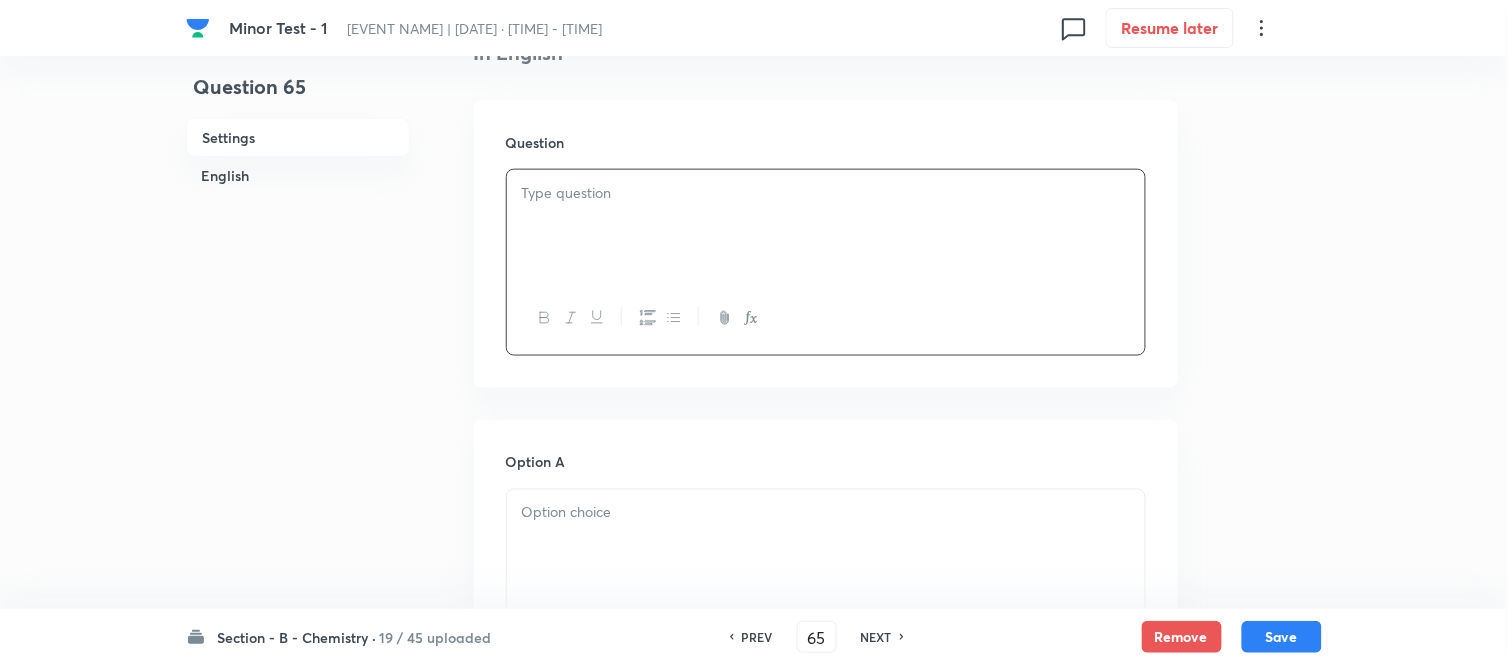 scroll, scrollTop: 555, scrollLeft: 0, axis: vertical 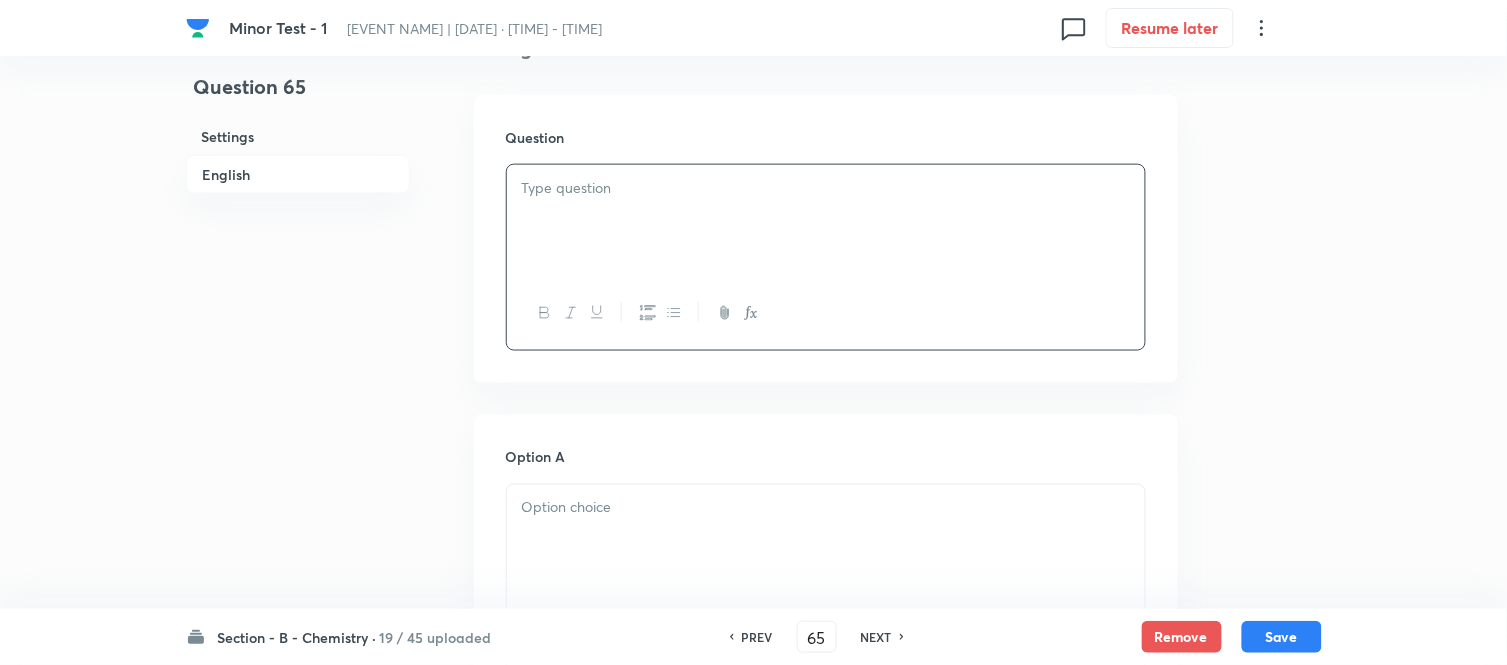 click at bounding box center [826, 221] 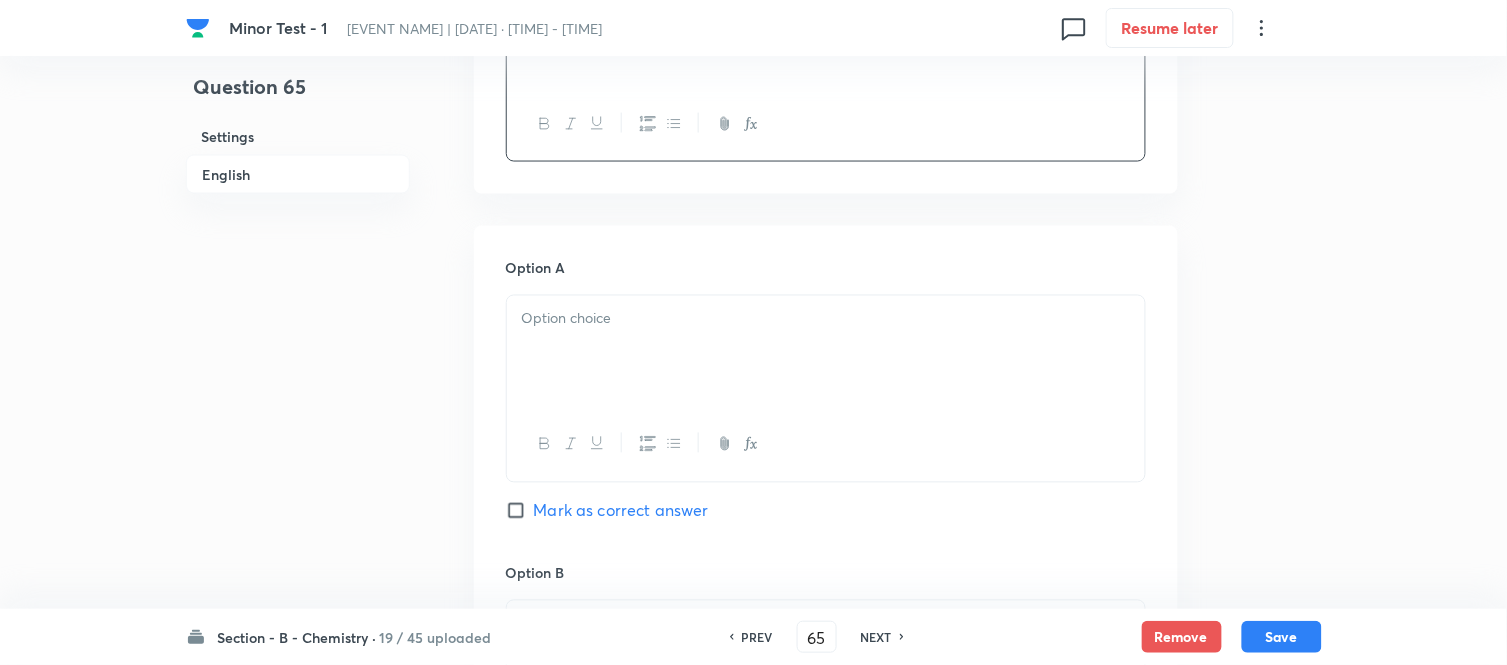 scroll, scrollTop: 777, scrollLeft: 0, axis: vertical 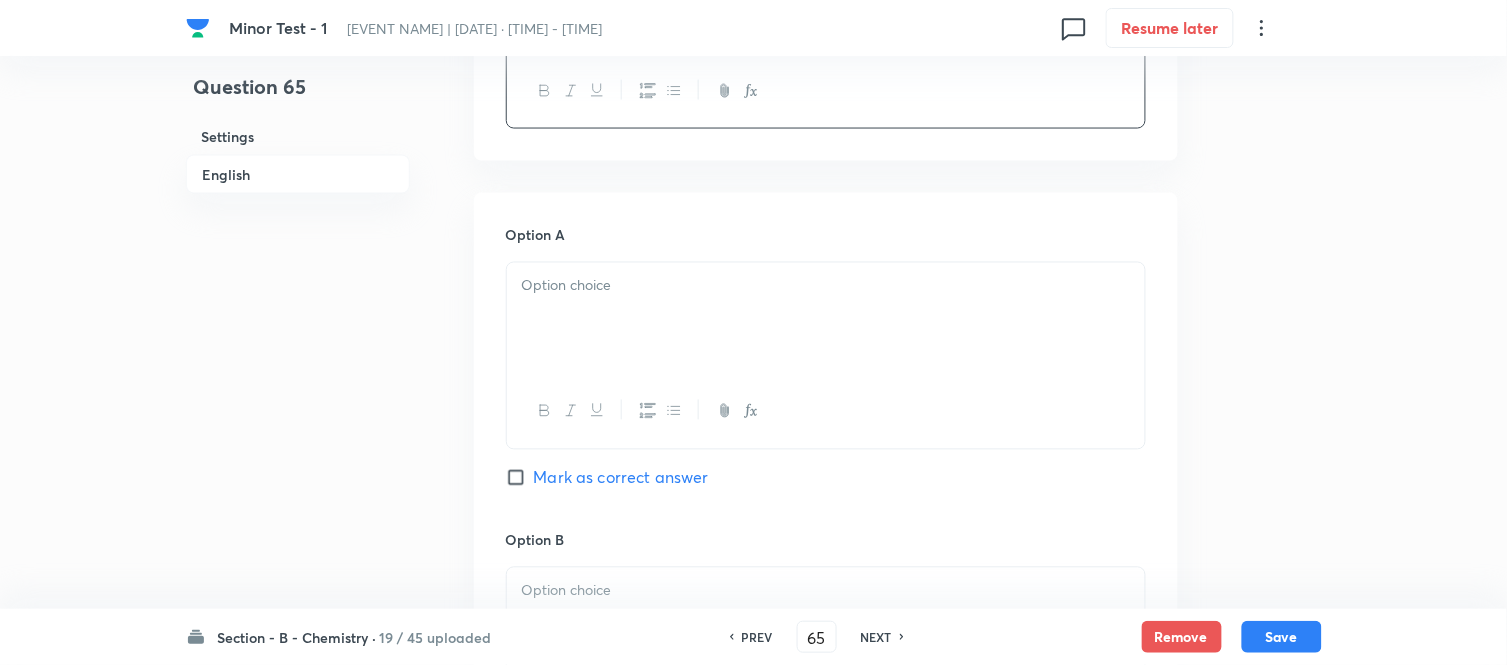 click at bounding box center [826, 286] 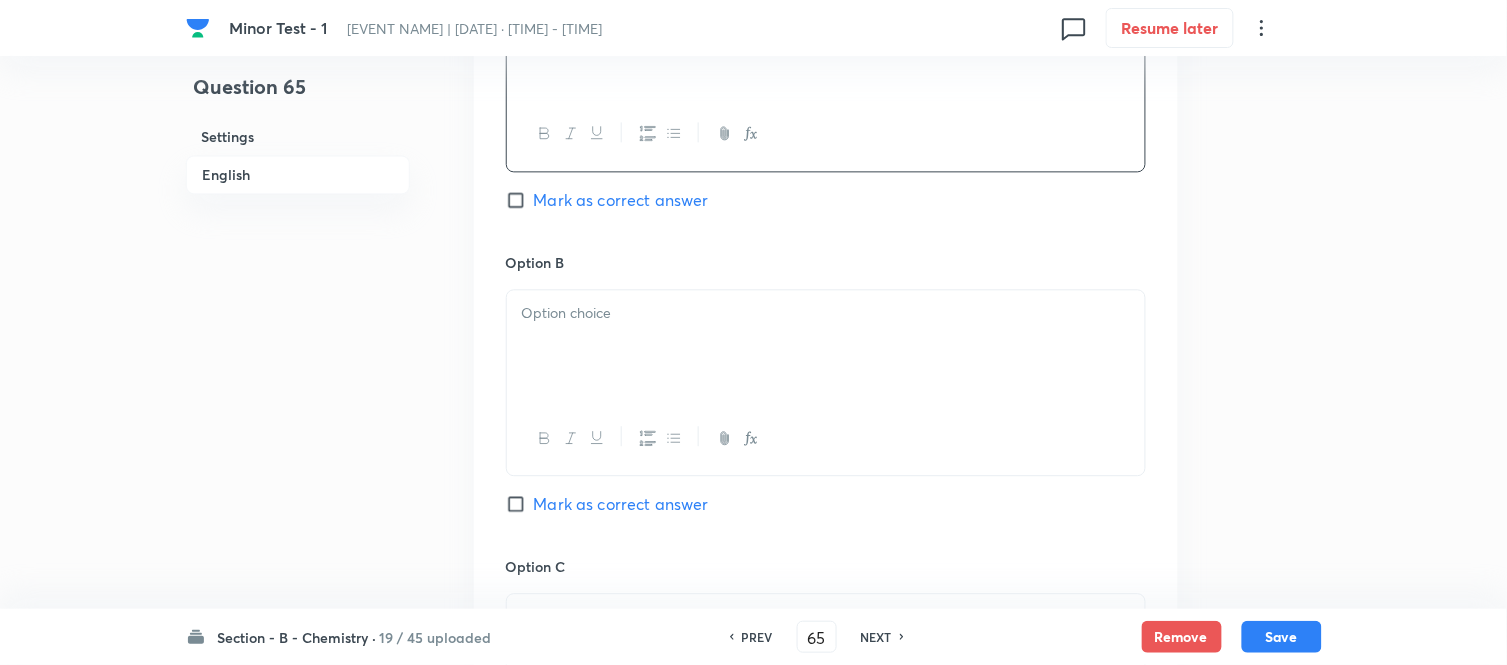 scroll, scrollTop: 1111, scrollLeft: 0, axis: vertical 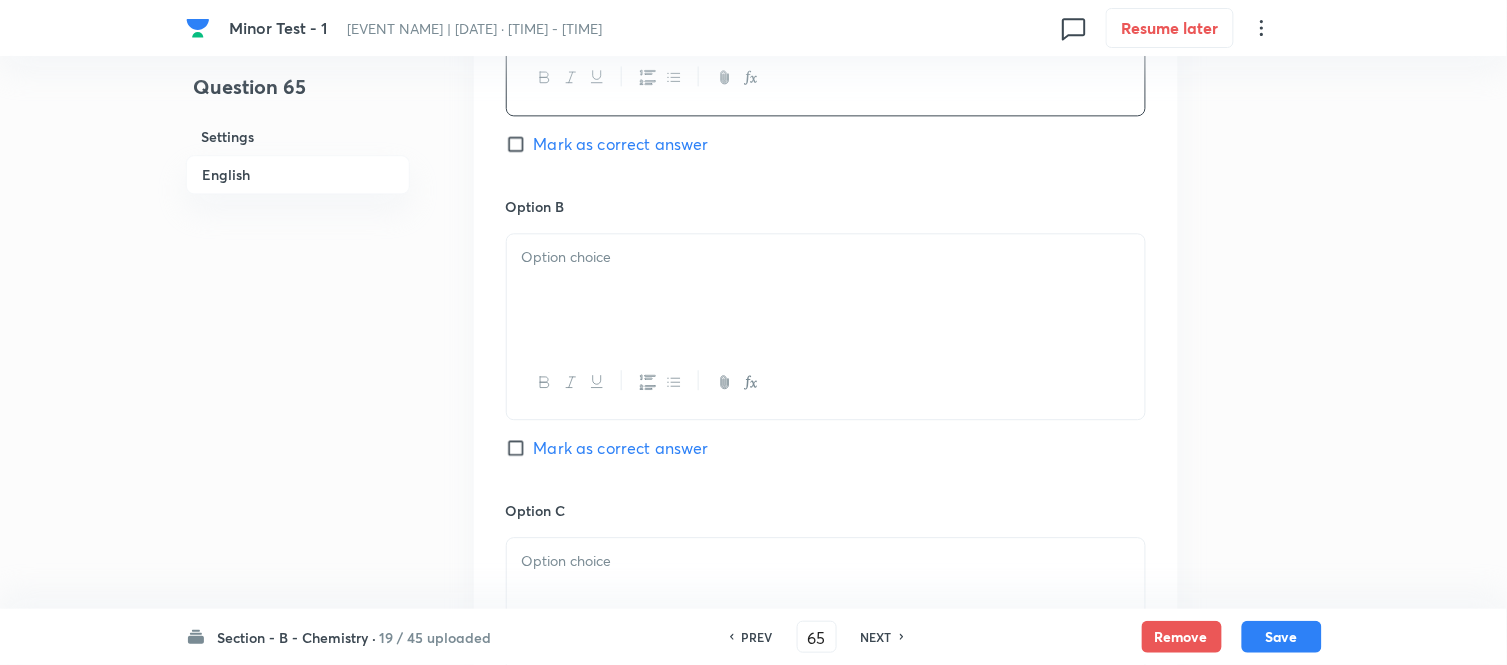 click at bounding box center [826, 290] 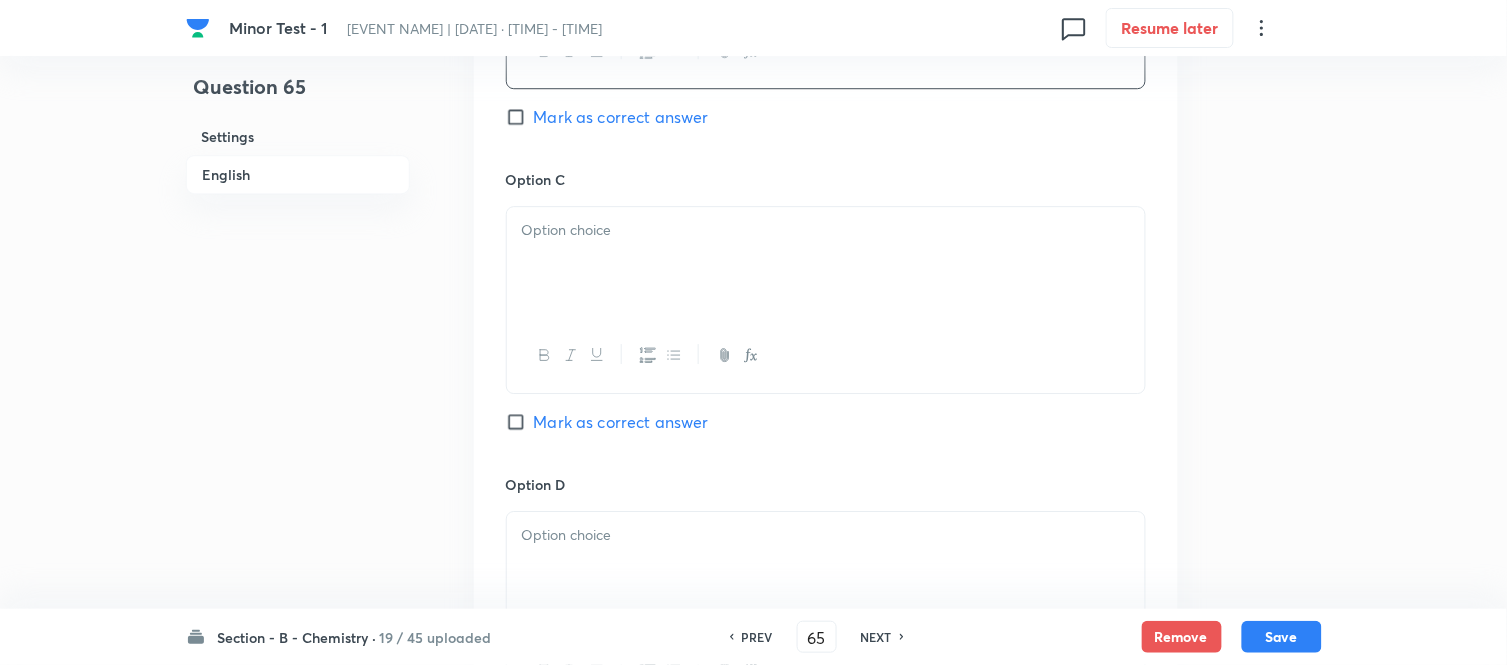 scroll, scrollTop: 1444, scrollLeft: 0, axis: vertical 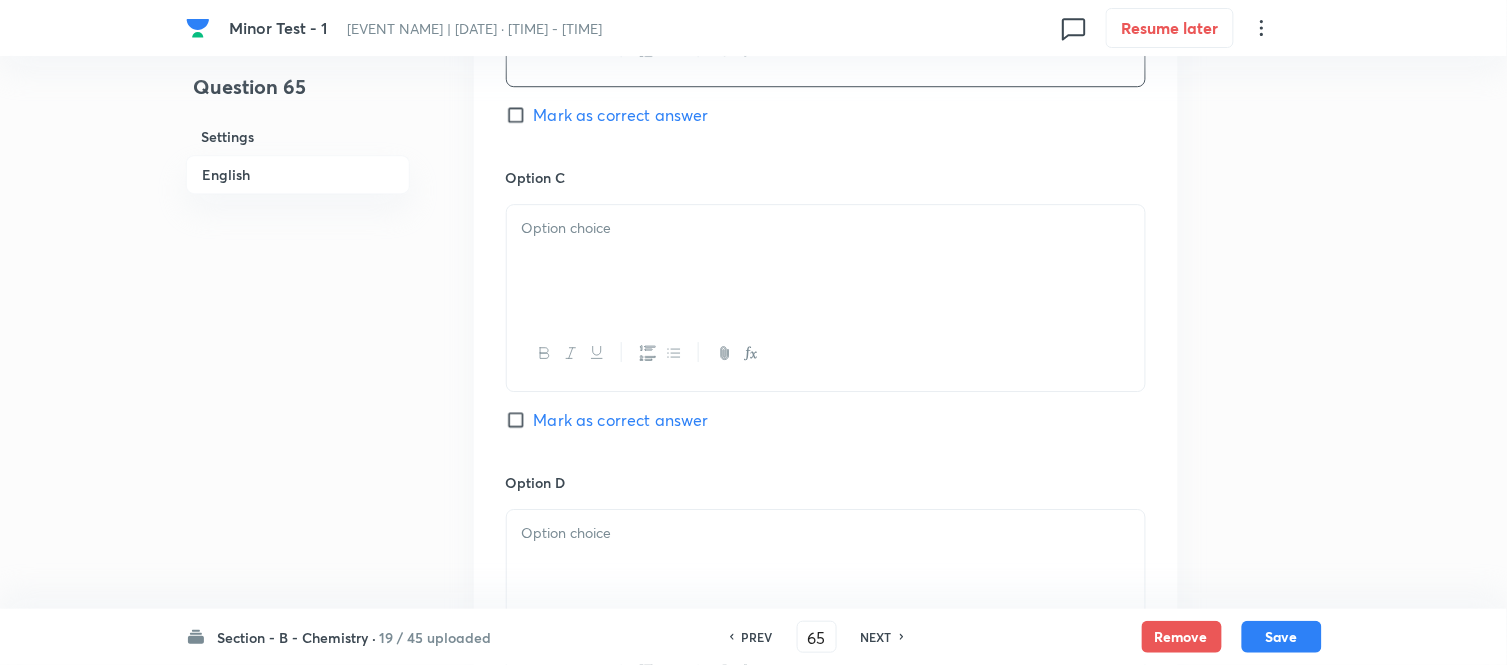 click at bounding box center [826, 261] 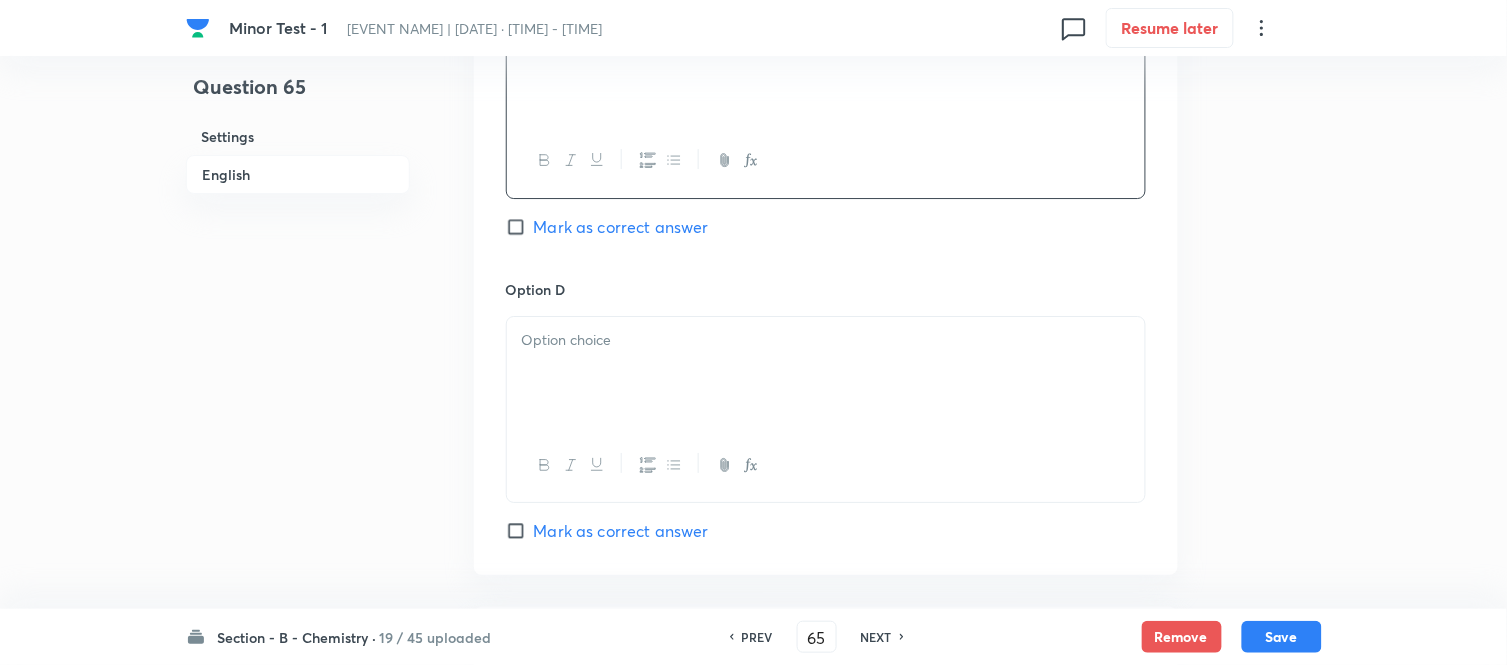 scroll, scrollTop: 1666, scrollLeft: 0, axis: vertical 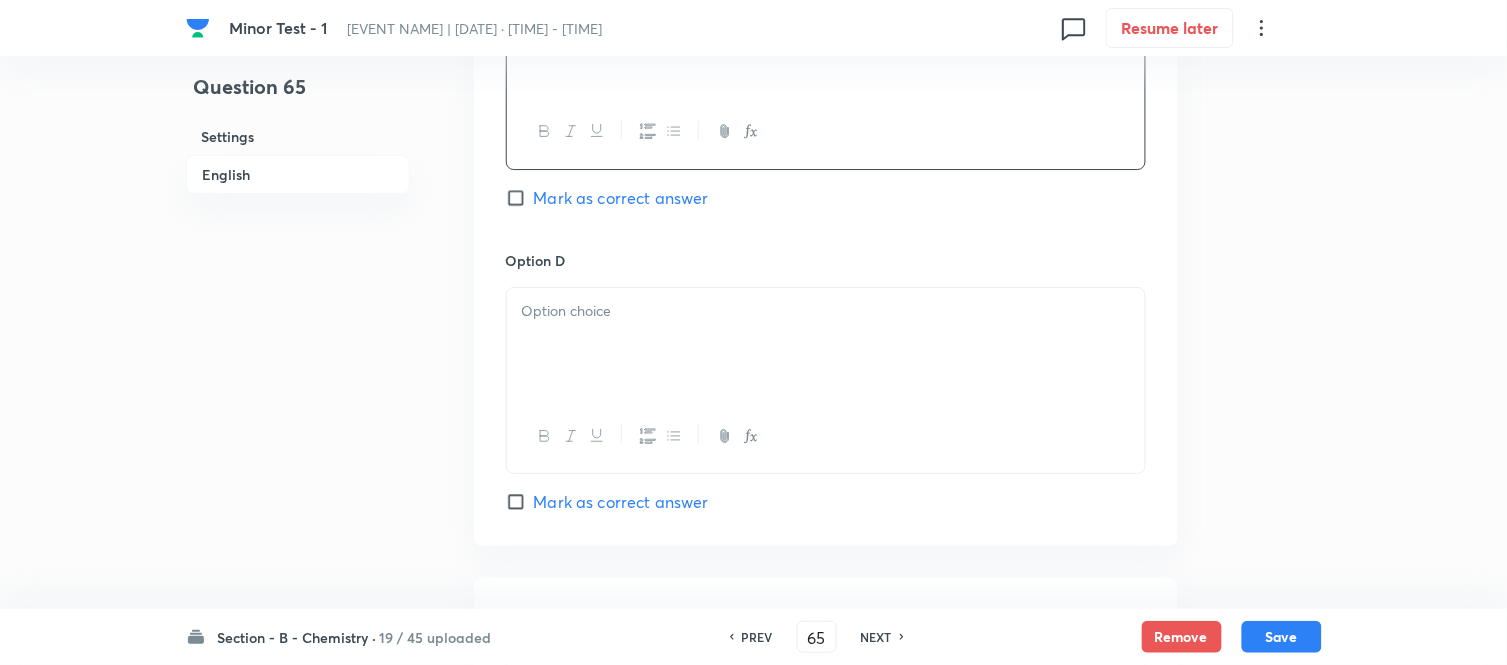 click at bounding box center [826, 311] 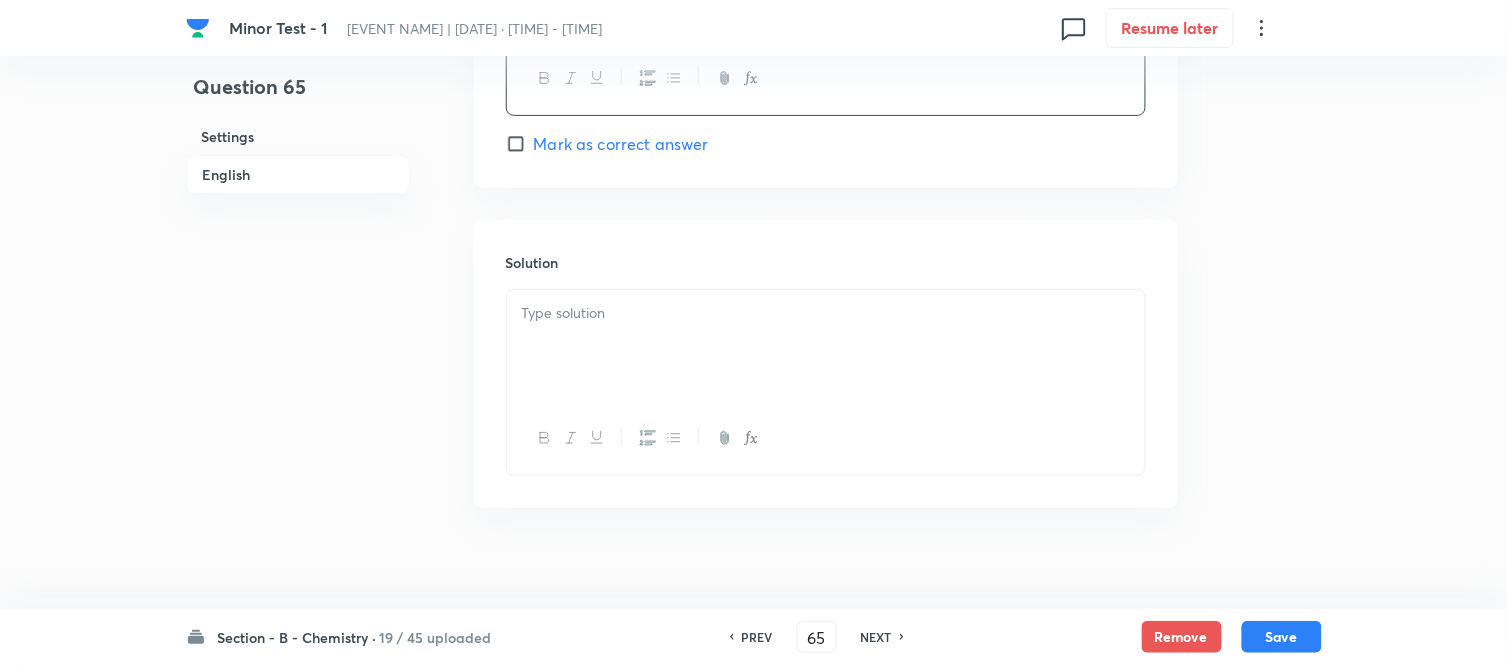 scroll, scrollTop: 2046, scrollLeft: 0, axis: vertical 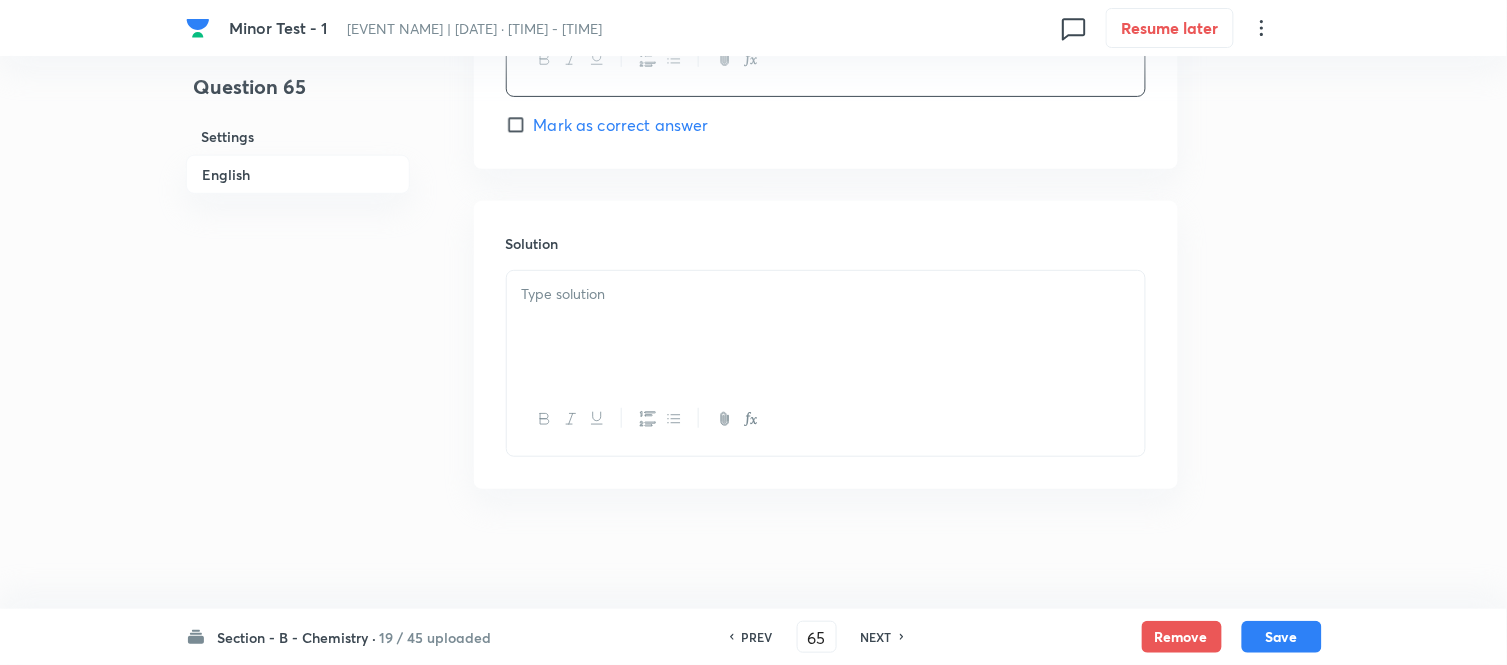 click at bounding box center [826, 327] 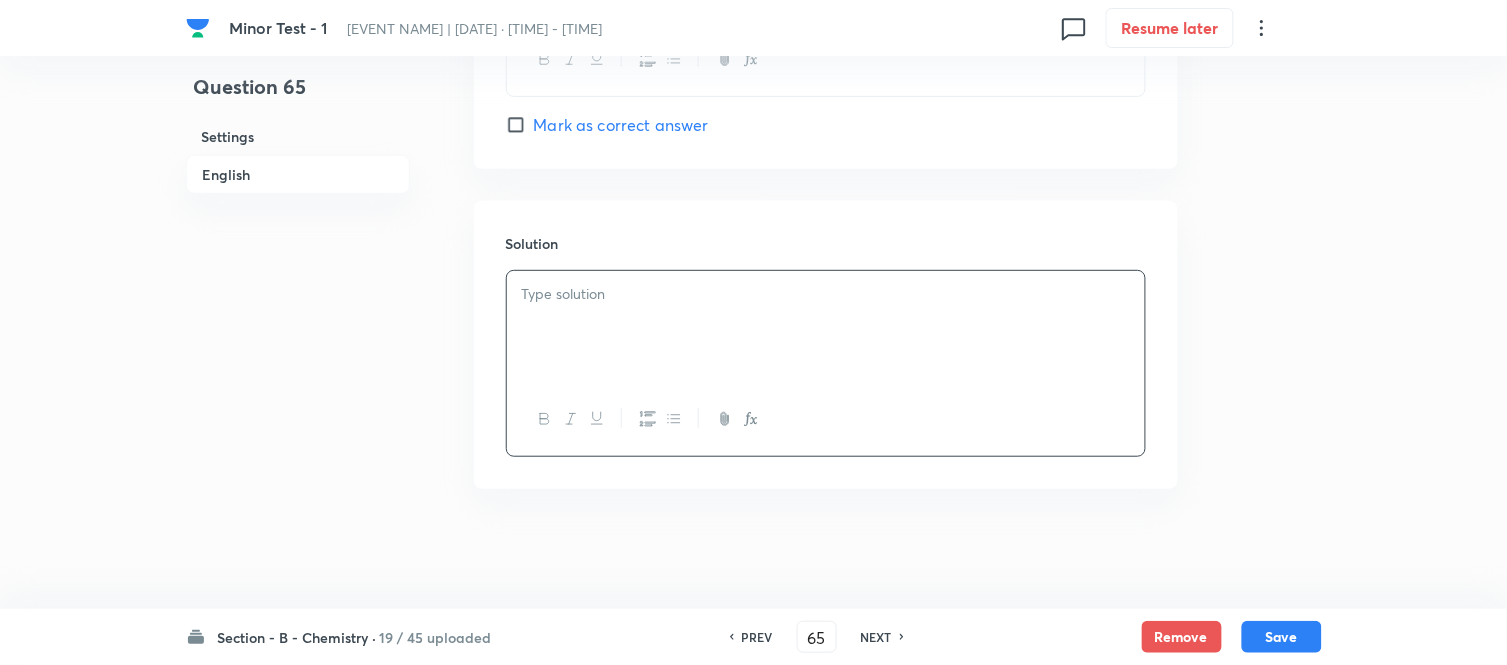 type 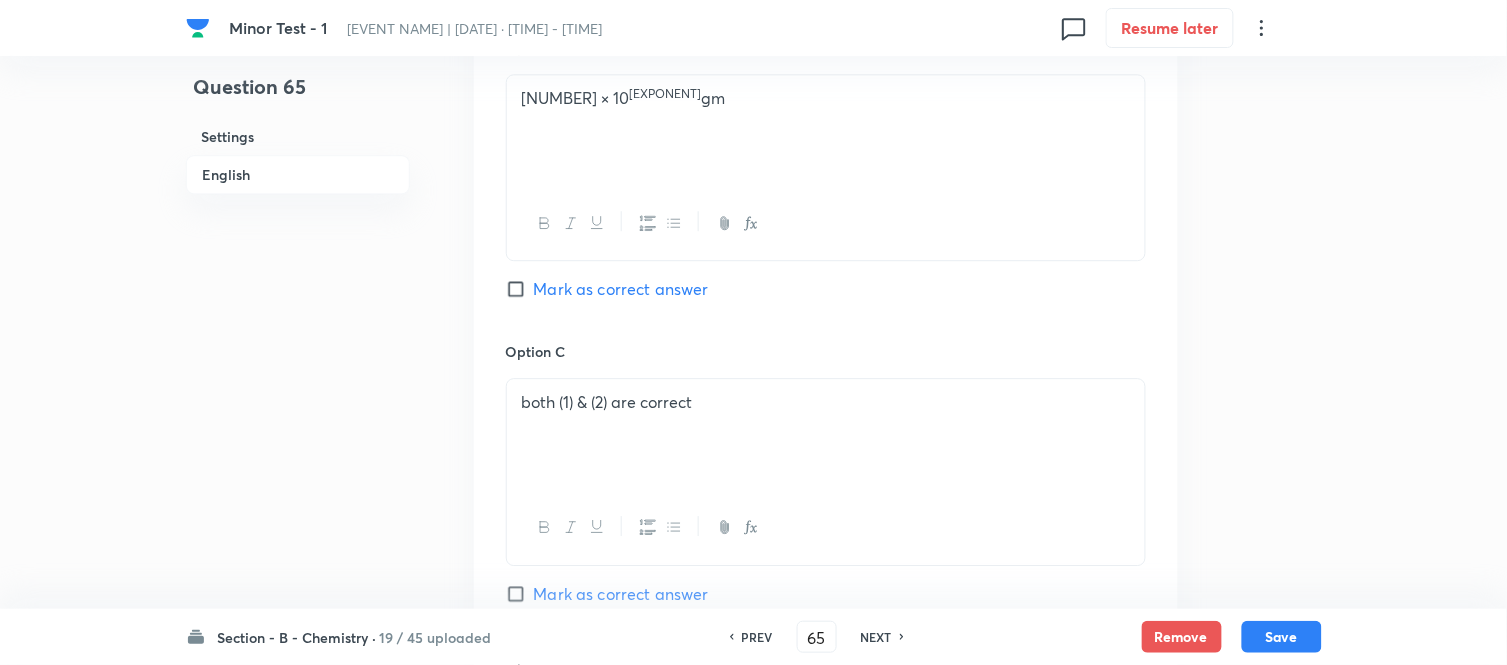 scroll, scrollTop: 1268, scrollLeft: 0, axis: vertical 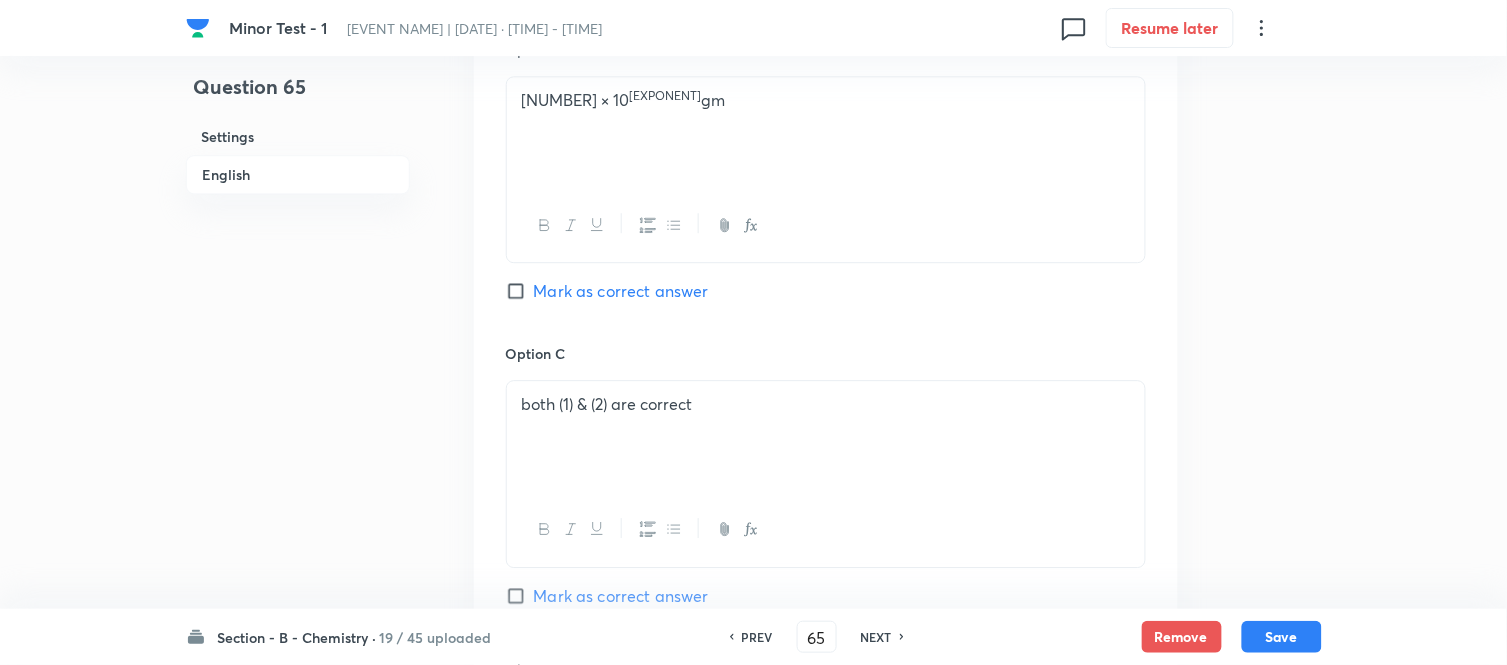 click on "Mark as correct answer" at bounding box center [520, 291] 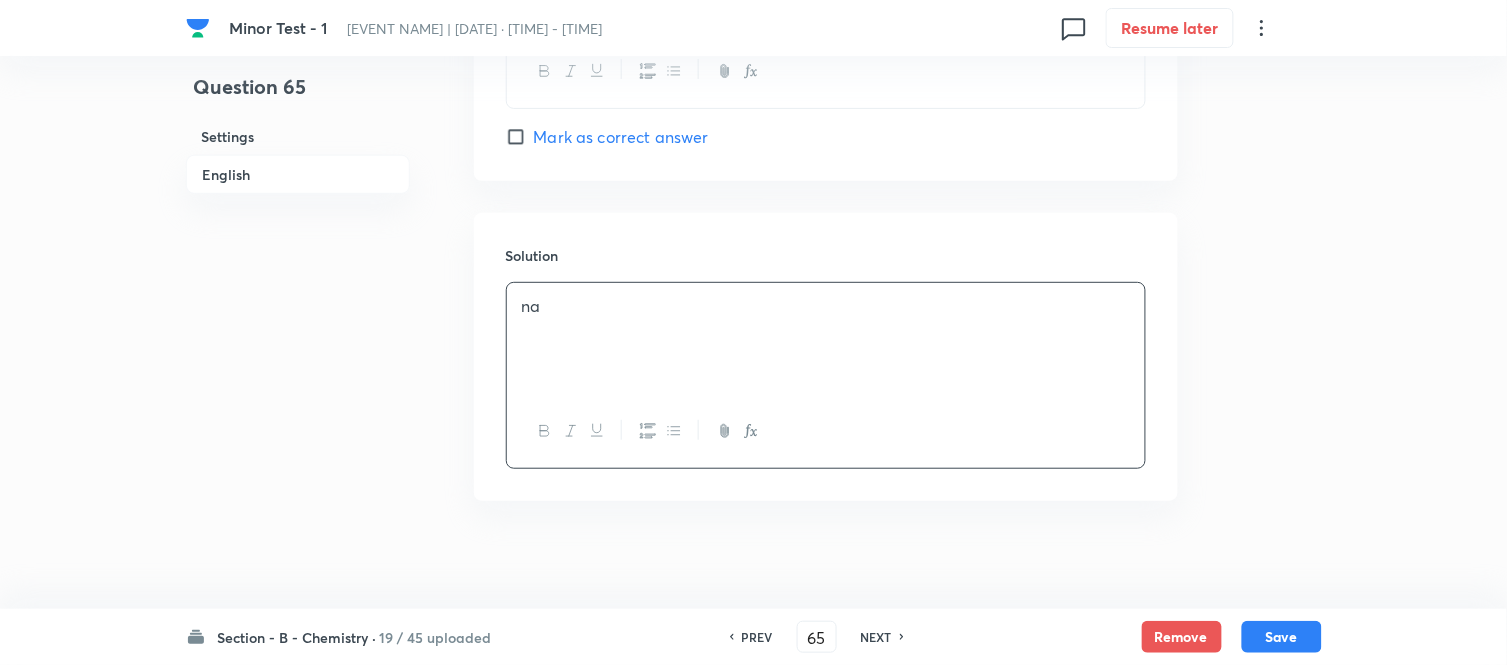 scroll, scrollTop: 2046, scrollLeft: 0, axis: vertical 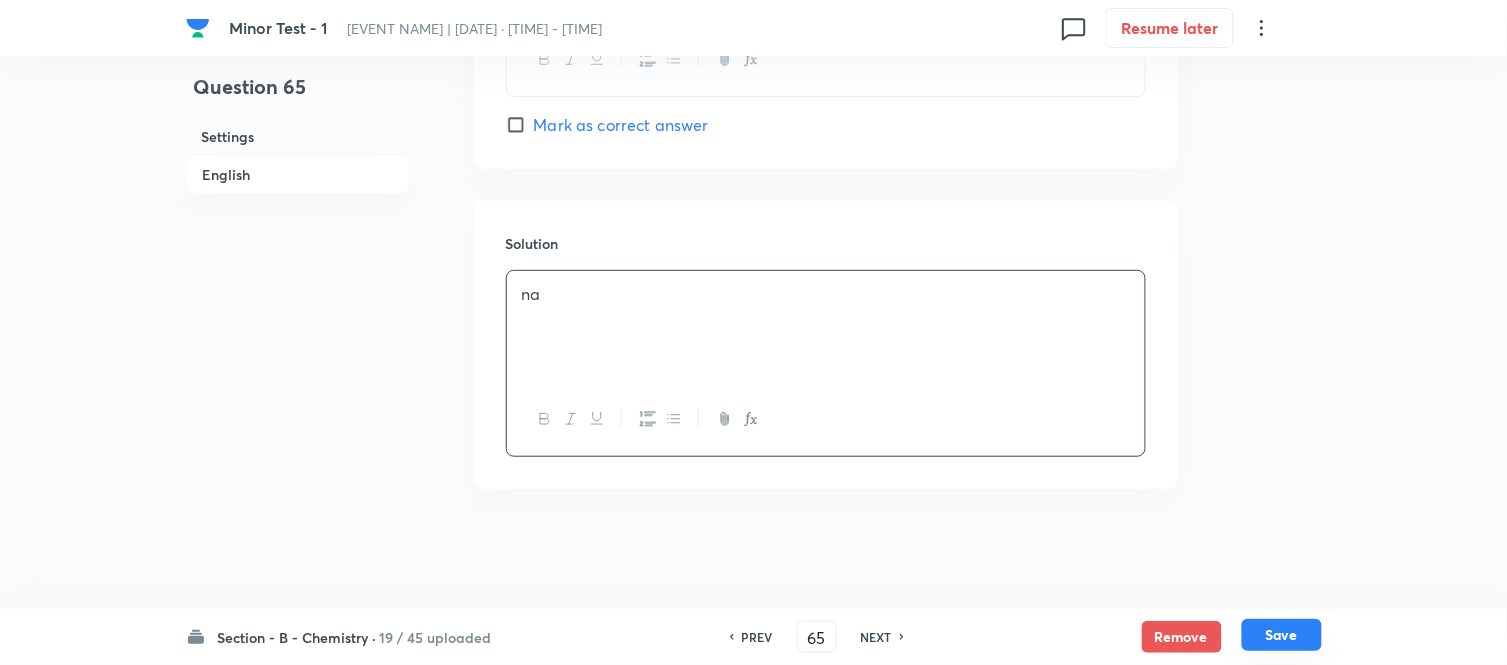 click on "Save" at bounding box center [1282, 635] 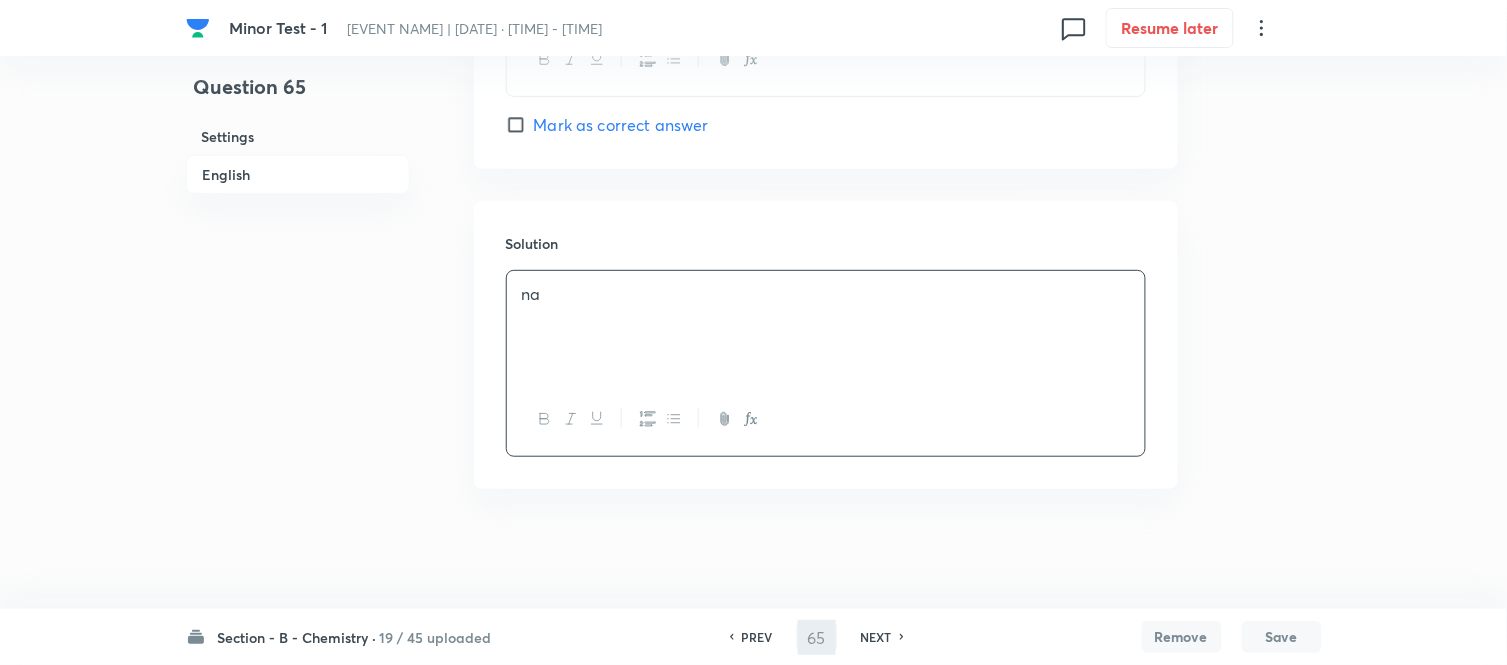 type on "66" 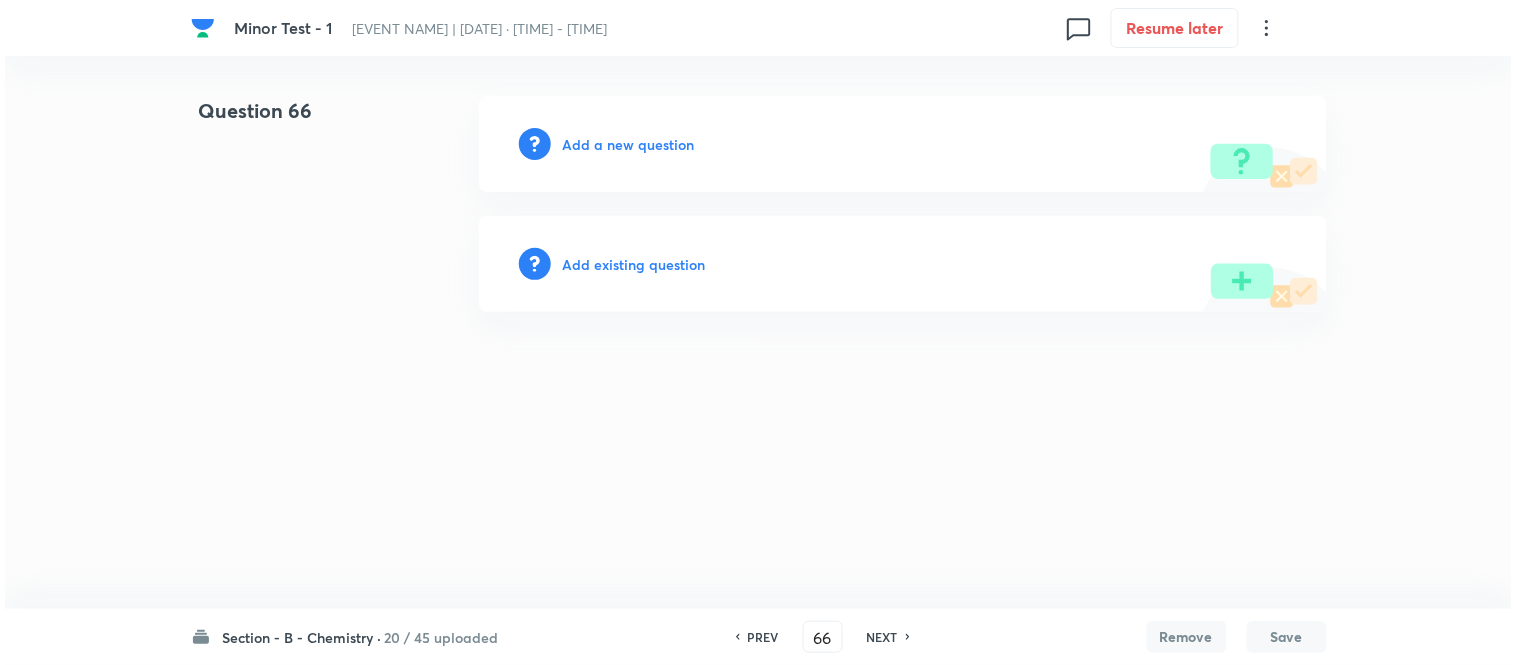 scroll, scrollTop: 0, scrollLeft: 0, axis: both 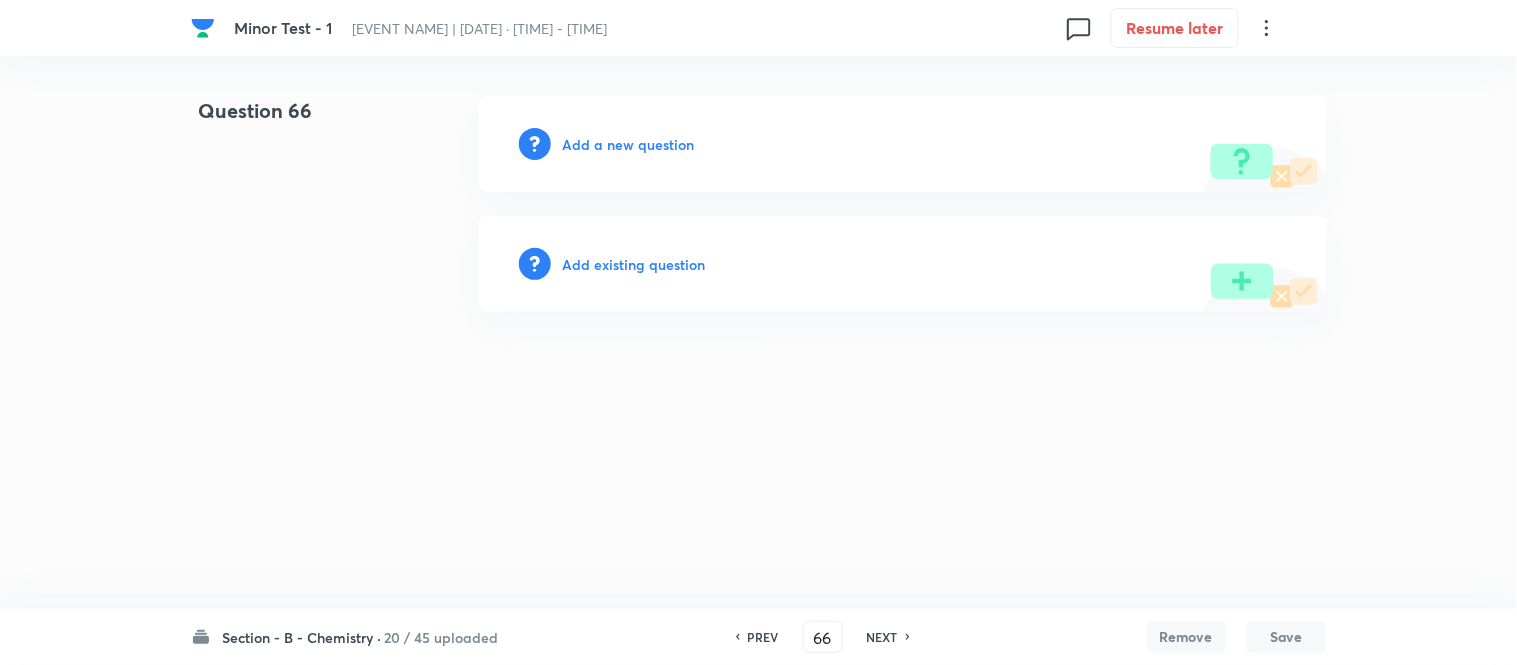 click on "Add a new question" at bounding box center [629, 144] 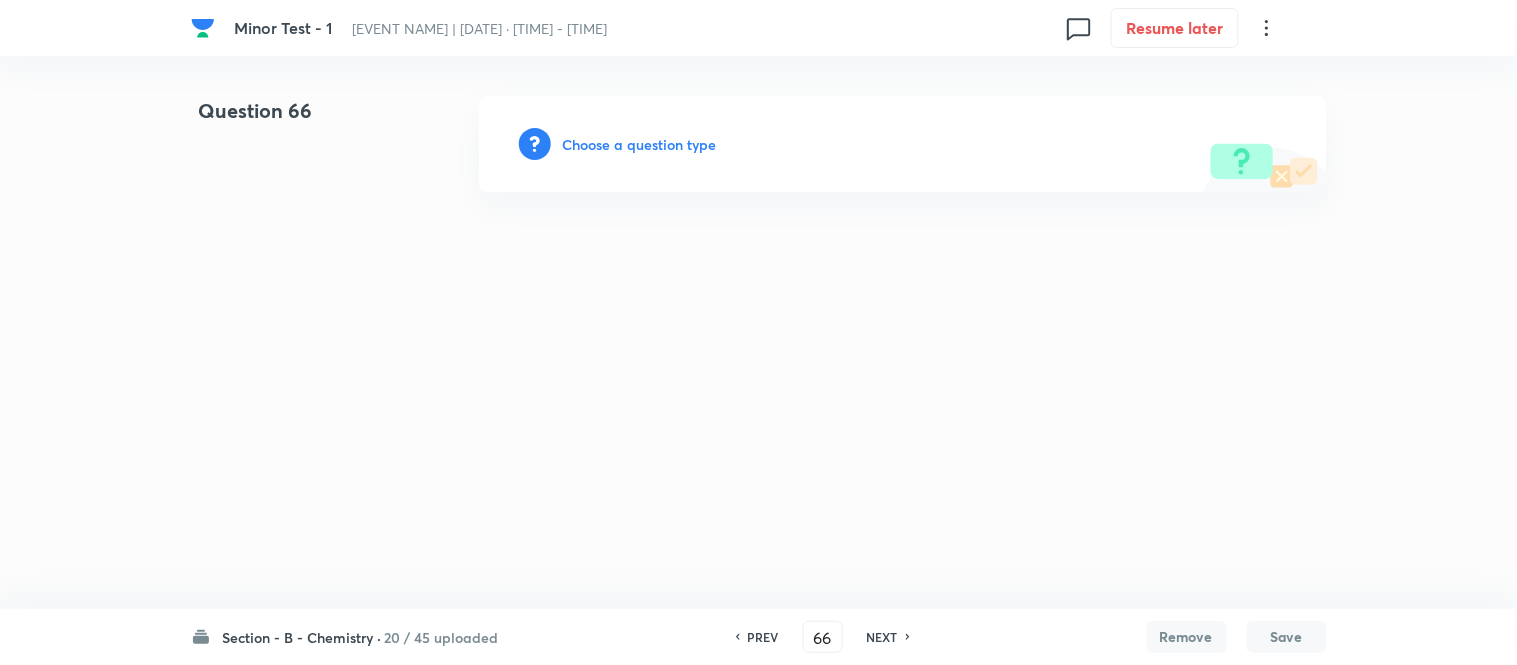 click on "Choose a question type" at bounding box center [640, 144] 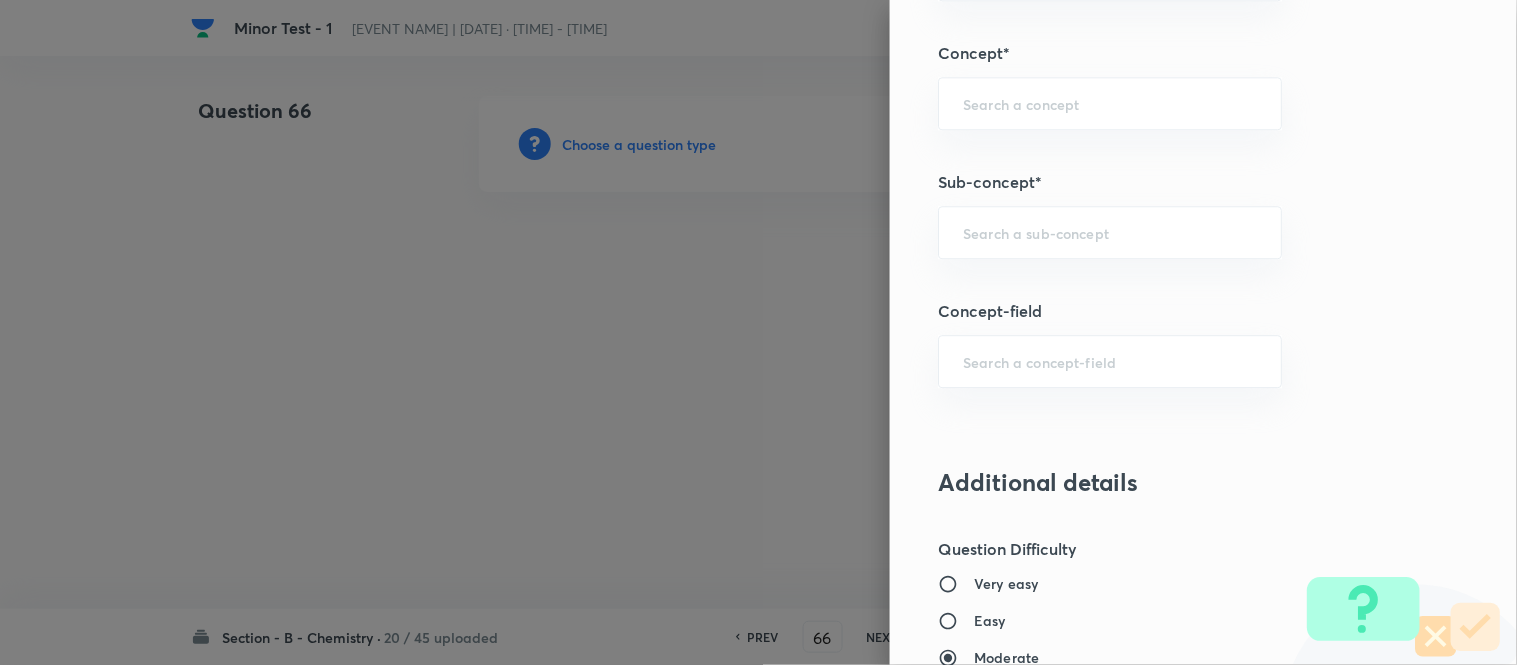 scroll, scrollTop: 1265, scrollLeft: 0, axis: vertical 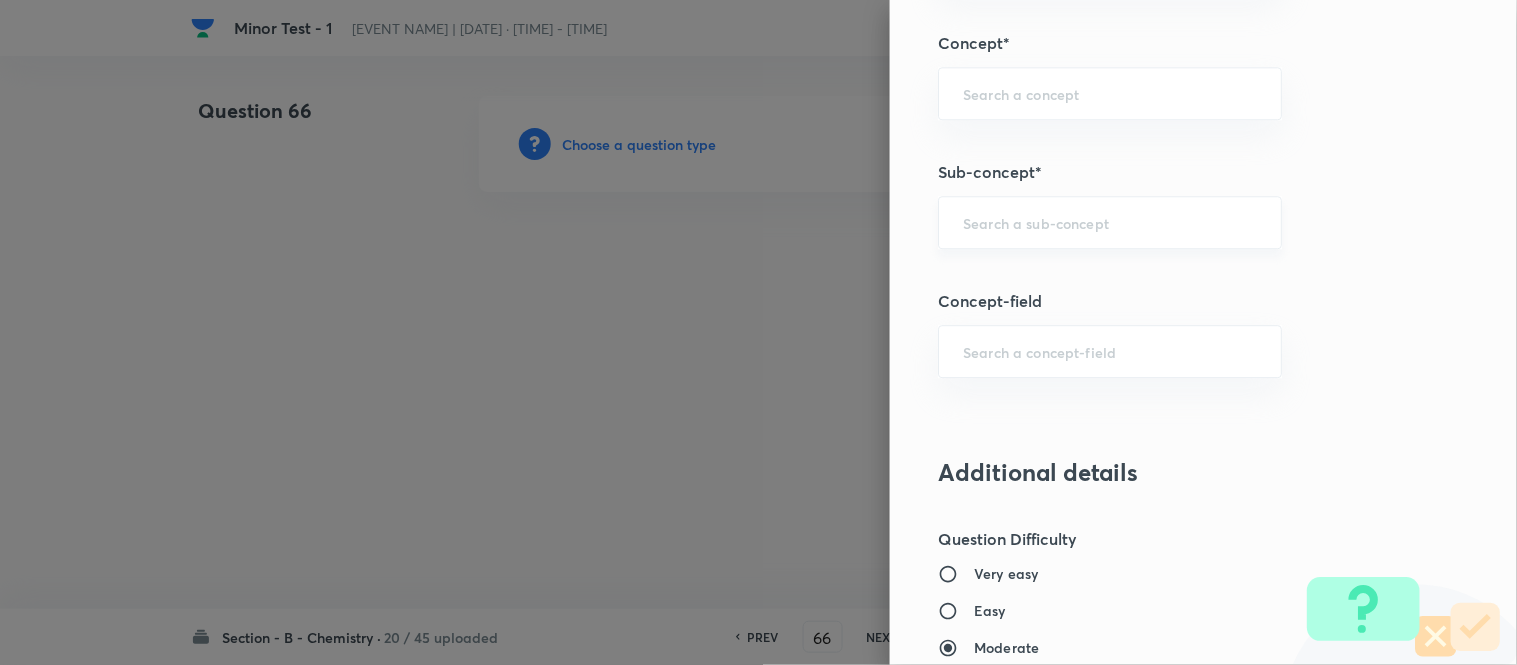 click at bounding box center (1110, 222) 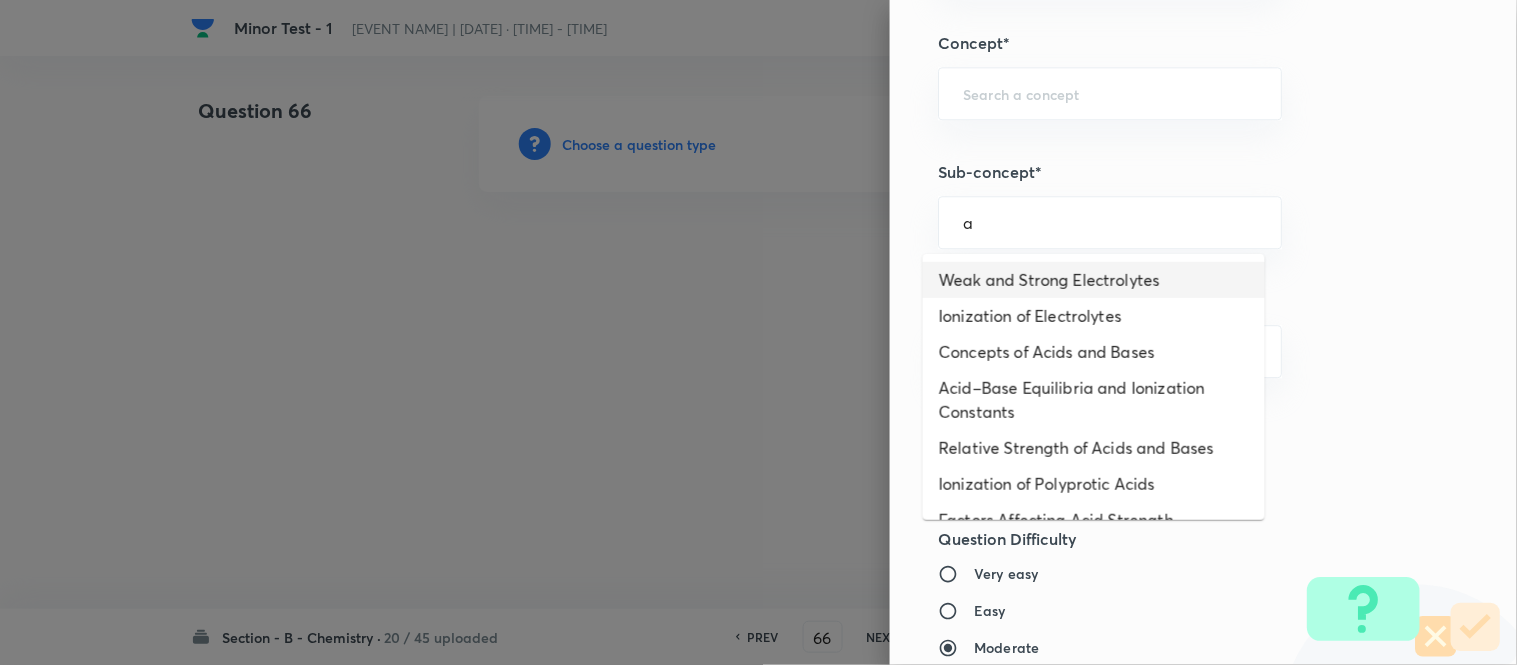 click on "Weak and Strong Electrolytes" at bounding box center [1094, 280] 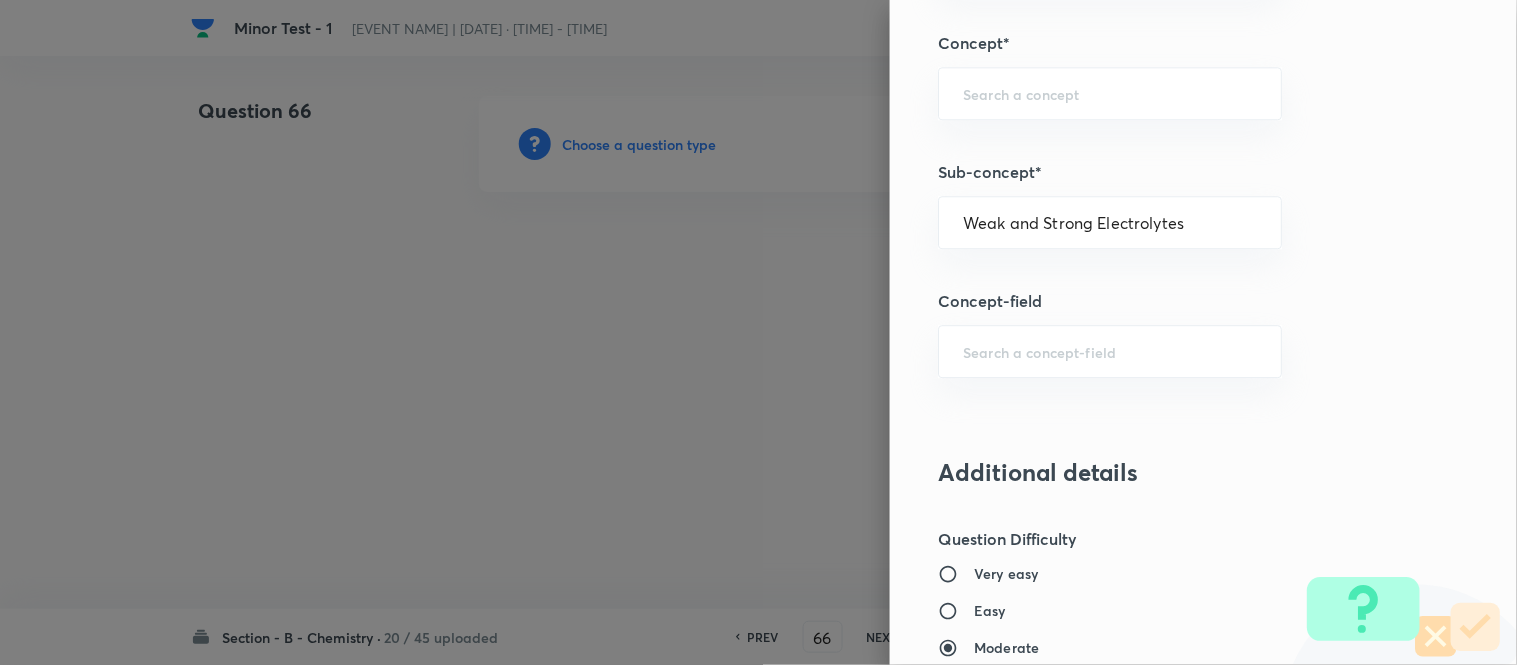 type on "Chemistry" 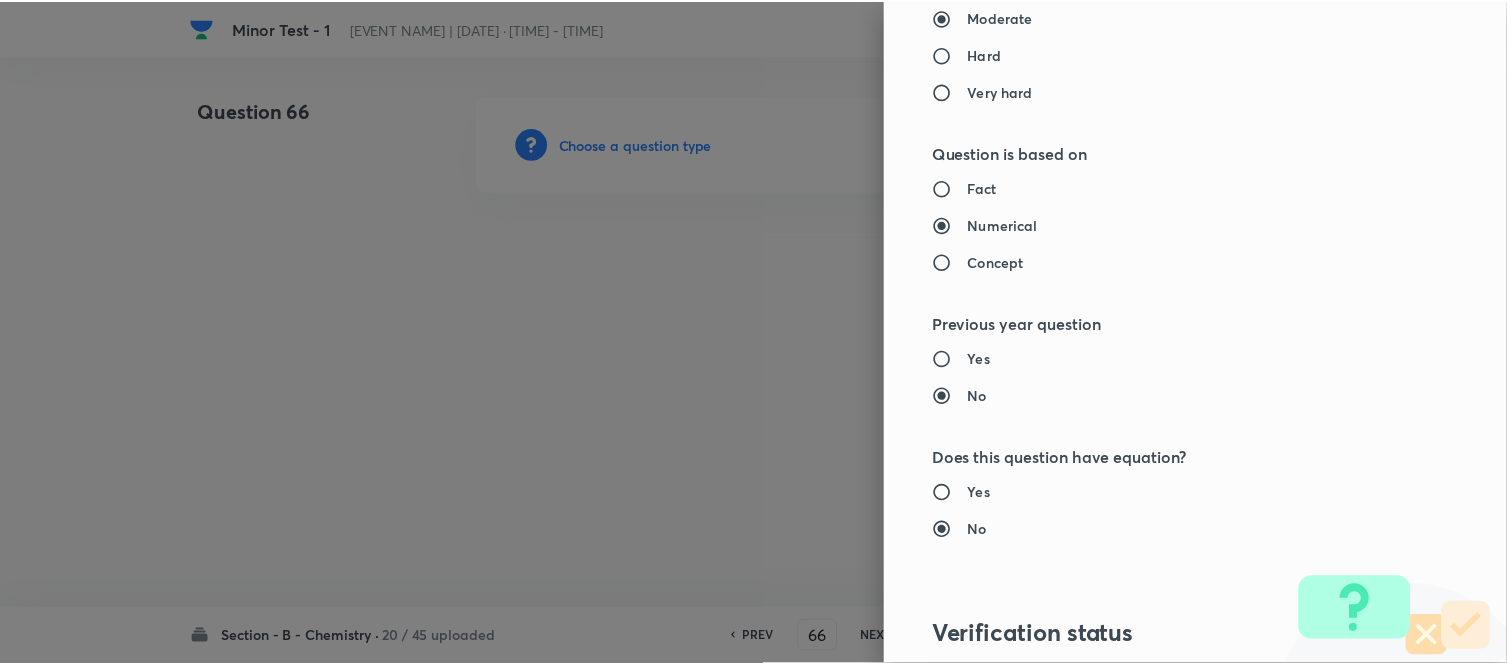 scroll, scrollTop: 2195, scrollLeft: 0, axis: vertical 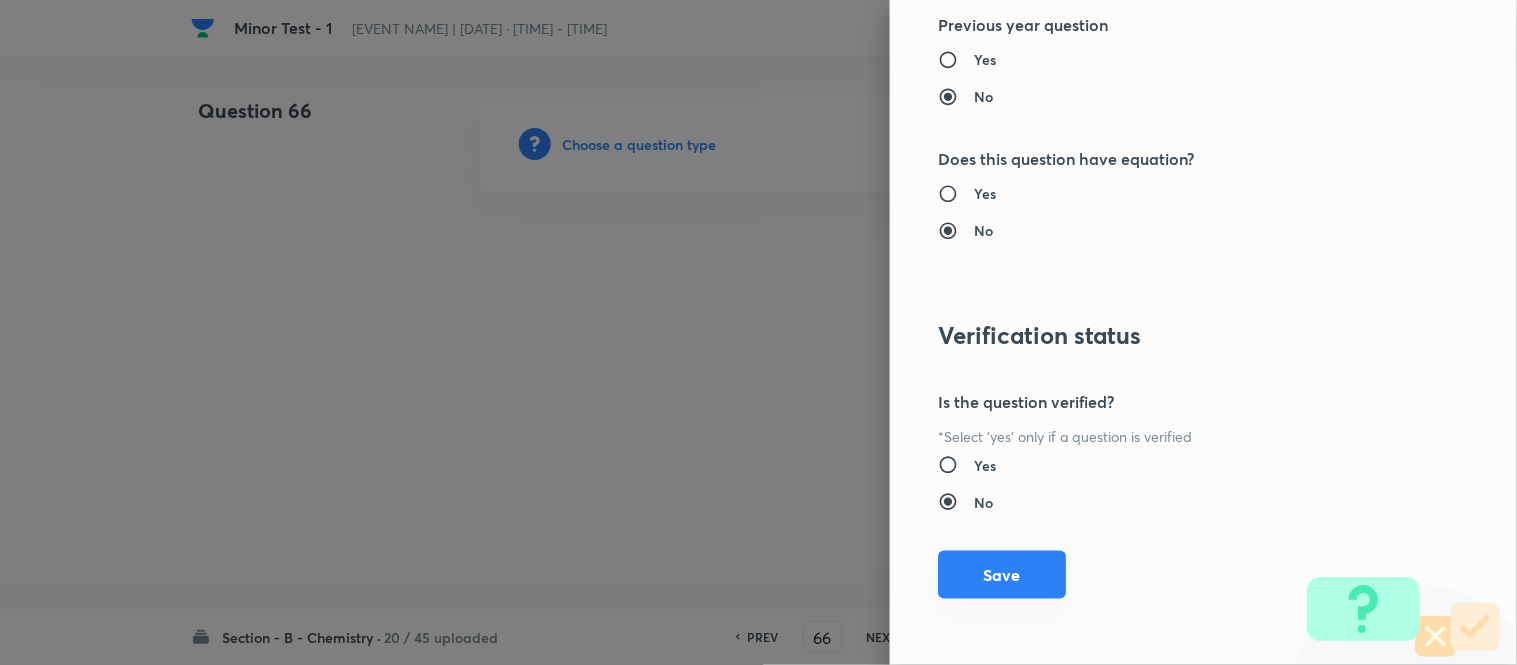 click on "Save" at bounding box center [1002, 575] 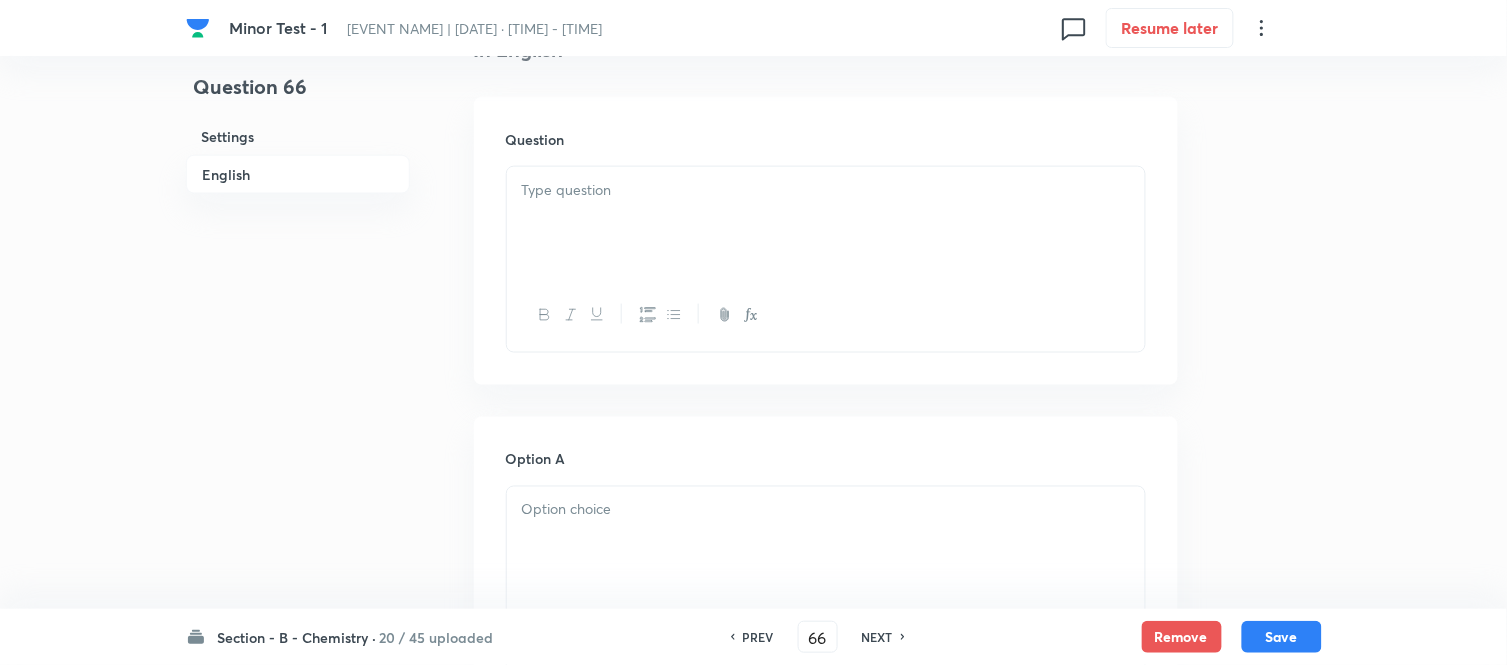 scroll, scrollTop: 555, scrollLeft: 0, axis: vertical 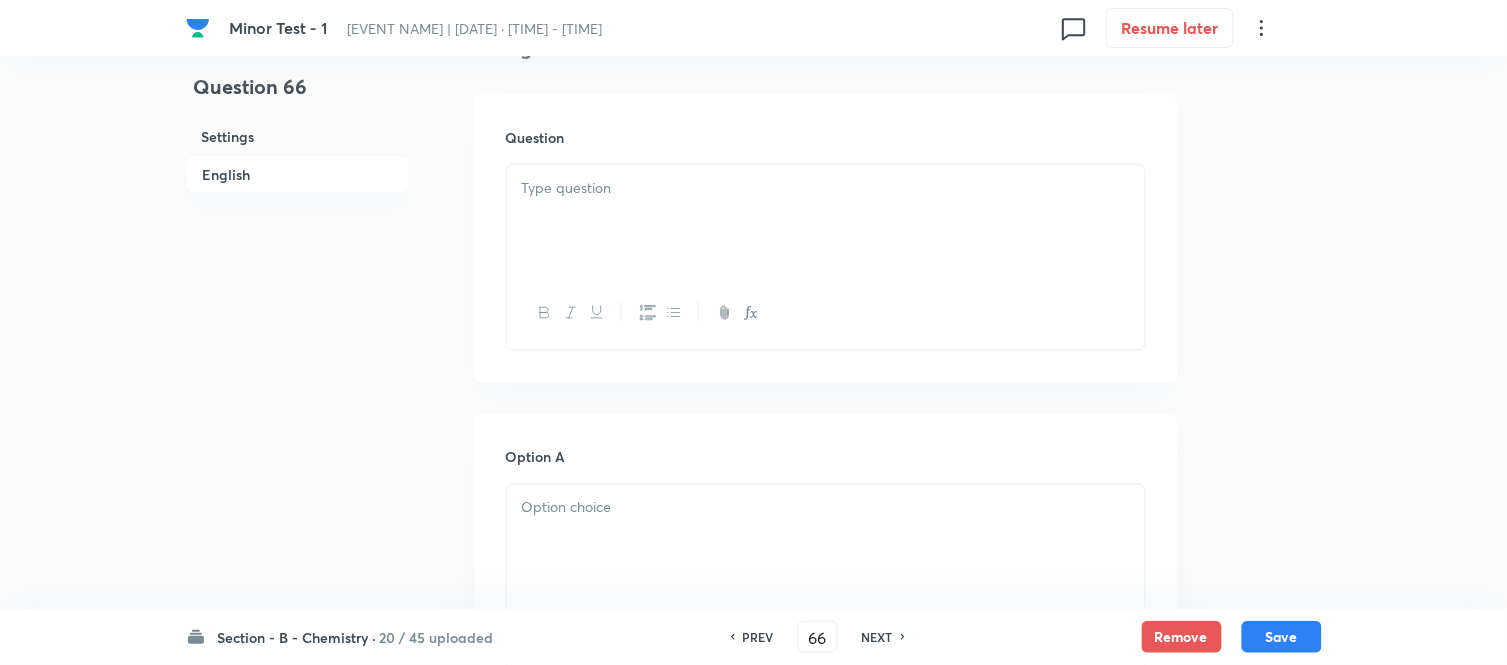 click at bounding box center [826, 221] 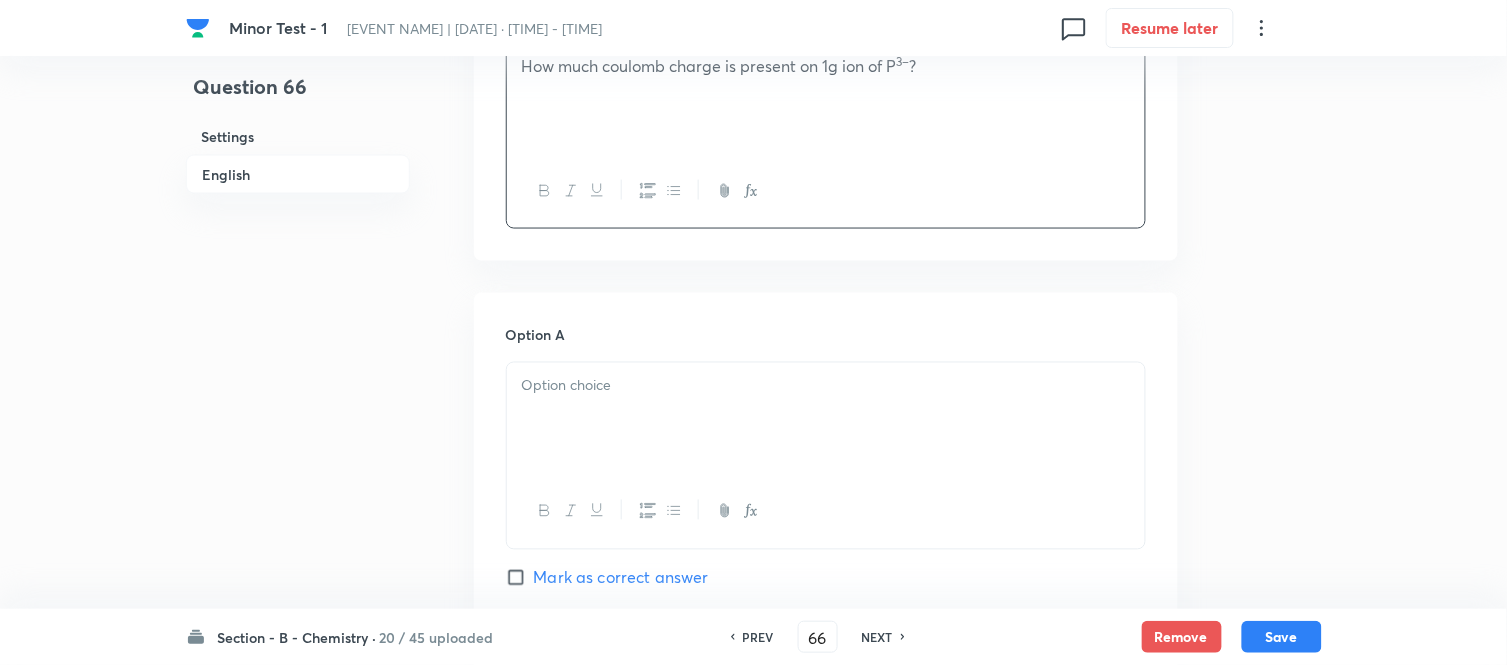 scroll, scrollTop: 777, scrollLeft: 0, axis: vertical 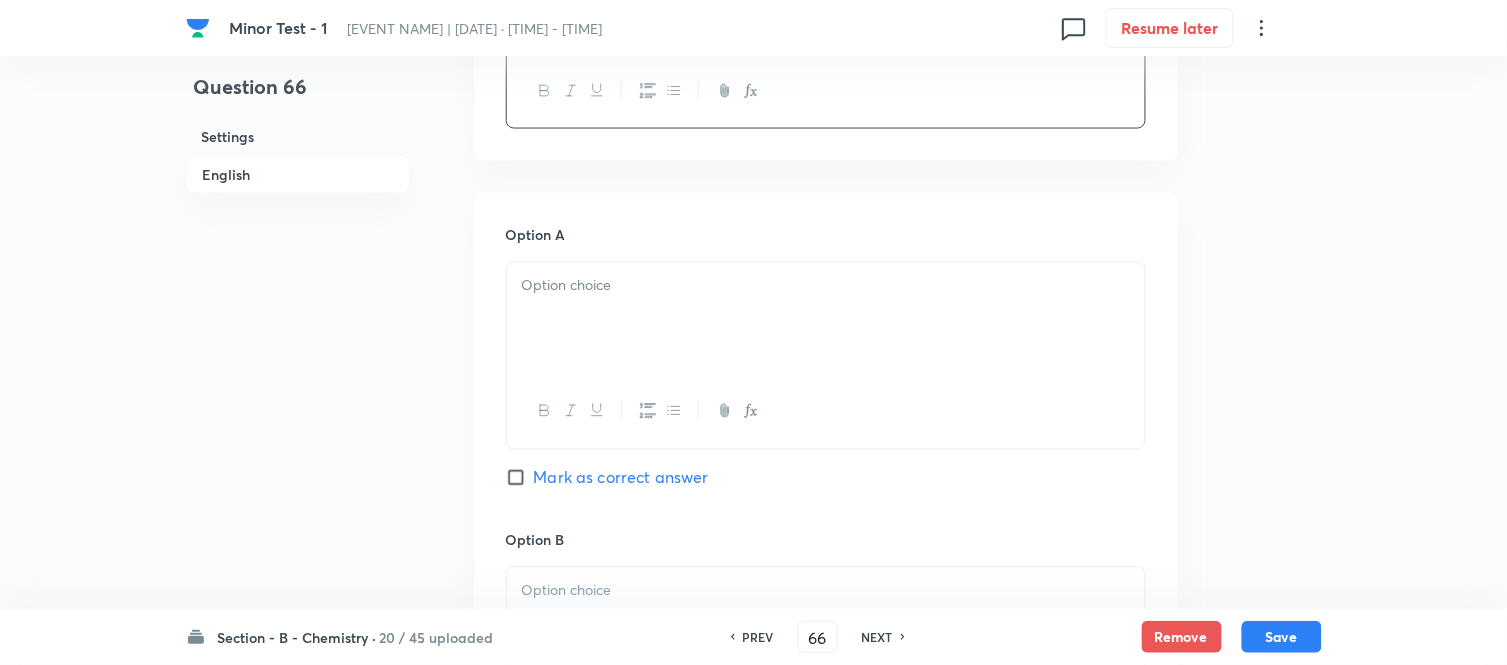 click at bounding box center (826, 319) 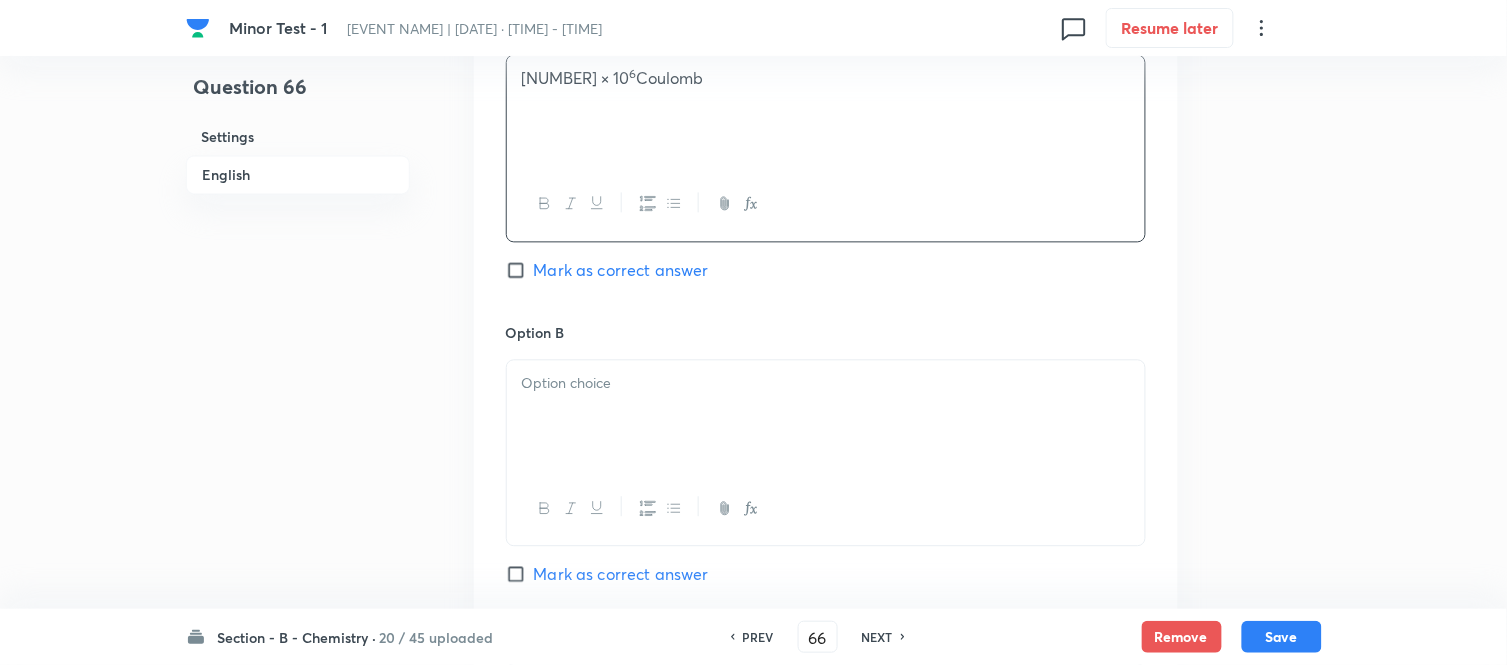 scroll, scrollTop: 1000, scrollLeft: 0, axis: vertical 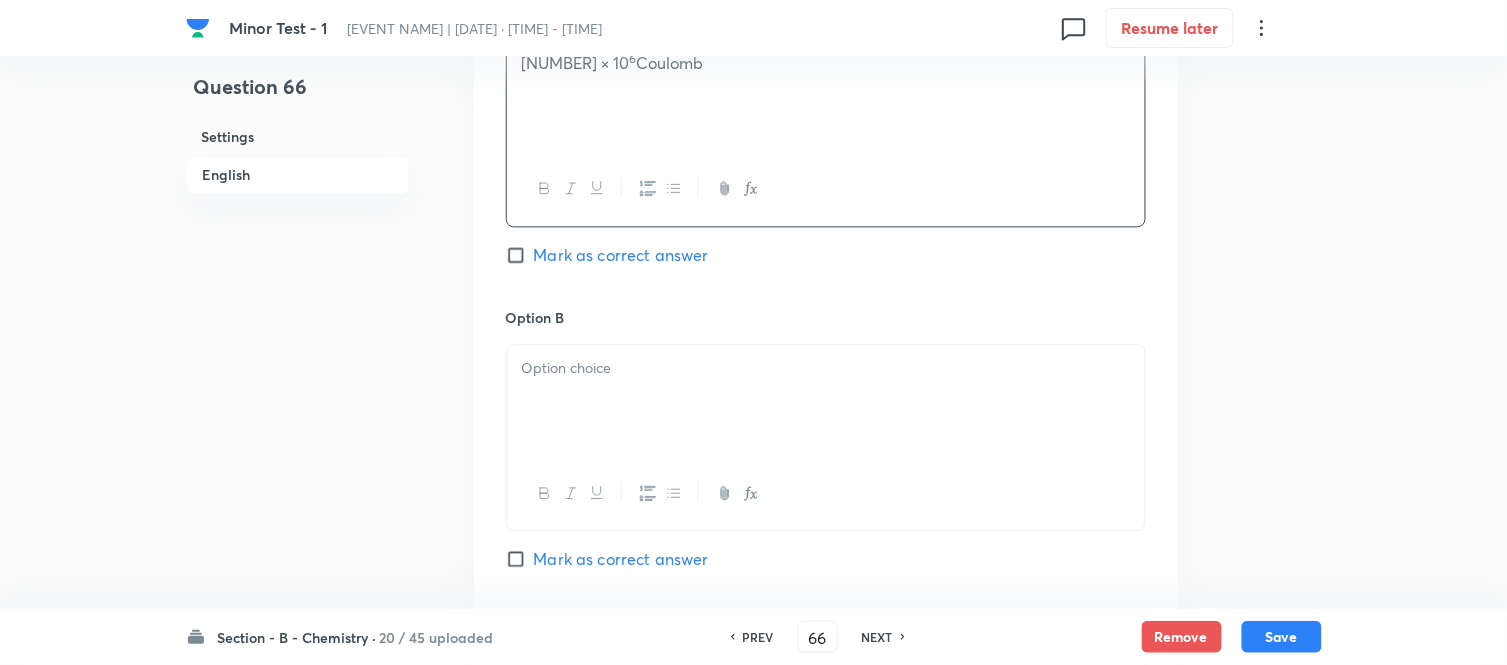 click at bounding box center (826, 368) 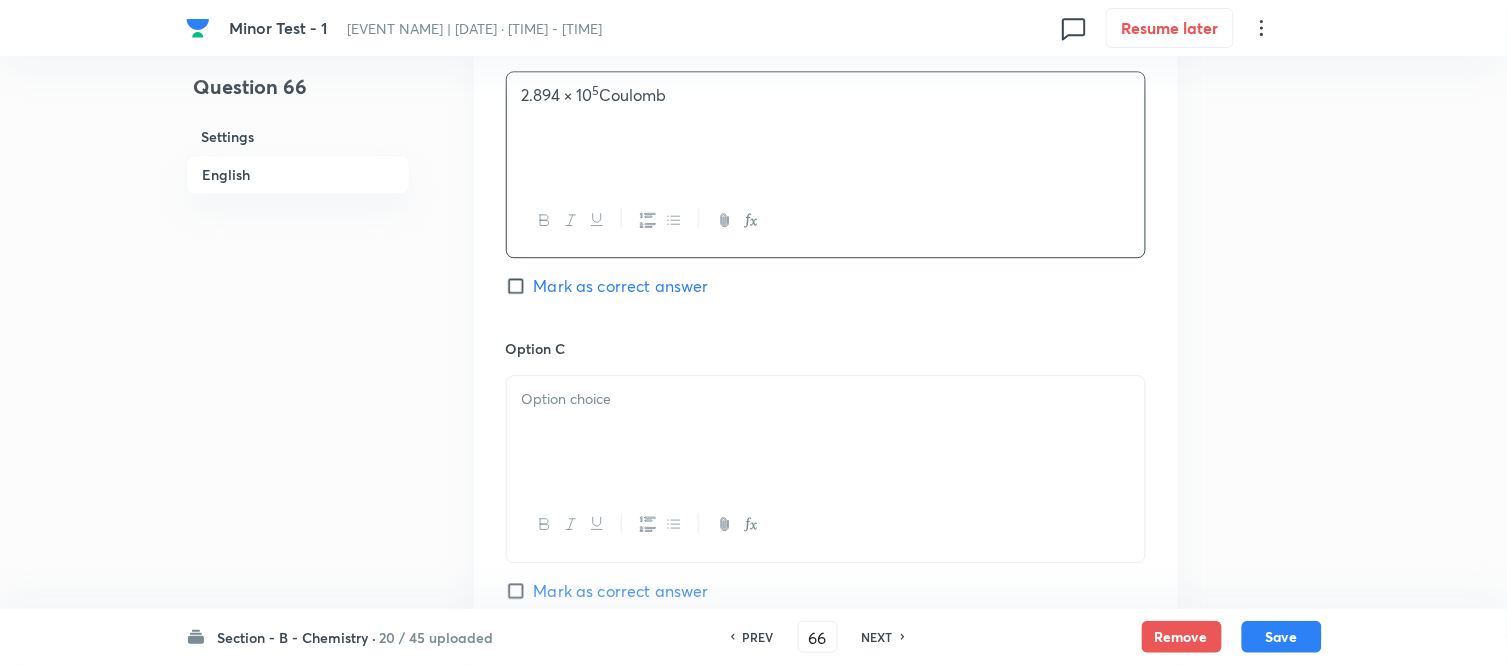 scroll, scrollTop: 1333, scrollLeft: 0, axis: vertical 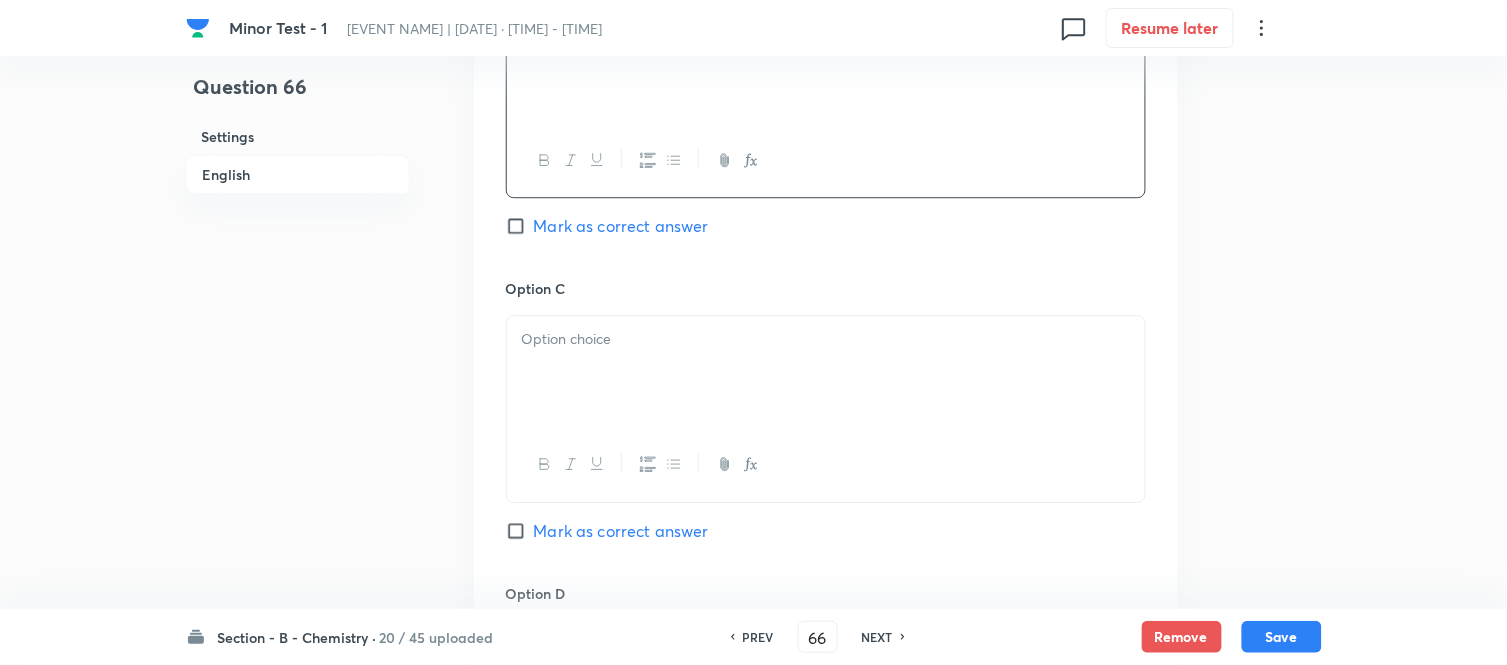 click at bounding box center (826, 339) 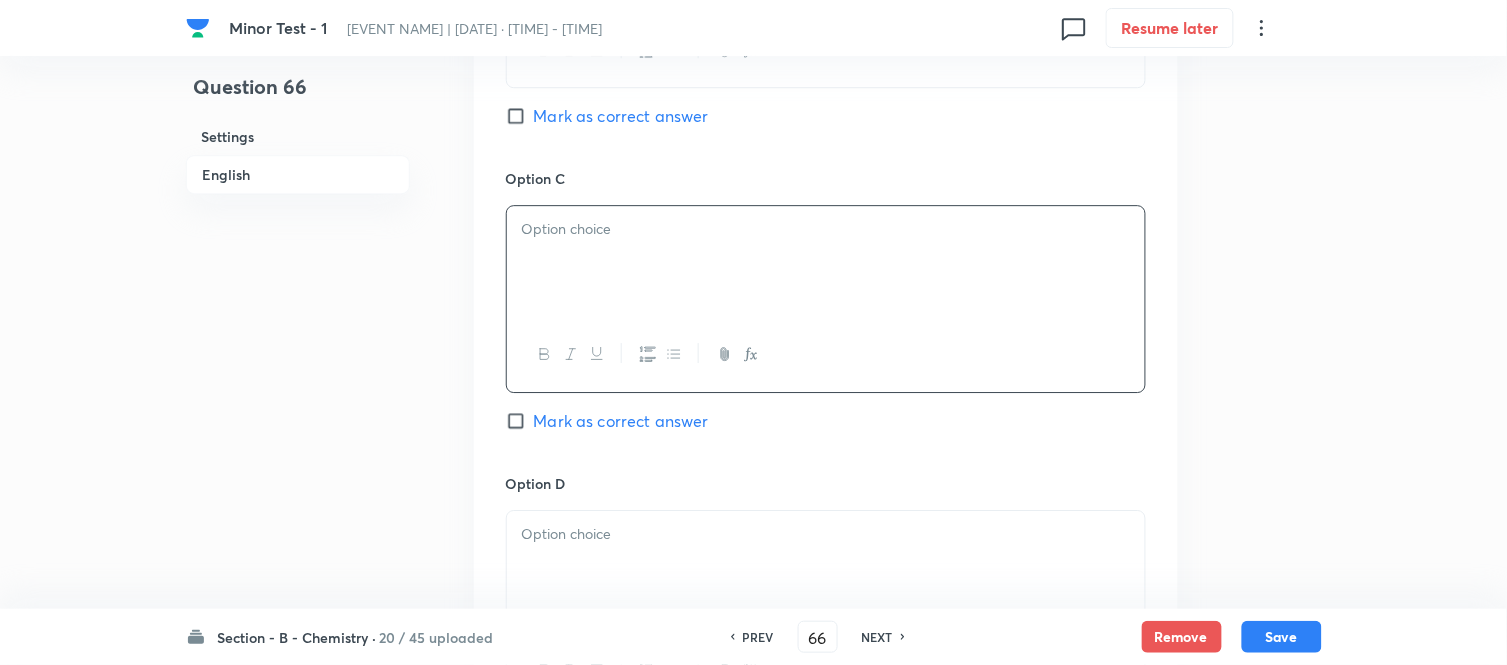 scroll, scrollTop: 1444, scrollLeft: 0, axis: vertical 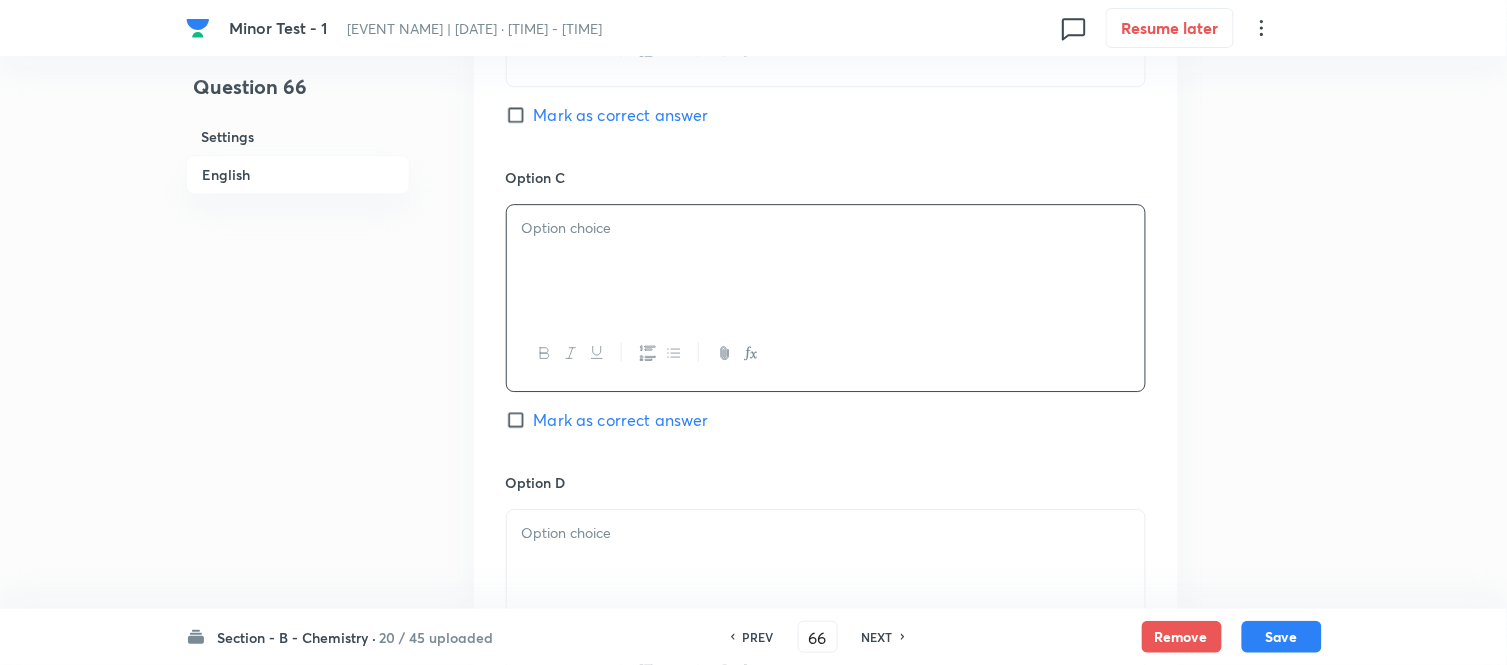 click at bounding box center (826, 228) 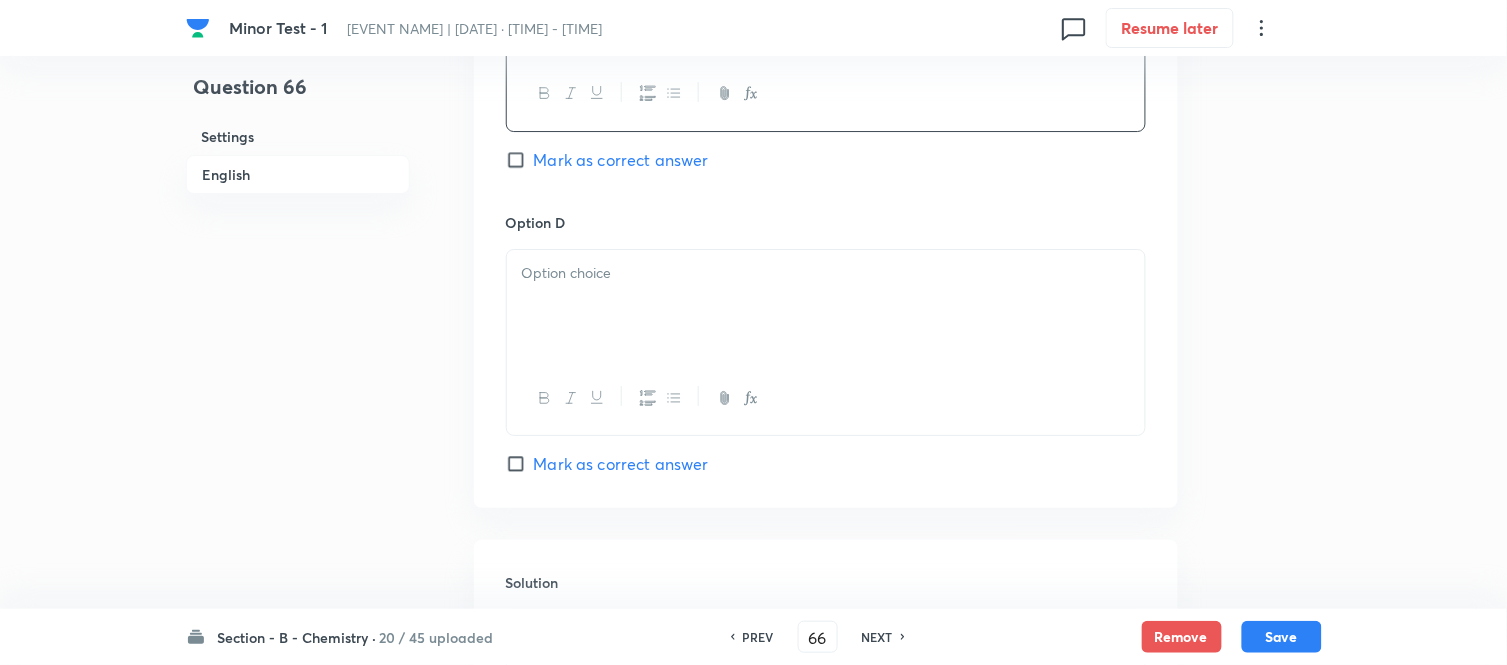 scroll, scrollTop: 1777, scrollLeft: 0, axis: vertical 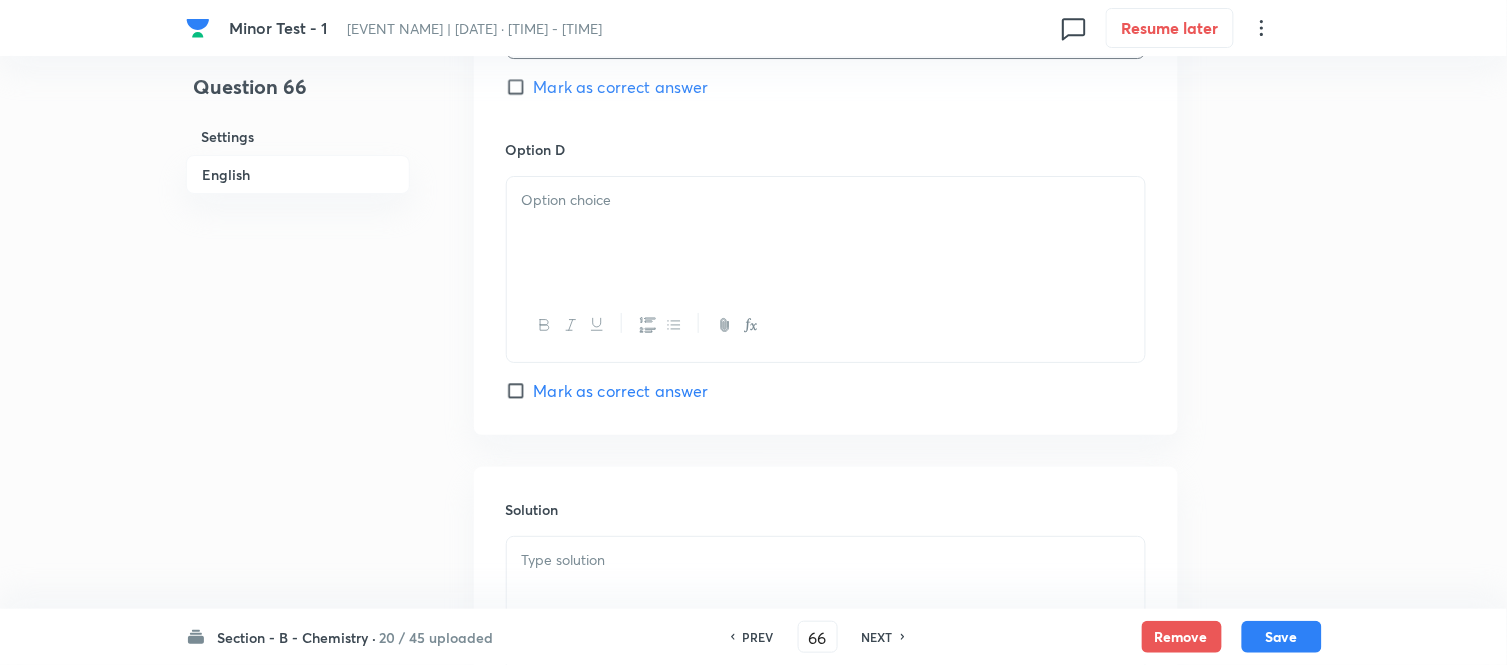 click at bounding box center (826, 233) 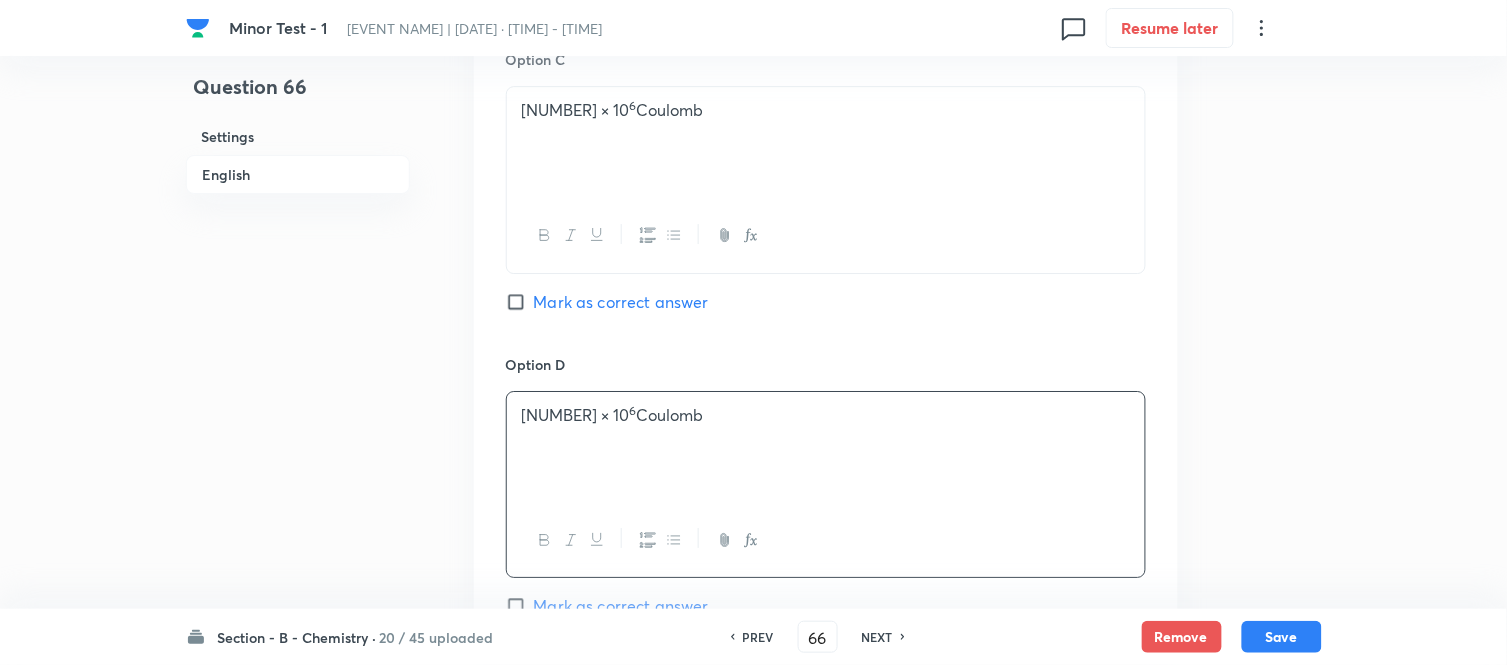 scroll, scrollTop: 2046, scrollLeft: 0, axis: vertical 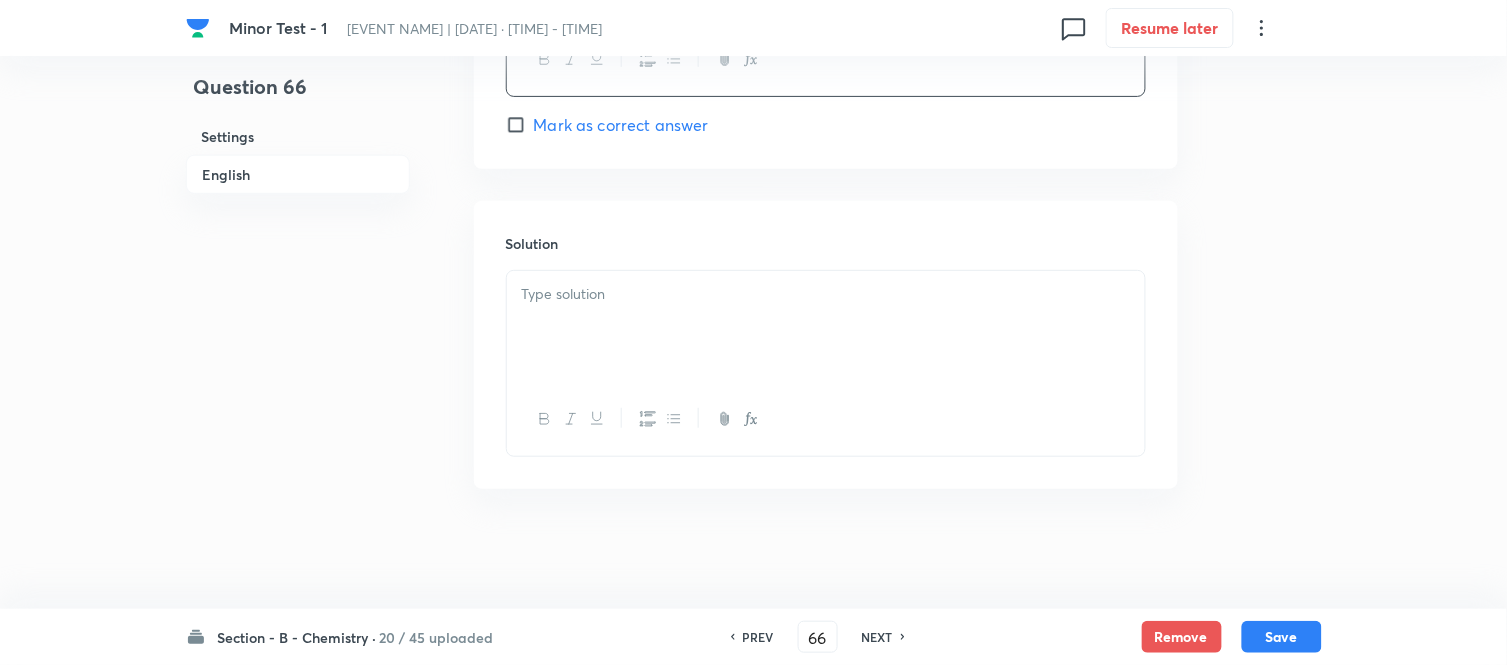 click at bounding box center [826, 327] 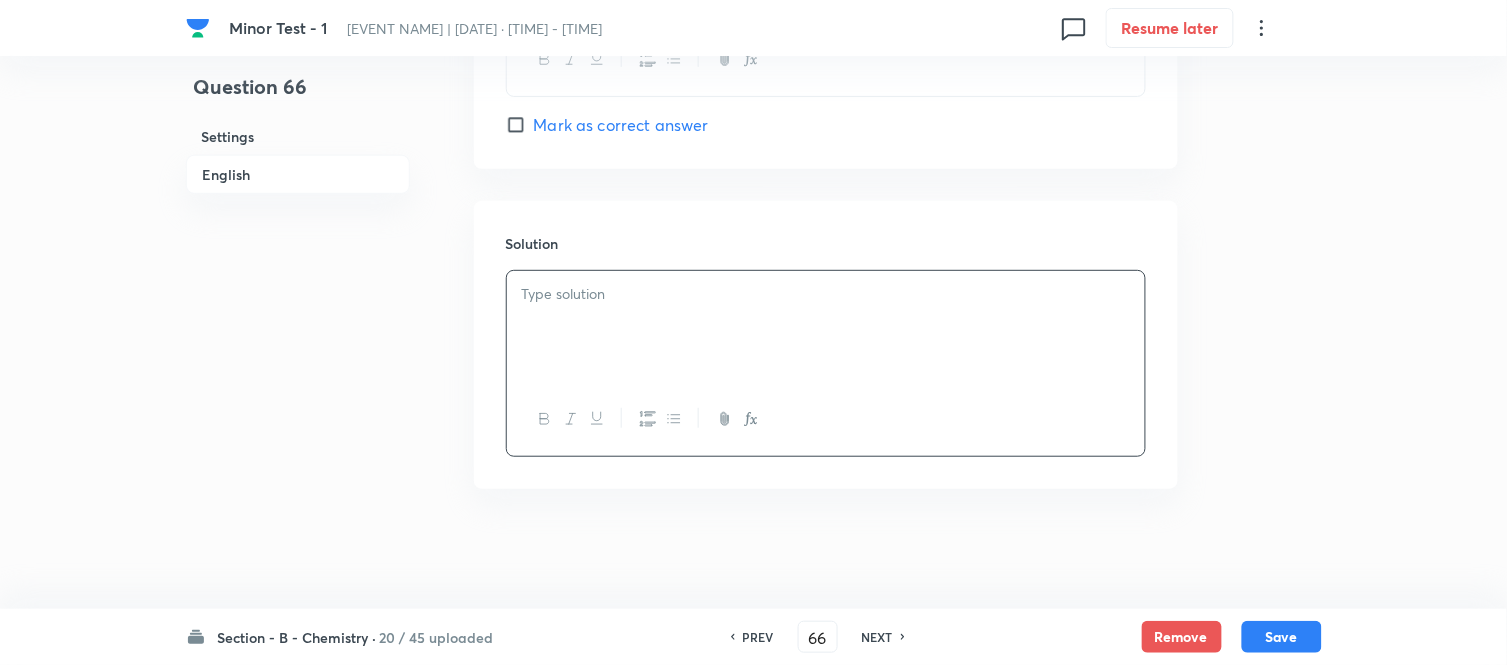 type 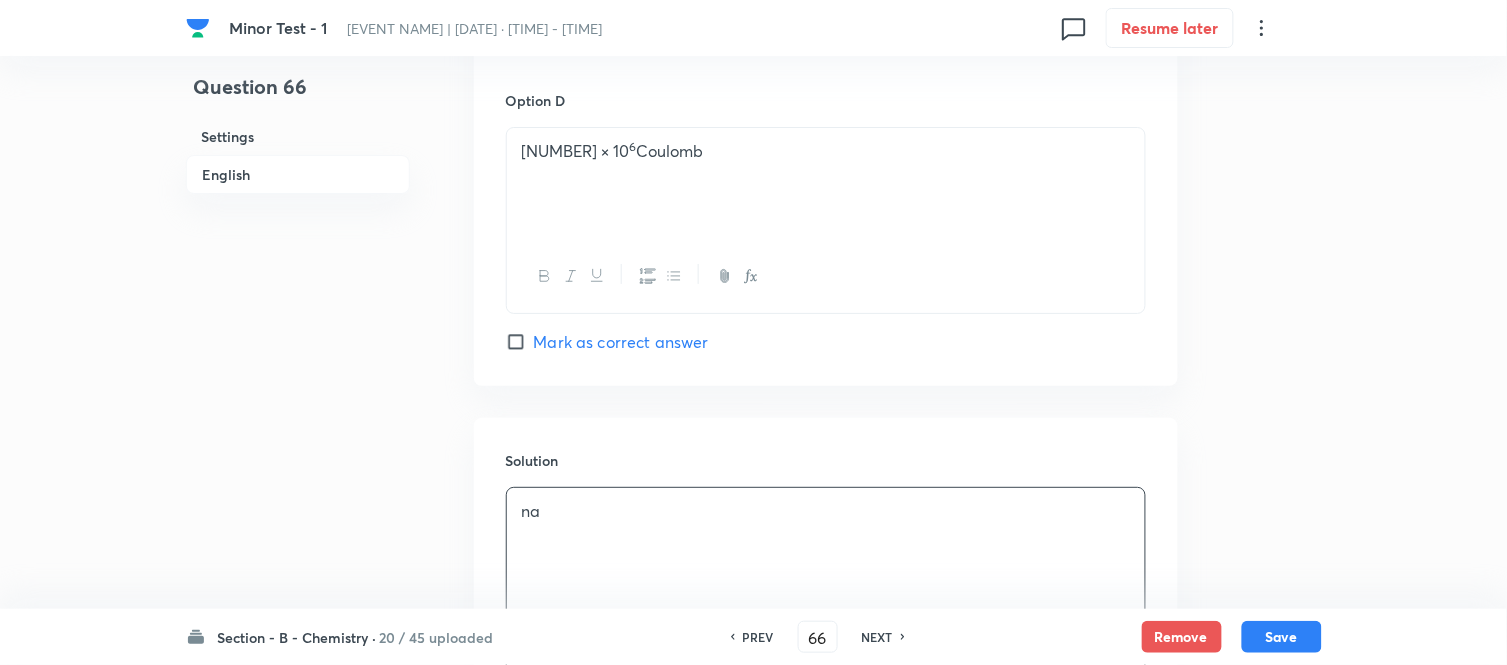 scroll, scrollTop: 1824, scrollLeft: 0, axis: vertical 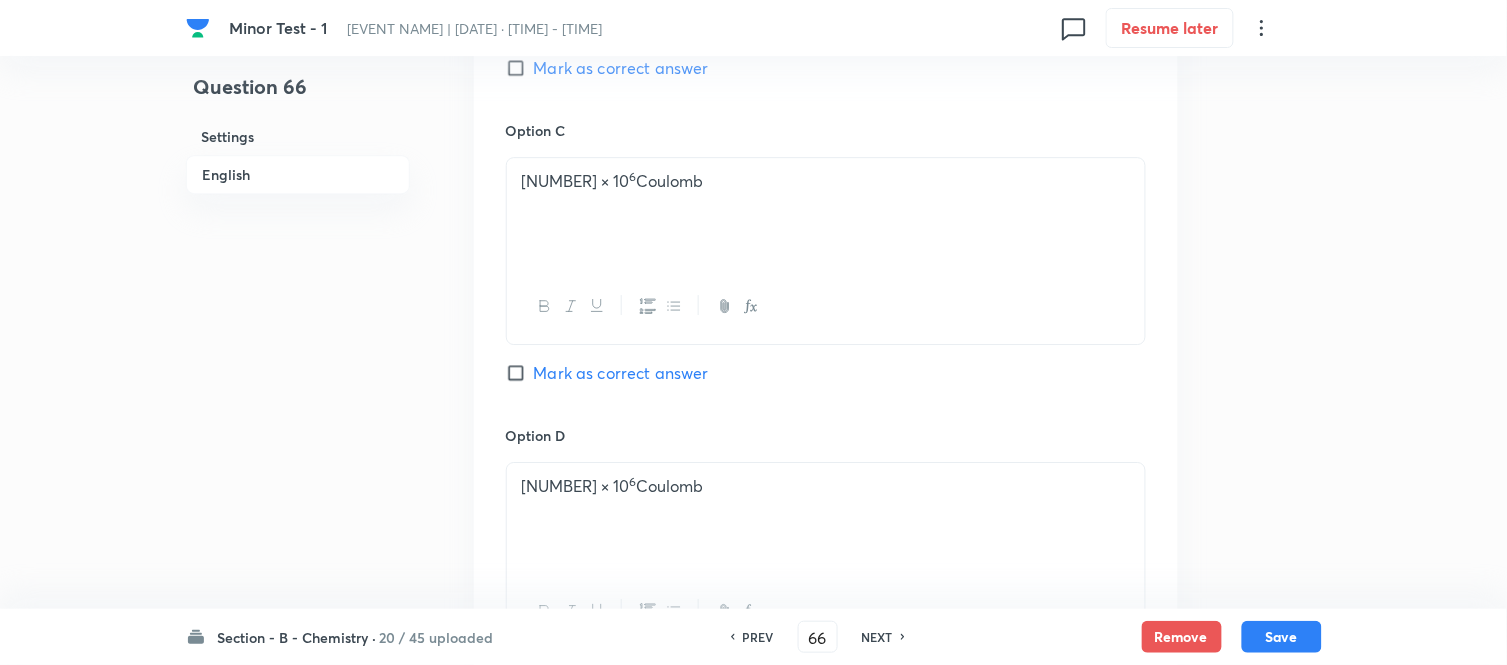 click on "Mark as correct answer" at bounding box center (520, 68) 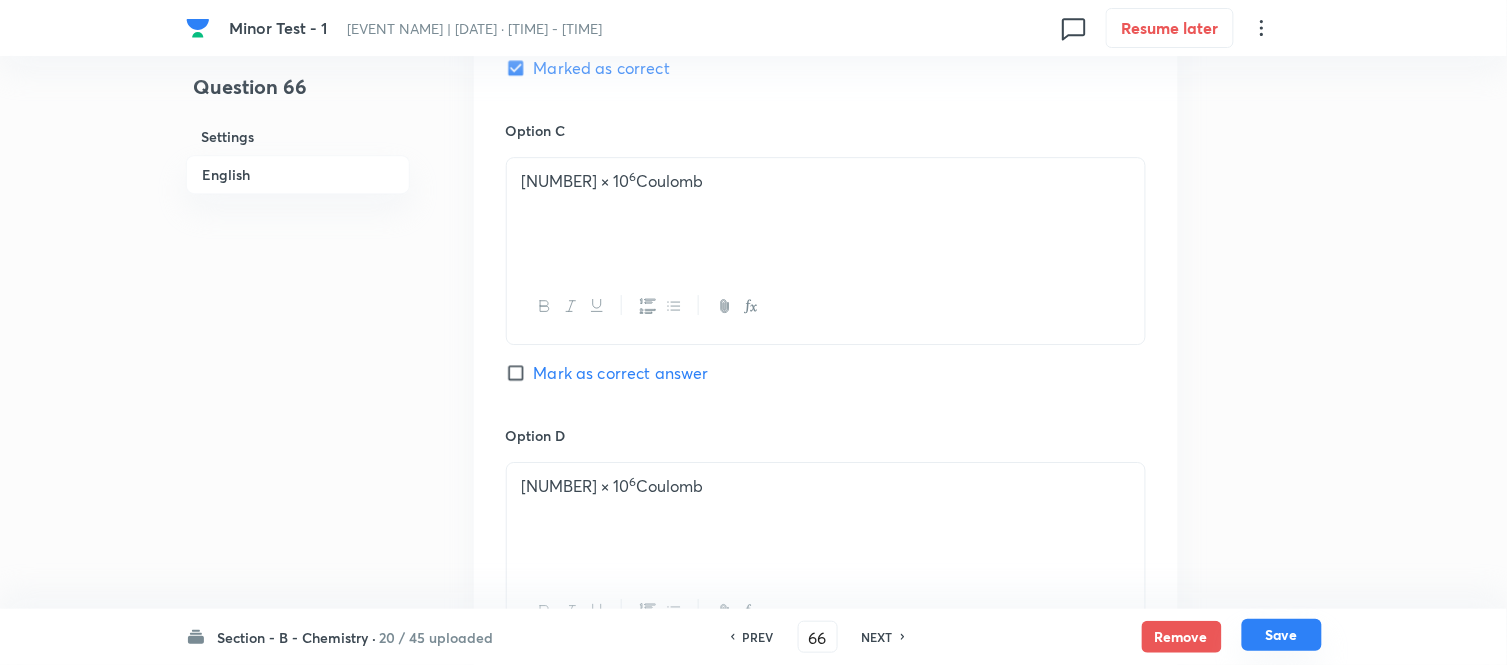 click on "Save" at bounding box center [1282, 635] 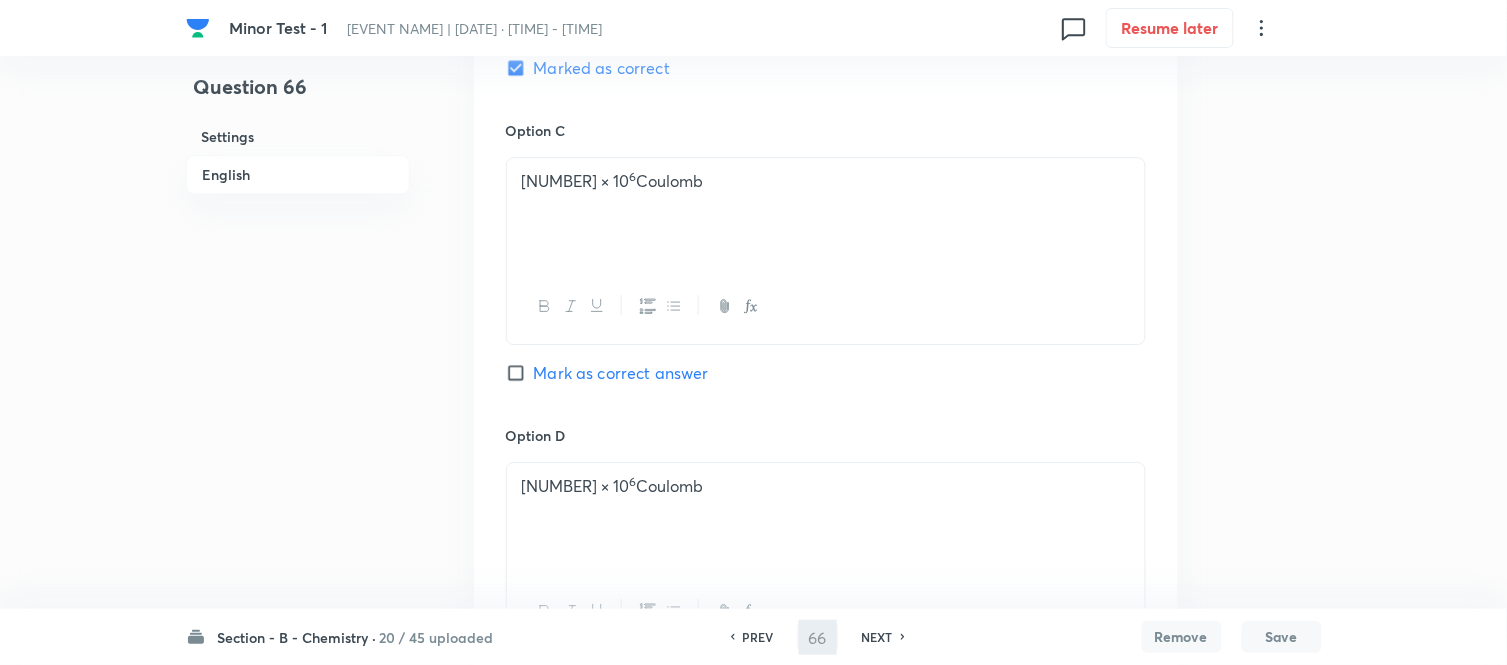 type on "67" 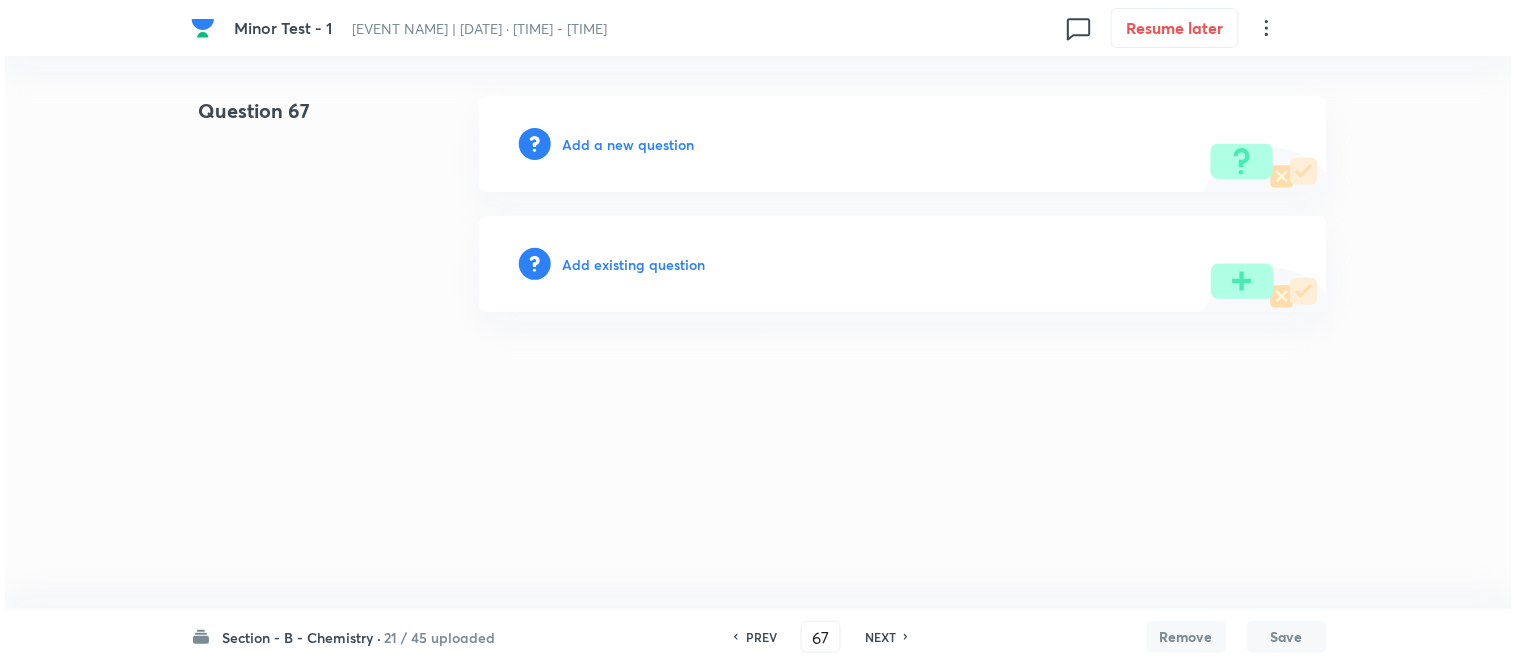 scroll, scrollTop: 0, scrollLeft: 0, axis: both 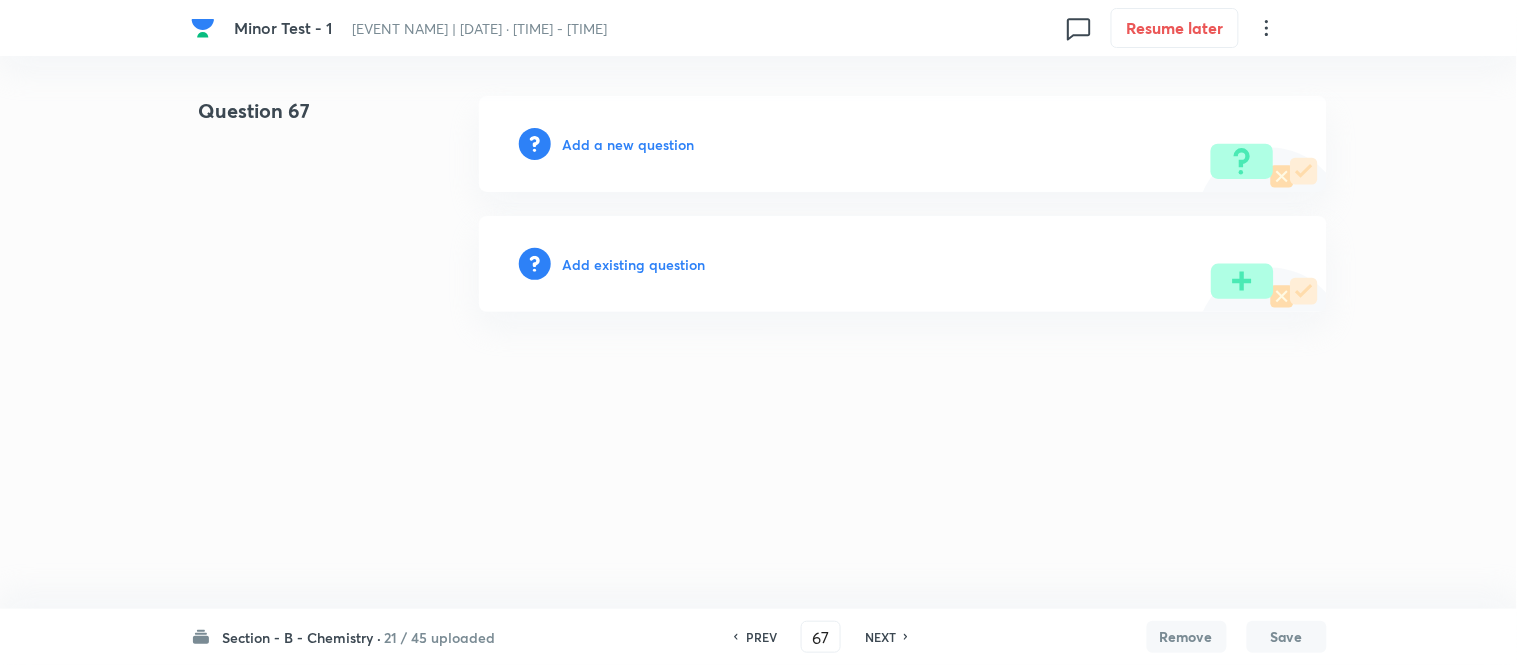 click on "Add a new question" at bounding box center (629, 144) 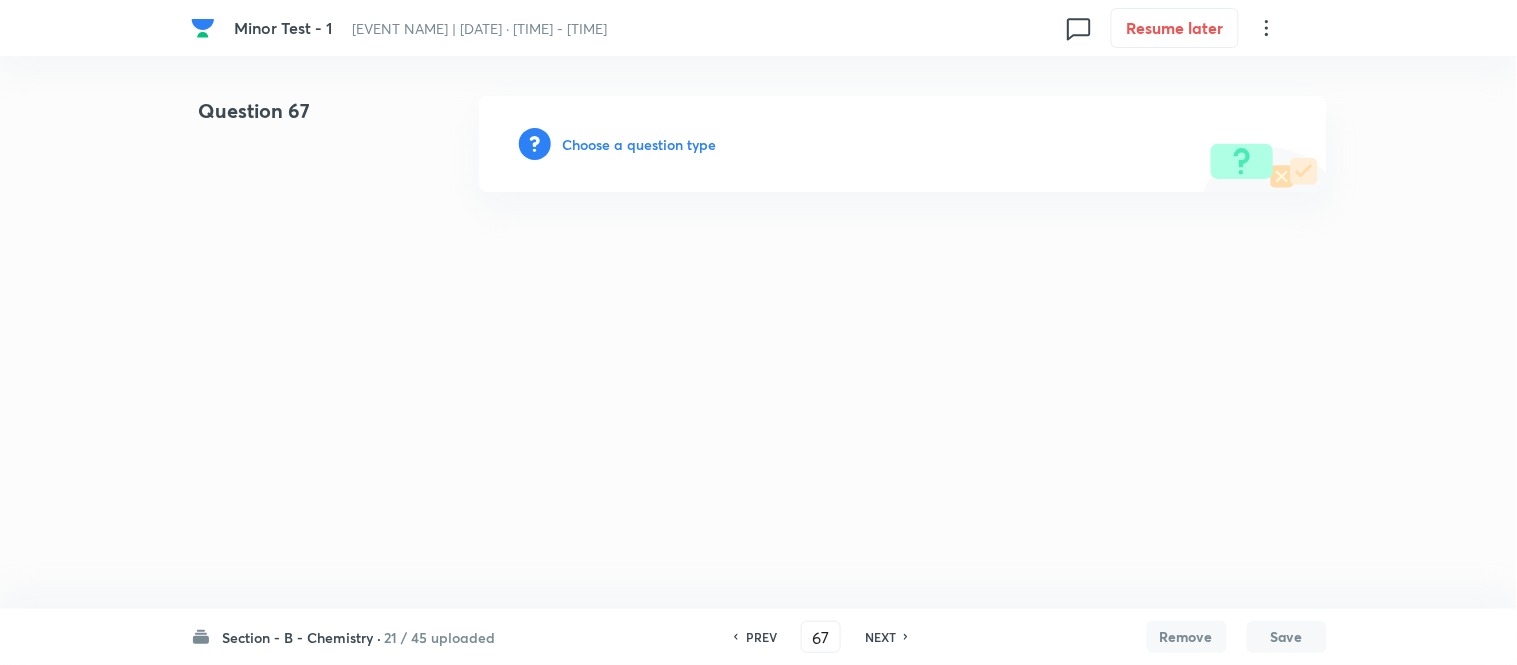 click on "Choose a question type" at bounding box center [640, 144] 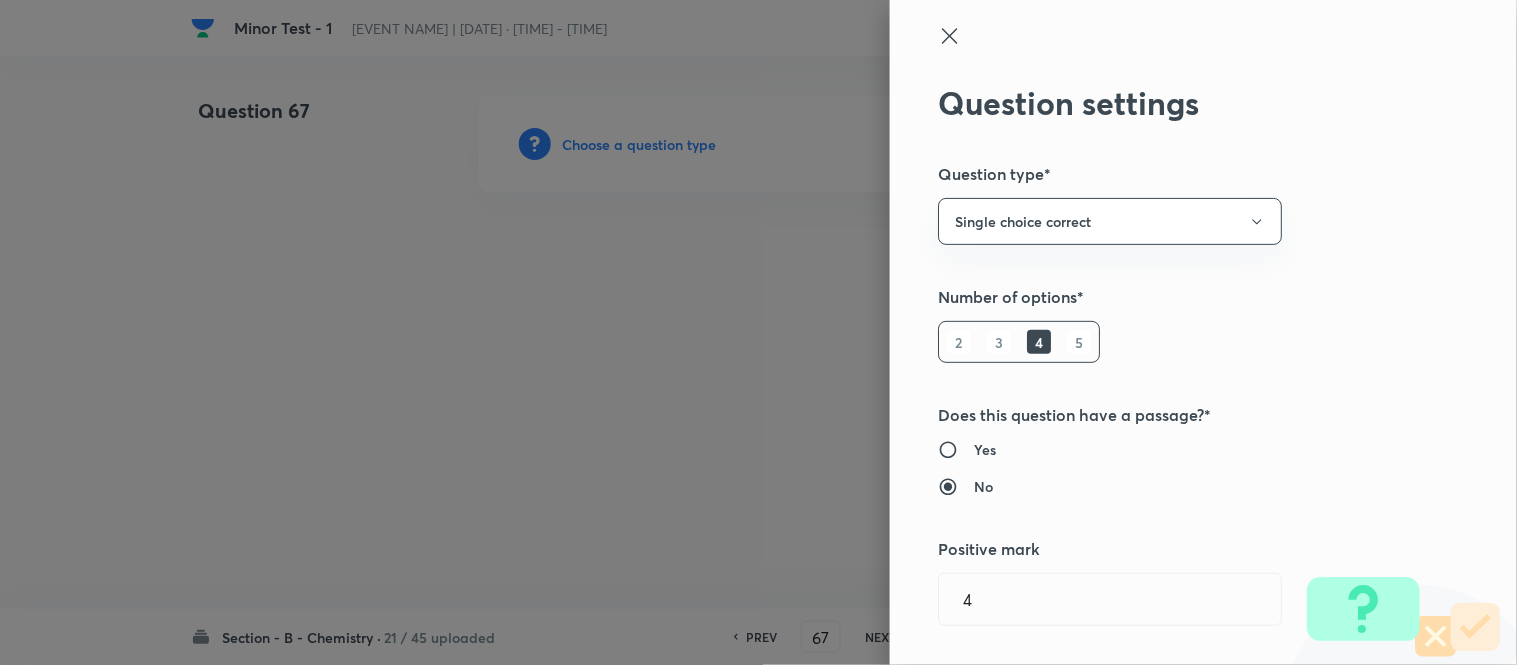 type 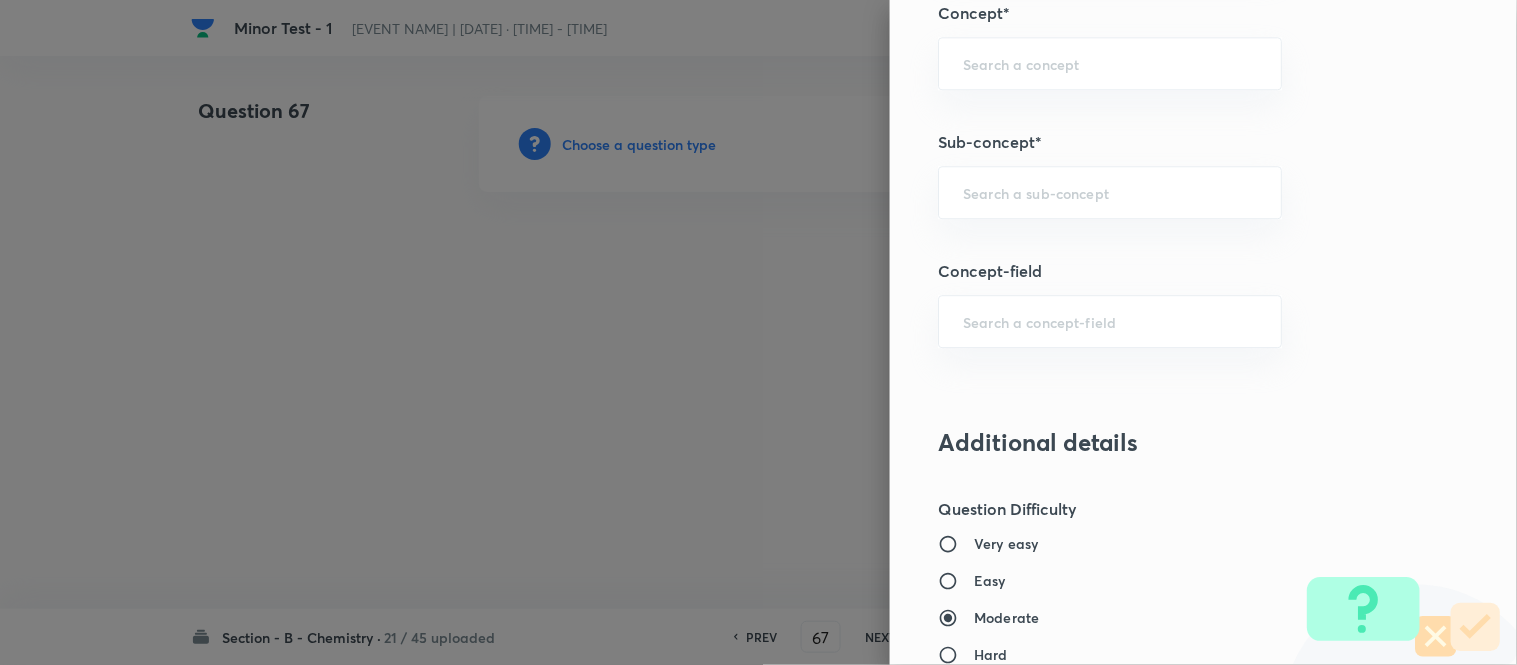 scroll, scrollTop: 1333, scrollLeft: 0, axis: vertical 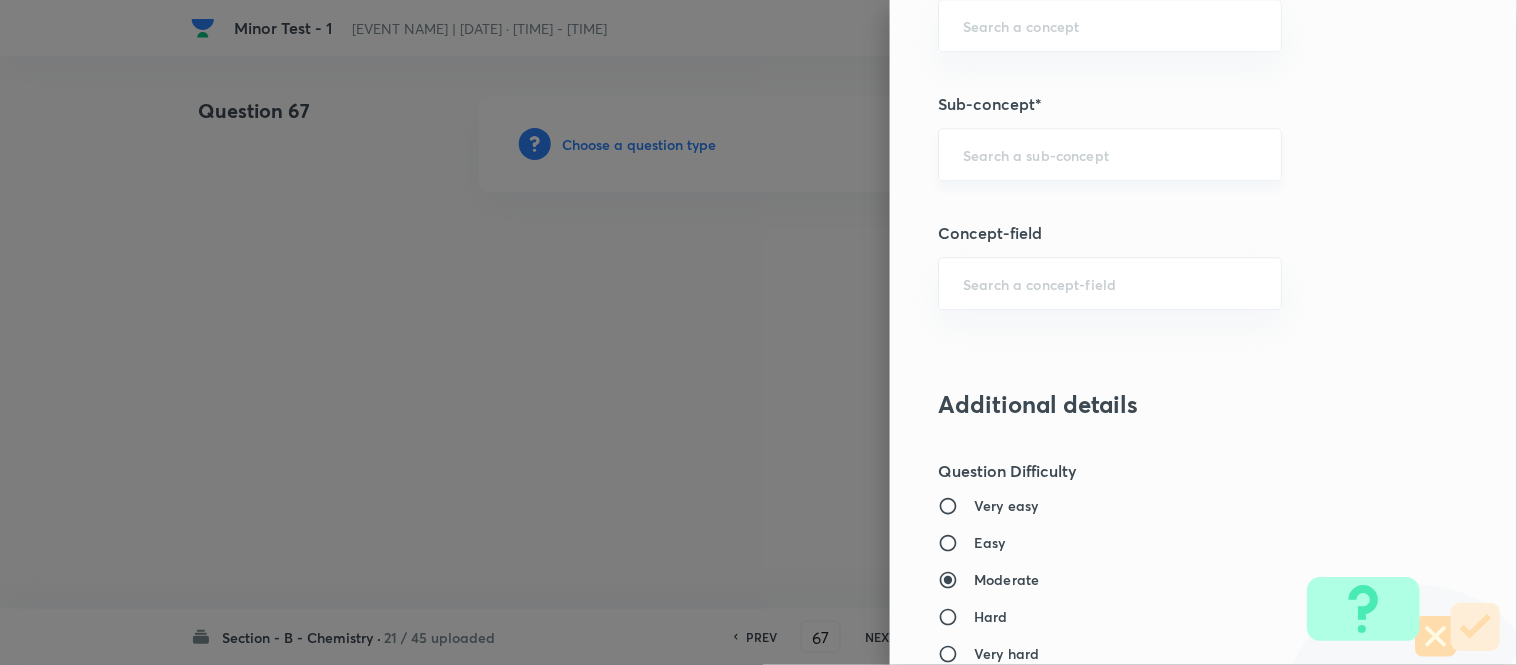 click at bounding box center (1110, 154) 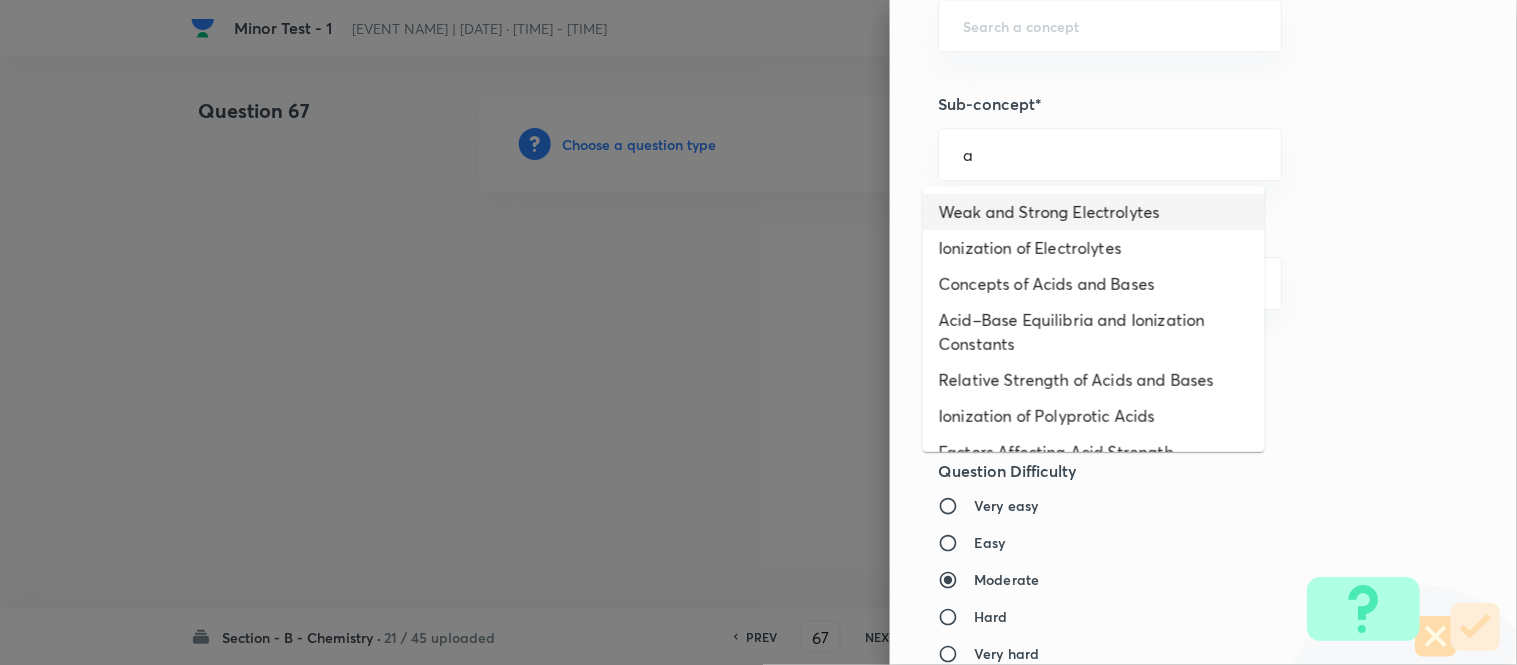 click on "Weak and Strong Electrolytes" at bounding box center [1094, 212] 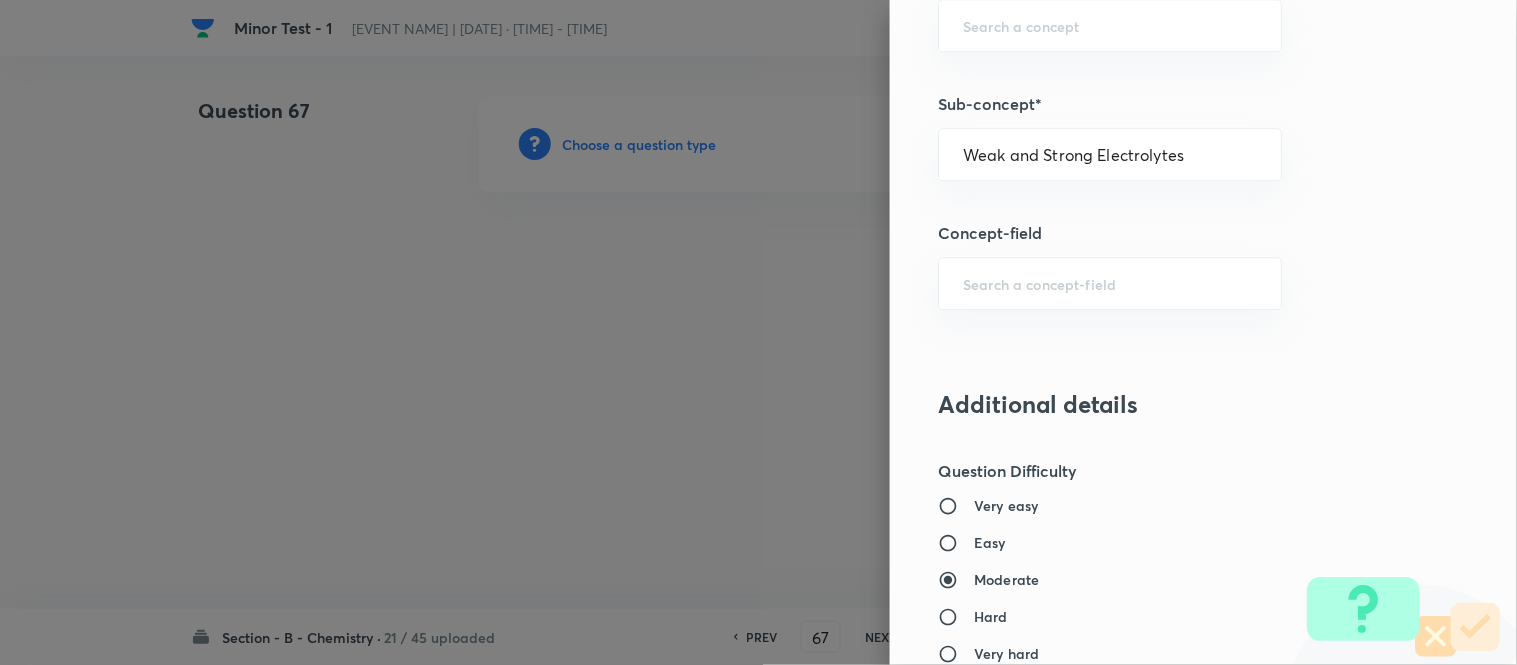 type on "Chemistry" 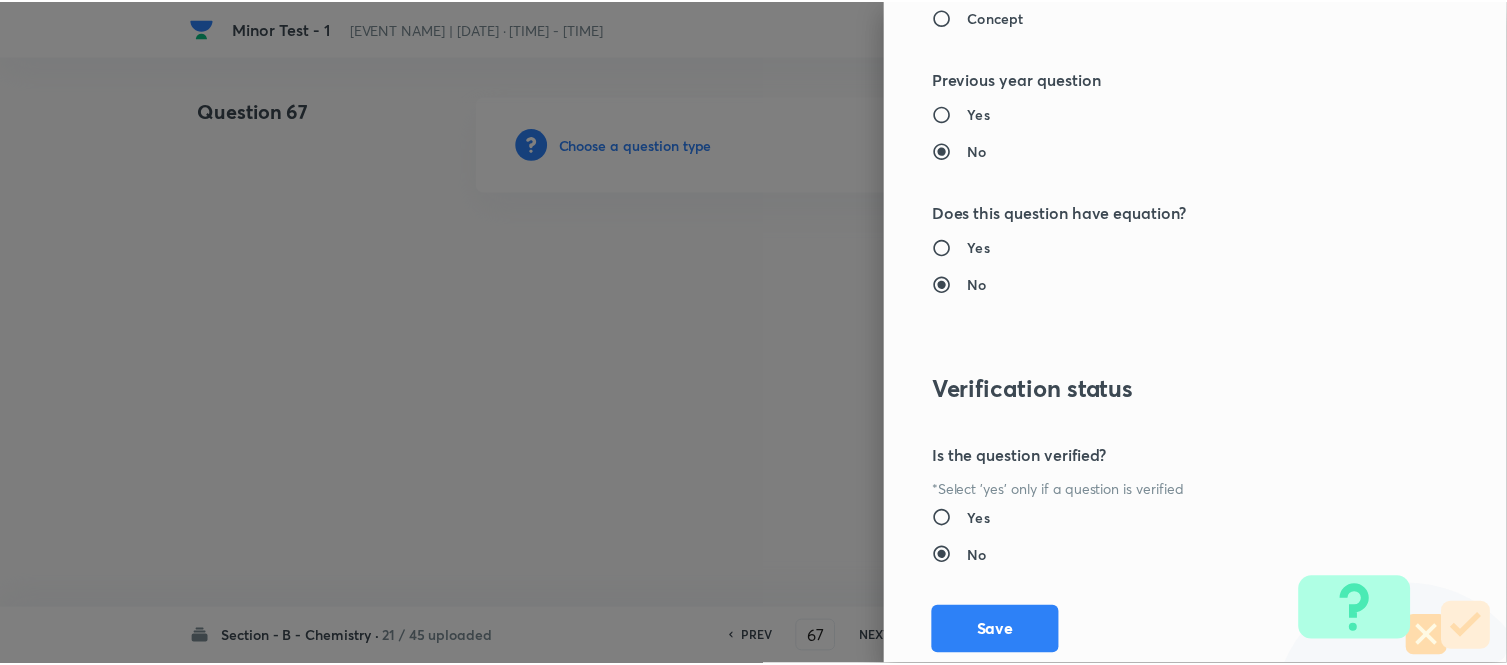 scroll, scrollTop: 2195, scrollLeft: 0, axis: vertical 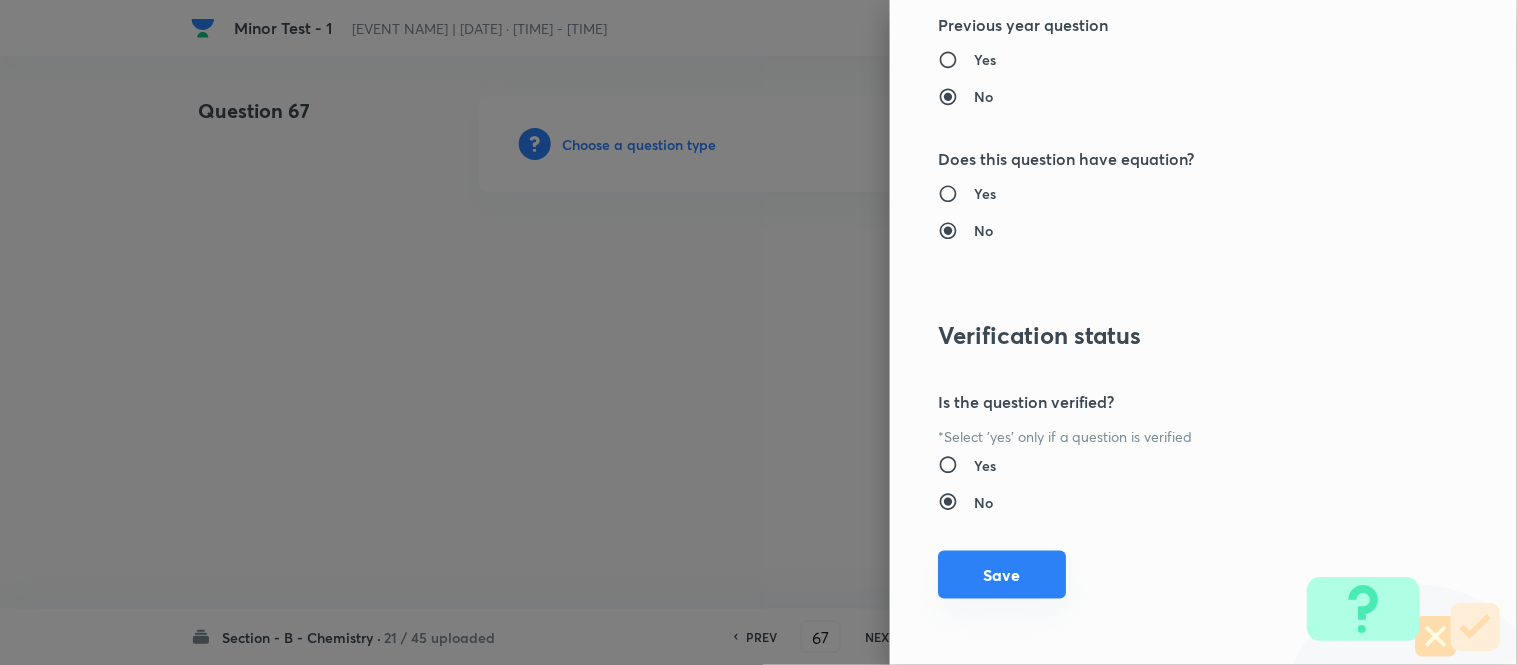 click on "Save" at bounding box center [1002, 575] 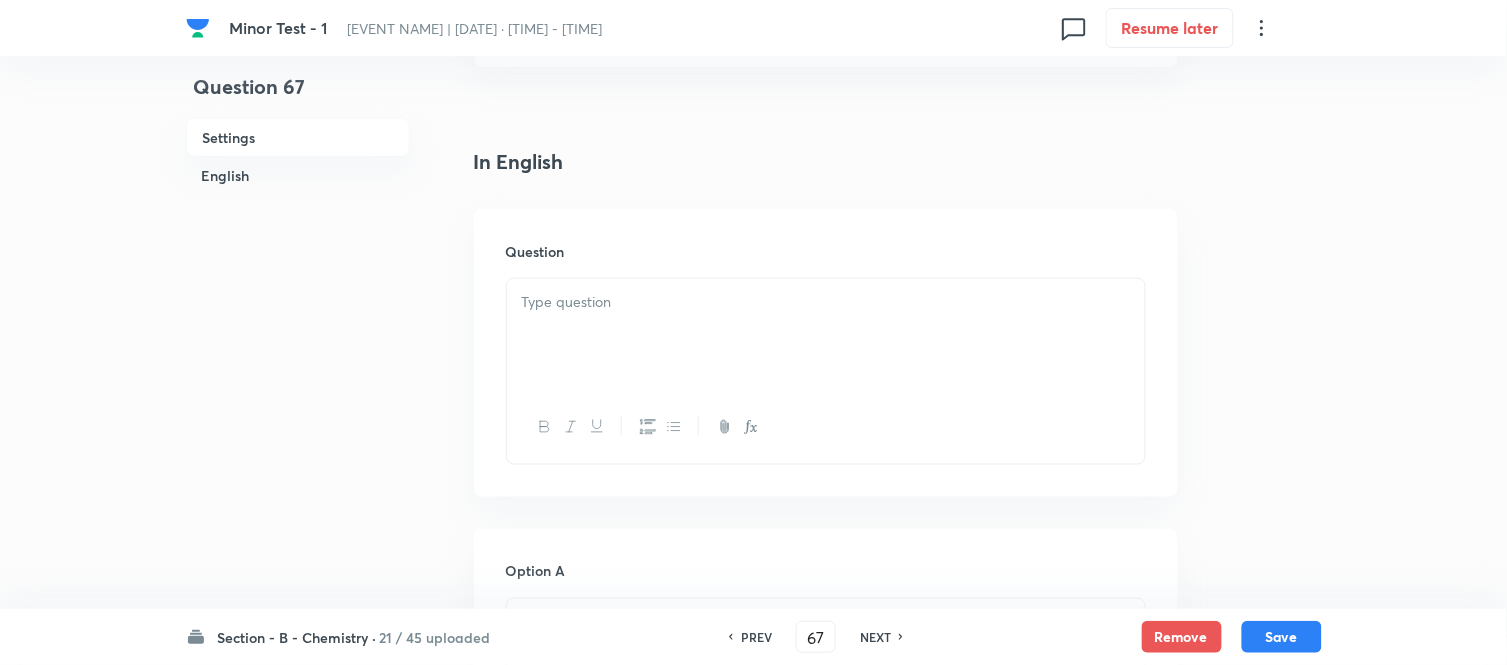 scroll, scrollTop: 444, scrollLeft: 0, axis: vertical 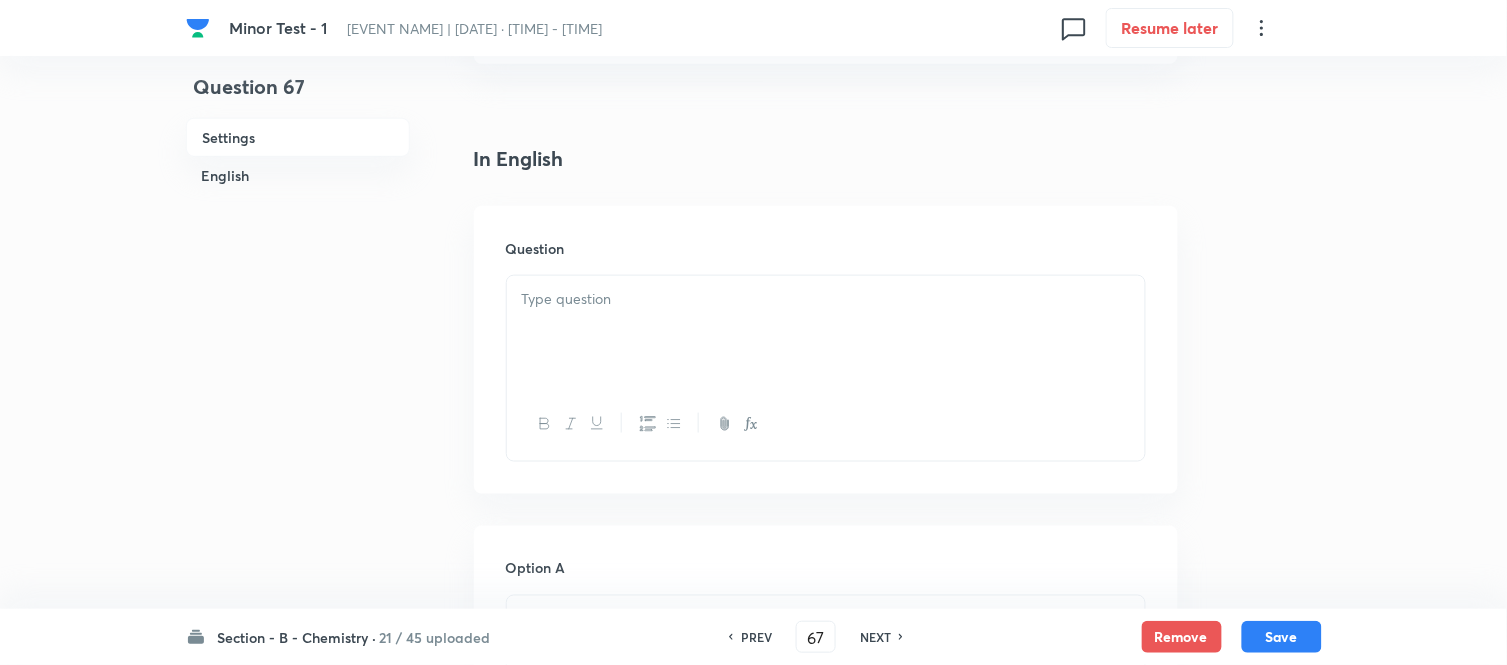 click at bounding box center (826, 299) 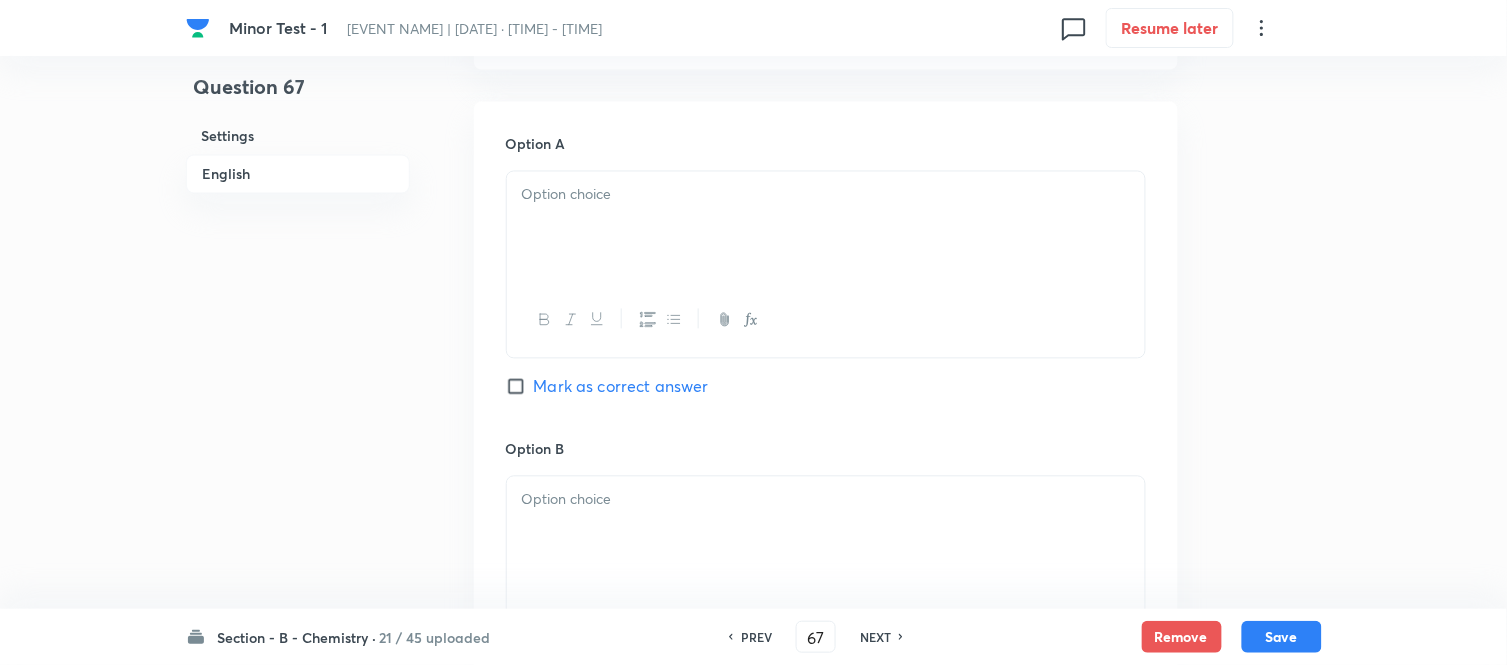 scroll, scrollTop: 888, scrollLeft: 0, axis: vertical 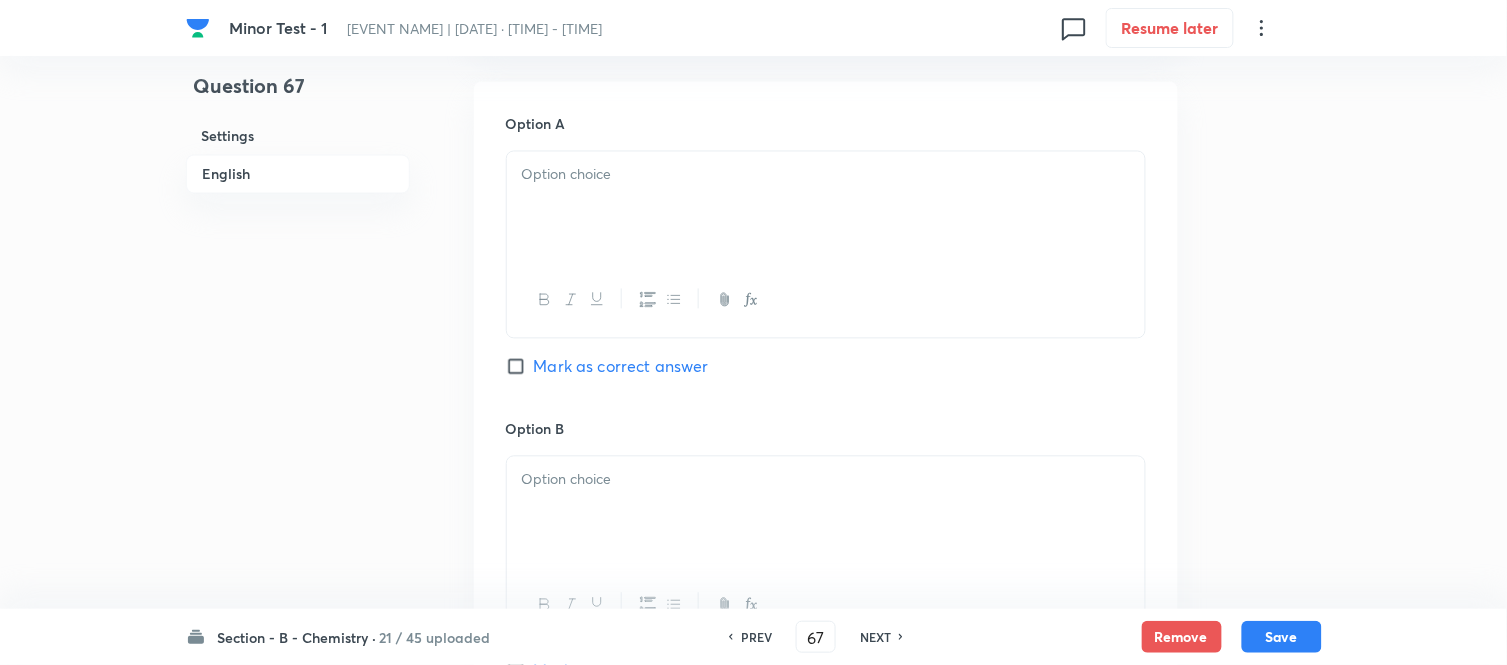click at bounding box center (826, 208) 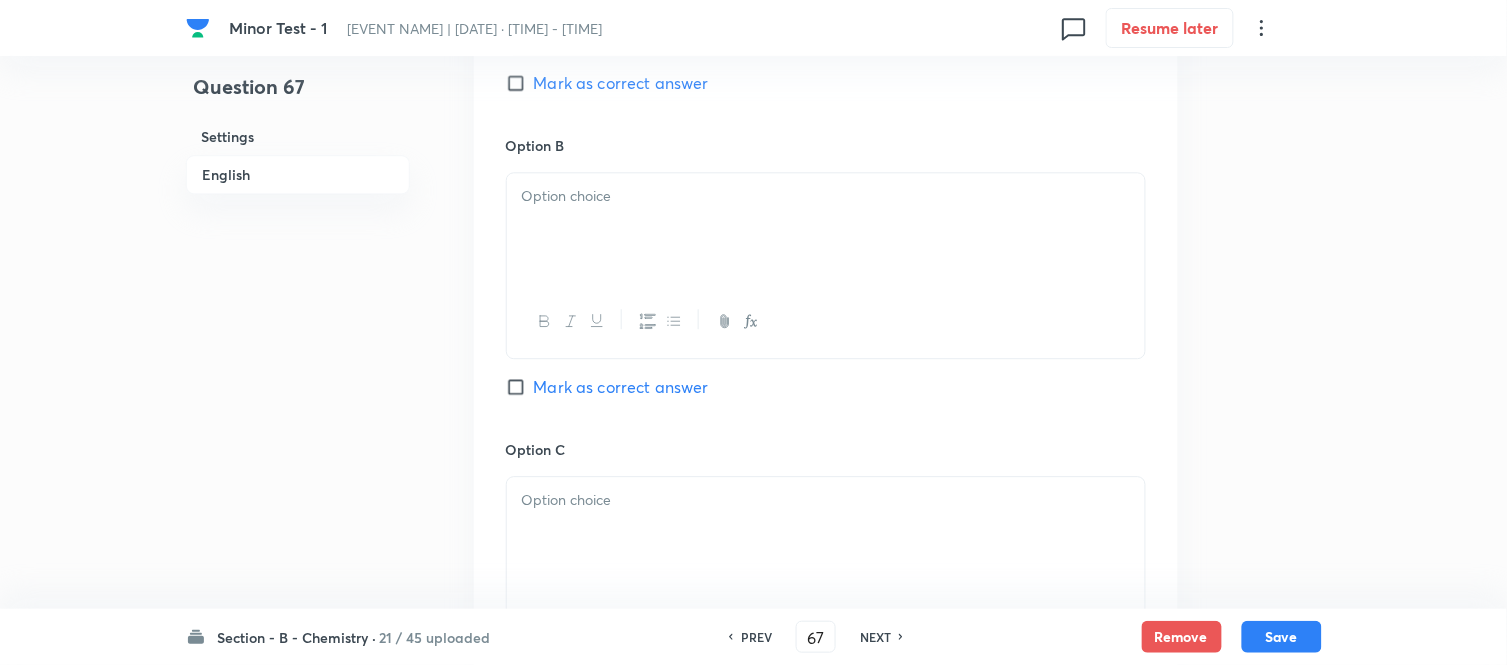 scroll, scrollTop: 1222, scrollLeft: 0, axis: vertical 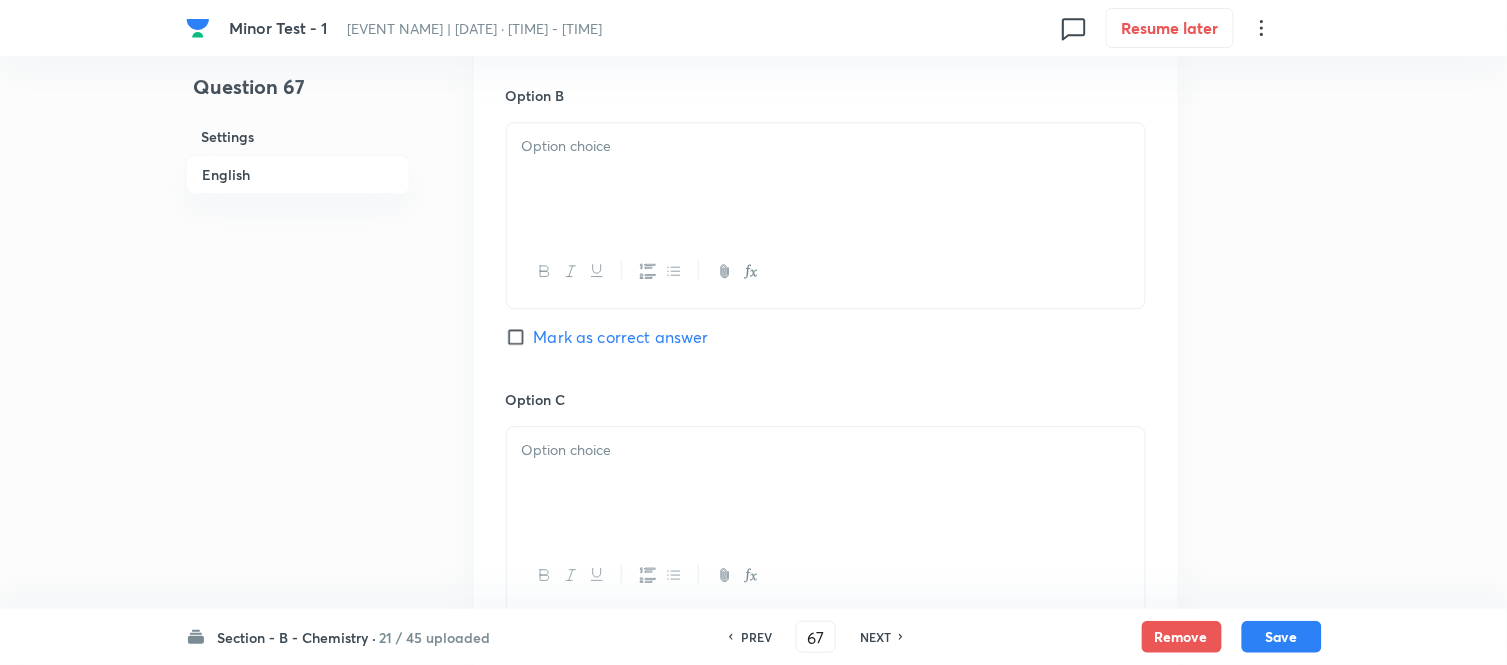 click at bounding box center [826, 179] 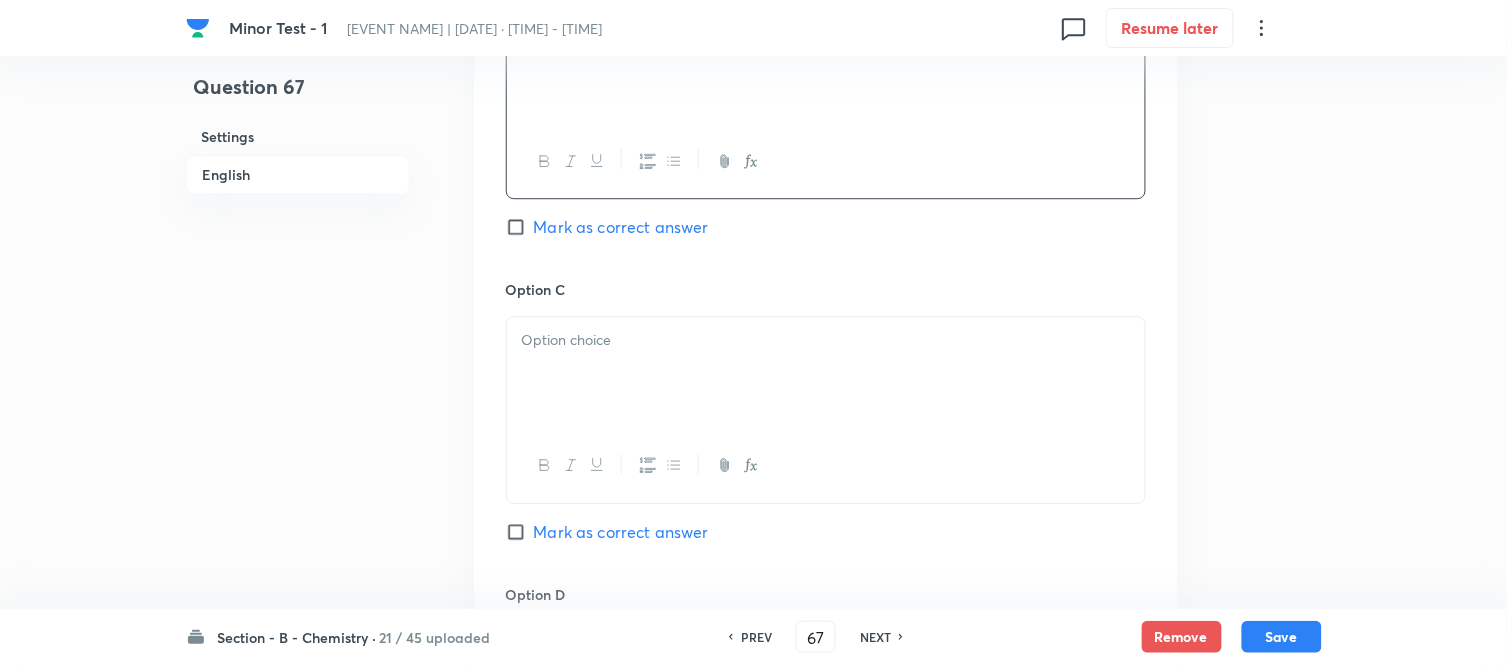 scroll, scrollTop: 1333, scrollLeft: 0, axis: vertical 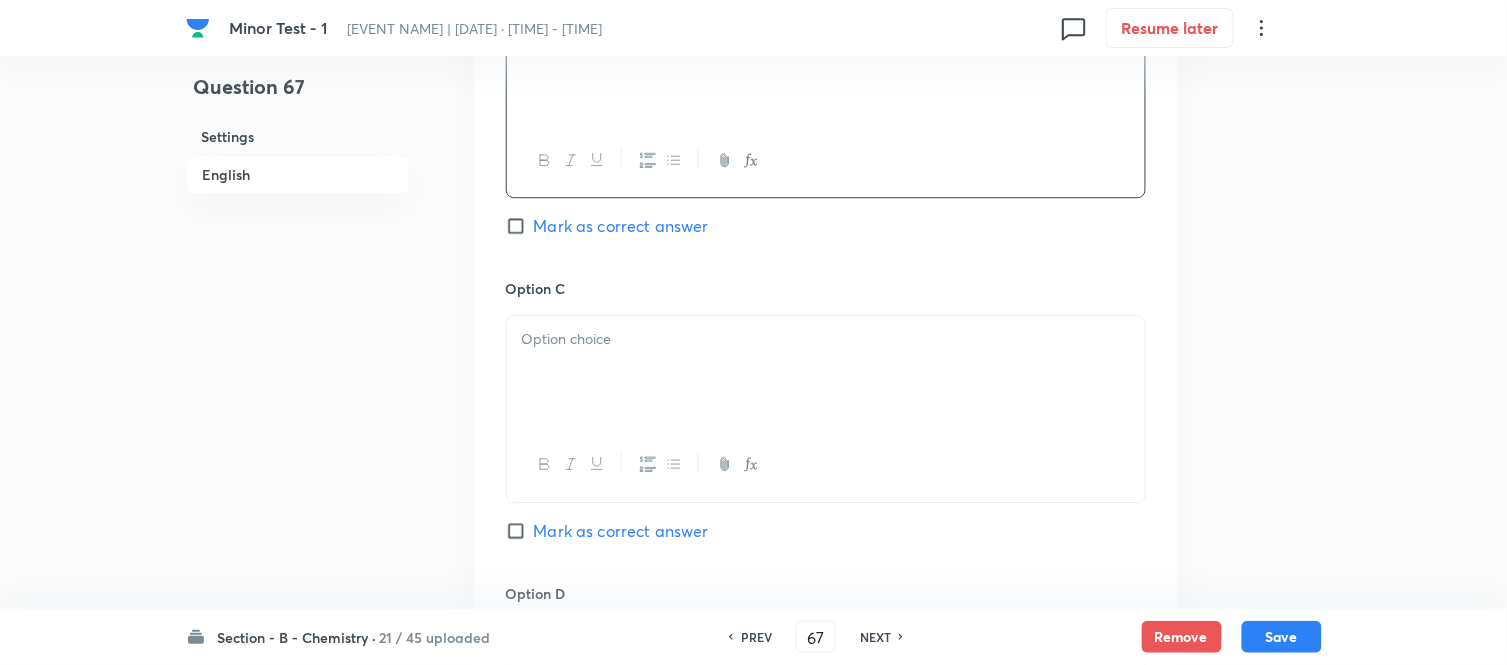 click at bounding box center [826, 339] 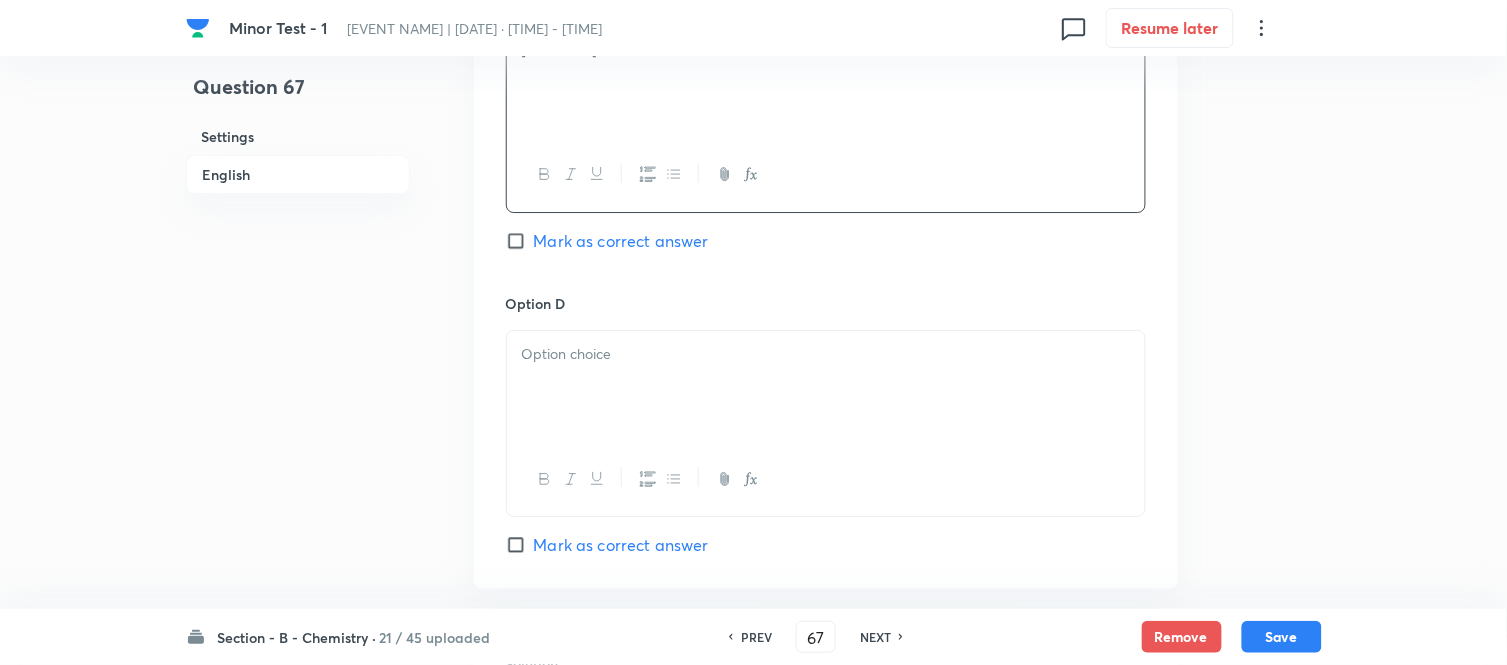 scroll, scrollTop: 1666, scrollLeft: 0, axis: vertical 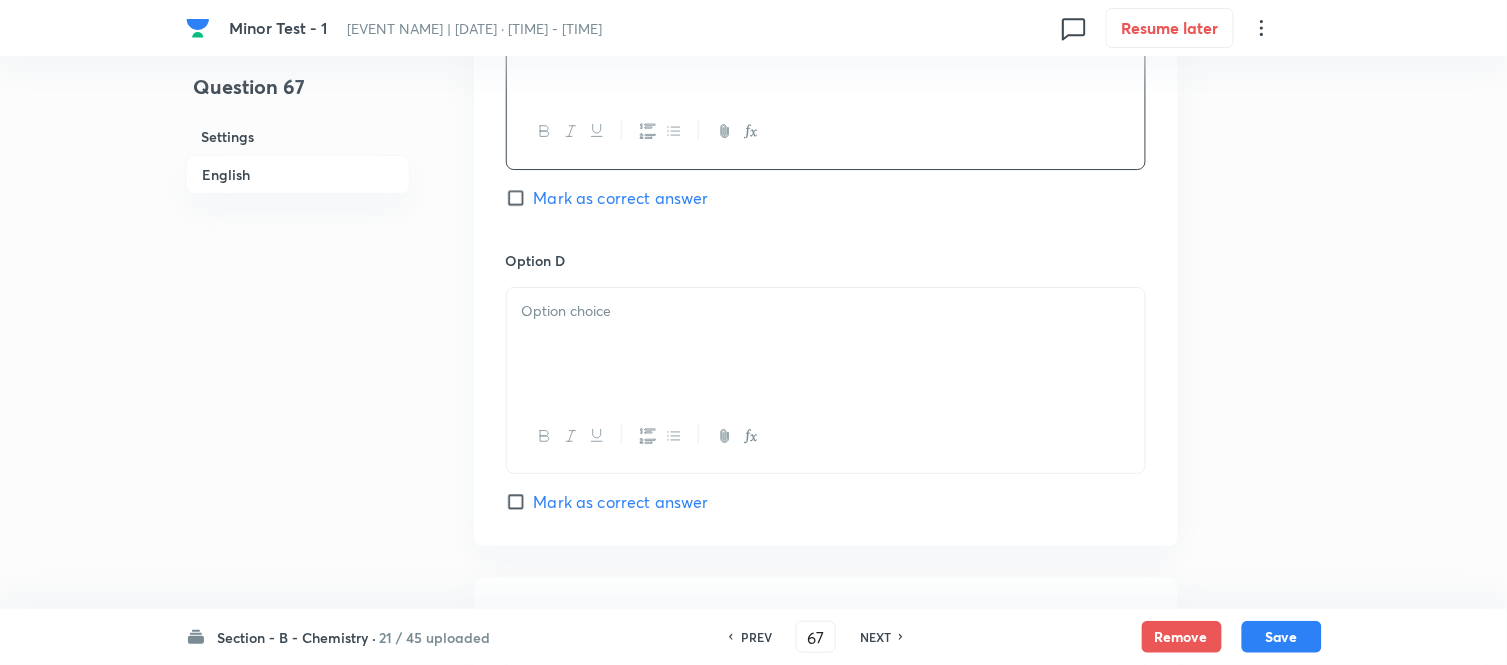 click at bounding box center [826, 344] 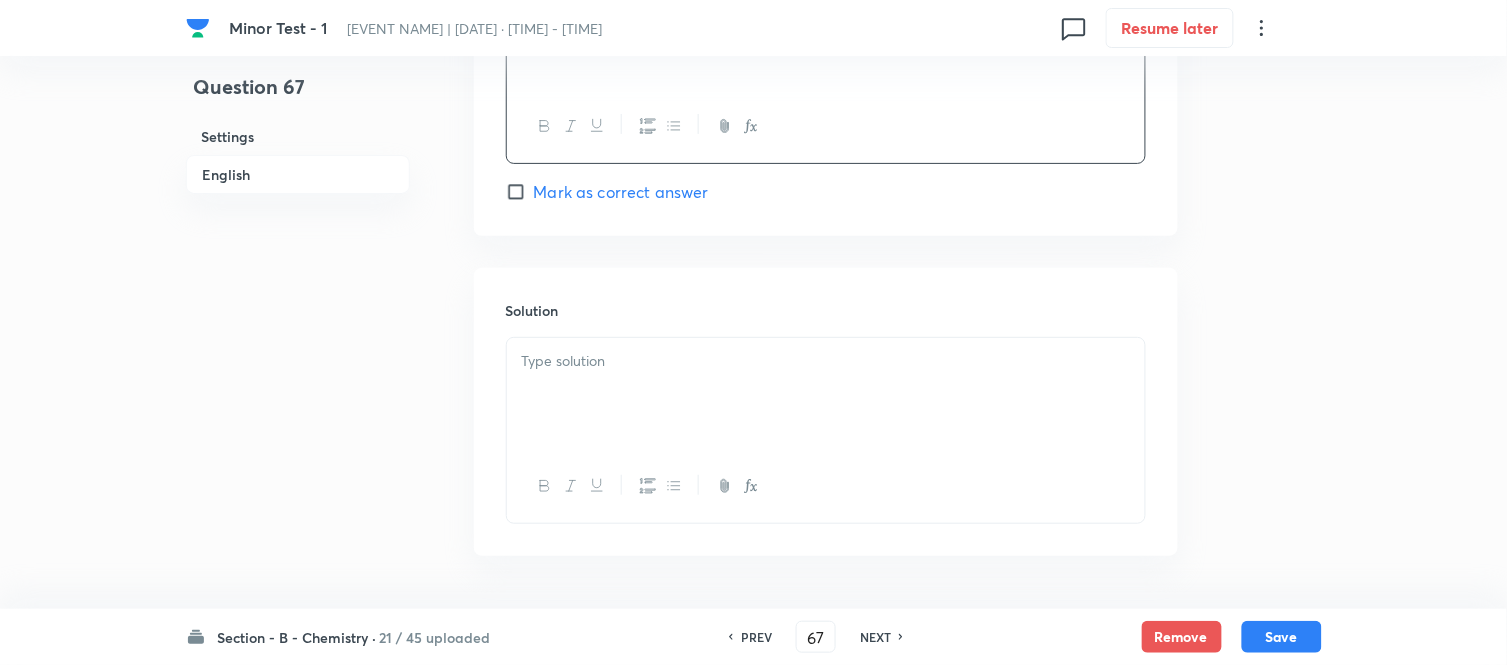scroll, scrollTop: 2000, scrollLeft: 0, axis: vertical 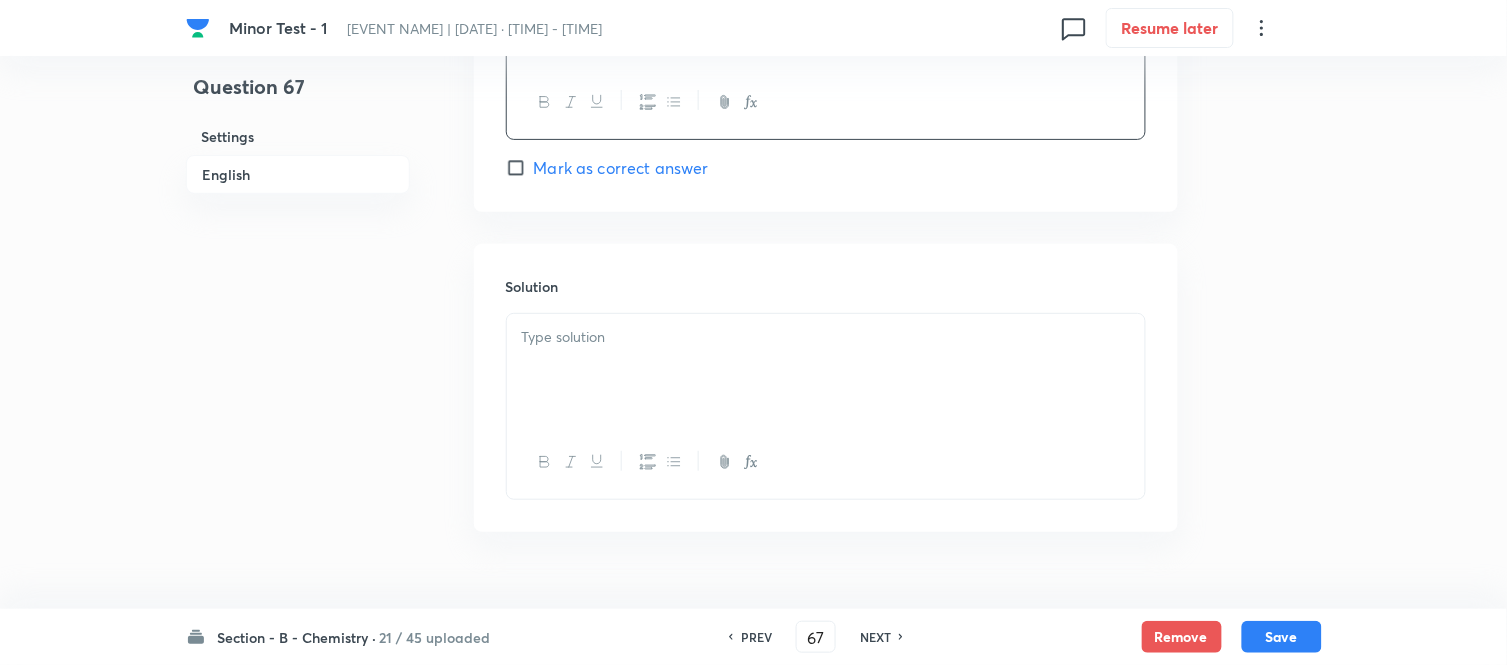click at bounding box center [826, 337] 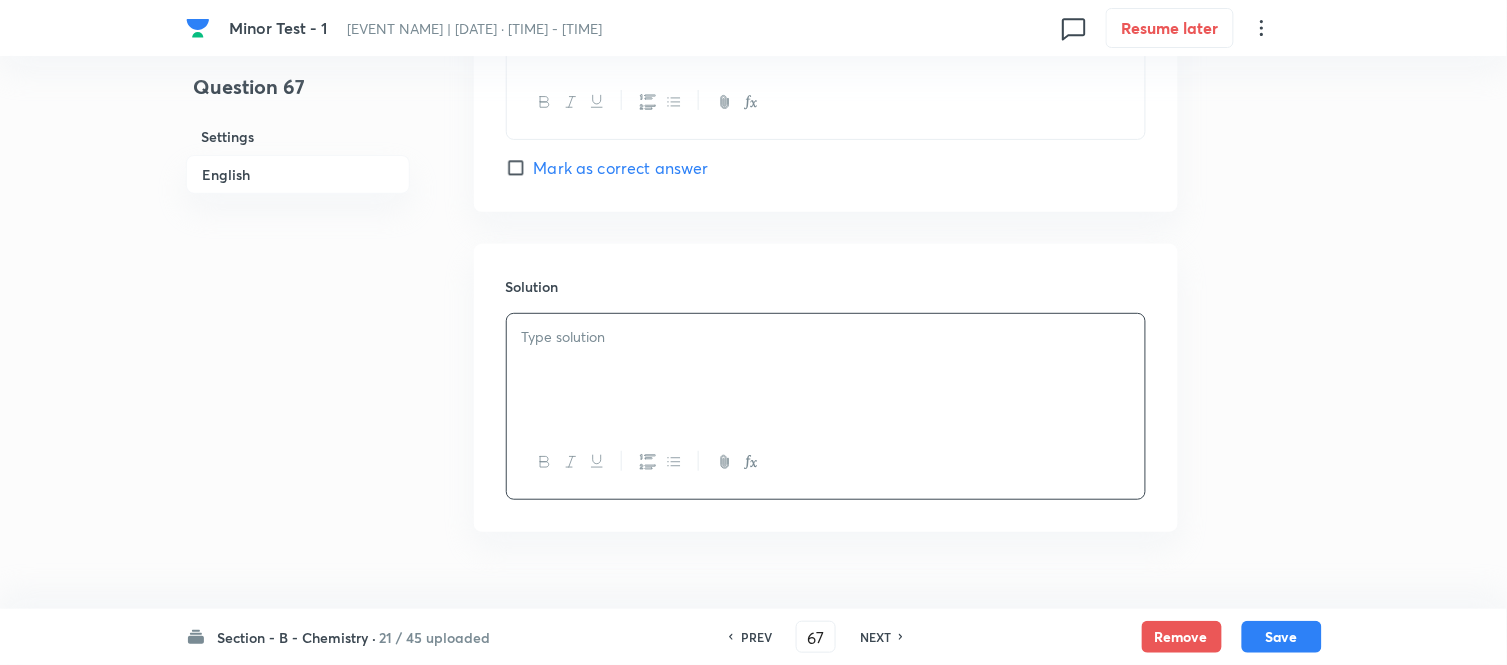 type 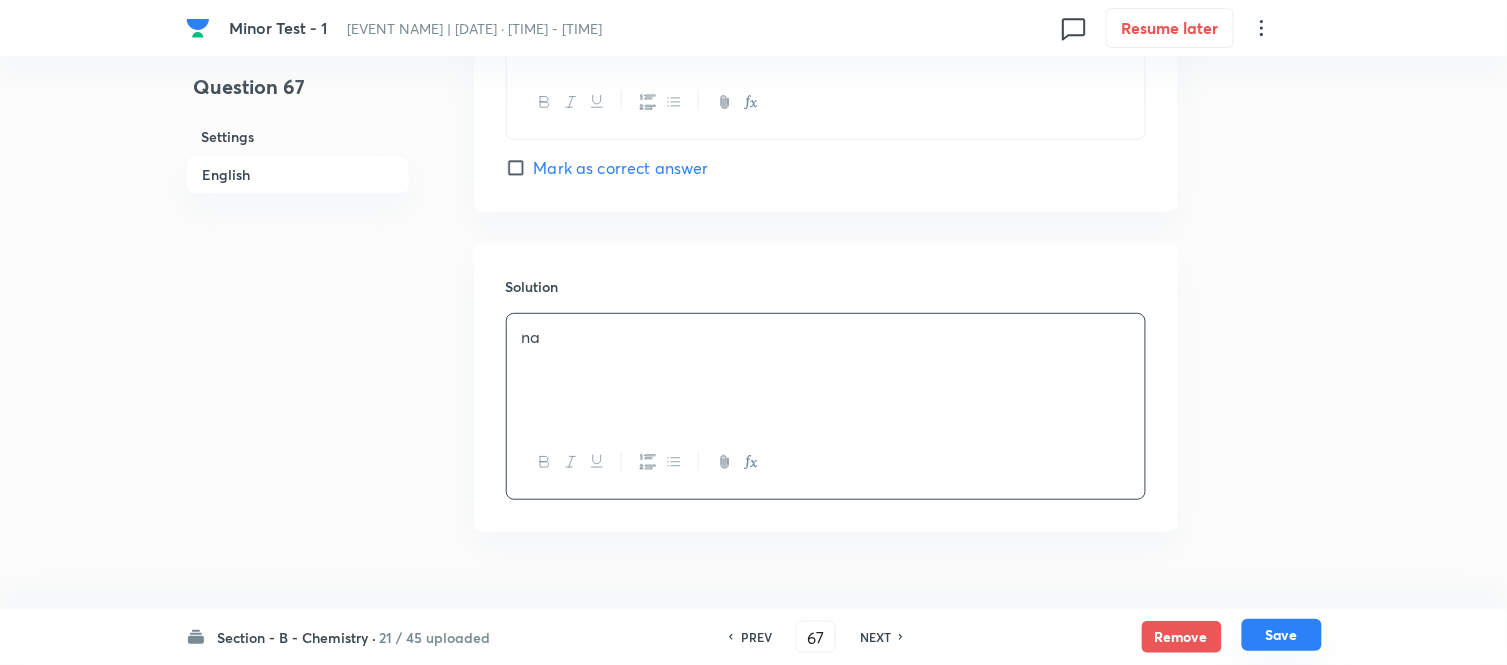 click on "Save" at bounding box center [1282, 635] 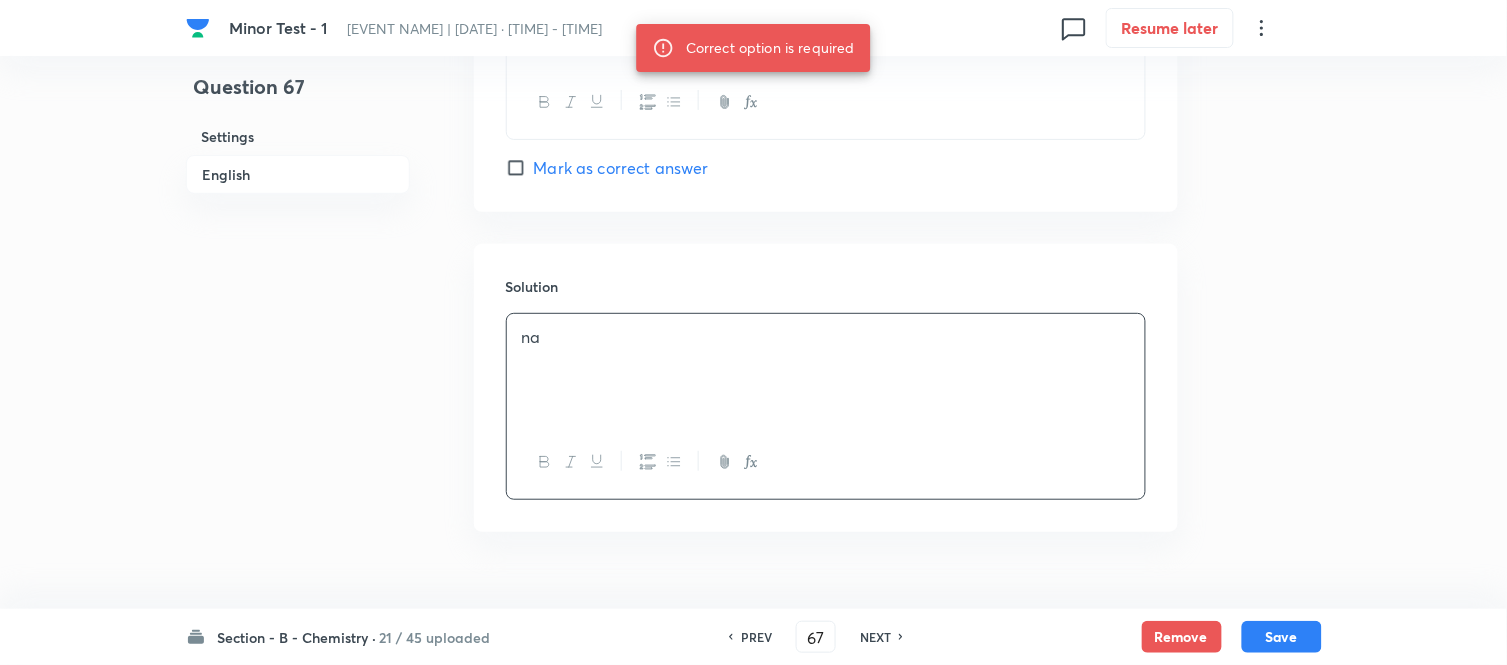 type 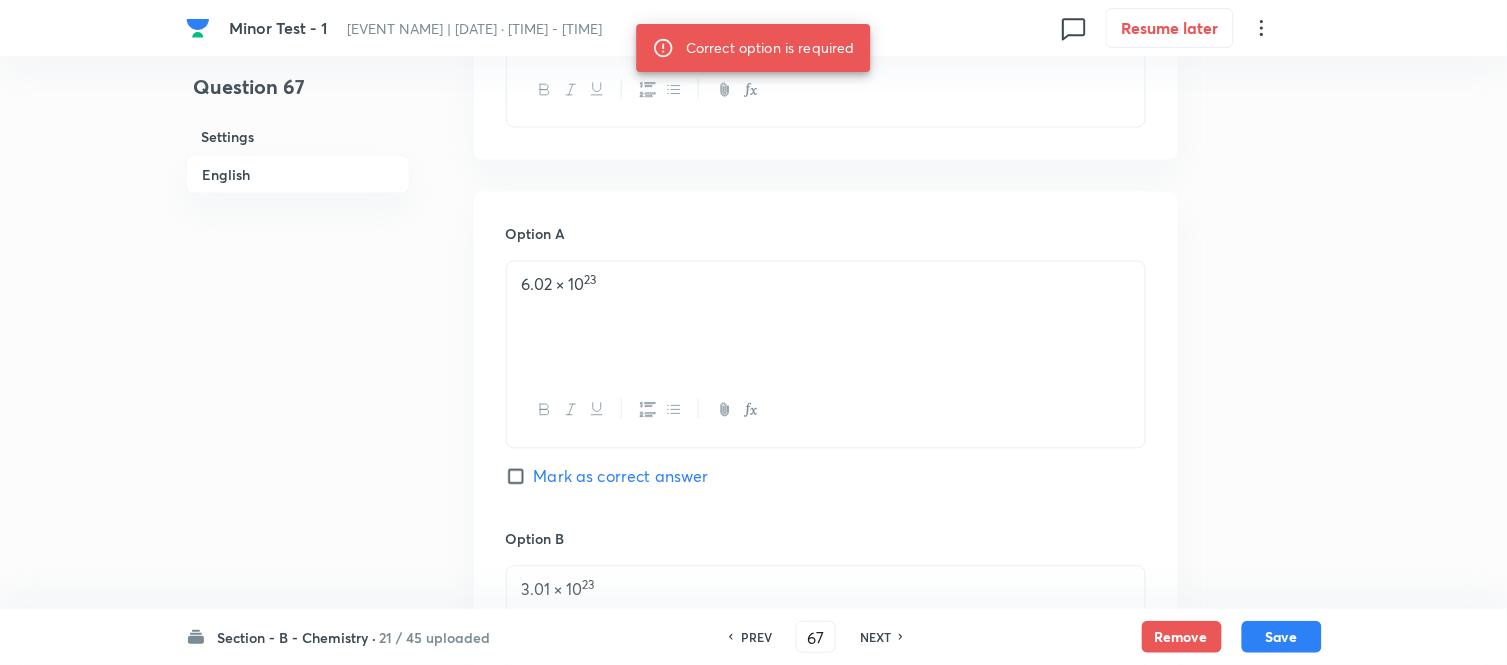 scroll, scrollTop: 960, scrollLeft: 0, axis: vertical 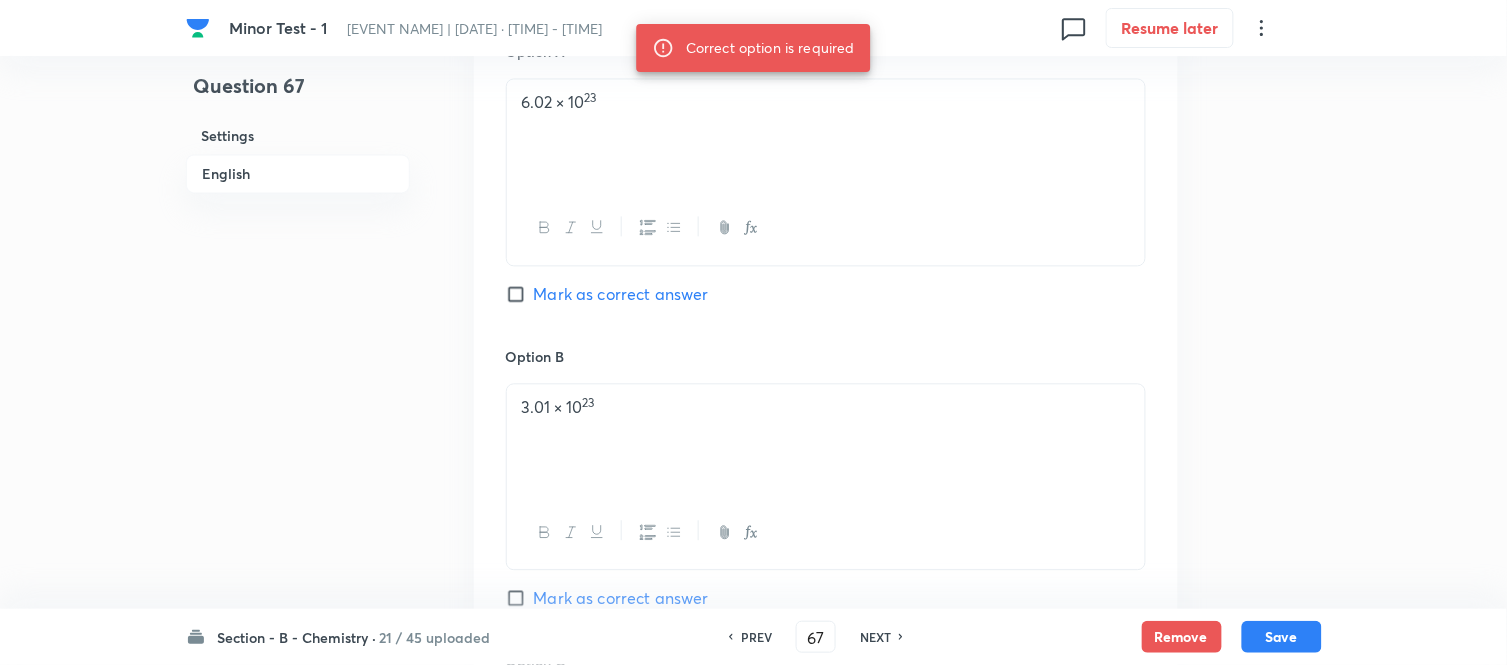 click on "Mark as correct answer" at bounding box center [520, 295] 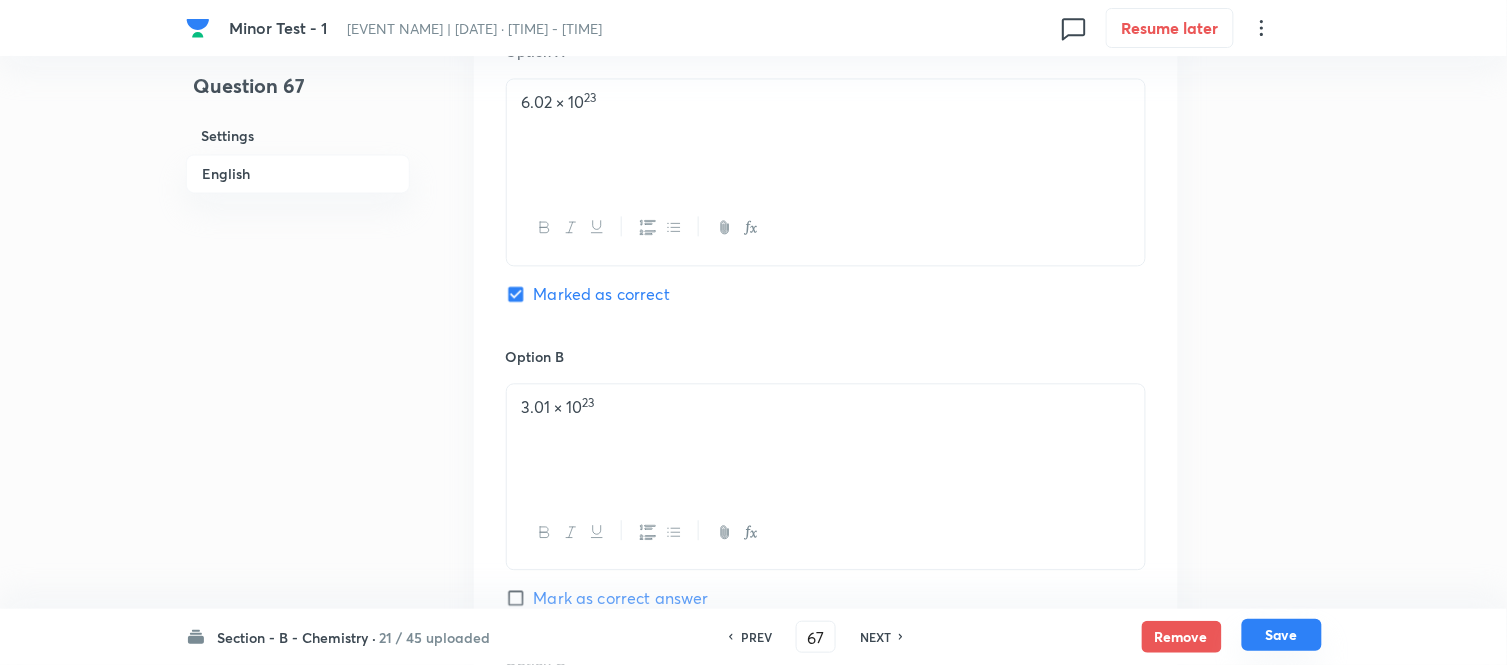 click on "Save" at bounding box center [1282, 635] 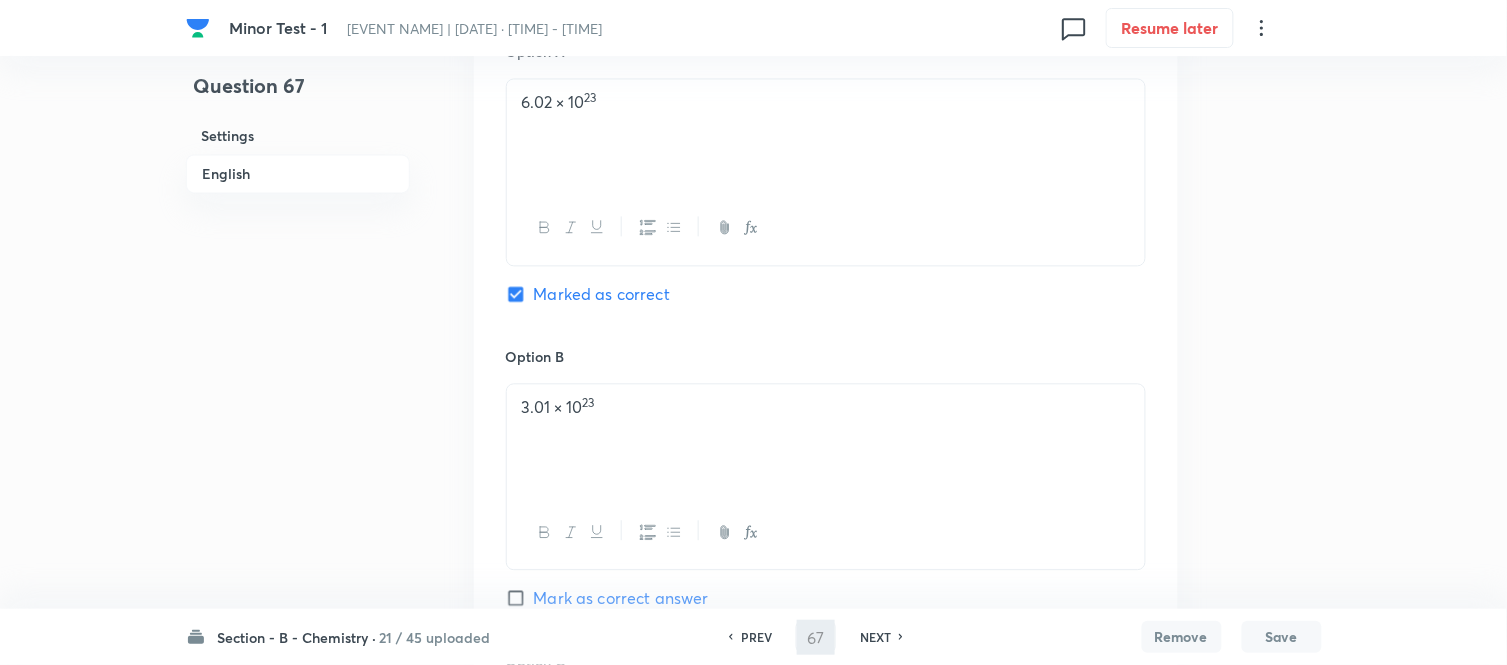 type on "68" 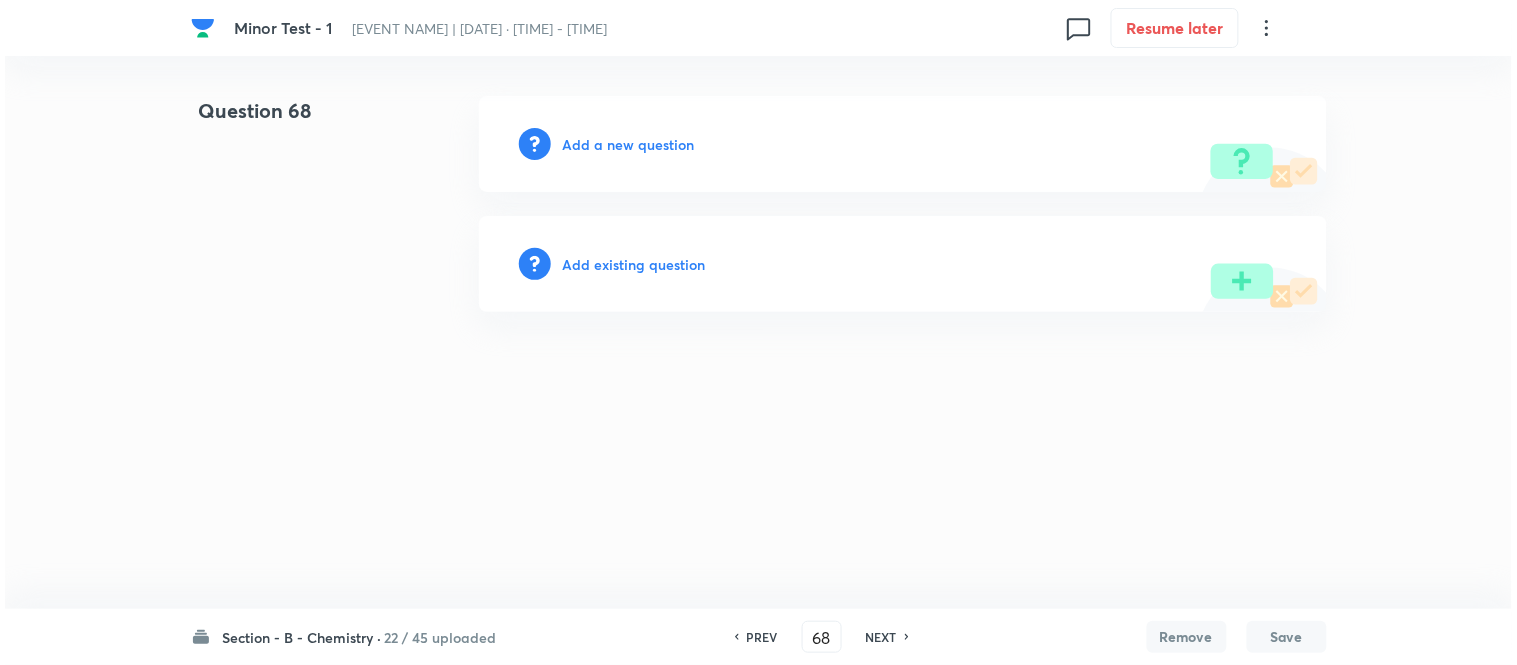 scroll, scrollTop: 0, scrollLeft: 0, axis: both 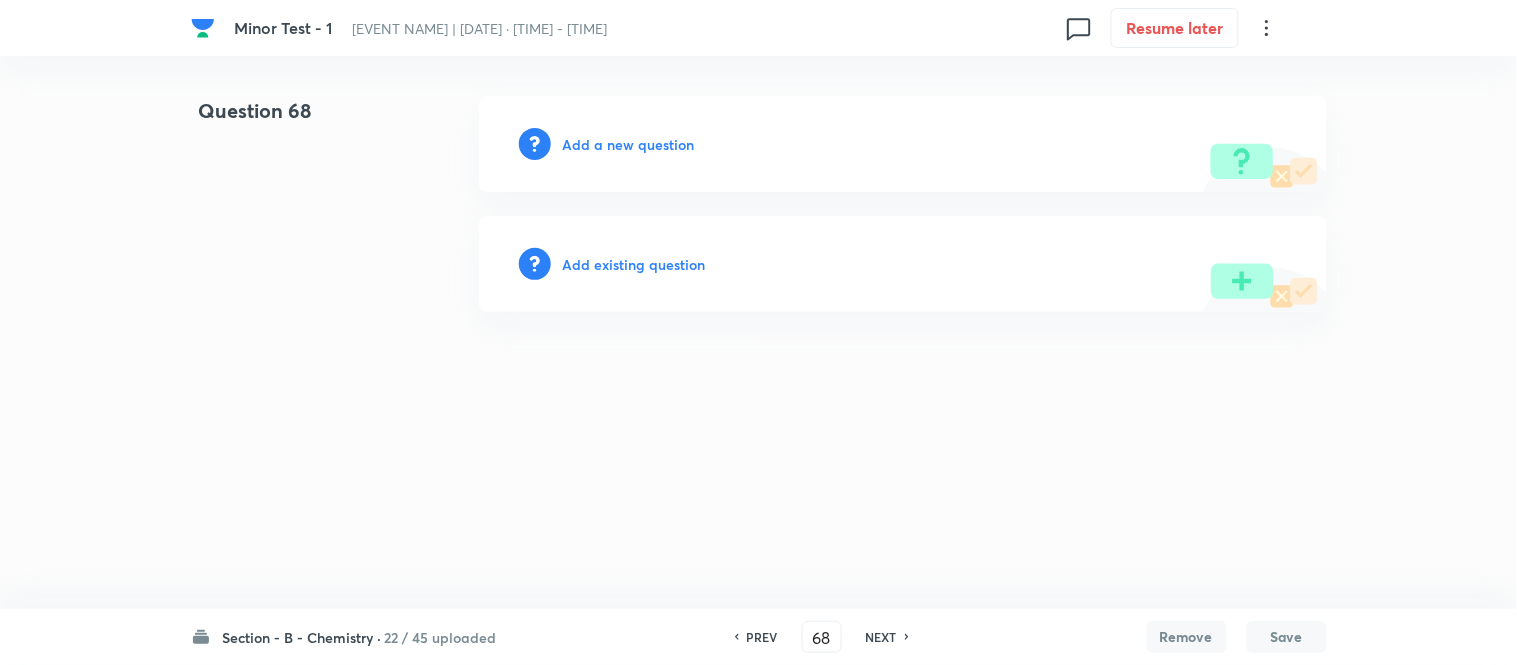 click on "Add a new question" at bounding box center [629, 144] 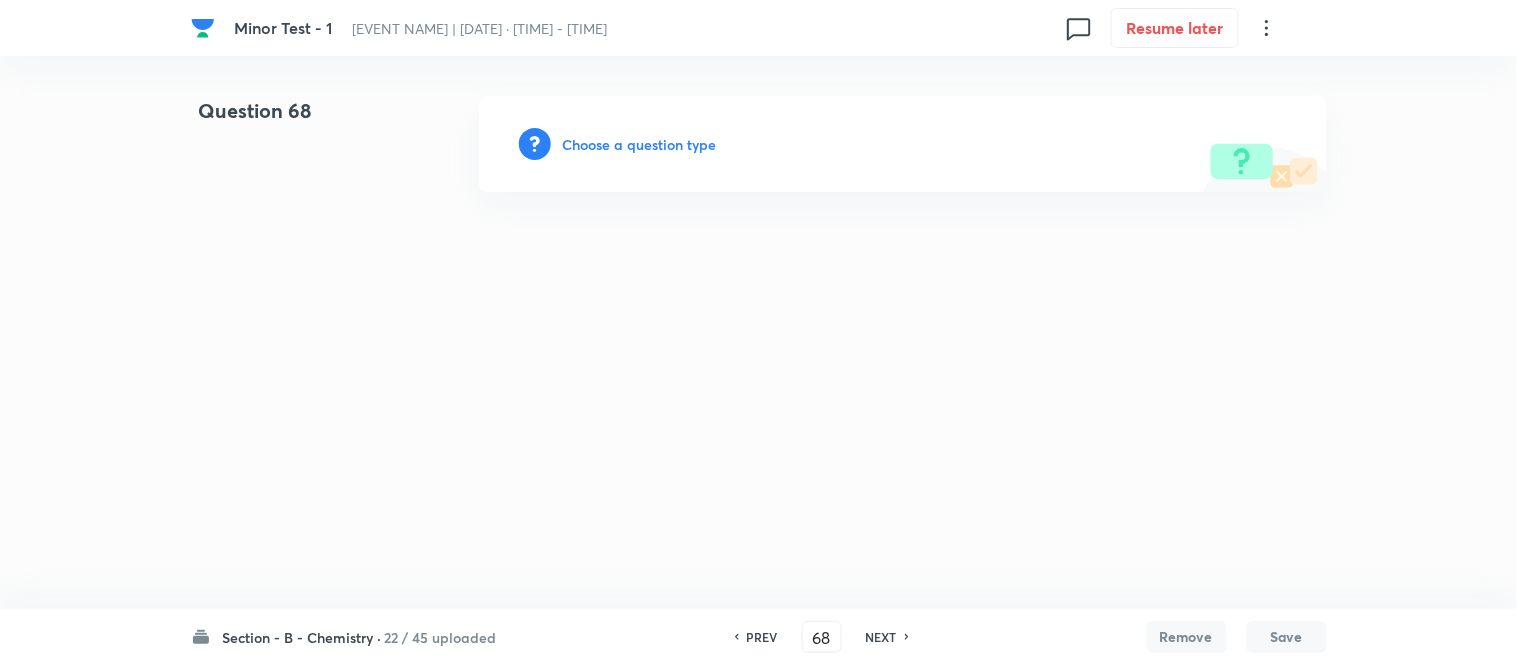 click on "Choose a question type" at bounding box center (640, 144) 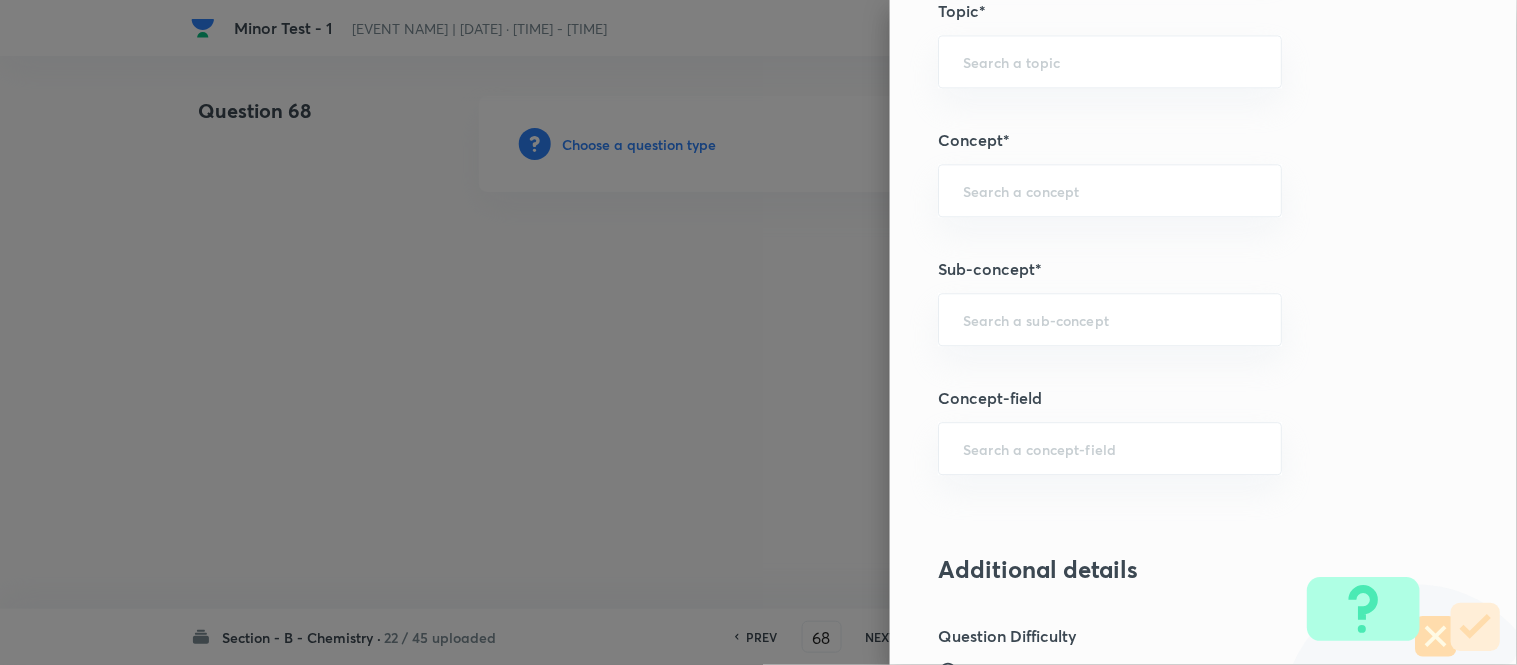 scroll, scrollTop: 1174, scrollLeft: 0, axis: vertical 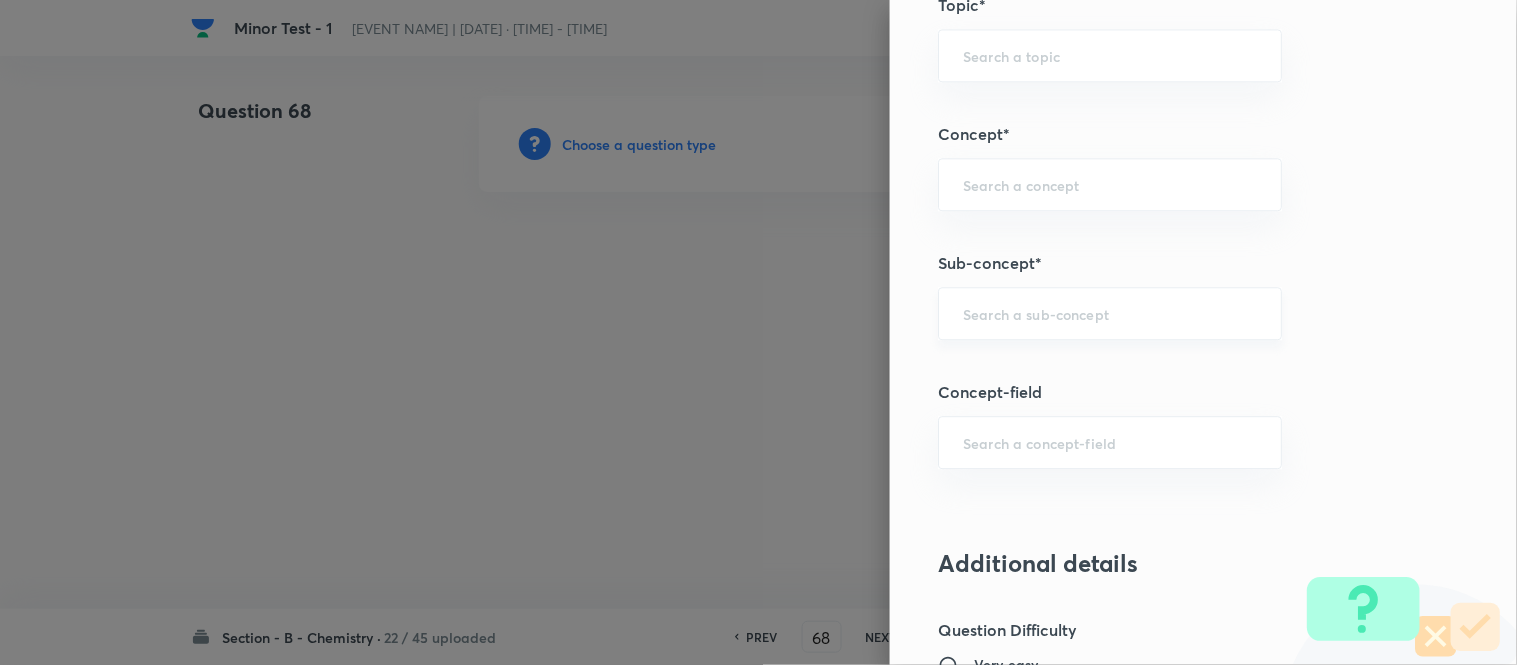 click at bounding box center [1110, 313] 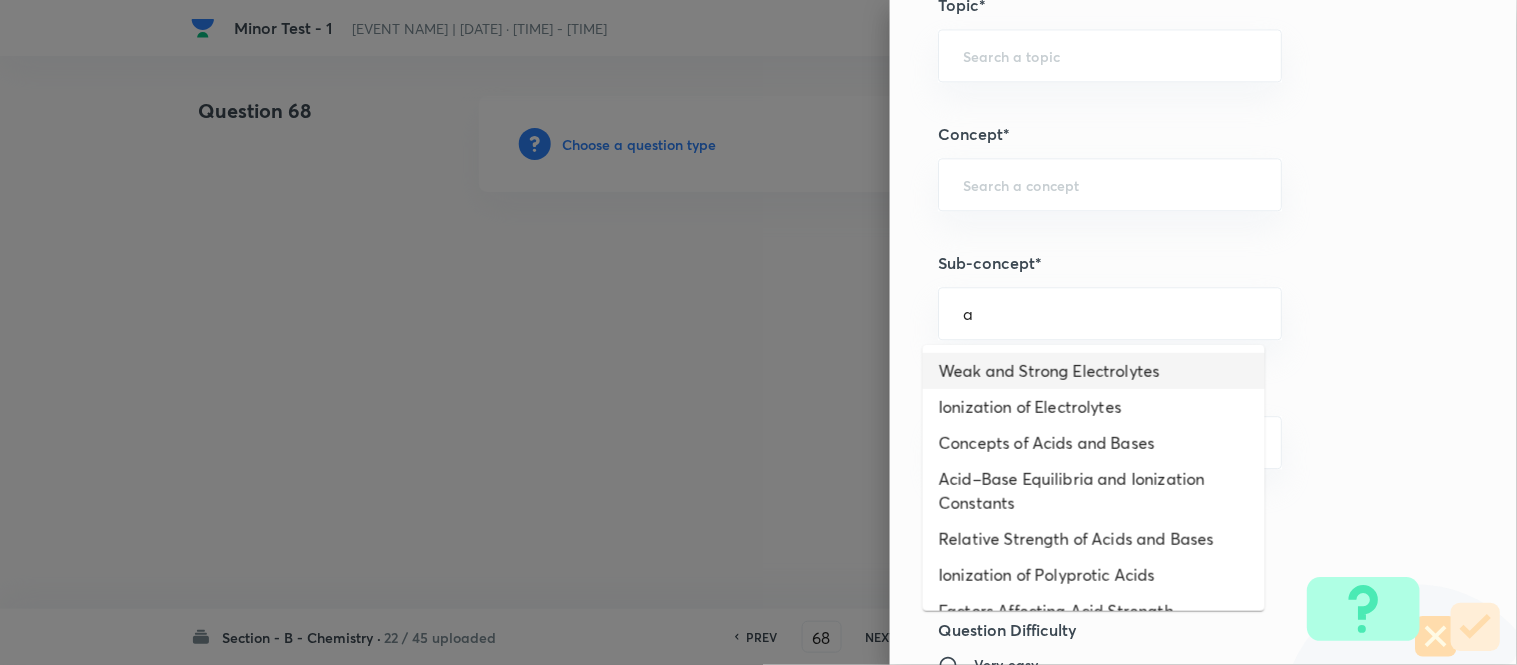 click on "Weak and Strong Electrolytes" at bounding box center [1094, 371] 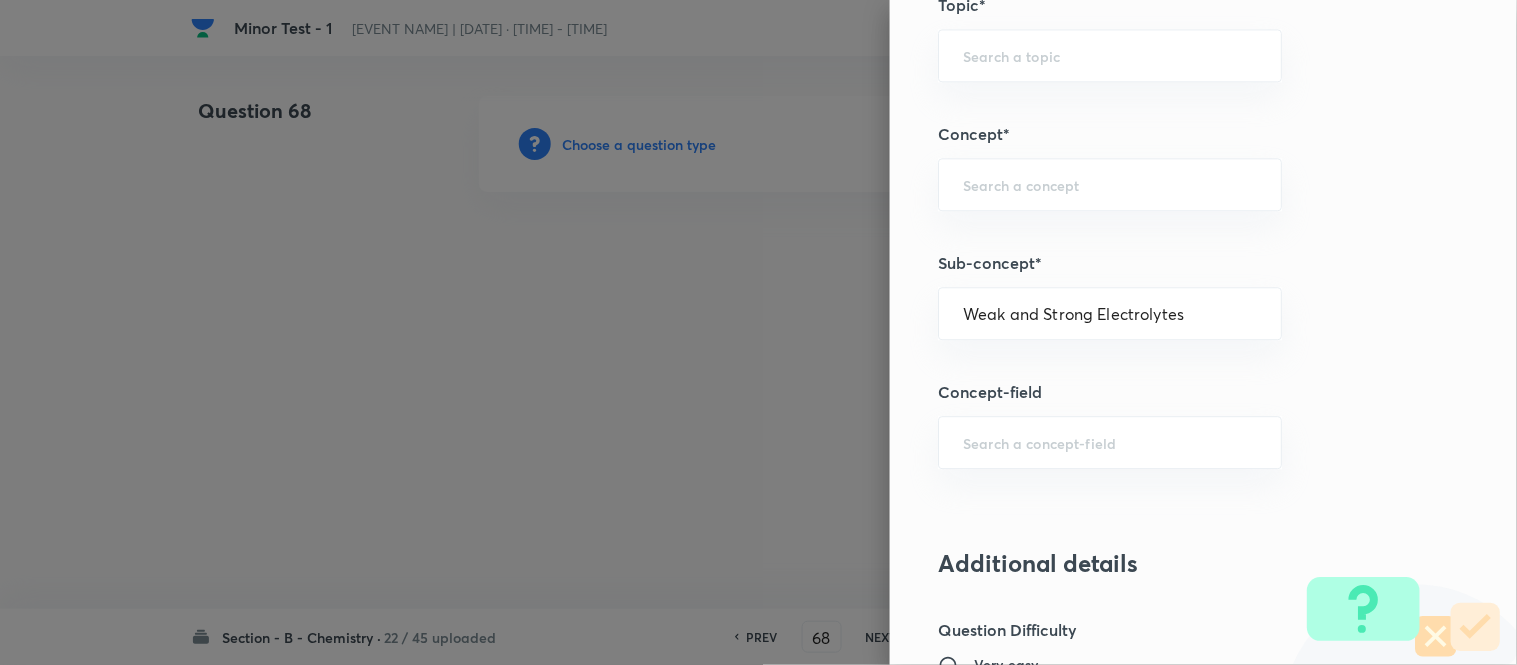 type on "Chemistry" 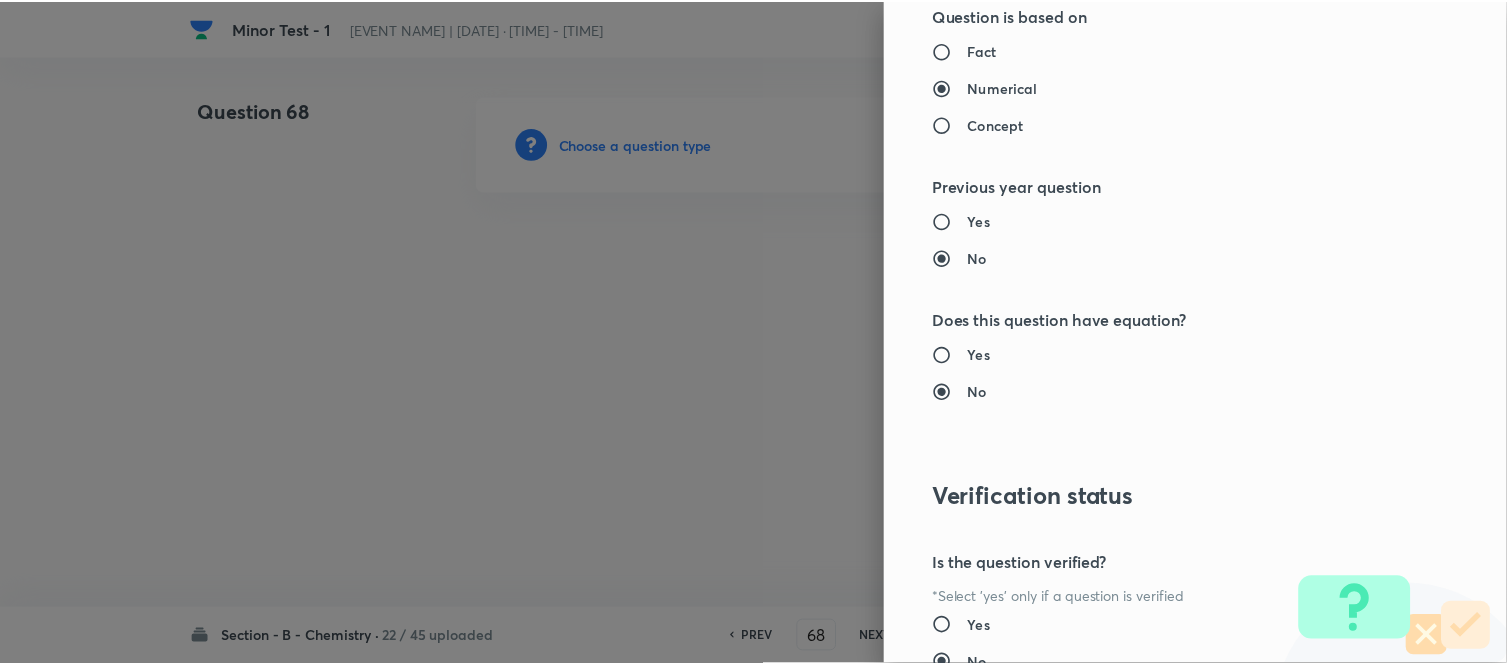 scroll, scrollTop: 2195, scrollLeft: 0, axis: vertical 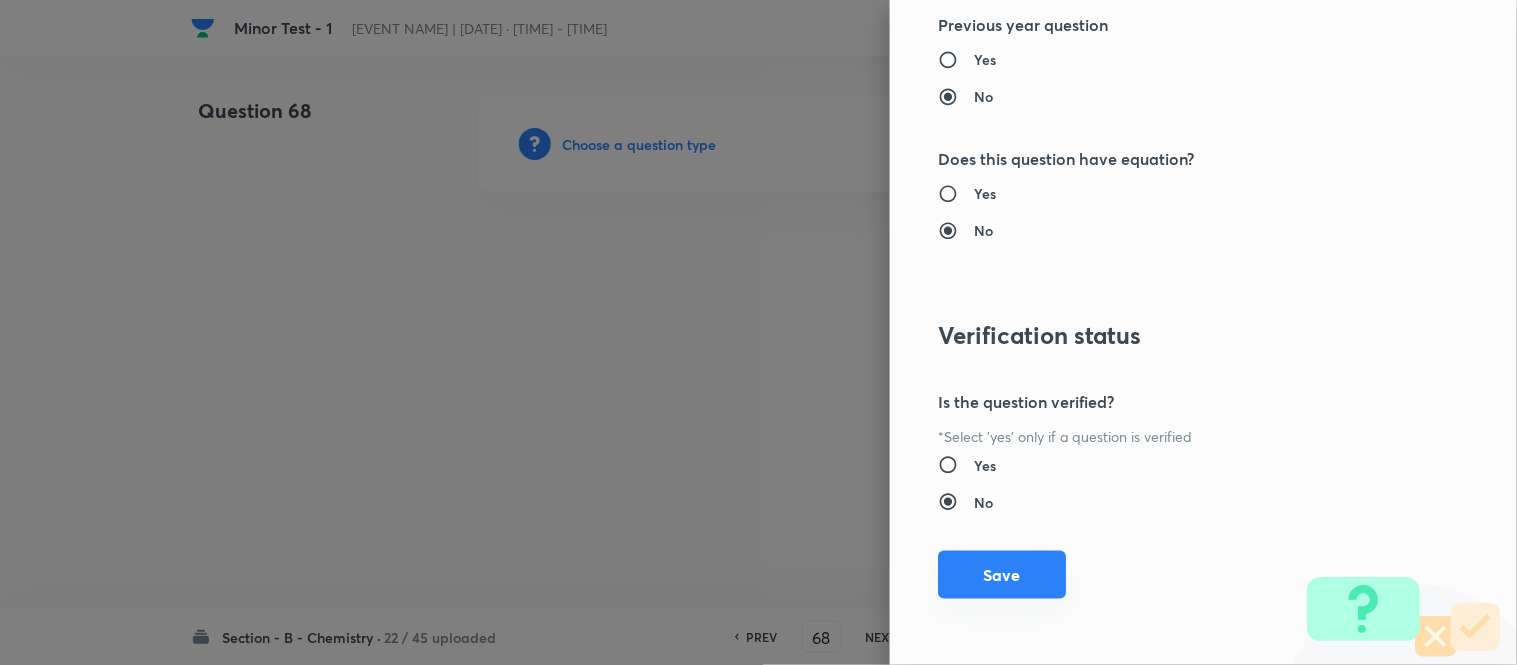click on "Save" at bounding box center [1002, 575] 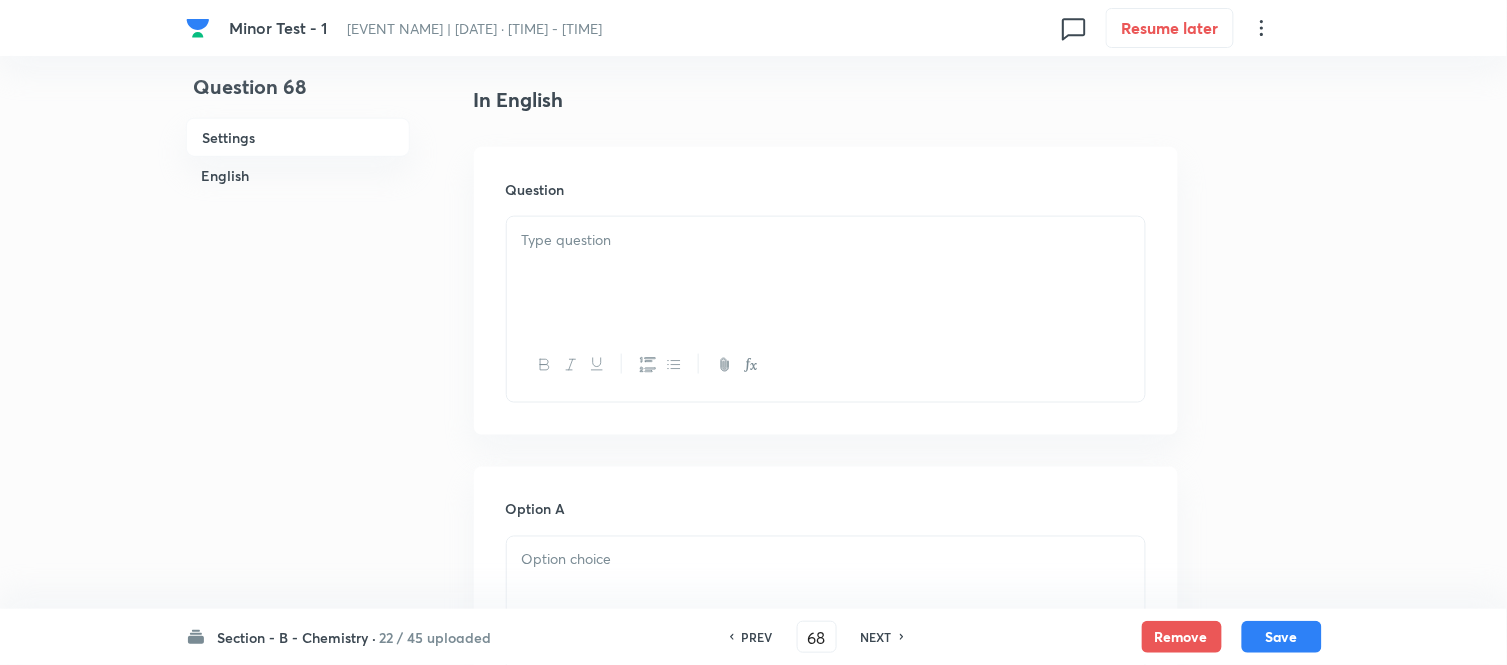 scroll, scrollTop: 555, scrollLeft: 0, axis: vertical 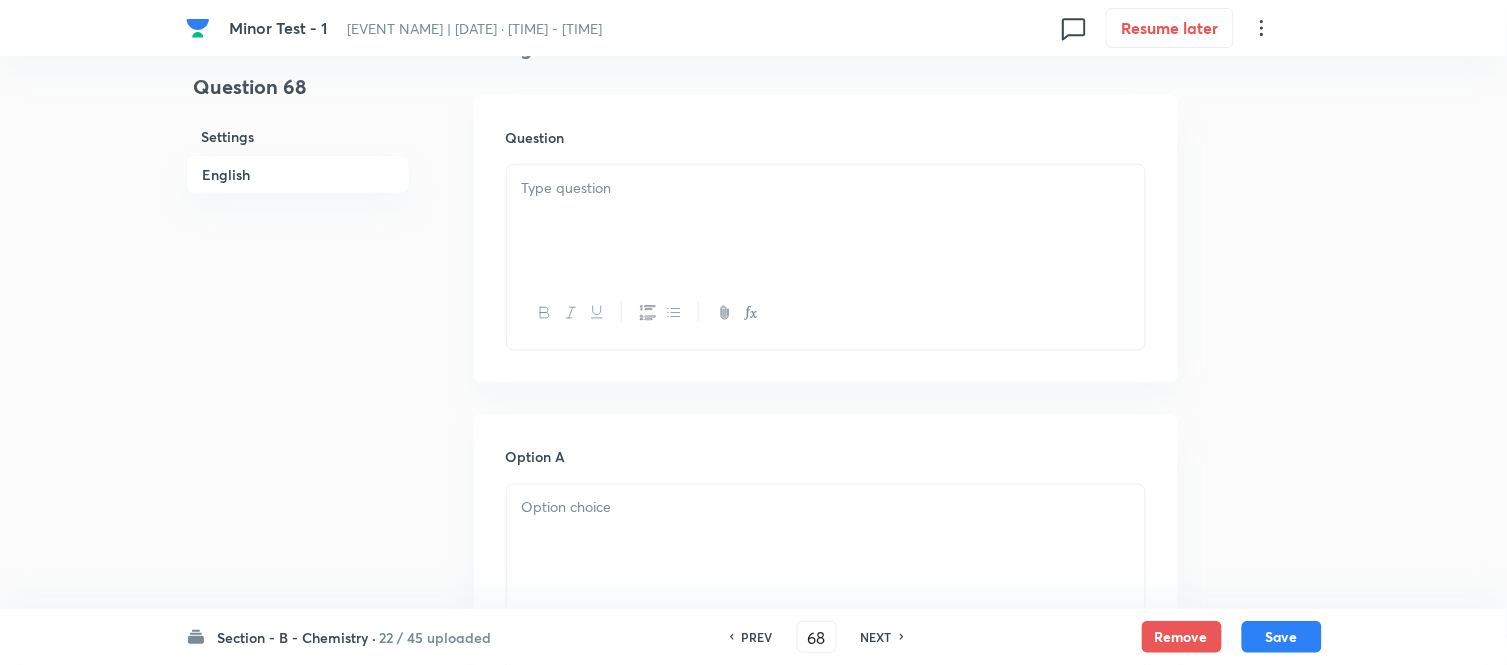 click at bounding box center [826, 221] 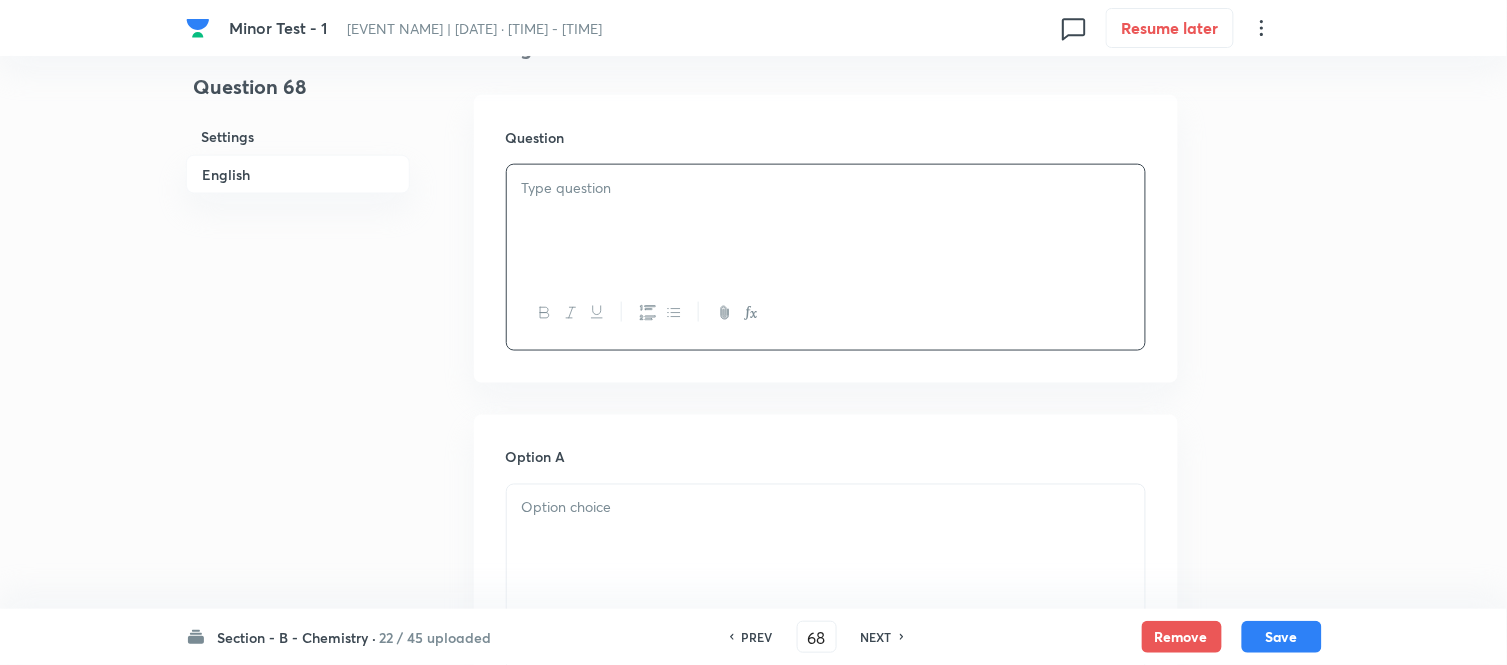 click at bounding box center [826, 188] 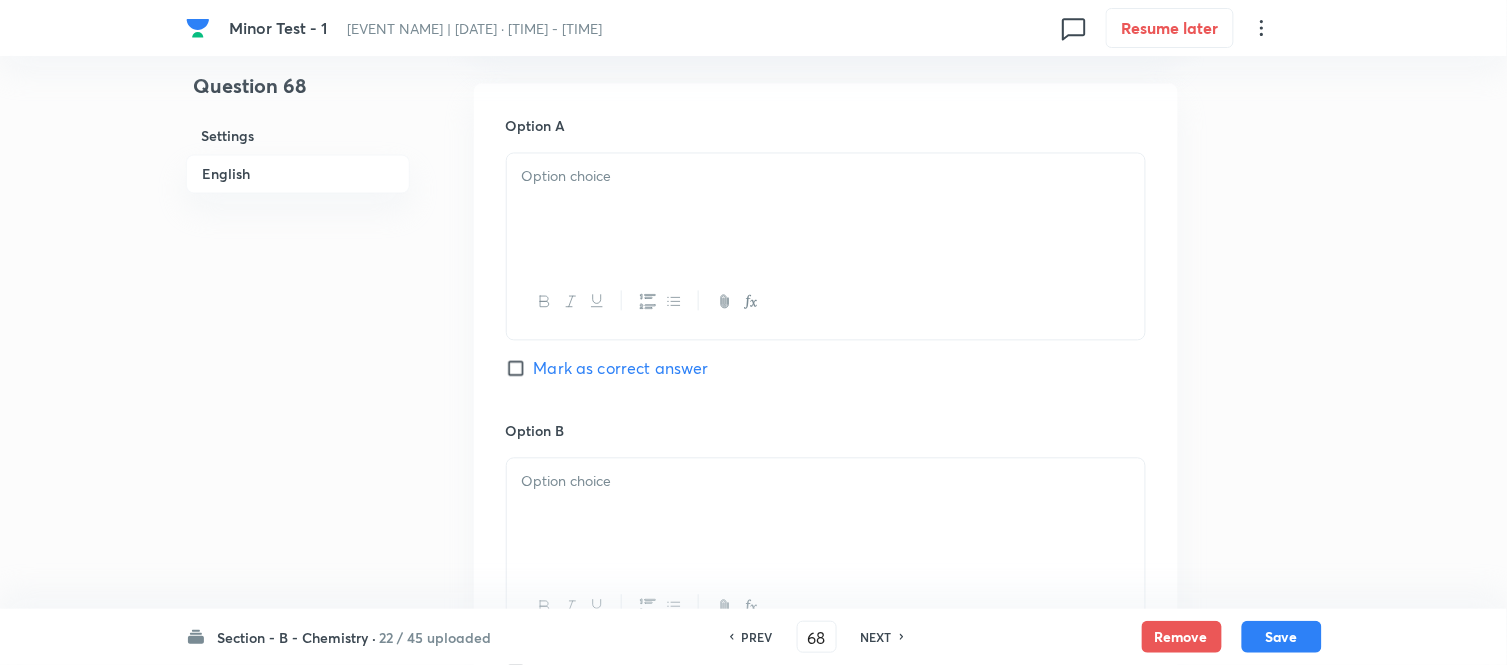 scroll, scrollTop: 888, scrollLeft: 0, axis: vertical 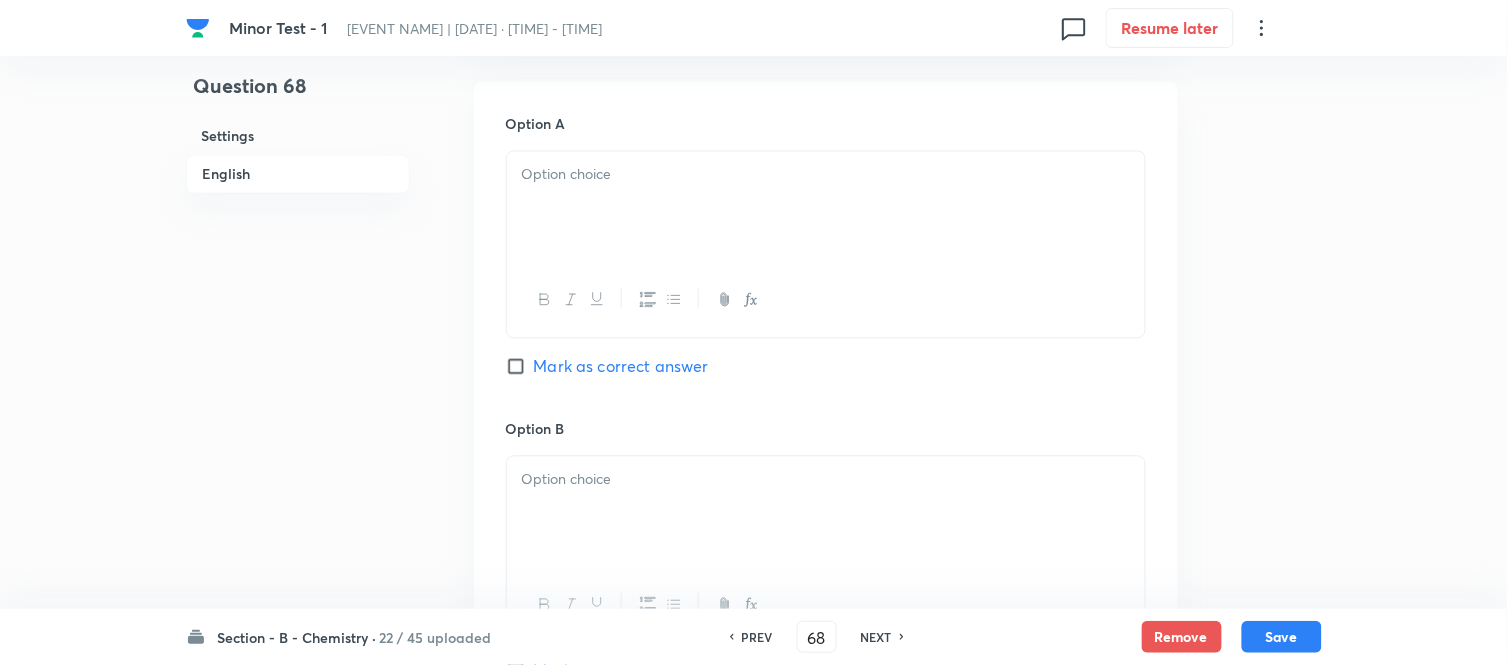 click at bounding box center [826, 175] 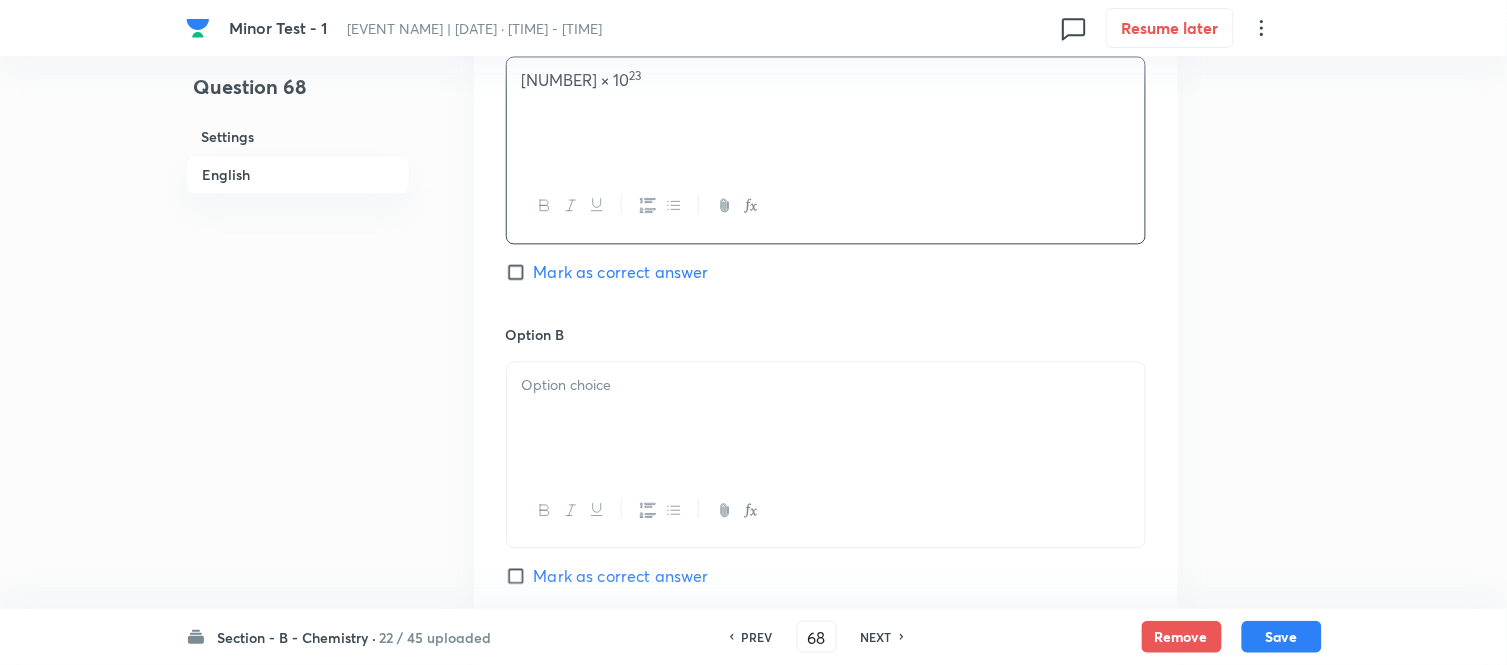 scroll, scrollTop: 1111, scrollLeft: 0, axis: vertical 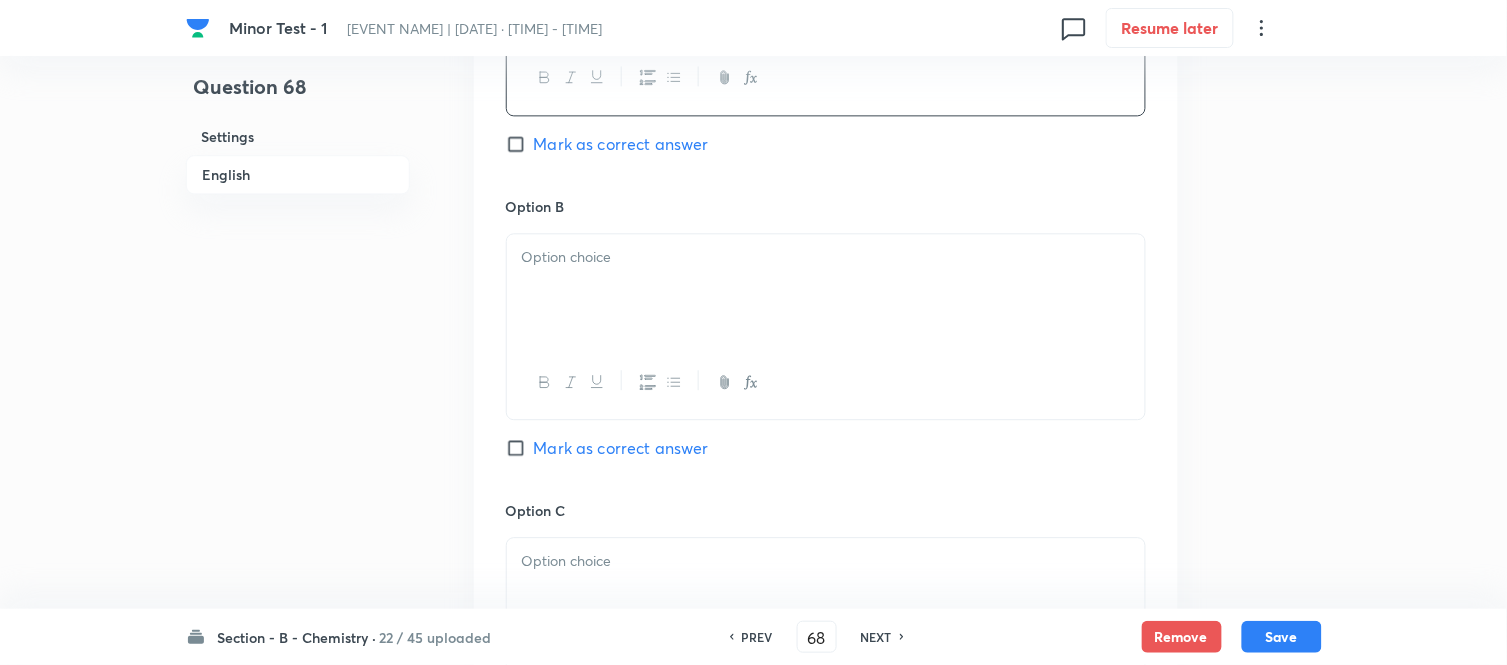 click at bounding box center [826, 290] 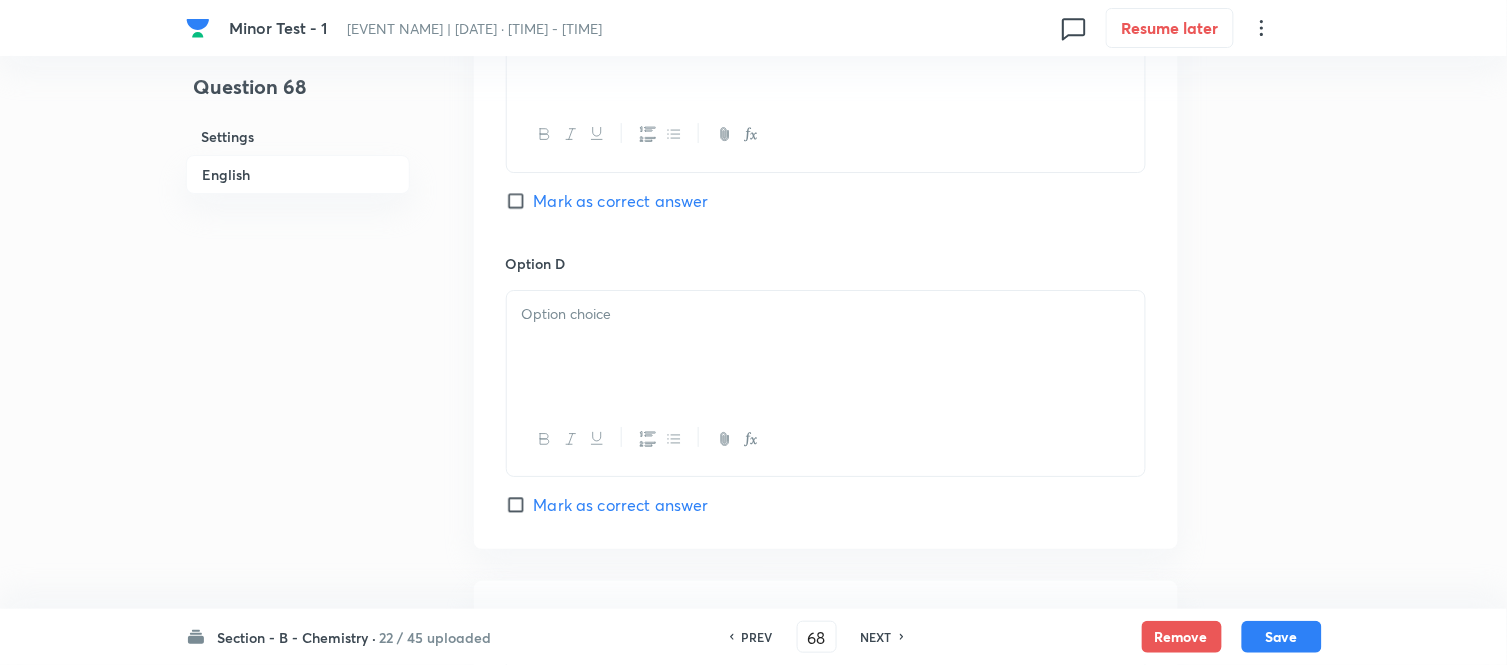 scroll, scrollTop: 1666, scrollLeft: 0, axis: vertical 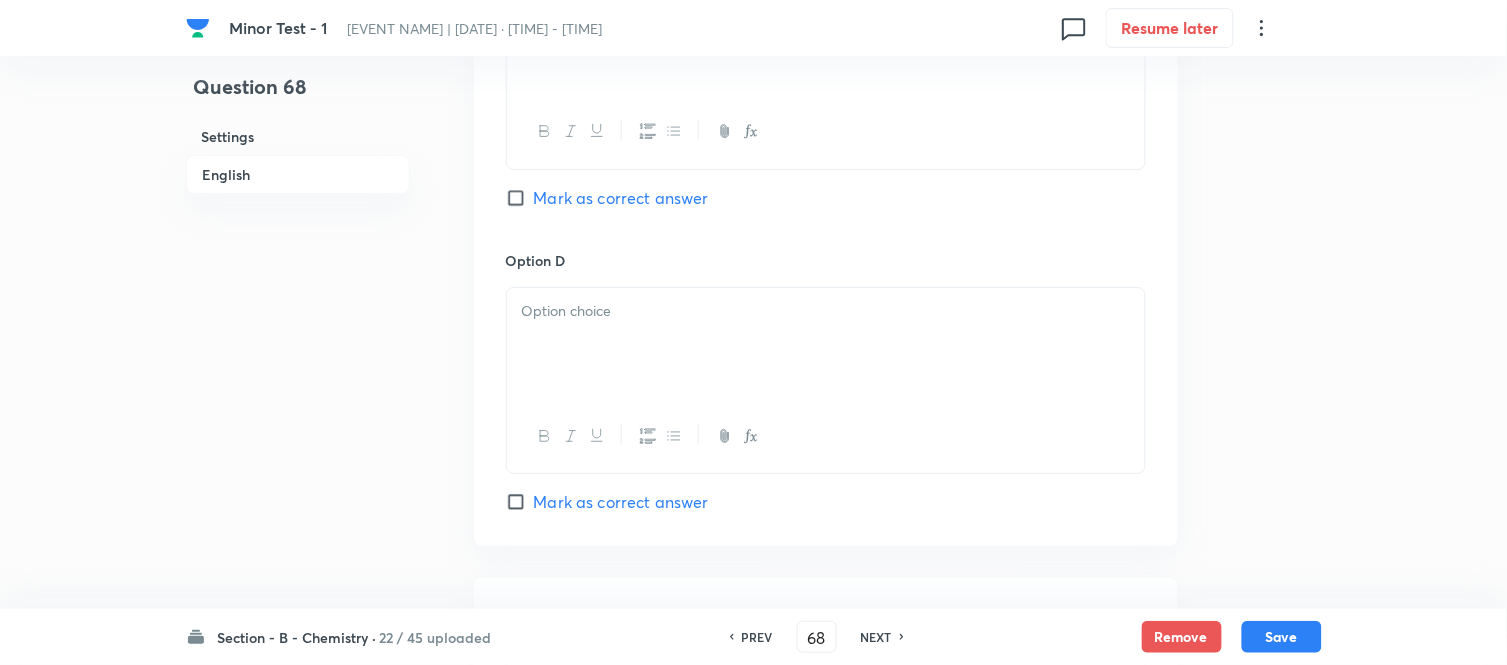 click at bounding box center [826, 344] 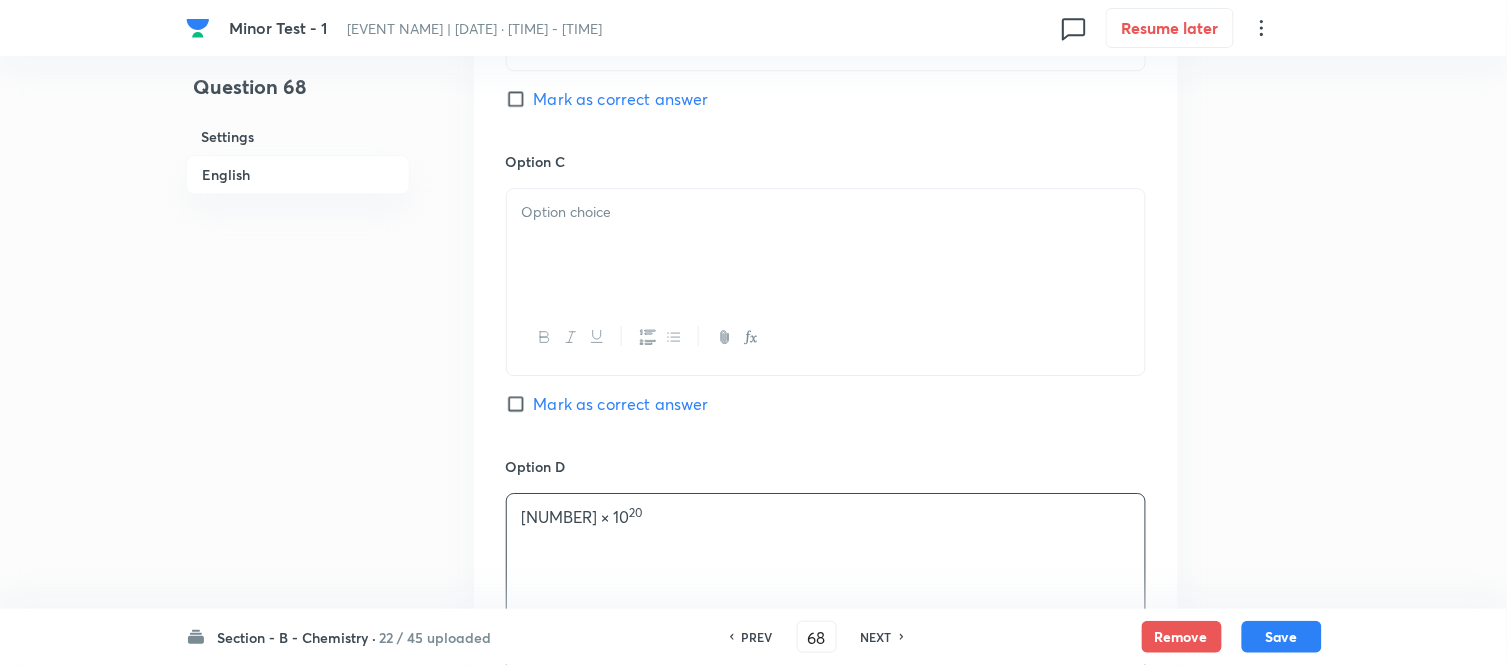 scroll, scrollTop: 1444, scrollLeft: 0, axis: vertical 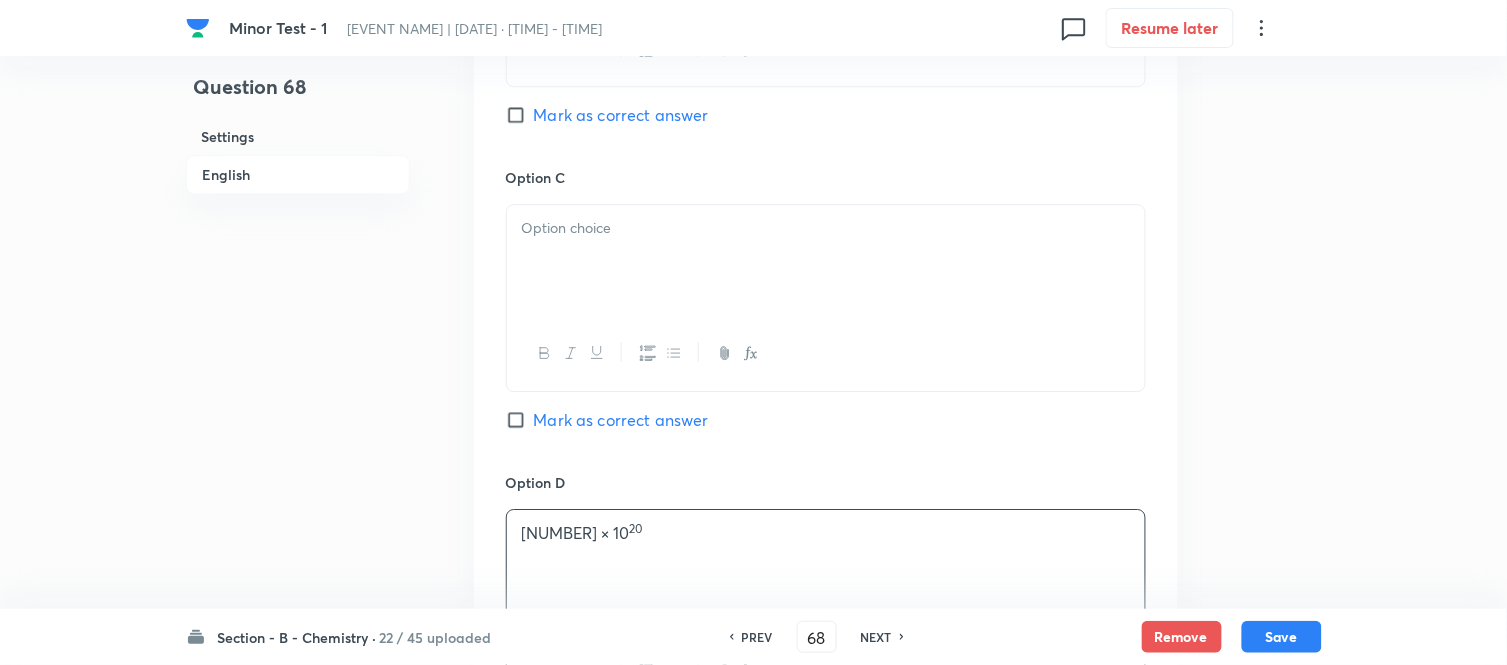 click at bounding box center (826, 261) 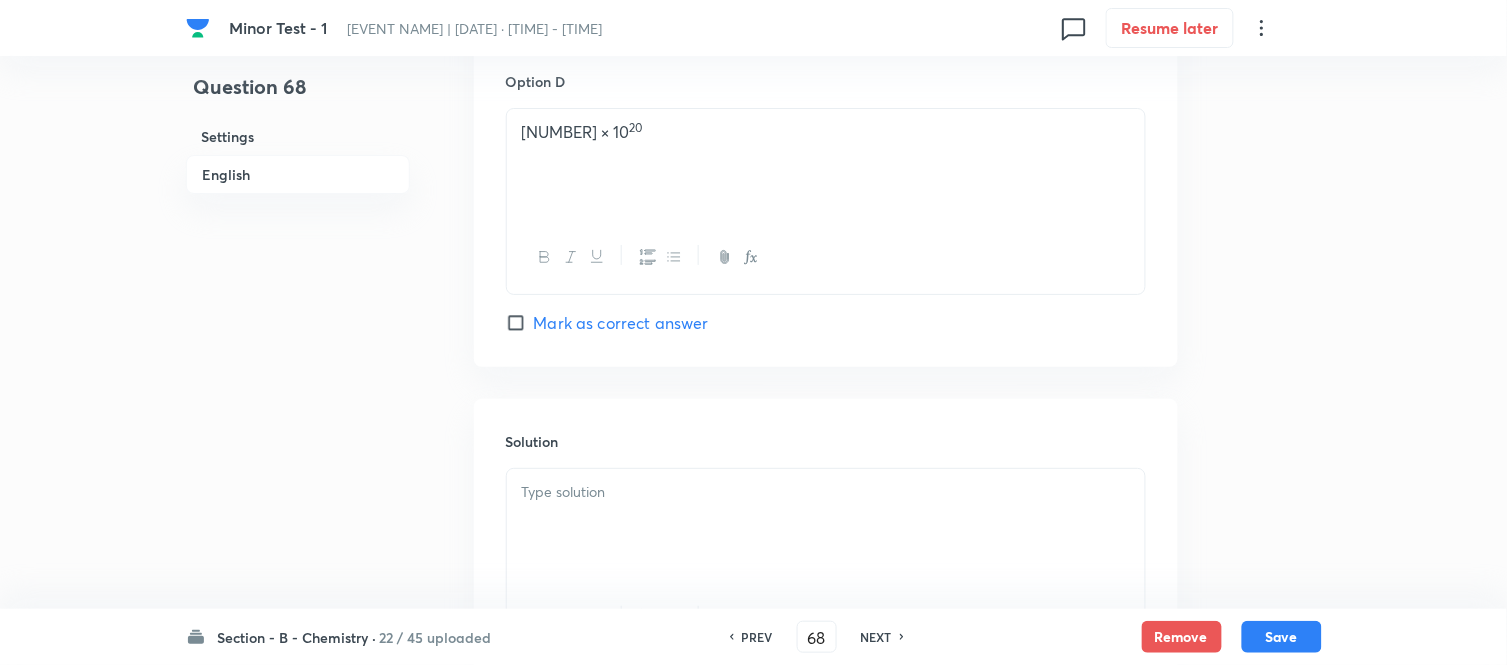 scroll, scrollTop: 1888, scrollLeft: 0, axis: vertical 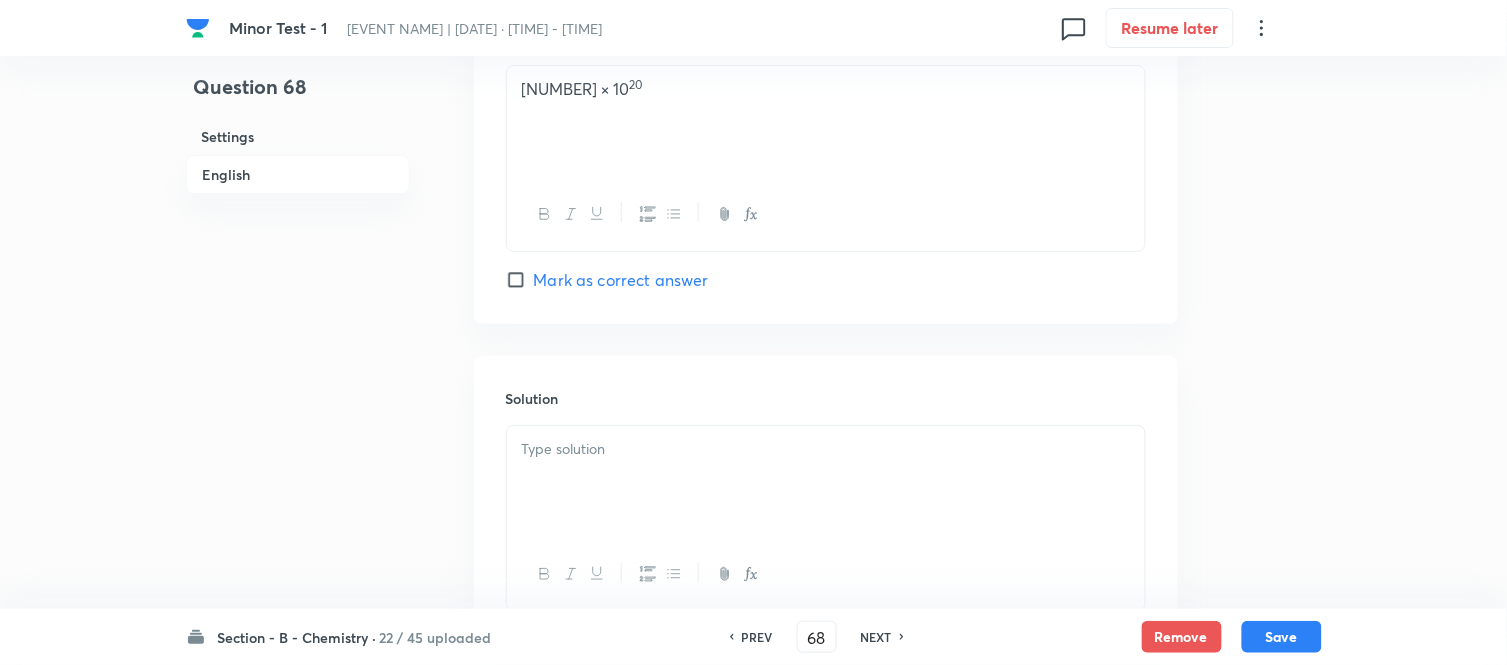 click on "Mark as correct answer" at bounding box center [520, 280] 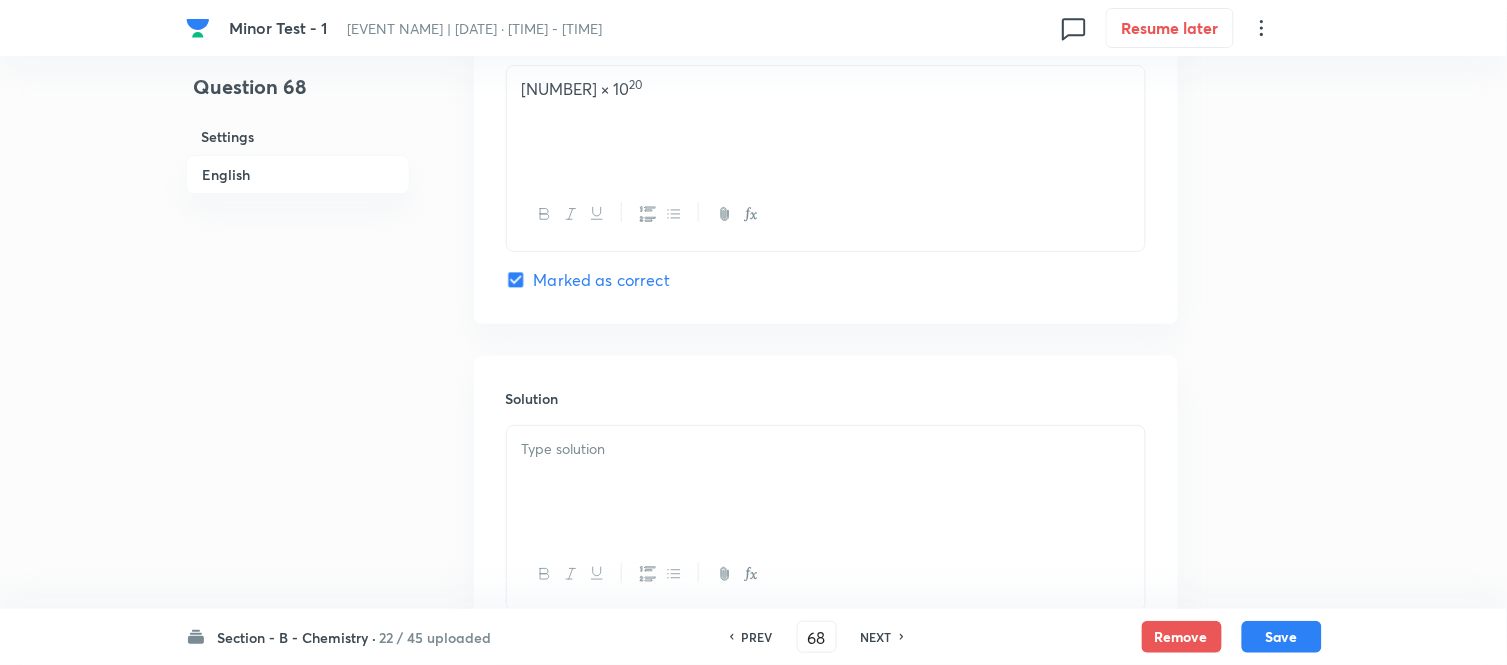 click at bounding box center (826, 482) 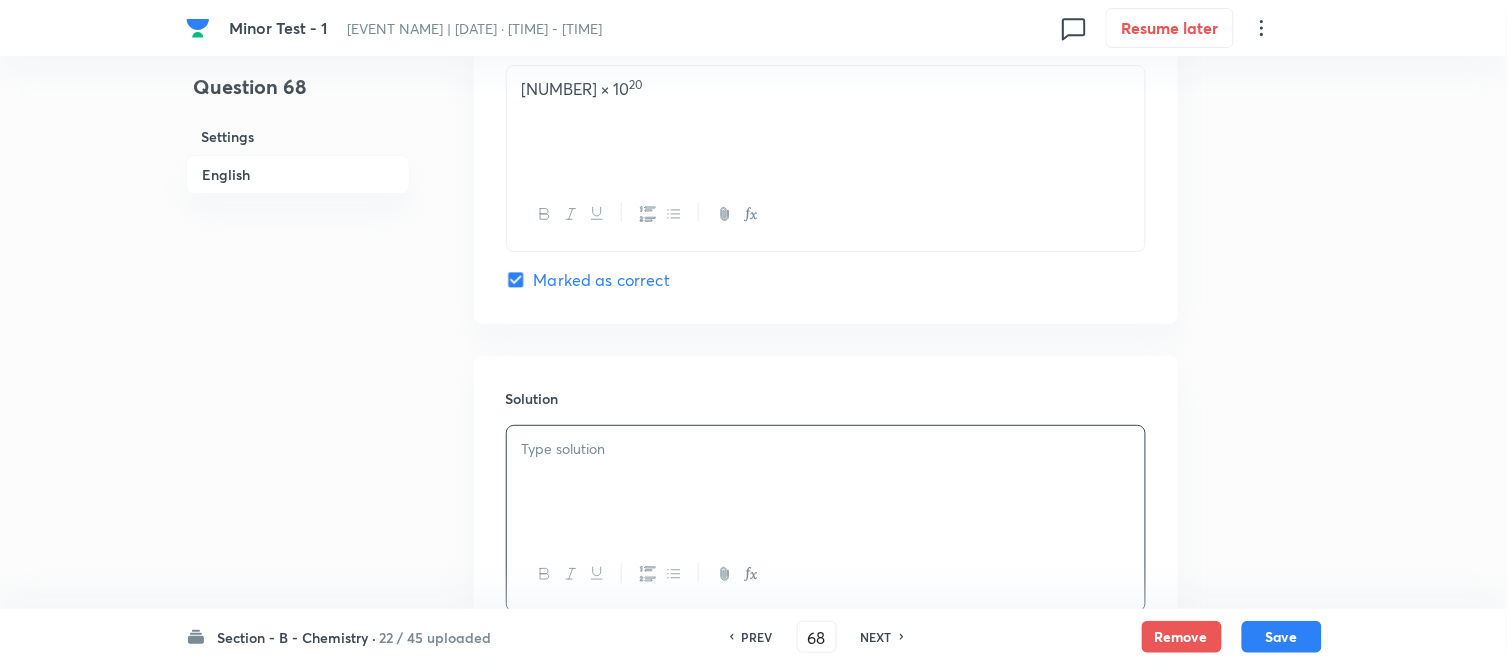 type 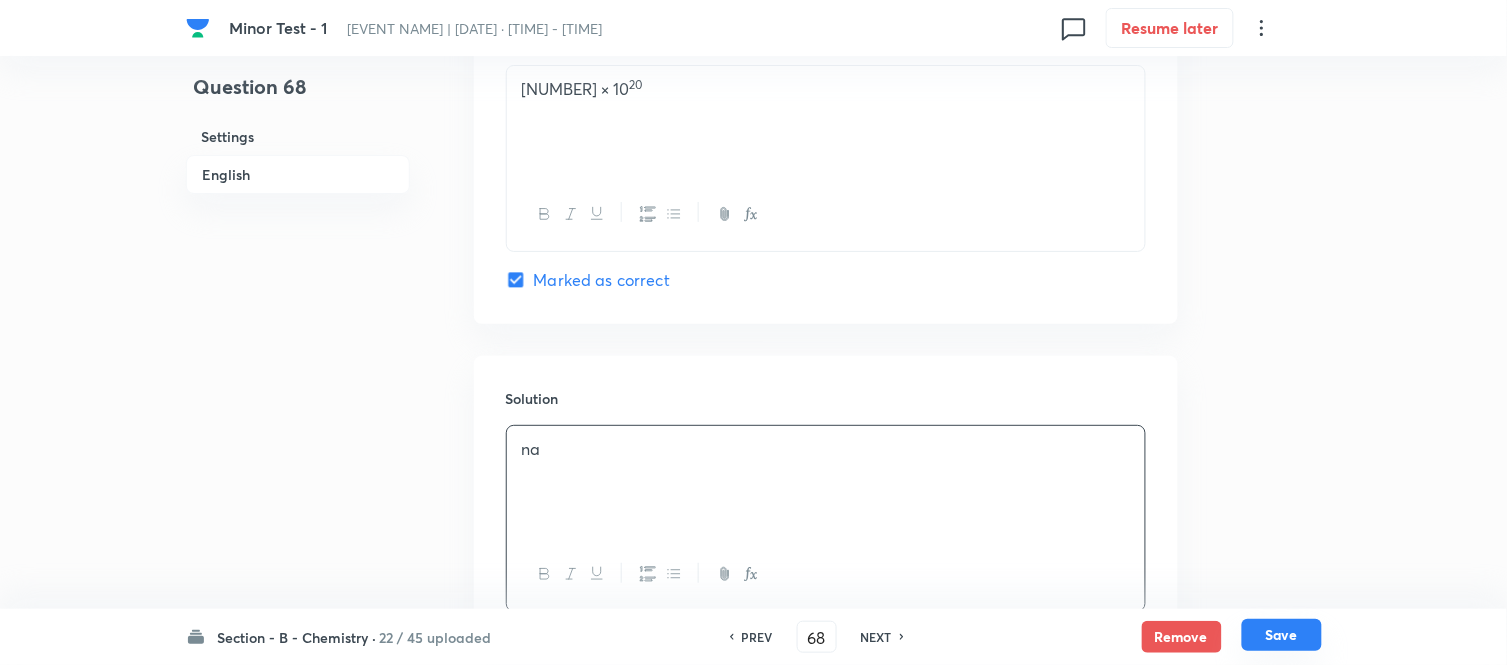 click on "Save" at bounding box center (1282, 635) 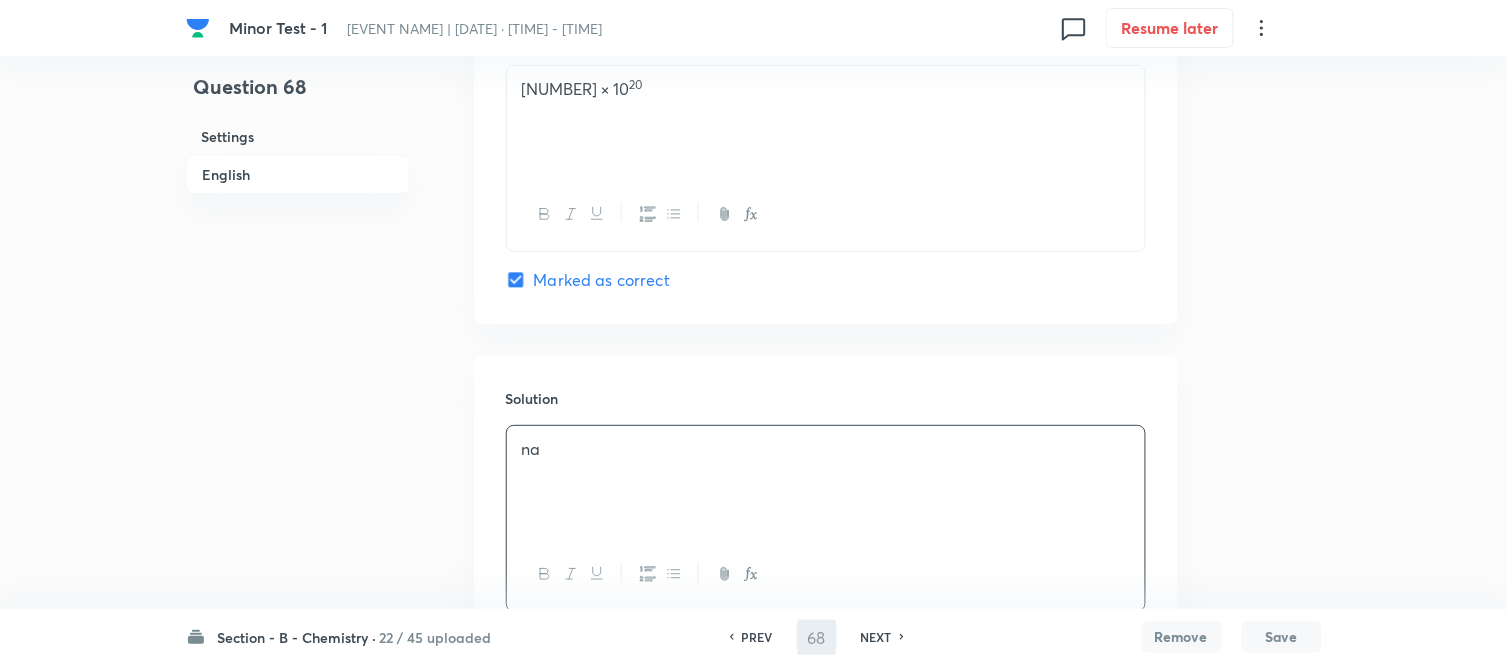 type on "69" 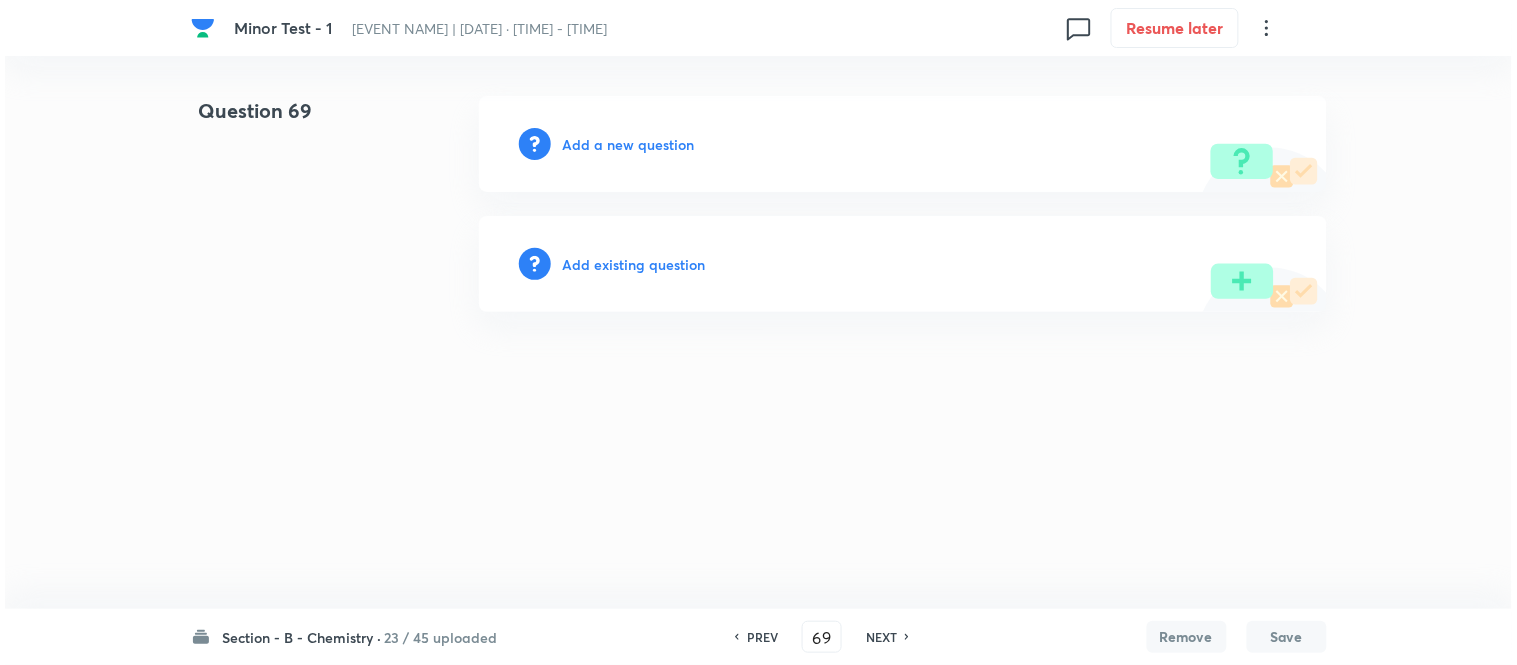 scroll, scrollTop: 0, scrollLeft: 0, axis: both 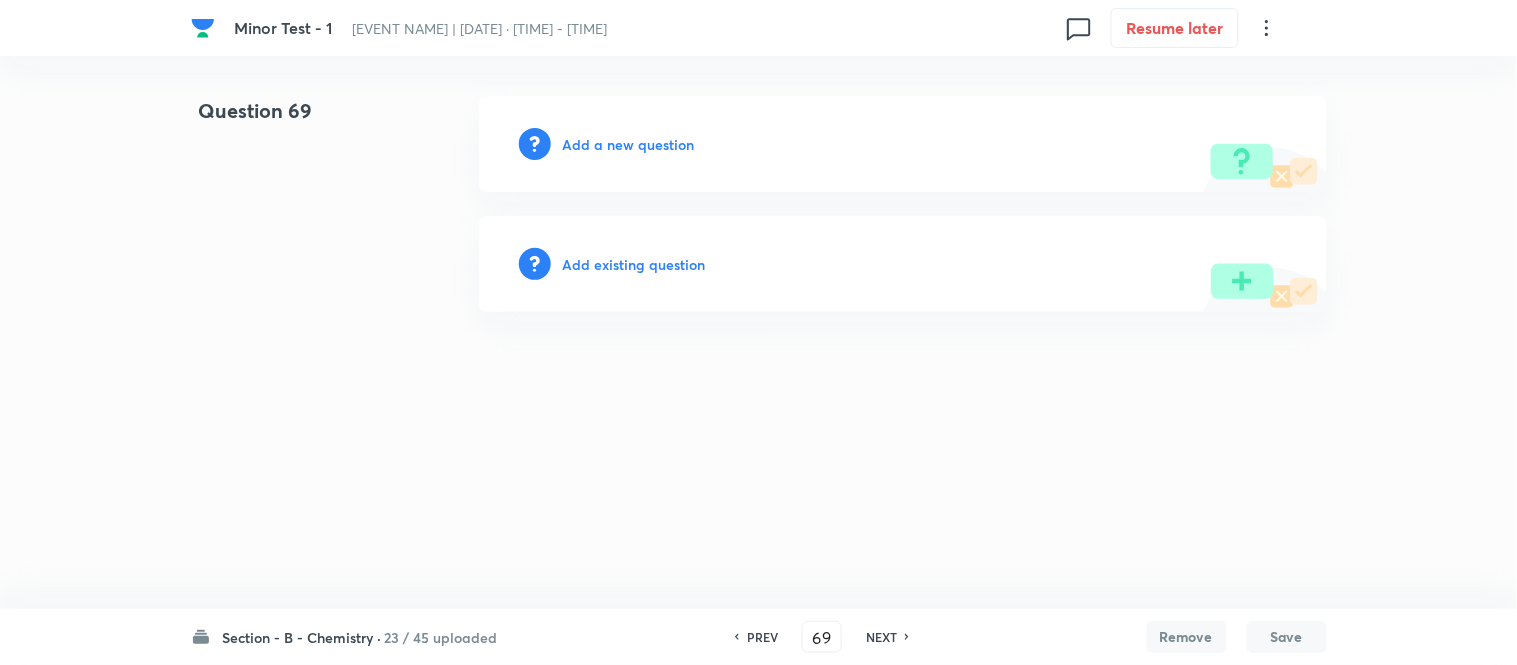click on "Add a new question" at bounding box center [629, 144] 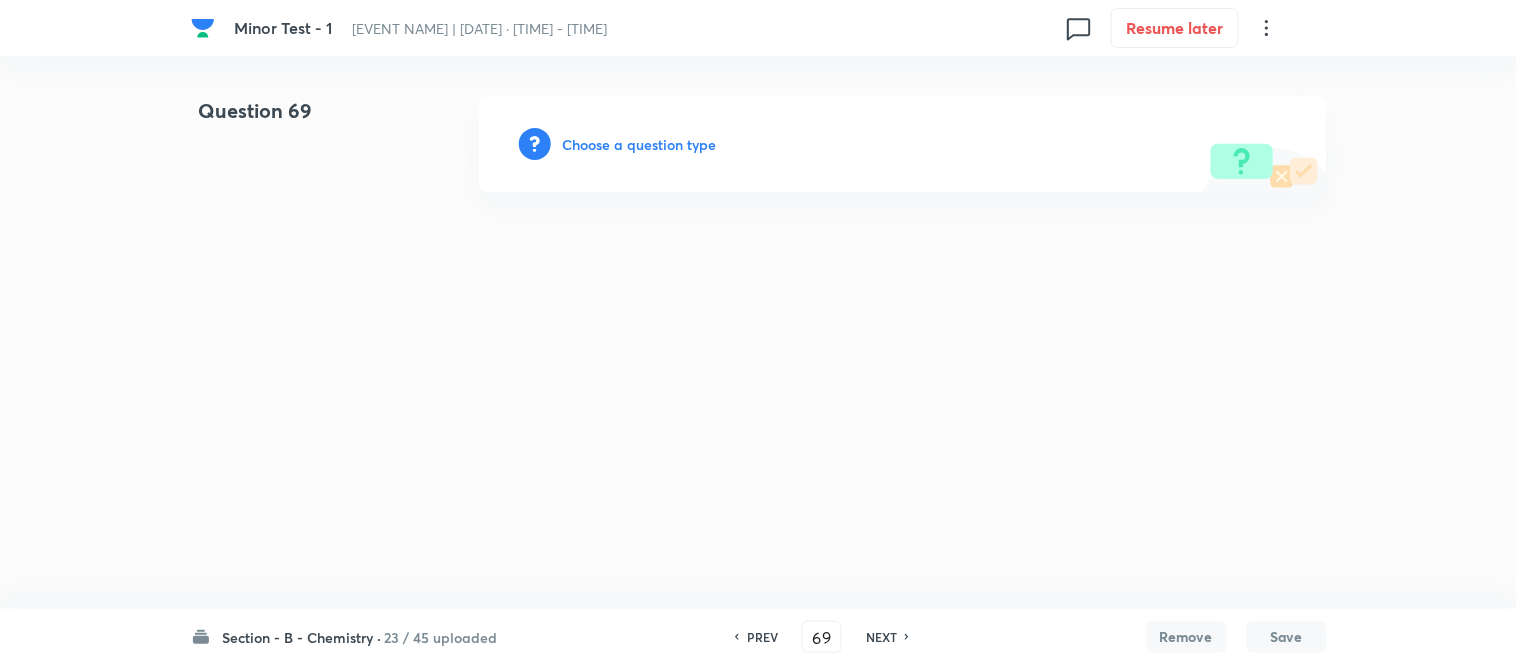 click on "Choose a question type" at bounding box center [640, 144] 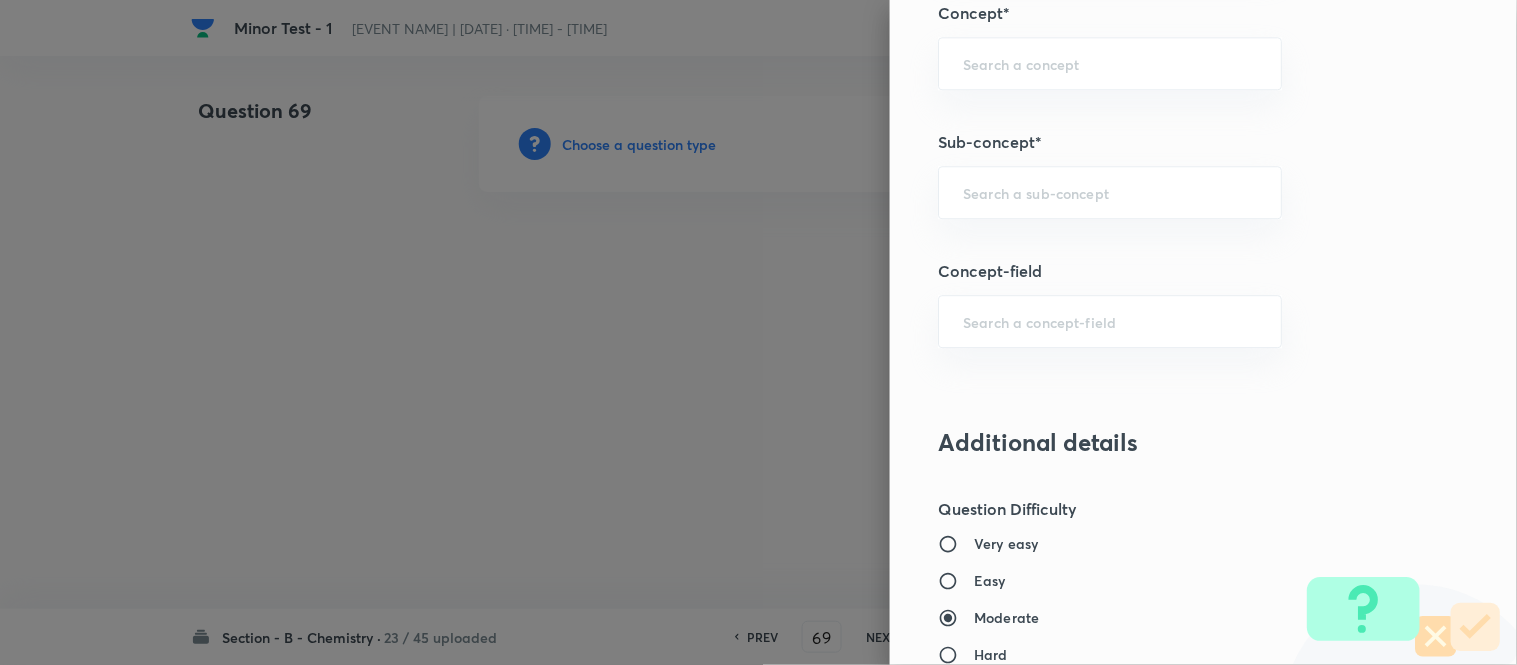 scroll, scrollTop: 1301, scrollLeft: 0, axis: vertical 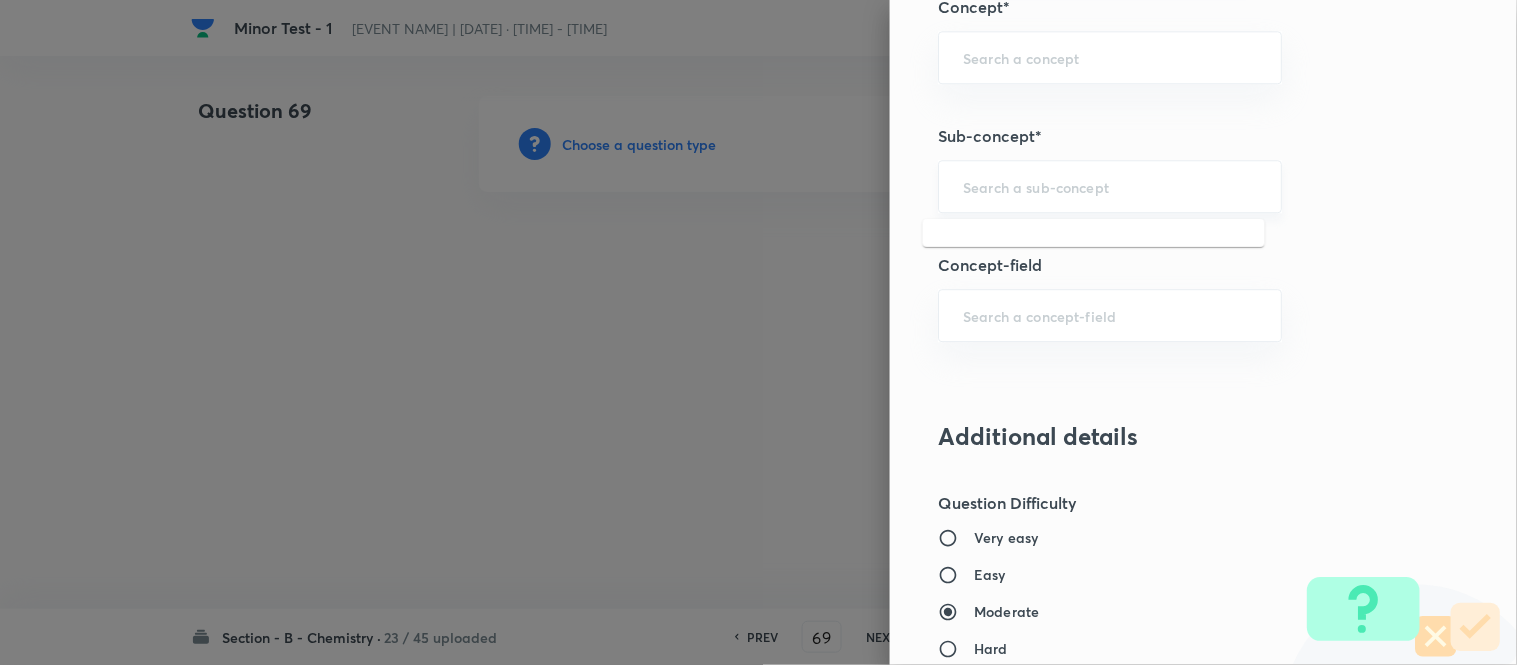 click at bounding box center (1110, 186) 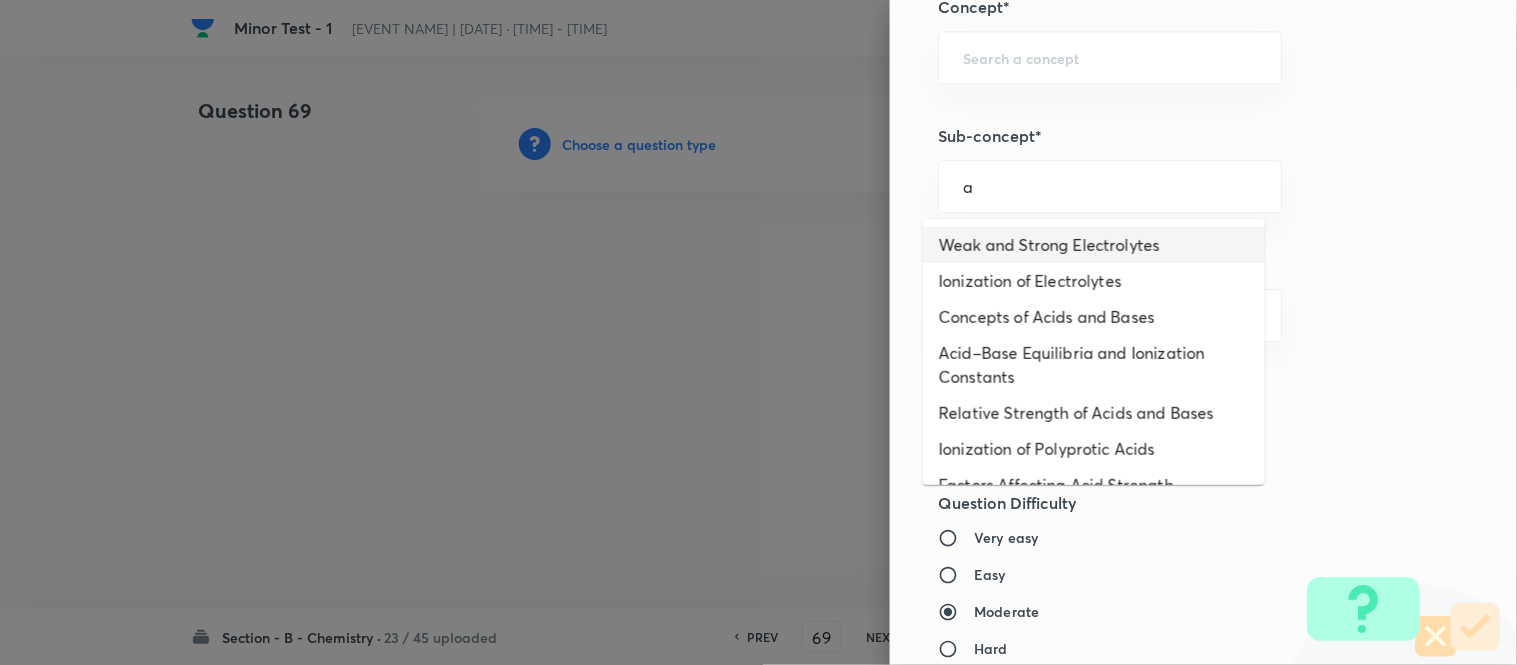 click on "Weak and Strong Electrolytes" at bounding box center (1094, 245) 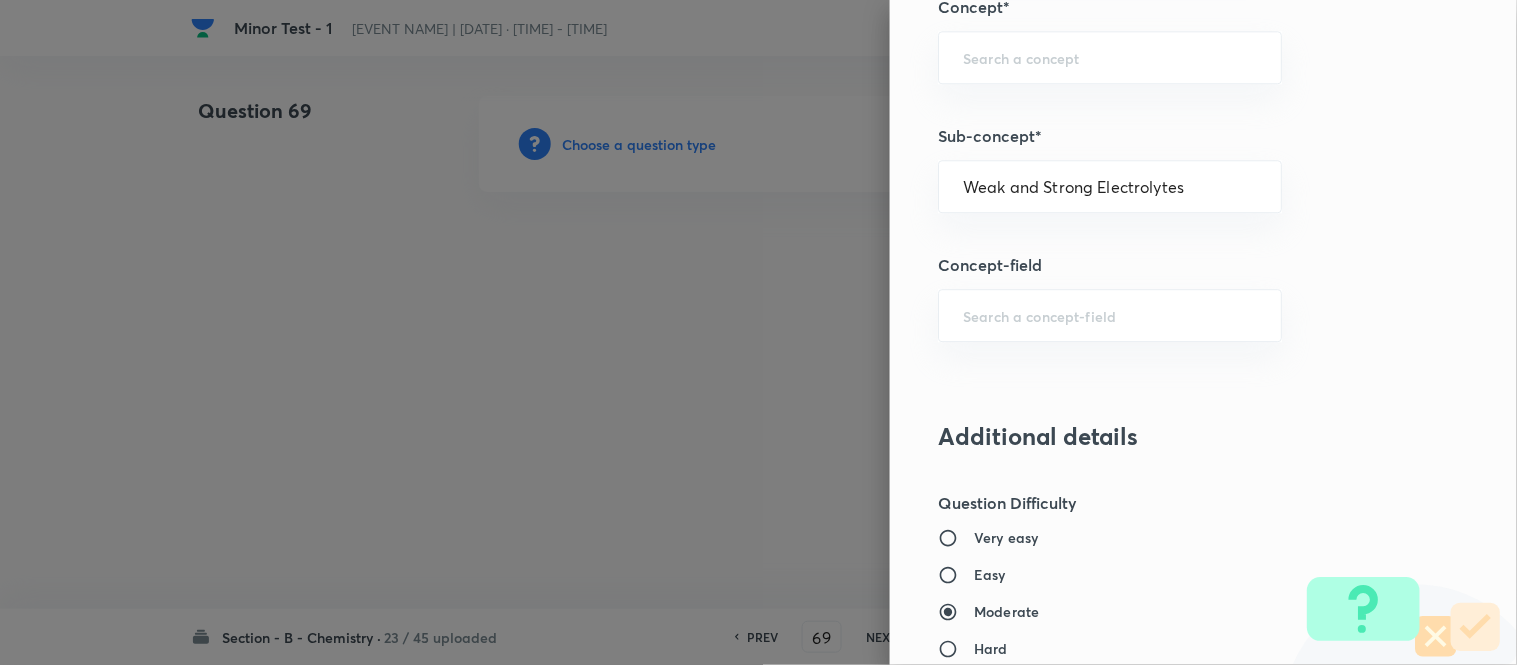 type on "Chemistry" 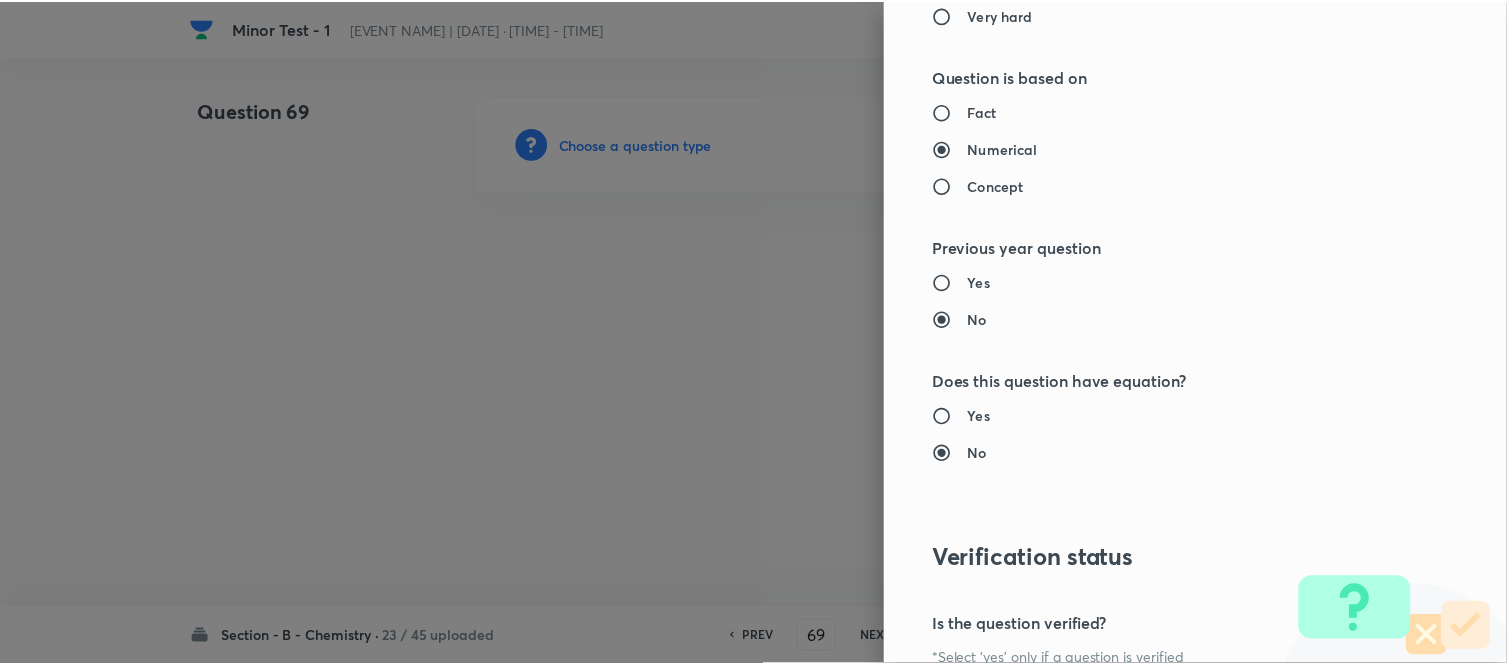 scroll, scrollTop: 2195, scrollLeft: 0, axis: vertical 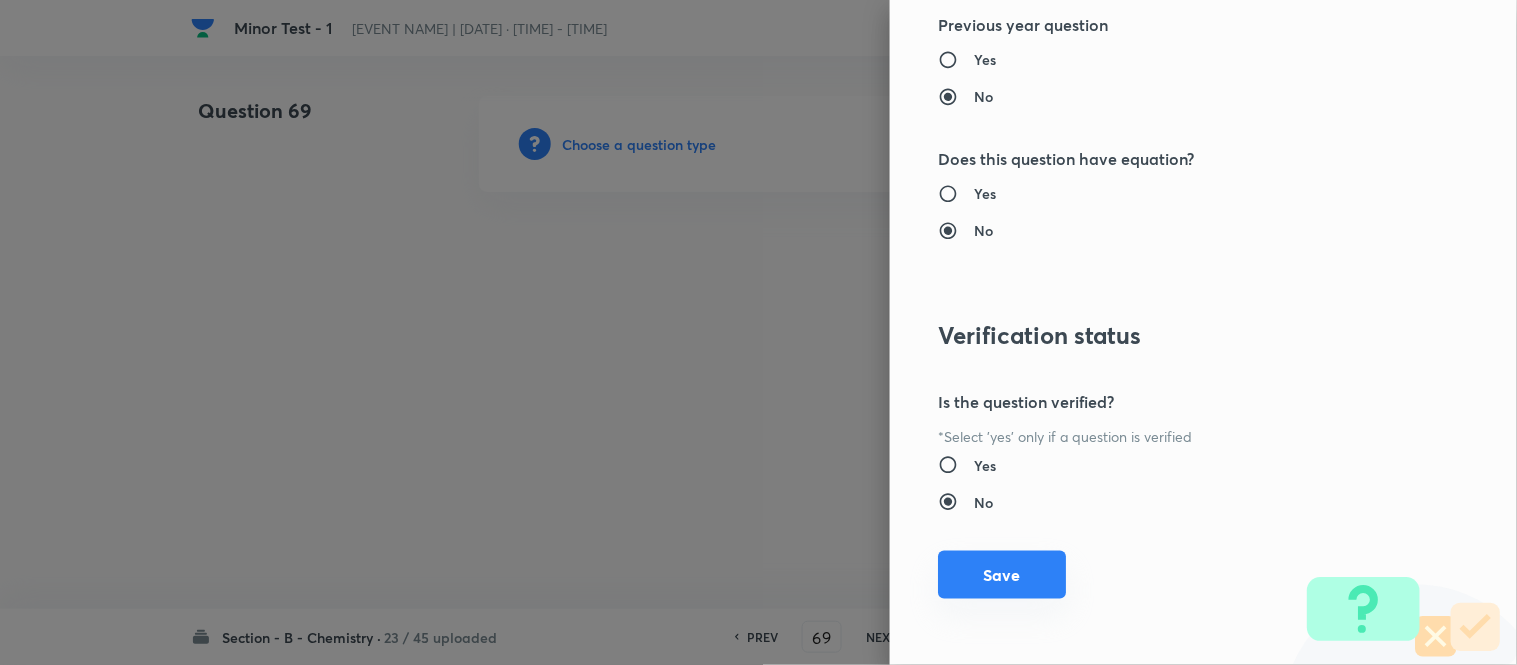 click on "Save" at bounding box center (1002, 575) 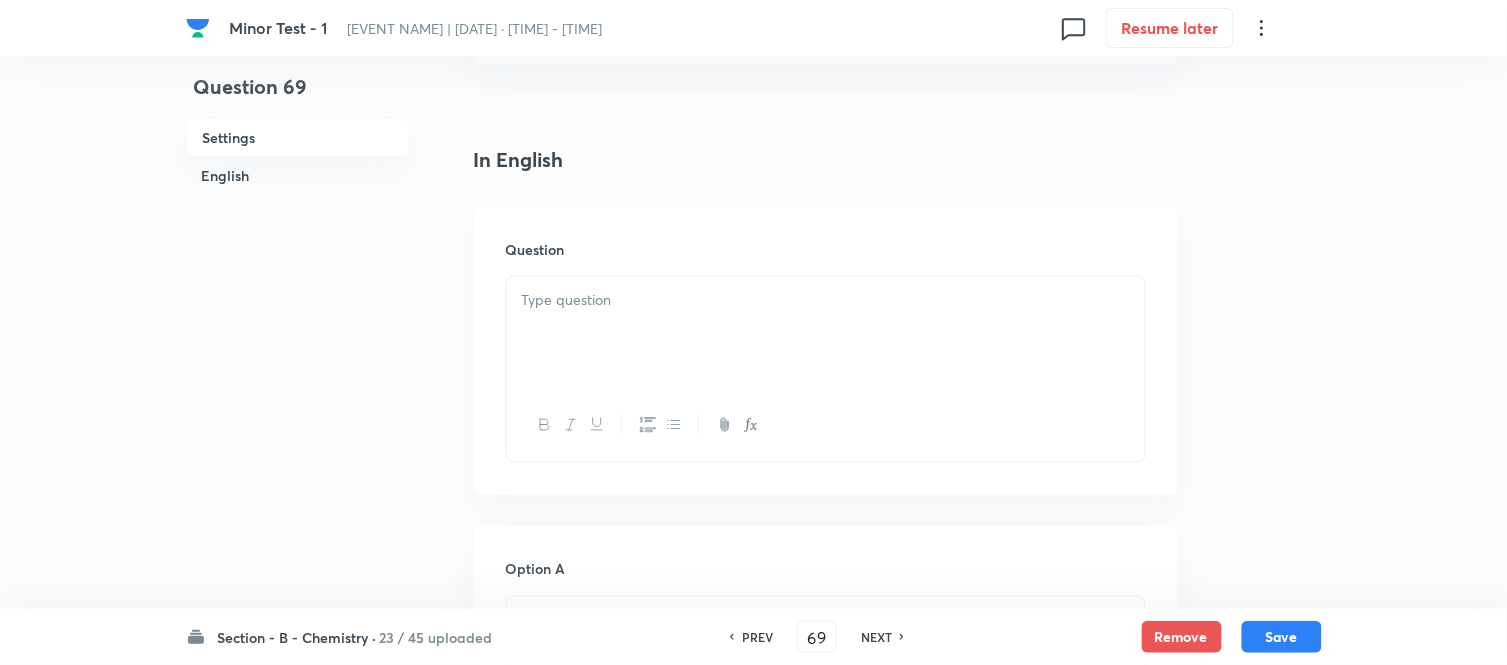 scroll, scrollTop: 555, scrollLeft: 0, axis: vertical 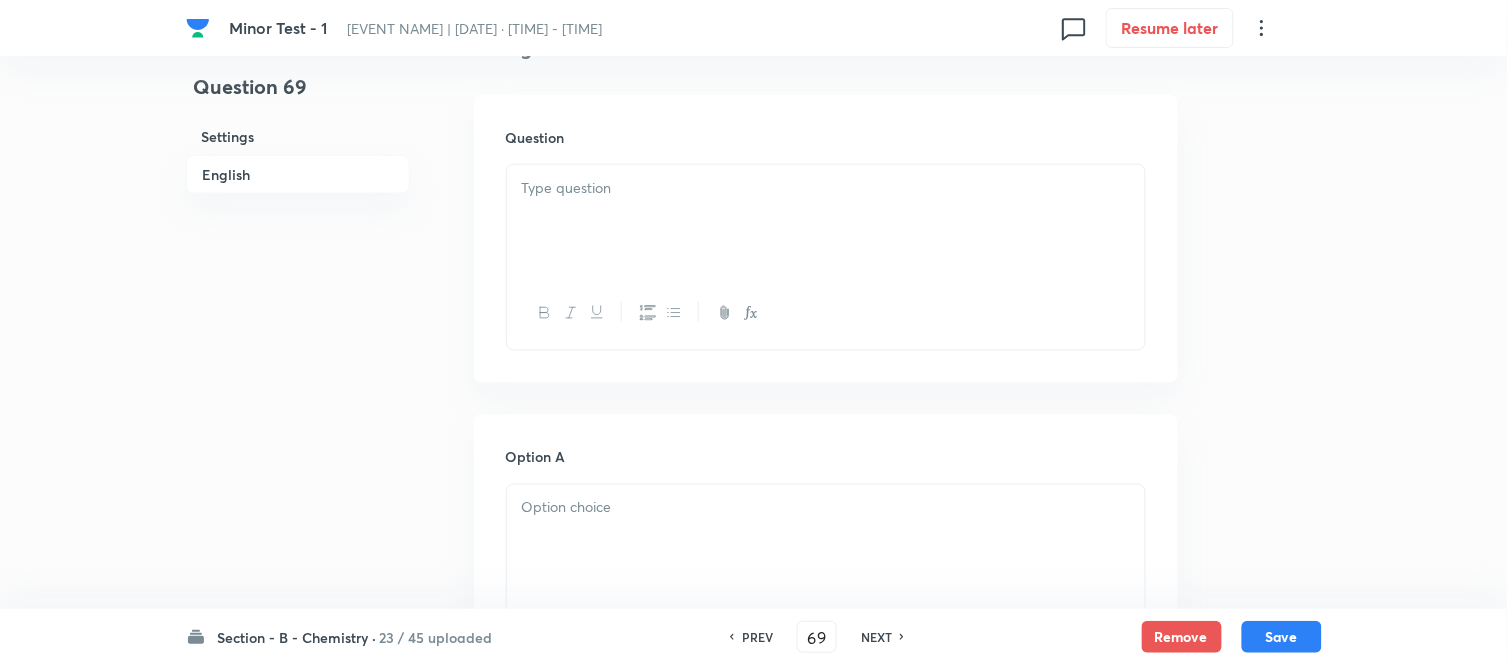 drag, startPoint x: 677, startPoint y: 218, endPoint x: 813, endPoint y: 226, distance: 136.23509 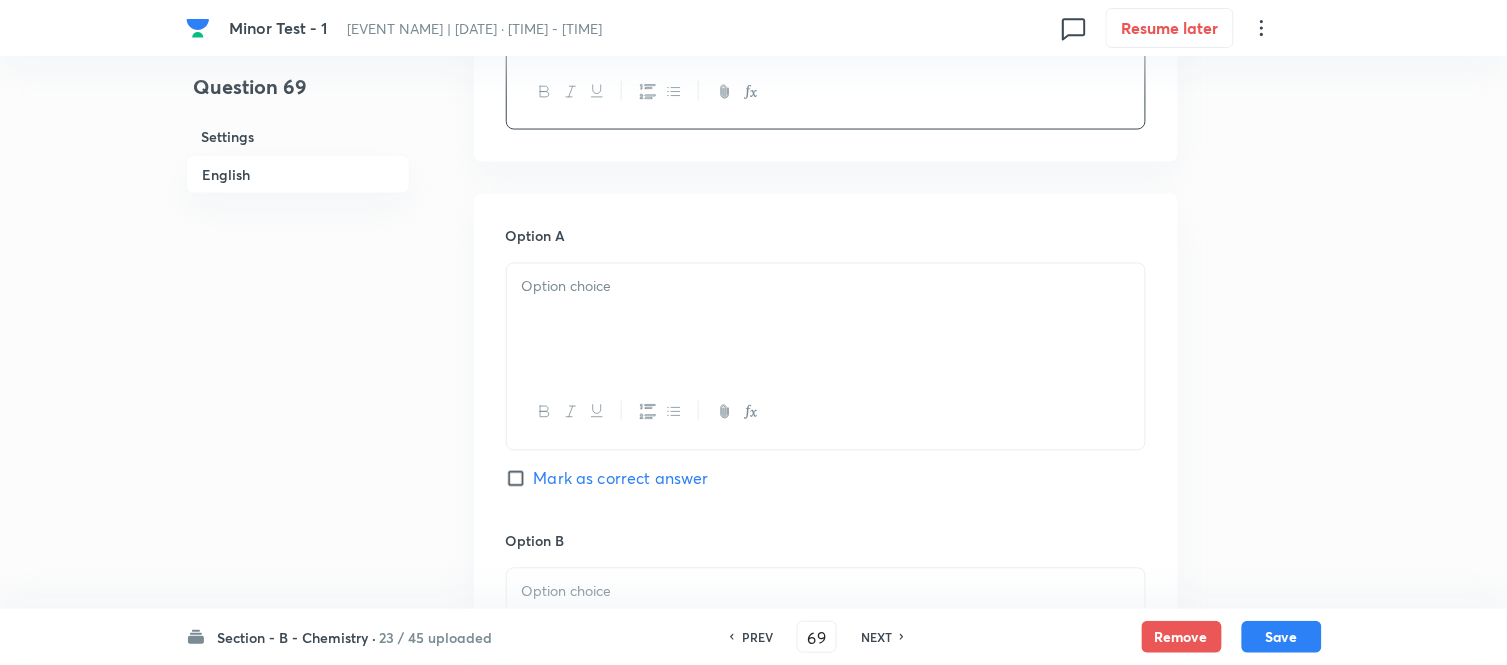 scroll, scrollTop: 777, scrollLeft: 0, axis: vertical 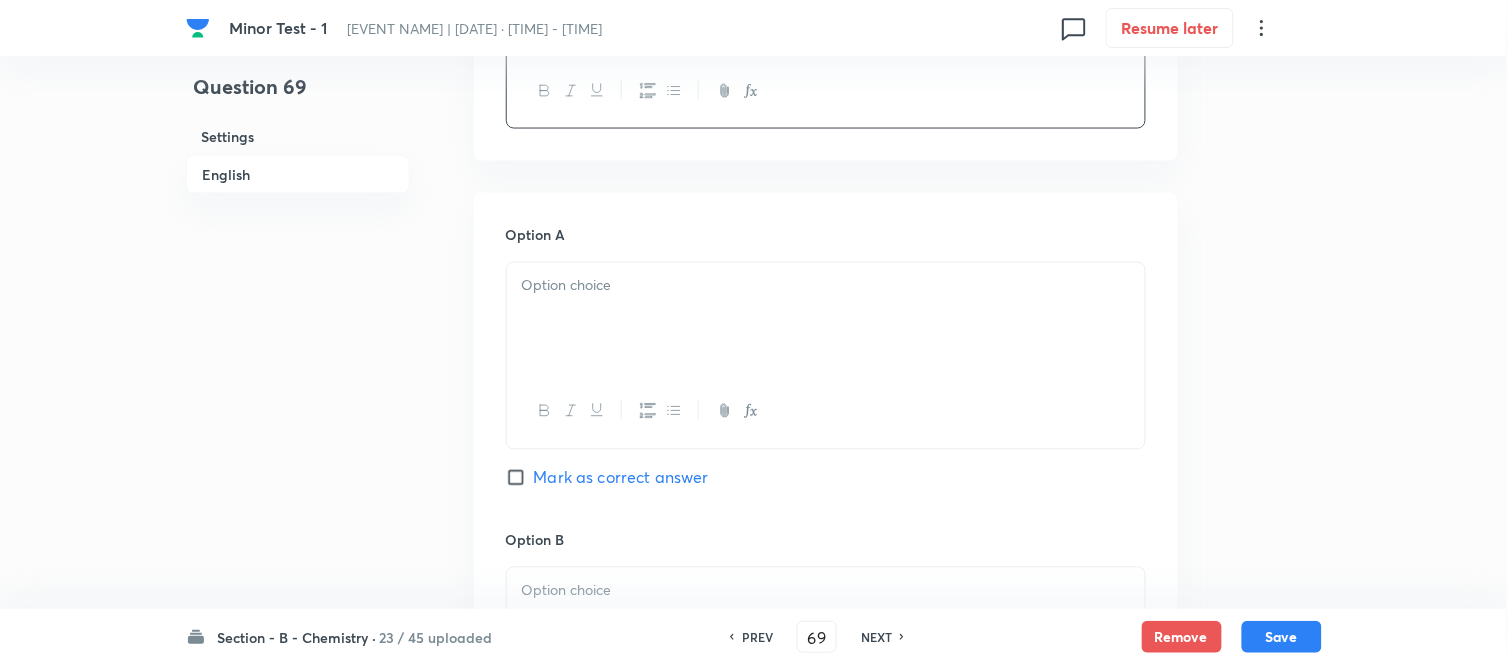 click at bounding box center (826, 319) 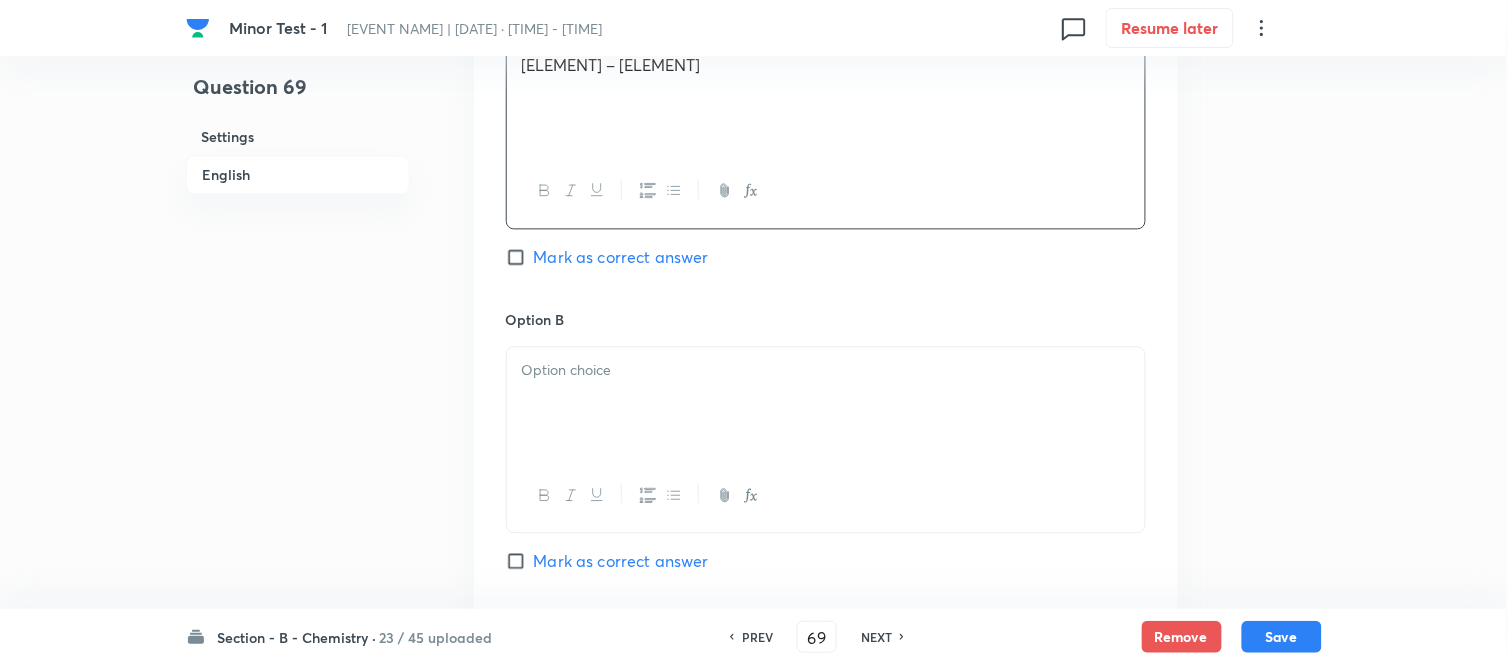 scroll, scrollTop: 1000, scrollLeft: 0, axis: vertical 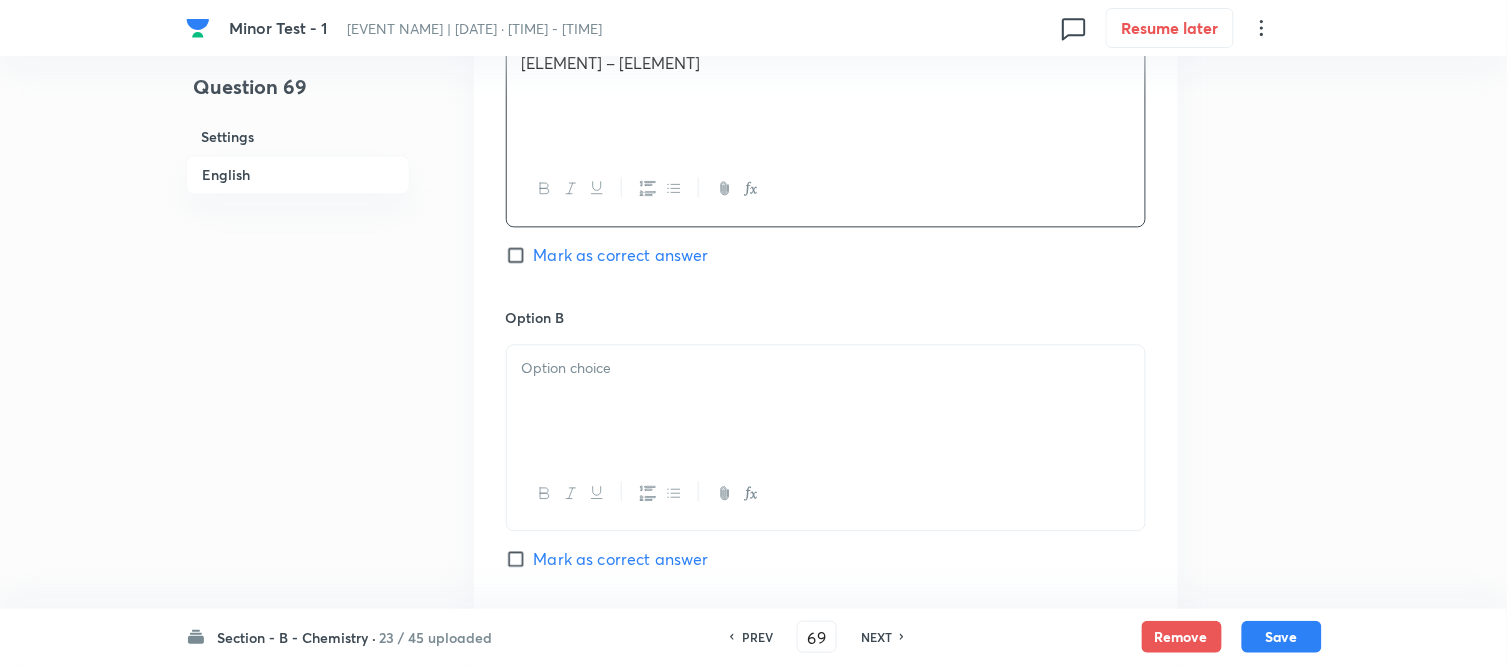 click at bounding box center (826, 368) 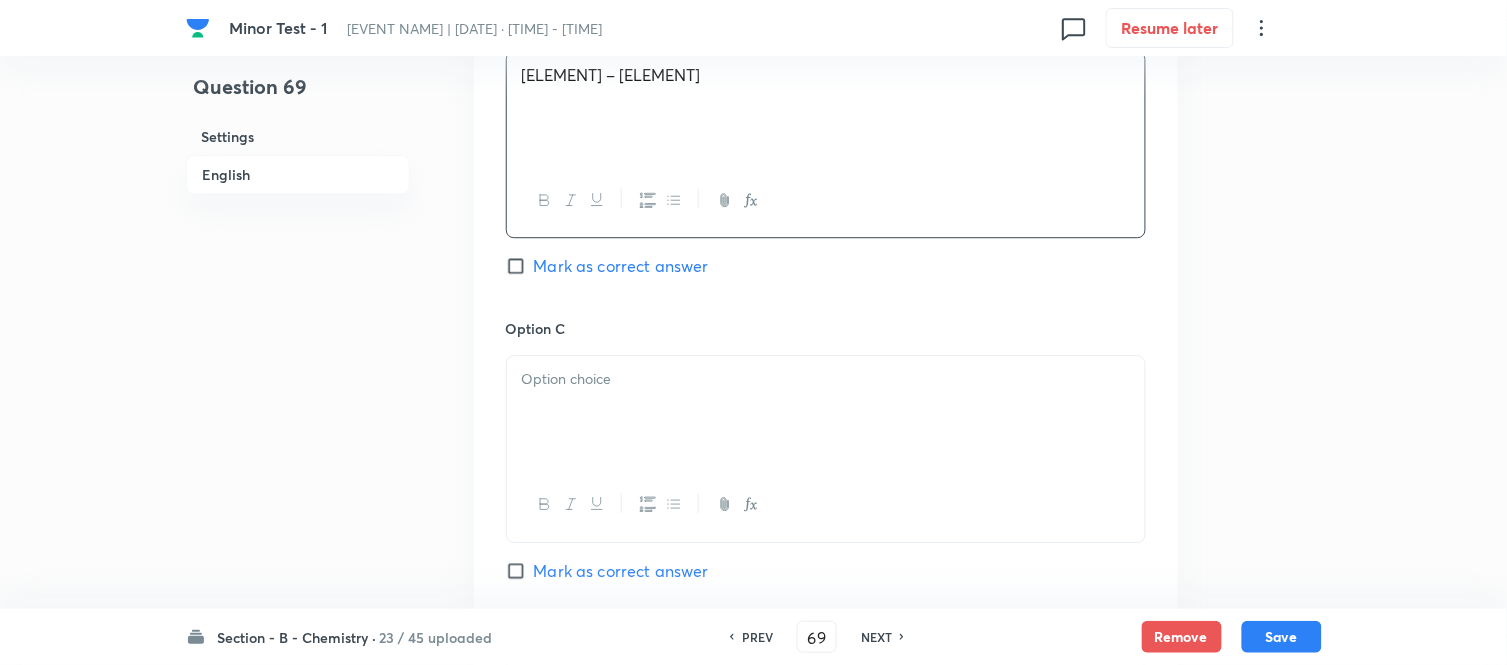 scroll, scrollTop: 1333, scrollLeft: 0, axis: vertical 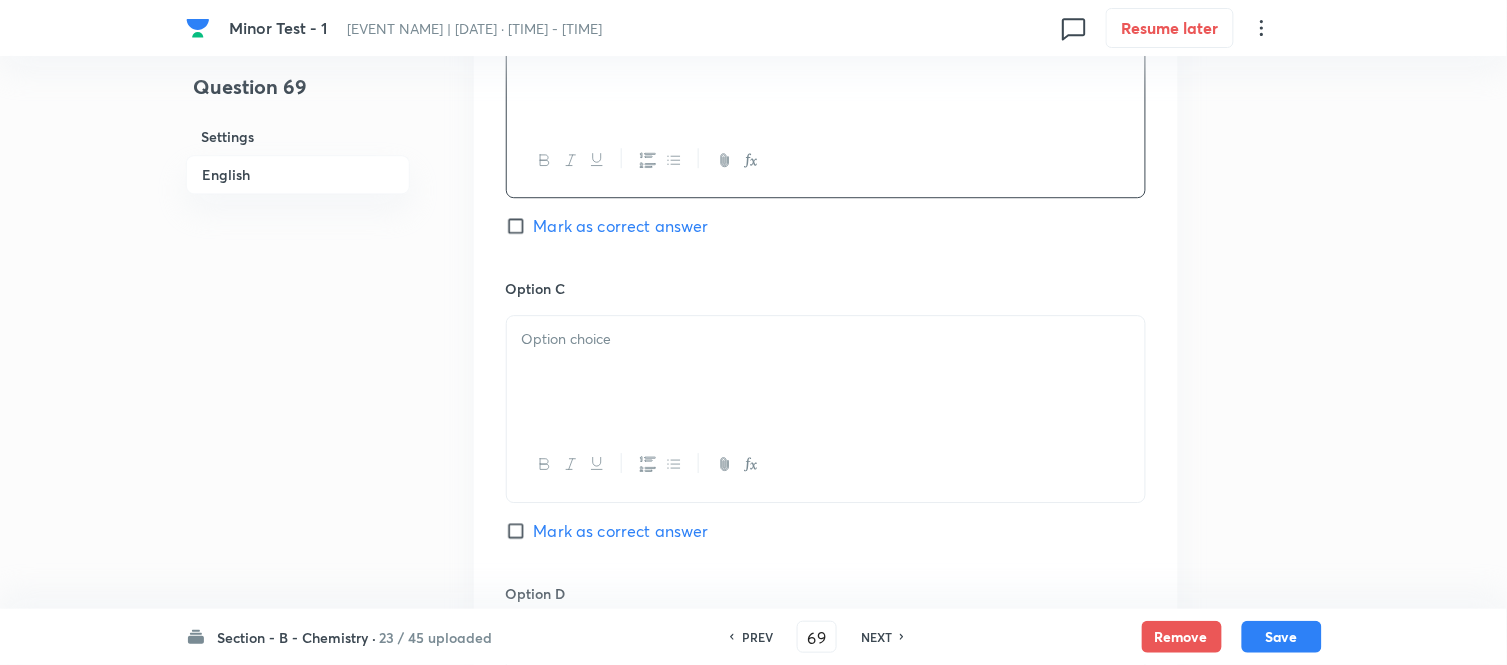click at bounding box center (826, 339) 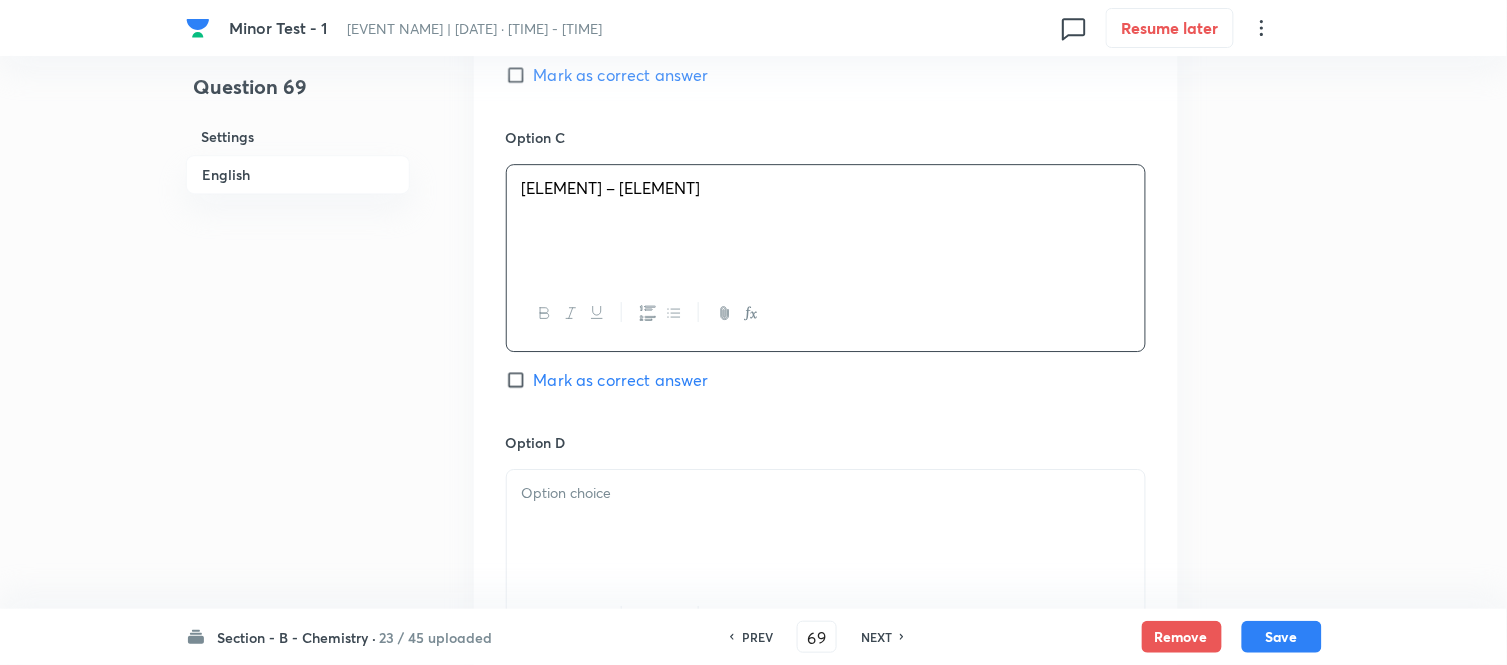 scroll, scrollTop: 1555, scrollLeft: 0, axis: vertical 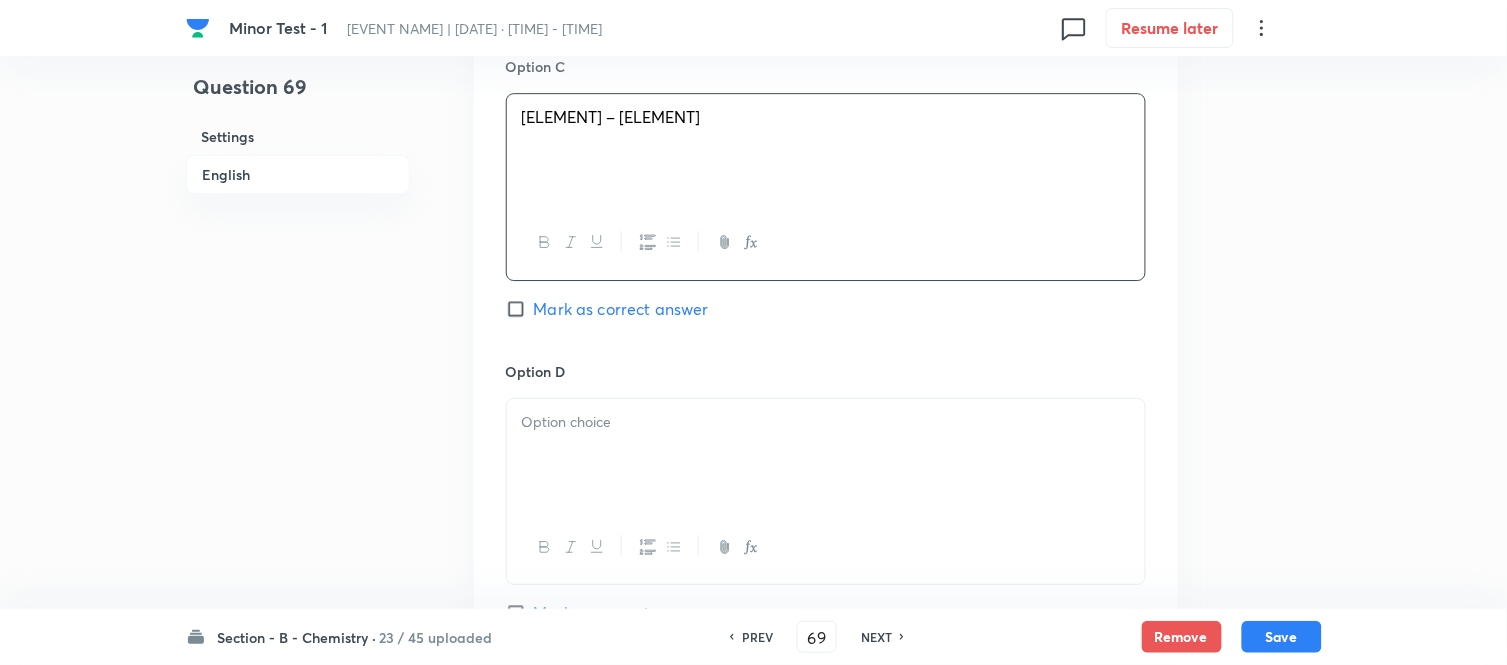 click on "Mark as correct answer" at bounding box center [520, 309] 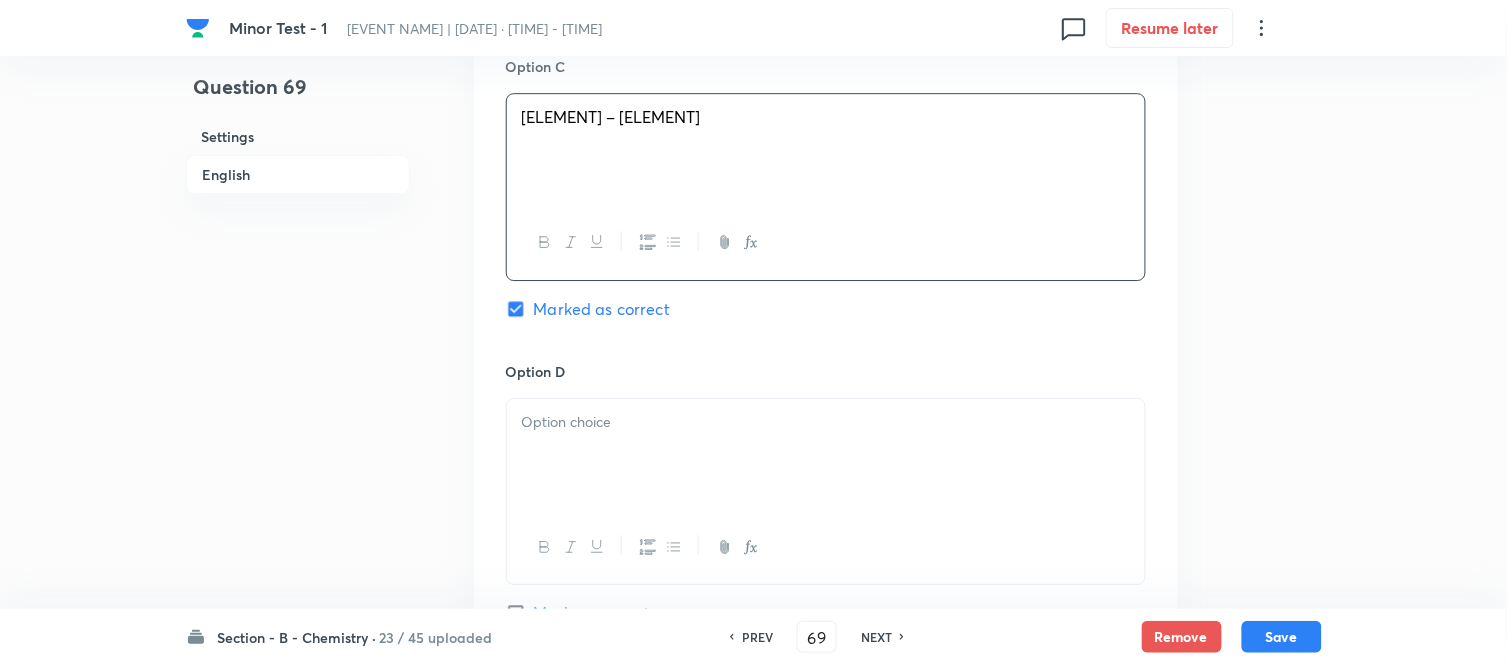 click at bounding box center (826, 422) 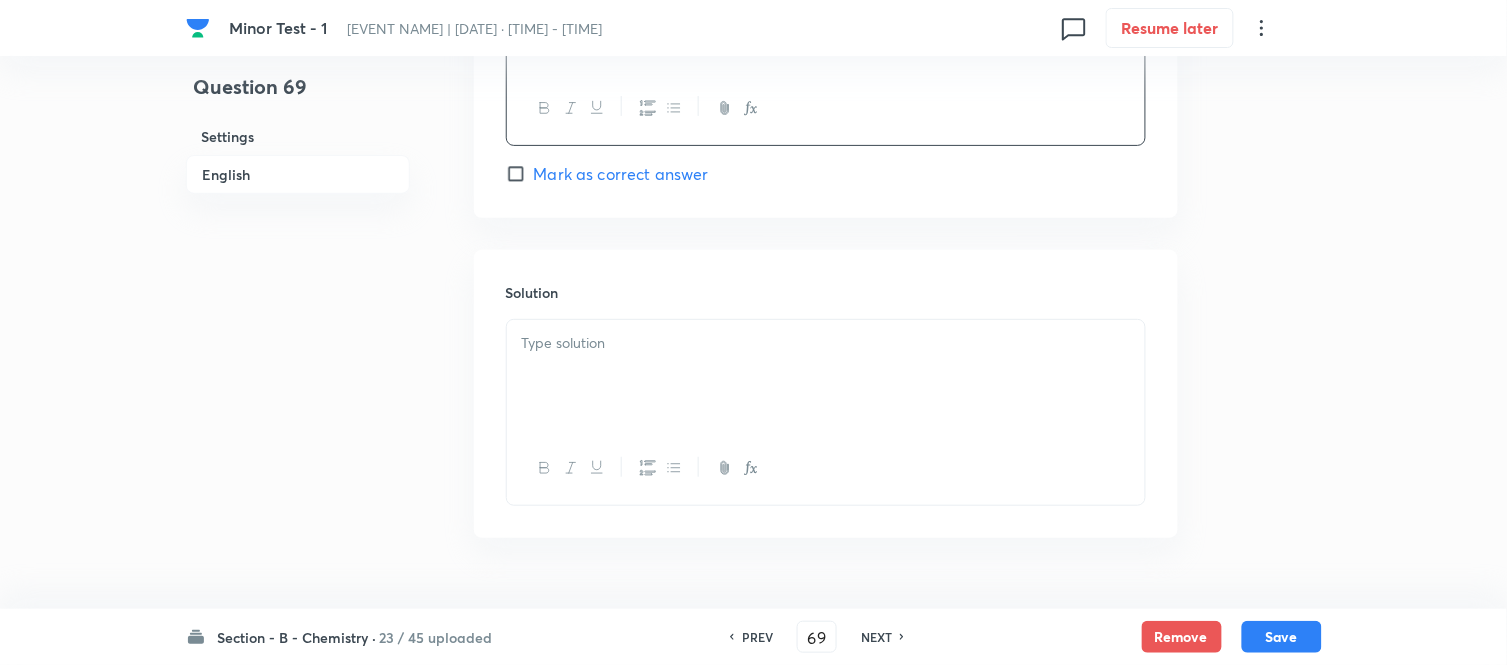 scroll, scrollTop: 2000, scrollLeft: 0, axis: vertical 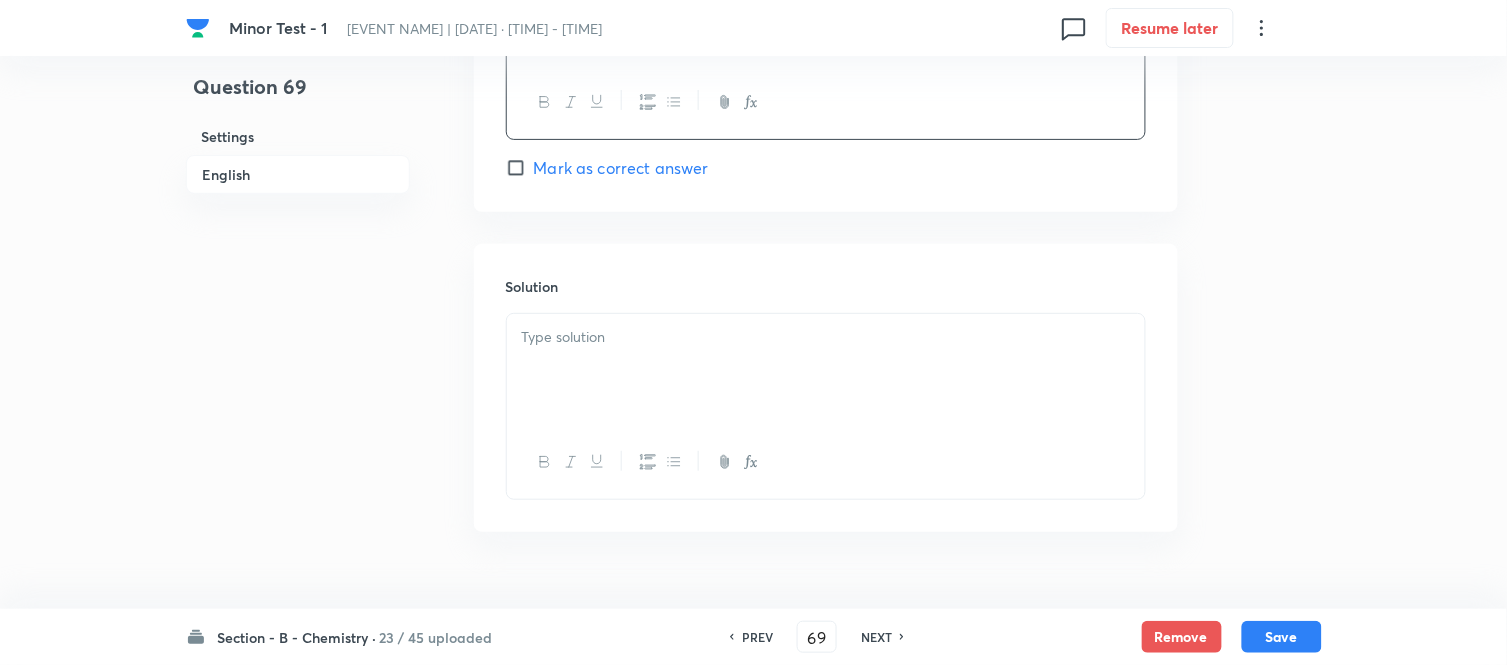 click at bounding box center [826, 370] 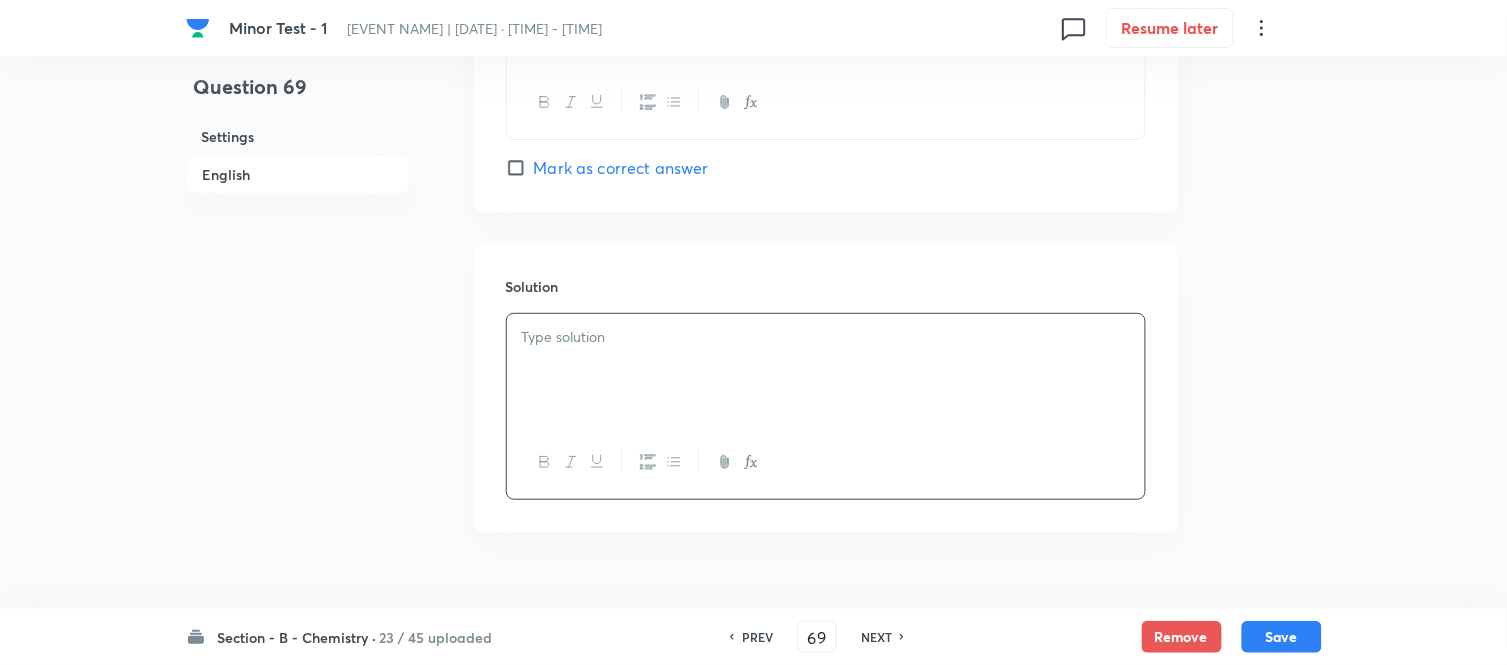 type 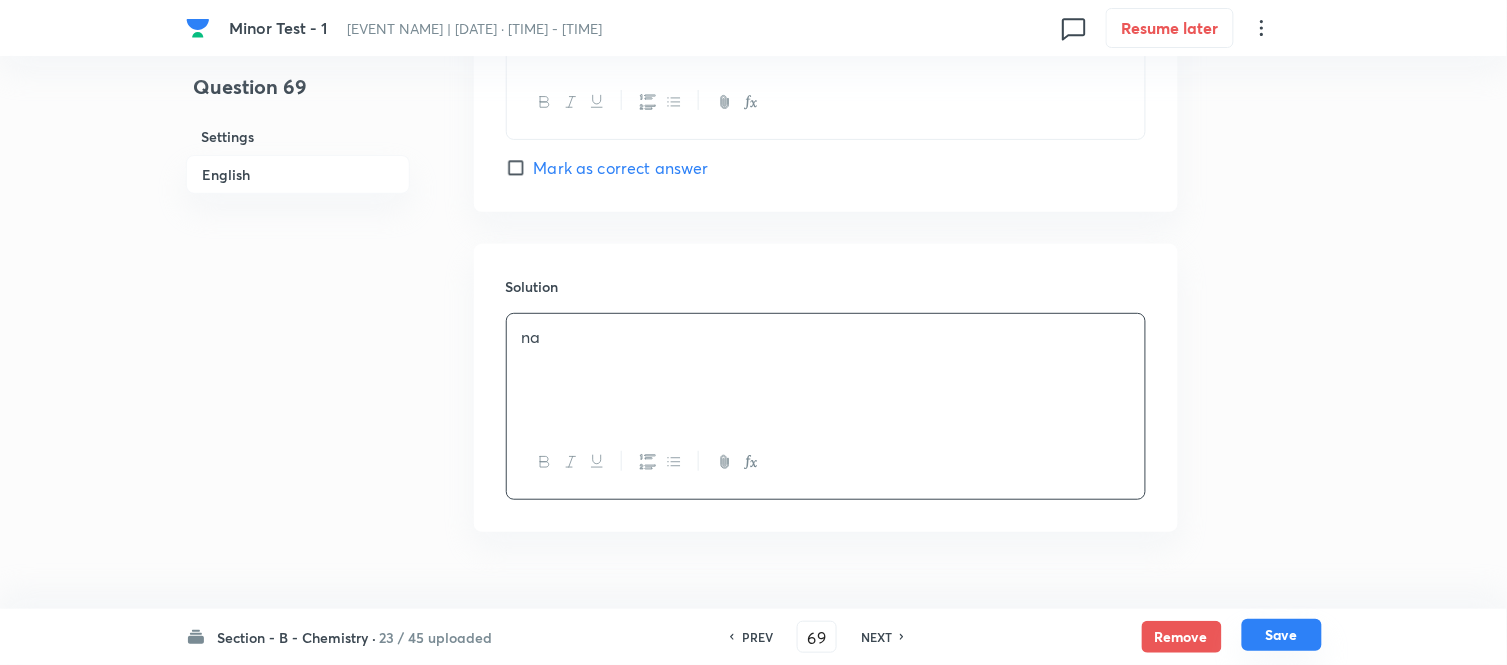 click on "Save" at bounding box center (1282, 635) 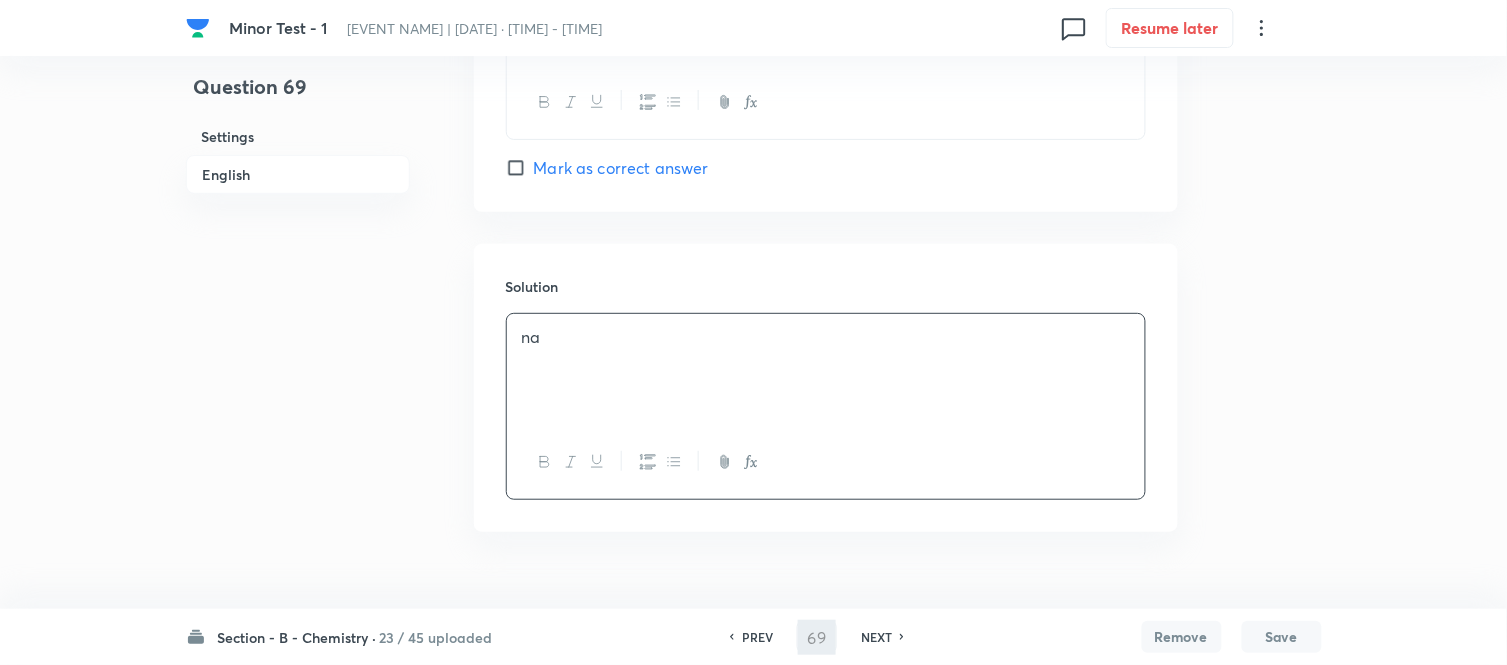 type on "70" 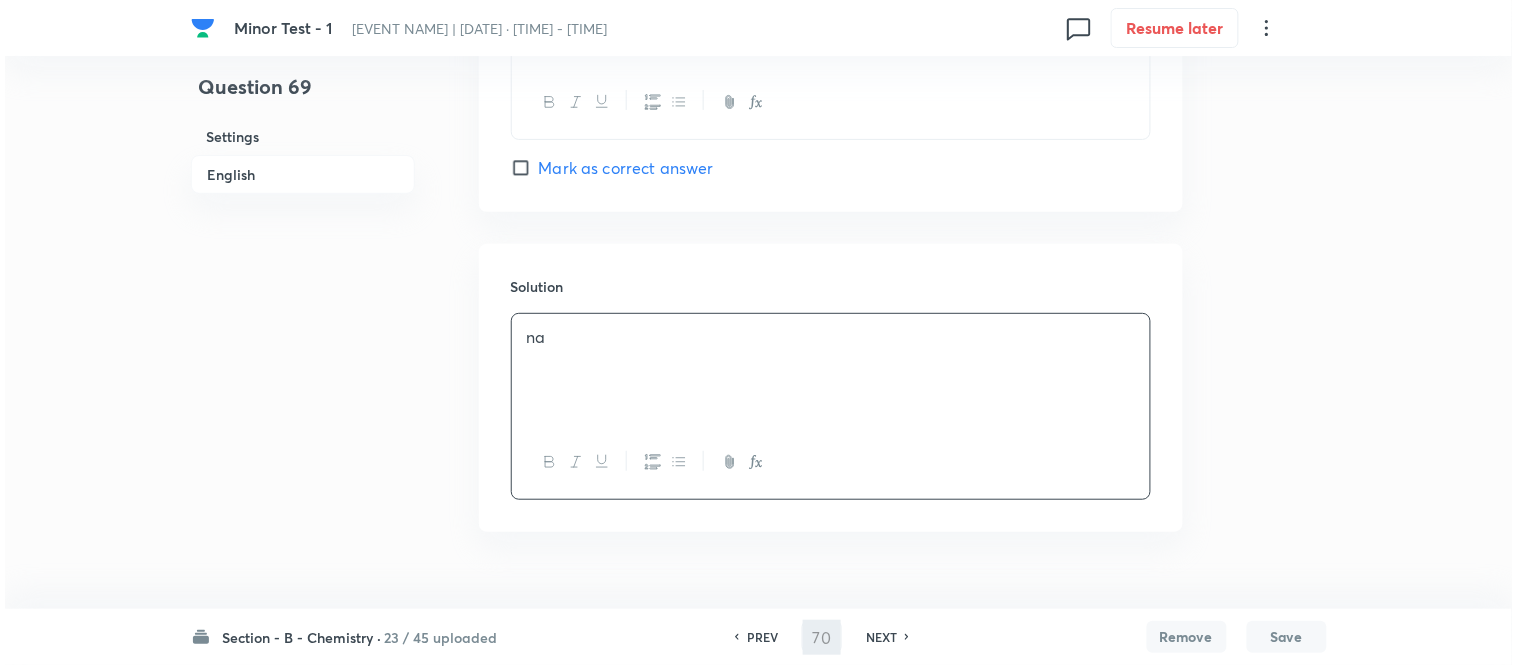 scroll, scrollTop: 0, scrollLeft: 0, axis: both 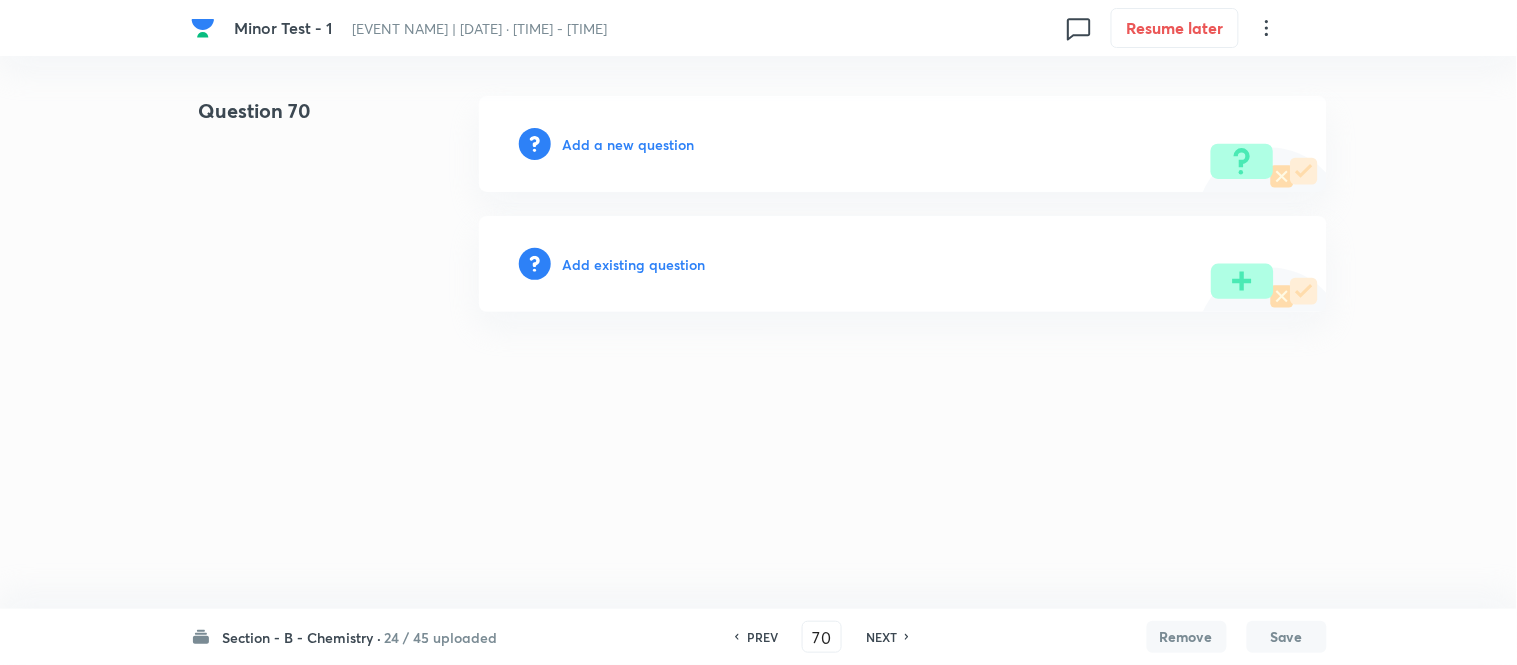 click on "Add a new question" at bounding box center (629, 144) 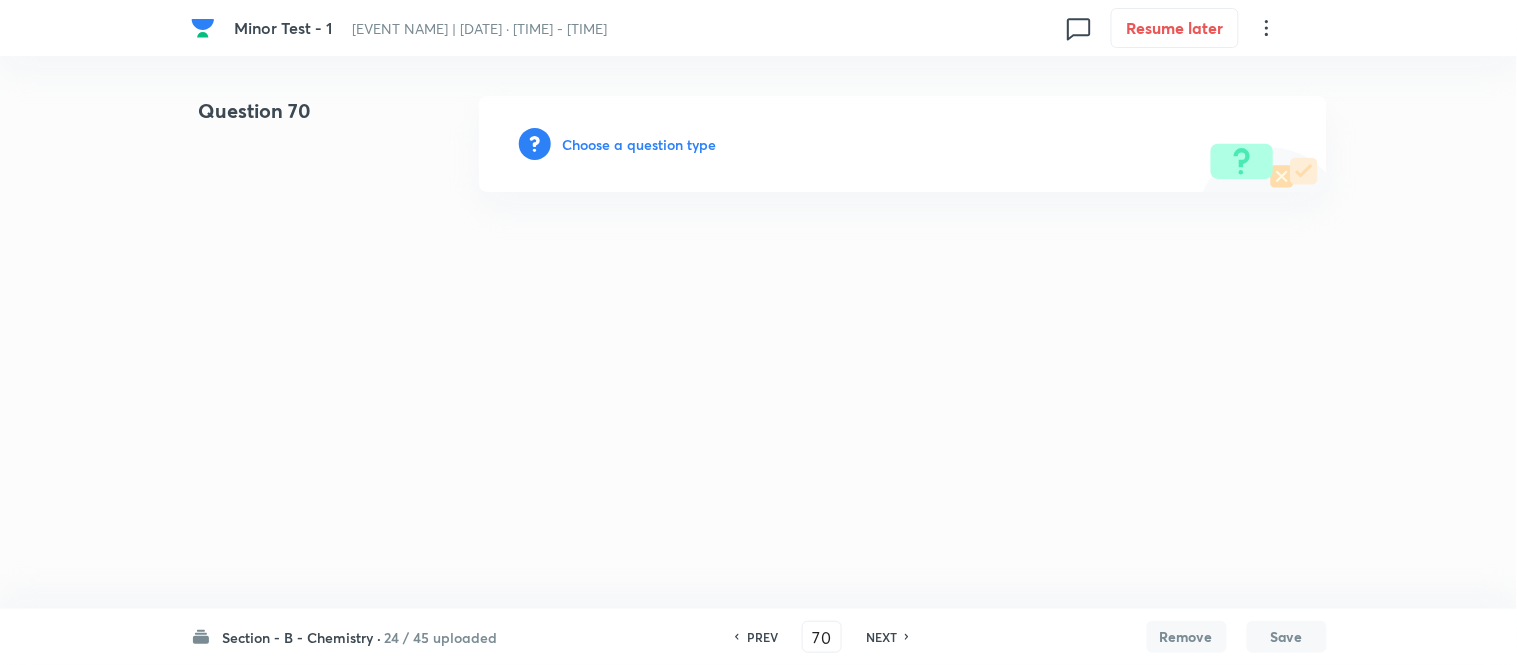 click on "Choose a question type" at bounding box center [640, 144] 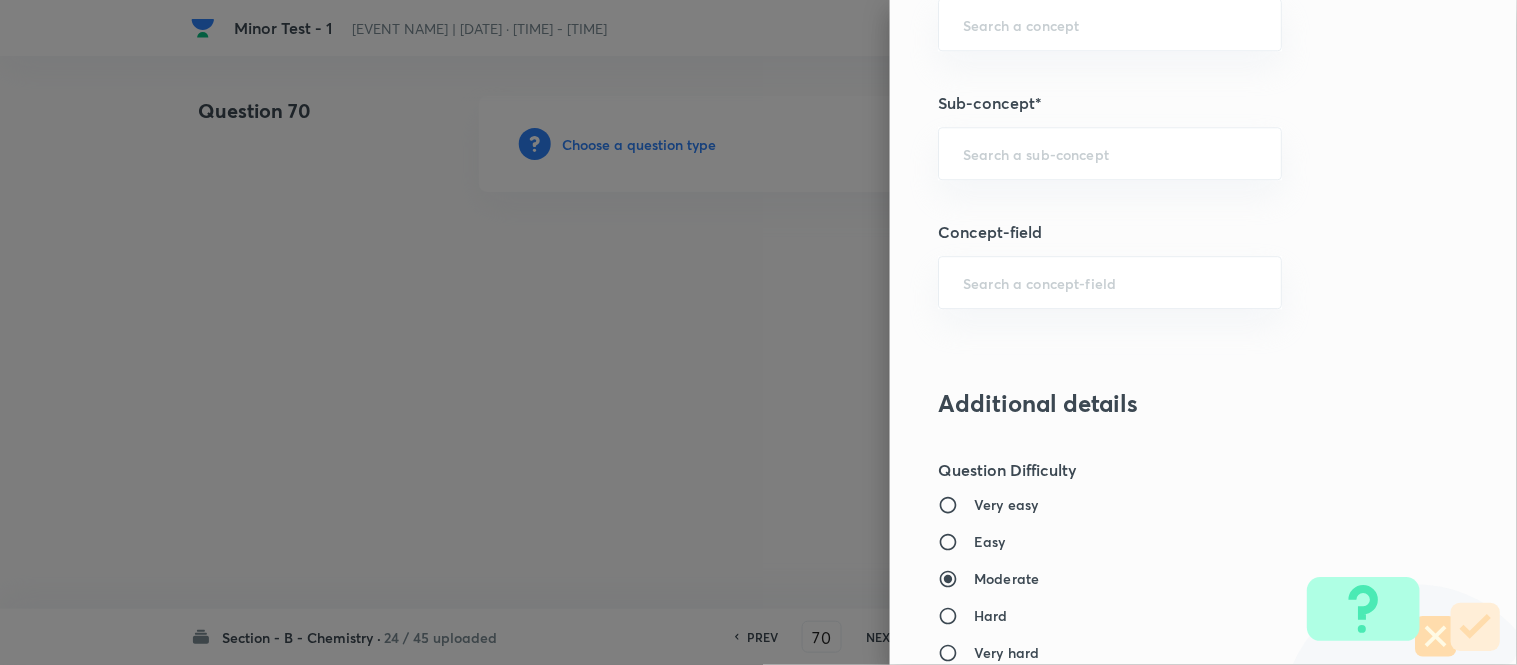 scroll, scrollTop: 1368, scrollLeft: 0, axis: vertical 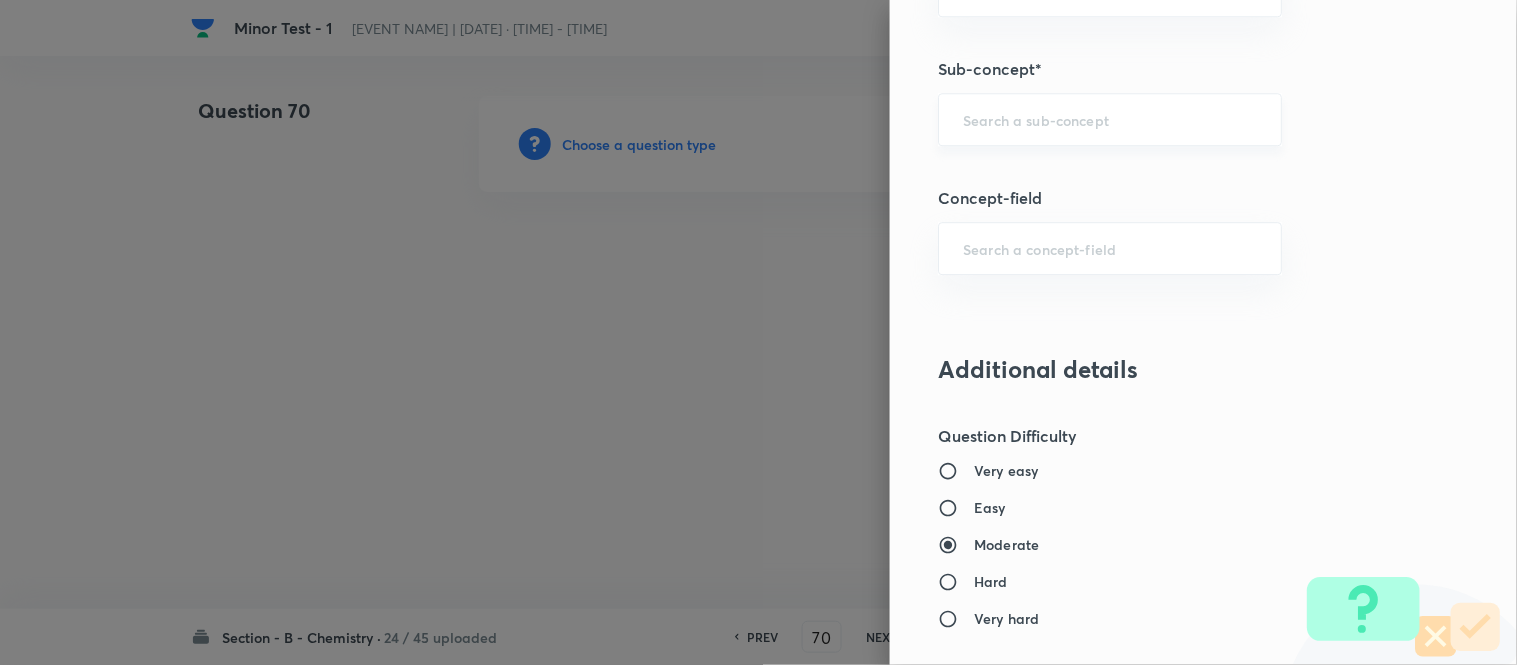 click at bounding box center [1110, 119] 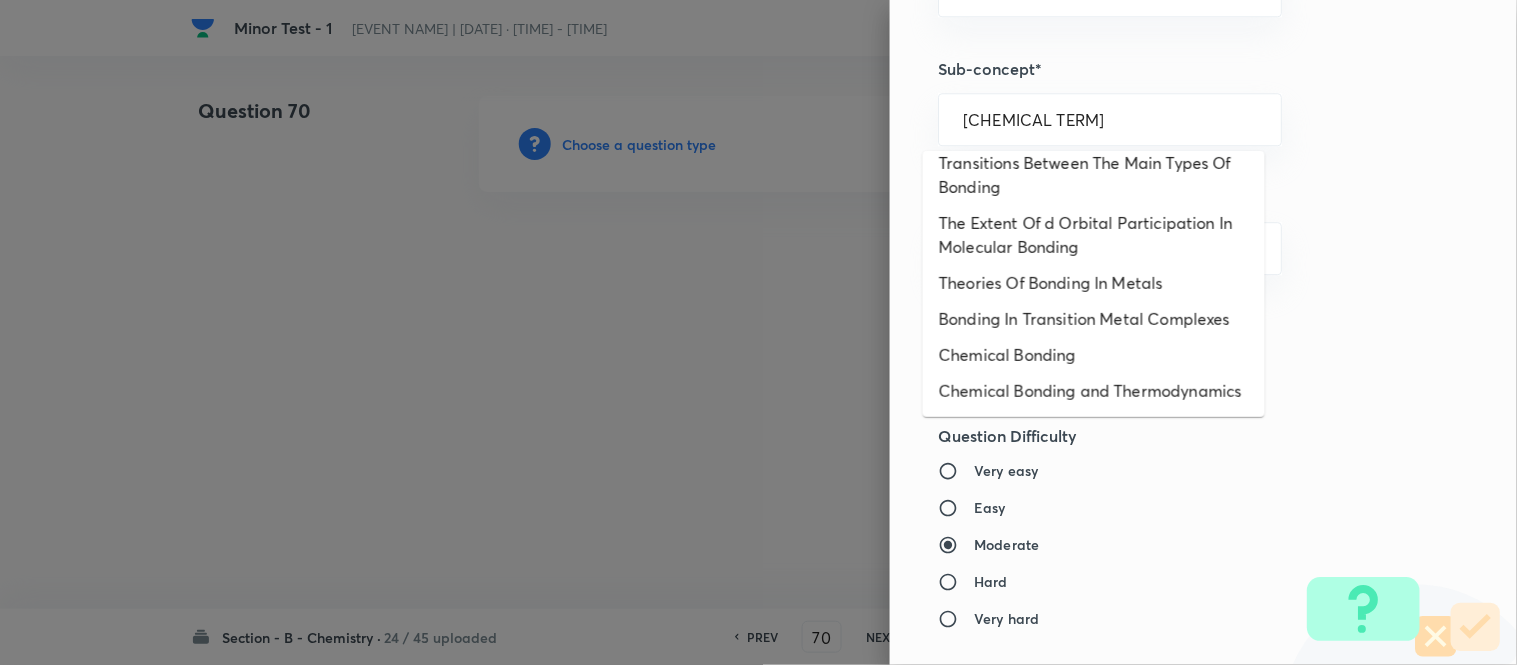 scroll, scrollTop: 265, scrollLeft: 0, axis: vertical 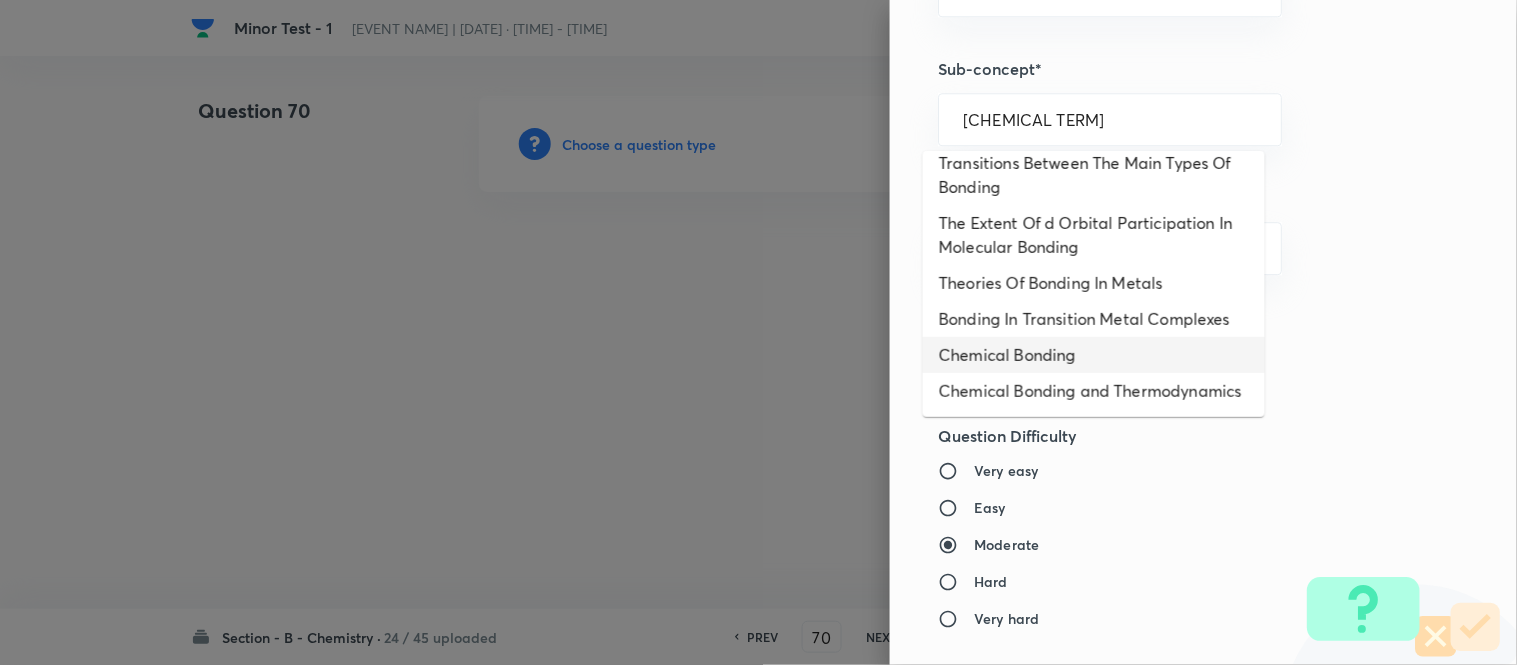 click on "Chemical Bonding" at bounding box center [1094, 355] 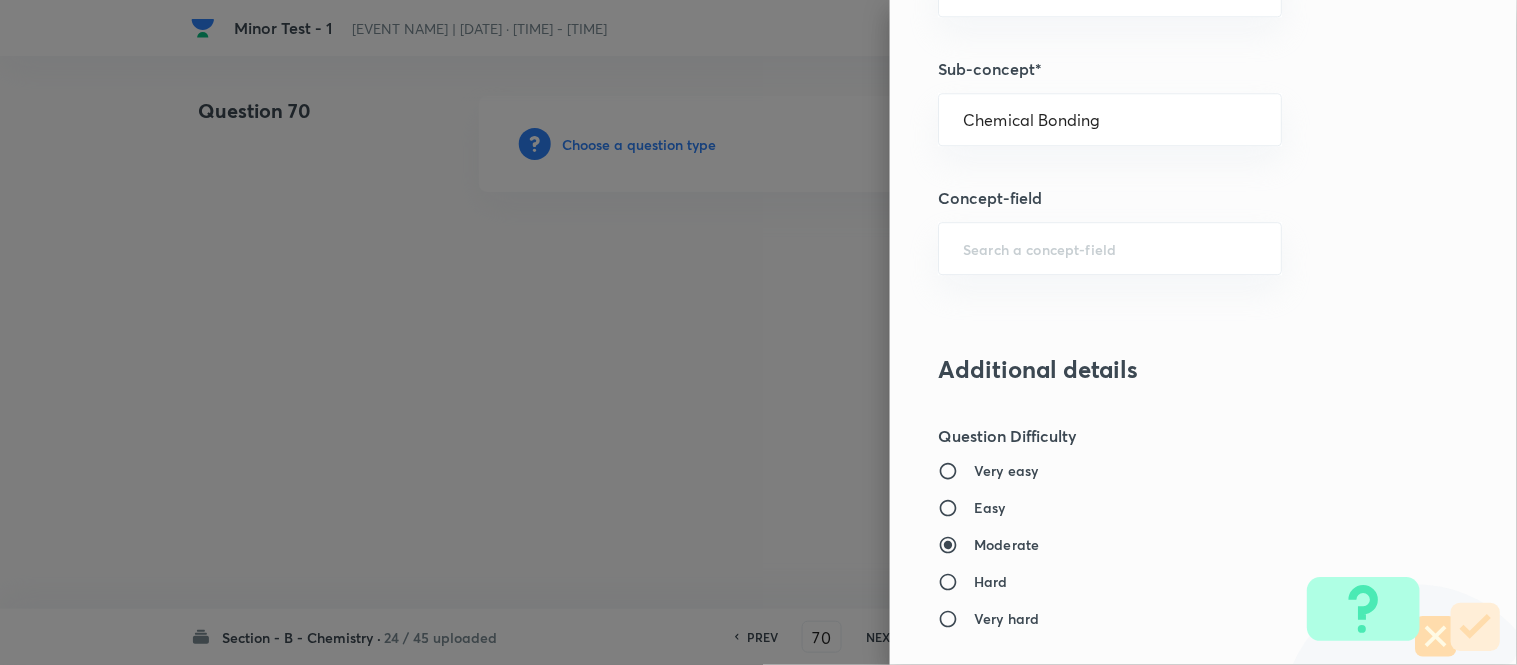 type on "Chemistry" 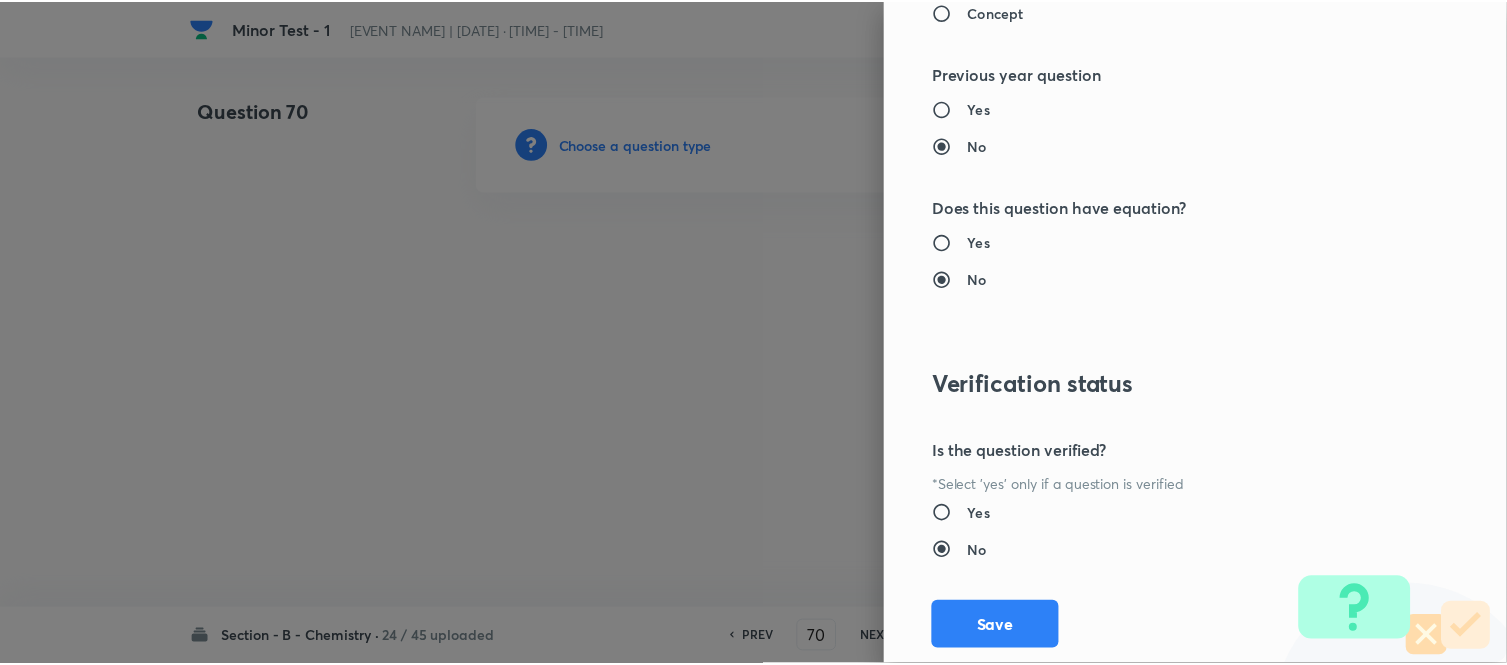 scroll, scrollTop: 2195, scrollLeft: 0, axis: vertical 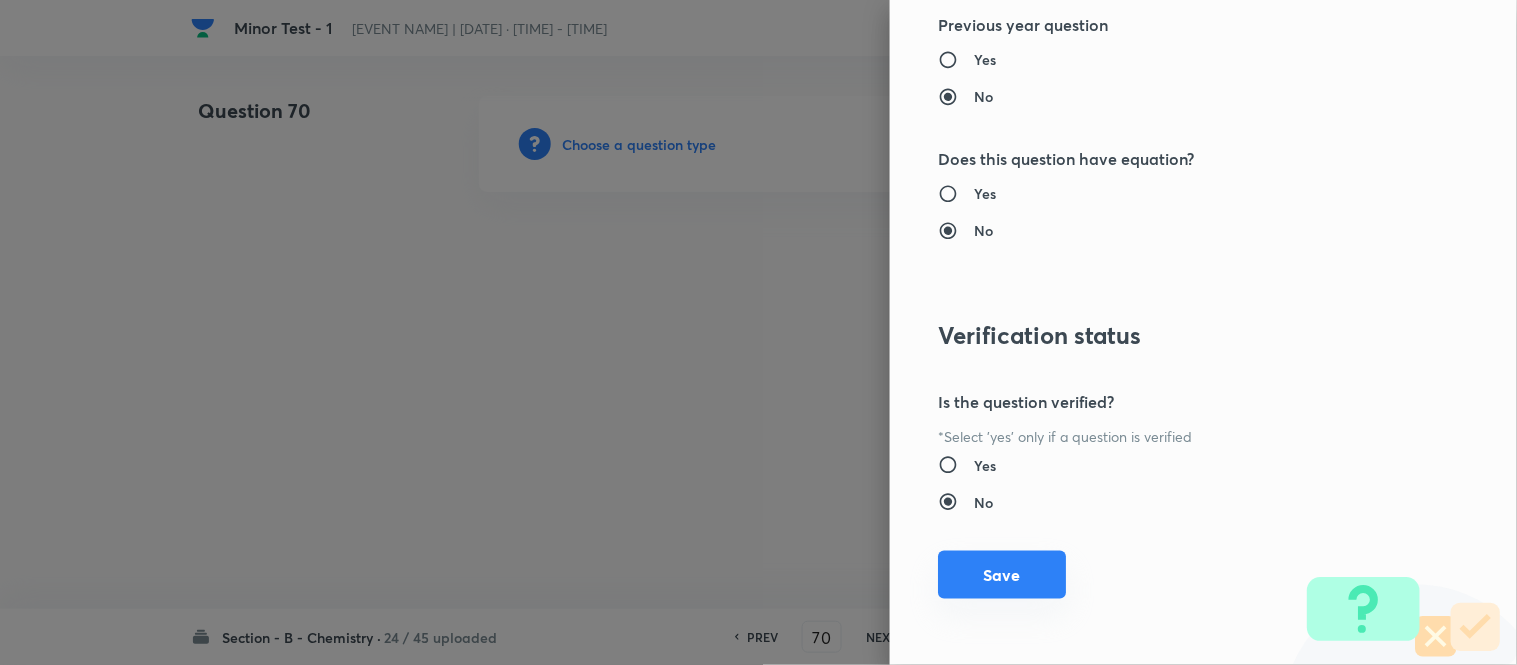 click on "Save" at bounding box center (1002, 575) 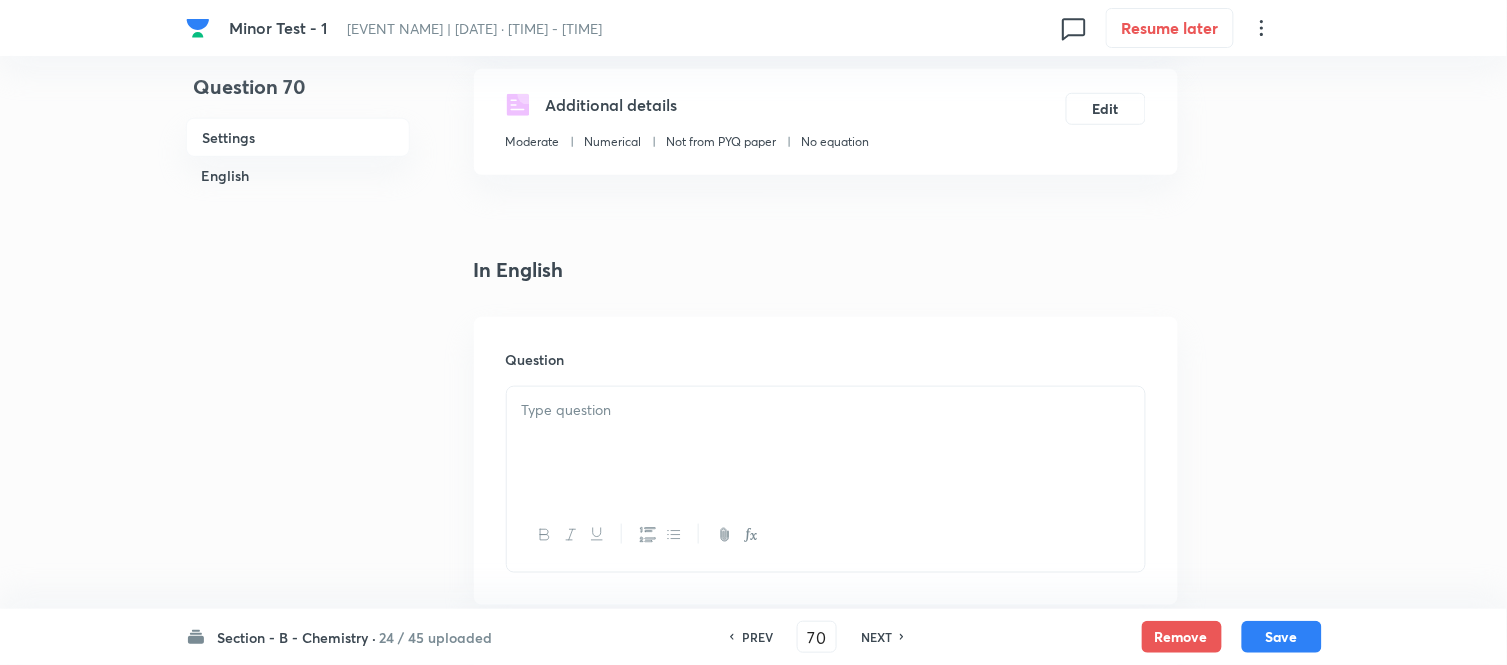 scroll, scrollTop: 555, scrollLeft: 0, axis: vertical 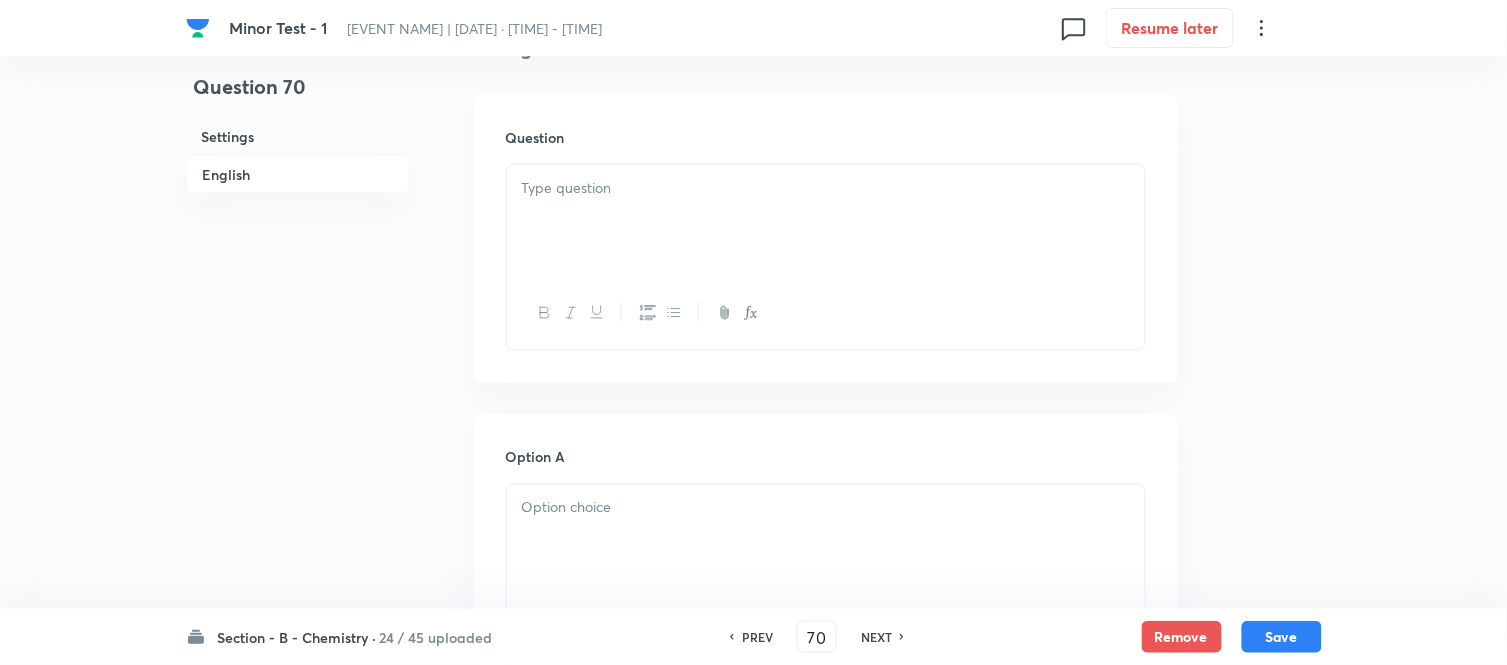 click at bounding box center (826, 188) 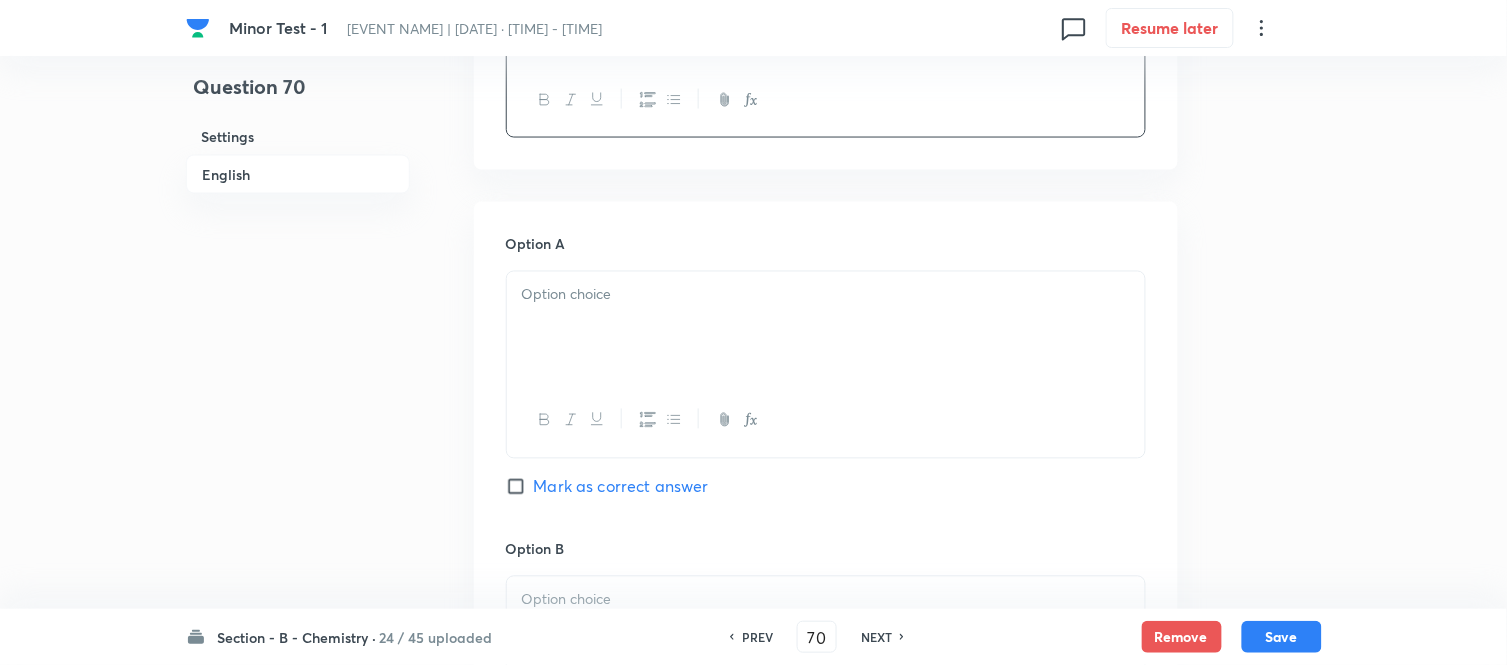 scroll, scrollTop: 777, scrollLeft: 0, axis: vertical 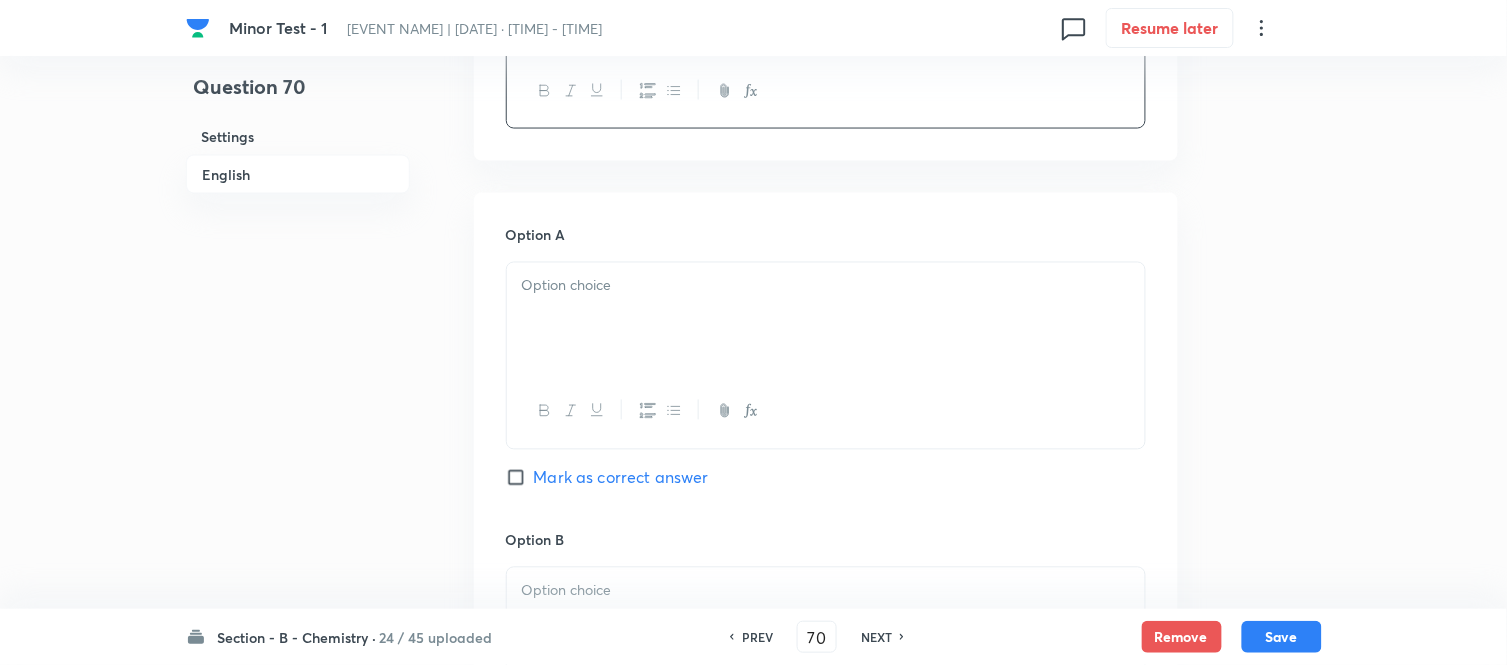 click at bounding box center [826, 319] 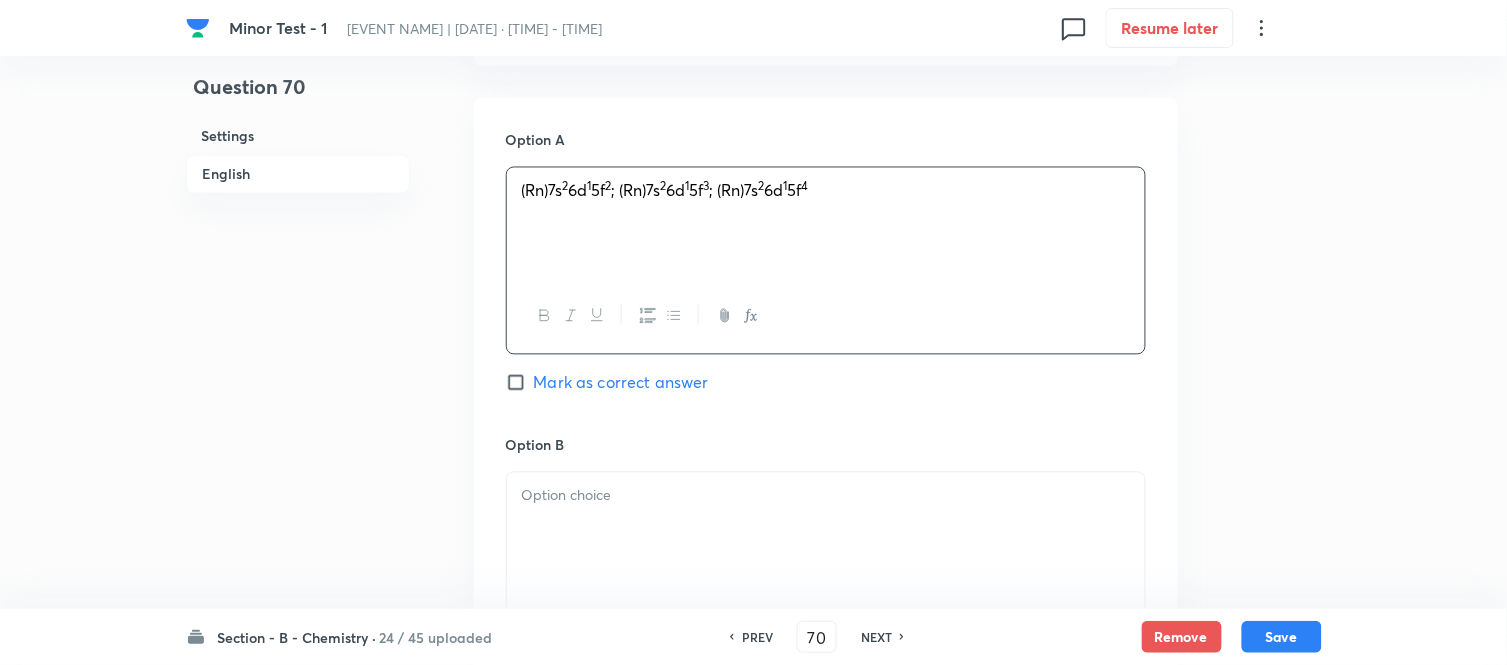 scroll, scrollTop: 1000, scrollLeft: 0, axis: vertical 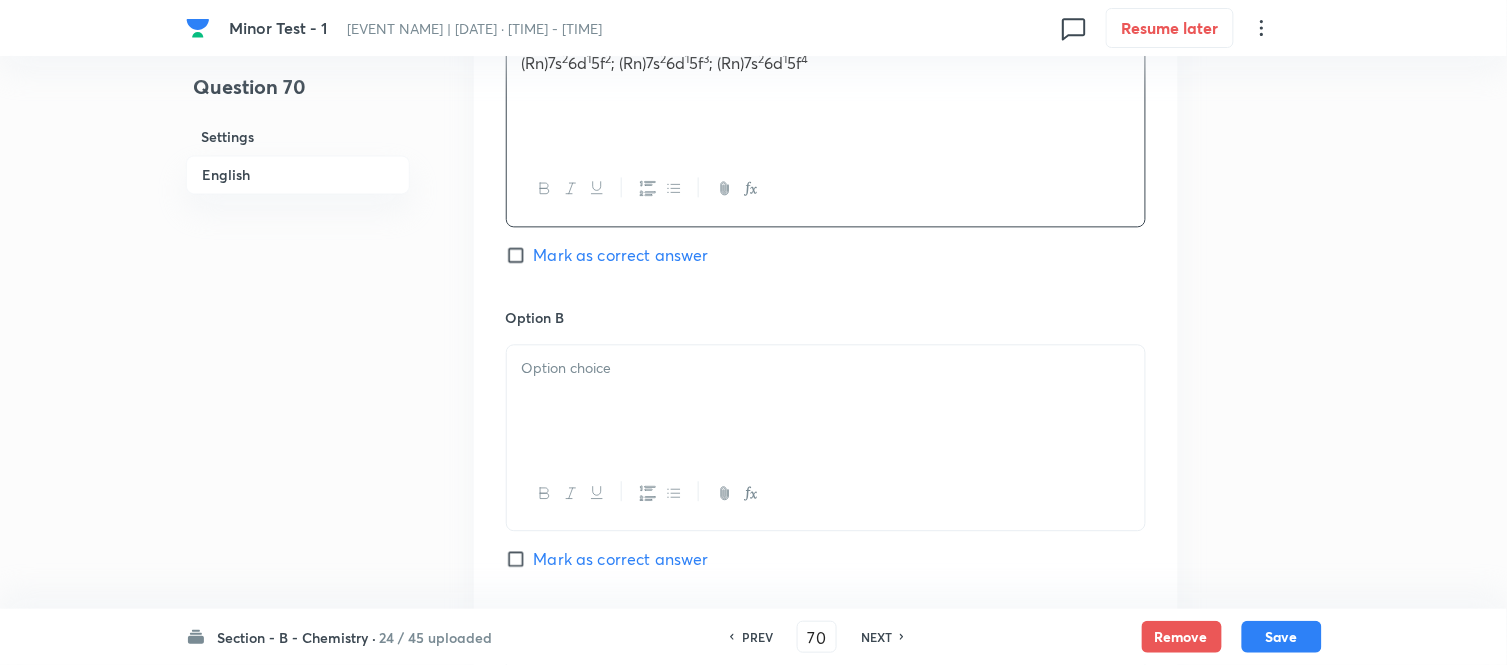 click on "Option B Mark as correct answer" at bounding box center (826, 459) 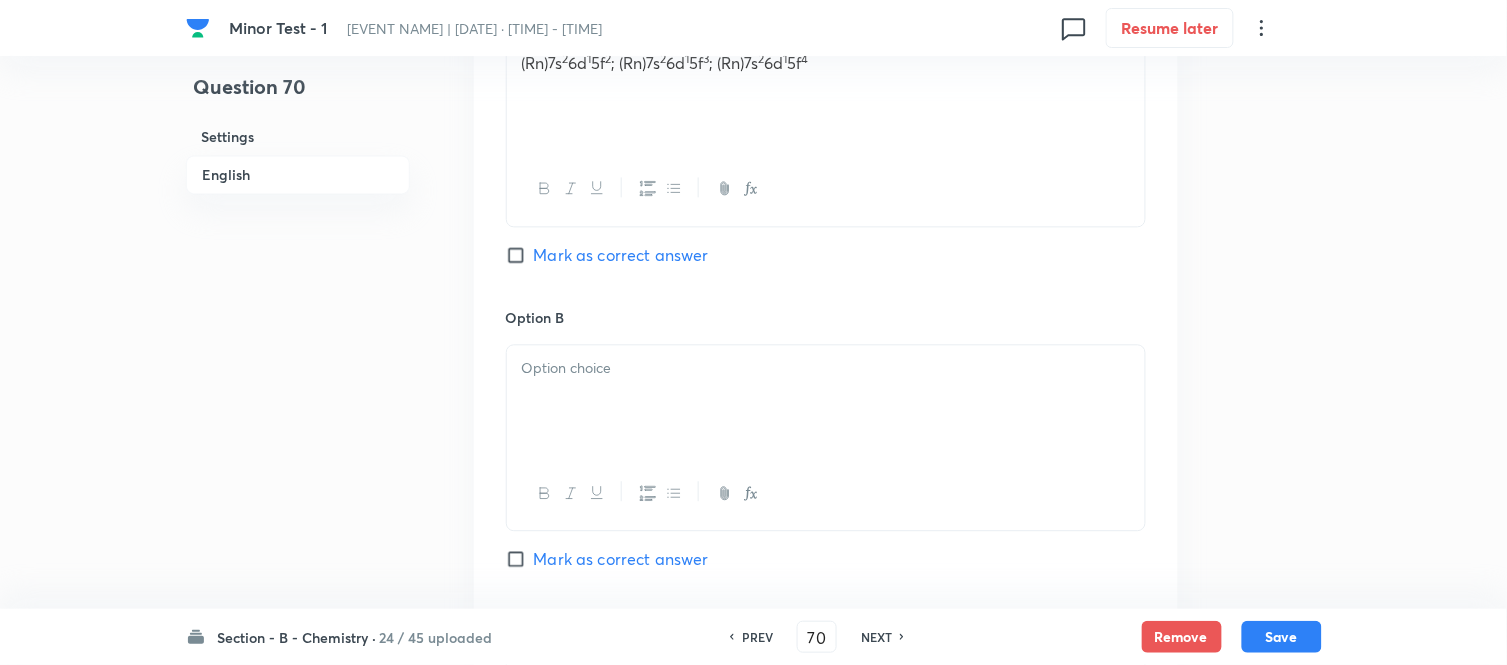 click at bounding box center (826, 368) 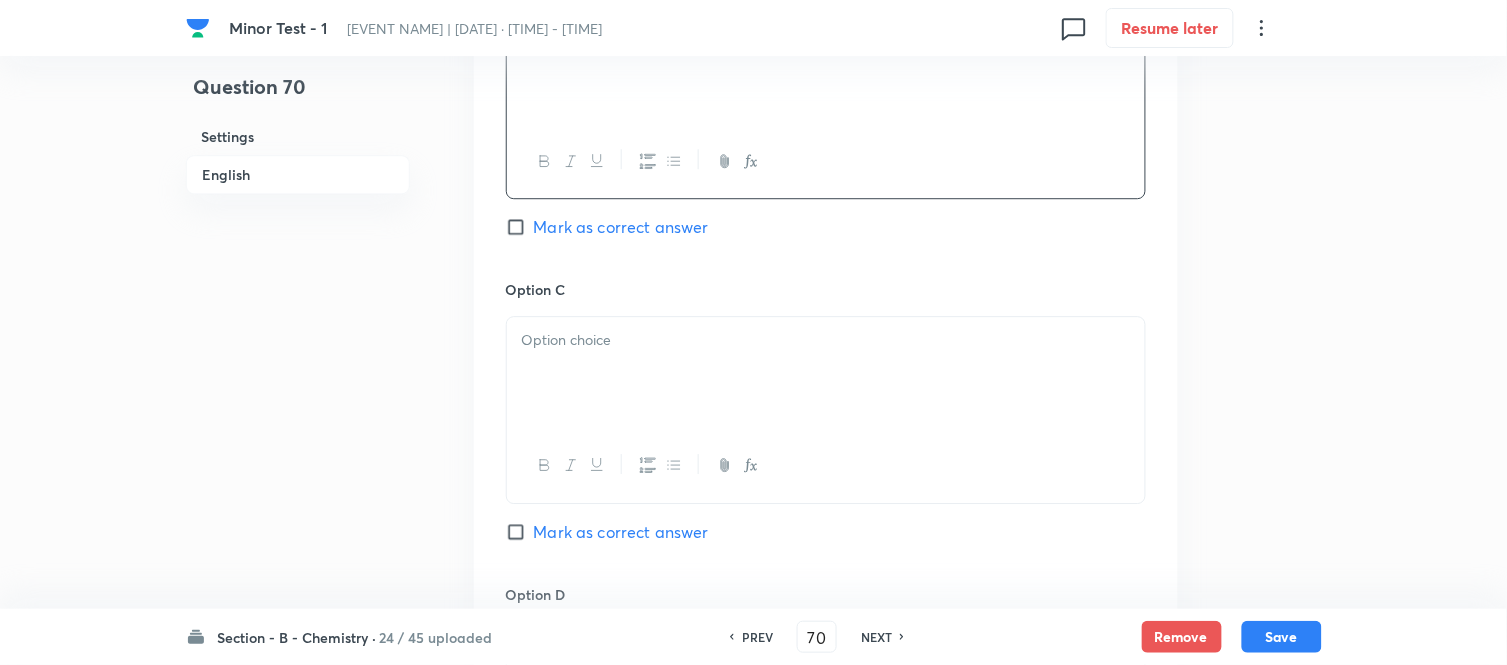 scroll, scrollTop: 1333, scrollLeft: 0, axis: vertical 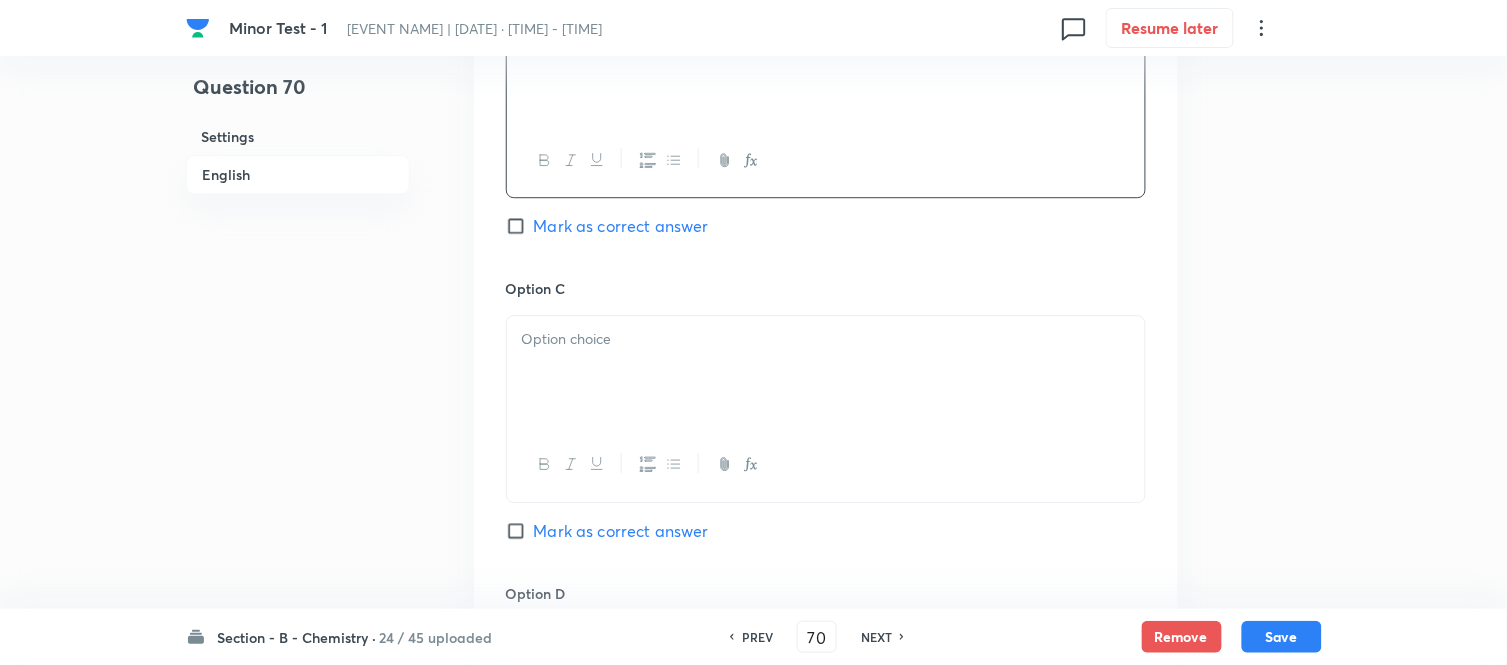click at bounding box center (826, 339) 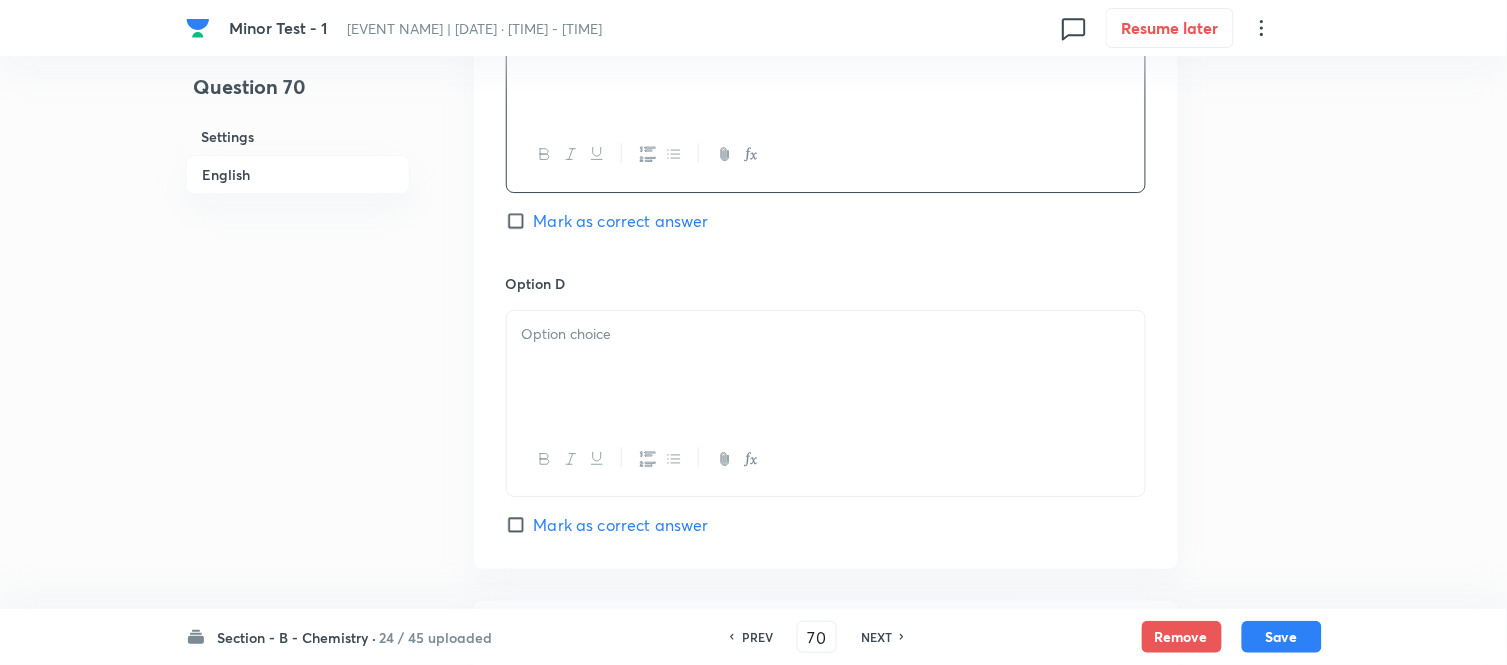 scroll, scrollTop: 1666, scrollLeft: 0, axis: vertical 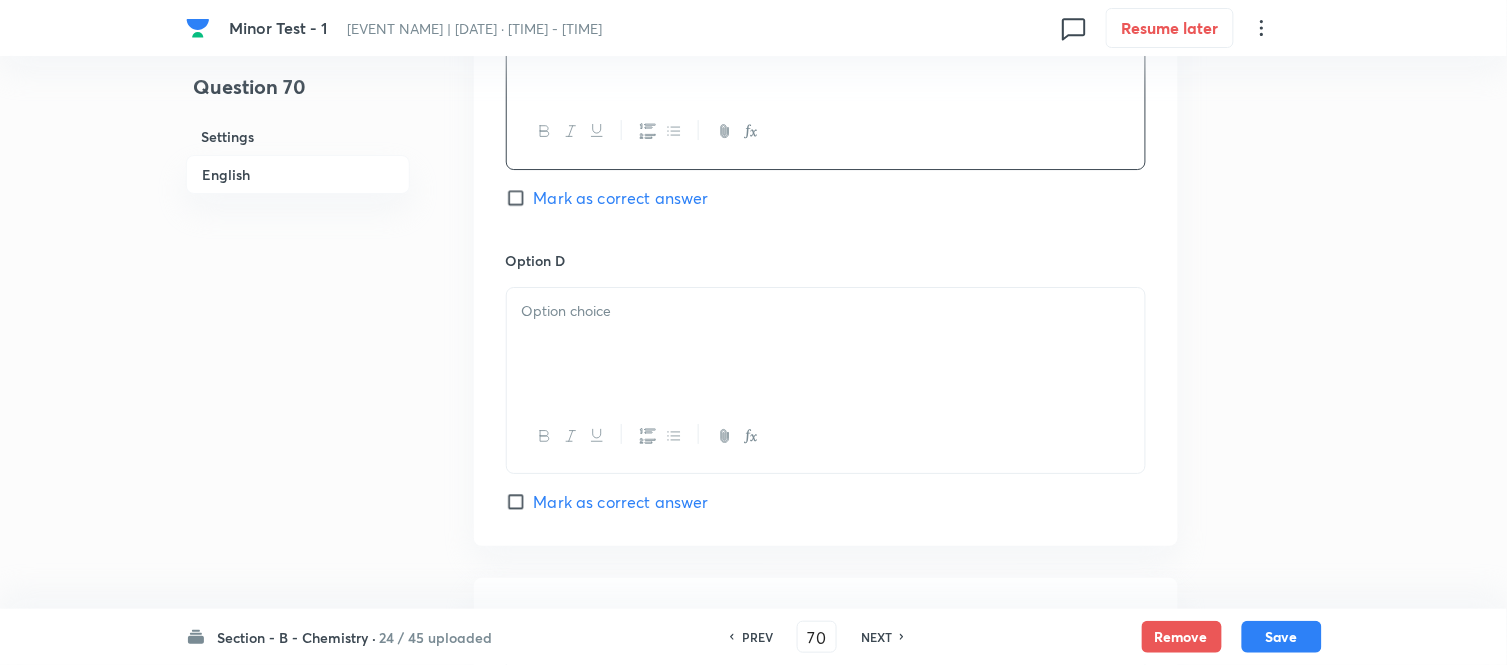 click at bounding box center (826, 344) 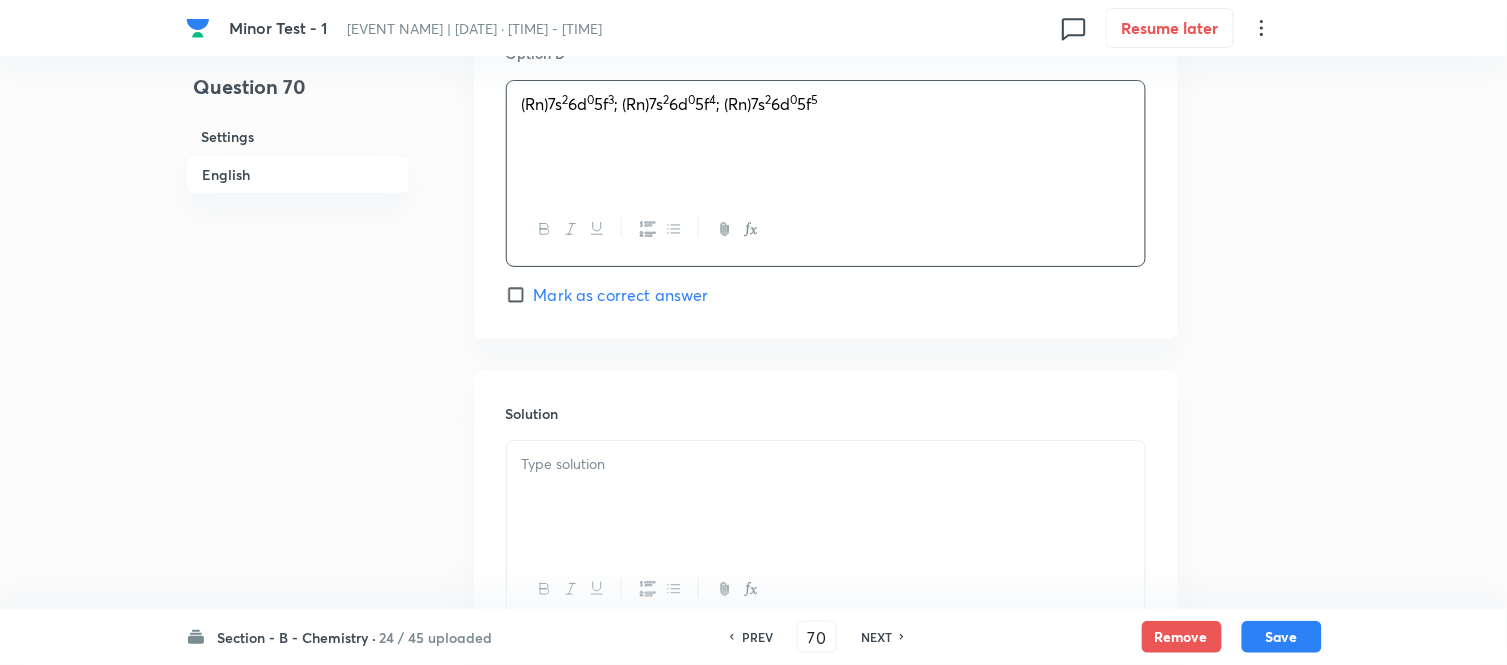 scroll, scrollTop: 1888, scrollLeft: 0, axis: vertical 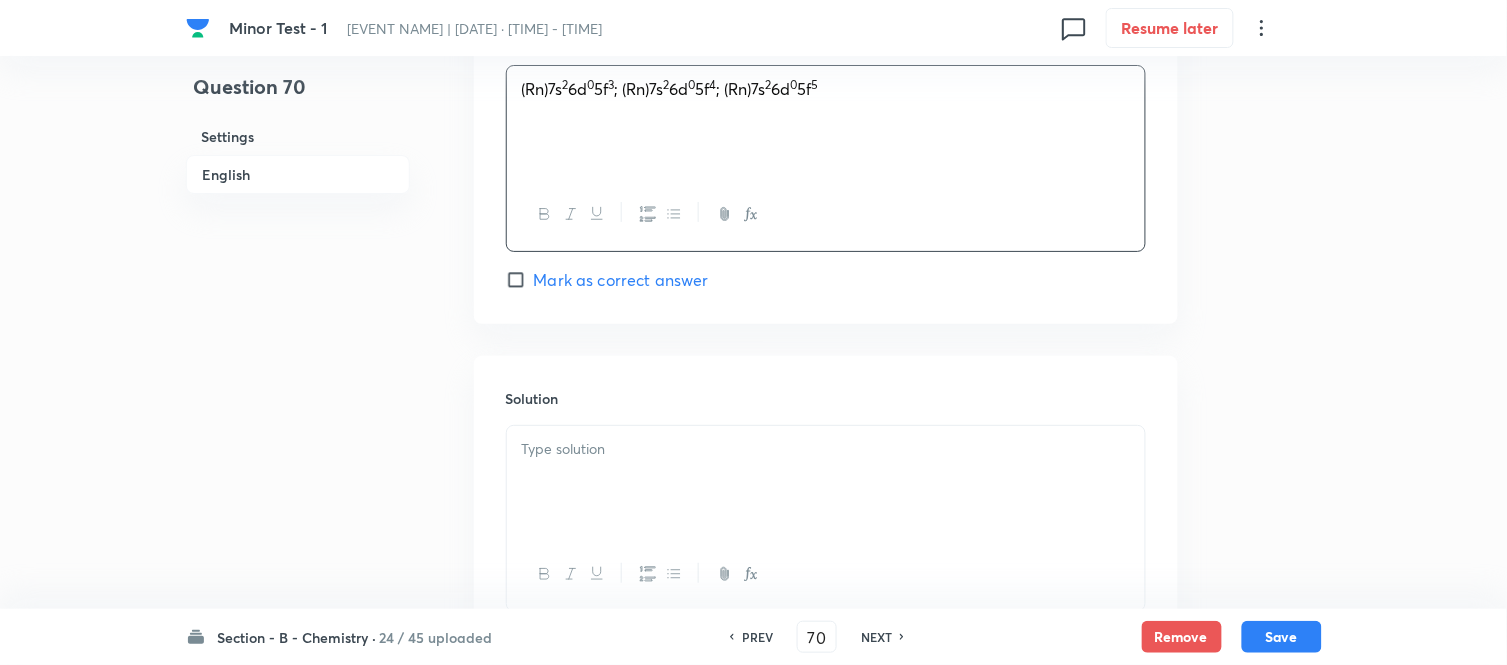 click at bounding box center [826, 449] 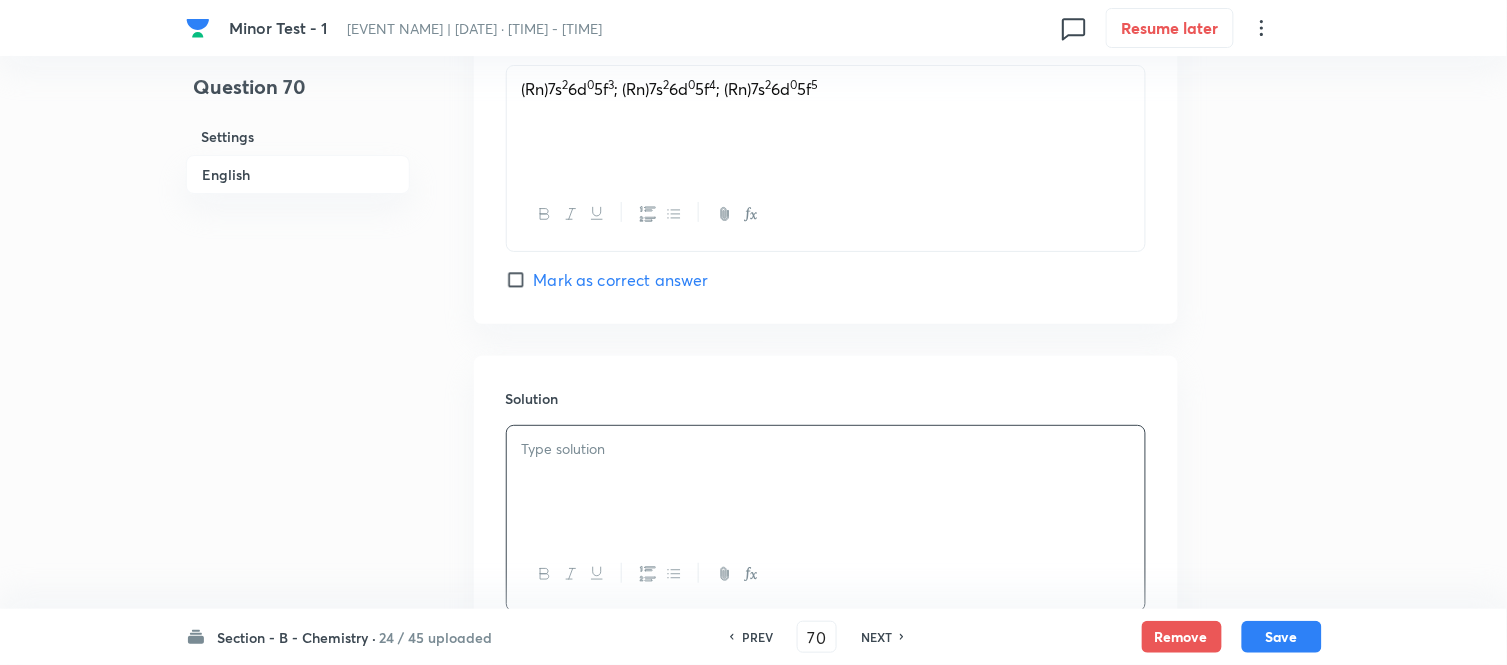 type 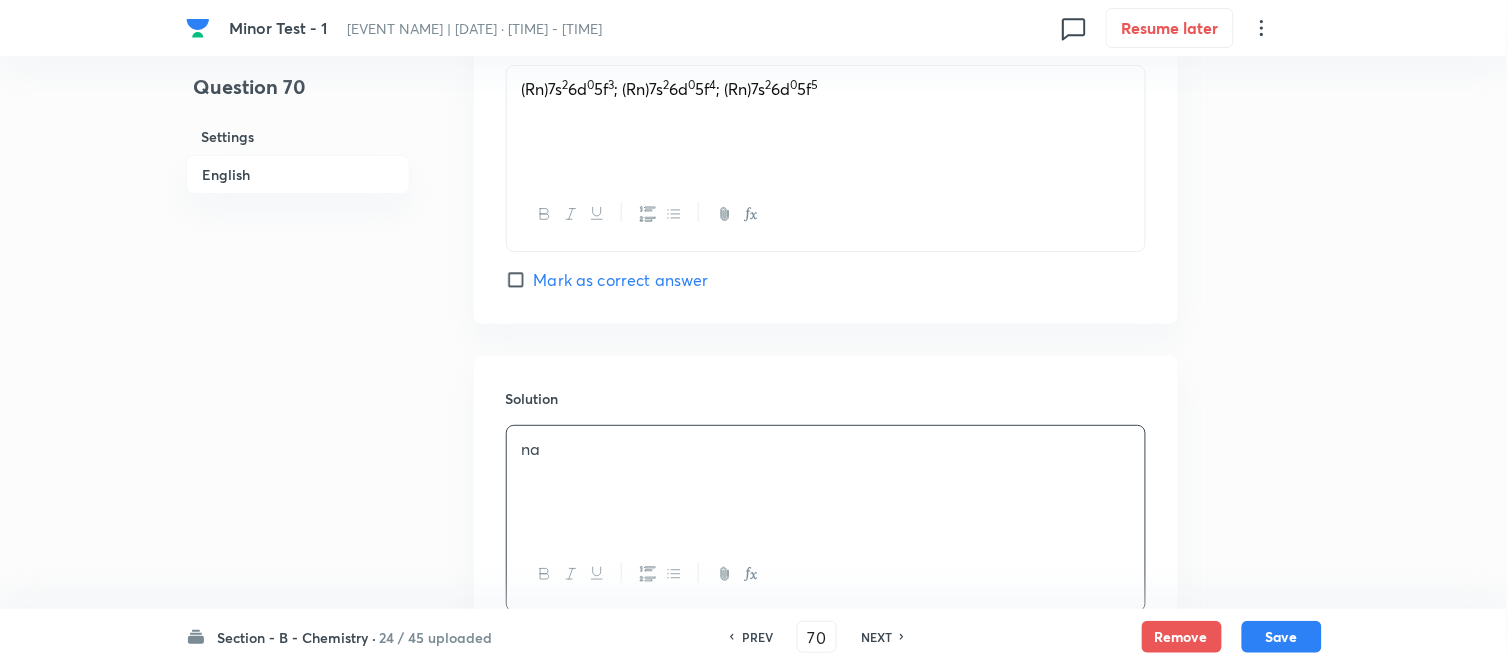 click on "English" at bounding box center (298, 174) 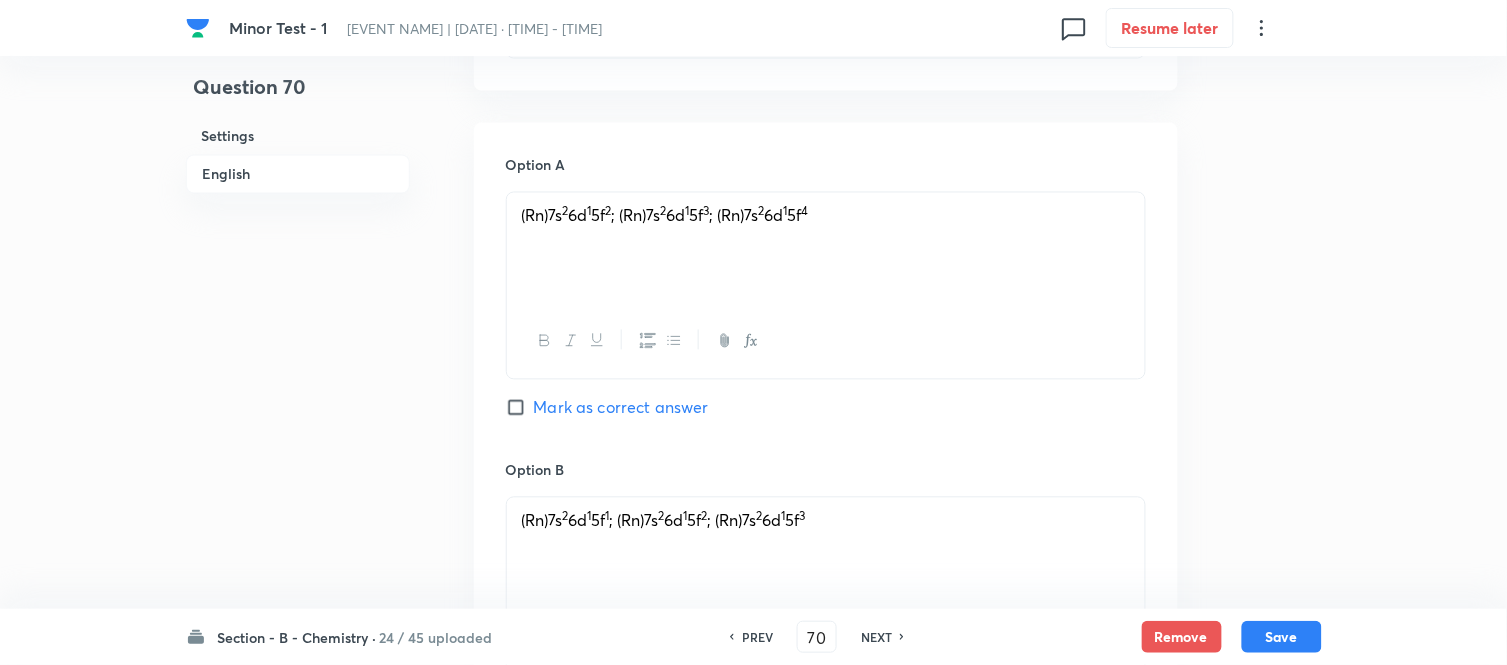 scroll, scrollTop: 848, scrollLeft: 0, axis: vertical 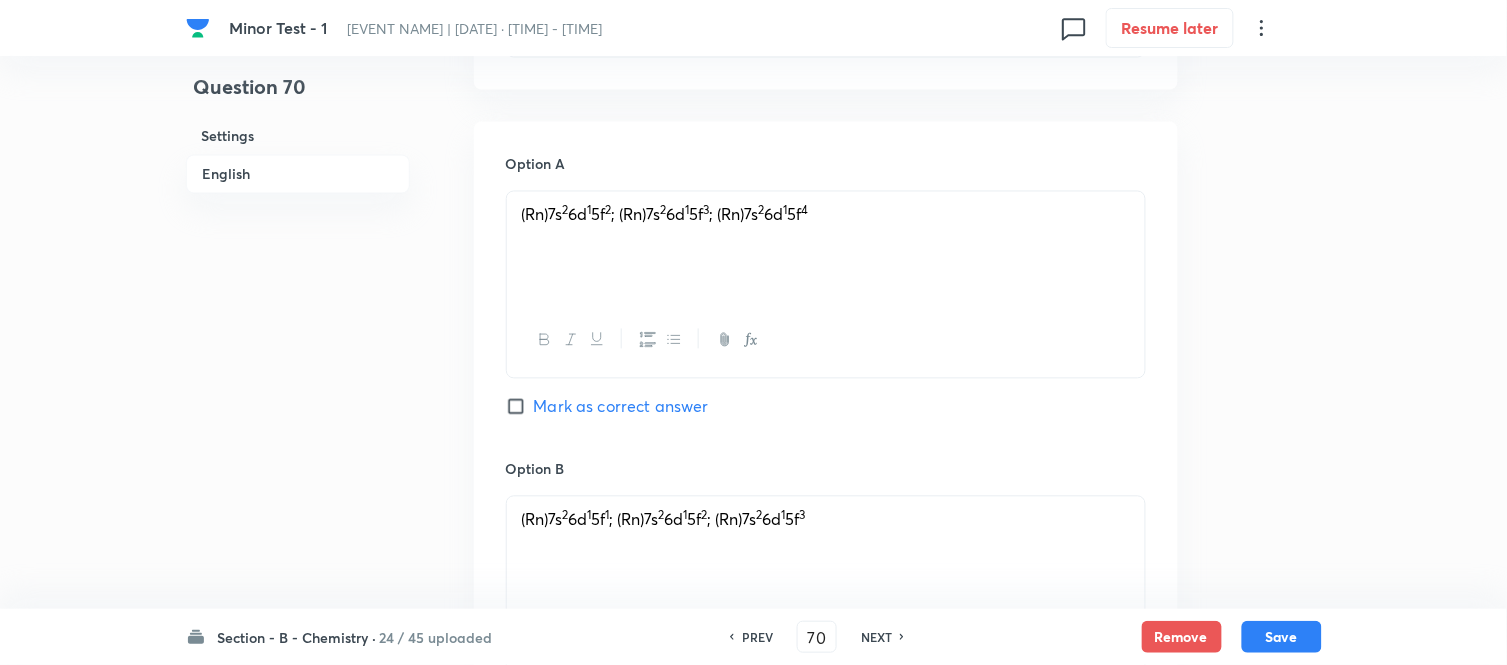 click on "Mark as correct answer" at bounding box center [520, 407] 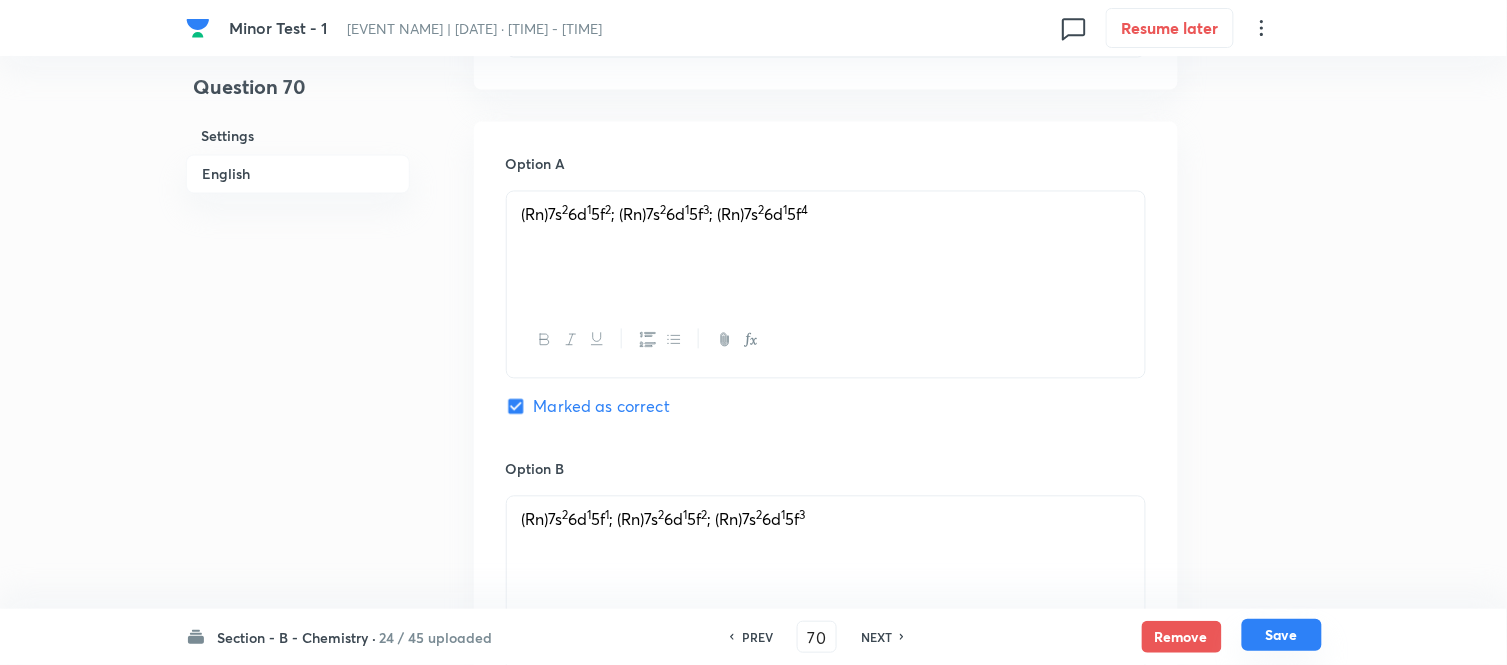 click on "Save" at bounding box center (1282, 635) 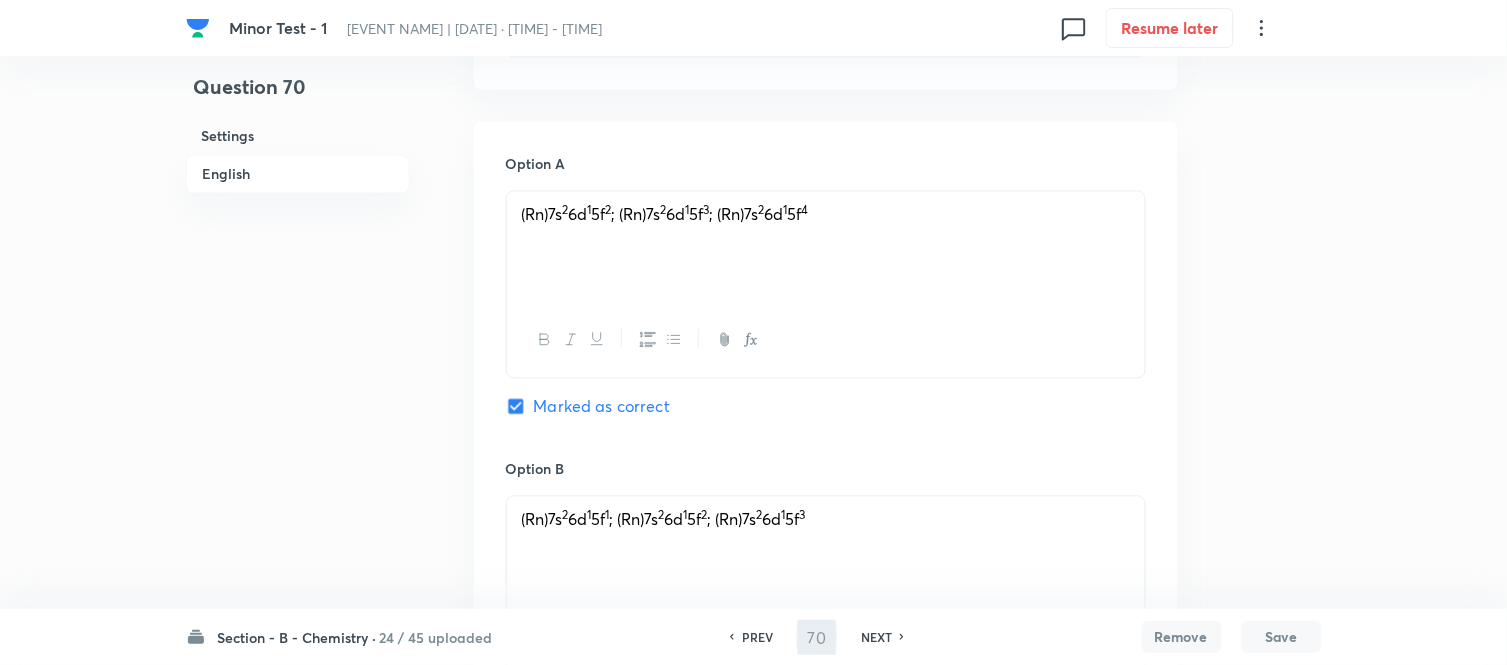 type on "71" 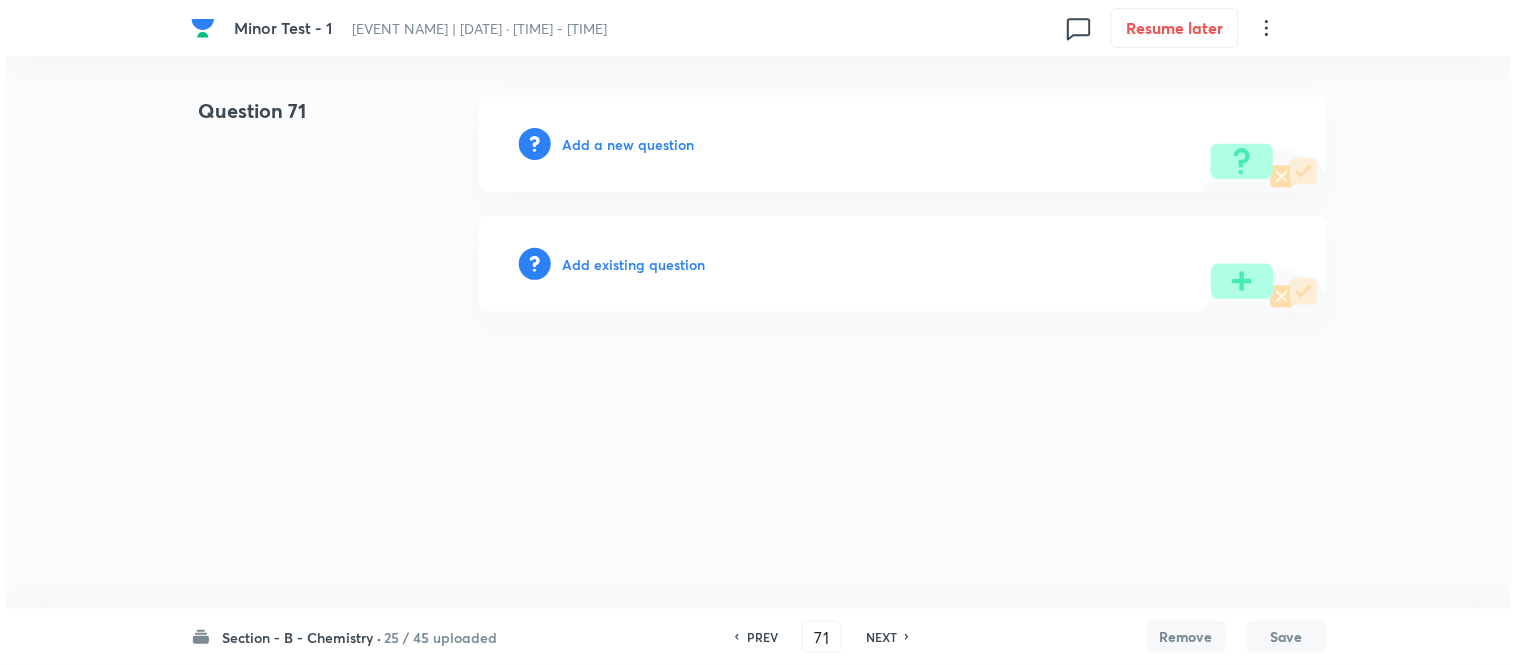 scroll, scrollTop: 0, scrollLeft: 0, axis: both 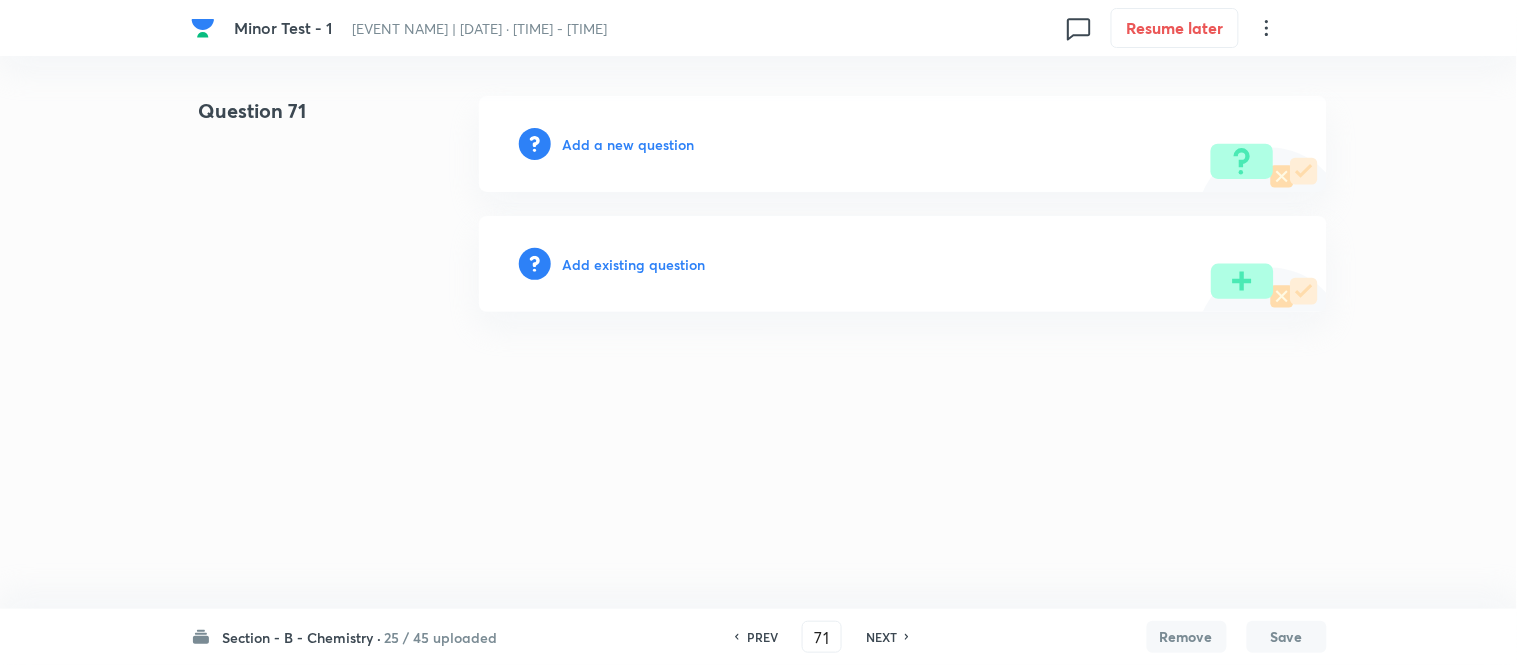 click on "Add a new question" at bounding box center [629, 144] 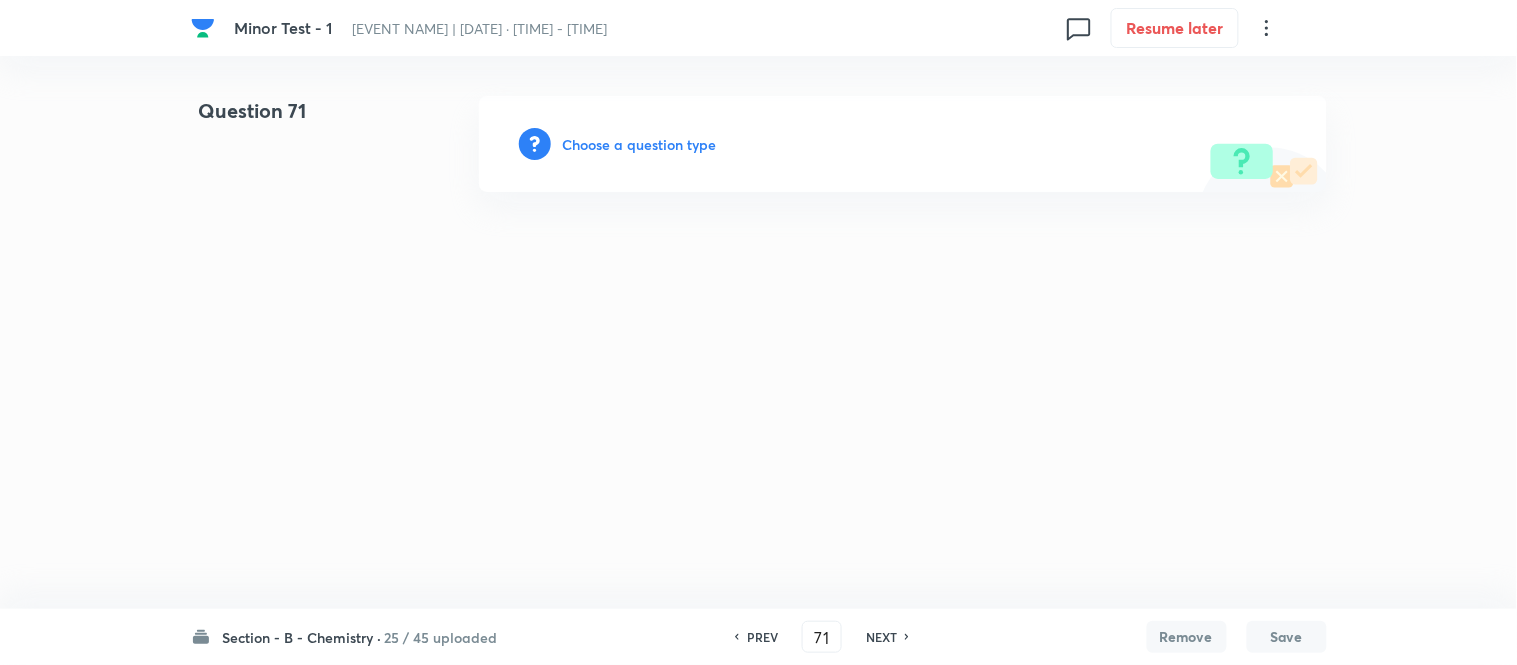 click on "Choose a question type" at bounding box center [640, 144] 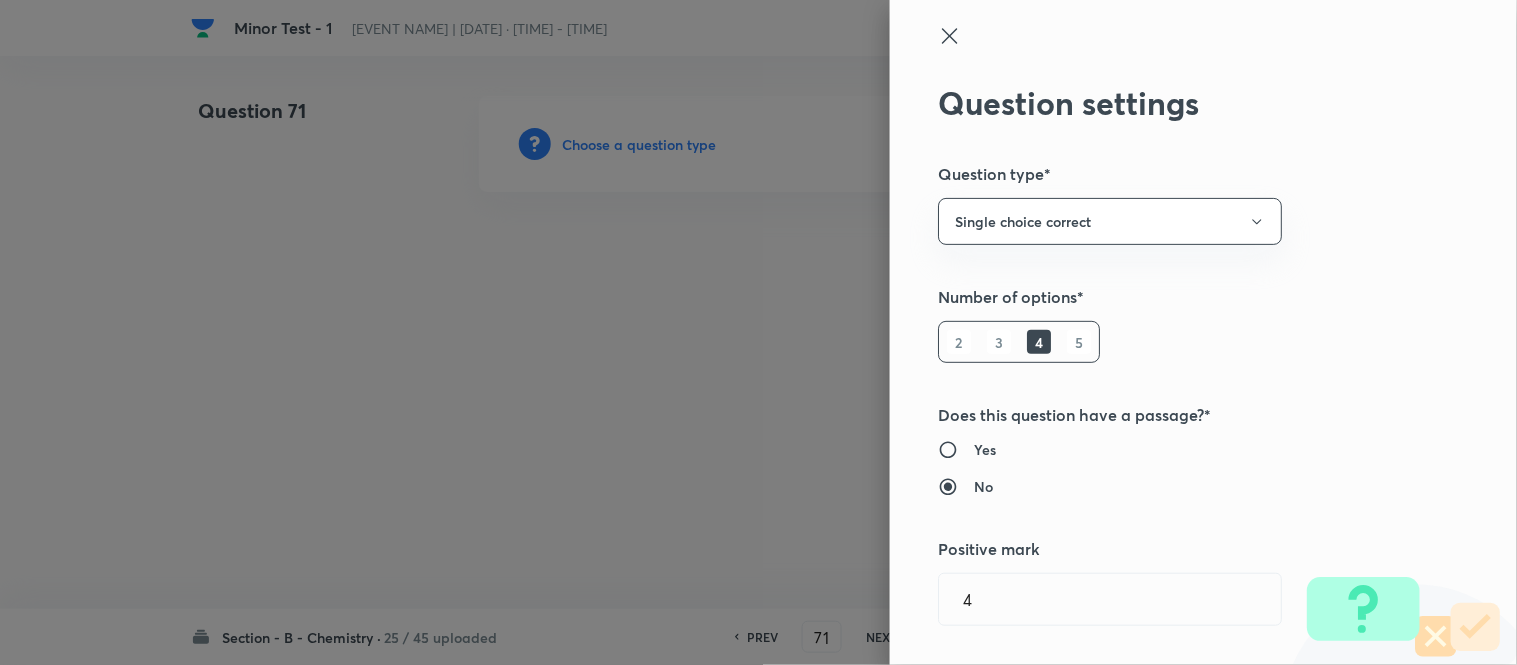 click at bounding box center (758, 332) 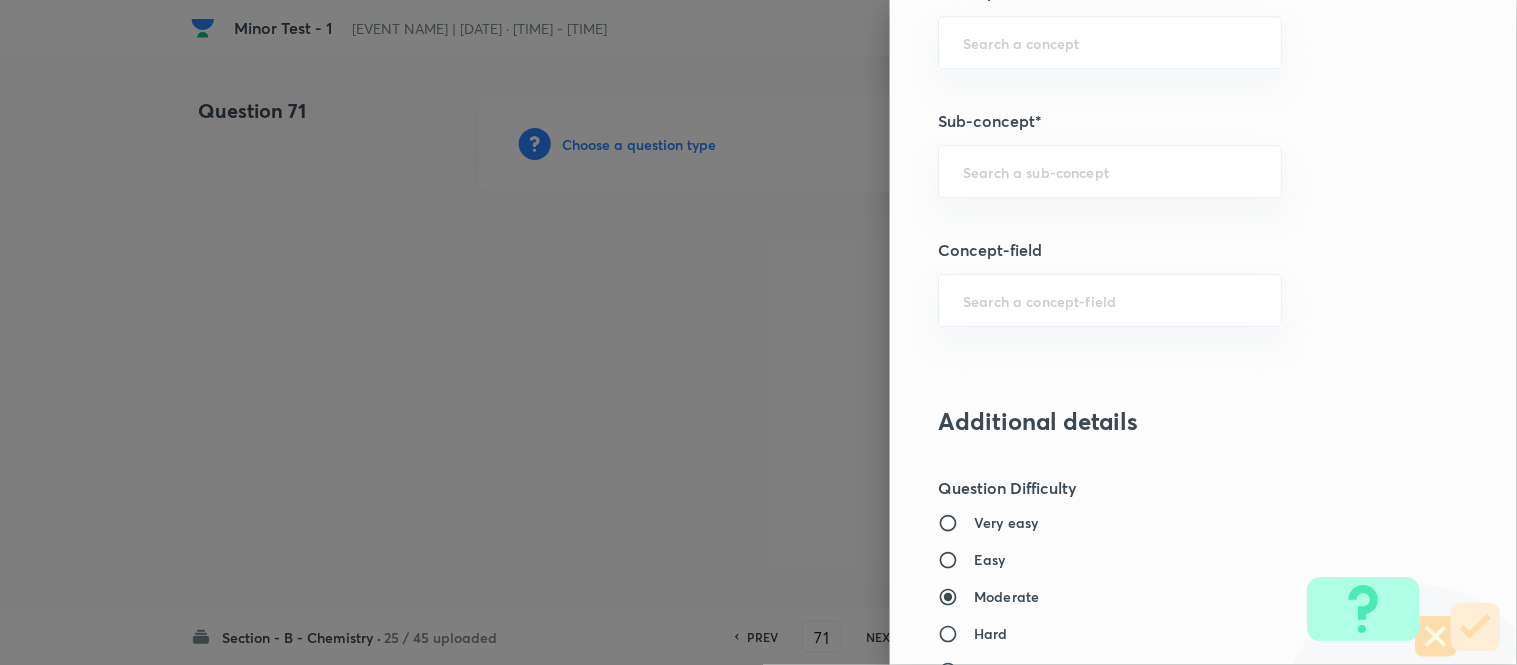 scroll, scrollTop: 1342, scrollLeft: 0, axis: vertical 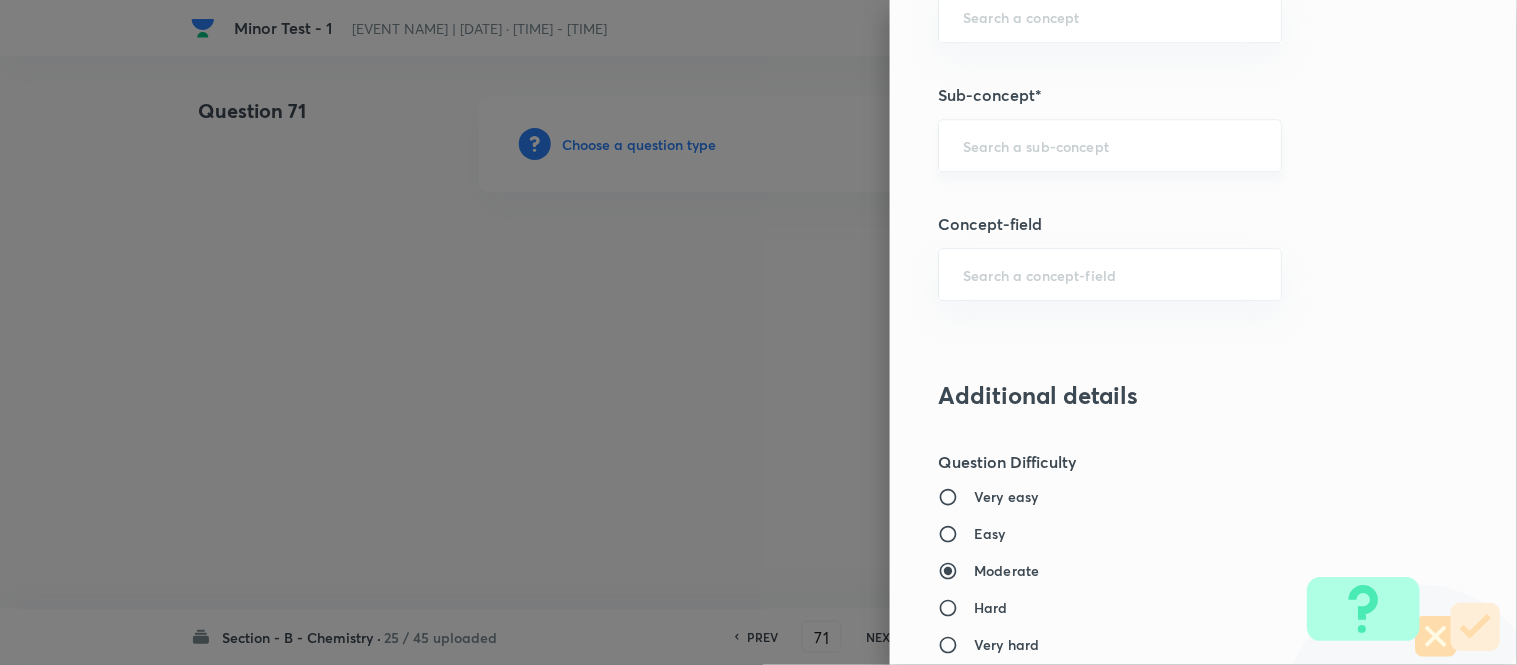 click at bounding box center [1110, 145] 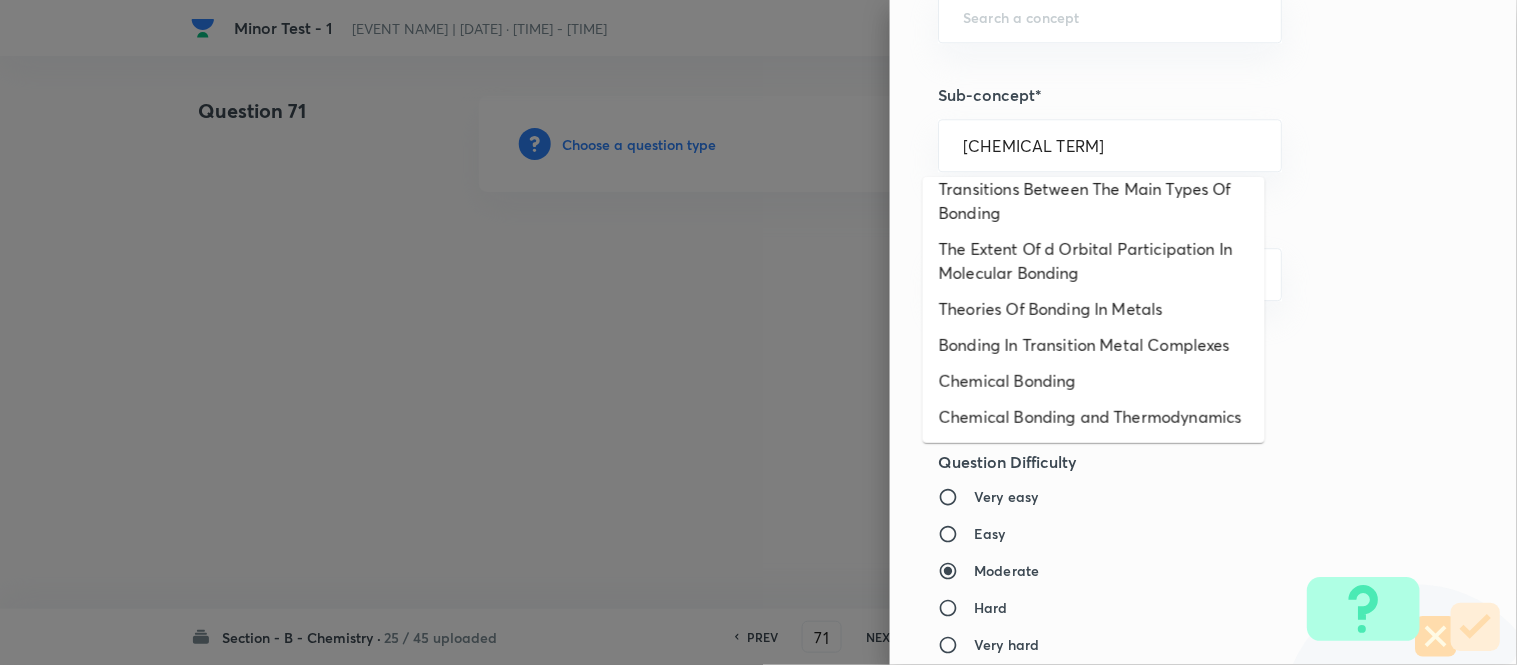 scroll, scrollTop: 265, scrollLeft: 0, axis: vertical 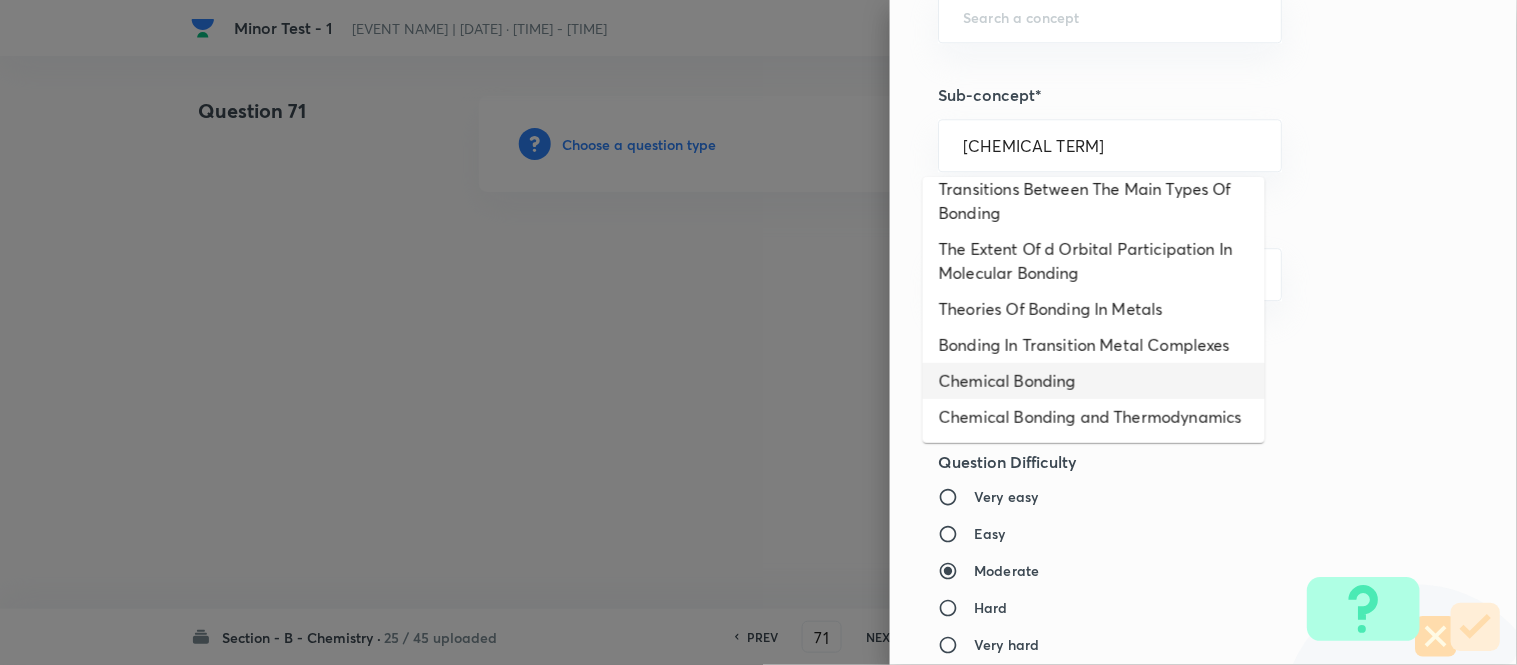 click on "Chemical Bonding" at bounding box center (1094, 381) 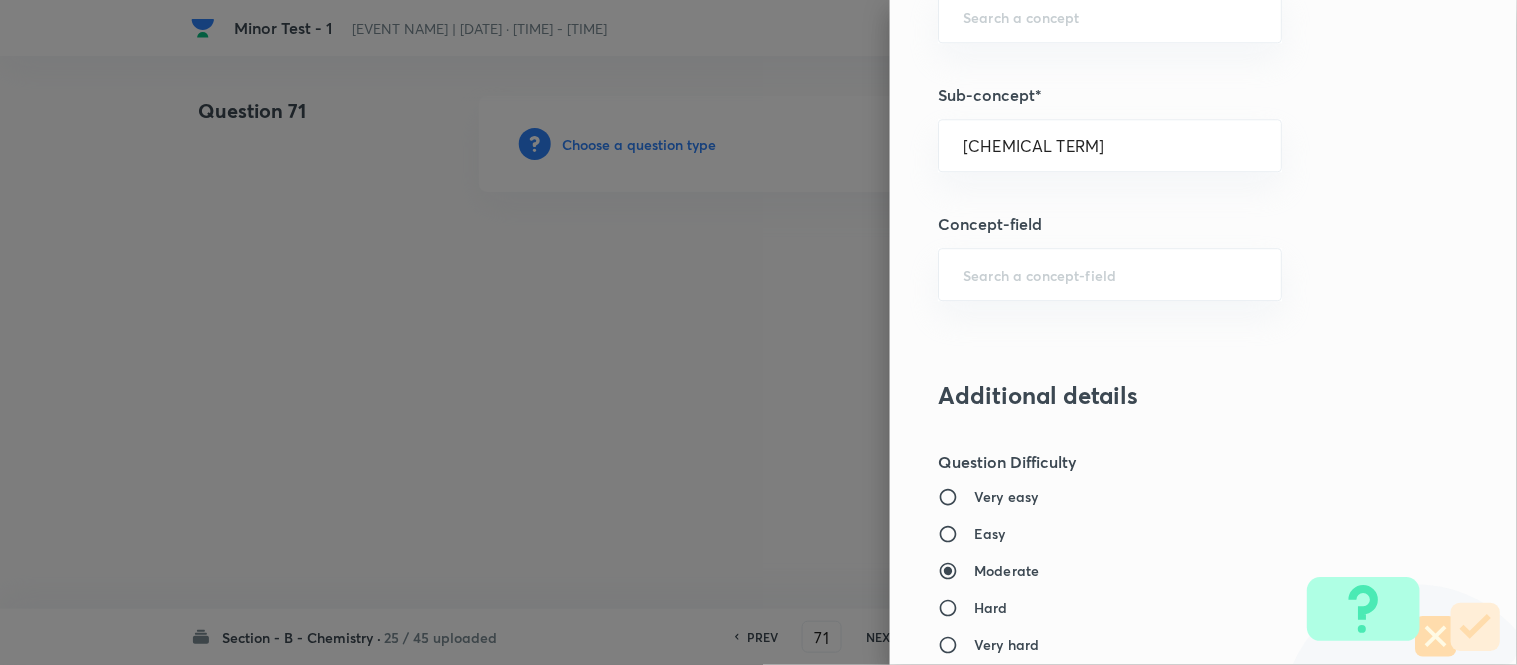 type on "Chemical Bonding" 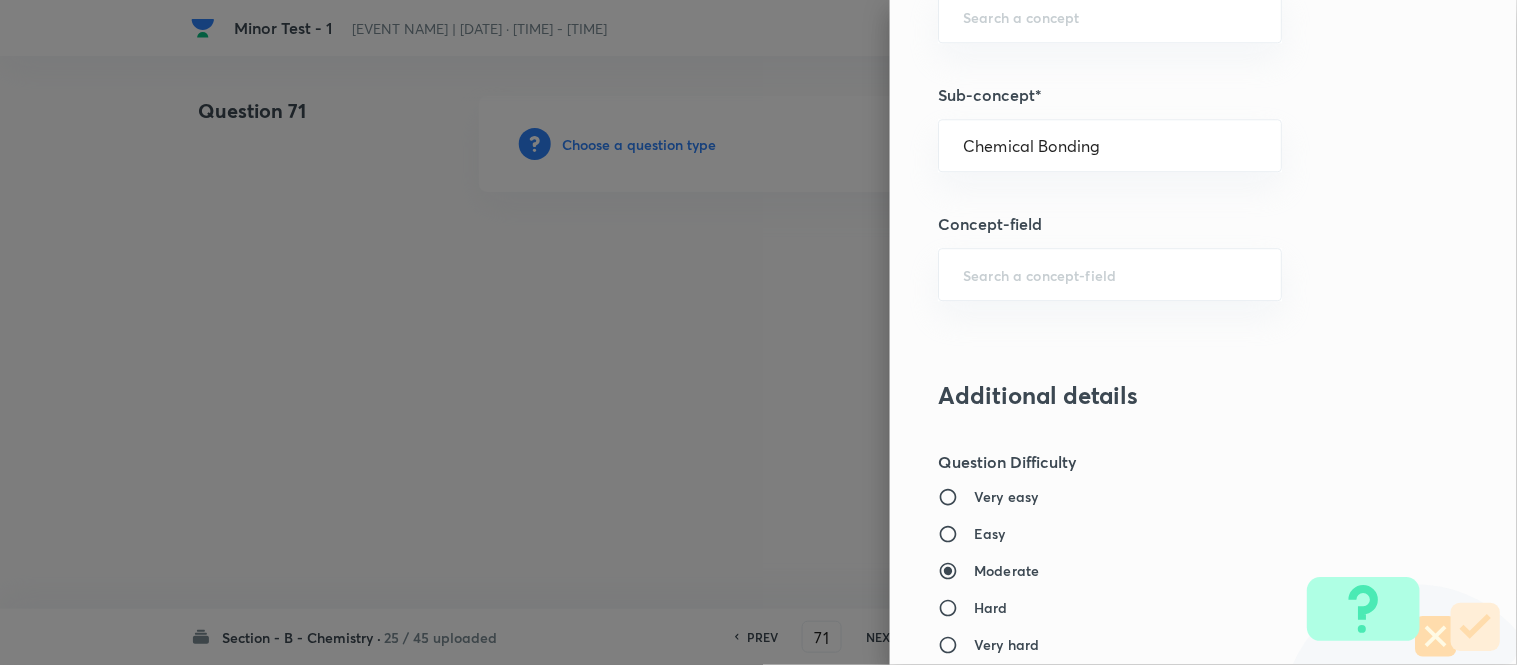 type on "Chemistry" 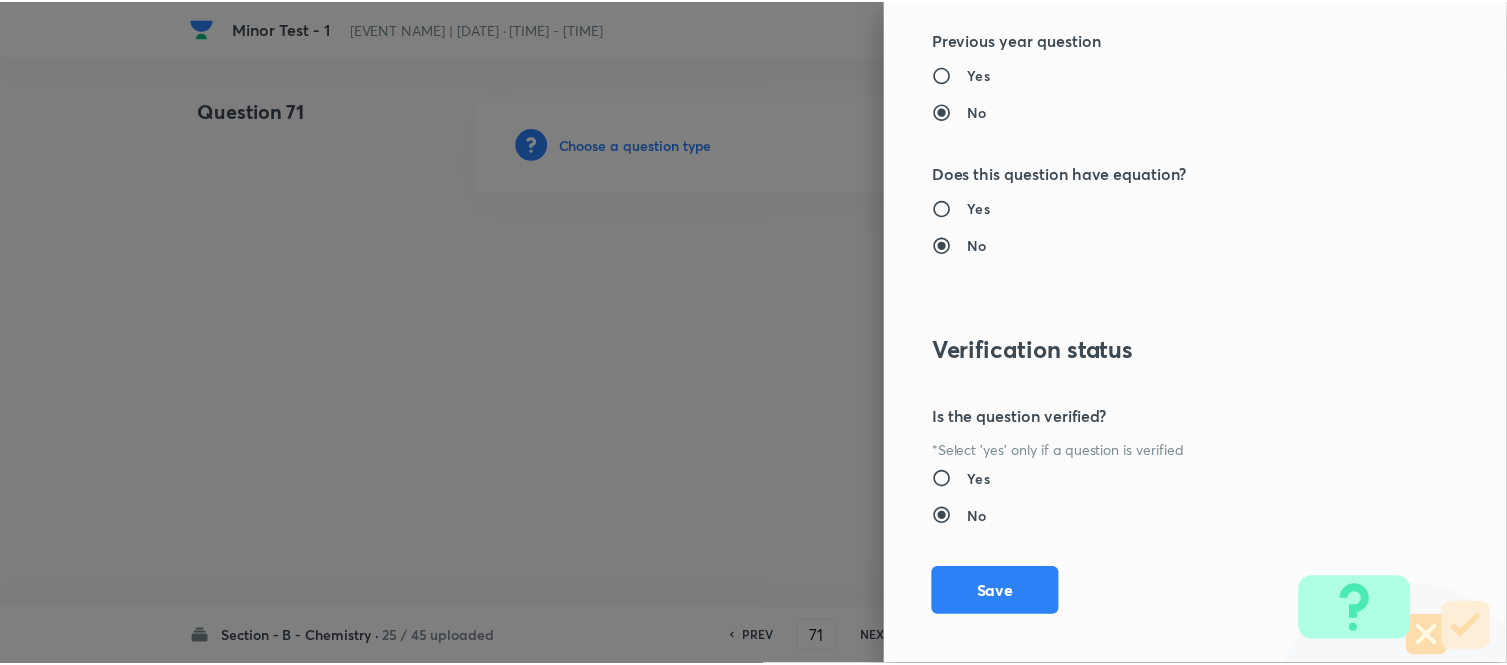 scroll, scrollTop: 2195, scrollLeft: 0, axis: vertical 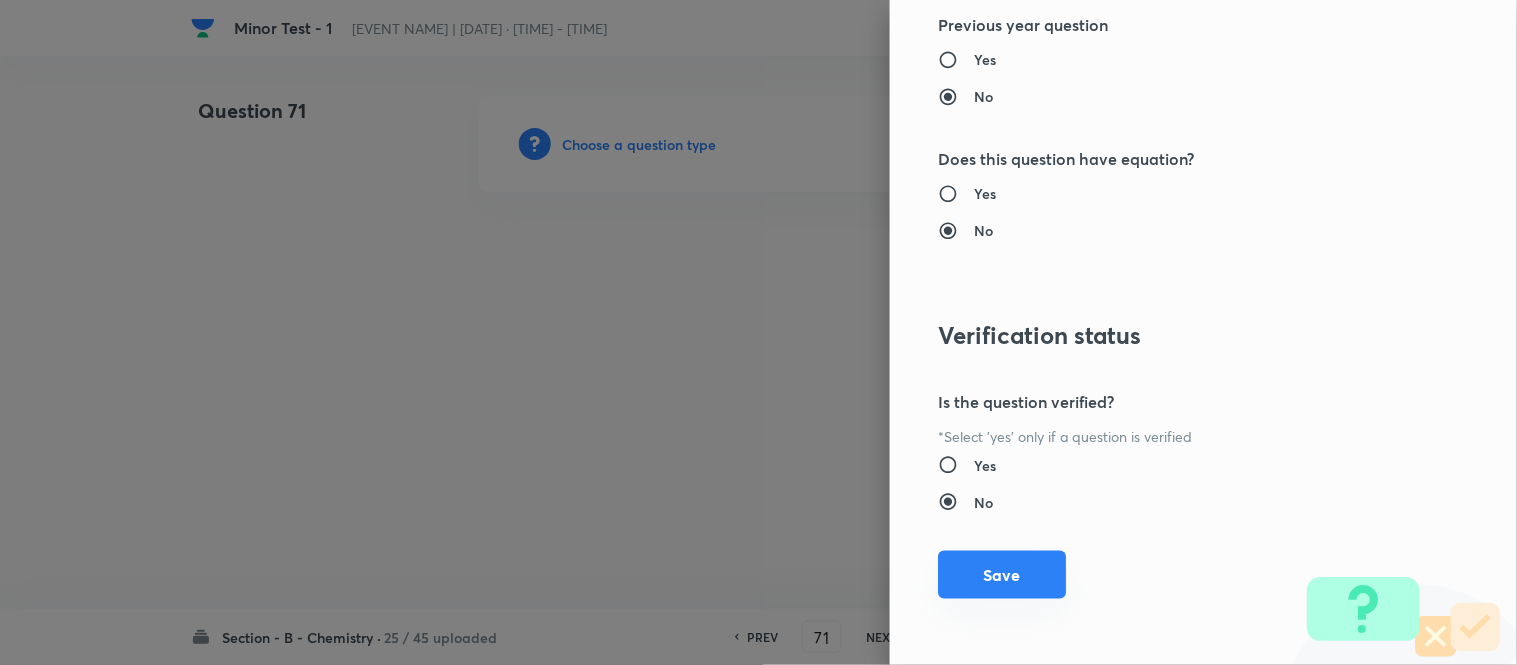 click on "Save" at bounding box center [1002, 575] 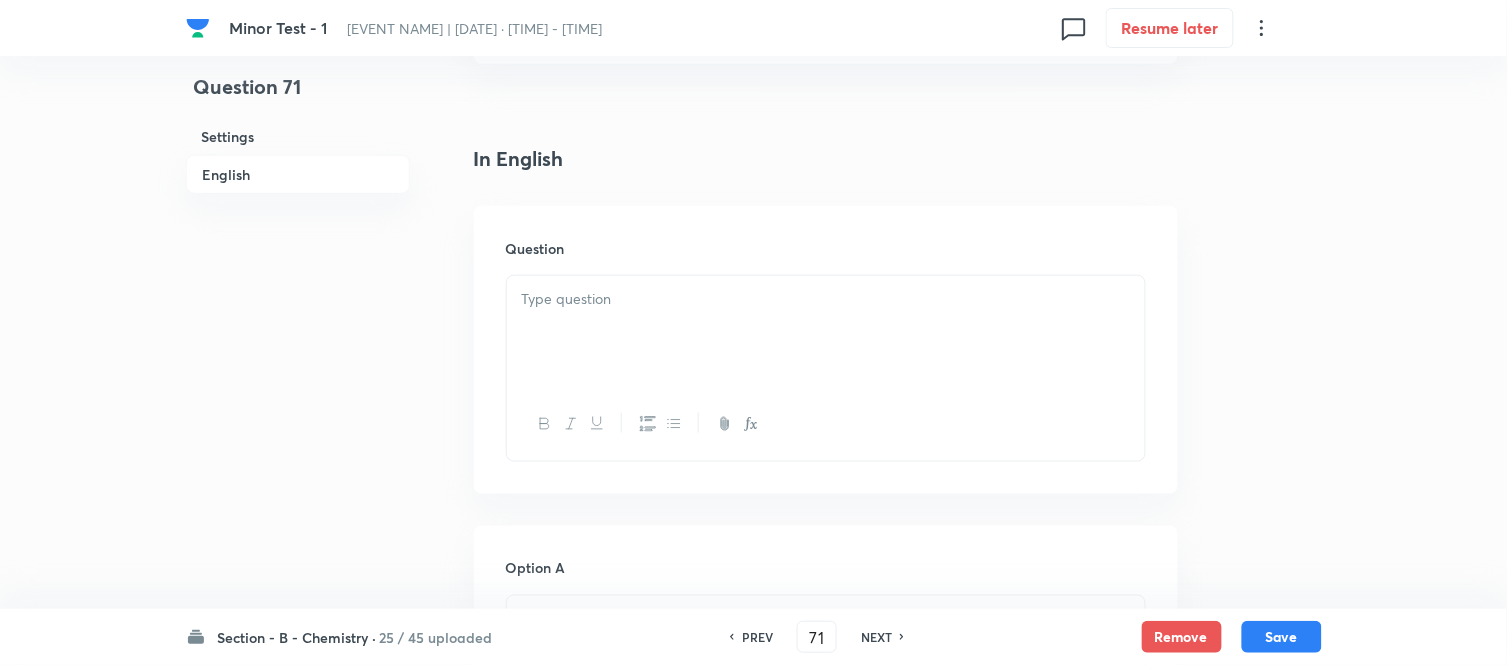scroll, scrollTop: 555, scrollLeft: 0, axis: vertical 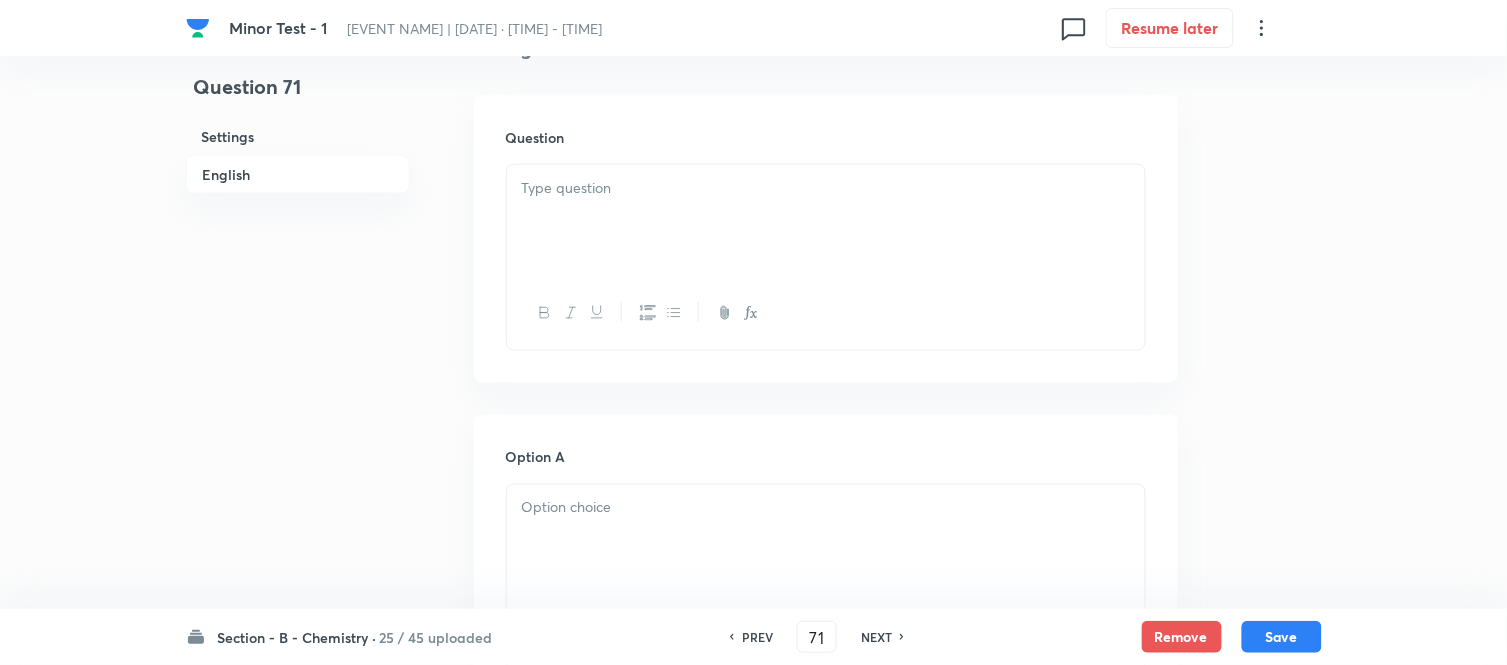 drag, startPoint x: 717, startPoint y: 197, endPoint x: 728, endPoint y: 230, distance: 34.785053 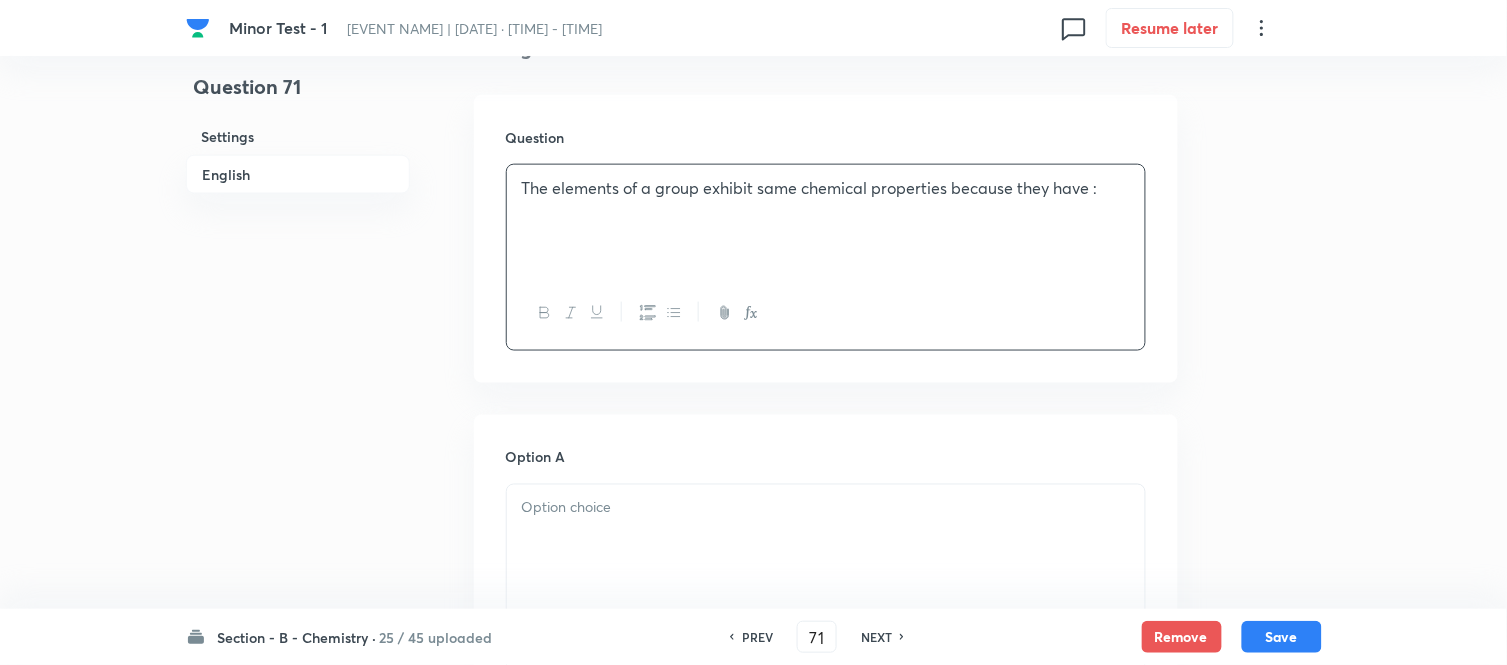 type 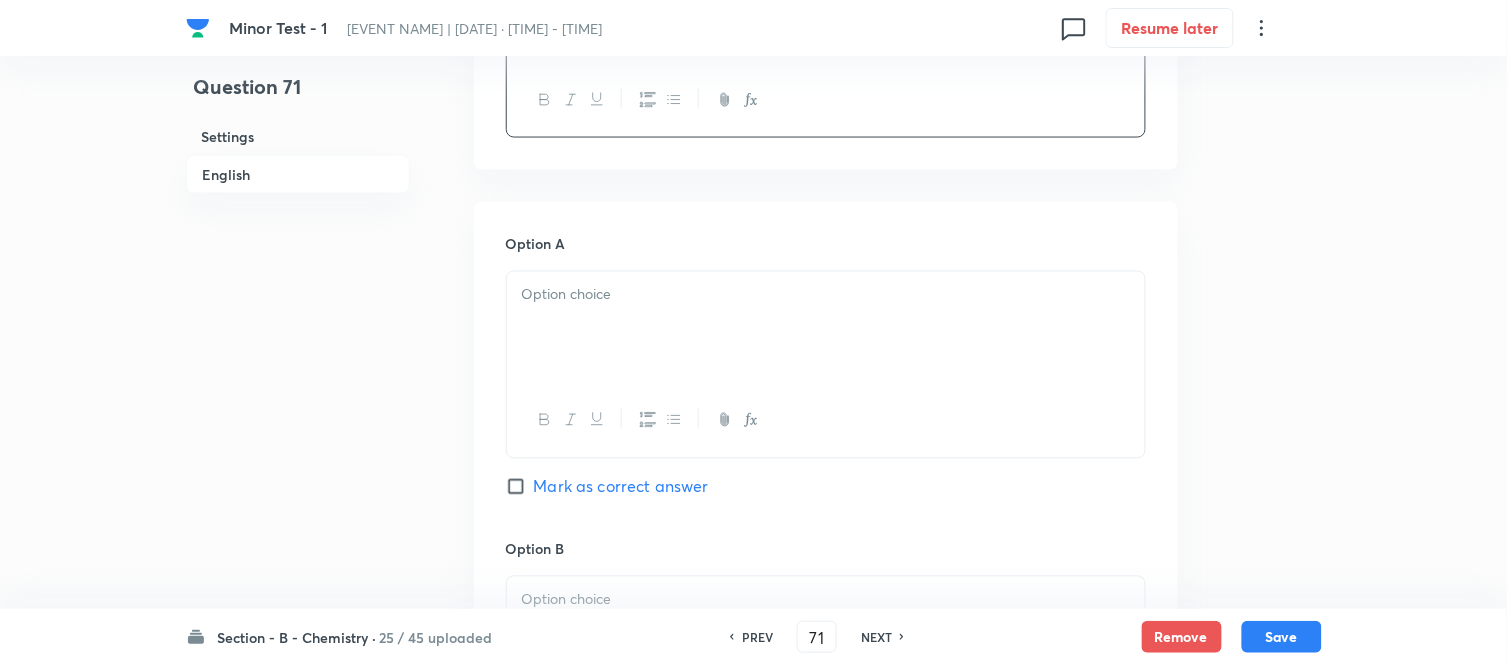 scroll, scrollTop: 777, scrollLeft: 0, axis: vertical 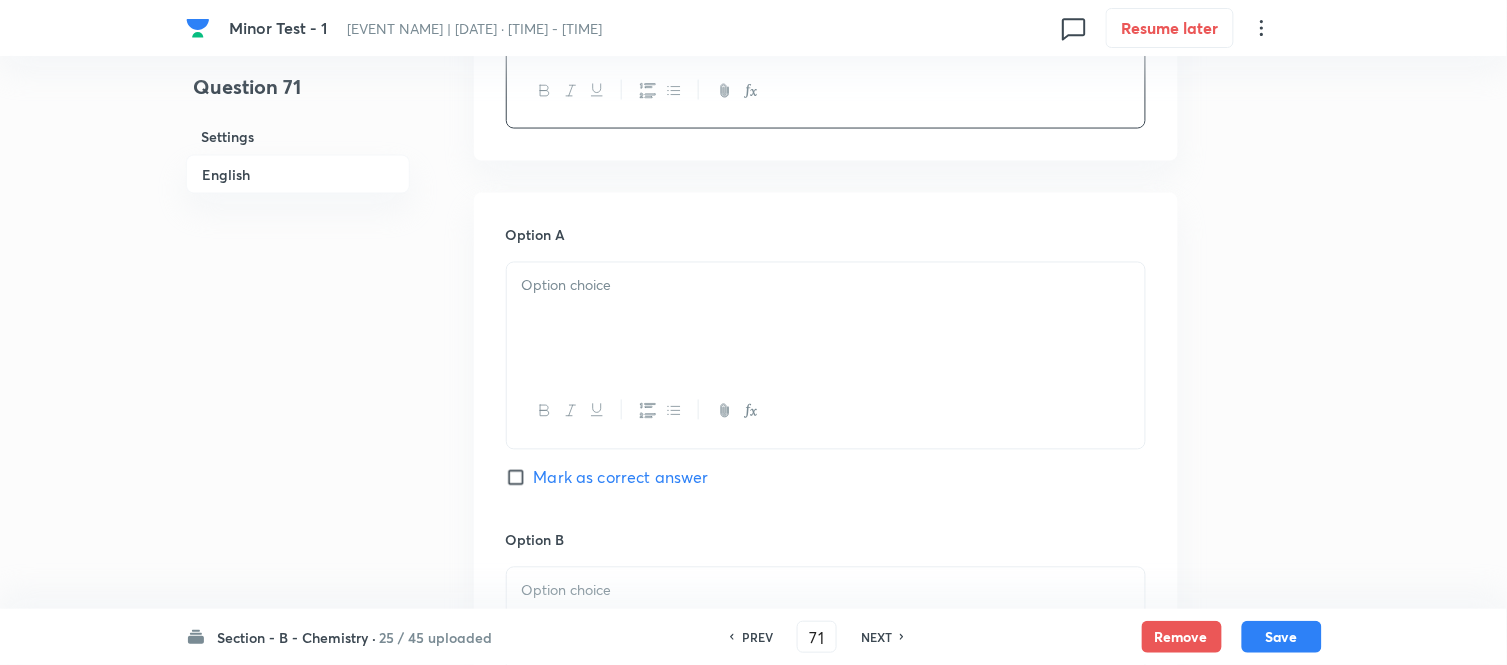 click at bounding box center [826, 286] 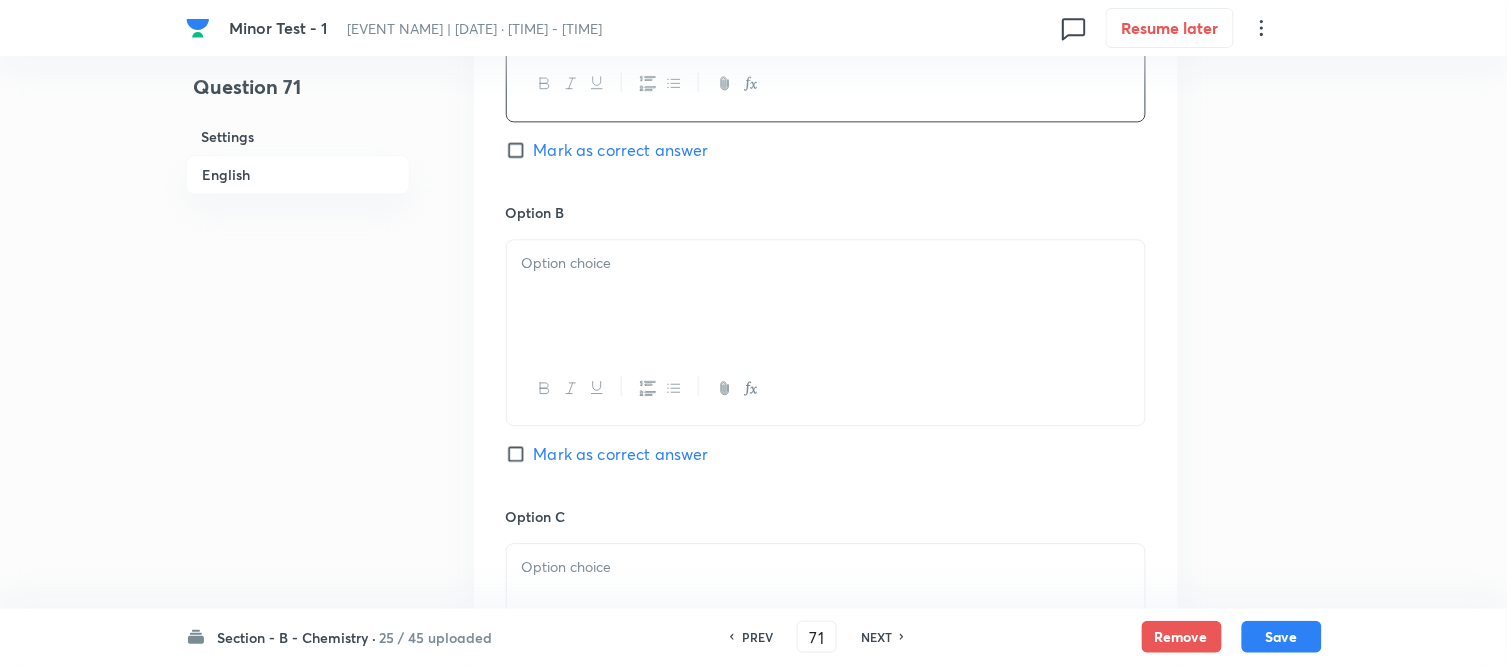 scroll, scrollTop: 1111, scrollLeft: 0, axis: vertical 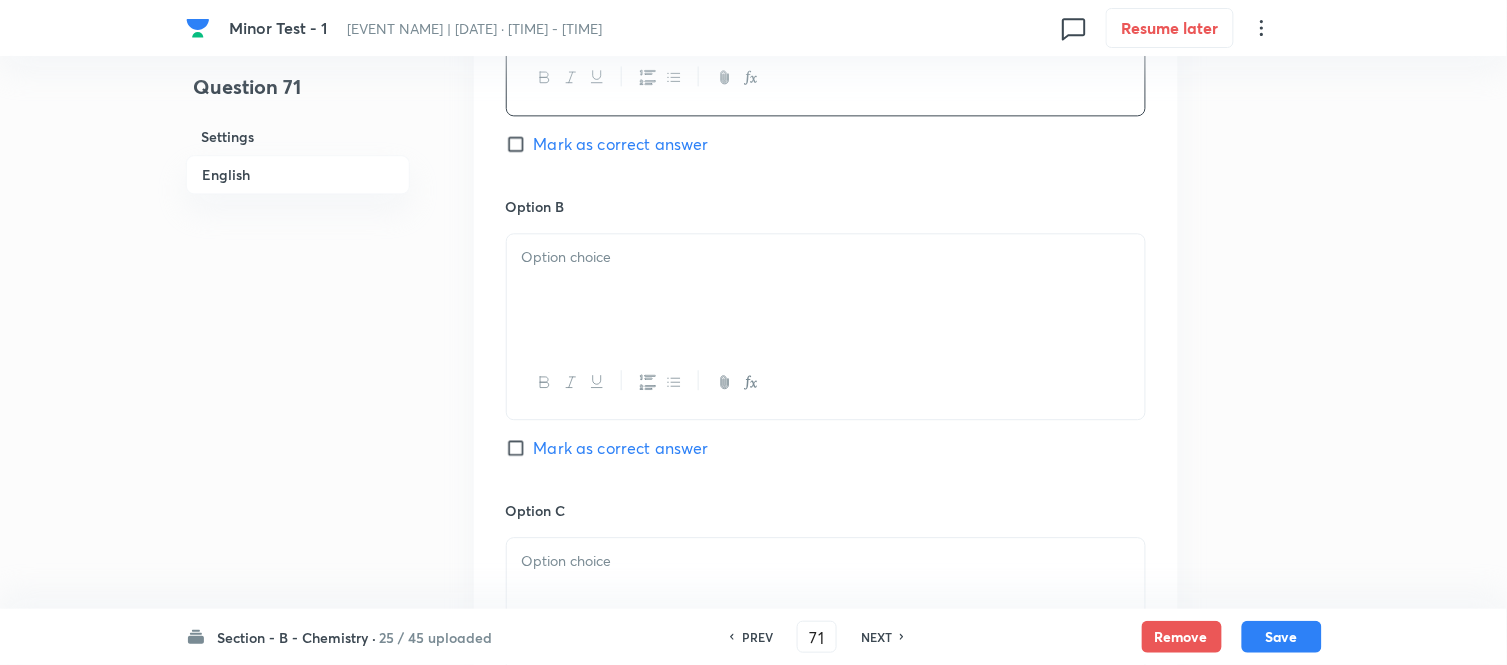 click at bounding box center [826, 257] 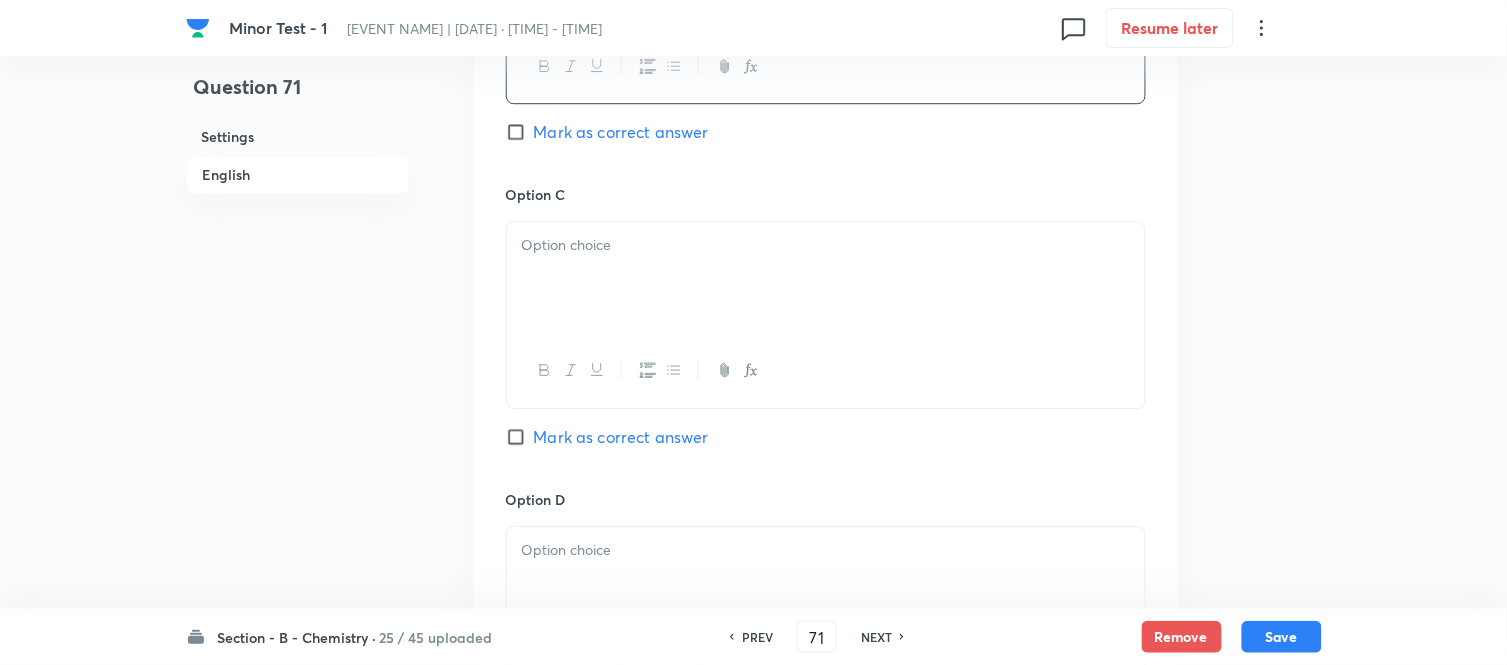 scroll, scrollTop: 1444, scrollLeft: 0, axis: vertical 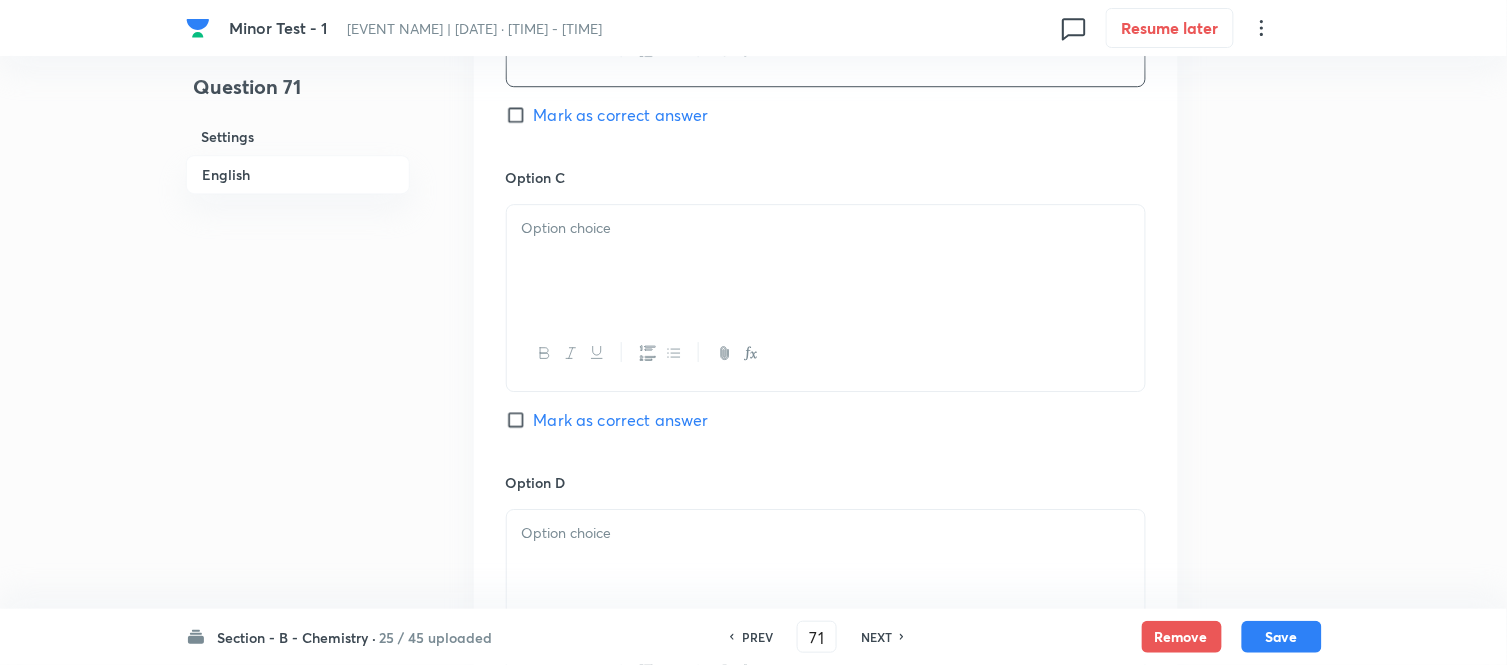 click at bounding box center [826, 228] 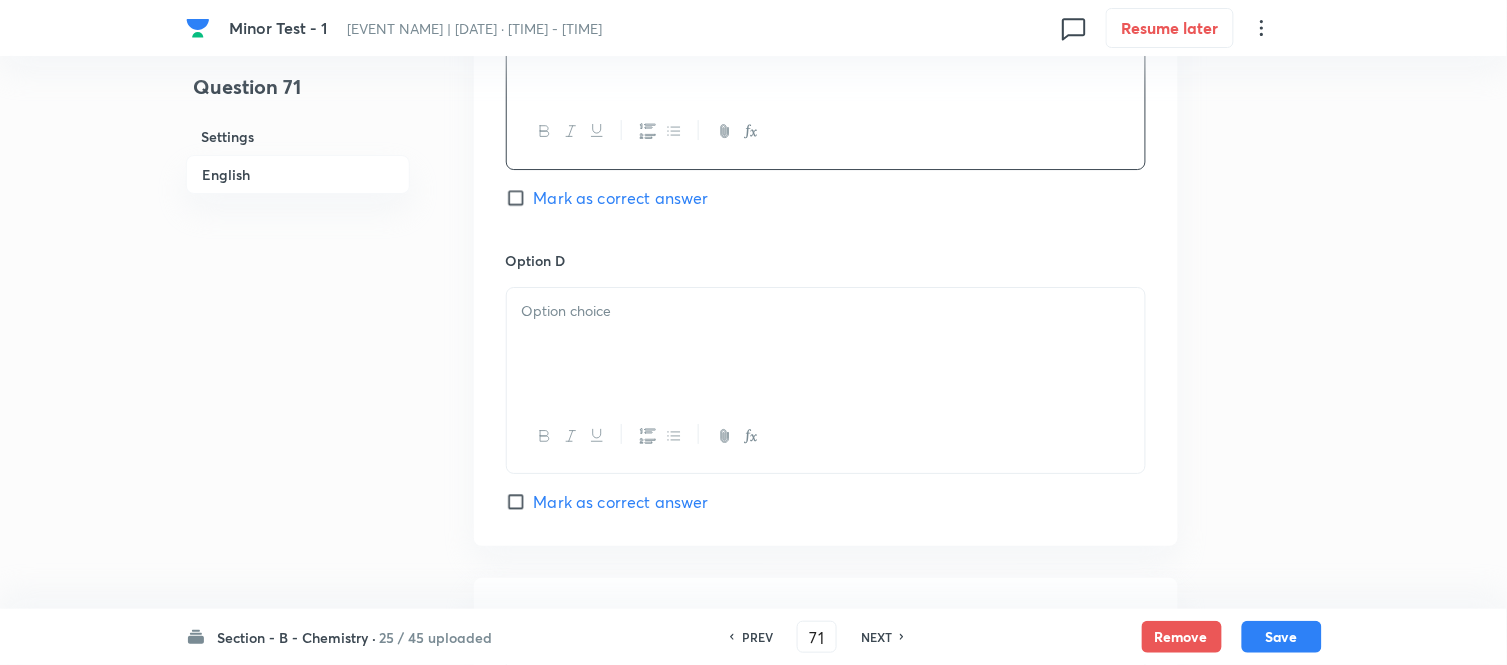click at bounding box center [826, 311] 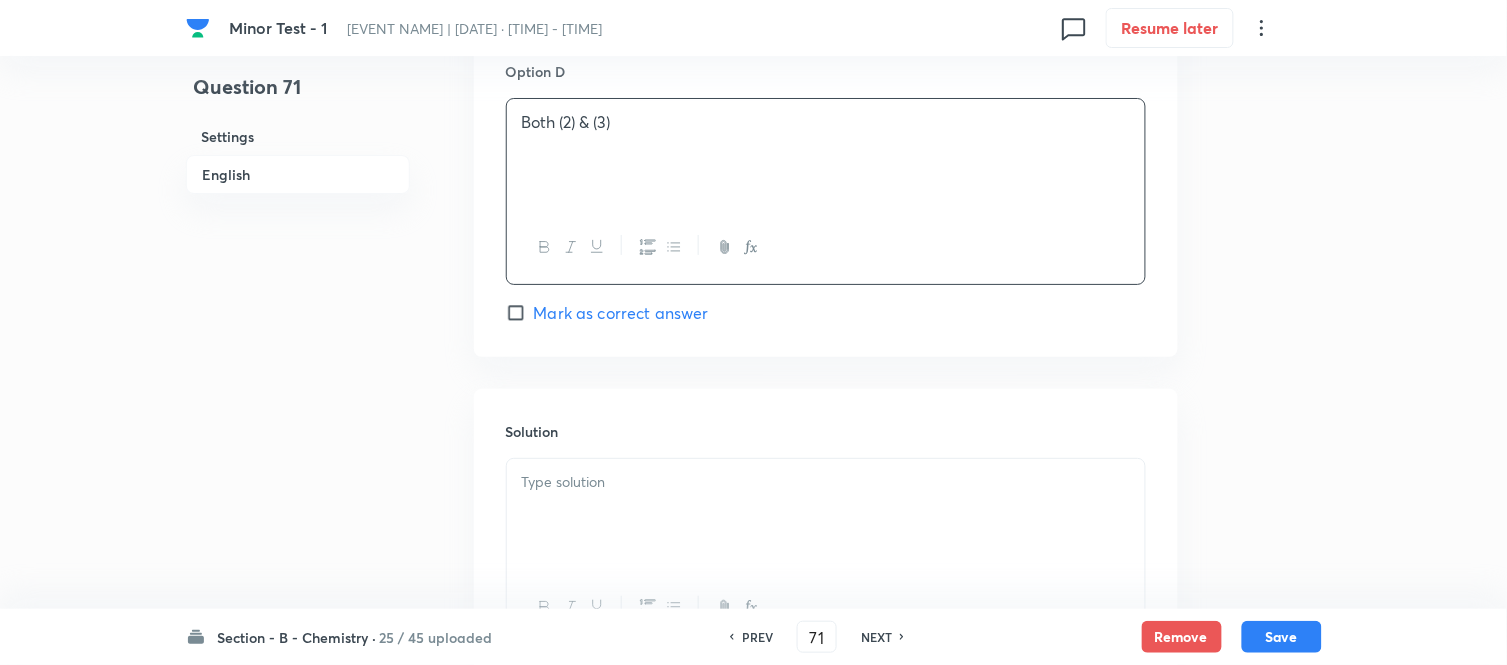 scroll, scrollTop: 1888, scrollLeft: 0, axis: vertical 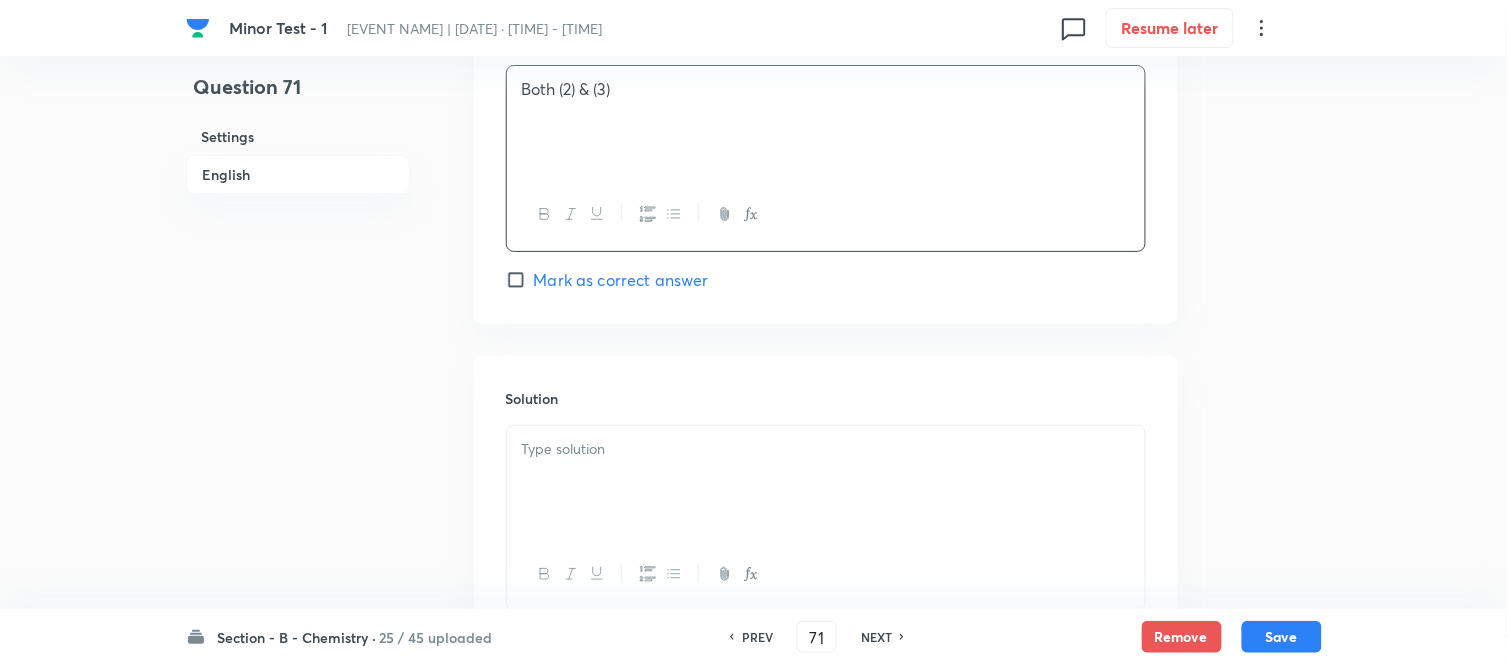 click at bounding box center [826, 449] 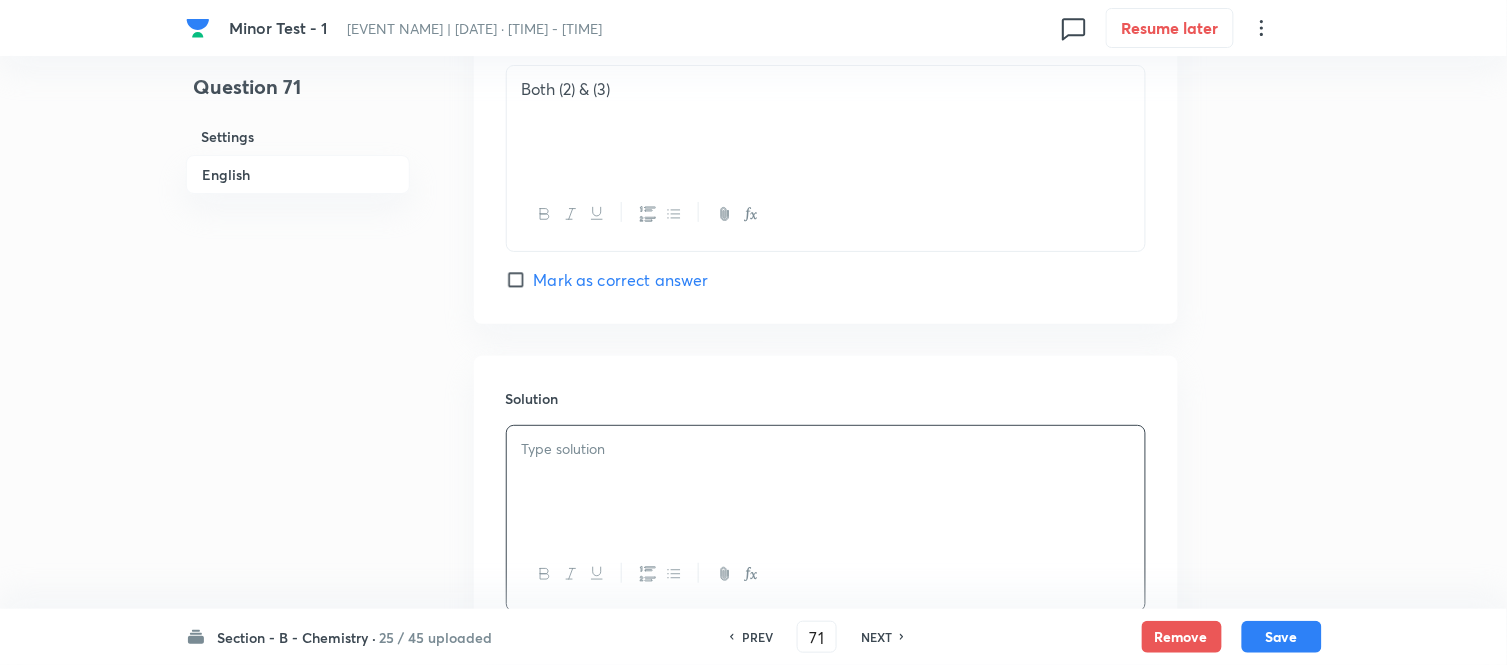 type 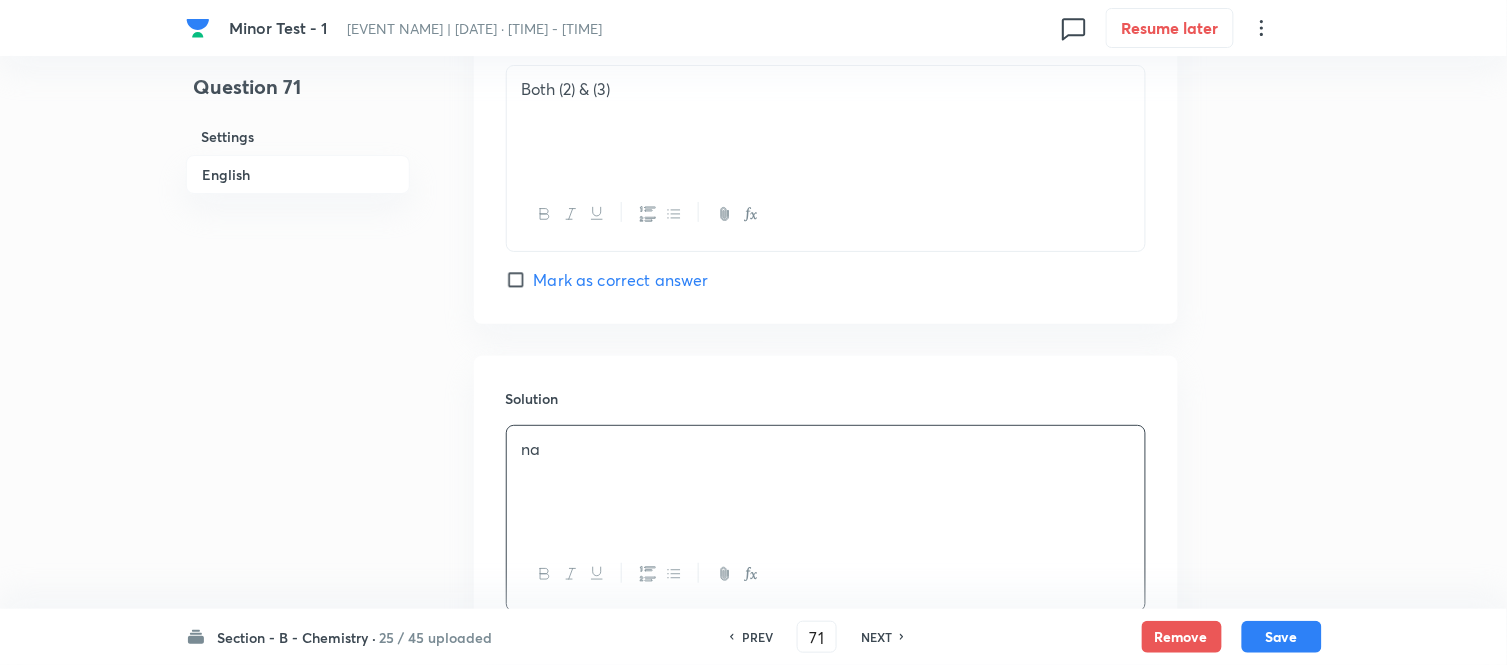 click on "English" at bounding box center [298, 174] 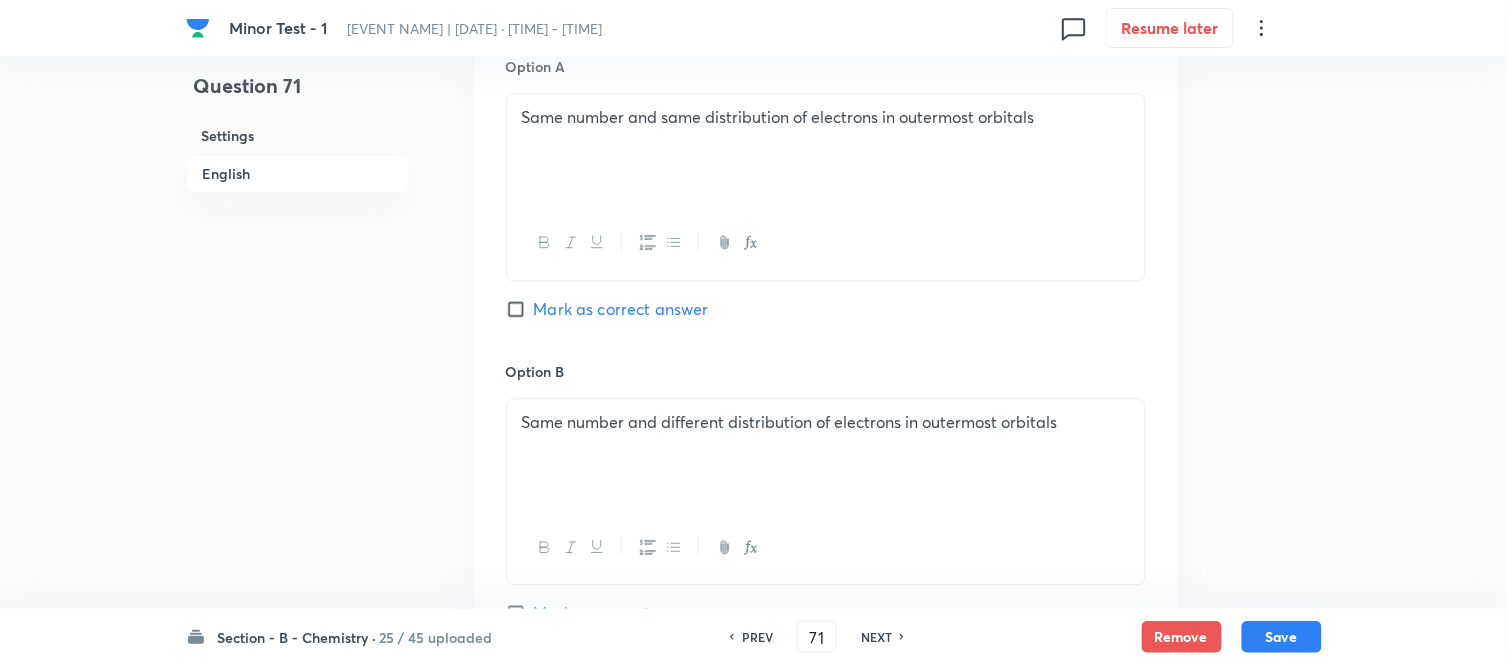 scroll, scrollTop: 1071, scrollLeft: 0, axis: vertical 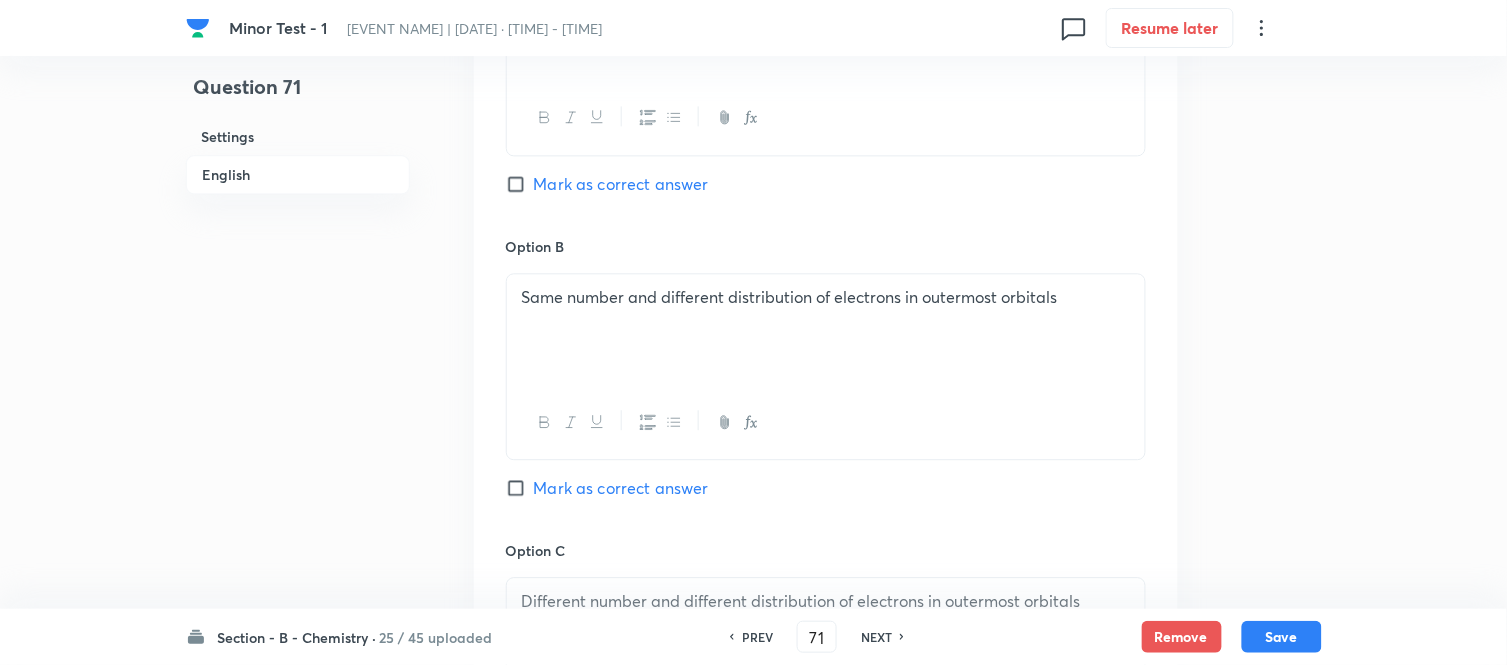 click on "Mark as correct answer" at bounding box center (520, 184) 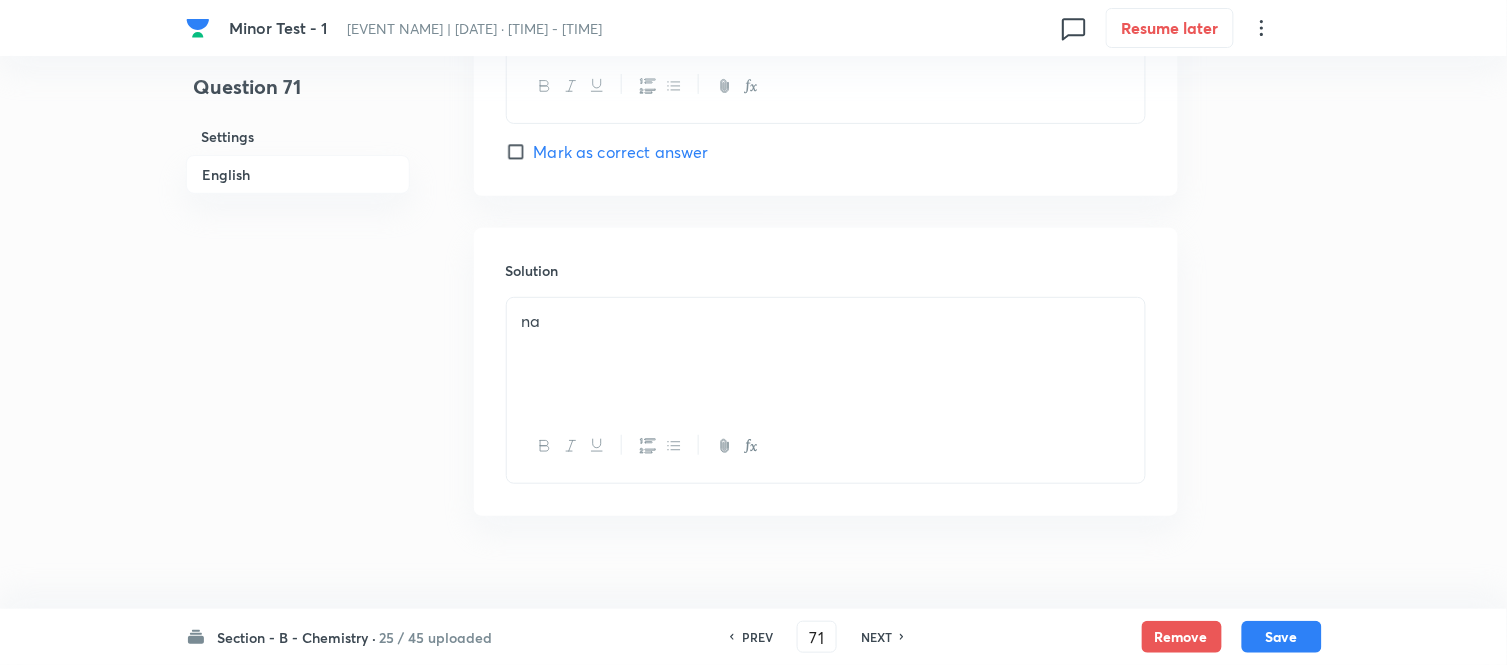 scroll, scrollTop: 2046, scrollLeft: 0, axis: vertical 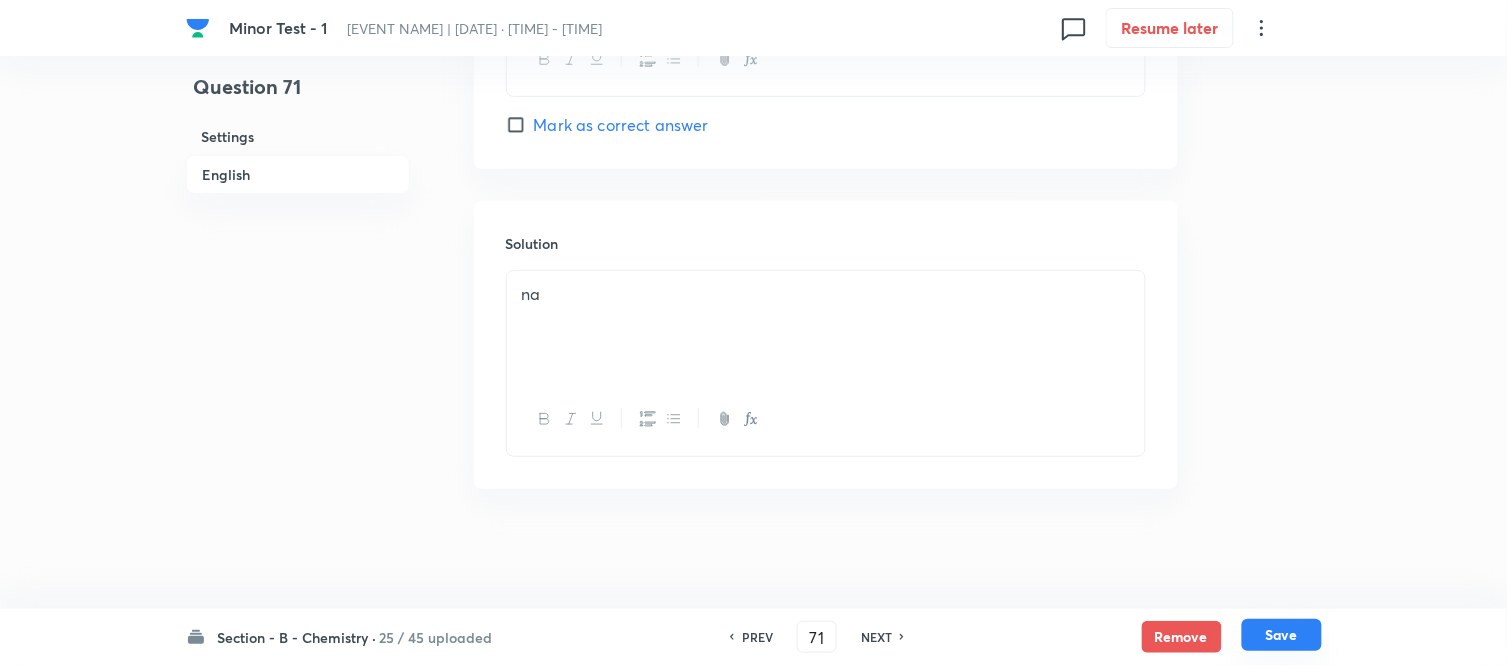 click on "Save" at bounding box center (1282, 635) 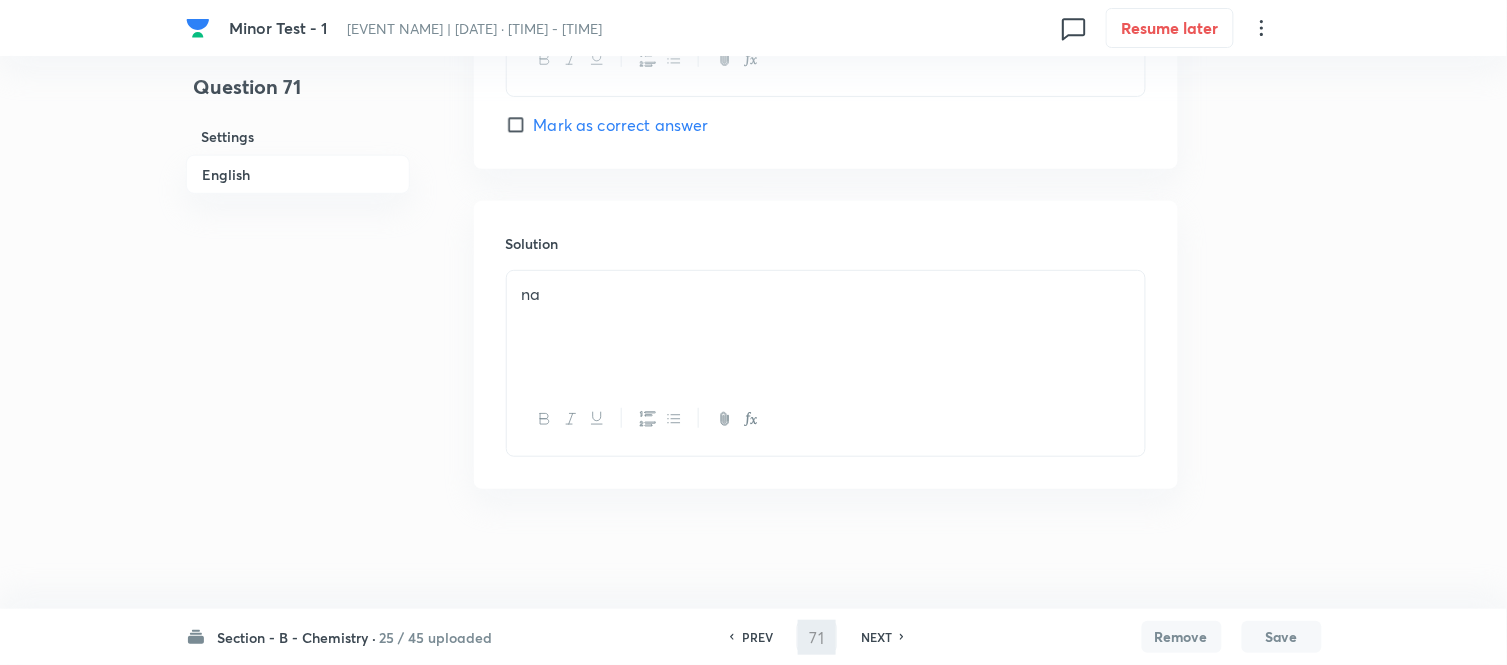 type on "72" 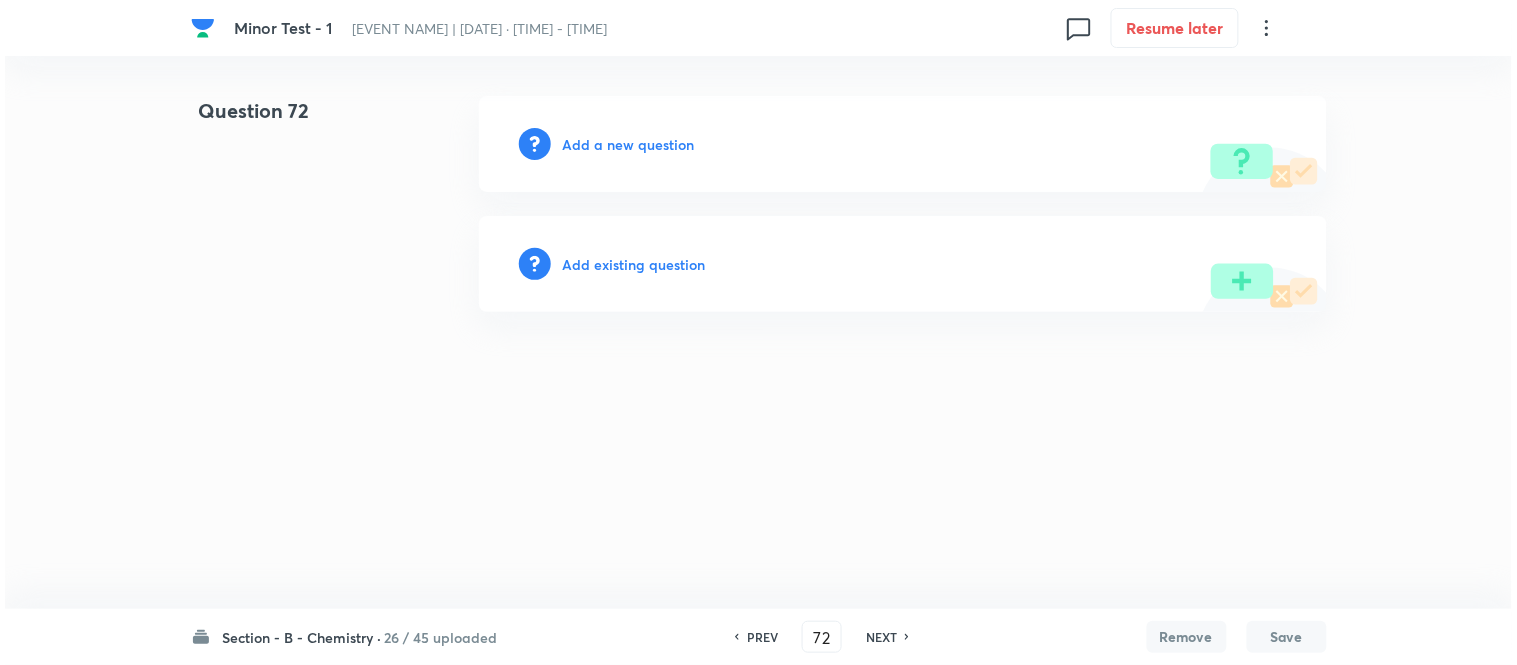 scroll, scrollTop: 0, scrollLeft: 0, axis: both 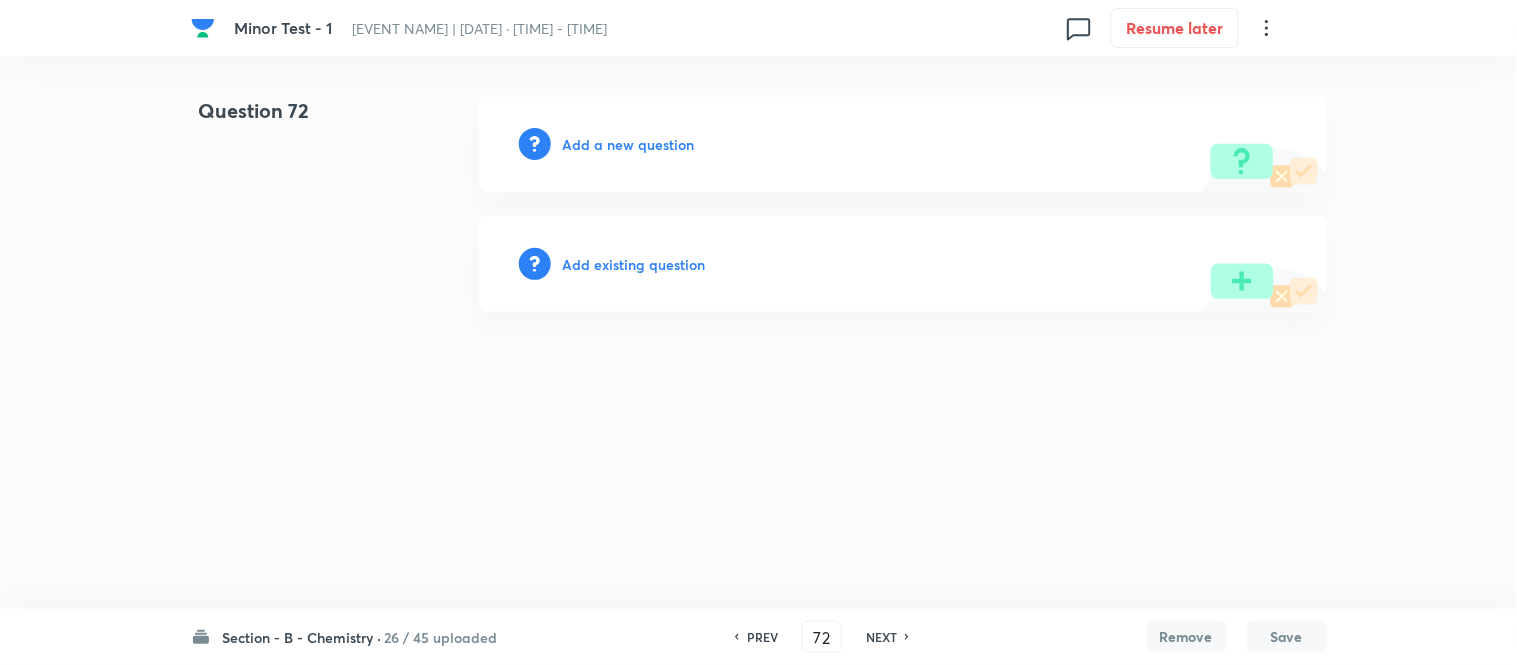 click on "Add a new question" at bounding box center (629, 144) 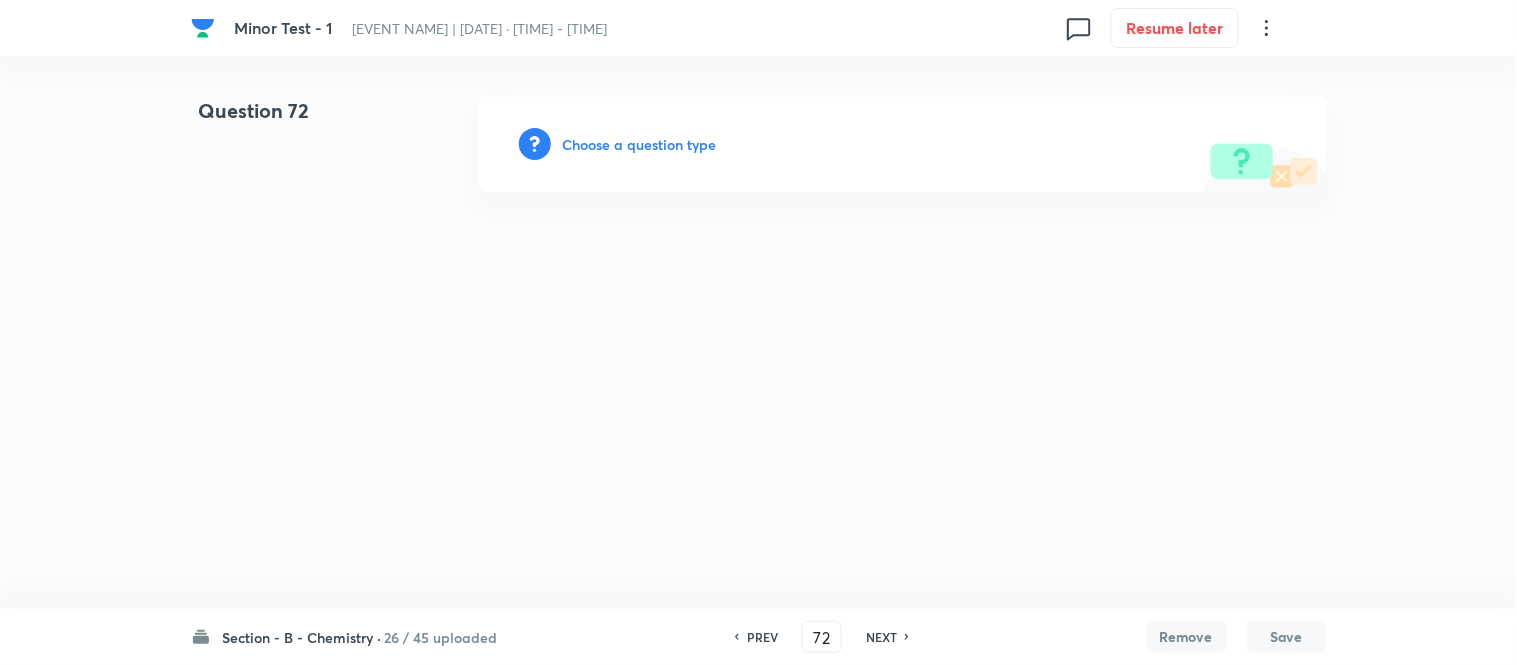 click on "Choose a question type" at bounding box center [640, 144] 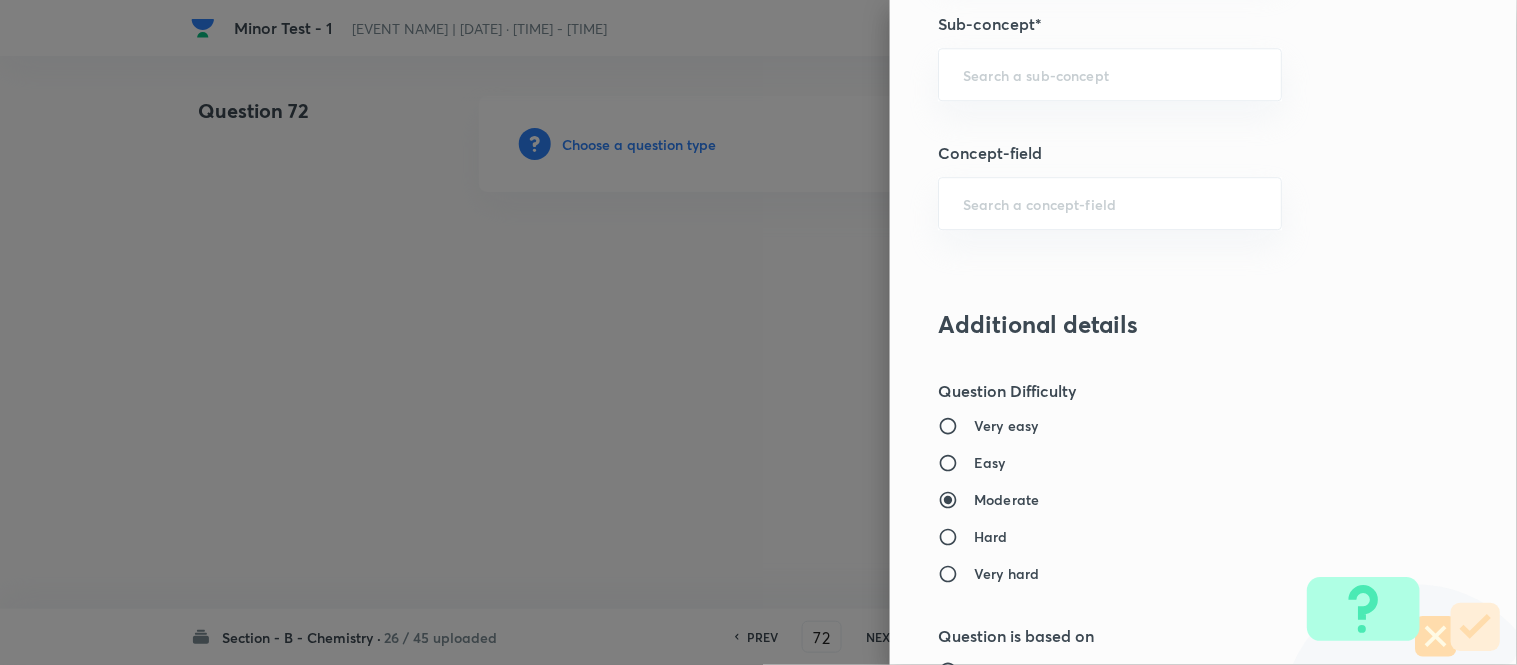 scroll, scrollTop: 1423, scrollLeft: 0, axis: vertical 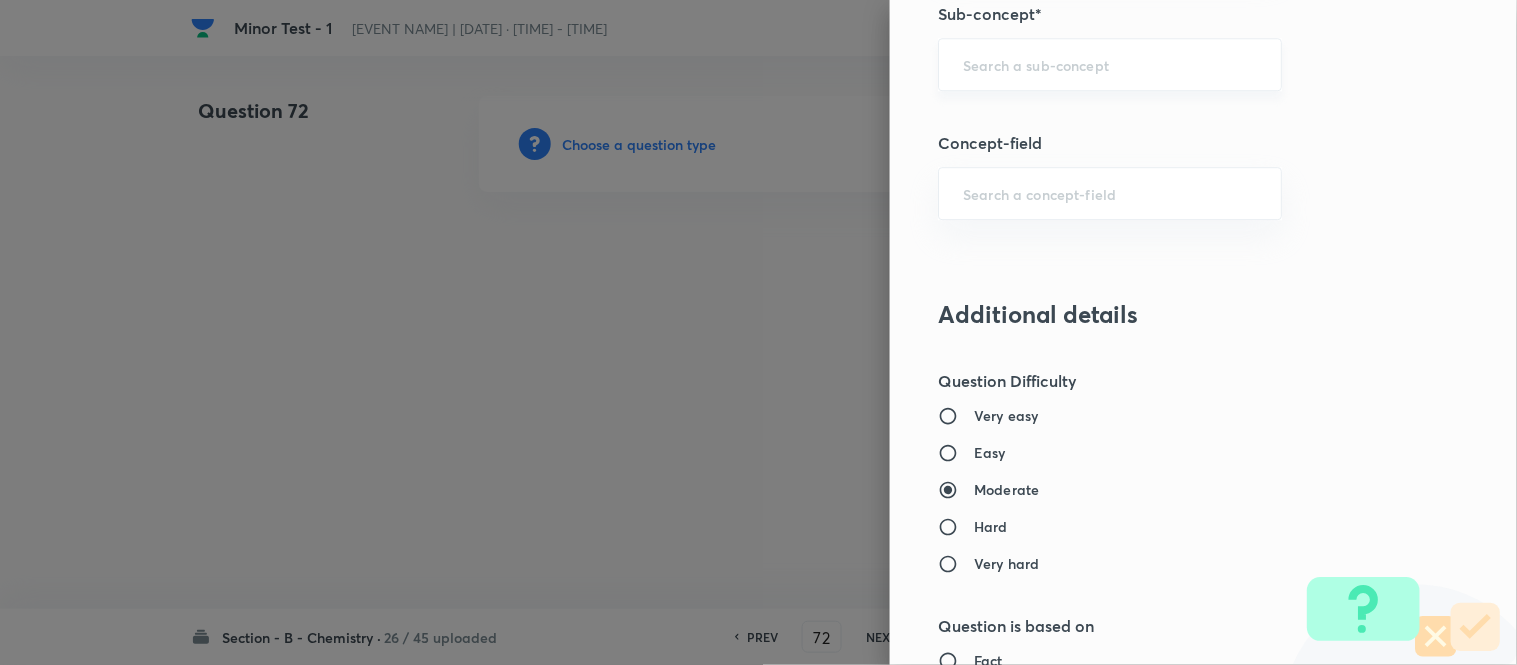 click at bounding box center [1110, 64] 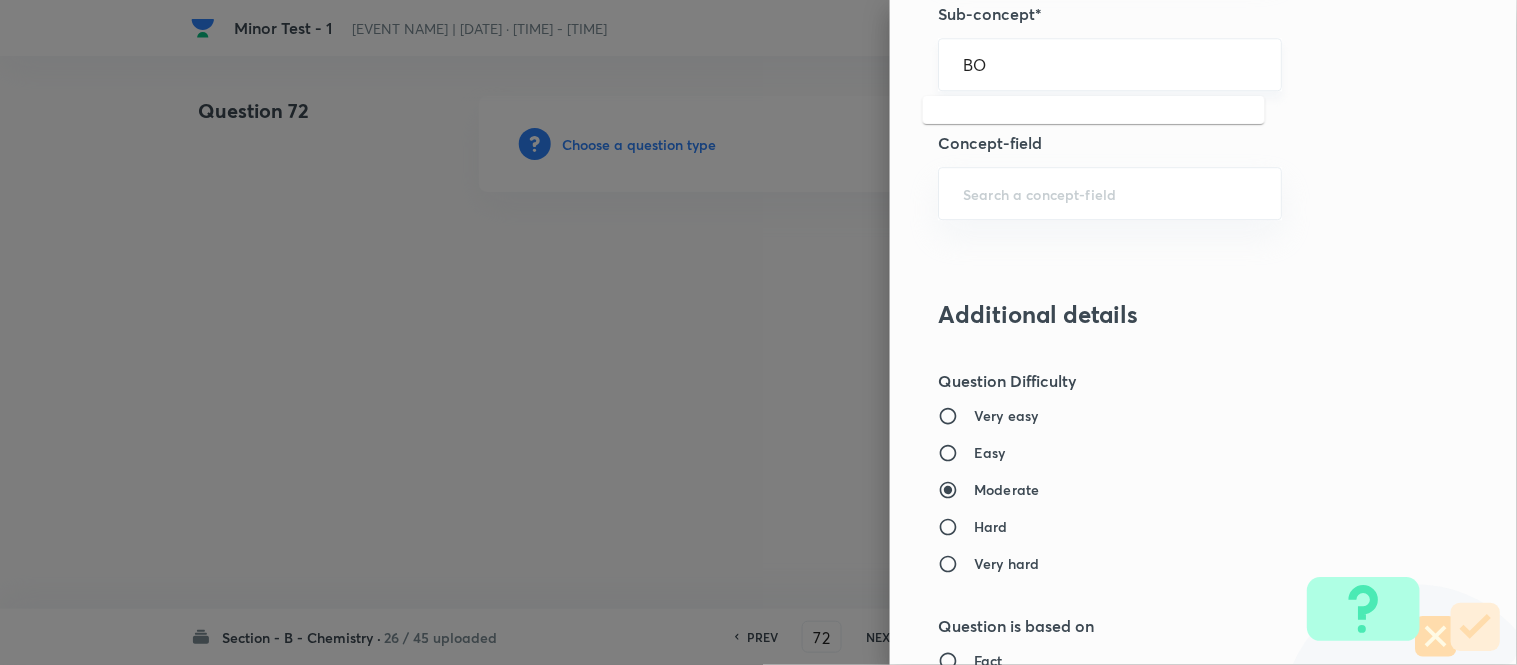 type on "B" 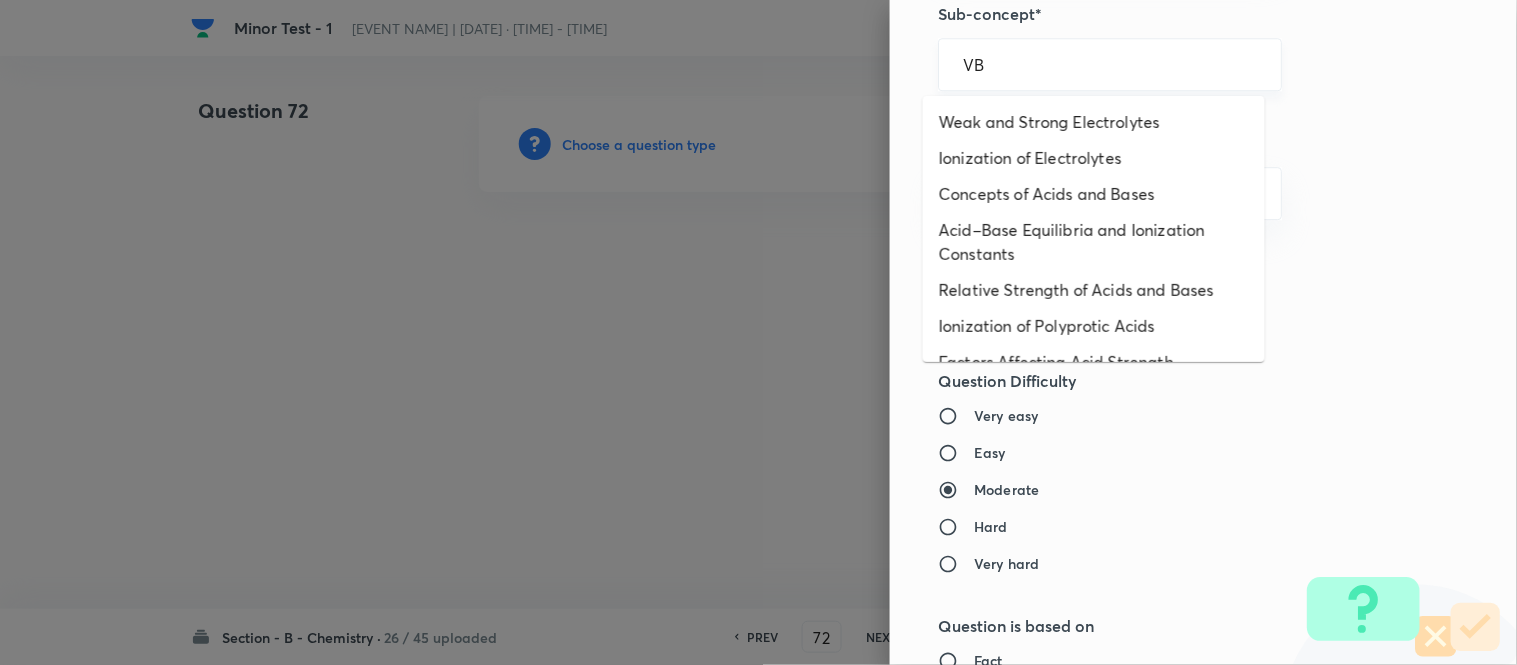 type 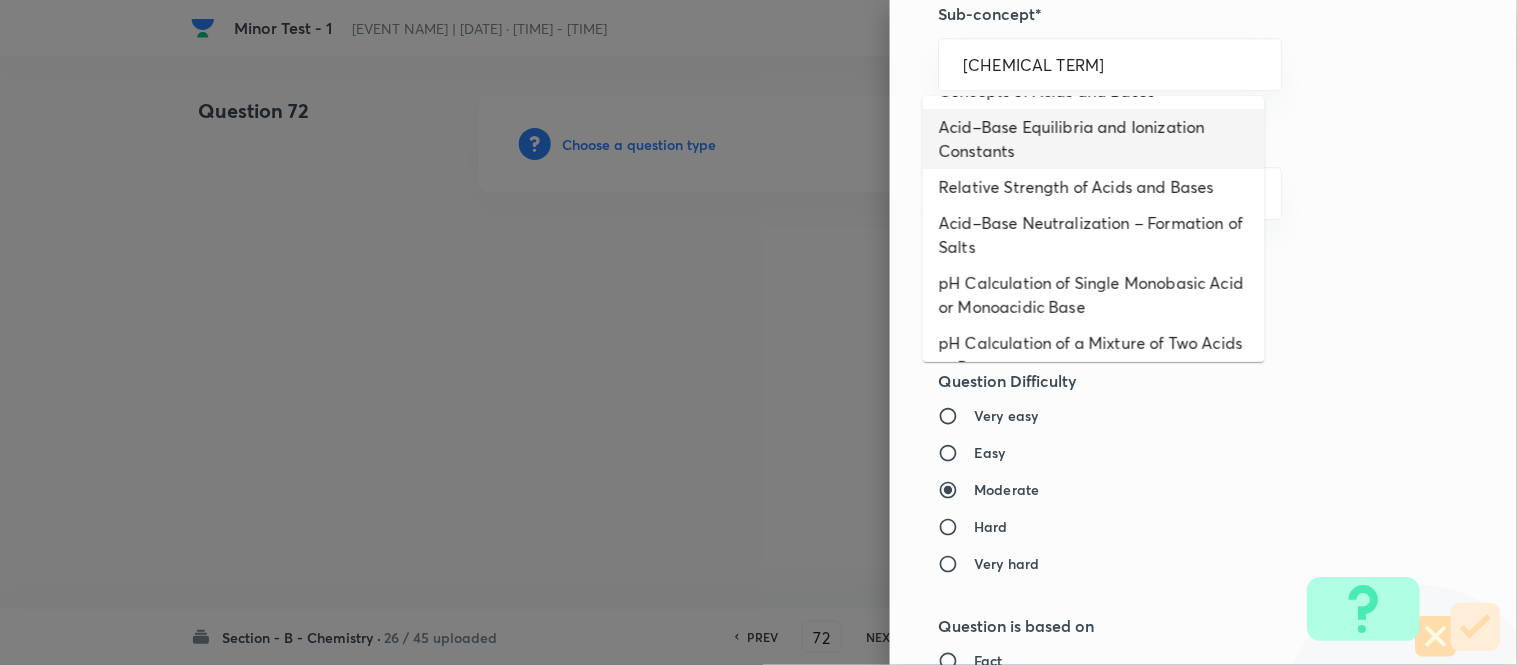 scroll, scrollTop: 0, scrollLeft: 0, axis: both 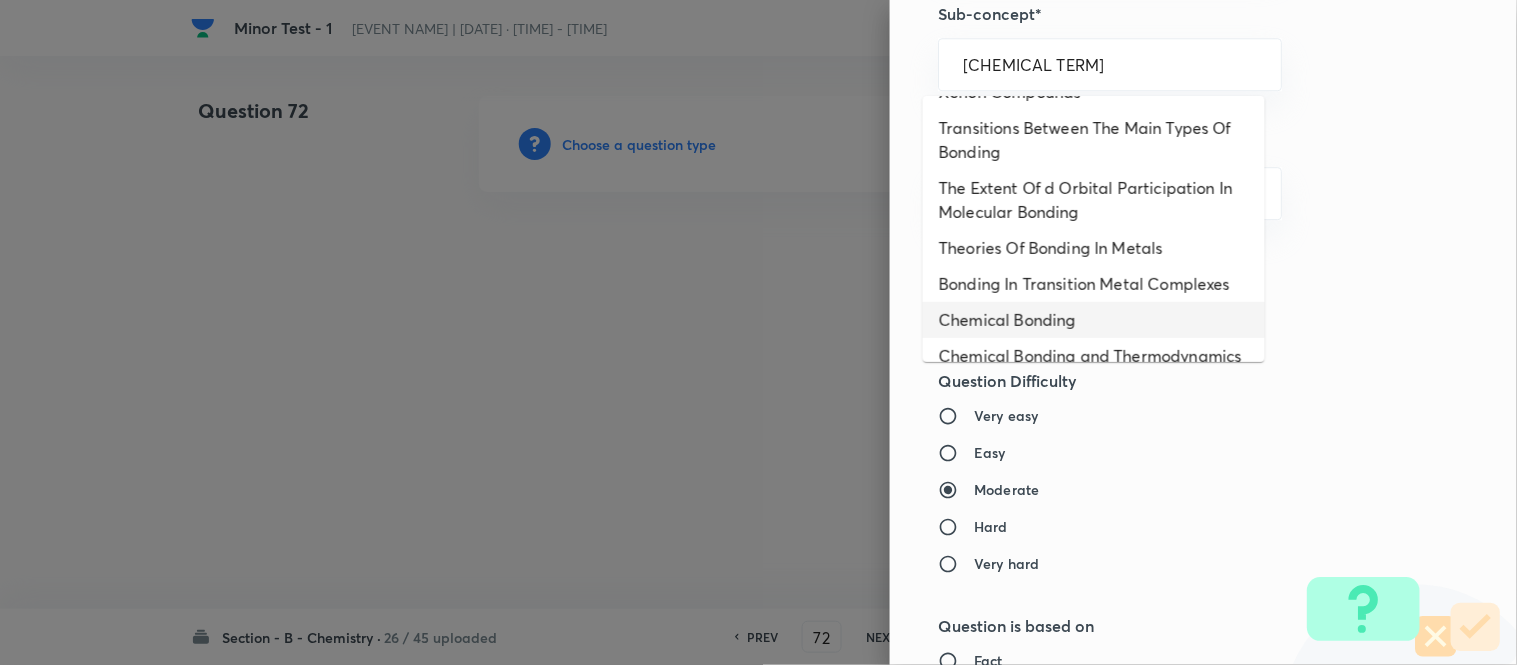 click on "Chemical Bonding" at bounding box center (1094, 320) 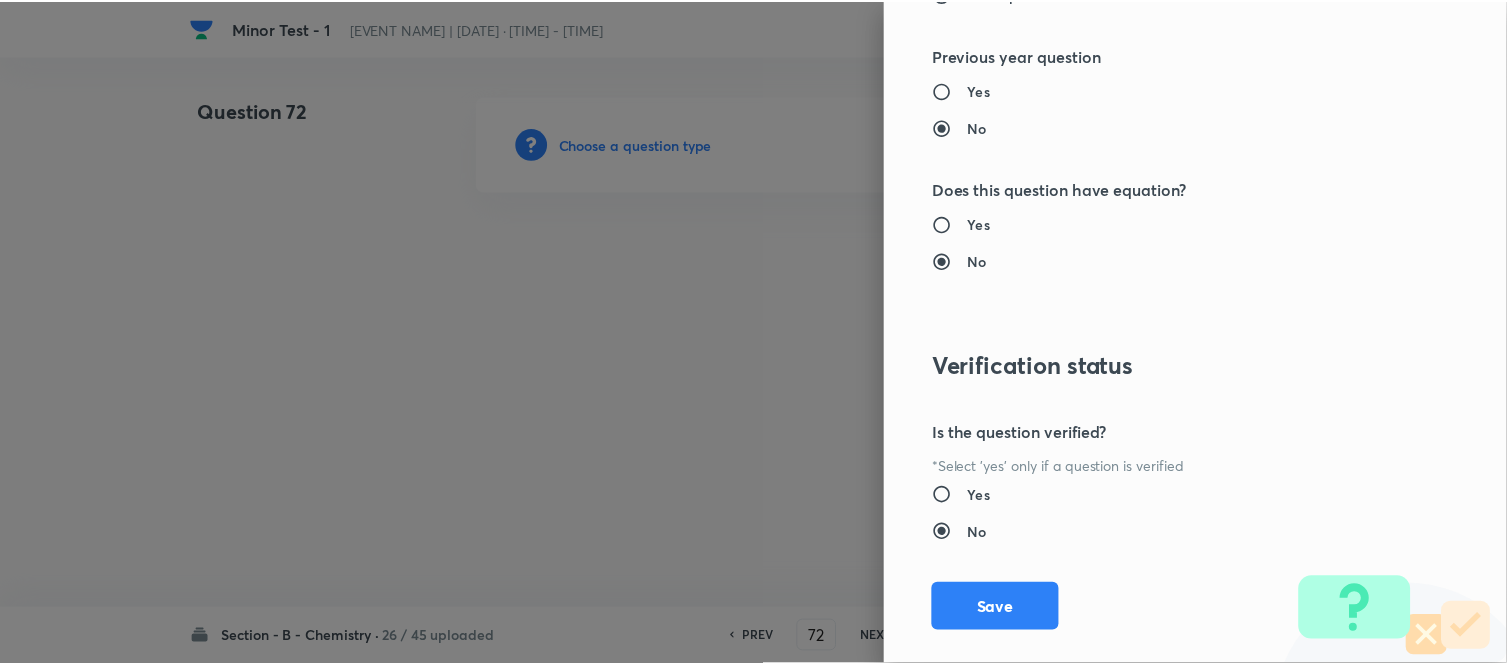 scroll, scrollTop: 2195, scrollLeft: 0, axis: vertical 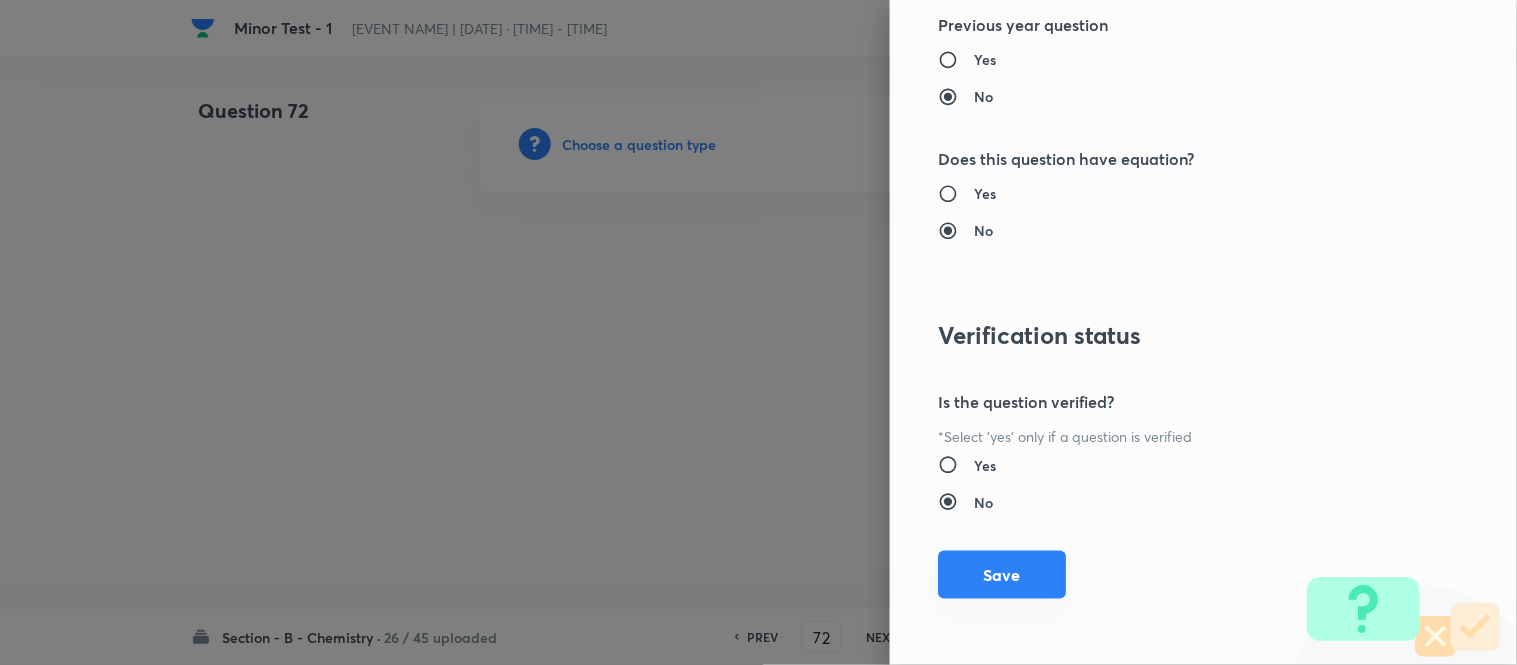 click on "Save" at bounding box center (1002, 575) 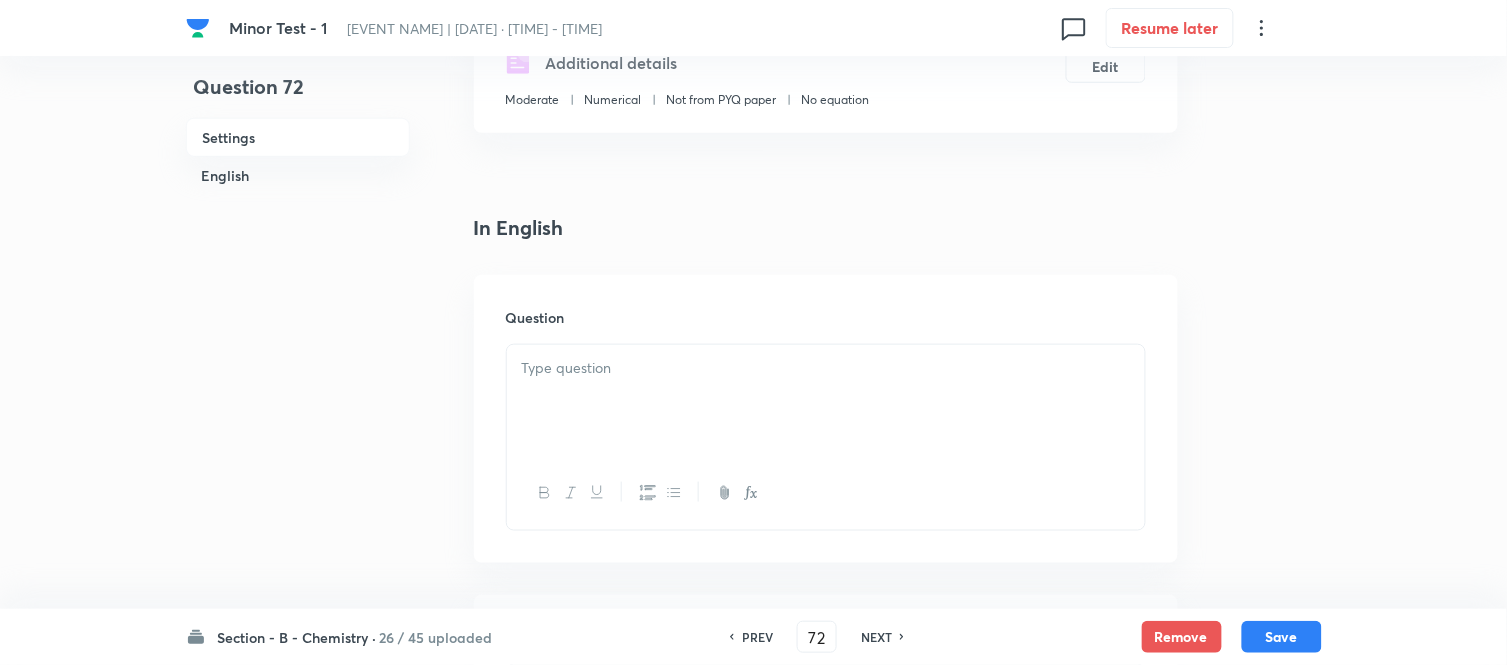 scroll, scrollTop: 444, scrollLeft: 0, axis: vertical 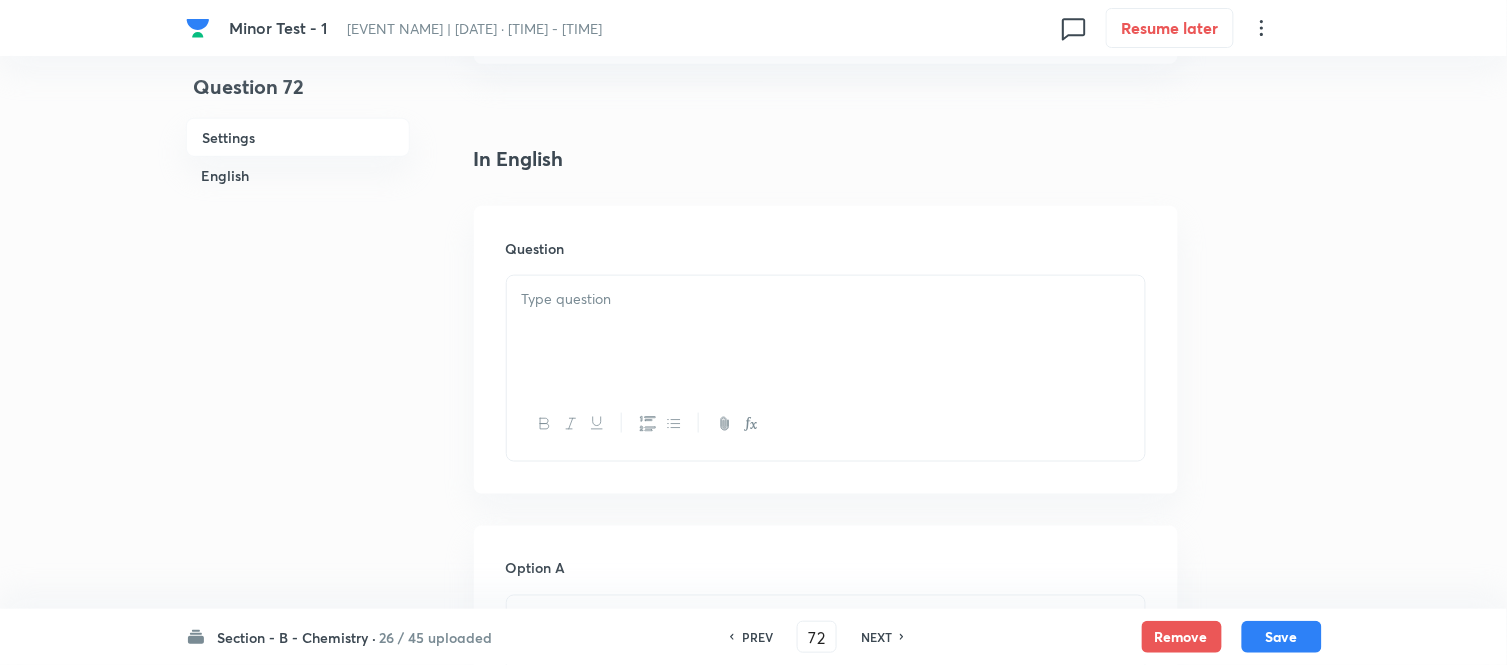click at bounding box center (826, 332) 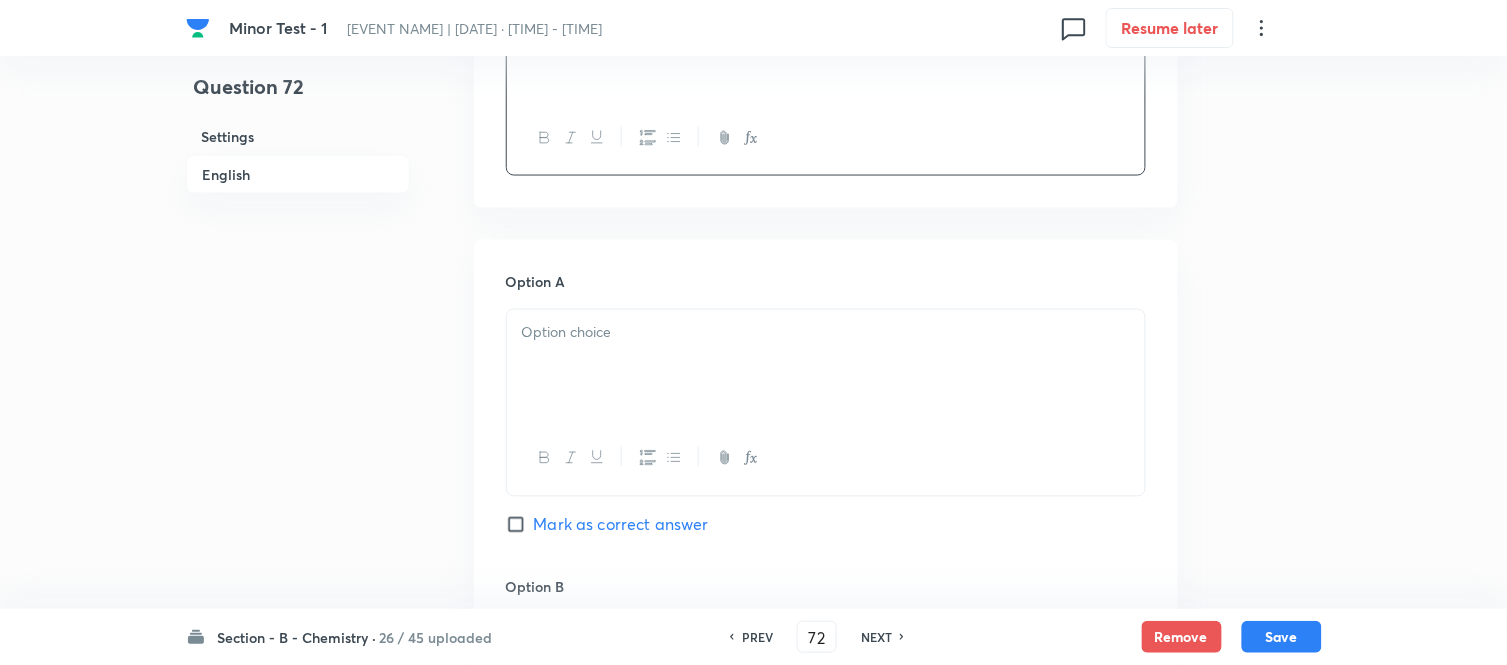 scroll, scrollTop: 888, scrollLeft: 0, axis: vertical 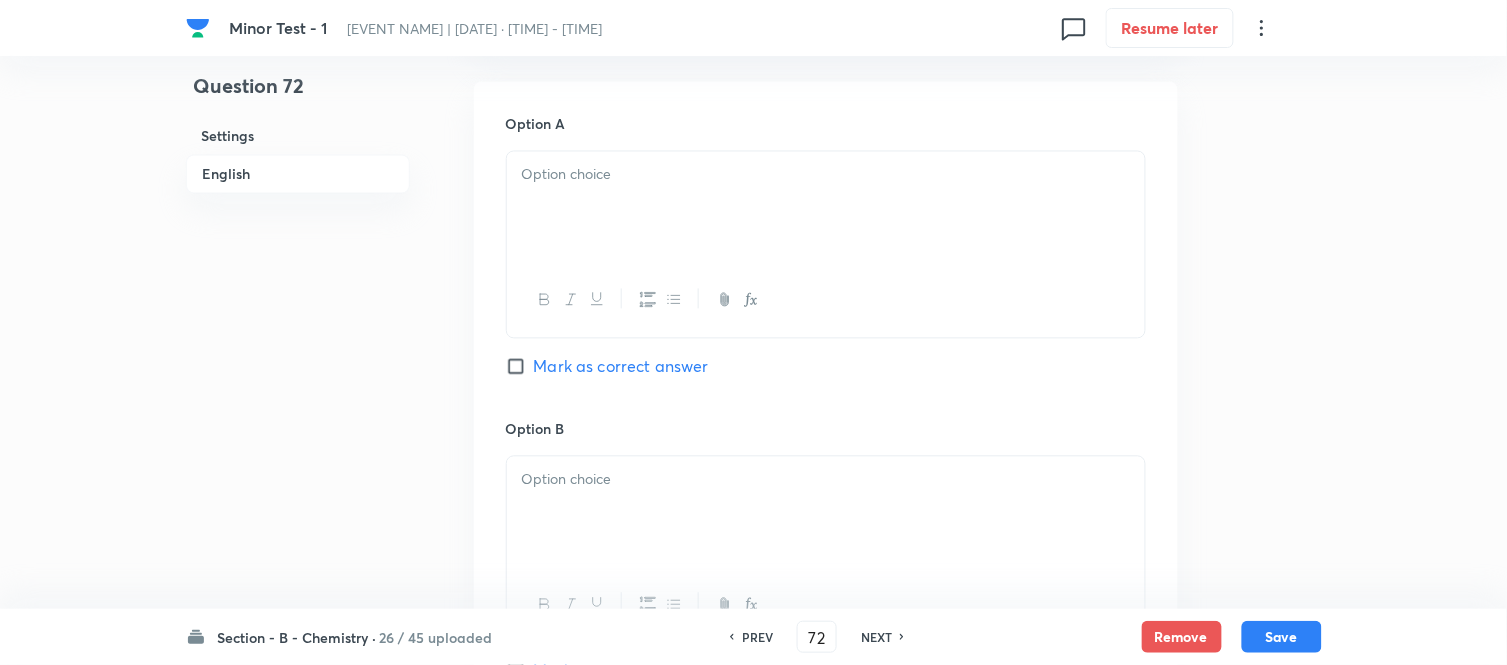 click at bounding box center (826, 208) 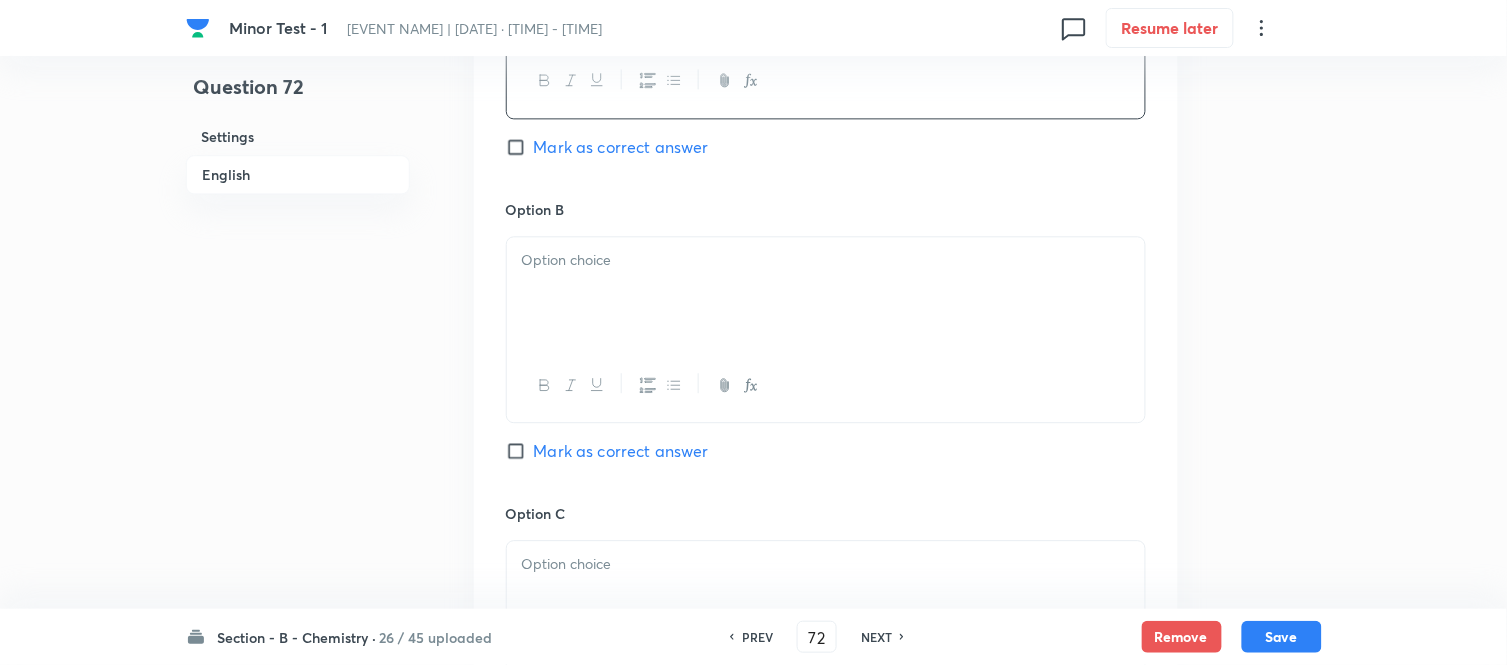 scroll, scrollTop: 1111, scrollLeft: 0, axis: vertical 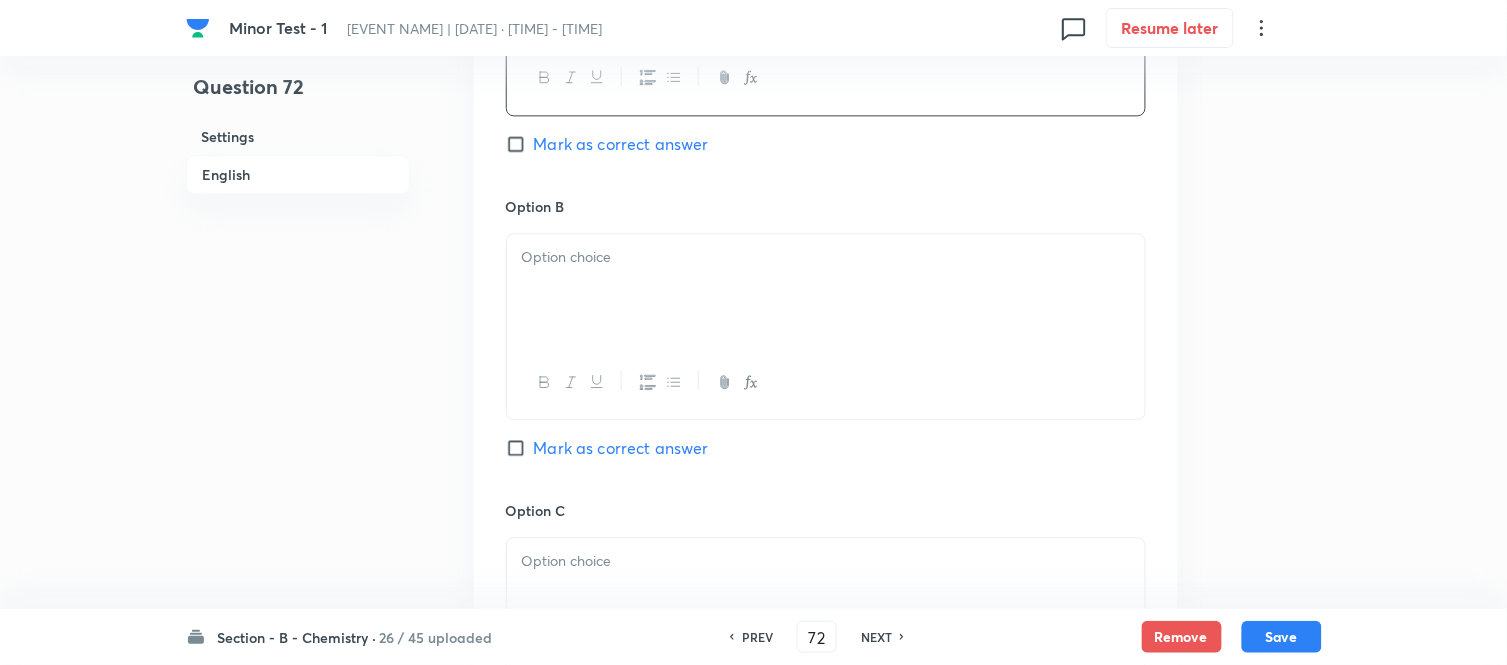 click at bounding box center (826, 290) 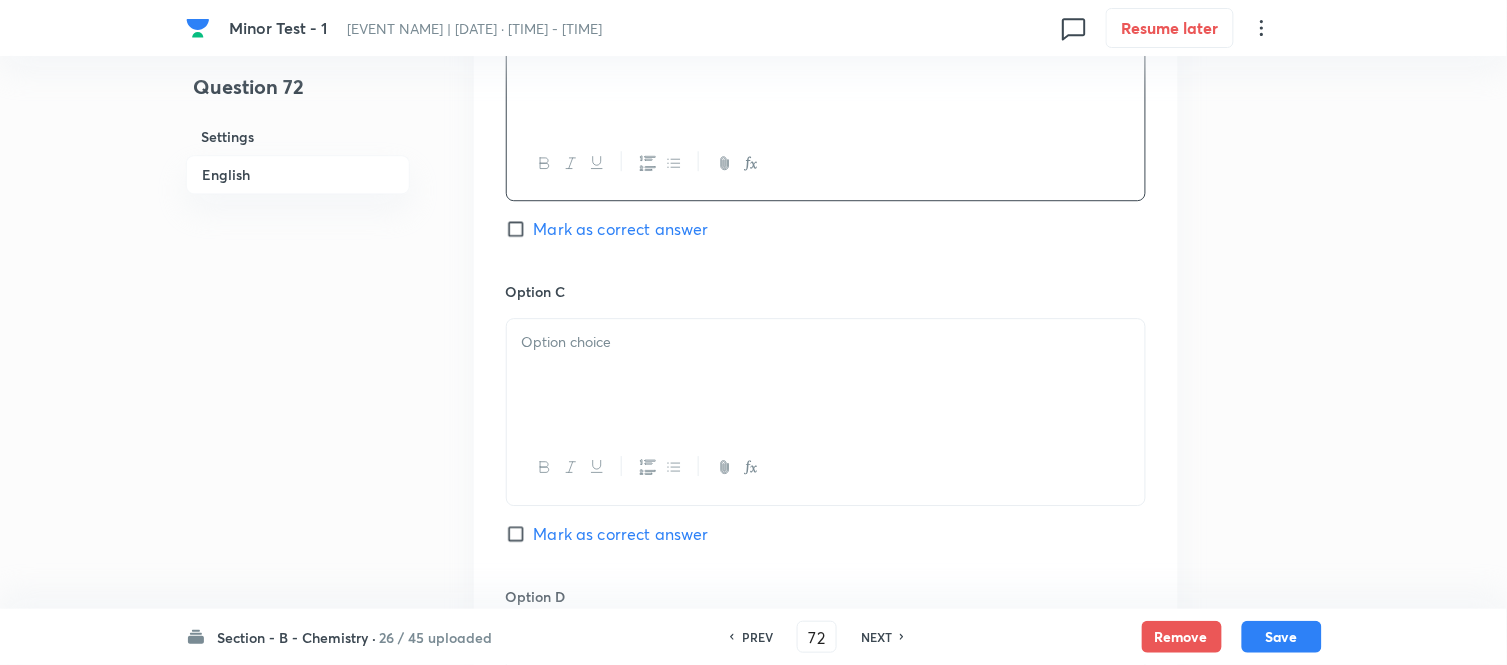 scroll, scrollTop: 1444, scrollLeft: 0, axis: vertical 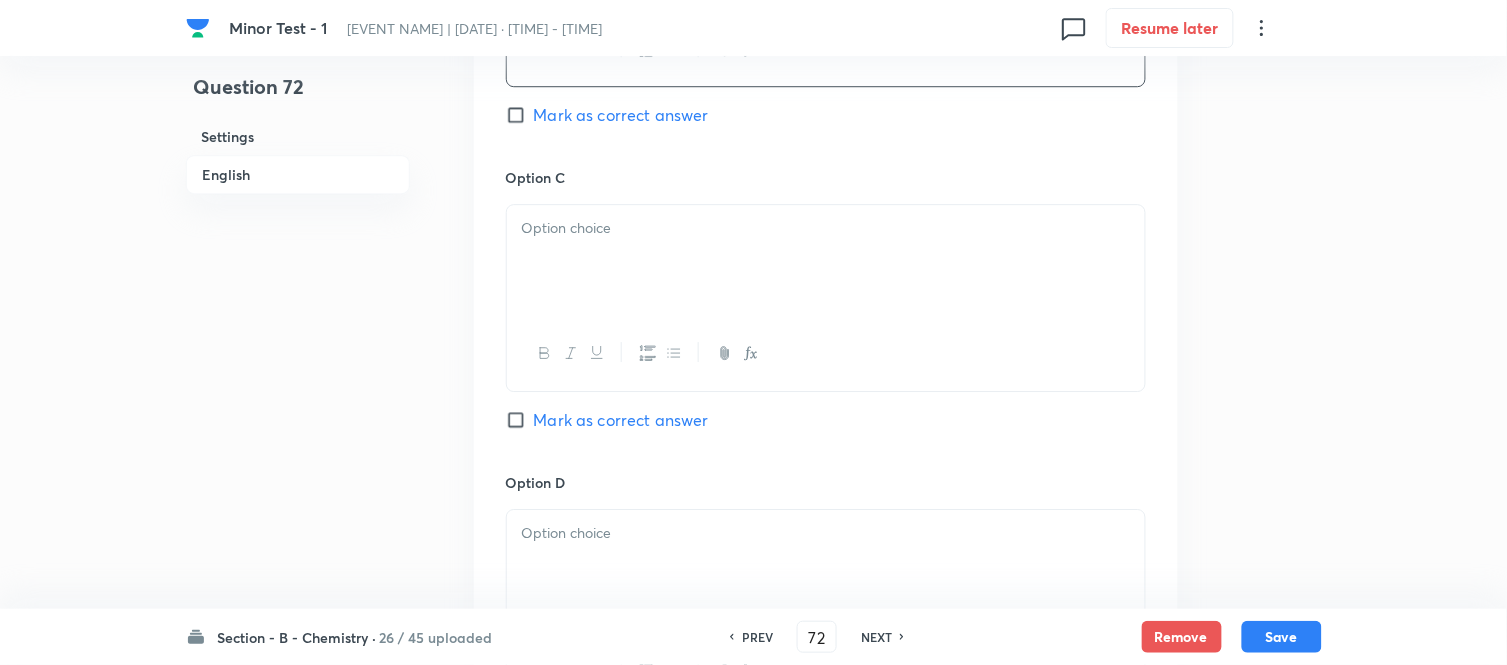 click at bounding box center (826, 261) 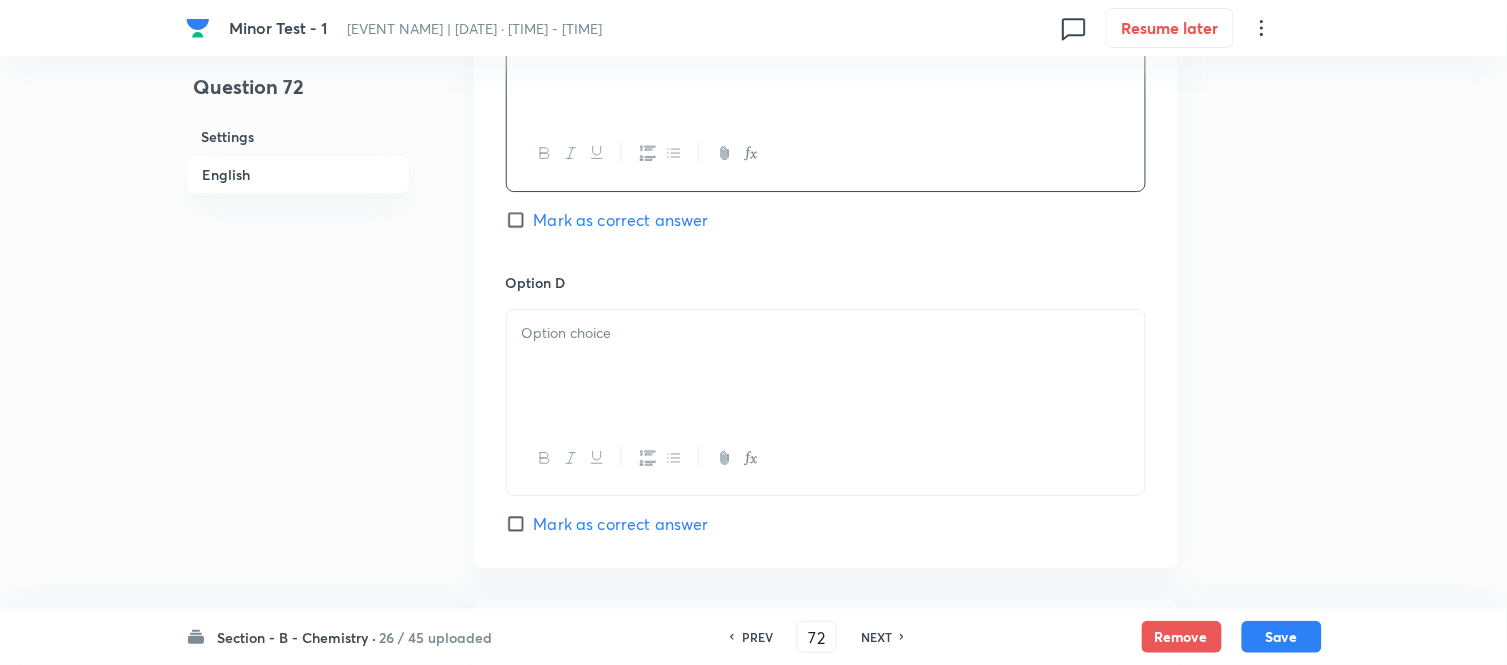 scroll, scrollTop: 1666, scrollLeft: 0, axis: vertical 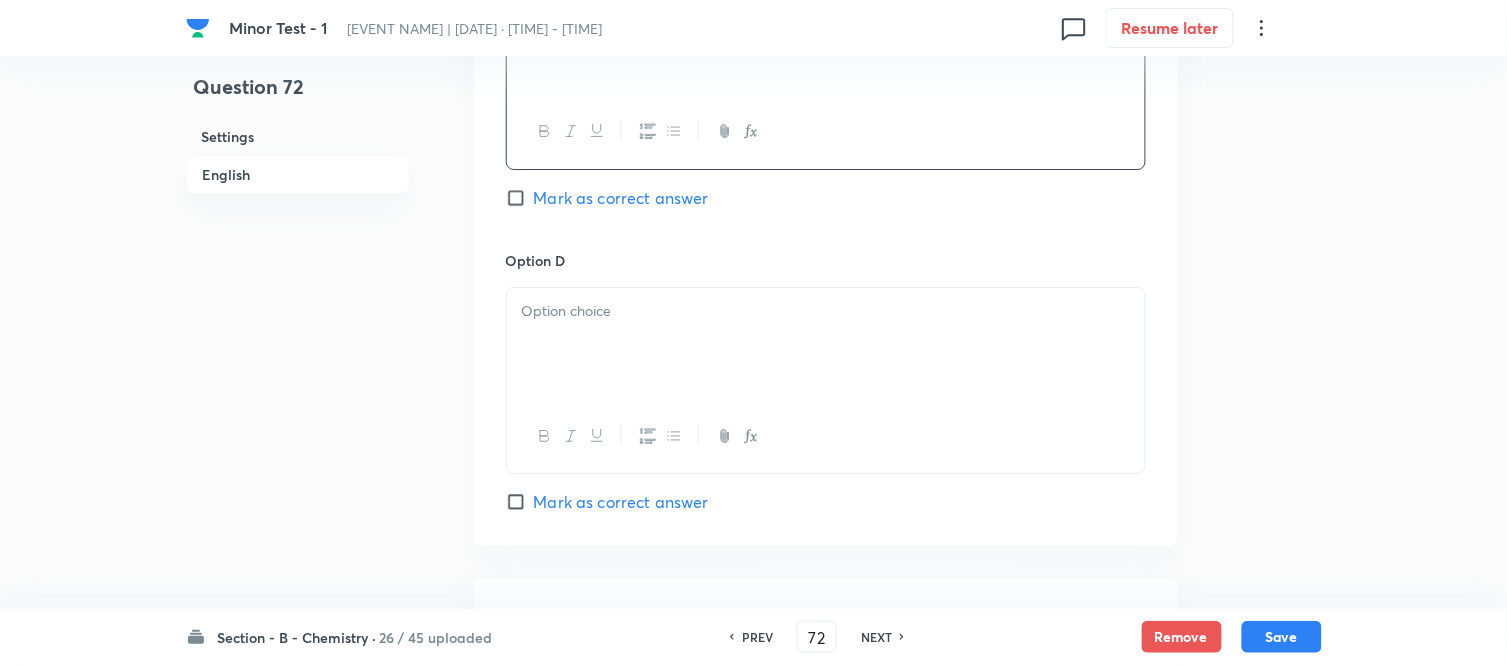 click at bounding box center [826, 311] 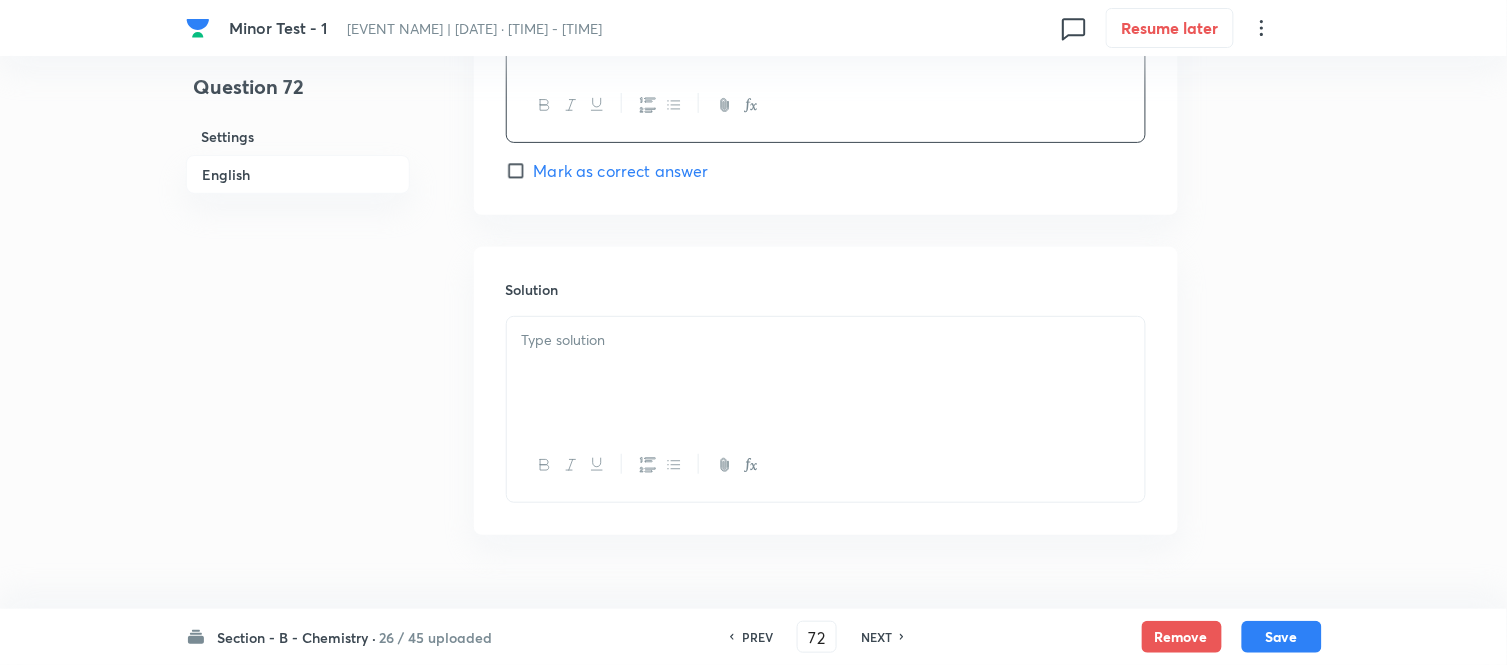 scroll, scrollTop: 2000, scrollLeft: 0, axis: vertical 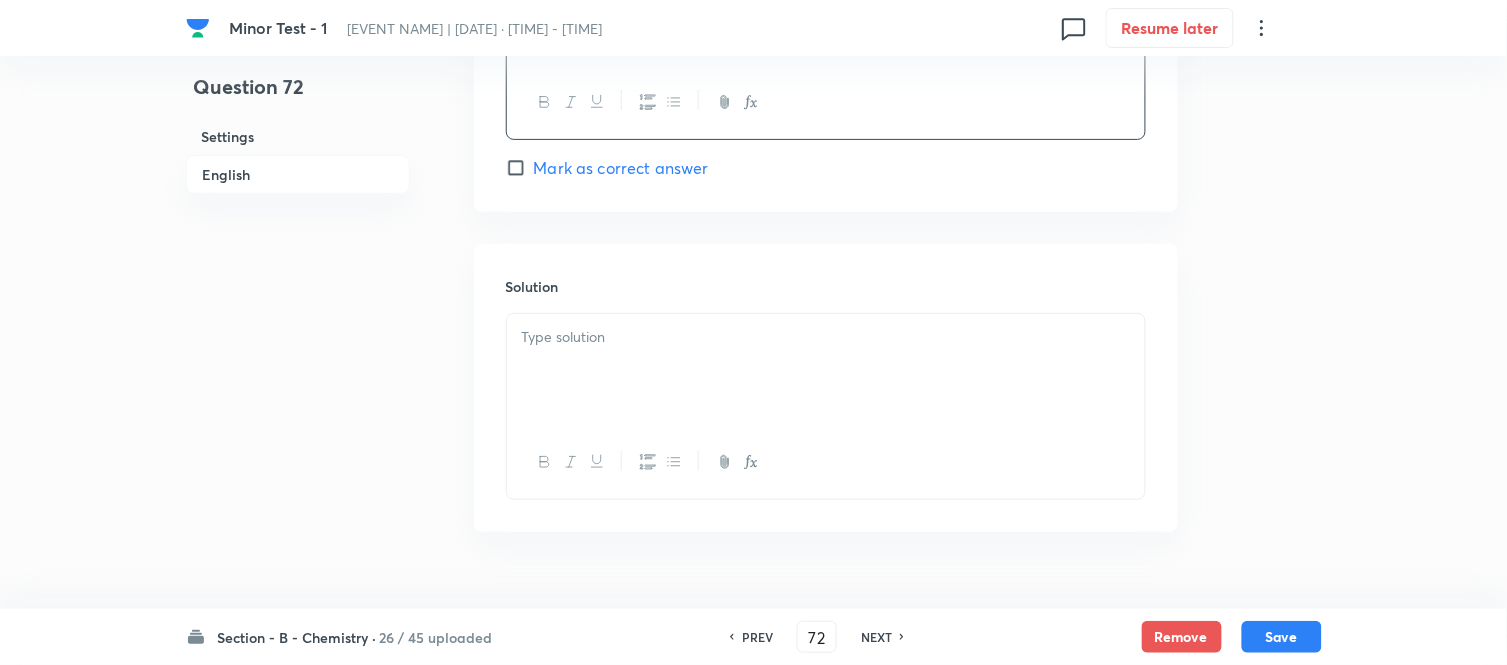 click at bounding box center [826, 370] 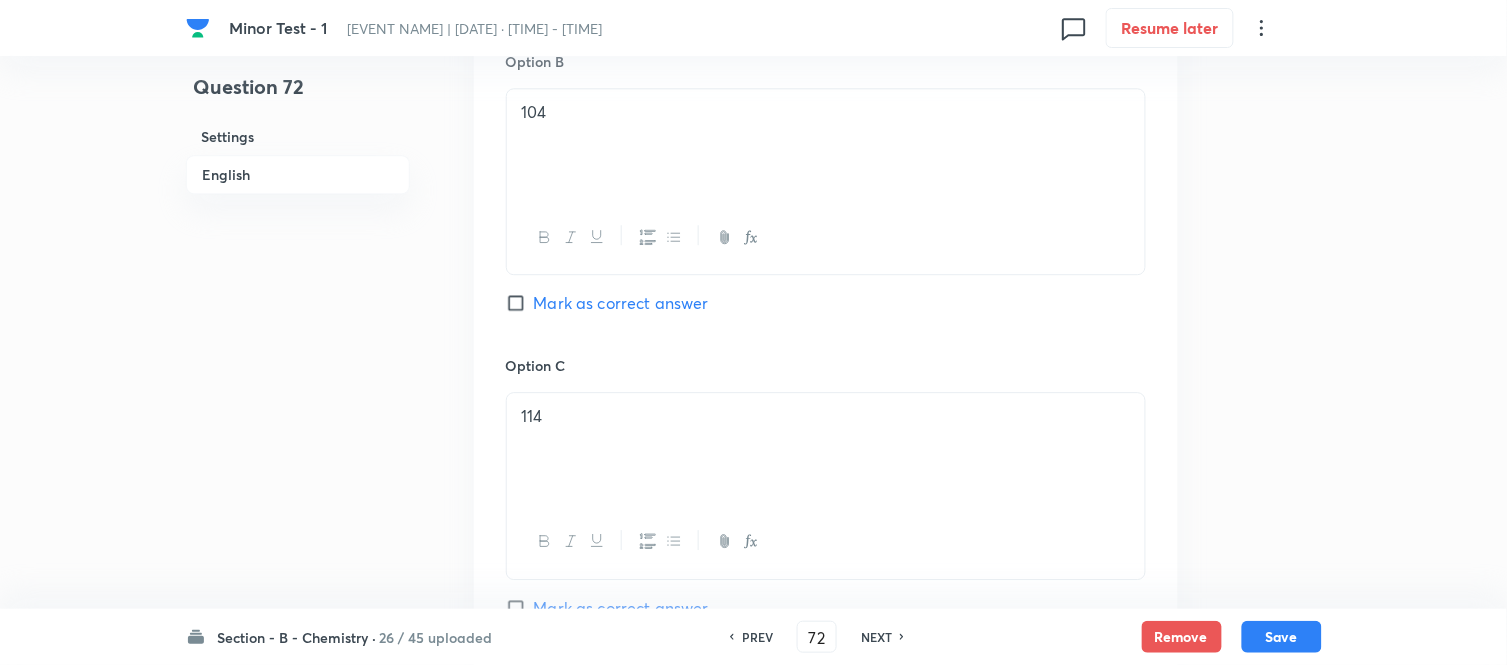 scroll, scrollTop: 1222, scrollLeft: 0, axis: vertical 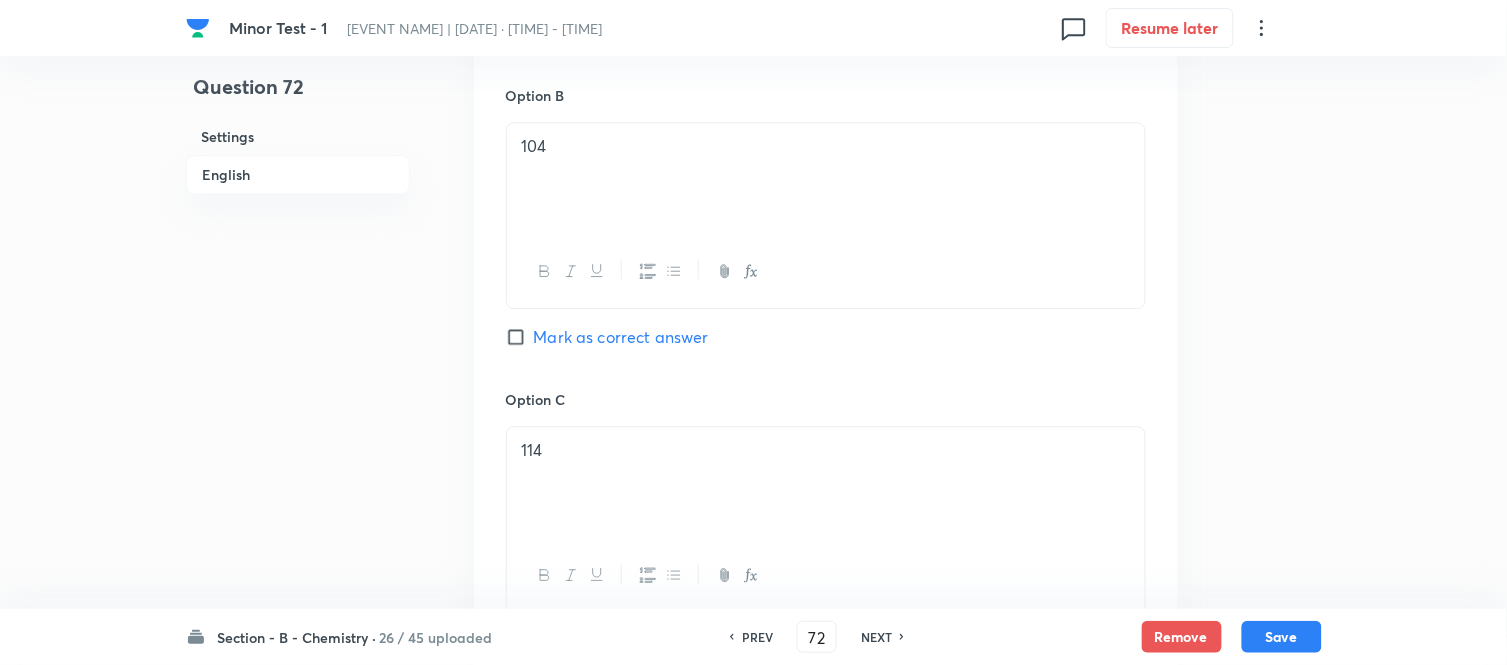 click on "Mark as correct answer" at bounding box center (520, 337) 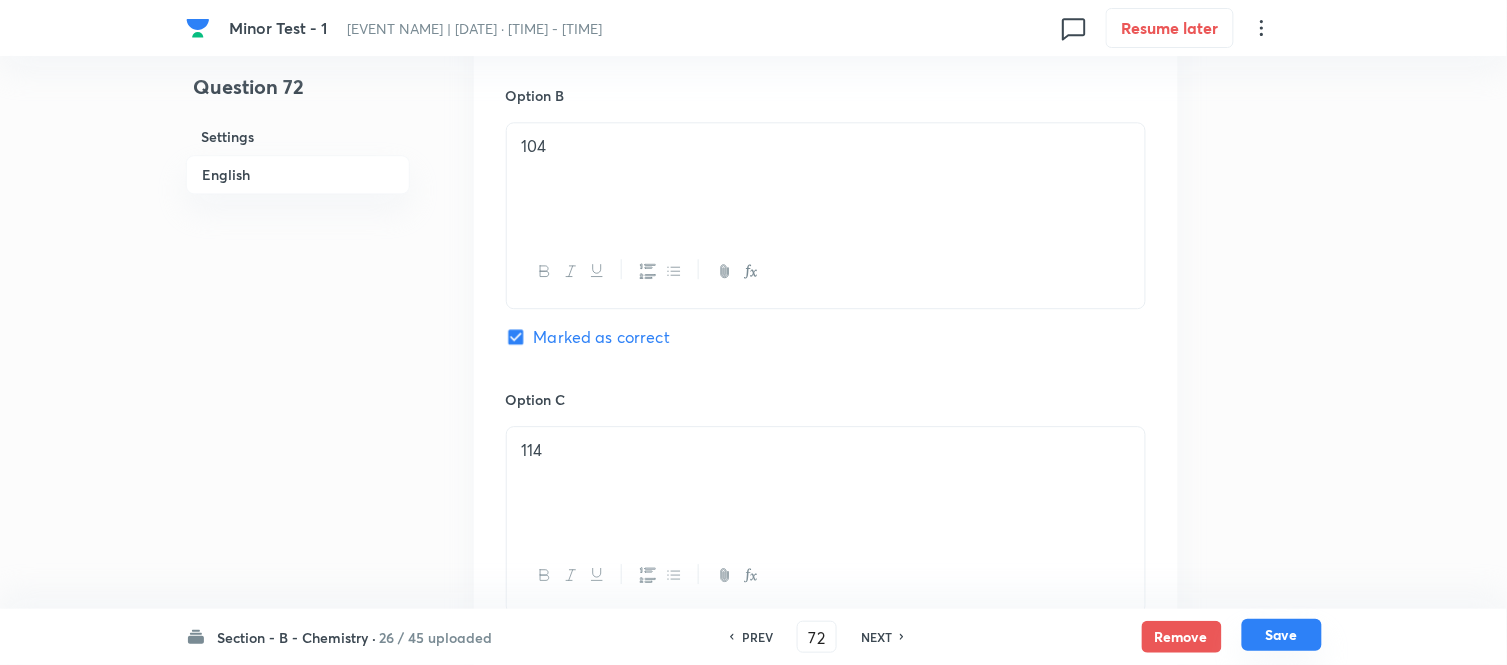 click on "Save" at bounding box center [1282, 635] 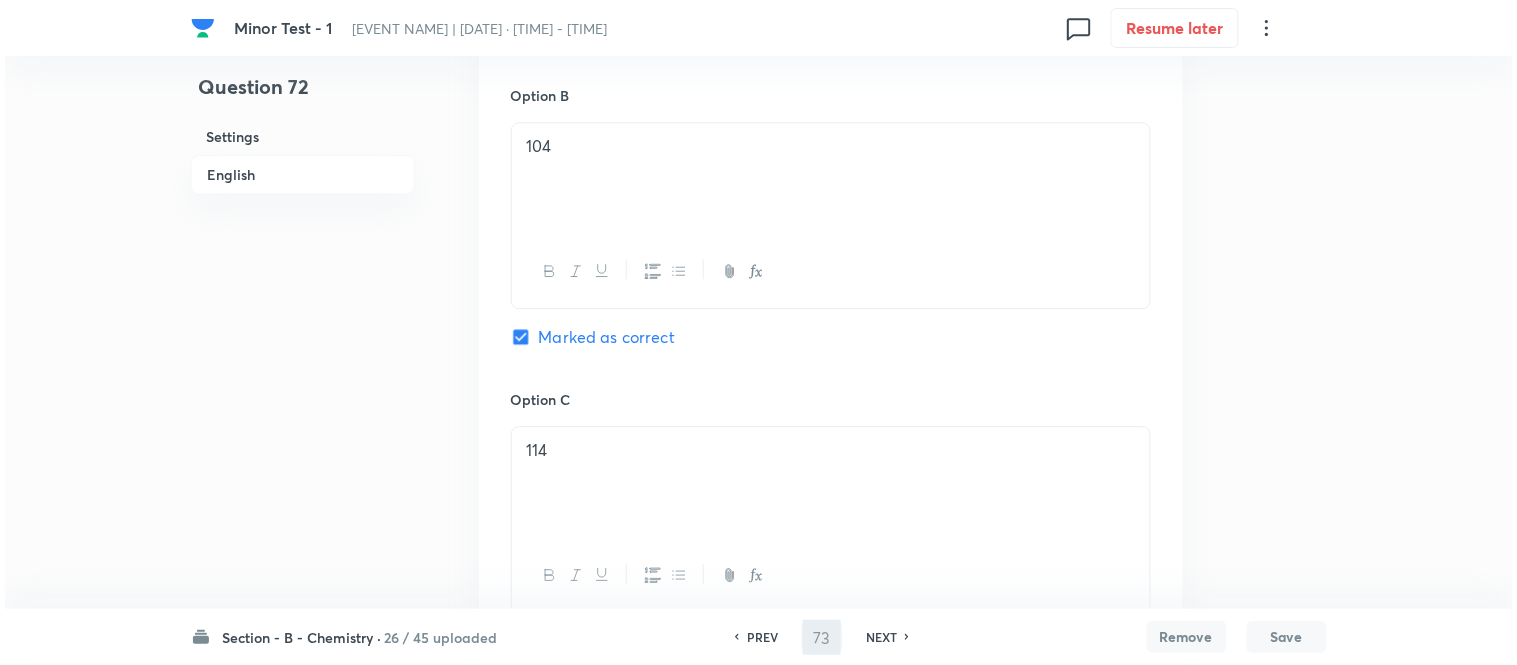 scroll, scrollTop: 0, scrollLeft: 0, axis: both 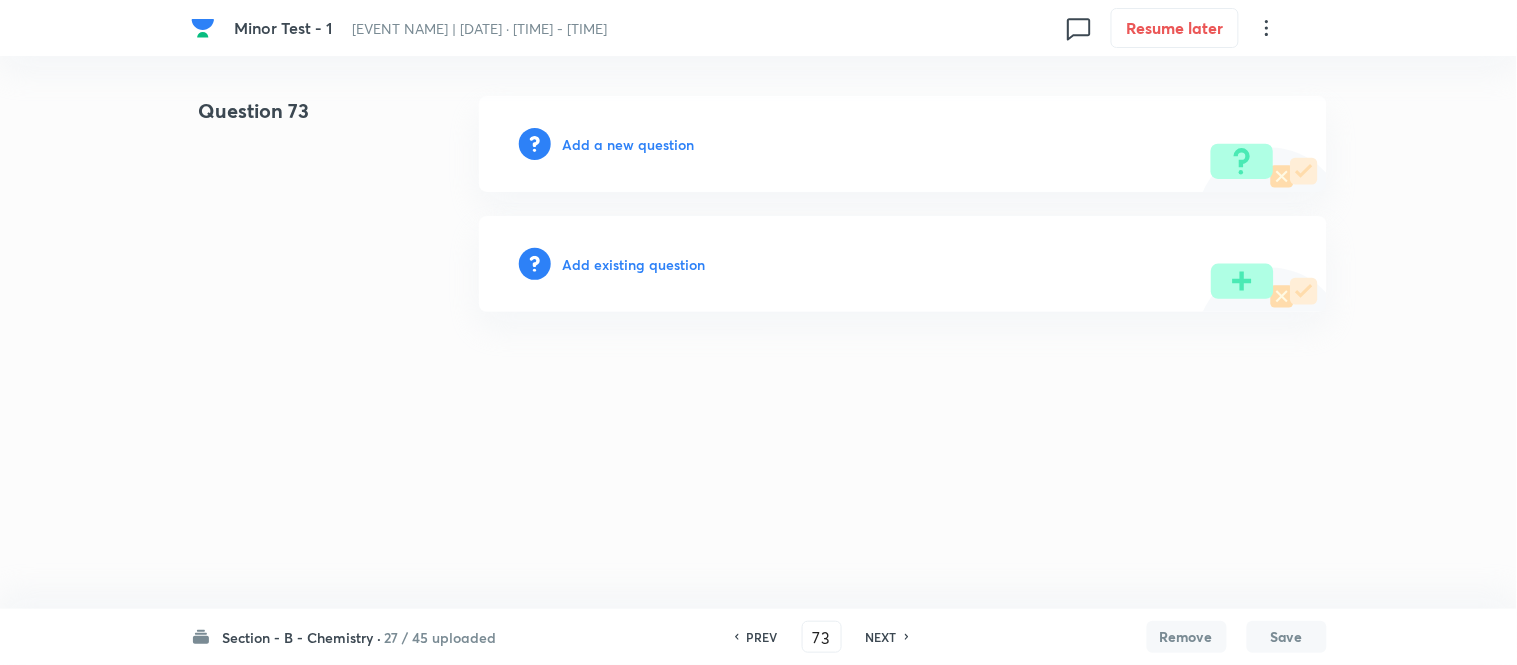click on "Add a new question" at bounding box center (629, 144) 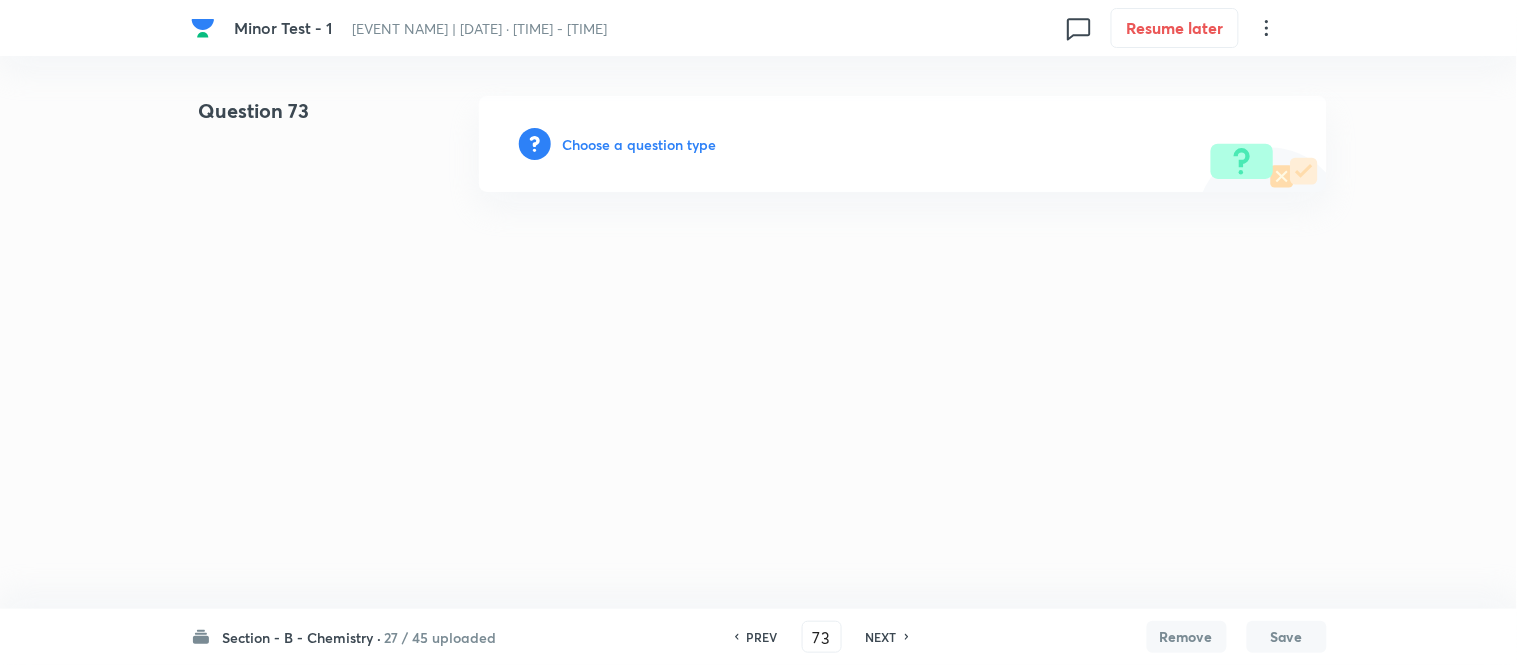 click on "Choose a question type" at bounding box center [640, 144] 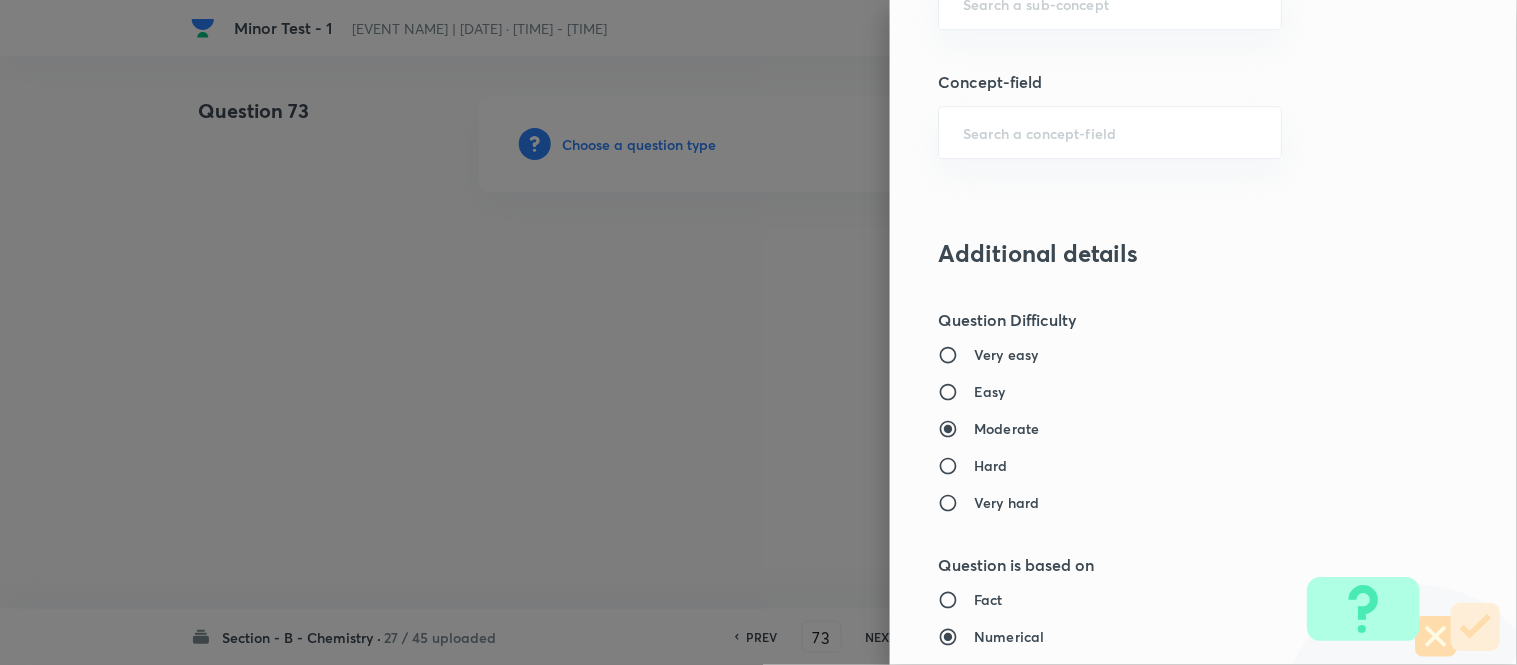 scroll, scrollTop: 1392, scrollLeft: 0, axis: vertical 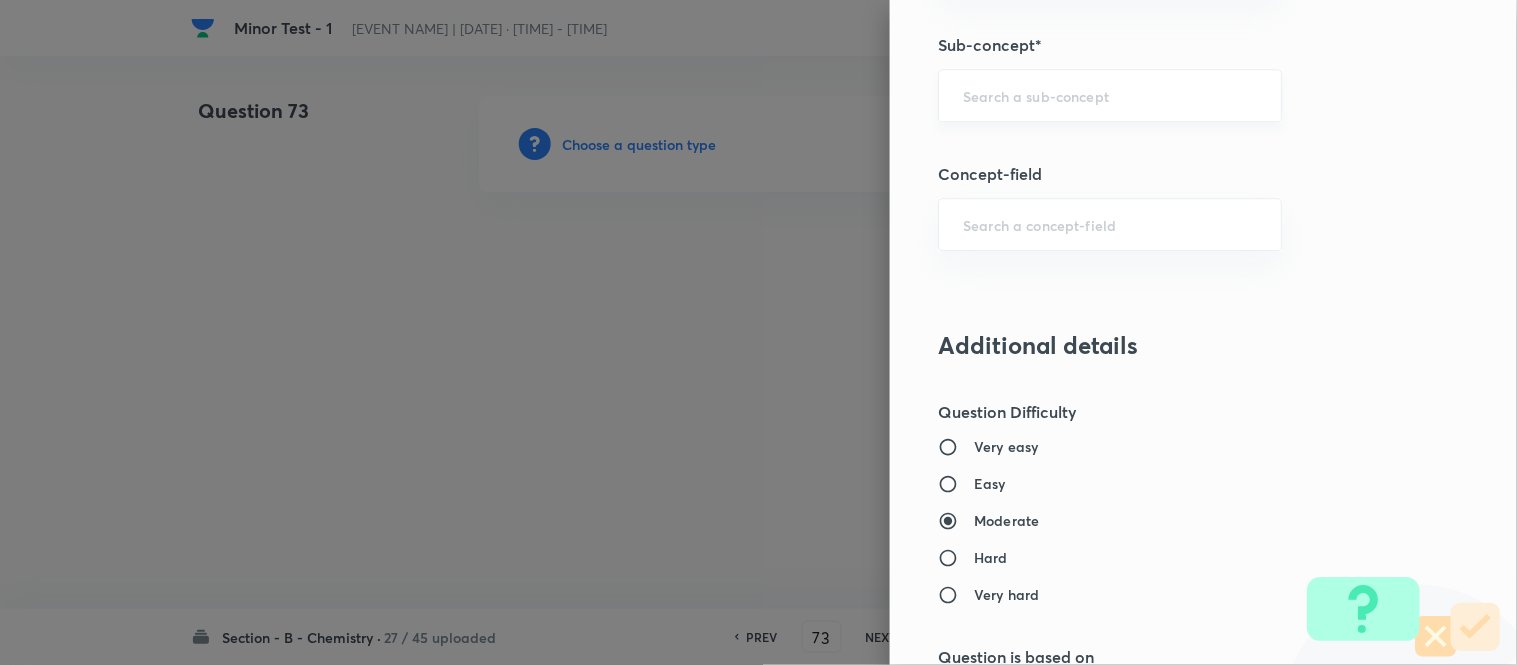 click at bounding box center [1110, 95] 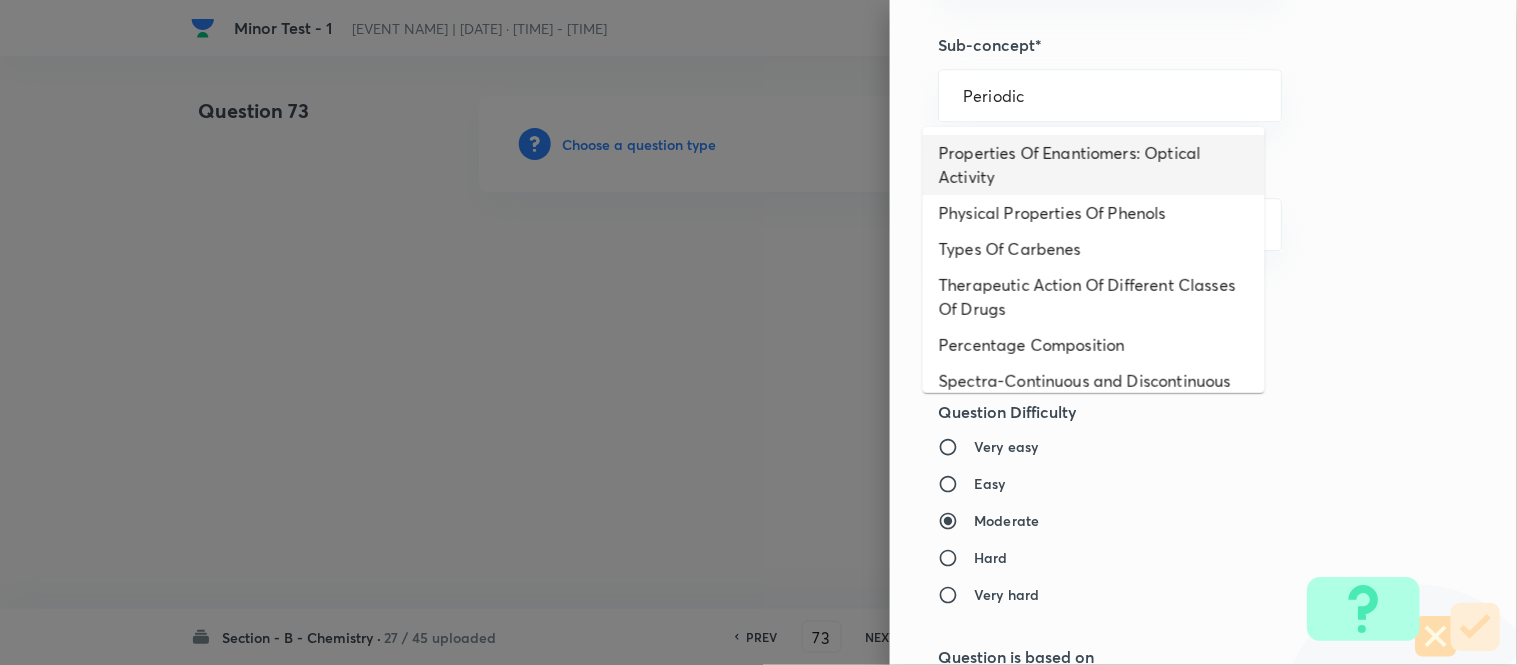 click on "Properties Of Enantiomers: Optical Activity" at bounding box center [1094, 165] 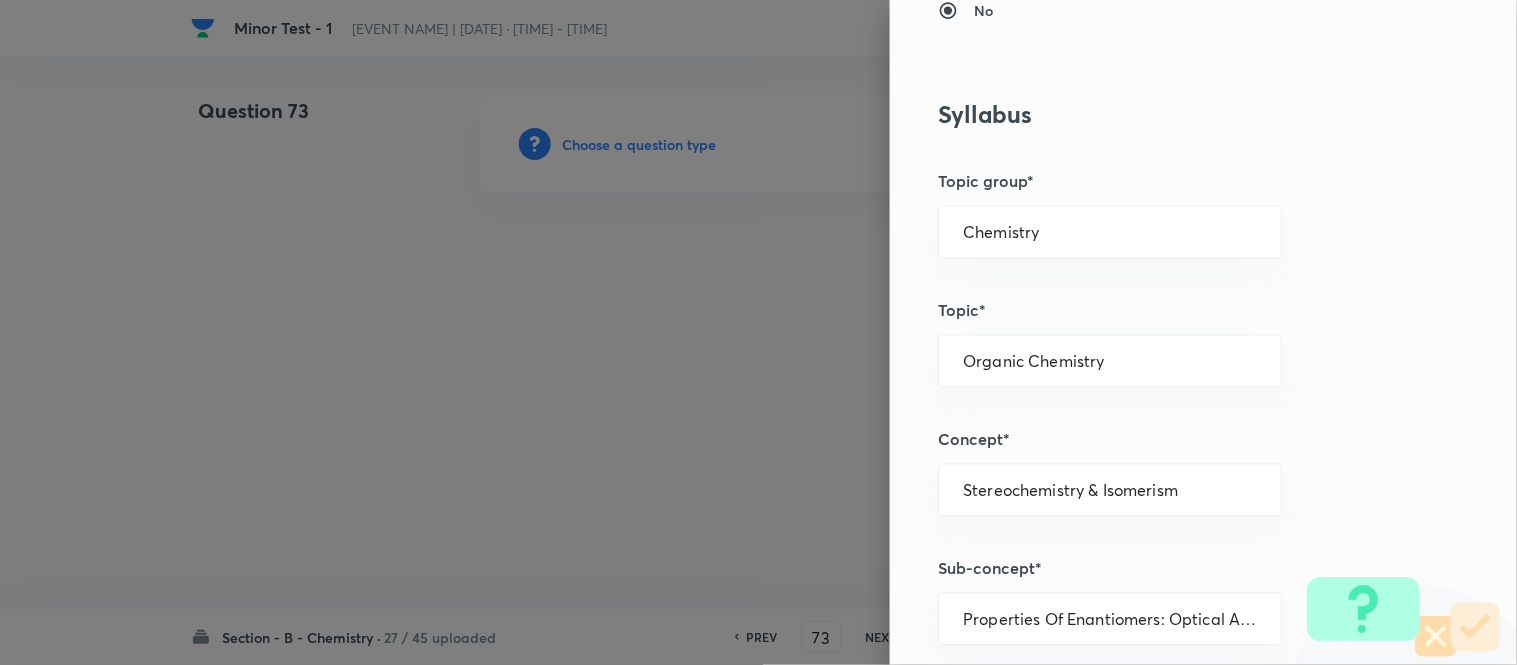 scroll, scrollTop: 836, scrollLeft: 0, axis: vertical 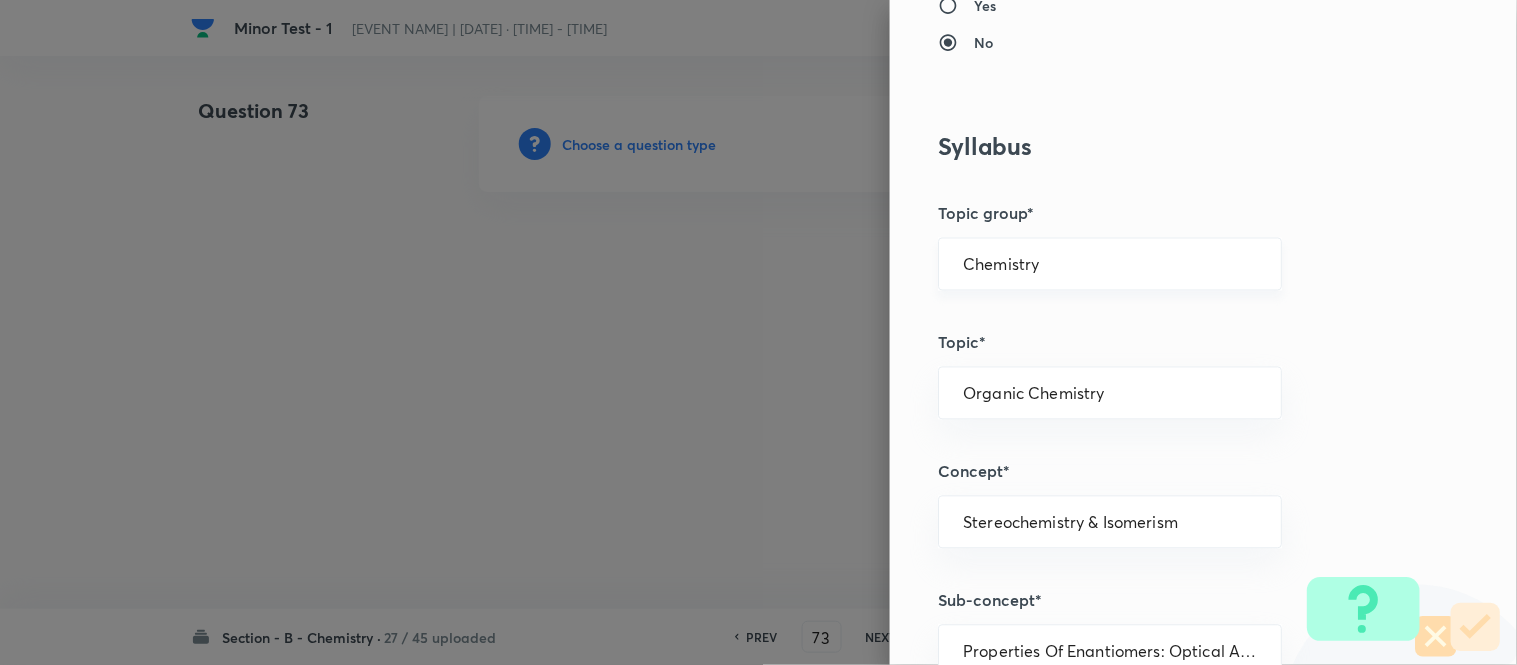 click on "Chemistry" at bounding box center [1110, 264] 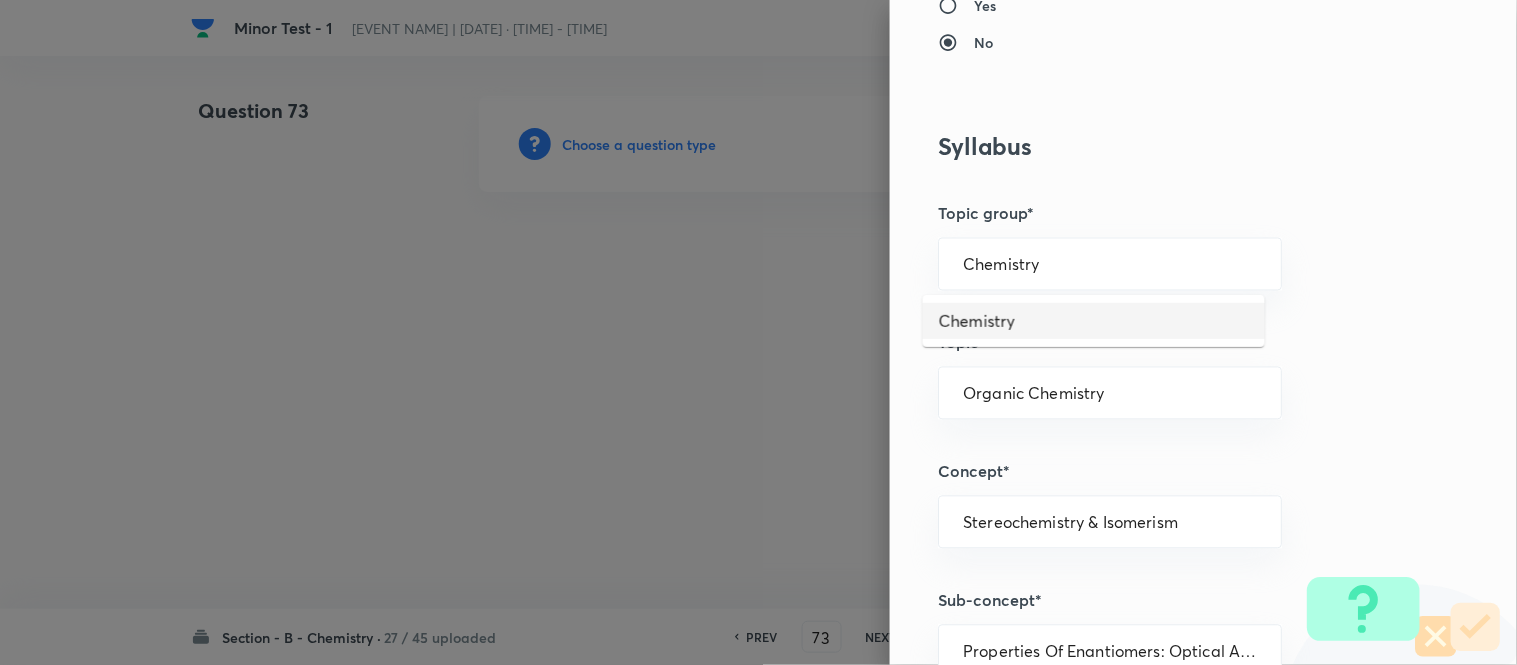 click on "Chemistry" at bounding box center [1094, 321] 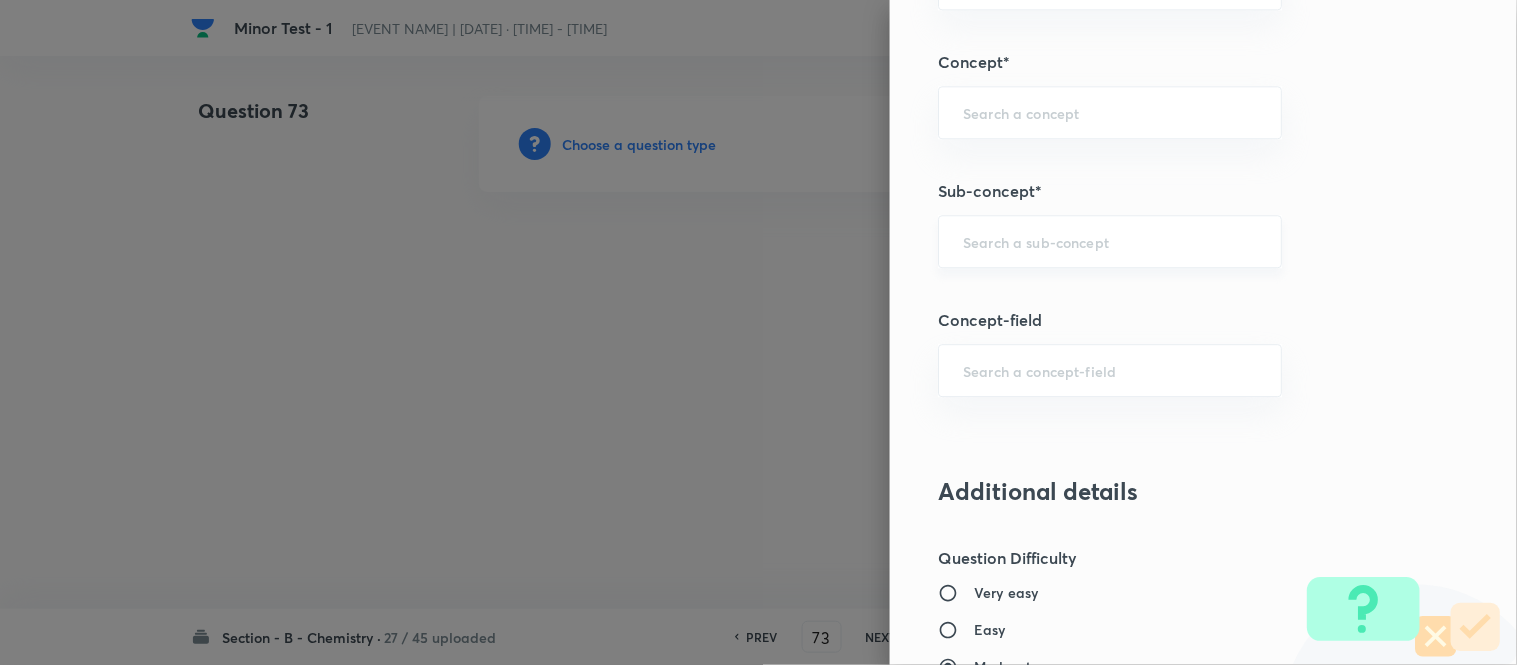 scroll, scrollTop: 1281, scrollLeft: 0, axis: vertical 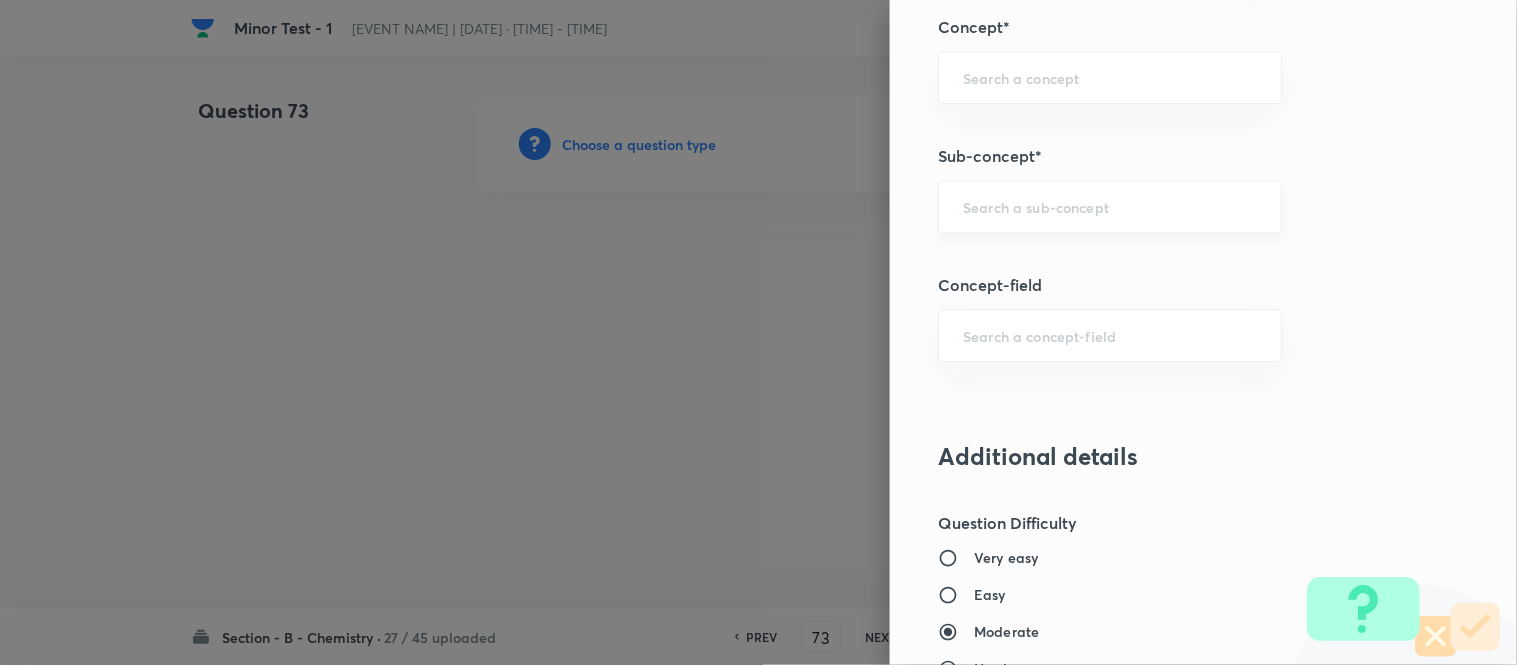 click at bounding box center [1110, 206] 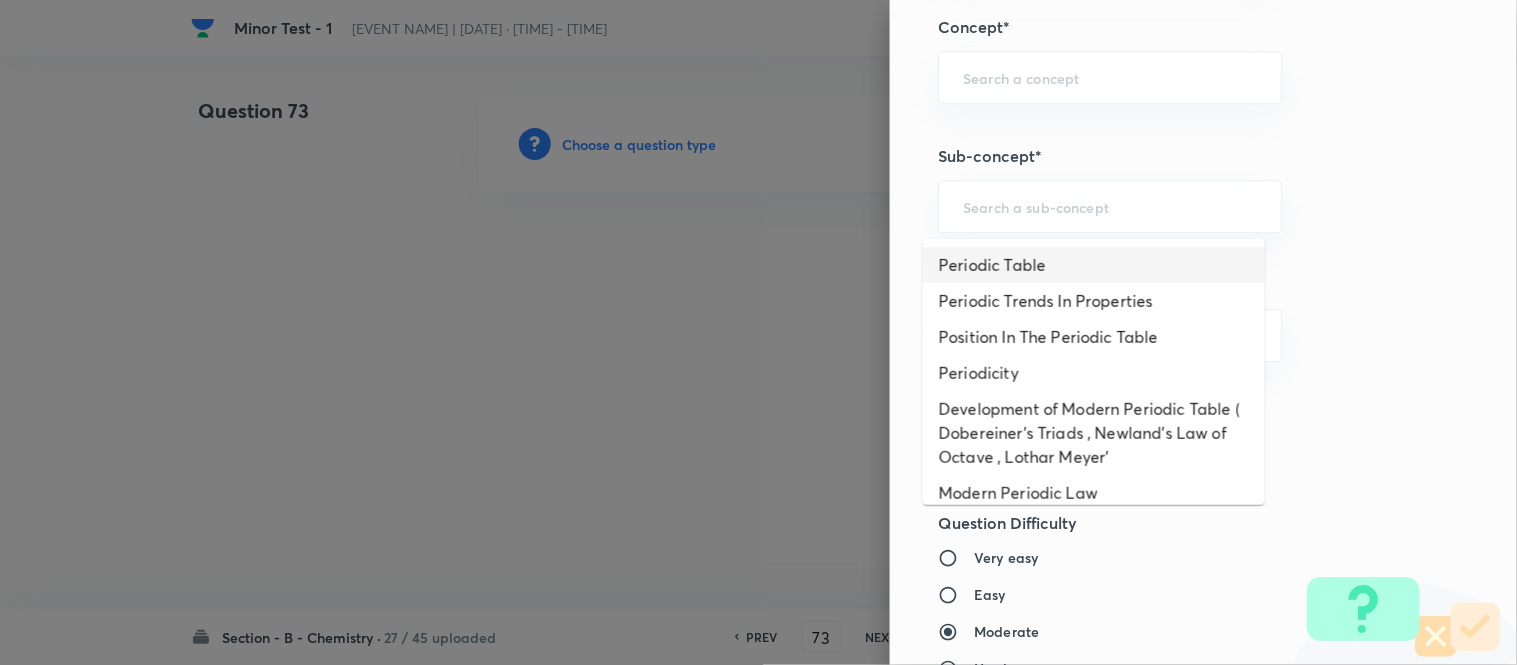 click on "Periodic Table" at bounding box center [1094, 265] 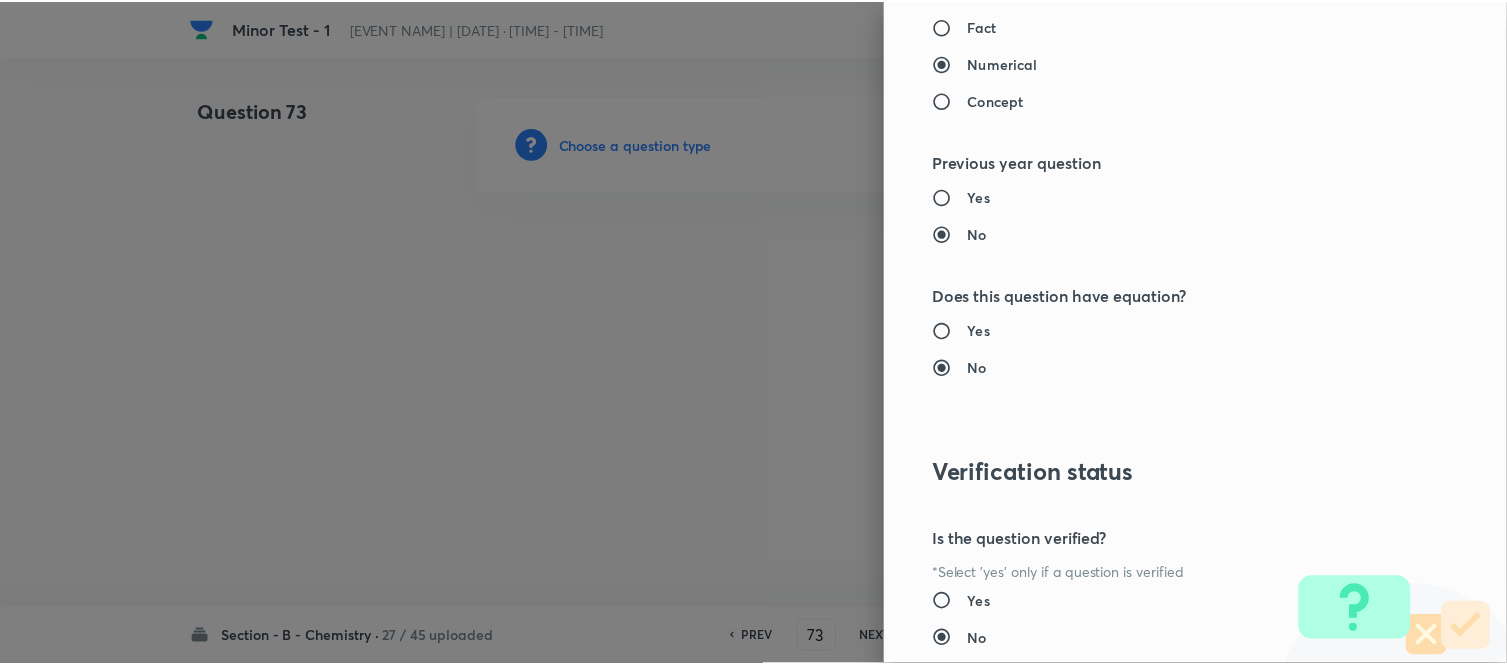 scroll, scrollTop: 2195, scrollLeft: 0, axis: vertical 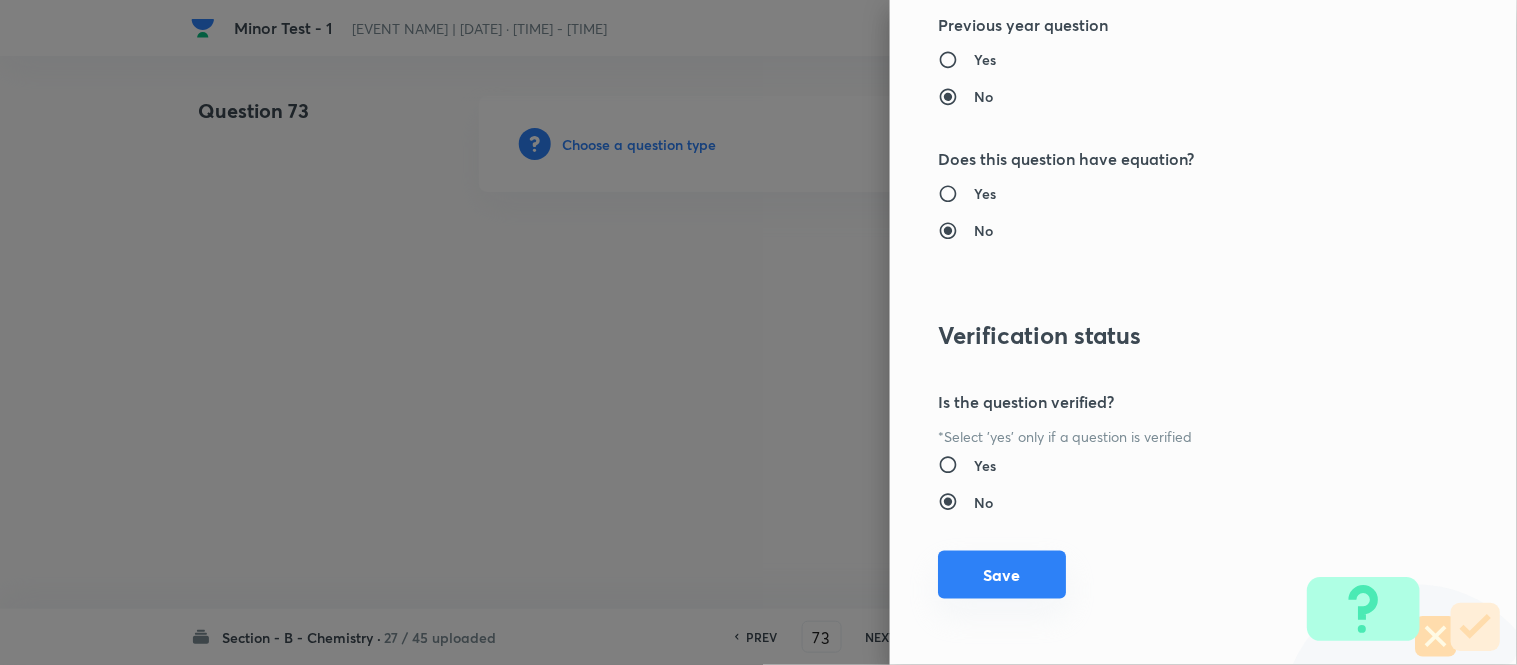 click on "Save" at bounding box center (1002, 575) 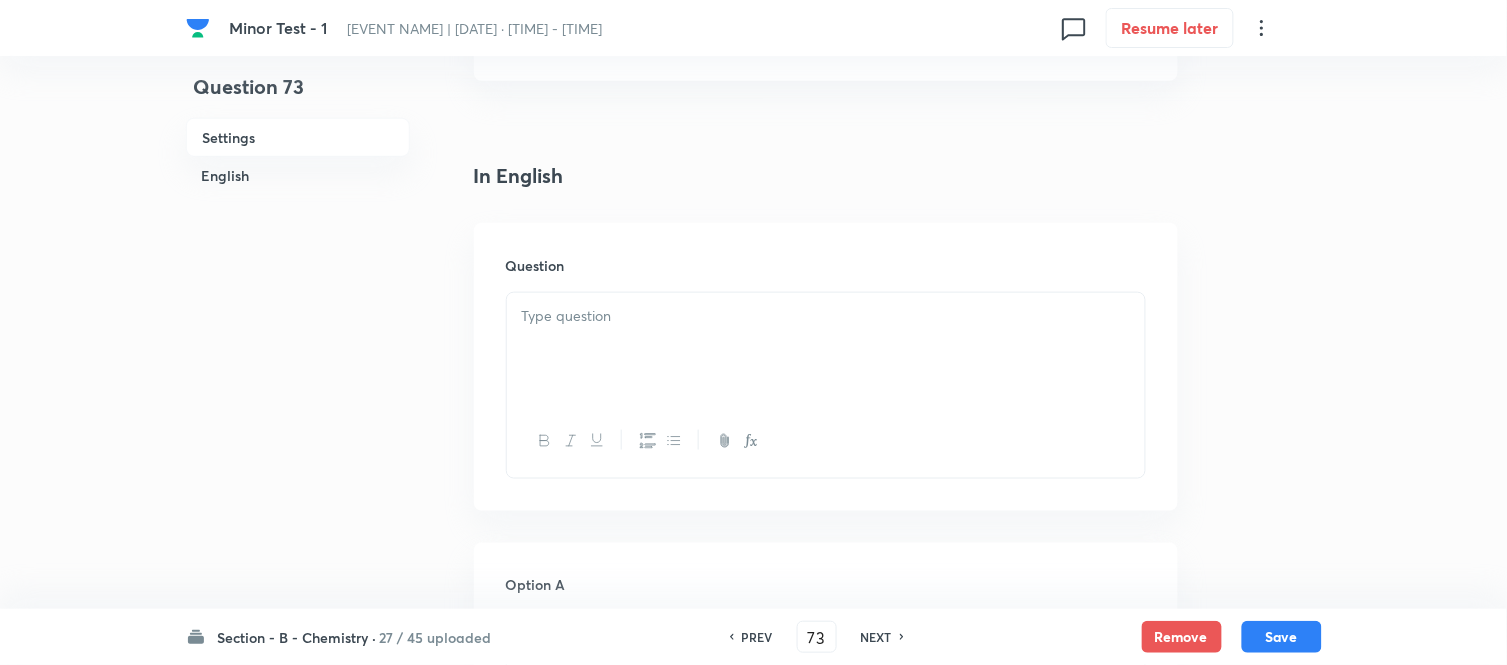 scroll, scrollTop: 555, scrollLeft: 0, axis: vertical 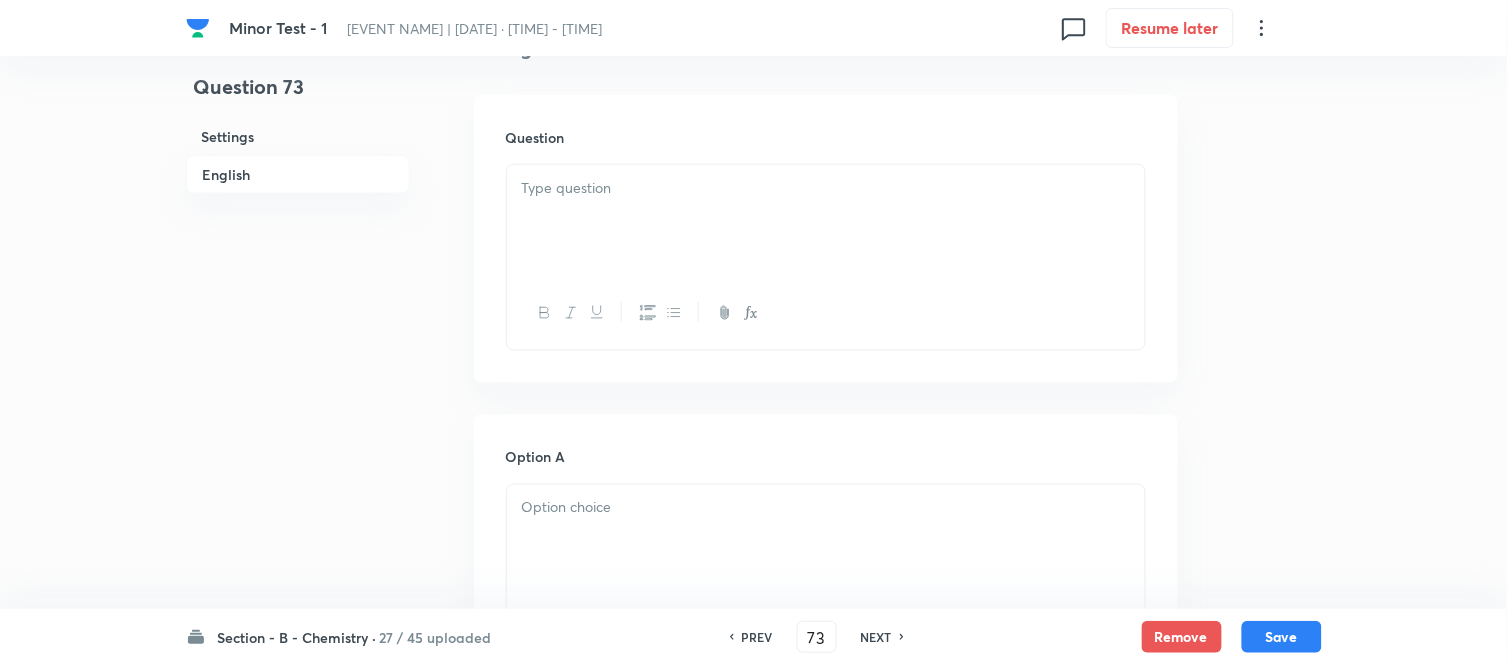 click at bounding box center (826, 221) 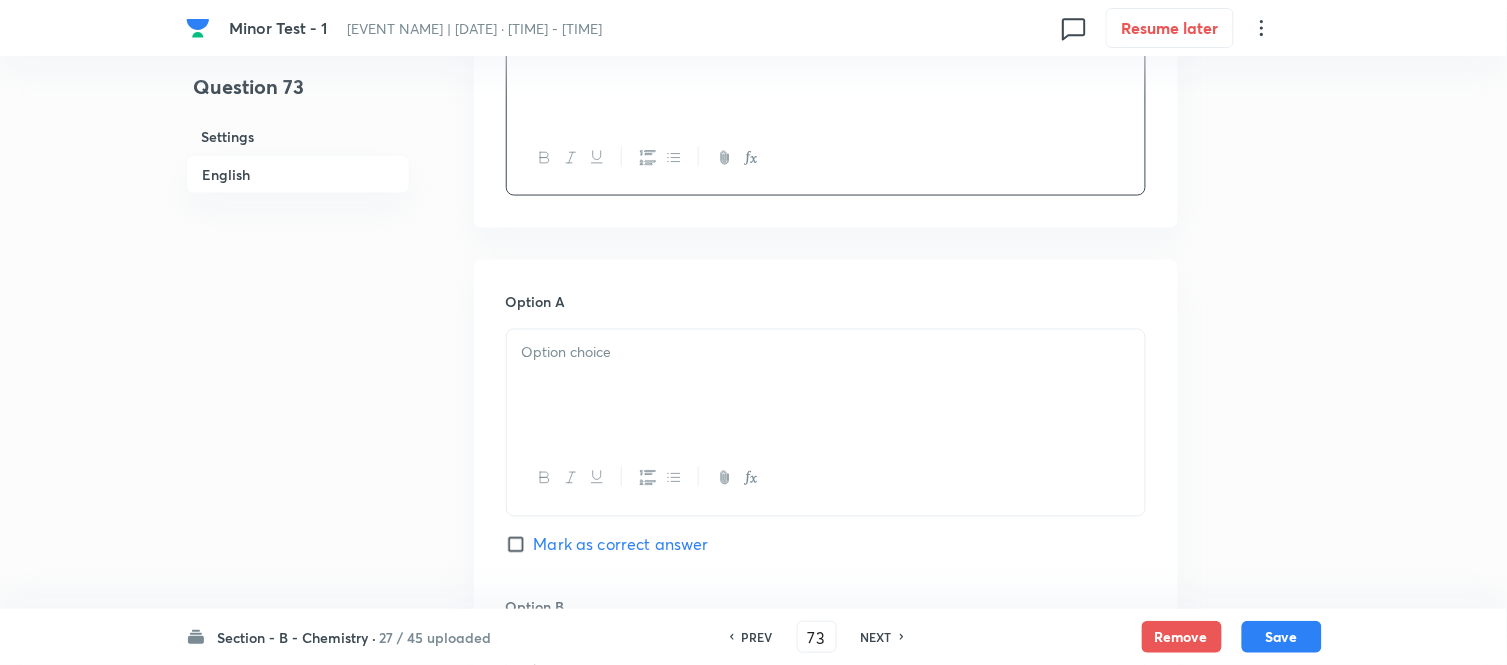 scroll, scrollTop: 777, scrollLeft: 0, axis: vertical 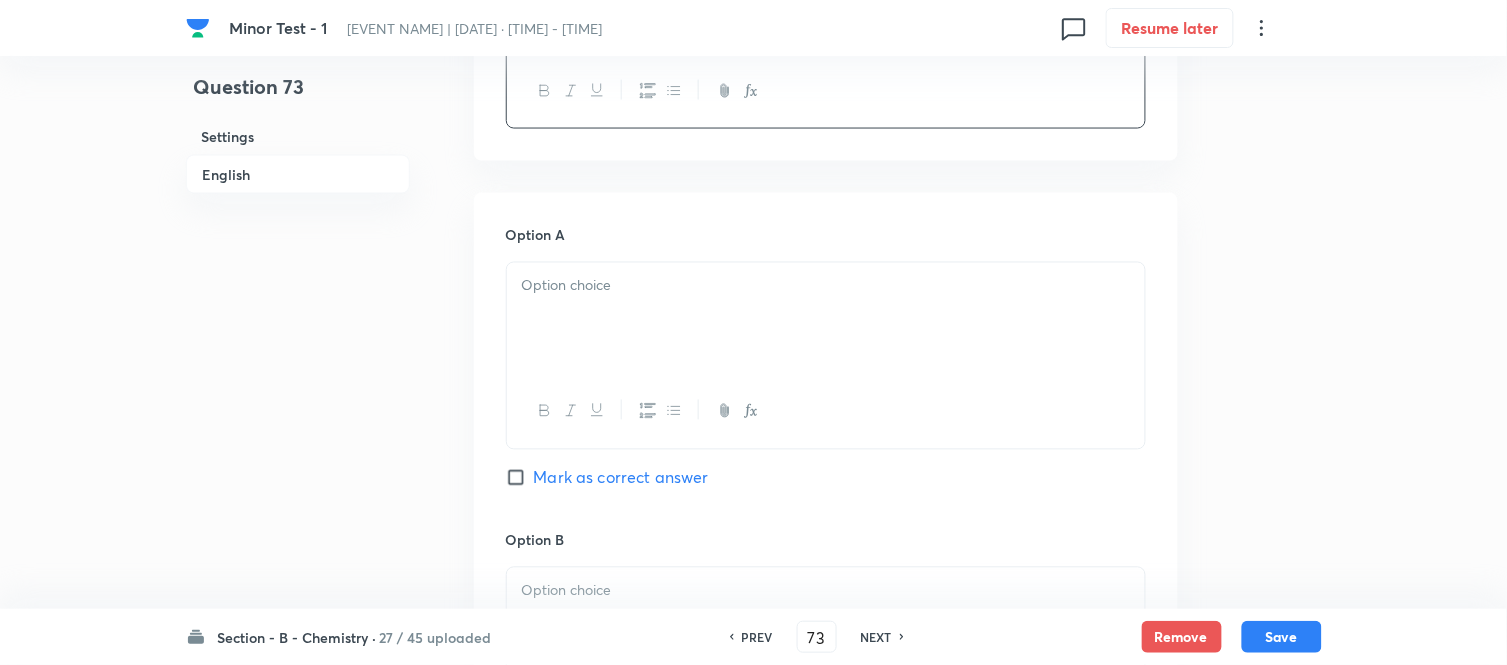 click at bounding box center (826, 319) 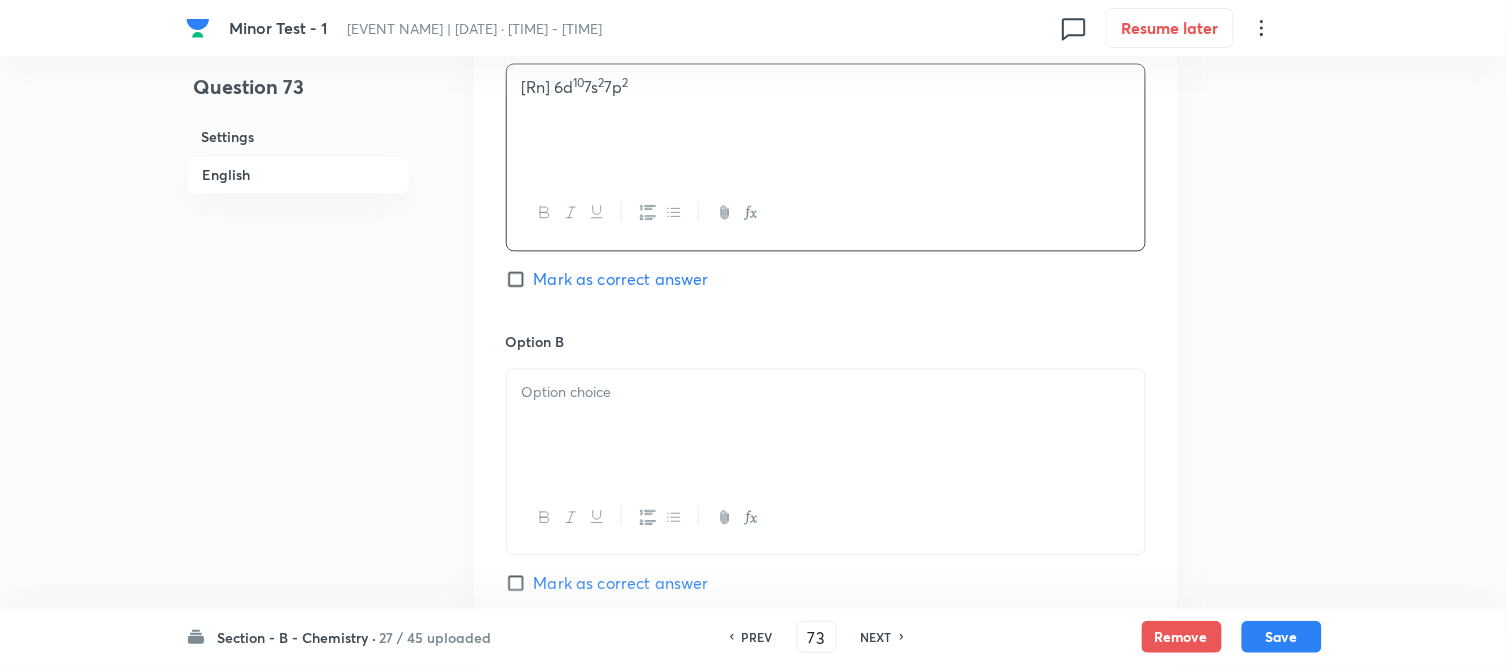 scroll, scrollTop: 1000, scrollLeft: 0, axis: vertical 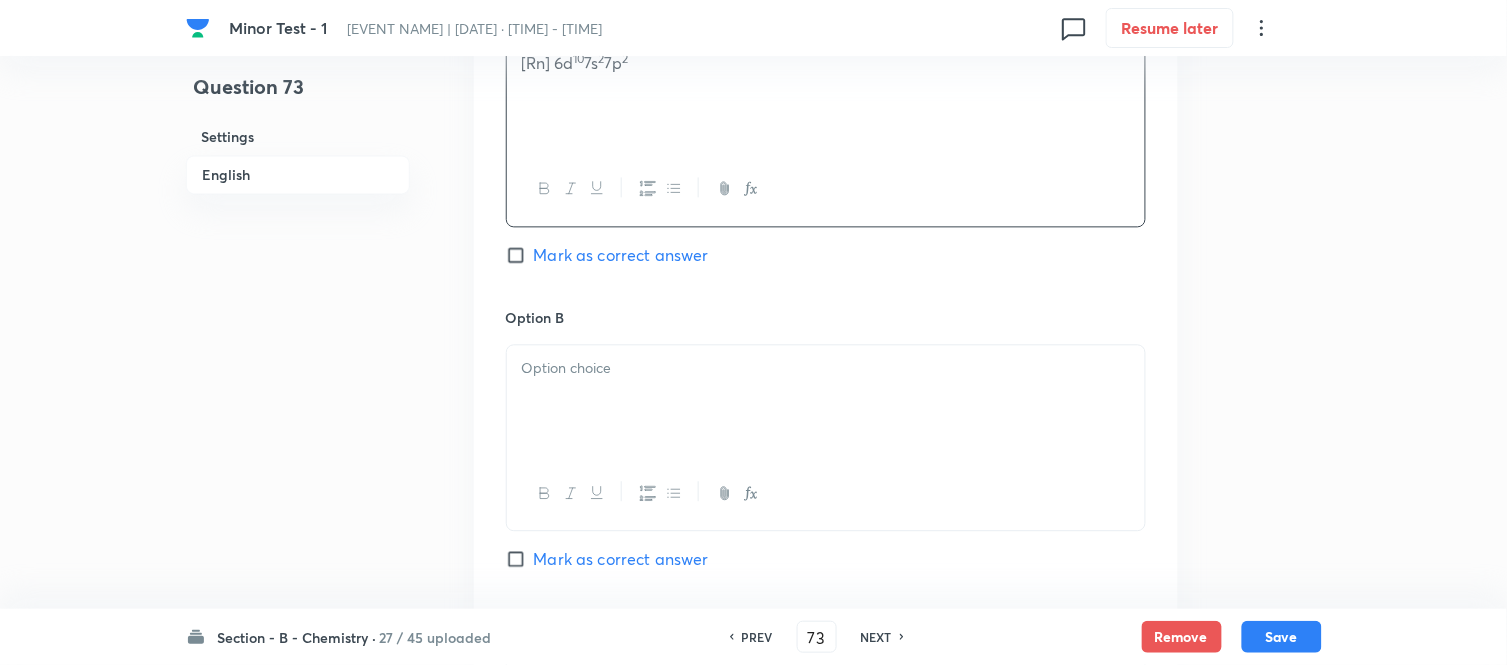 click at bounding box center (826, 368) 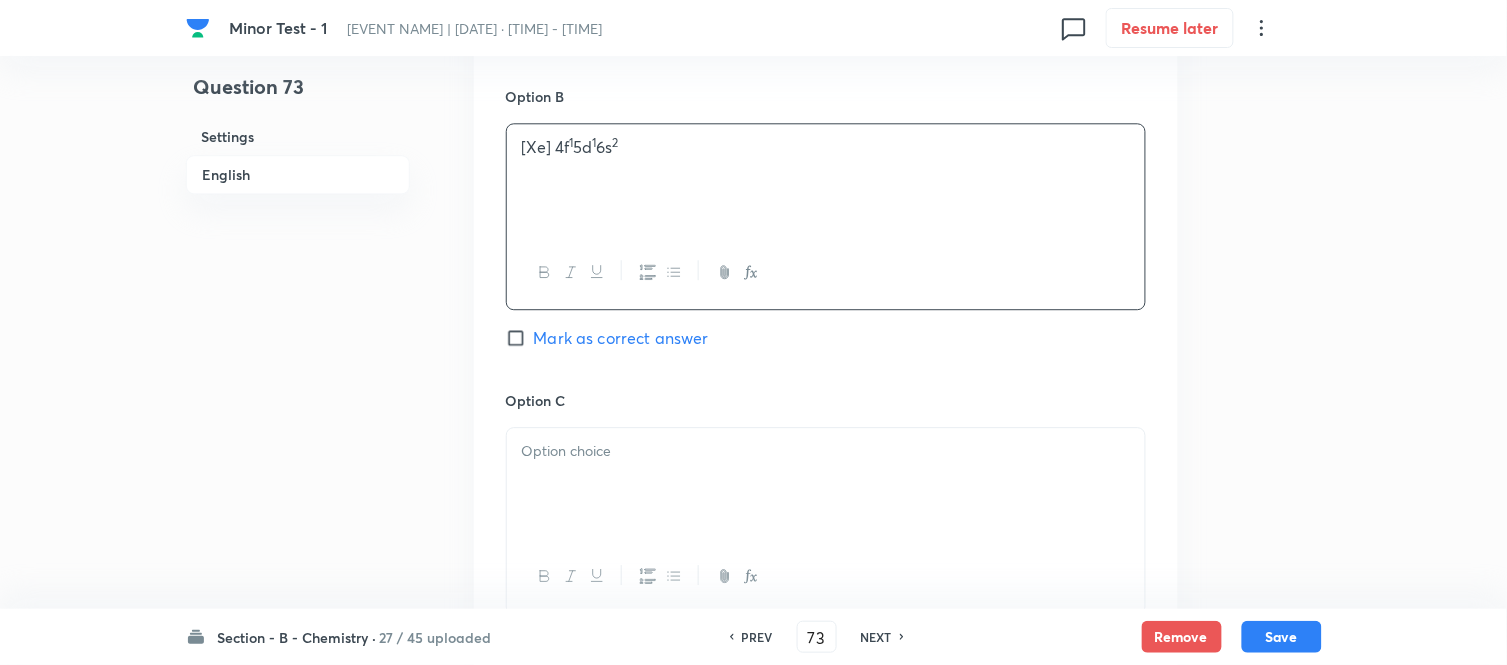 scroll, scrollTop: 1222, scrollLeft: 0, axis: vertical 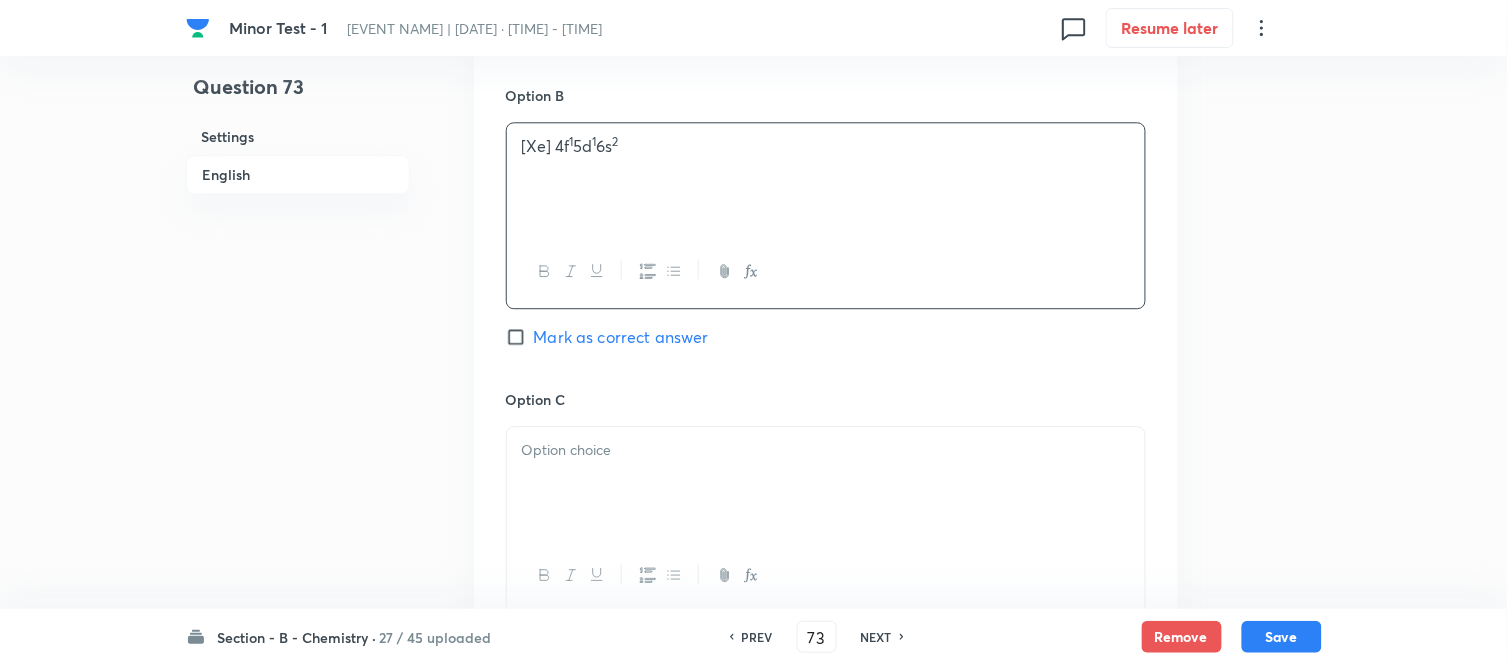 click at bounding box center (826, 450) 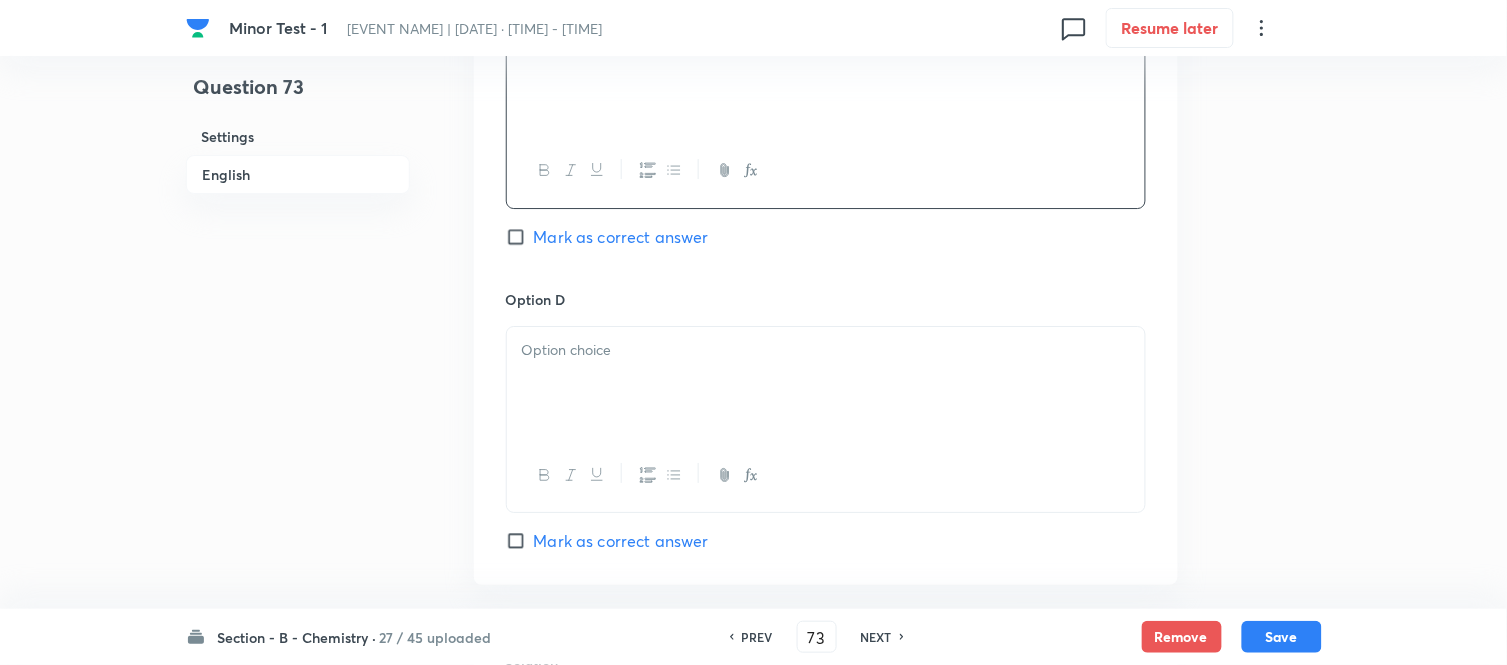 scroll, scrollTop: 1666, scrollLeft: 0, axis: vertical 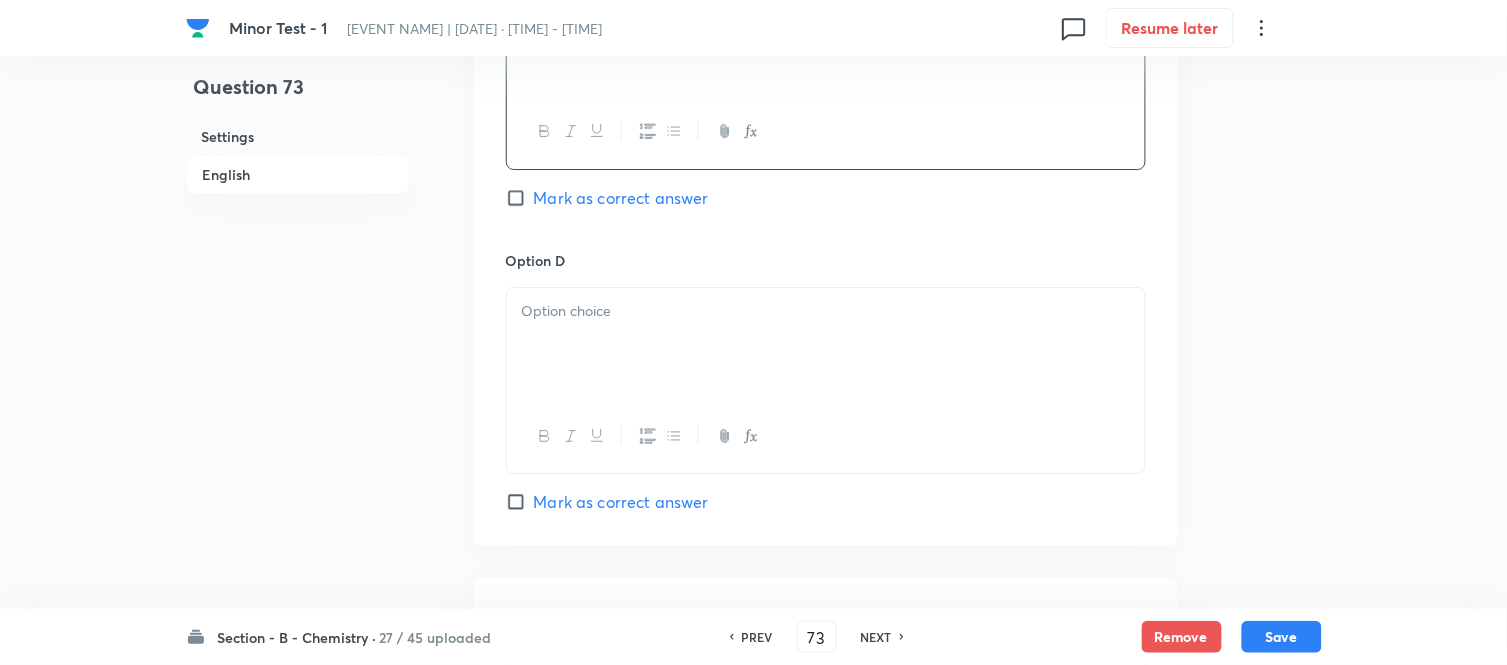 click at bounding box center [826, 311] 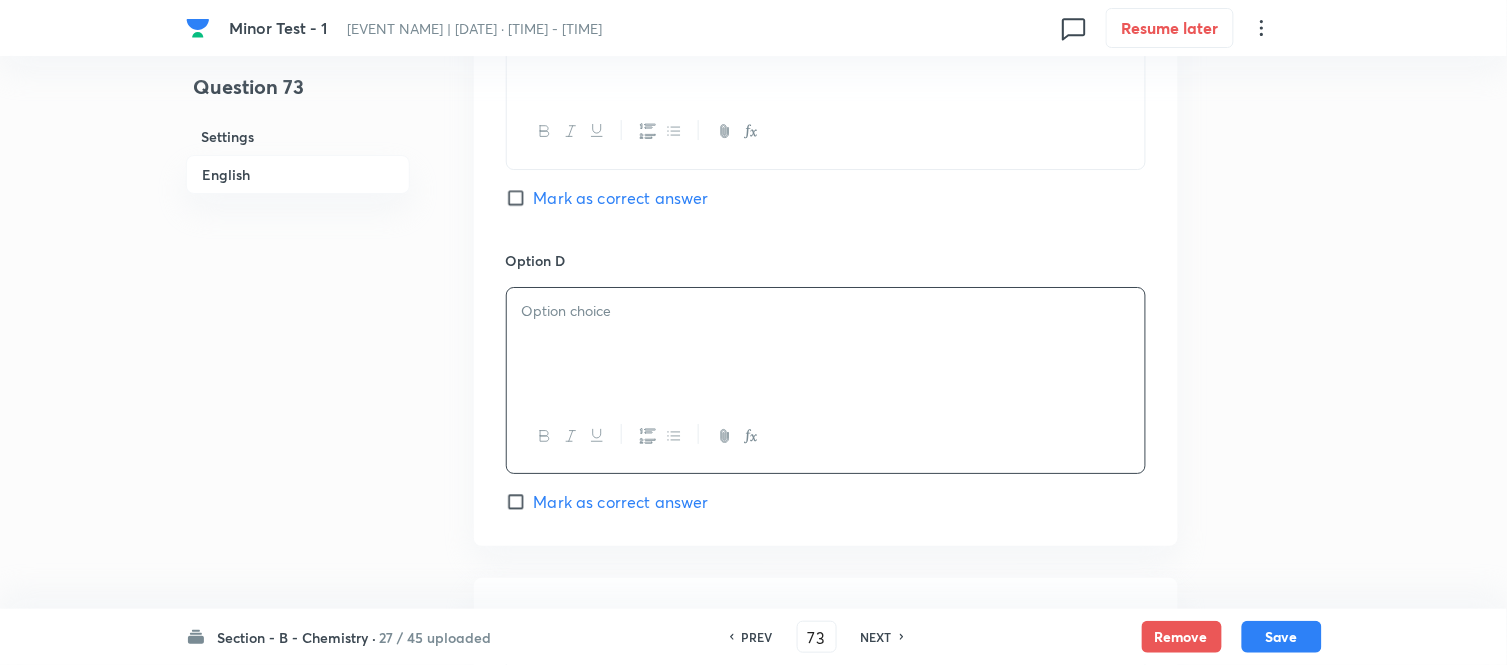 click at bounding box center (826, 311) 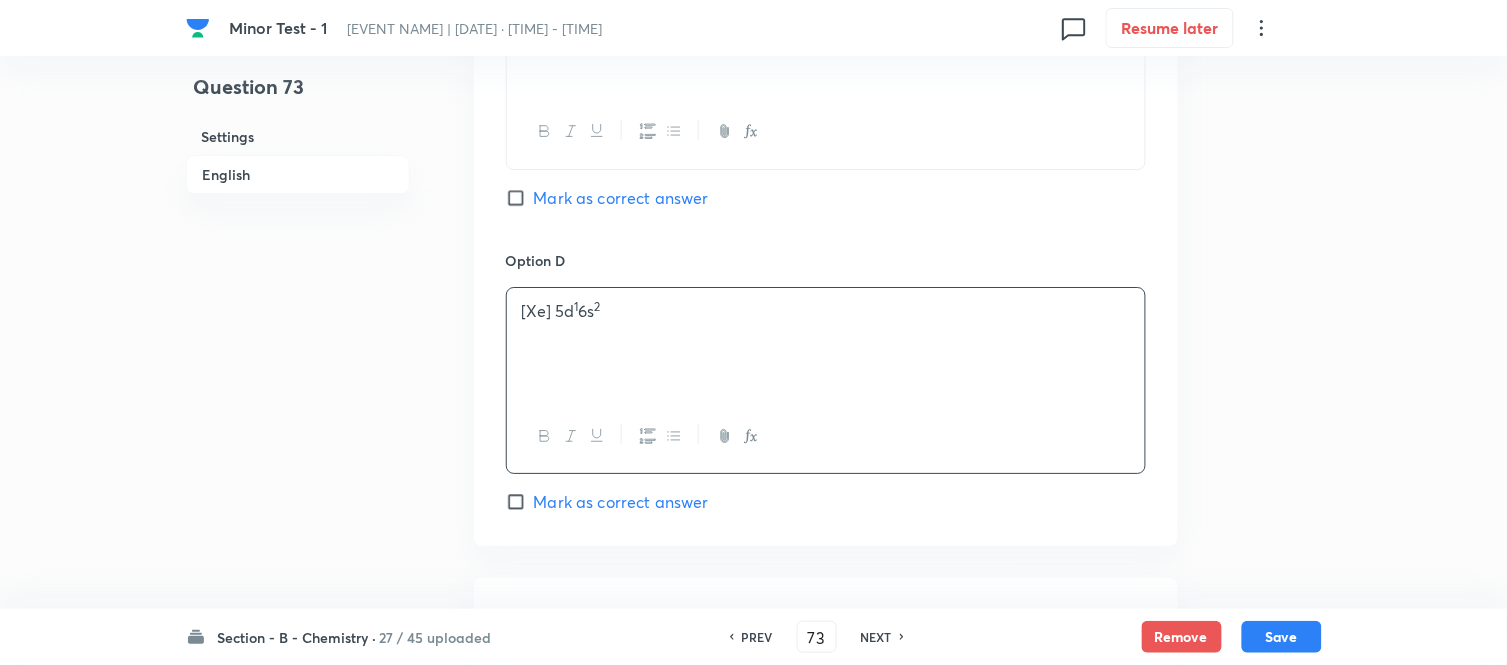 click on "Mark as correct answer" at bounding box center [621, 502] 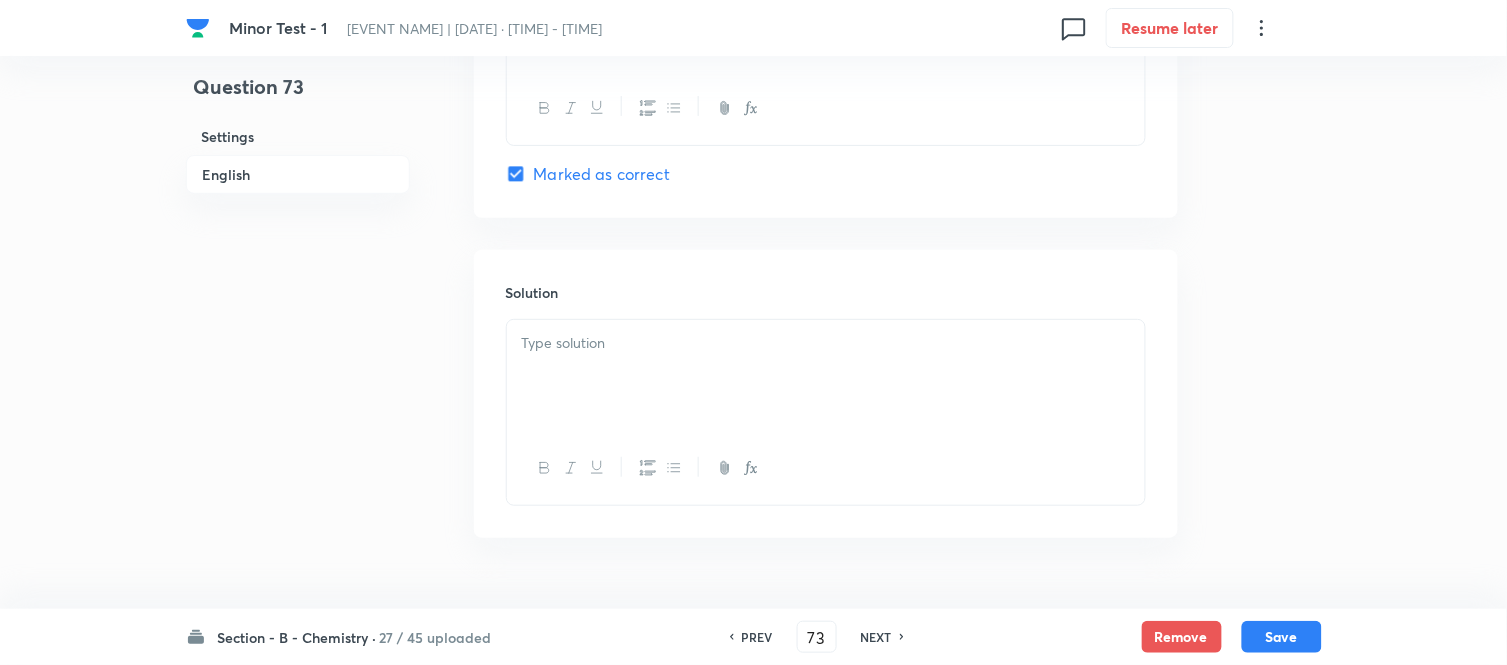 scroll, scrollTop: 2000, scrollLeft: 0, axis: vertical 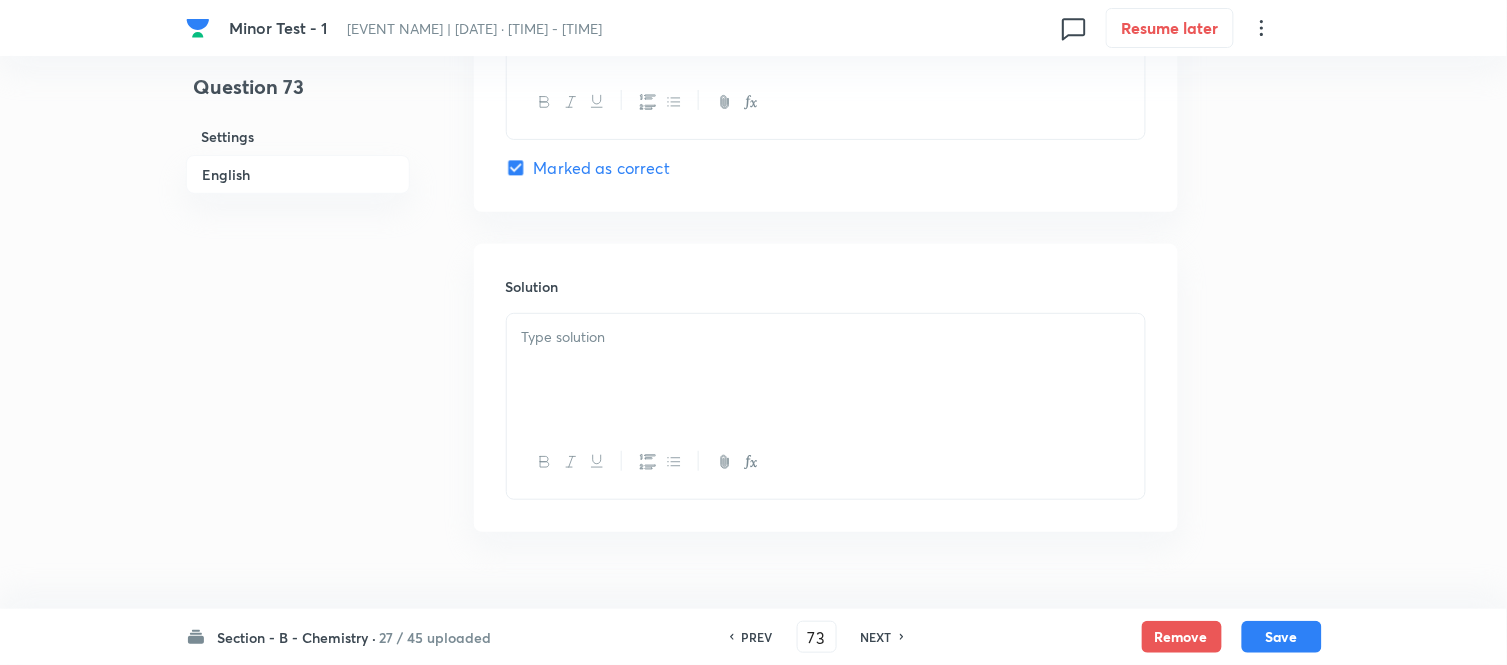 click at bounding box center (826, 337) 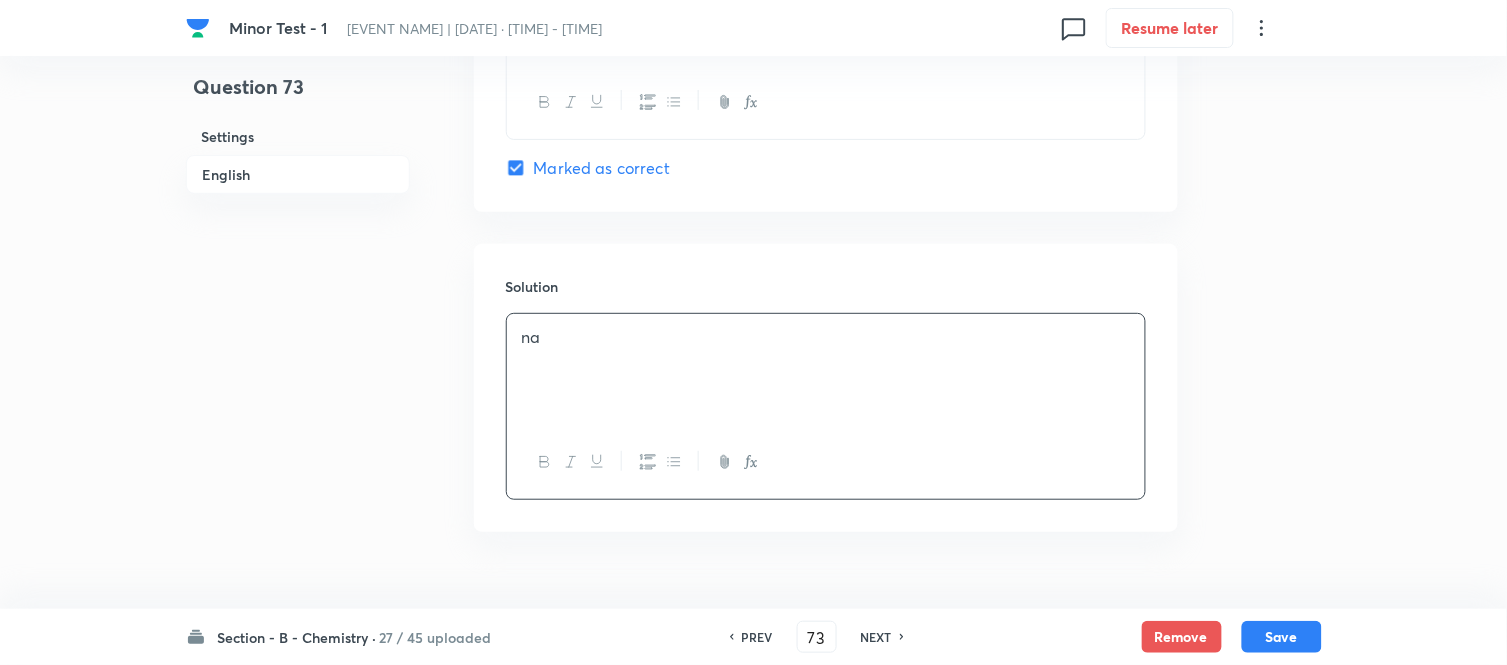 scroll, scrollTop: 2046, scrollLeft: 0, axis: vertical 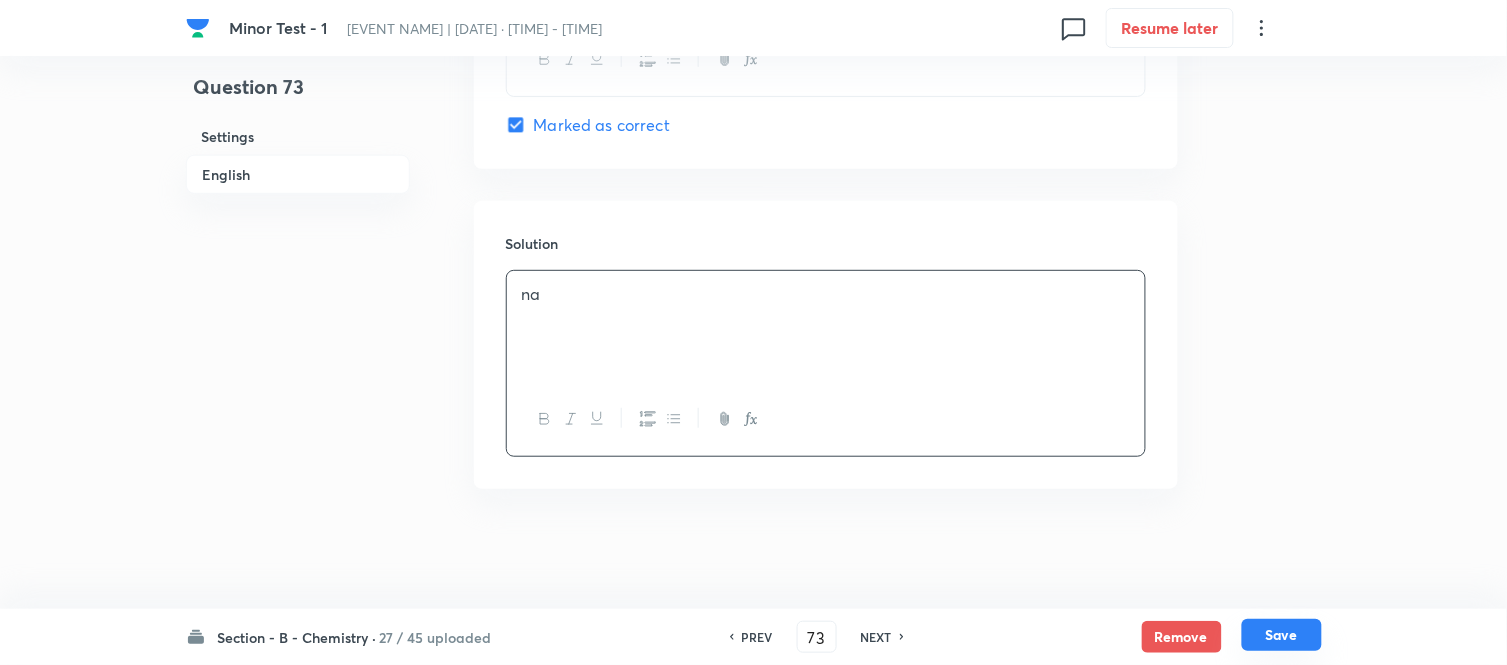 click on "Save" at bounding box center [1282, 635] 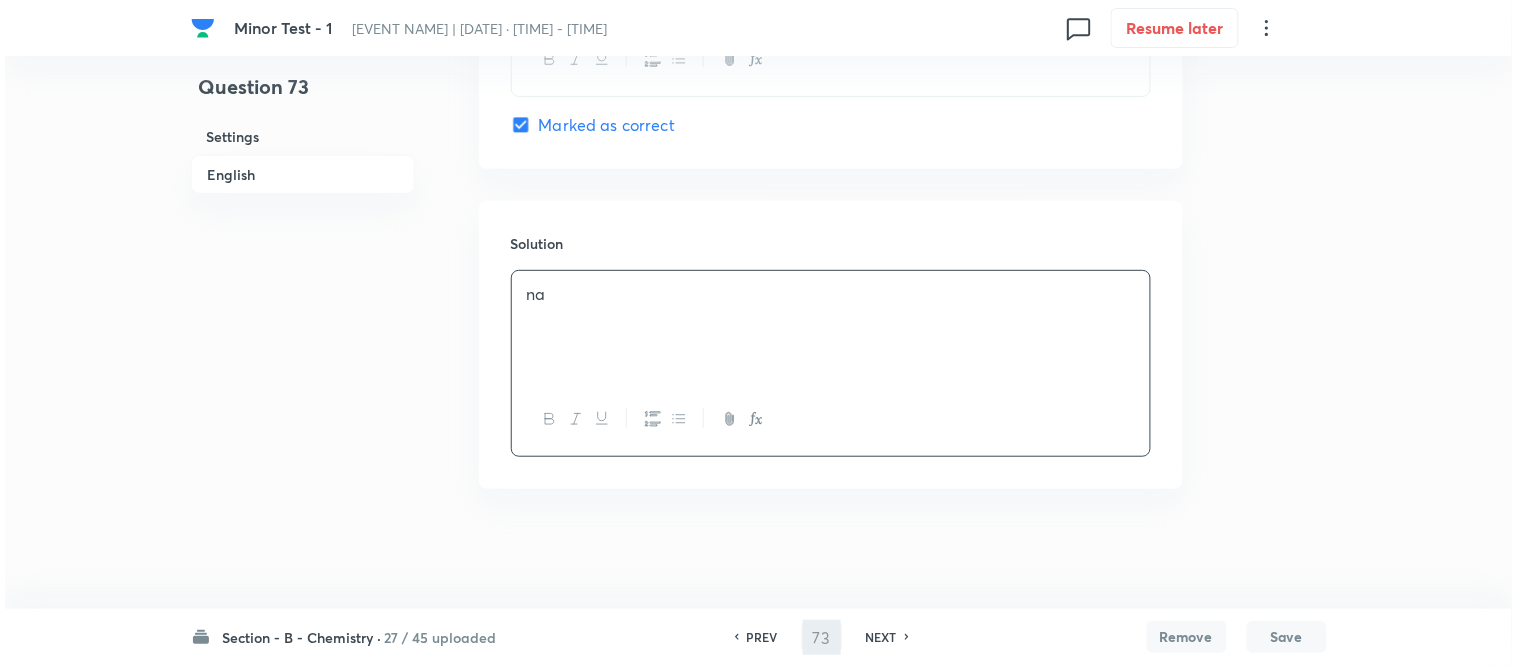 scroll, scrollTop: 0, scrollLeft: 0, axis: both 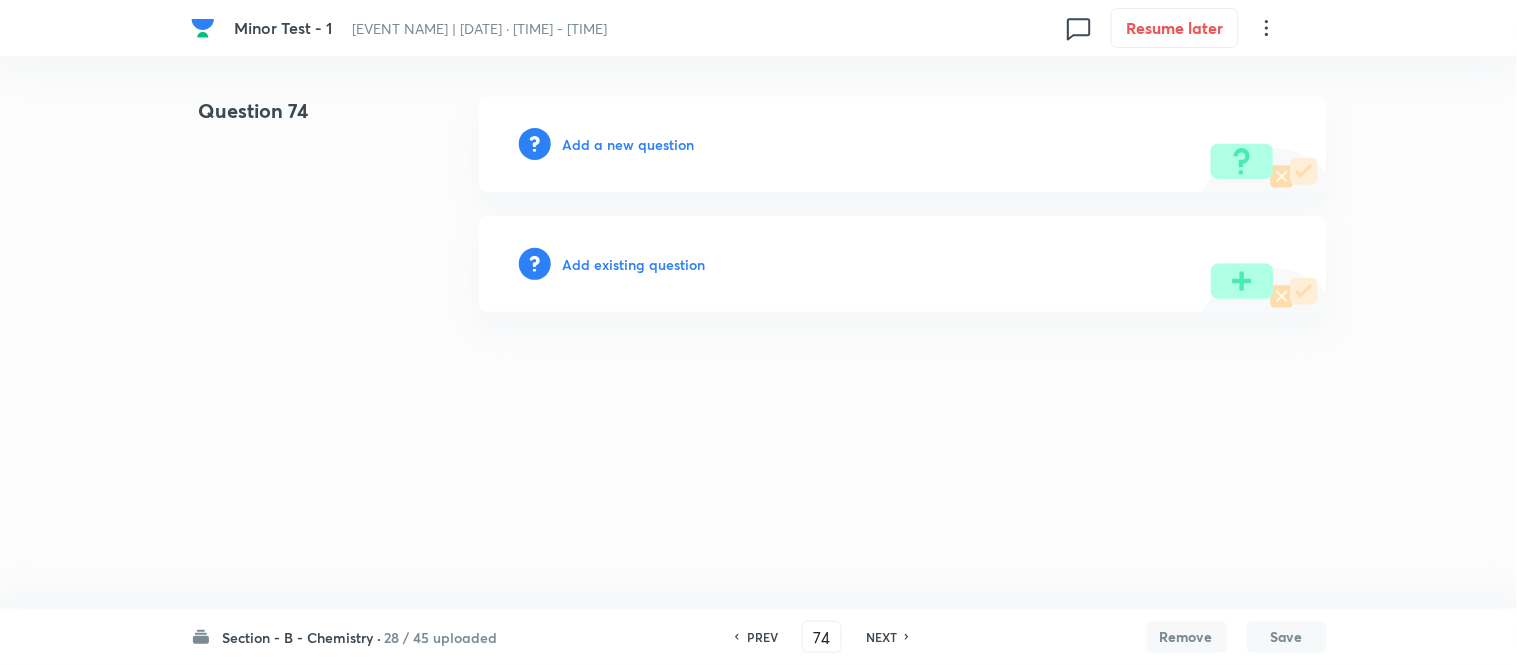 click on "Add a new question" at bounding box center [629, 144] 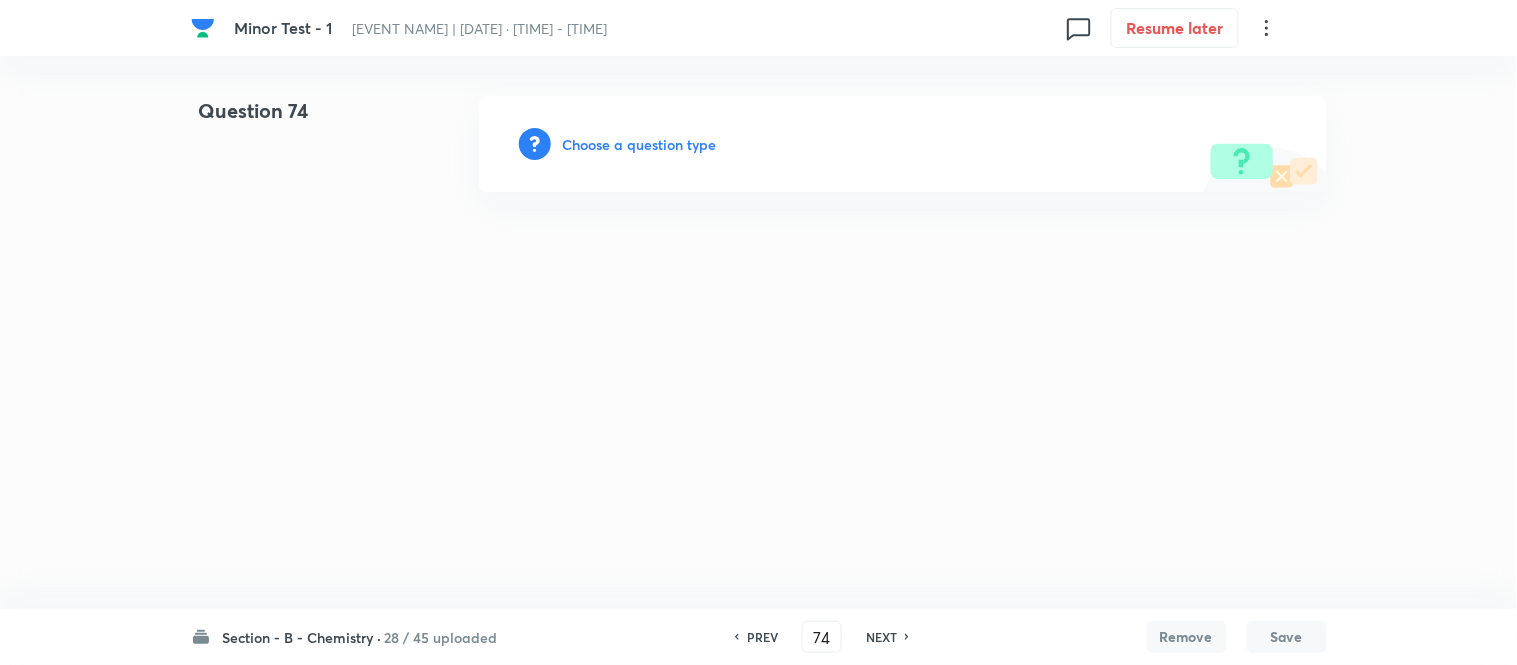 click on "Choose a question type" at bounding box center (640, 144) 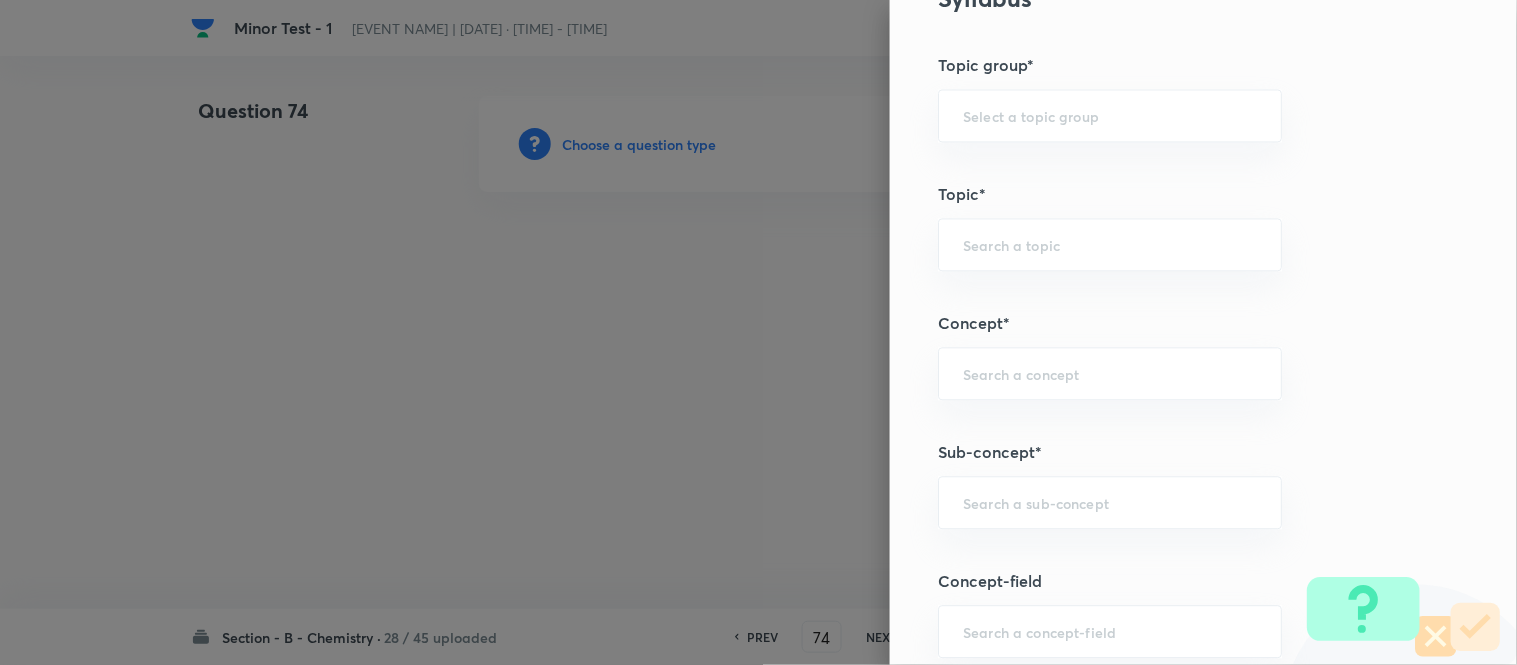 scroll, scrollTop: 1001, scrollLeft: 0, axis: vertical 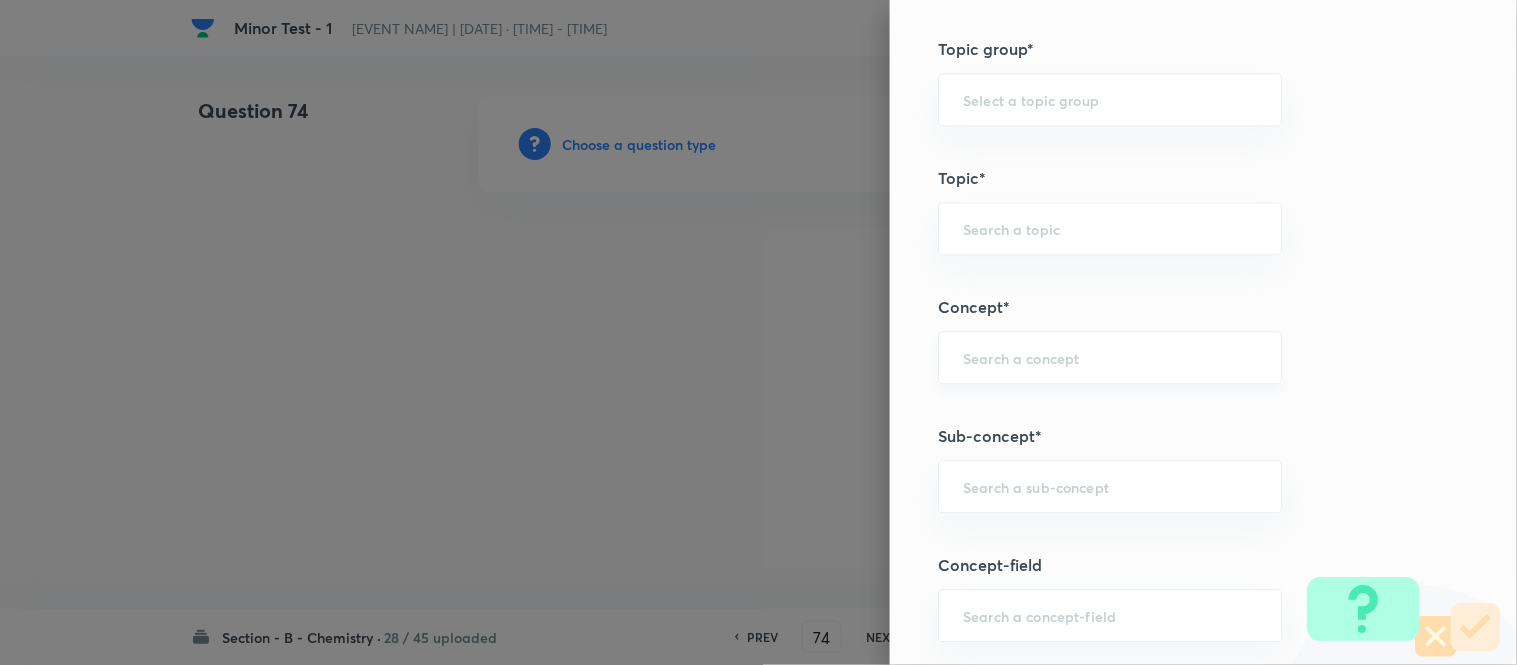 click at bounding box center [1110, 357] 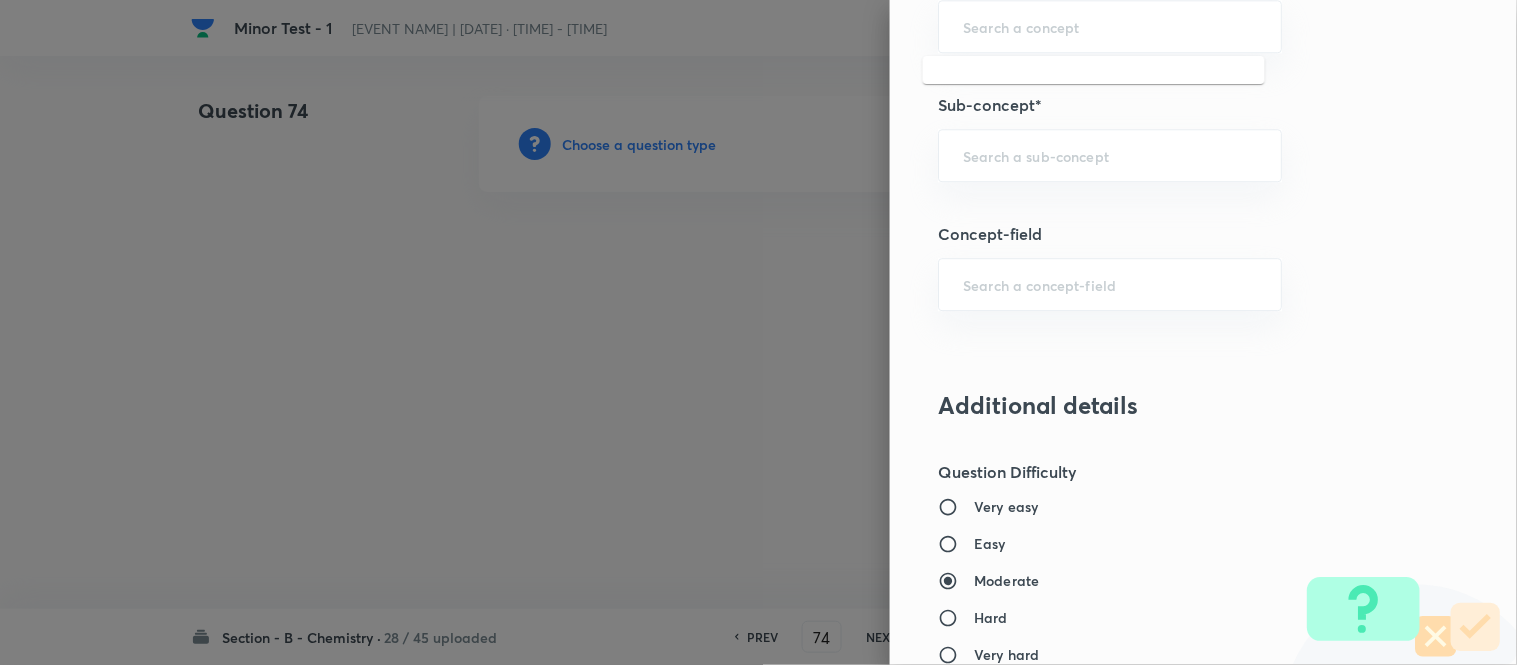 scroll, scrollTop: 1334, scrollLeft: 0, axis: vertical 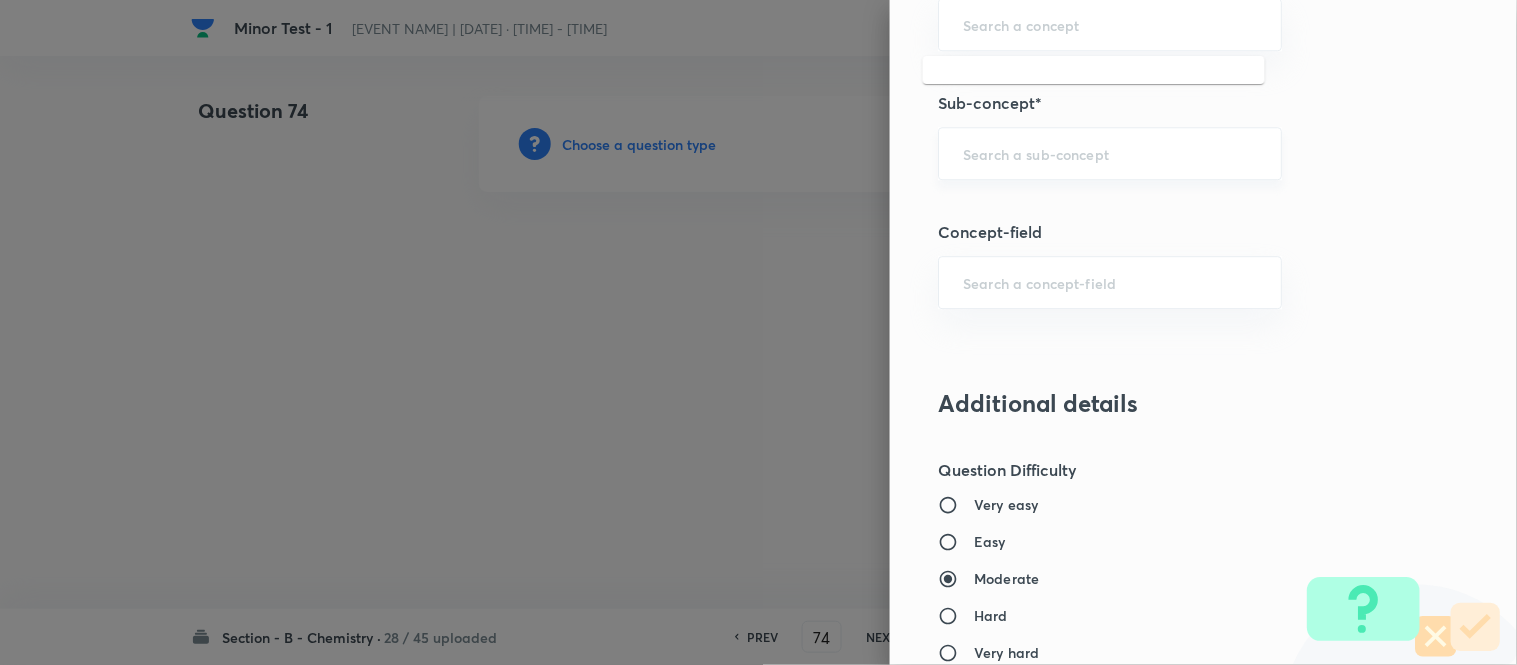 click on "​" at bounding box center (1110, 153) 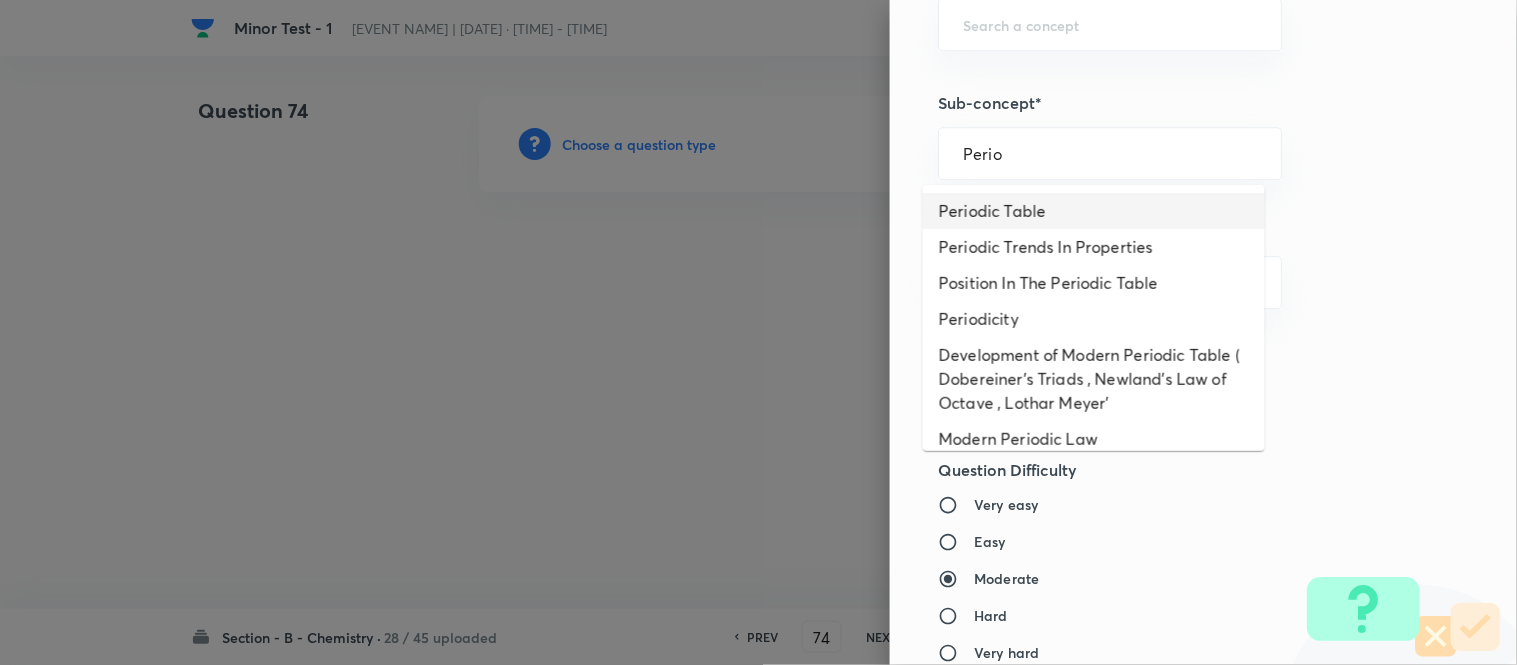 click on "Periodic Table" at bounding box center [1094, 211] 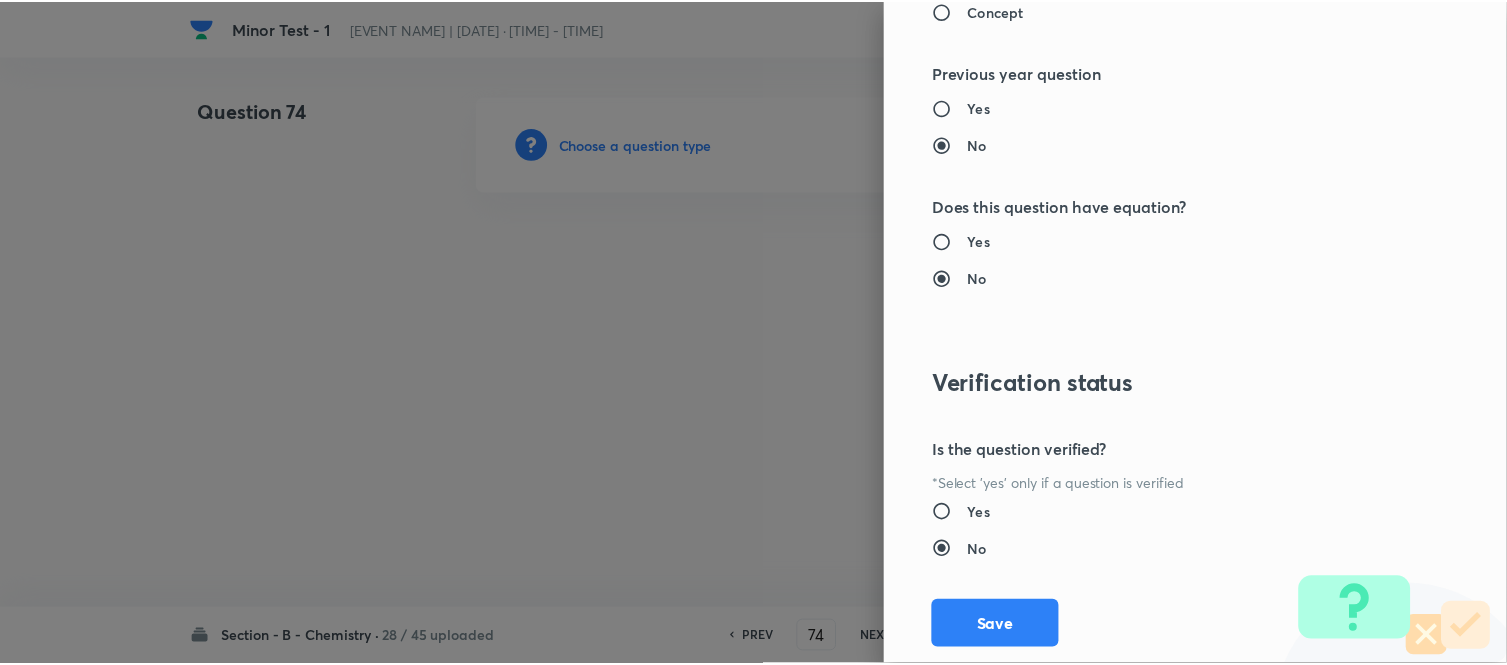 scroll, scrollTop: 2195, scrollLeft: 0, axis: vertical 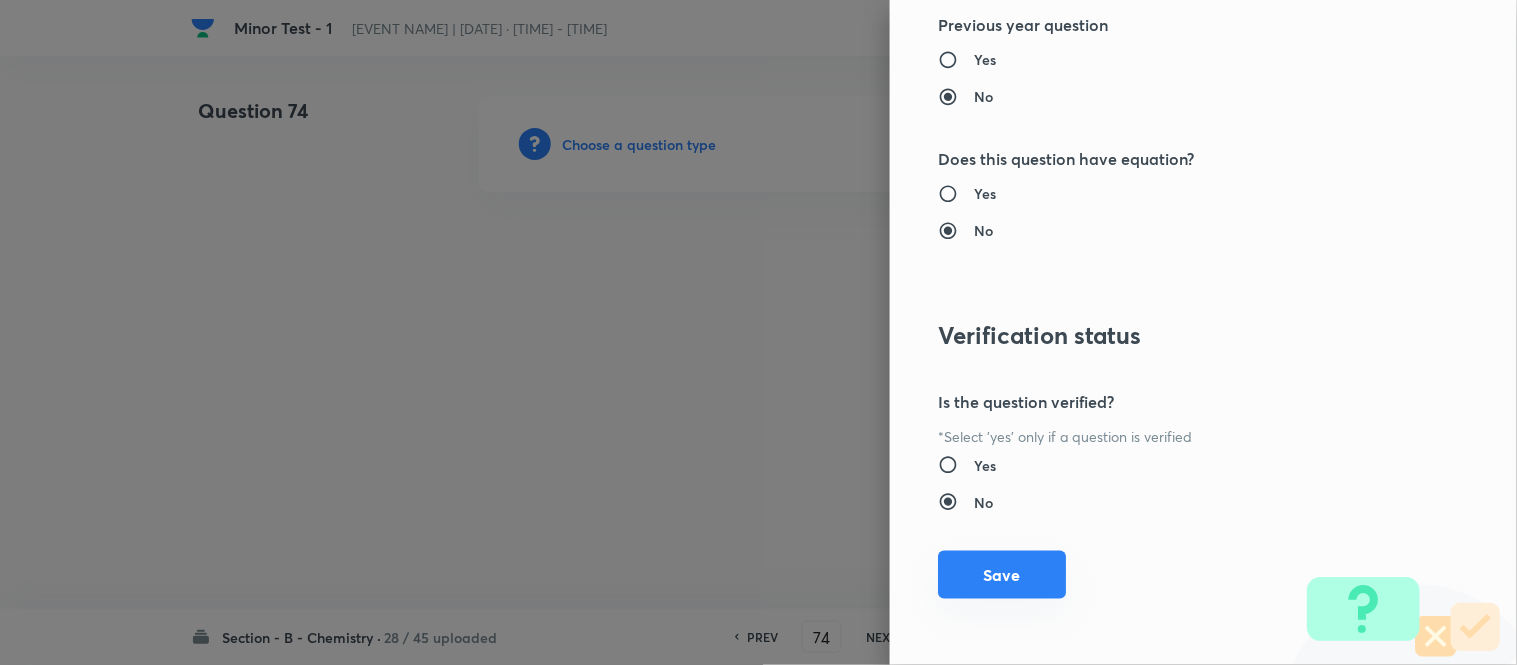 click on "Save" at bounding box center (1002, 575) 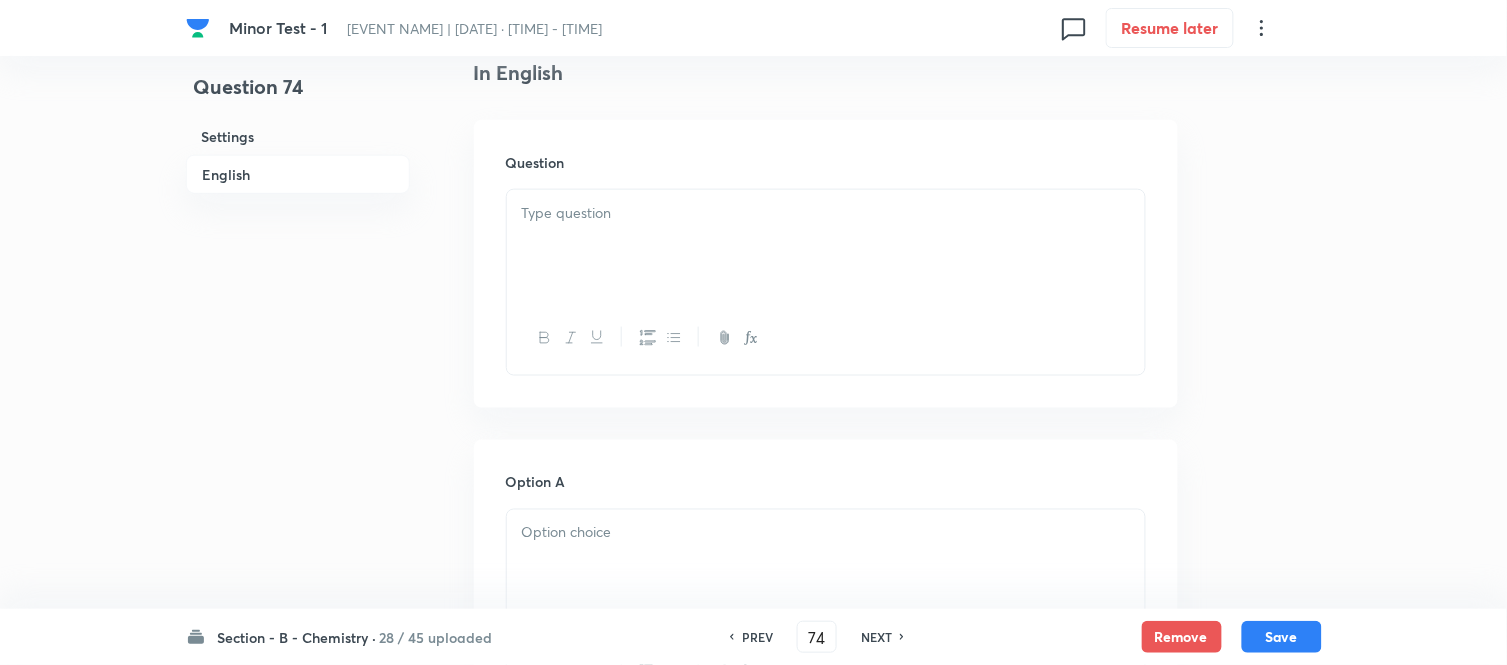 scroll, scrollTop: 555, scrollLeft: 0, axis: vertical 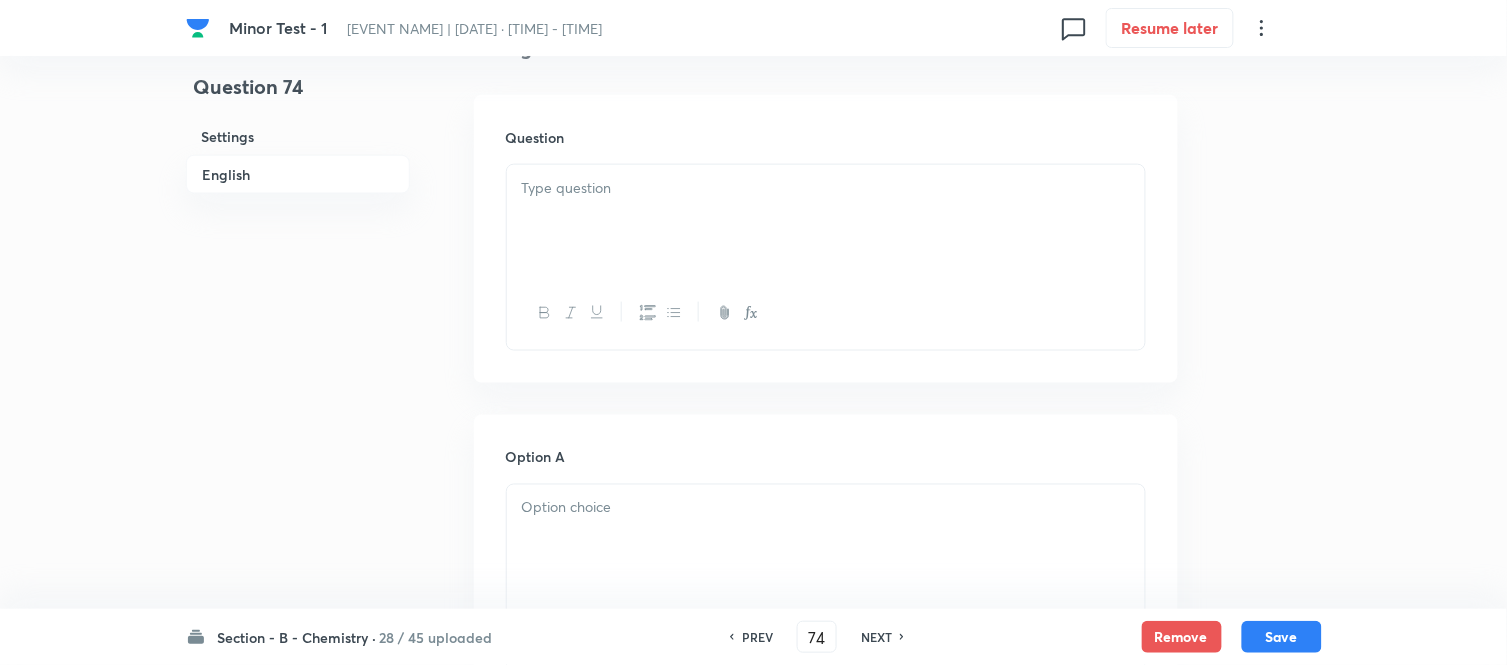click at bounding box center [826, 221] 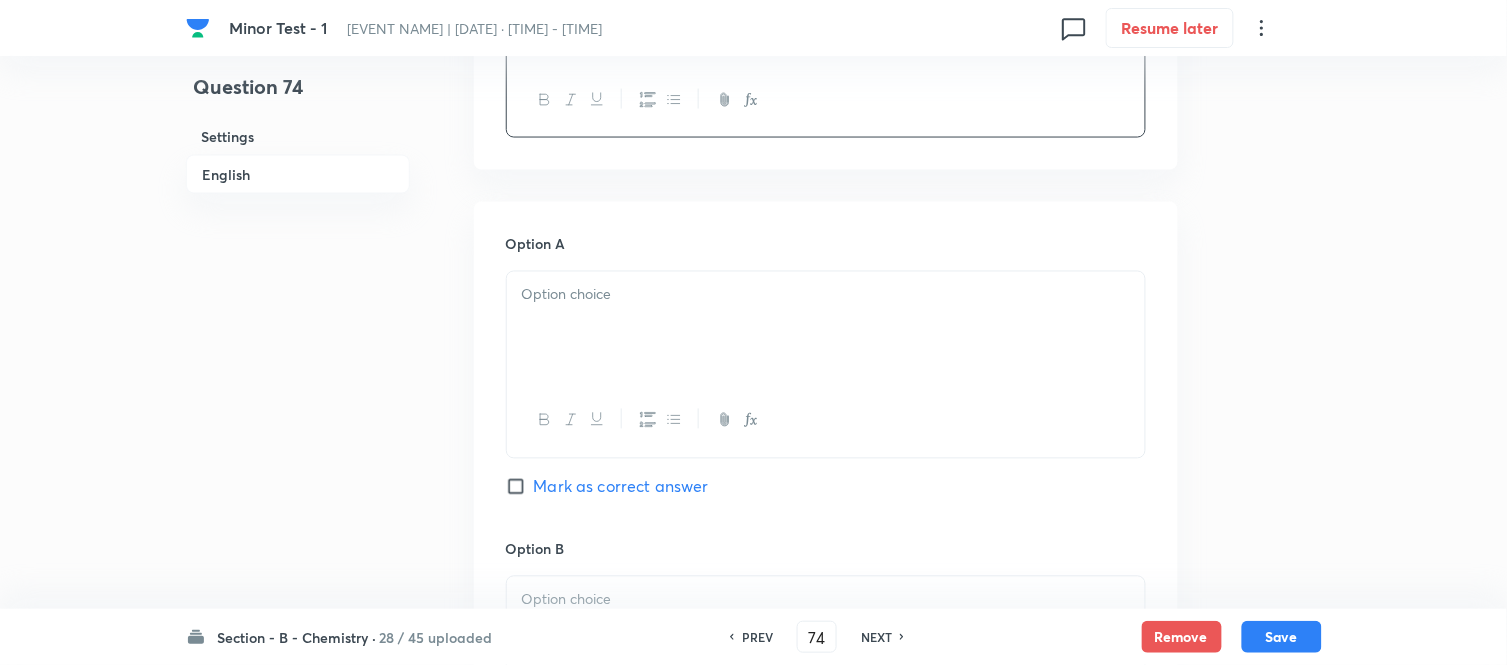 scroll, scrollTop: 777, scrollLeft: 0, axis: vertical 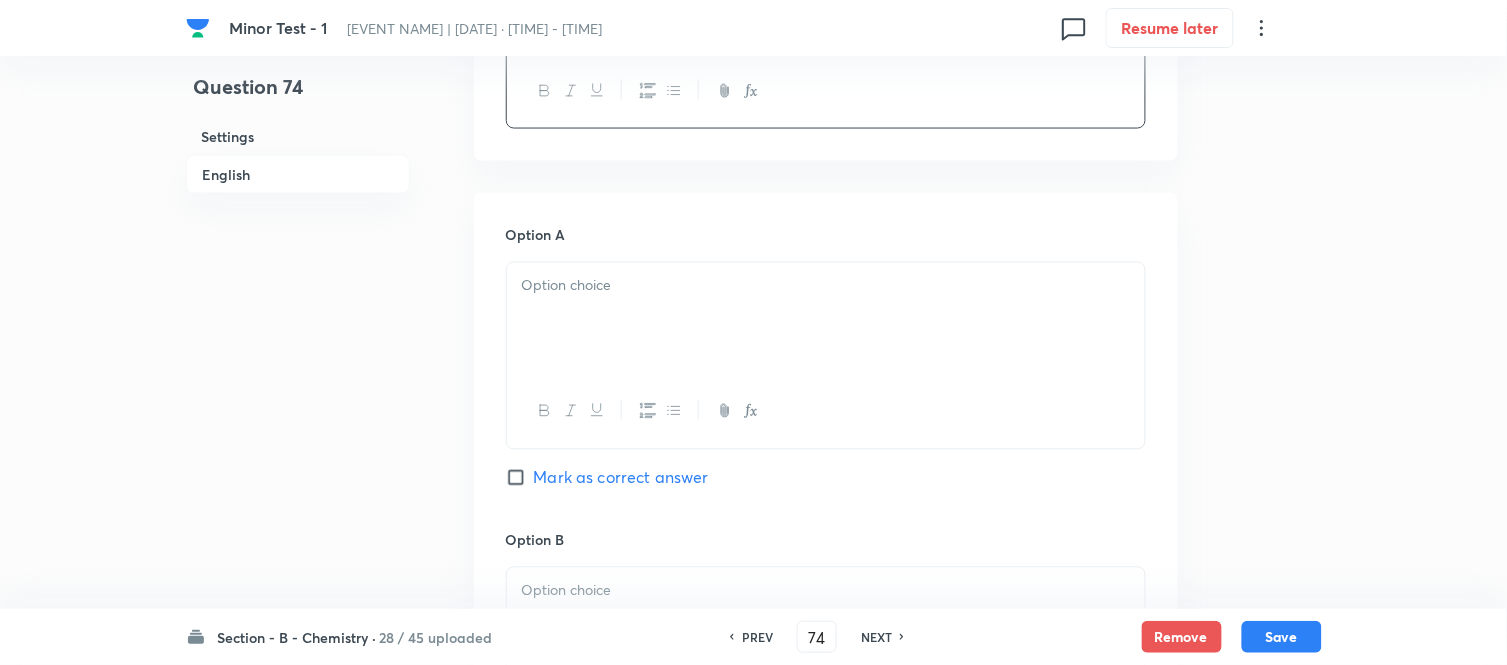 click at bounding box center [826, 319] 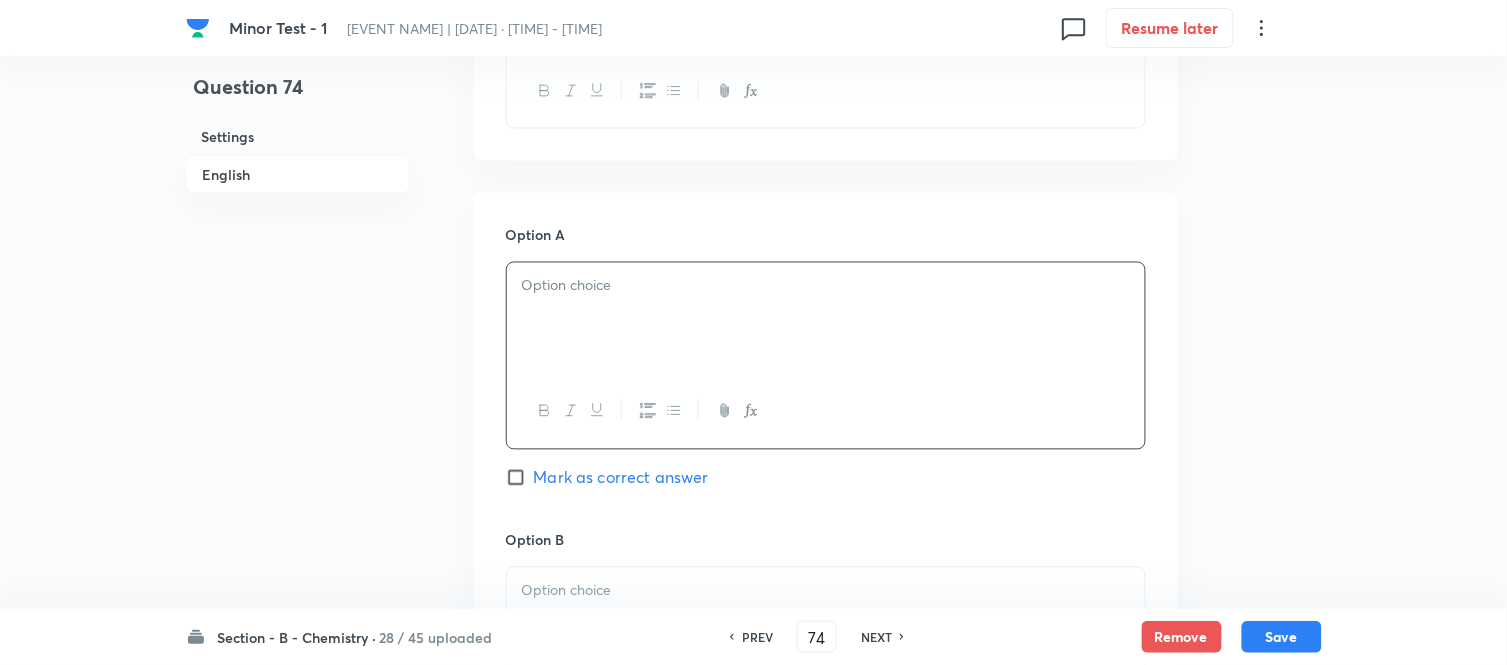click at bounding box center (826, 286) 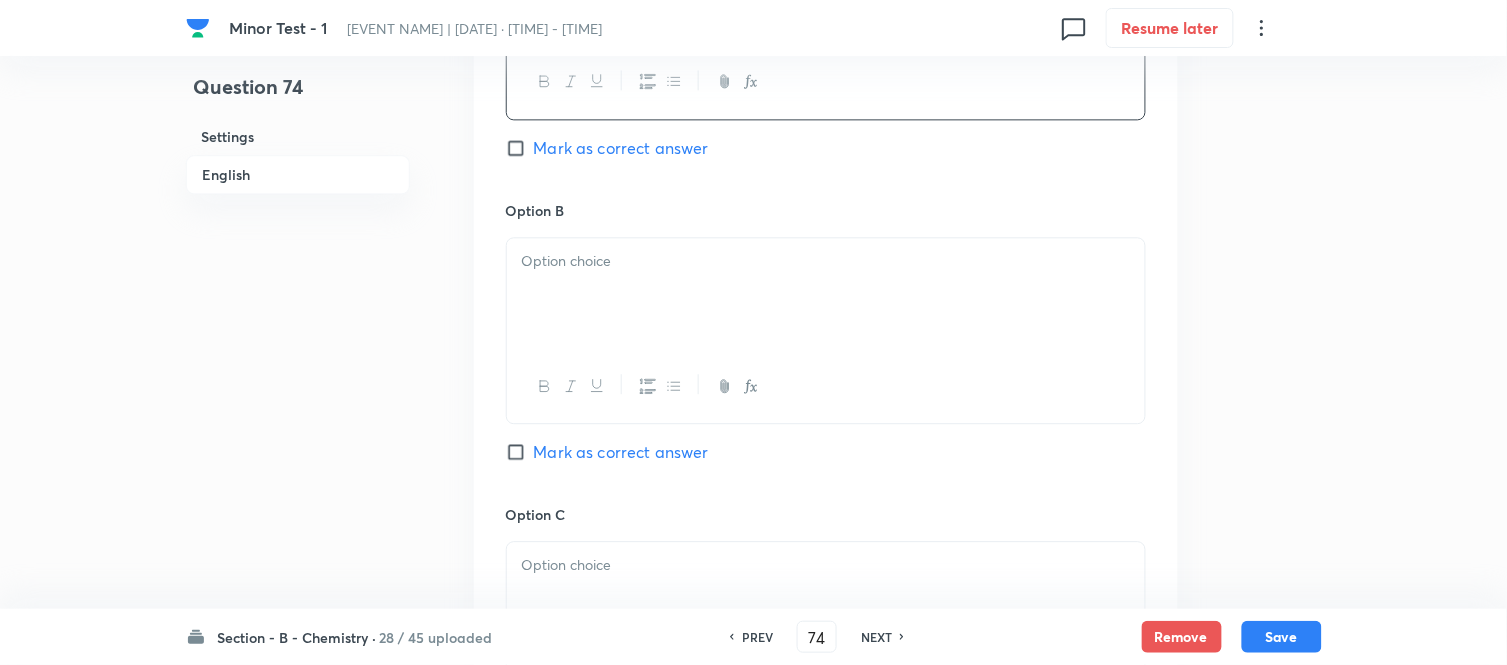 scroll, scrollTop: 1111, scrollLeft: 0, axis: vertical 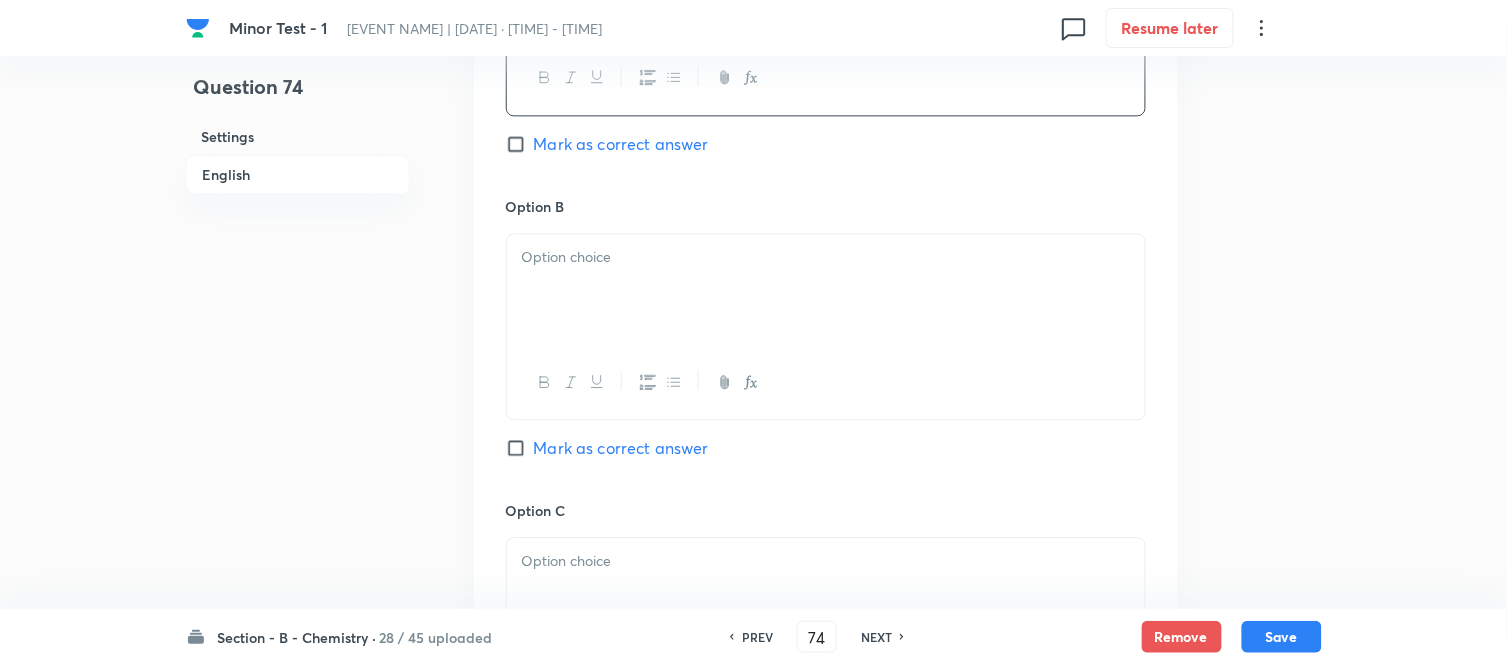 click at bounding box center [826, 257] 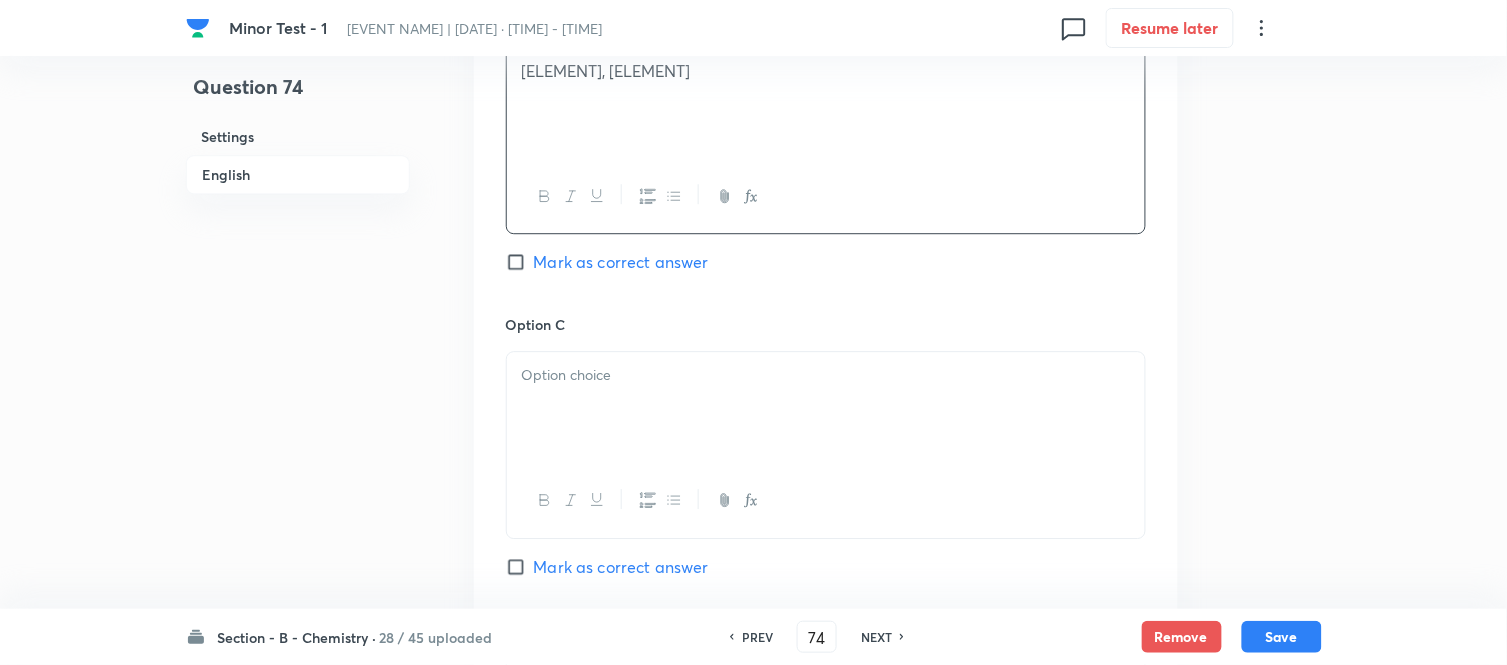 scroll, scrollTop: 1333, scrollLeft: 0, axis: vertical 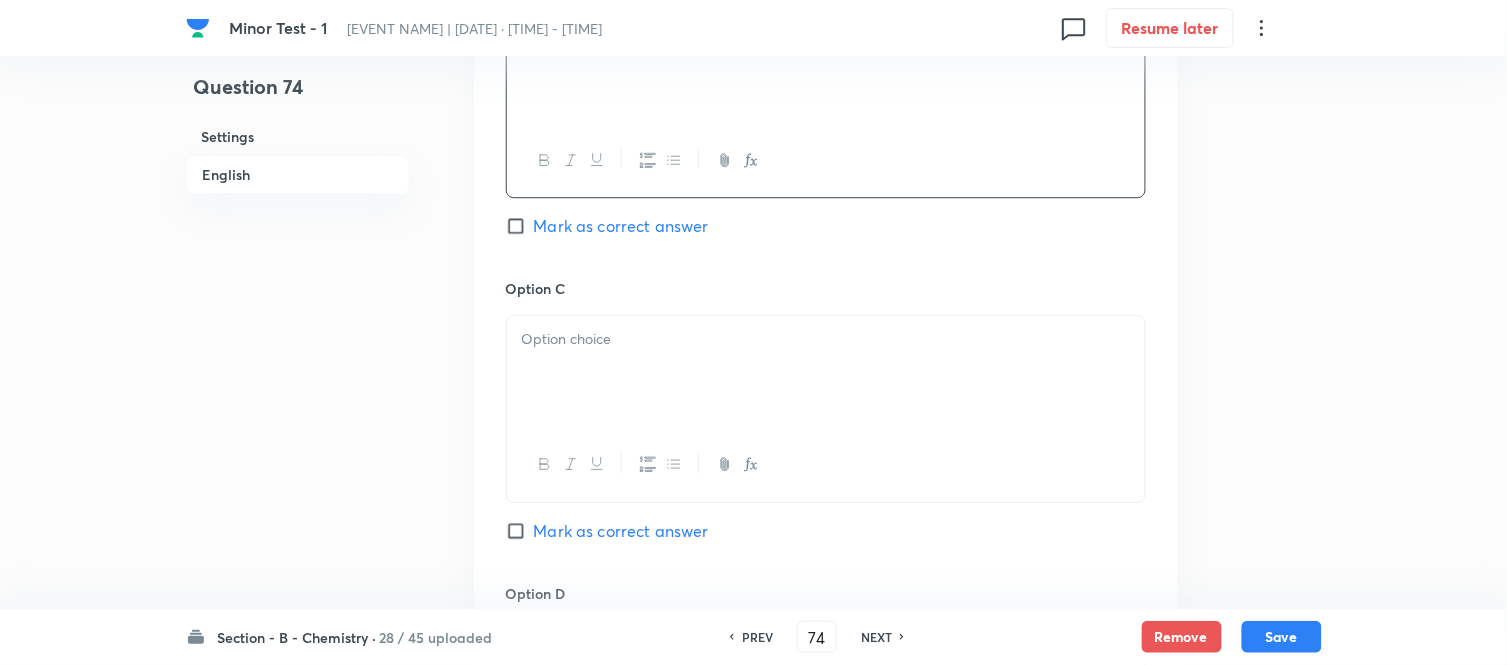 click at bounding box center (826, 372) 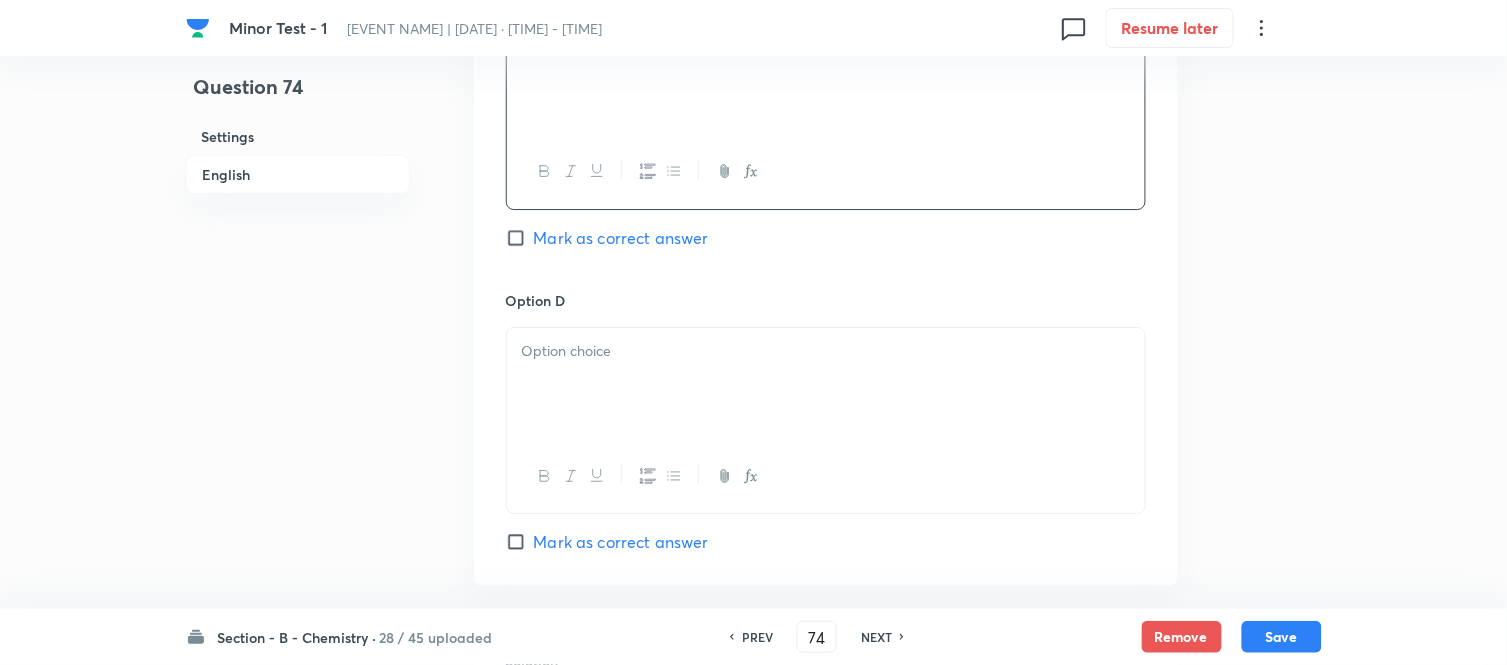 scroll, scrollTop: 1777, scrollLeft: 0, axis: vertical 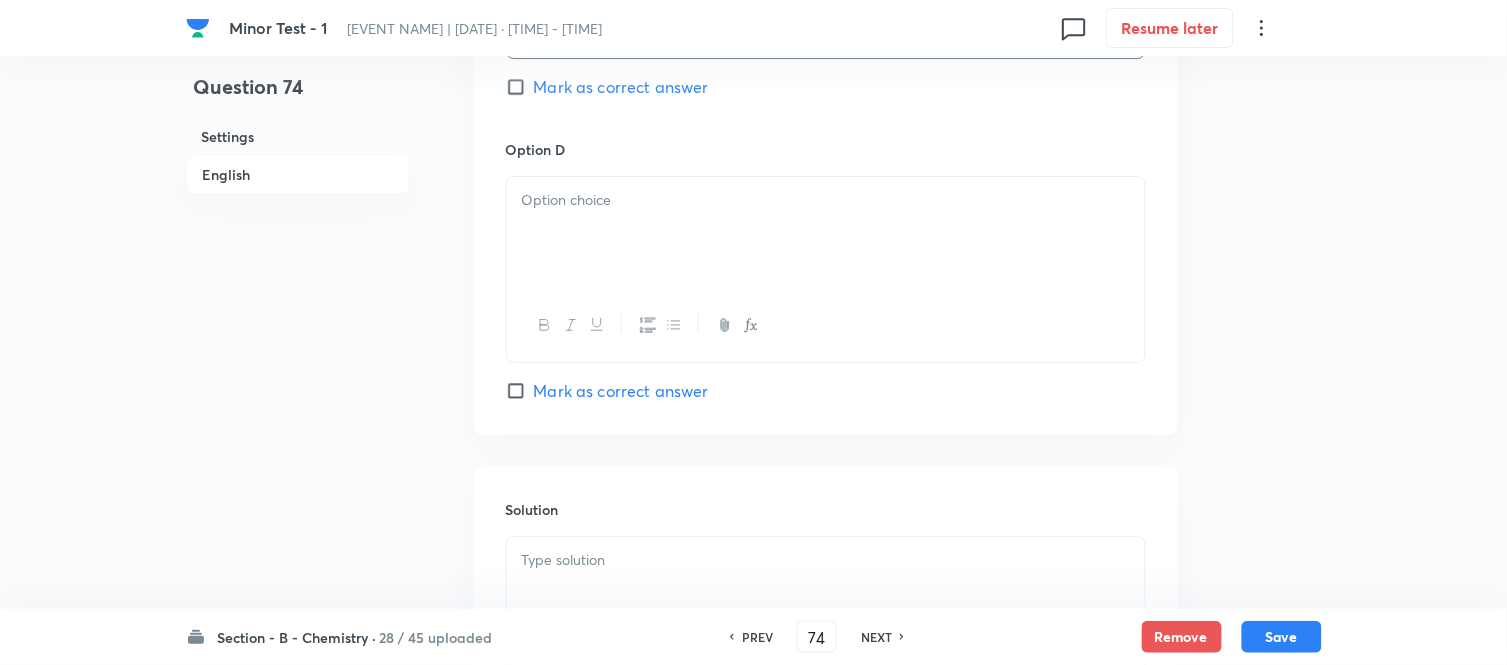 click at bounding box center [826, 233] 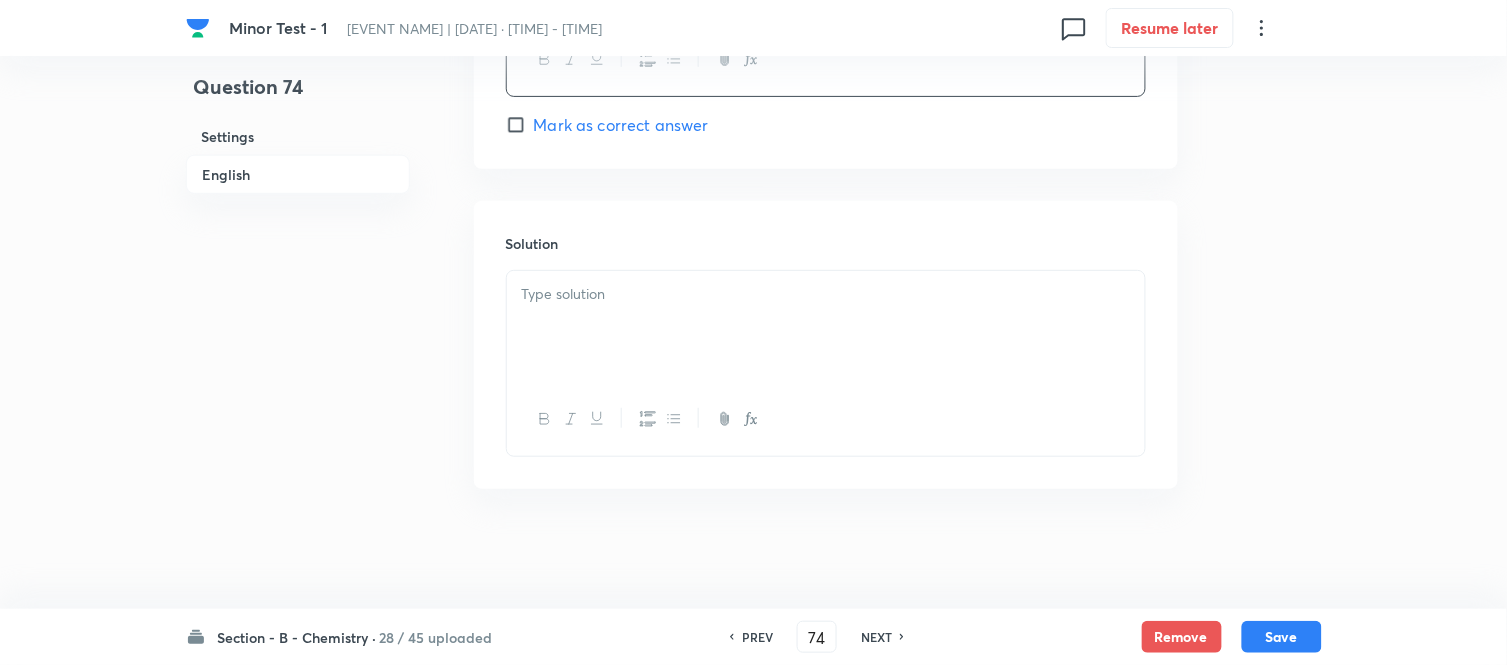 scroll, scrollTop: 2046, scrollLeft: 0, axis: vertical 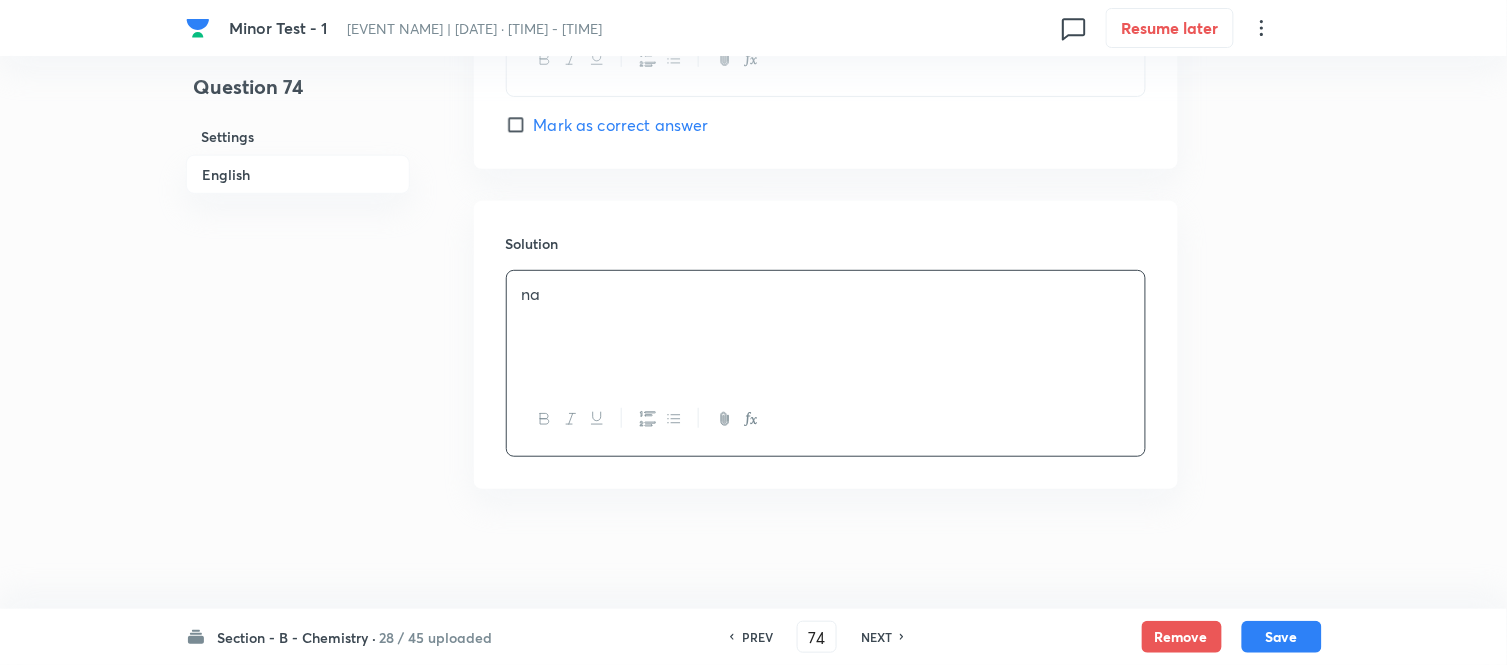 click on "English" at bounding box center [298, 174] 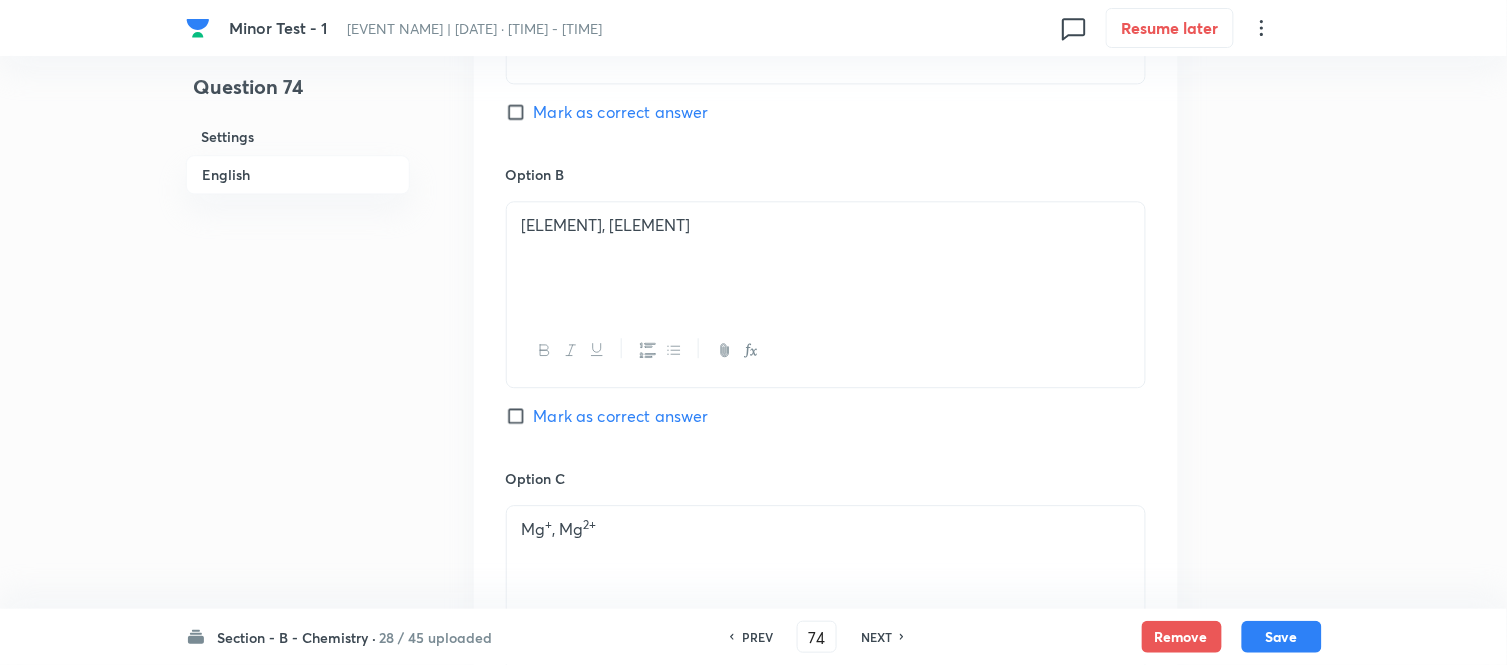 scroll, scrollTop: 1182, scrollLeft: 0, axis: vertical 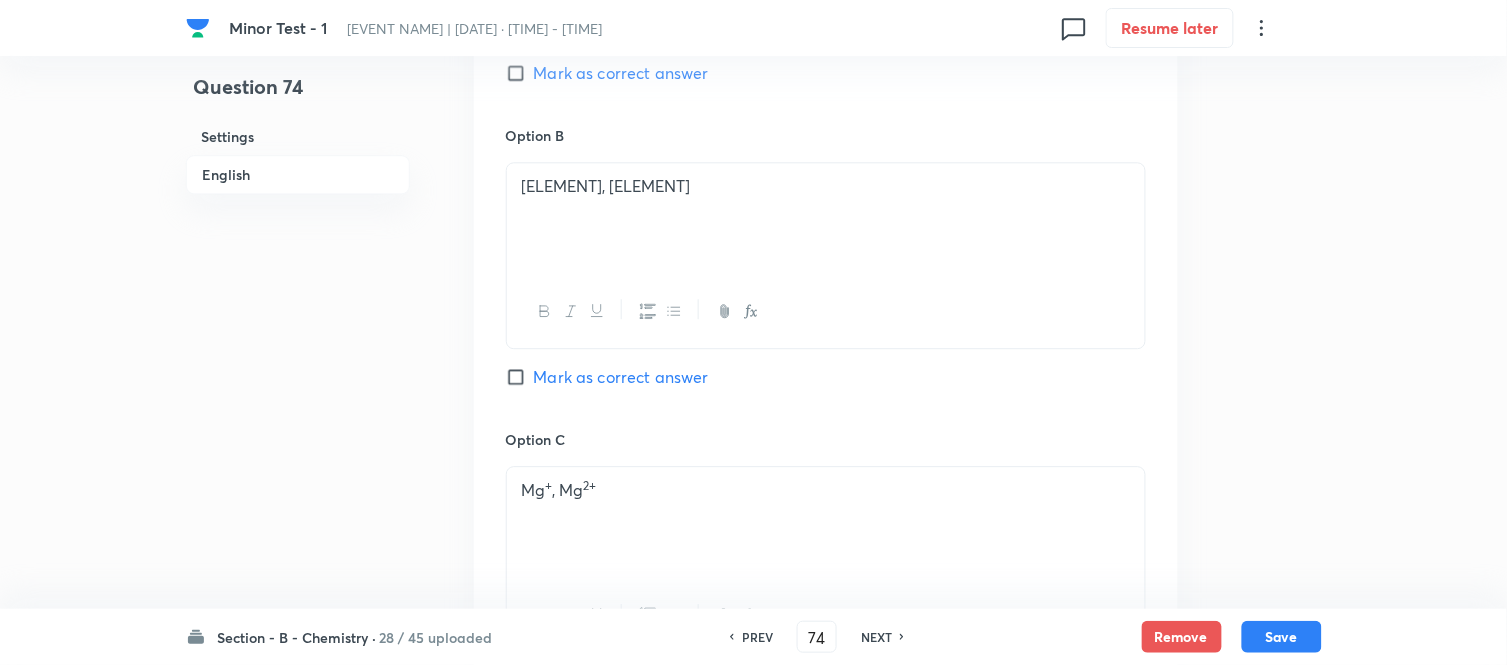 click on "Mark as correct answer" at bounding box center (520, 377) 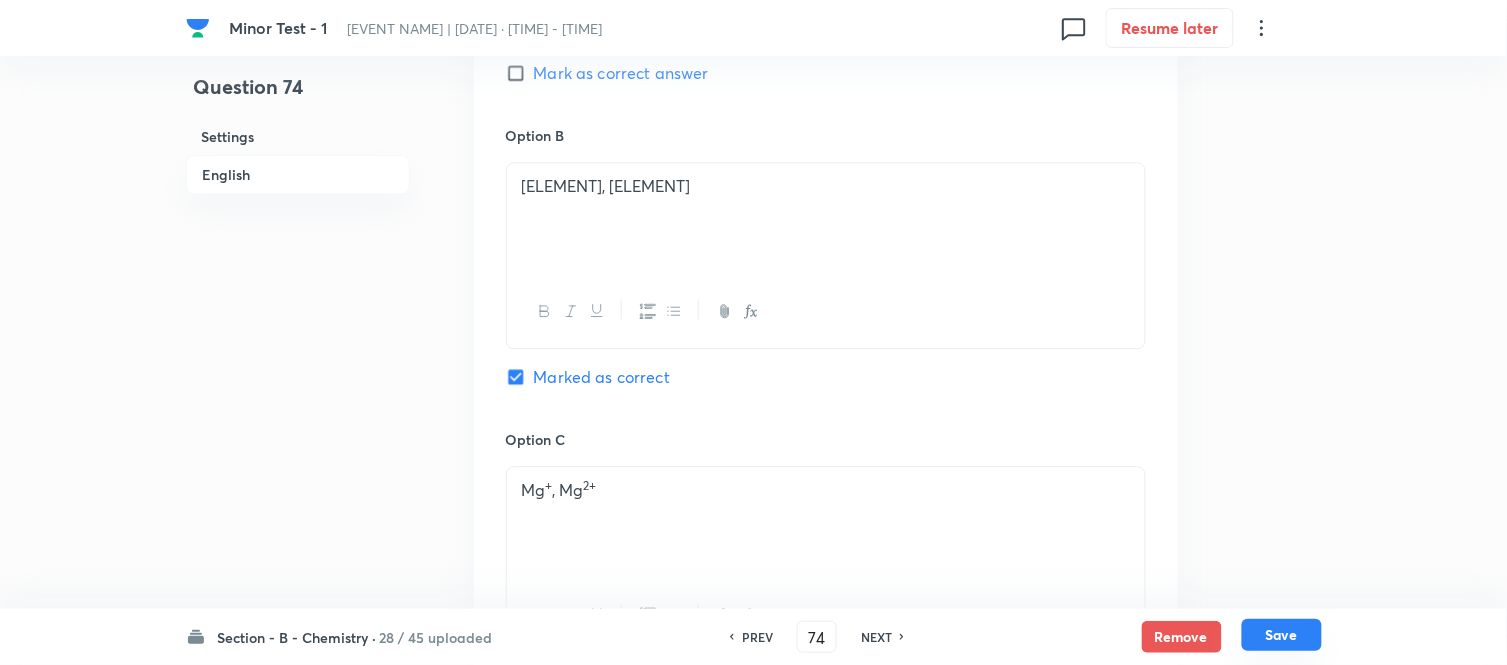 click on "Save" at bounding box center (1282, 635) 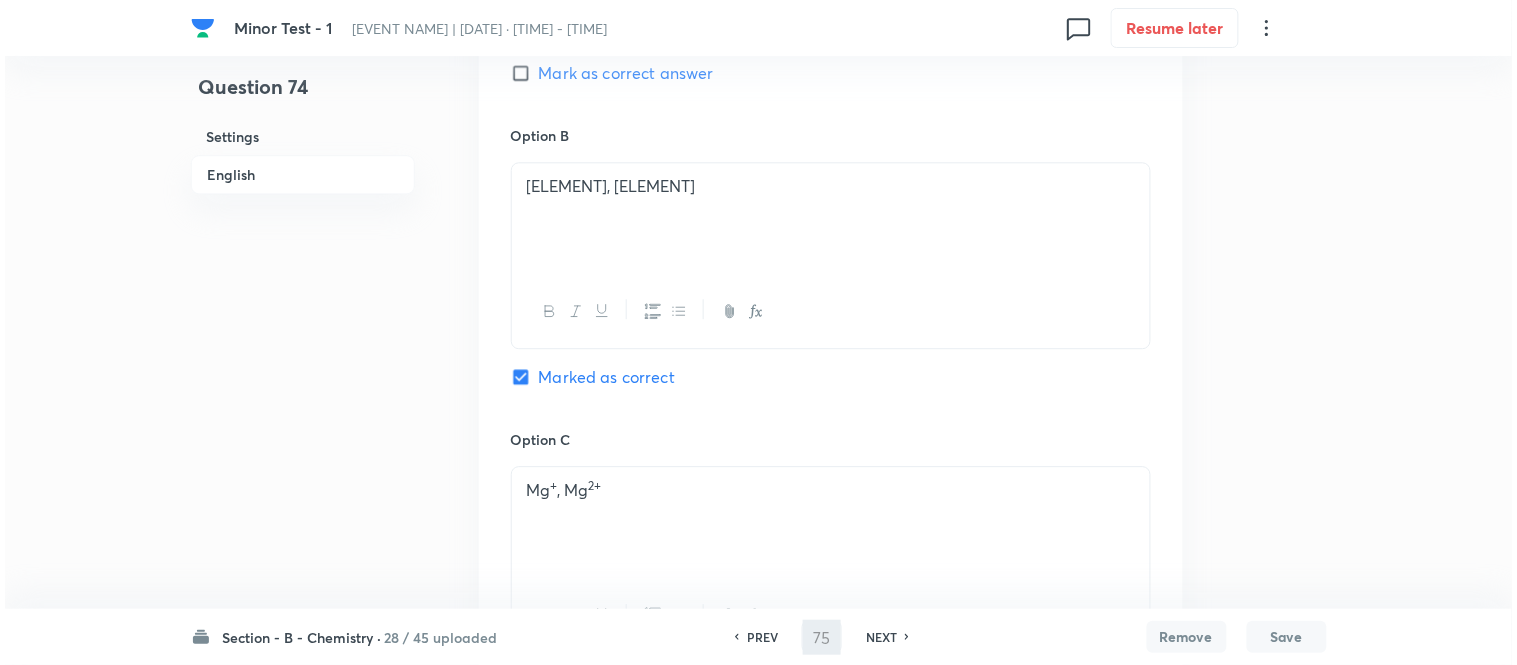 scroll, scrollTop: 0, scrollLeft: 0, axis: both 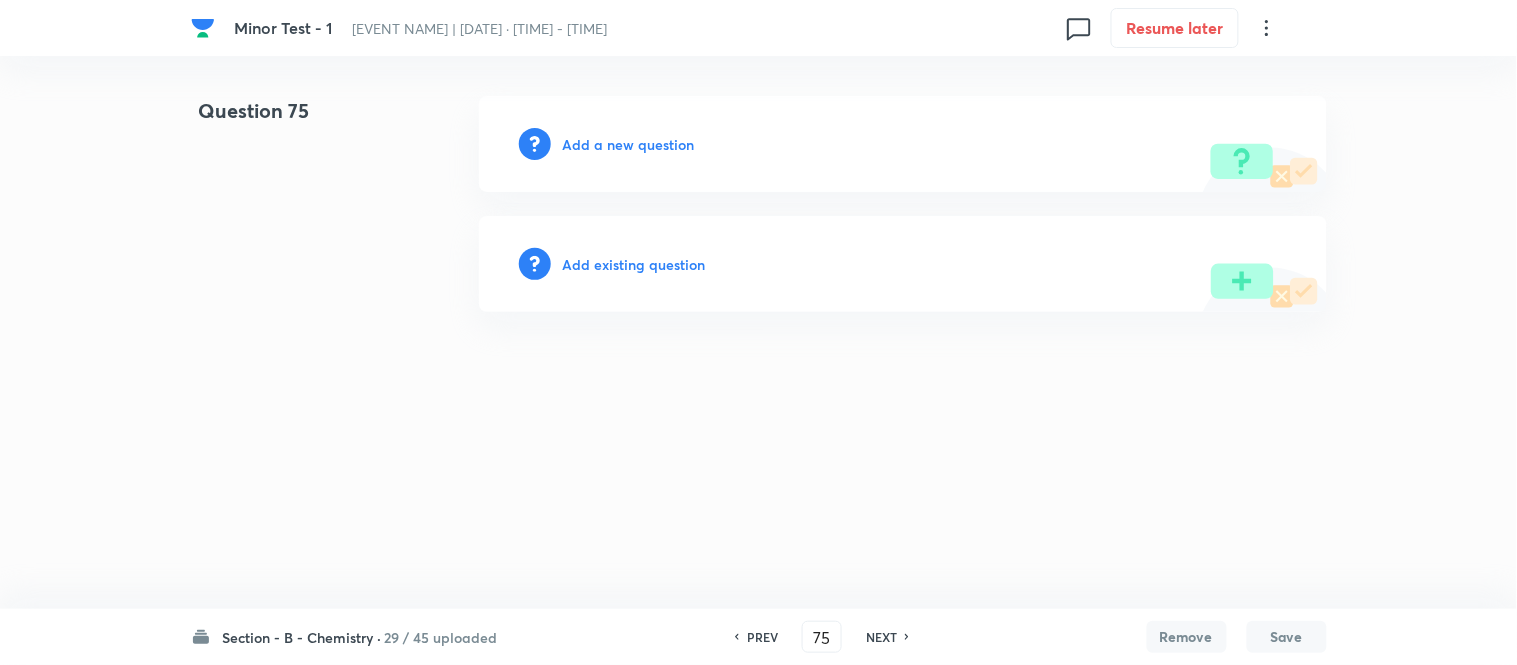 click on "Add a new question" at bounding box center [629, 144] 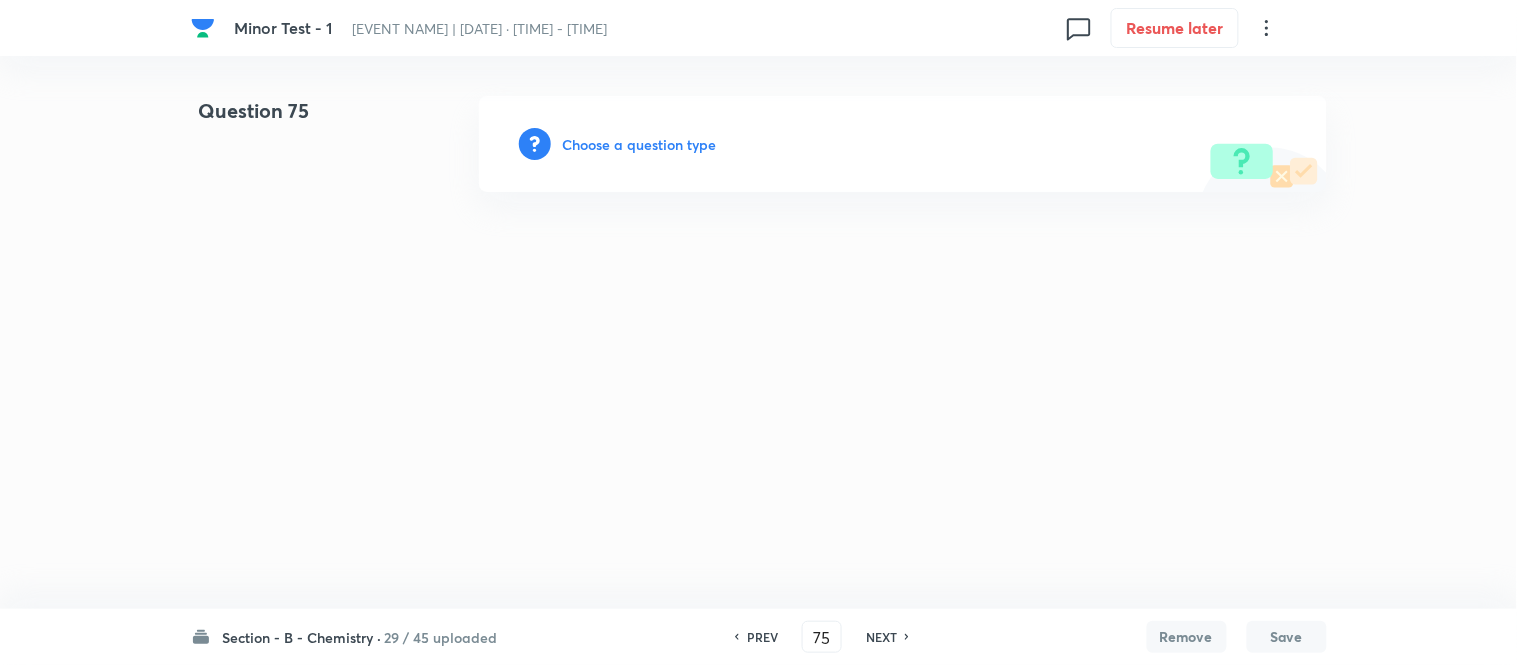 click on "Choose a question type" at bounding box center (640, 144) 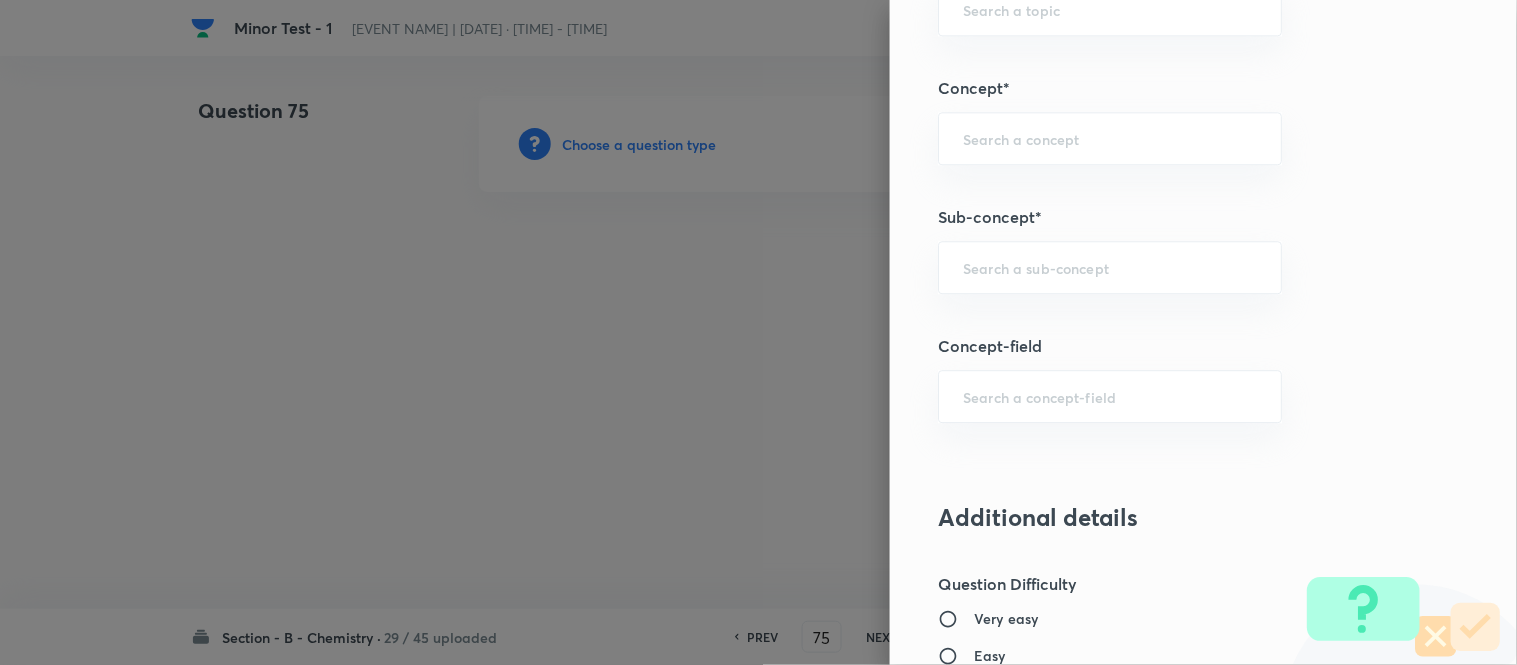 scroll, scrollTop: 1224, scrollLeft: 0, axis: vertical 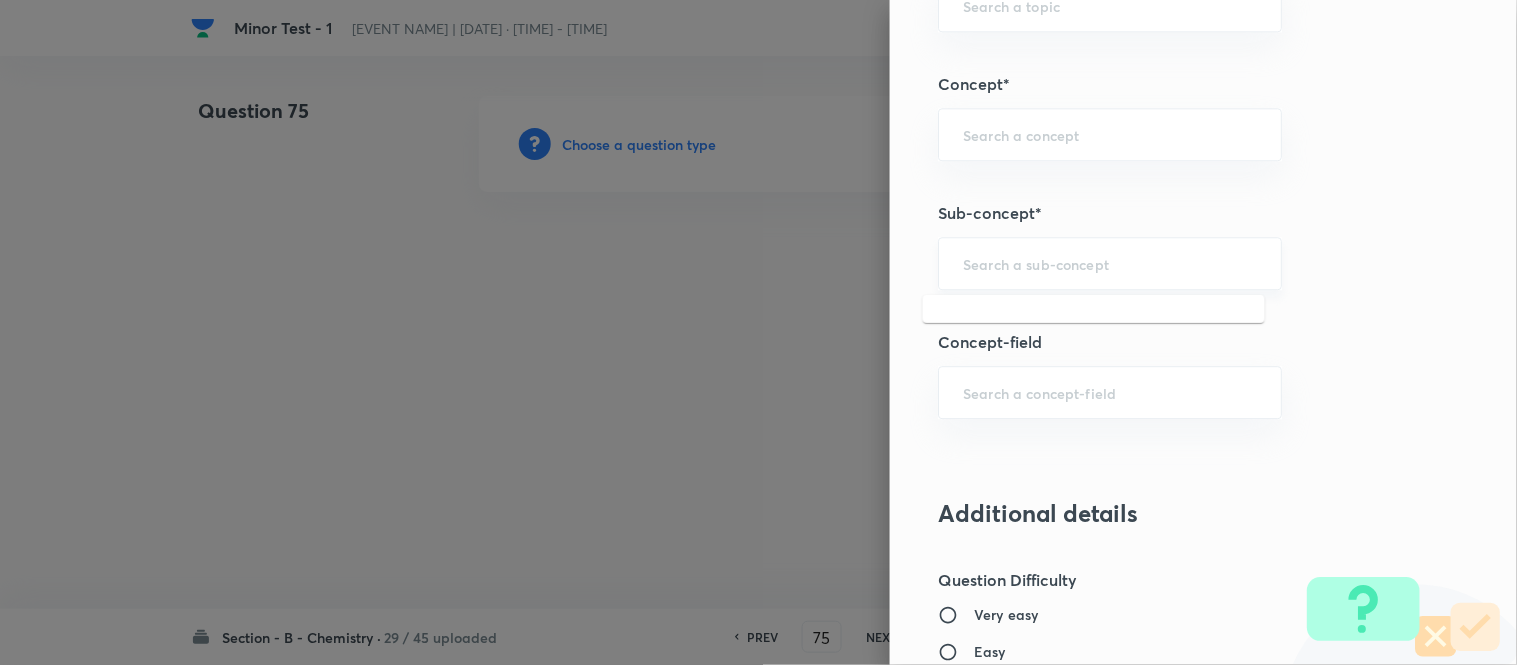 click at bounding box center (1110, 263) 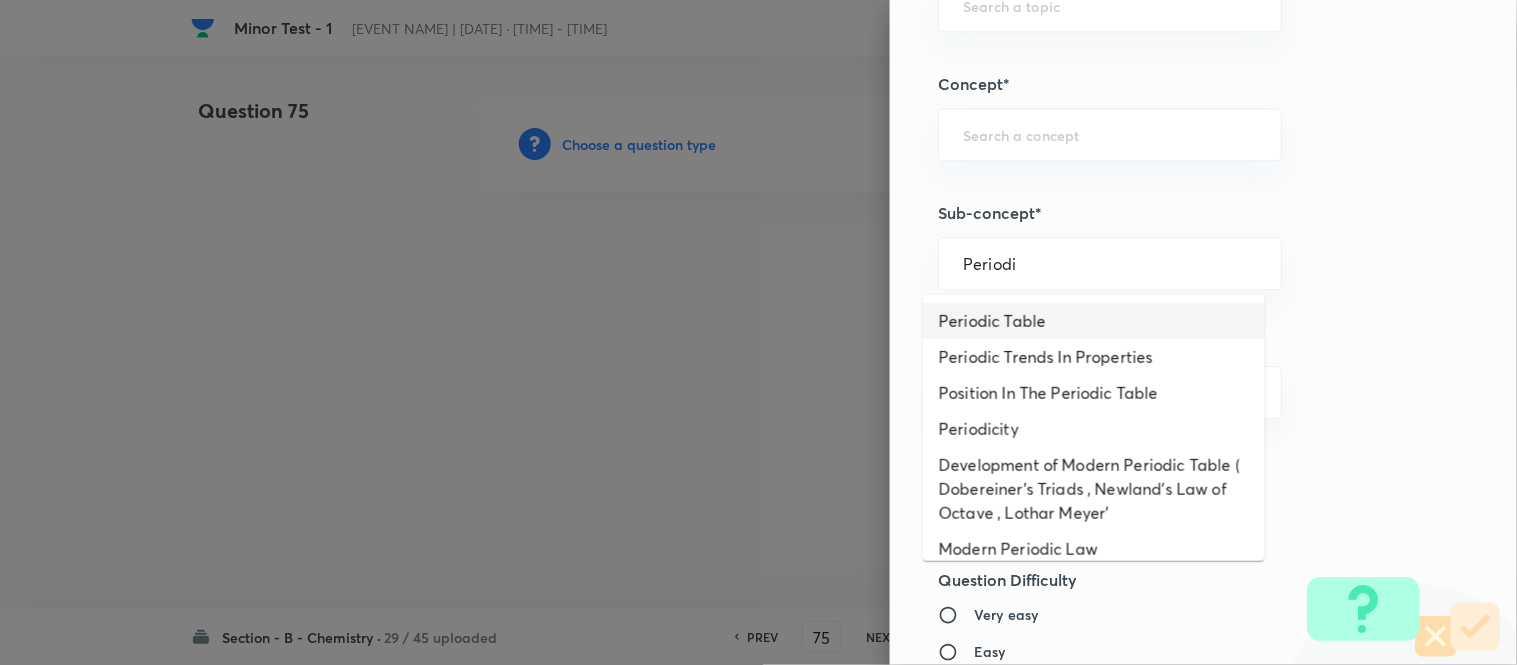 click on "Periodic Table" at bounding box center [1094, 321] 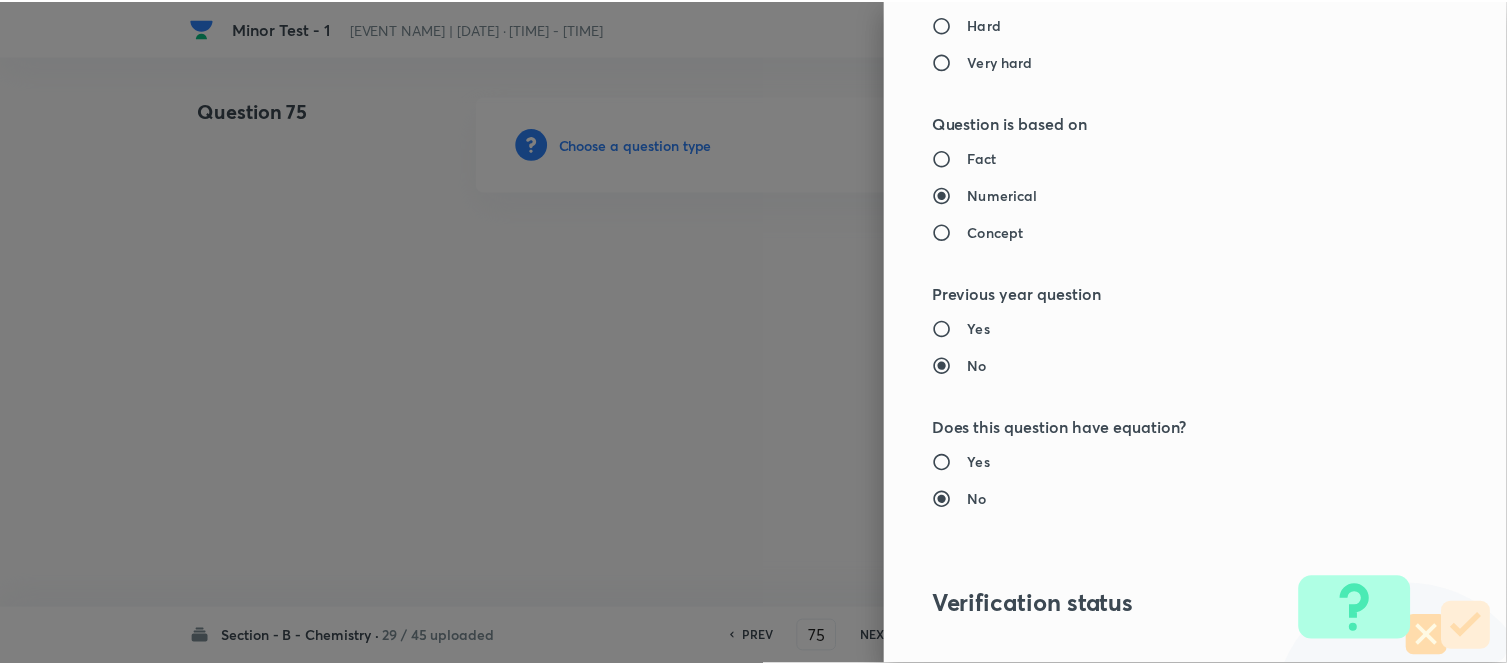 scroll, scrollTop: 2195, scrollLeft: 0, axis: vertical 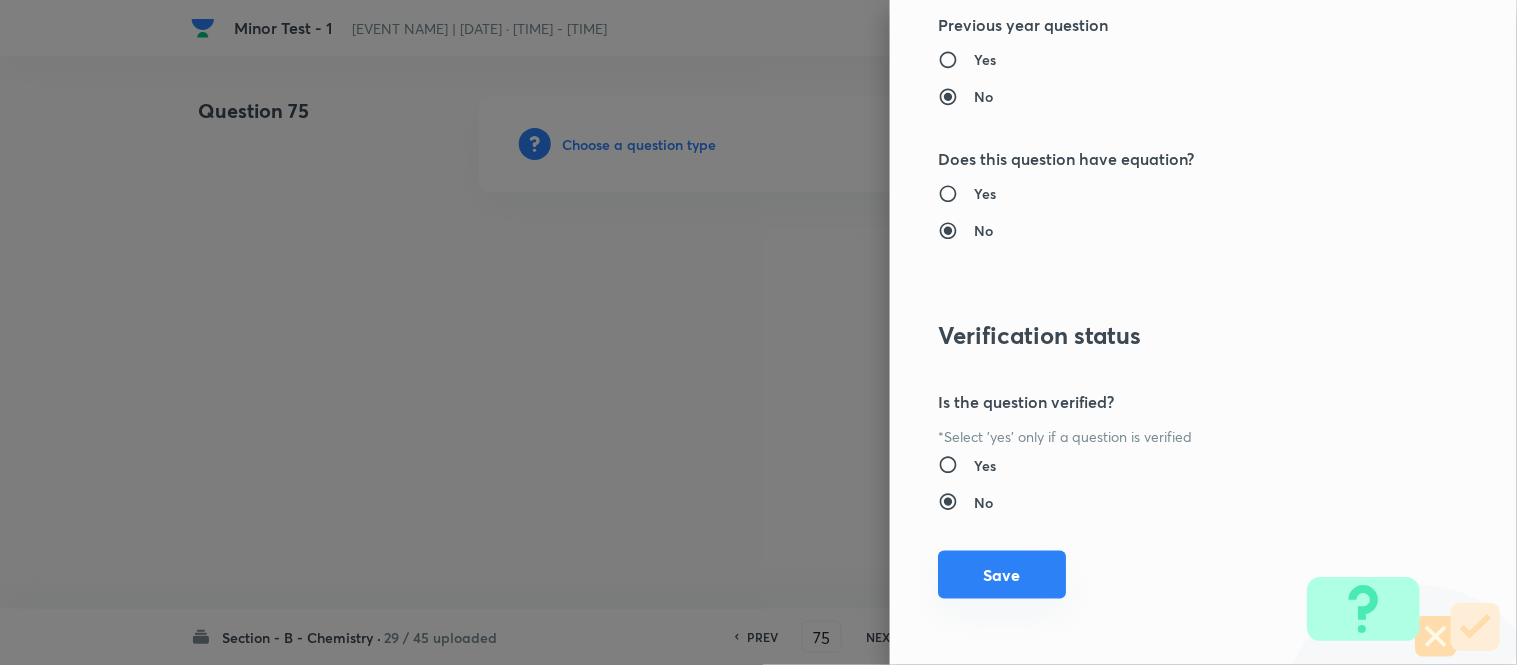click on "Save" at bounding box center [1002, 575] 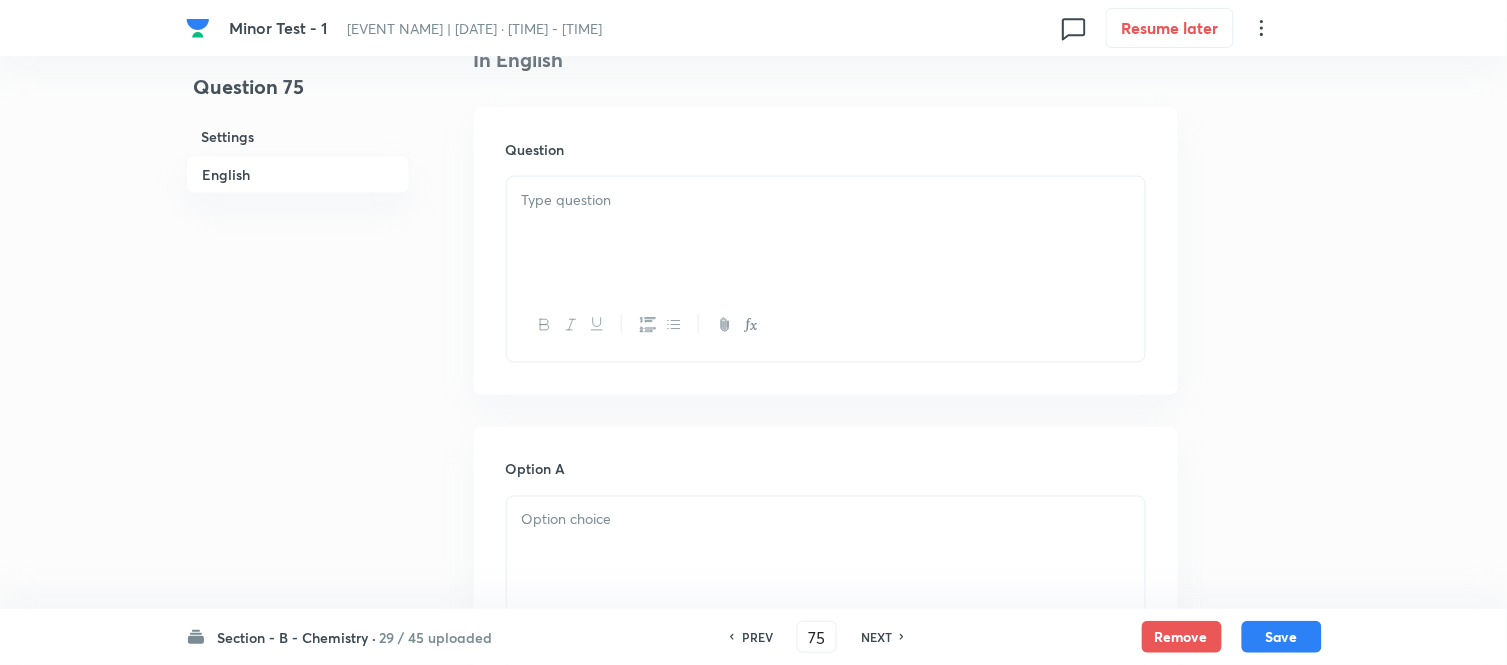 scroll, scrollTop: 555, scrollLeft: 0, axis: vertical 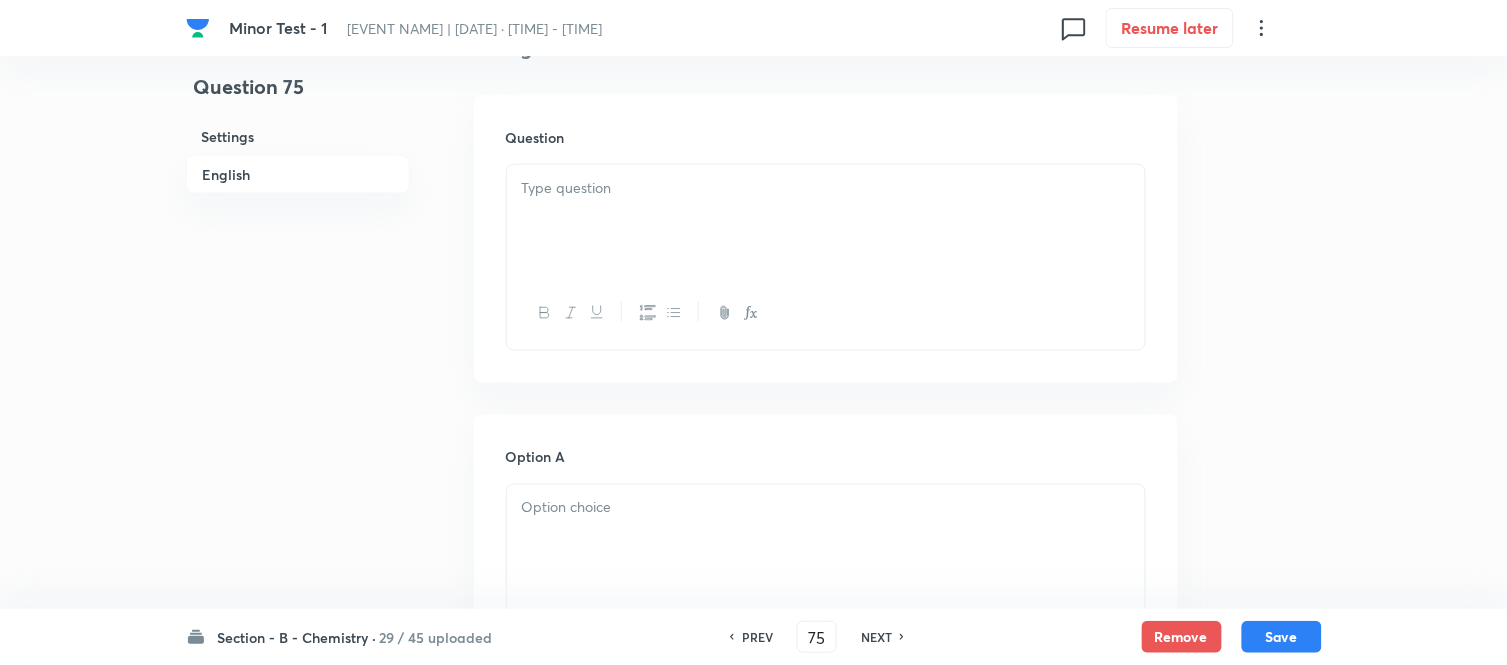 drag, startPoint x: 745, startPoint y: 193, endPoint x: 758, endPoint y: 203, distance: 16.40122 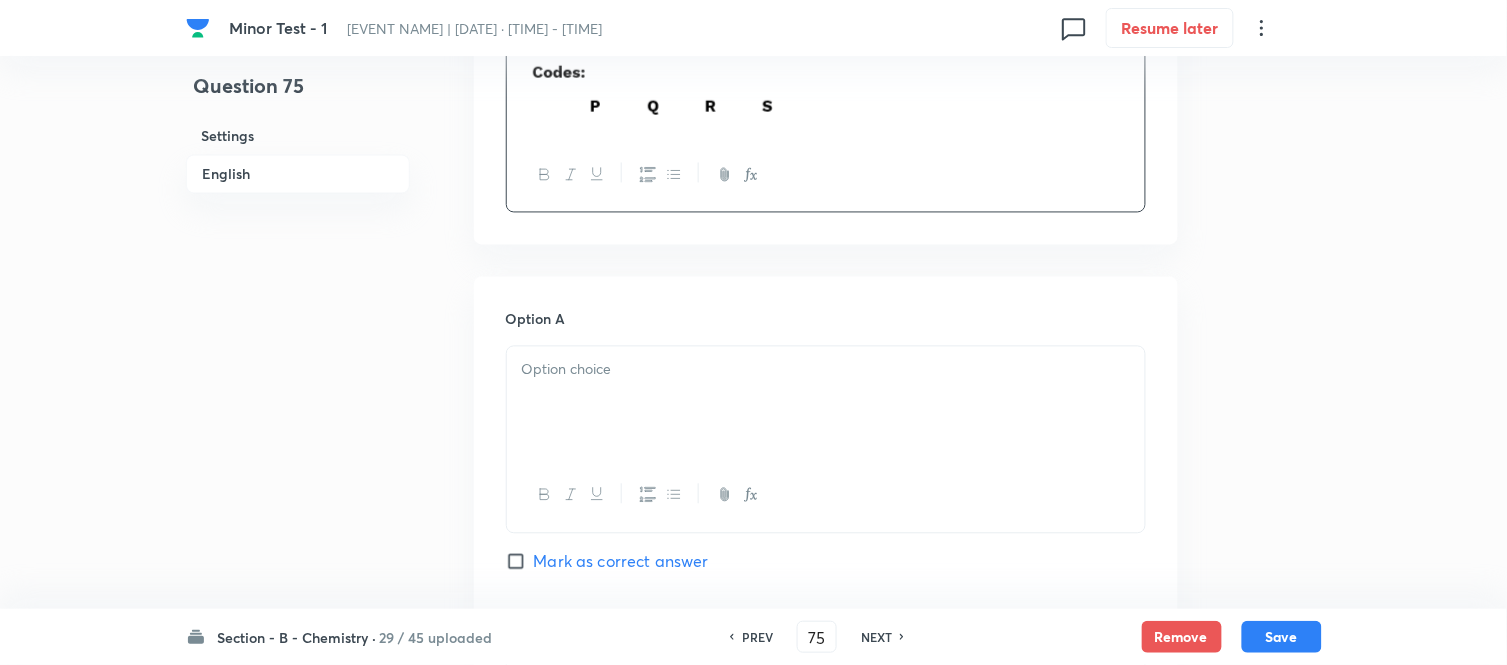 scroll, scrollTop: 888, scrollLeft: 0, axis: vertical 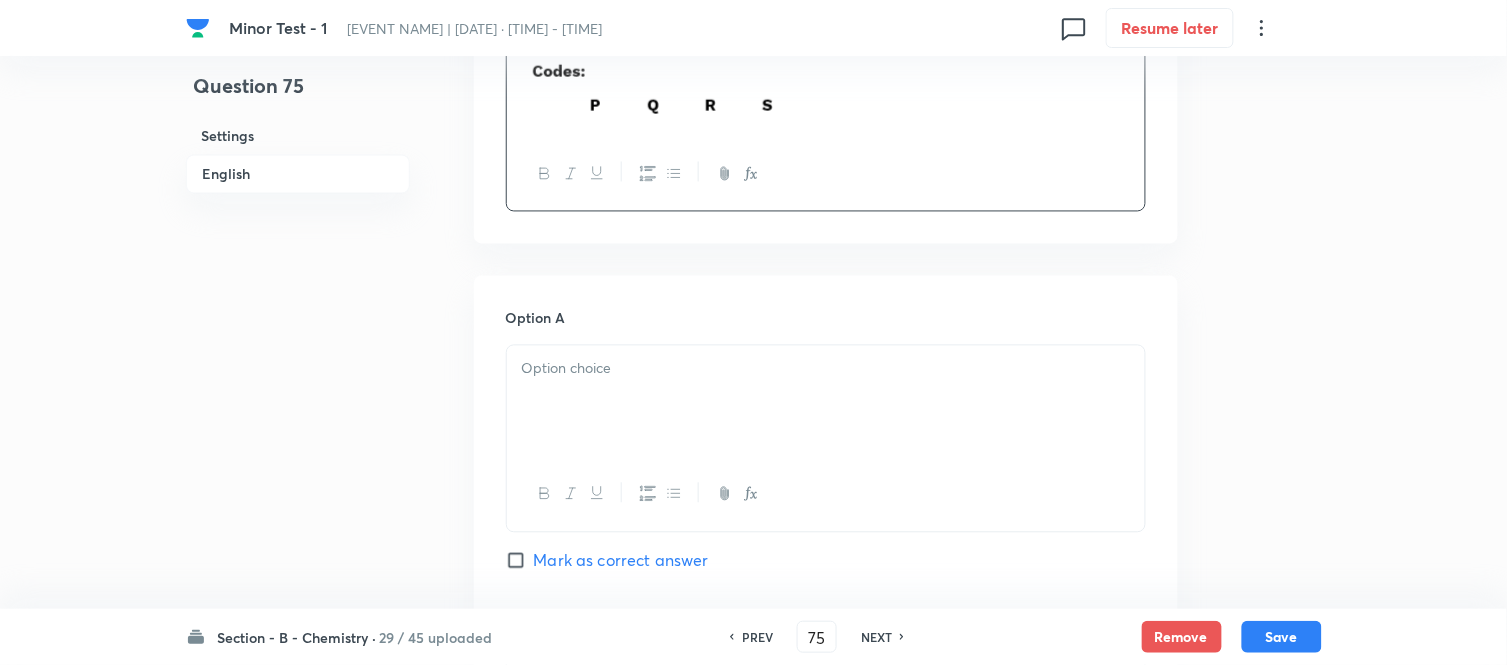 click at bounding box center (826, 402) 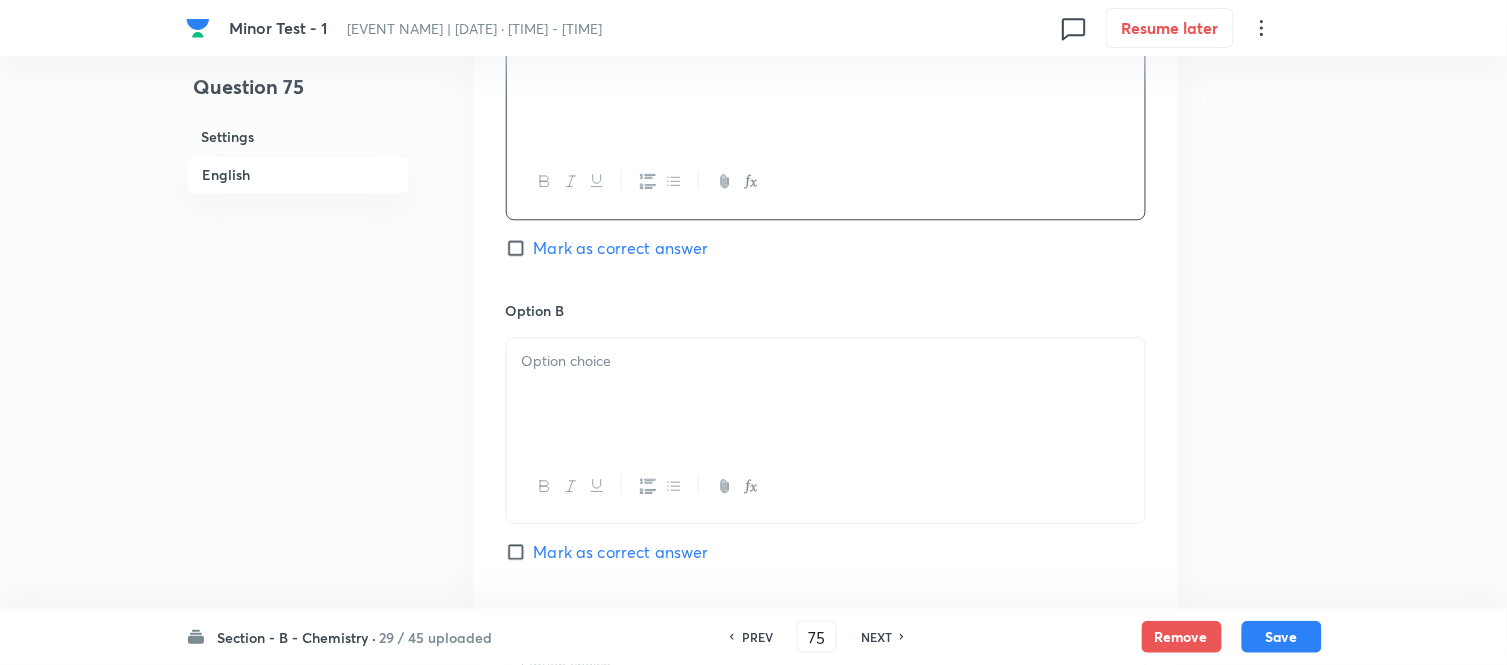 scroll, scrollTop: 1222, scrollLeft: 0, axis: vertical 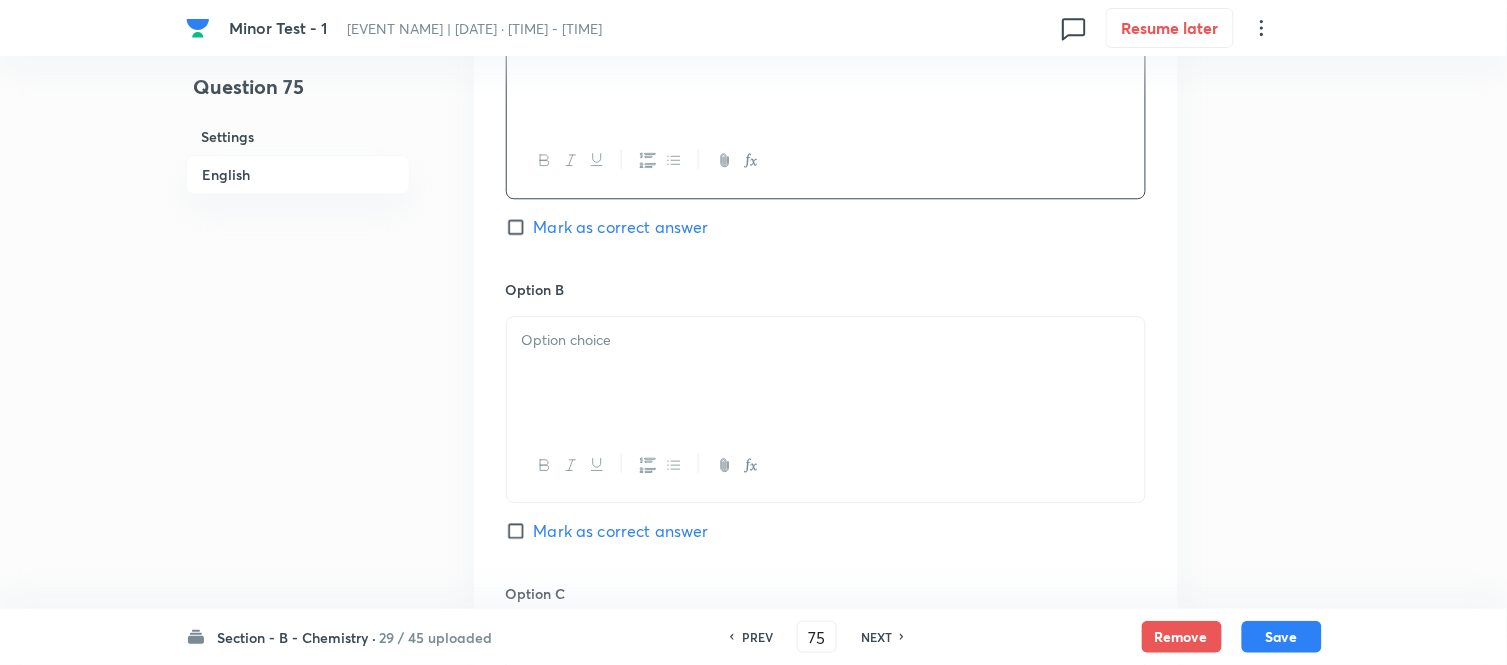 click at bounding box center (826, 373) 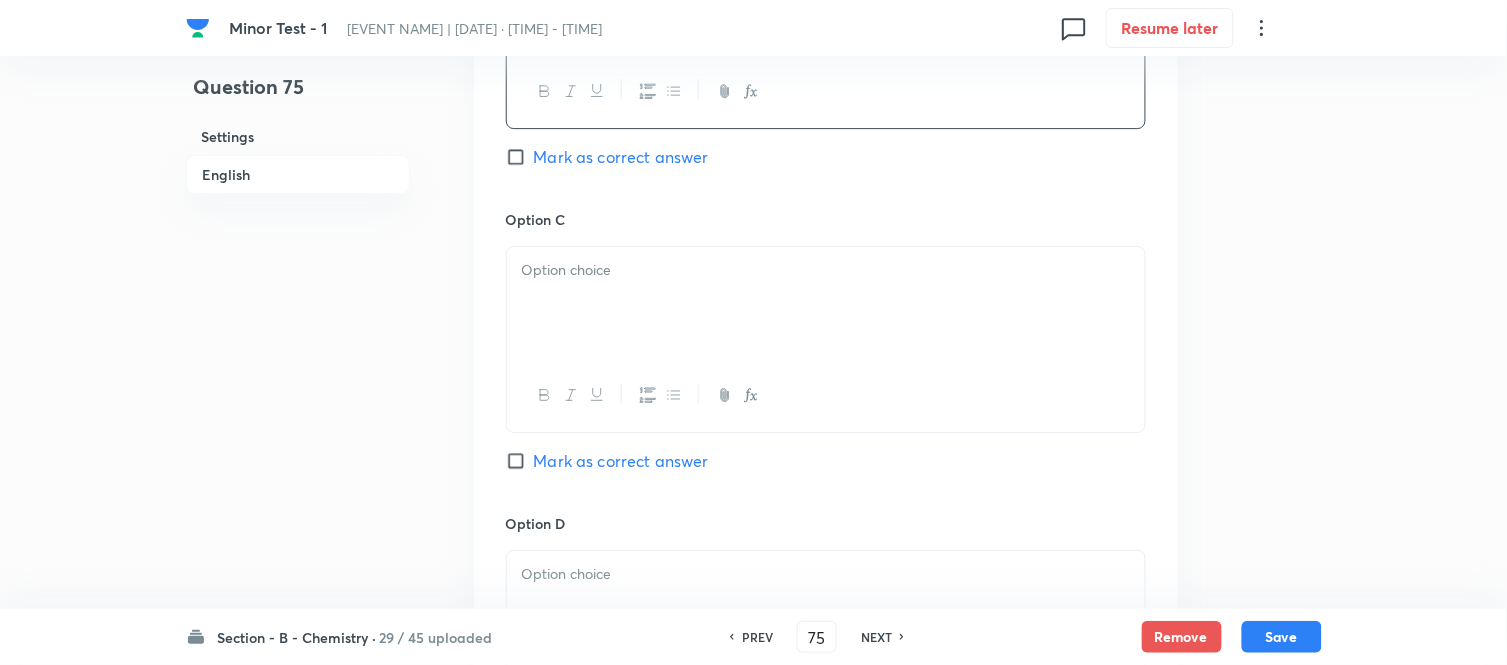 scroll, scrollTop: 1666, scrollLeft: 0, axis: vertical 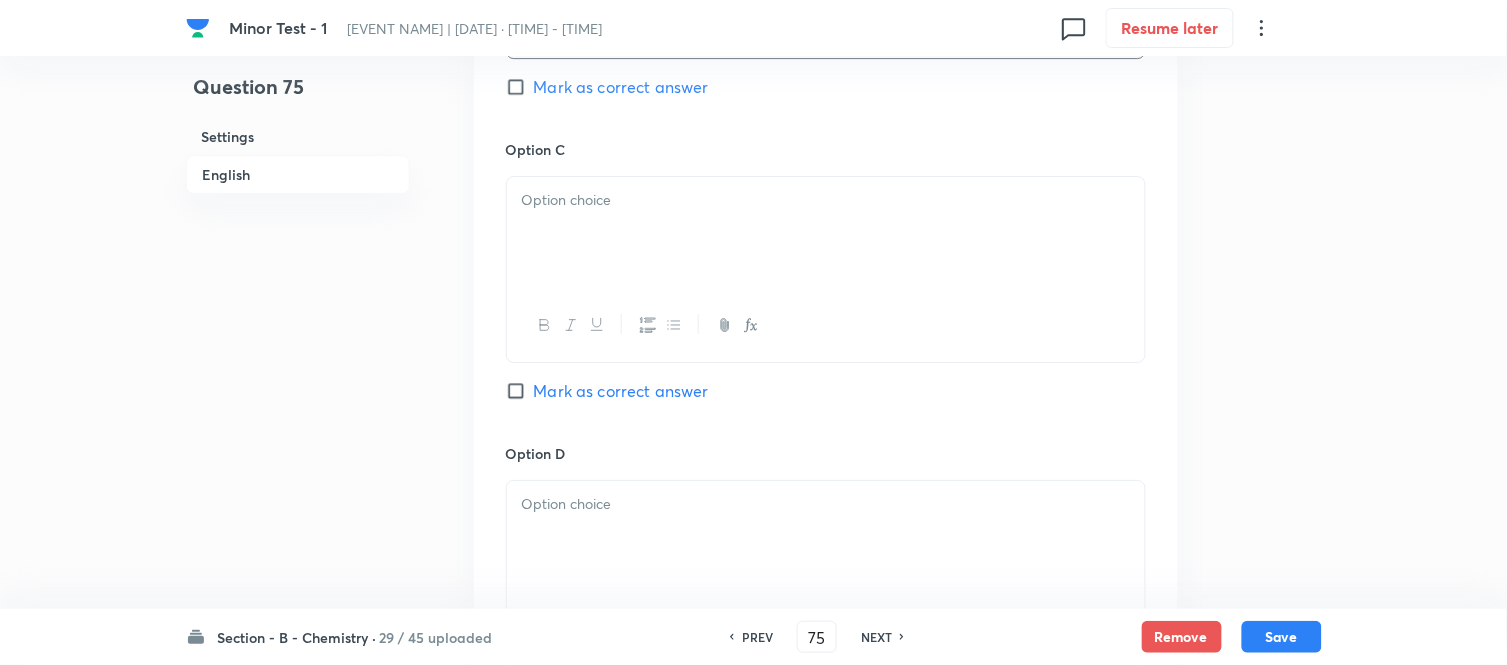 click at bounding box center (826, 233) 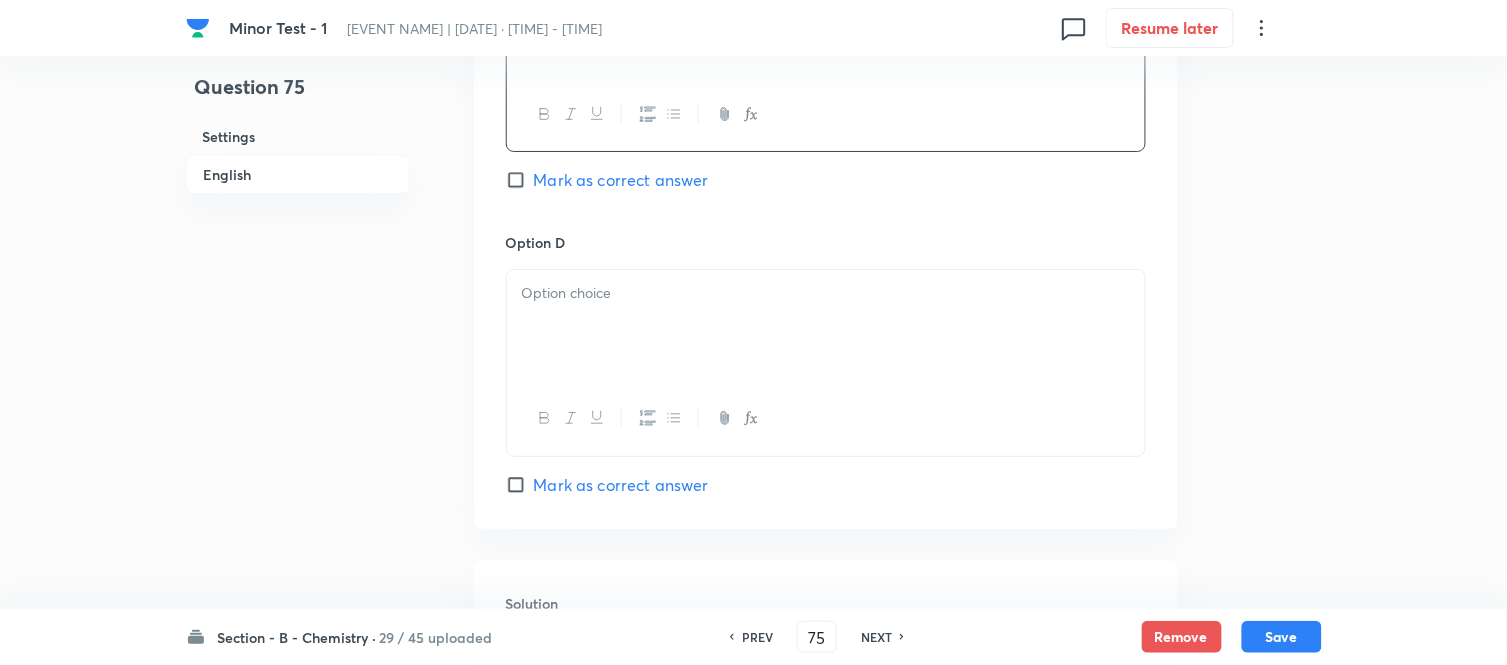 scroll, scrollTop: 1888, scrollLeft: 0, axis: vertical 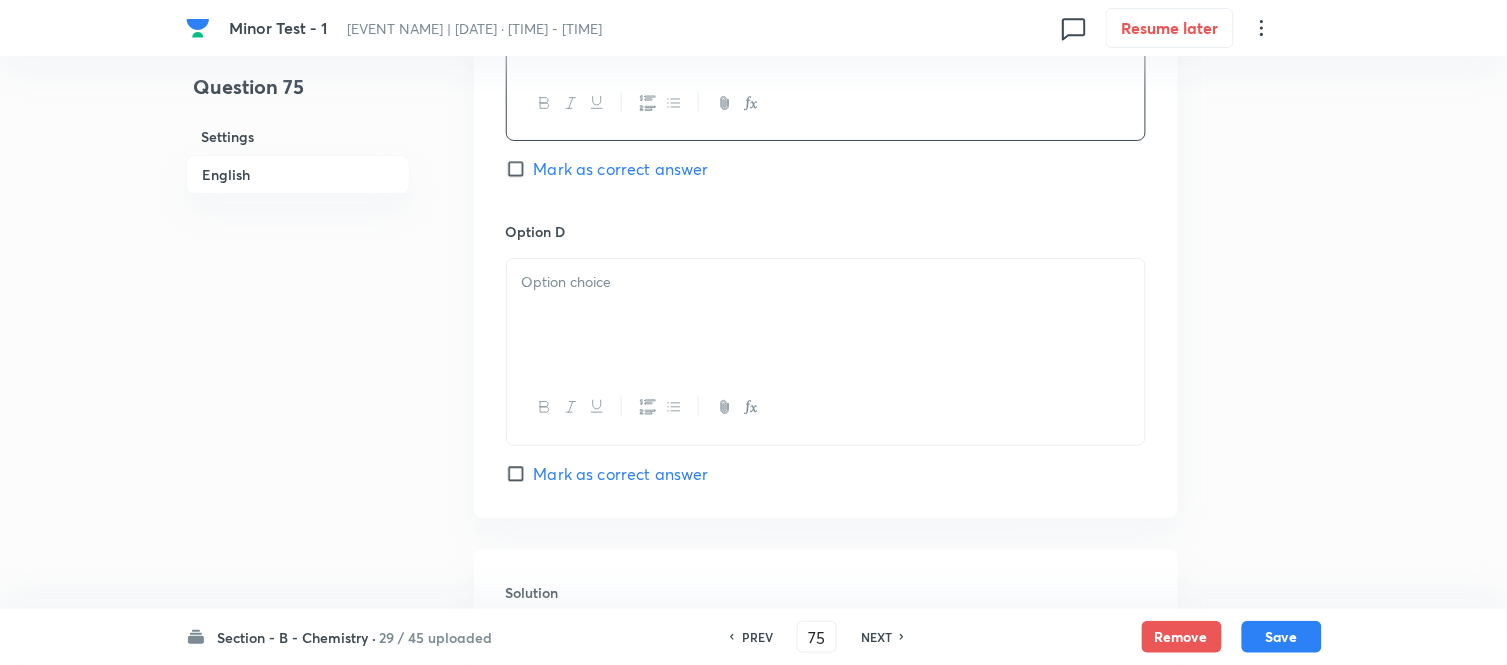 click on "Mark as correct answer" at bounding box center [520, 169] 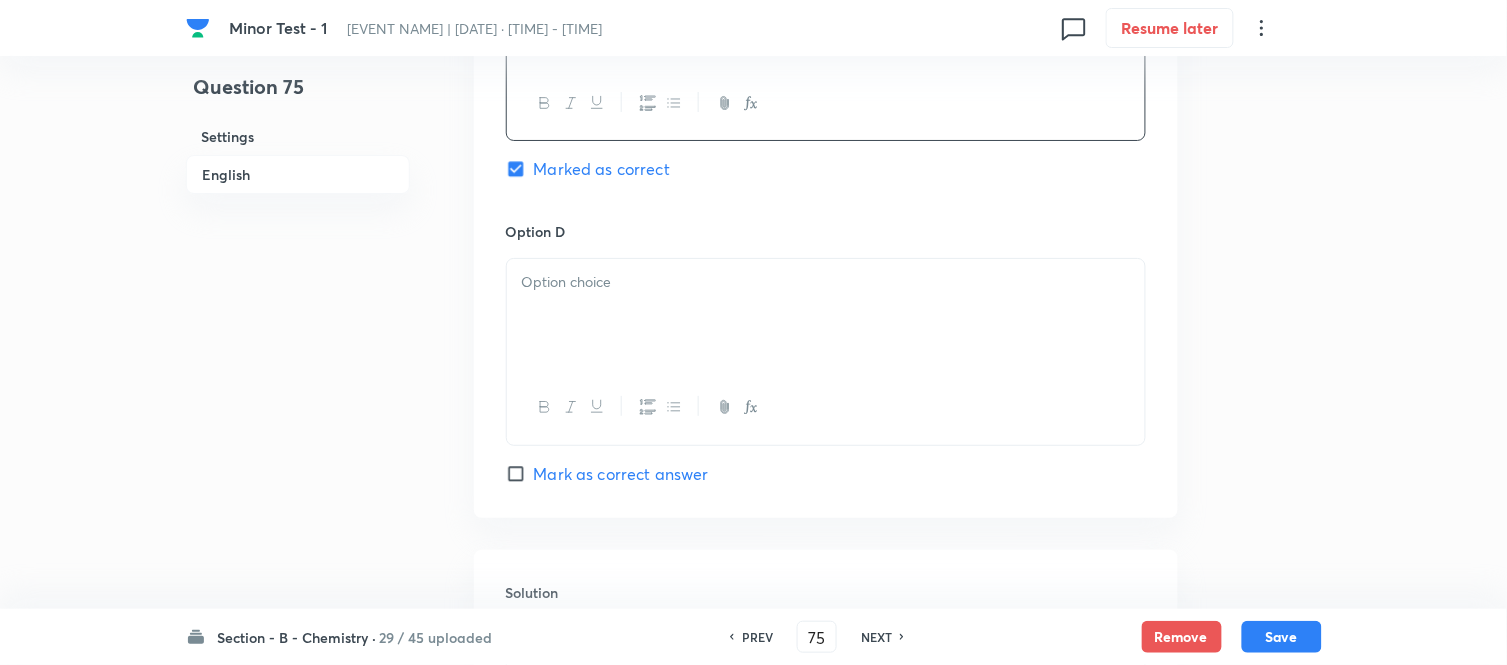 click at bounding box center [826, 282] 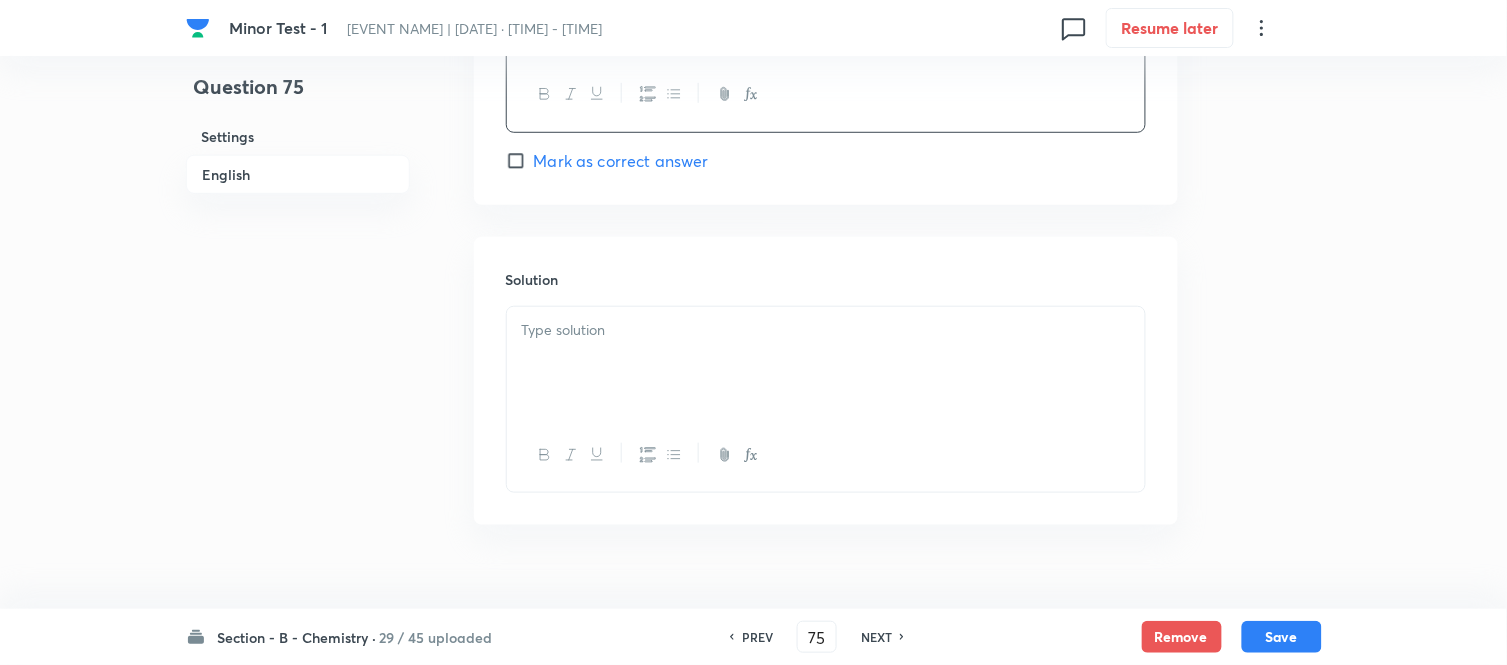 scroll, scrollTop: 2222, scrollLeft: 0, axis: vertical 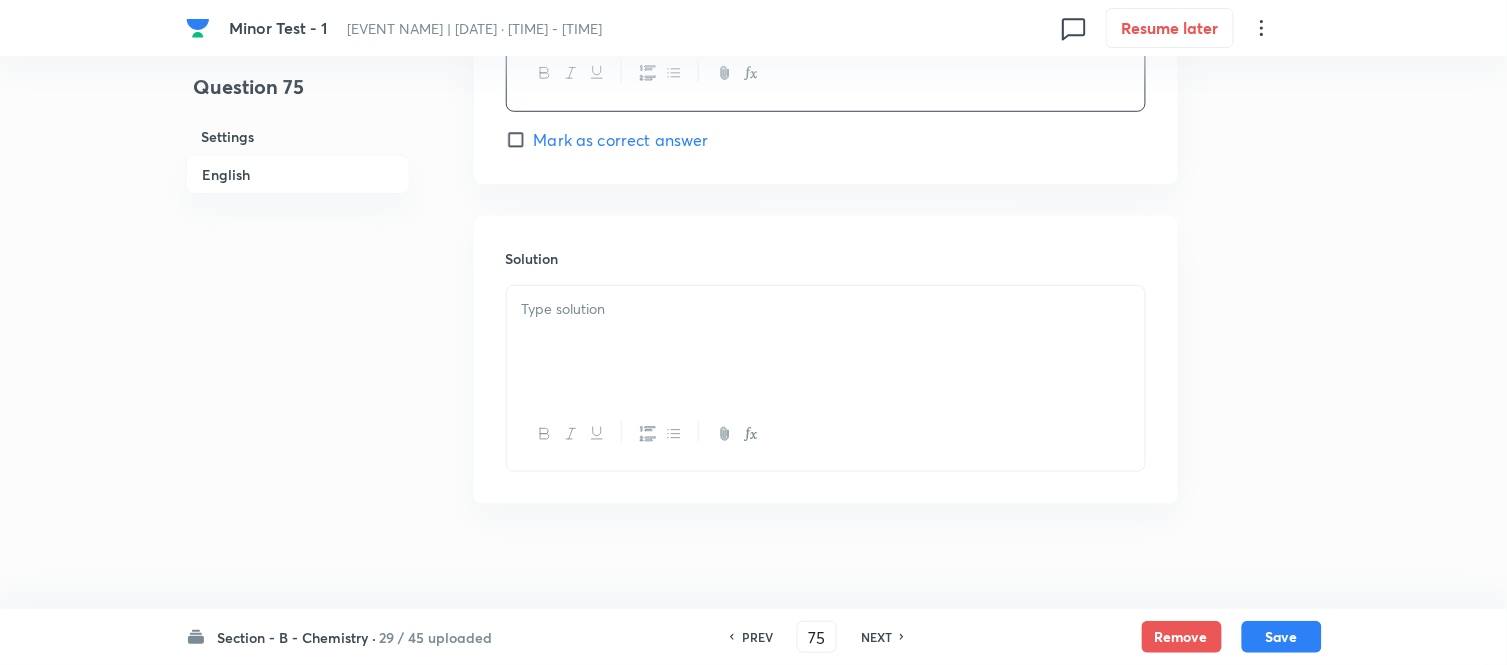 click at bounding box center (826, 342) 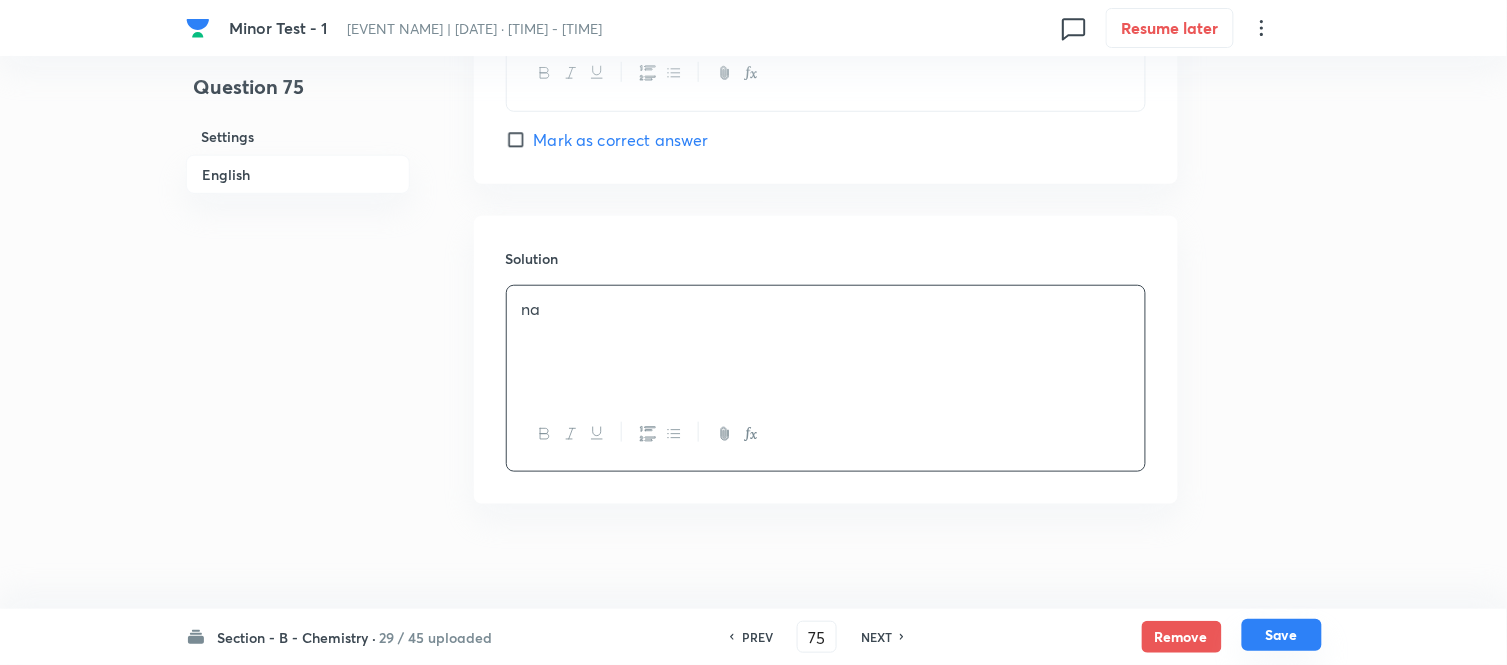 click on "Save" at bounding box center [1282, 635] 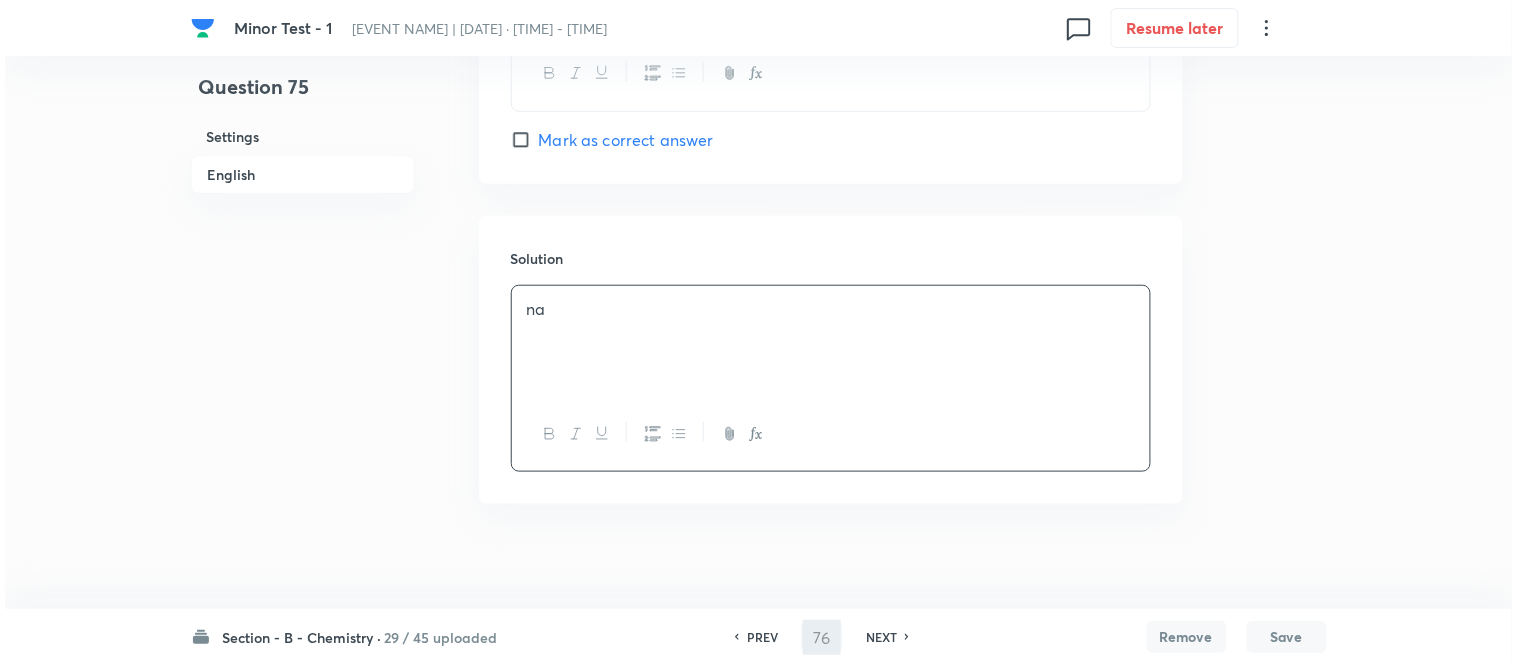 scroll, scrollTop: 0, scrollLeft: 0, axis: both 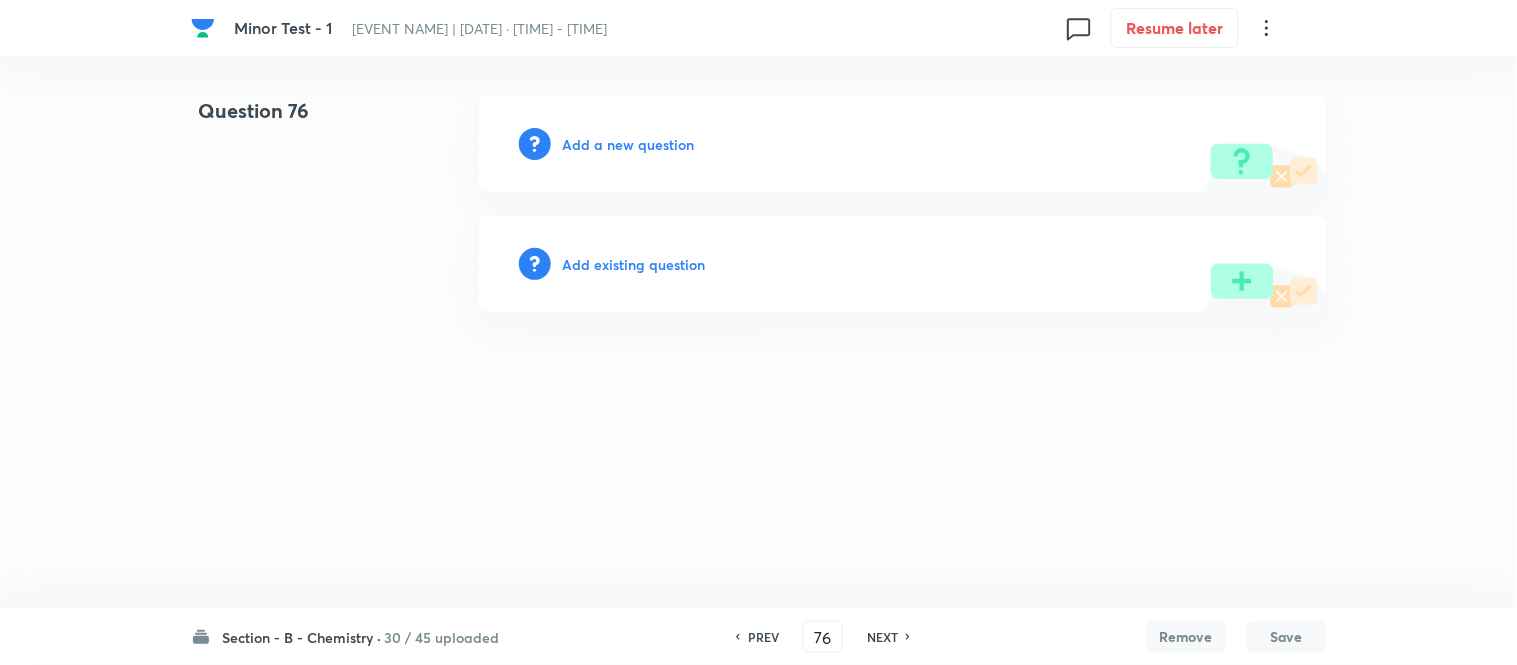 click on "Add a new question" at bounding box center [629, 144] 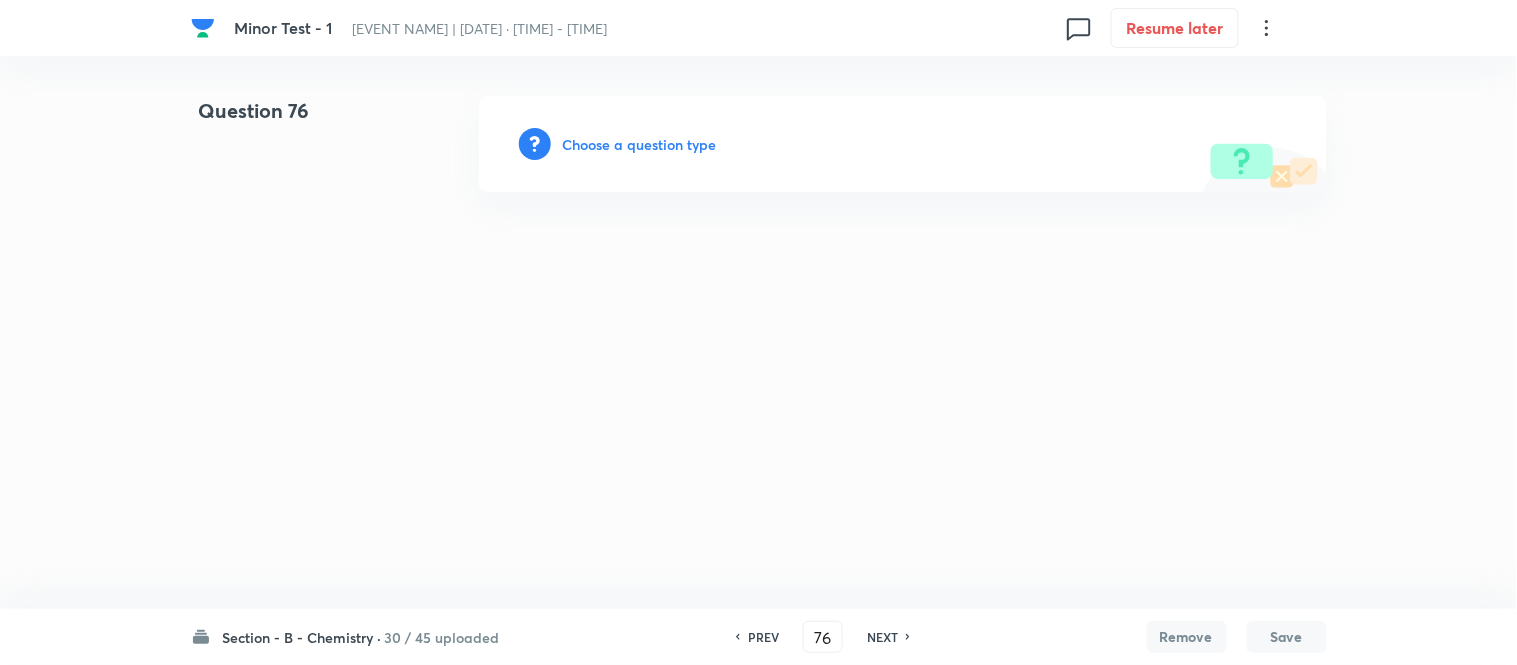 click on "Choose a question type" at bounding box center [640, 144] 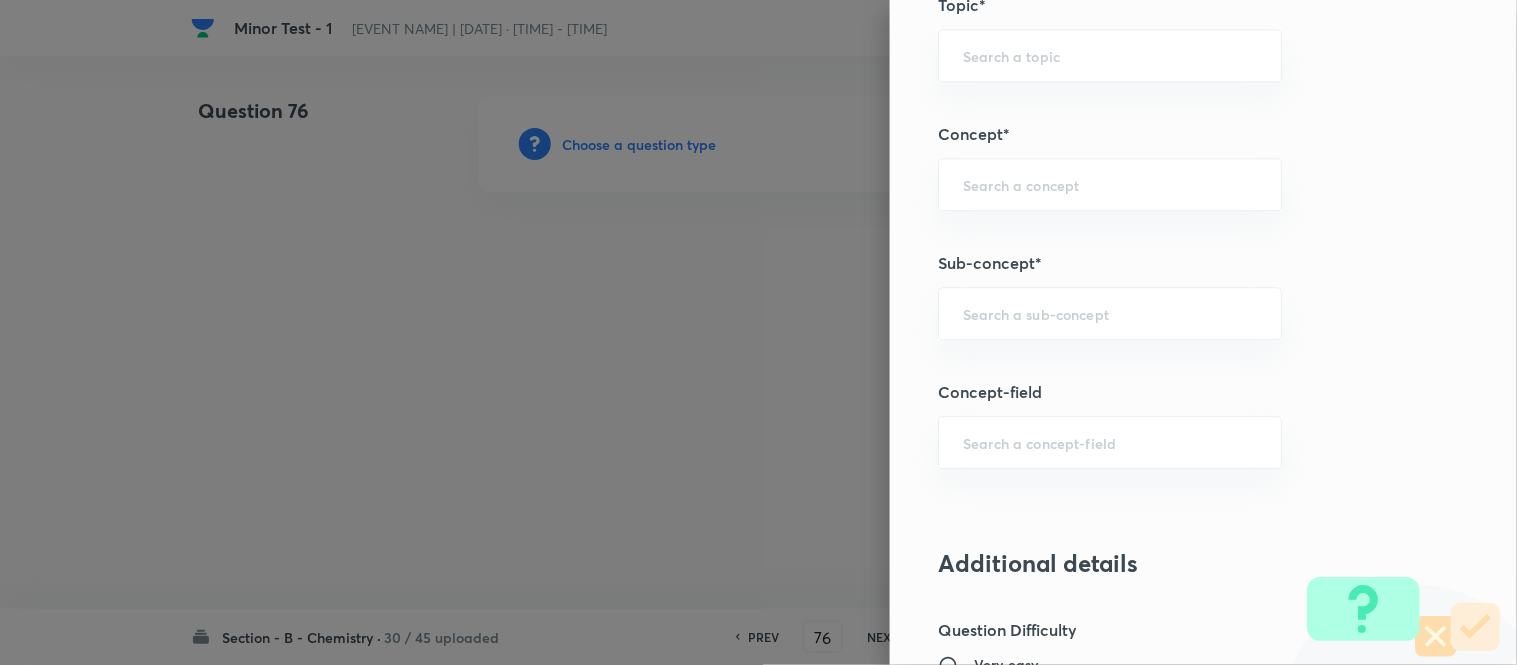 scroll, scrollTop: 1260, scrollLeft: 0, axis: vertical 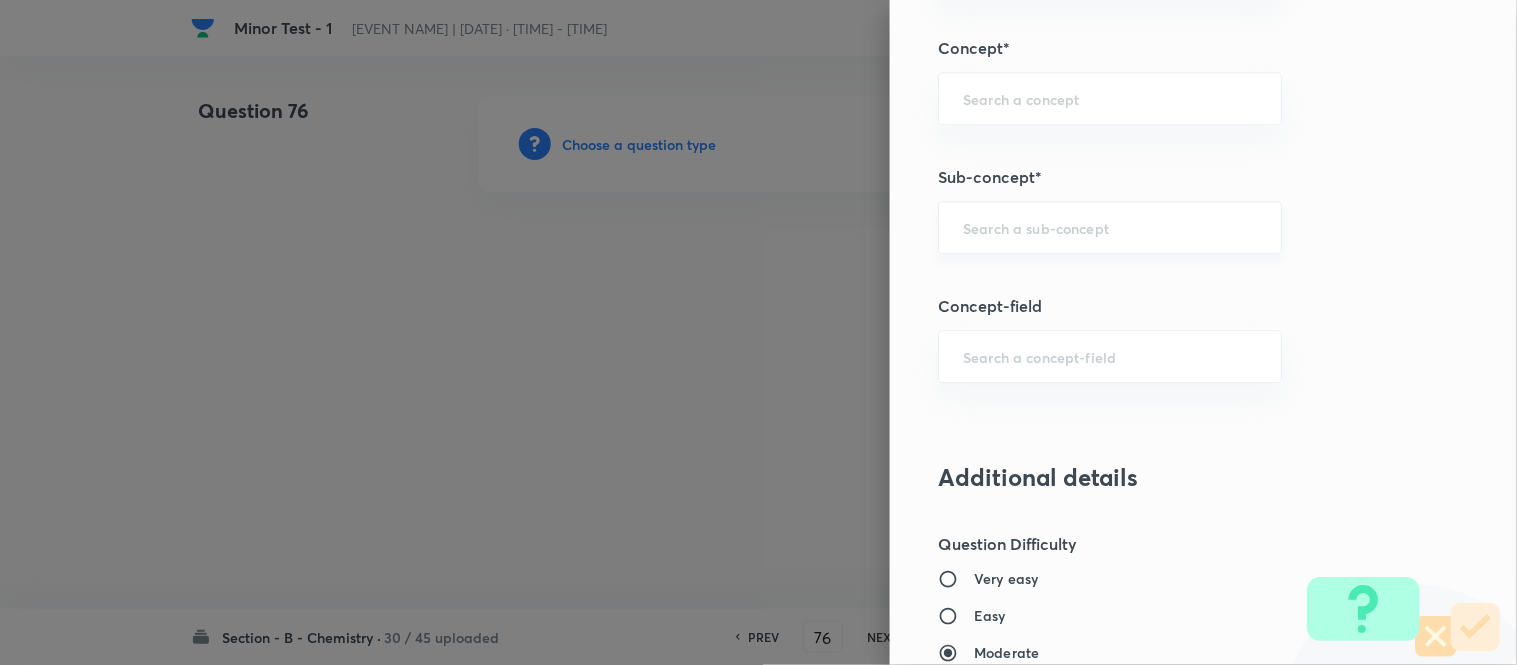 click on "​" at bounding box center [1110, 227] 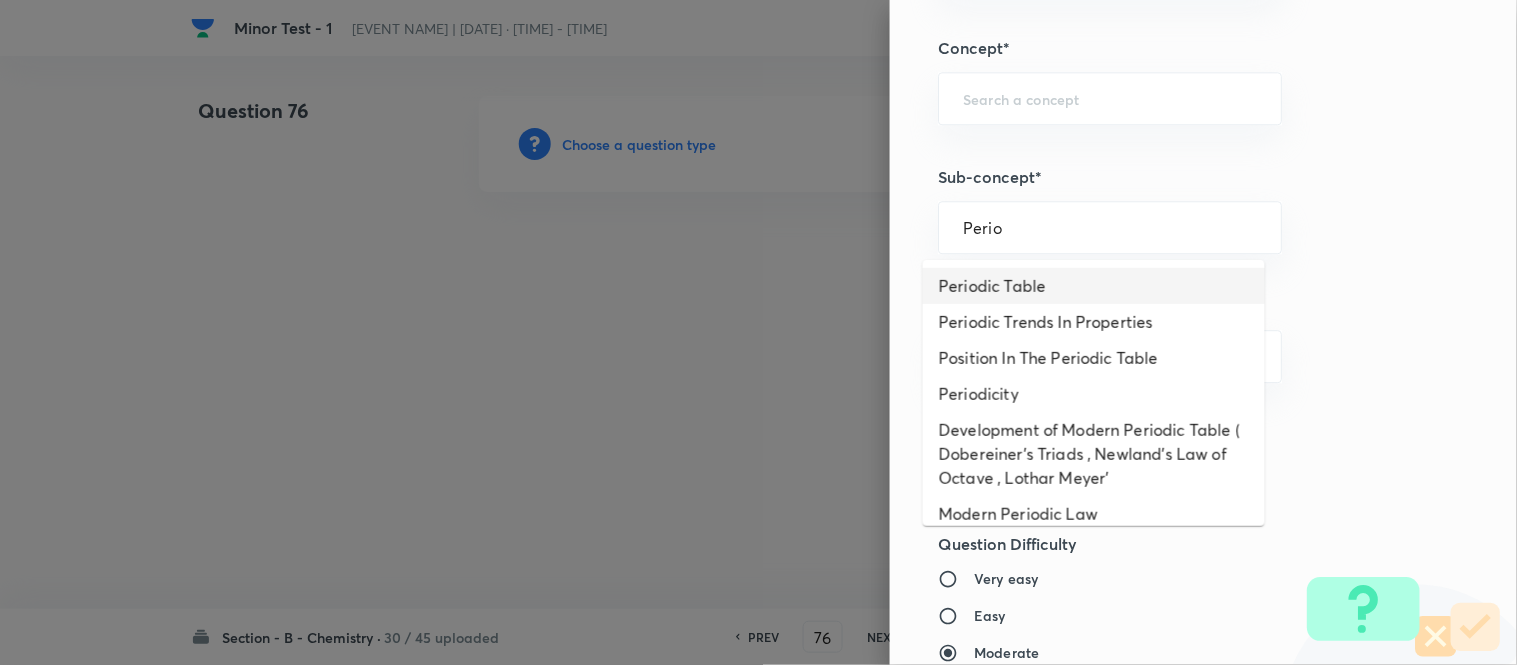 click on "Periodic Table" at bounding box center (1094, 286) 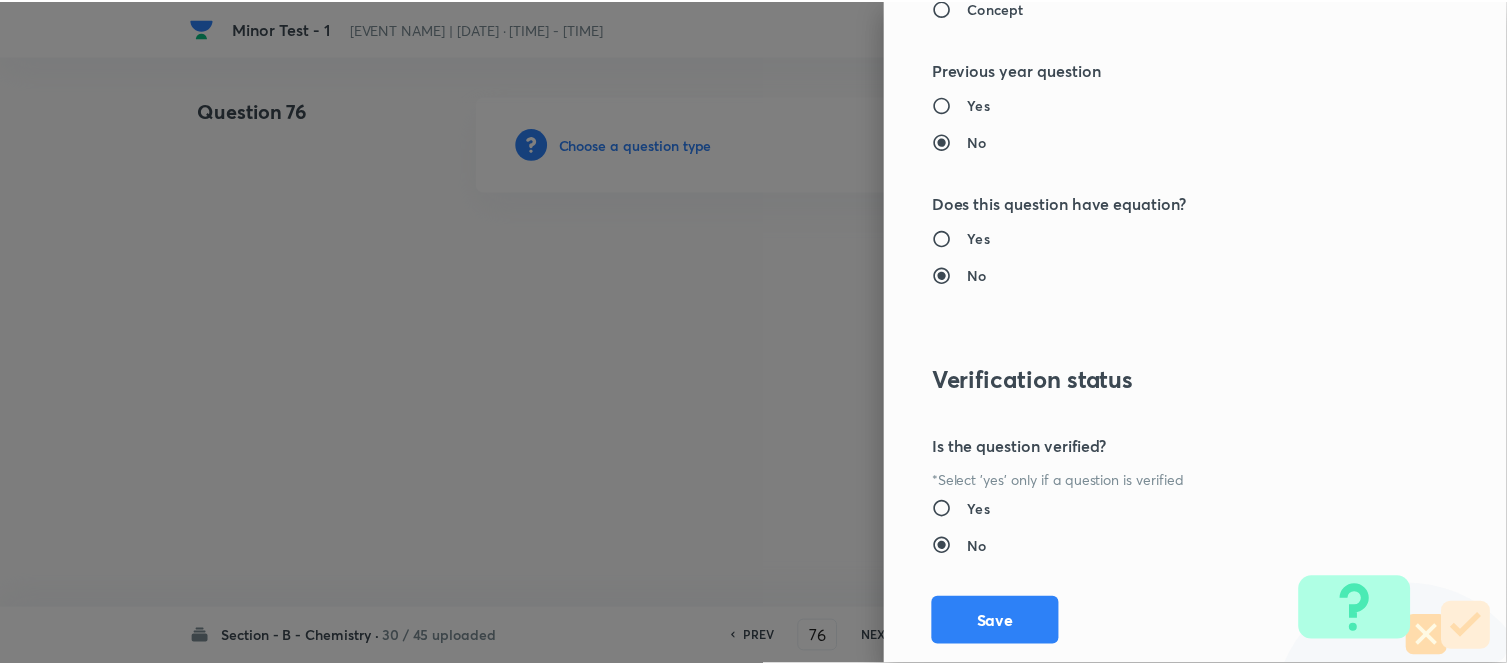 scroll, scrollTop: 2195, scrollLeft: 0, axis: vertical 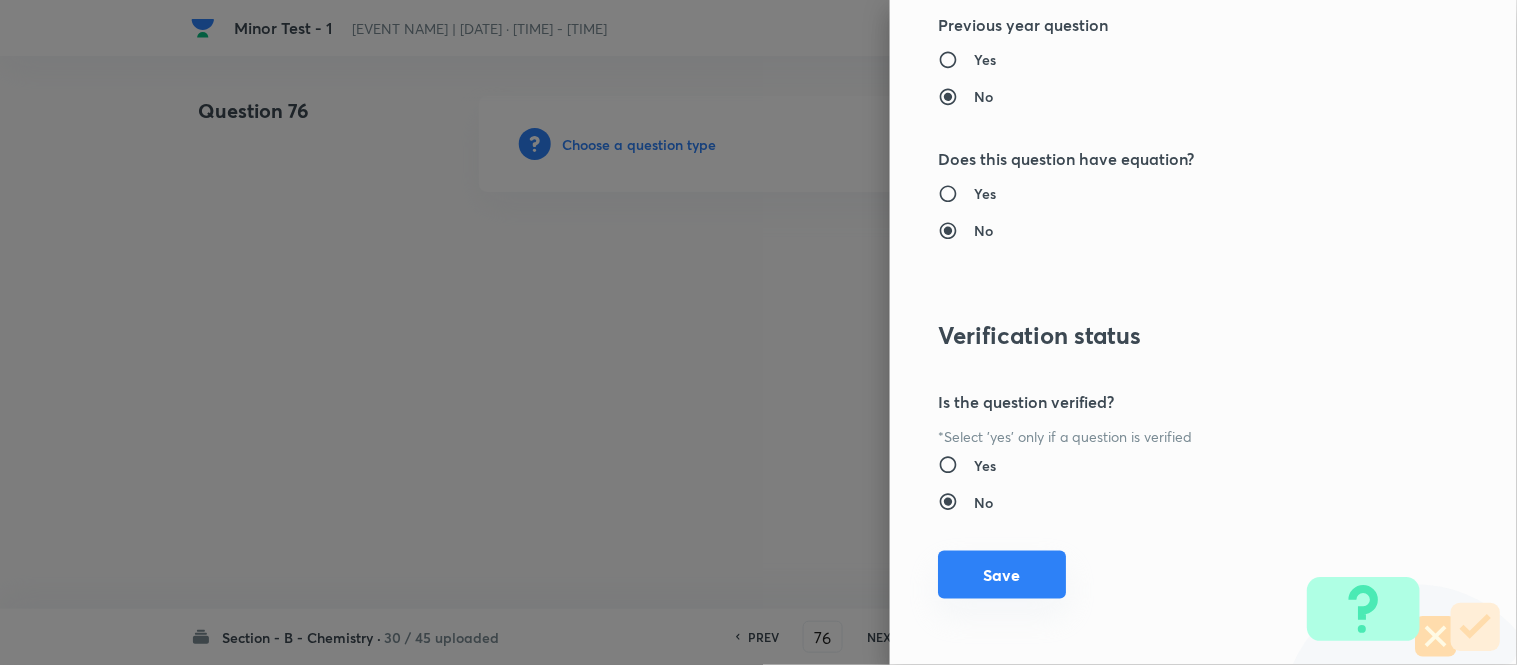click on "Save" at bounding box center (1002, 575) 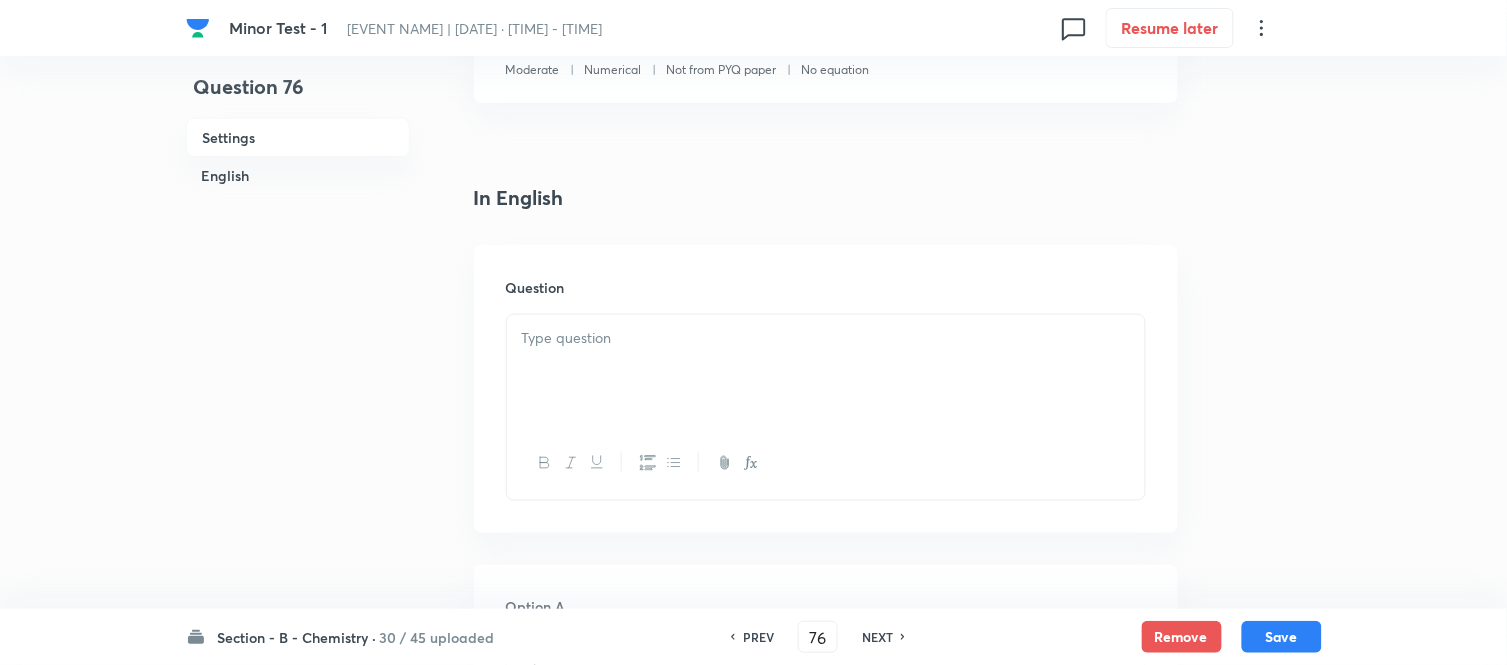 scroll, scrollTop: 444, scrollLeft: 0, axis: vertical 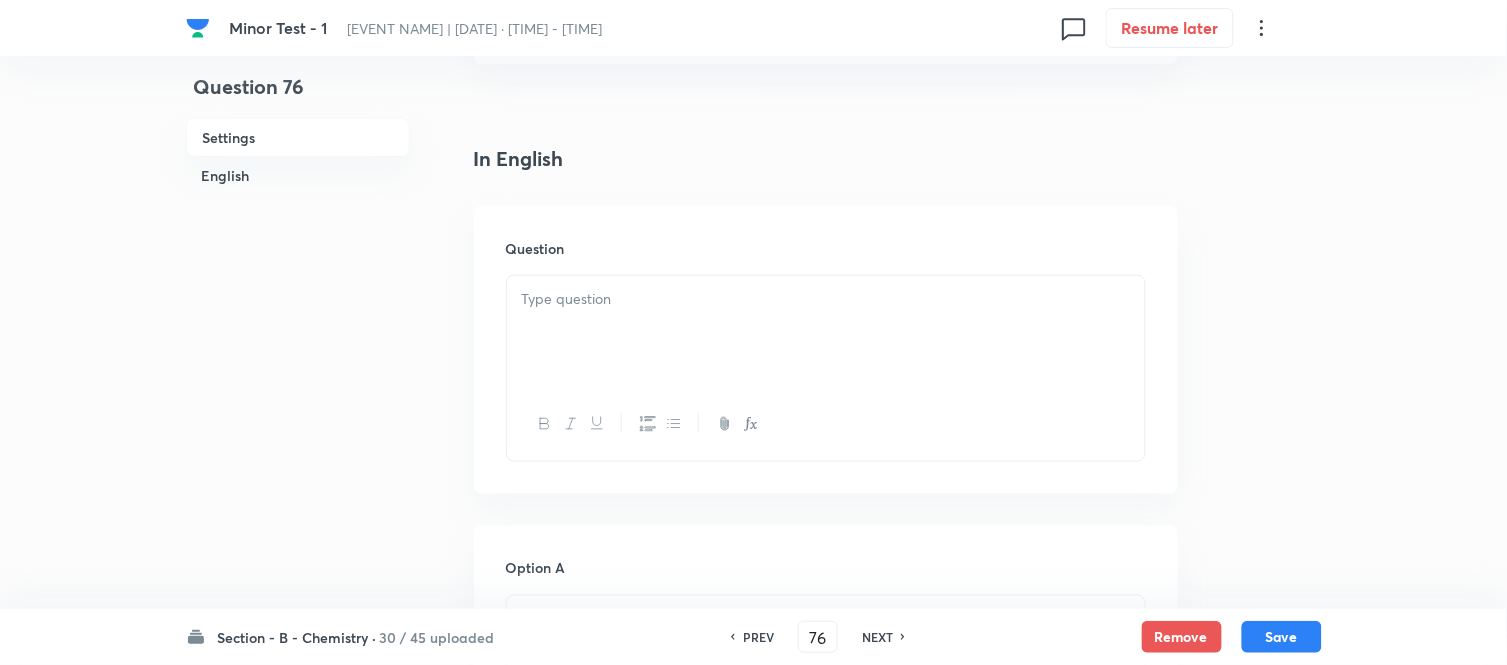 click at bounding box center (826, 299) 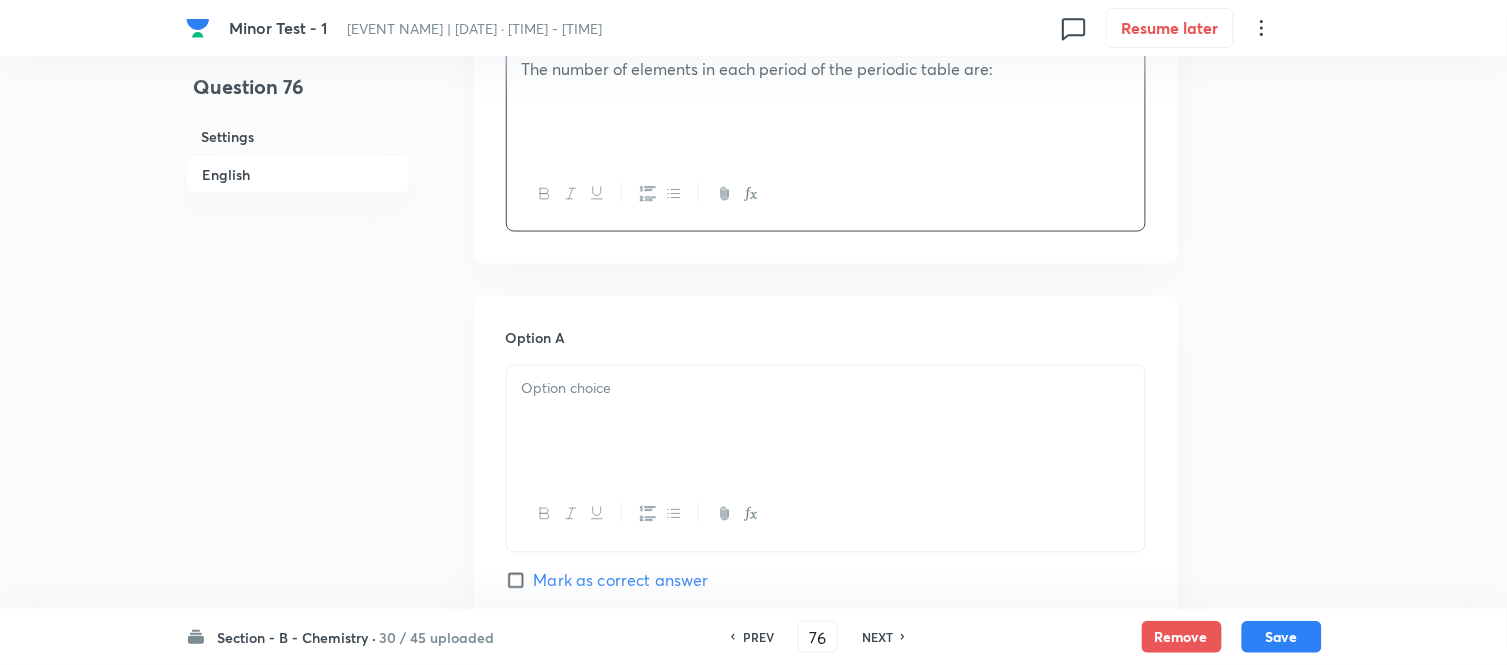 scroll, scrollTop: 888, scrollLeft: 0, axis: vertical 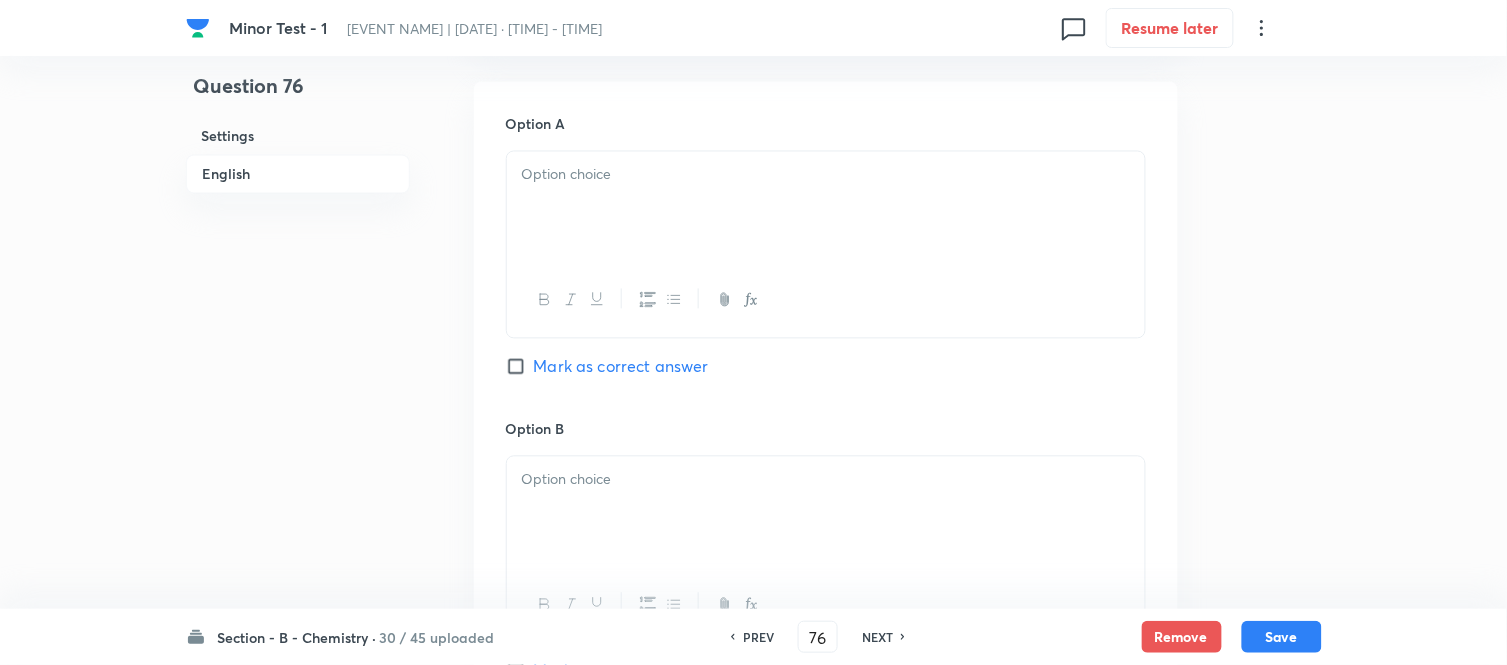 click at bounding box center [826, 480] 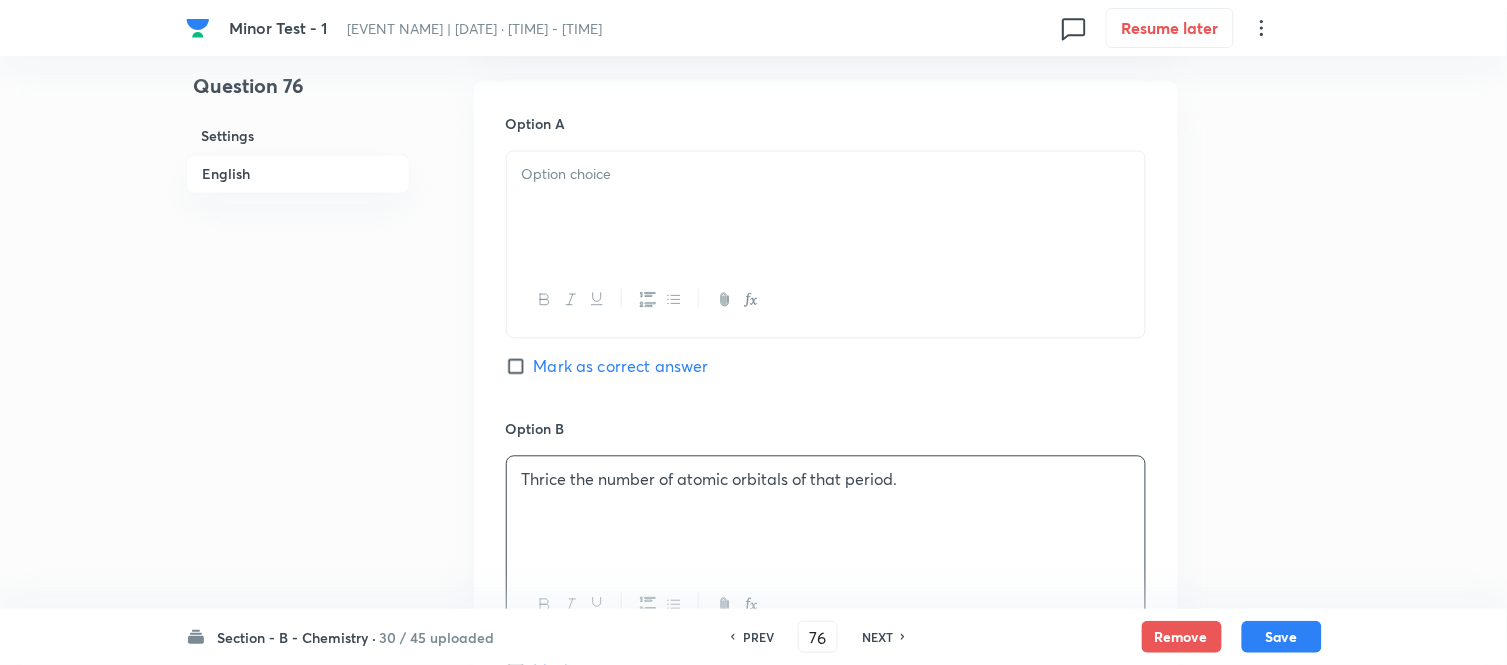 click at bounding box center [826, 208] 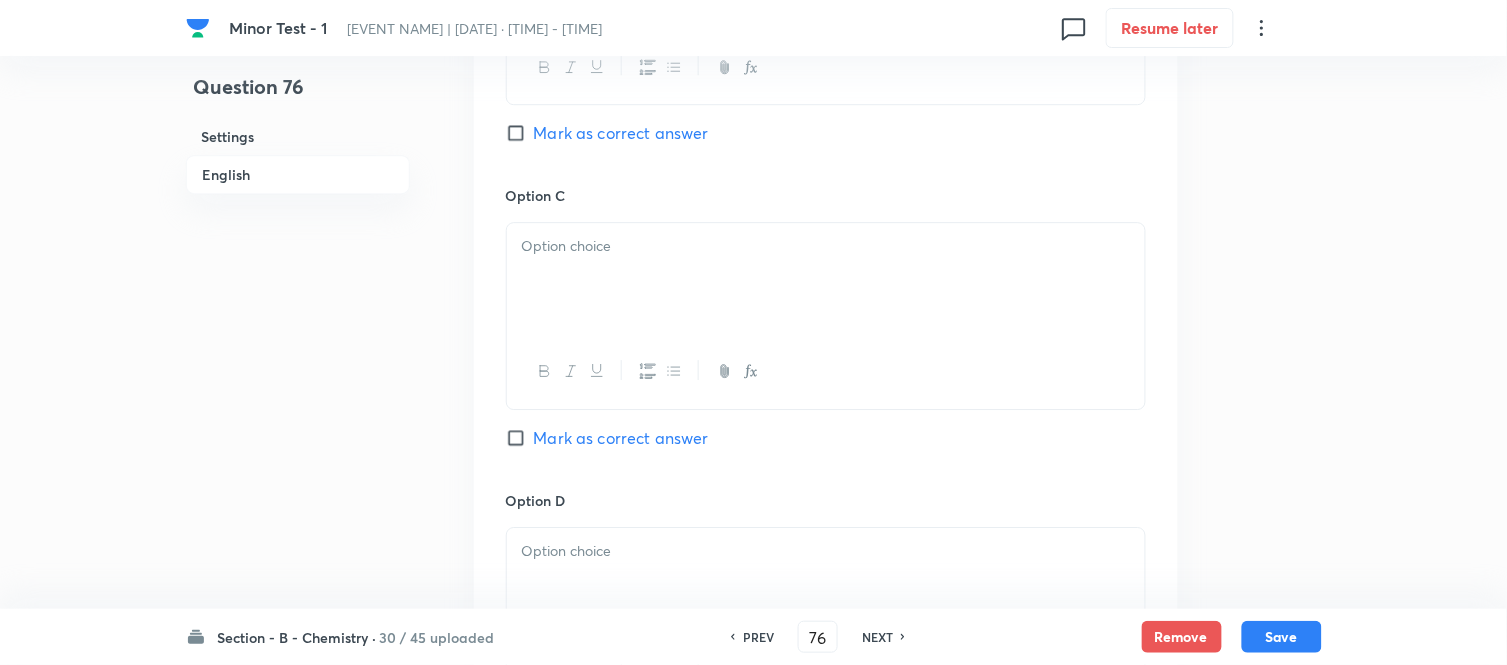 scroll, scrollTop: 1444, scrollLeft: 0, axis: vertical 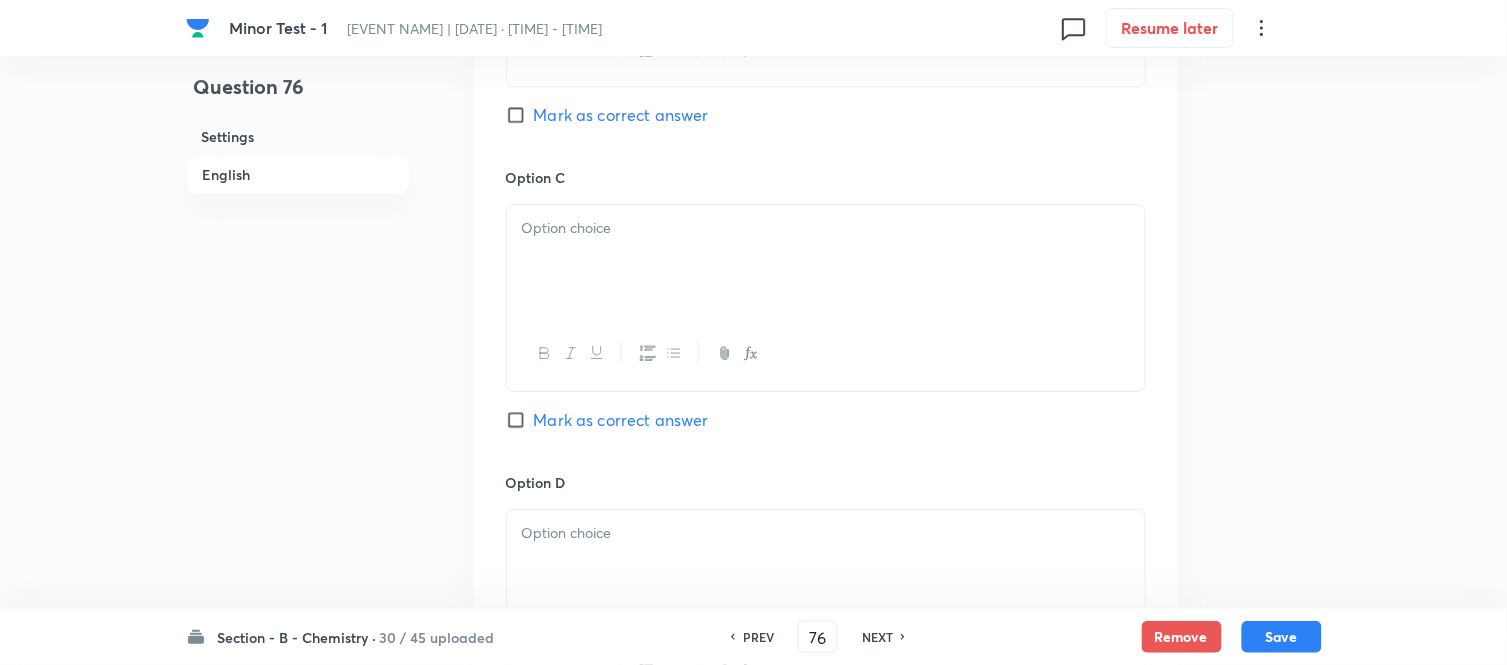 click at bounding box center [826, 261] 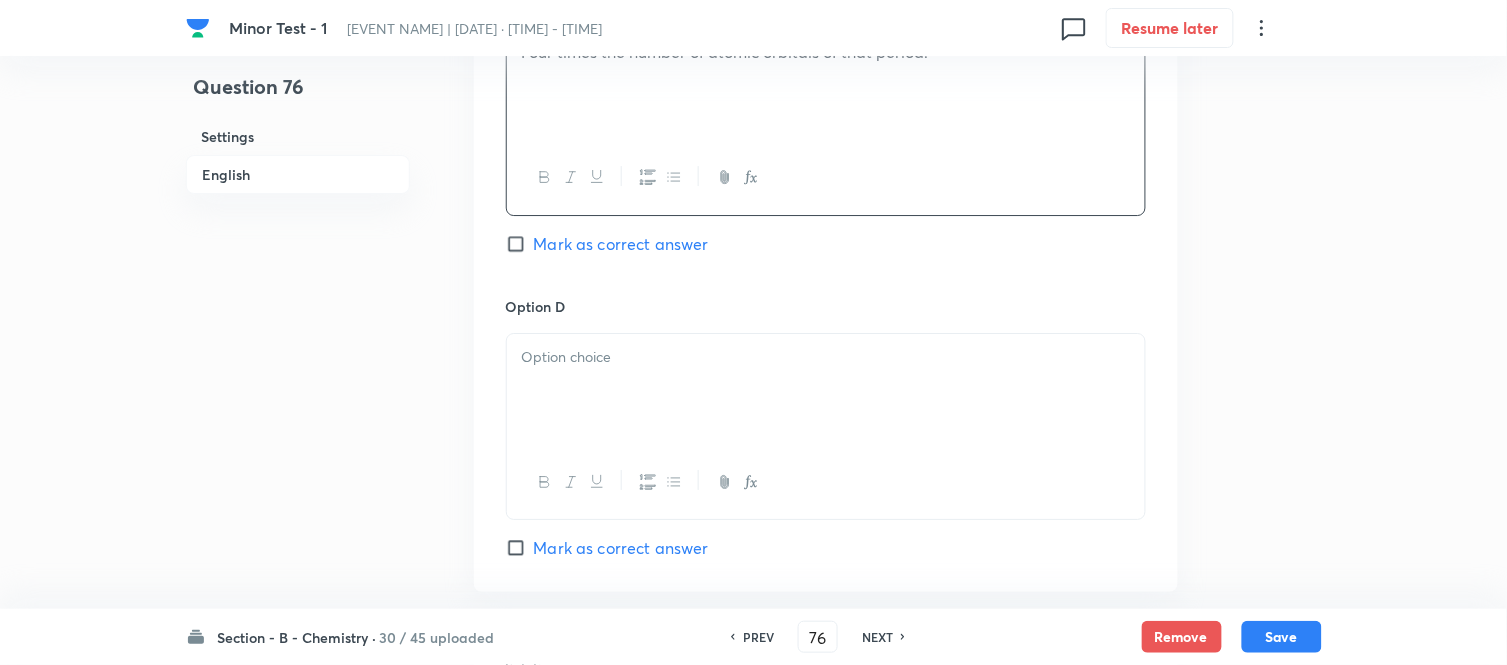 scroll, scrollTop: 1666, scrollLeft: 0, axis: vertical 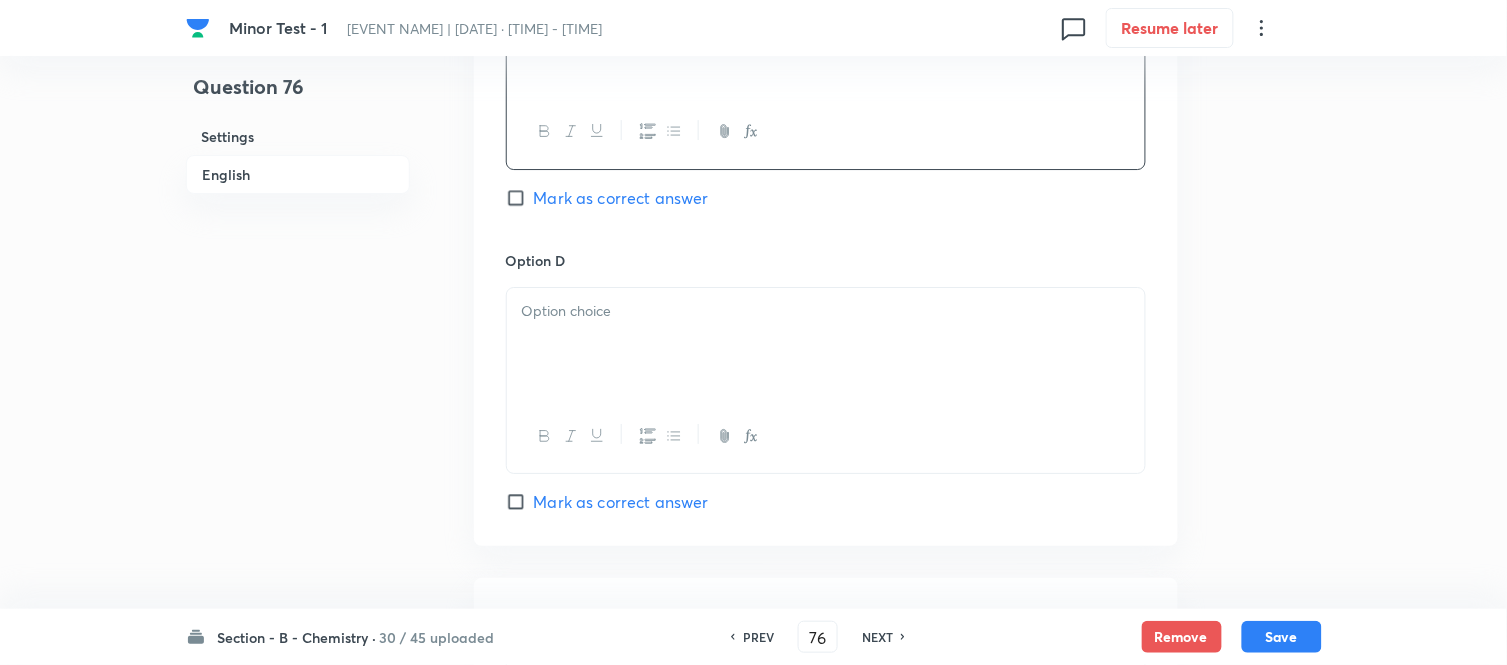 click at bounding box center [826, 311] 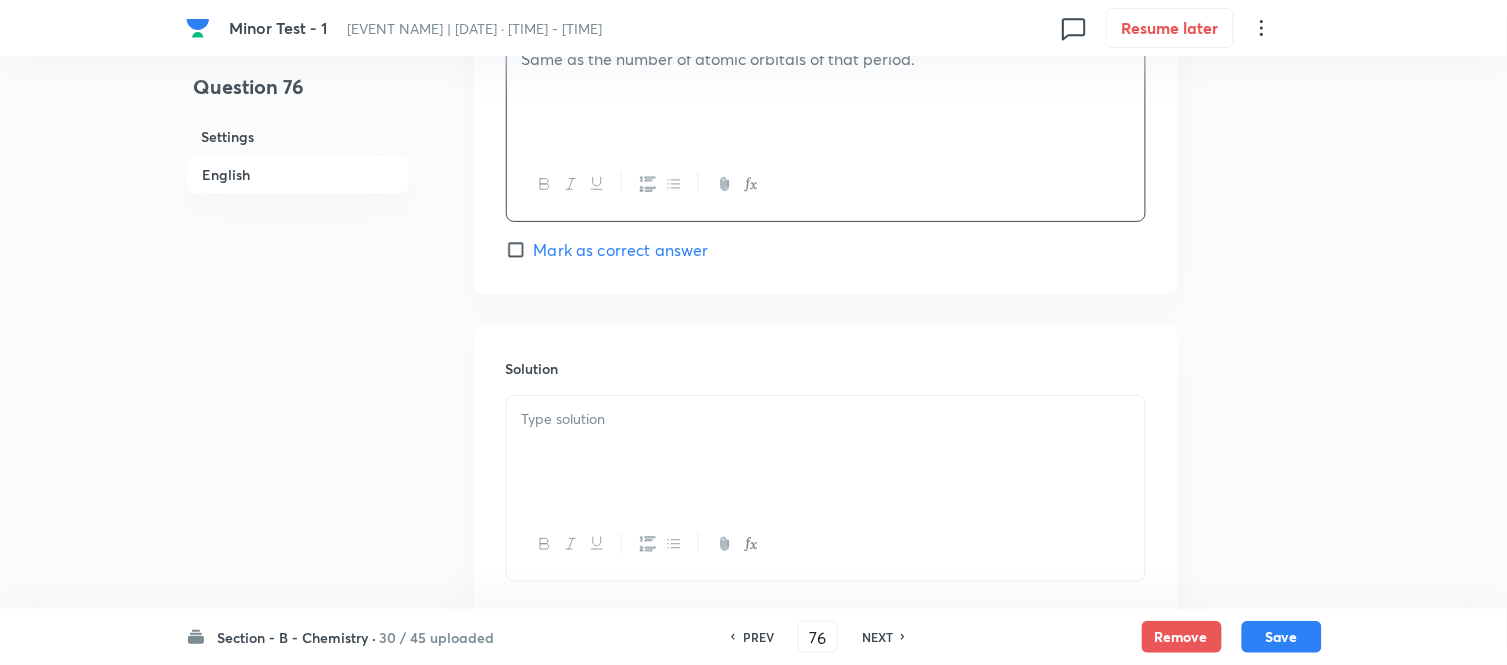 scroll, scrollTop: 2000, scrollLeft: 0, axis: vertical 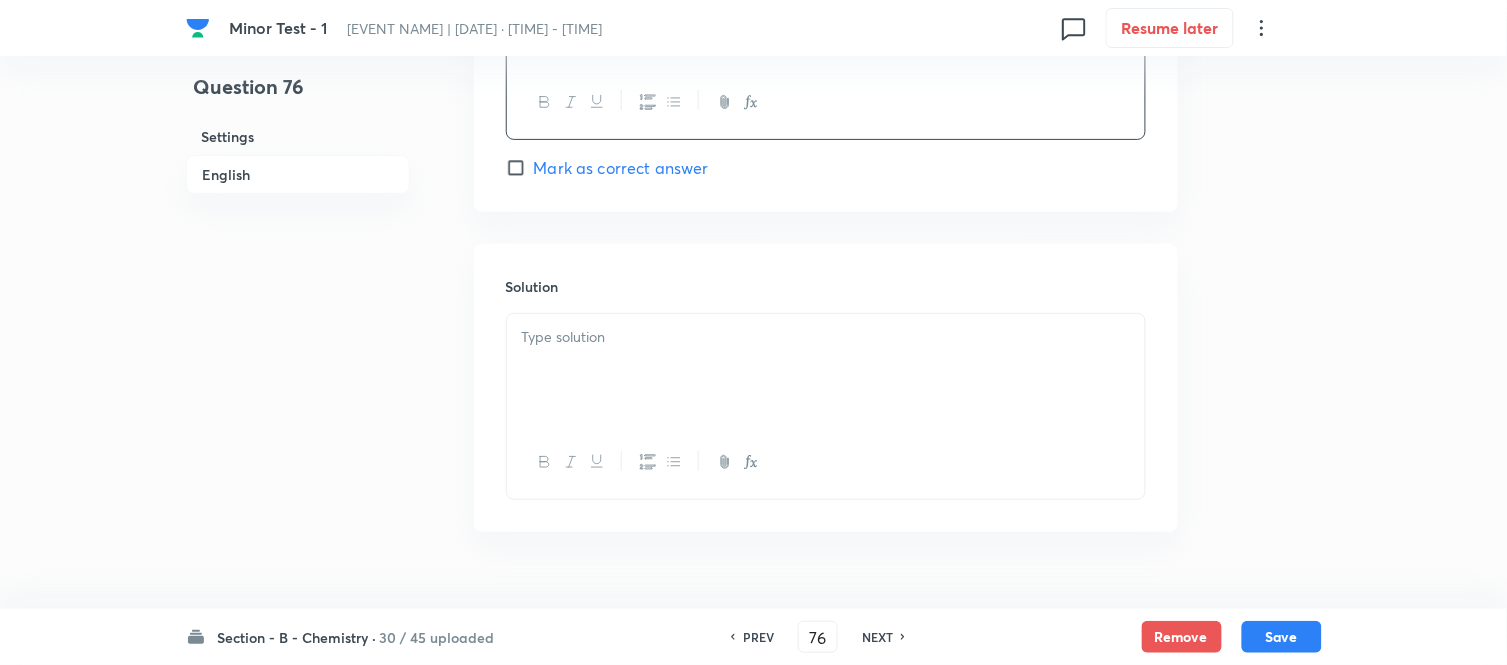 click at bounding box center (826, 337) 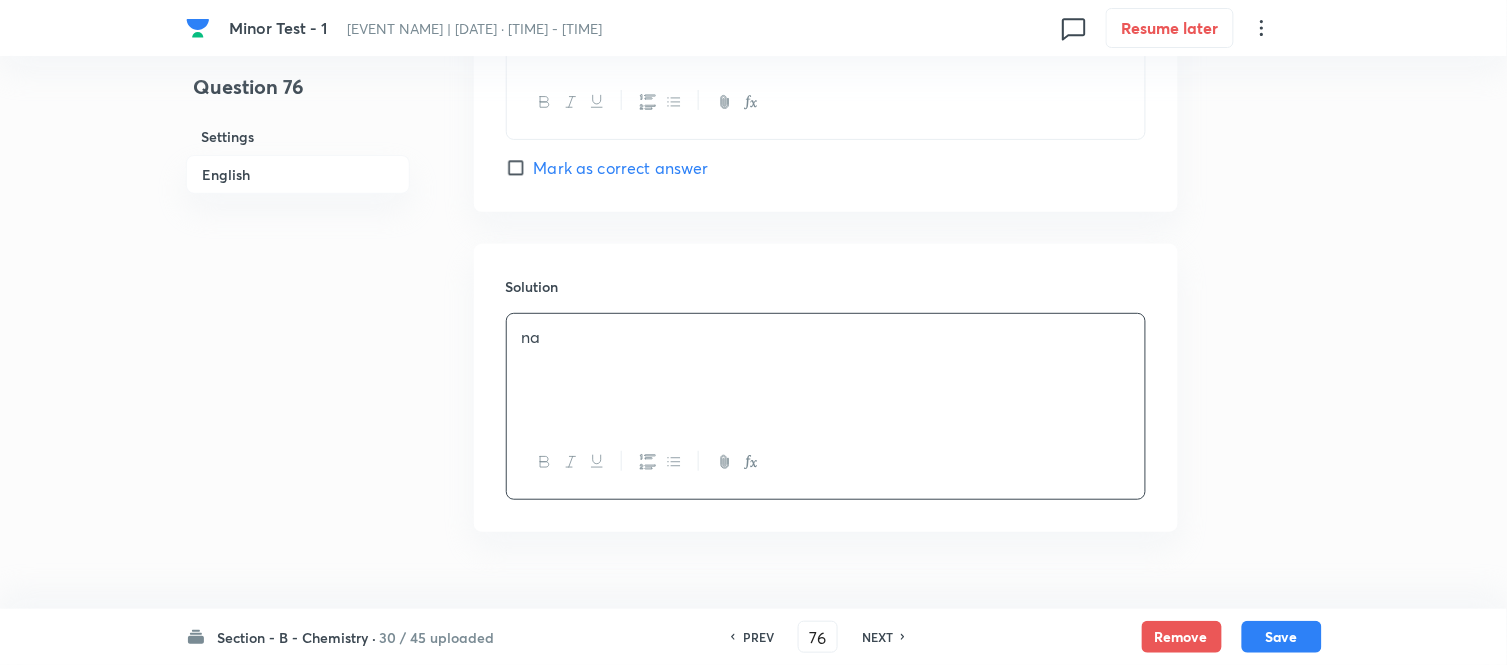 click on "English" at bounding box center (298, 174) 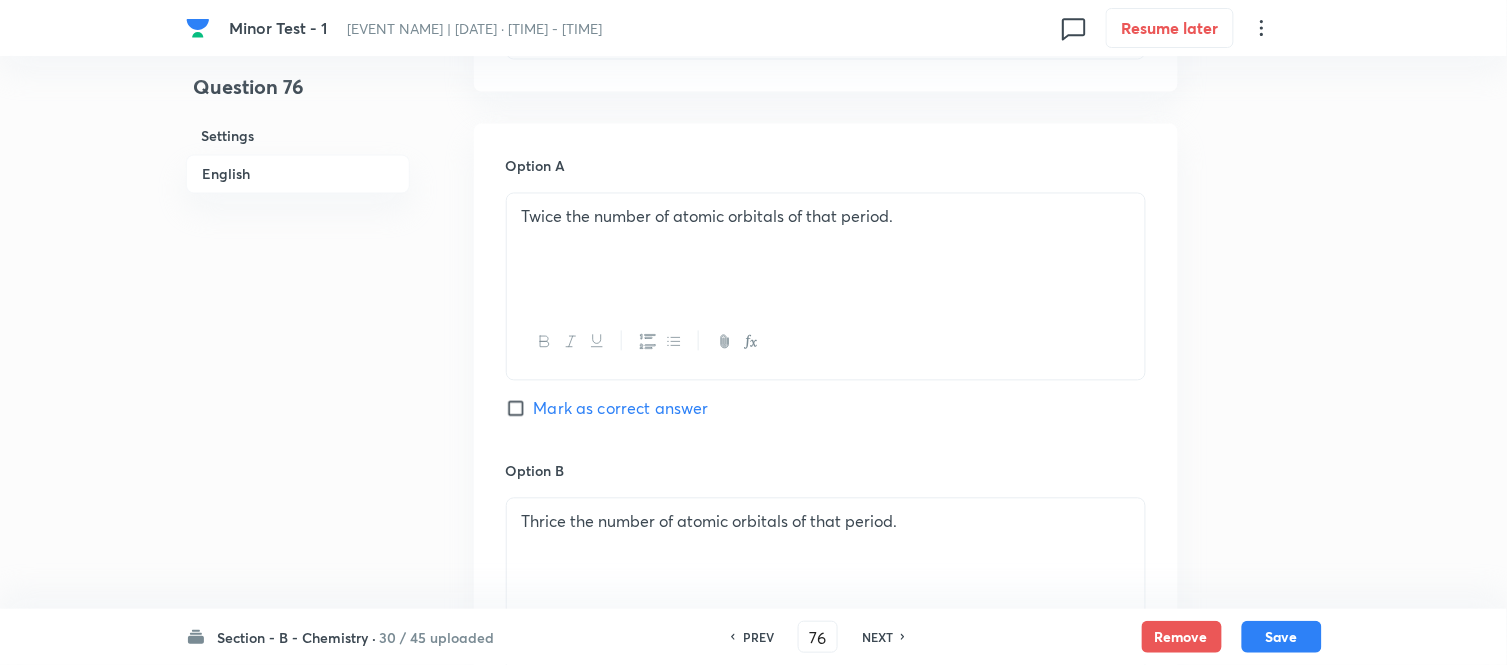 scroll, scrollTop: 848, scrollLeft: 0, axis: vertical 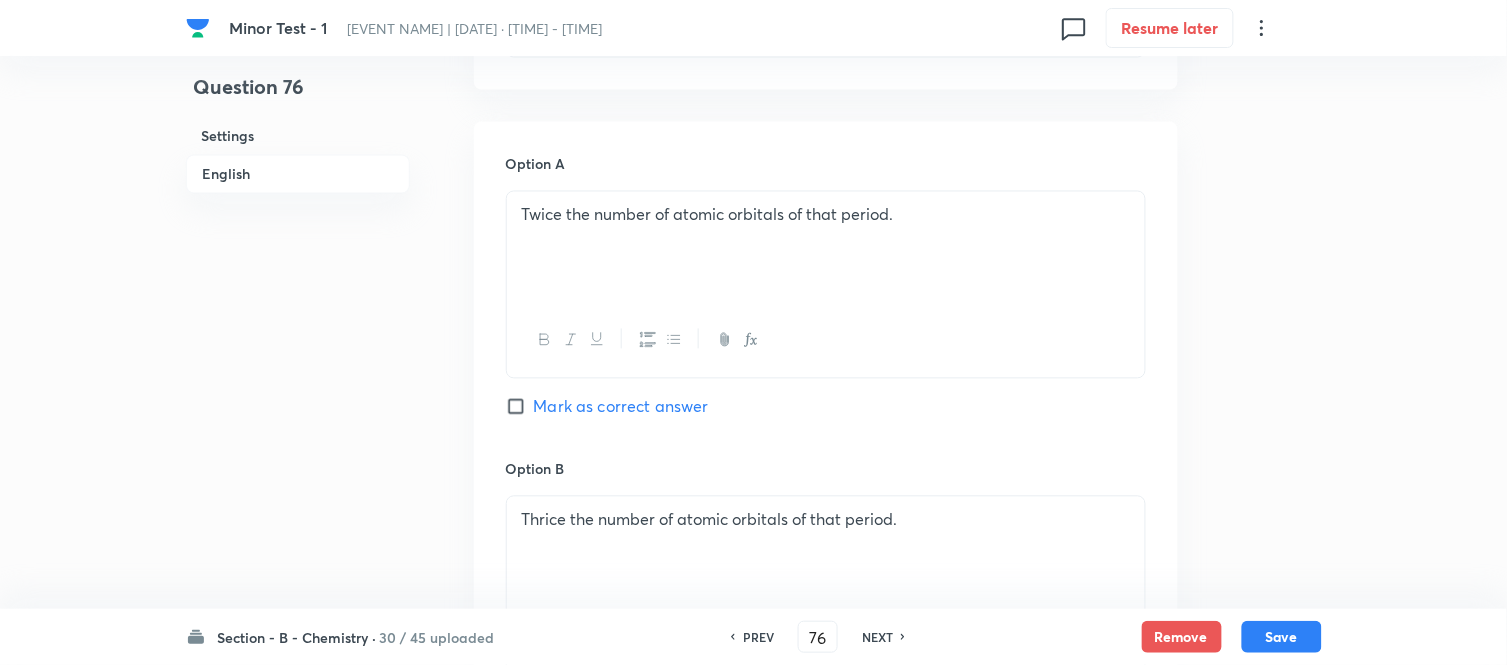 click on "Mark as correct answer" at bounding box center (520, 407) 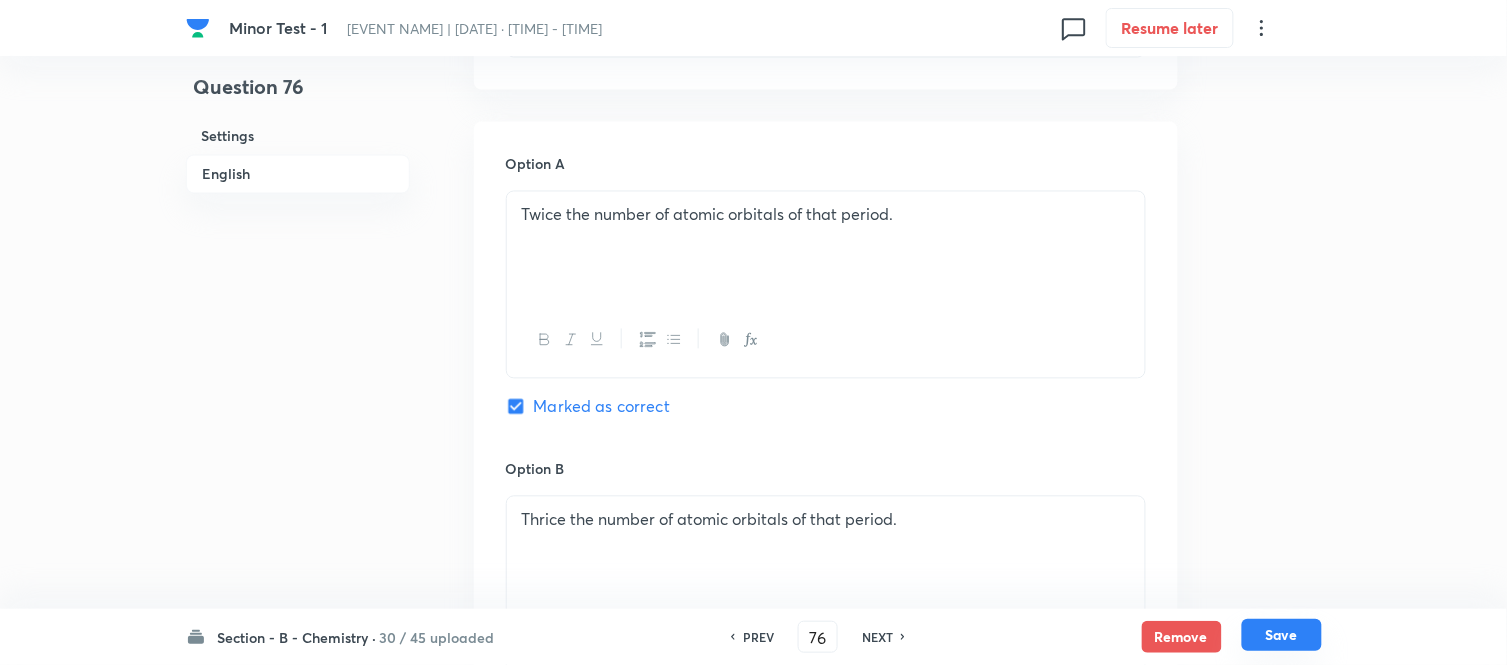 click on "Save" at bounding box center [1282, 635] 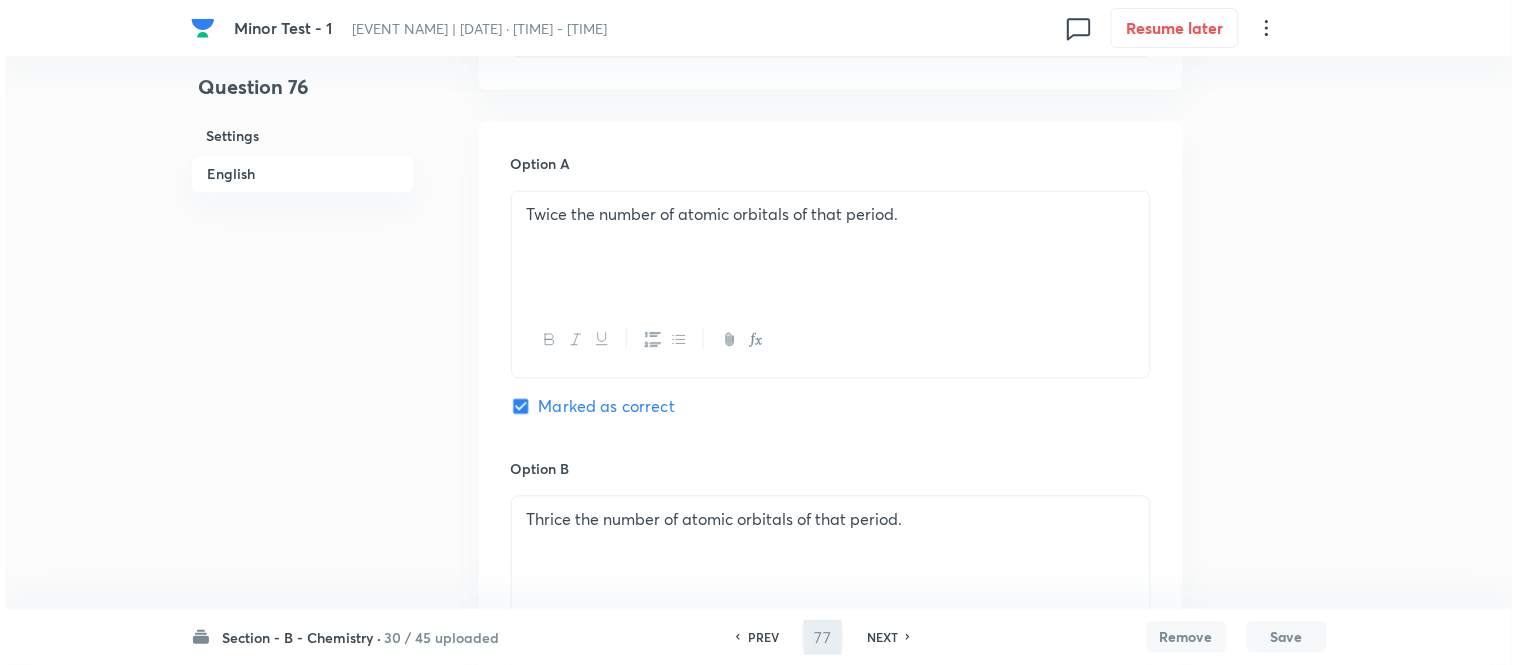 scroll, scrollTop: 0, scrollLeft: 0, axis: both 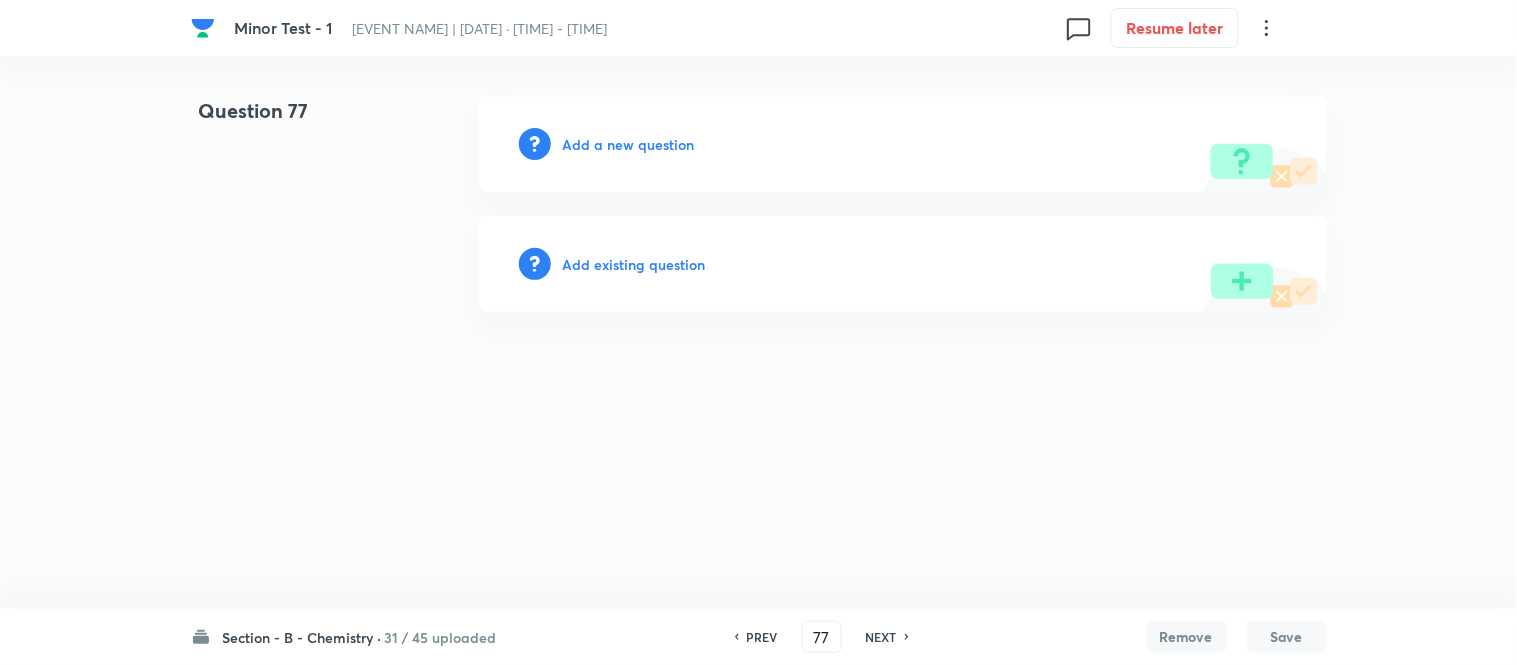click on "Add a new question" at bounding box center [629, 144] 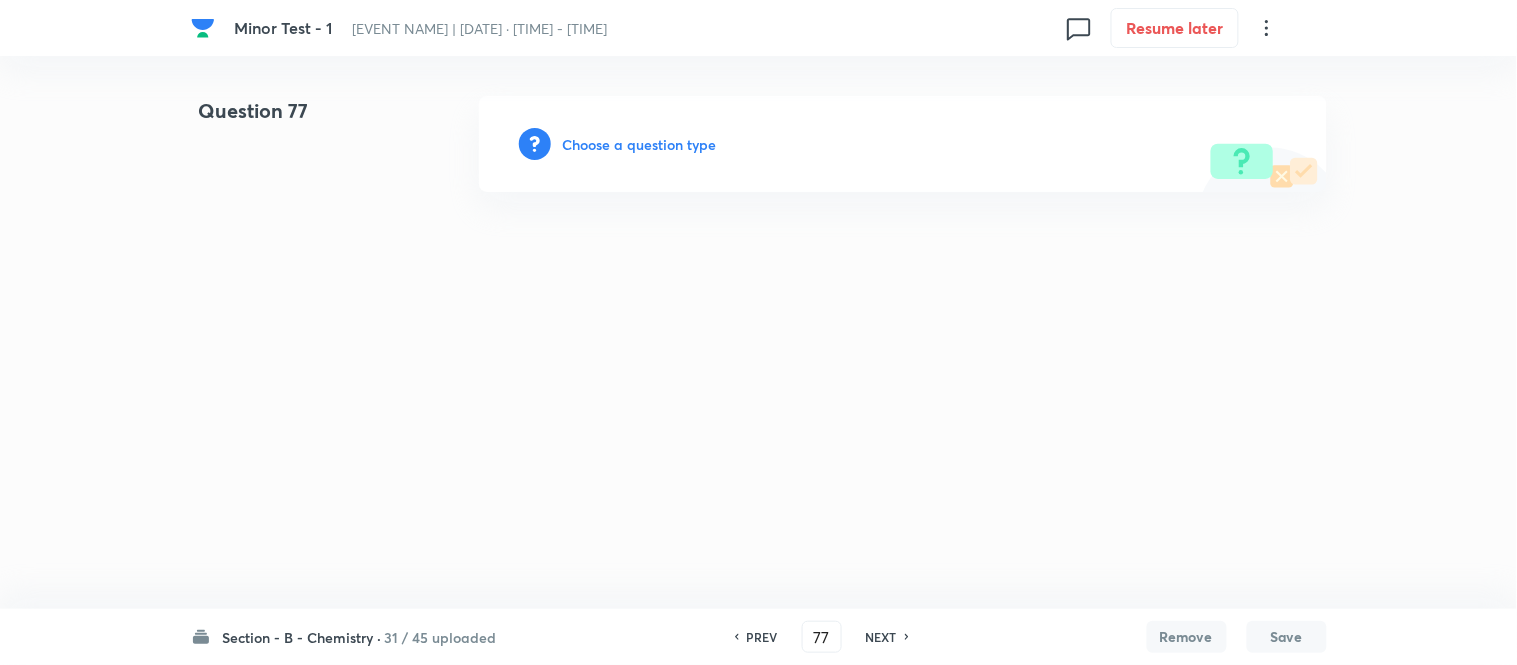 click on "Choose a question type" at bounding box center [640, 144] 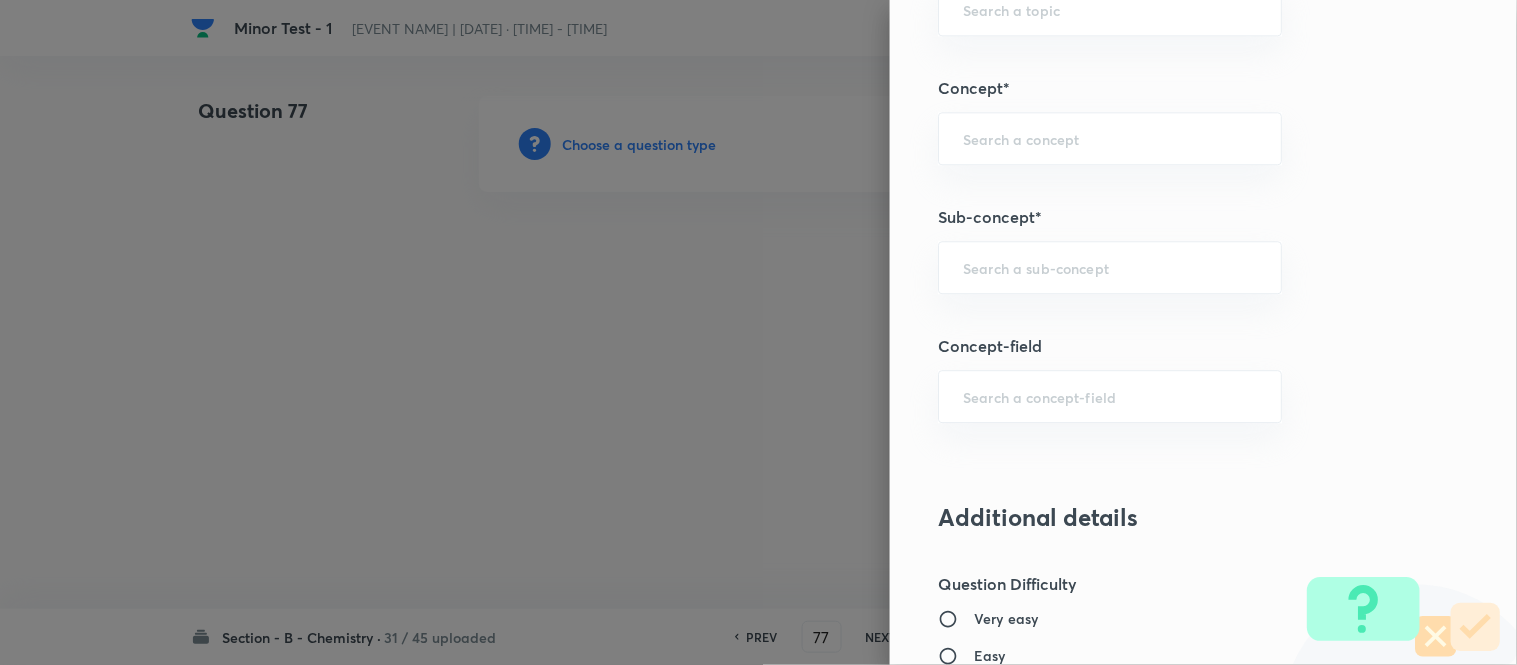 scroll, scrollTop: 1194, scrollLeft: 0, axis: vertical 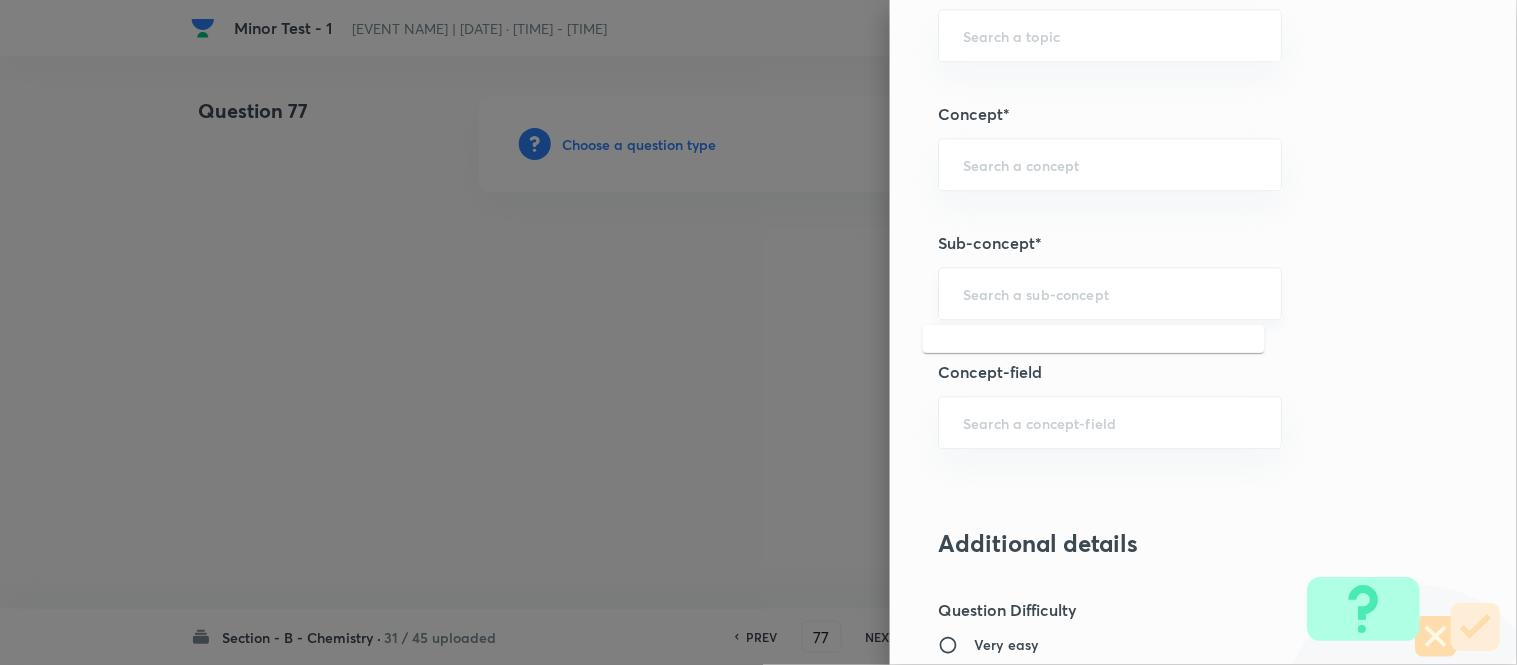 click at bounding box center [1110, 293] 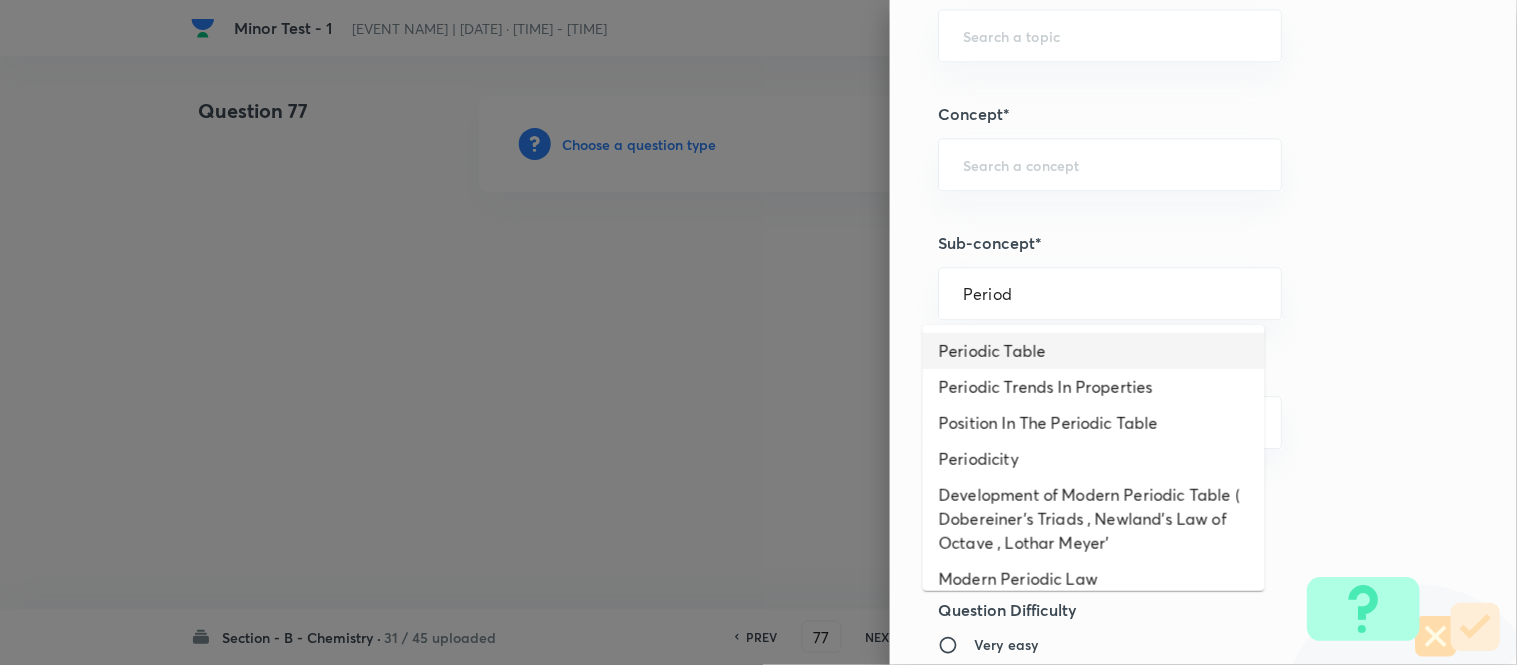 click on "Periodic Table" at bounding box center [1094, 351] 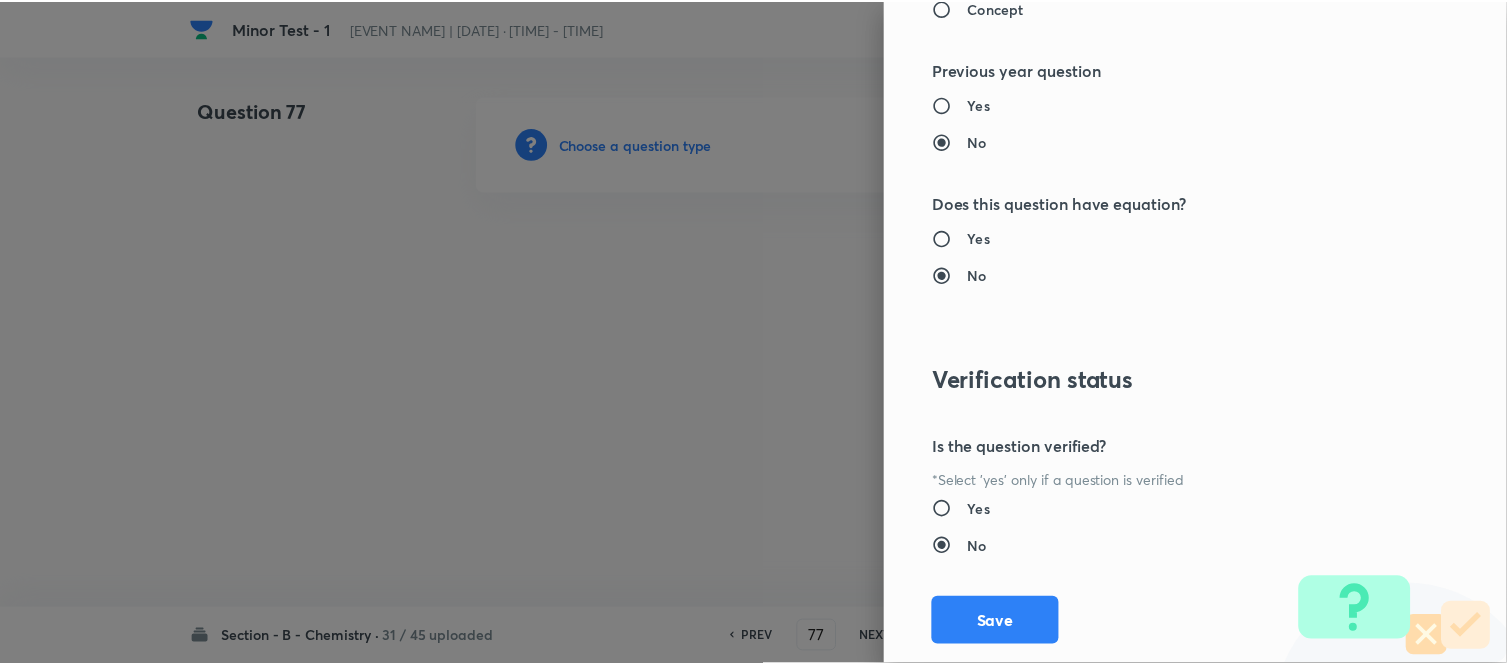 scroll, scrollTop: 2195, scrollLeft: 0, axis: vertical 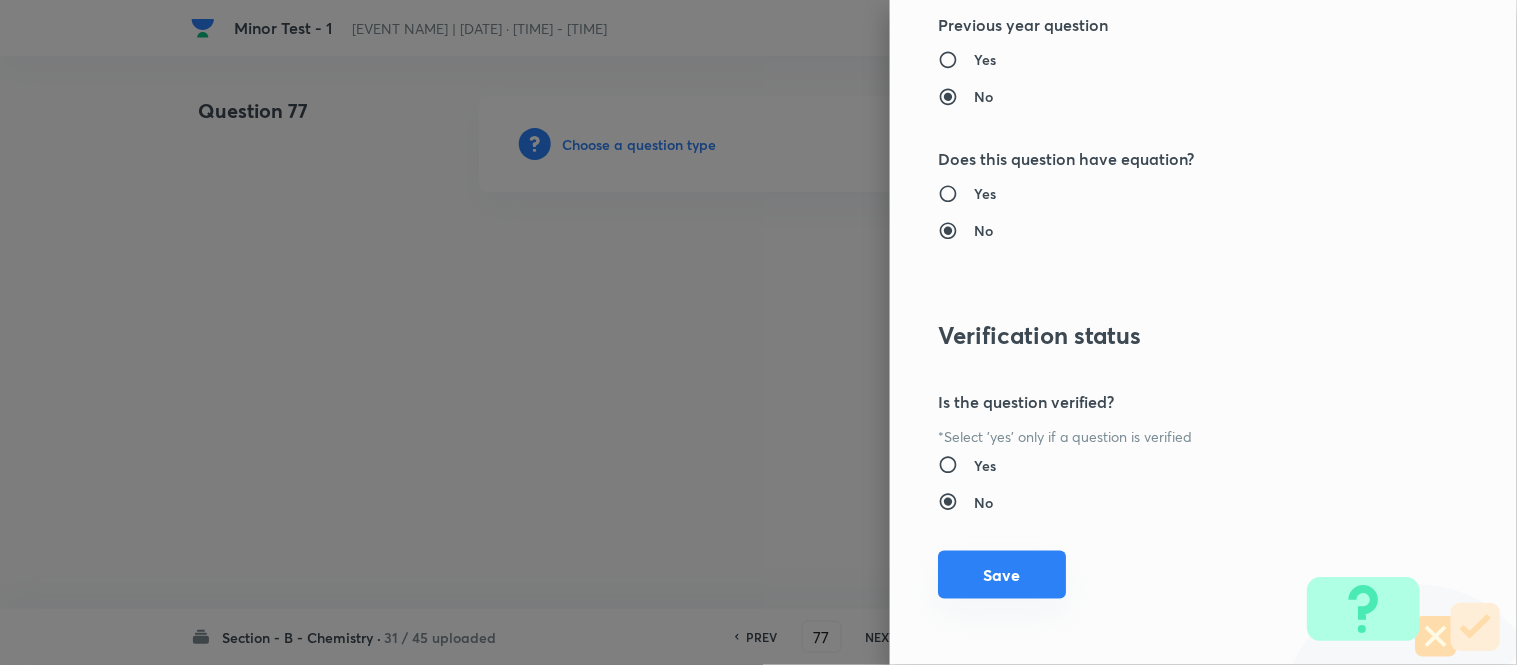 click on "Save" at bounding box center (1002, 575) 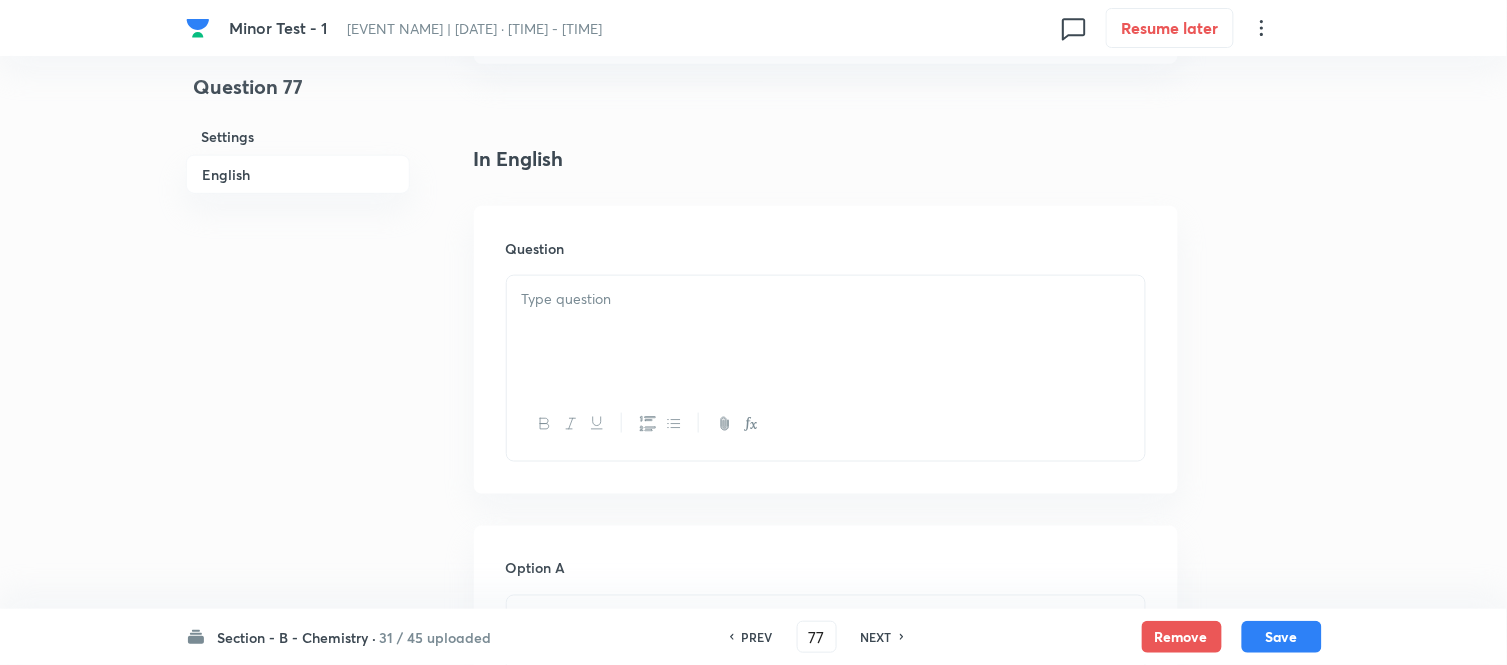 scroll, scrollTop: 555, scrollLeft: 0, axis: vertical 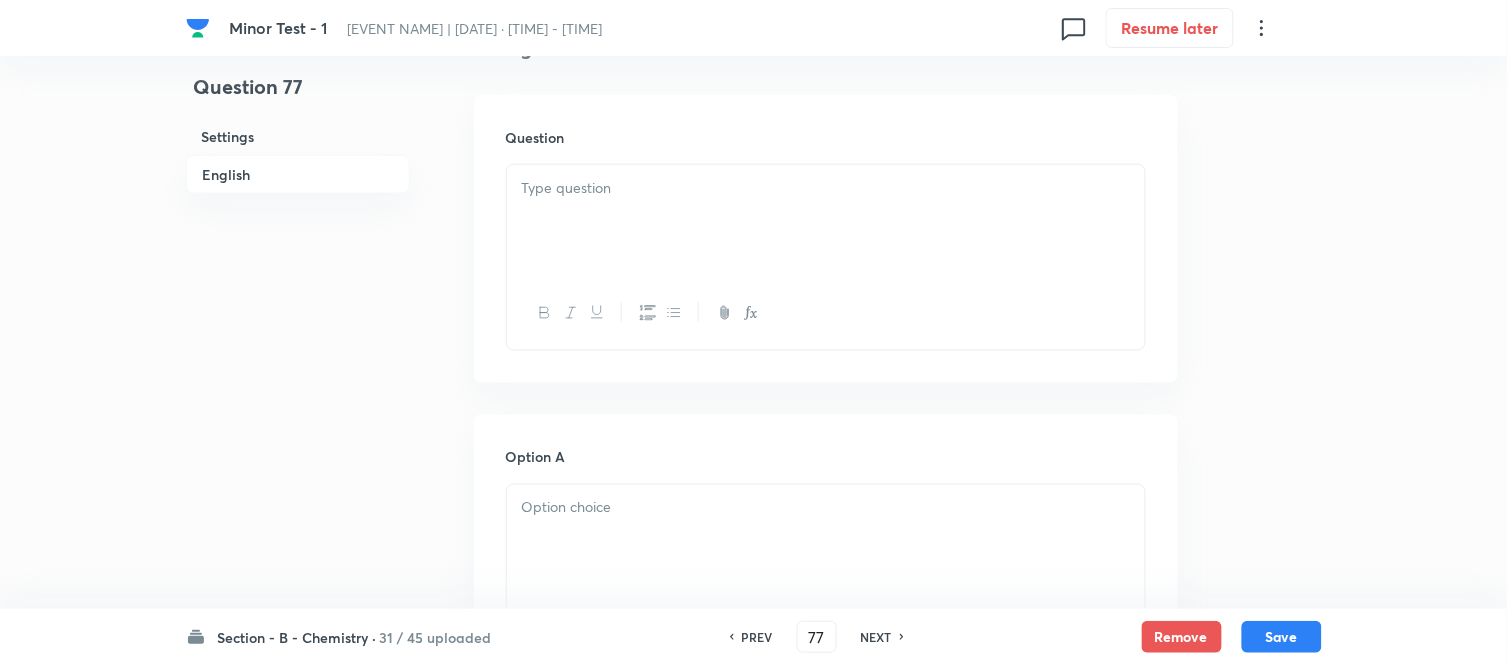 click at bounding box center (826, 188) 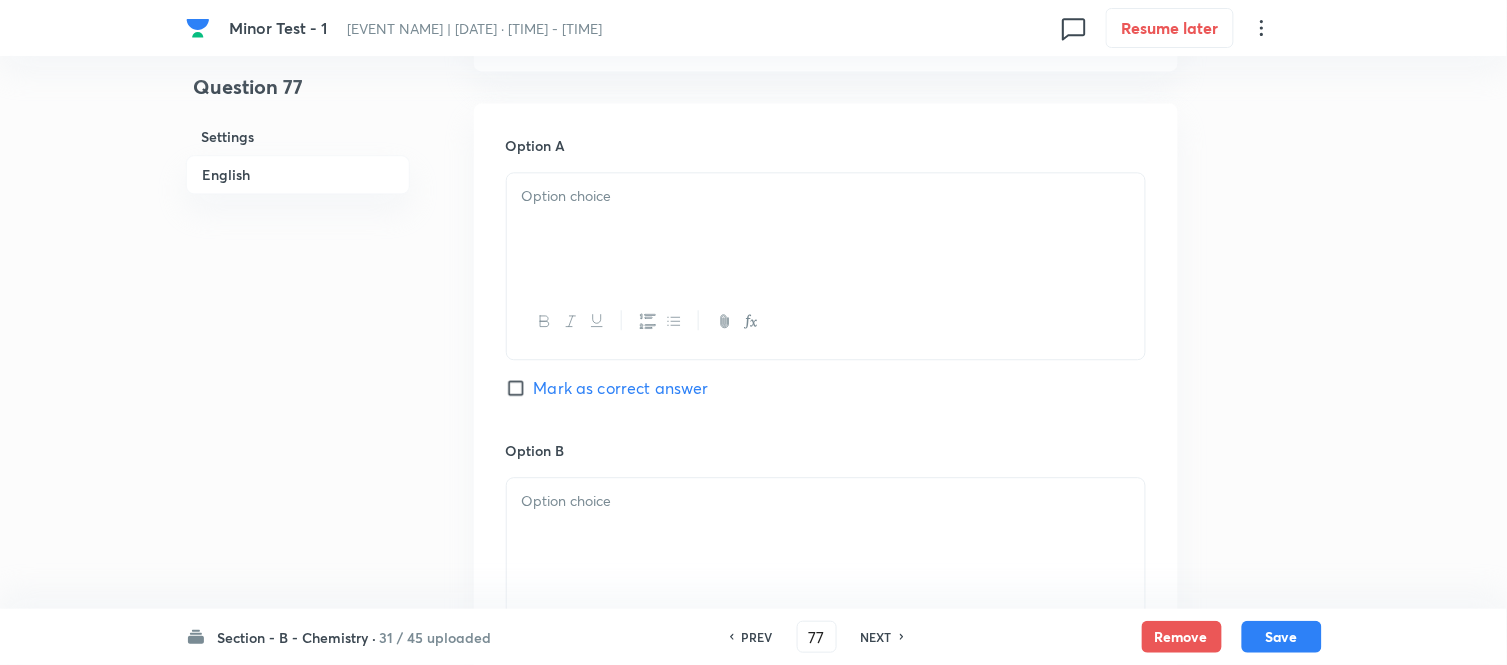 scroll, scrollTop: 1111, scrollLeft: 0, axis: vertical 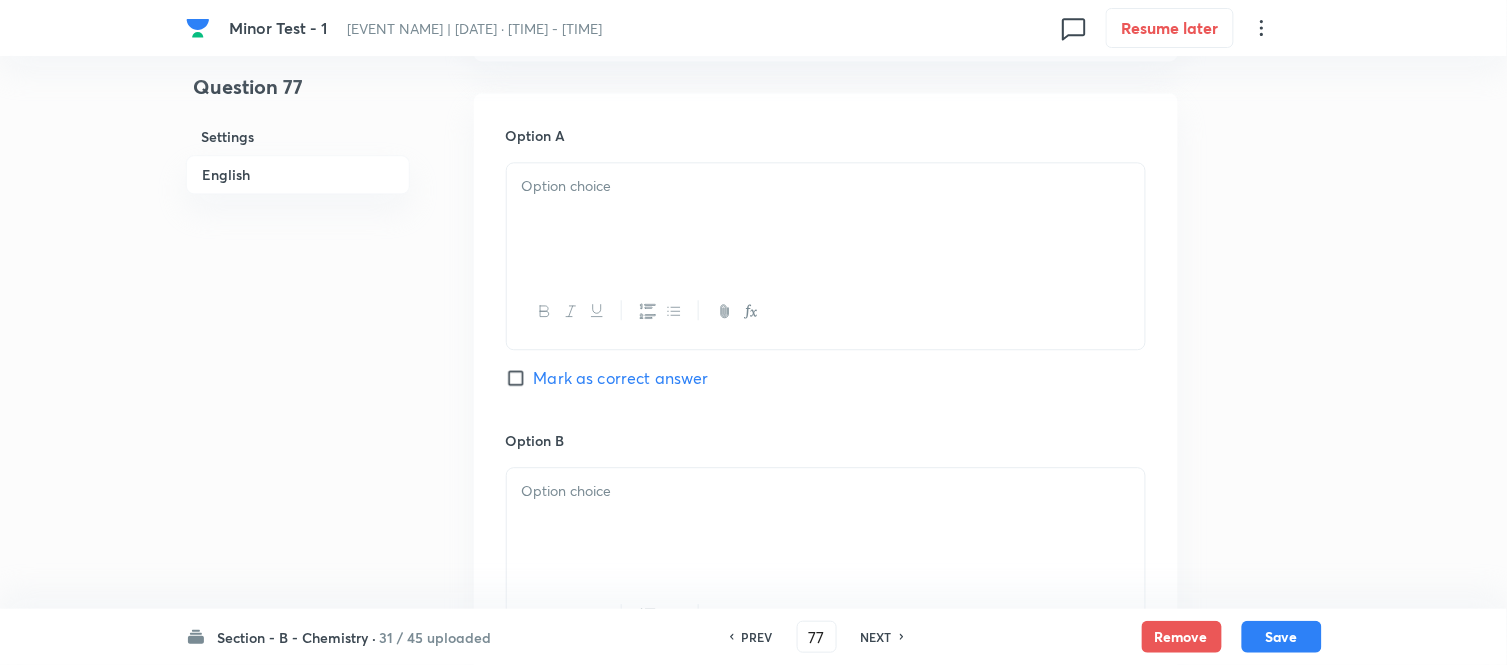 click at bounding box center [826, 186] 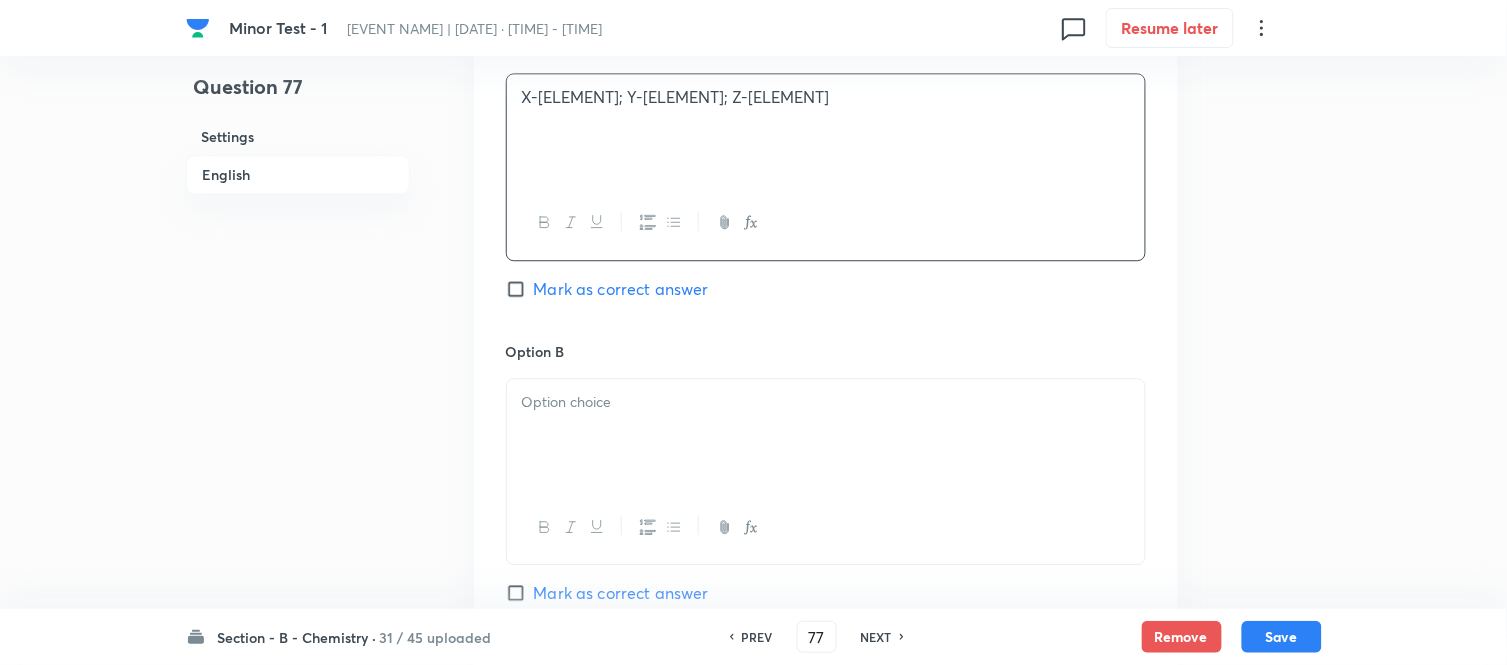 scroll, scrollTop: 1333, scrollLeft: 0, axis: vertical 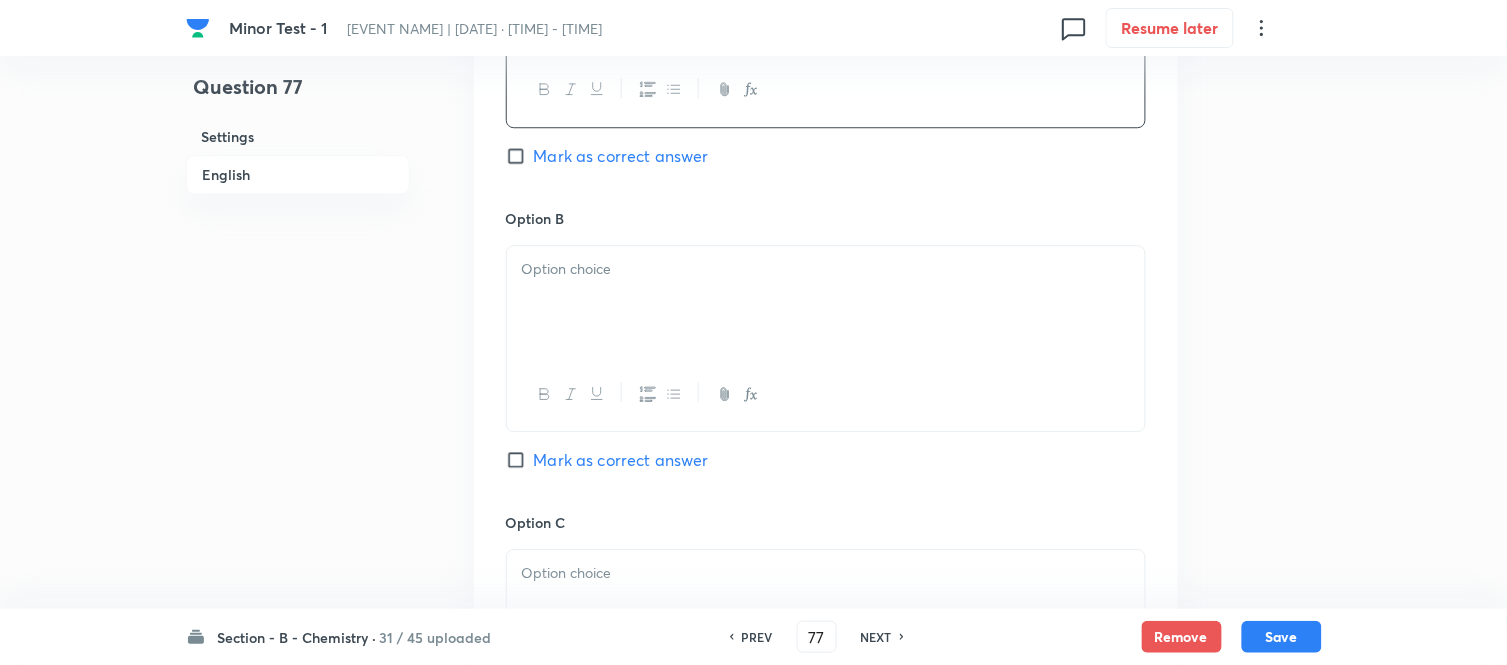 click at bounding box center (826, 269) 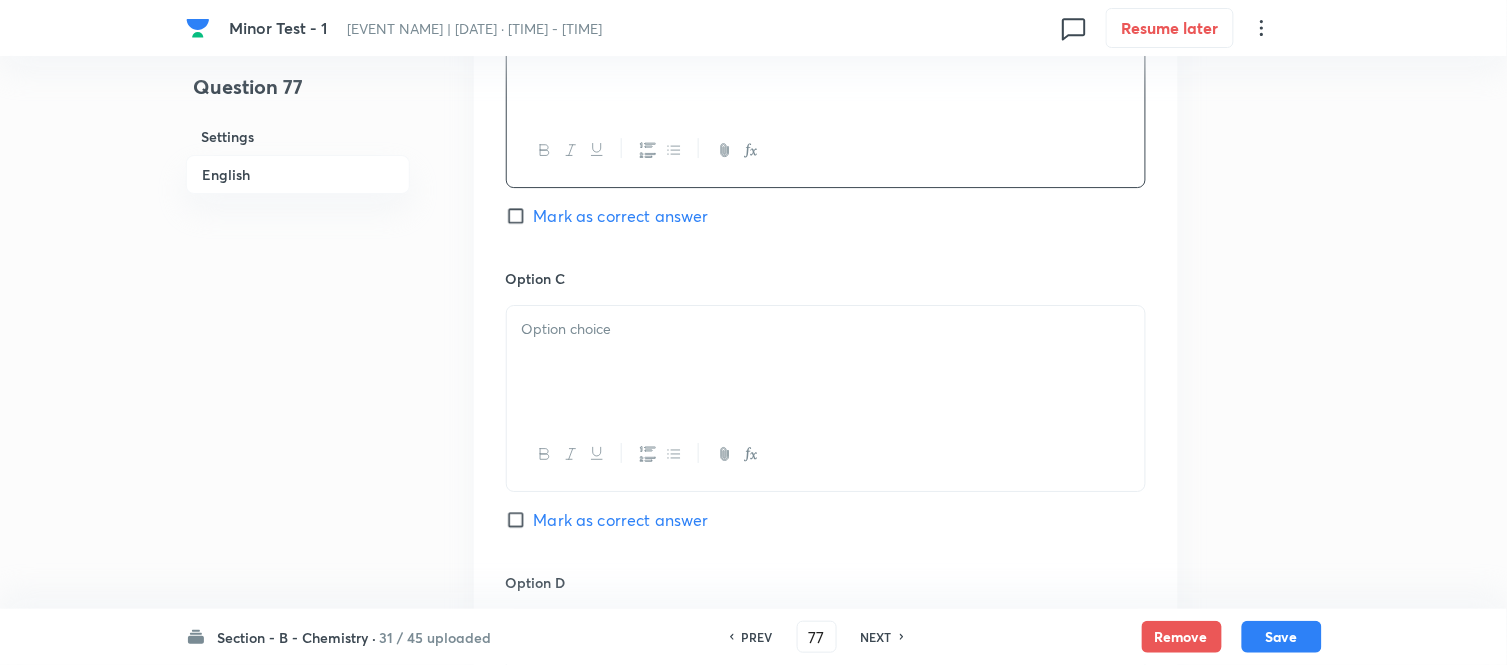 scroll, scrollTop: 1666, scrollLeft: 0, axis: vertical 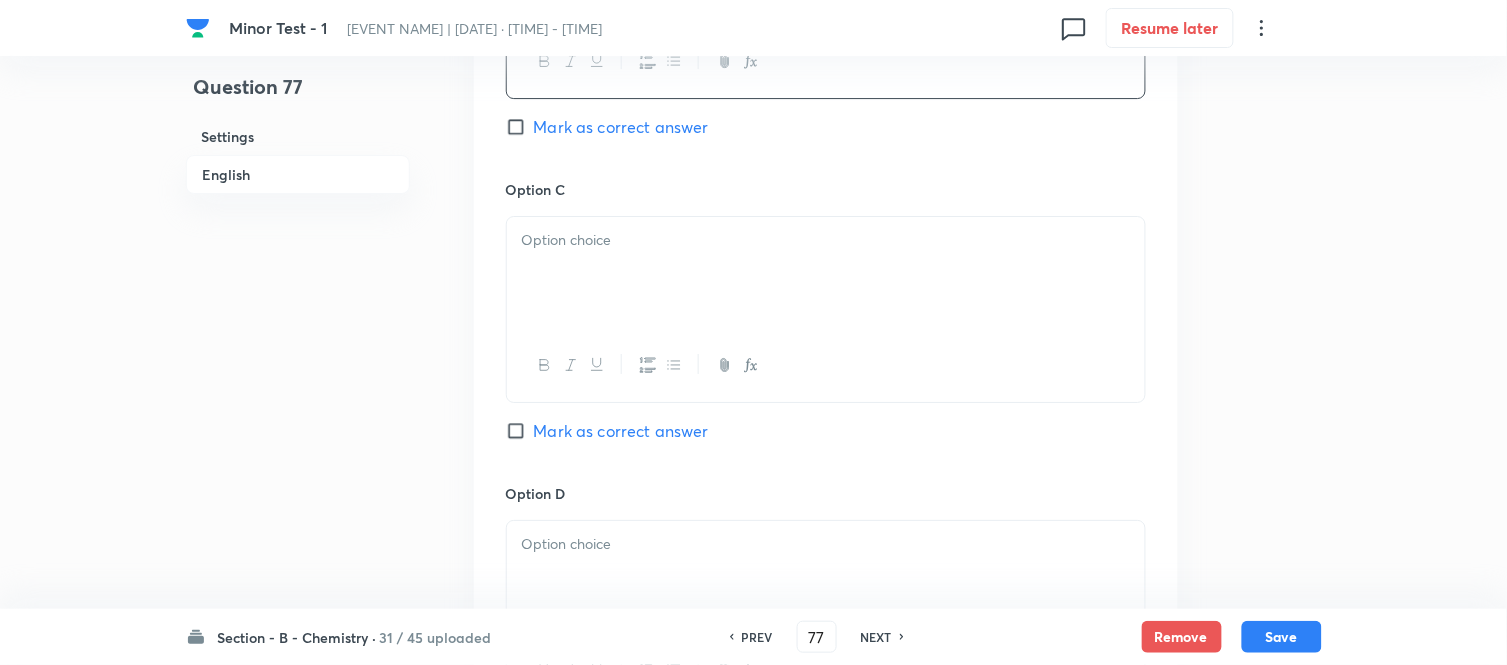 click at bounding box center (826, 273) 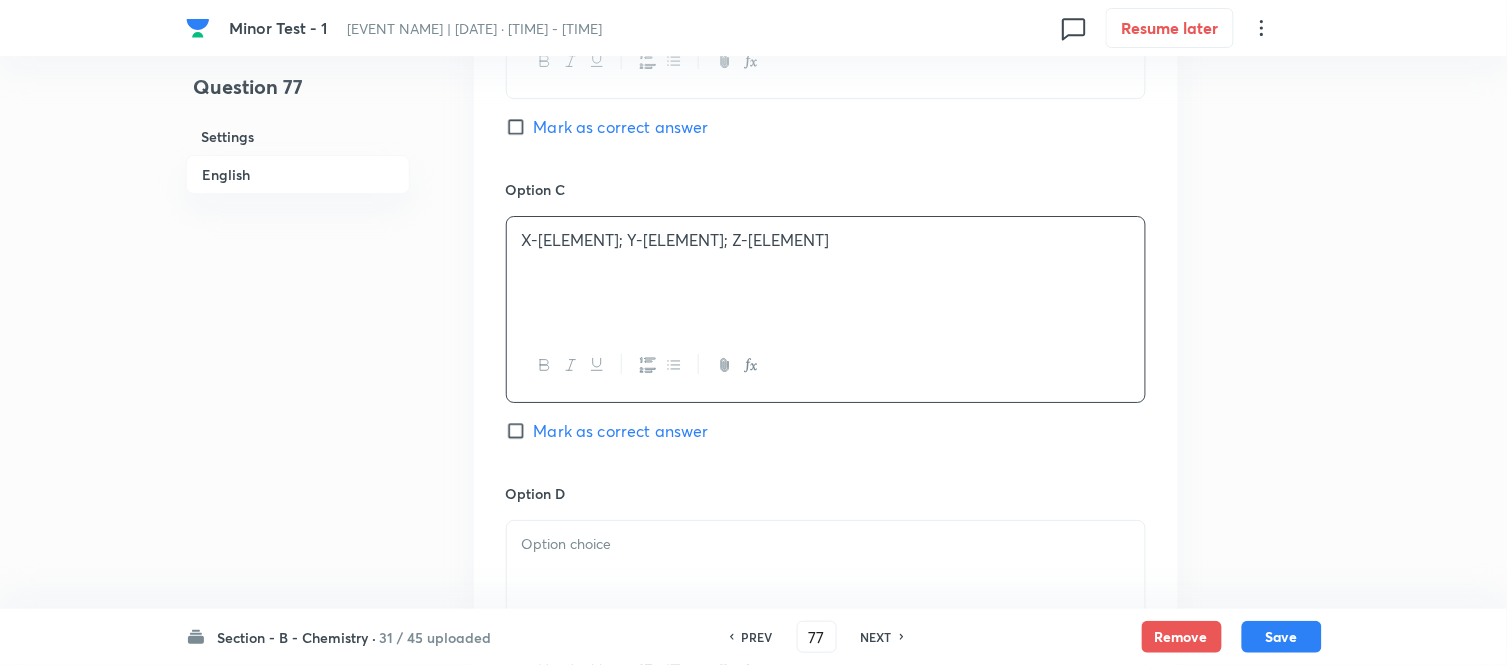 click on "Mark as correct answer" at bounding box center (520, 431) 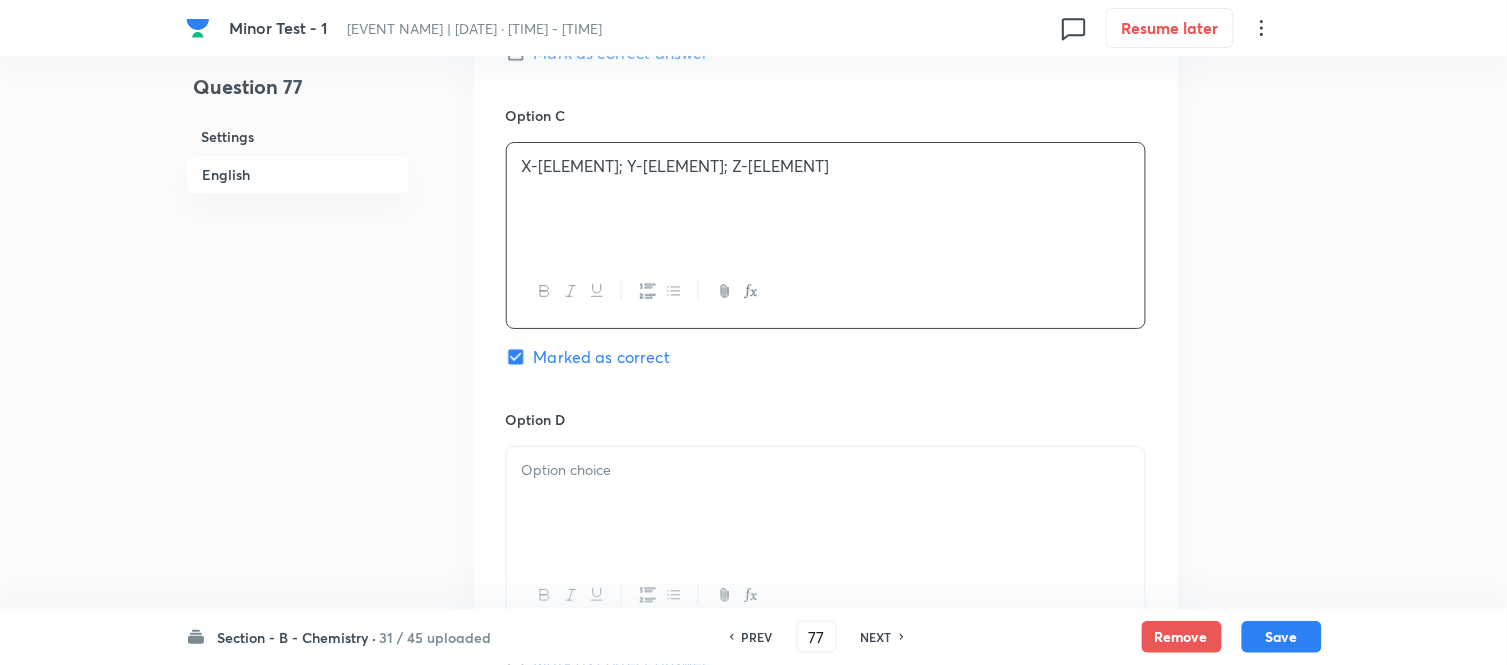 scroll, scrollTop: 1888, scrollLeft: 0, axis: vertical 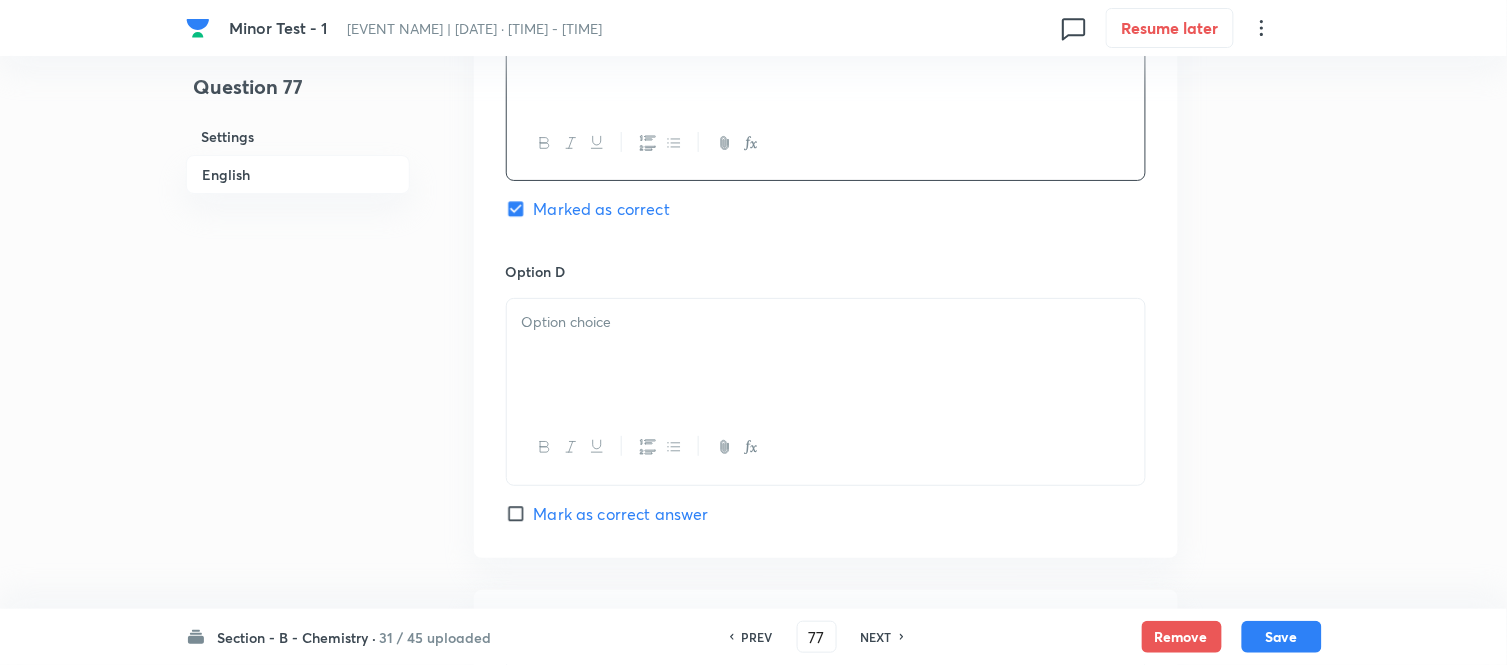 click at bounding box center (826, 355) 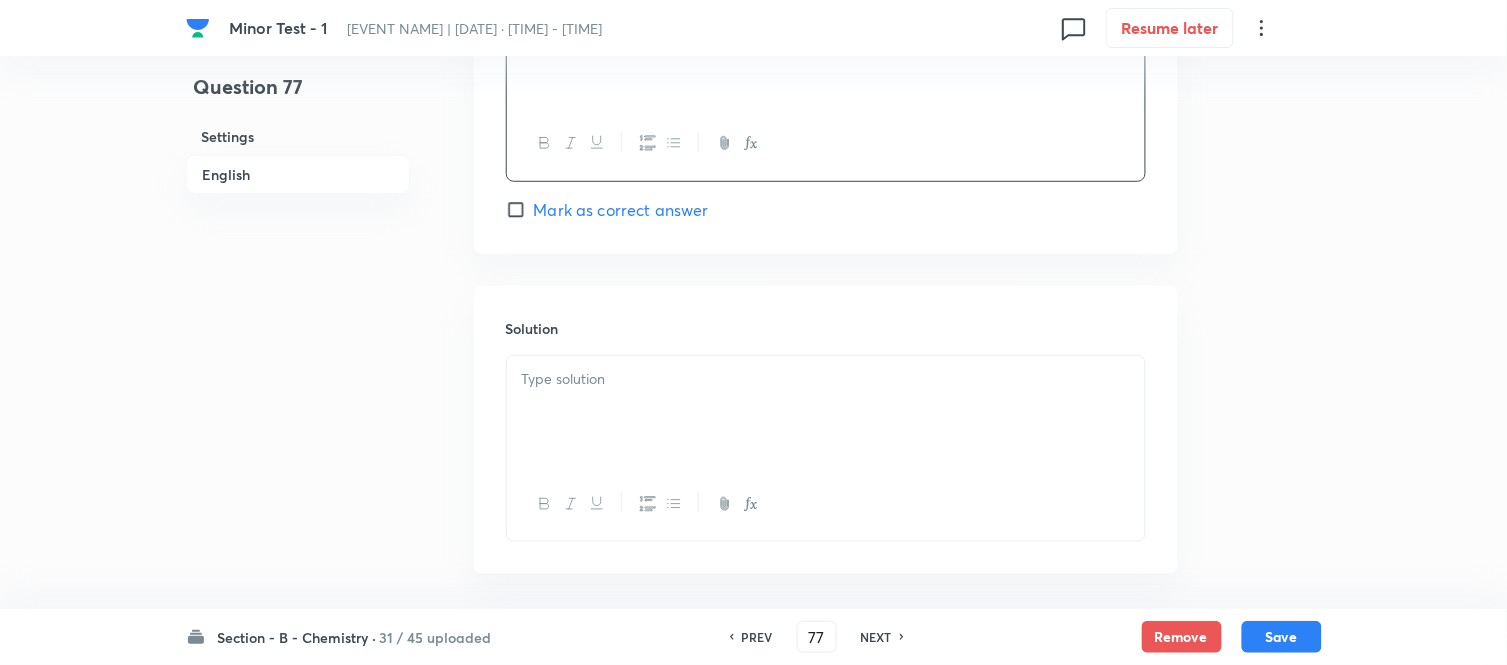 scroll, scrollTop: 2222, scrollLeft: 0, axis: vertical 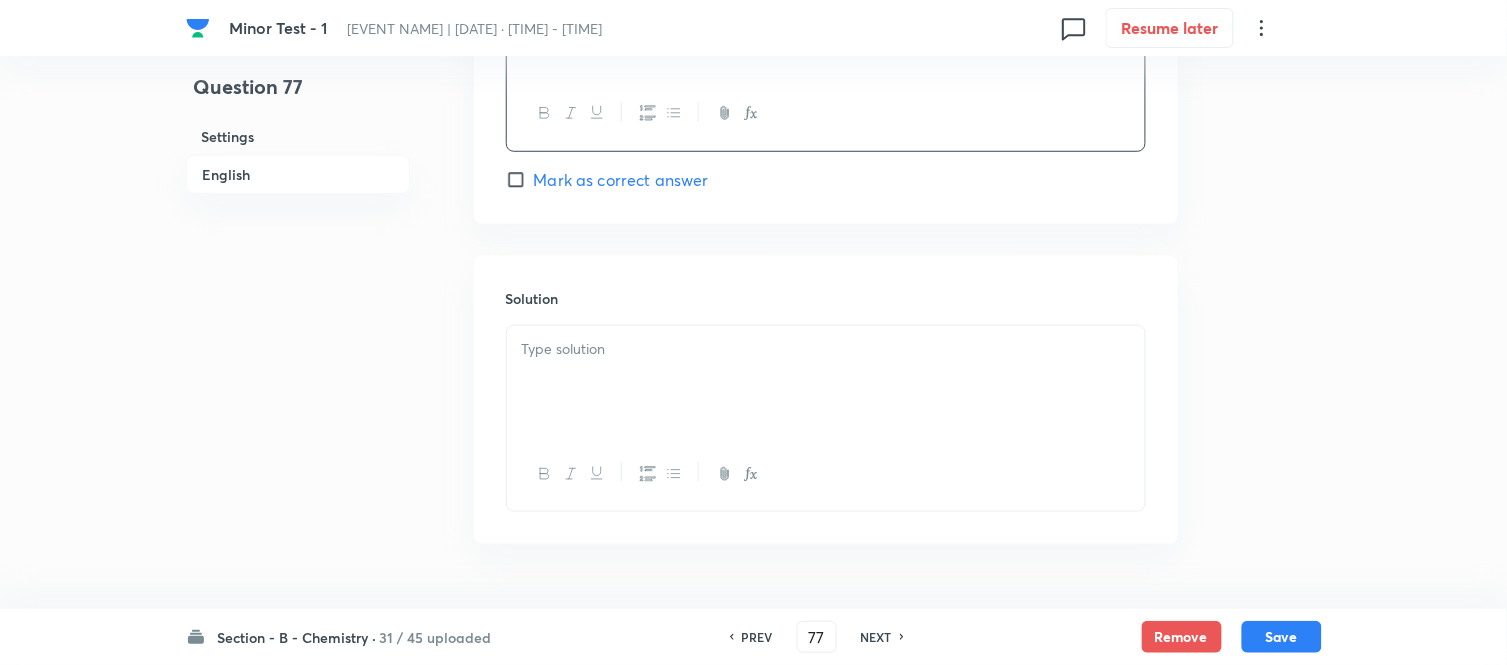 click at bounding box center (826, 349) 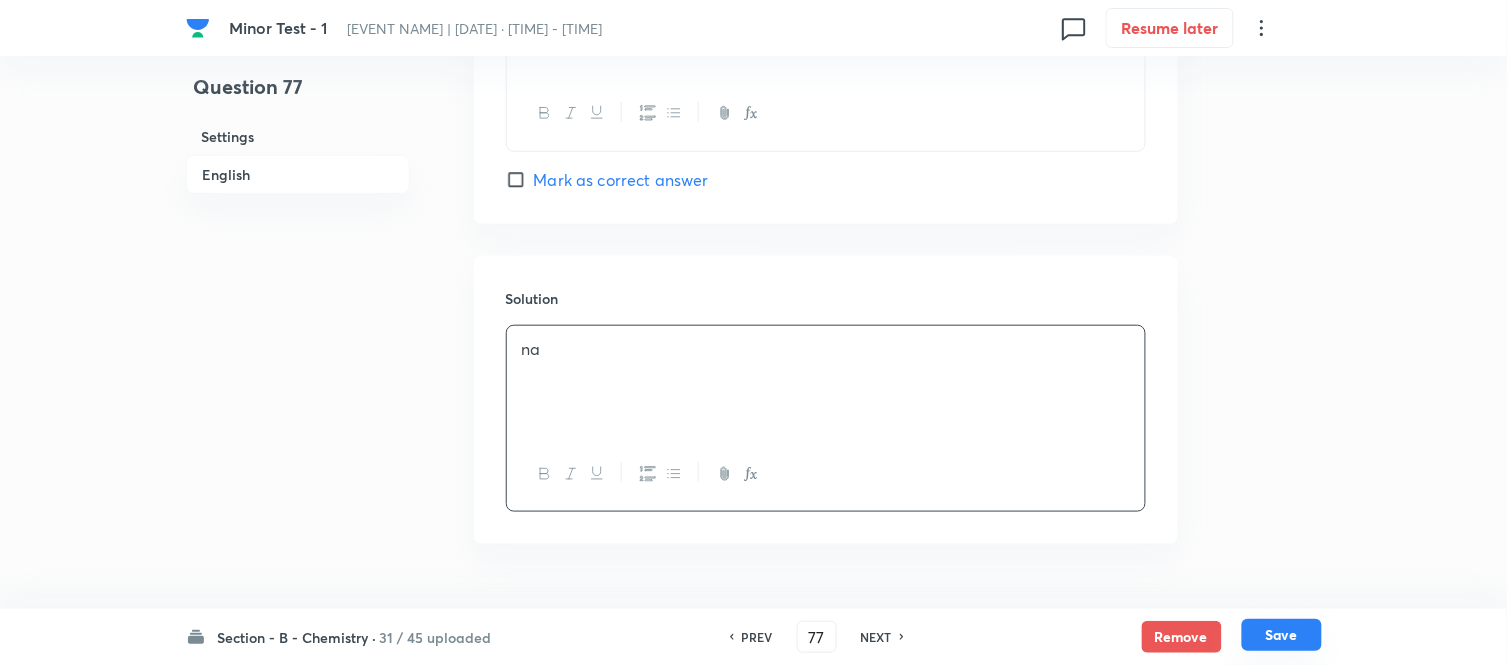 click on "Save" at bounding box center (1282, 635) 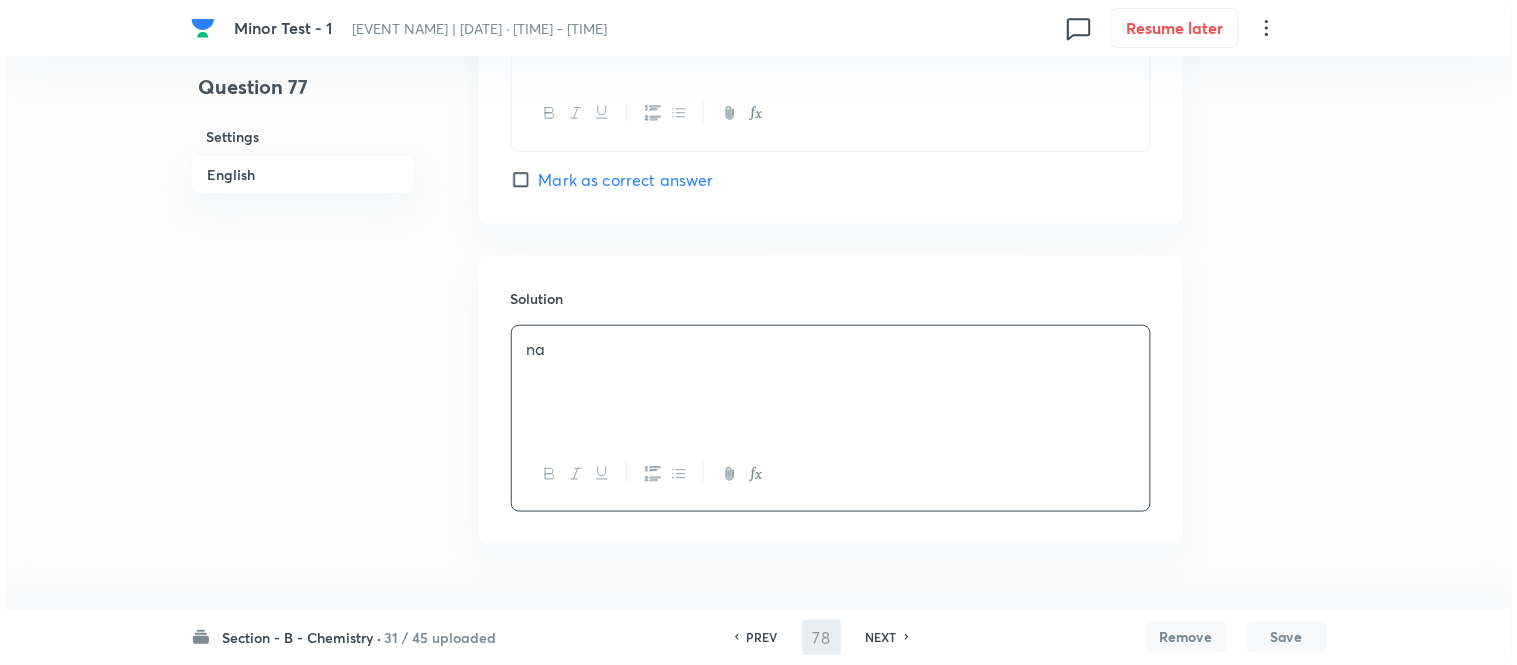 scroll, scrollTop: 0, scrollLeft: 0, axis: both 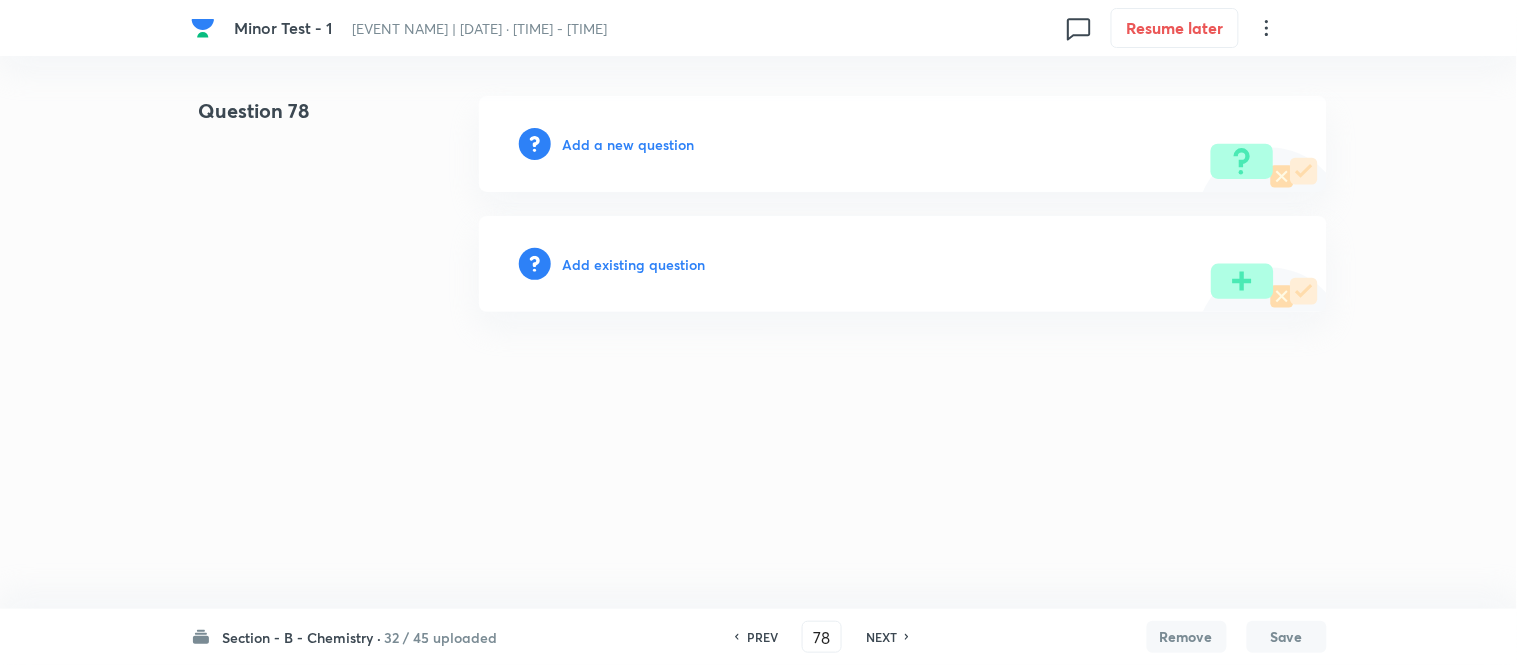 click on "Add a new question" at bounding box center (629, 144) 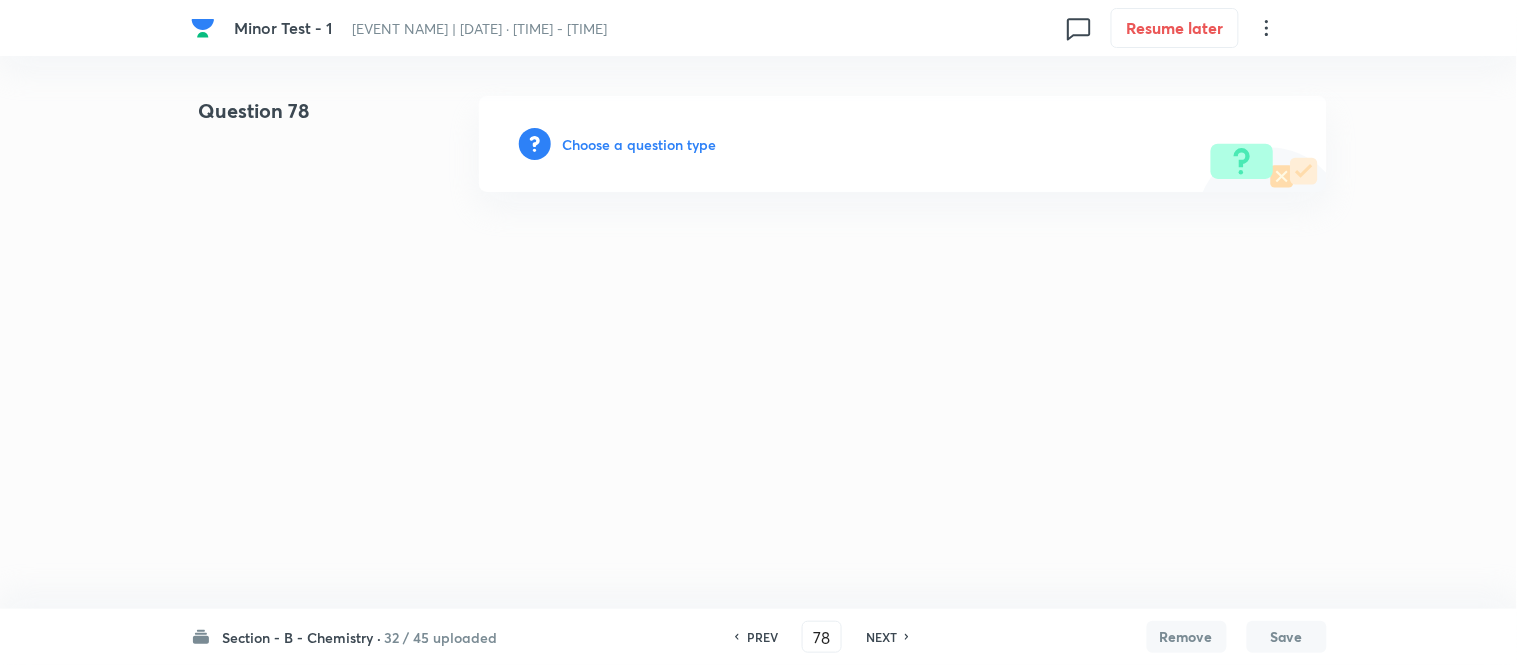 click on "Choose a question type" at bounding box center [640, 144] 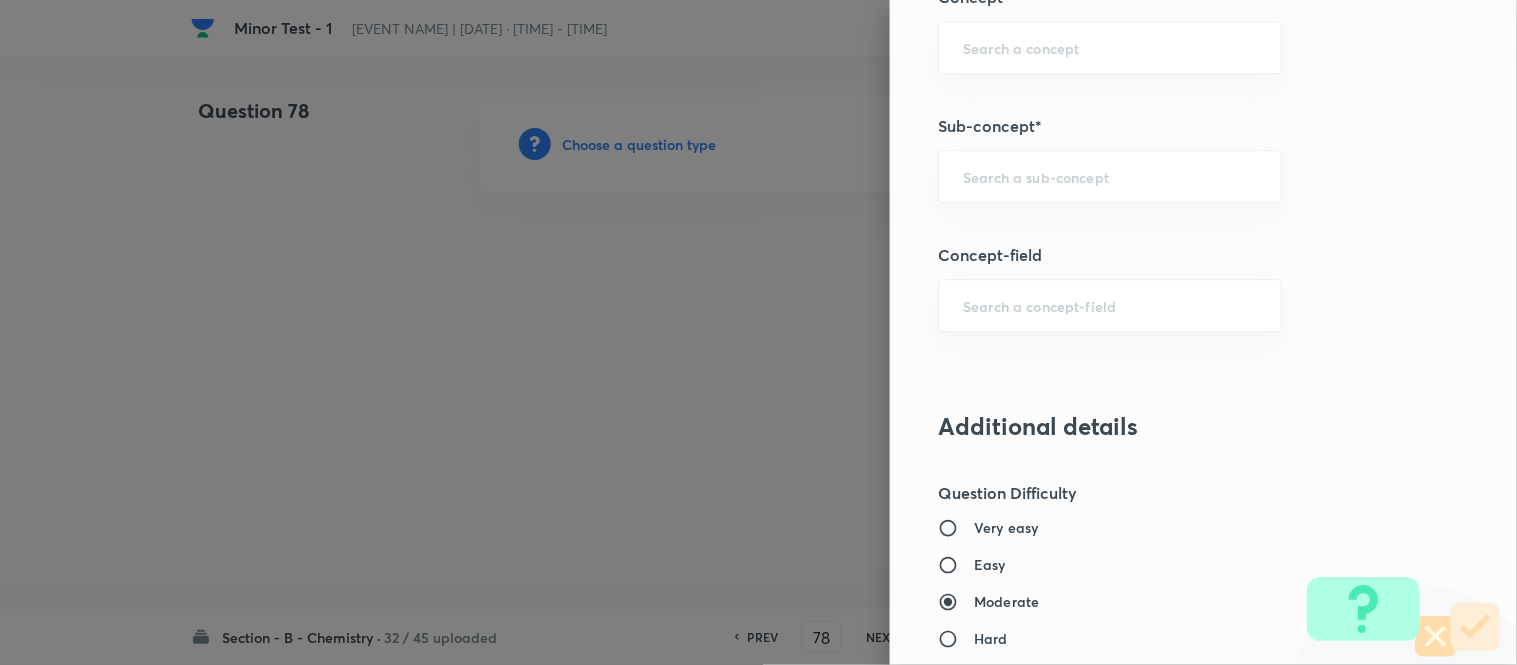 scroll, scrollTop: 1316, scrollLeft: 0, axis: vertical 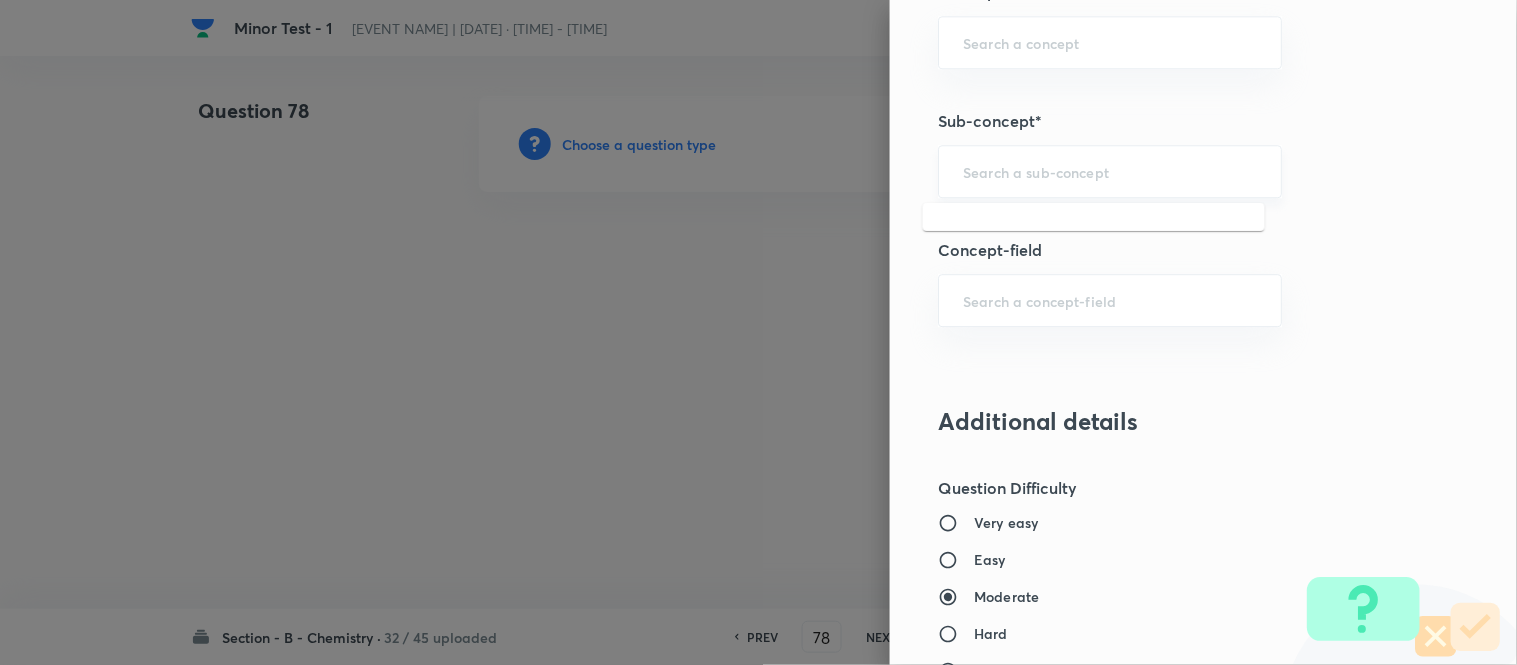 click at bounding box center (1110, 171) 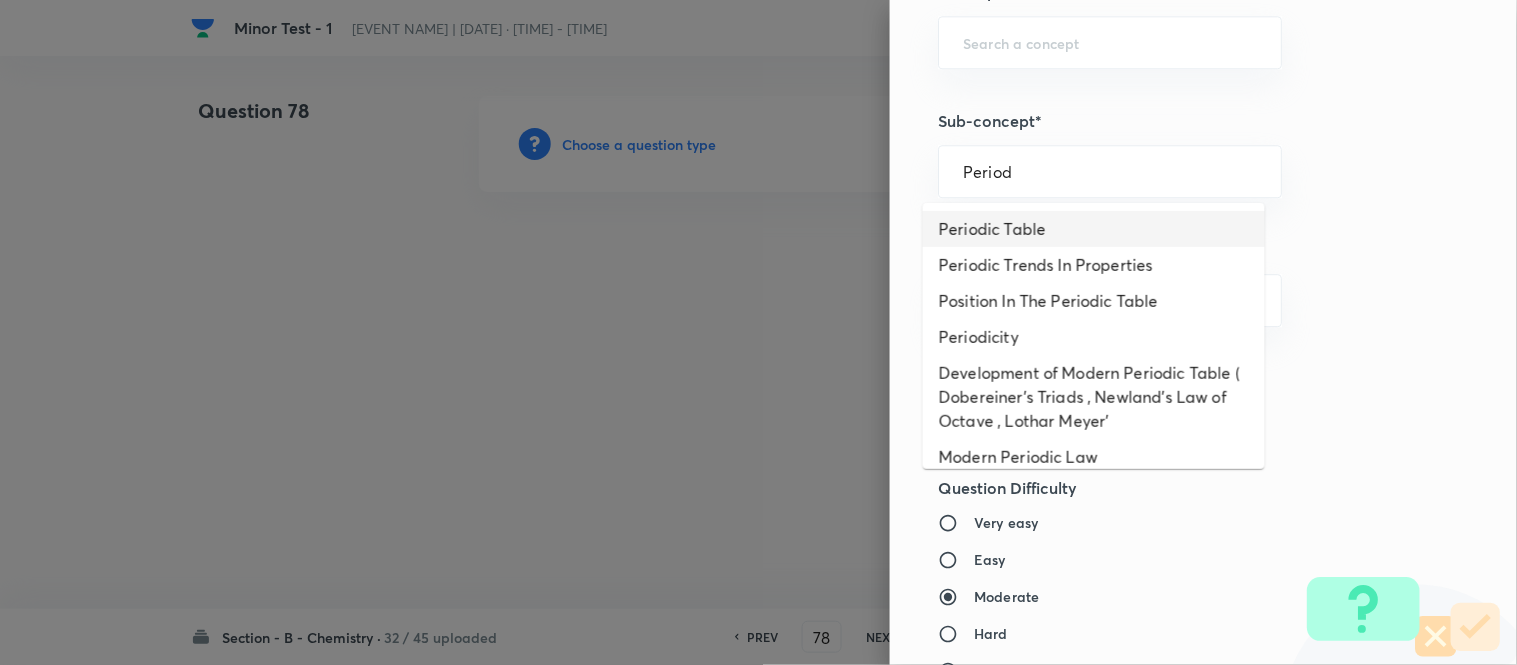 click on "Periodic Table" at bounding box center (1094, 229) 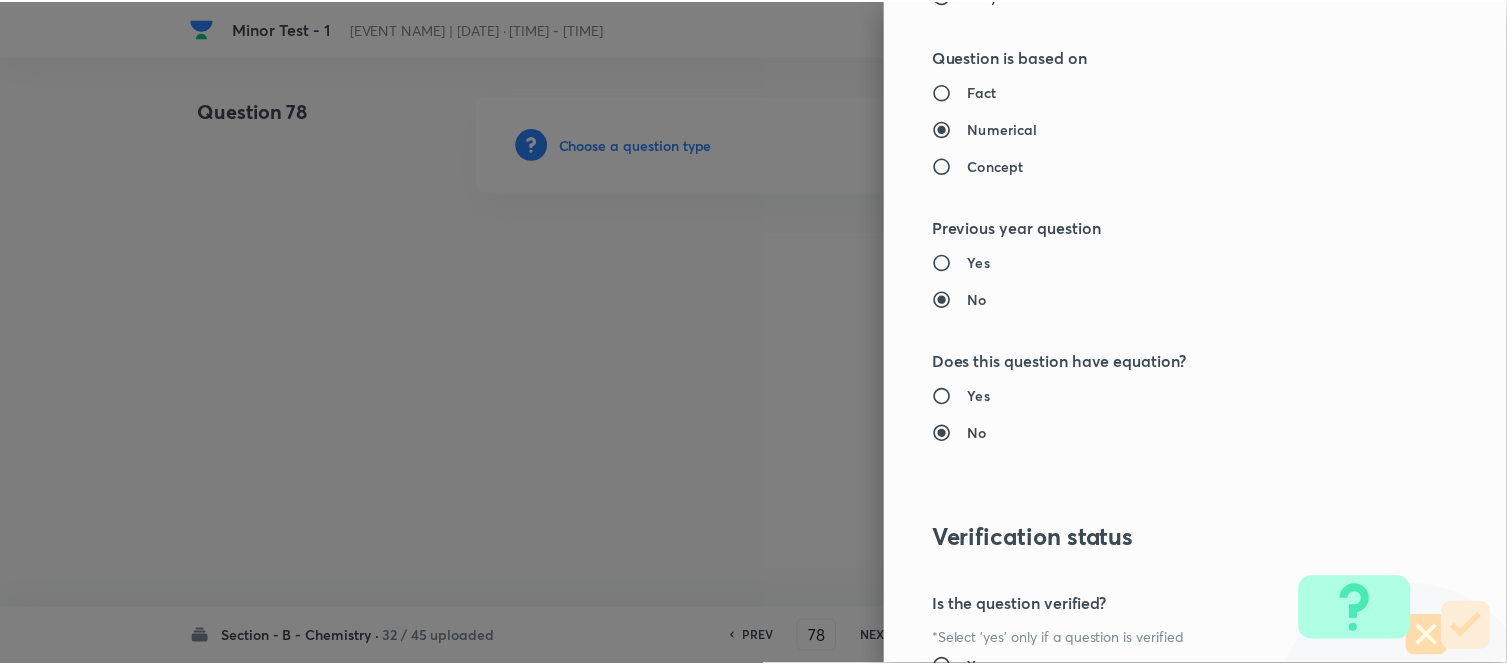 scroll, scrollTop: 2195, scrollLeft: 0, axis: vertical 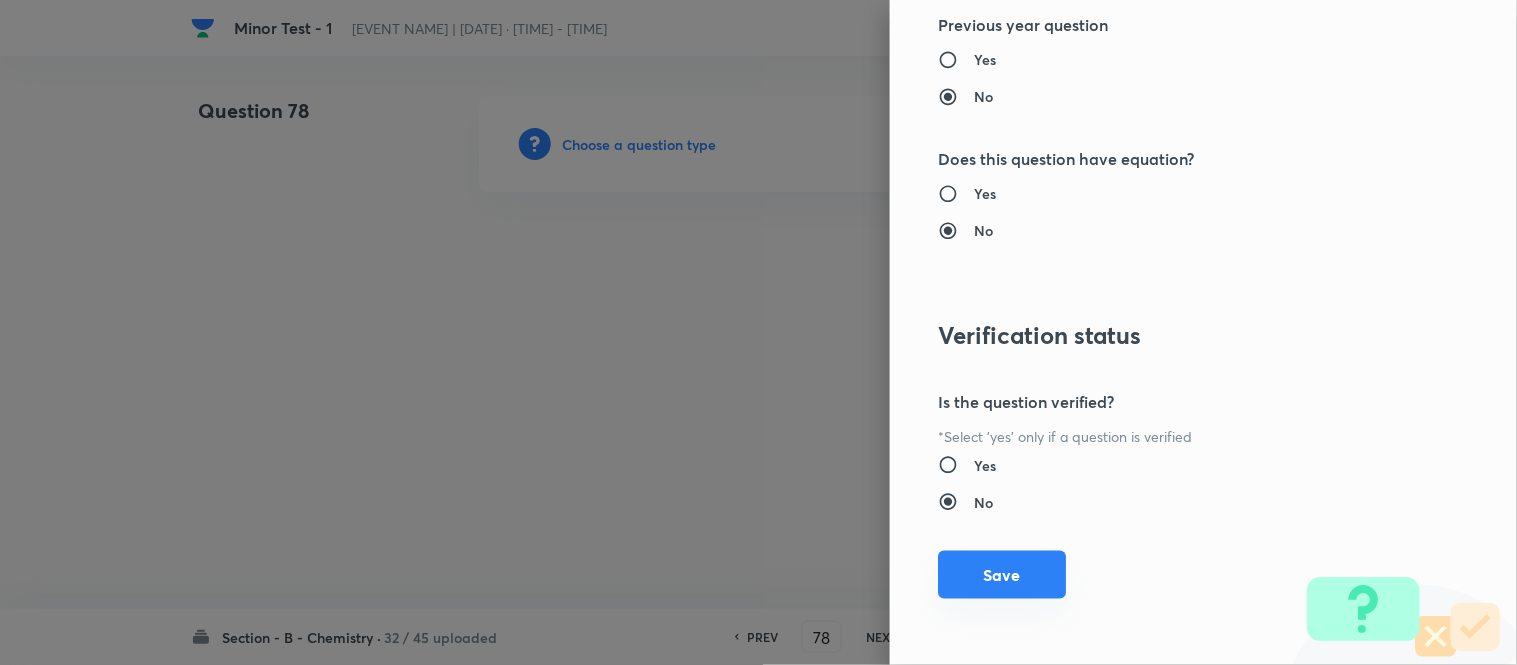 click on "Save" at bounding box center [1002, 575] 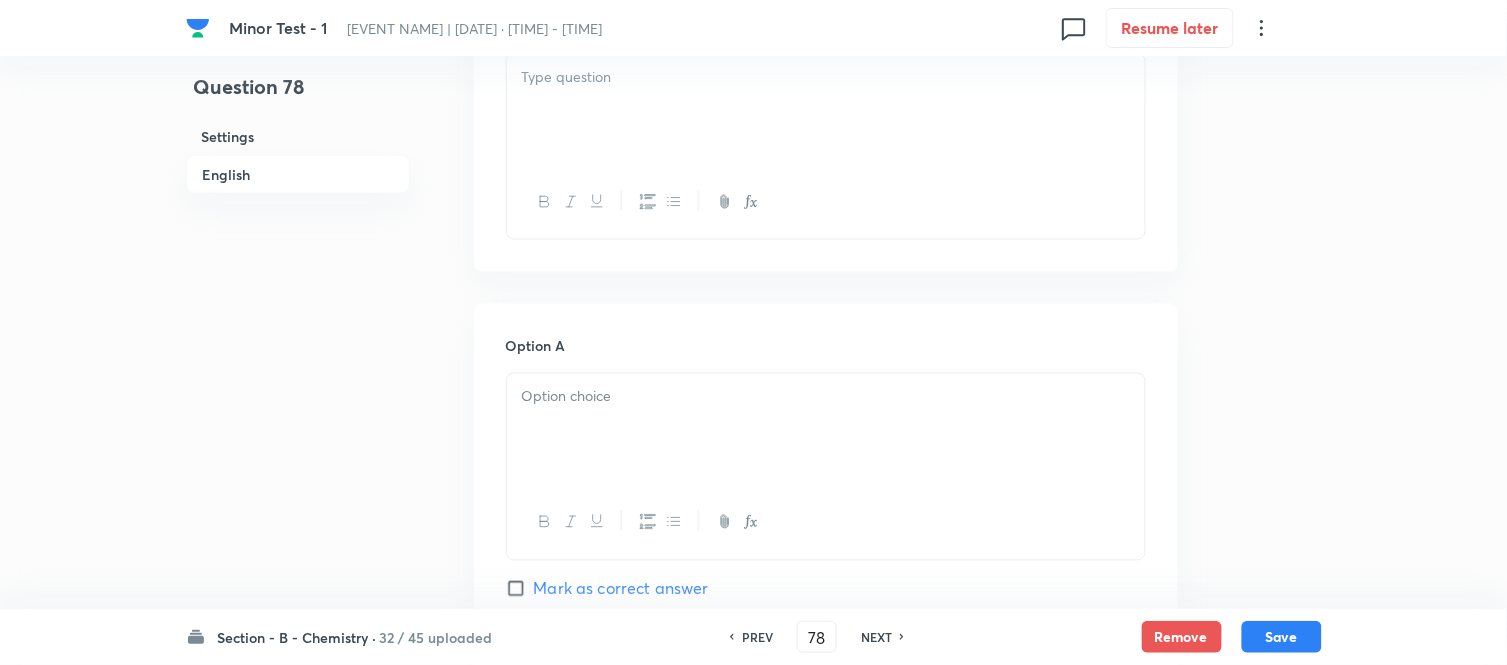 scroll, scrollTop: 555, scrollLeft: 0, axis: vertical 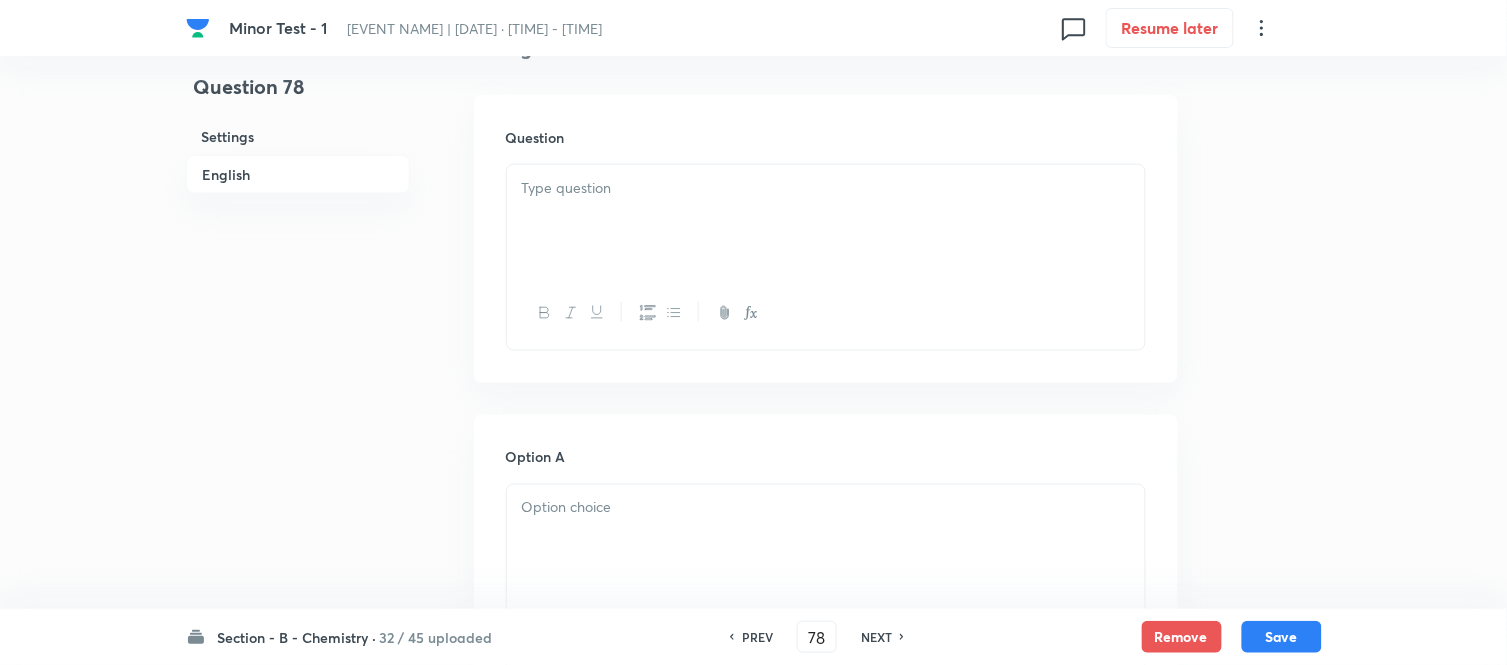 click at bounding box center (826, 188) 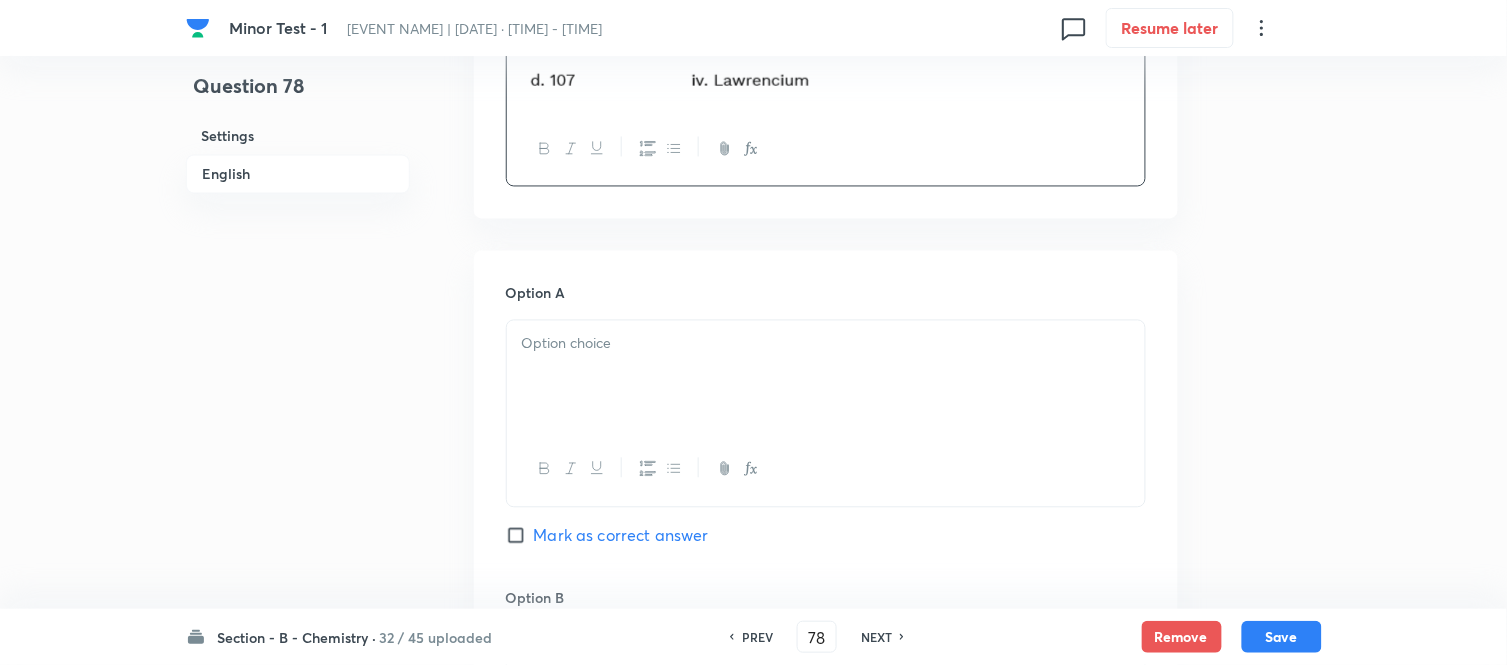 scroll, scrollTop: 888, scrollLeft: 0, axis: vertical 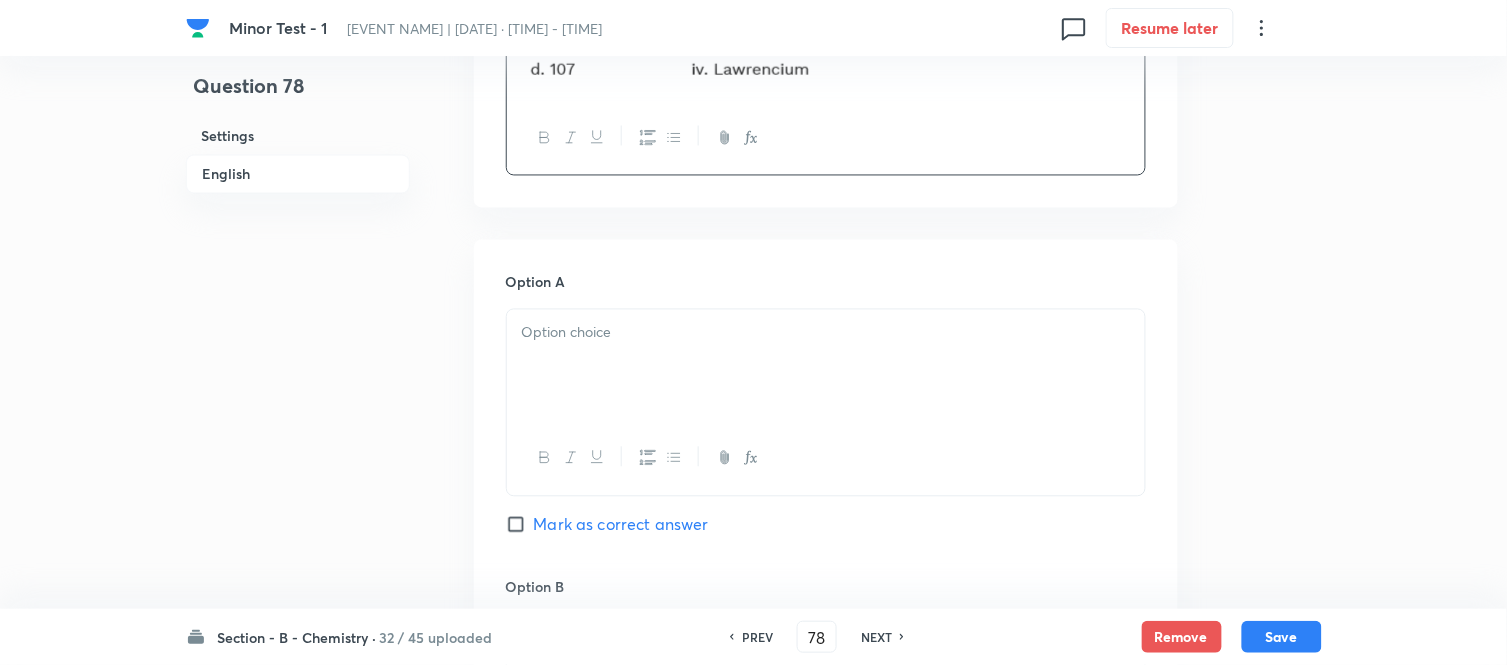 click at bounding box center (826, 366) 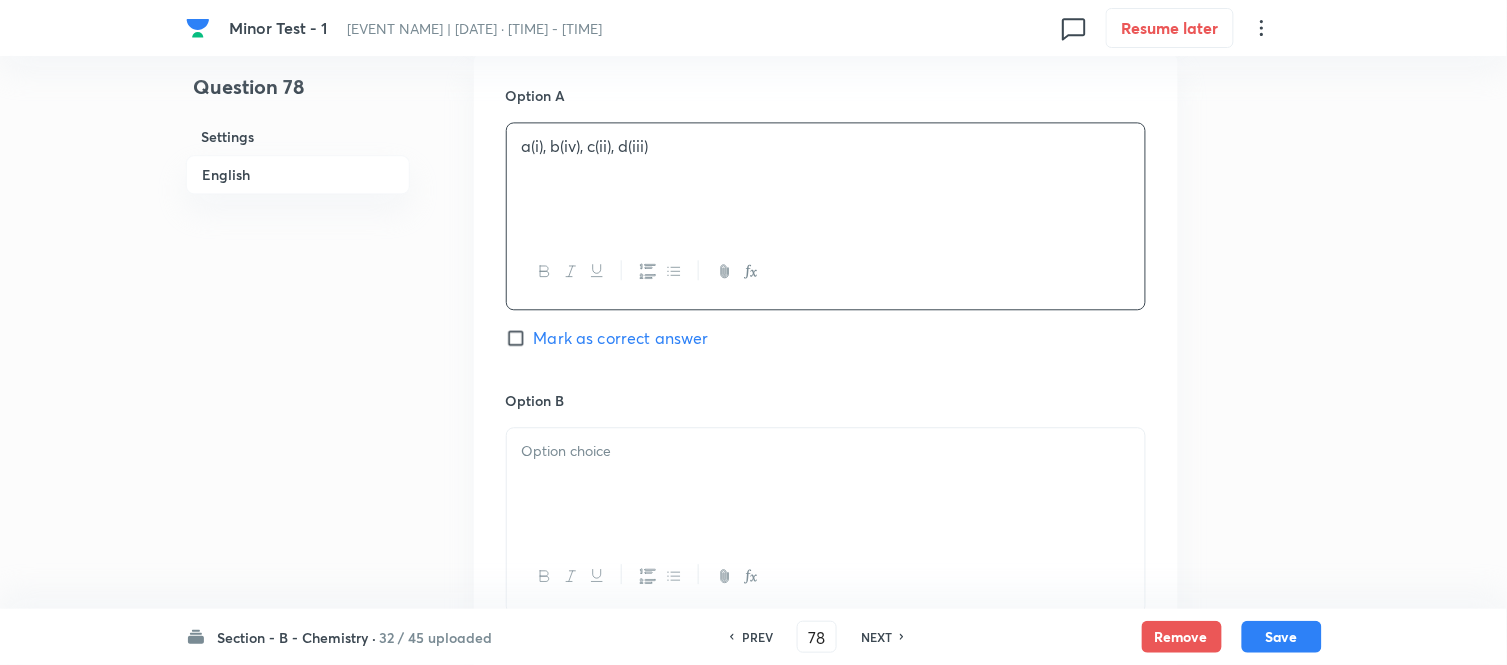 scroll, scrollTop: 1111, scrollLeft: 0, axis: vertical 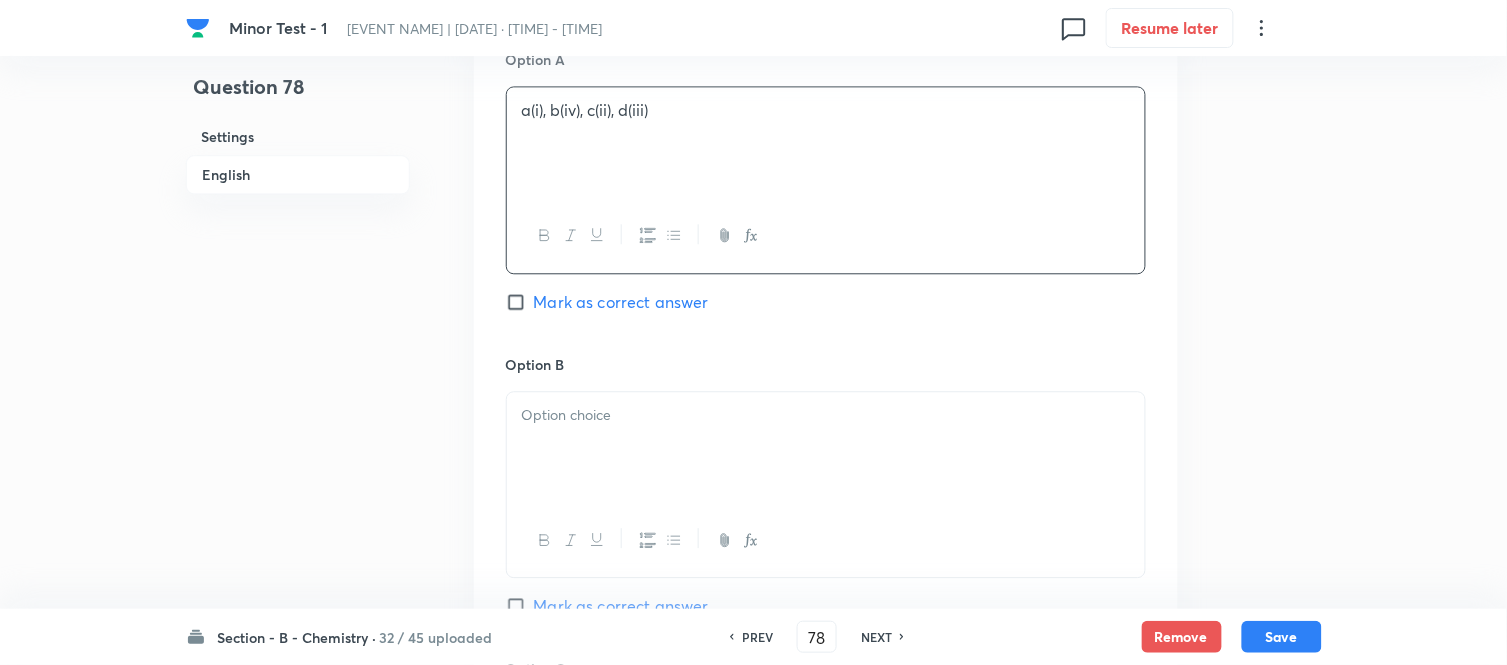 click at bounding box center (826, 415) 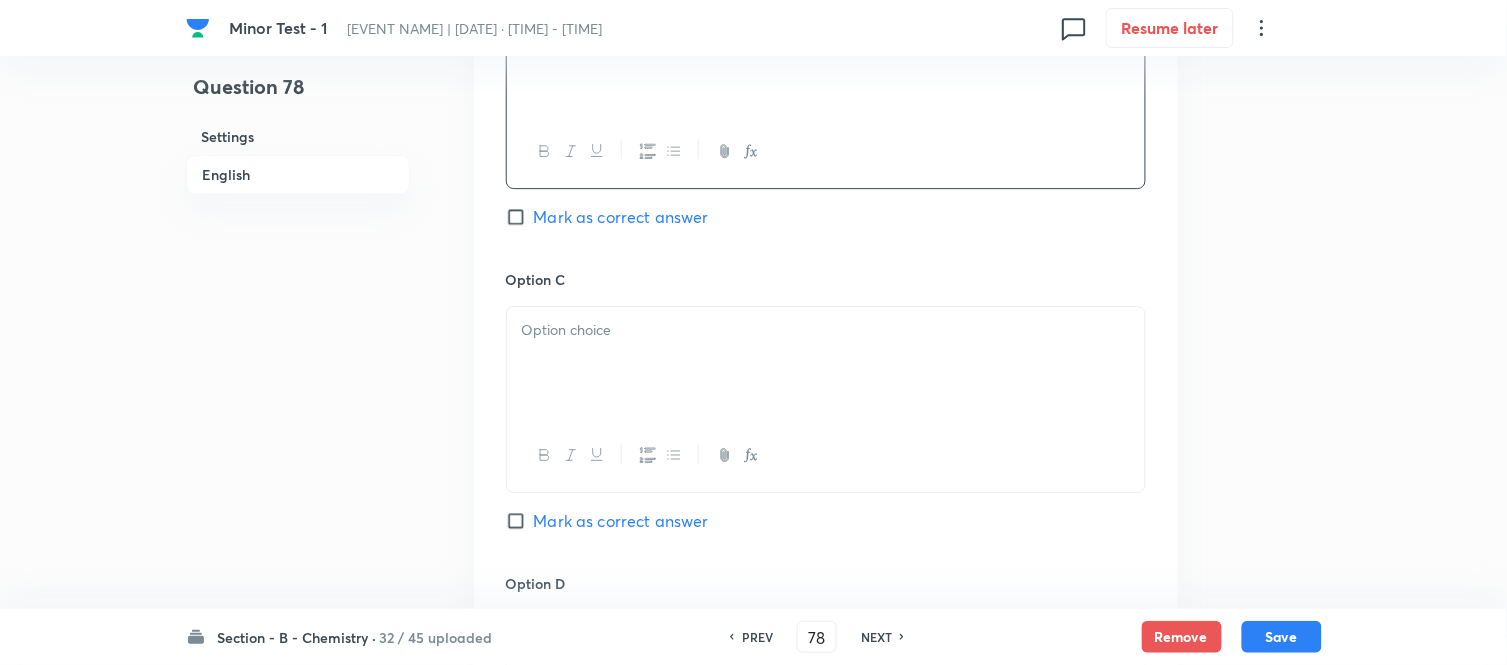 scroll, scrollTop: 1555, scrollLeft: 0, axis: vertical 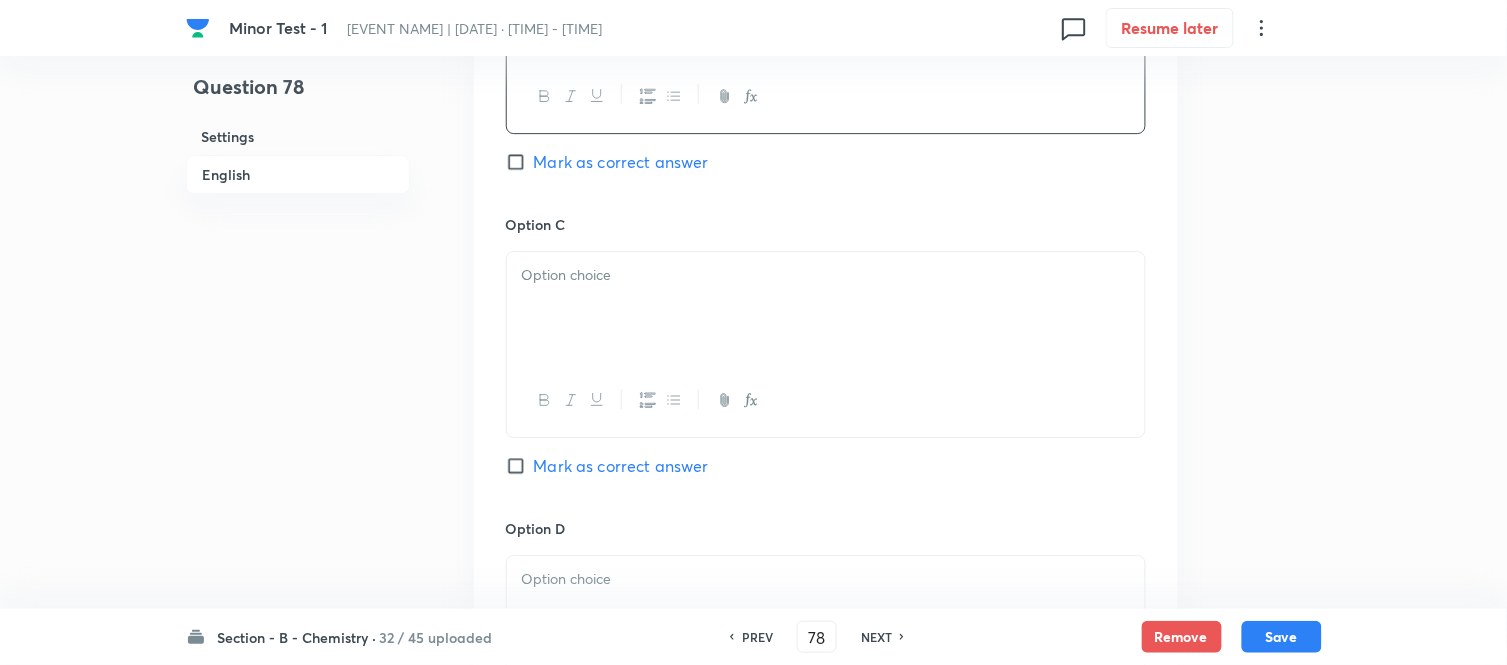 click at bounding box center (826, 308) 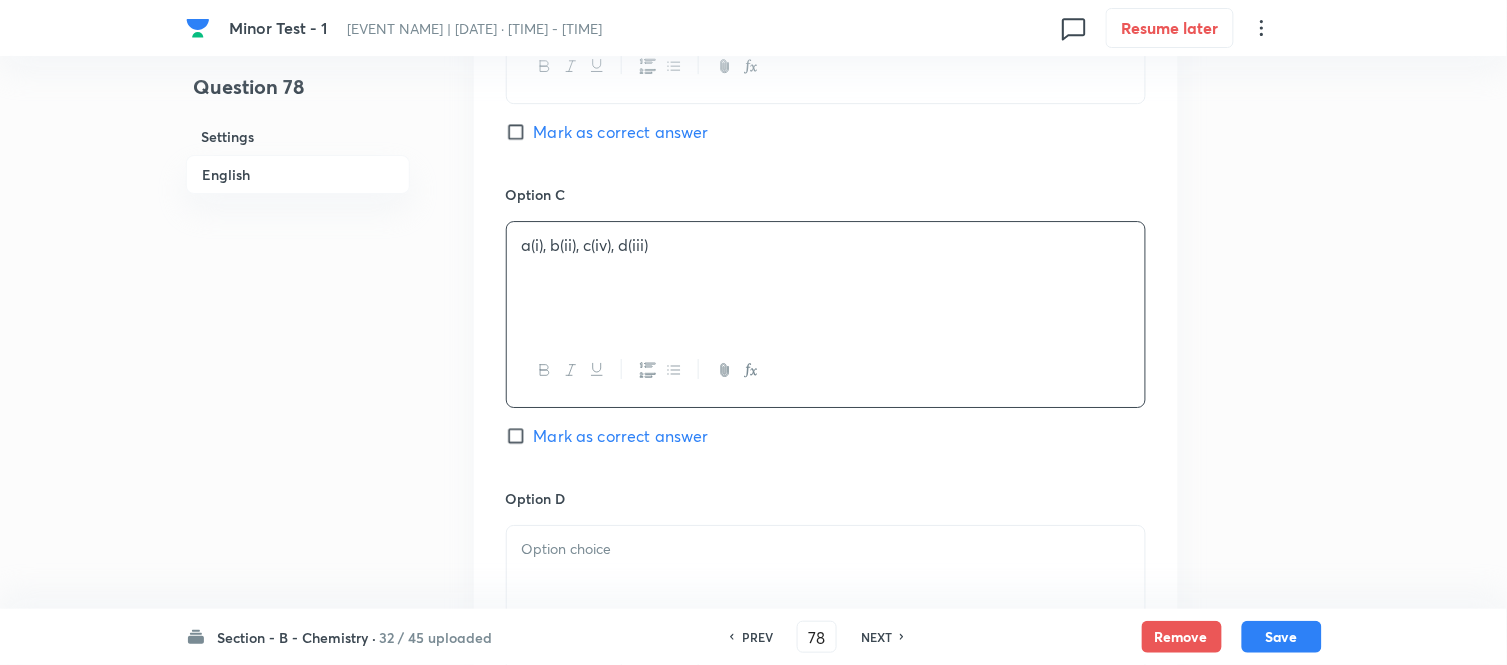 scroll, scrollTop: 1444, scrollLeft: 0, axis: vertical 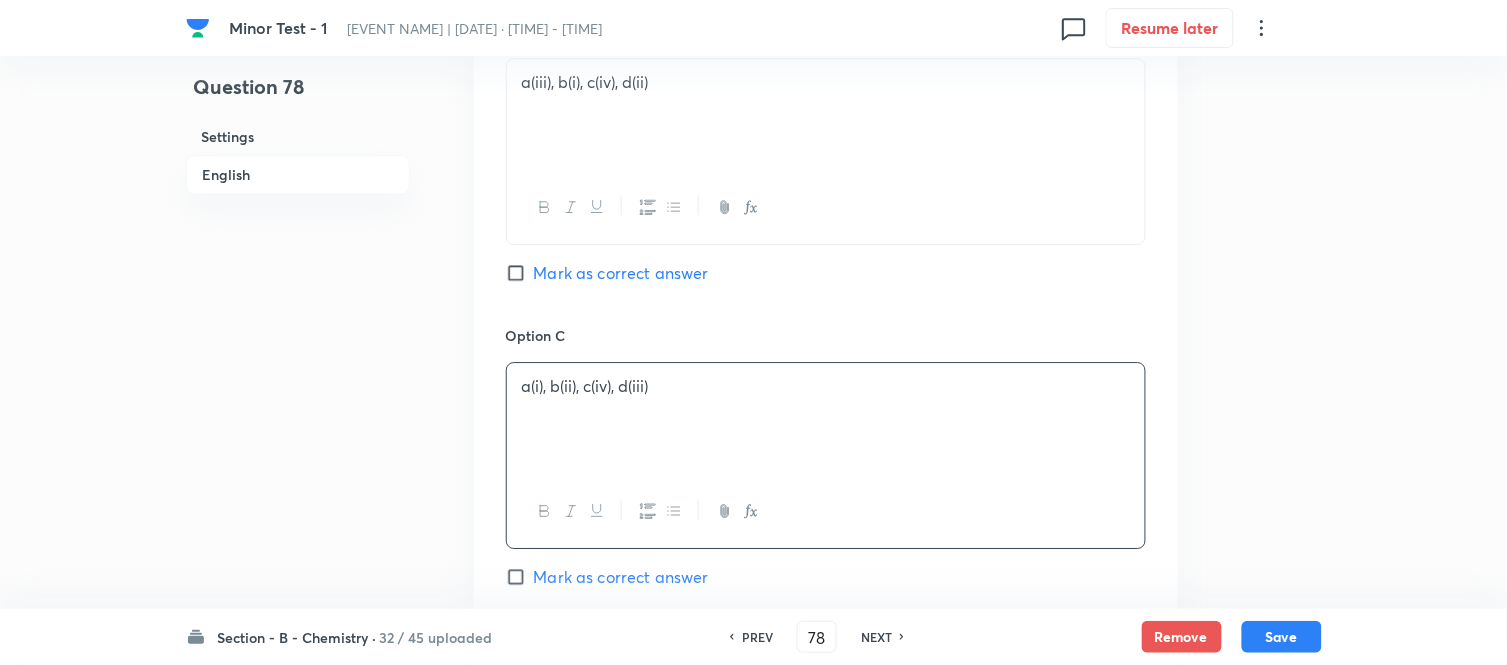 click on "Mark as correct answer" at bounding box center [520, 273] 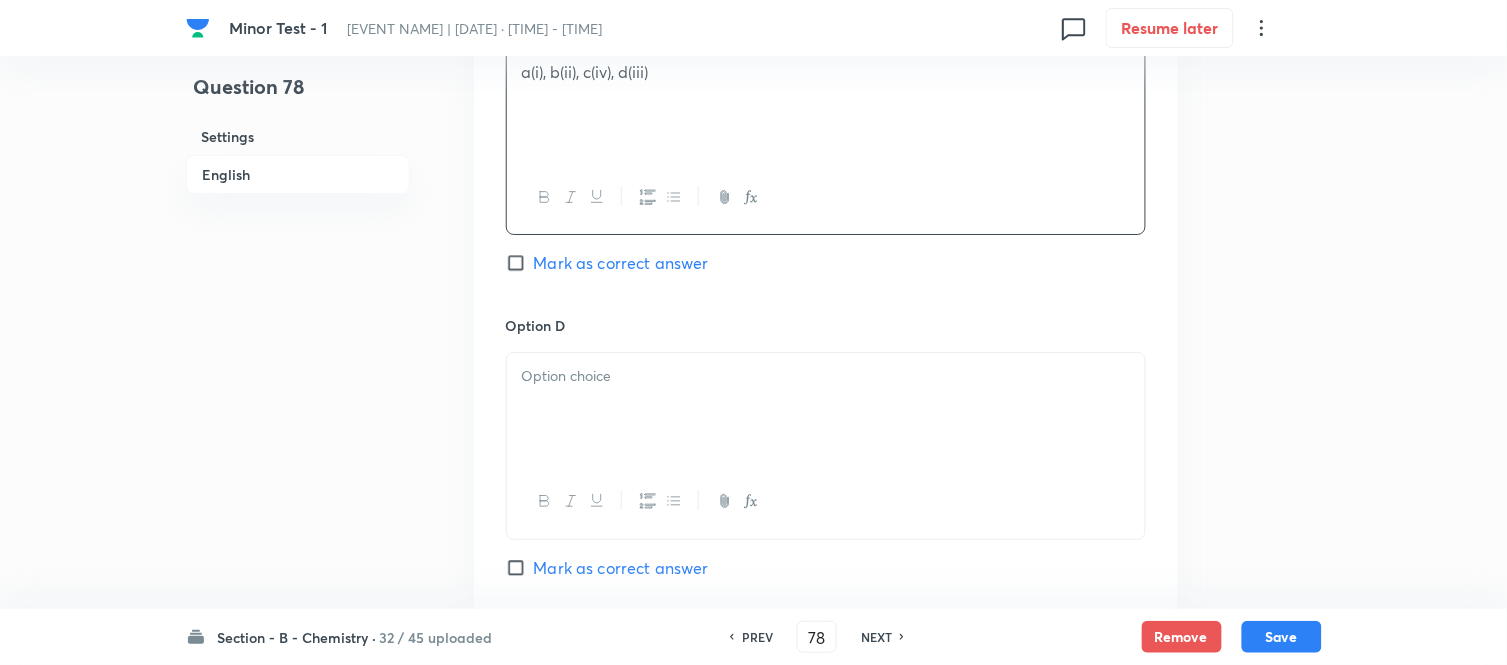 scroll, scrollTop: 1777, scrollLeft: 0, axis: vertical 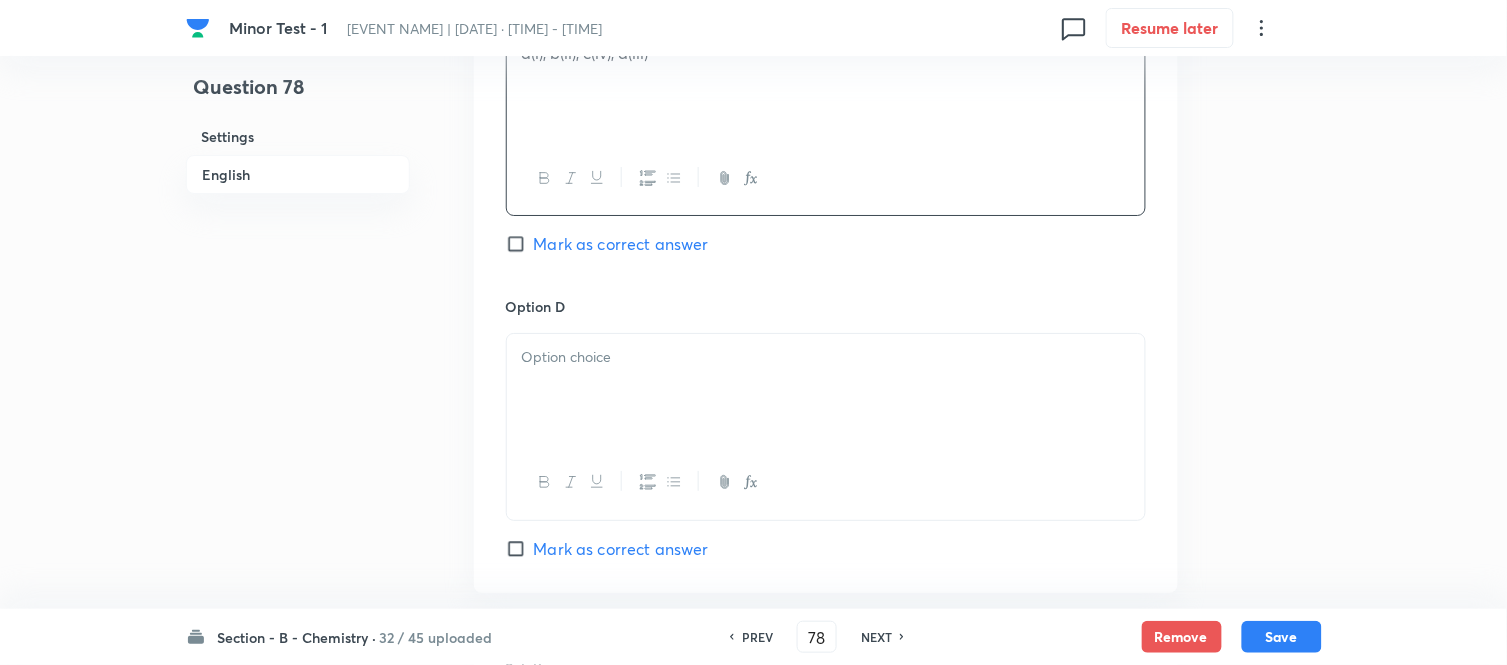 click at bounding box center (826, 357) 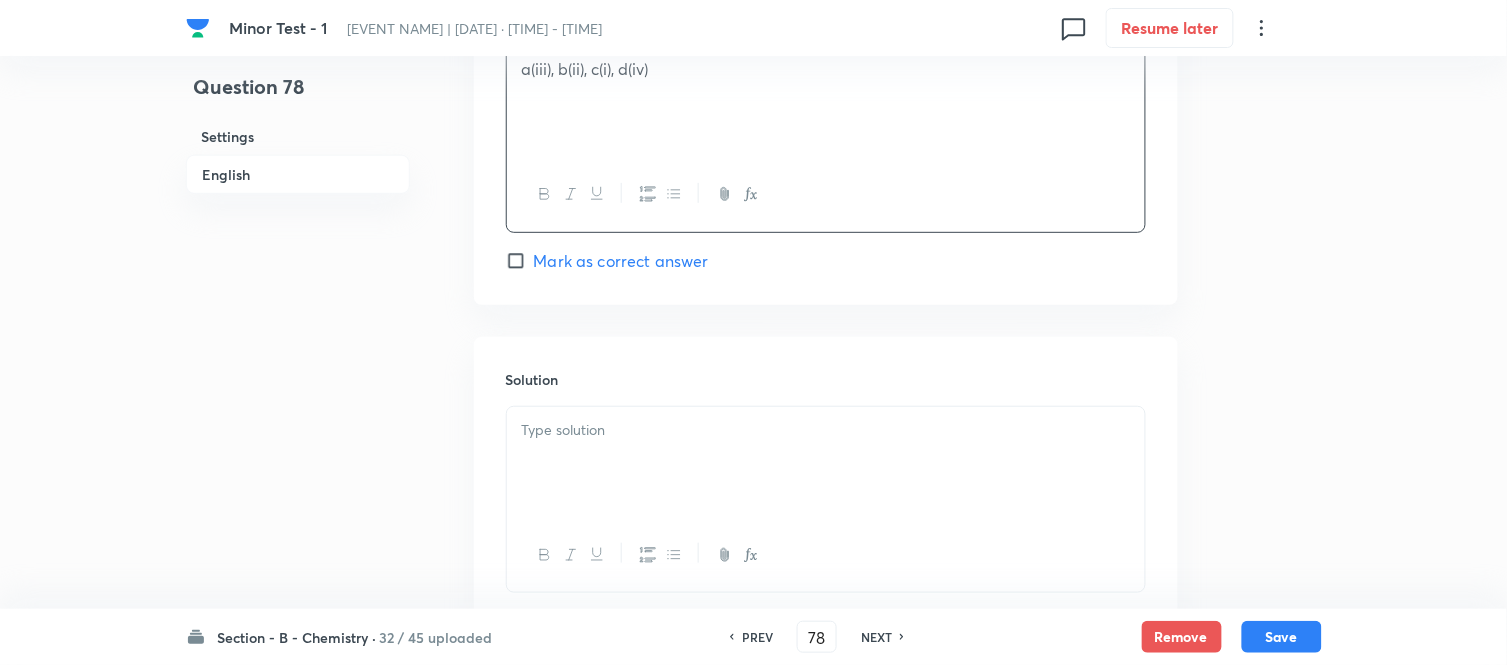 scroll, scrollTop: 2111, scrollLeft: 0, axis: vertical 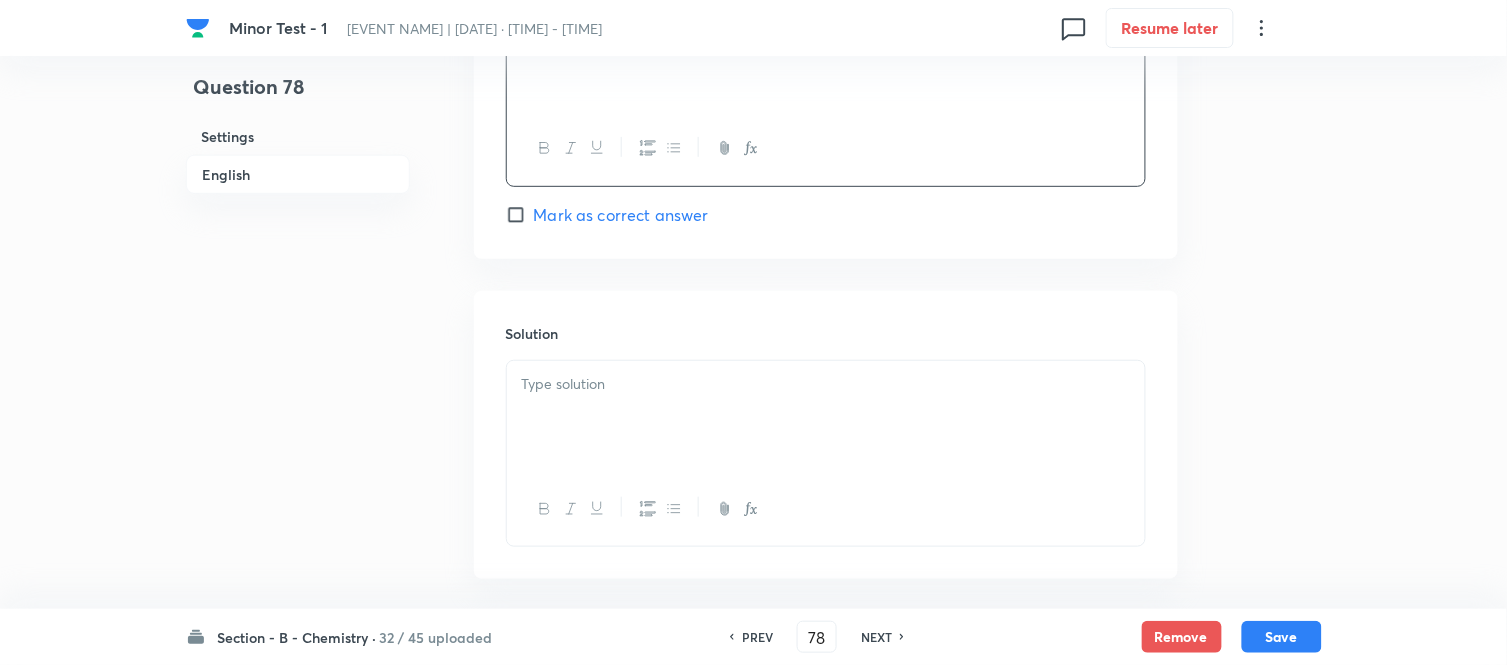 click at bounding box center (826, 384) 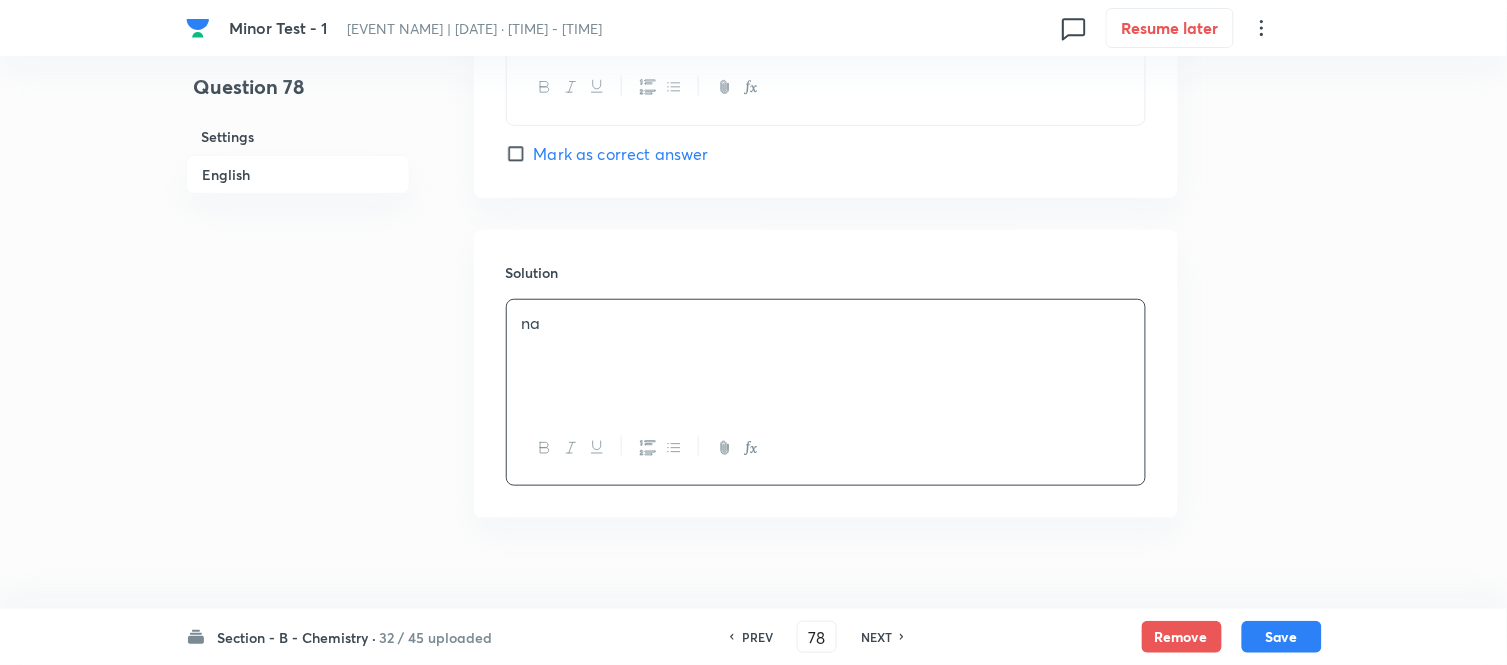 scroll, scrollTop: 2205, scrollLeft: 0, axis: vertical 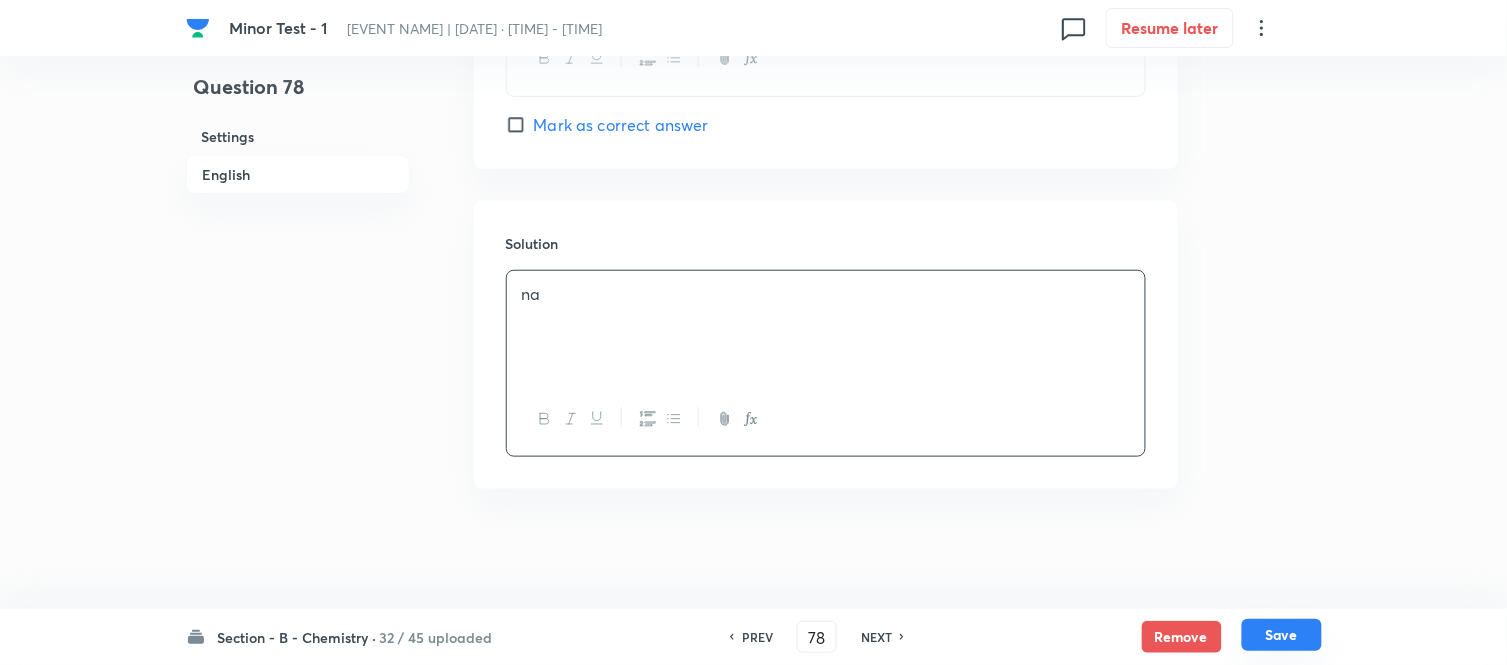 click on "Save" at bounding box center (1282, 635) 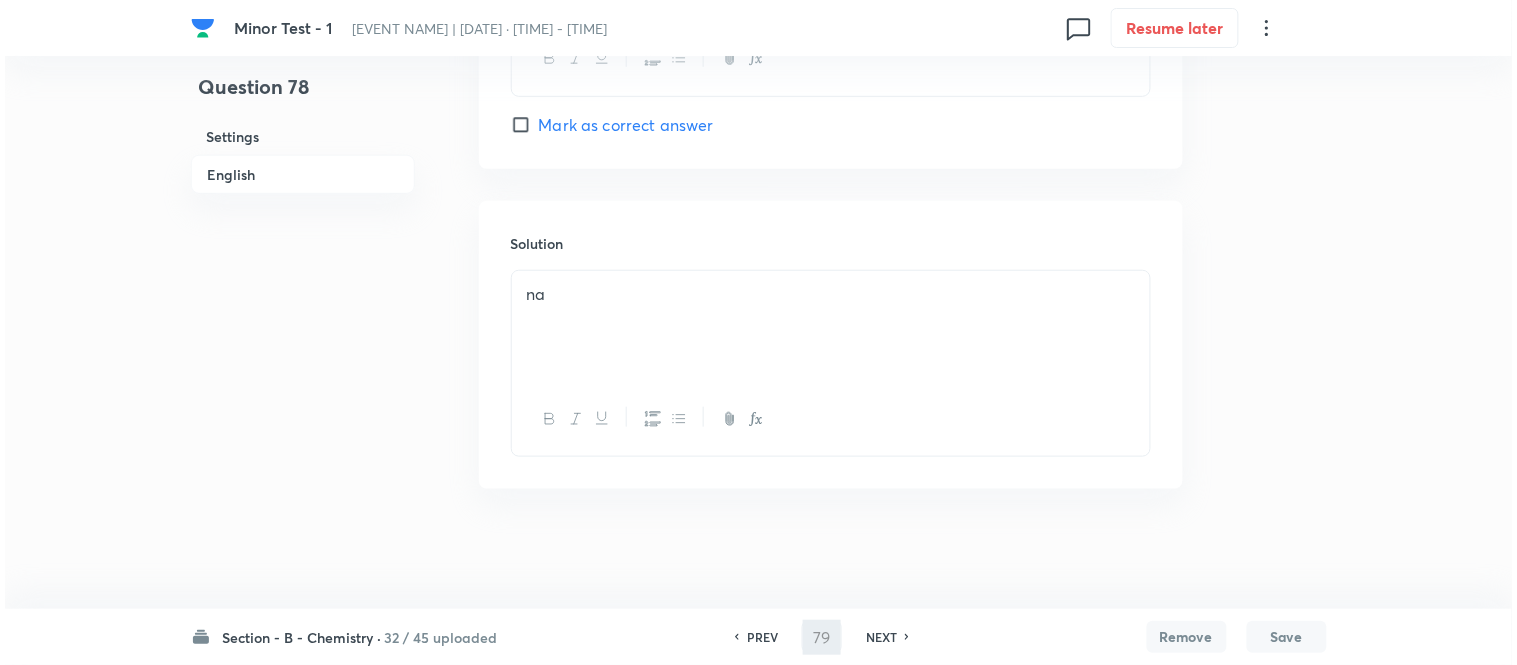 scroll, scrollTop: 0, scrollLeft: 0, axis: both 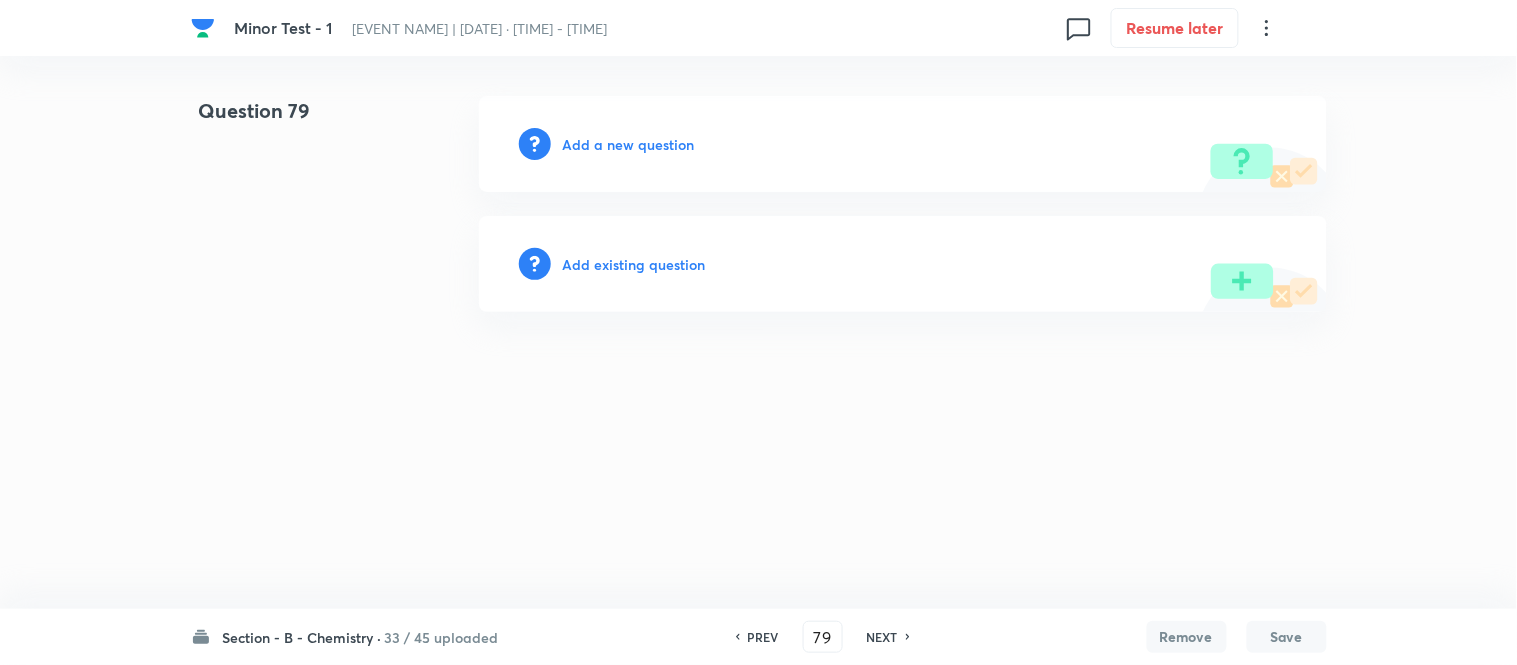 click on "Add a new question" at bounding box center (629, 144) 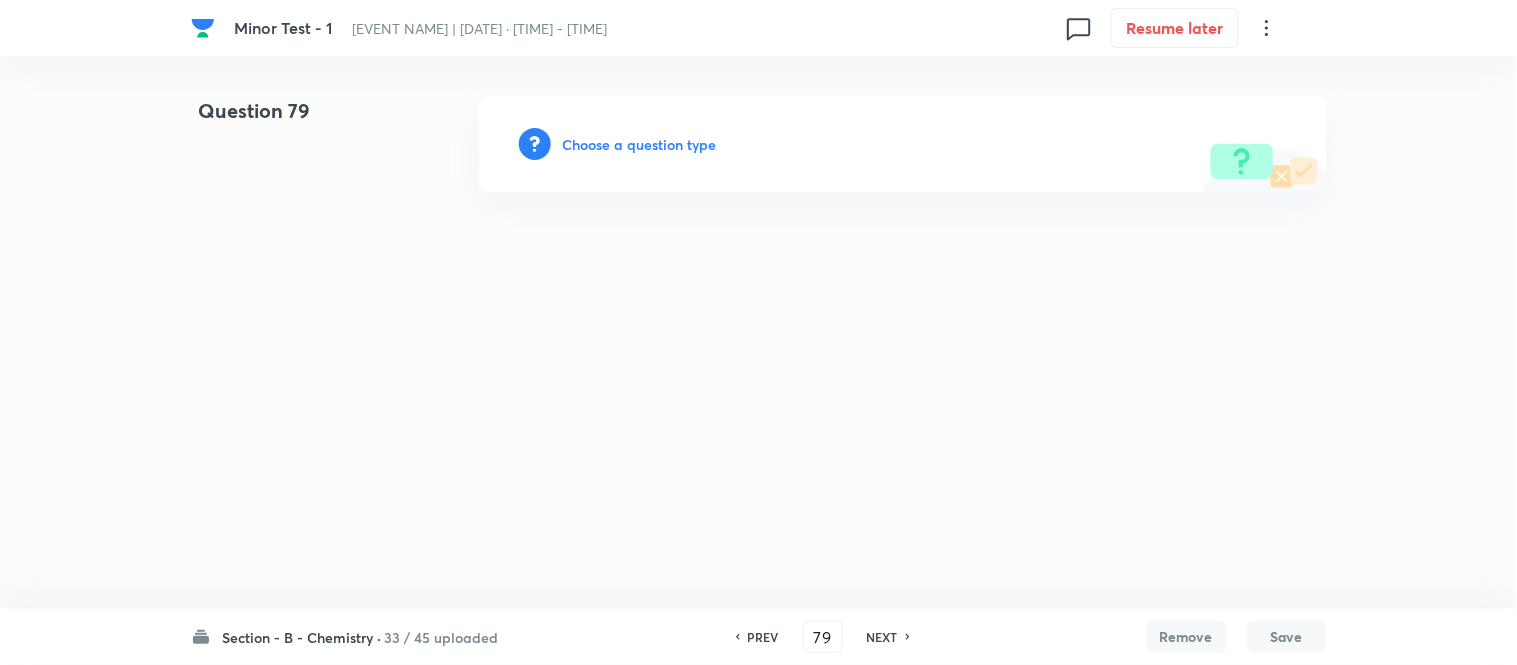 click on "Choose a question type" at bounding box center [640, 144] 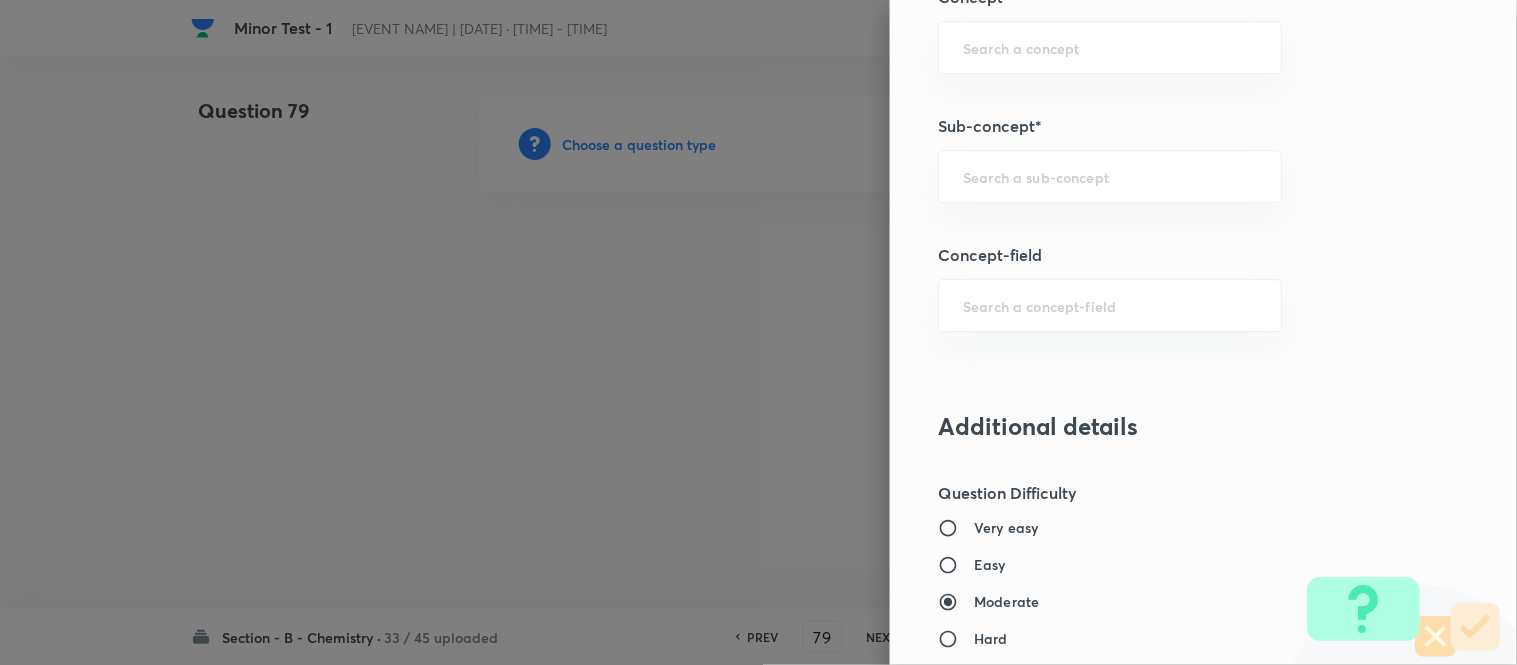 scroll, scrollTop: 1321, scrollLeft: 0, axis: vertical 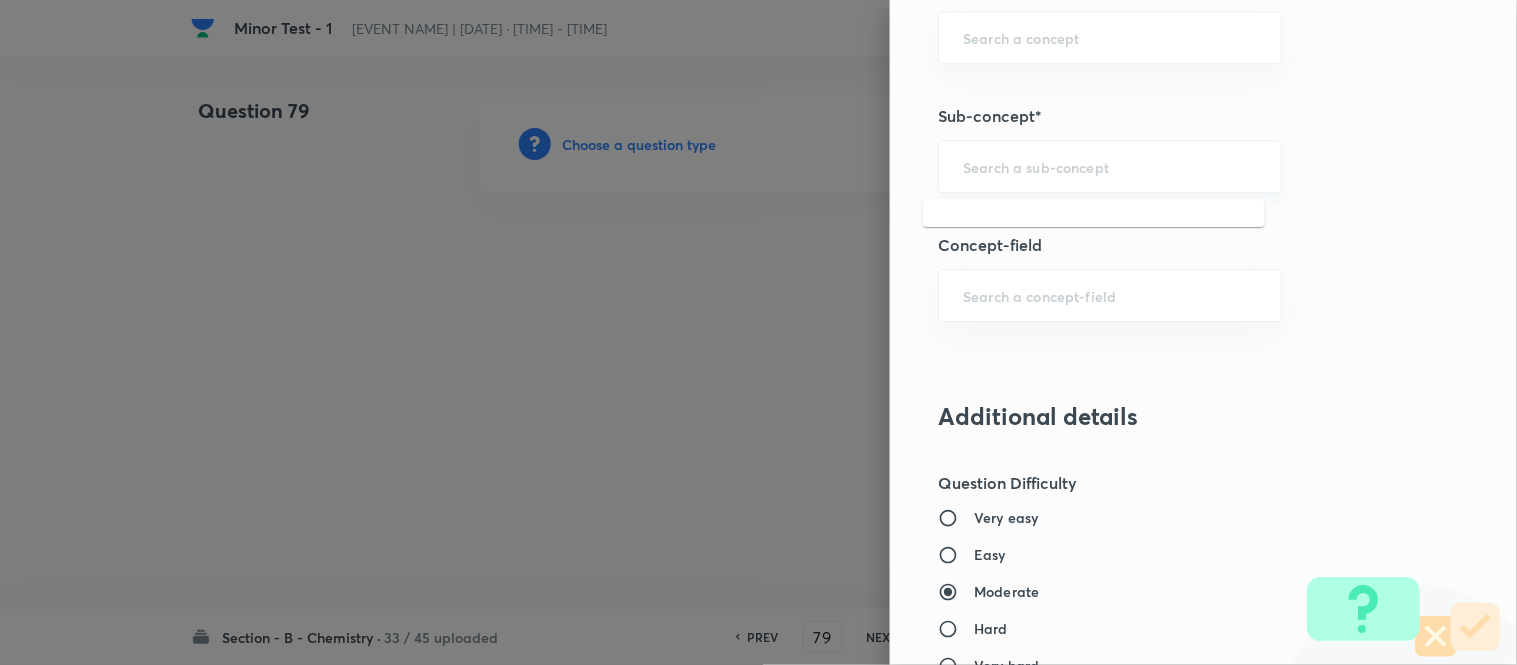 click at bounding box center (1110, 166) 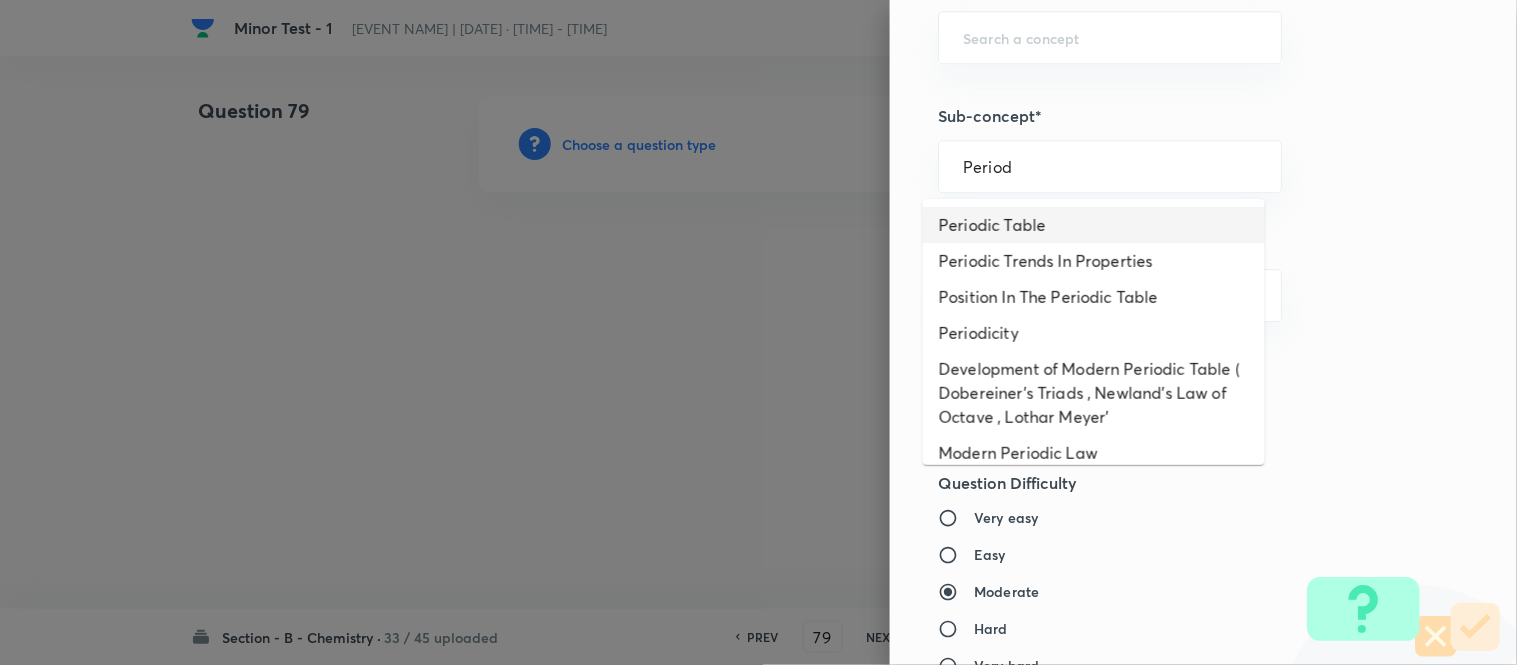 click on "Periodic Table" at bounding box center [1094, 225] 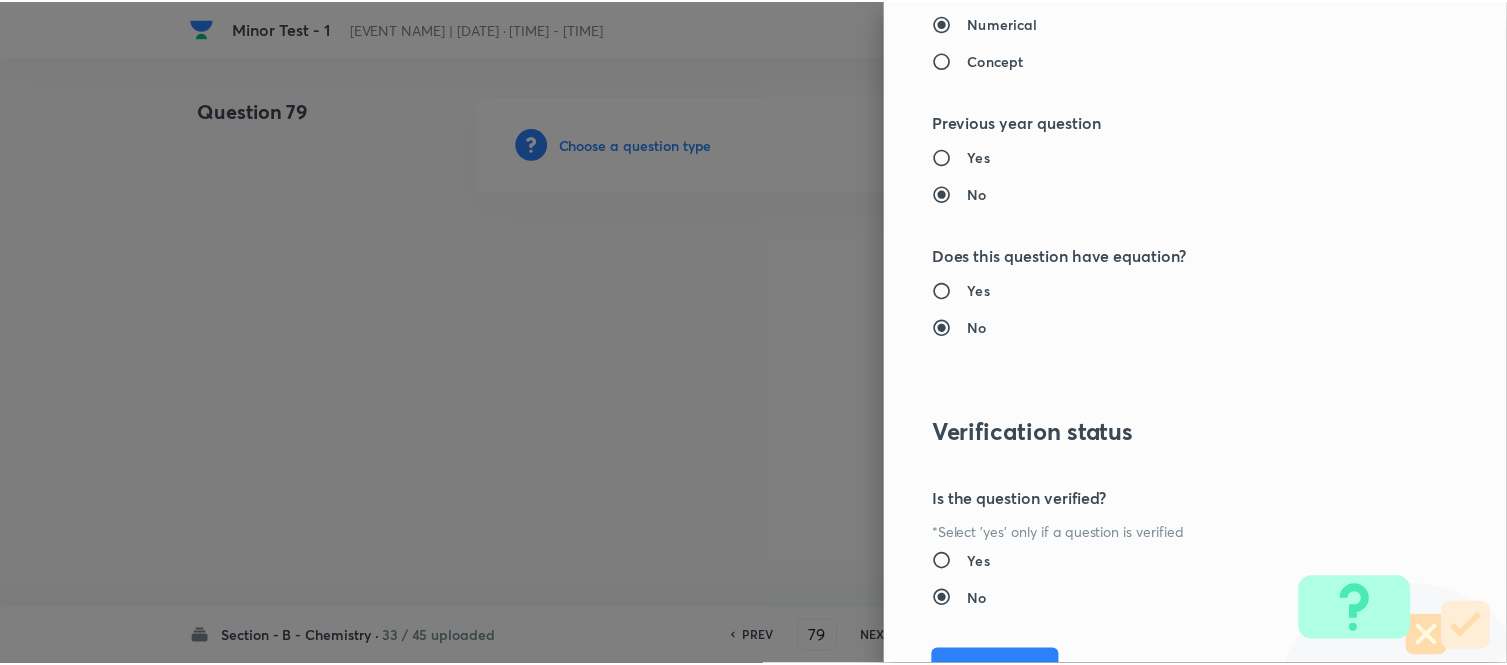 scroll, scrollTop: 2195, scrollLeft: 0, axis: vertical 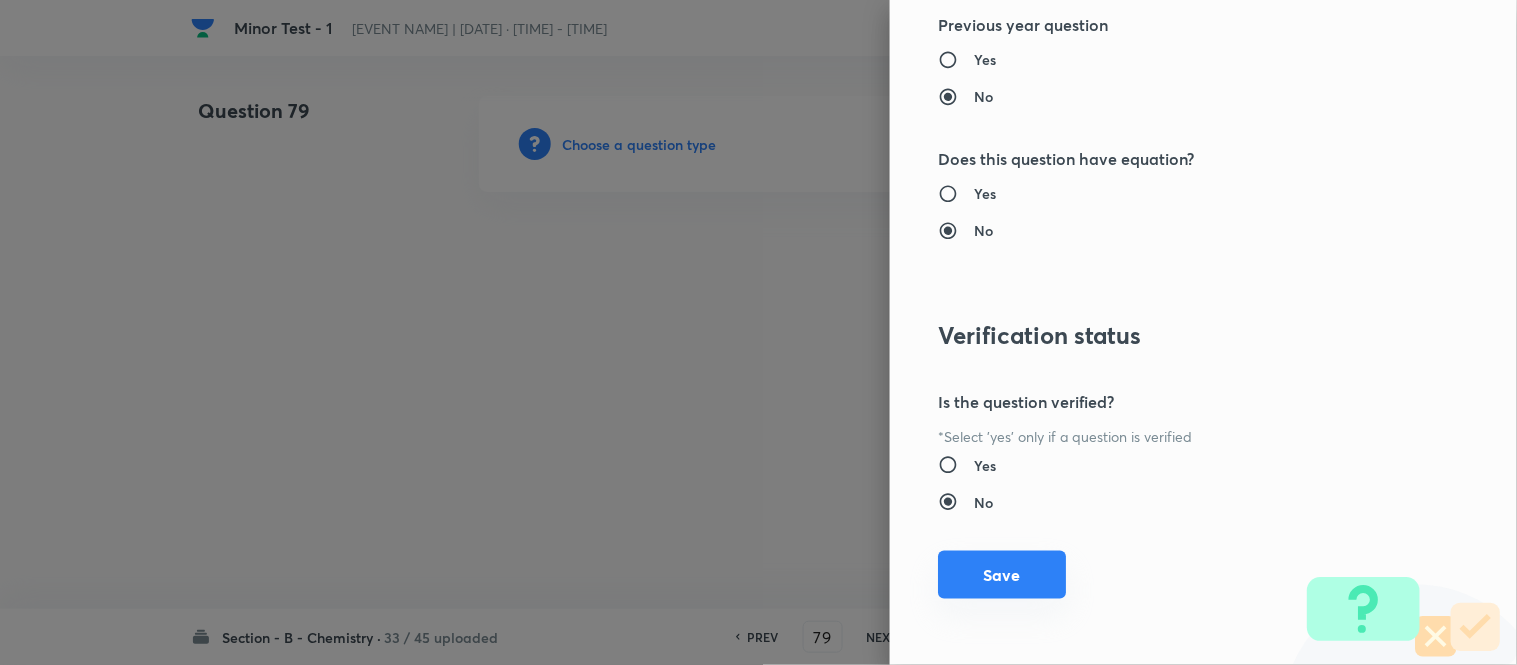 click on "Save" at bounding box center [1002, 575] 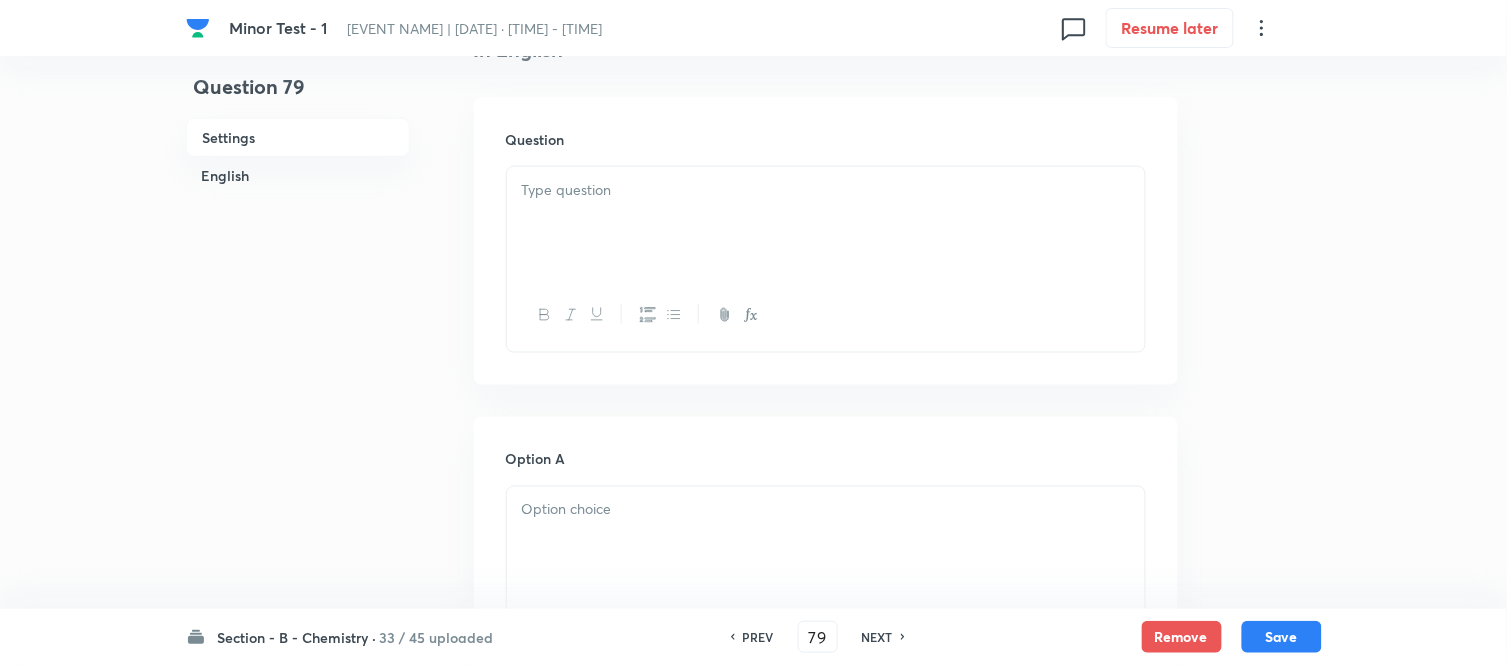 scroll, scrollTop: 555, scrollLeft: 0, axis: vertical 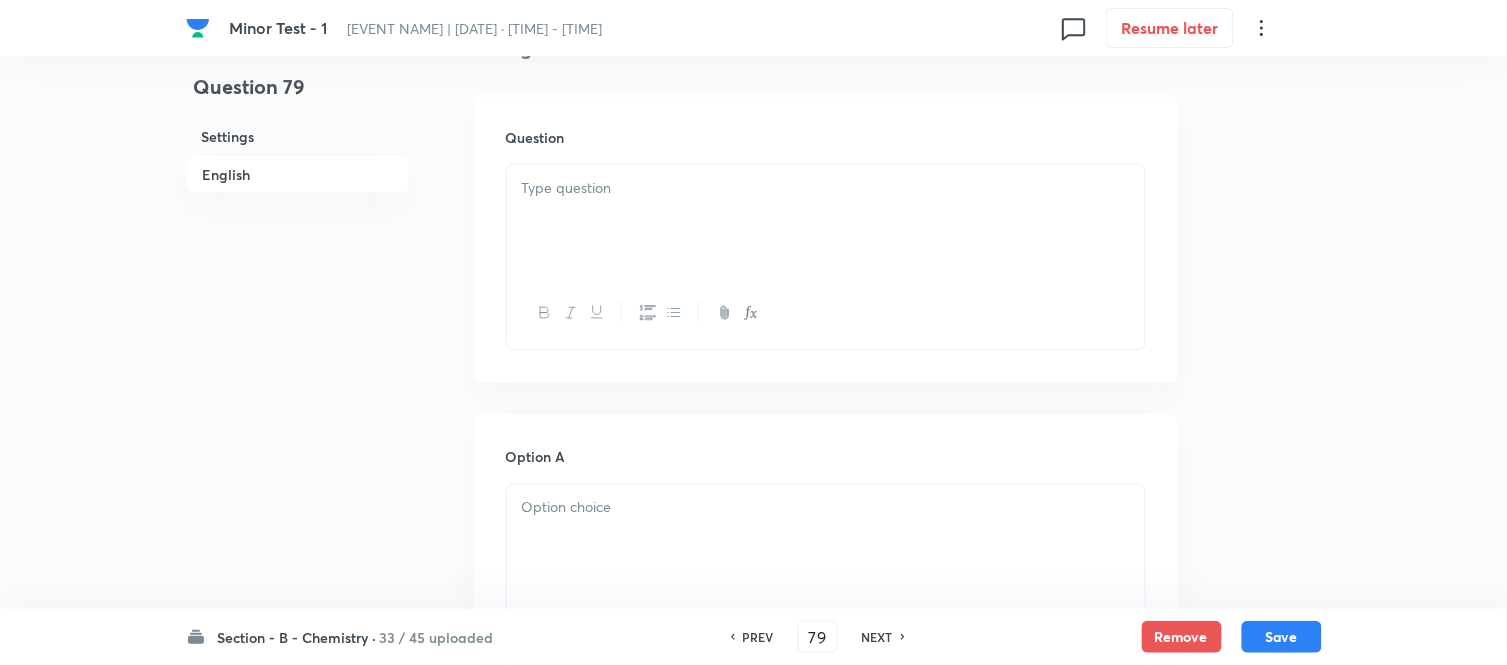 click at bounding box center (826, 221) 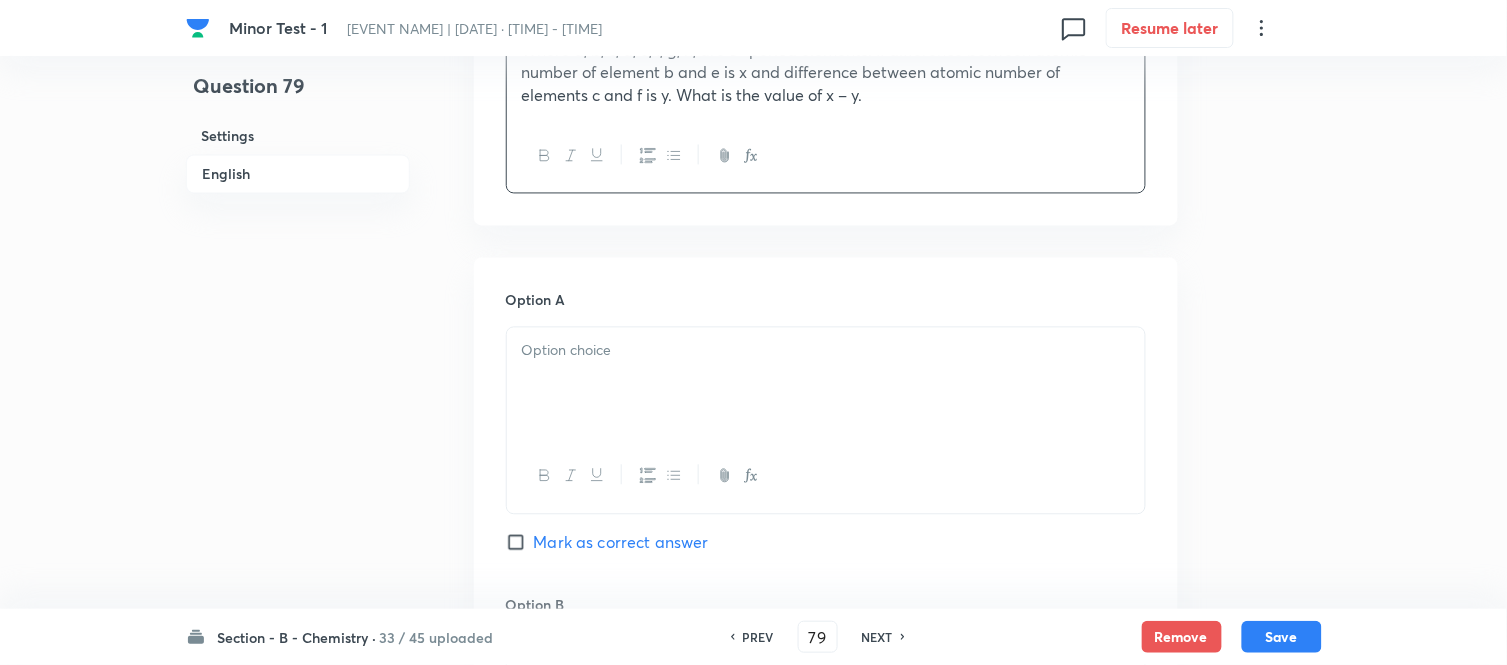 scroll, scrollTop: 1000, scrollLeft: 0, axis: vertical 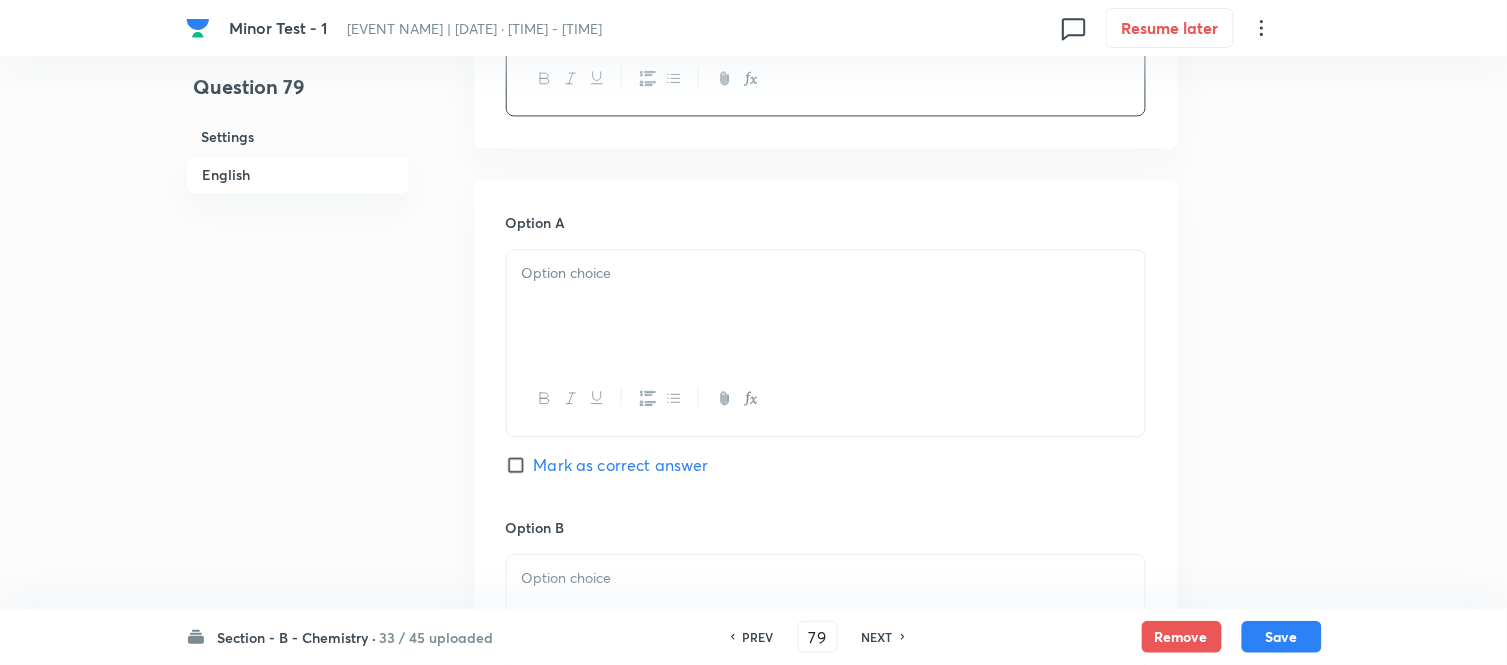 click at bounding box center [826, 273] 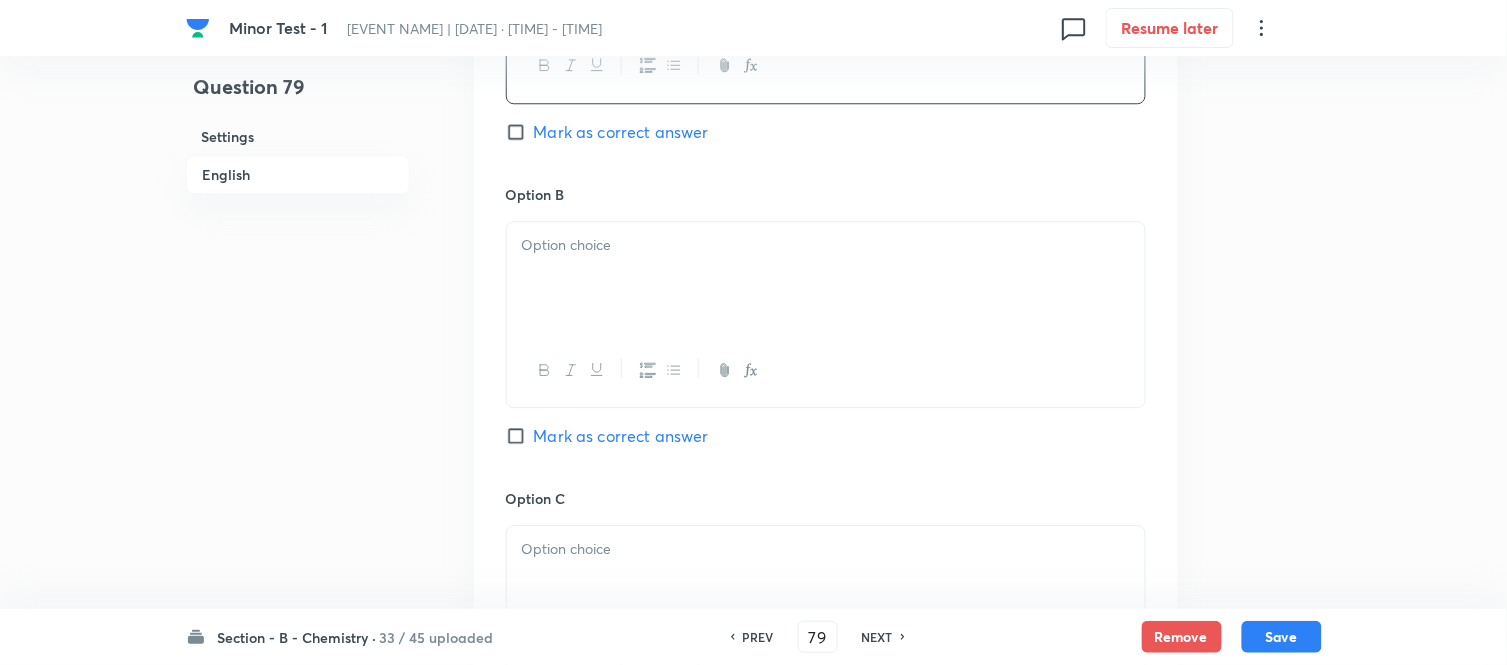 click at bounding box center (826, 278) 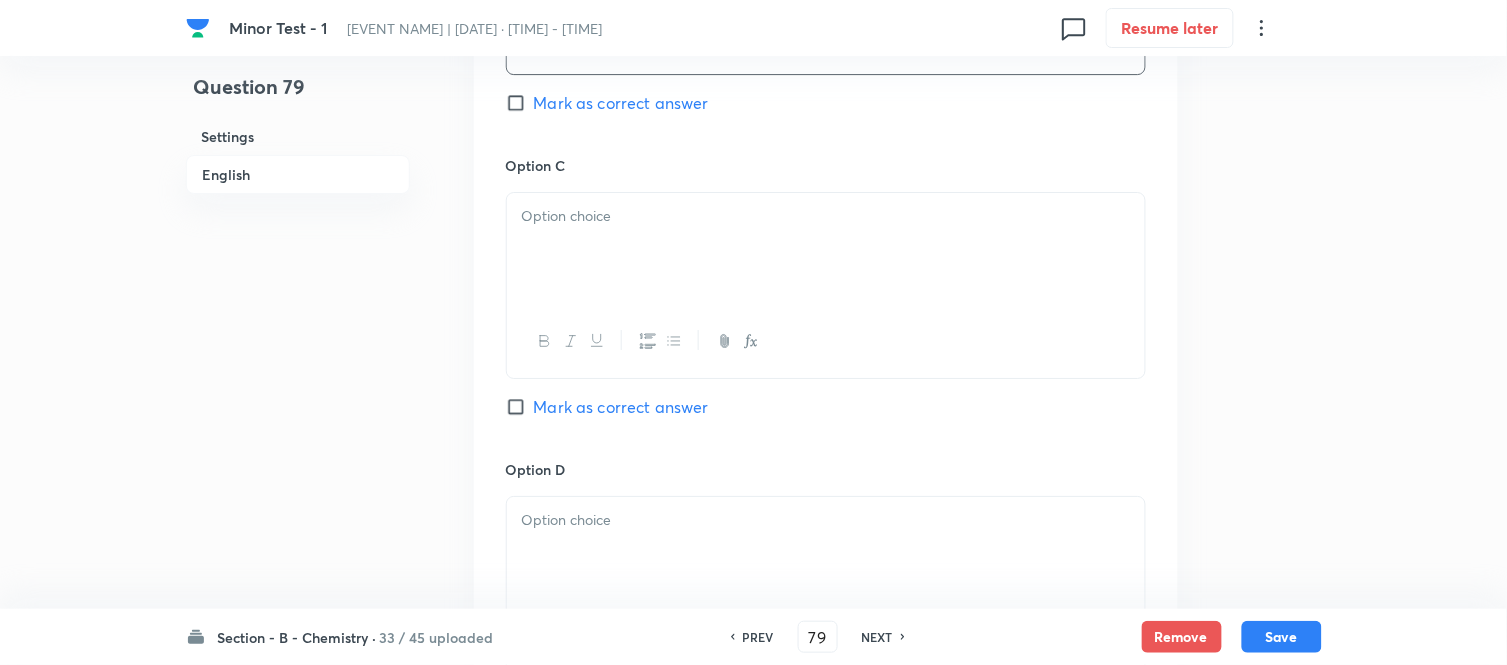 click at bounding box center (826, 249) 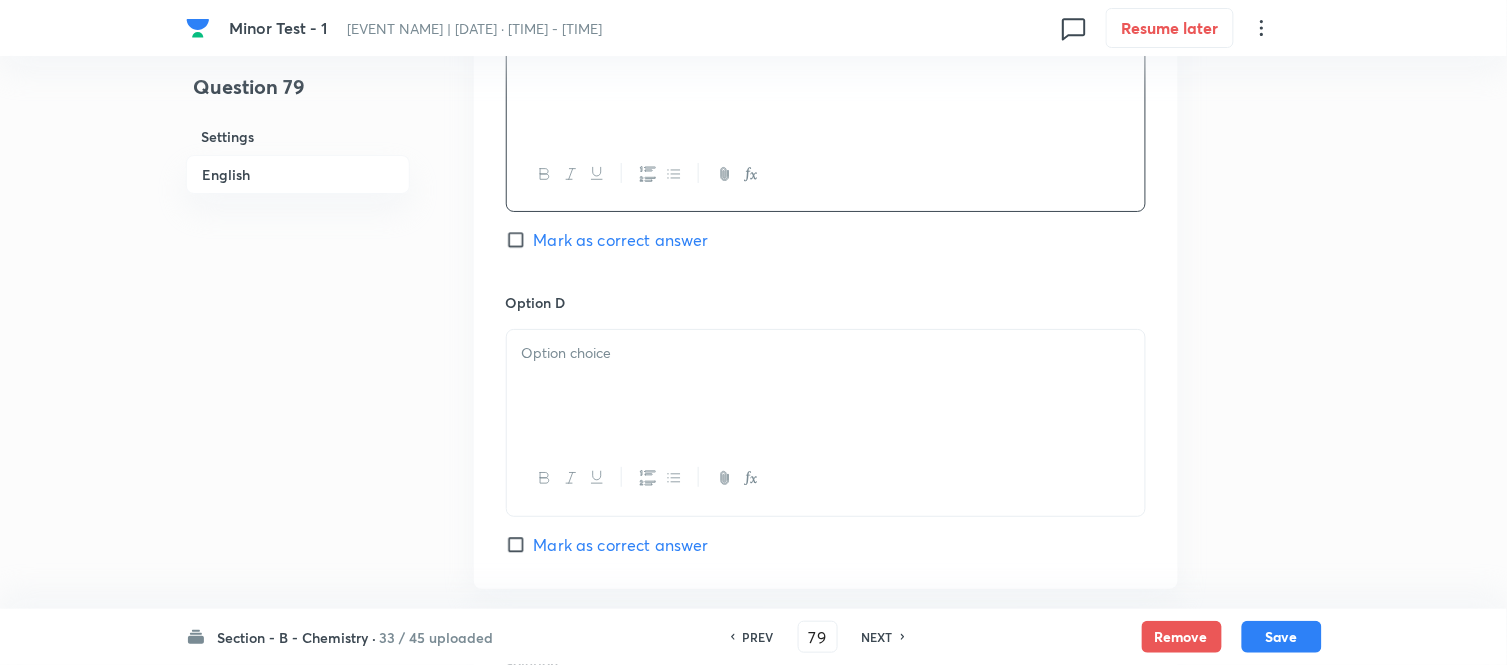 scroll, scrollTop: 1888, scrollLeft: 0, axis: vertical 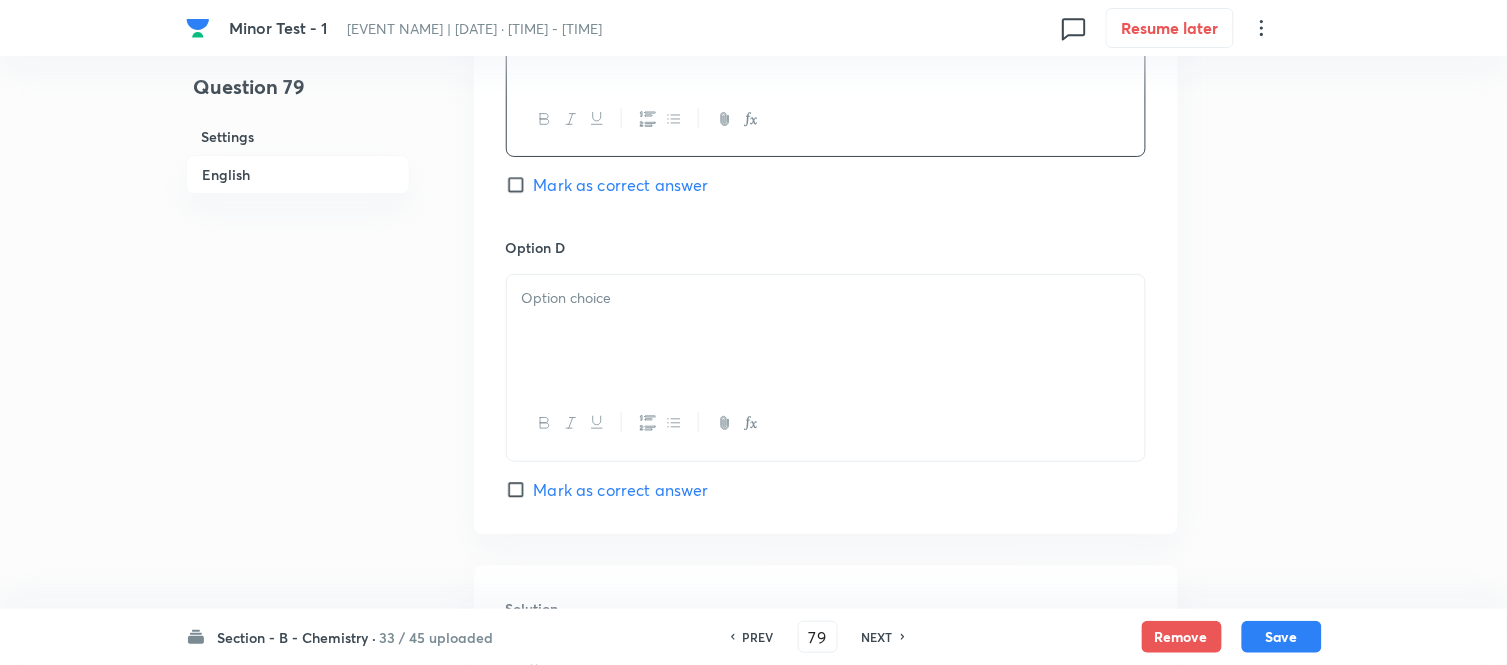click at bounding box center (826, 331) 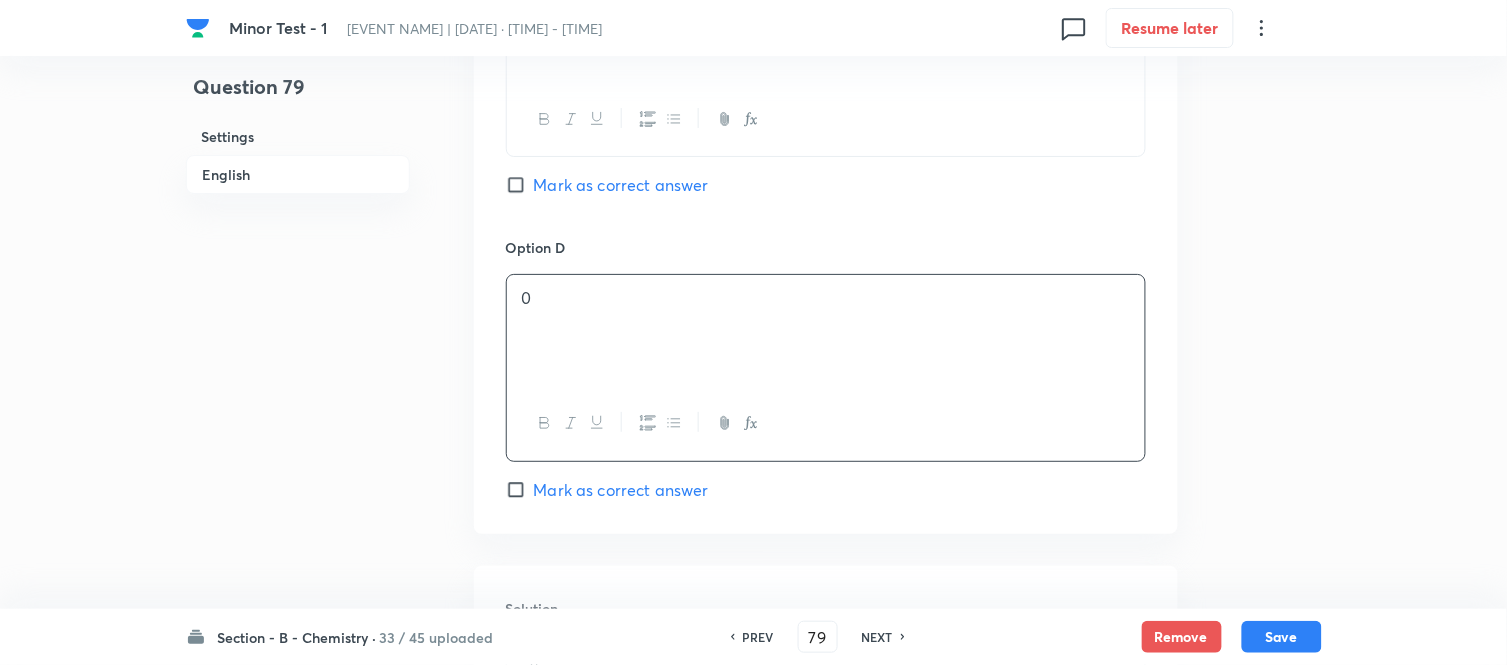 click on "Mark as correct answer" at bounding box center (520, 490) 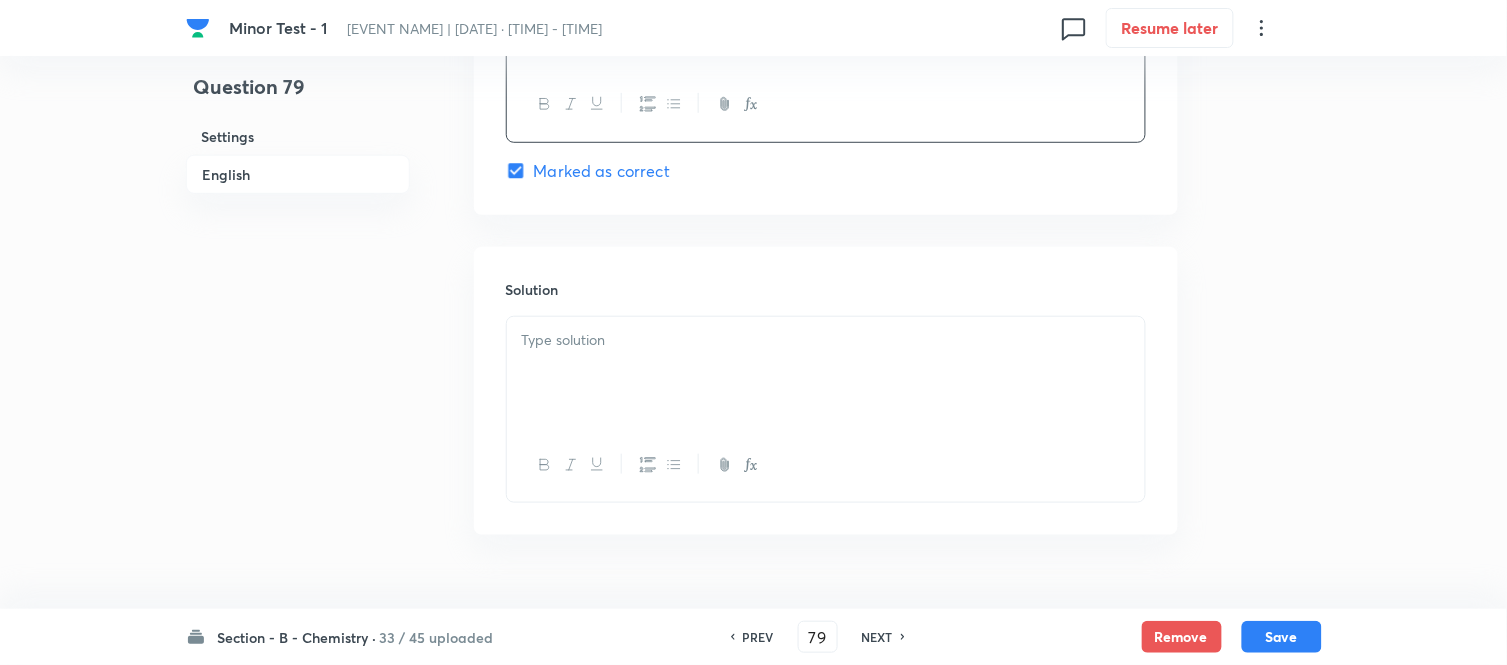 scroll, scrollTop: 2222, scrollLeft: 0, axis: vertical 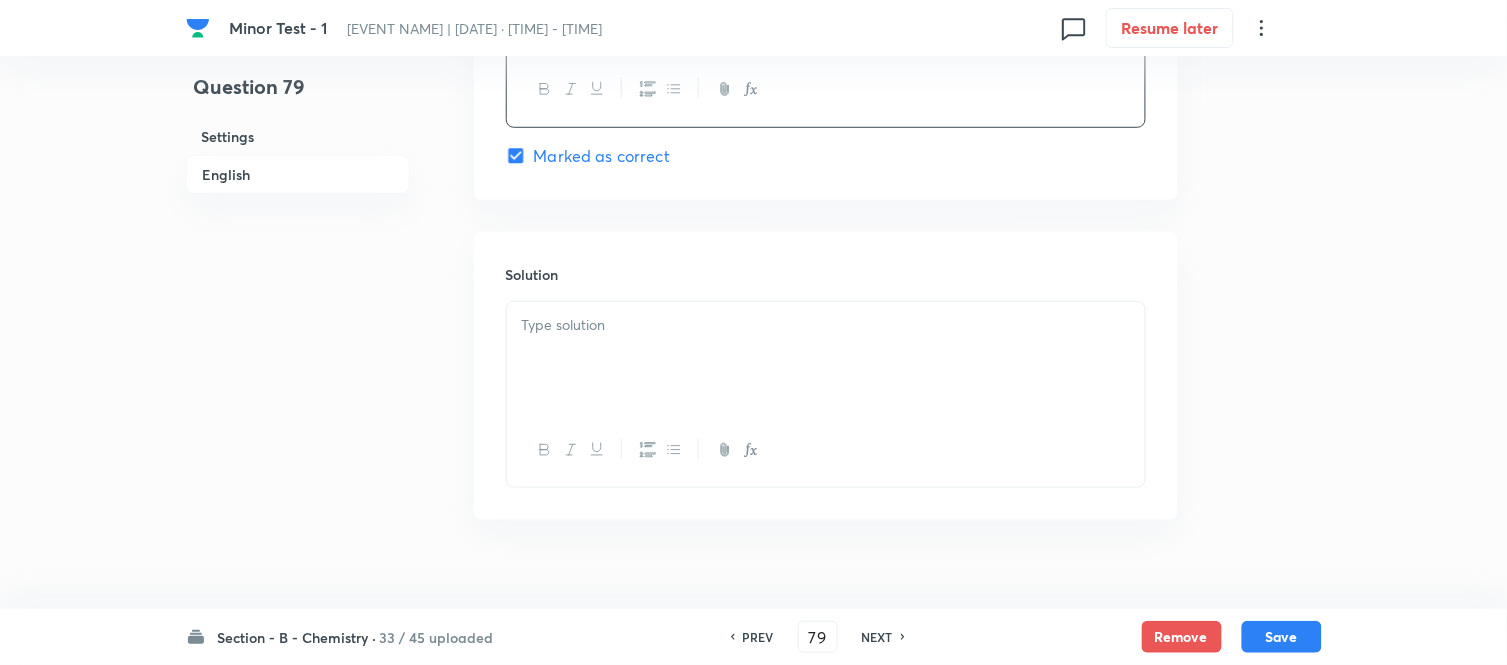 click at bounding box center [826, 325] 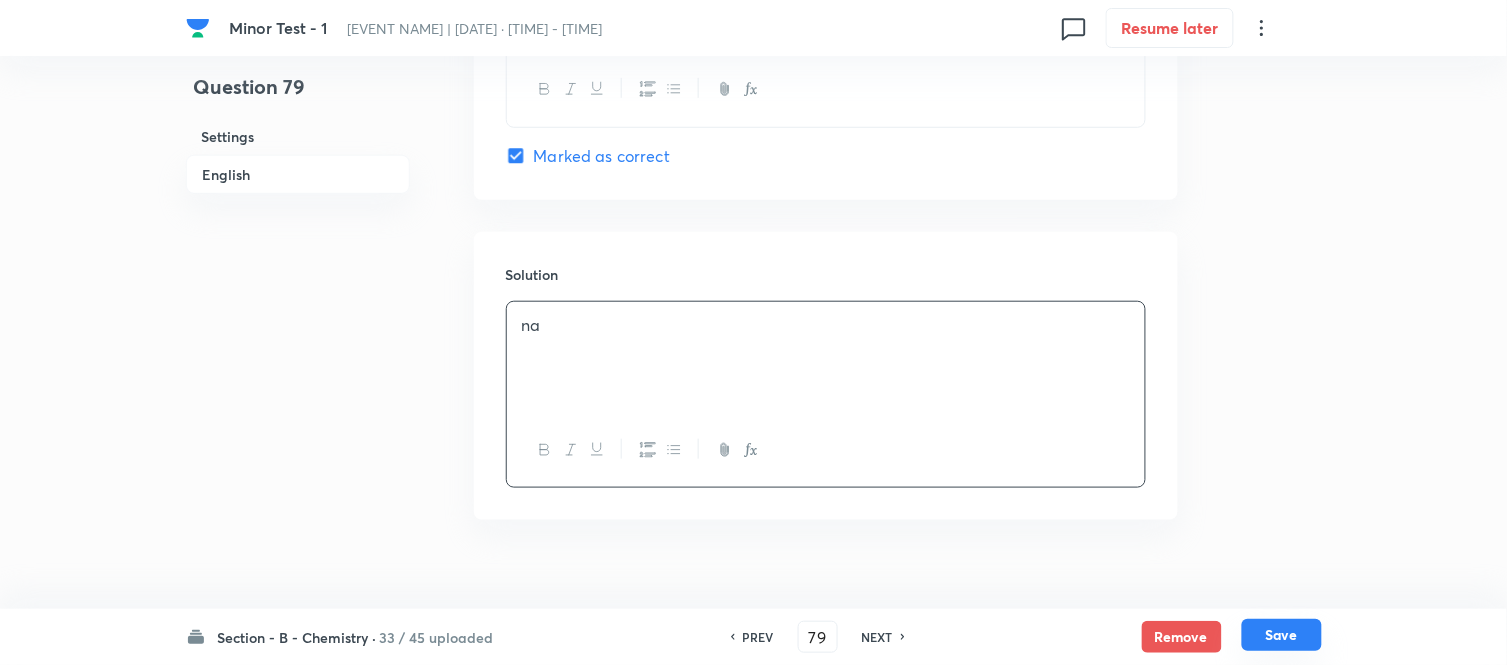 click on "Save" at bounding box center [1282, 635] 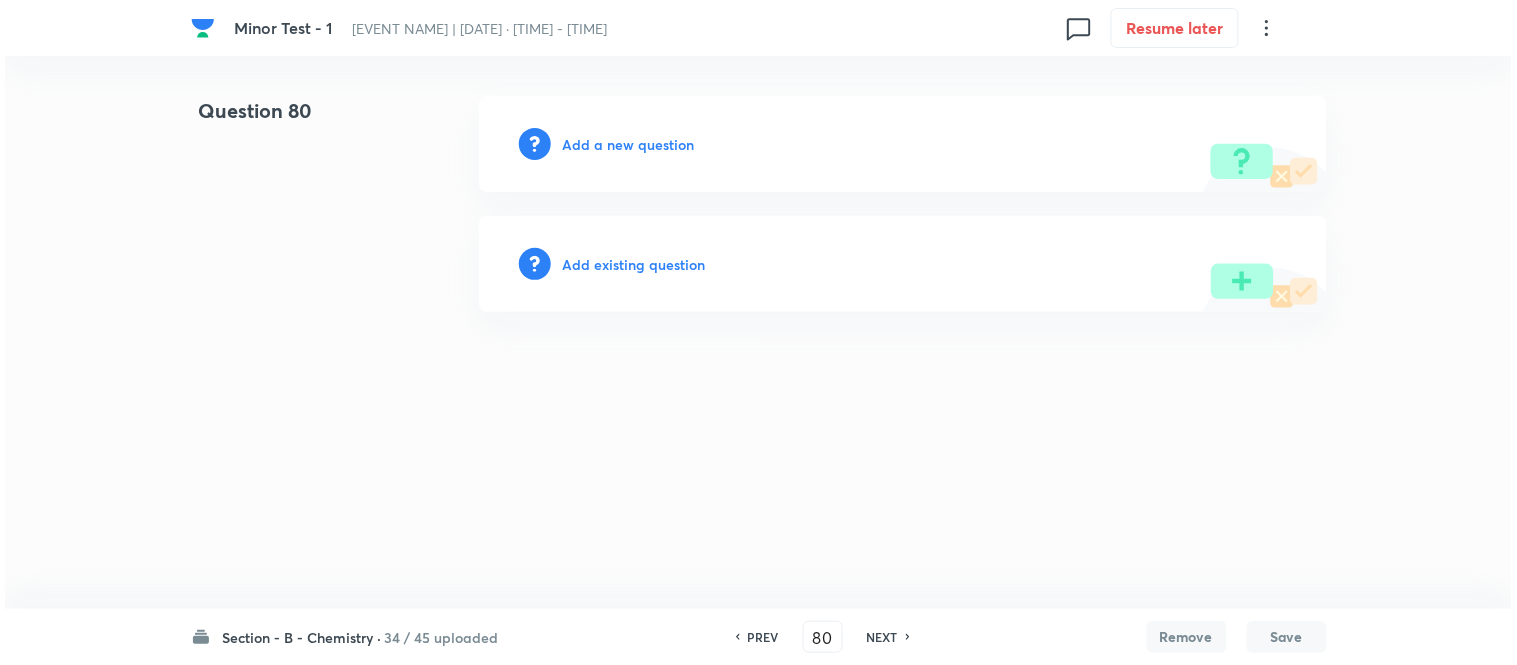 scroll, scrollTop: 0, scrollLeft: 0, axis: both 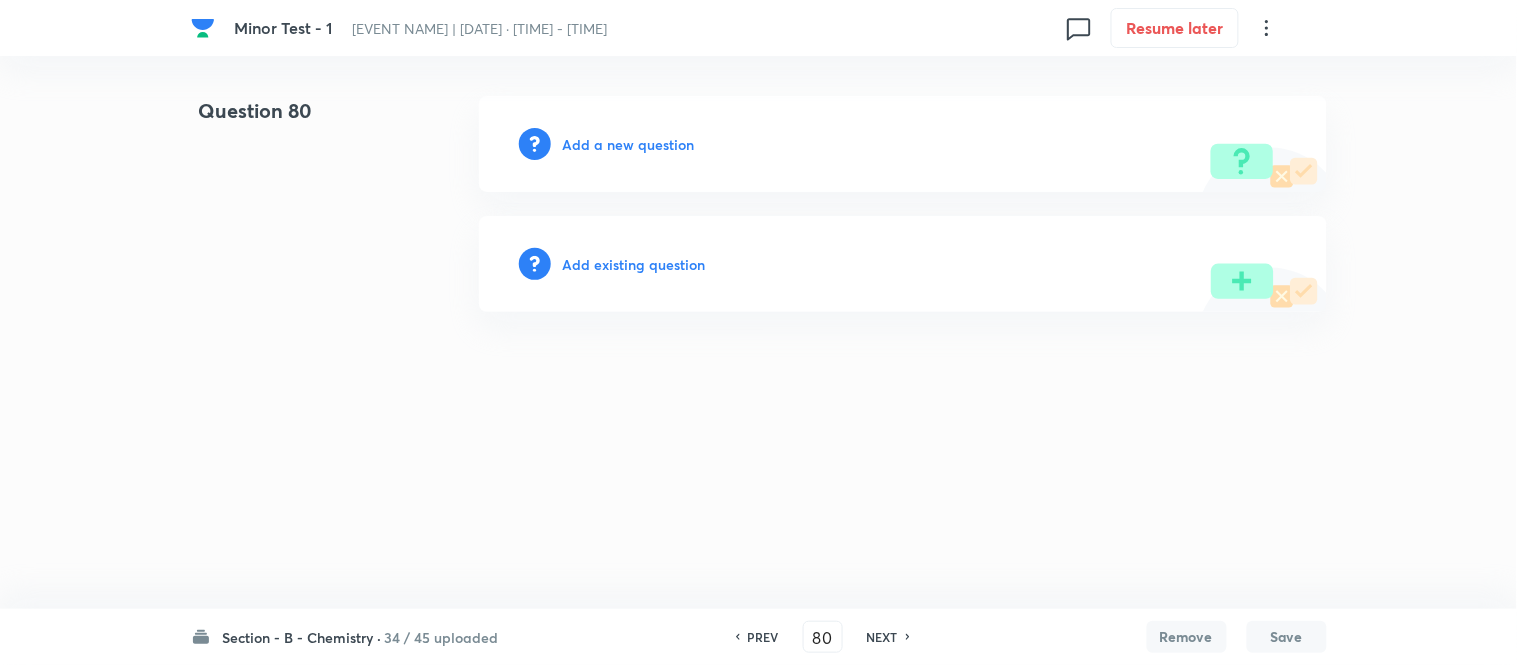 click on "Add a new question" at bounding box center [629, 144] 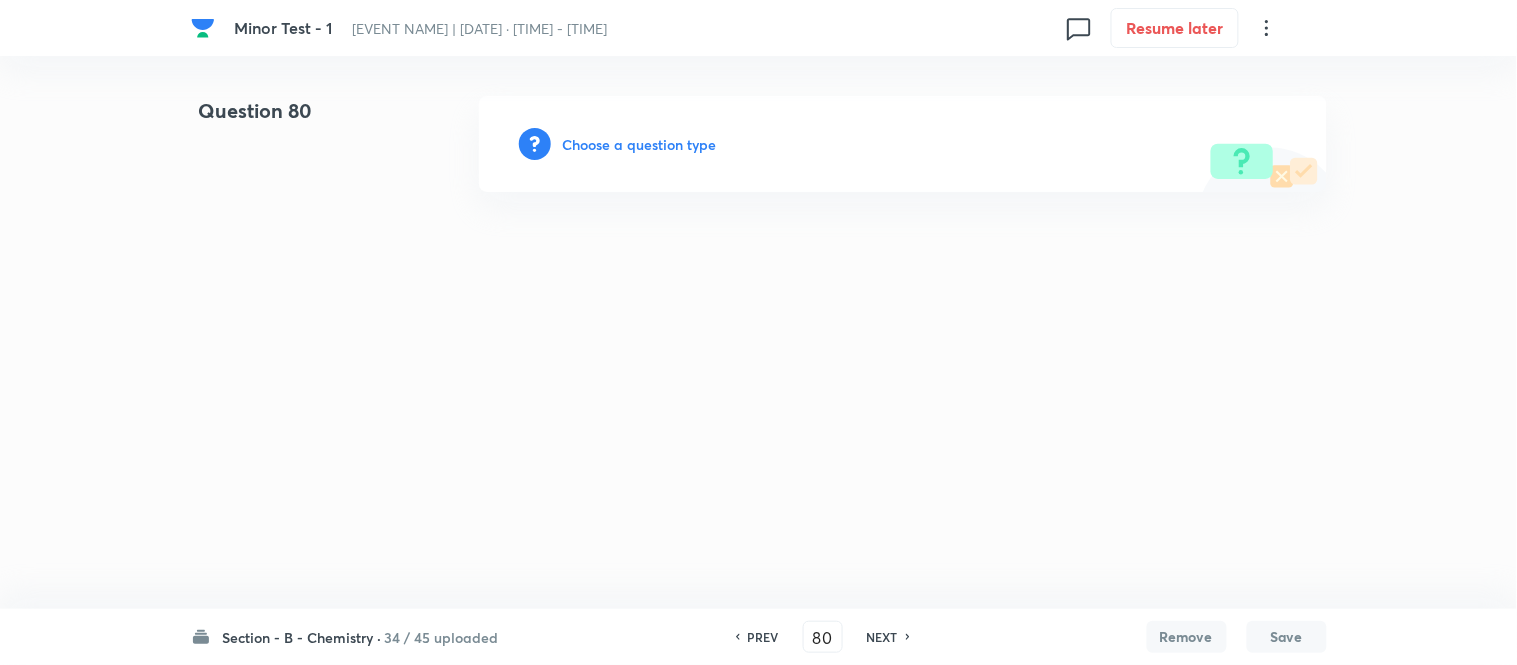 click on "Choose a question type" at bounding box center [640, 144] 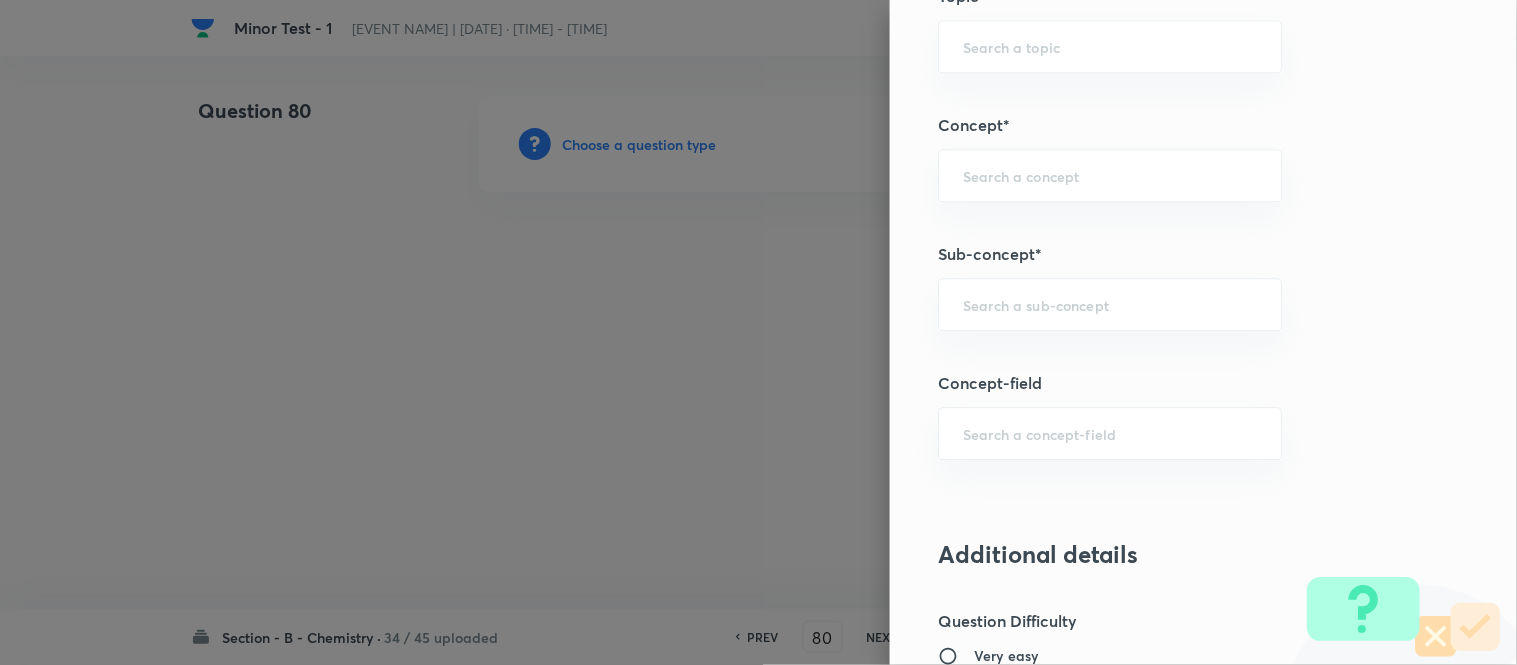 scroll, scrollTop: 1222, scrollLeft: 0, axis: vertical 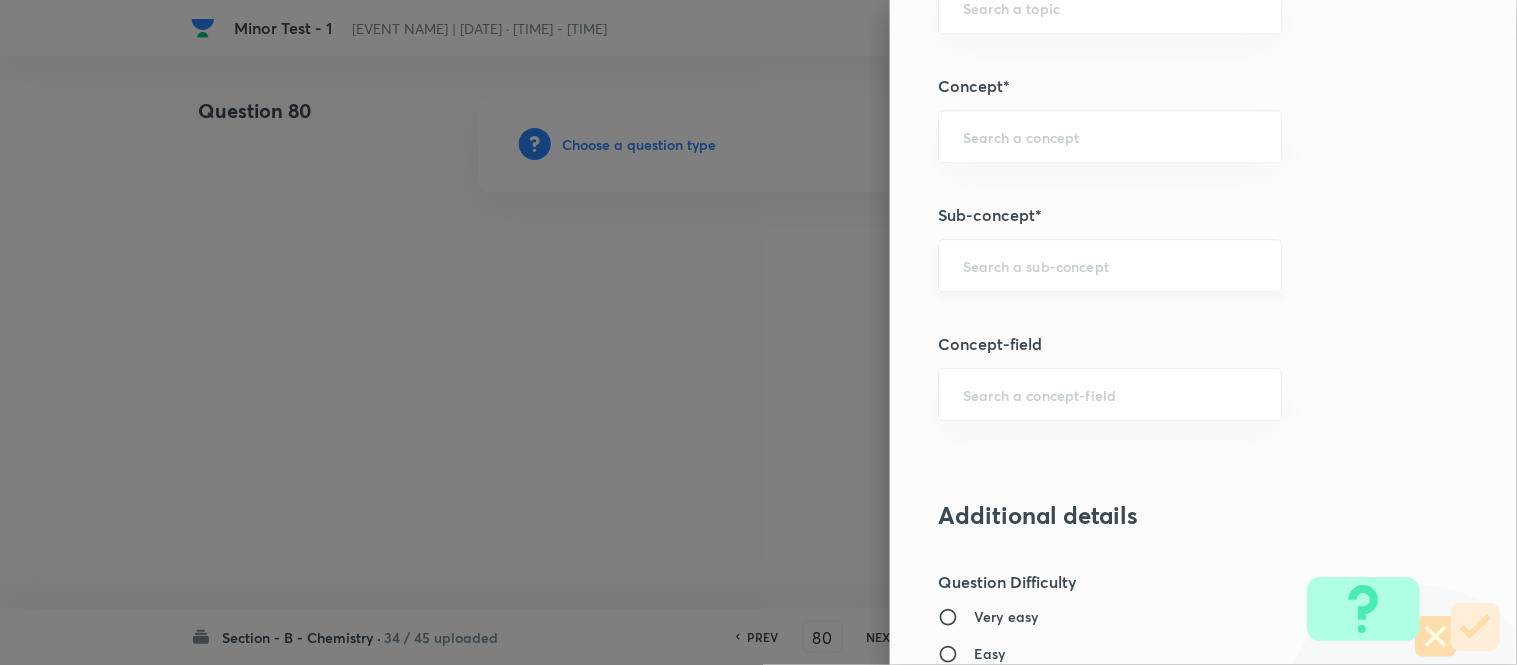 click at bounding box center (1110, 265) 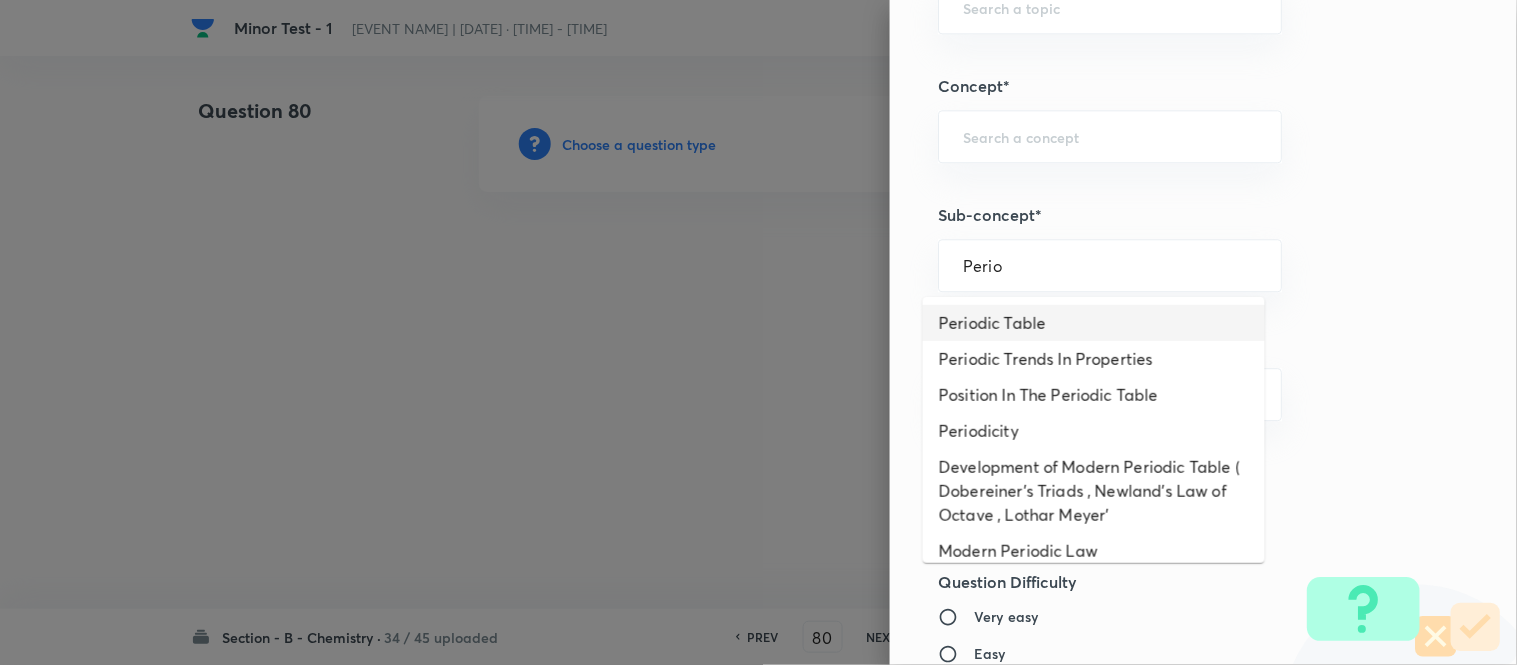 click on "Periodic Table" at bounding box center [1094, 323] 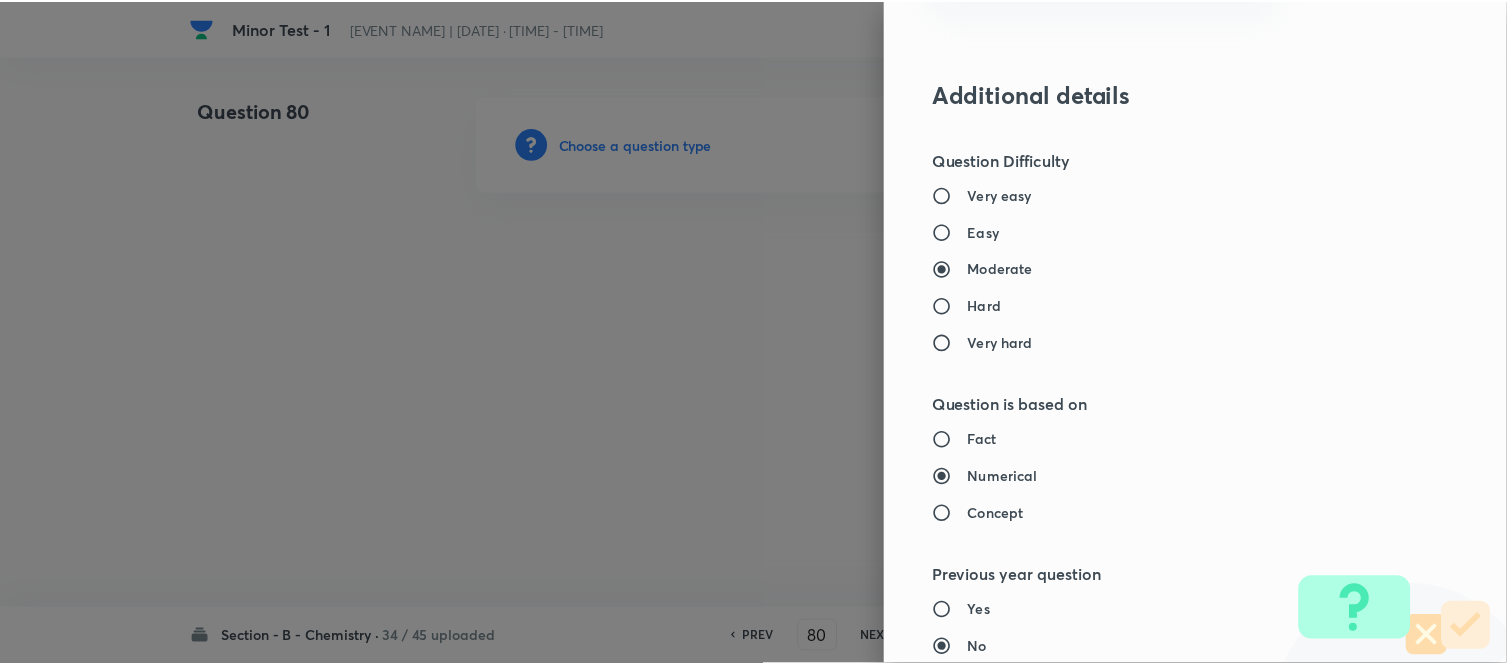 scroll, scrollTop: 2195, scrollLeft: 0, axis: vertical 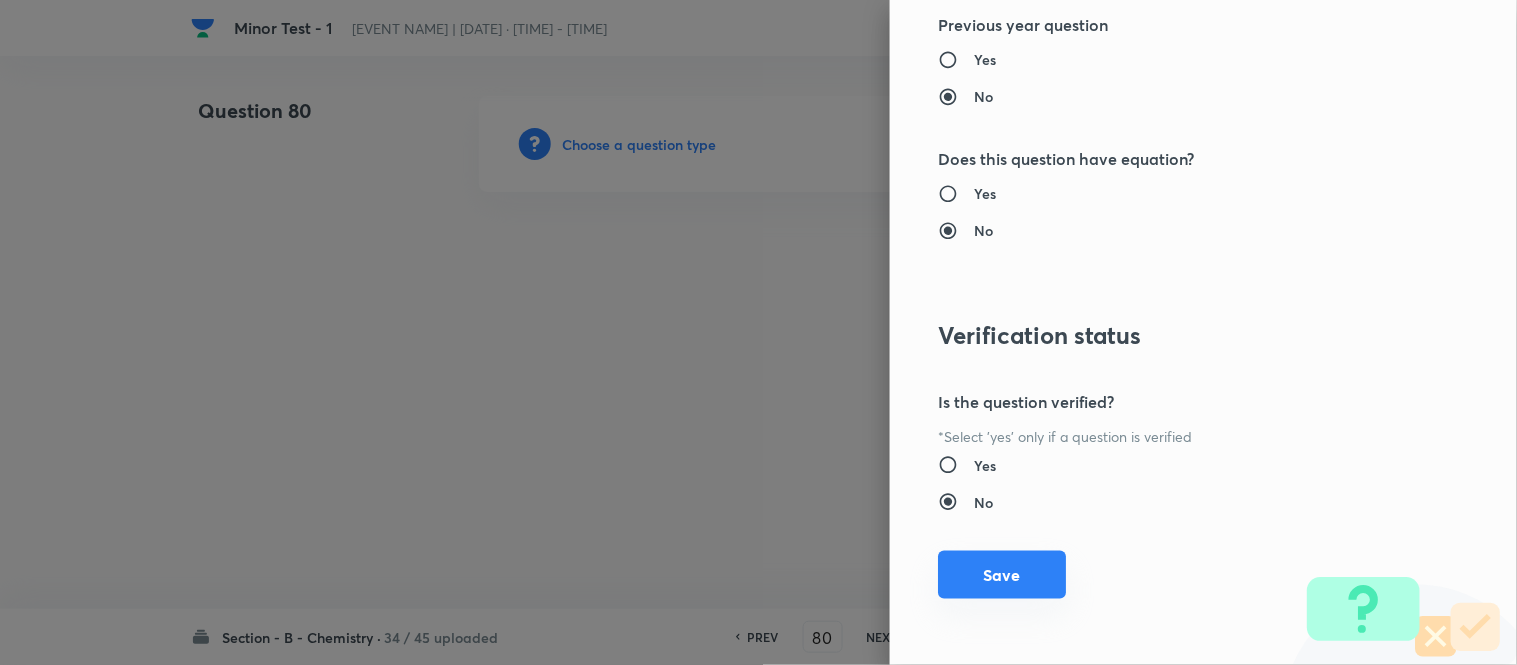 click on "Save" at bounding box center (1002, 575) 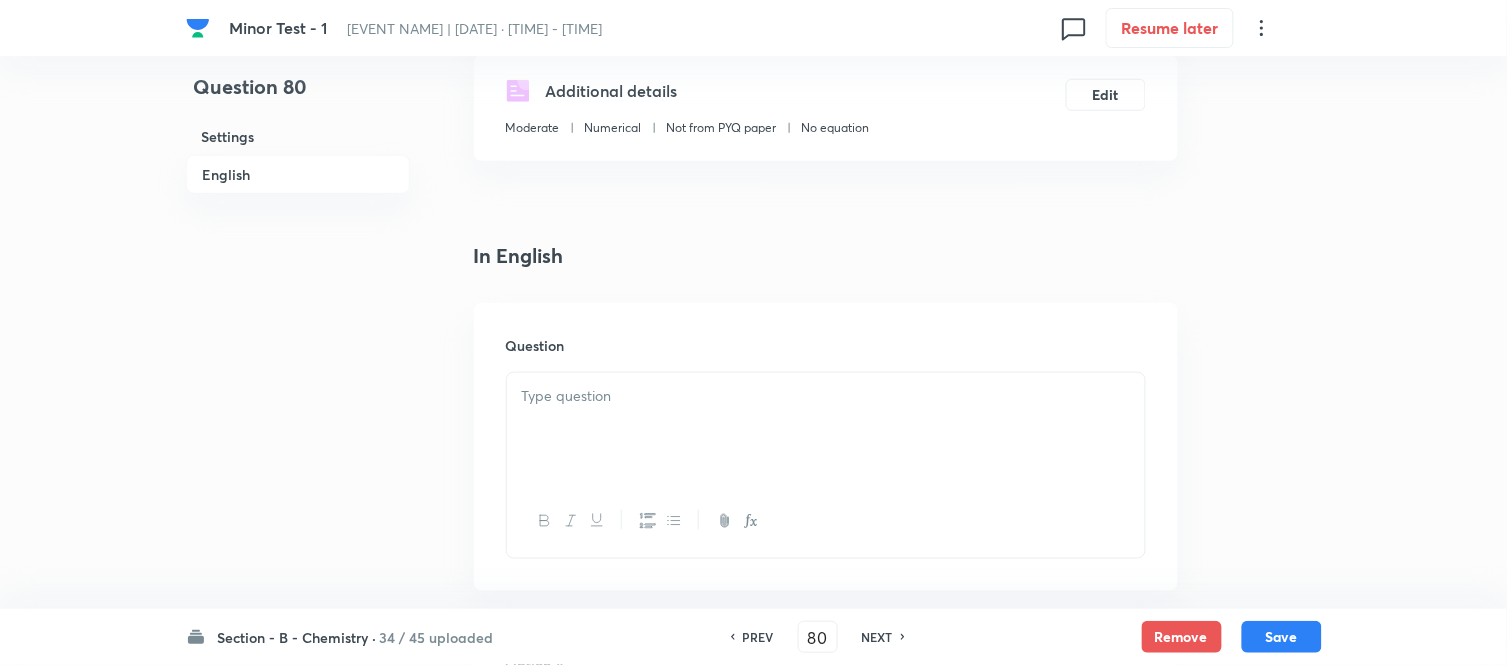 scroll, scrollTop: 555, scrollLeft: 0, axis: vertical 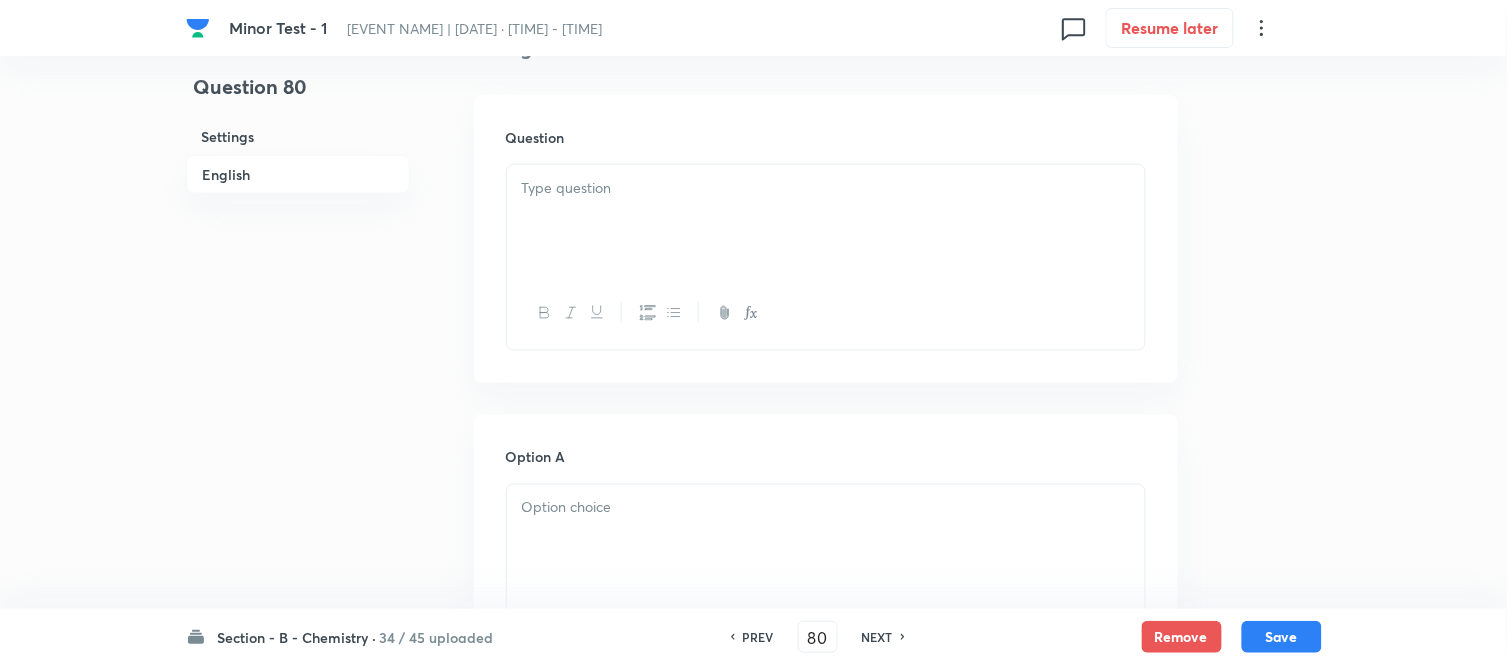 click at bounding box center (826, 221) 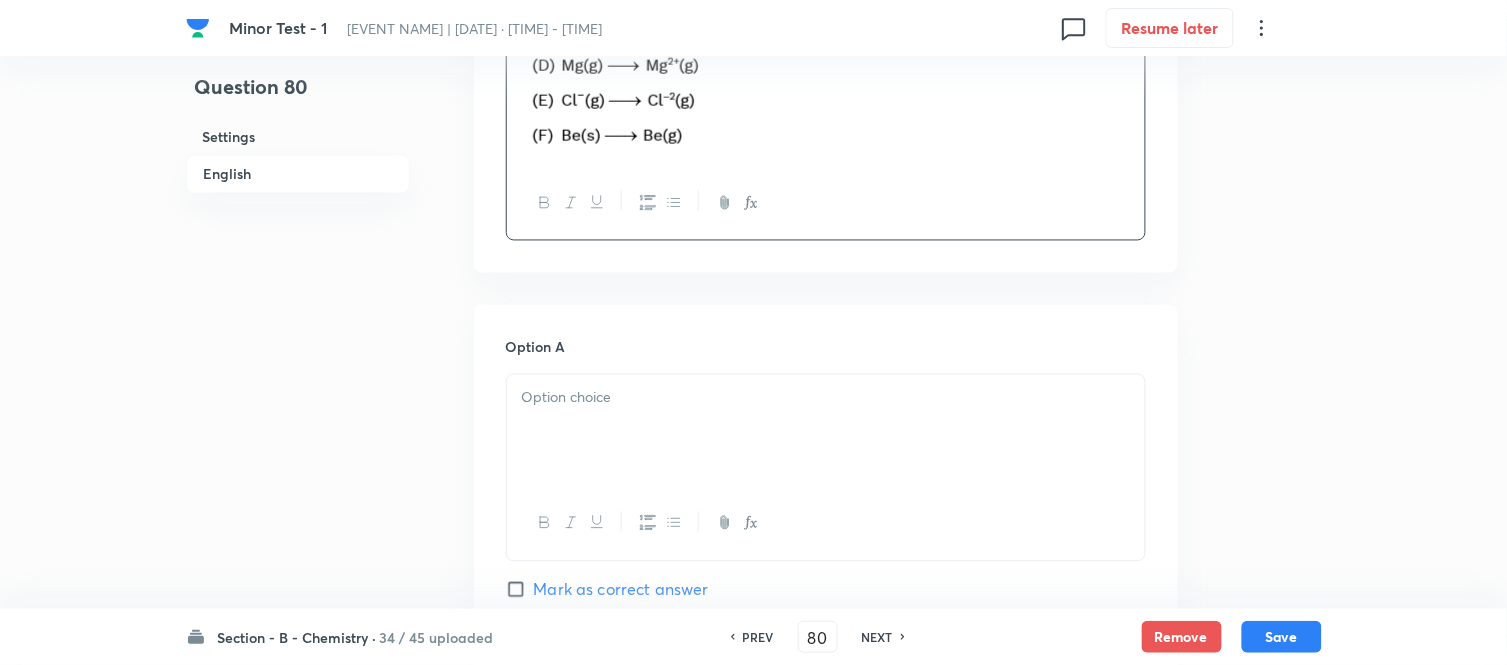 scroll, scrollTop: 888, scrollLeft: 0, axis: vertical 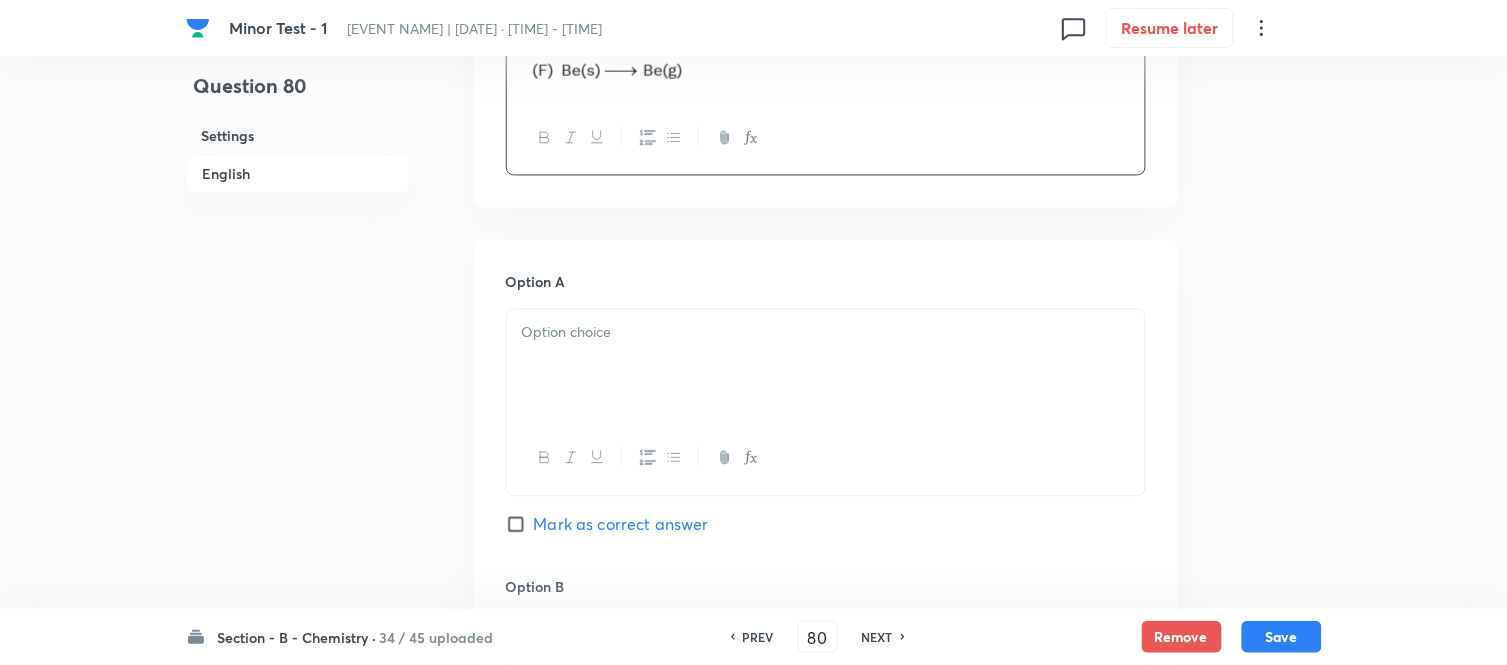 click at bounding box center (826, 366) 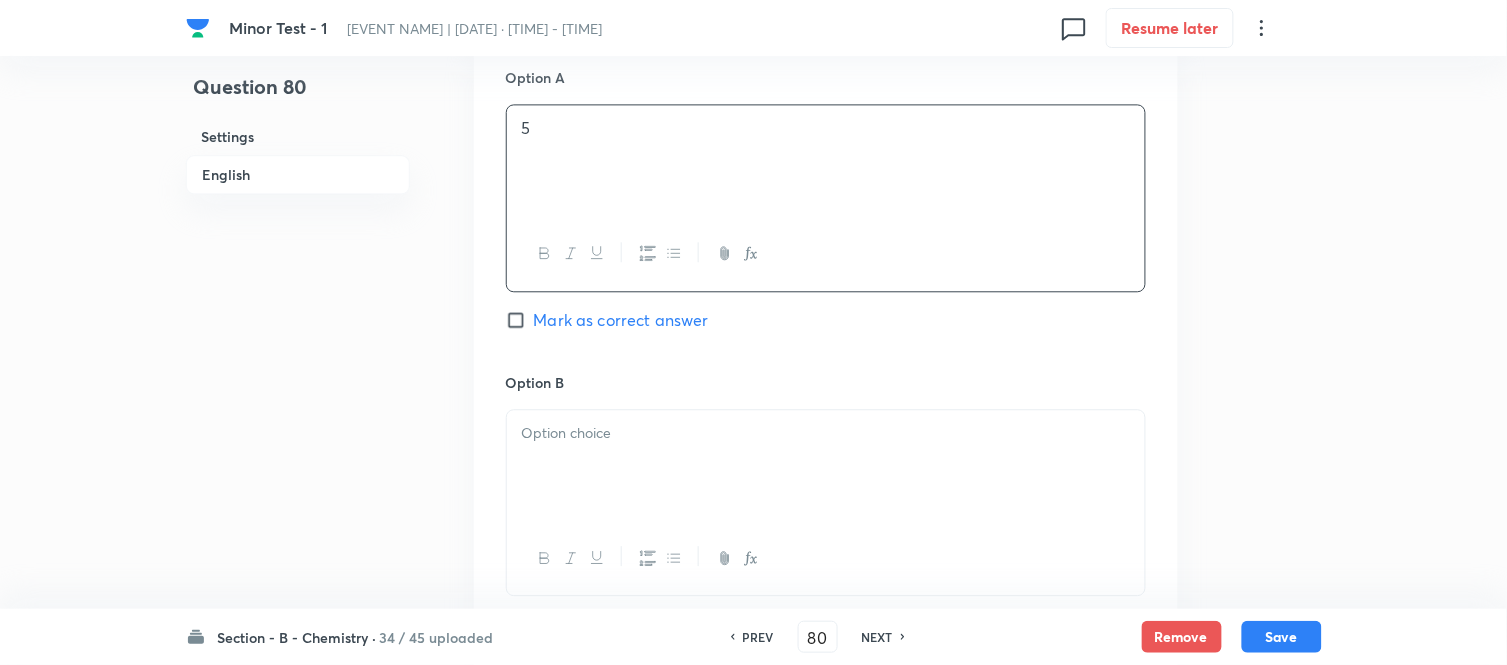 scroll, scrollTop: 1111, scrollLeft: 0, axis: vertical 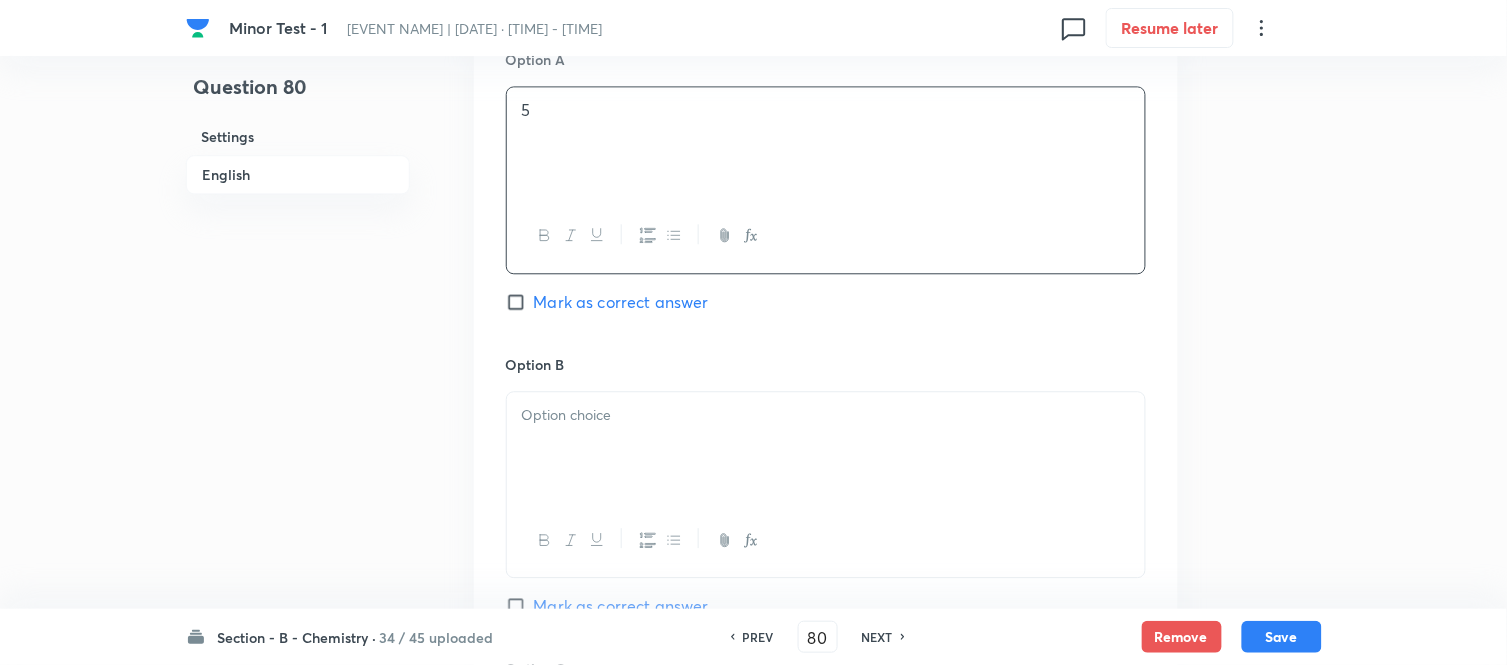 click at bounding box center (826, 415) 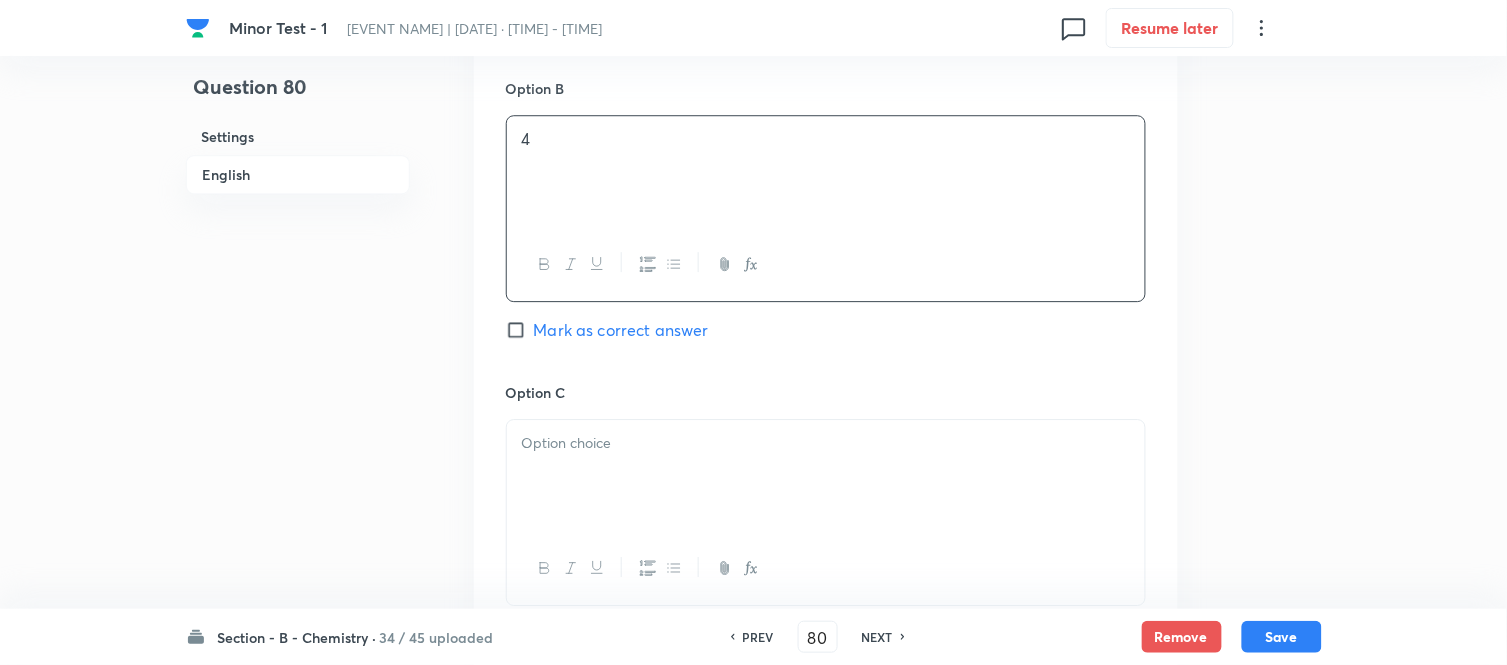 scroll, scrollTop: 1444, scrollLeft: 0, axis: vertical 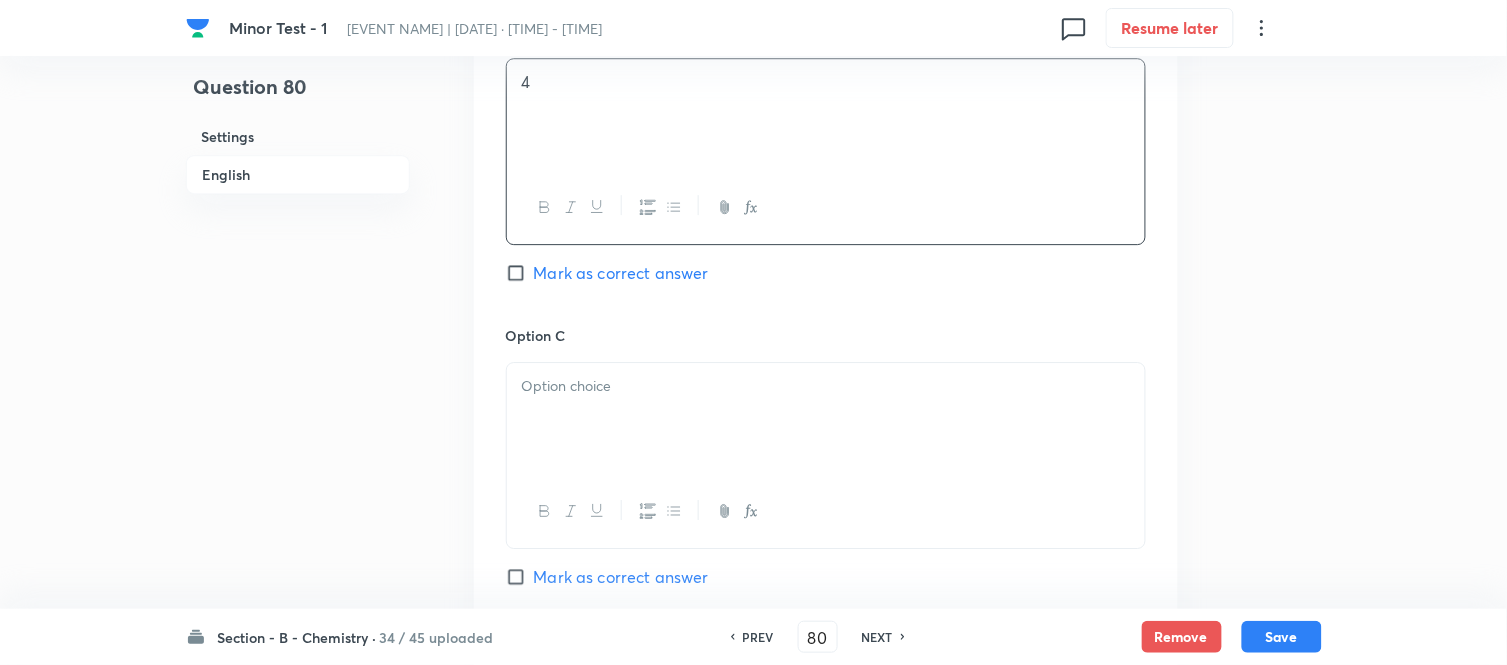 click at bounding box center (826, 419) 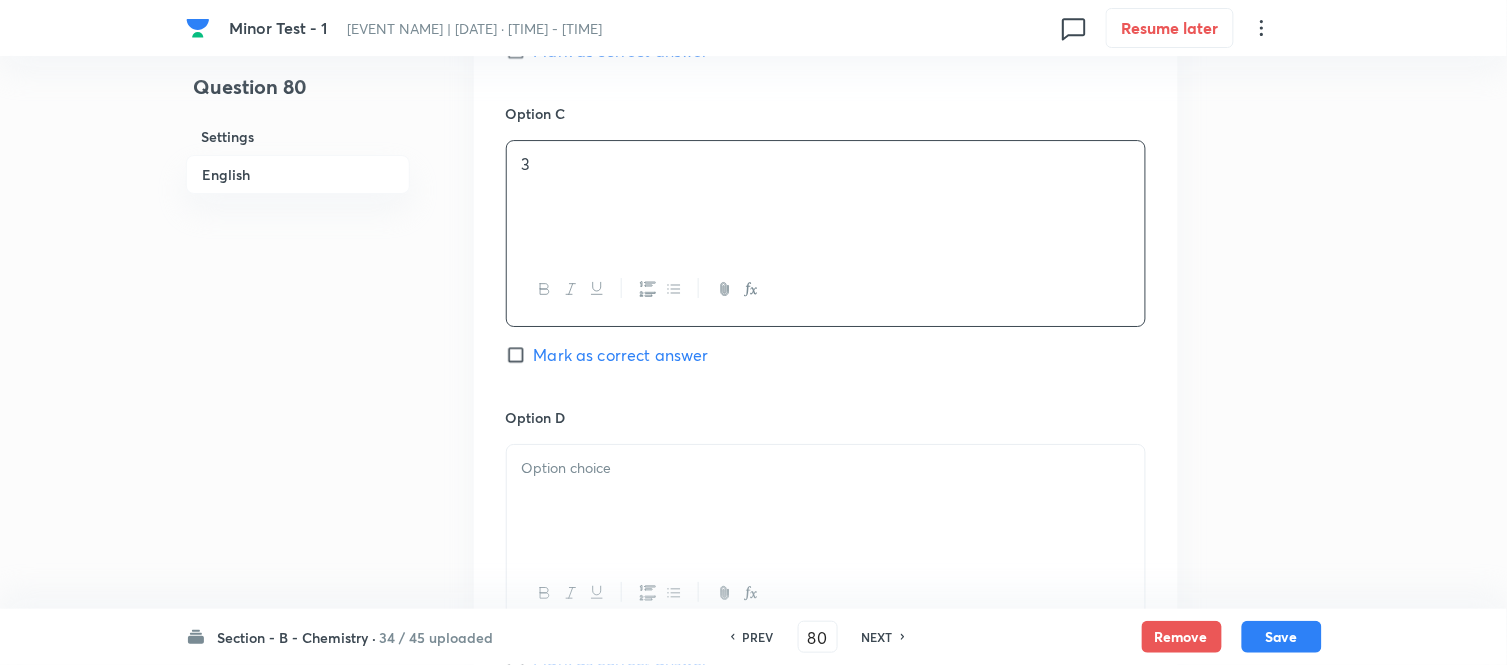 click at bounding box center [826, 468] 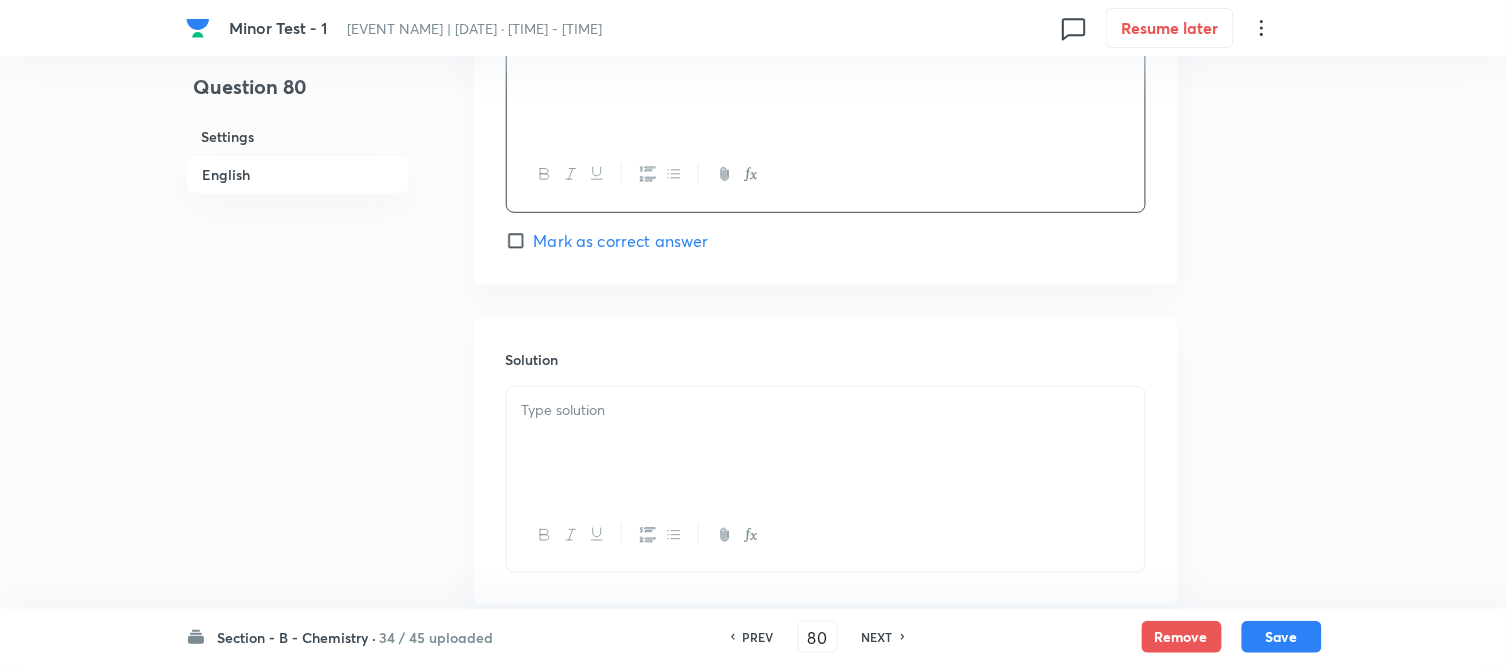 scroll, scrollTop: 2111, scrollLeft: 0, axis: vertical 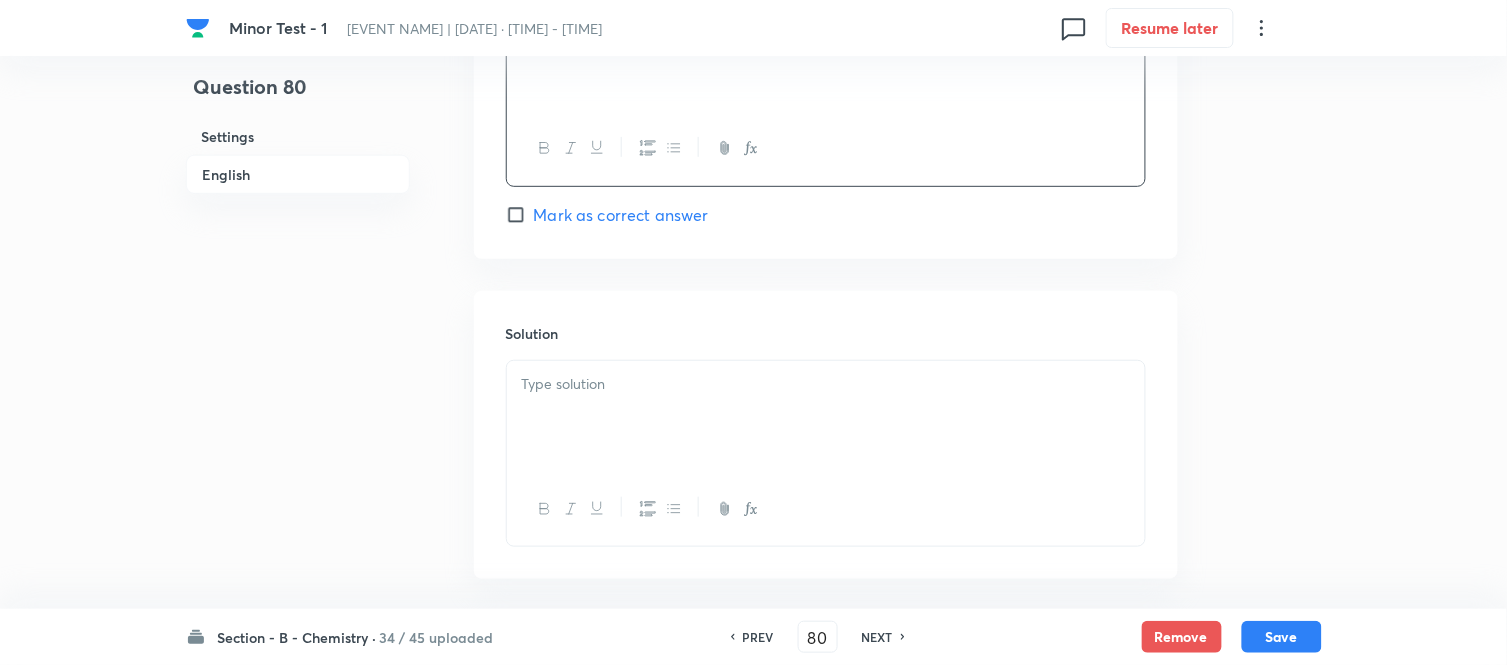 click at bounding box center [826, 417] 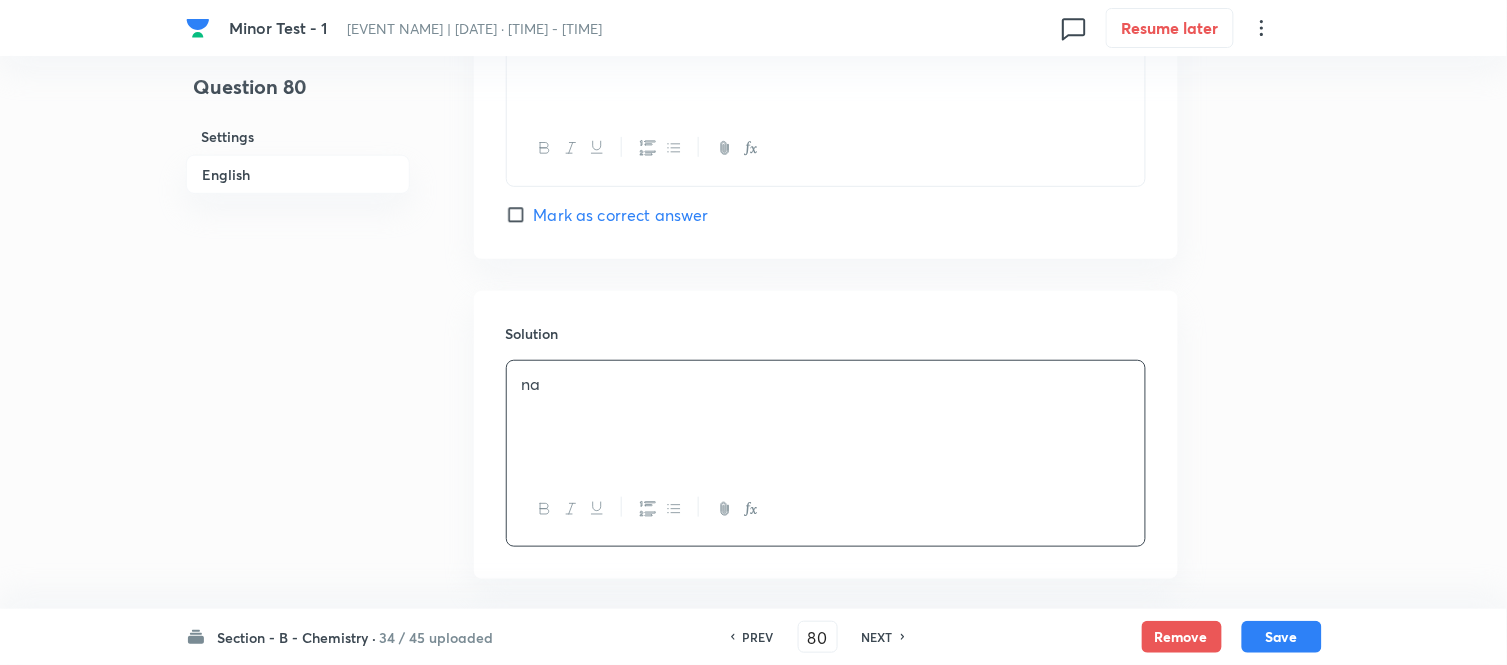 click on "English" at bounding box center [298, 174] 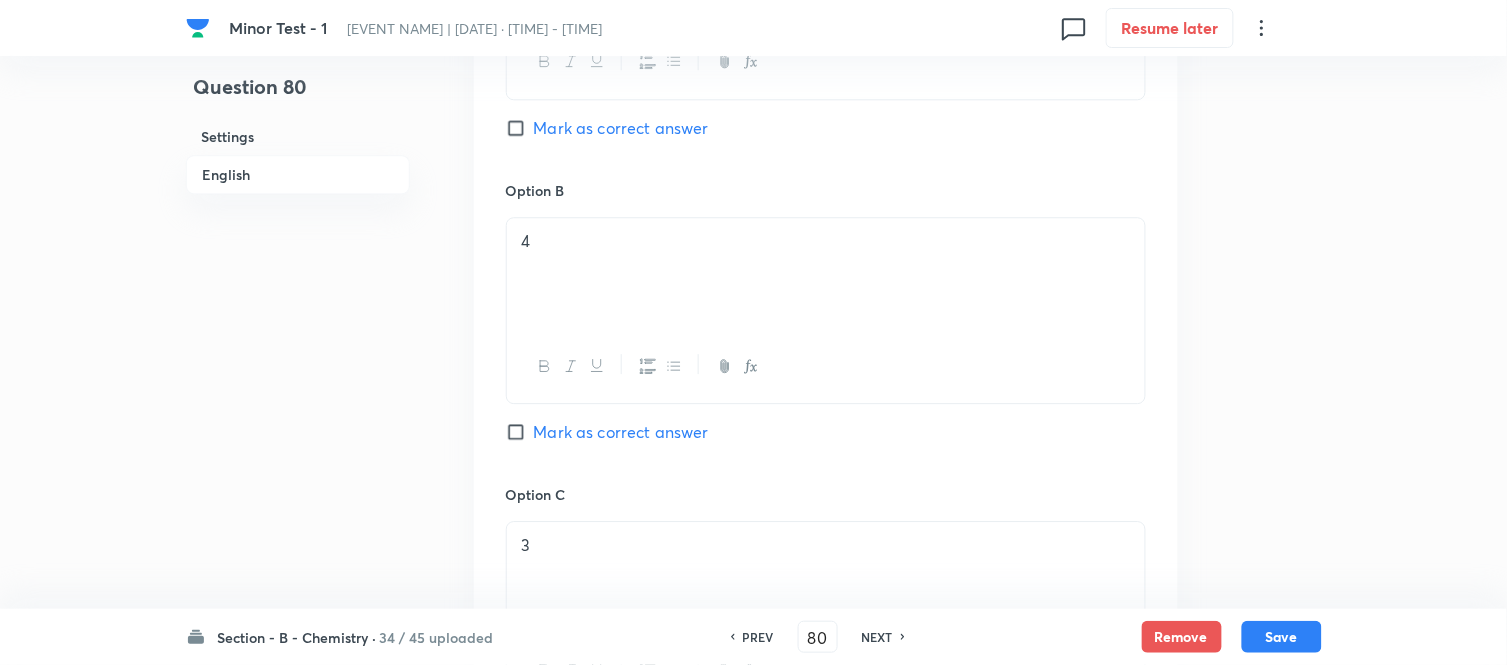 scroll, scrollTop: 1293, scrollLeft: 0, axis: vertical 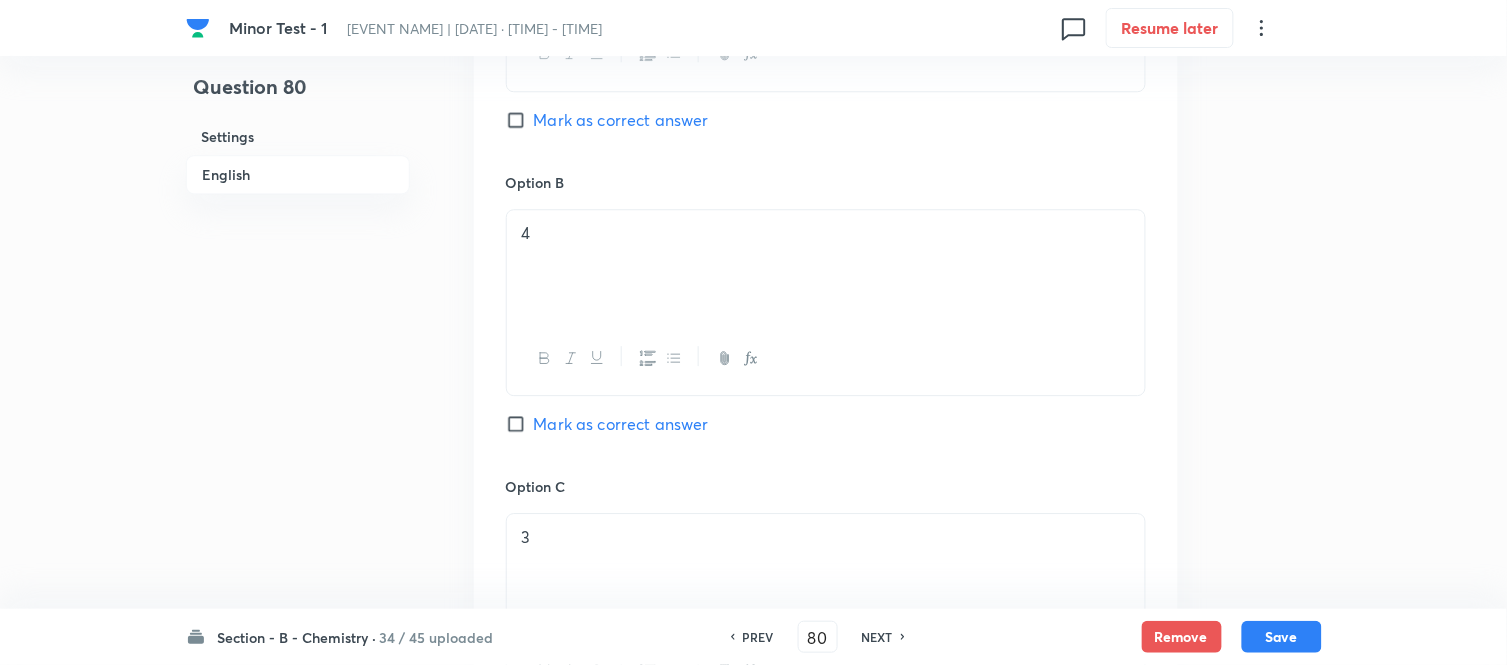 click on "Mark as correct answer" at bounding box center [520, 424] 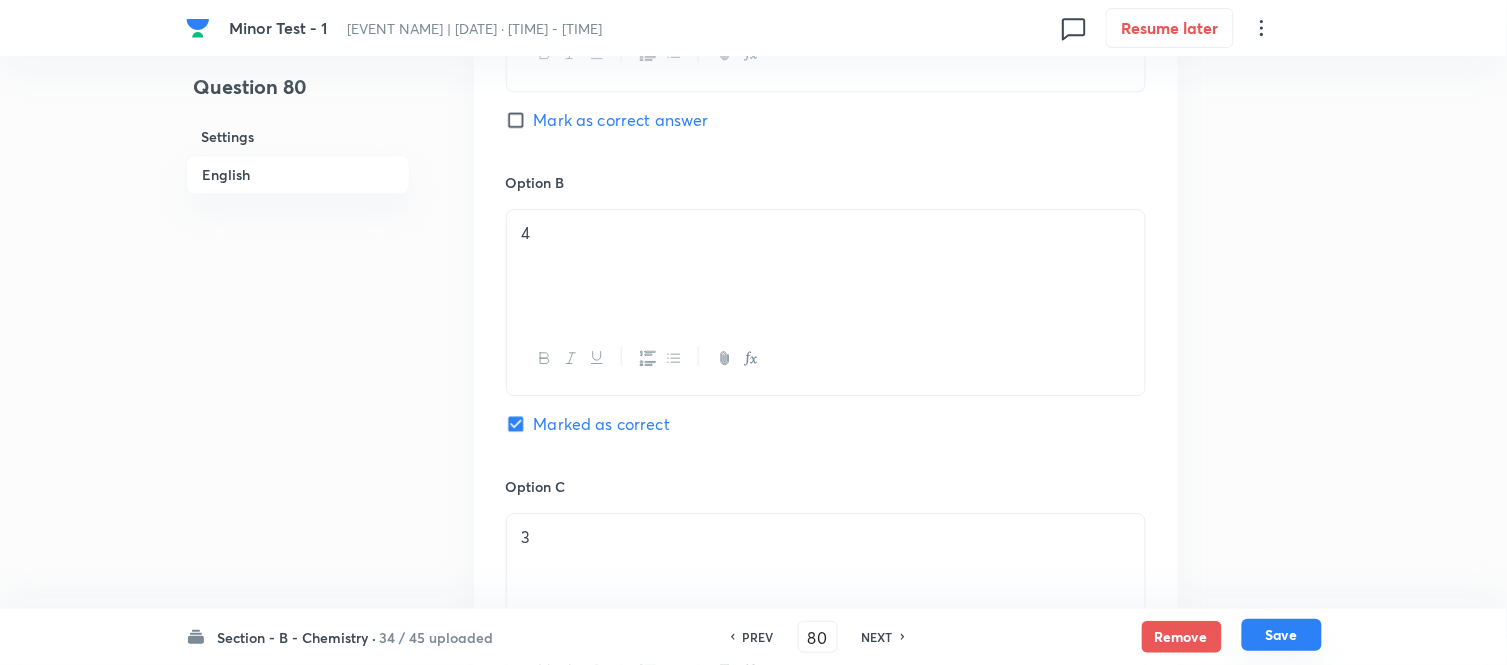 click on "Save" at bounding box center [1282, 635] 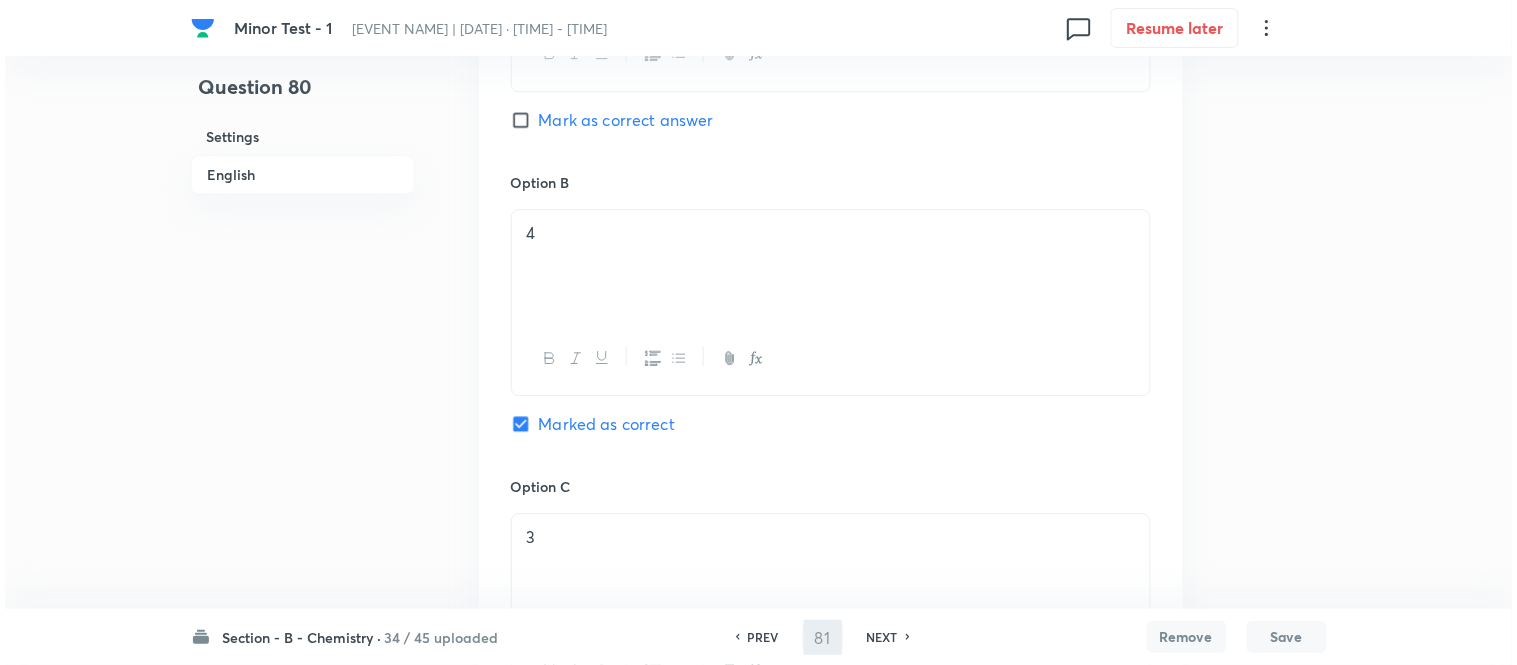 scroll, scrollTop: 0, scrollLeft: 0, axis: both 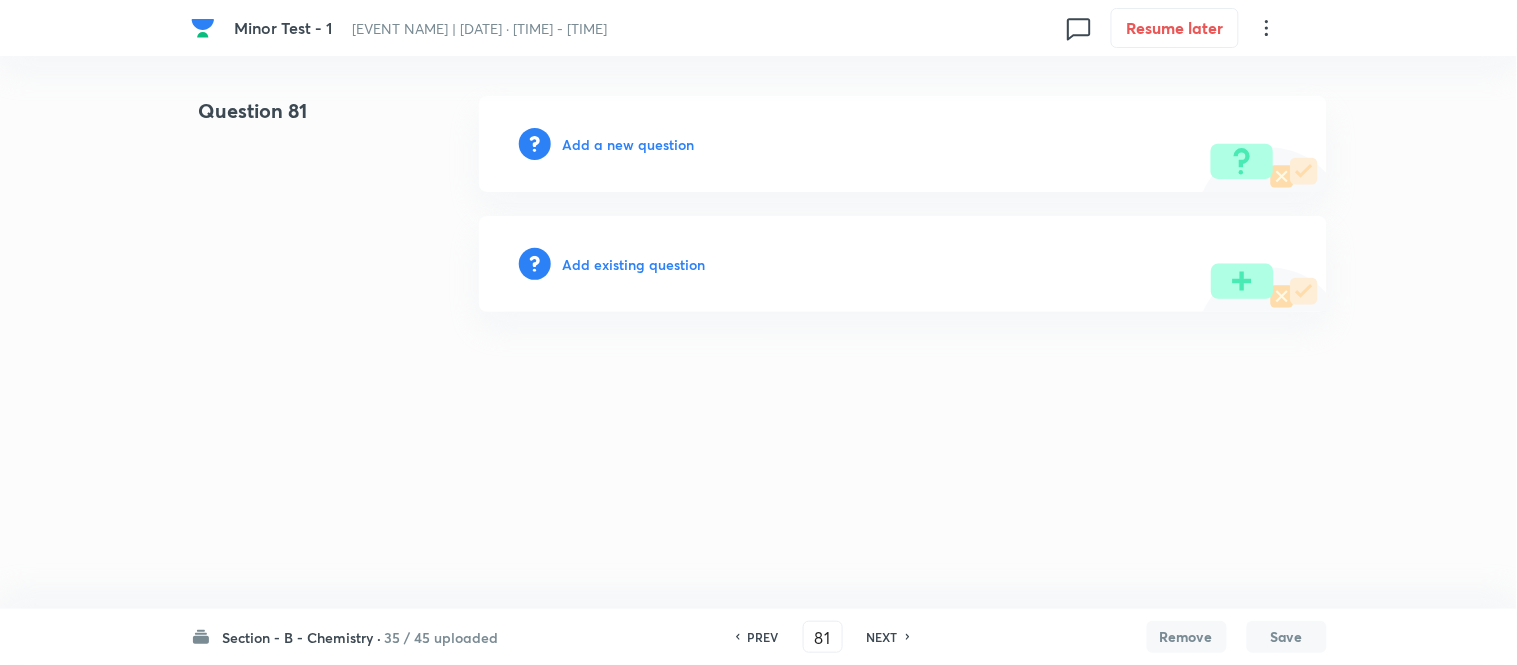 click on "Add a new question" at bounding box center [629, 144] 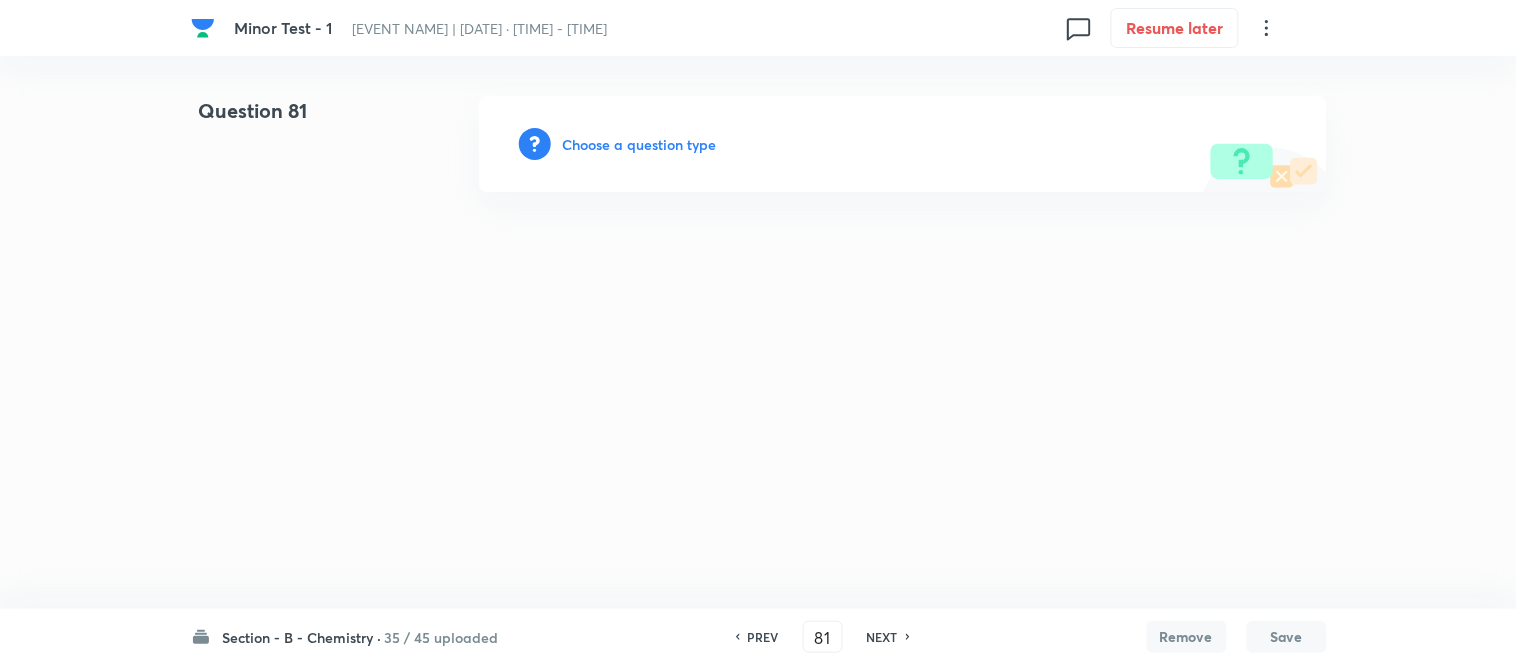 click on "Choose a question type" at bounding box center [640, 144] 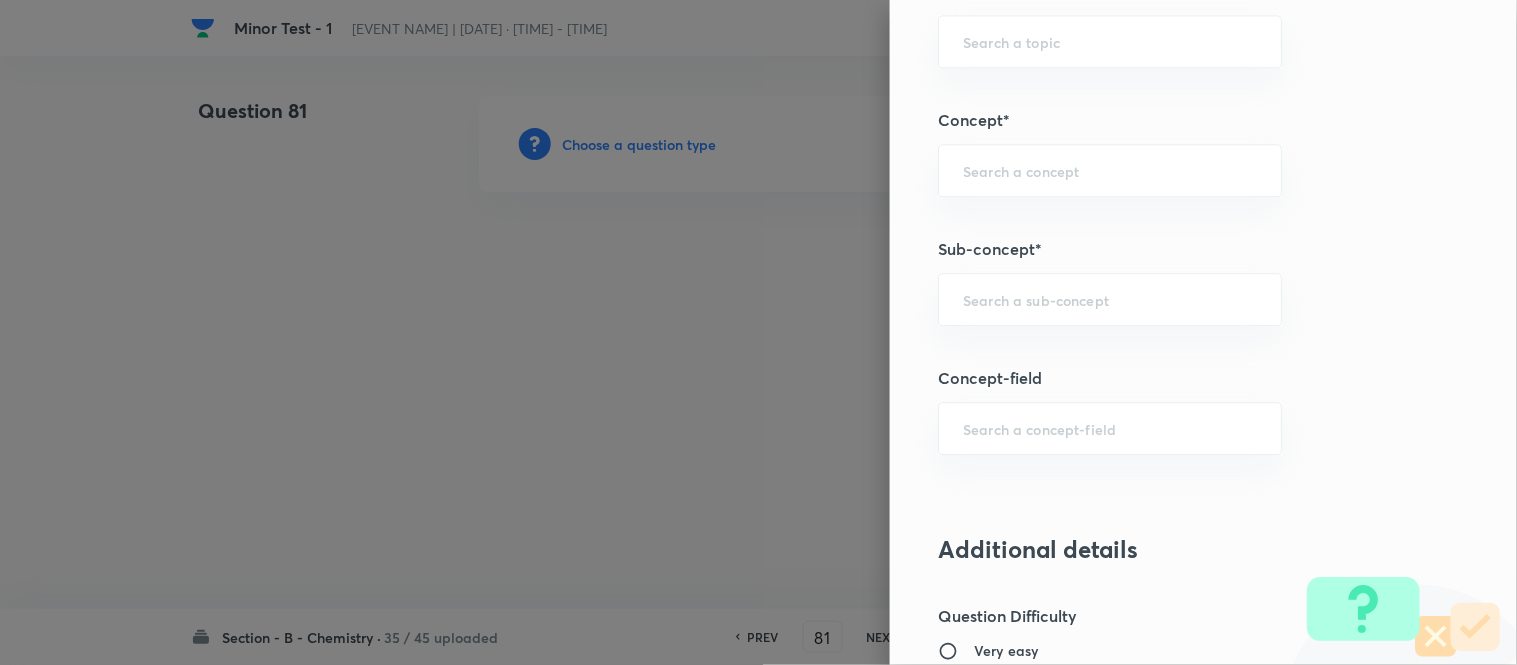 scroll, scrollTop: 1194, scrollLeft: 0, axis: vertical 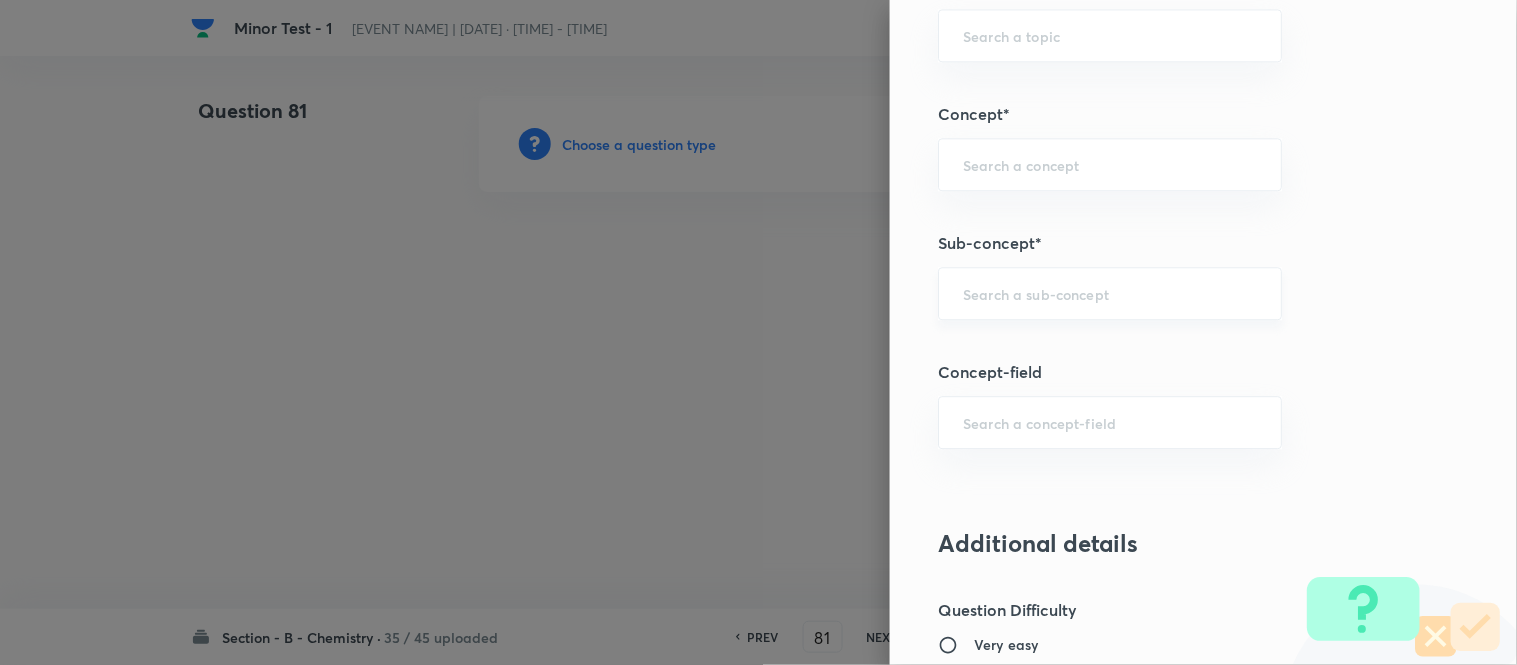 click at bounding box center (1110, 293) 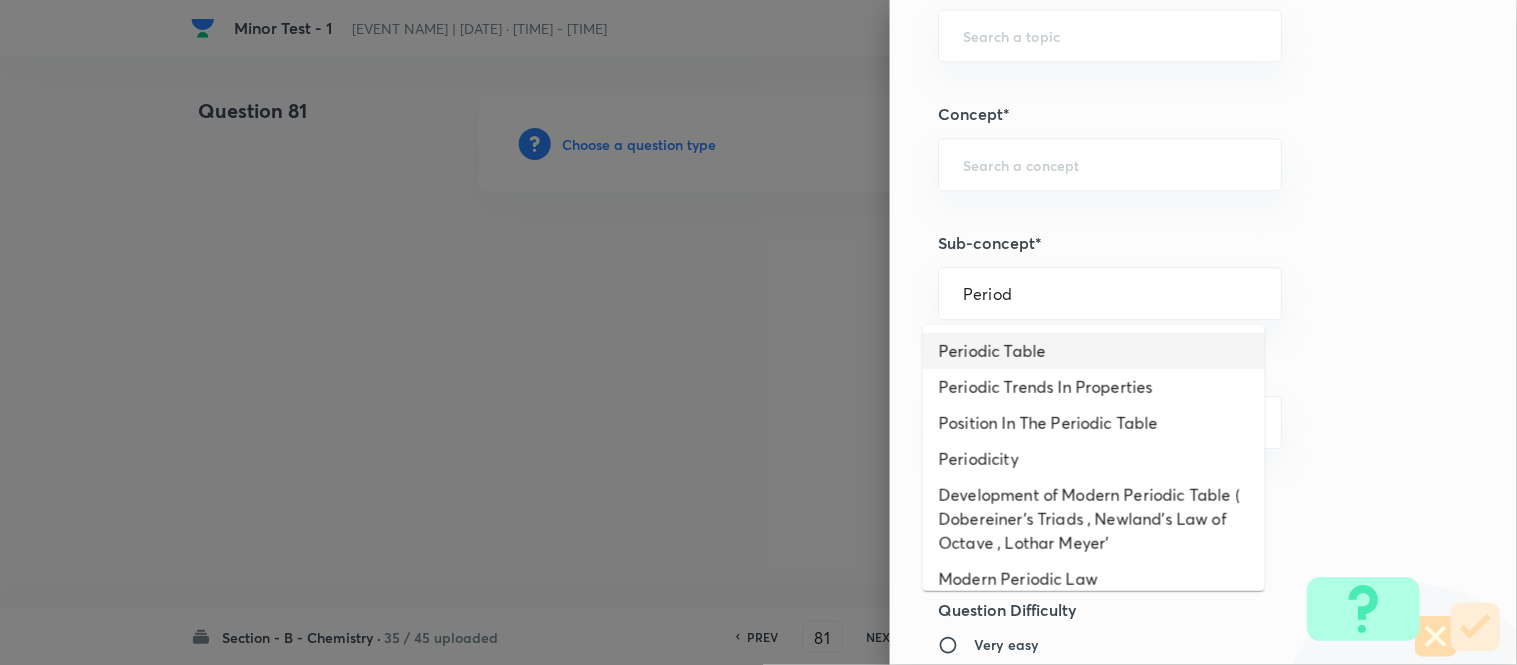 click on "Periodic Table" at bounding box center (1094, 351) 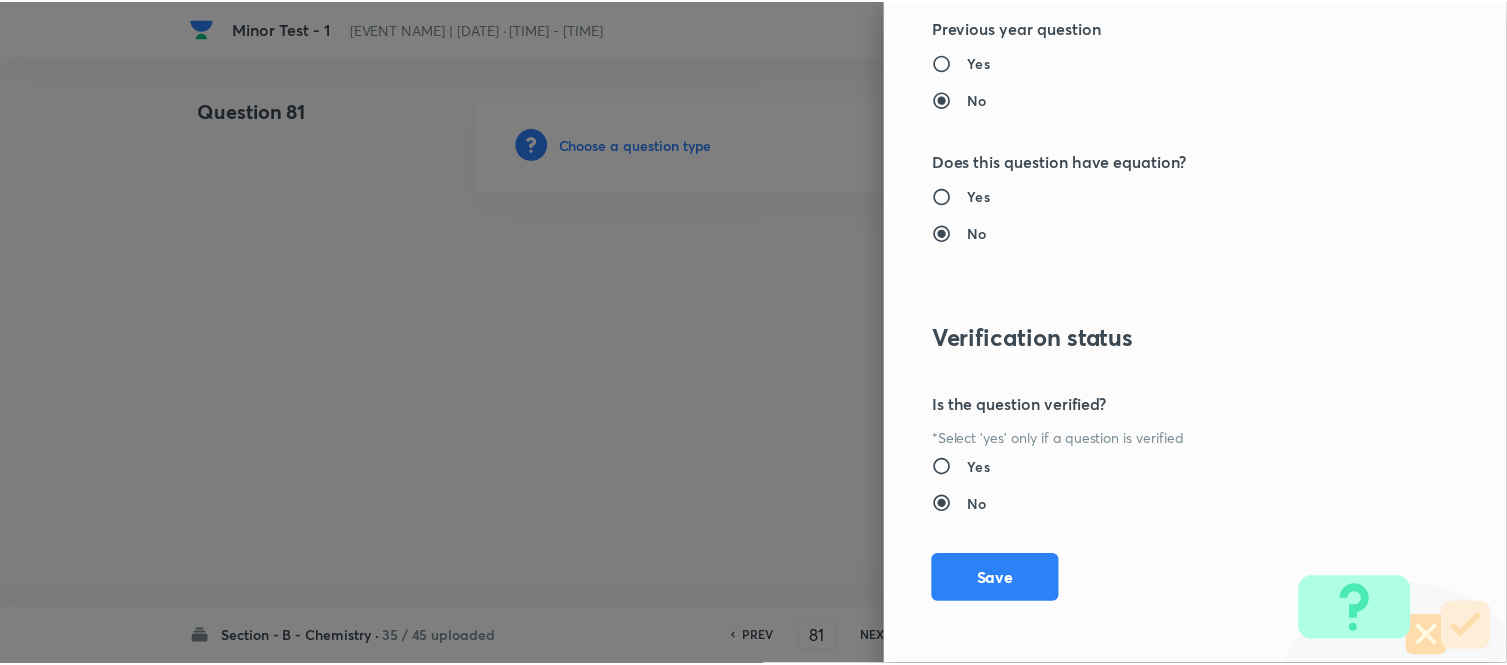 scroll, scrollTop: 2195, scrollLeft: 0, axis: vertical 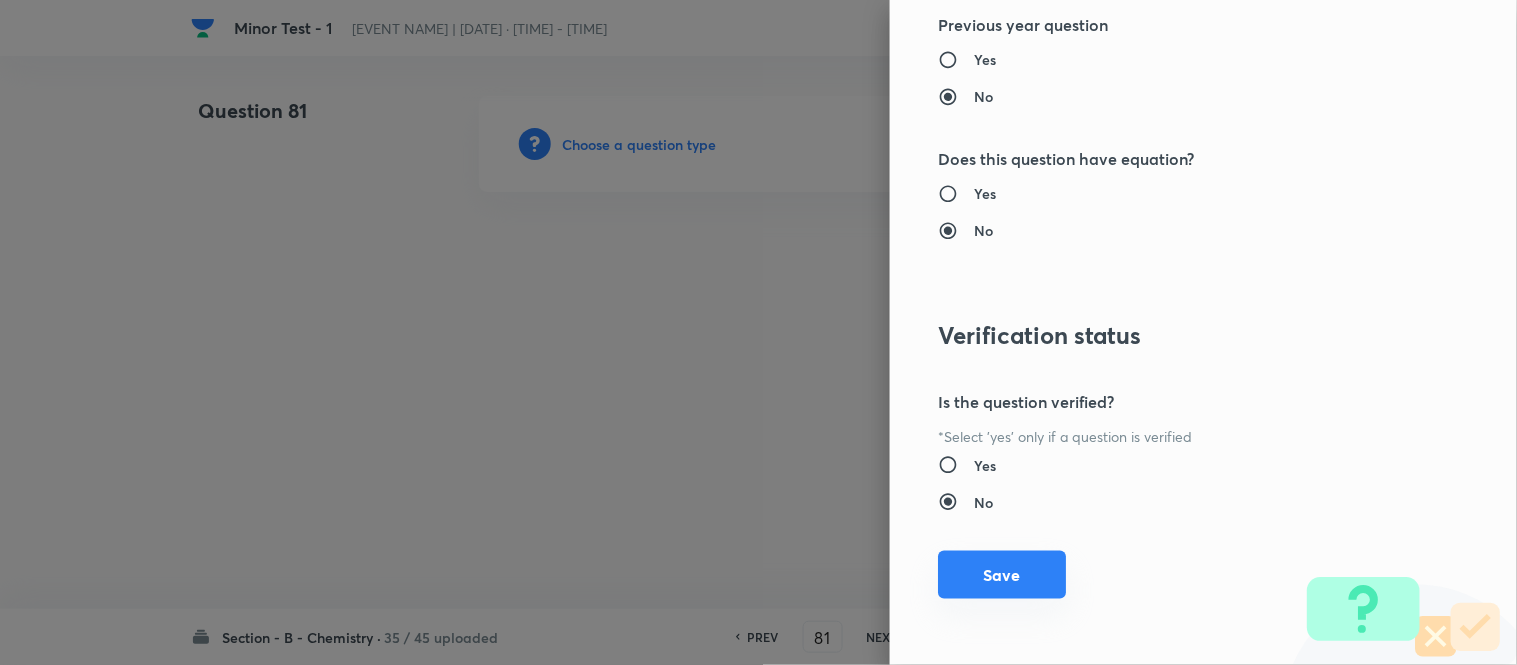 click on "Save" at bounding box center (1002, 575) 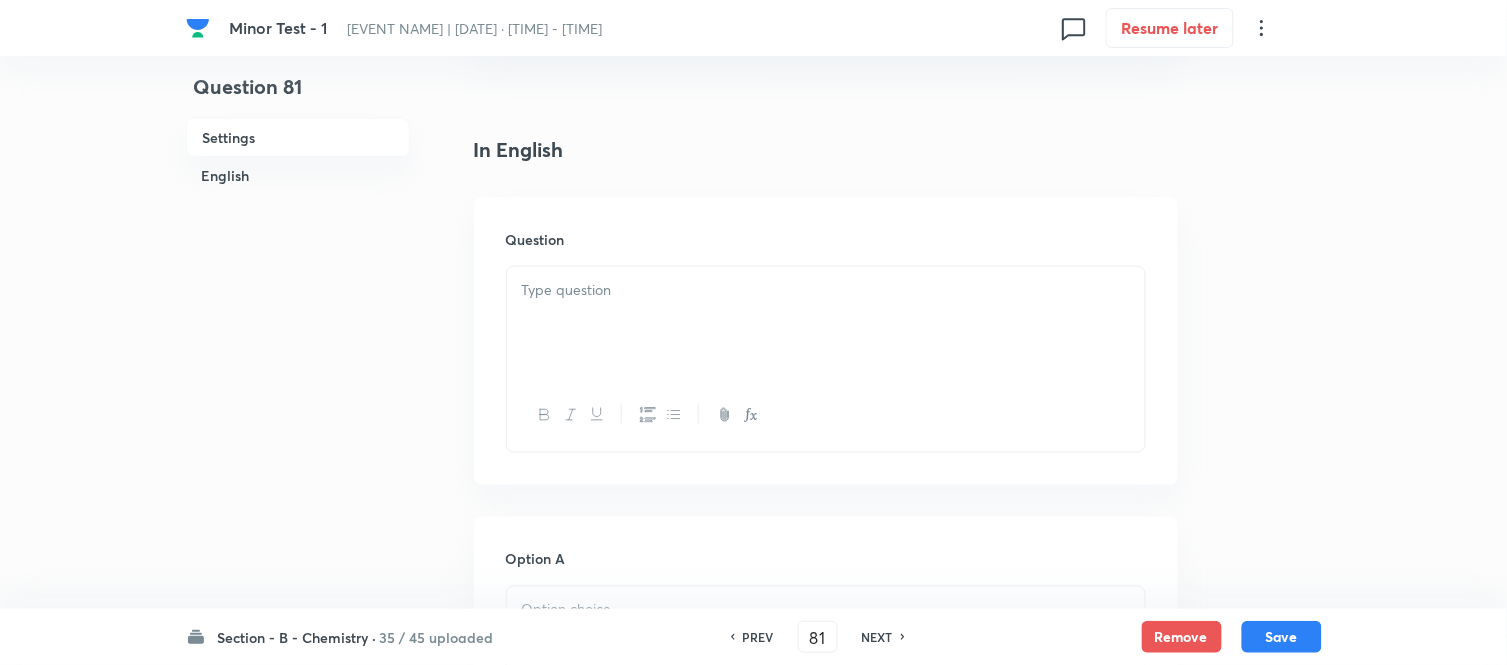 scroll, scrollTop: 444, scrollLeft: 0, axis: vertical 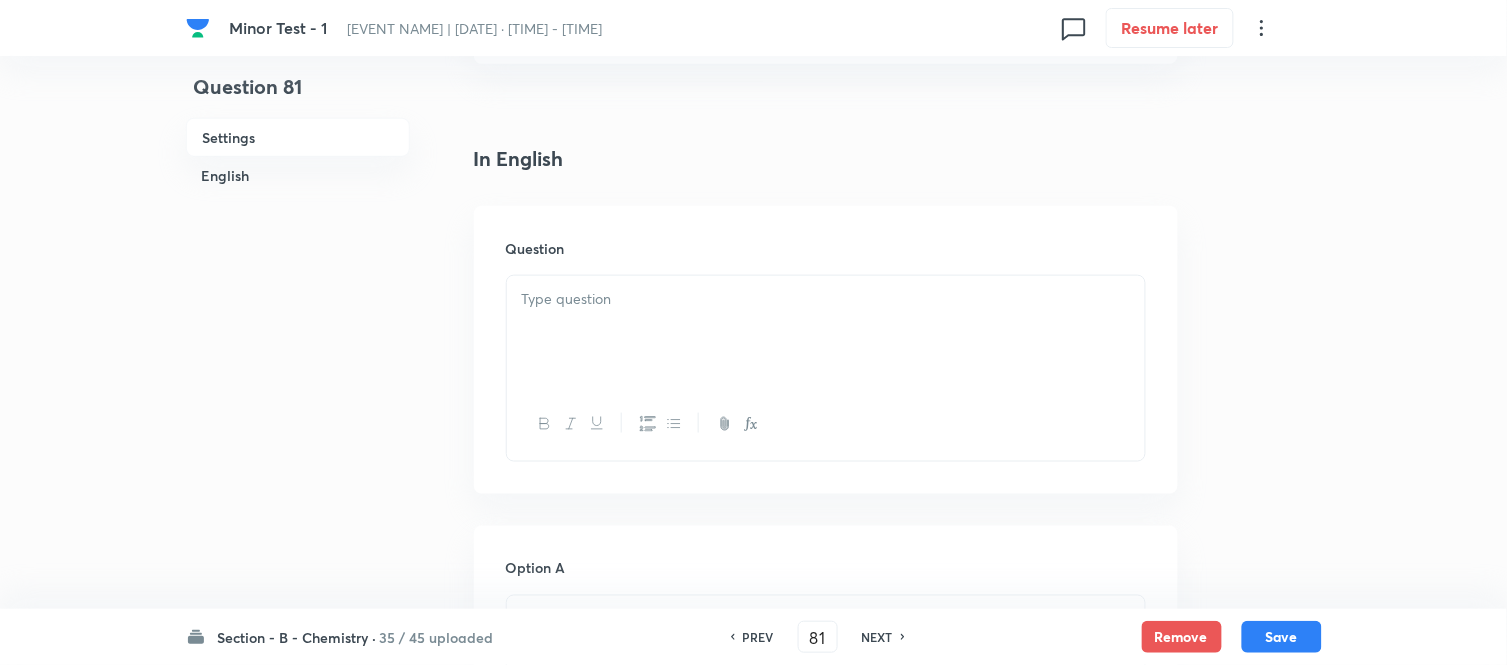 click at bounding box center [826, 332] 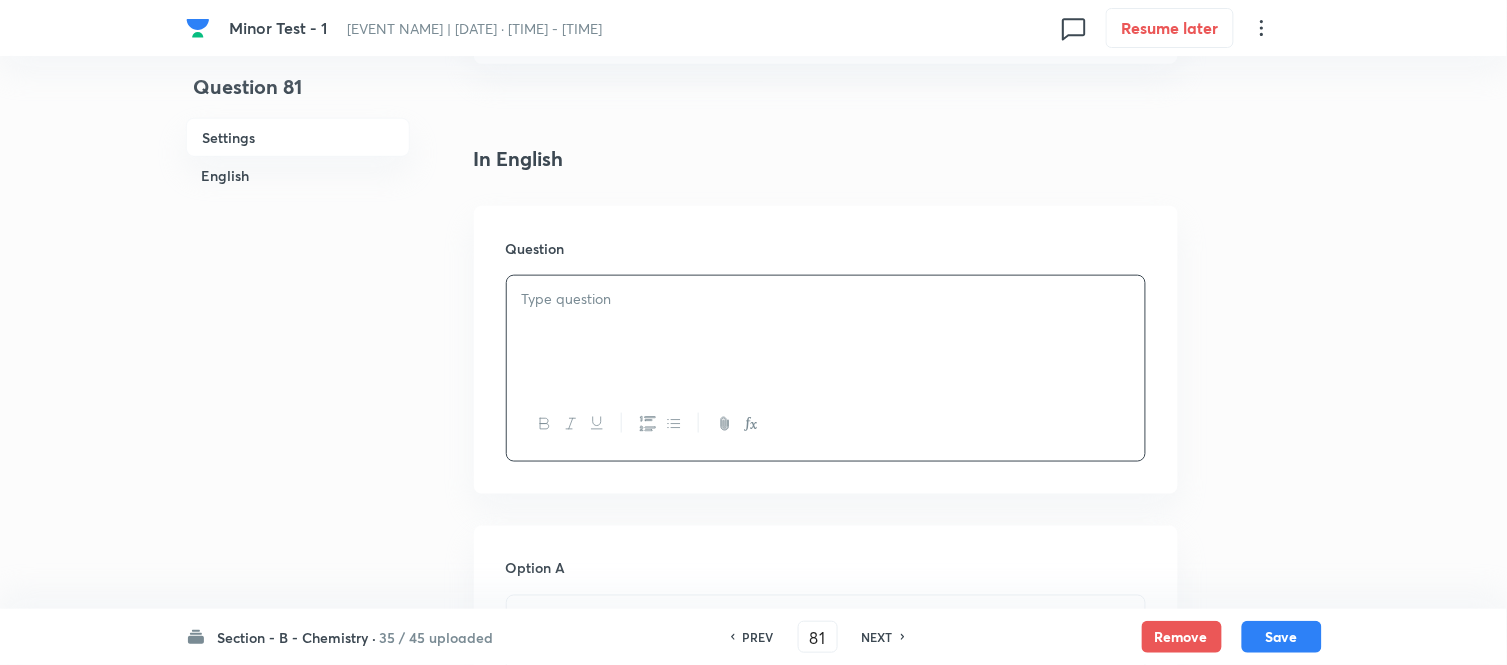 click at bounding box center (826, 332) 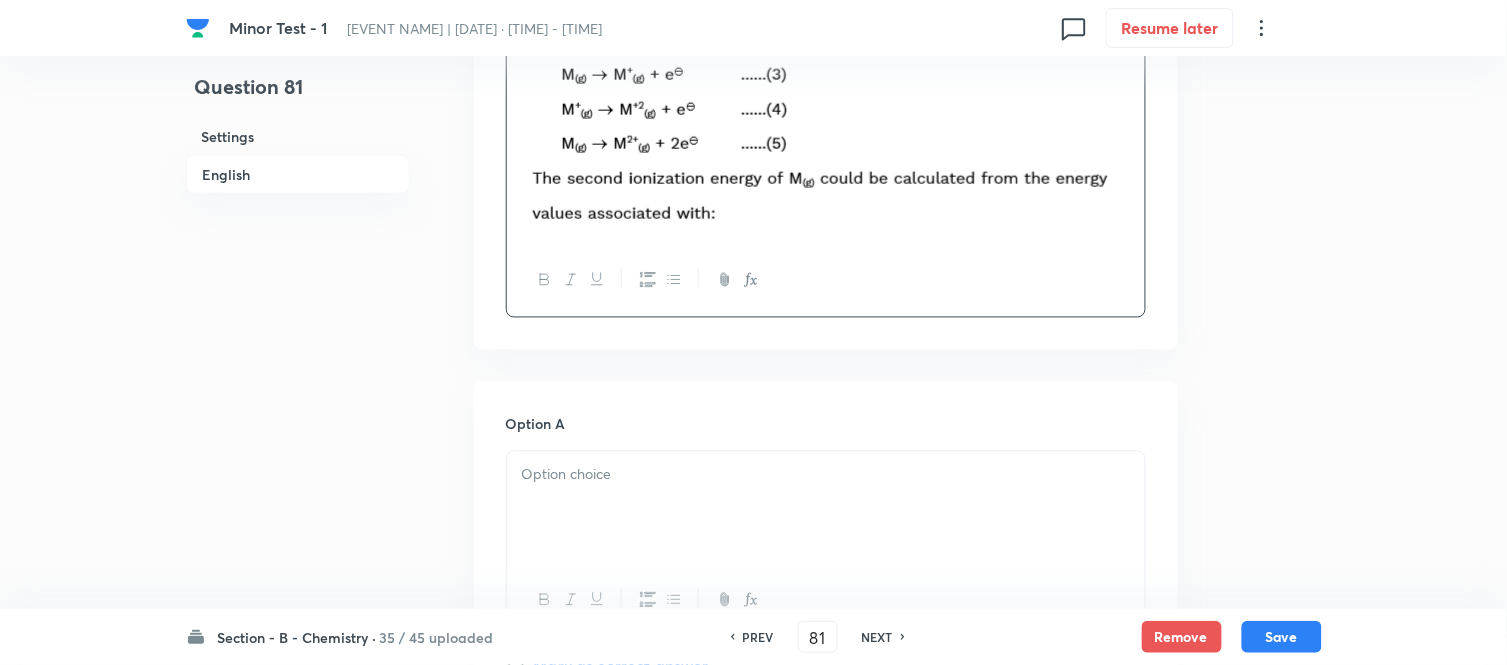 scroll, scrollTop: 888, scrollLeft: 0, axis: vertical 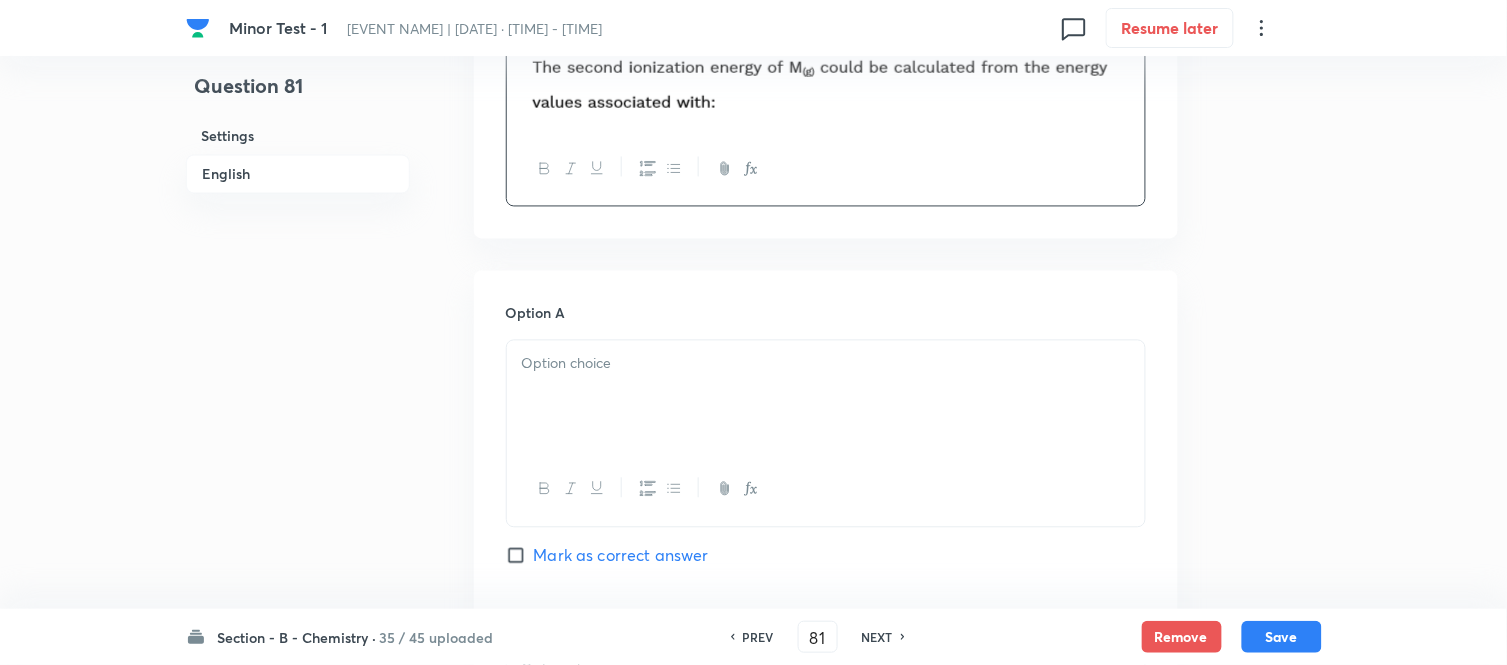 click at bounding box center [826, 364] 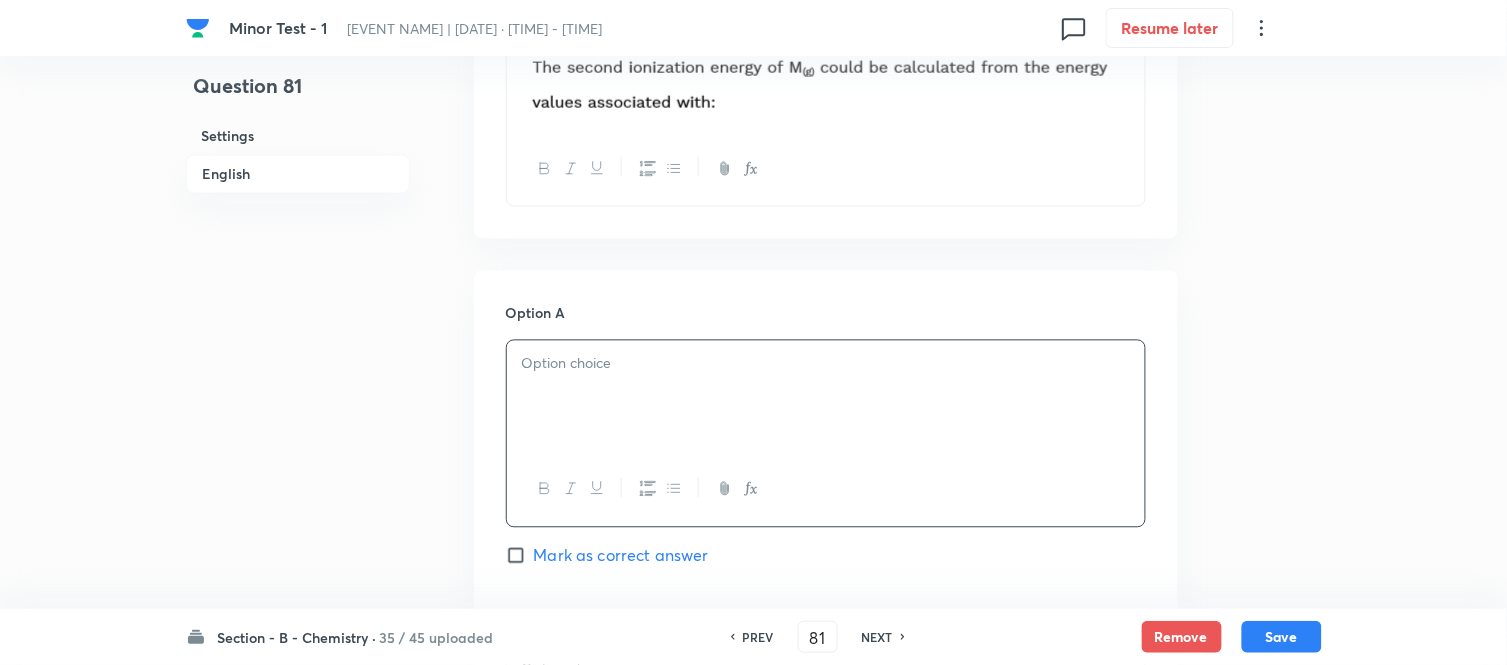 click at bounding box center (826, 397) 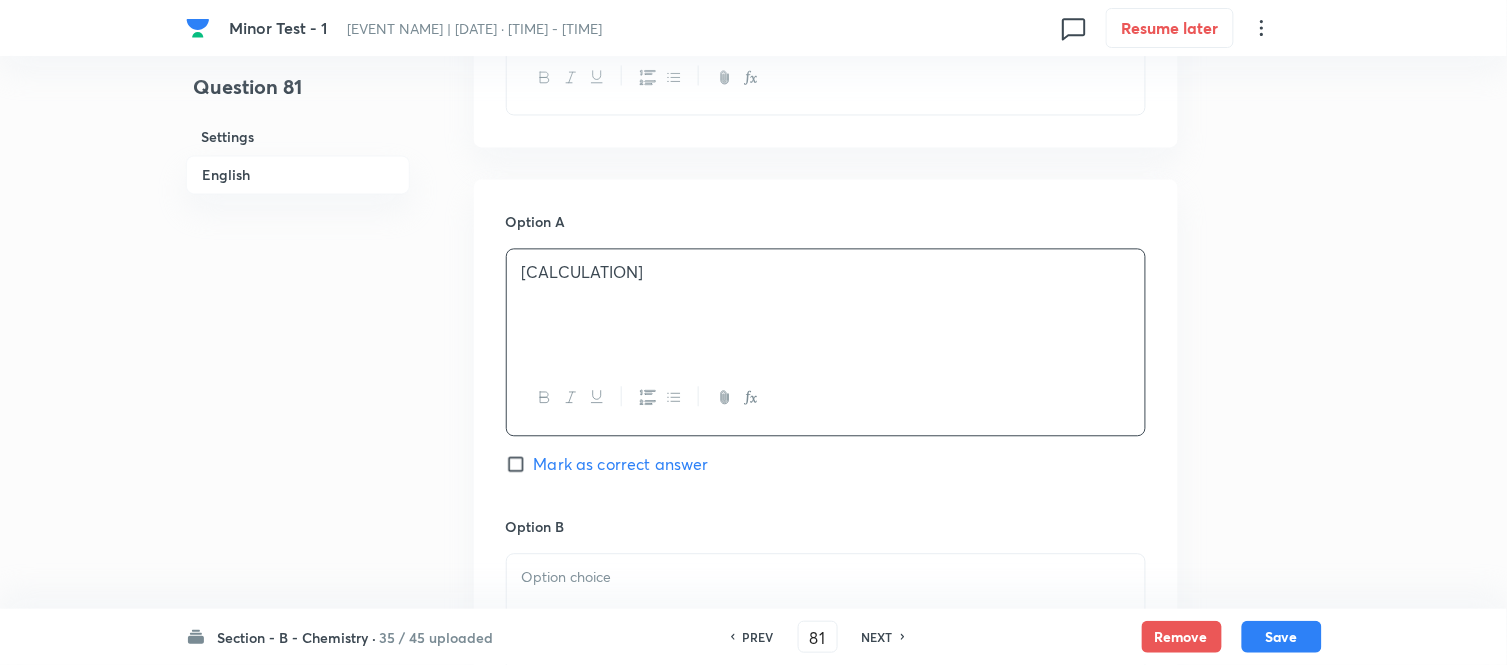 scroll, scrollTop: 1111, scrollLeft: 0, axis: vertical 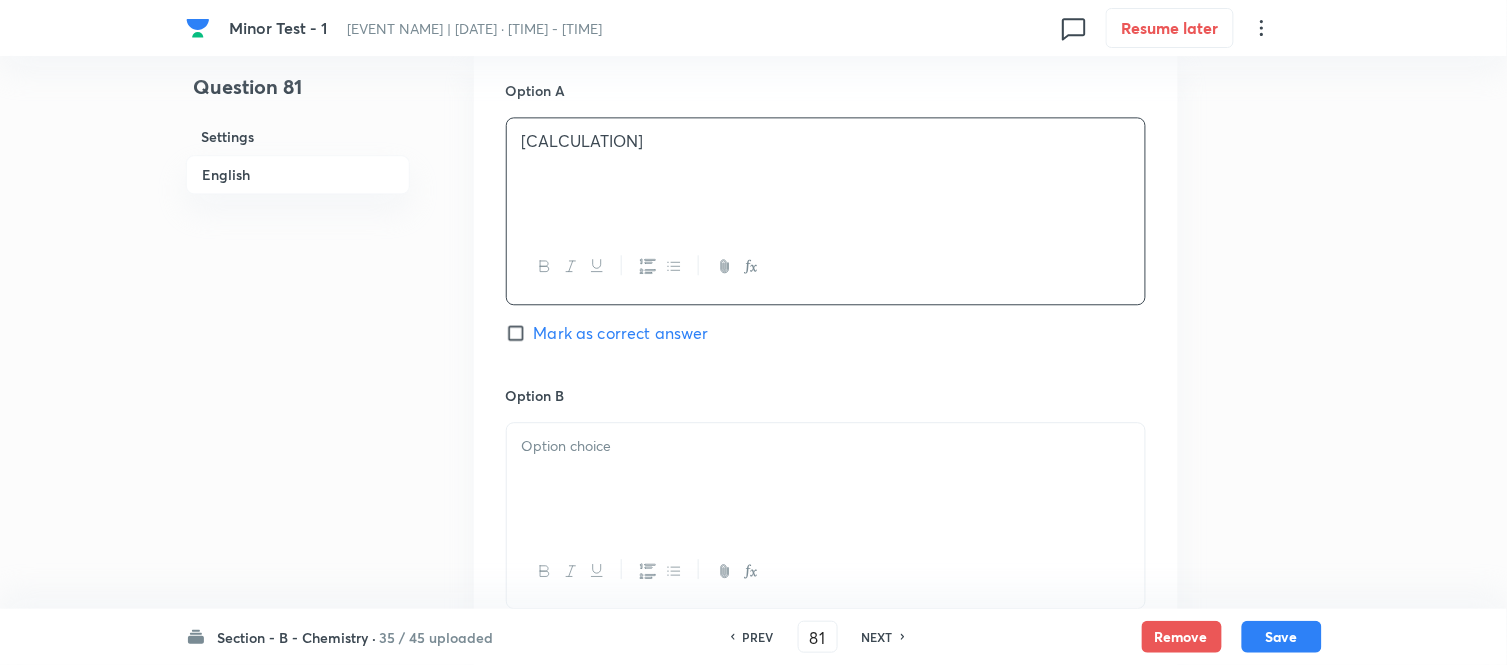 click at bounding box center (826, 446) 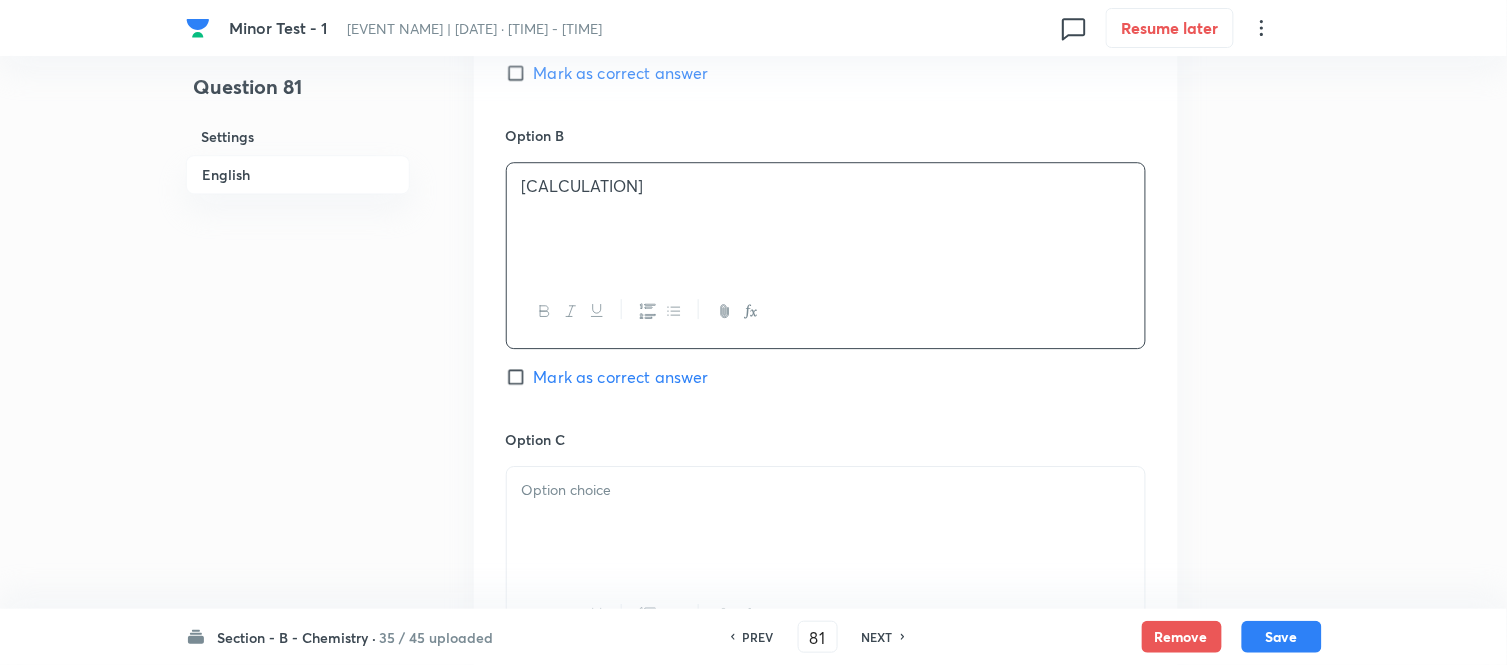 scroll, scrollTop: 1444, scrollLeft: 0, axis: vertical 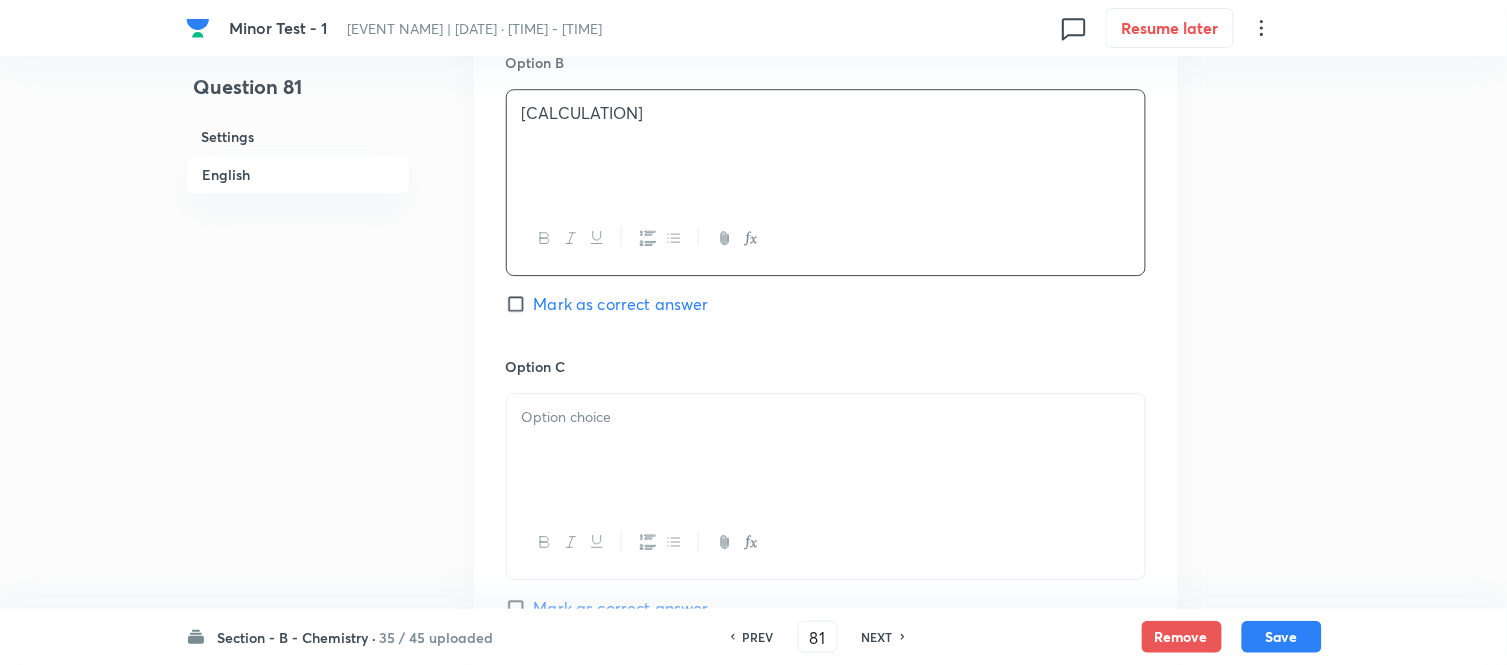 click at bounding box center [826, 450] 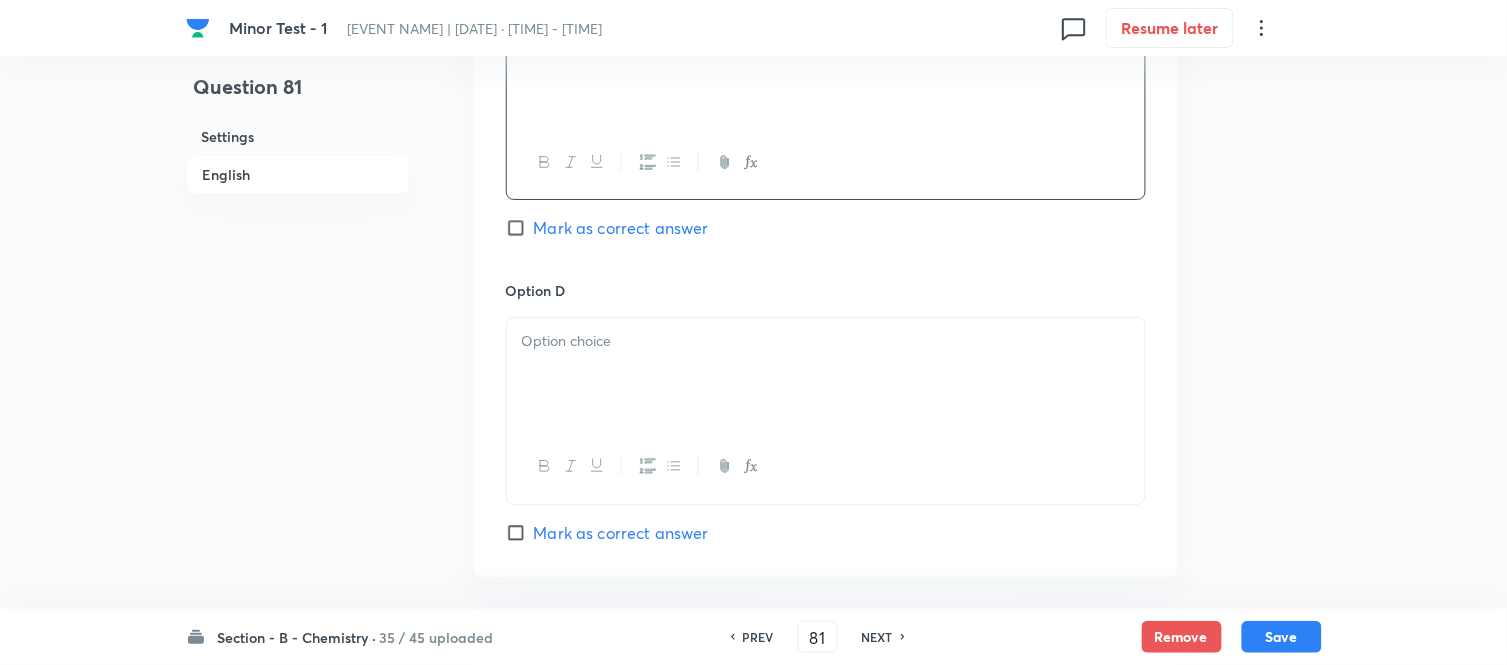 scroll, scrollTop: 1888, scrollLeft: 0, axis: vertical 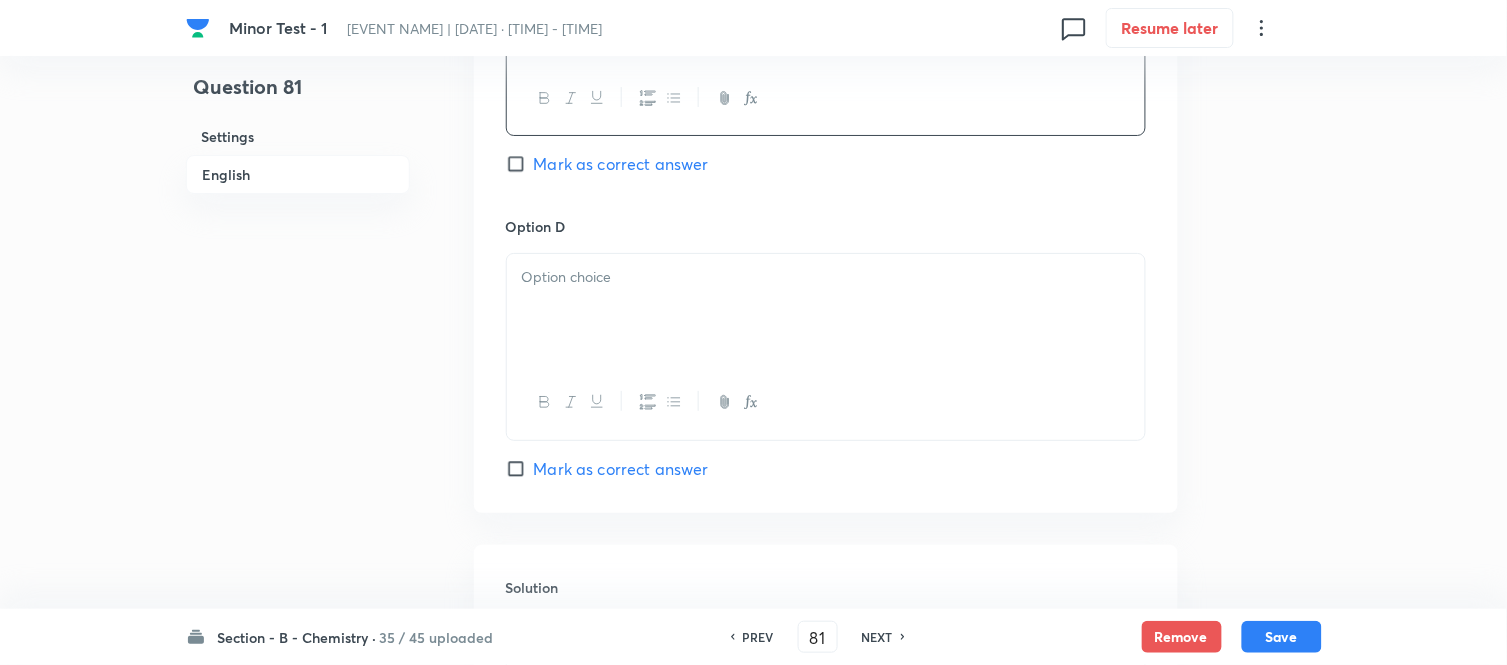 click at bounding box center (826, 310) 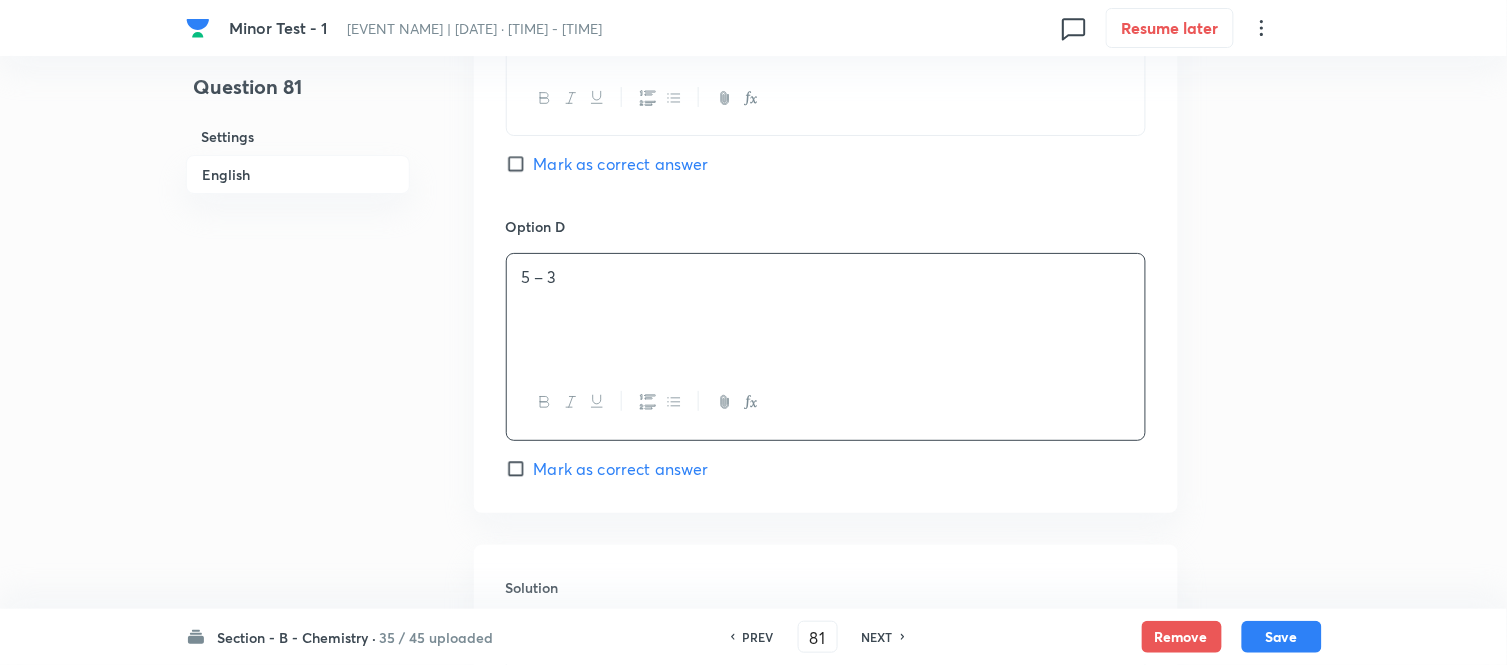 click on "Mark as correct answer" at bounding box center (520, 469) 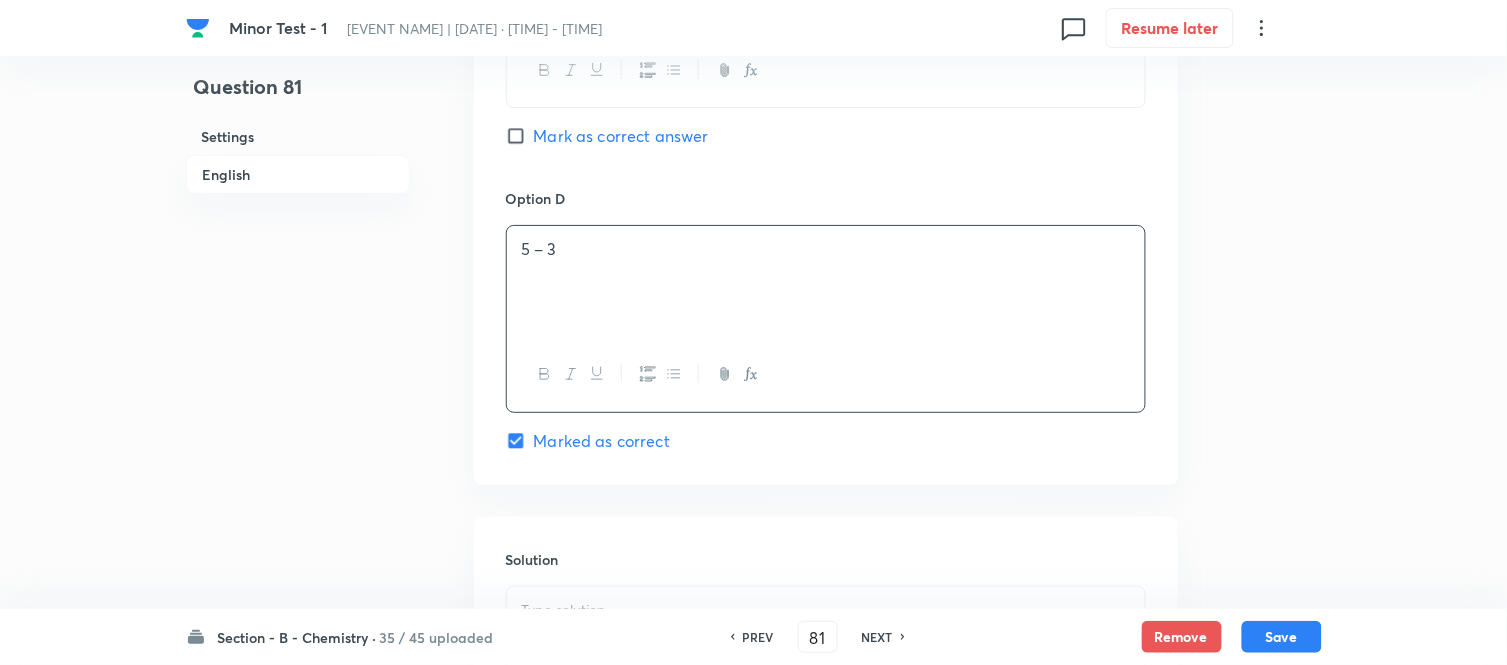 scroll, scrollTop: 2222, scrollLeft: 0, axis: vertical 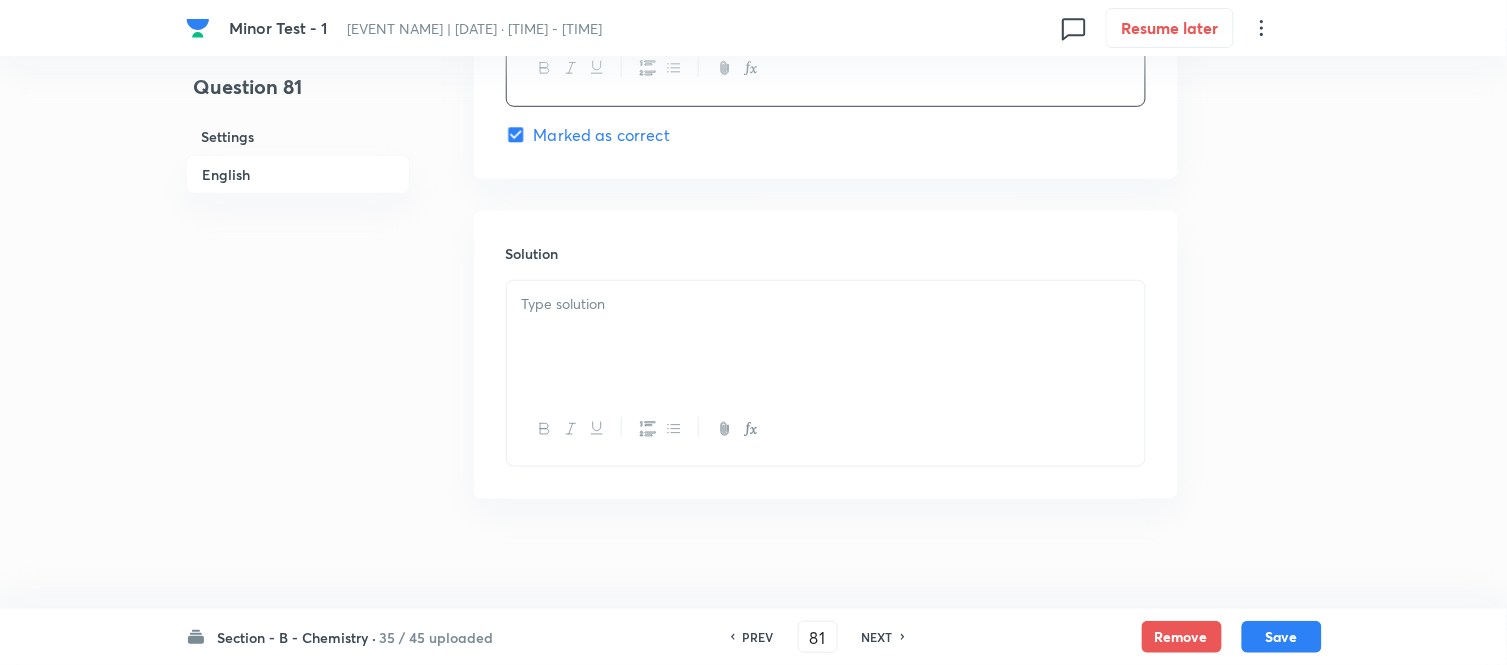 click at bounding box center (826, 337) 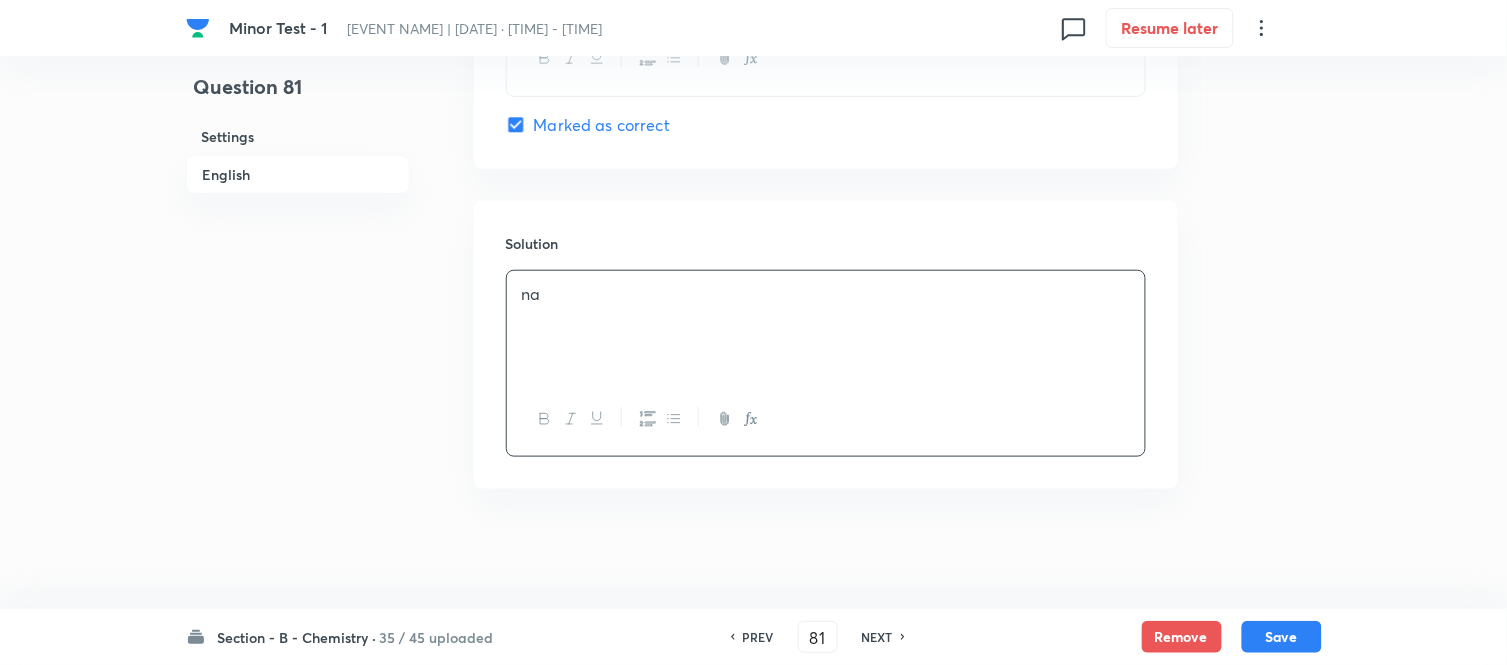 scroll, scrollTop: 2236, scrollLeft: 0, axis: vertical 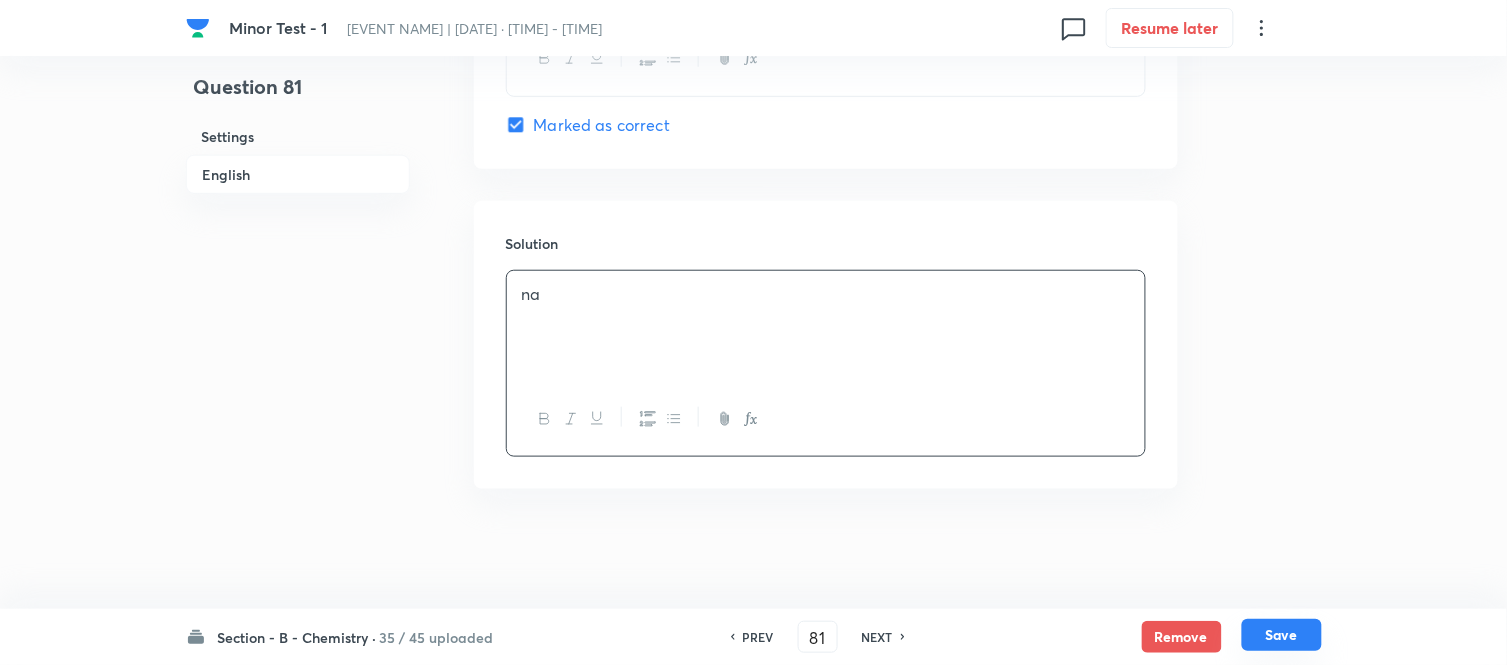drag, startPoint x: 1281, startPoint y: 640, endPoint x: 1270, endPoint y: 631, distance: 14.21267 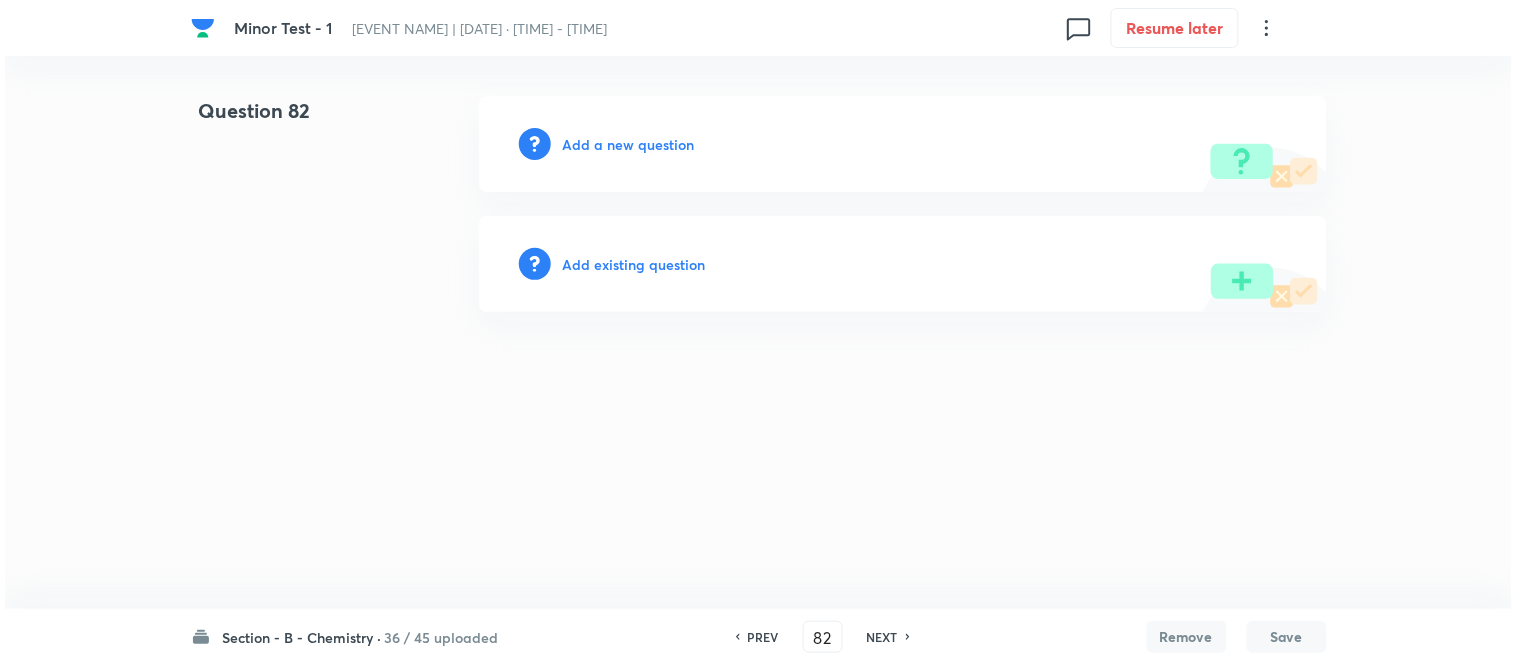 scroll, scrollTop: 0, scrollLeft: 0, axis: both 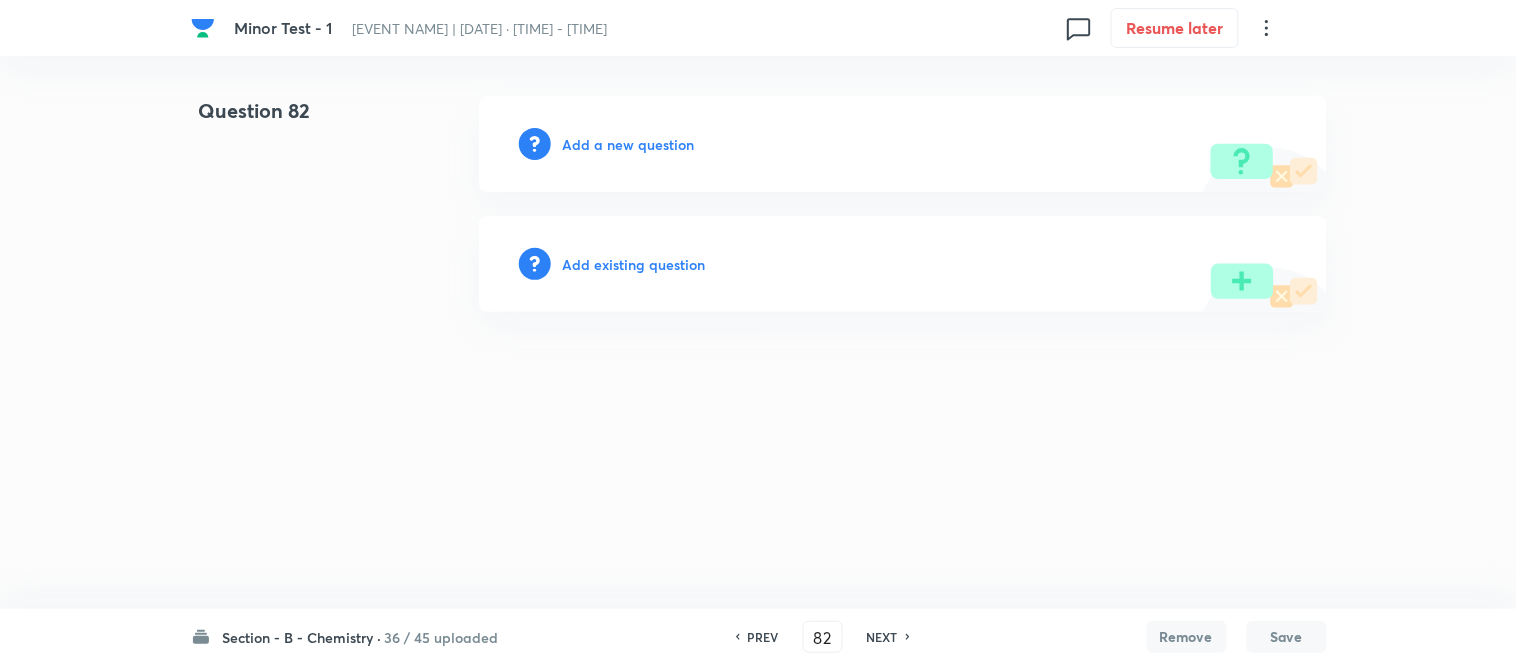 click on "Add a new question" at bounding box center (629, 144) 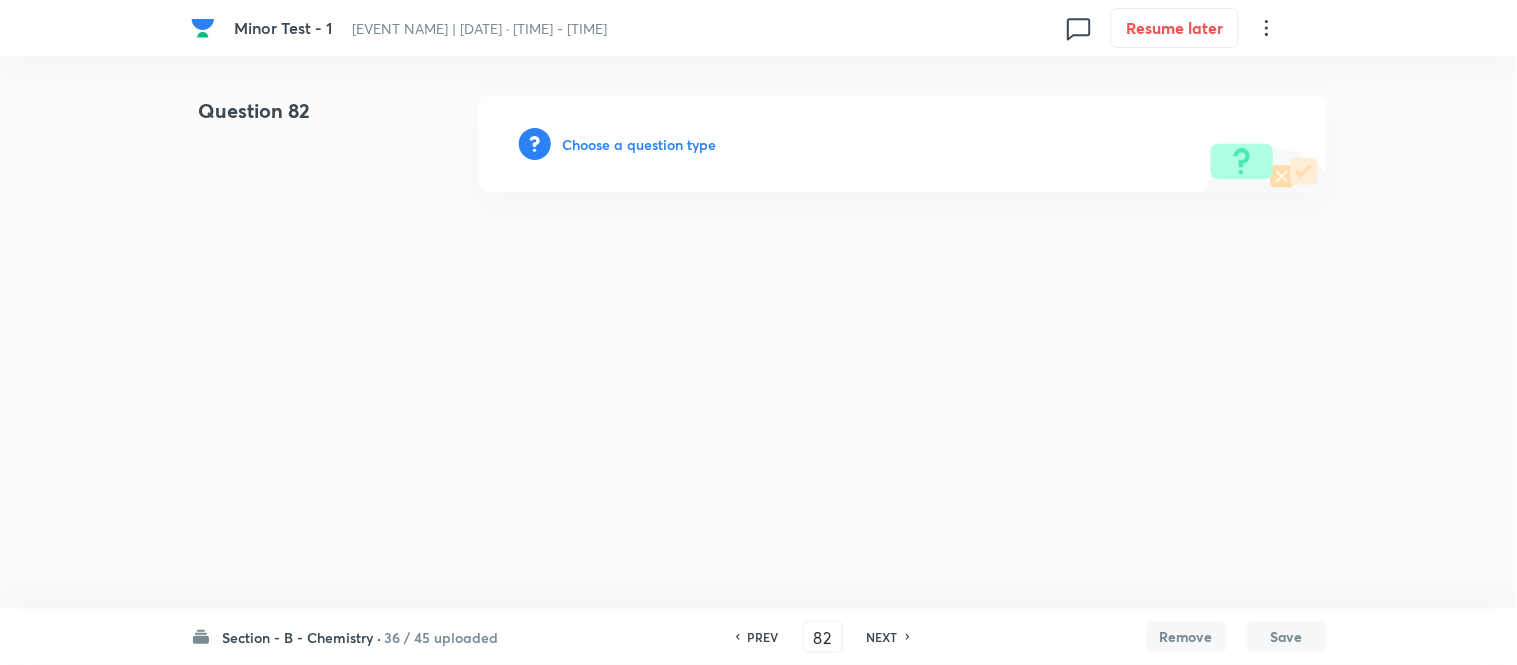 click on "Choose a question type" at bounding box center [640, 144] 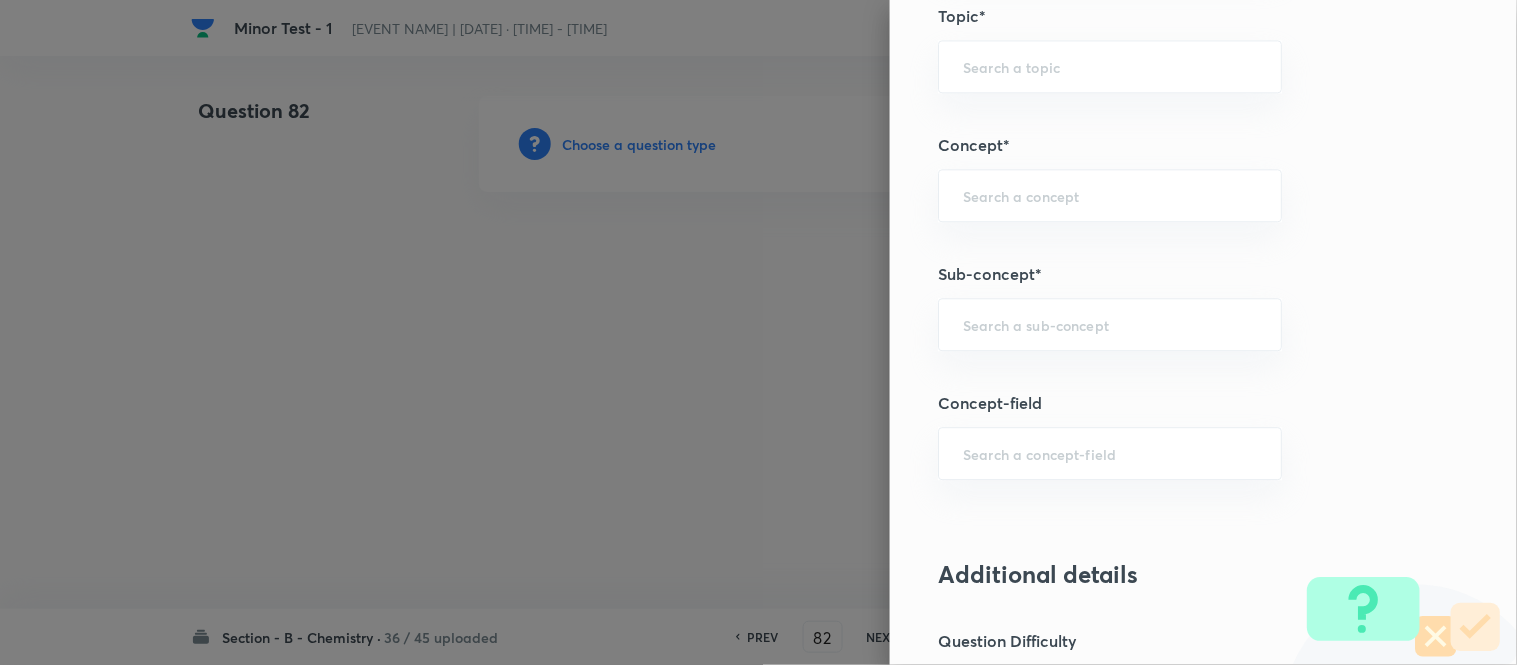 scroll, scrollTop: 1133, scrollLeft: 0, axis: vertical 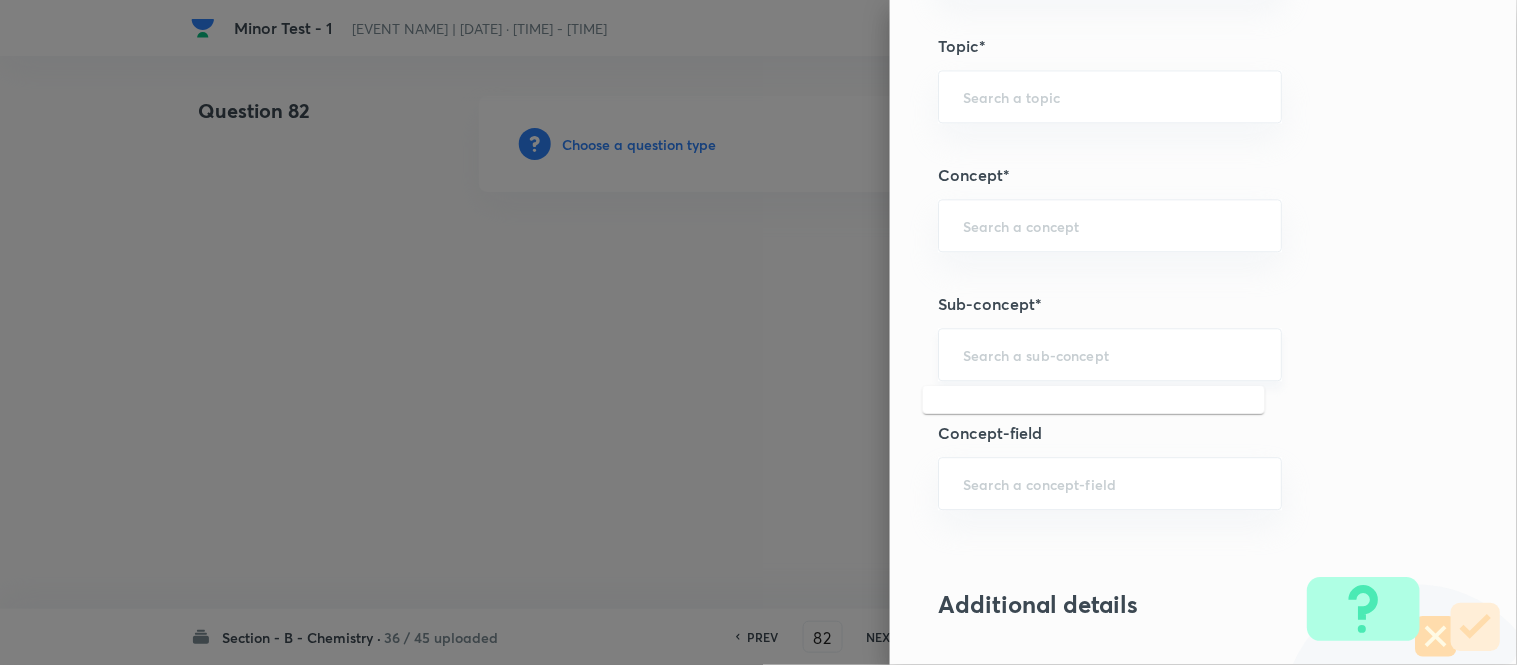 click at bounding box center [1110, 354] 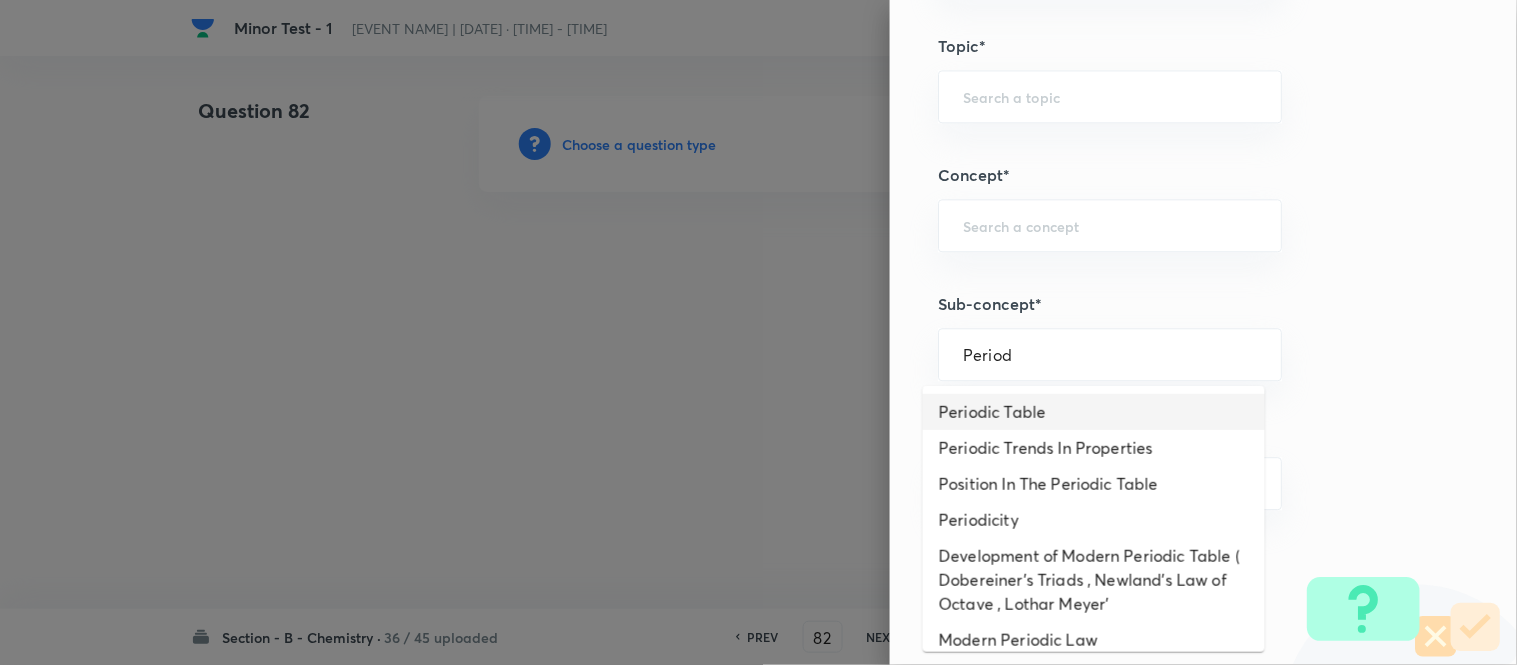 click on "Periodic Table" at bounding box center [1094, 412] 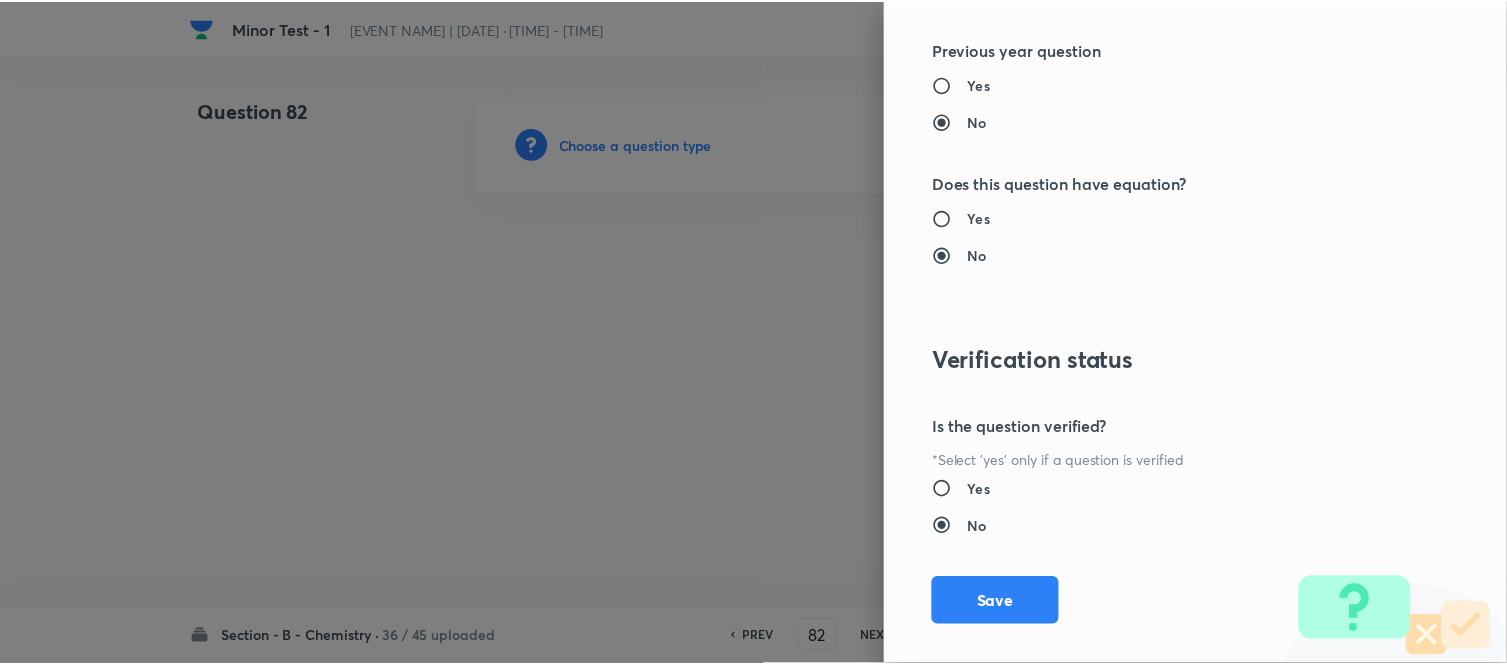 scroll, scrollTop: 2195, scrollLeft: 0, axis: vertical 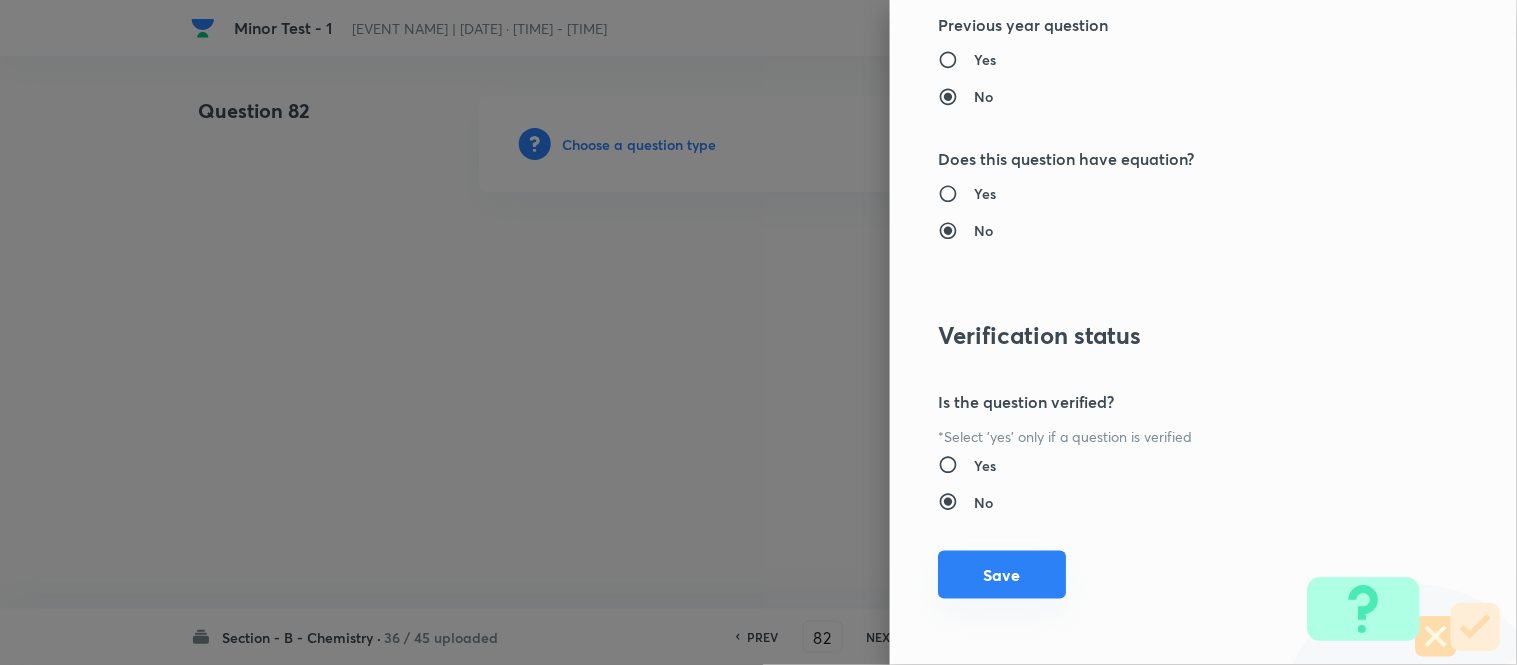 click on "Save" at bounding box center [1002, 575] 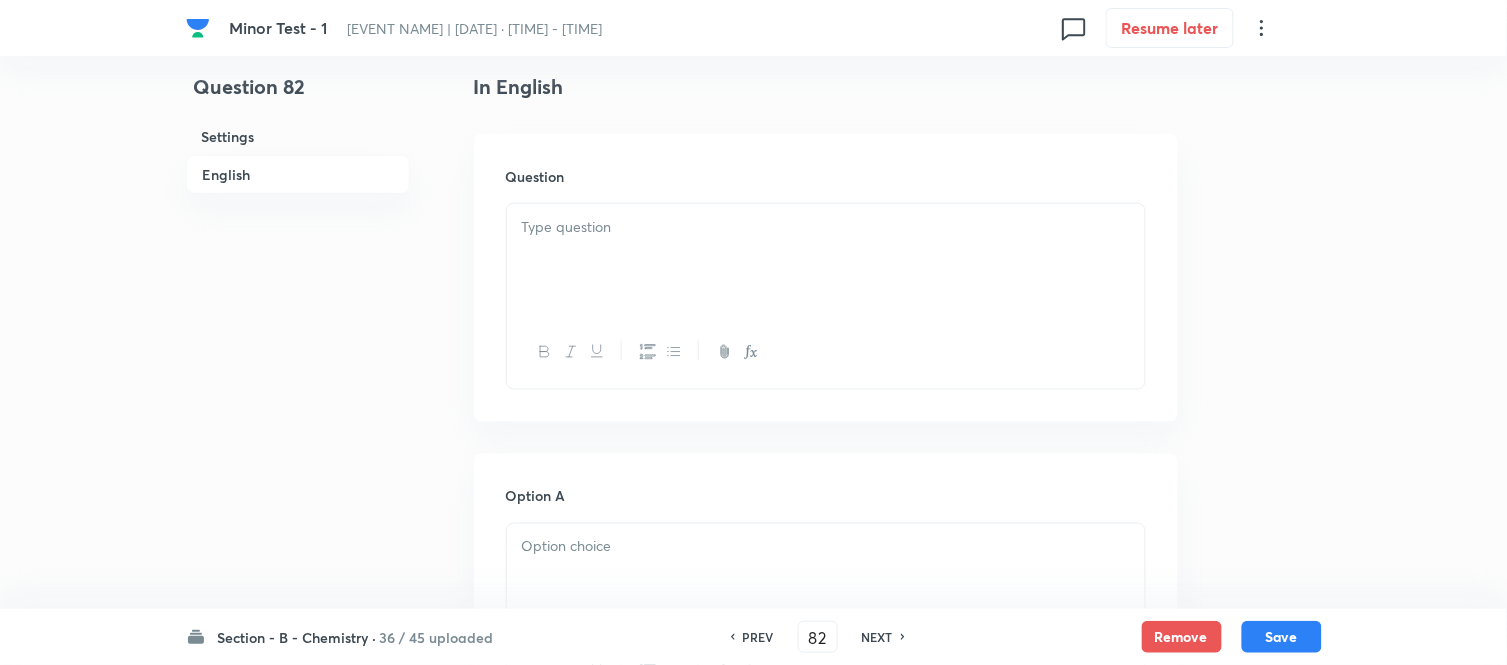 scroll, scrollTop: 555, scrollLeft: 0, axis: vertical 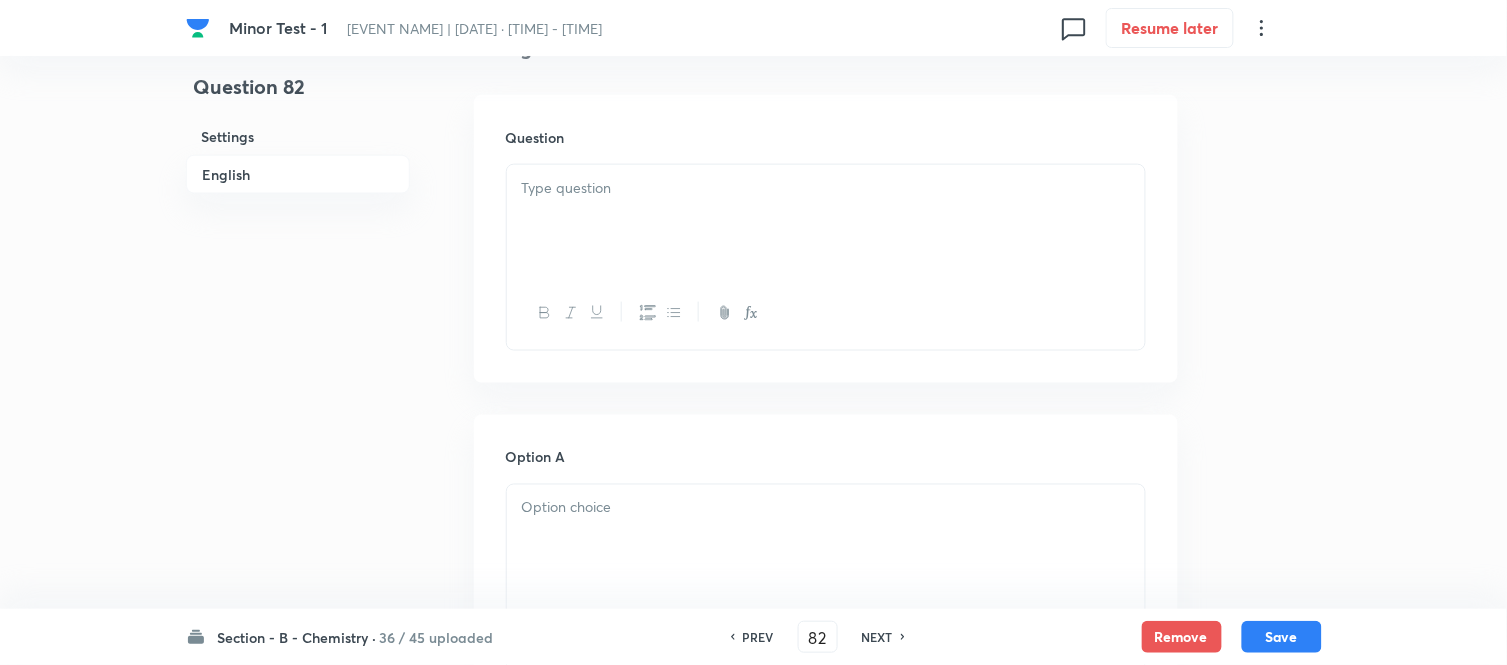 click at bounding box center [826, 221] 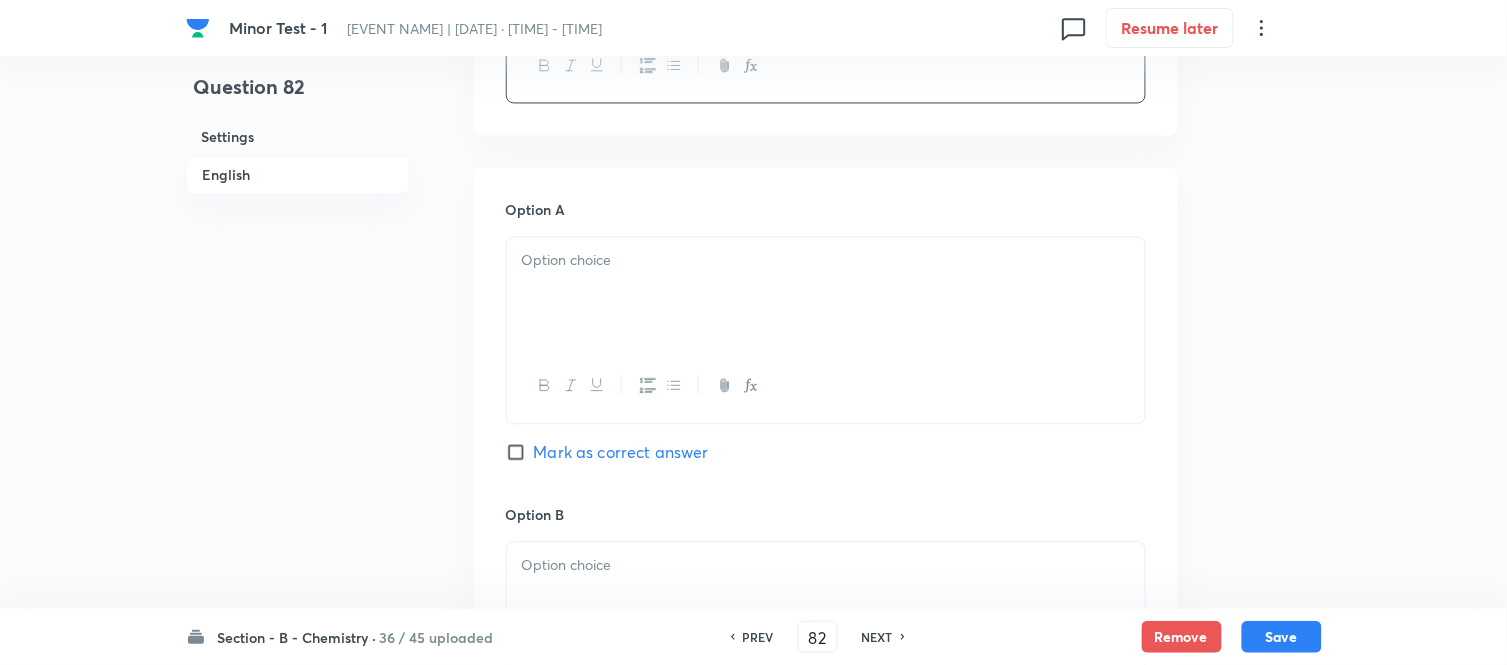 scroll, scrollTop: 1000, scrollLeft: 0, axis: vertical 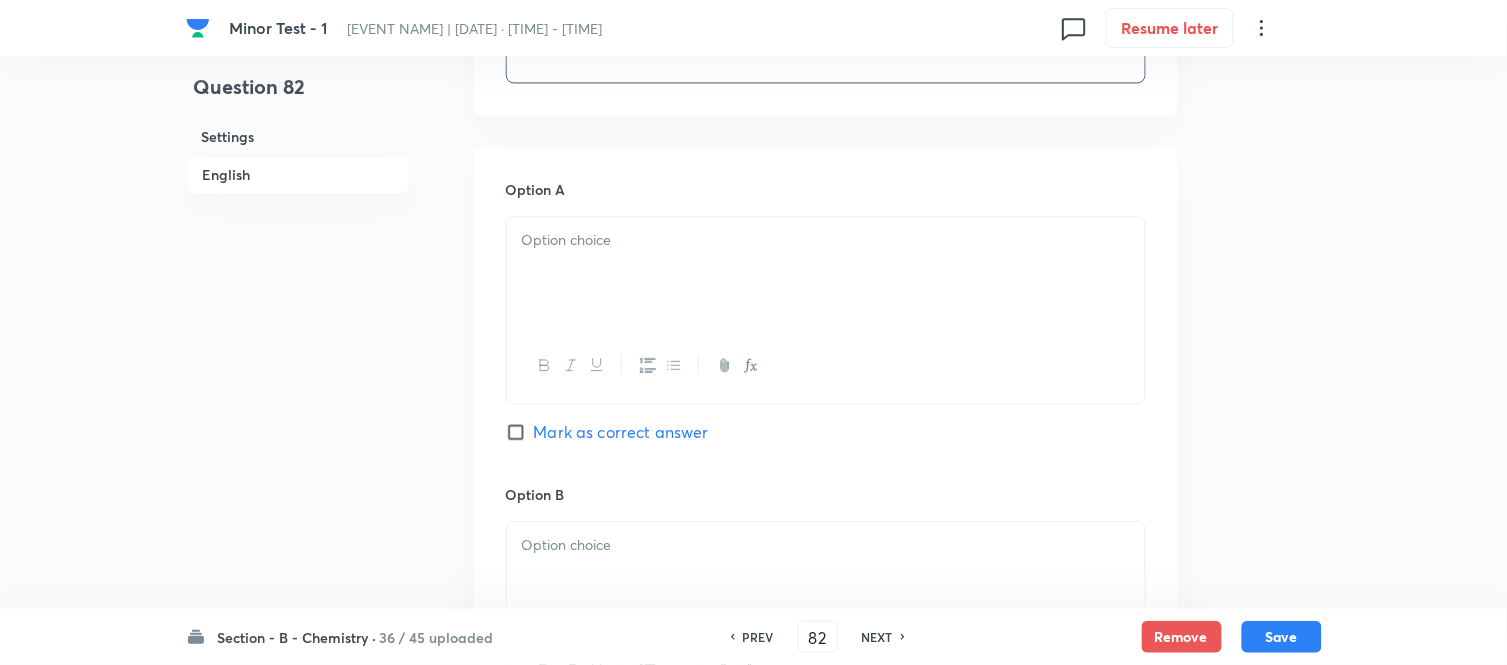click at bounding box center [826, 273] 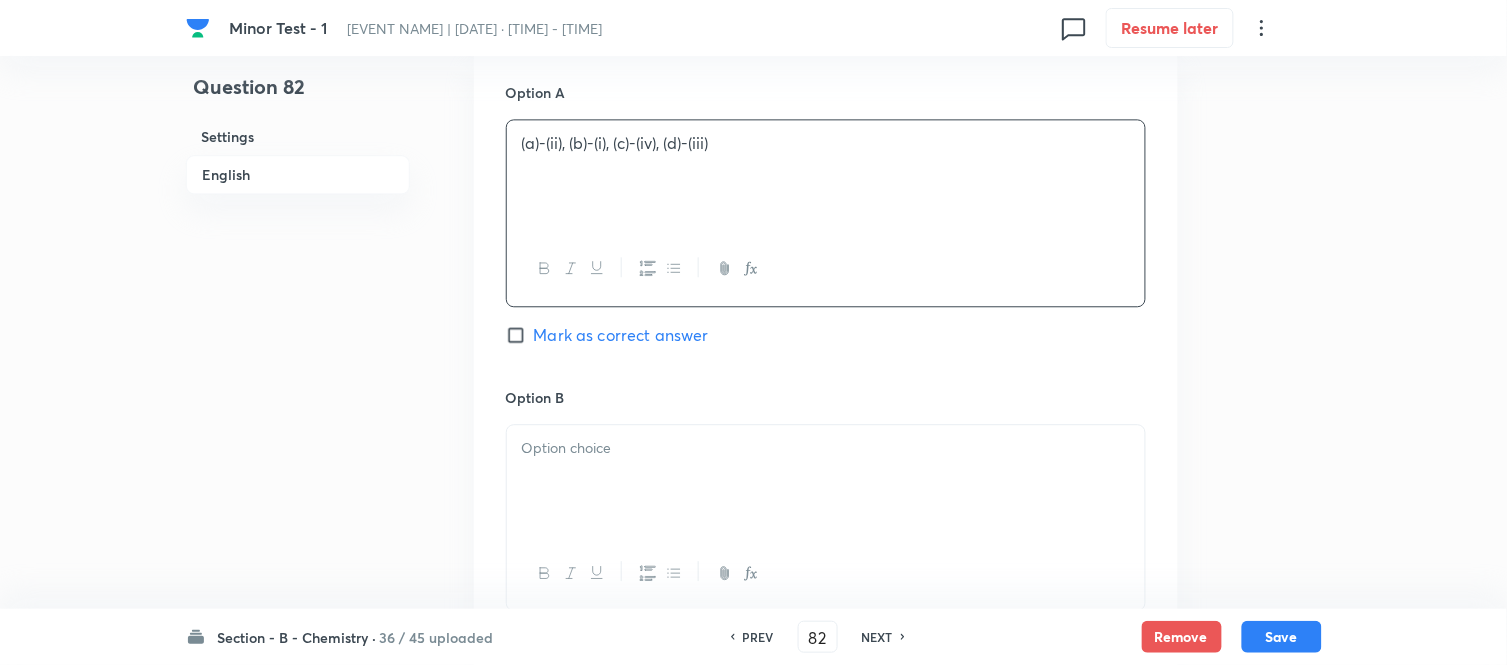 scroll, scrollTop: 1222, scrollLeft: 0, axis: vertical 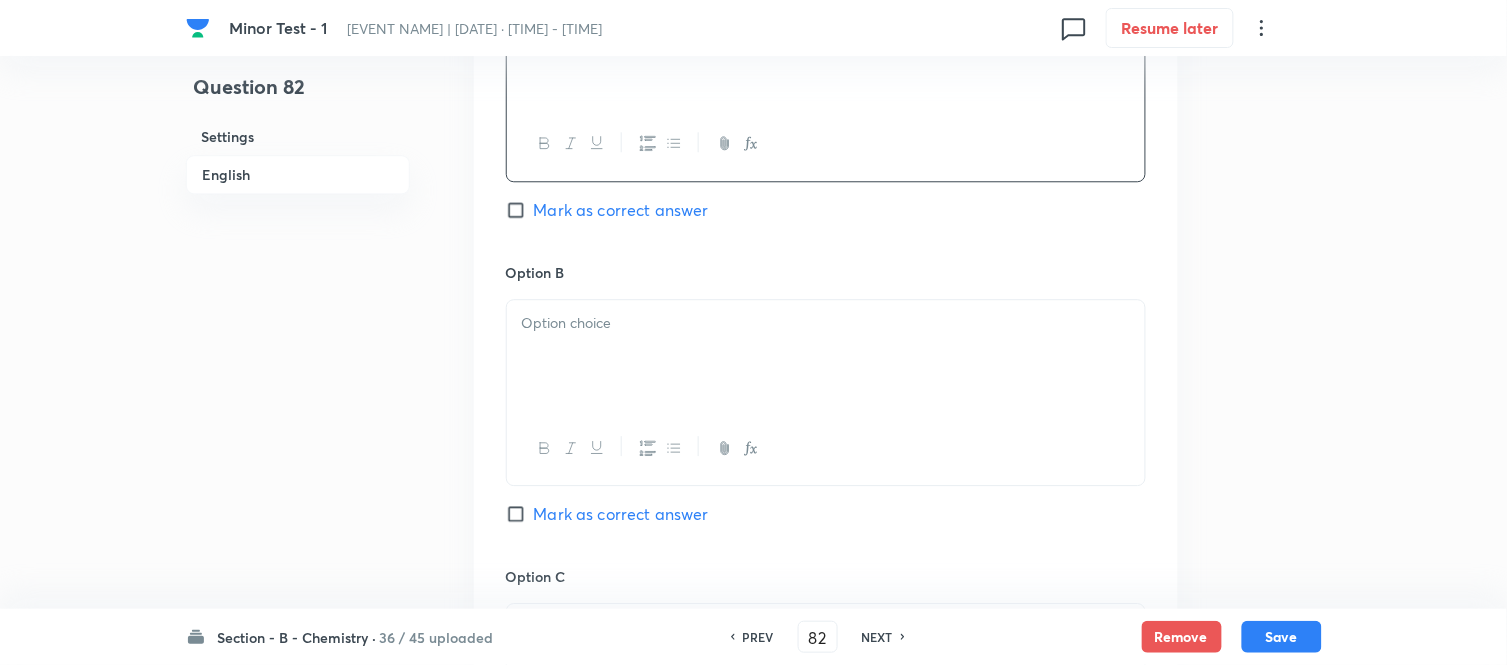 click at bounding box center (826, 356) 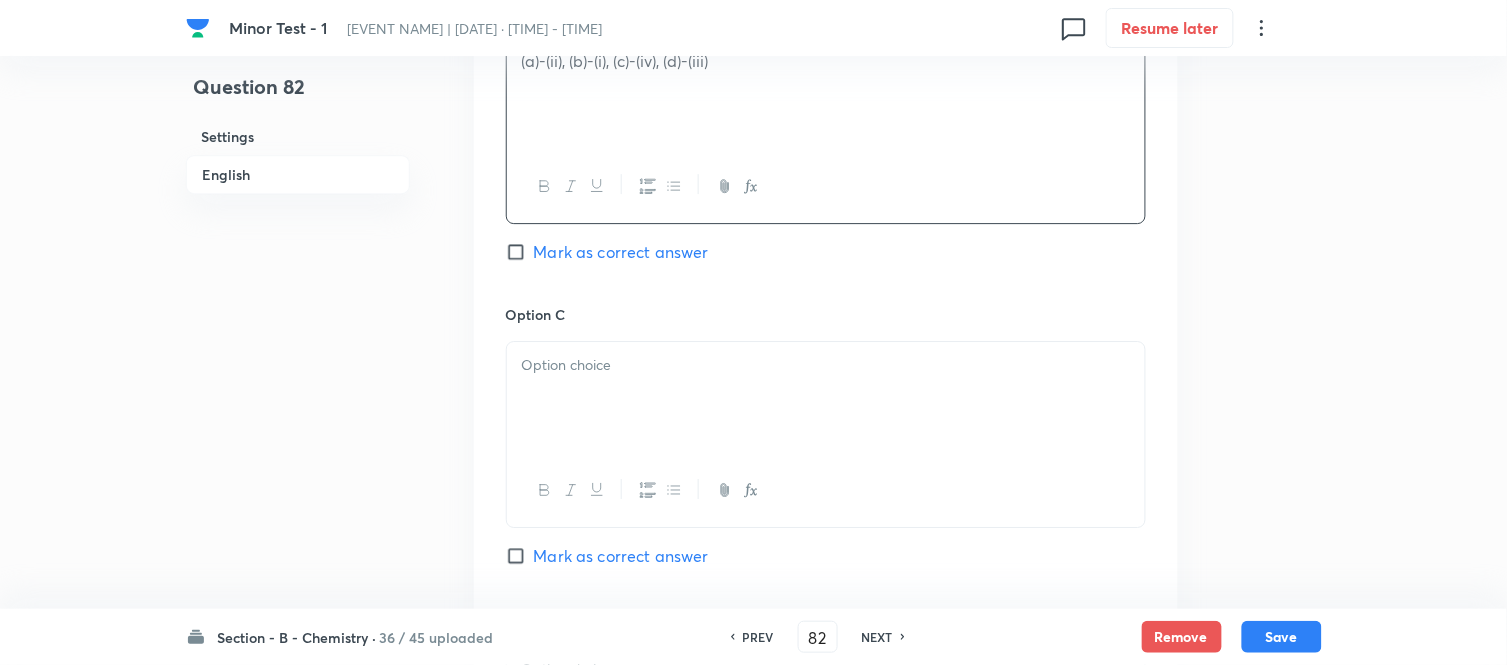 scroll, scrollTop: 1555, scrollLeft: 0, axis: vertical 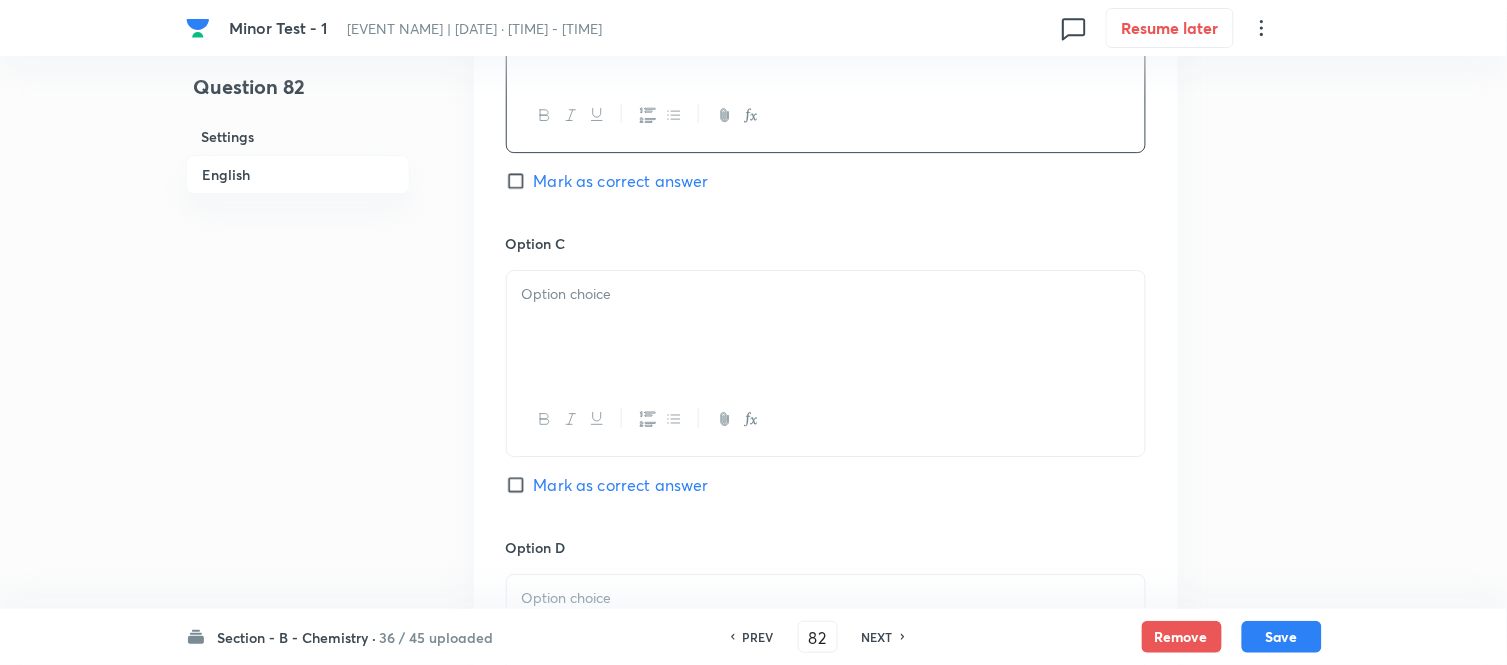 click at bounding box center [826, 327] 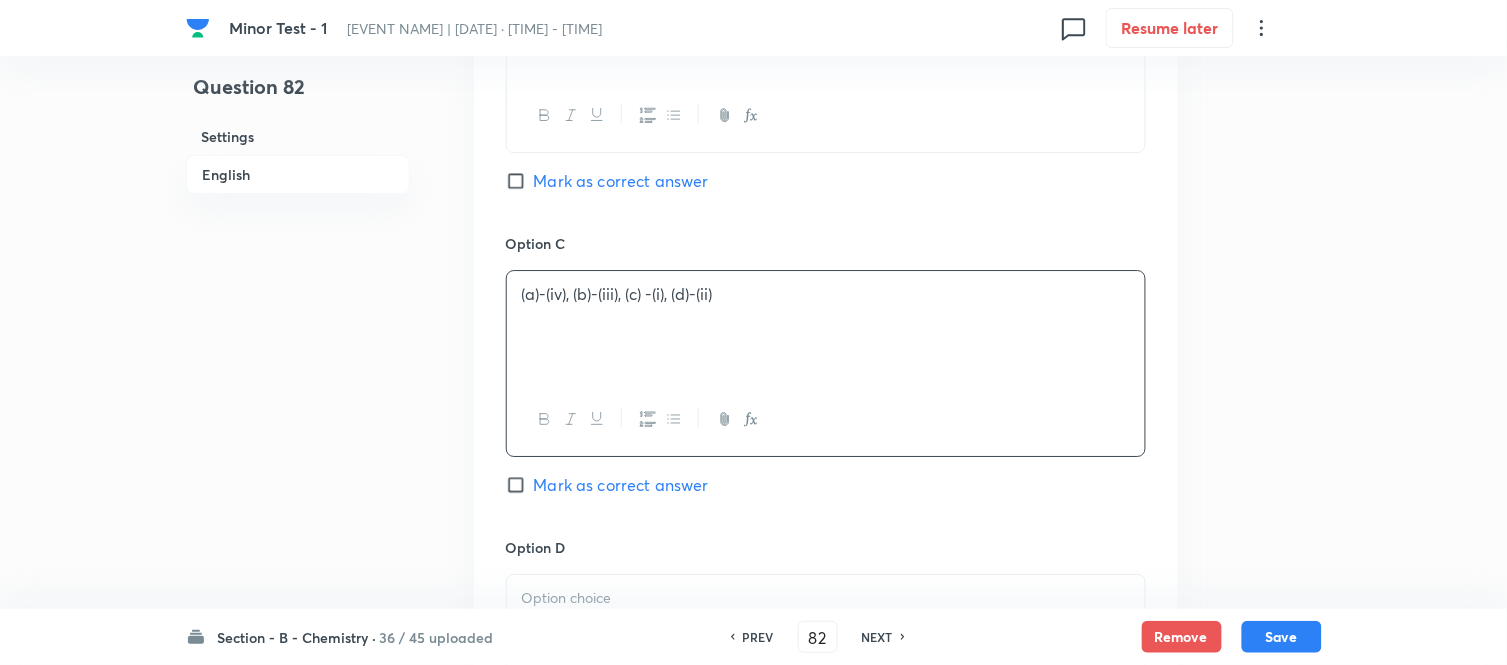 click on "Mark as correct answer" at bounding box center (520, 181) 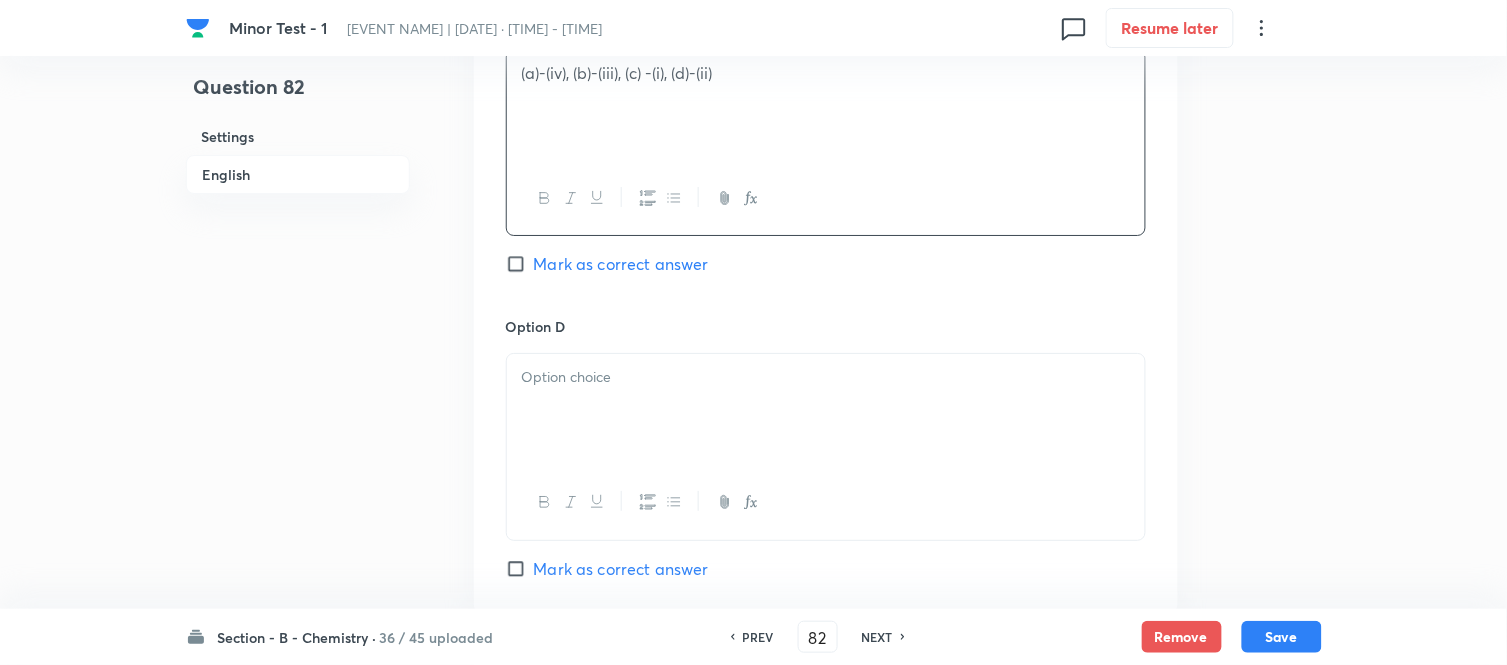 scroll, scrollTop: 1777, scrollLeft: 0, axis: vertical 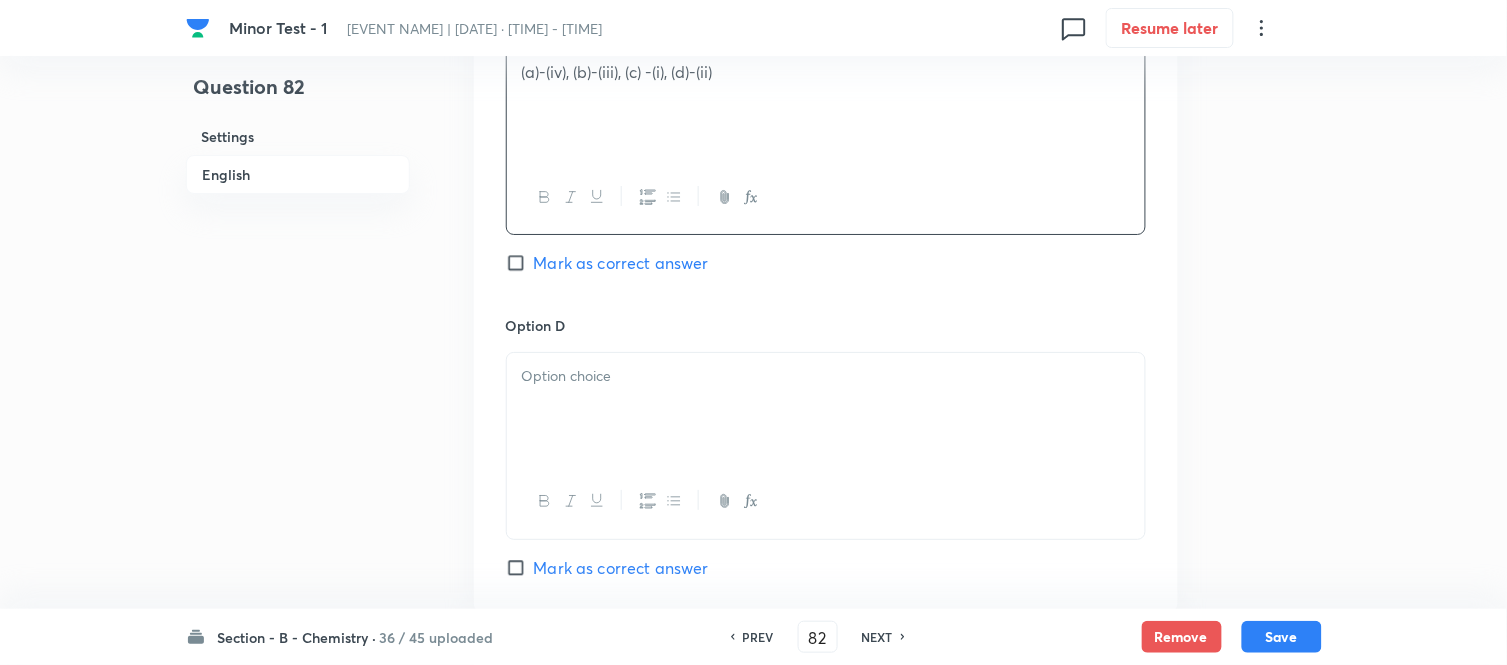 click at bounding box center [826, 409] 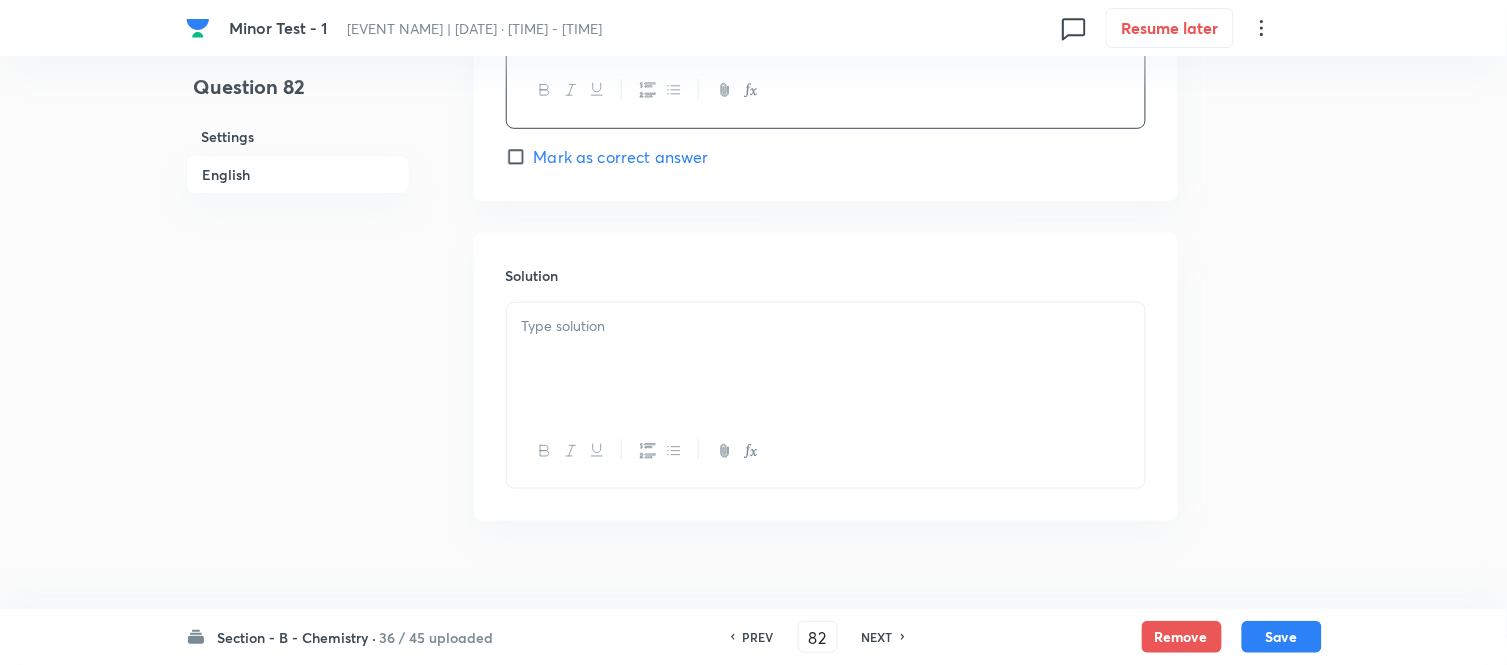 scroll, scrollTop: 2222, scrollLeft: 0, axis: vertical 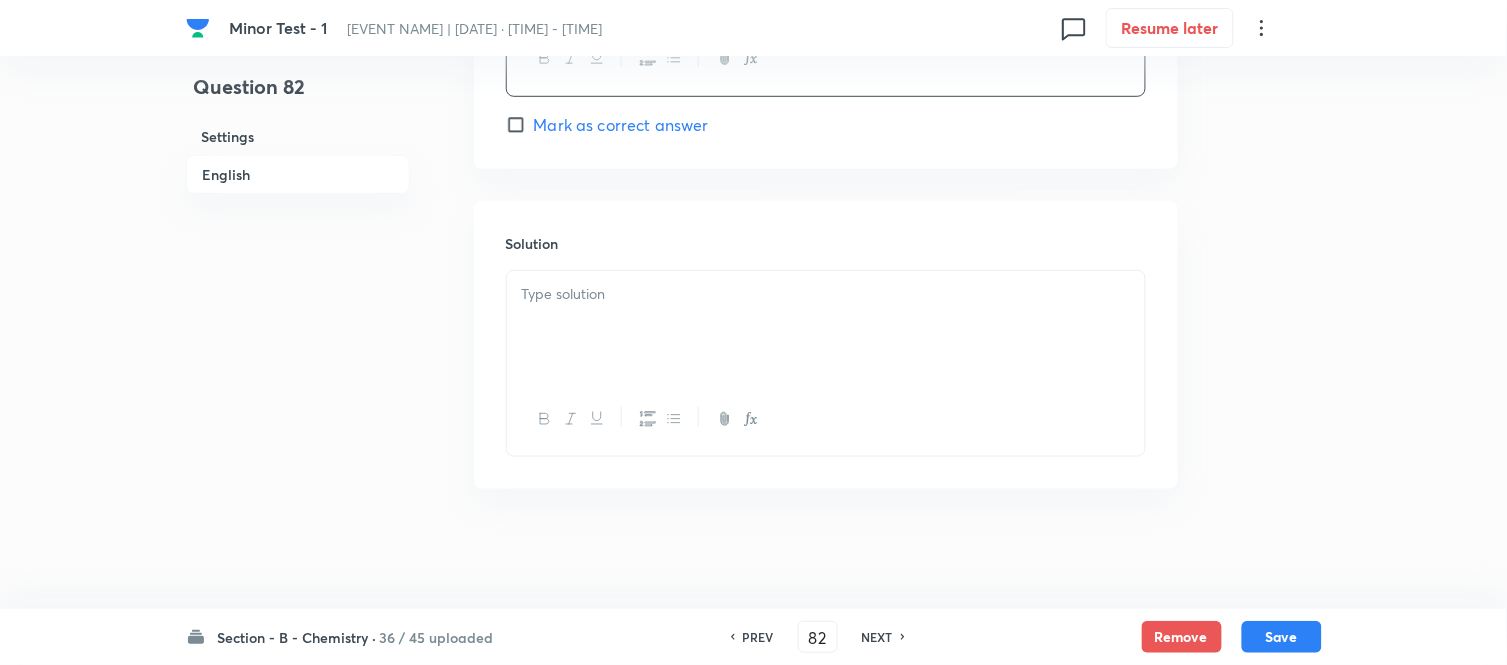 click at bounding box center (826, 294) 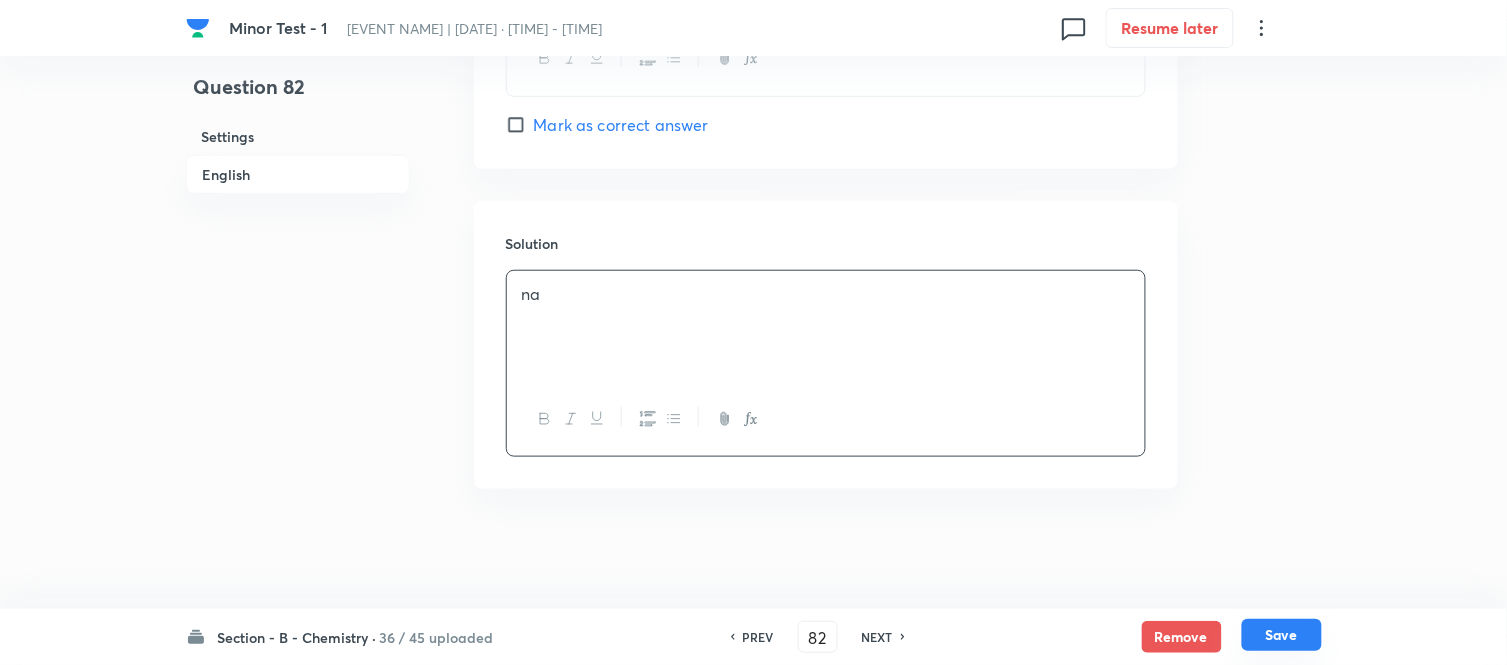 click on "Save" at bounding box center [1282, 635] 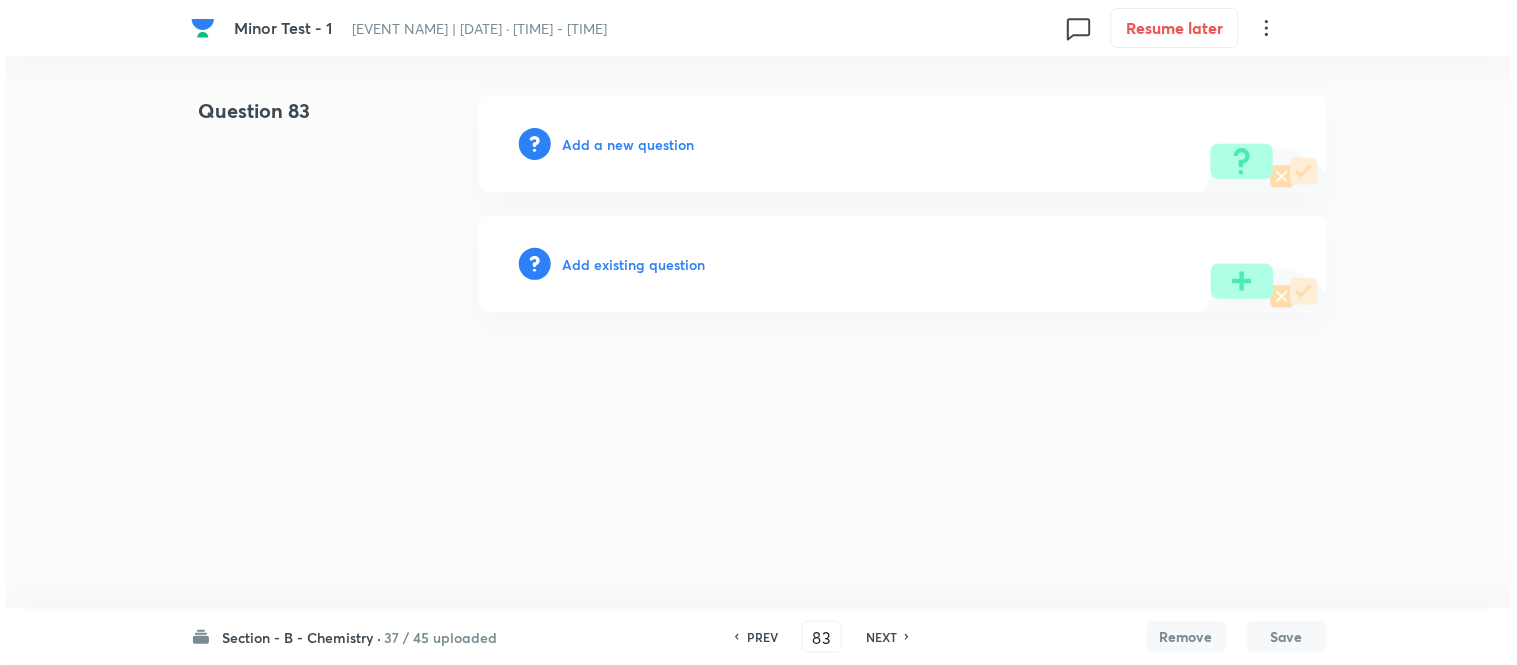 scroll, scrollTop: 0, scrollLeft: 0, axis: both 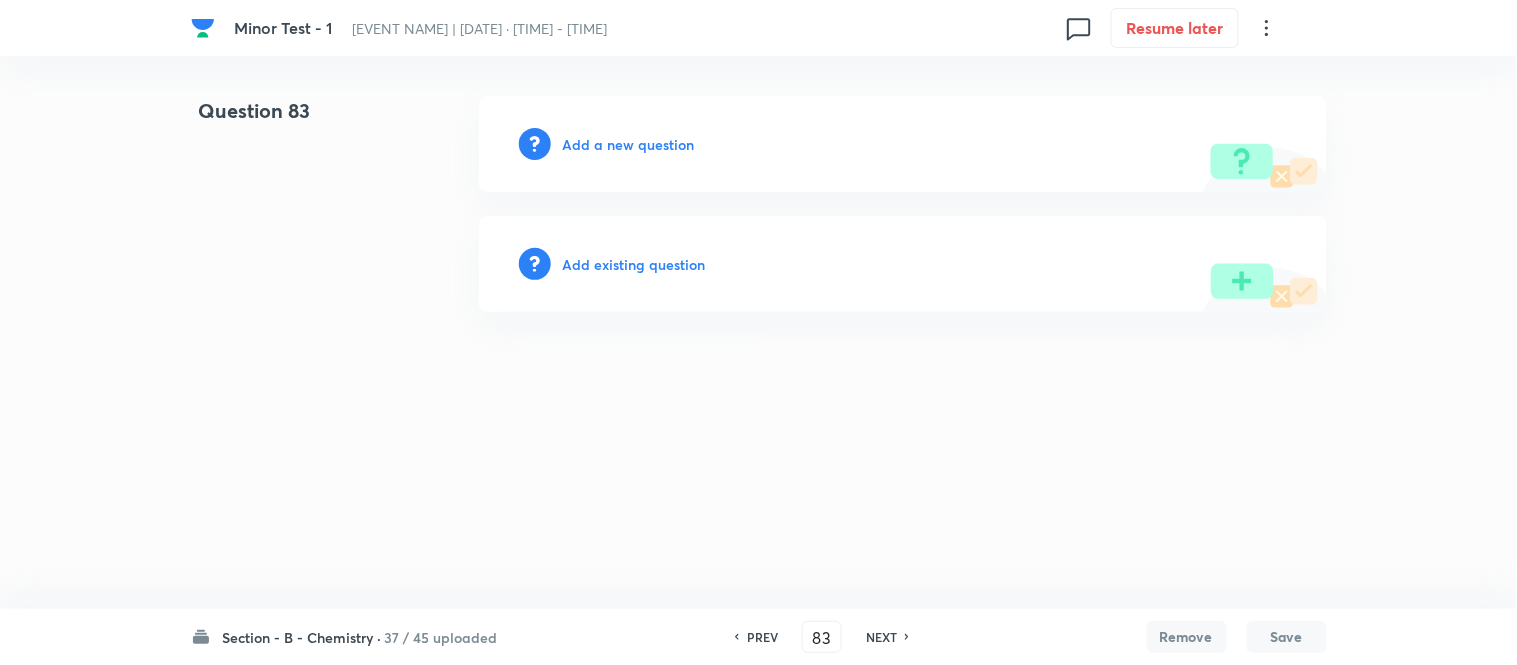 click on "Add a new question" at bounding box center (903, 144) 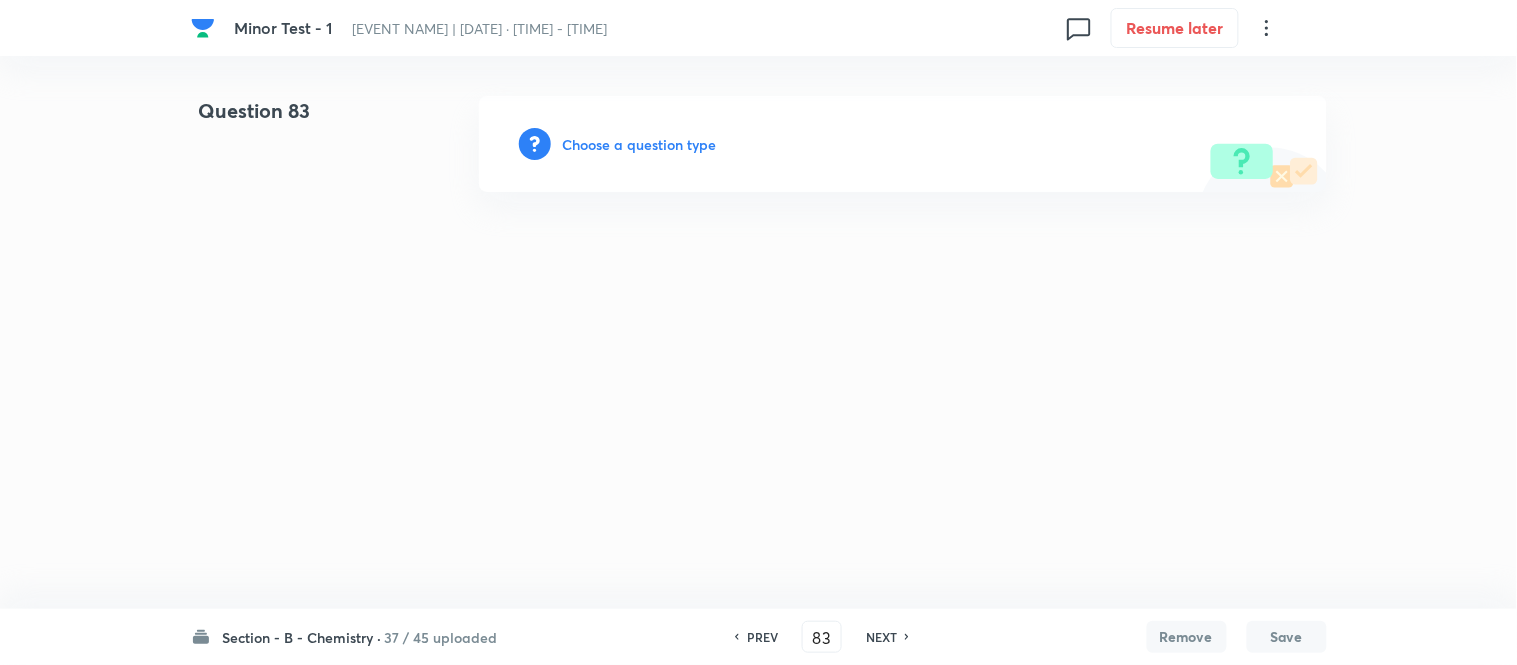 click on "Choose a question type" at bounding box center (640, 144) 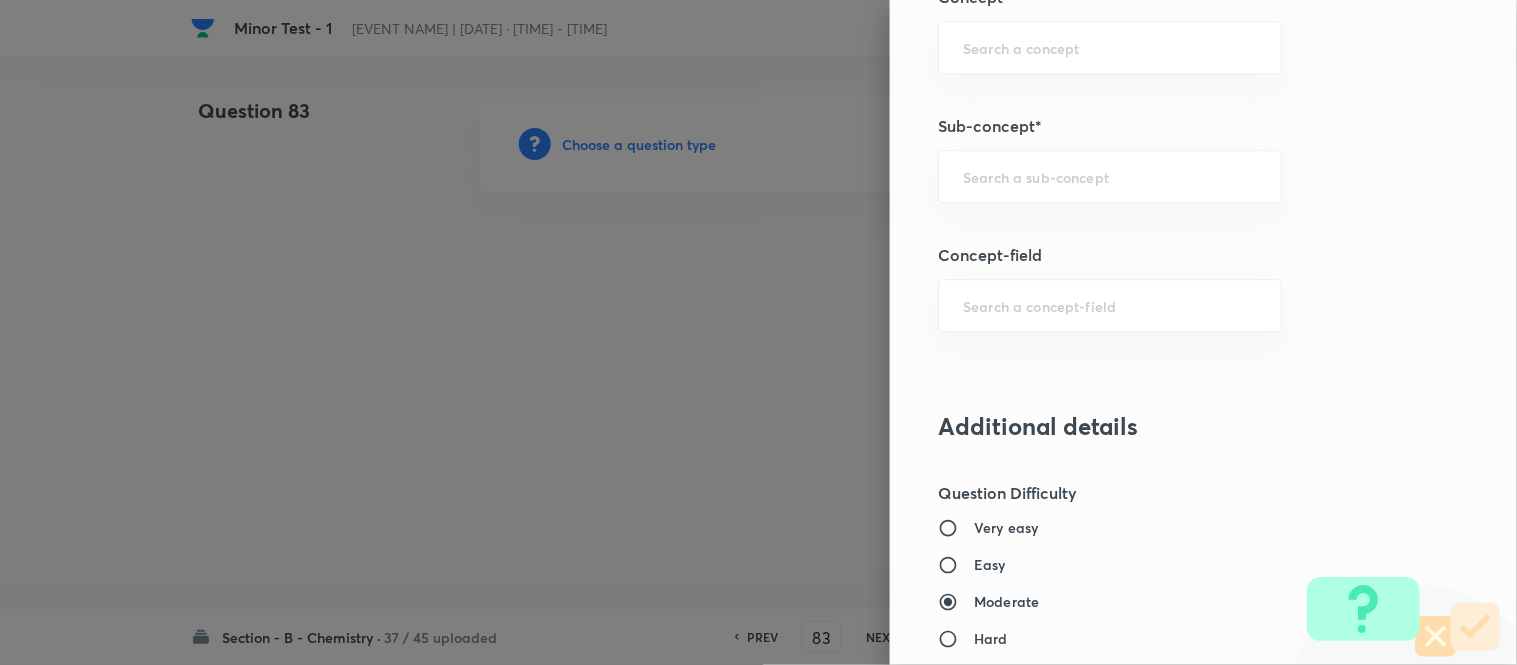scroll, scrollTop: 1306, scrollLeft: 0, axis: vertical 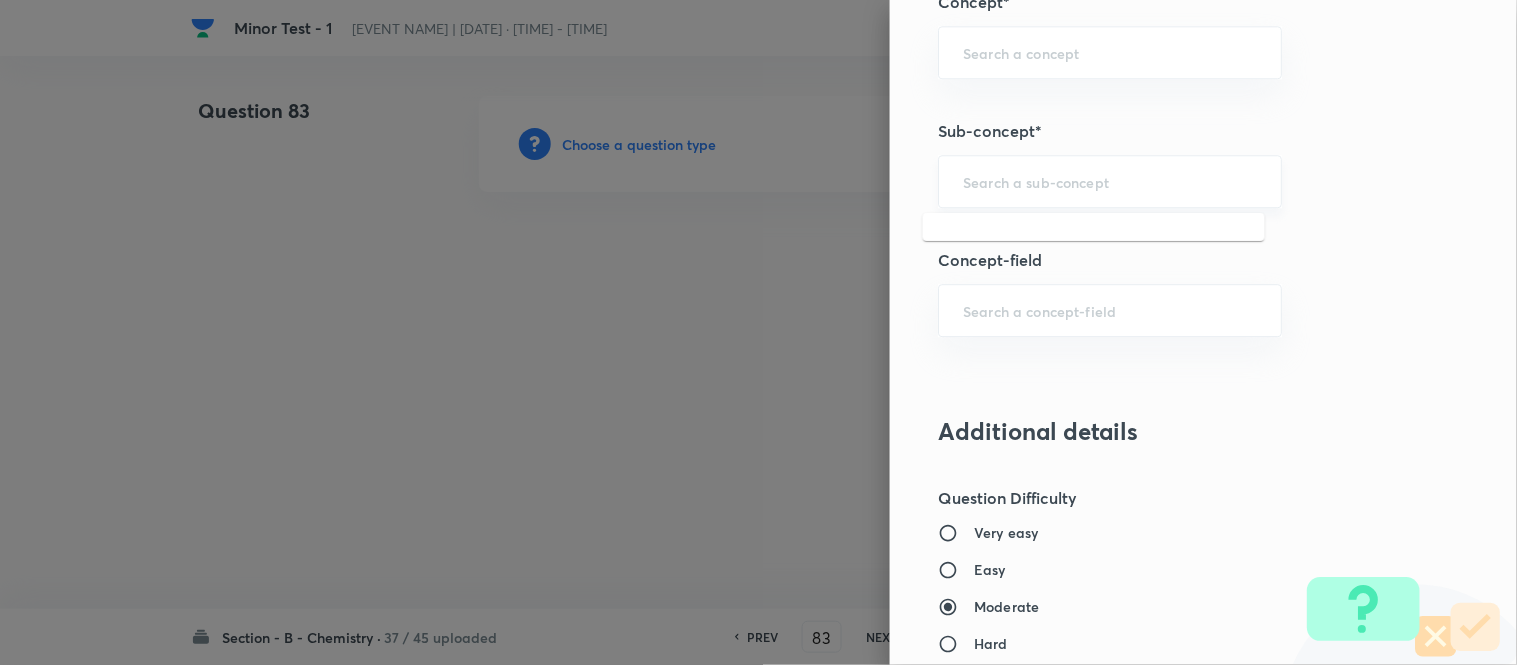 click at bounding box center (1110, 181) 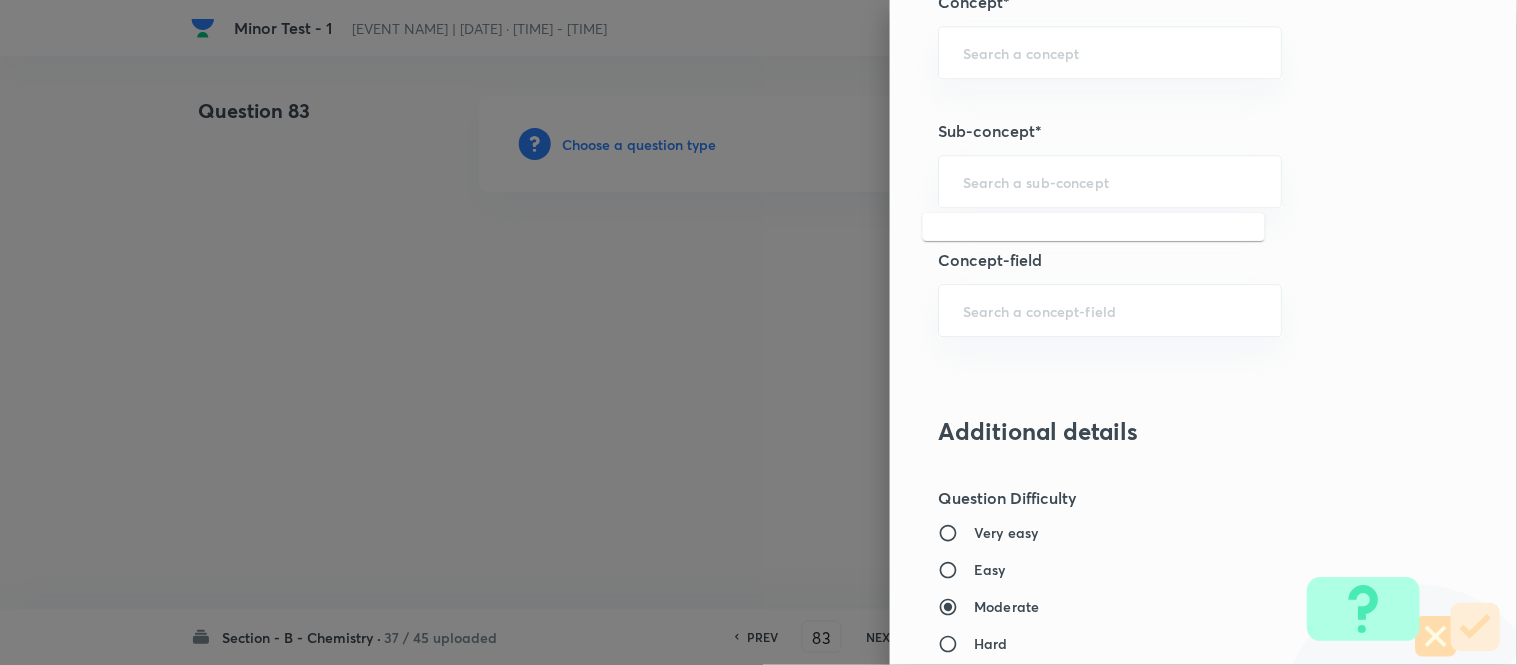 click on "Question settings Question type* Single choice correct Number of options* 2 3 4 5 Does this question have a passage?* Yes No Positive mark 4 ​ Negative Marks (Don’t add negative sign) 1 ​ Grant bonus marks for this question?* Yes No Syllabus Topic group* ​ Topic* ​ Concept* ​ Sub-concept* ​ Concept-field ​ Additional details Question Difficulty Very easy Easy Moderate Hard Very hard Question is based on Fact Numerical Concept Previous year question Yes No Does this question have equation? Yes No Verification status Is the question verified? *Select 'yes' only if a question is verified Yes No Save" at bounding box center (1203, 332) 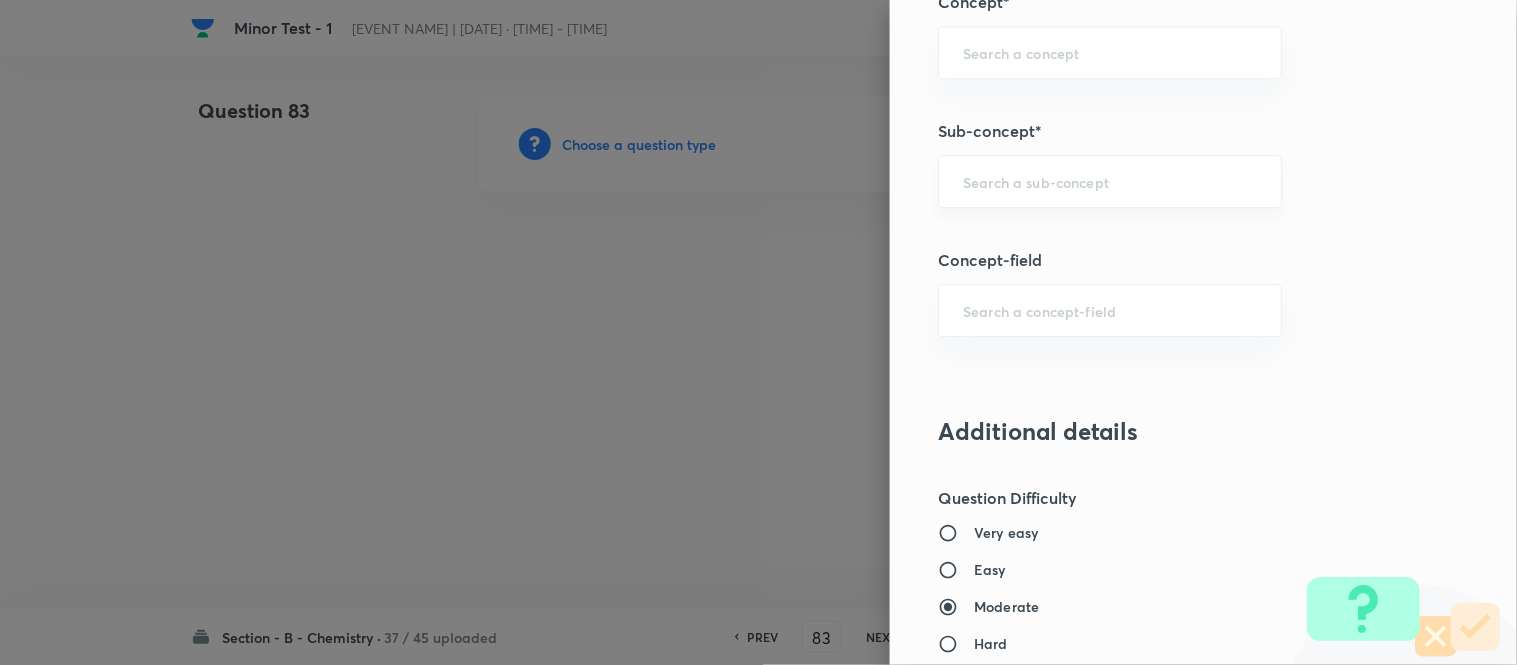 click at bounding box center (1110, 181) 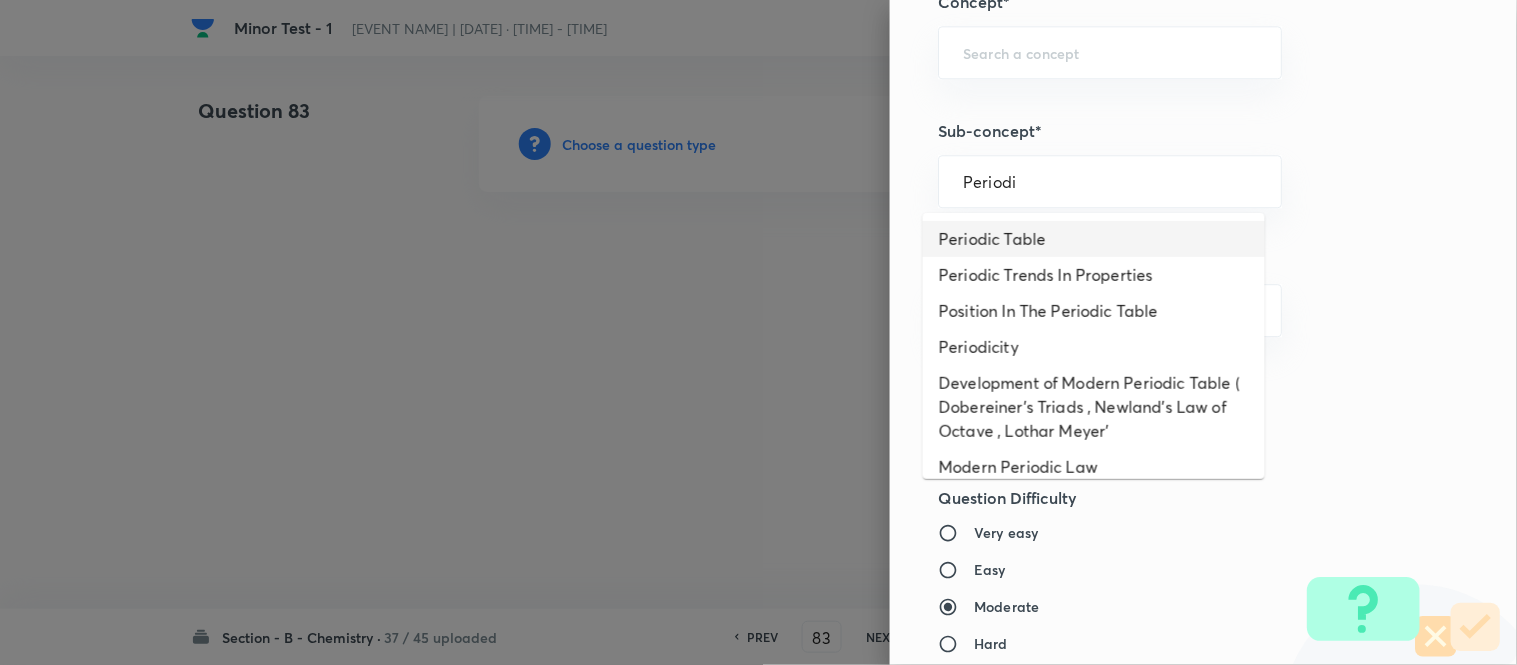 click on "Periodic Table" at bounding box center [1094, 239] 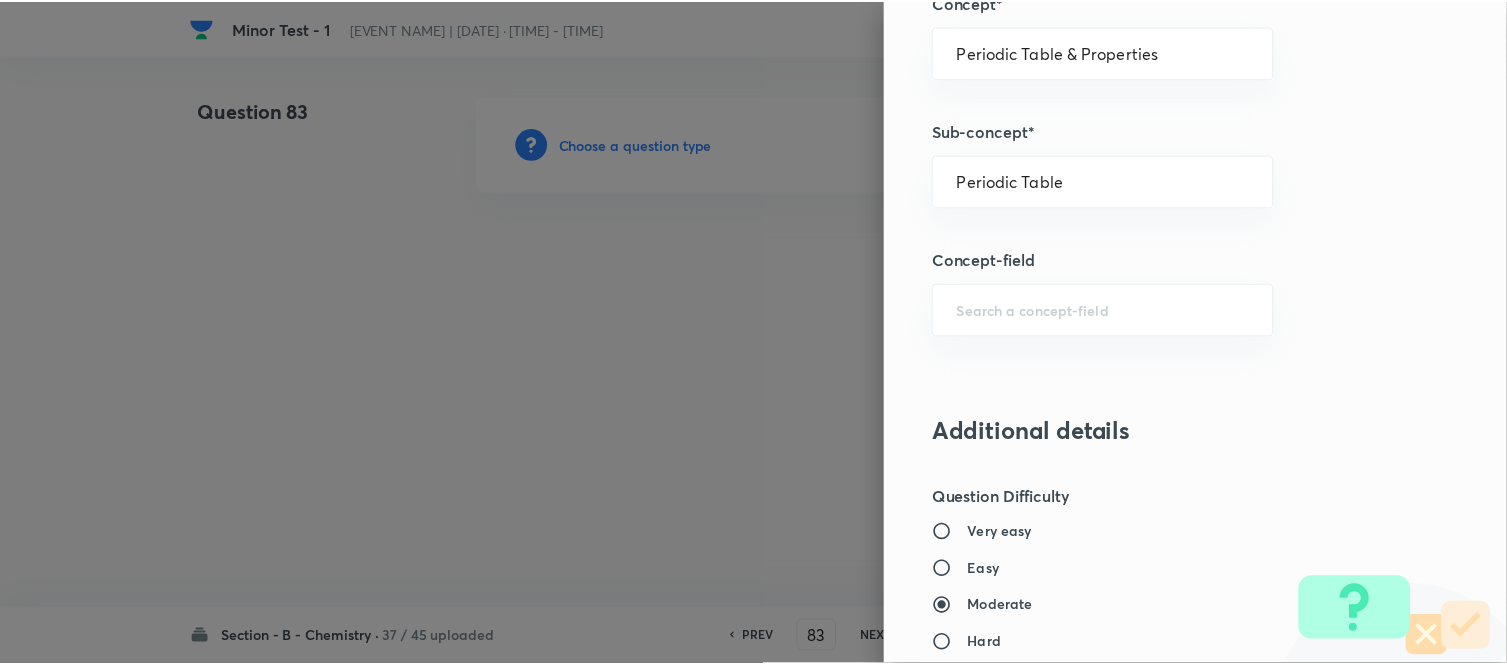 scroll, scrollTop: 2195, scrollLeft: 0, axis: vertical 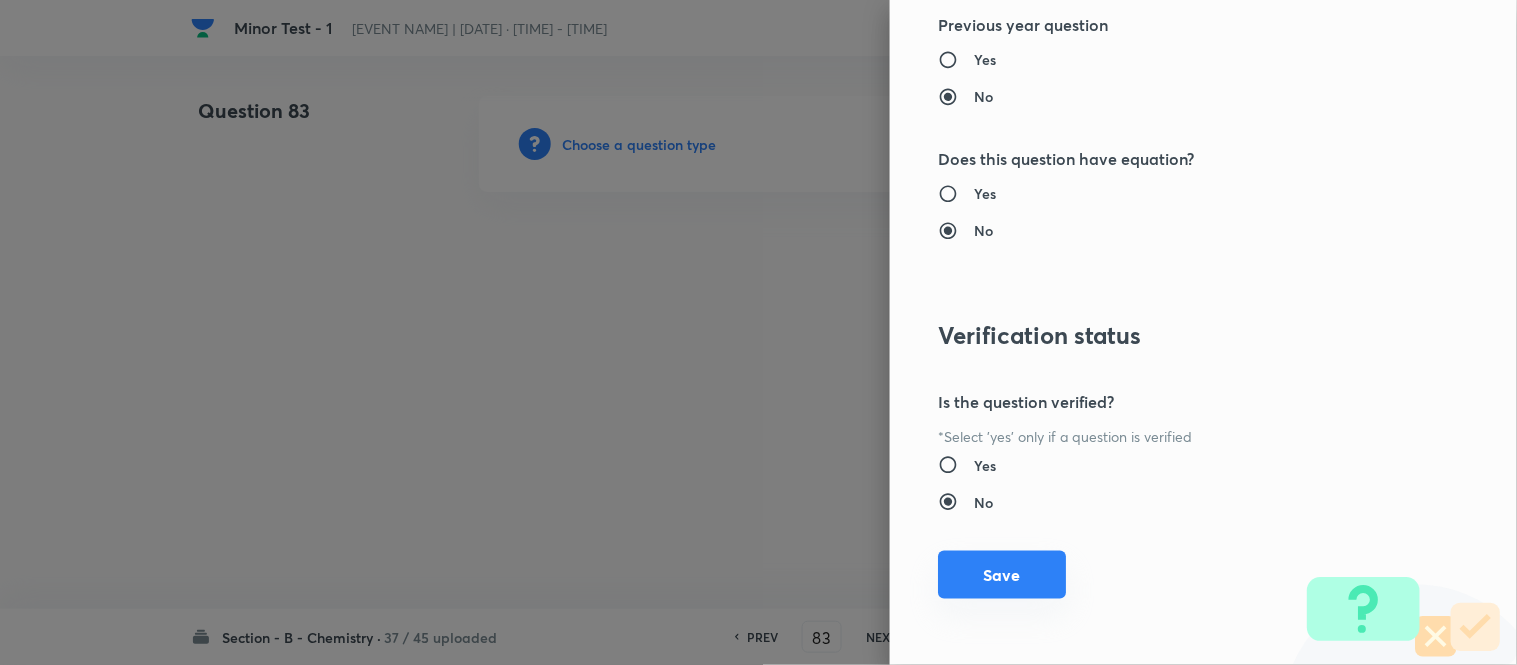click on "Save" at bounding box center (1002, 575) 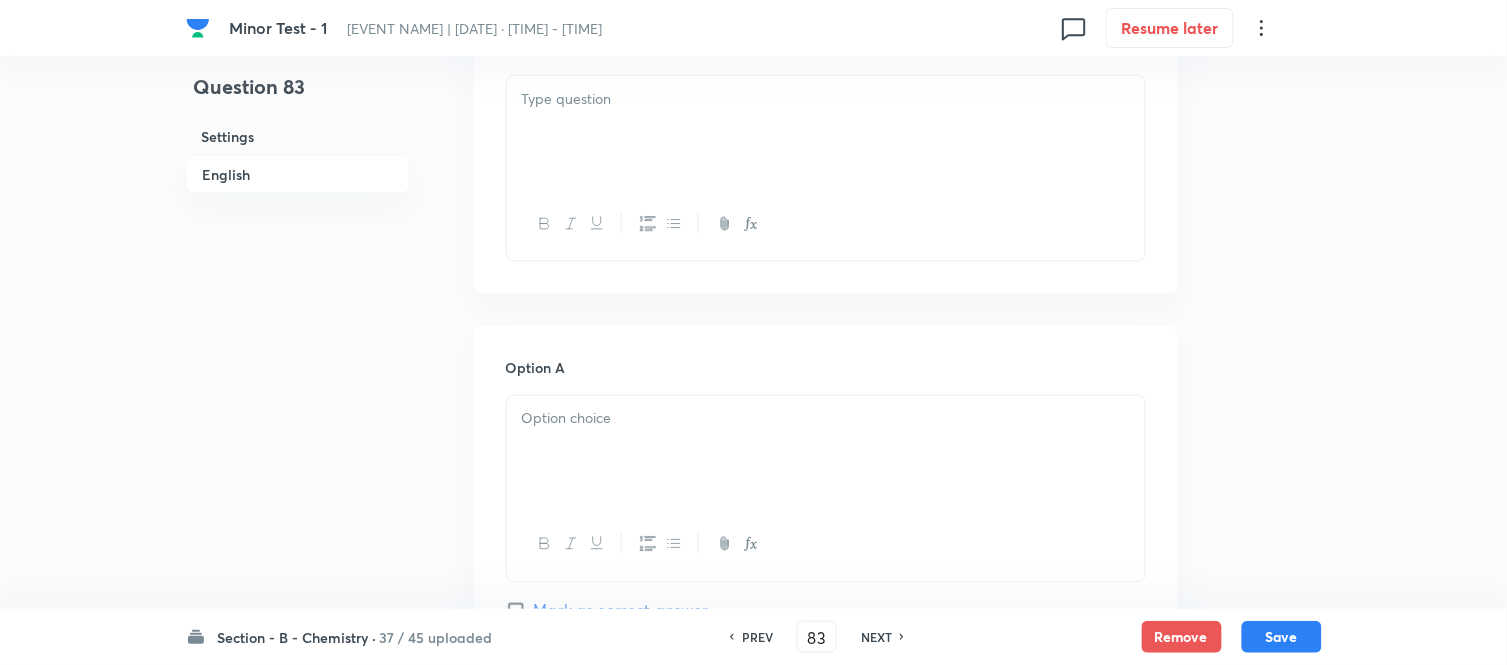 scroll, scrollTop: 666, scrollLeft: 0, axis: vertical 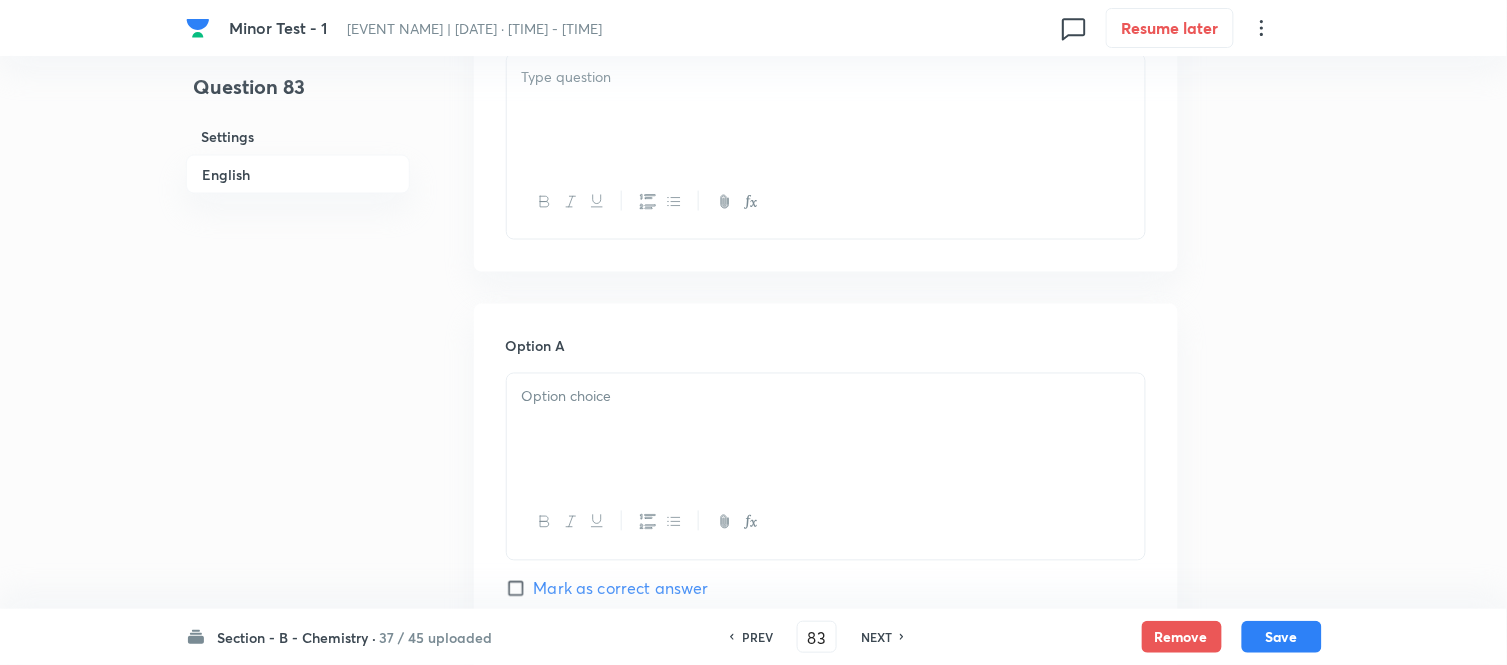 click at bounding box center [826, 110] 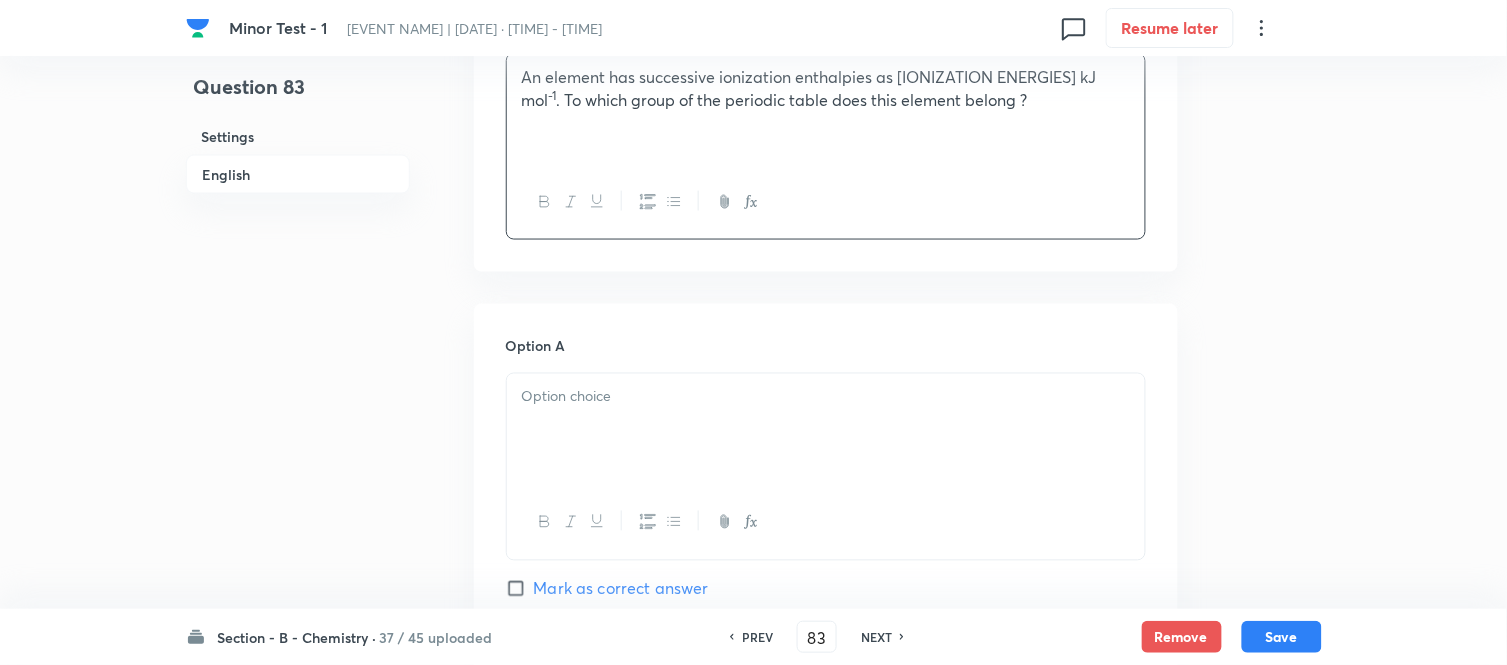 click at bounding box center (826, 397) 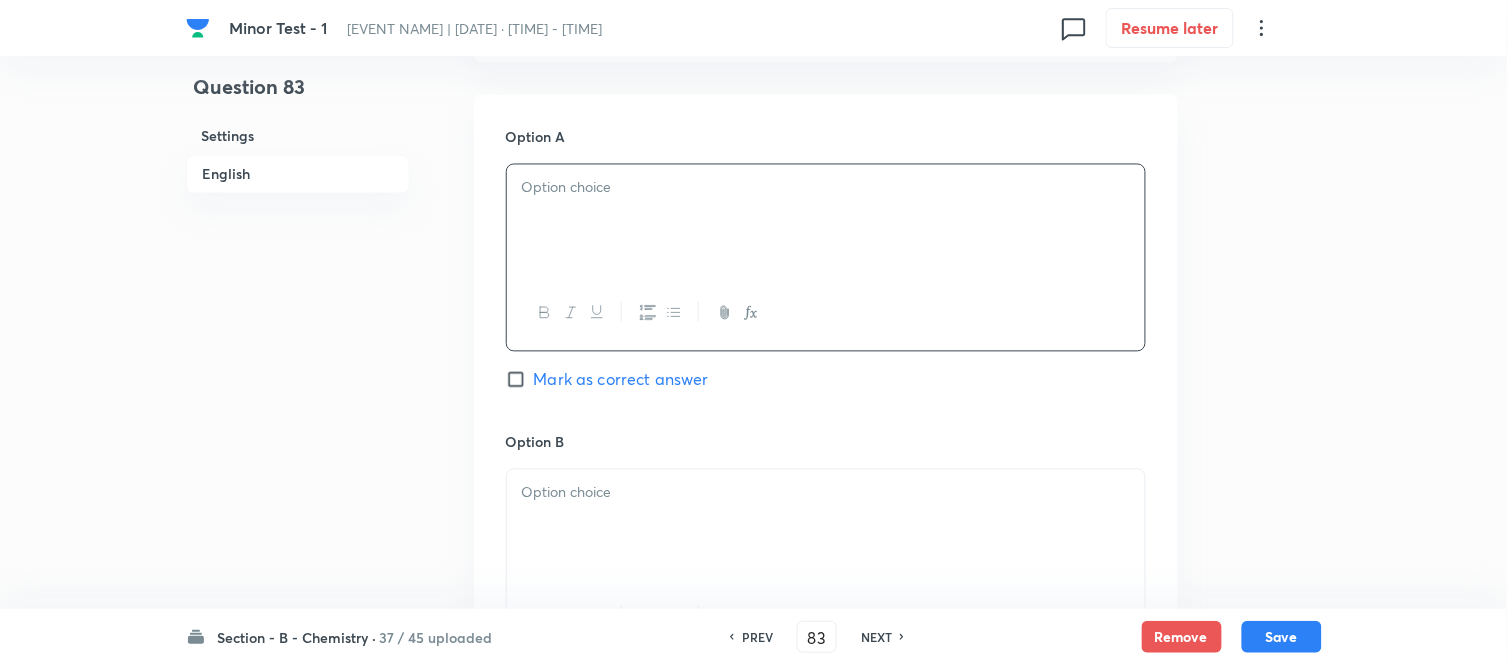 scroll, scrollTop: 888, scrollLeft: 0, axis: vertical 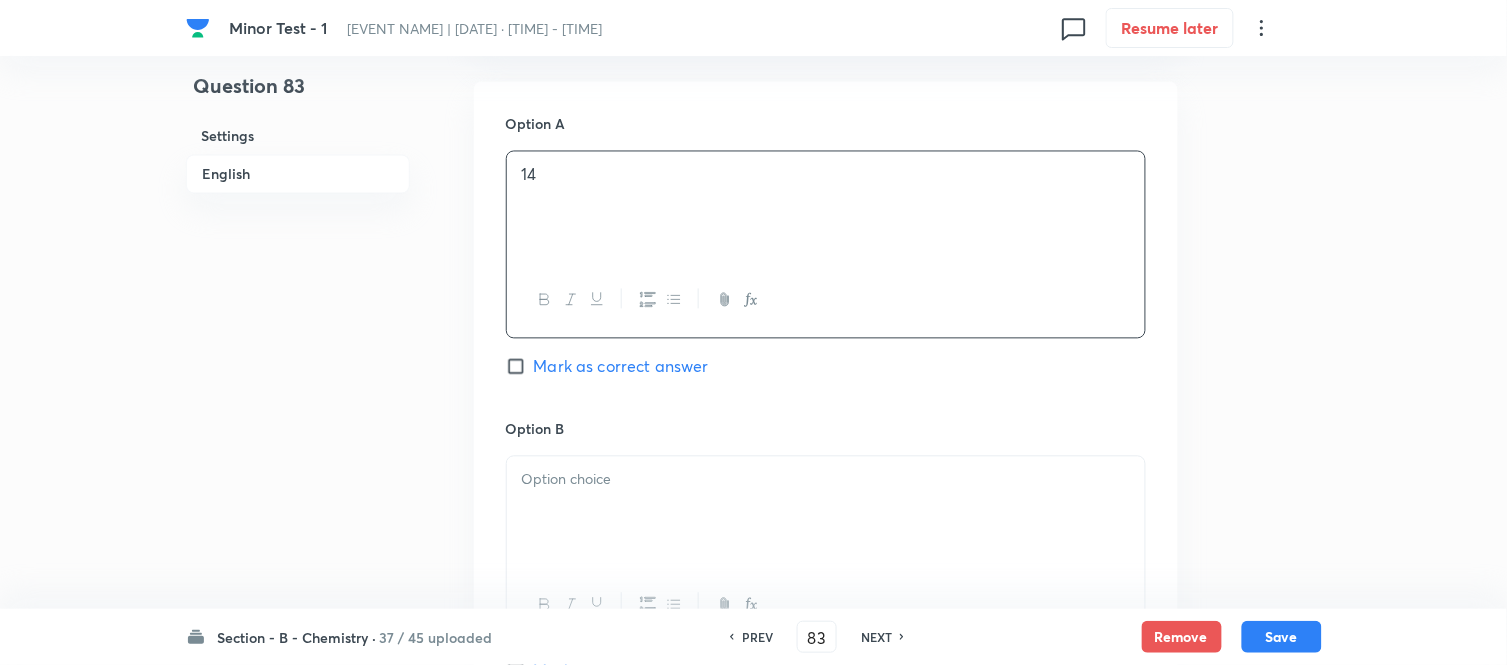 click at bounding box center (826, 480) 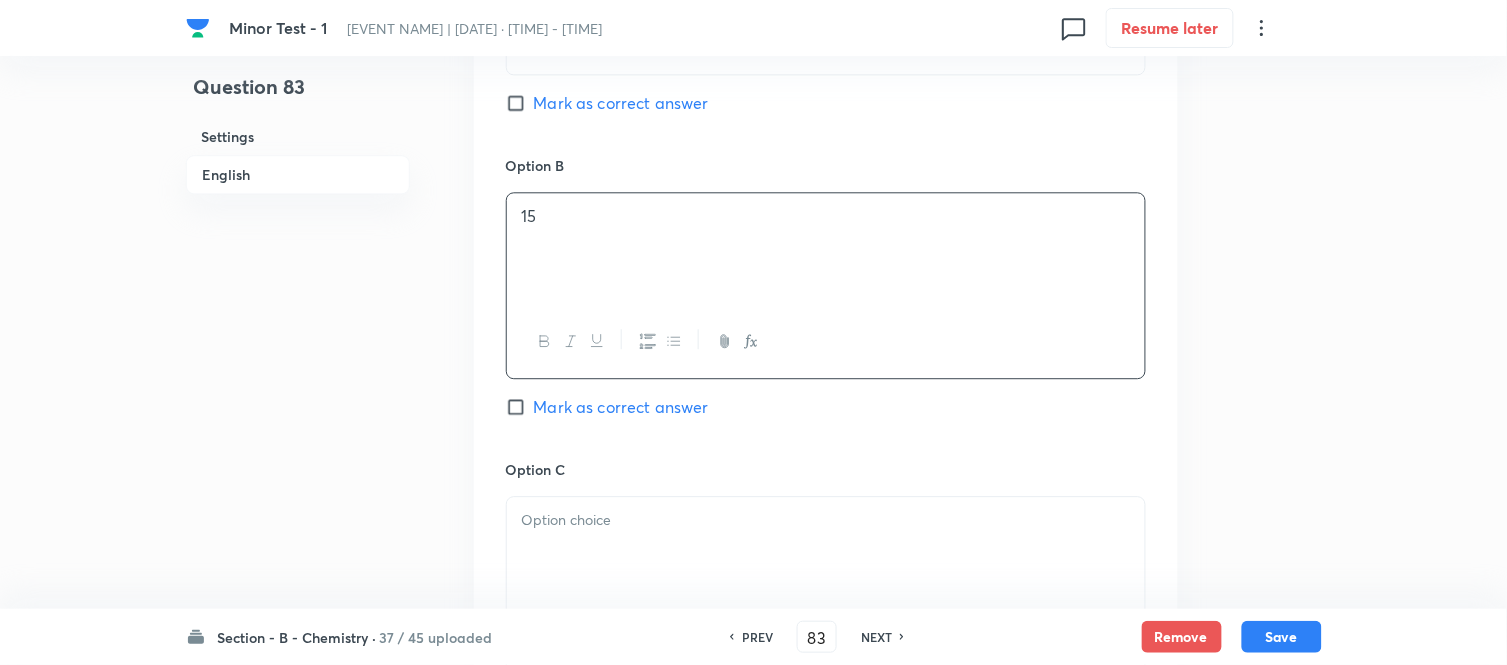 scroll, scrollTop: 1222, scrollLeft: 0, axis: vertical 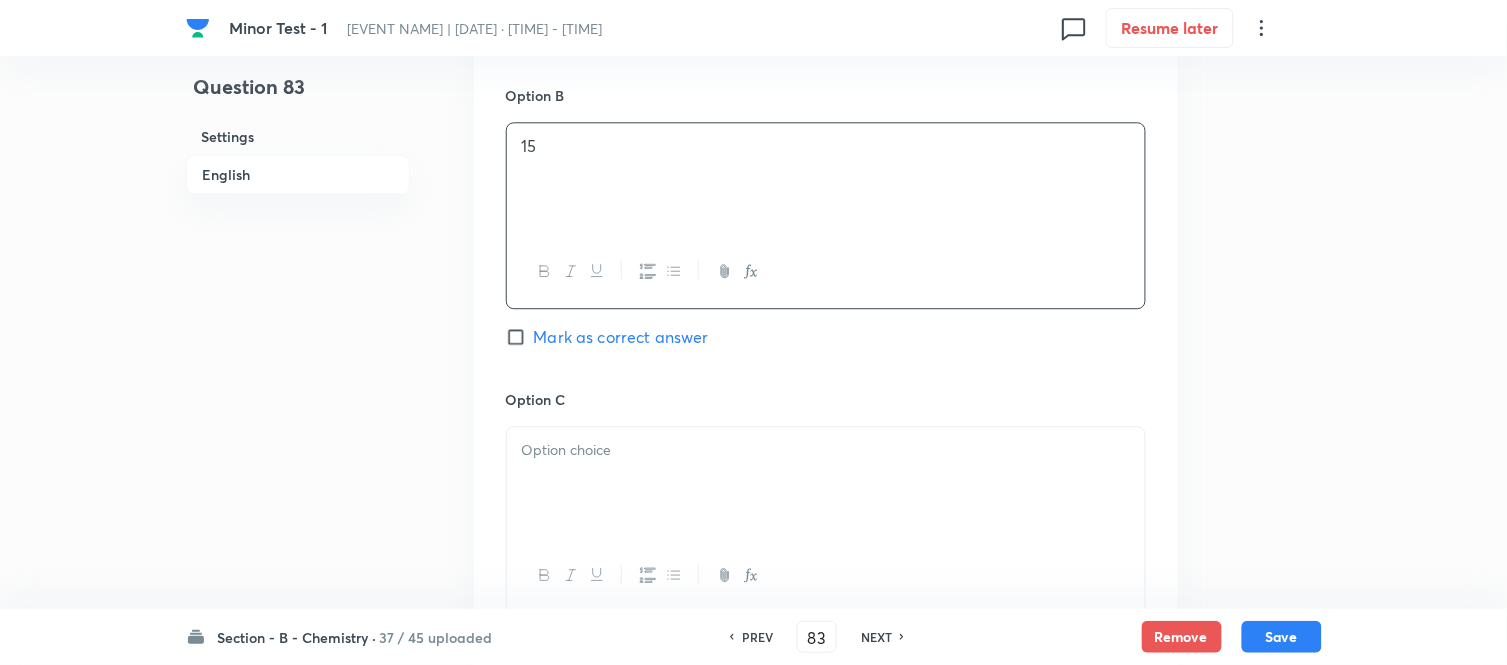 click at bounding box center [826, 483] 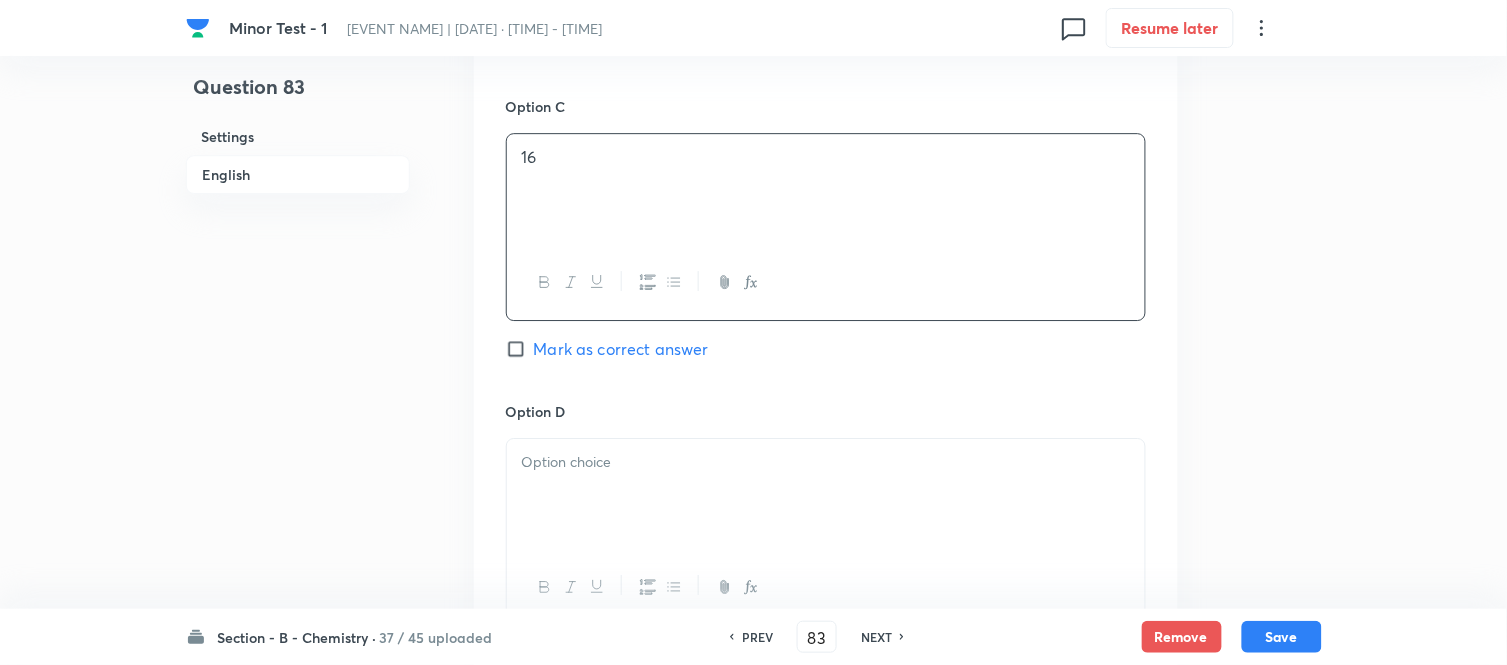 scroll, scrollTop: 1555, scrollLeft: 0, axis: vertical 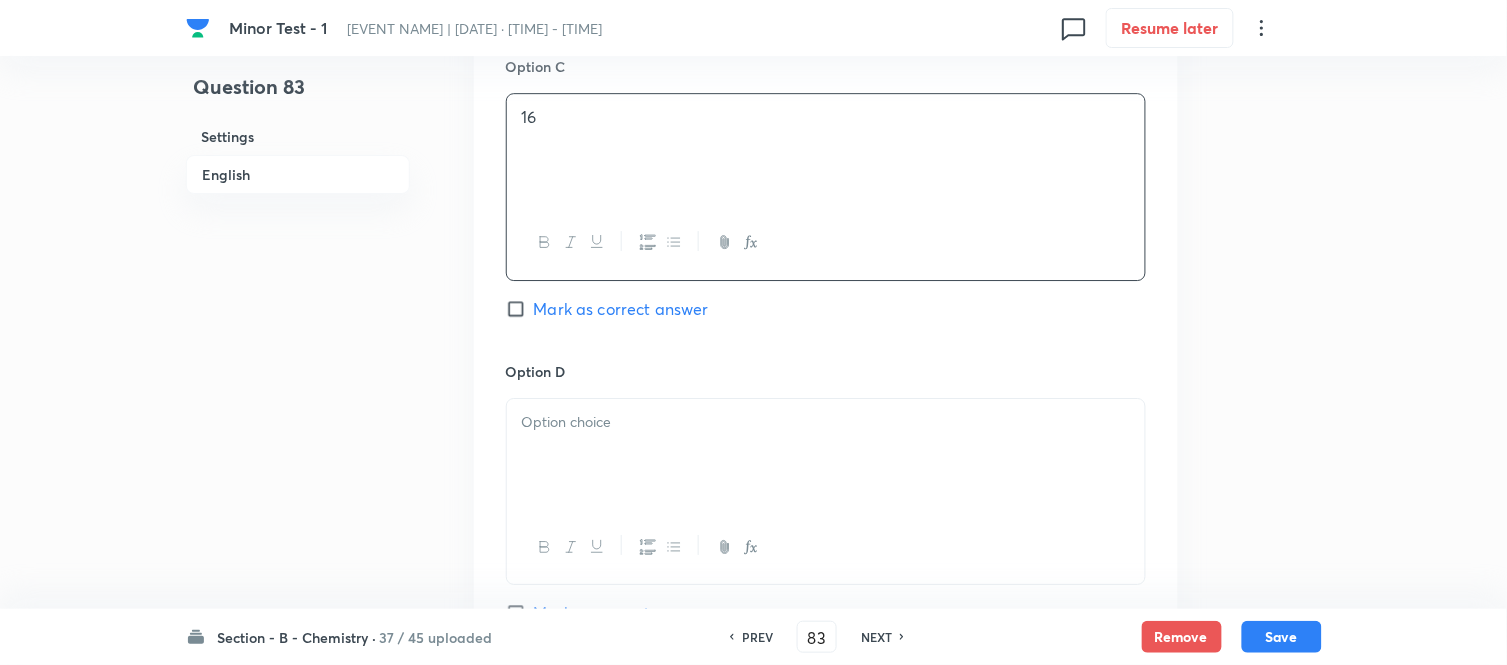click on "Mark as correct answer" at bounding box center (621, 309) 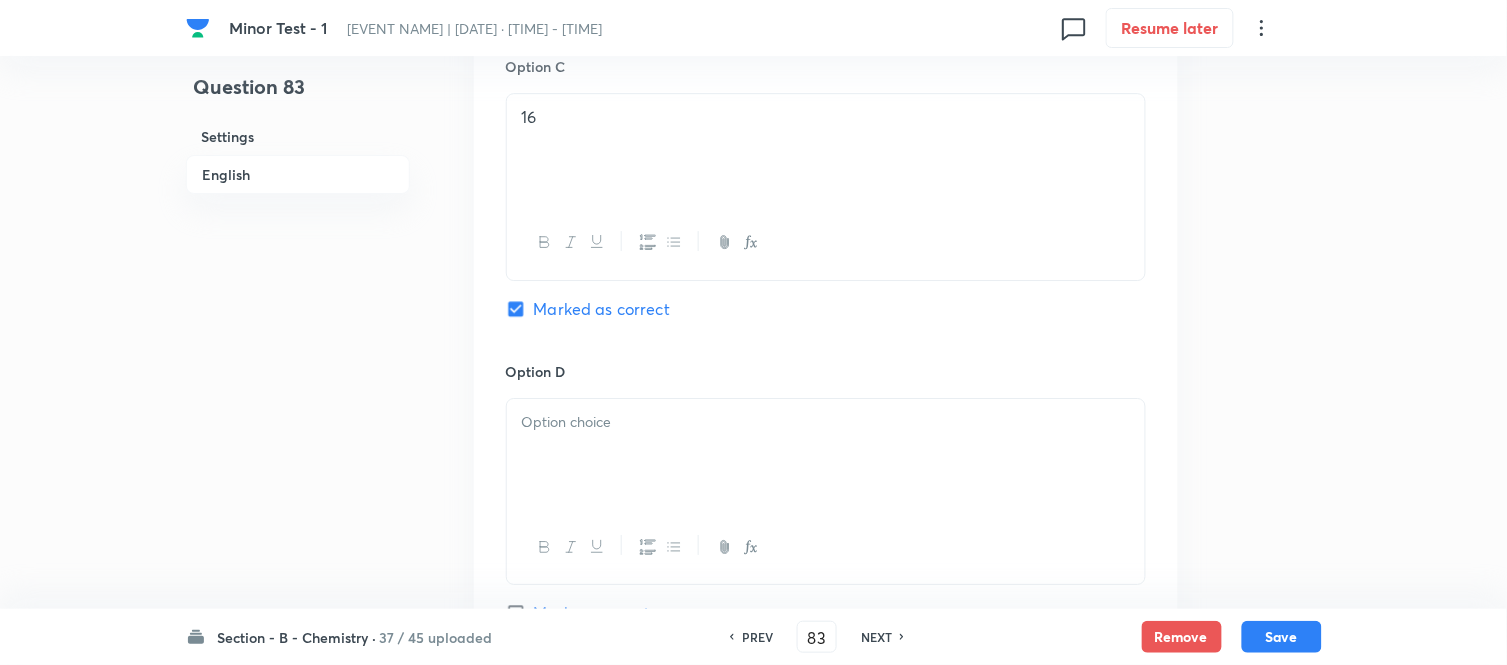 click at bounding box center (826, 422) 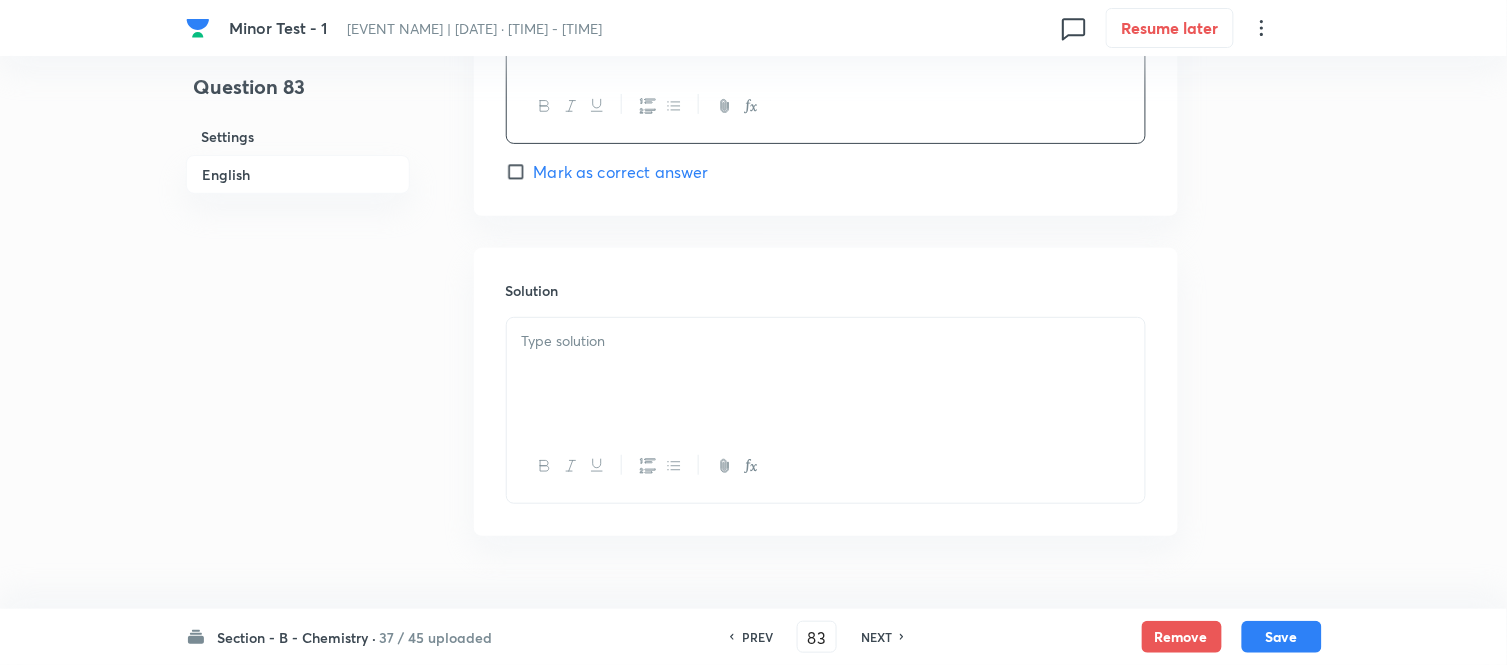 scroll, scrollTop: 2000, scrollLeft: 0, axis: vertical 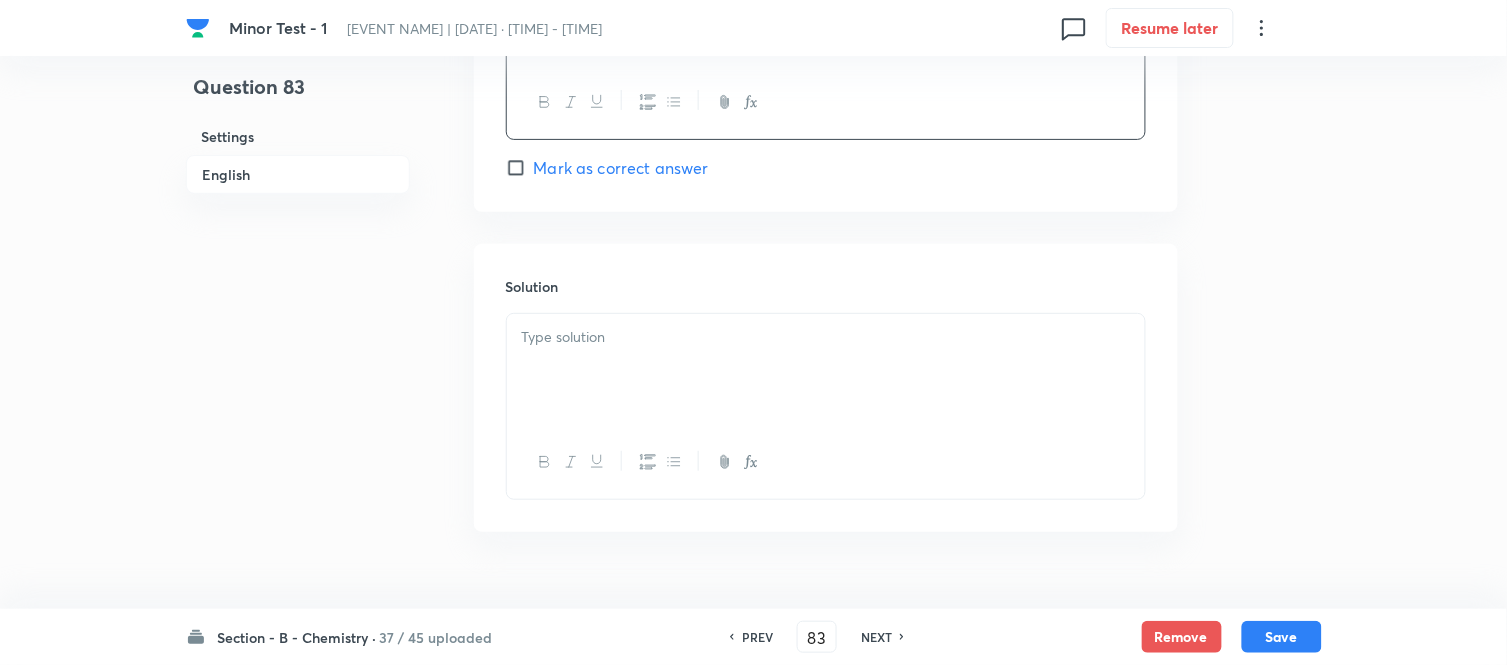 click at bounding box center (826, 370) 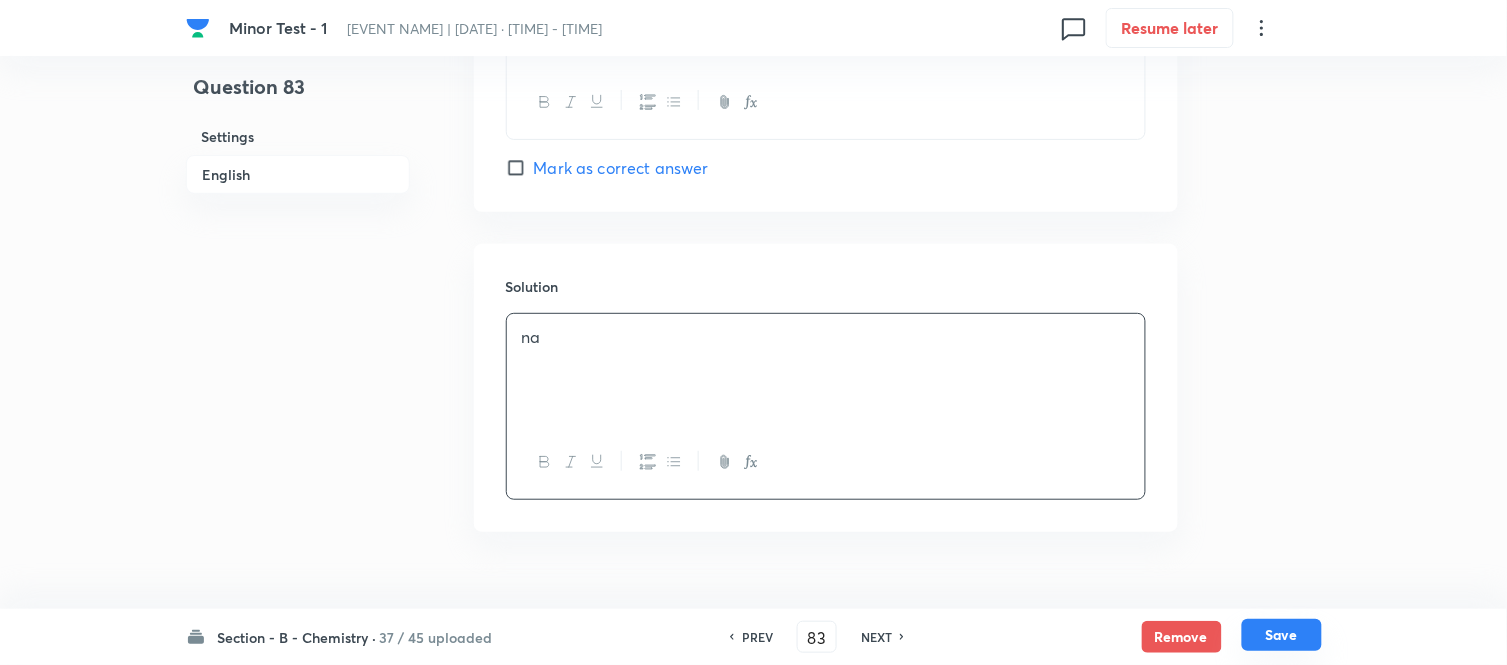 click on "Save" at bounding box center [1282, 635] 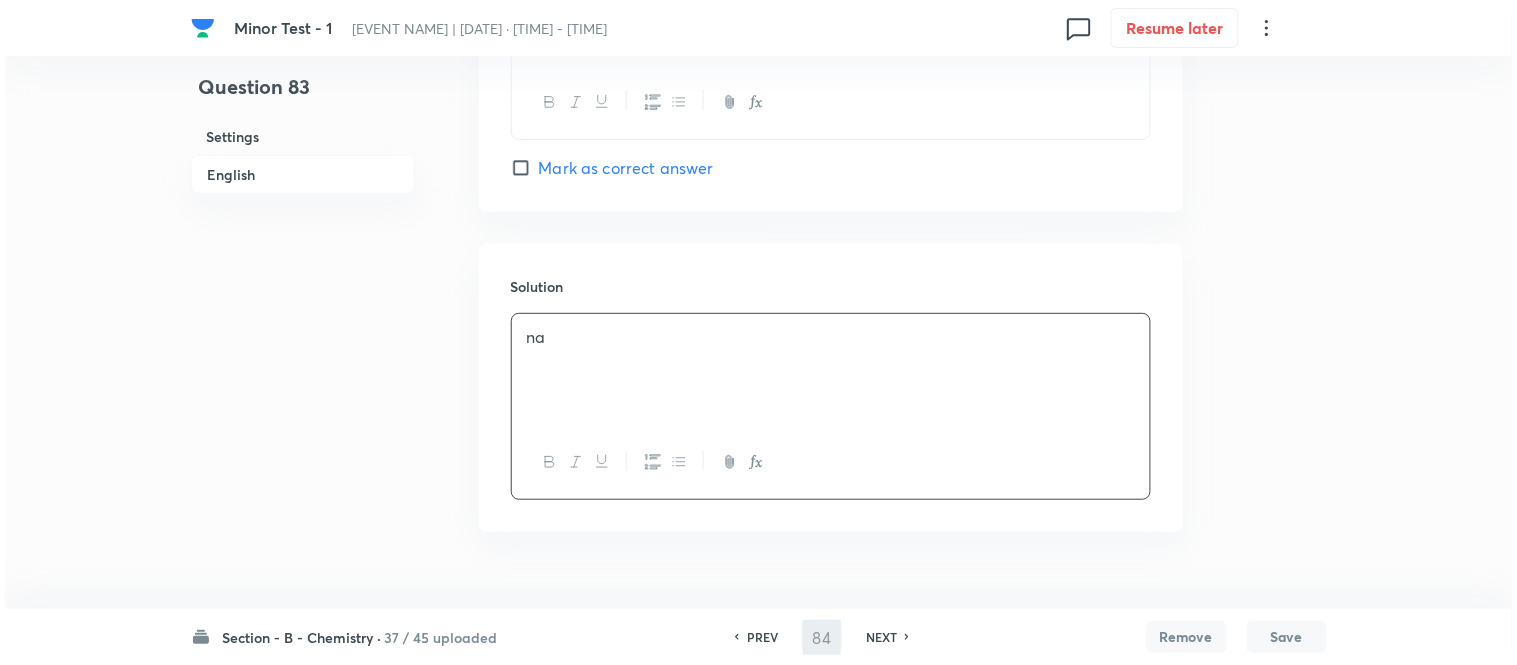 scroll, scrollTop: 0, scrollLeft: 0, axis: both 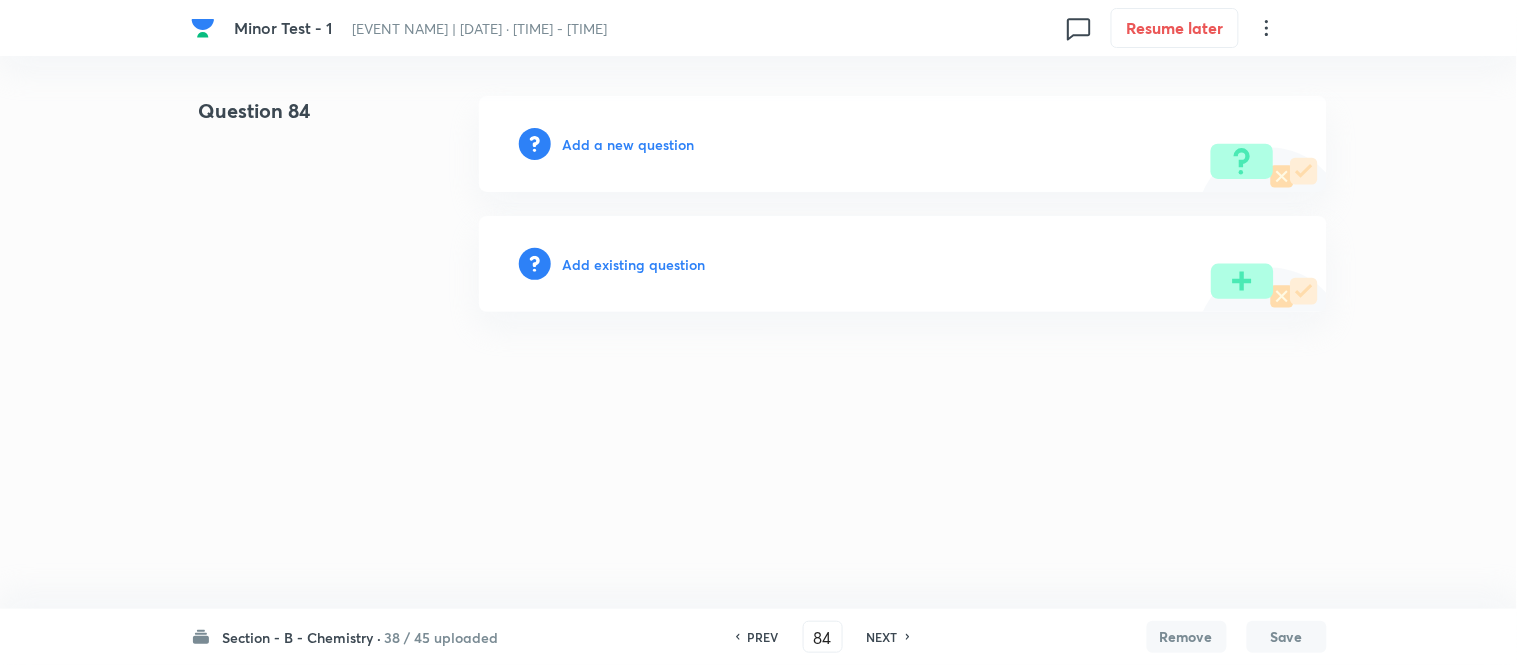 click on "Add a new question" at bounding box center [629, 144] 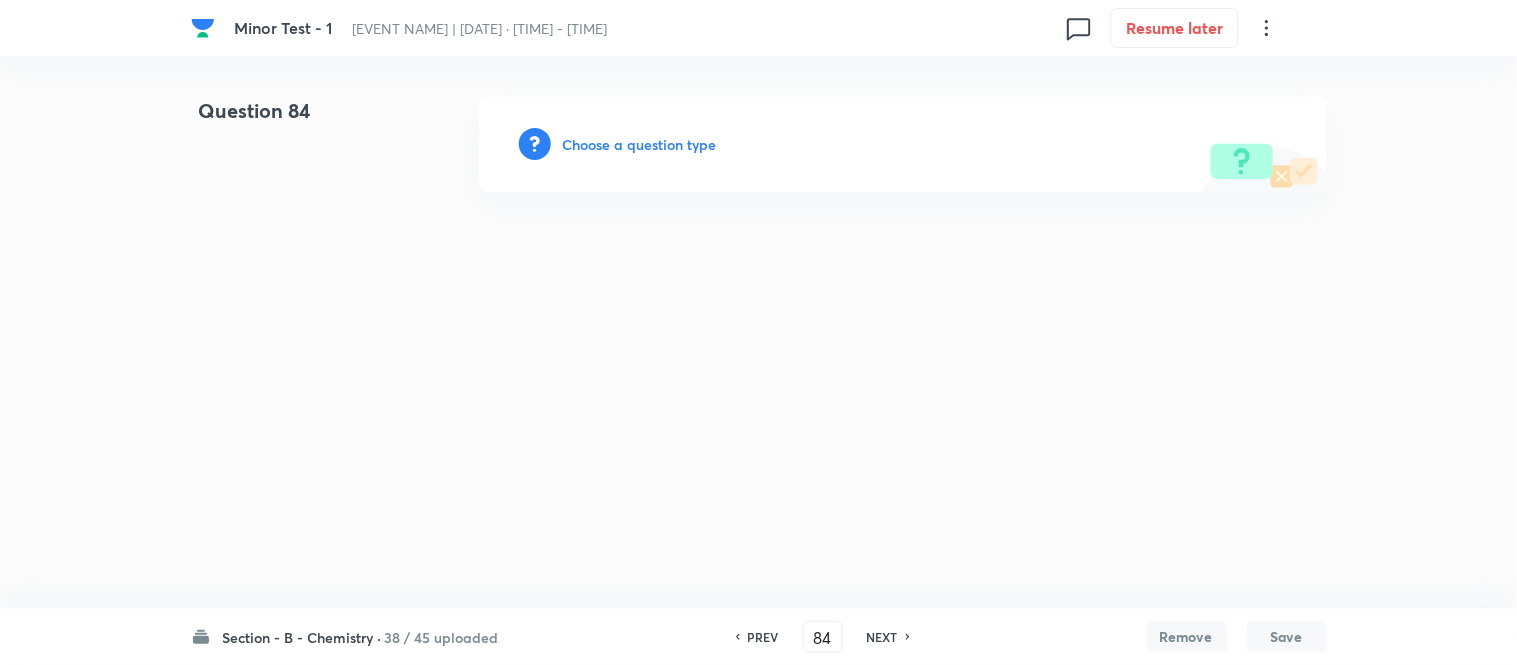 click on "Choose a question type" at bounding box center [640, 144] 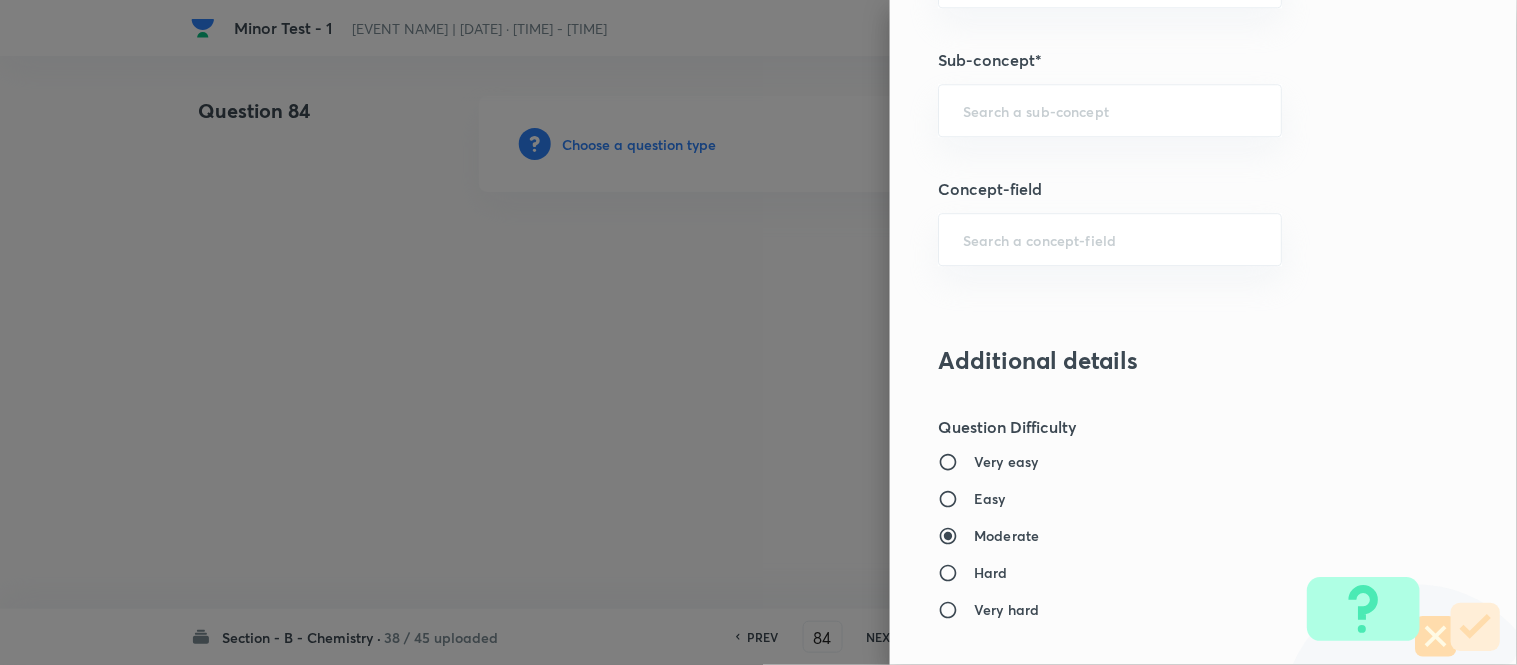 scroll, scrollTop: 1444, scrollLeft: 0, axis: vertical 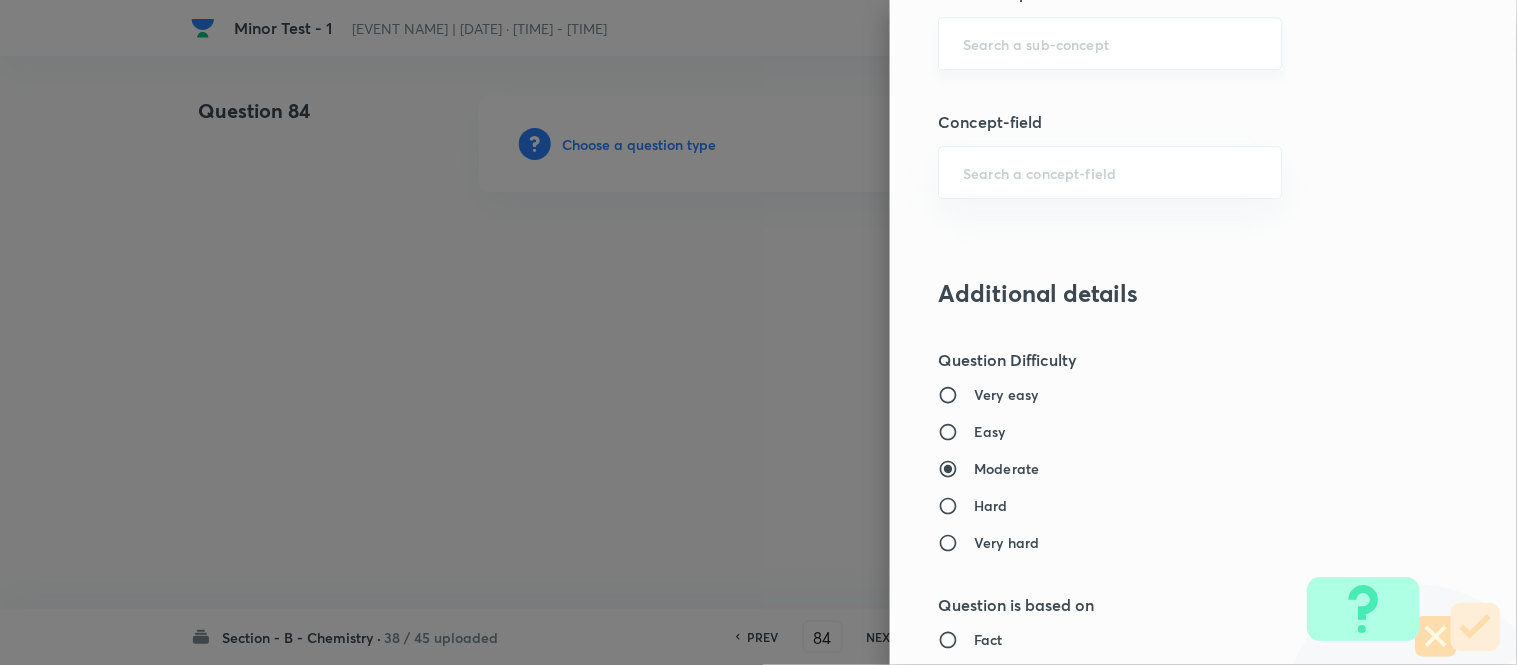 click at bounding box center (1110, 43) 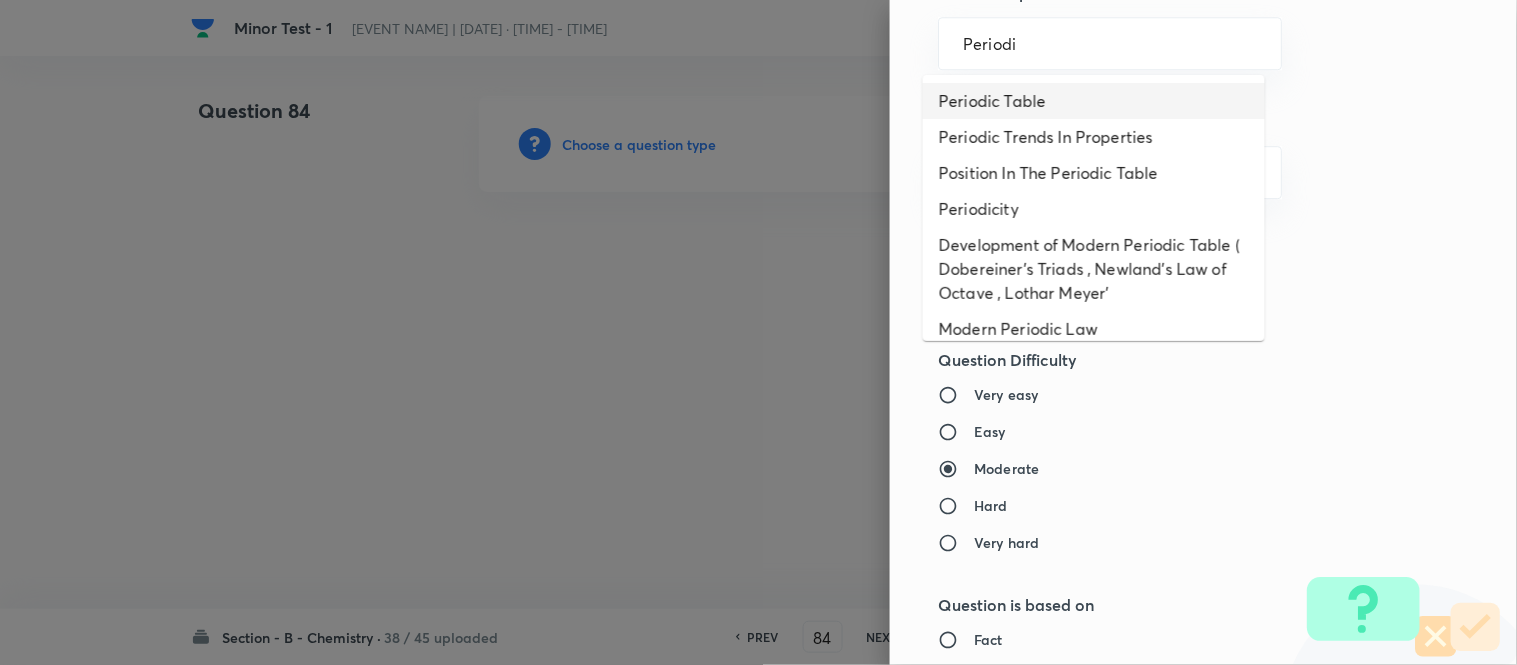 click on "Periodic Table" at bounding box center [1094, 101] 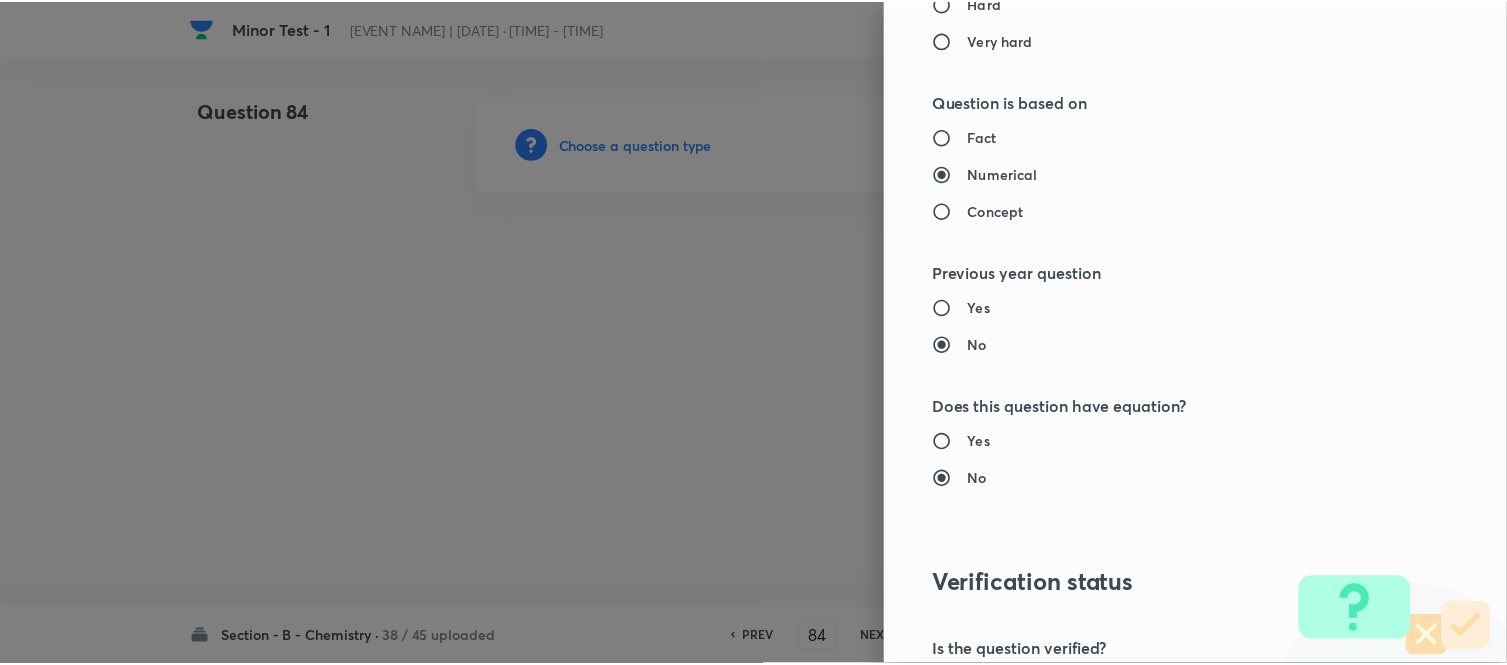 scroll, scrollTop: 2195, scrollLeft: 0, axis: vertical 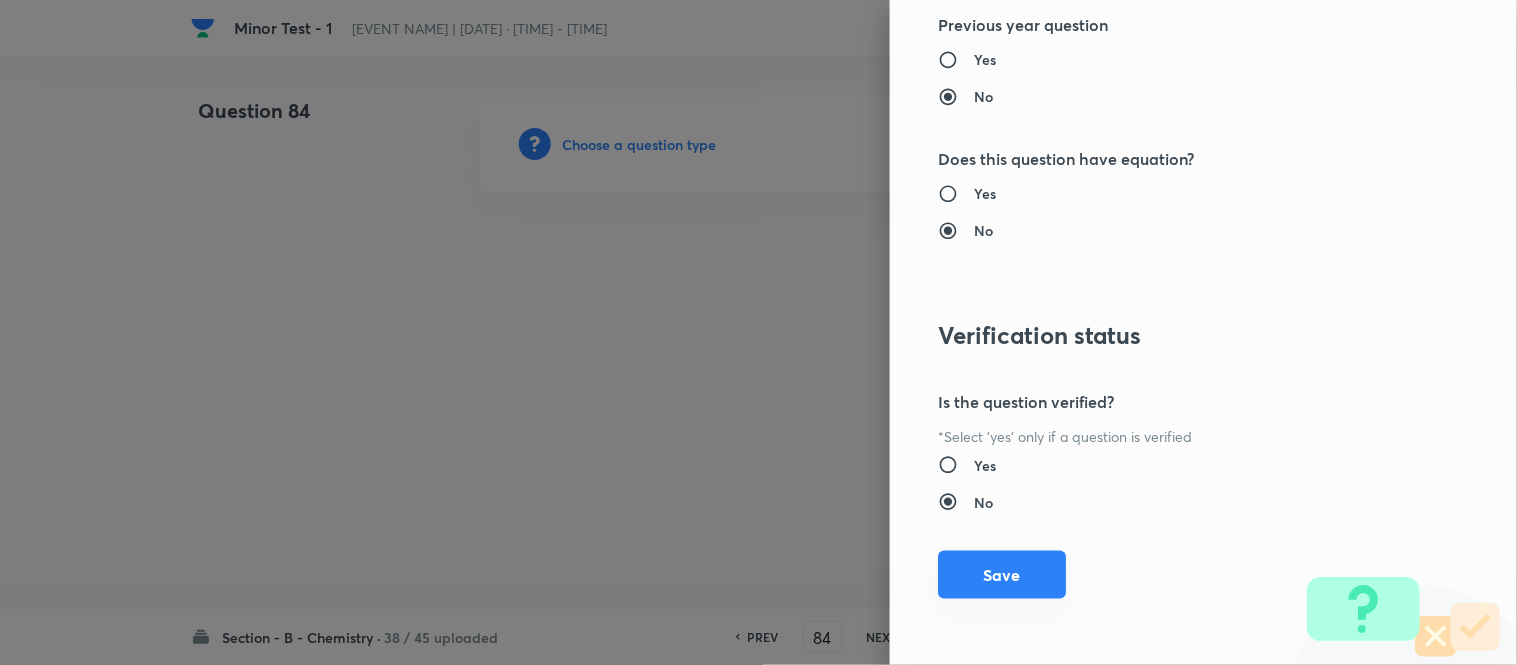 click on "Save" at bounding box center [1002, 575] 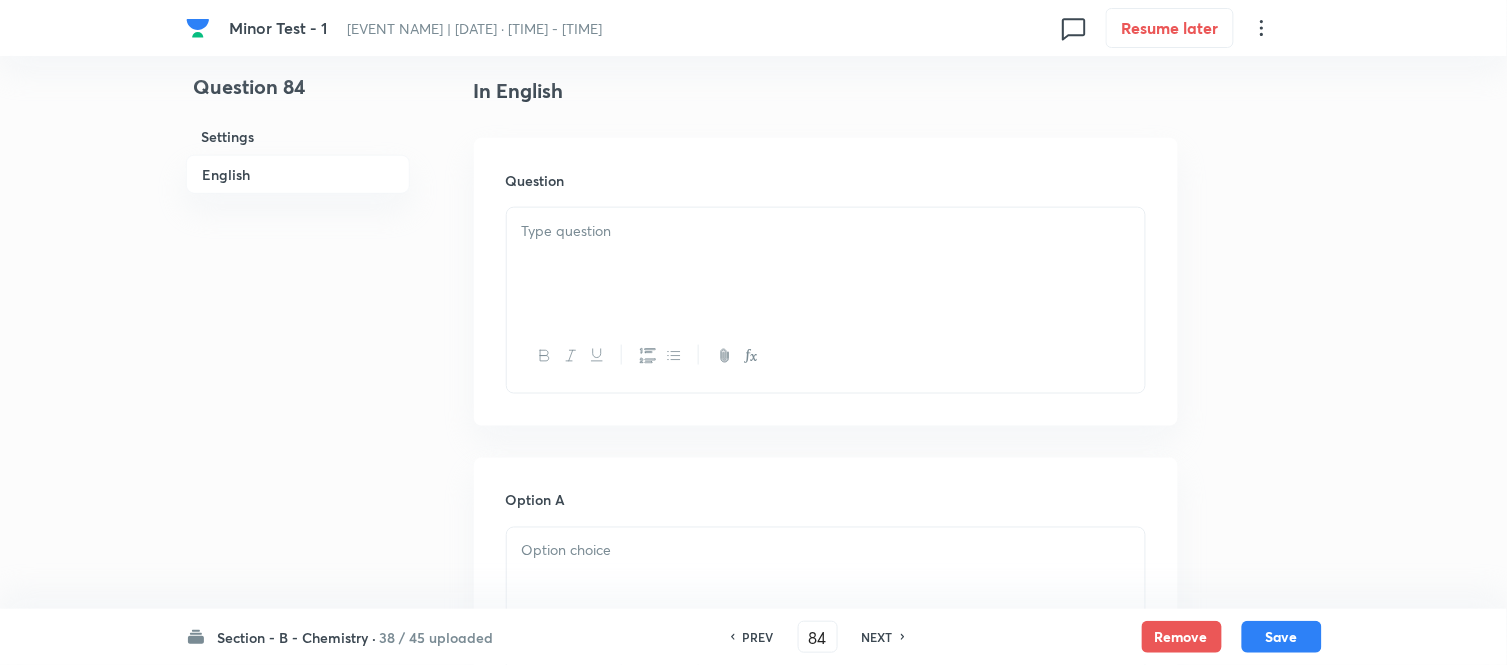 scroll, scrollTop: 555, scrollLeft: 0, axis: vertical 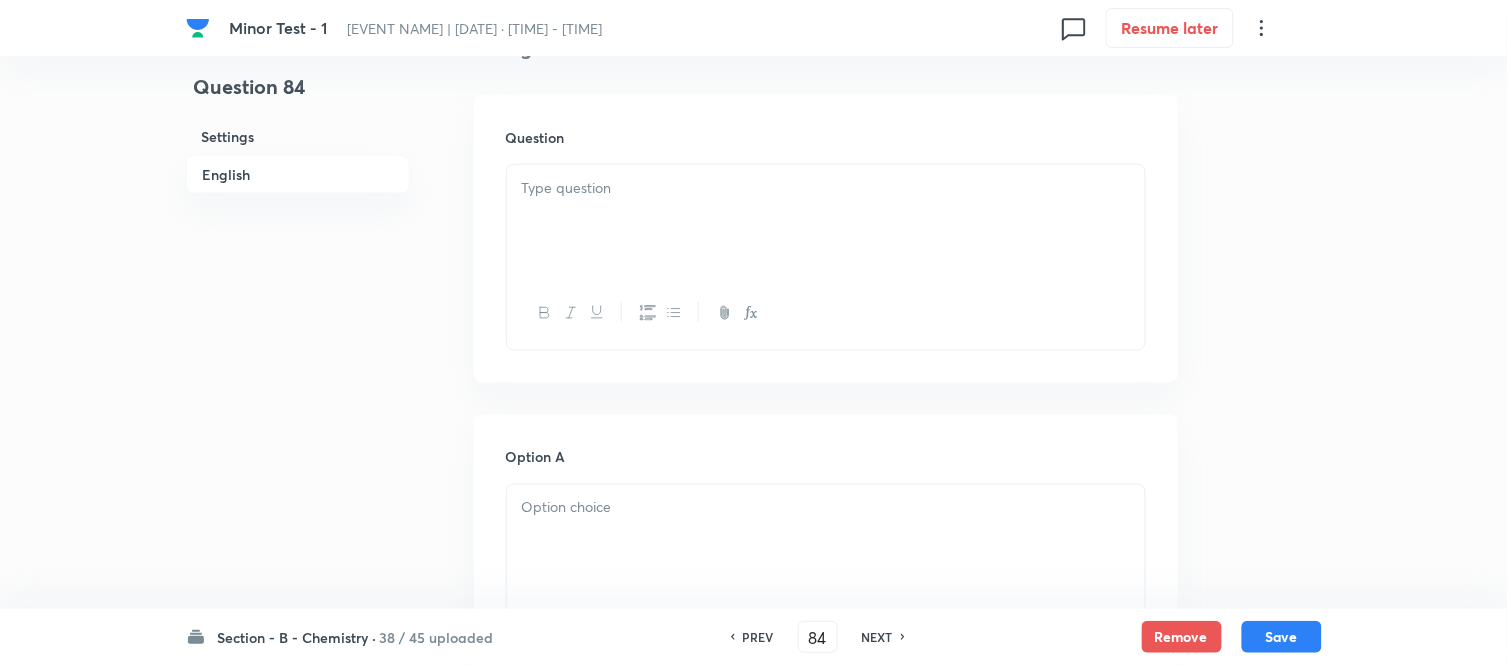 click at bounding box center [826, 221] 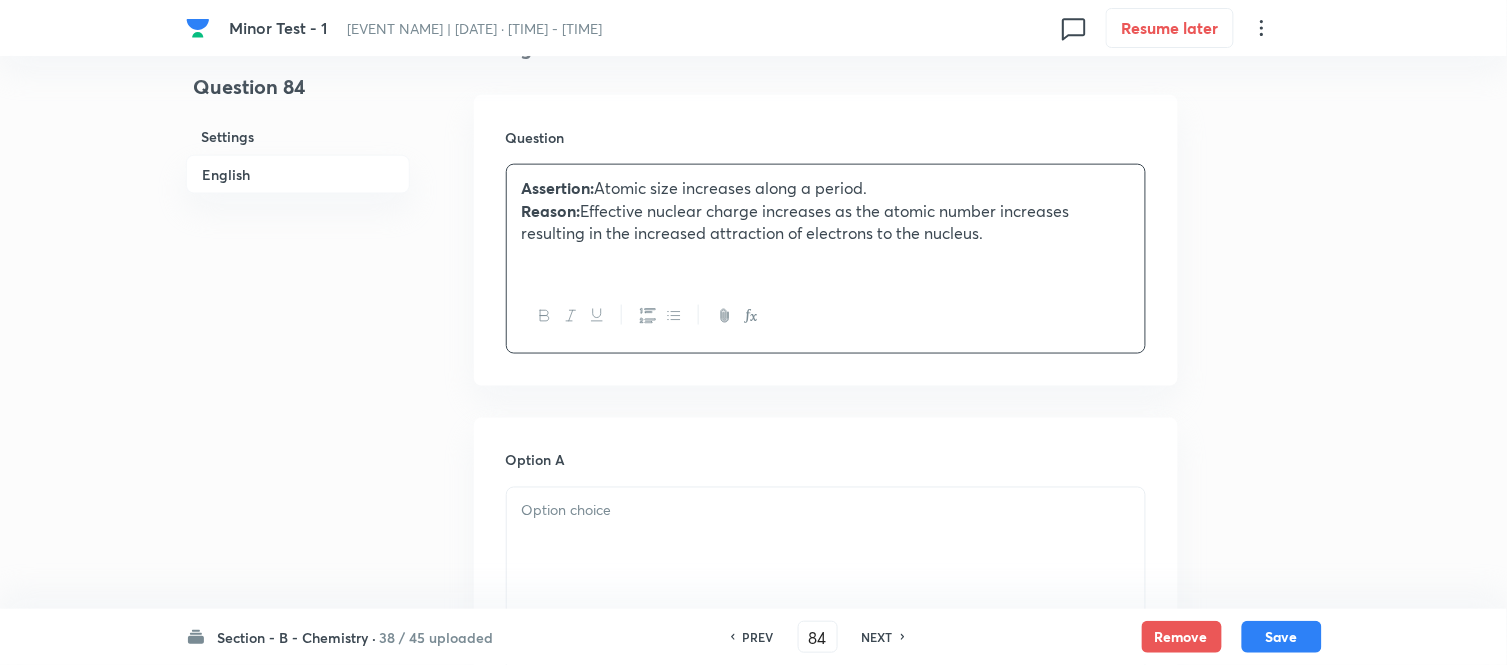 click on "Reason:" at bounding box center [551, 210] 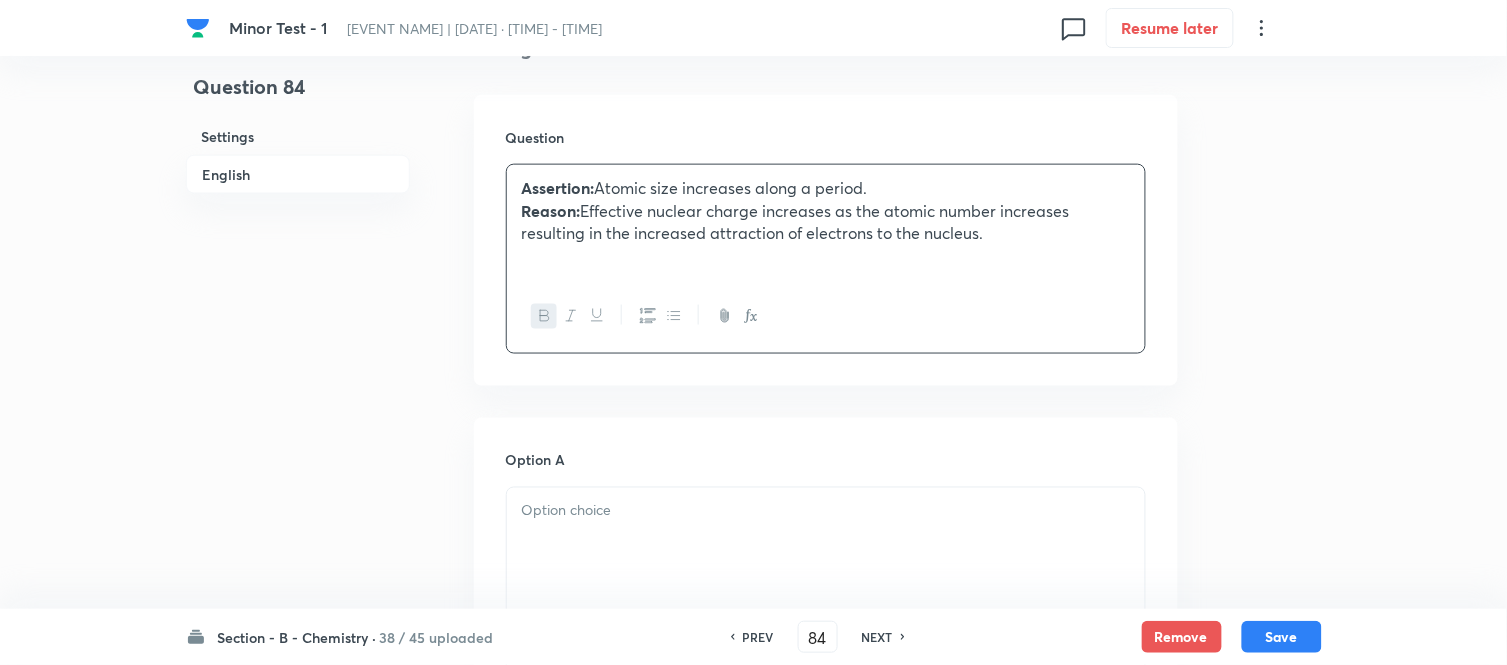 click at bounding box center [826, 544] 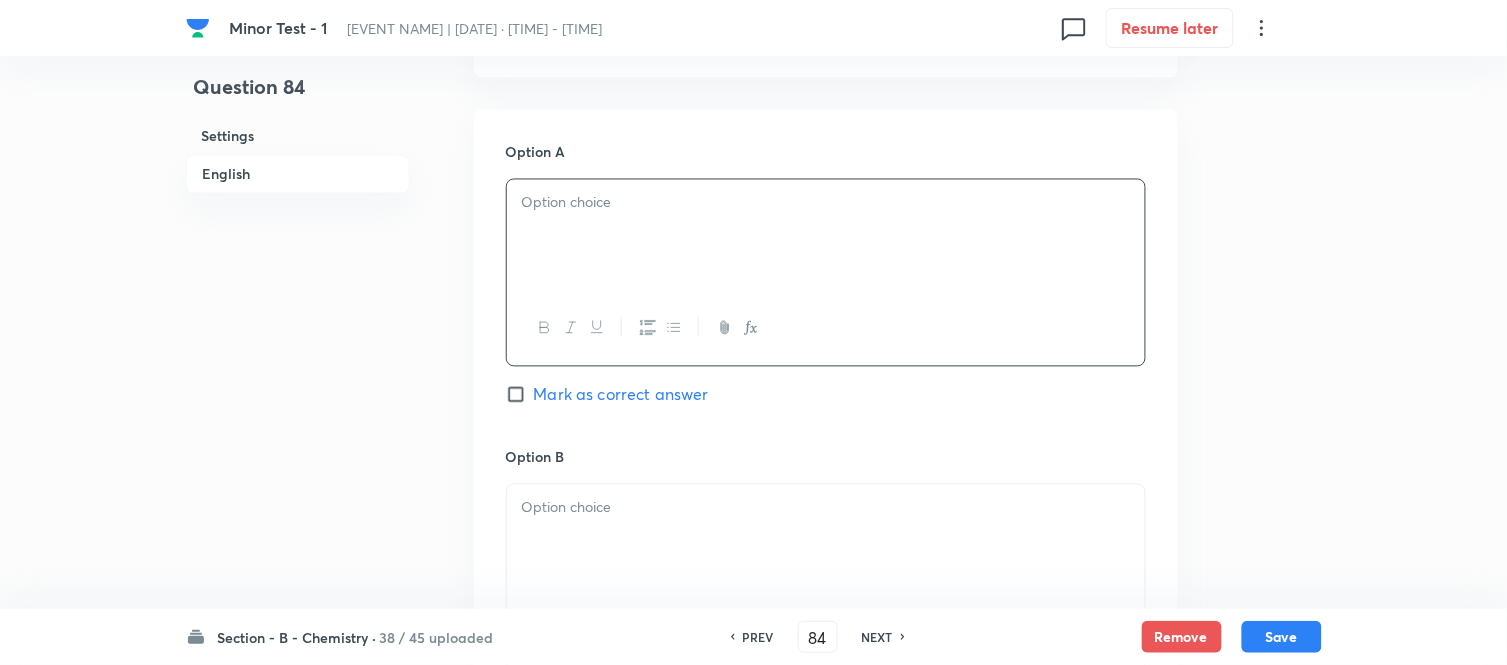 scroll, scrollTop: 888, scrollLeft: 0, axis: vertical 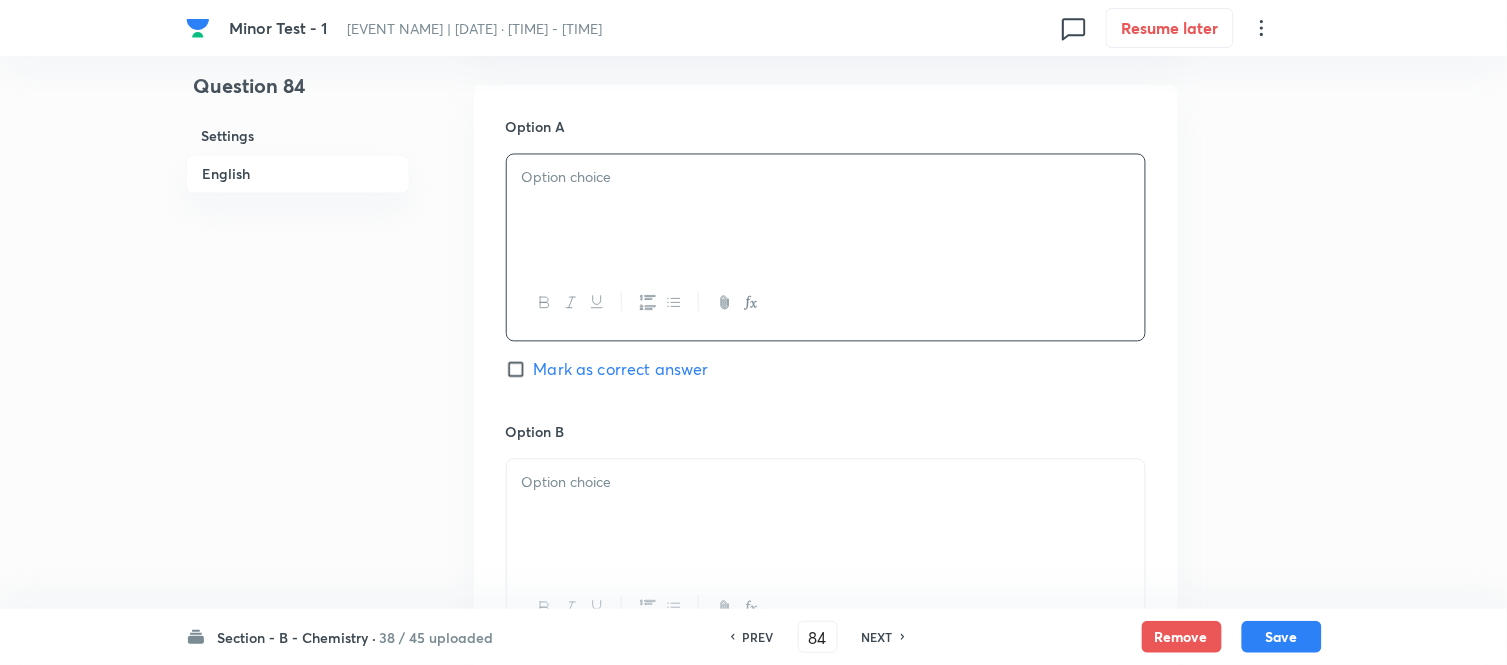 click at bounding box center (826, 211) 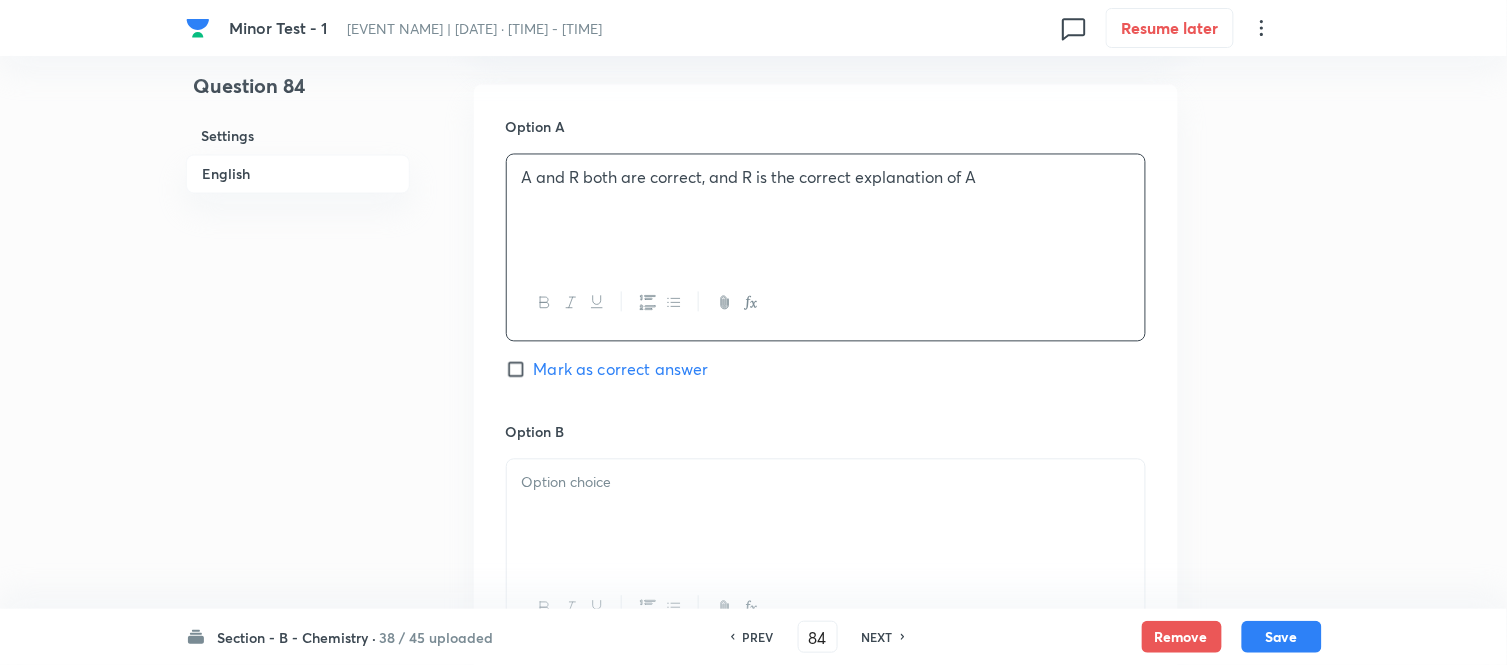 scroll, scrollTop: 1111, scrollLeft: 0, axis: vertical 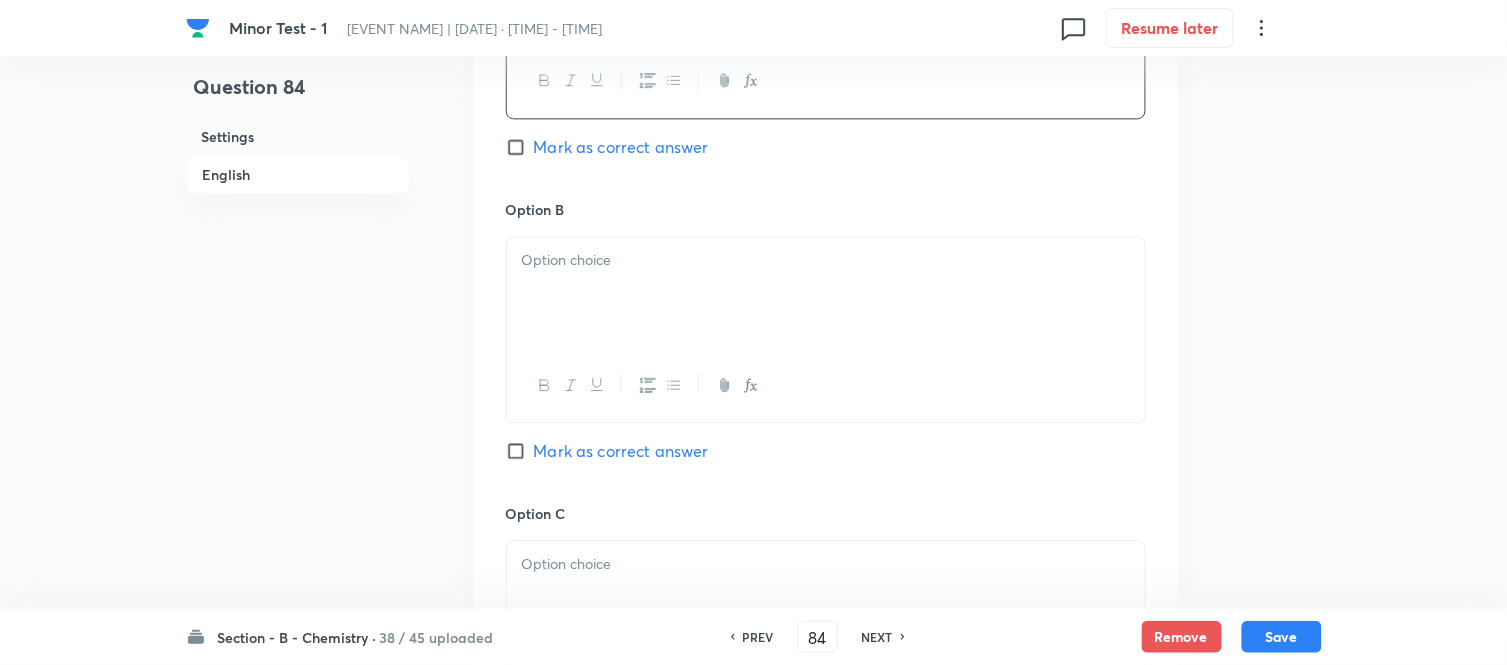 click at bounding box center (826, 260) 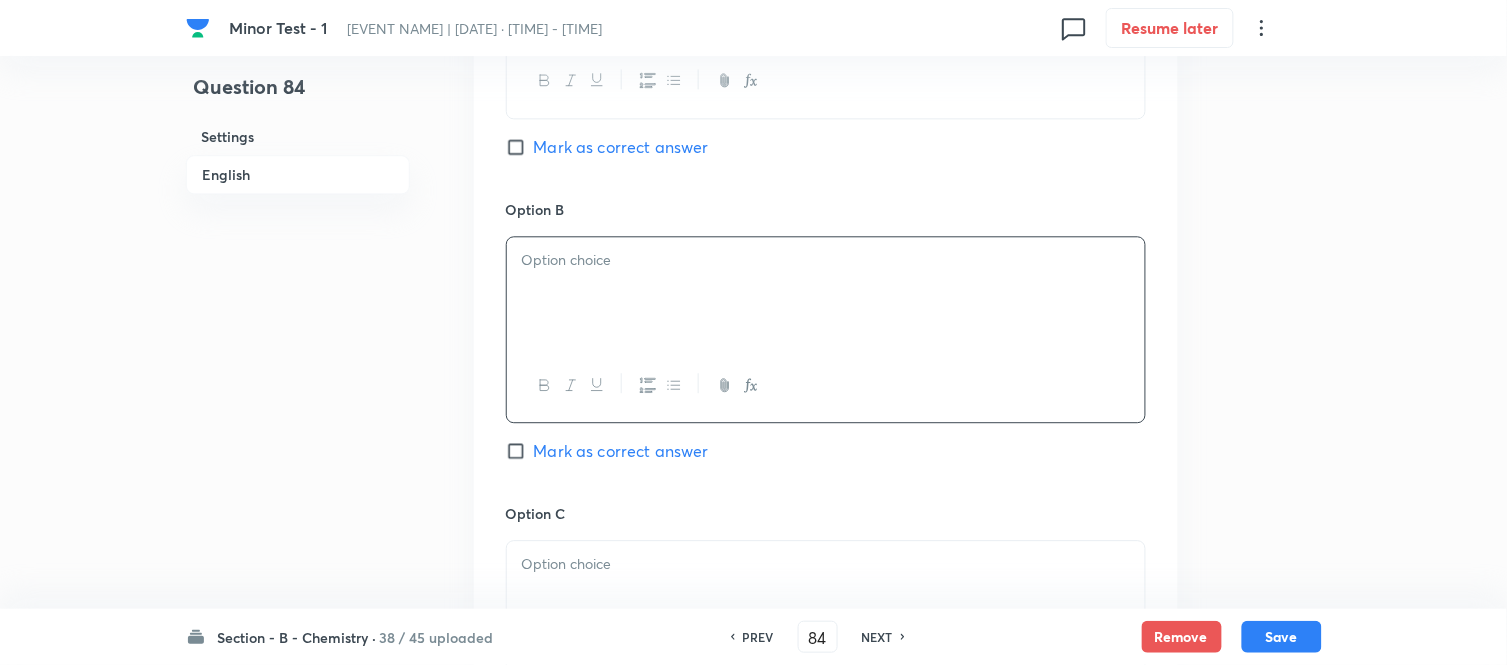 click at bounding box center (826, 293) 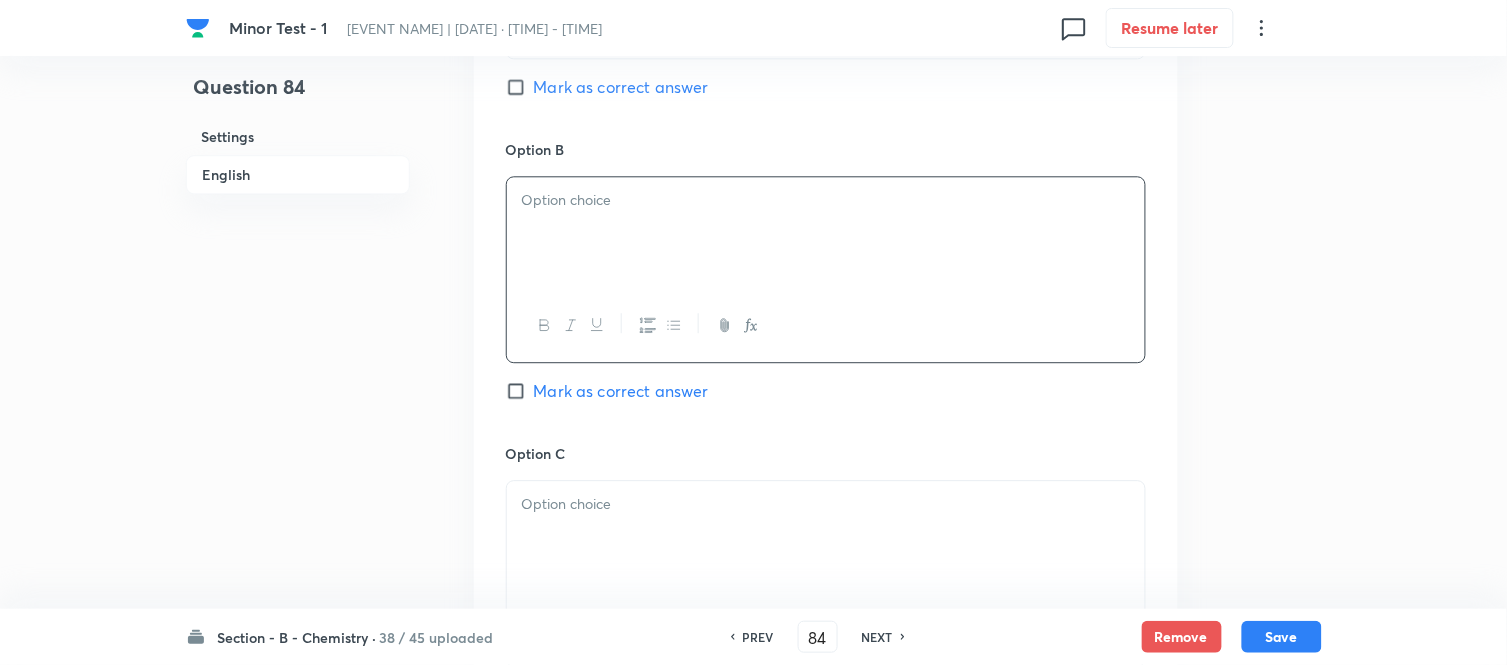 scroll, scrollTop: 1222, scrollLeft: 0, axis: vertical 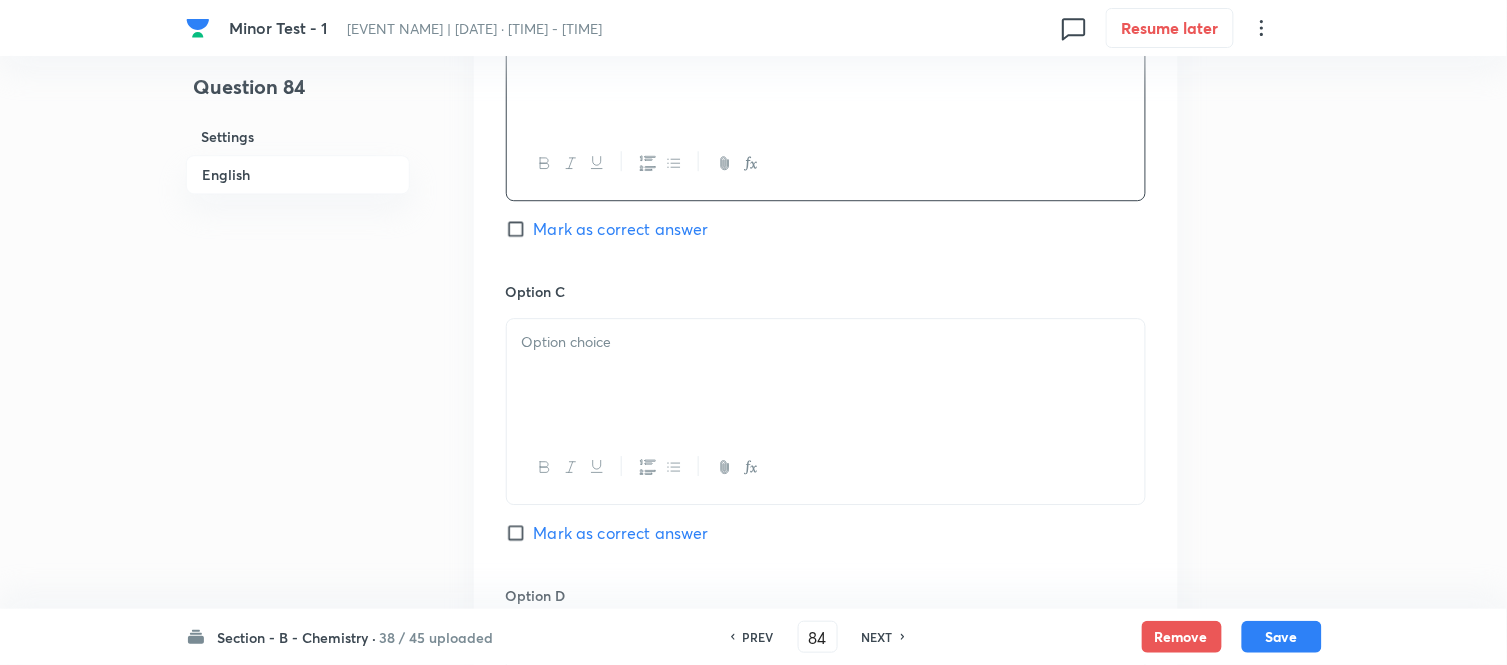 click at bounding box center [826, 342] 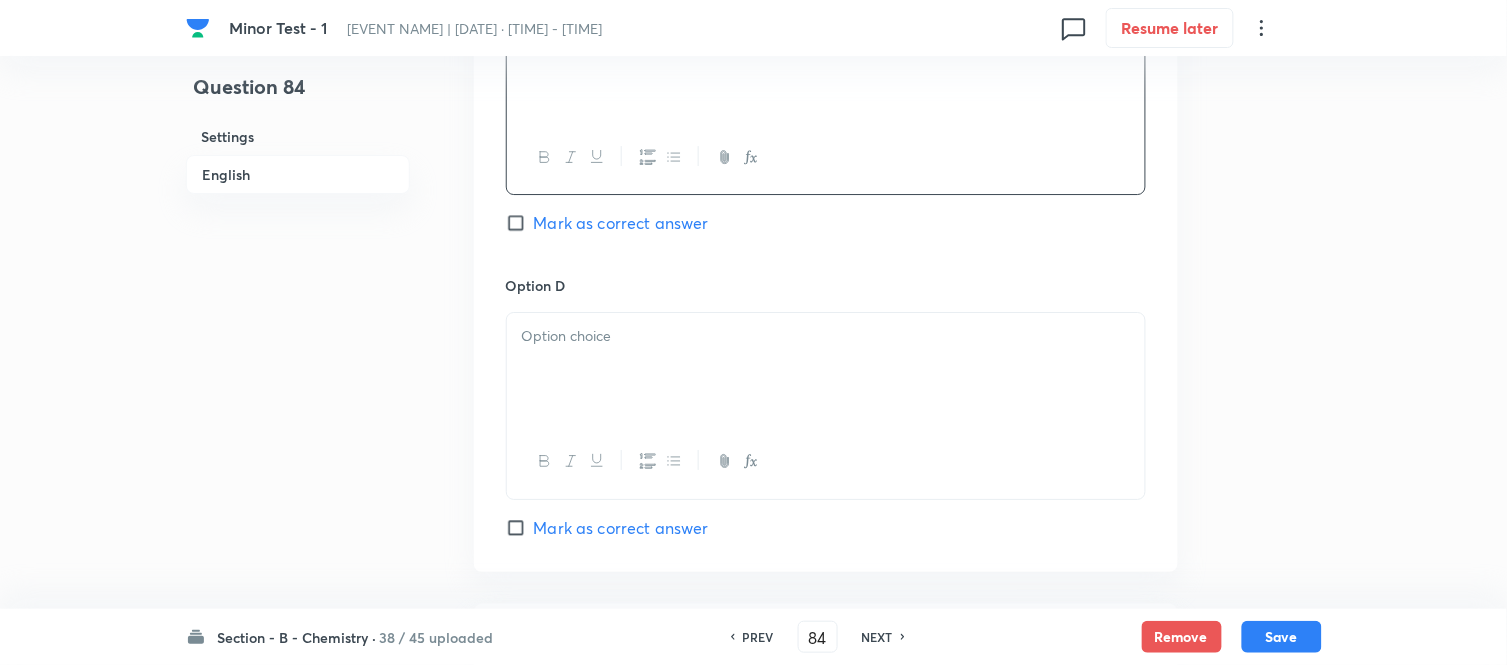 scroll, scrollTop: 1666, scrollLeft: 0, axis: vertical 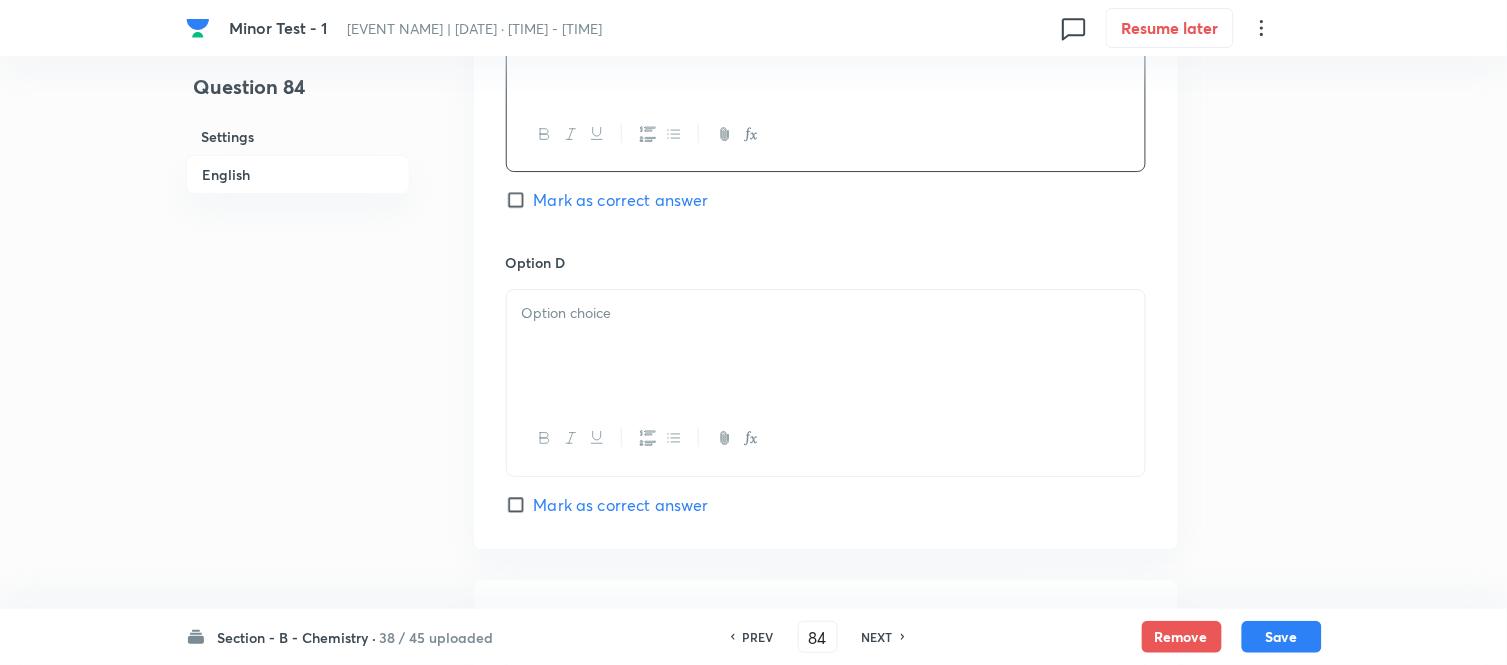 click at bounding box center (826, 346) 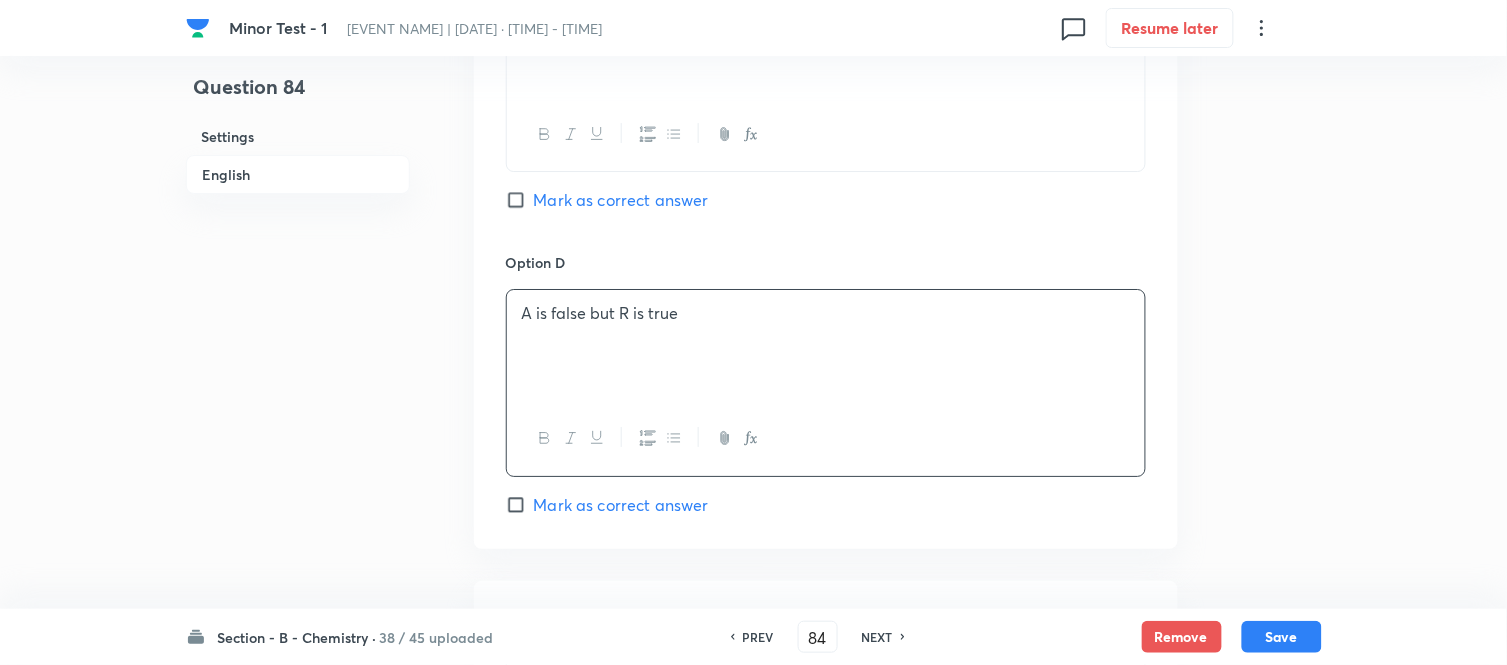 click on "Mark as correct answer" at bounding box center [621, 505] 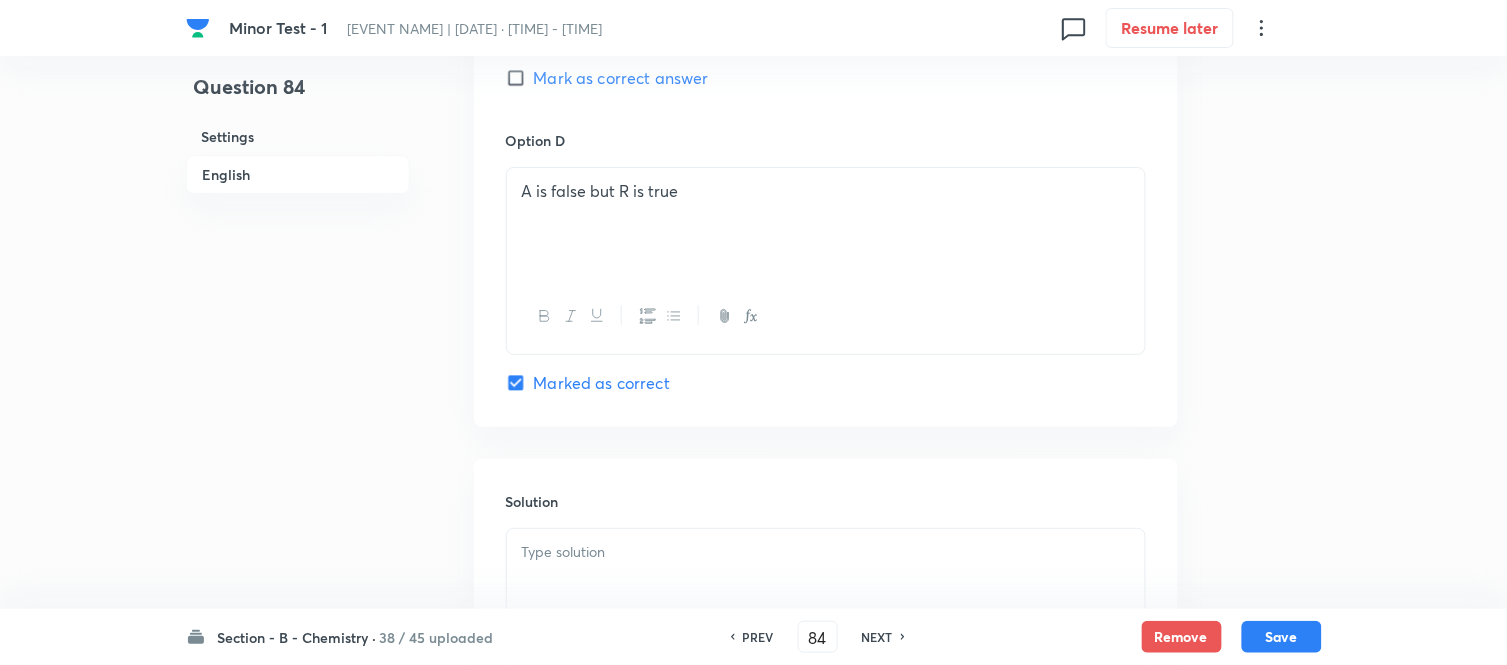 scroll, scrollTop: 2000, scrollLeft: 0, axis: vertical 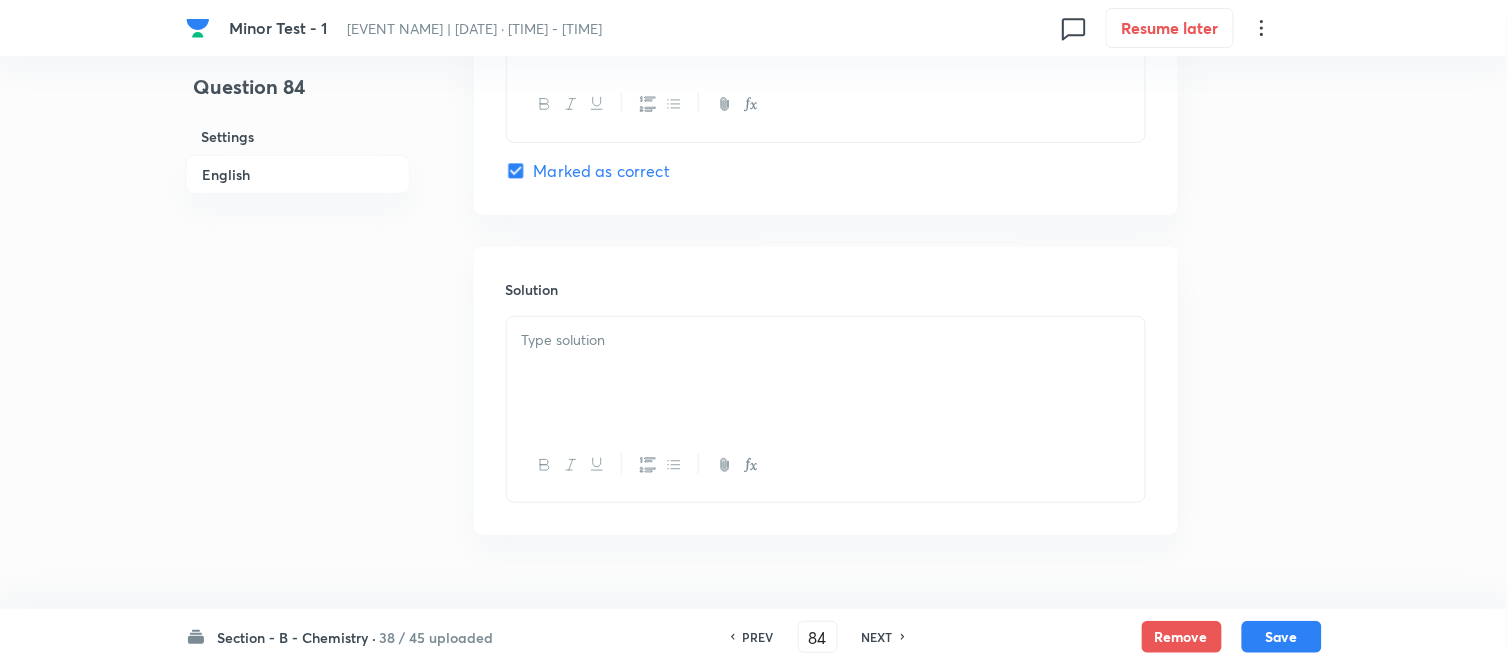 click at bounding box center [826, 373] 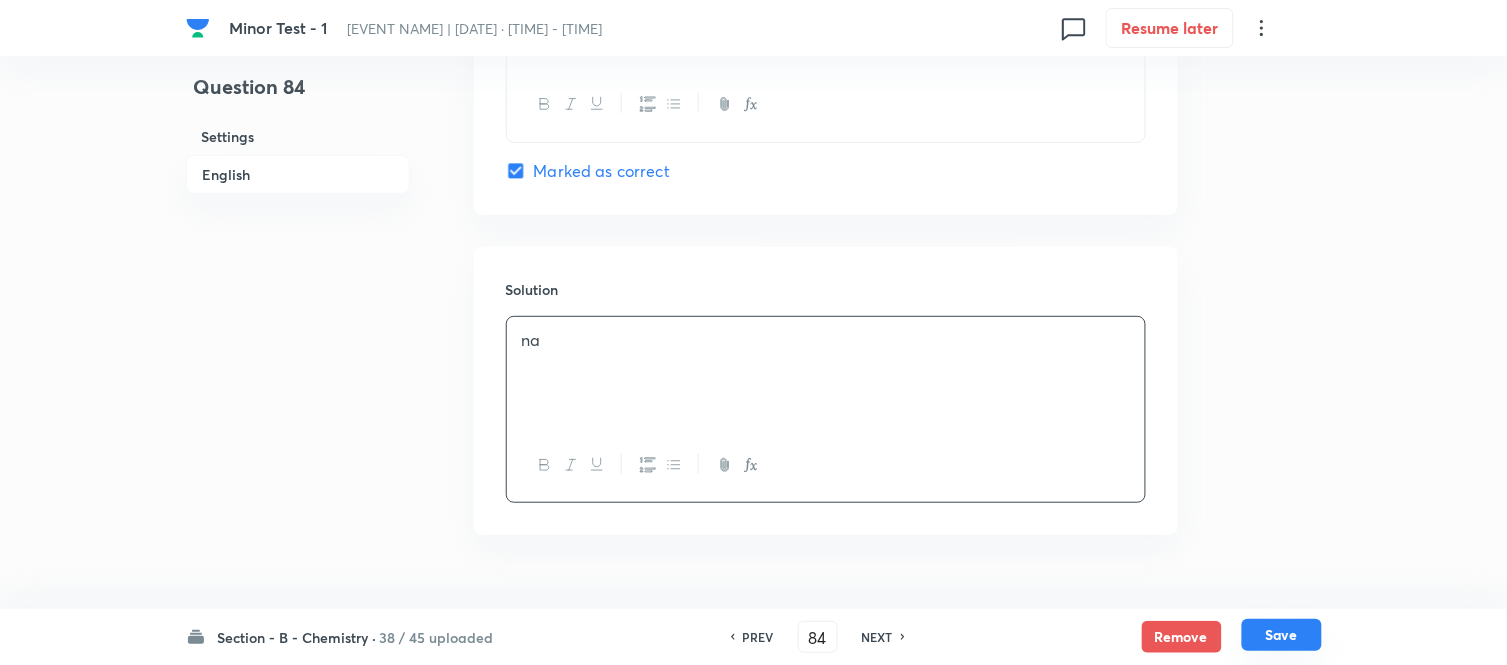 click on "Save" at bounding box center [1282, 635] 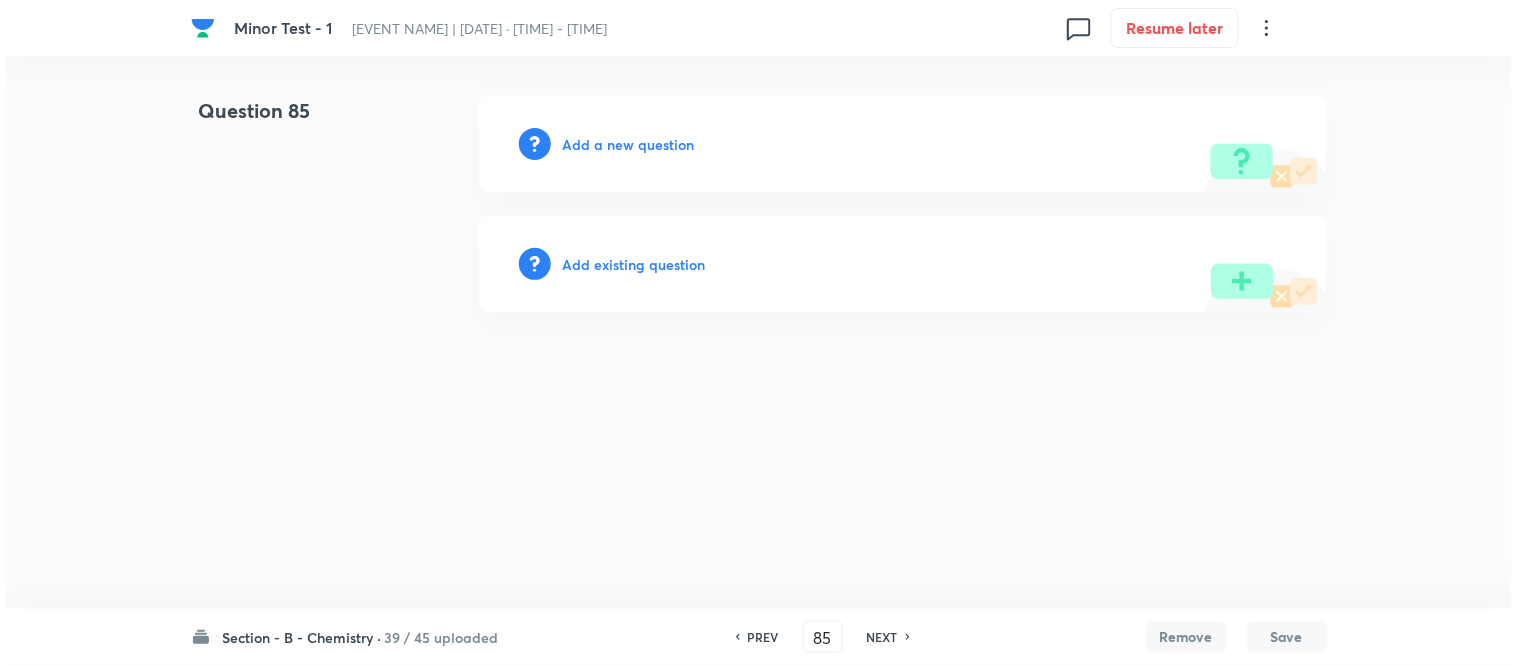 scroll, scrollTop: 0, scrollLeft: 0, axis: both 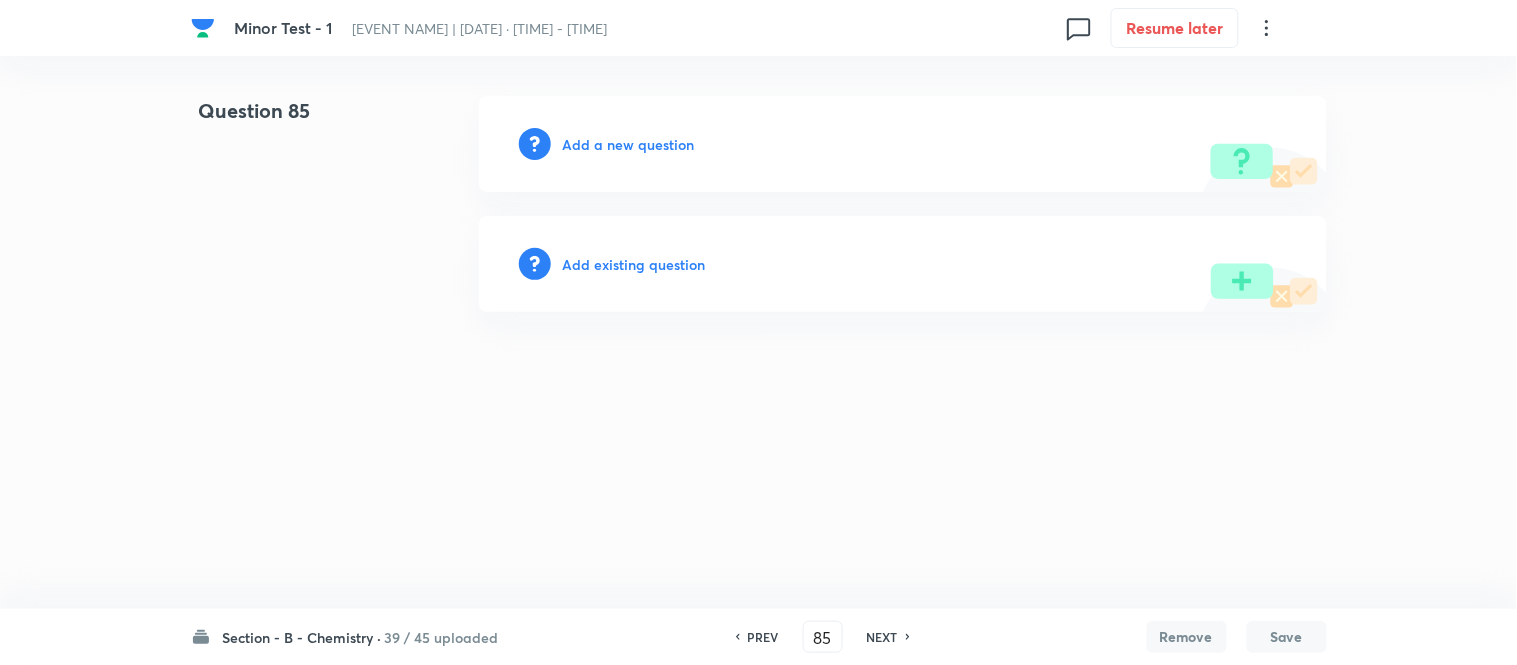 click on "Add a new question" at bounding box center (629, 144) 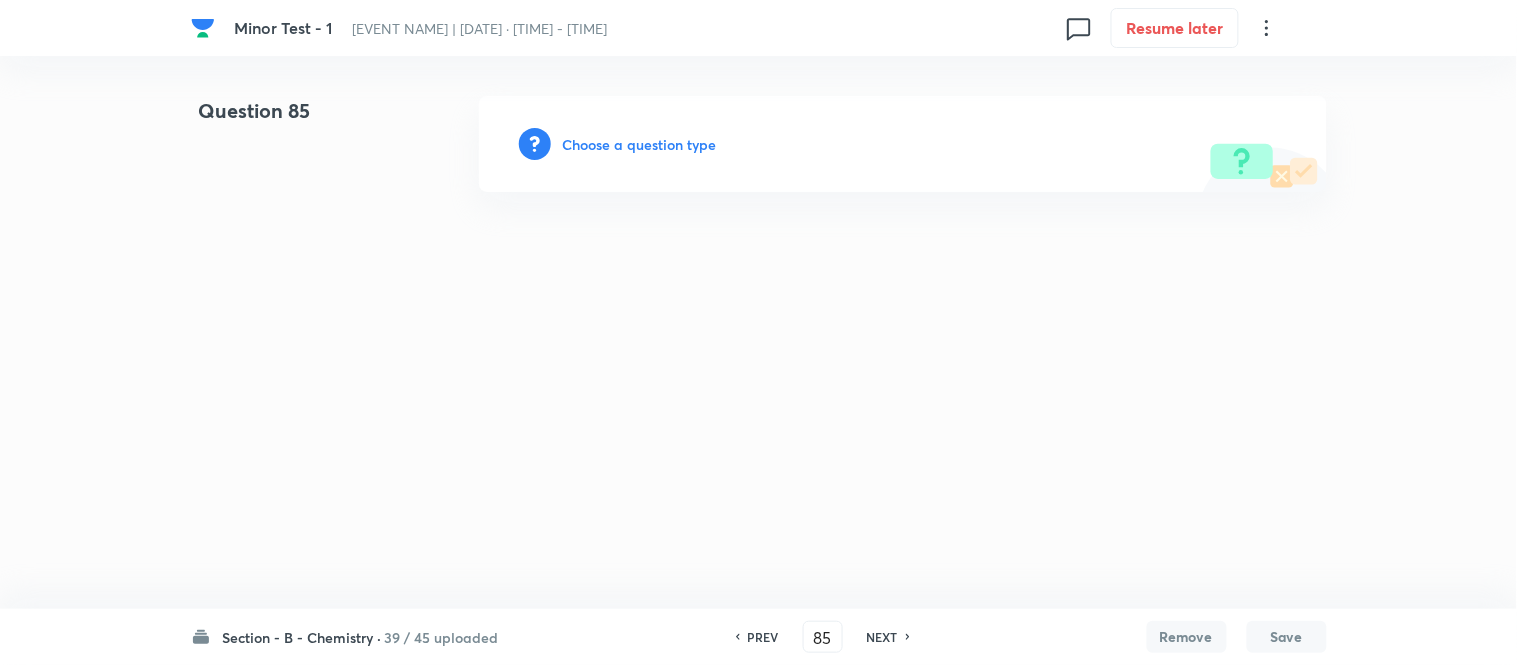 click on "Choose a question type" at bounding box center (640, 144) 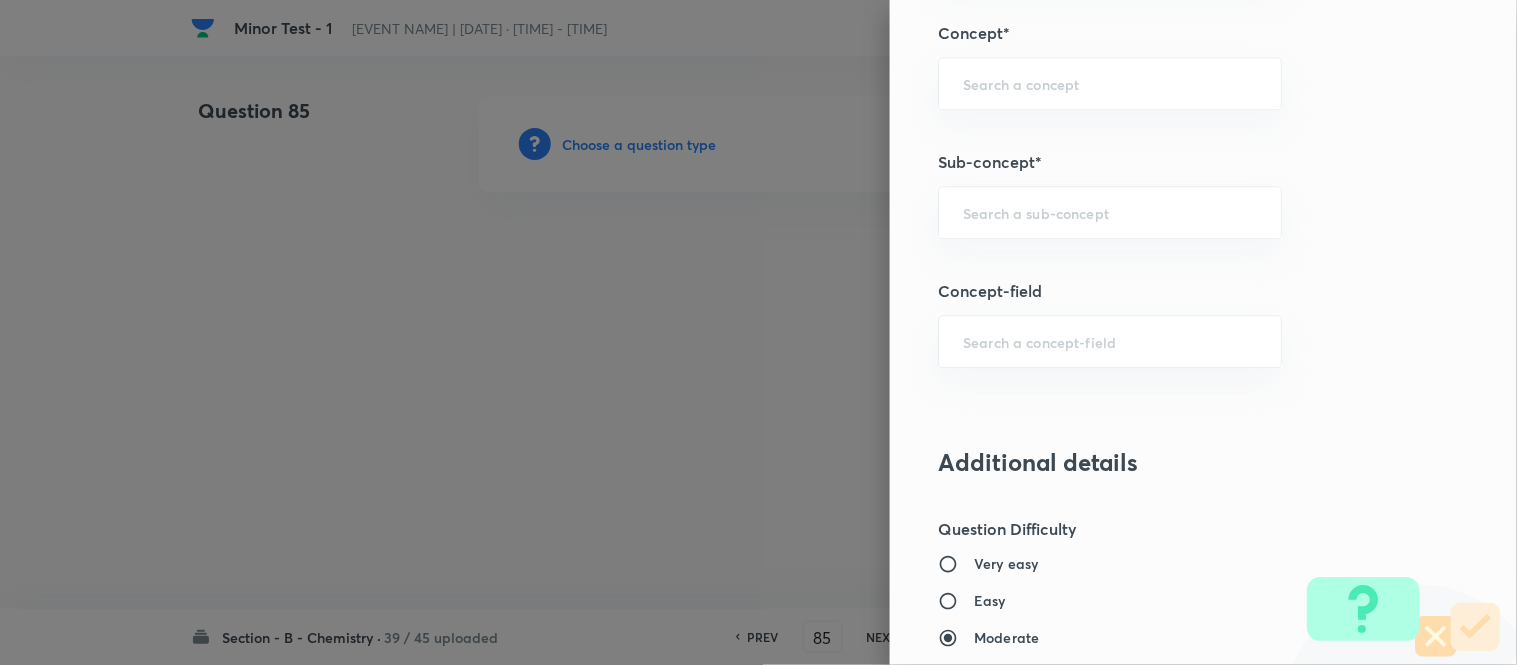 scroll, scrollTop: 1281, scrollLeft: 0, axis: vertical 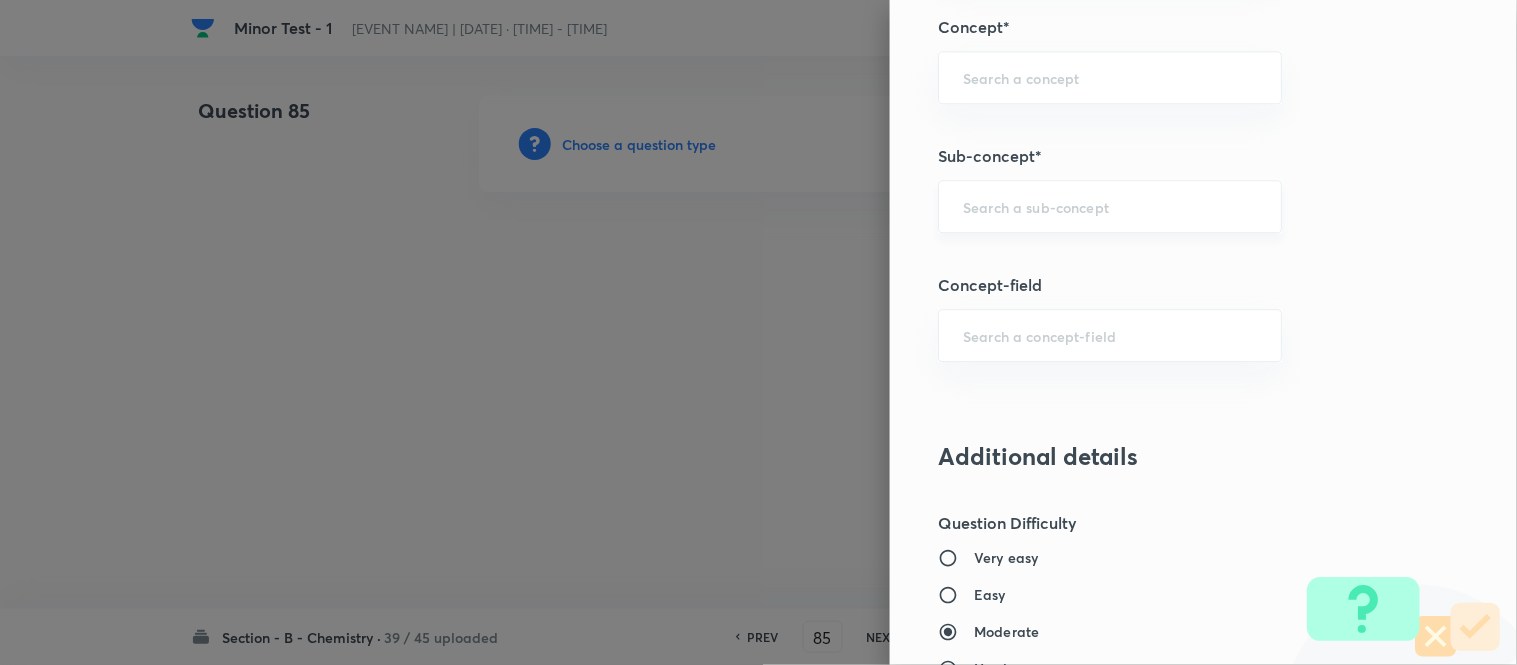 click on "​" at bounding box center (1110, 206) 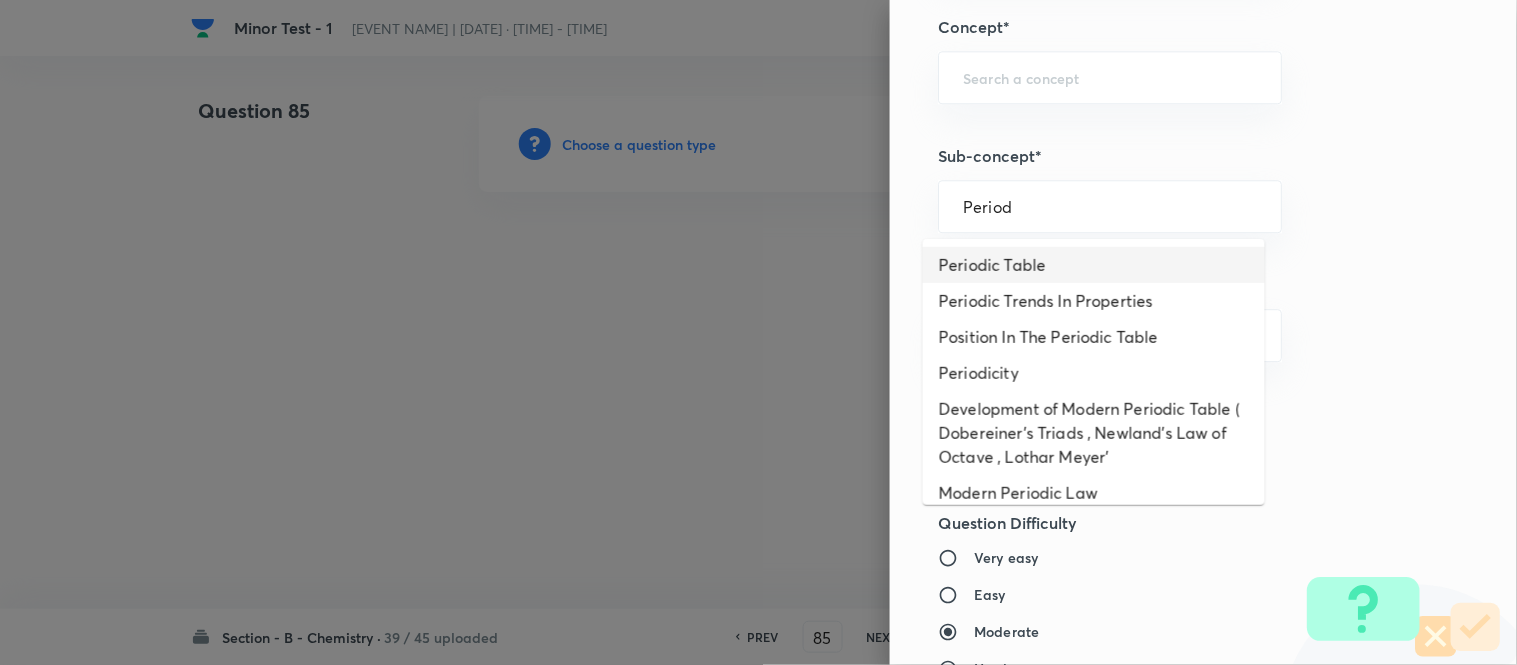 click on "Periodic Table" at bounding box center [1094, 265] 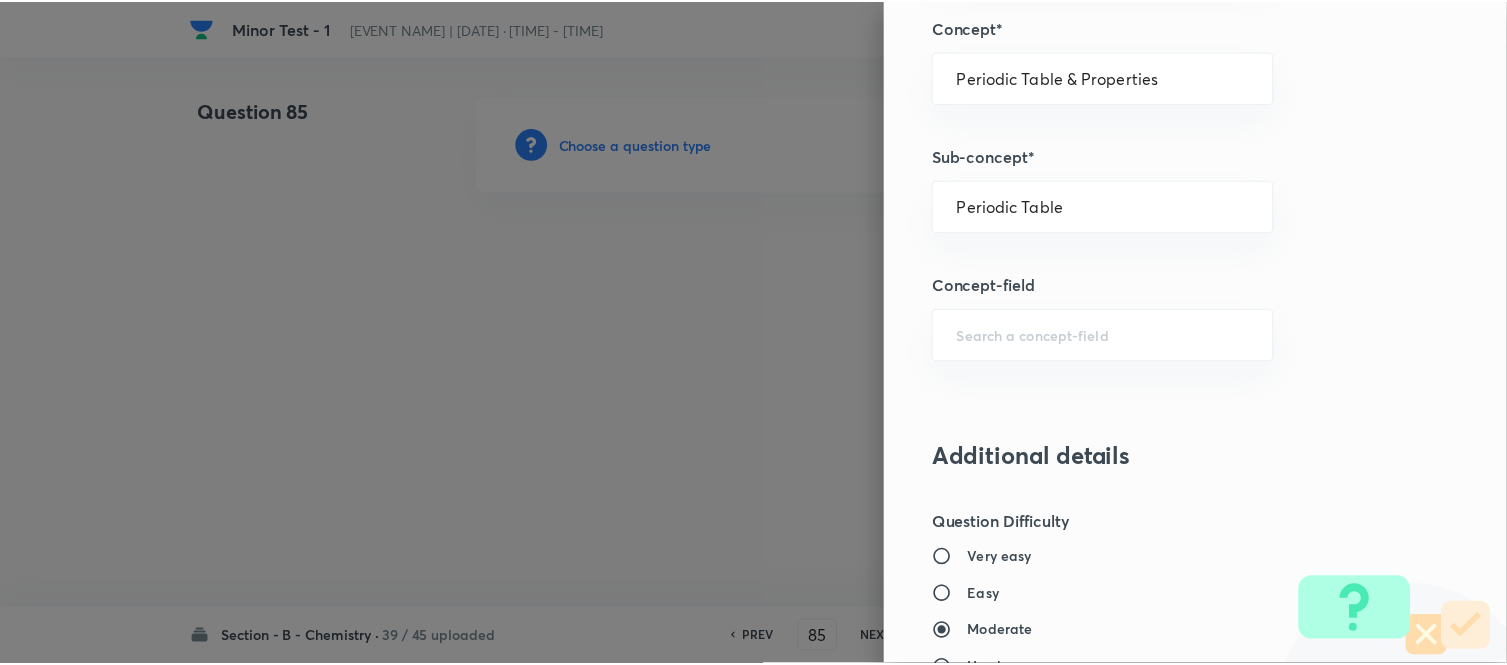 scroll, scrollTop: 2195, scrollLeft: 0, axis: vertical 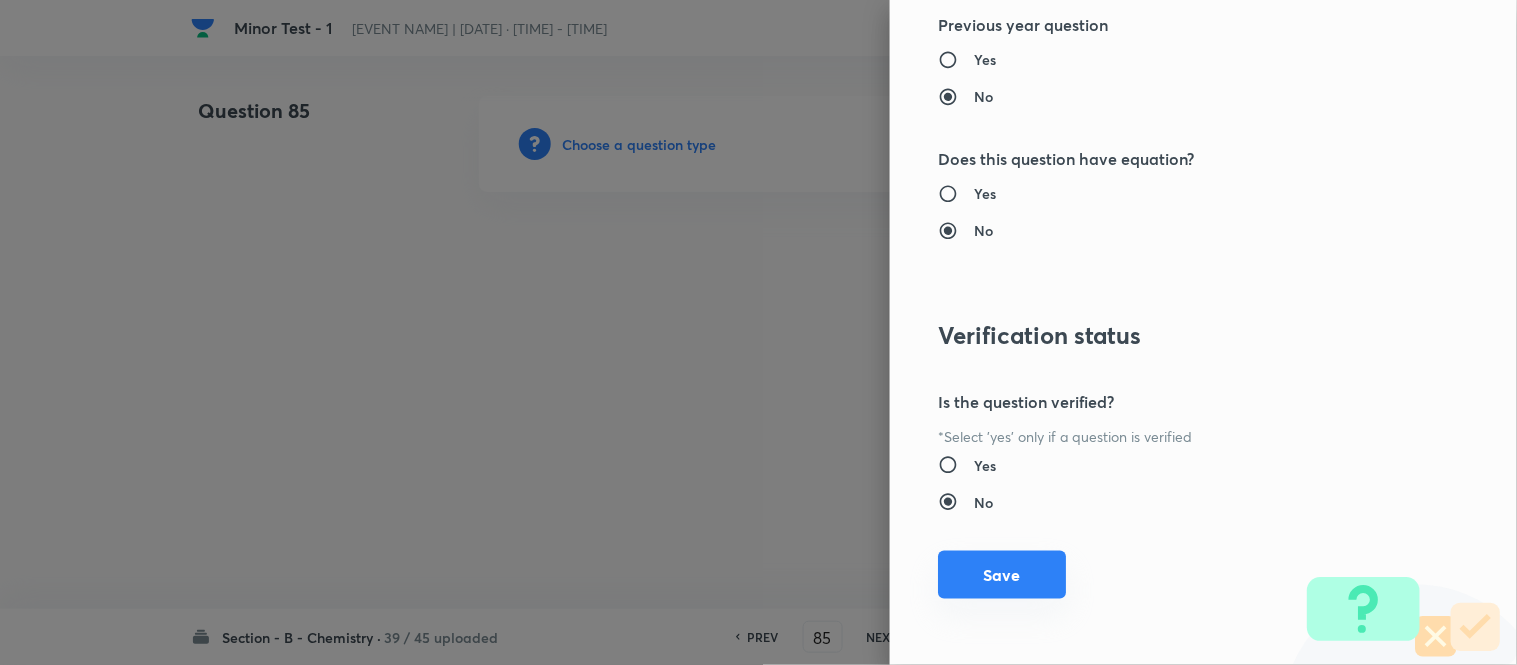 click on "Save" at bounding box center (1002, 575) 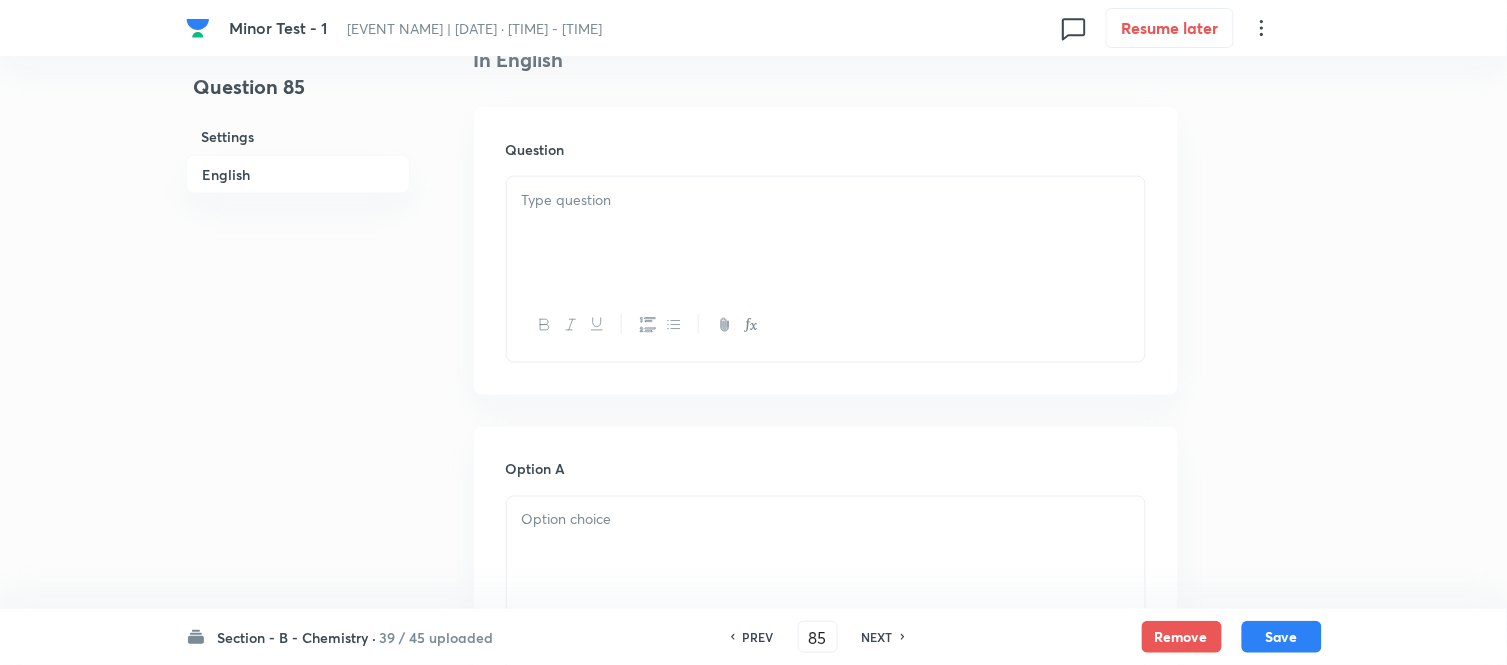 scroll, scrollTop: 555, scrollLeft: 0, axis: vertical 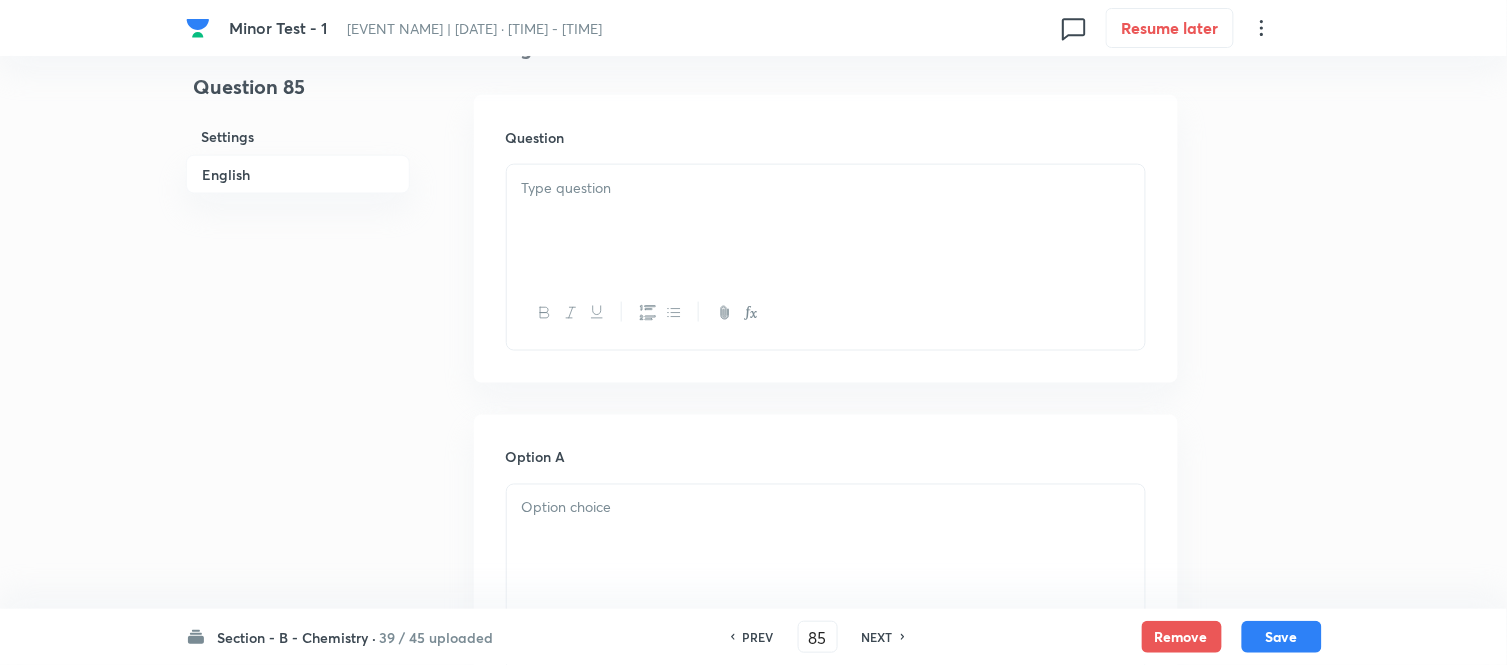 click at bounding box center [826, 221] 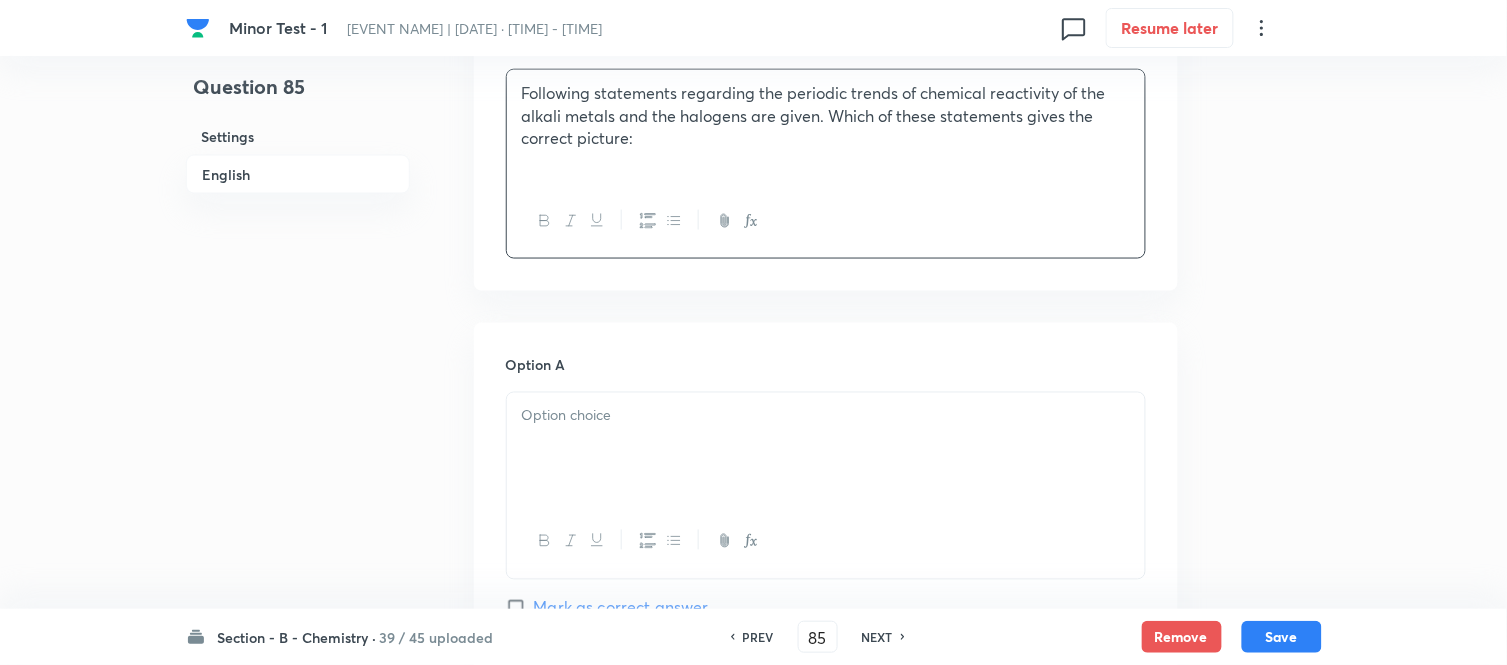 scroll, scrollTop: 777, scrollLeft: 0, axis: vertical 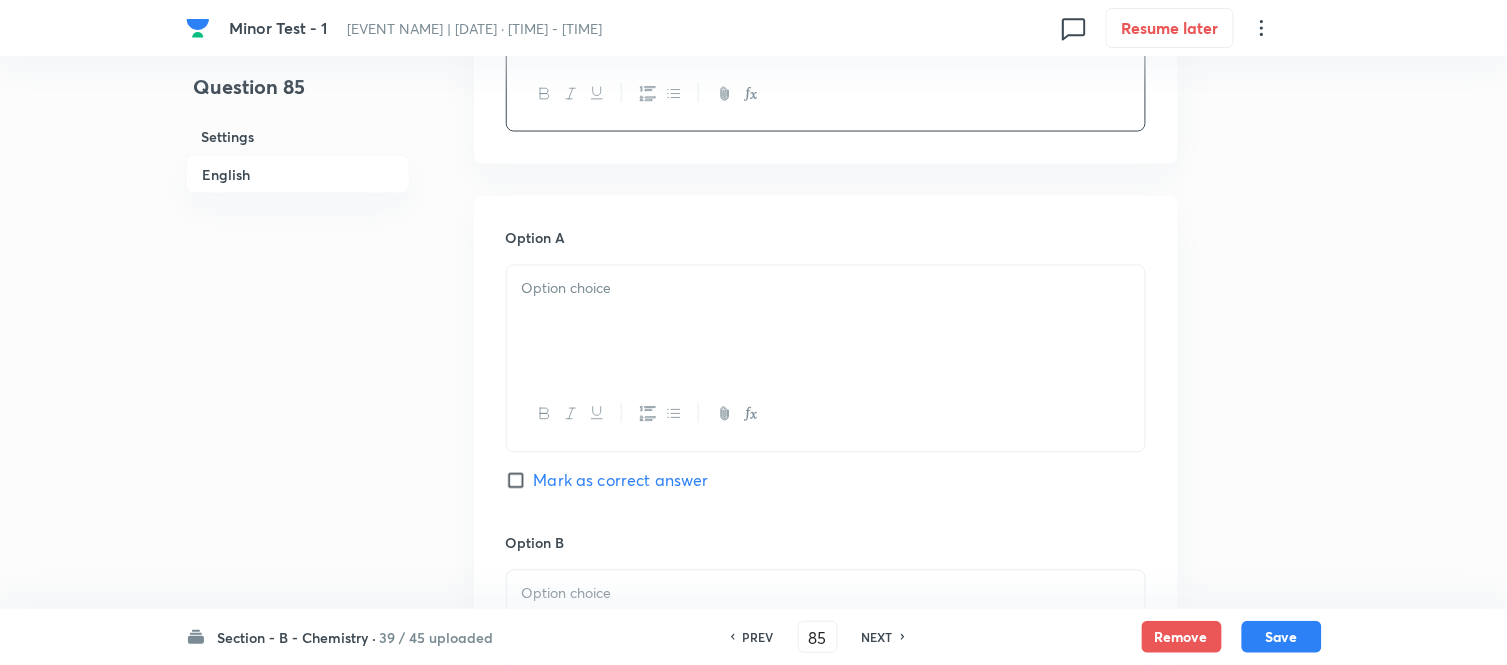 click at bounding box center (826, 289) 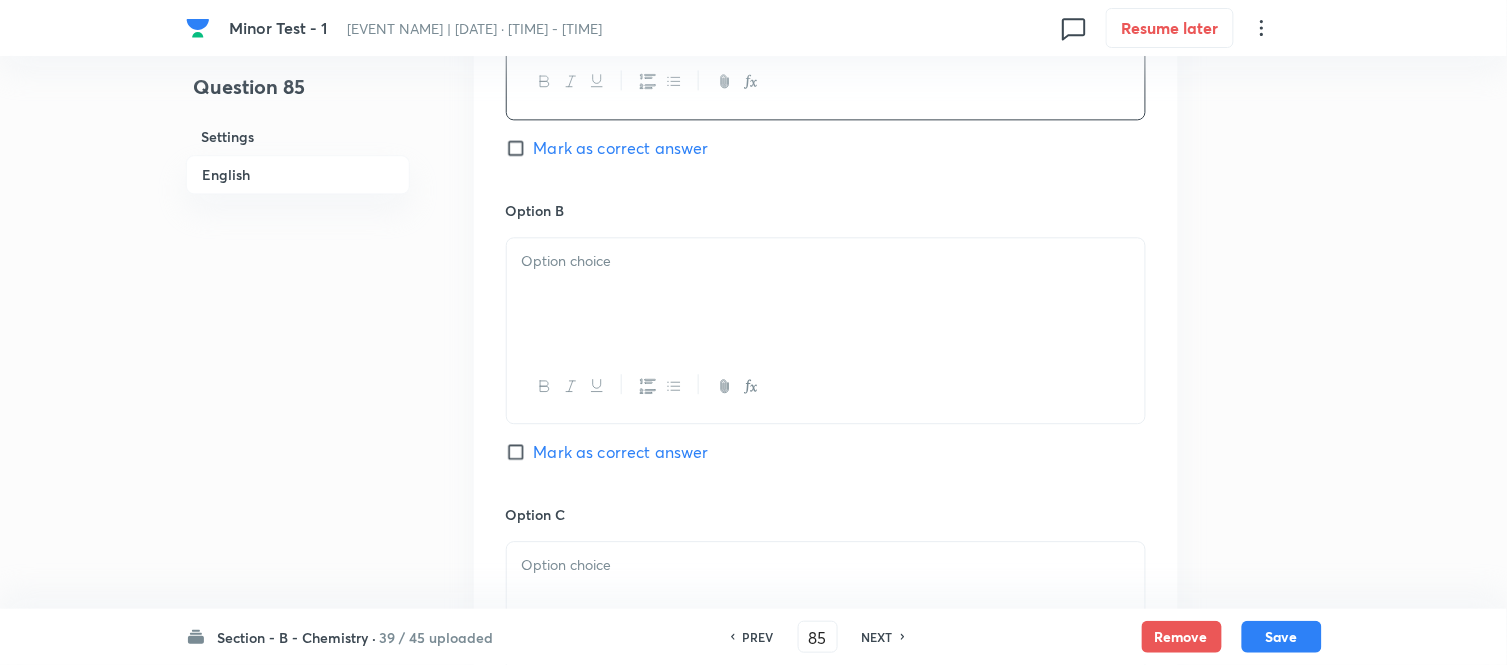 scroll, scrollTop: 1111, scrollLeft: 0, axis: vertical 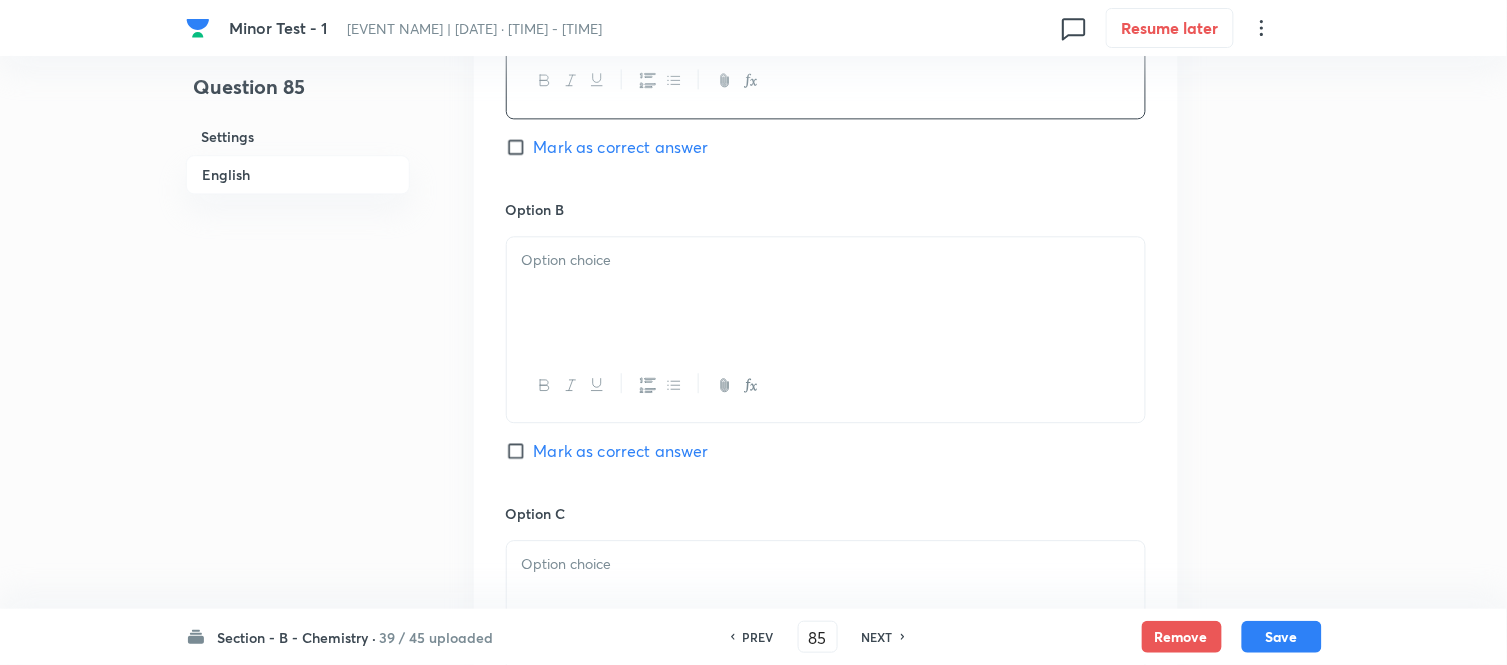 click at bounding box center [826, 260] 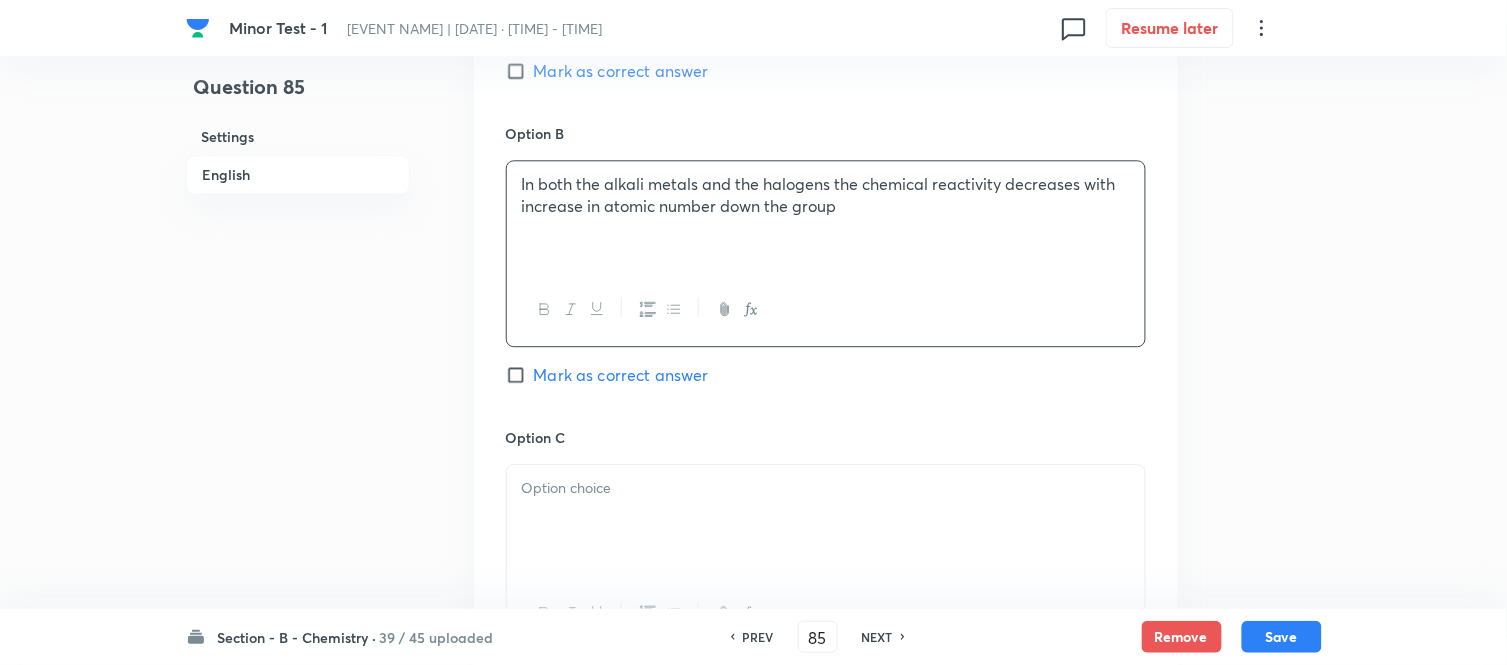 scroll, scrollTop: 1333, scrollLeft: 0, axis: vertical 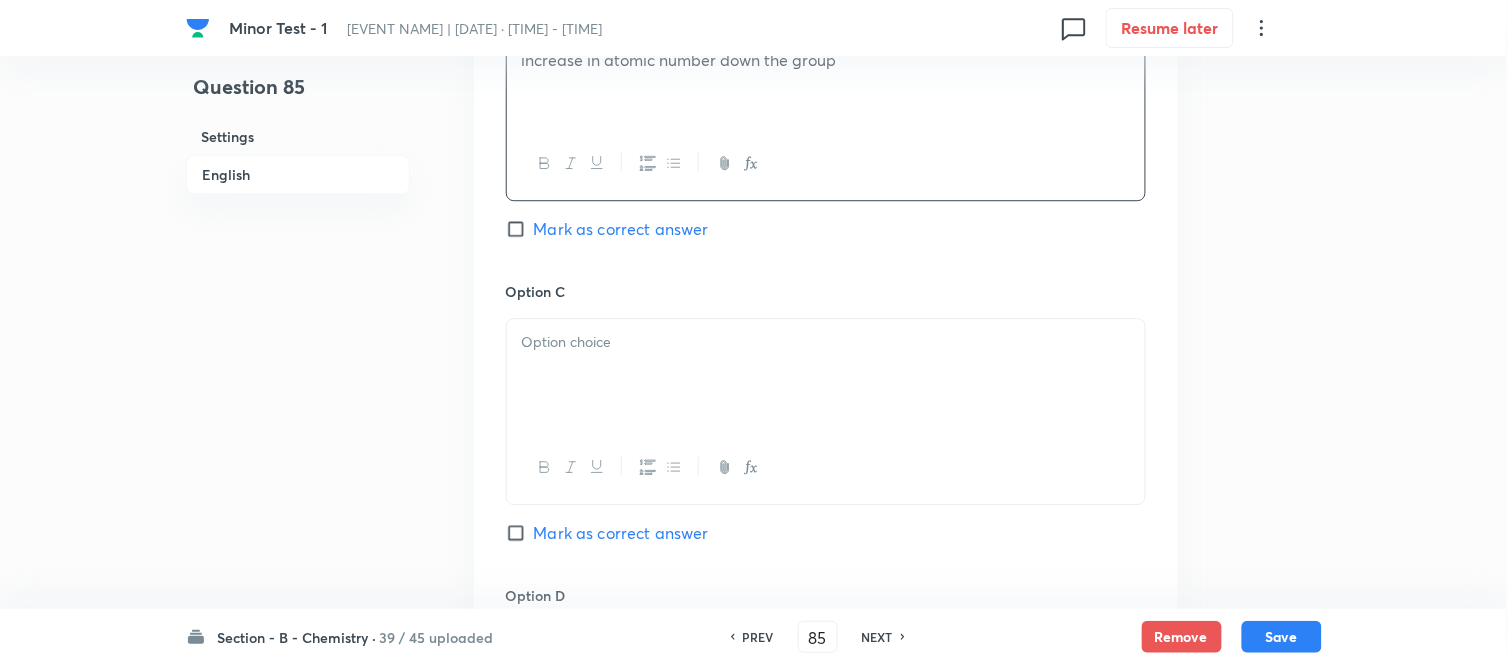 click at bounding box center (826, 342) 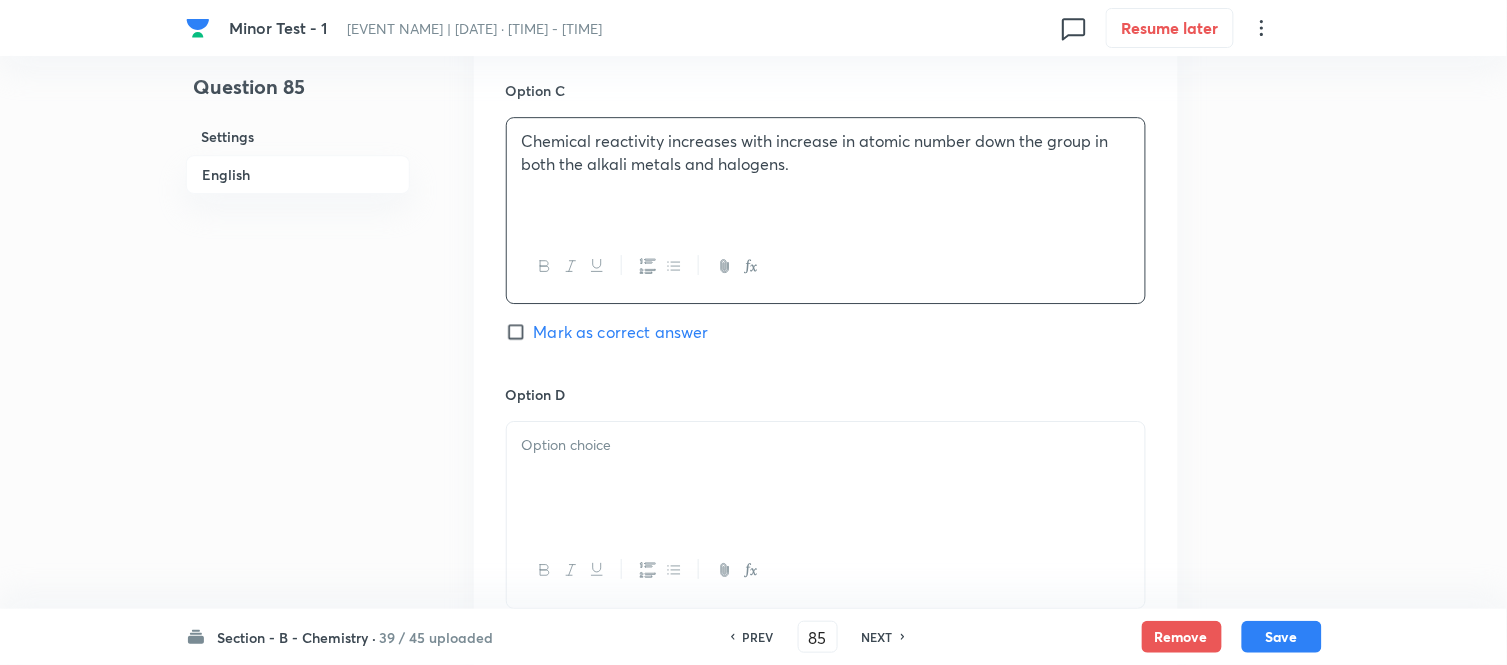 scroll, scrollTop: 1666, scrollLeft: 0, axis: vertical 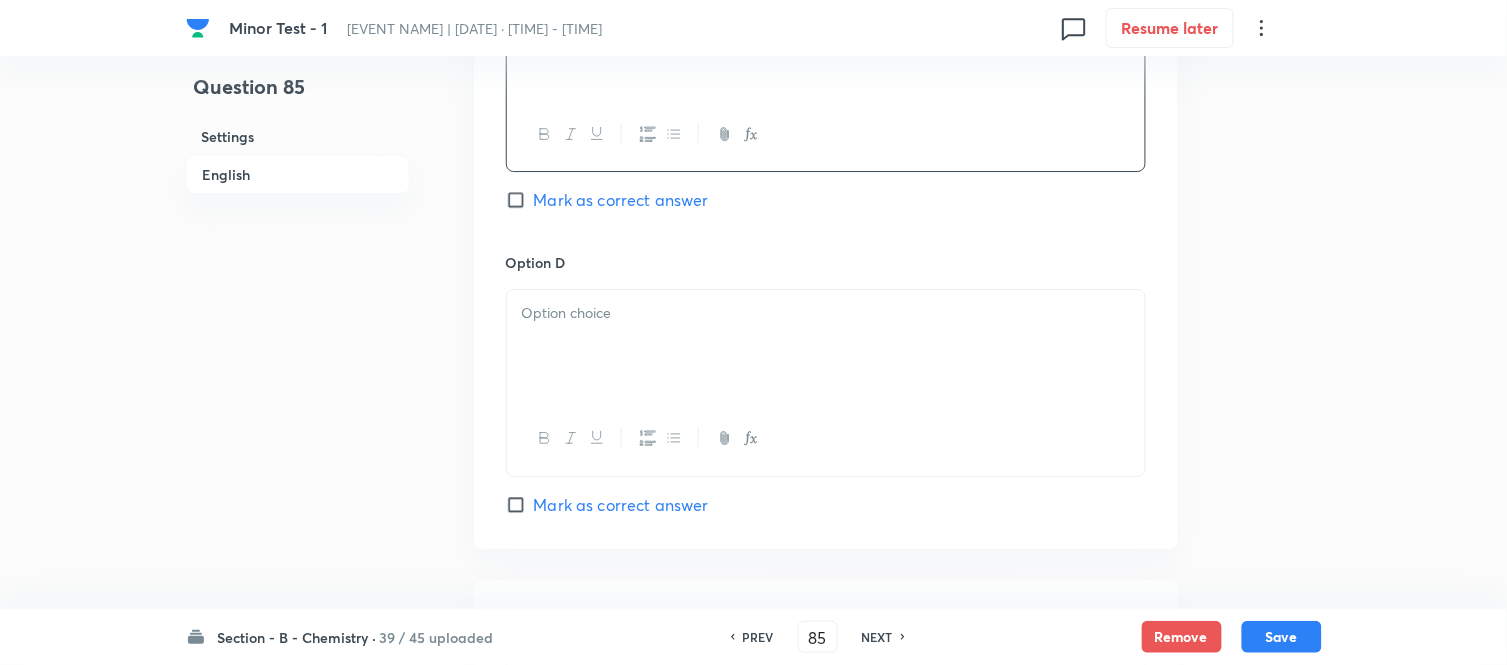 click at bounding box center (826, 313) 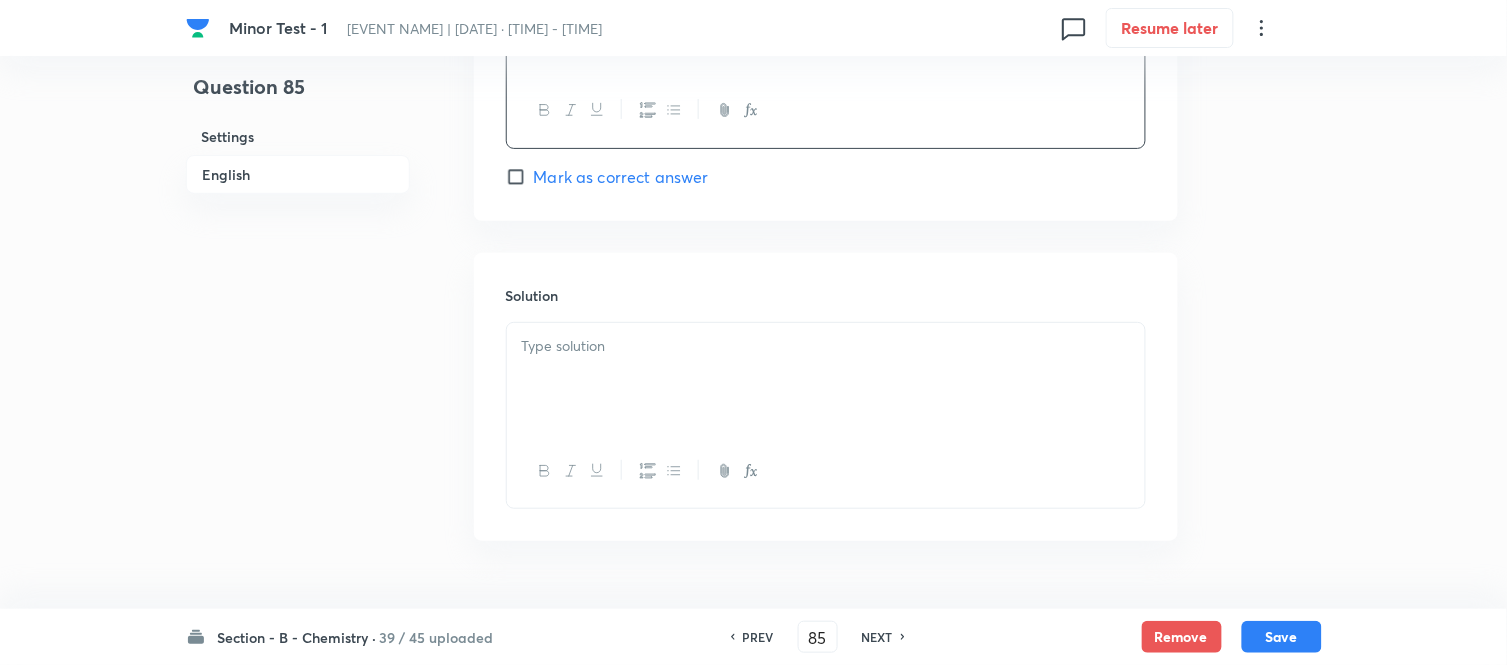 scroll, scrollTop: 2000, scrollLeft: 0, axis: vertical 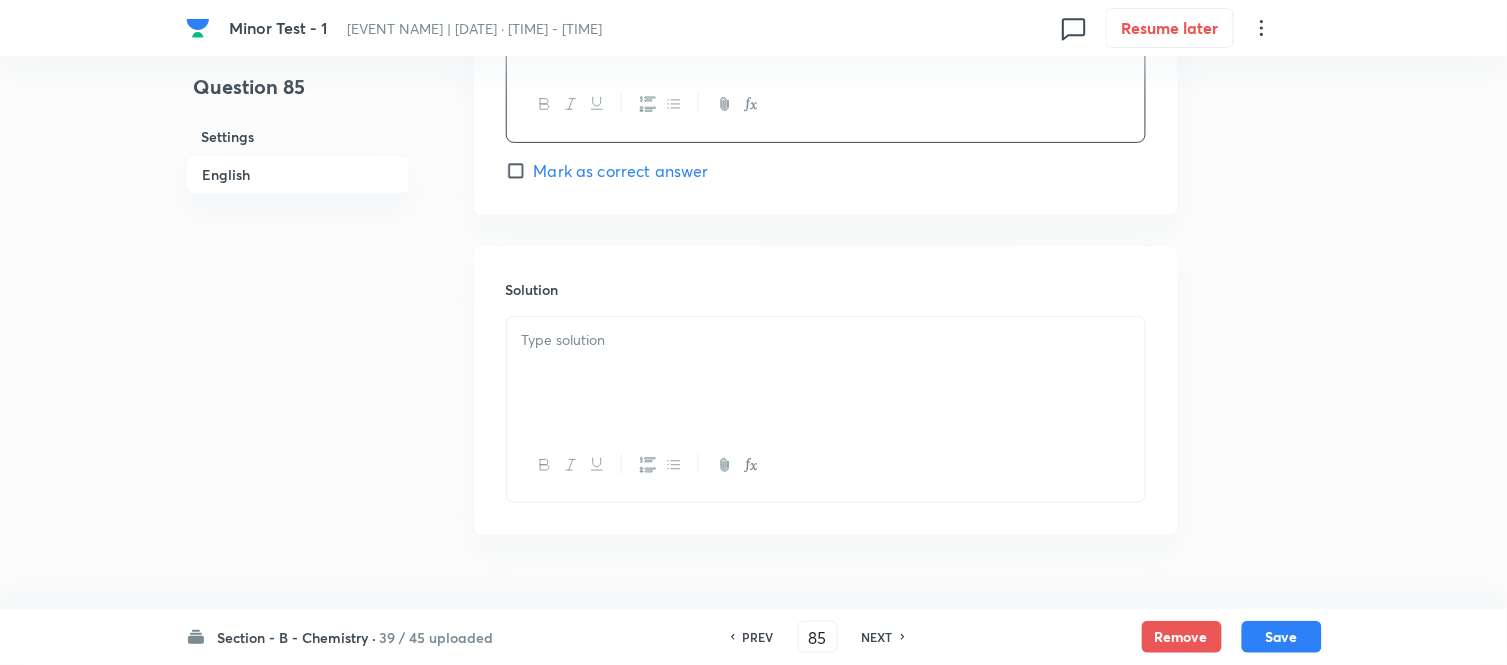 click at bounding box center [826, 340] 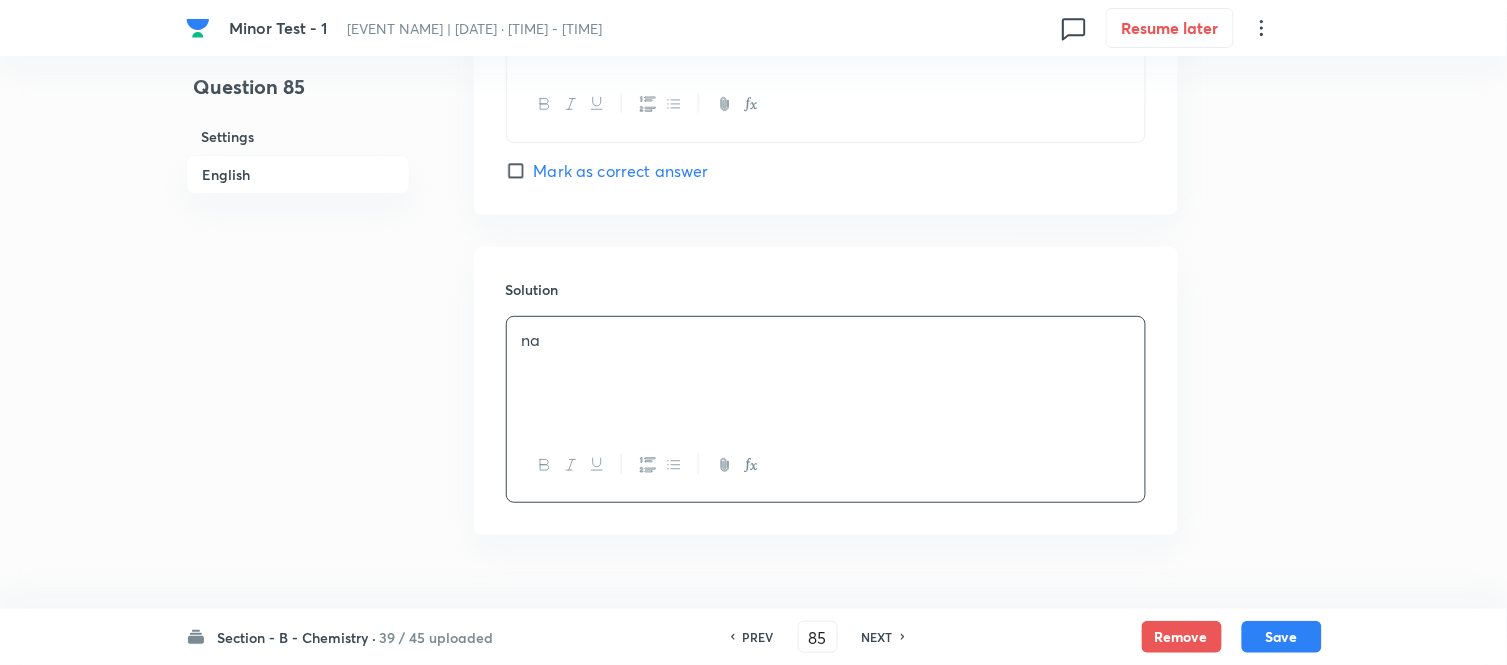 click on "Mark as correct answer" at bounding box center (520, 171) 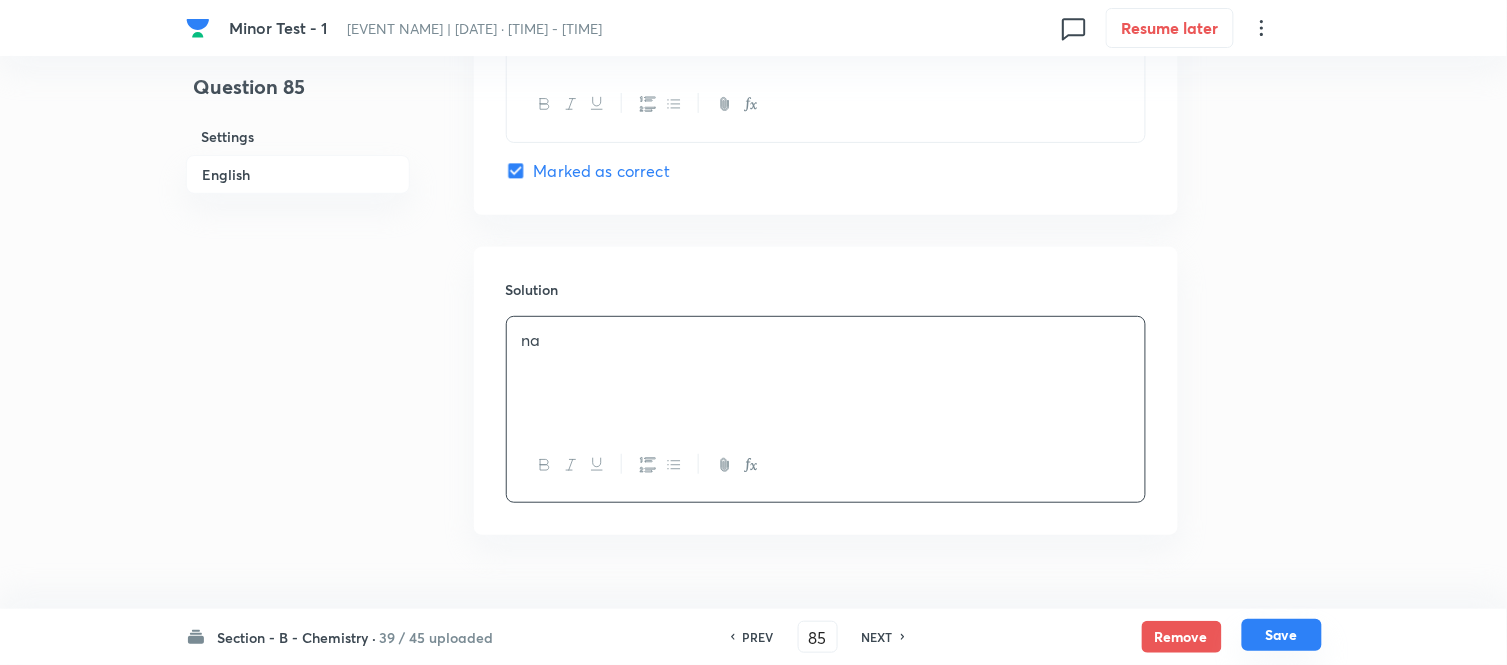 click on "Save" at bounding box center (1282, 635) 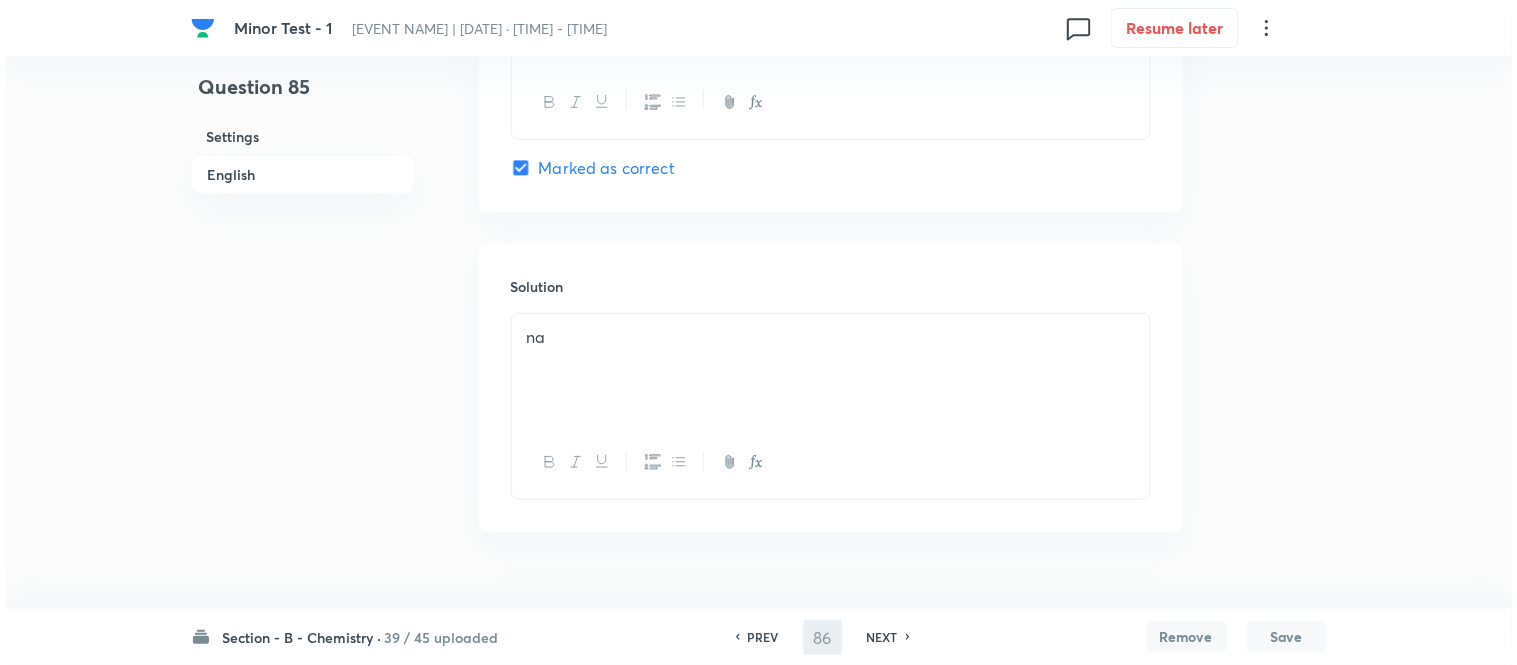 scroll, scrollTop: 0, scrollLeft: 0, axis: both 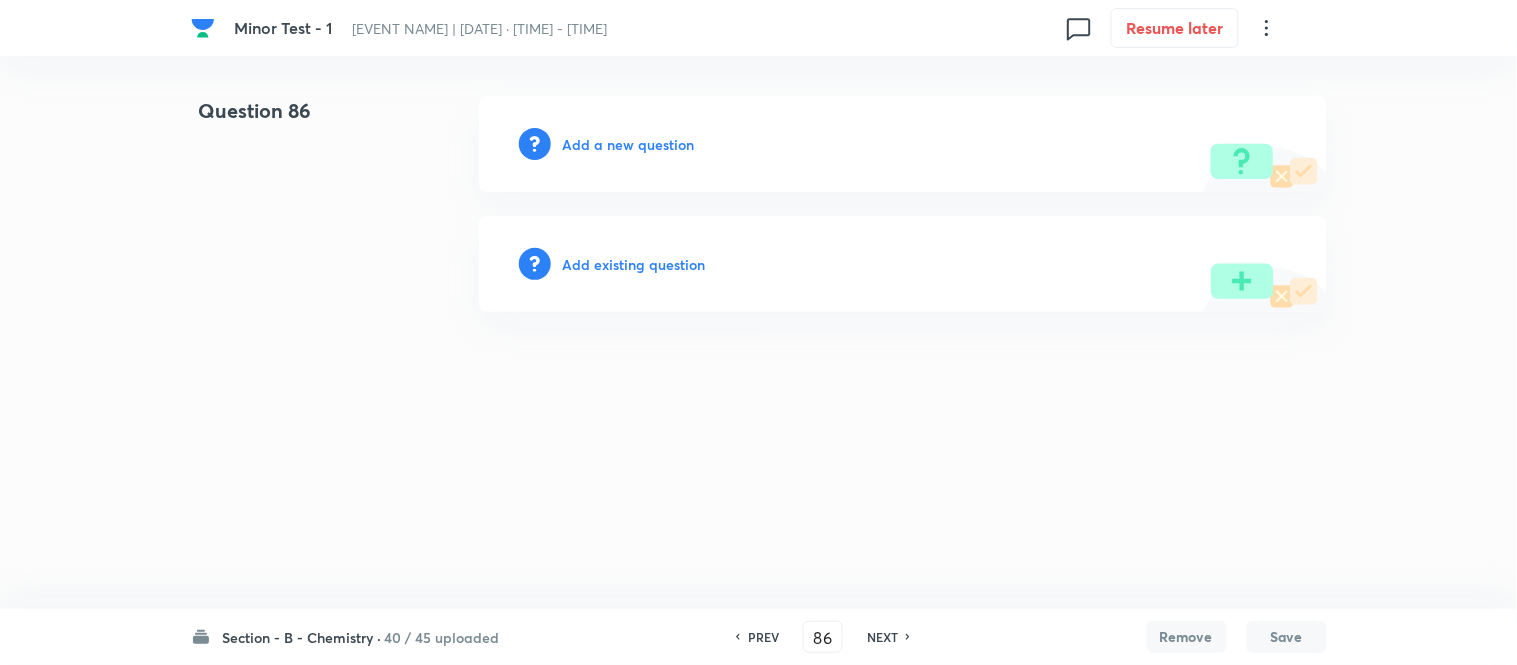 click on "Add a new question" at bounding box center [629, 144] 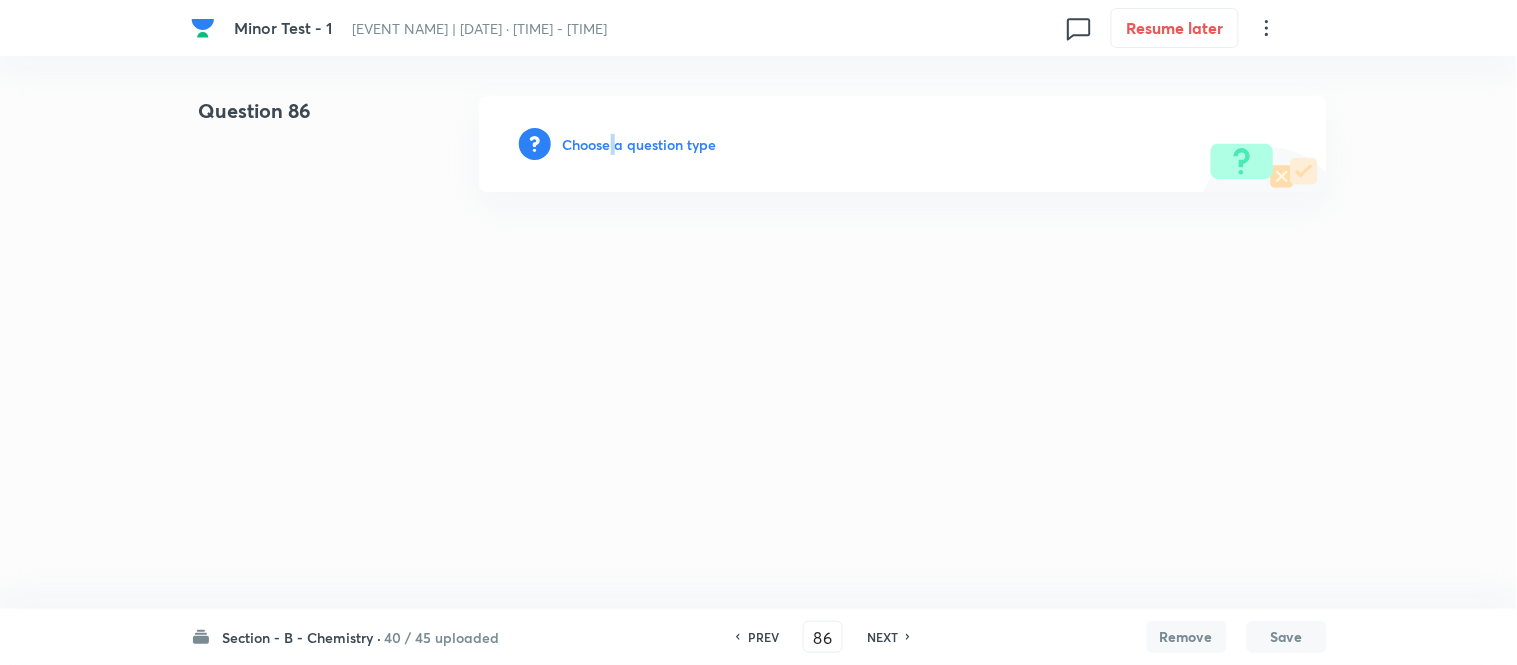 click on "Choose a question type" at bounding box center [640, 144] 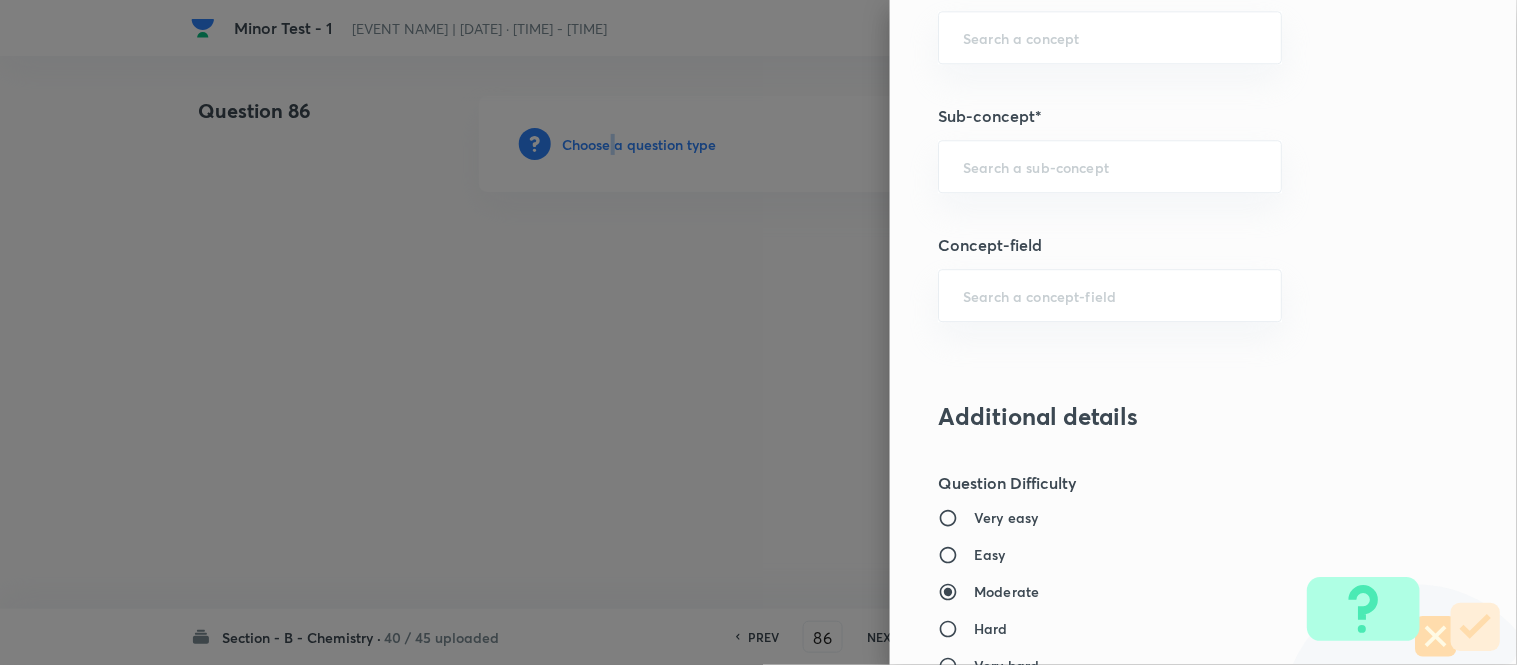 scroll, scrollTop: 1331, scrollLeft: 0, axis: vertical 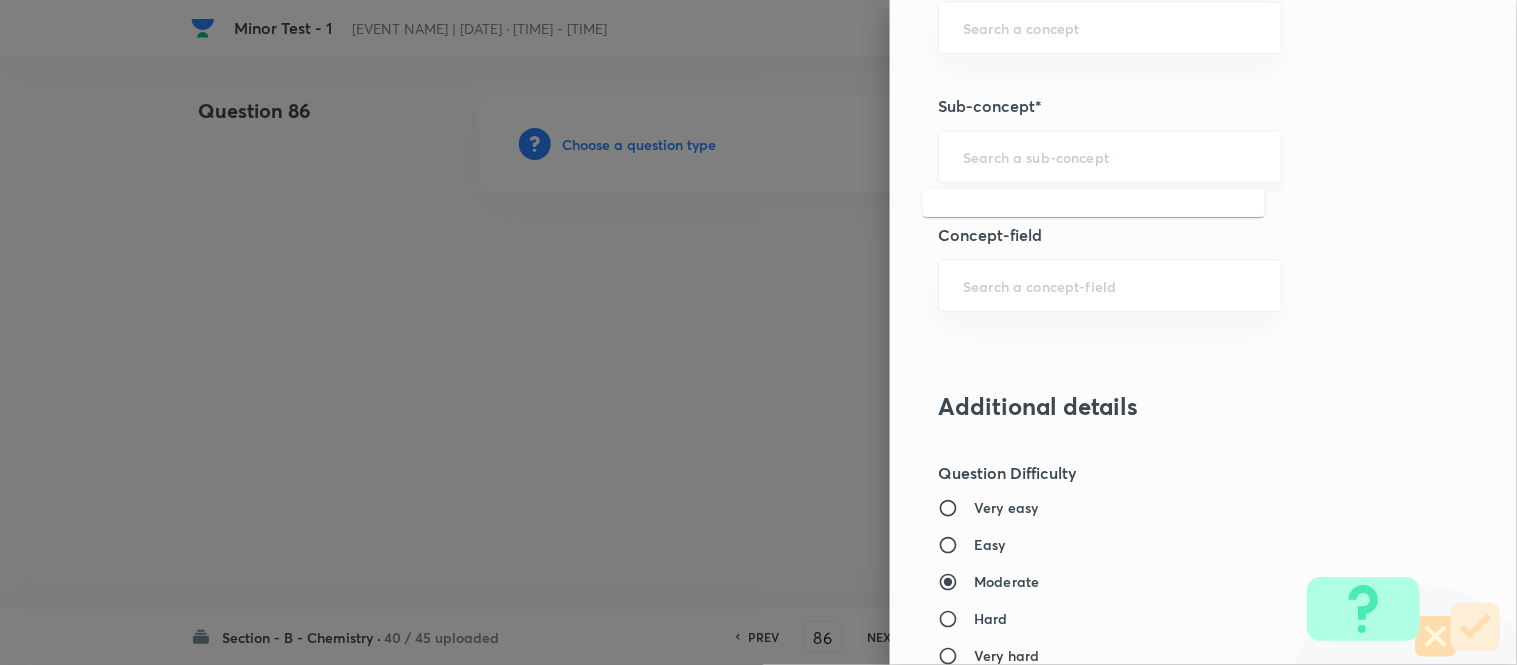 click at bounding box center [1110, 156] 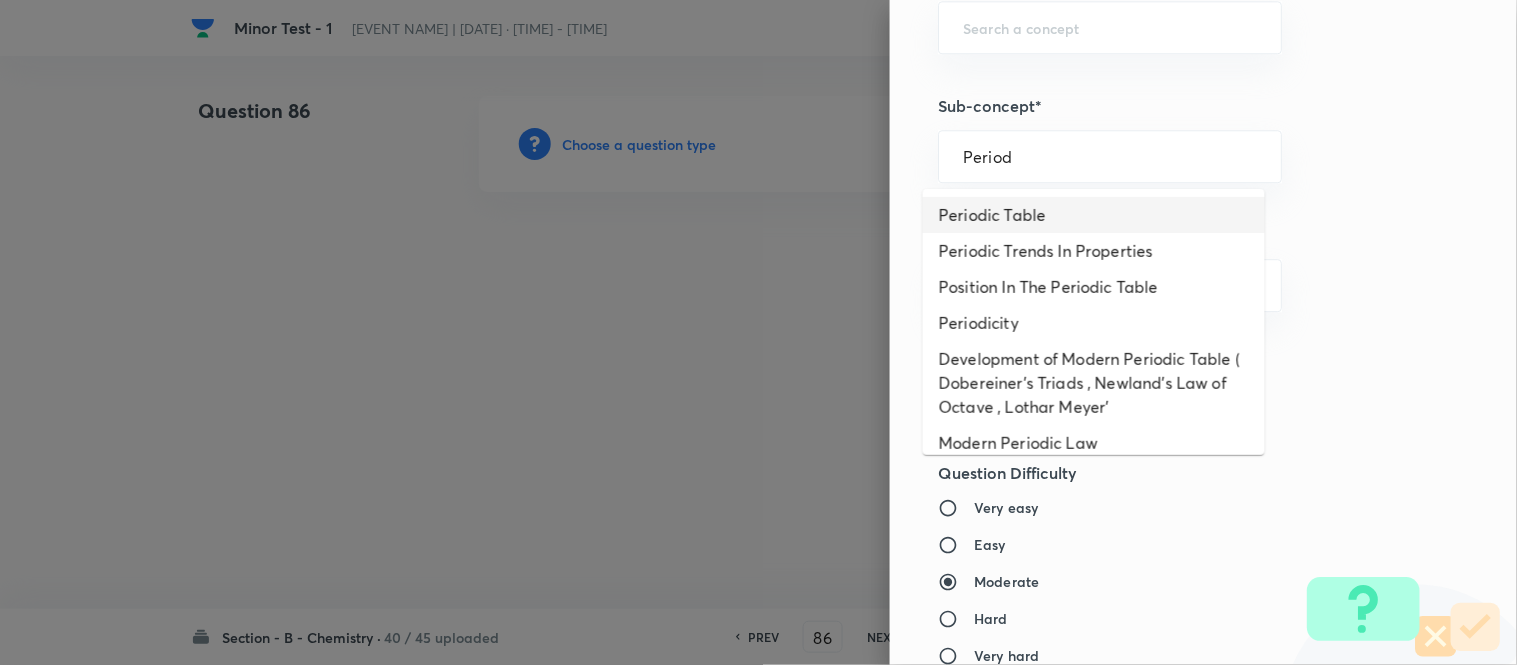 click on "Periodic Table" at bounding box center (1094, 215) 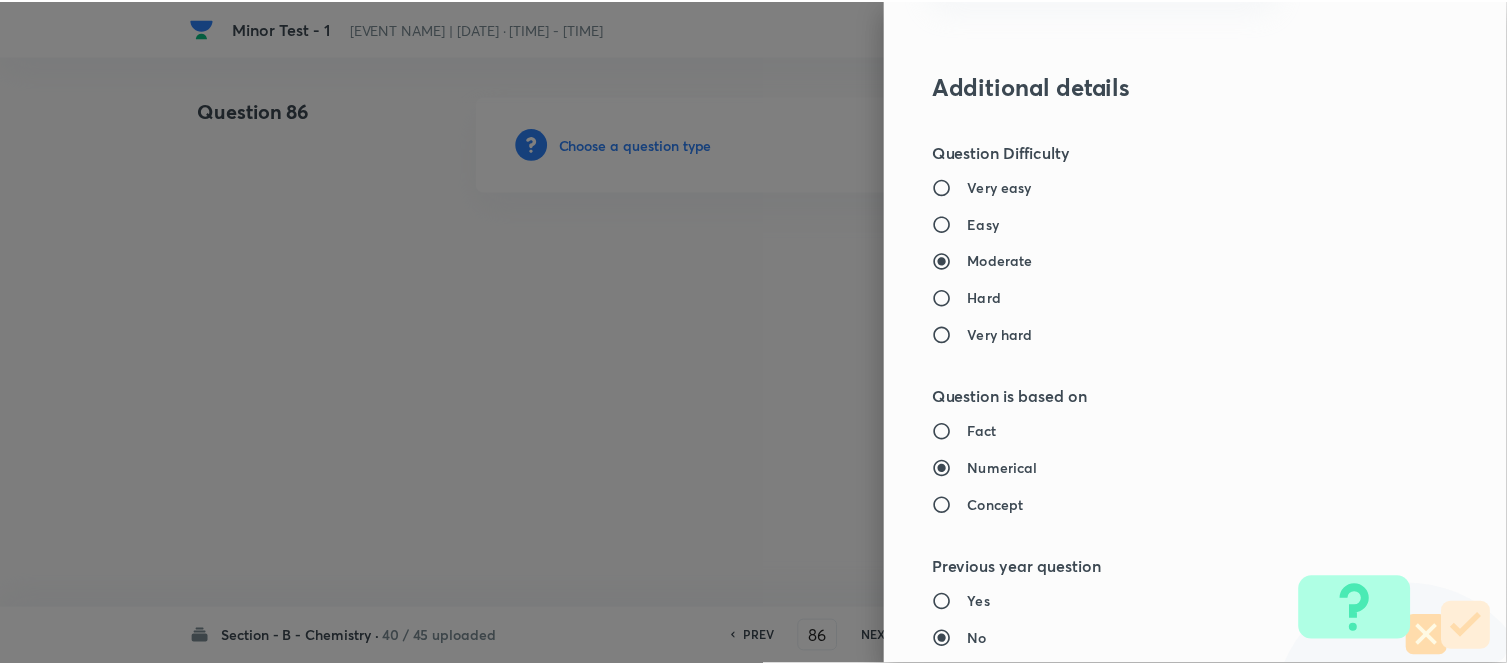 scroll, scrollTop: 2195, scrollLeft: 0, axis: vertical 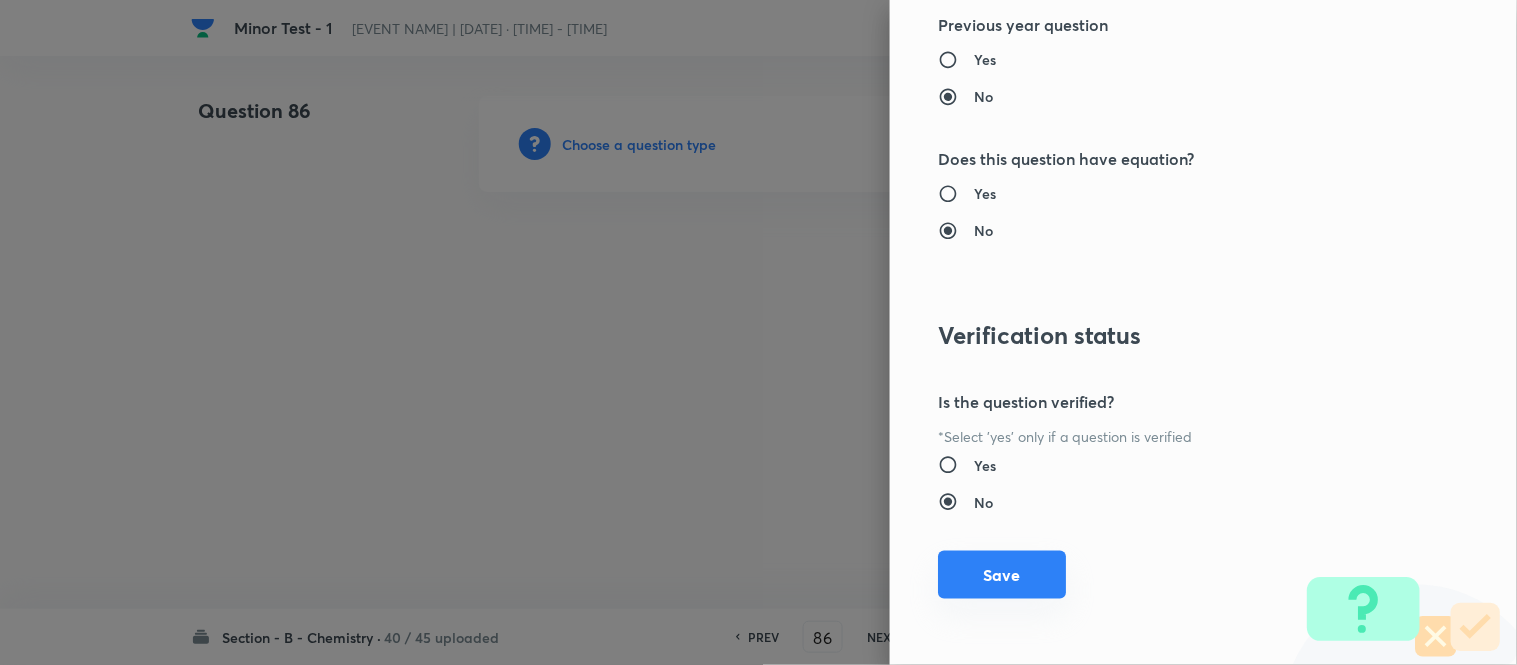 click on "Save" at bounding box center (1002, 575) 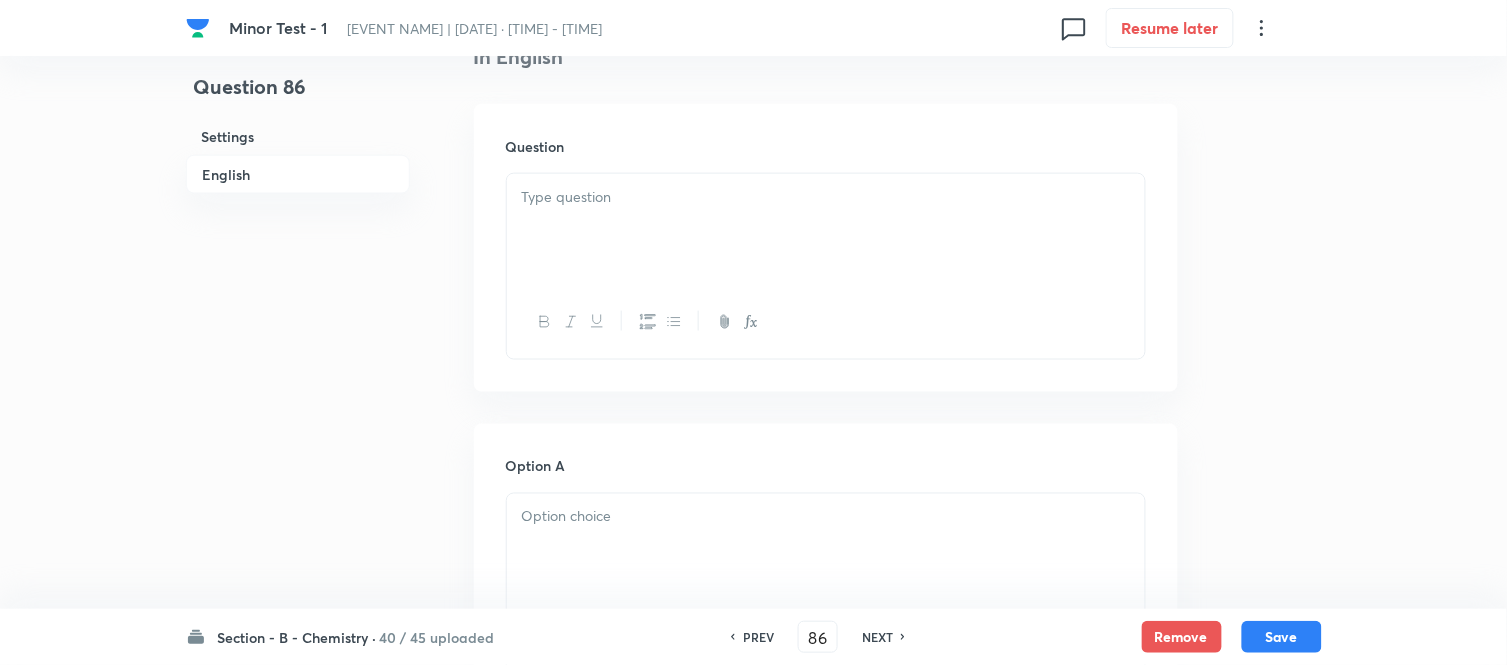 scroll, scrollTop: 555, scrollLeft: 0, axis: vertical 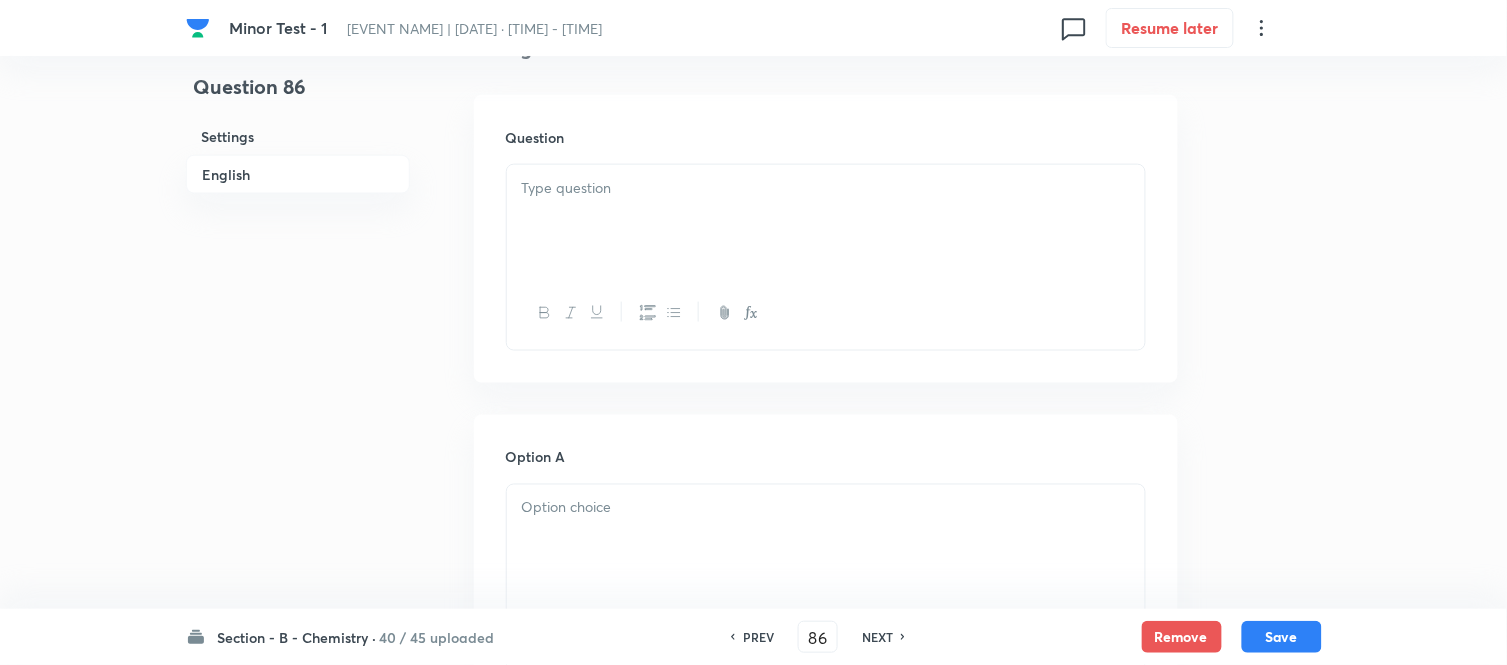 click at bounding box center (826, 221) 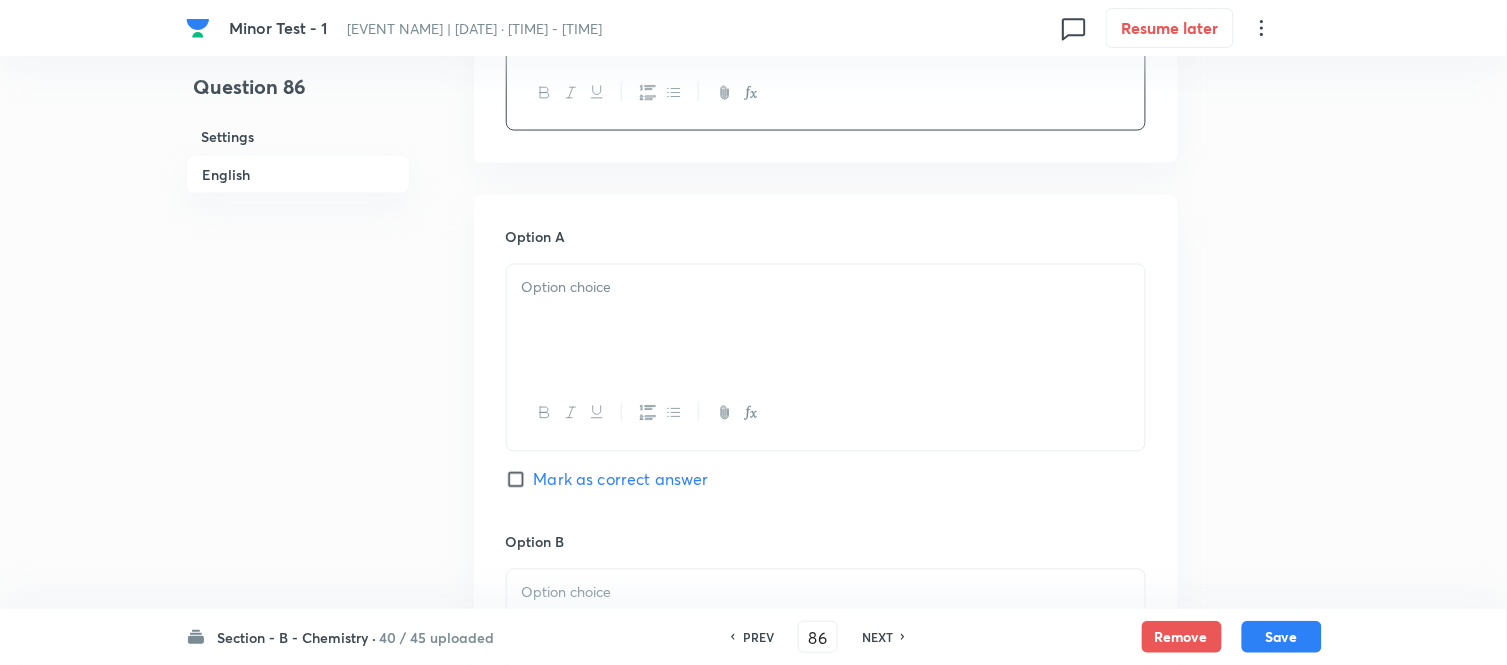 scroll, scrollTop: 777, scrollLeft: 0, axis: vertical 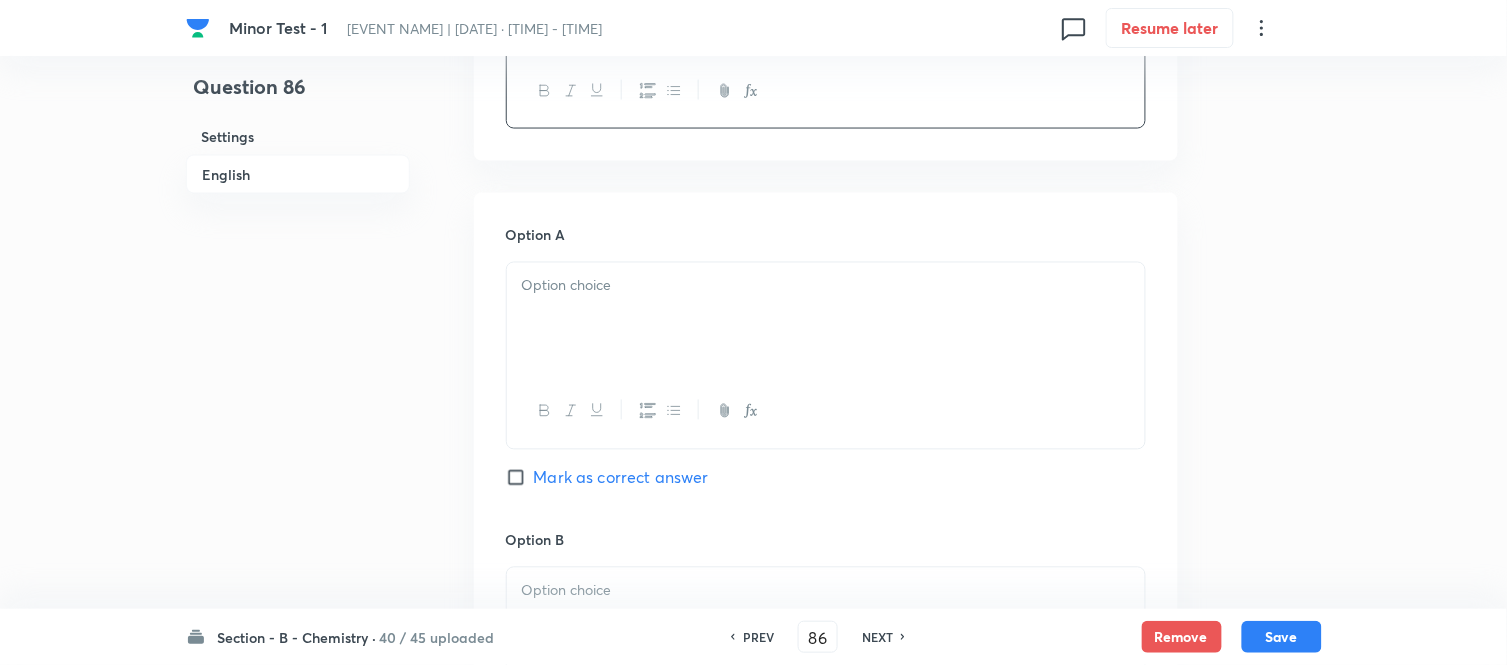 click at bounding box center [826, 286] 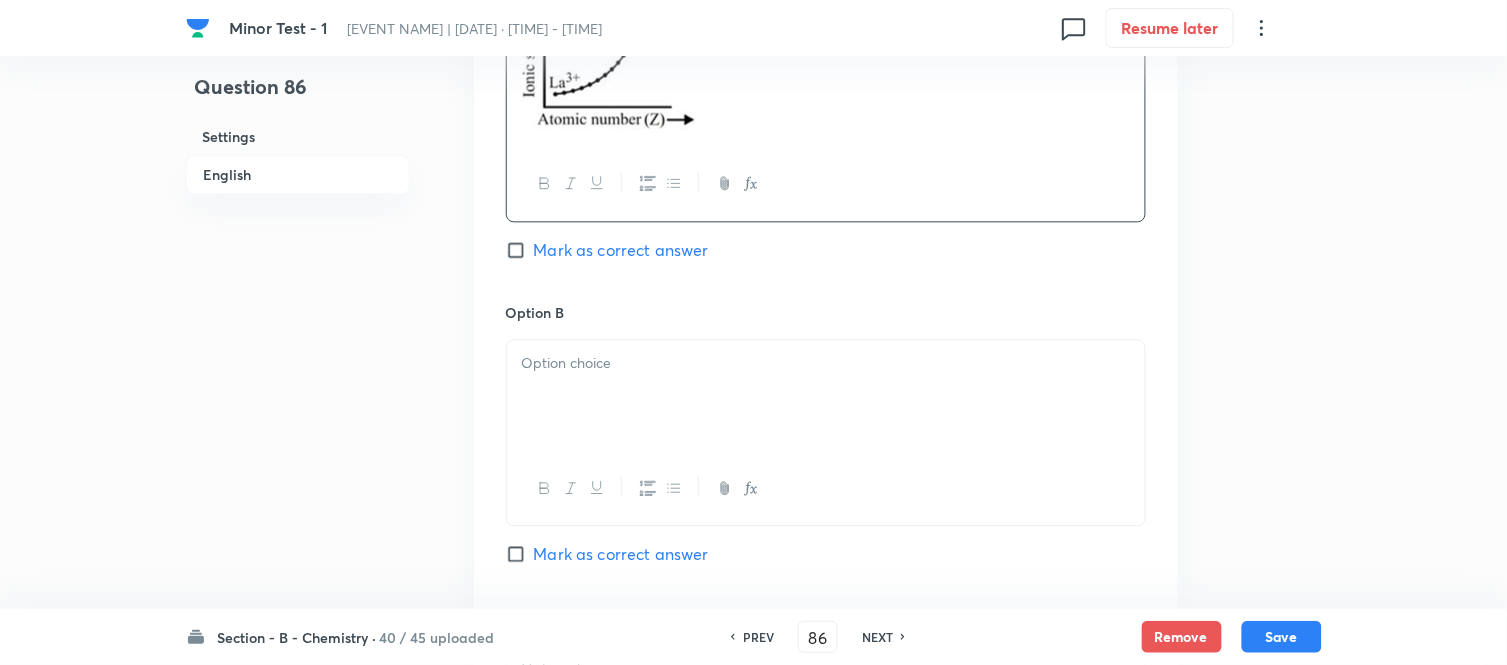 scroll, scrollTop: 1111, scrollLeft: 0, axis: vertical 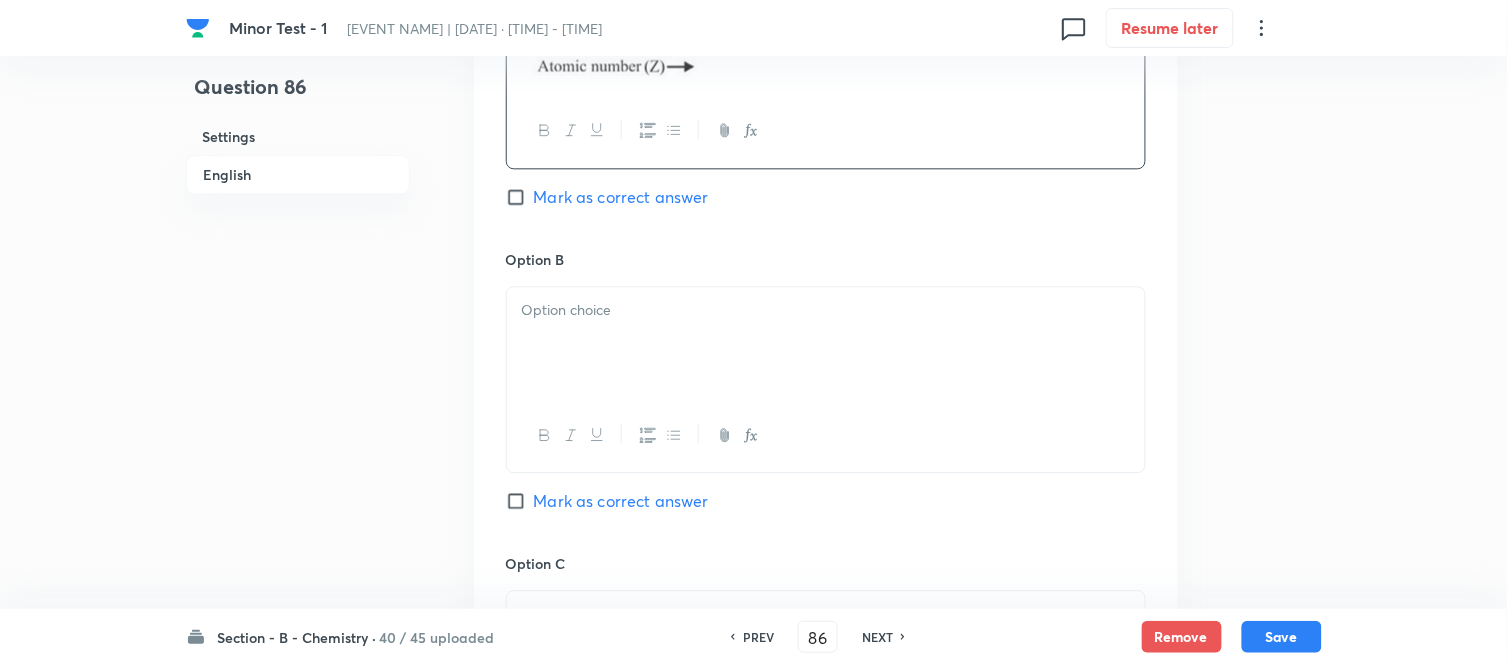 click at bounding box center (826, 343) 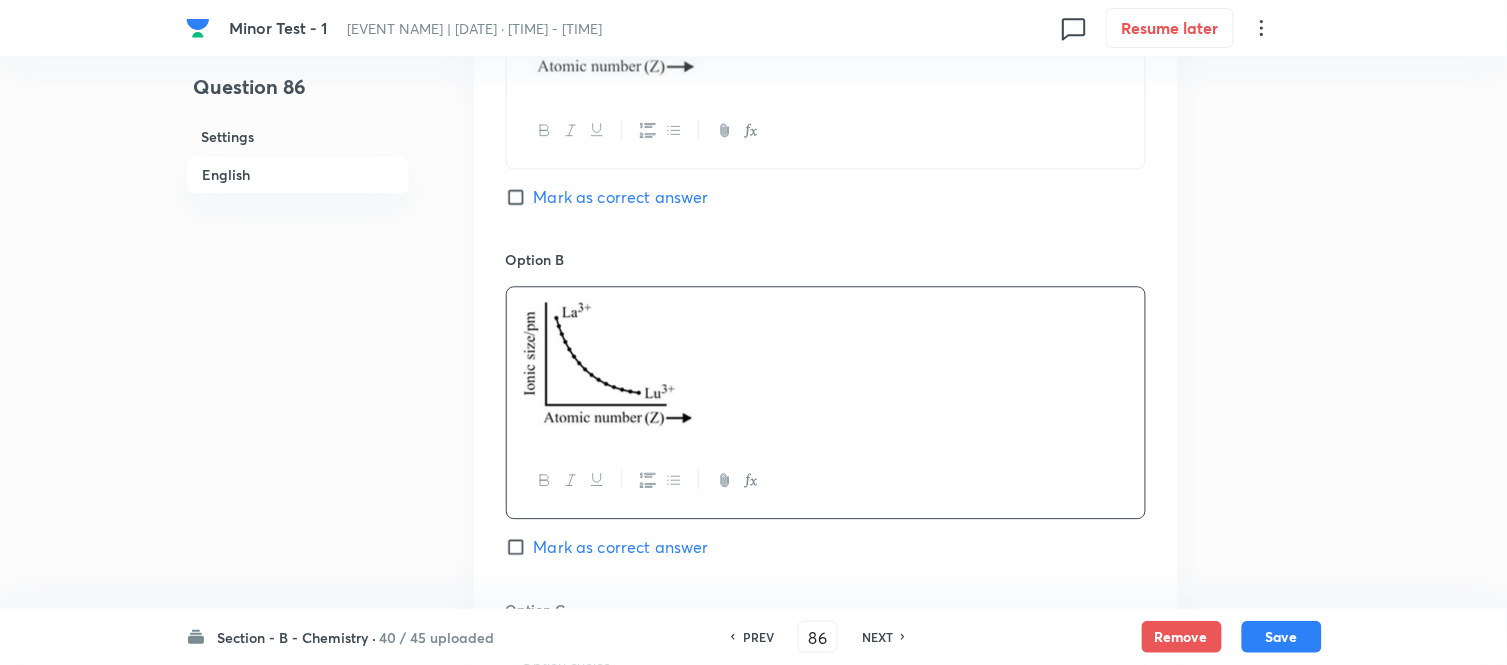 click on "Mark as correct answer" at bounding box center [520, 547] 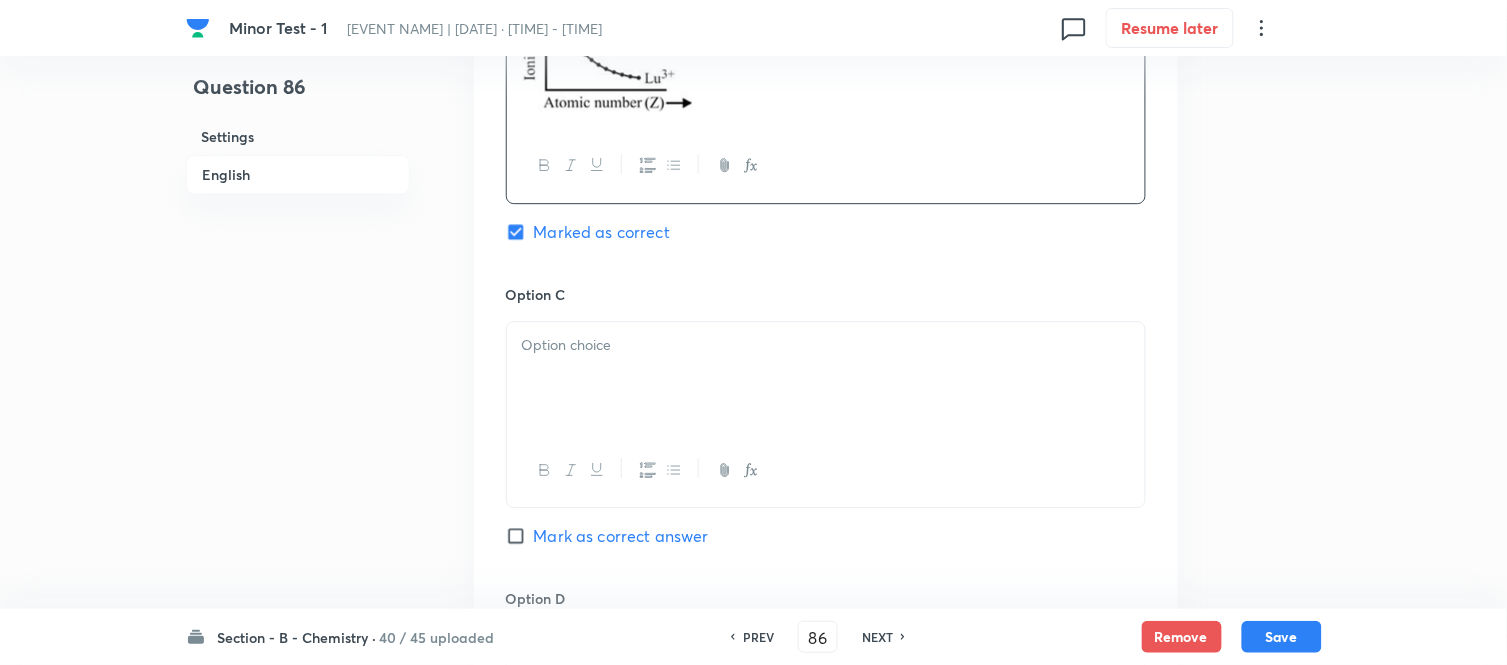 scroll, scrollTop: 1444, scrollLeft: 0, axis: vertical 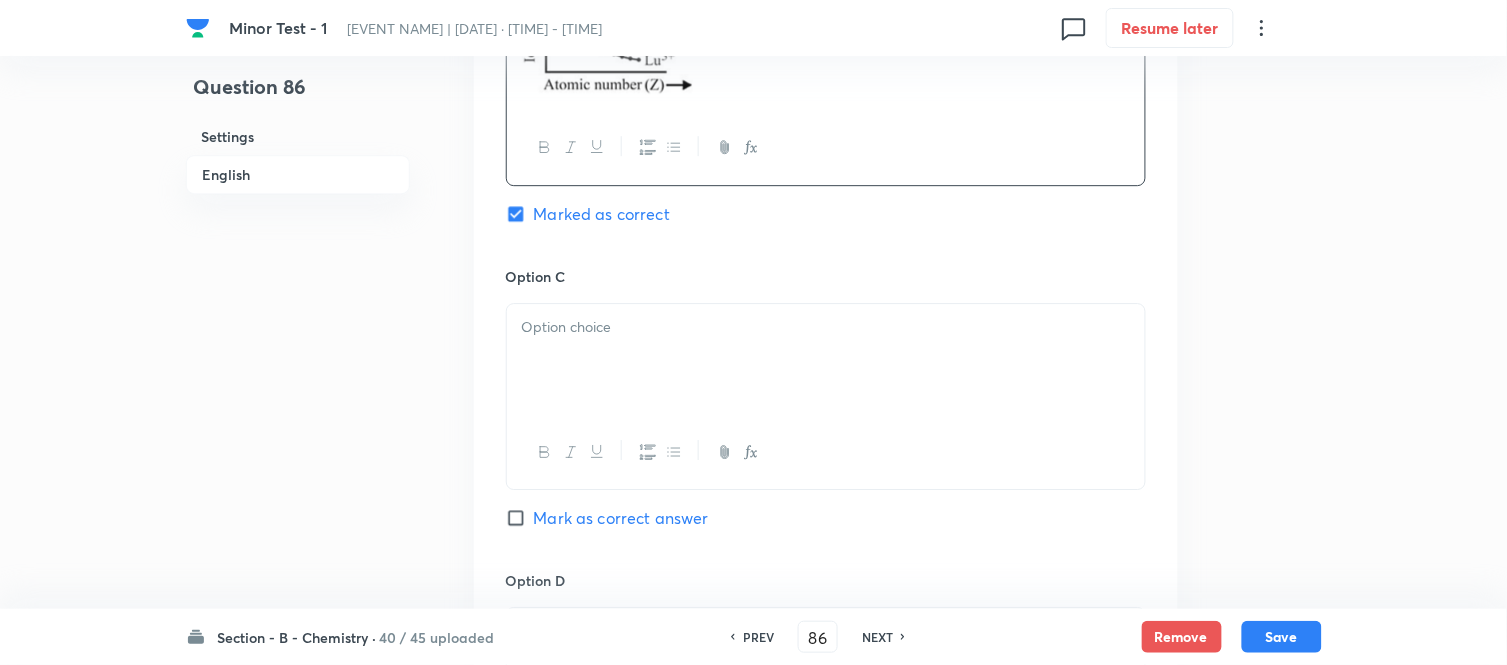 click at bounding box center (826, 360) 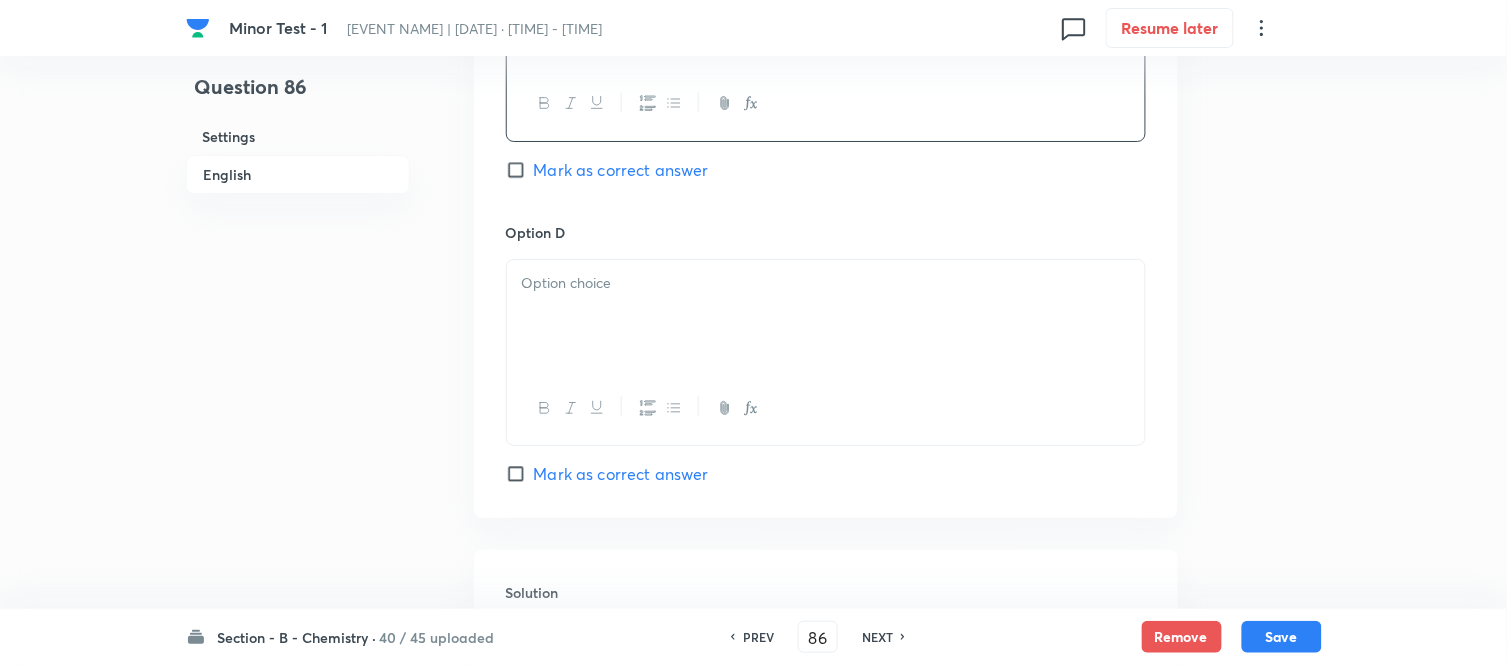 scroll, scrollTop: 1888, scrollLeft: 0, axis: vertical 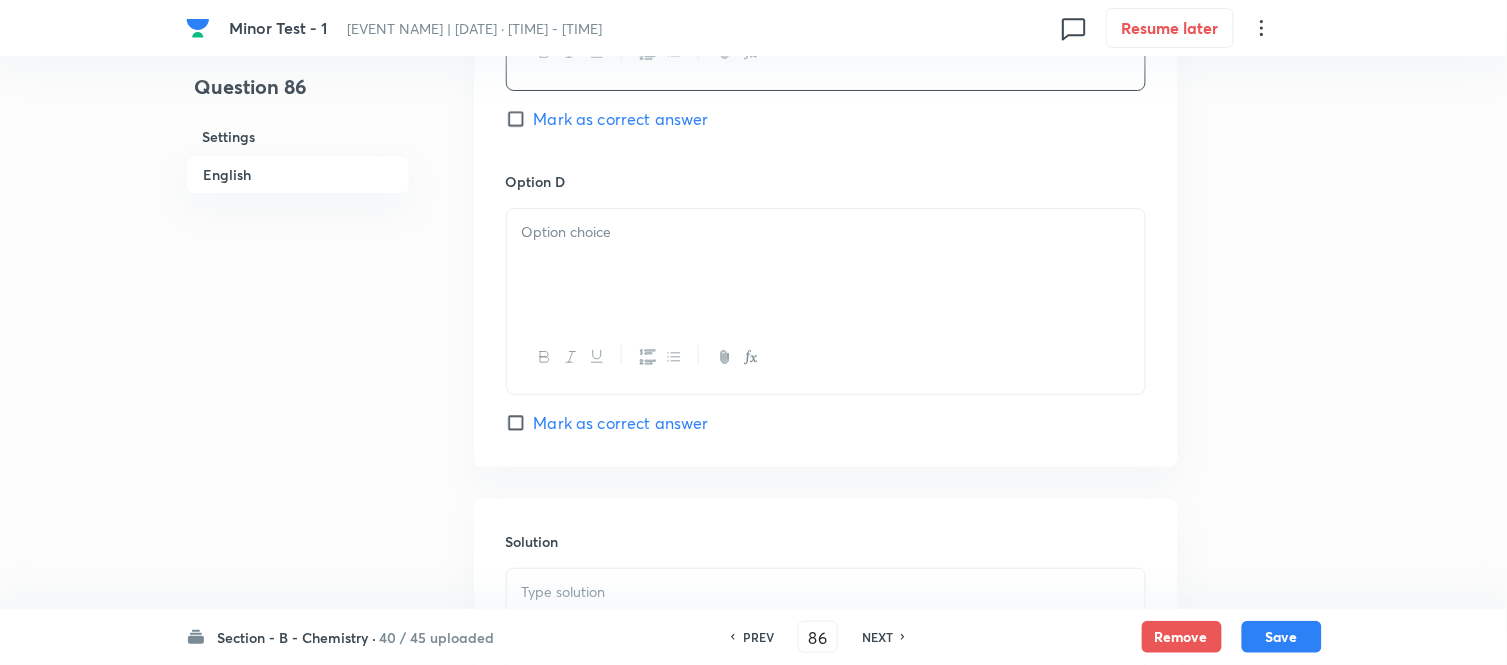 click at bounding box center [826, 265] 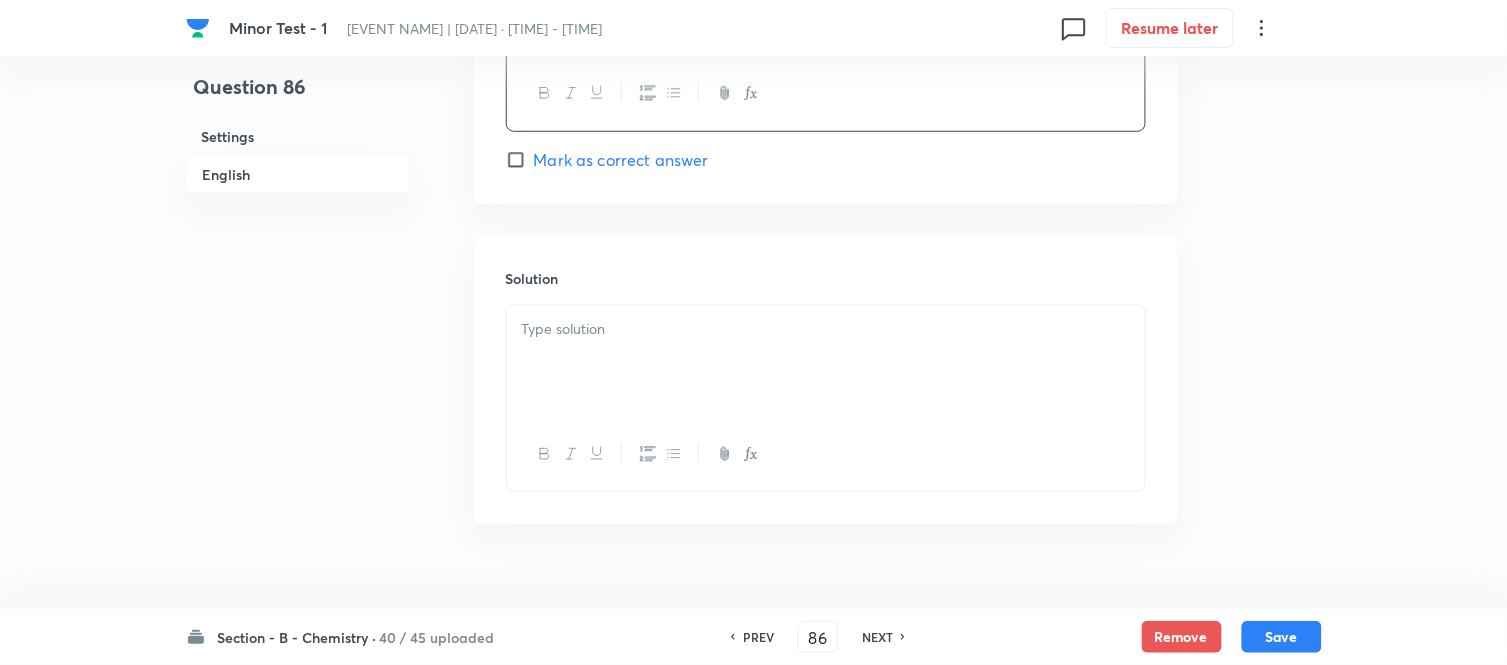 scroll, scrollTop: 2222, scrollLeft: 0, axis: vertical 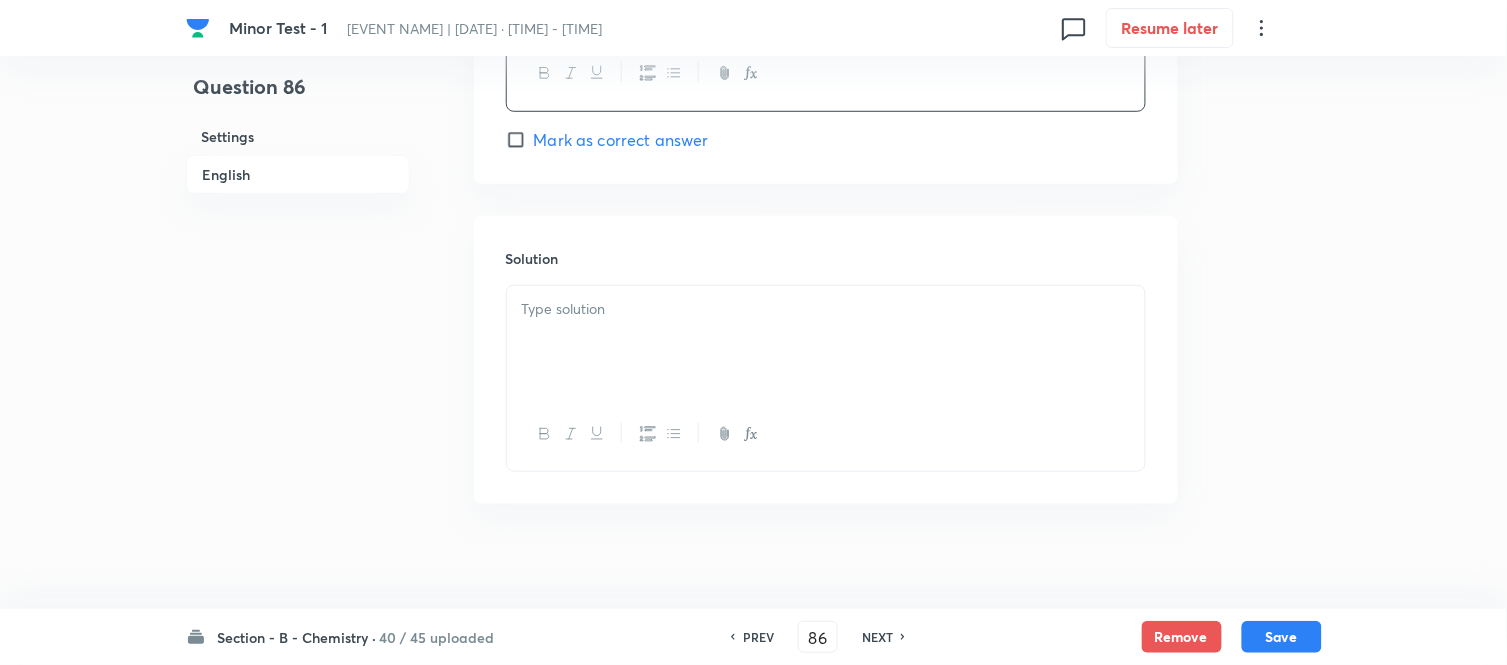 click at bounding box center (826, 309) 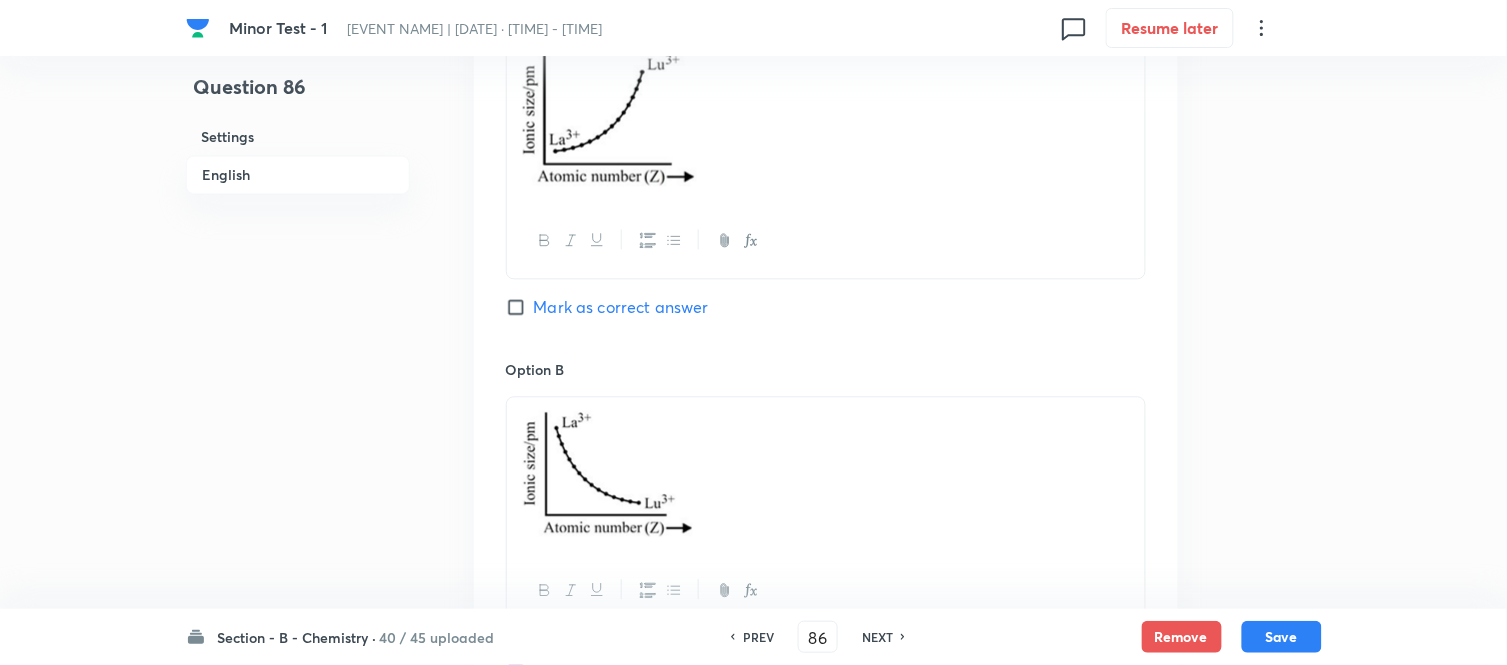 scroll, scrollTop: 1000, scrollLeft: 0, axis: vertical 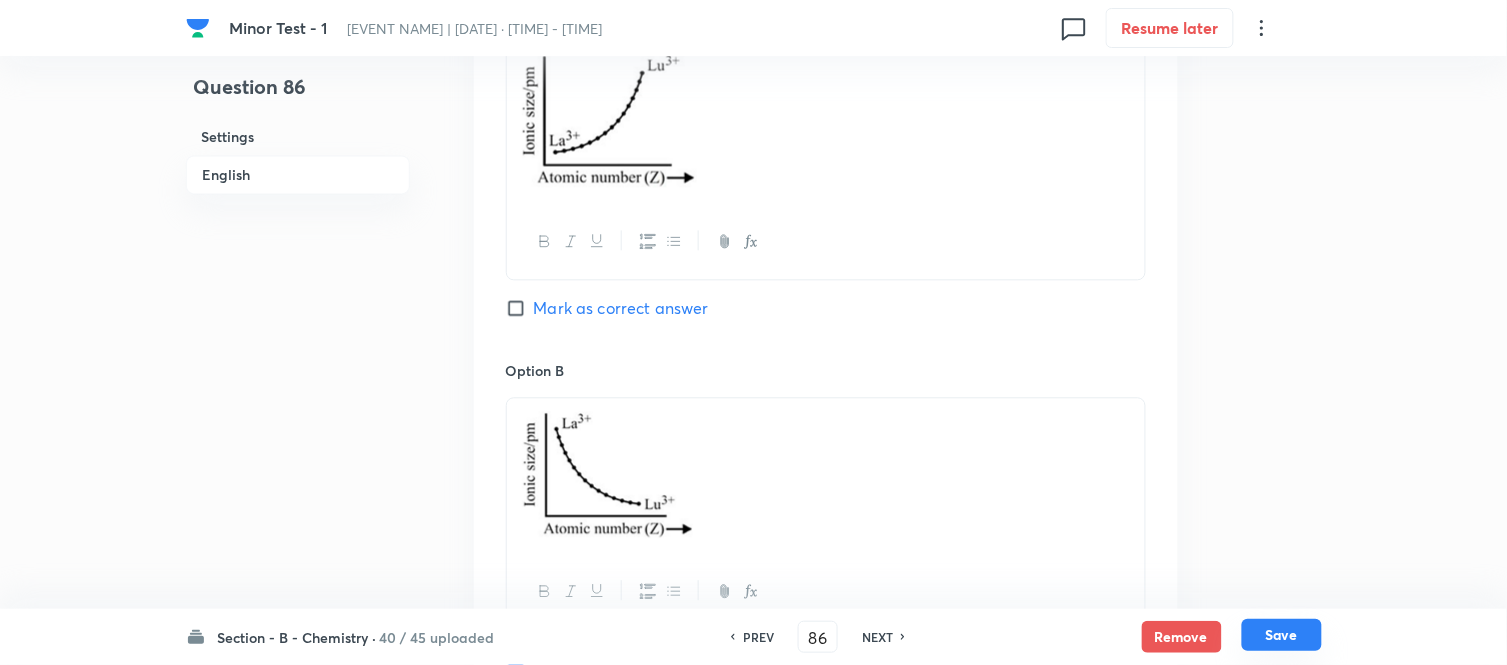 click on "Save" at bounding box center [1282, 635] 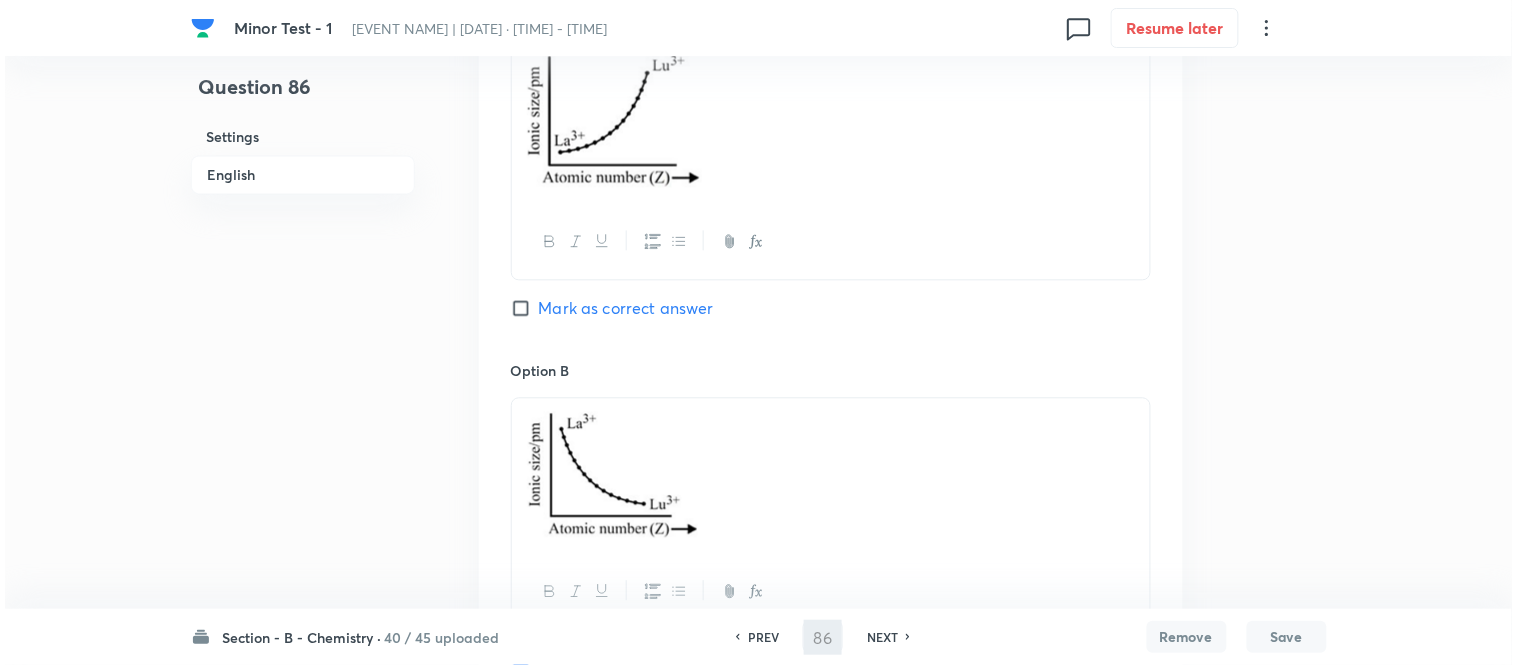 scroll, scrollTop: 0, scrollLeft: 0, axis: both 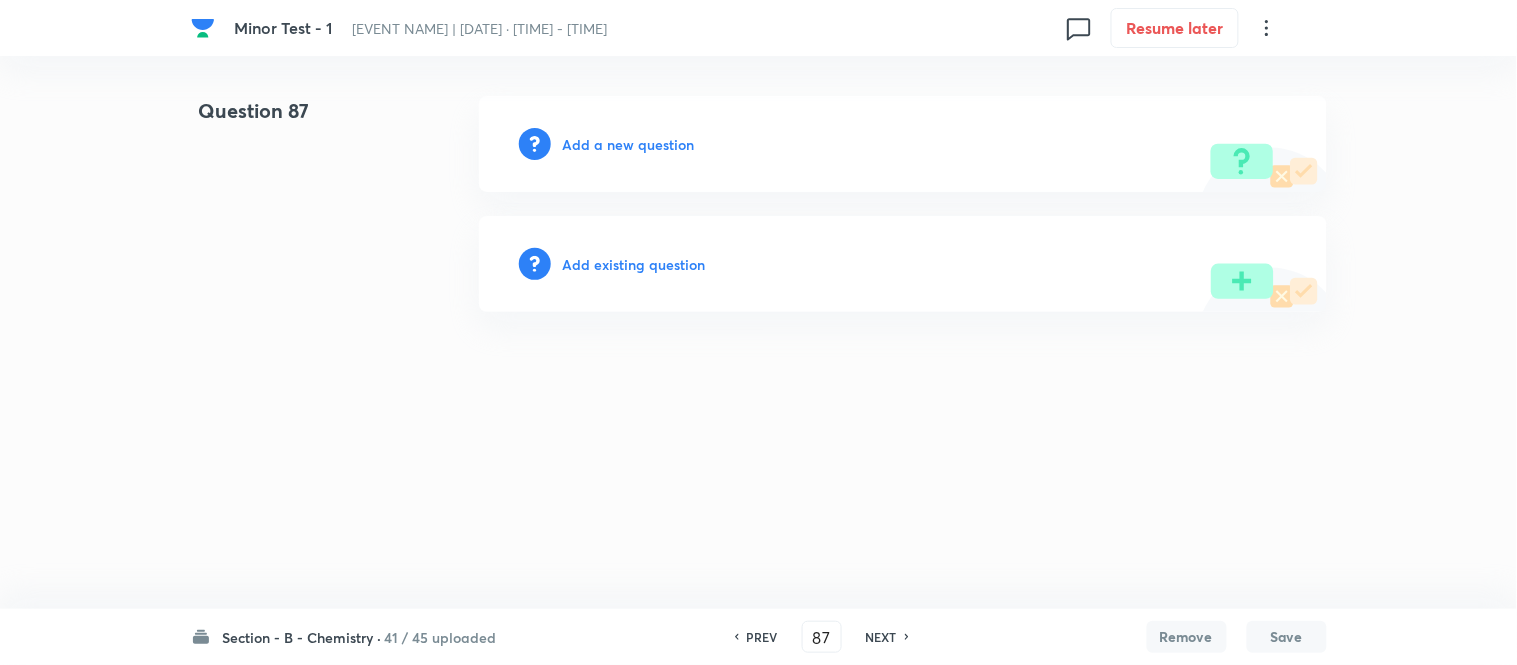 click on "Add a new question" at bounding box center (629, 144) 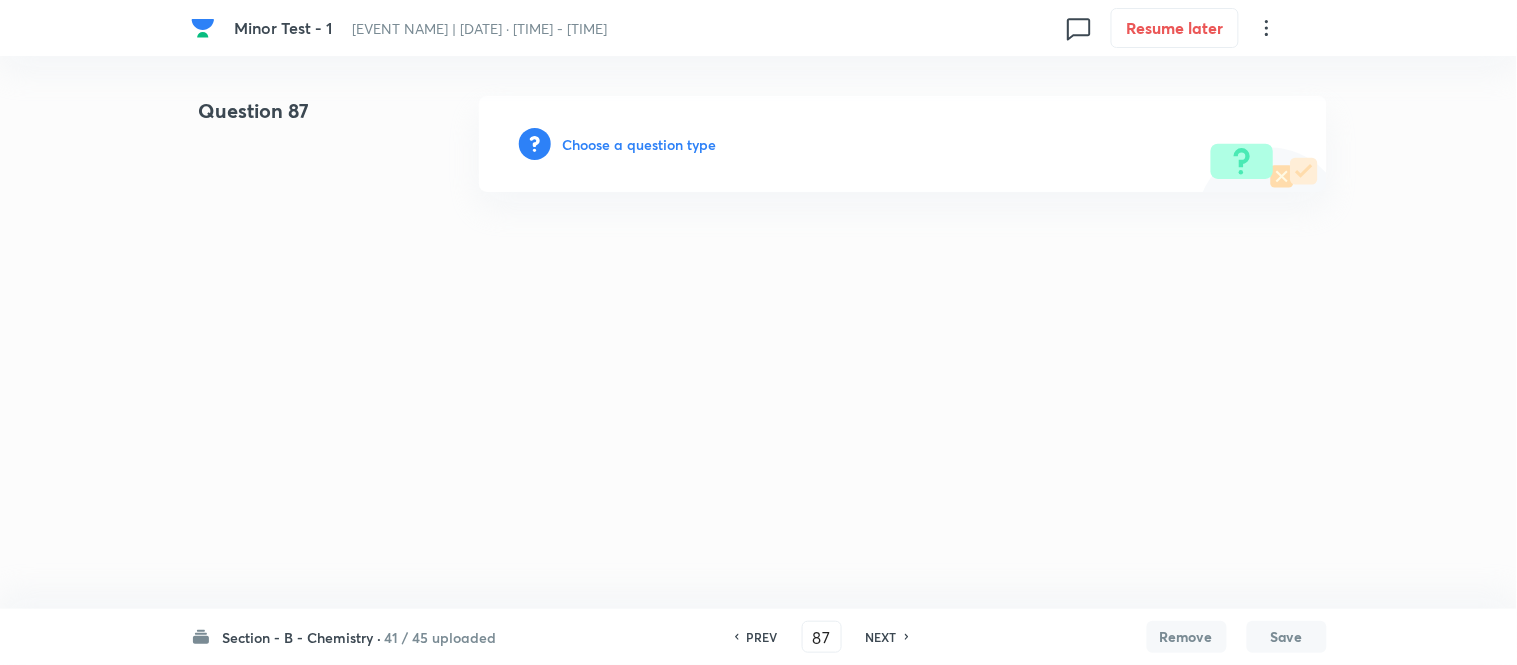 click on "Choose a question type" at bounding box center (640, 144) 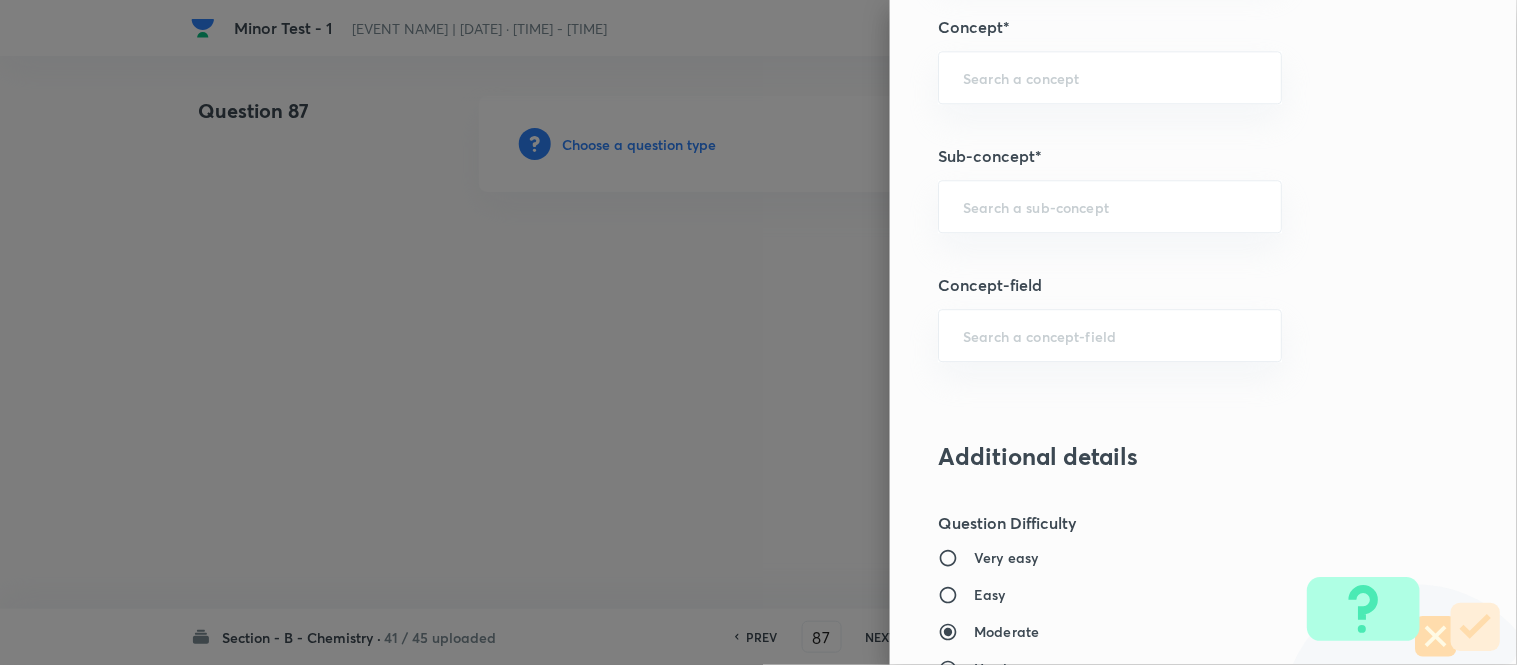 scroll, scrollTop: 1285, scrollLeft: 0, axis: vertical 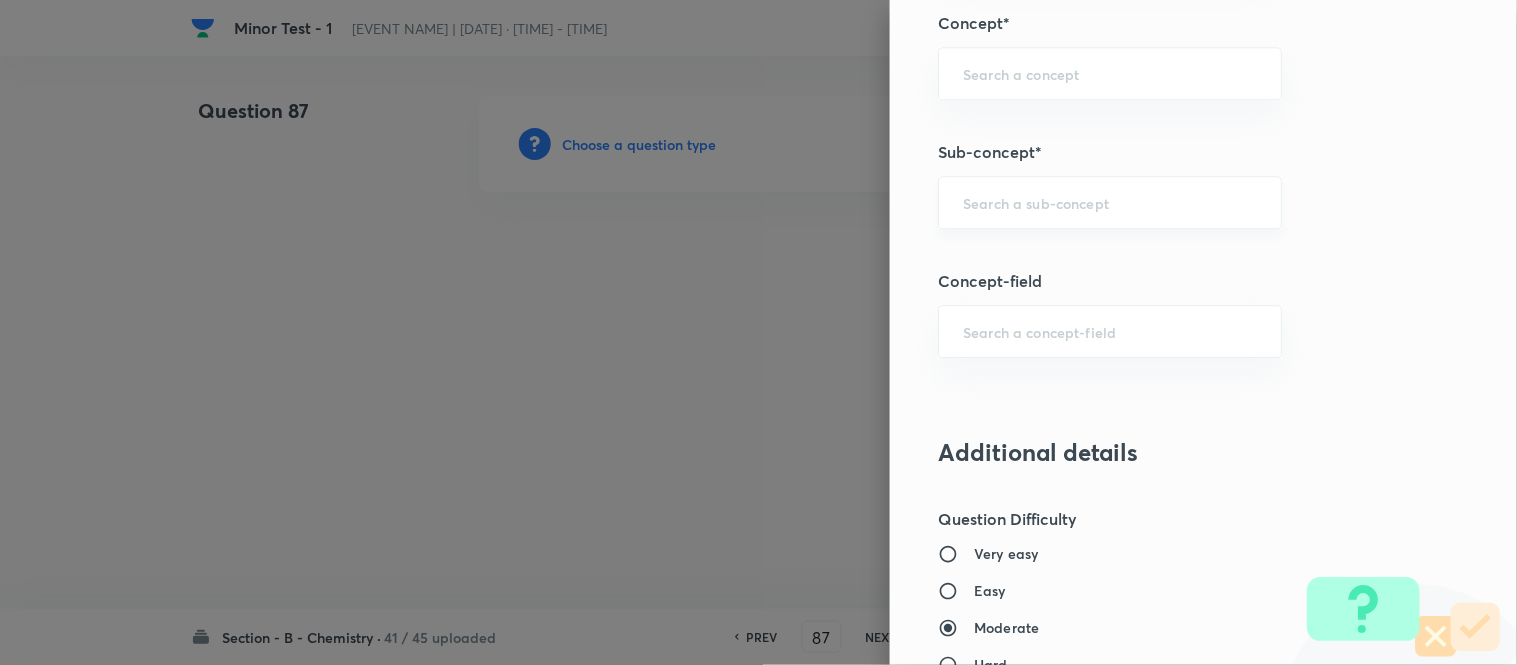 click at bounding box center [1110, 202] 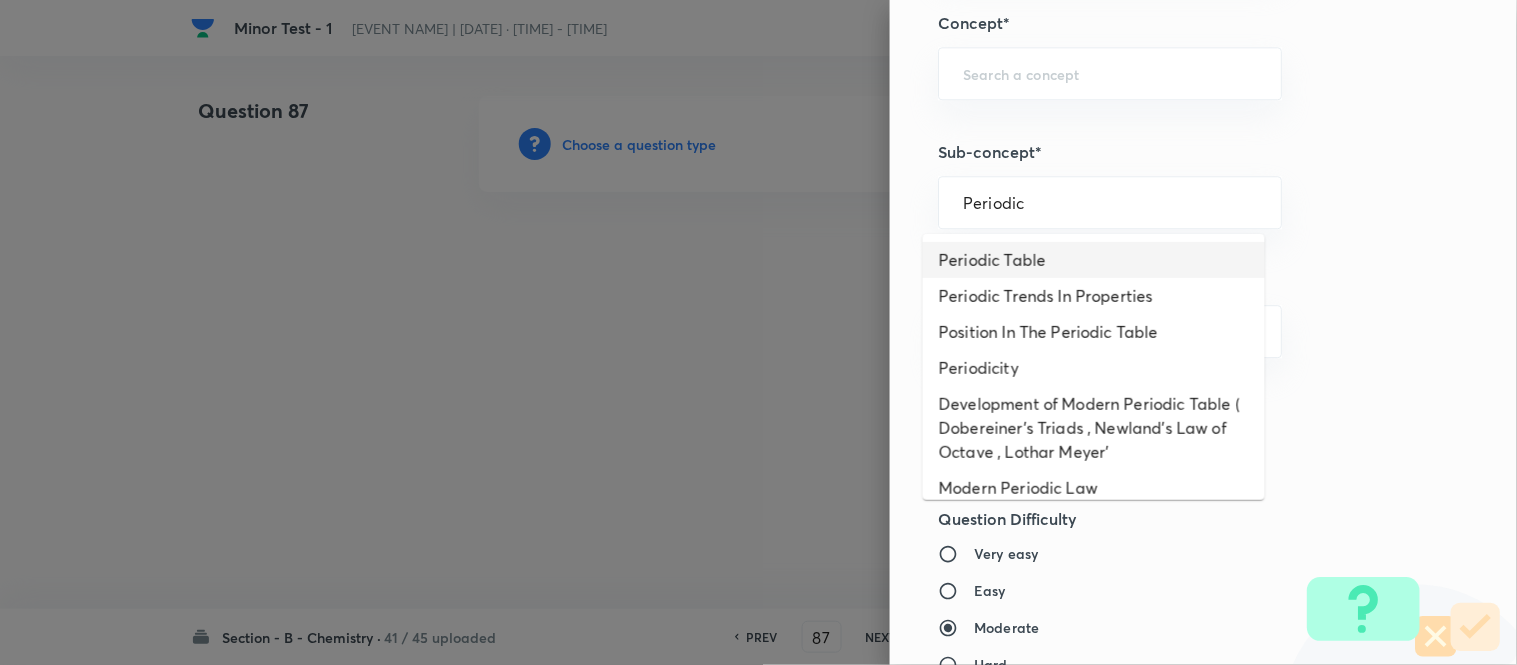 click on "Periodic Table" at bounding box center [1094, 260] 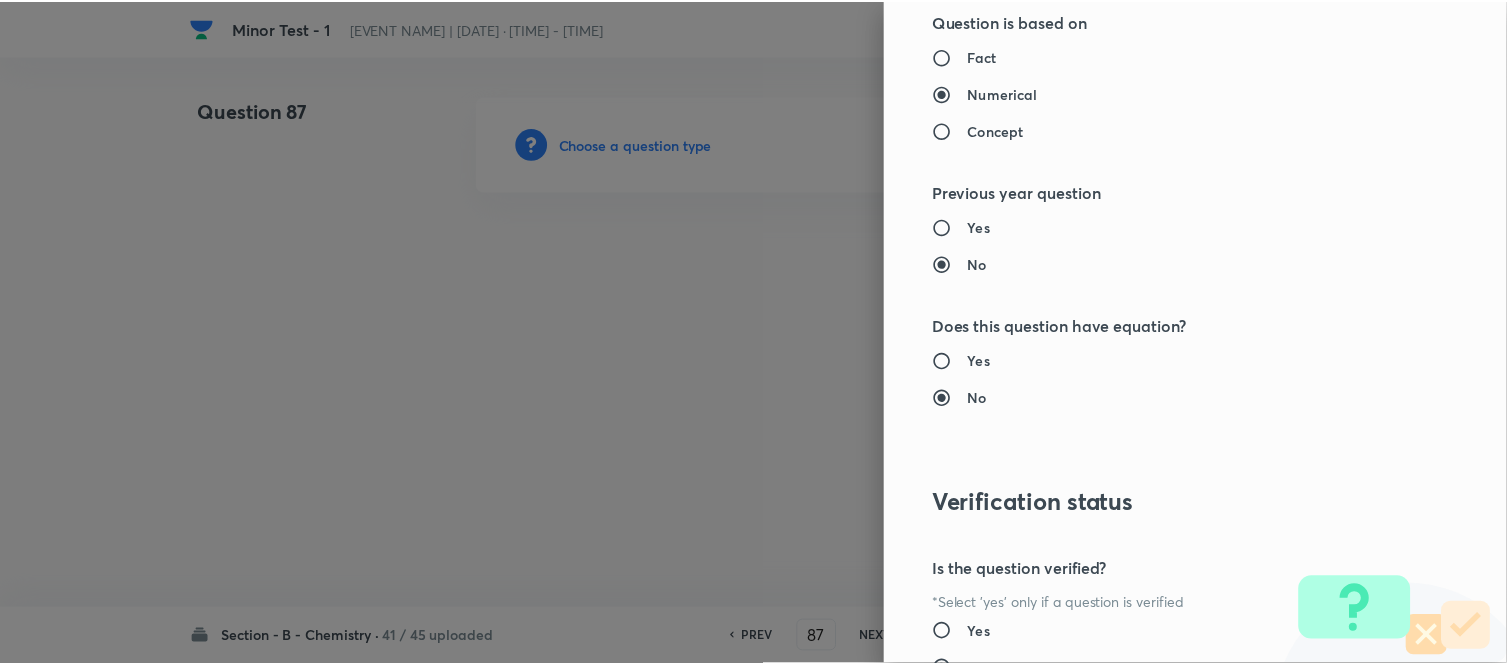scroll, scrollTop: 2195, scrollLeft: 0, axis: vertical 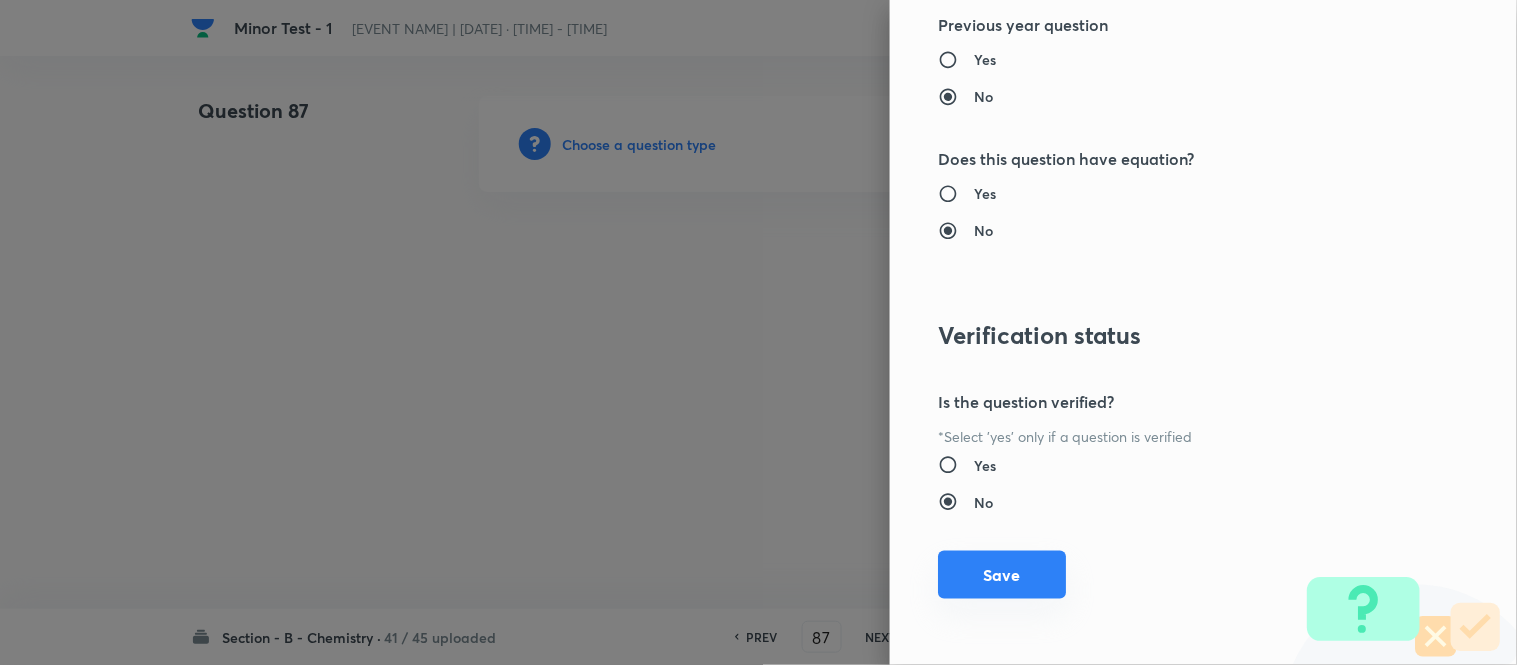 click on "Save" at bounding box center (1002, 575) 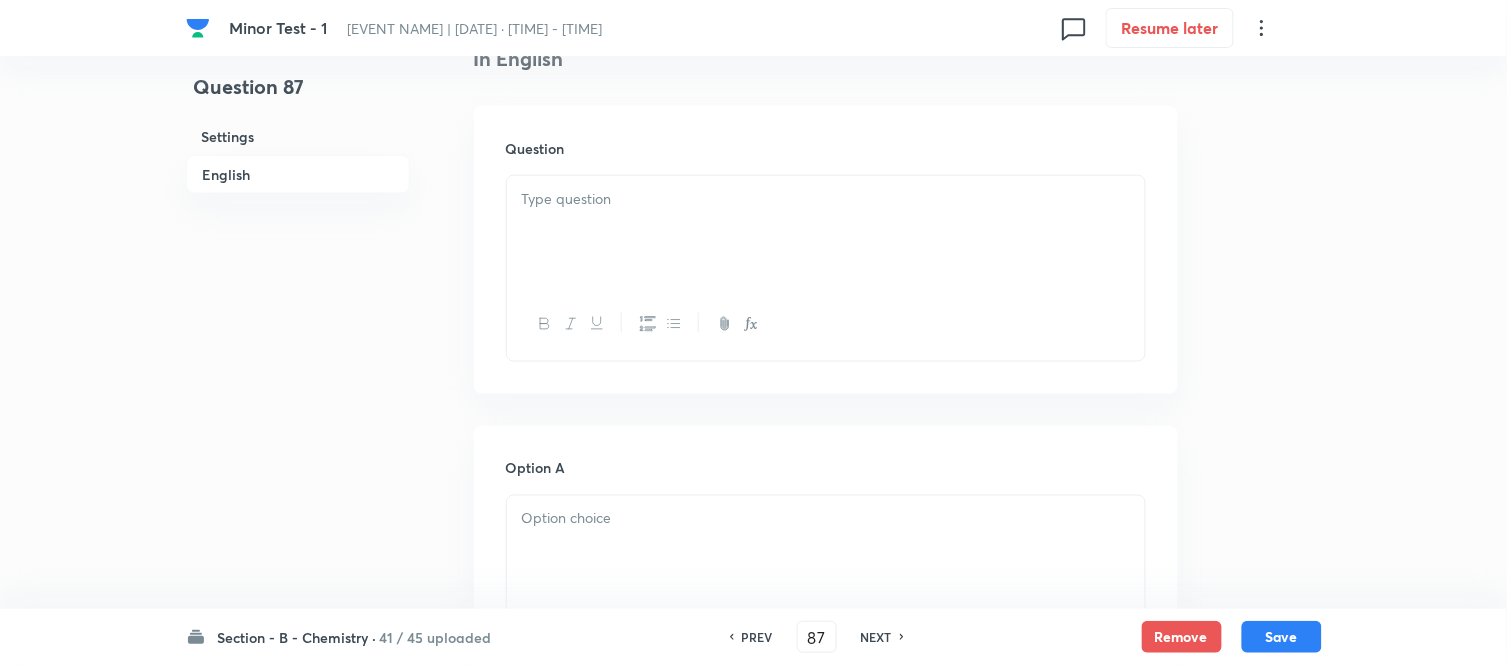 scroll, scrollTop: 555, scrollLeft: 0, axis: vertical 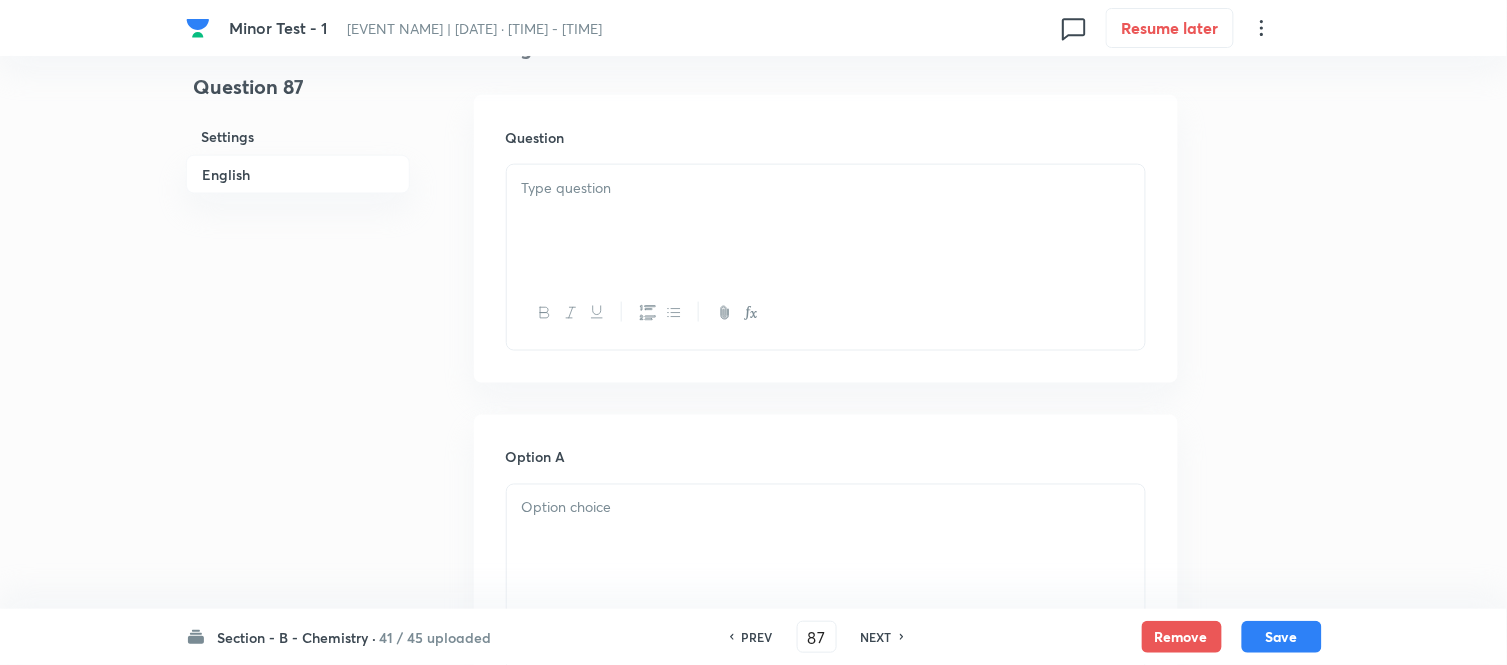 click at bounding box center [826, 221] 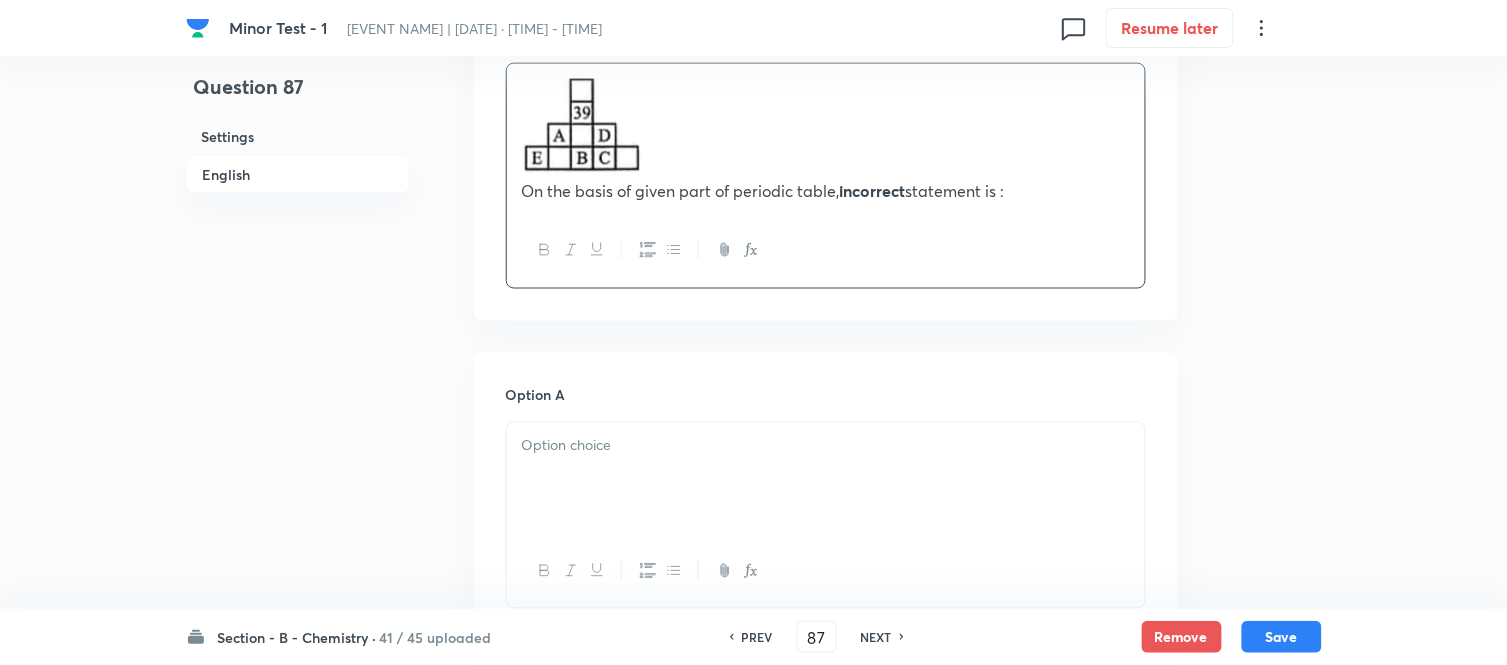scroll, scrollTop: 888, scrollLeft: 0, axis: vertical 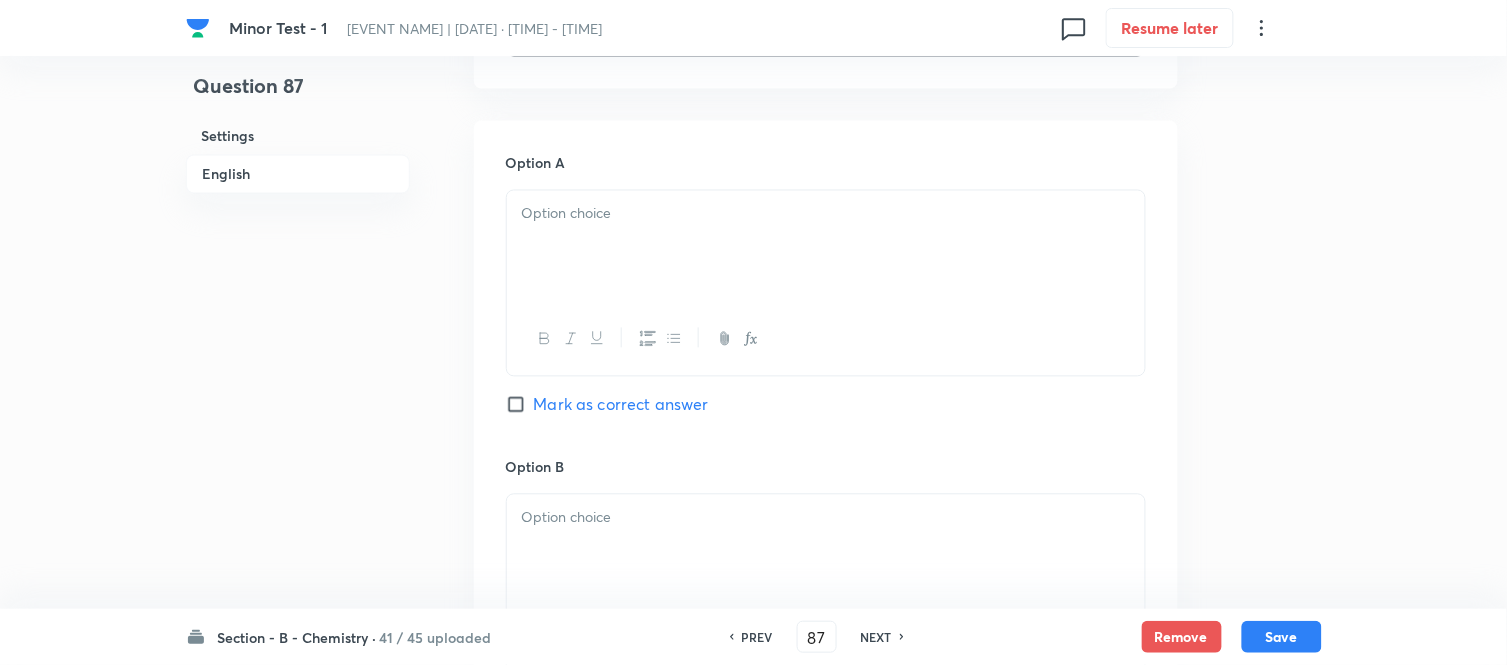click at bounding box center [826, 247] 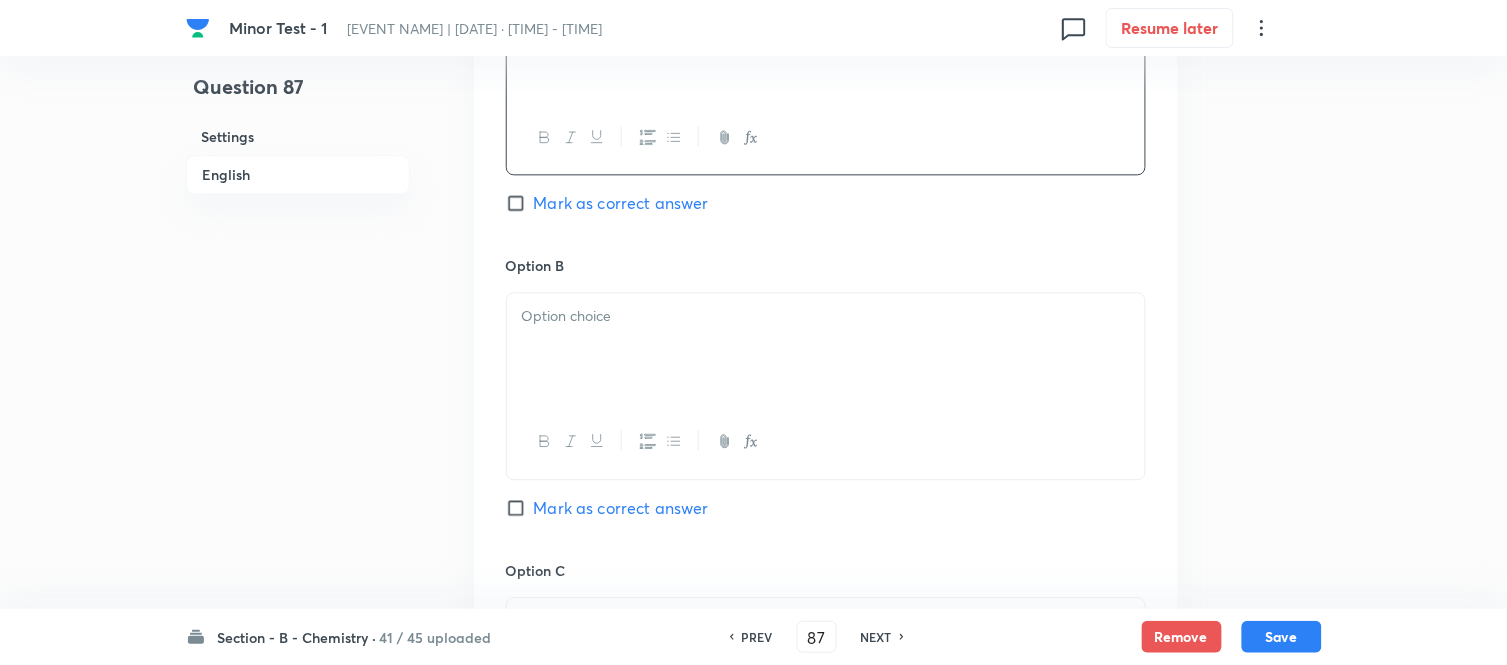 scroll, scrollTop: 1111, scrollLeft: 0, axis: vertical 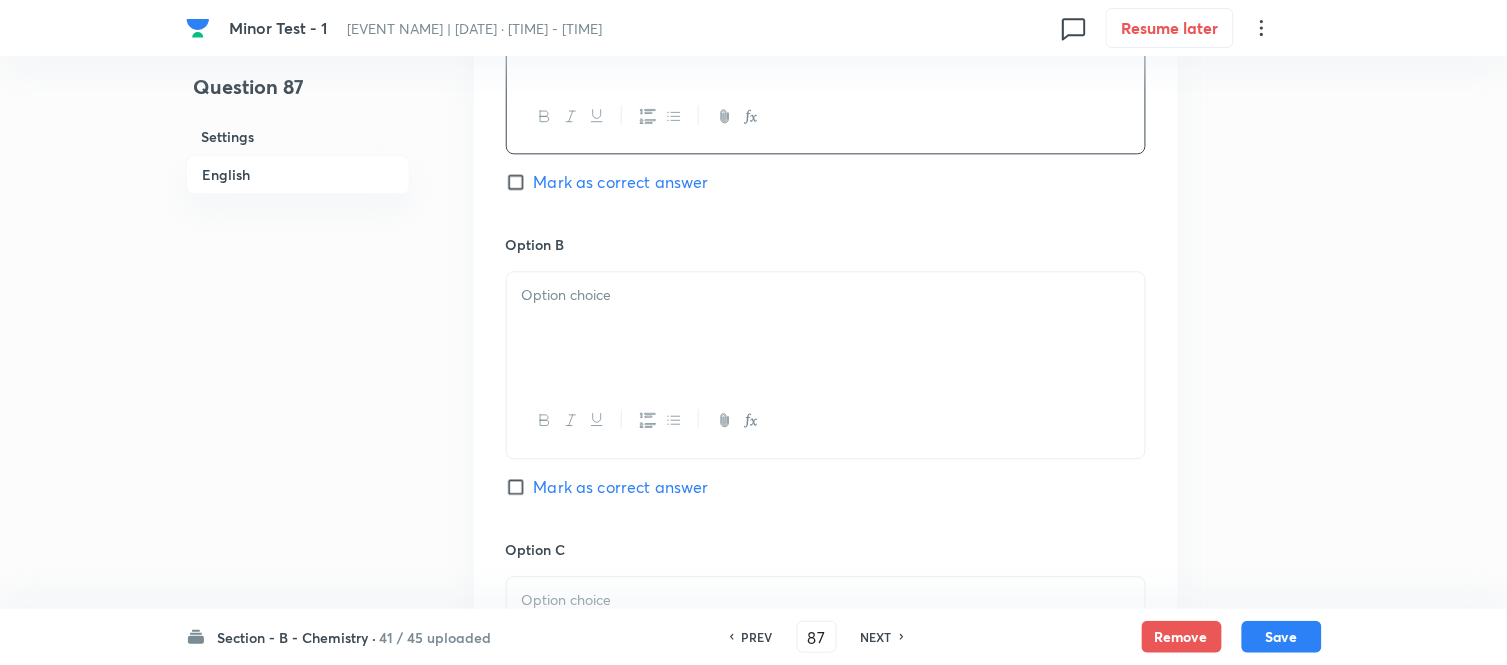 click at bounding box center [826, 295] 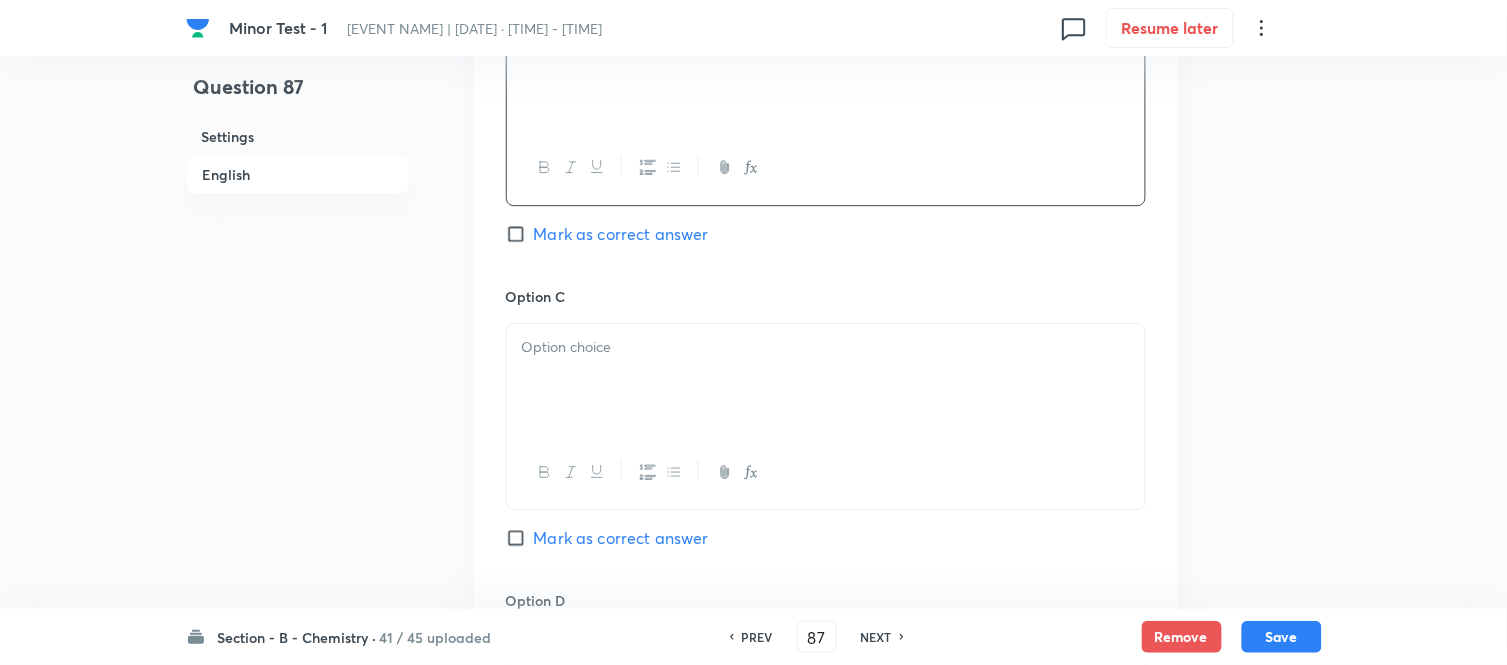 scroll, scrollTop: 1444, scrollLeft: 0, axis: vertical 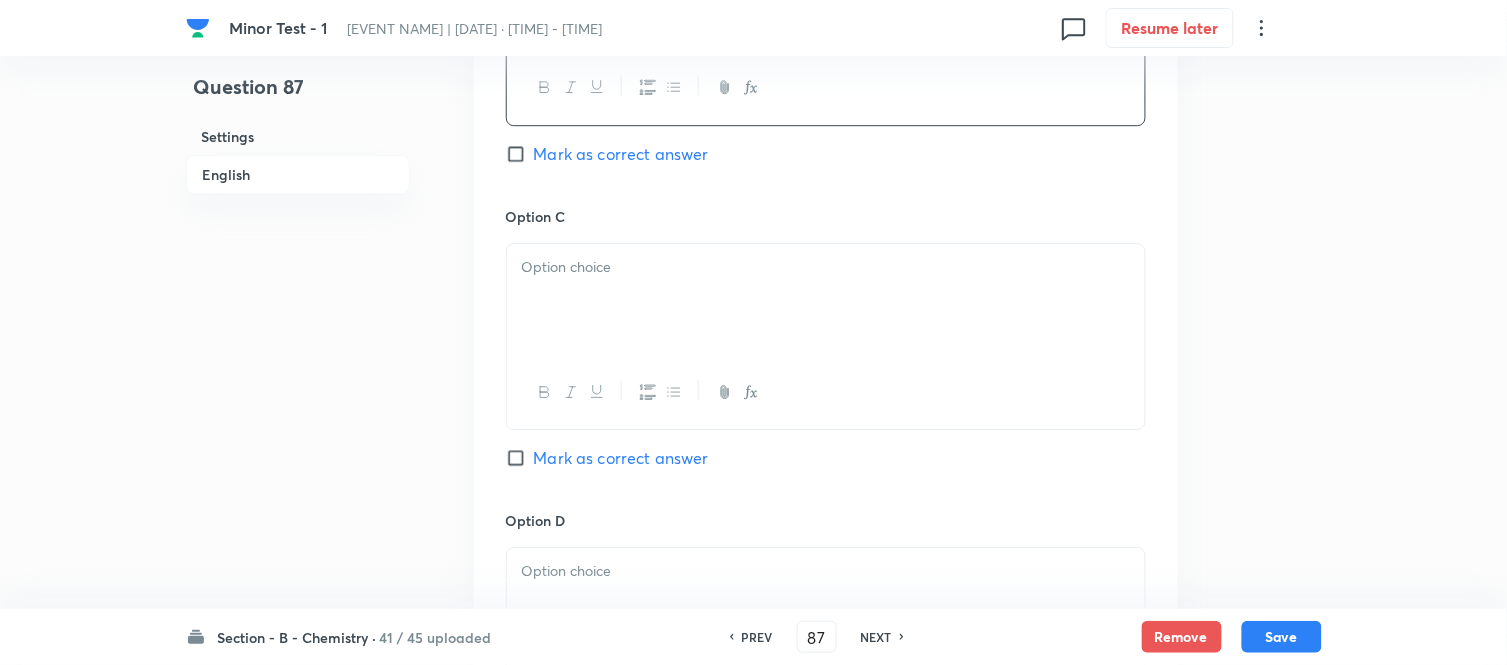click at bounding box center [826, 300] 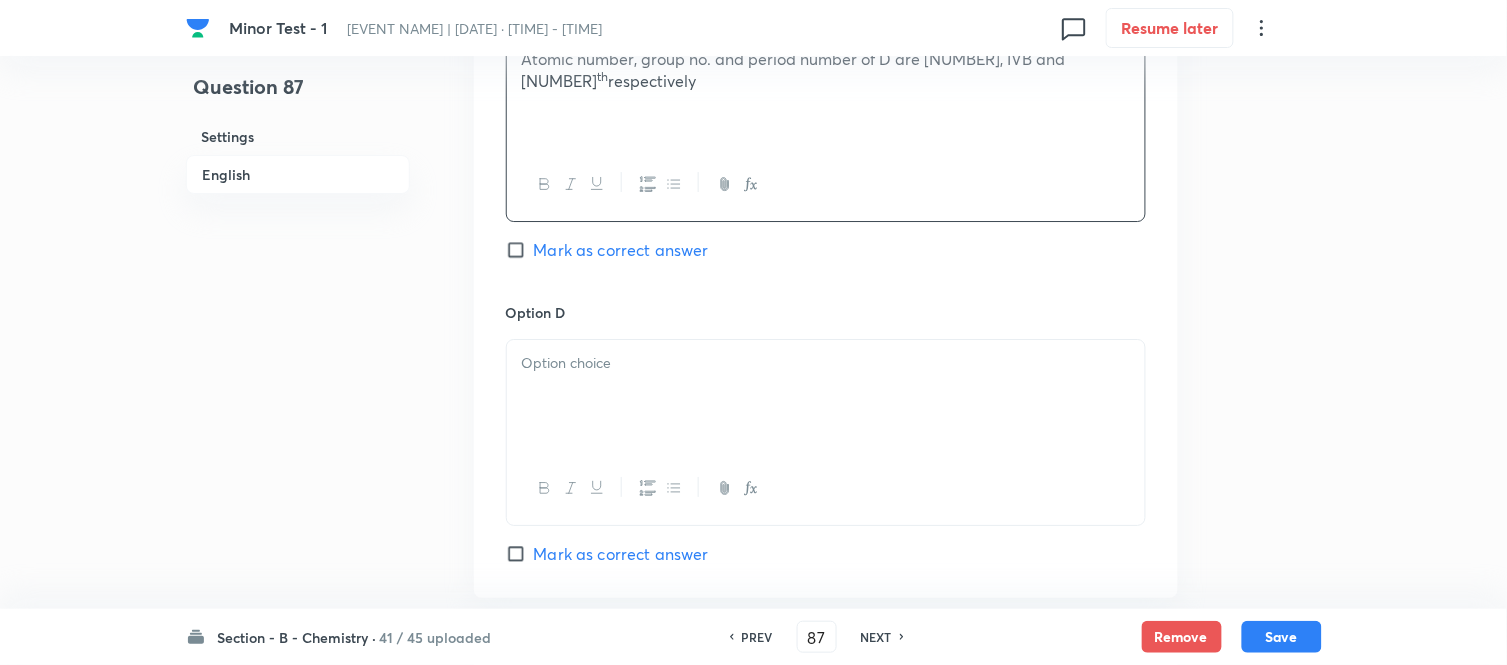 scroll, scrollTop: 1666, scrollLeft: 0, axis: vertical 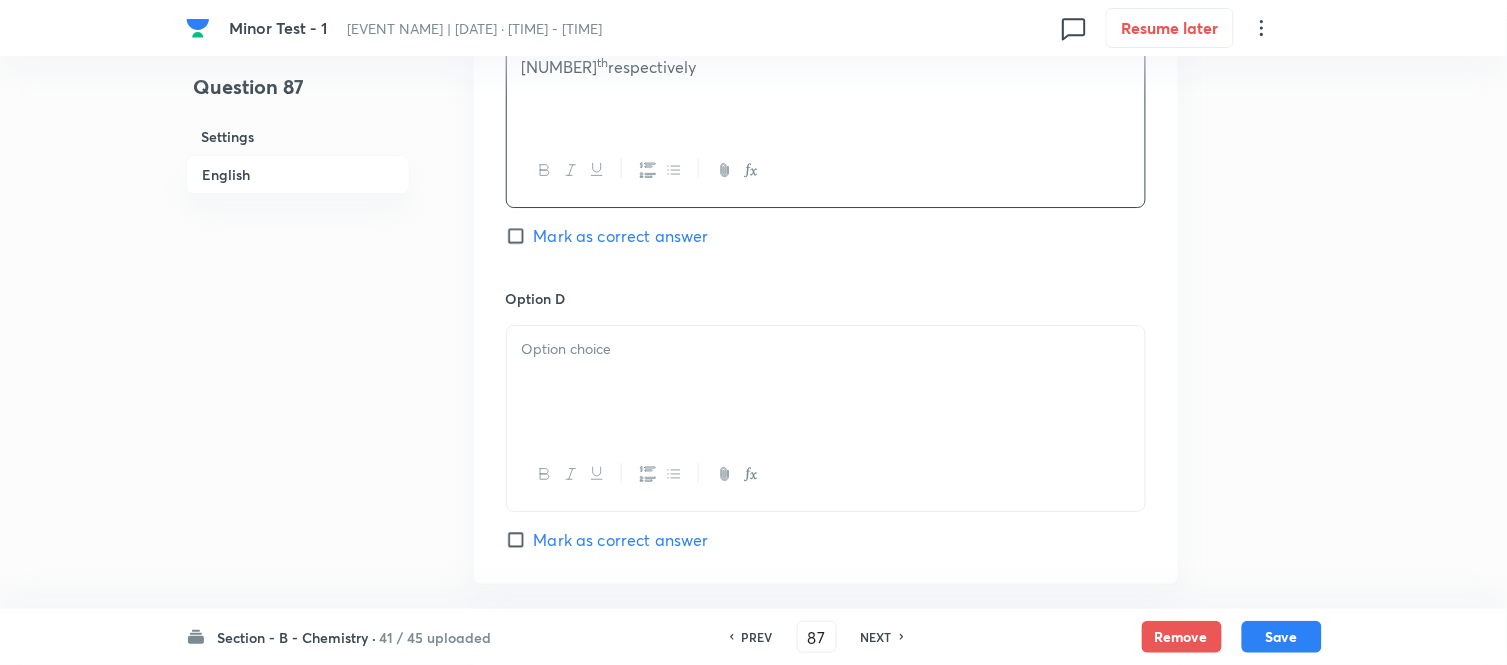 click at bounding box center [826, 382] 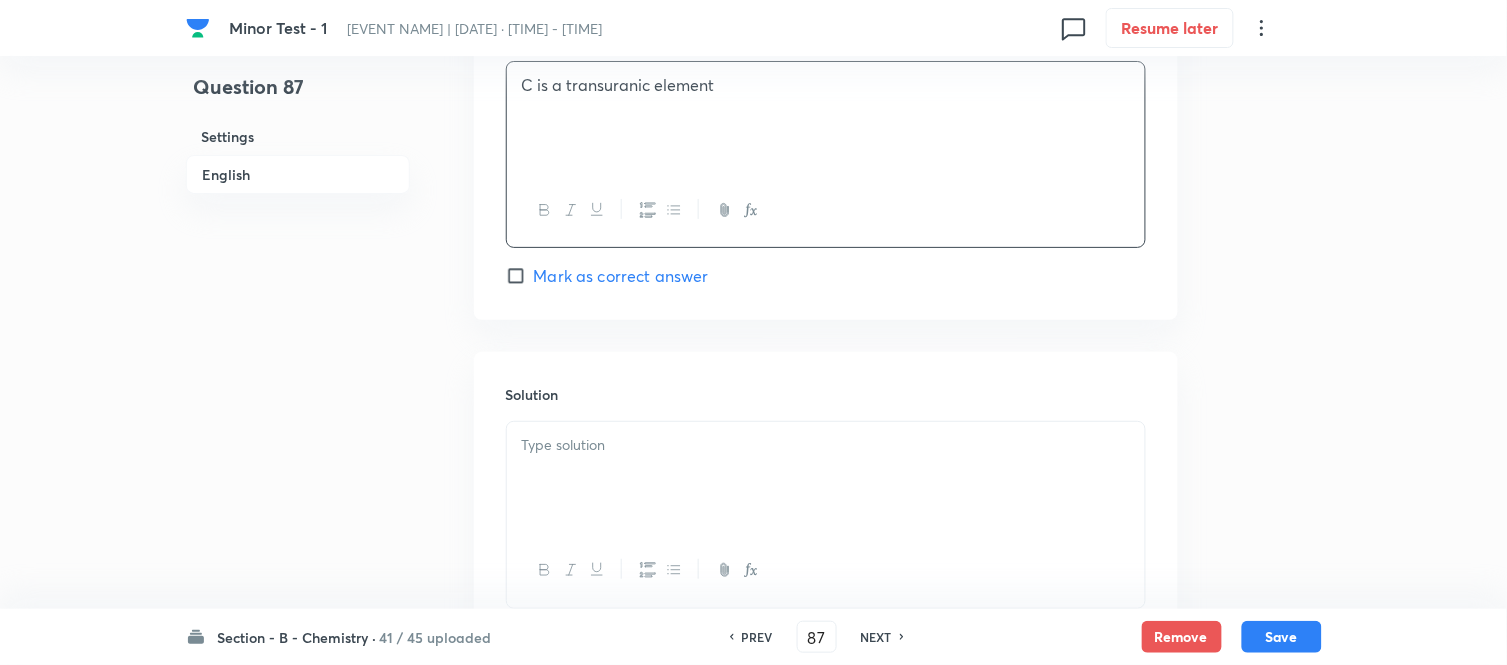 scroll, scrollTop: 2000, scrollLeft: 0, axis: vertical 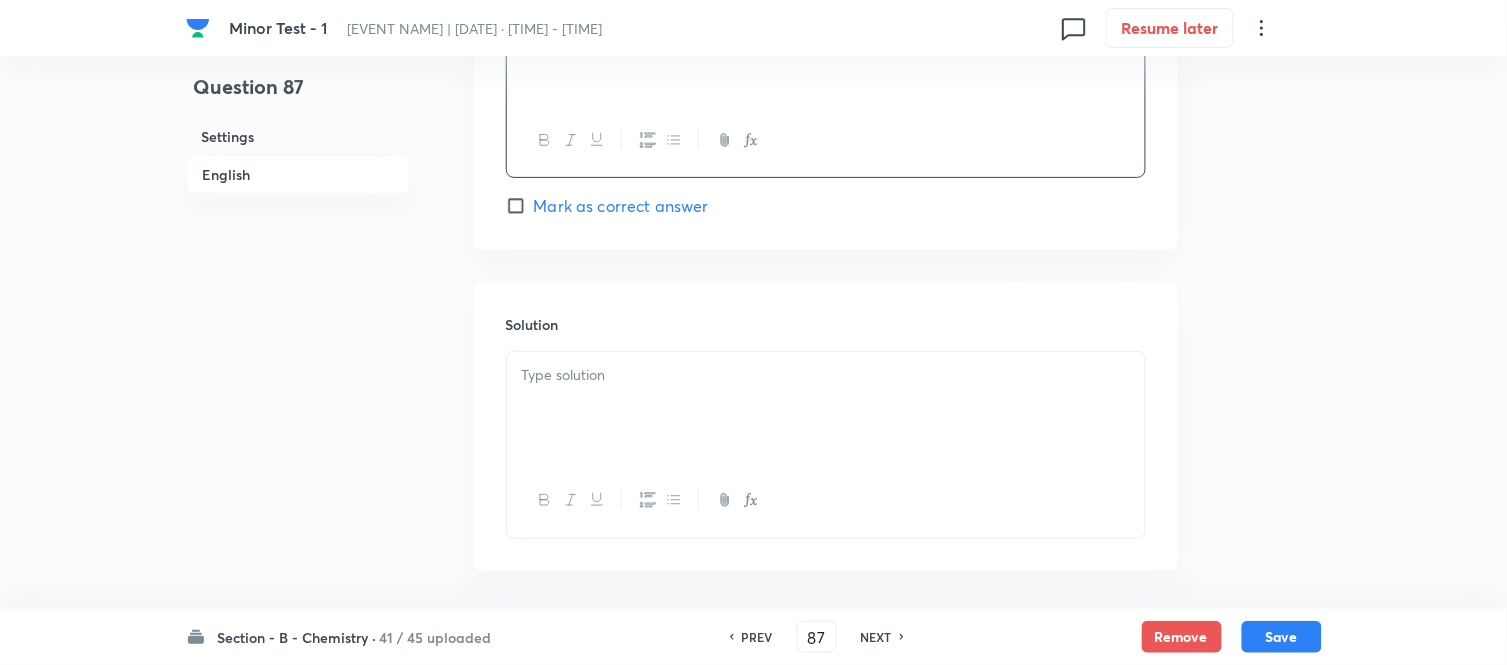 click at bounding box center (826, 375) 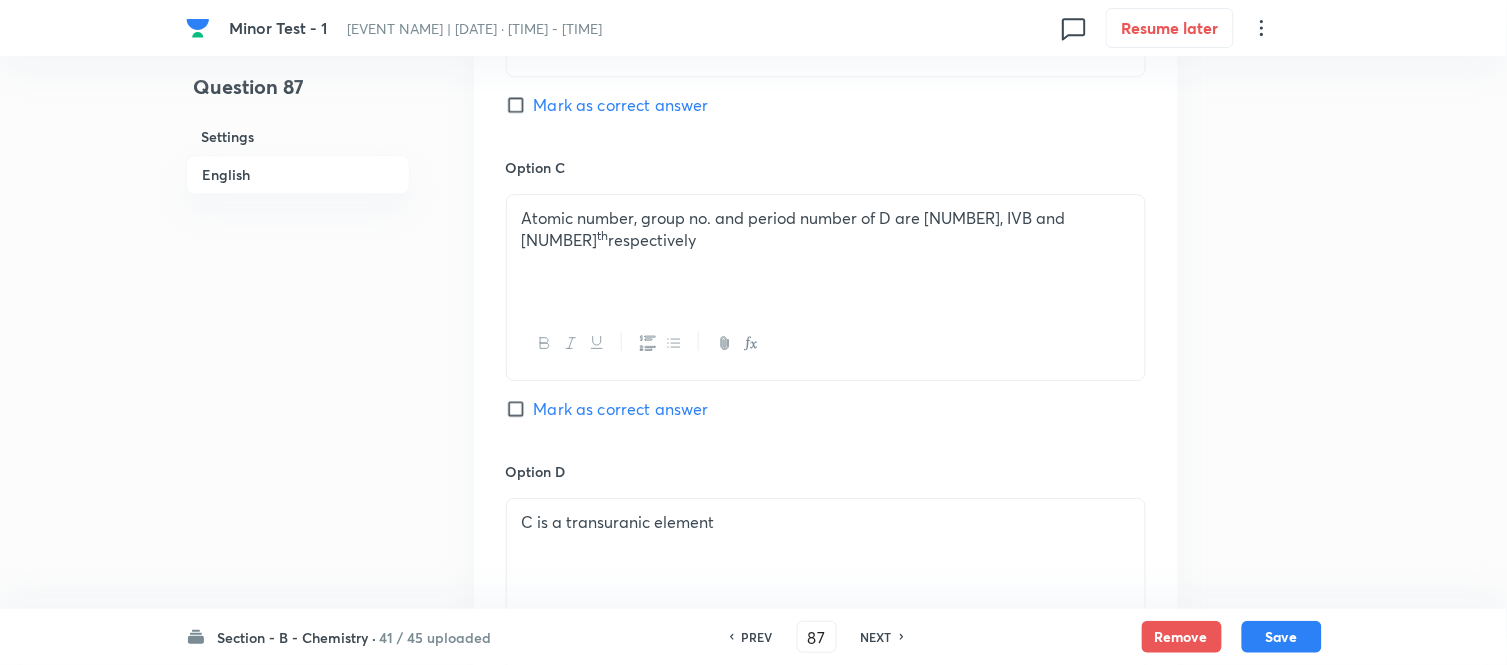 scroll, scrollTop: 1444, scrollLeft: 0, axis: vertical 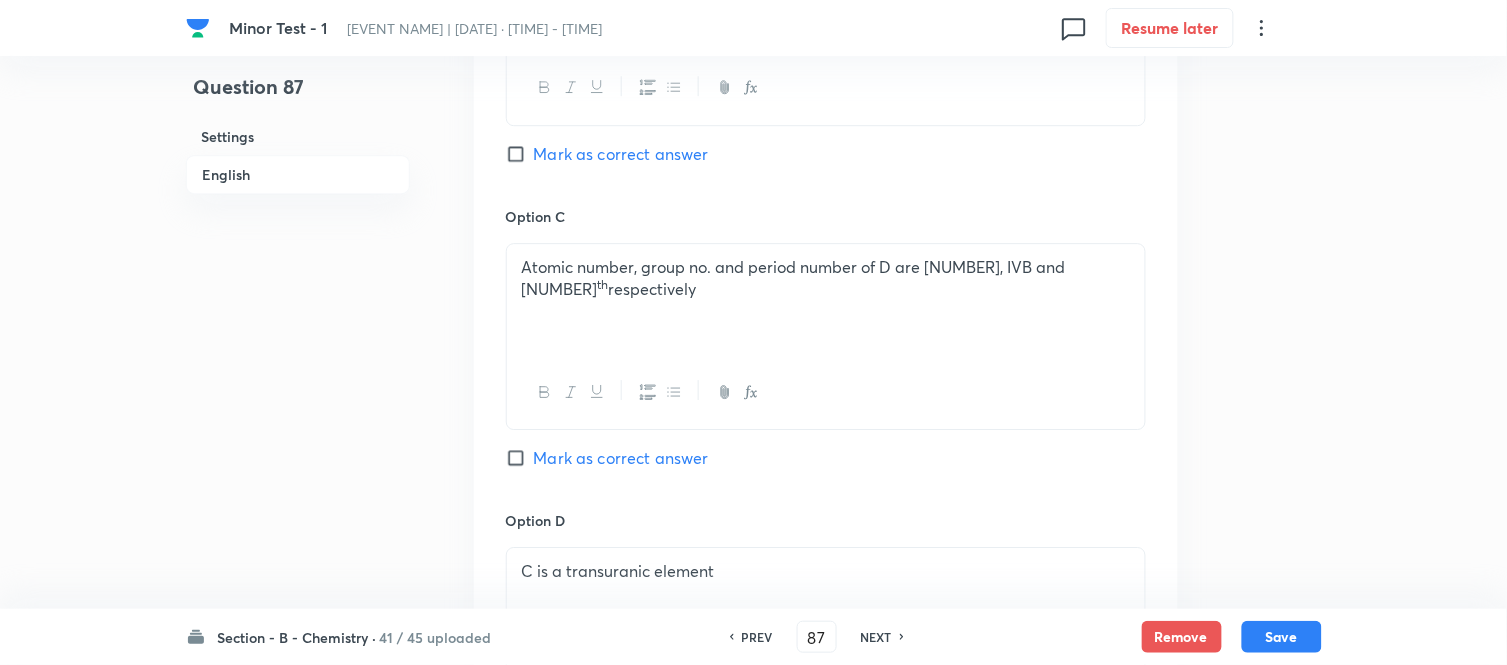 click on "Mark as correct answer" at bounding box center (520, 154) 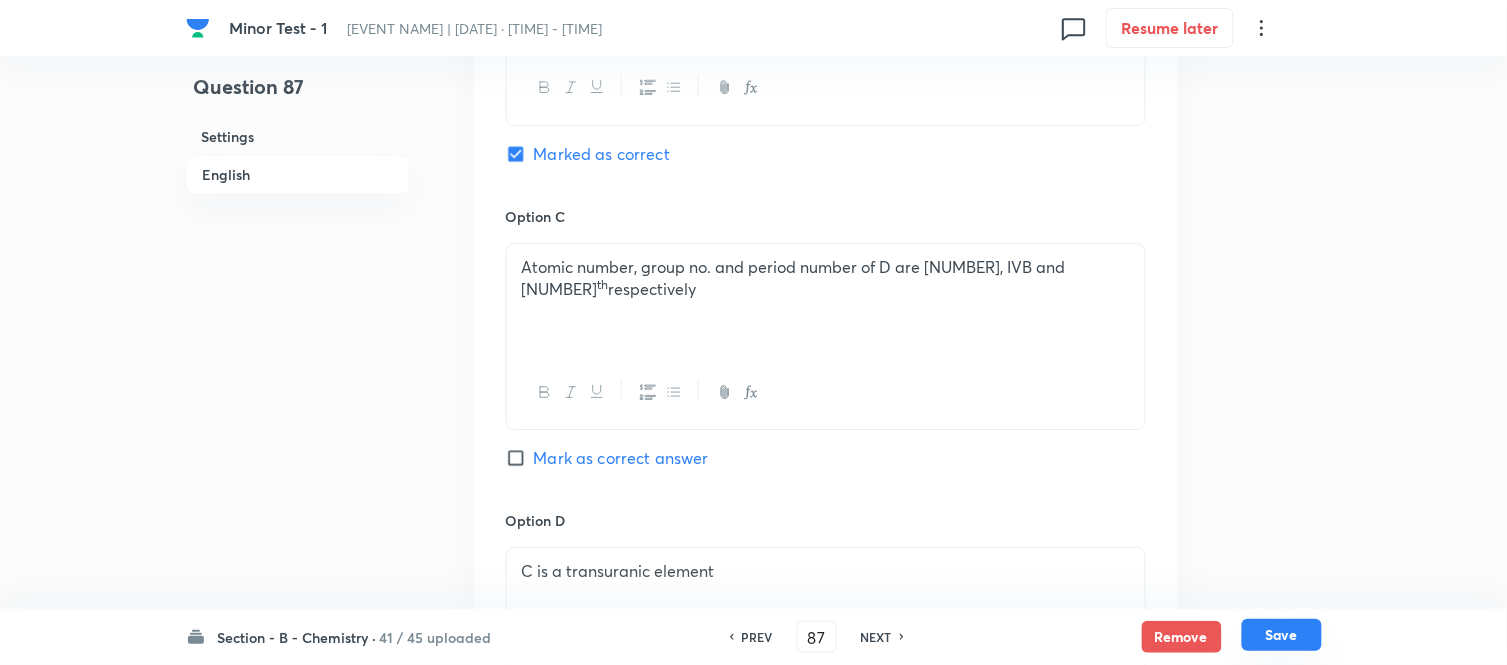 click on "Save" at bounding box center (1282, 635) 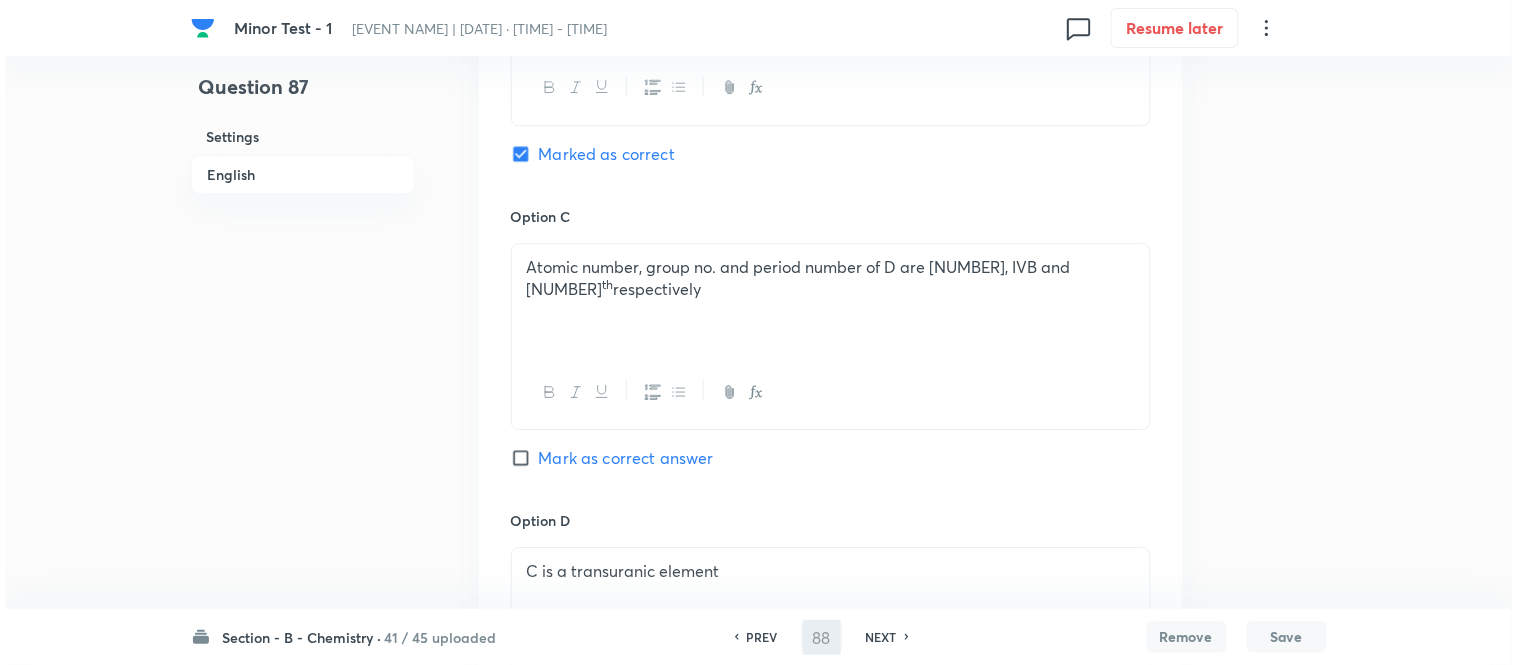 scroll, scrollTop: 0, scrollLeft: 0, axis: both 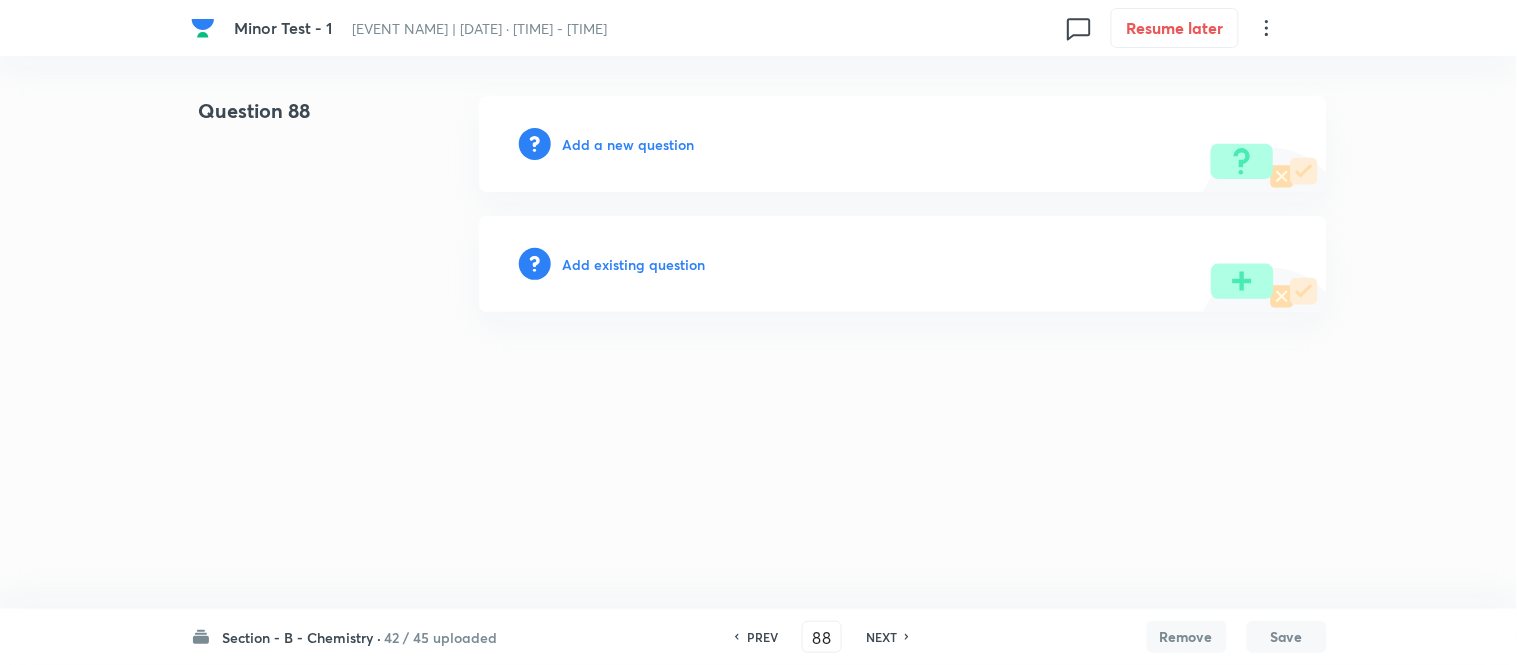 click on "Add a new question" at bounding box center [629, 144] 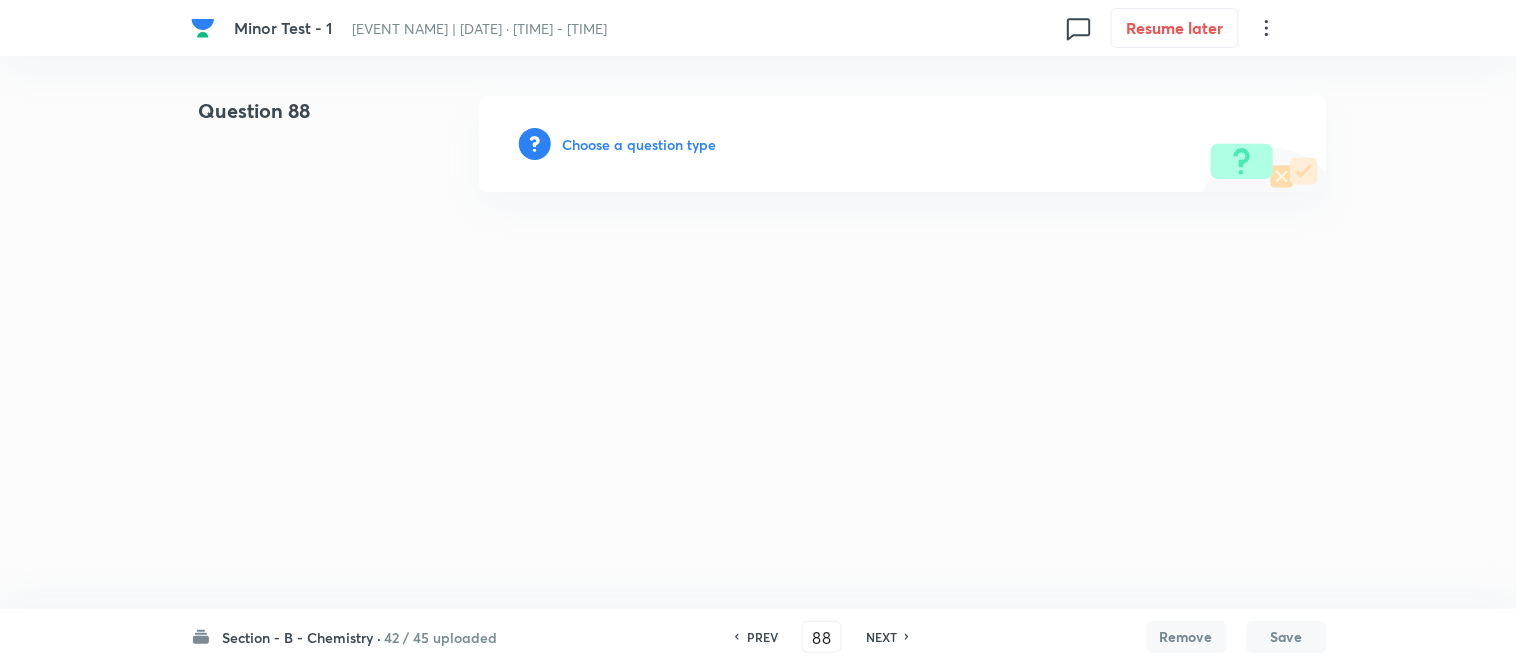 click on "Choose a question type" at bounding box center [640, 144] 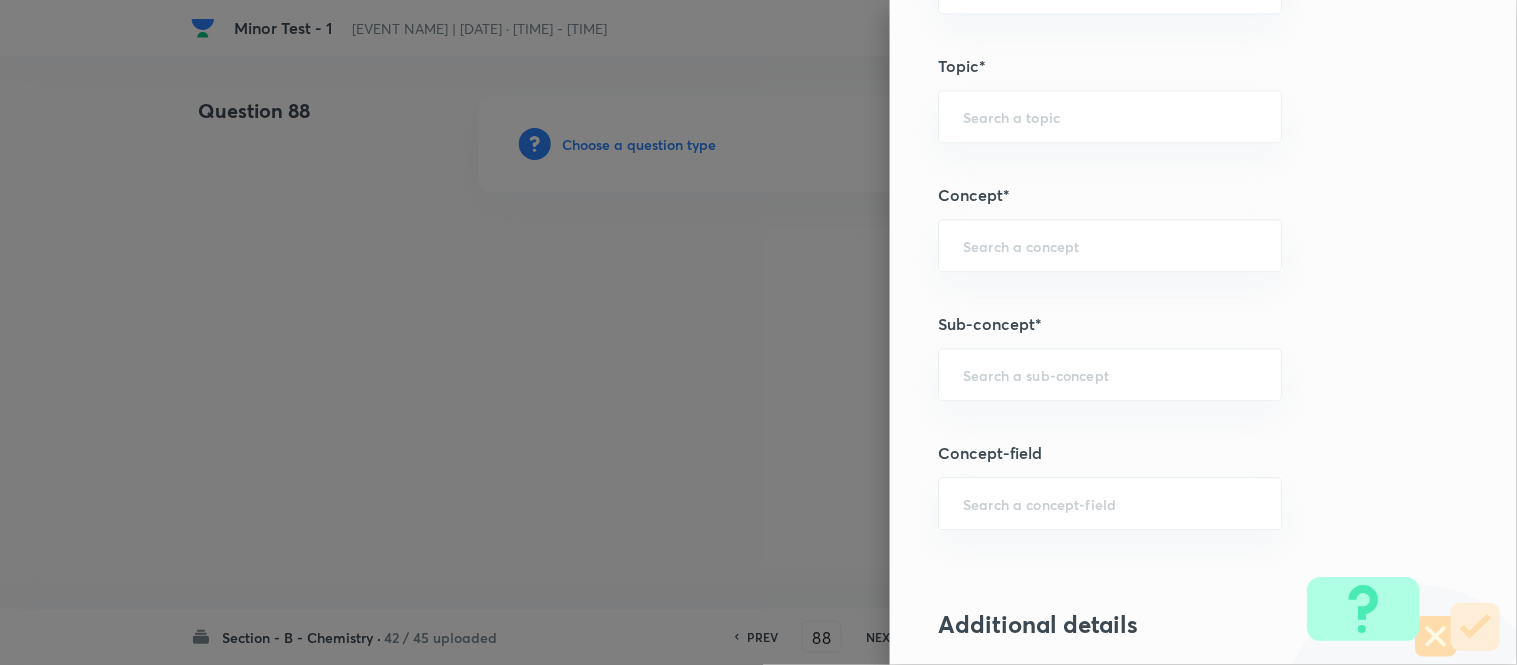 scroll, scrollTop: 1133, scrollLeft: 0, axis: vertical 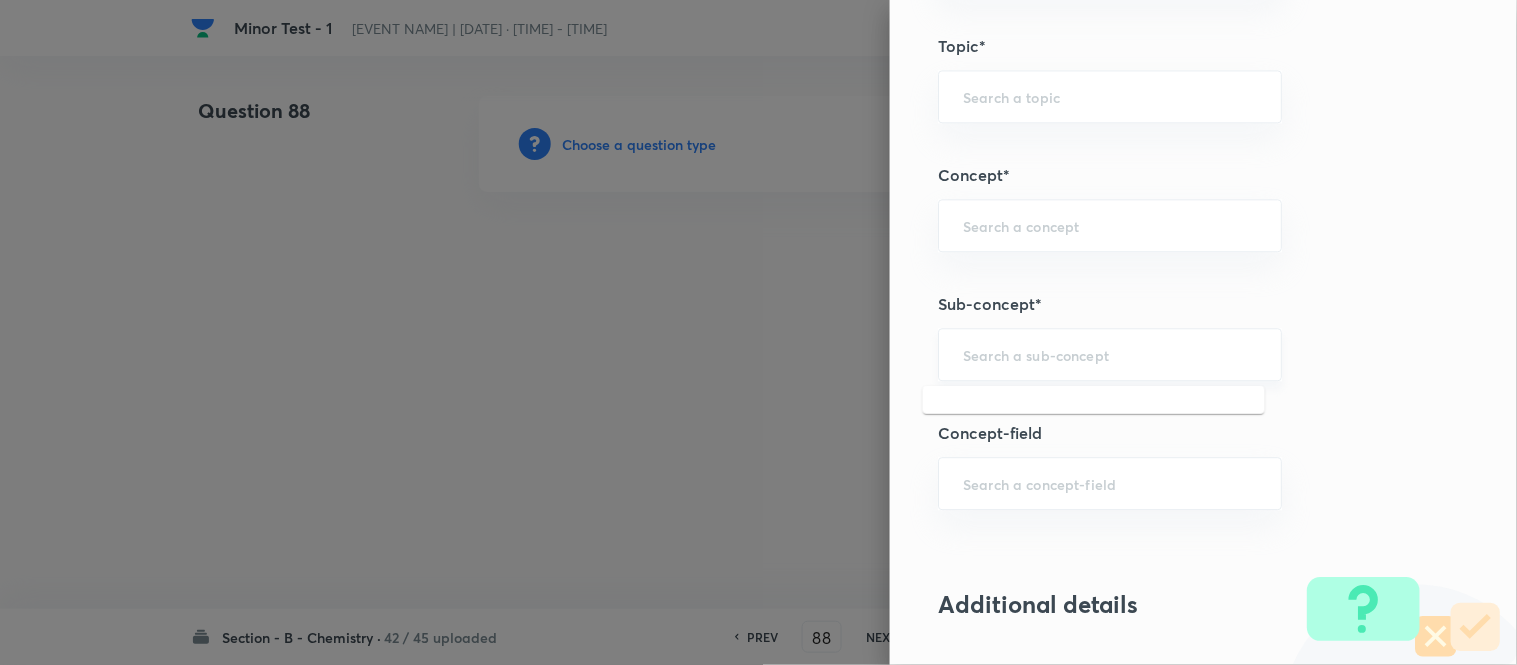 click at bounding box center [1110, 354] 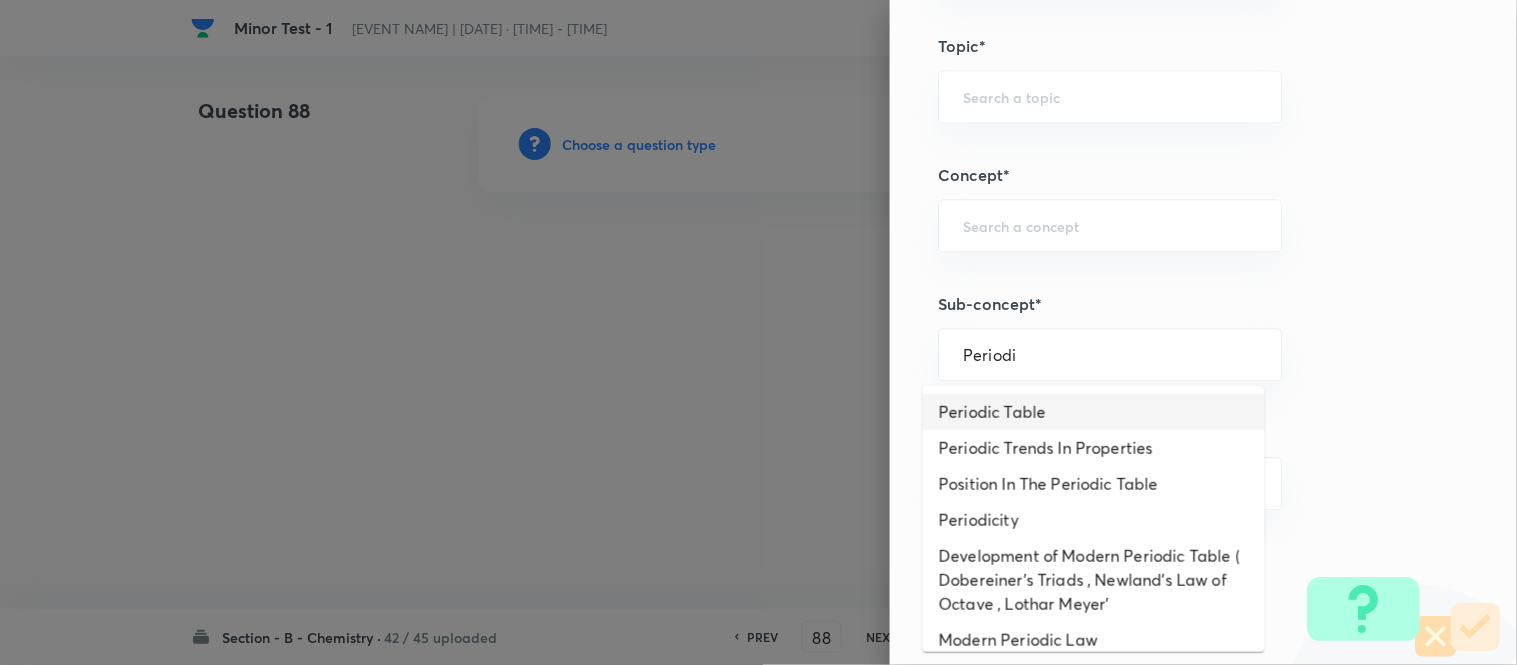 click on "Periodic Table" at bounding box center [1094, 412] 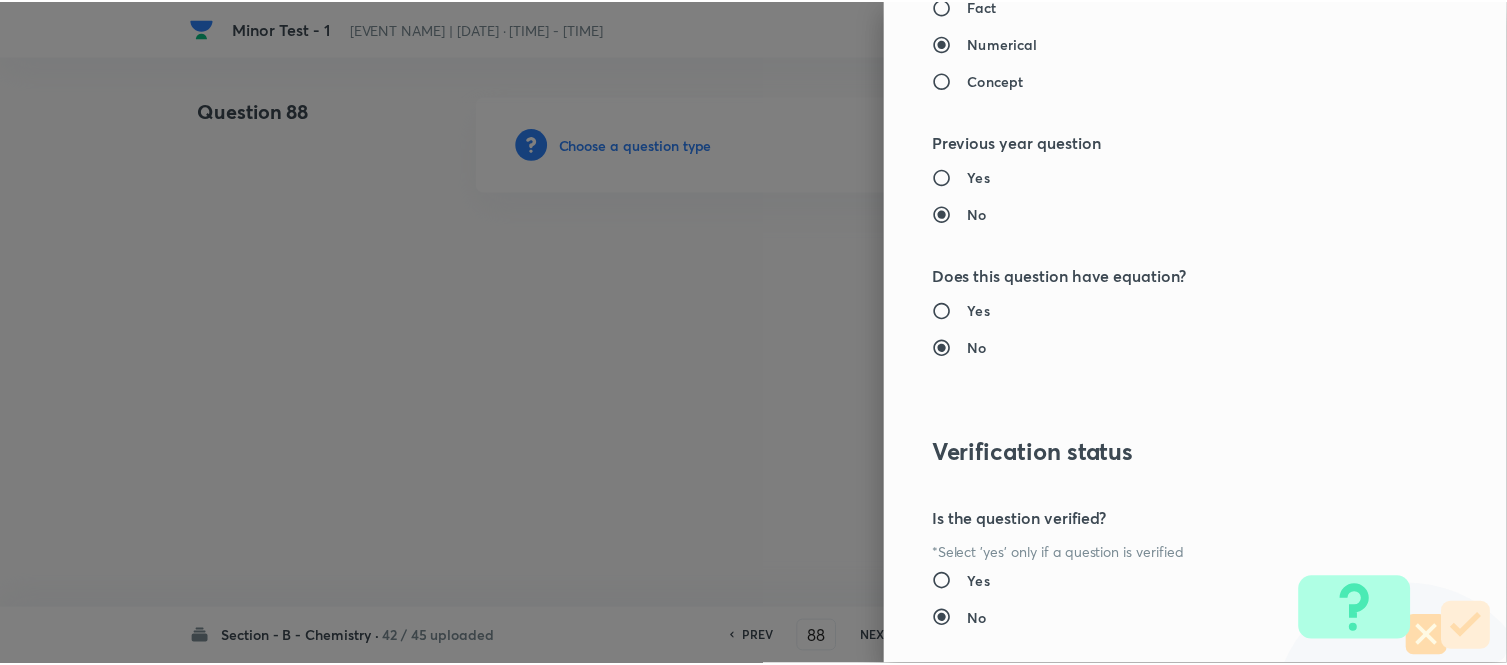 scroll, scrollTop: 2195, scrollLeft: 0, axis: vertical 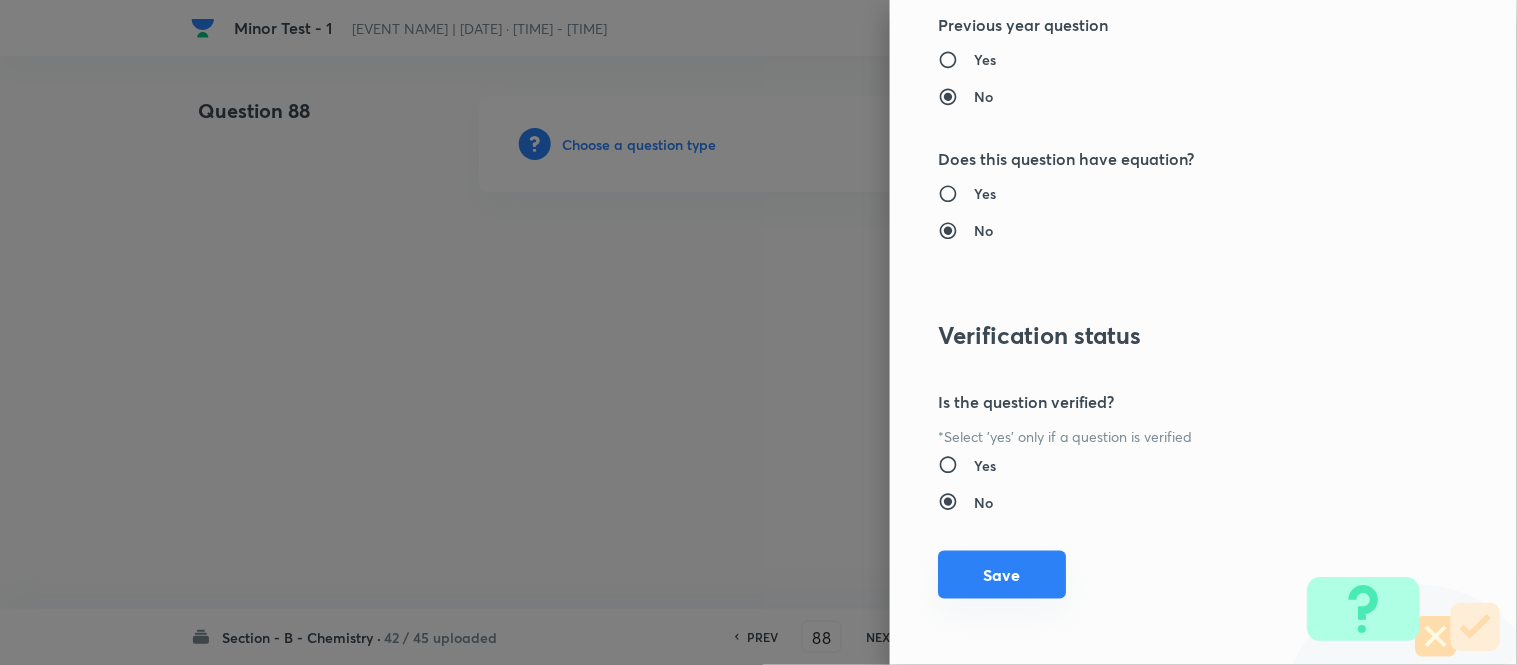 click on "Save" at bounding box center (1002, 575) 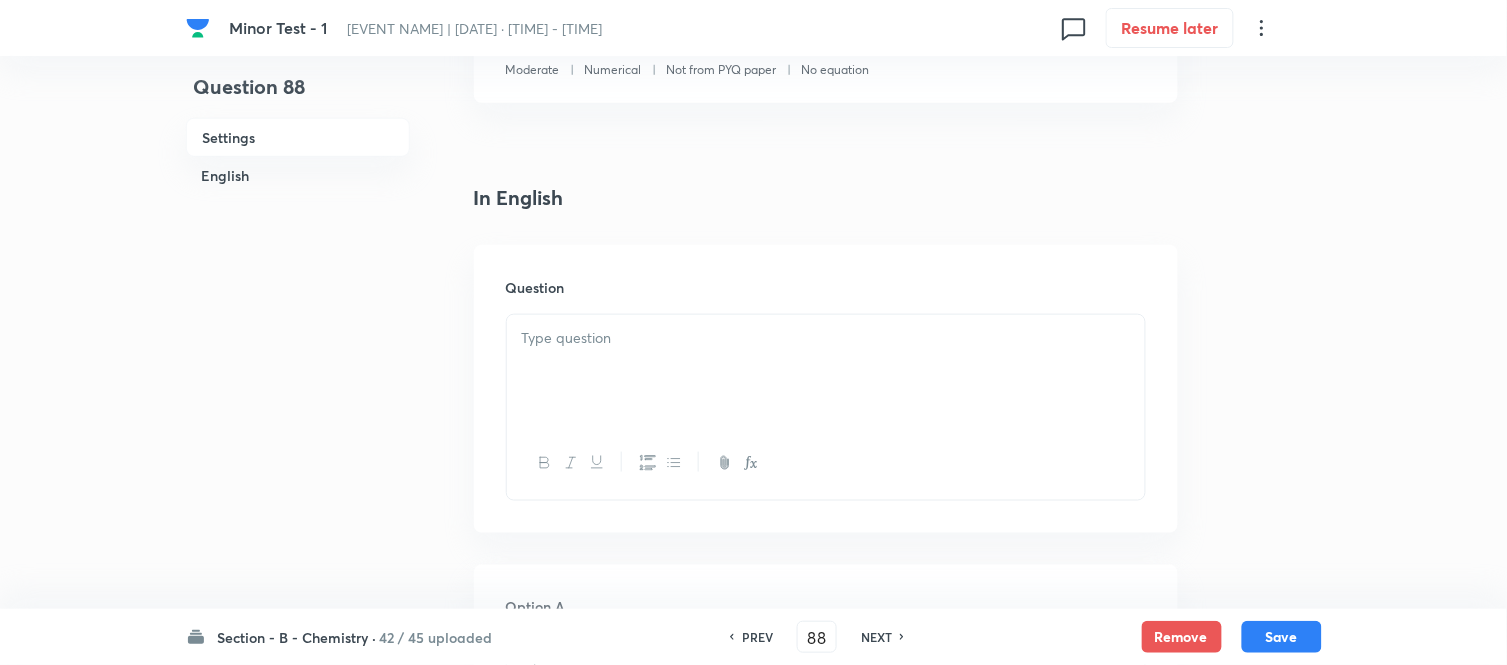 scroll, scrollTop: 444, scrollLeft: 0, axis: vertical 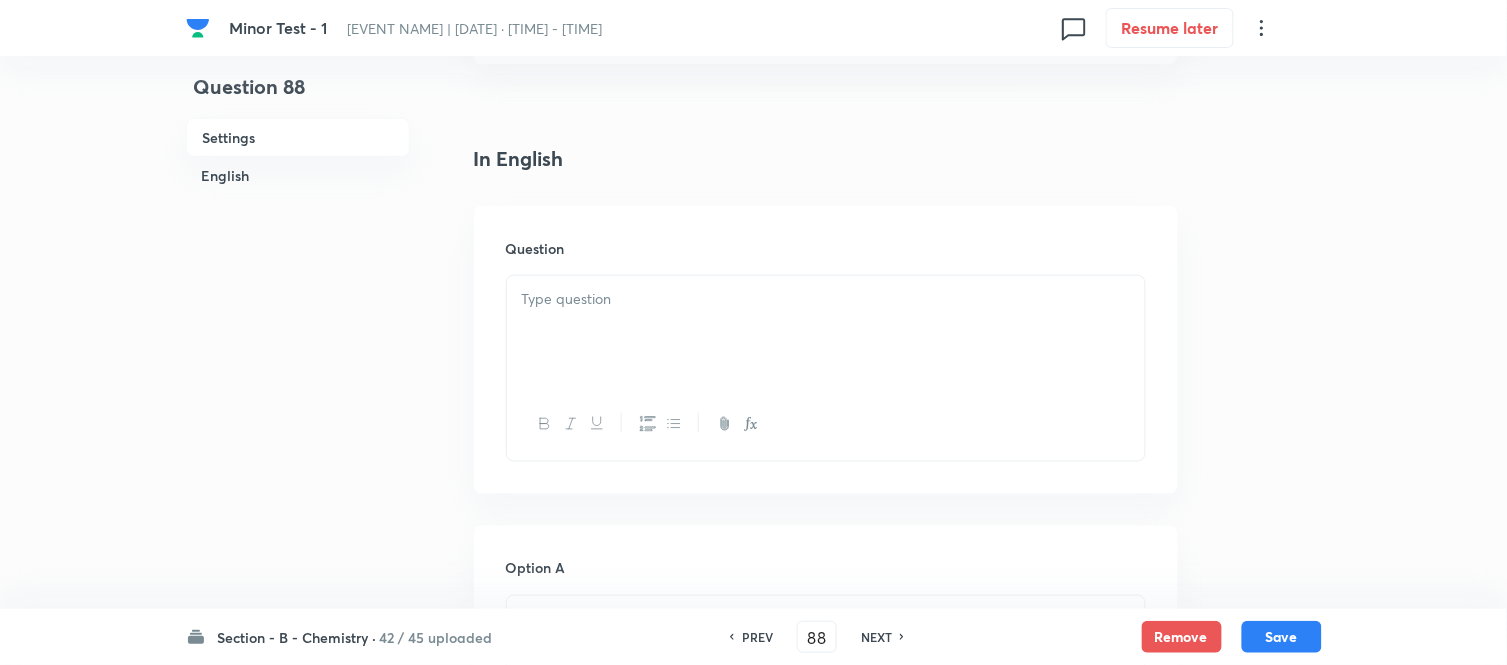 click at bounding box center (826, 299) 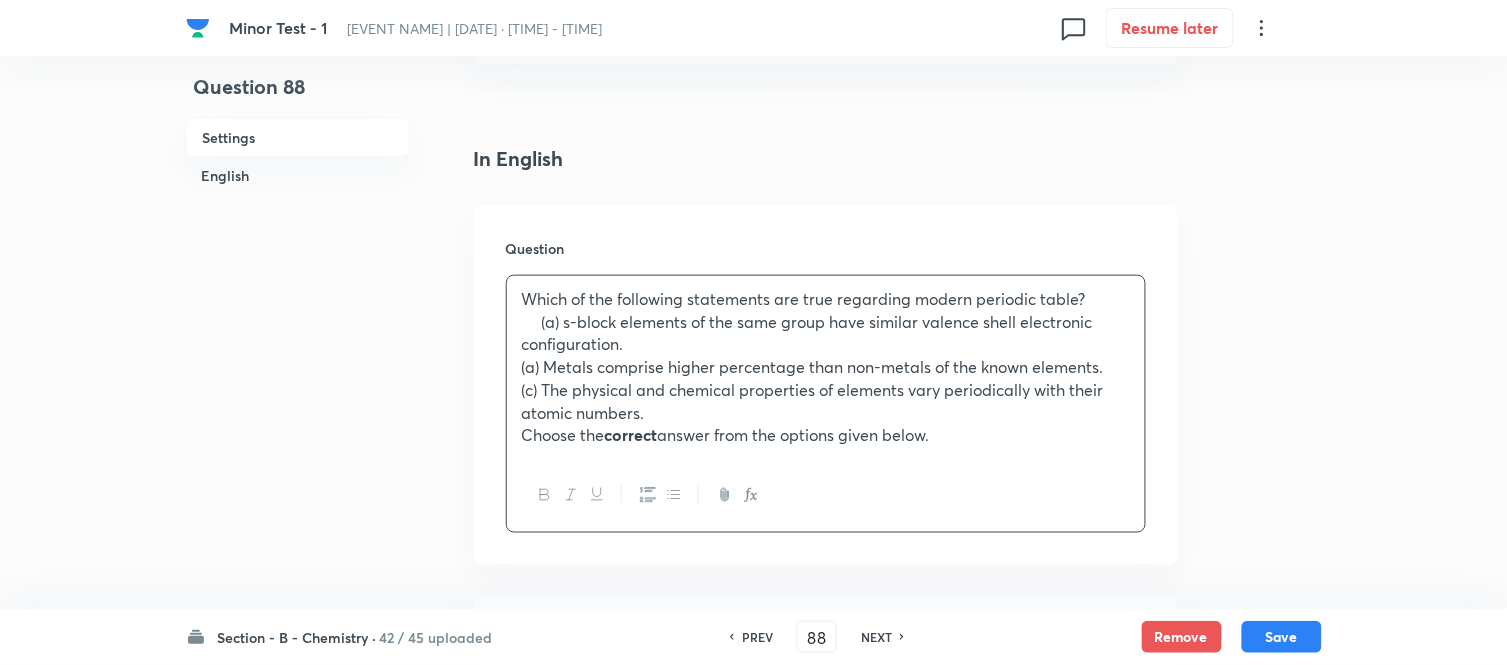 click at bounding box center (532, 321) 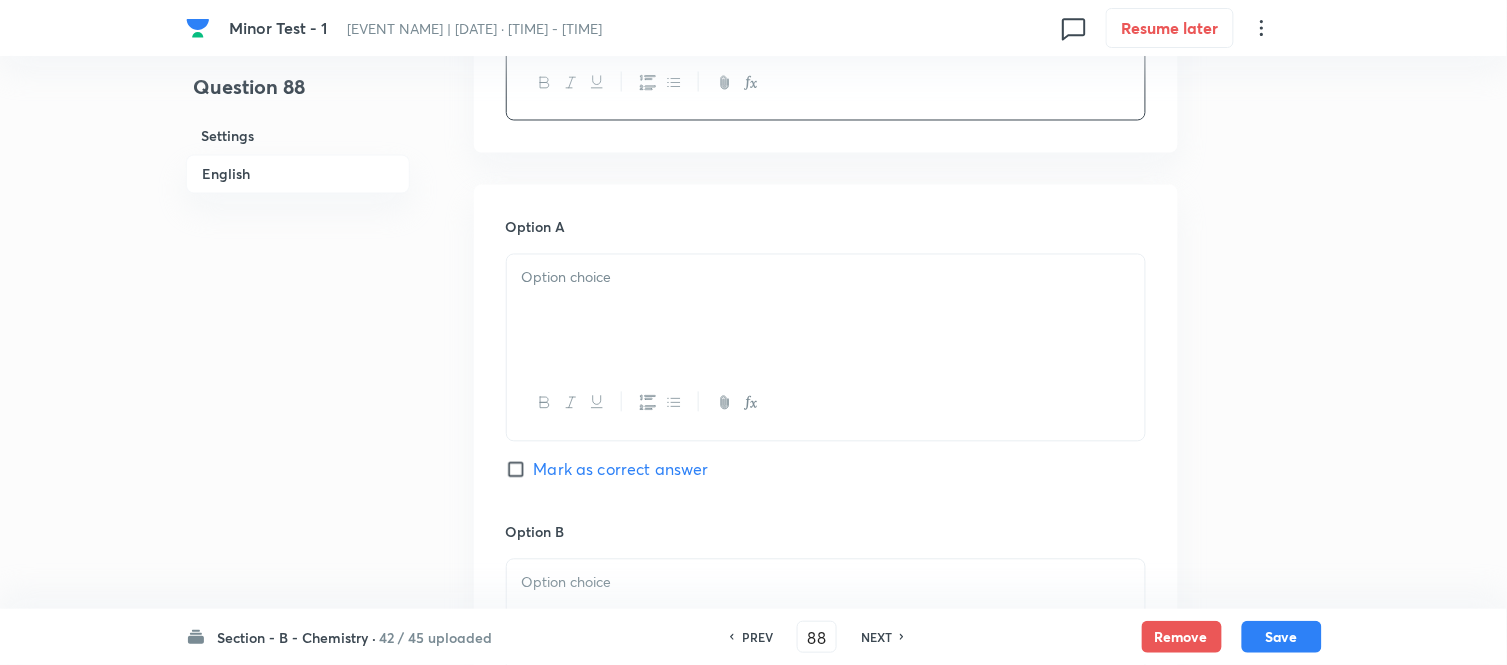 scroll, scrollTop: 888, scrollLeft: 0, axis: vertical 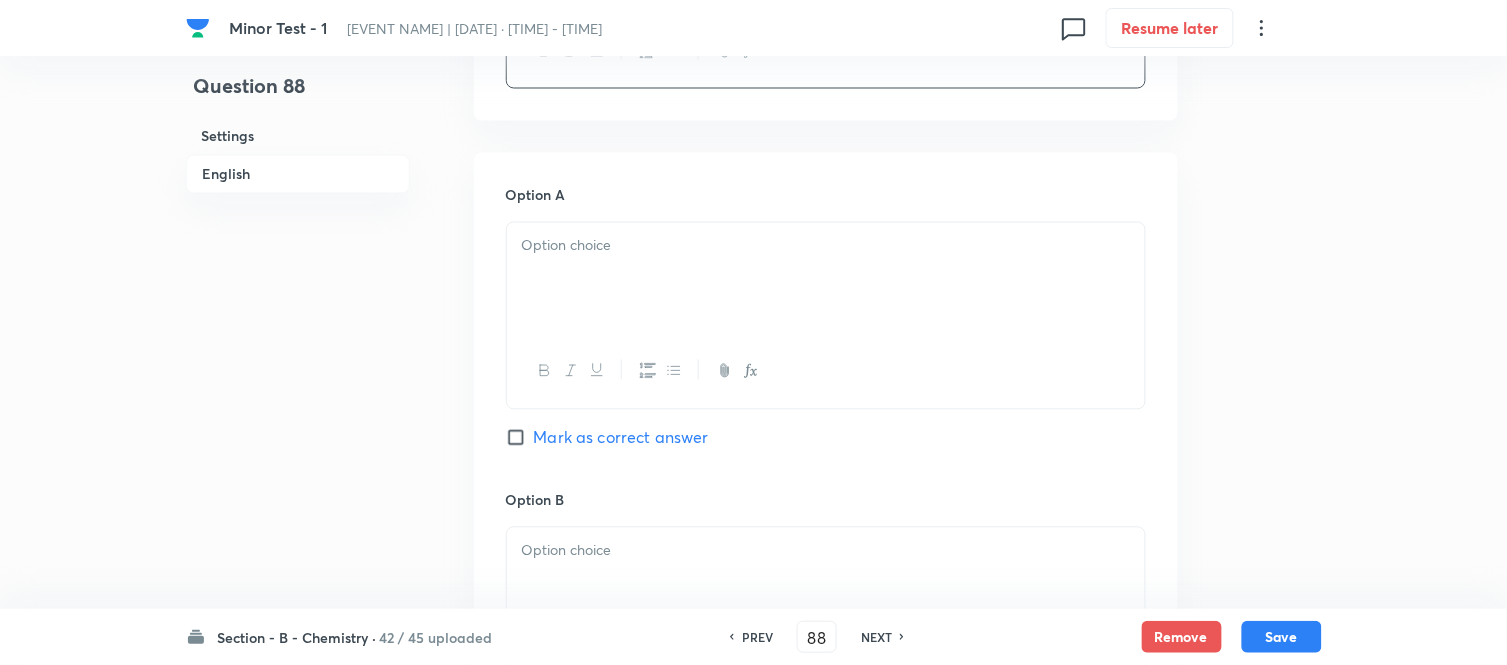 click at bounding box center (826, 279) 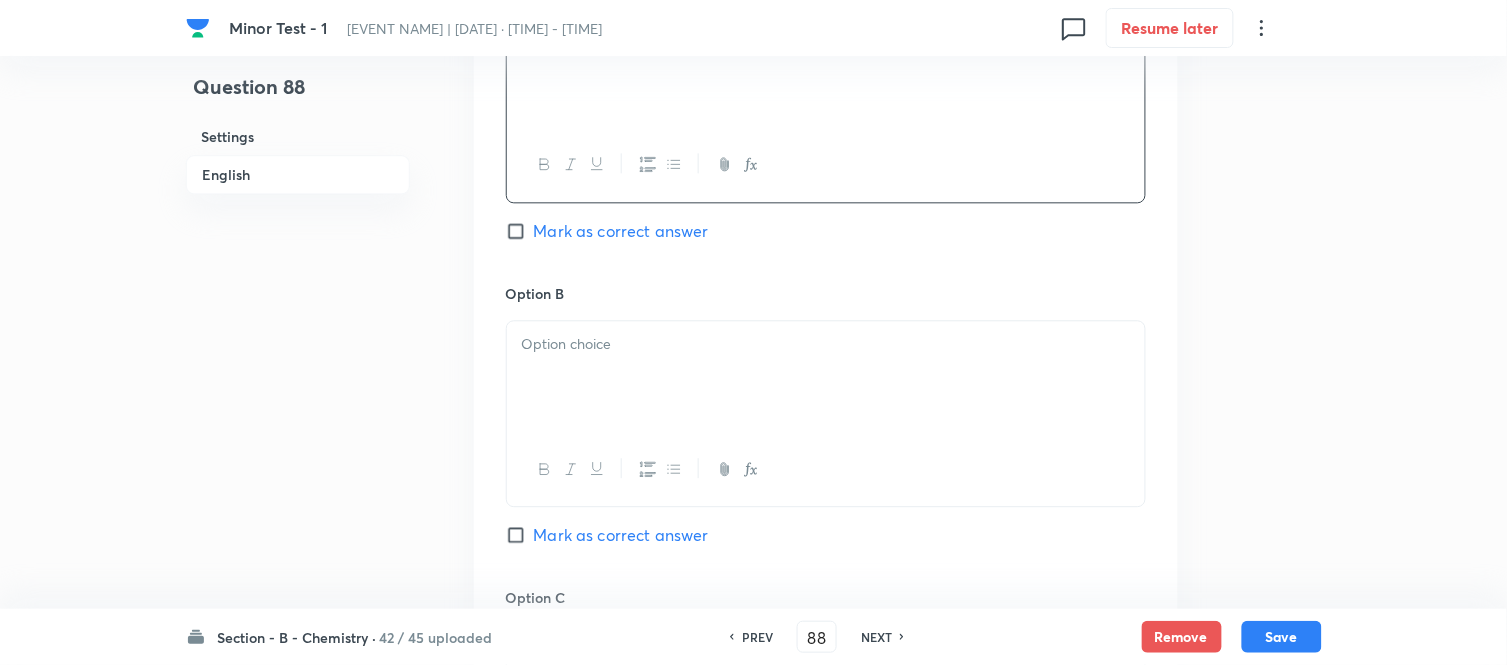 scroll, scrollTop: 1111, scrollLeft: 0, axis: vertical 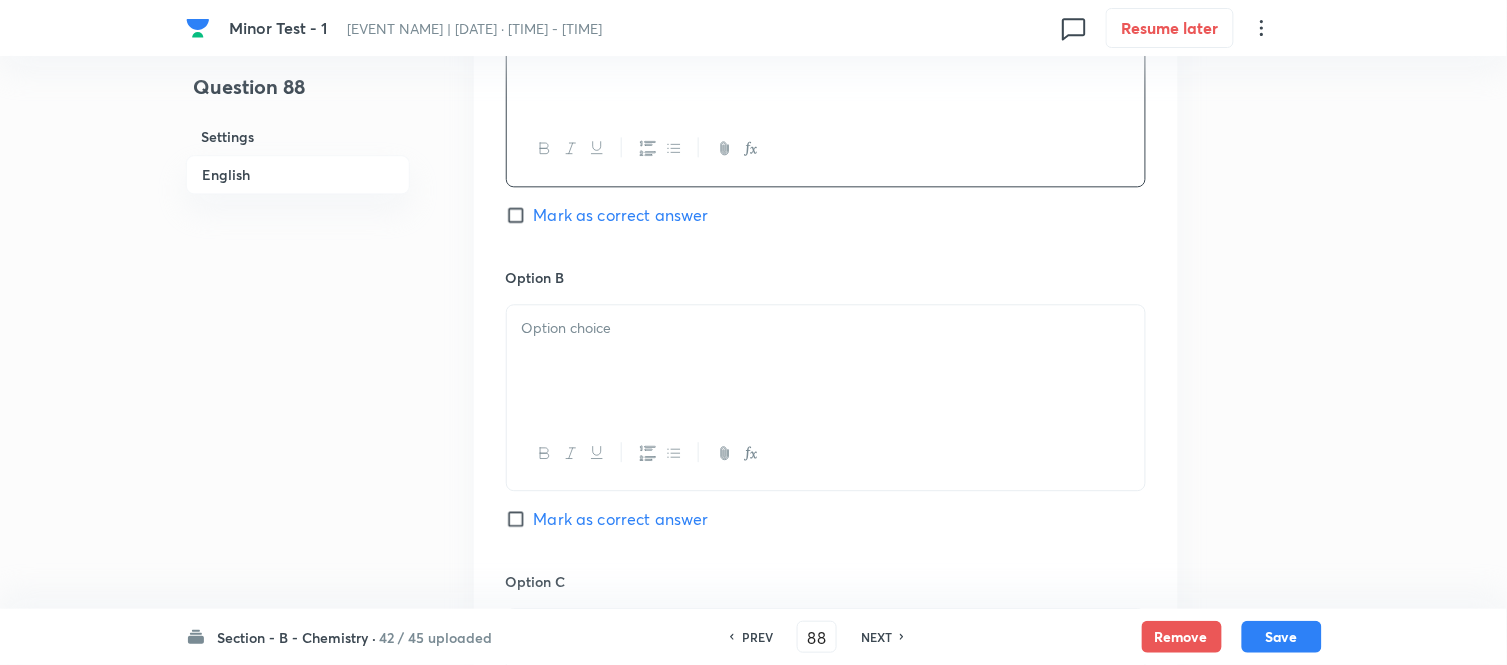 click at bounding box center [826, 328] 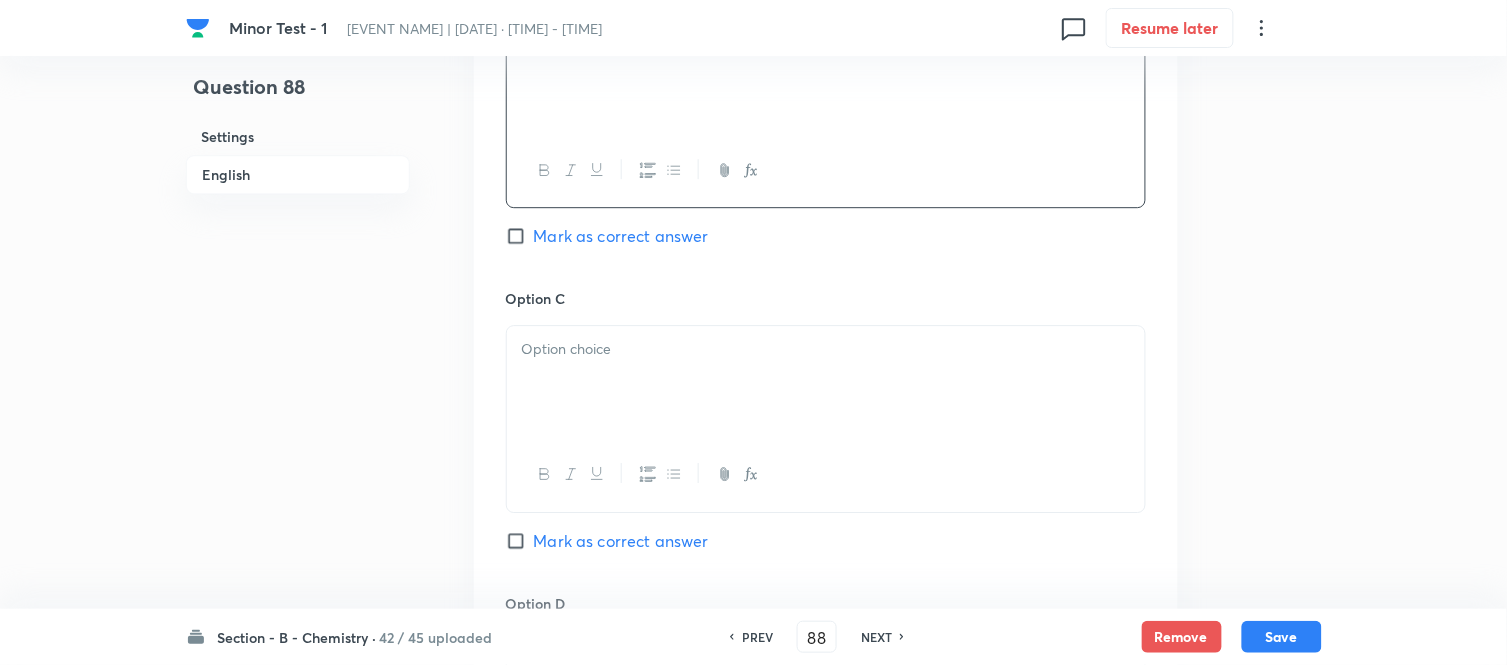 scroll, scrollTop: 1444, scrollLeft: 0, axis: vertical 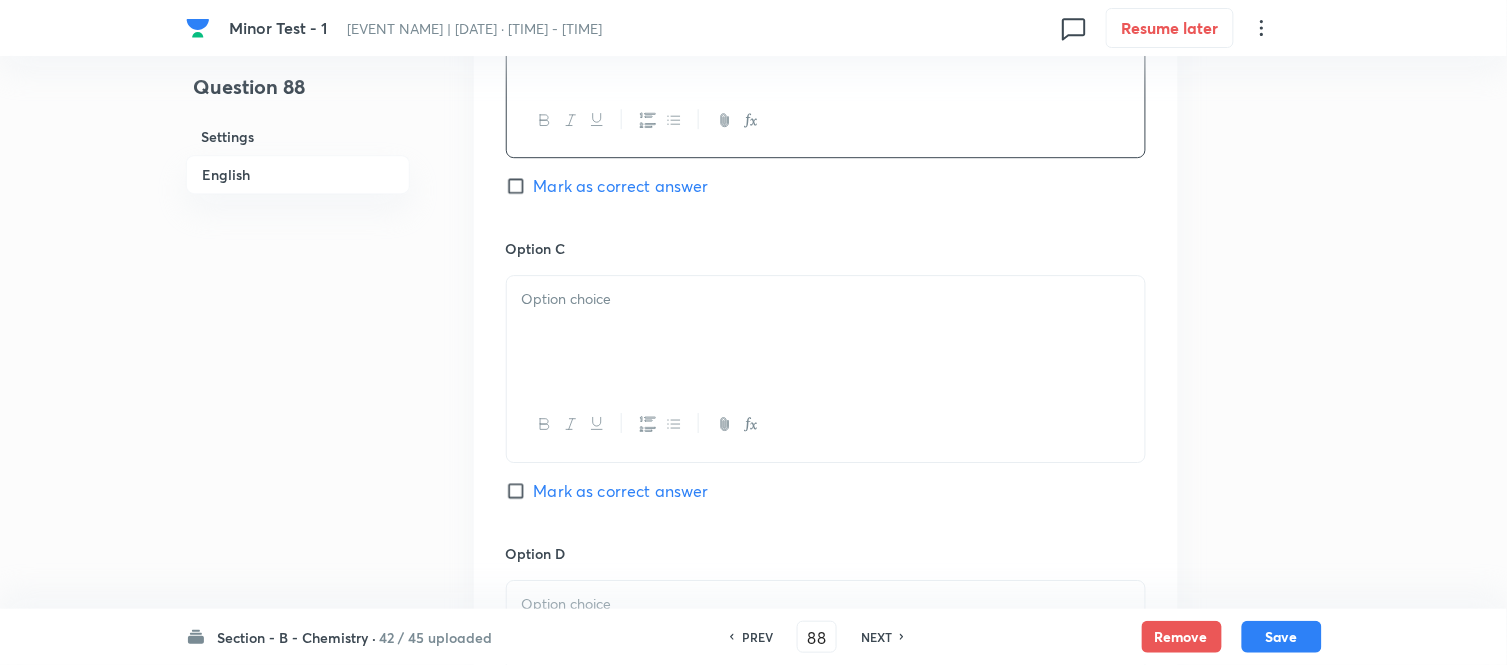 click at bounding box center (826, 332) 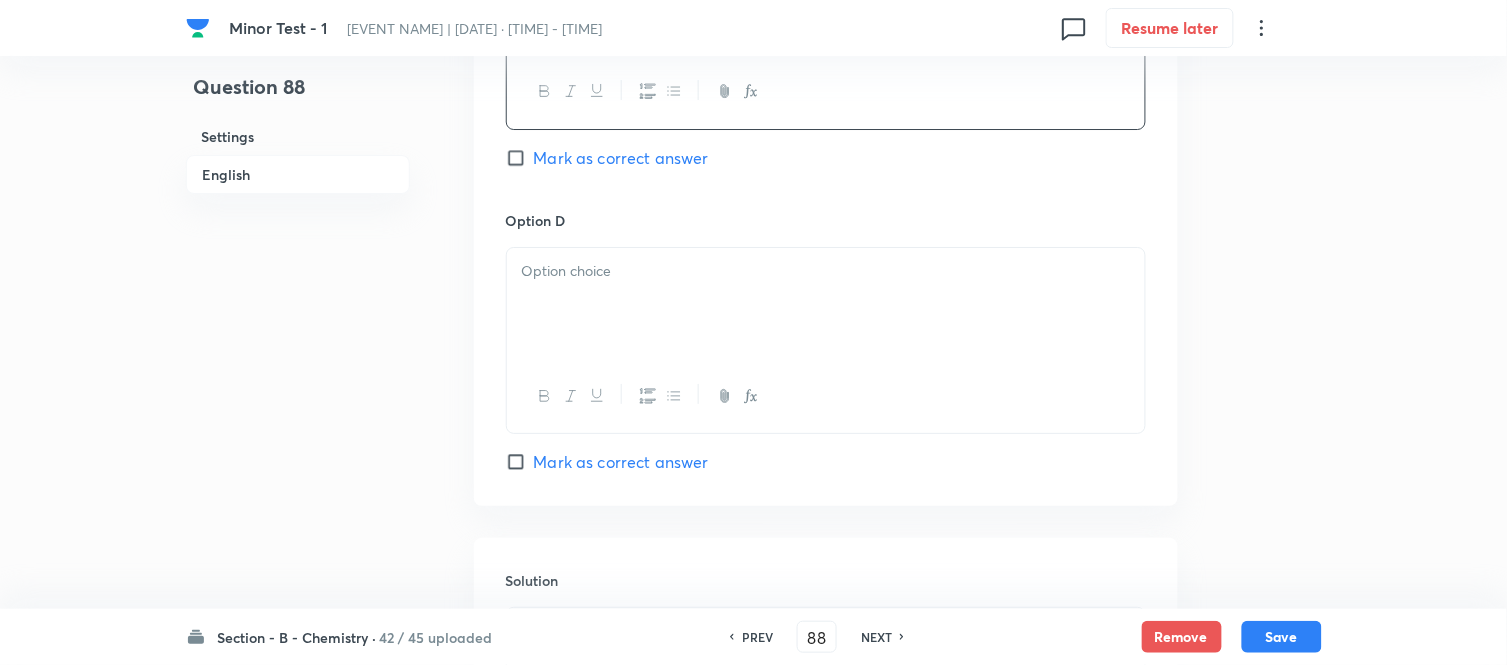 click at bounding box center (826, 304) 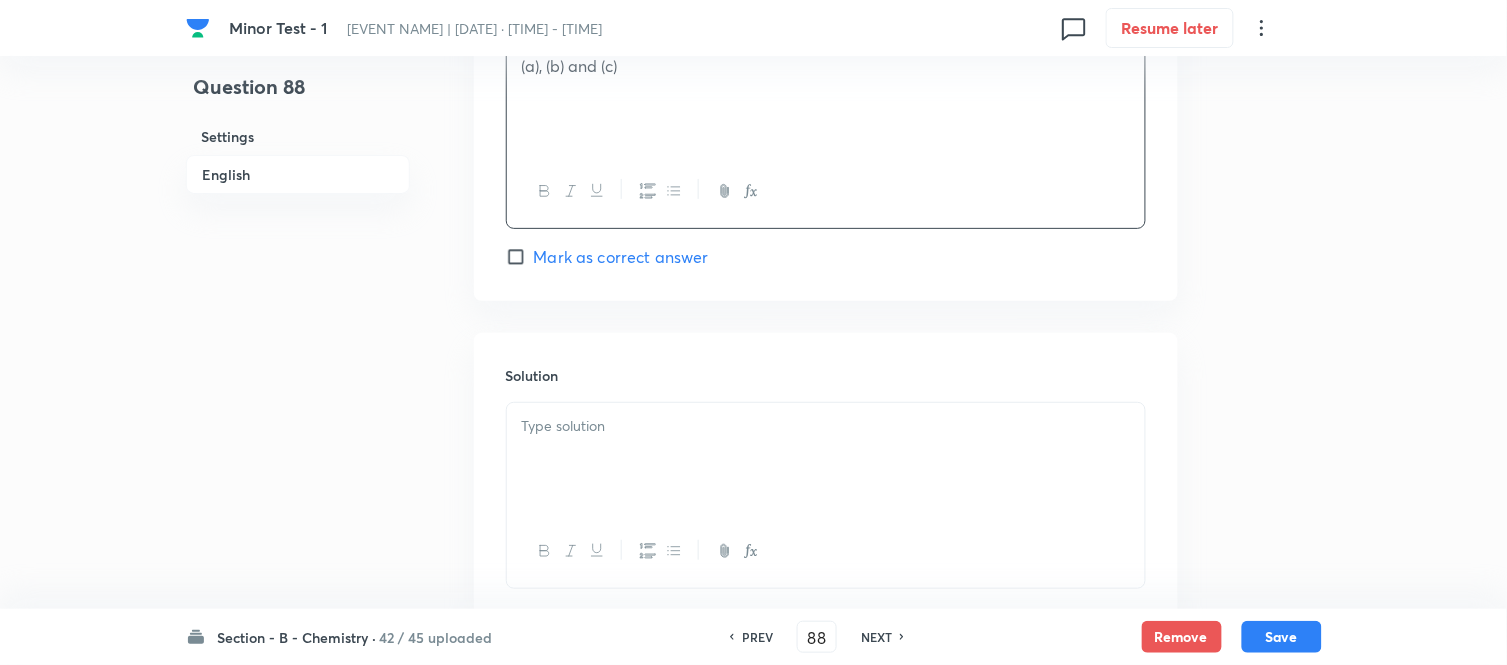 scroll, scrollTop: 2000, scrollLeft: 0, axis: vertical 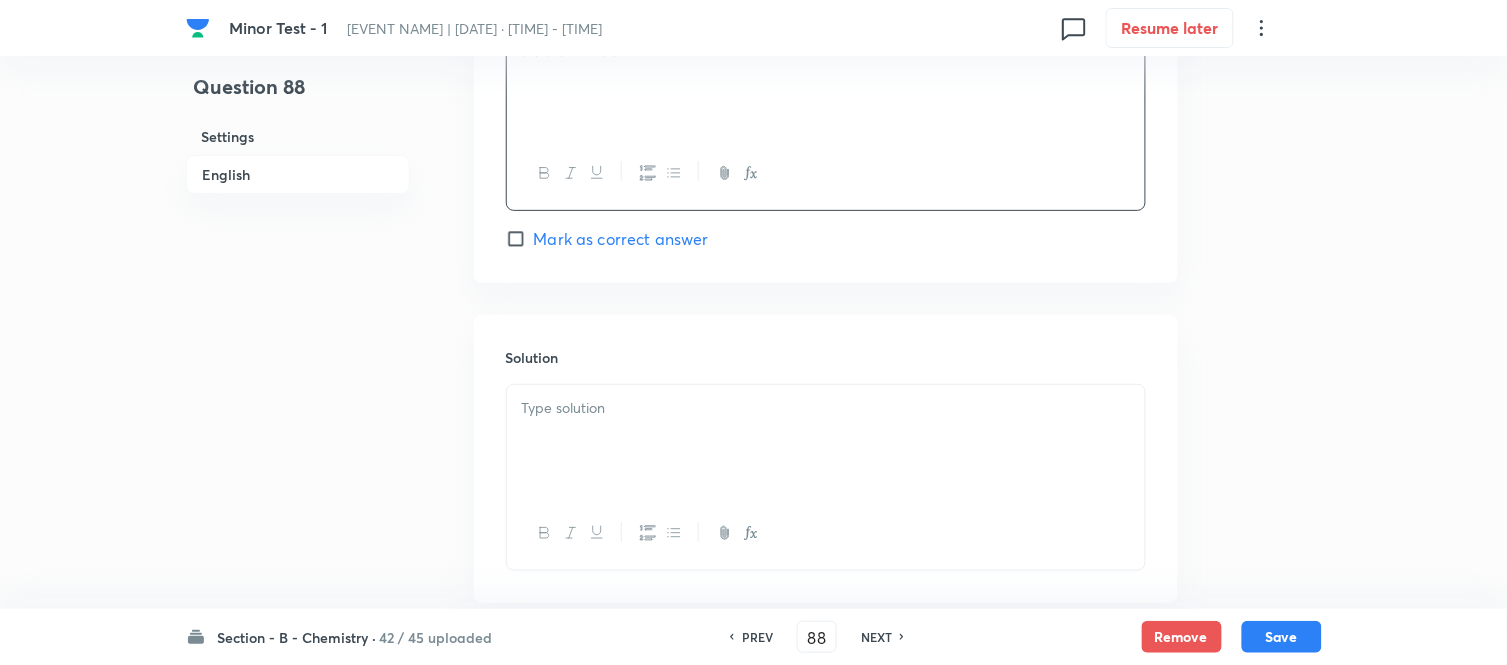 click on "Mark as correct answer" at bounding box center (621, 239) 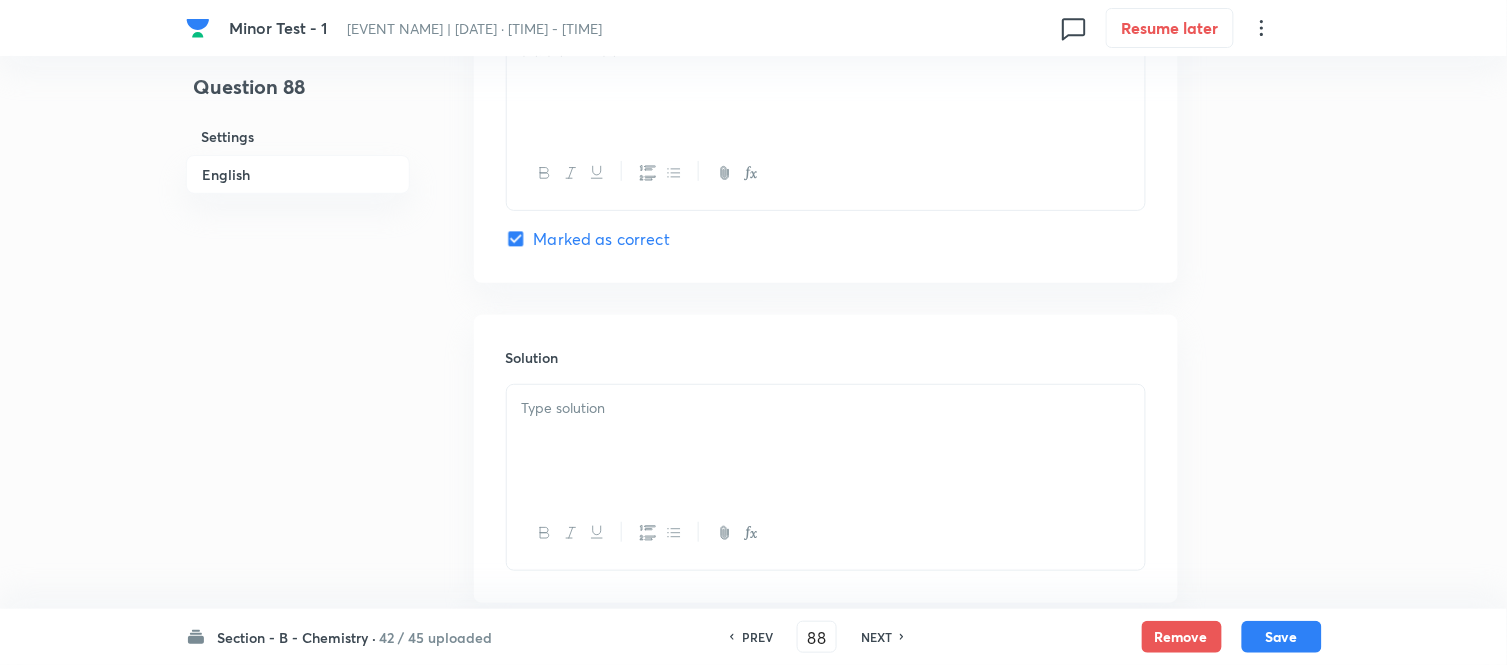 click at bounding box center (826, 408) 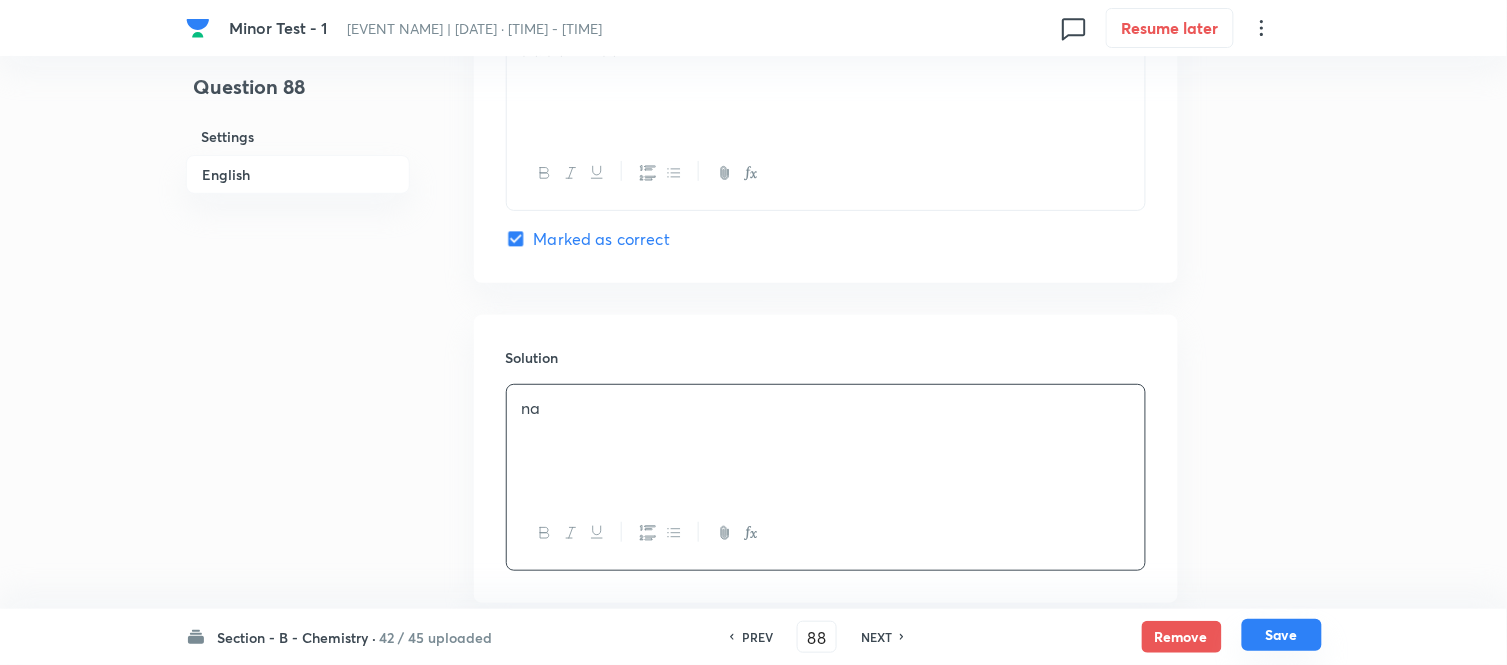 click on "Save" at bounding box center [1282, 635] 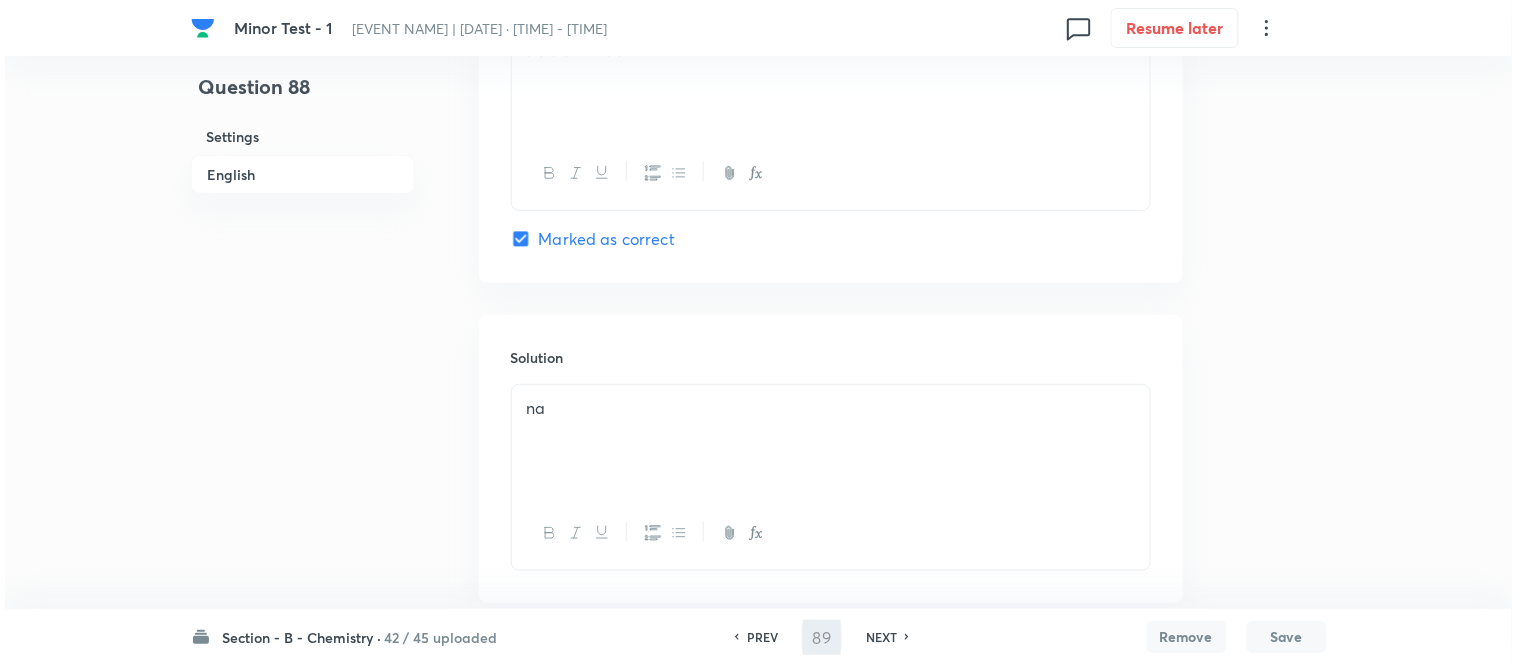 scroll, scrollTop: 0, scrollLeft: 0, axis: both 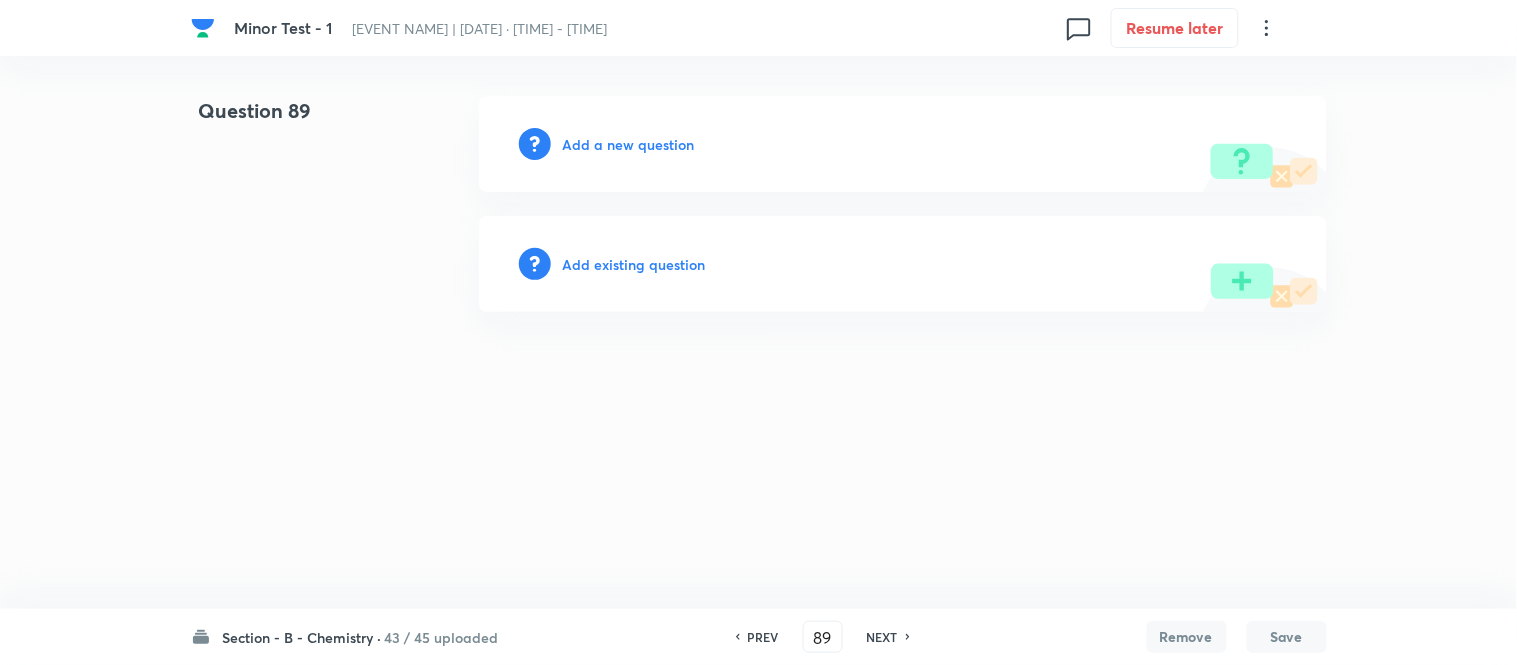 click on "Add a new question" at bounding box center [629, 144] 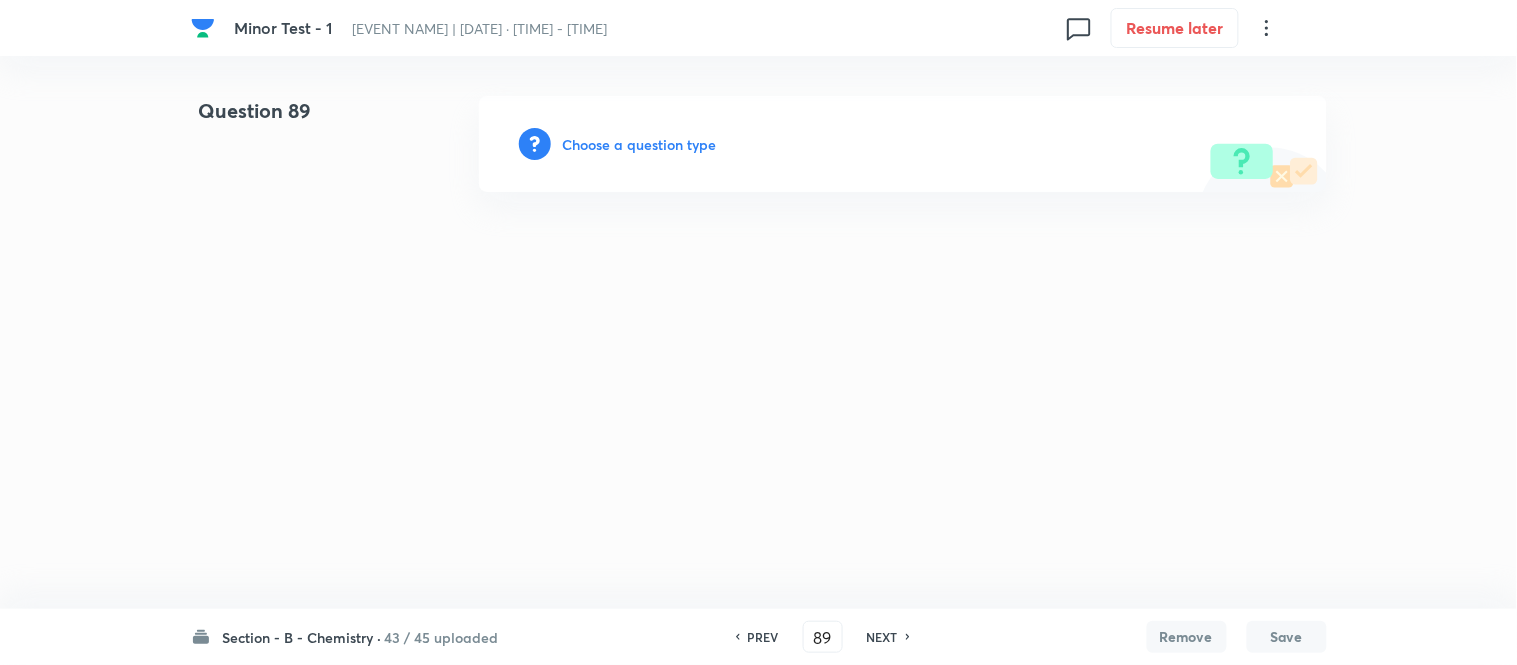 click on "Choose a question type" at bounding box center (640, 144) 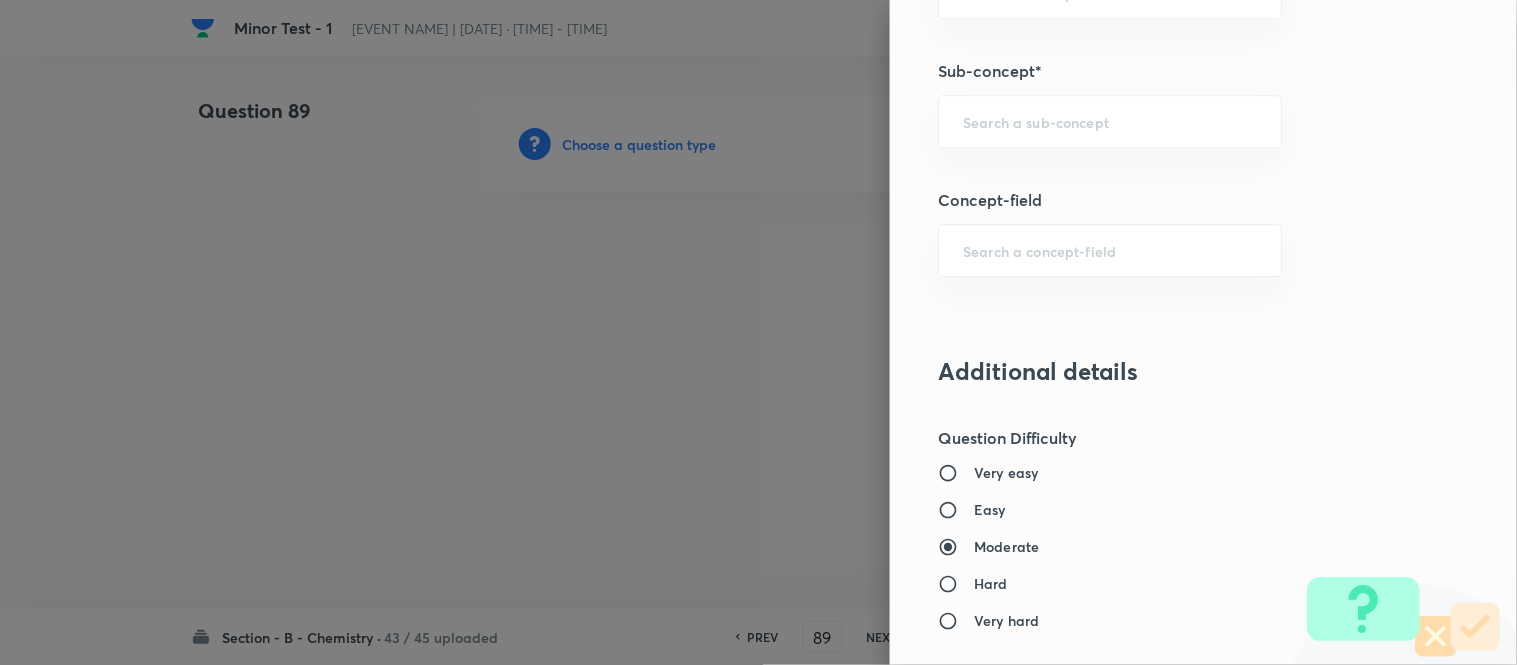 scroll, scrollTop: 1417, scrollLeft: 0, axis: vertical 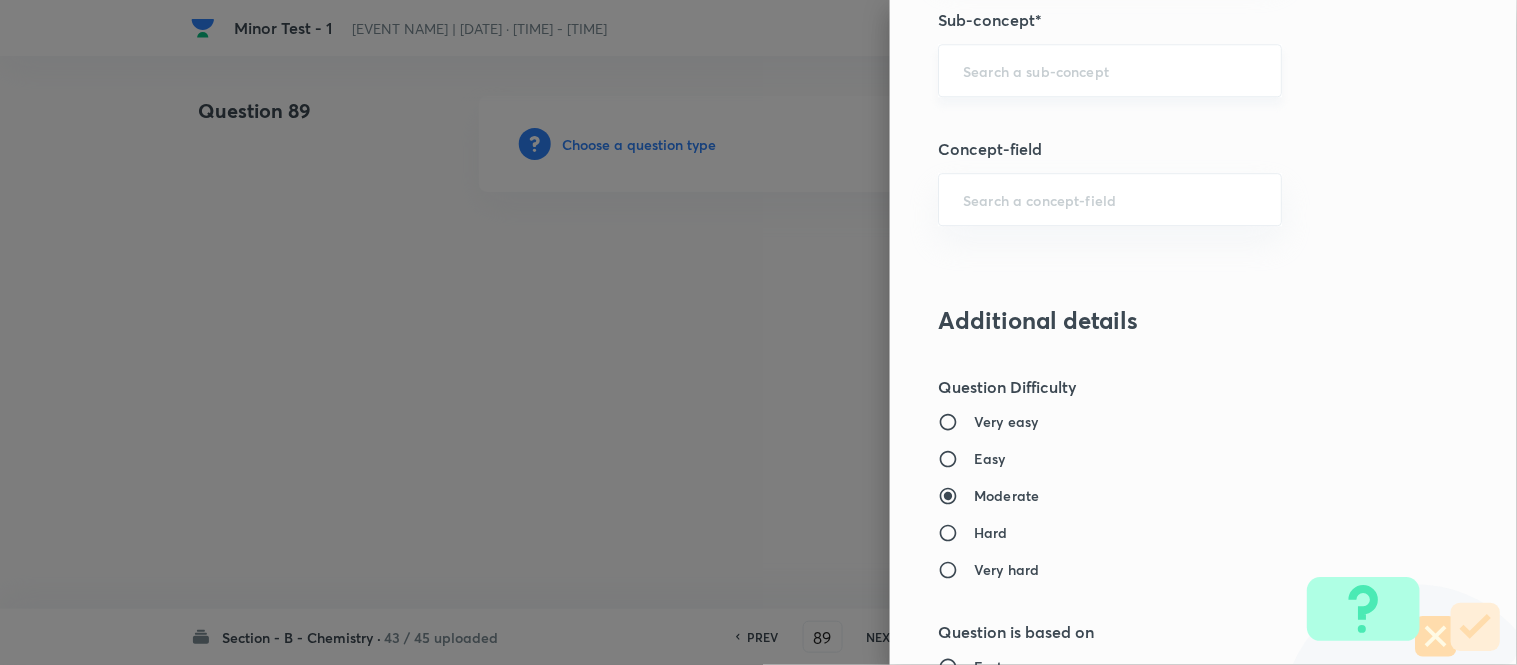 click at bounding box center [1110, 70] 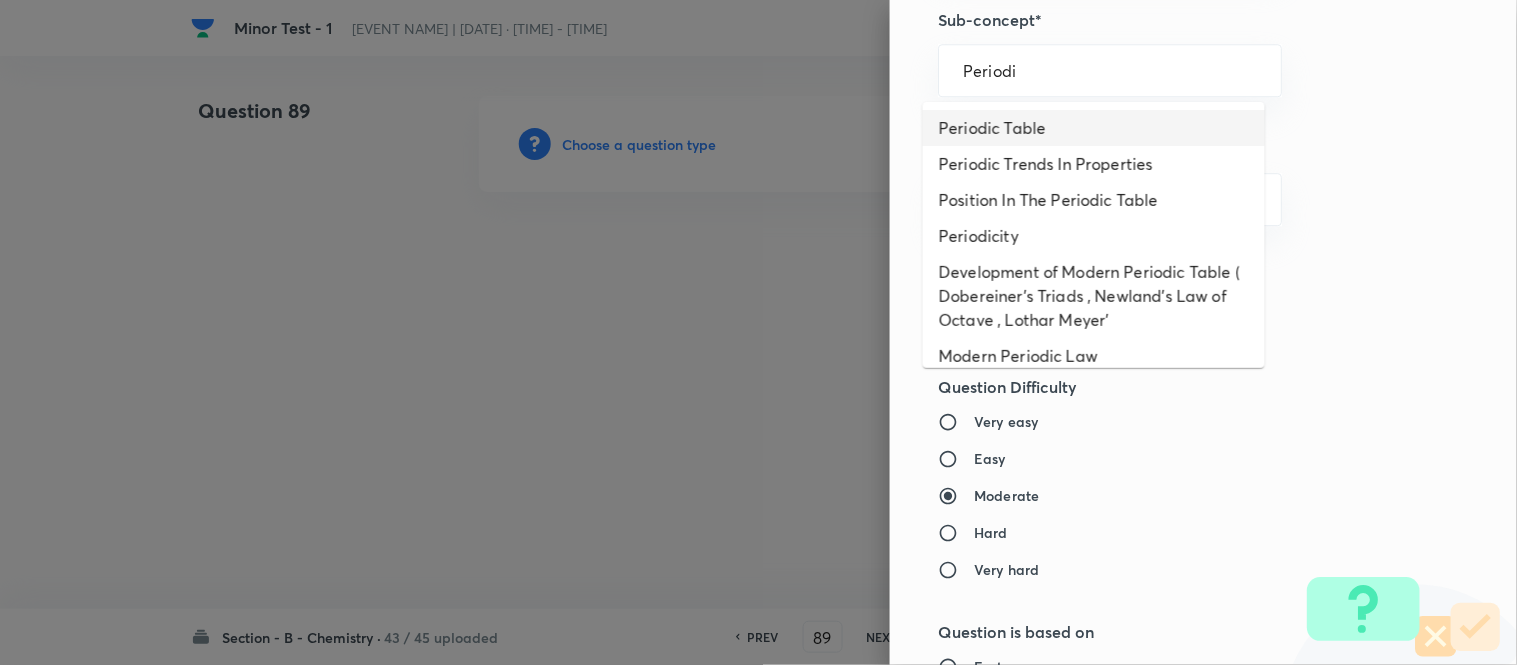 click on "Periodic Table" at bounding box center (1094, 128) 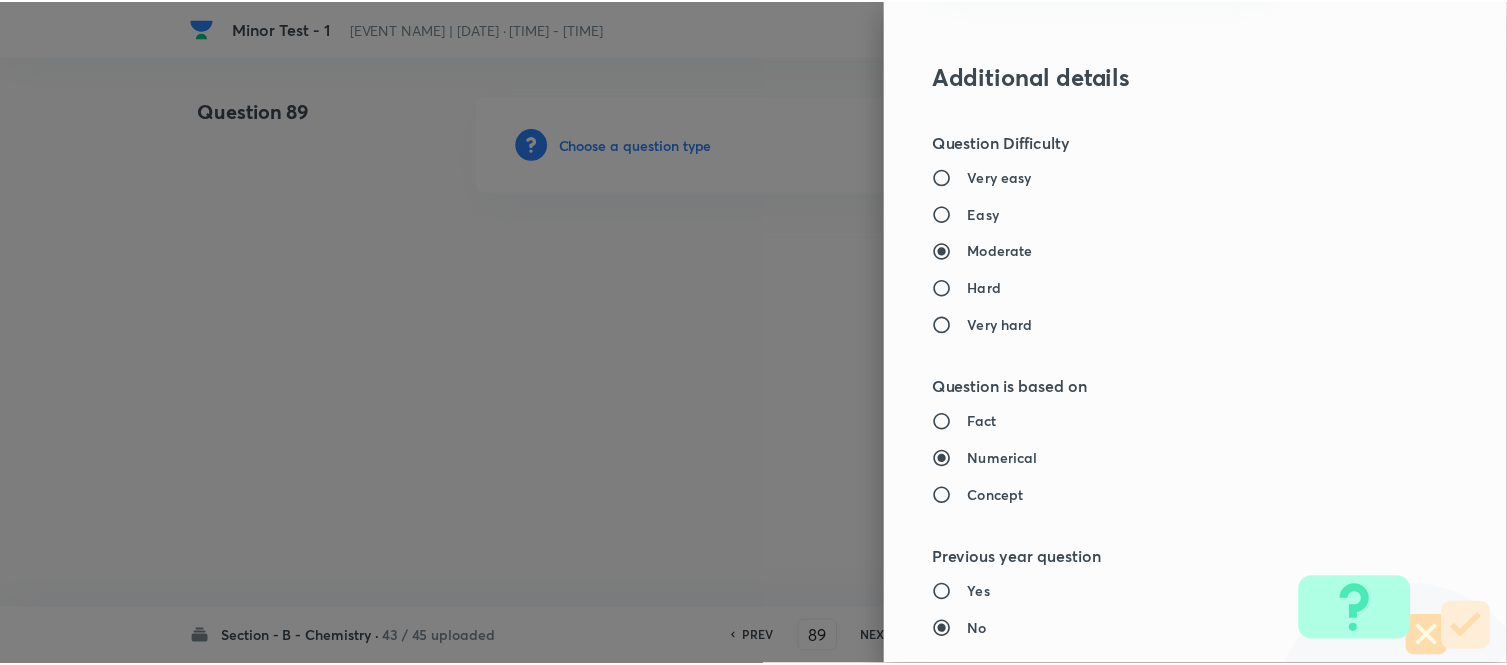 scroll, scrollTop: 2195, scrollLeft: 0, axis: vertical 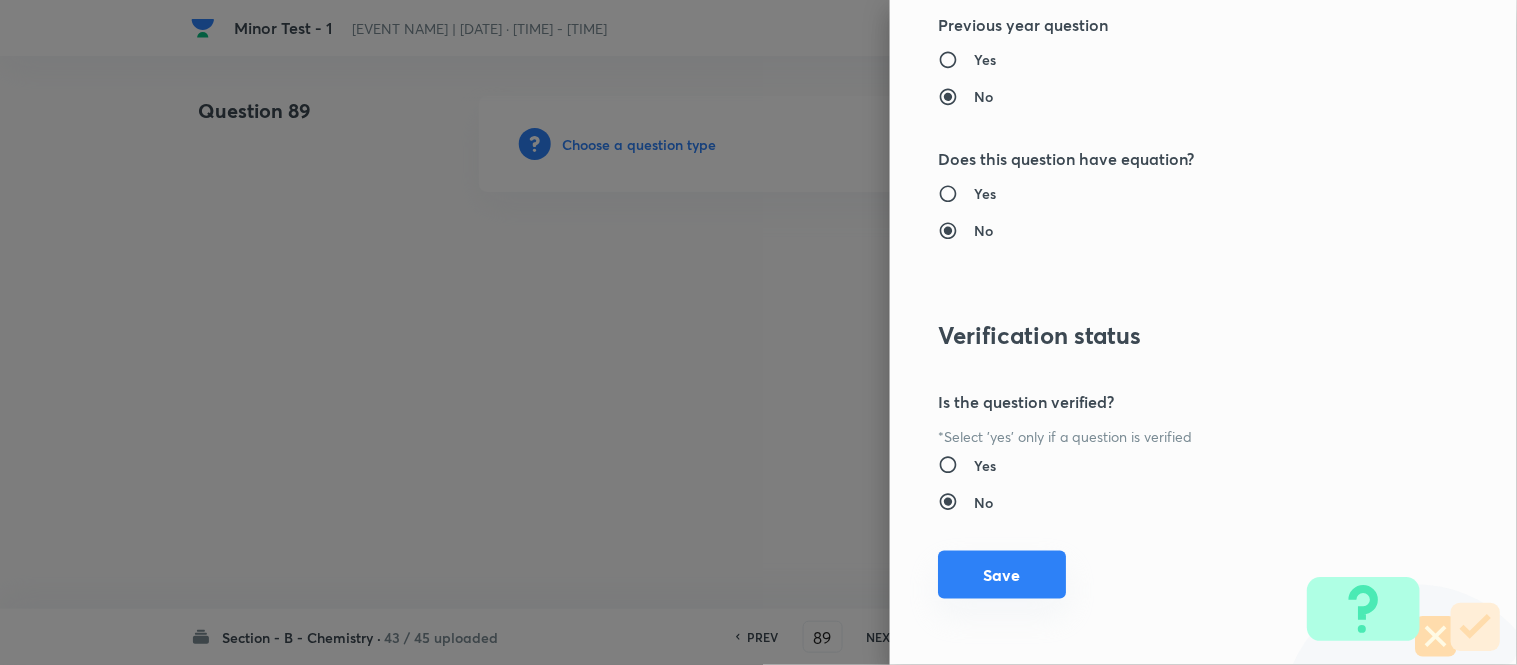 click on "Save" at bounding box center (1002, 575) 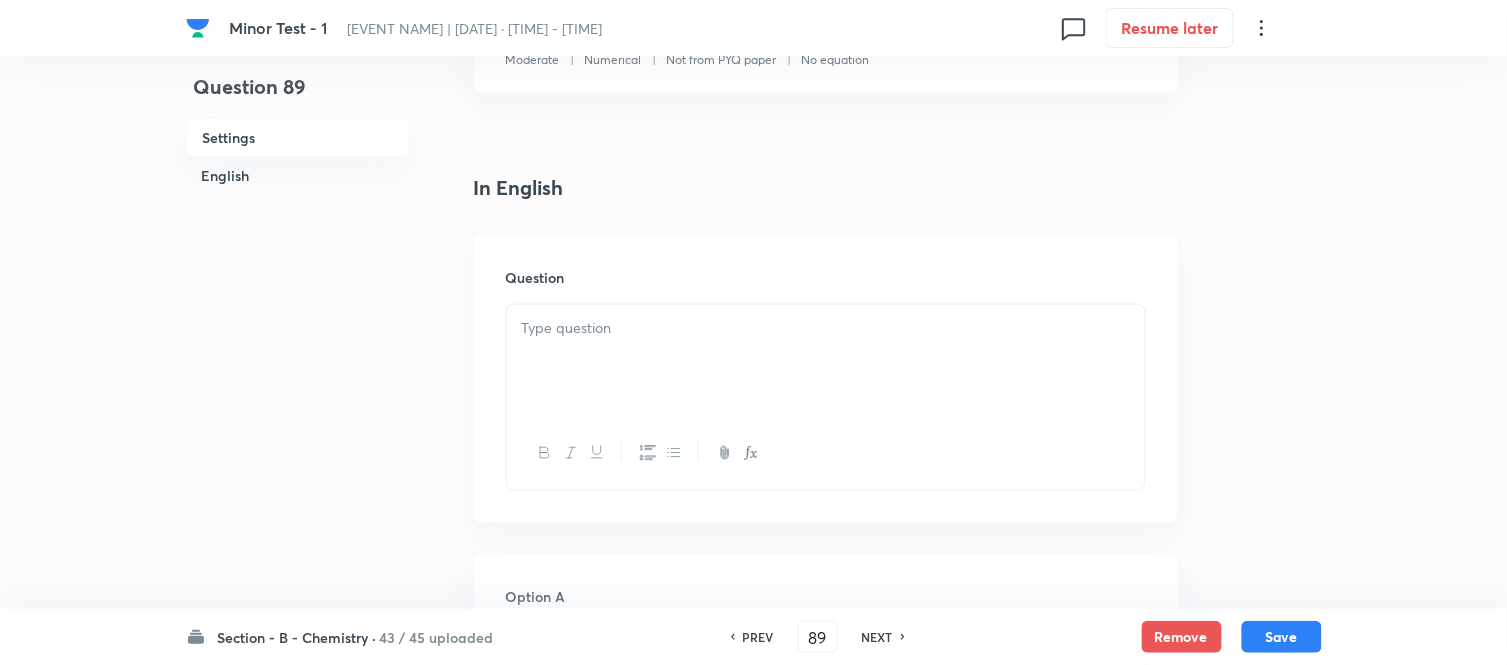 scroll, scrollTop: 444, scrollLeft: 0, axis: vertical 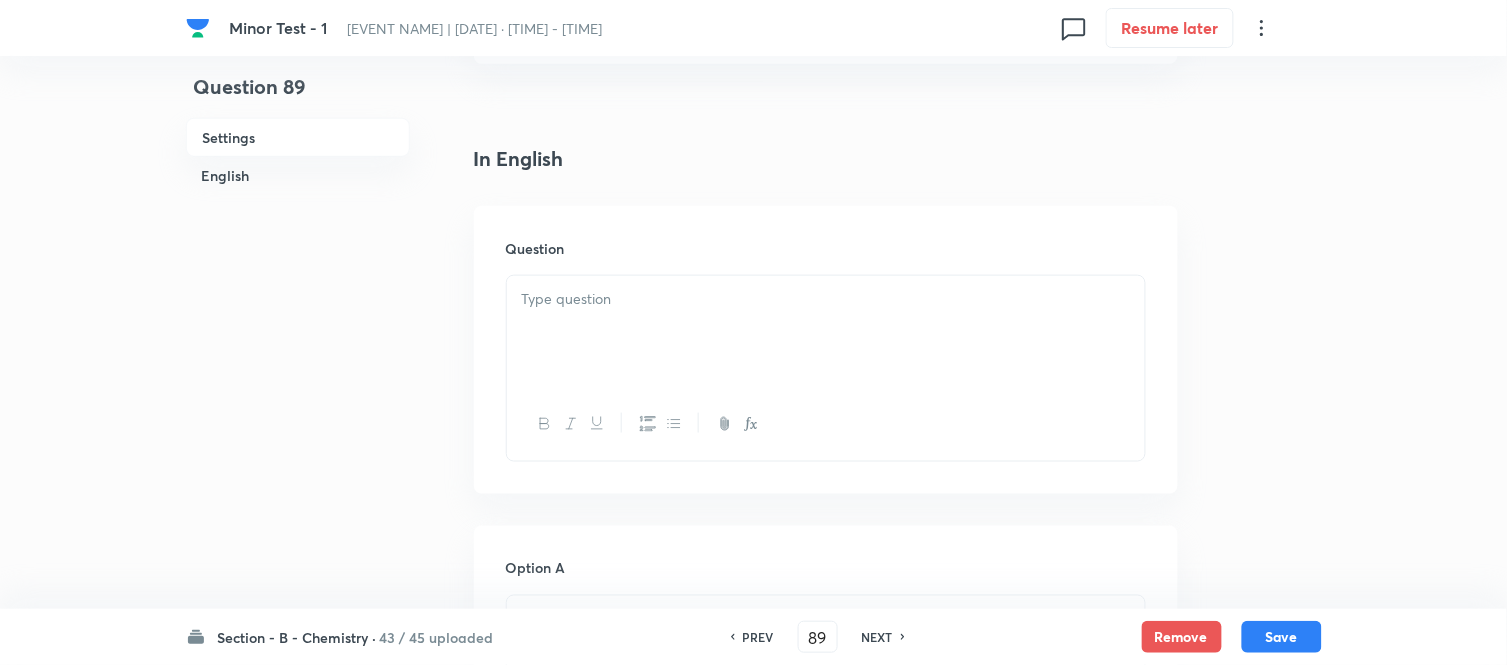 click at bounding box center [826, 299] 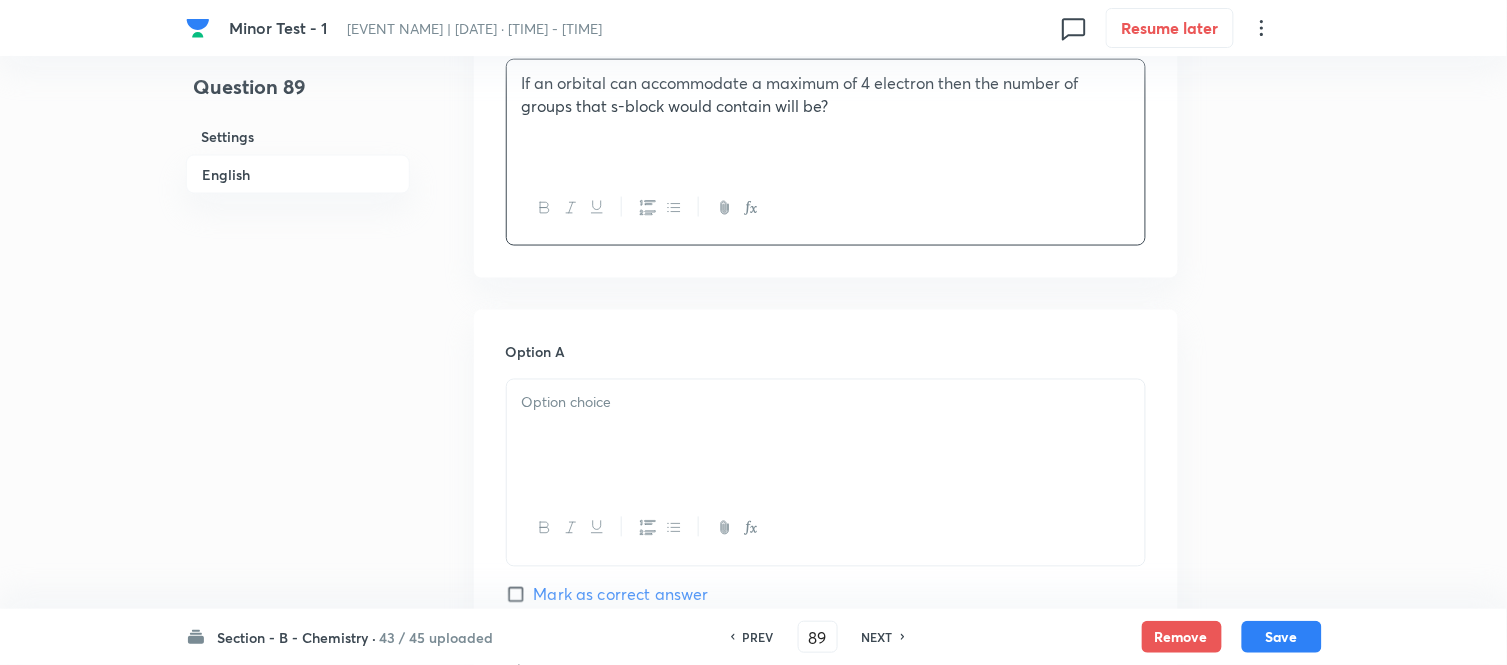 scroll, scrollTop: 777, scrollLeft: 0, axis: vertical 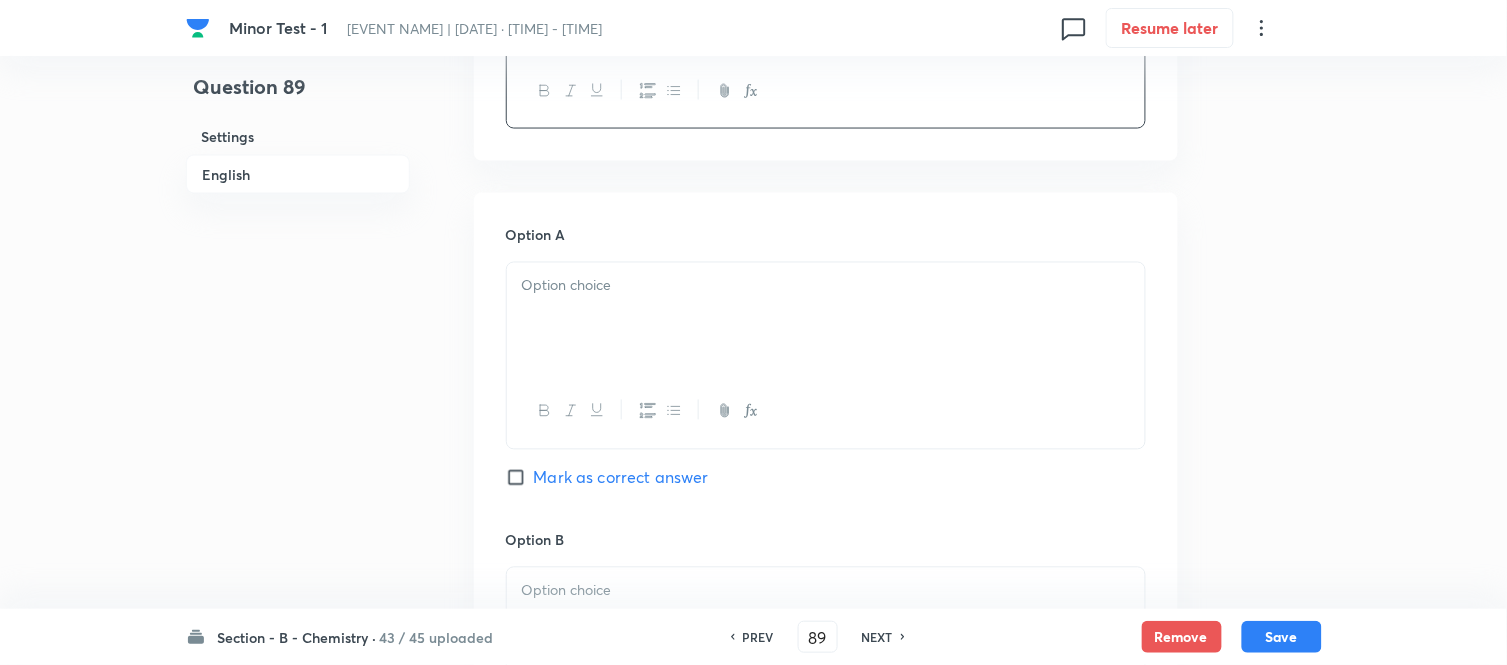 click at bounding box center [826, 319] 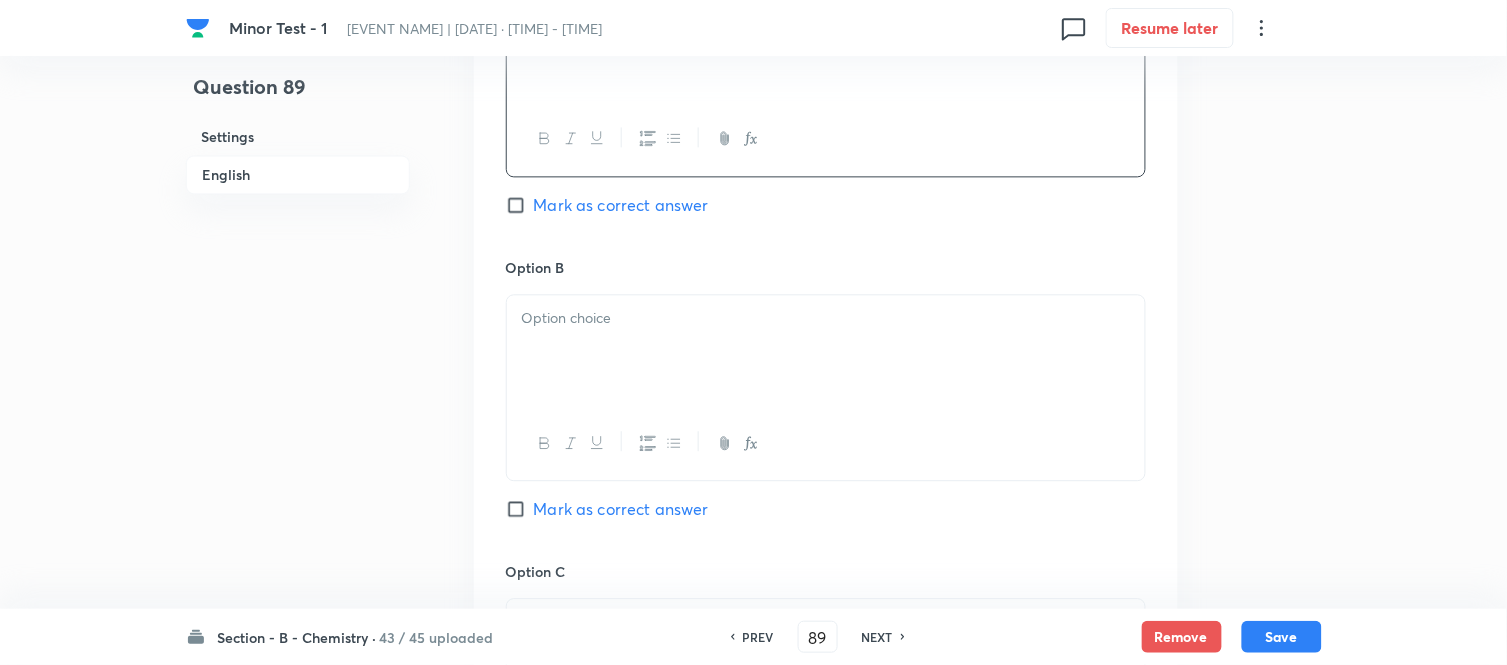 scroll, scrollTop: 1111, scrollLeft: 0, axis: vertical 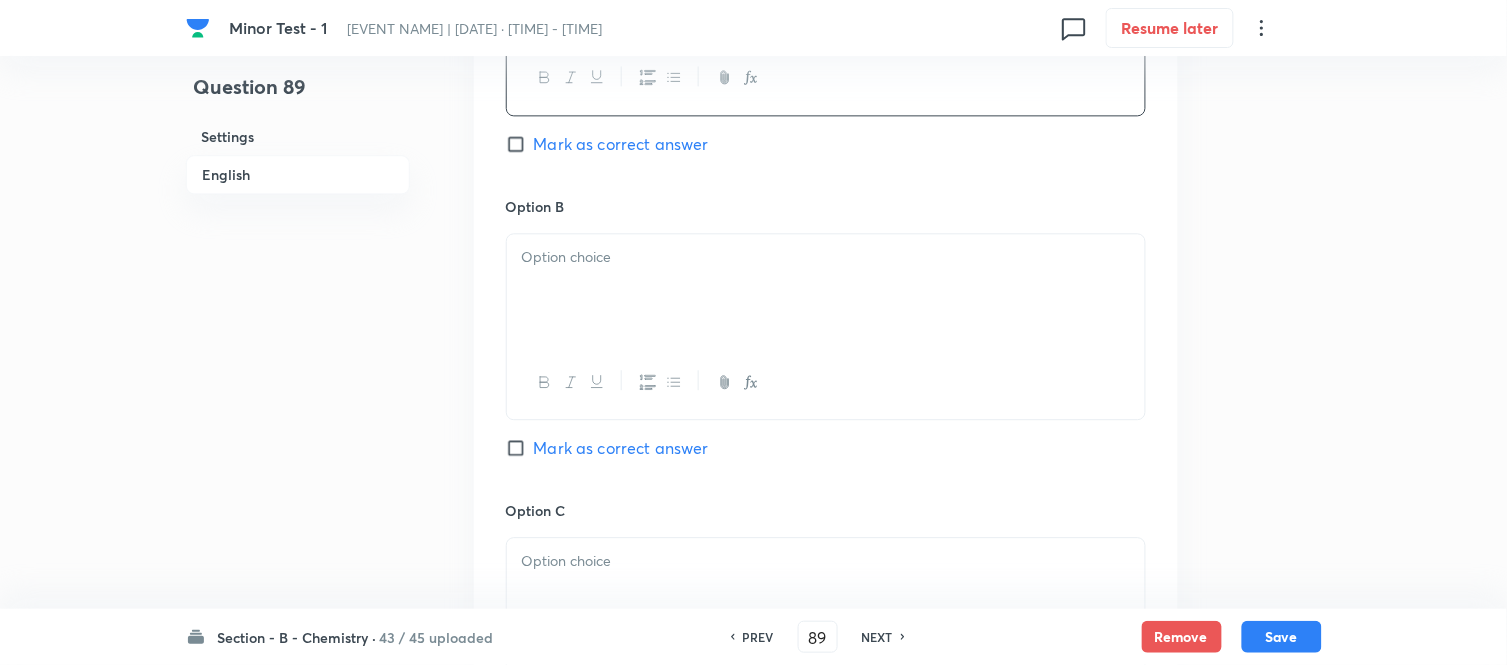click at bounding box center (826, 290) 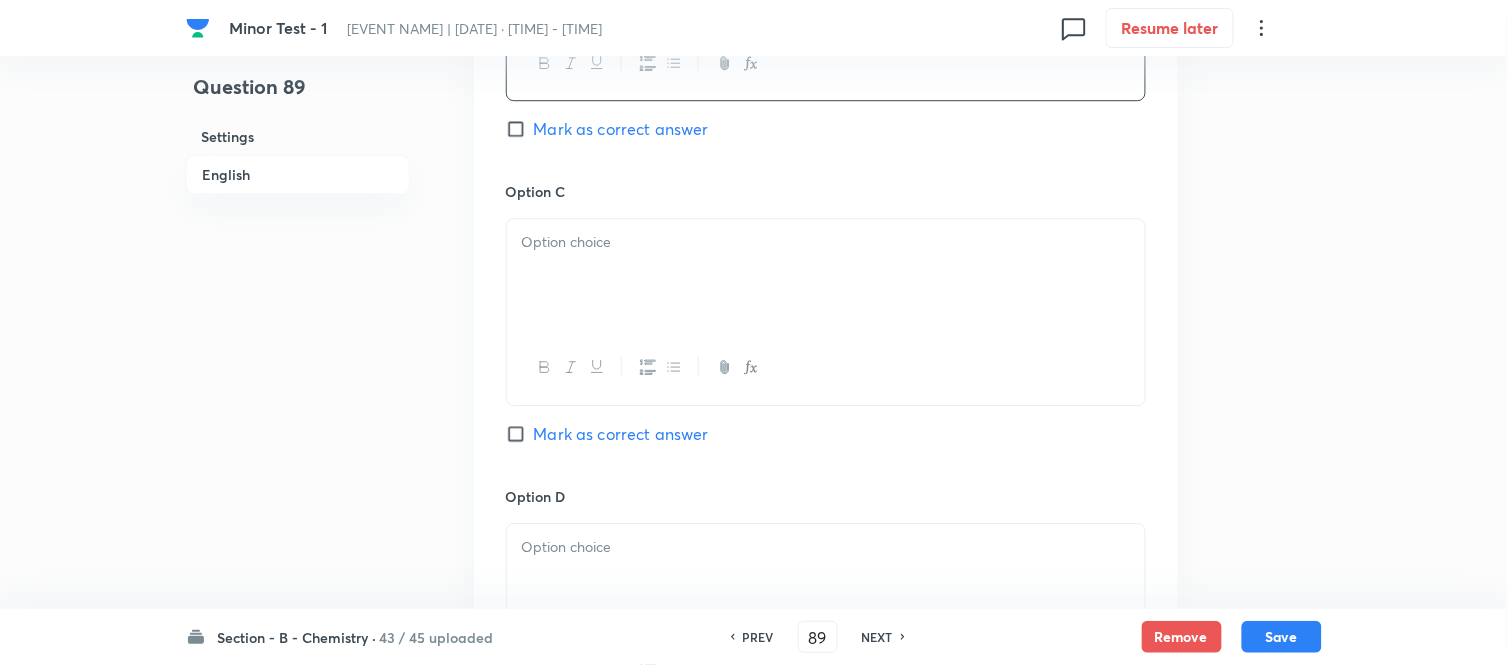 scroll, scrollTop: 1444, scrollLeft: 0, axis: vertical 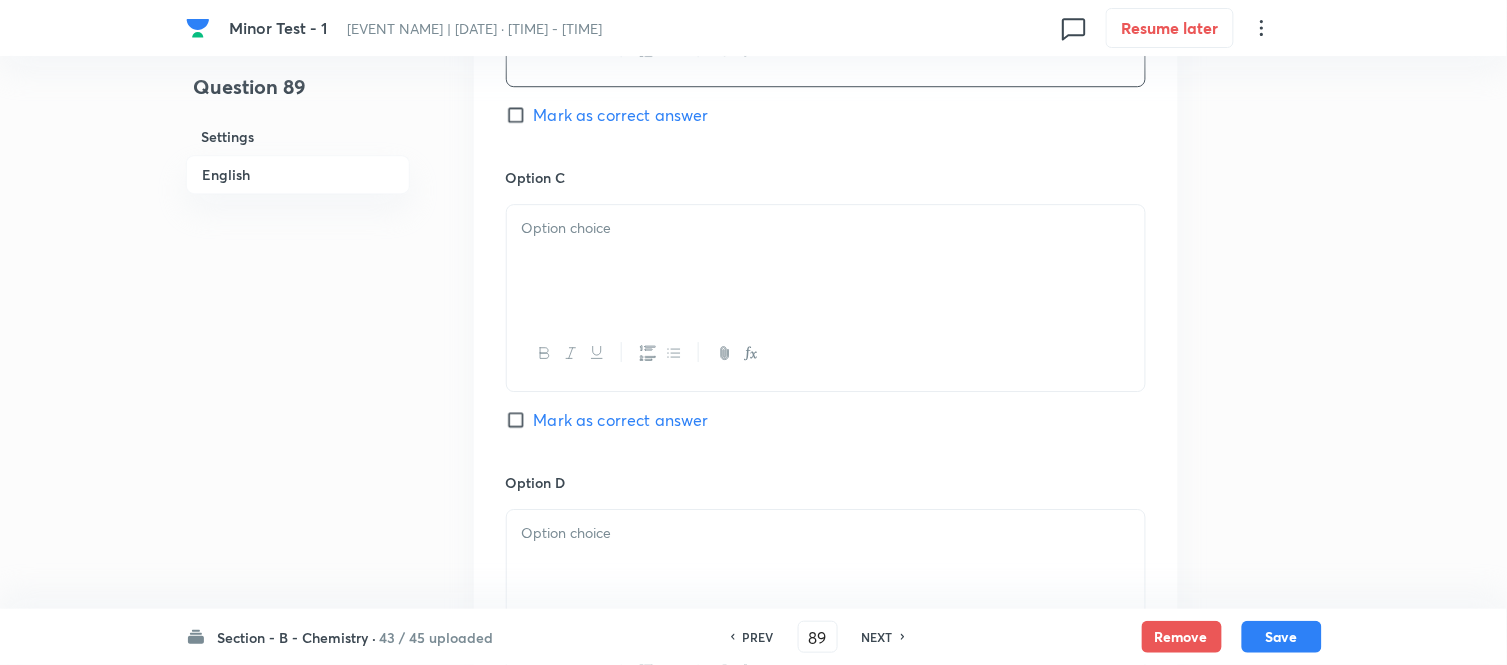 click at bounding box center (826, 261) 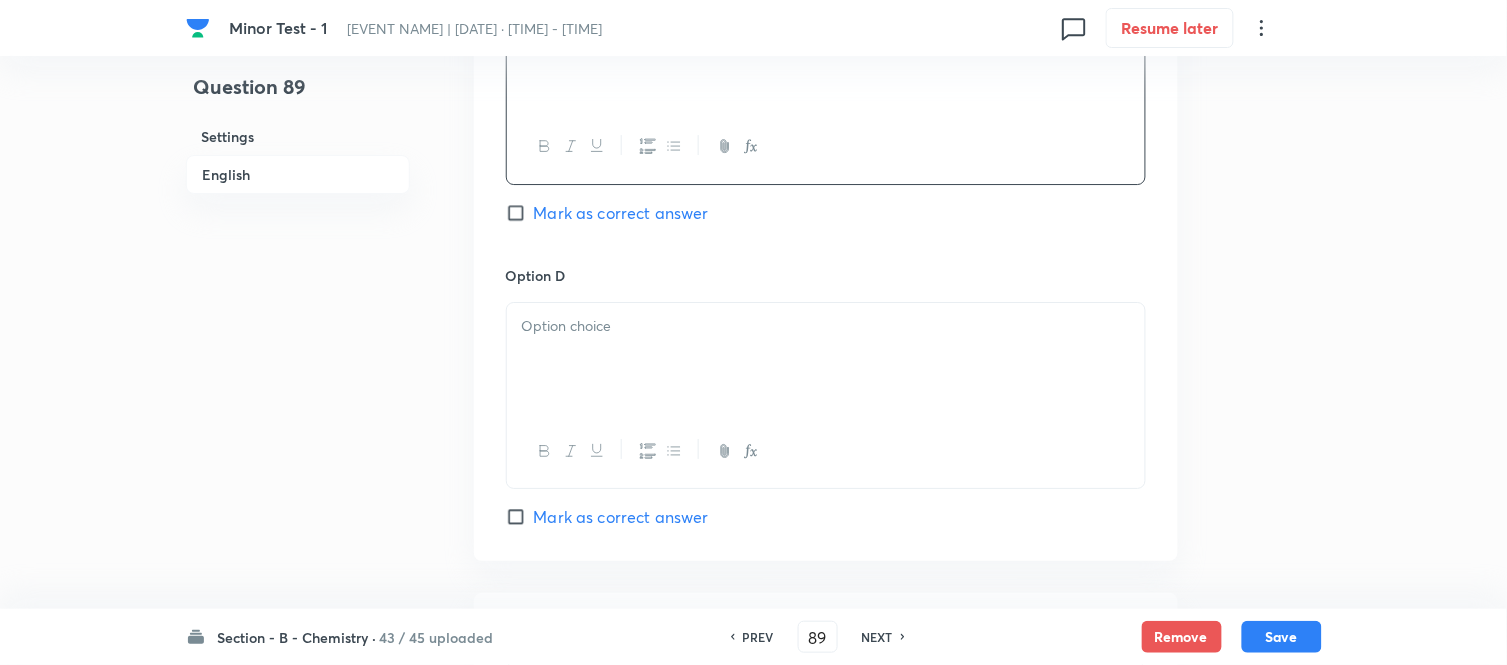 scroll, scrollTop: 1666, scrollLeft: 0, axis: vertical 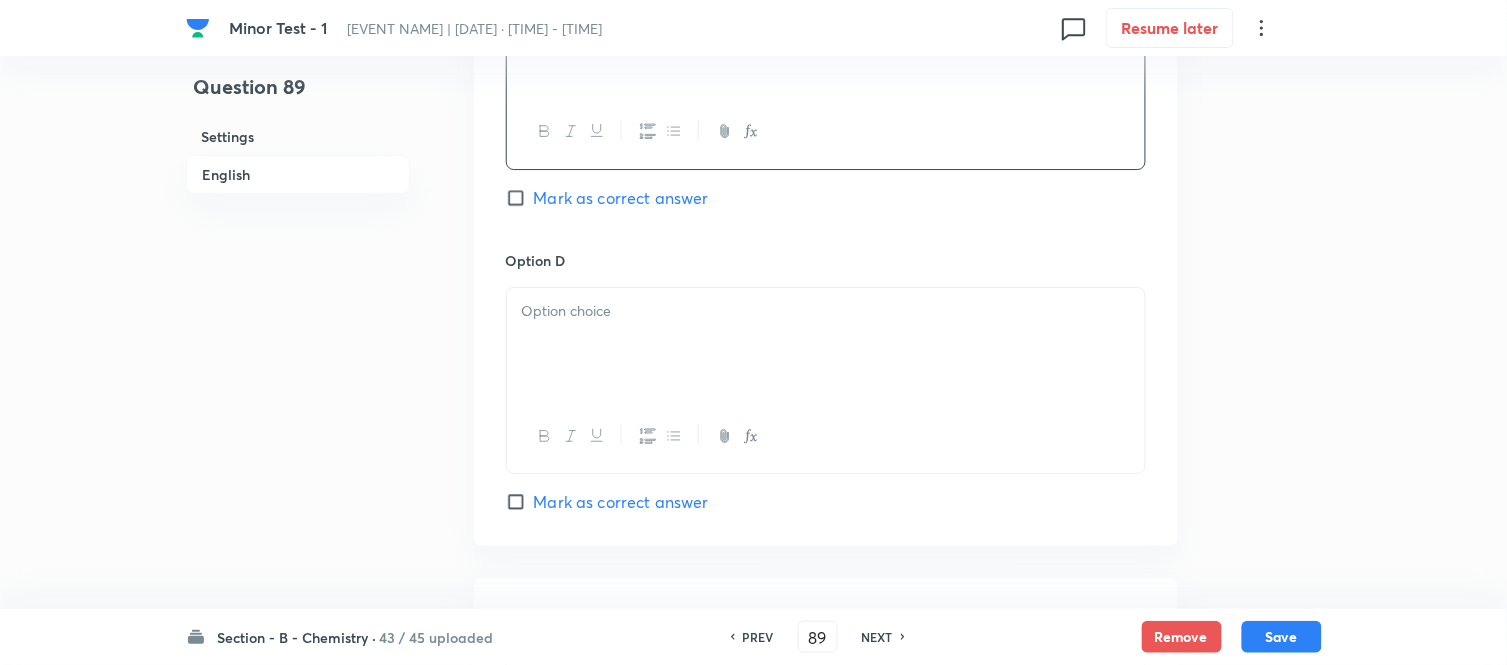 click at bounding box center [826, 311] 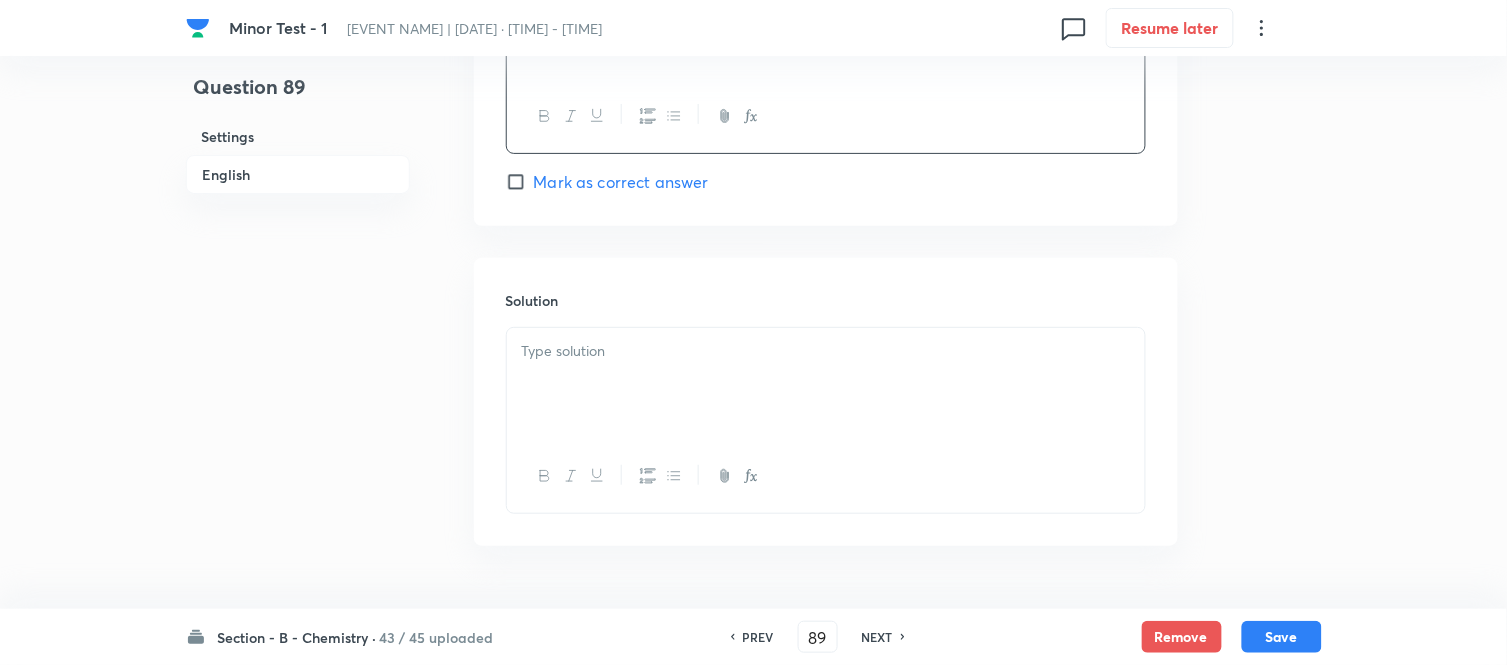 scroll, scrollTop: 2000, scrollLeft: 0, axis: vertical 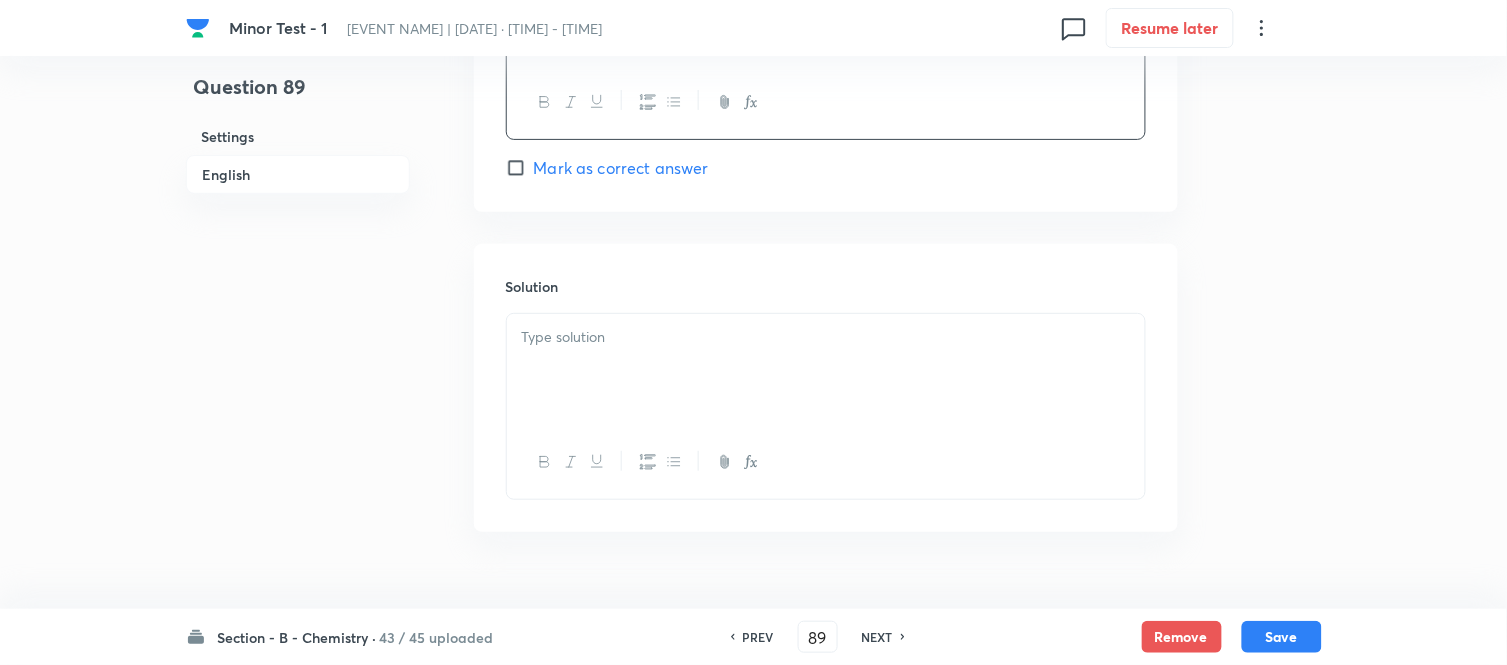 click on "Mark as correct answer" at bounding box center [621, 168] 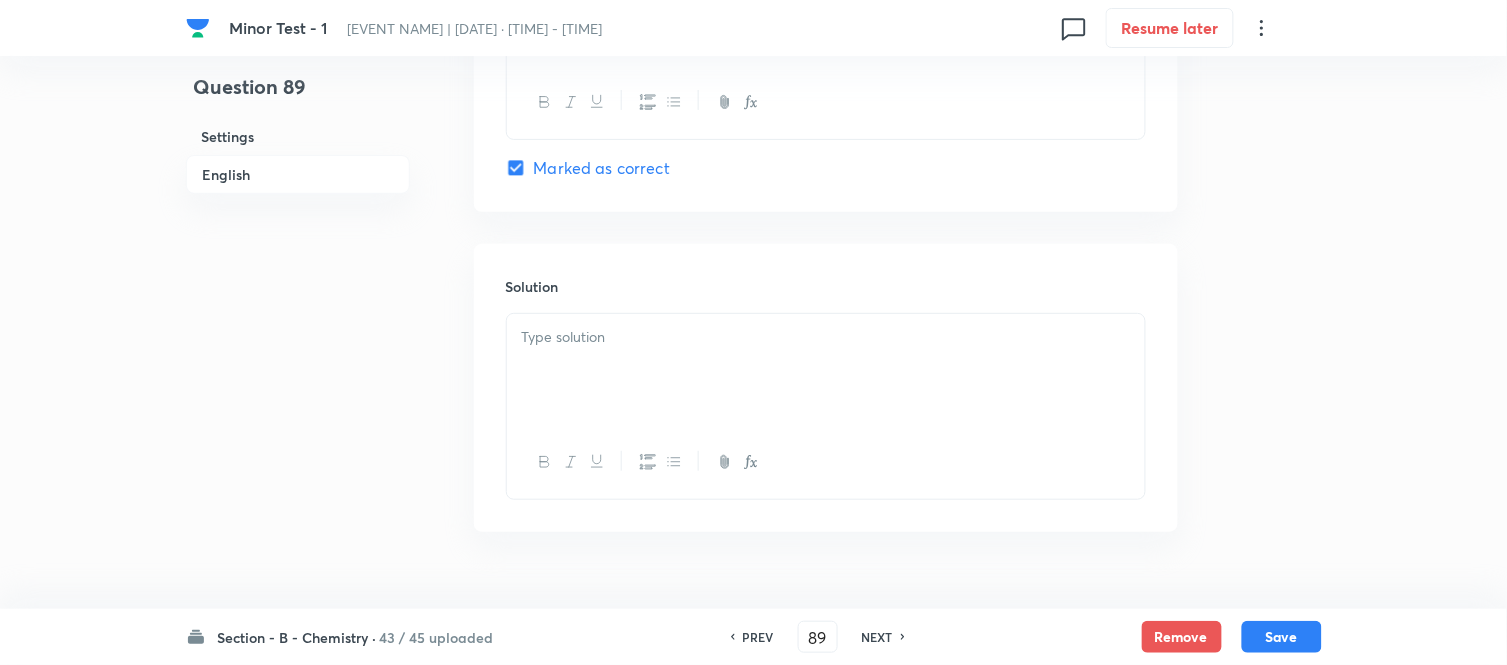 click at bounding box center [826, 370] 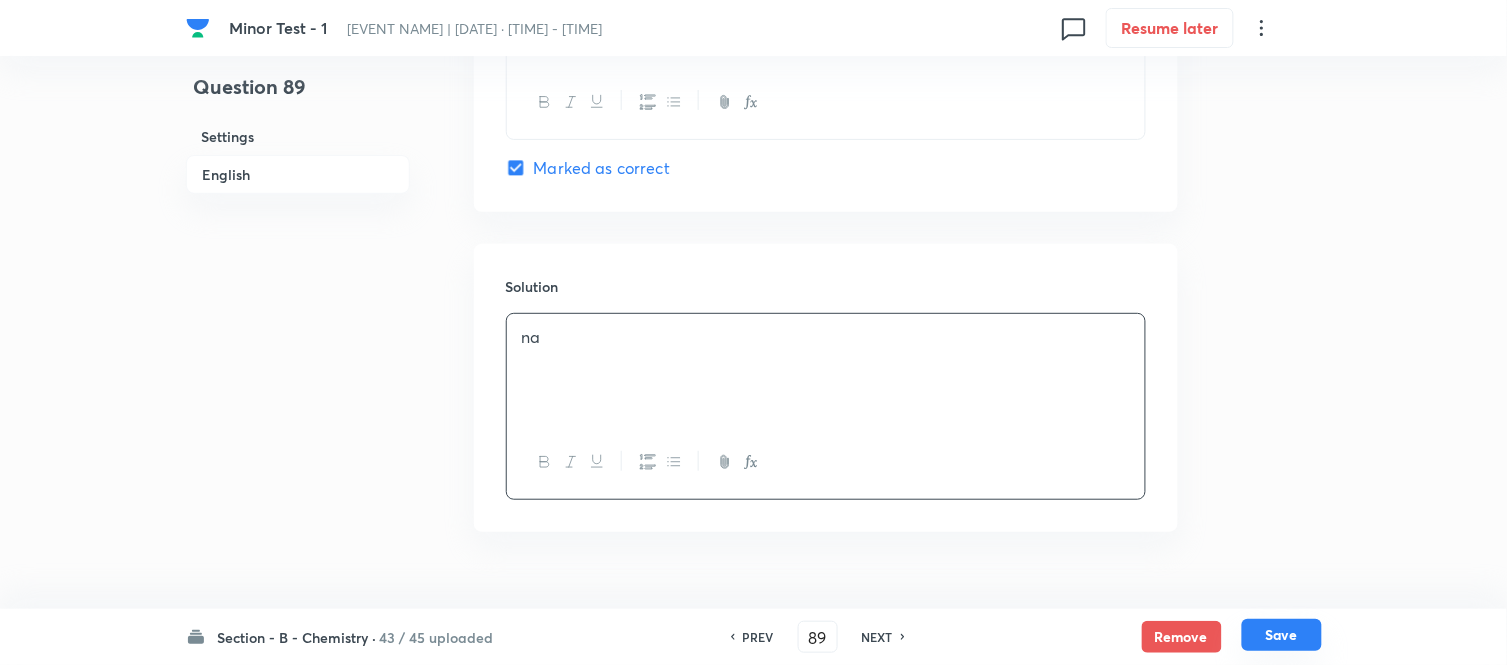 click on "Save" at bounding box center (1282, 635) 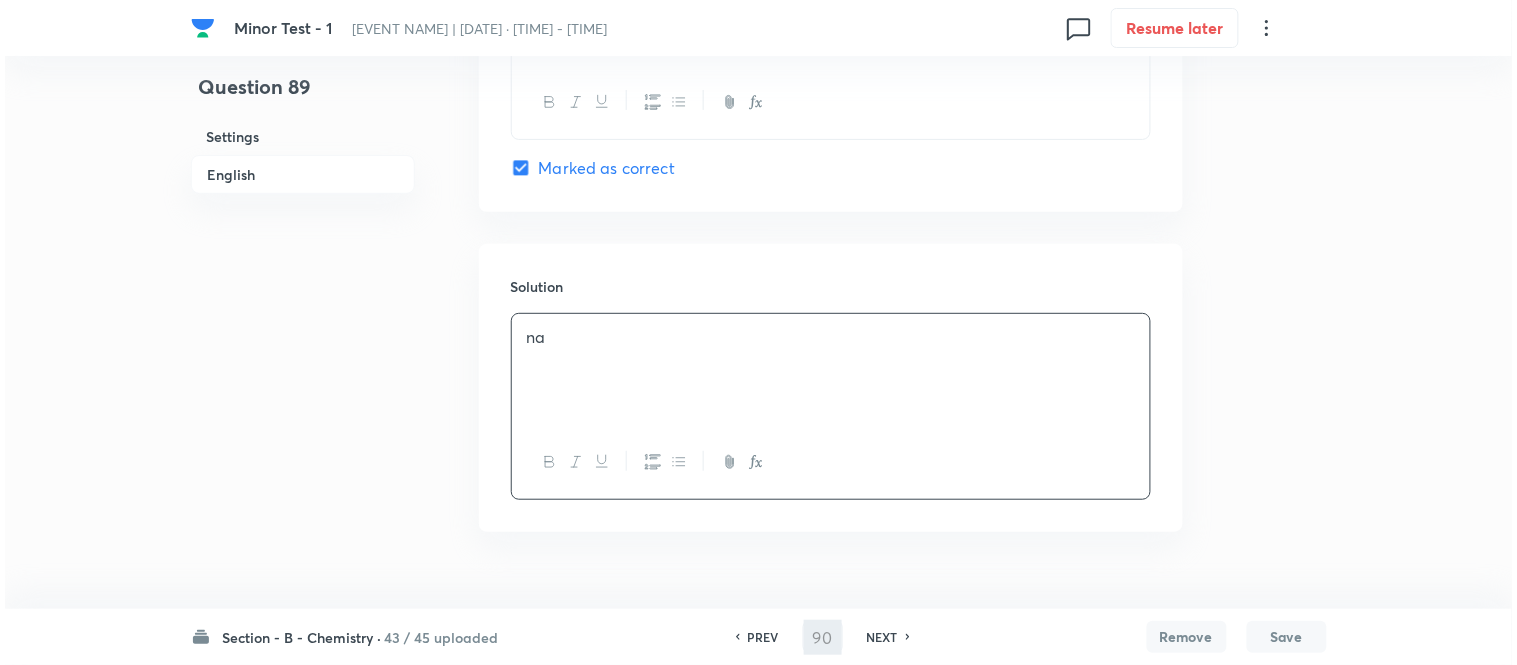 scroll, scrollTop: 0, scrollLeft: 0, axis: both 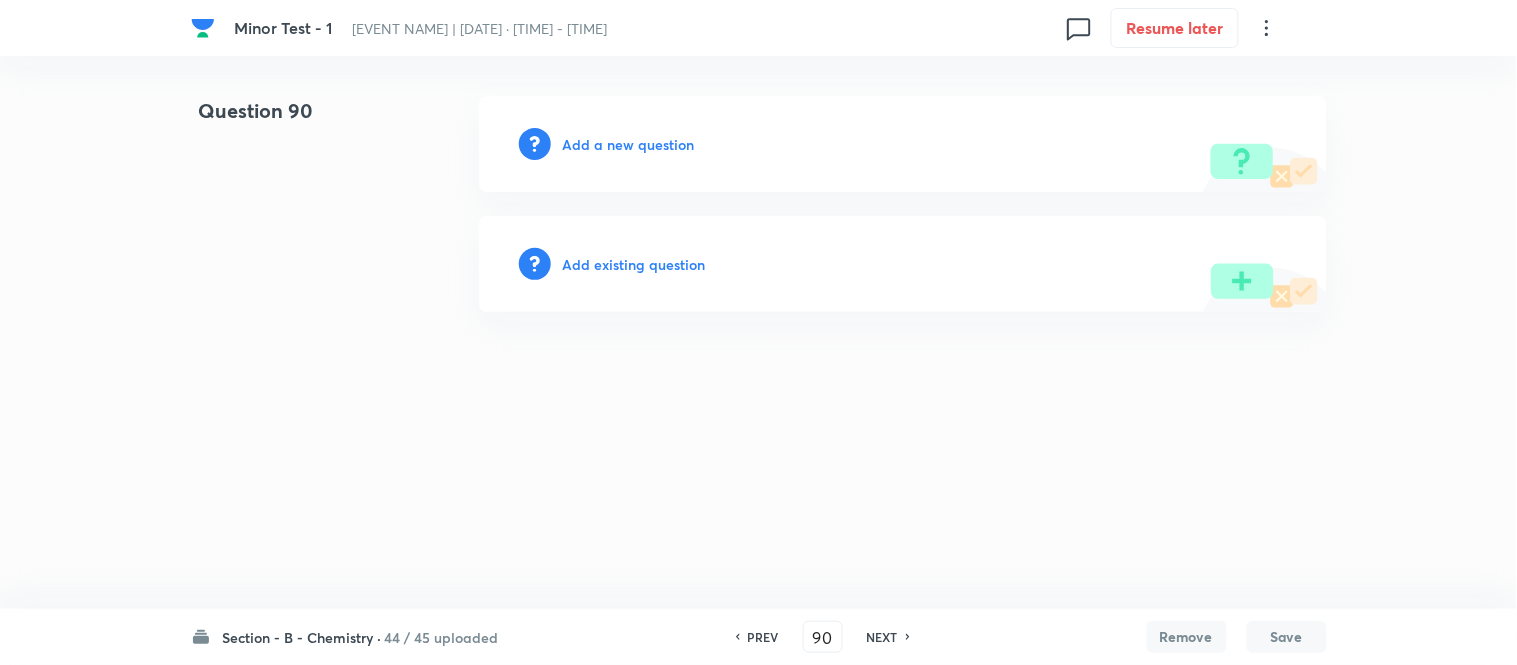click on "Add a new question" at bounding box center (629, 144) 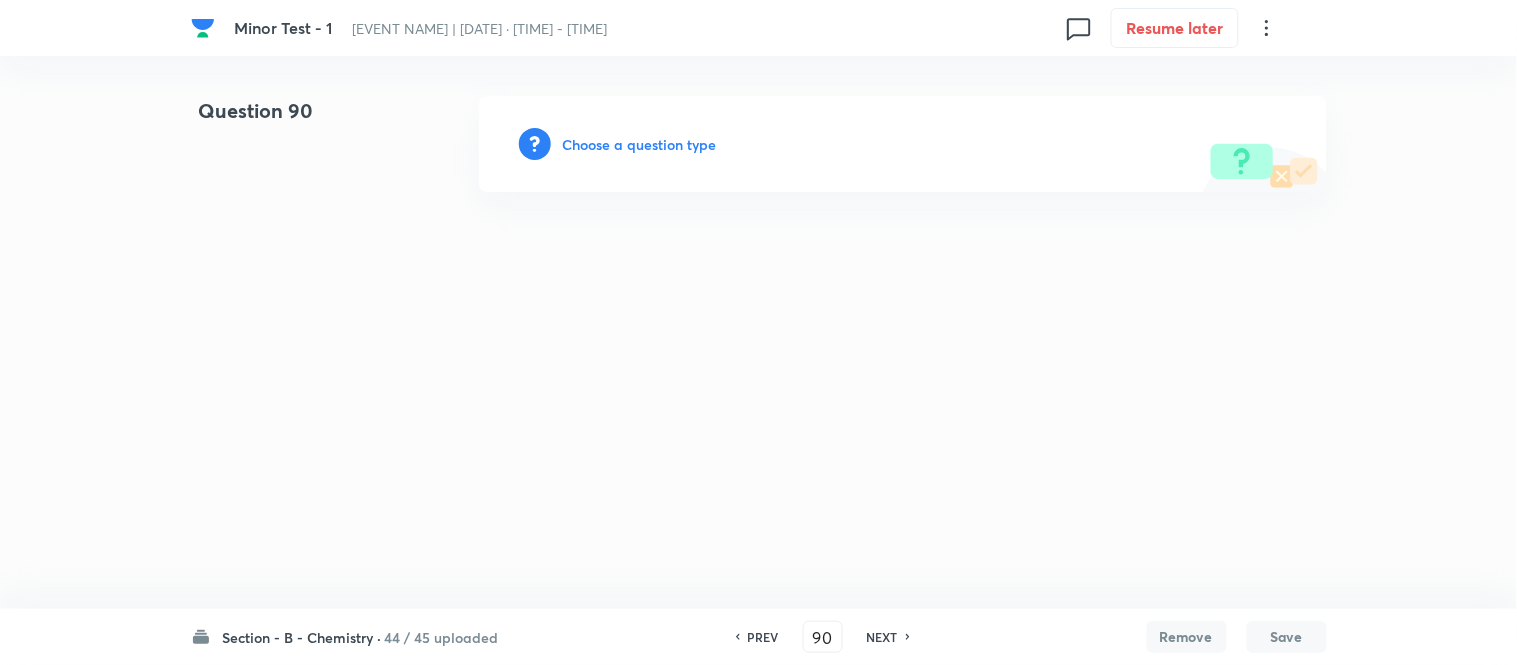 click on "Choose a question type" at bounding box center (640, 144) 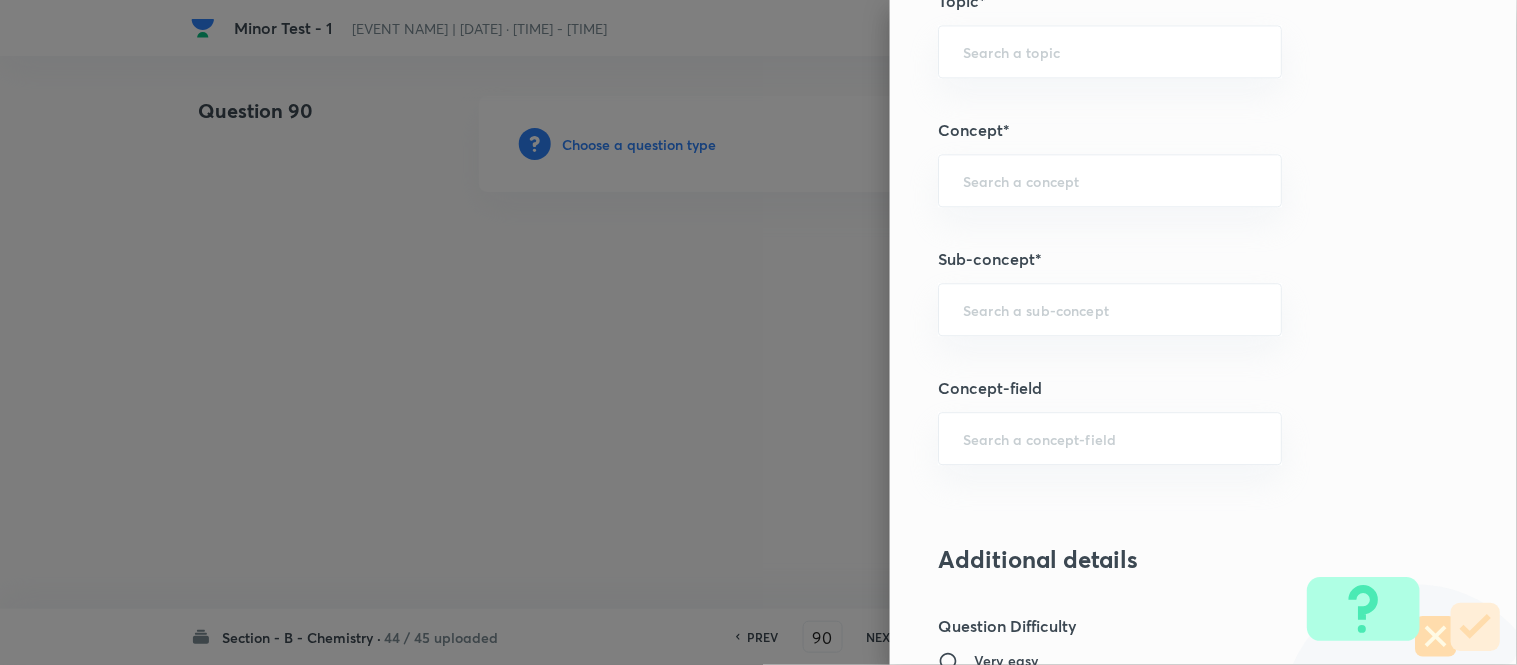 scroll, scrollTop: 1184, scrollLeft: 0, axis: vertical 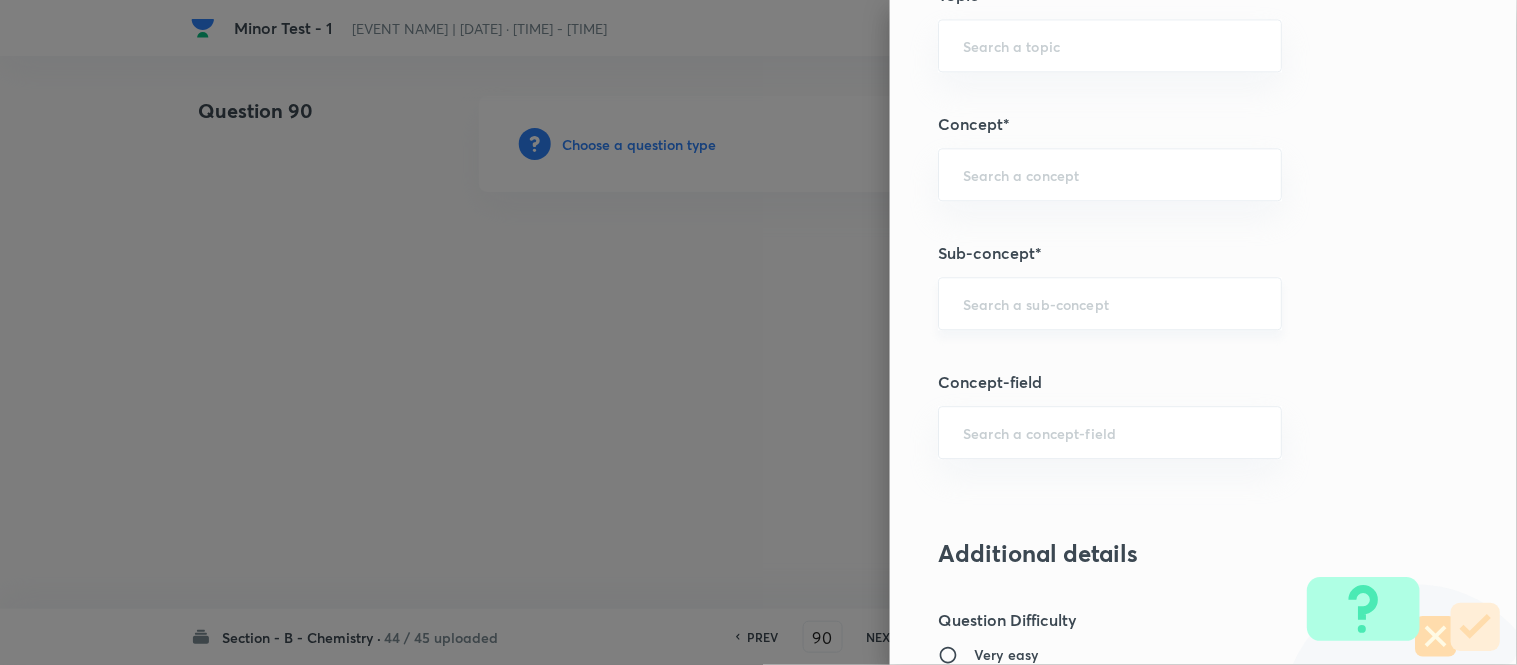 click at bounding box center (1110, 303) 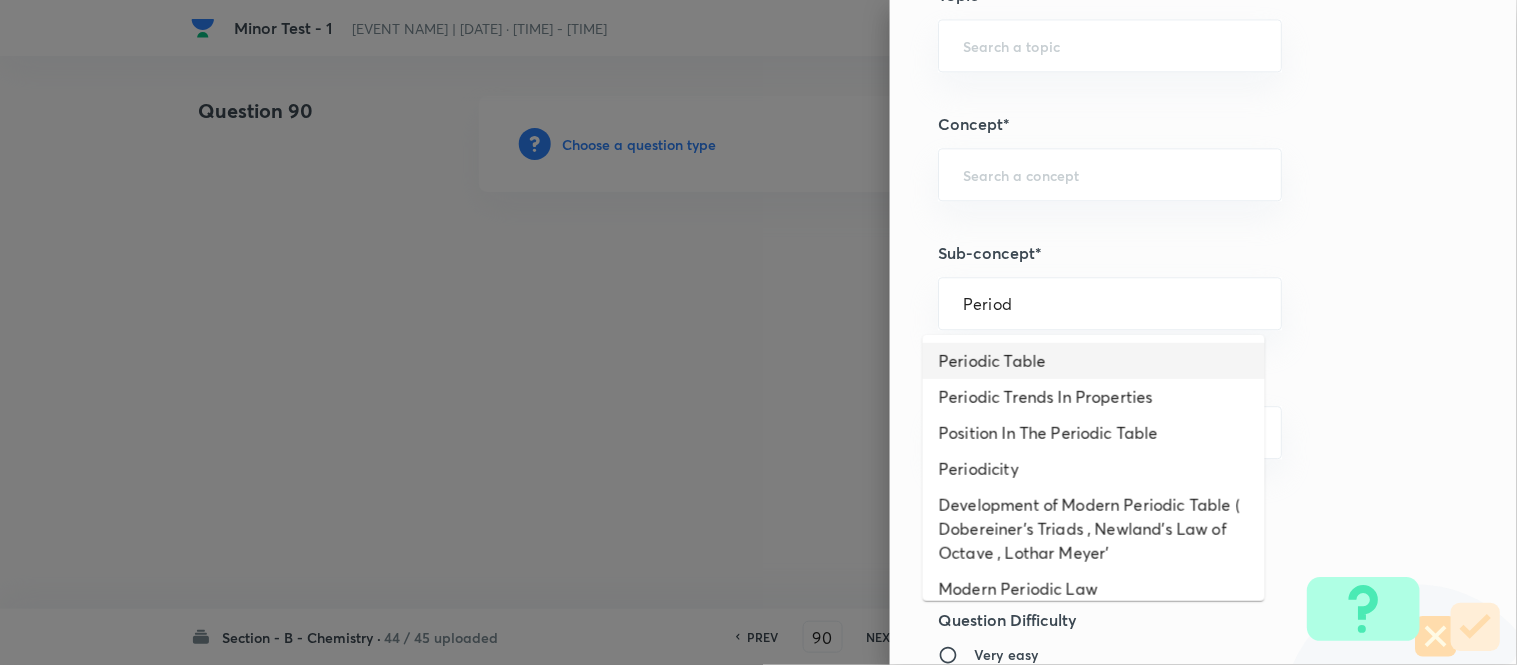 click on "Periodic Table" at bounding box center (1094, 361) 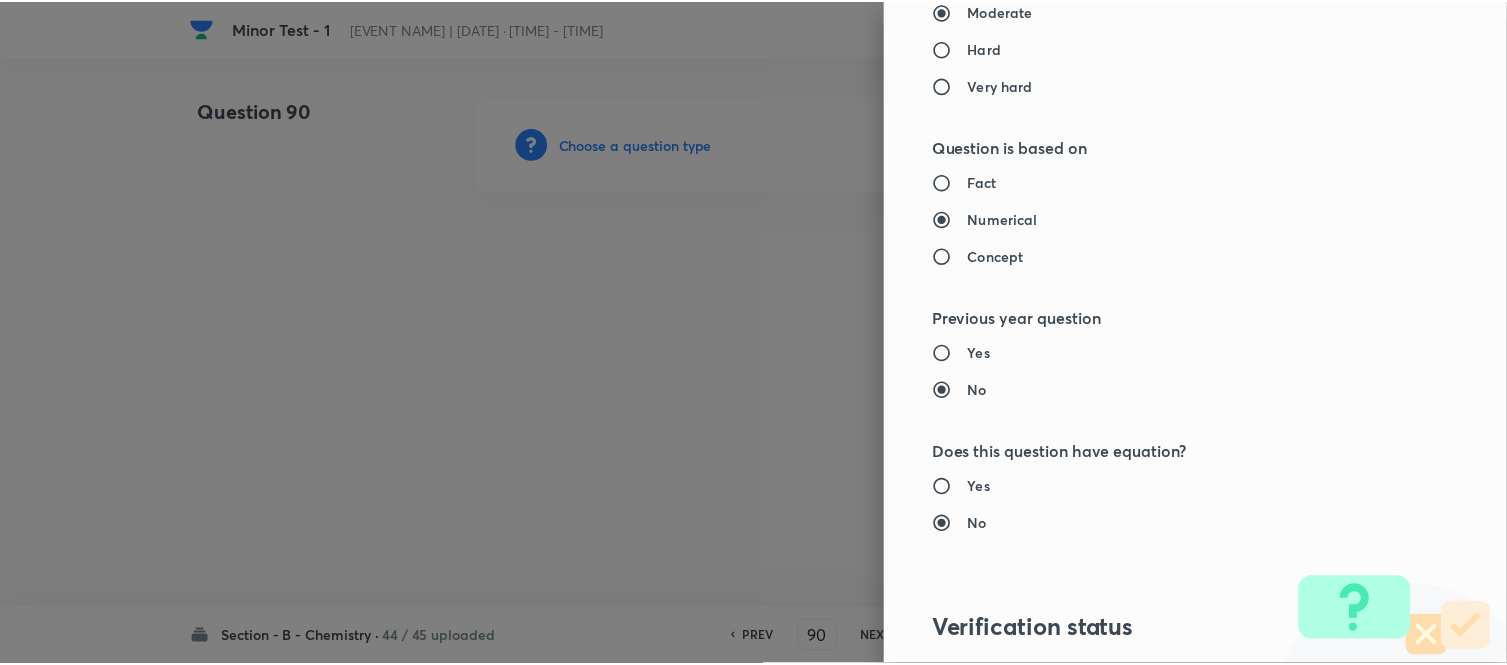 scroll, scrollTop: 2195, scrollLeft: 0, axis: vertical 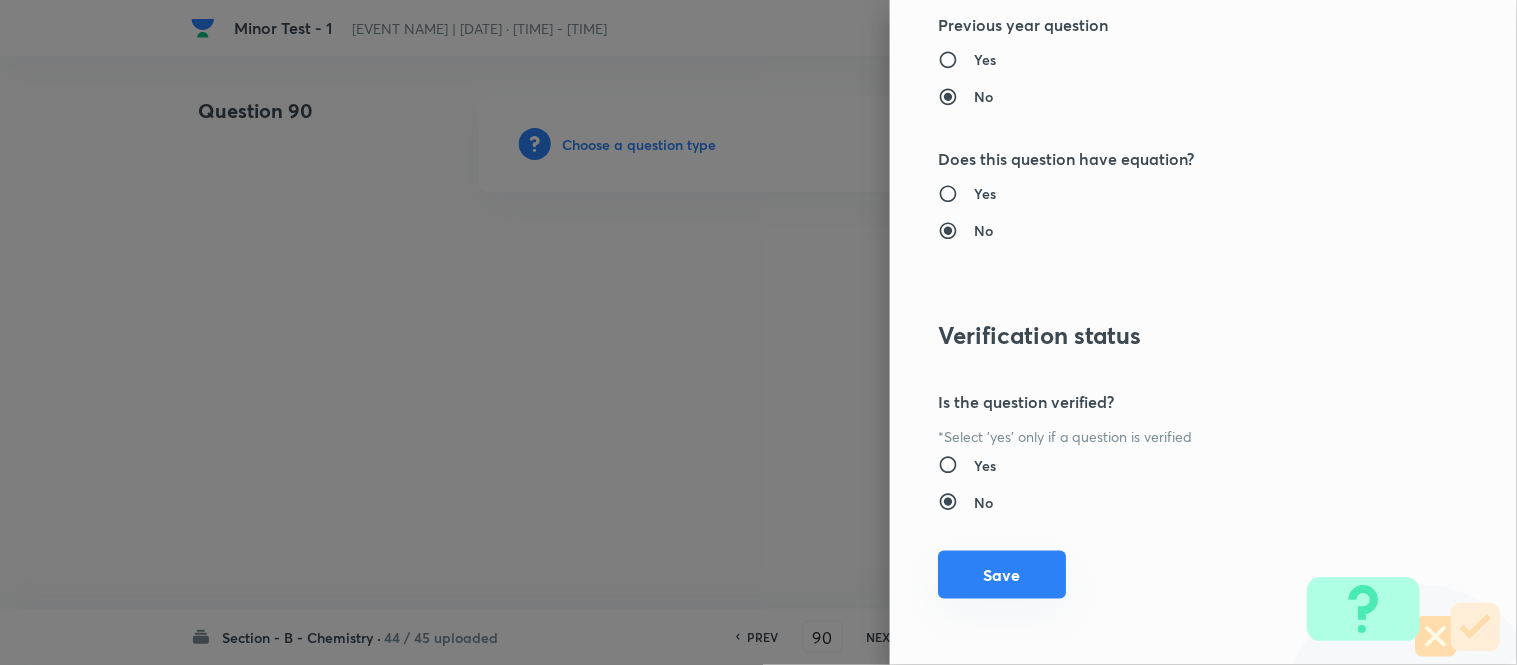 click on "Save" at bounding box center [1002, 575] 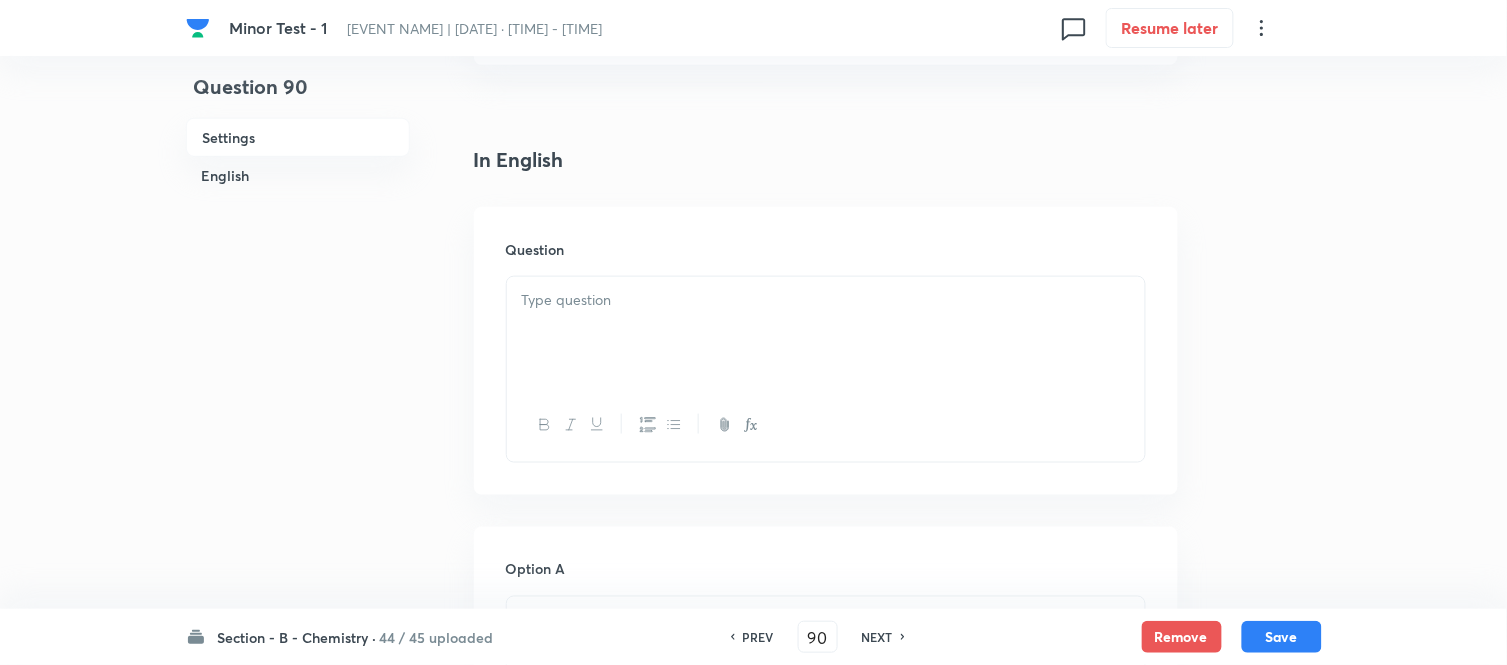 scroll, scrollTop: 444, scrollLeft: 0, axis: vertical 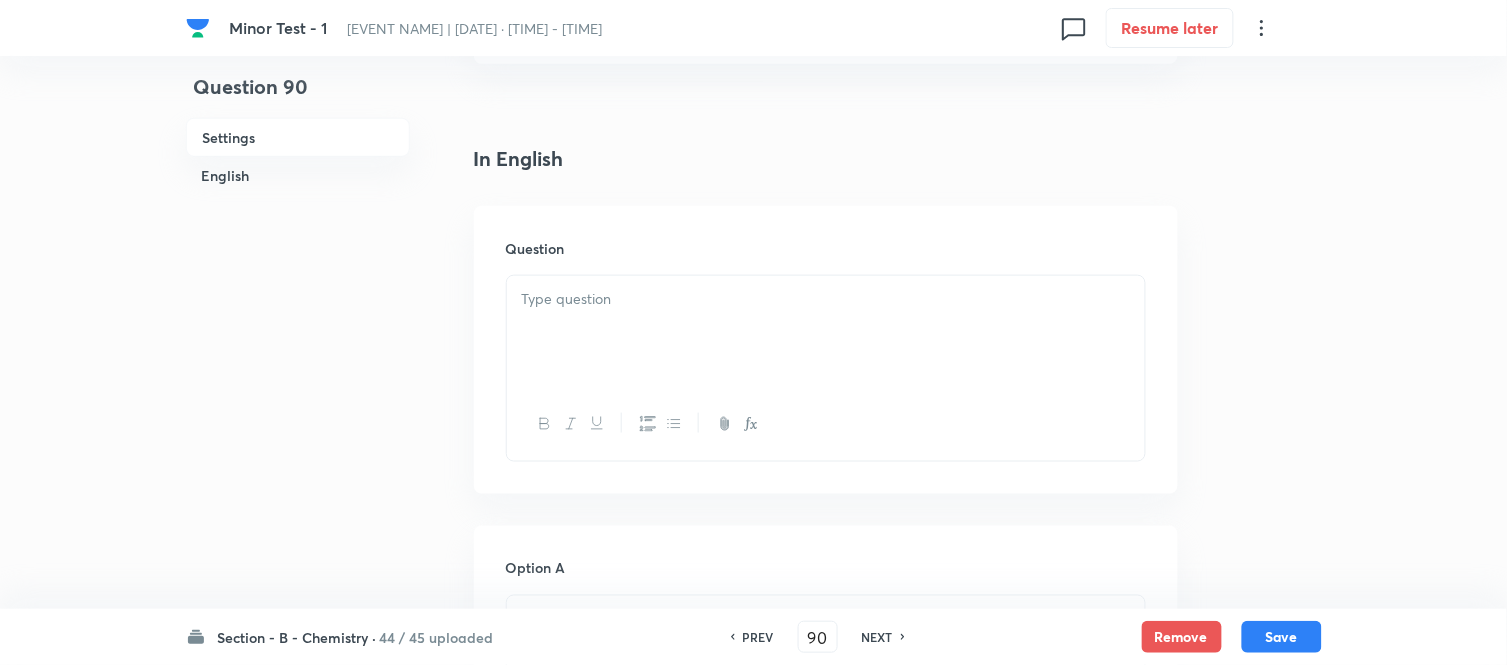 click at bounding box center (826, 332) 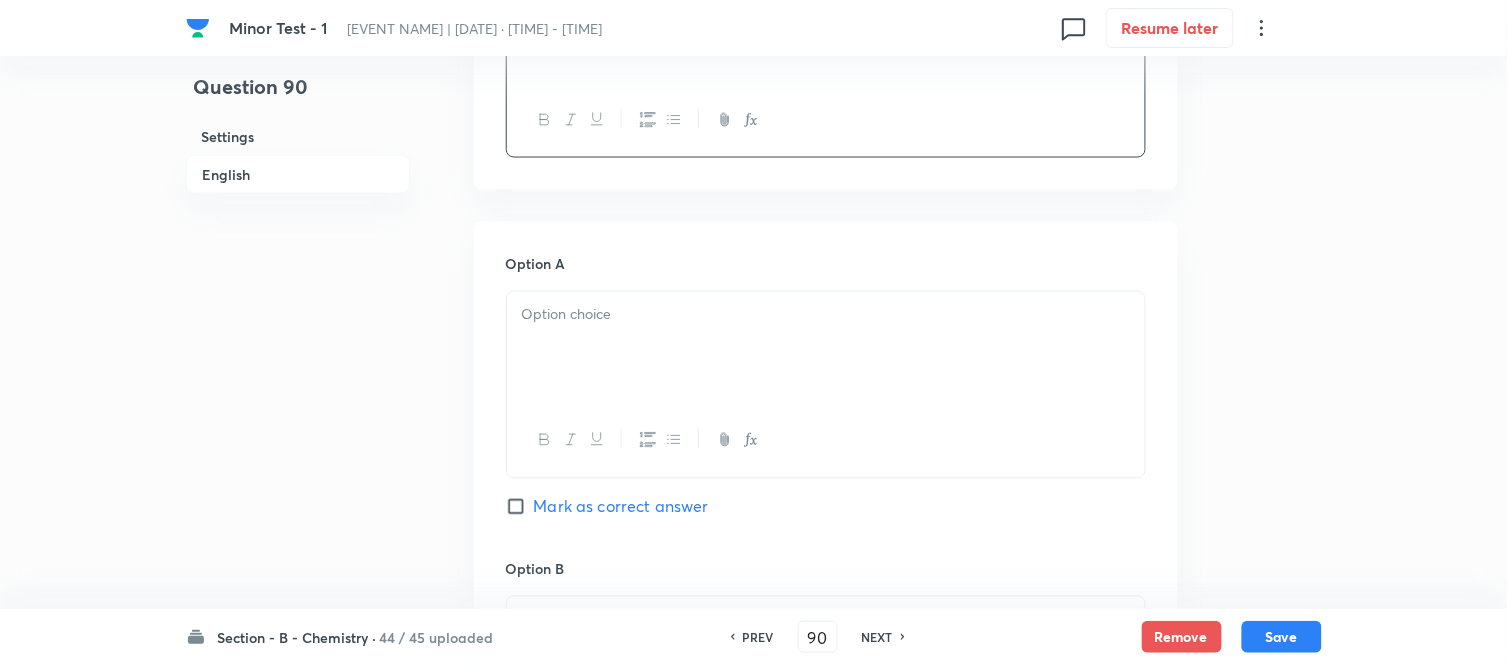 scroll, scrollTop: 777, scrollLeft: 0, axis: vertical 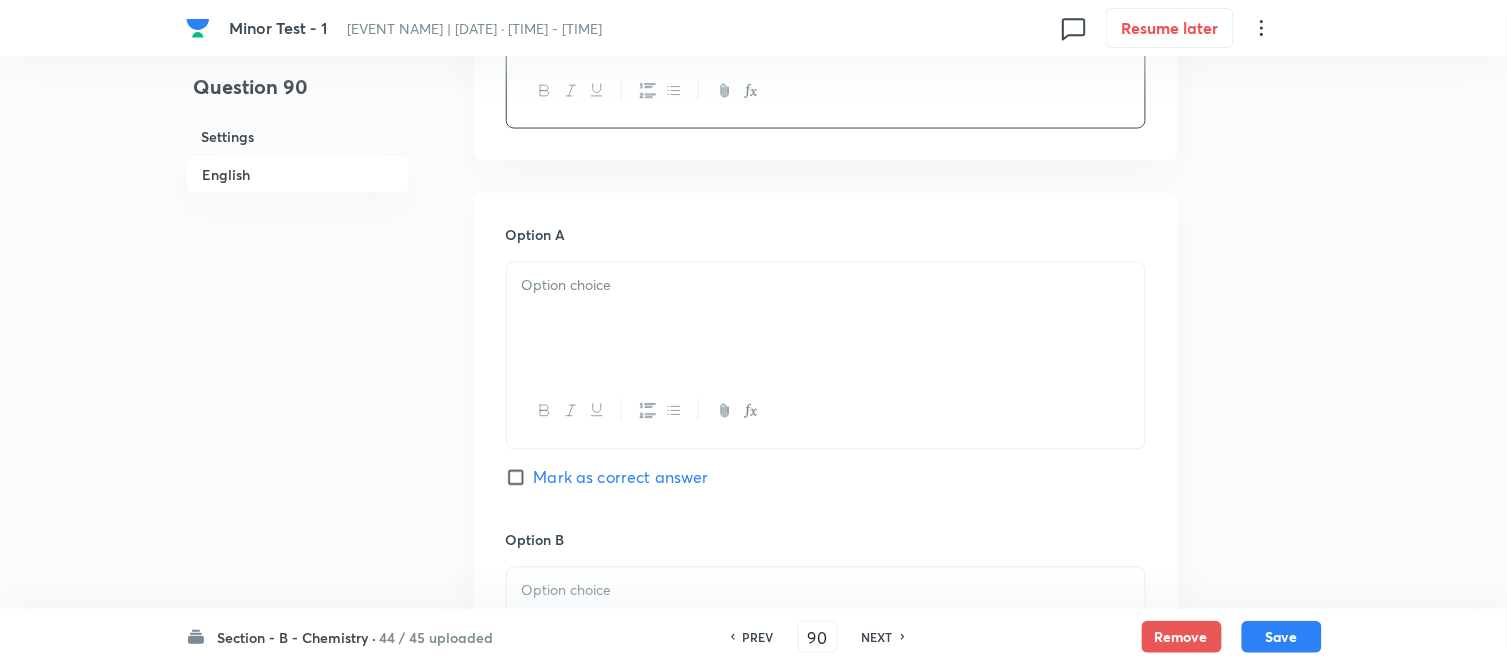 click at bounding box center [826, 319] 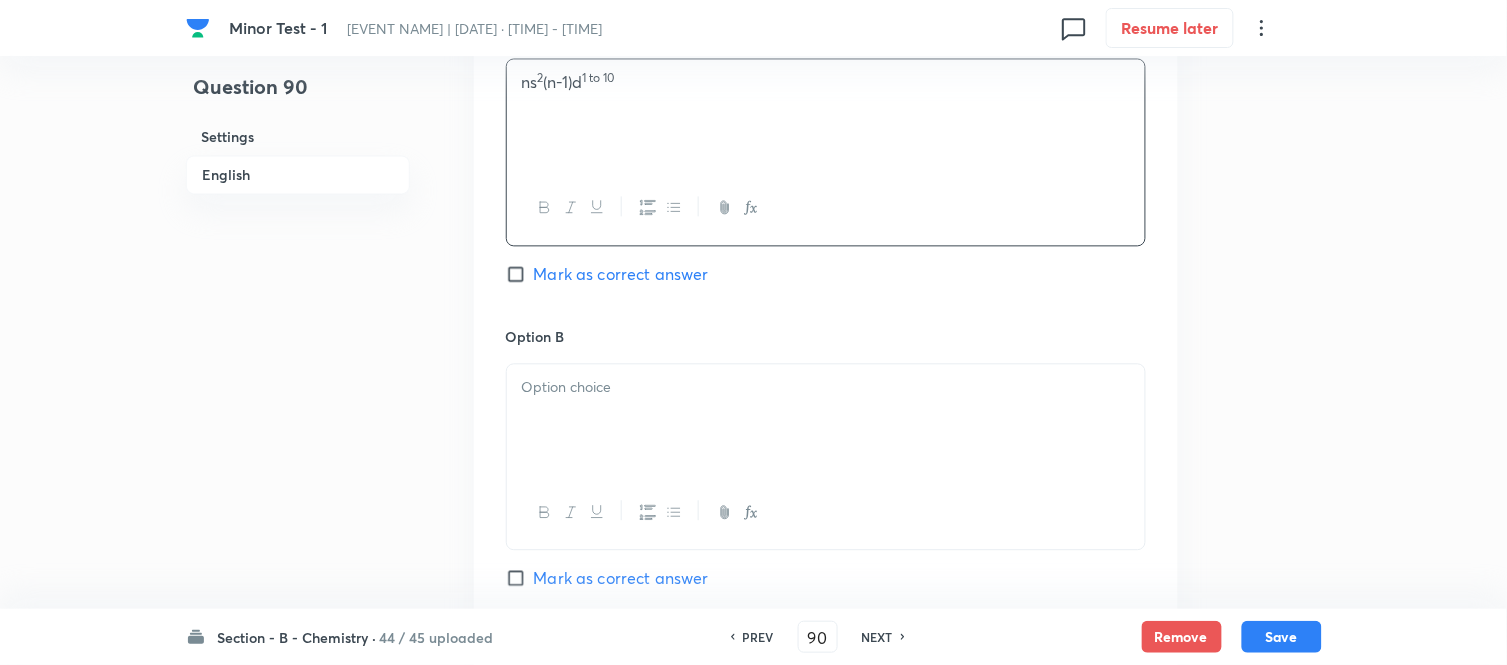 scroll, scrollTop: 1111, scrollLeft: 0, axis: vertical 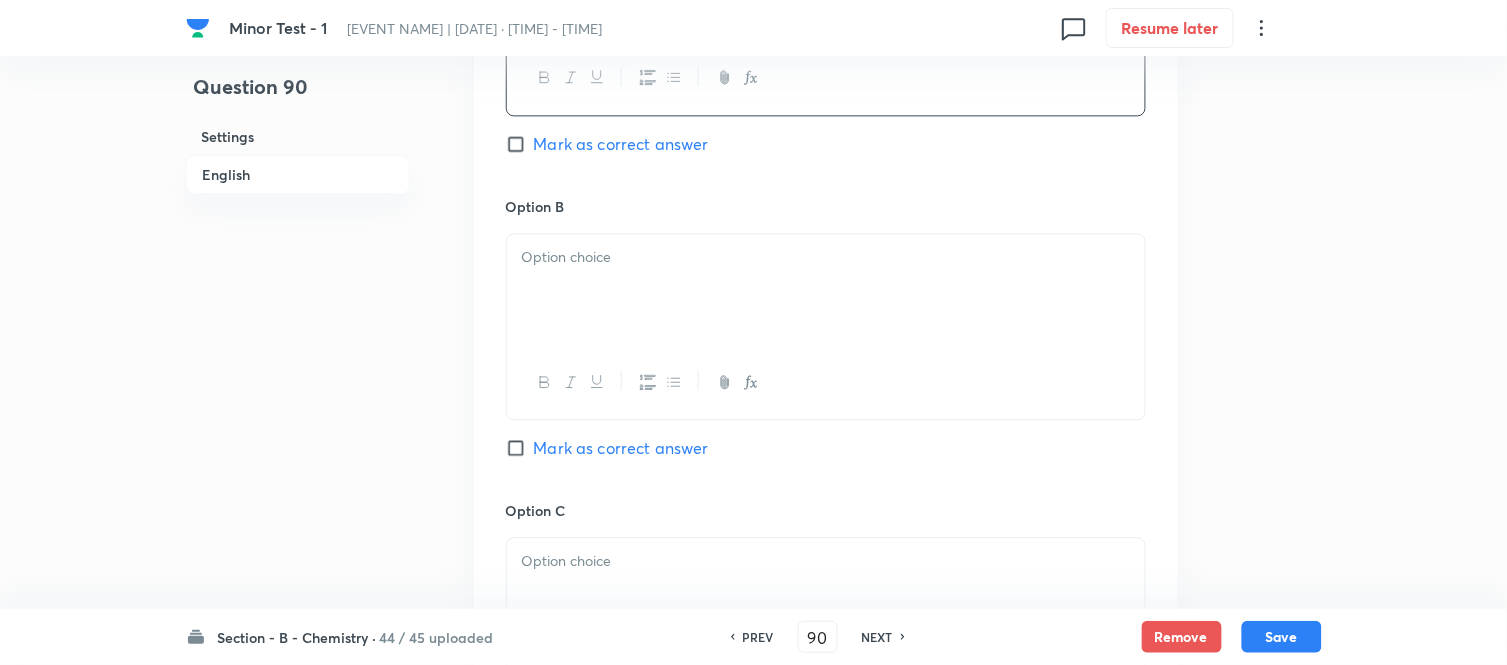 click at bounding box center (826, 290) 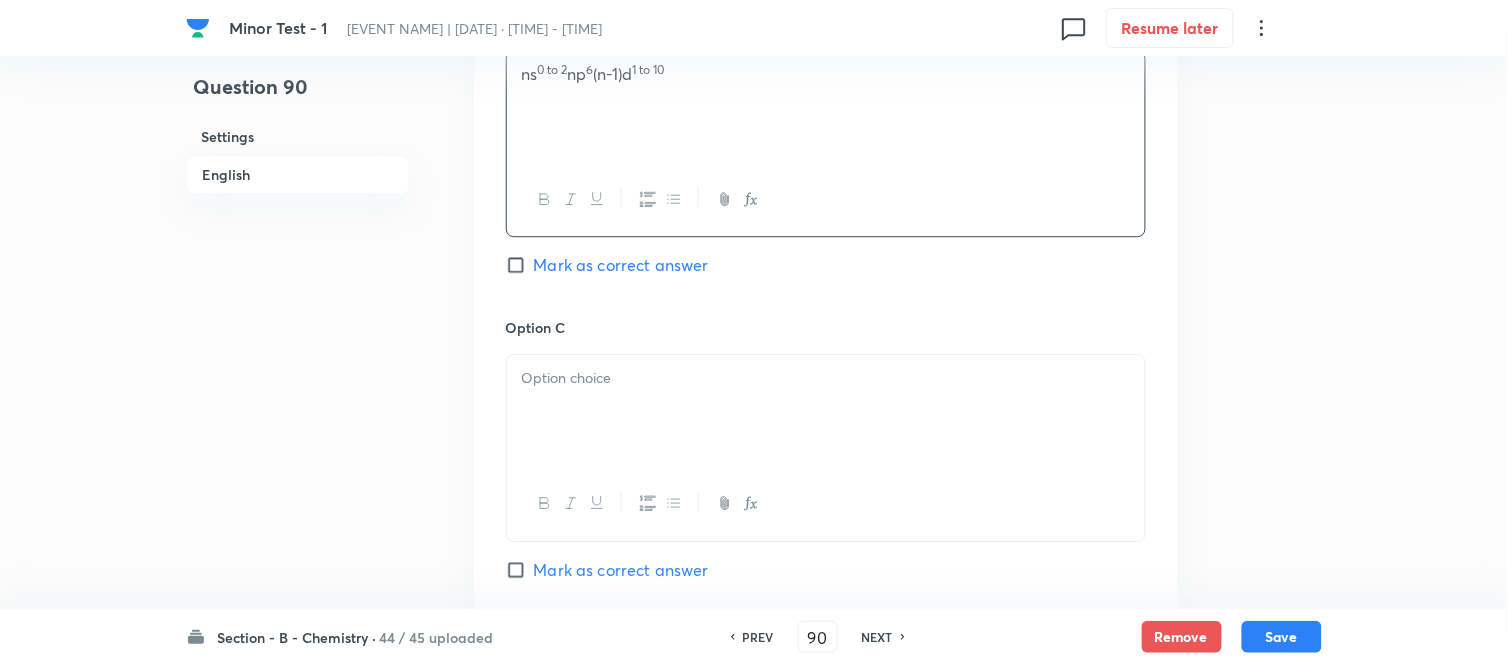 scroll, scrollTop: 1333, scrollLeft: 0, axis: vertical 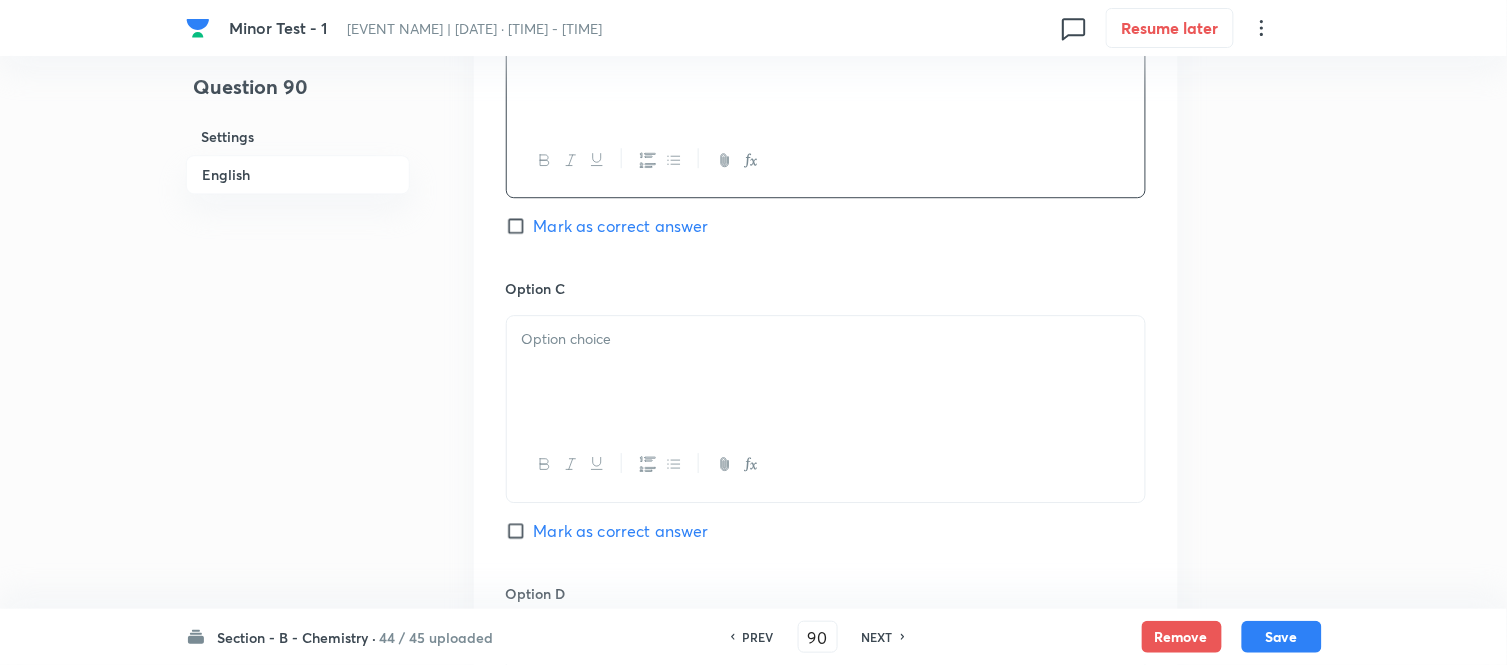 click at bounding box center (826, 339) 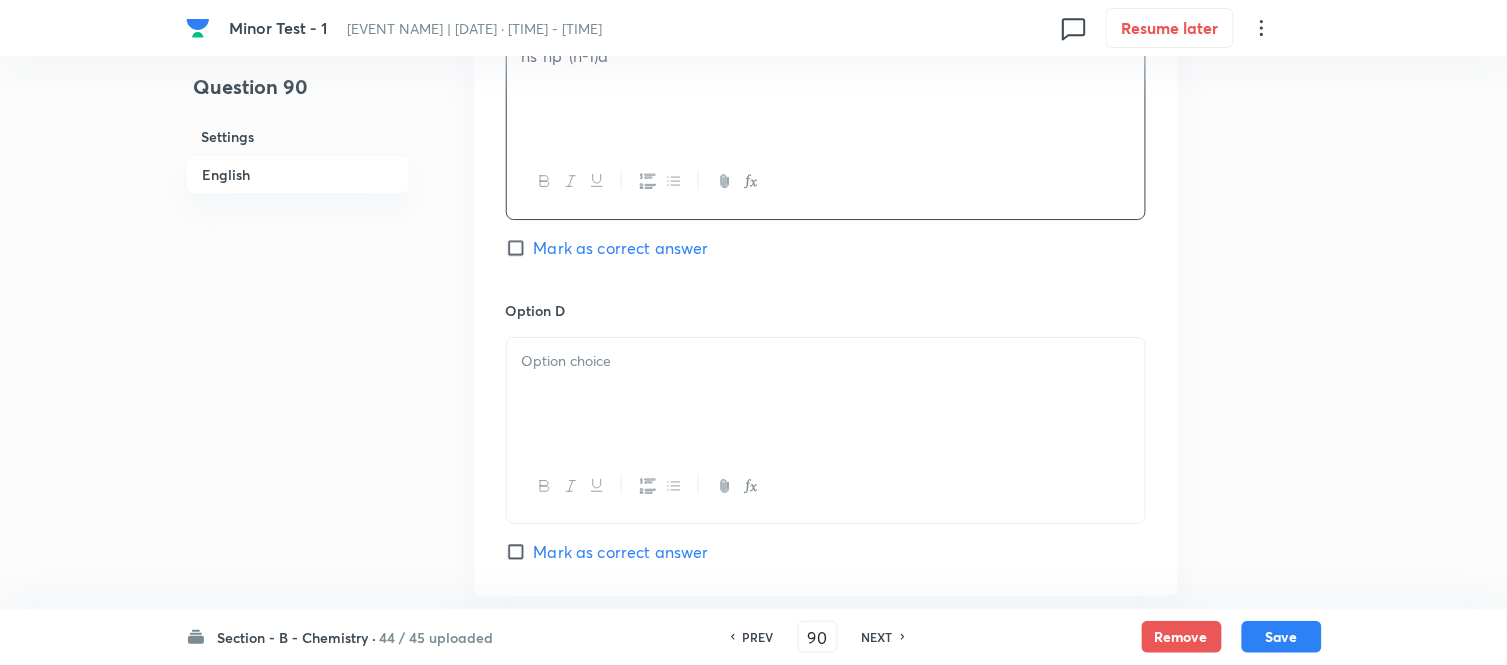 scroll, scrollTop: 1777, scrollLeft: 0, axis: vertical 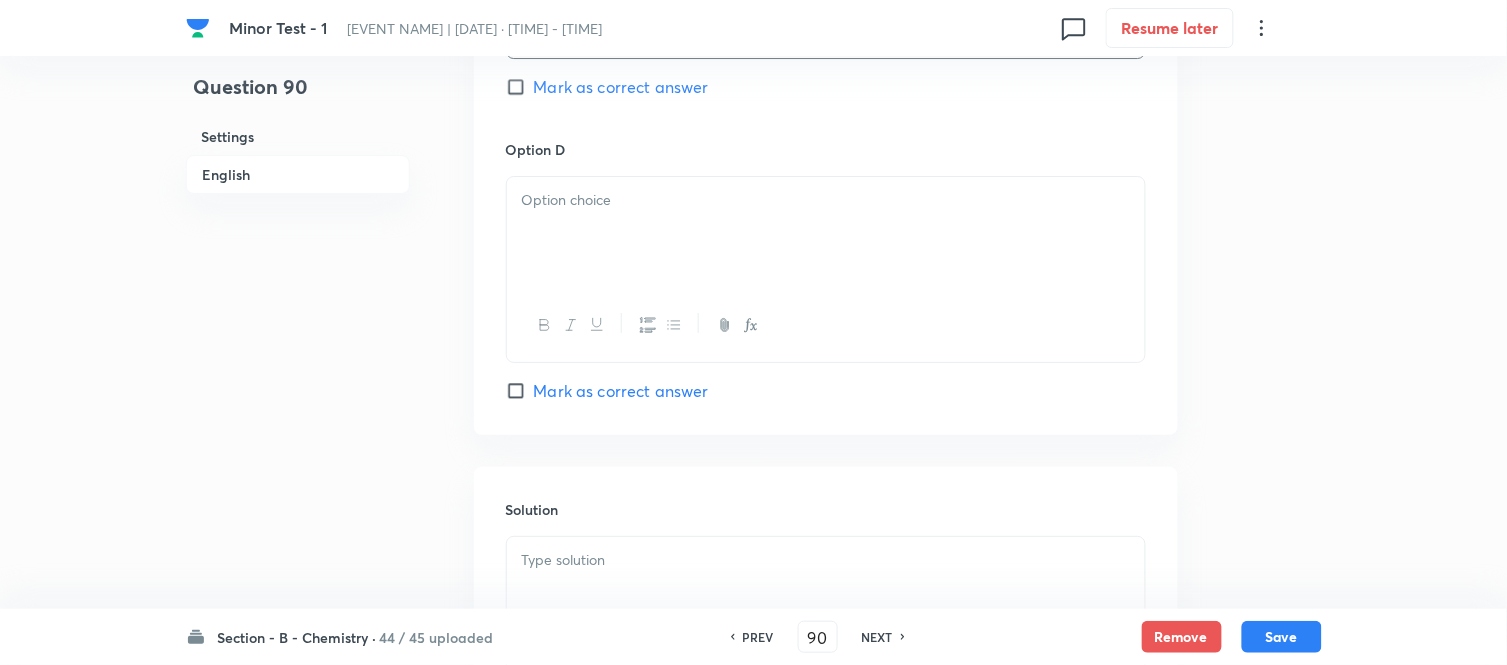 click at bounding box center (826, 233) 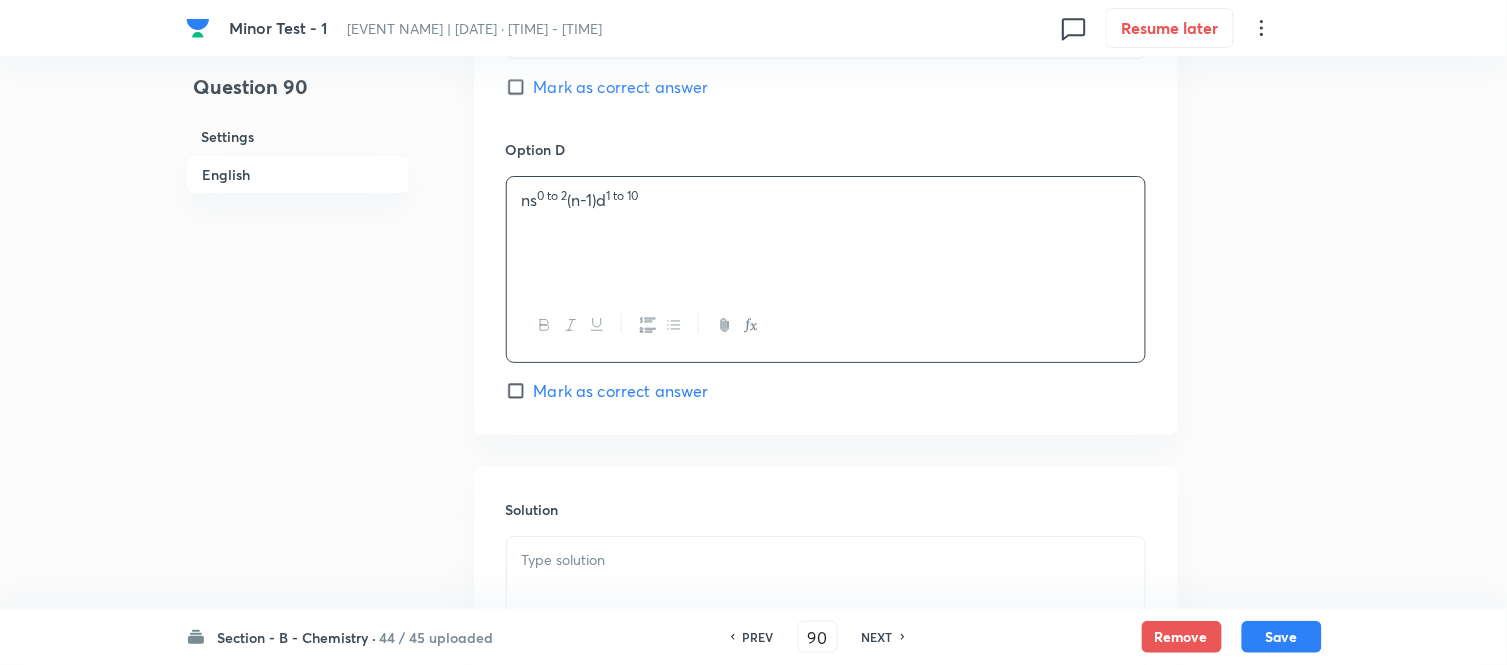 click on "Mark as correct answer" at bounding box center [621, 391] 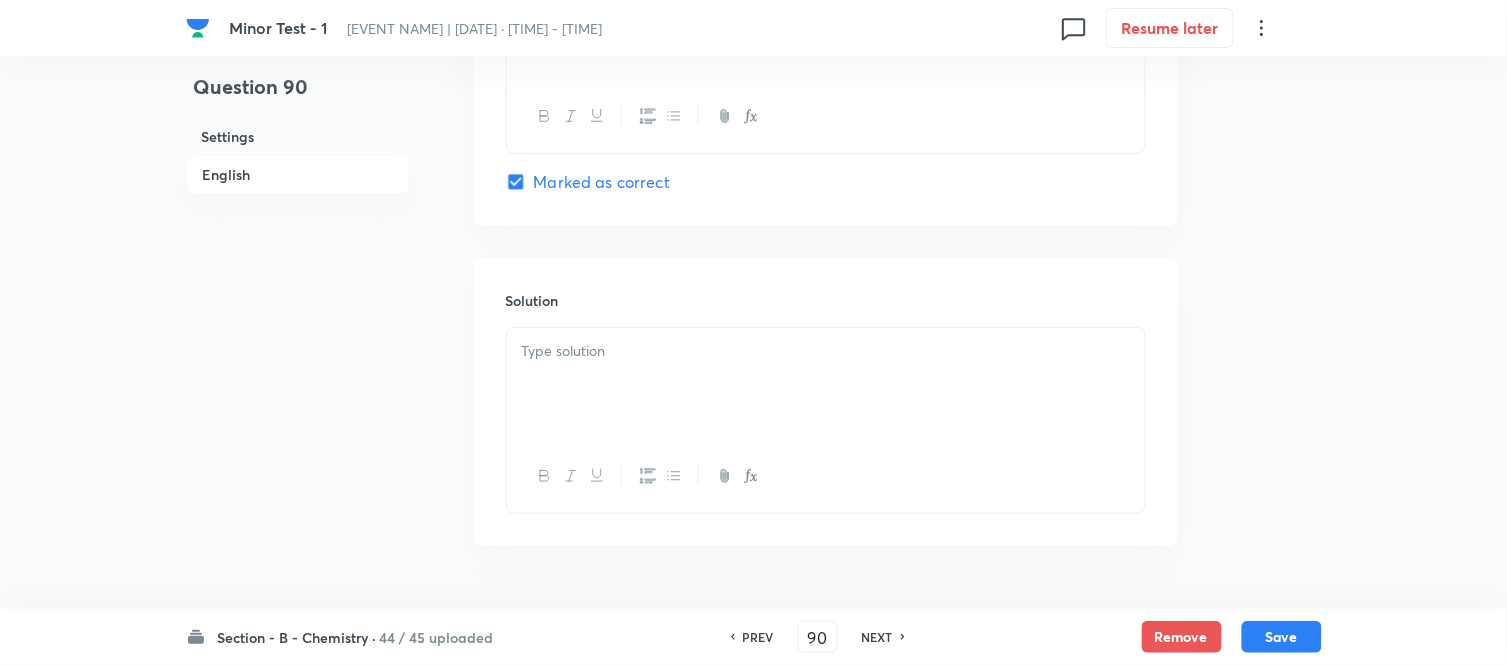 scroll, scrollTop: 2000, scrollLeft: 0, axis: vertical 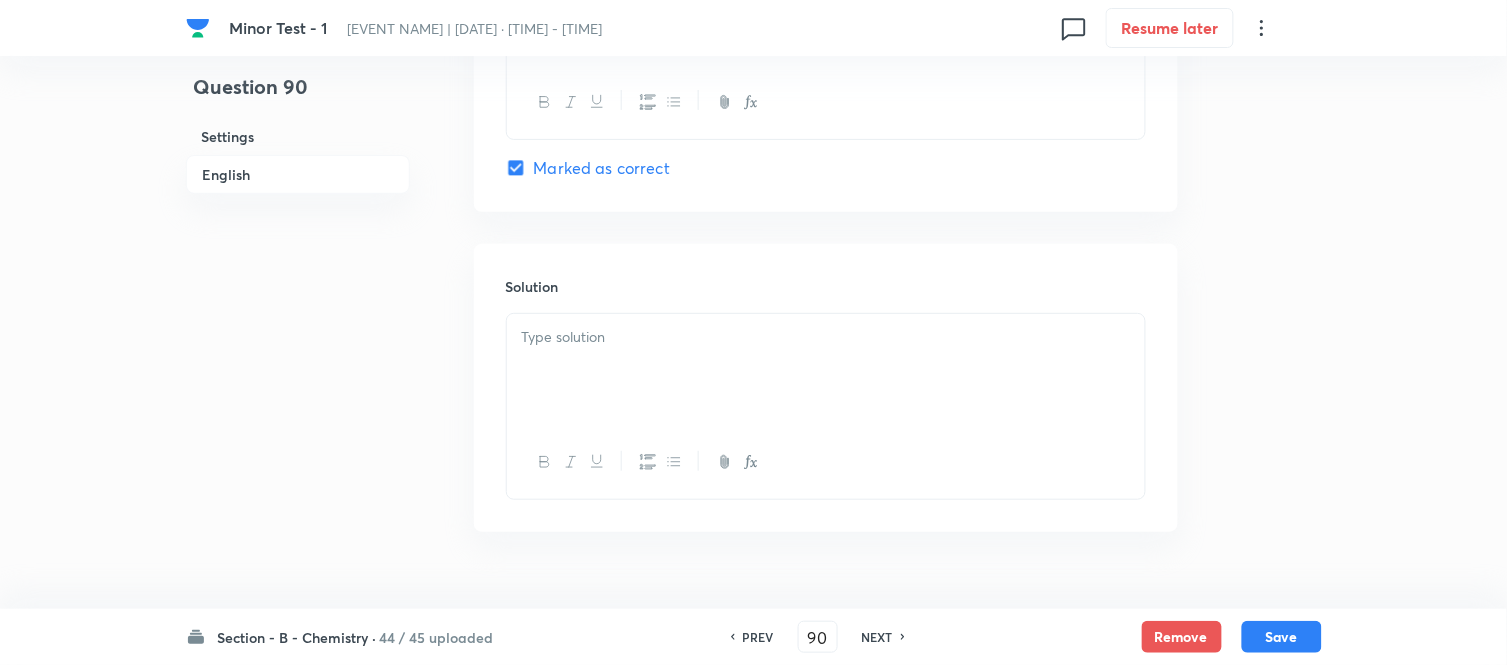 click at bounding box center (826, 337) 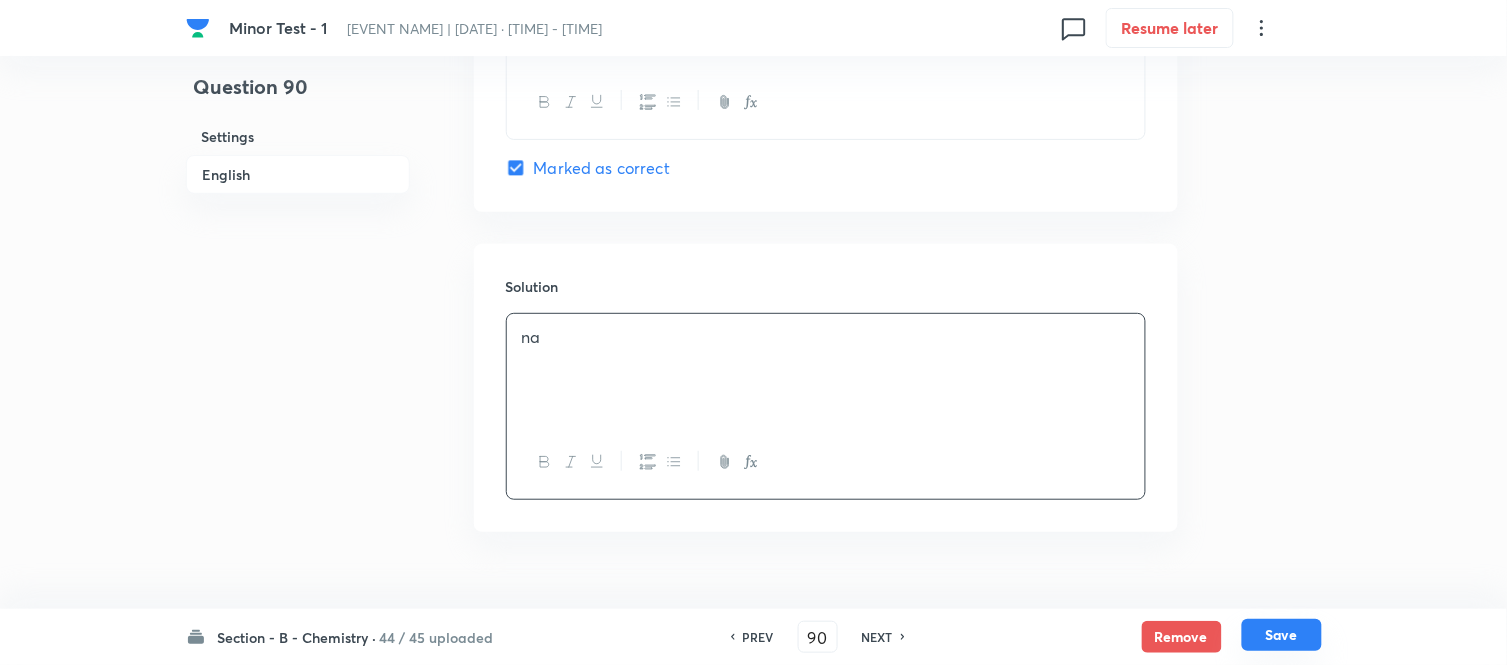 click on "Save" at bounding box center (1282, 635) 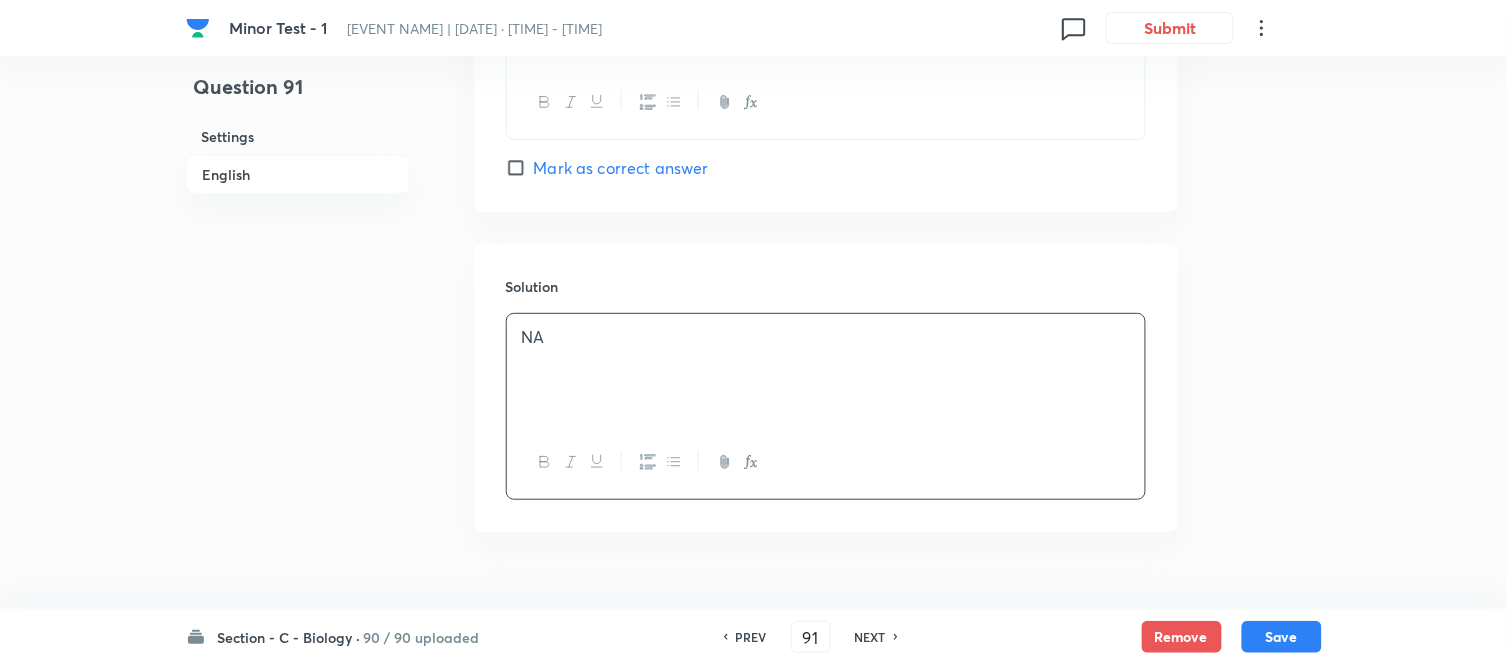 click on "NEXT" at bounding box center (870, 637) 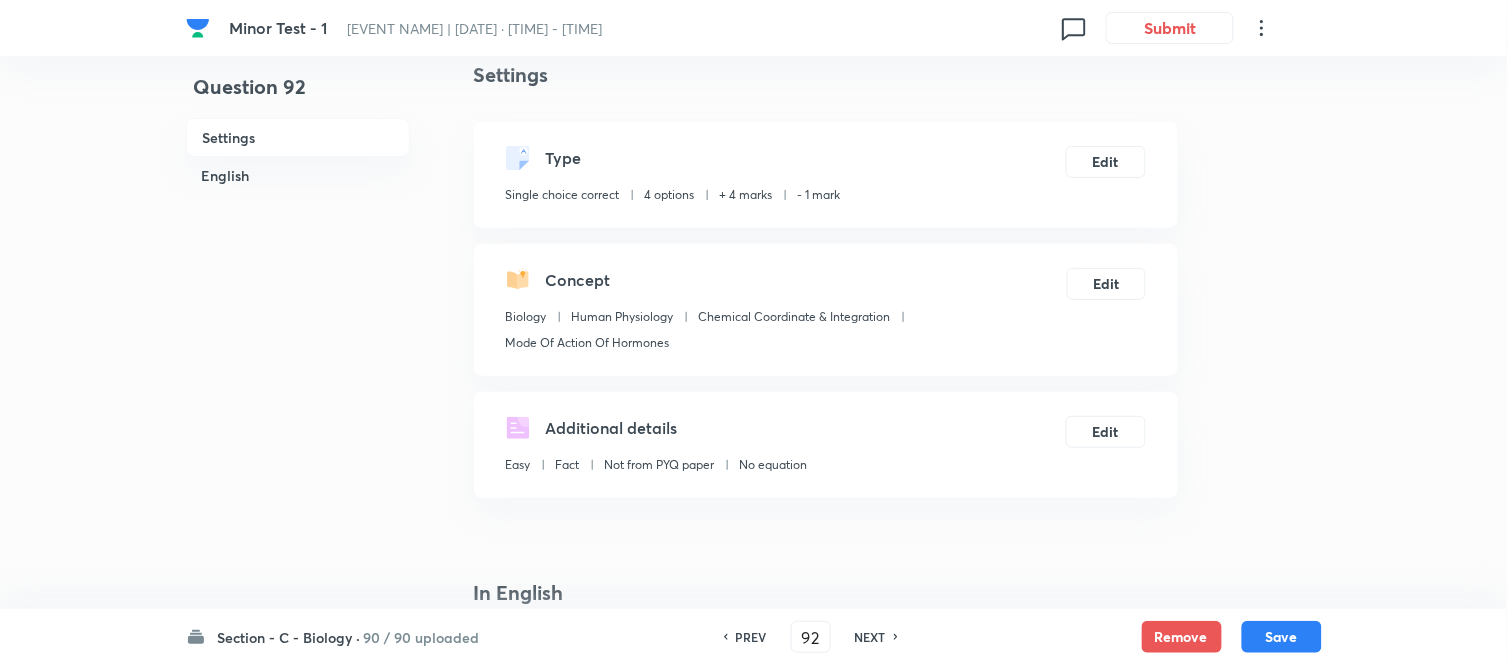 scroll, scrollTop: 0, scrollLeft: 0, axis: both 